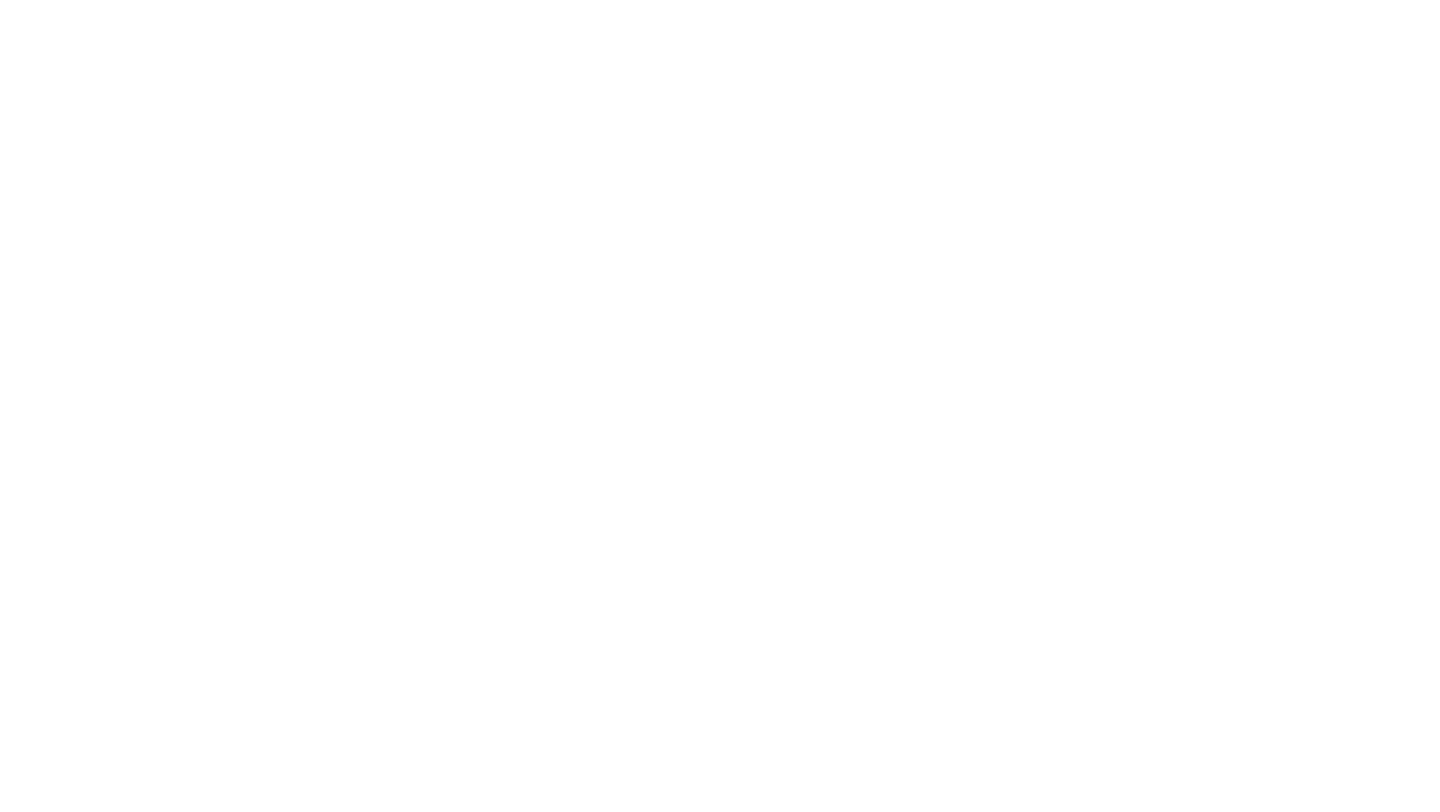 scroll, scrollTop: 0, scrollLeft: 0, axis: both 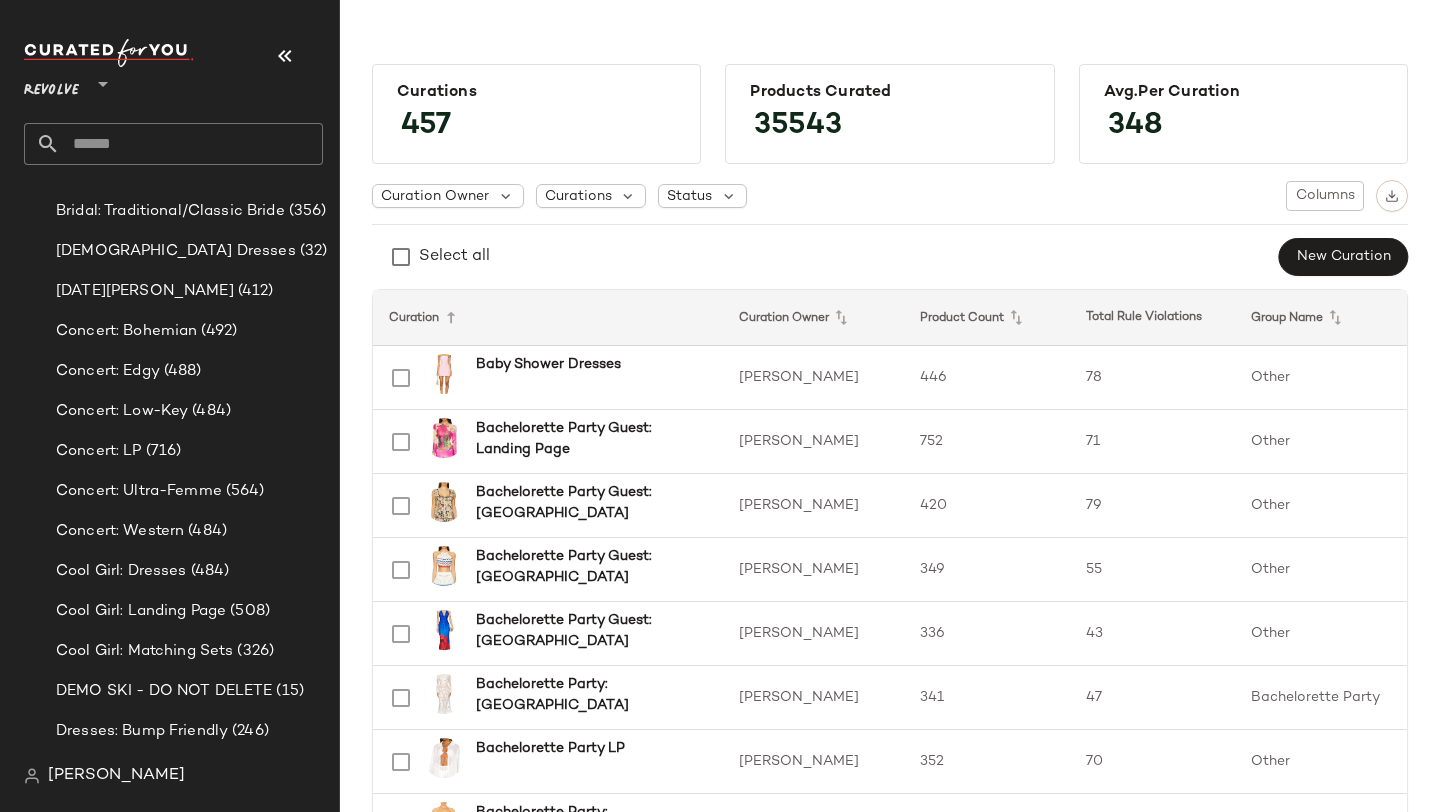 click 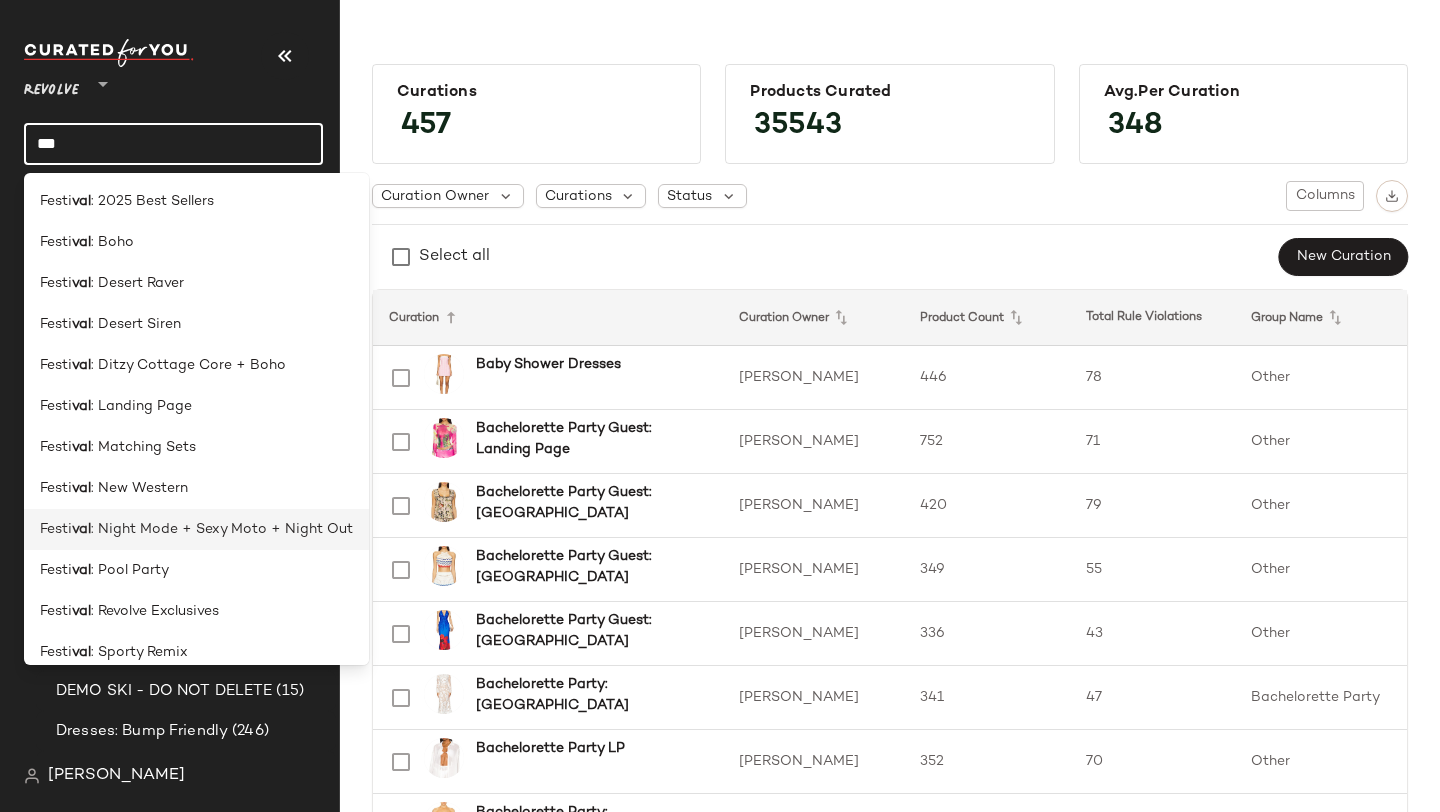 scroll, scrollTop: 139, scrollLeft: 0, axis: vertical 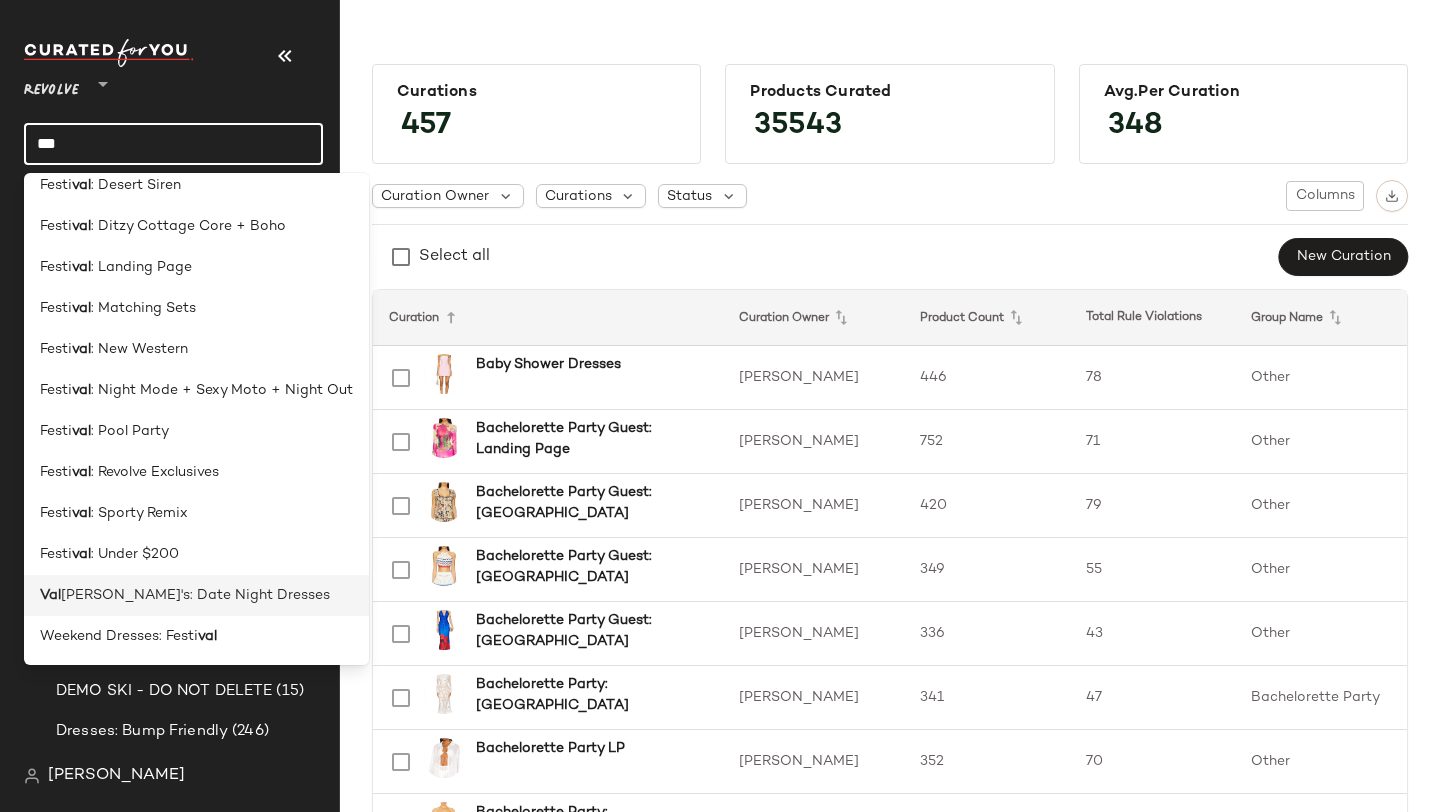 type on "***" 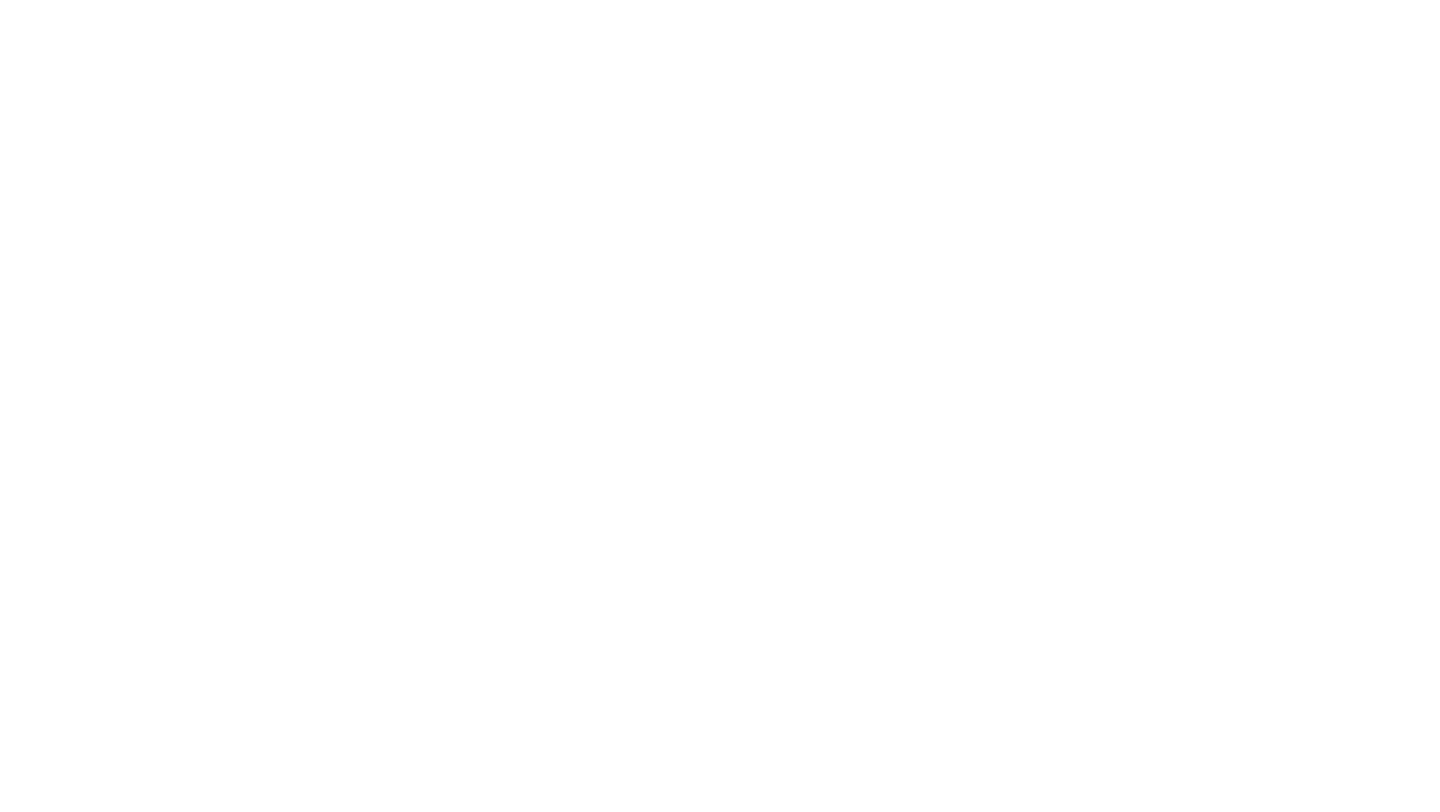 scroll, scrollTop: 0, scrollLeft: 0, axis: both 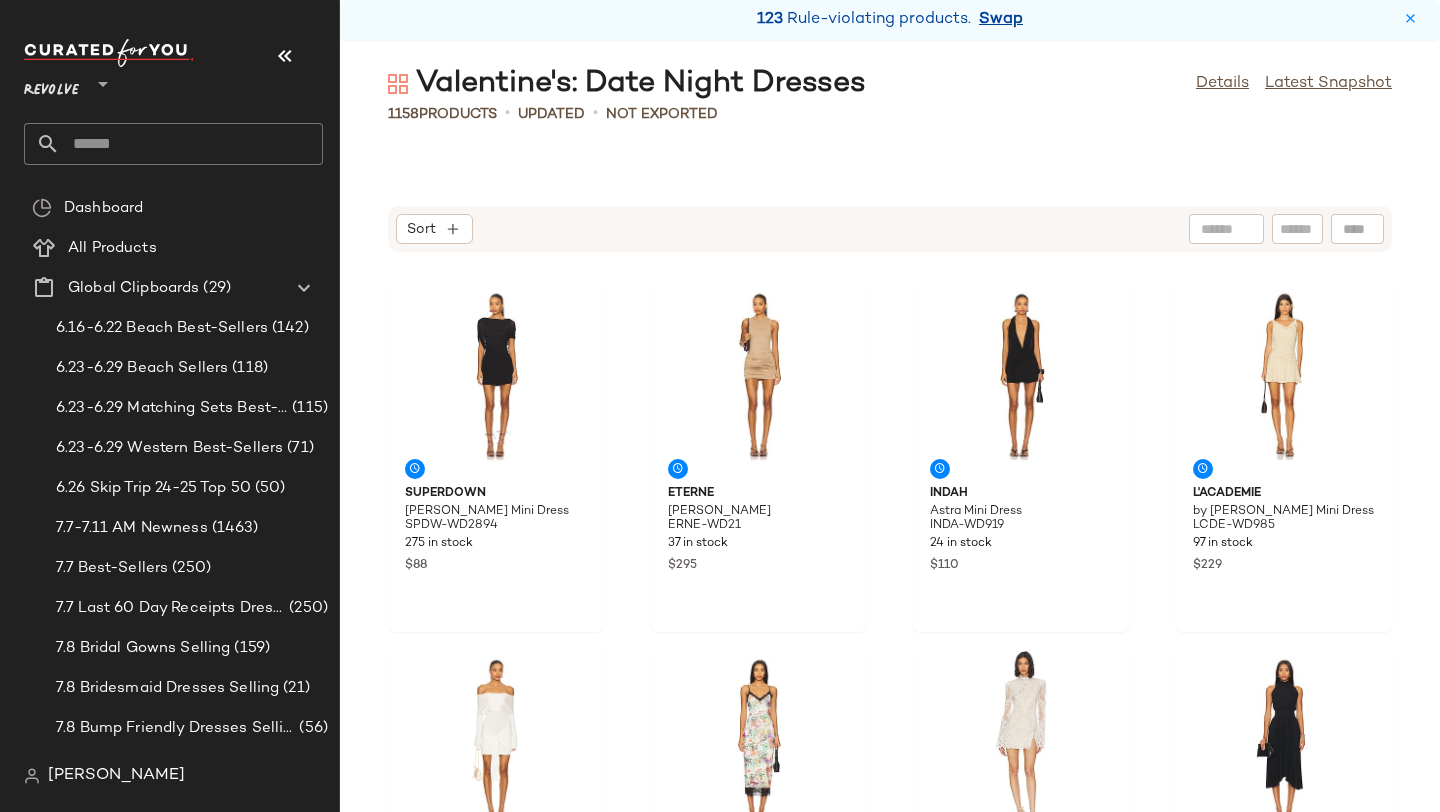 click on "Swap" at bounding box center [1001, 20] 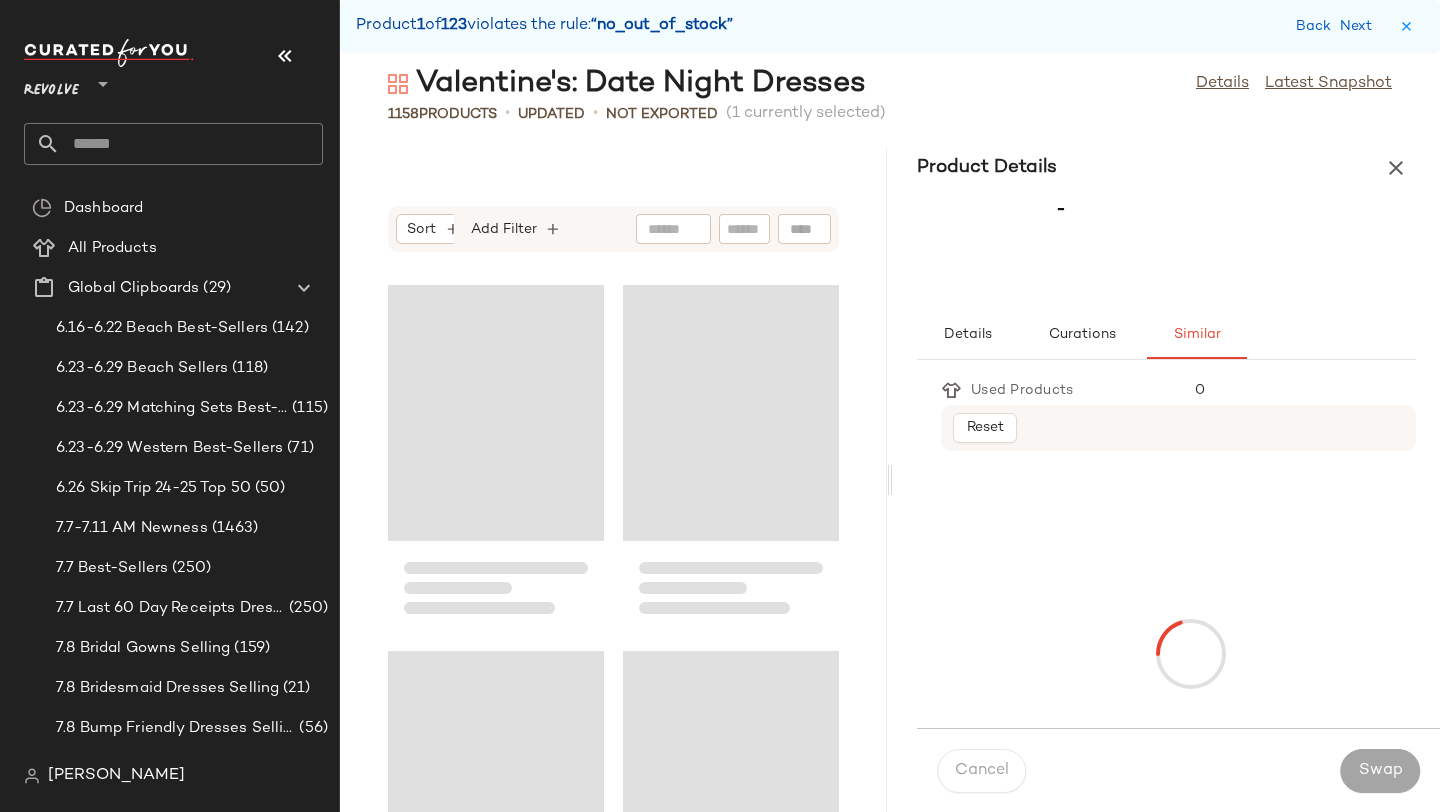 scroll, scrollTop: 0, scrollLeft: 0, axis: both 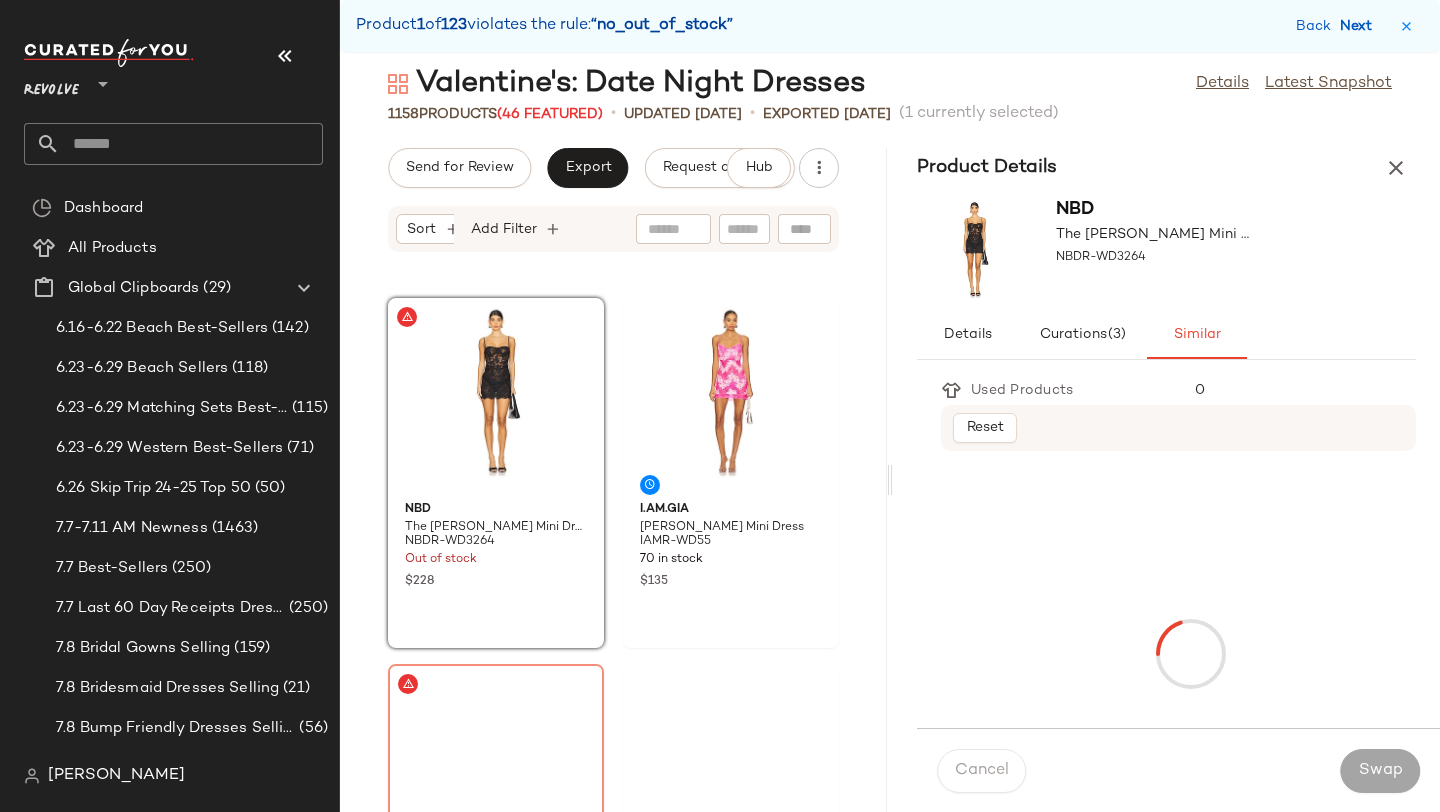 click on "Next" at bounding box center [1360, 26] 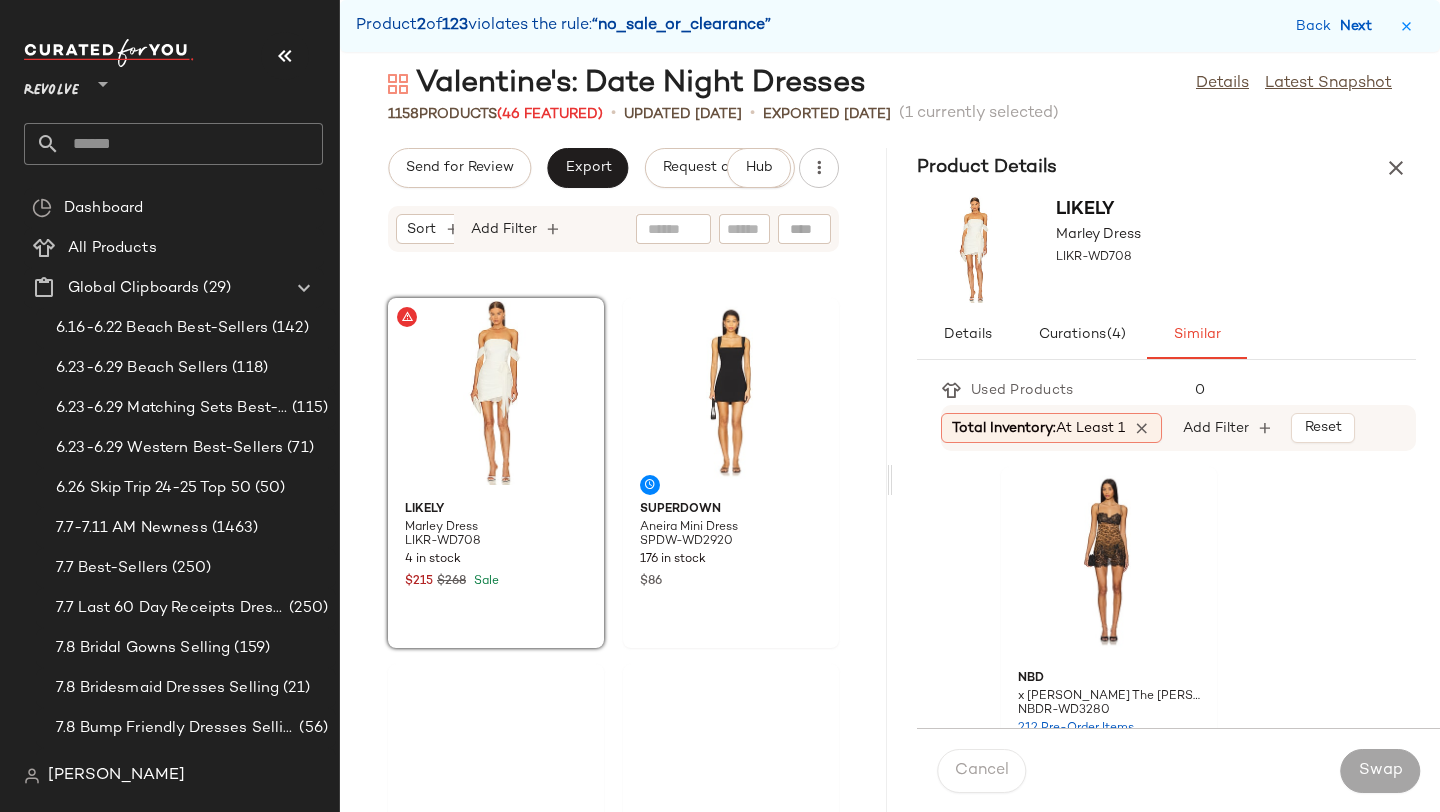 click on "Next" at bounding box center (1360, 26) 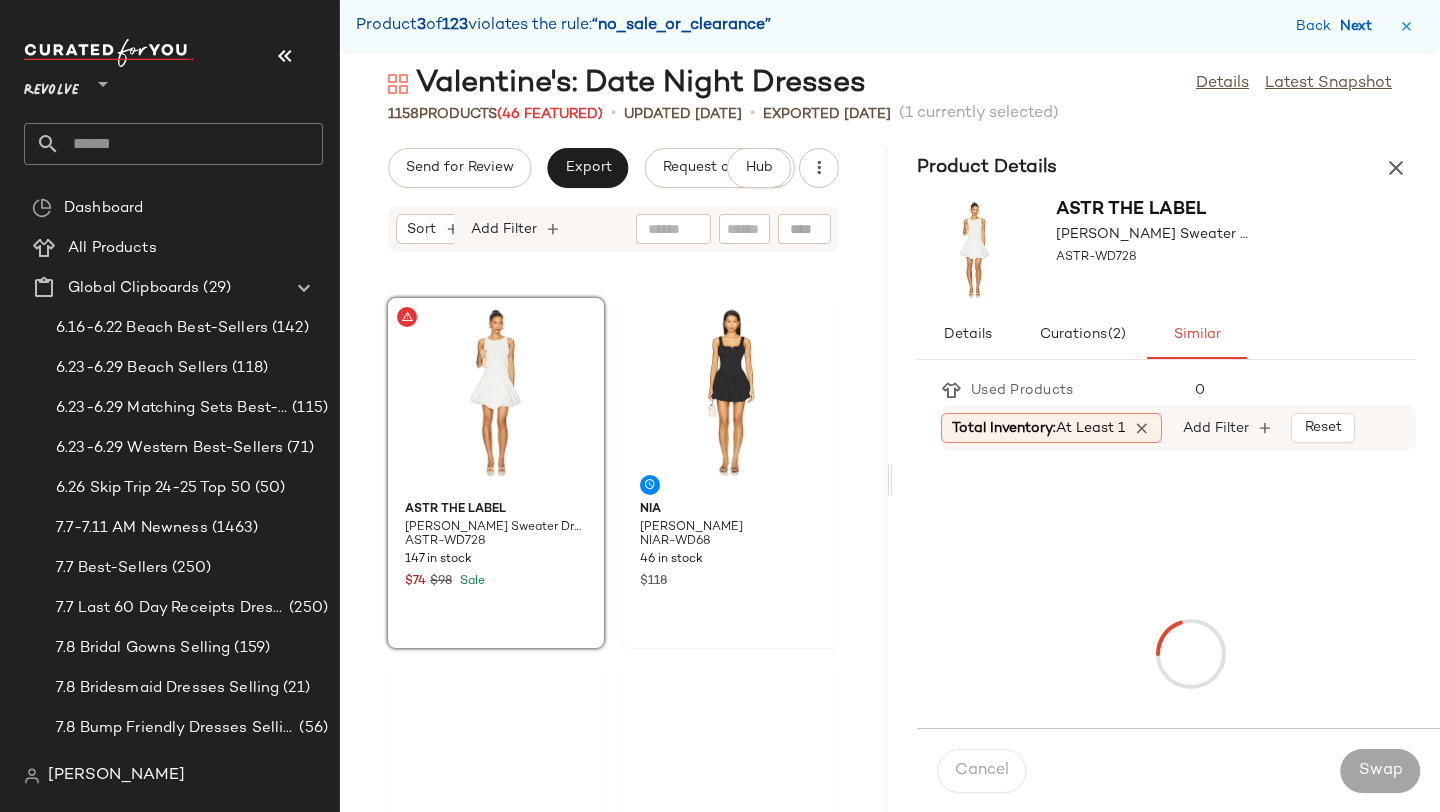click on "Next" at bounding box center [1360, 26] 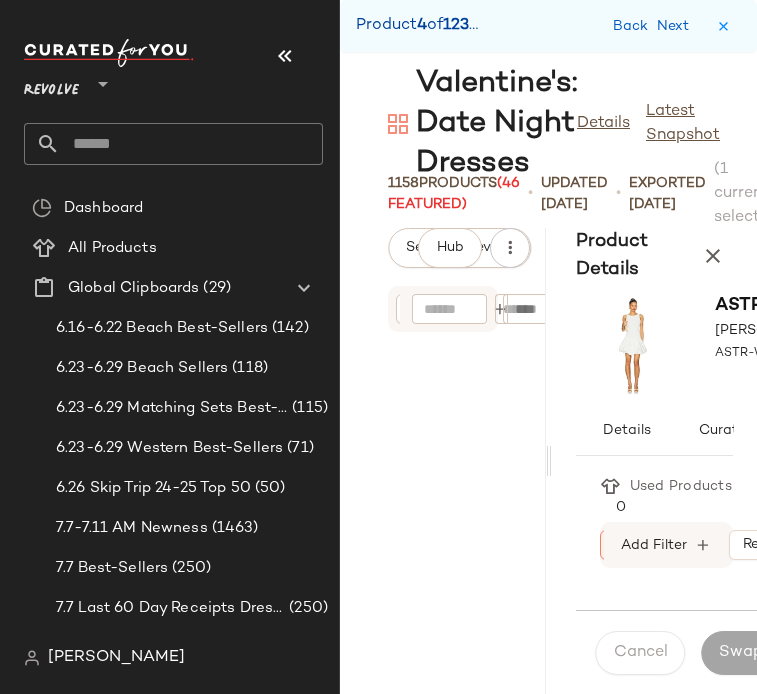 scroll, scrollTop: 0, scrollLeft: 0, axis: both 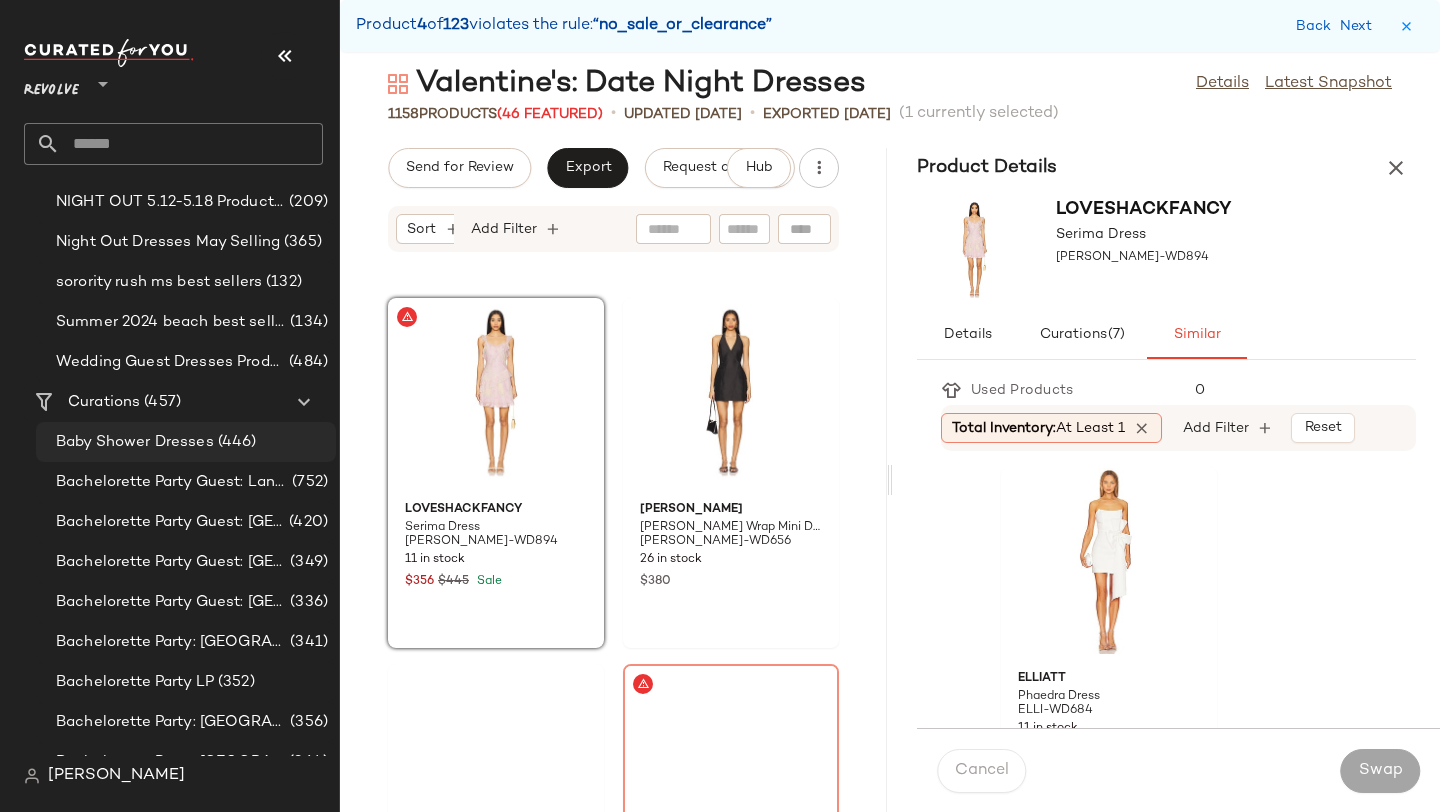 click on "Baby Shower Dresses" at bounding box center (135, 442) 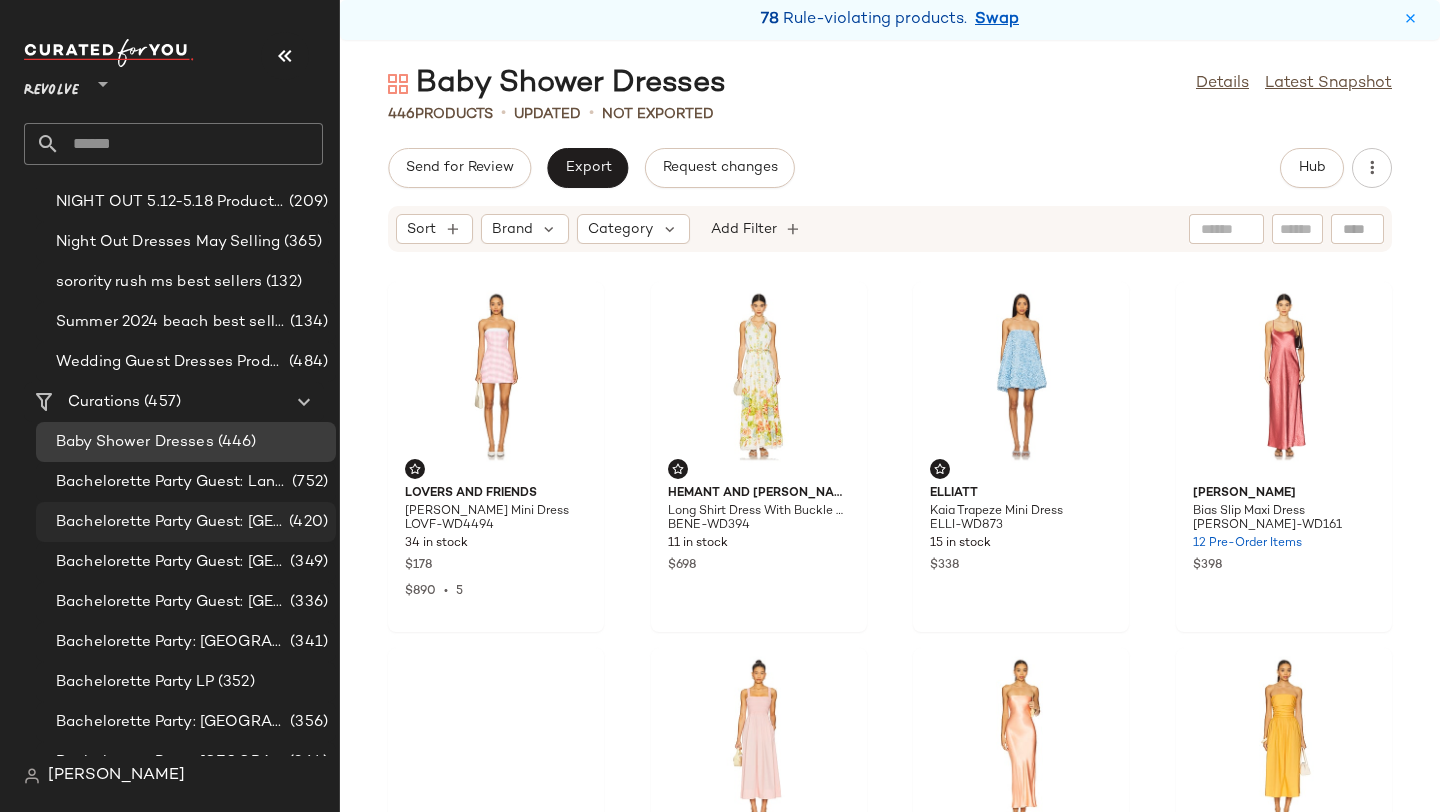 click on "Bachelorette Party Guest: Las Vegas" at bounding box center (170, 522) 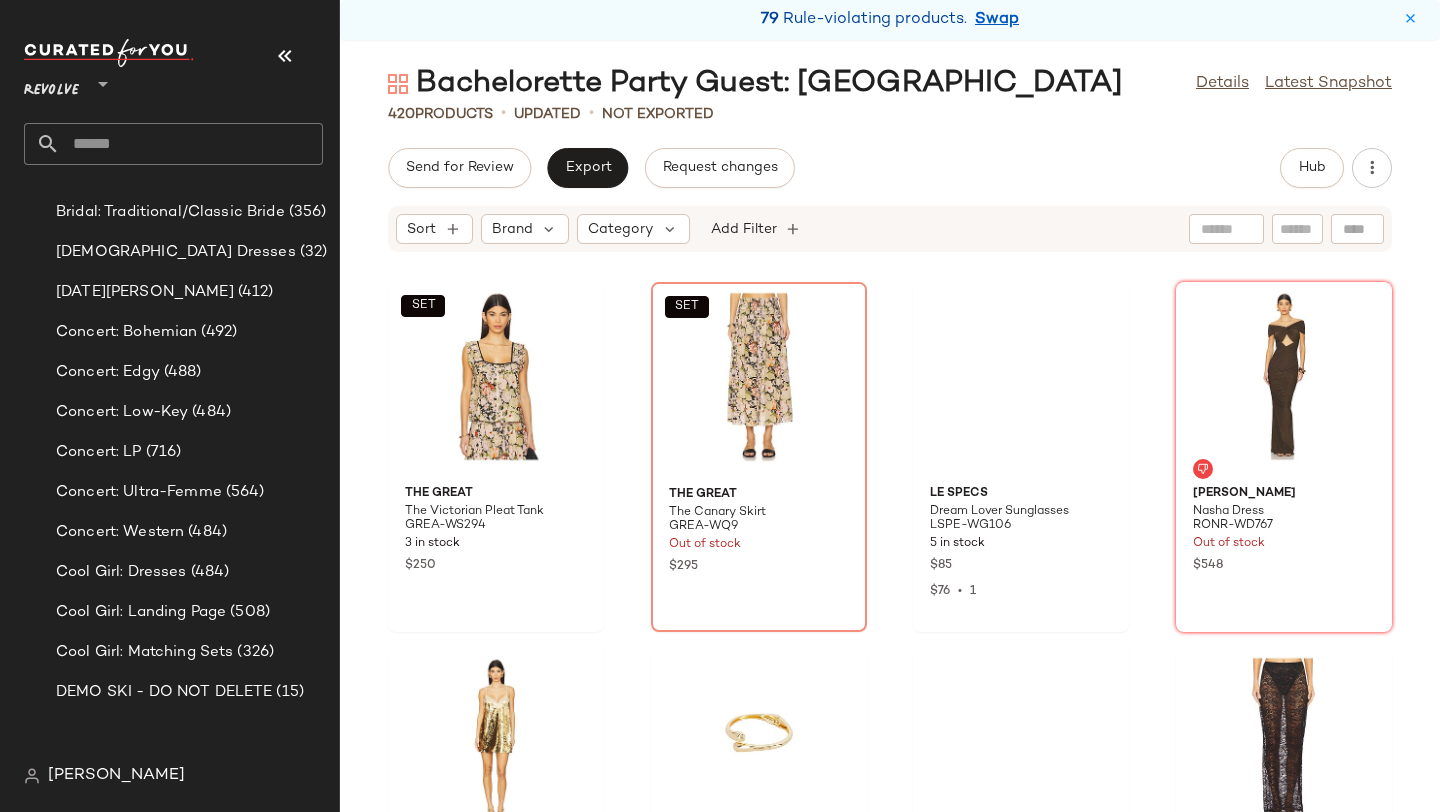scroll, scrollTop: 2797, scrollLeft: 0, axis: vertical 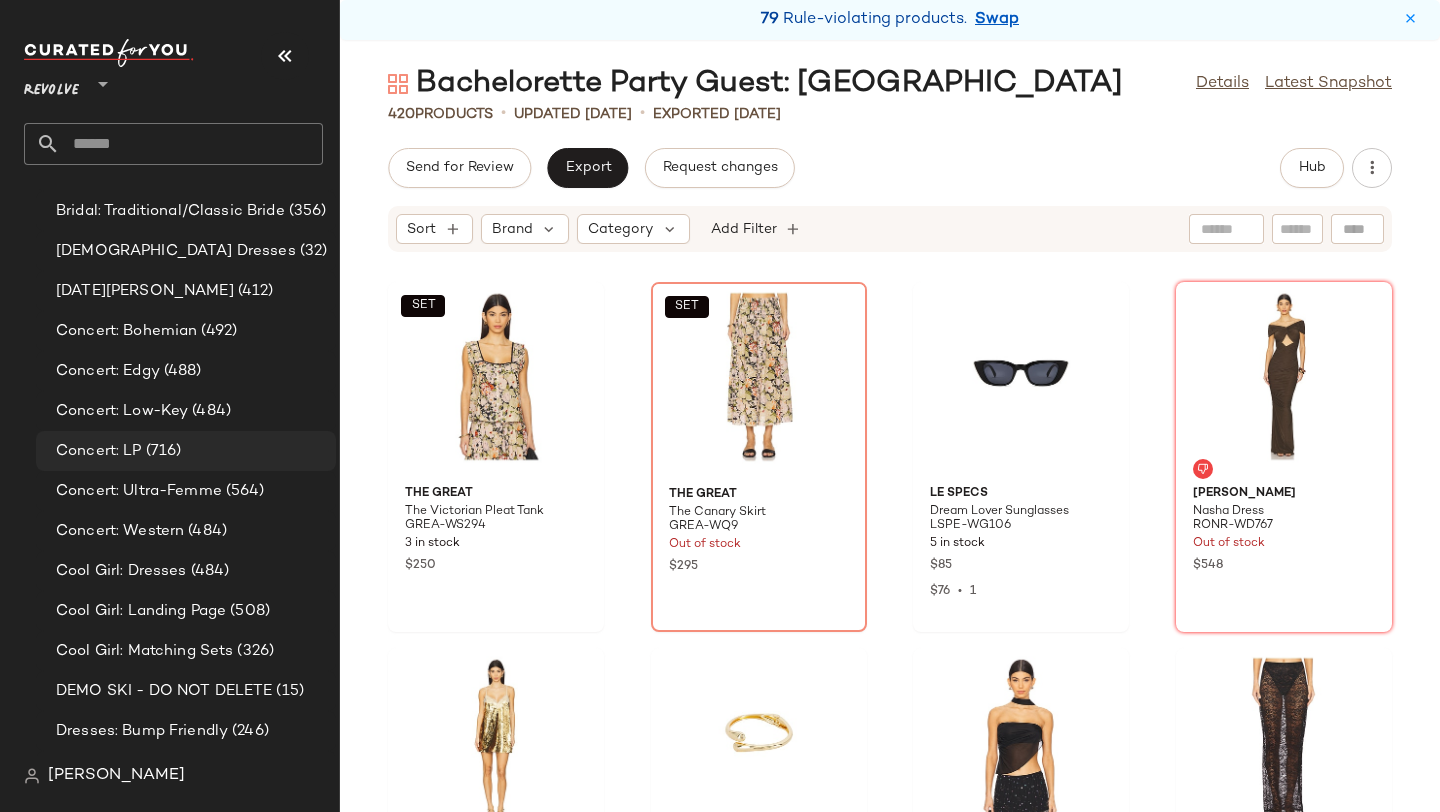 click on "Concert: LP (716)" 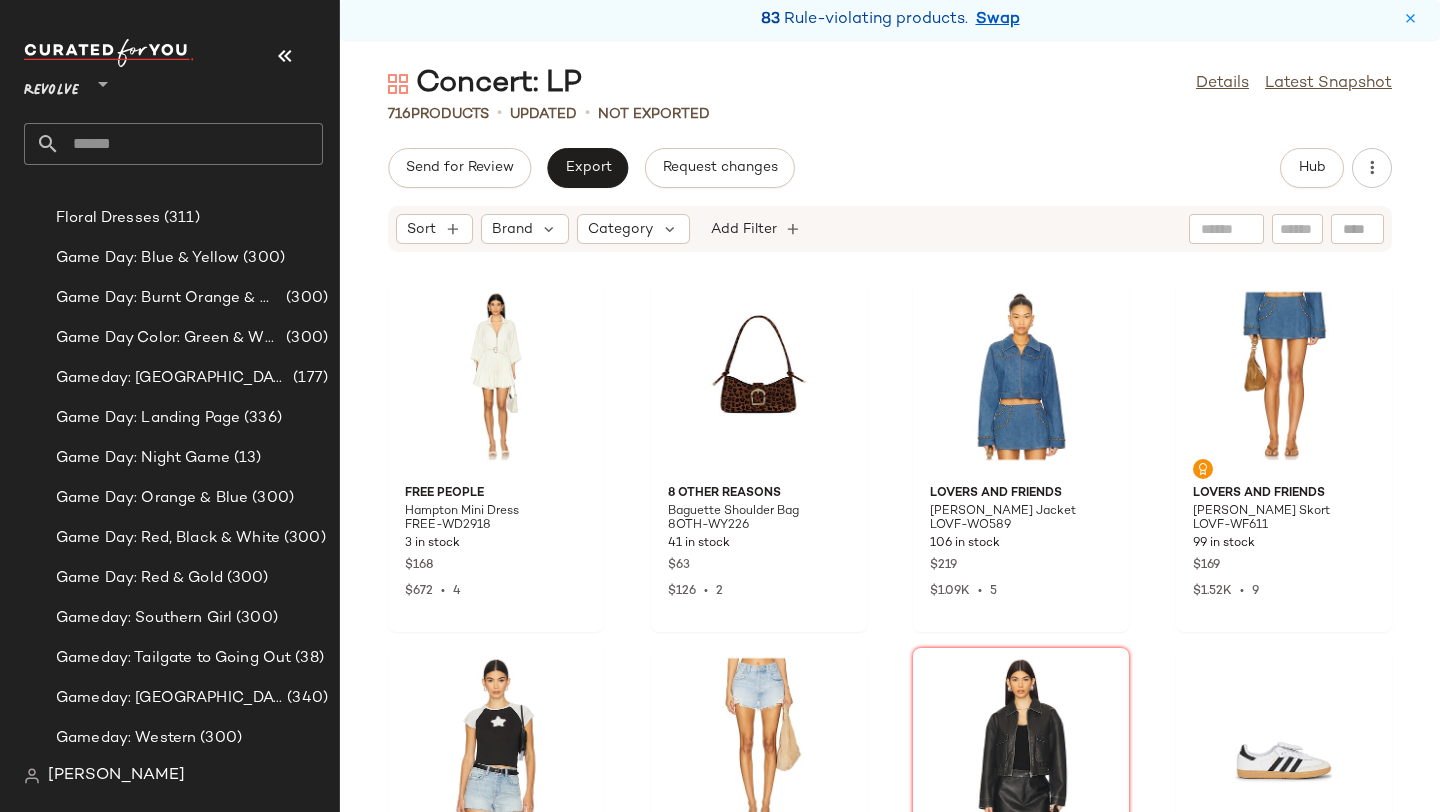 scroll, scrollTop: 4796, scrollLeft: 0, axis: vertical 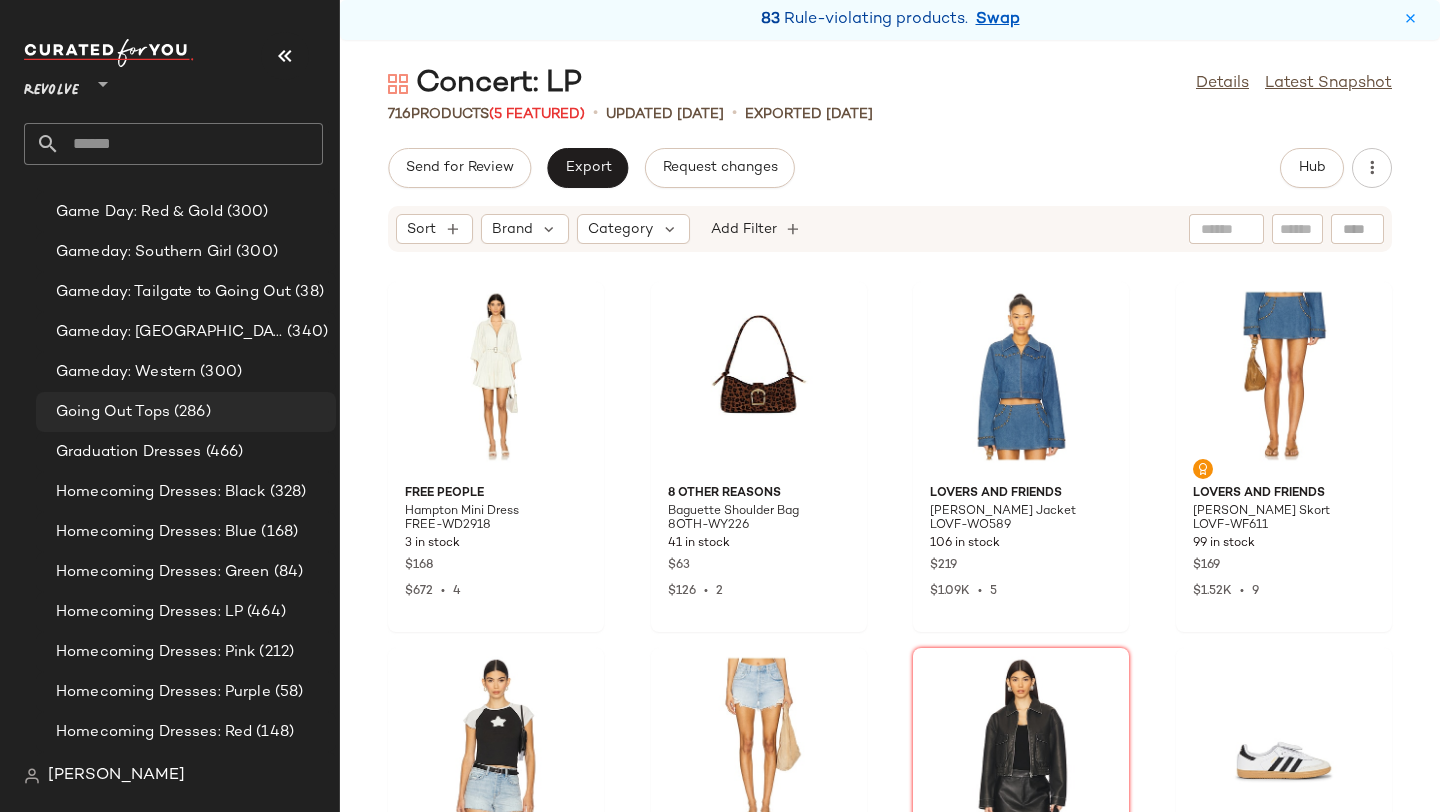 click on "(286)" at bounding box center (190, 412) 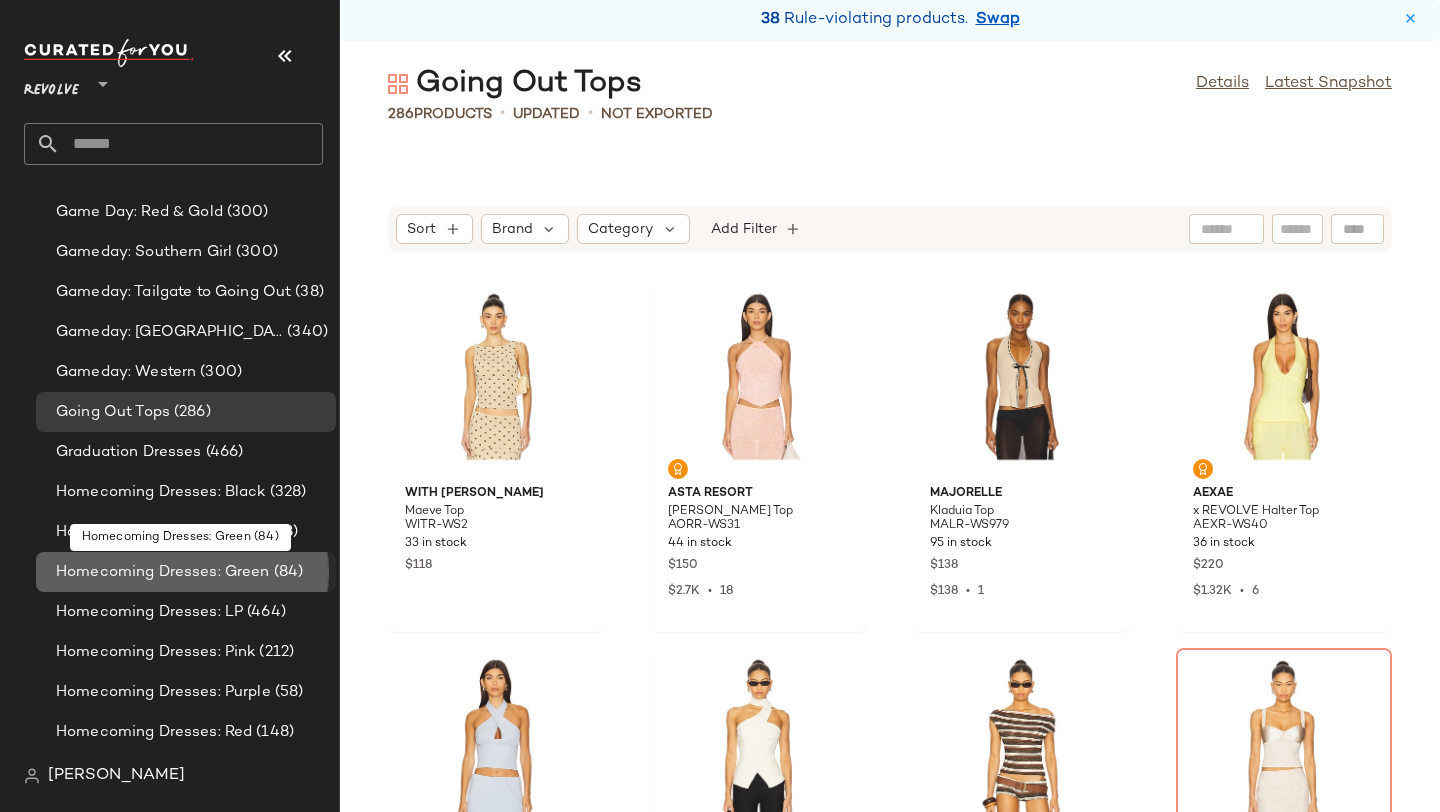 click on "Homecoming Dresses: Green" at bounding box center [163, 572] 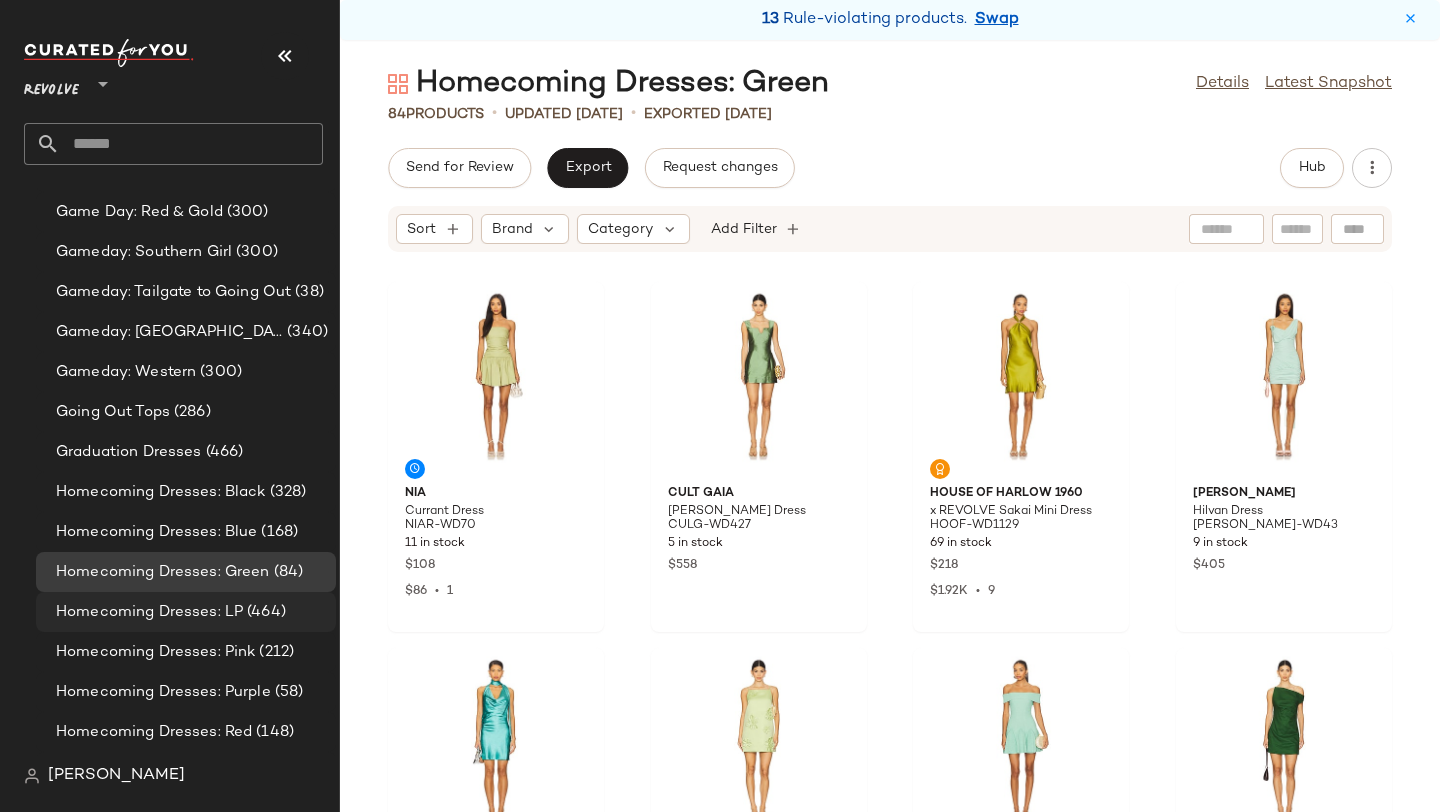 click on "Homecoming Dresses: LP" at bounding box center (149, 612) 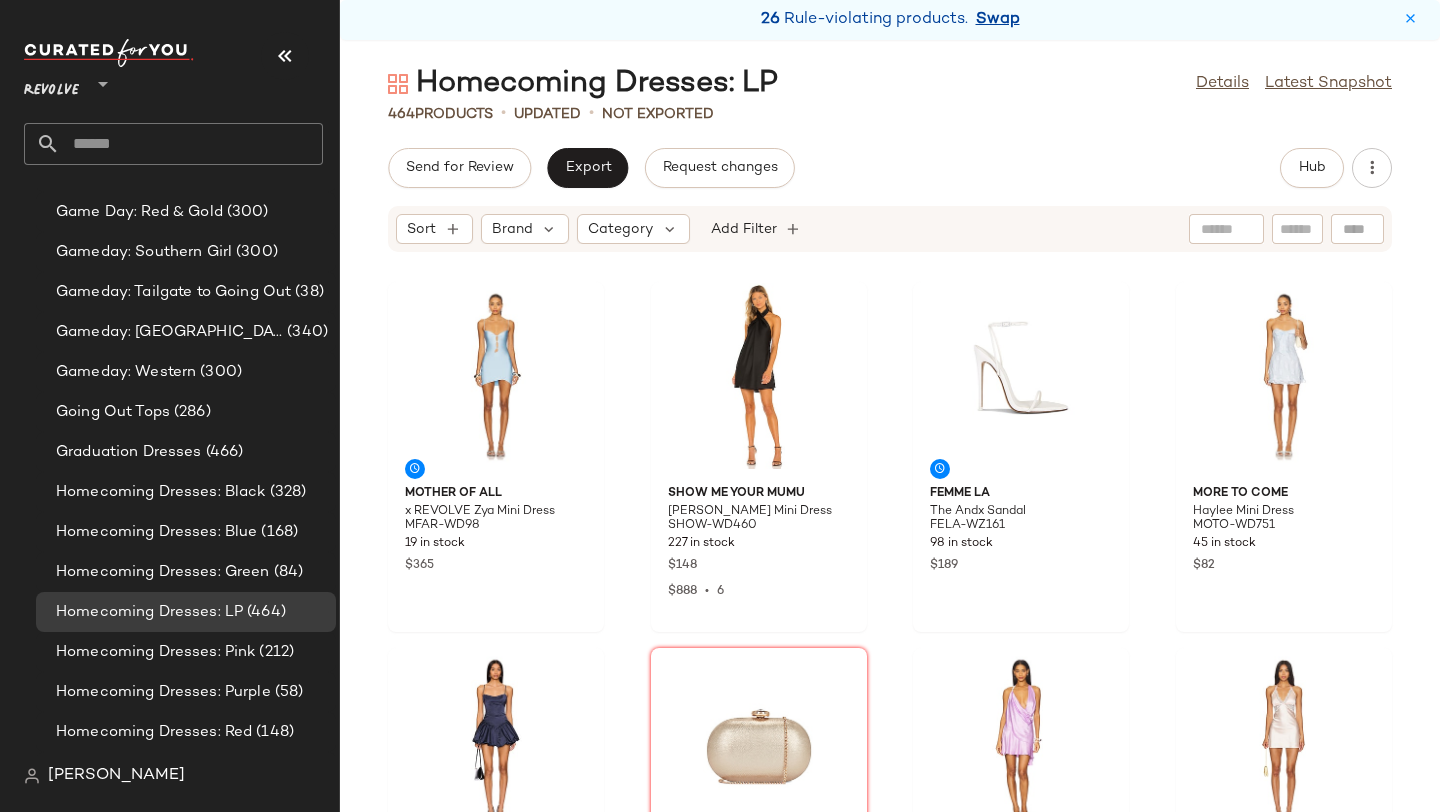 click on "Swap" at bounding box center (998, 20) 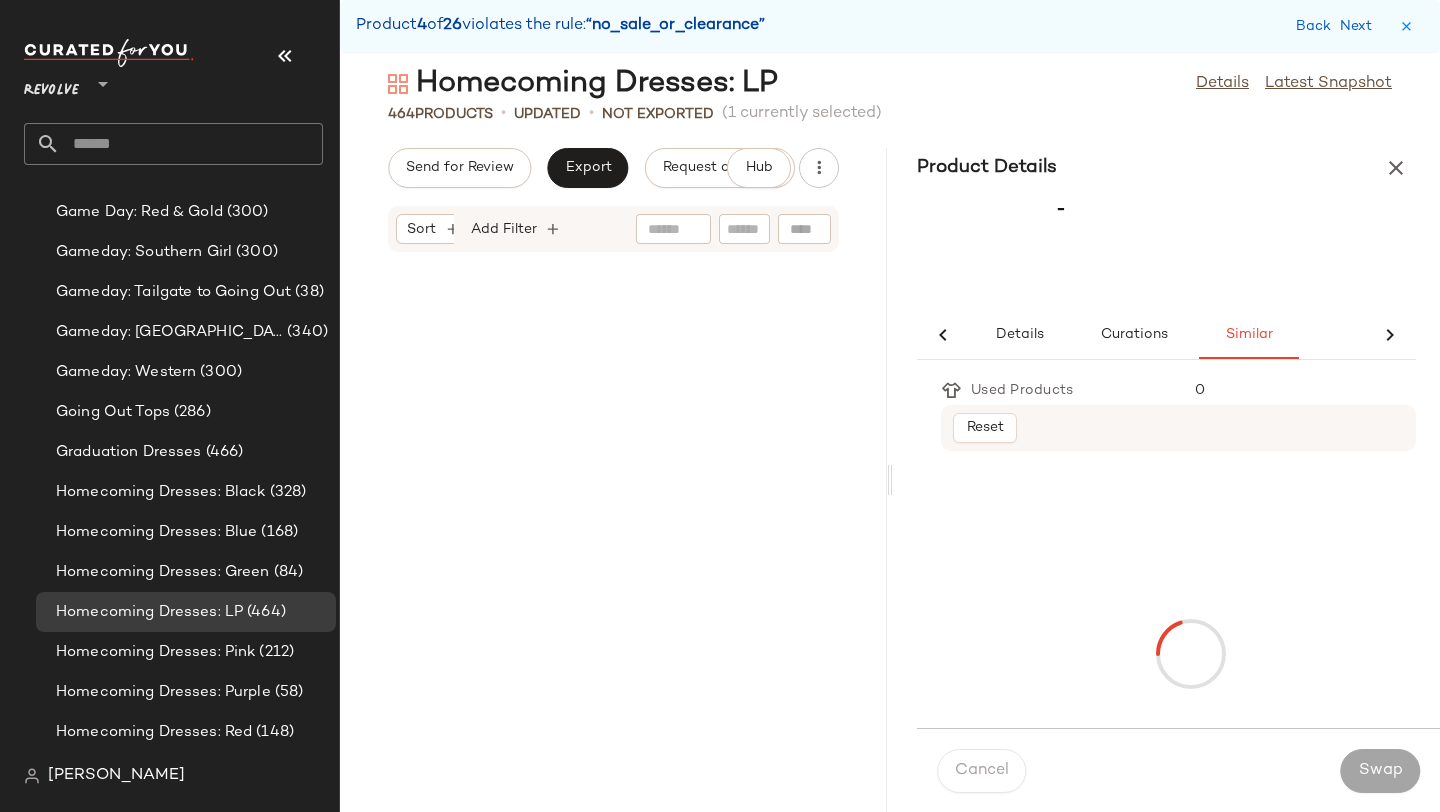 scroll, scrollTop: 1464, scrollLeft: 0, axis: vertical 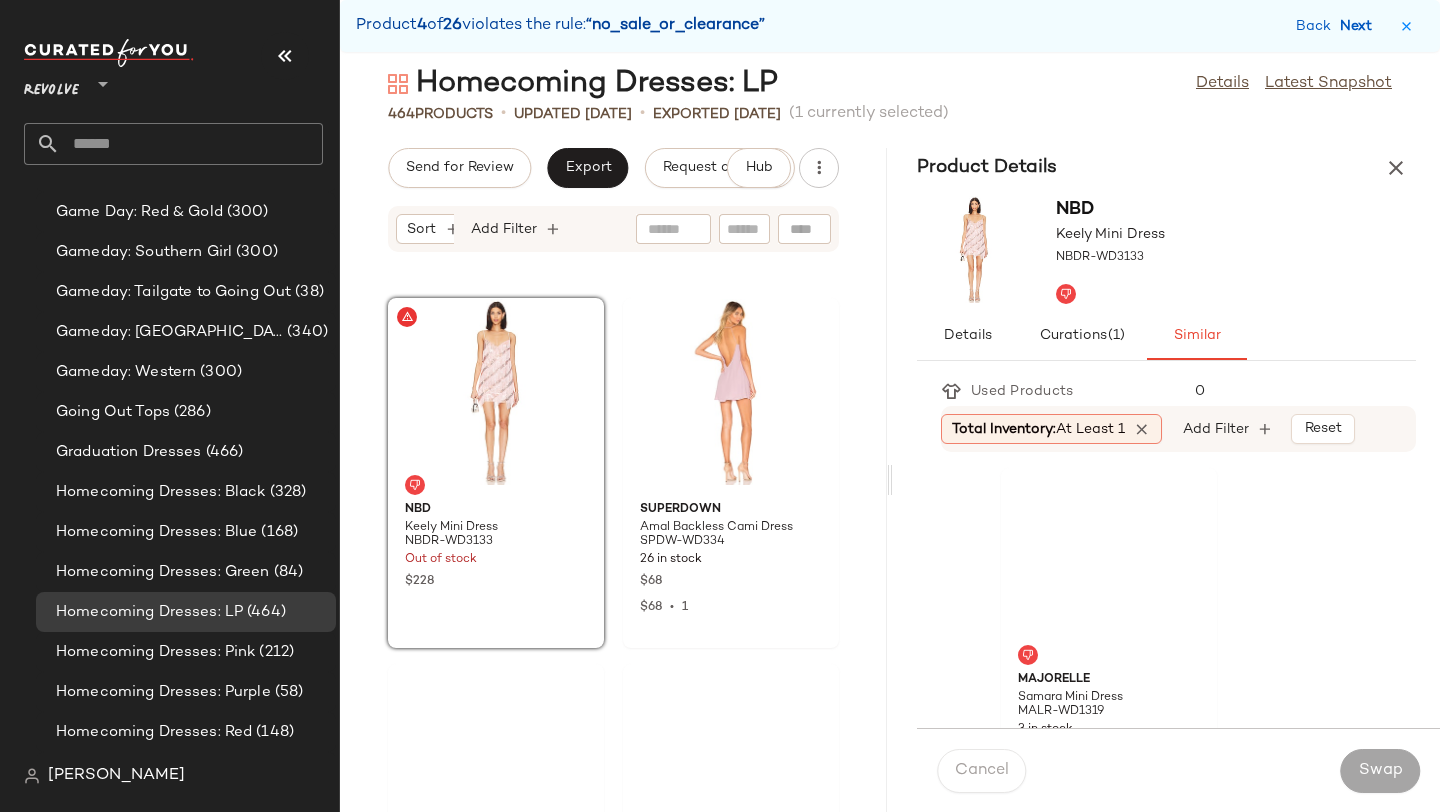 click on "Next" at bounding box center [1360, 26] 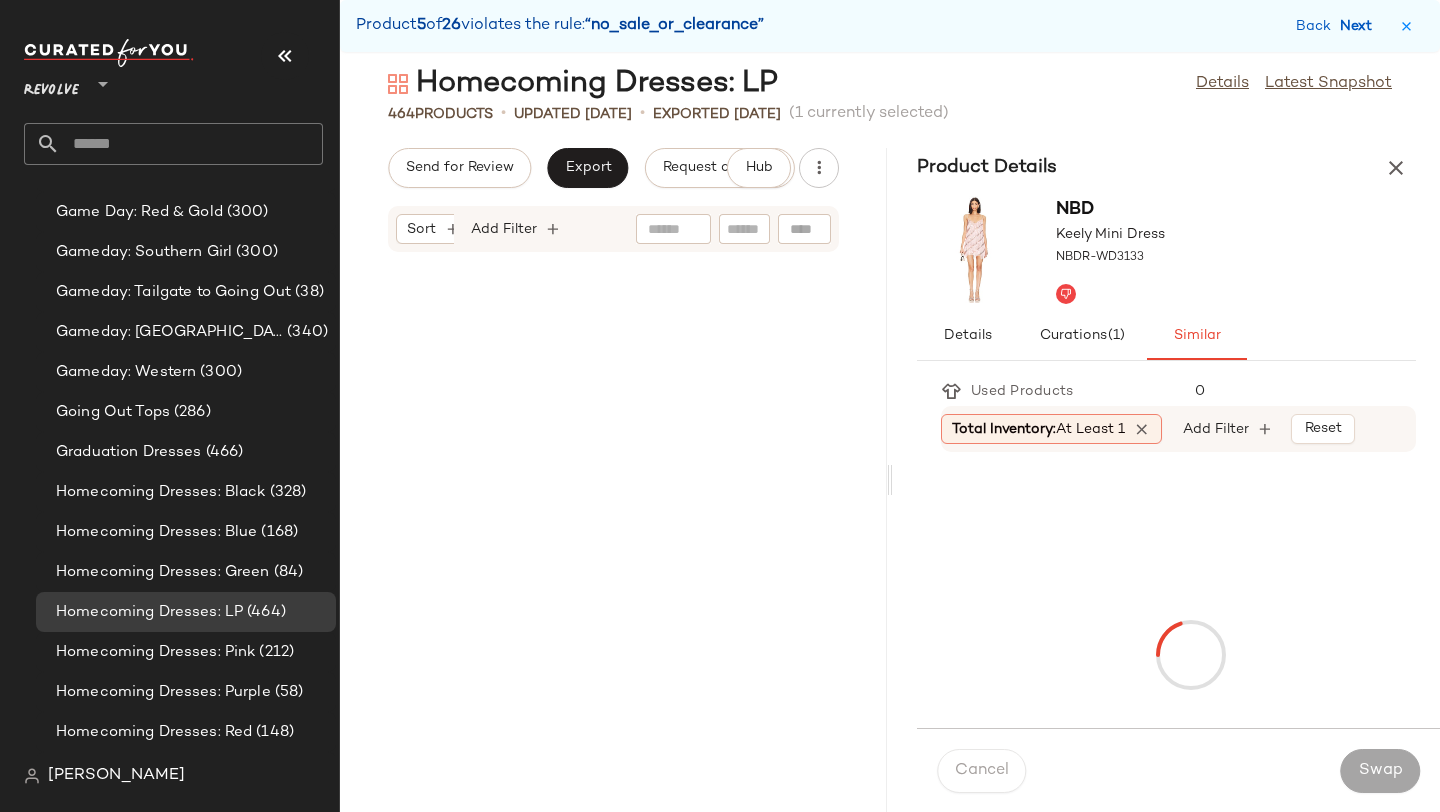 scroll, scrollTop: 44286, scrollLeft: 0, axis: vertical 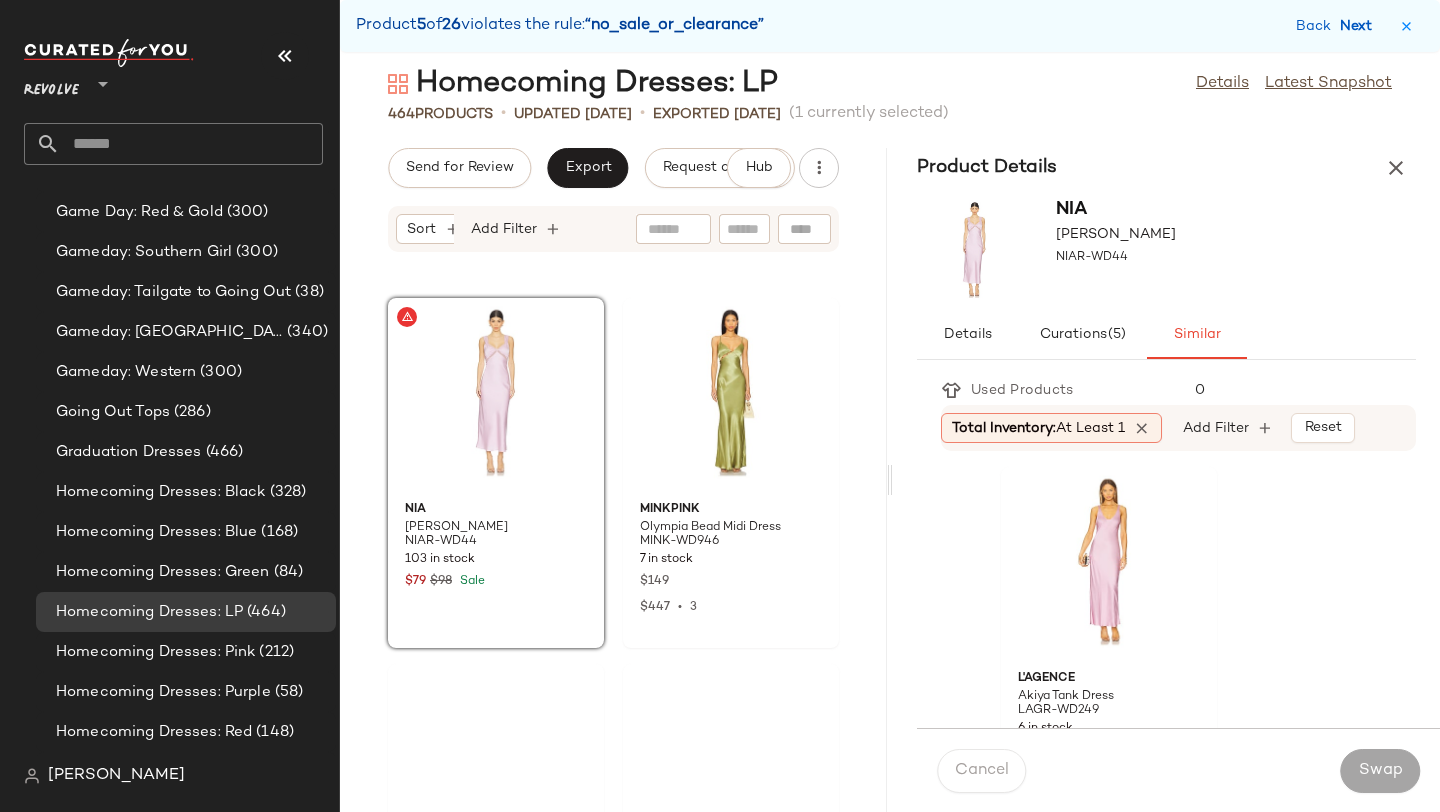 click on "Next" at bounding box center [1360, 26] 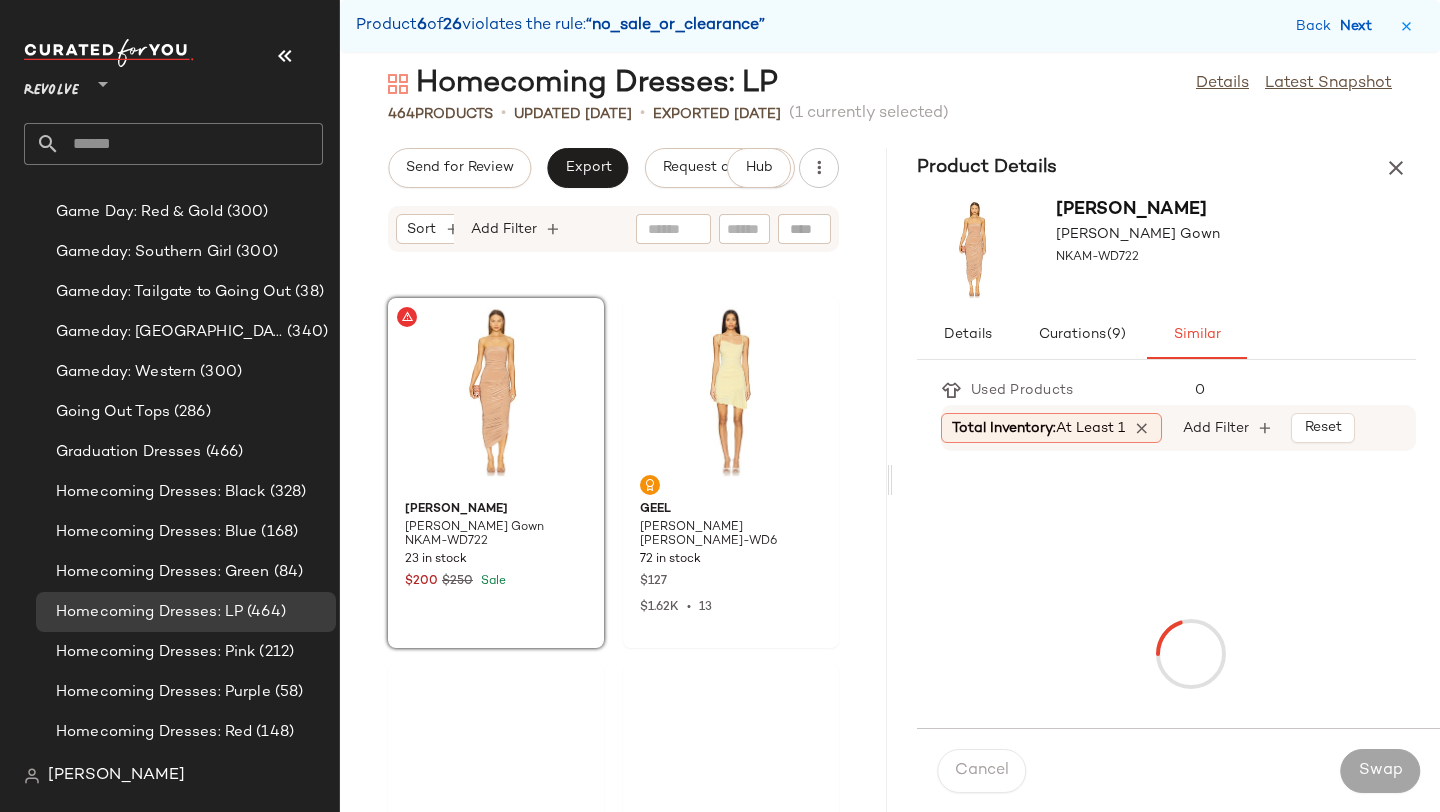 click on "Next" at bounding box center [1360, 26] 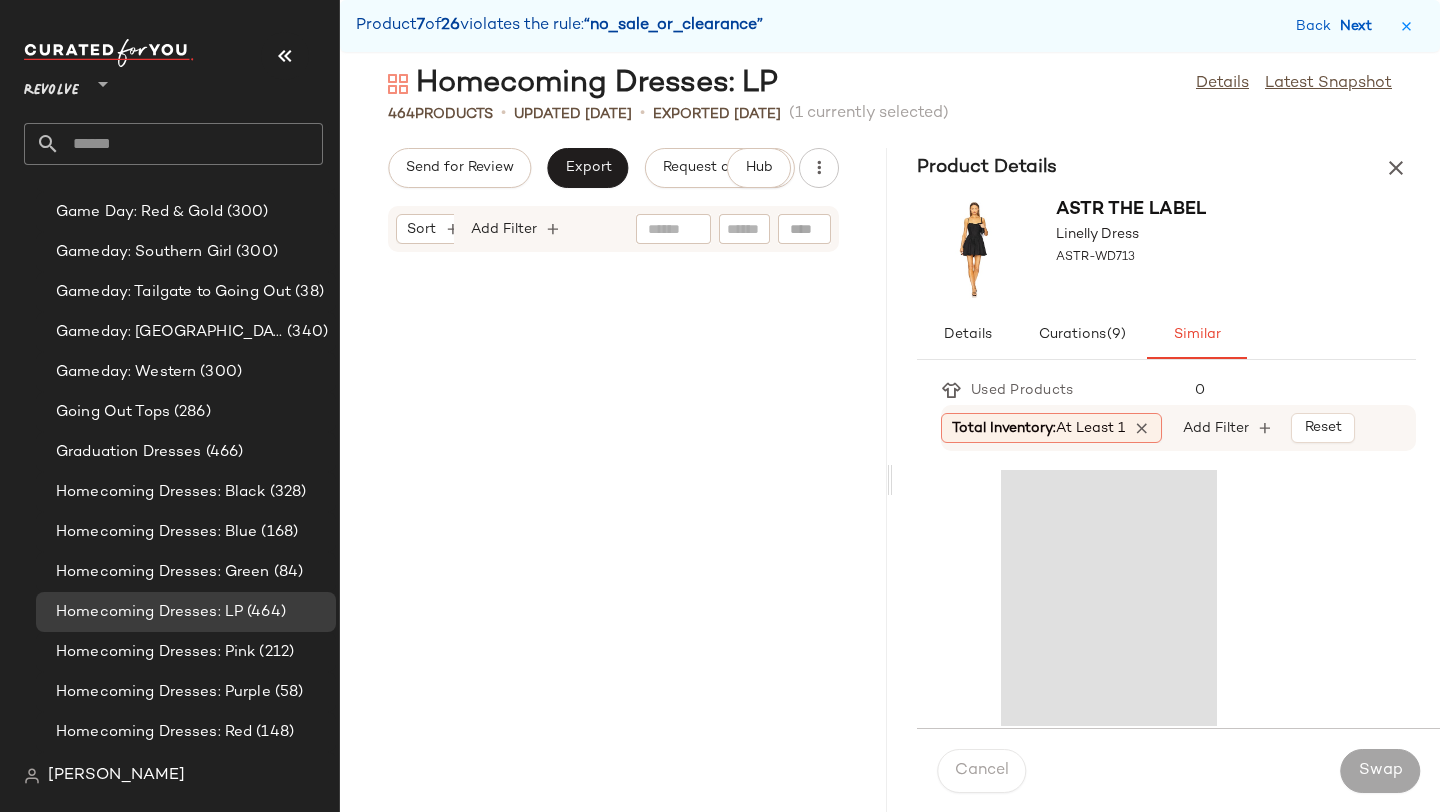 click on "Next" at bounding box center (1360, 26) 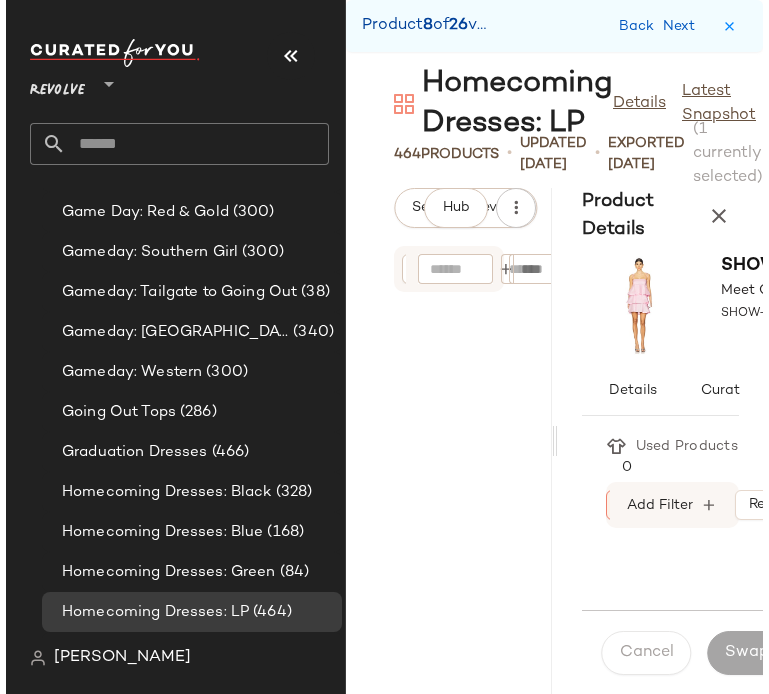scroll, scrollTop: 0, scrollLeft: 0, axis: both 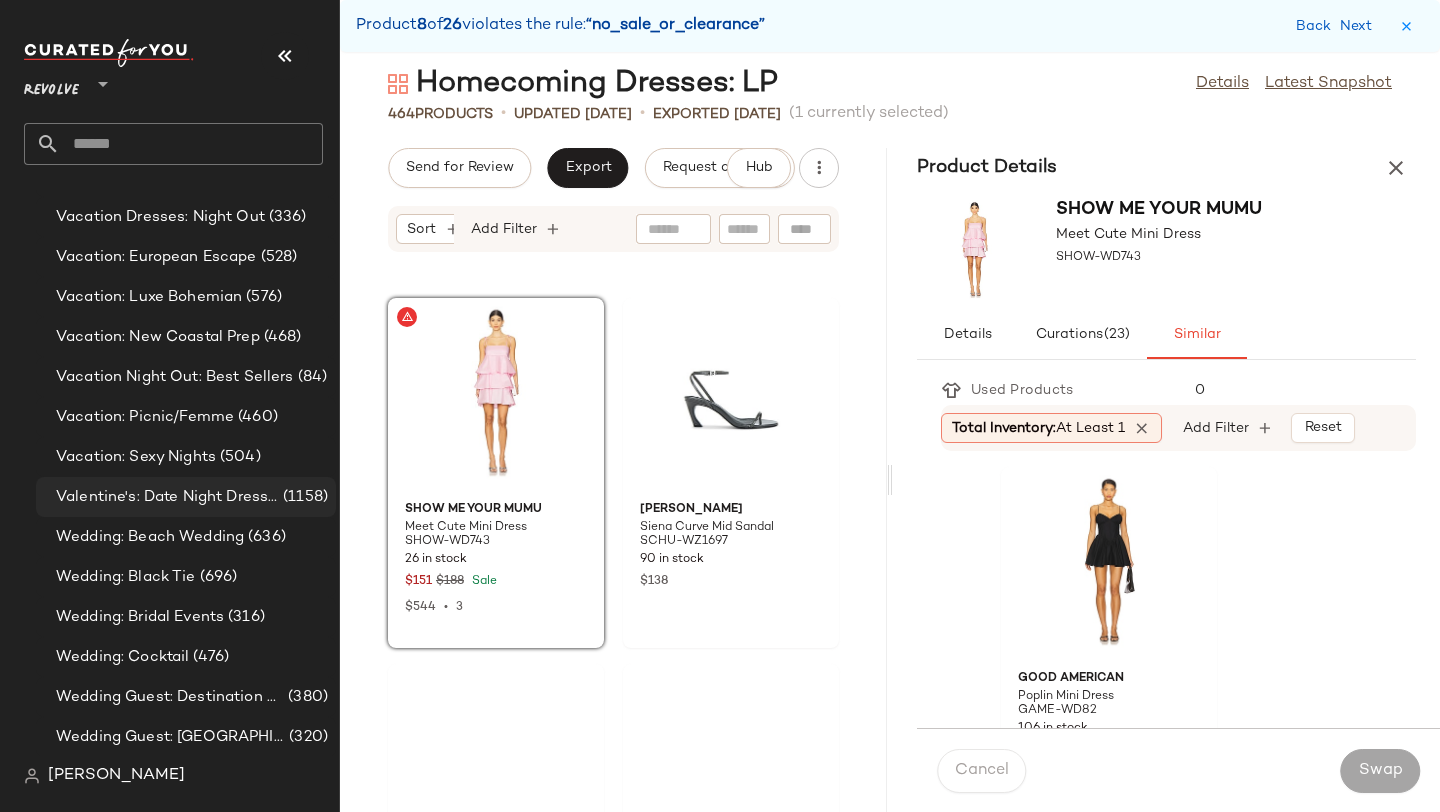 click on "Valentine's: Date Night Dresses" at bounding box center [167, 497] 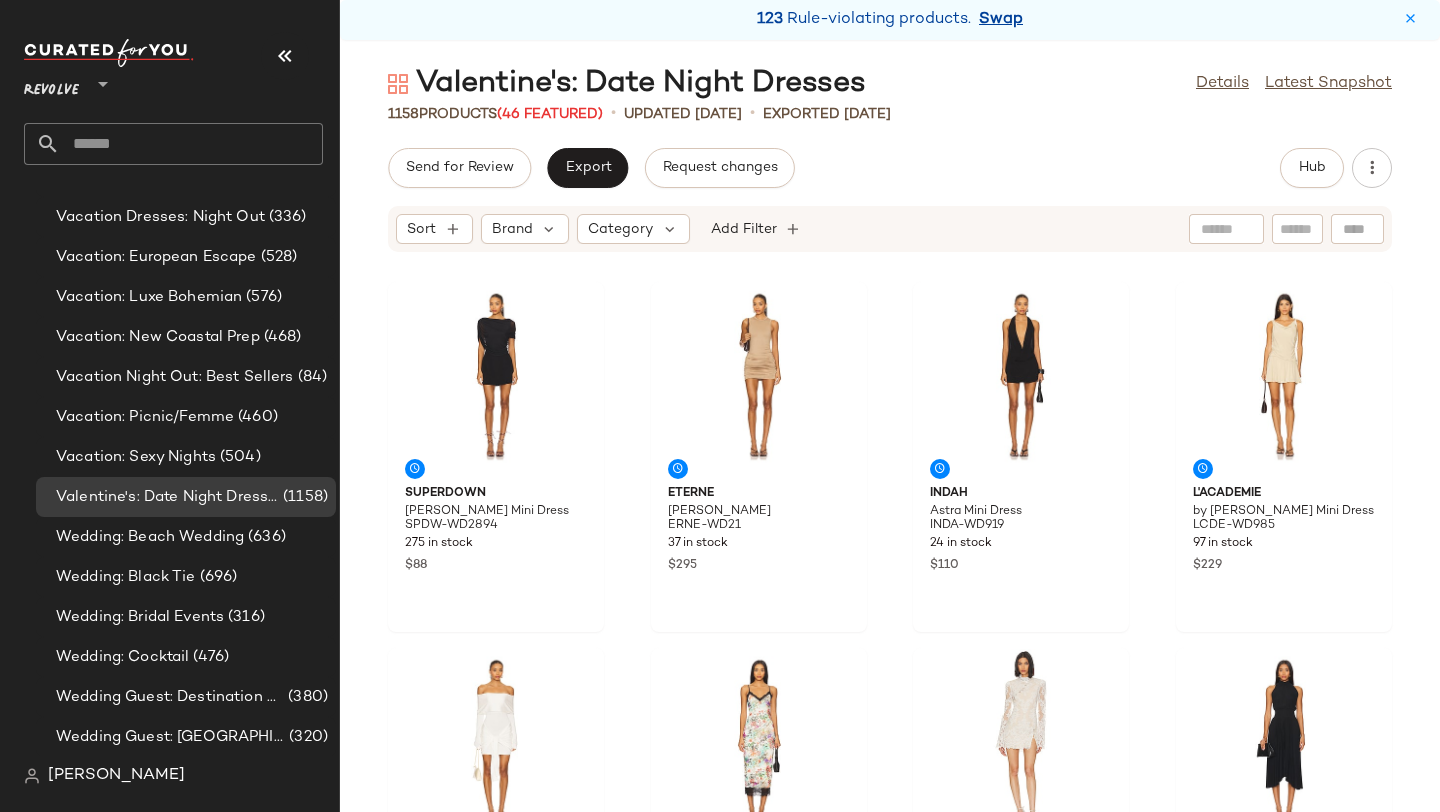 click on "Swap" at bounding box center (1001, 20) 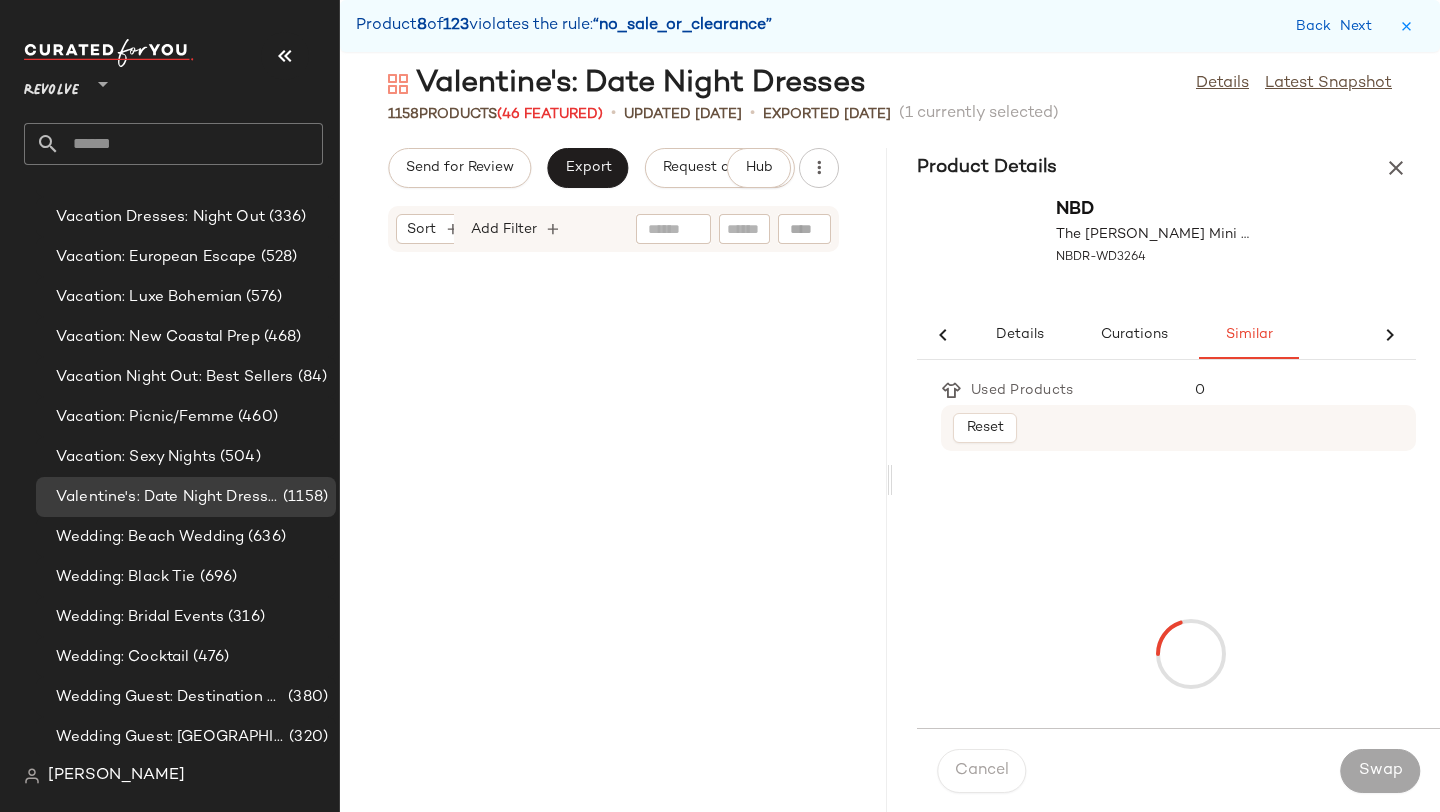 scroll, scrollTop: 0, scrollLeft: 0, axis: both 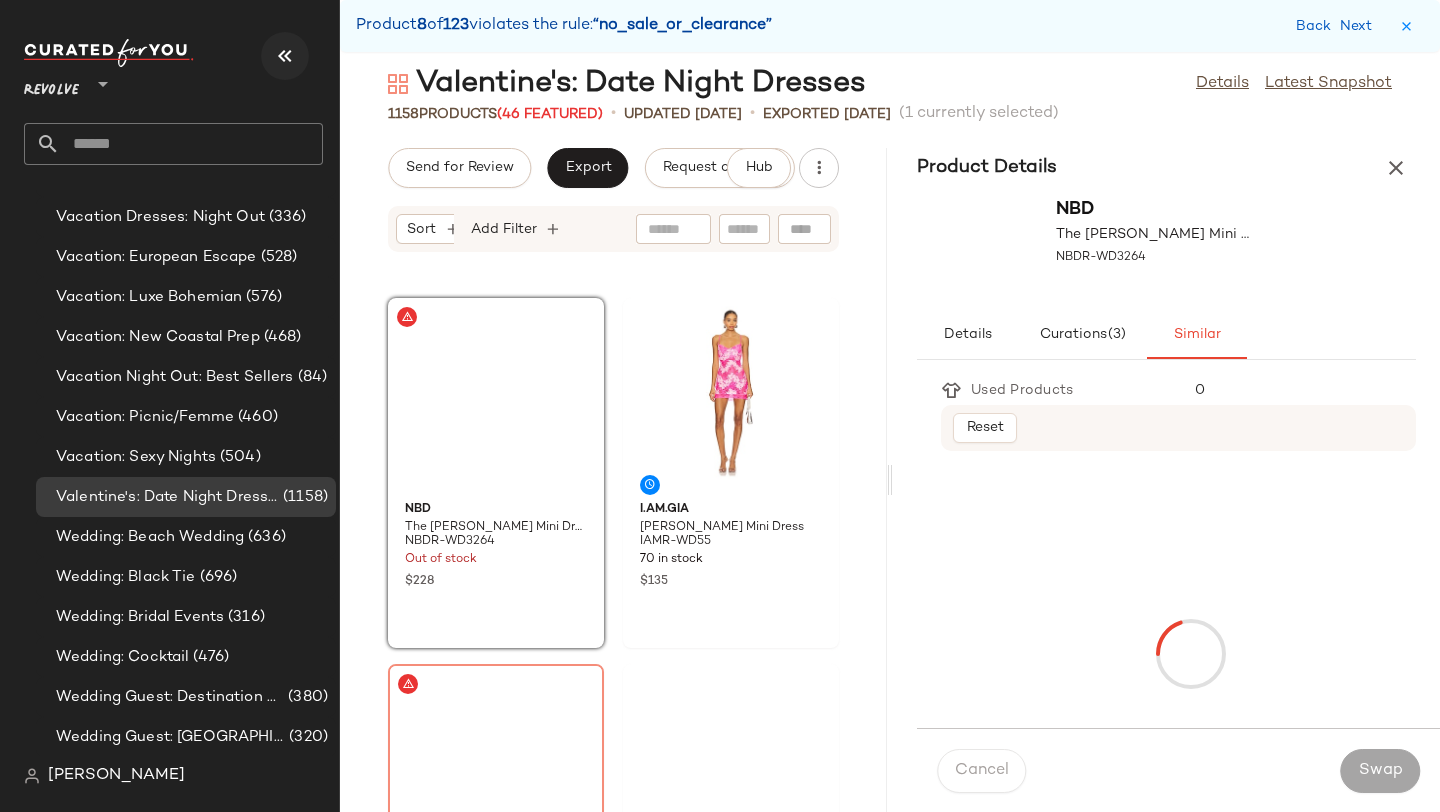 click at bounding box center [285, 56] 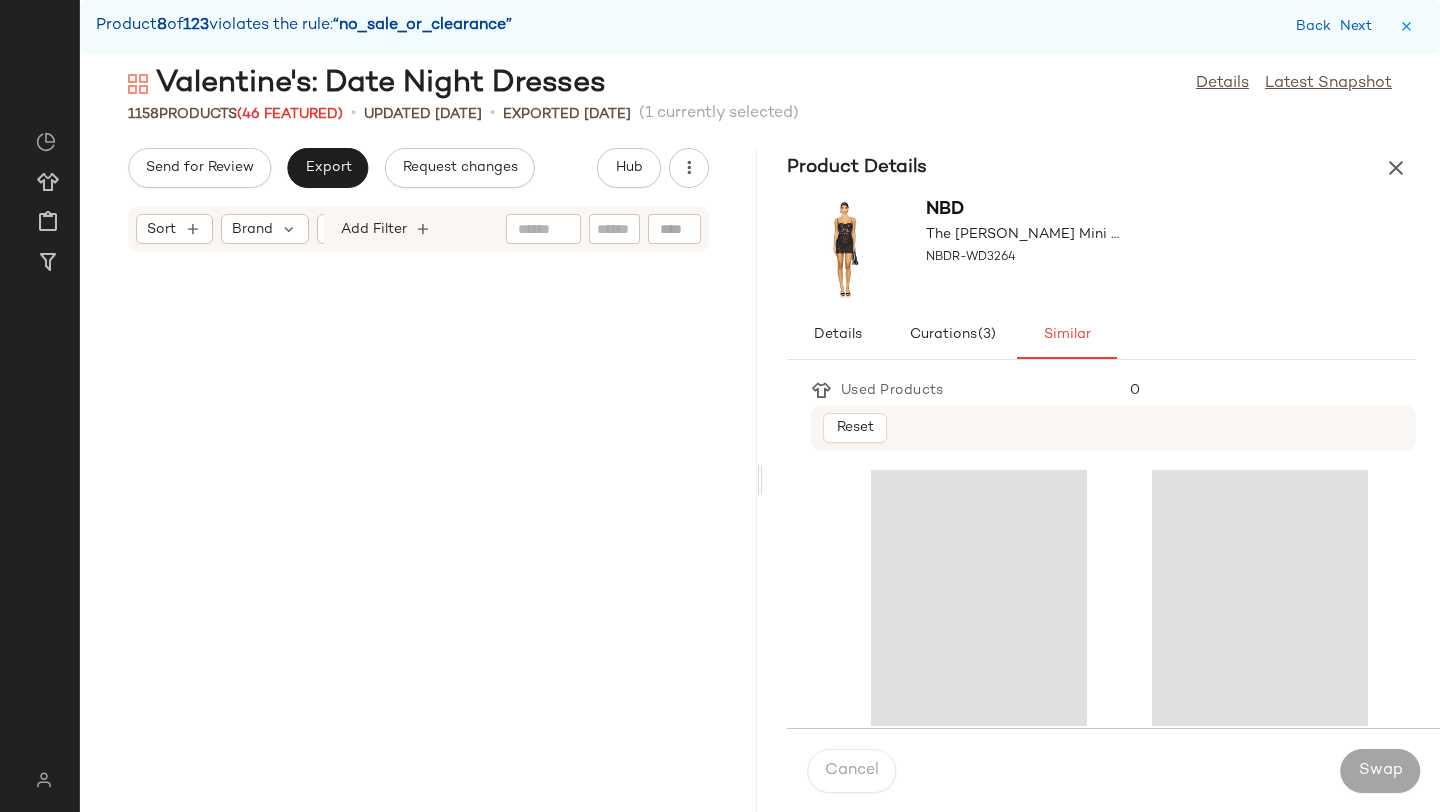 scroll, scrollTop: 0, scrollLeft: 0, axis: both 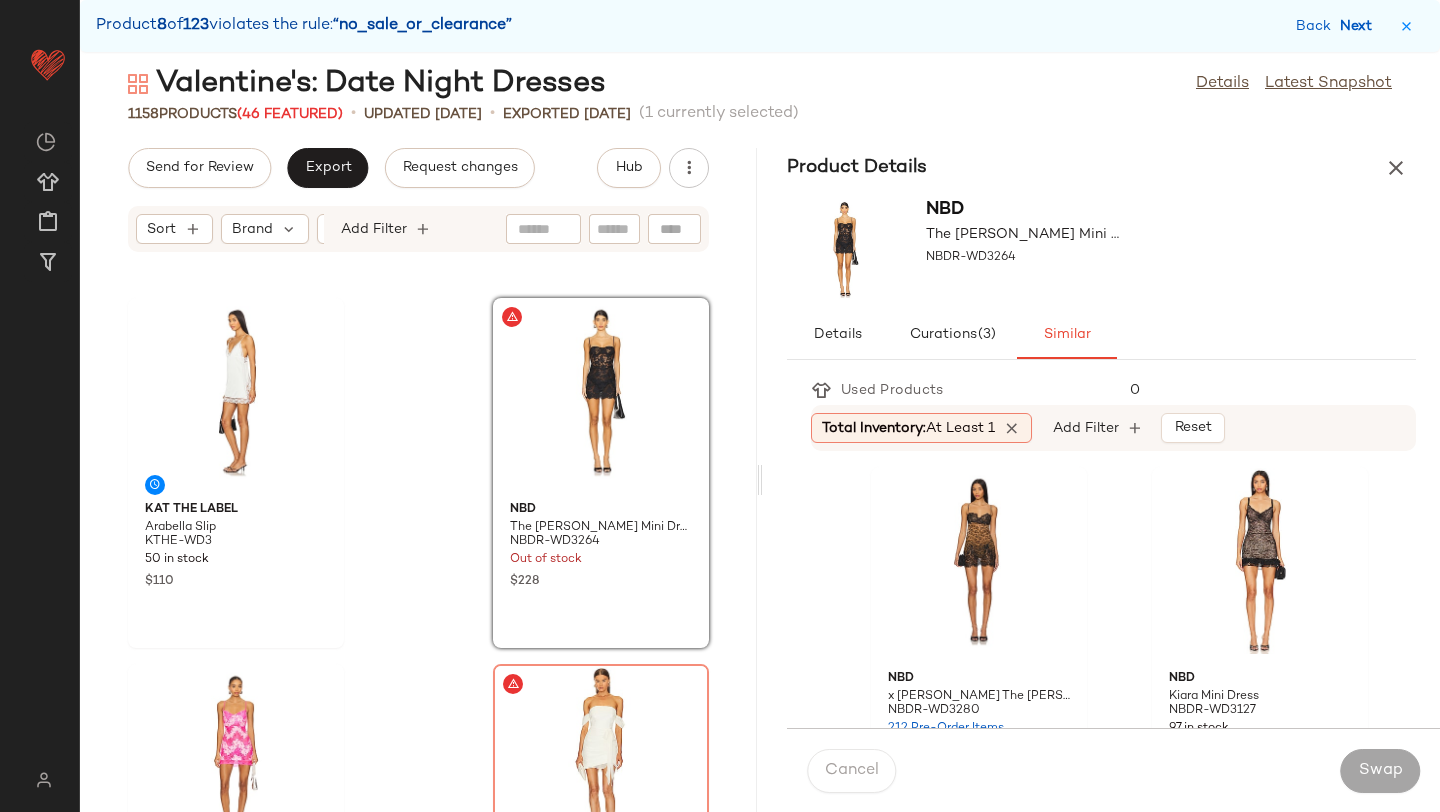 click on "Next" at bounding box center [1360, 26] 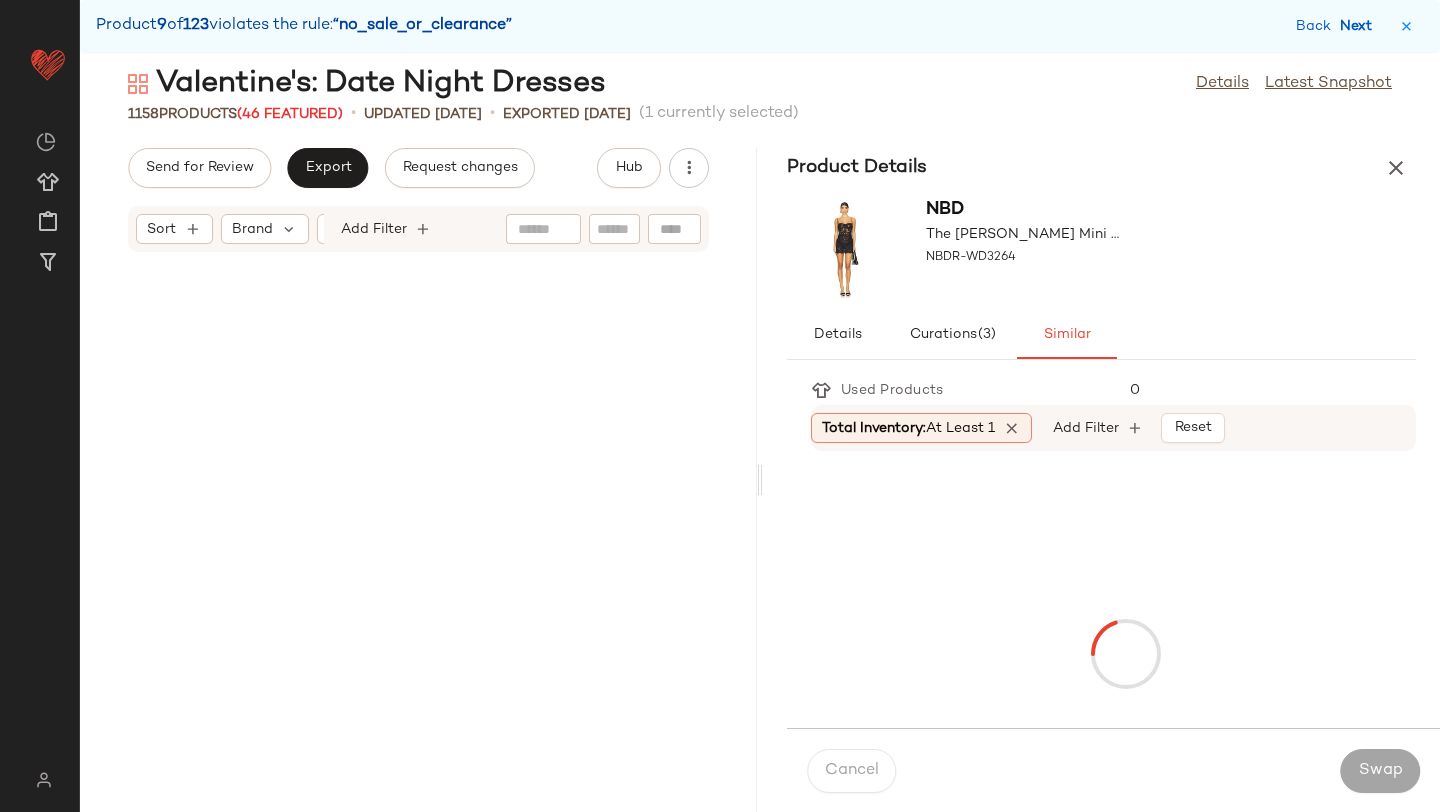 scroll, scrollTop: 34038, scrollLeft: 0, axis: vertical 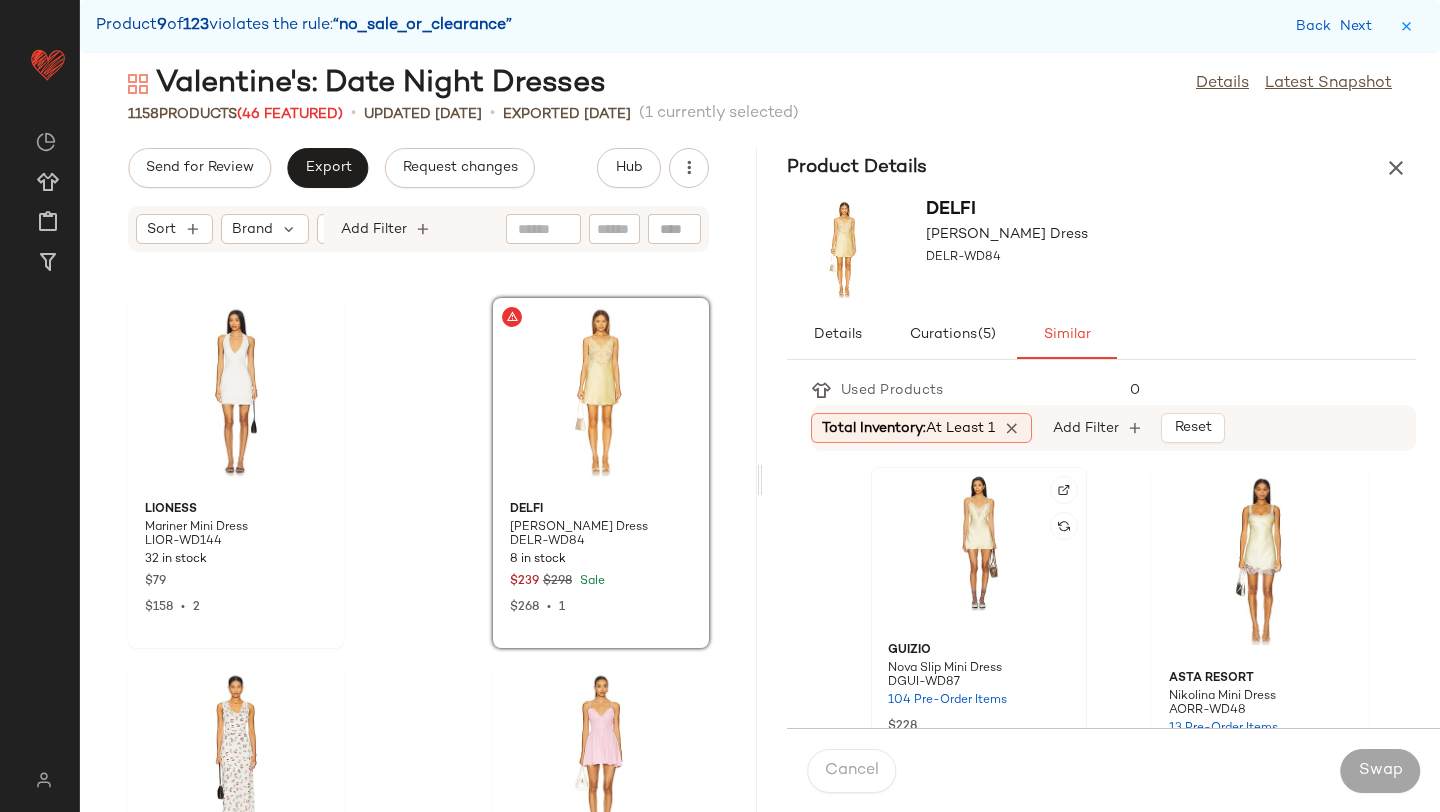 click 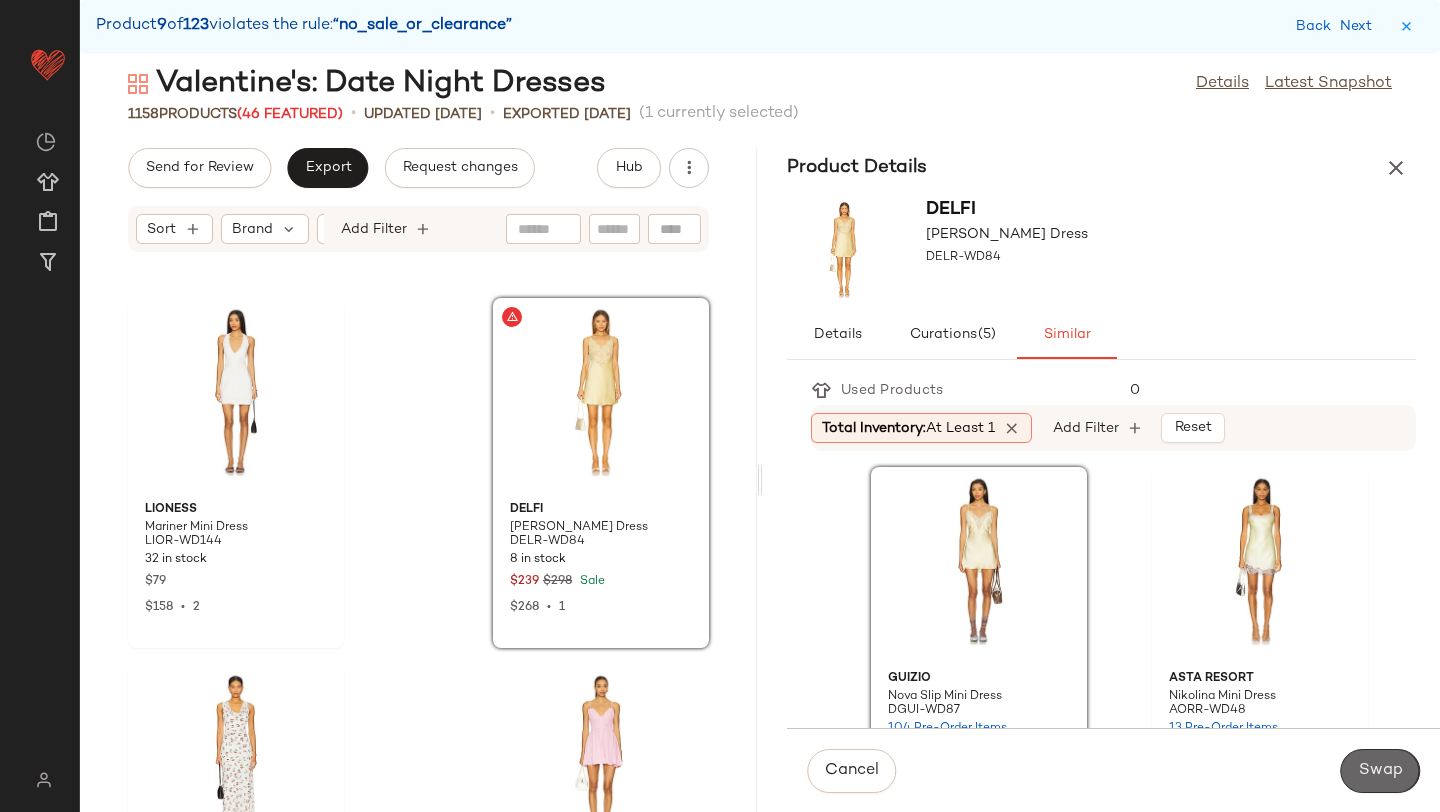 click on "Swap" at bounding box center [1380, 771] 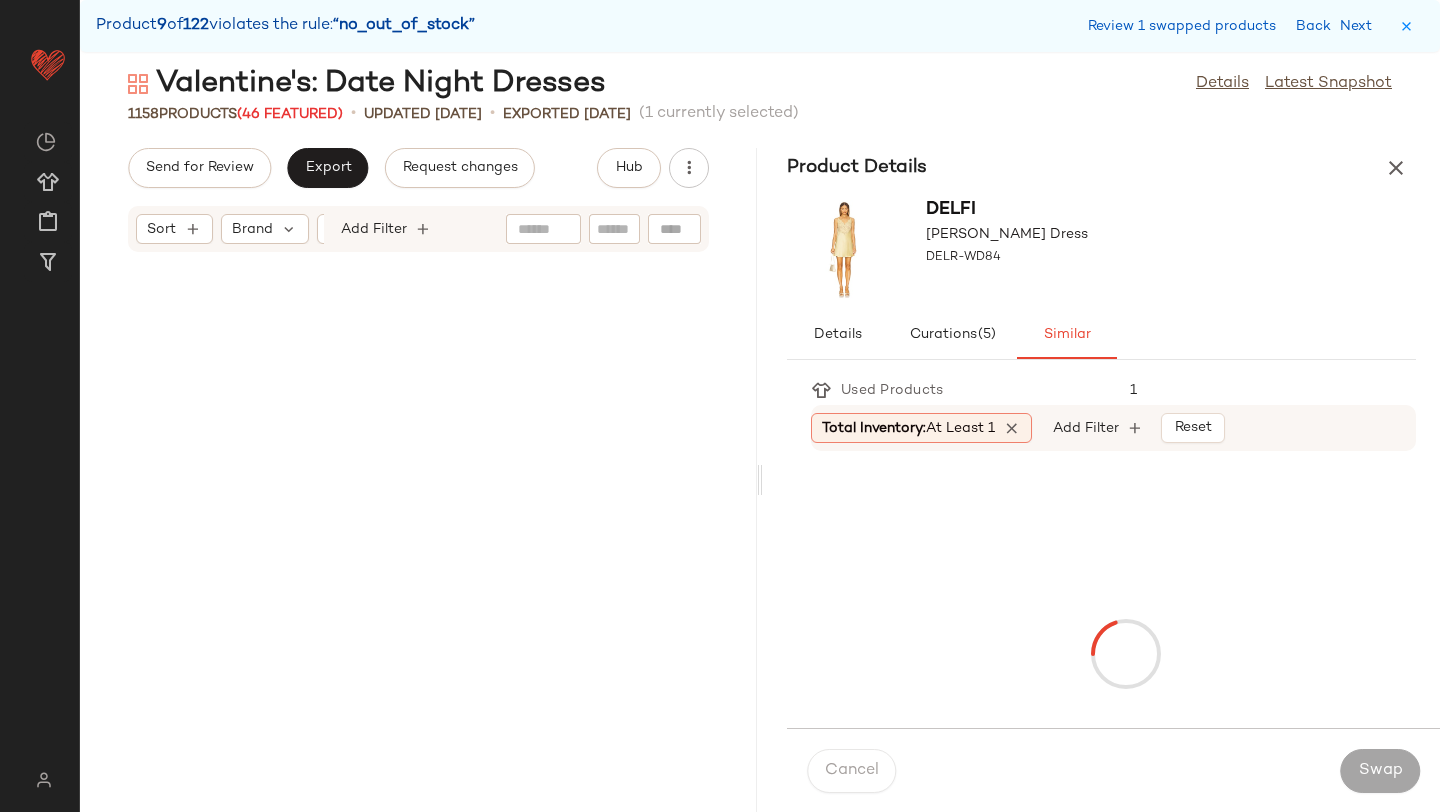 scroll, scrollTop: 35136, scrollLeft: 0, axis: vertical 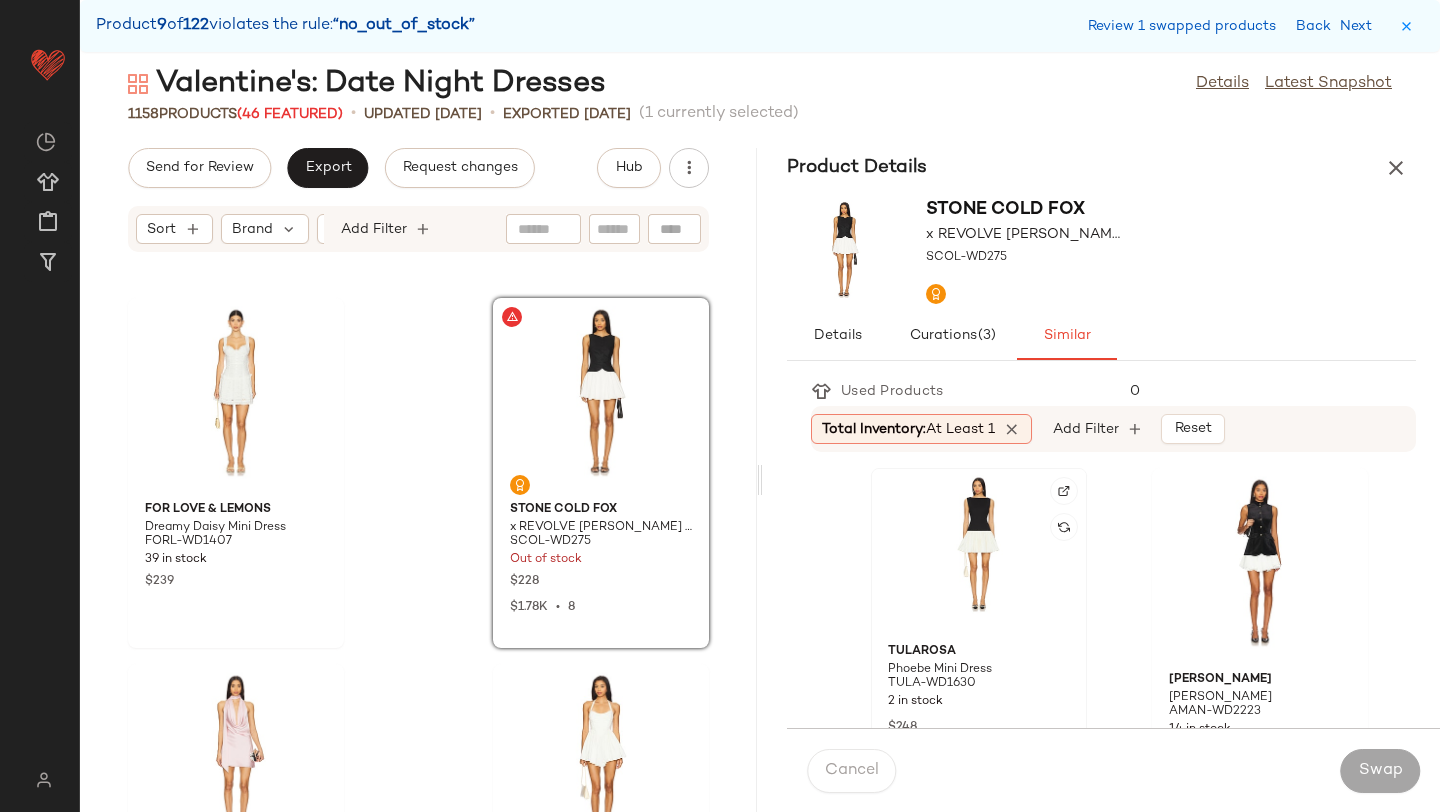 click 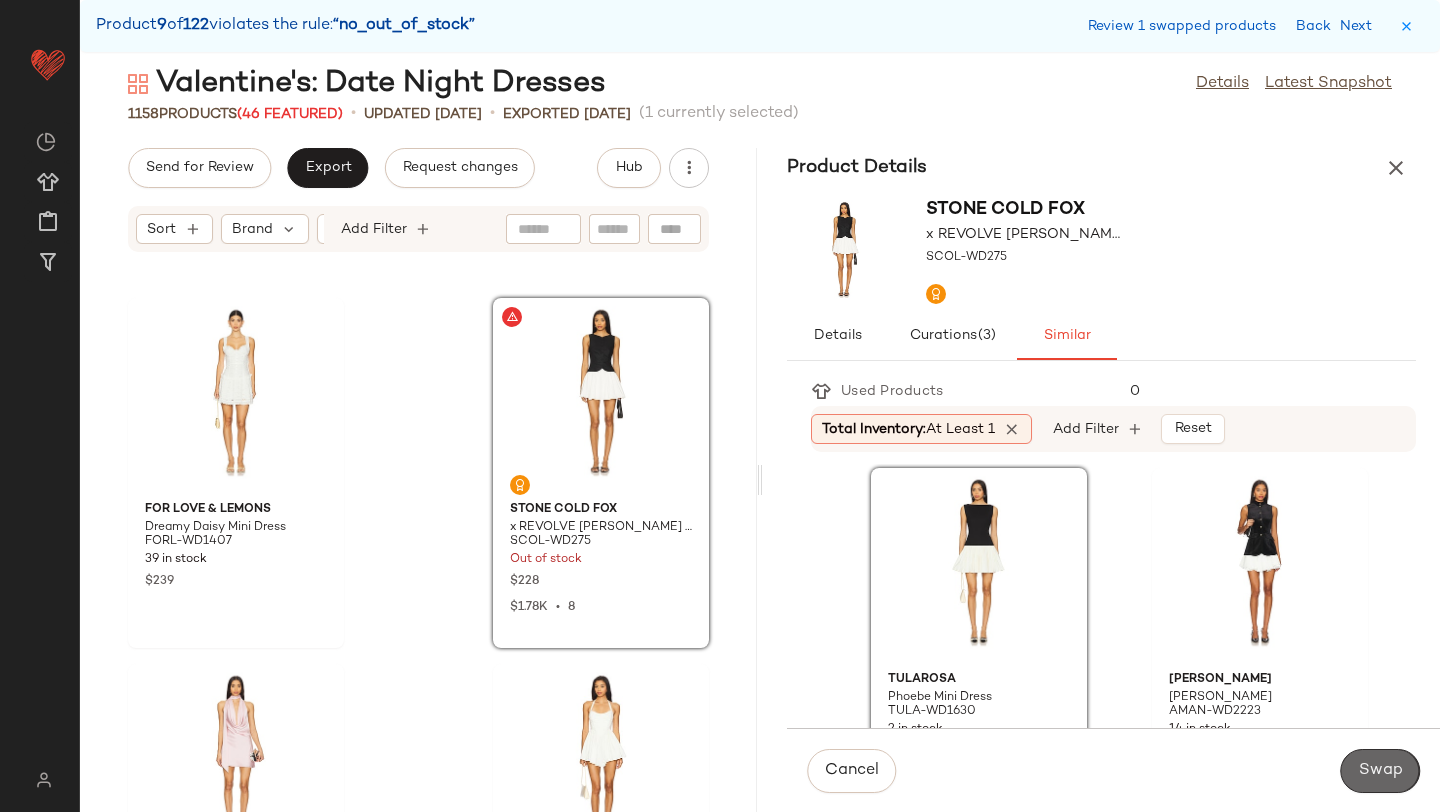 click on "Swap" 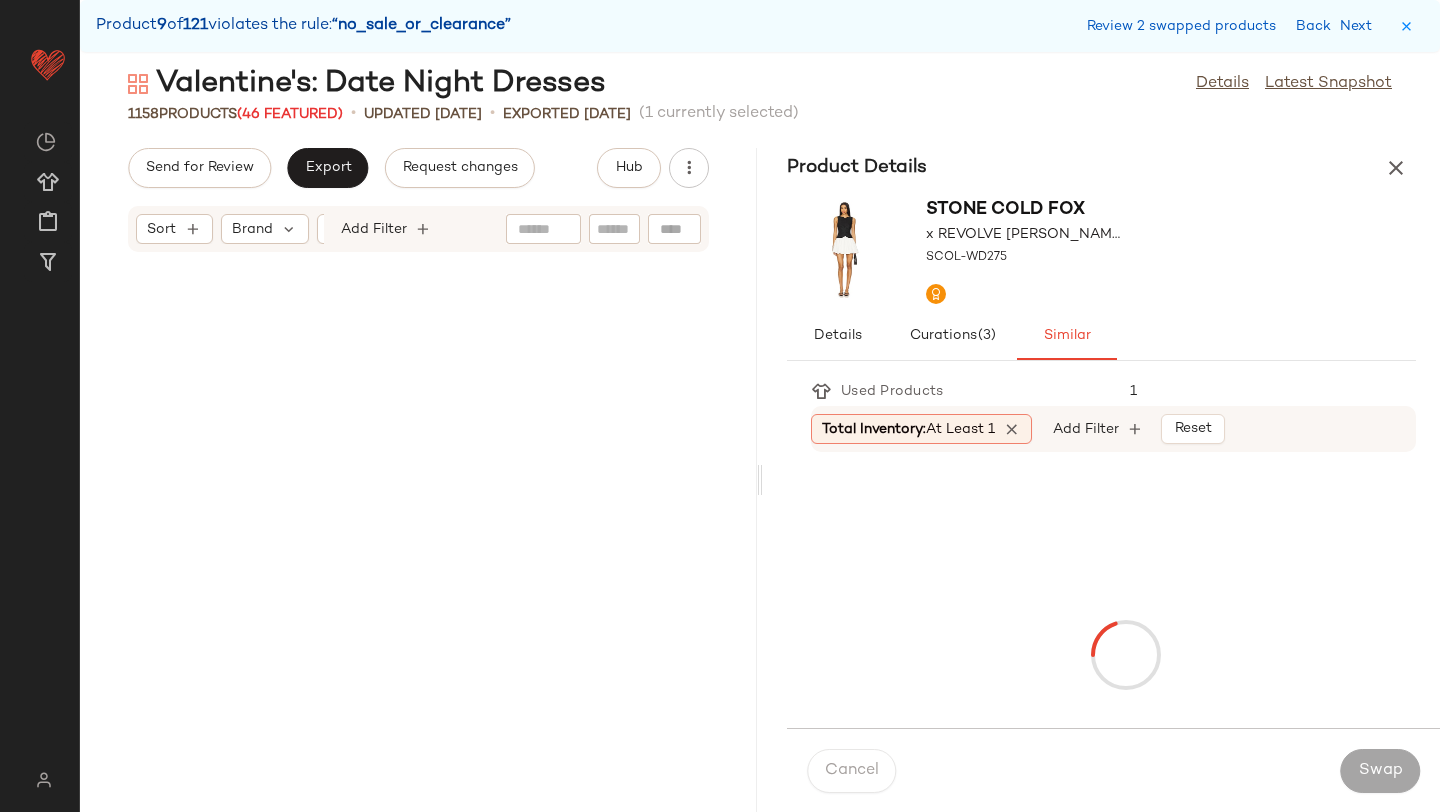 scroll, scrollTop: 36966, scrollLeft: 0, axis: vertical 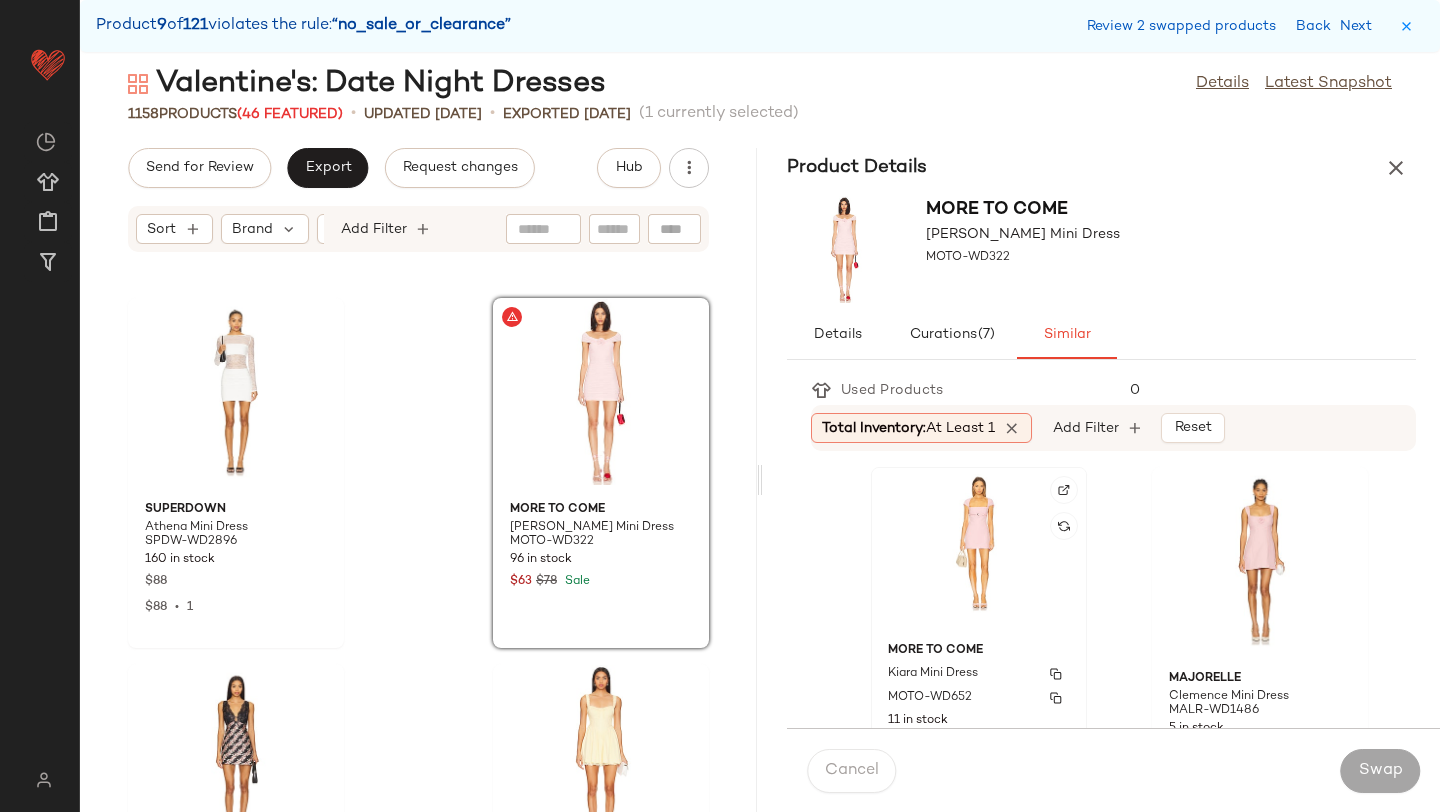 click on "MORE TO COME Kiara Mini Dress MOTO-WD652 11 in stock $72 $273  •  4" 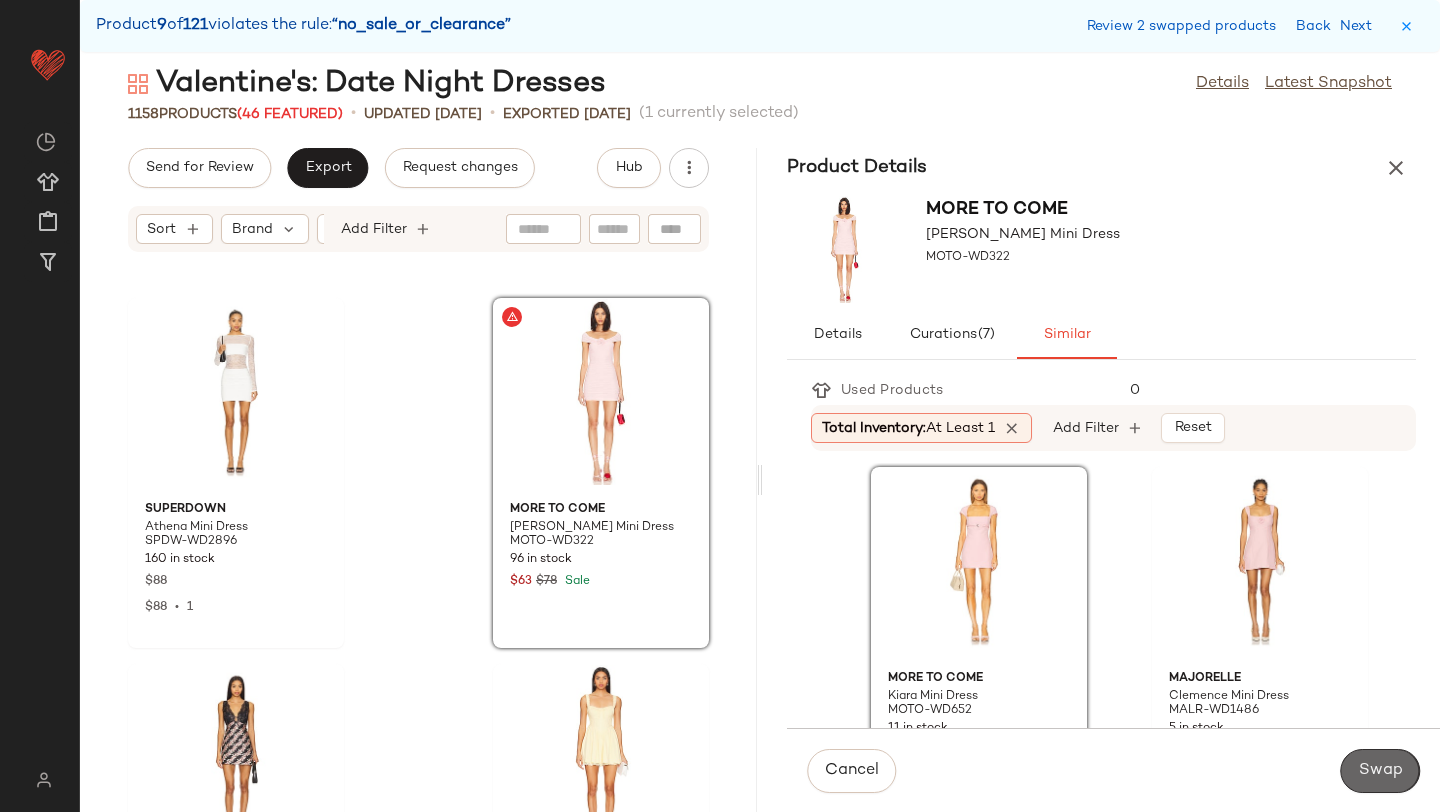 click on "Swap" at bounding box center (1380, 771) 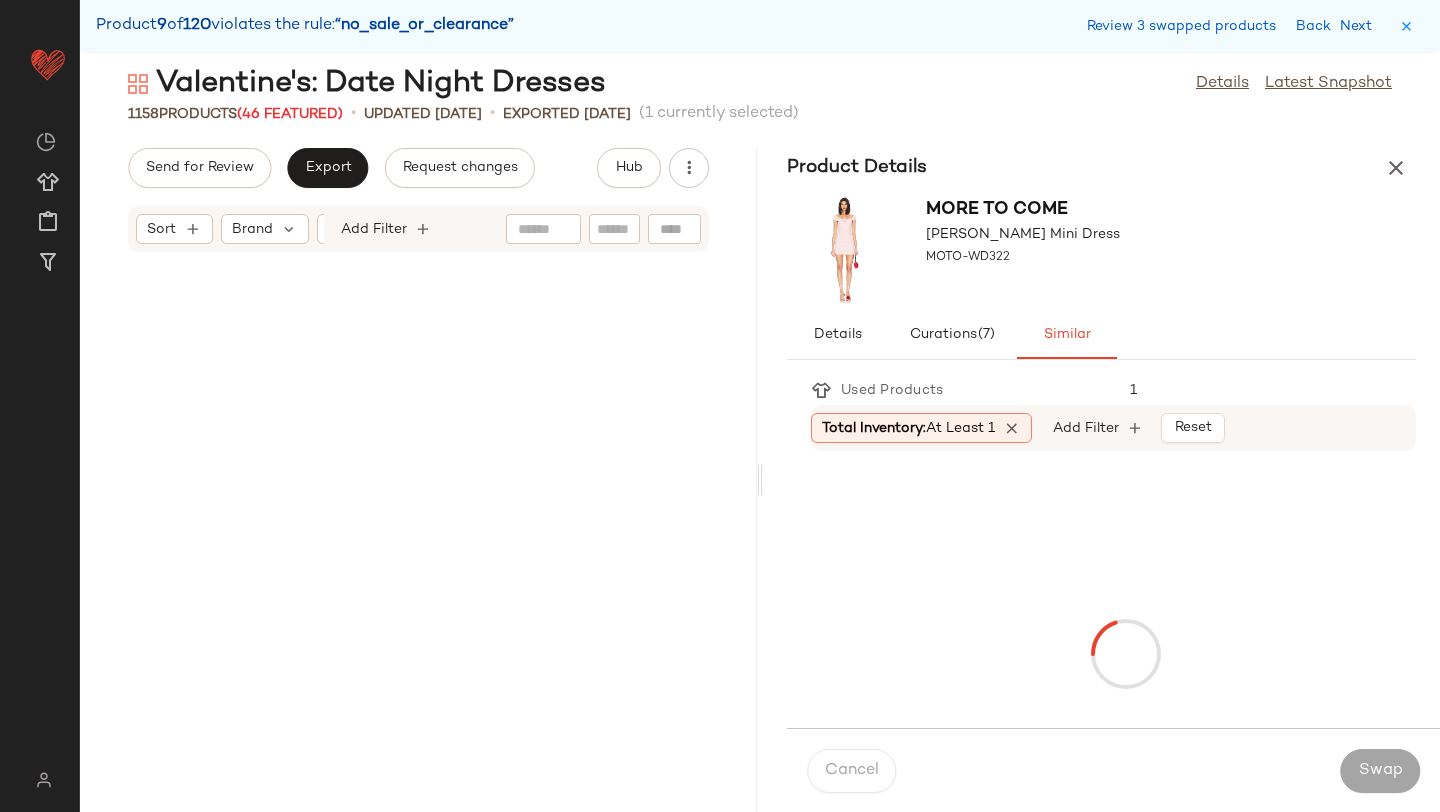 scroll, scrollTop: 40626, scrollLeft: 0, axis: vertical 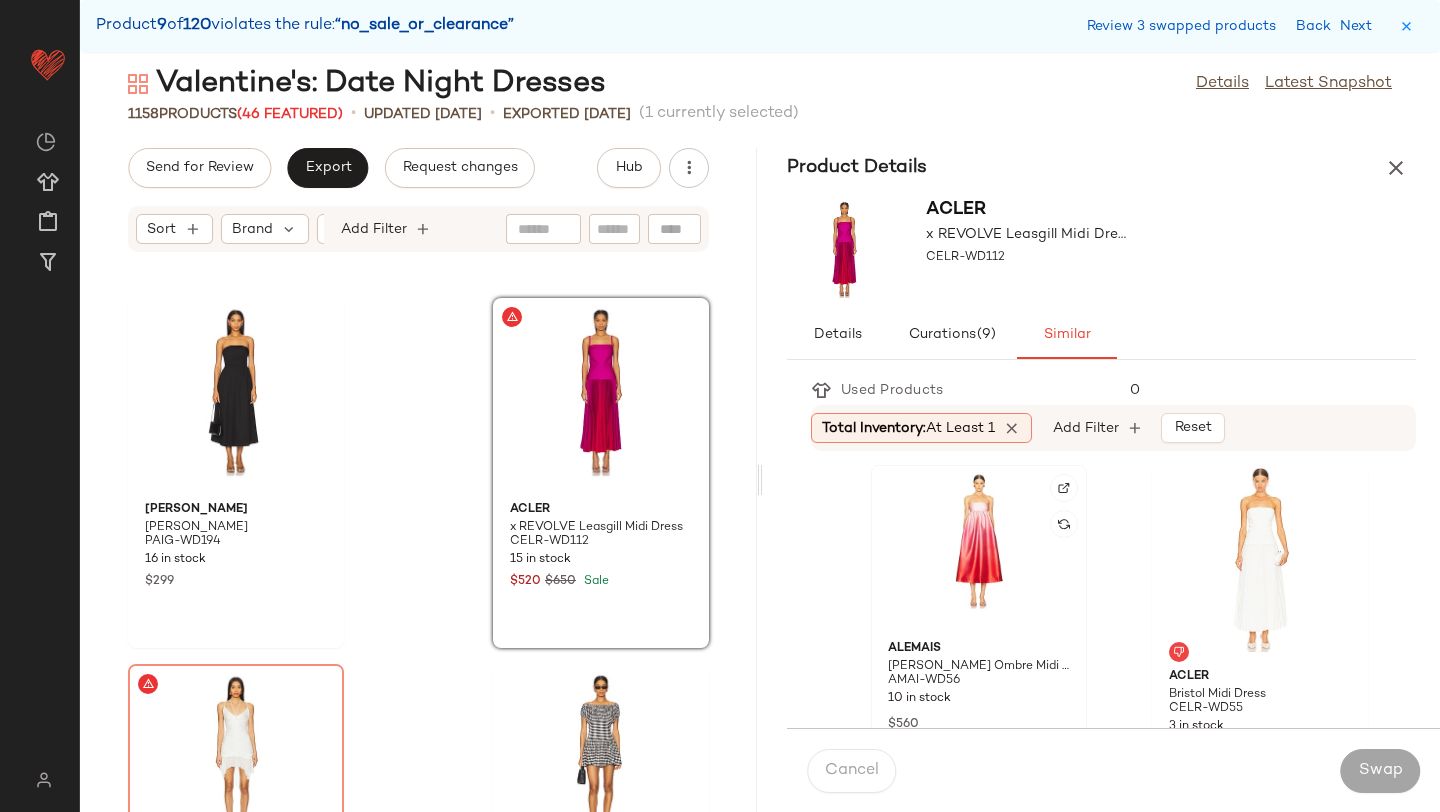 click 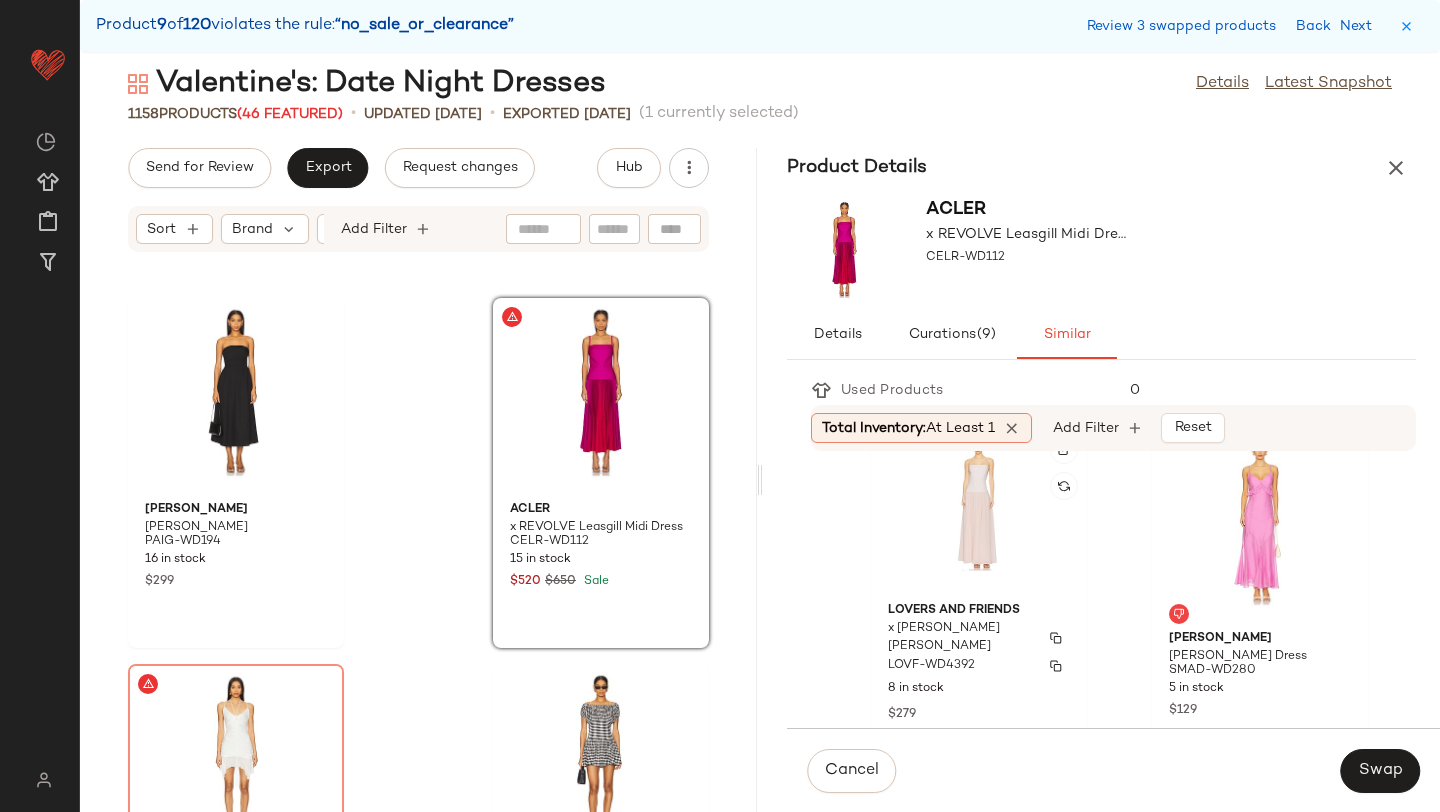 scroll, scrollTop: 4067, scrollLeft: 0, axis: vertical 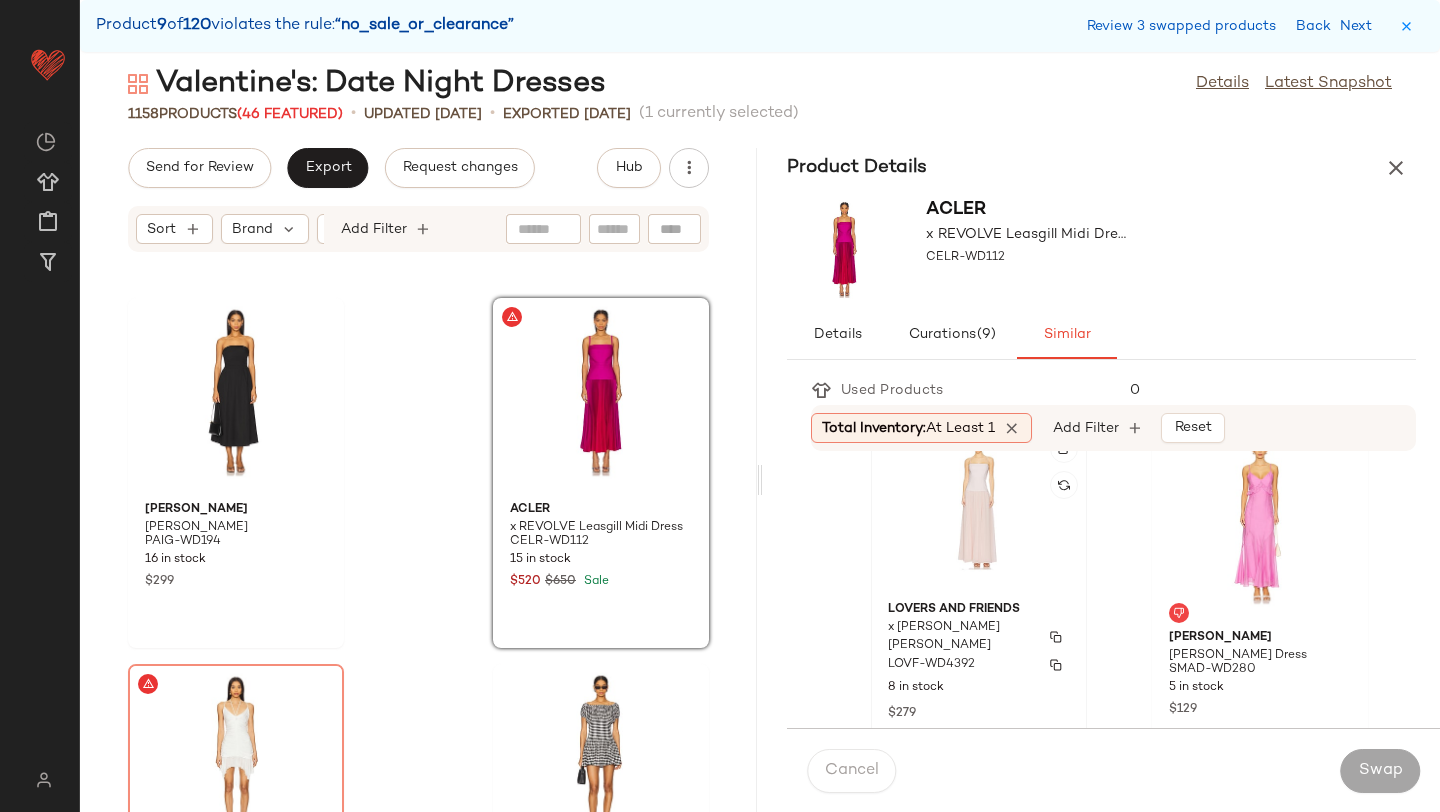 click on "Lovers and Friends" at bounding box center [979, 610] 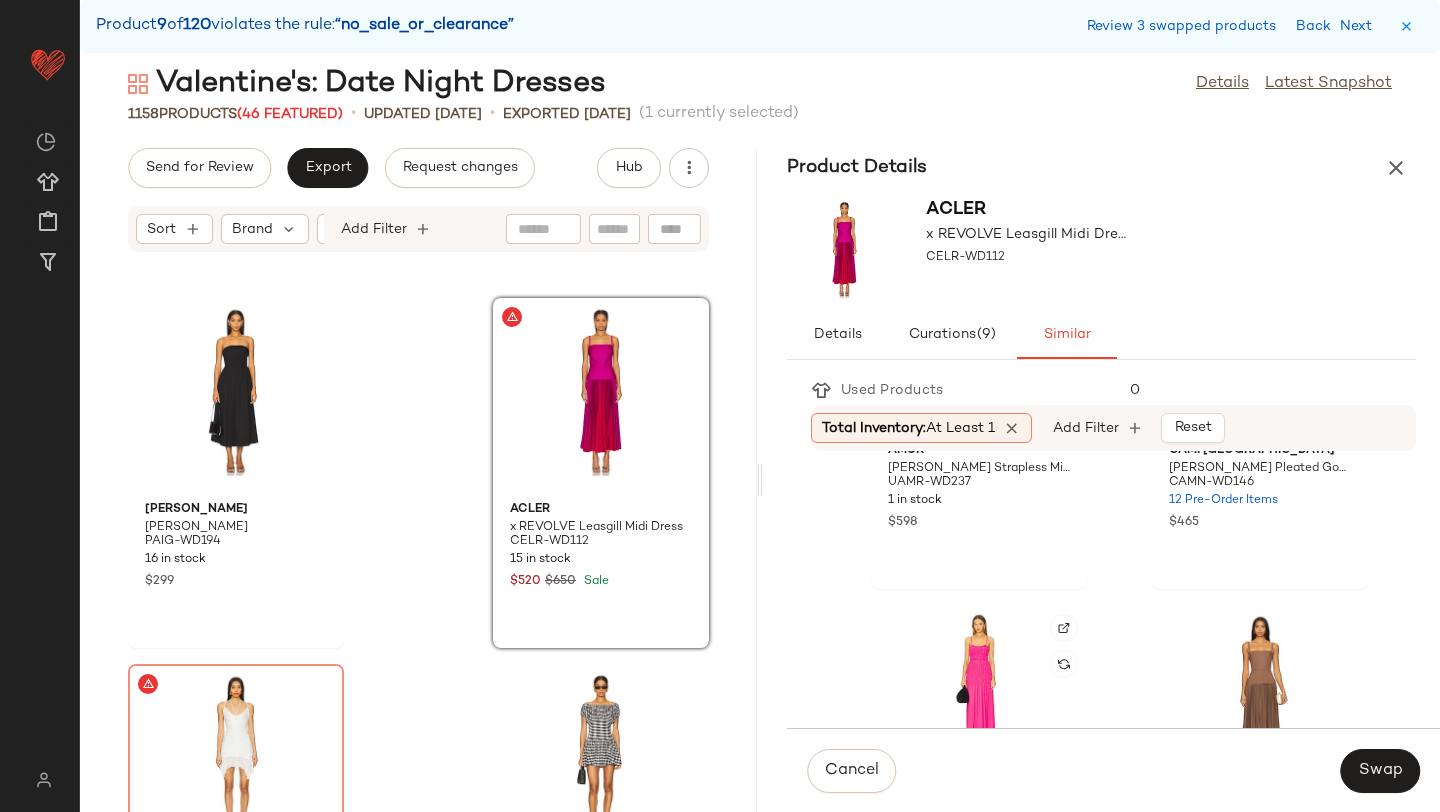 scroll, scrollTop: 0, scrollLeft: 0, axis: both 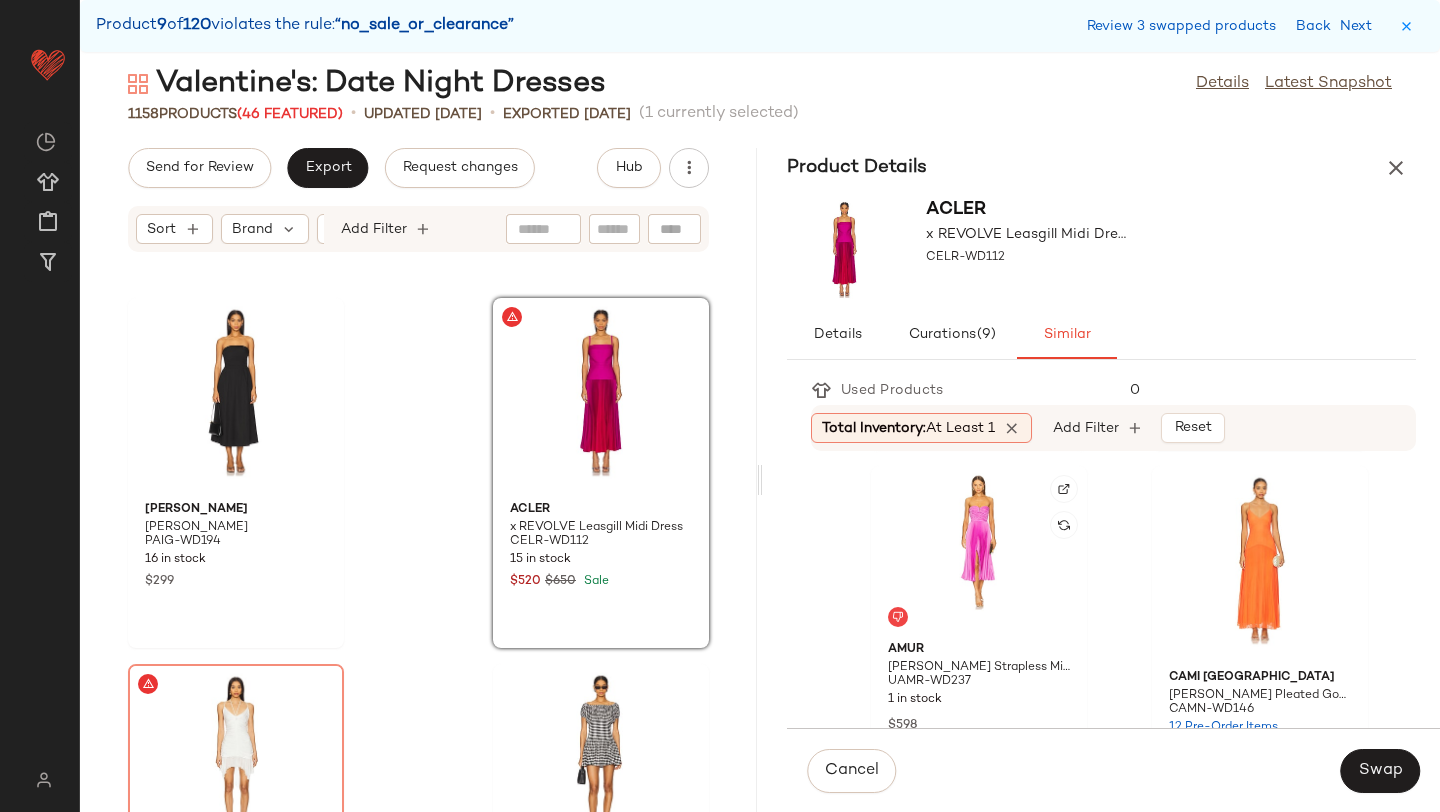 click 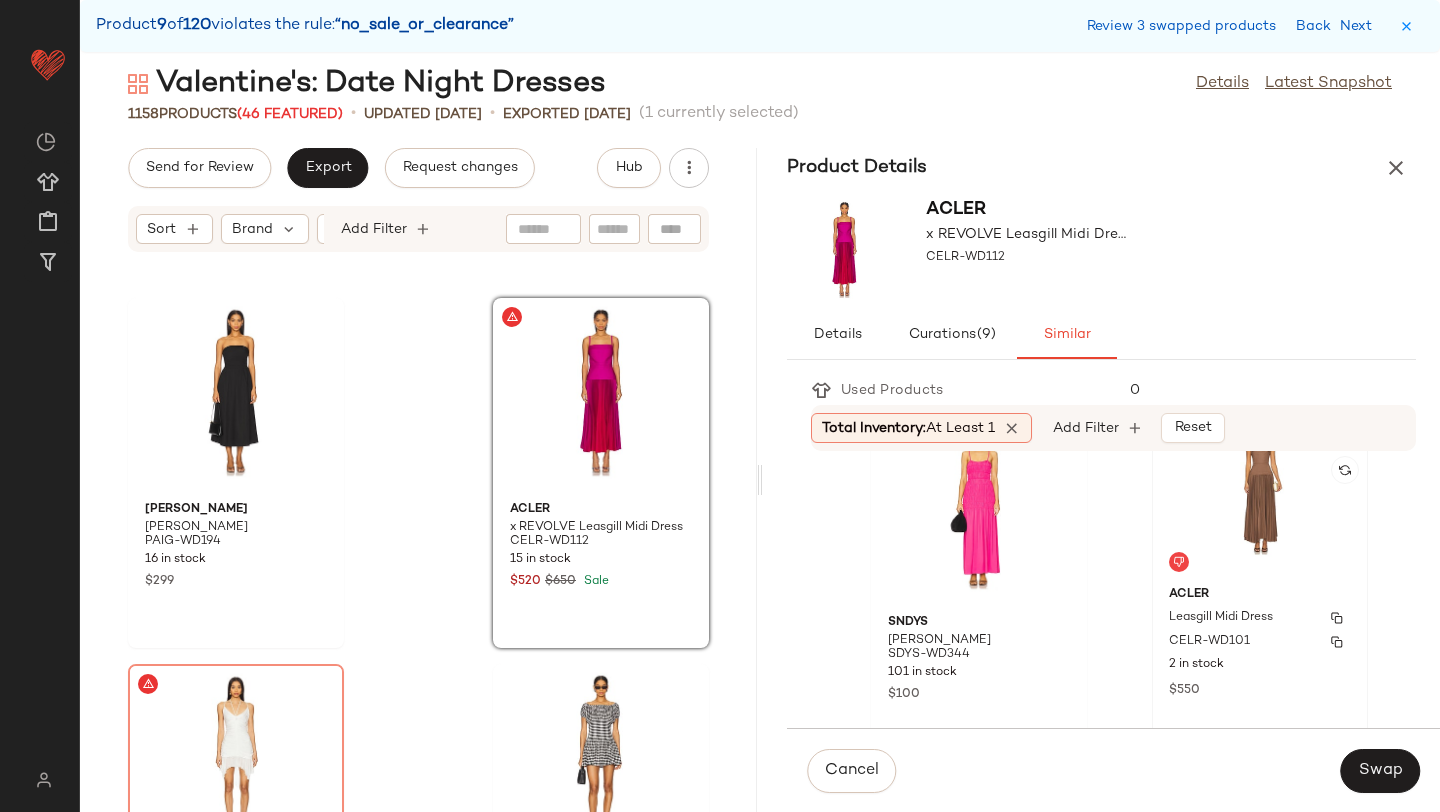 scroll, scrollTop: 788, scrollLeft: 0, axis: vertical 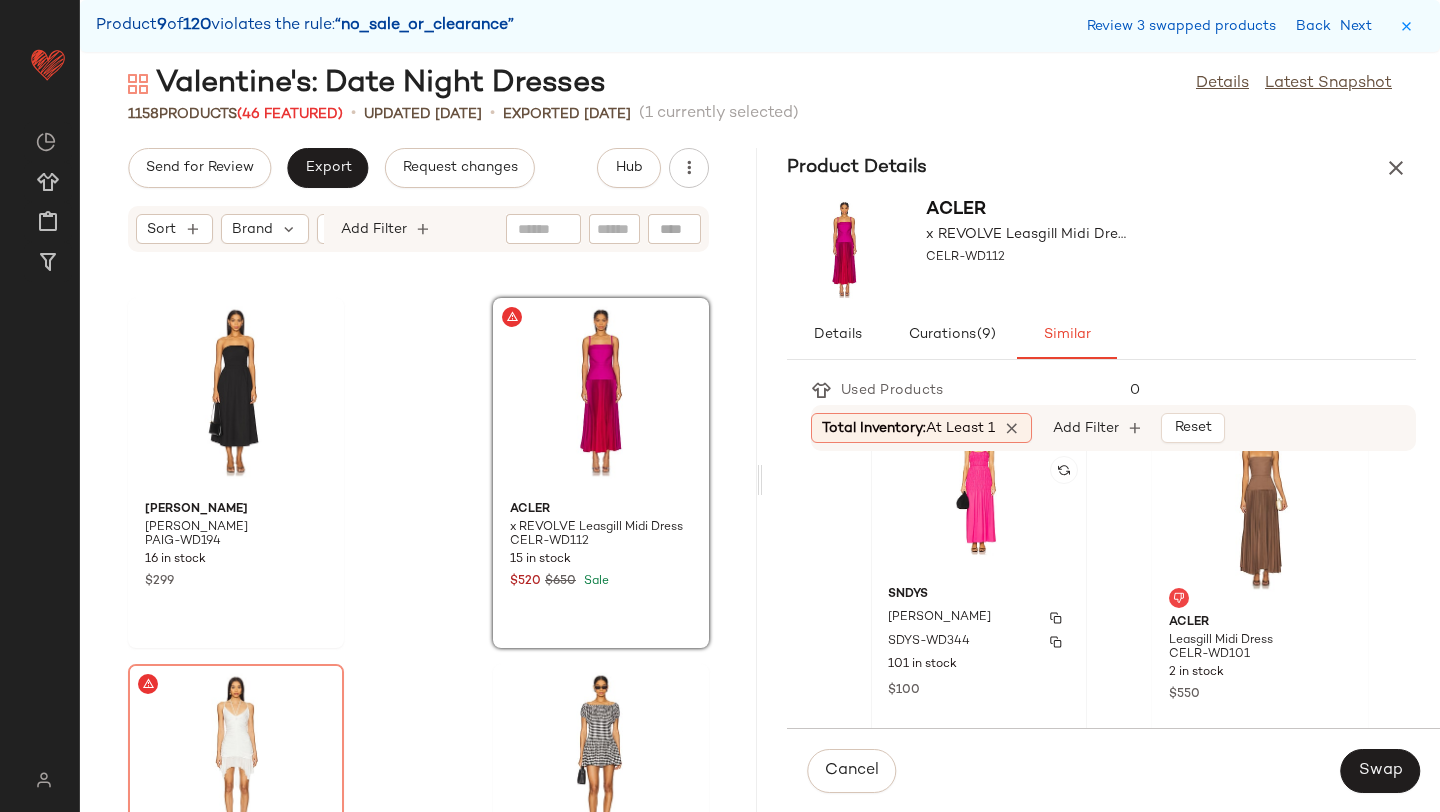 click on "SNDYS" at bounding box center [979, 595] 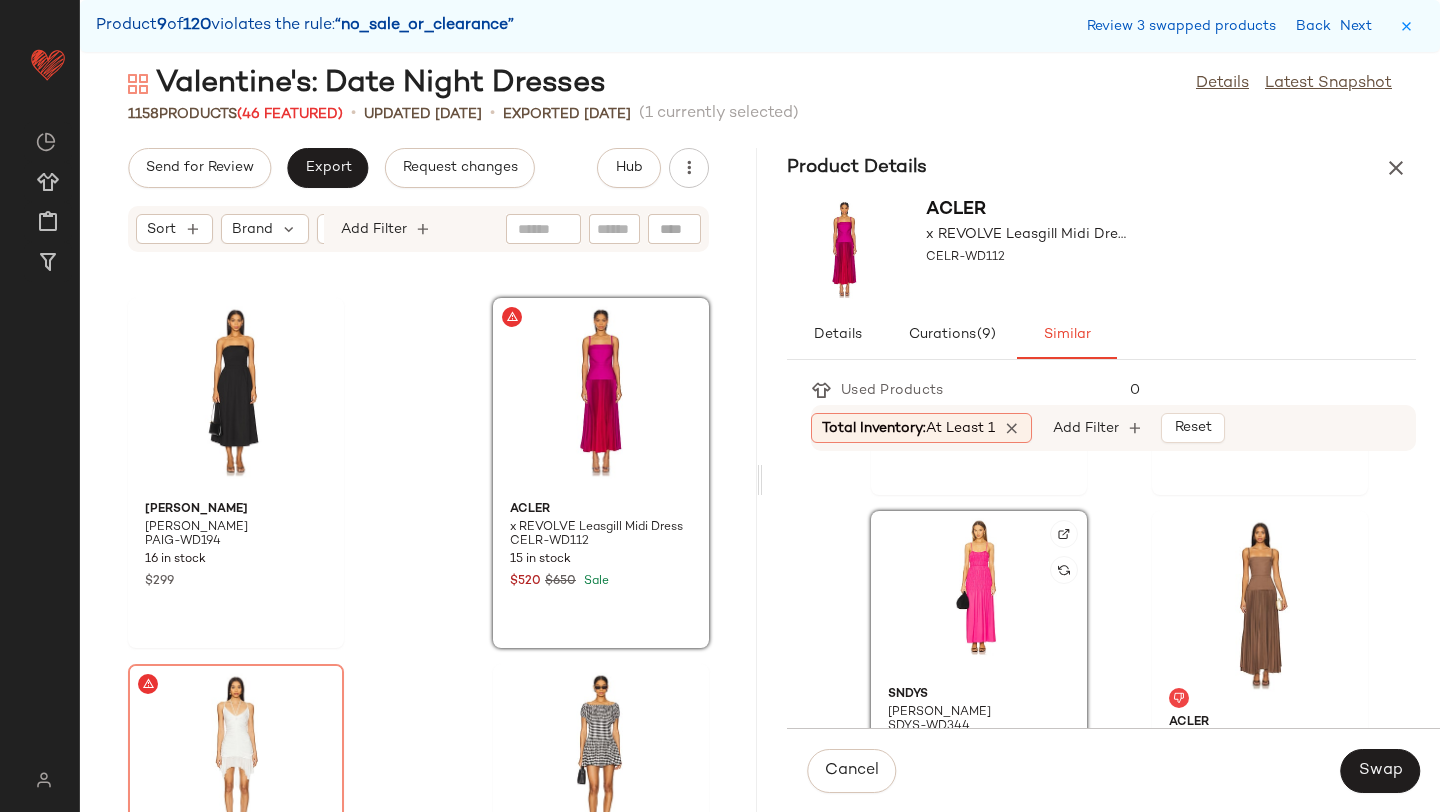 scroll, scrollTop: 690, scrollLeft: 0, axis: vertical 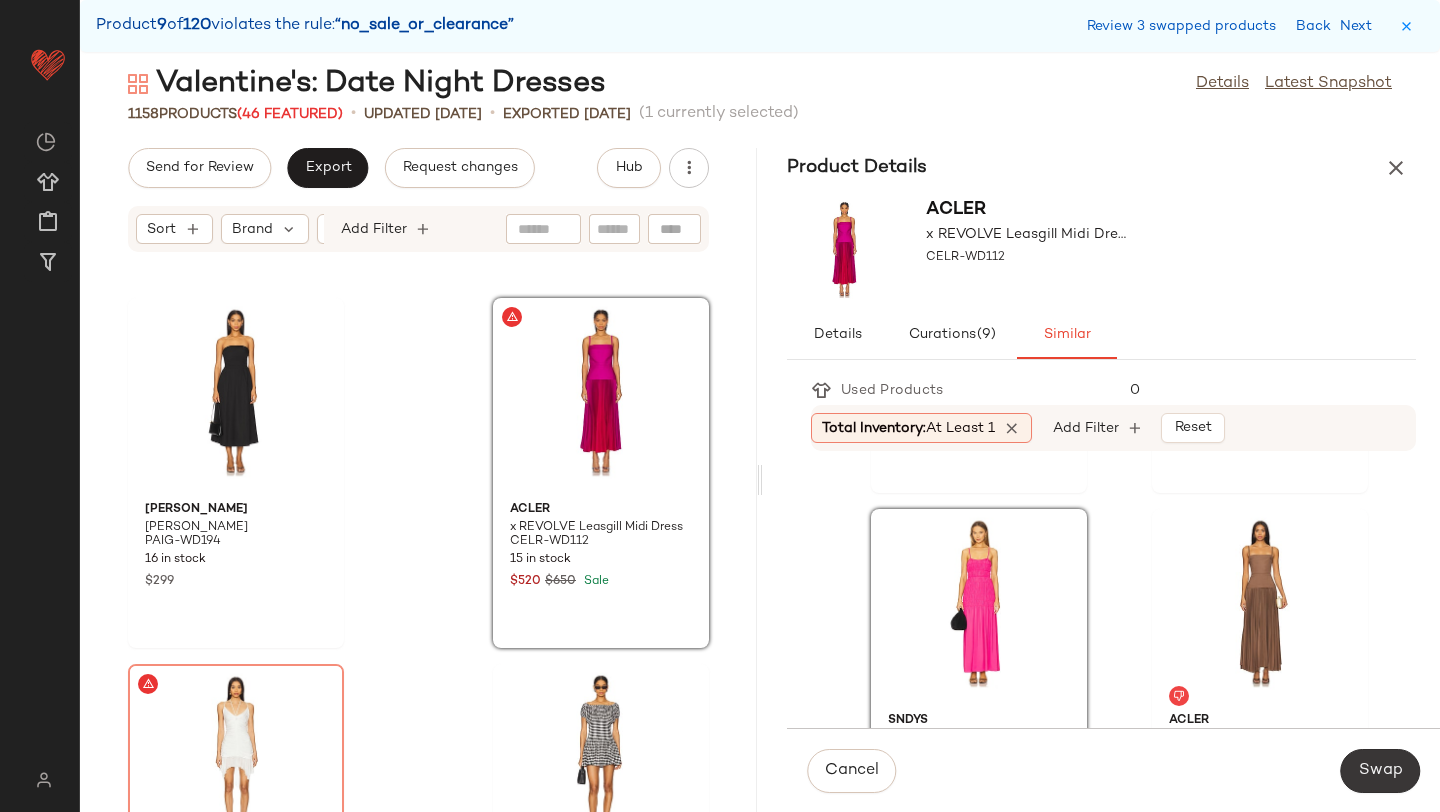 click on "Swap" 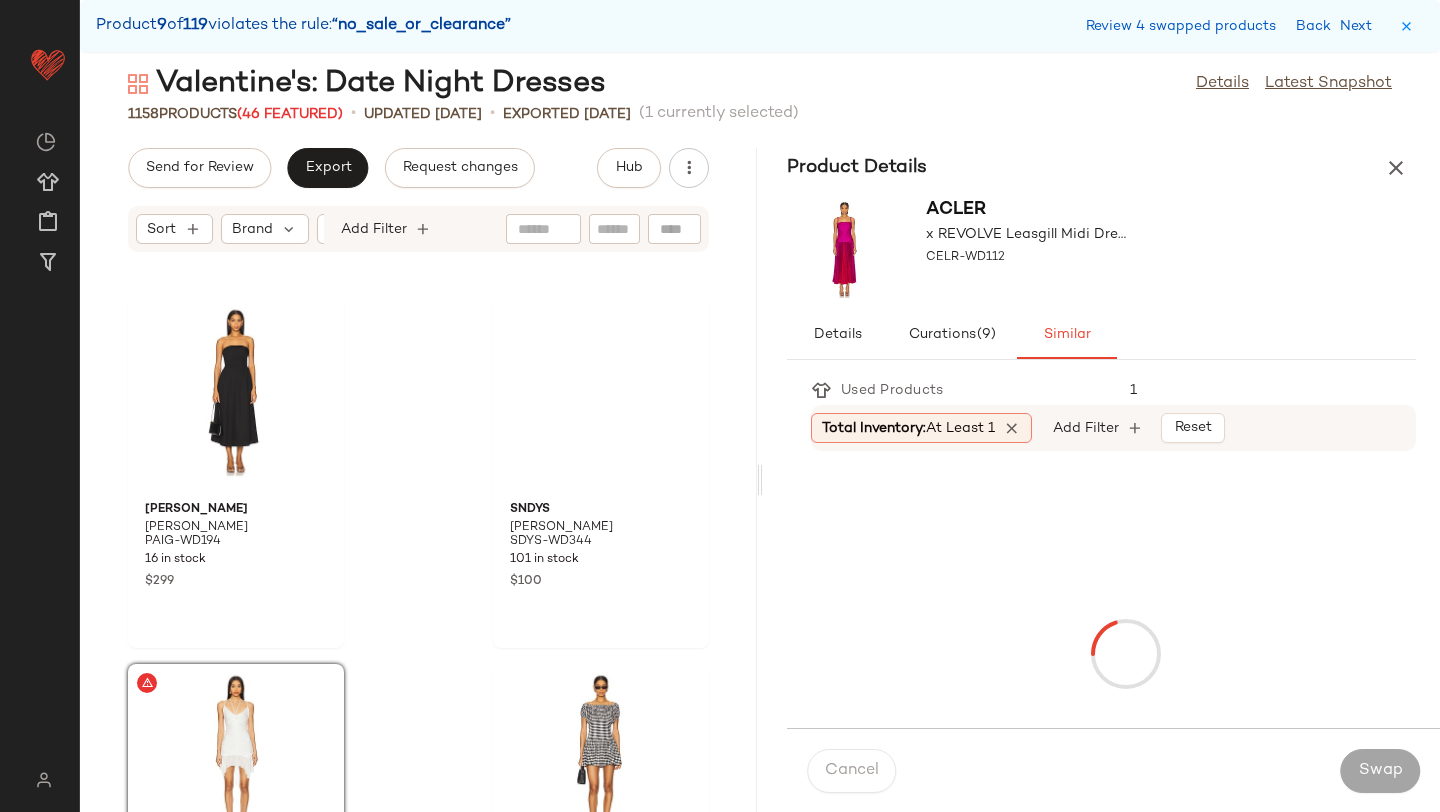 scroll, scrollTop: 40992, scrollLeft: 0, axis: vertical 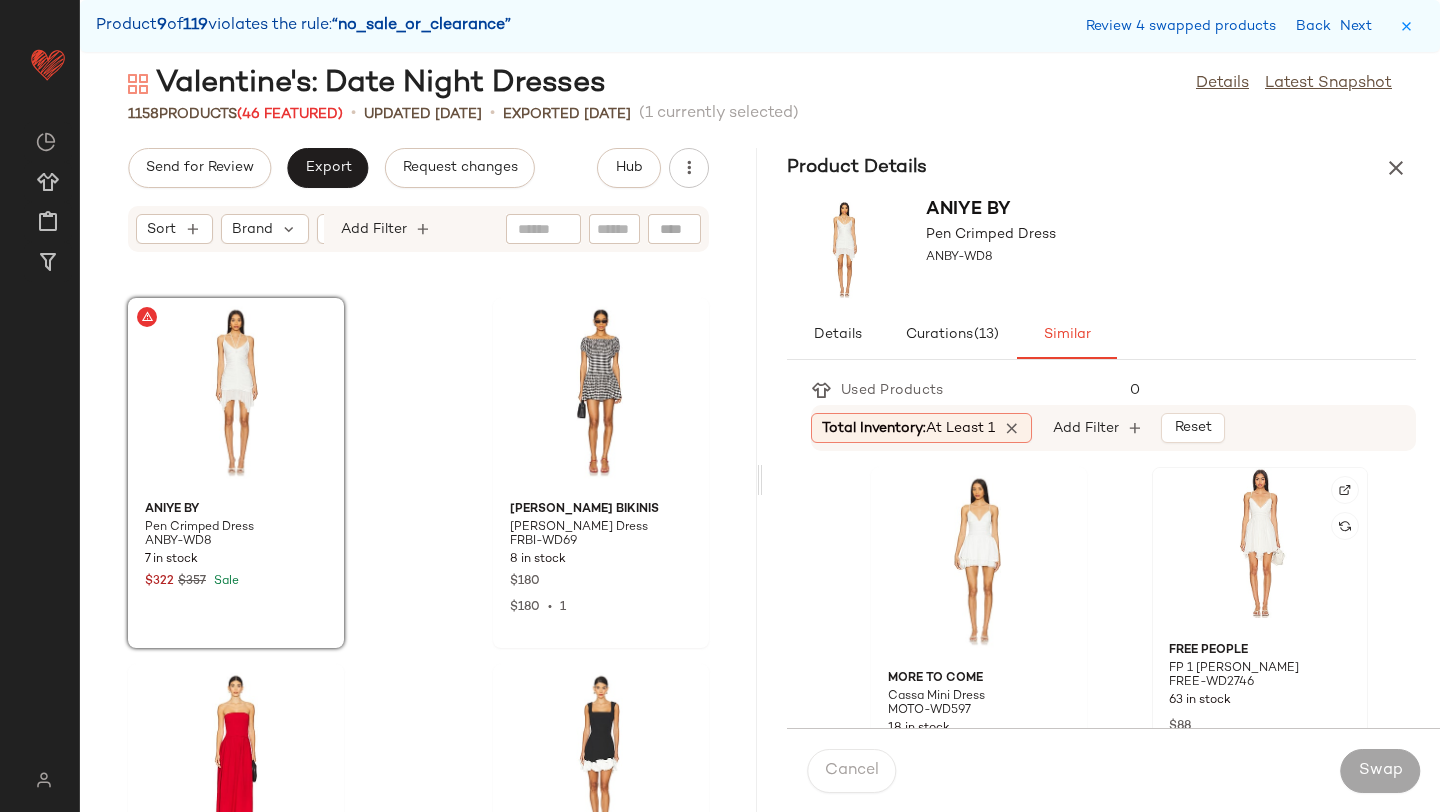 click on "Free People FP 1 Delia Slip FREE-WD2746 63 in stock $88" 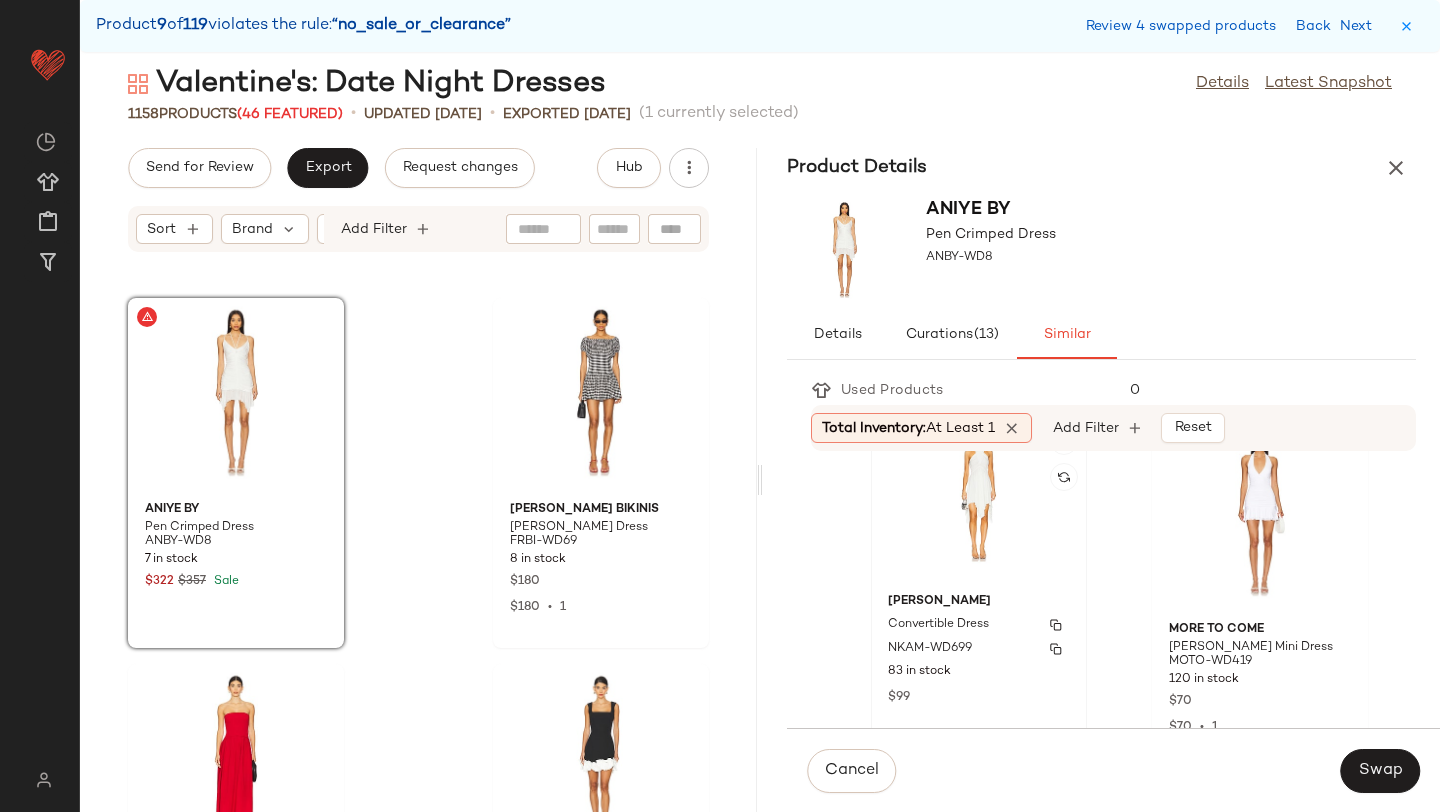 scroll, scrollTop: 783, scrollLeft: 0, axis: vertical 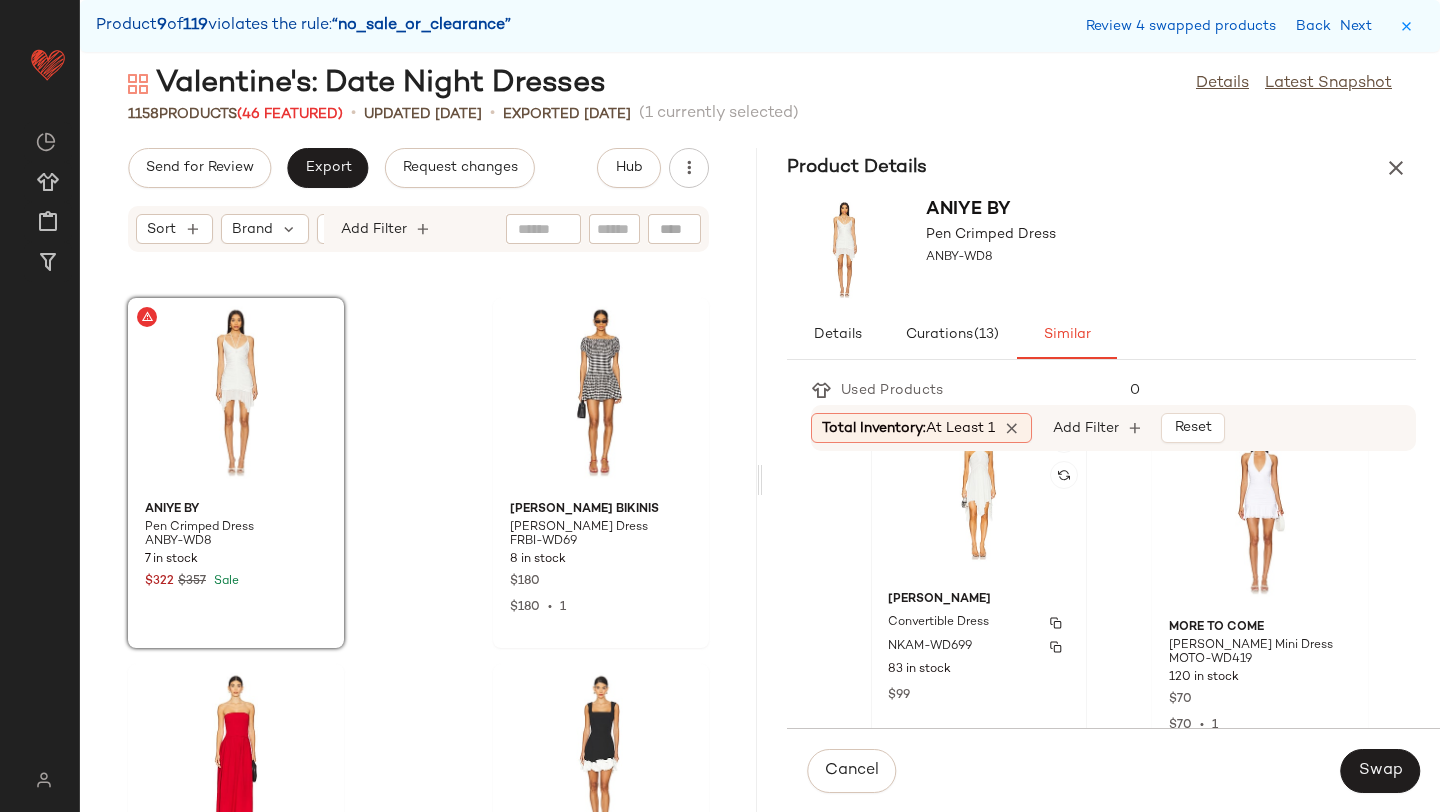 click on "Norma Kamali Convertible Dress NKAM-WD699 83 in stock $99" 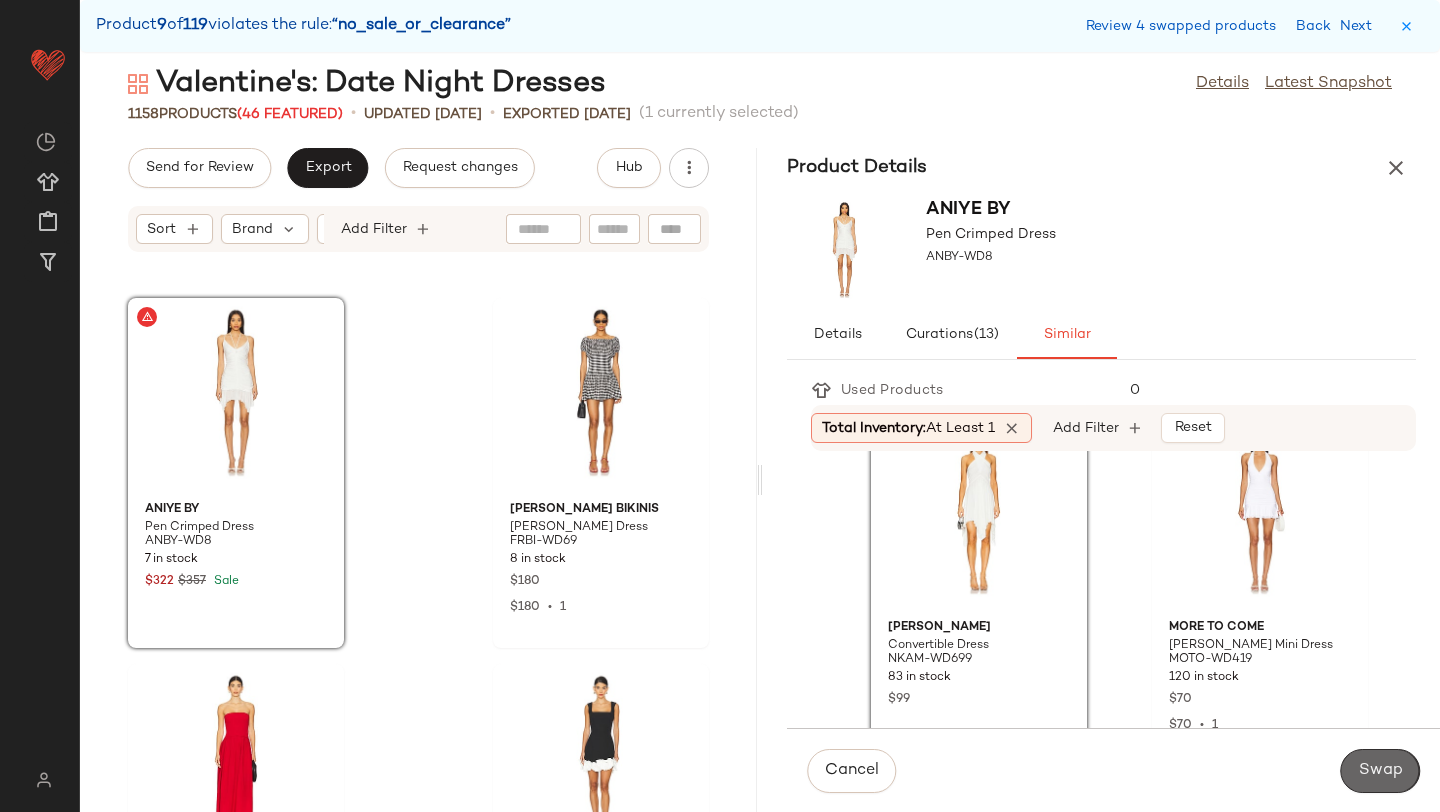 click on "Swap" 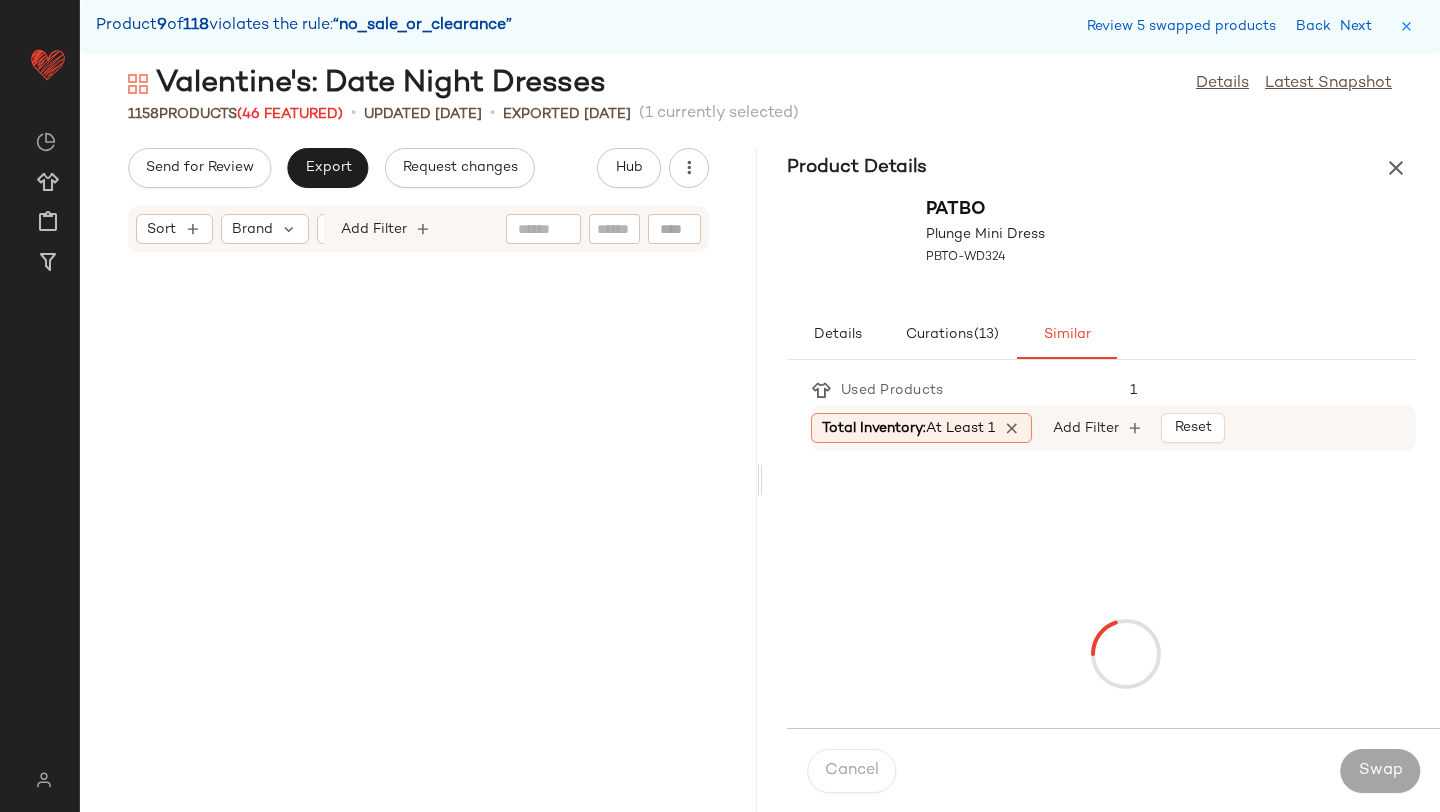 scroll, scrollTop: 42090, scrollLeft: 0, axis: vertical 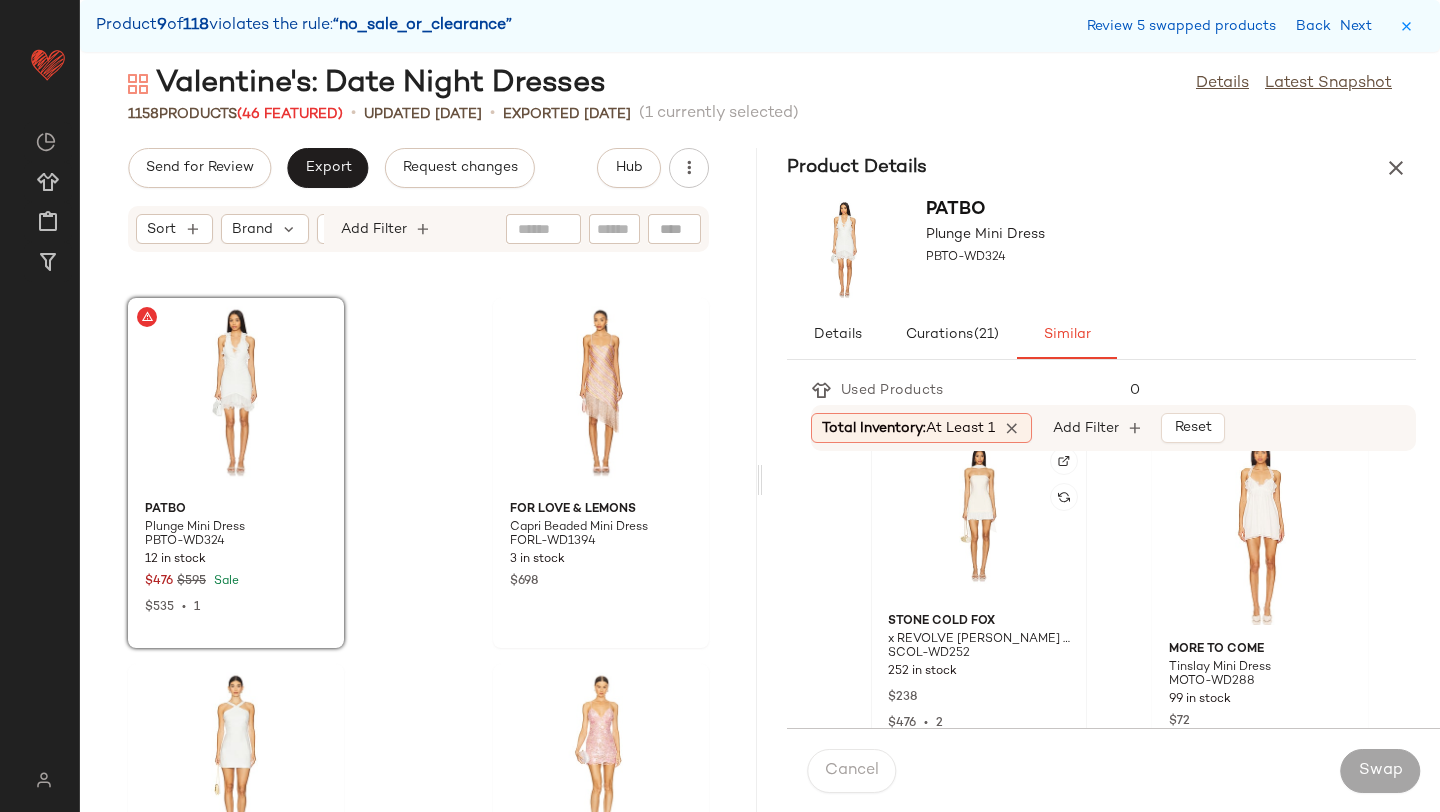 click 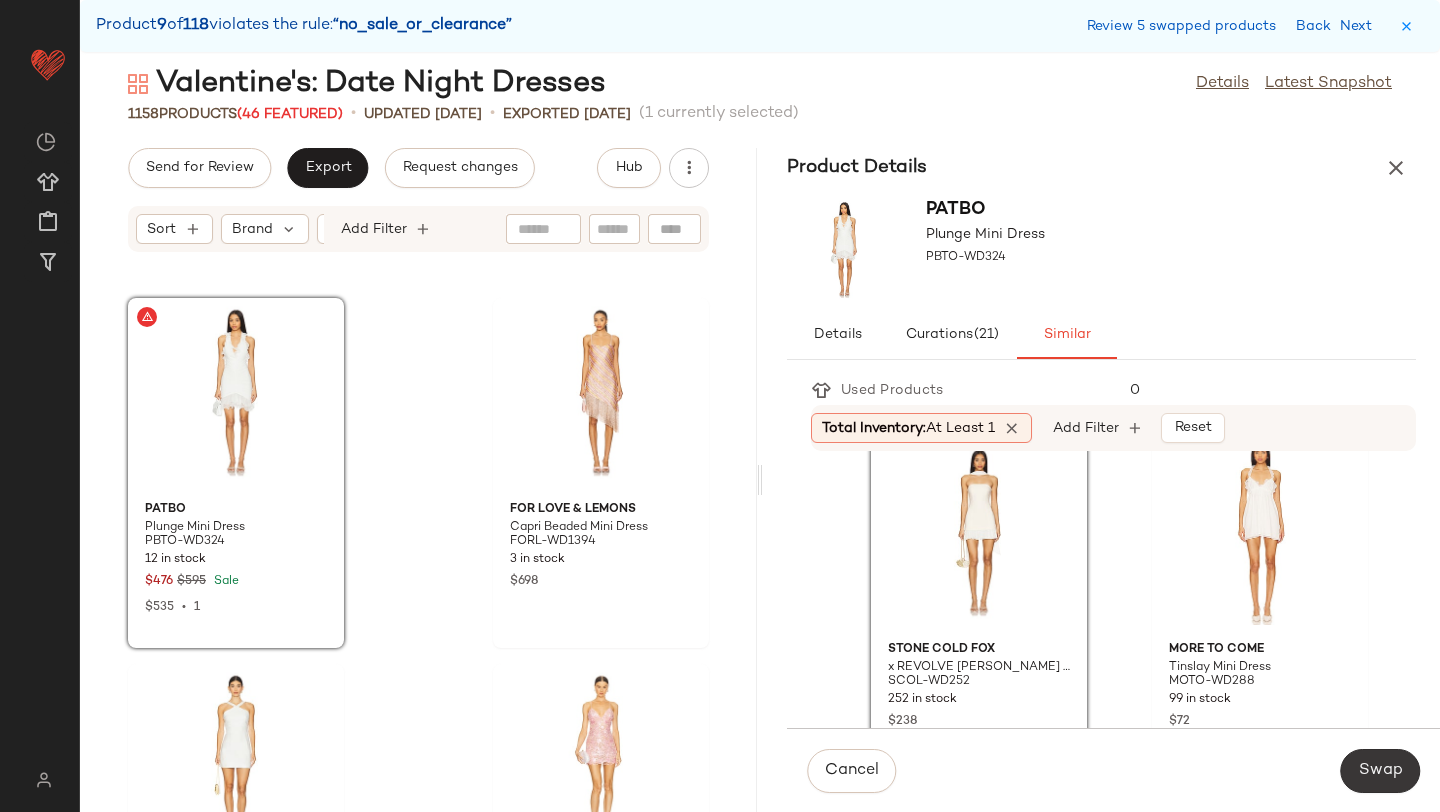 click on "Swap" 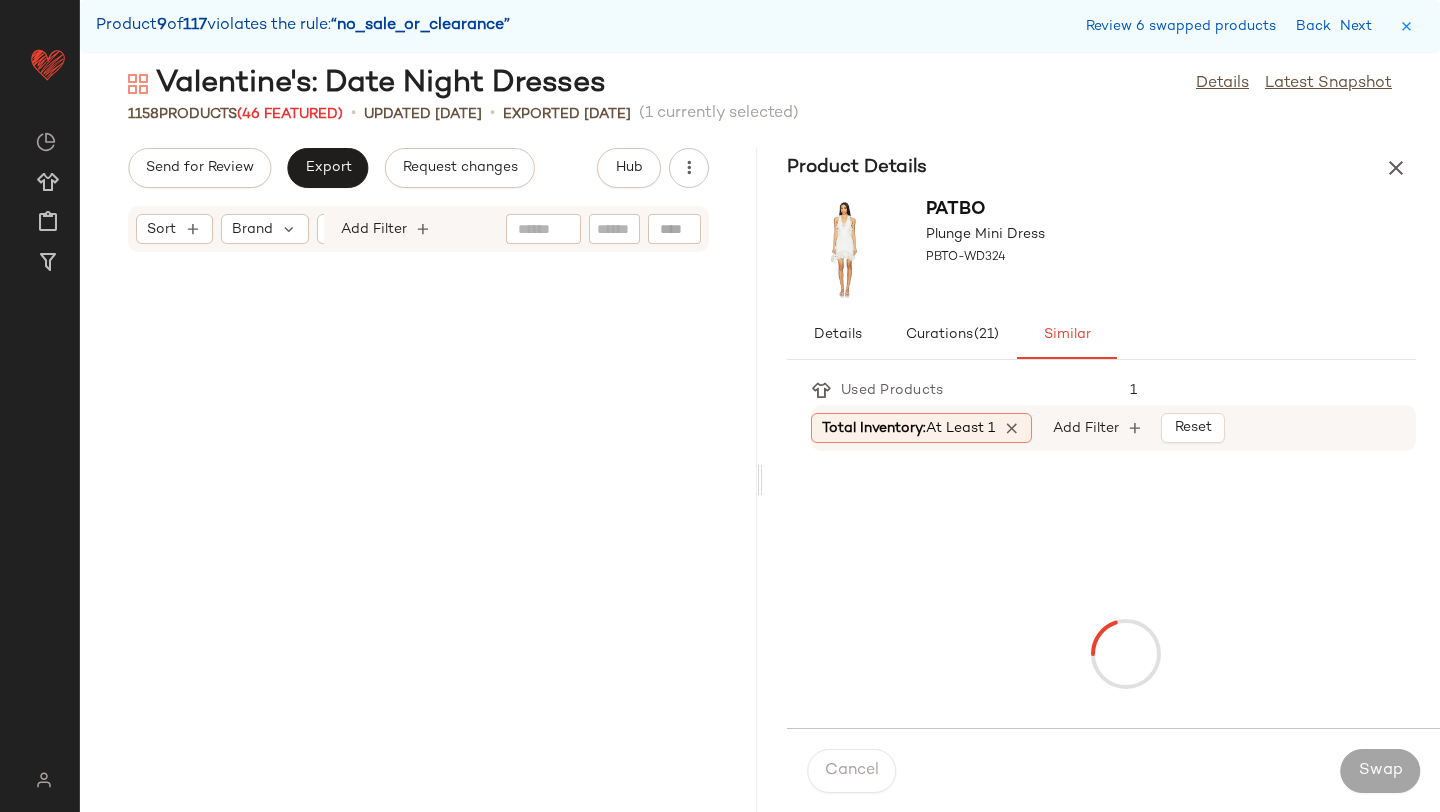 scroll, scrollTop: 42822, scrollLeft: 0, axis: vertical 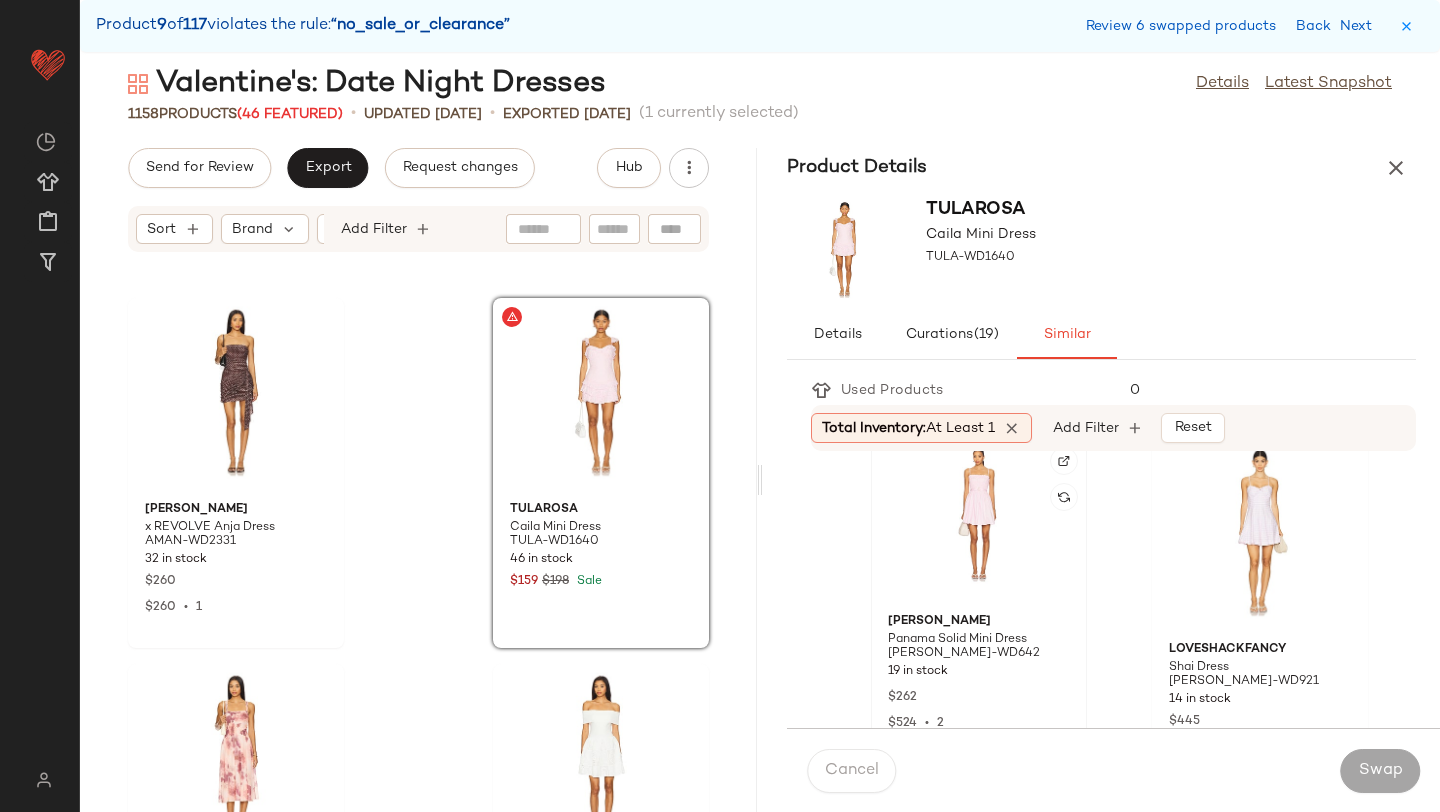 click 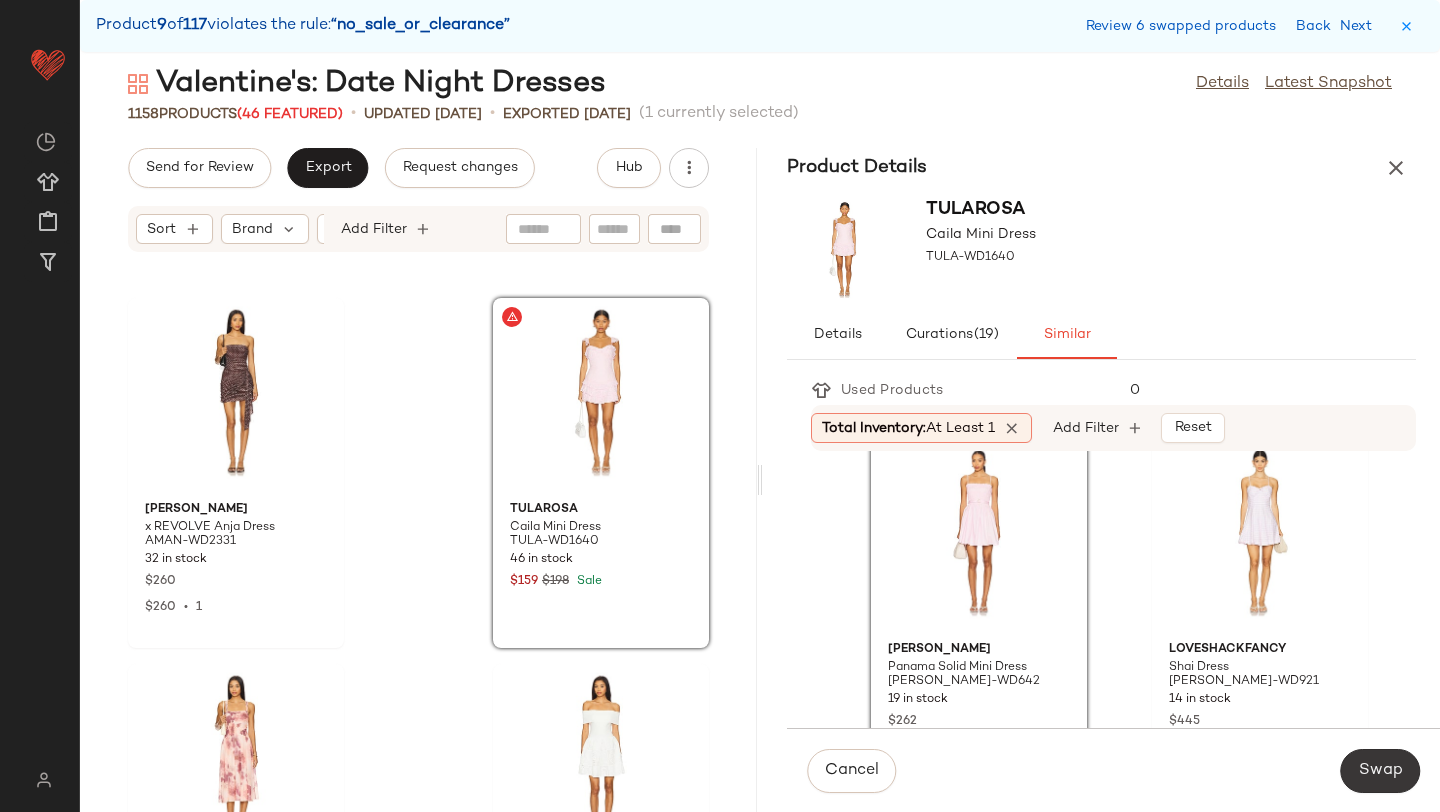 click on "Swap" 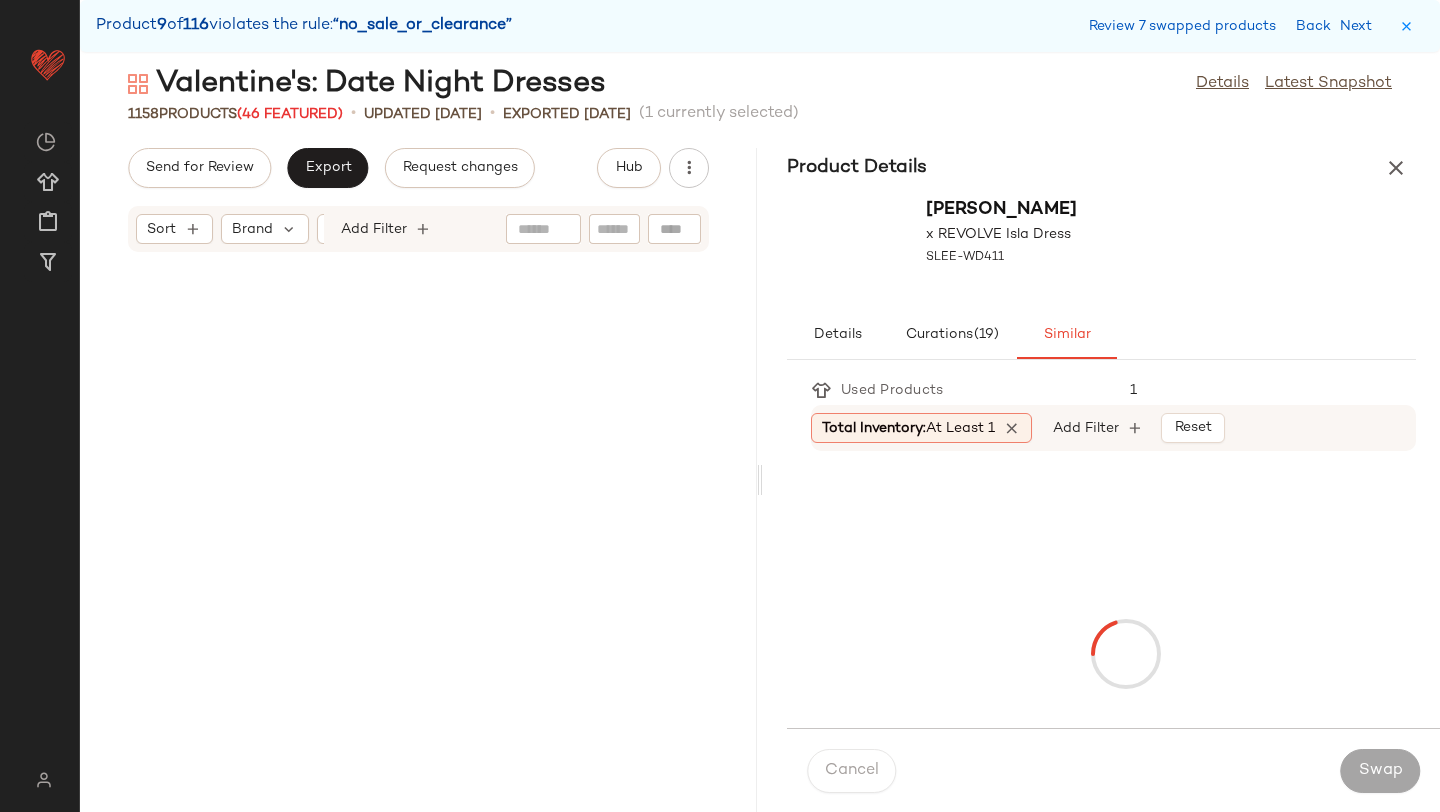 scroll, scrollTop: 47580, scrollLeft: 0, axis: vertical 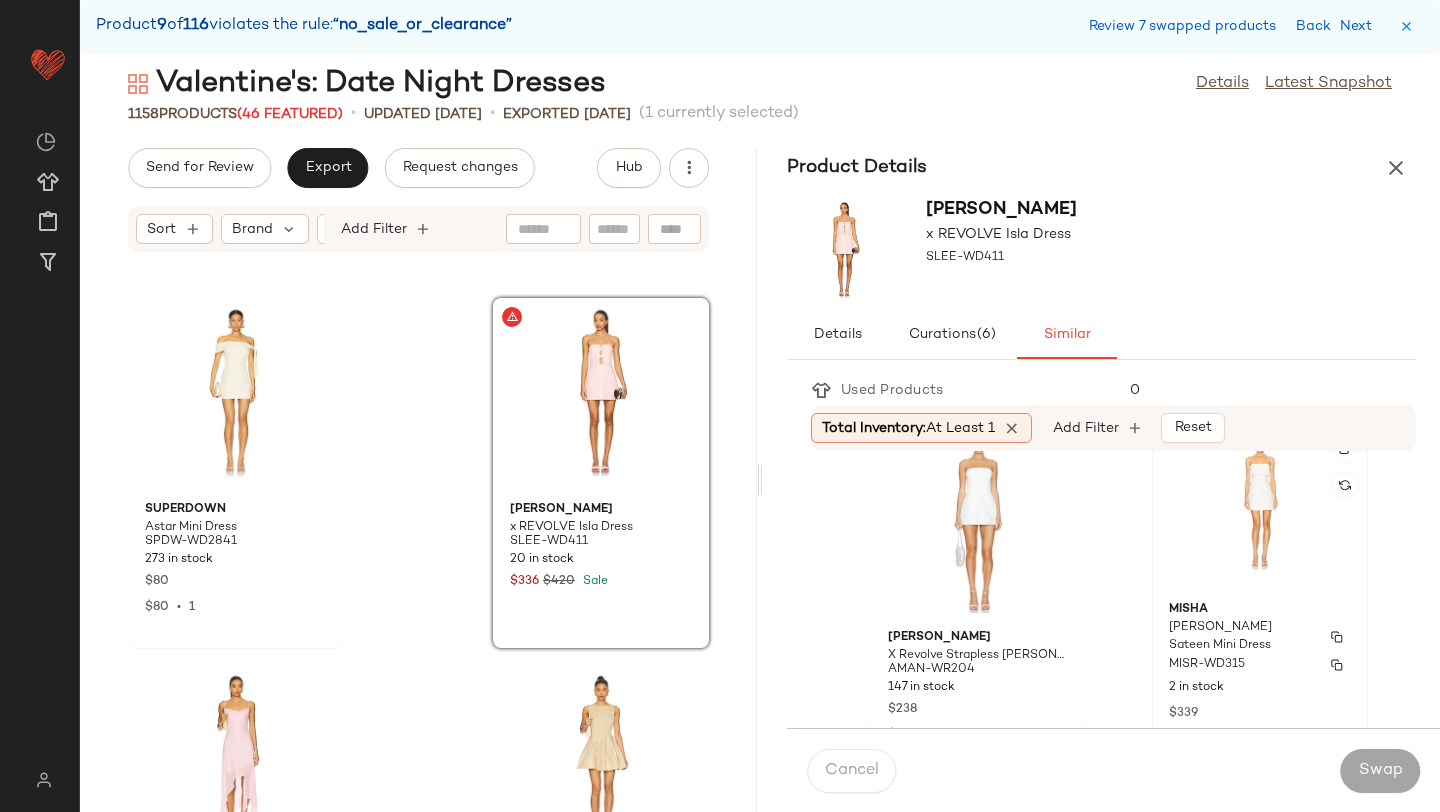 click on "MISHA Jemma Cotton Sateen Mini Dress MISR-WD315 2 in stock $339" 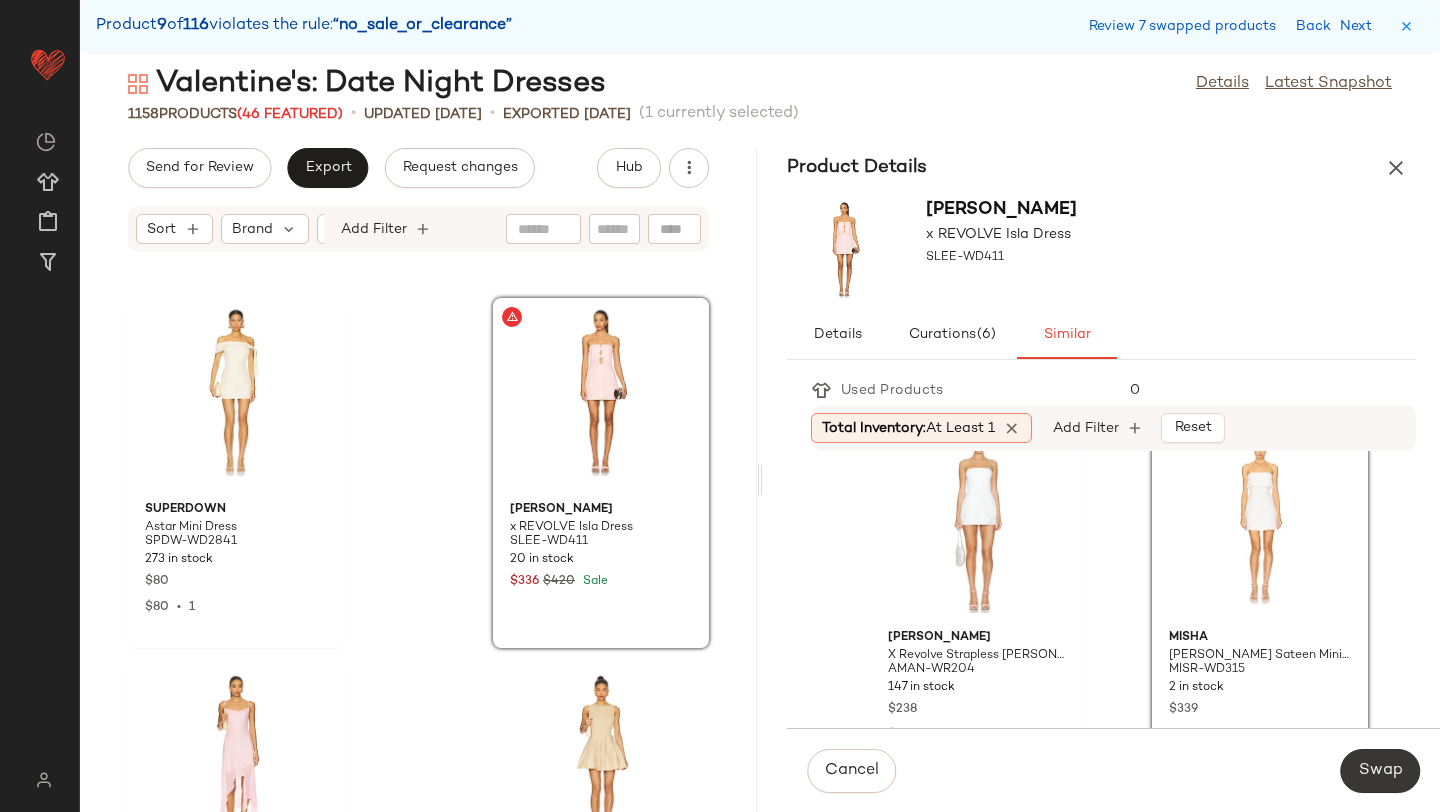 click on "Swap" 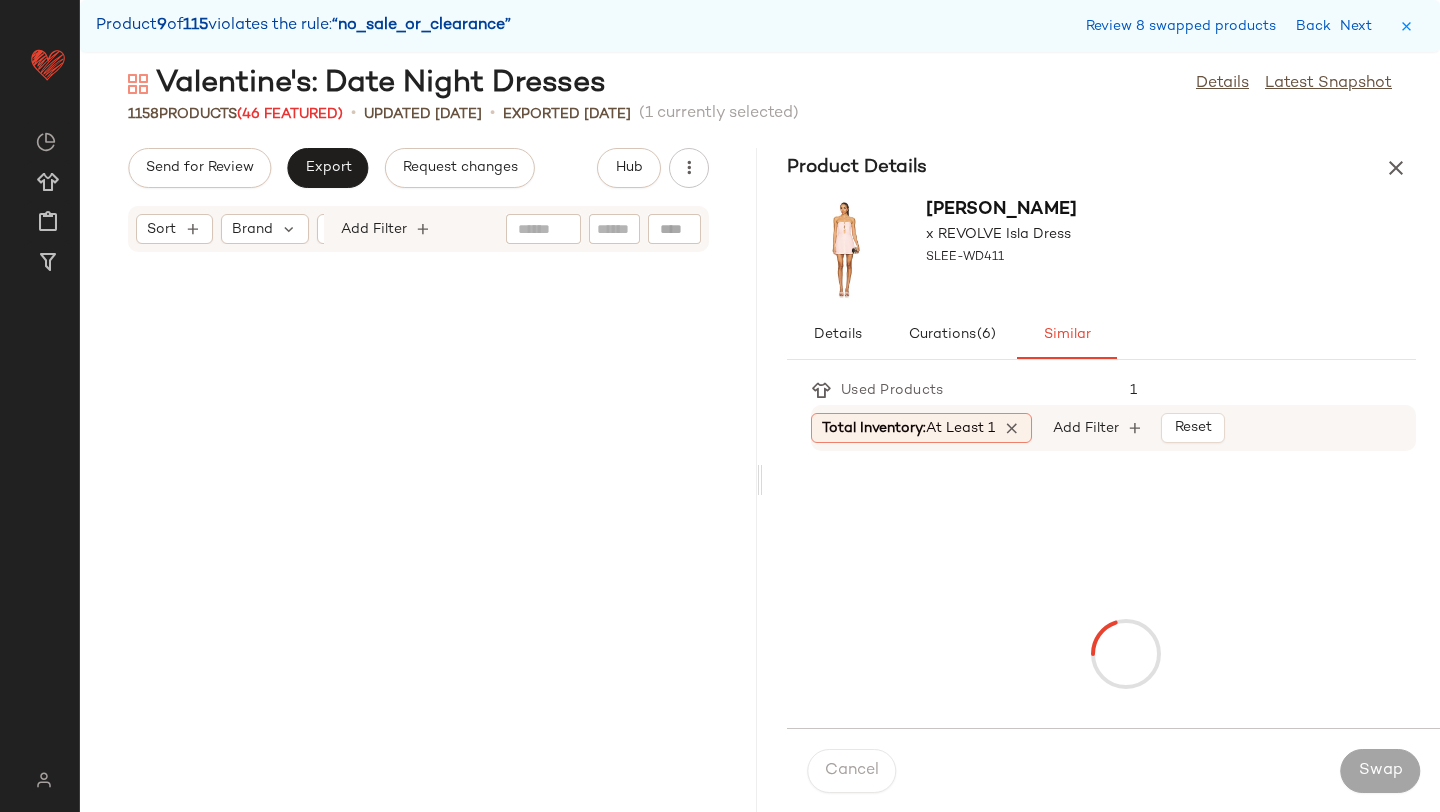 scroll, scrollTop: 53070, scrollLeft: 0, axis: vertical 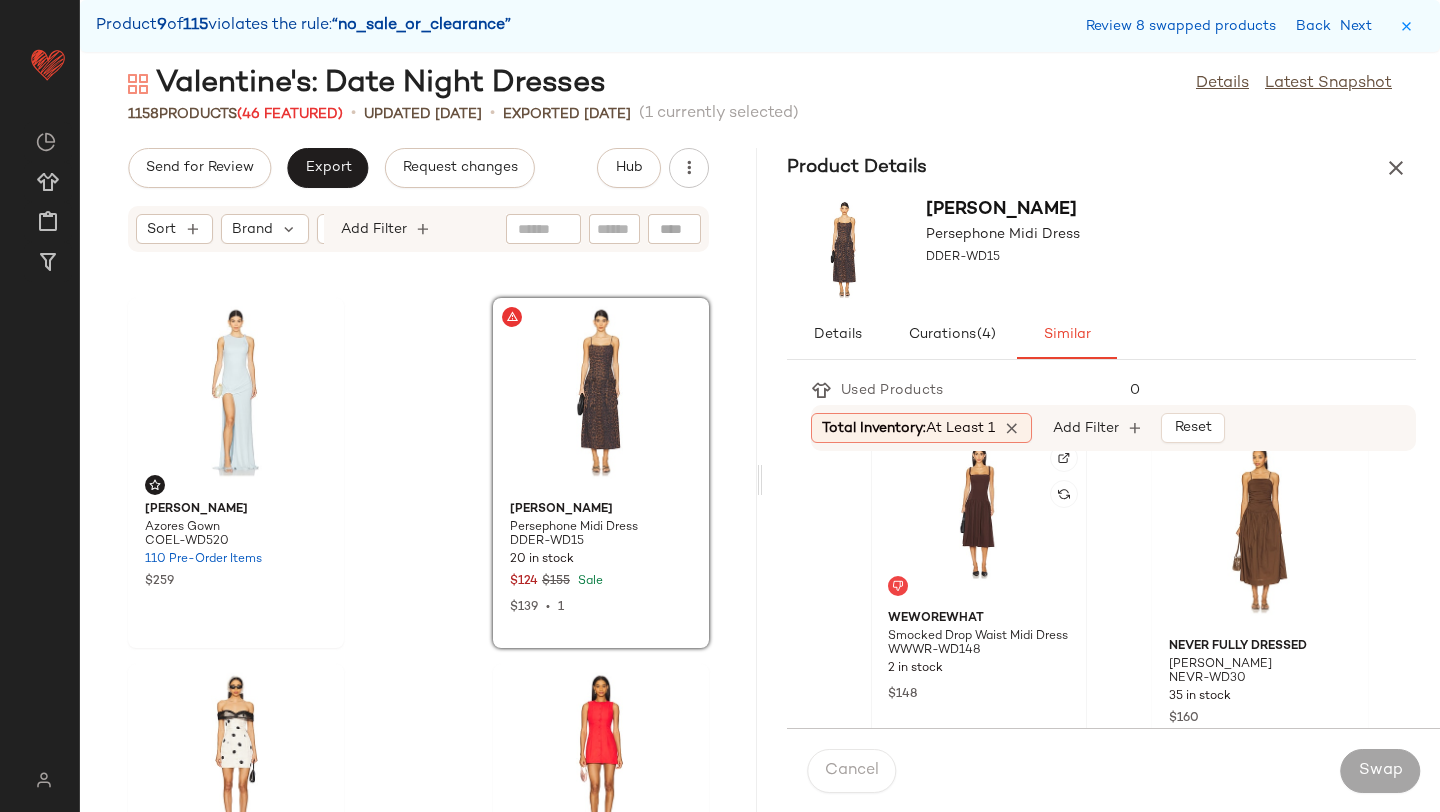 click 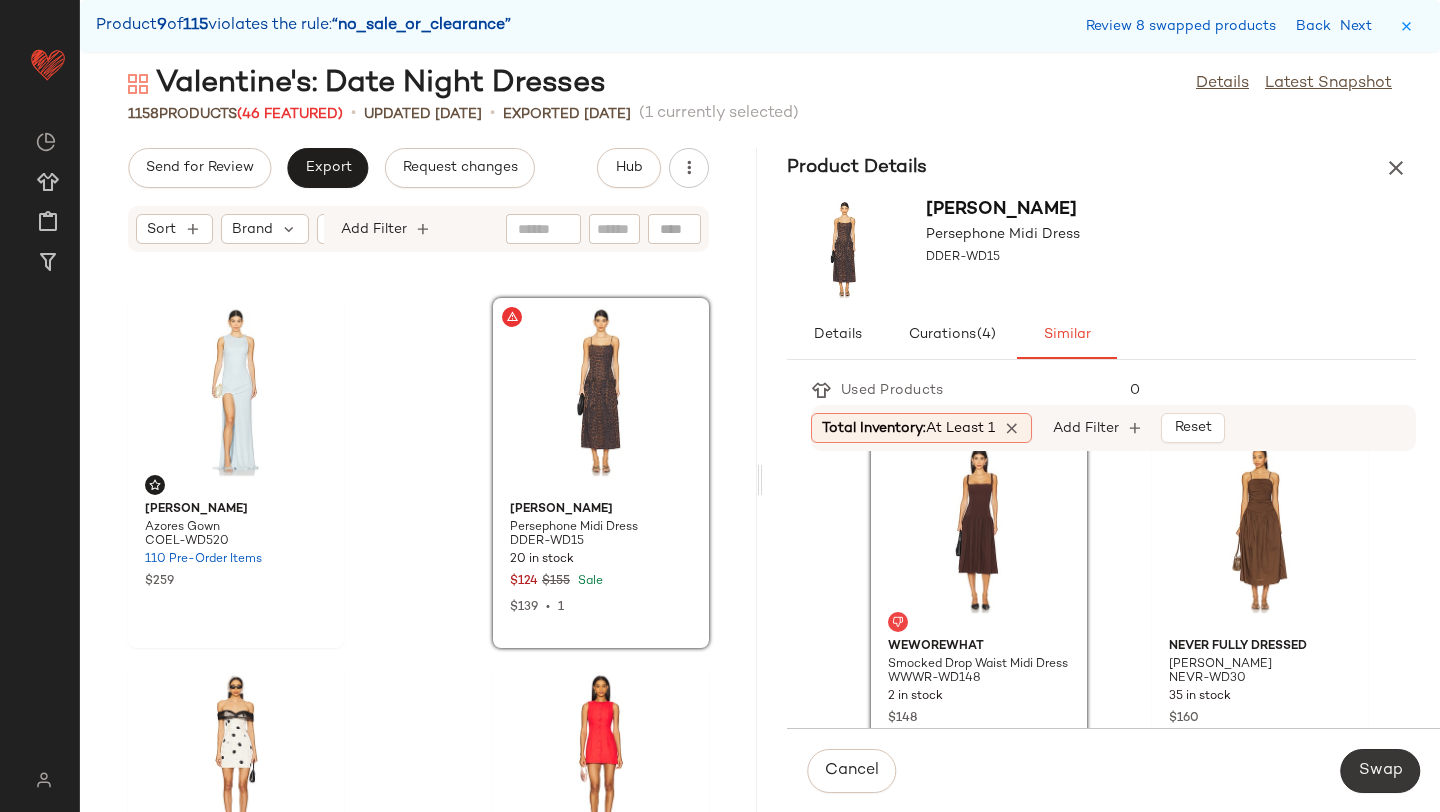 click on "Swap" 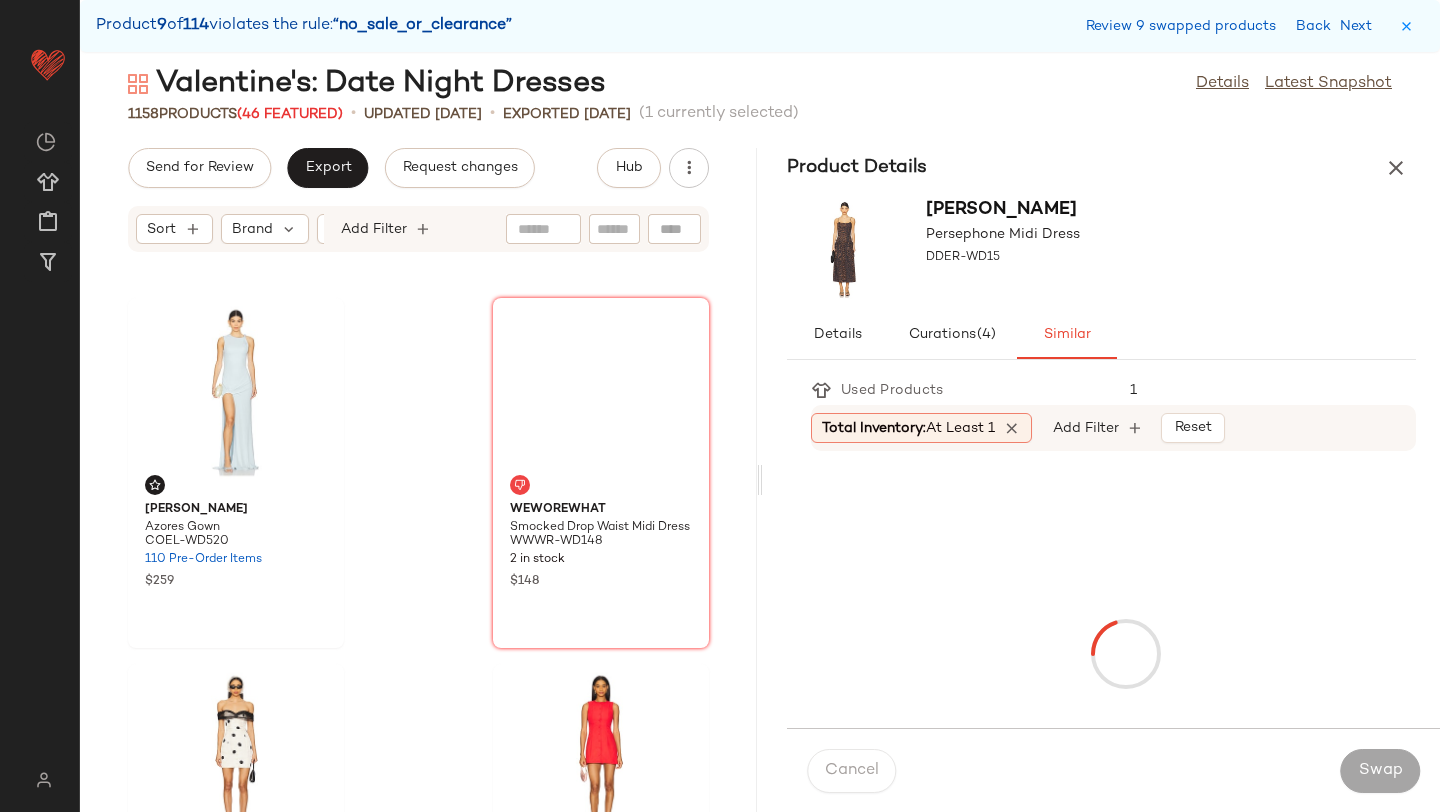 scroll, scrollTop: 53802, scrollLeft: 0, axis: vertical 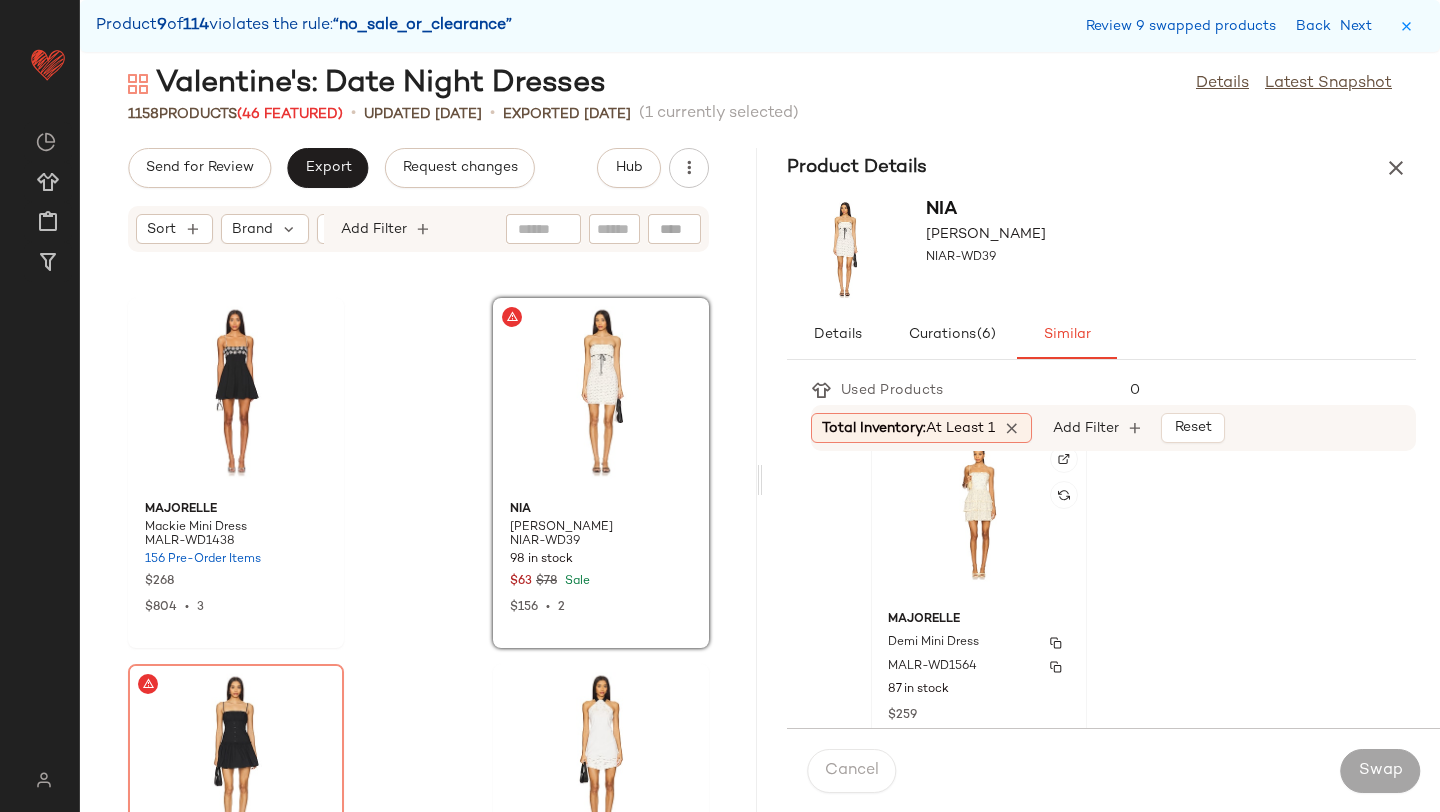 click on "MAJORELLE Demi Mini Dress MALR-WD1564 87 in stock $259" 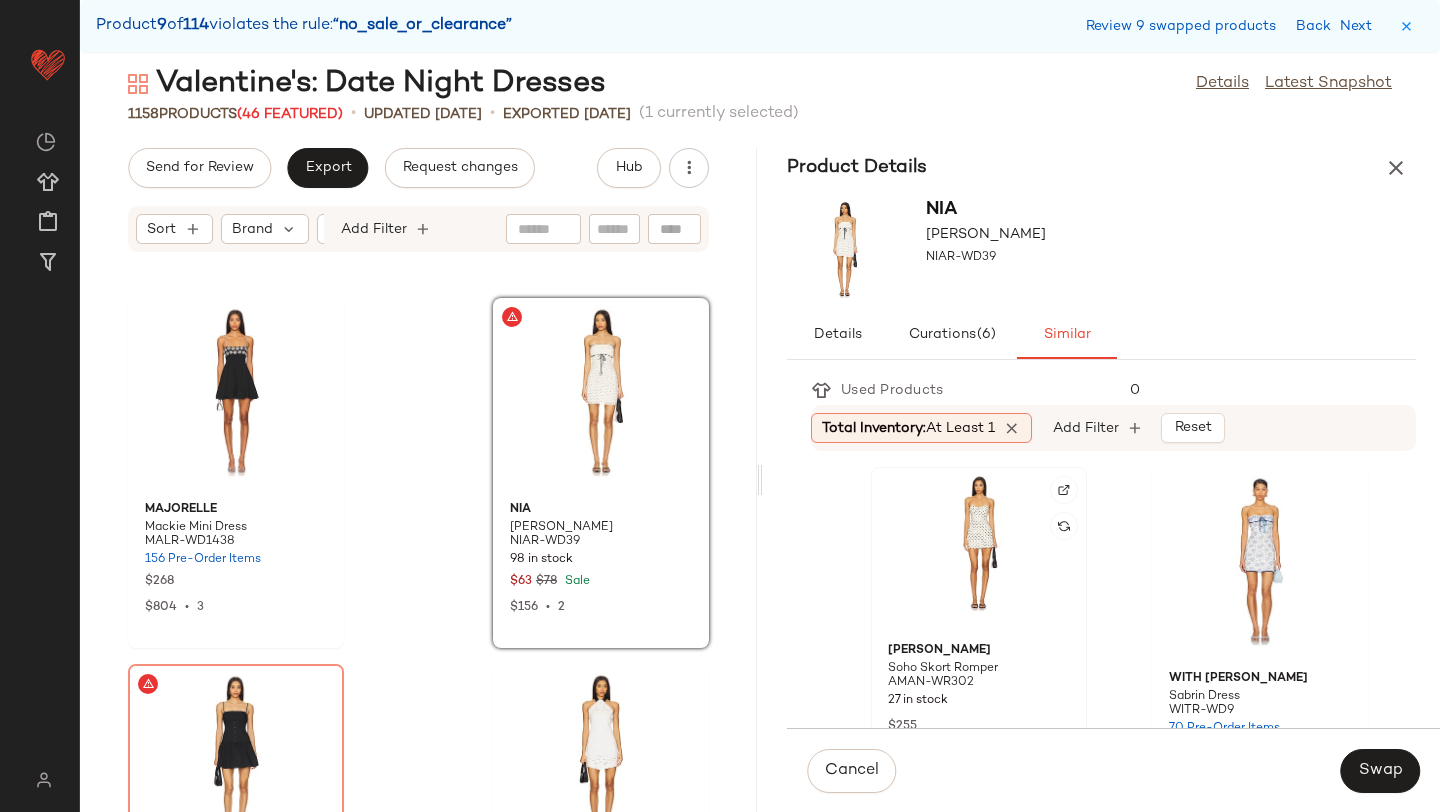 scroll, scrollTop: 403, scrollLeft: 0, axis: vertical 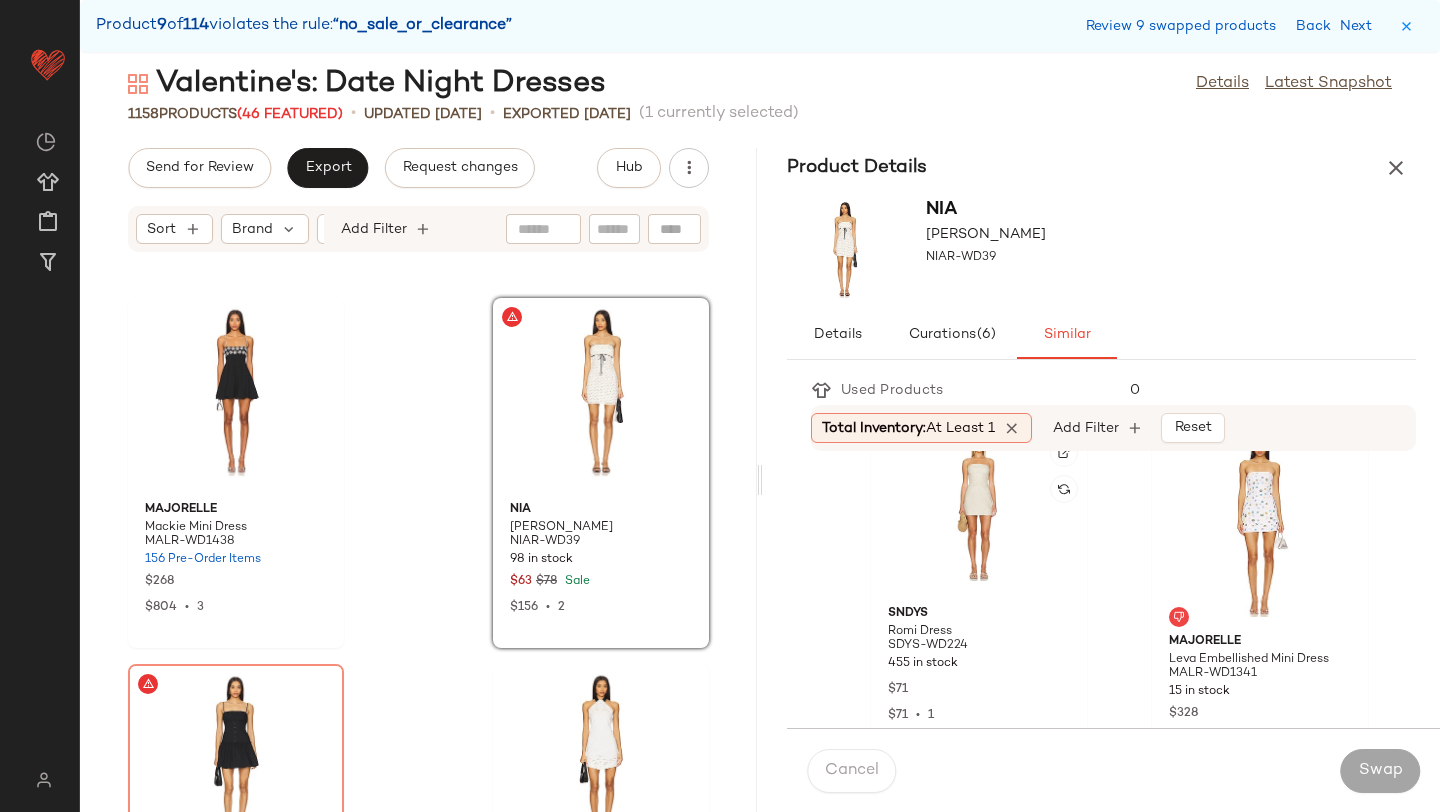 click 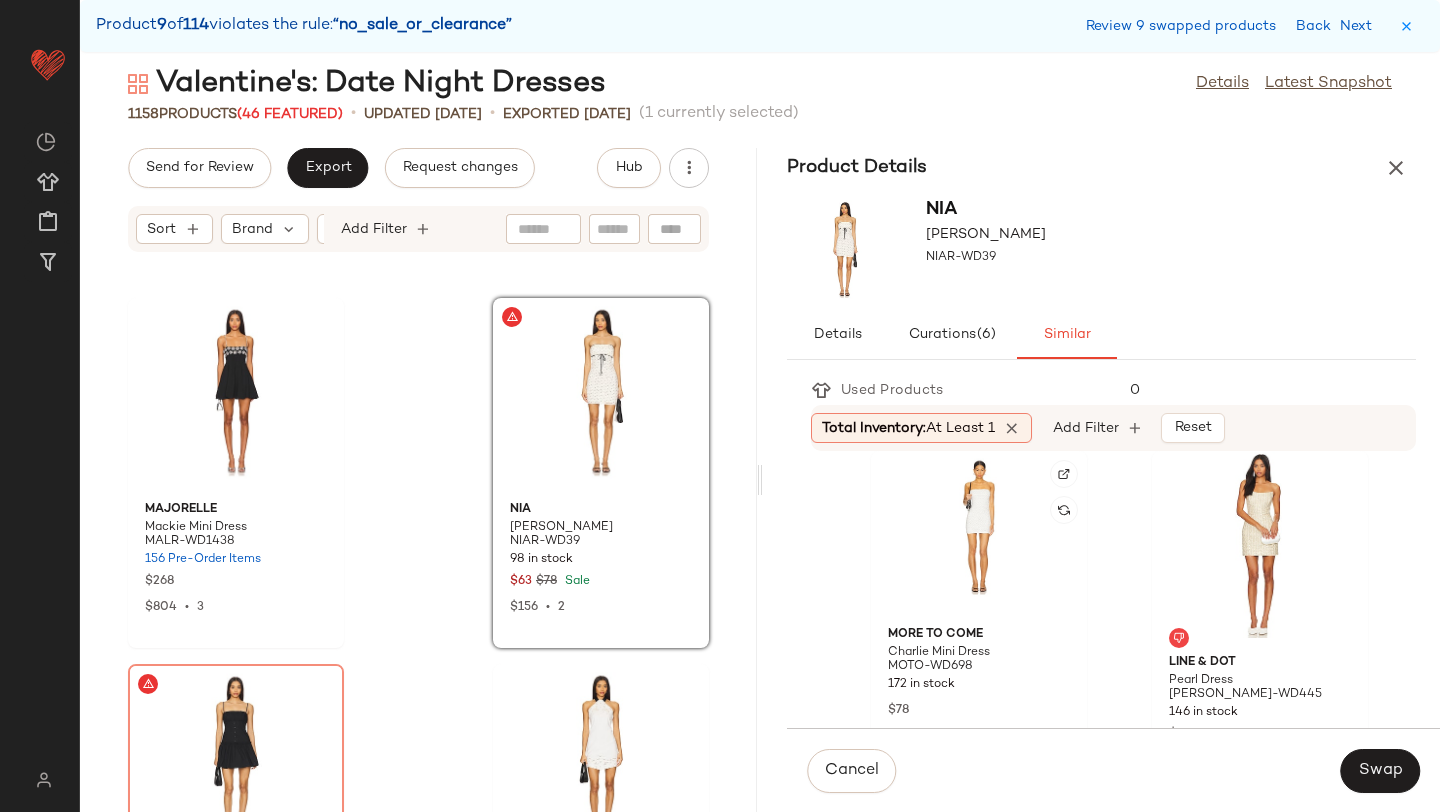 scroll, scrollTop: 755, scrollLeft: 0, axis: vertical 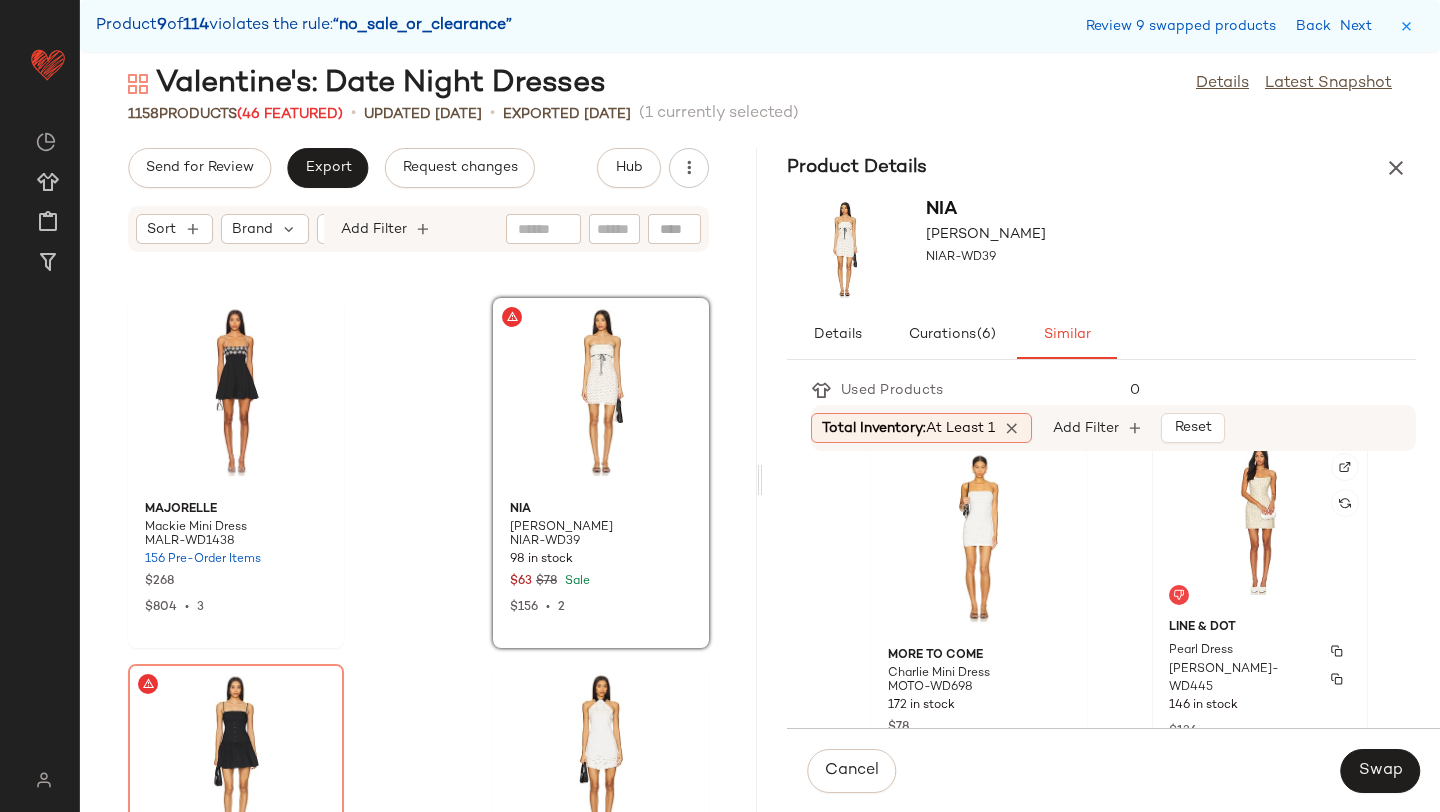 click on "Line & Dot" at bounding box center [1260, 628] 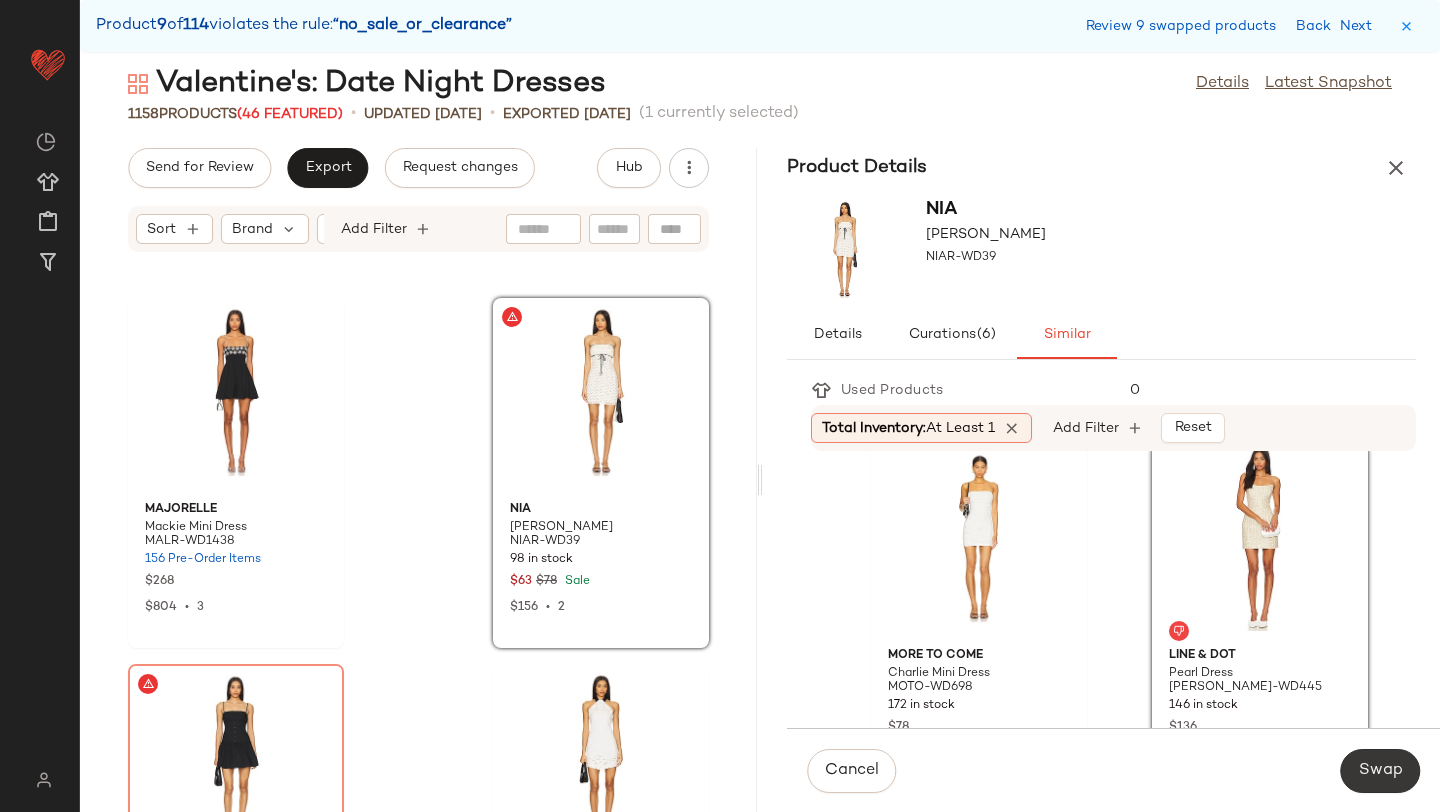 click on "Swap" 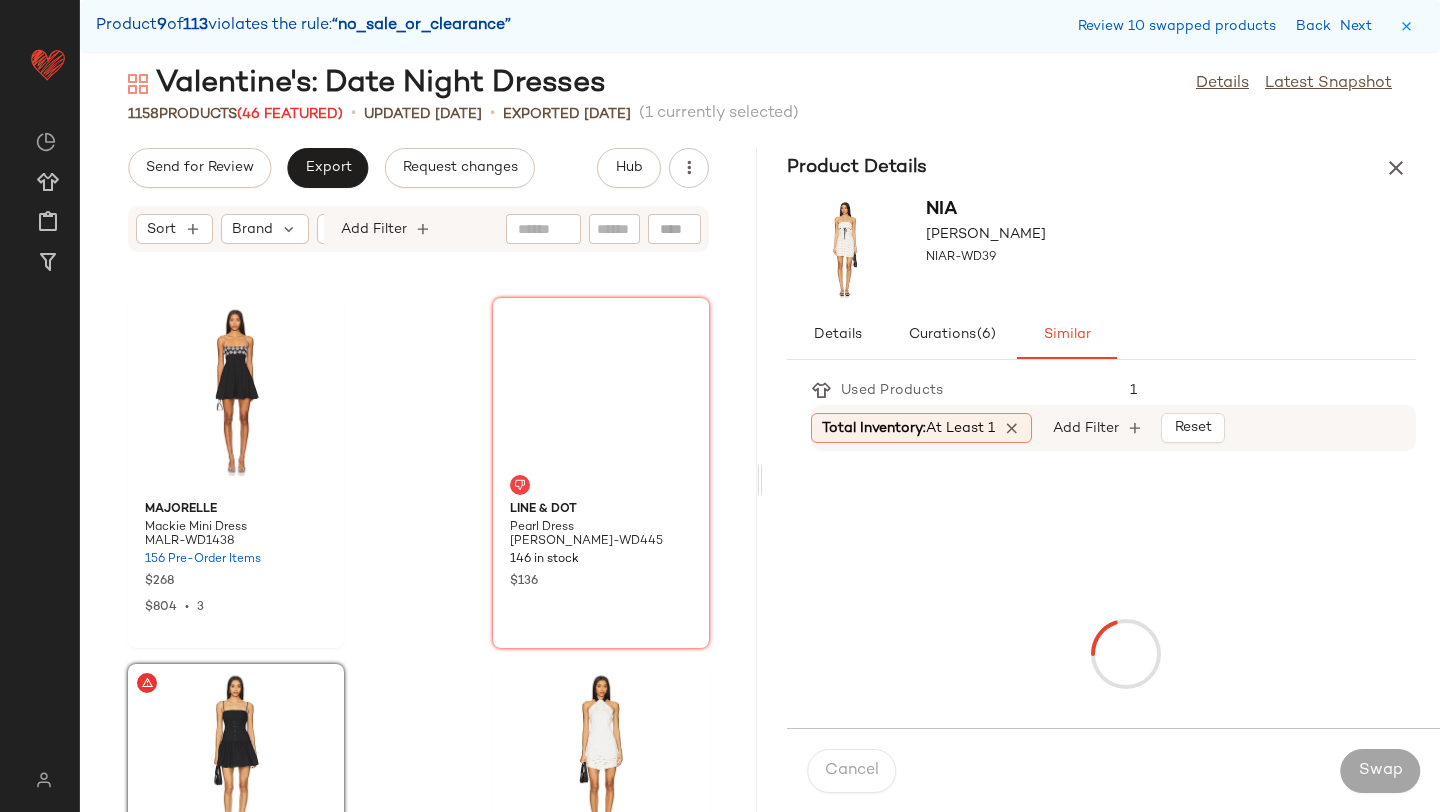 scroll, scrollTop: 54168, scrollLeft: 0, axis: vertical 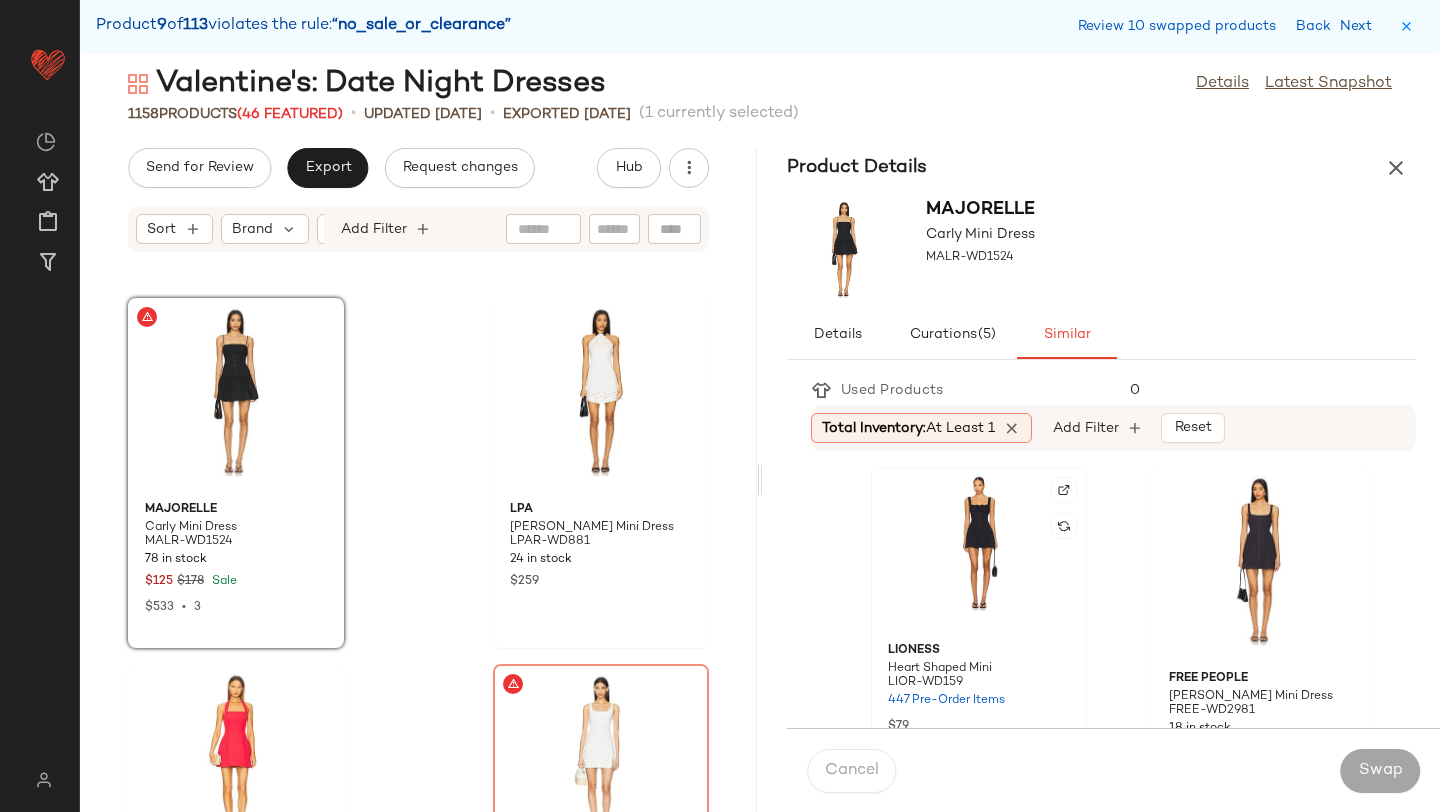 click 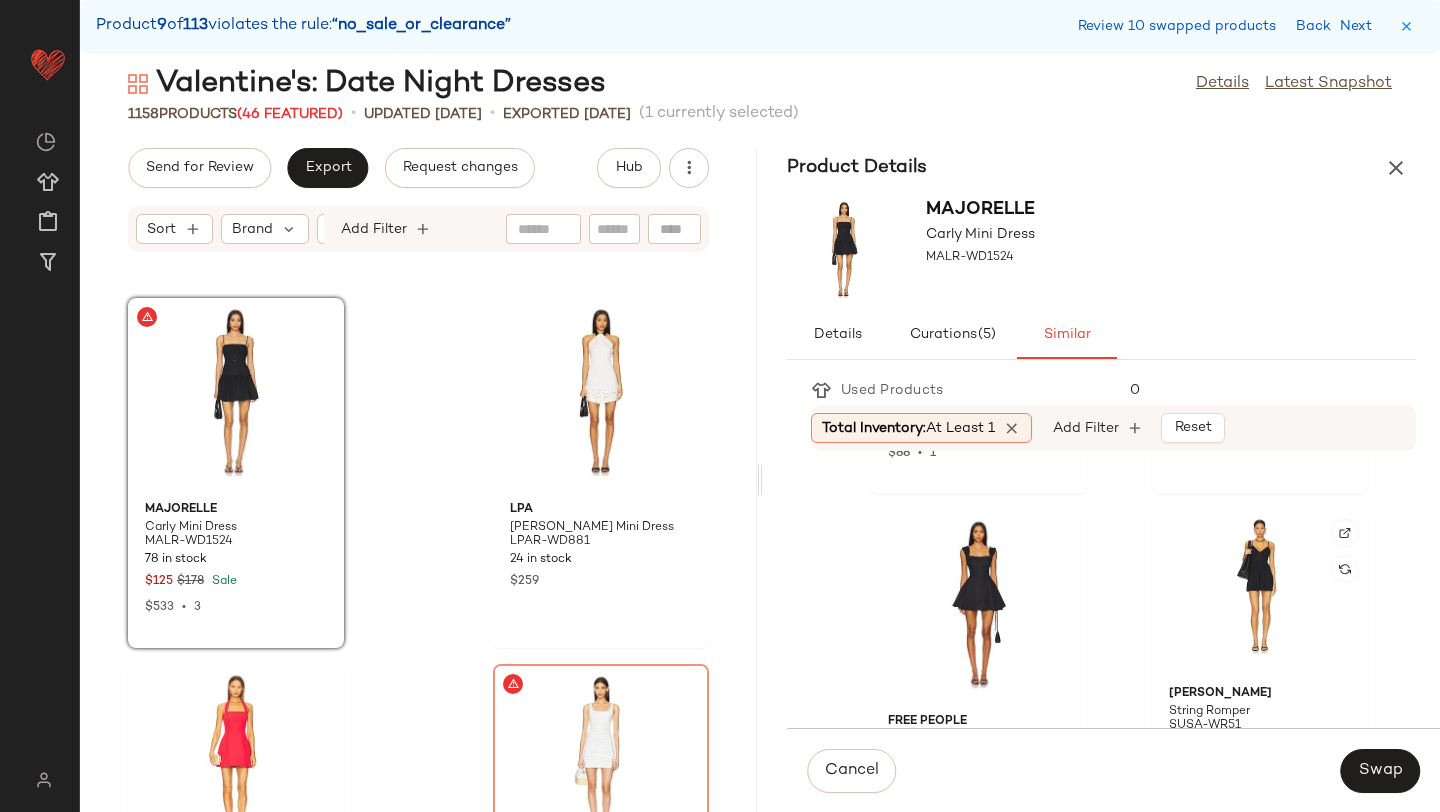 scroll, scrollTop: 1871, scrollLeft: 0, axis: vertical 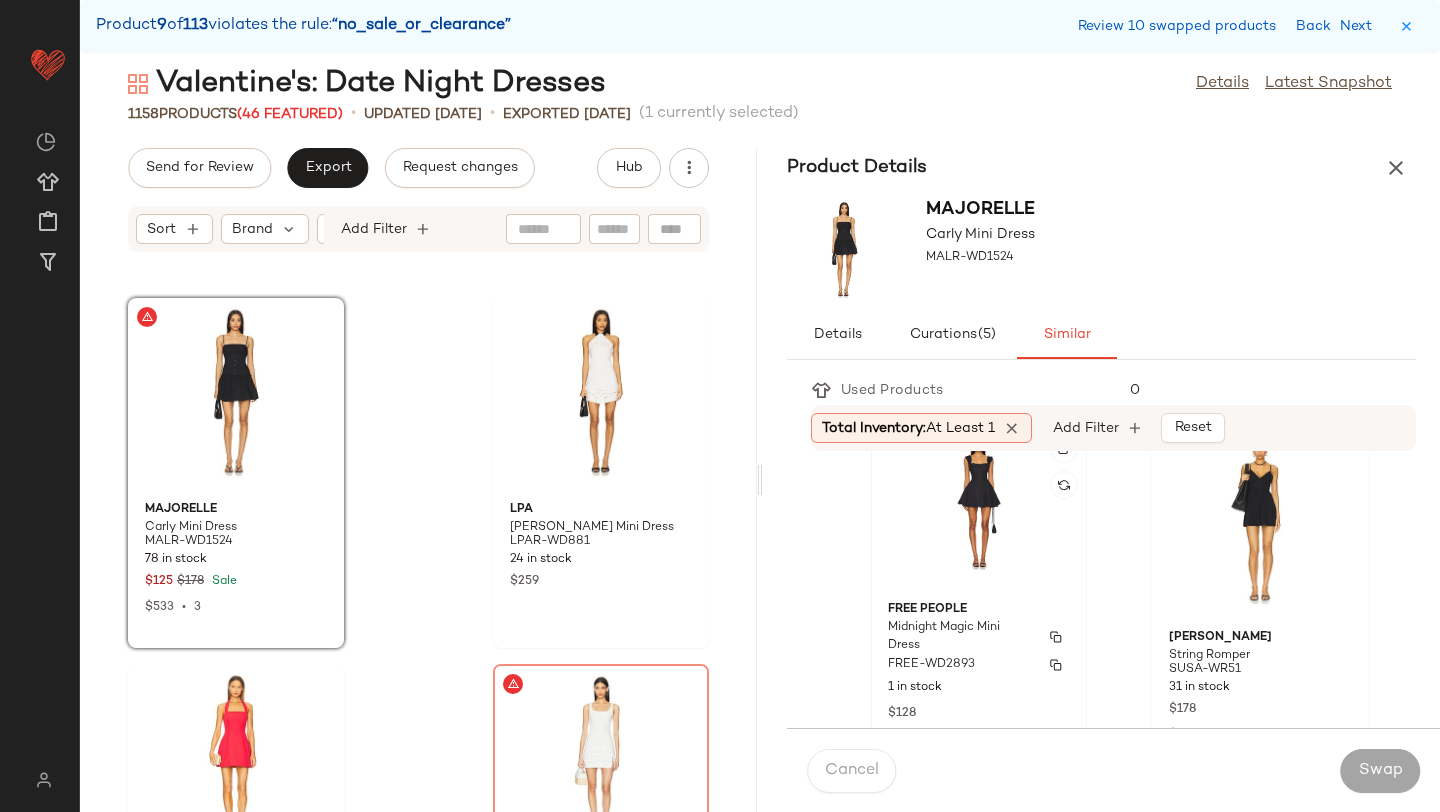 click on "Free People" at bounding box center (979, 610) 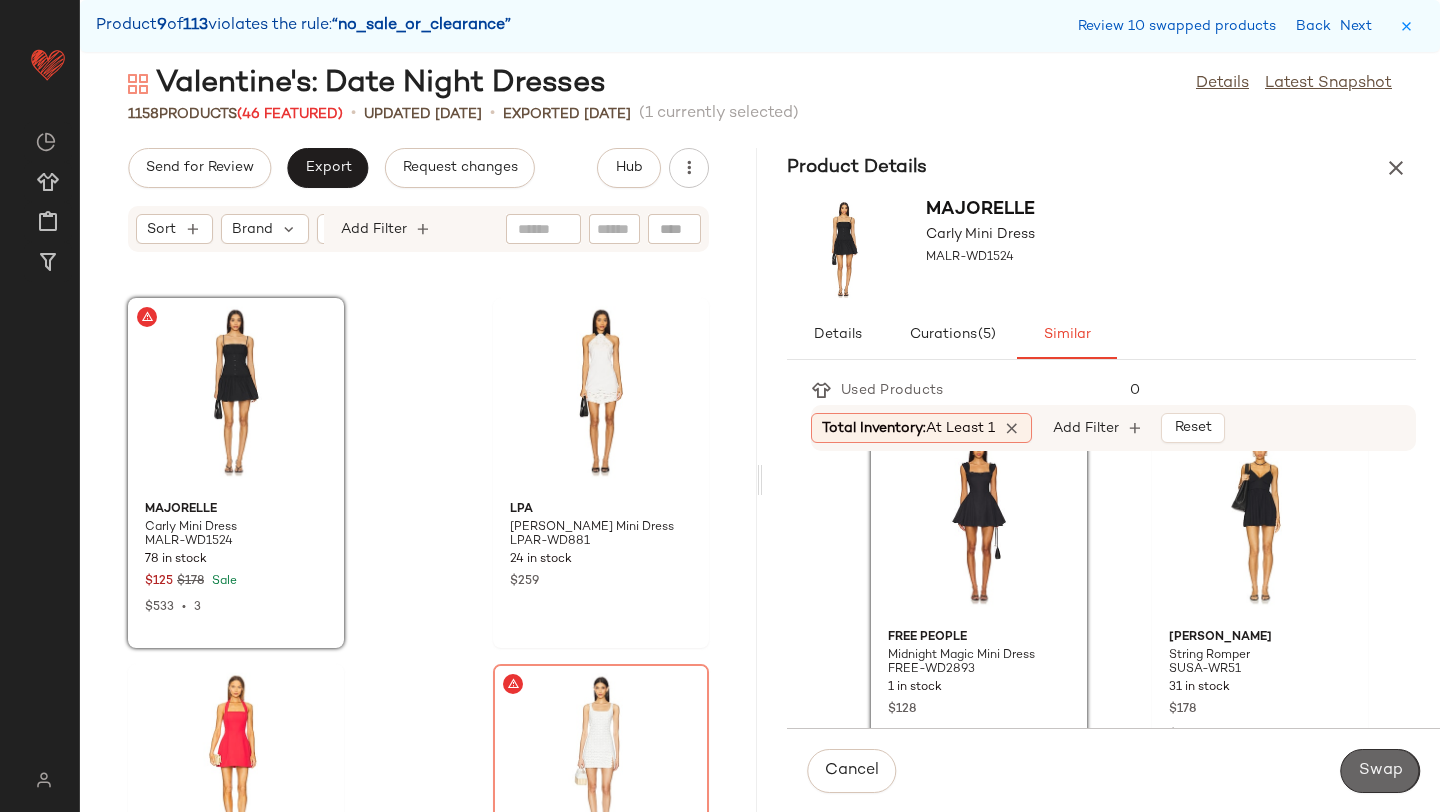 click on "Swap" at bounding box center [1380, 771] 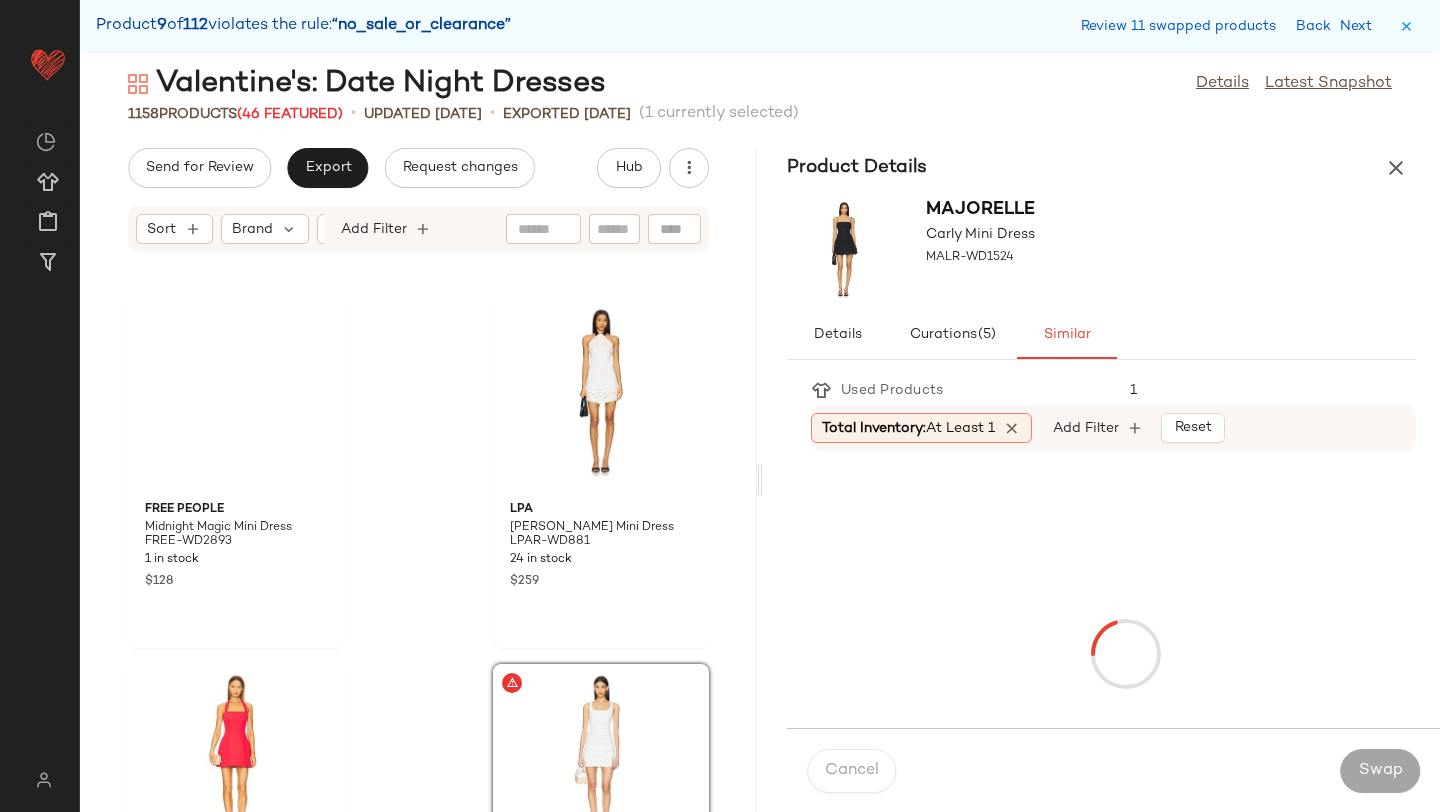 scroll, scrollTop: 54534, scrollLeft: 0, axis: vertical 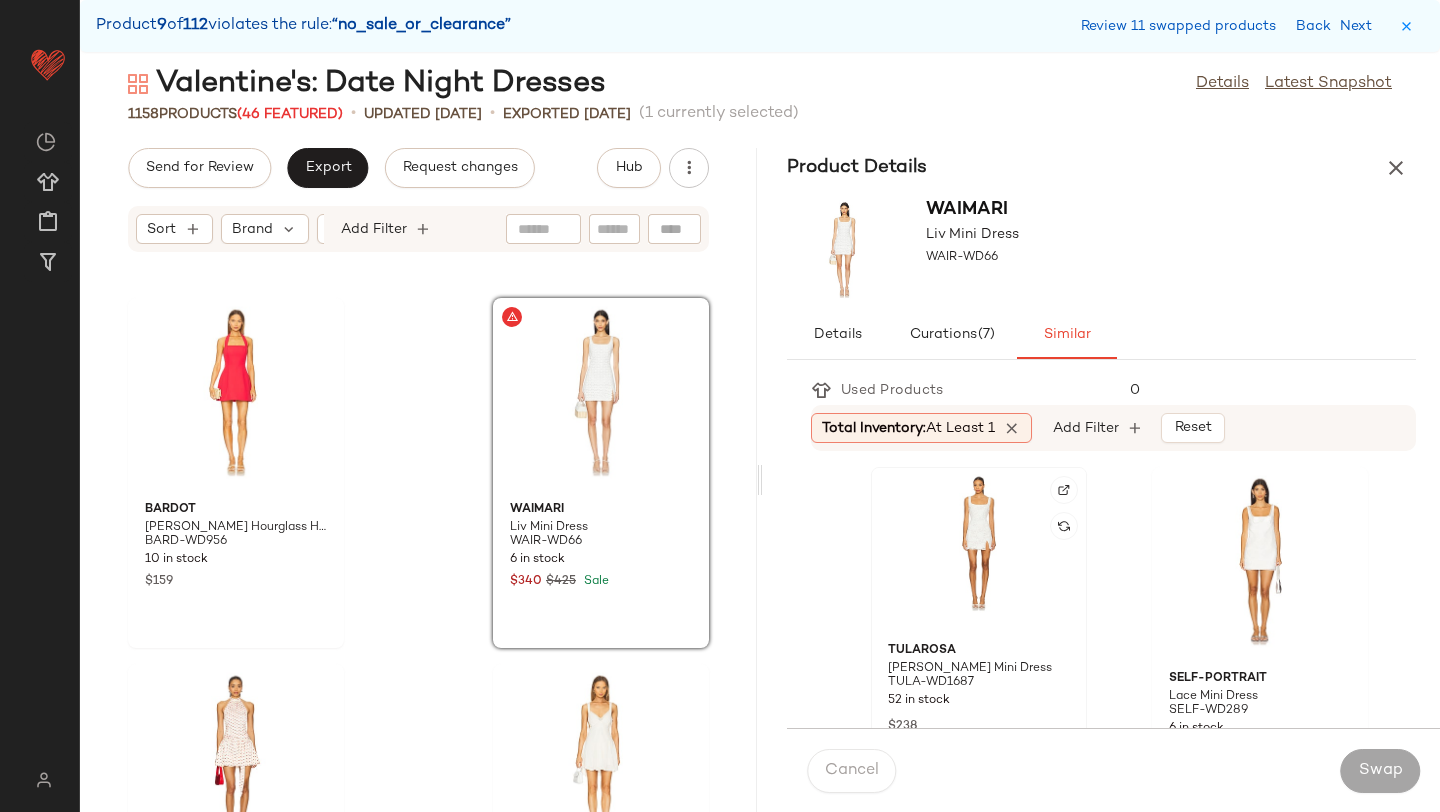 click 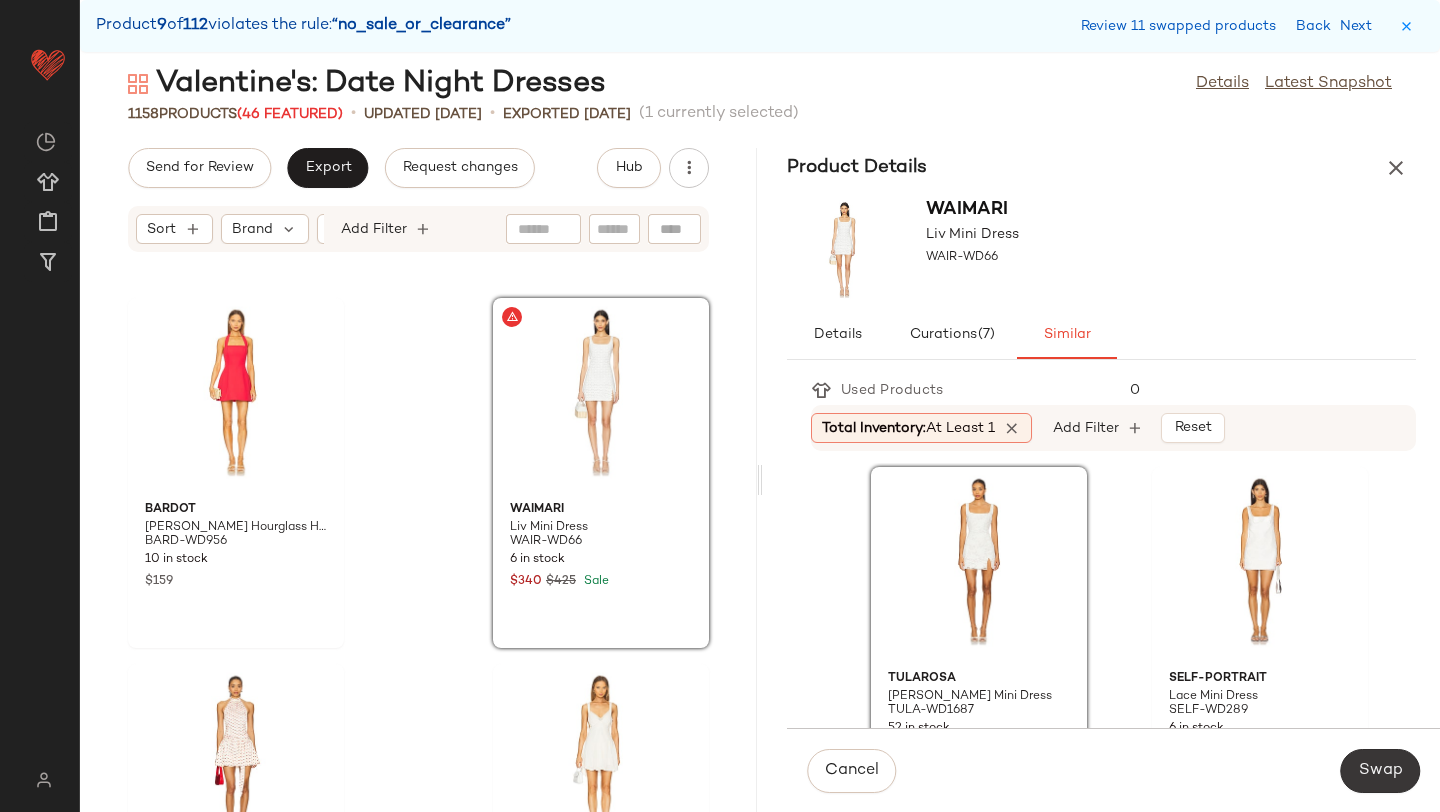 click on "Swap" 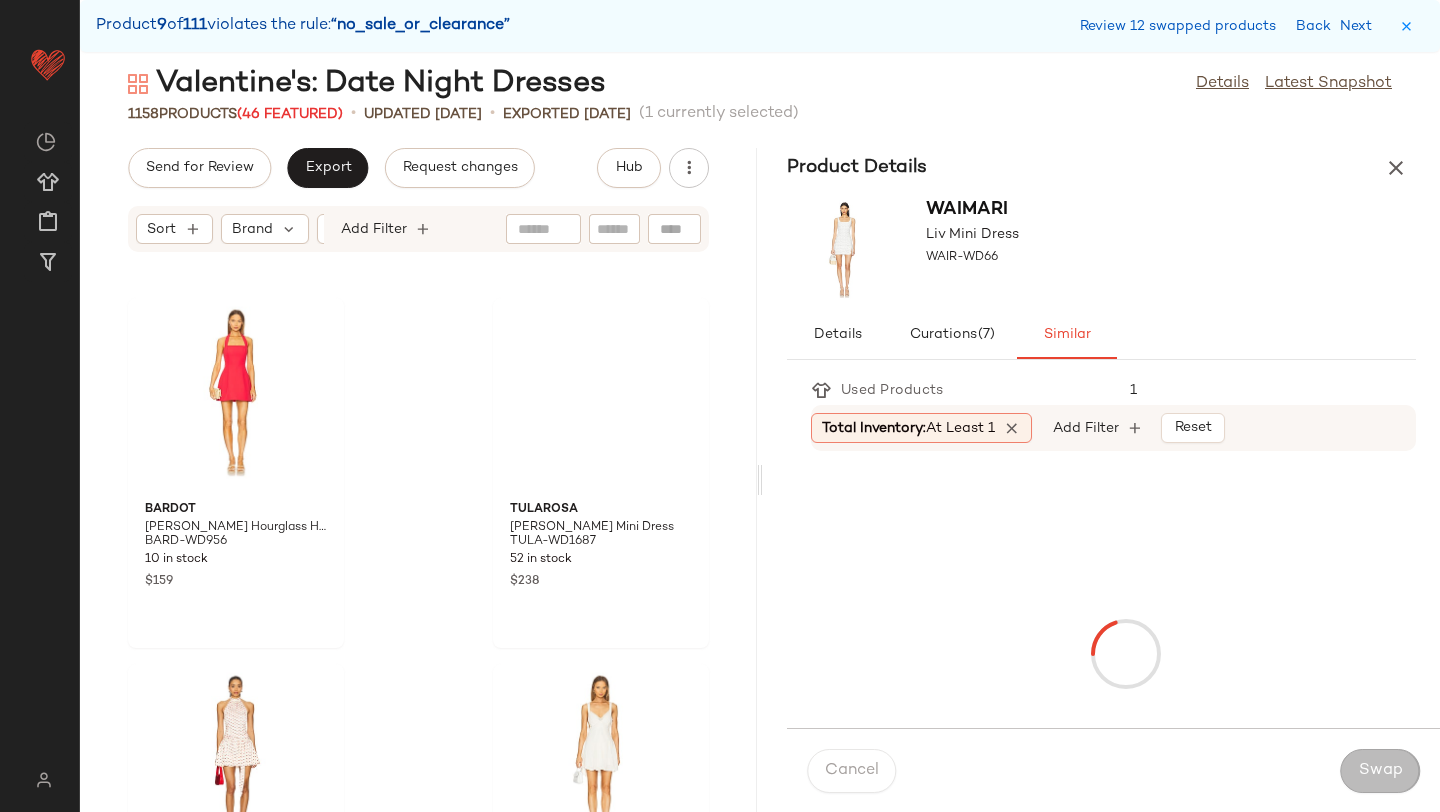 scroll, scrollTop: 55998, scrollLeft: 0, axis: vertical 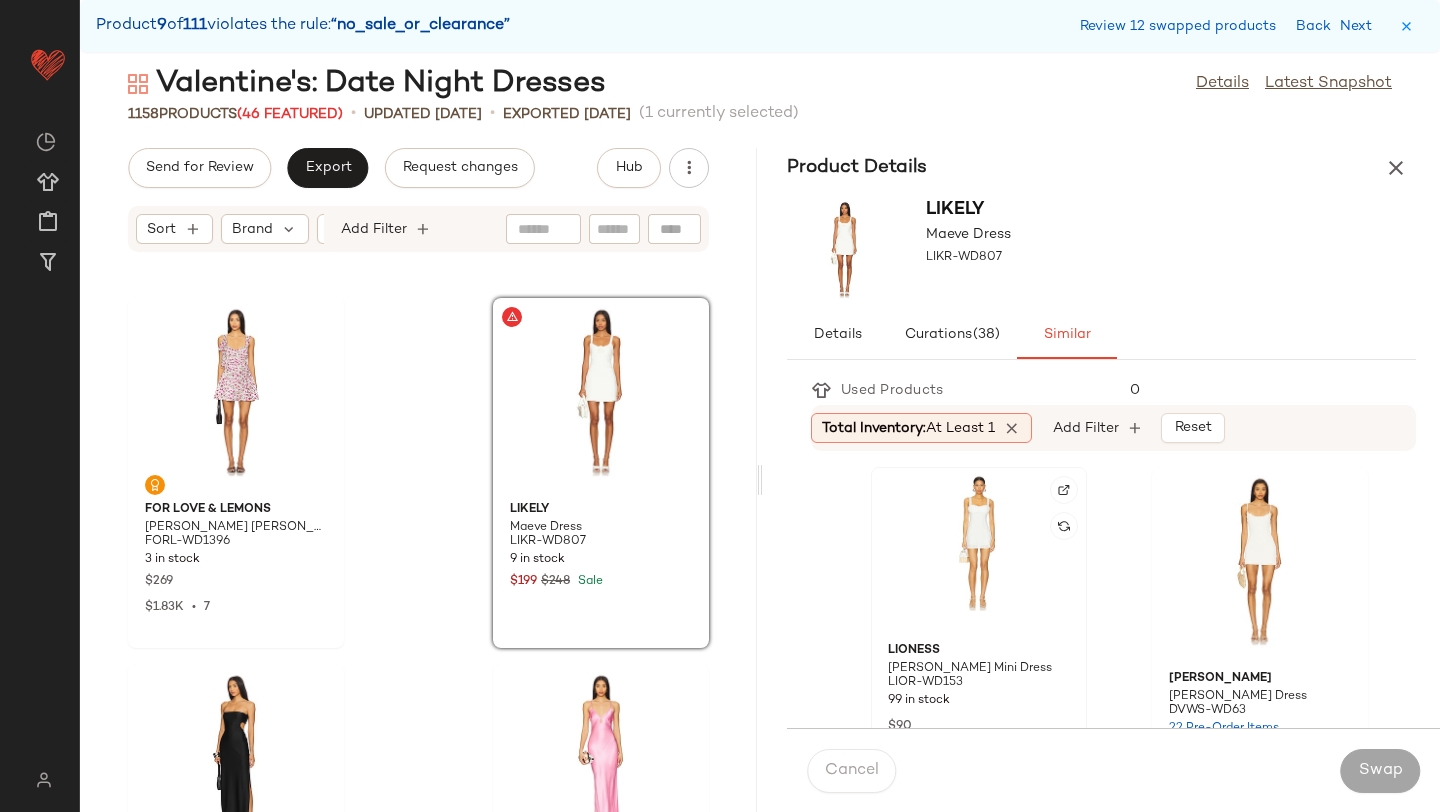 click 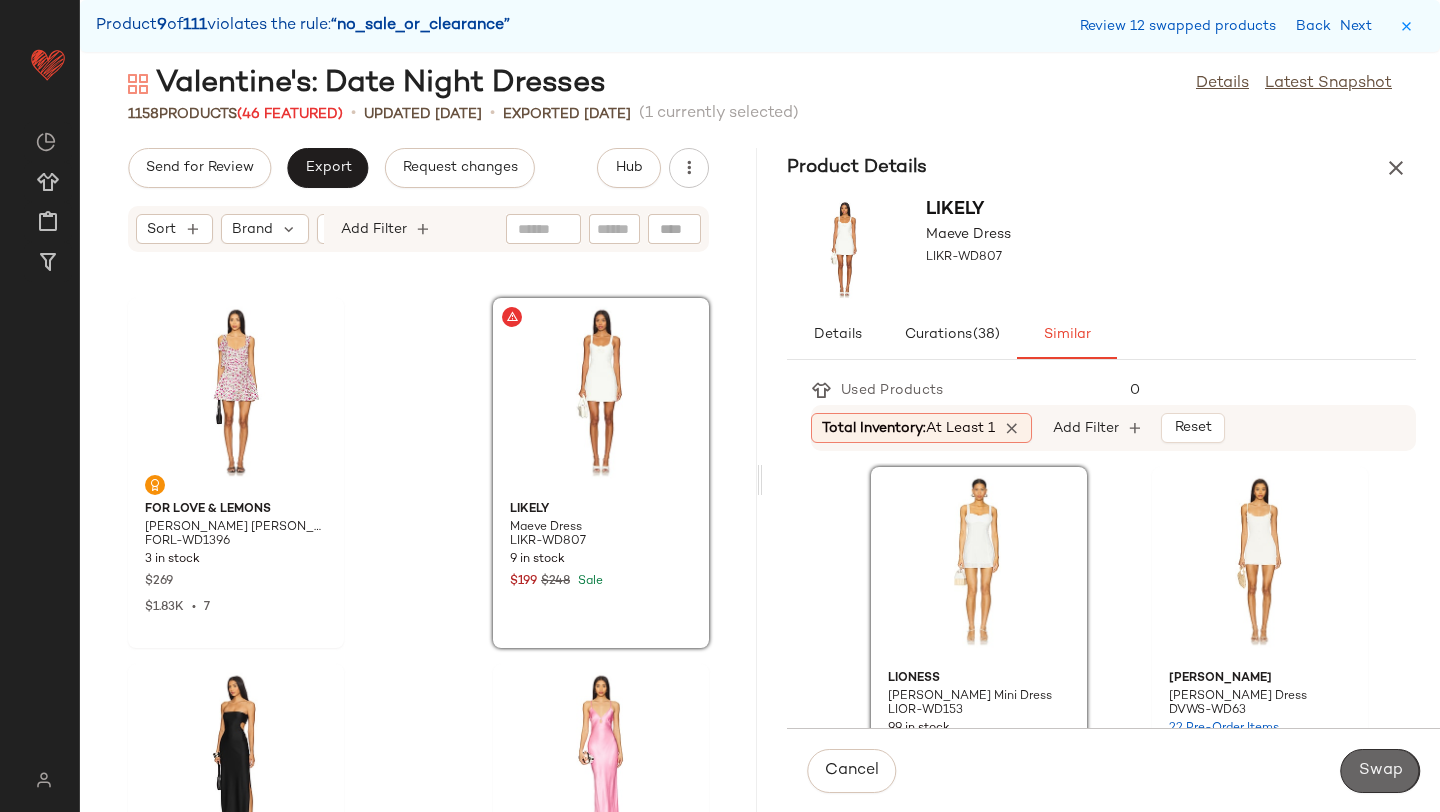 click on "Swap" 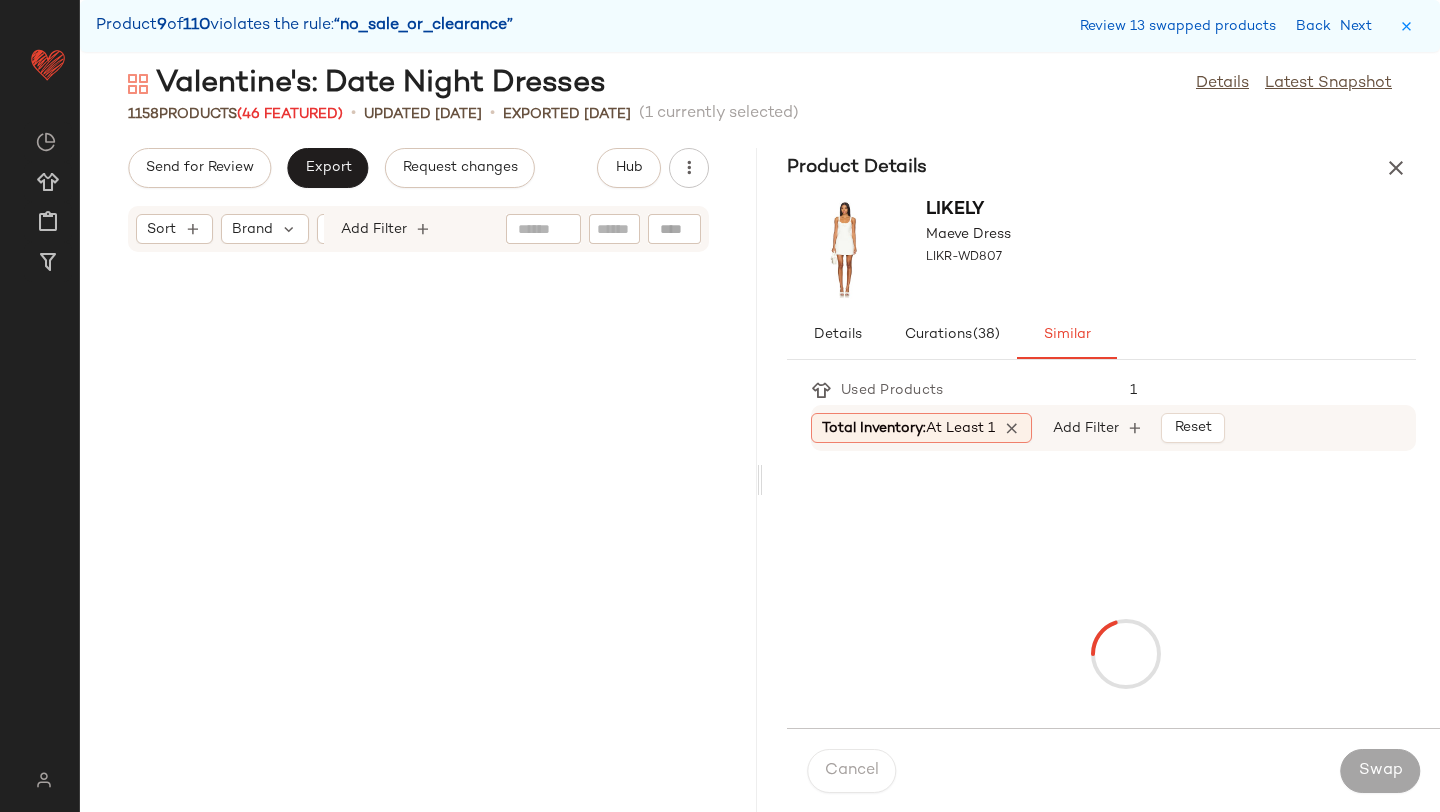 scroll, scrollTop: 65514, scrollLeft: 0, axis: vertical 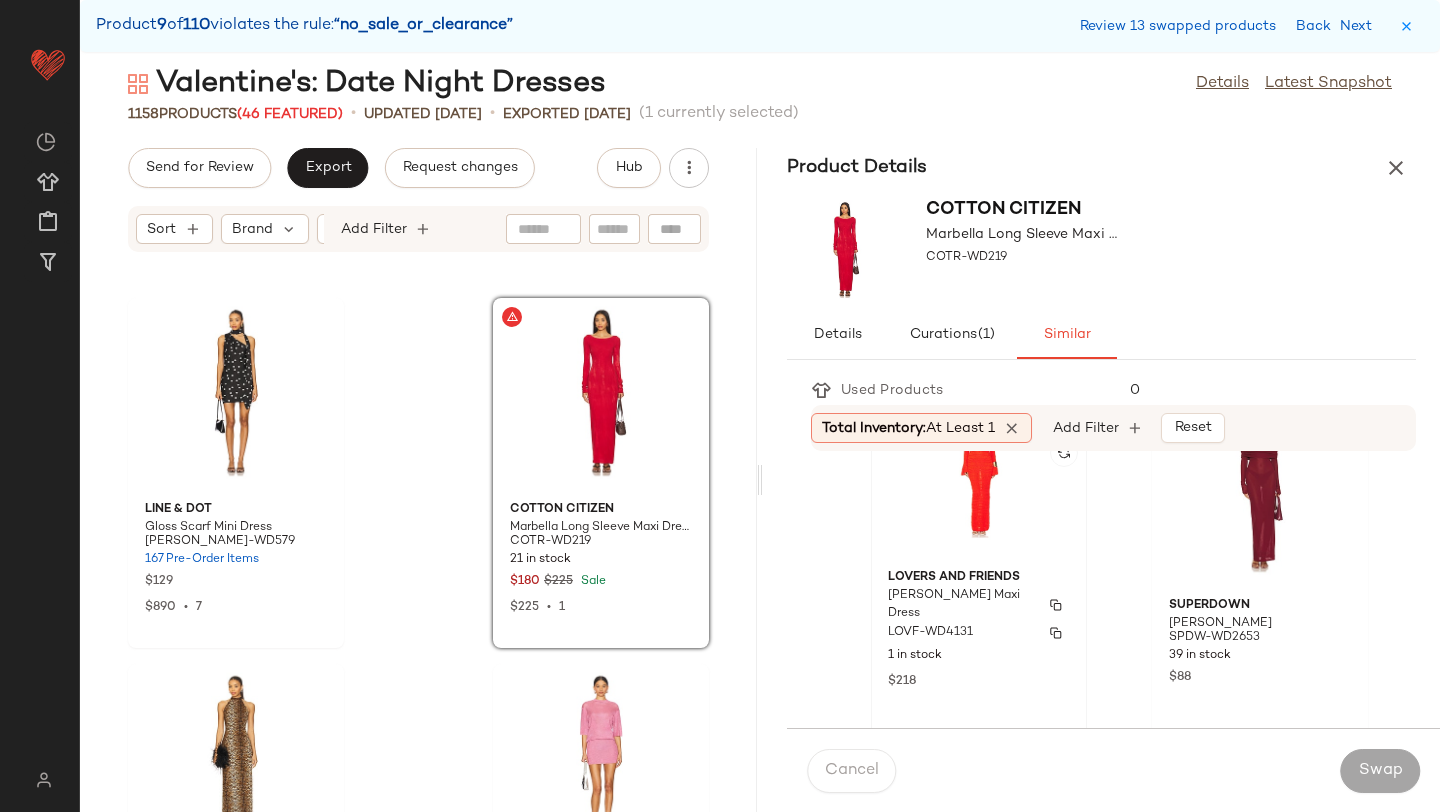 click on "Lovers and Friends Dorit Maxi Dress LOVF-WD4131 1 in stock $218" 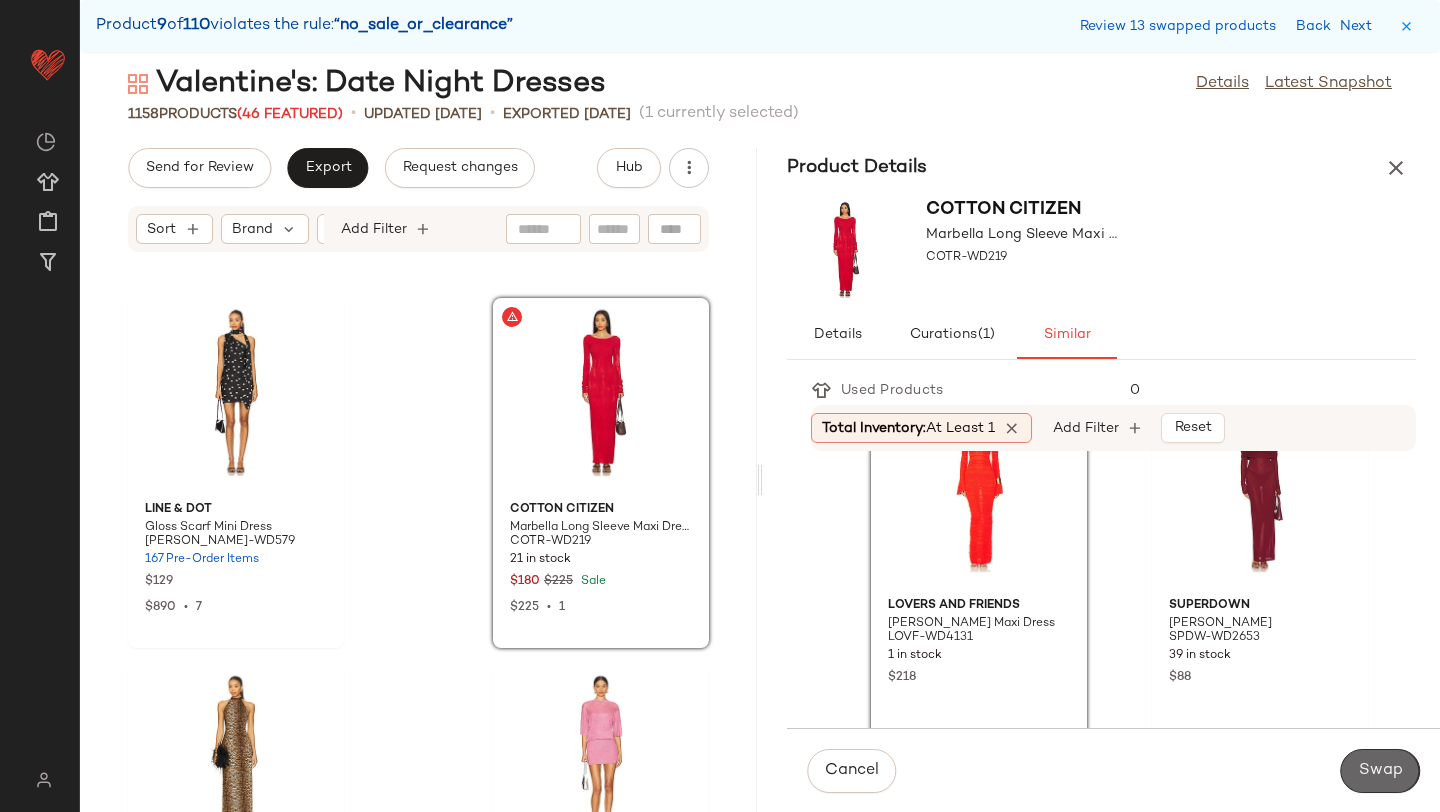 click on "Swap" 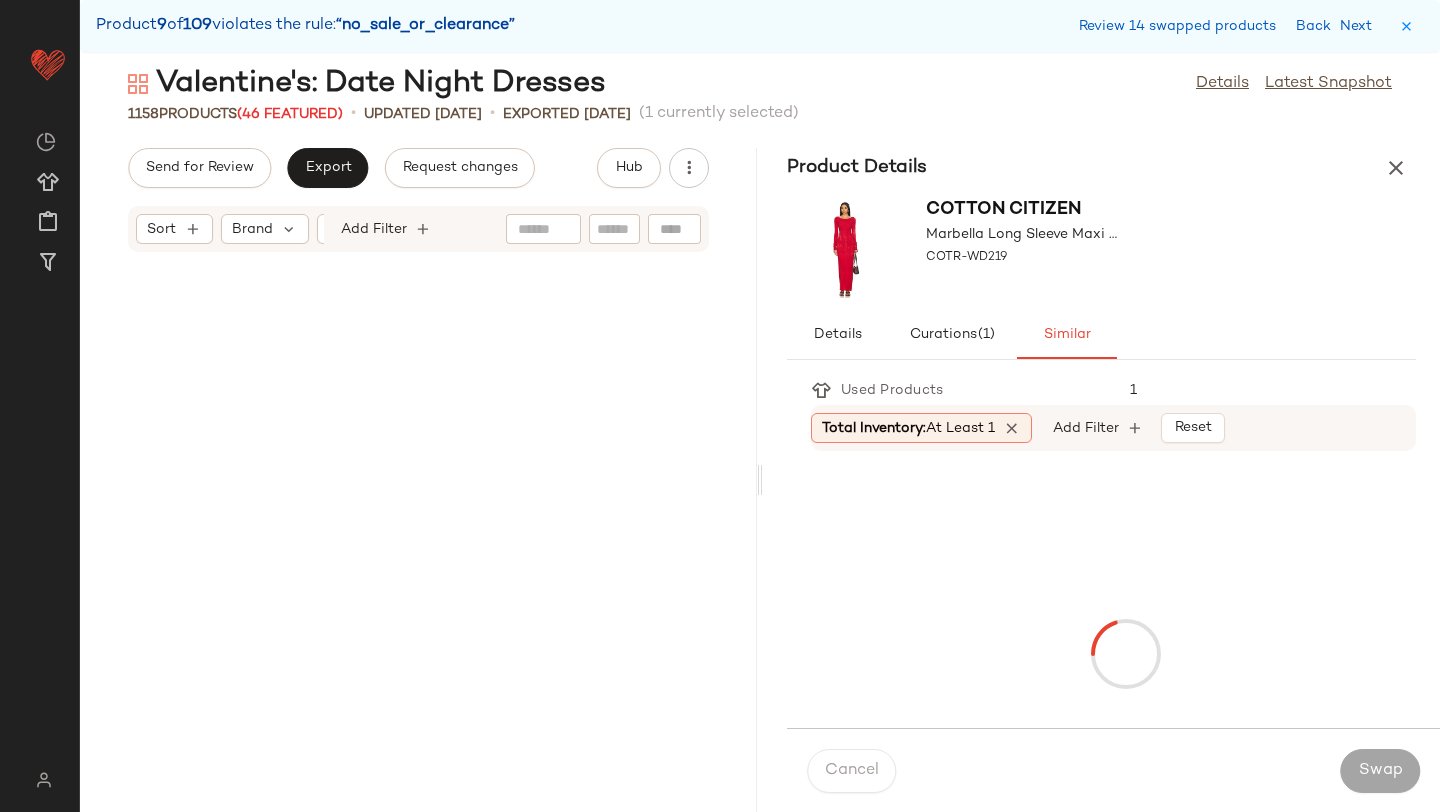 scroll, scrollTop: 66612, scrollLeft: 0, axis: vertical 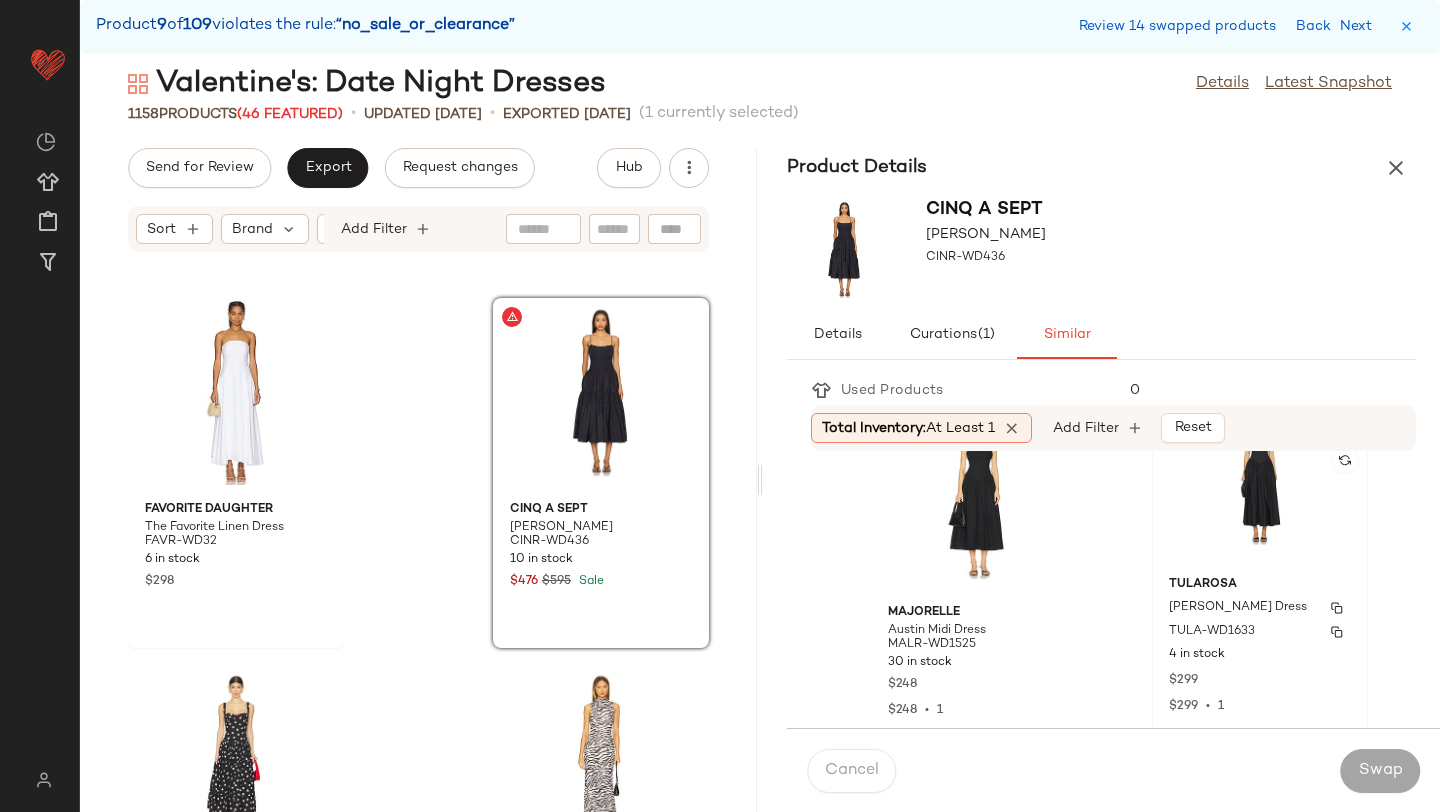 click on "4 in stock" at bounding box center (1260, 655) 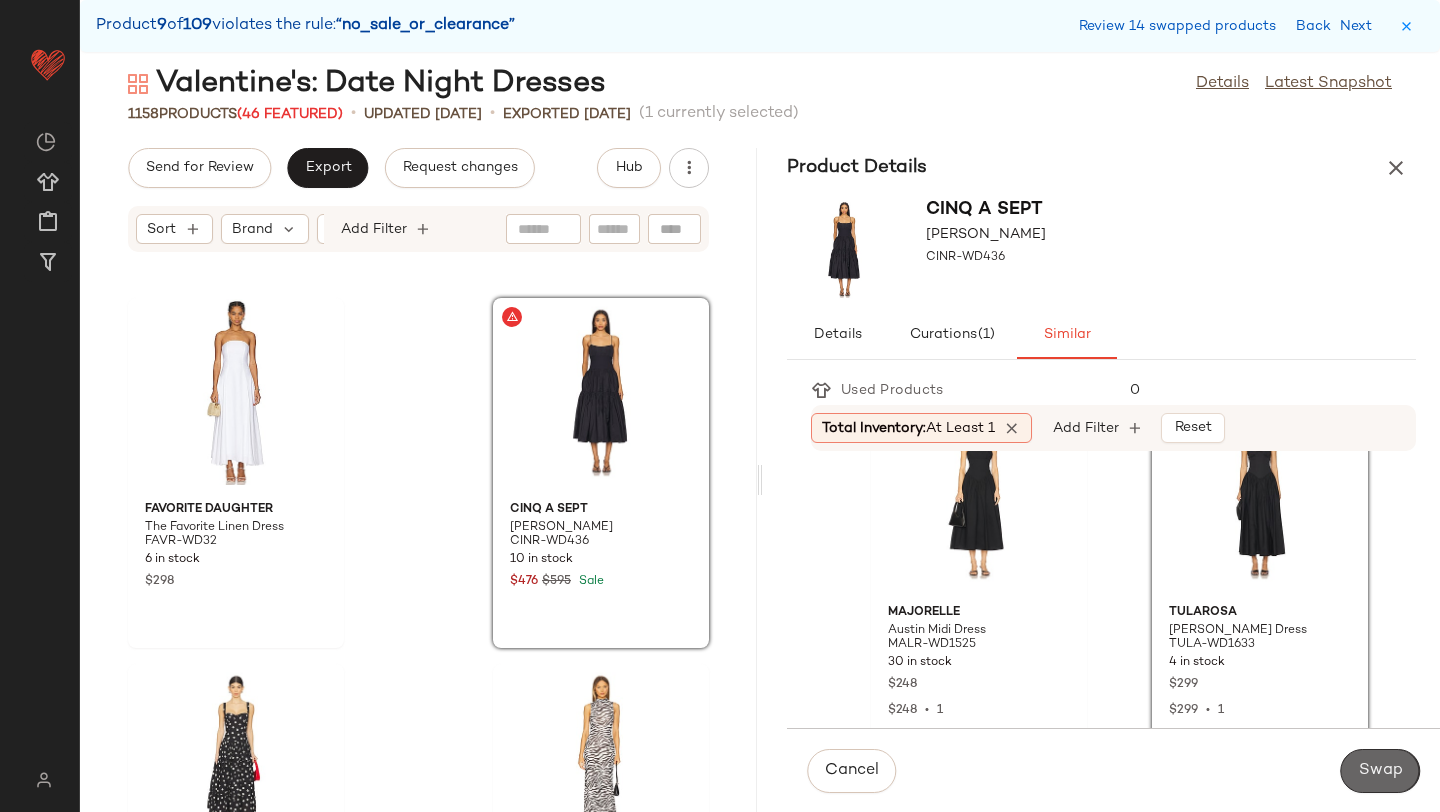 click on "Swap" 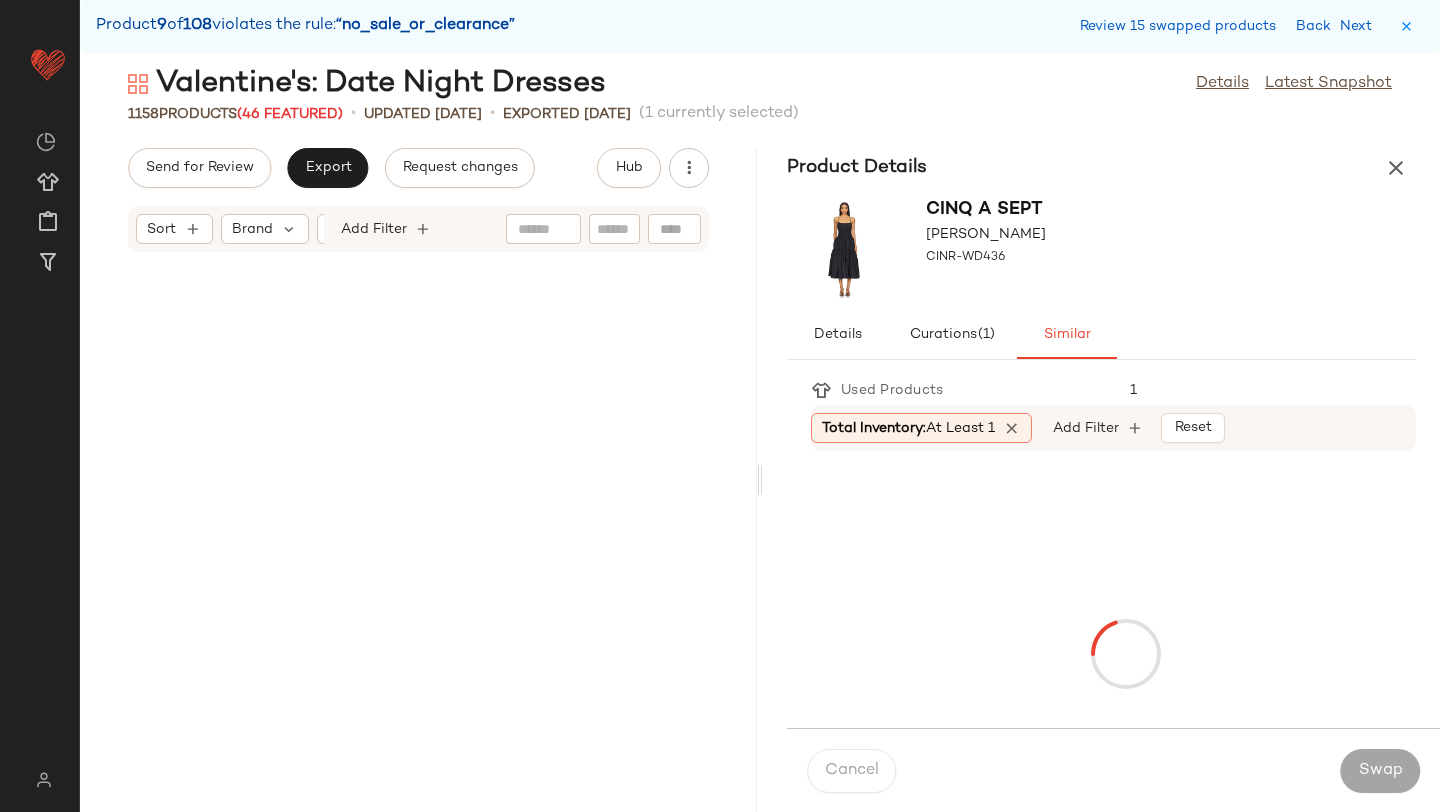 scroll, scrollTop: 70638, scrollLeft: 0, axis: vertical 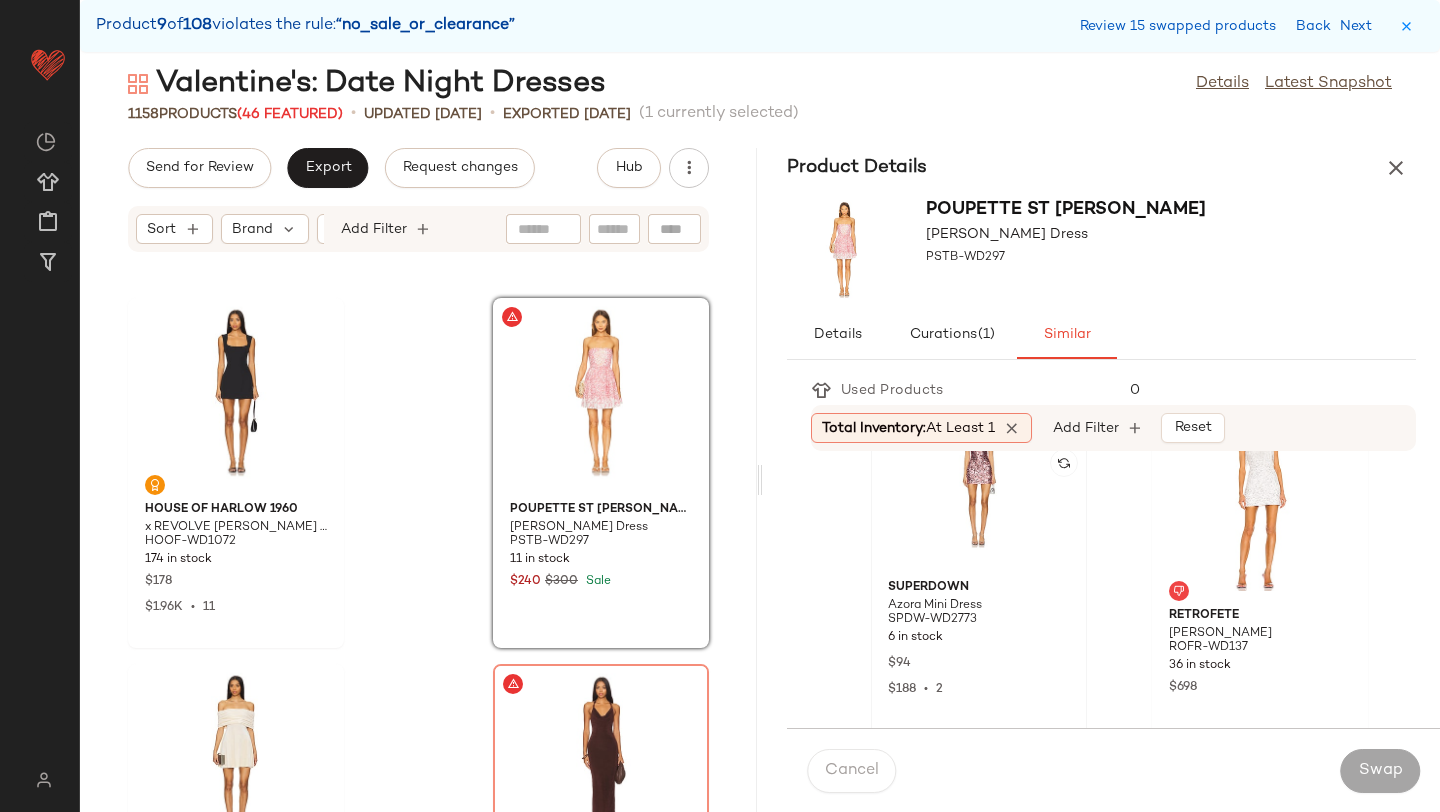 click 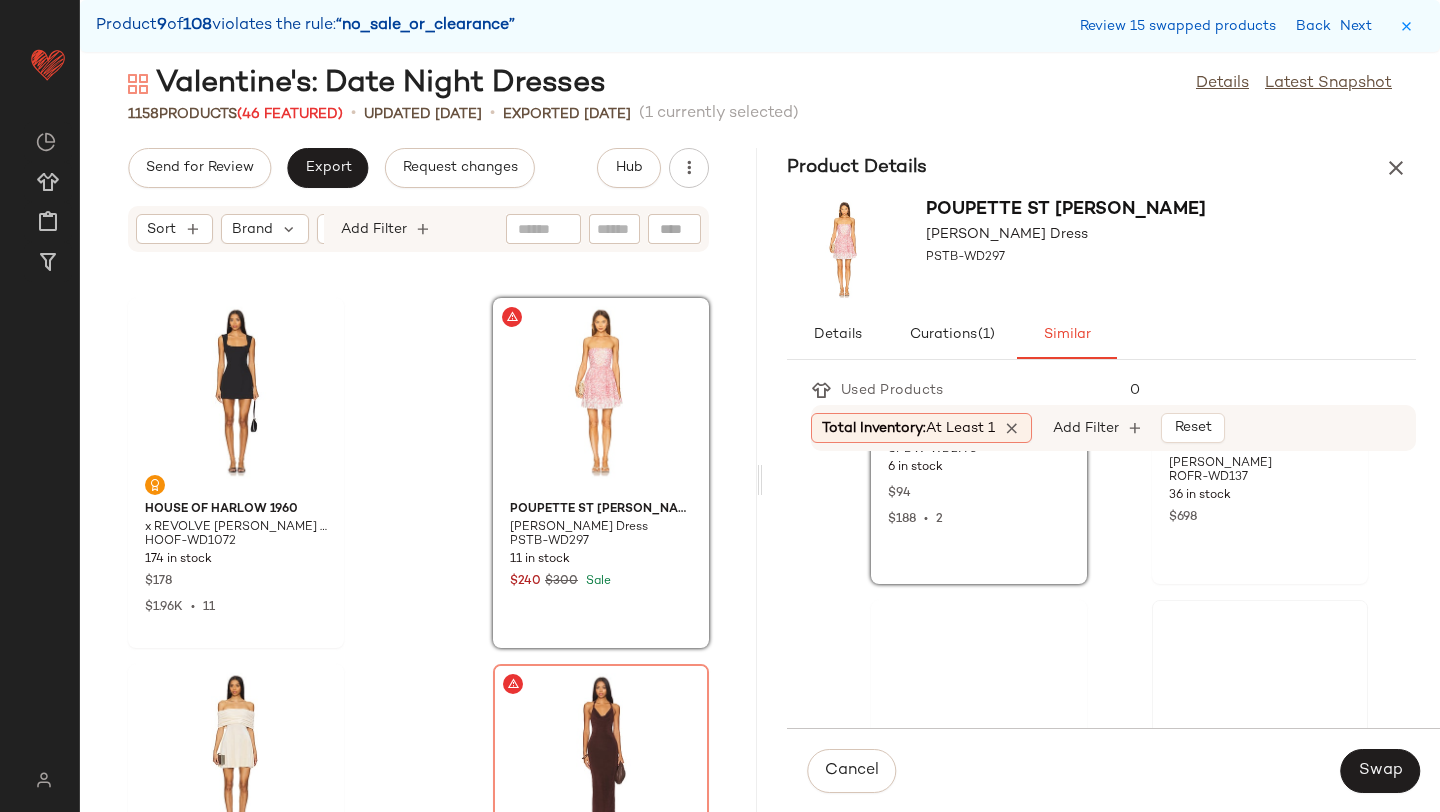 scroll, scrollTop: 1405, scrollLeft: 0, axis: vertical 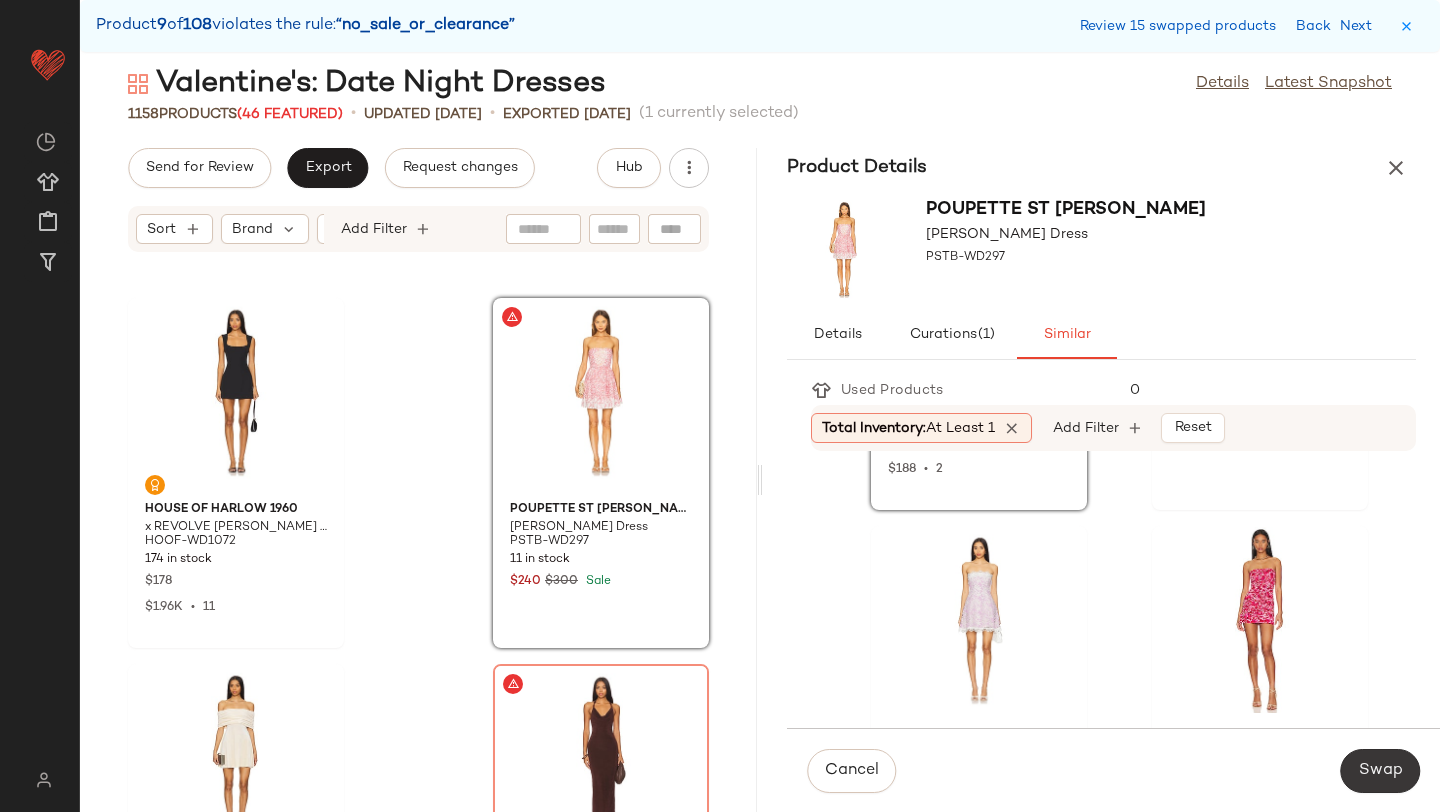 click on "Swap" 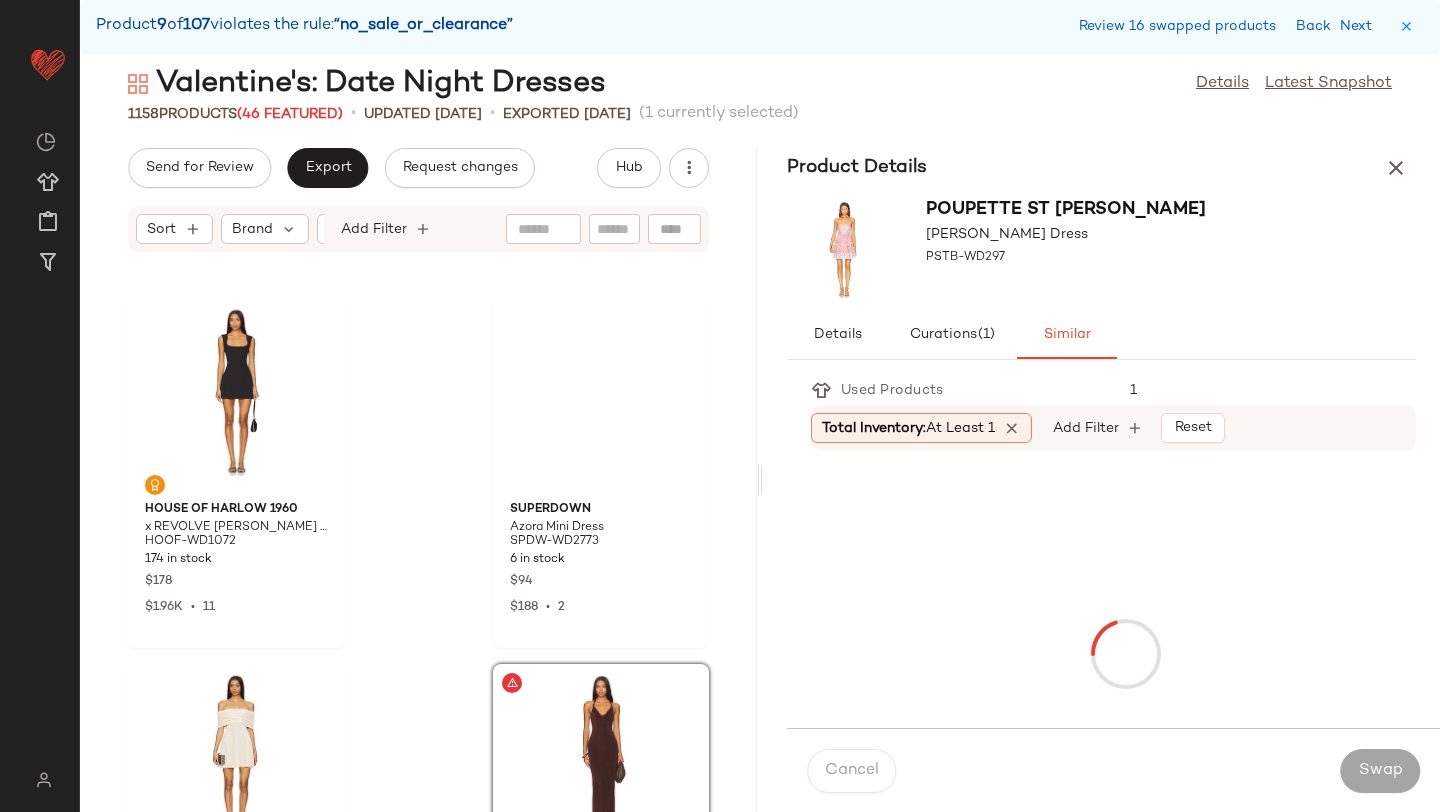 scroll, scrollTop: 71004, scrollLeft: 0, axis: vertical 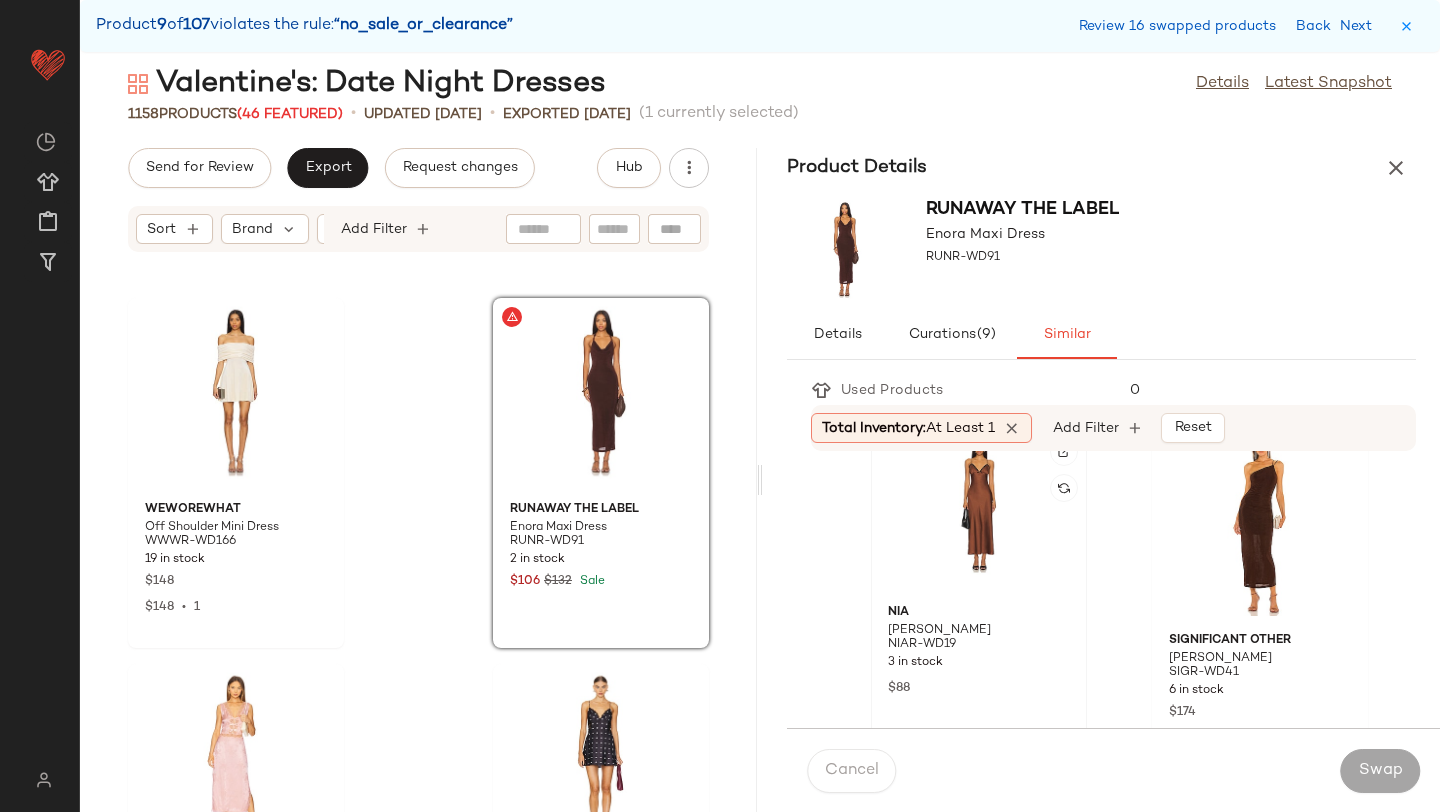 click 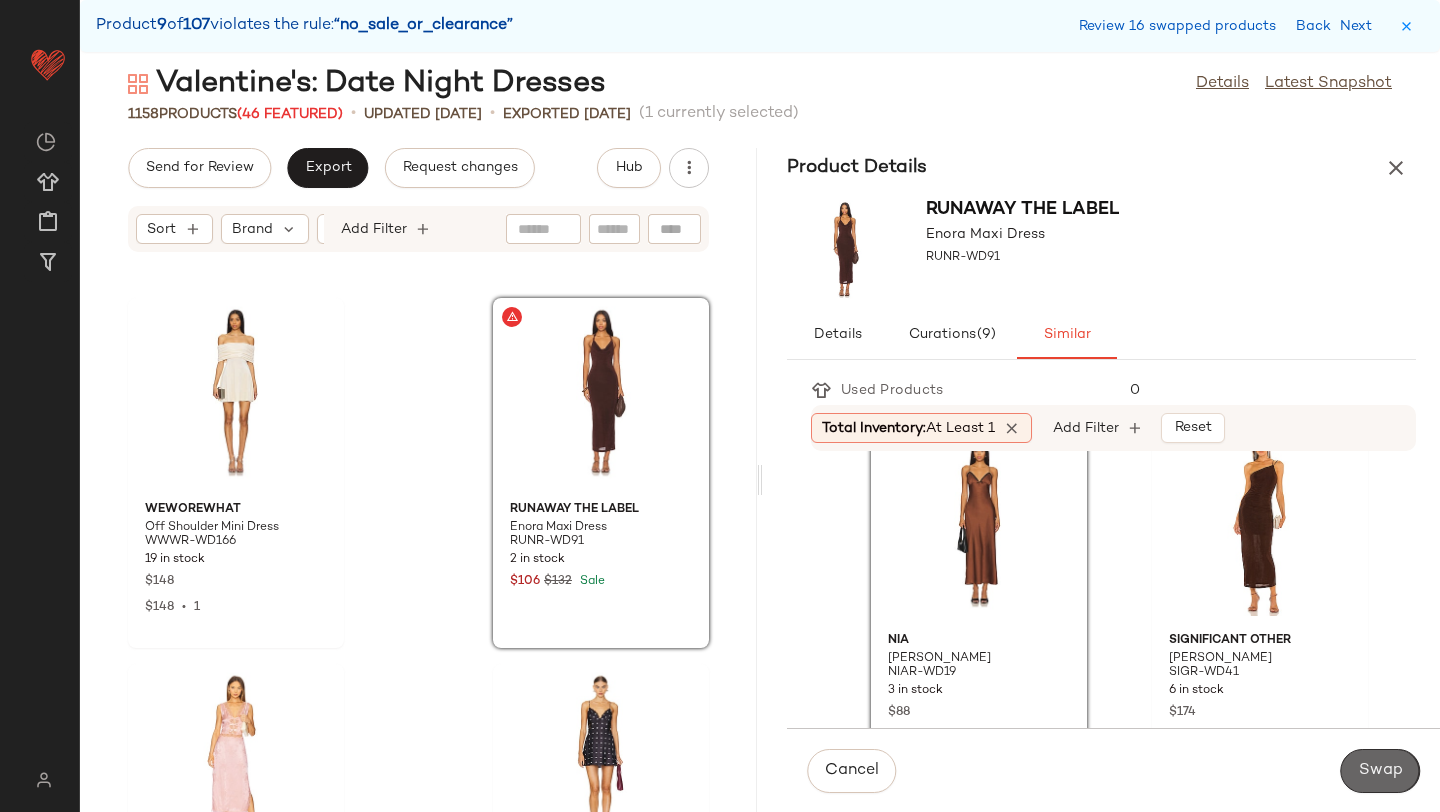 click on "Swap" at bounding box center [1380, 771] 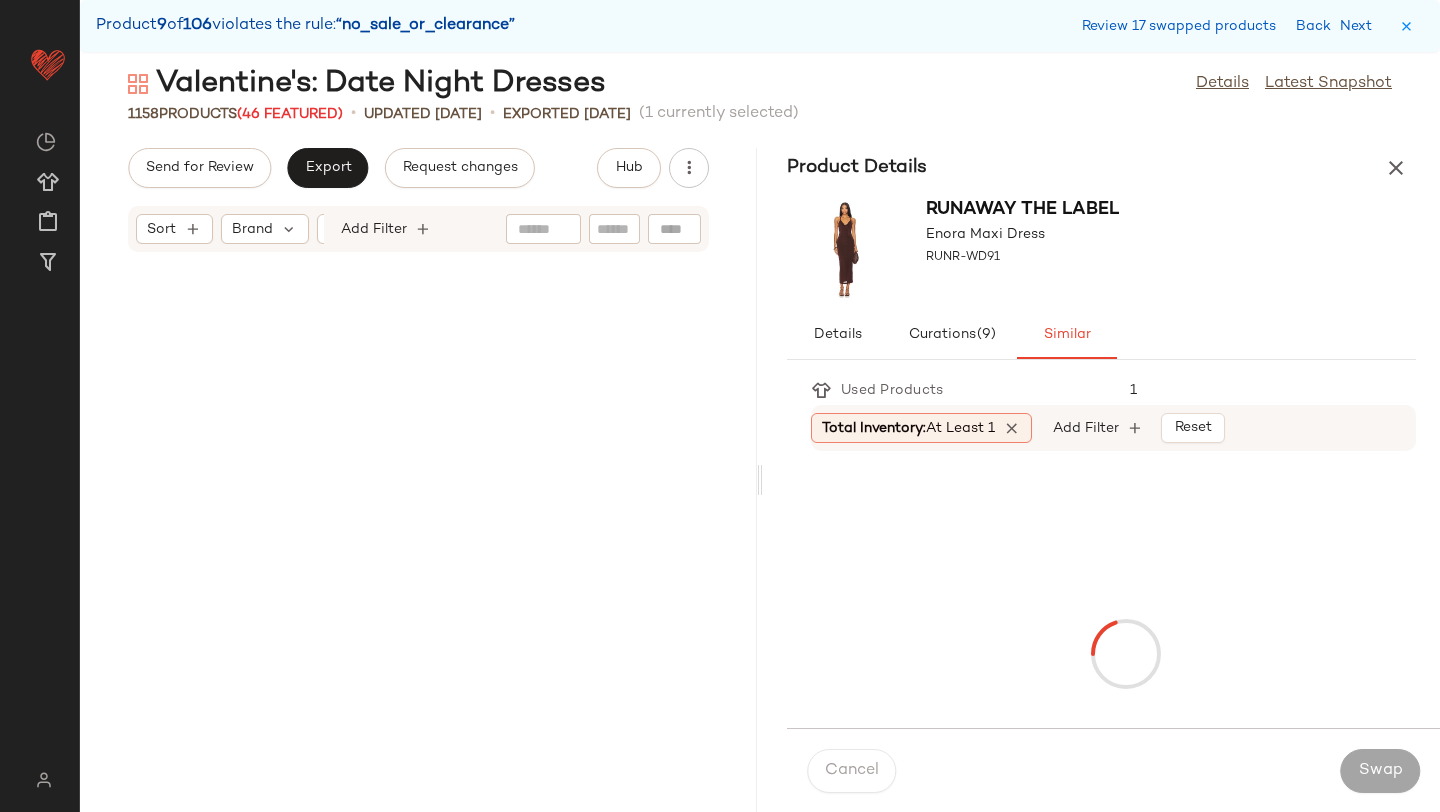 scroll, scrollTop: 75396, scrollLeft: 0, axis: vertical 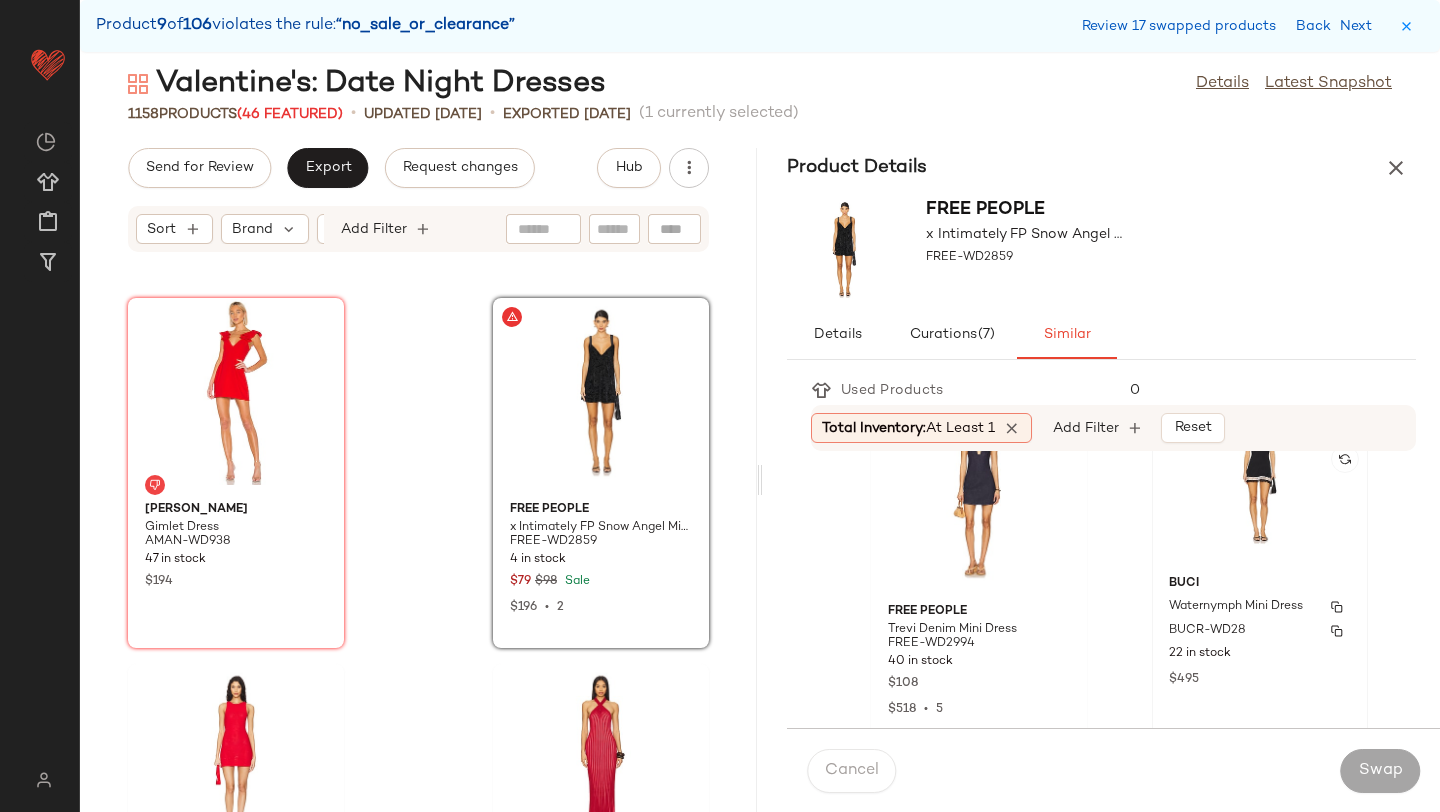 click on "Waternymph Mini Dress" at bounding box center (1236, 607) 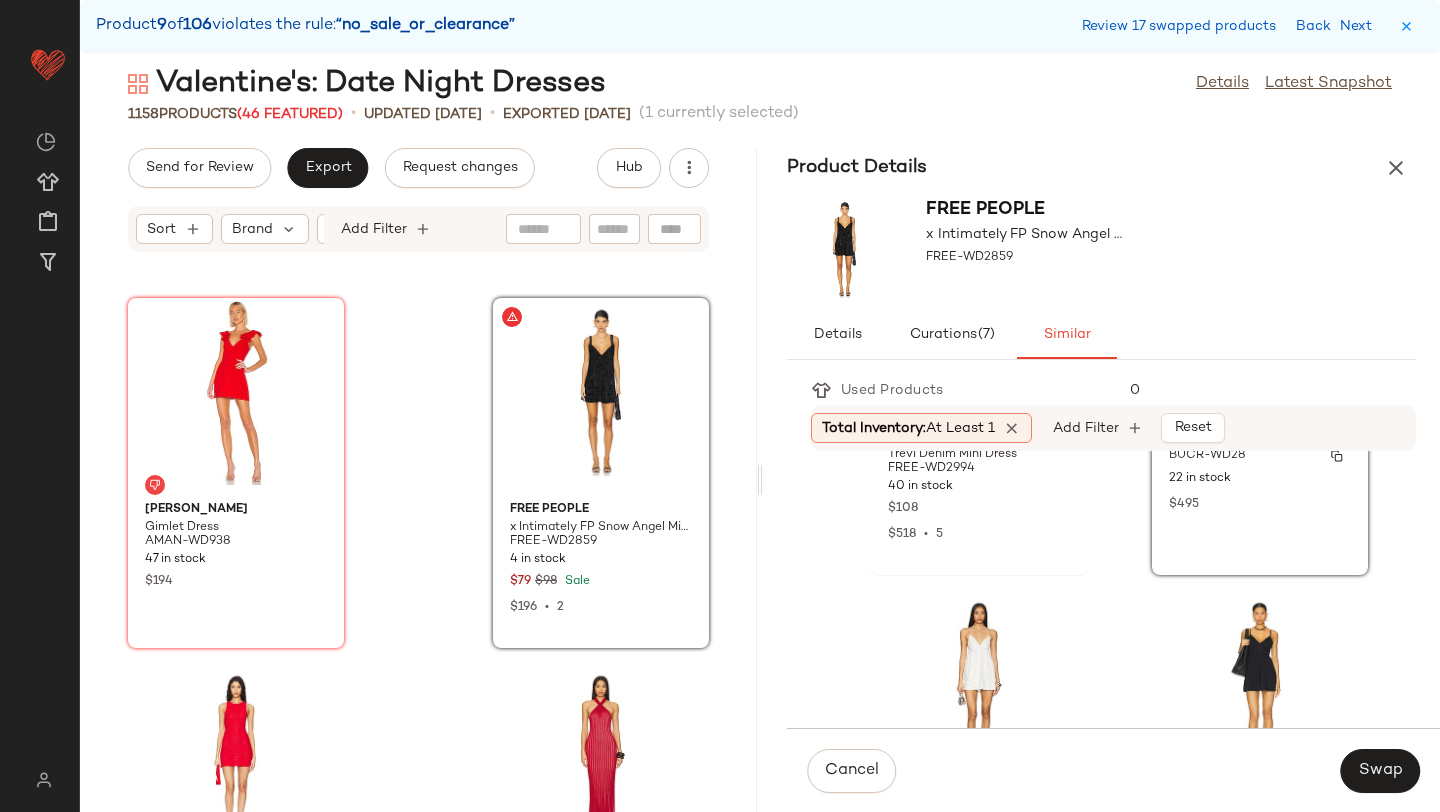 scroll, scrollTop: 1113, scrollLeft: 0, axis: vertical 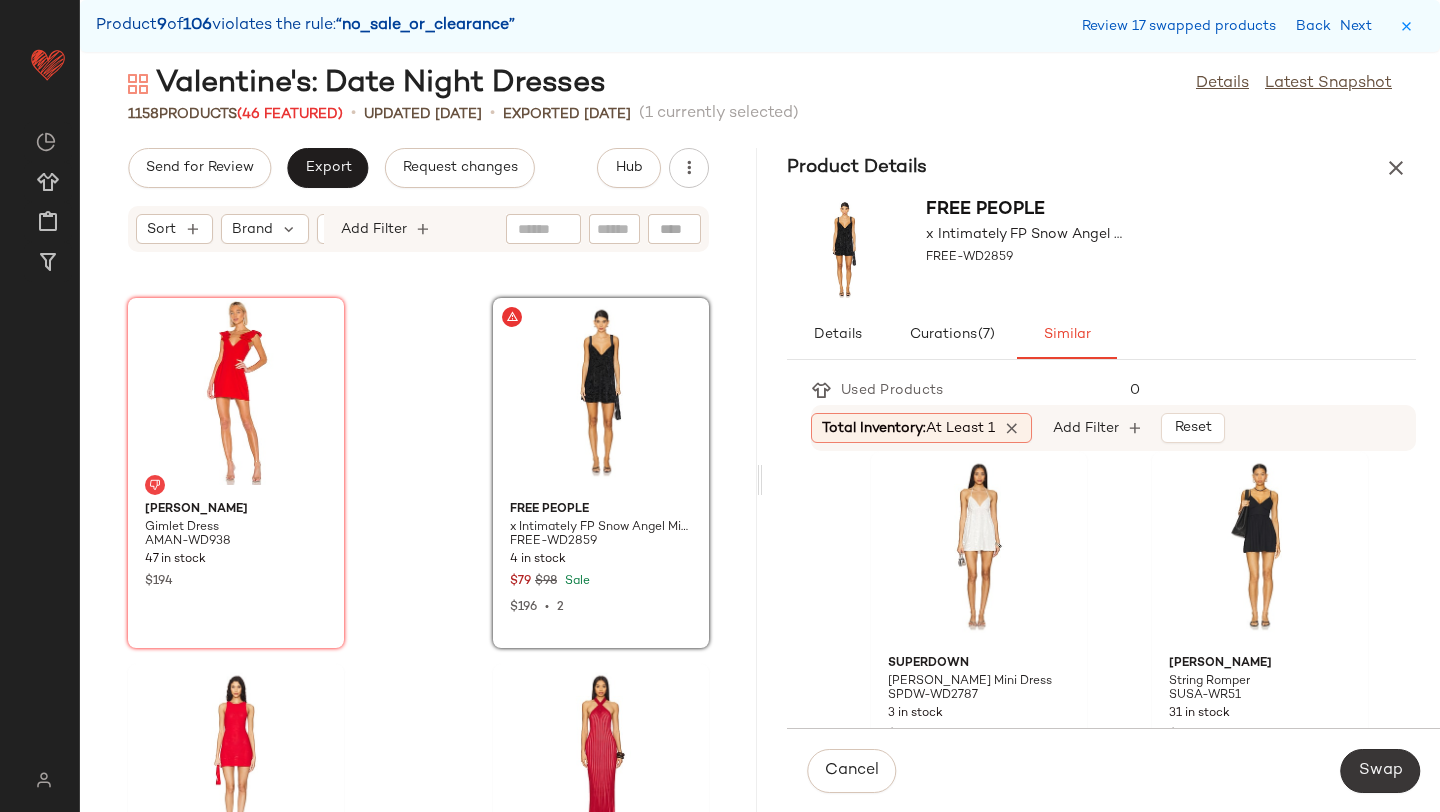 click on "Swap" 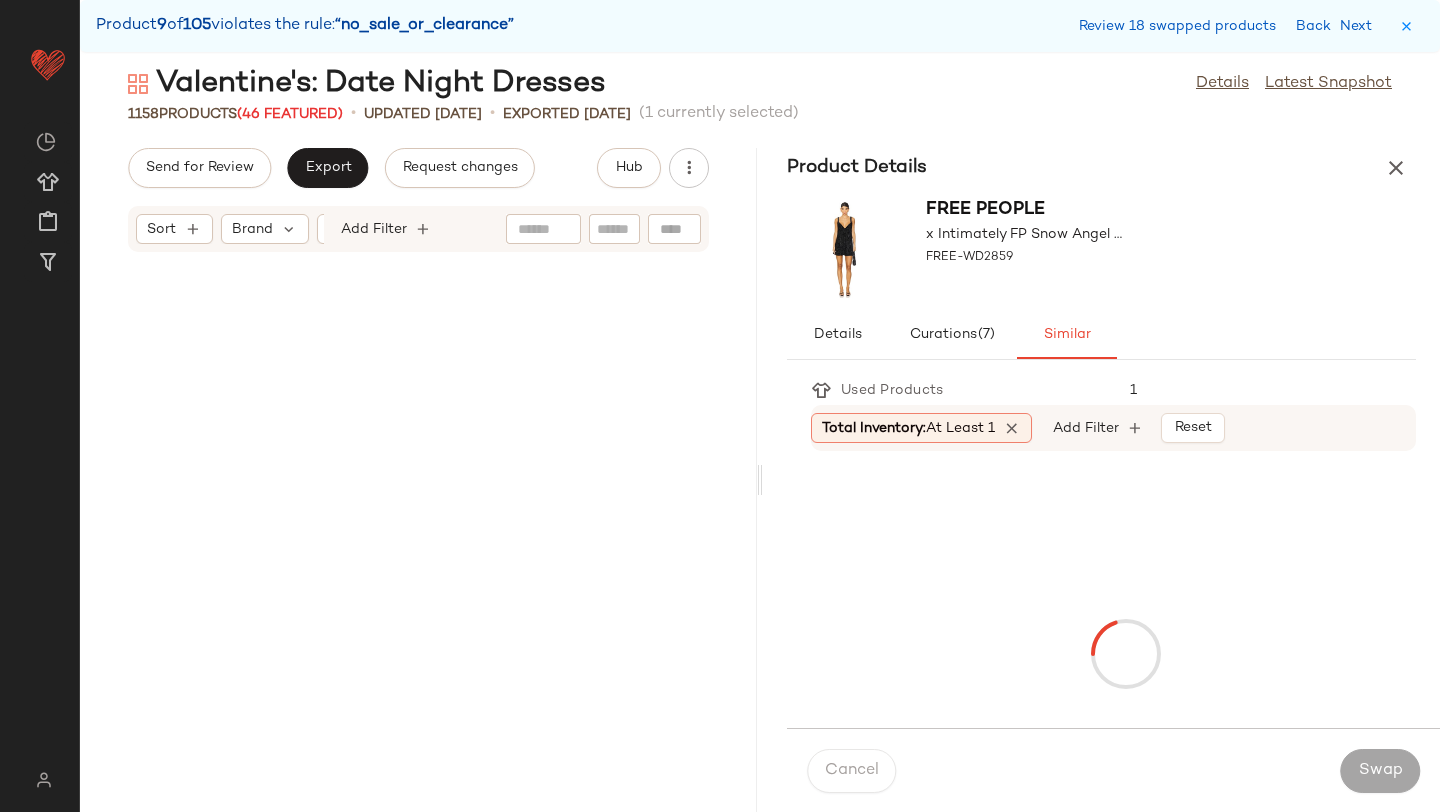 scroll, scrollTop: 76860, scrollLeft: 0, axis: vertical 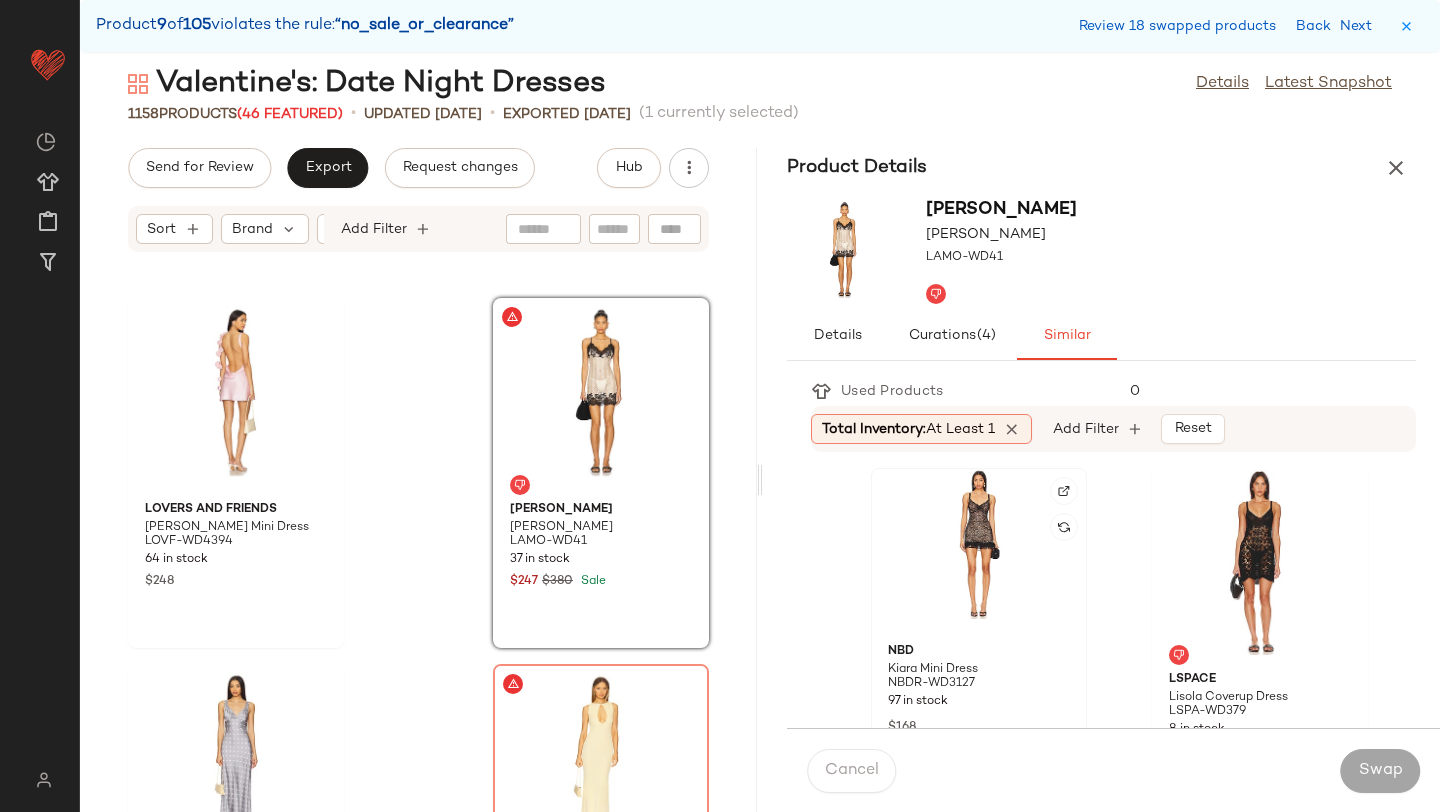 click 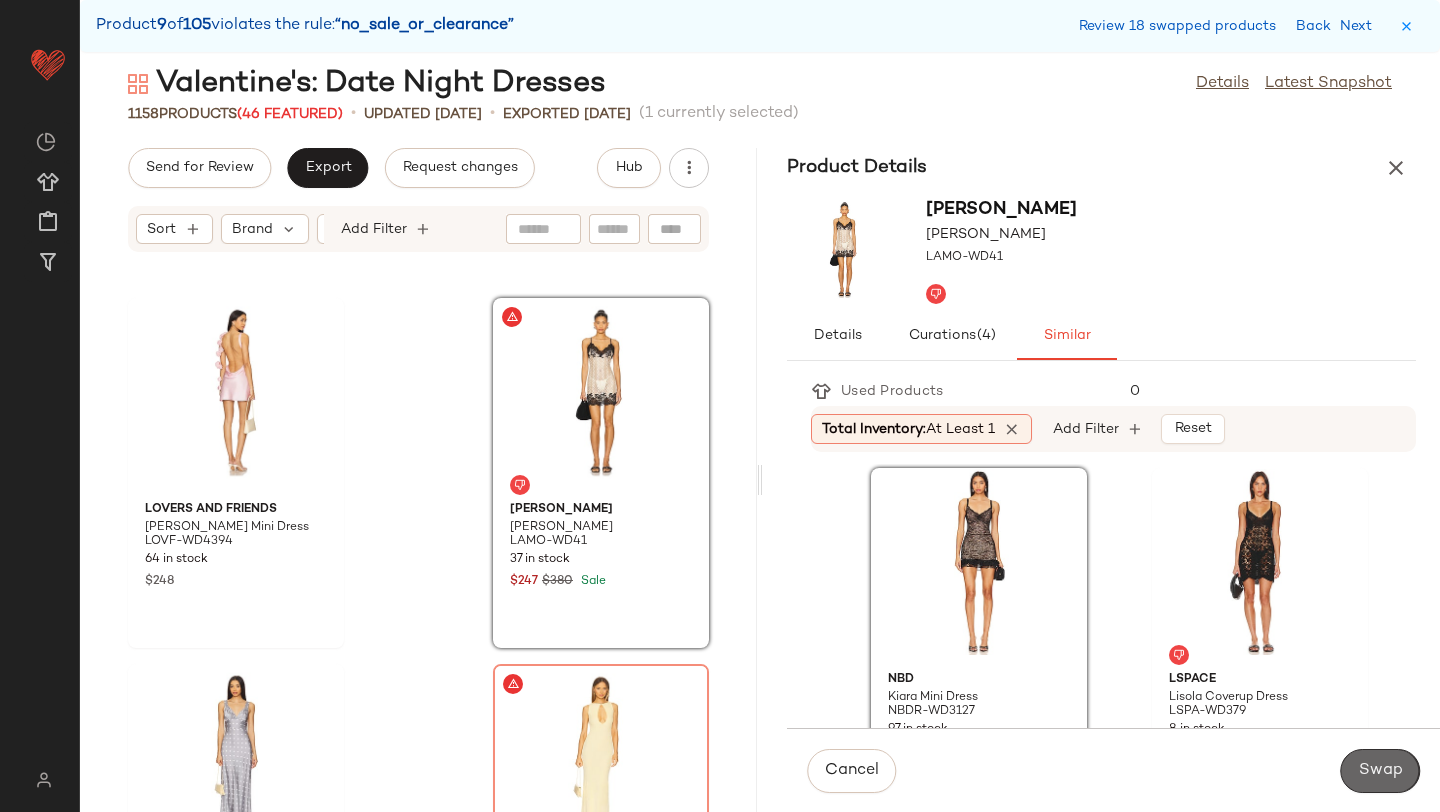 click on "Swap" 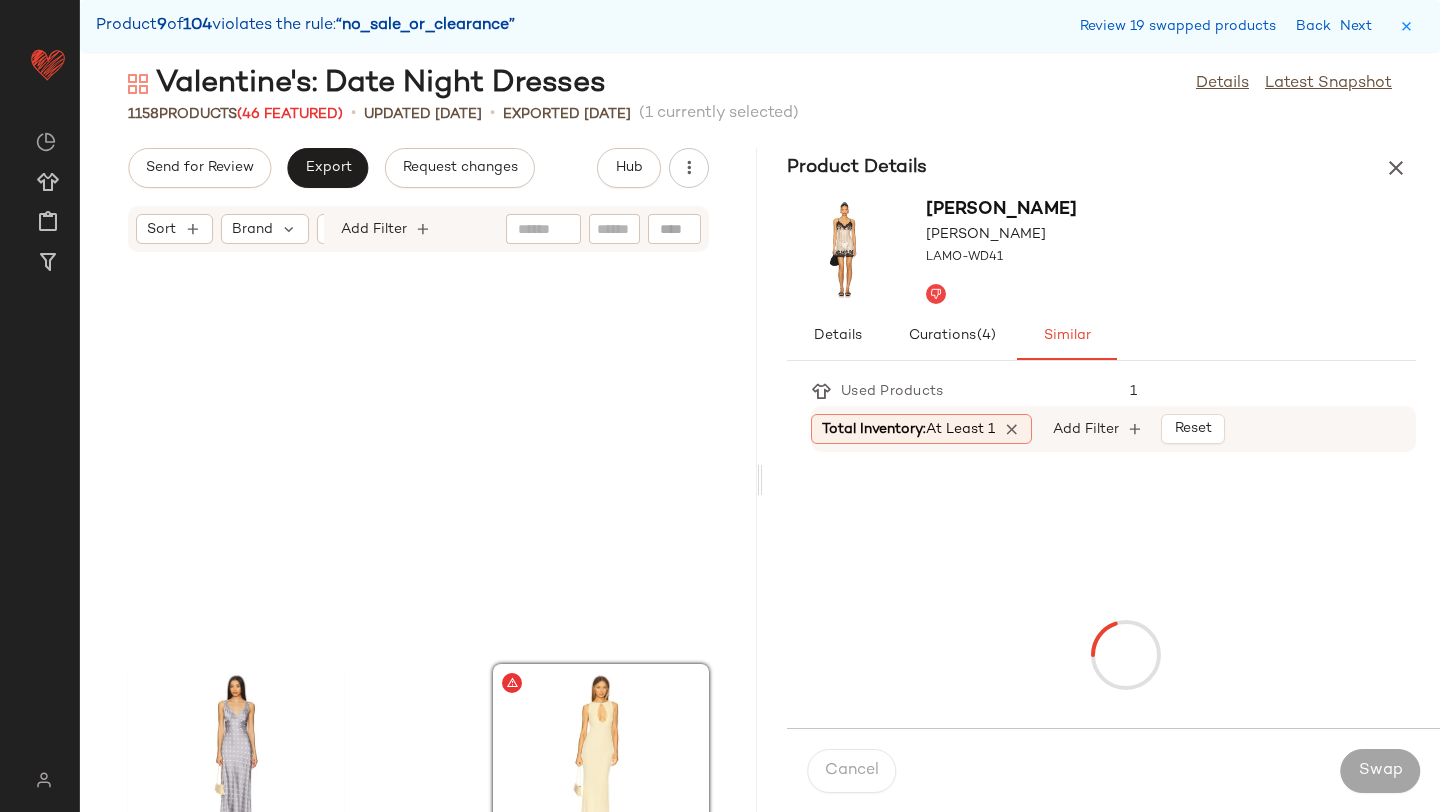 scroll, scrollTop: 77226, scrollLeft: 0, axis: vertical 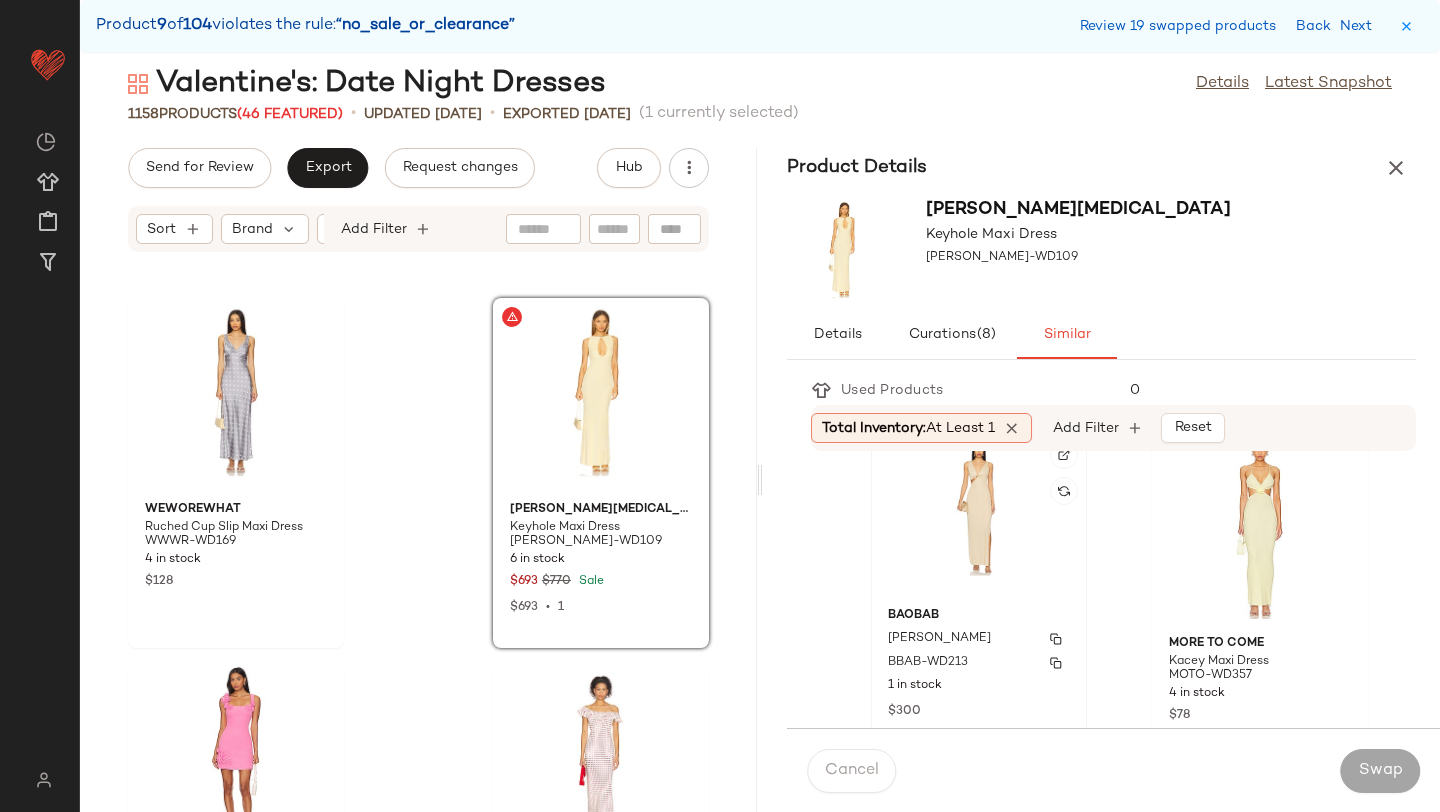 click on "Baobab" at bounding box center (979, 616) 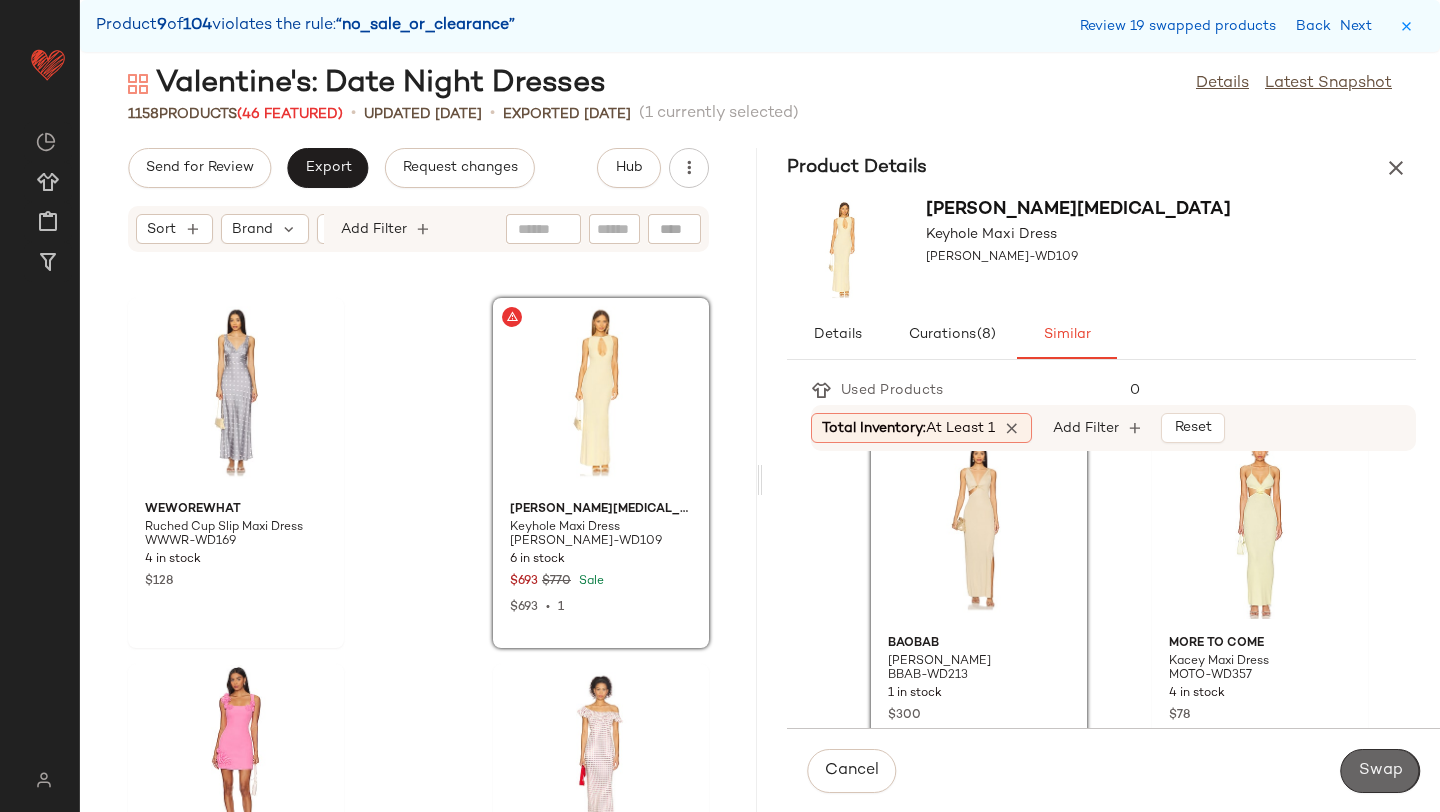 click on "Swap" 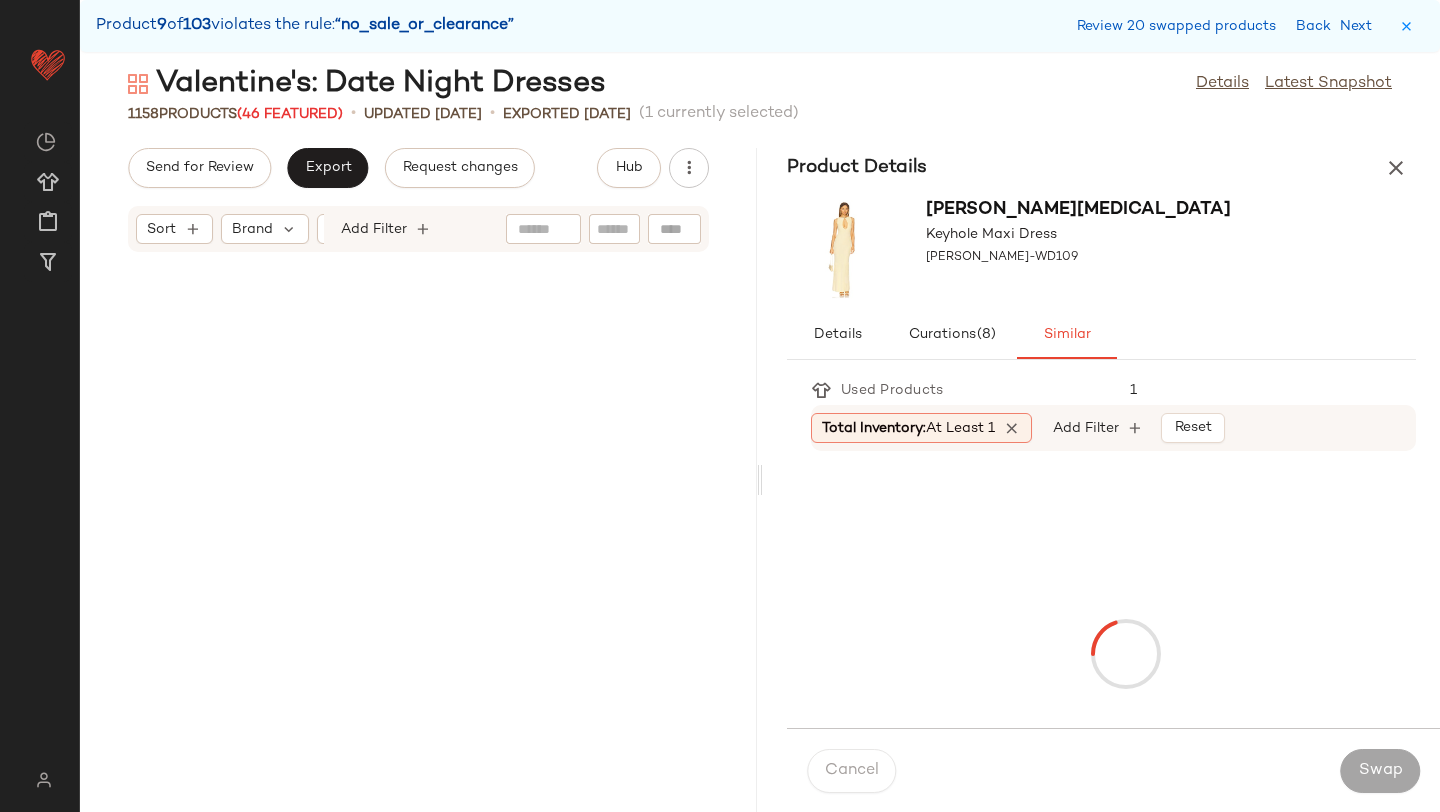 scroll, scrollTop: 77958, scrollLeft: 0, axis: vertical 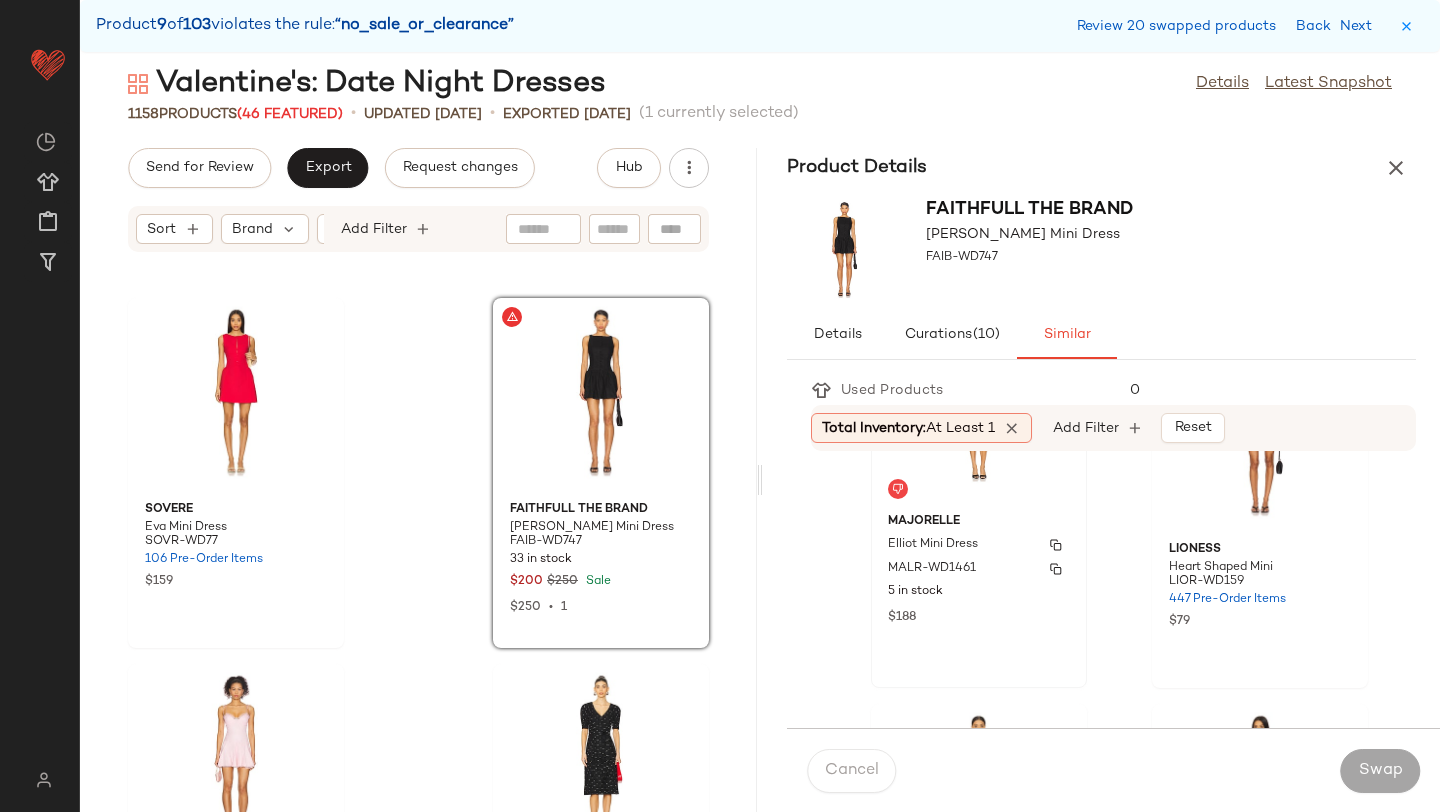 click on "MAJORELLE Elliot Mini Dress MALR-WD1461 5 in stock $188" 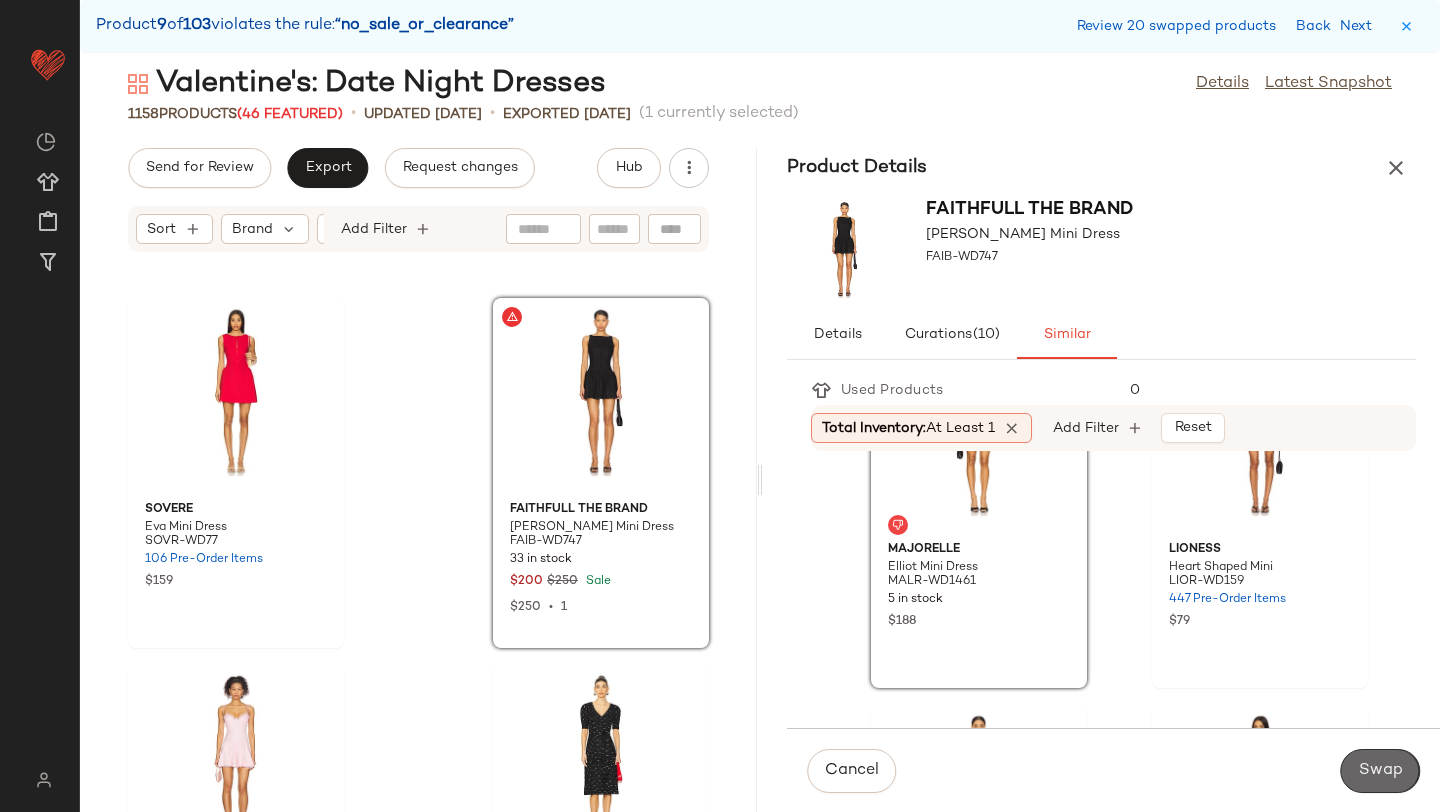 click on "Swap" 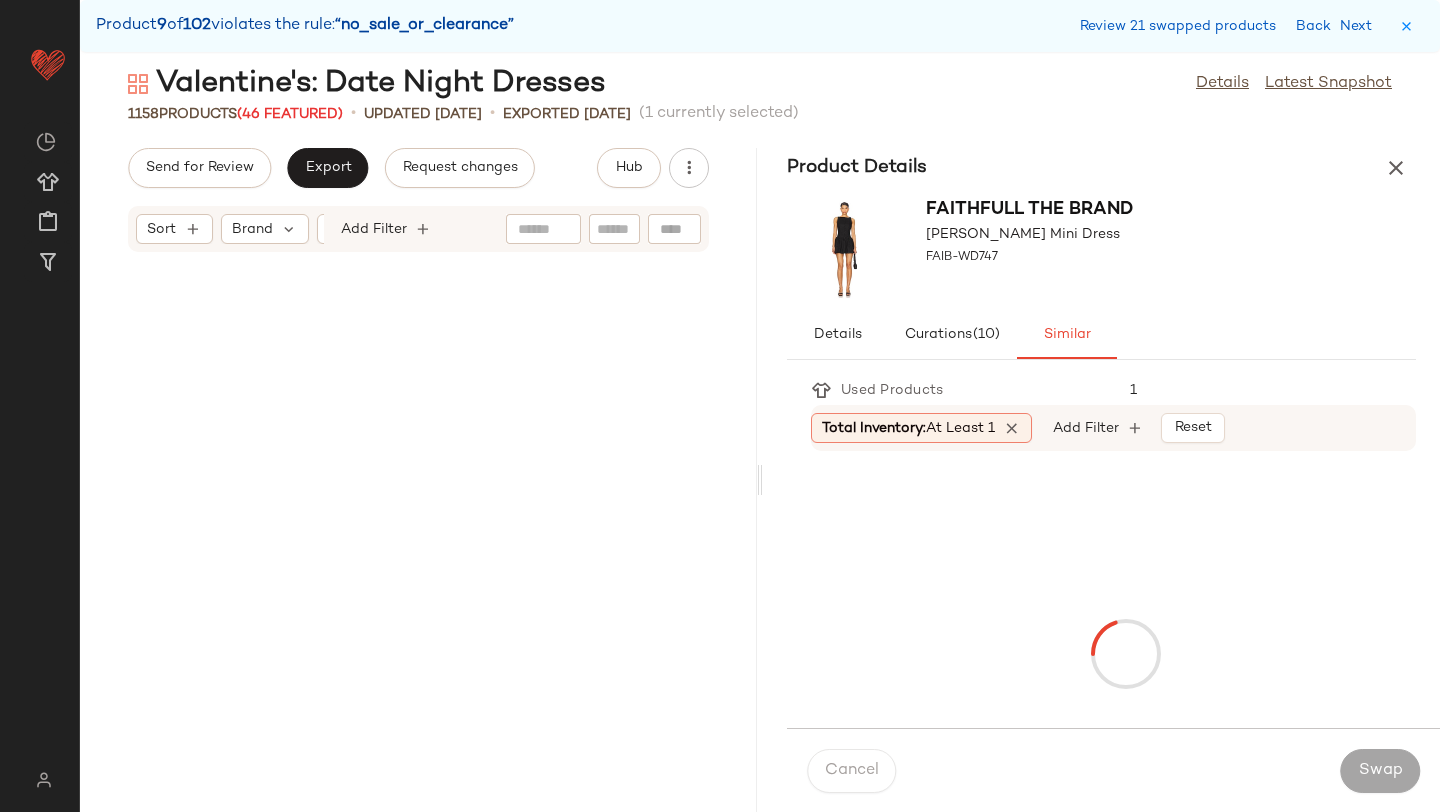 scroll, scrollTop: 78690, scrollLeft: 0, axis: vertical 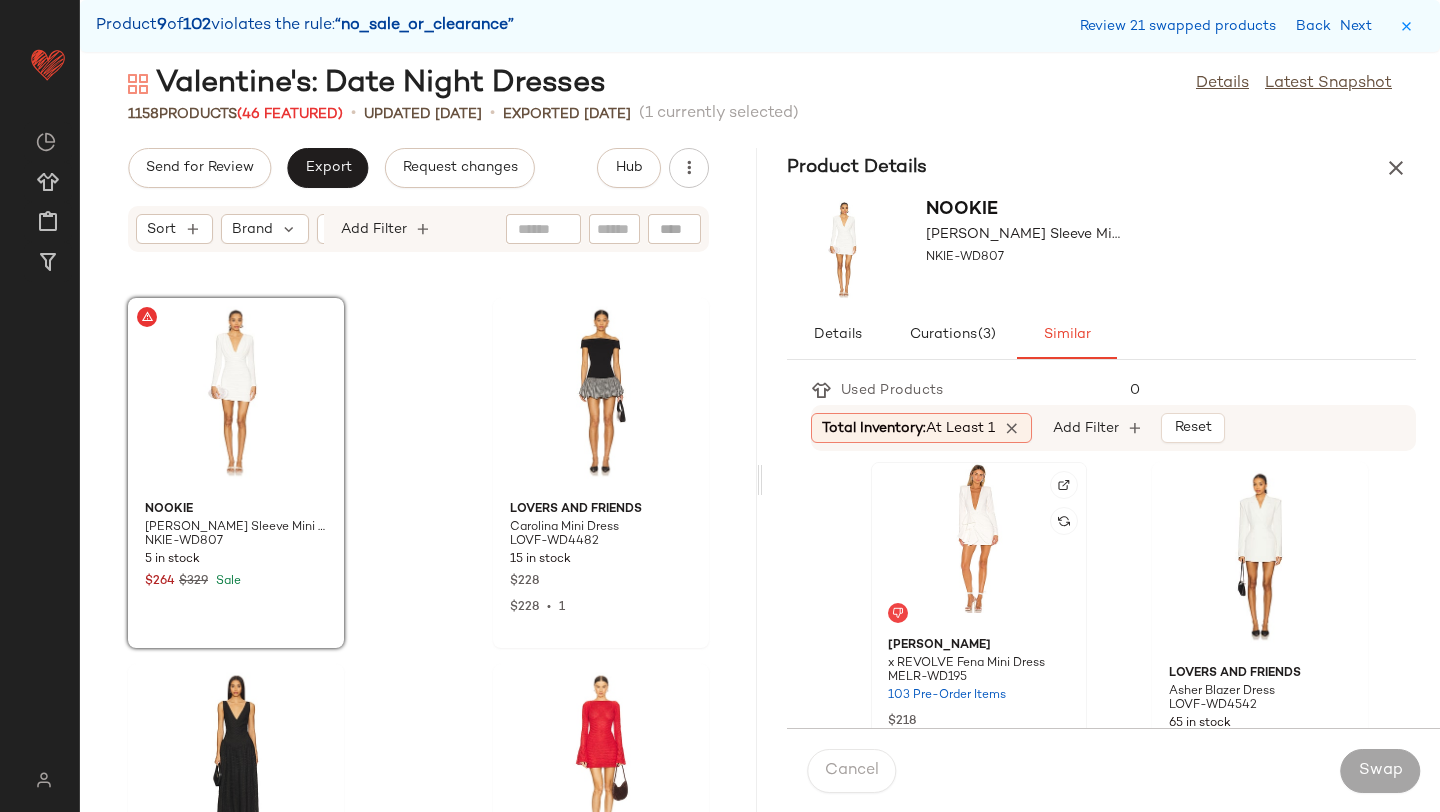 click 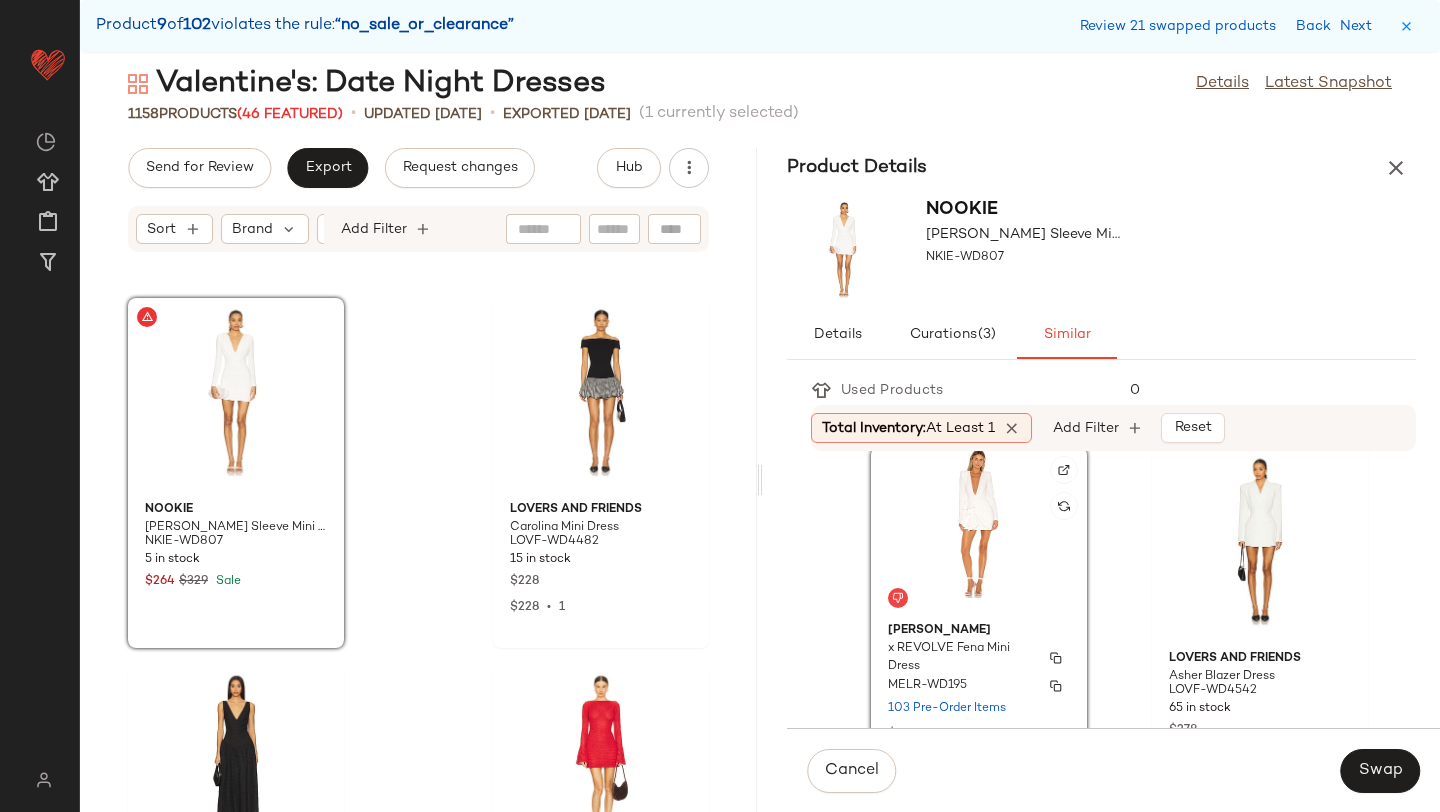 scroll, scrollTop: 382, scrollLeft: 0, axis: vertical 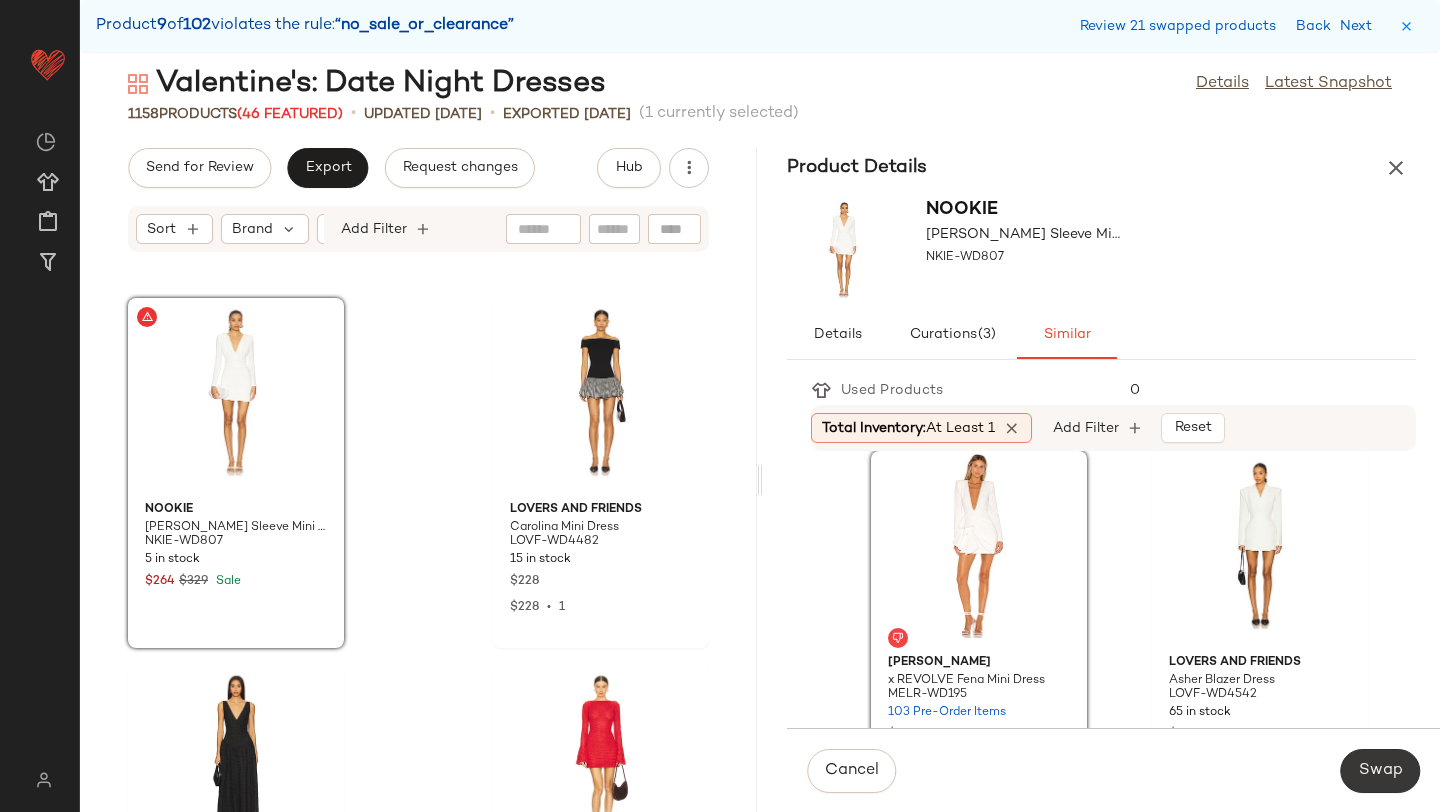 click on "Swap" at bounding box center [1380, 771] 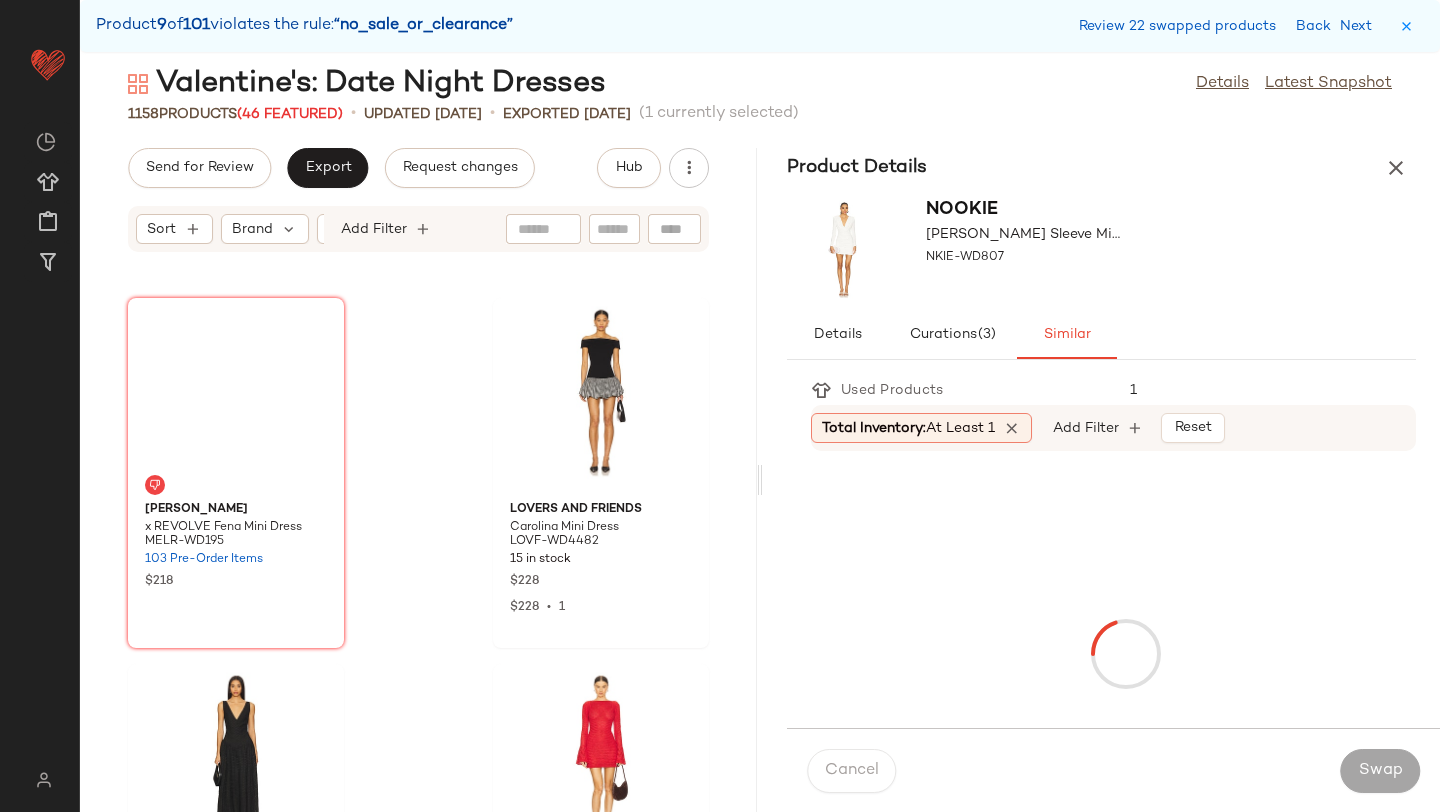 scroll, scrollTop: 79422, scrollLeft: 0, axis: vertical 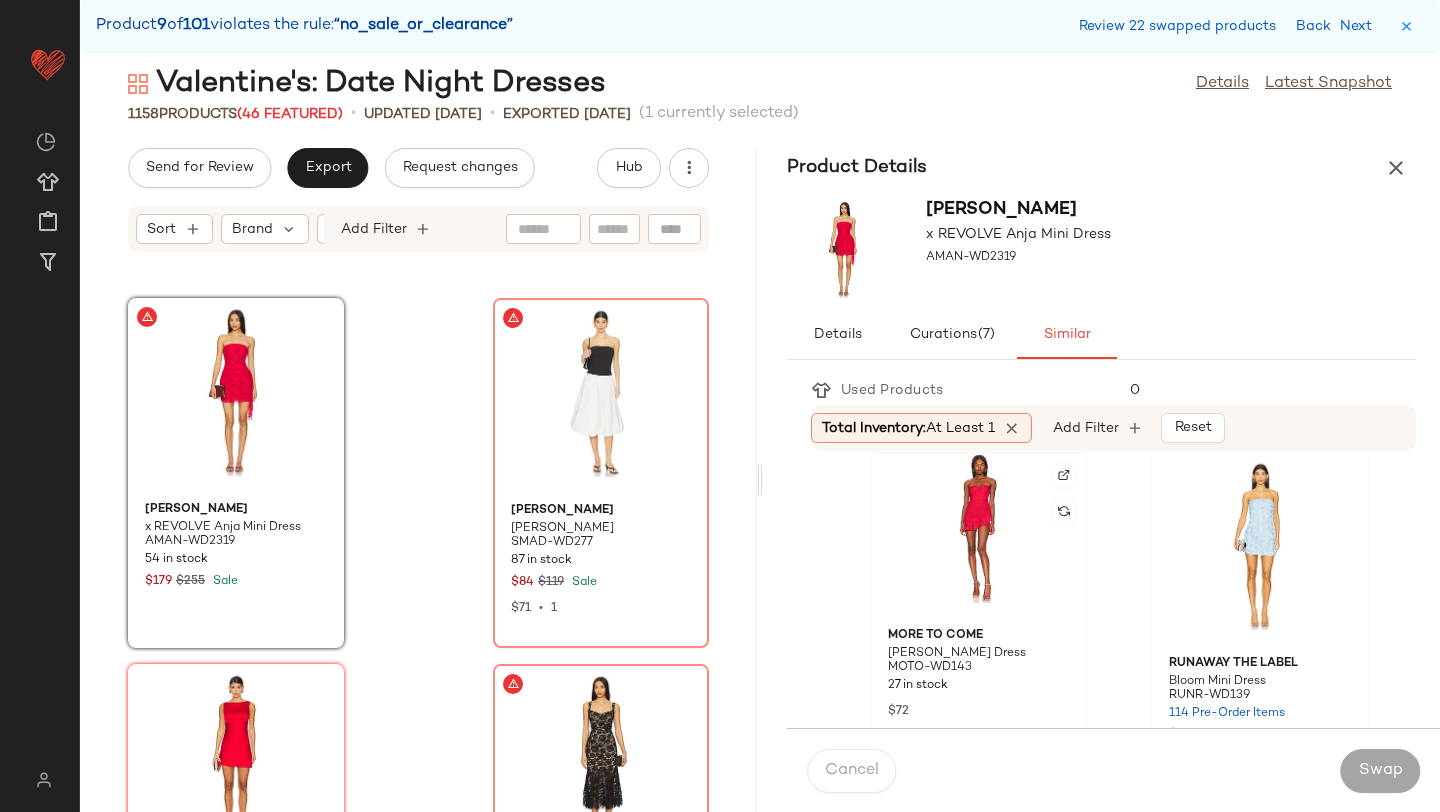 click 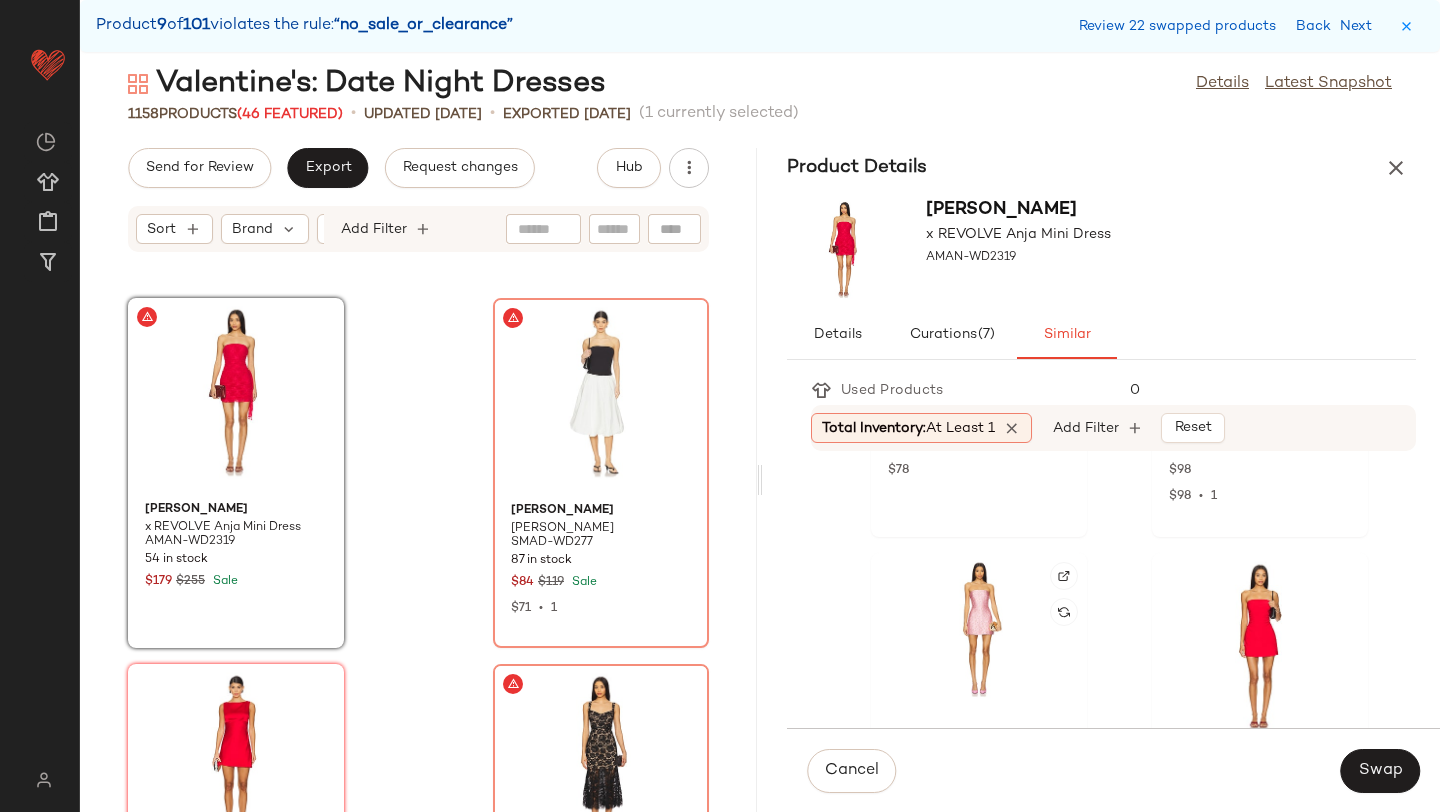 scroll, scrollTop: 1223, scrollLeft: 0, axis: vertical 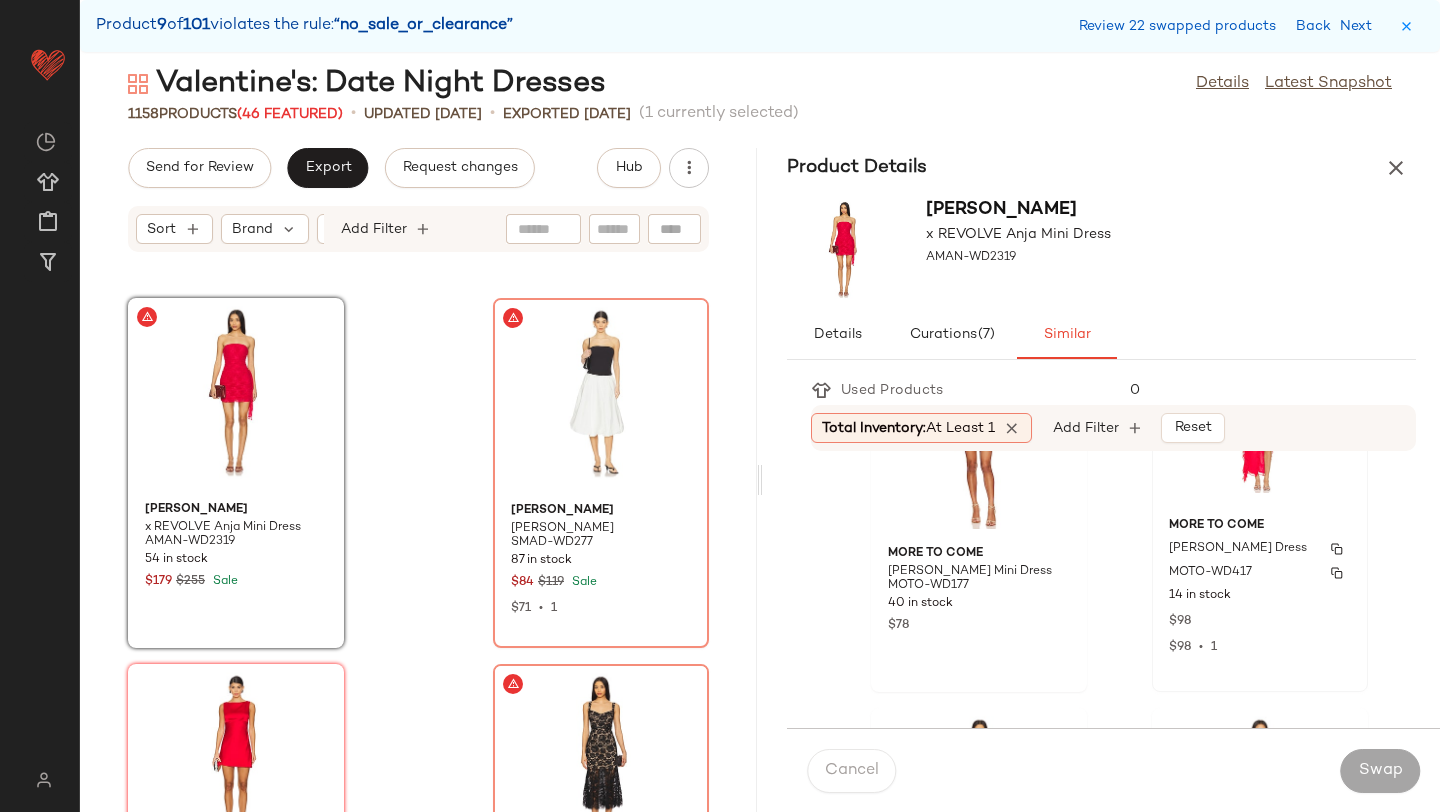 click on "14 in stock" at bounding box center (1260, 596) 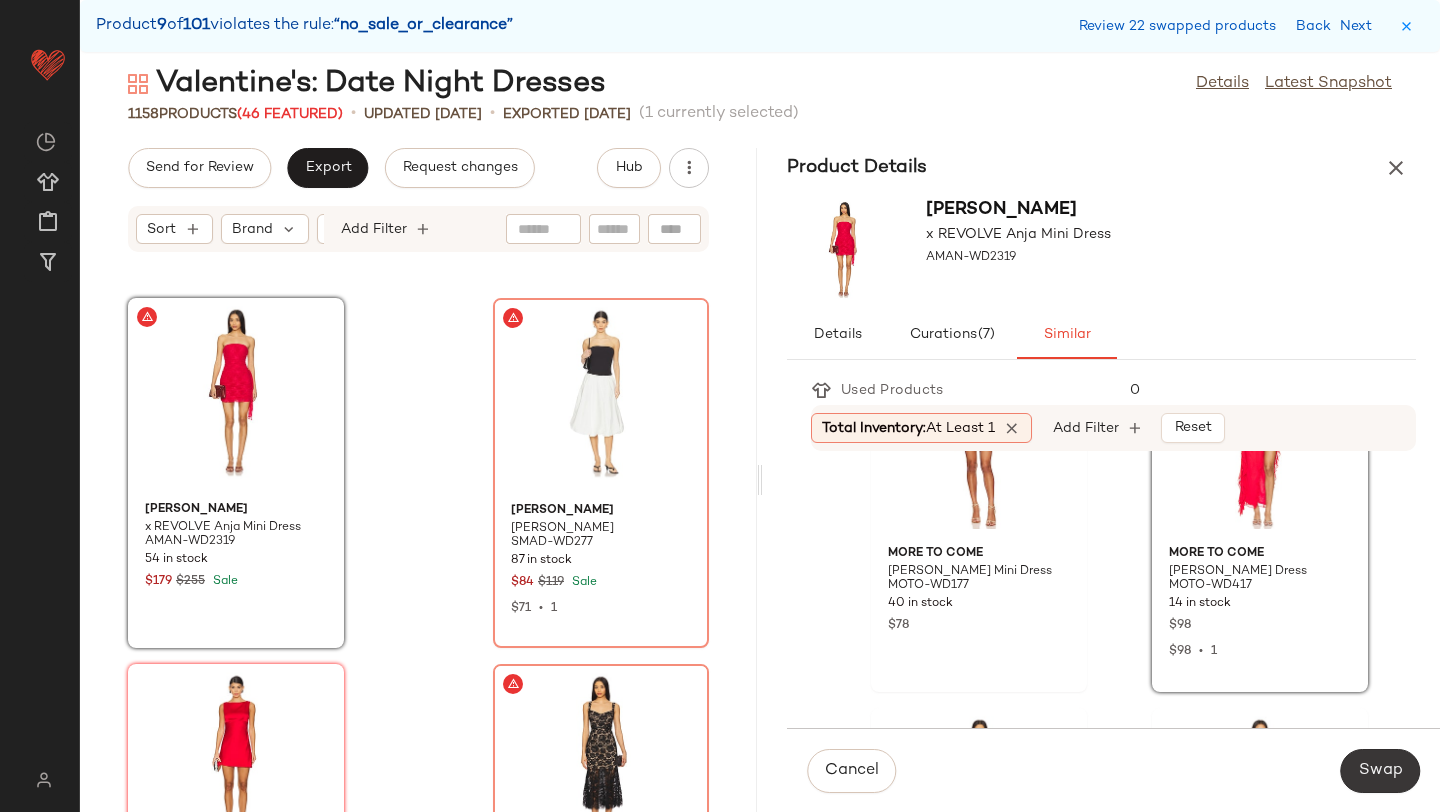 click on "Swap" 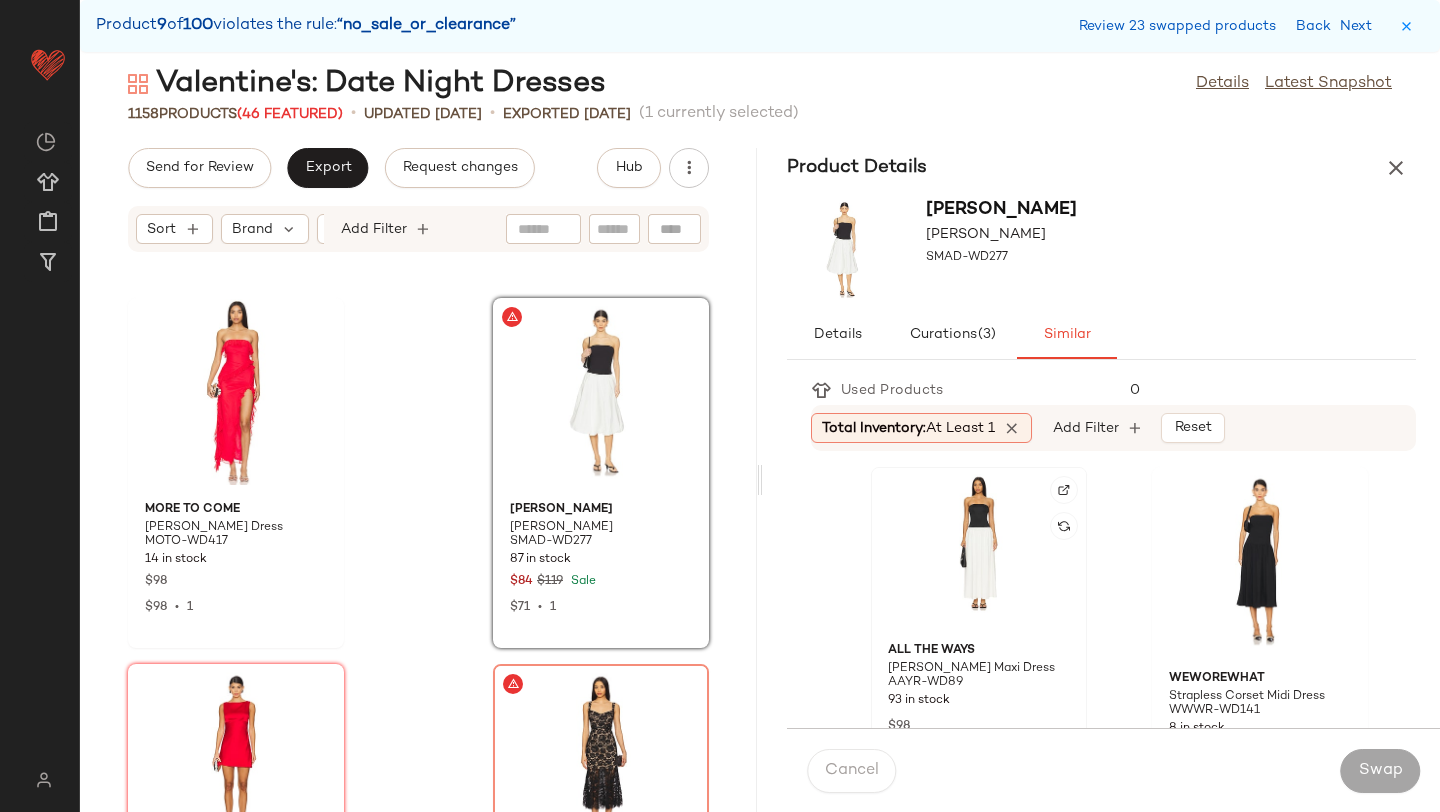 click 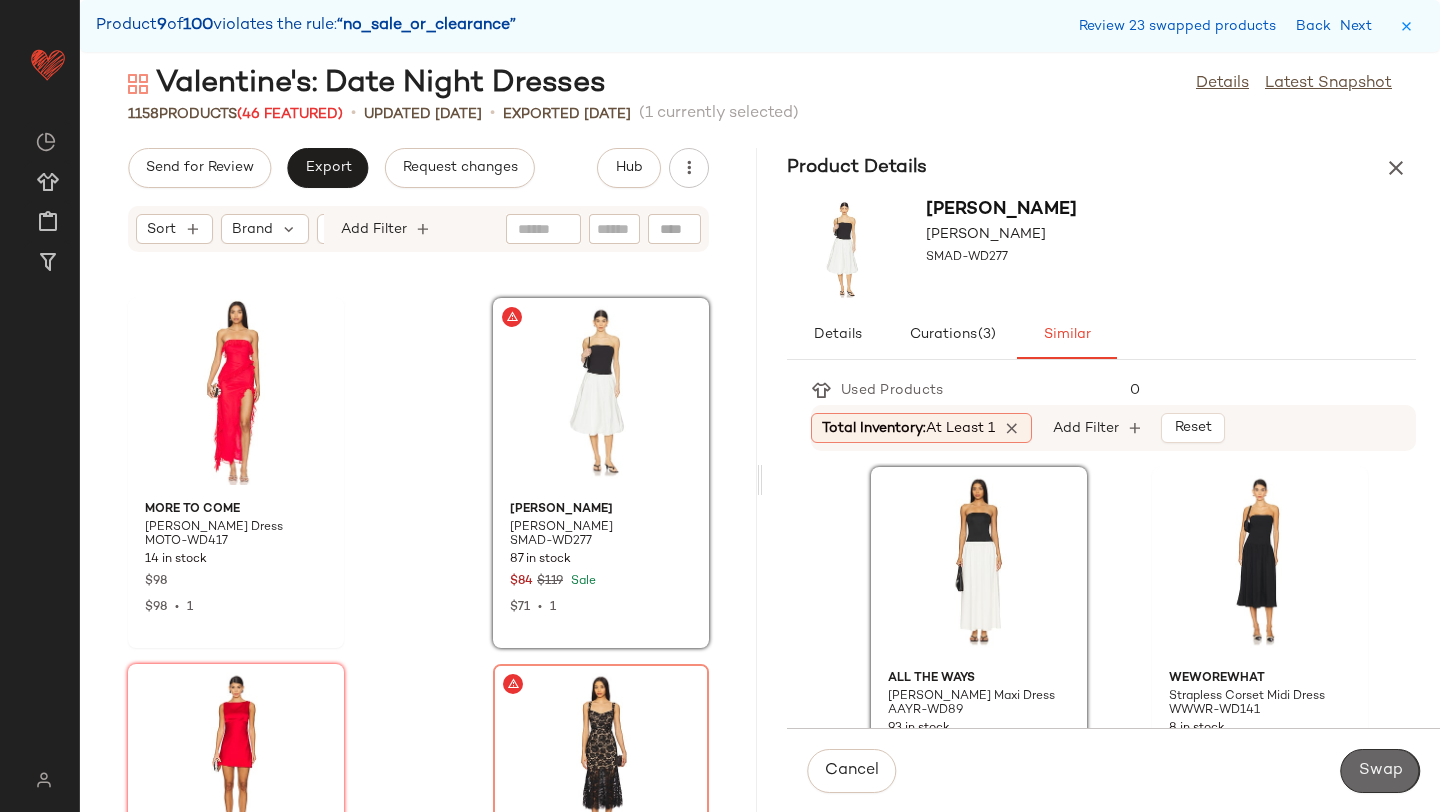 click on "Swap" 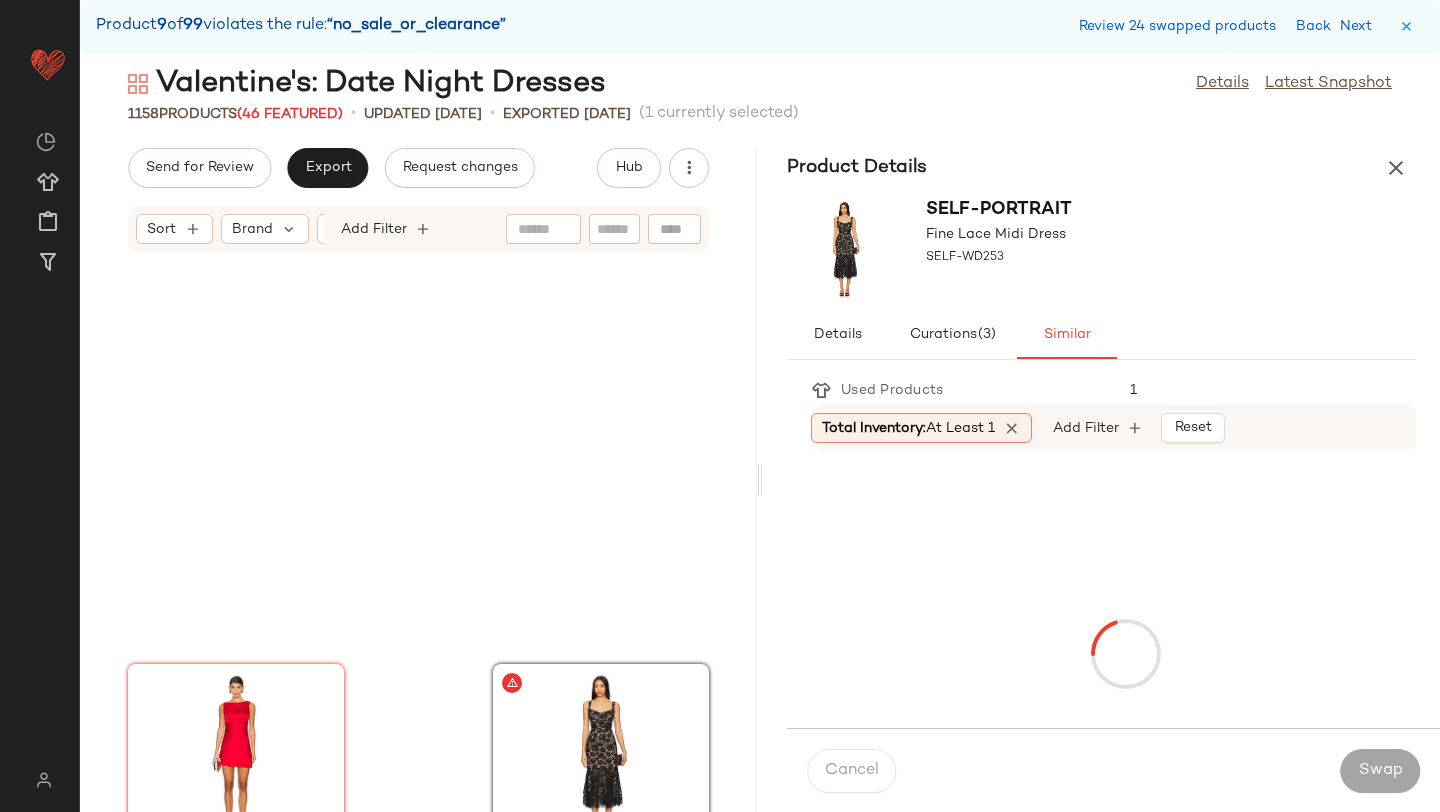 scroll, scrollTop: 79788, scrollLeft: 0, axis: vertical 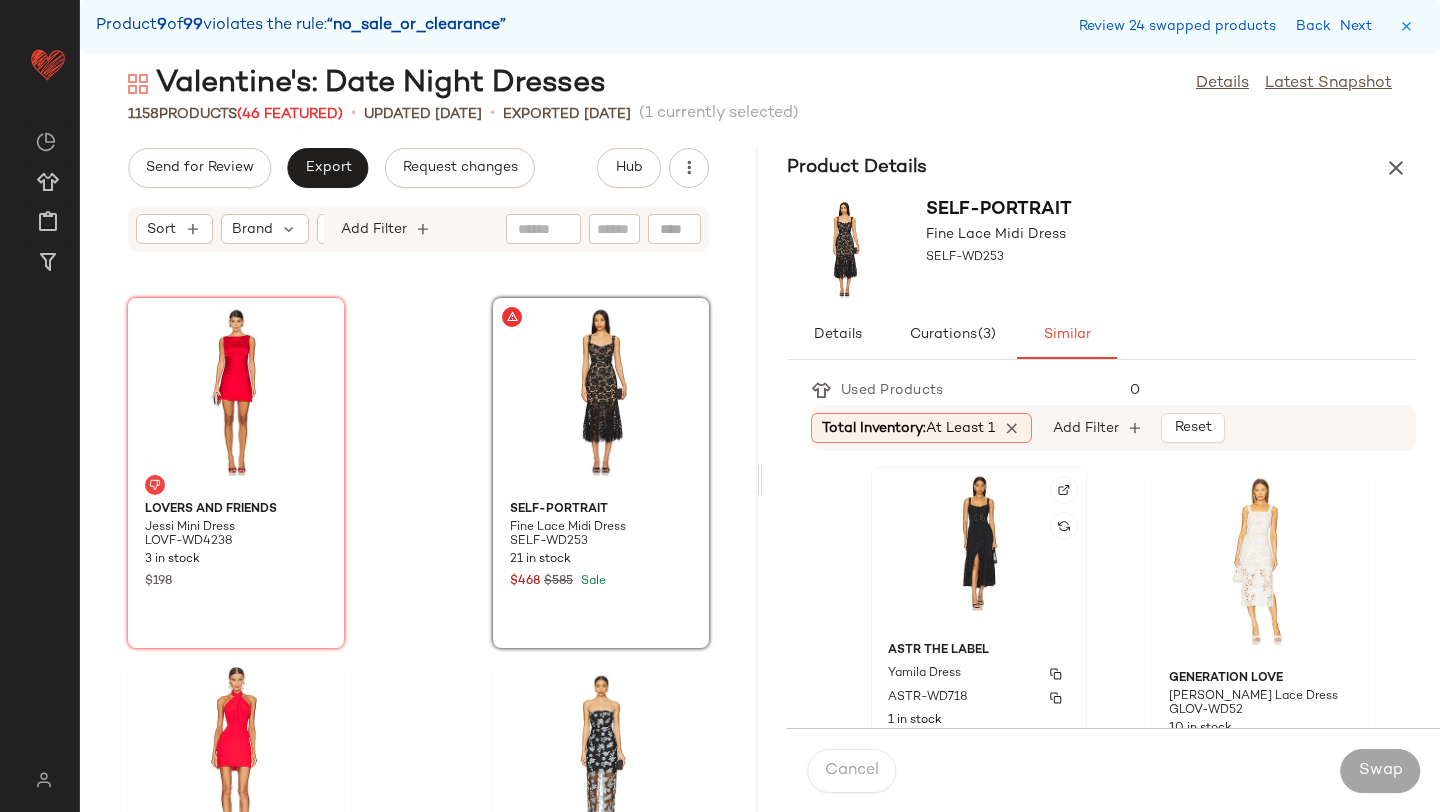 click on "ASTR the Label Yamila Dress ASTR-WD718 1 in stock $198" 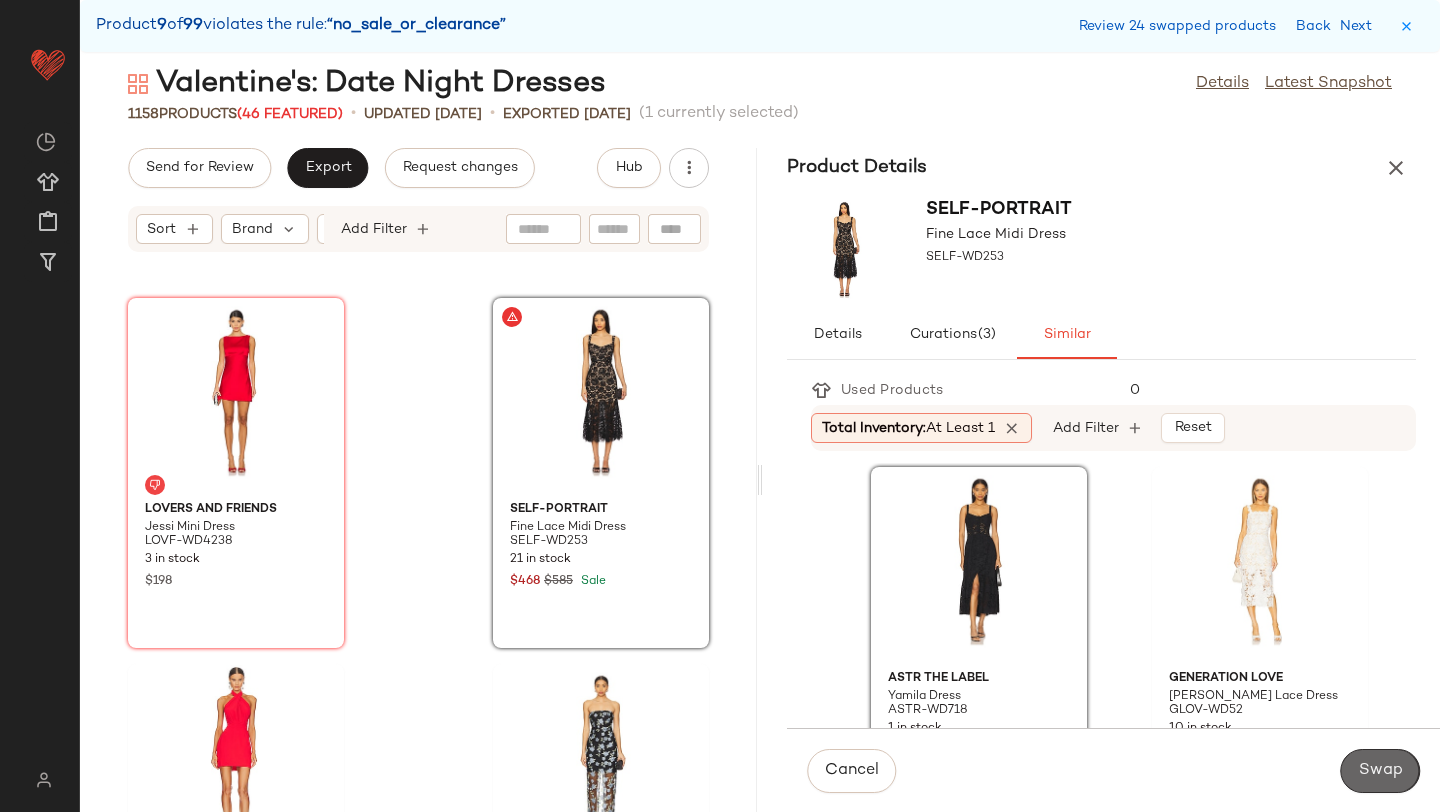 click on "Swap" at bounding box center [1380, 771] 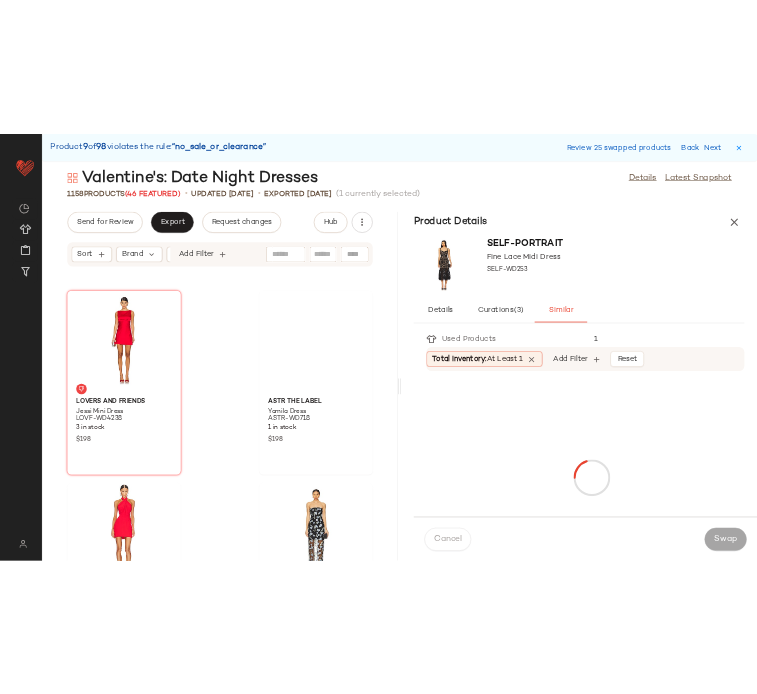 scroll, scrollTop: 80886, scrollLeft: 0, axis: vertical 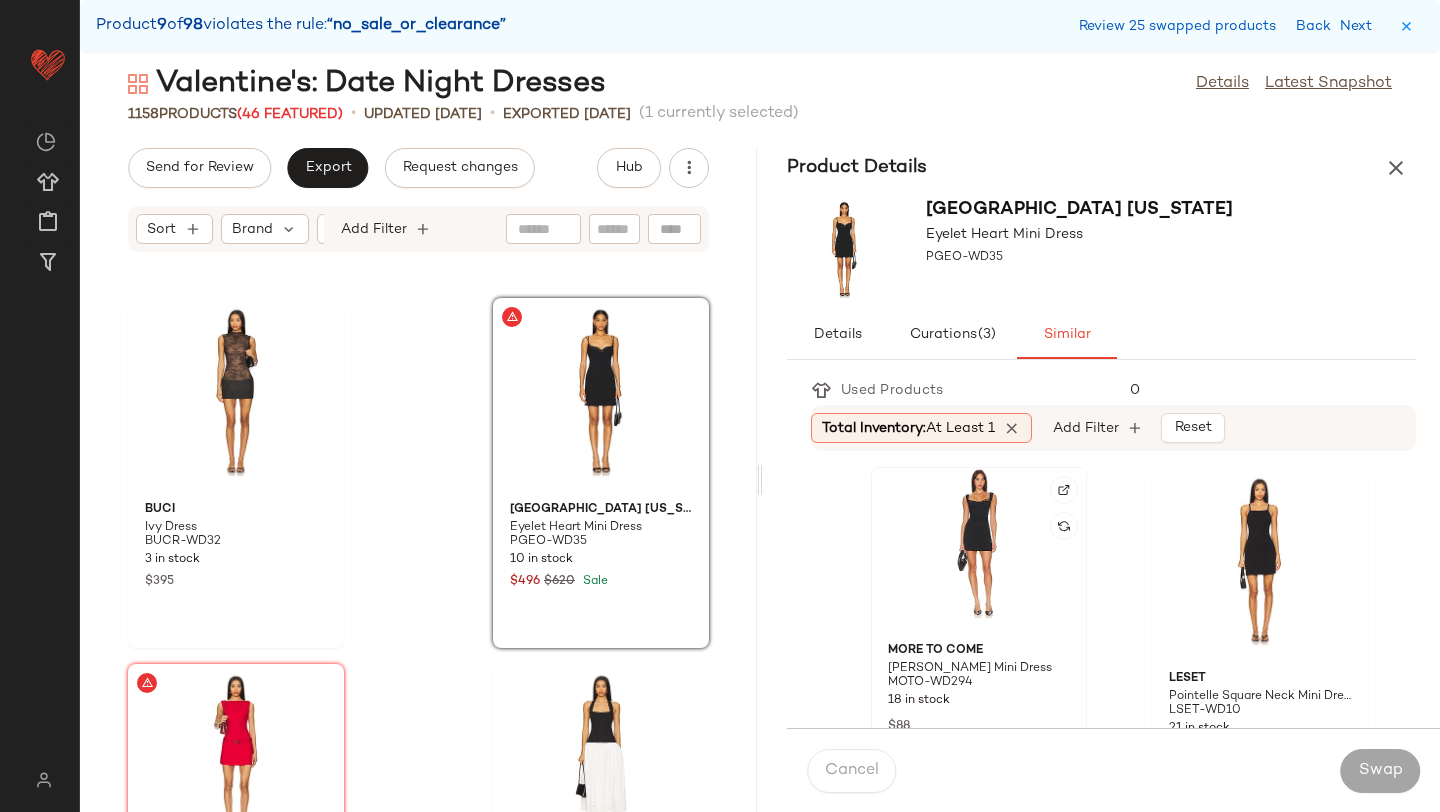 click 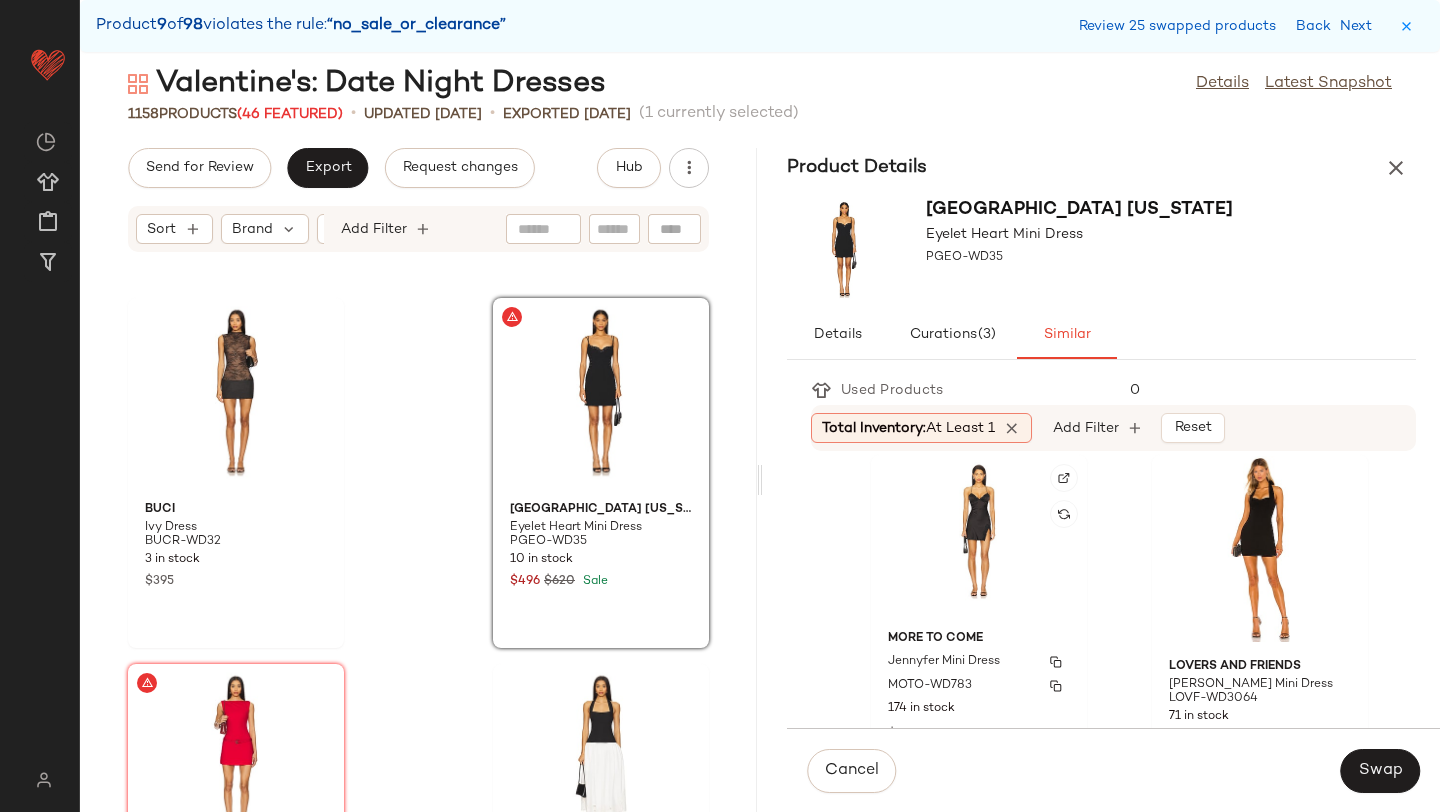 scroll, scrollTop: 748, scrollLeft: 0, axis: vertical 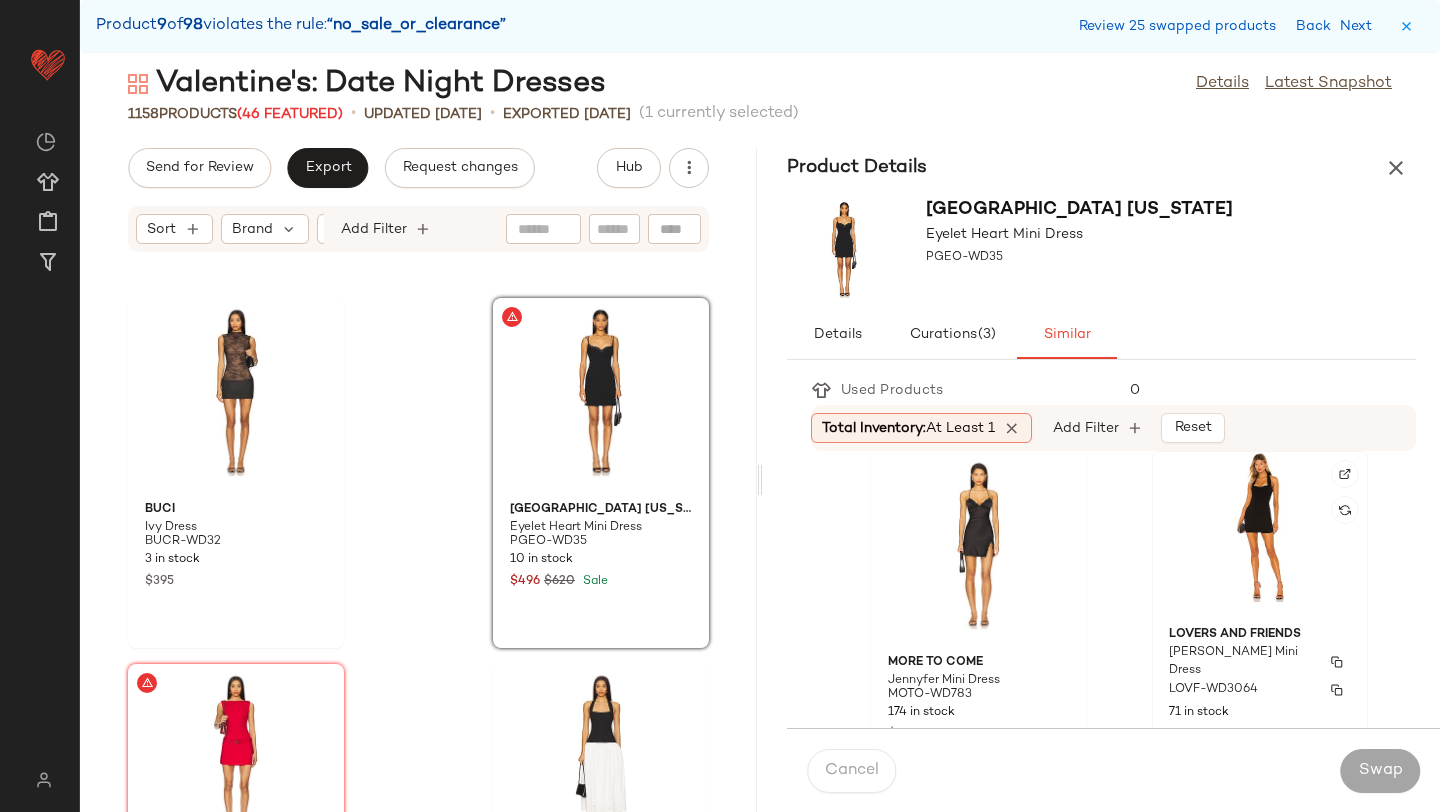 click on "Lovers and Friends Monica Mini Dress LOVF-WD3064 71 in stock $148" 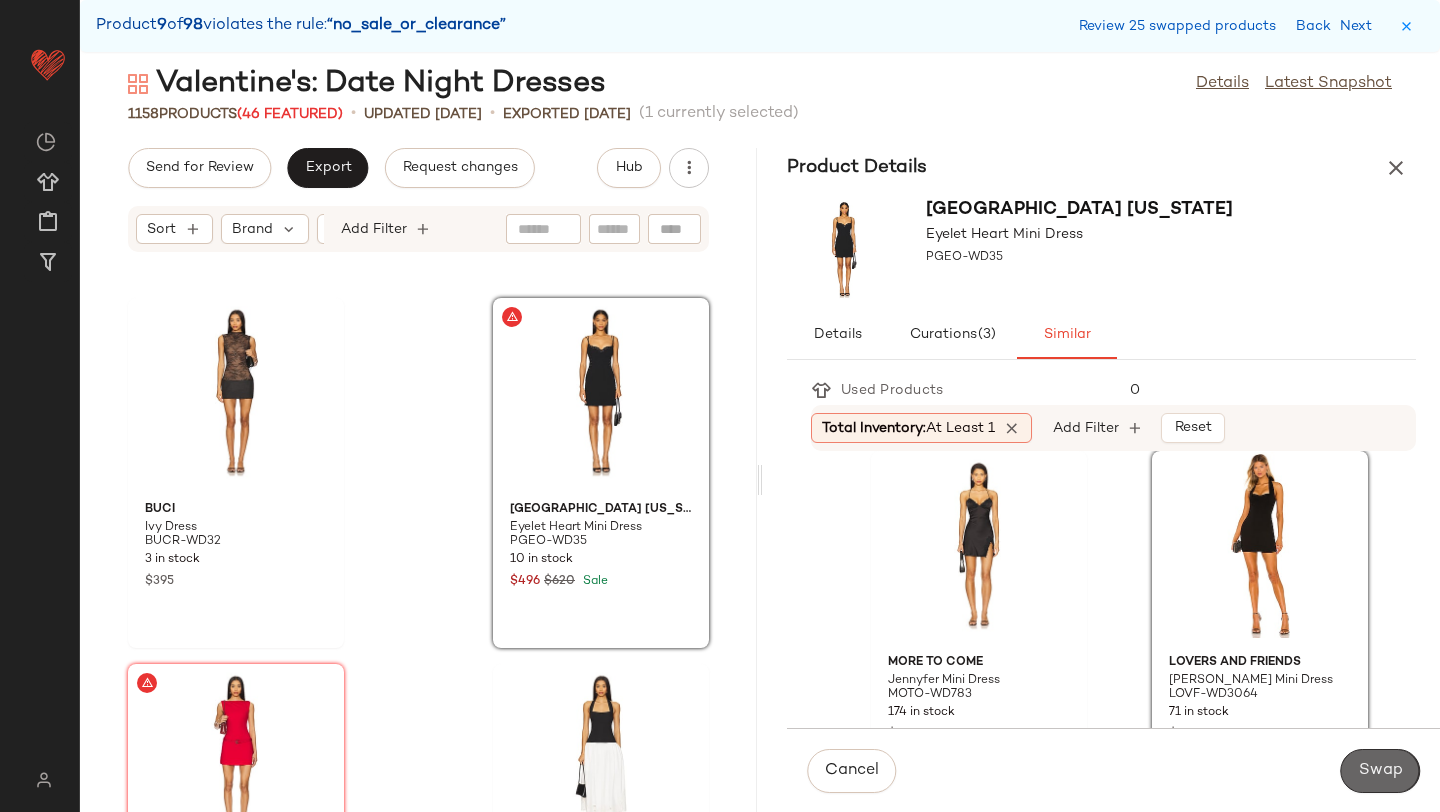 click on "Swap" at bounding box center [1380, 771] 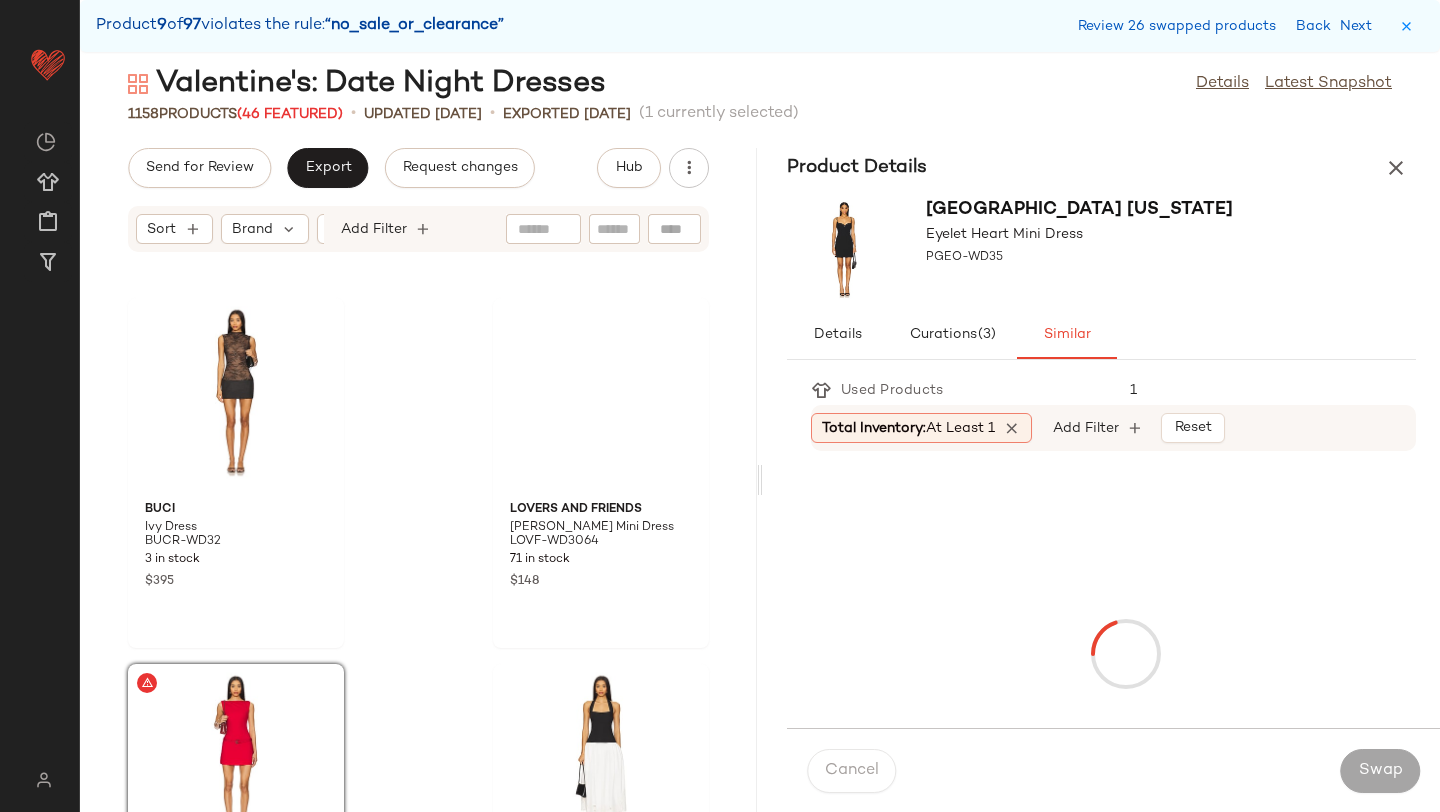 scroll, scrollTop: 81252, scrollLeft: 0, axis: vertical 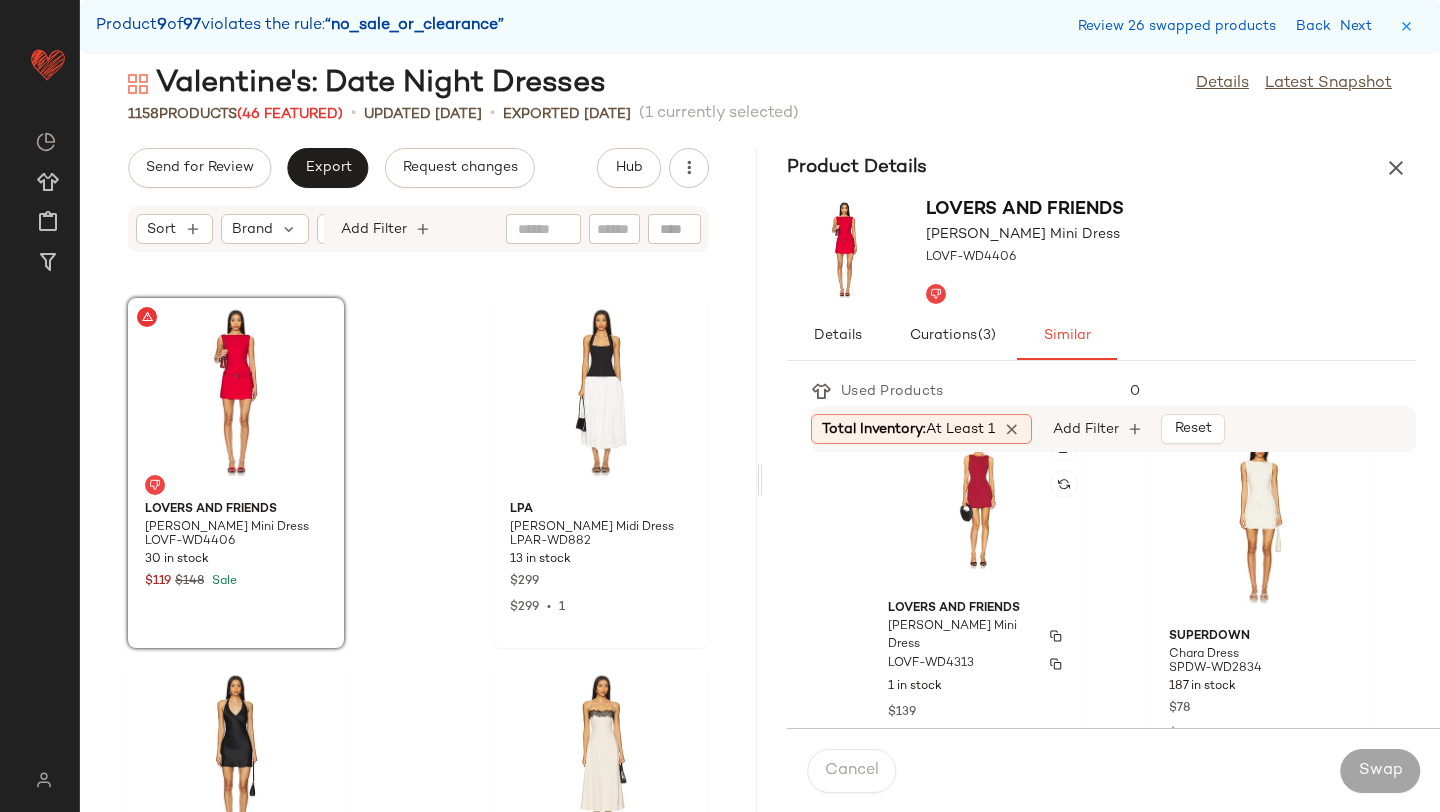 click on "LOVF-WD4313" at bounding box center [979, 664] 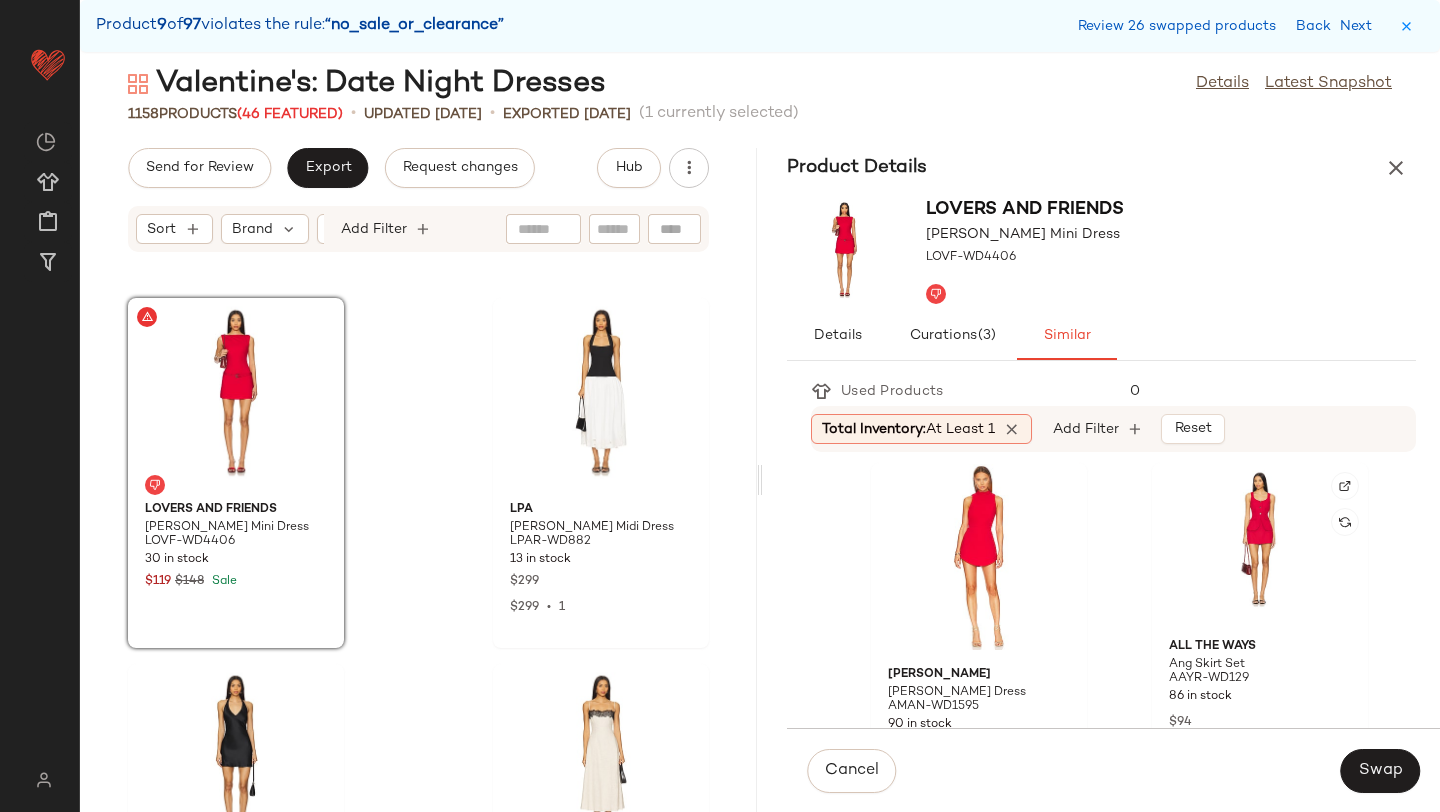 scroll, scrollTop: 1470, scrollLeft: 0, axis: vertical 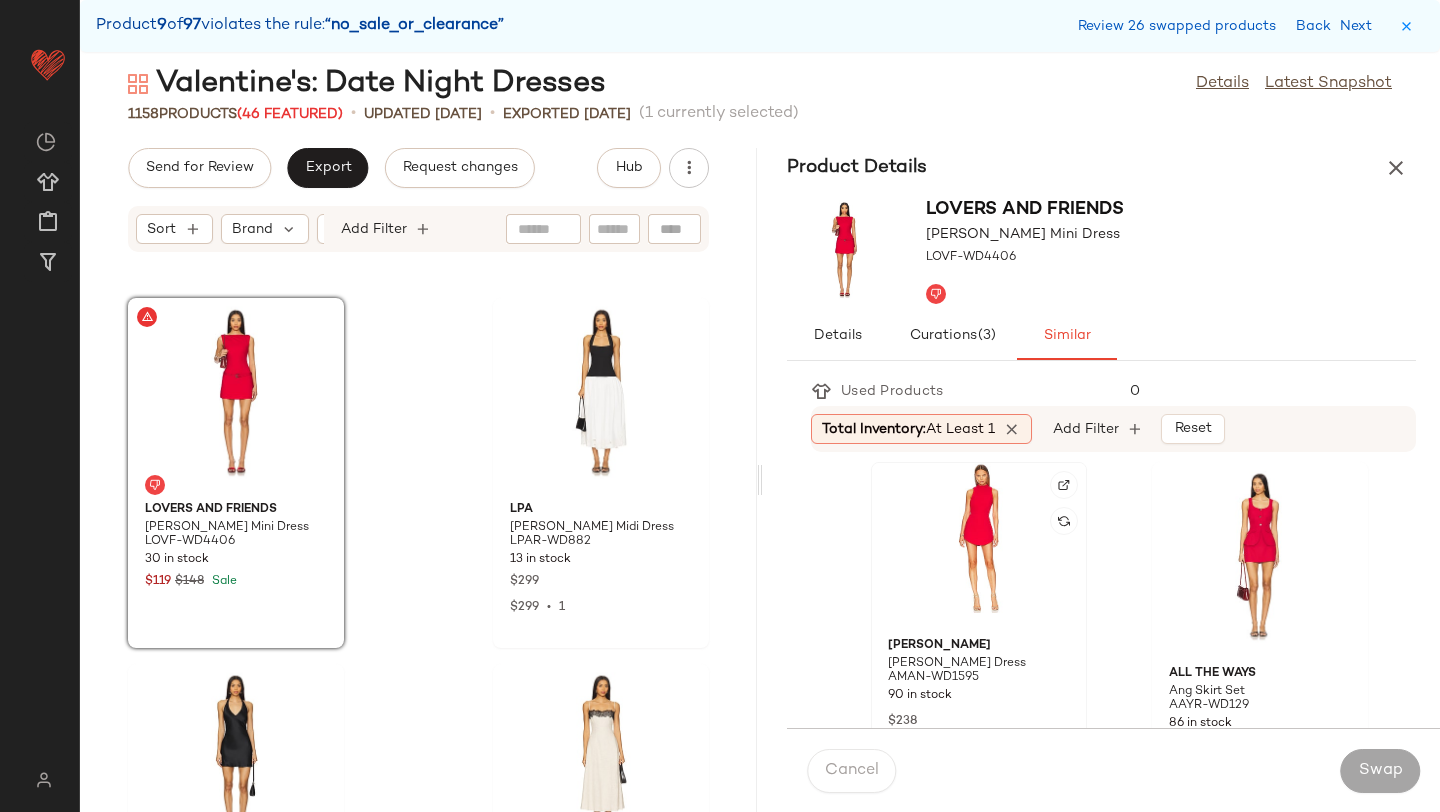 click 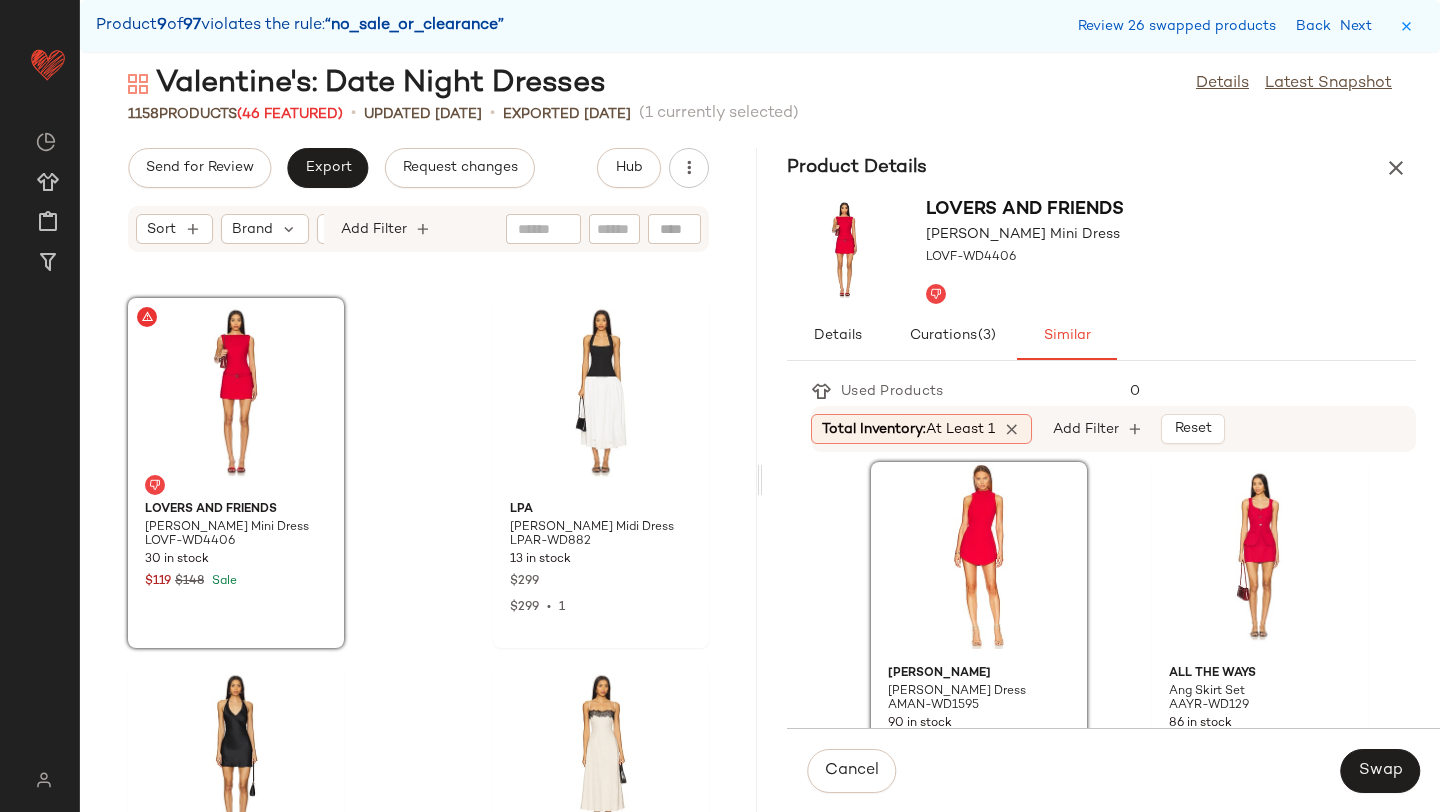 click on "Cancel   Swap" at bounding box center (1113, 770) 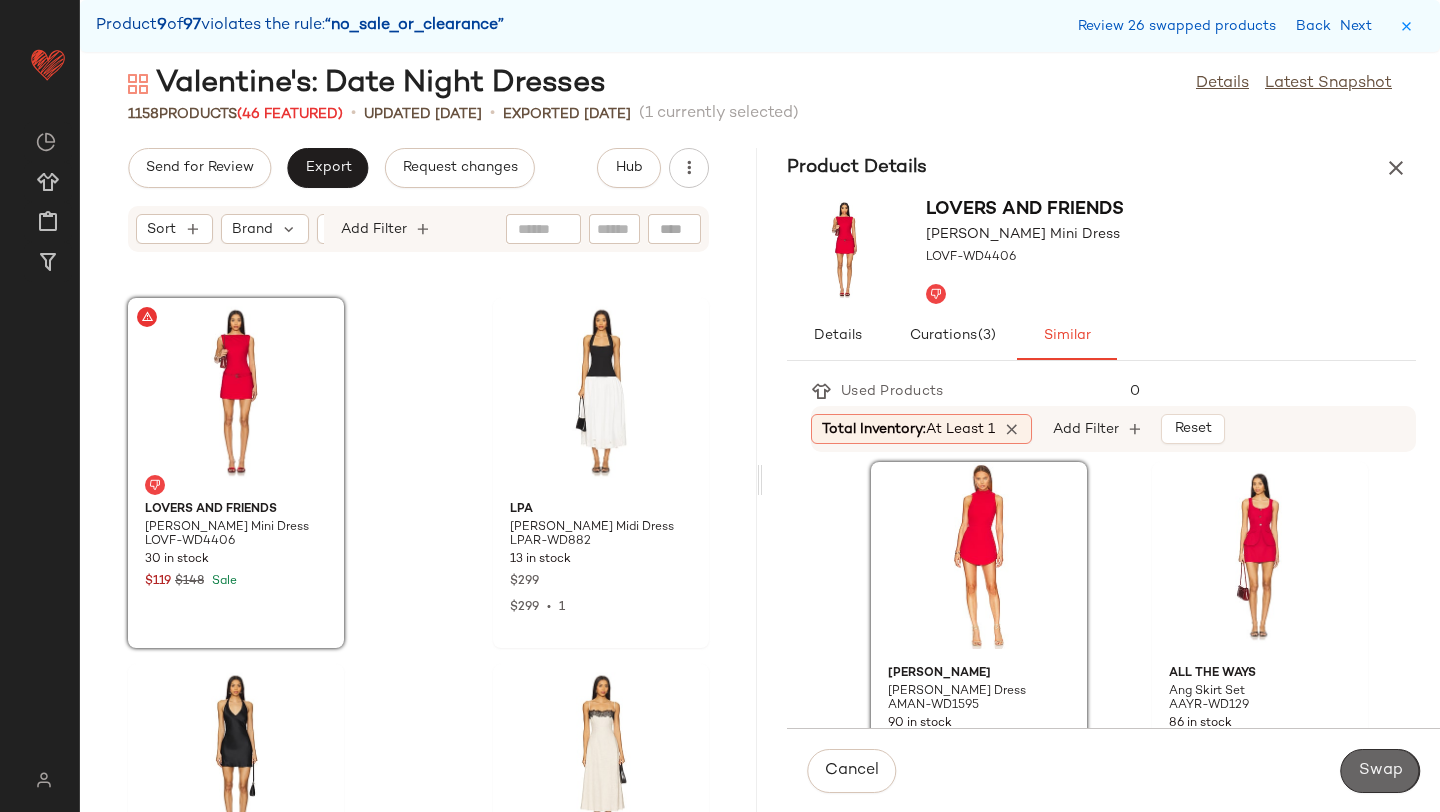 click on "Swap" 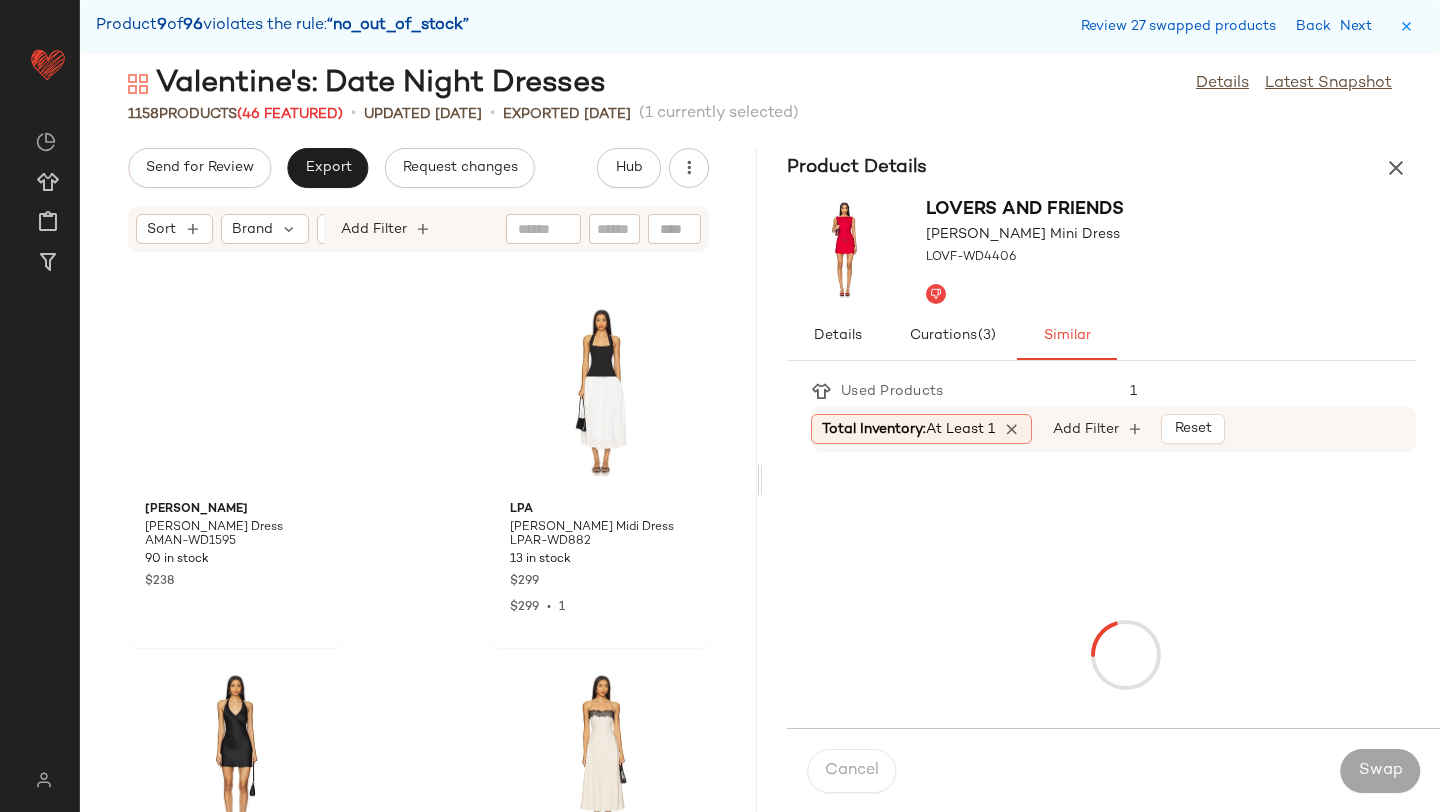 scroll, scrollTop: 82716, scrollLeft: 0, axis: vertical 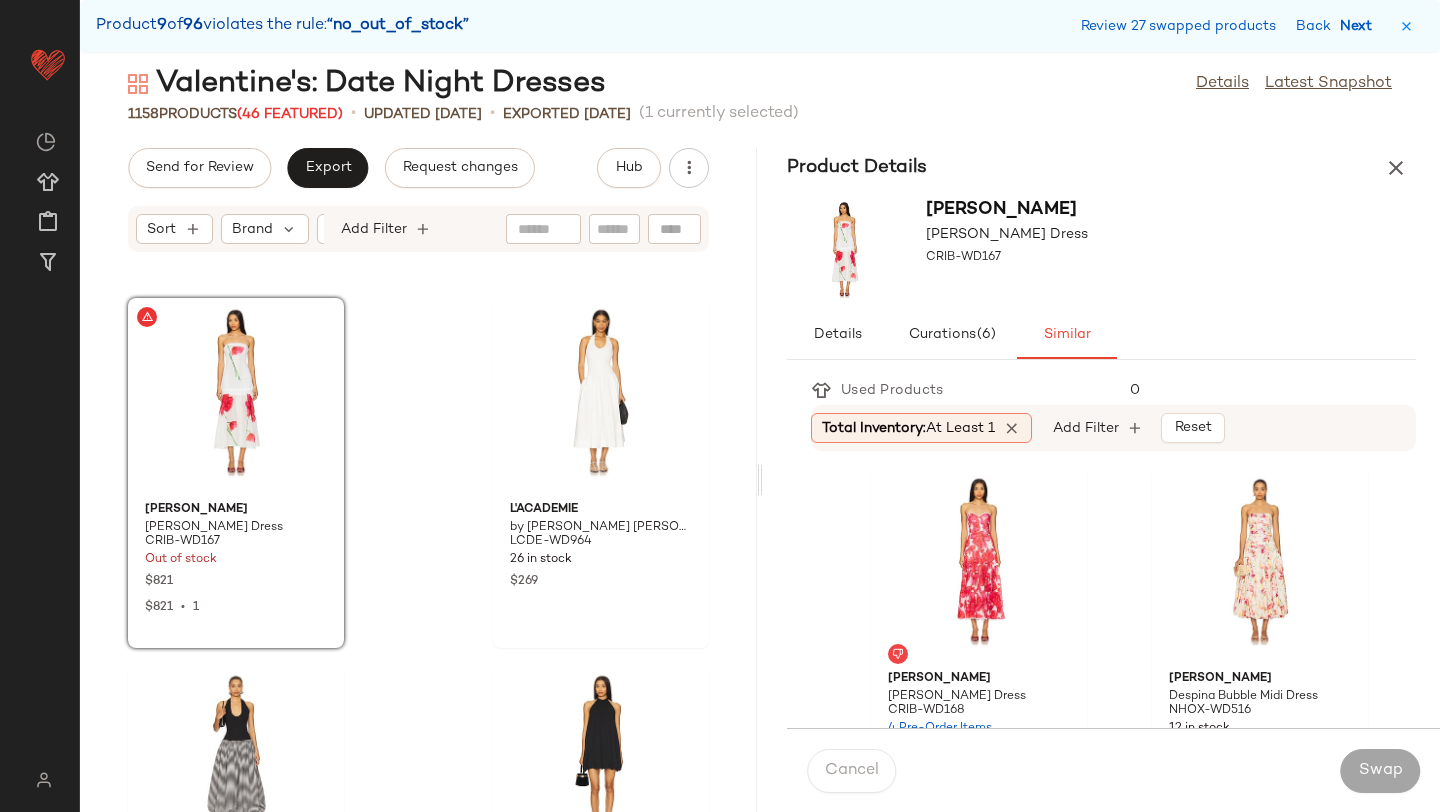 click on "Next" at bounding box center (1360, 26) 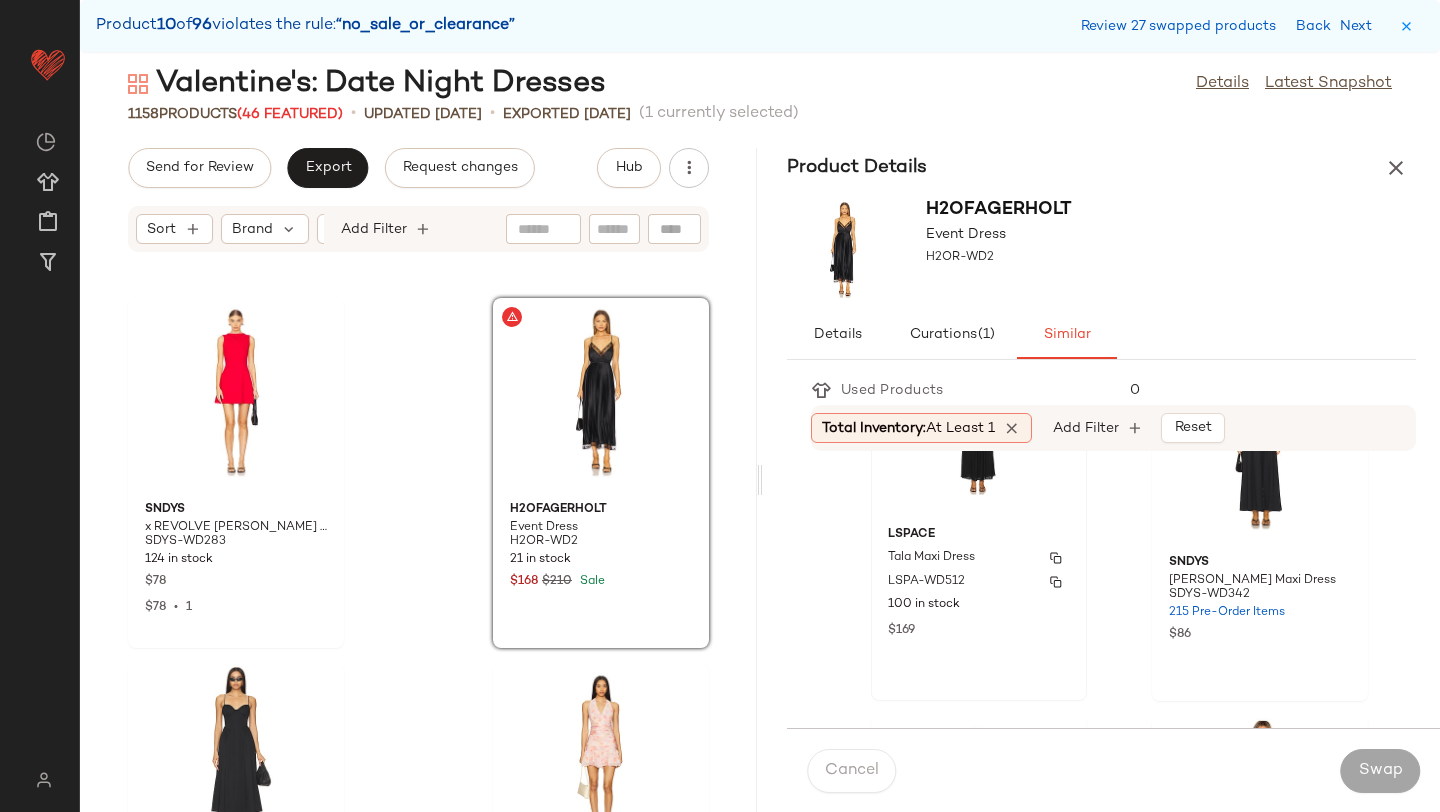 scroll, scrollTop: 117, scrollLeft: 0, axis: vertical 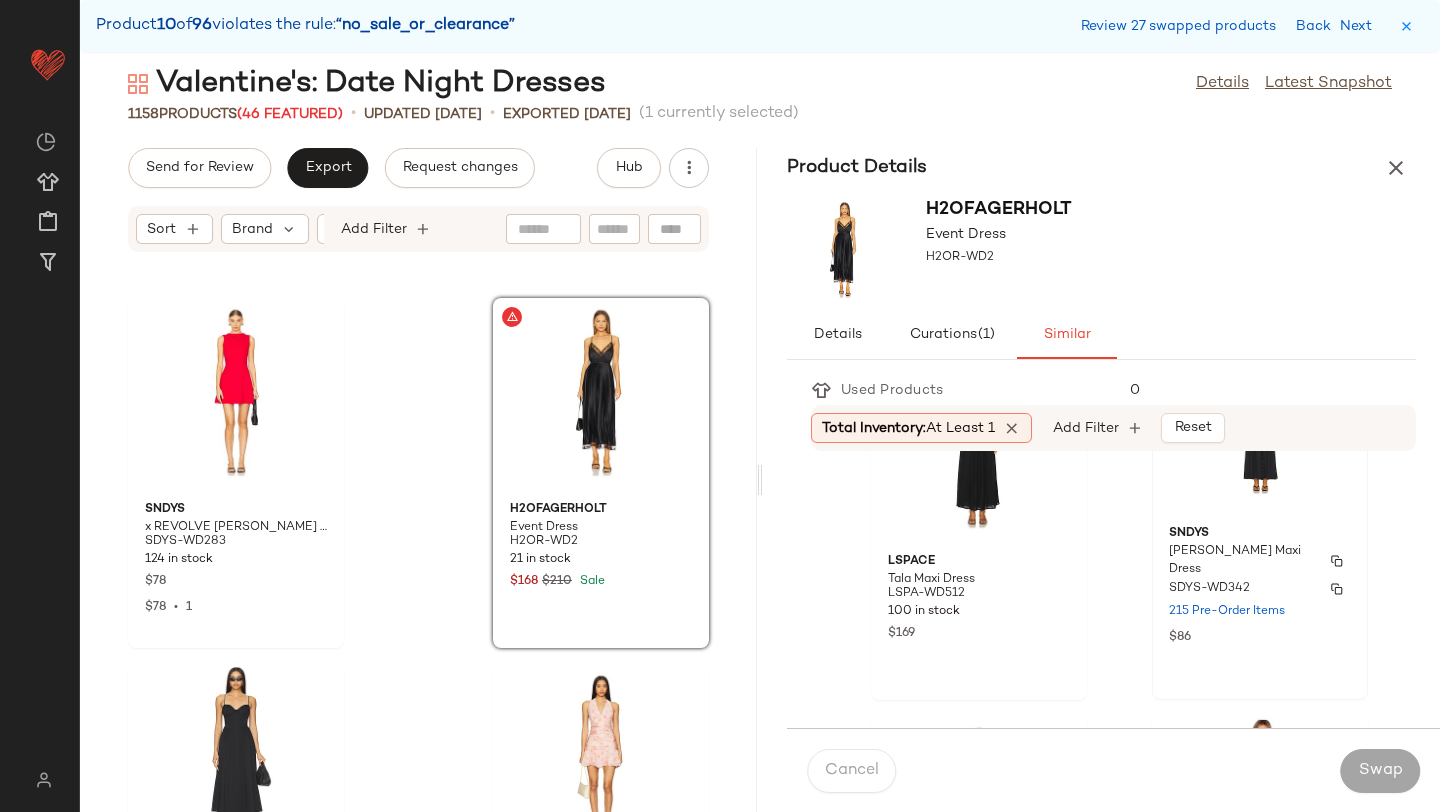 click on "Mahalia Maxi Dress" at bounding box center (1242, 561) 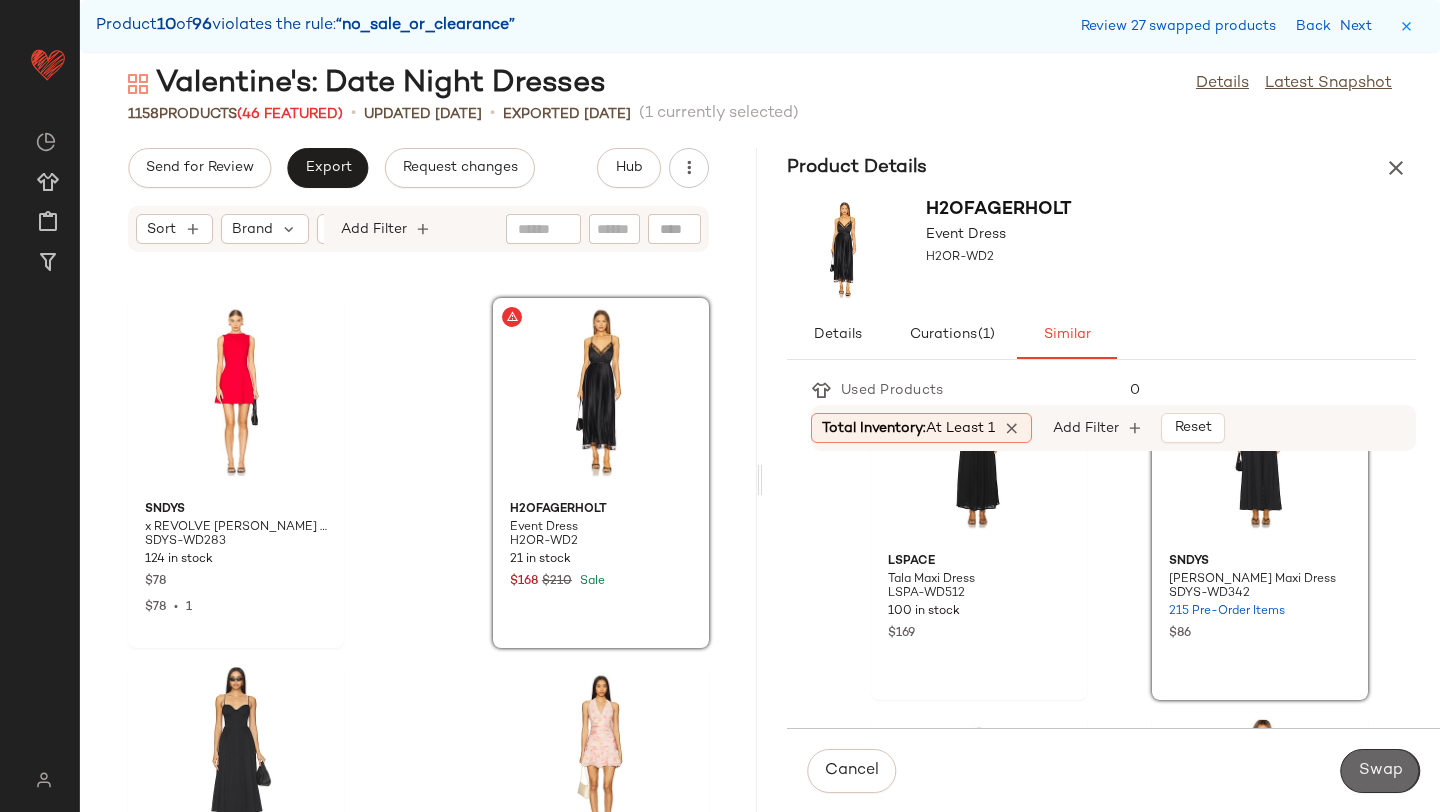 click on "Swap" at bounding box center [1380, 771] 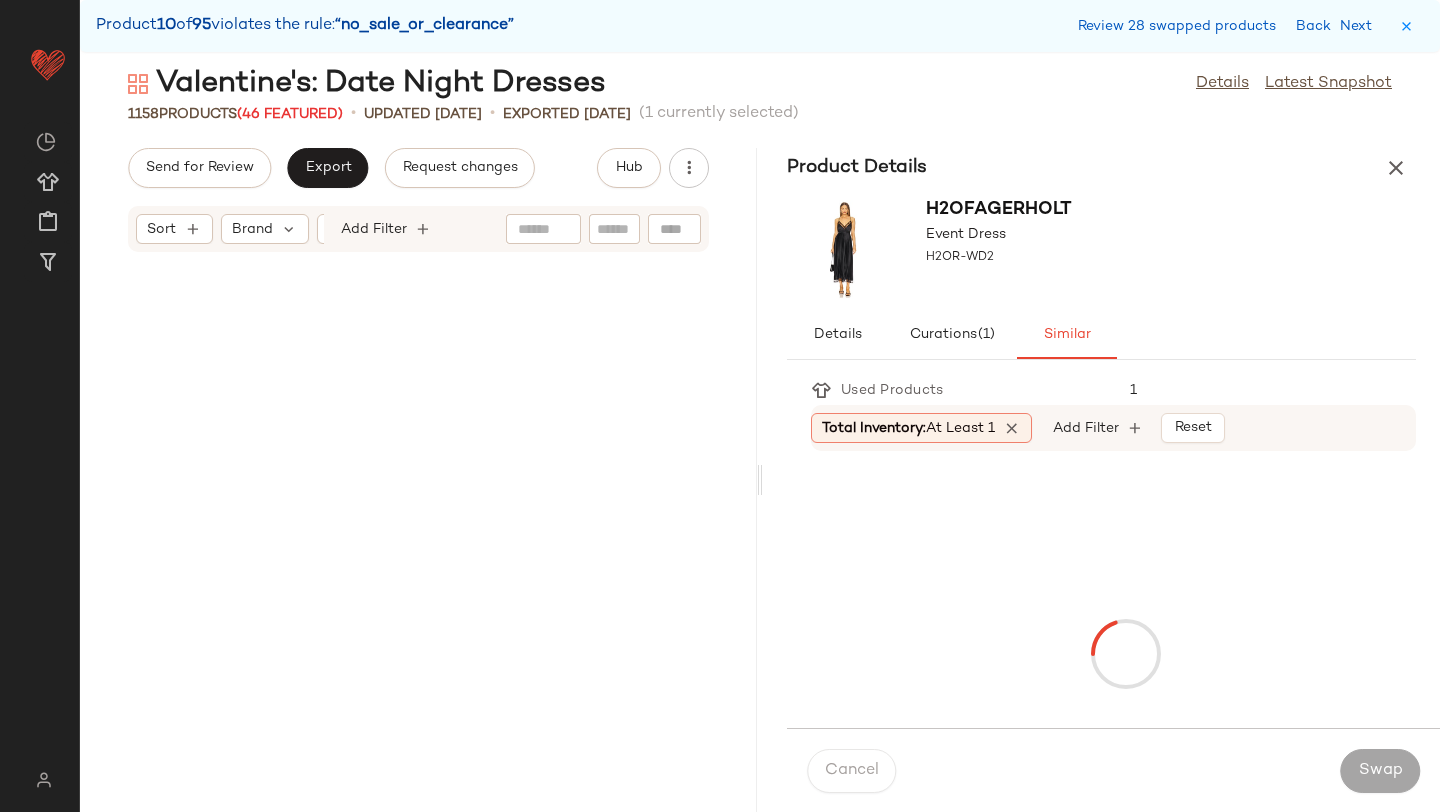scroll, scrollTop: 87108, scrollLeft: 0, axis: vertical 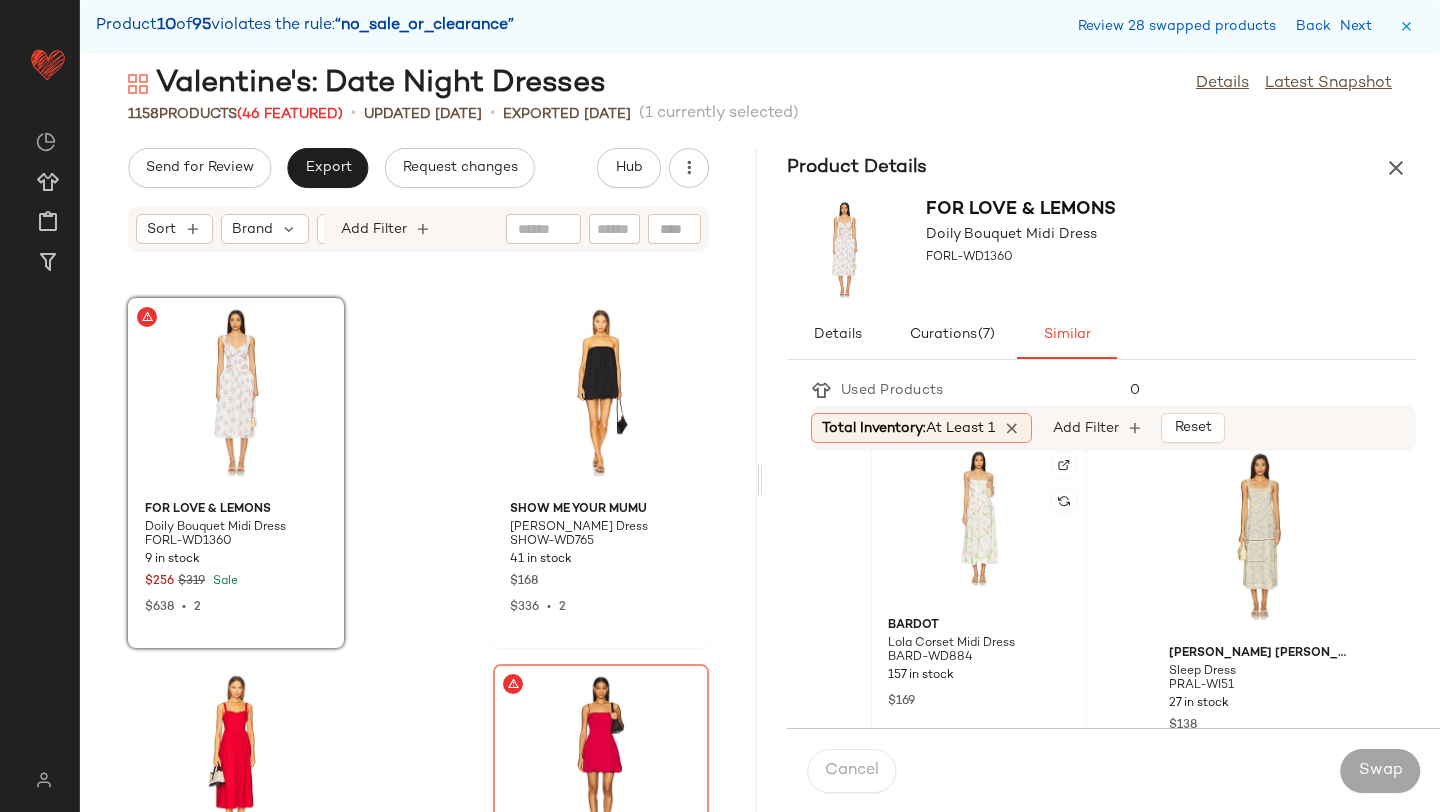 click 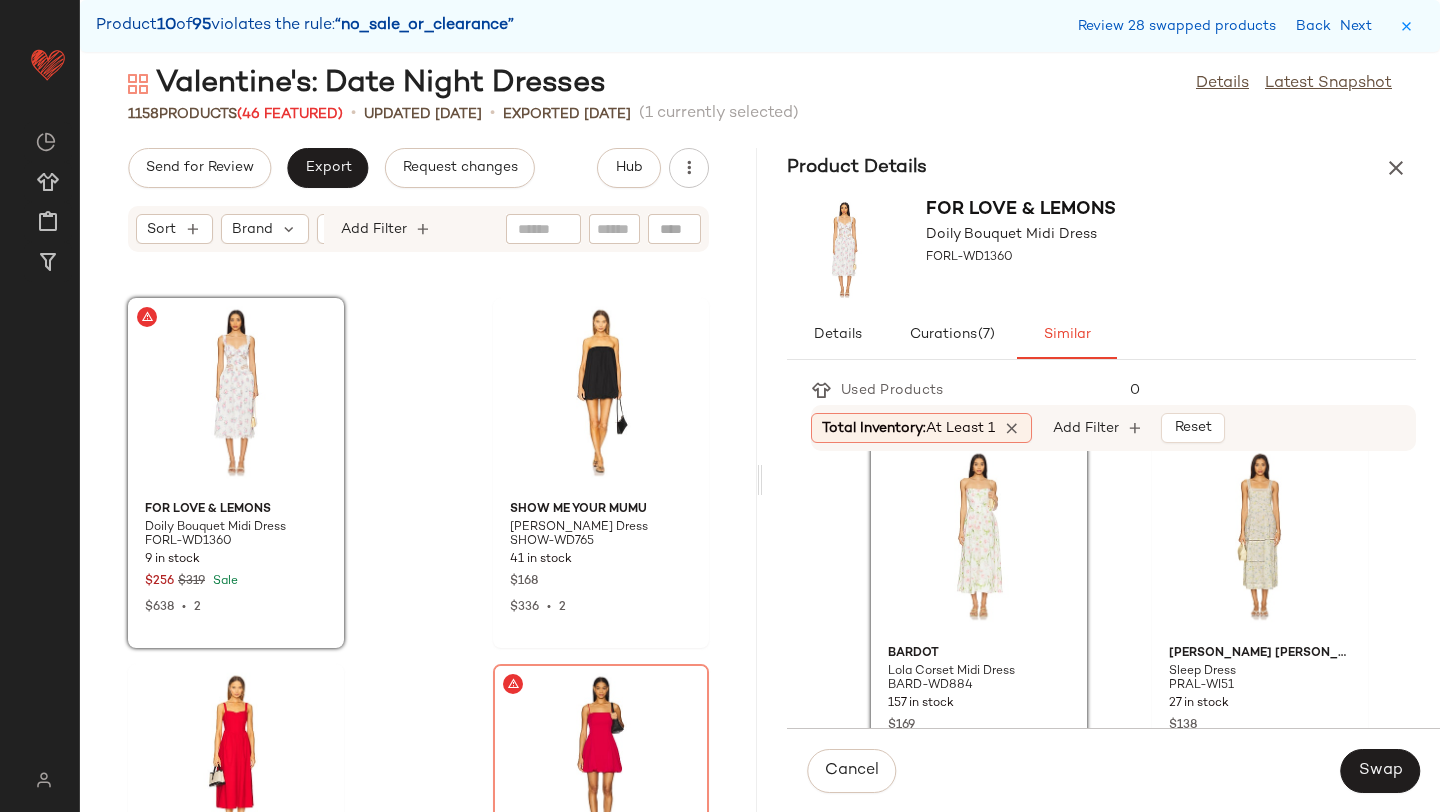 click on "Cancel   Swap" at bounding box center (1113, 770) 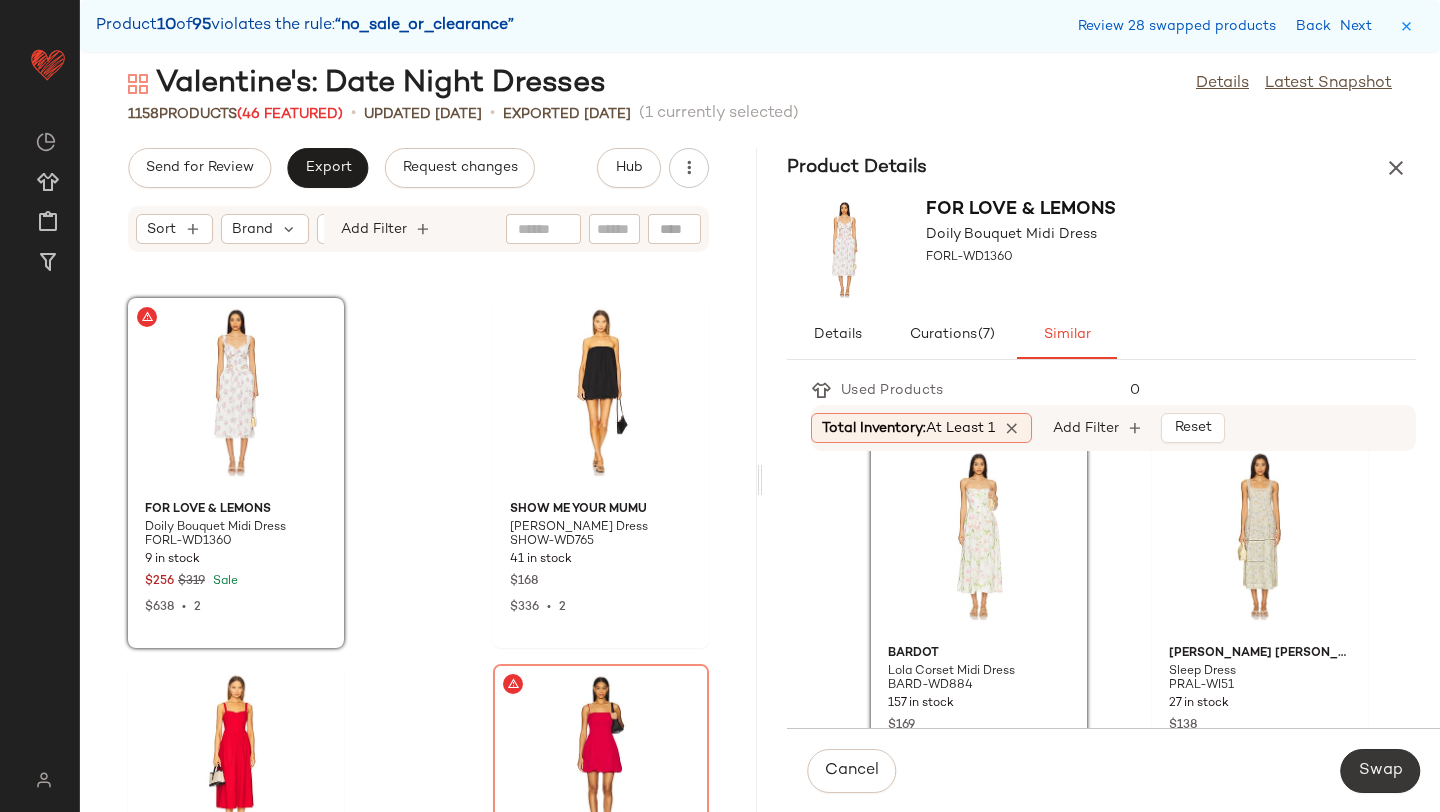 click on "Swap" at bounding box center (1380, 771) 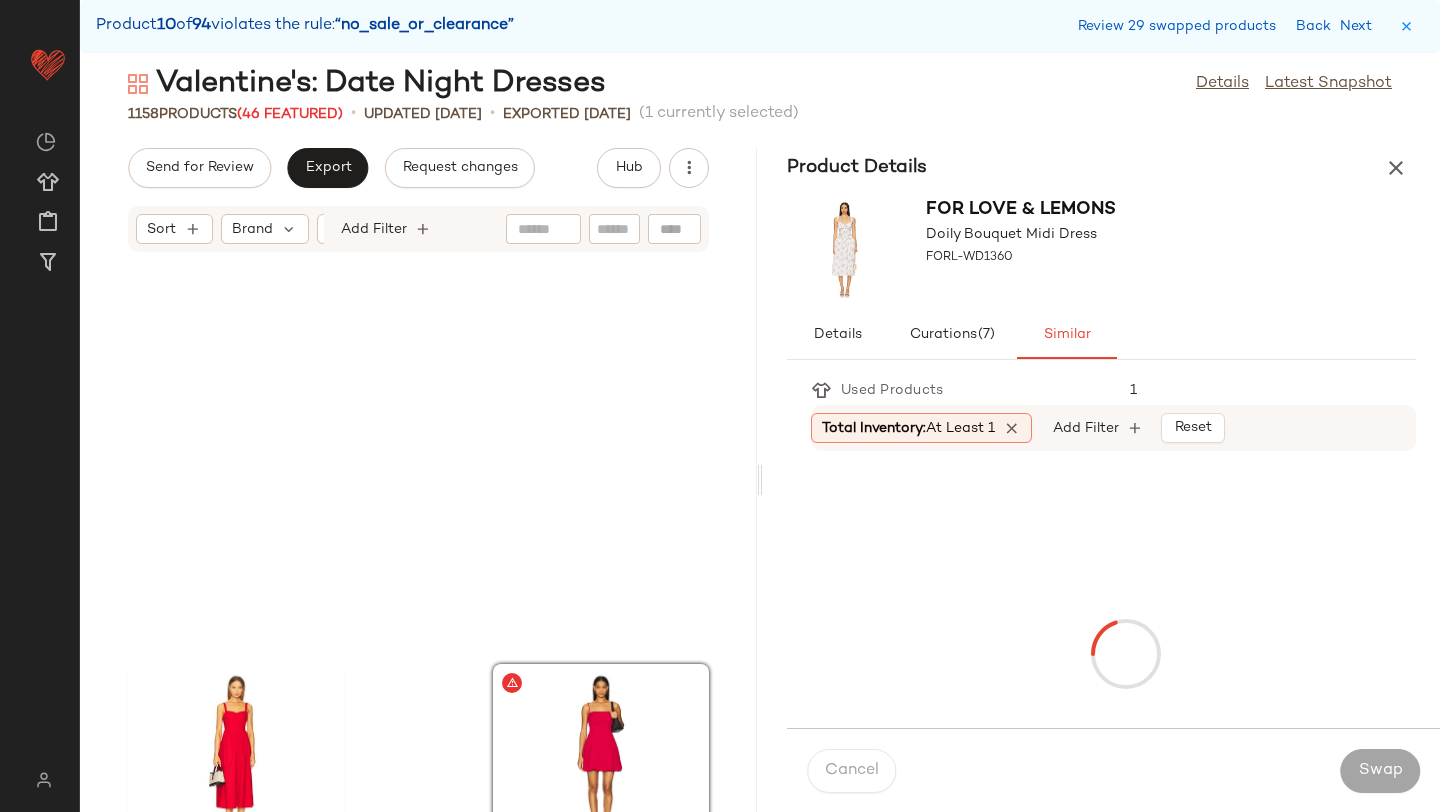 scroll, scrollTop: 87474, scrollLeft: 0, axis: vertical 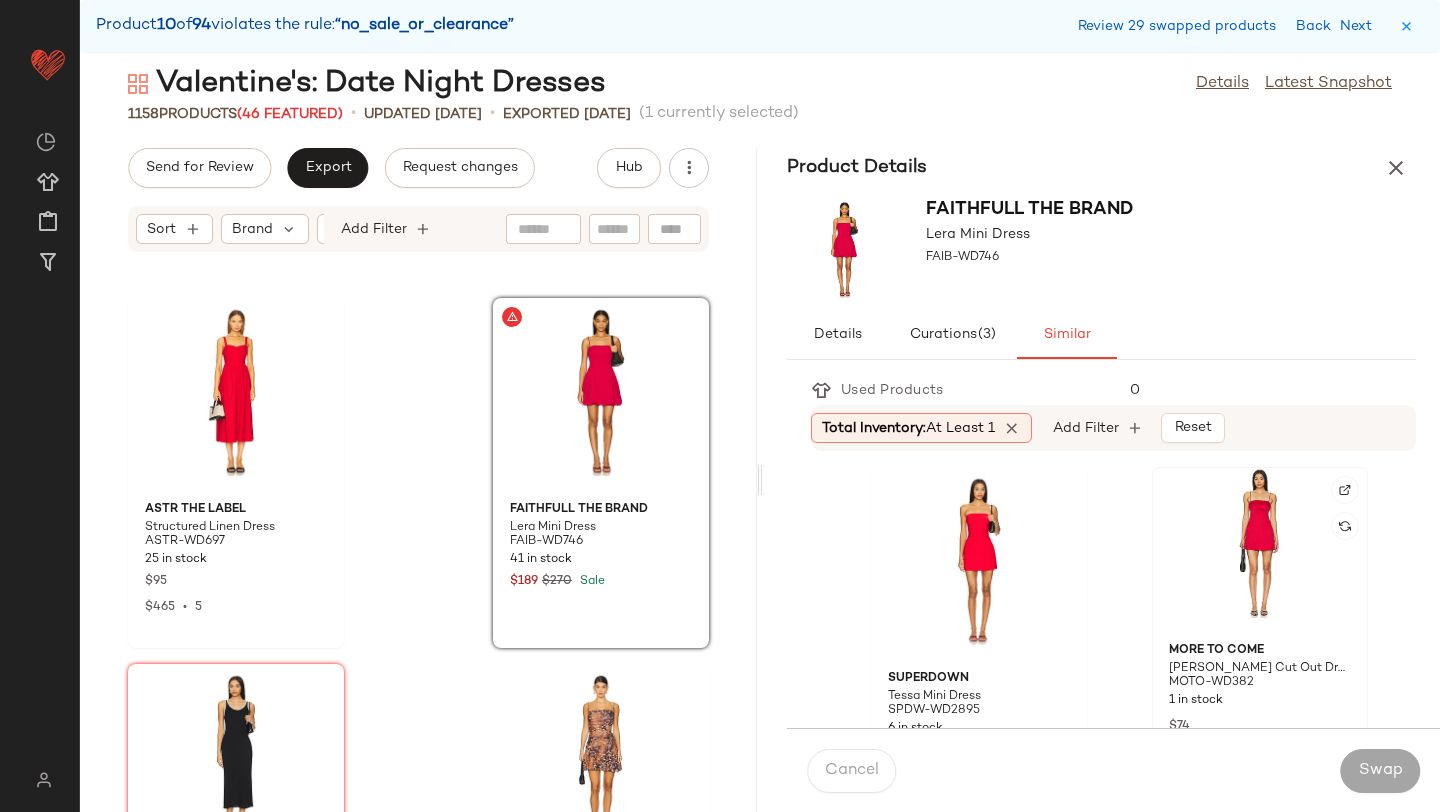 click 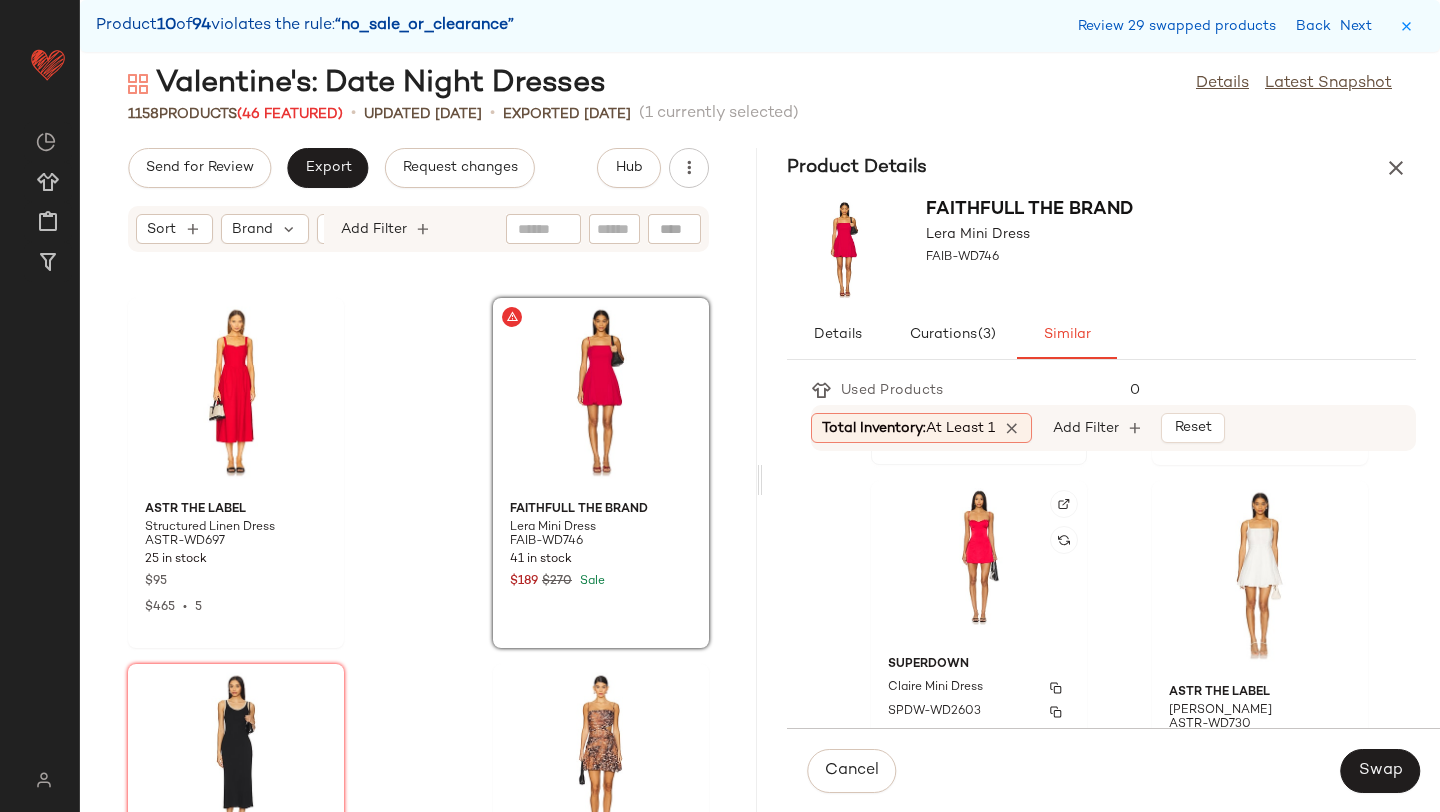 scroll, scrollTop: 1083, scrollLeft: 0, axis: vertical 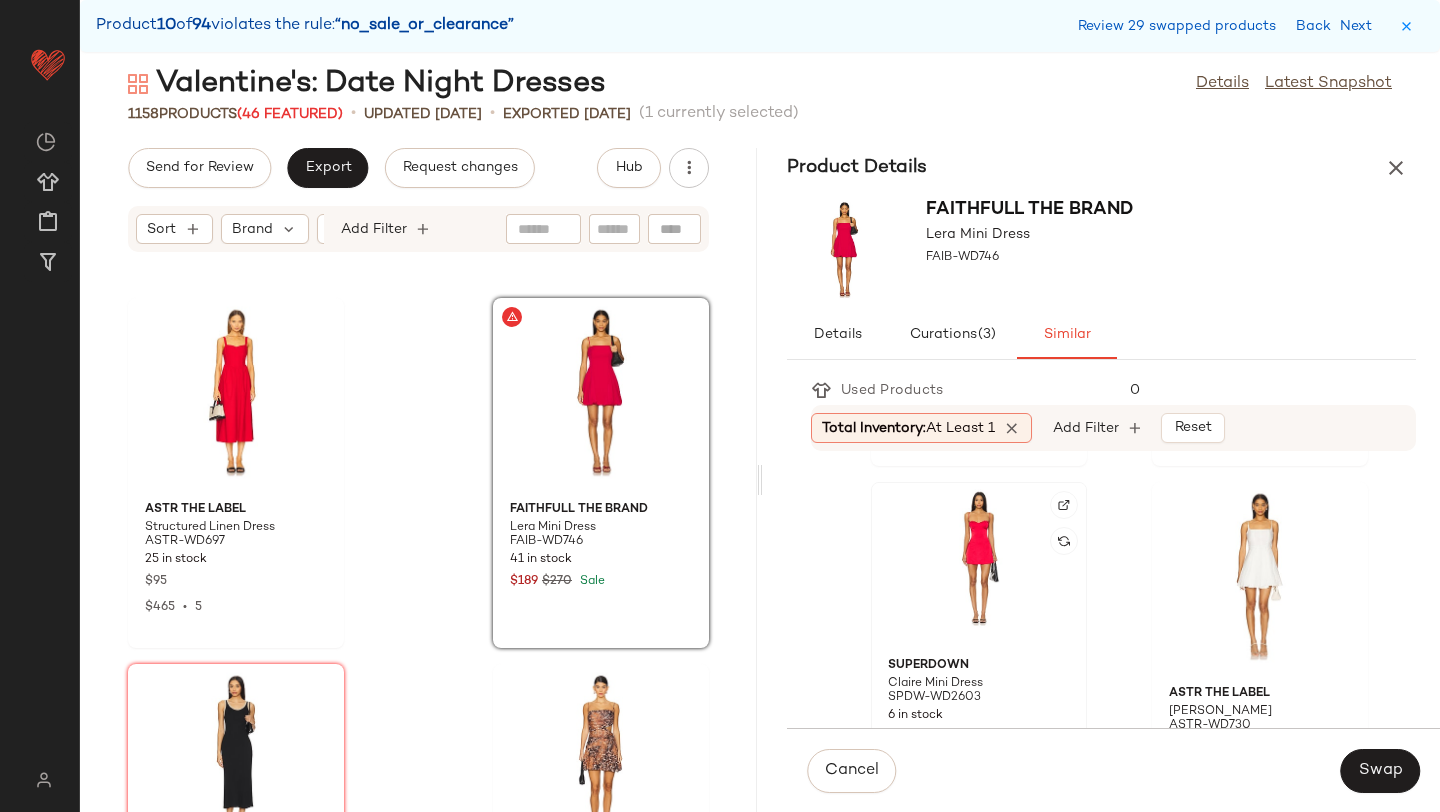click 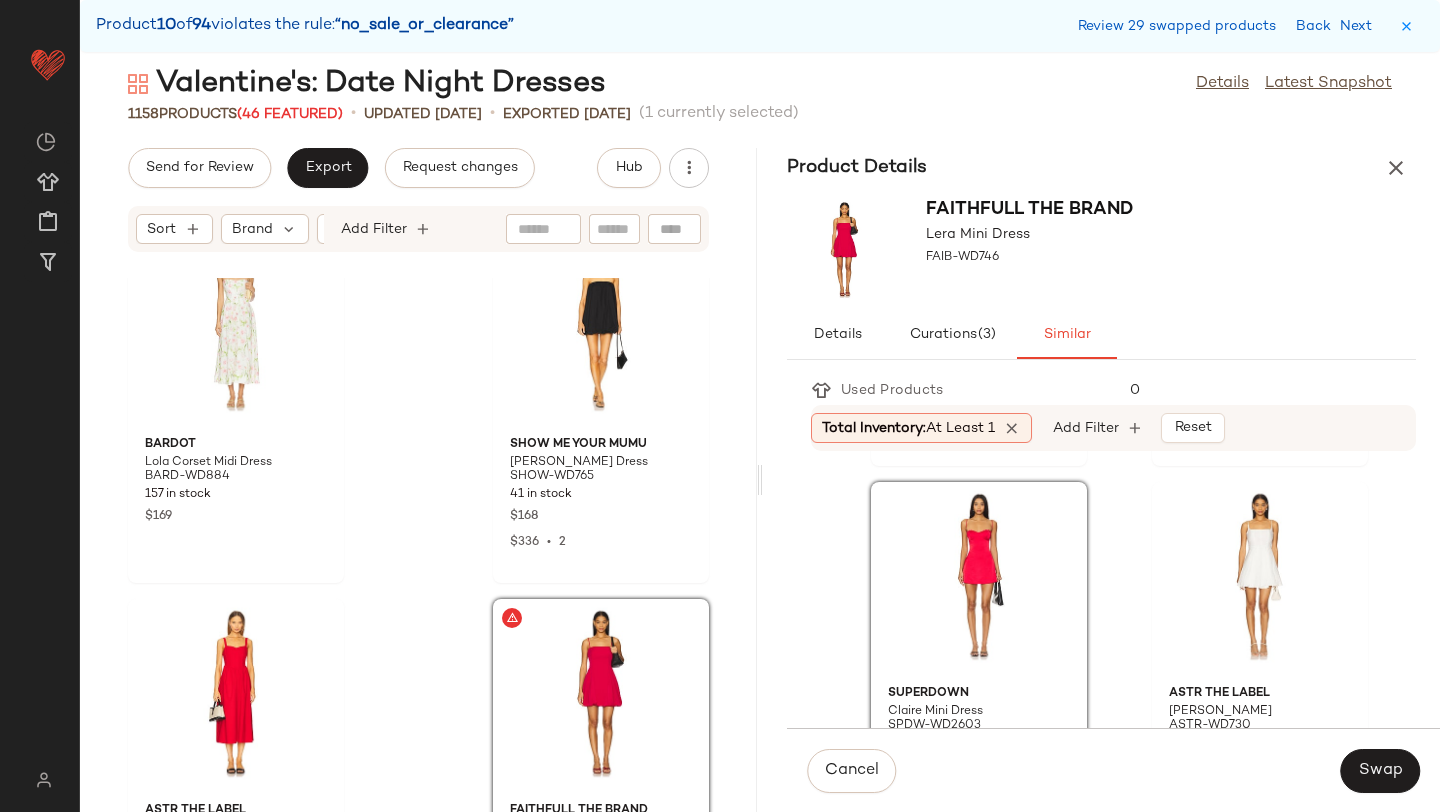 scroll, scrollTop: 87174, scrollLeft: 0, axis: vertical 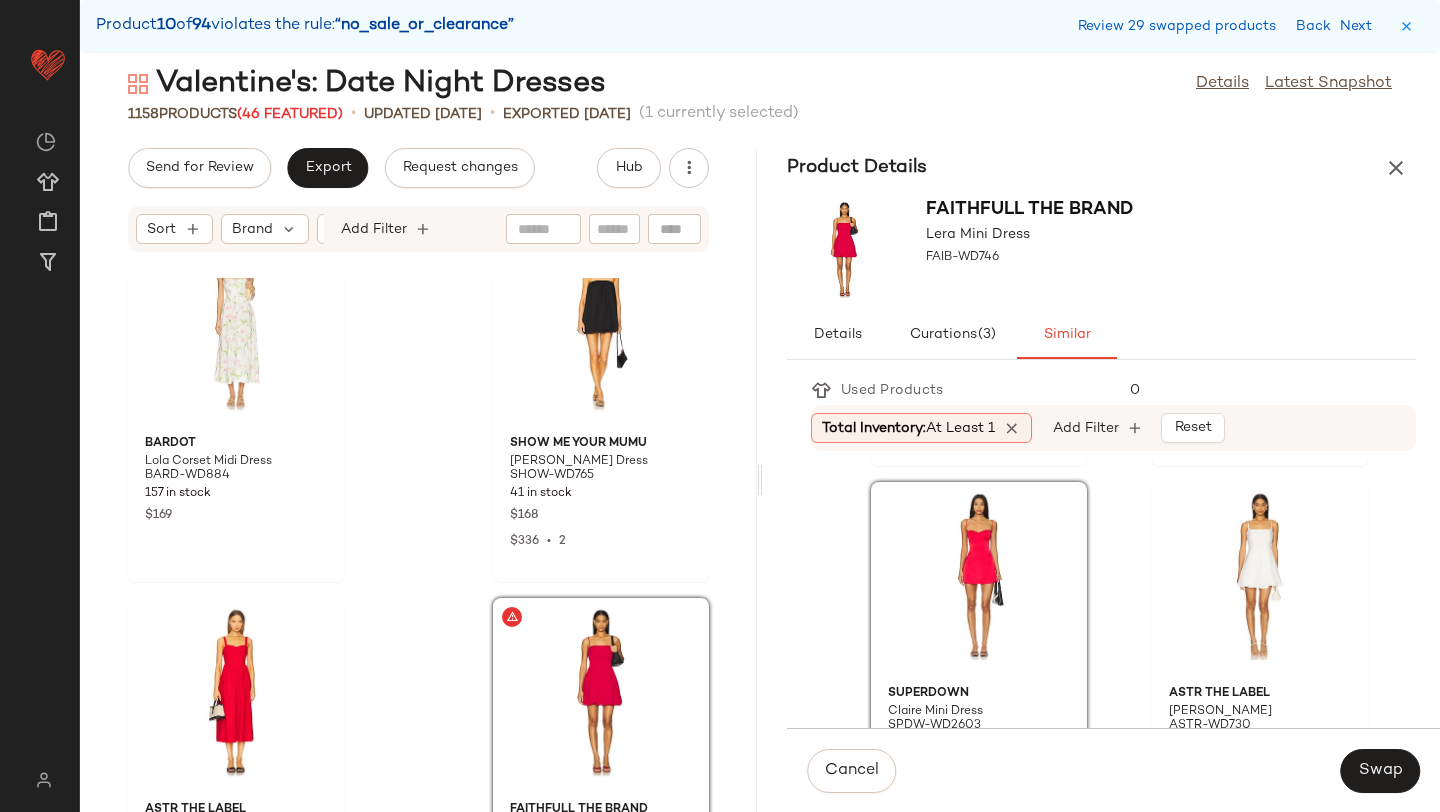 click on "Cancel   Swap" at bounding box center (1113, 770) 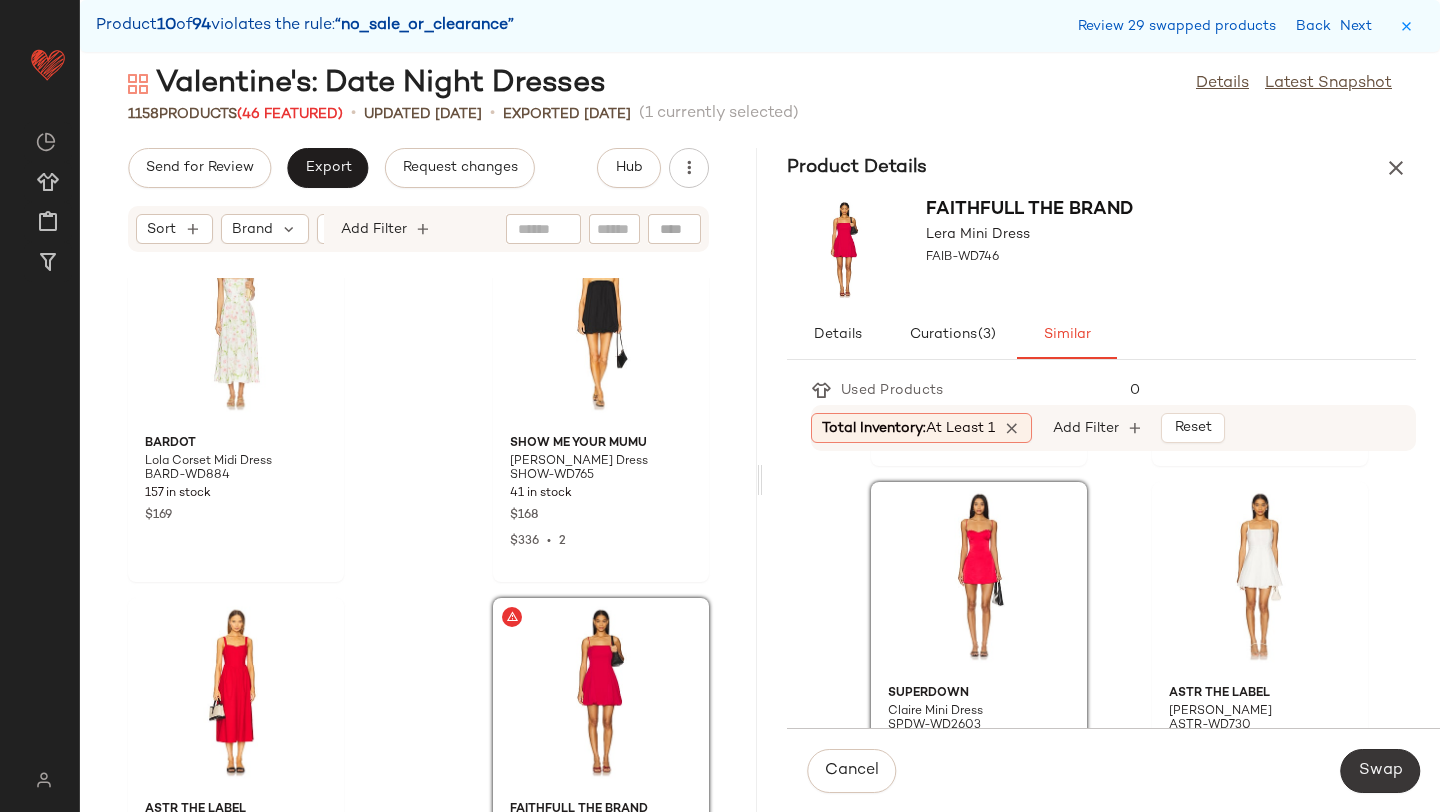 click on "Swap" 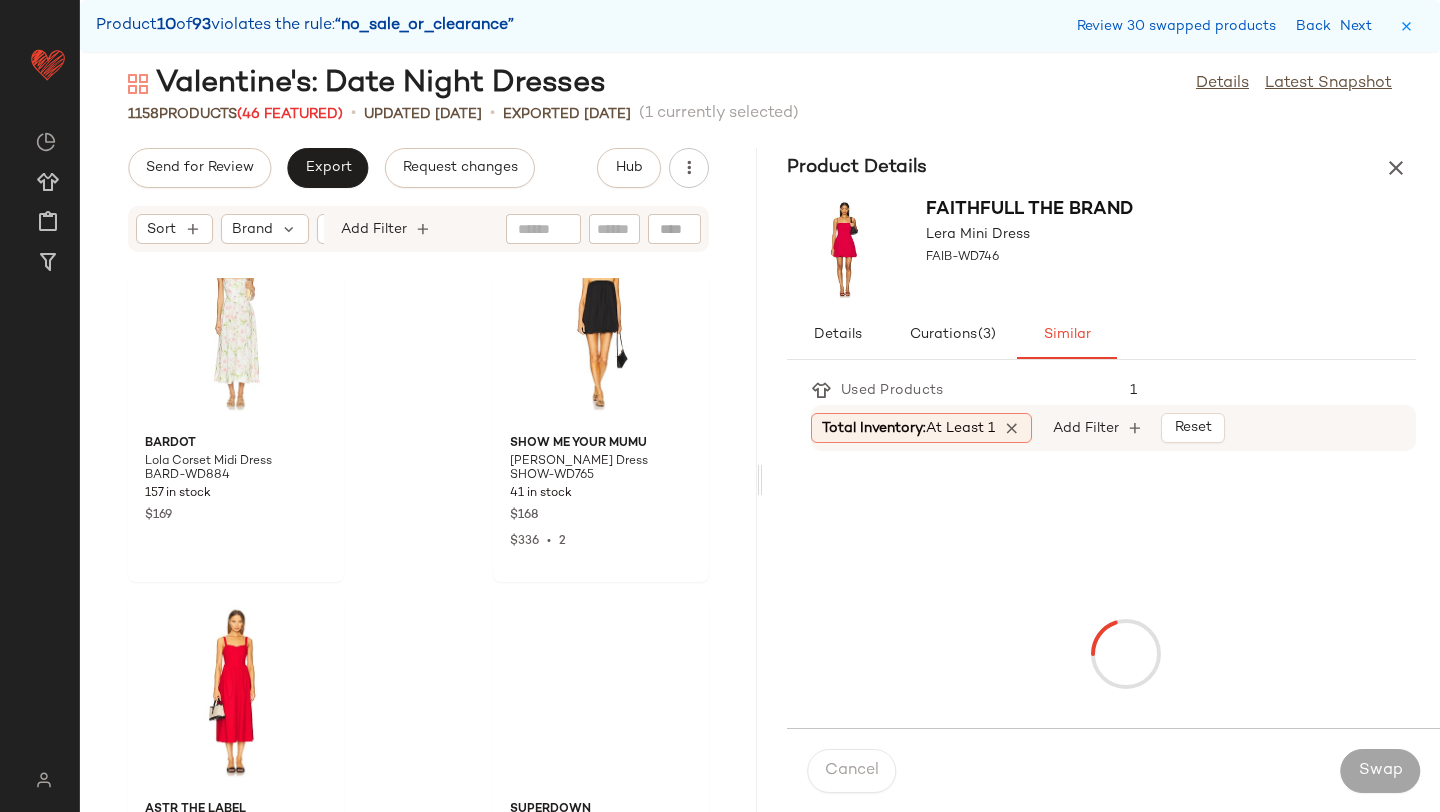 scroll, scrollTop: 88572, scrollLeft: 0, axis: vertical 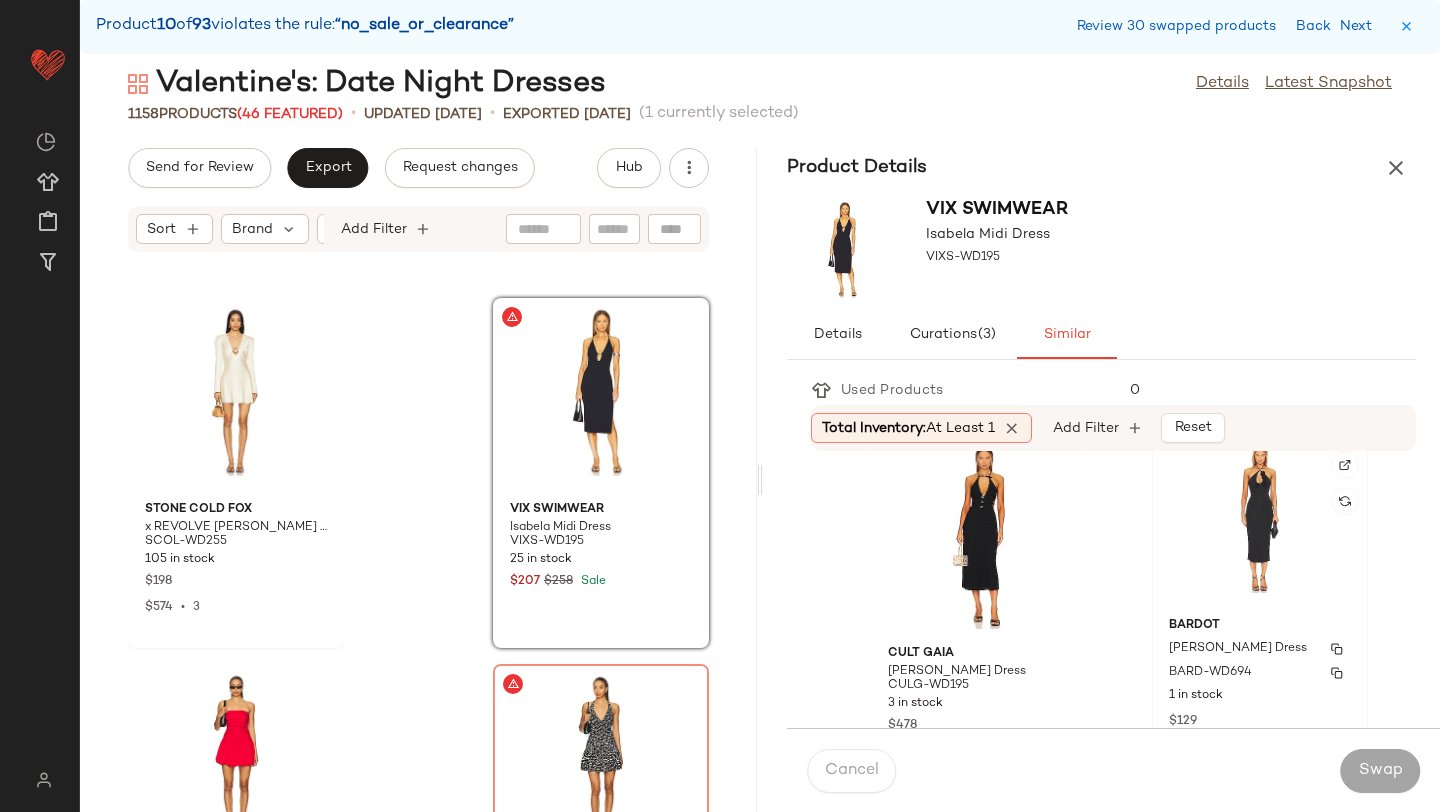 click on "Erika Midi Dress" at bounding box center (1238, 649) 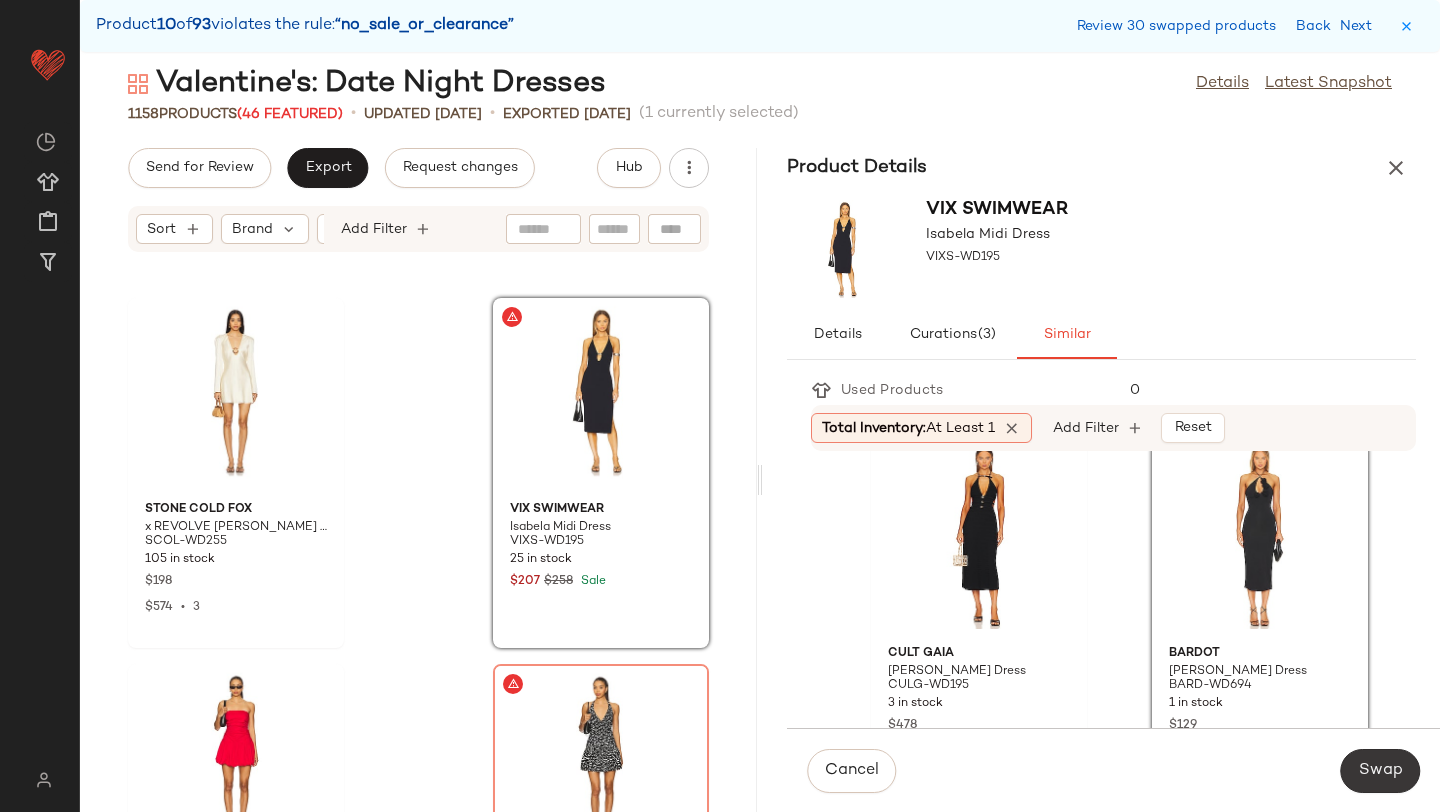 click on "Swap" 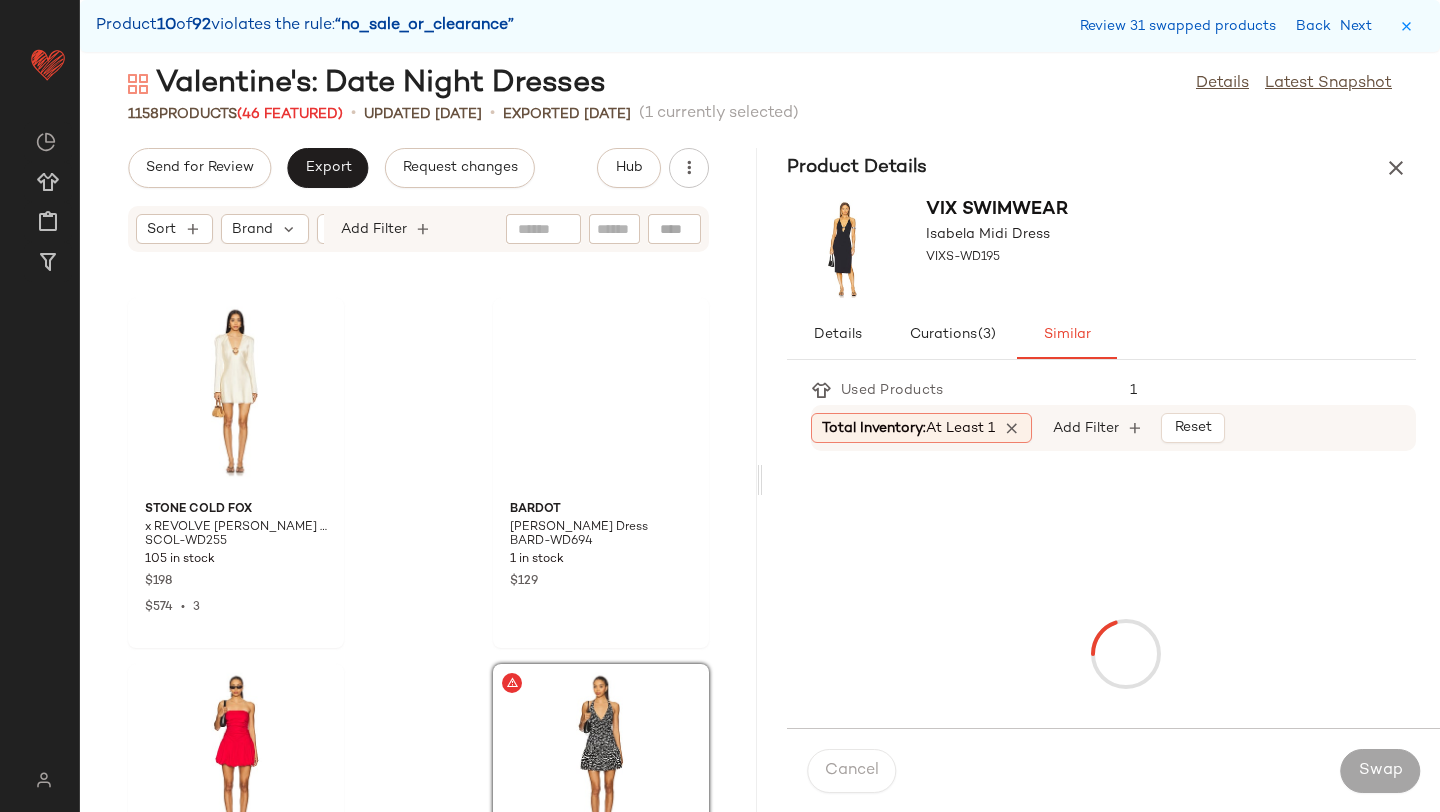 scroll, scrollTop: 88938, scrollLeft: 0, axis: vertical 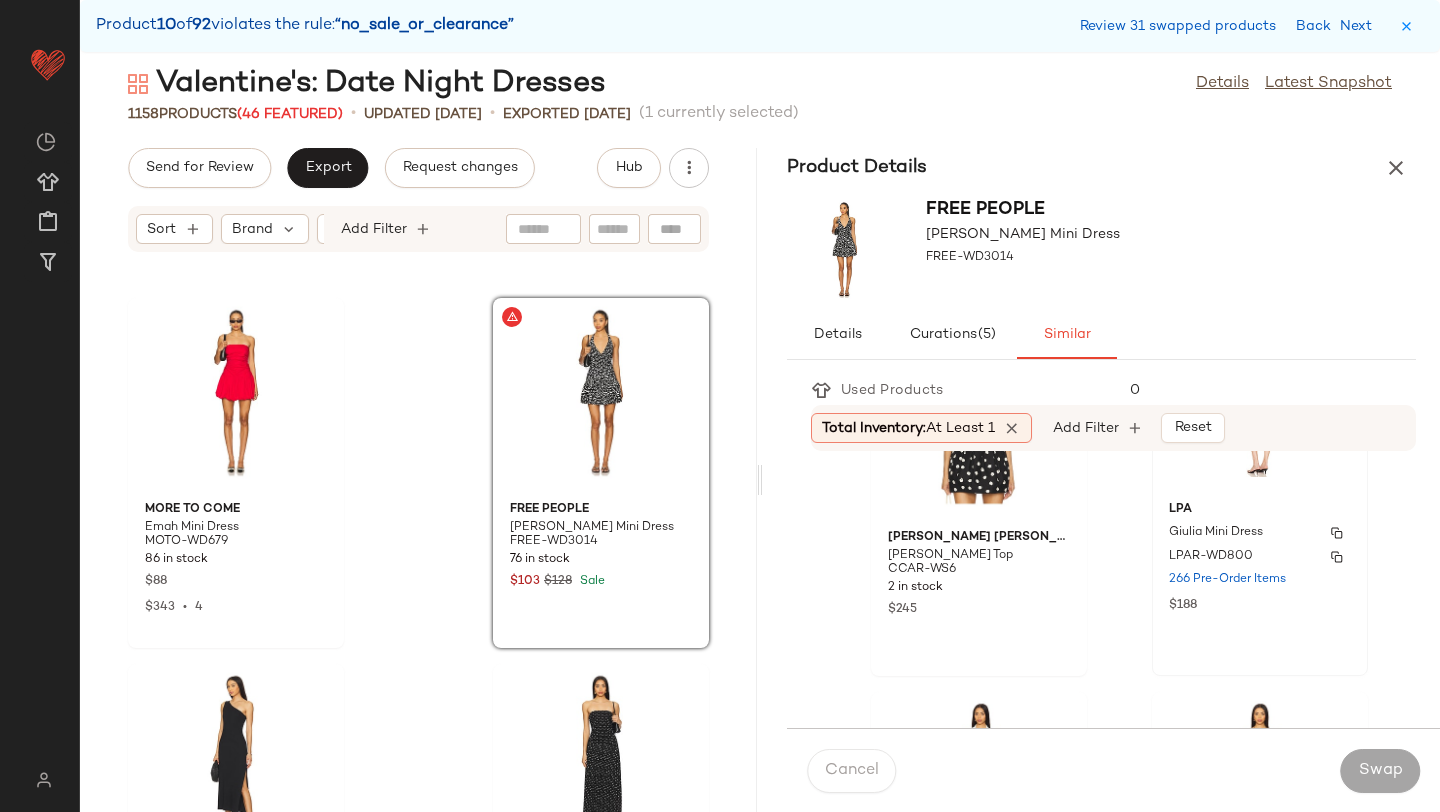 click on "266 Pre-Order Items" 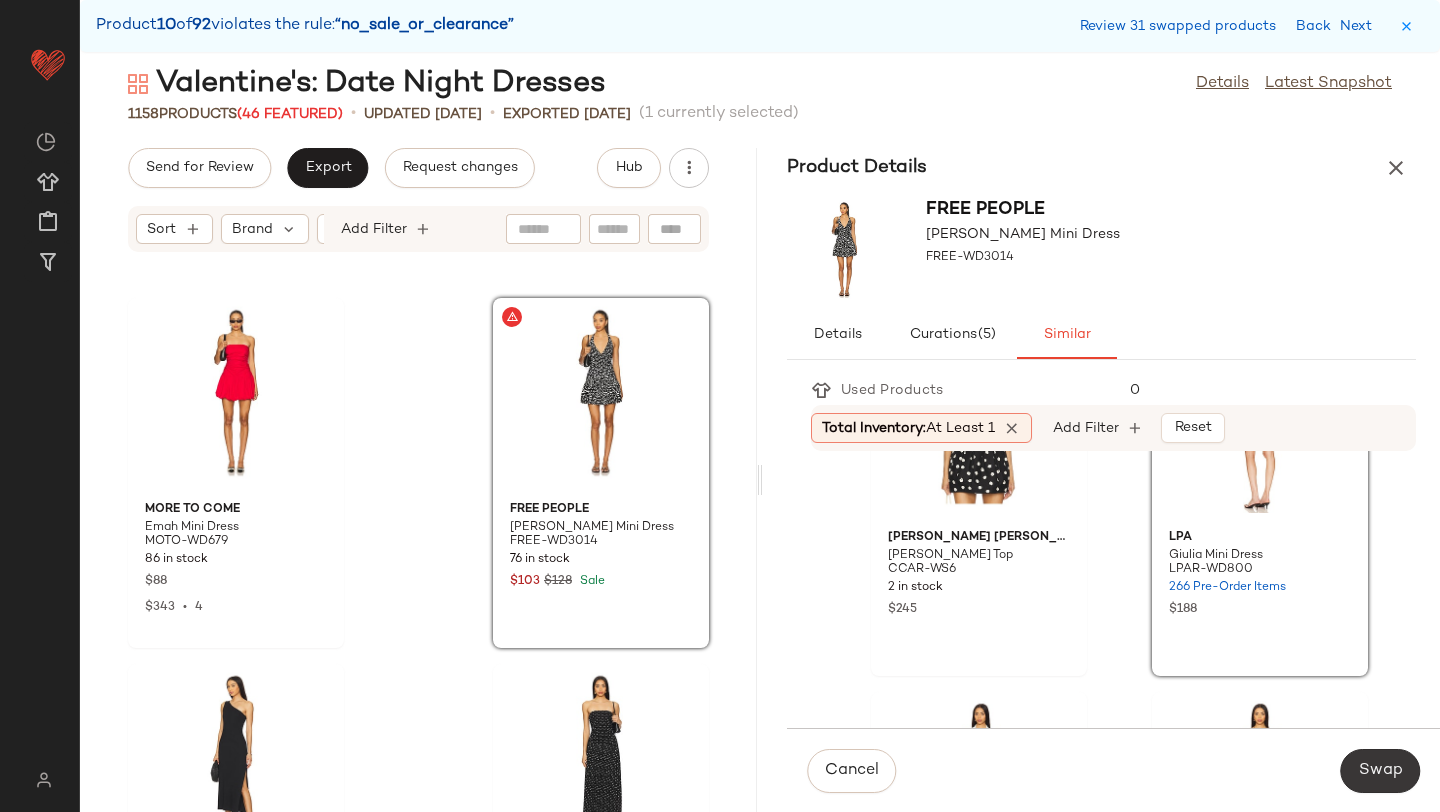 click on "Swap" 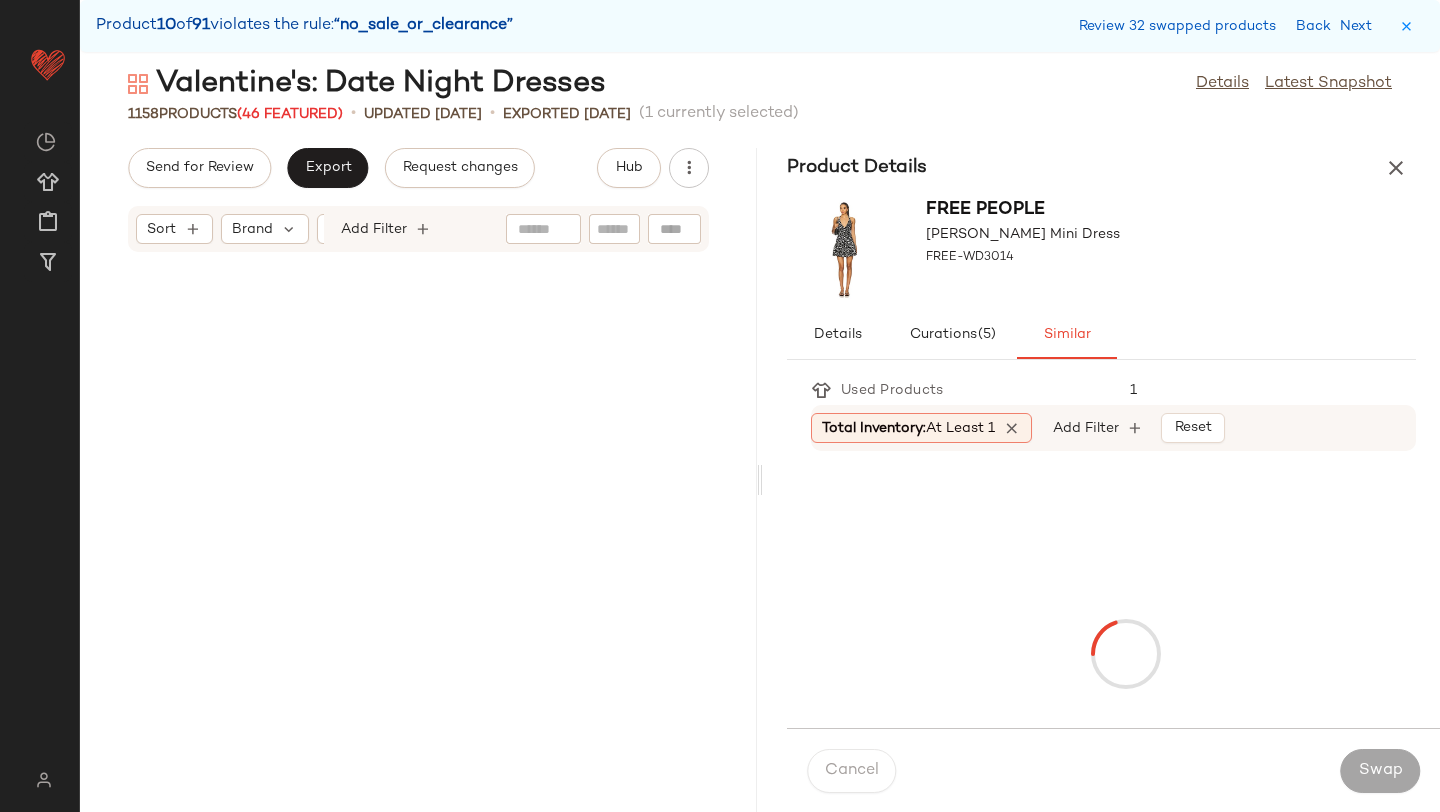 scroll, scrollTop: 91134, scrollLeft: 0, axis: vertical 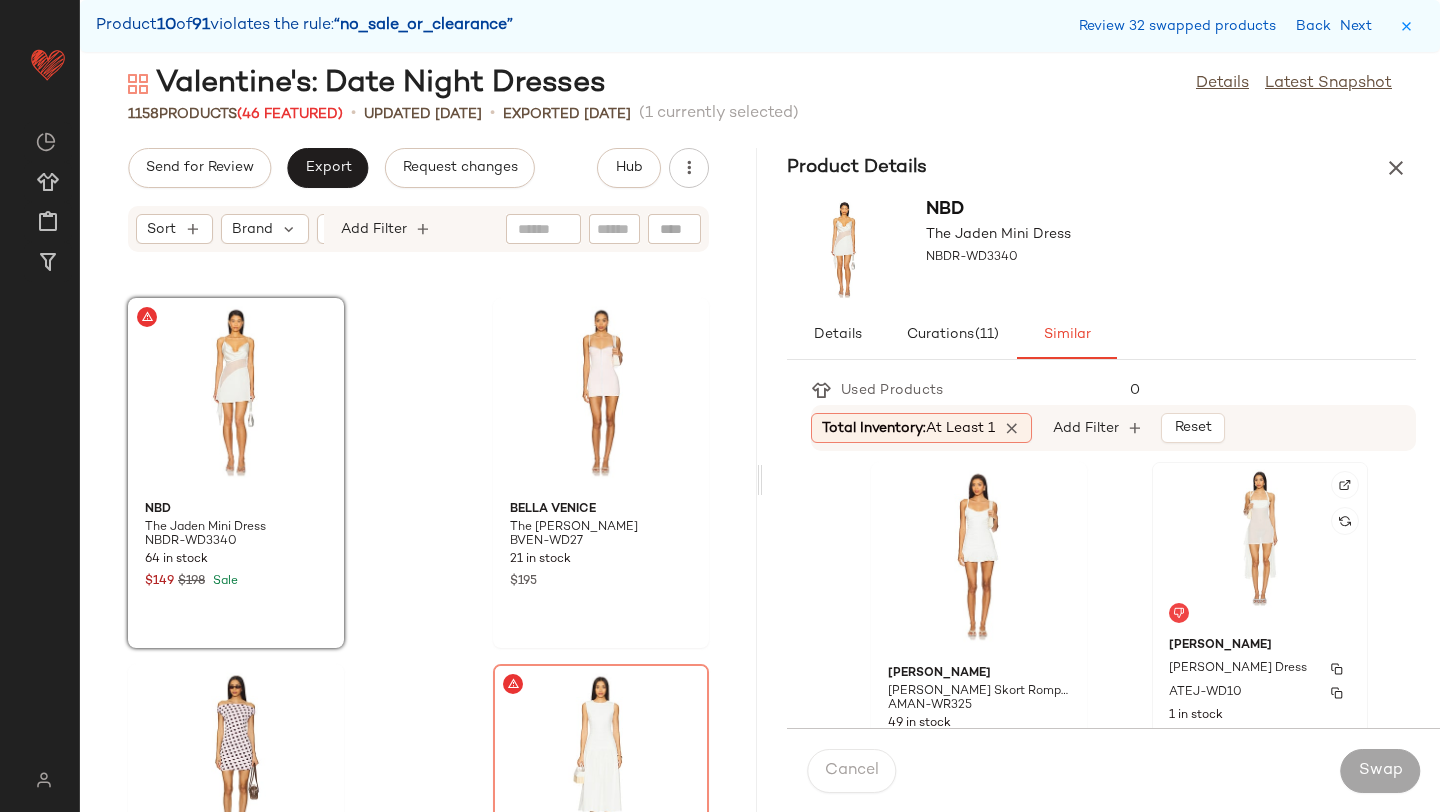 click on "Amelie Teje" at bounding box center [1260, 646] 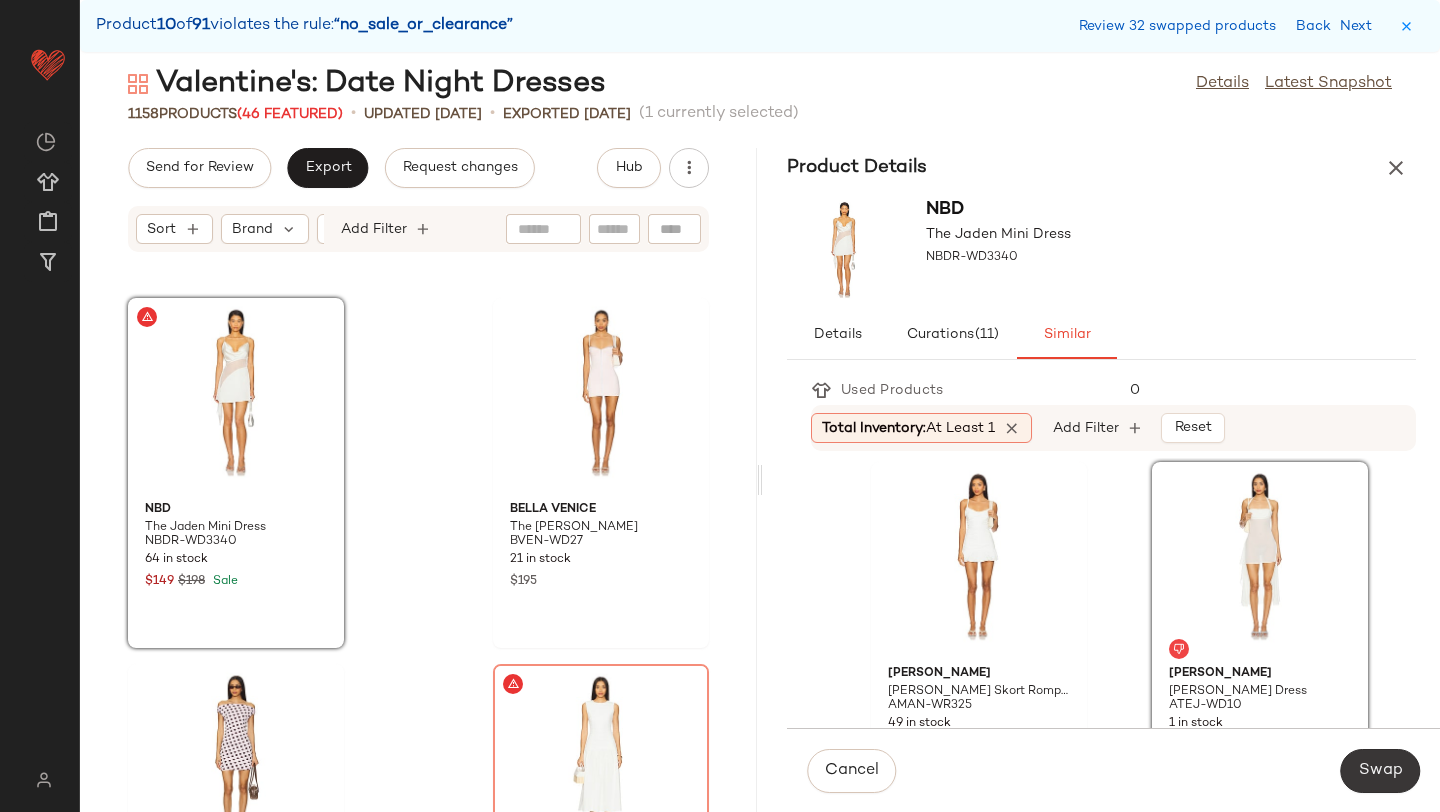 click on "Swap" 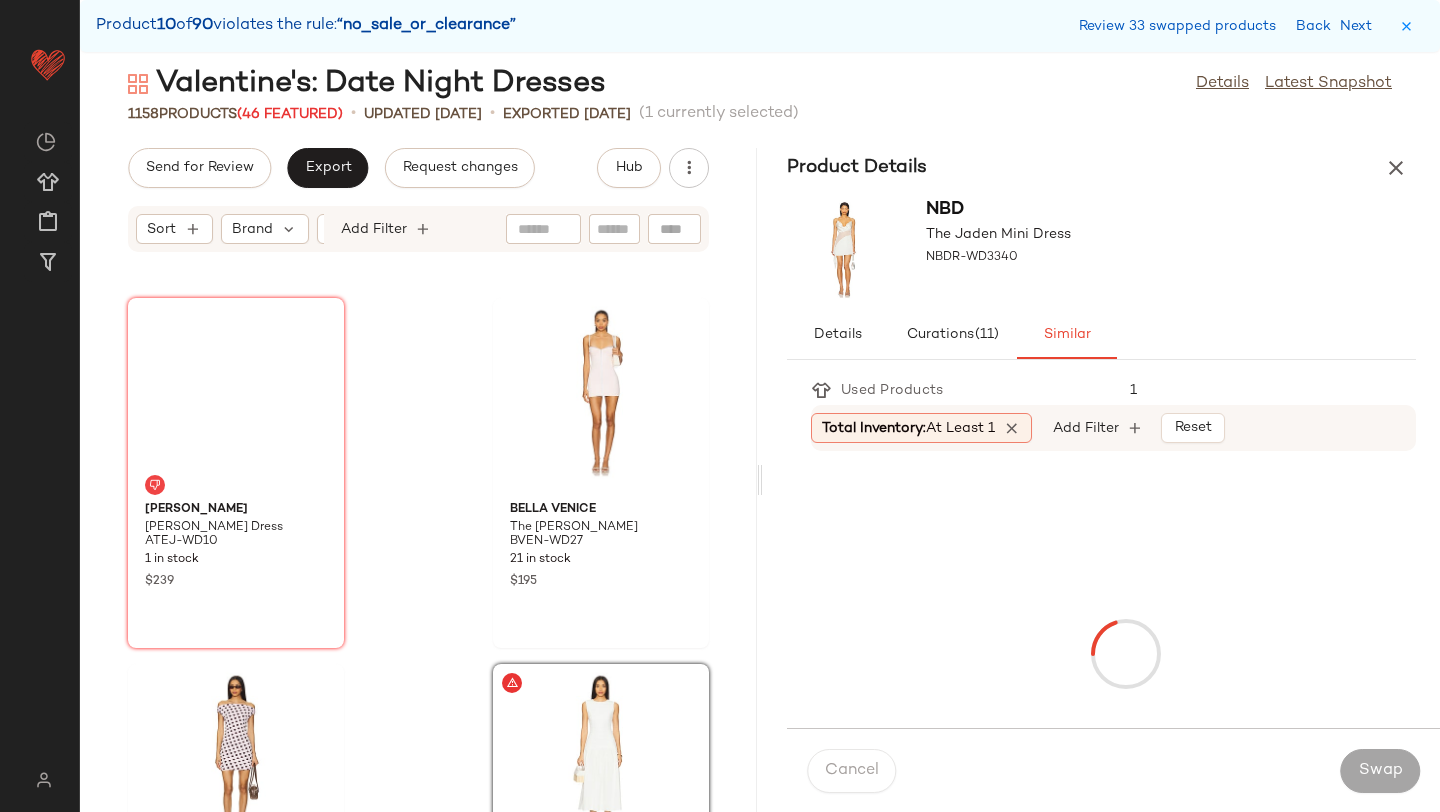scroll, scrollTop: 91500, scrollLeft: 0, axis: vertical 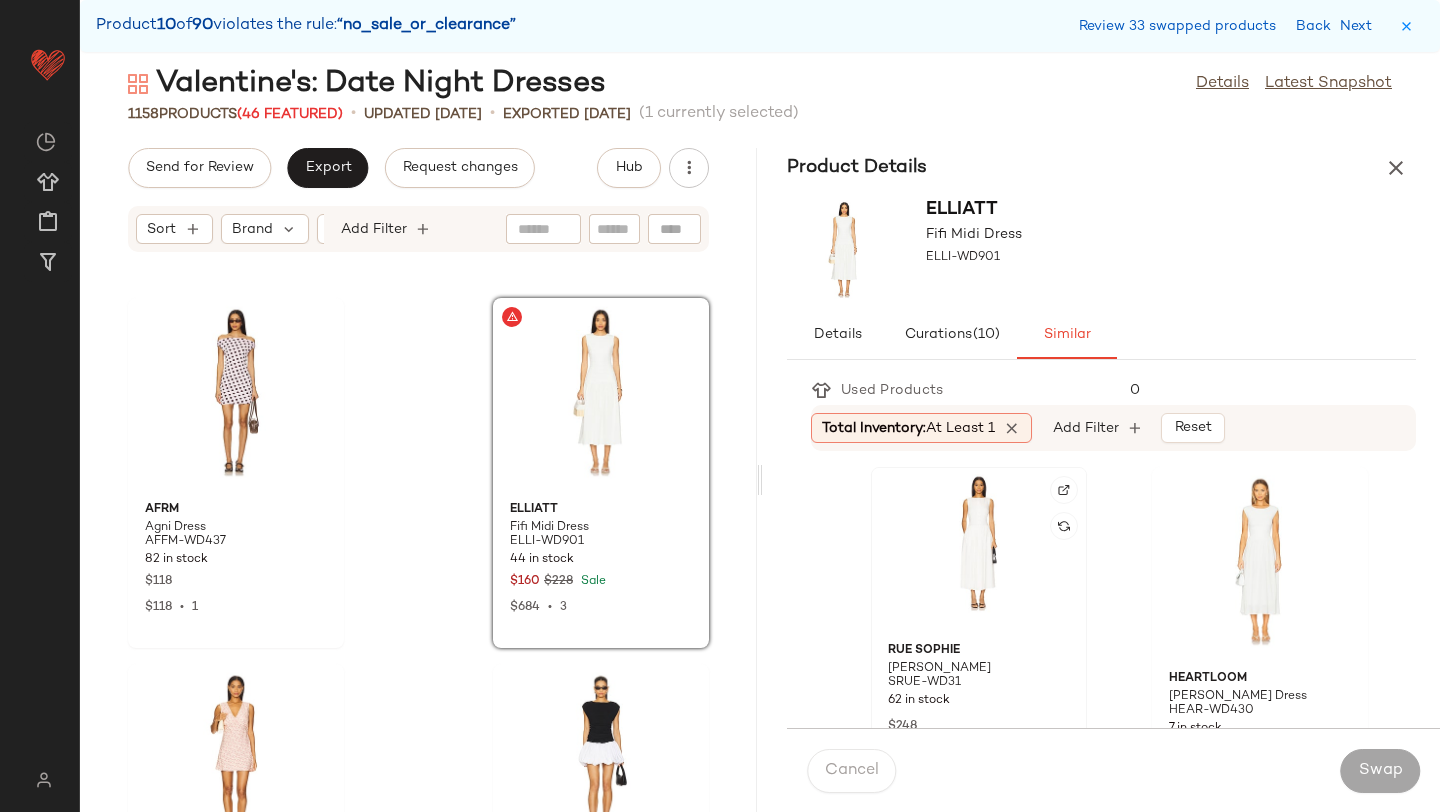 click 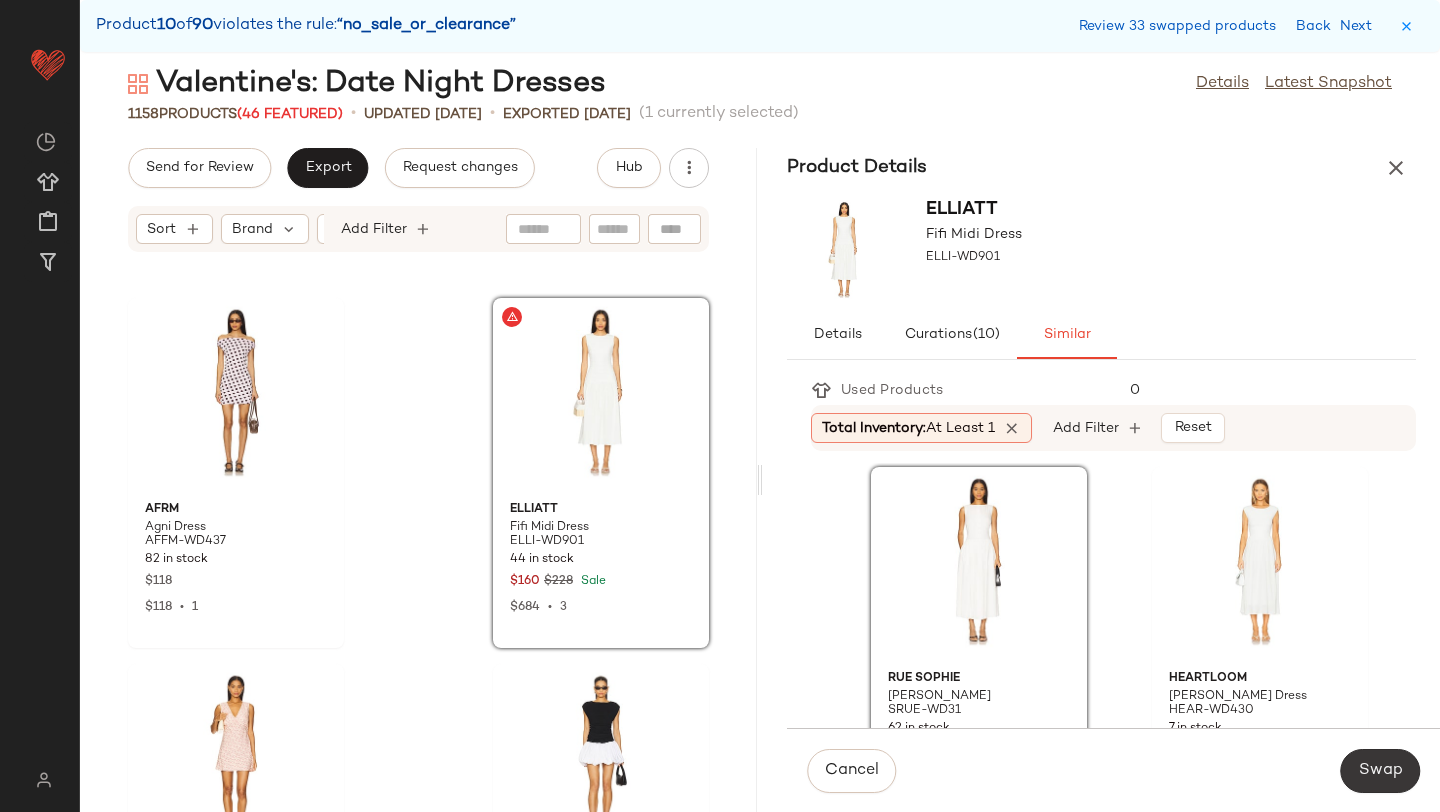 click on "Swap" at bounding box center [1380, 771] 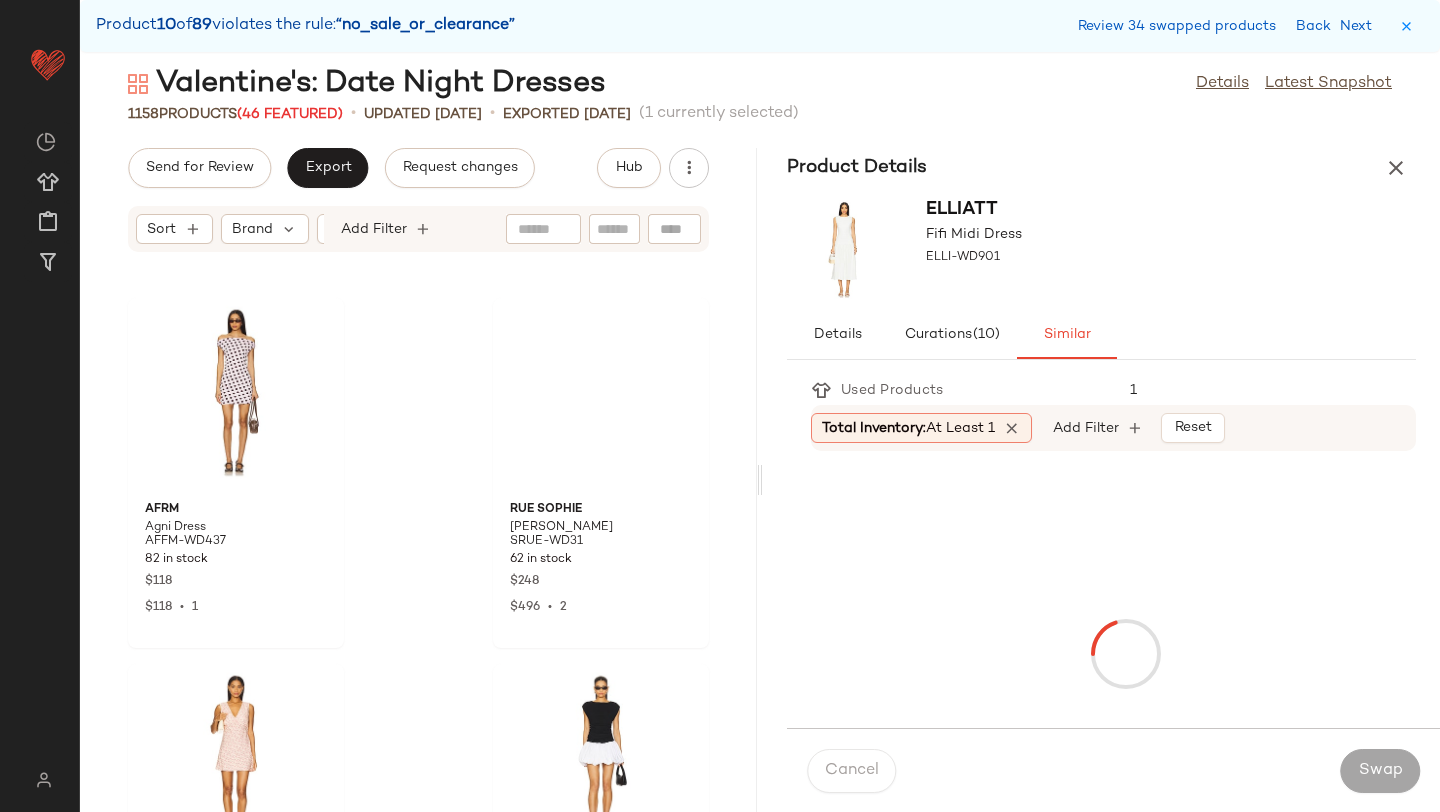 scroll, scrollTop: 92598, scrollLeft: 0, axis: vertical 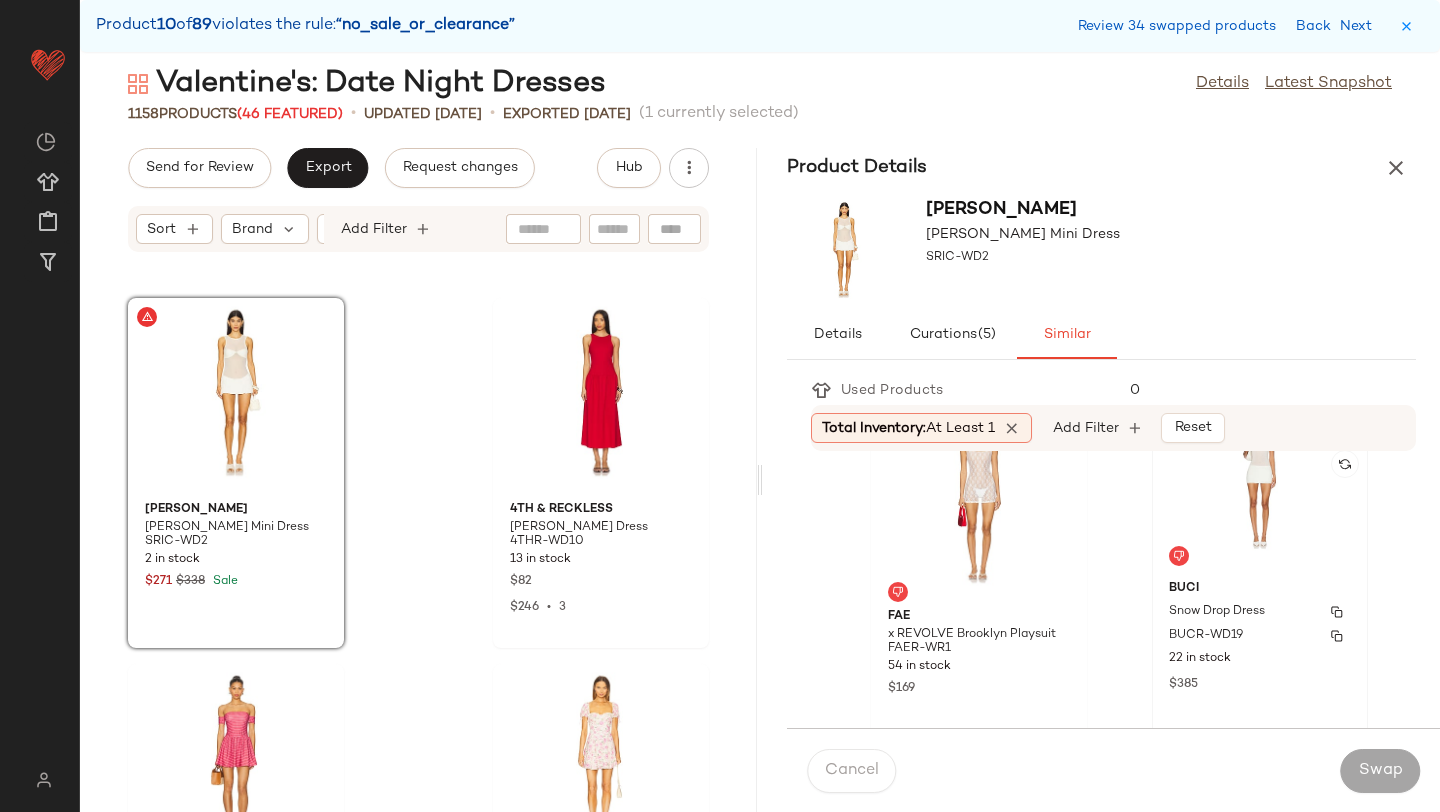 click on "BUCI" at bounding box center [1260, 589] 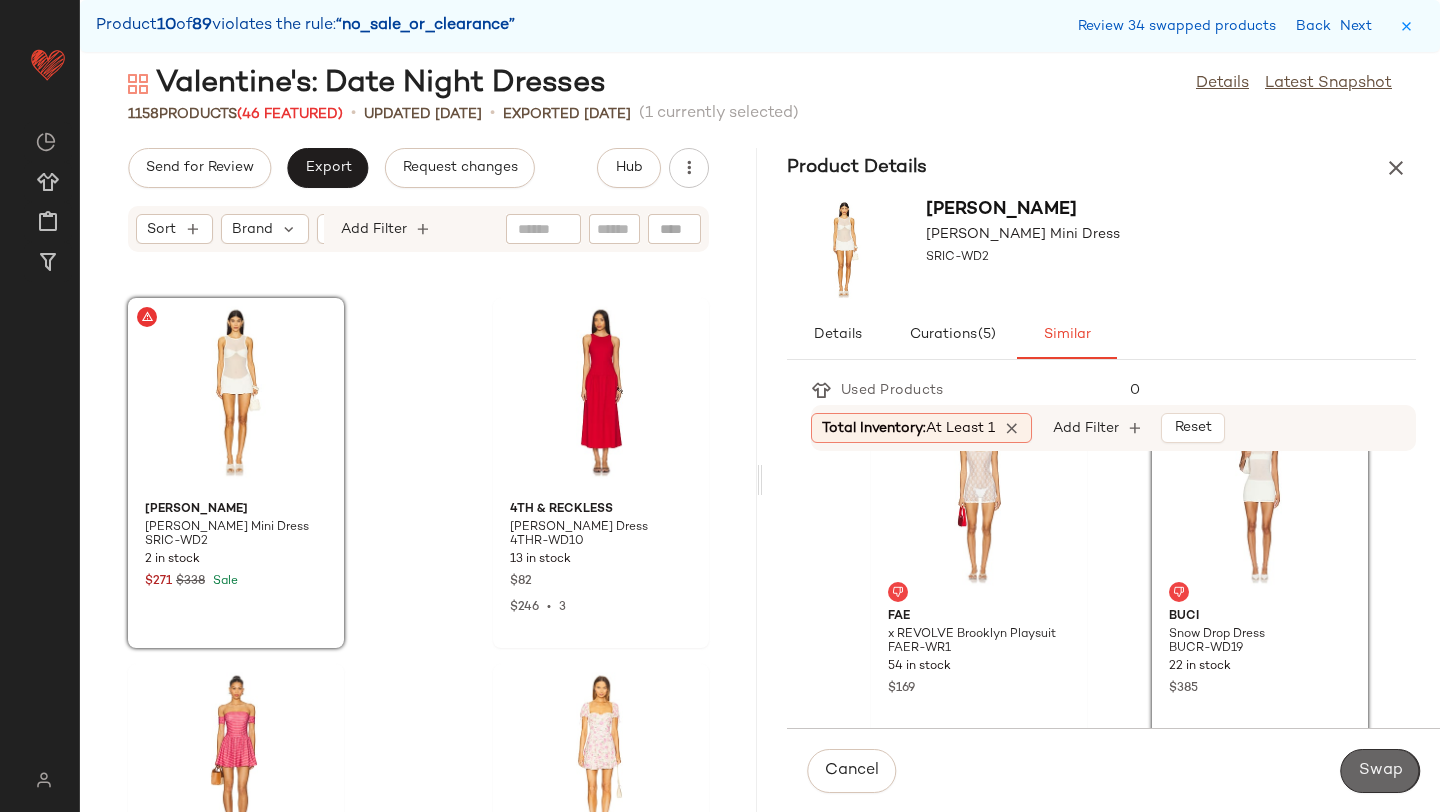click on "Swap" at bounding box center [1380, 771] 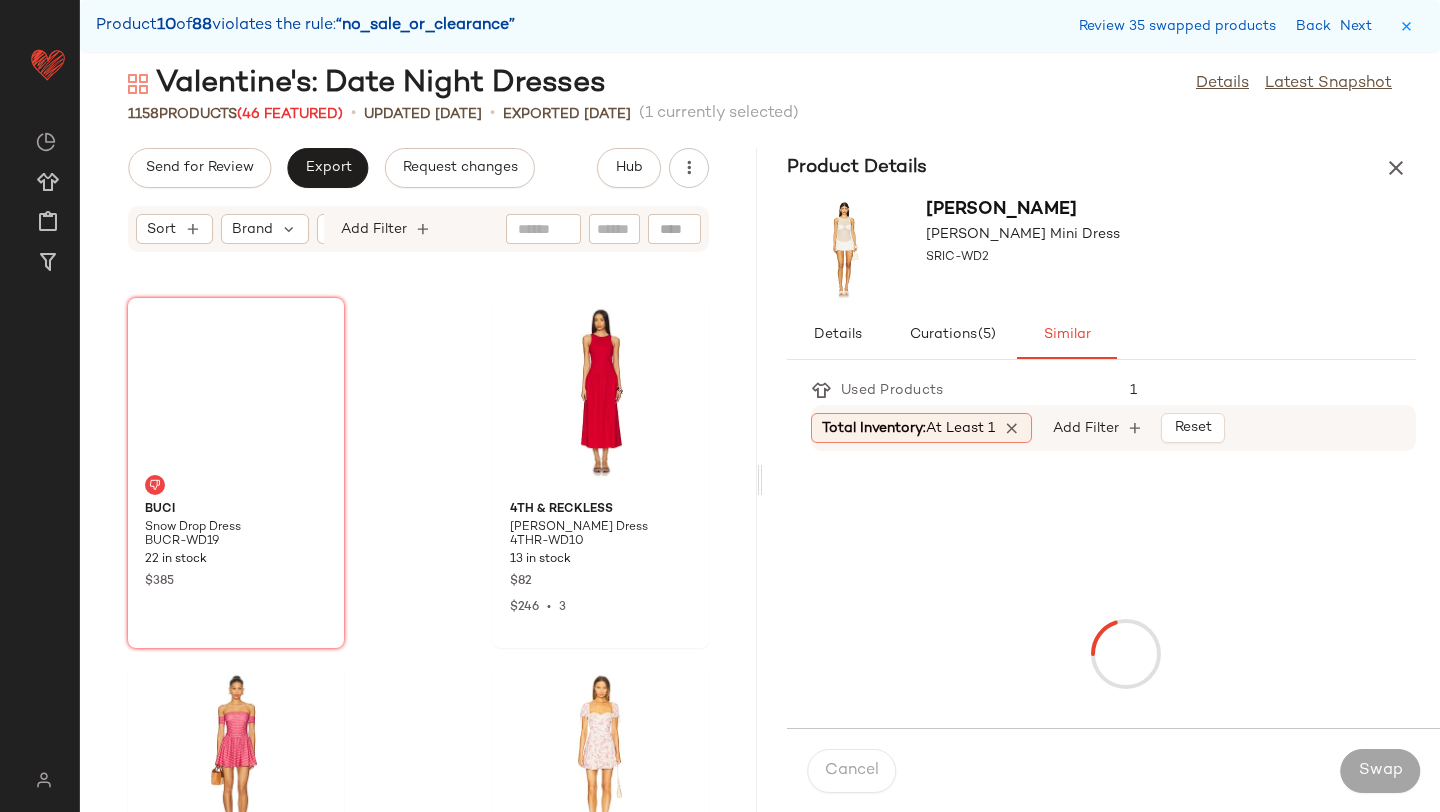 scroll, scrollTop: 94794, scrollLeft: 0, axis: vertical 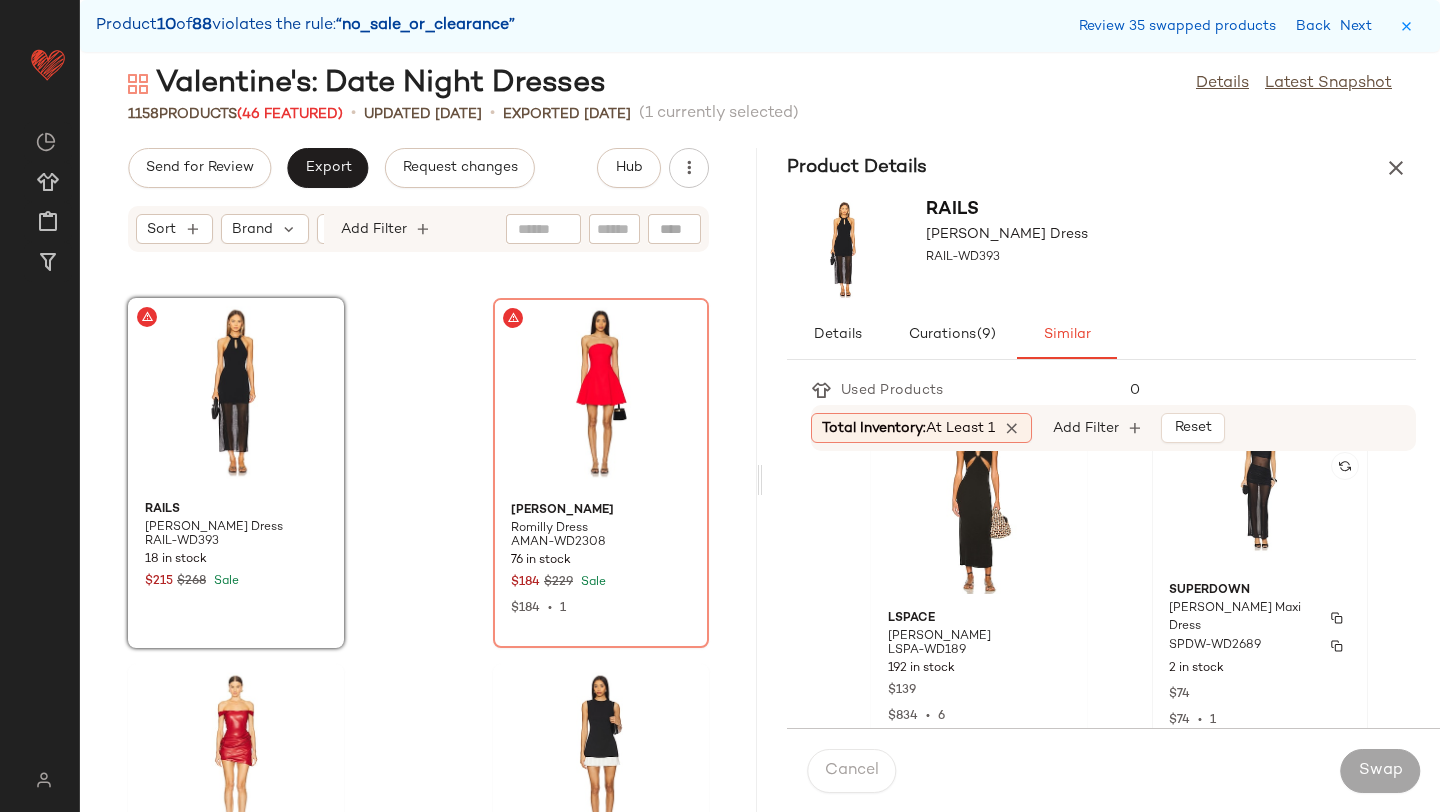 click on "superdown" at bounding box center [1260, 591] 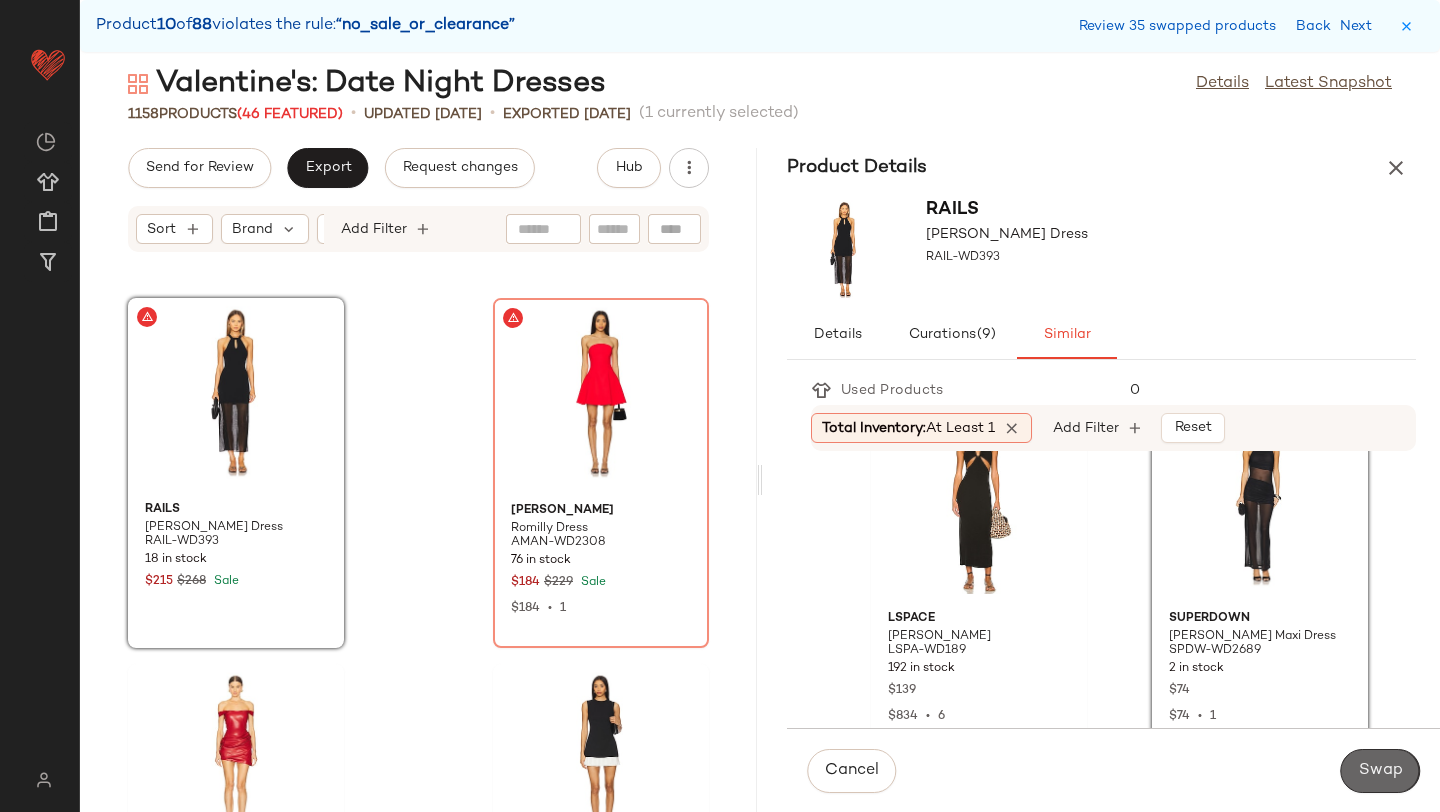 click on "Swap" 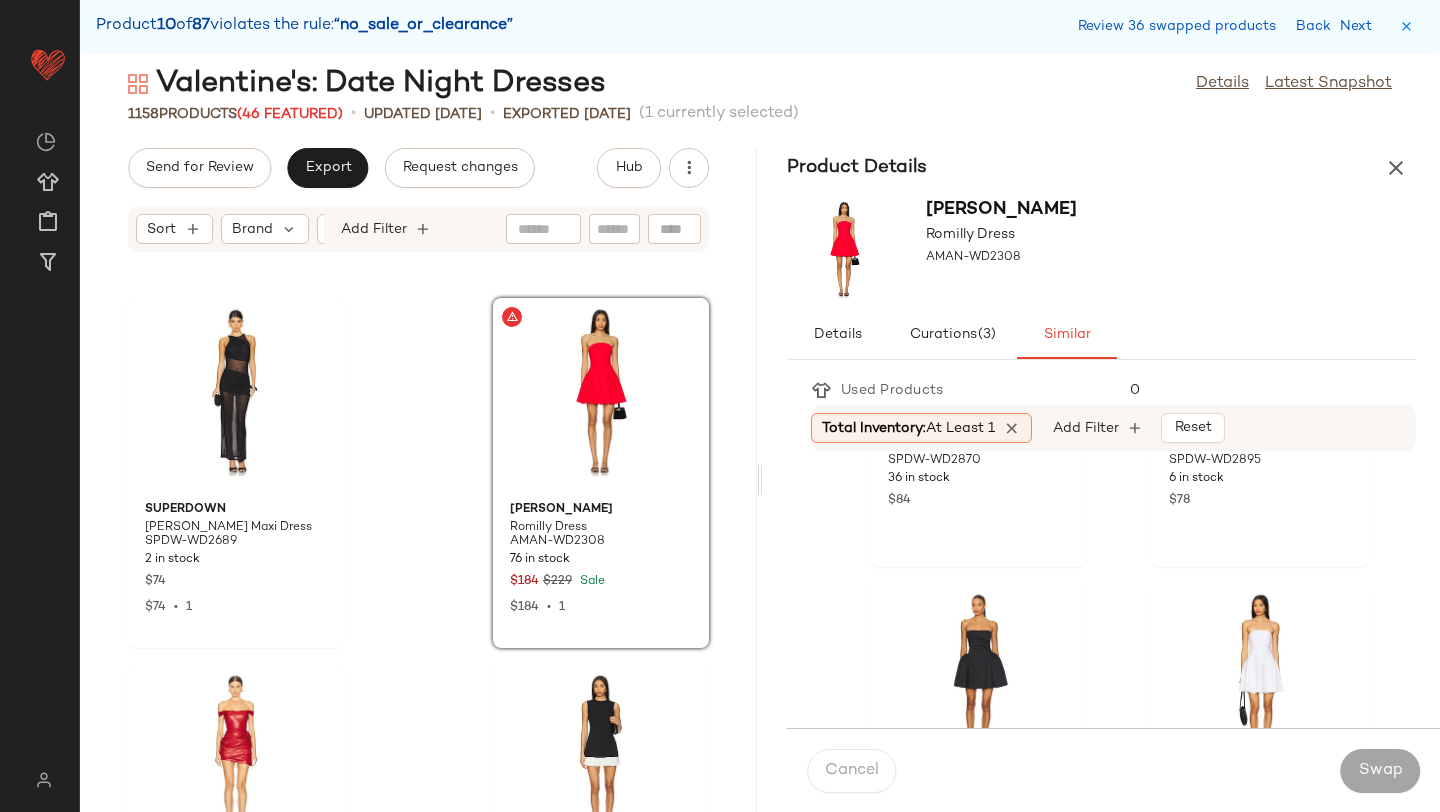 scroll, scrollTop: 0, scrollLeft: 0, axis: both 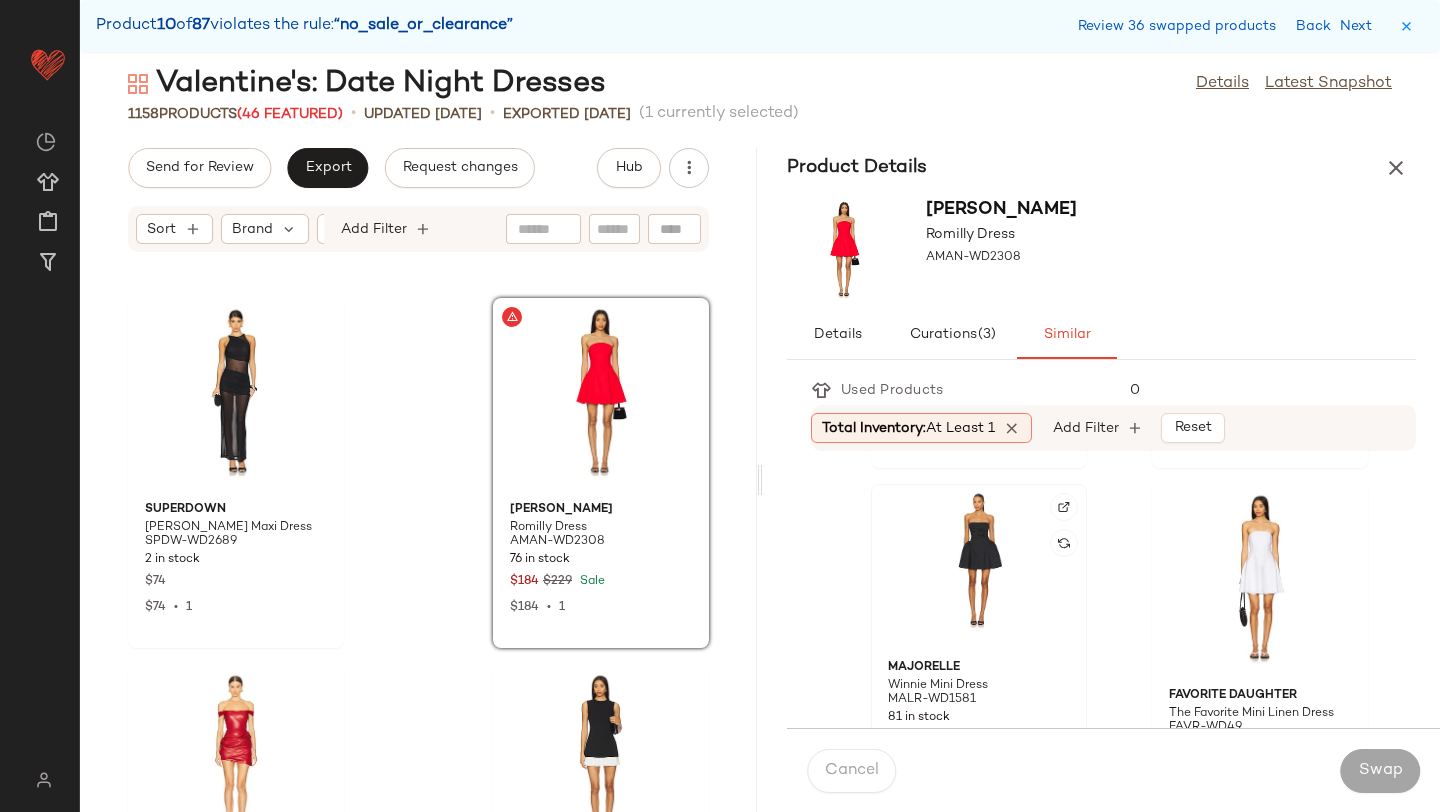 click 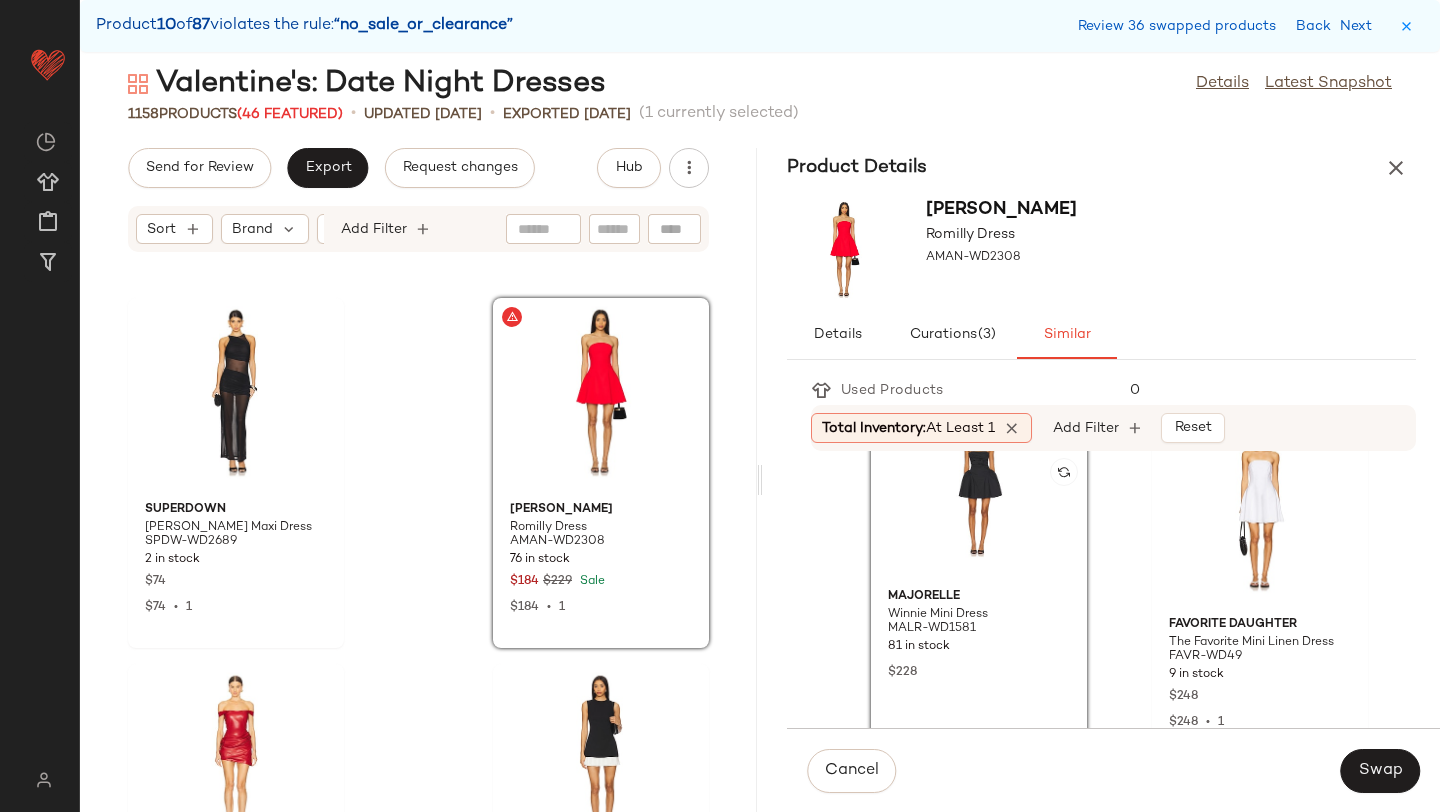 scroll, scrollTop: 424, scrollLeft: 0, axis: vertical 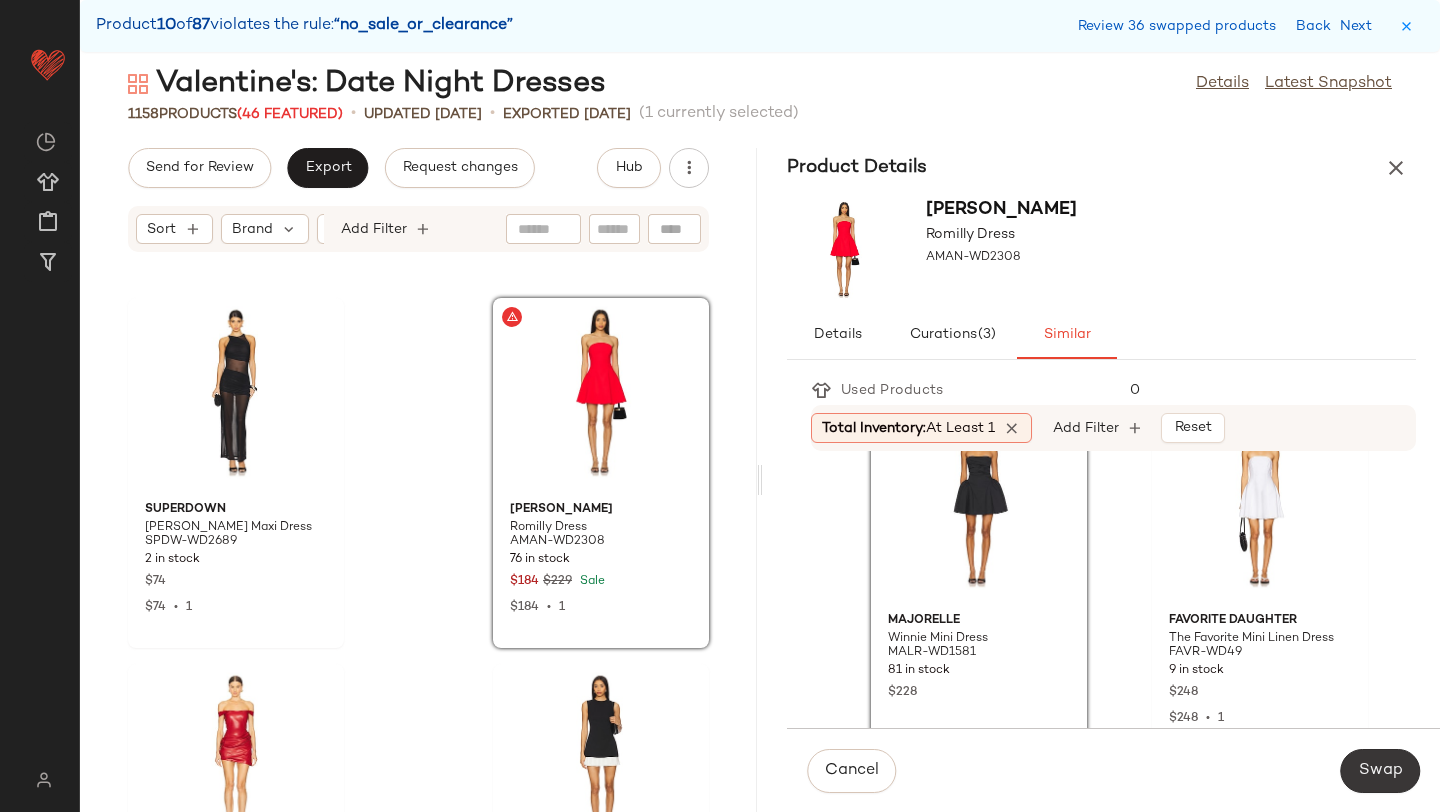 click on "Swap" 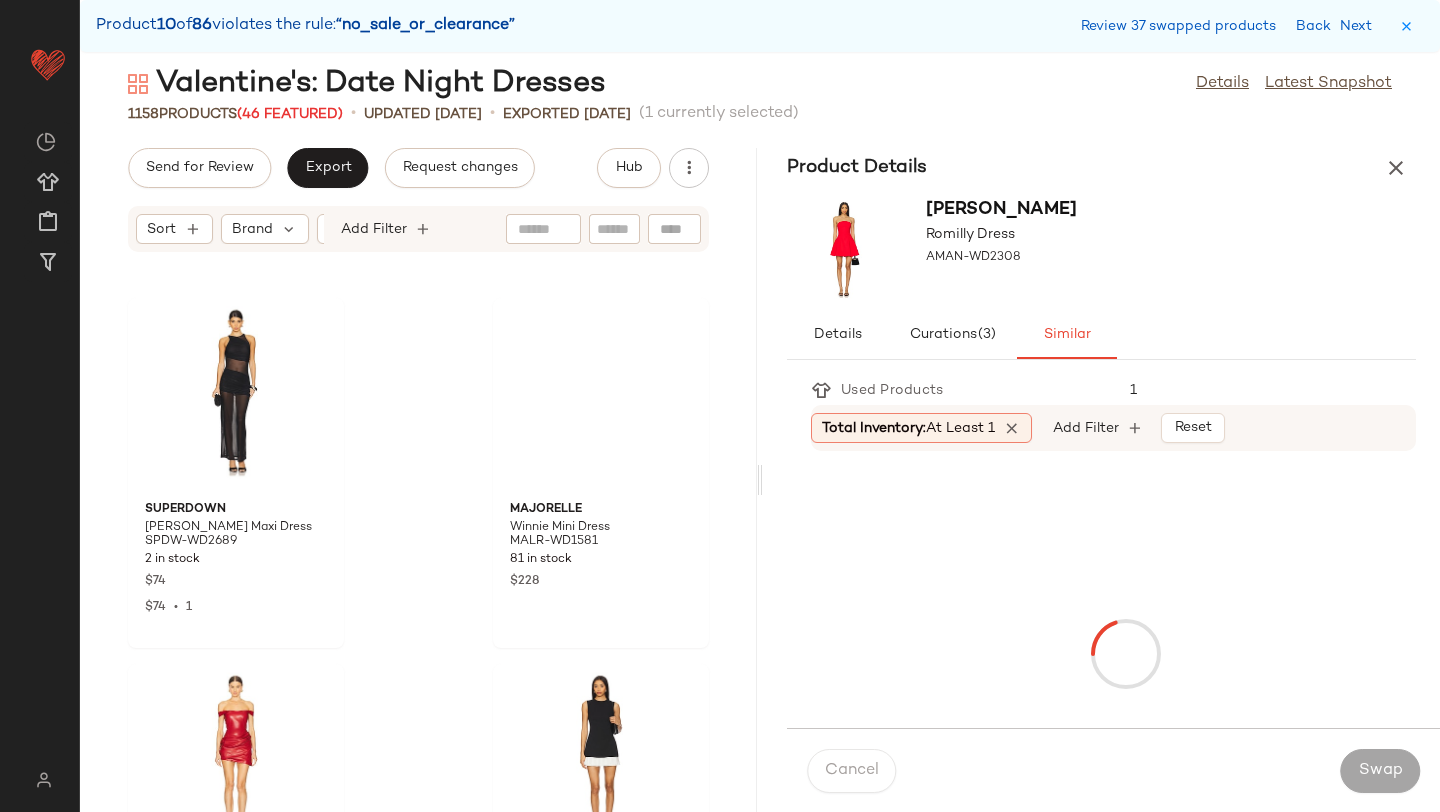 scroll, scrollTop: 95892, scrollLeft: 0, axis: vertical 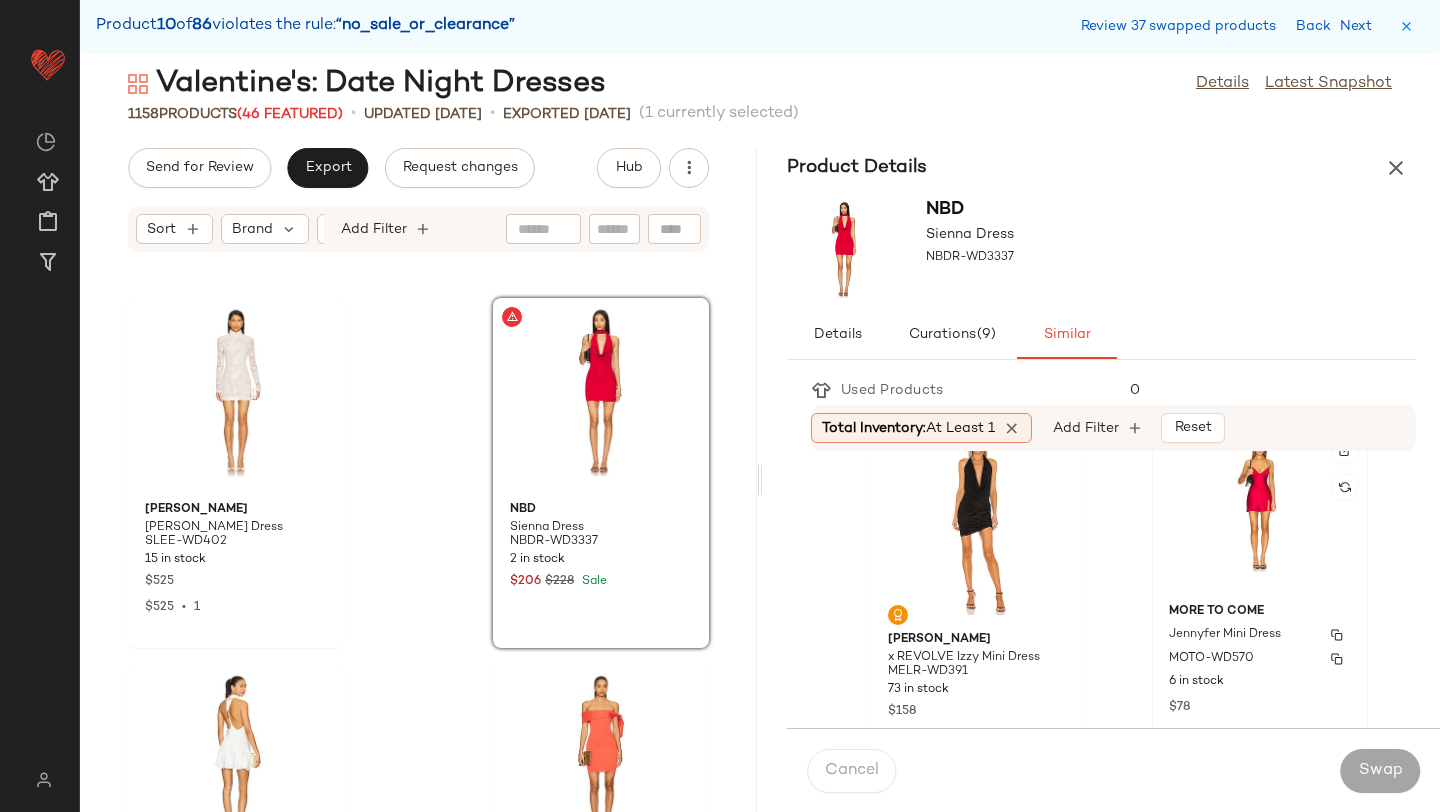 click on "MOTO-WD570" at bounding box center [1260, 659] 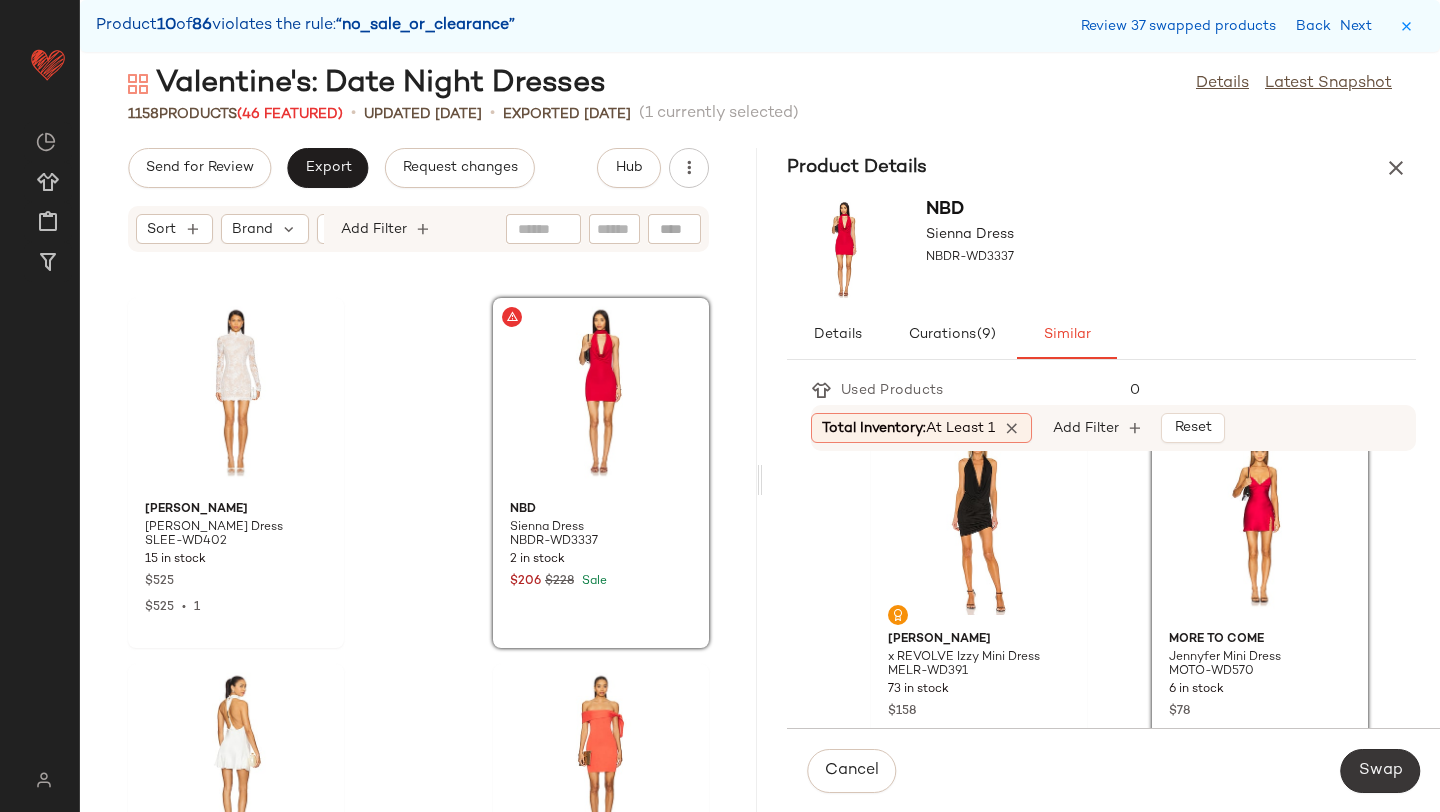 click on "Swap" at bounding box center [1380, 771] 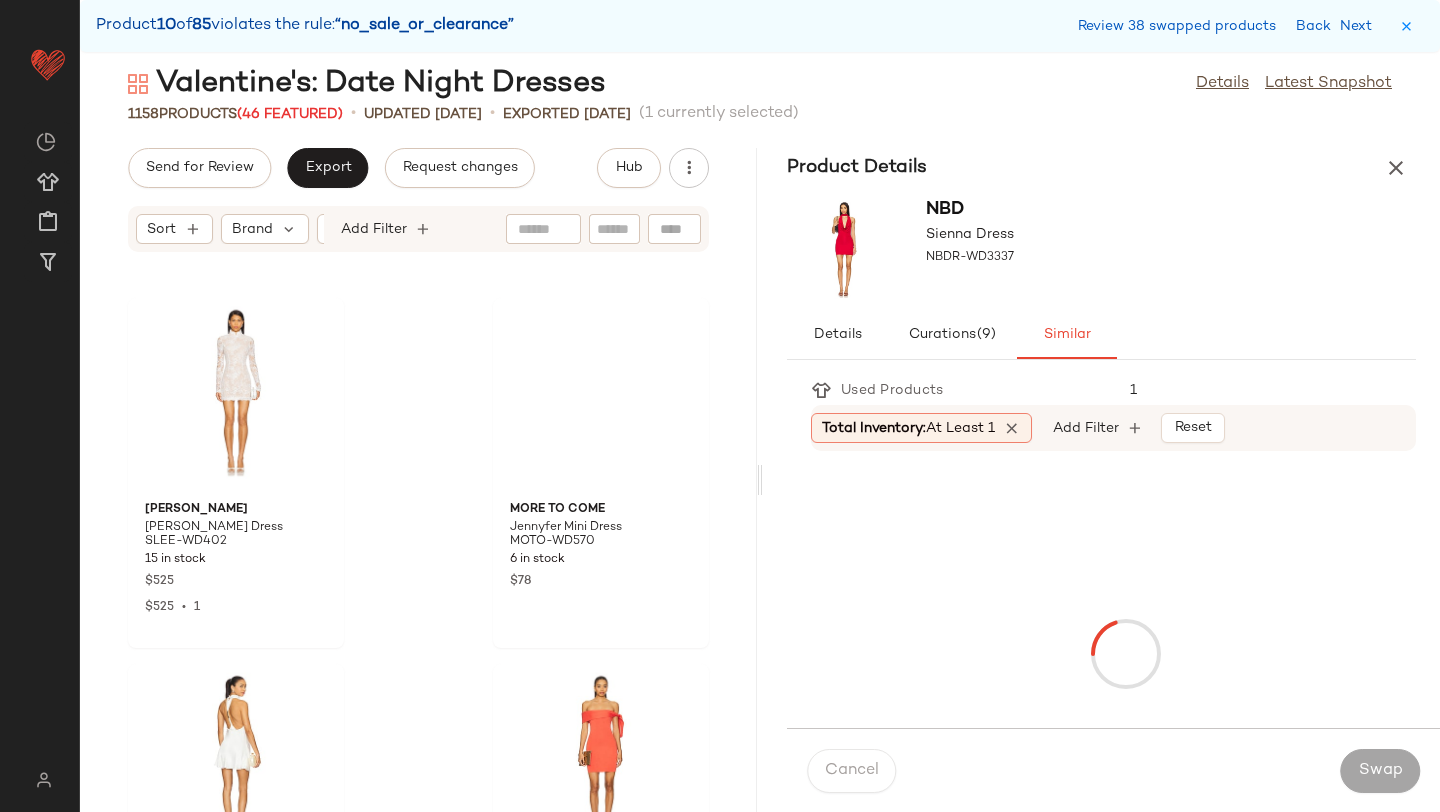 scroll, scrollTop: 96624, scrollLeft: 0, axis: vertical 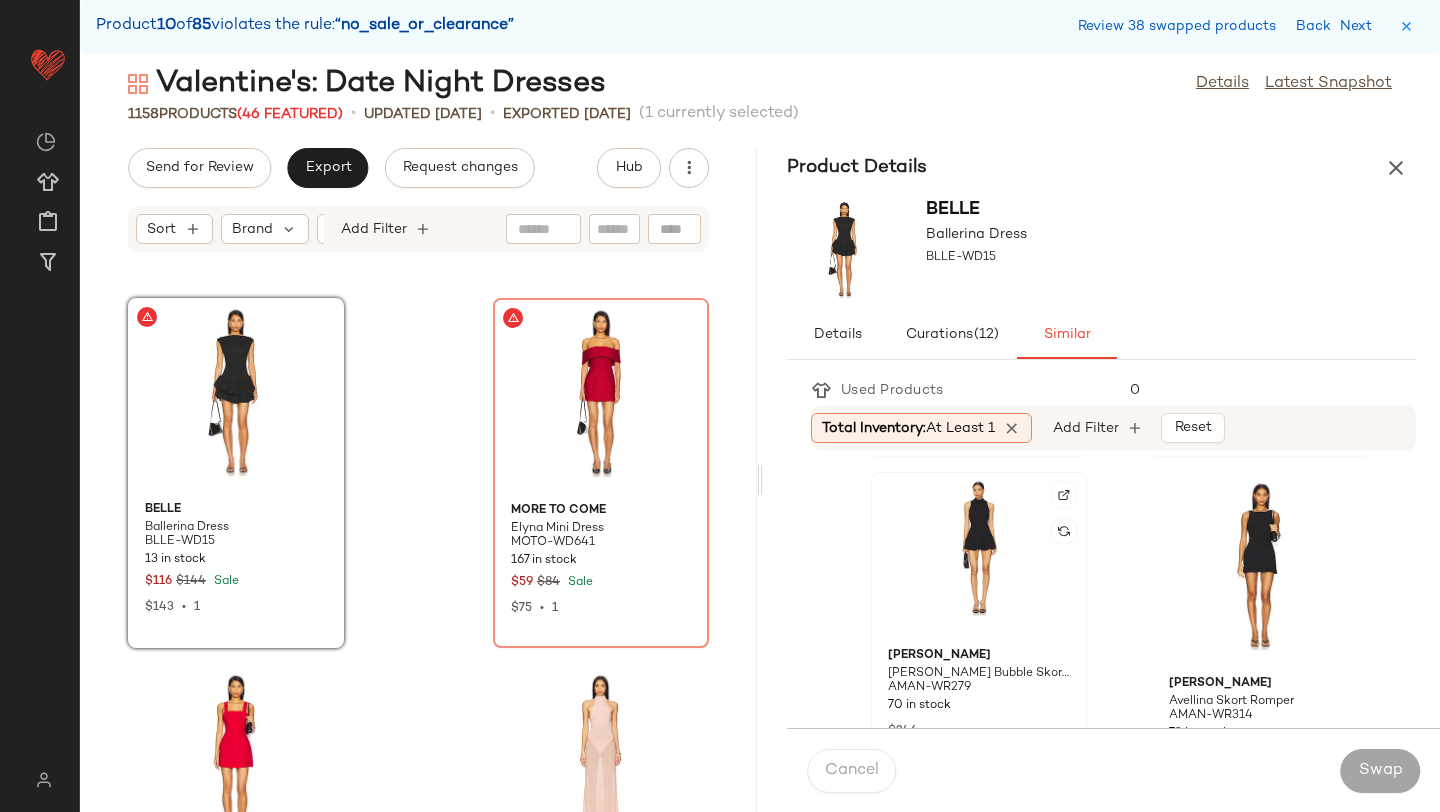 click 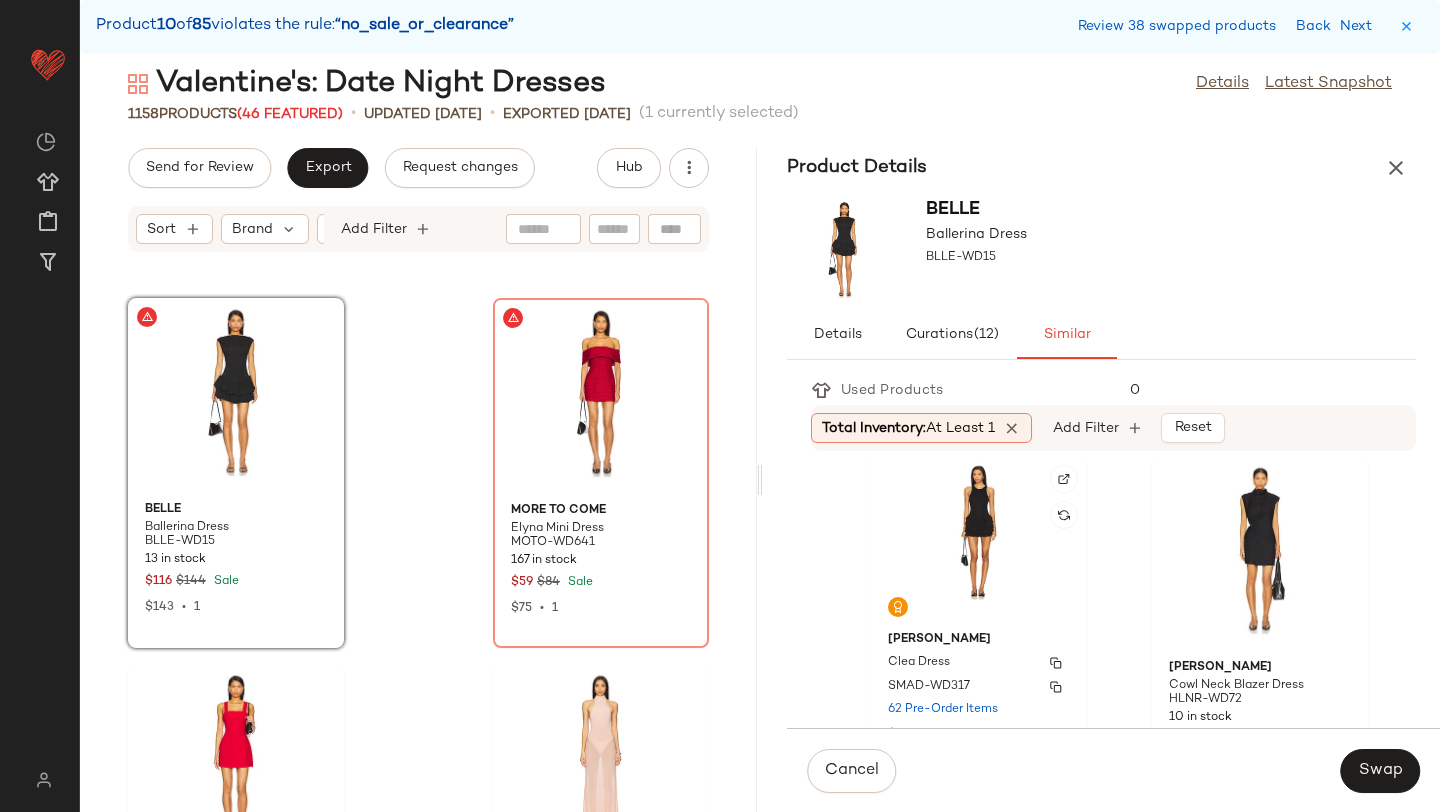 scroll, scrollTop: 1105, scrollLeft: 0, axis: vertical 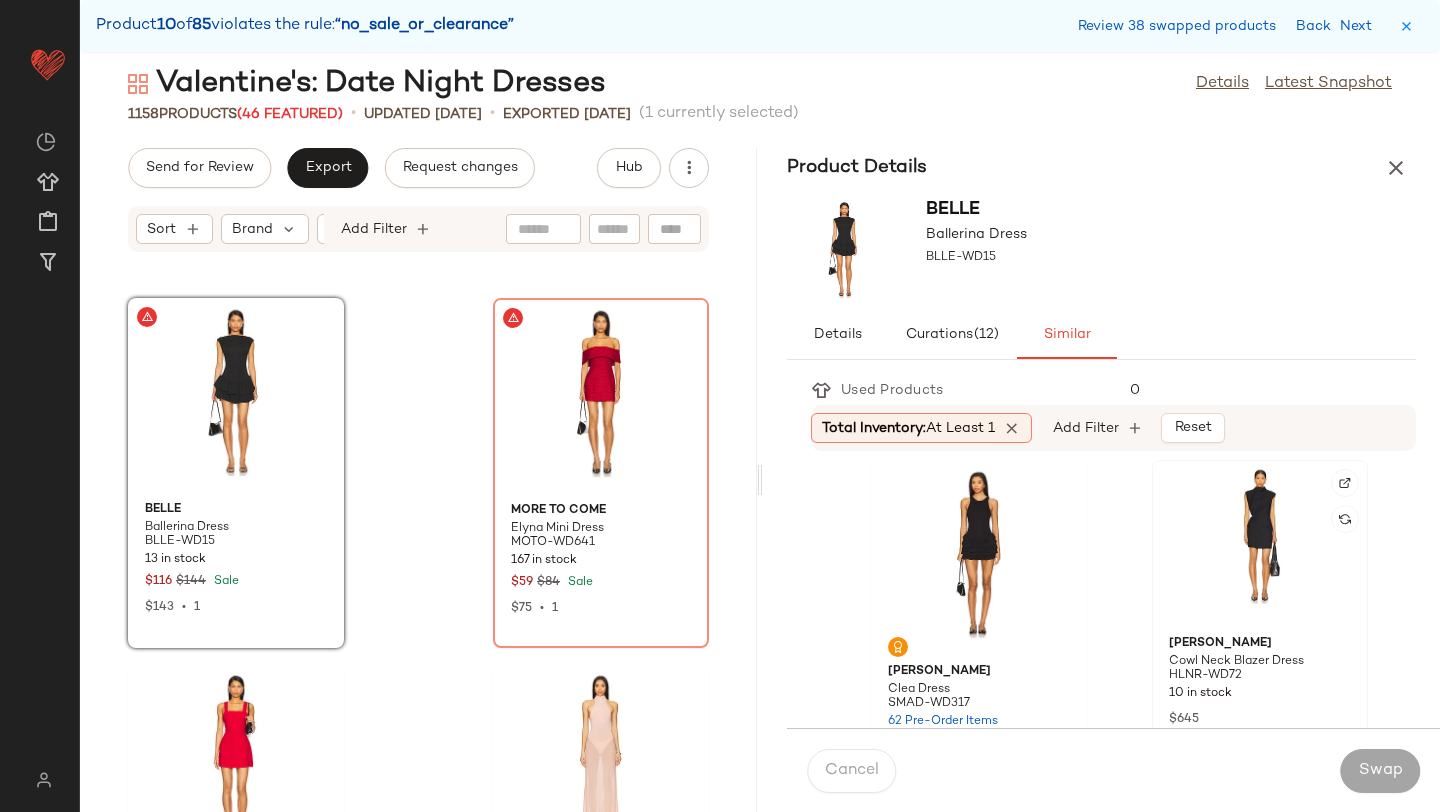click 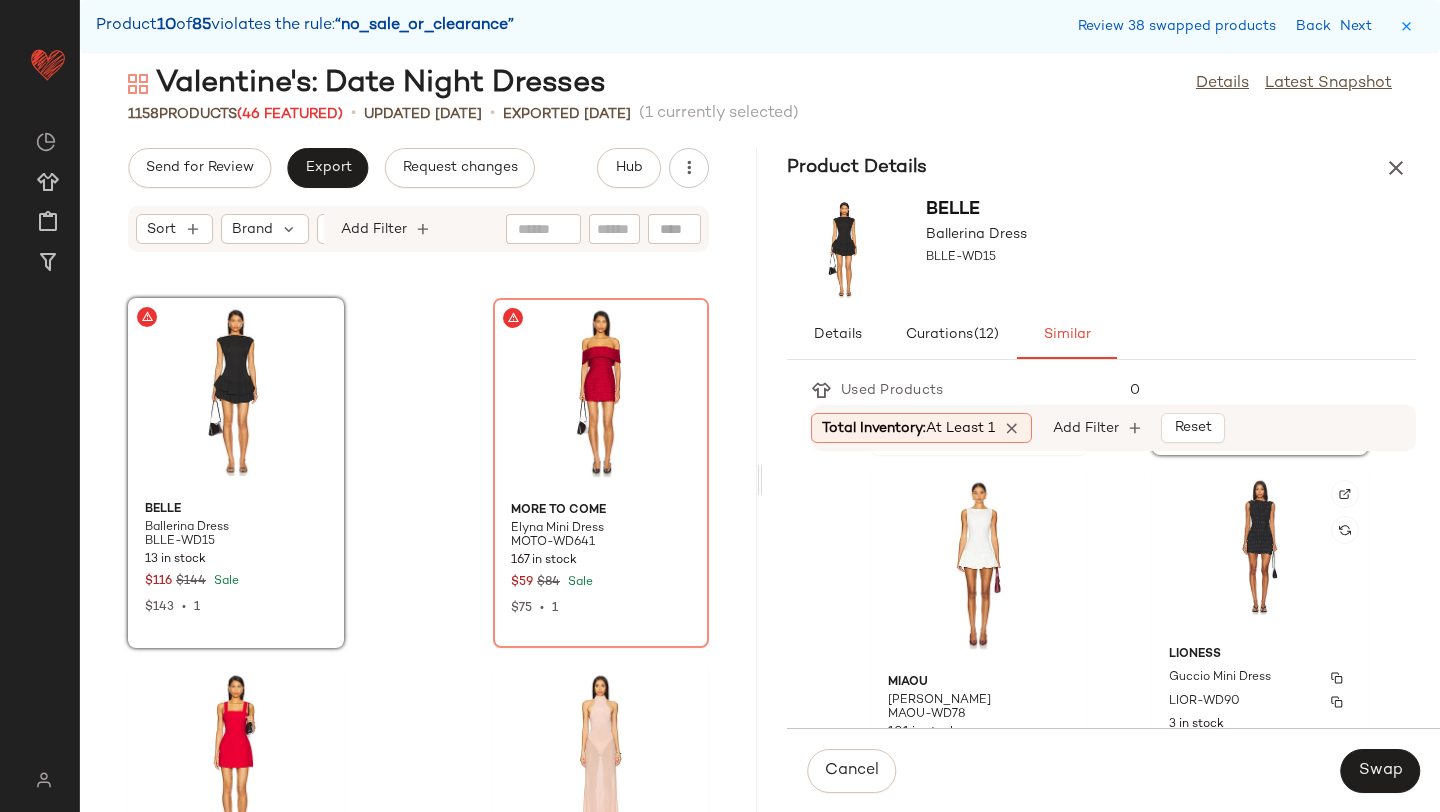 scroll, scrollTop: 1459, scrollLeft: 0, axis: vertical 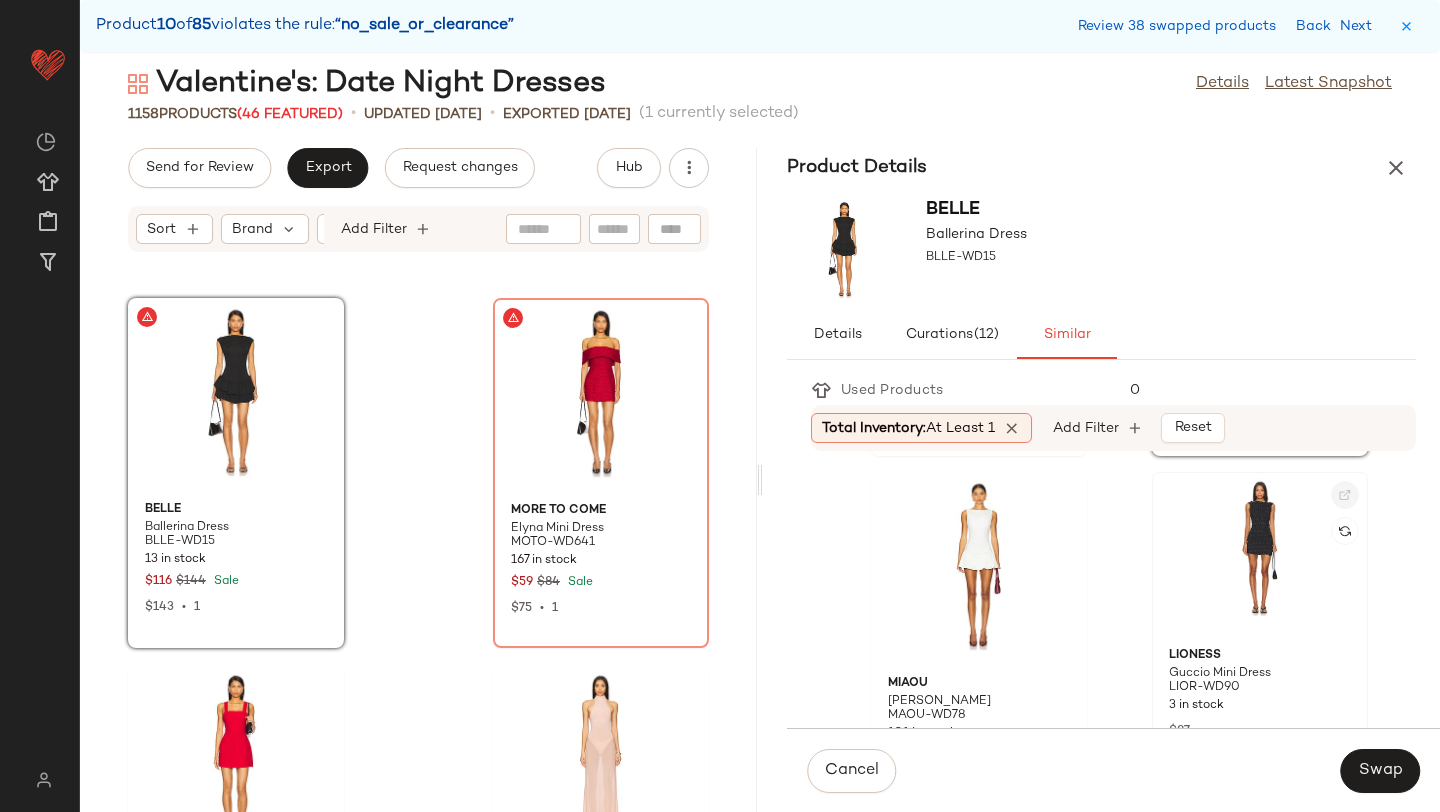 click 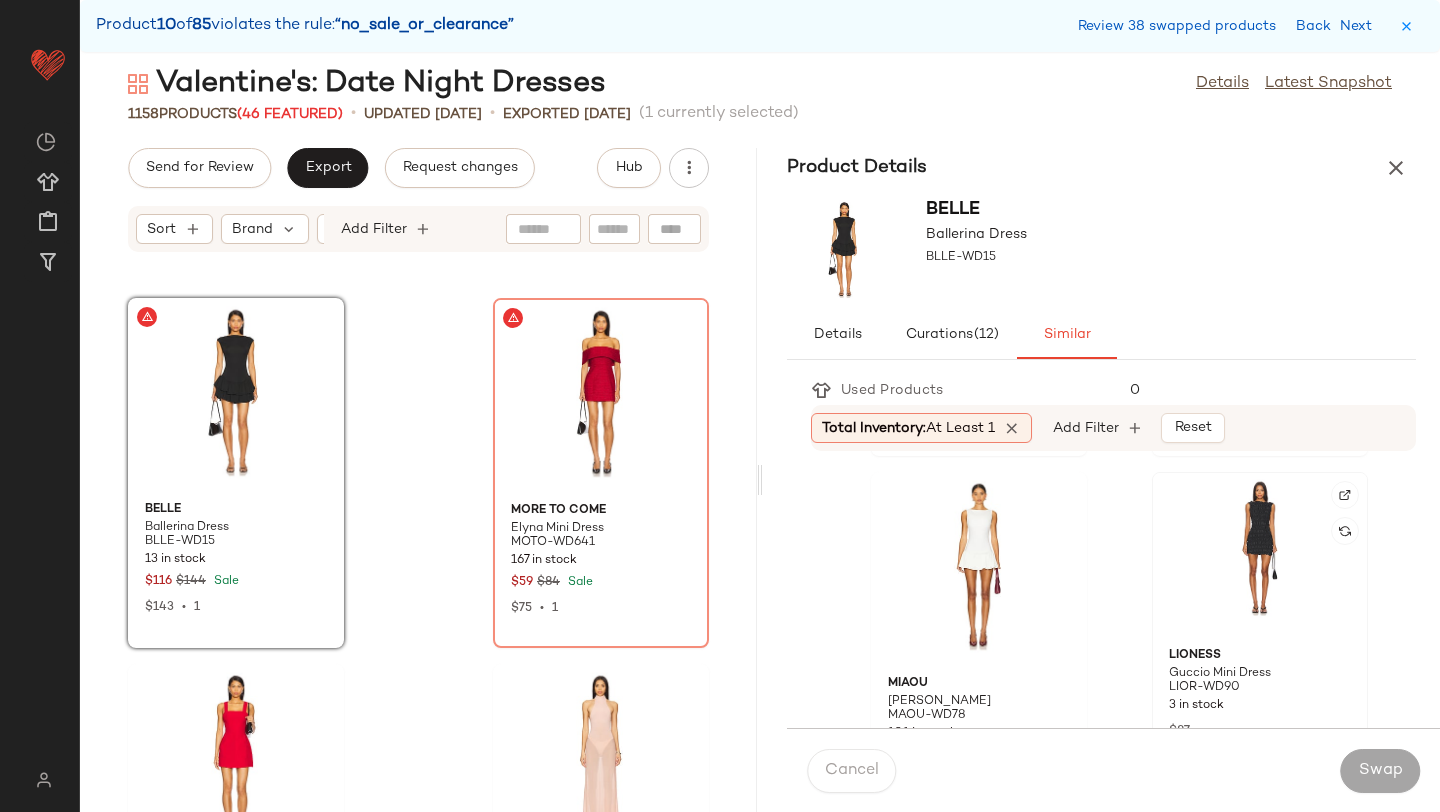click 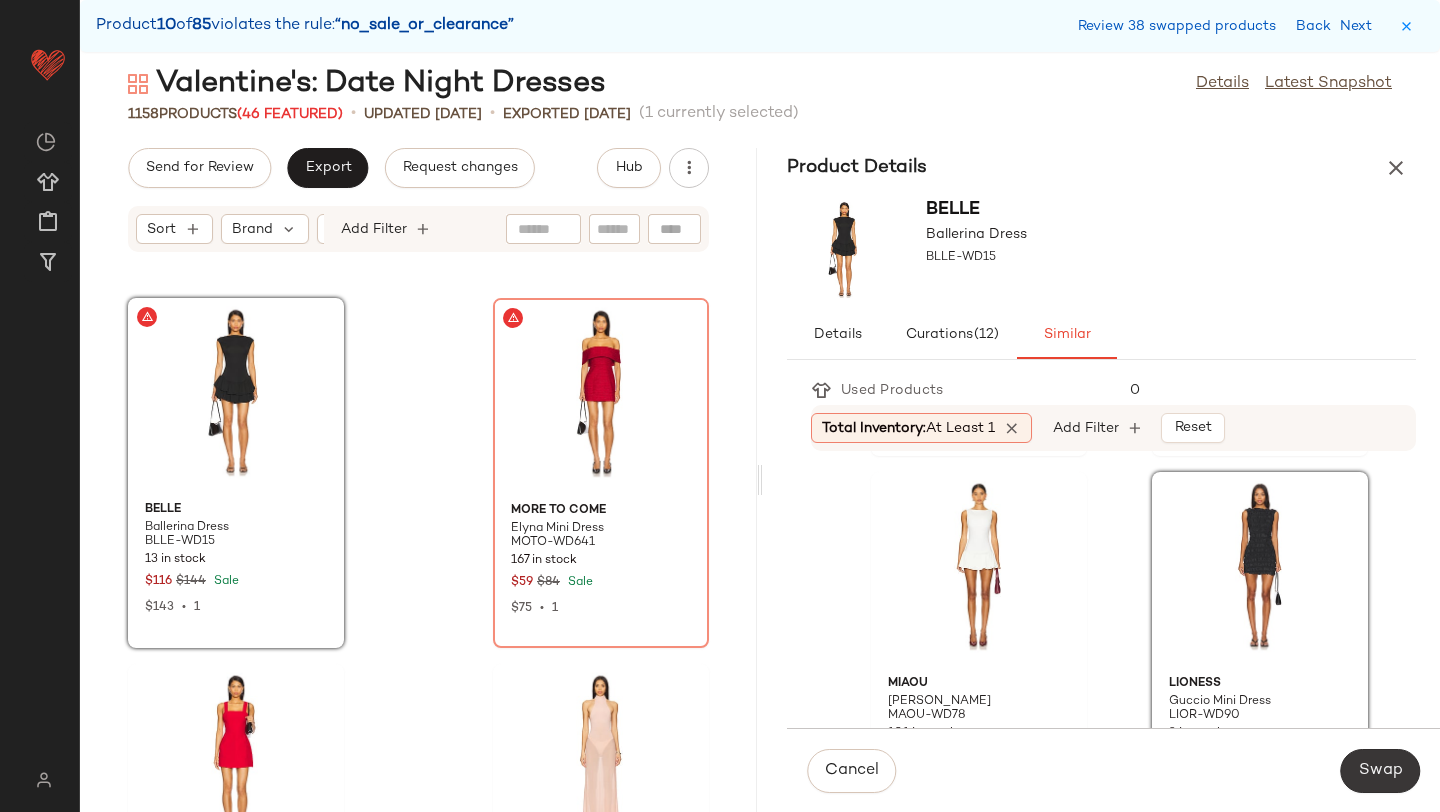 click on "Swap" at bounding box center [1380, 771] 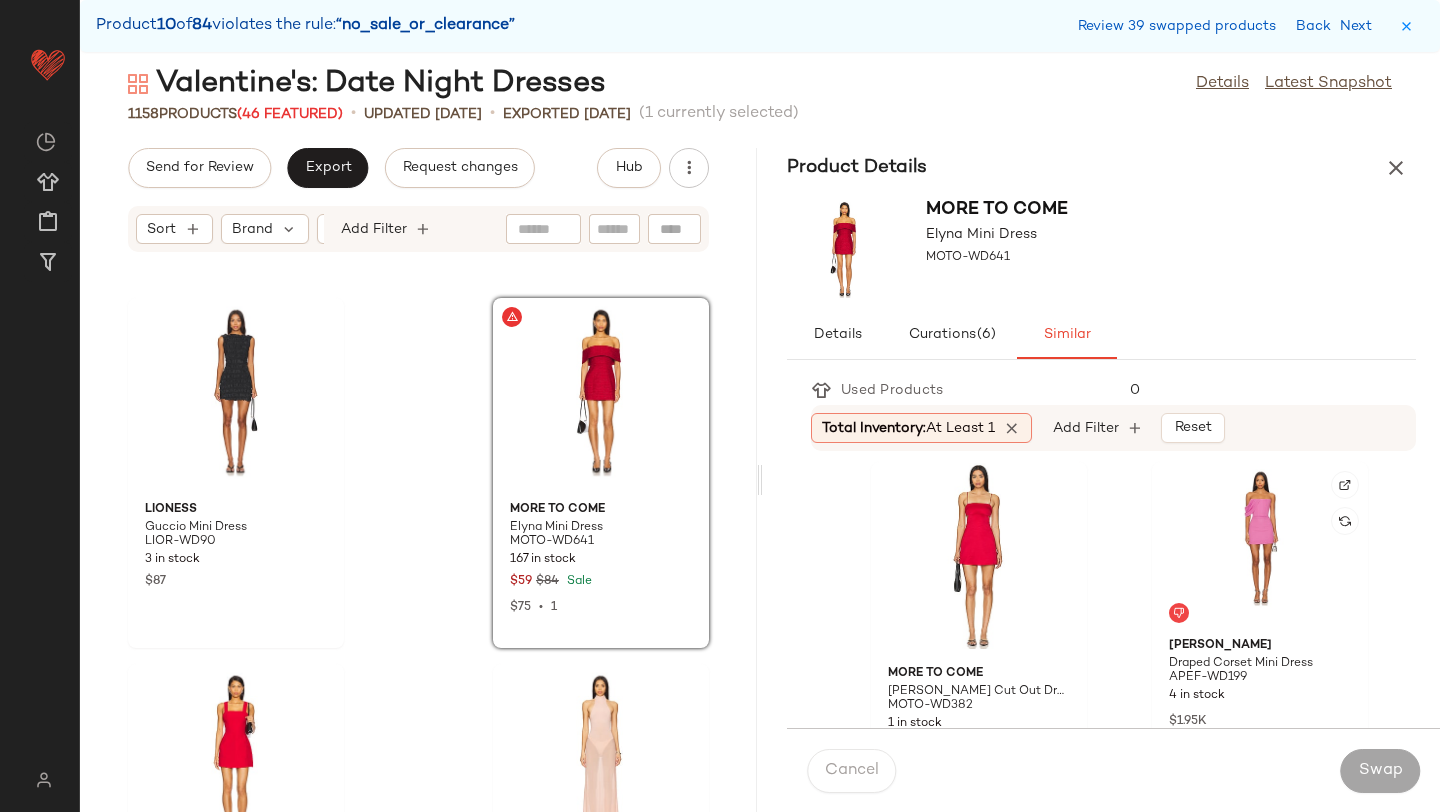 scroll, scrollTop: 1888, scrollLeft: 0, axis: vertical 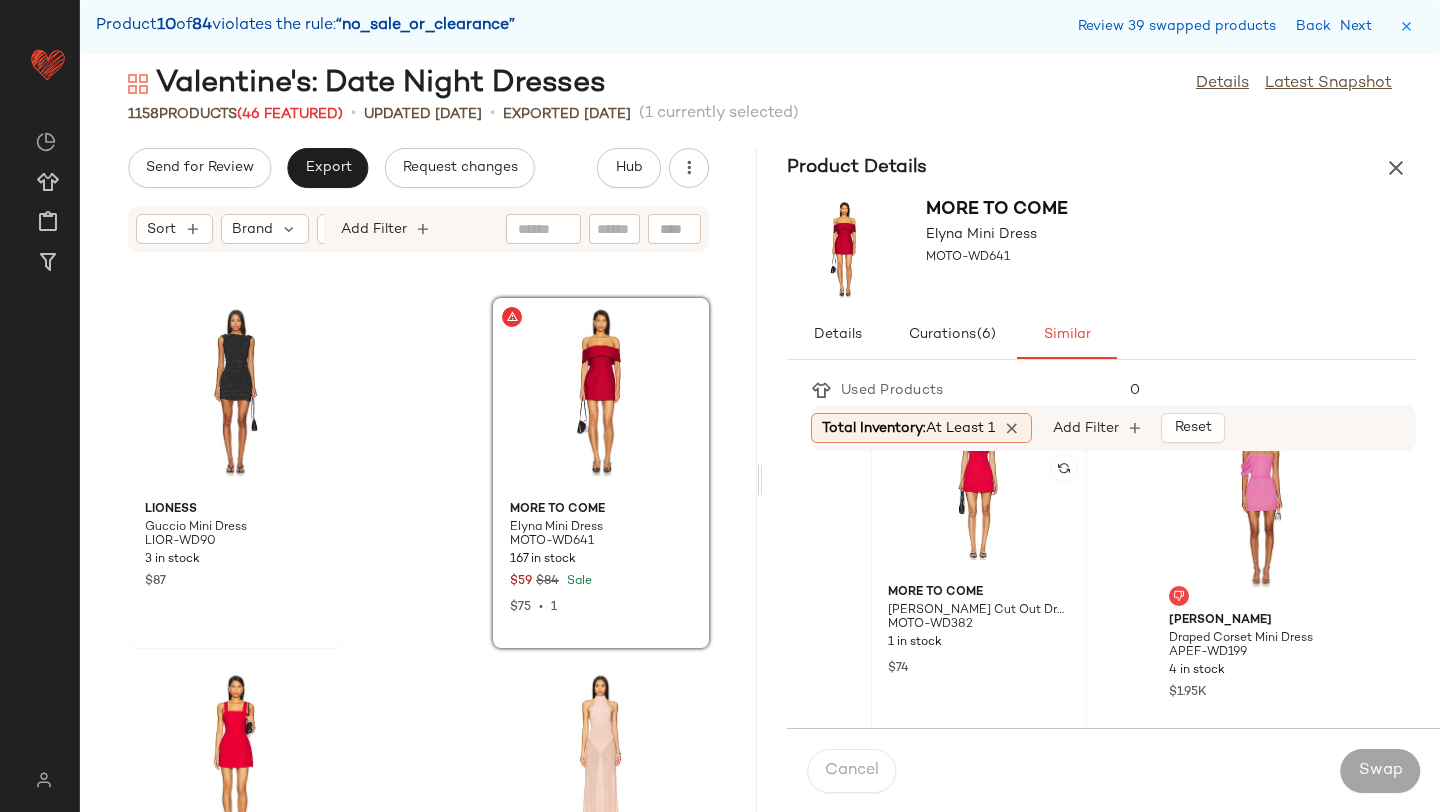 click 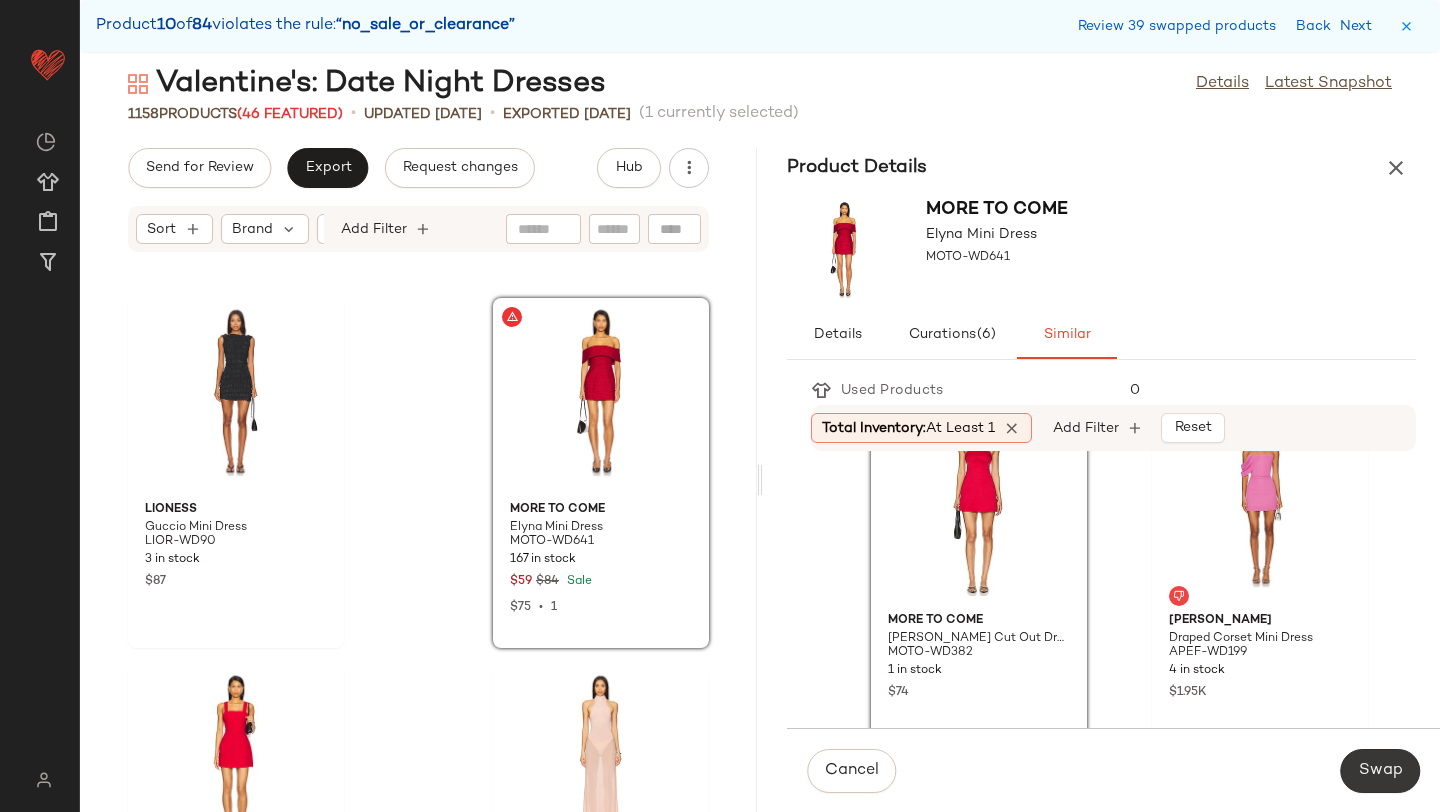 click on "Swap" 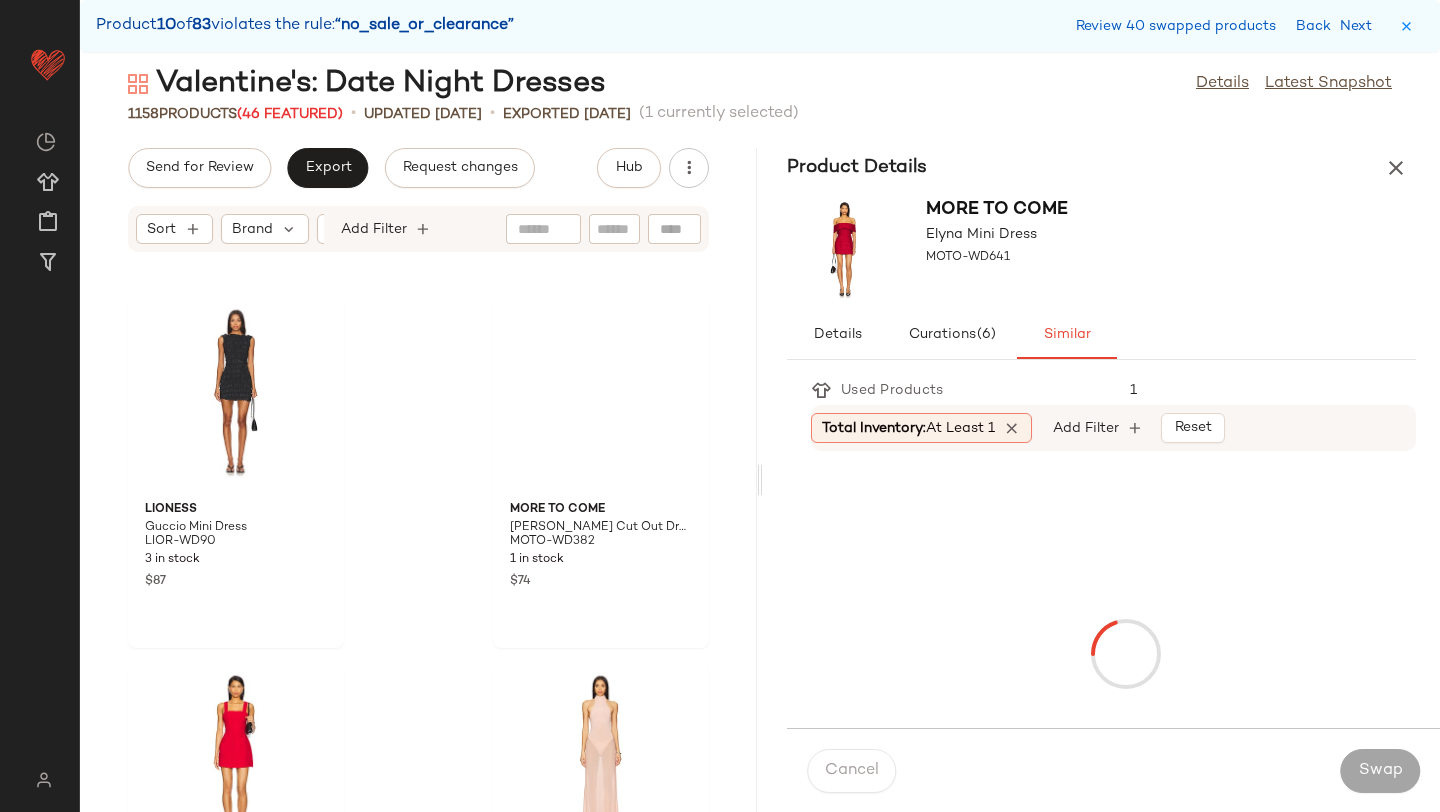 scroll, scrollTop: 97722, scrollLeft: 0, axis: vertical 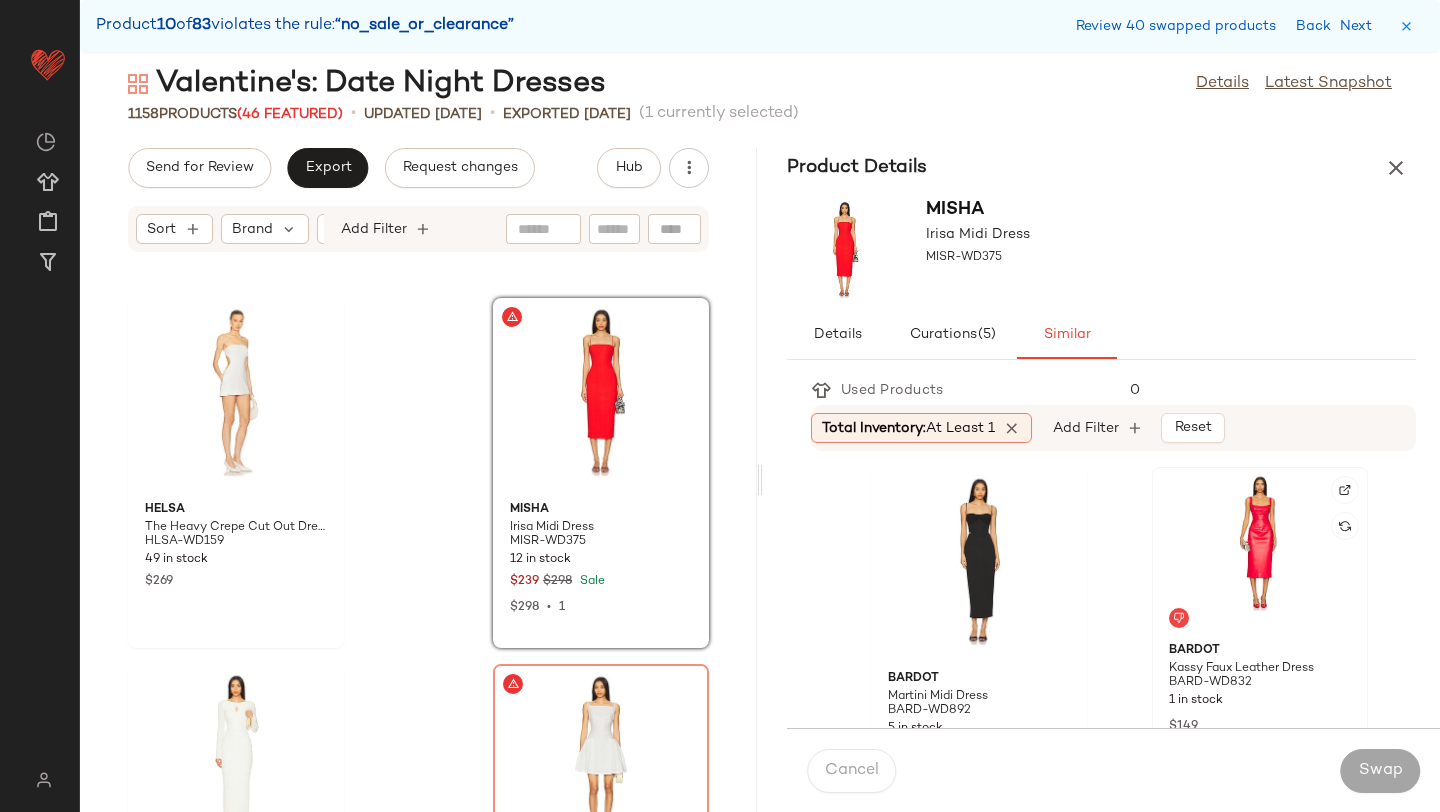 click 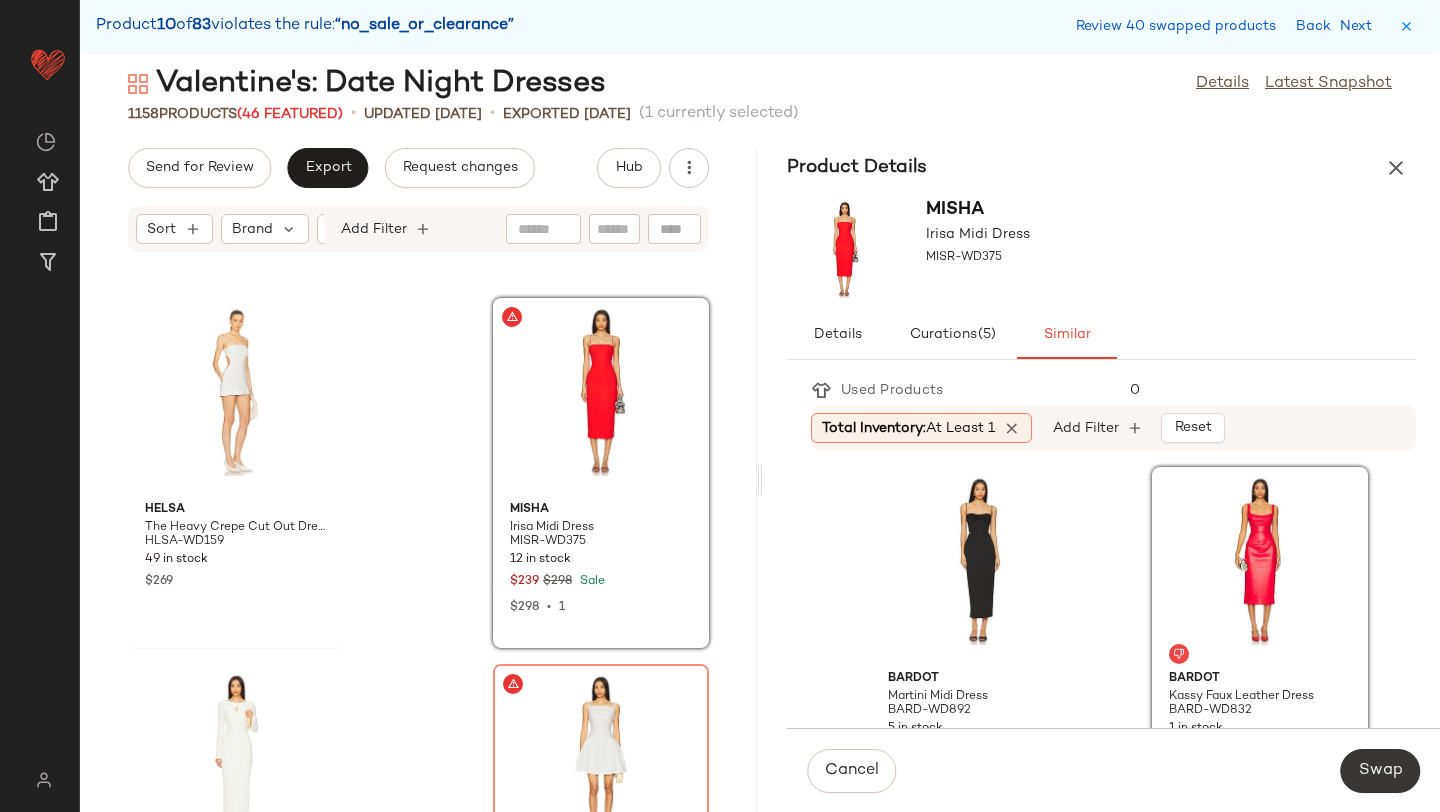 click on "Swap" 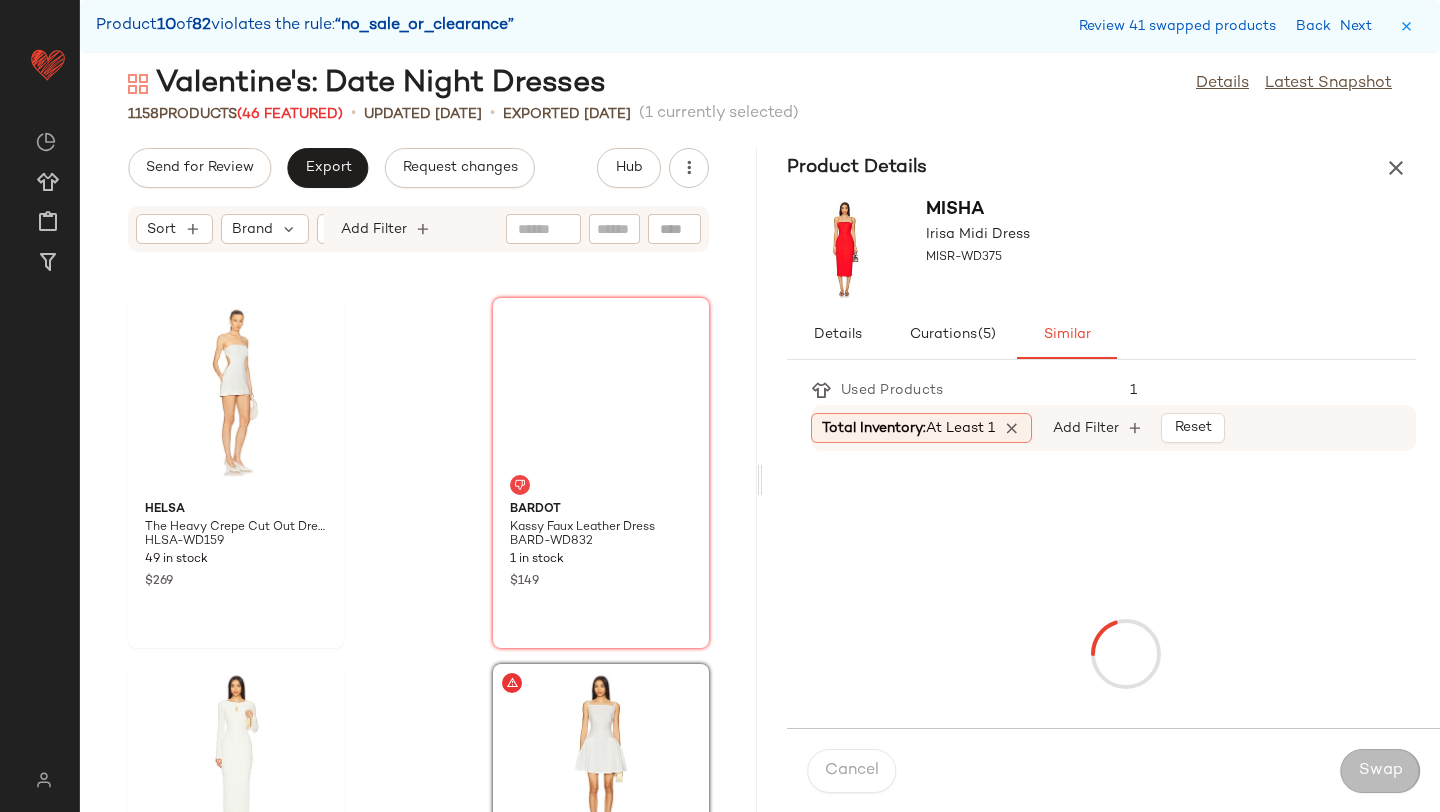scroll, scrollTop: 98088, scrollLeft: 0, axis: vertical 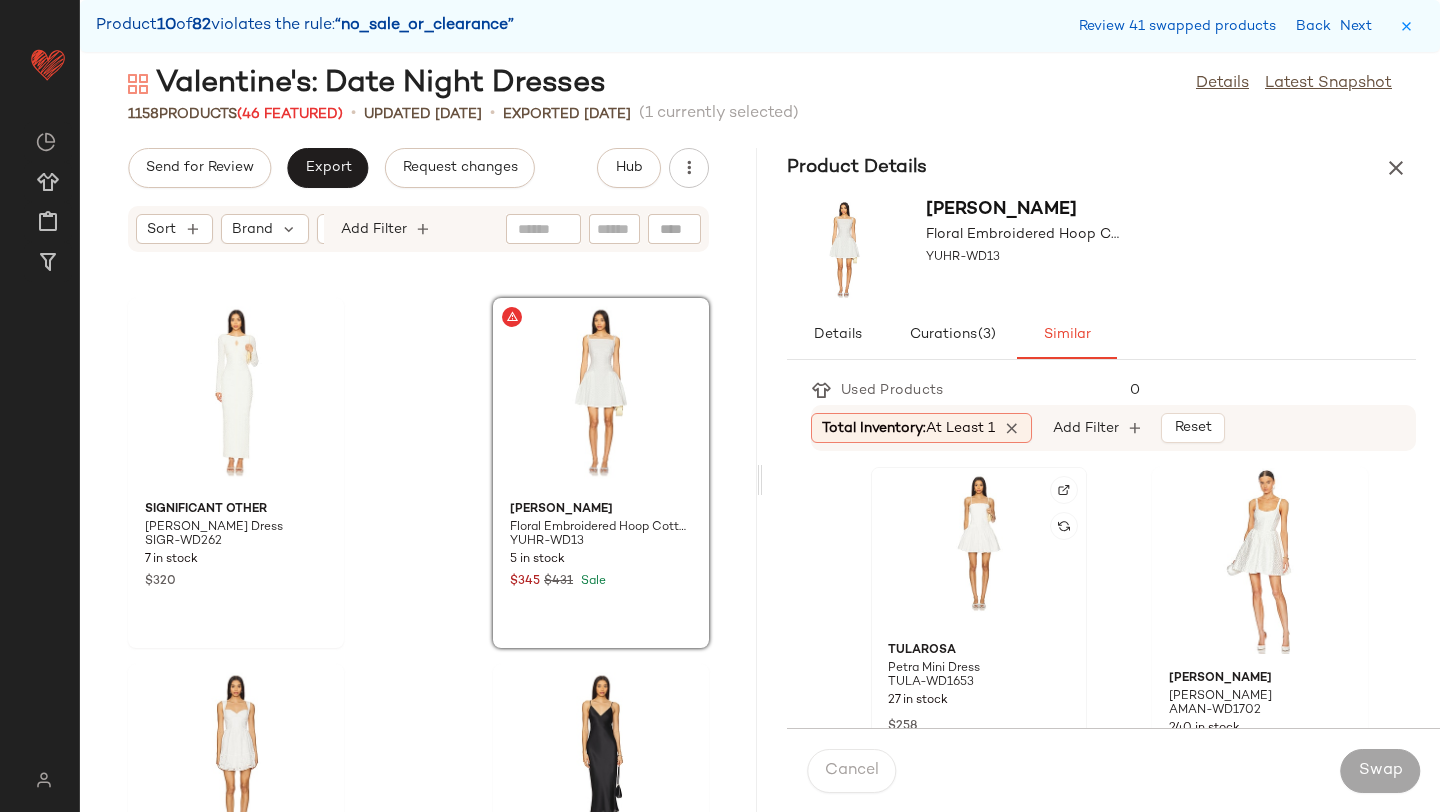 click 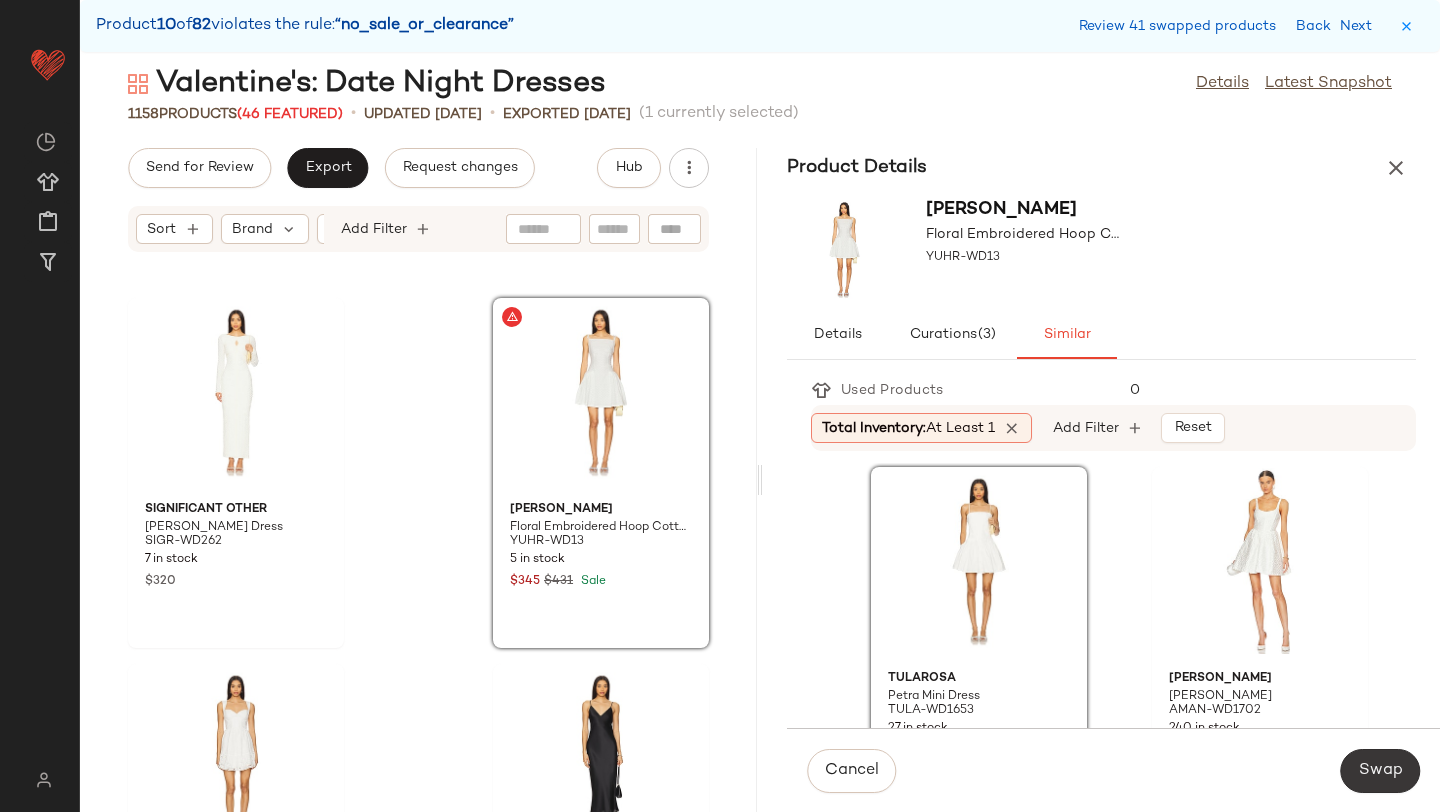 click on "Swap" 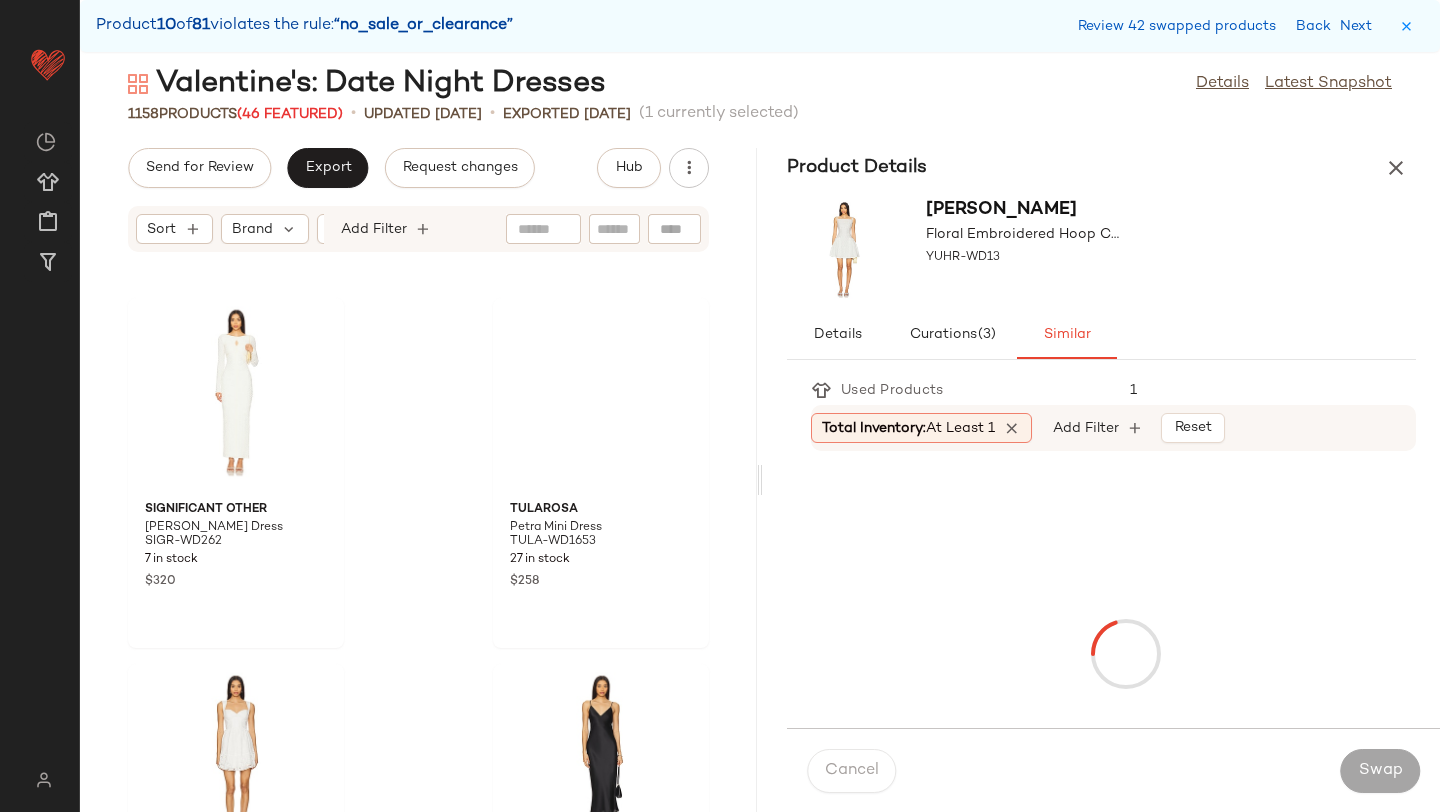 scroll, scrollTop: 99186, scrollLeft: 0, axis: vertical 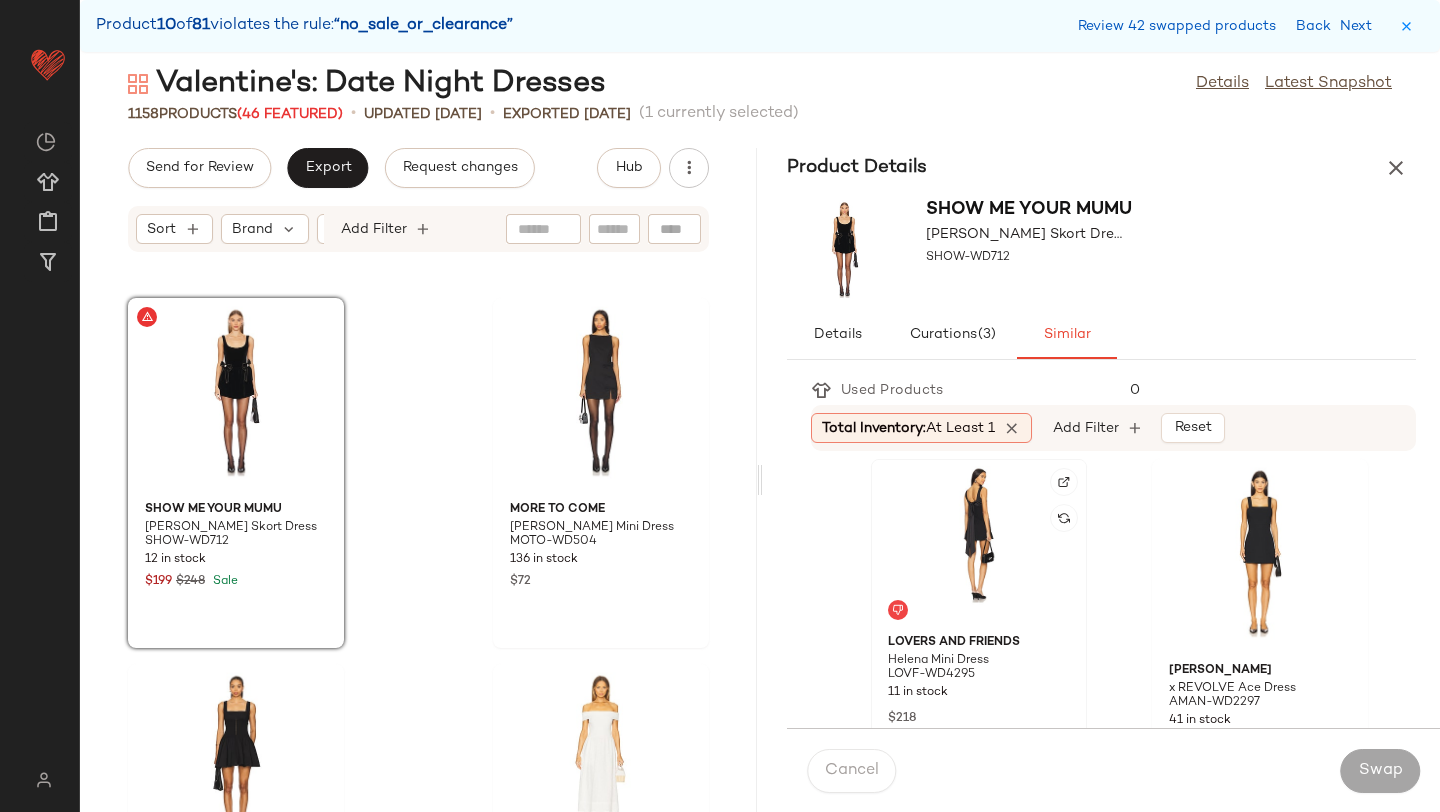 click 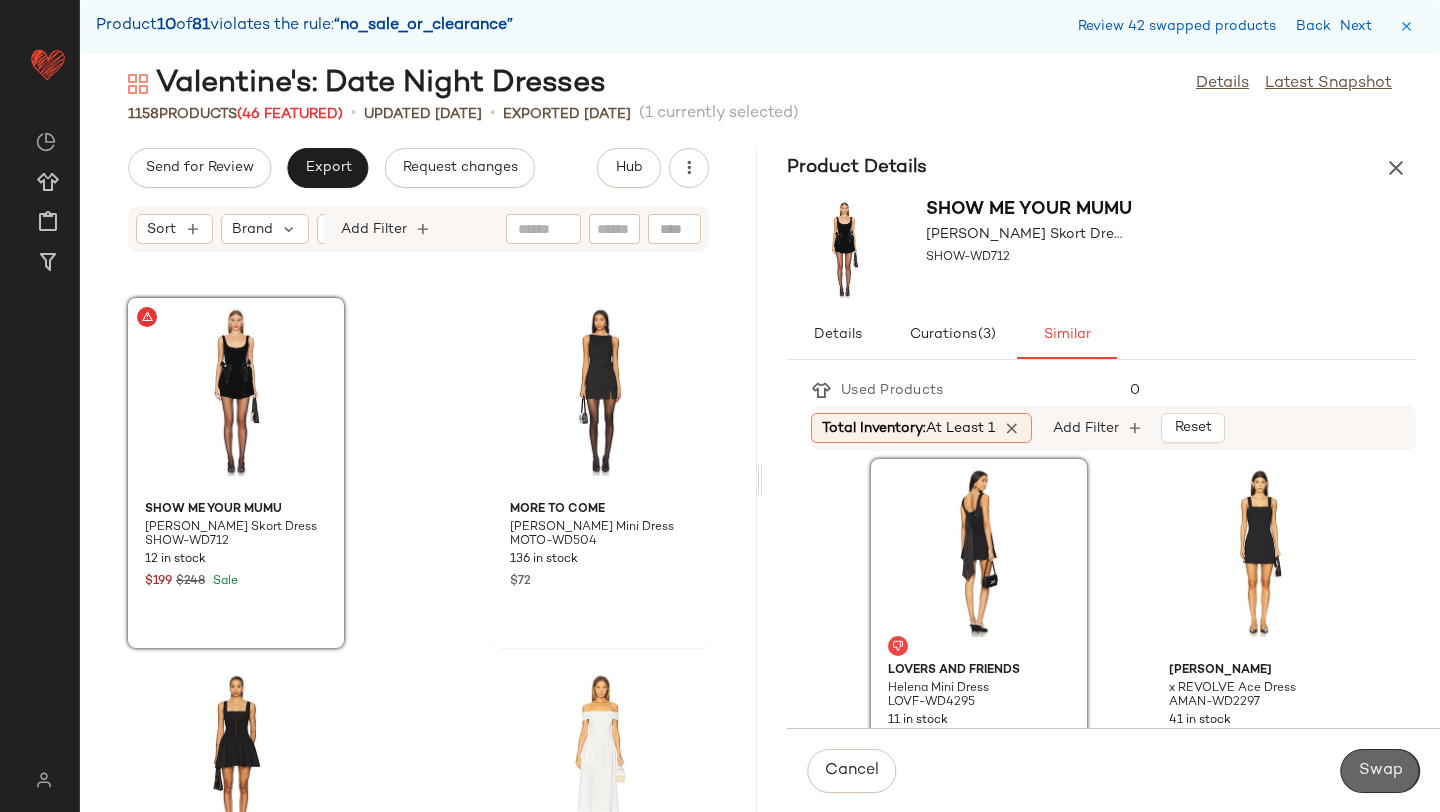 click on "Swap" 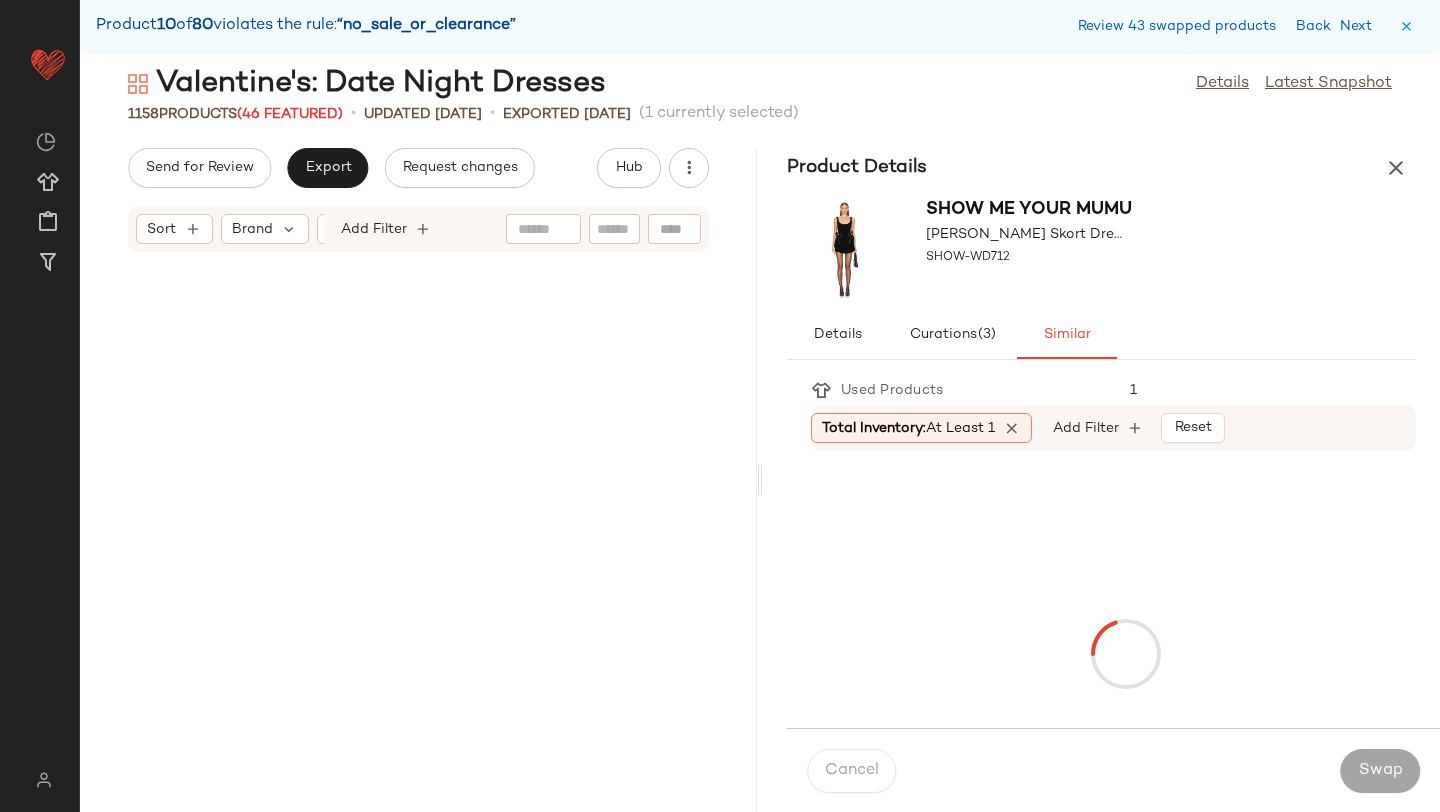 scroll, scrollTop: 99918, scrollLeft: 0, axis: vertical 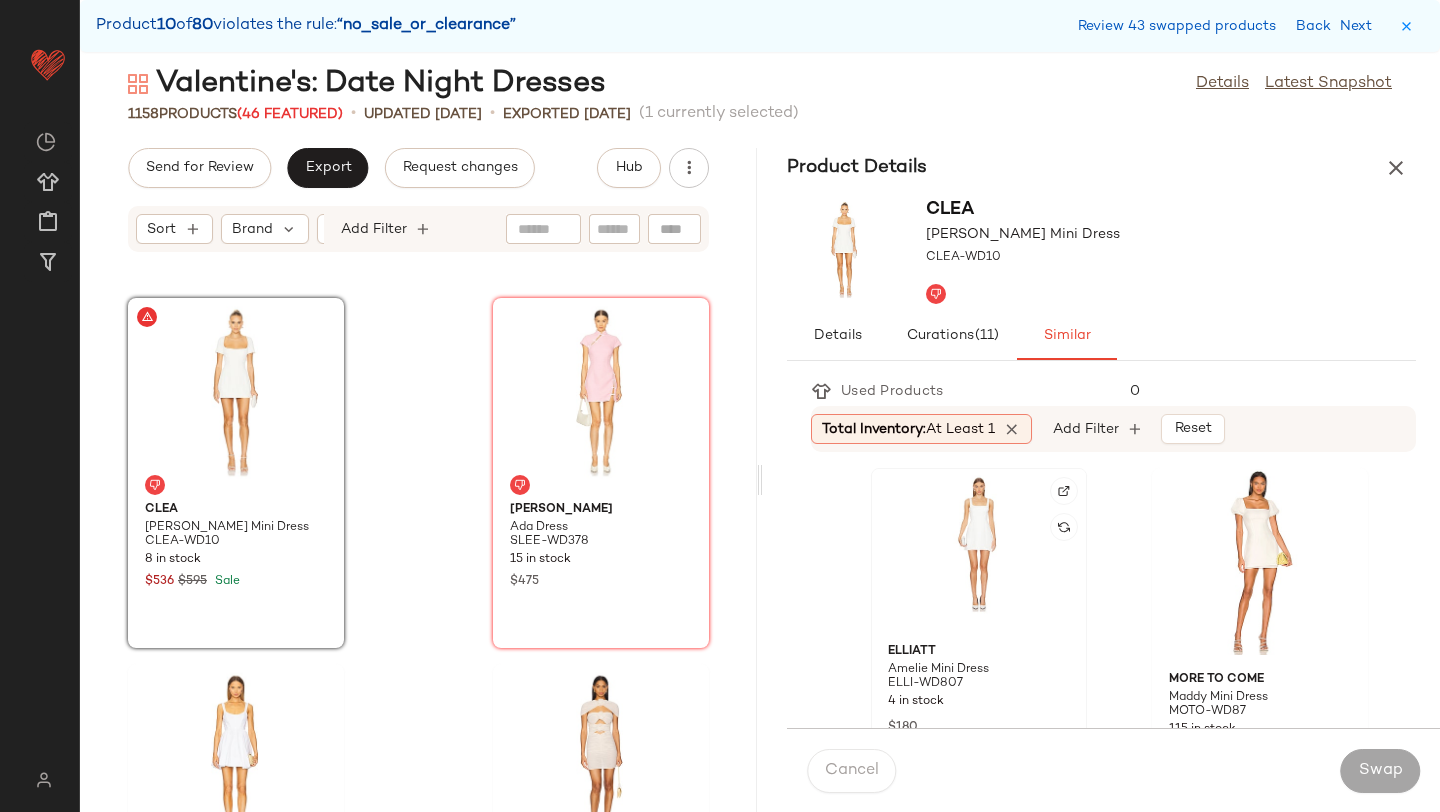 click 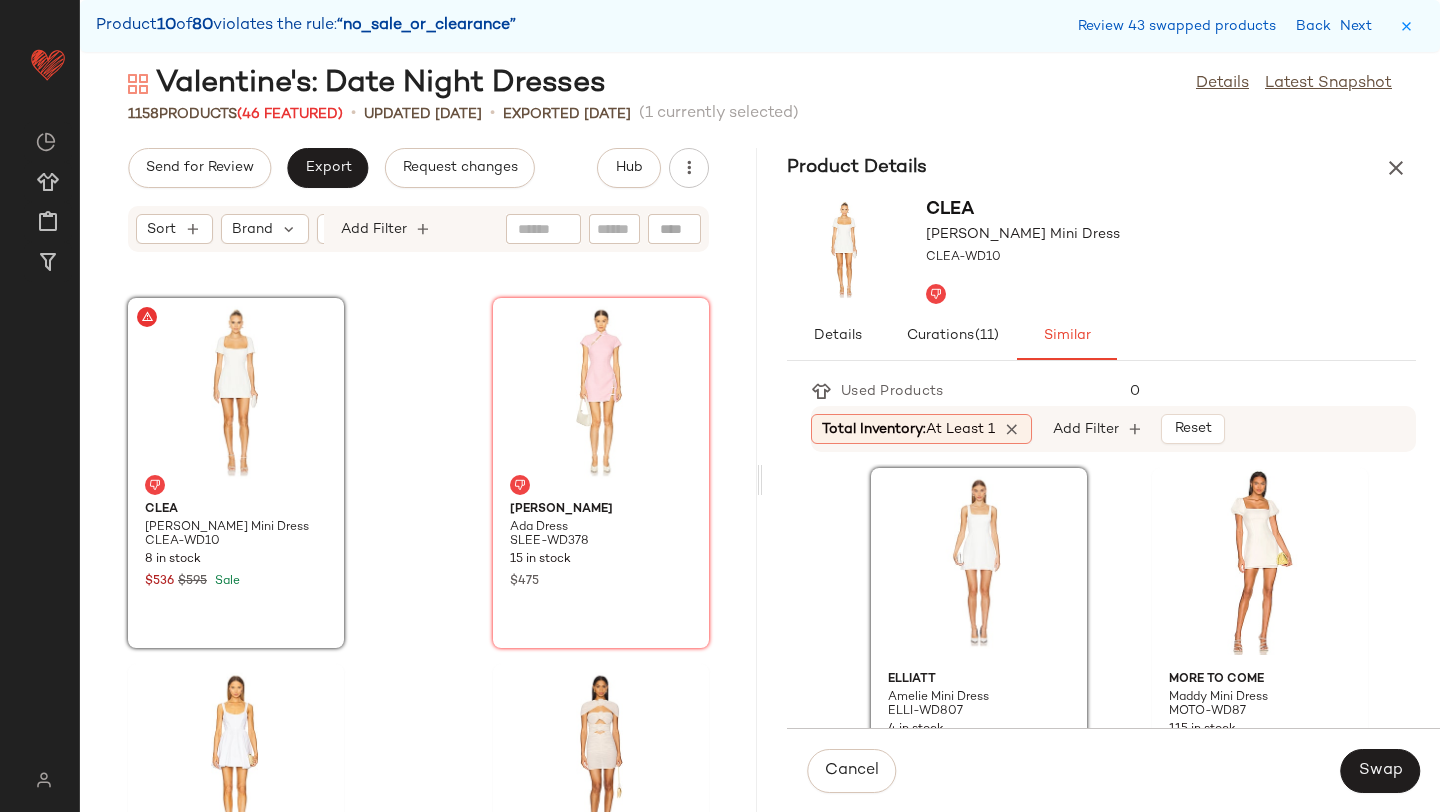 scroll, scrollTop: 64, scrollLeft: 0, axis: vertical 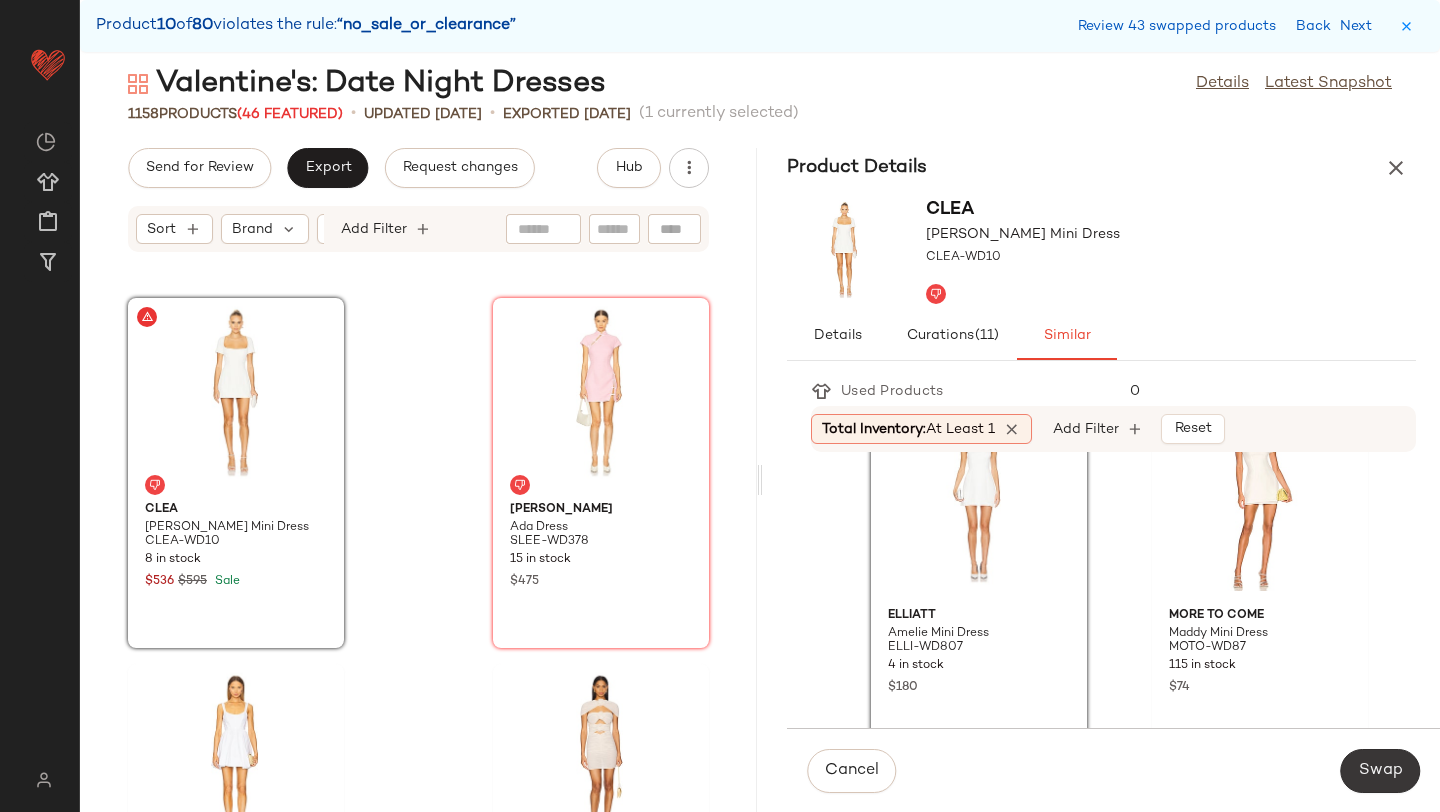 click on "Swap" 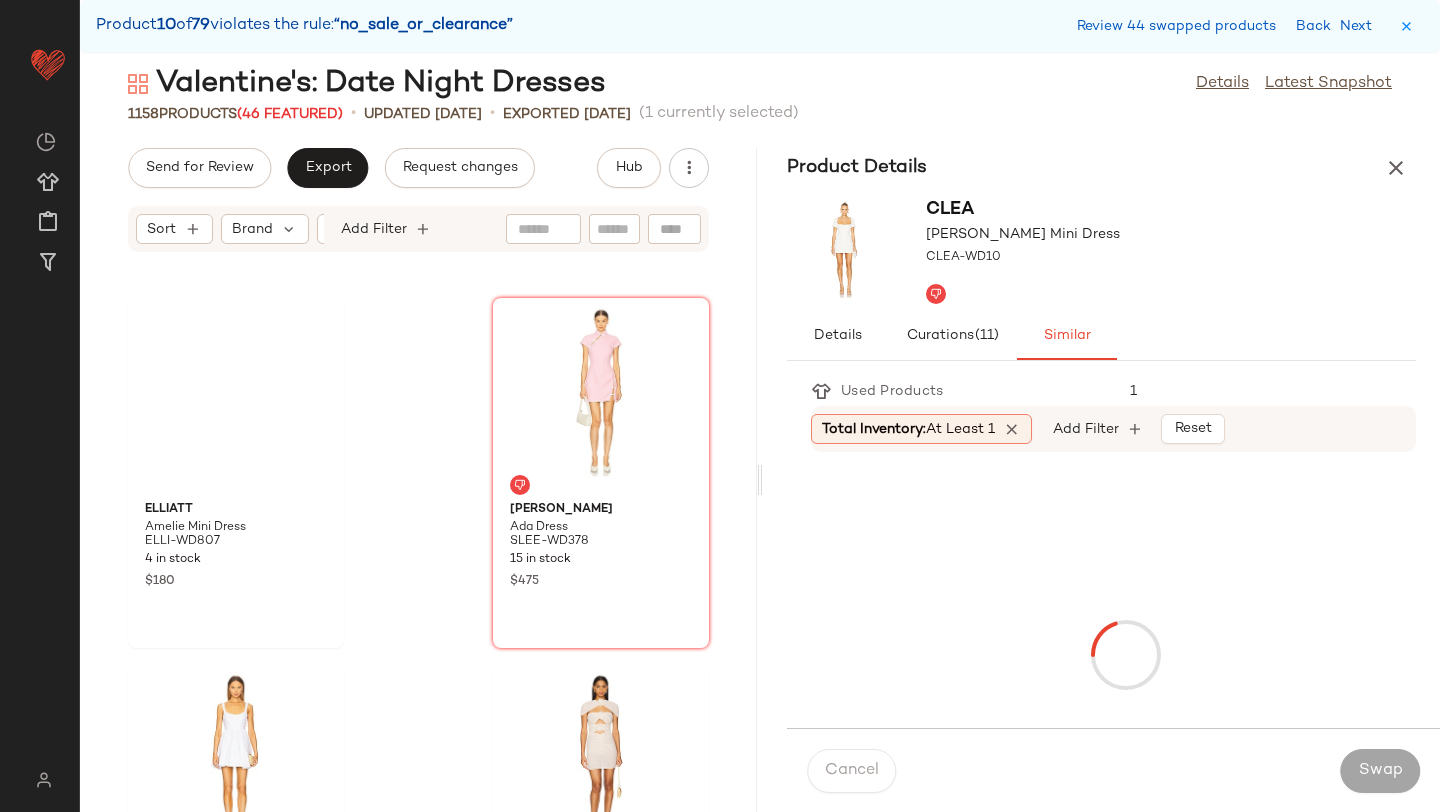 scroll, scrollTop: 100650, scrollLeft: 0, axis: vertical 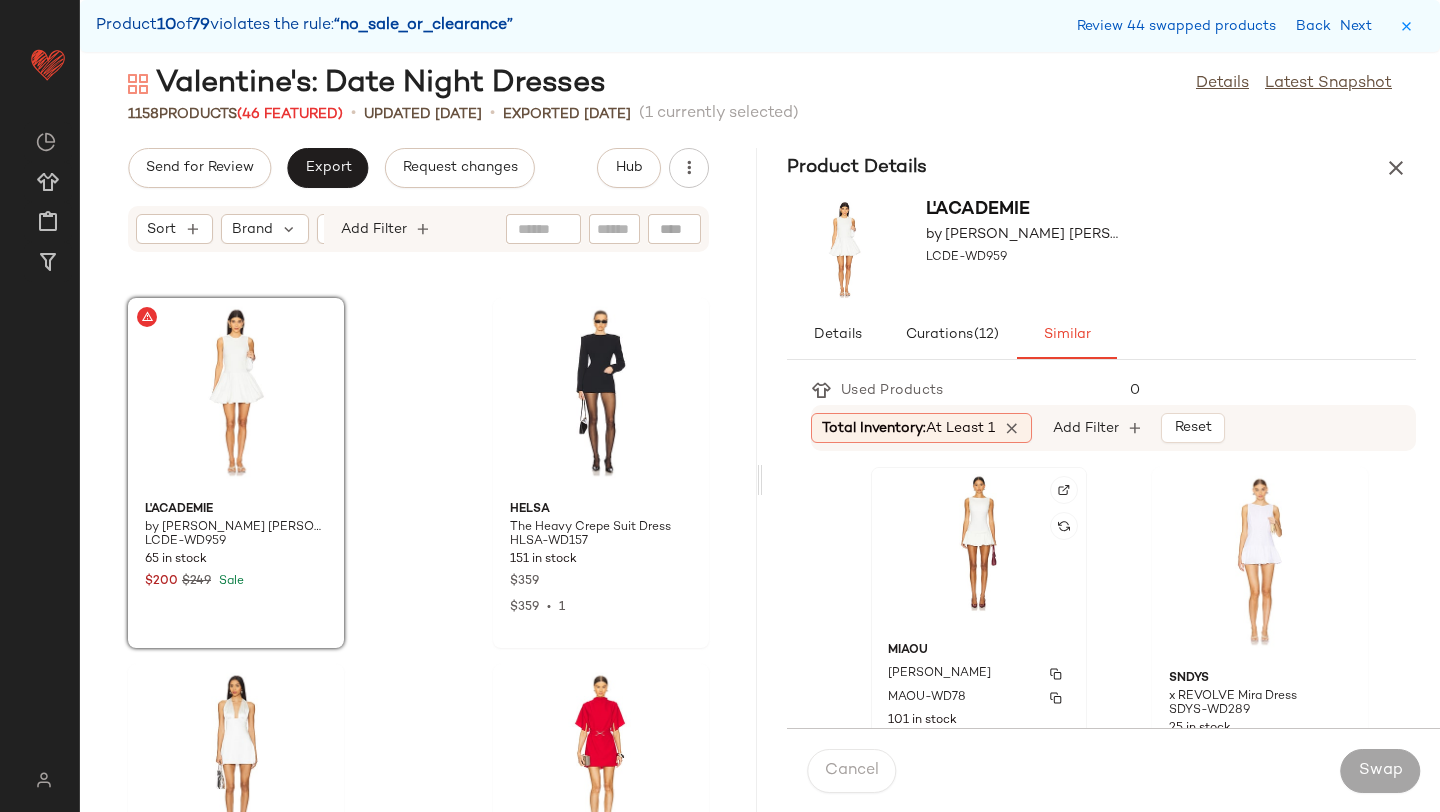 click on "Miaou Pamela Dress MAOU-WD78 101 in stock $245 $220  •  1" 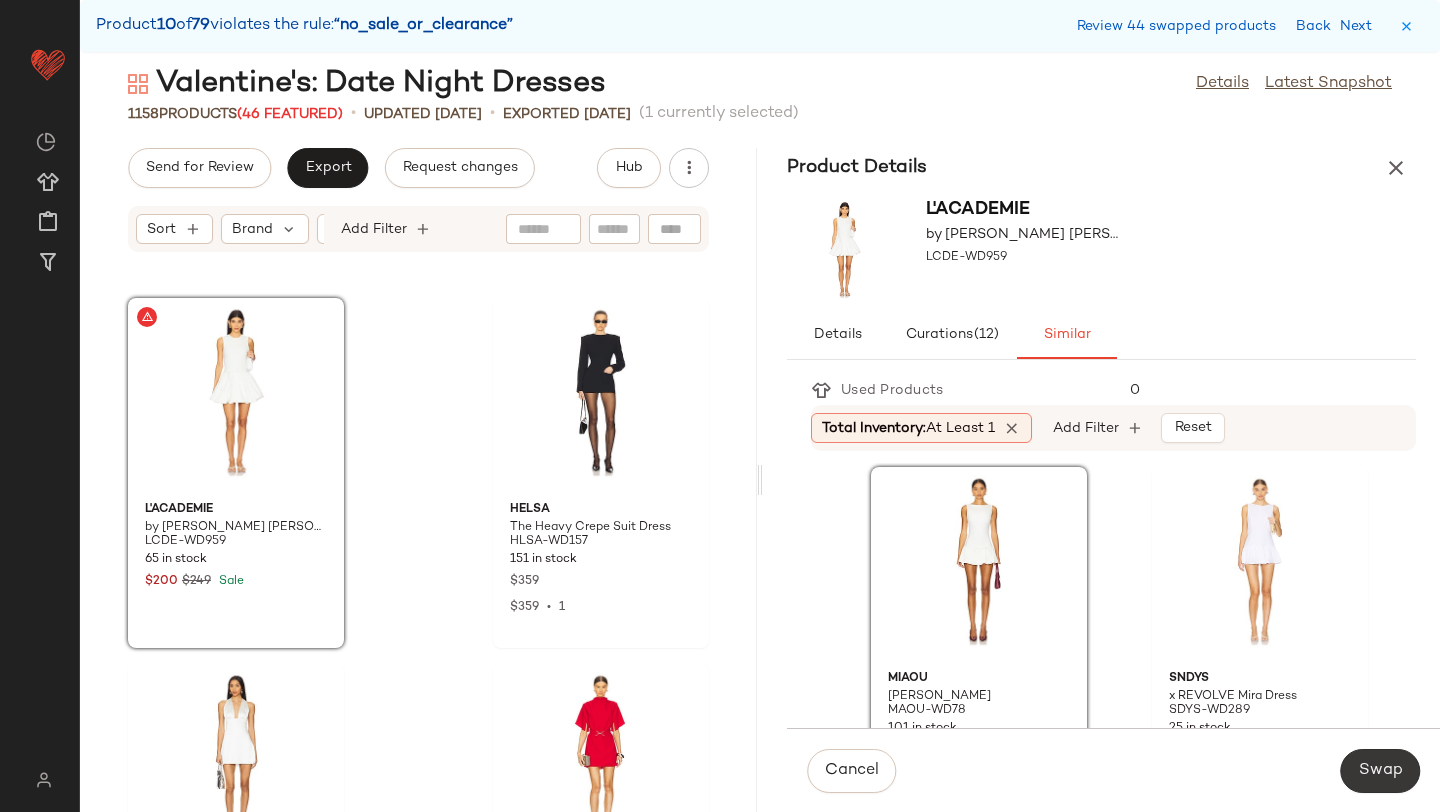 click on "Swap" 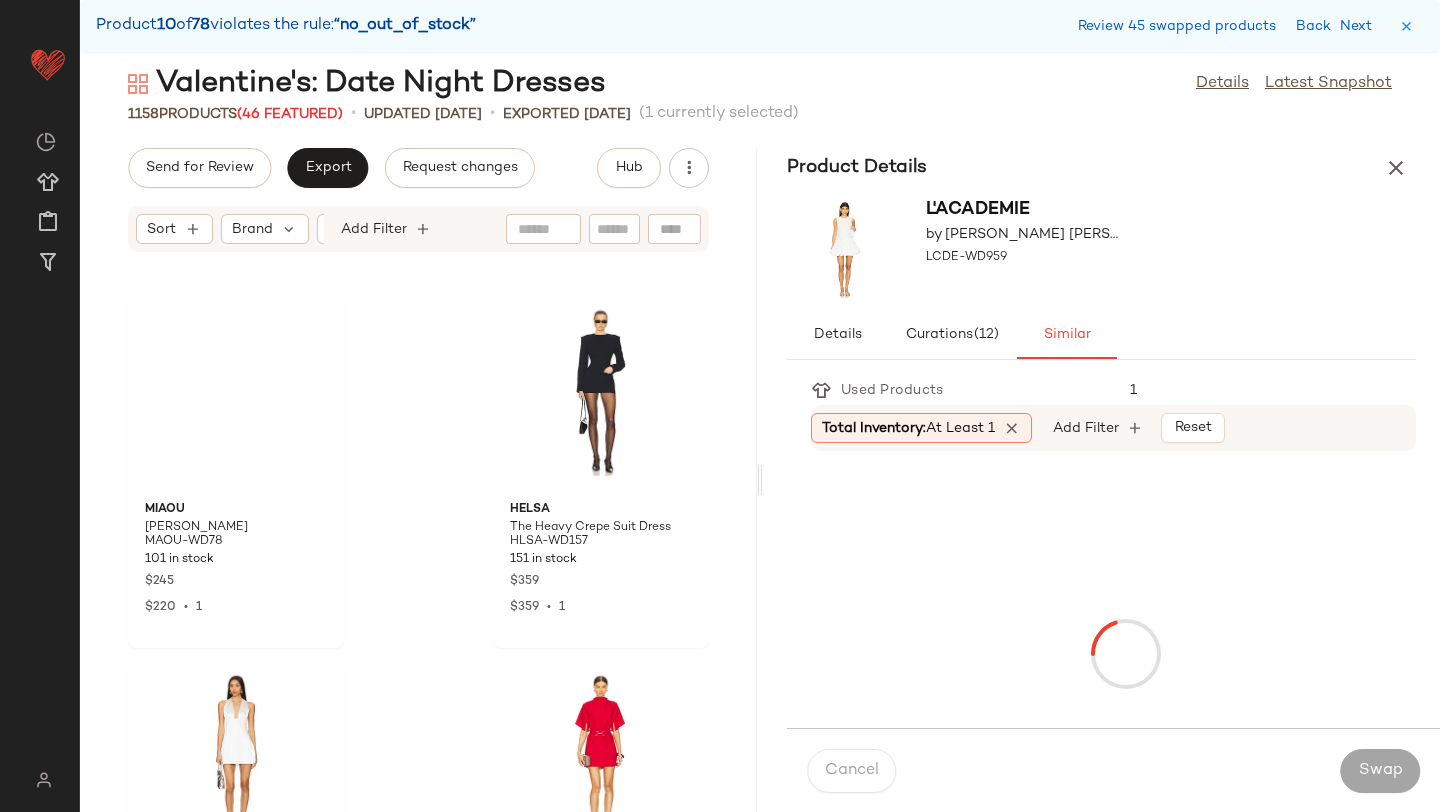scroll, scrollTop: 101748, scrollLeft: 0, axis: vertical 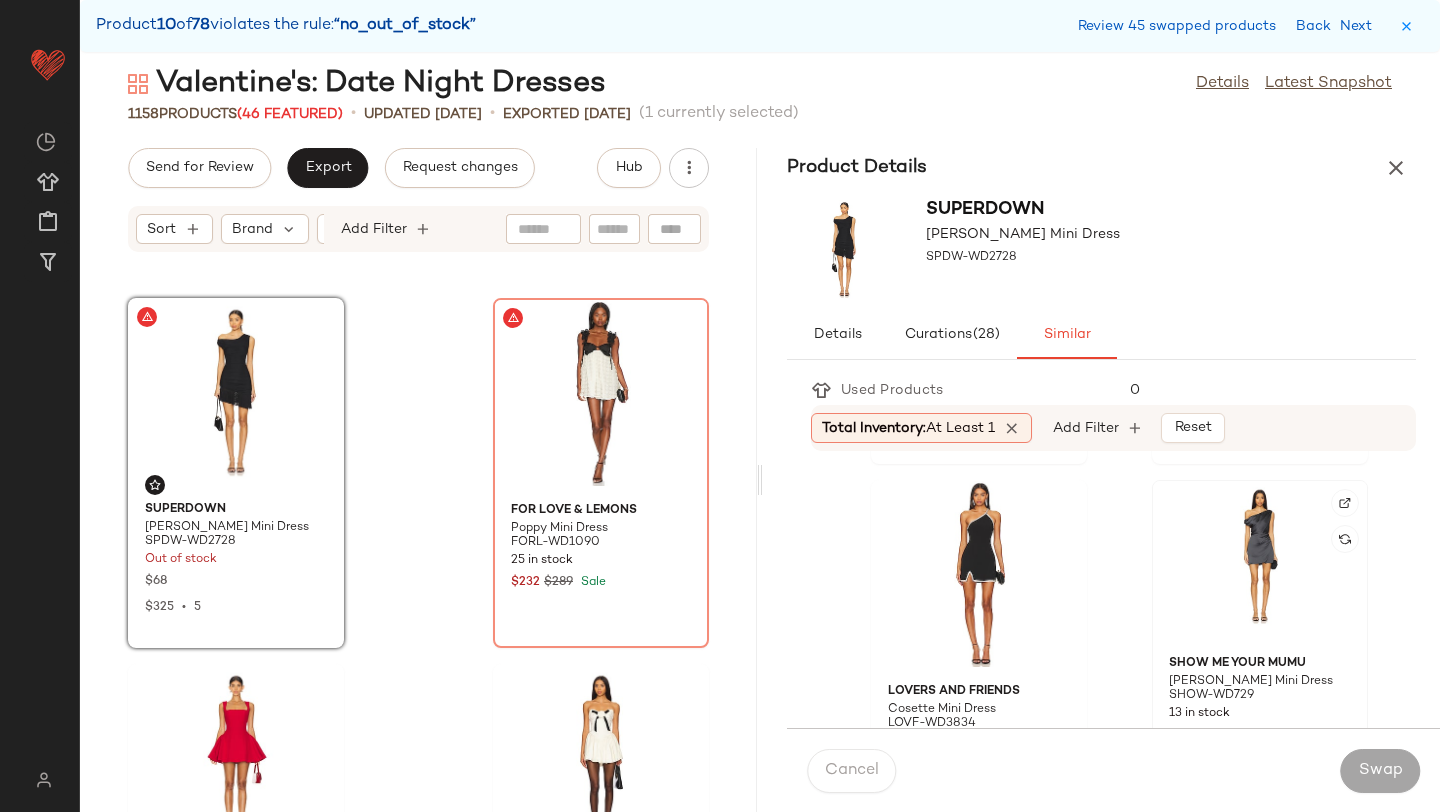click 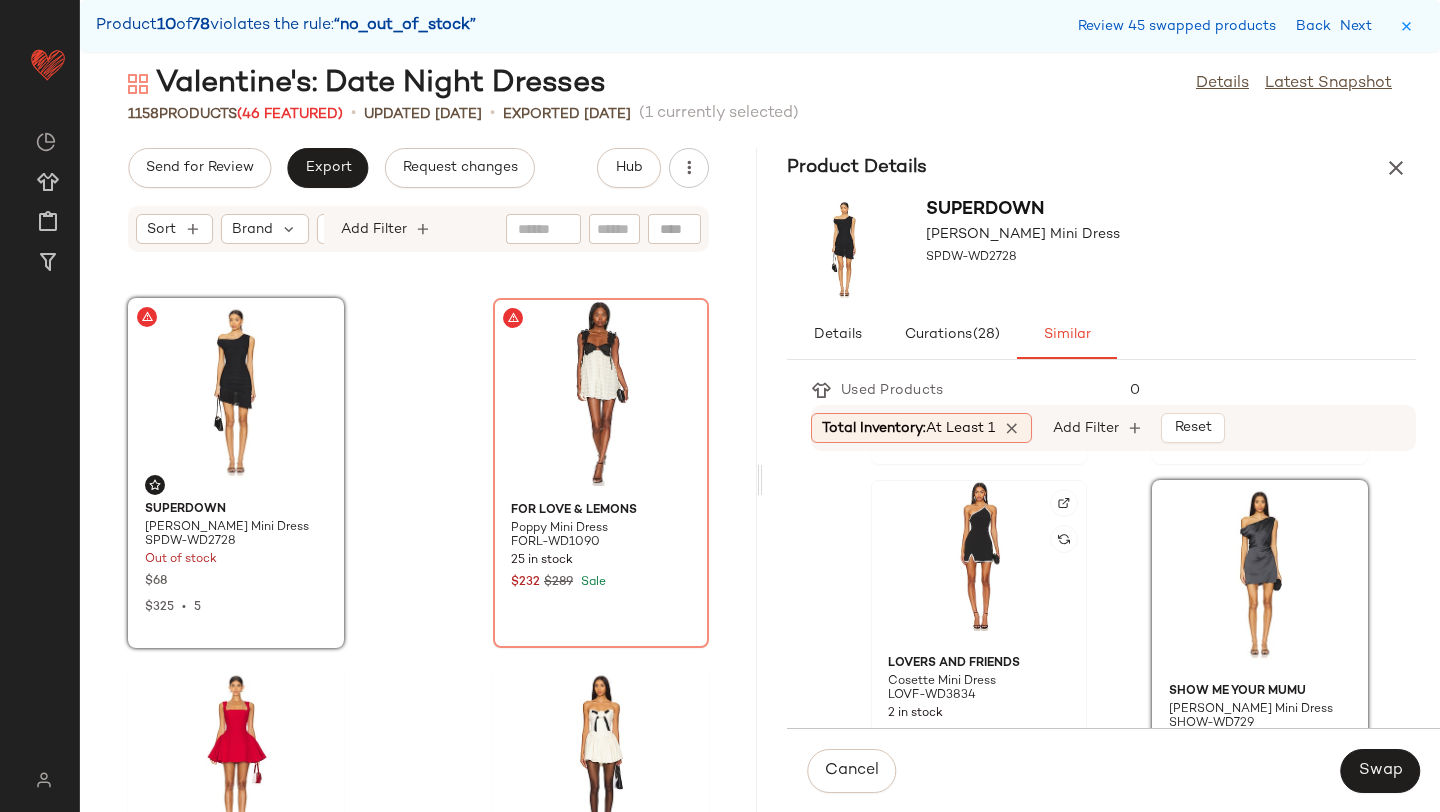 click 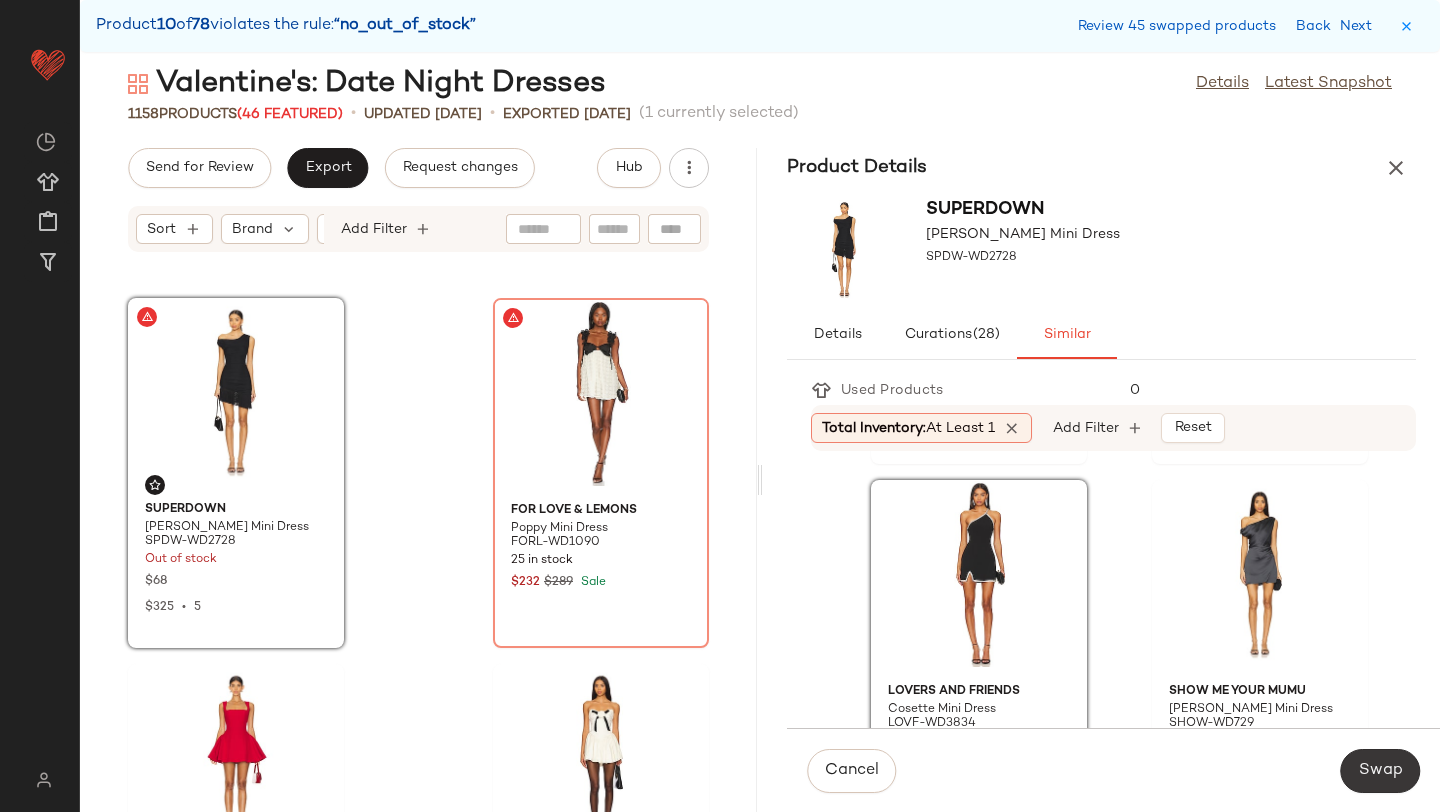 click on "Swap" 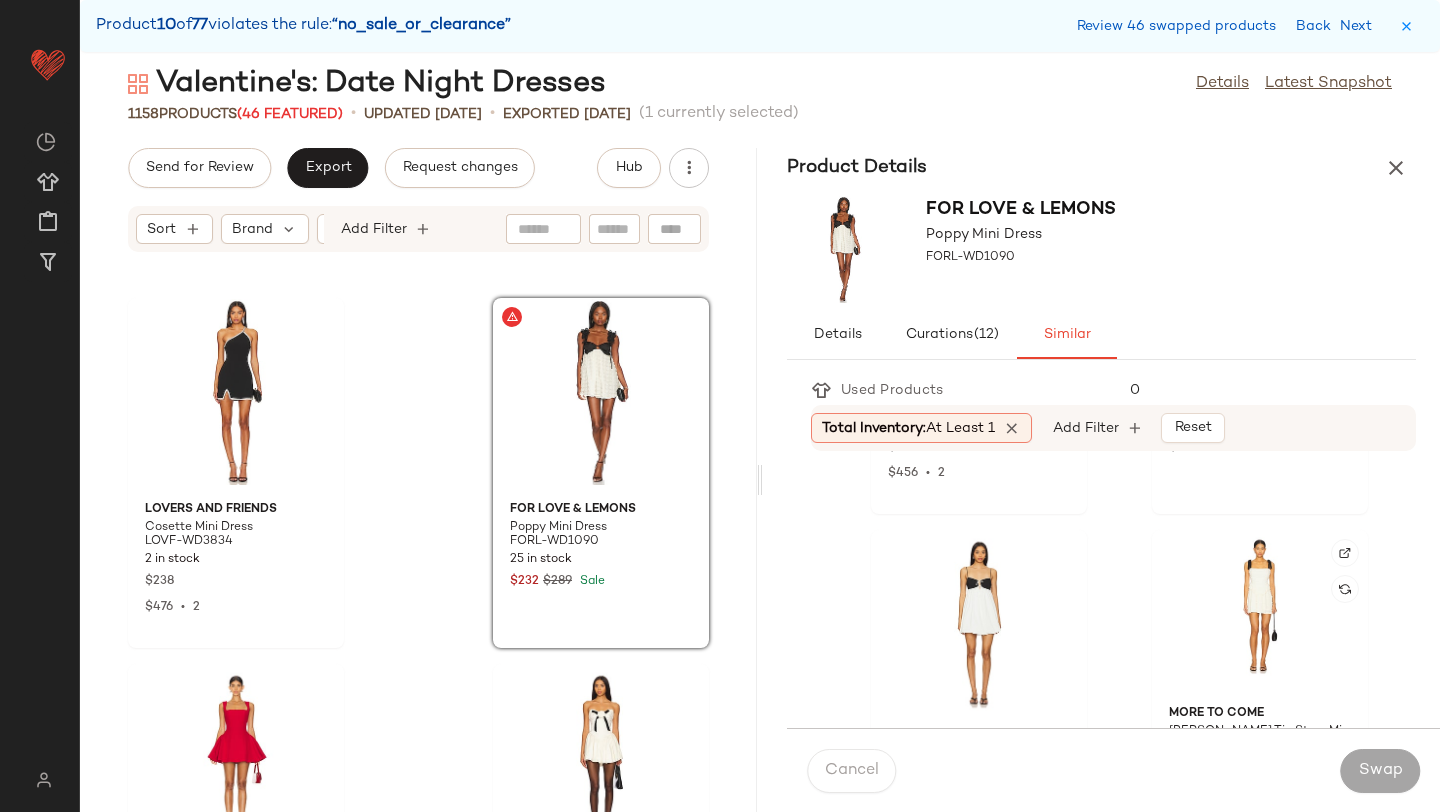 scroll, scrollTop: 760, scrollLeft: 0, axis: vertical 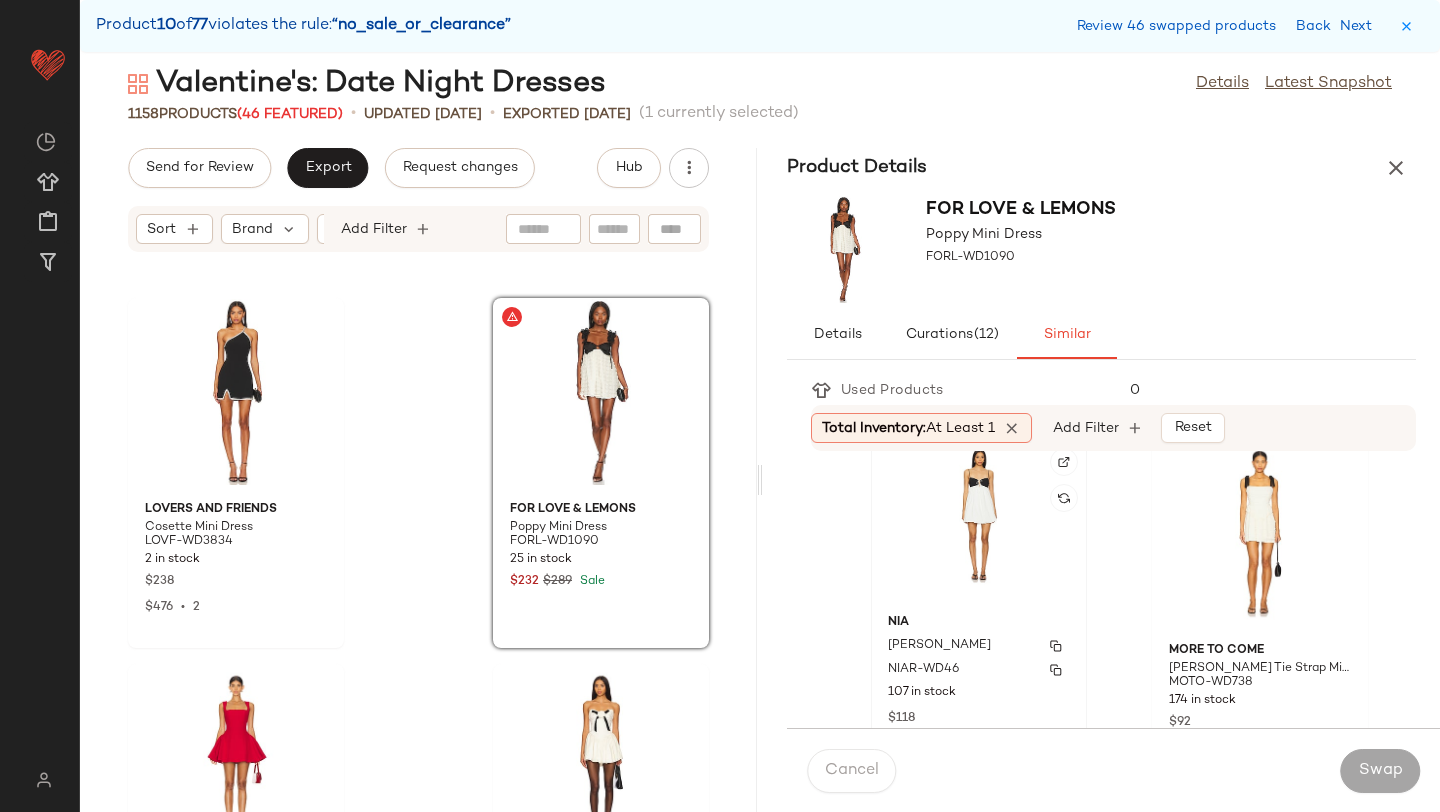 click on "Nicolette Dress" at bounding box center [939, 646] 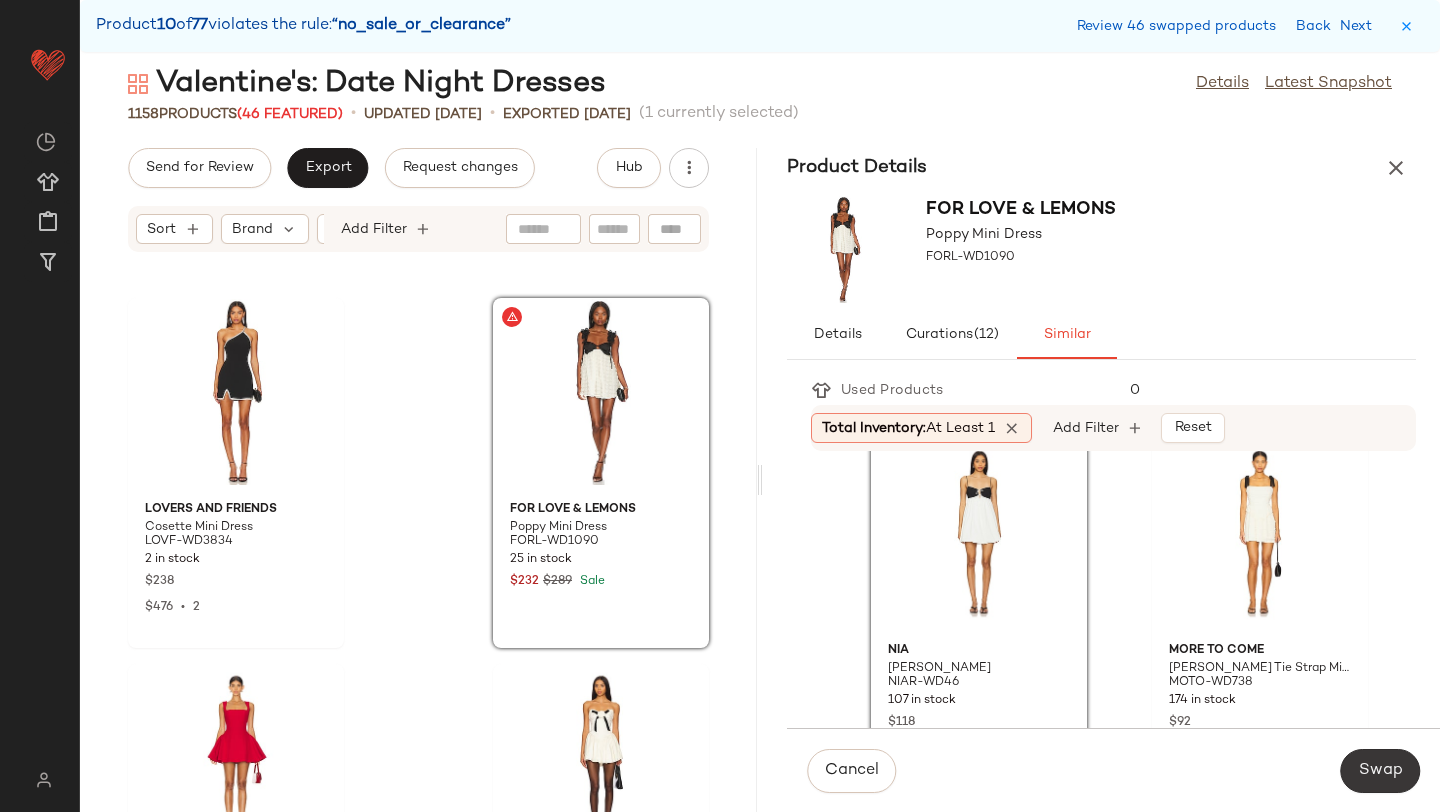 click on "Swap" at bounding box center [1380, 771] 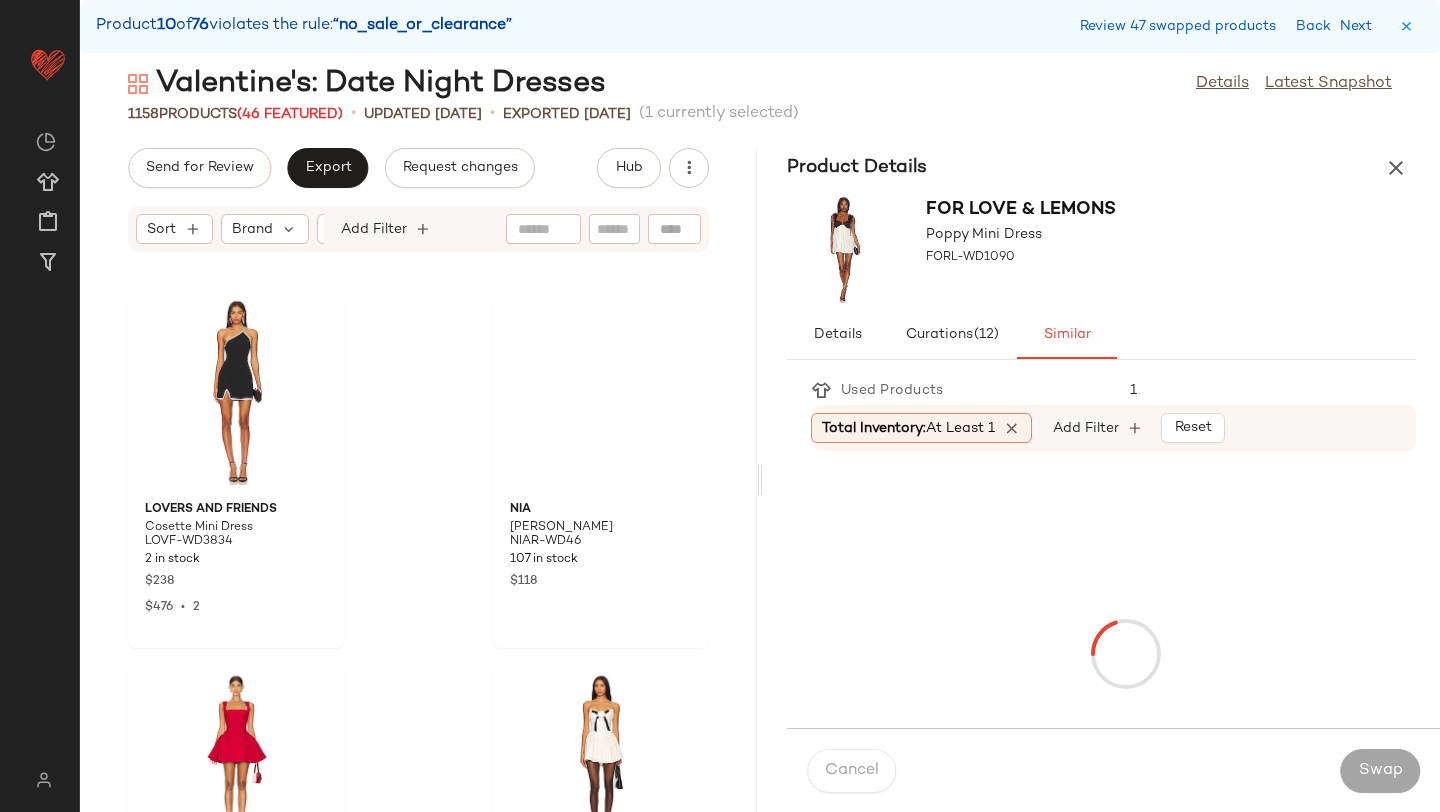scroll, scrollTop: 104310, scrollLeft: 0, axis: vertical 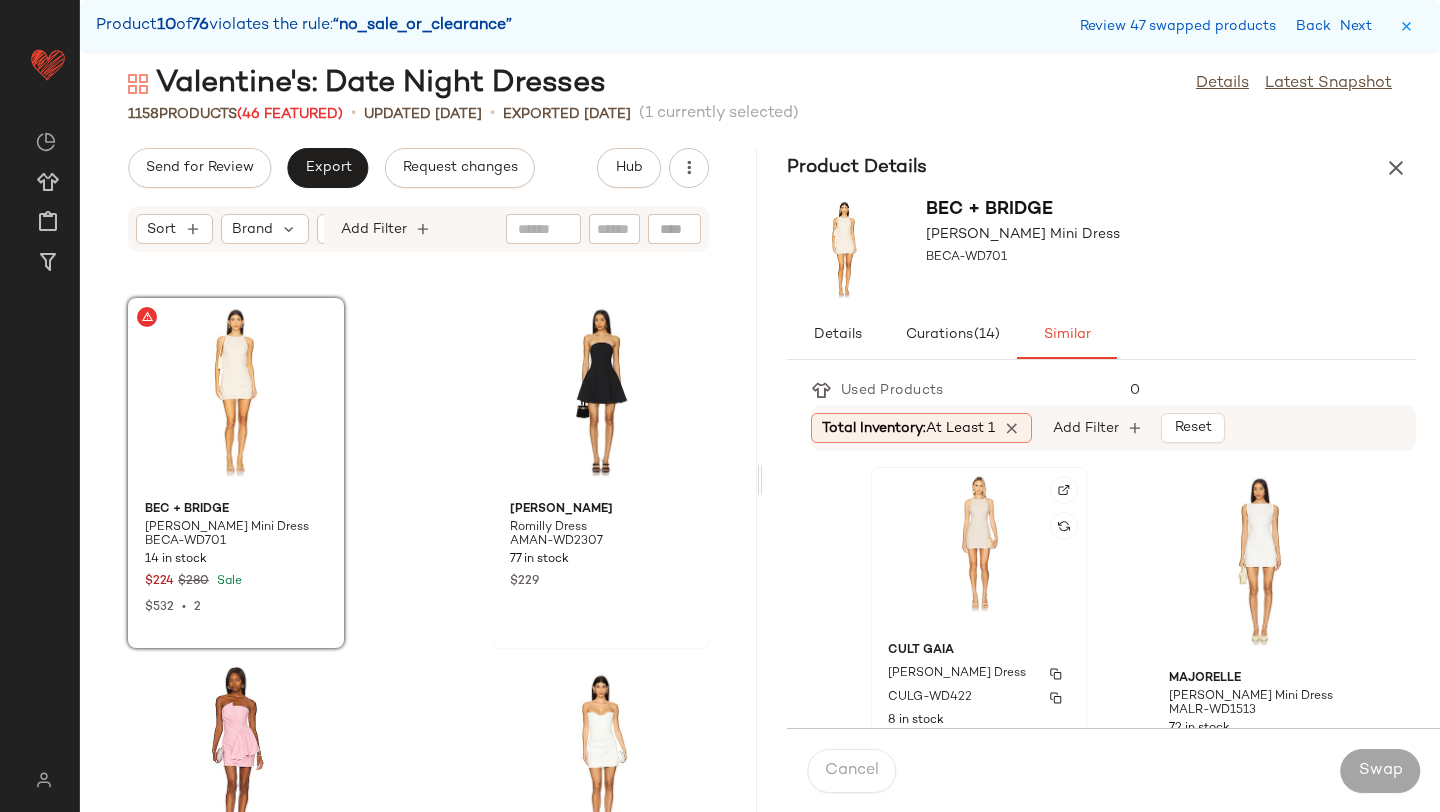 click on "Cult Gaia Lenis Dress CULG-WD422 8 in stock $498" 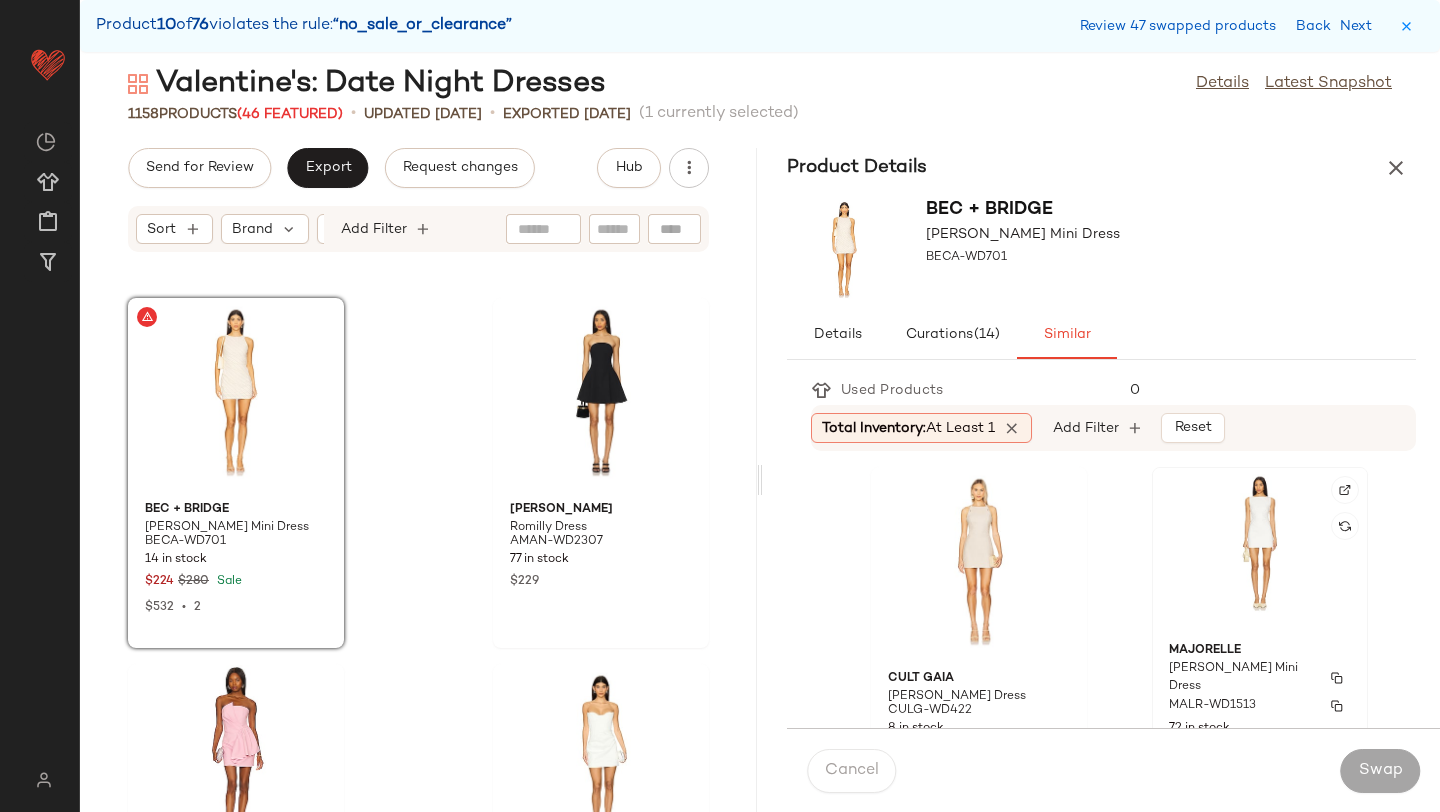 click on "MAJORELLE Jette Mini Dress MALR-WD1513 72 in stock $148 $148  •  1" 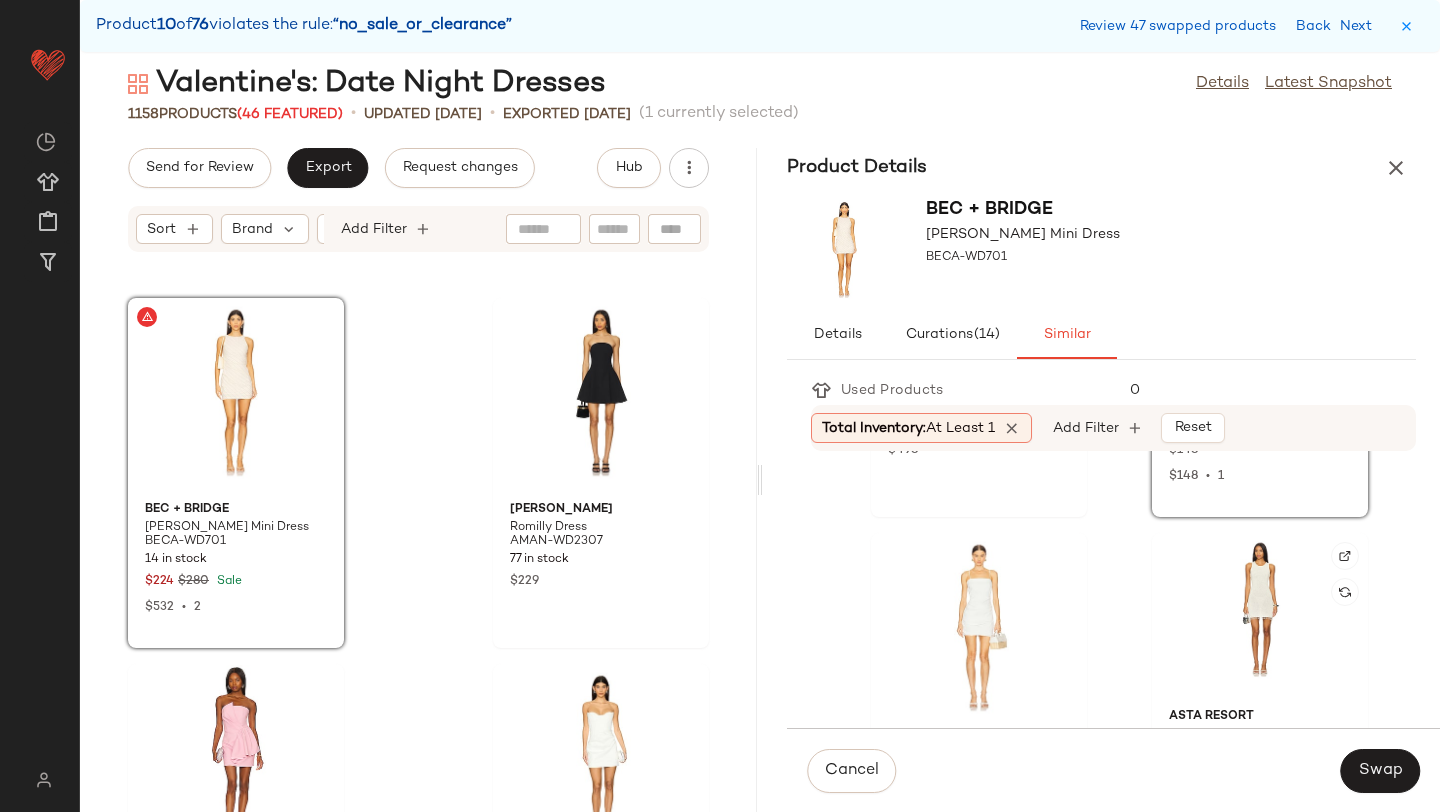 scroll, scrollTop: 302, scrollLeft: 0, axis: vertical 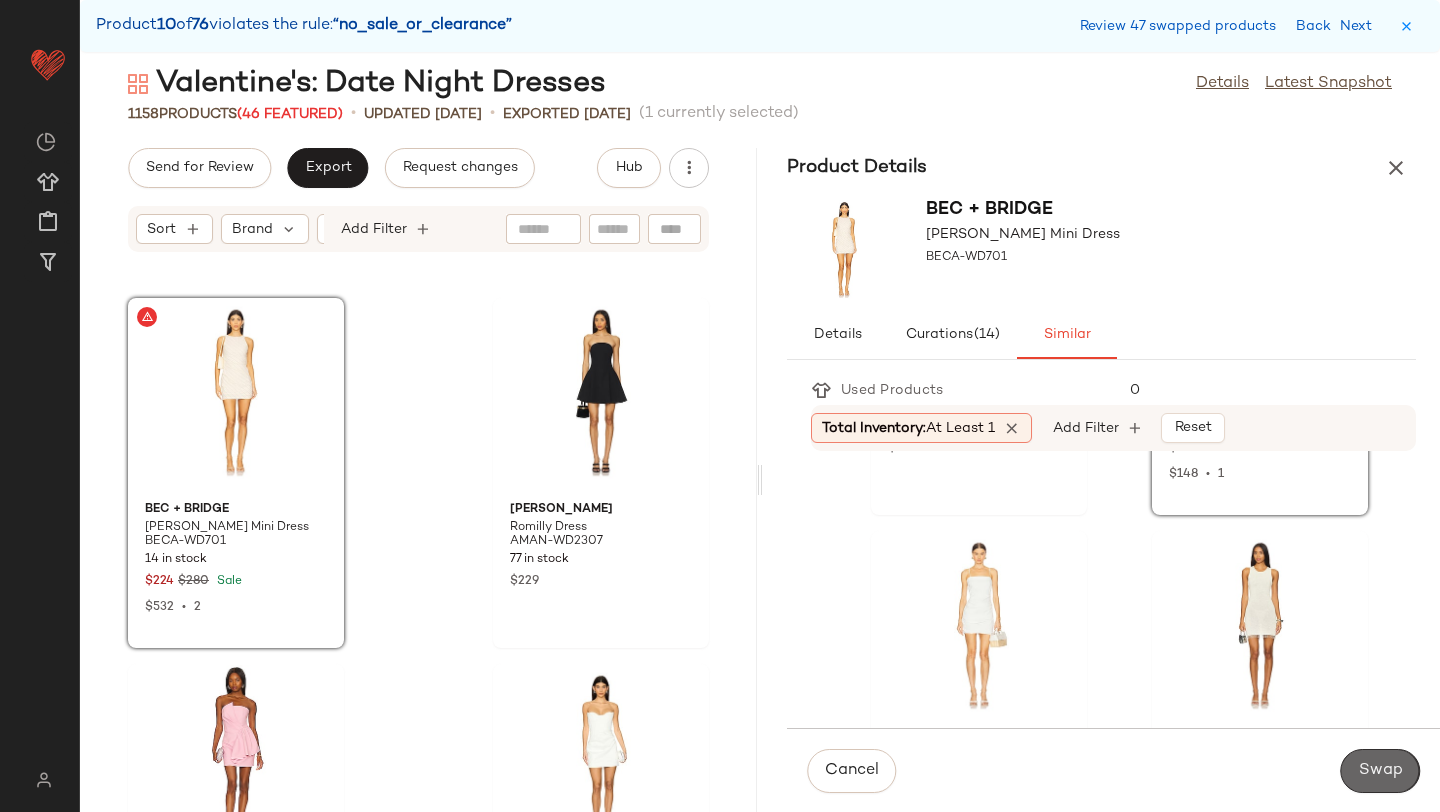 click on "Swap" at bounding box center [1380, 771] 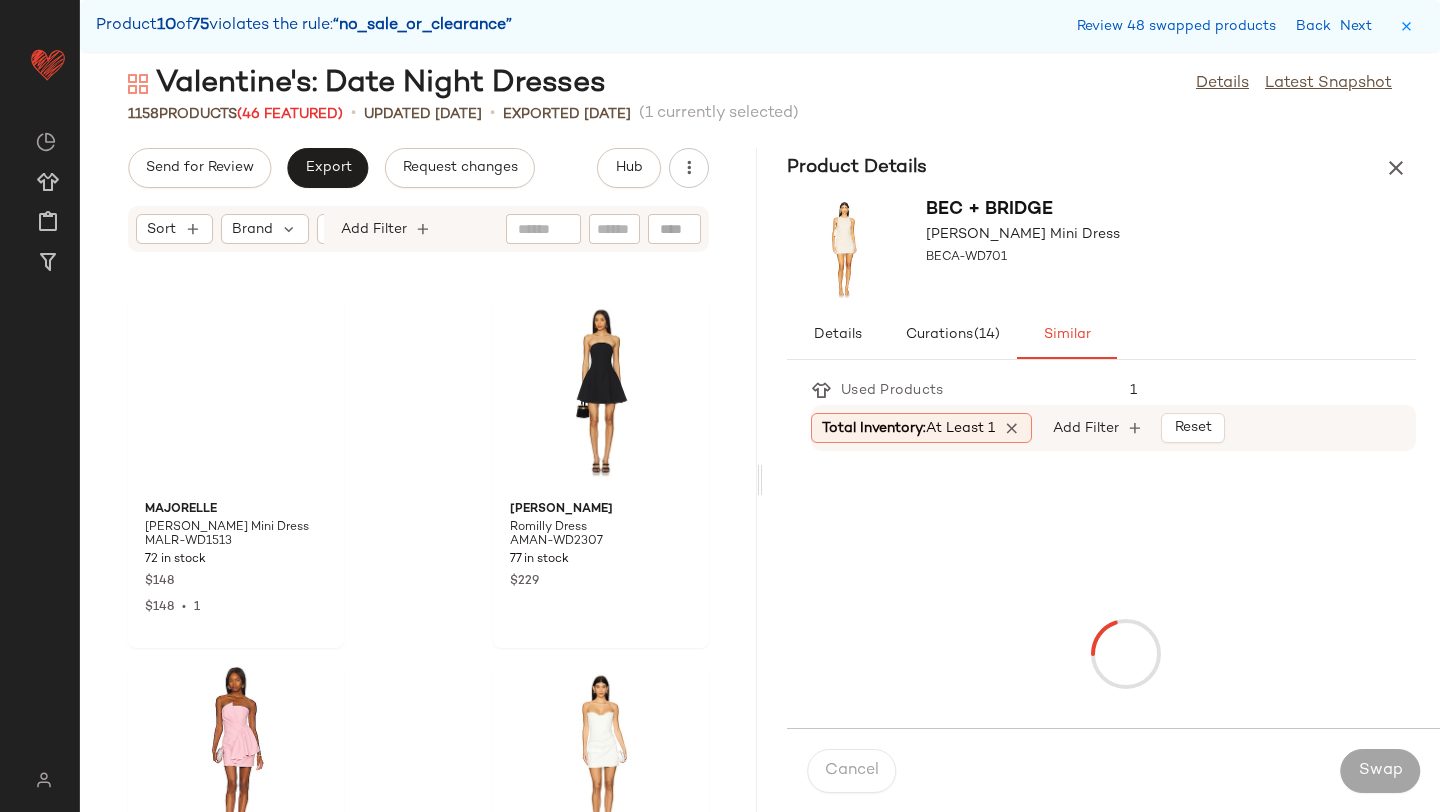 scroll, scrollTop: 106872, scrollLeft: 0, axis: vertical 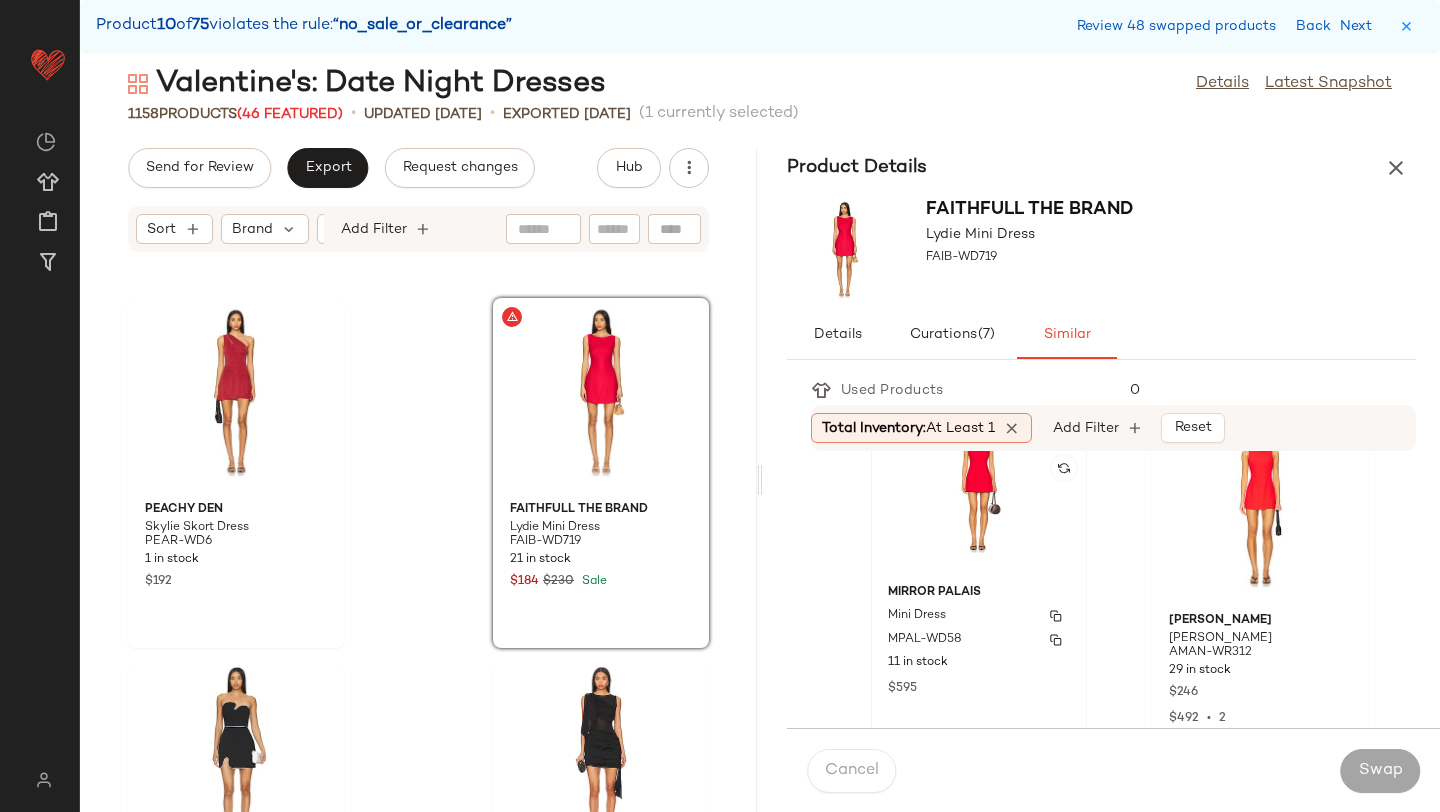 click on "Mini Dress" at bounding box center (979, 616) 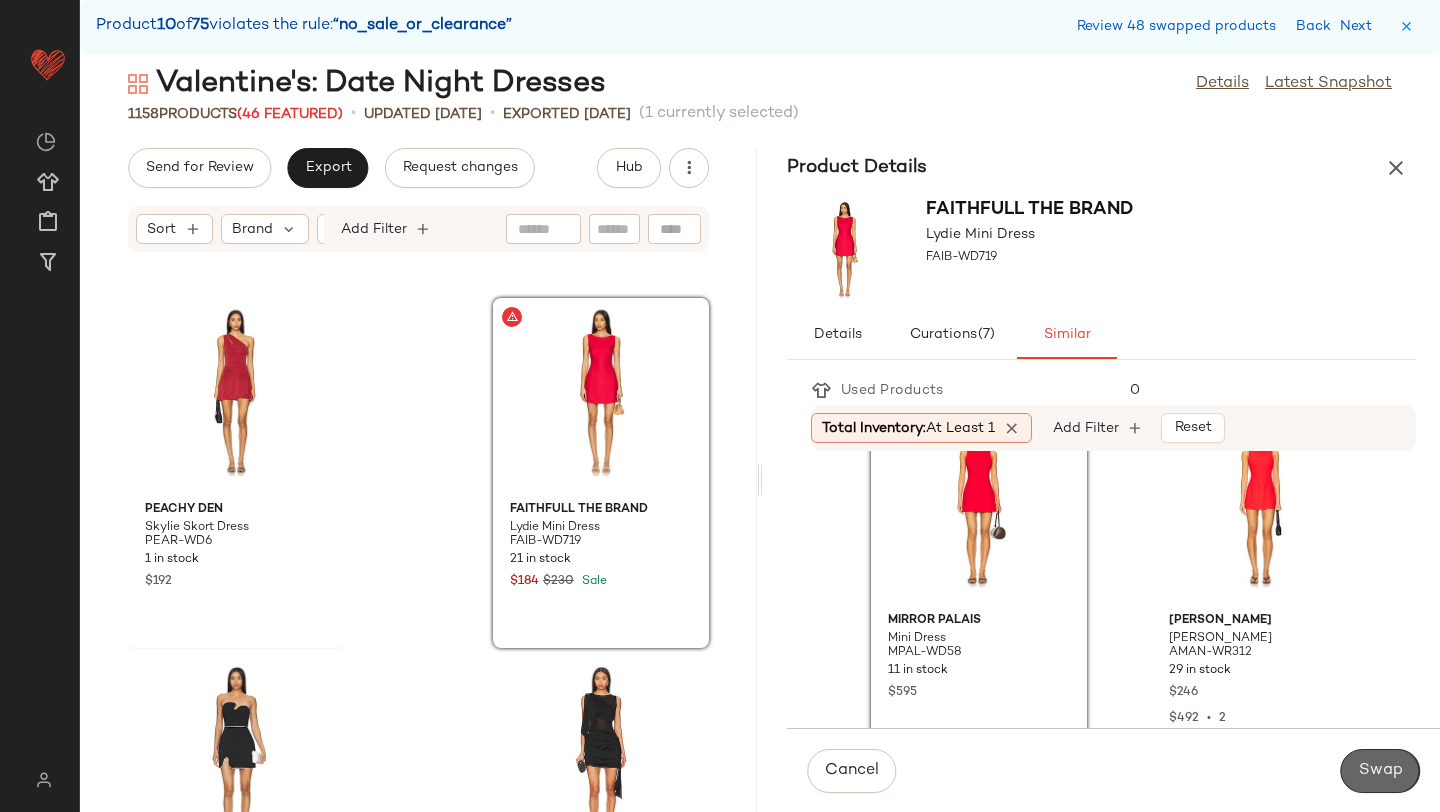 click on "Swap" at bounding box center [1380, 771] 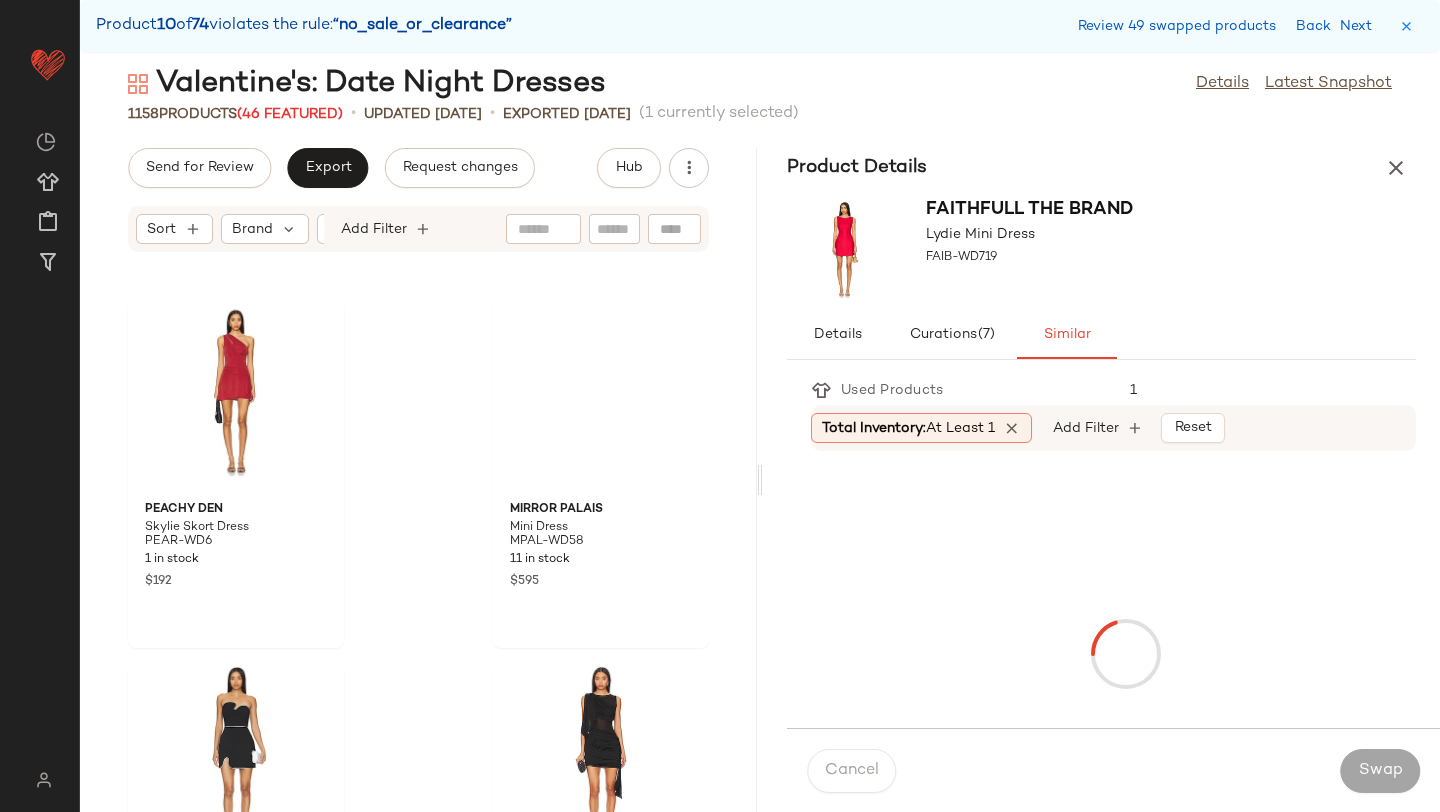 scroll, scrollTop: 109068, scrollLeft: 0, axis: vertical 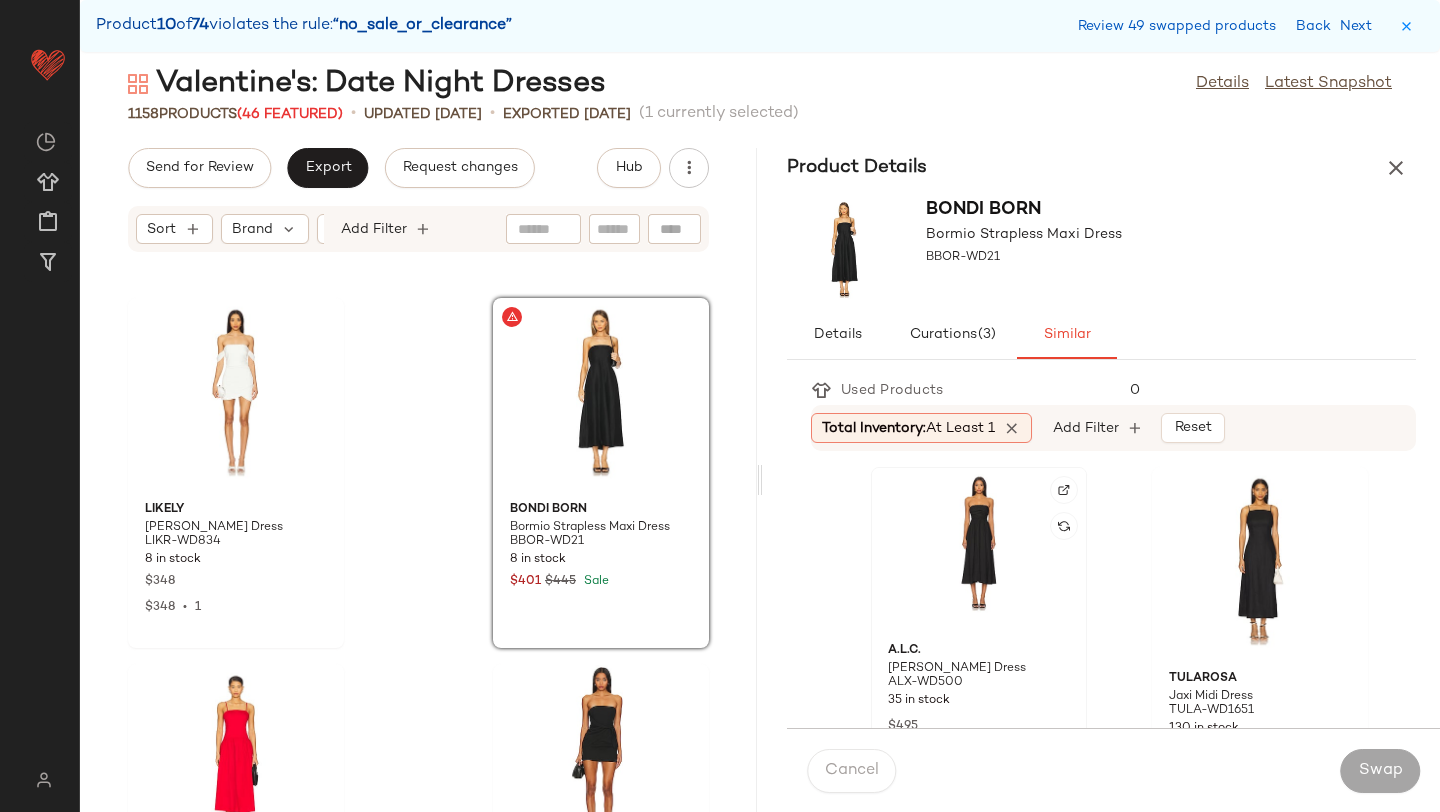 click 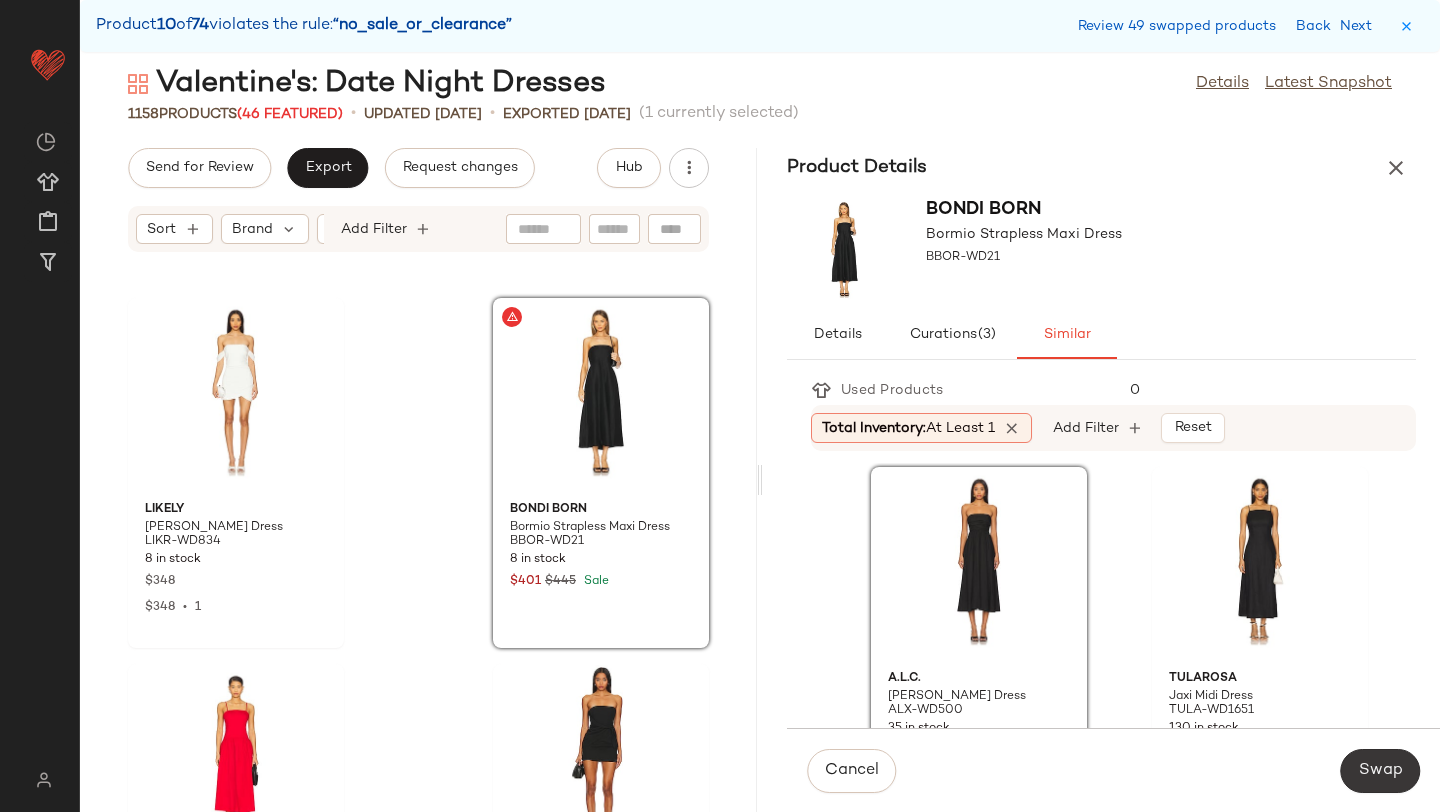 click on "Swap" 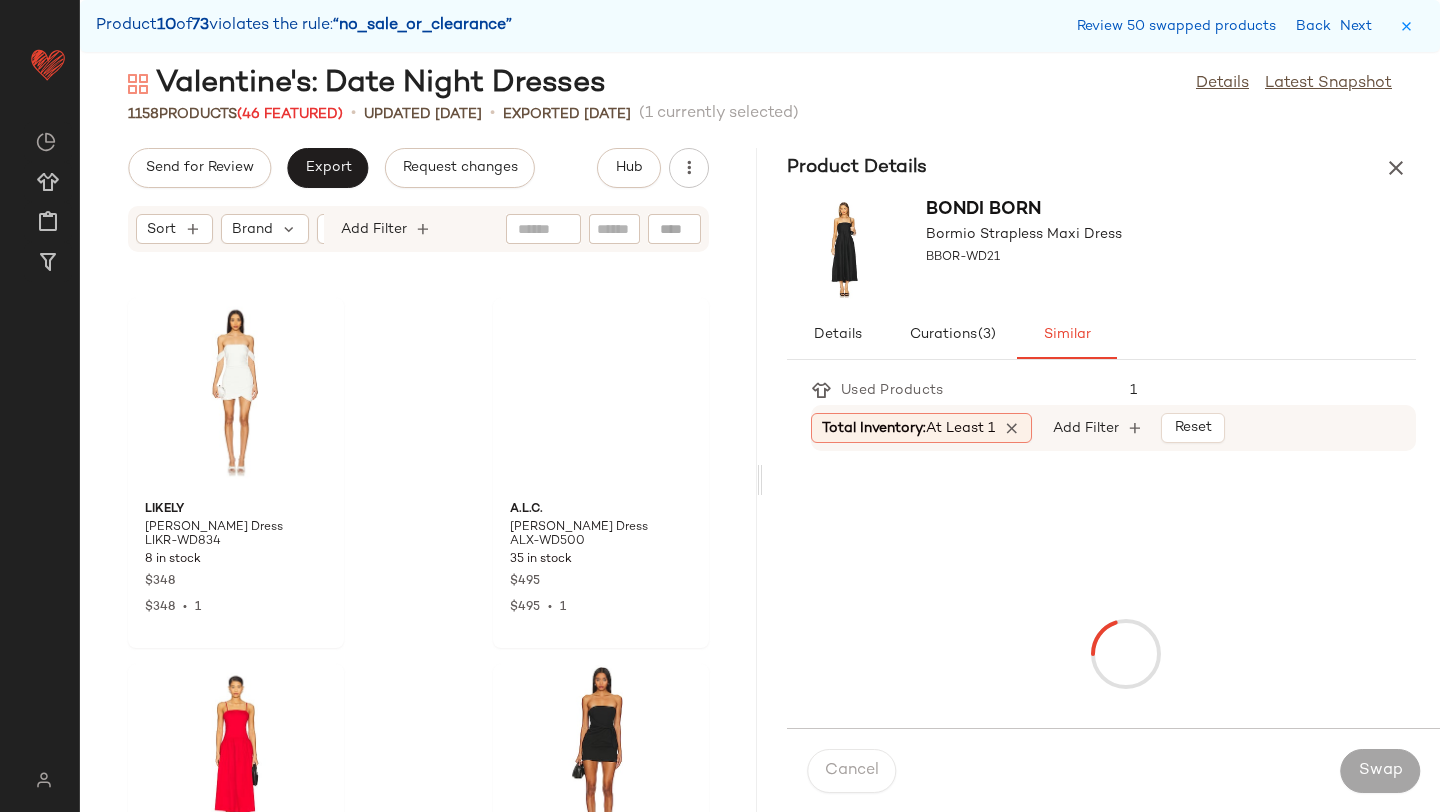 scroll, scrollTop: 110166, scrollLeft: 0, axis: vertical 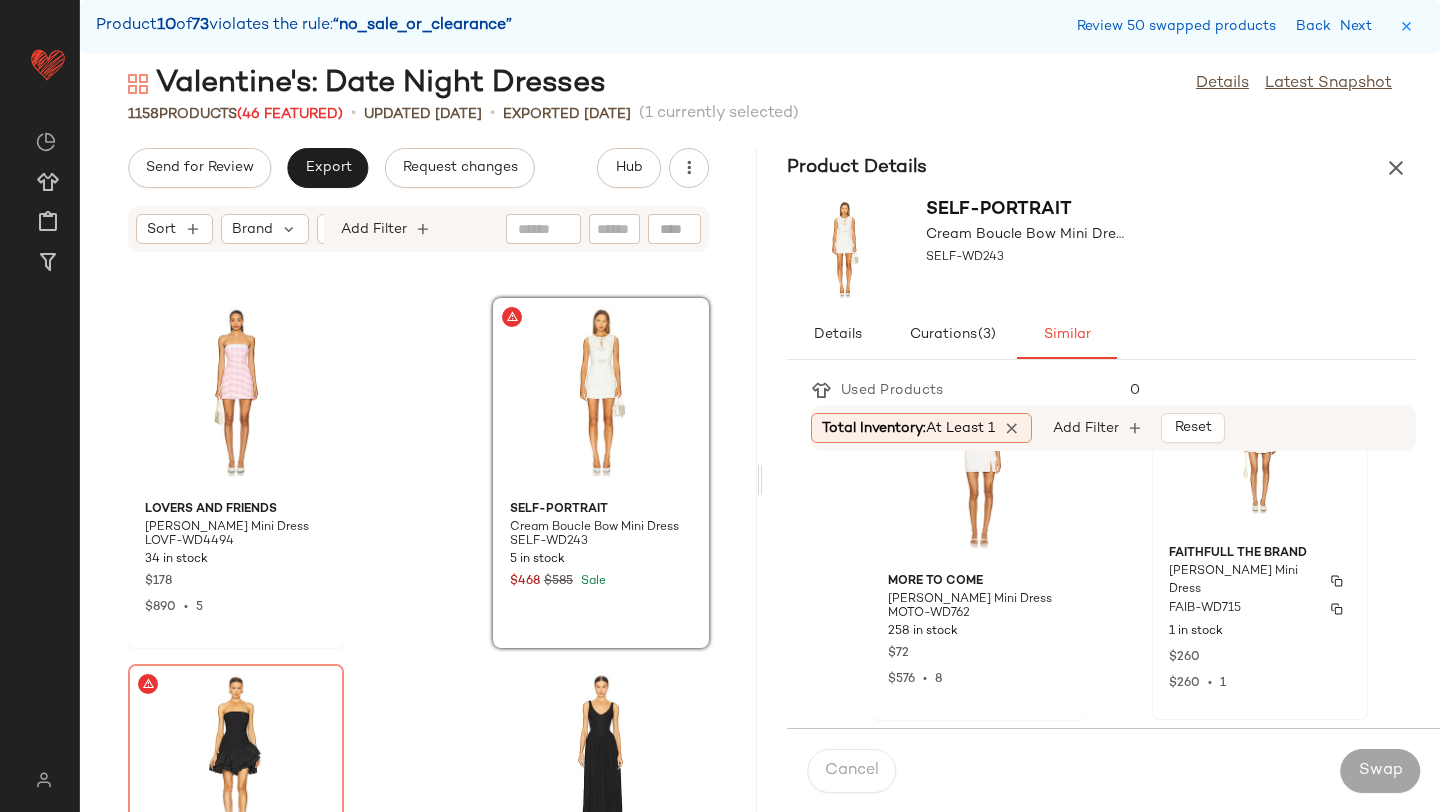 click on "FAIB-WD715" at bounding box center [1260, 609] 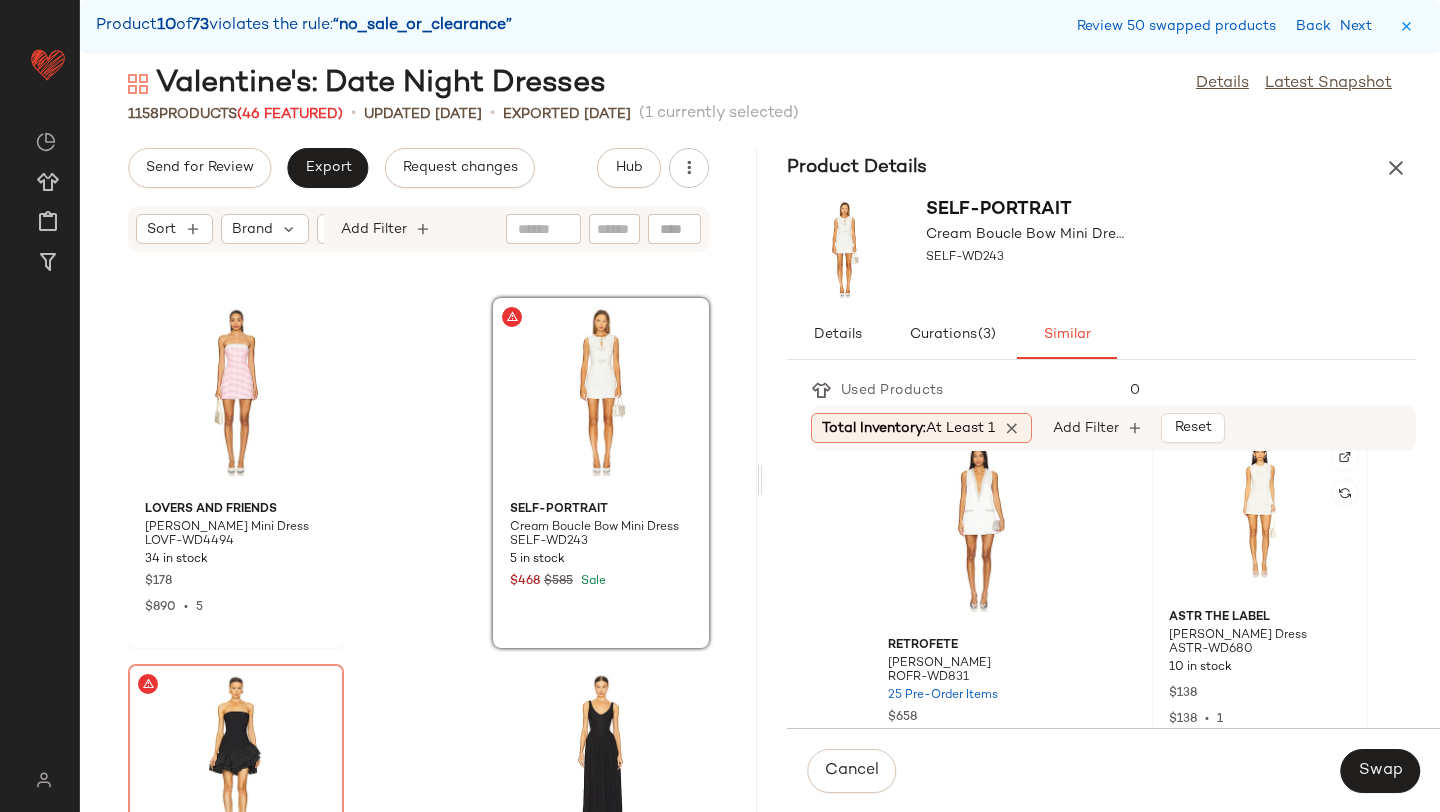 scroll, scrollTop: 1133, scrollLeft: 0, axis: vertical 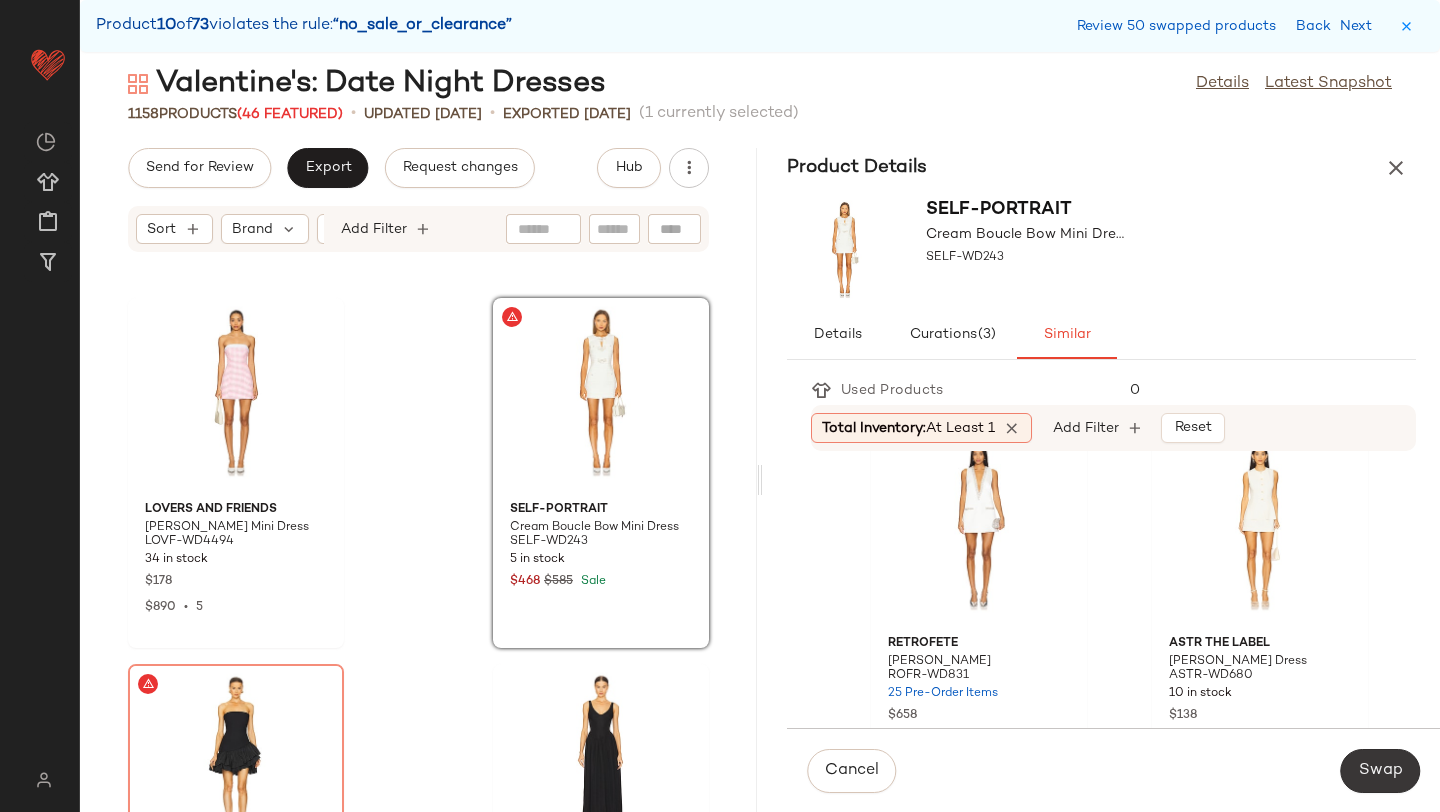 click on "Swap" at bounding box center (1380, 771) 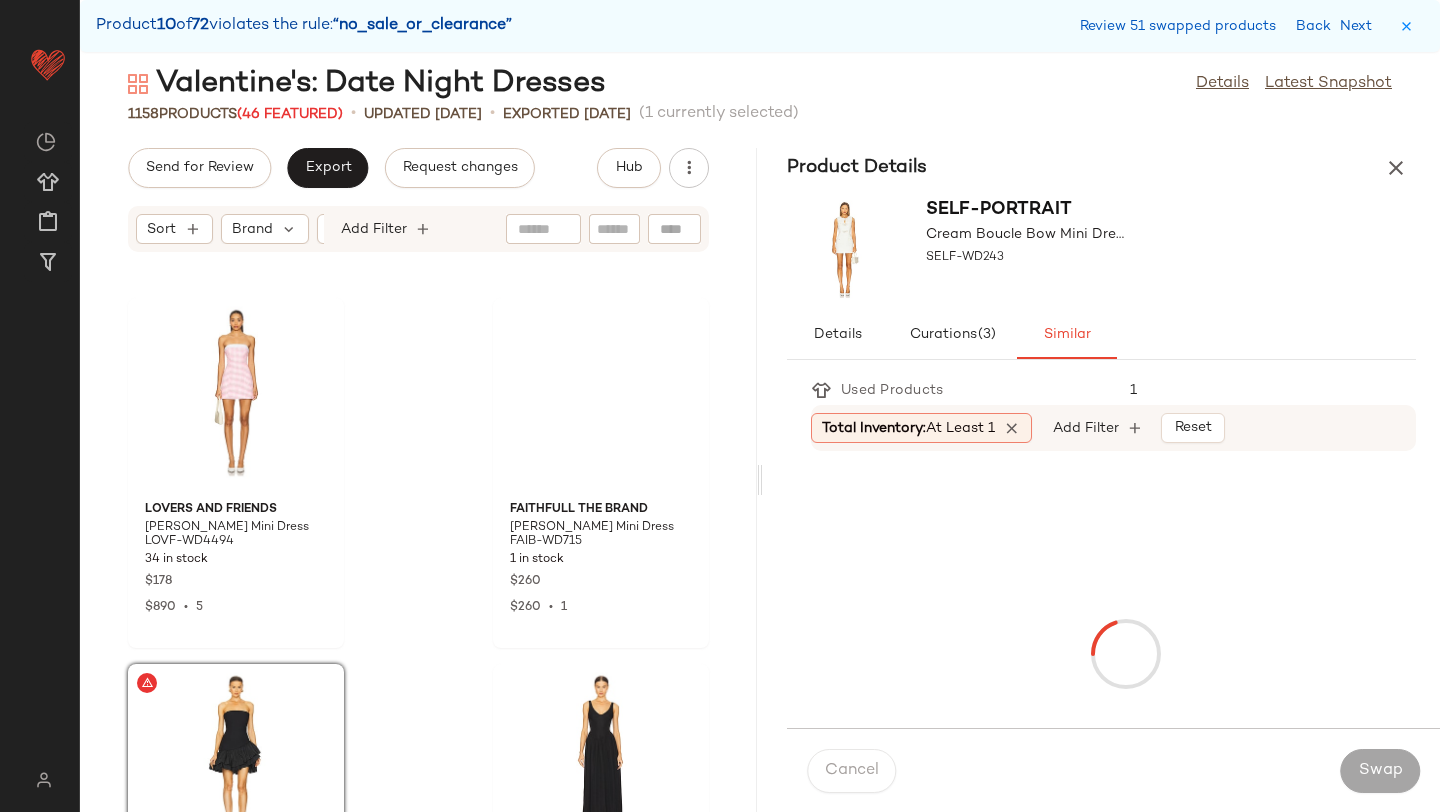 scroll, scrollTop: 110532, scrollLeft: 0, axis: vertical 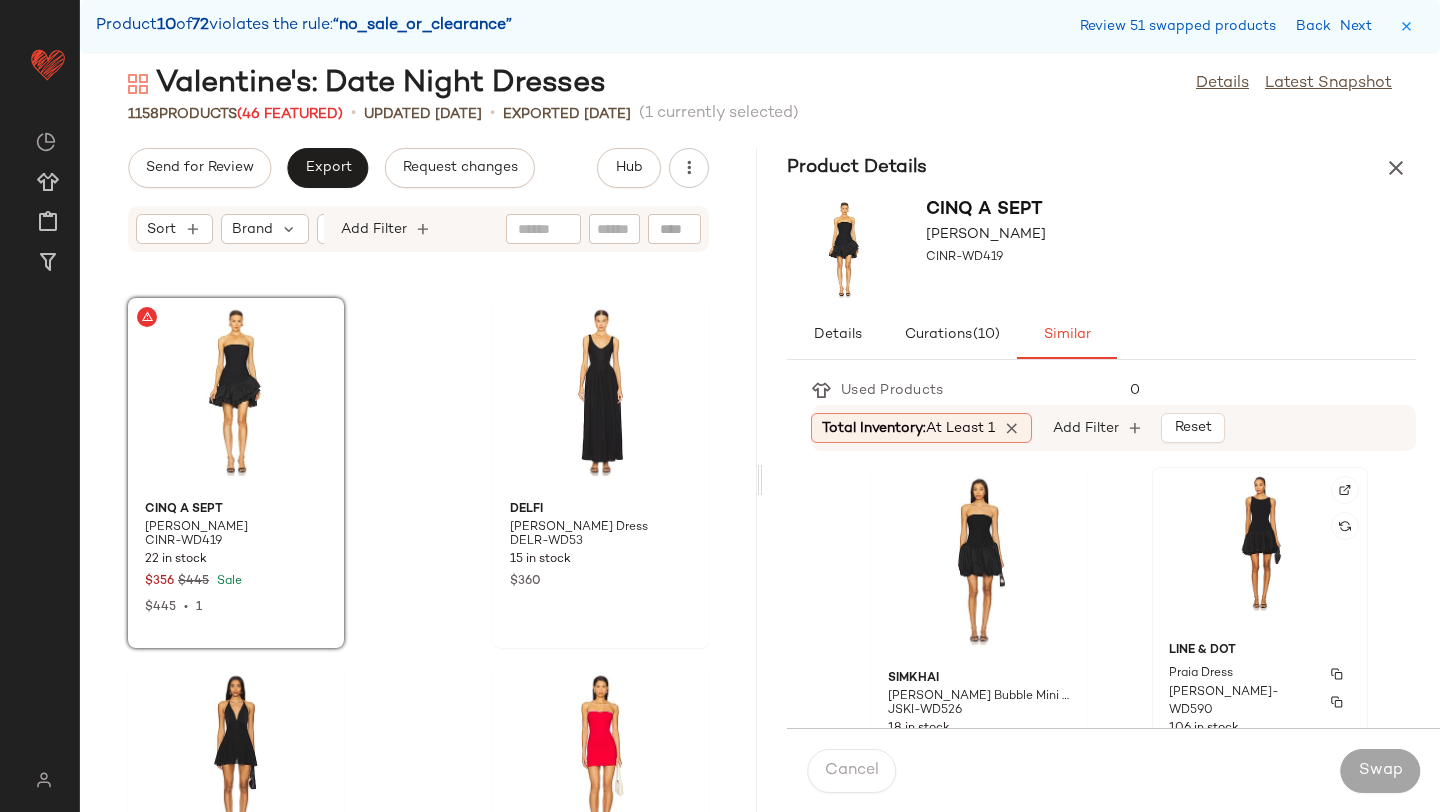 click on "Line & Dot Praia Dress LEAX-WD590 106 in stock $138" 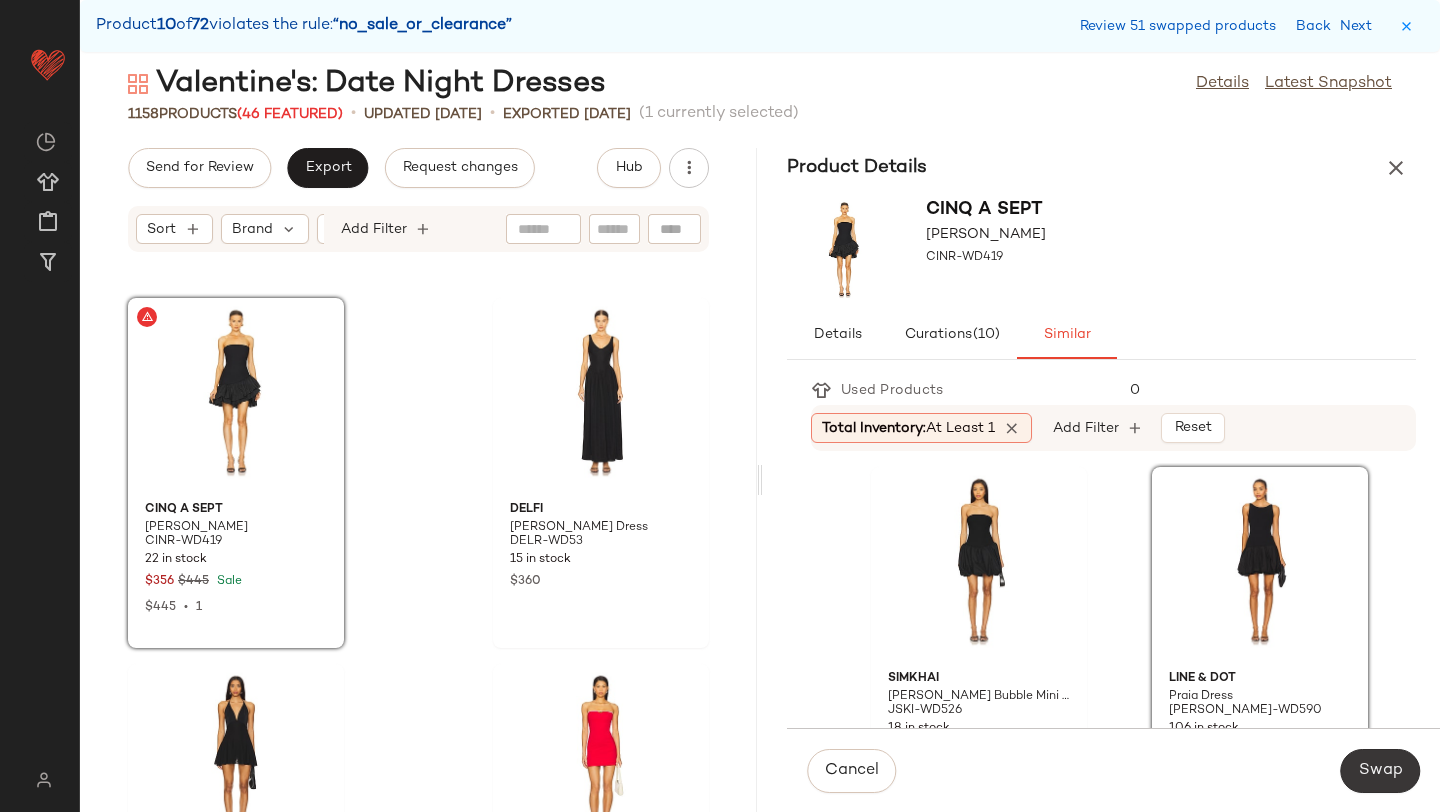 click on "Swap" 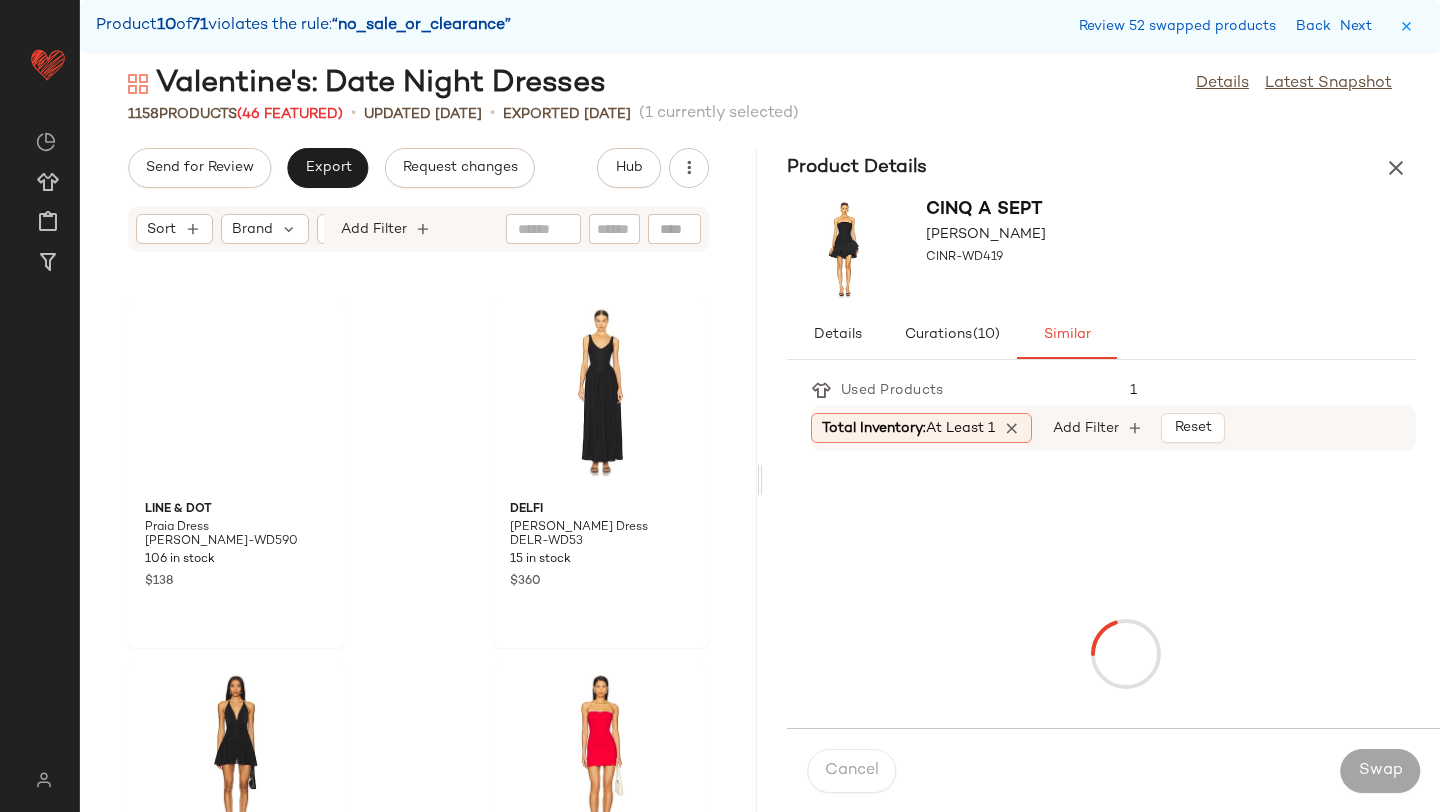scroll, scrollTop: 112362, scrollLeft: 0, axis: vertical 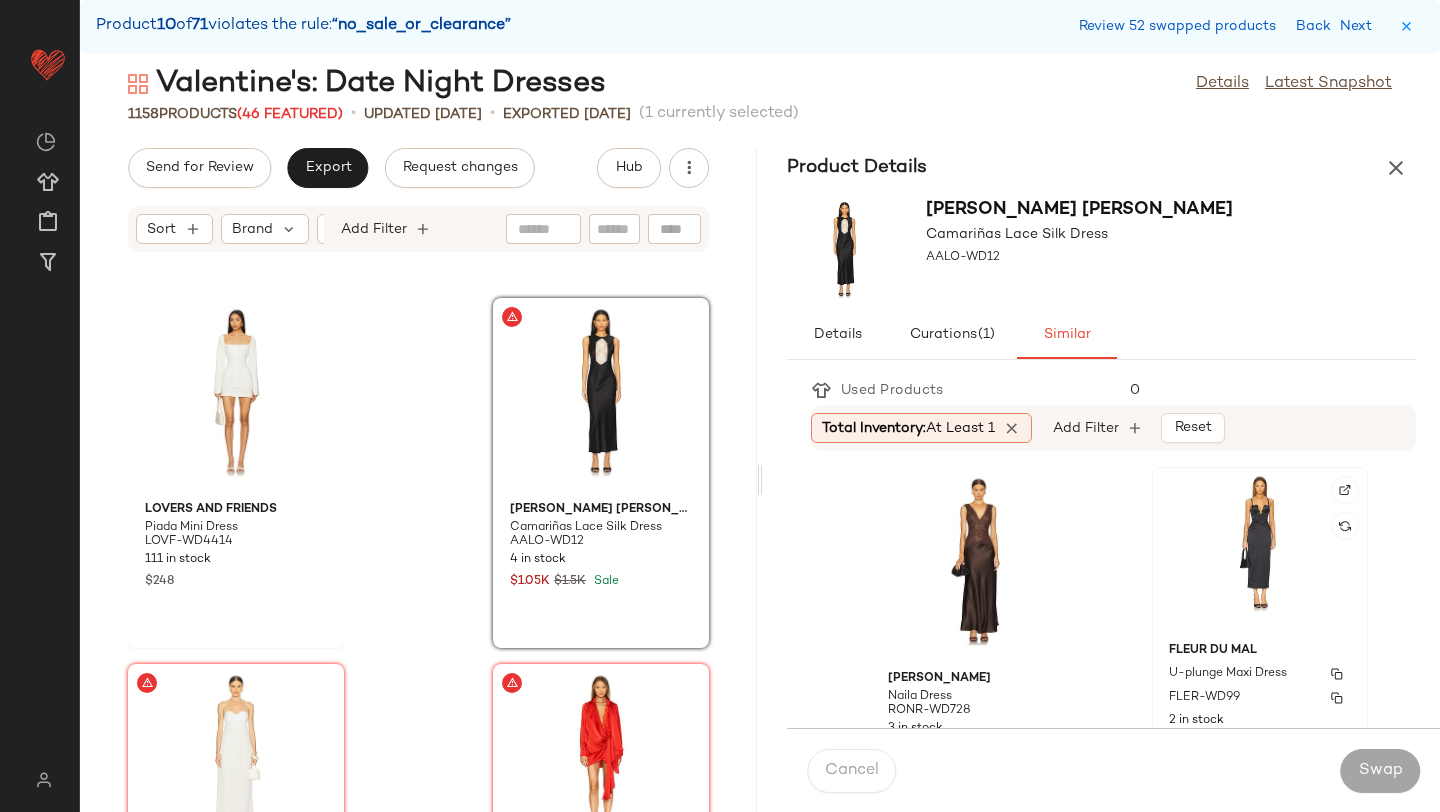 click on "fleur du mal" at bounding box center [1260, 651] 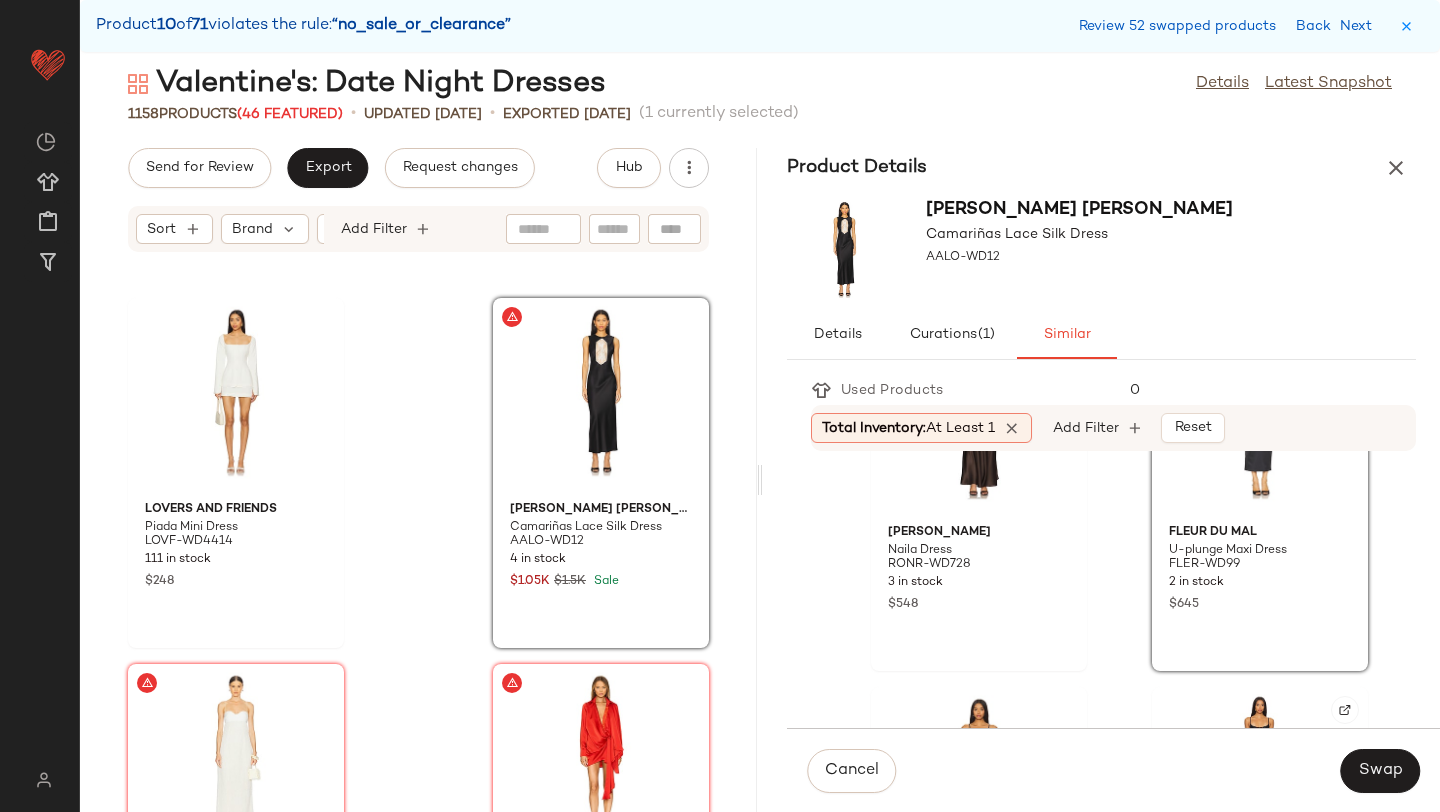 scroll, scrollTop: 0, scrollLeft: 0, axis: both 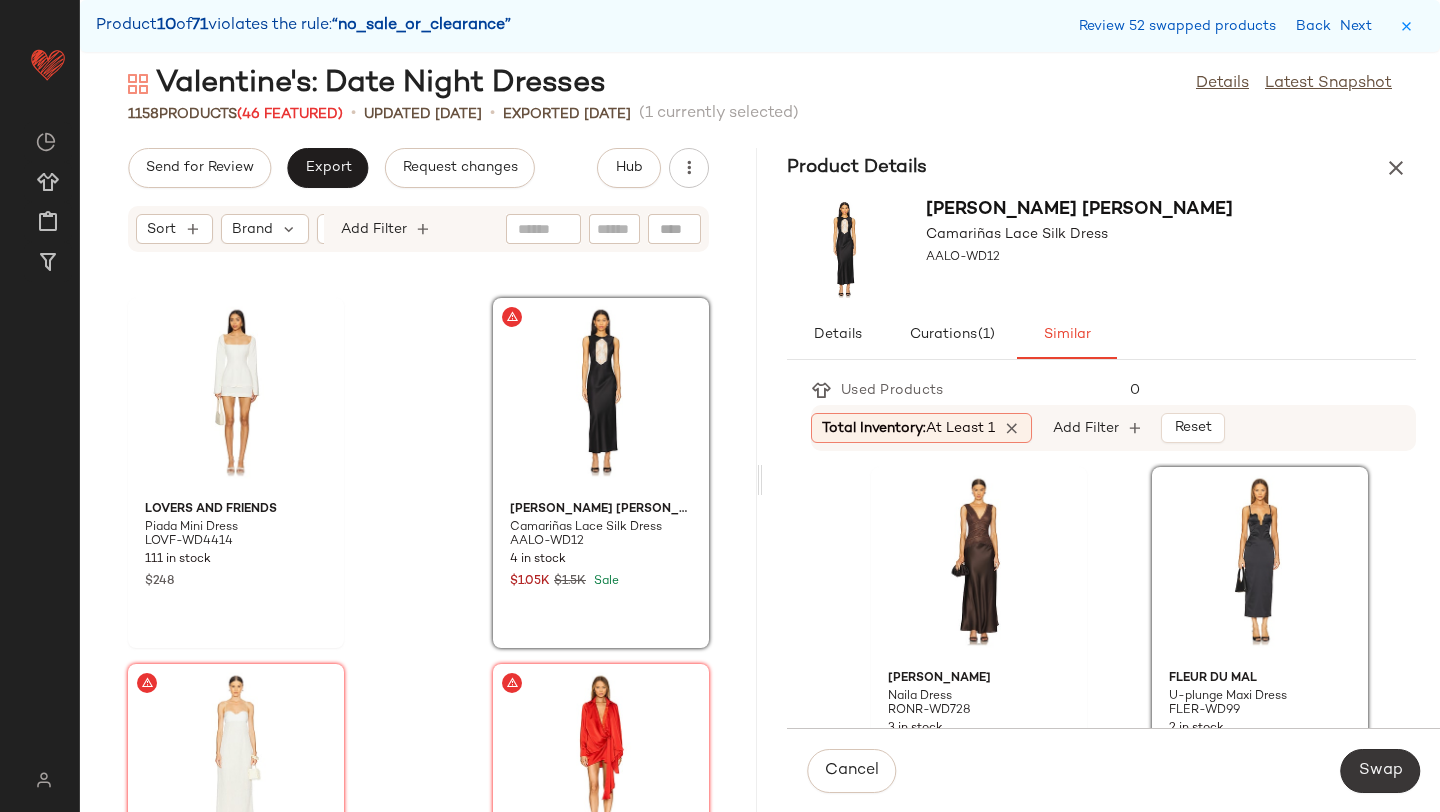click on "Swap" at bounding box center (1380, 771) 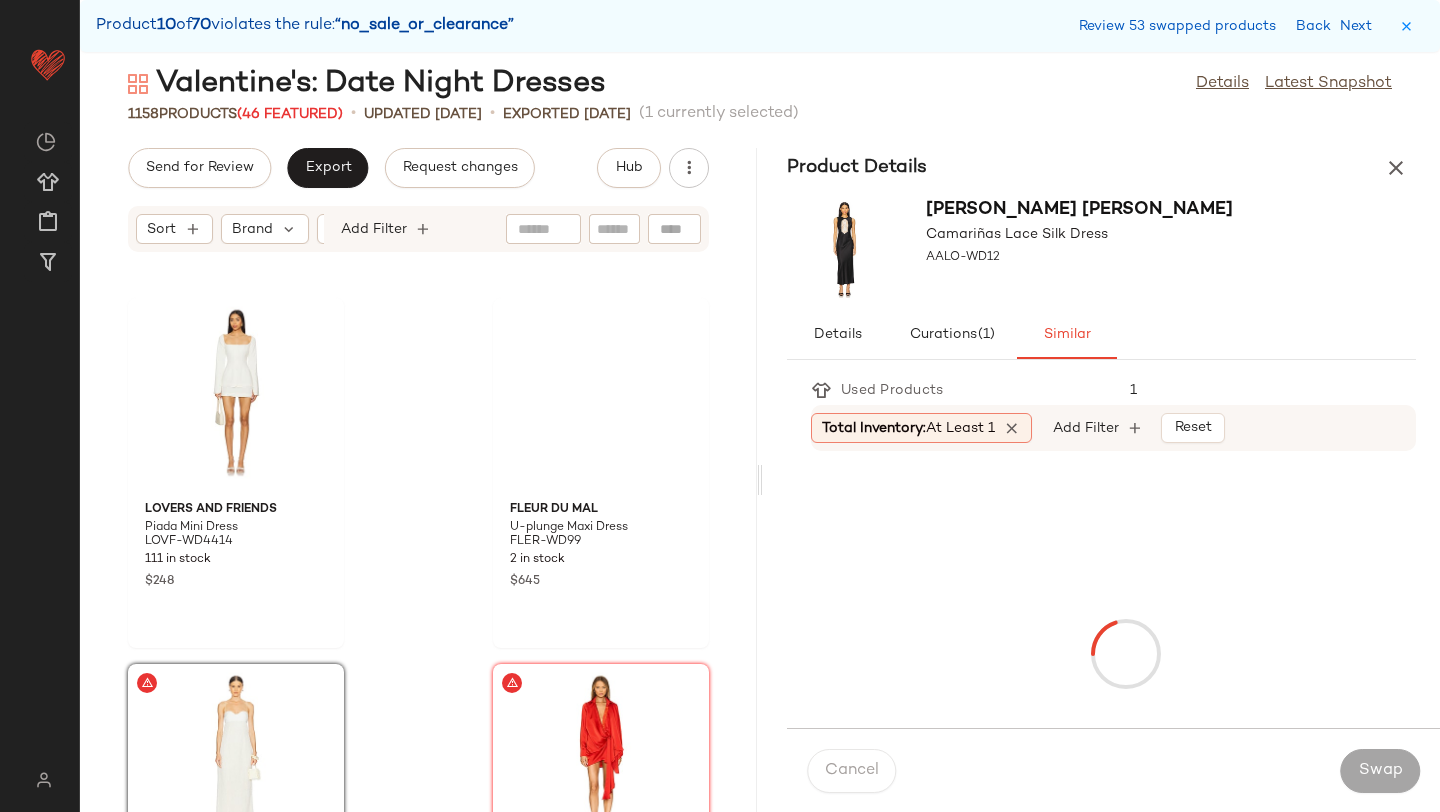 scroll, scrollTop: 112728, scrollLeft: 0, axis: vertical 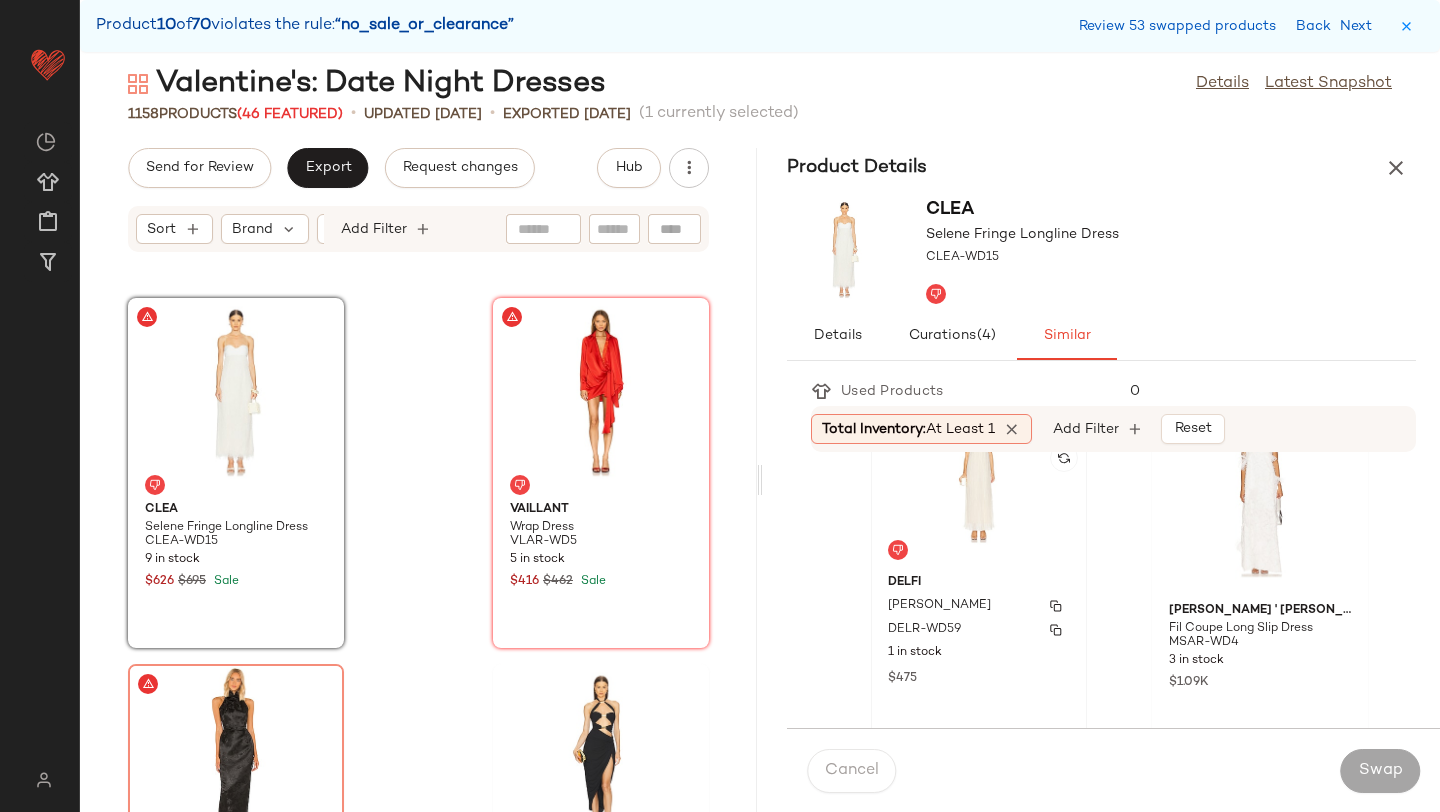 click on "$475" at bounding box center (979, 677) 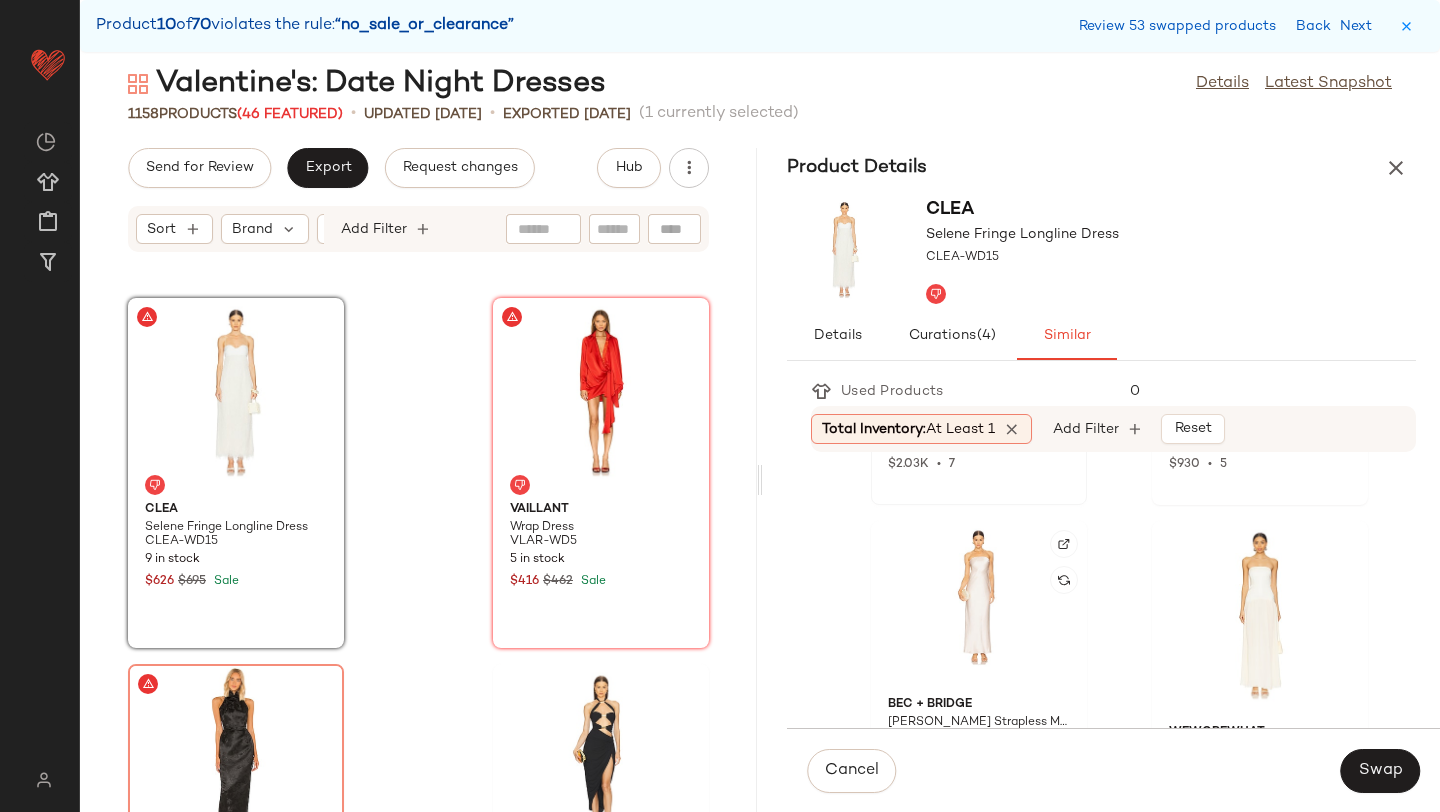 scroll, scrollTop: 1441, scrollLeft: 0, axis: vertical 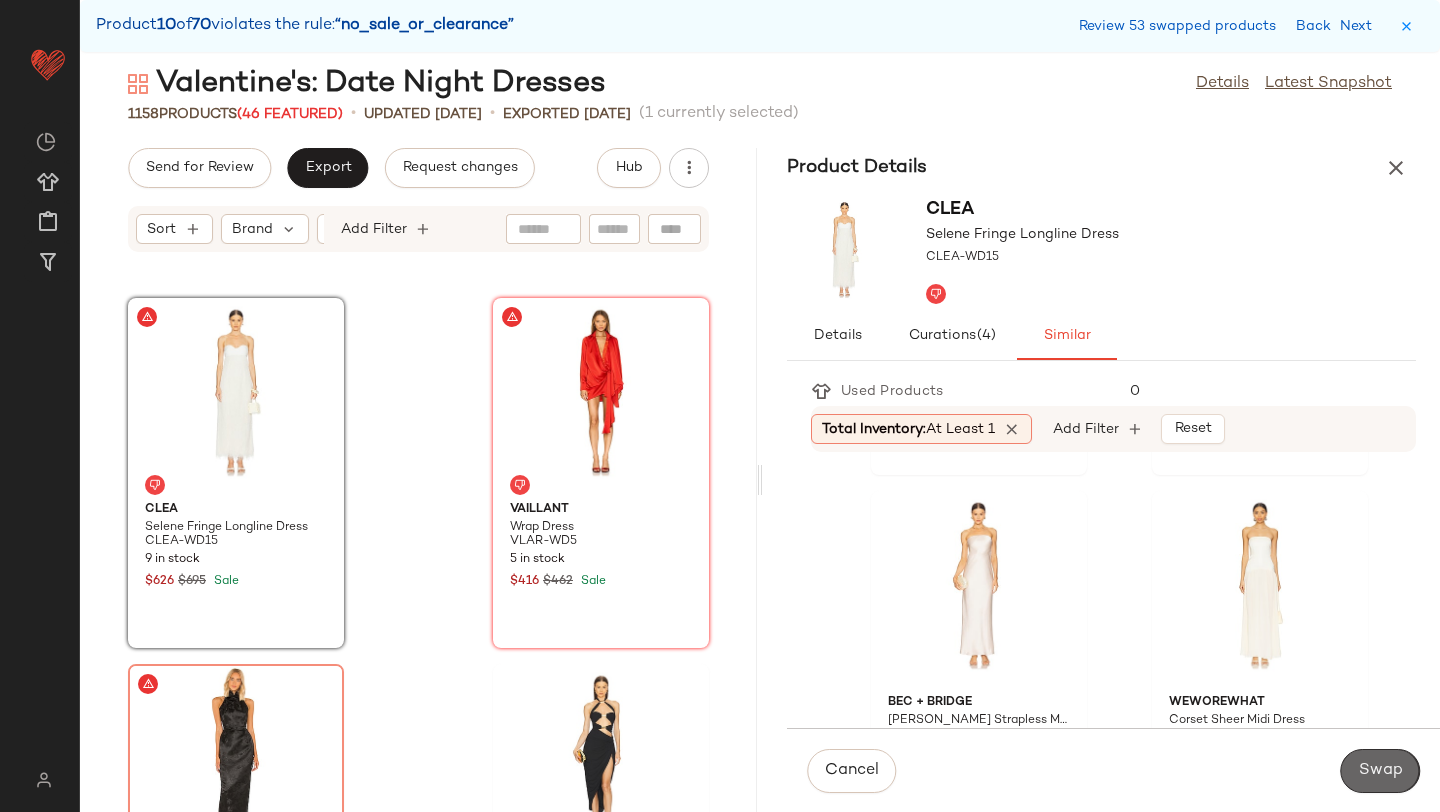 click on "Swap" 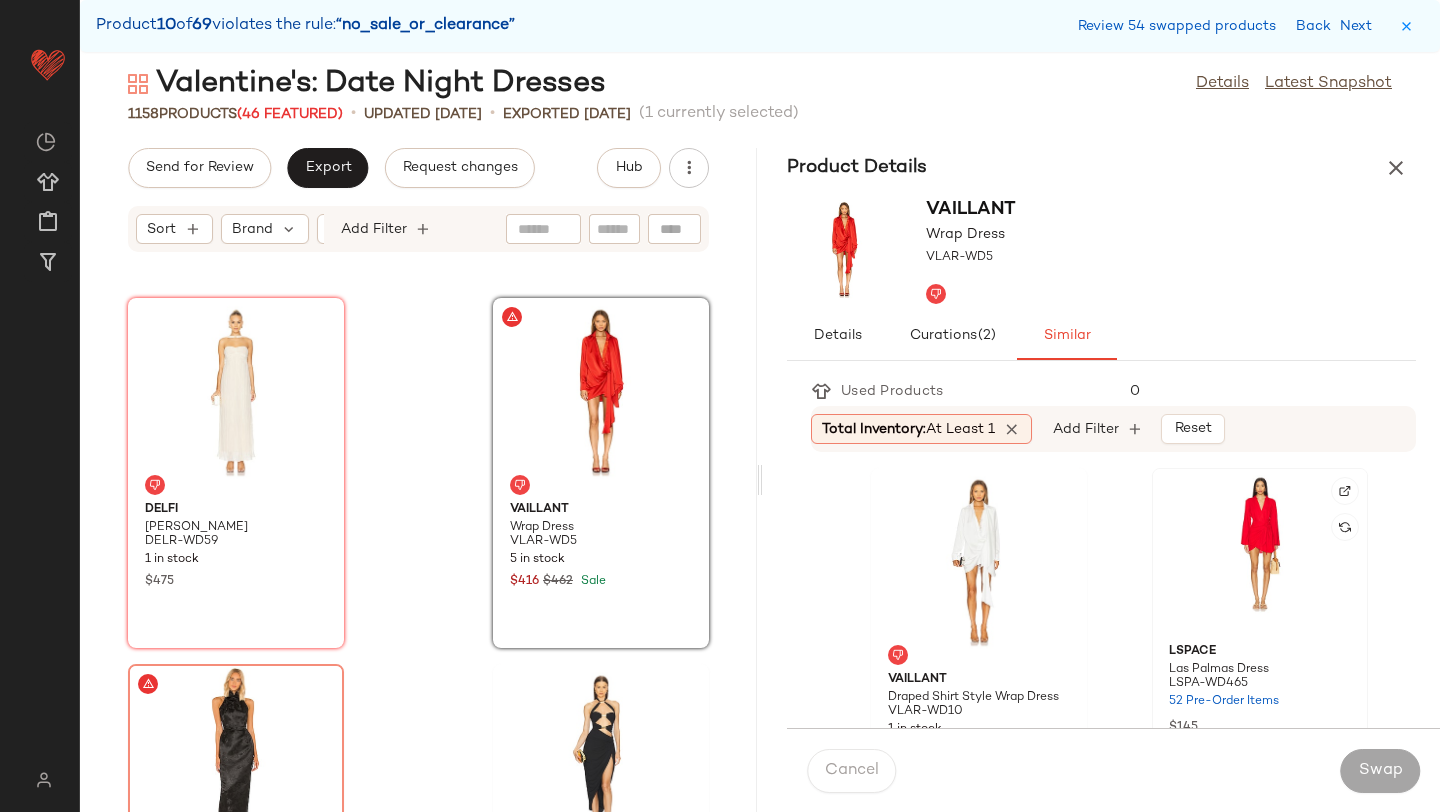 click 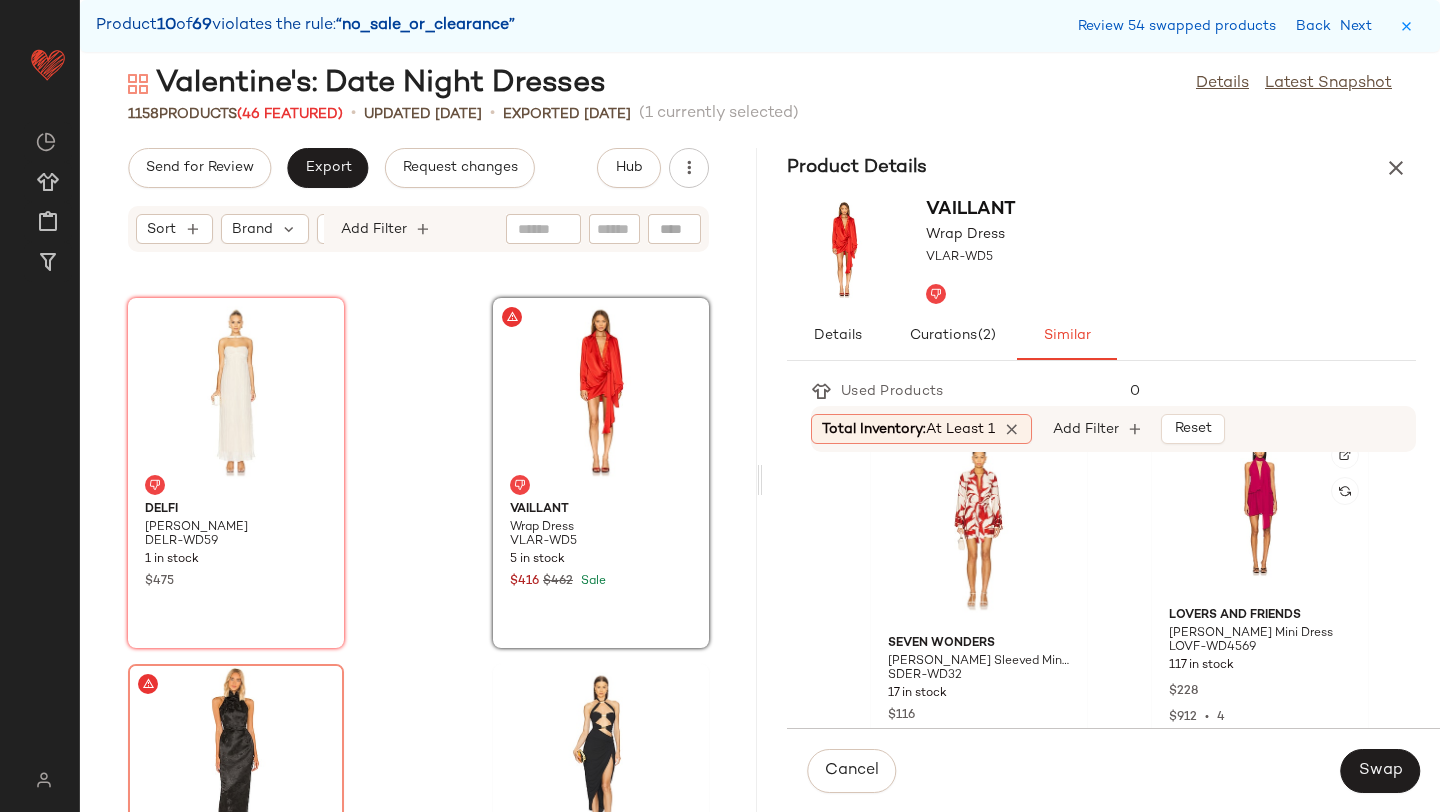 scroll, scrollTop: 1501, scrollLeft: 0, axis: vertical 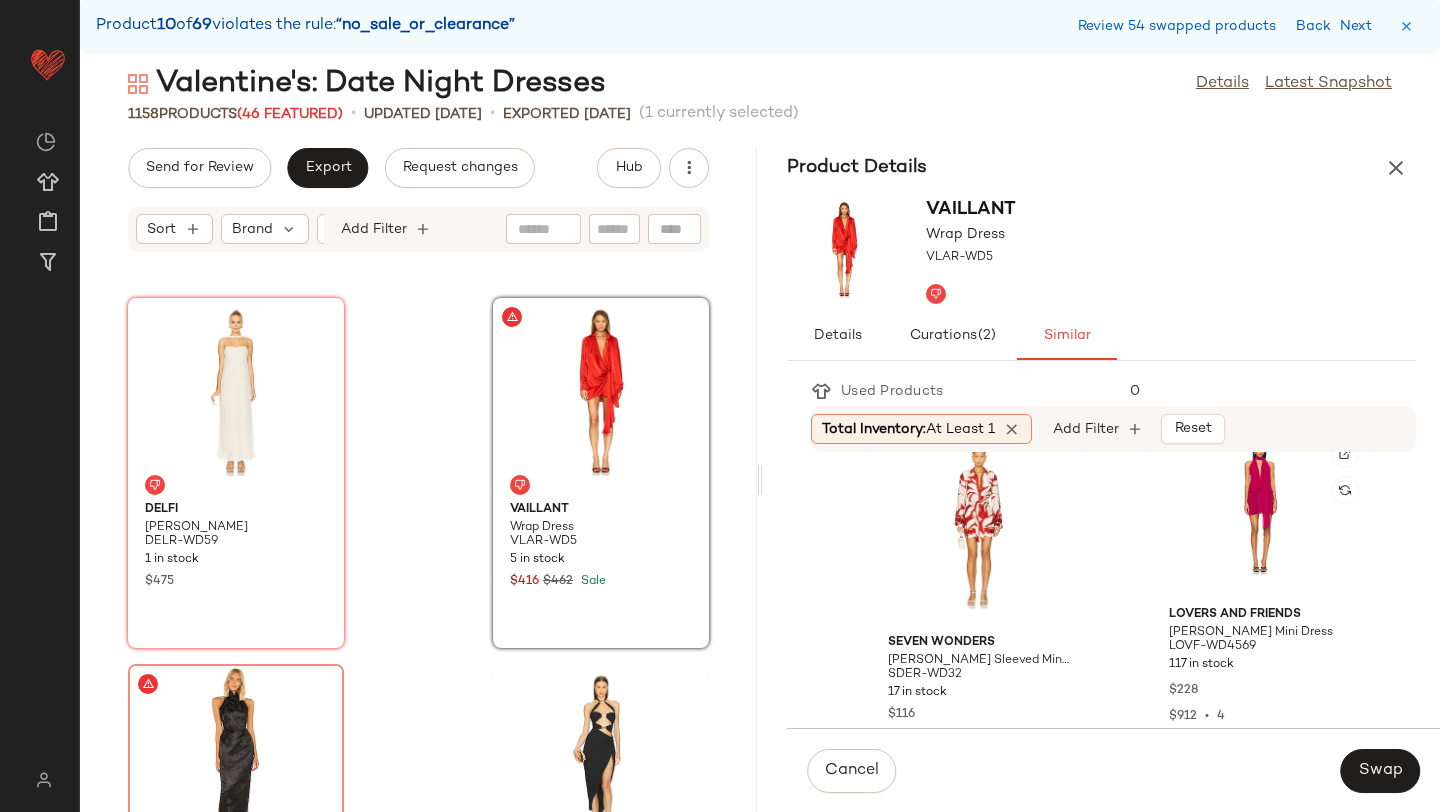 click on "Lovers and Friends Michelle Mini Dress LOVF-WD4569 117 in stock $228 $912  •  4" 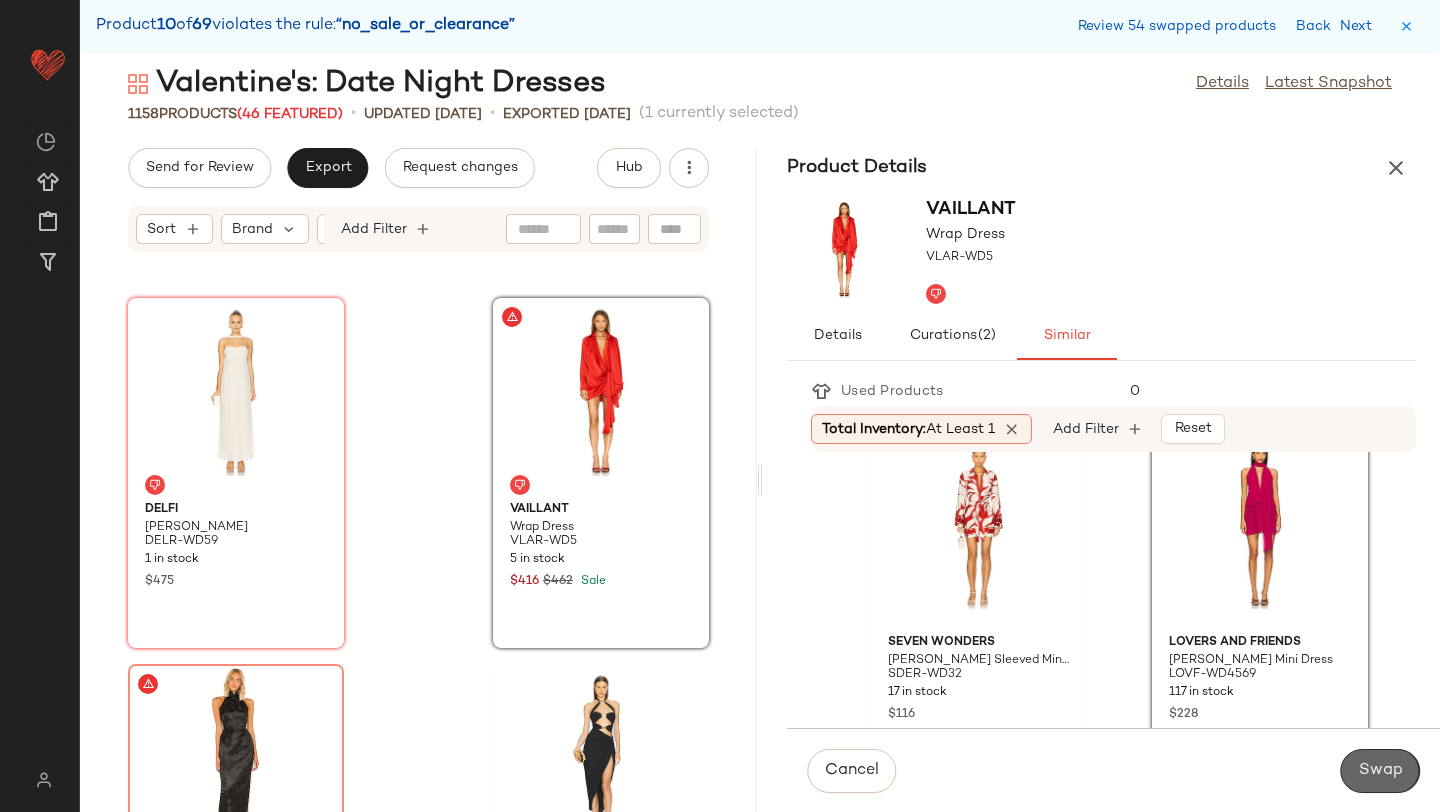 click on "Swap" 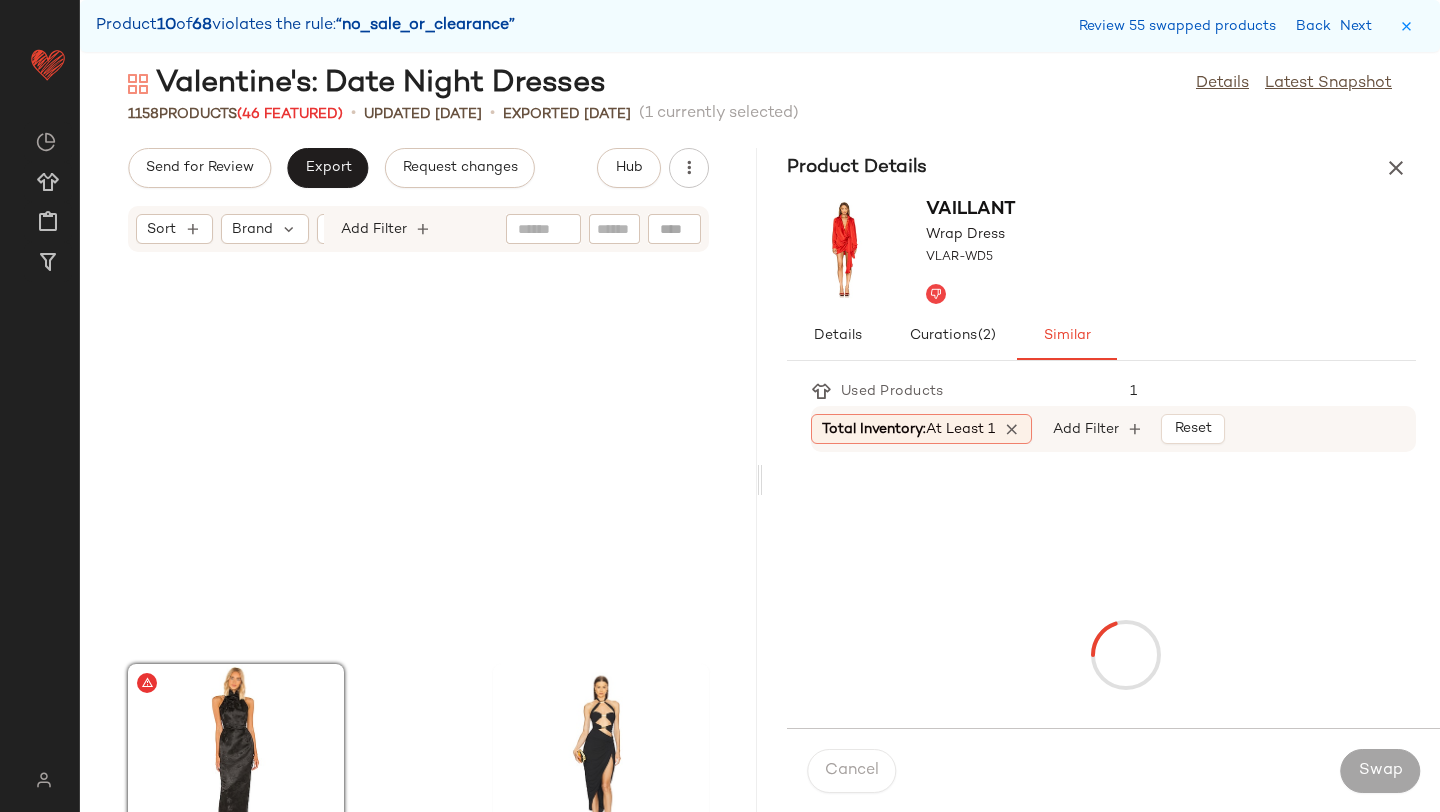 scroll, scrollTop: 113094, scrollLeft: 0, axis: vertical 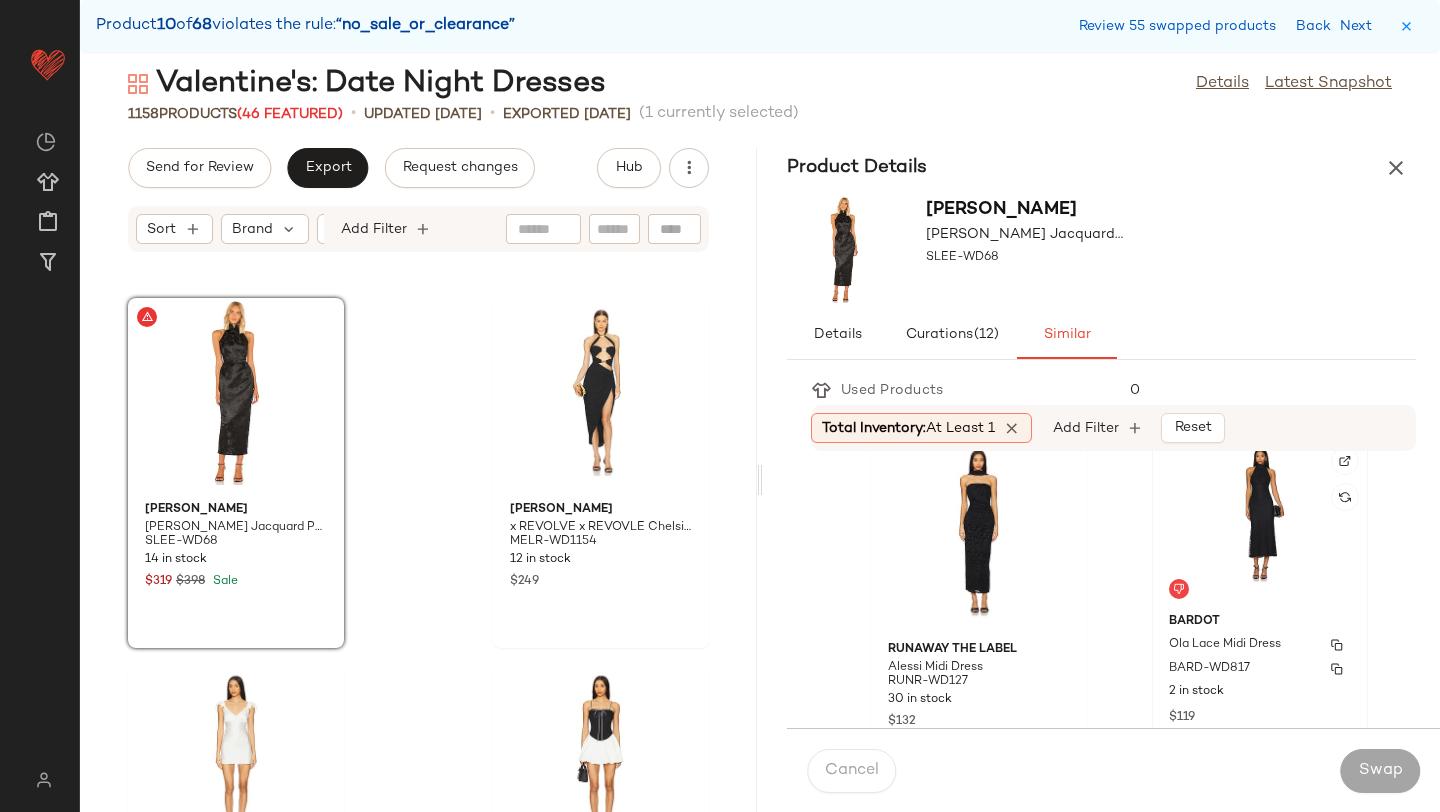 click on "Bardot" at bounding box center [1260, 622] 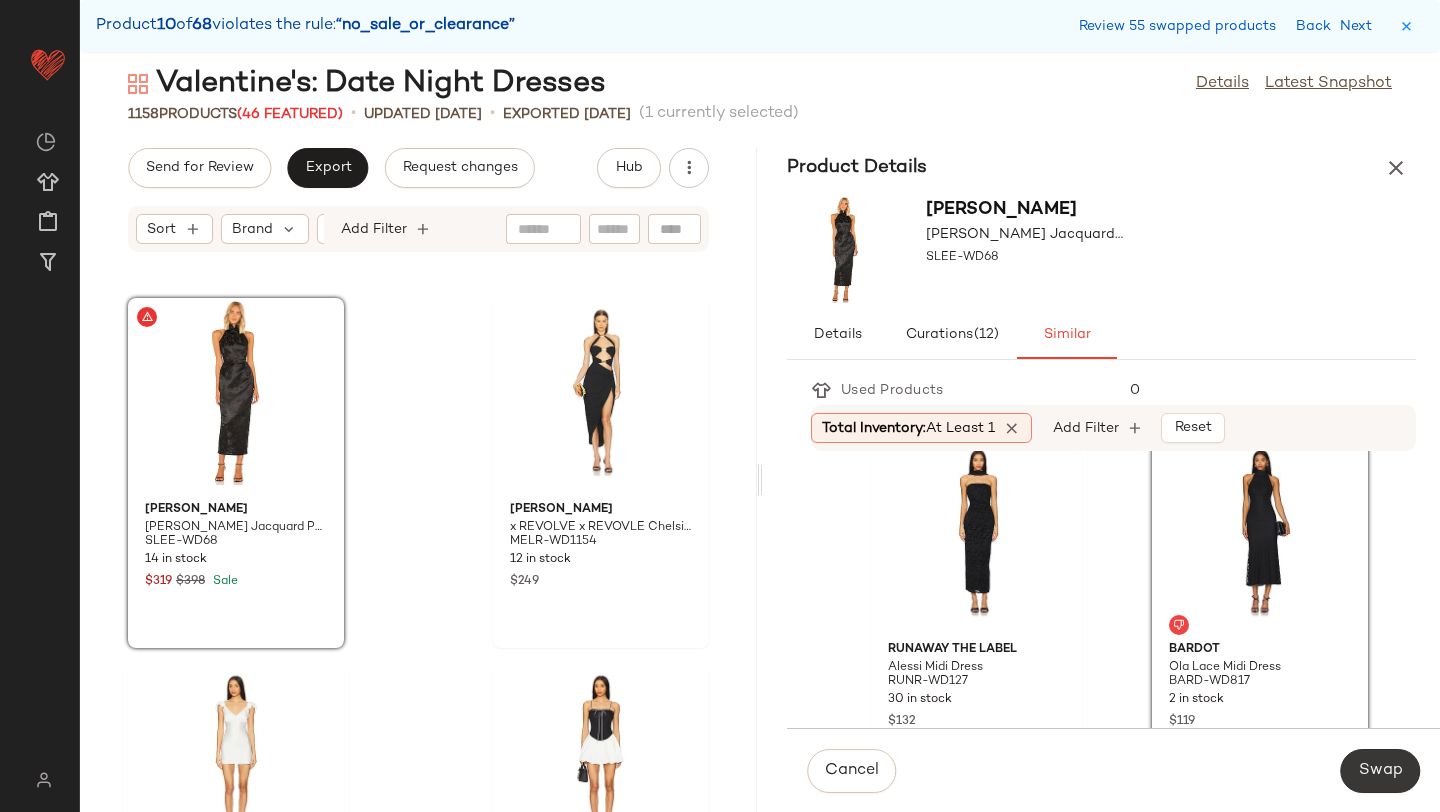 click on "Swap" at bounding box center [1380, 771] 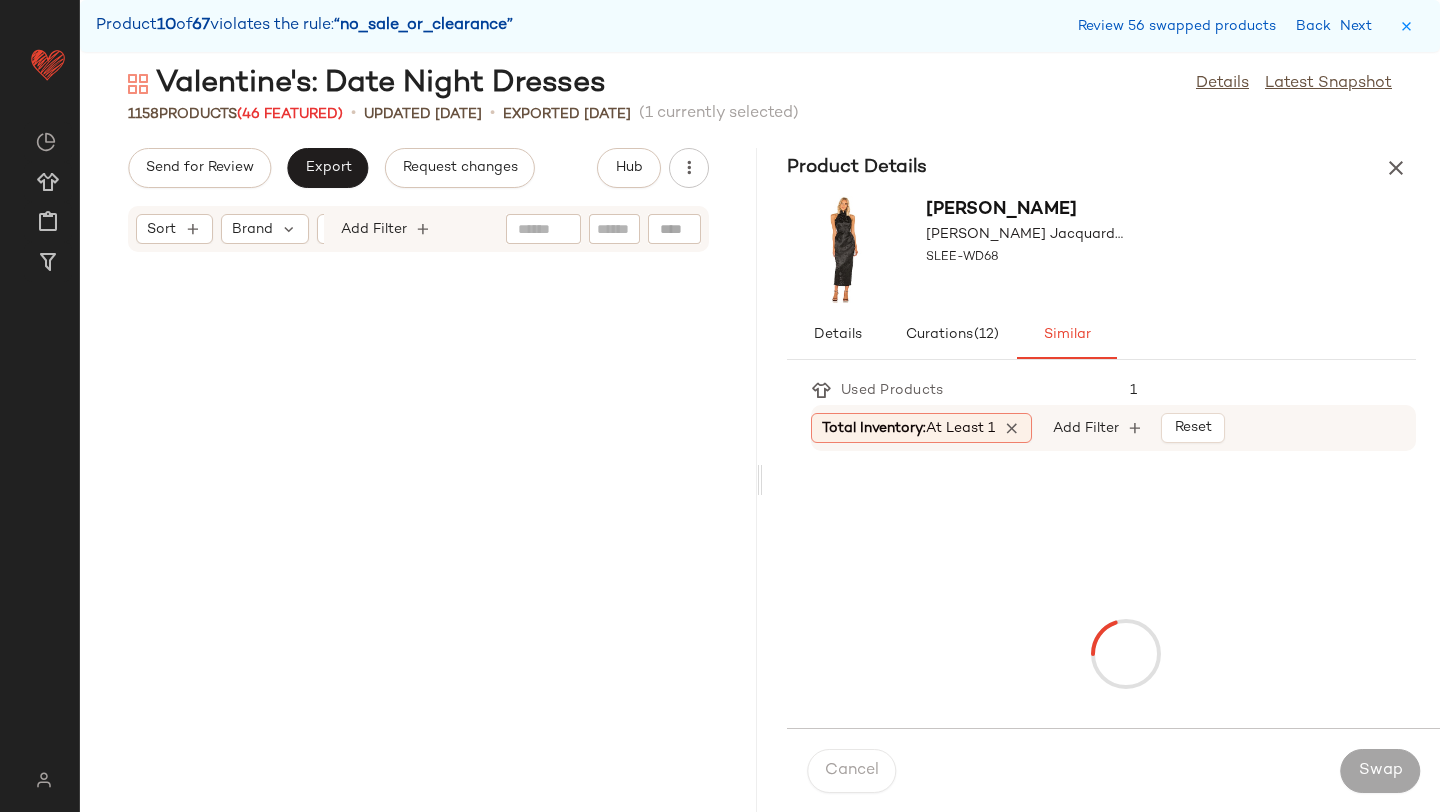 scroll, scrollTop: 113826, scrollLeft: 0, axis: vertical 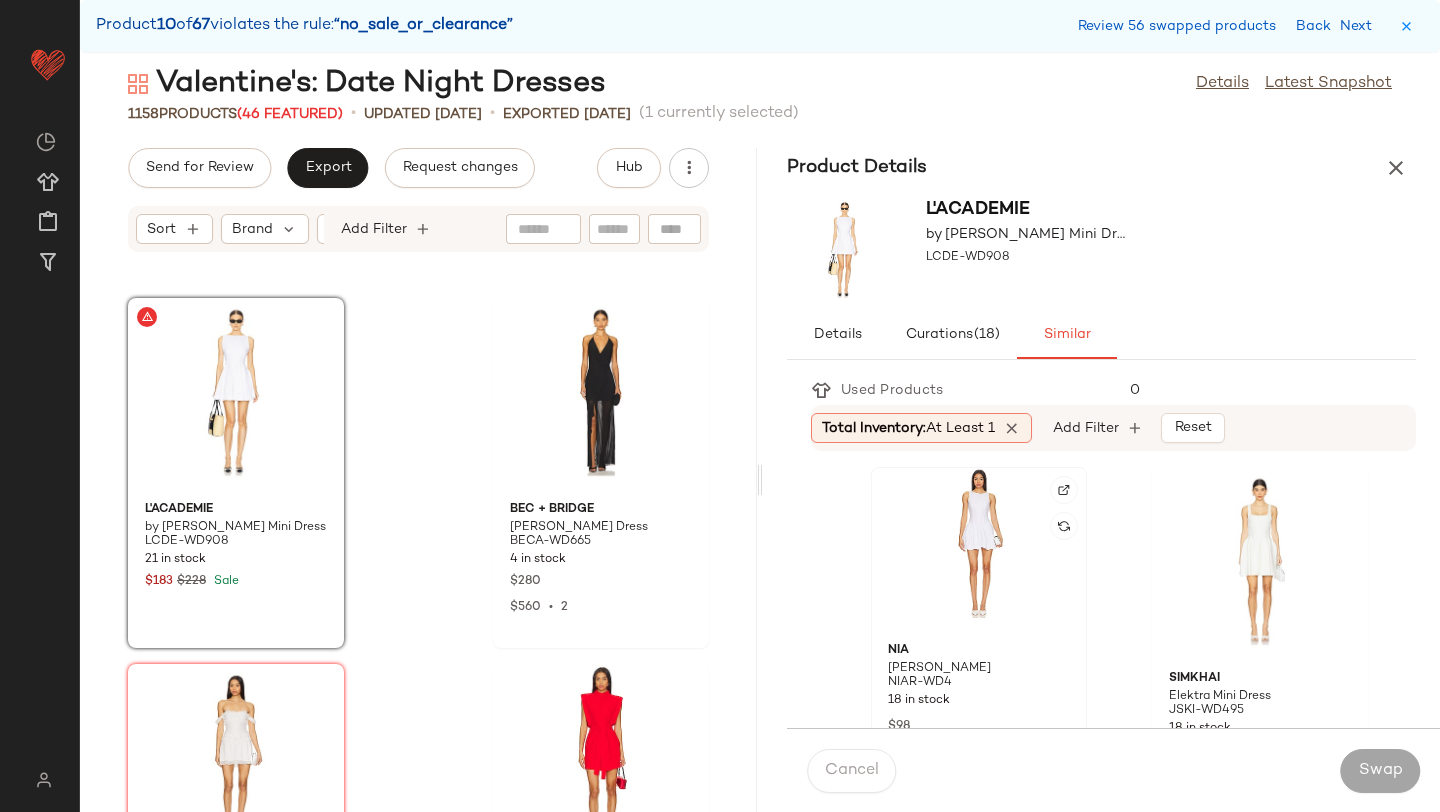 click 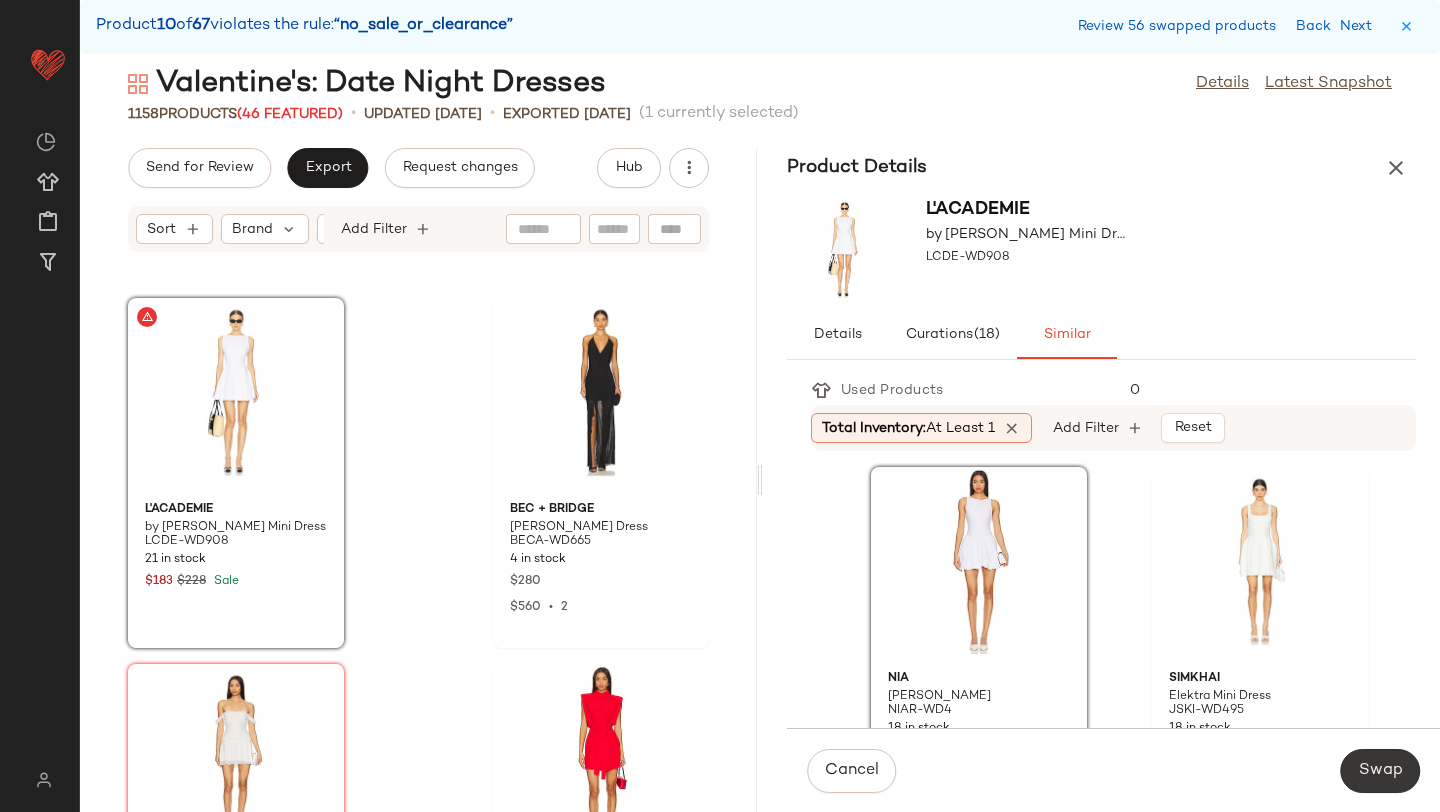 click on "Swap" 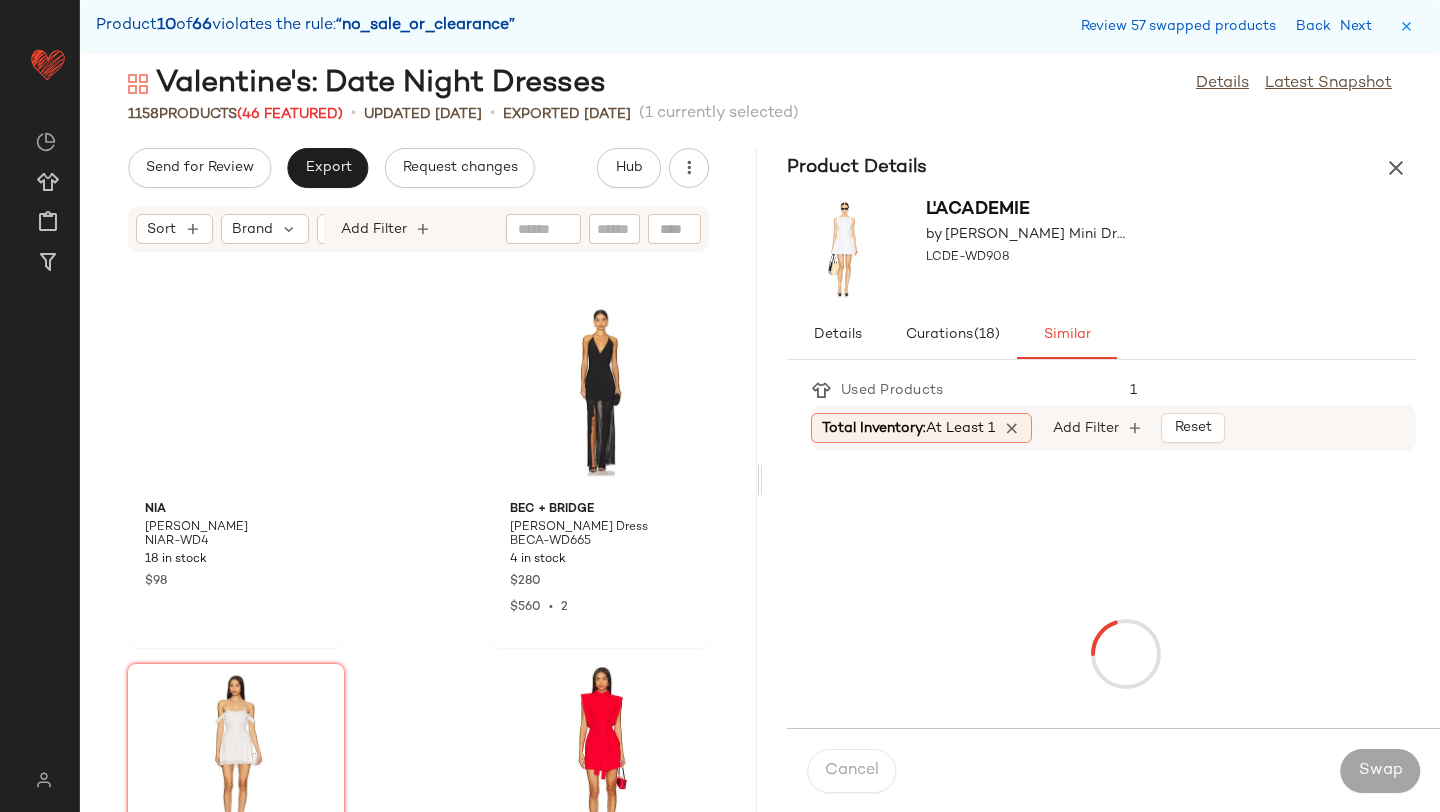 scroll, scrollTop: 114924, scrollLeft: 0, axis: vertical 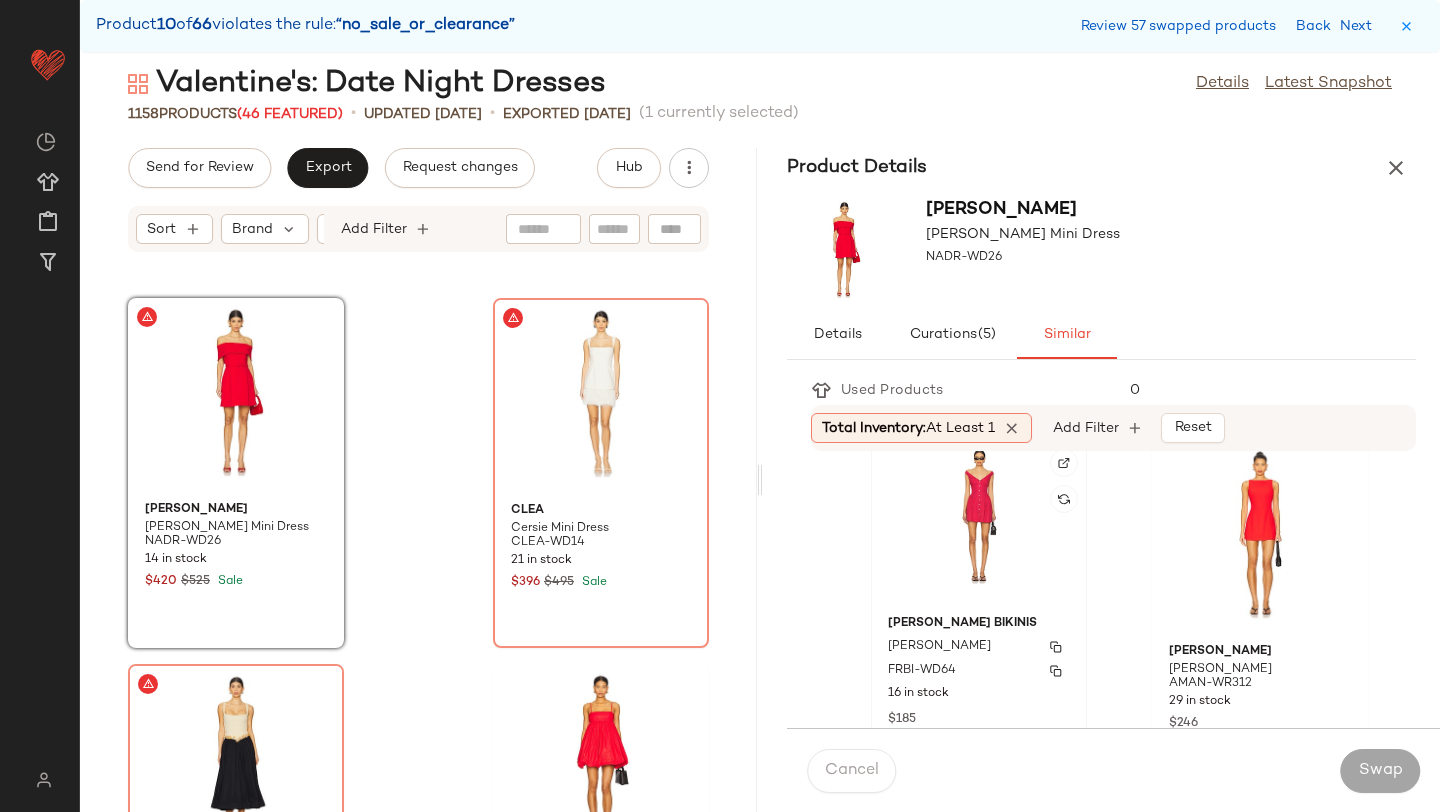 click on "Frankies Bikinis" at bounding box center [979, 624] 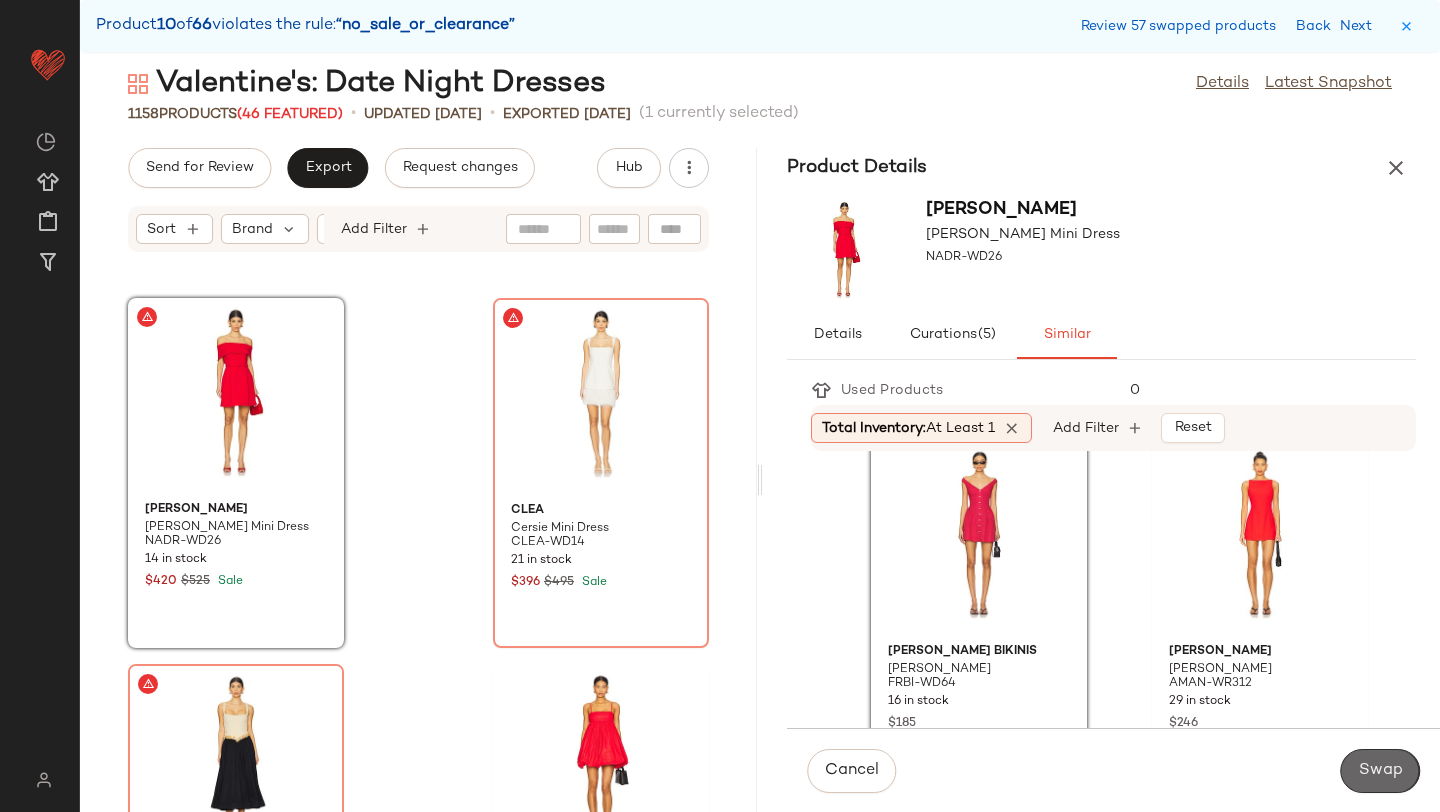 click on "Swap" 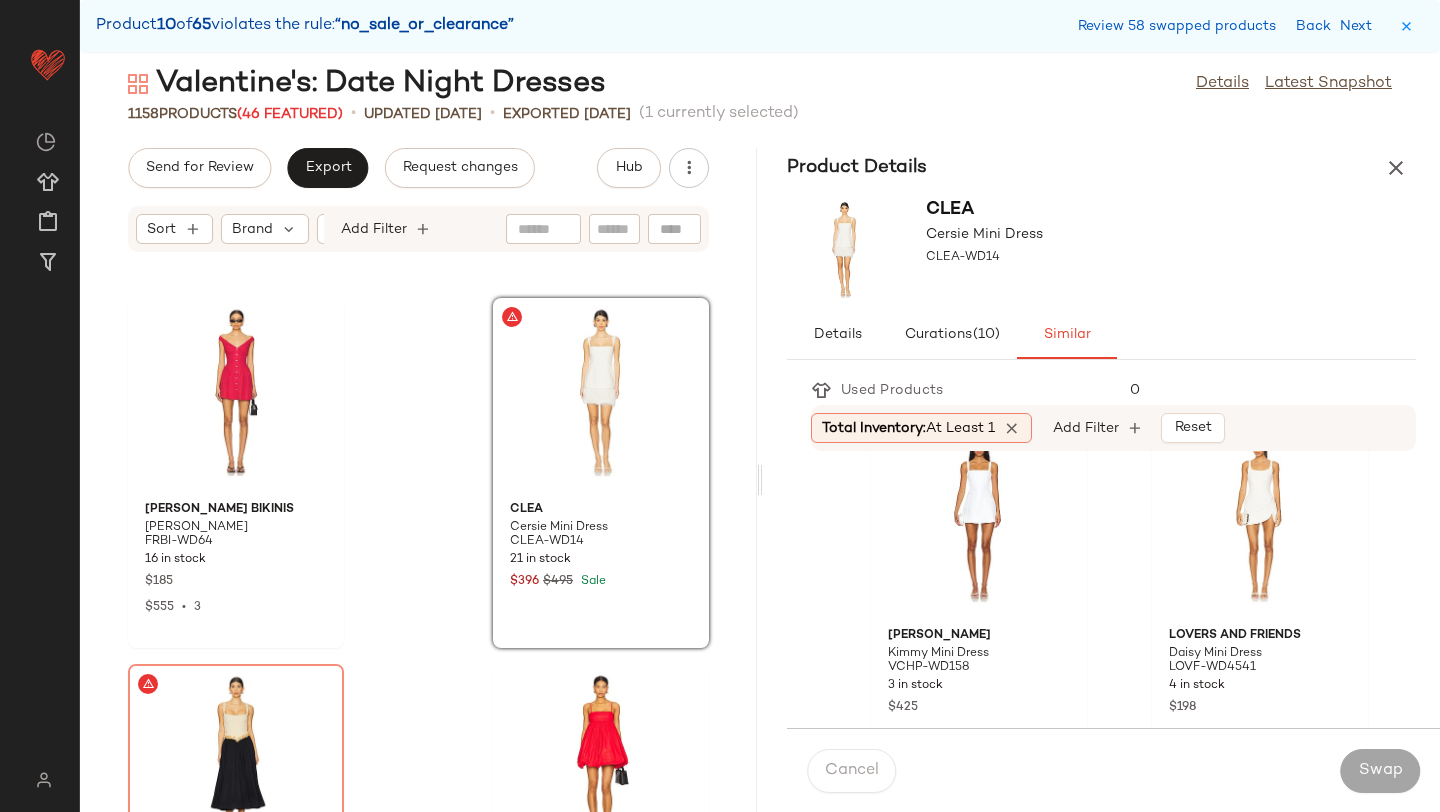 scroll, scrollTop: 413, scrollLeft: 0, axis: vertical 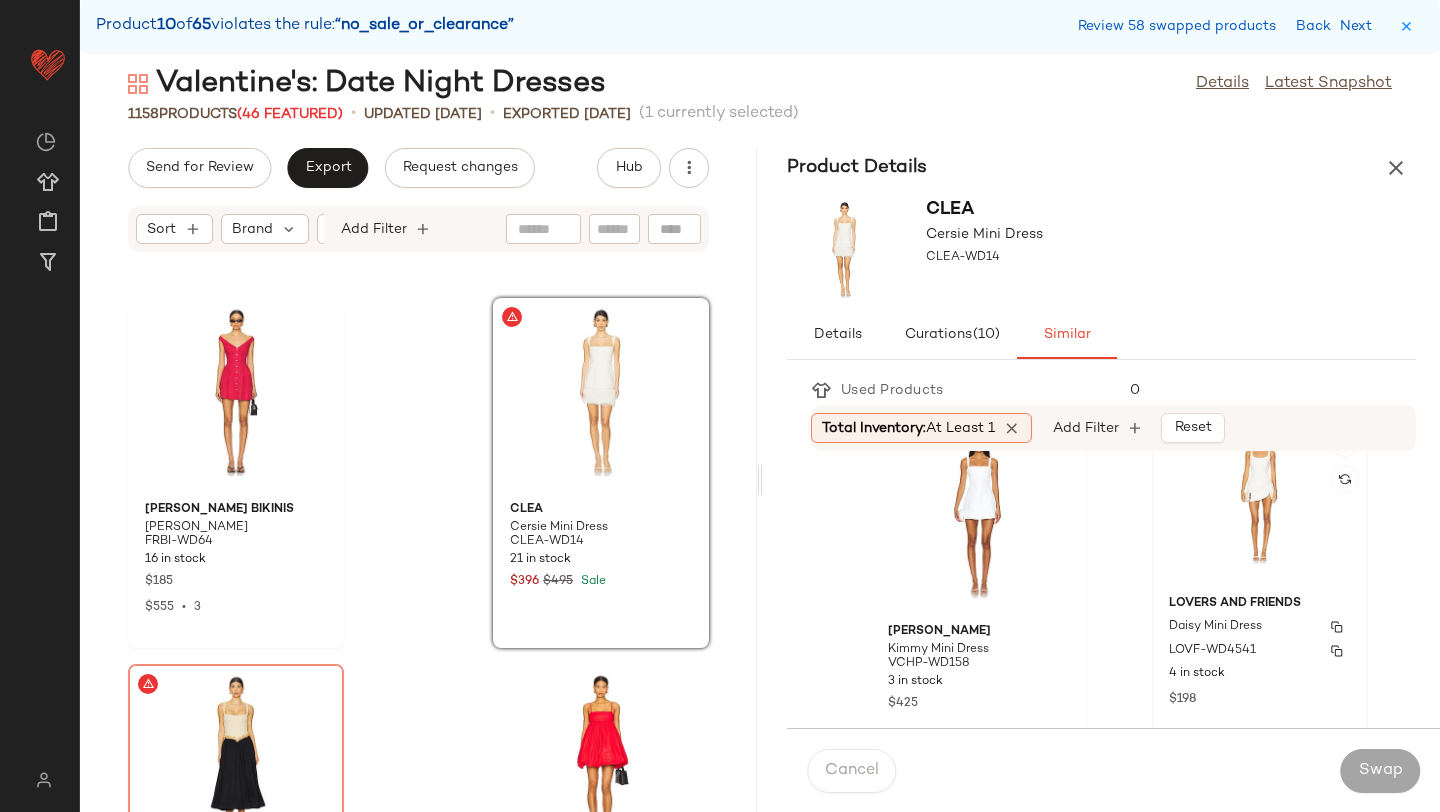 click on "Daisy Mini Dress" at bounding box center (1260, 627) 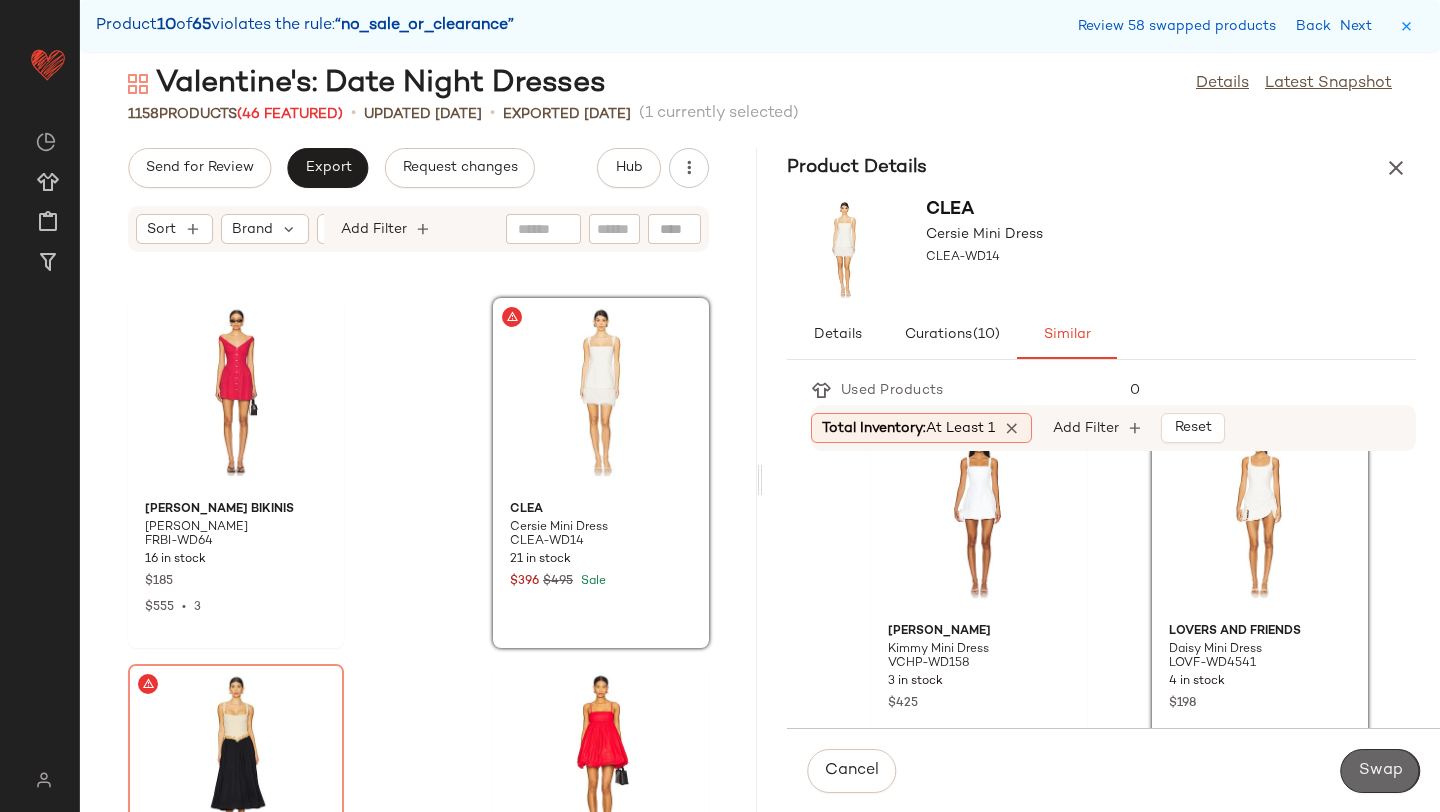 click on "Swap" at bounding box center (1380, 771) 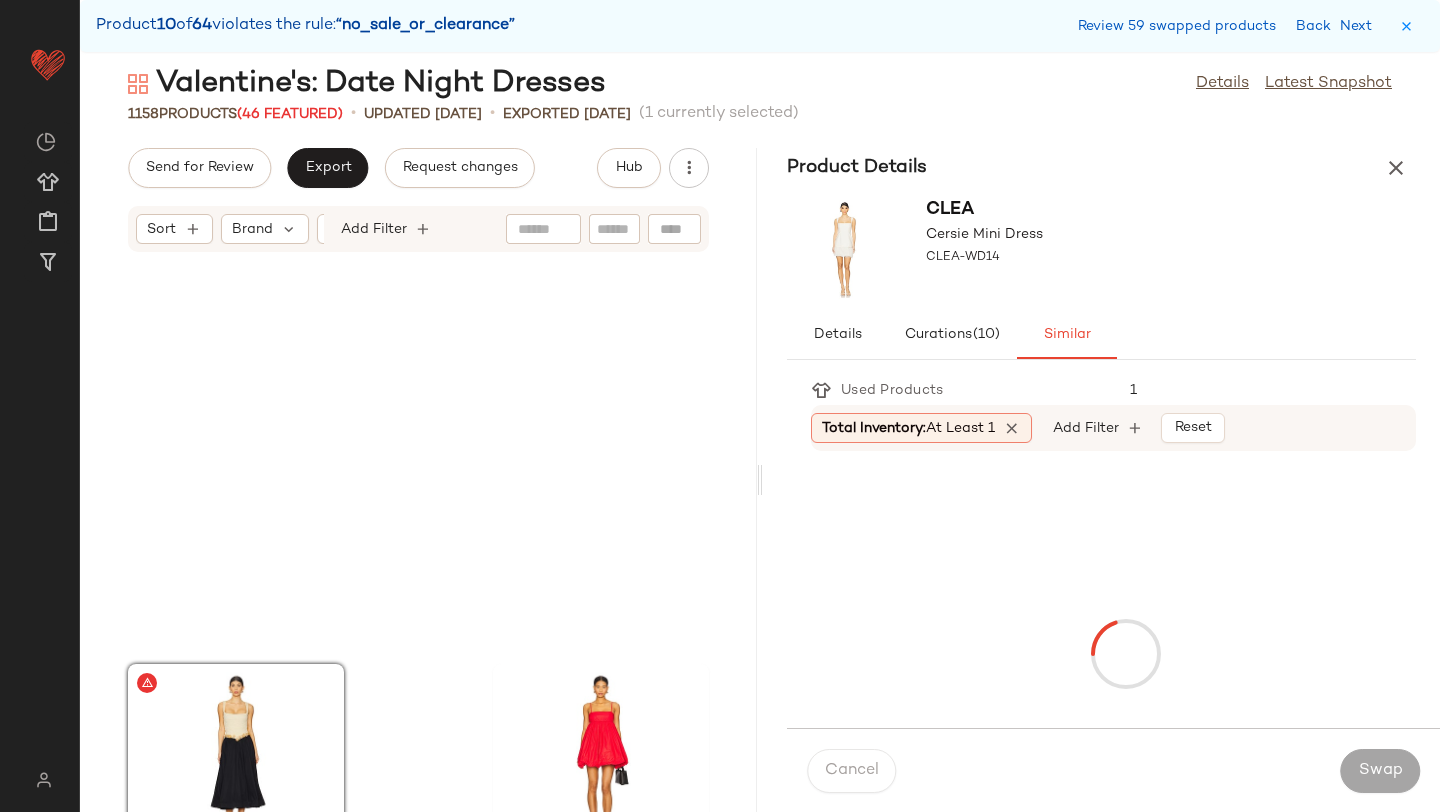 scroll, scrollTop: 115290, scrollLeft: 0, axis: vertical 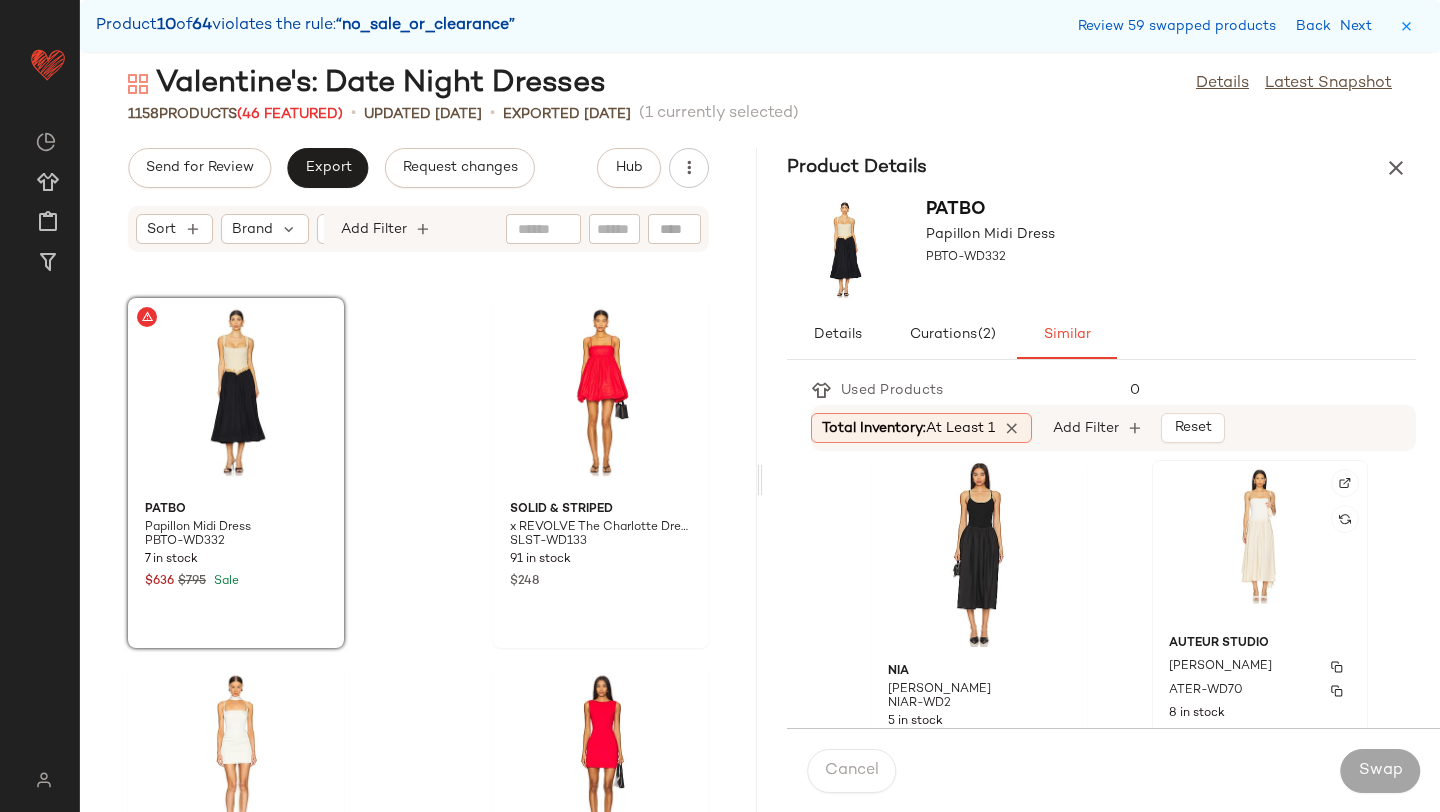 click on "Auteur Studio Alexandra Dress ATER-WD70 8 in stock $390 $390  •  1" 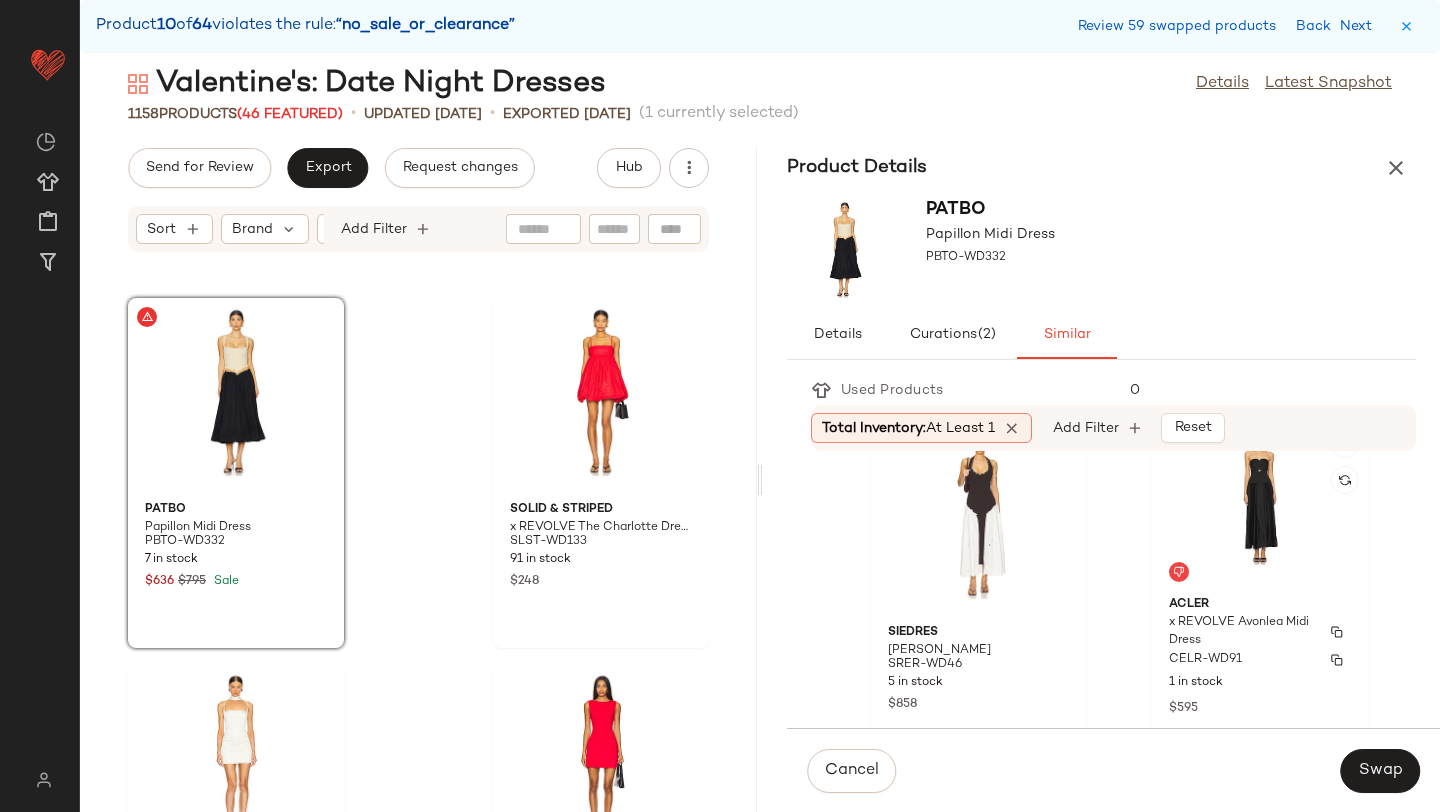 scroll, scrollTop: 414, scrollLeft: 0, axis: vertical 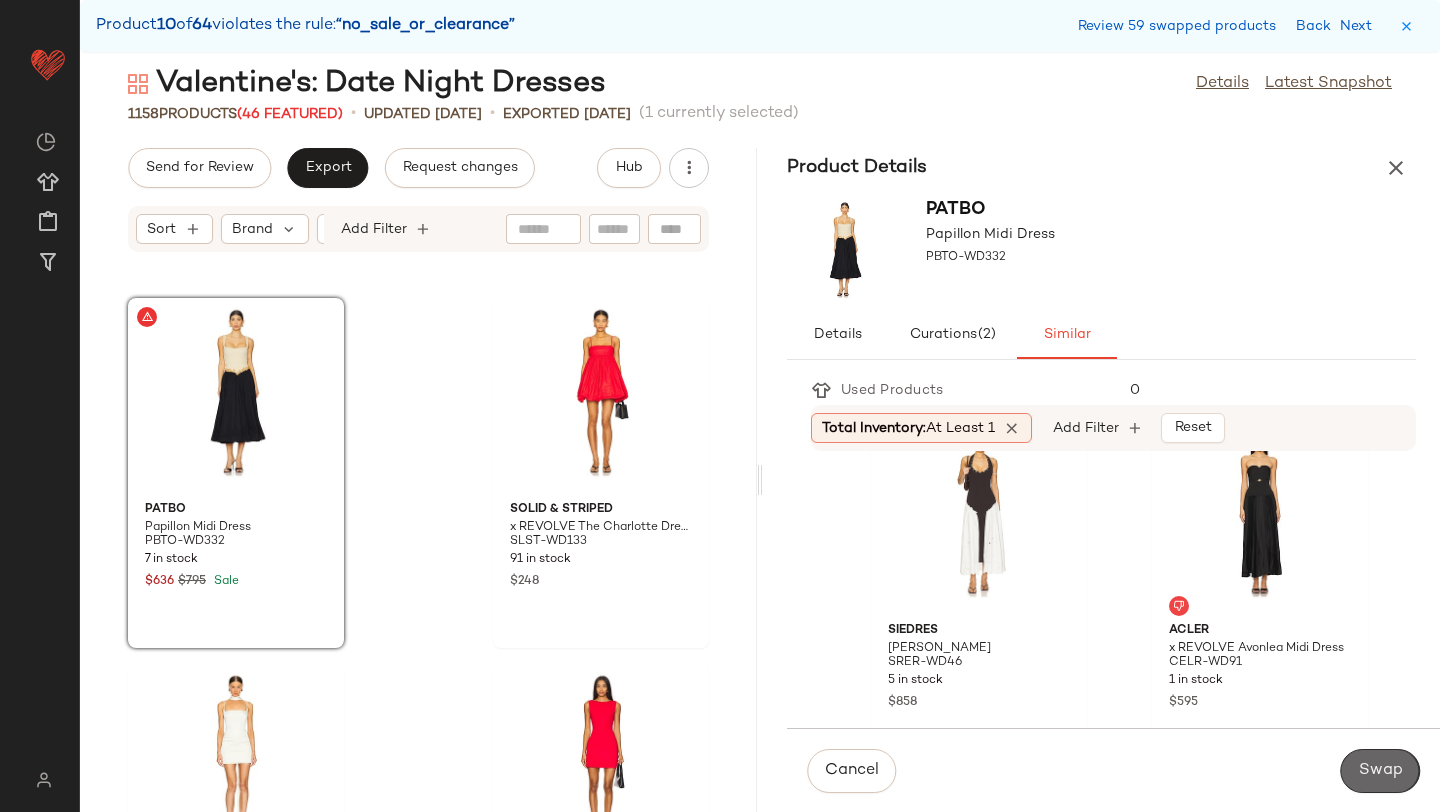 click on "Swap" at bounding box center [1380, 771] 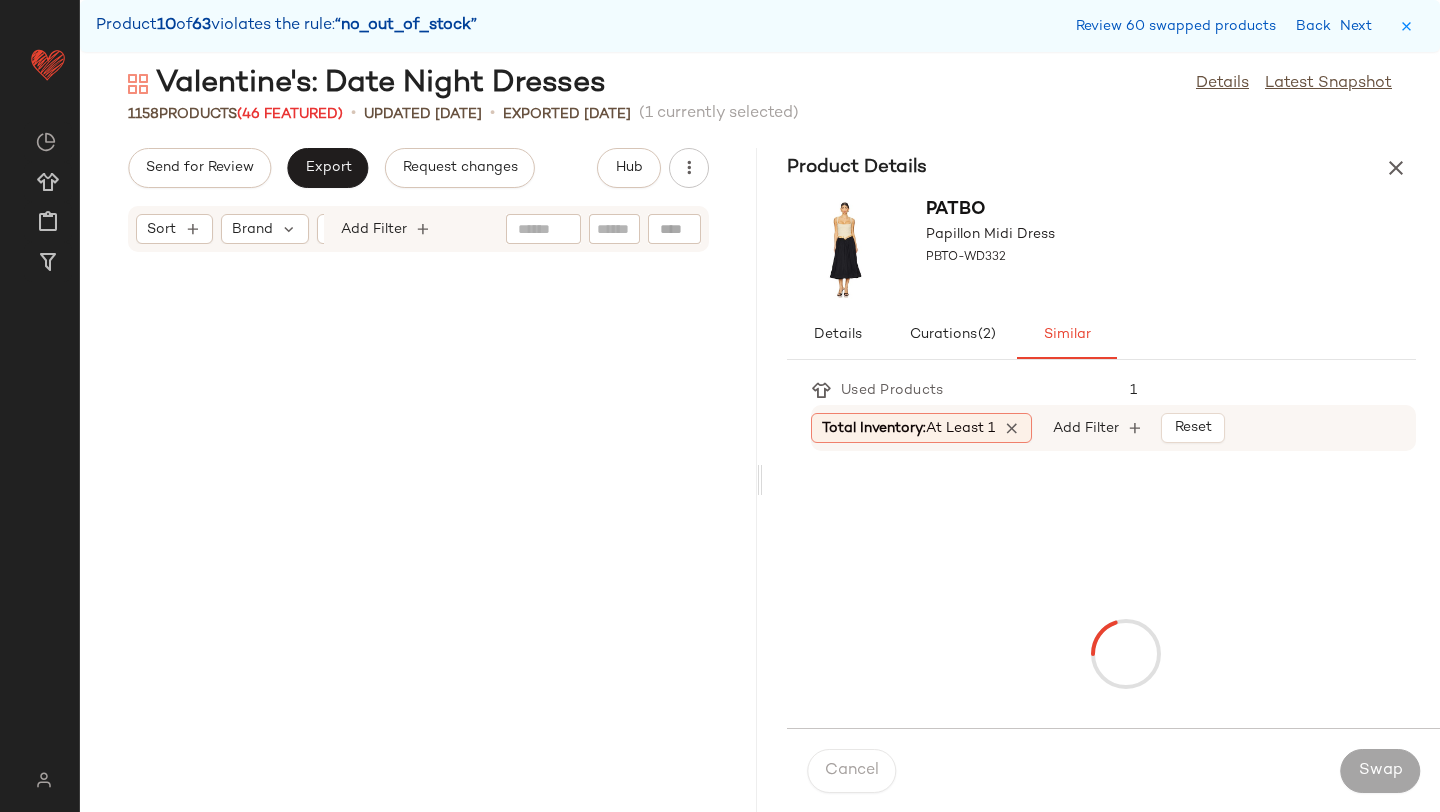scroll, scrollTop: 116388, scrollLeft: 0, axis: vertical 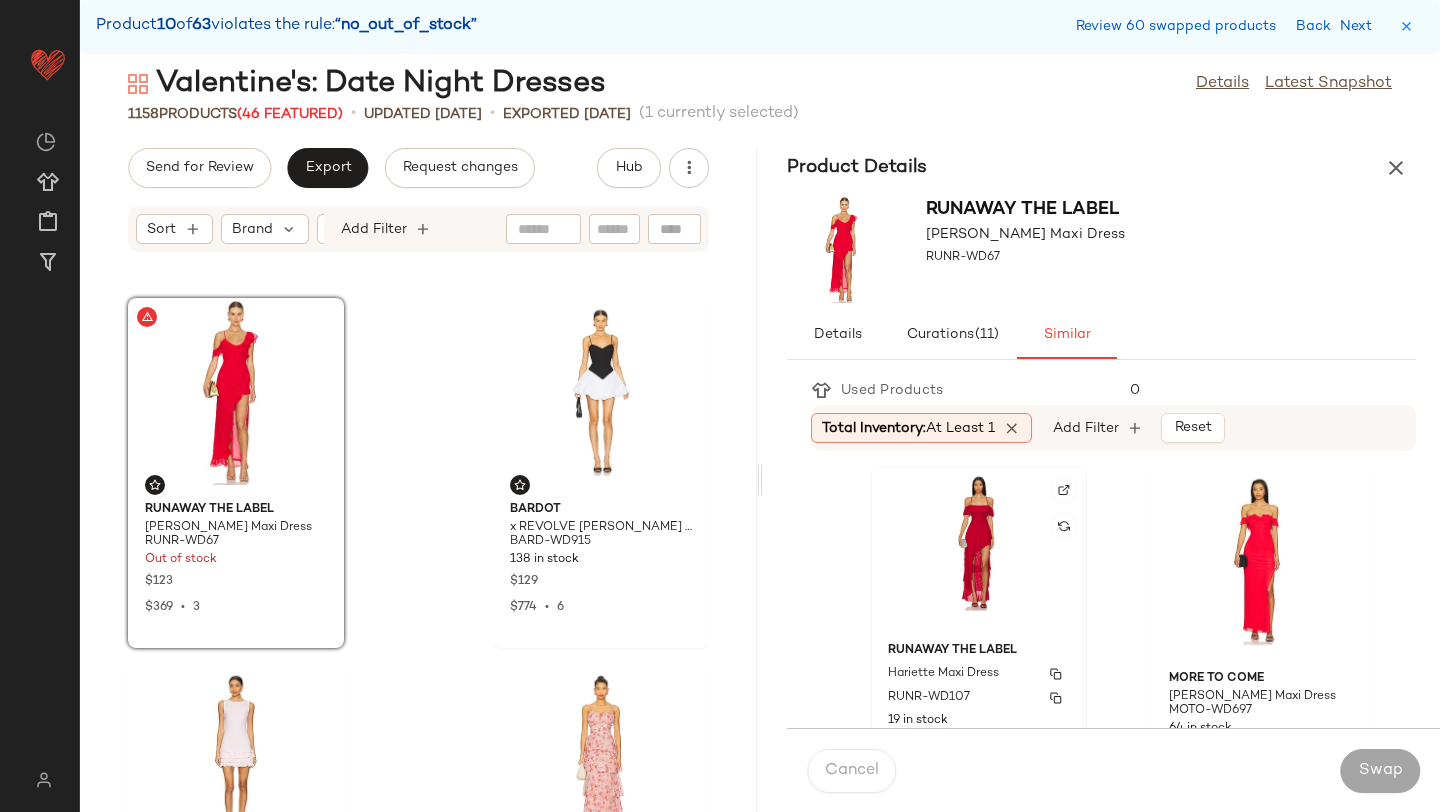 click on "Hariette Maxi Dress" at bounding box center [979, 674] 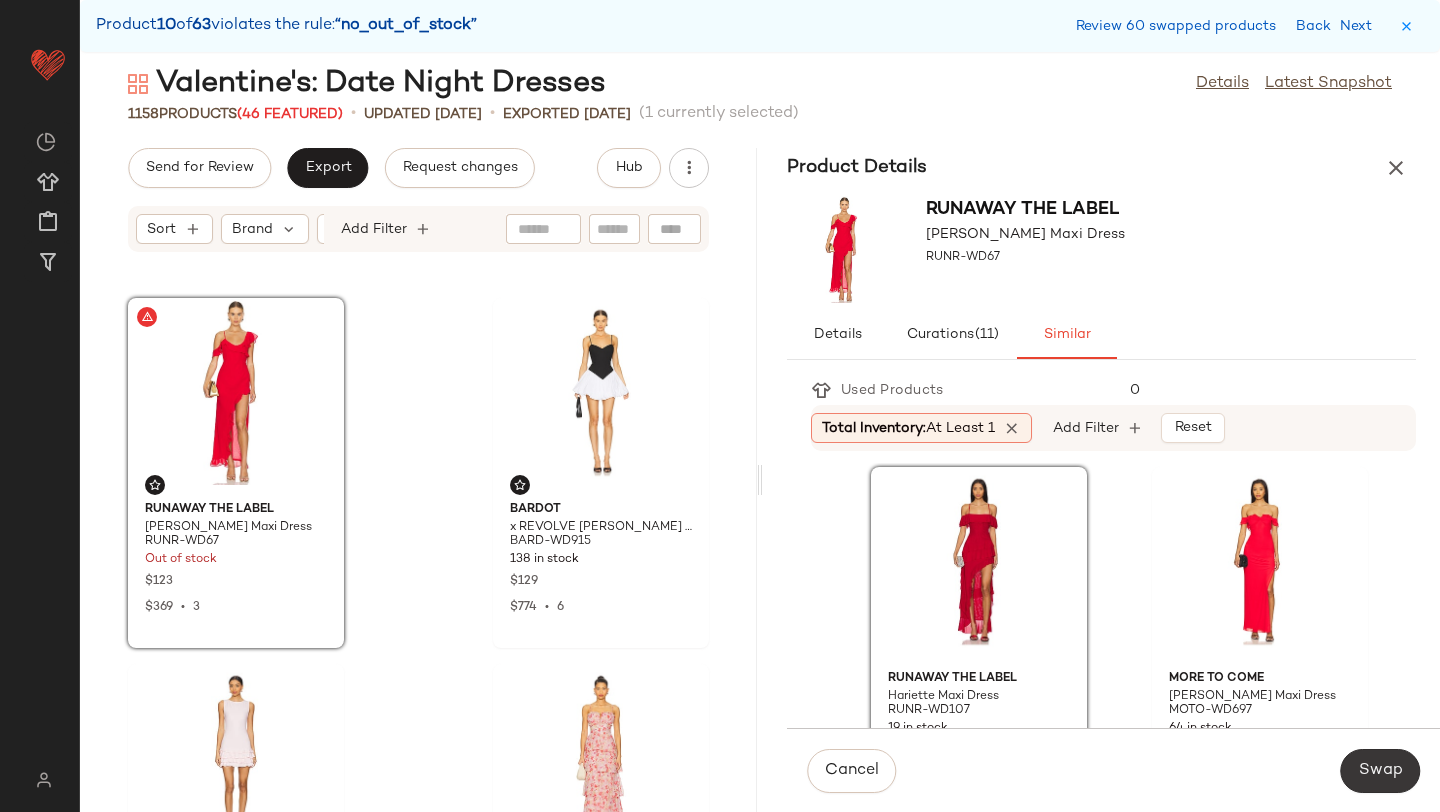click on "Swap" at bounding box center (1380, 771) 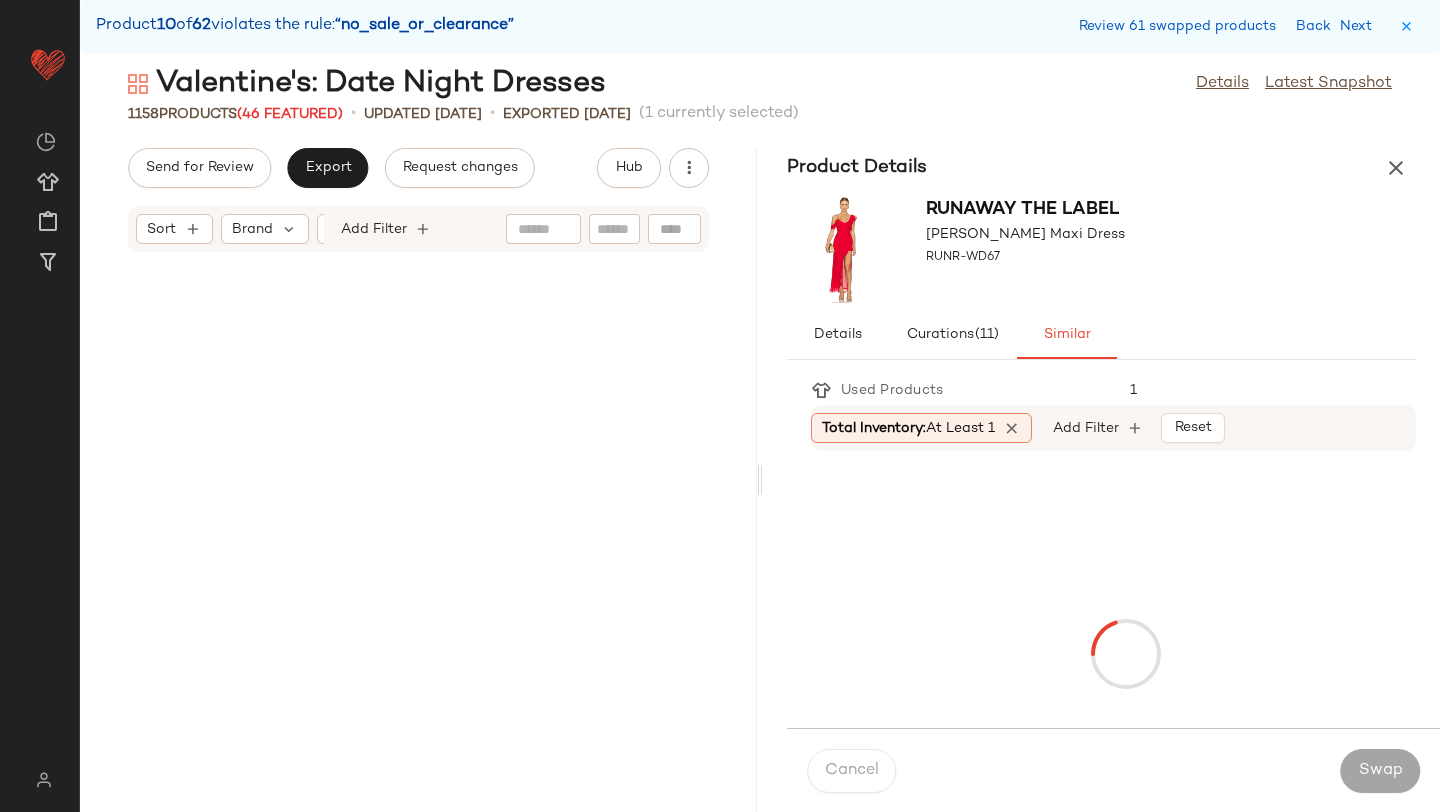 scroll, scrollTop: 118950, scrollLeft: 0, axis: vertical 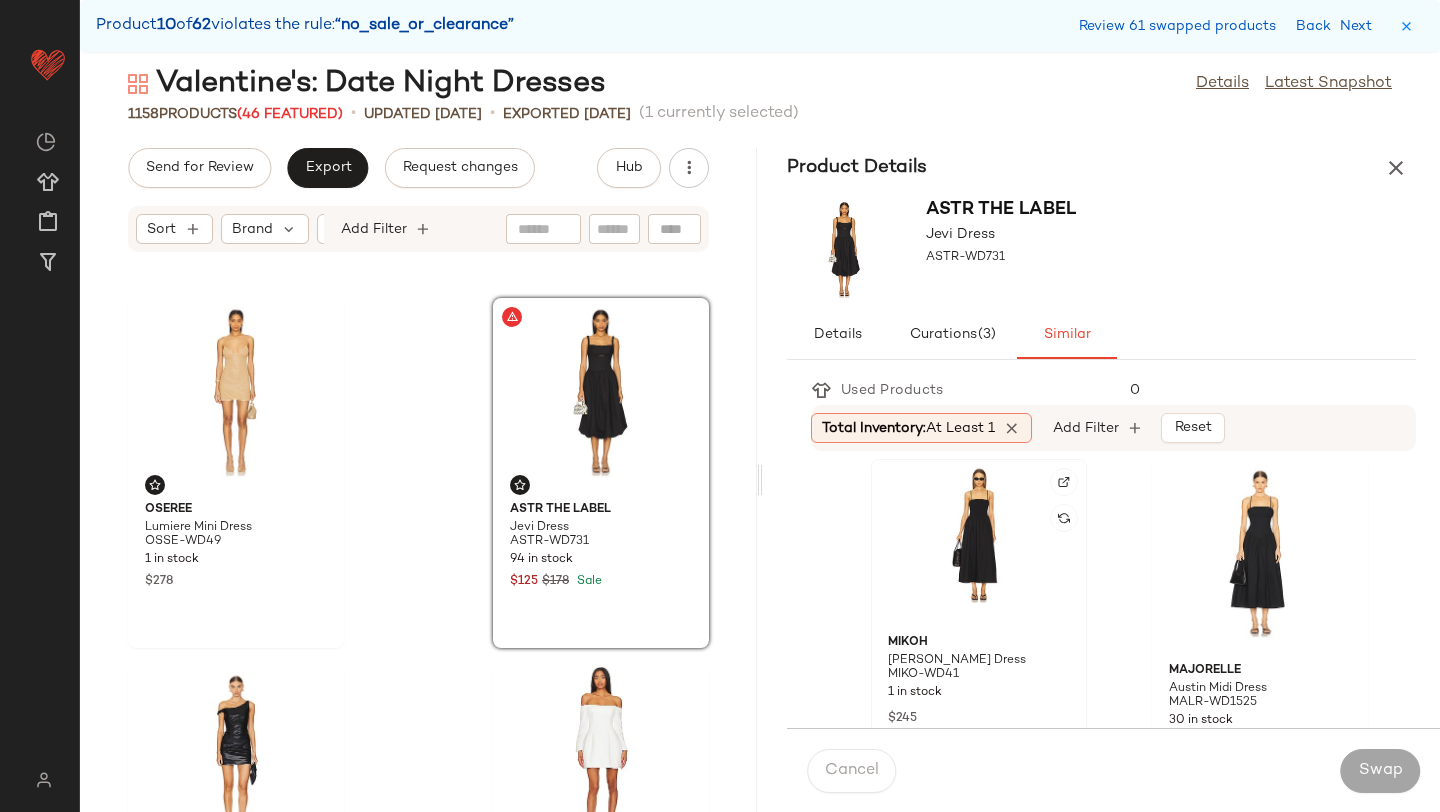 click 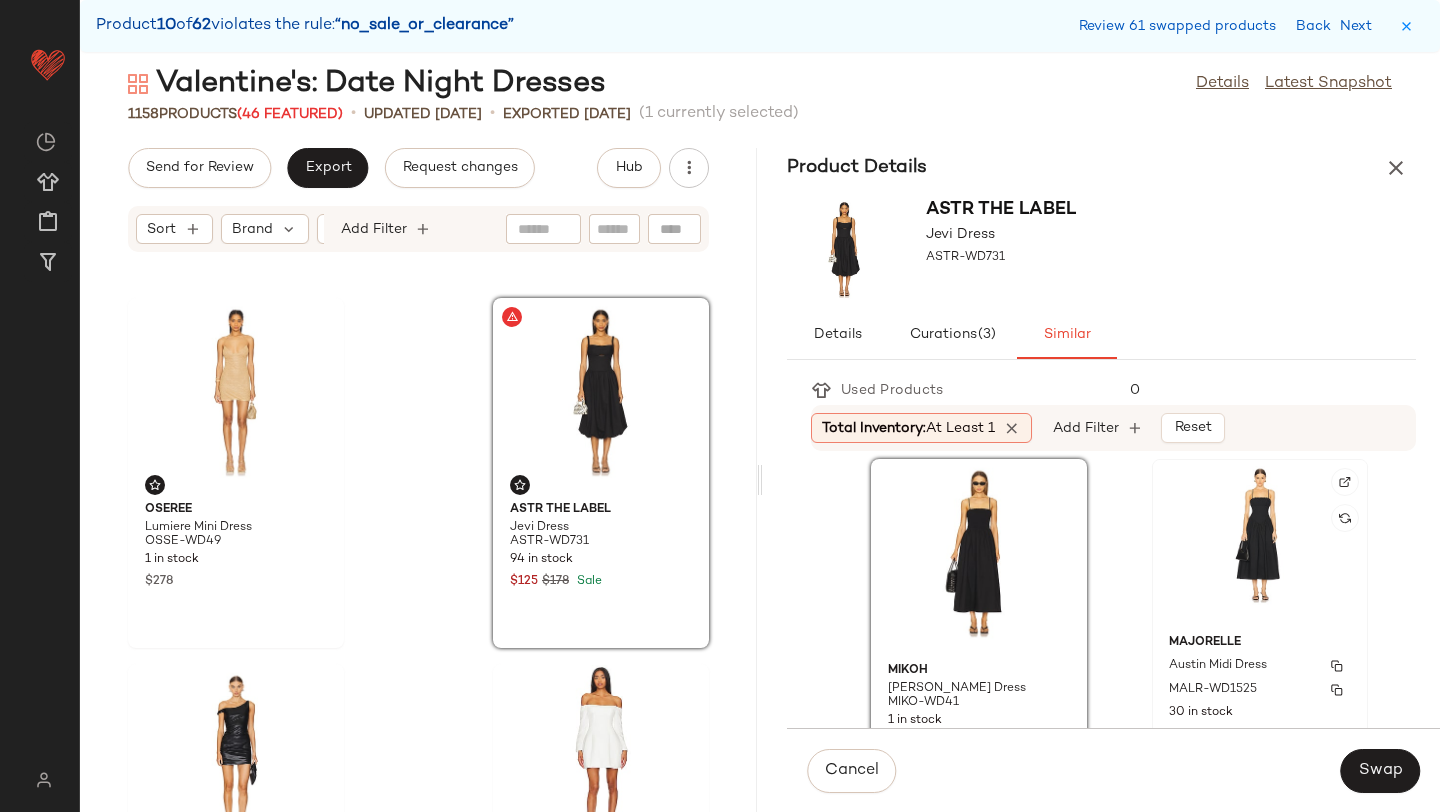 click on "MALR-WD1525" at bounding box center [1260, 690] 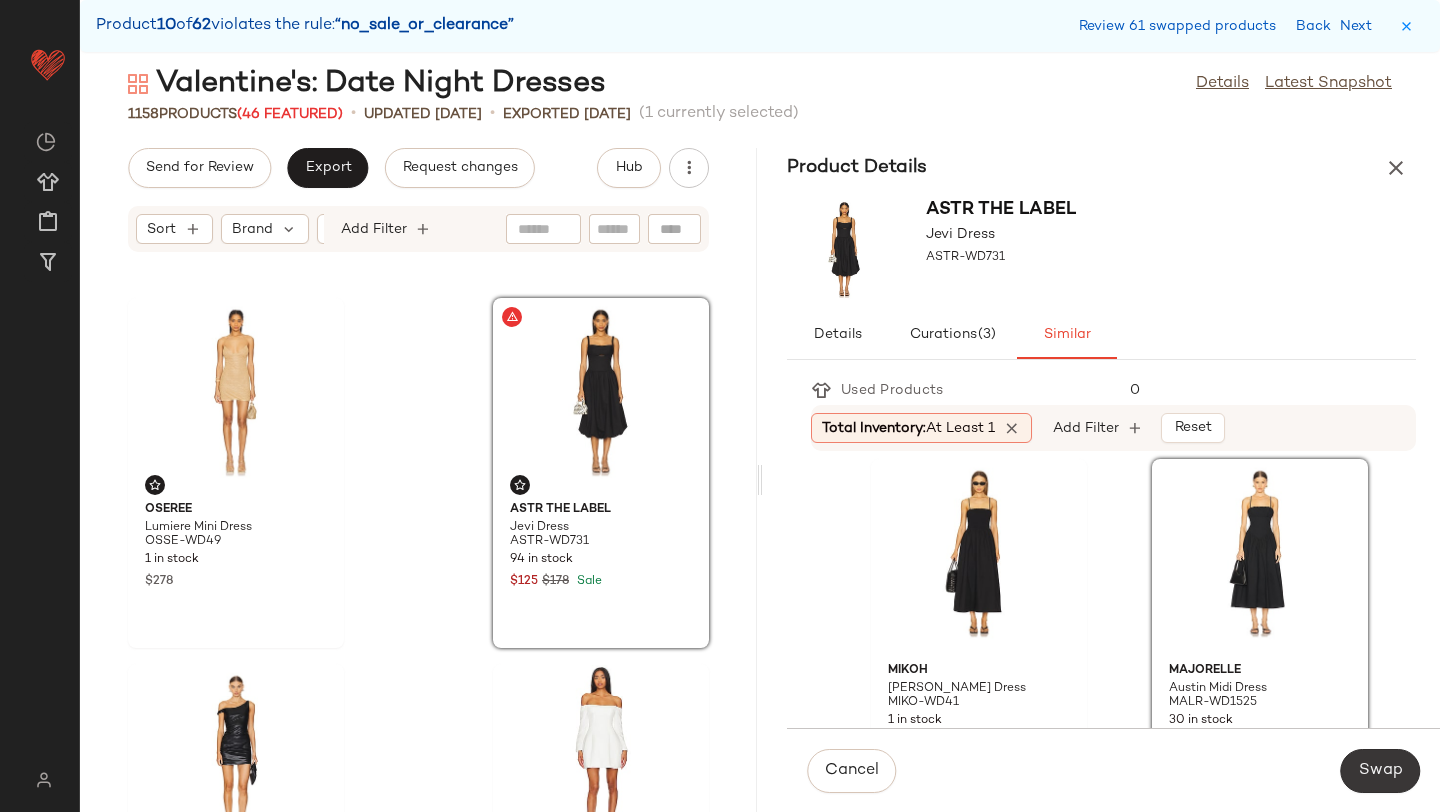 click on "Swap" at bounding box center [1380, 771] 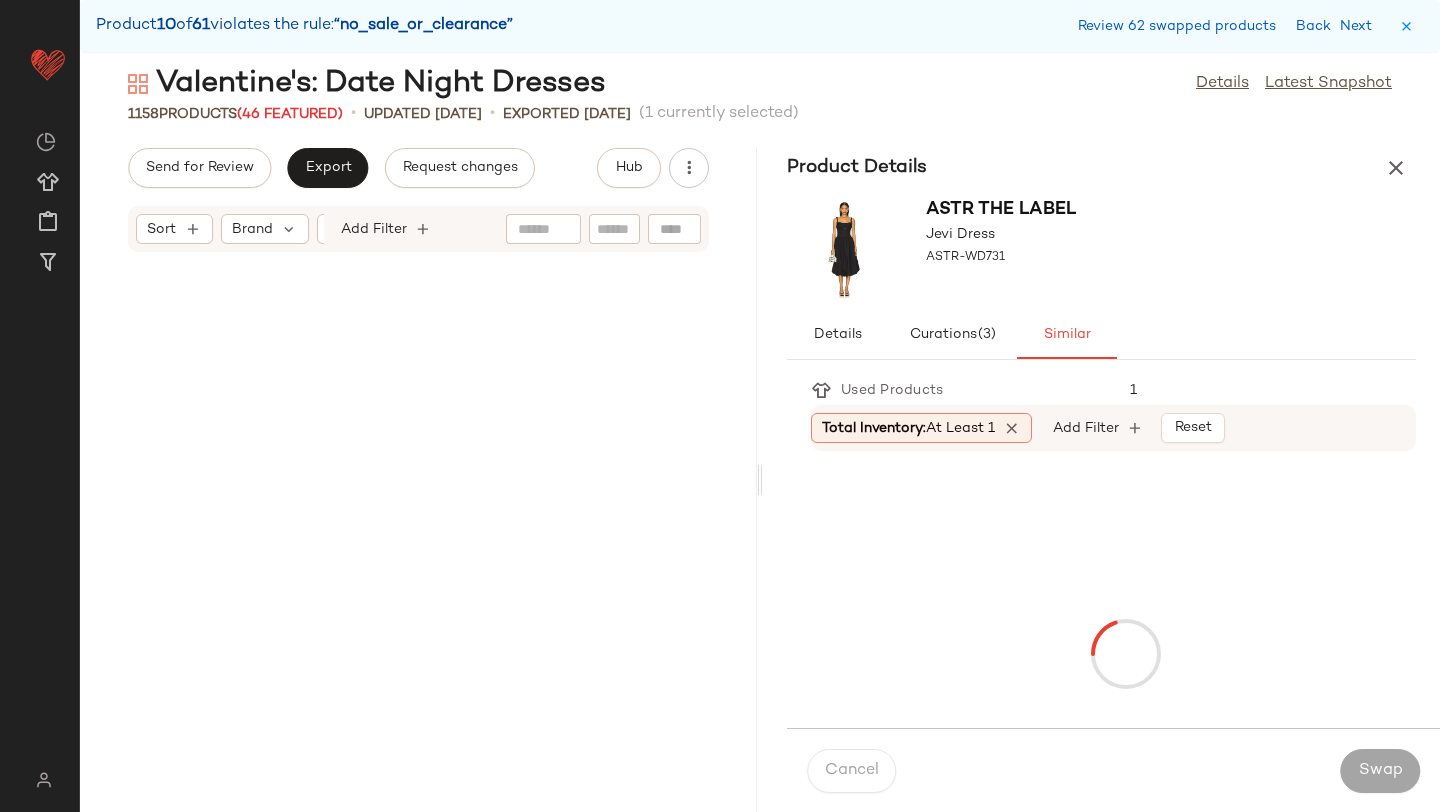 scroll, scrollTop: 120048, scrollLeft: 0, axis: vertical 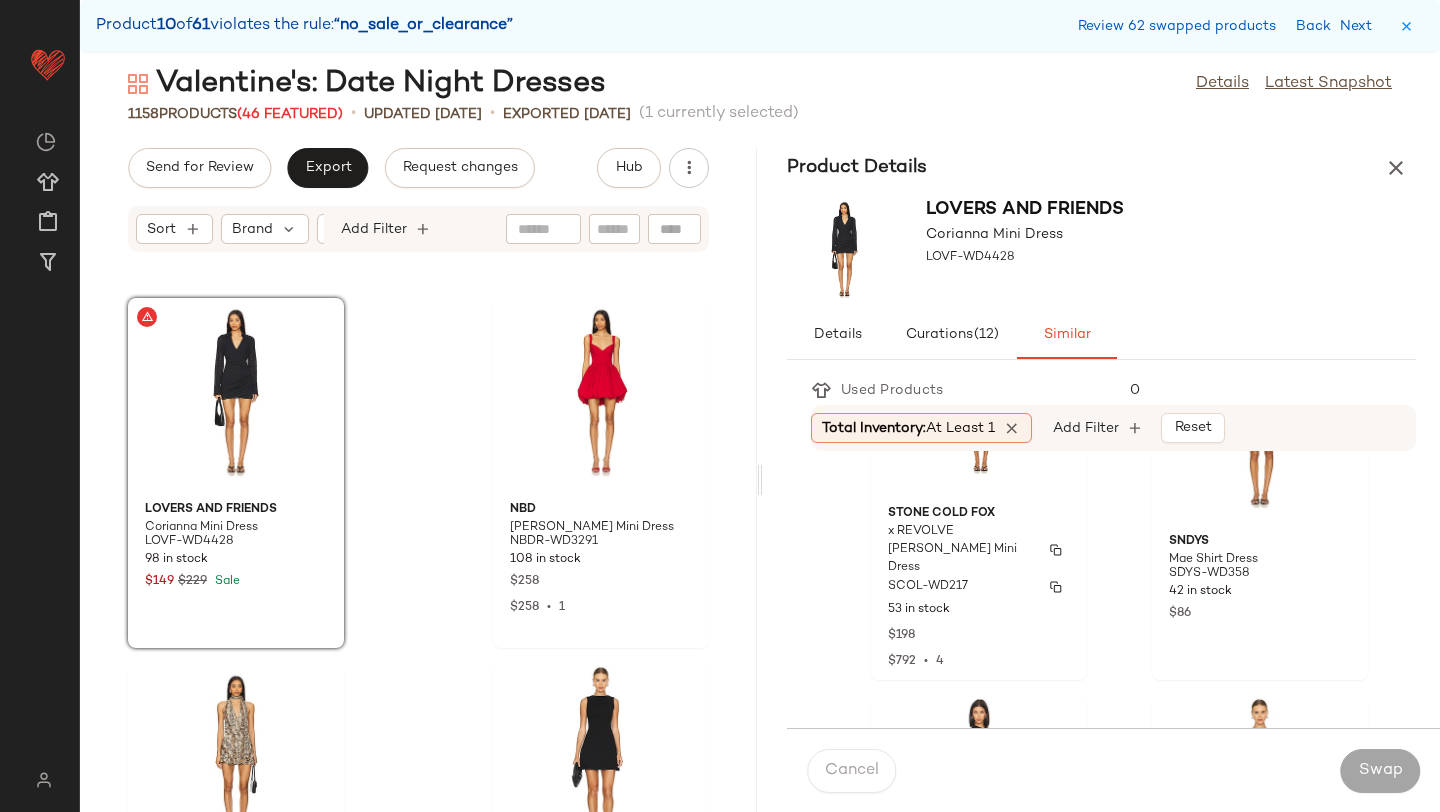 click on "$198" at bounding box center (979, 634) 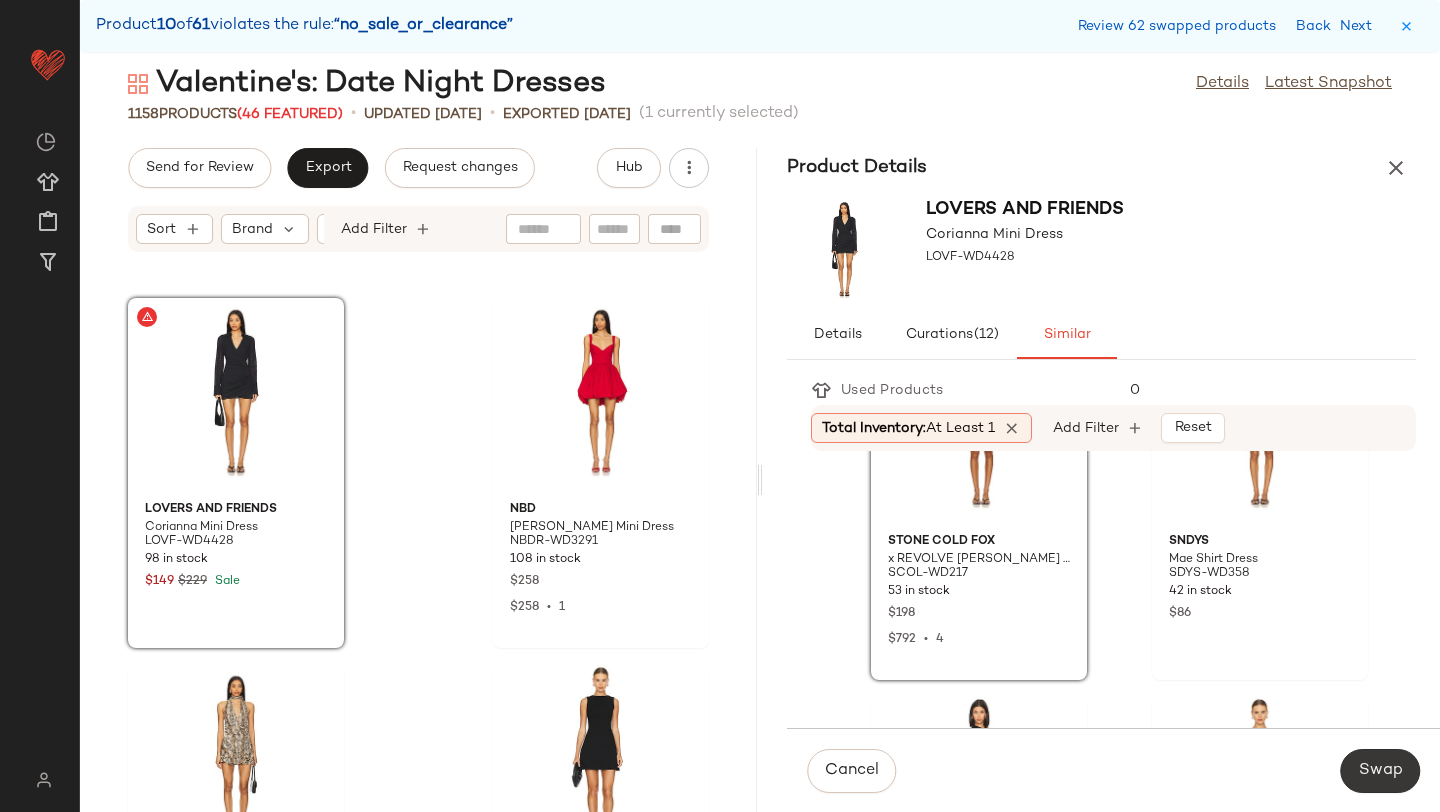 click on "Swap" 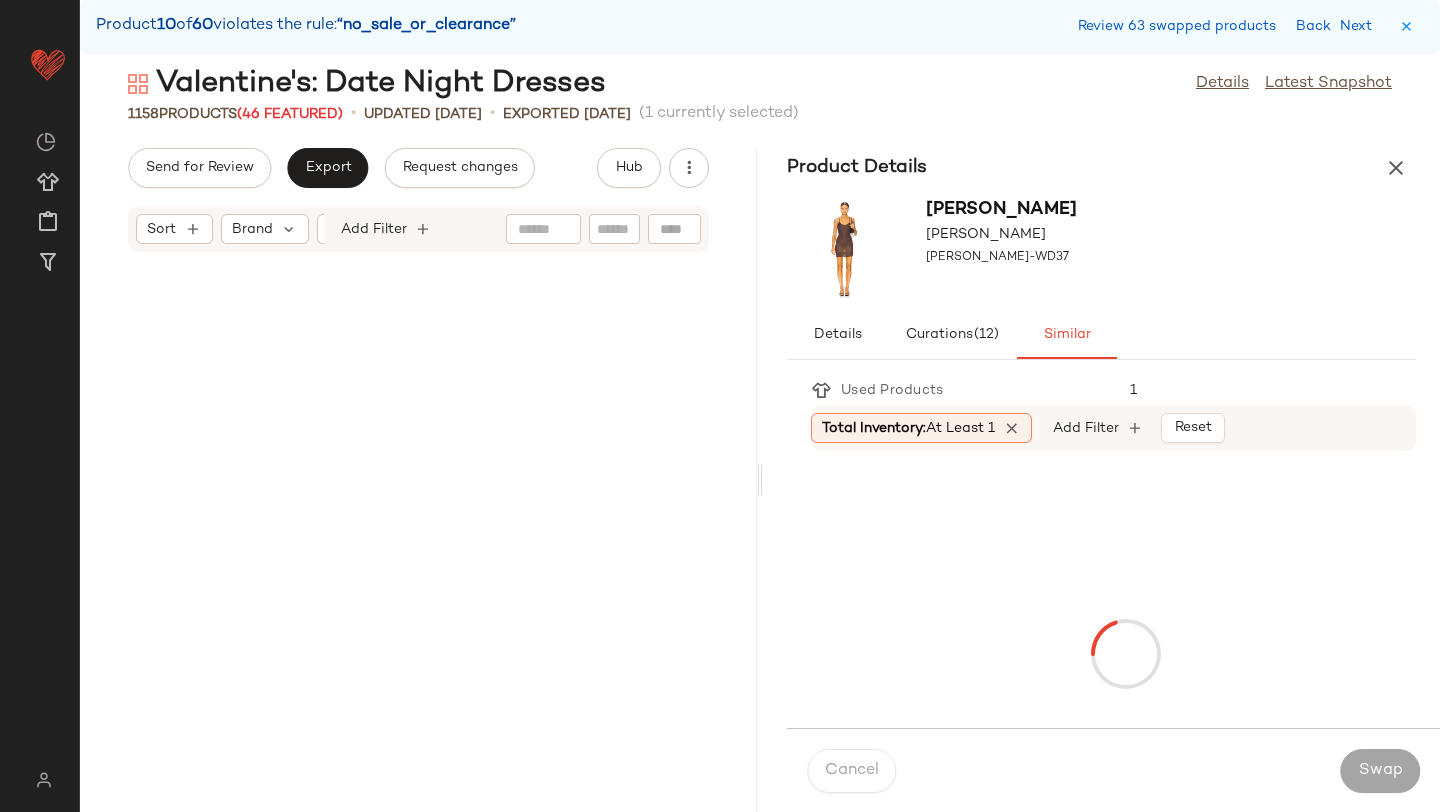 scroll, scrollTop: 122244, scrollLeft: 0, axis: vertical 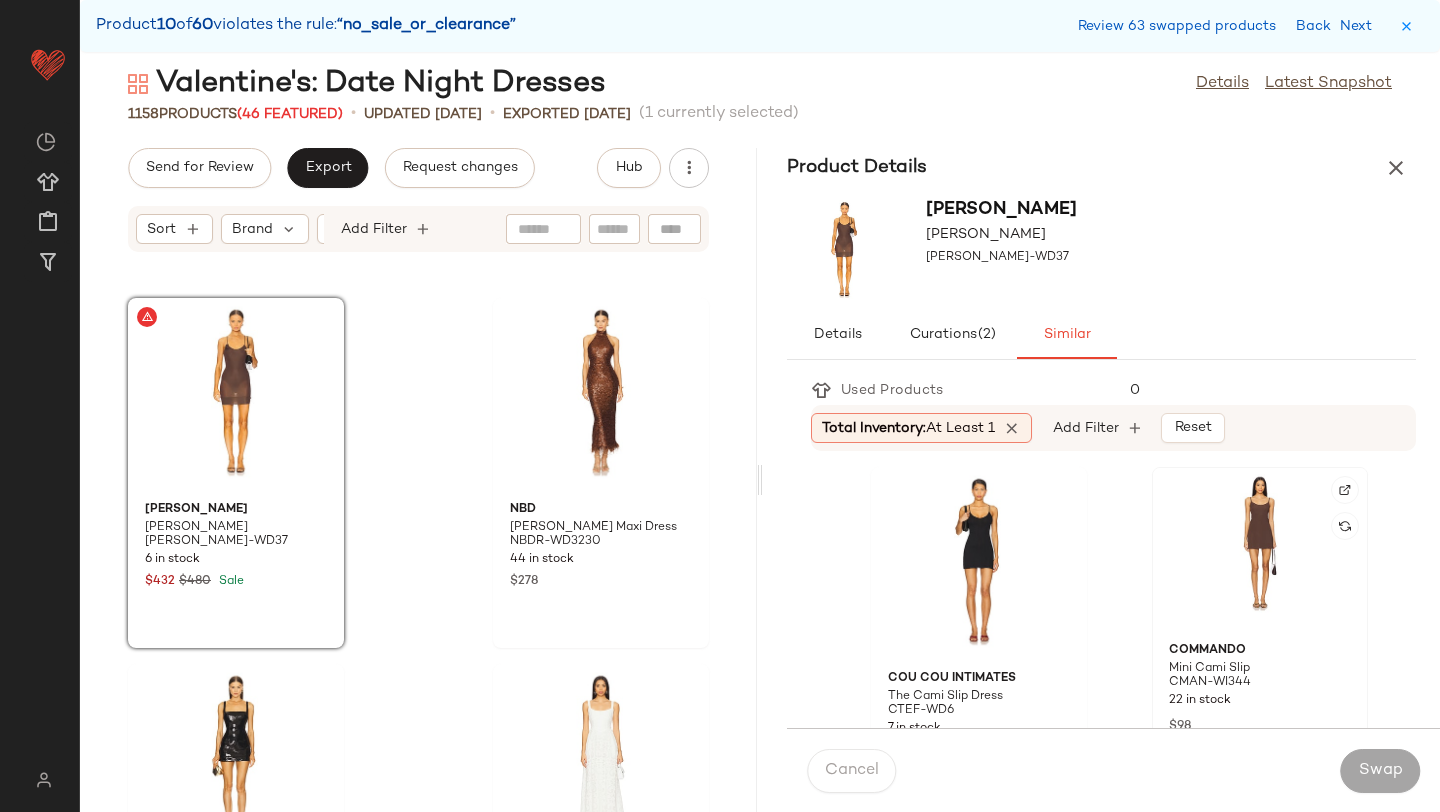 click 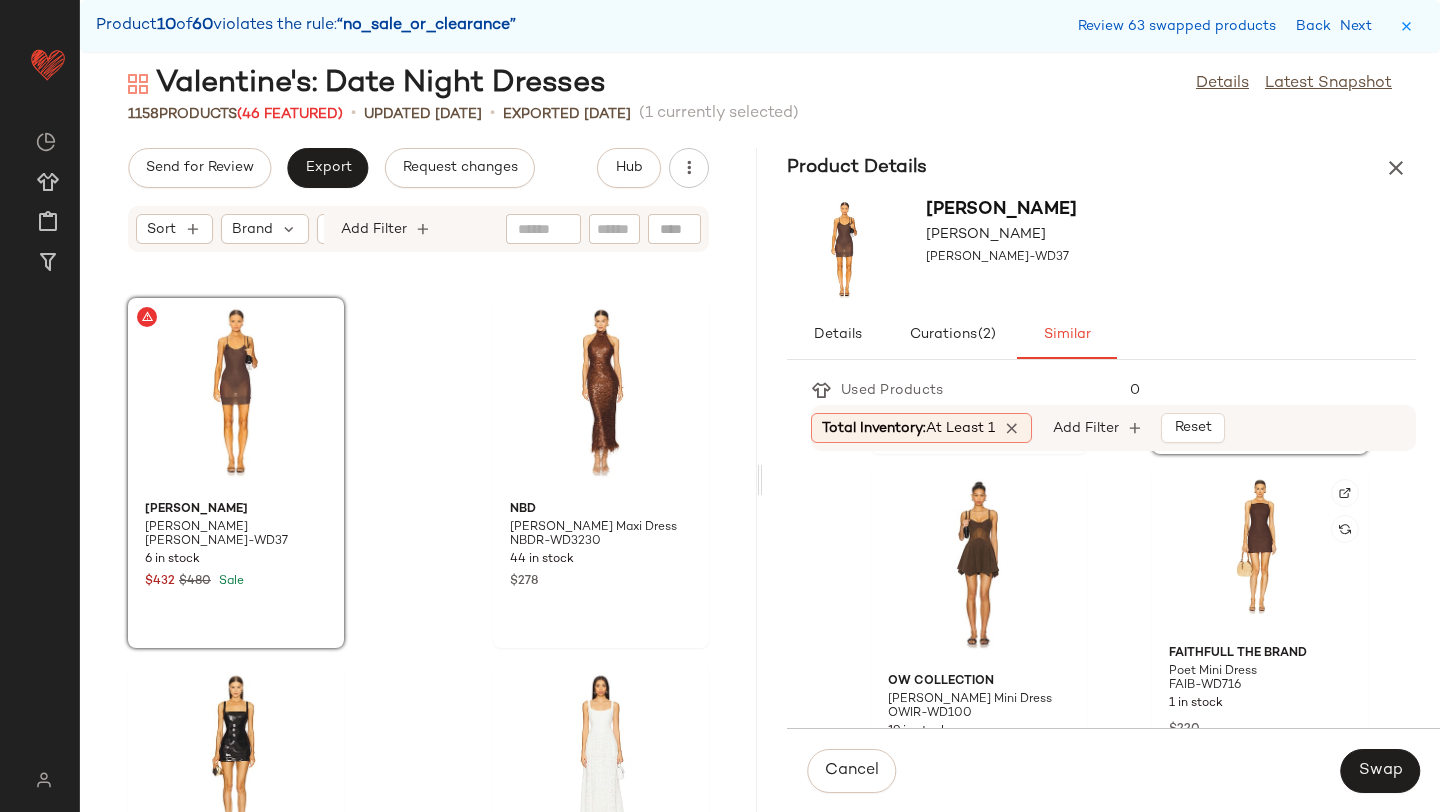 scroll, scrollTop: 355, scrollLeft: 0, axis: vertical 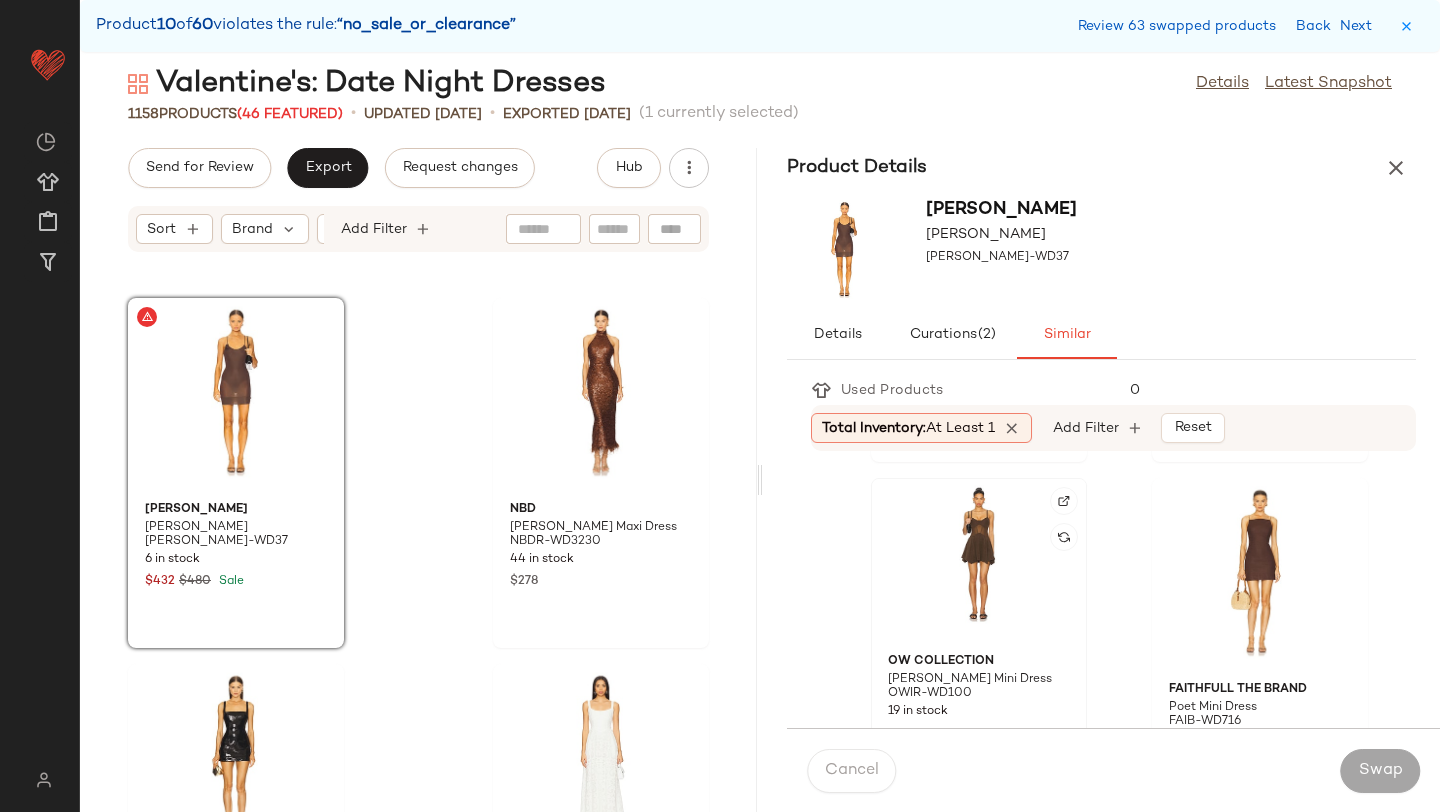 click 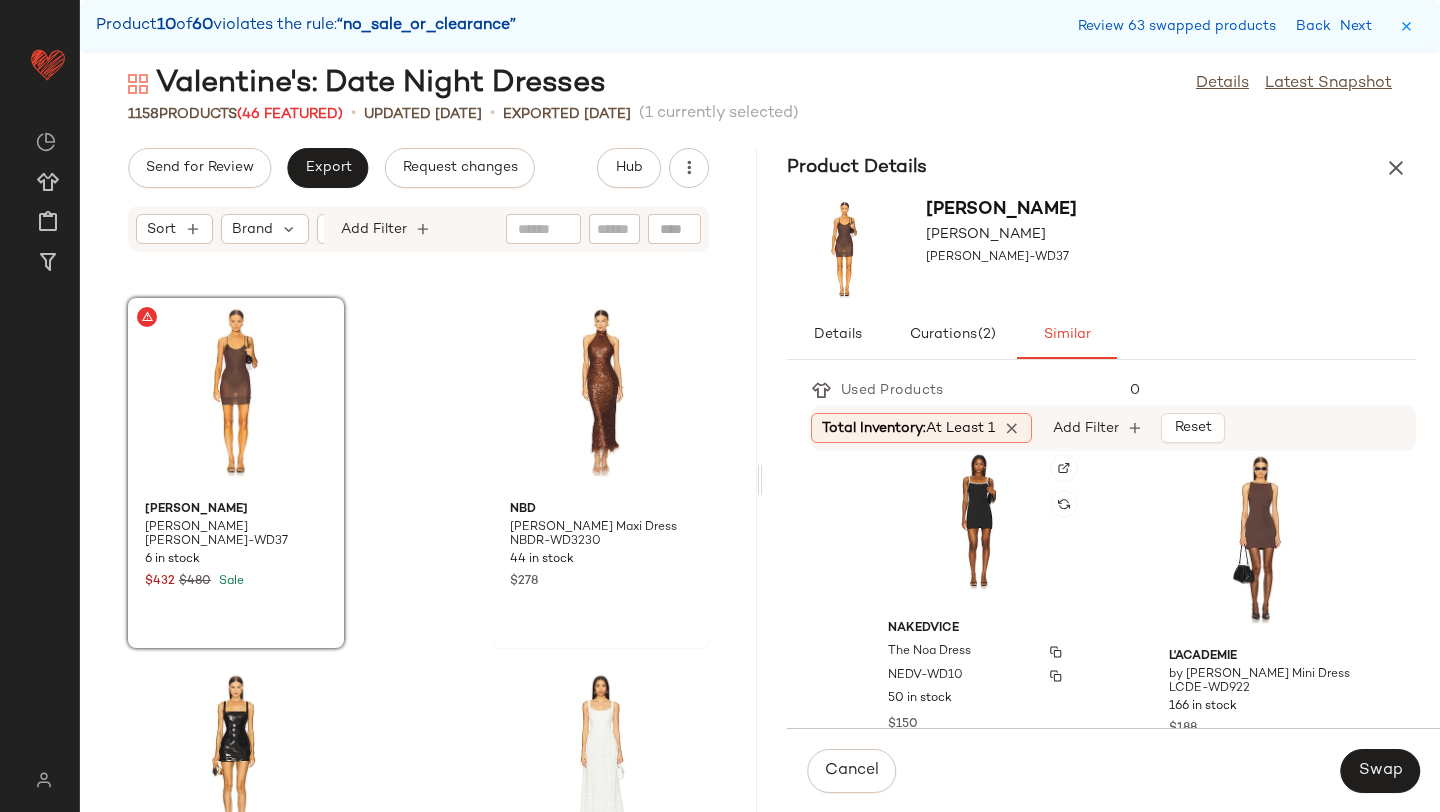 scroll, scrollTop: 2211, scrollLeft: 0, axis: vertical 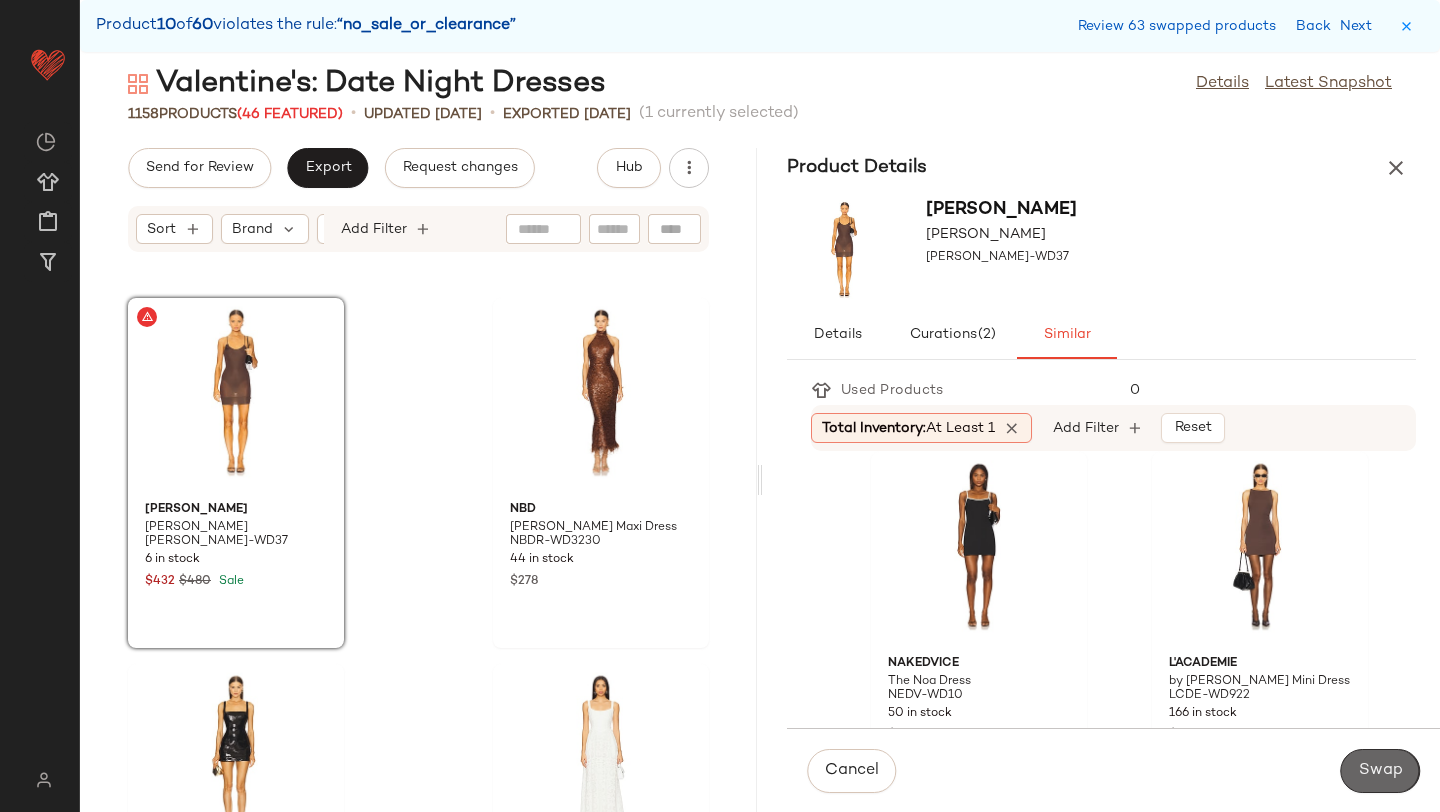 click on "Swap" at bounding box center [1380, 771] 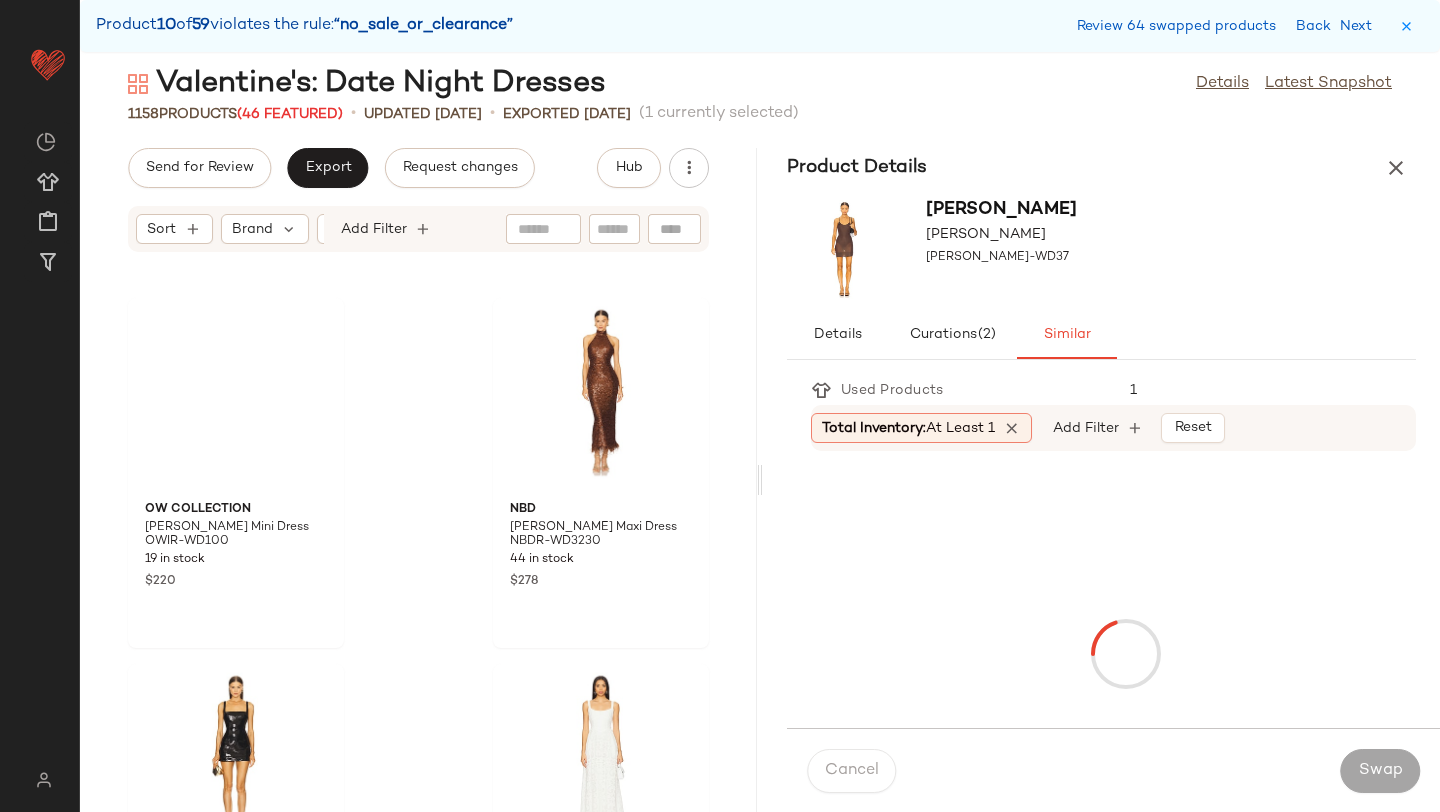 scroll, scrollTop: 123708, scrollLeft: 0, axis: vertical 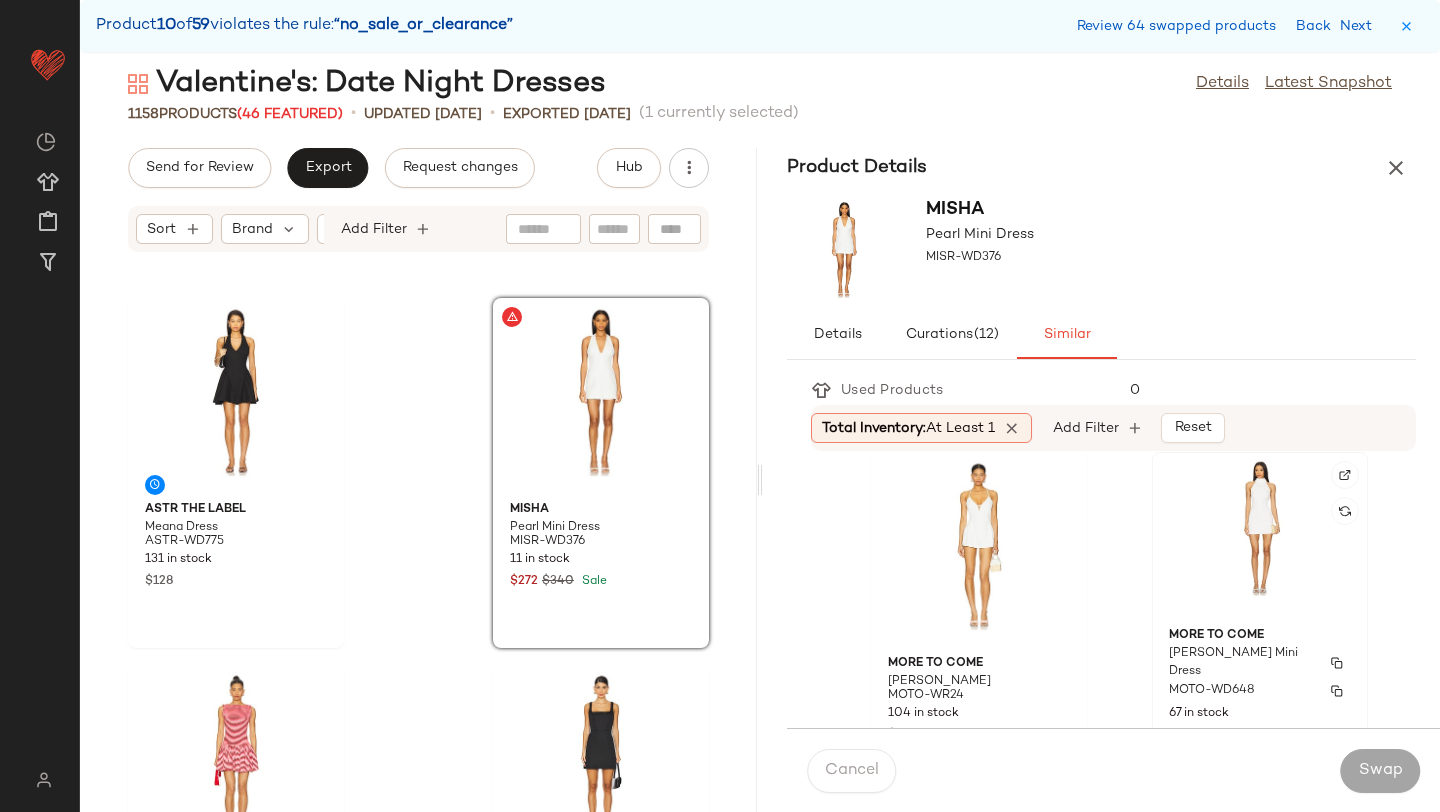 click on "MORE TO COME Natalia Mini Dress MOTO-WD648 67 in stock $70 $210  •  3" 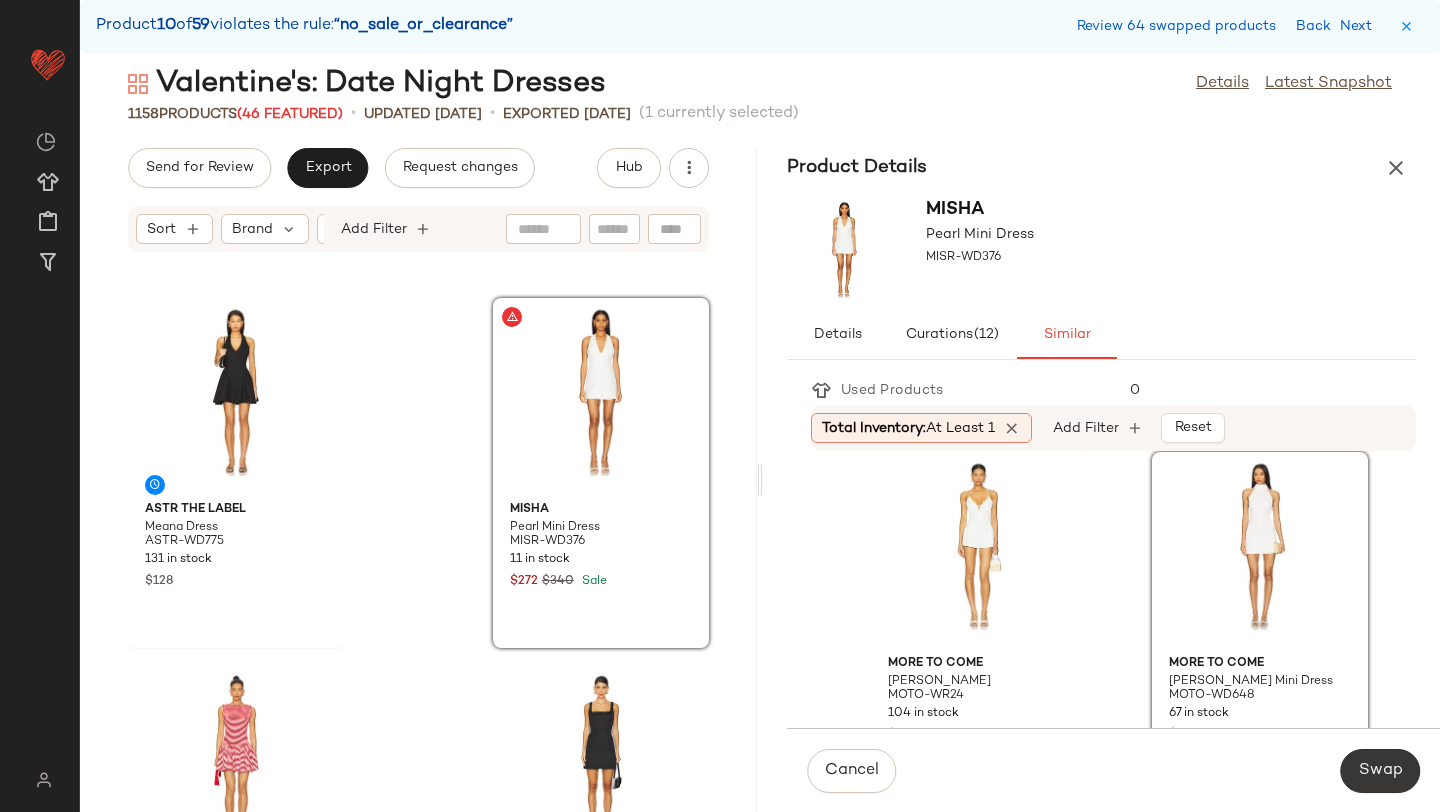 click on "Swap" at bounding box center [1380, 771] 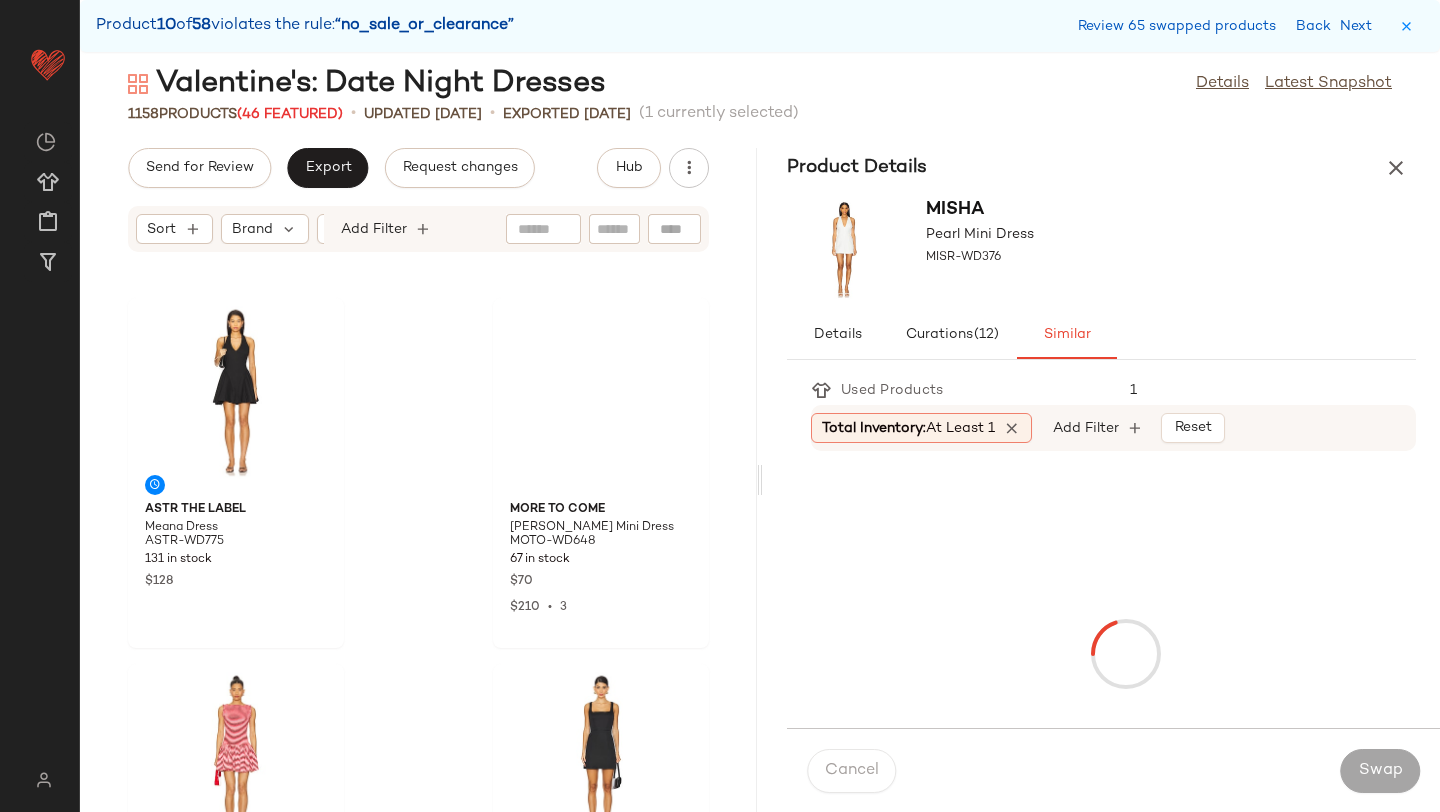 scroll, scrollTop: 129198, scrollLeft: 0, axis: vertical 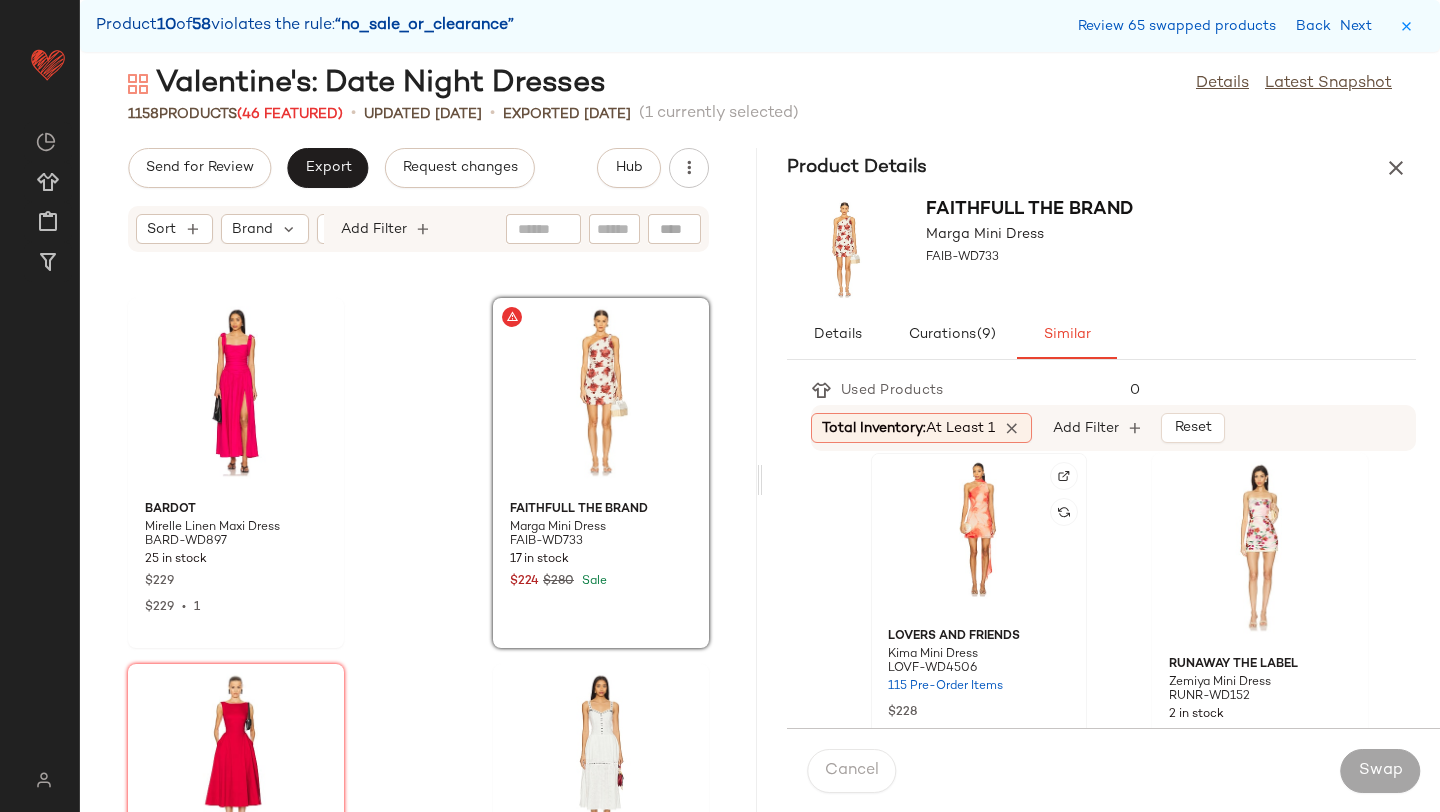 click 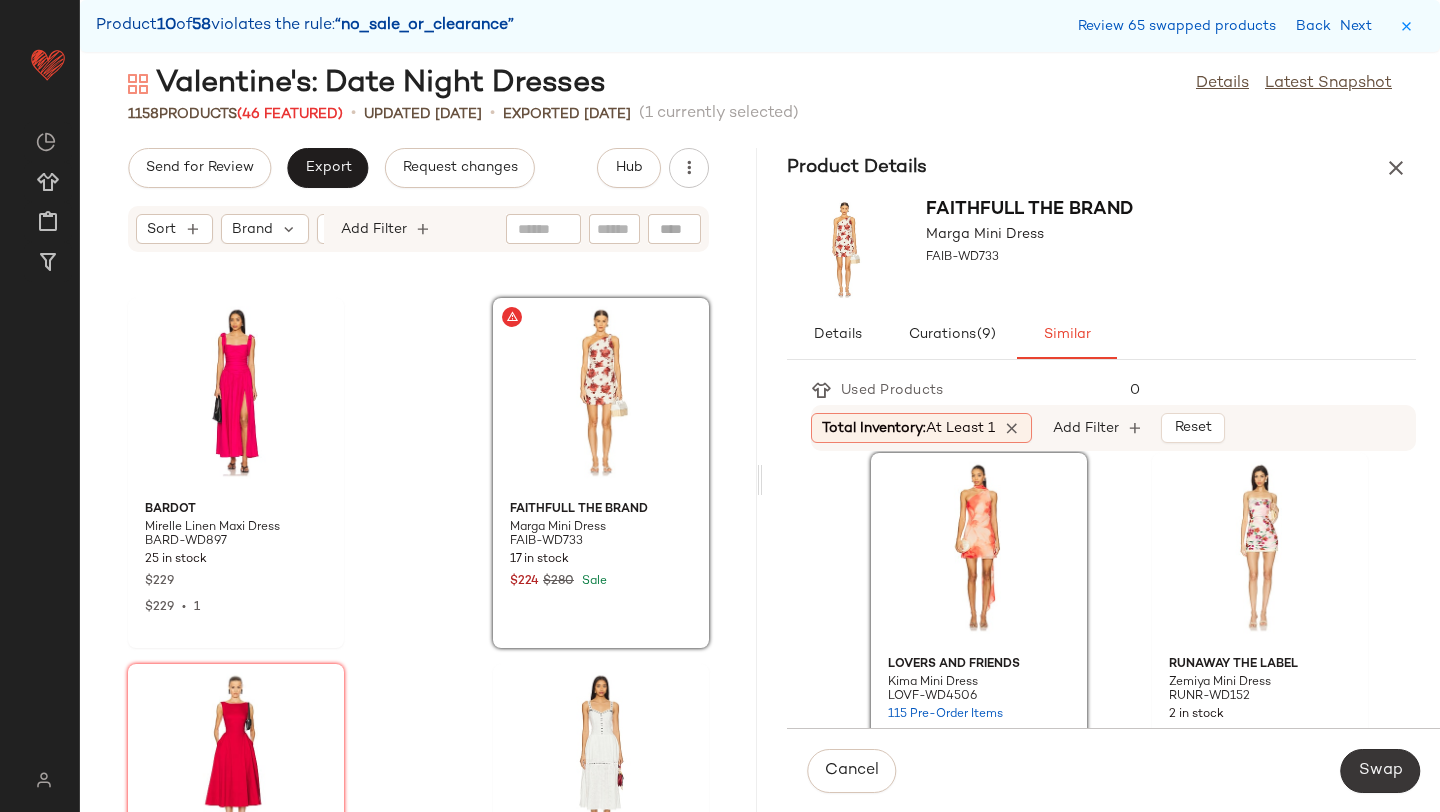 click on "Swap" 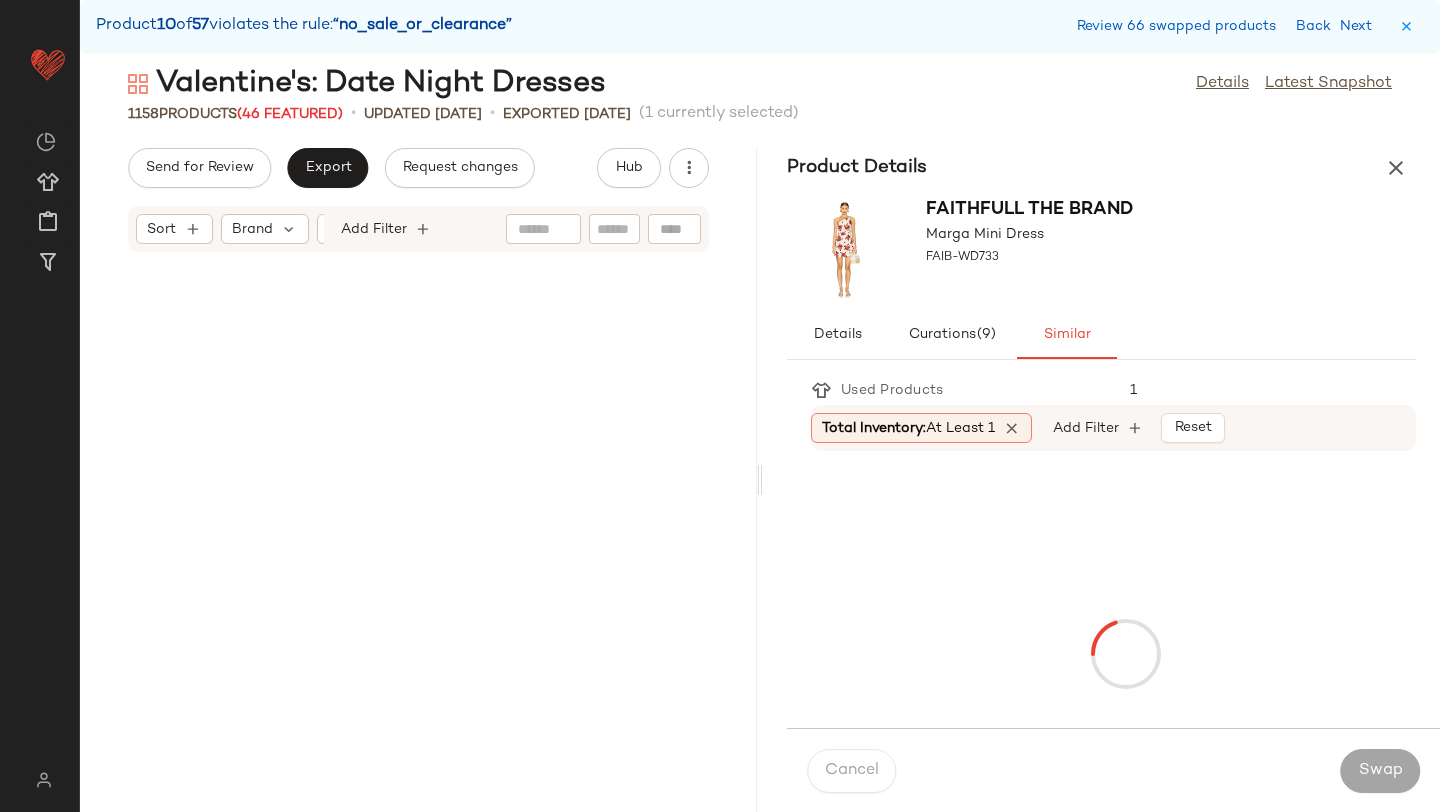 scroll, scrollTop: 131028, scrollLeft: 0, axis: vertical 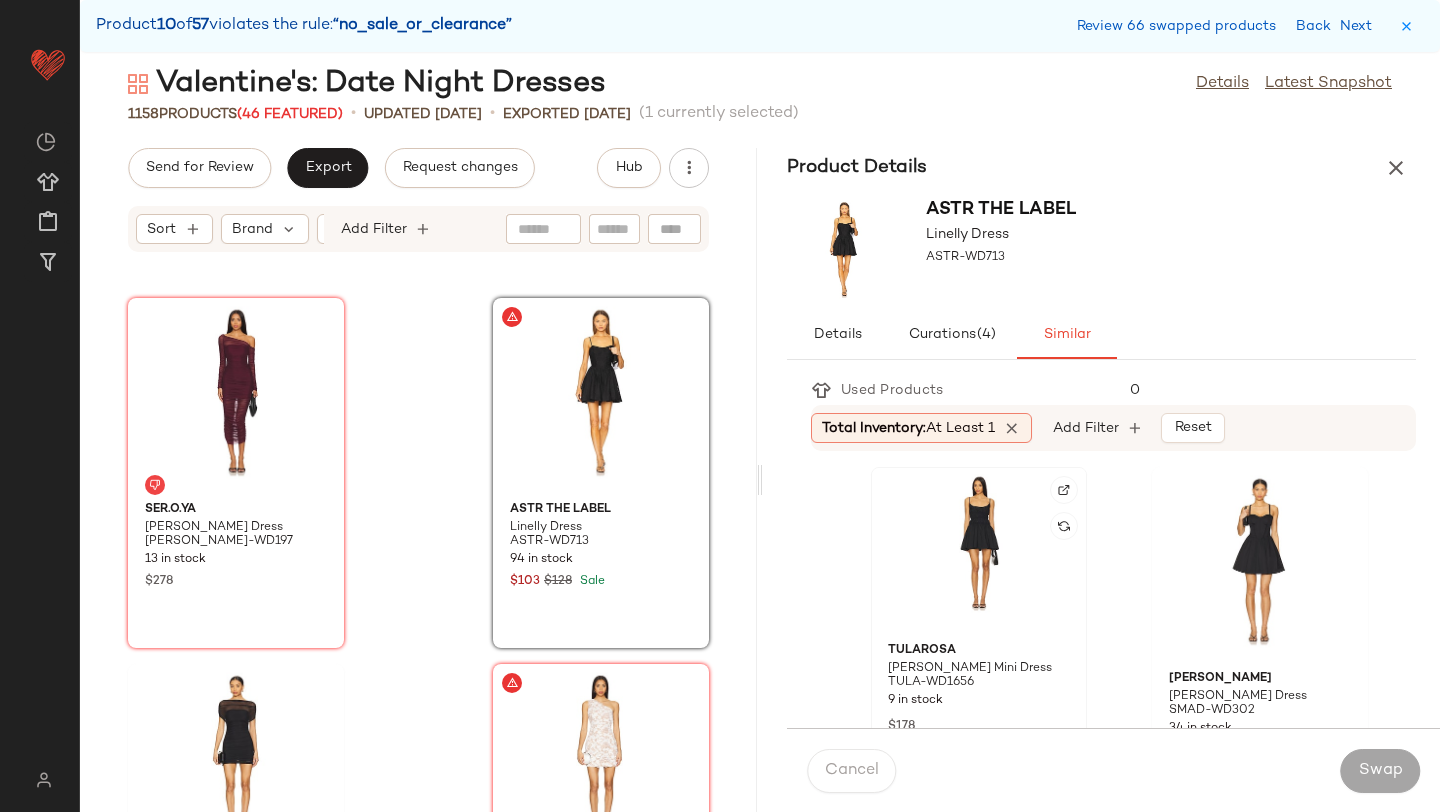 click 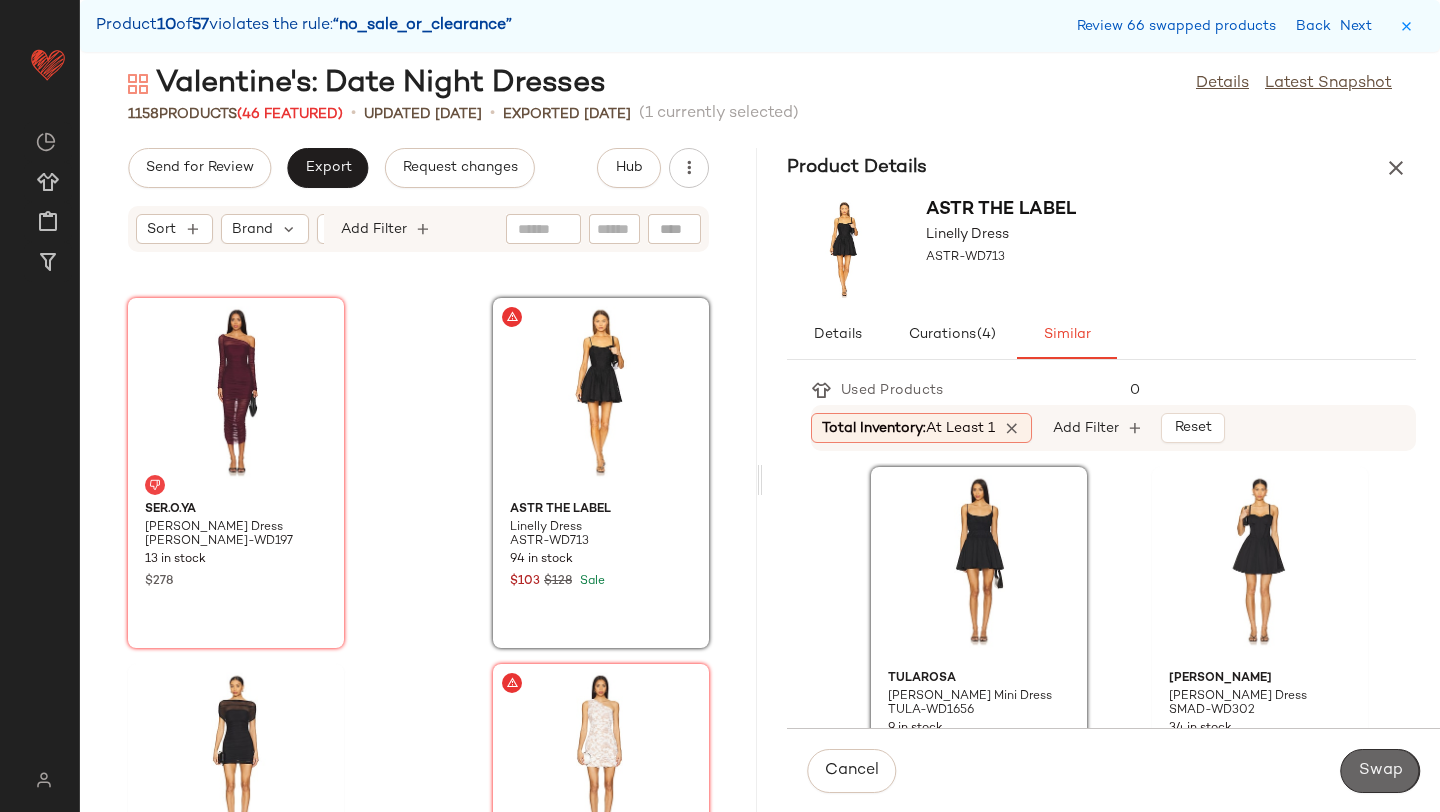 click on "Swap" 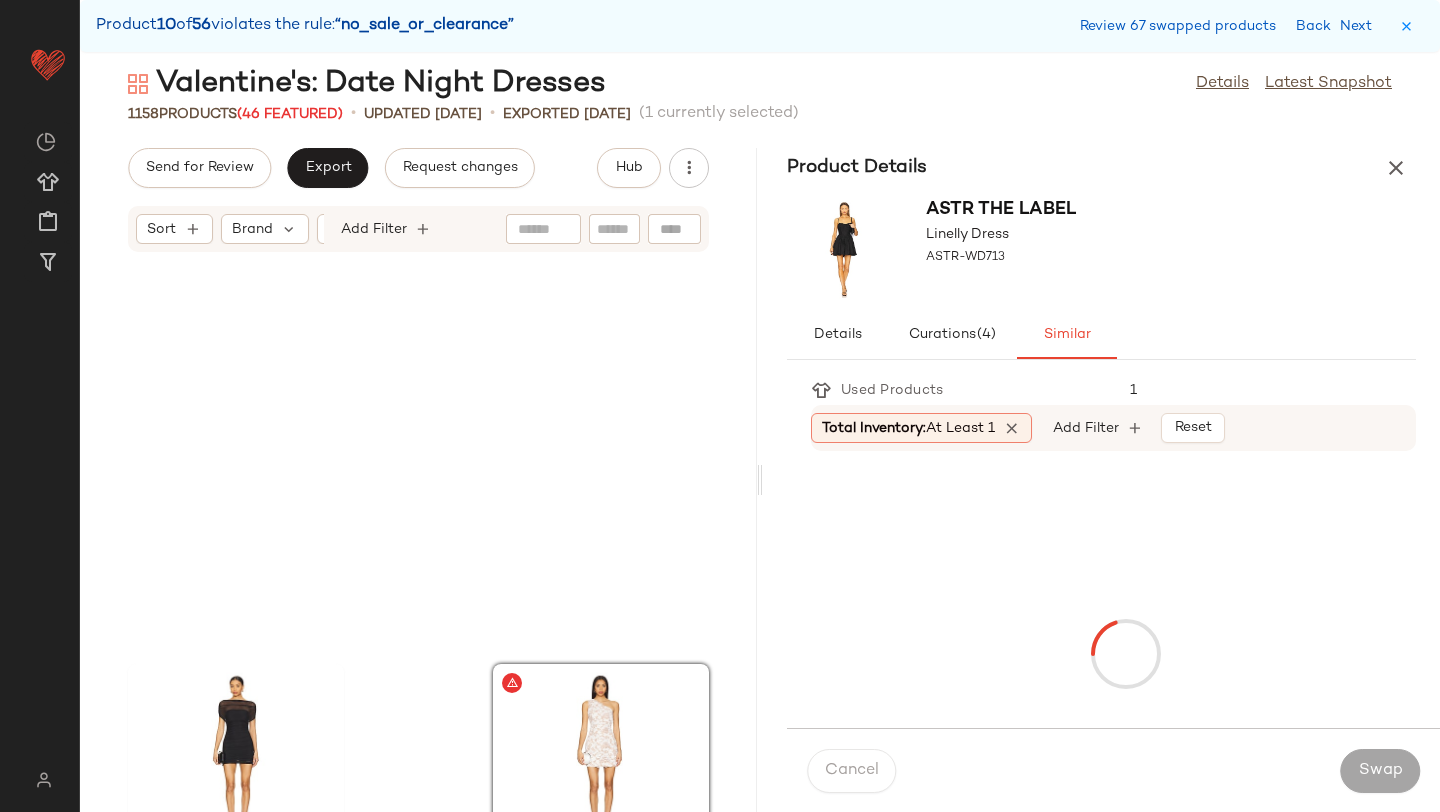 scroll, scrollTop: 131394, scrollLeft: 0, axis: vertical 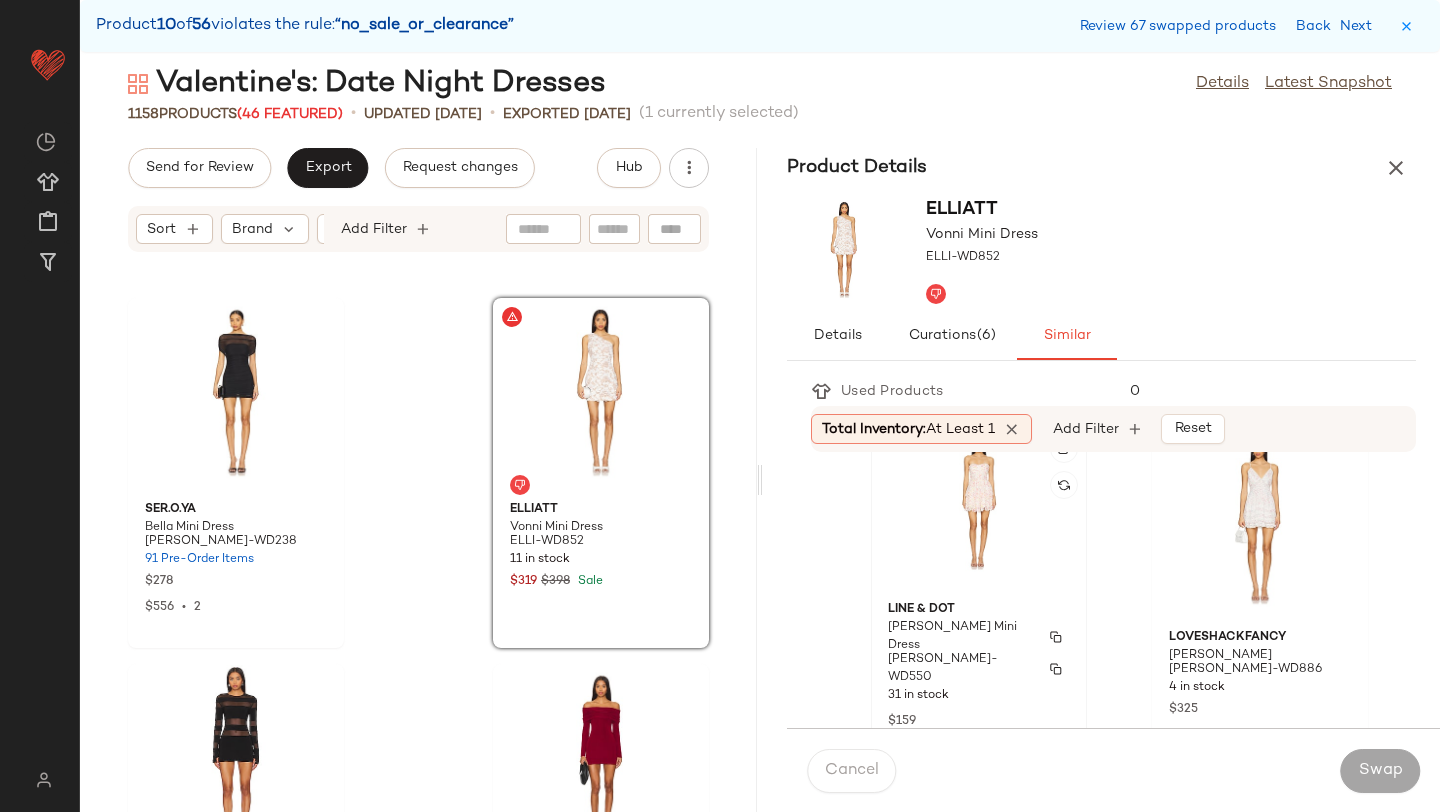 click on "Rosa Mini Dress" at bounding box center [961, 637] 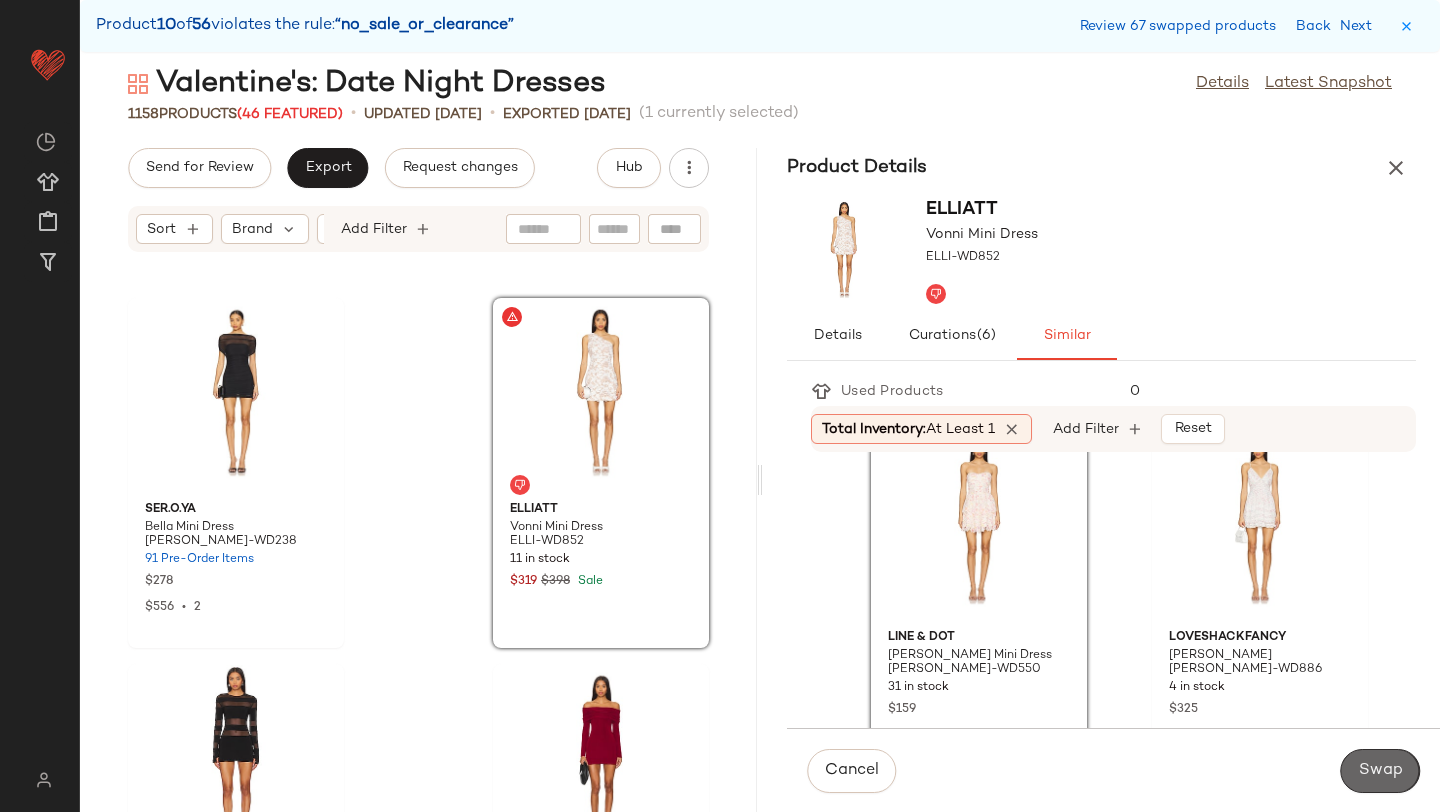 click on "Swap" 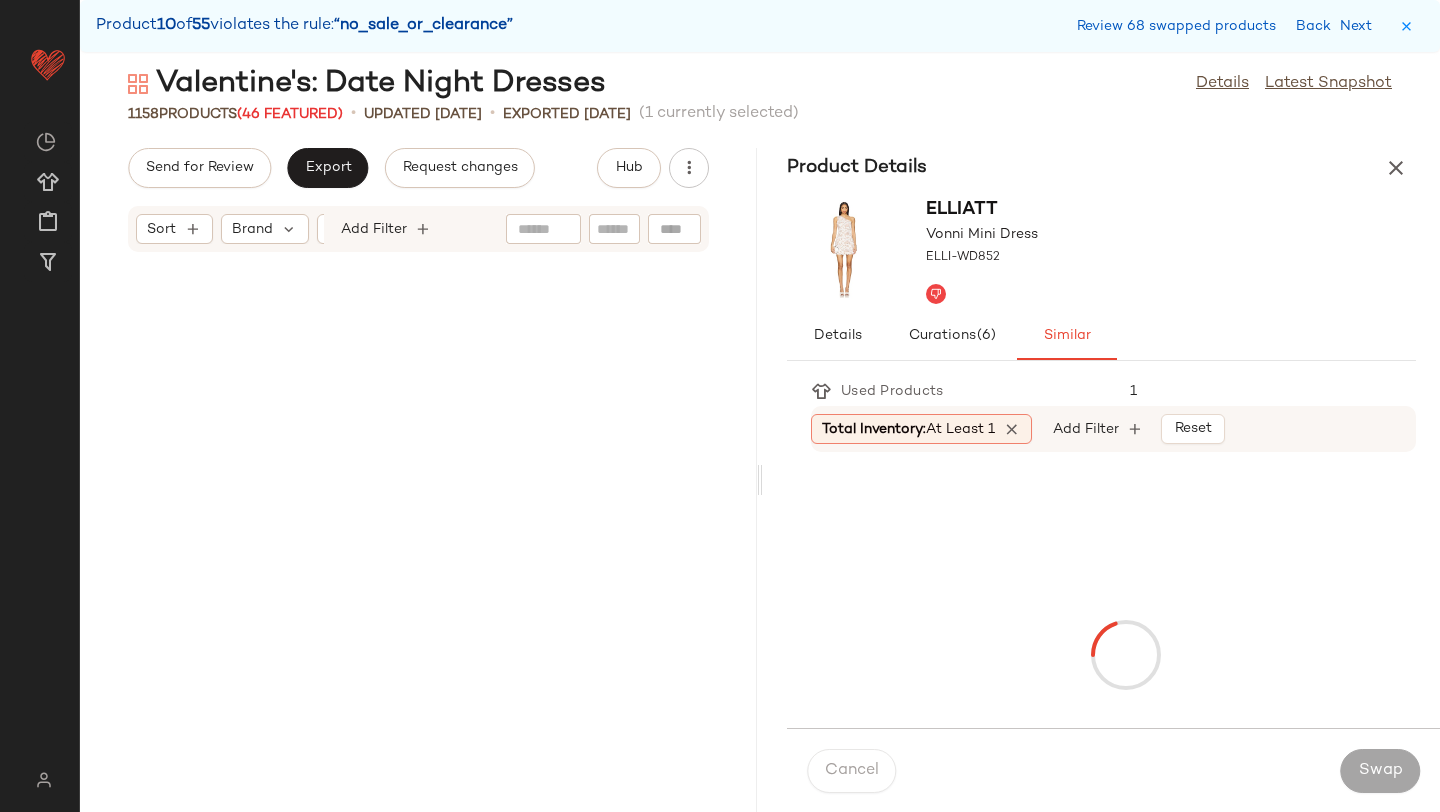 scroll, scrollTop: 133956, scrollLeft: 0, axis: vertical 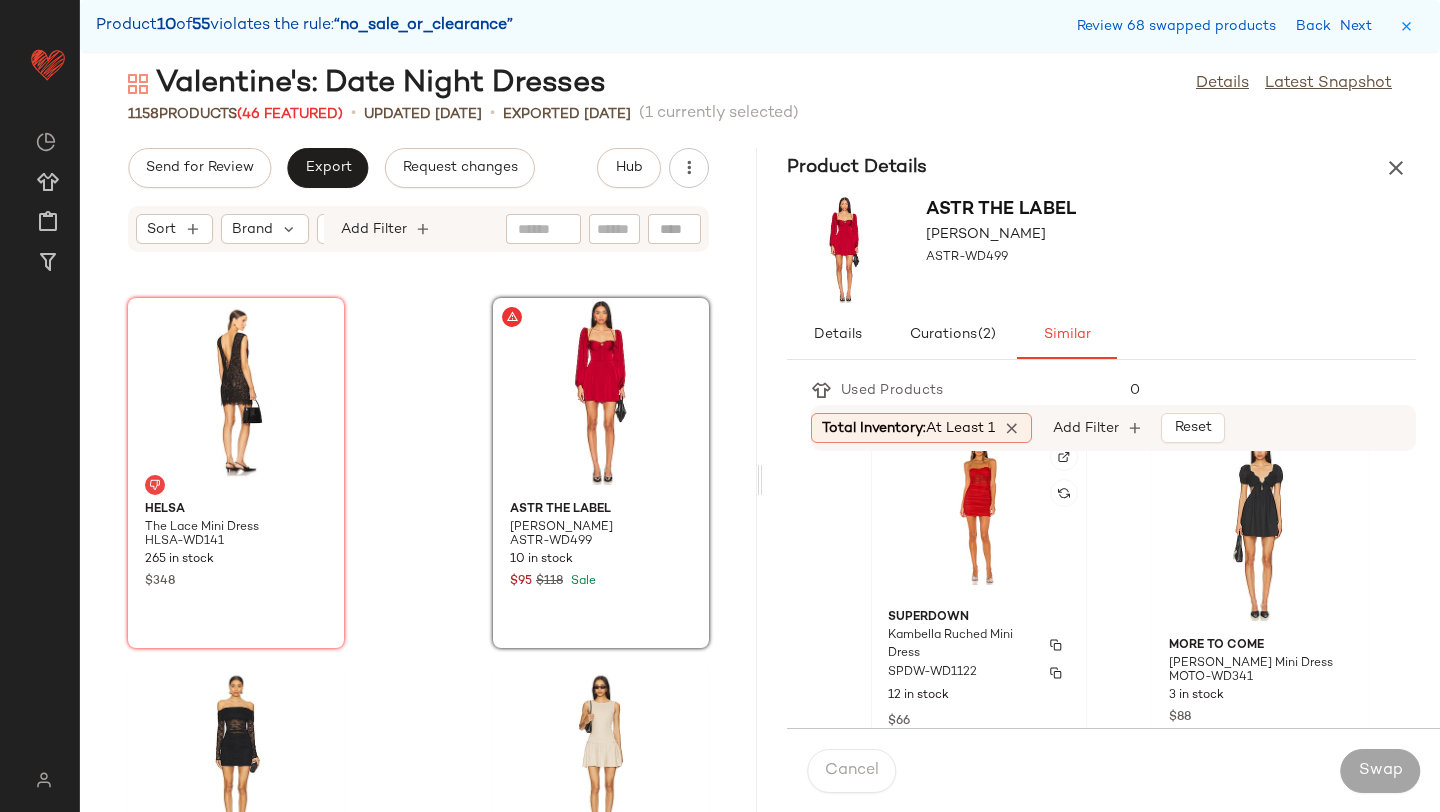 click on "$66" at bounding box center (979, 720) 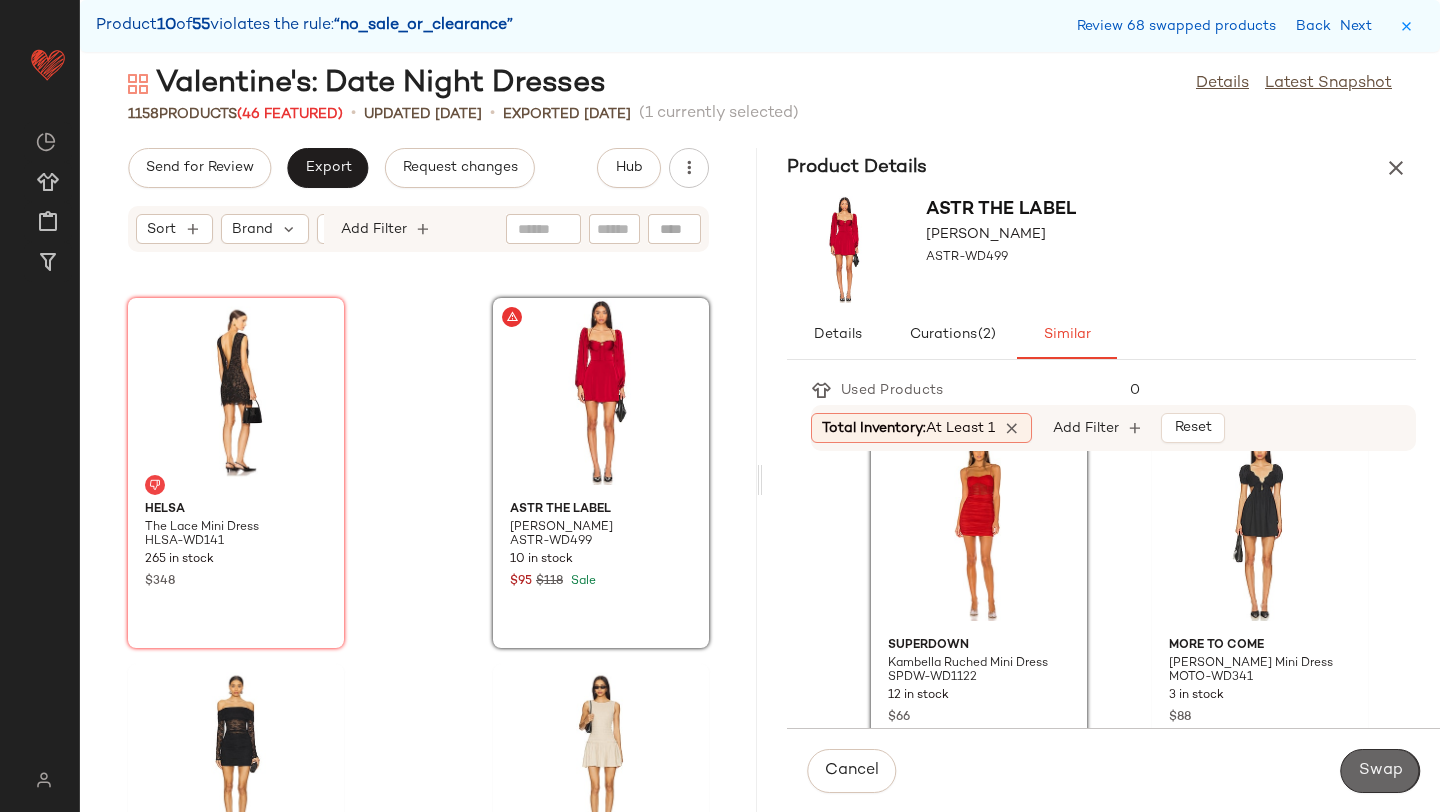 click on "Swap" 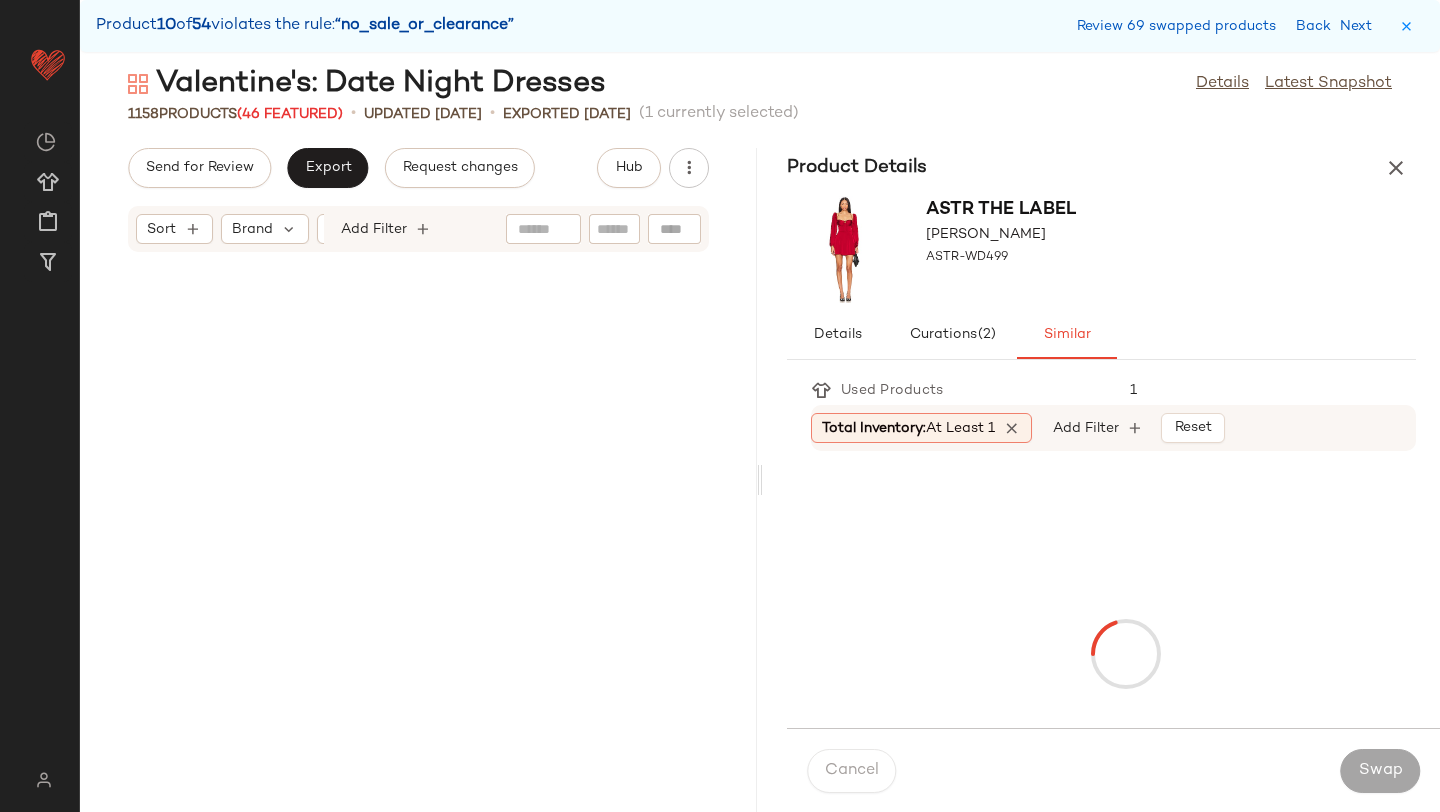 scroll, scrollTop: 135054, scrollLeft: 0, axis: vertical 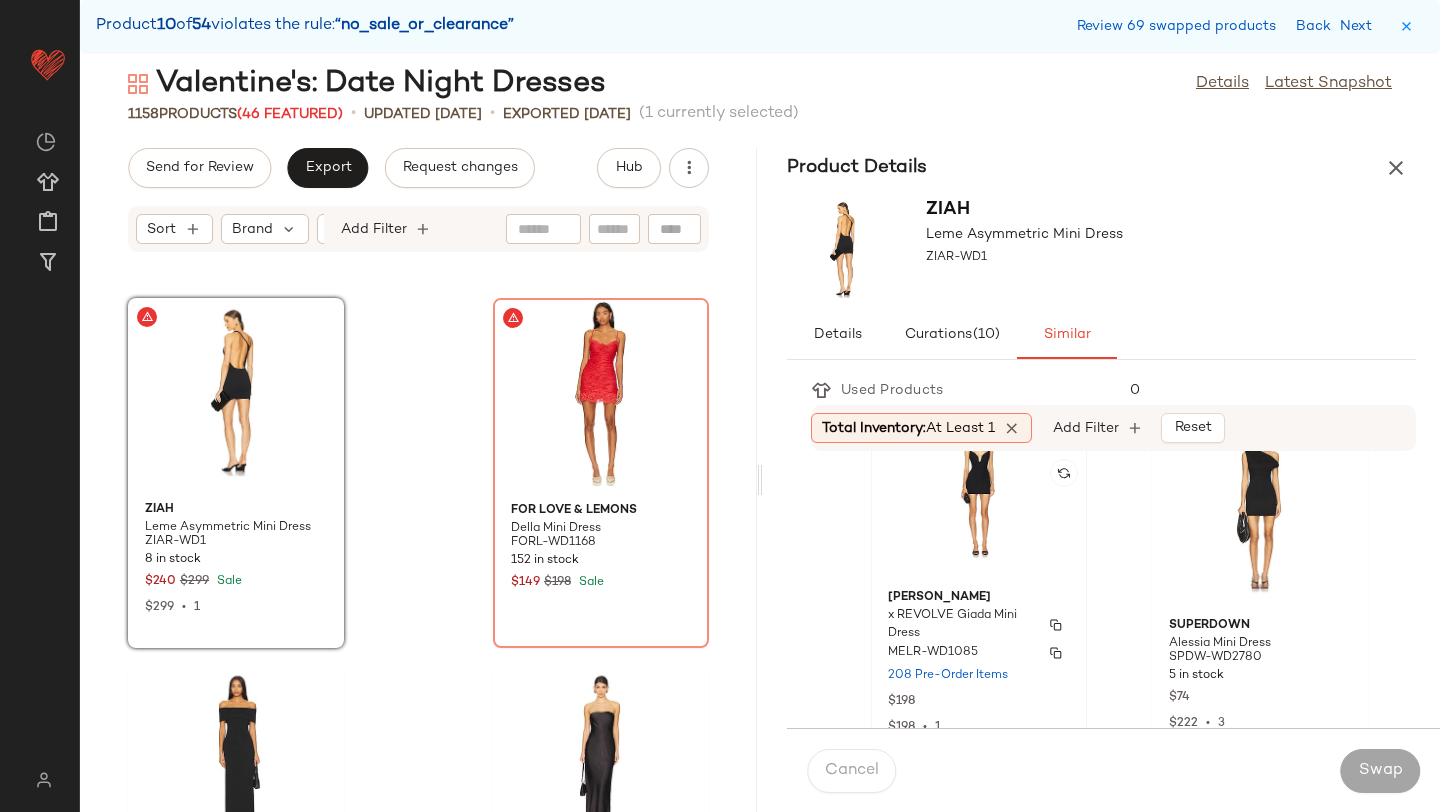 click on "Michael Costello" at bounding box center [979, 598] 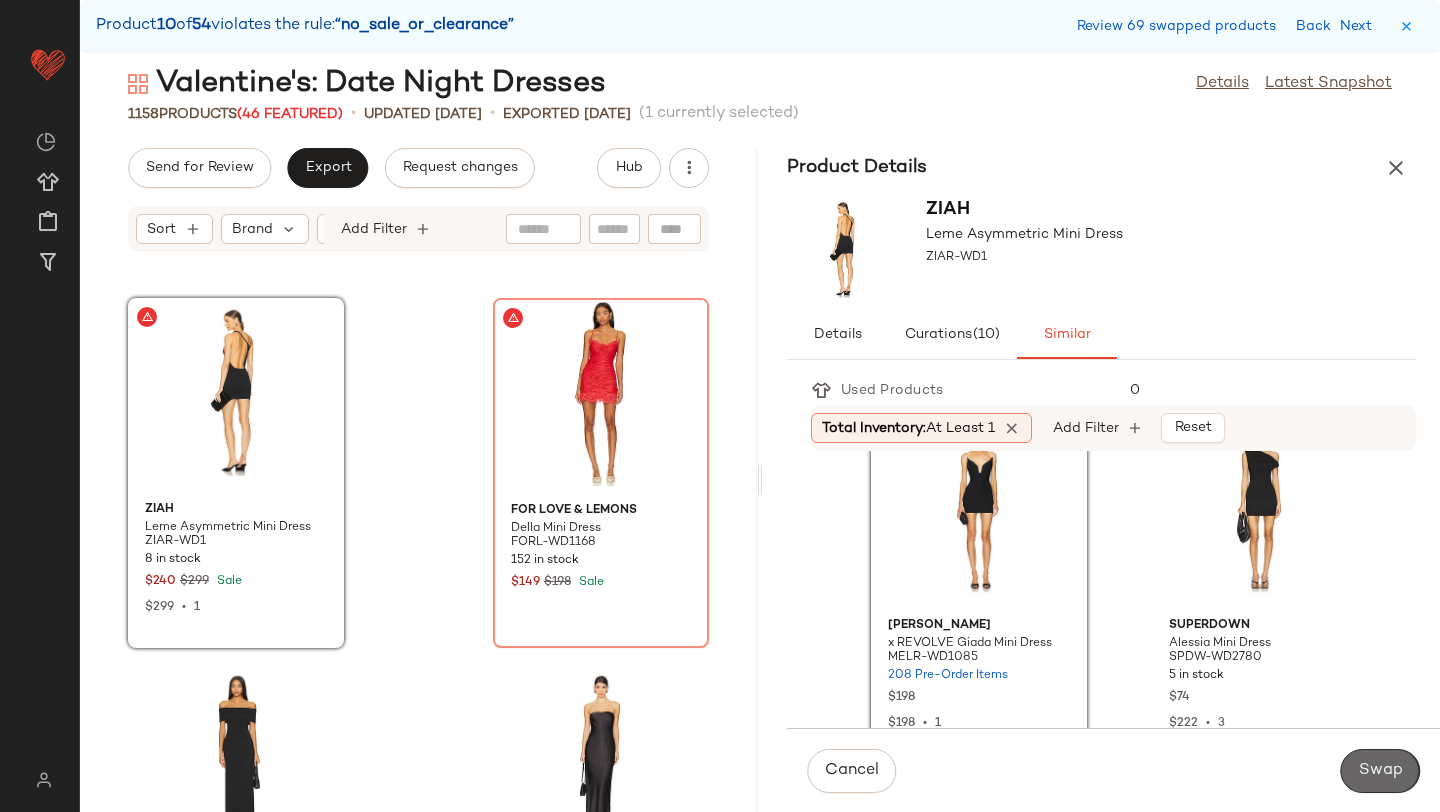 click on "Swap" 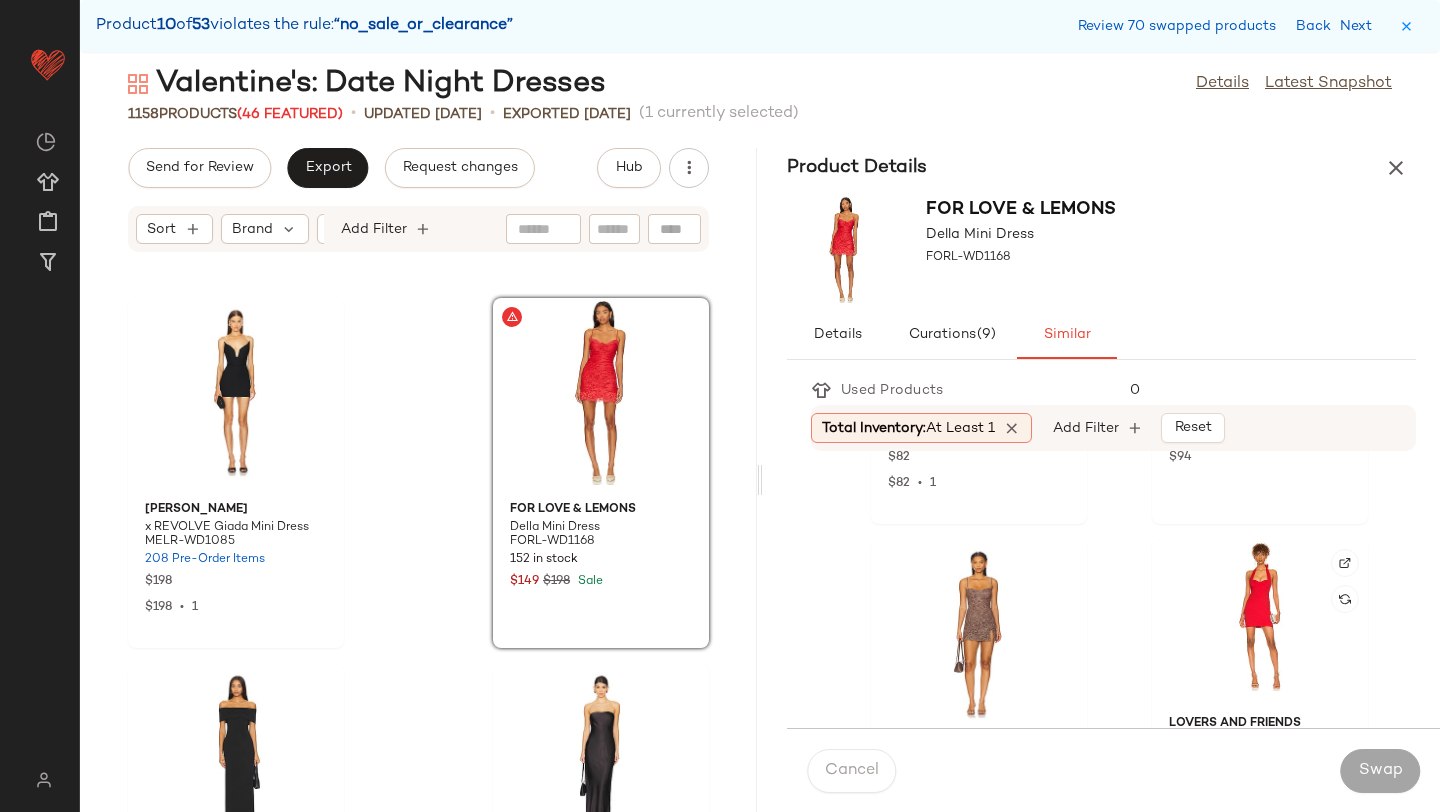 scroll, scrollTop: 3287, scrollLeft: 0, axis: vertical 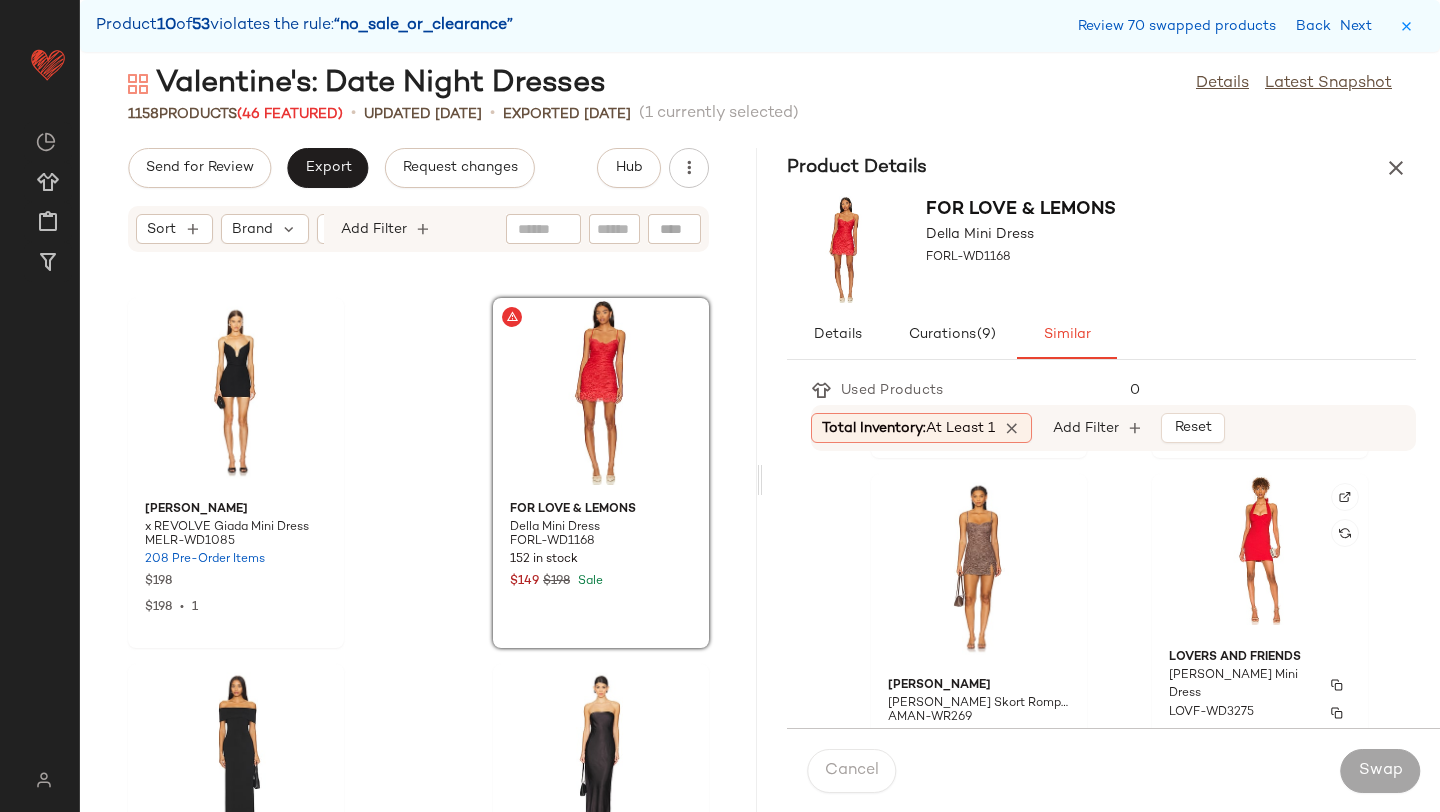 click on "LOVF-WD3275" at bounding box center (1260, 713) 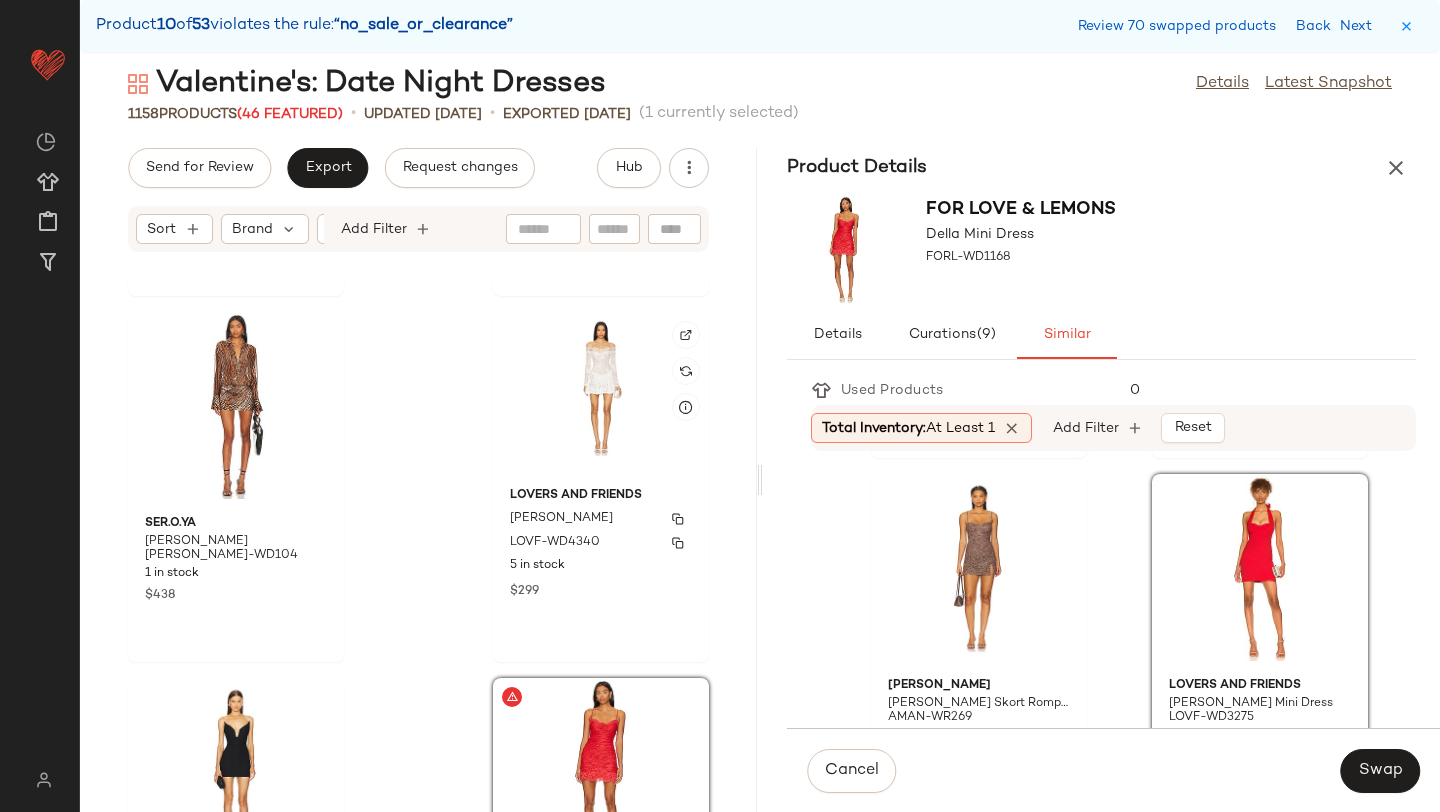 scroll, scrollTop: 134748, scrollLeft: 0, axis: vertical 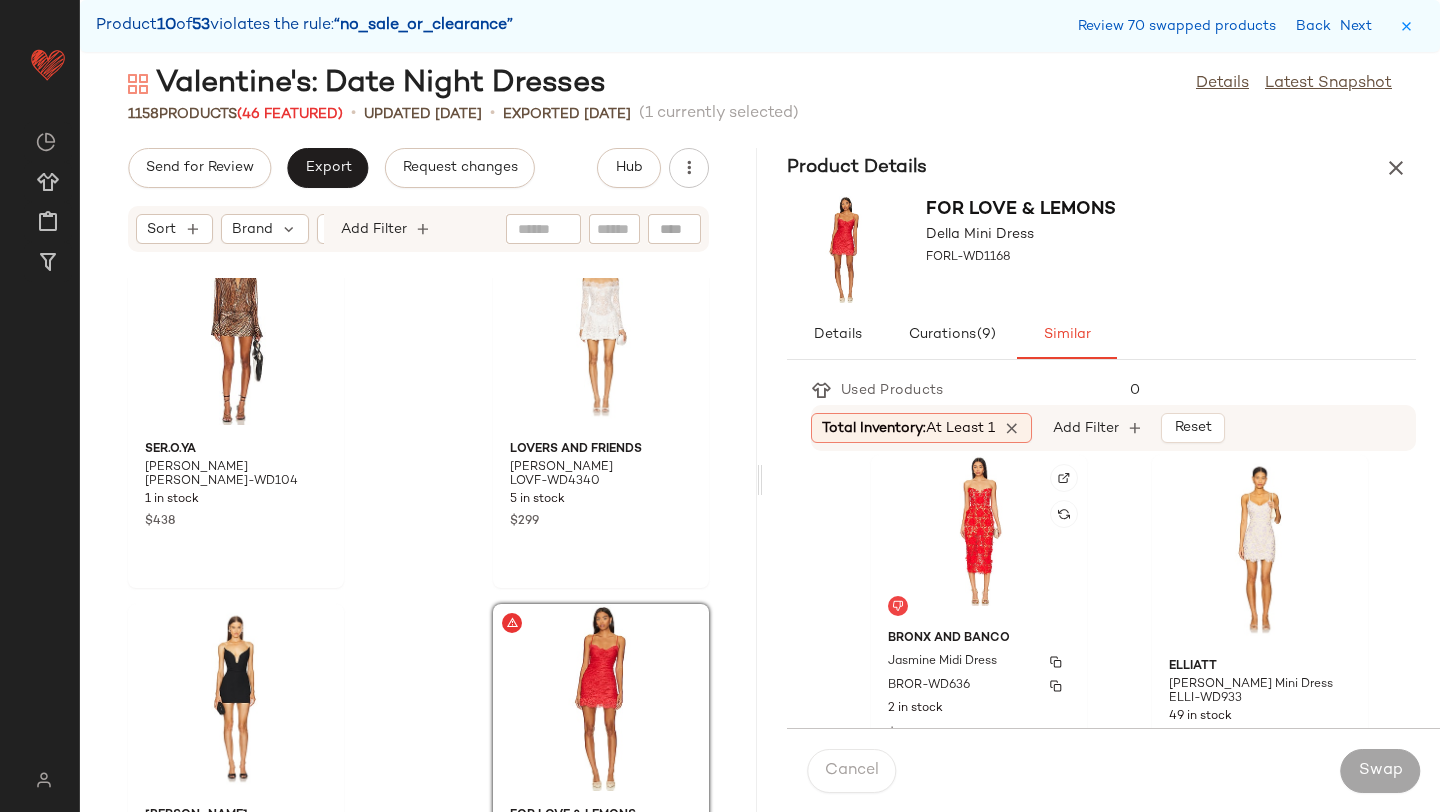 click on "Bronx and Banco Jasmine Midi Dress BROR-WD636 2 in stock $850" 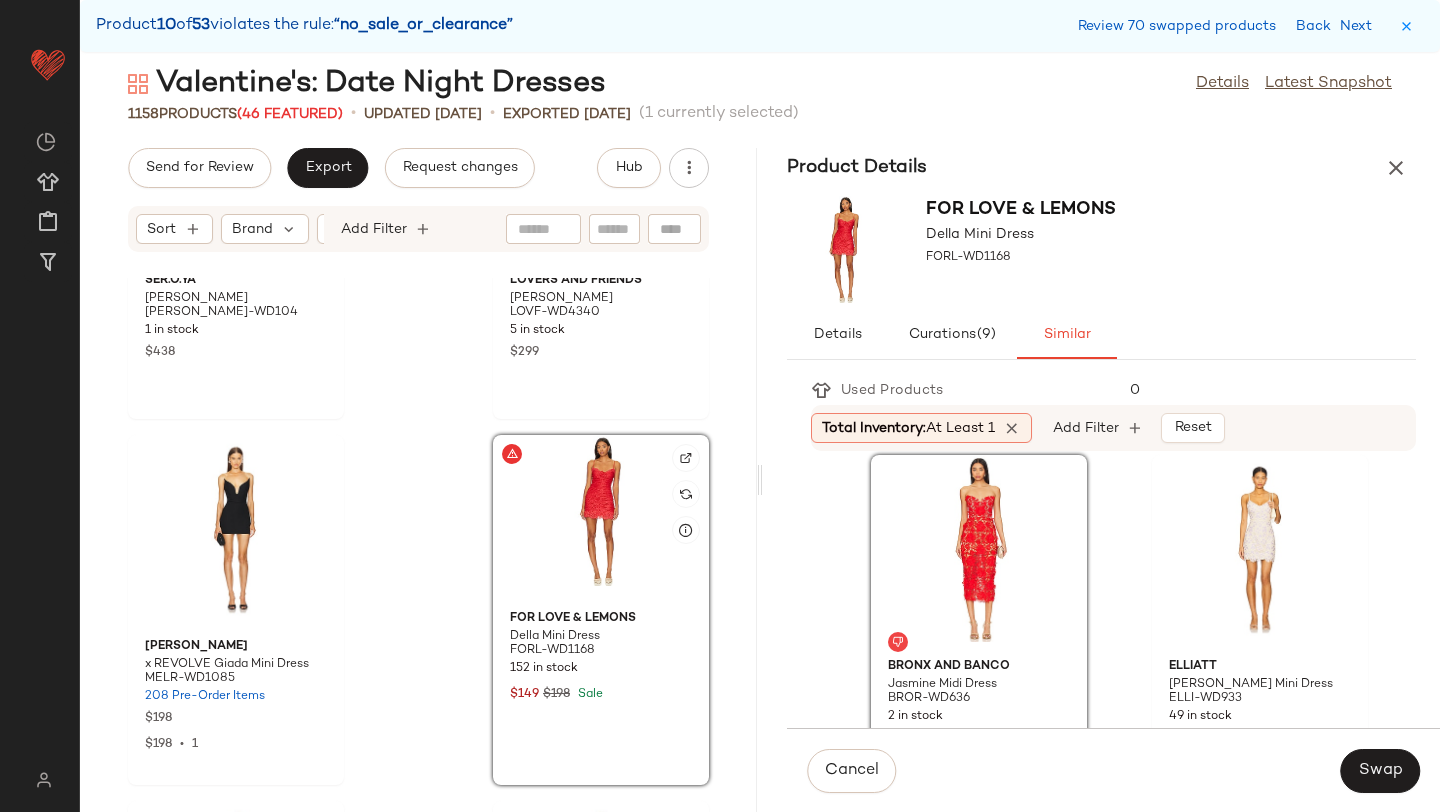 scroll, scrollTop: 134920, scrollLeft: 0, axis: vertical 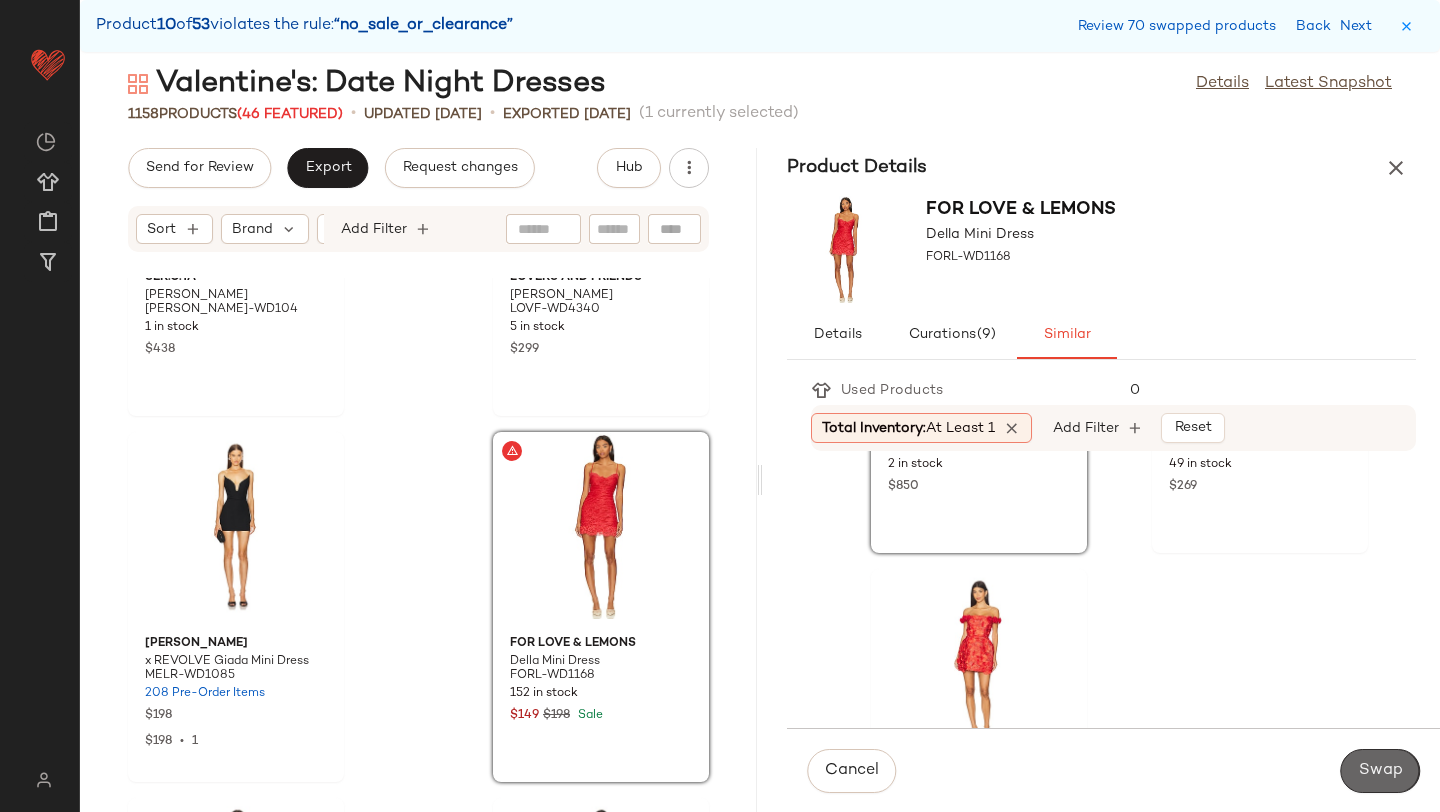 click on "Swap" 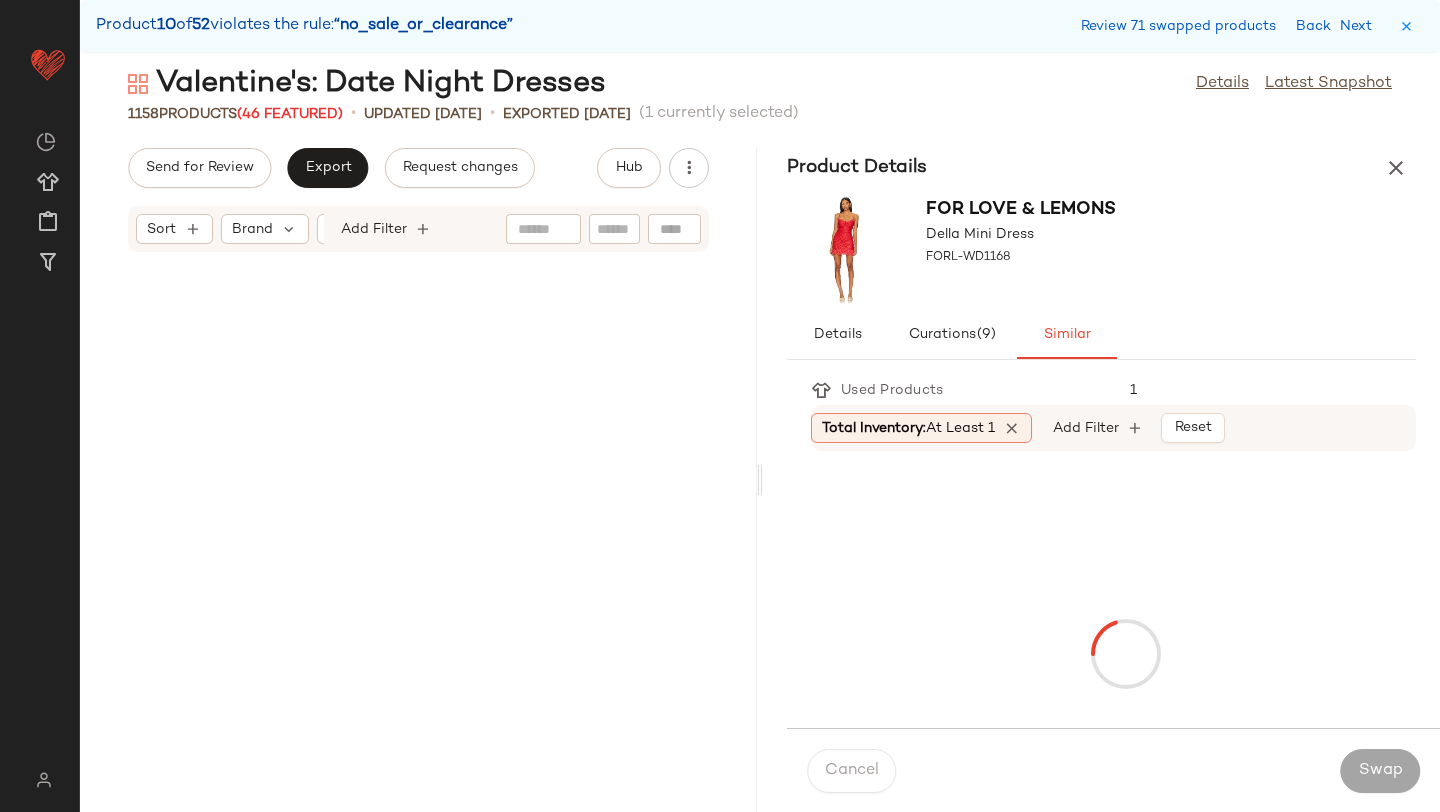 scroll, scrollTop: 135786, scrollLeft: 0, axis: vertical 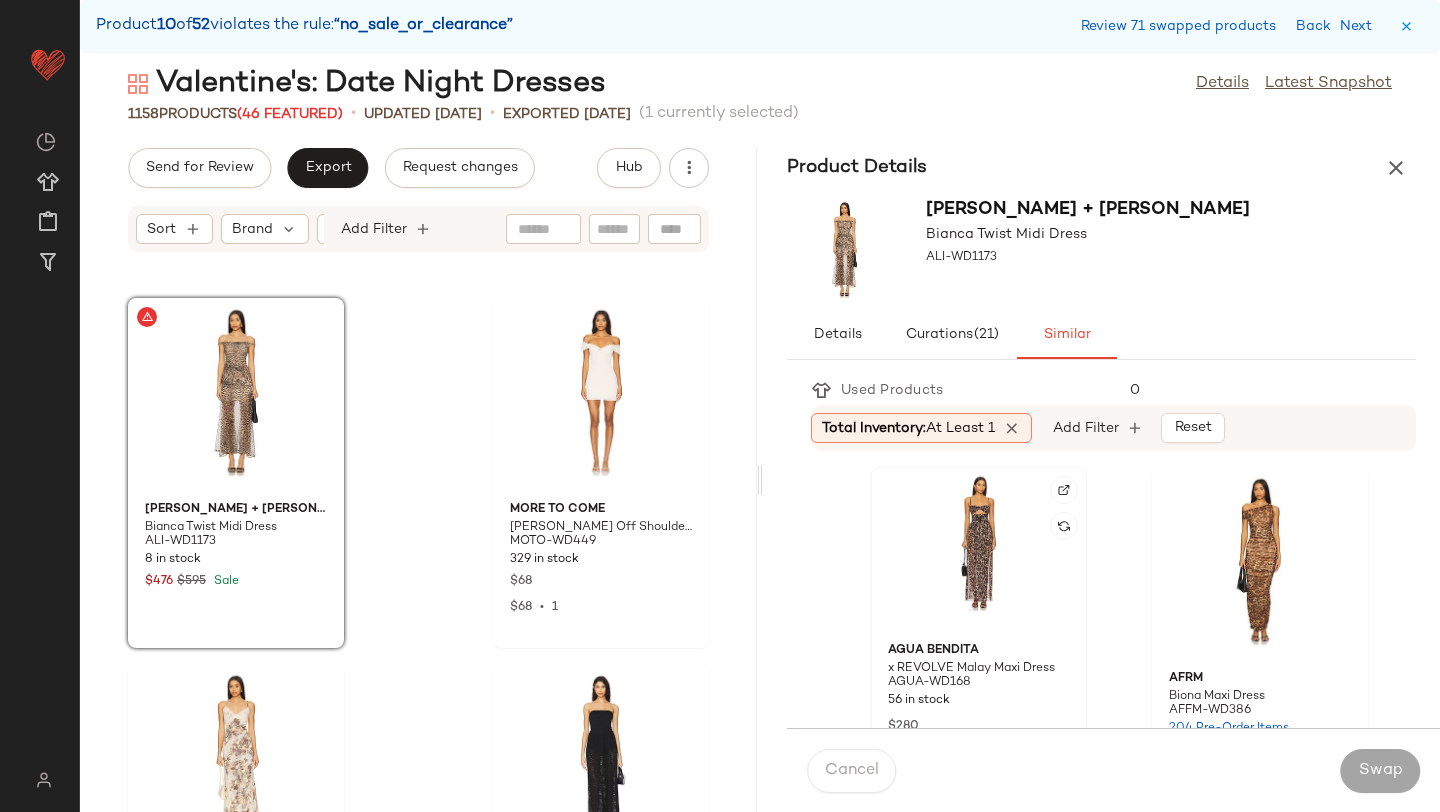 click 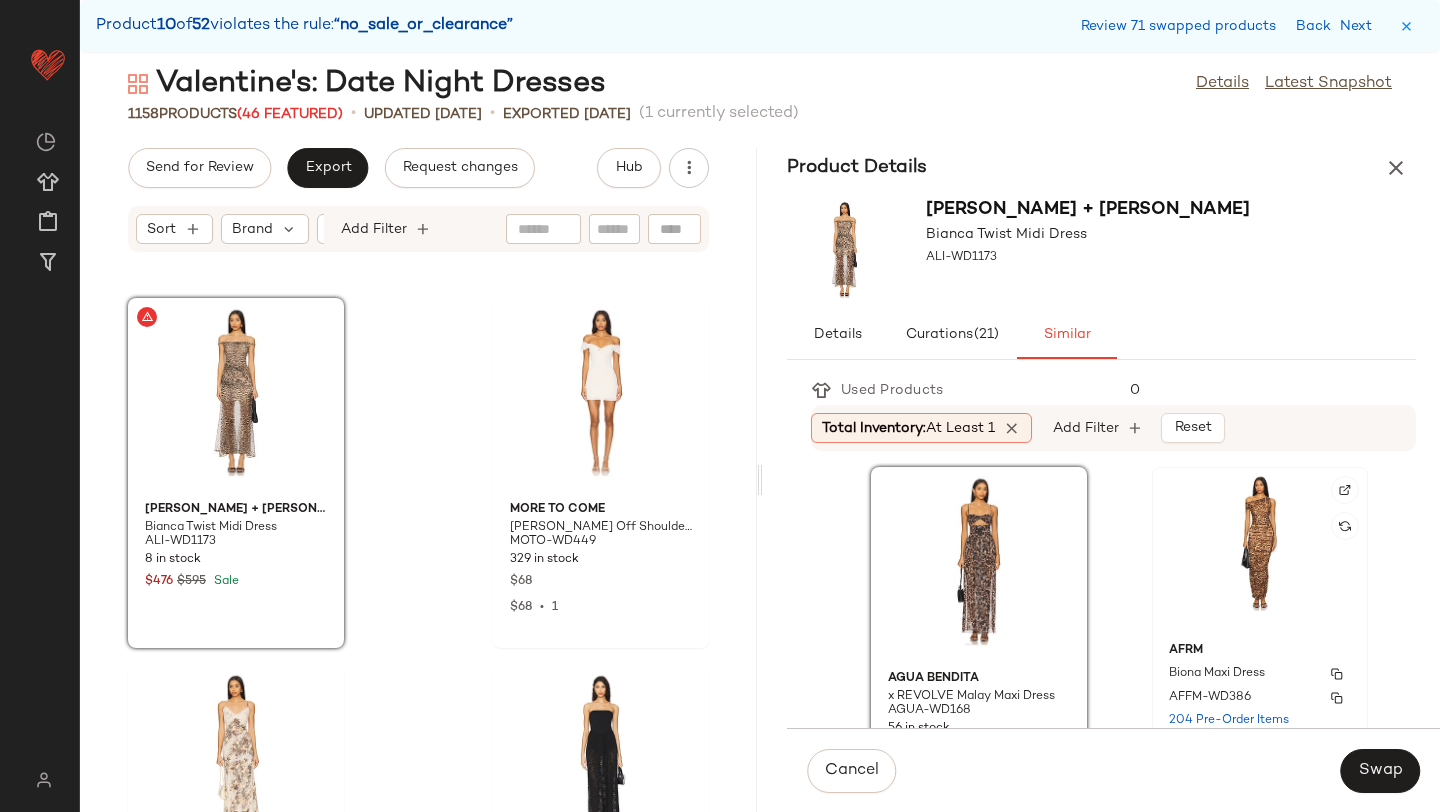 click on "AFRM" at bounding box center [1260, 651] 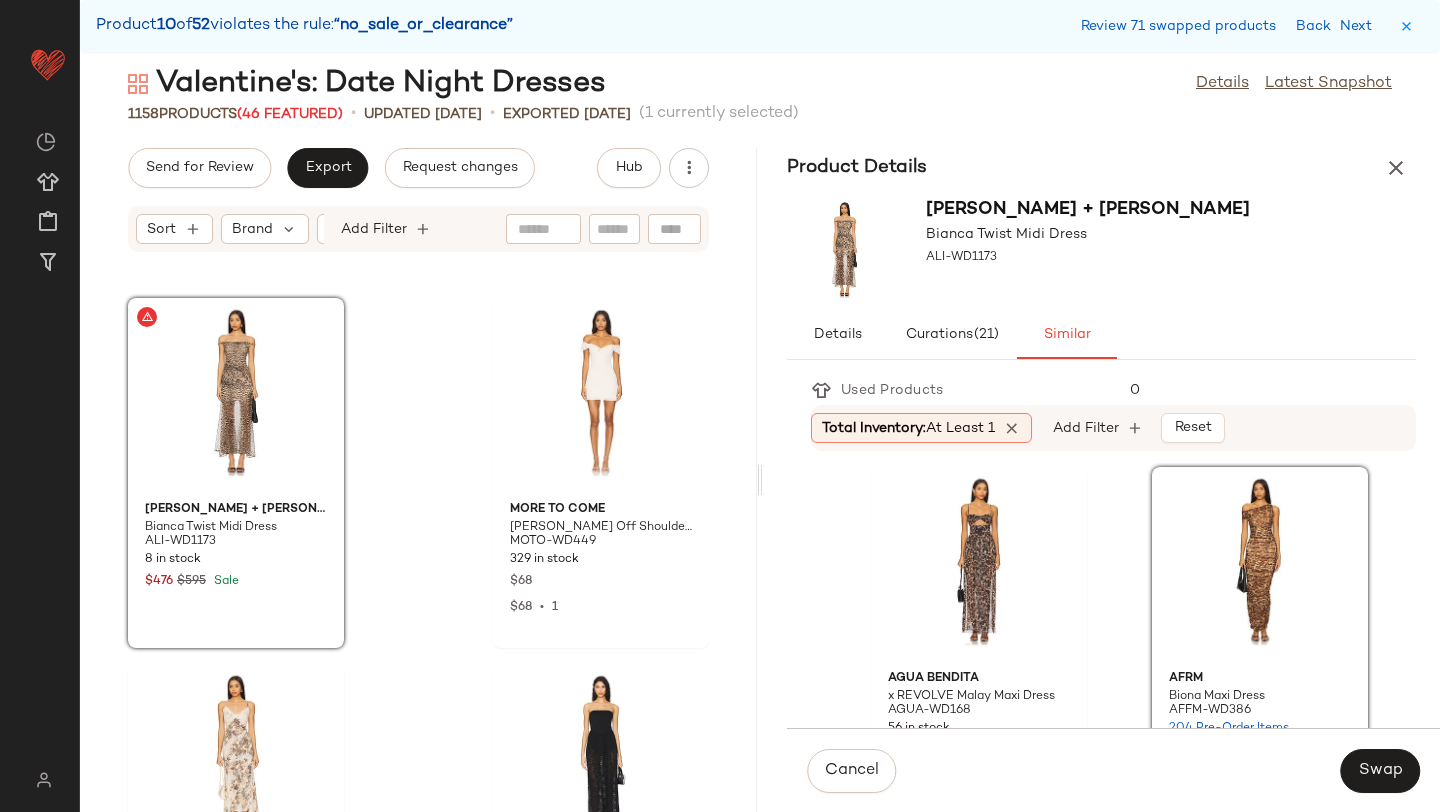 click on "Cancel   Swap" at bounding box center [1113, 770] 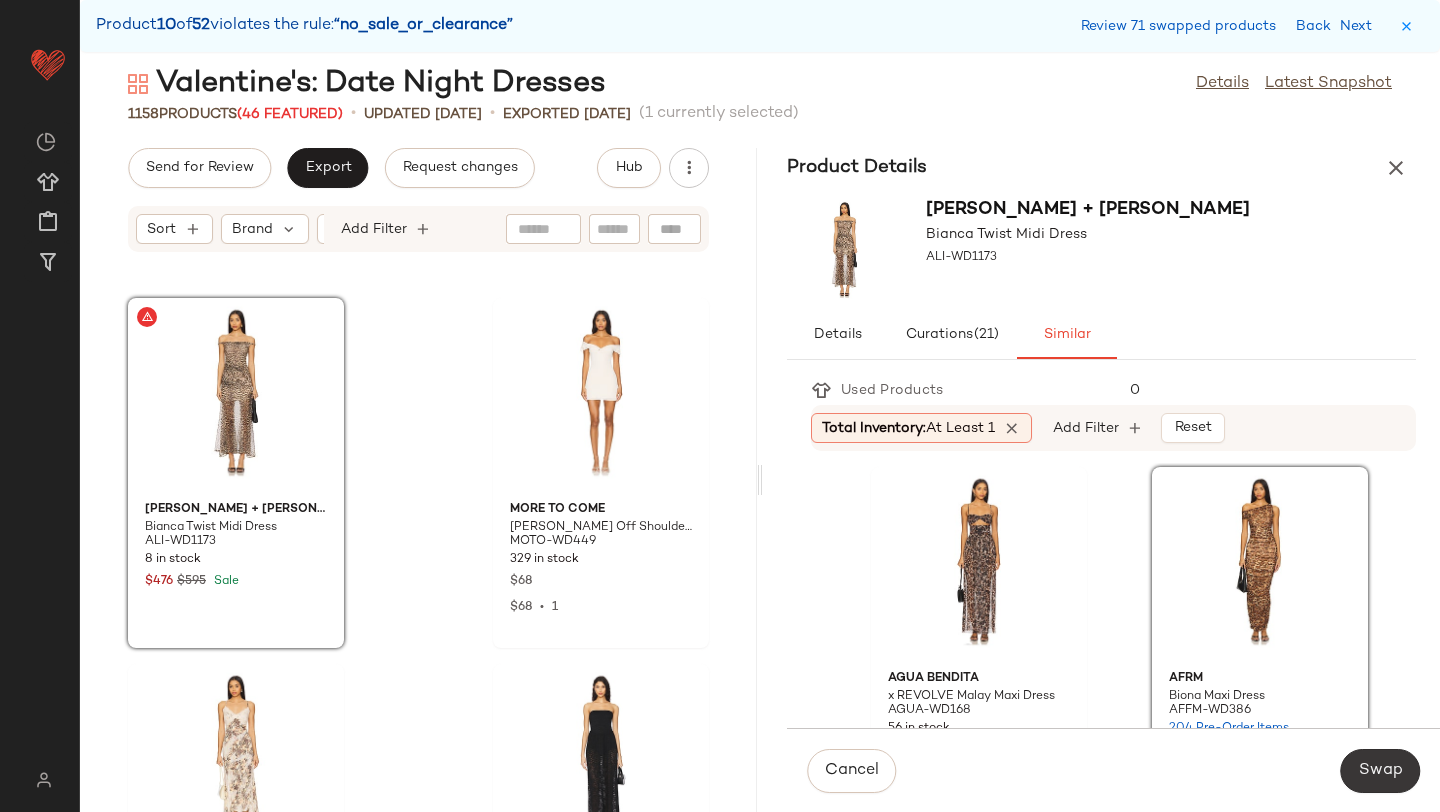 click on "Swap" 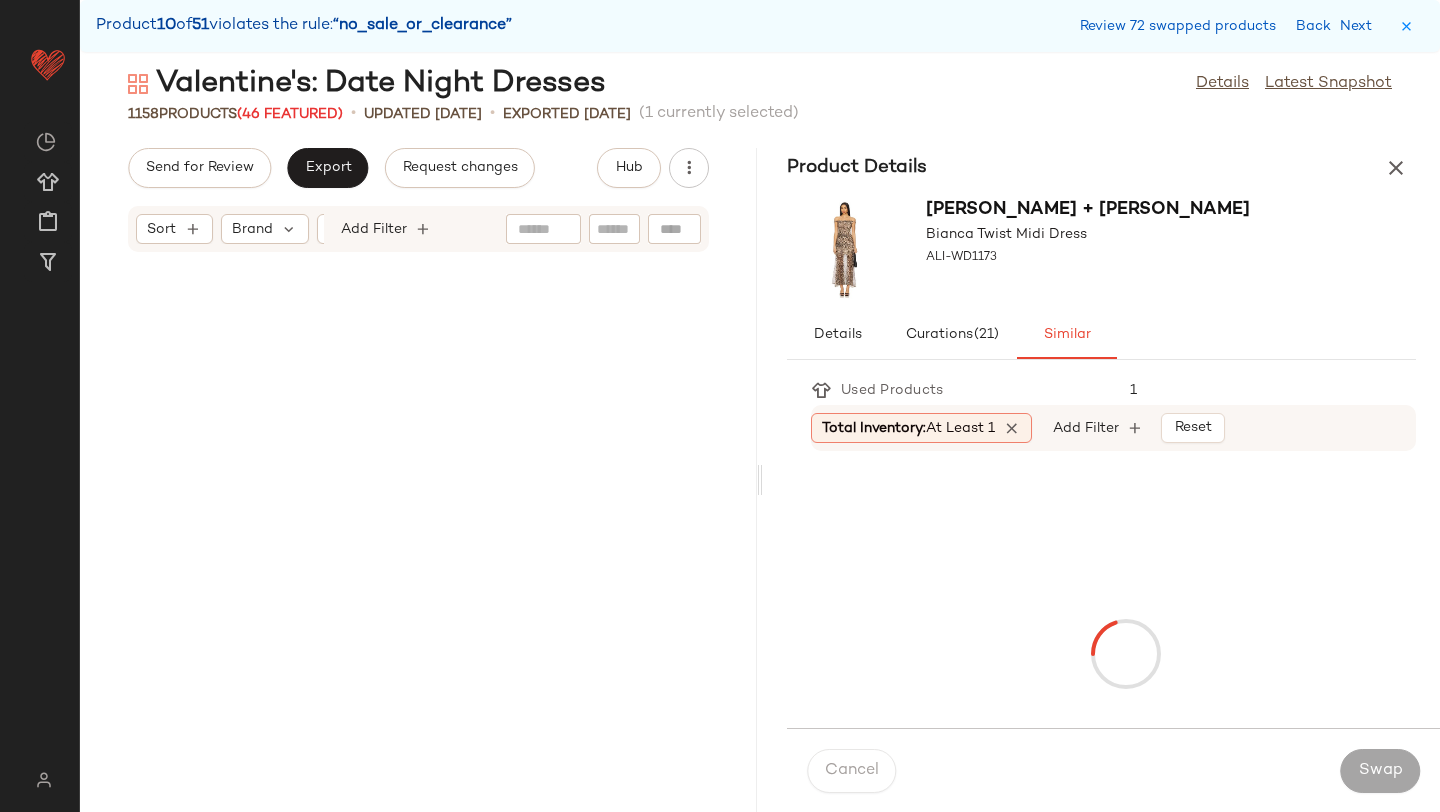 scroll, scrollTop: 138714, scrollLeft: 0, axis: vertical 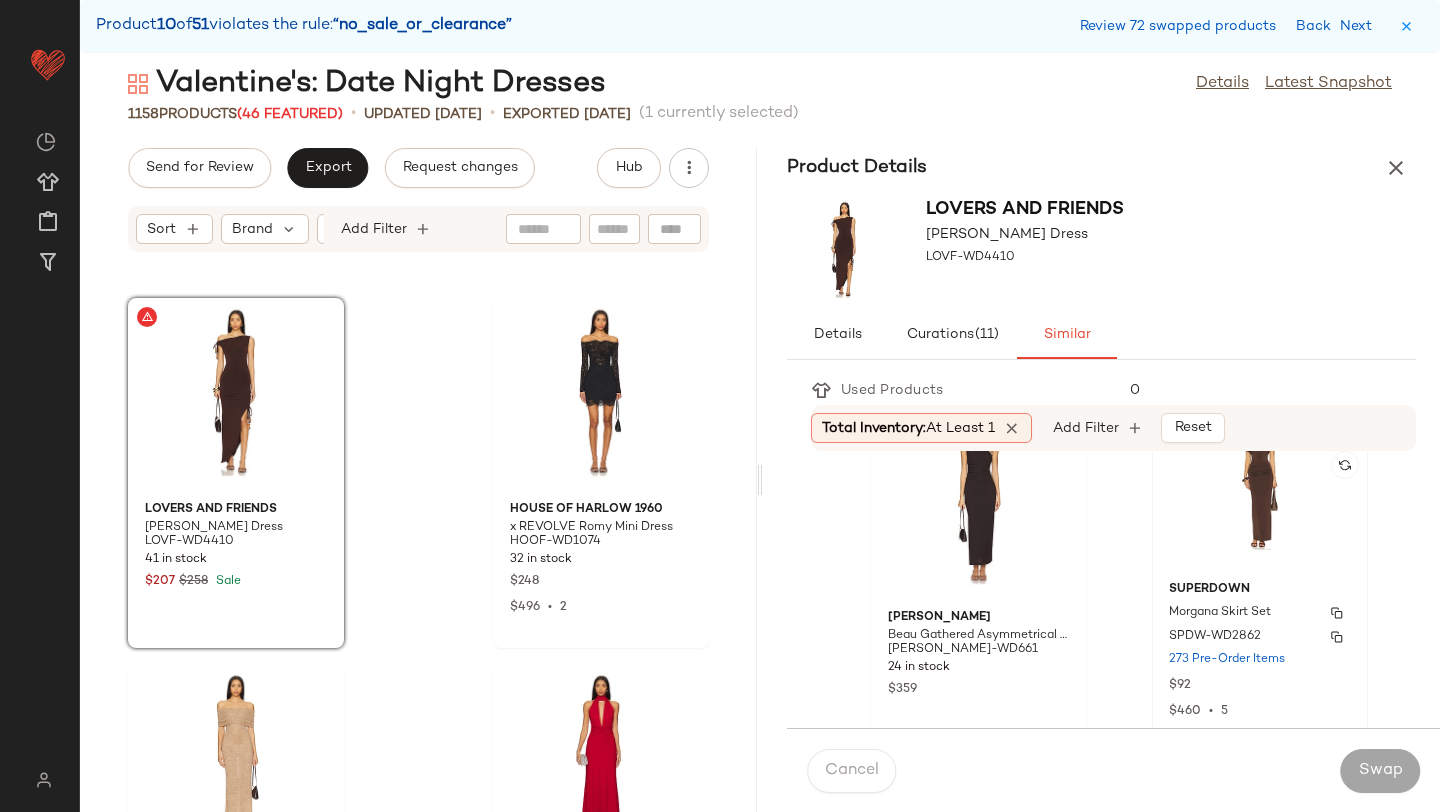 click on "Morgana Skirt Set" at bounding box center (1220, 613) 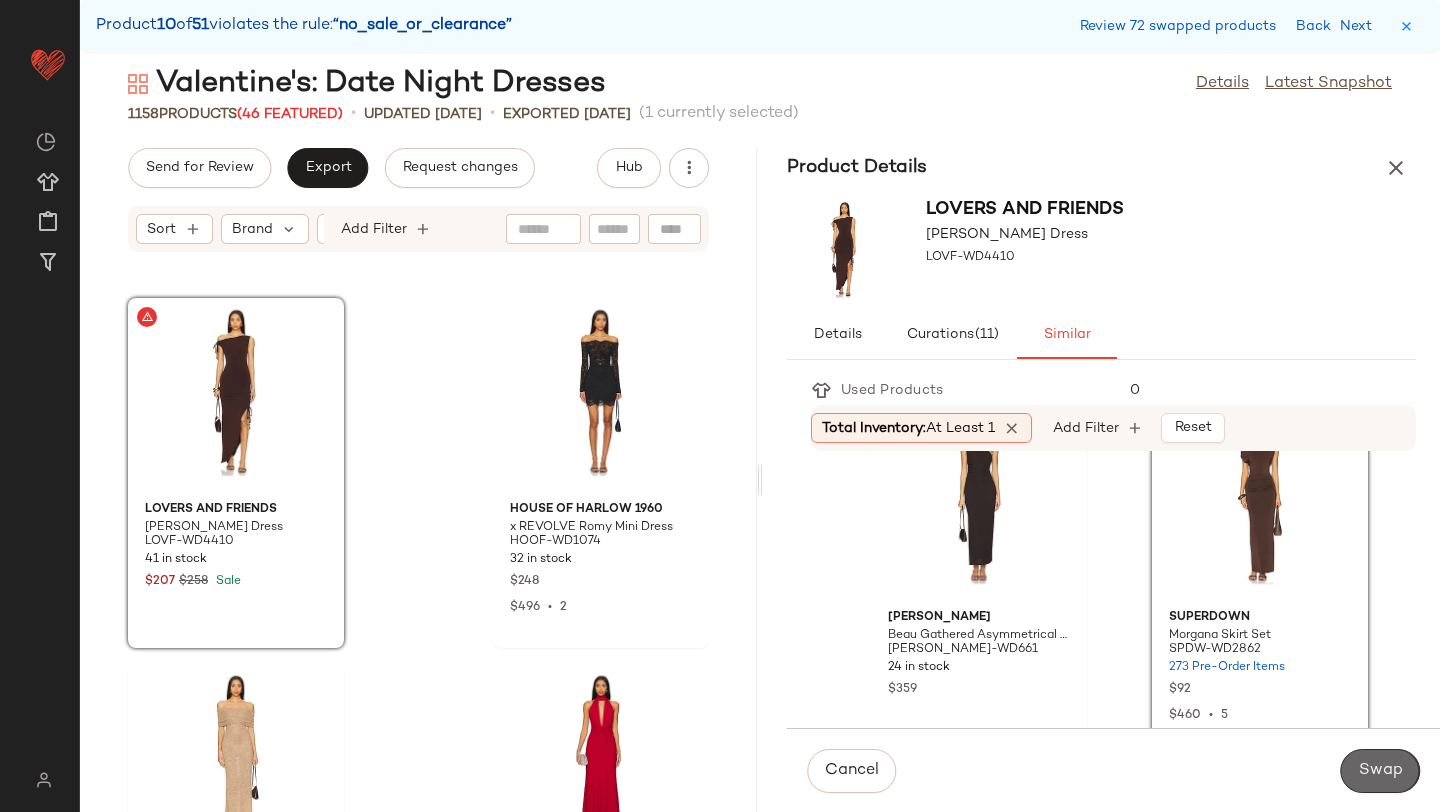 click on "Swap" 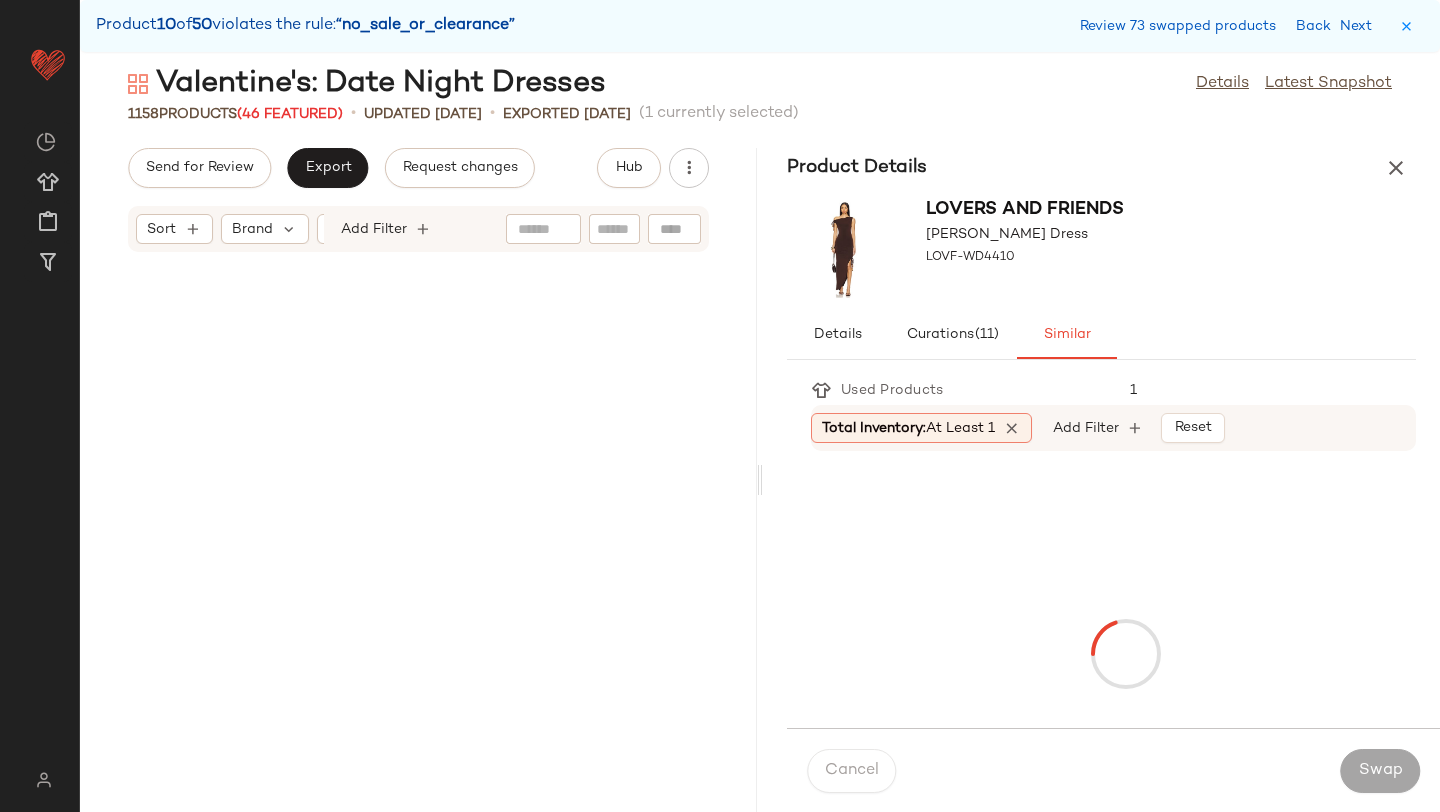 scroll, scrollTop: 140544, scrollLeft: 0, axis: vertical 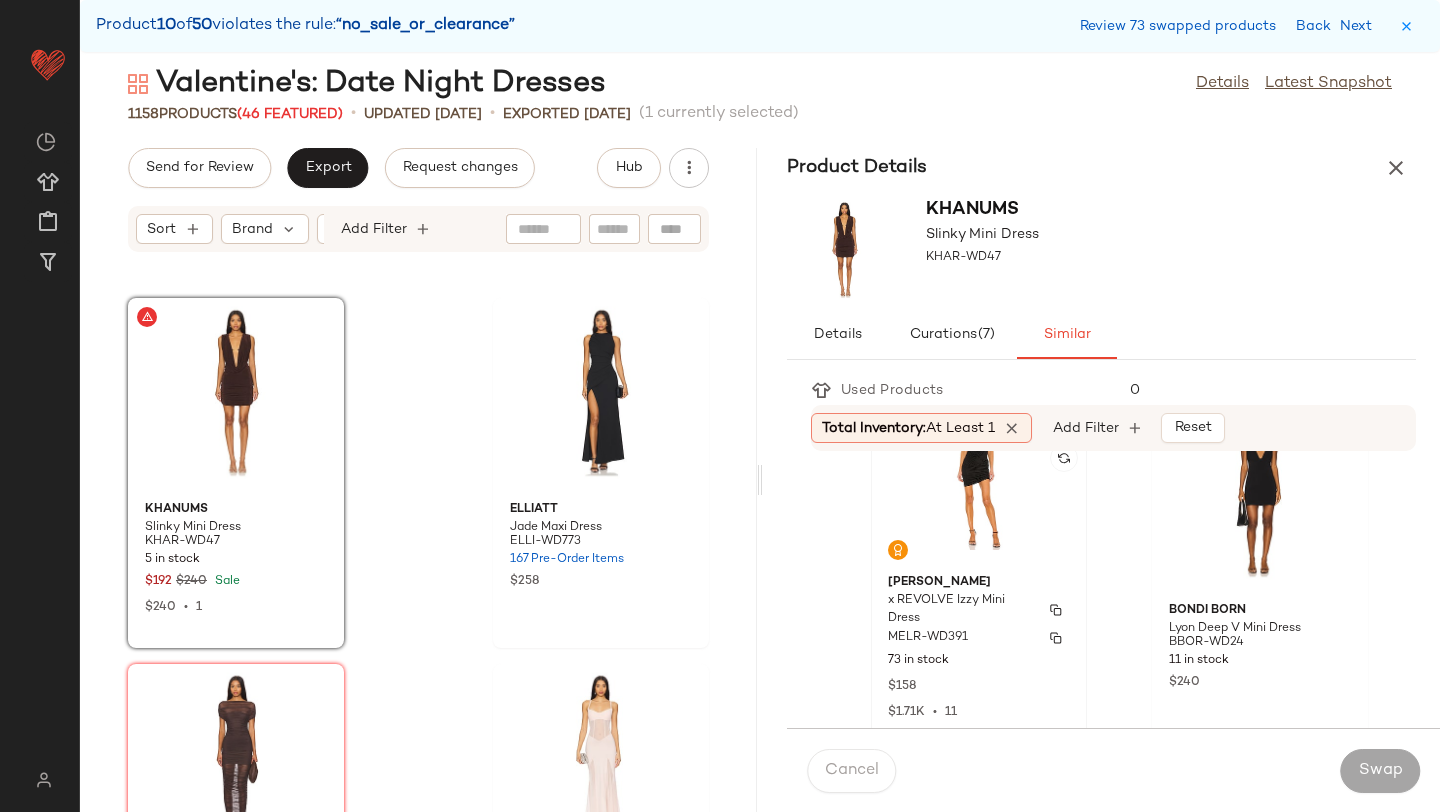 click on "x REVOLVE Izzy Mini Dress" at bounding box center [961, 610] 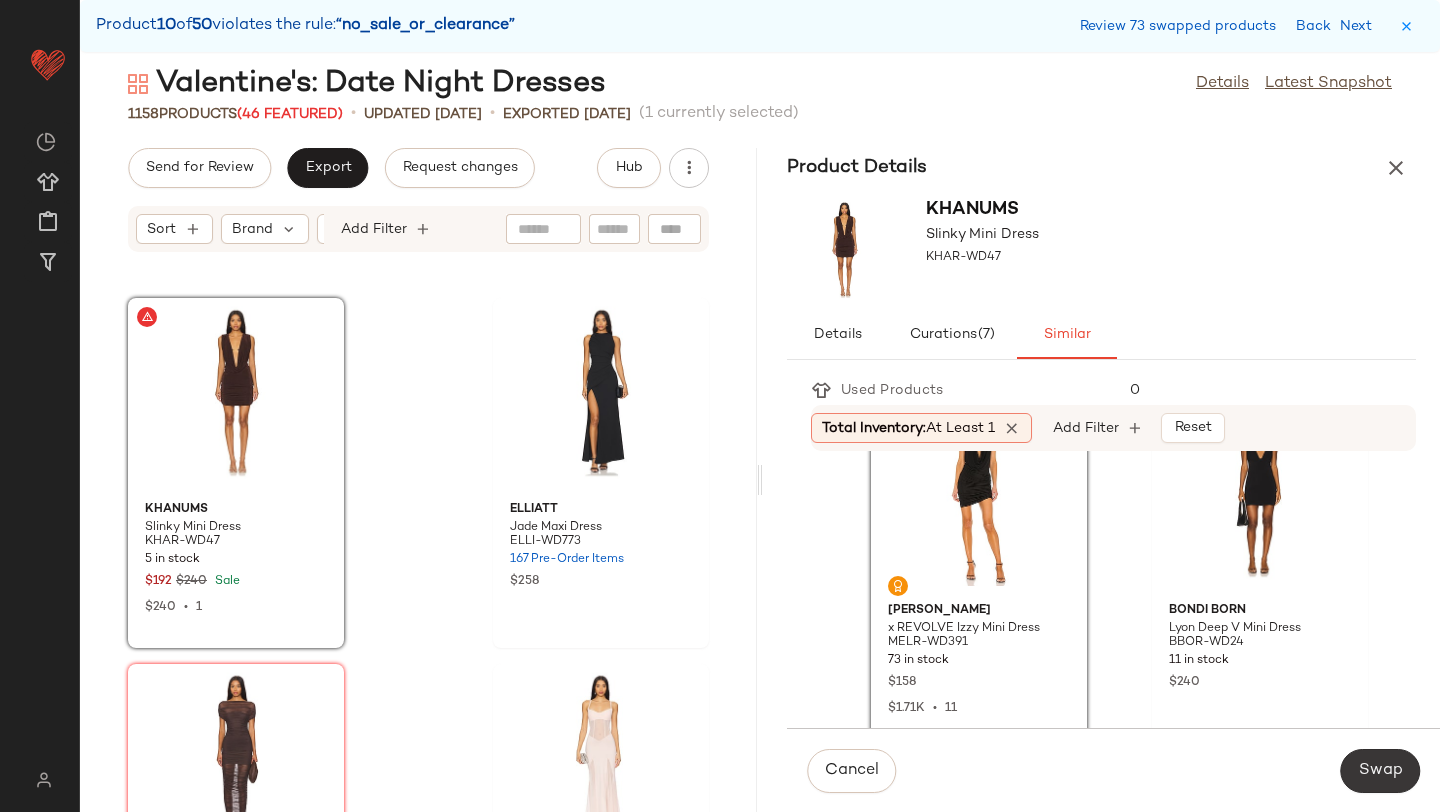 click on "Swap" 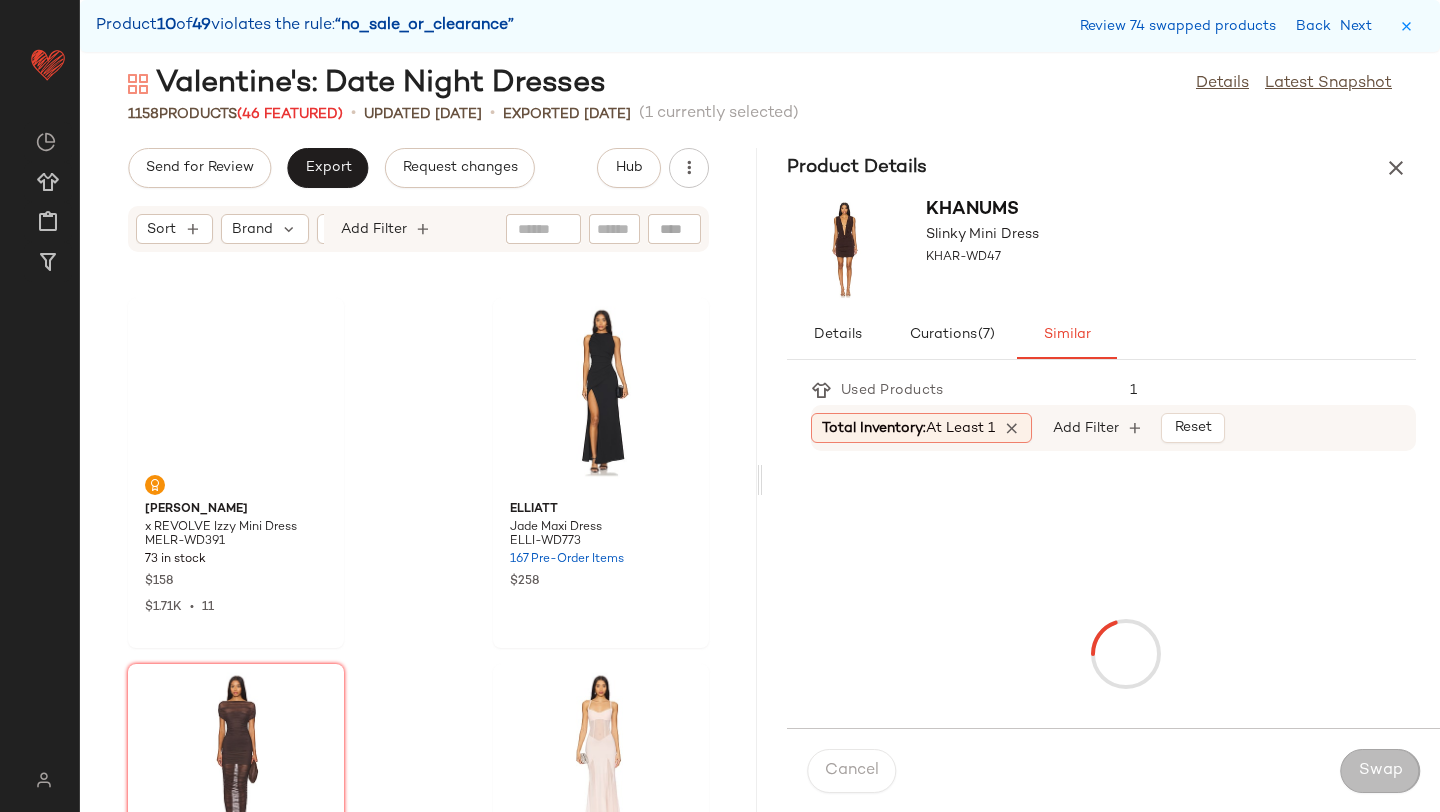 scroll, scrollTop: 141642, scrollLeft: 0, axis: vertical 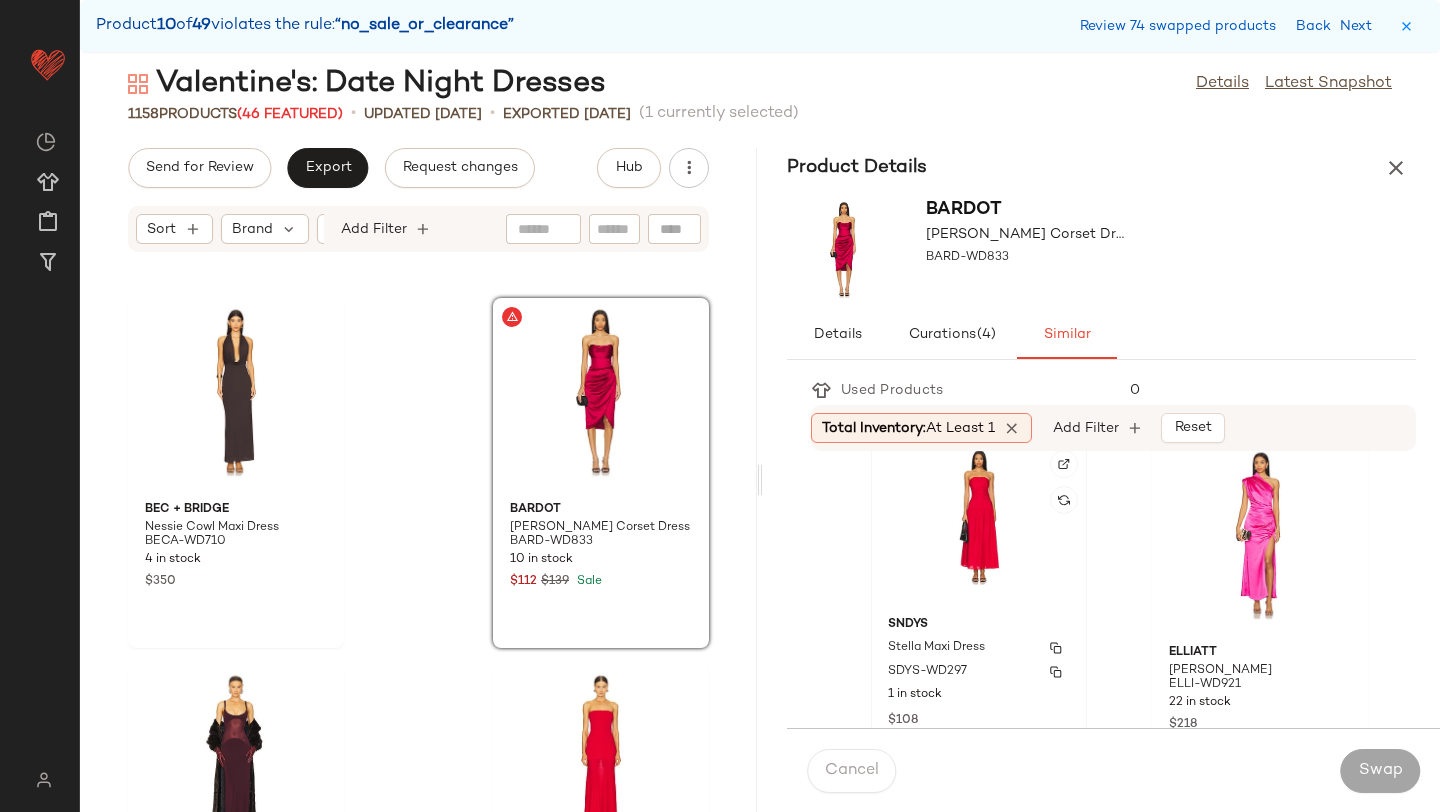 click on "SDYS-WD297" at bounding box center (979, 672) 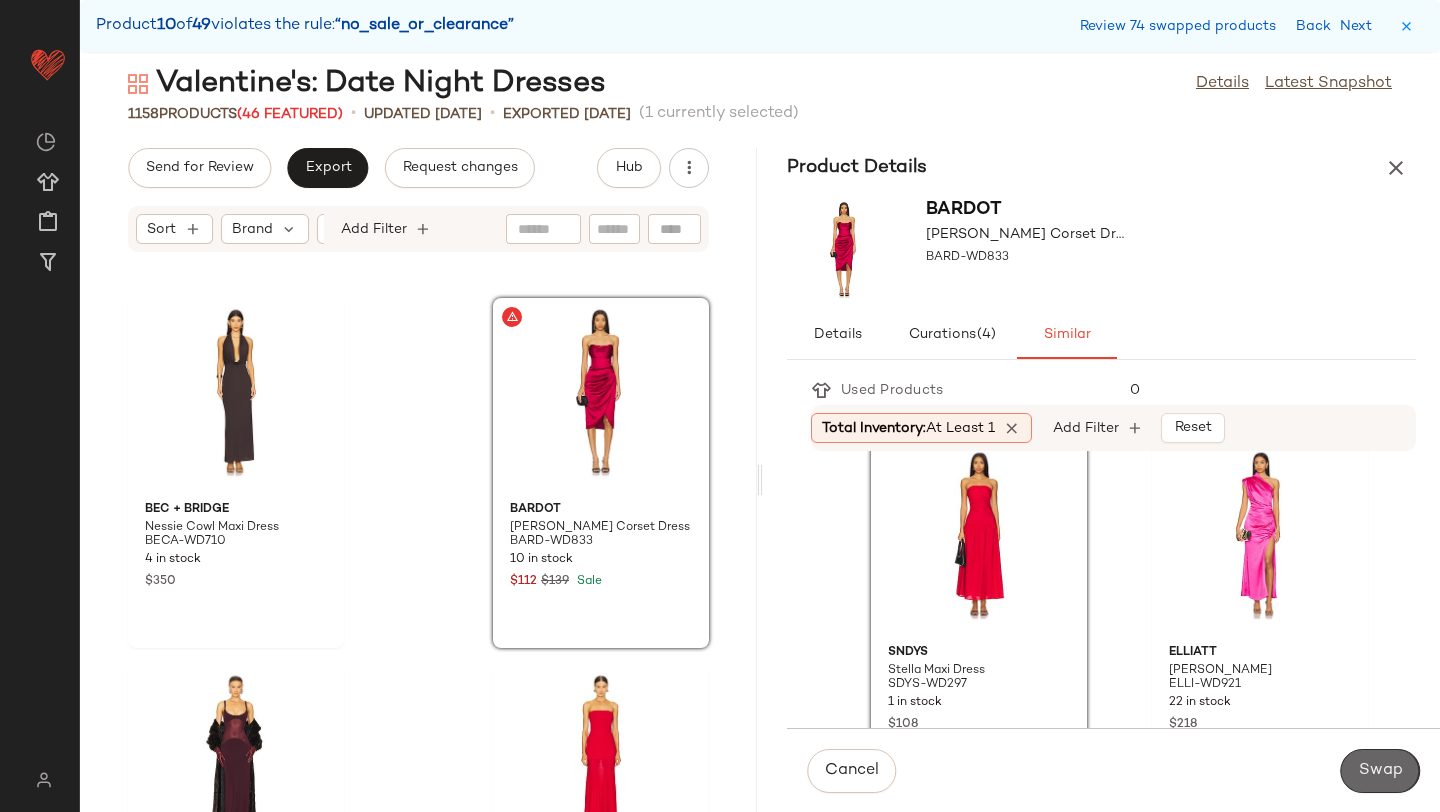 click on "Swap" at bounding box center (1380, 771) 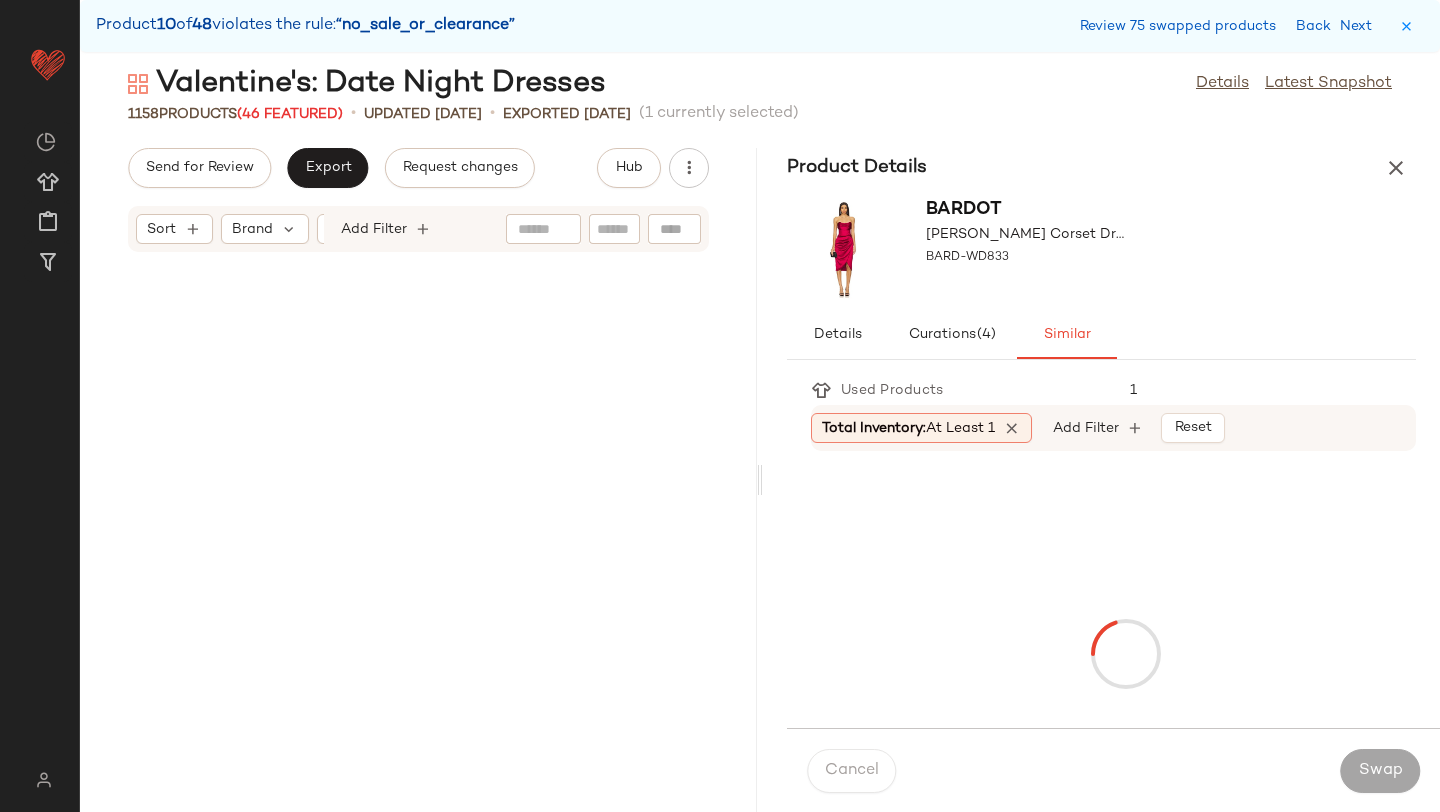 scroll, scrollTop: 145668, scrollLeft: 0, axis: vertical 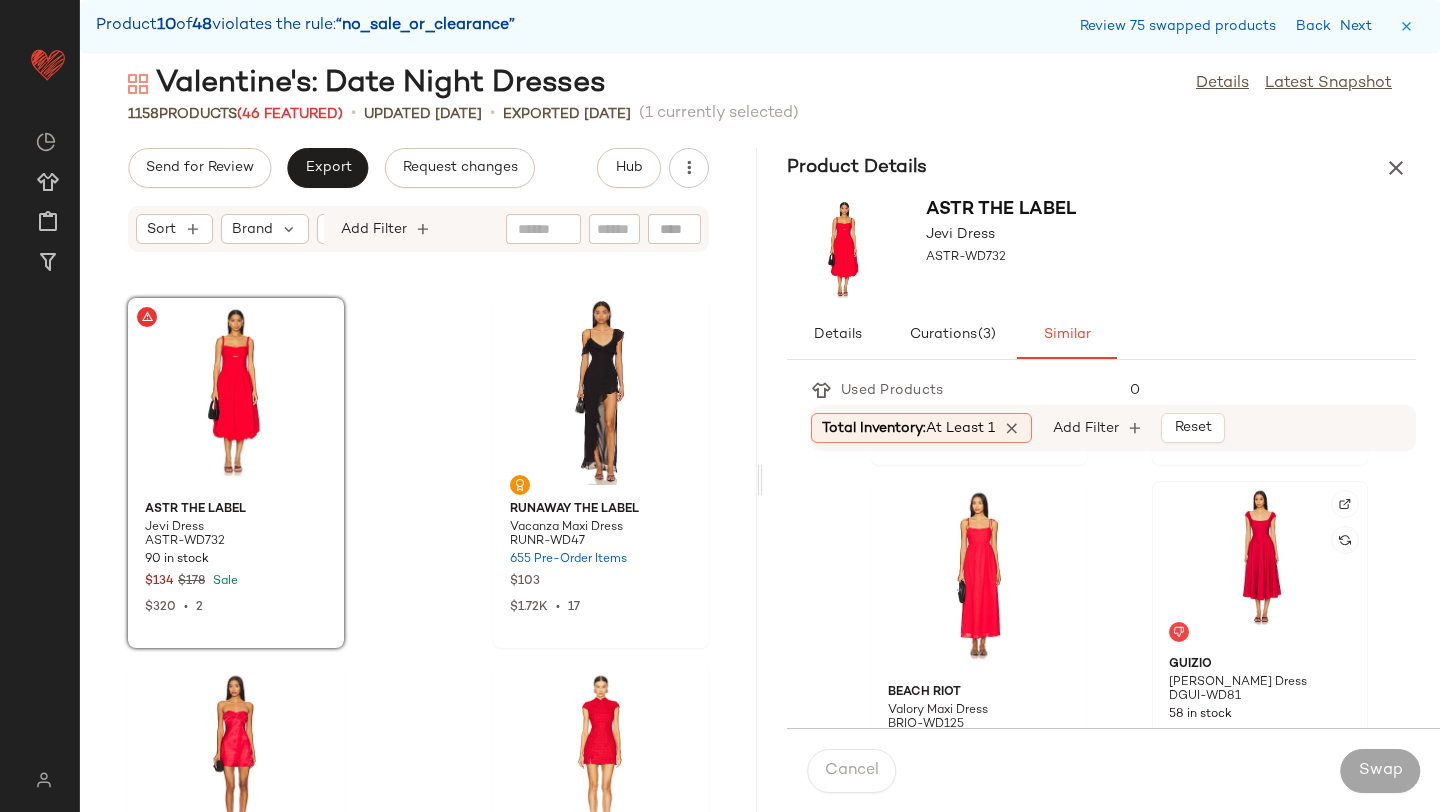 click 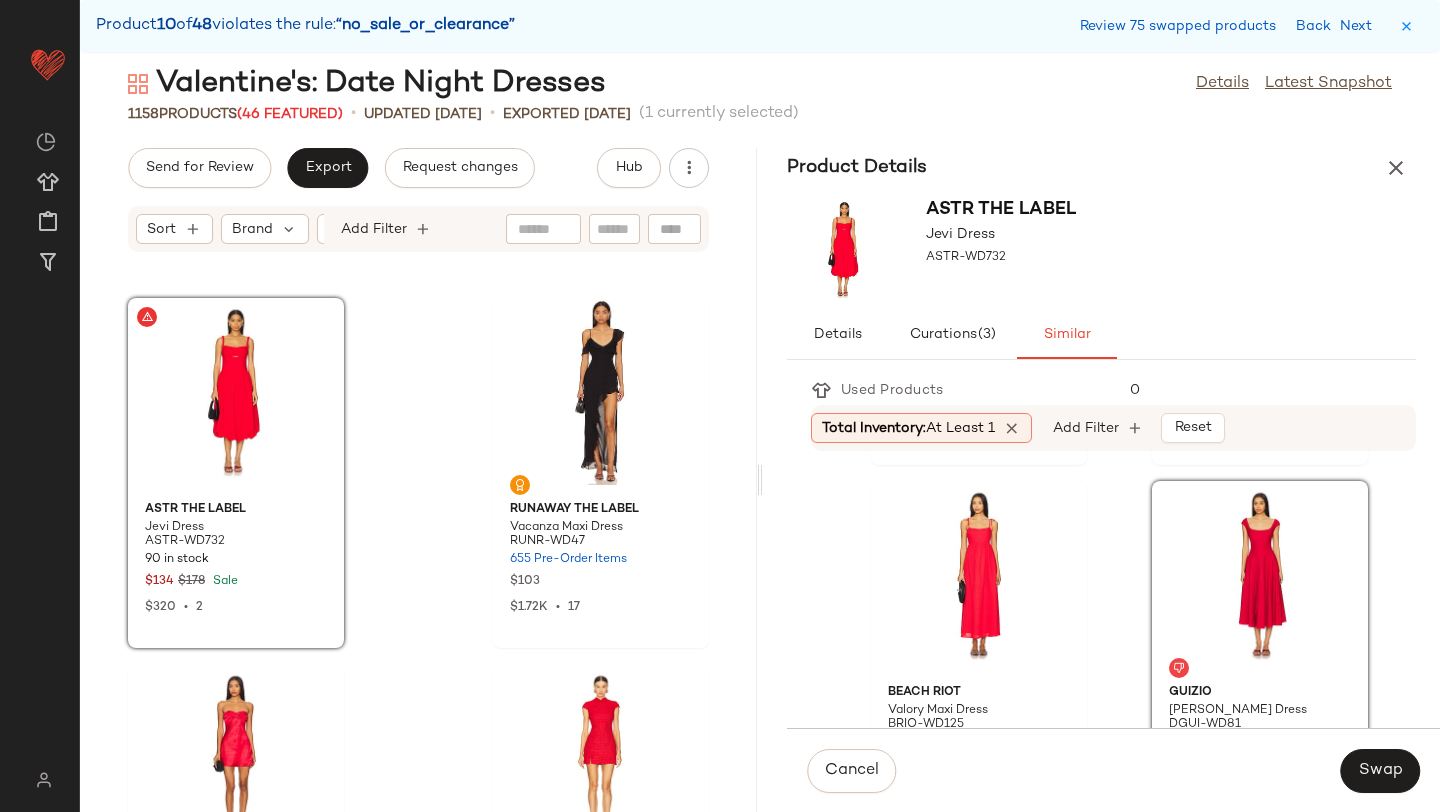 click on "Cancel   Swap" at bounding box center (1113, 770) 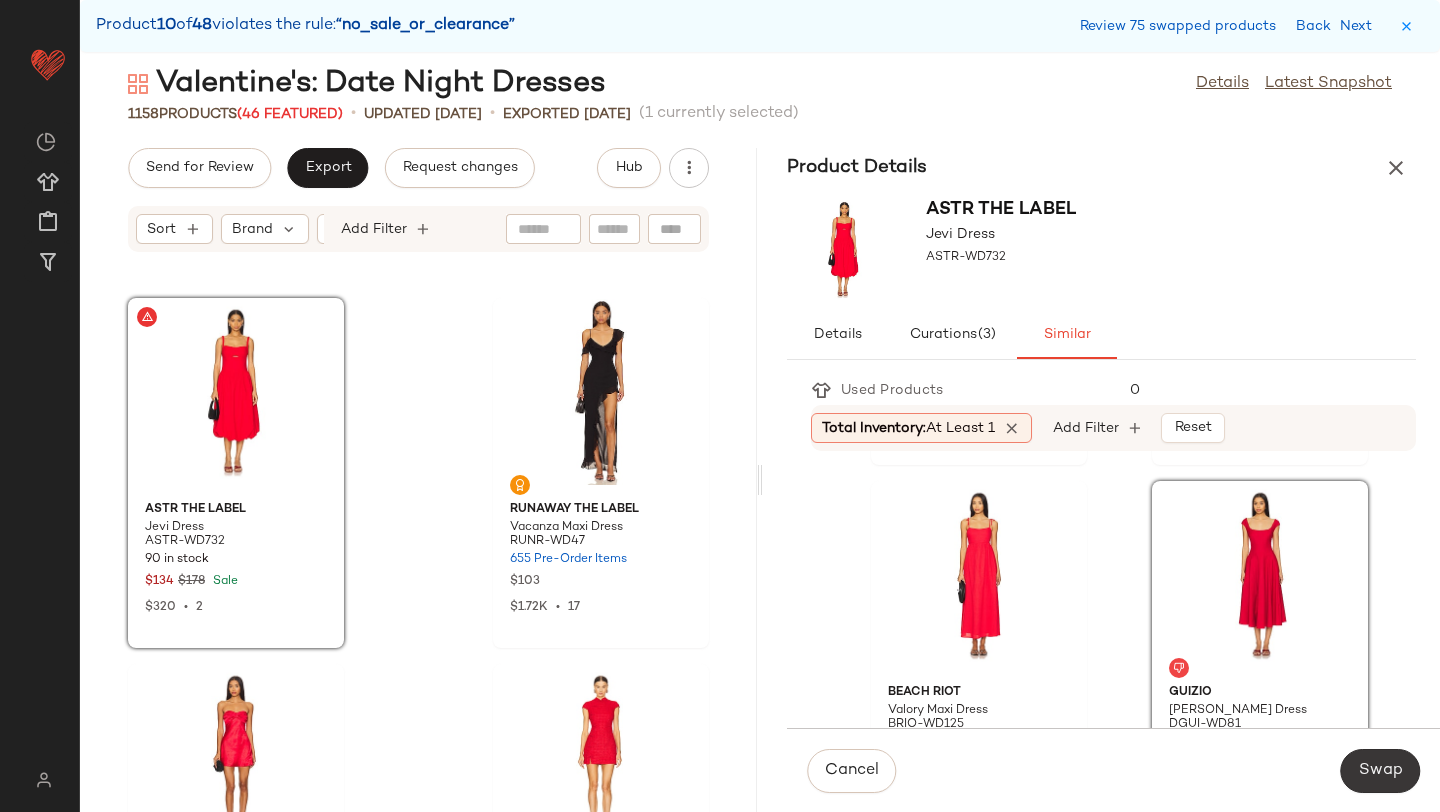 click on "Swap" 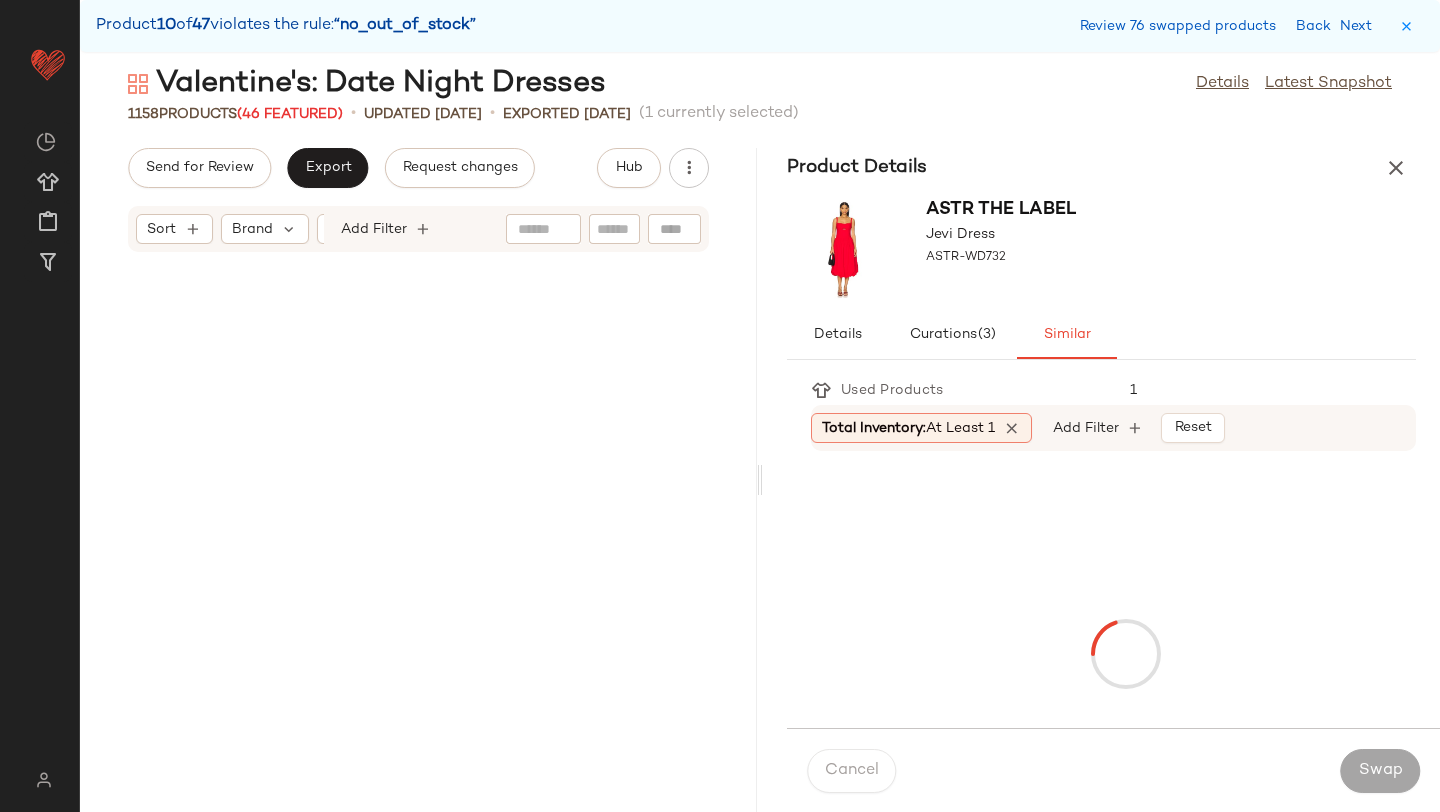 scroll, scrollTop: 146400, scrollLeft: 0, axis: vertical 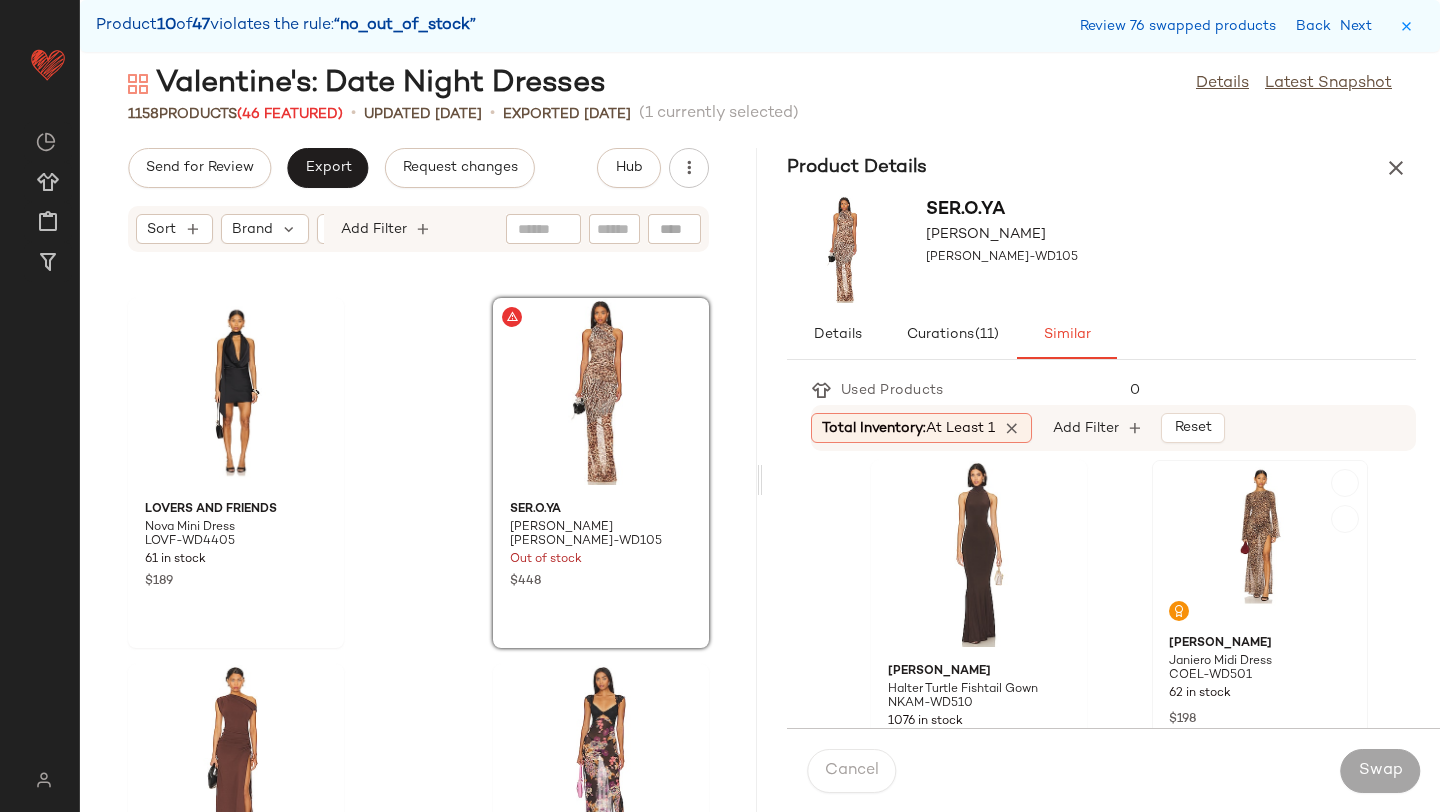 click 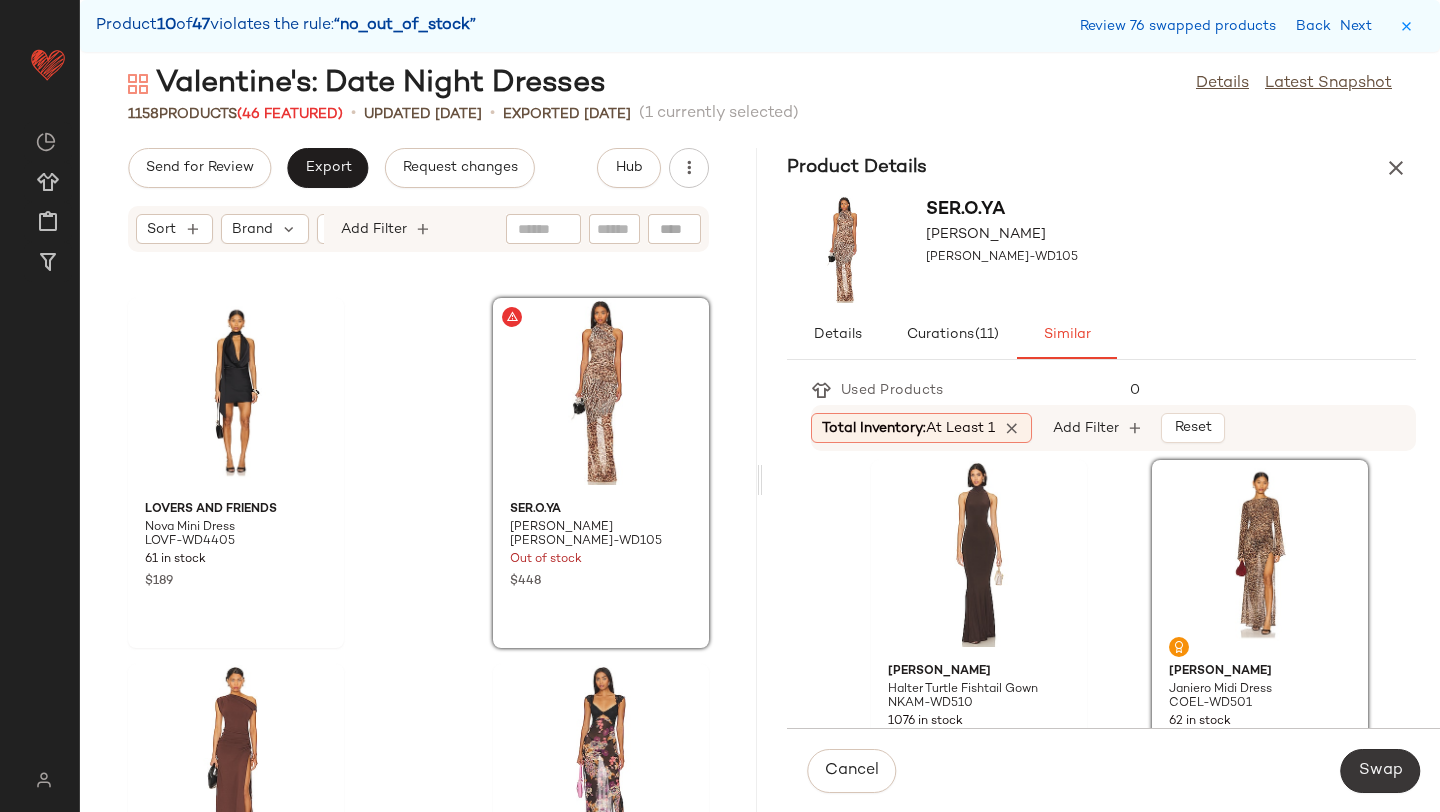 click on "Swap" 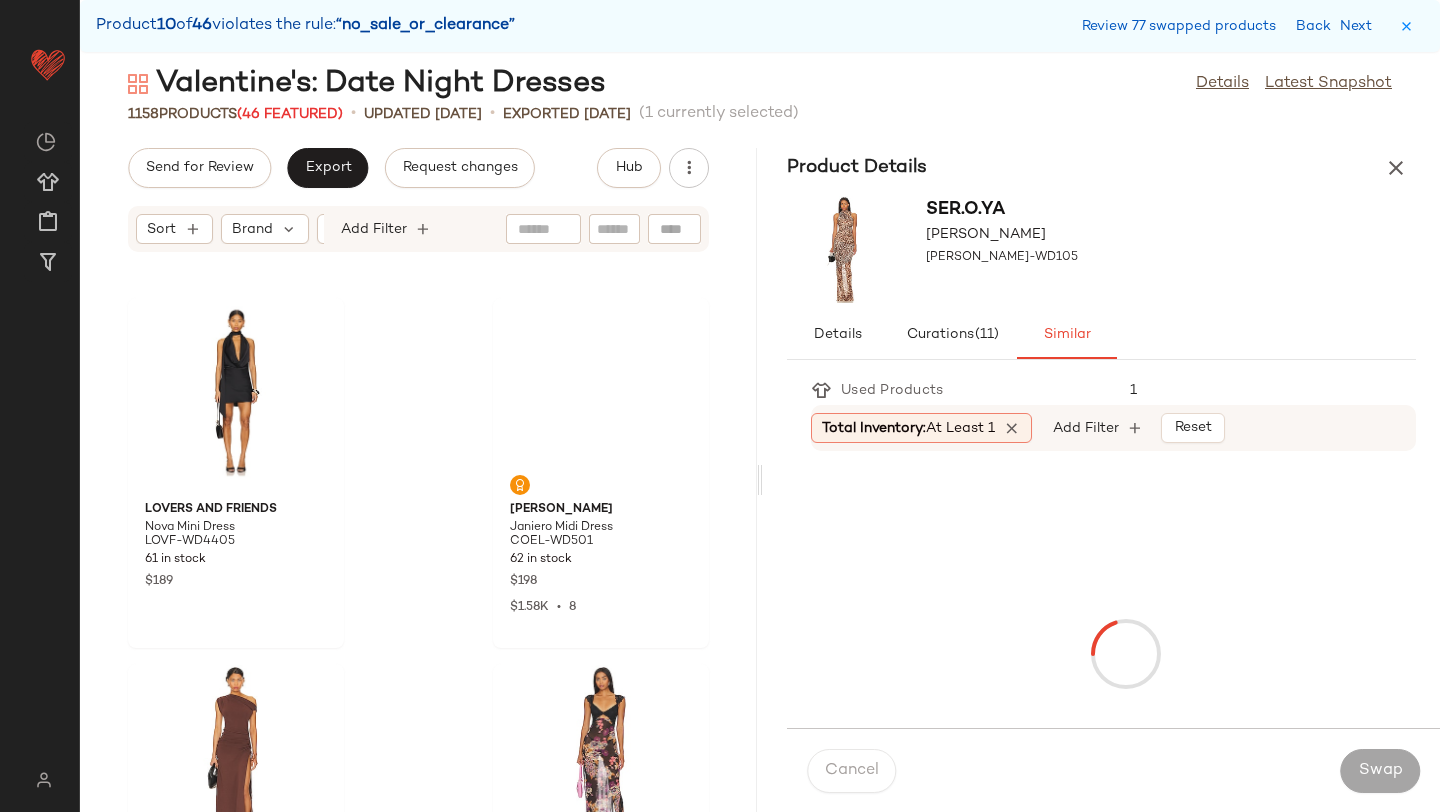 scroll, scrollTop: 147132, scrollLeft: 0, axis: vertical 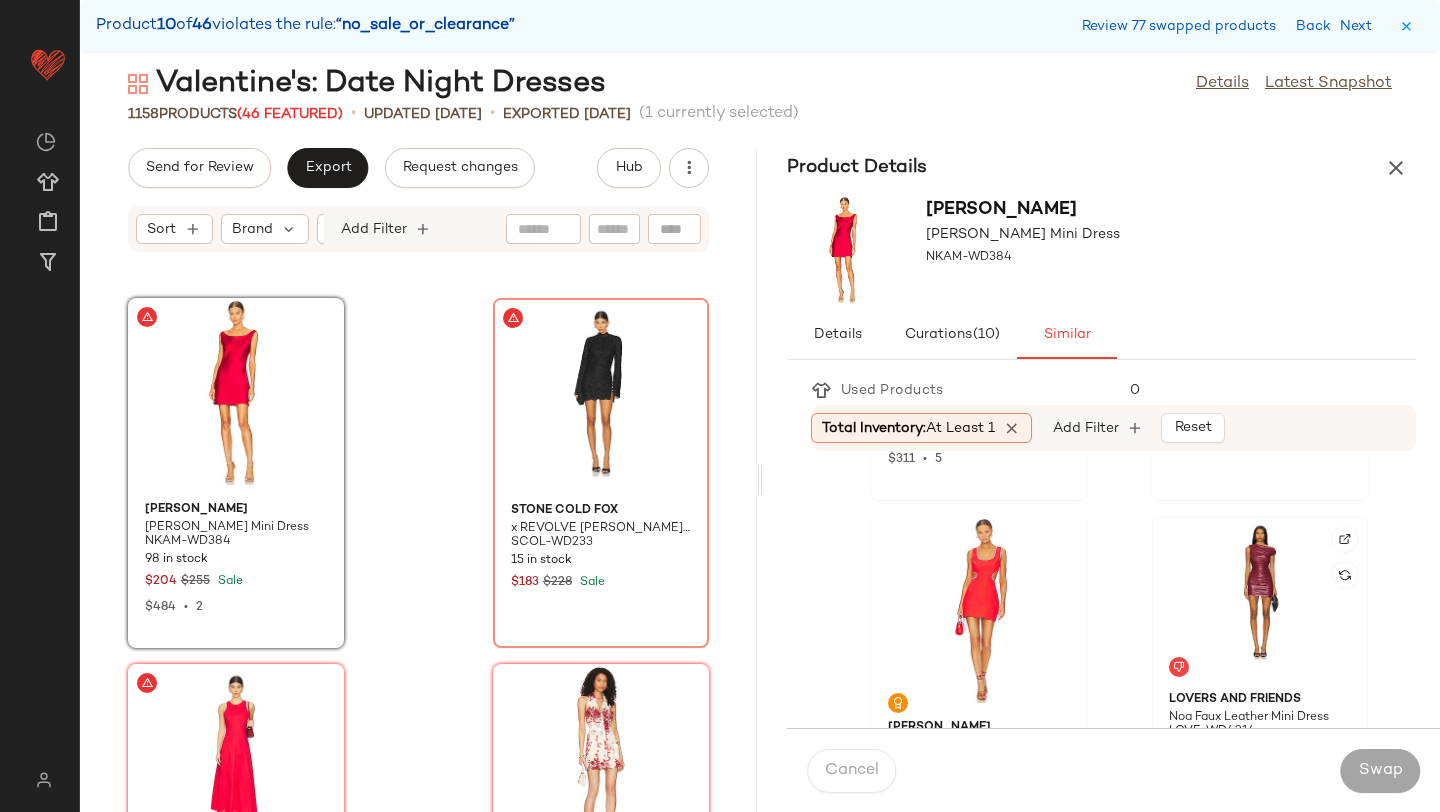 click 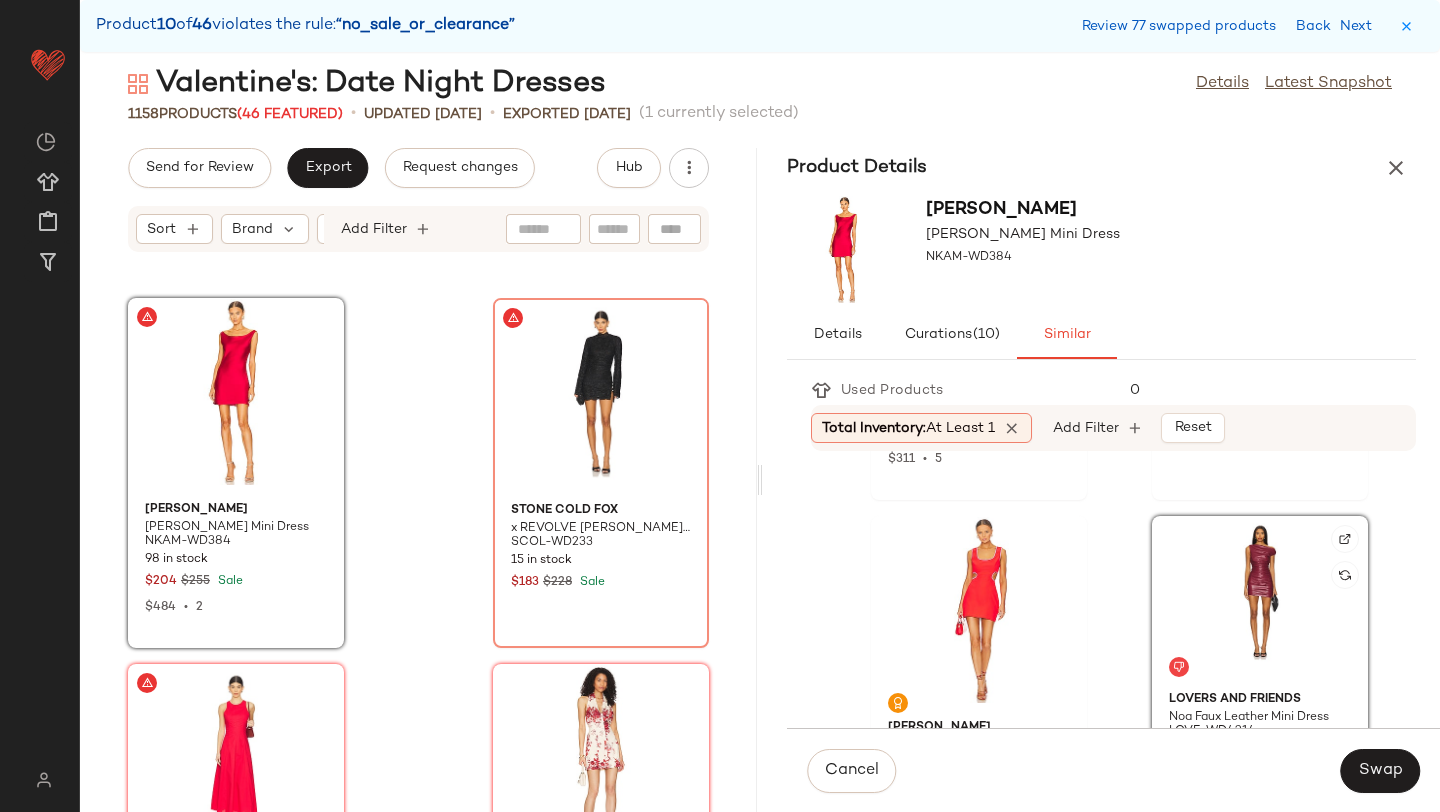 scroll, scrollTop: 1431, scrollLeft: 0, axis: vertical 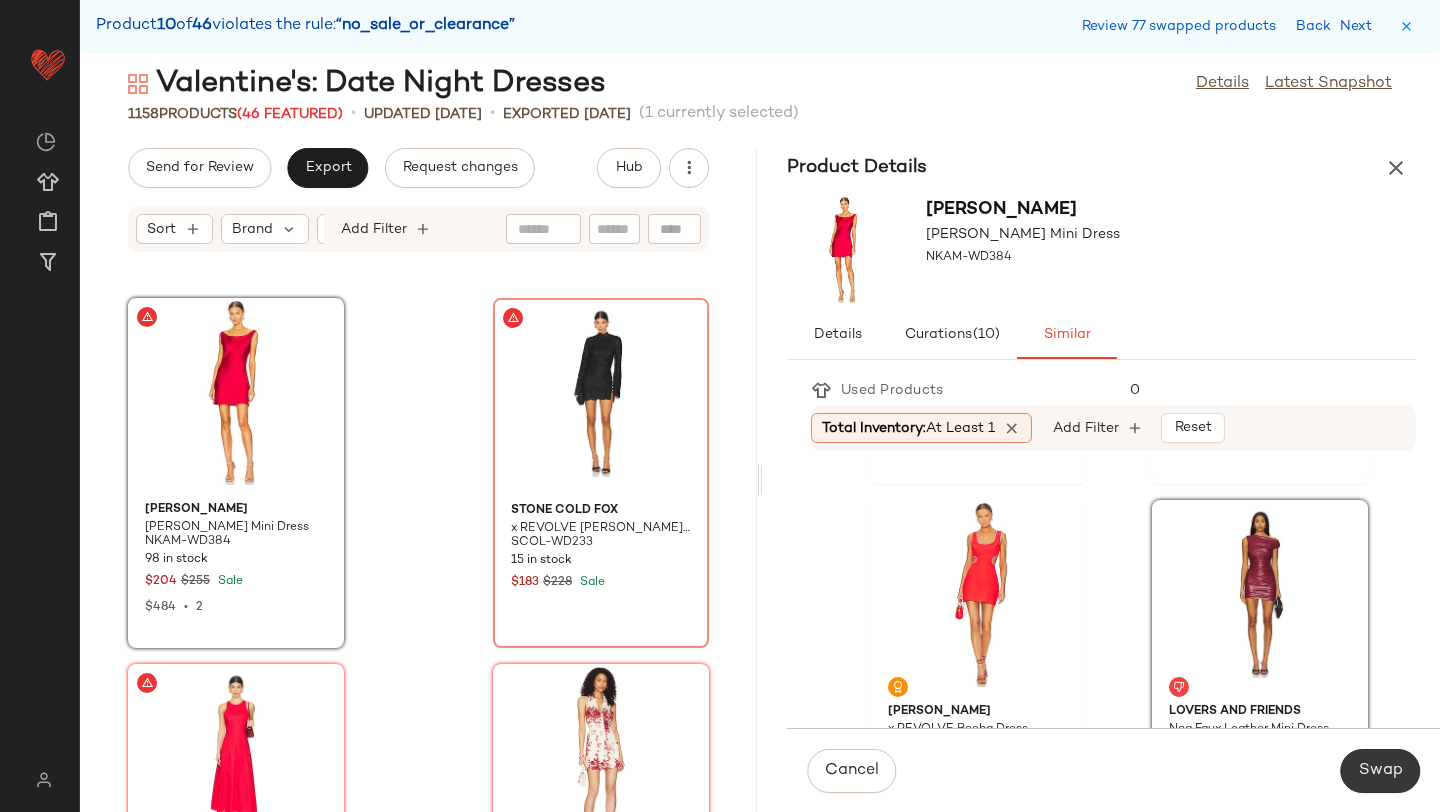 click on "Swap" 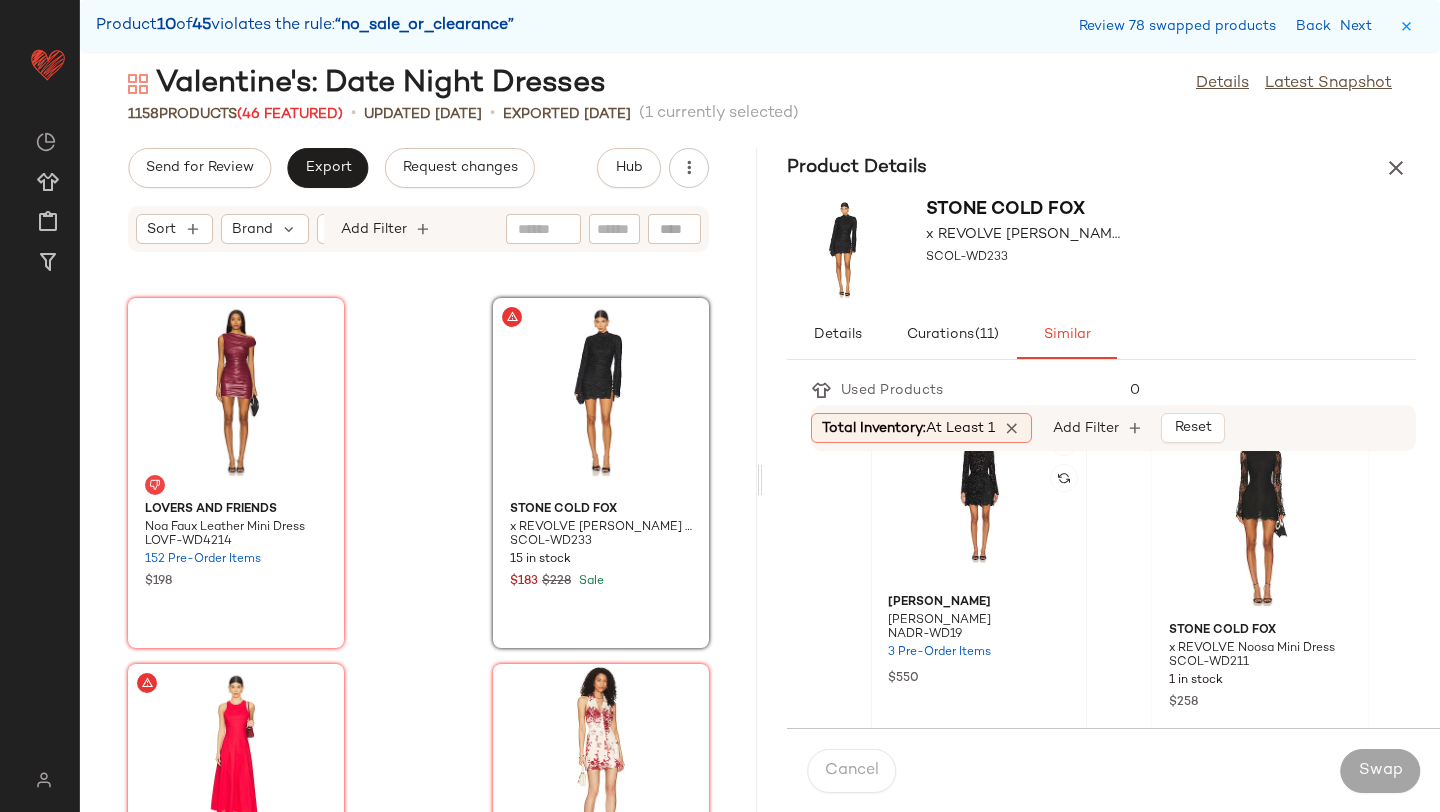 scroll, scrollTop: 24, scrollLeft: 0, axis: vertical 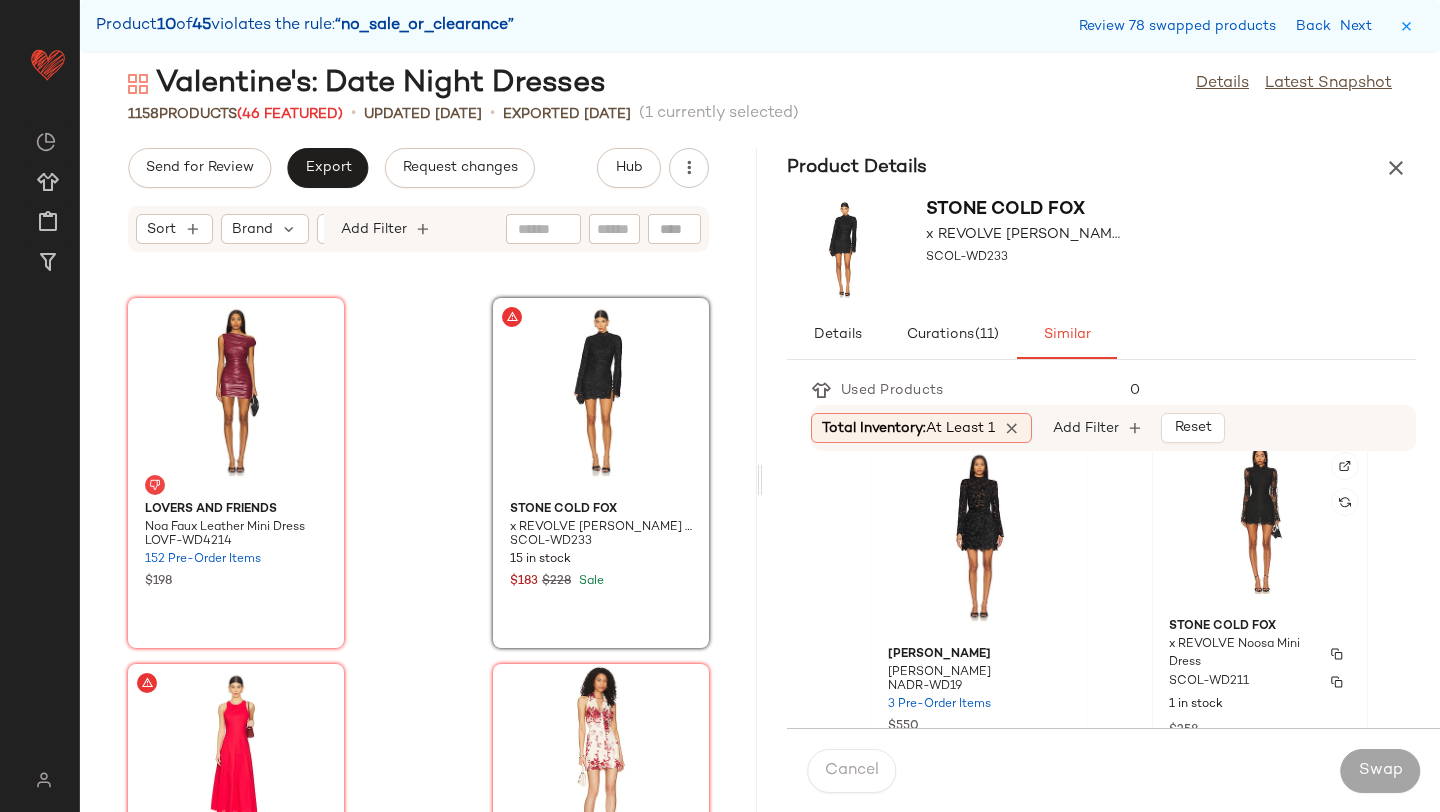 click on "Stone Cold Fox x REVOLVE Noosa Mini Dress SCOL-WD211 1 in stock $258" 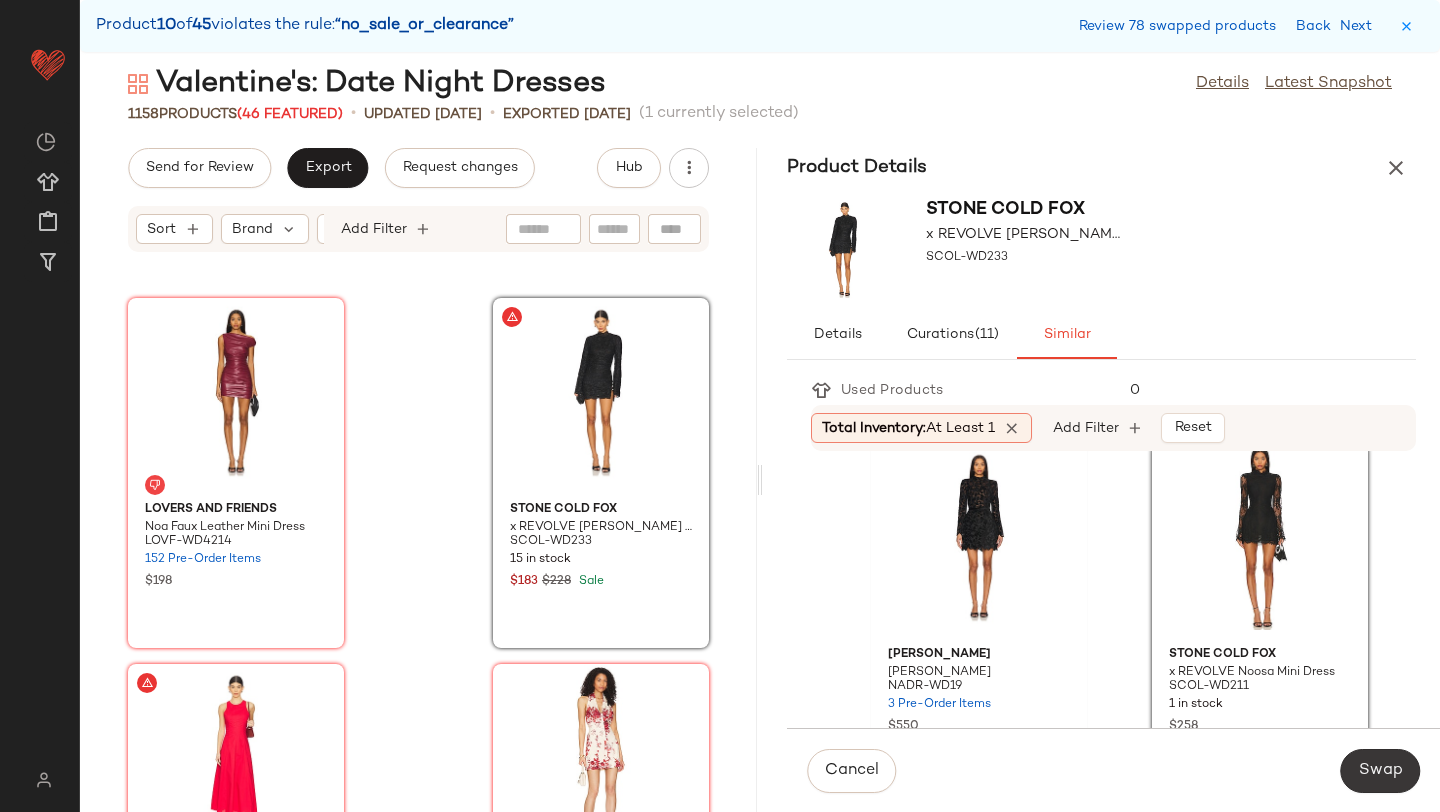 click on "Swap" 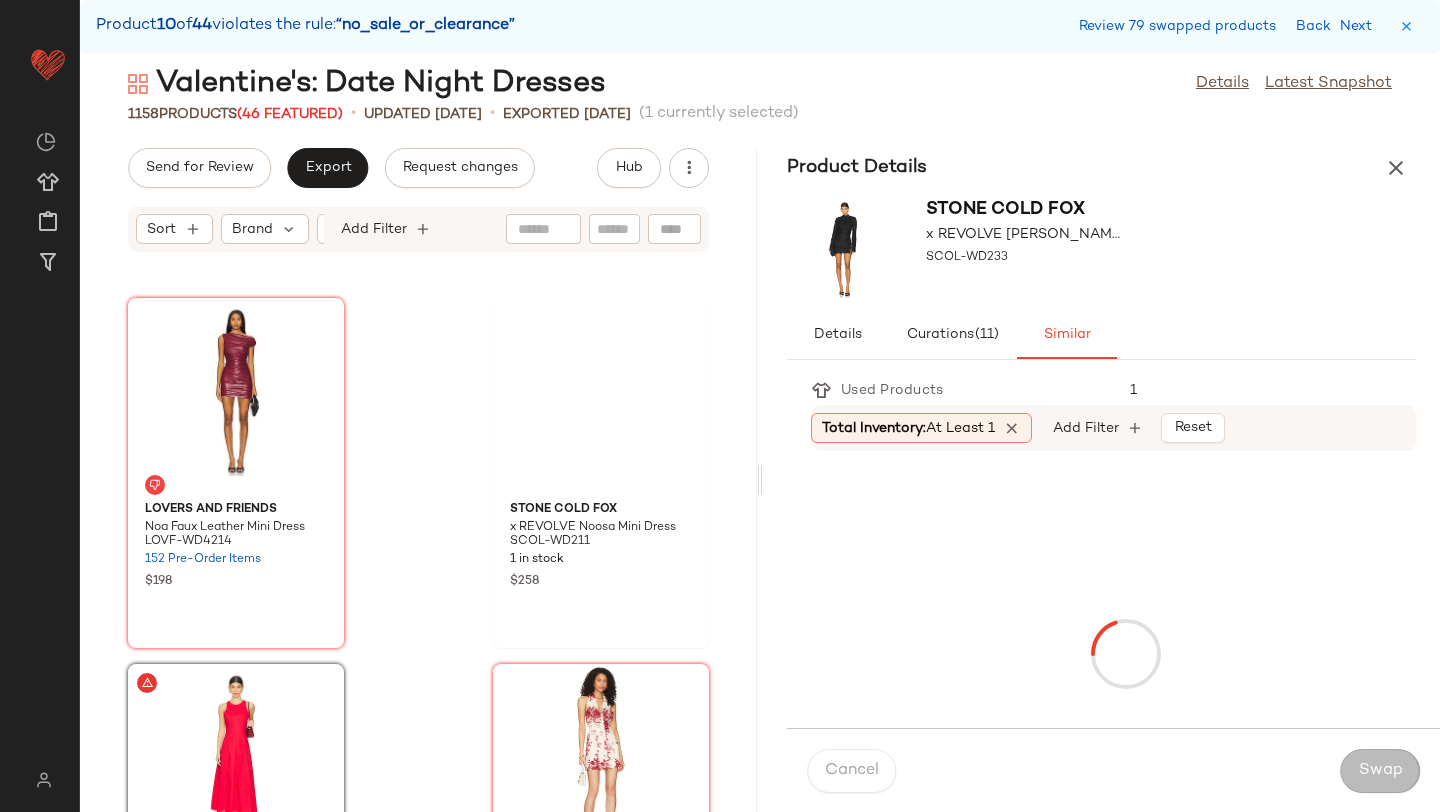 scroll, scrollTop: 147498, scrollLeft: 0, axis: vertical 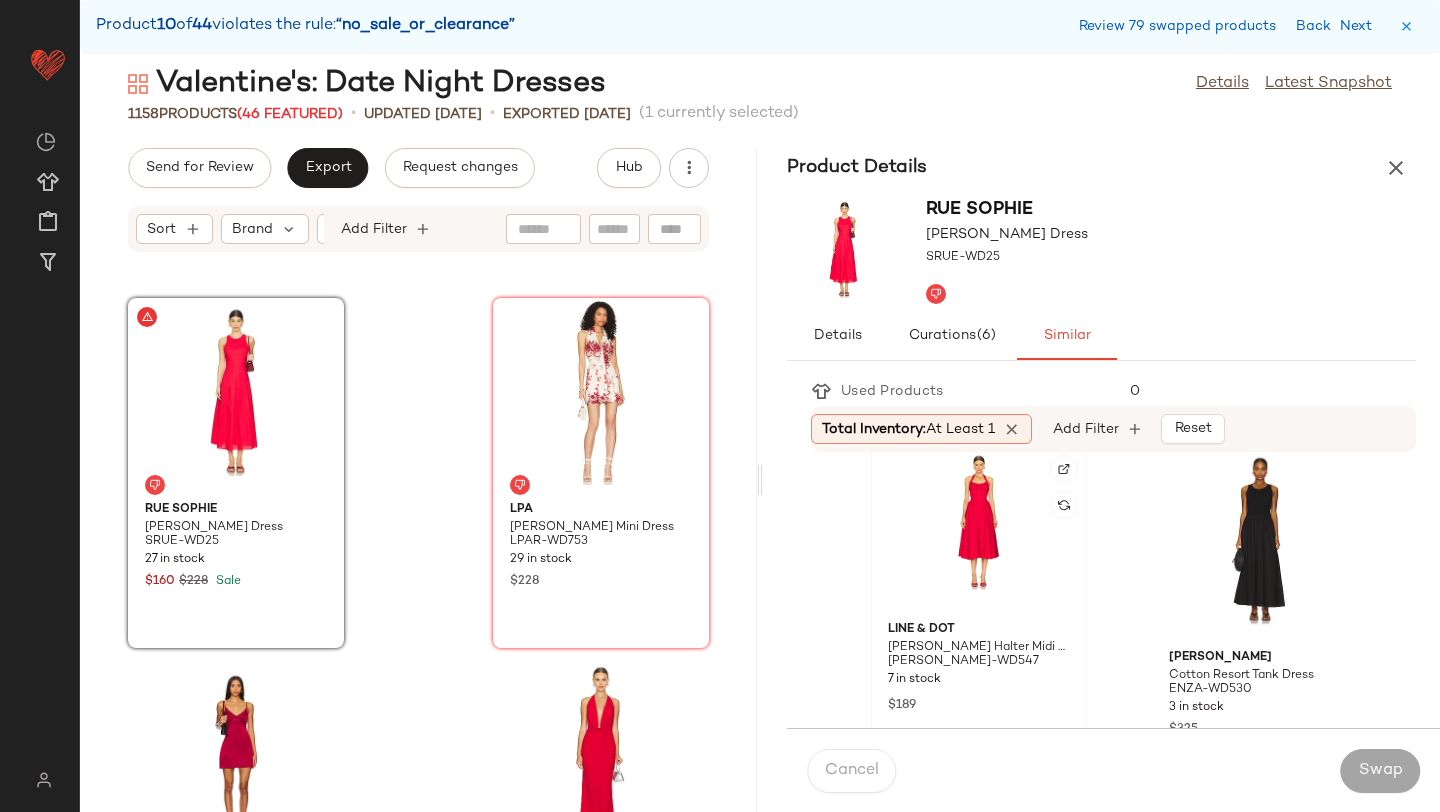 click 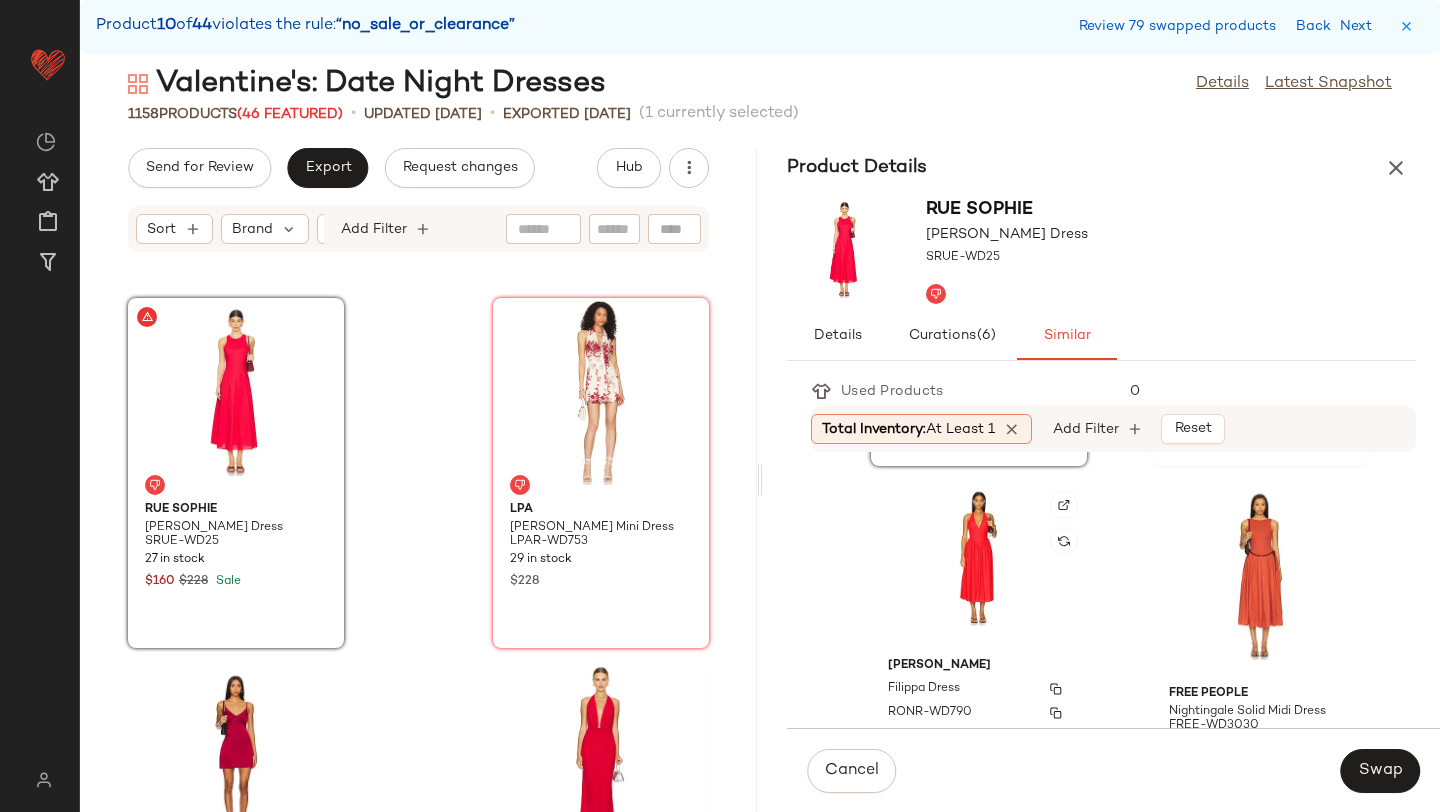 scroll, scrollTop: 1846, scrollLeft: 0, axis: vertical 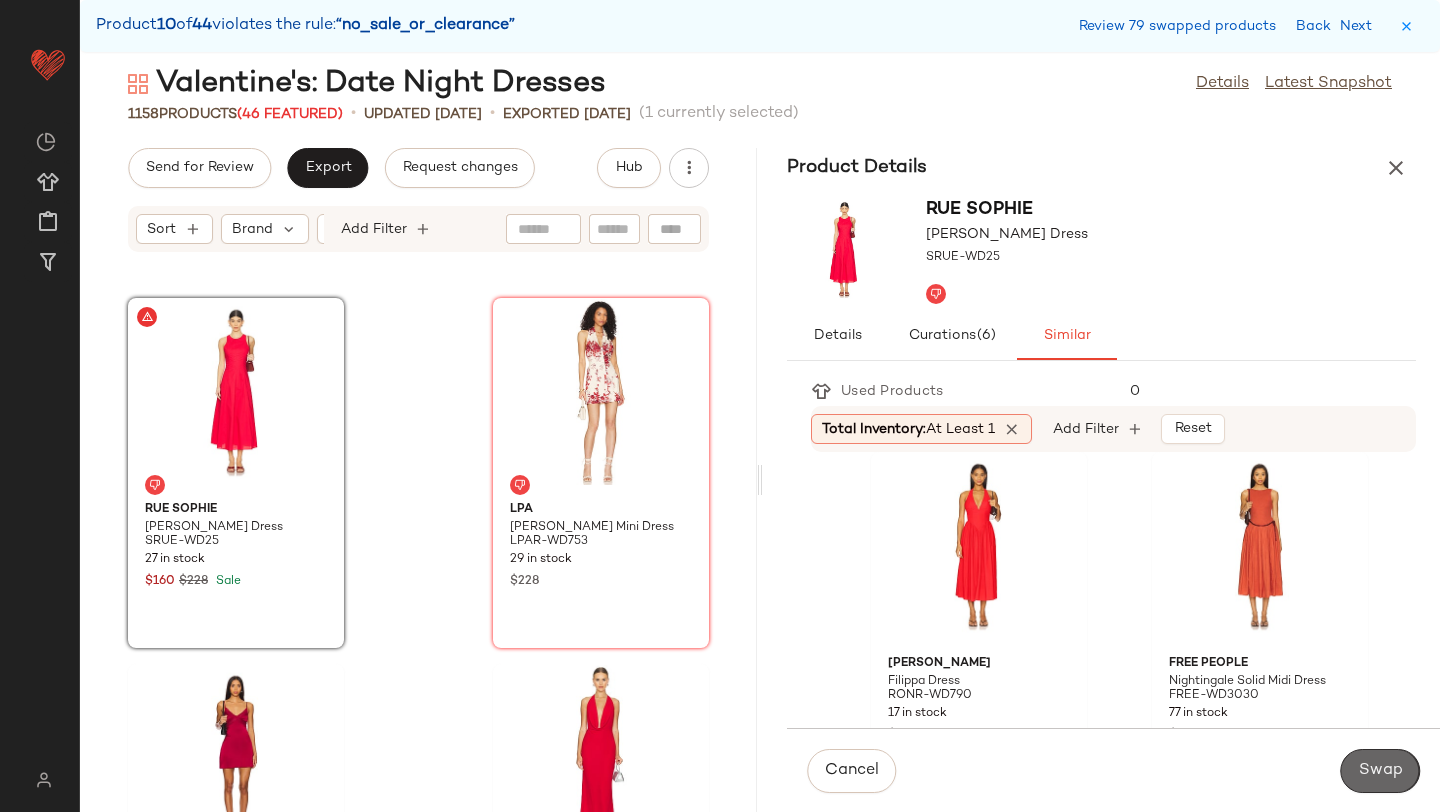 click on "Swap" at bounding box center [1380, 771] 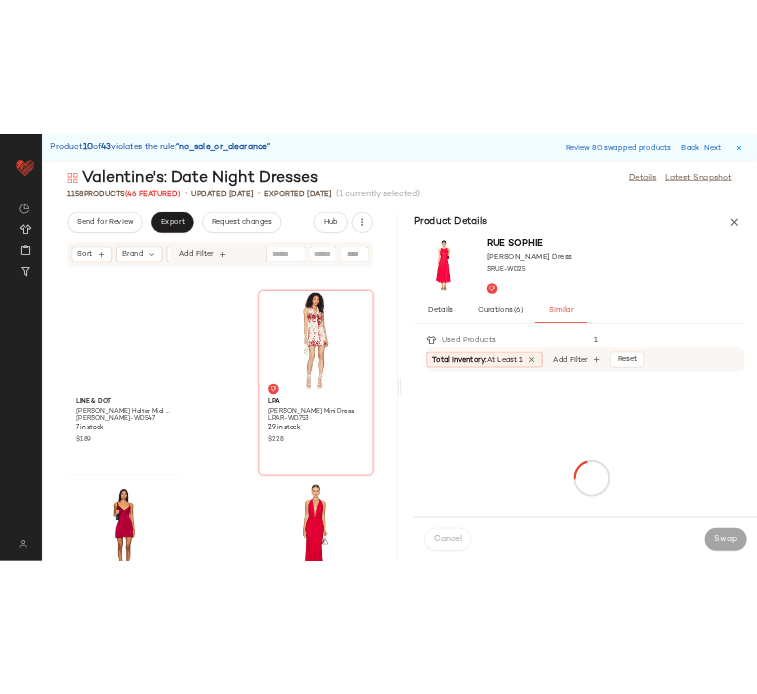 scroll, scrollTop: 151524, scrollLeft: 0, axis: vertical 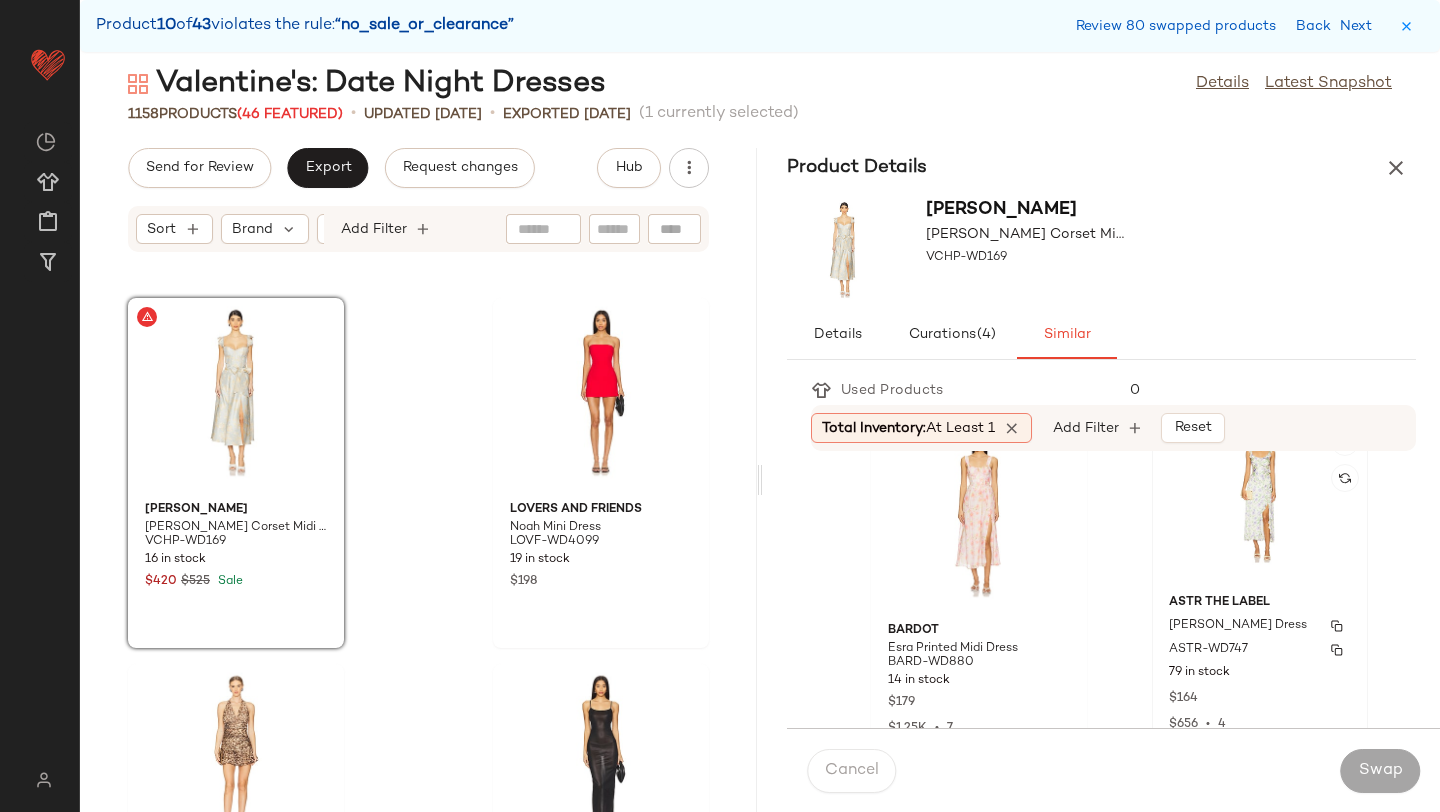 click on "ASTR the Label Rosalina Dress ASTR-WD747 79 in stock $164 $656  •  4" 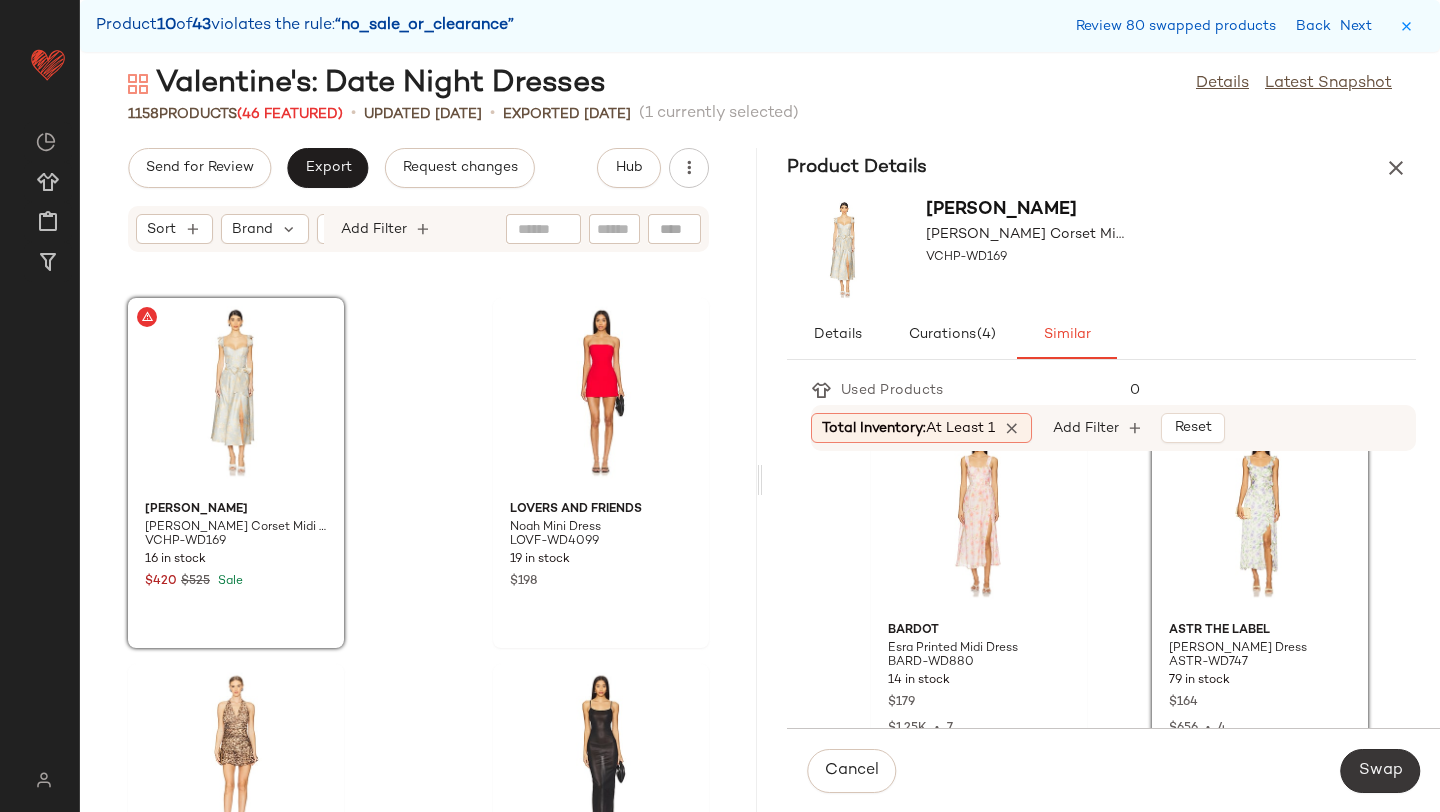 click on "Swap" at bounding box center (1380, 771) 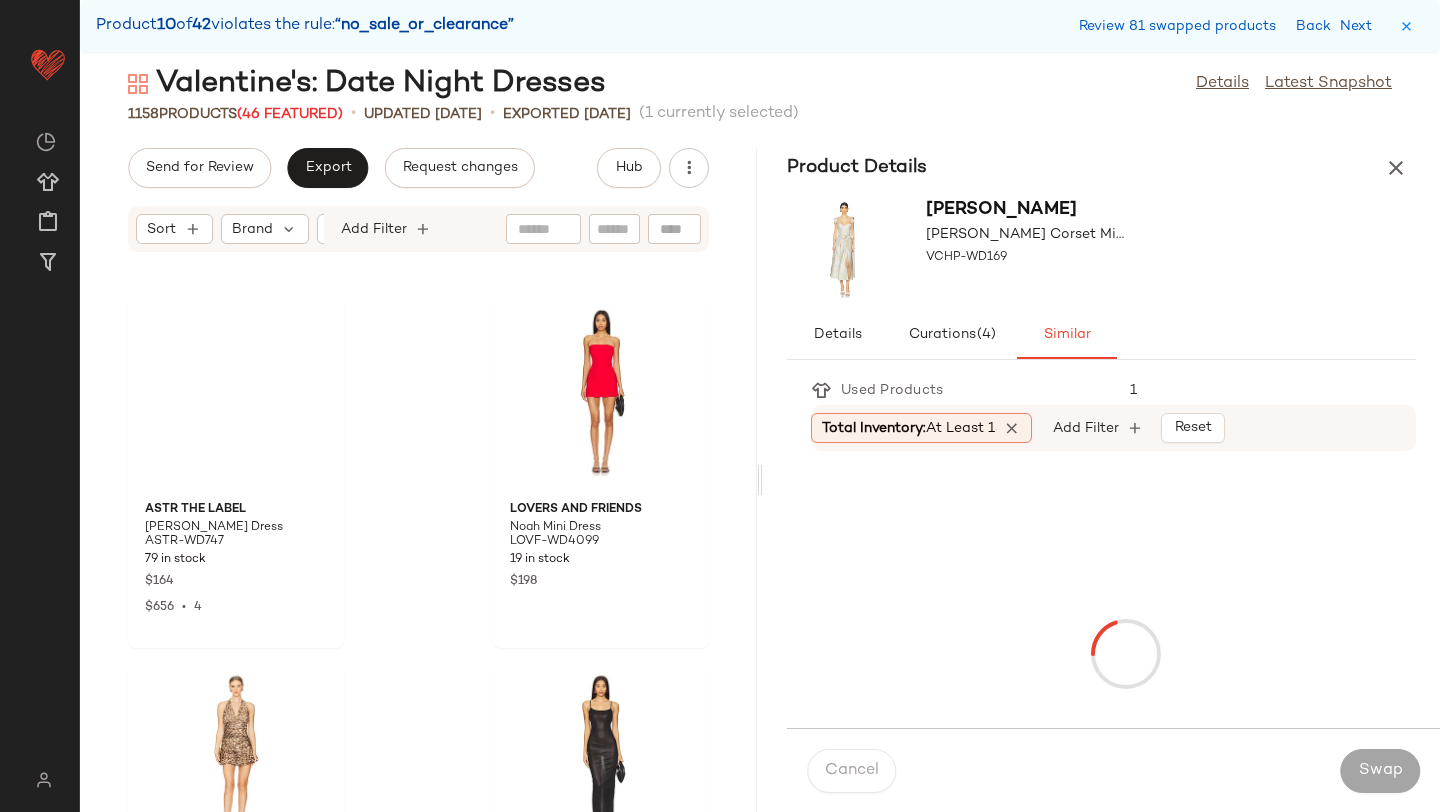 scroll, scrollTop: 152988, scrollLeft: 0, axis: vertical 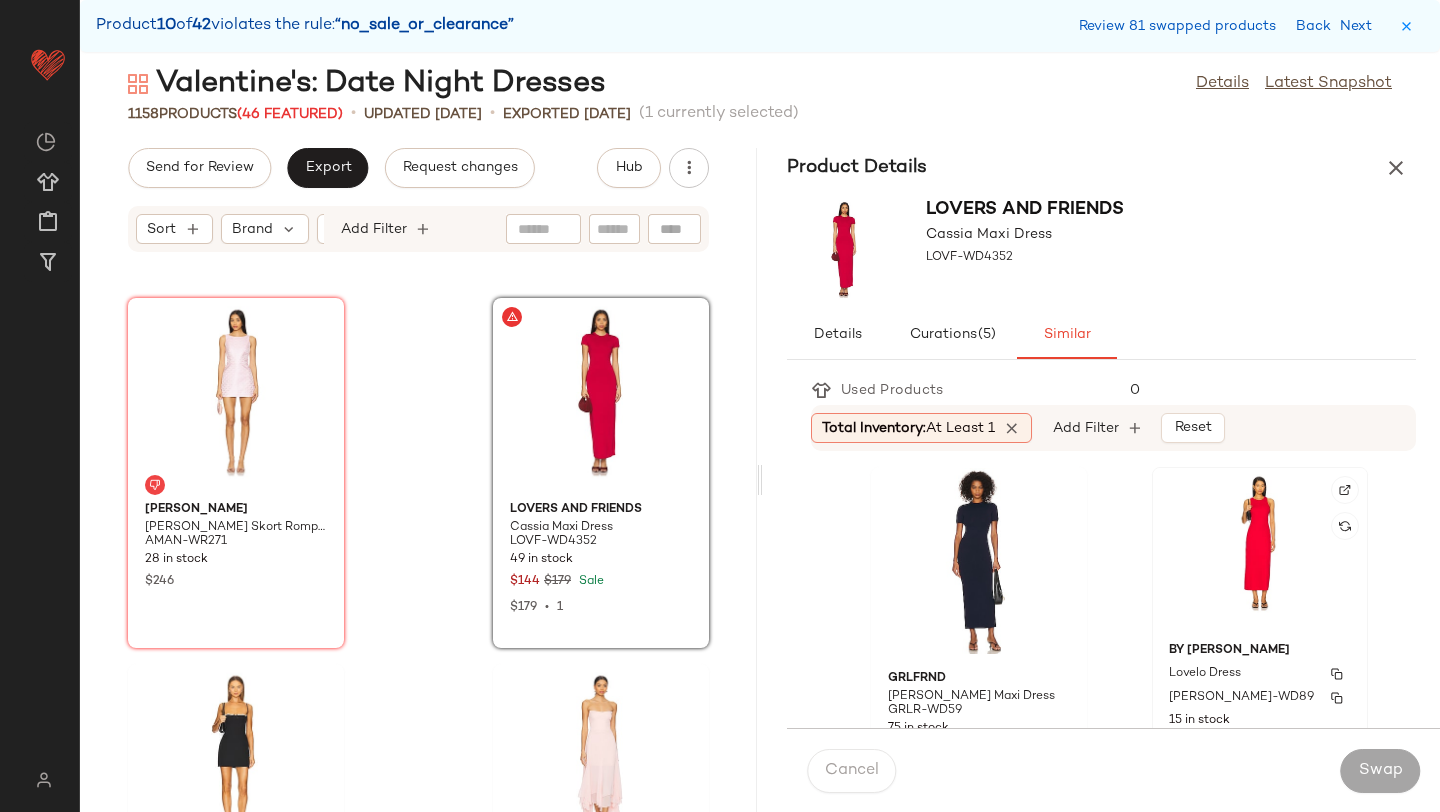 click on "By Malene Birger Lovelo Dress BYMA-WD89 15 in stock $230" 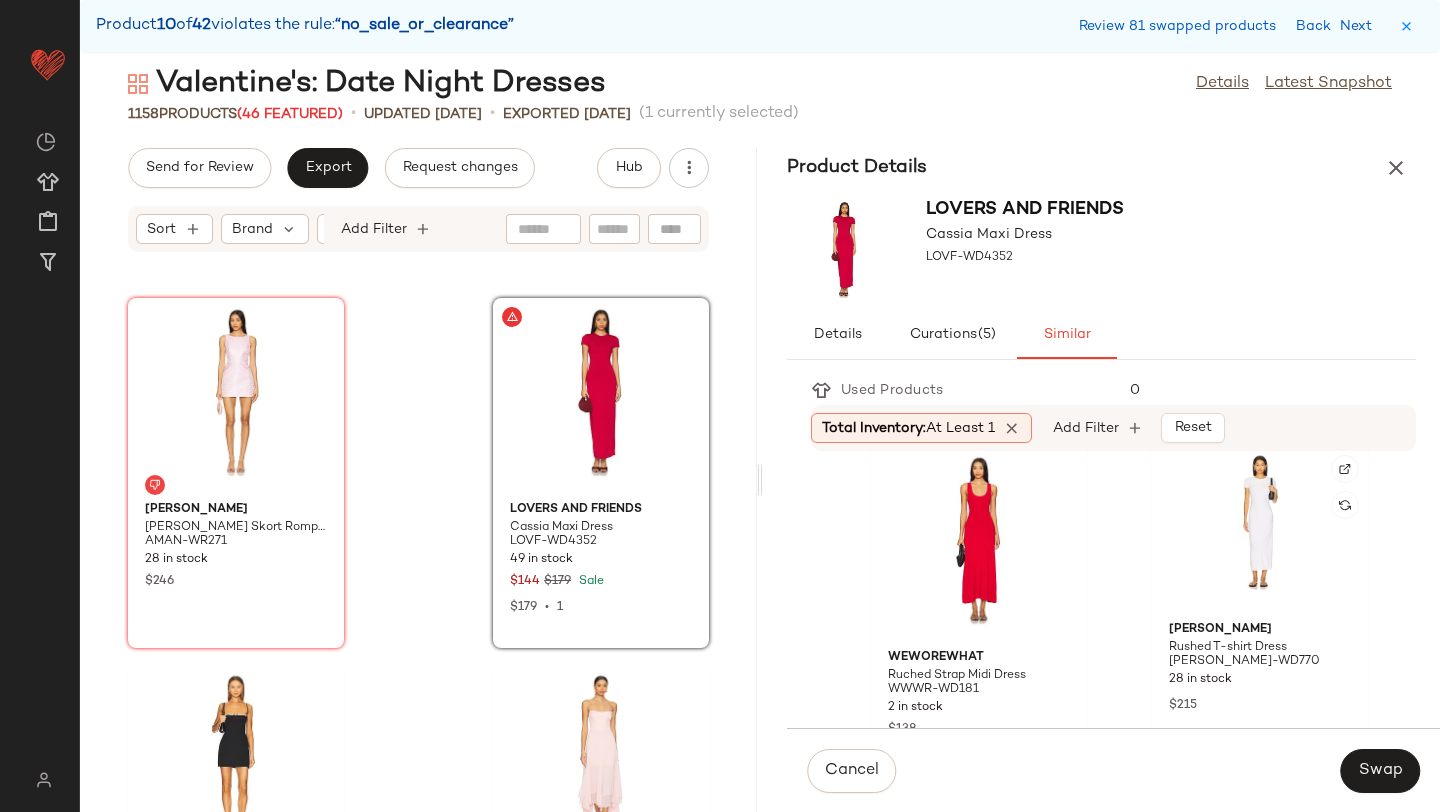 scroll, scrollTop: 389, scrollLeft: 0, axis: vertical 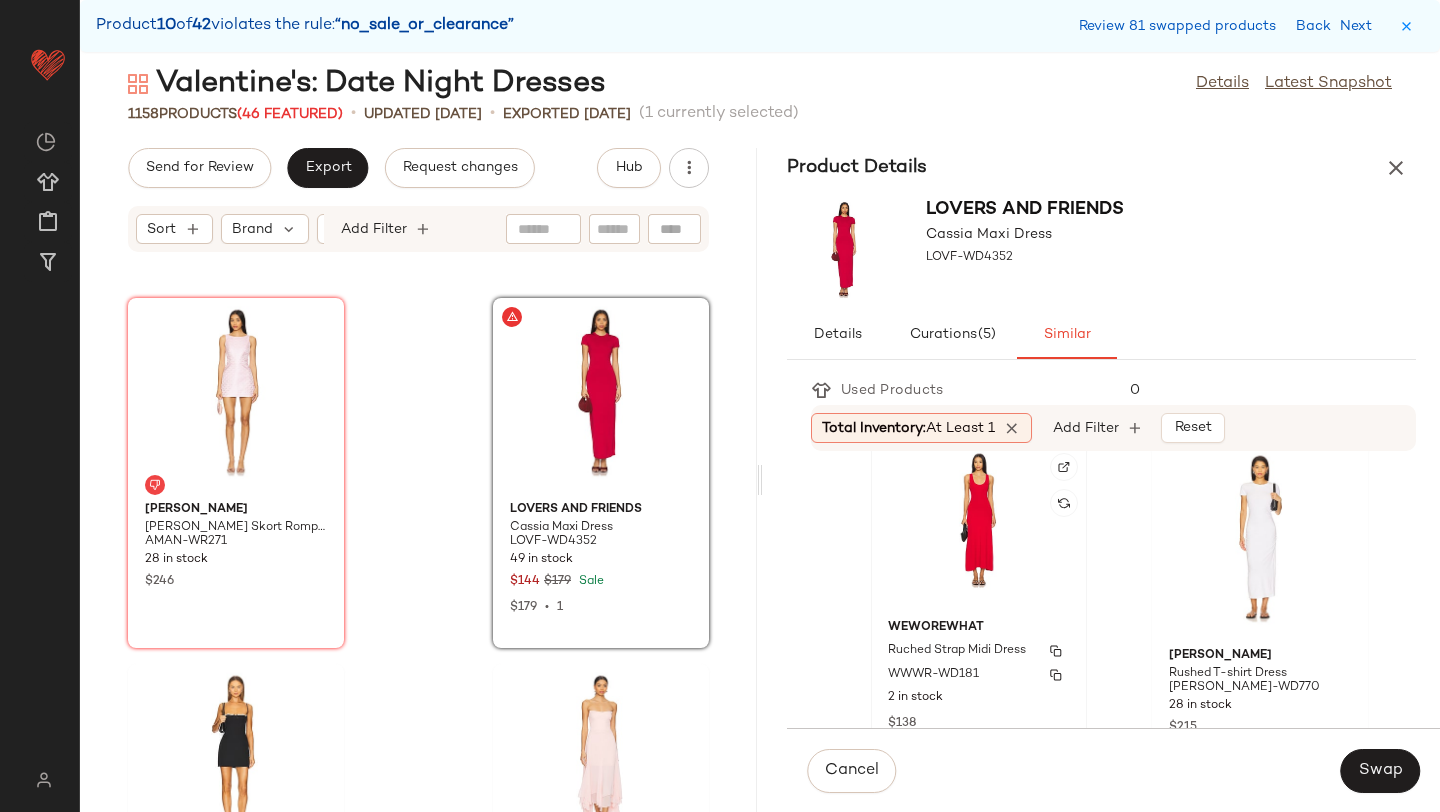 click on "WeWoreWhat Ruched Strap Midi Dress WWWR-WD181 2 in stock $138 $276  •  2" 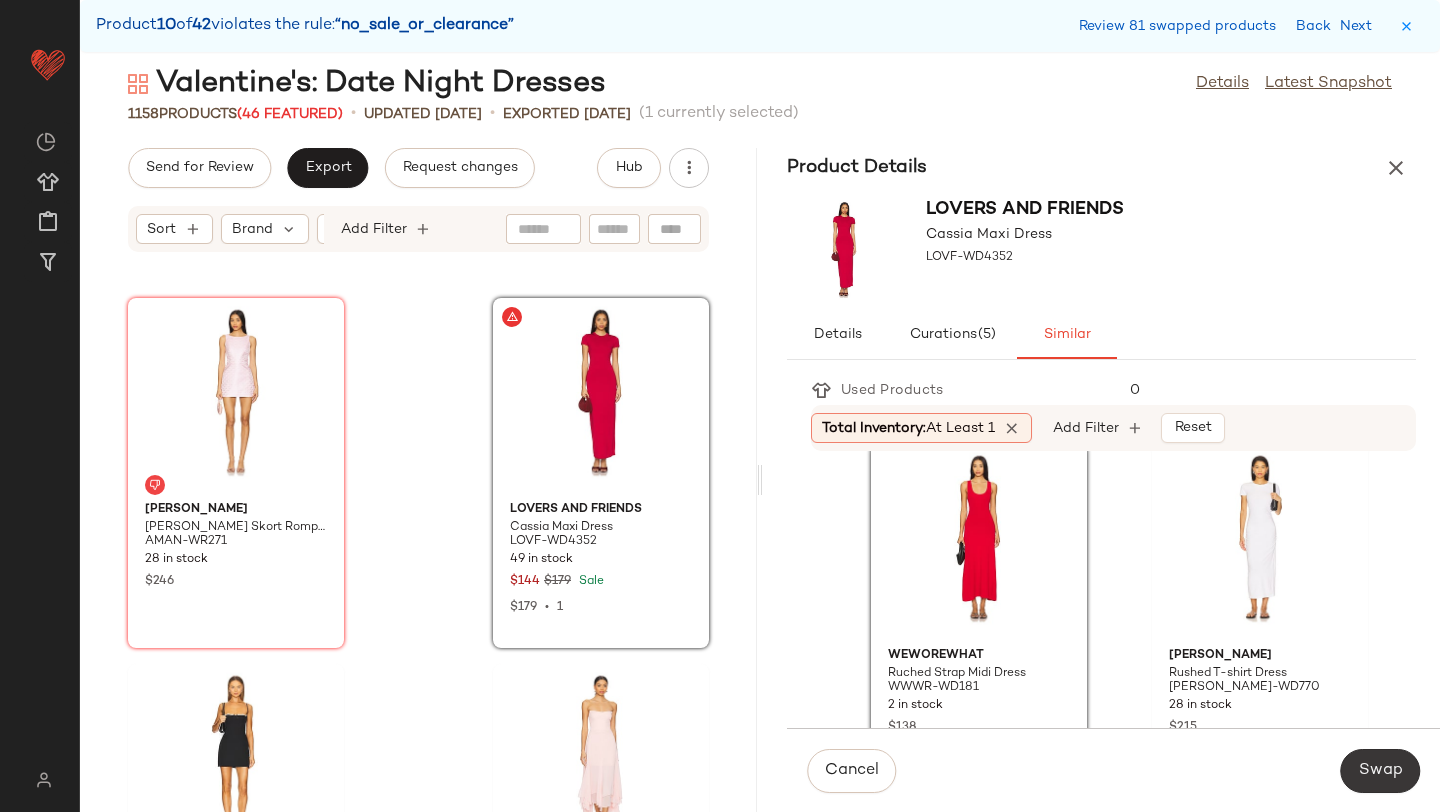 click on "Swap" 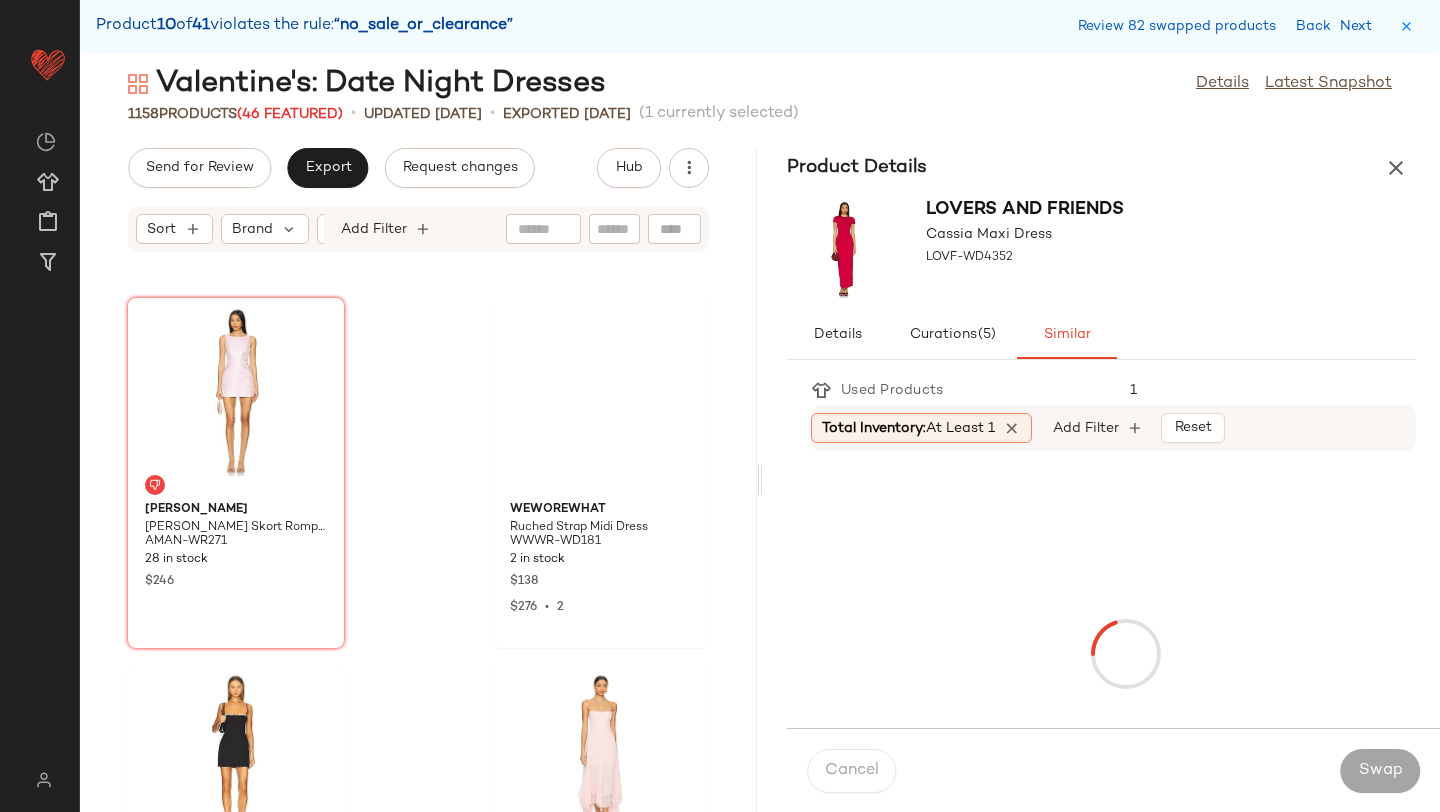scroll, scrollTop: 154452, scrollLeft: 0, axis: vertical 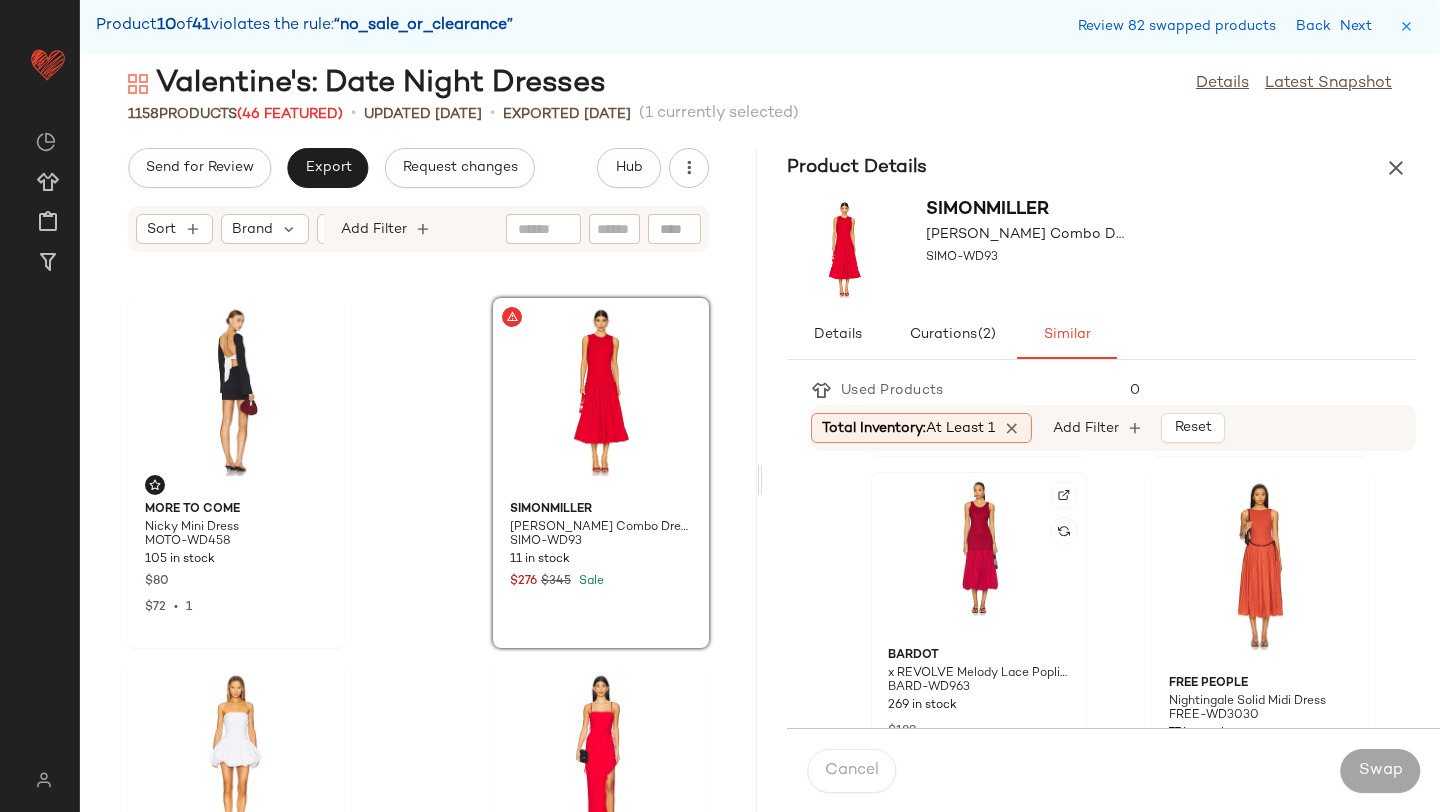 click 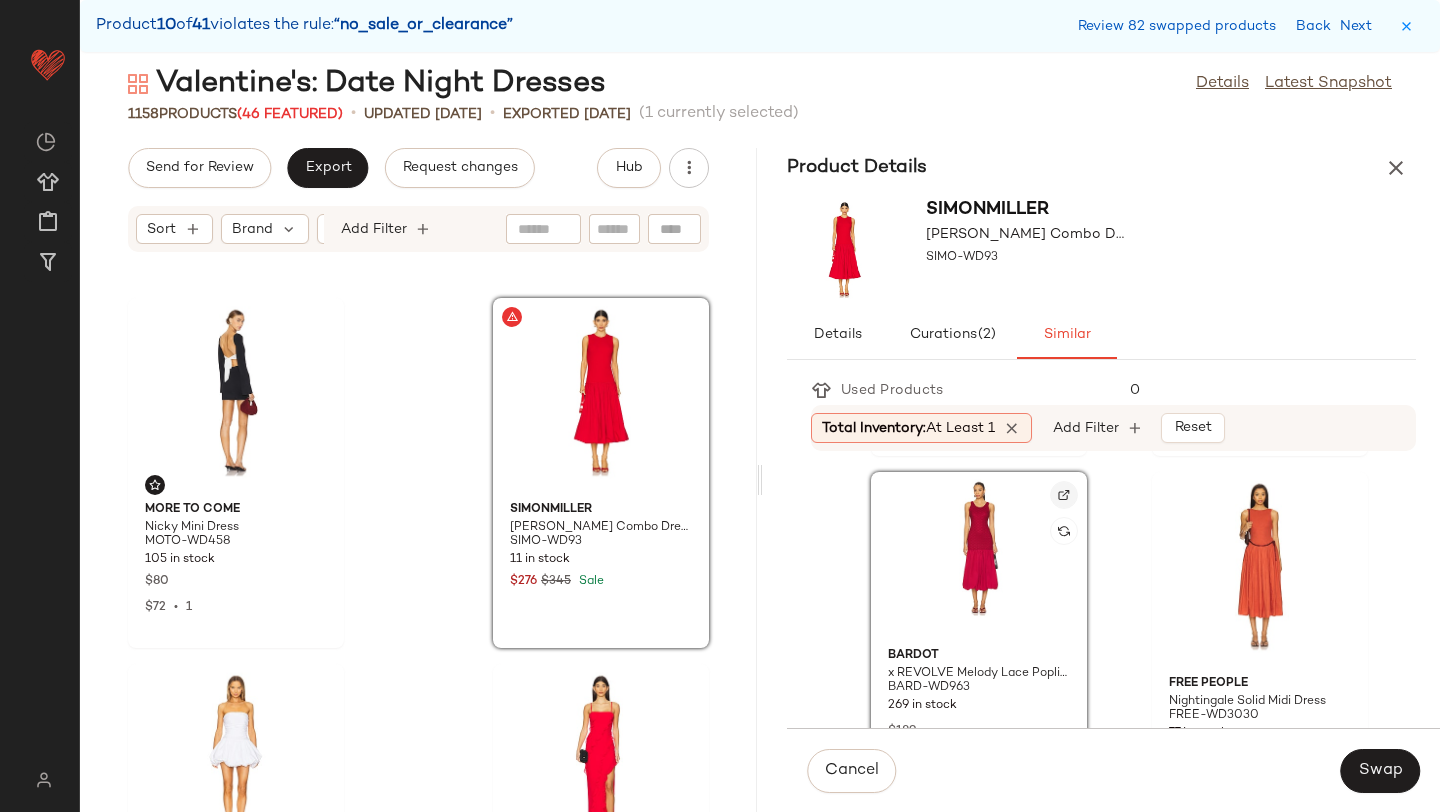 click 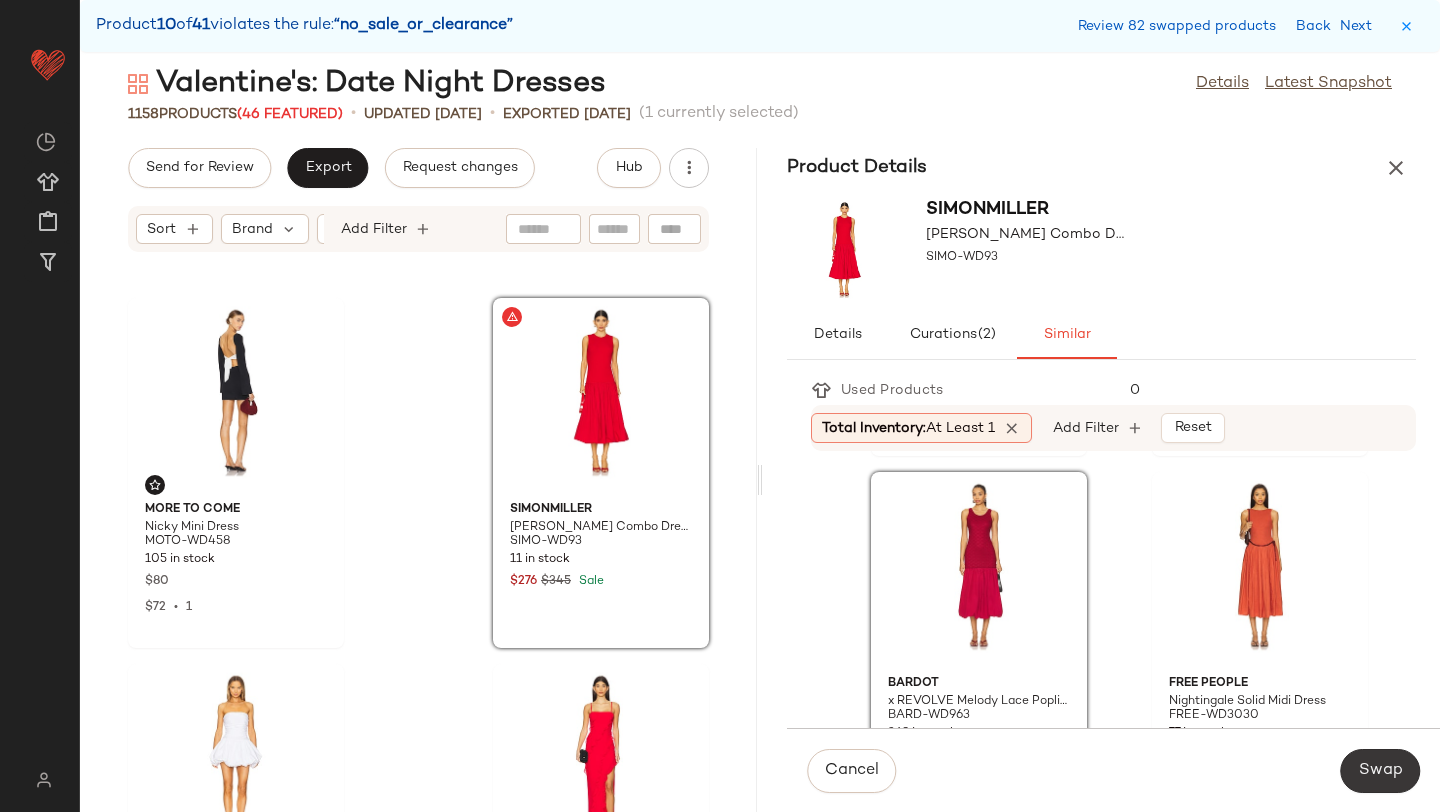 click on "Swap" 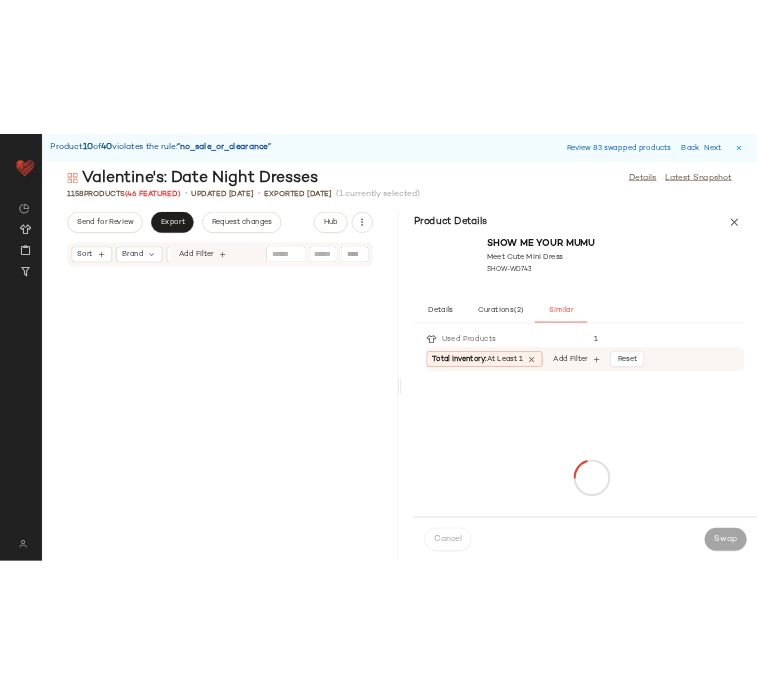 scroll, scrollTop: 156282, scrollLeft: 0, axis: vertical 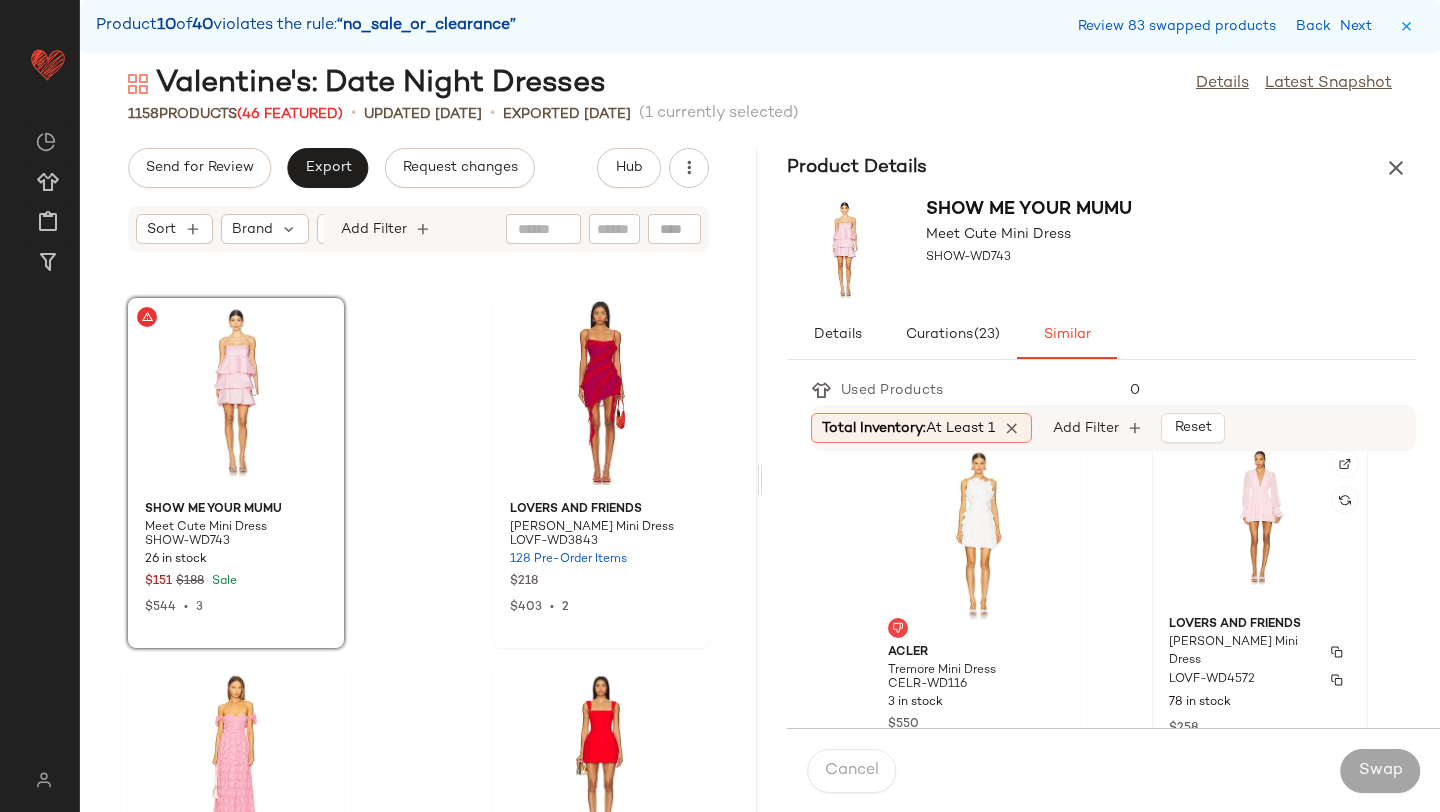 click on "Lovers and Friends" at bounding box center (1260, 625) 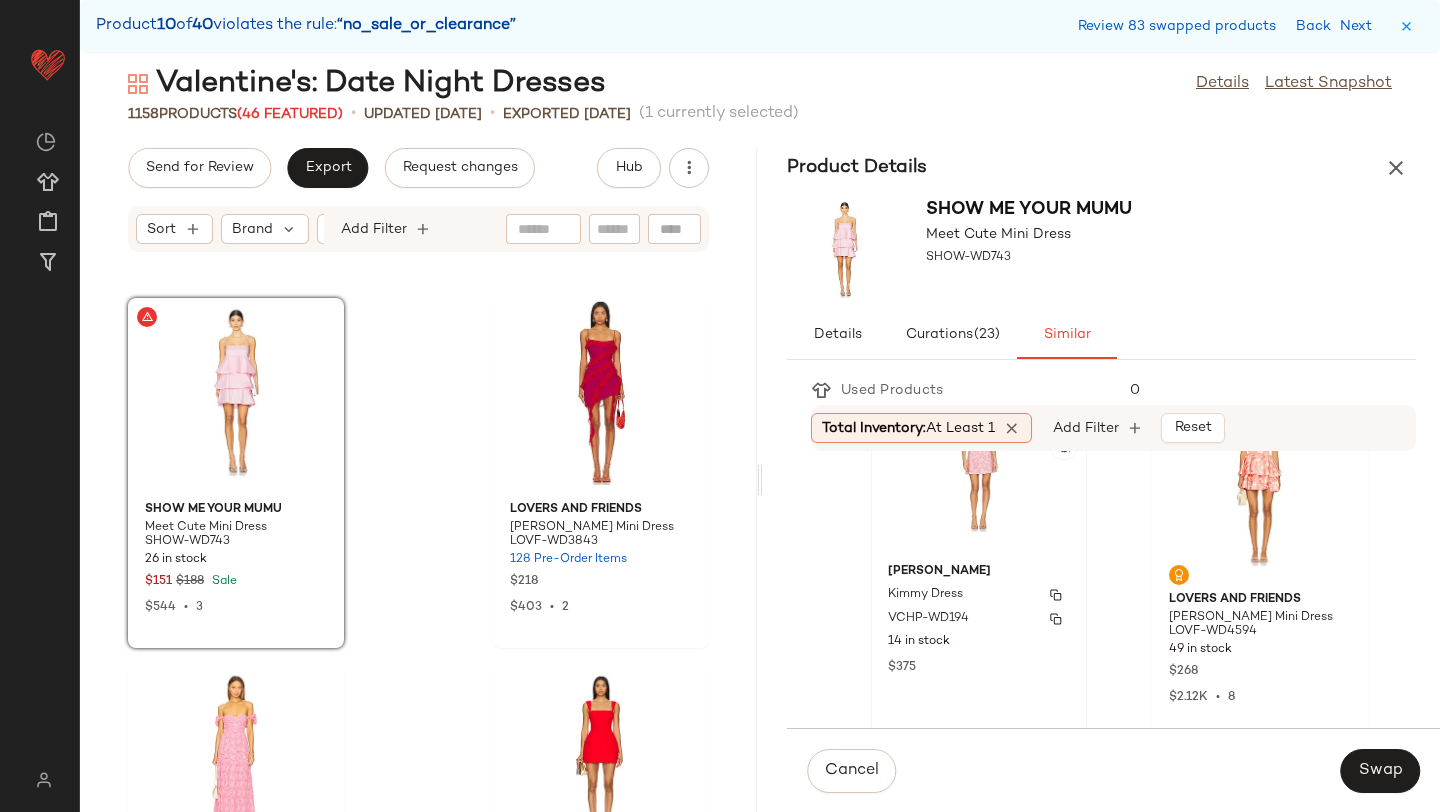 scroll, scrollTop: 2305, scrollLeft: 0, axis: vertical 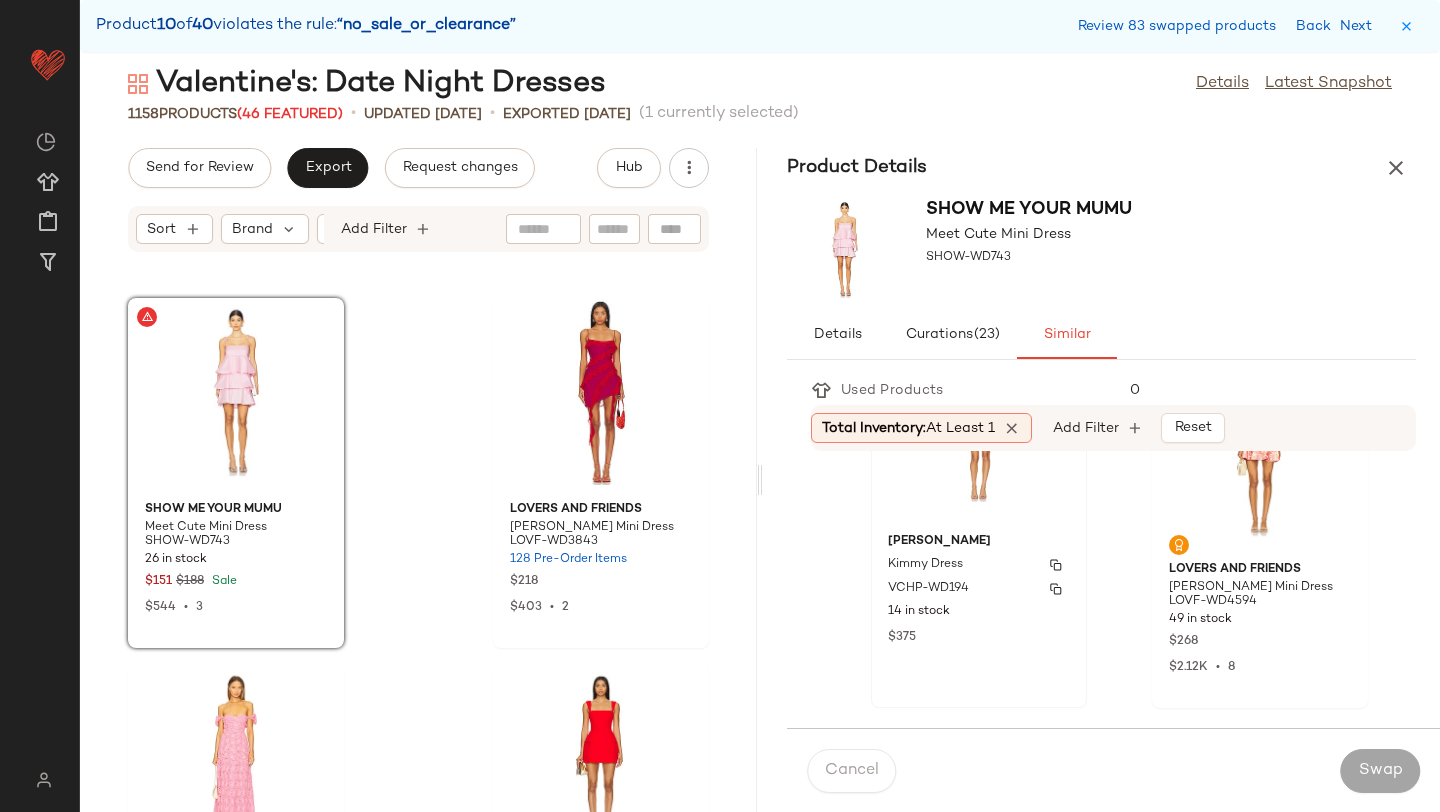 click on "$375" at bounding box center [979, 636] 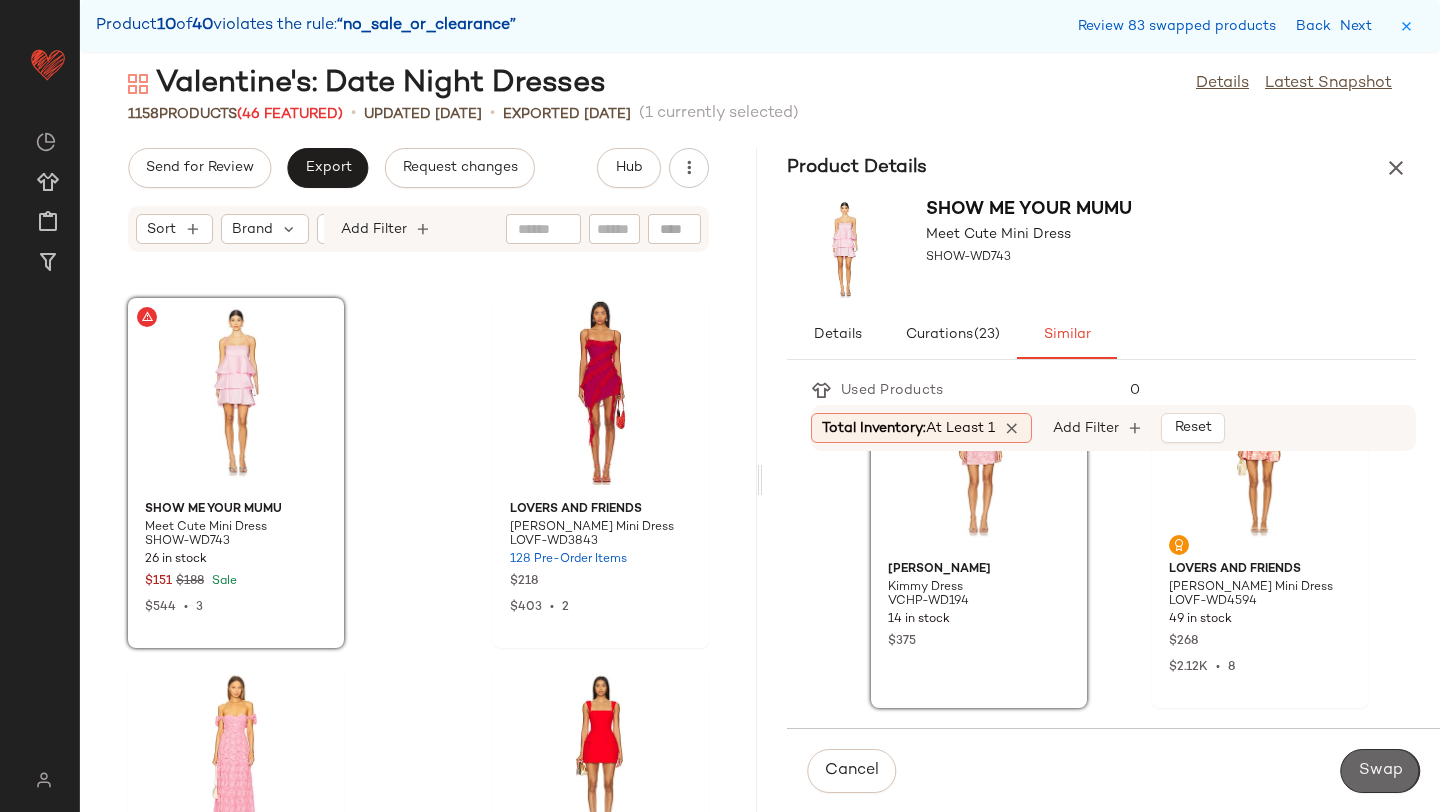 click on "Swap" 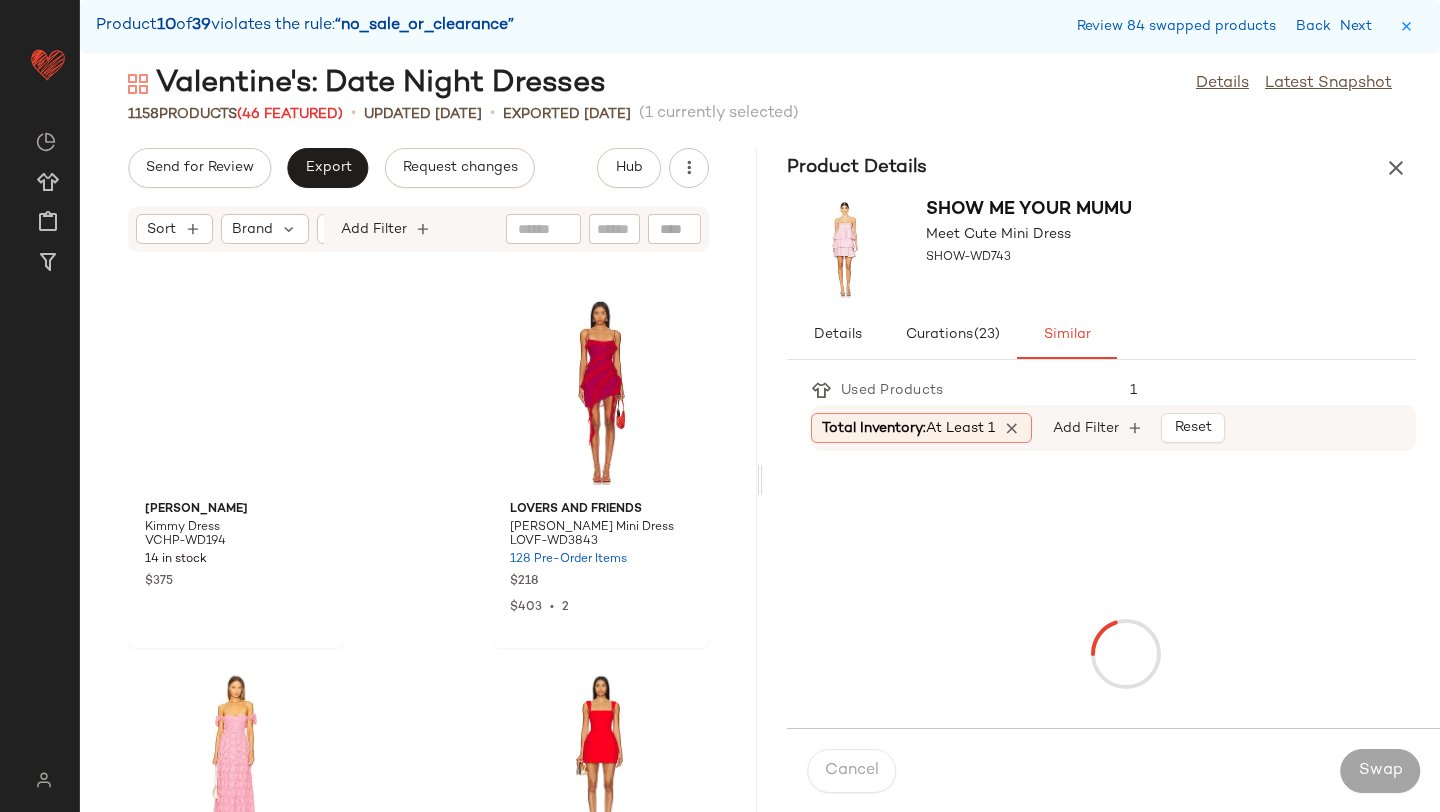 scroll, scrollTop: 157746, scrollLeft: 0, axis: vertical 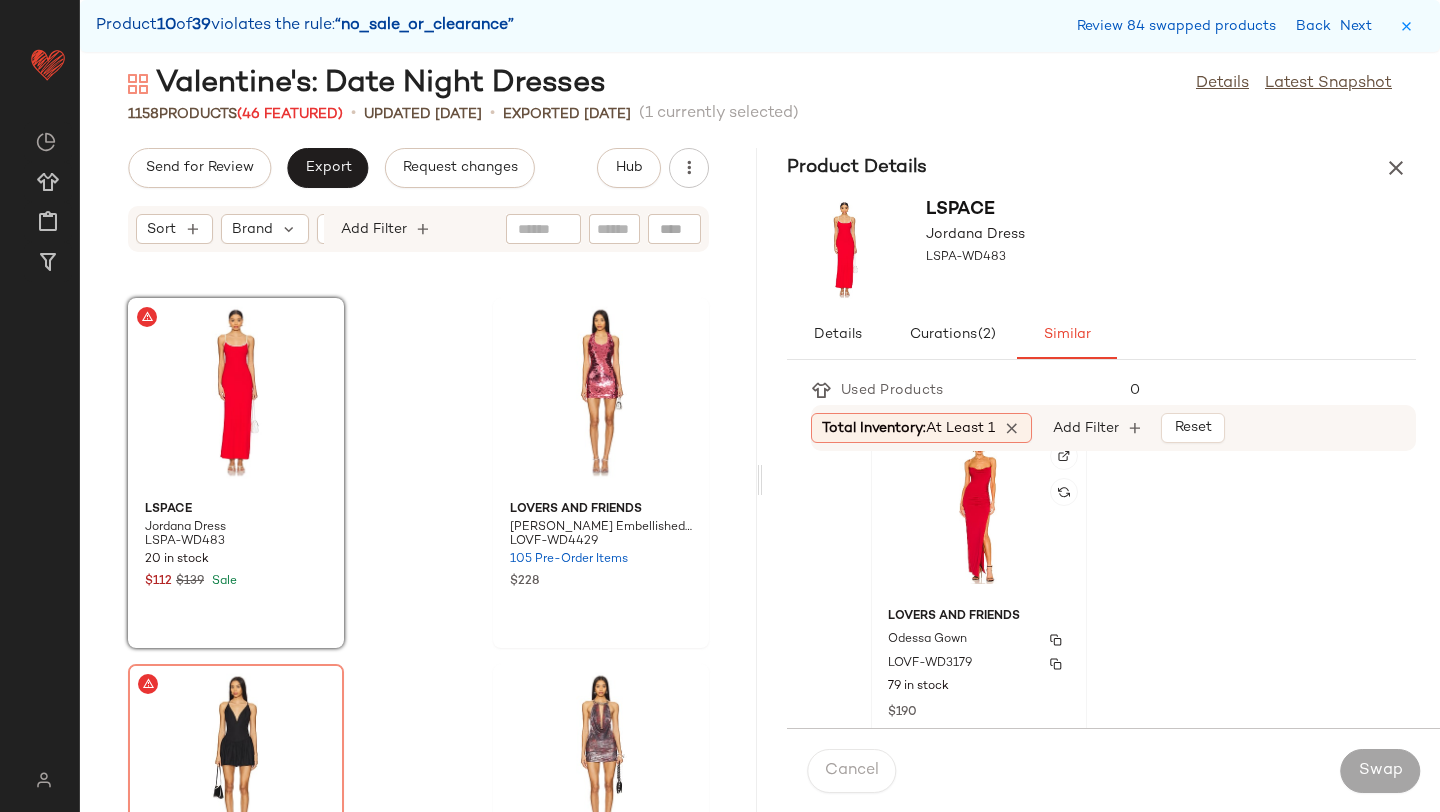 click on "Lovers and Friends" at bounding box center (979, 617) 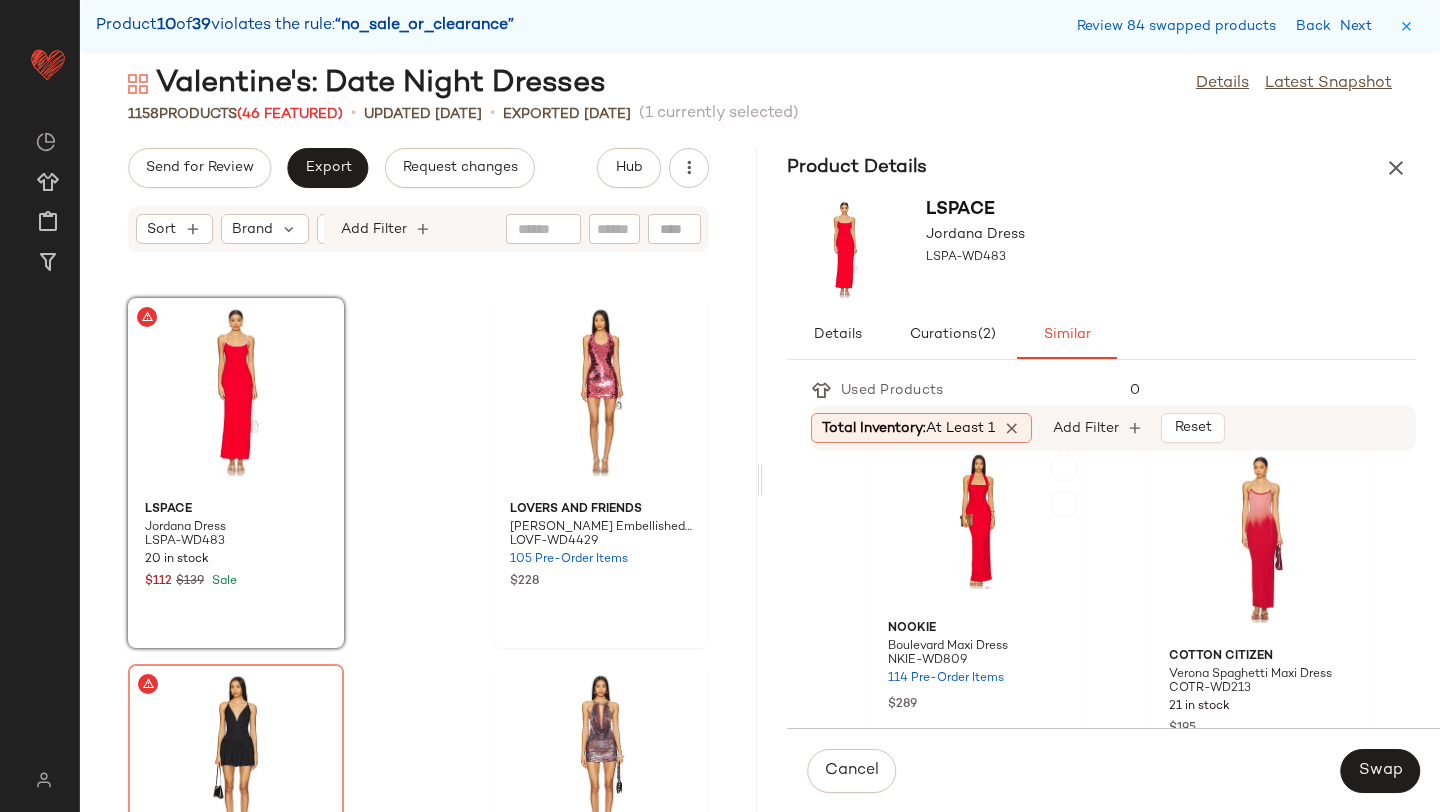 scroll, scrollTop: 3660, scrollLeft: 0, axis: vertical 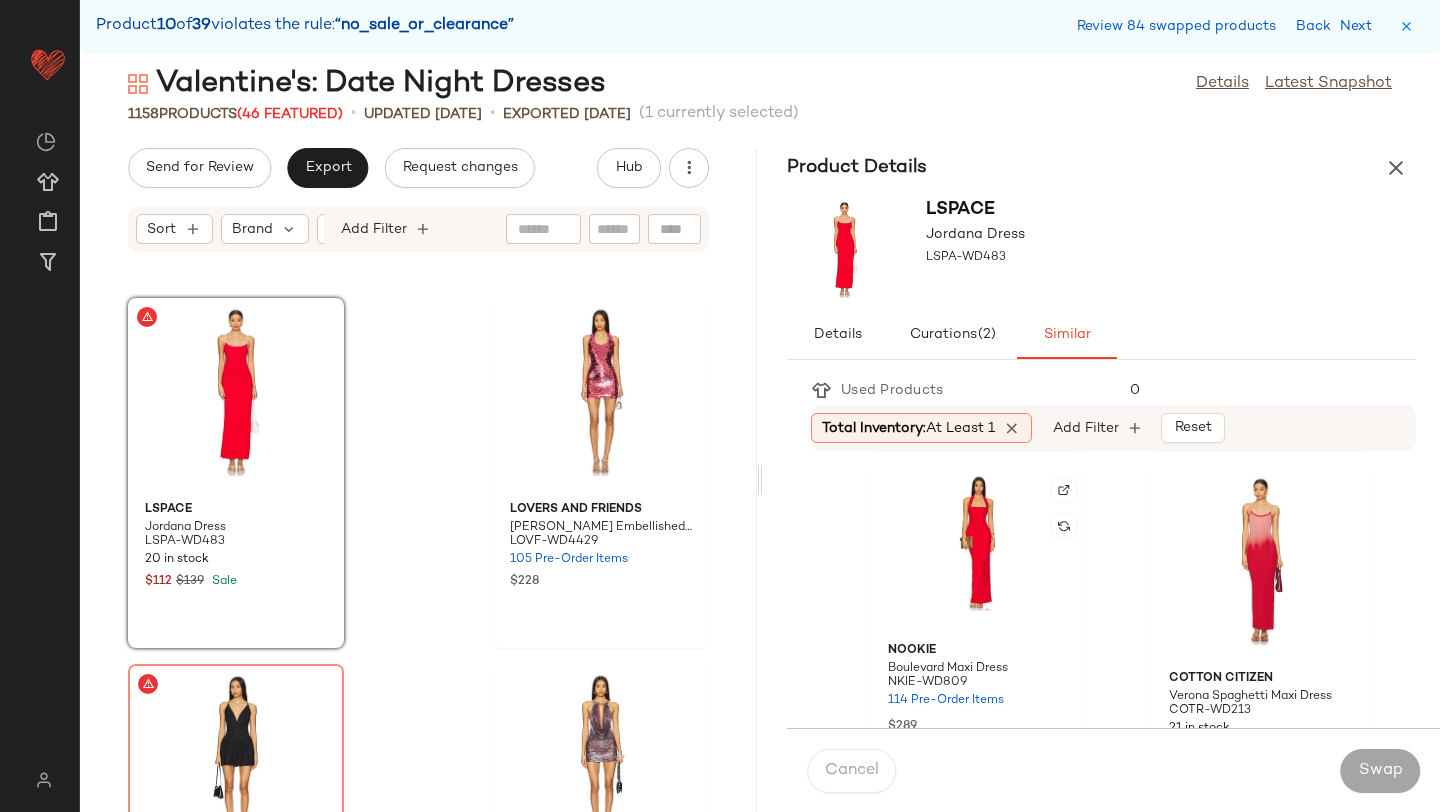 click 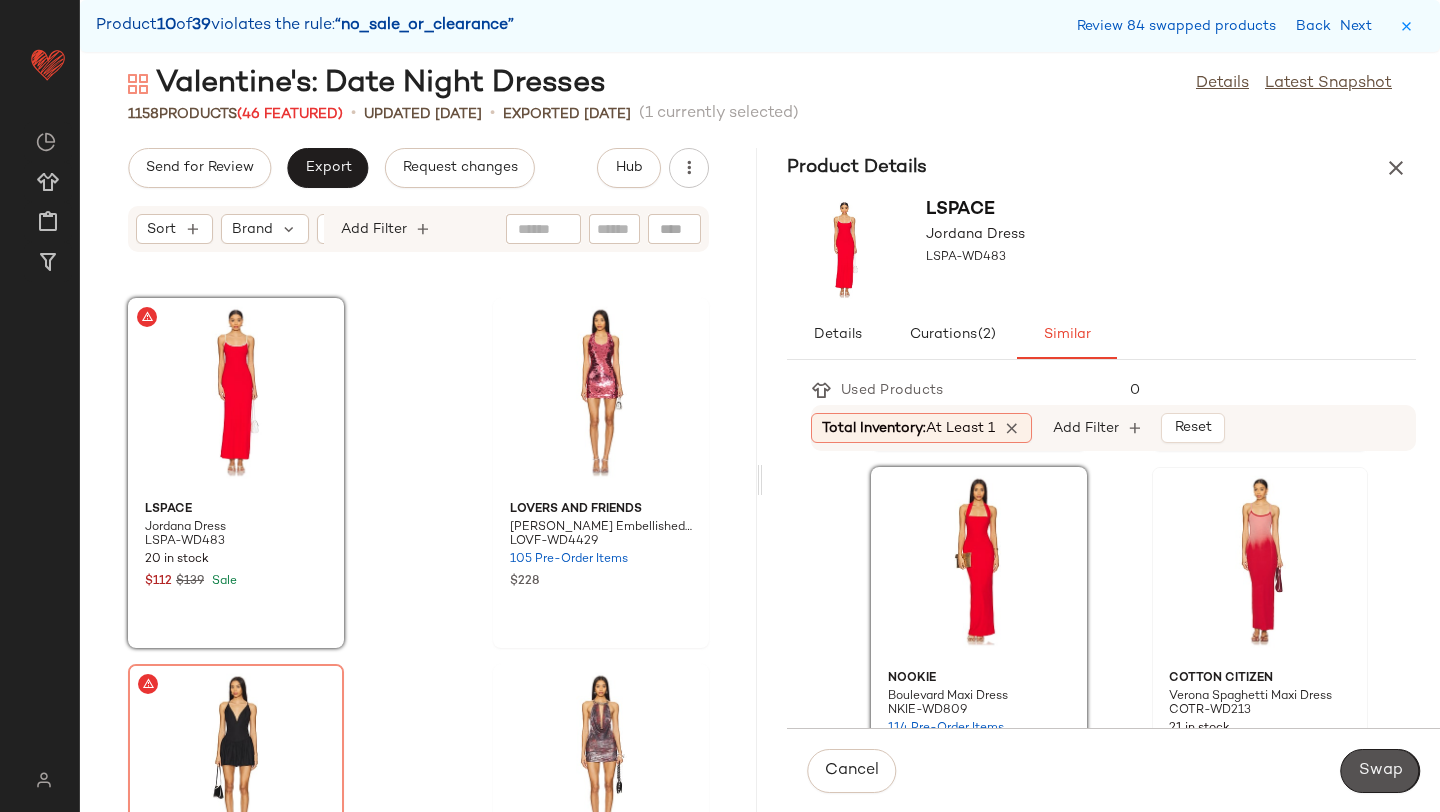 drag, startPoint x: 1405, startPoint y: 766, endPoint x: 1277, endPoint y: 575, distance: 229.9239 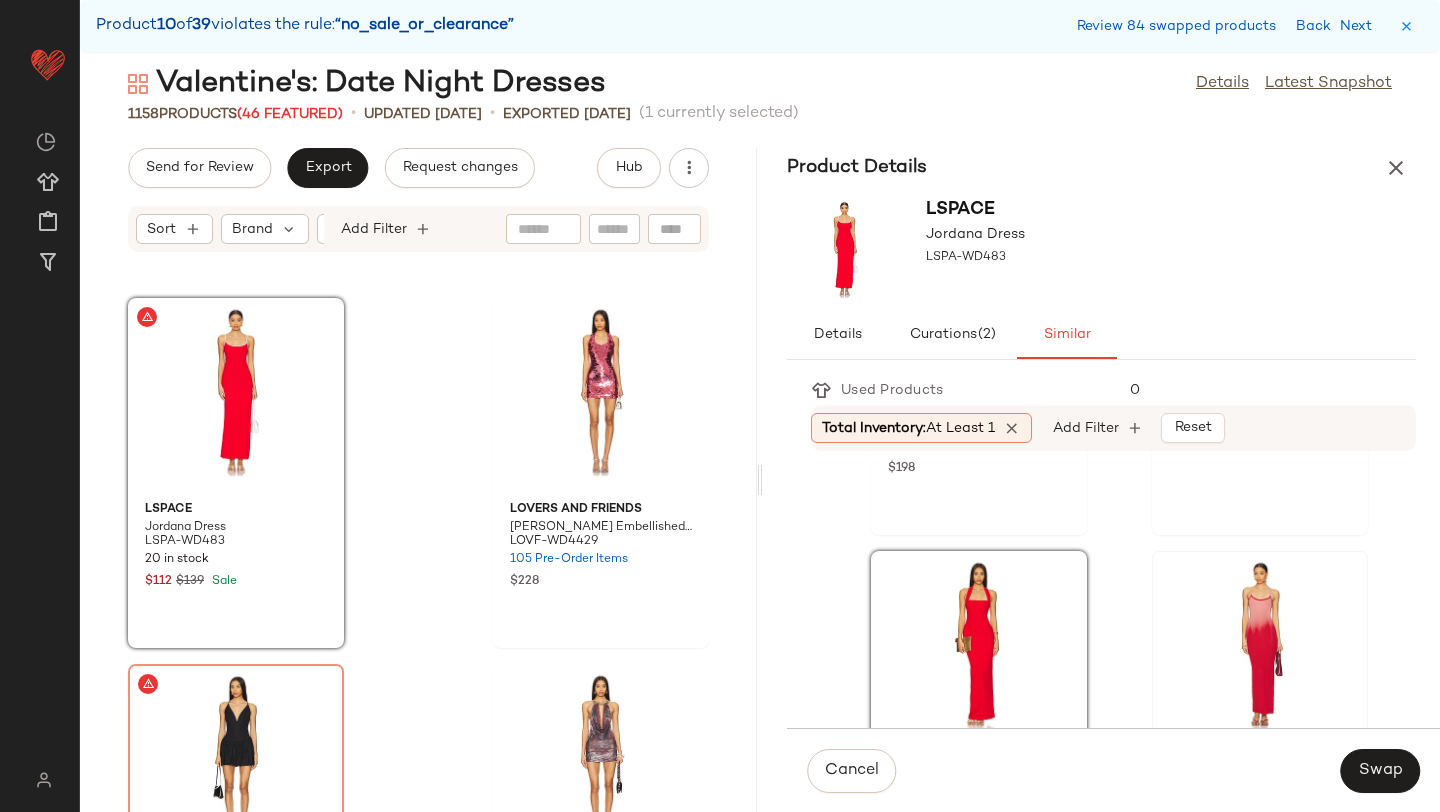 scroll, scrollTop: 3621, scrollLeft: 0, axis: vertical 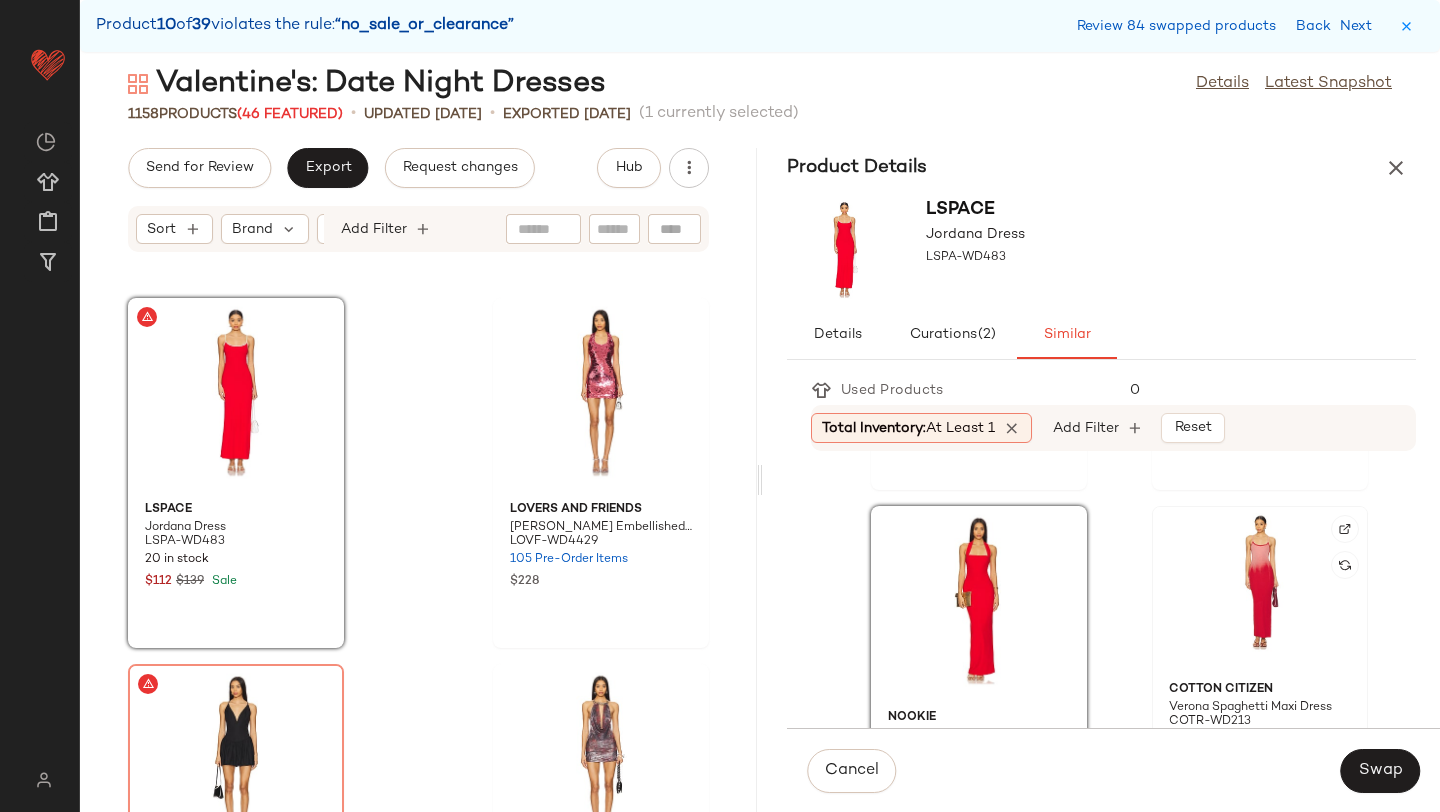 click 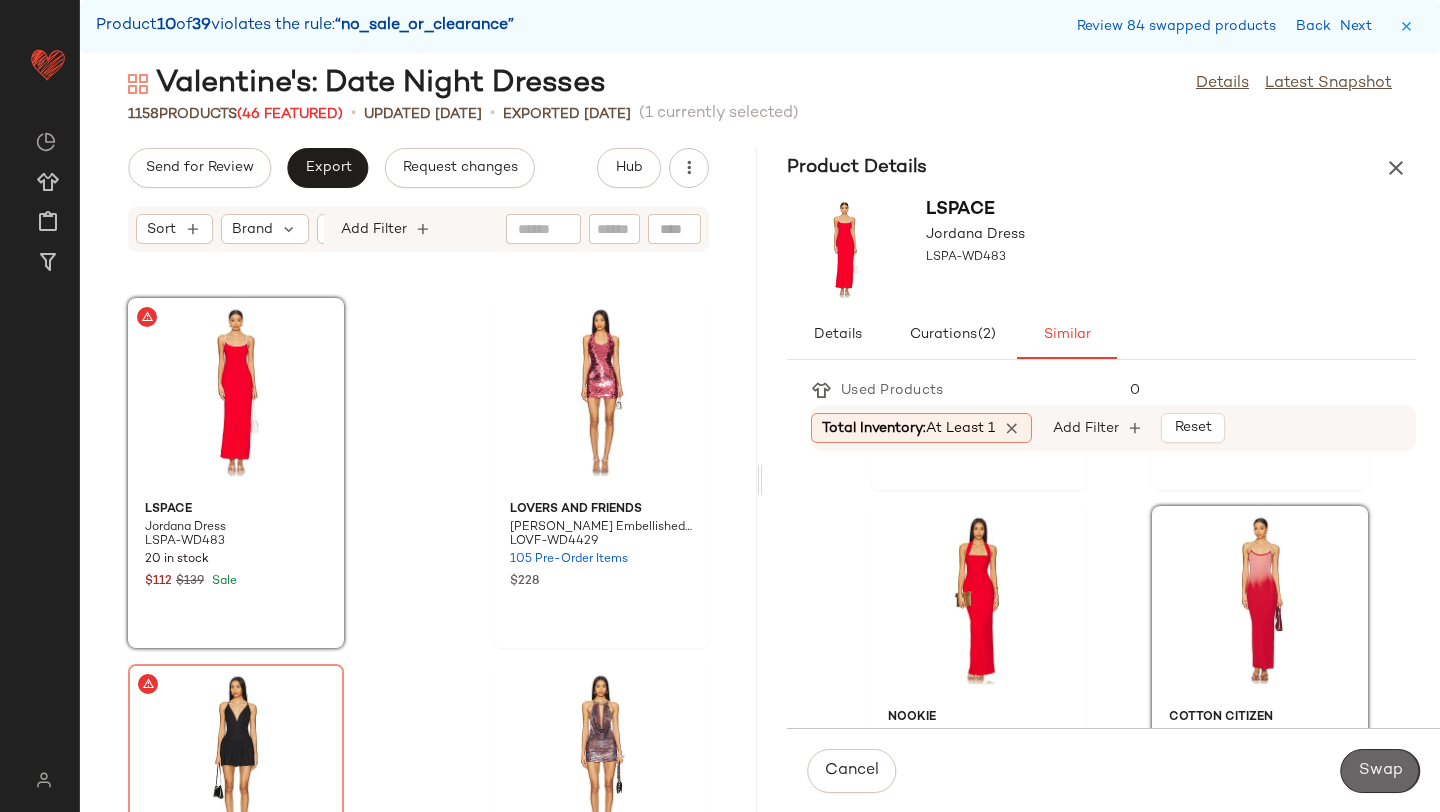 click on "Swap" at bounding box center [1380, 771] 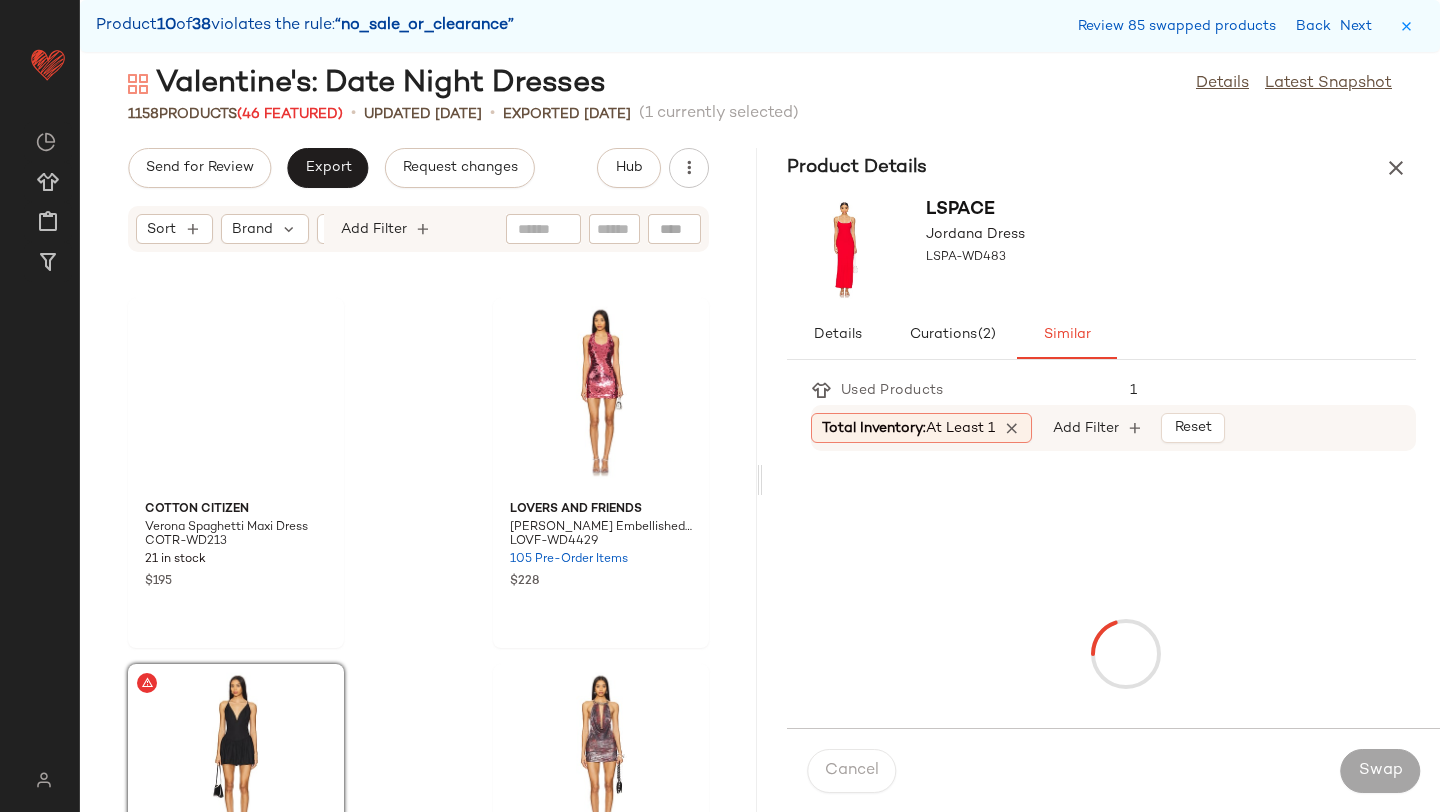 scroll, scrollTop: 158112, scrollLeft: 0, axis: vertical 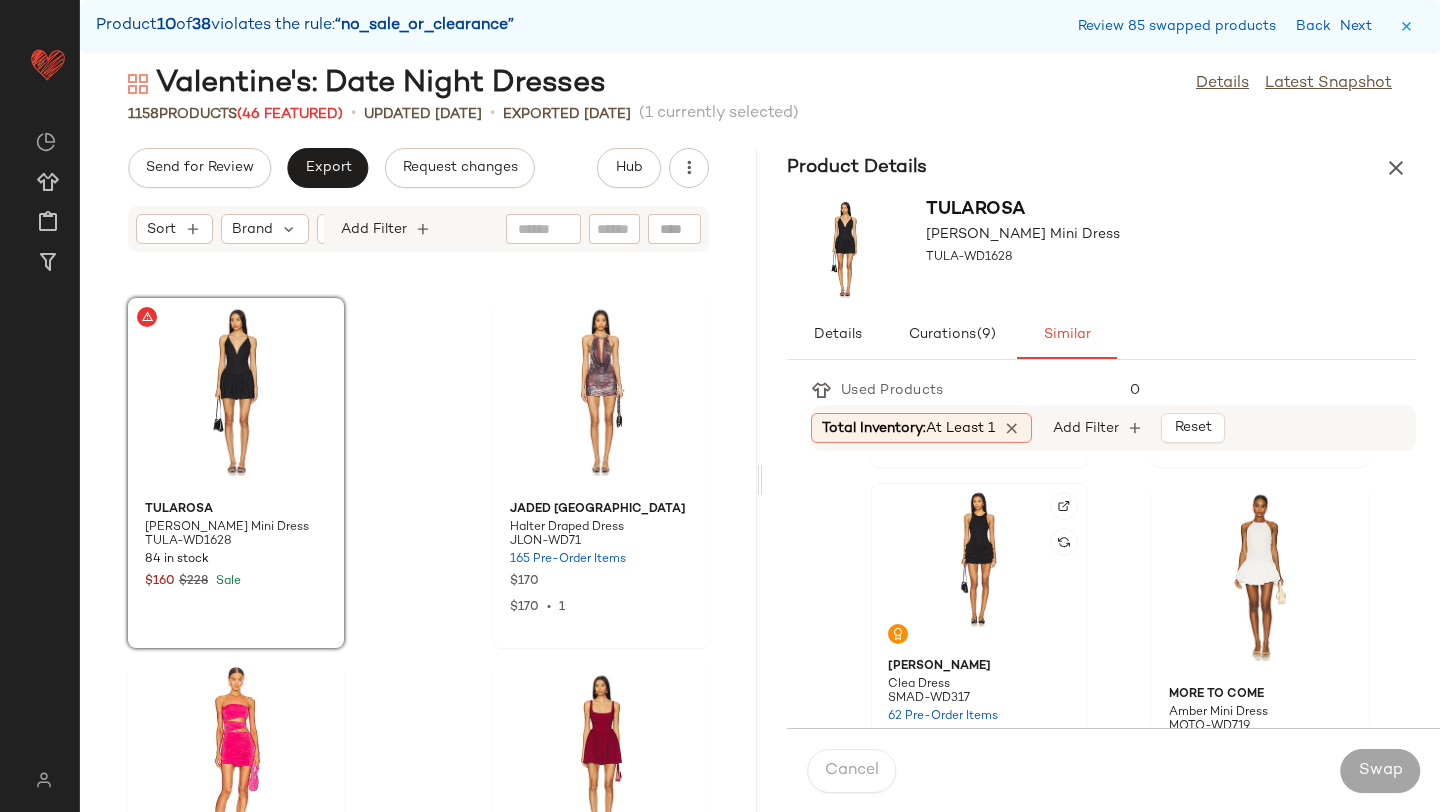 click 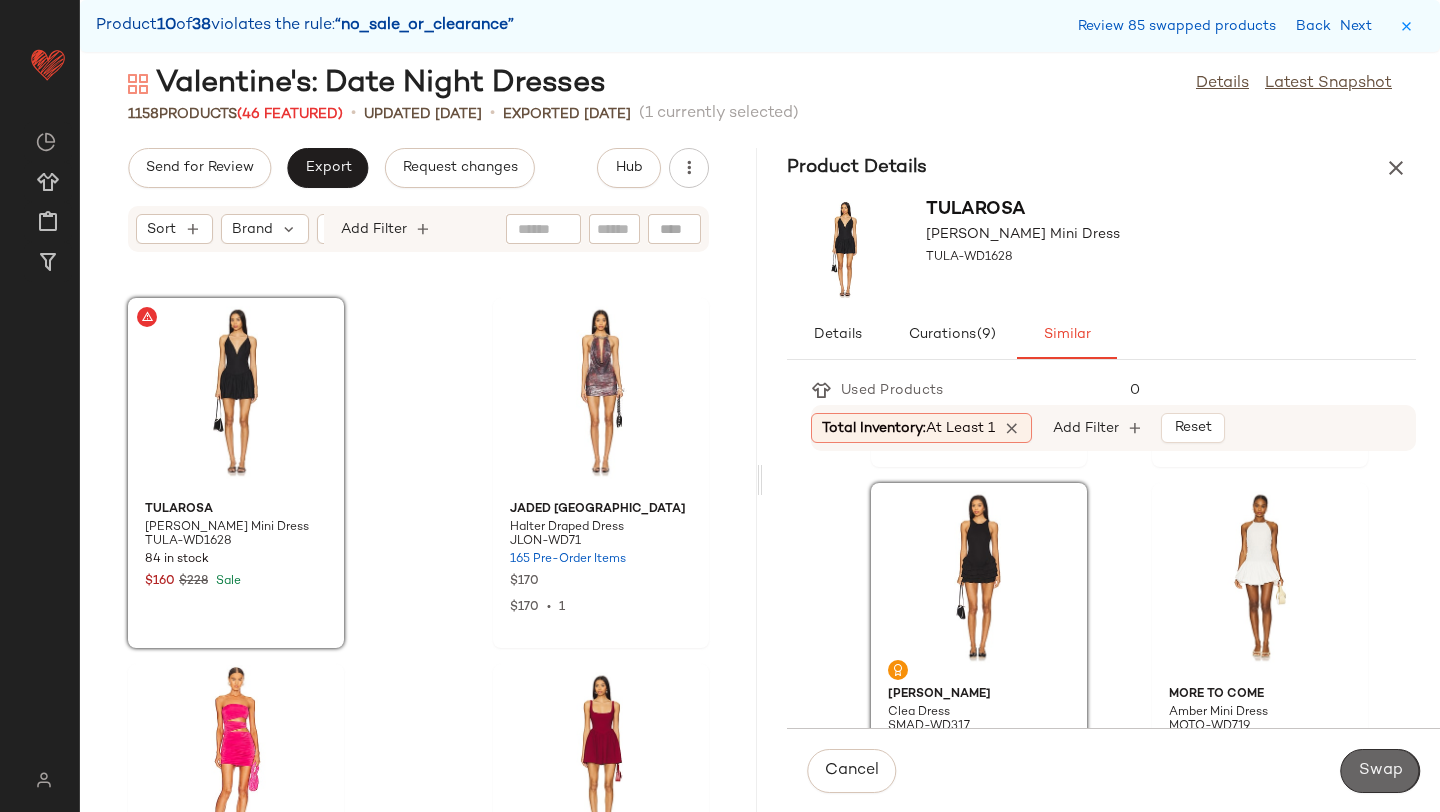 click on "Swap" at bounding box center [1380, 771] 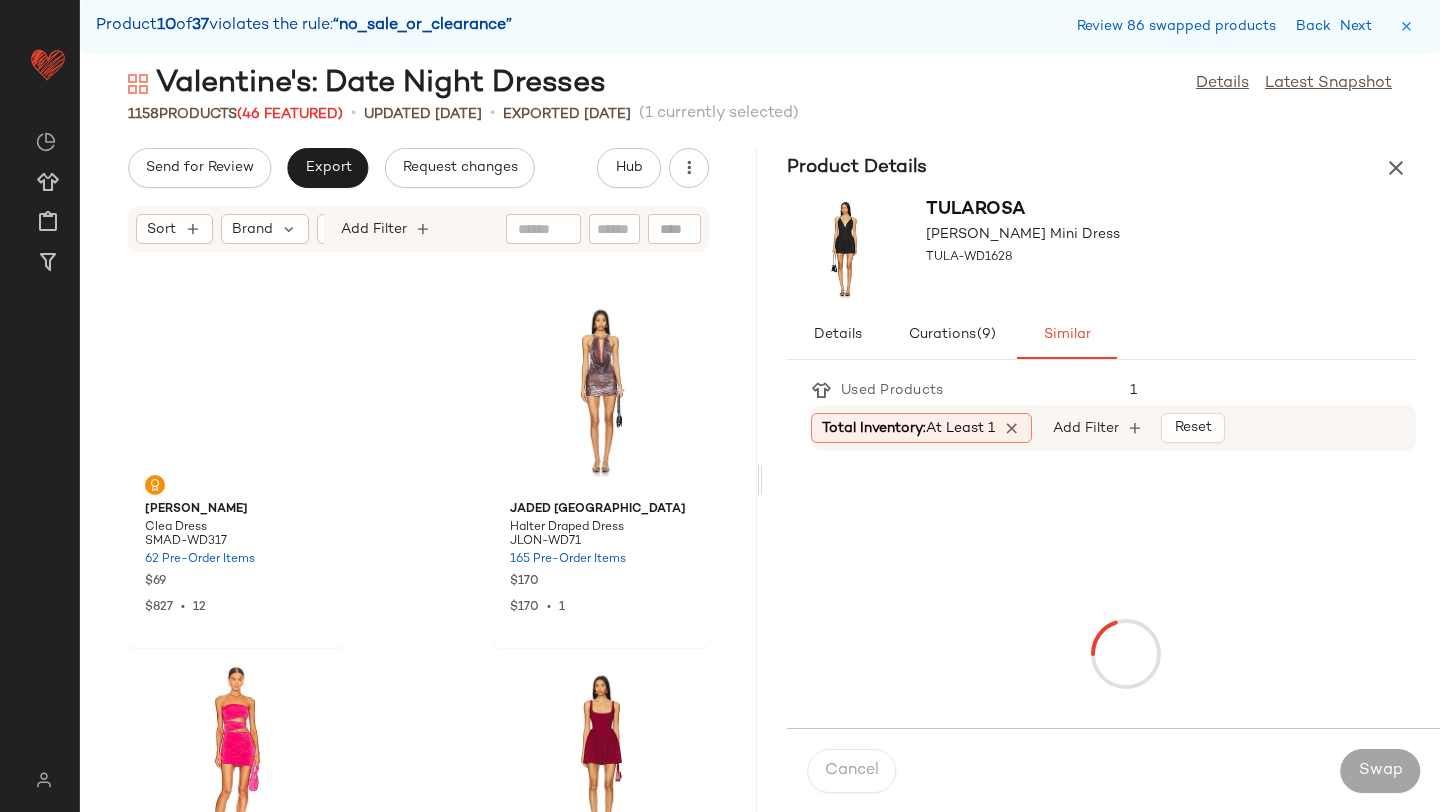 scroll, scrollTop: 158844, scrollLeft: 0, axis: vertical 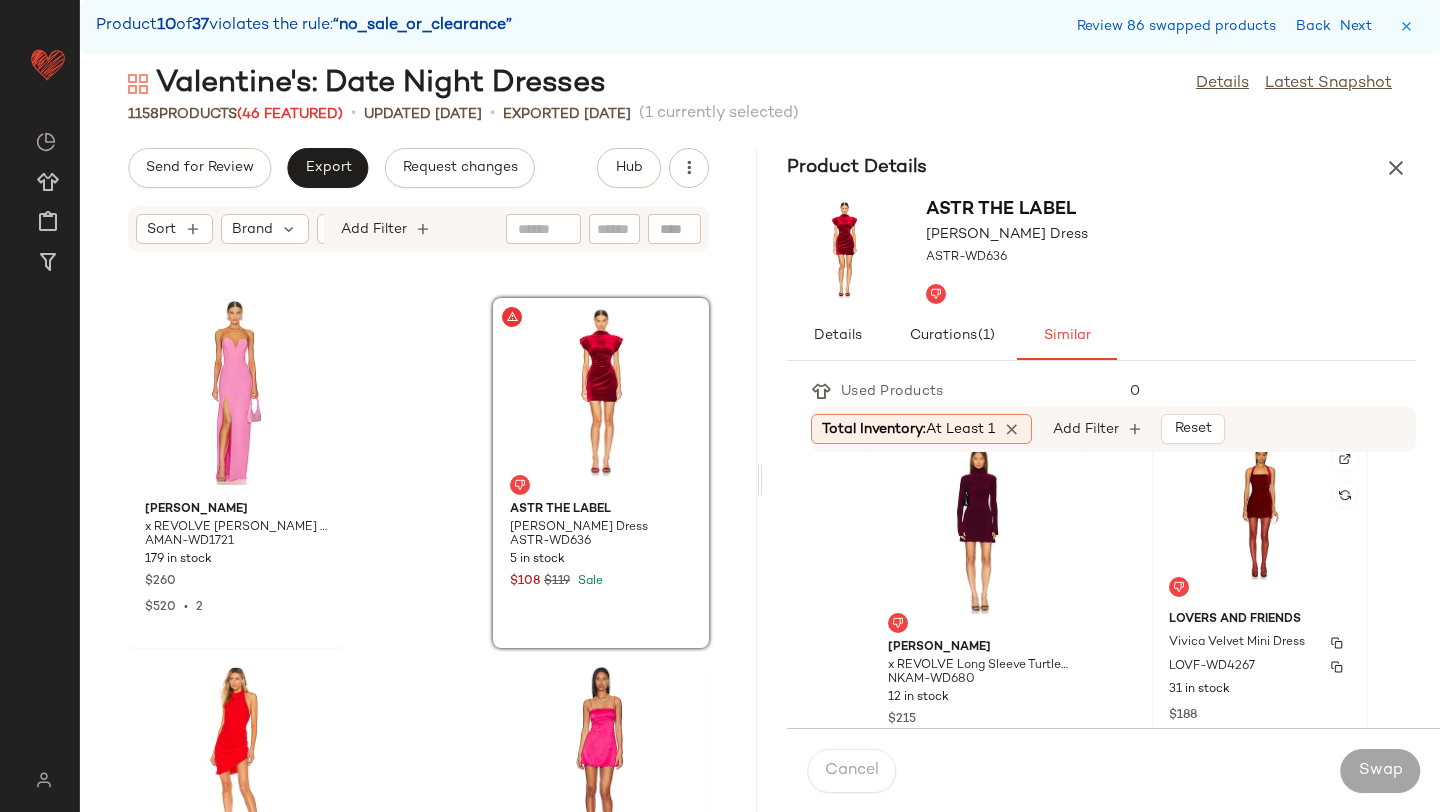 click on "Vivica Velvet Mini Dress" at bounding box center (1237, 643) 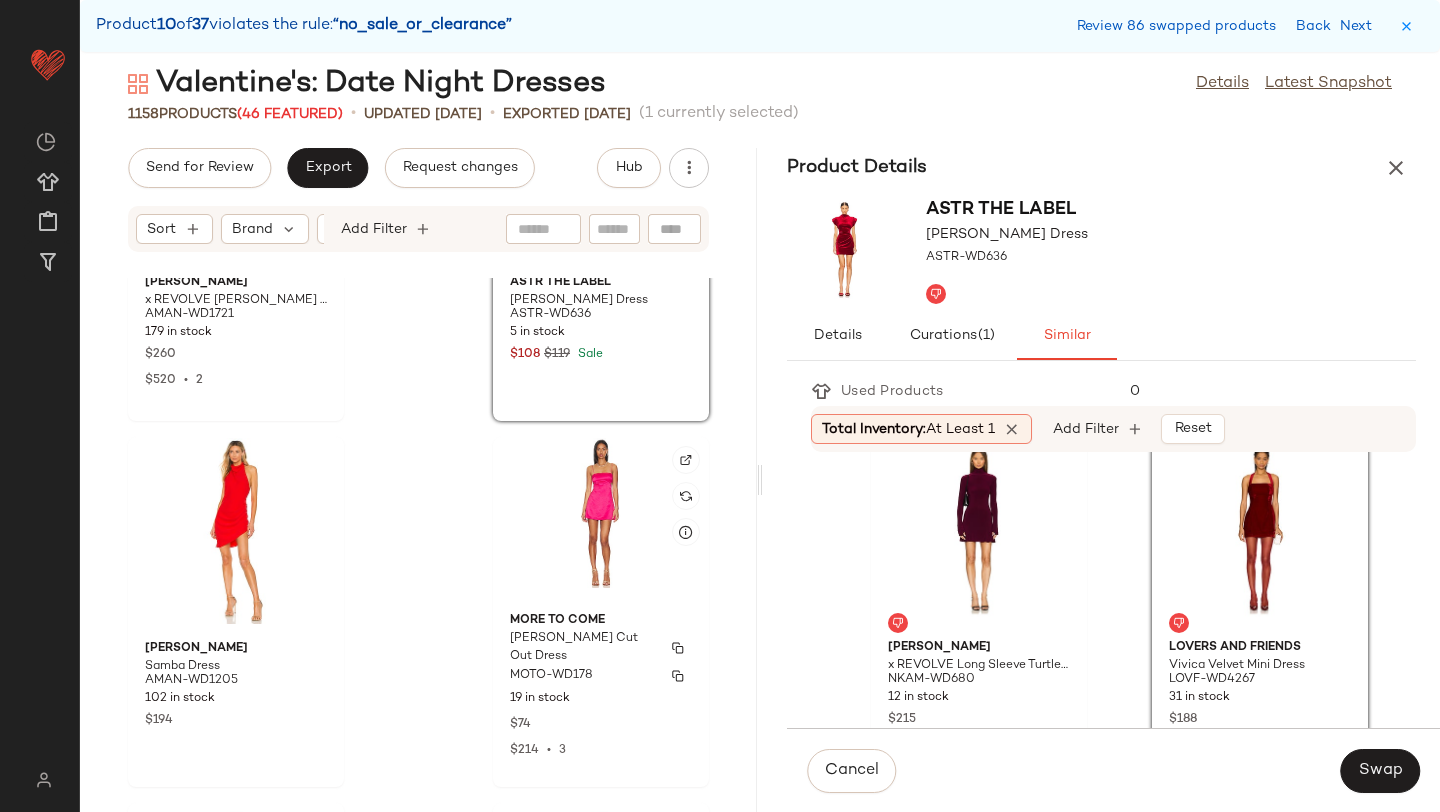 scroll, scrollTop: 158907, scrollLeft: 0, axis: vertical 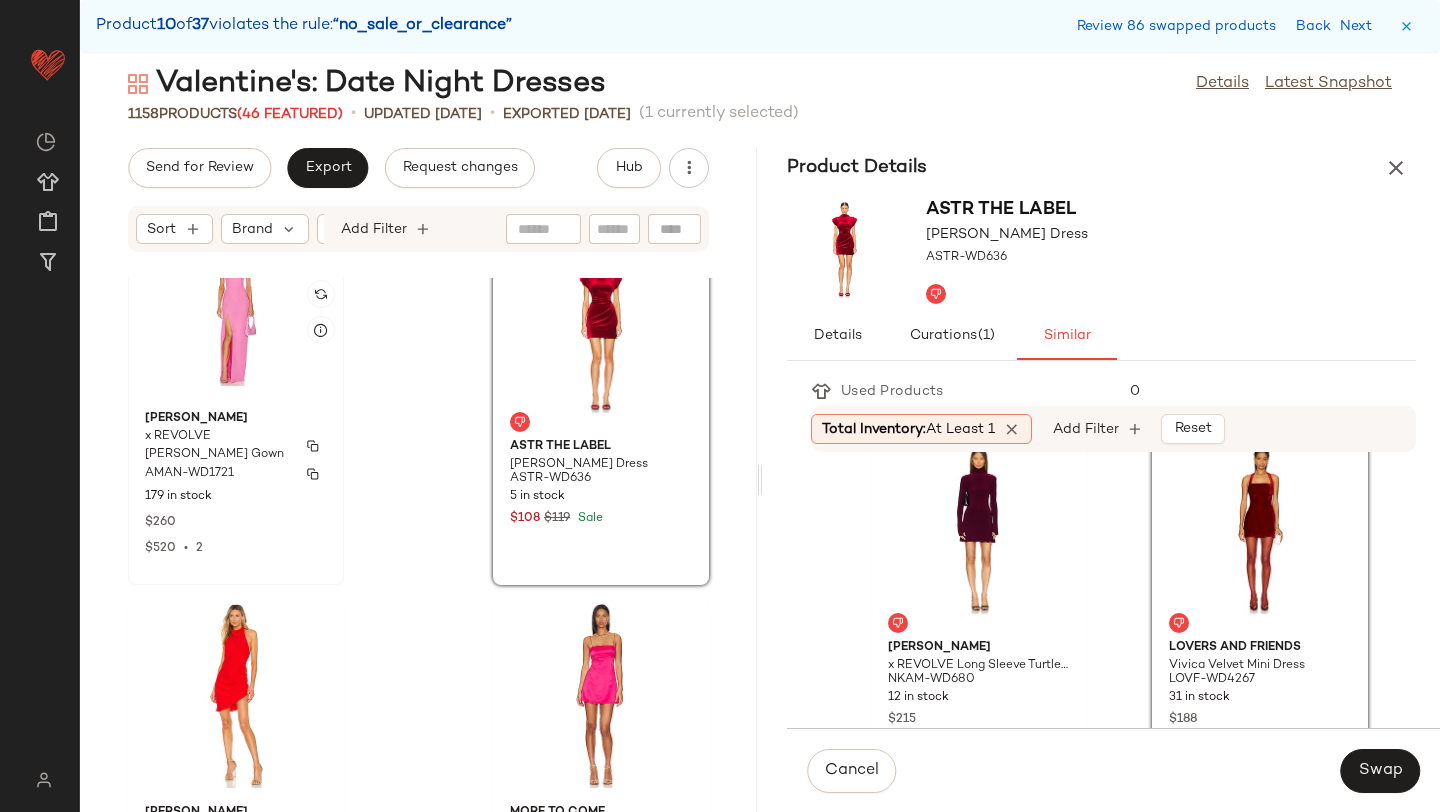 click on "[PERSON_NAME]" at bounding box center [236, 419] 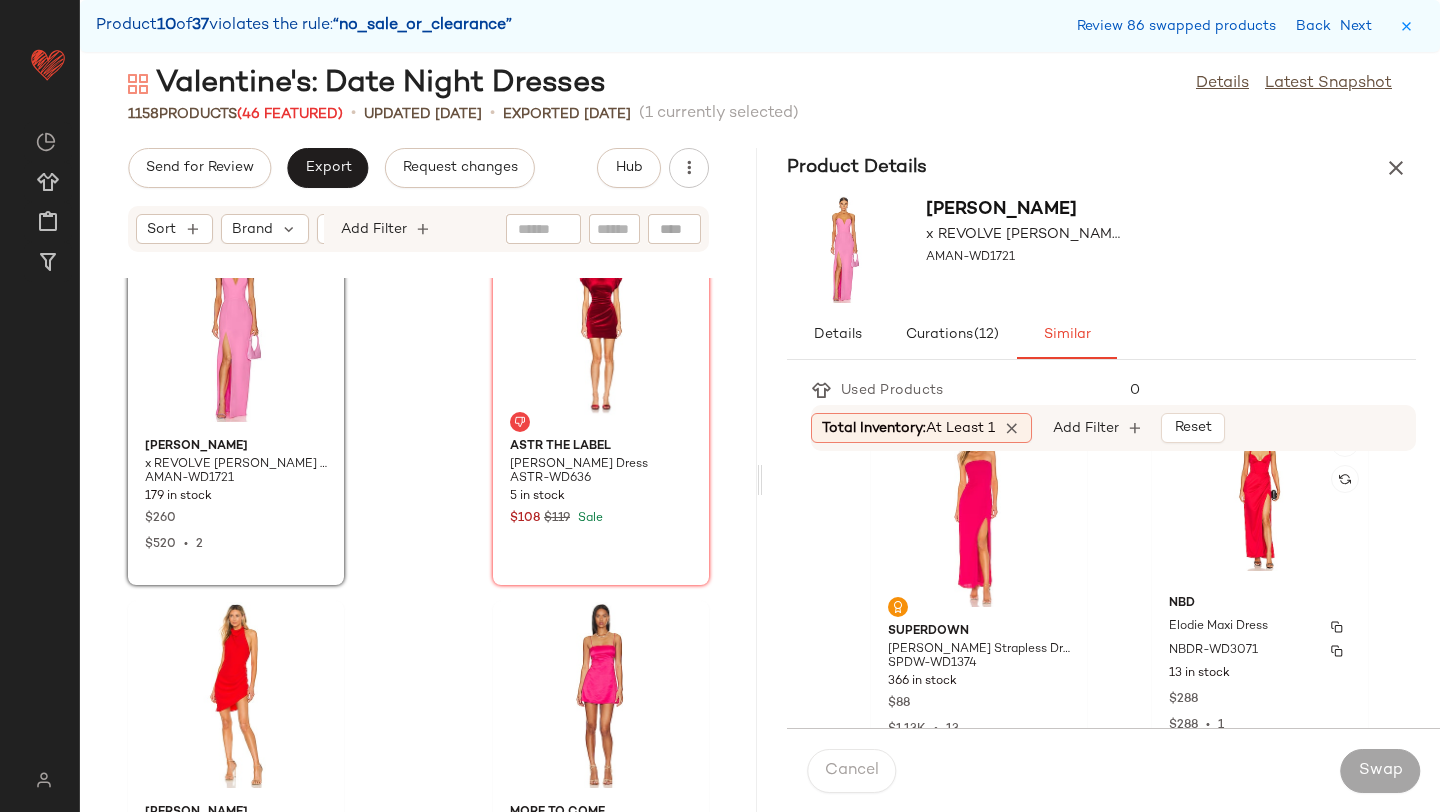 scroll, scrollTop: 2645, scrollLeft: 0, axis: vertical 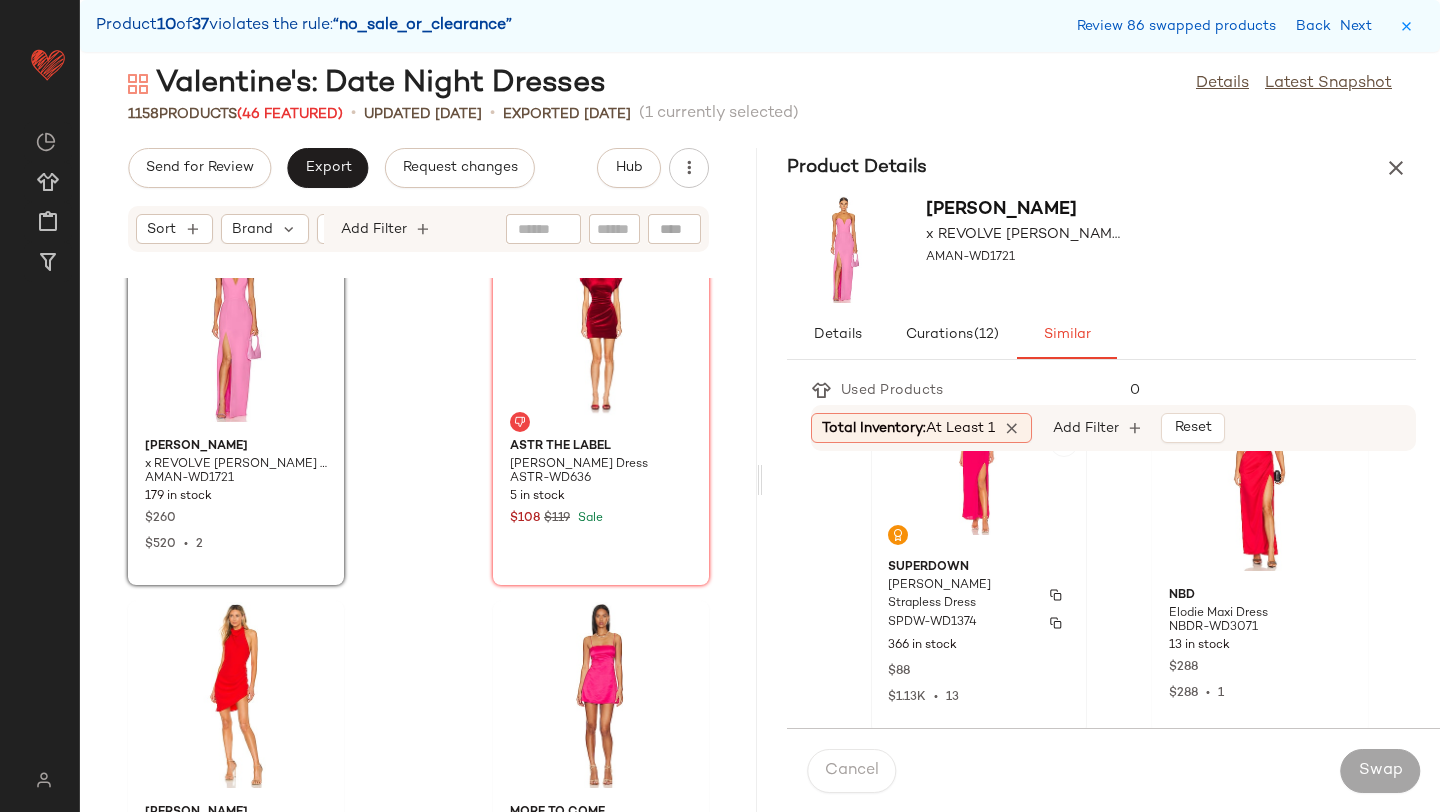 click on "Asher Strapless Dress" at bounding box center [961, 595] 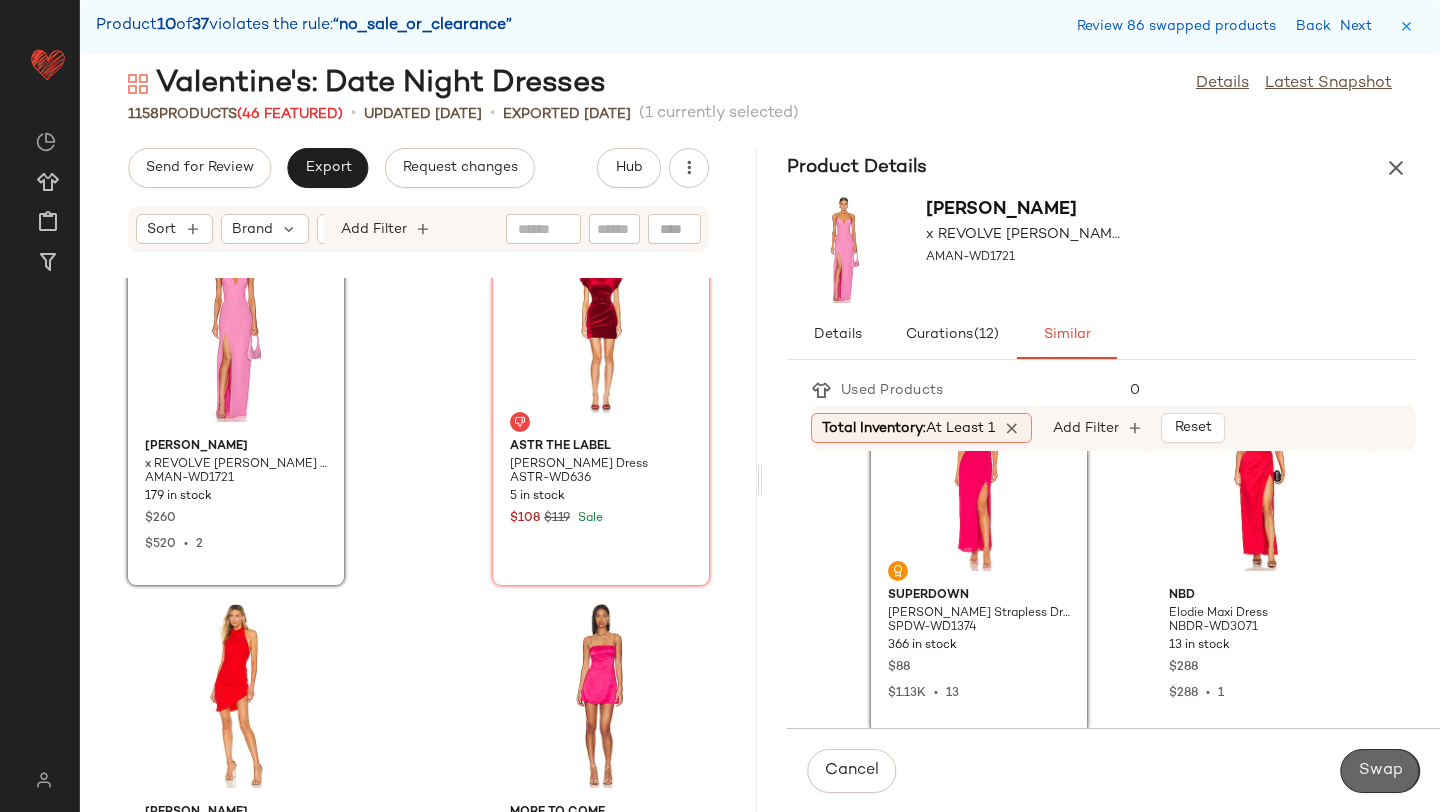 click on "Swap" at bounding box center [1380, 771] 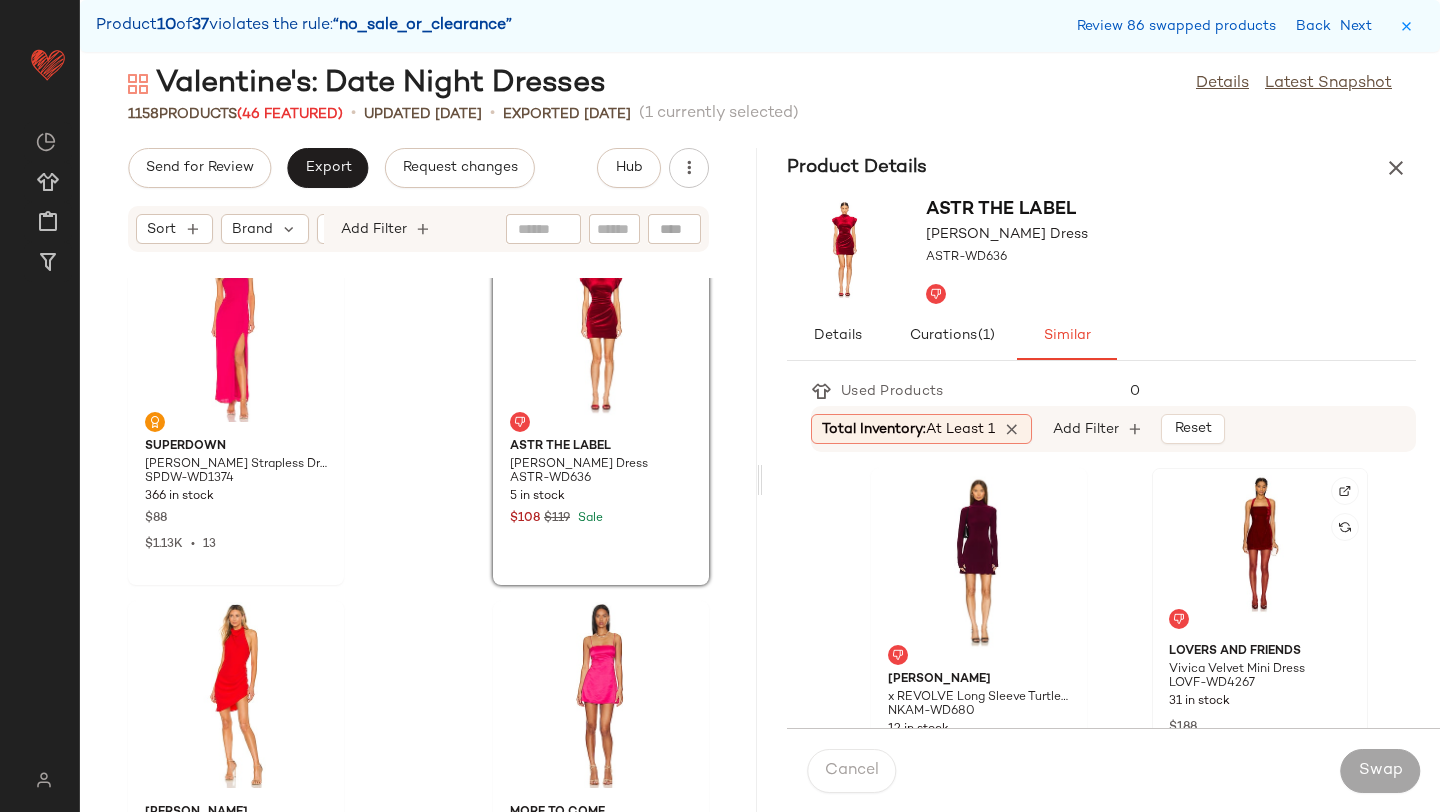 click 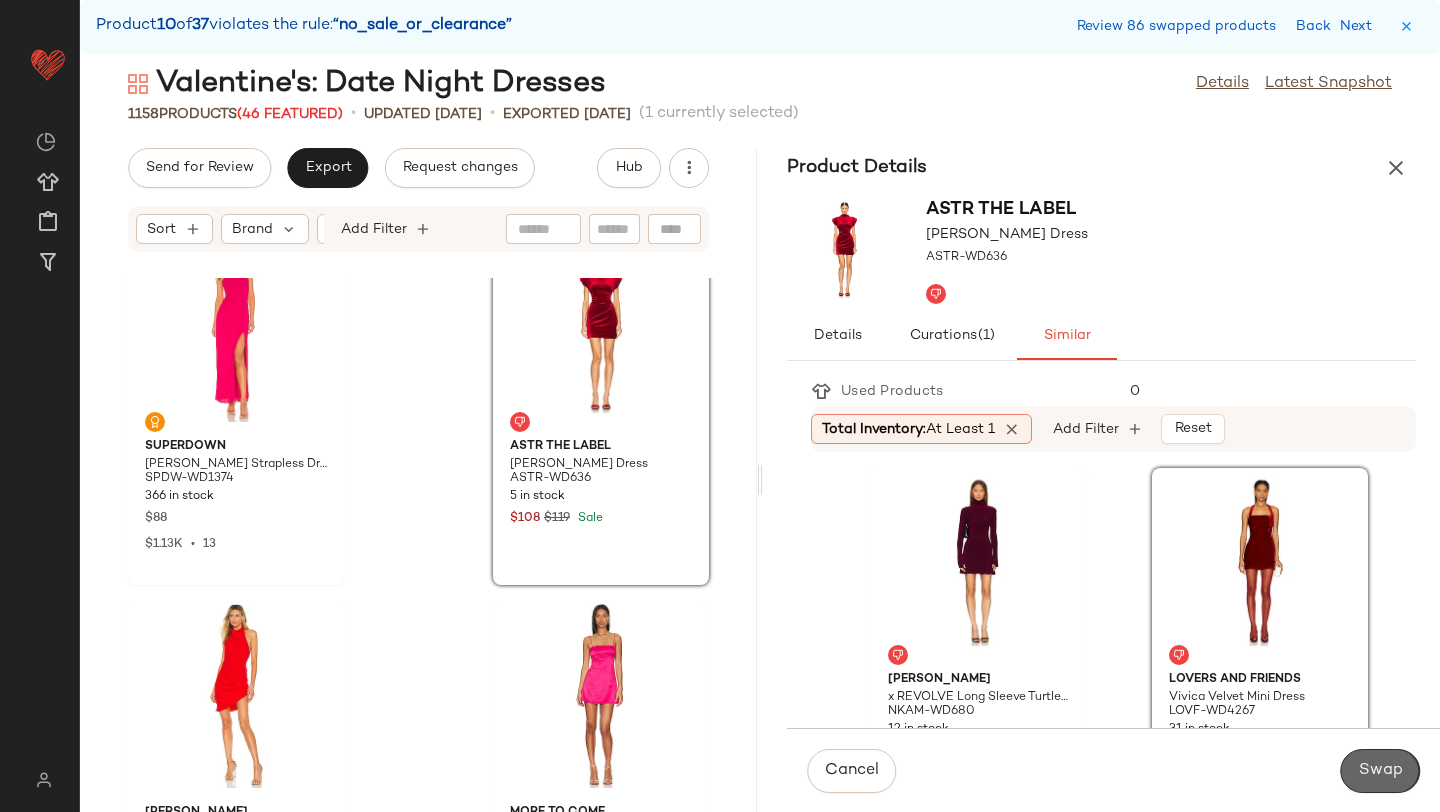 click on "Swap" 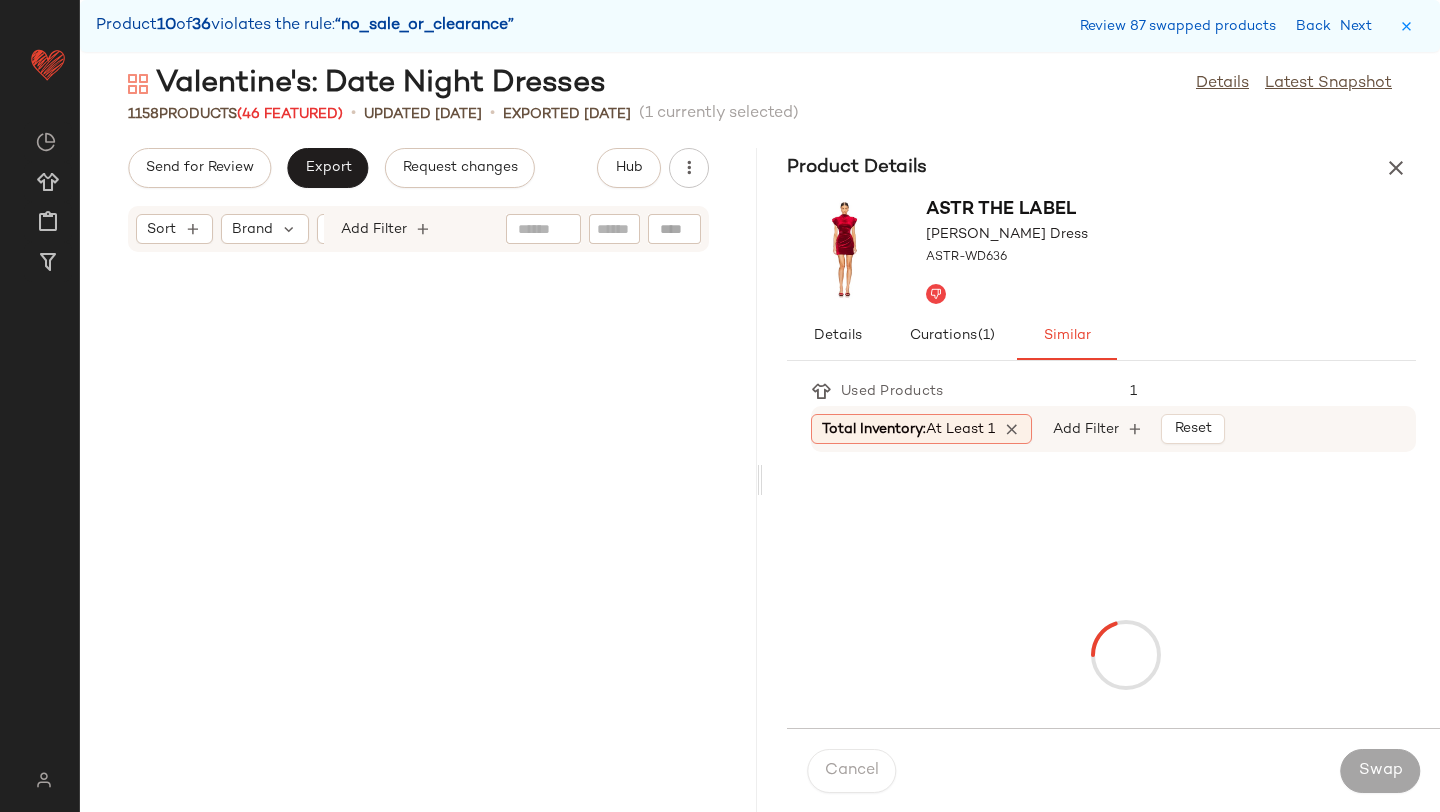scroll, scrollTop: 164334, scrollLeft: 0, axis: vertical 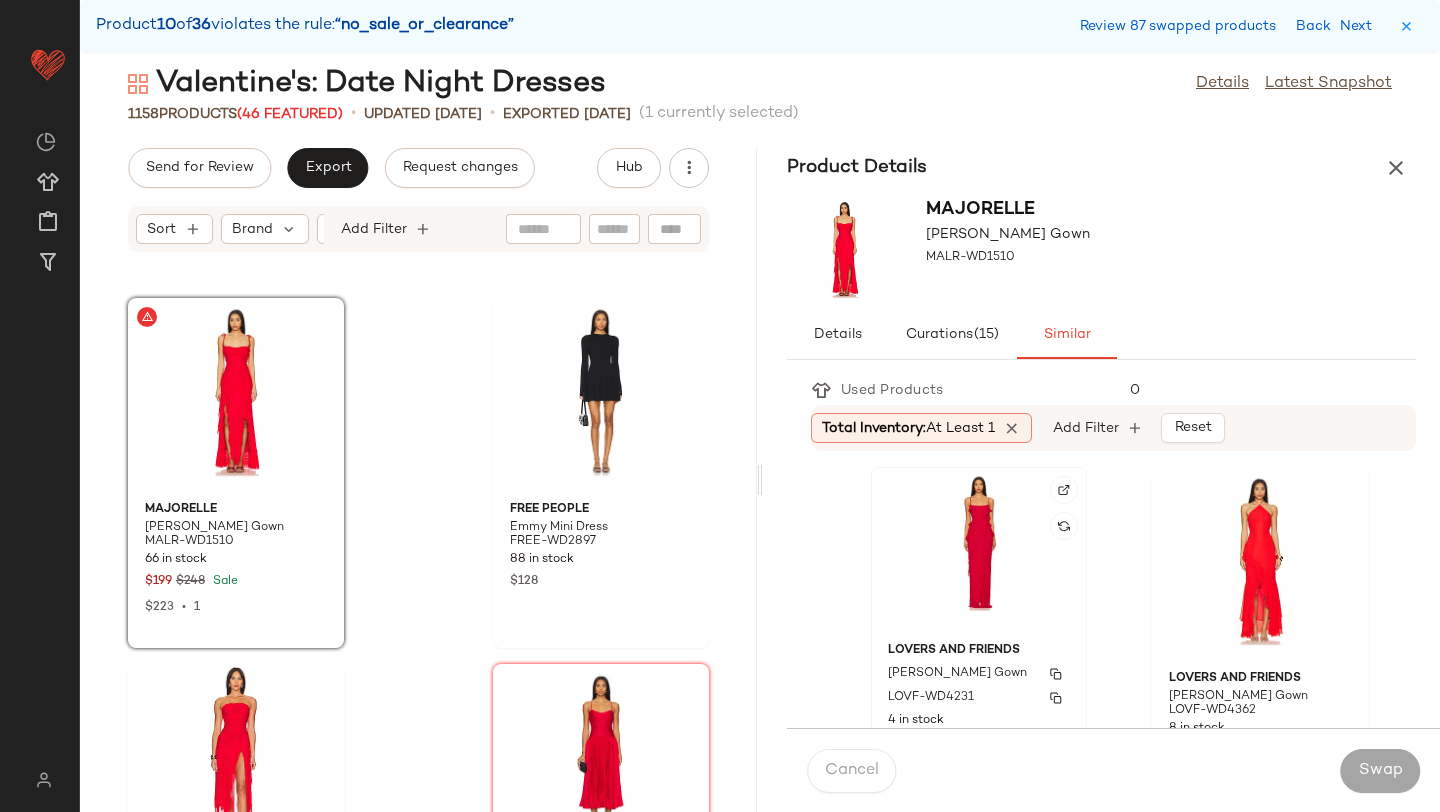 click on "Lovers and Friends Delora Gown LOVF-WD4231 4 in stock $278" 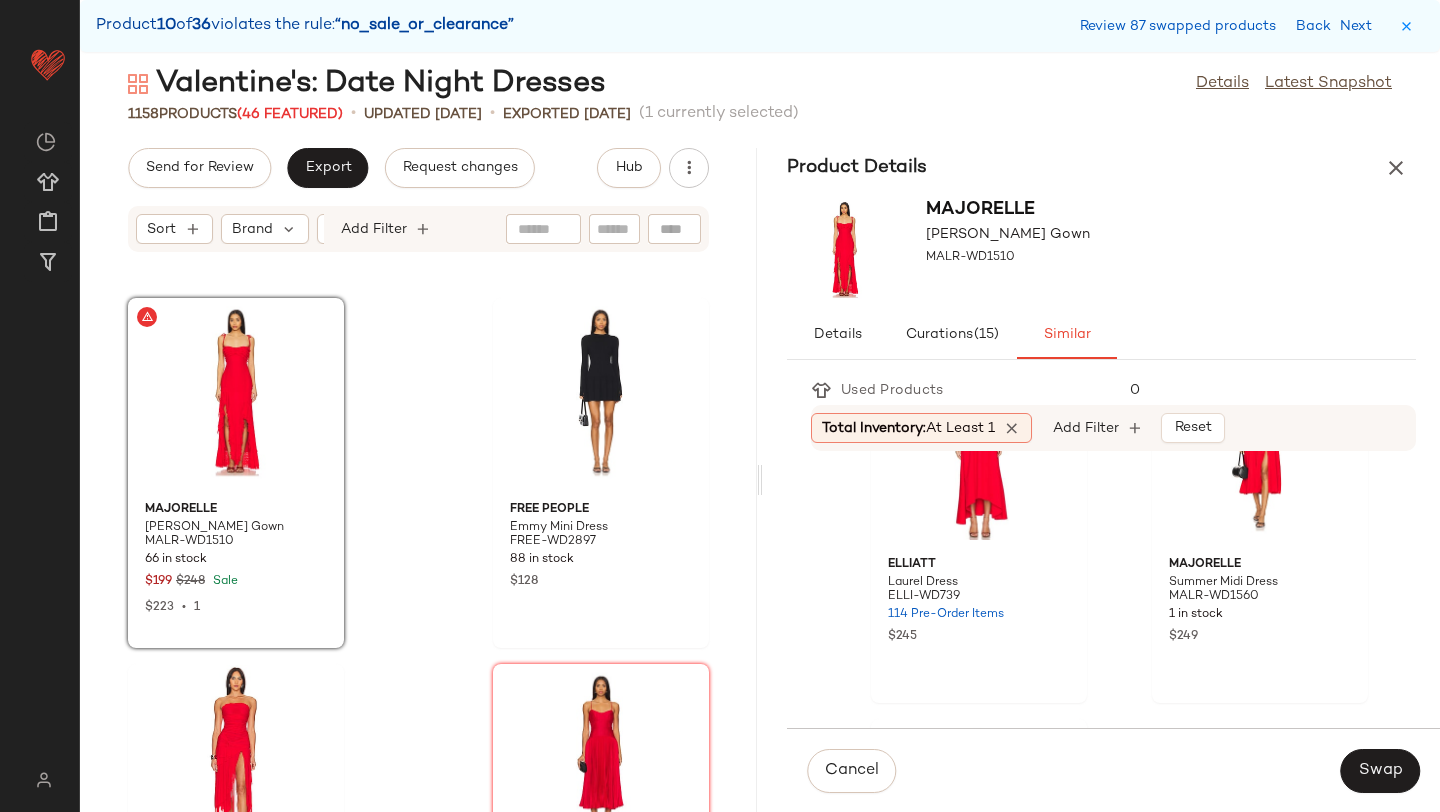 scroll, scrollTop: 3981, scrollLeft: 0, axis: vertical 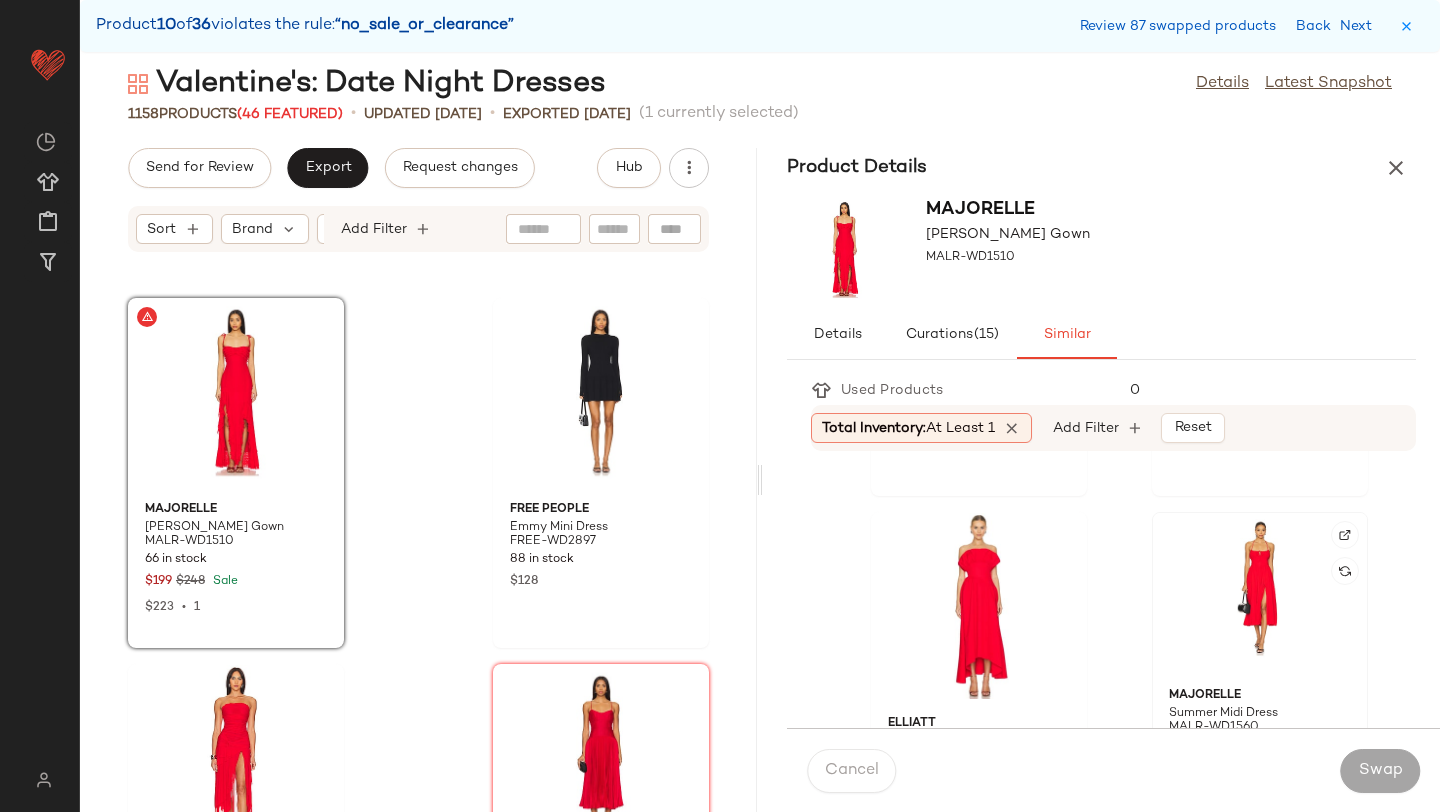 click 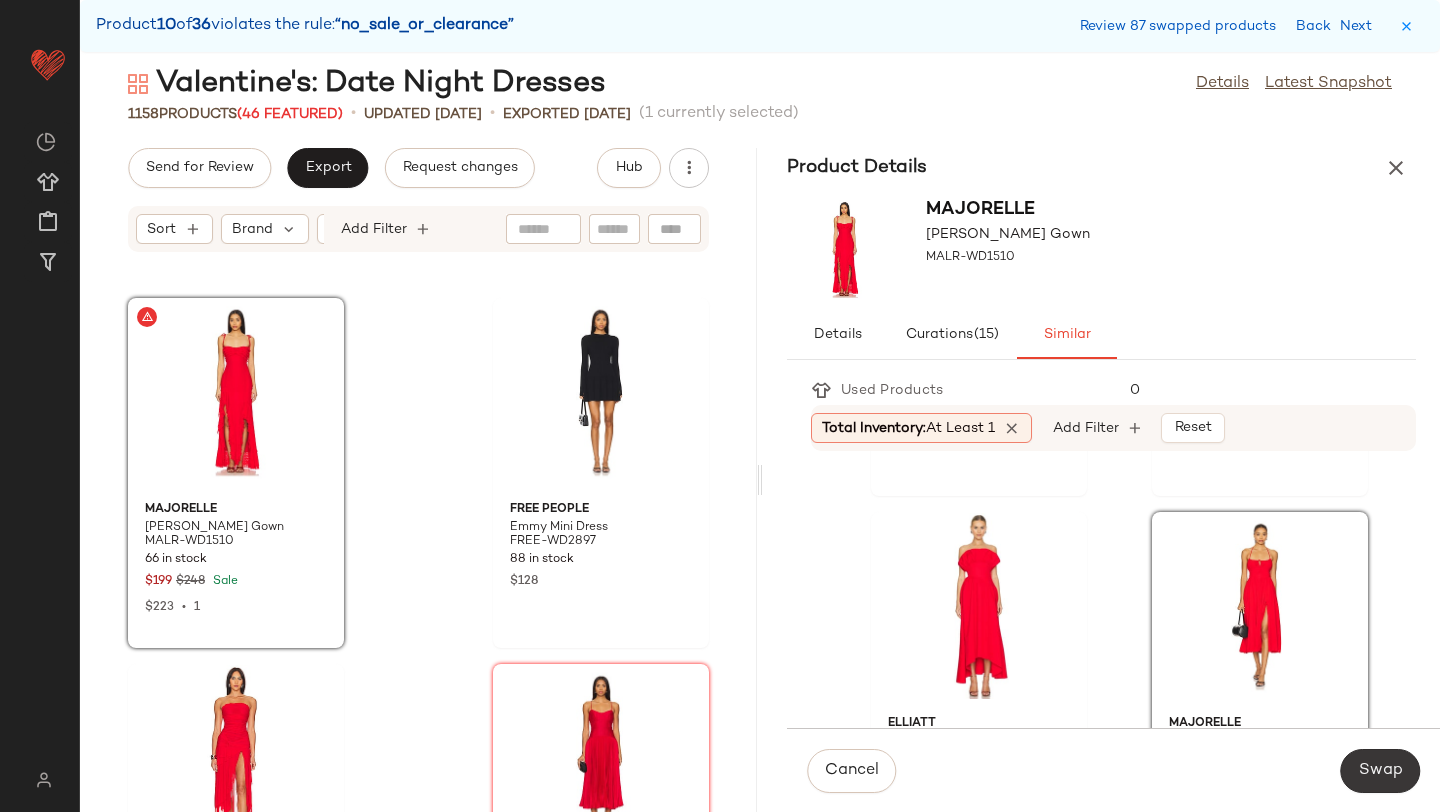 click on "Swap" 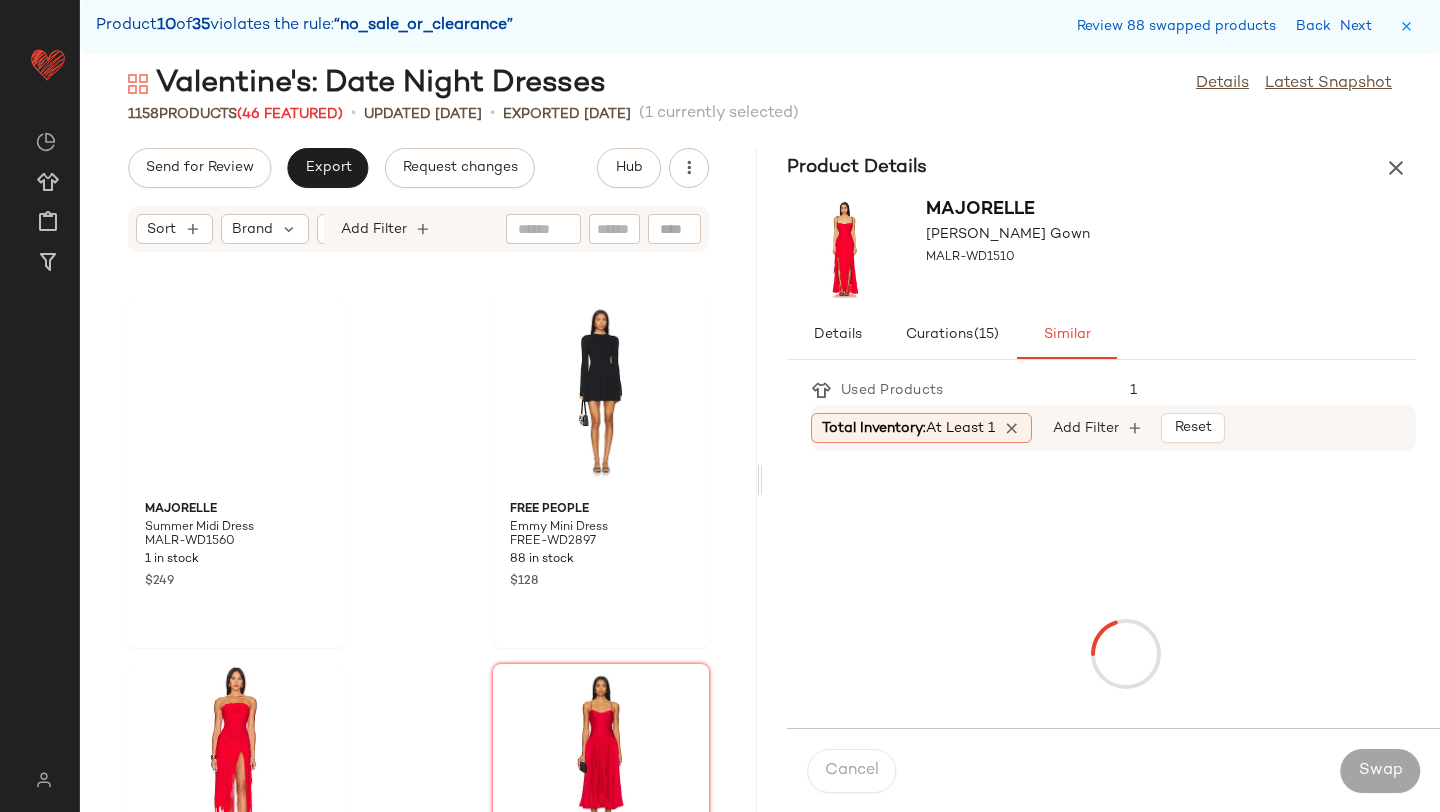 scroll, scrollTop: 168360, scrollLeft: 0, axis: vertical 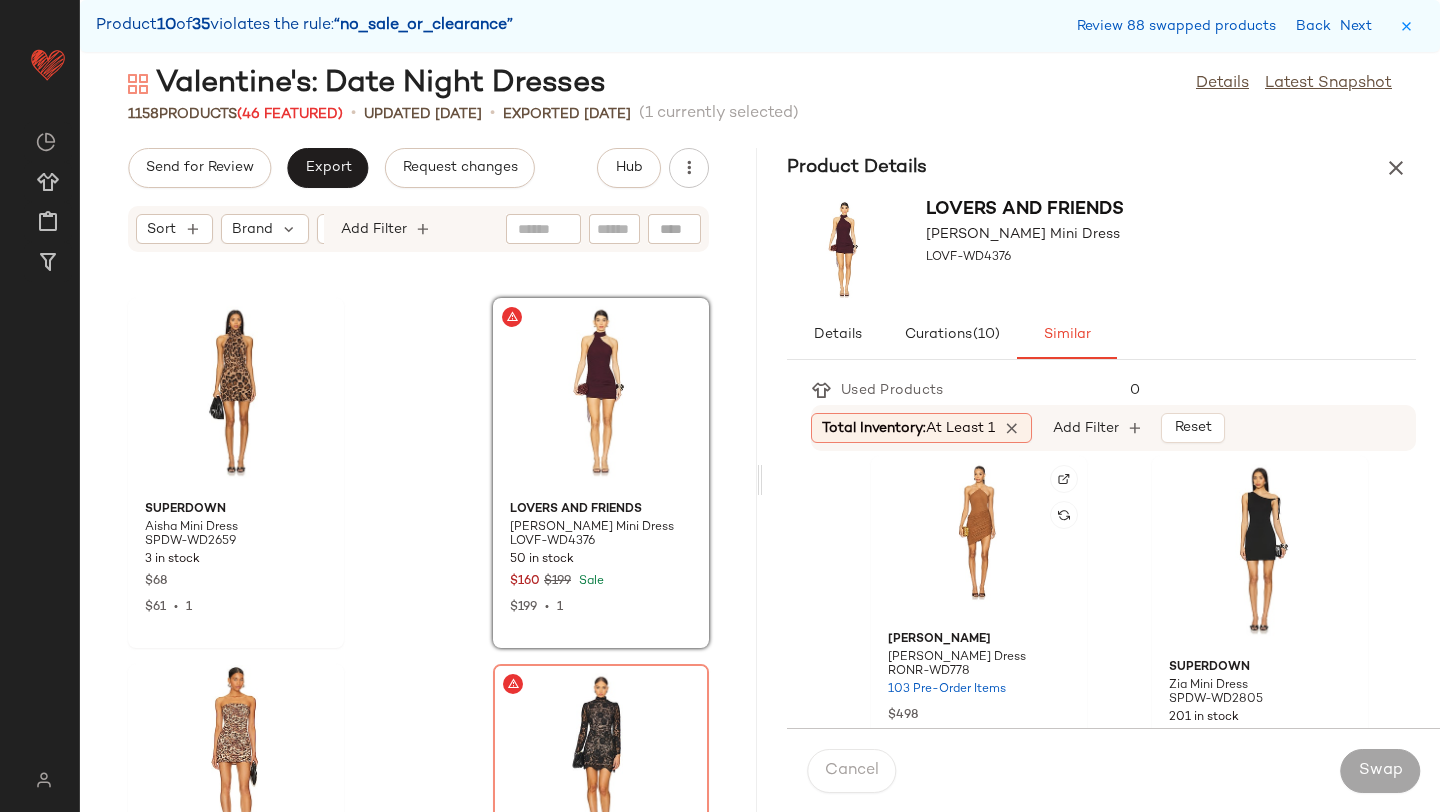click 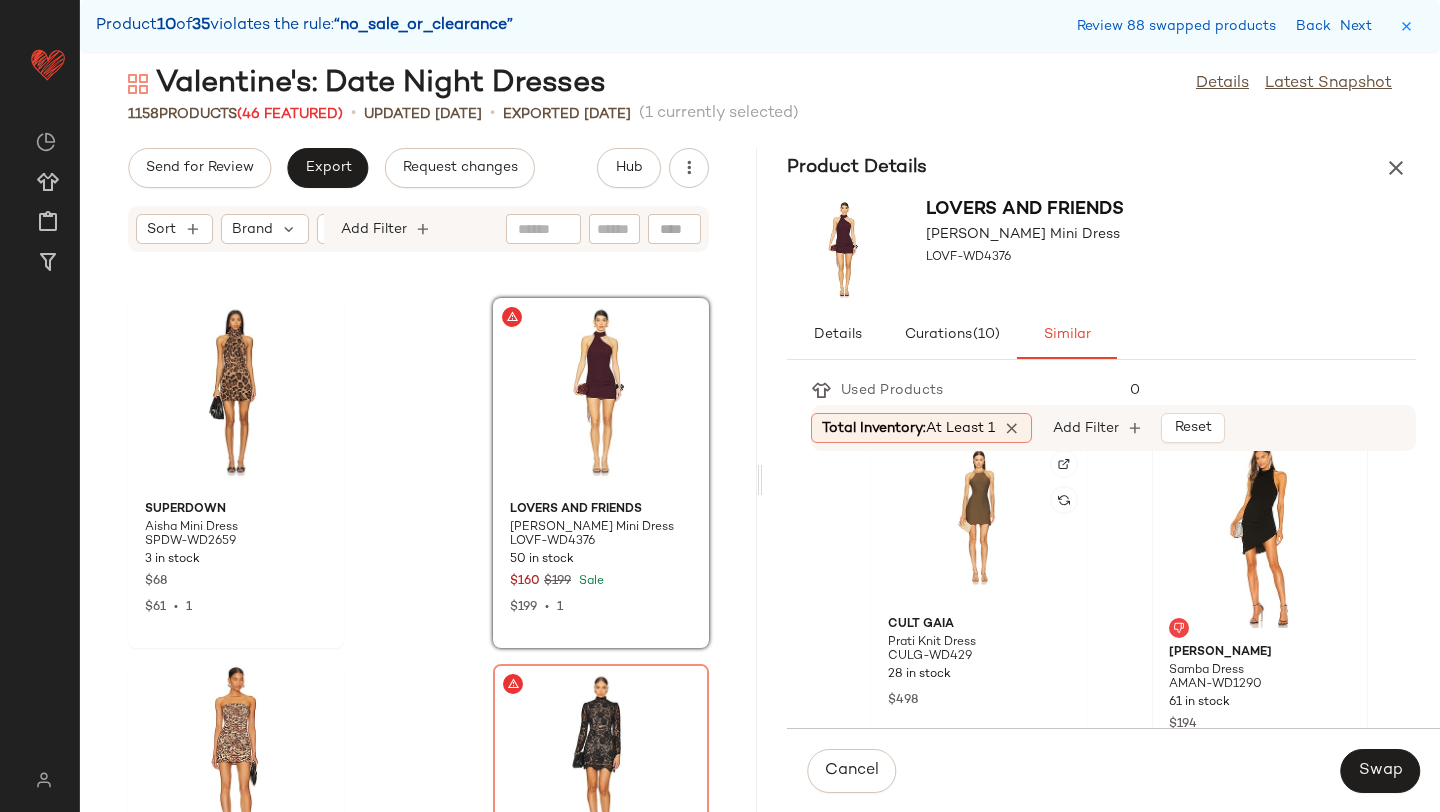 scroll, scrollTop: 773, scrollLeft: 0, axis: vertical 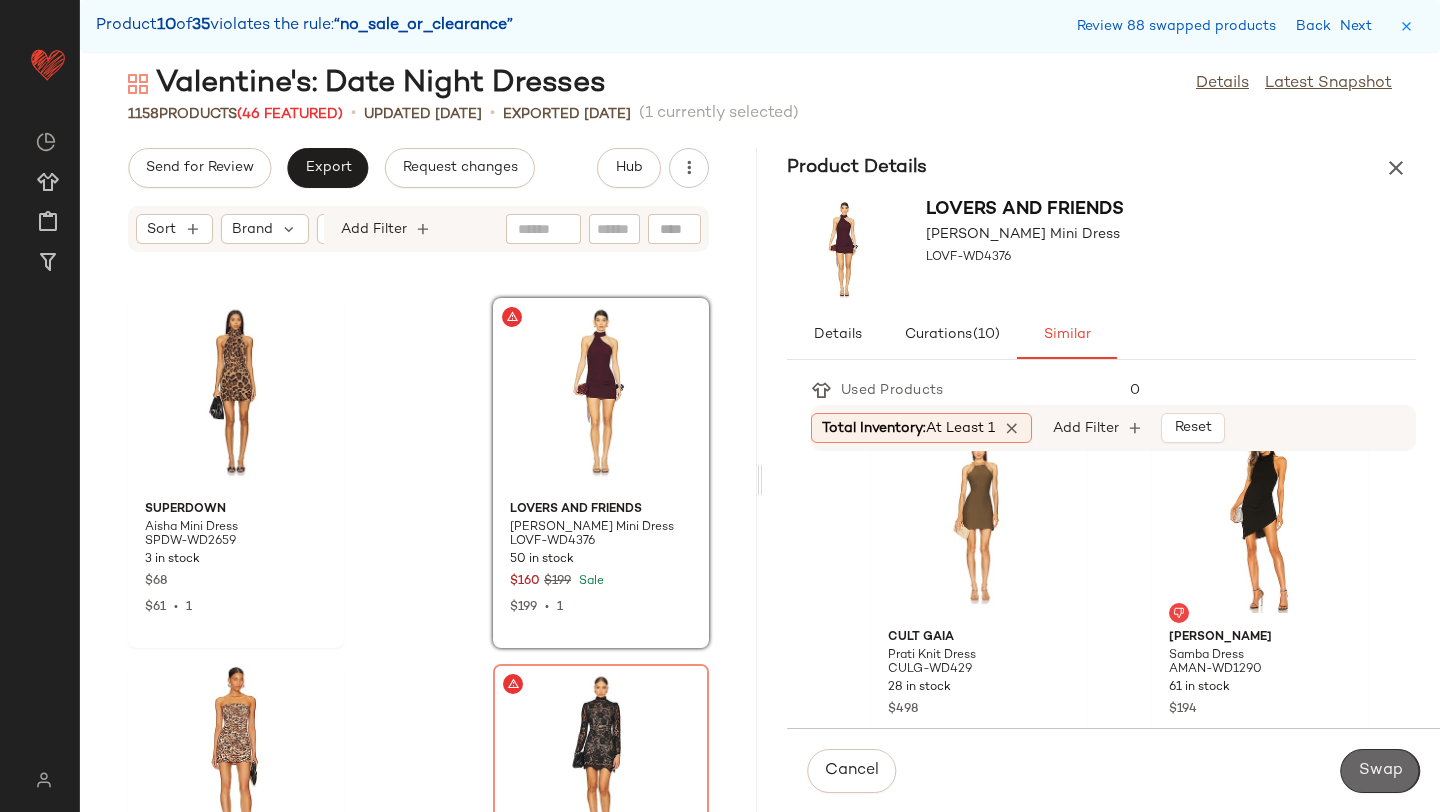 click on "Swap" 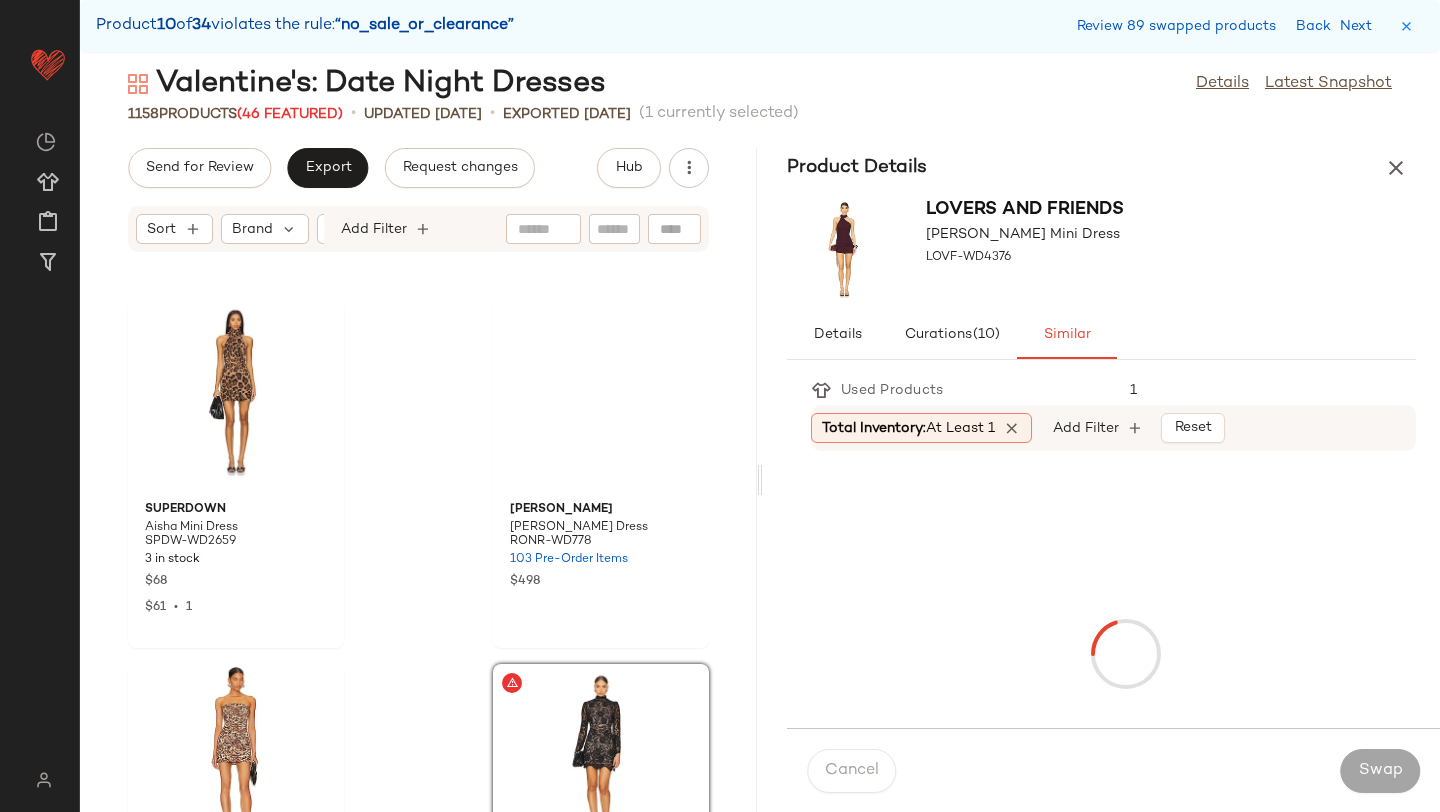 scroll, scrollTop: 168726, scrollLeft: 0, axis: vertical 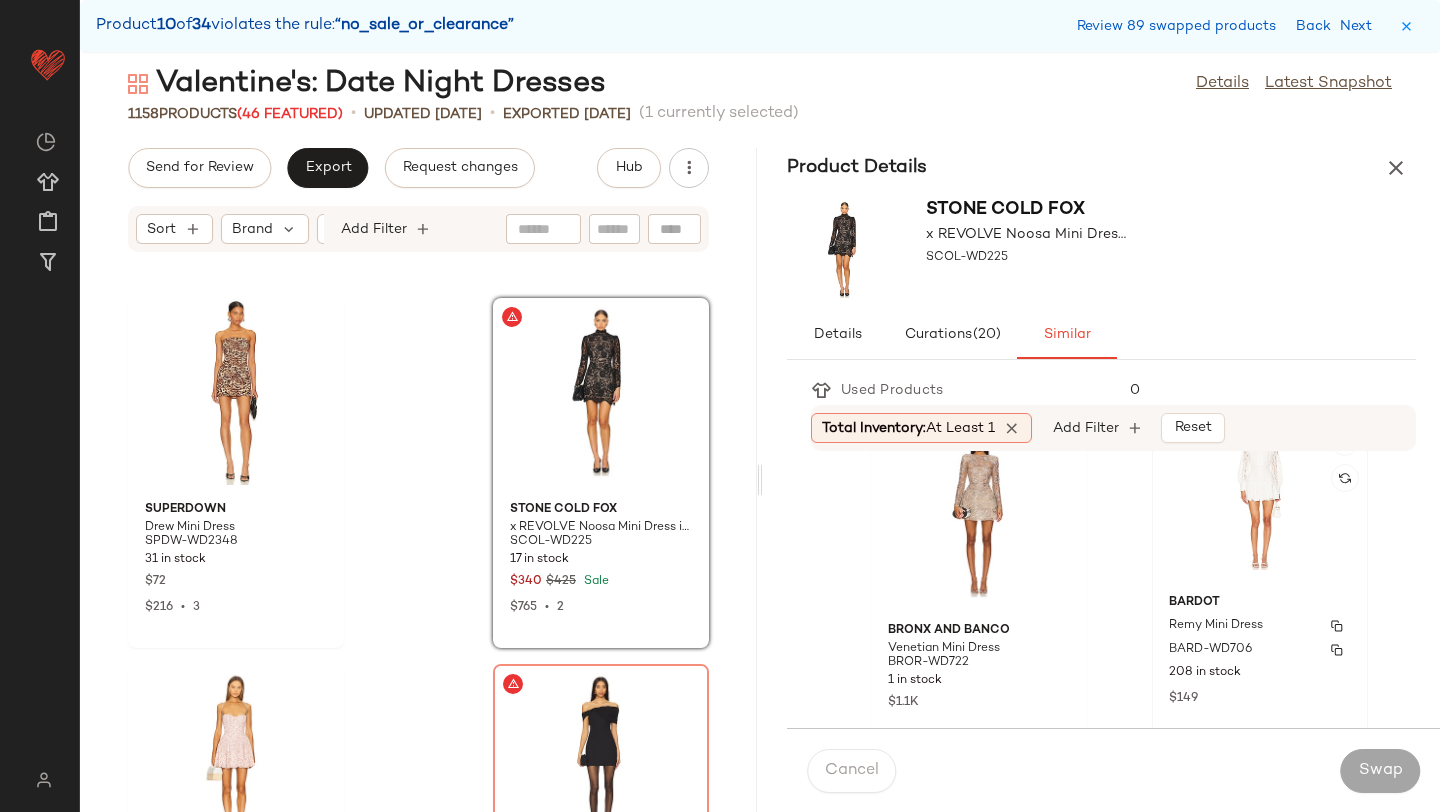 click on "Bardot" at bounding box center [1260, 603] 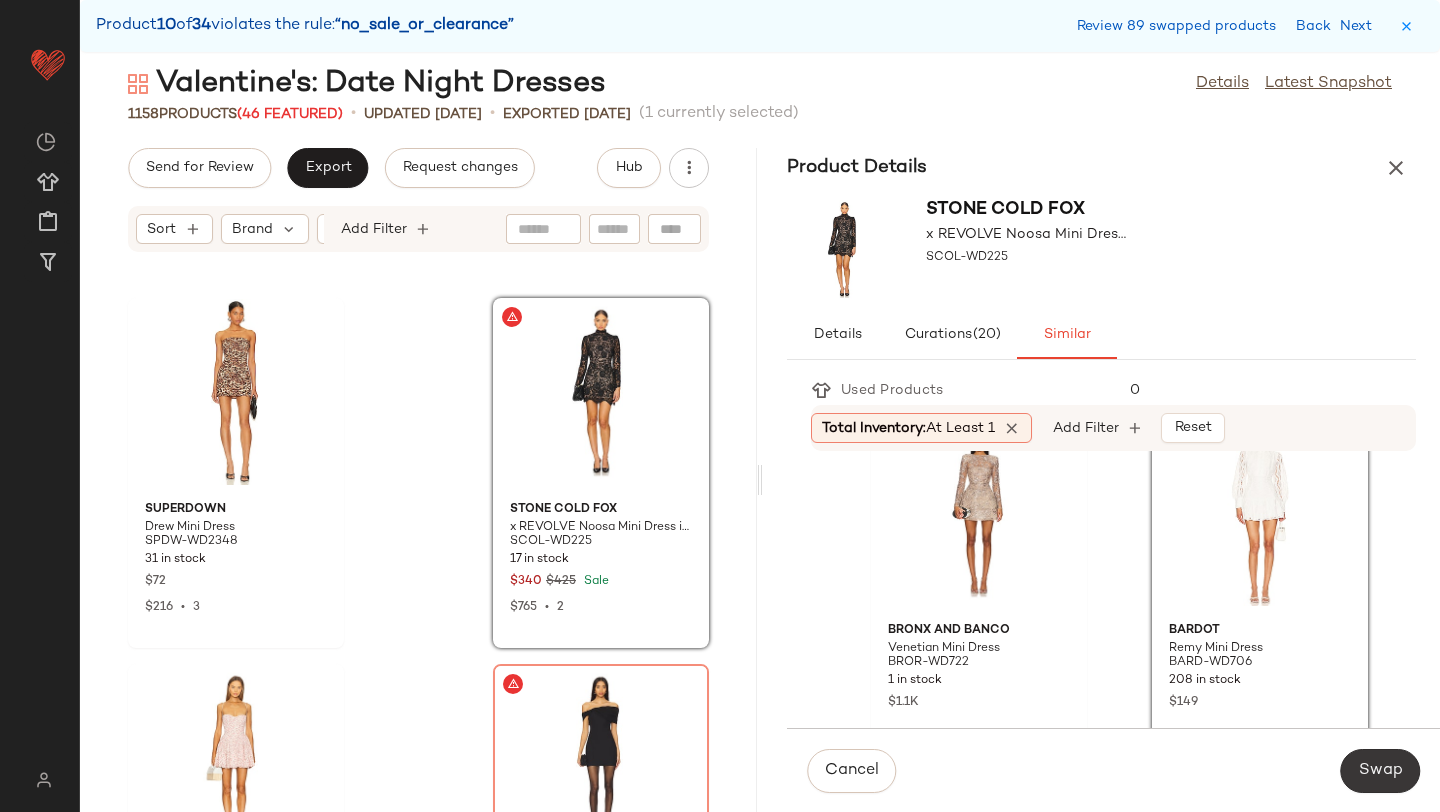 click on "Swap" 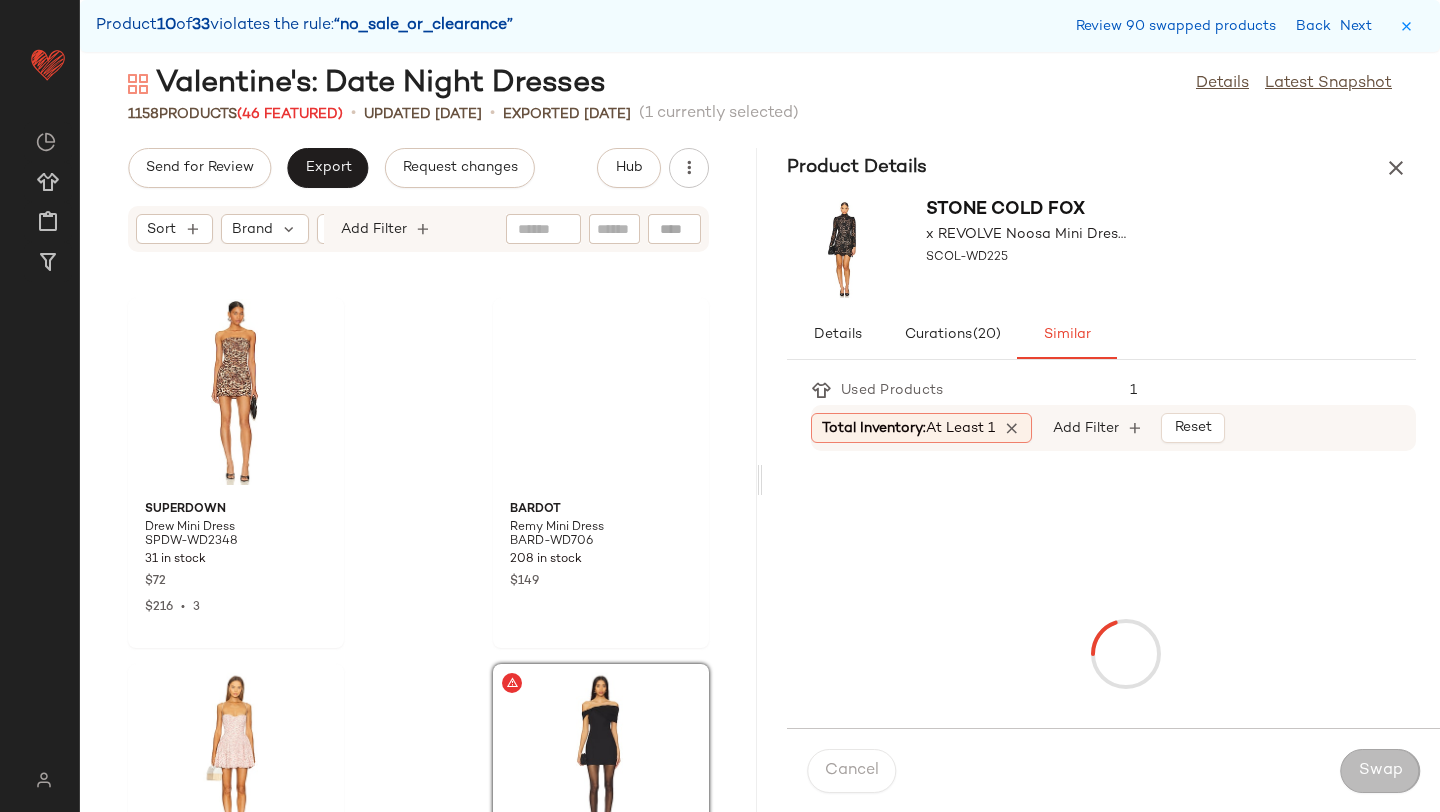 scroll, scrollTop: 169092, scrollLeft: 0, axis: vertical 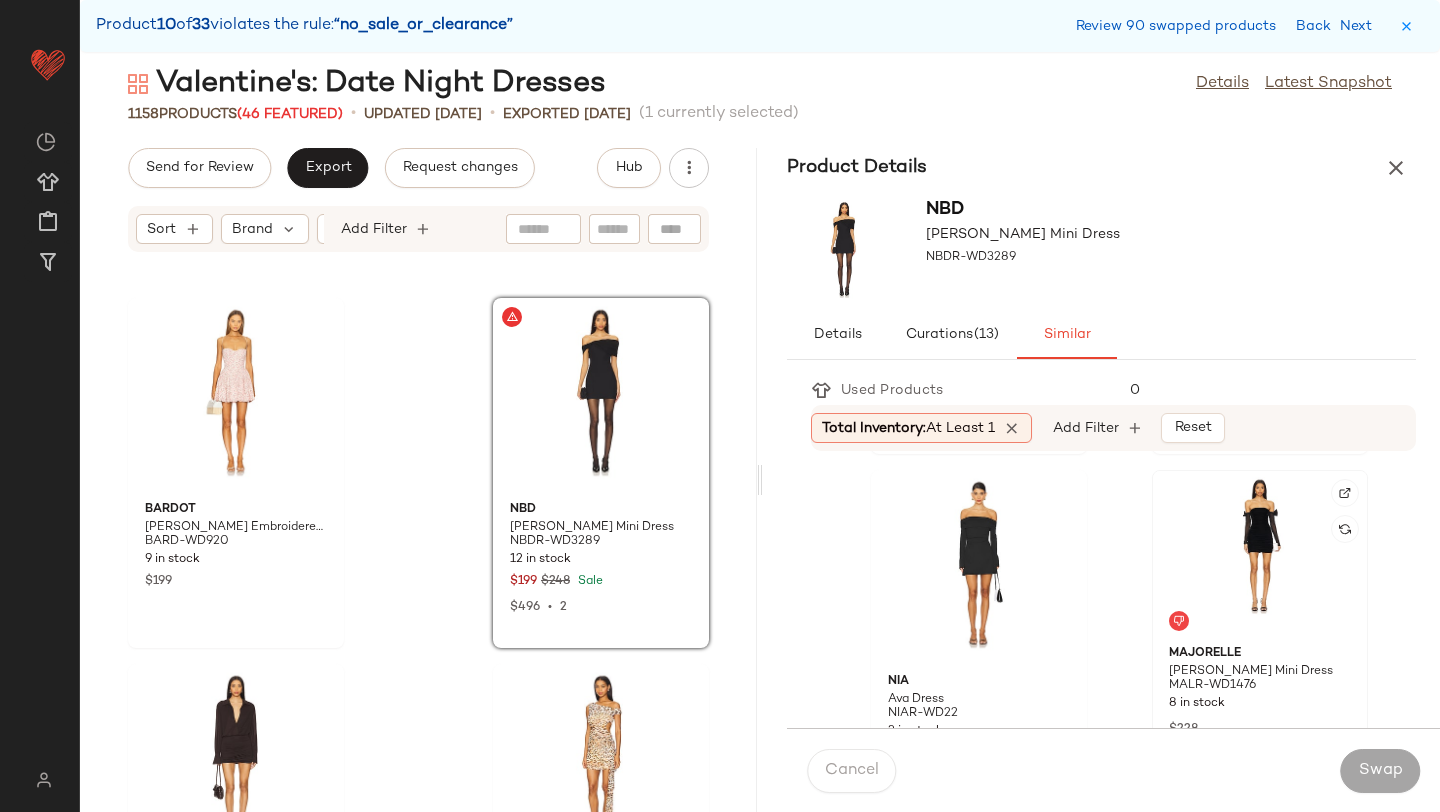 click 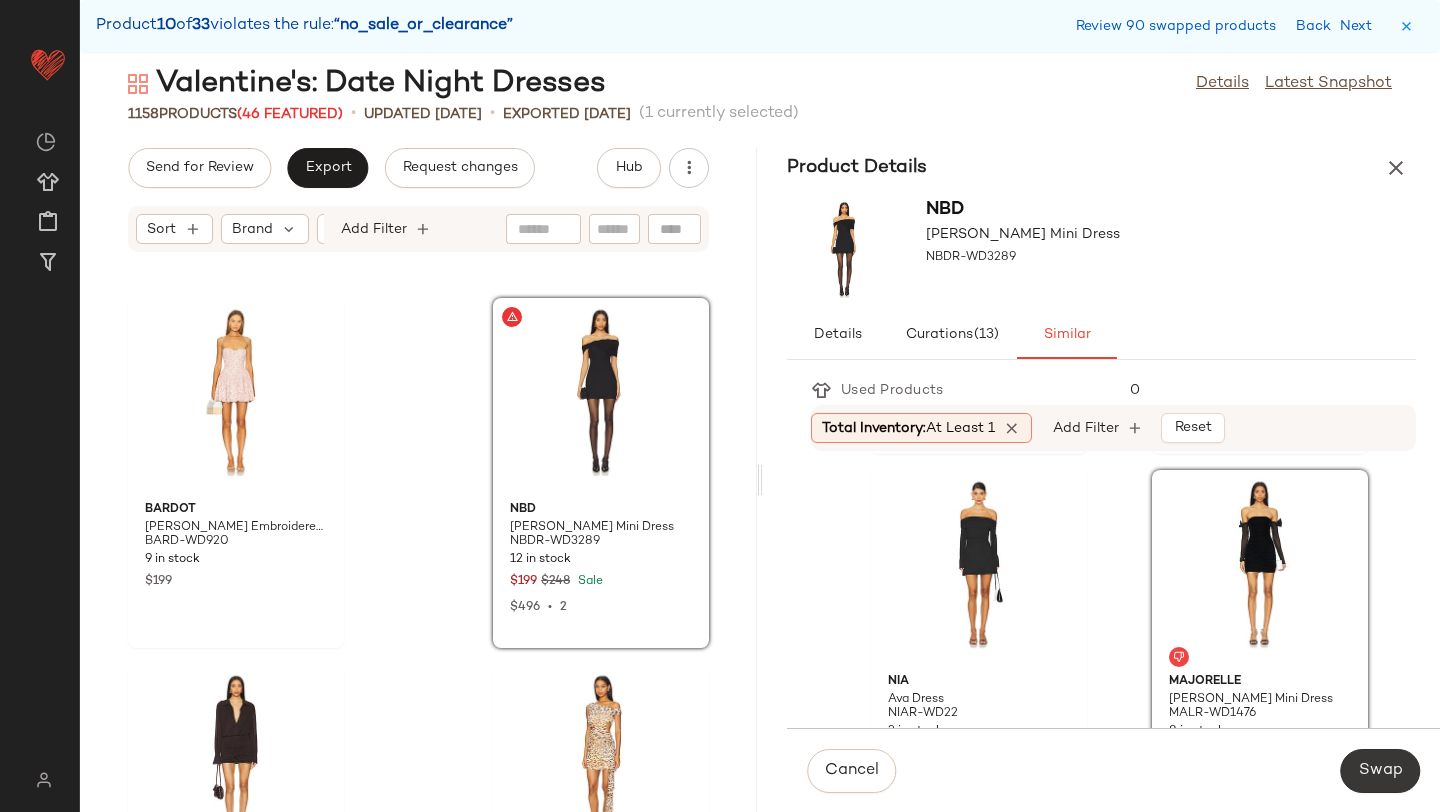 click on "Swap" at bounding box center [1380, 771] 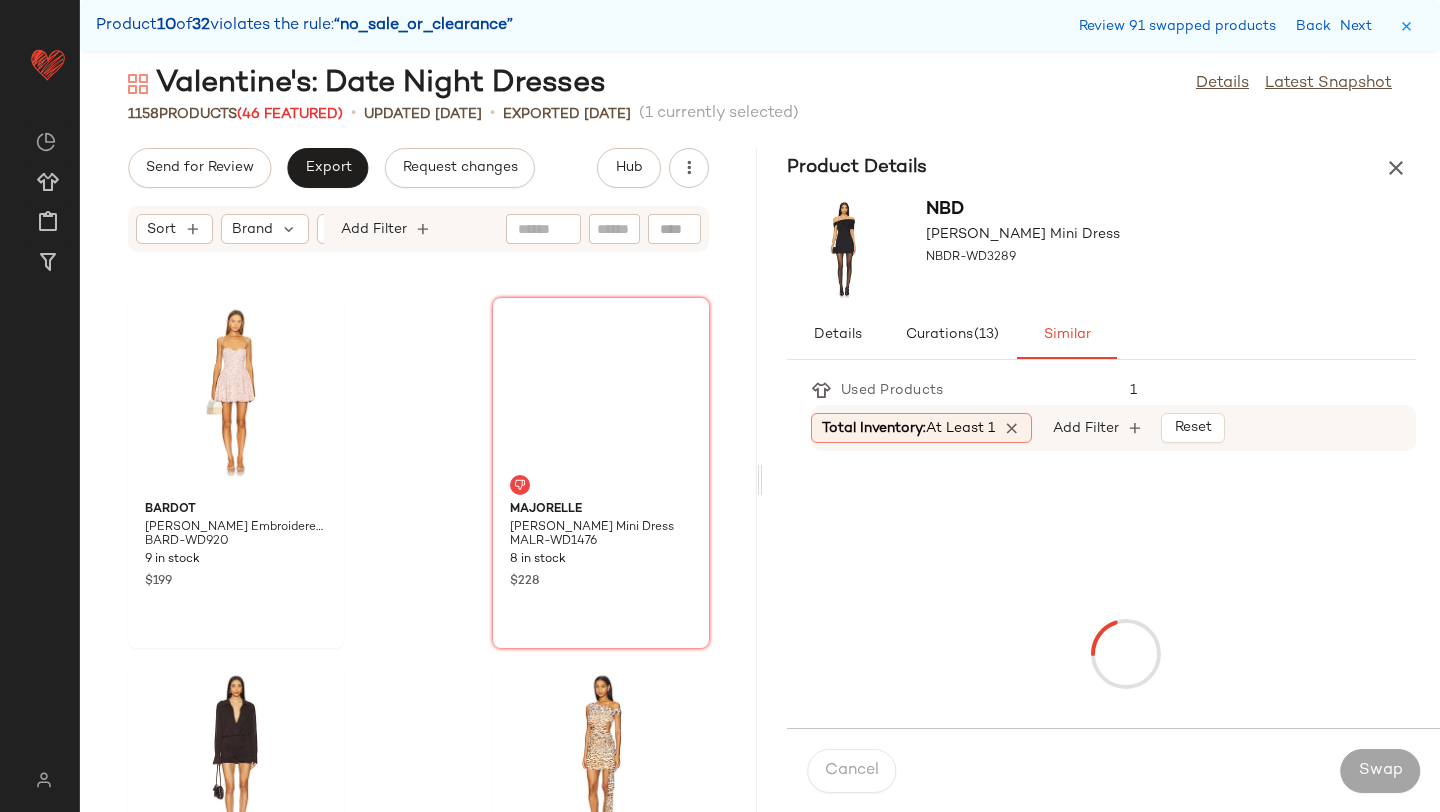 scroll, scrollTop: 171288, scrollLeft: 0, axis: vertical 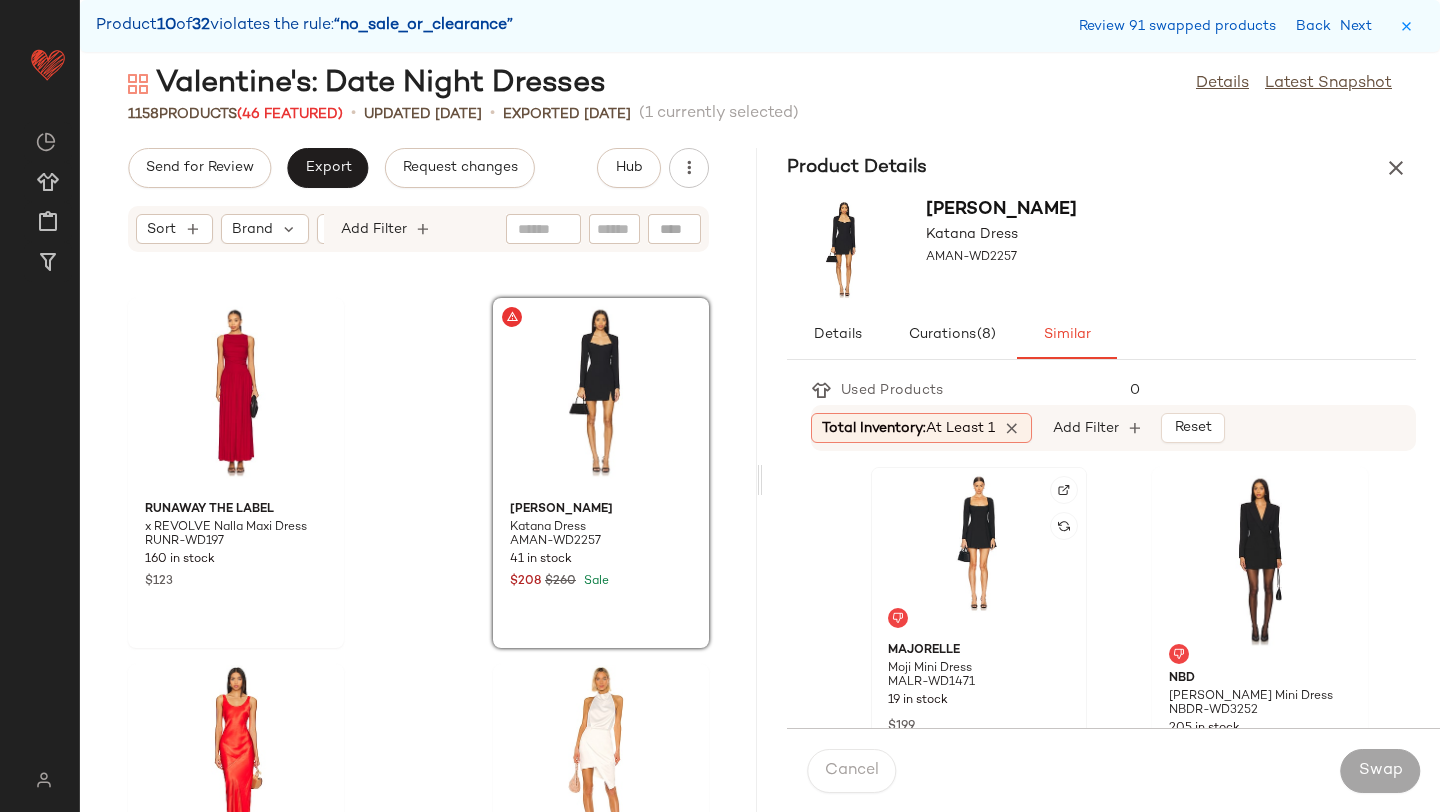 click 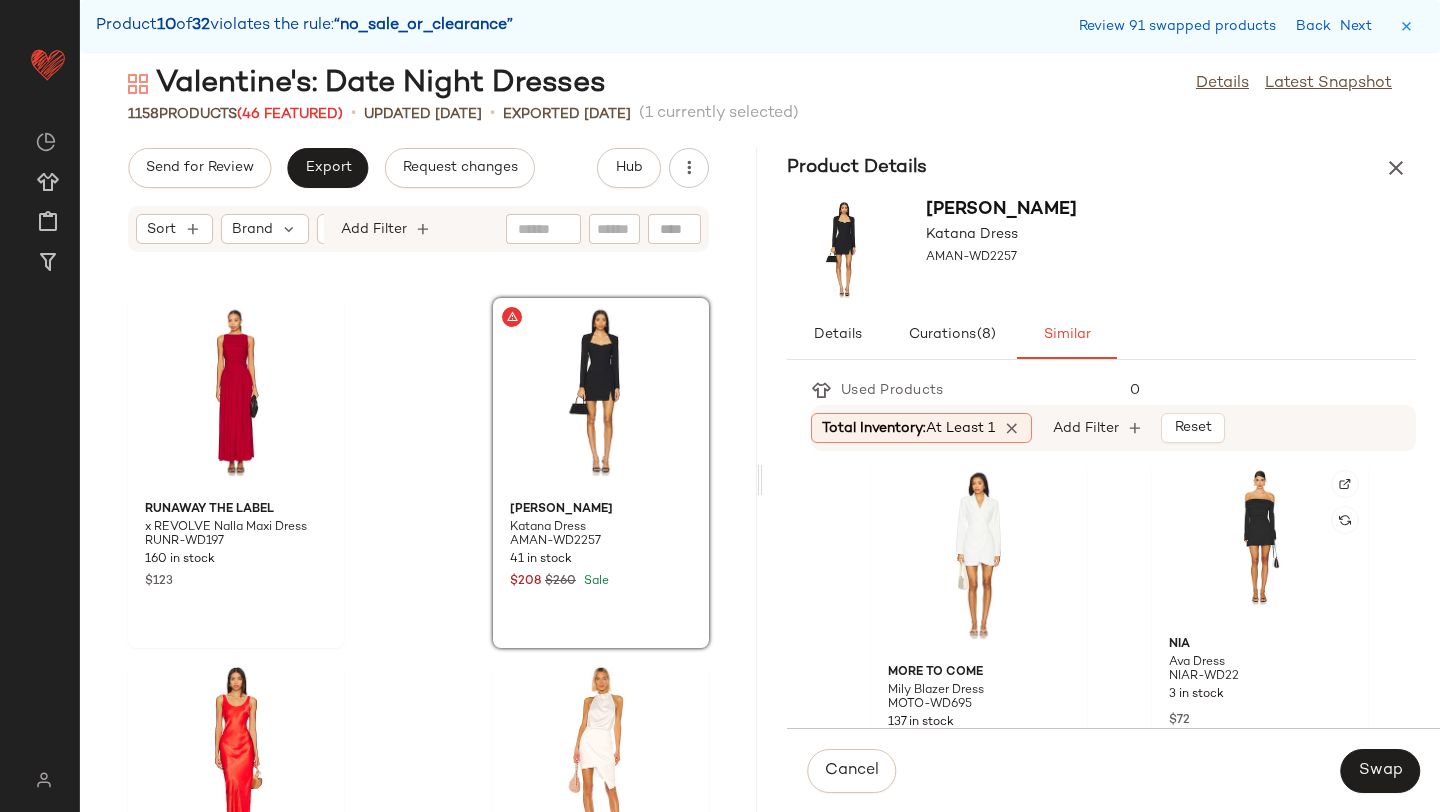 scroll, scrollTop: 1141, scrollLeft: 0, axis: vertical 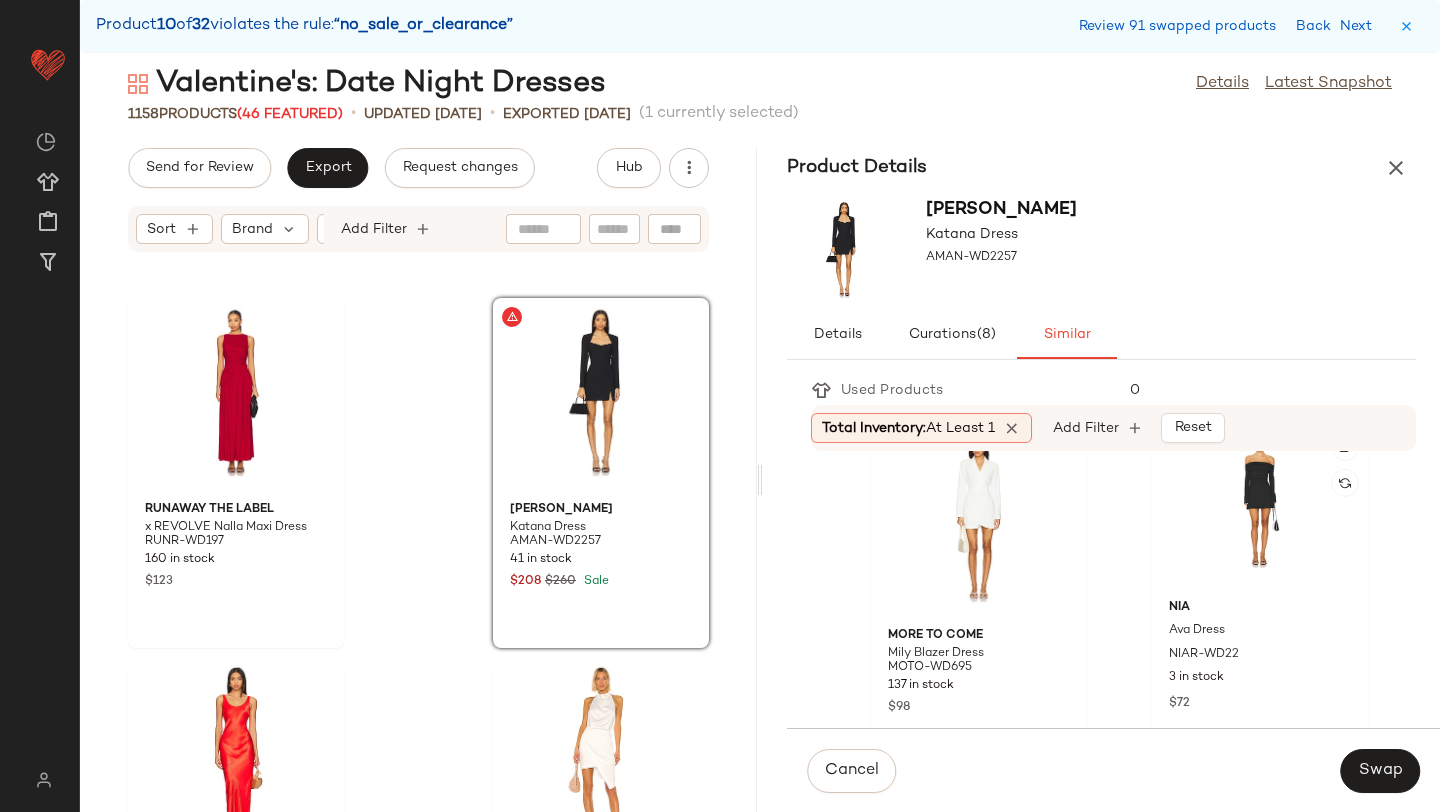 click on "Ava Dress" at bounding box center (1197, 631) 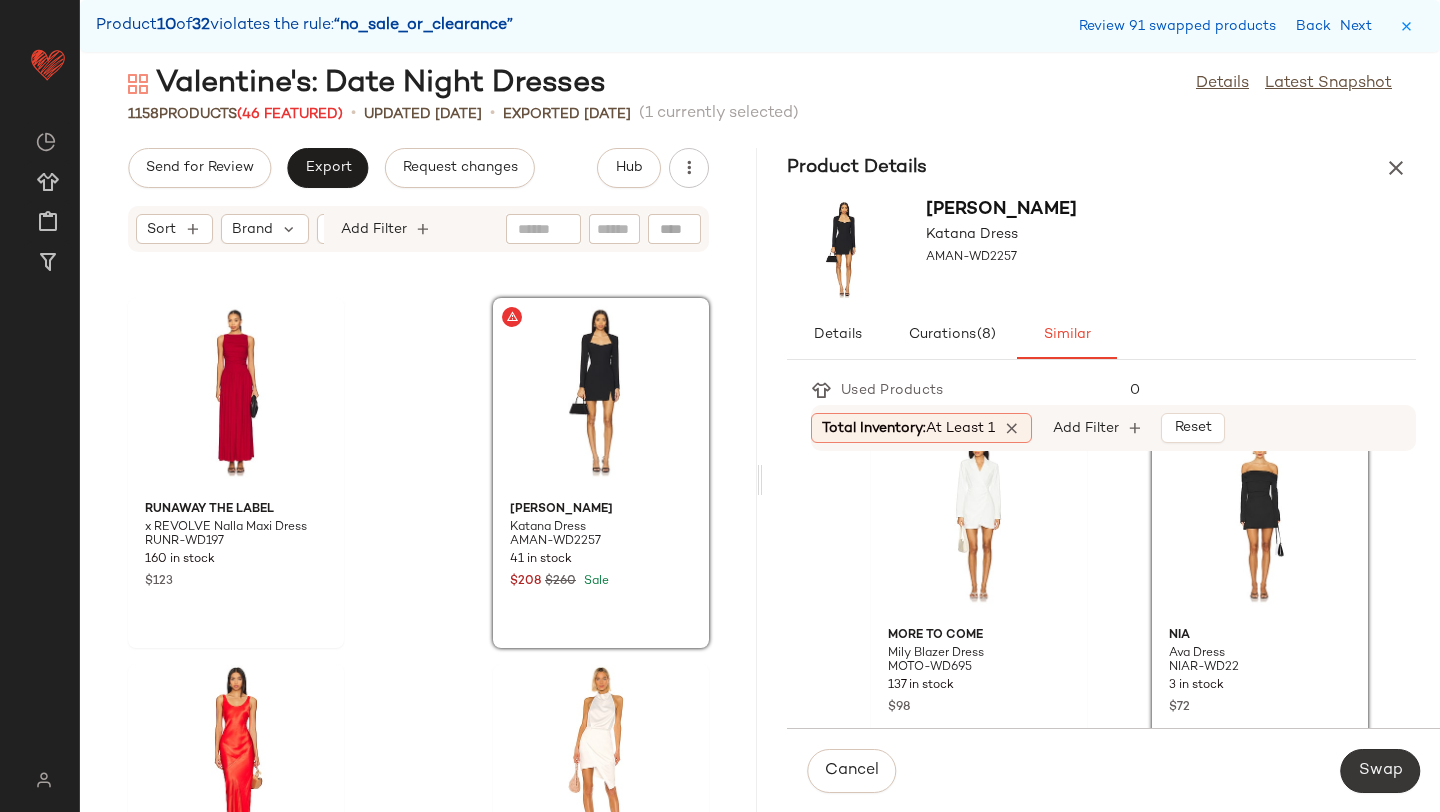 click on "Swap" 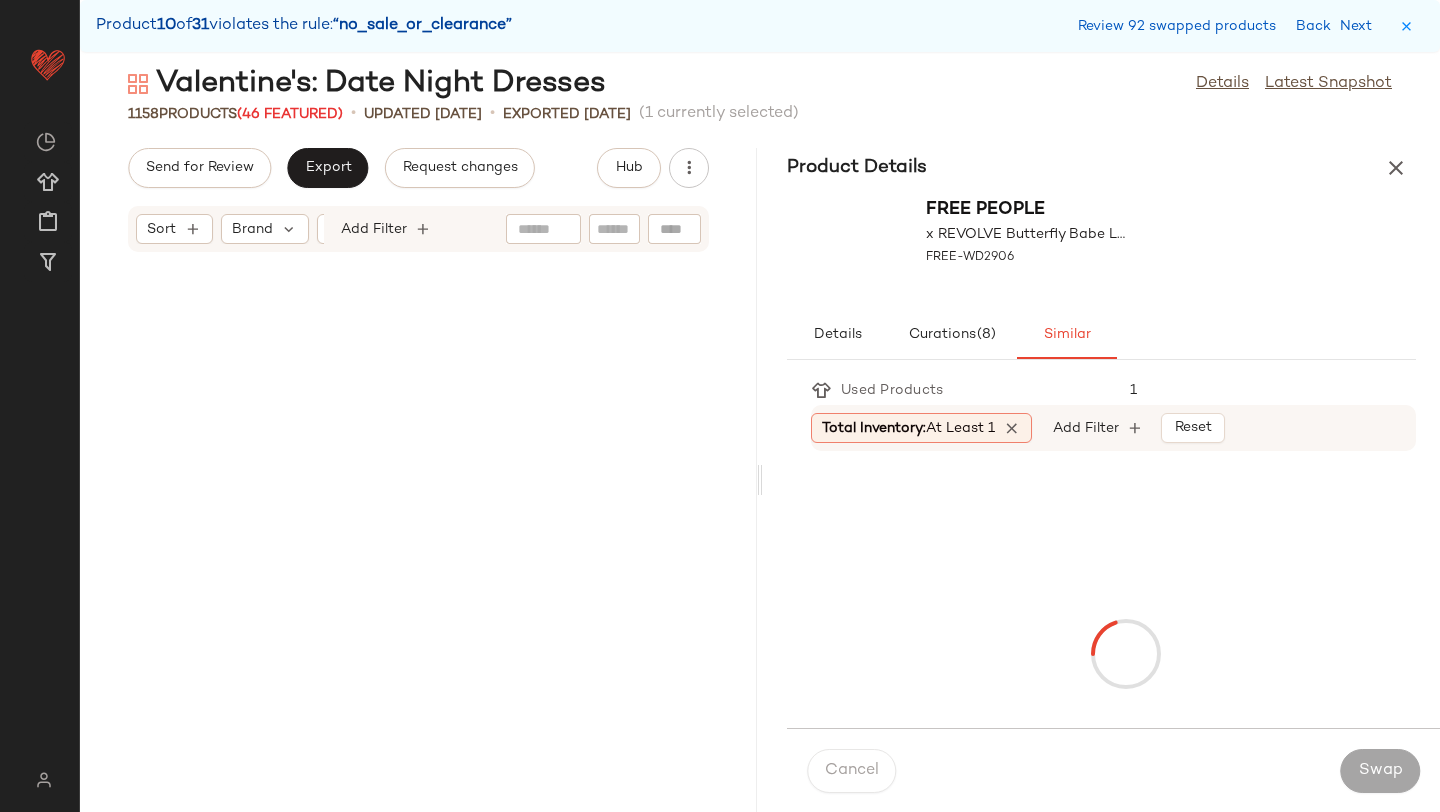 scroll, scrollTop: 173118, scrollLeft: 0, axis: vertical 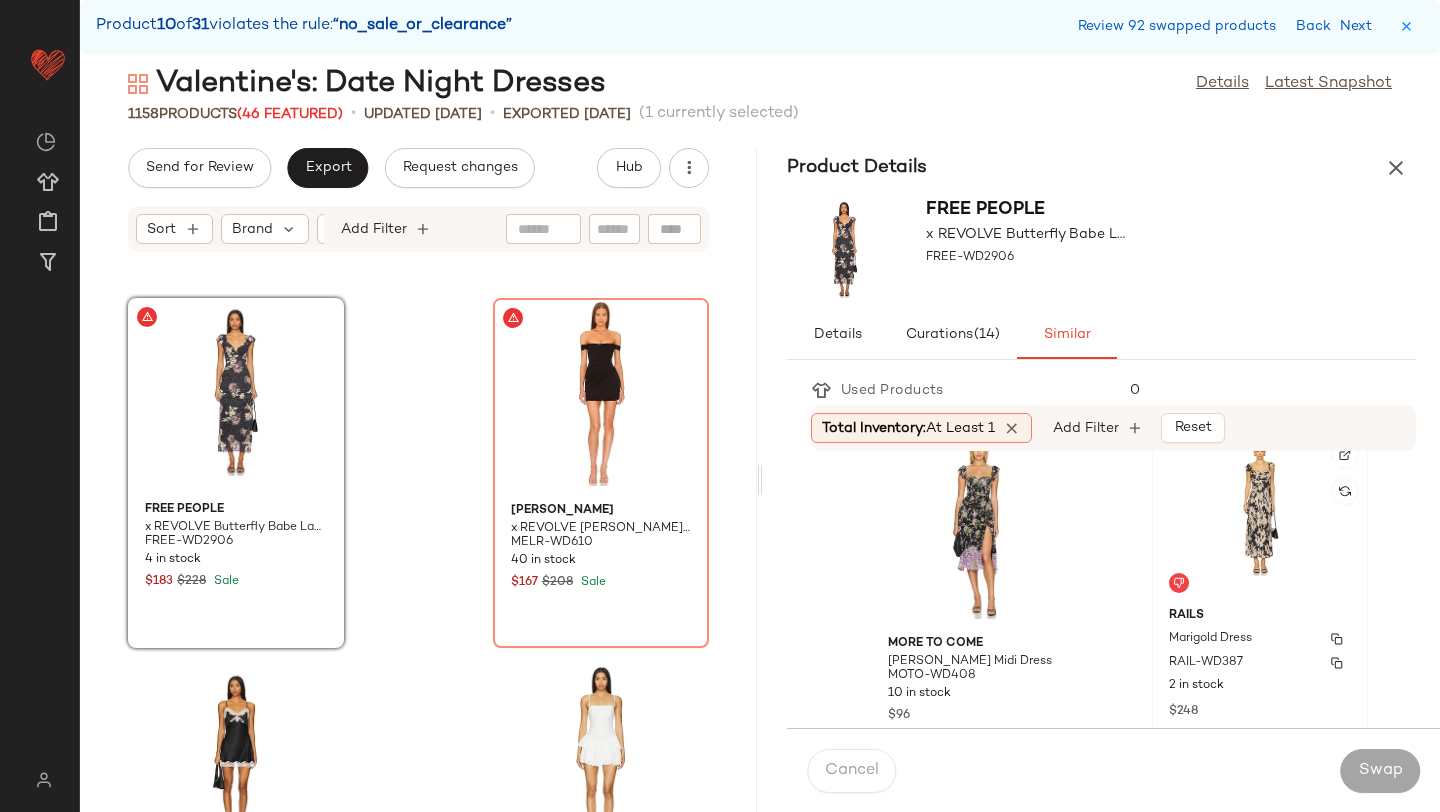 click on "Marigold Dress" at bounding box center (1260, 639) 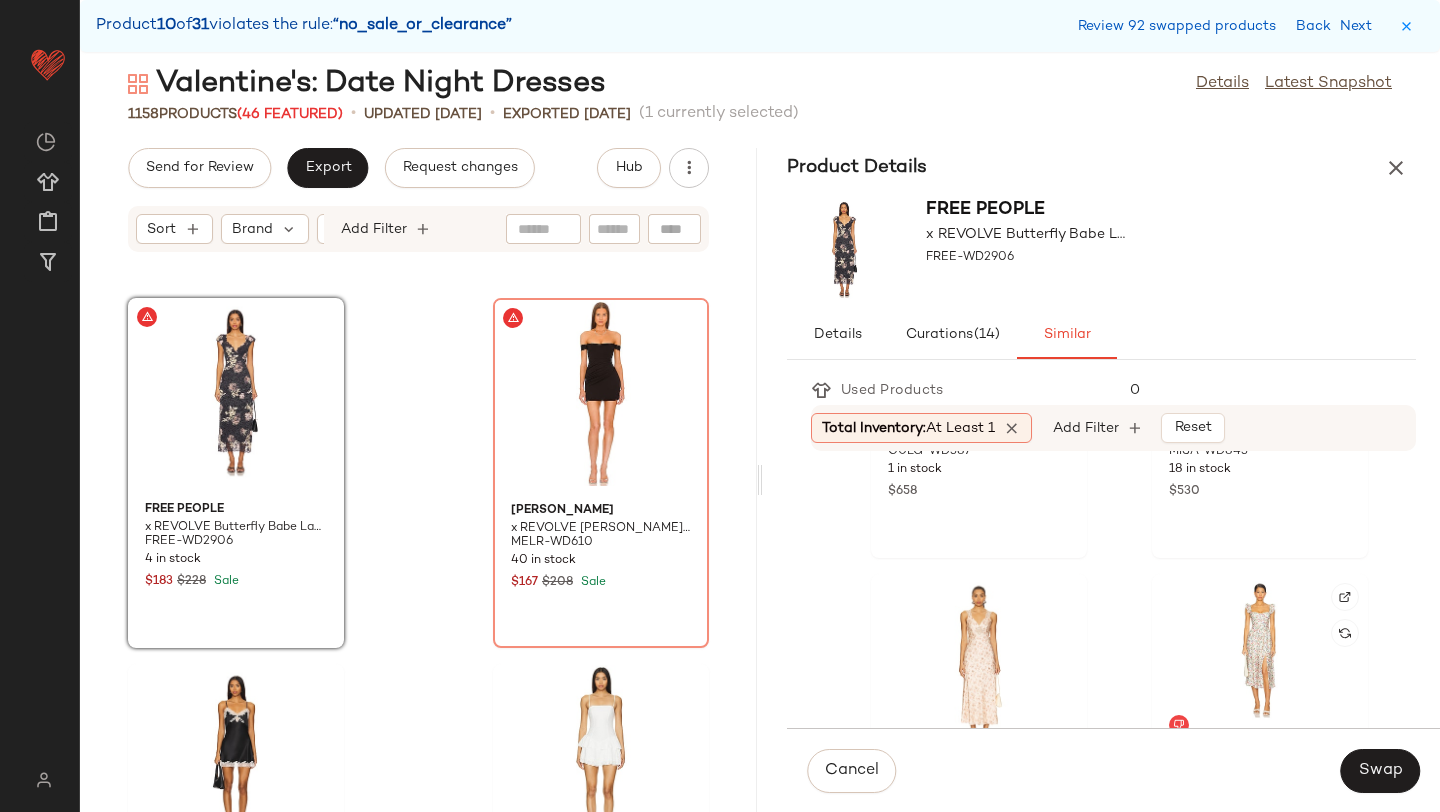 scroll, scrollTop: 2867, scrollLeft: 0, axis: vertical 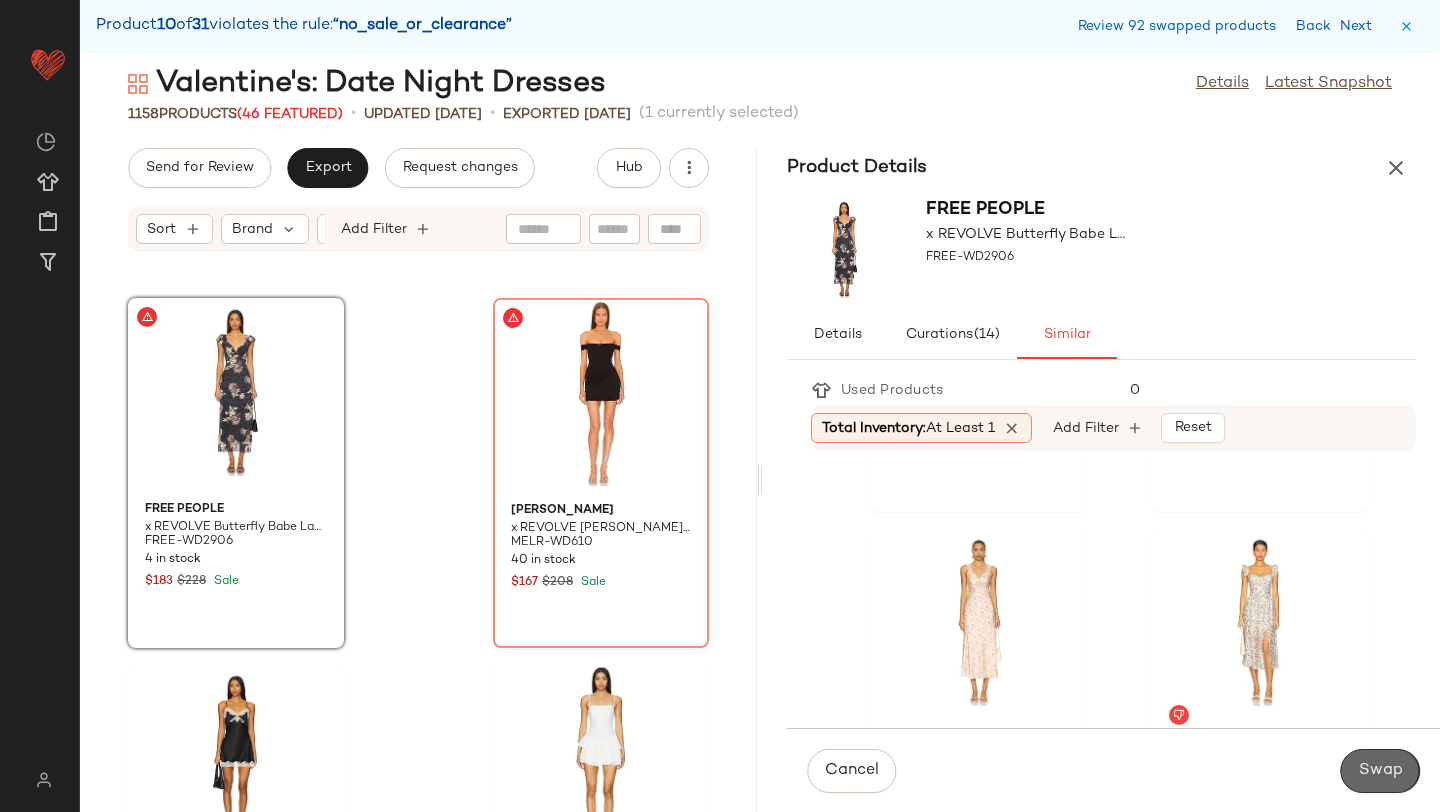 click on "Swap" 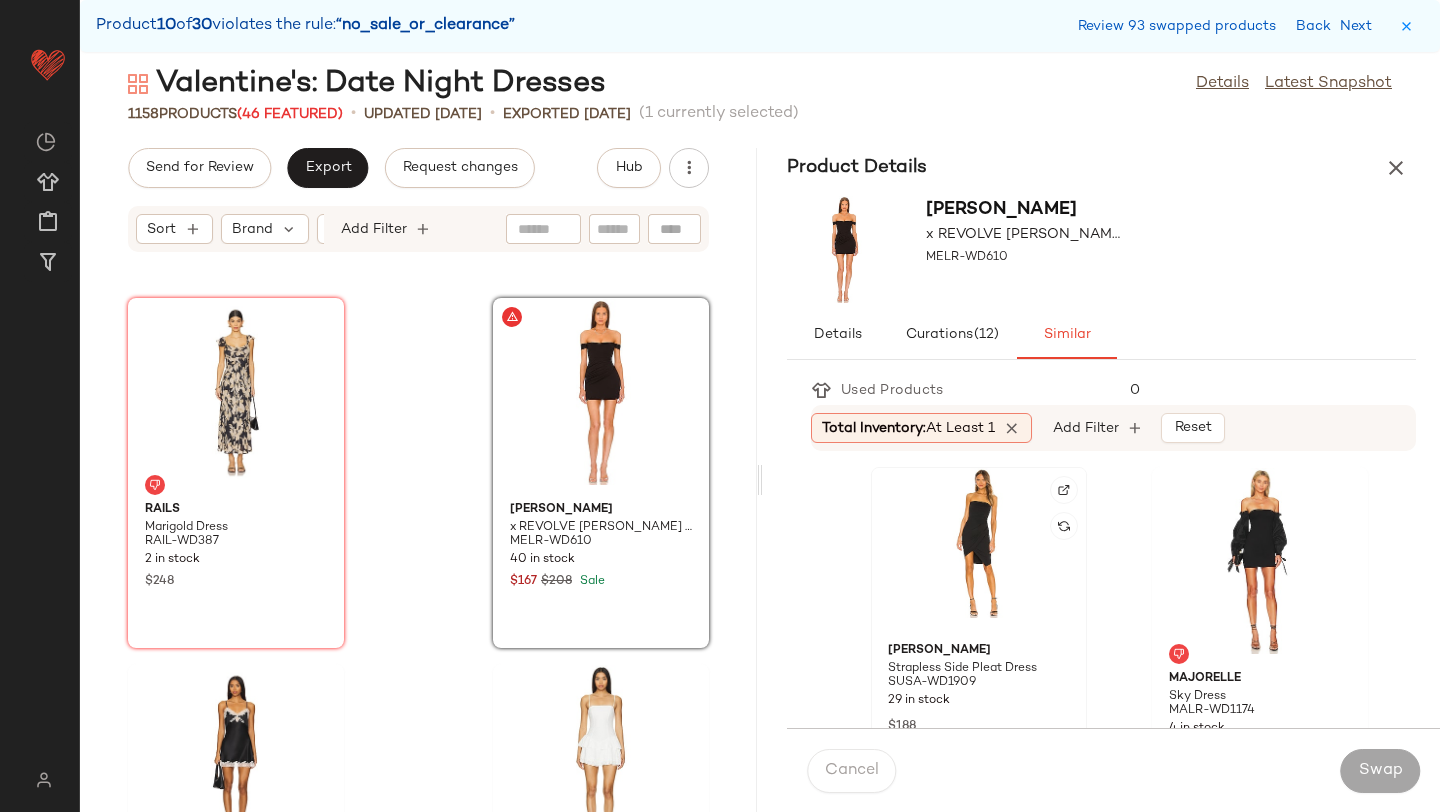 click 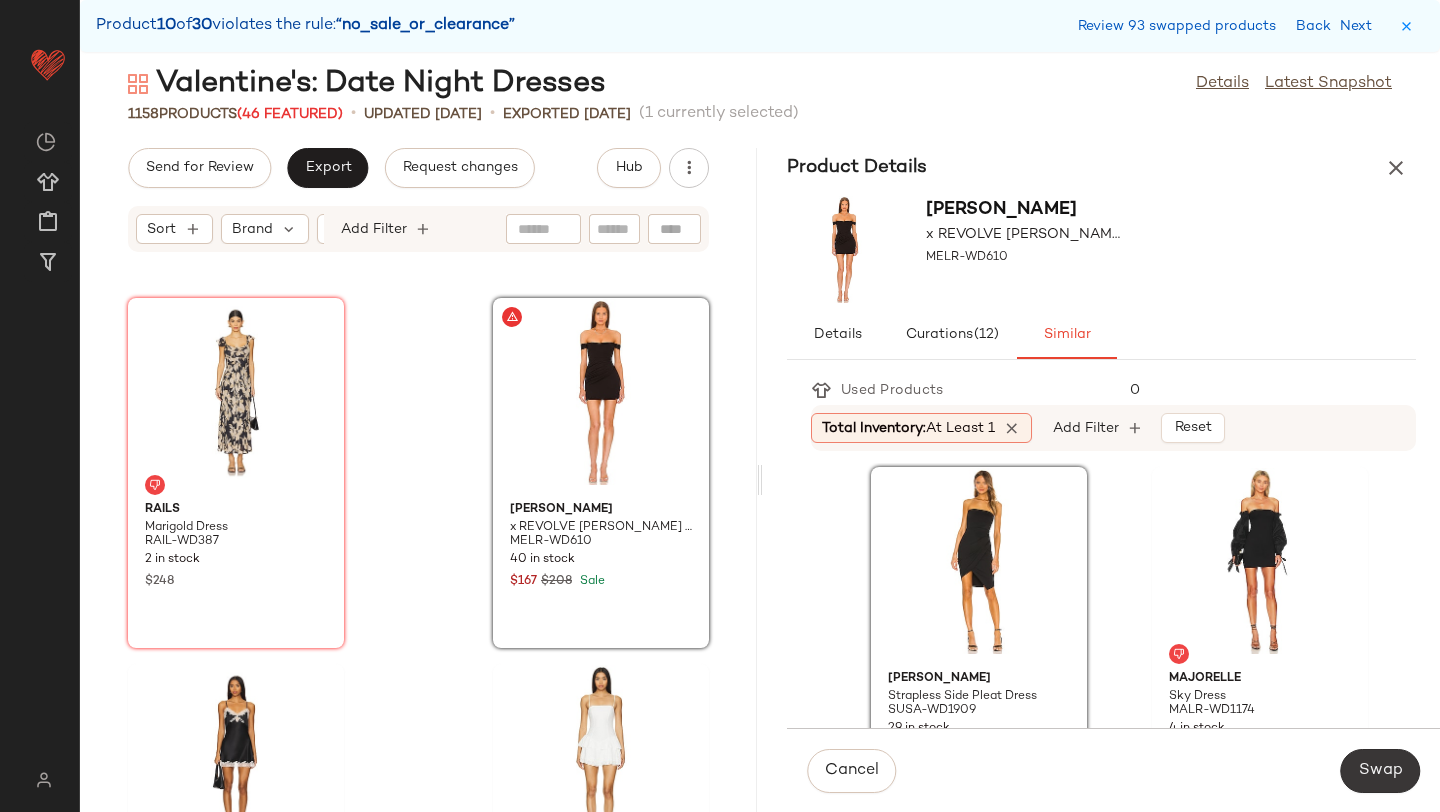 click on "Swap" 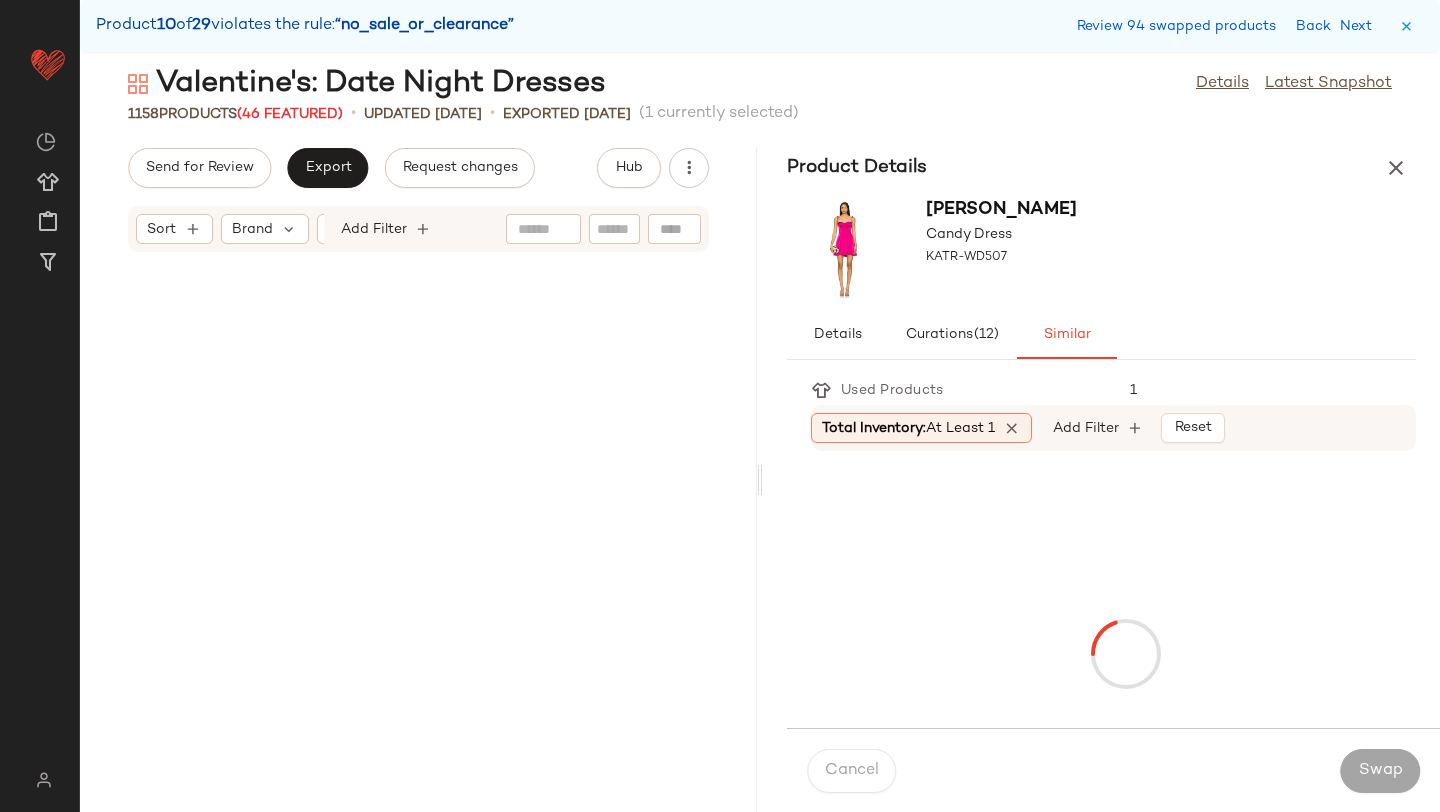 scroll, scrollTop: 174582, scrollLeft: 0, axis: vertical 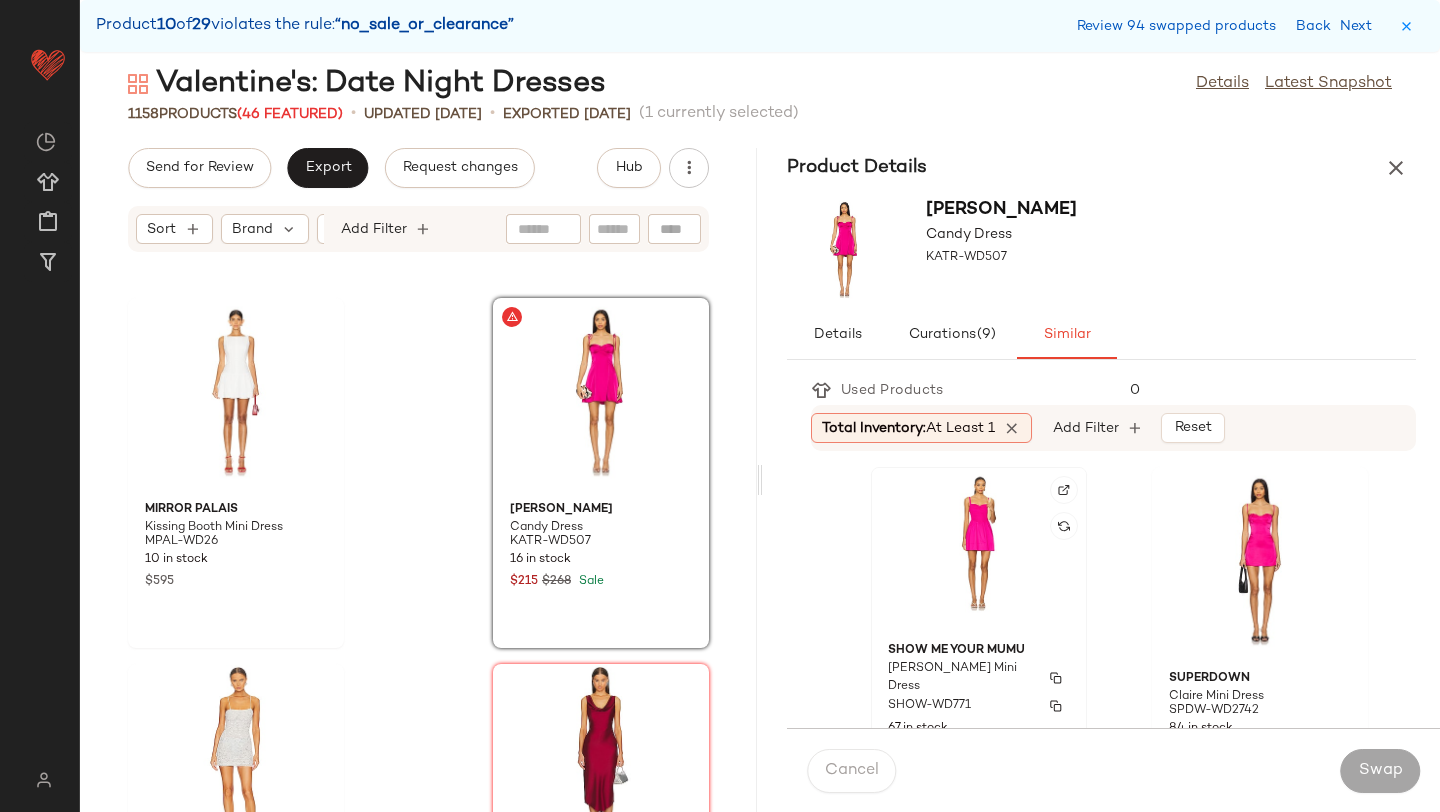 click on "Dixie Mini Dress" at bounding box center (979, 678) 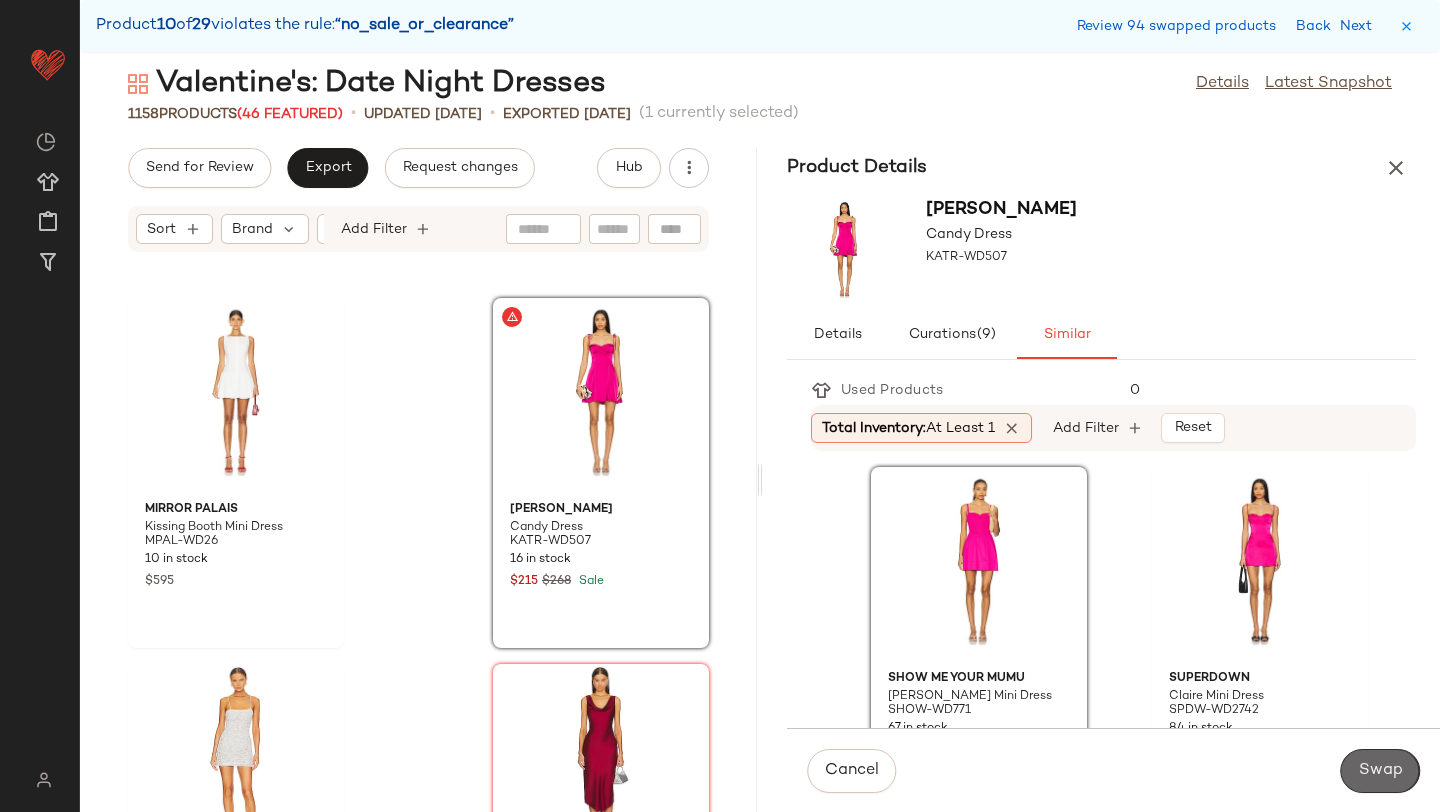 click on "Swap" 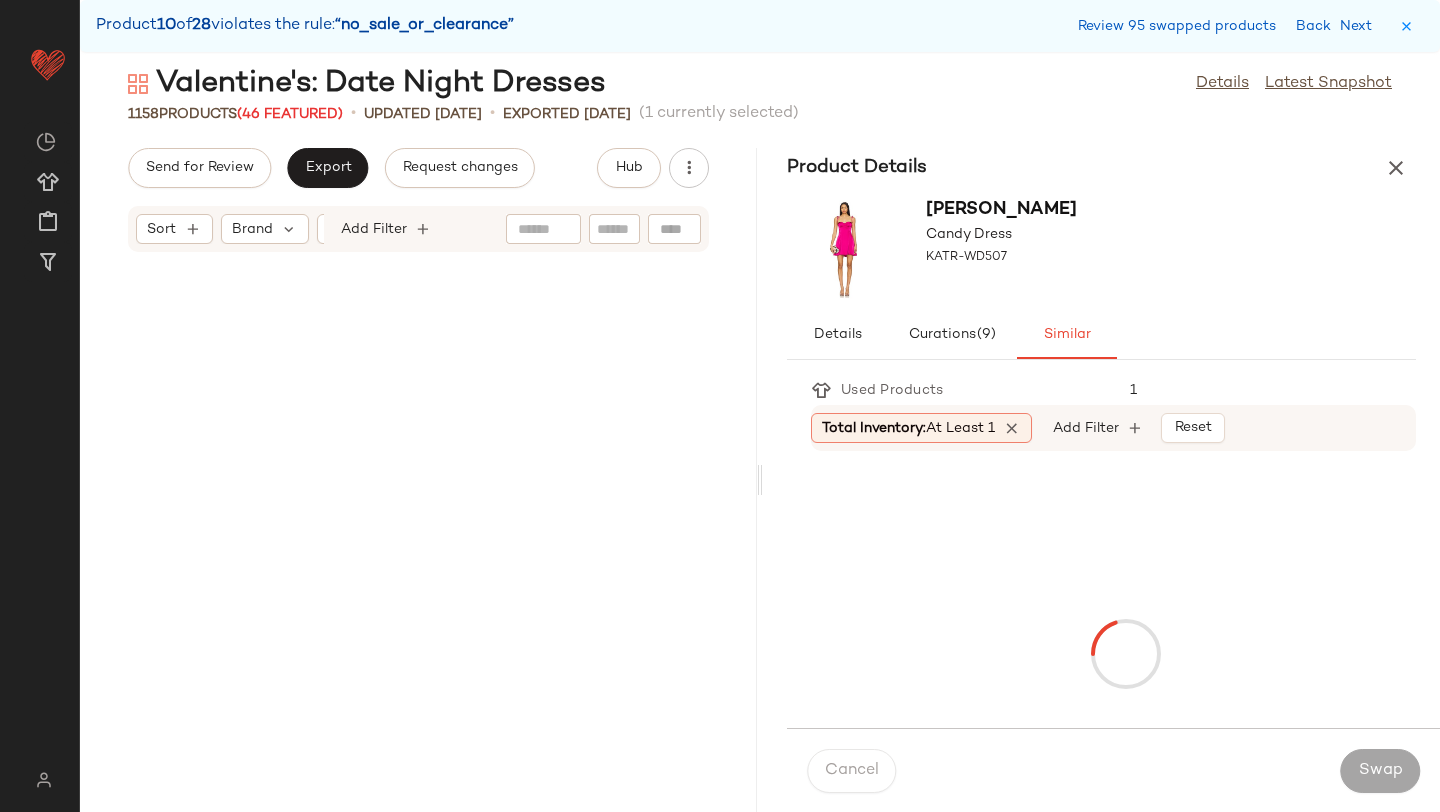 scroll, scrollTop: 175314, scrollLeft: 0, axis: vertical 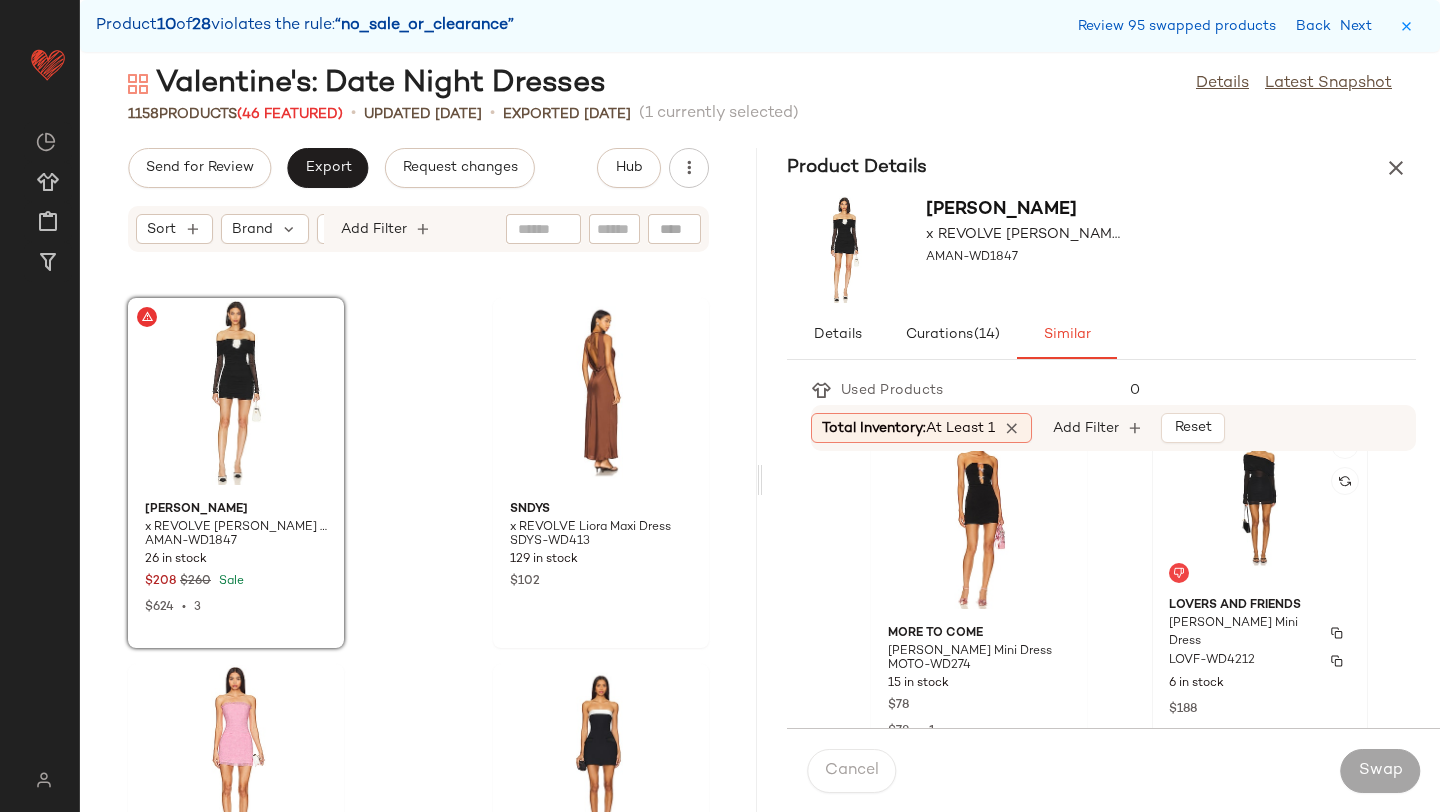 click on "LOVF-WD4212" at bounding box center (1260, 661) 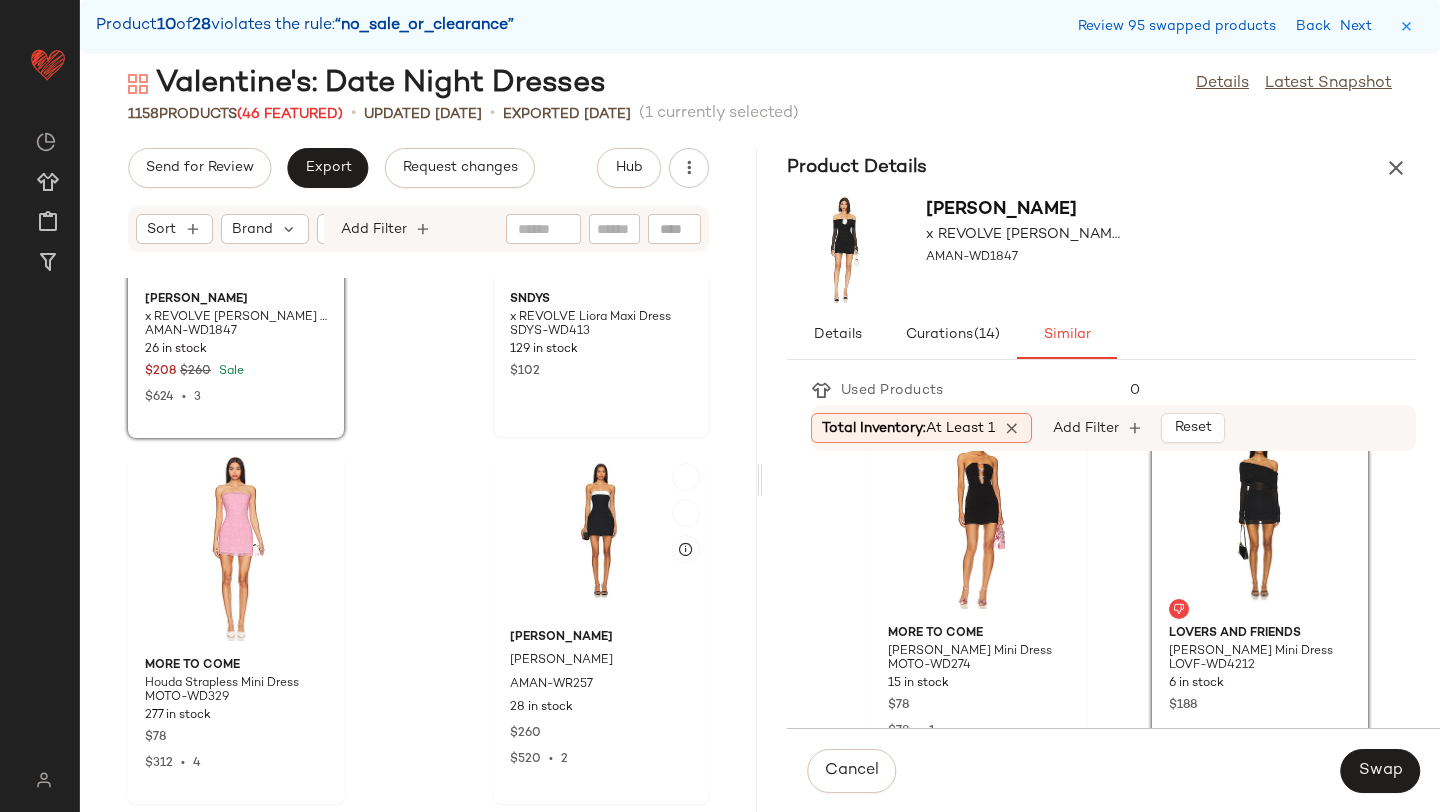 scroll, scrollTop: 175652, scrollLeft: 0, axis: vertical 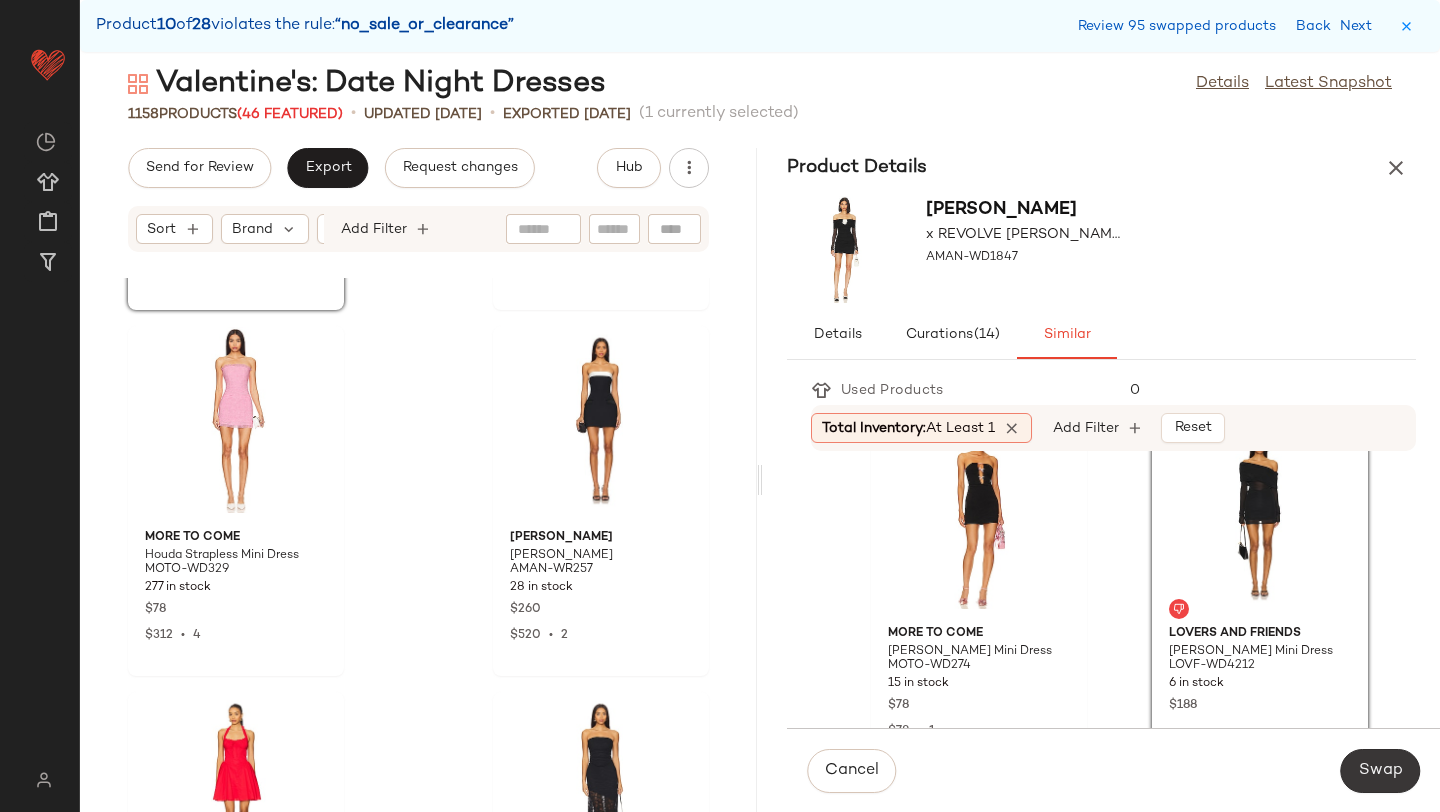 click on "Swap" 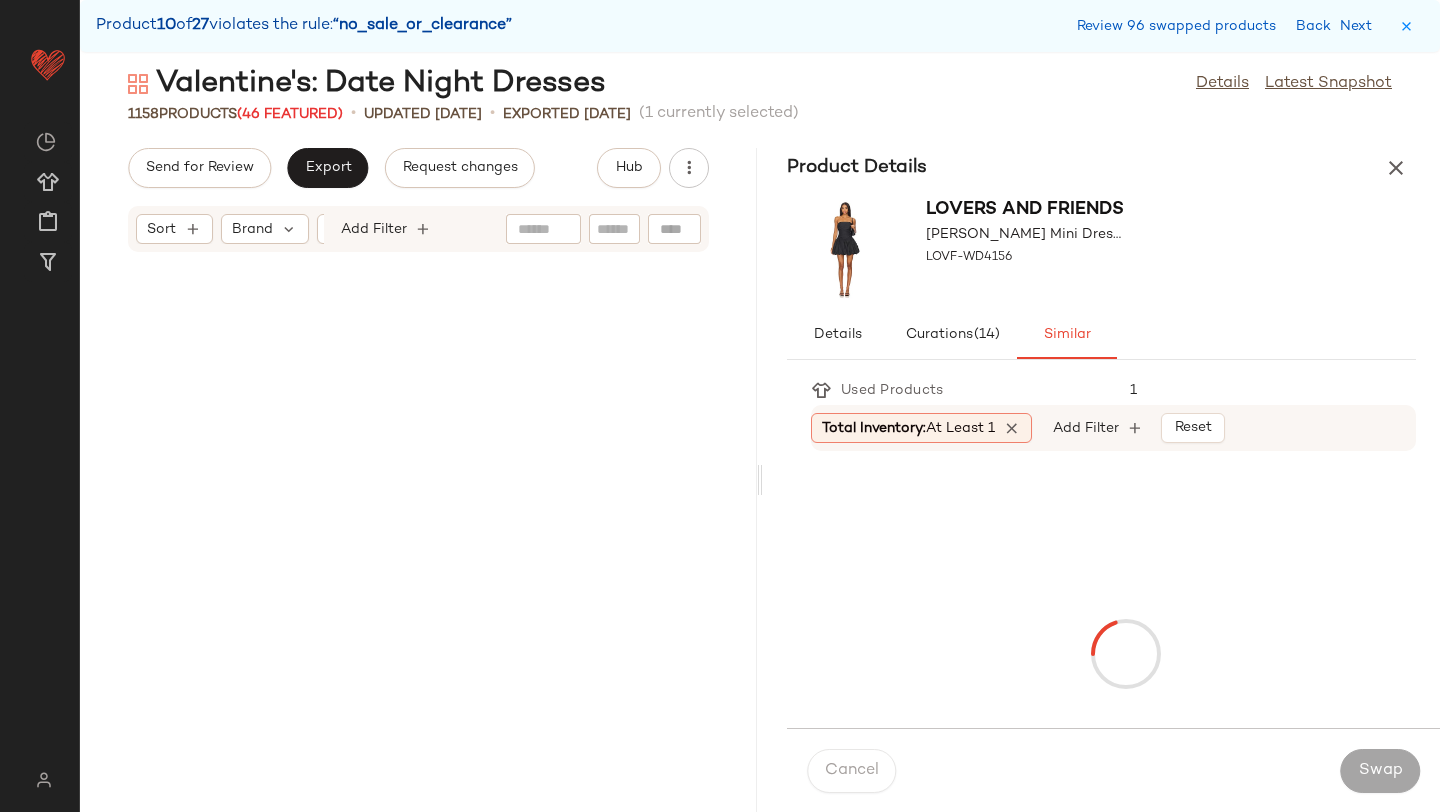 scroll, scrollTop: 178974, scrollLeft: 0, axis: vertical 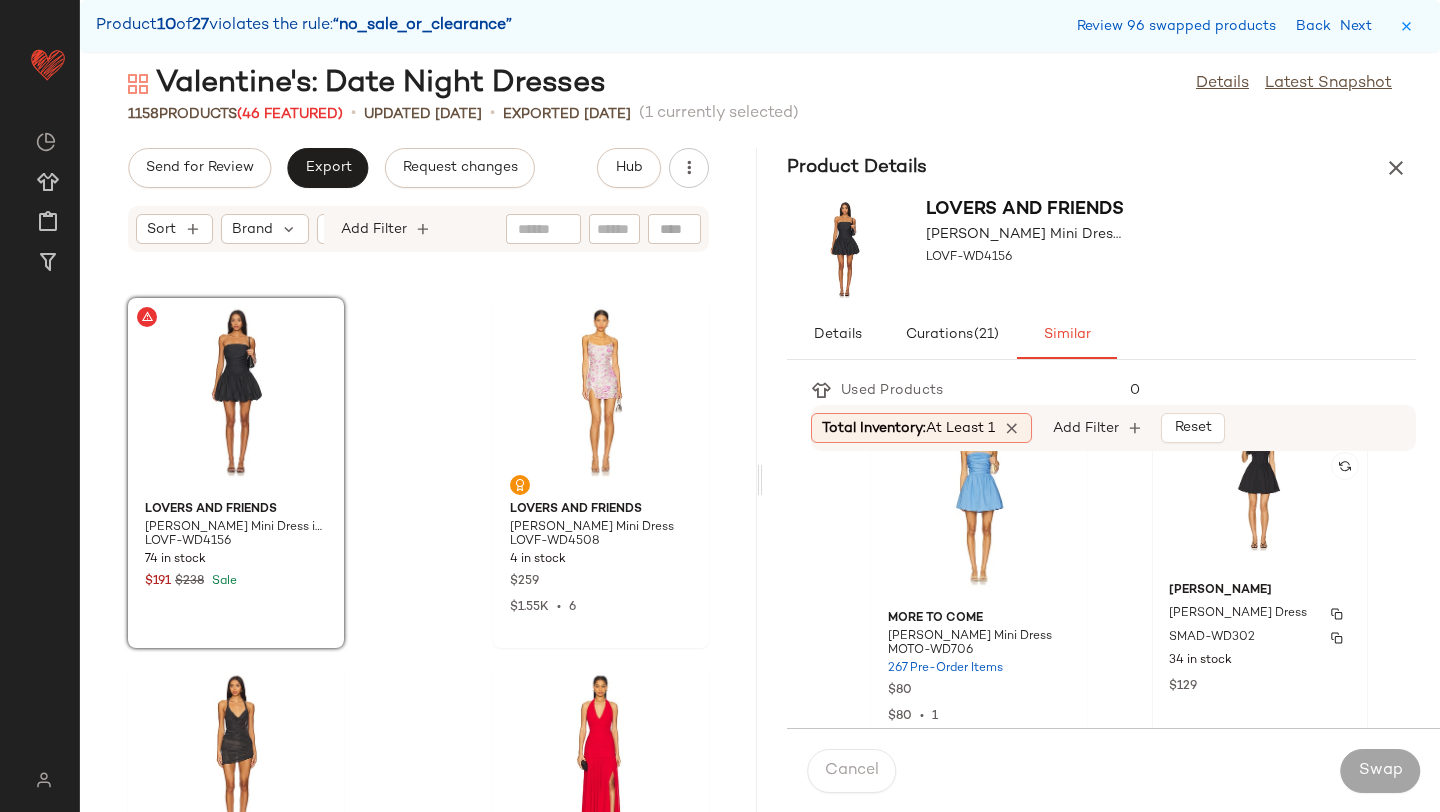 click on "Rhoda Dress" at bounding box center (1238, 614) 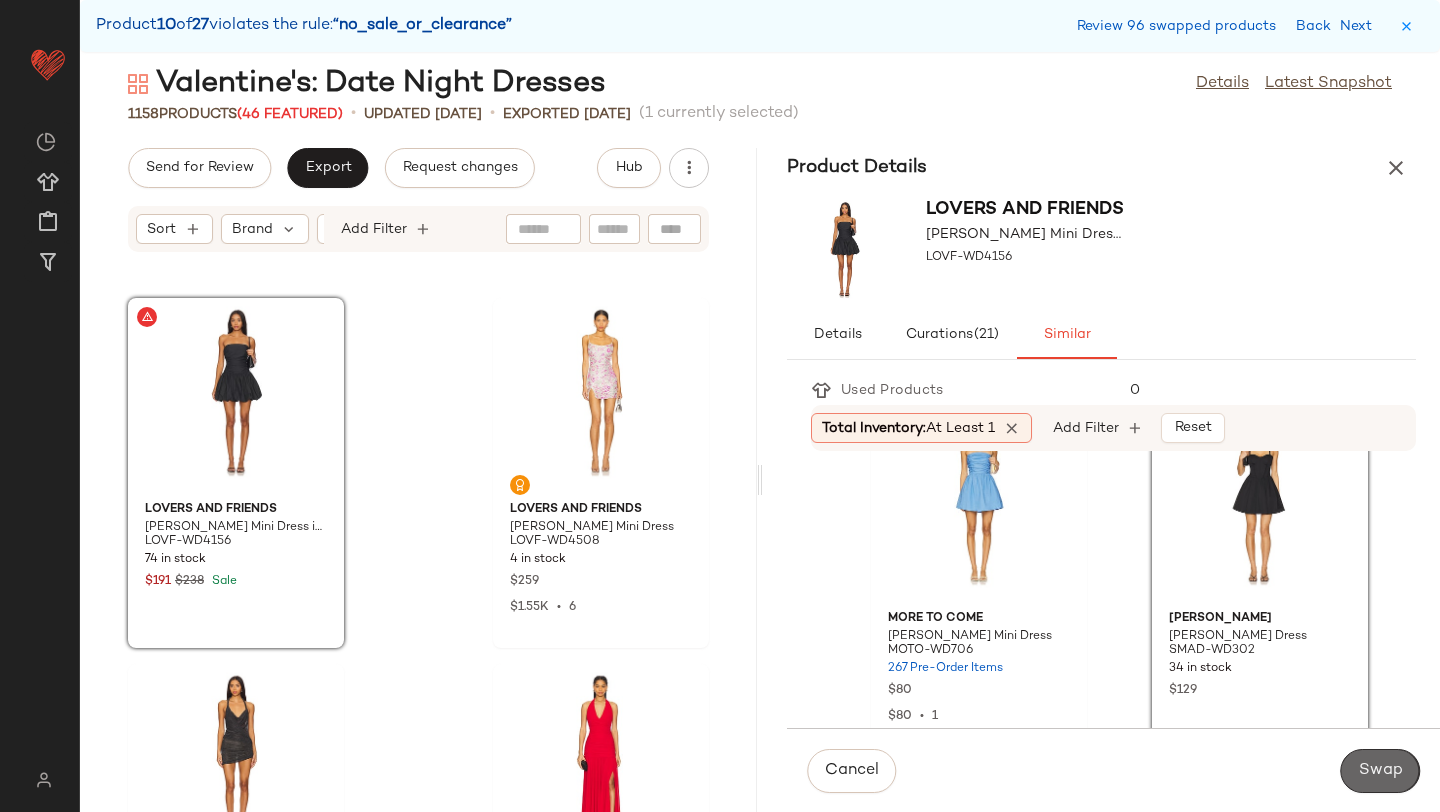 click on "Swap" 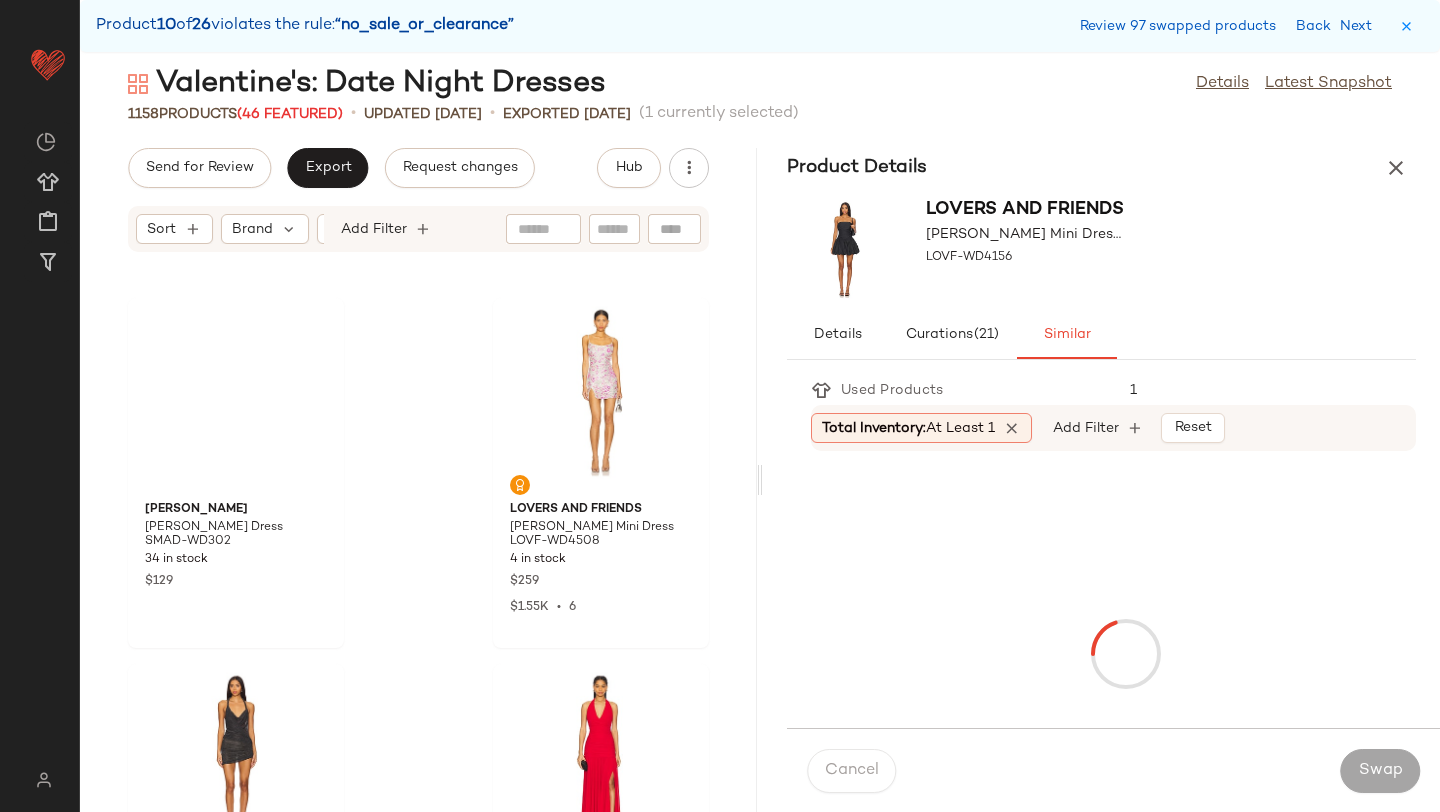 scroll, scrollTop: 179706, scrollLeft: 0, axis: vertical 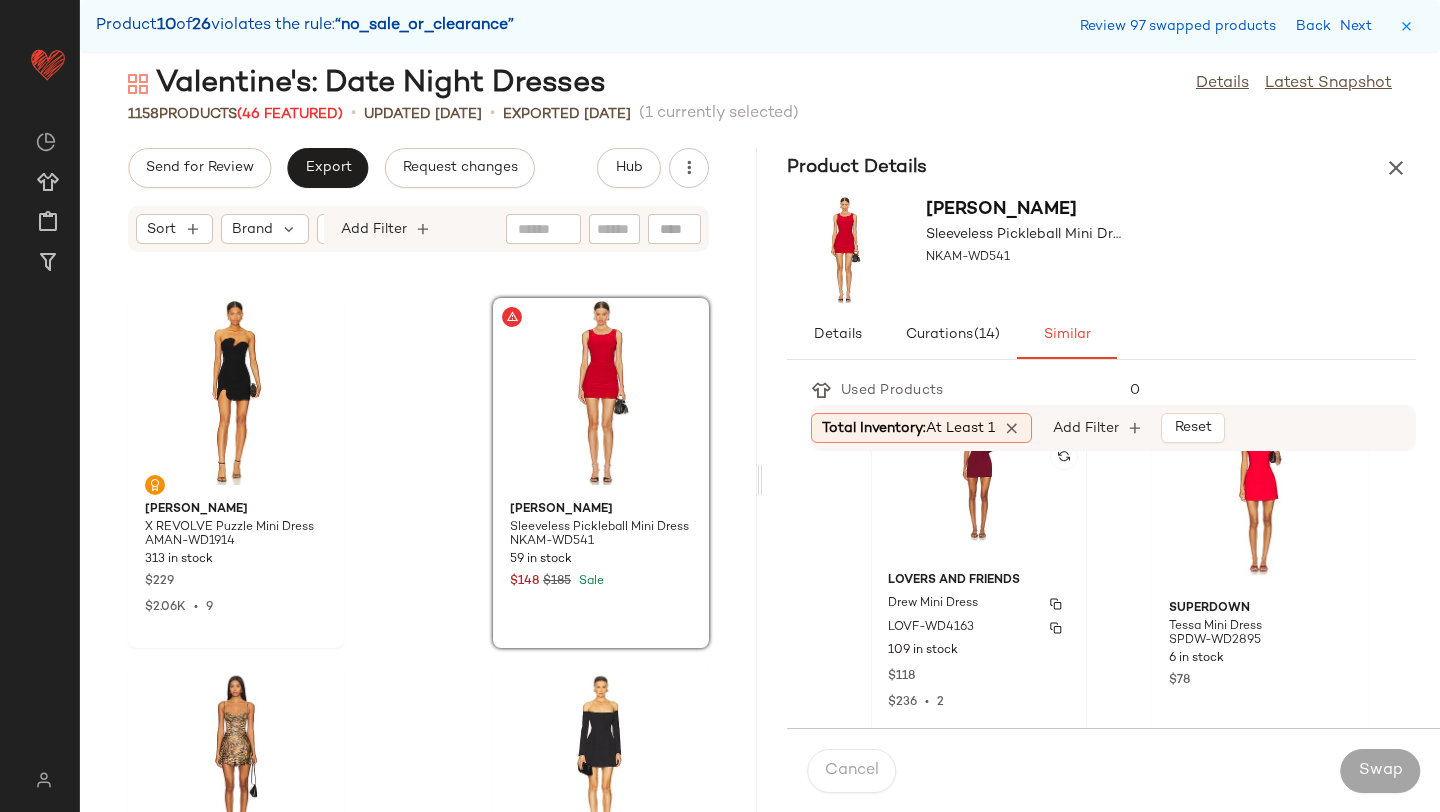 click on "Lovers and Friends" at bounding box center (979, 581) 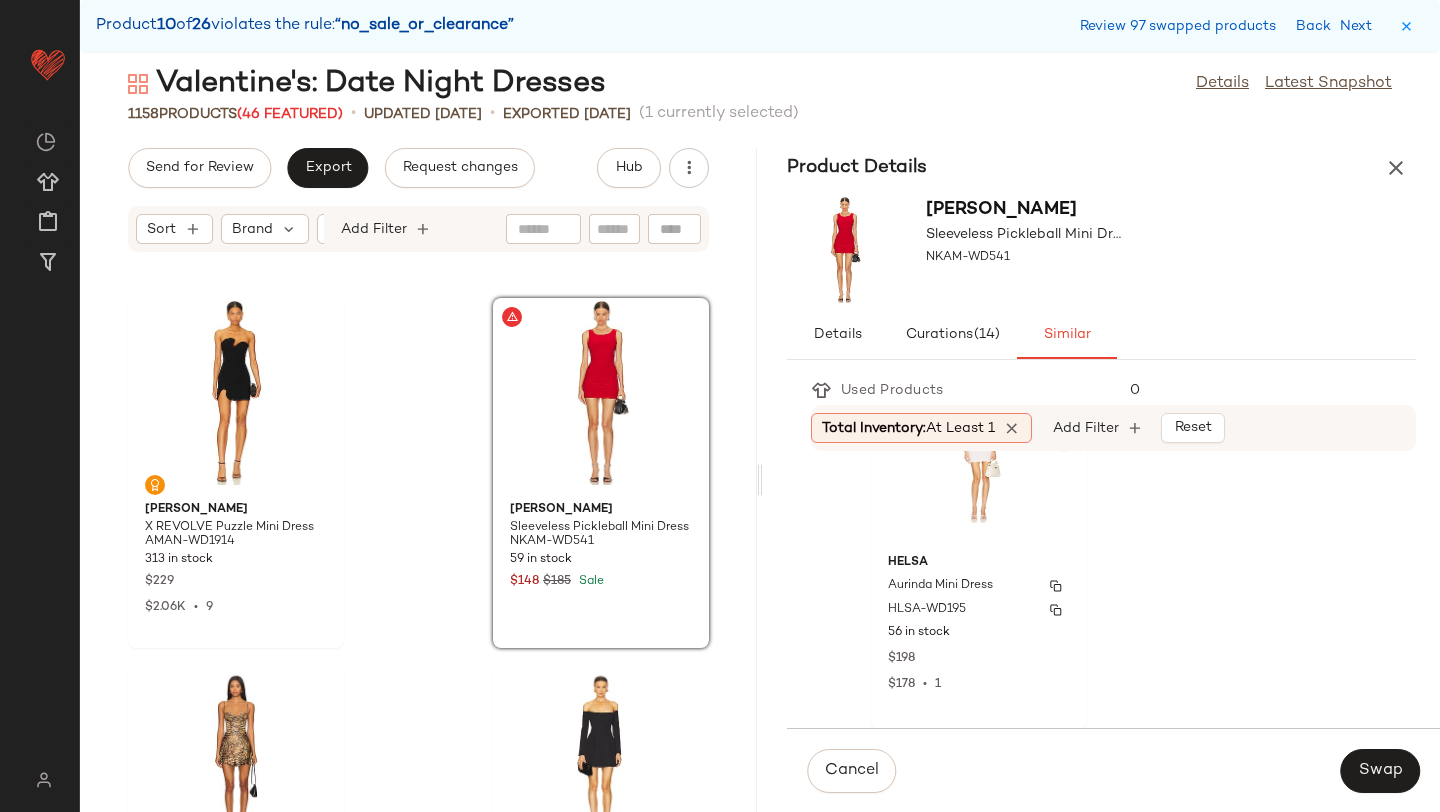 scroll, scrollTop: 4481, scrollLeft: 0, axis: vertical 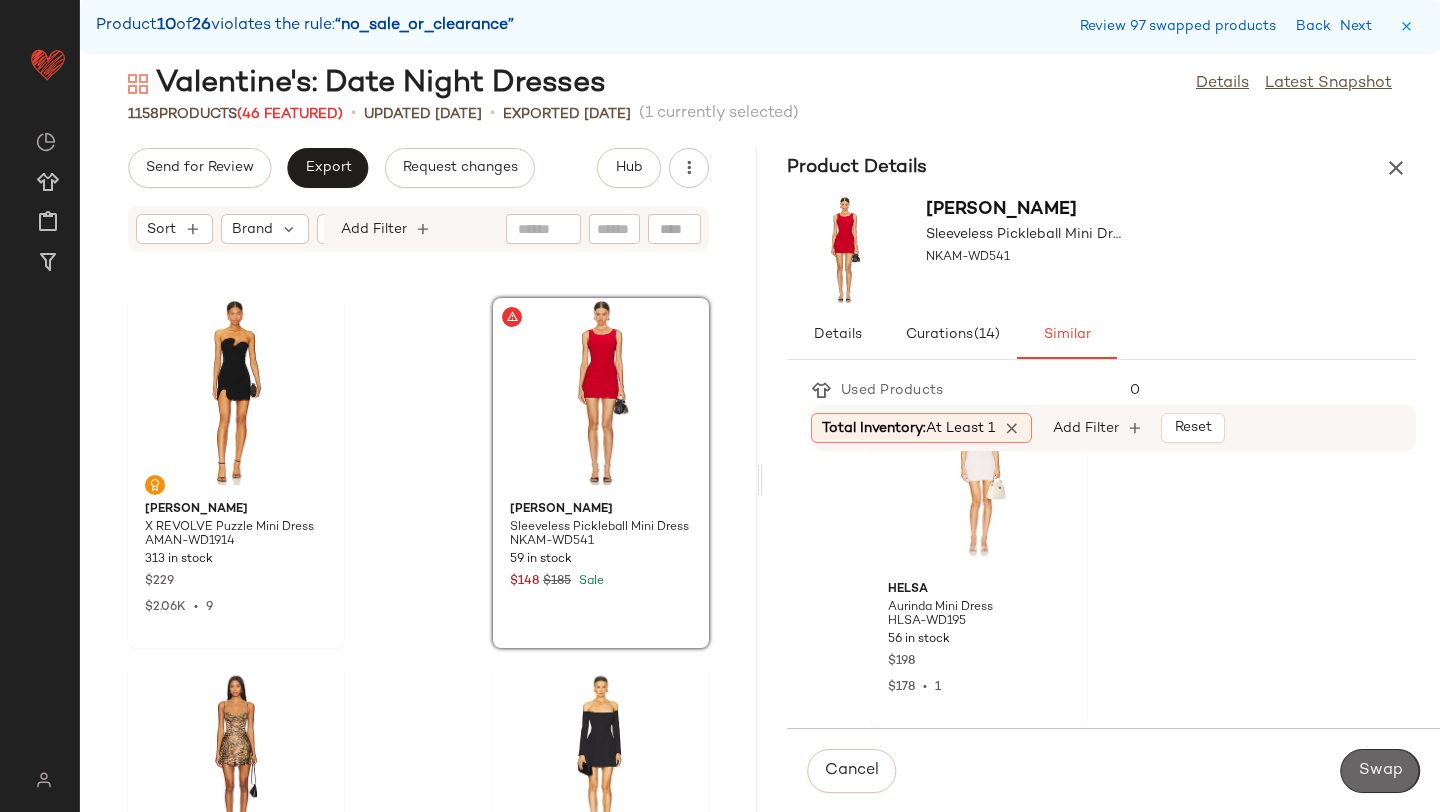 click on "Swap" at bounding box center (1380, 771) 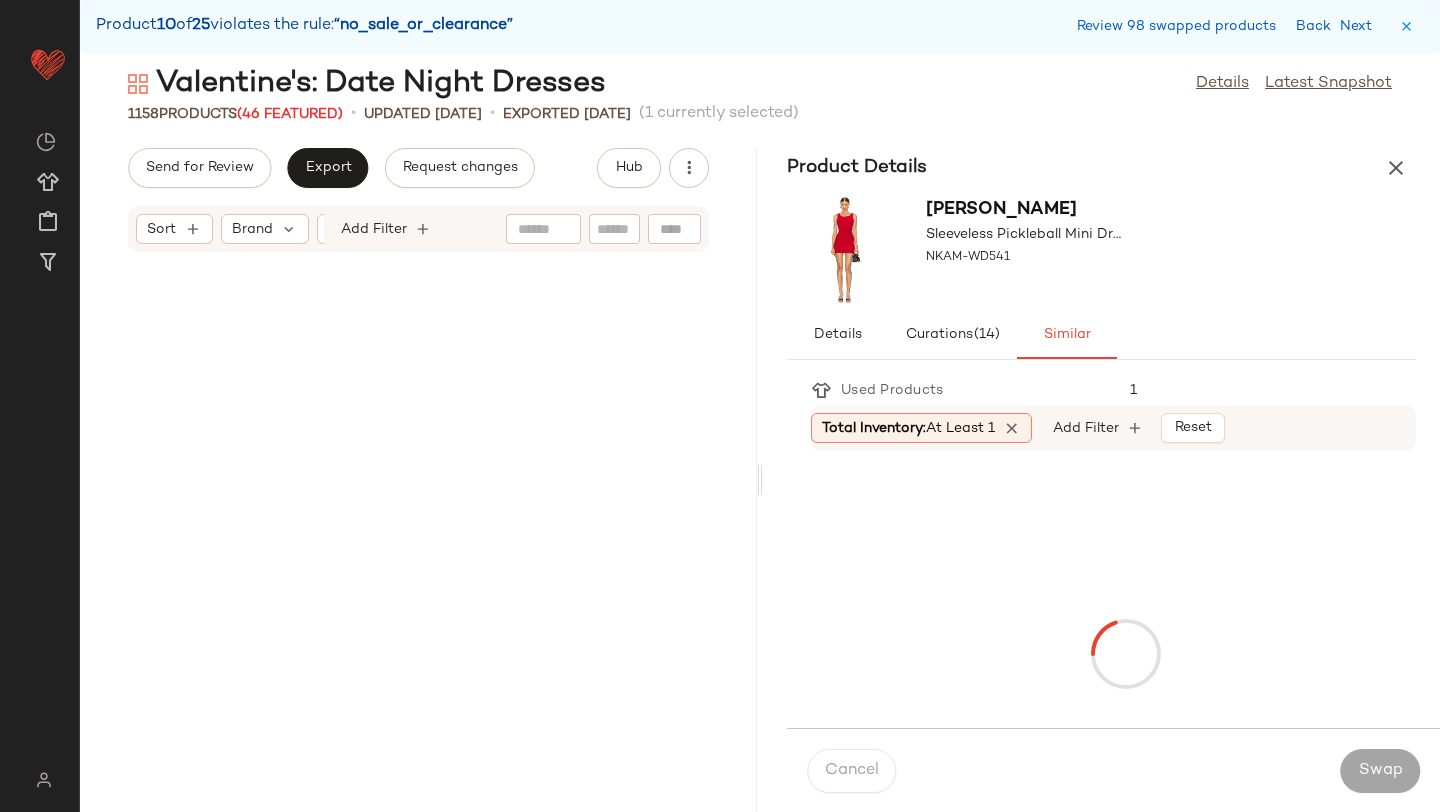scroll, scrollTop: 182268, scrollLeft: 0, axis: vertical 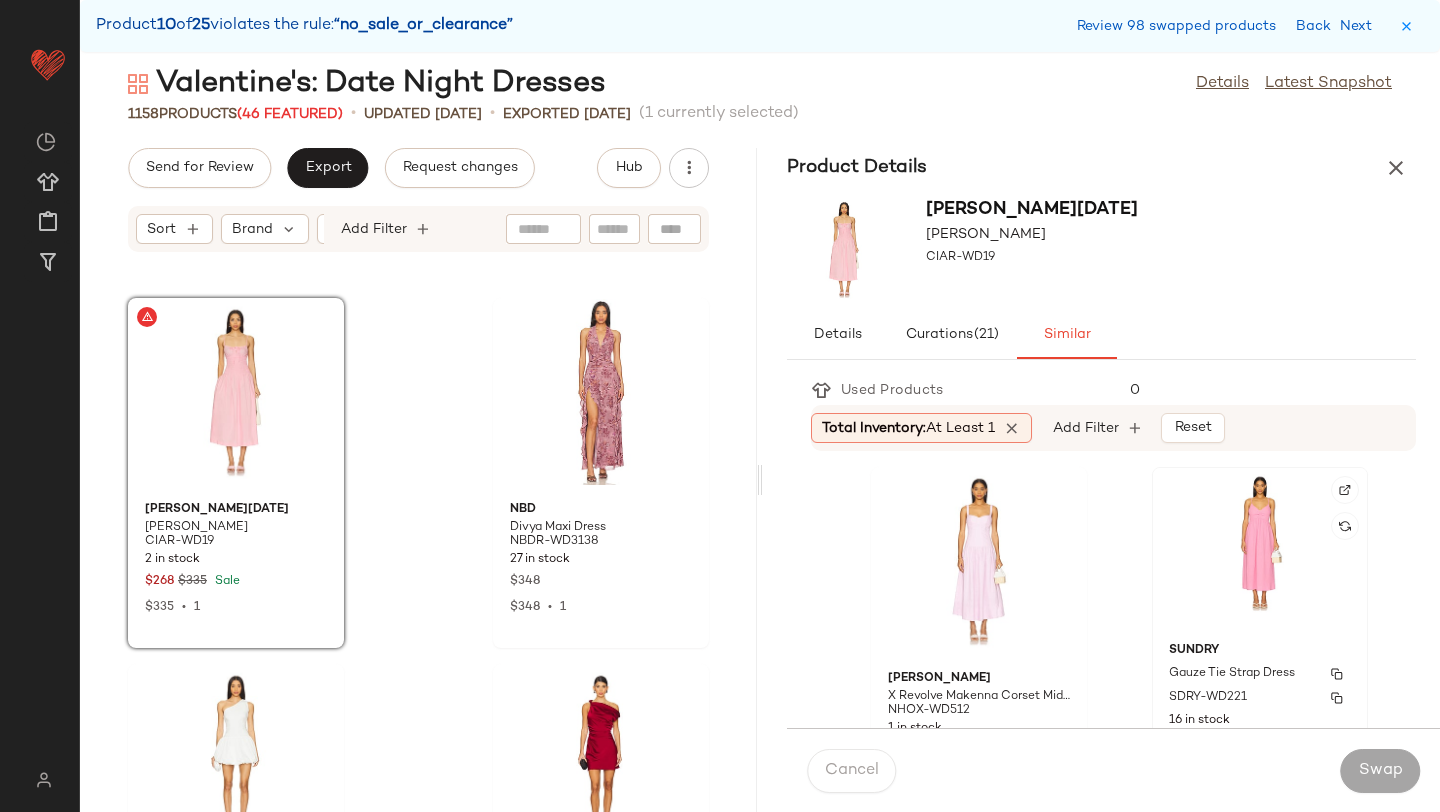 click on "SUNDRY Gauze Tie Strap Dress SDRY-WD221 16 in stock $168" 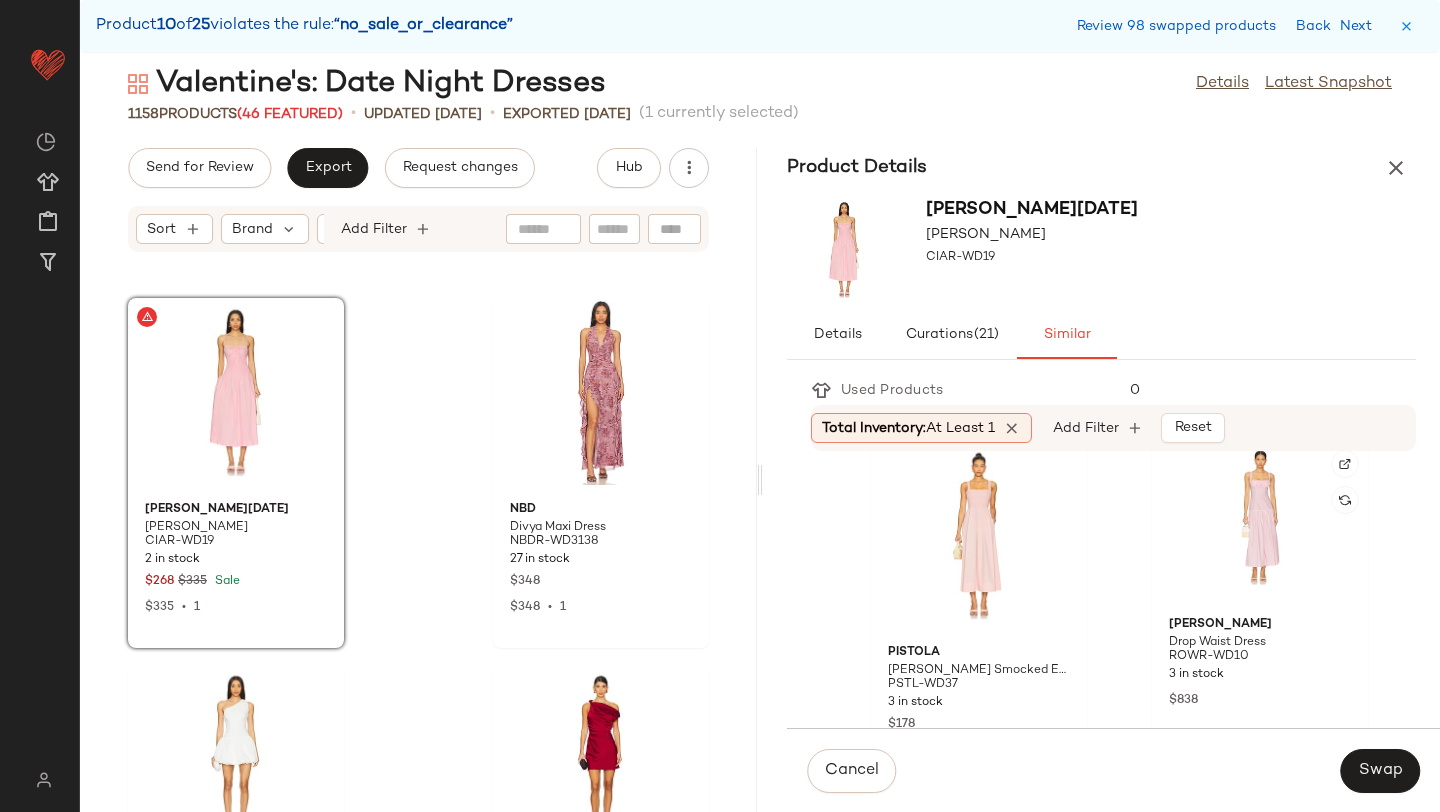 scroll, scrollTop: 394, scrollLeft: 0, axis: vertical 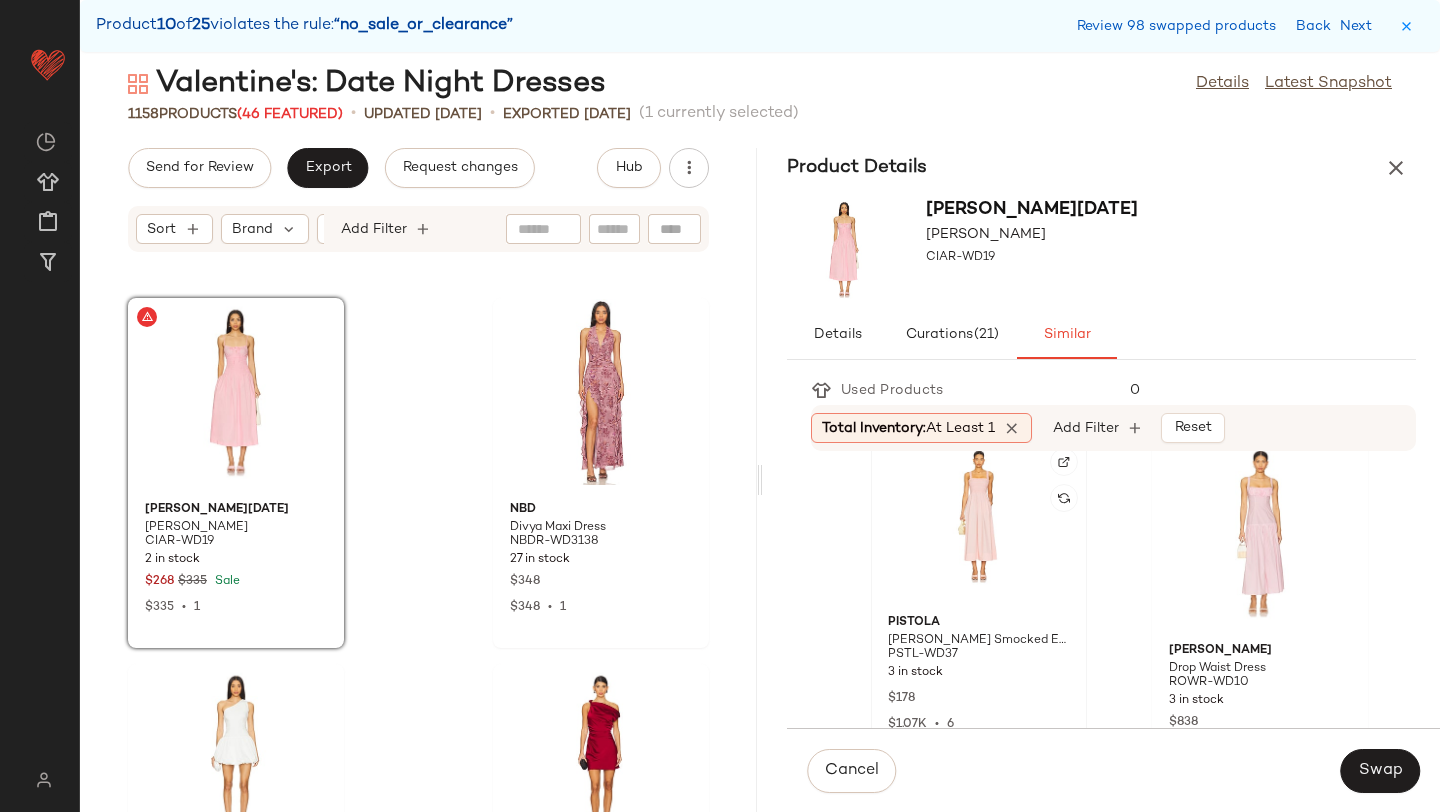 click 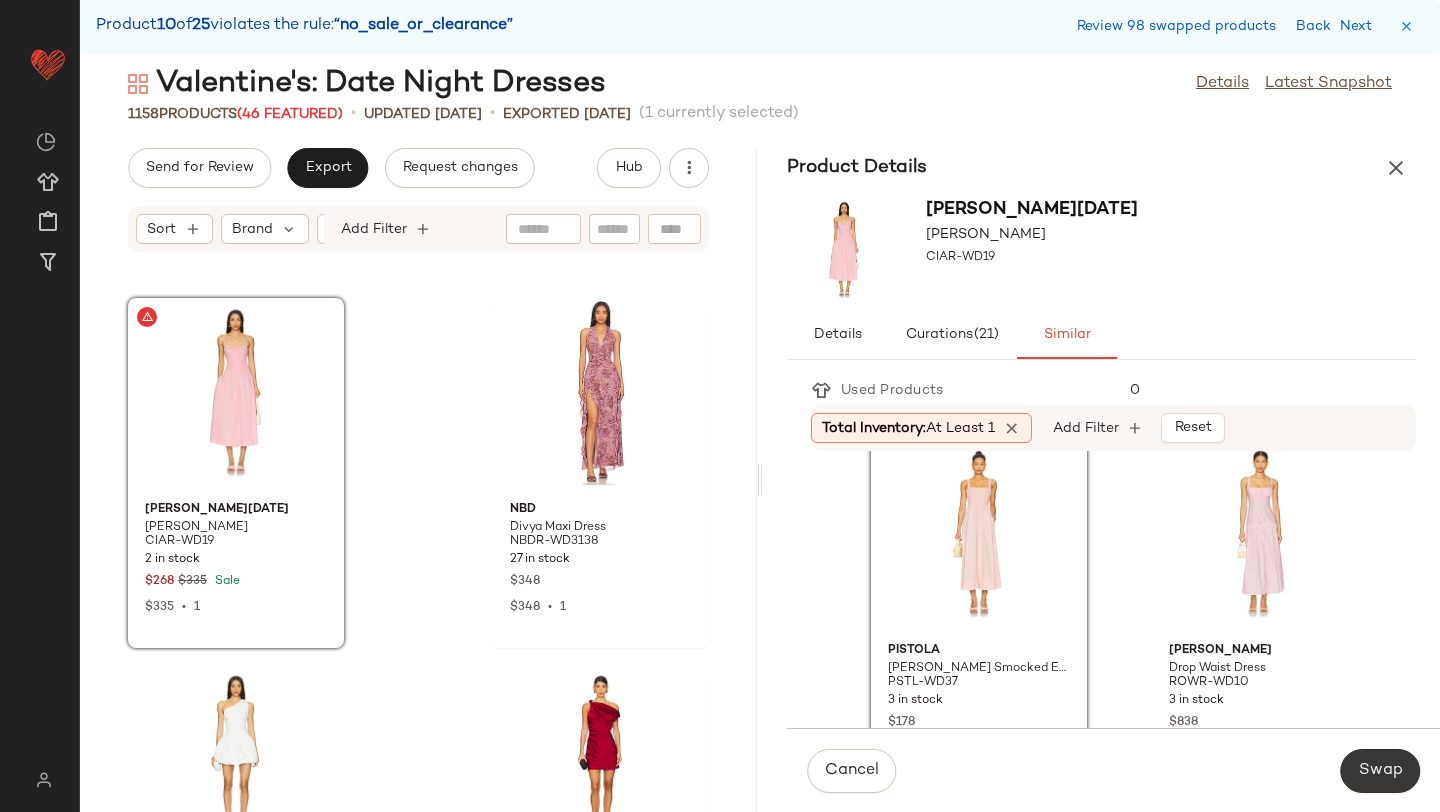 click on "Swap" 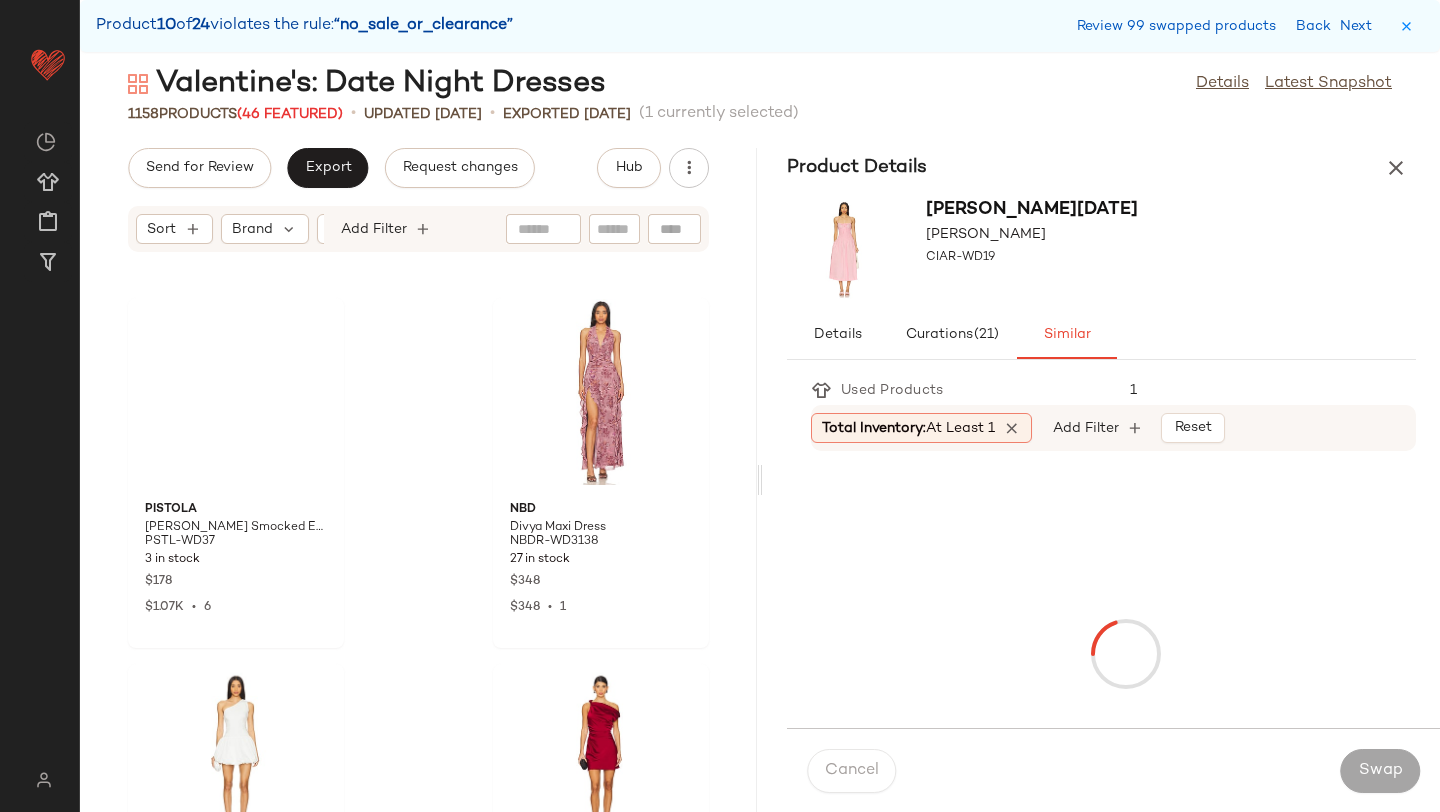 scroll, scrollTop: 183366, scrollLeft: 0, axis: vertical 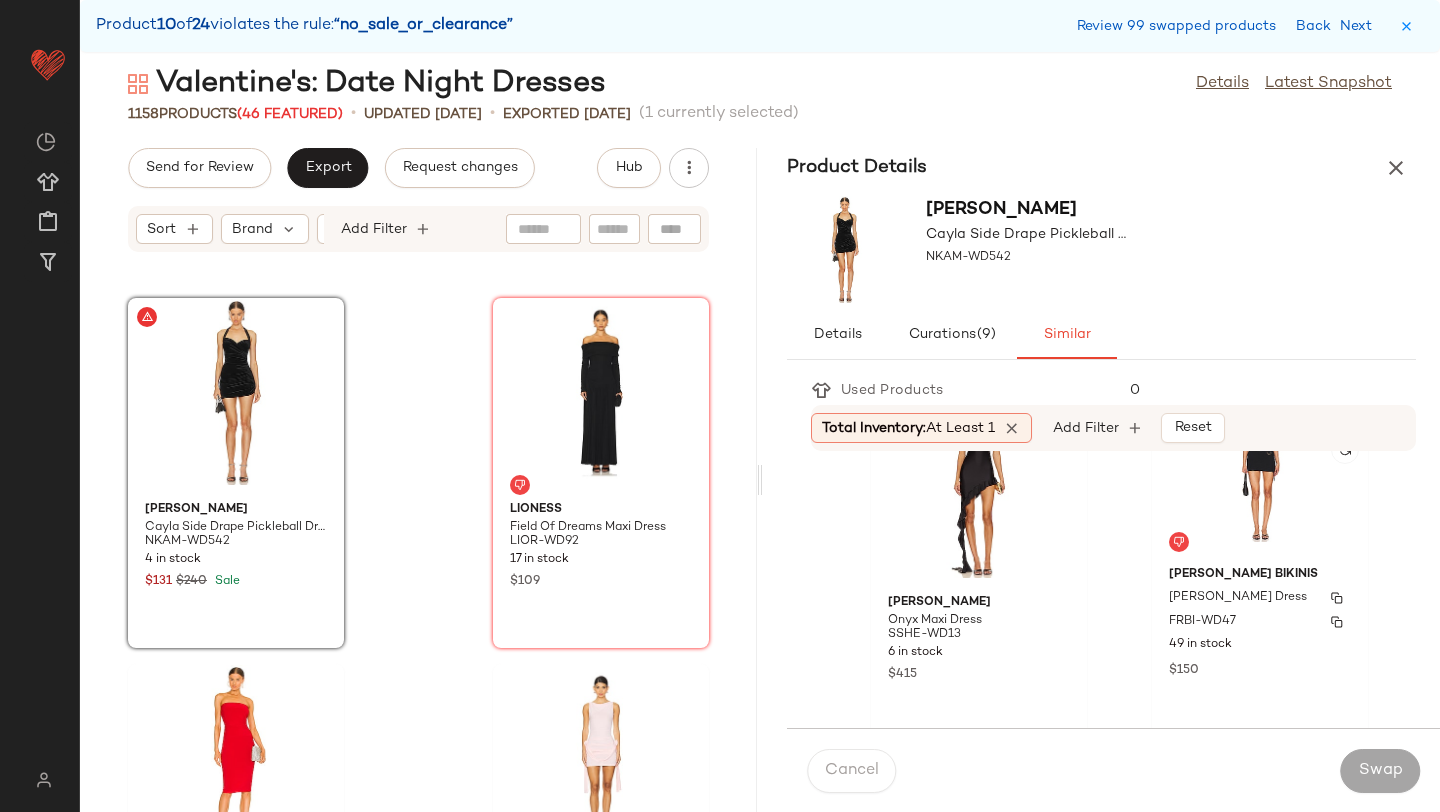 click on "Dolly Knit Dress" at bounding box center [1238, 598] 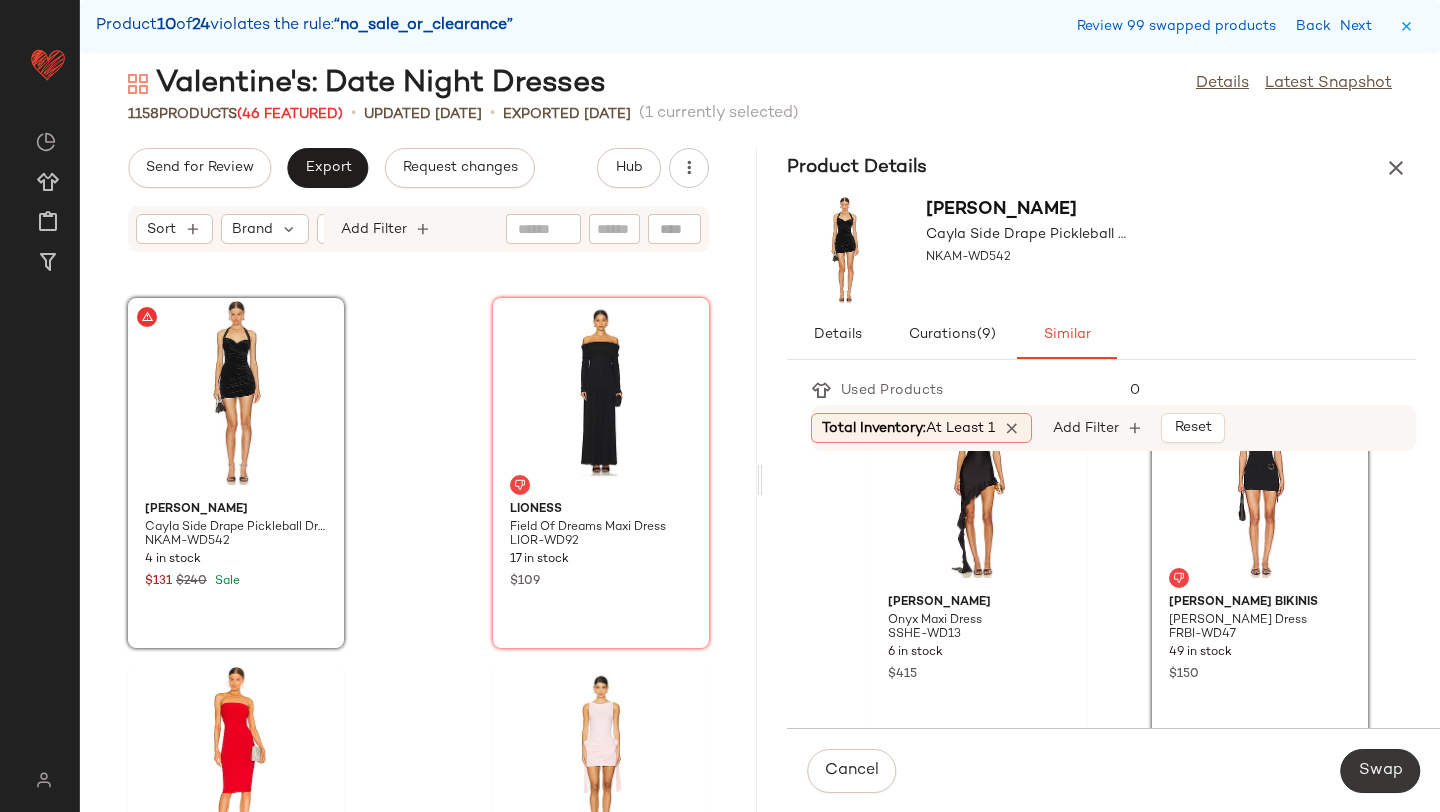 click on "Swap" at bounding box center [1380, 771] 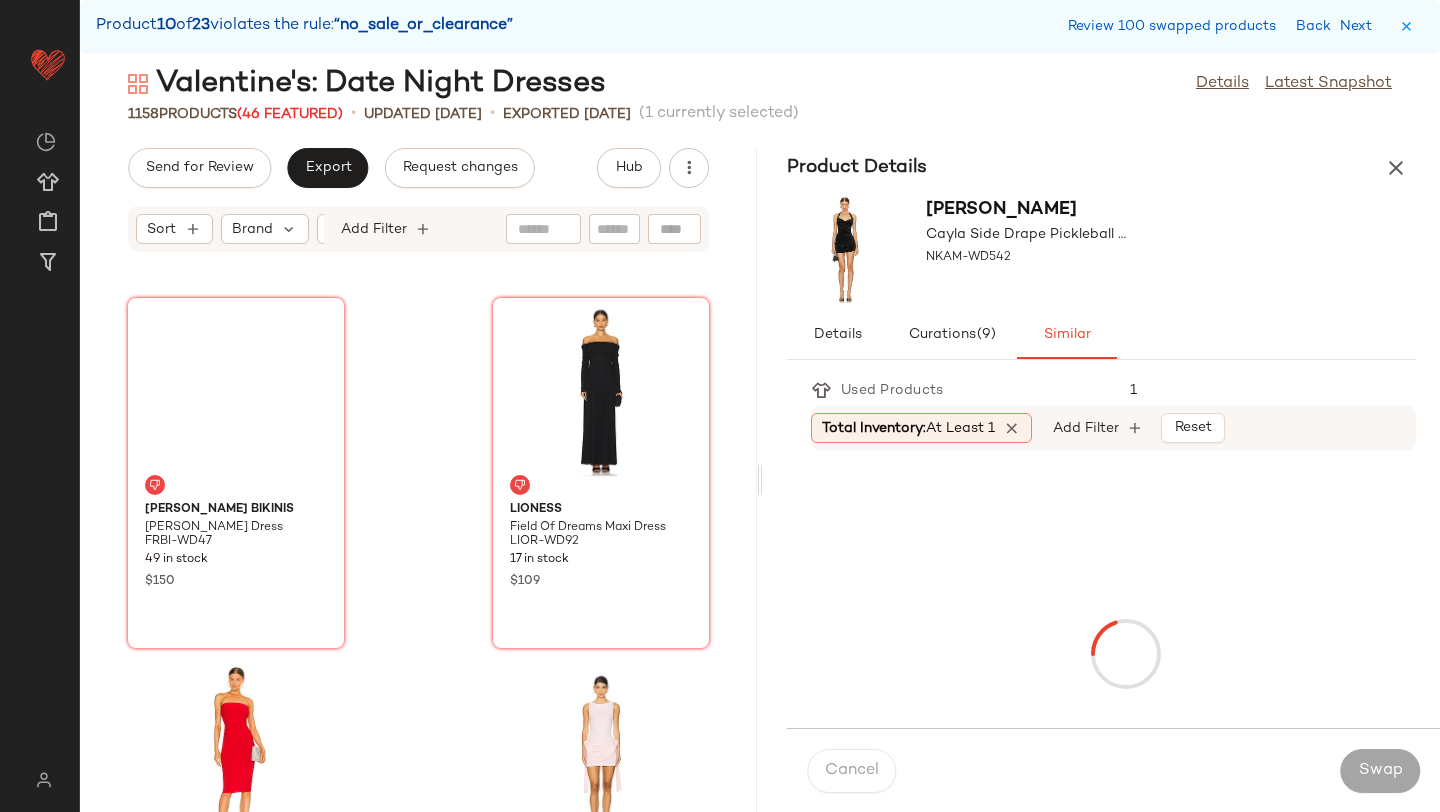 scroll, scrollTop: 185928, scrollLeft: 0, axis: vertical 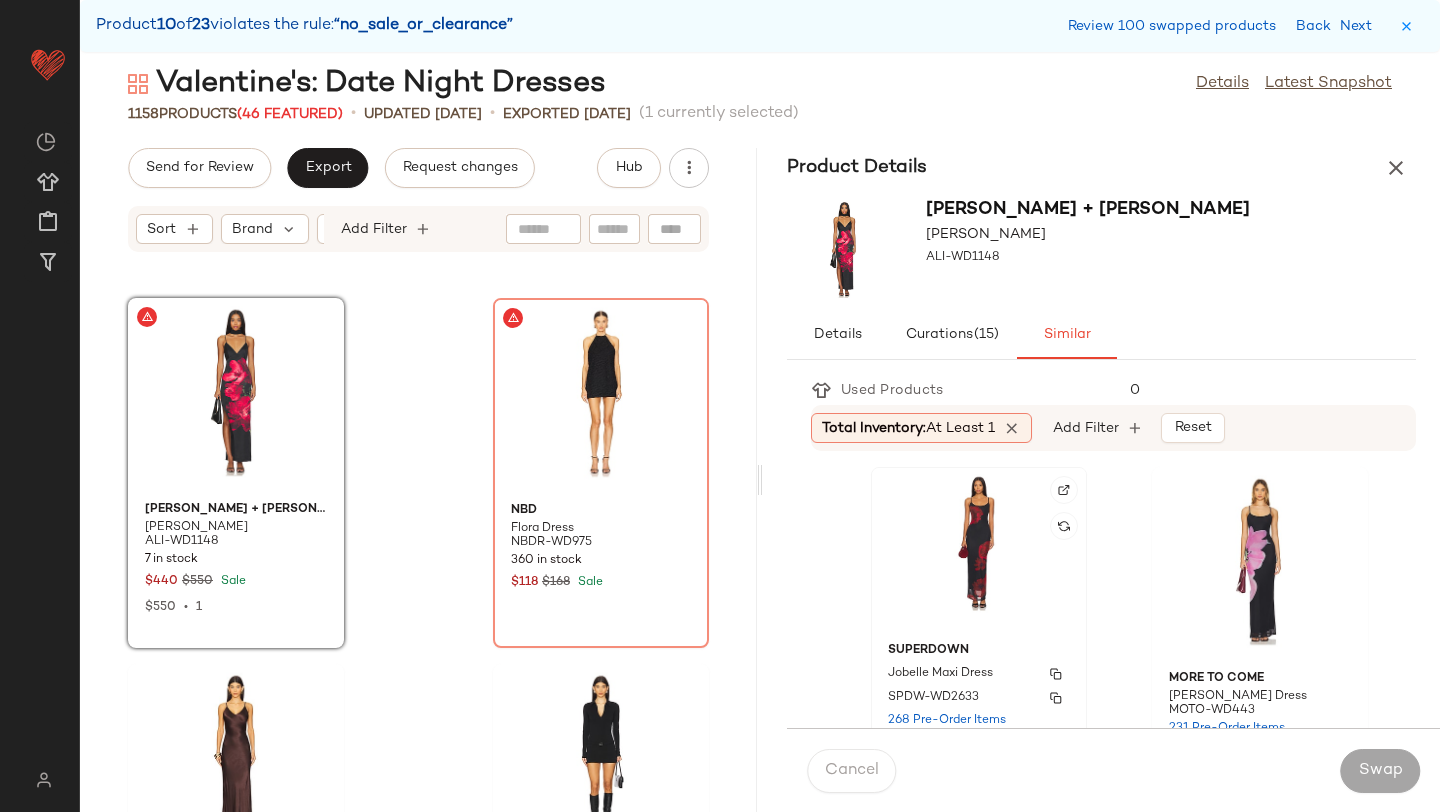 click on "superdown Jobelle Maxi Dress SPDW-WD2633 268 Pre-Order Items $88 $88  •  1" 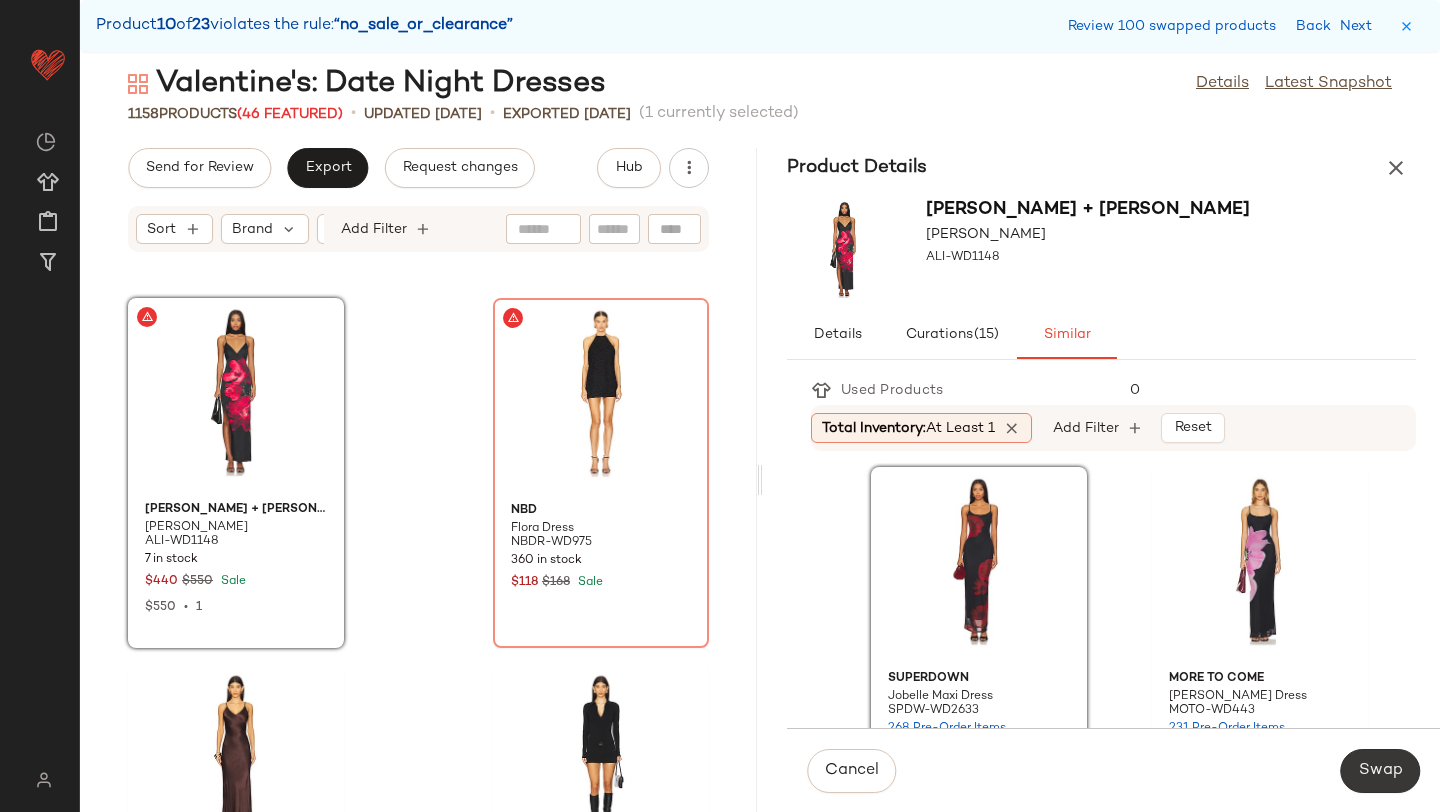 click on "Swap" 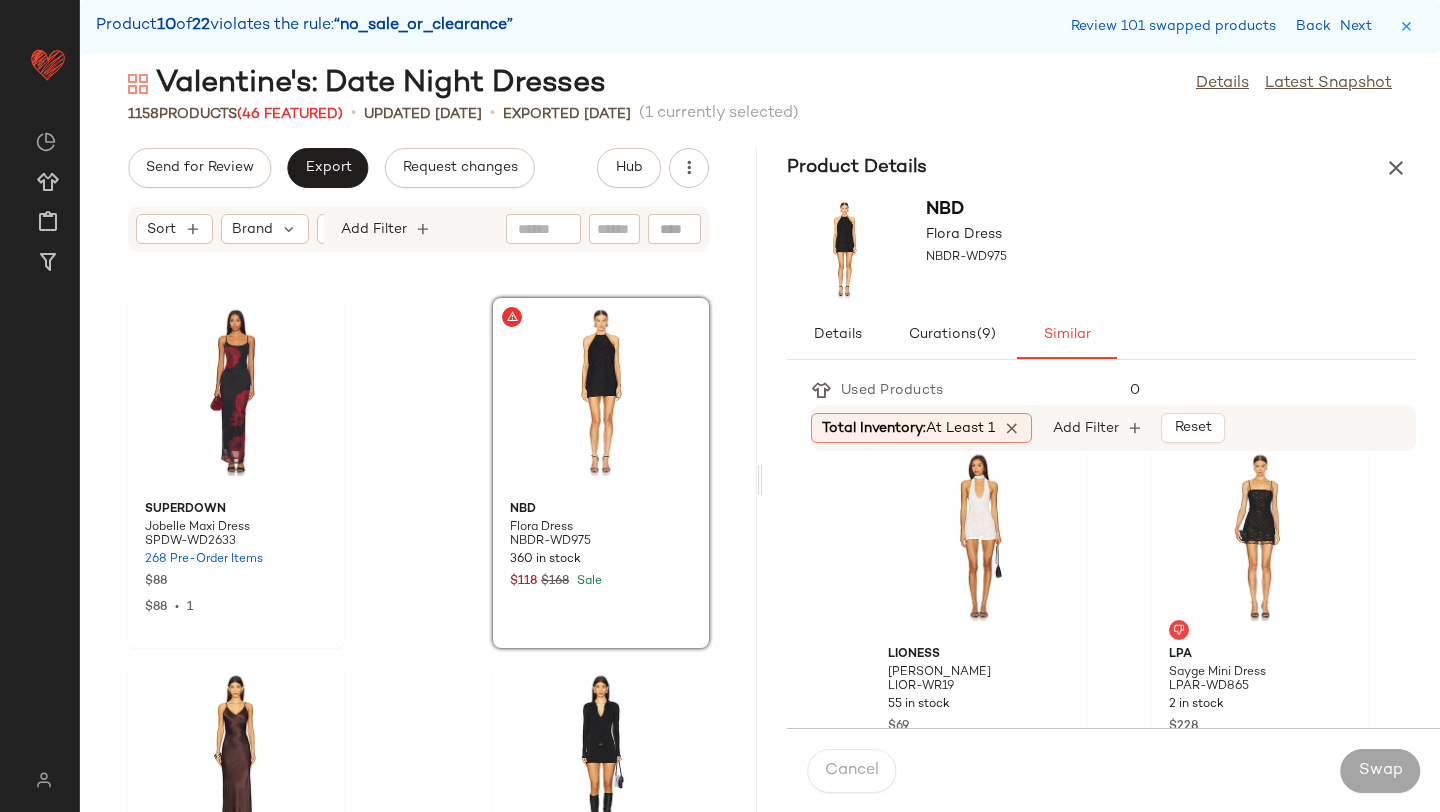 scroll, scrollTop: 761, scrollLeft: 0, axis: vertical 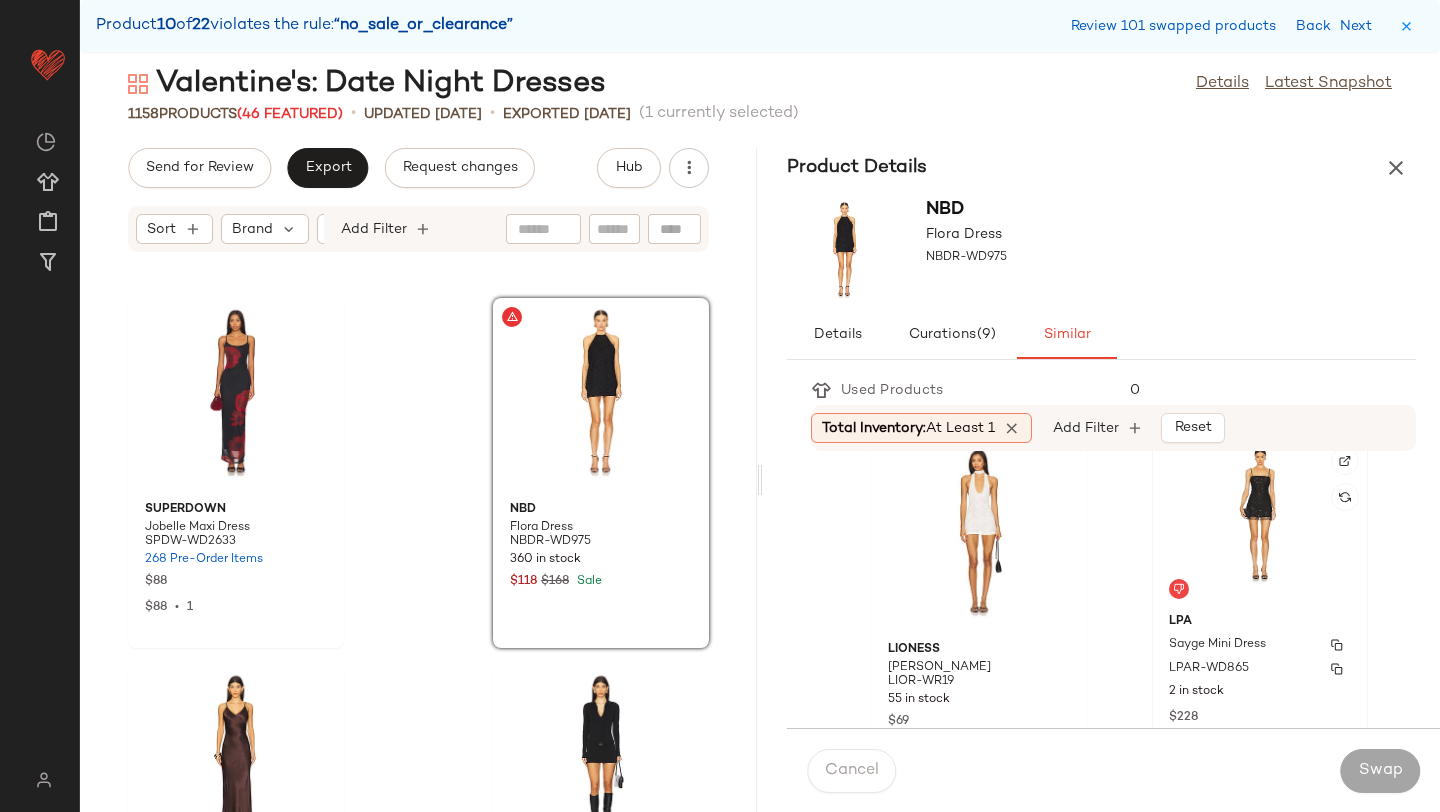 click on "Sayge Mini Dress" at bounding box center [1217, 645] 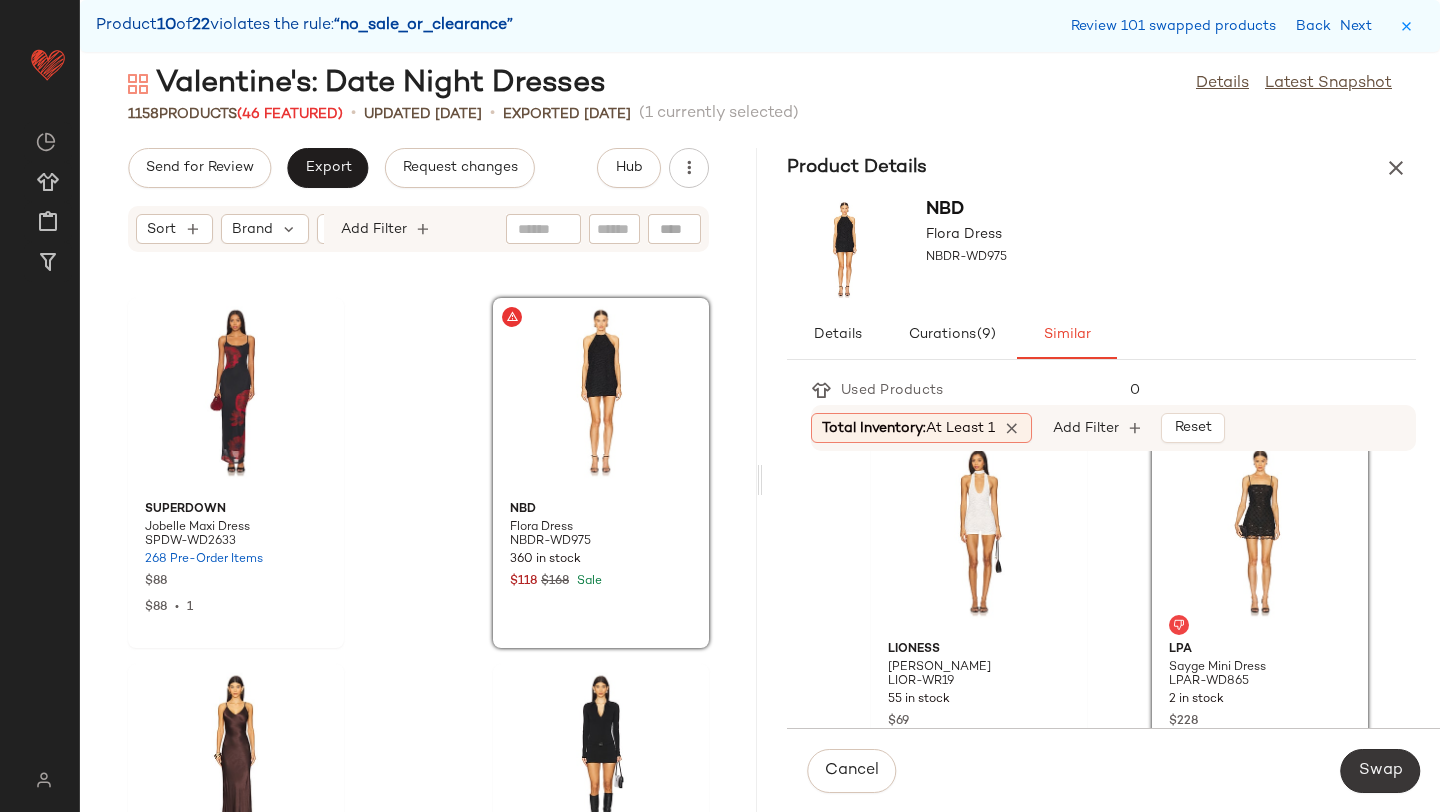 click on "Swap" 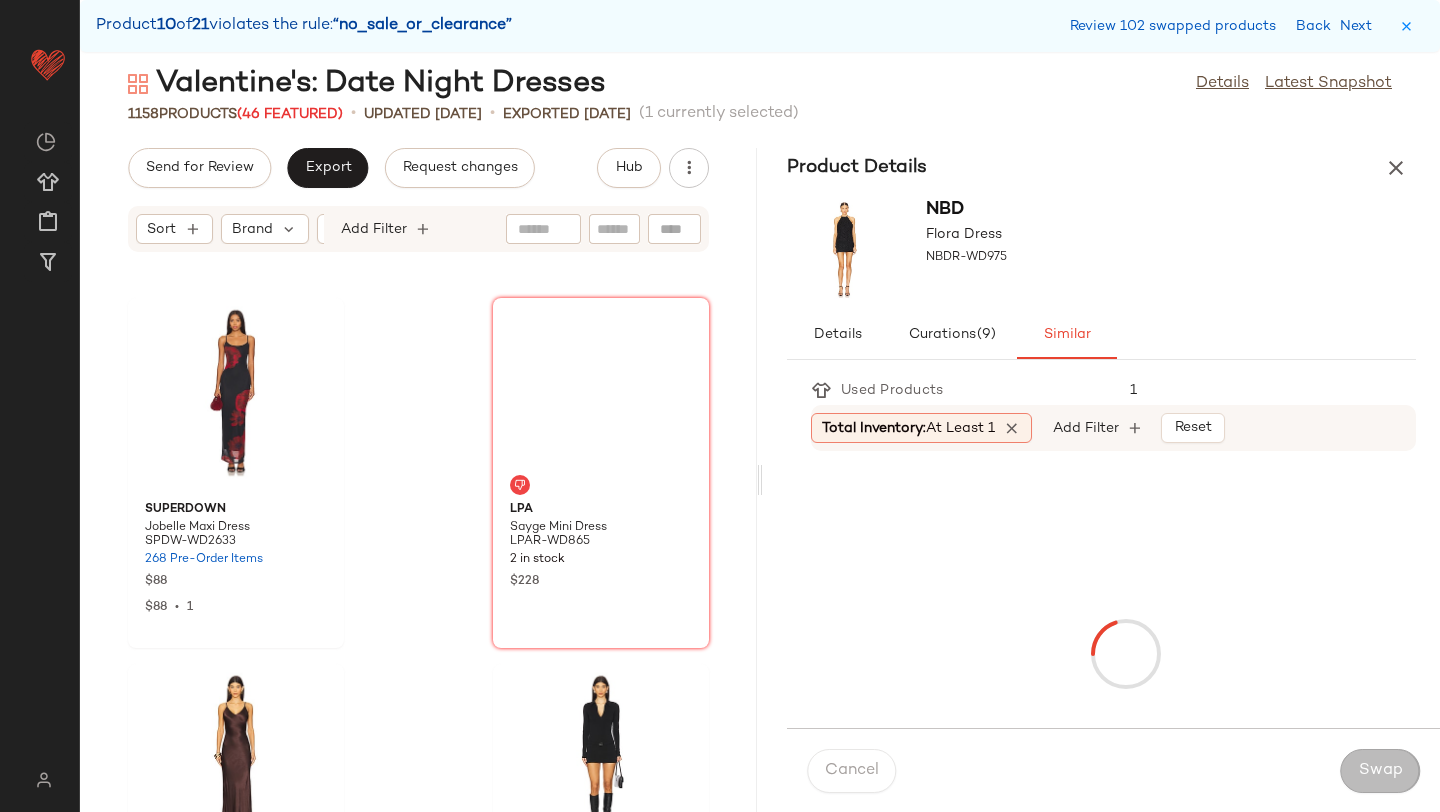 scroll, scrollTop: 186660, scrollLeft: 0, axis: vertical 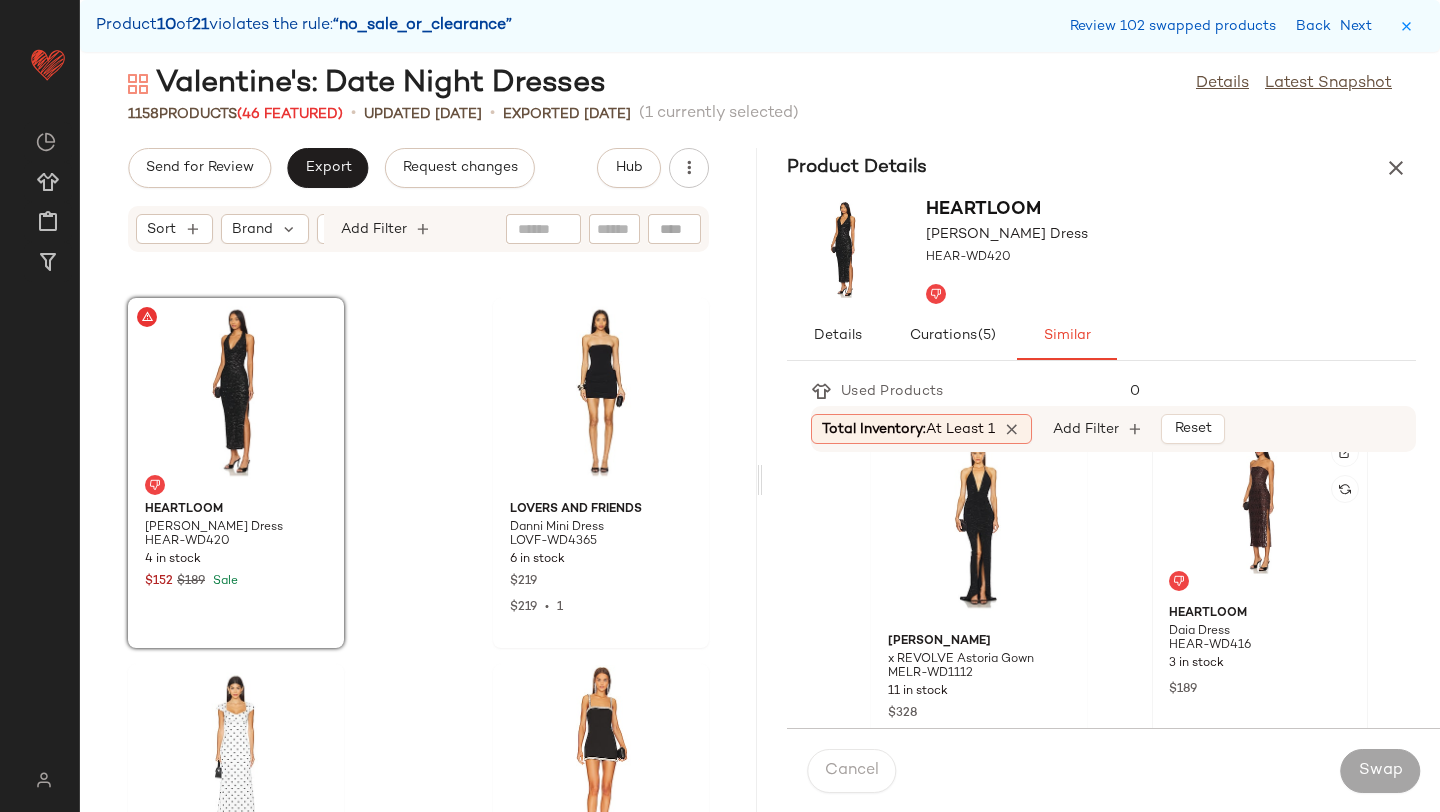 click 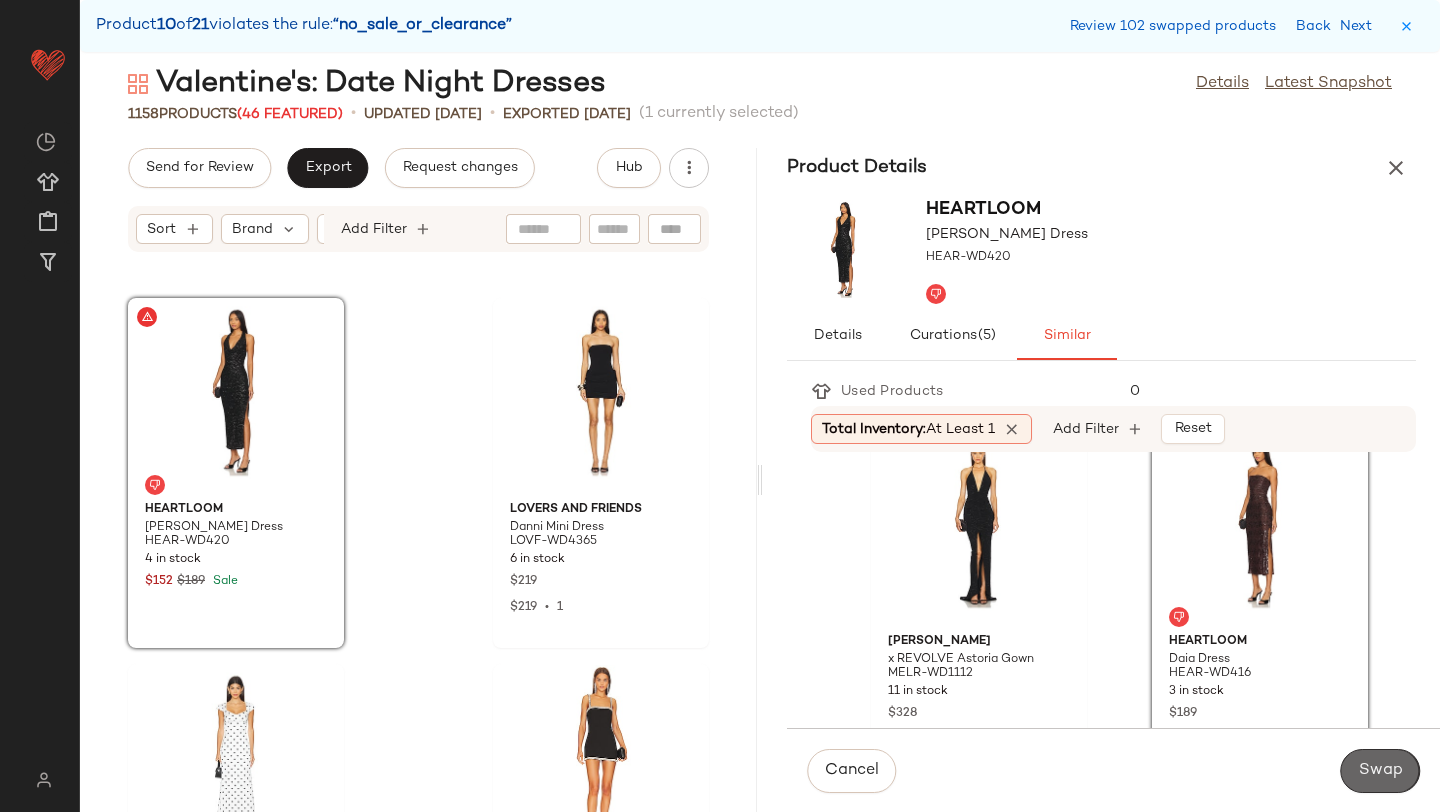 click on "Swap" 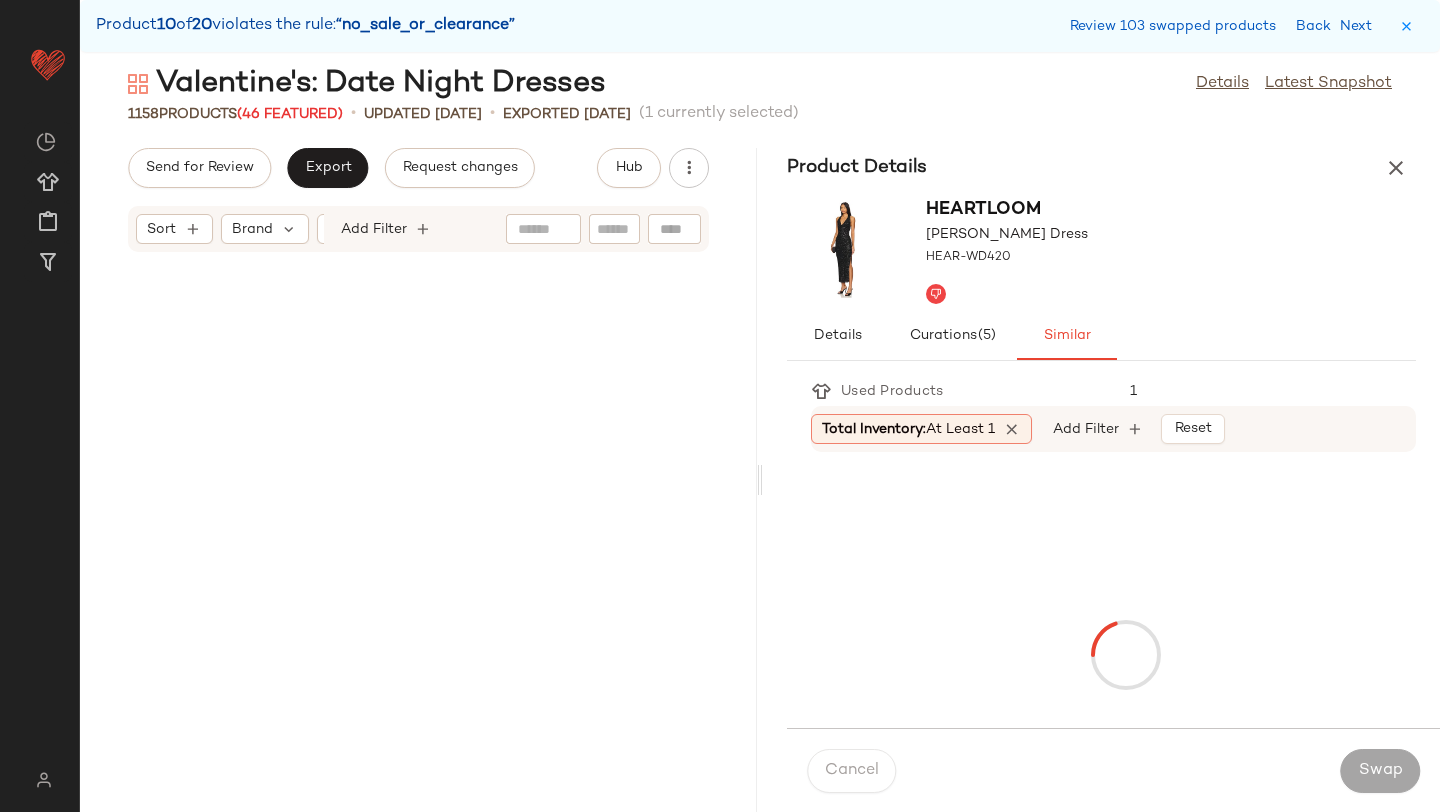 scroll, scrollTop: 194712, scrollLeft: 0, axis: vertical 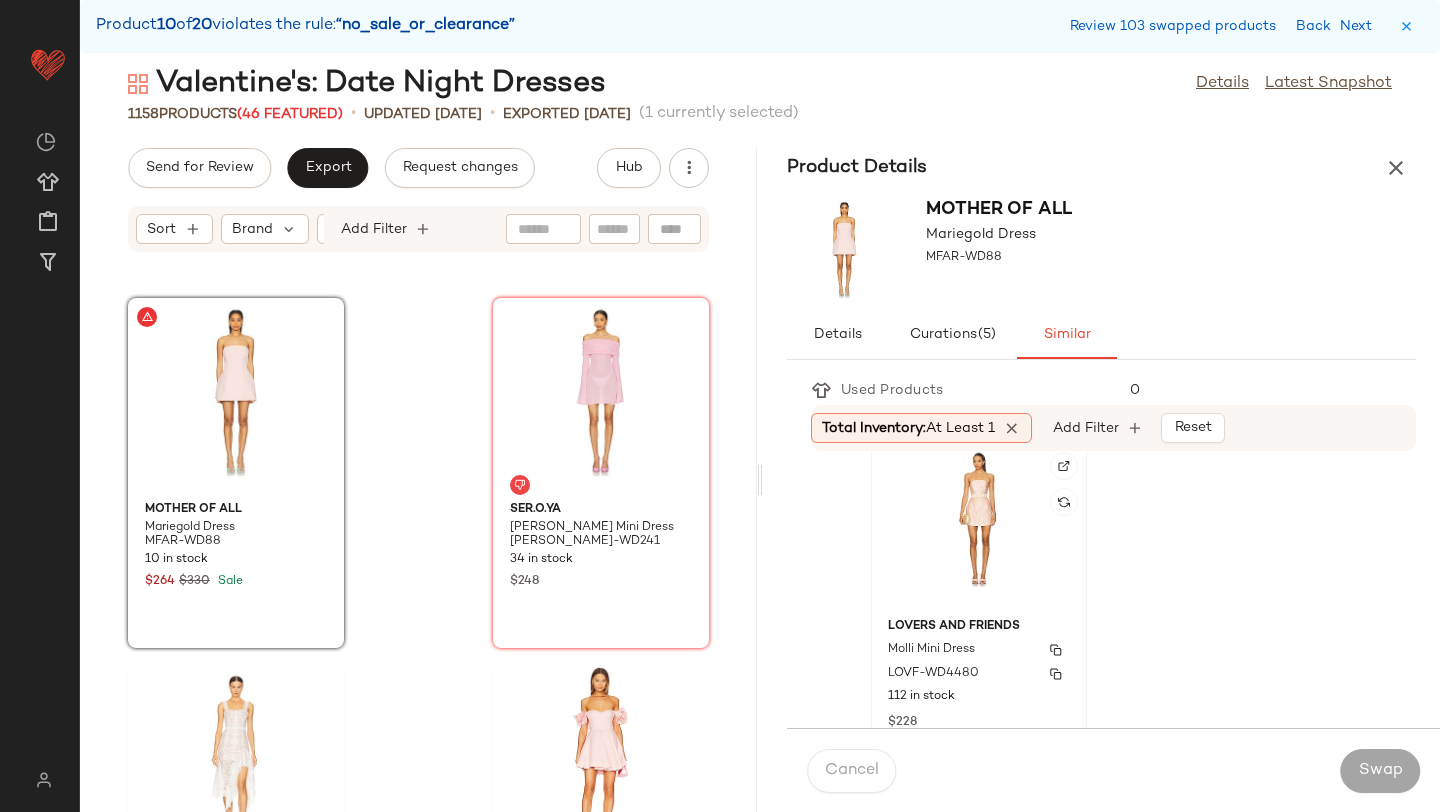 click on "Lovers and Friends" at bounding box center [979, 627] 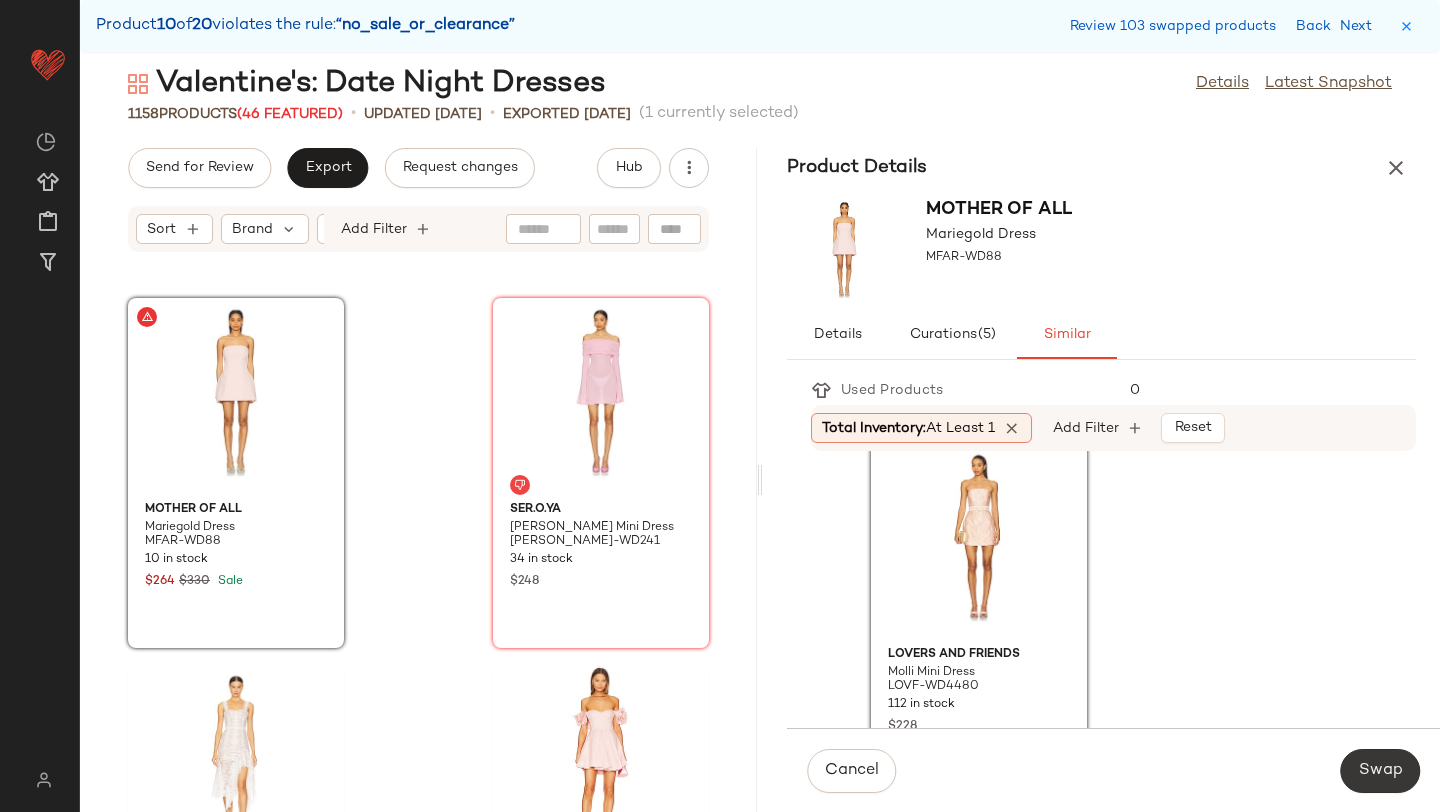 click on "Swap" 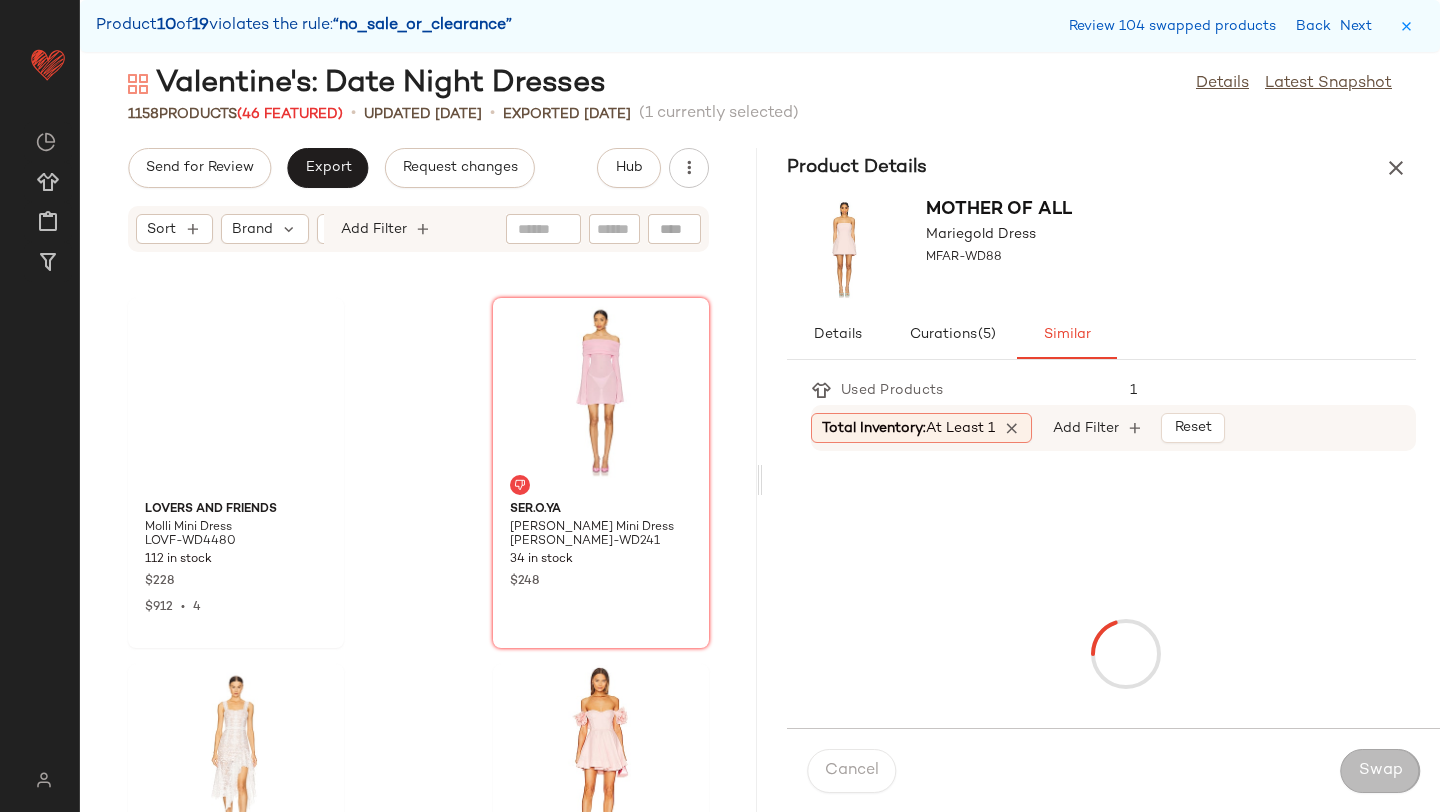 scroll, scrollTop: 196908, scrollLeft: 0, axis: vertical 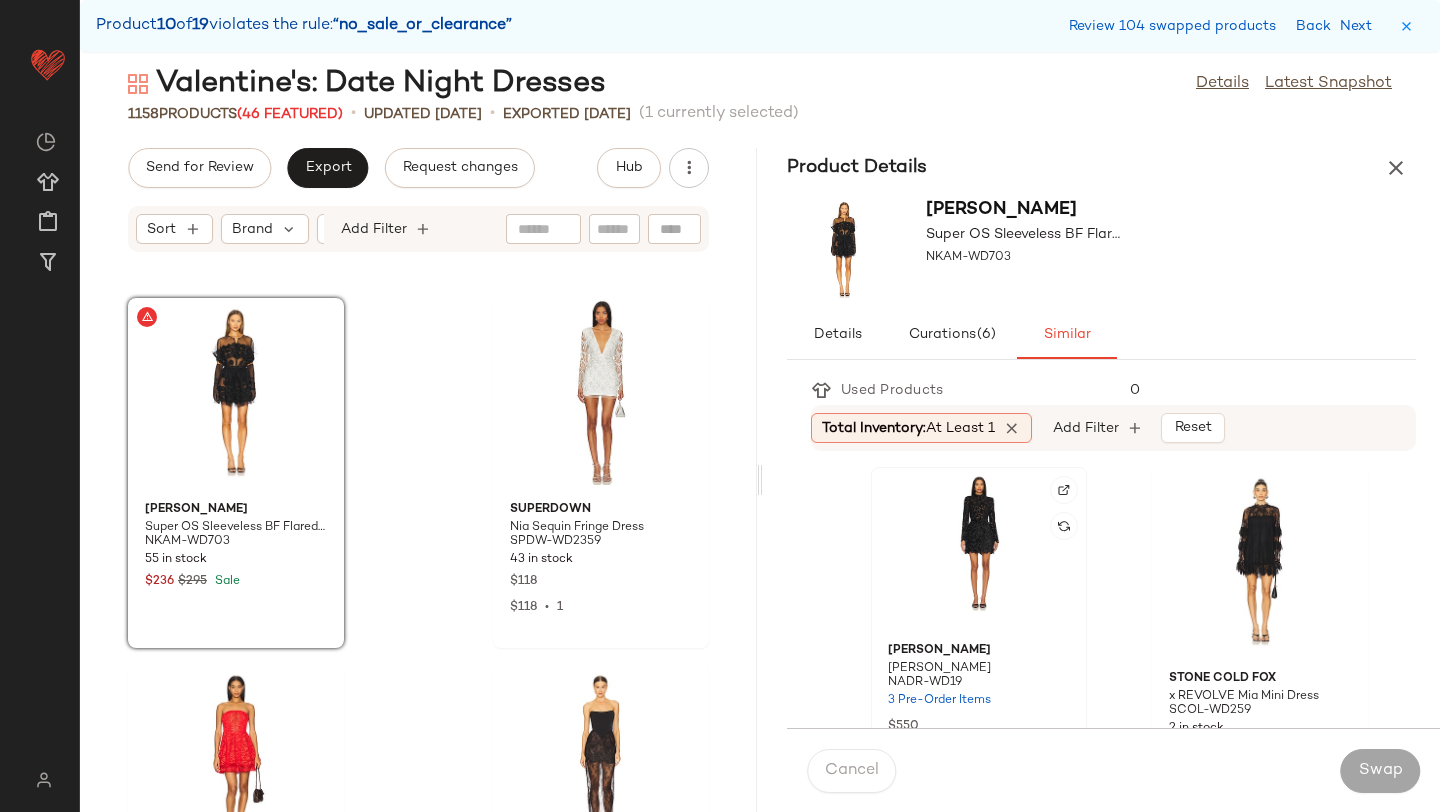 click 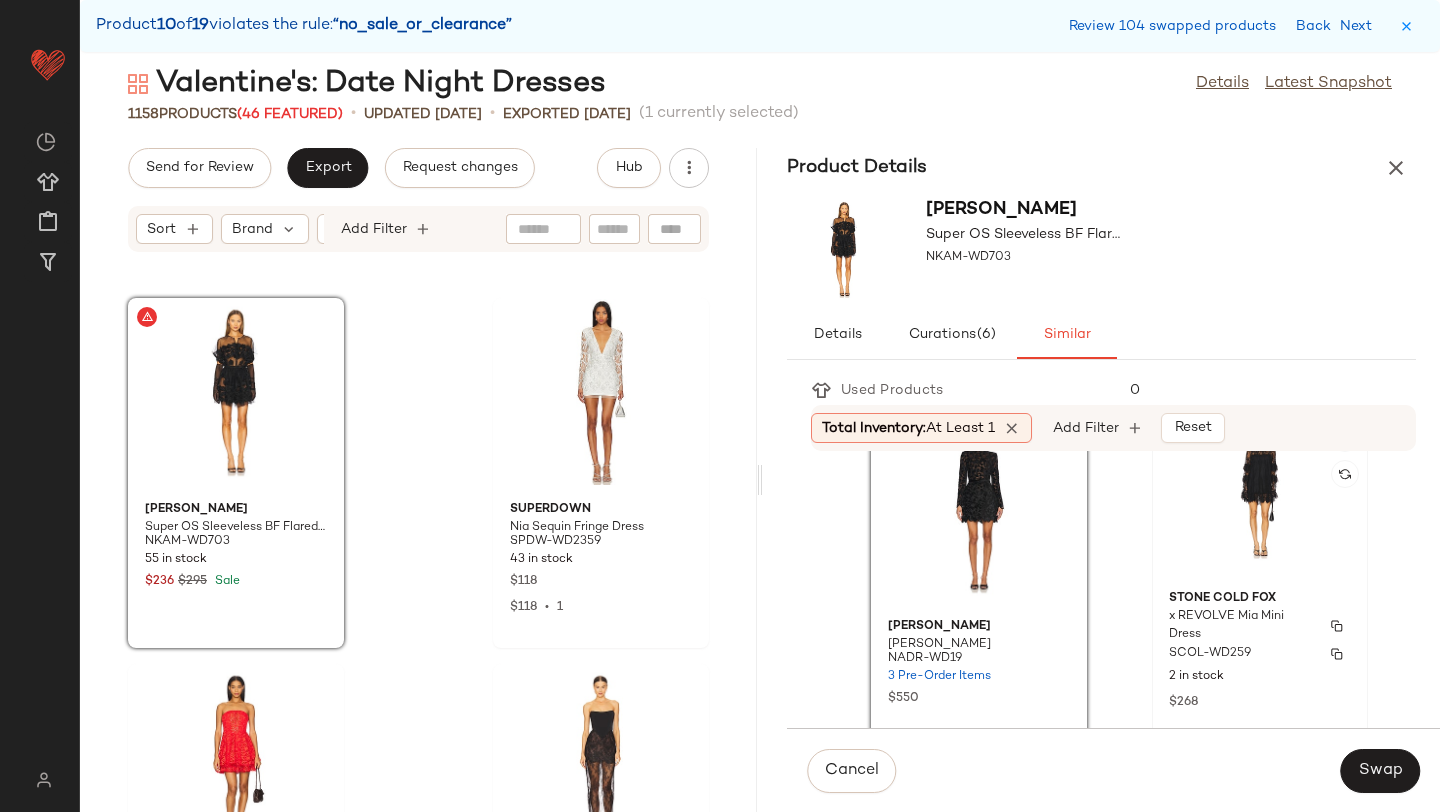 scroll, scrollTop: 74, scrollLeft: 0, axis: vertical 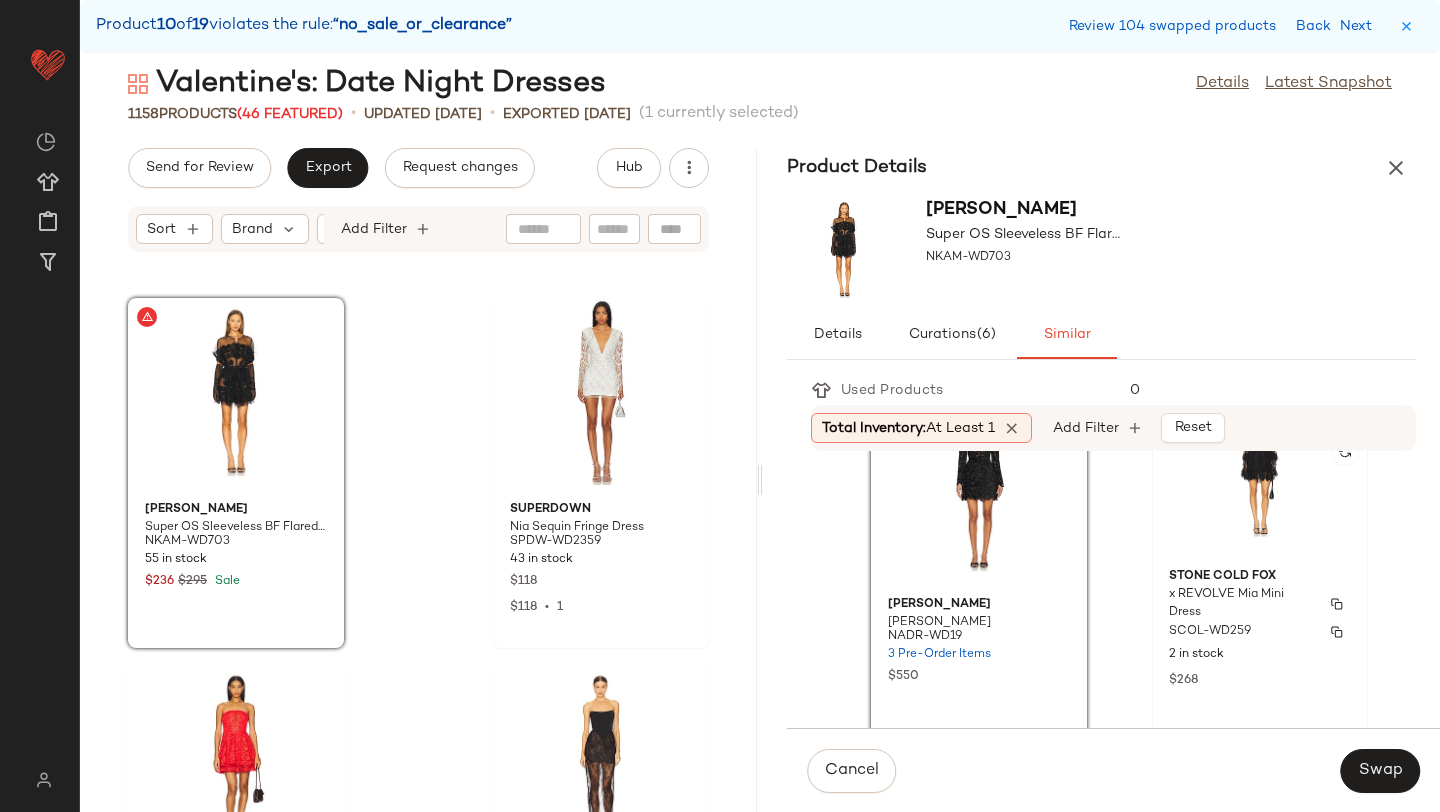 click on "Stone Cold Fox x REVOLVE Mia Mini Dress SCOL-WD259 2 in stock $268" 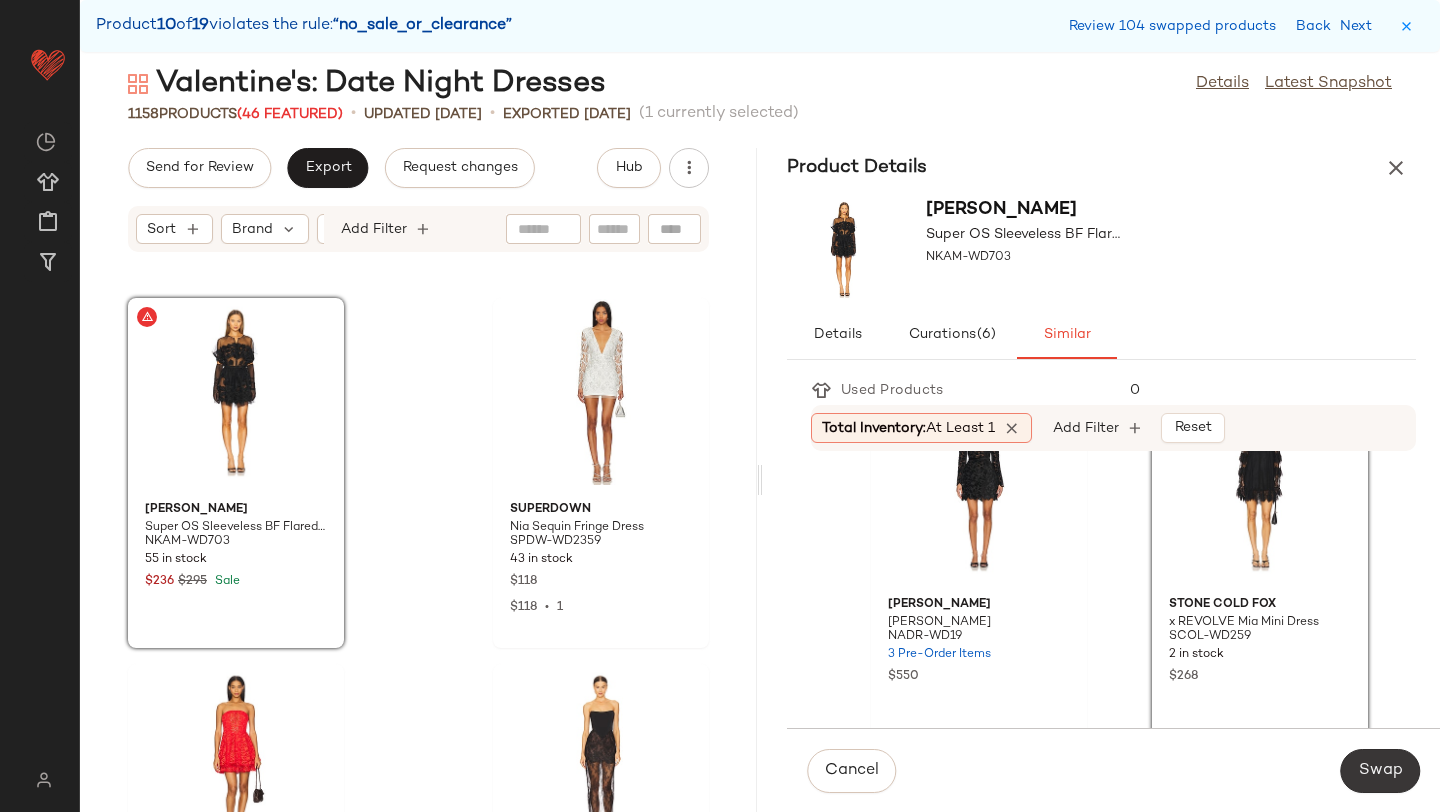 click on "Swap" 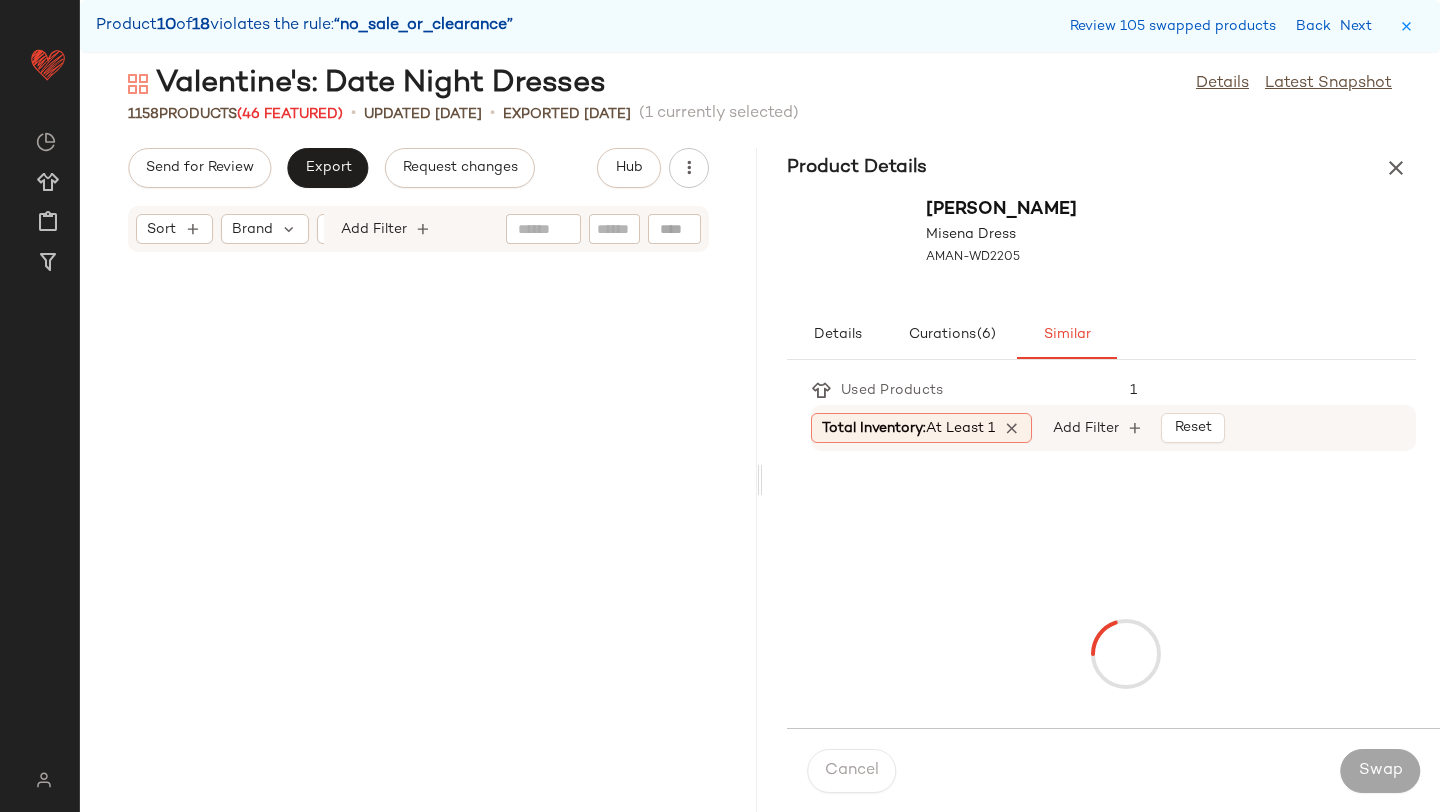 scroll, scrollTop: 198738, scrollLeft: 0, axis: vertical 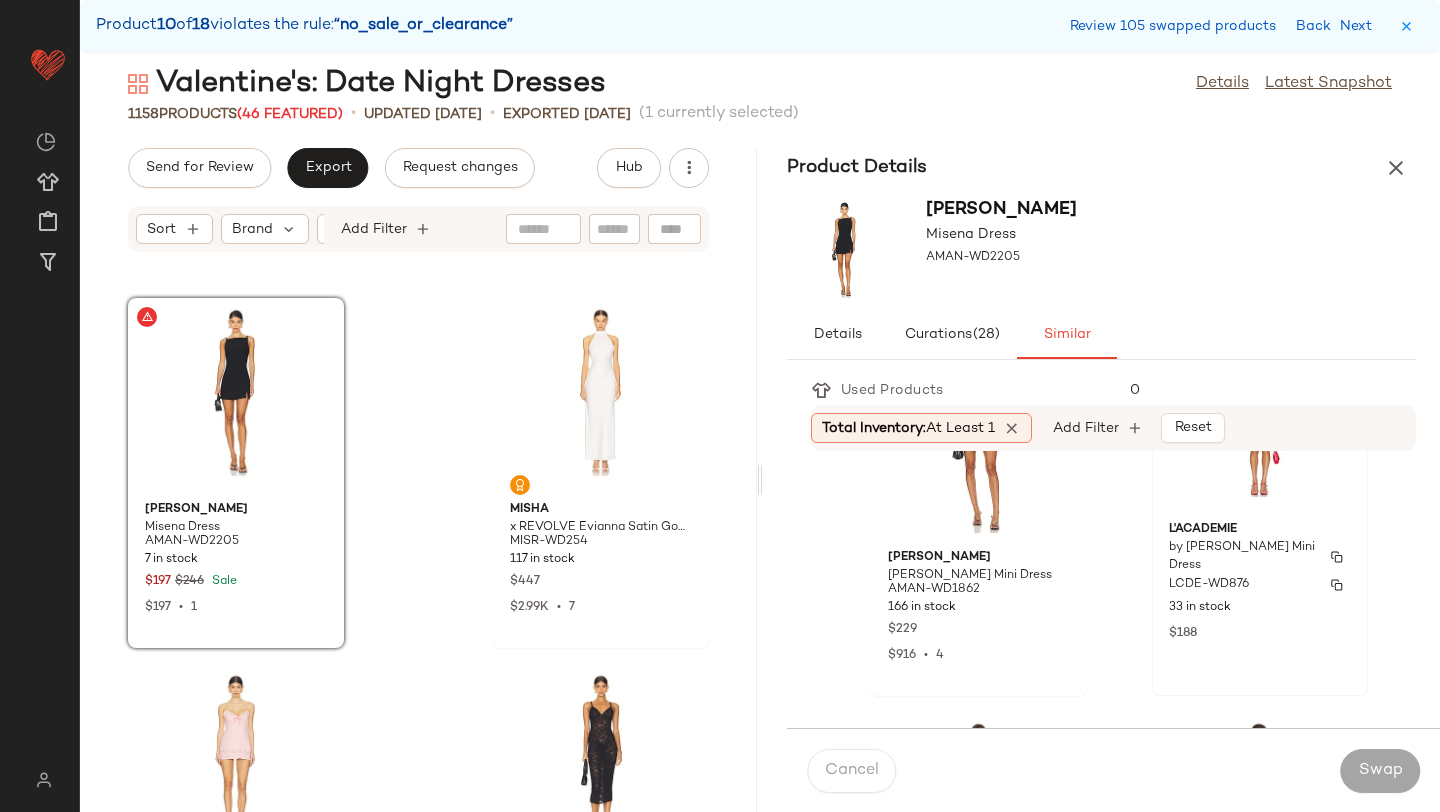 click on "L'Academie by Marianna Cyra Mini Dress LCDE-WD876 33 in stock $188" 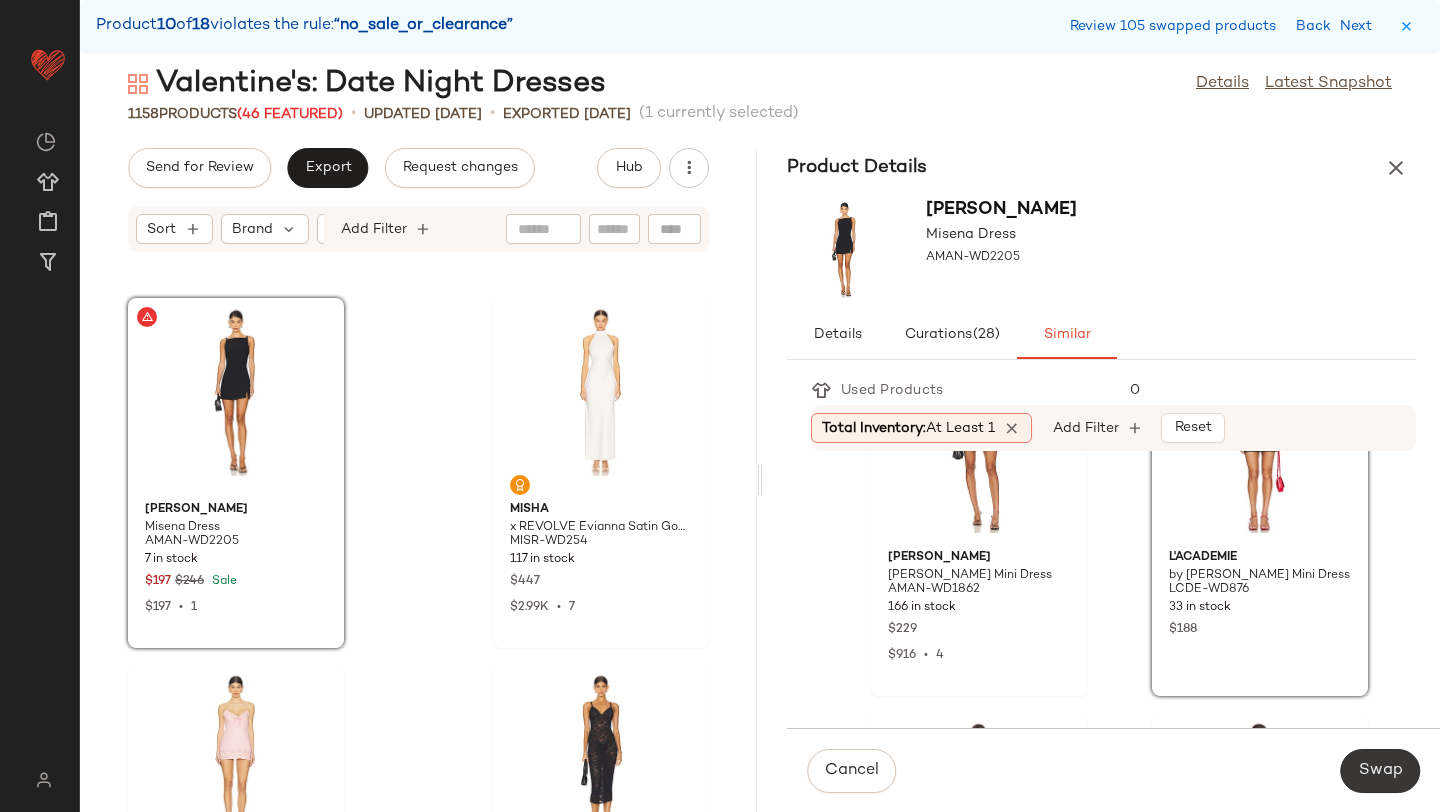 click on "Swap" at bounding box center [1380, 771] 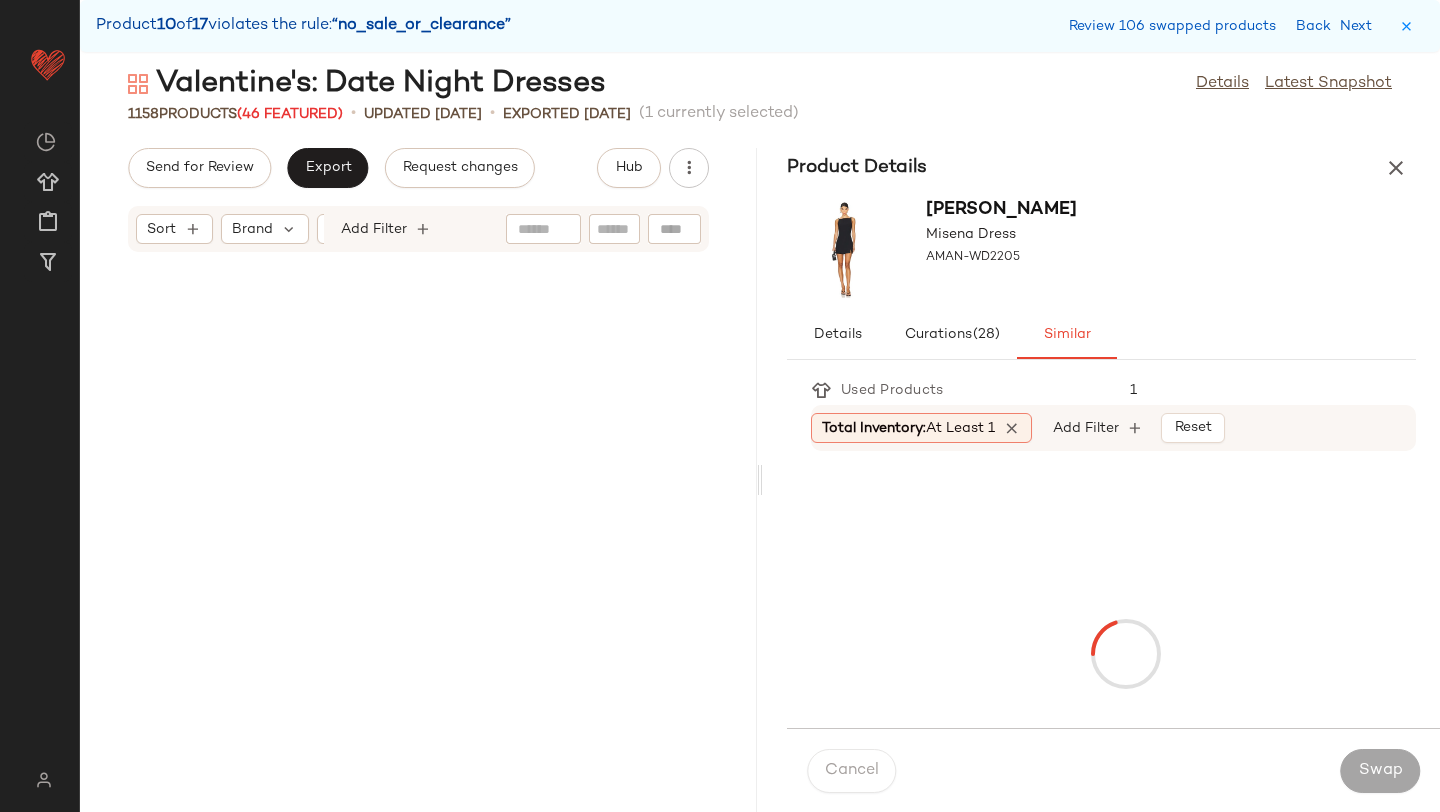 scroll, scrollTop: 199836, scrollLeft: 0, axis: vertical 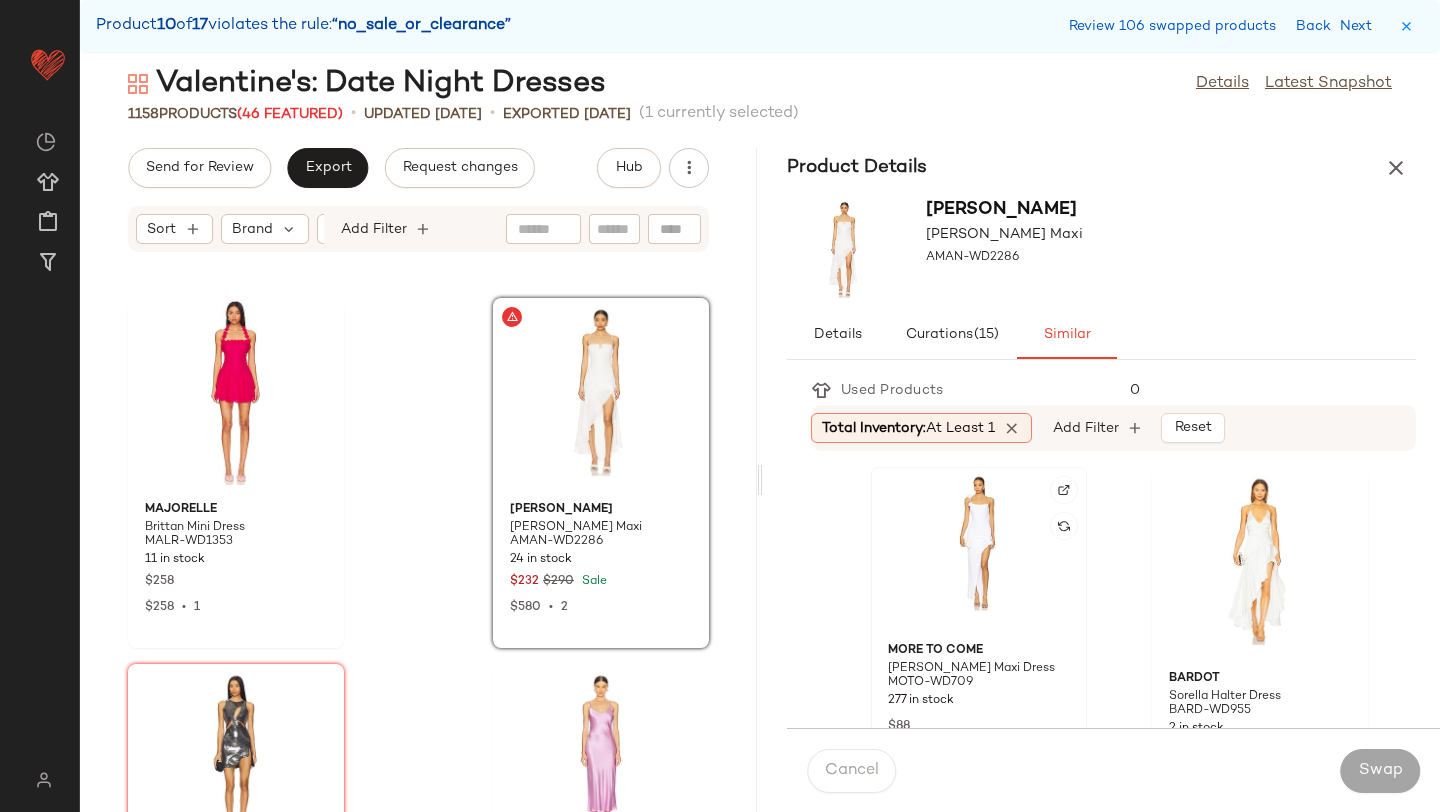click 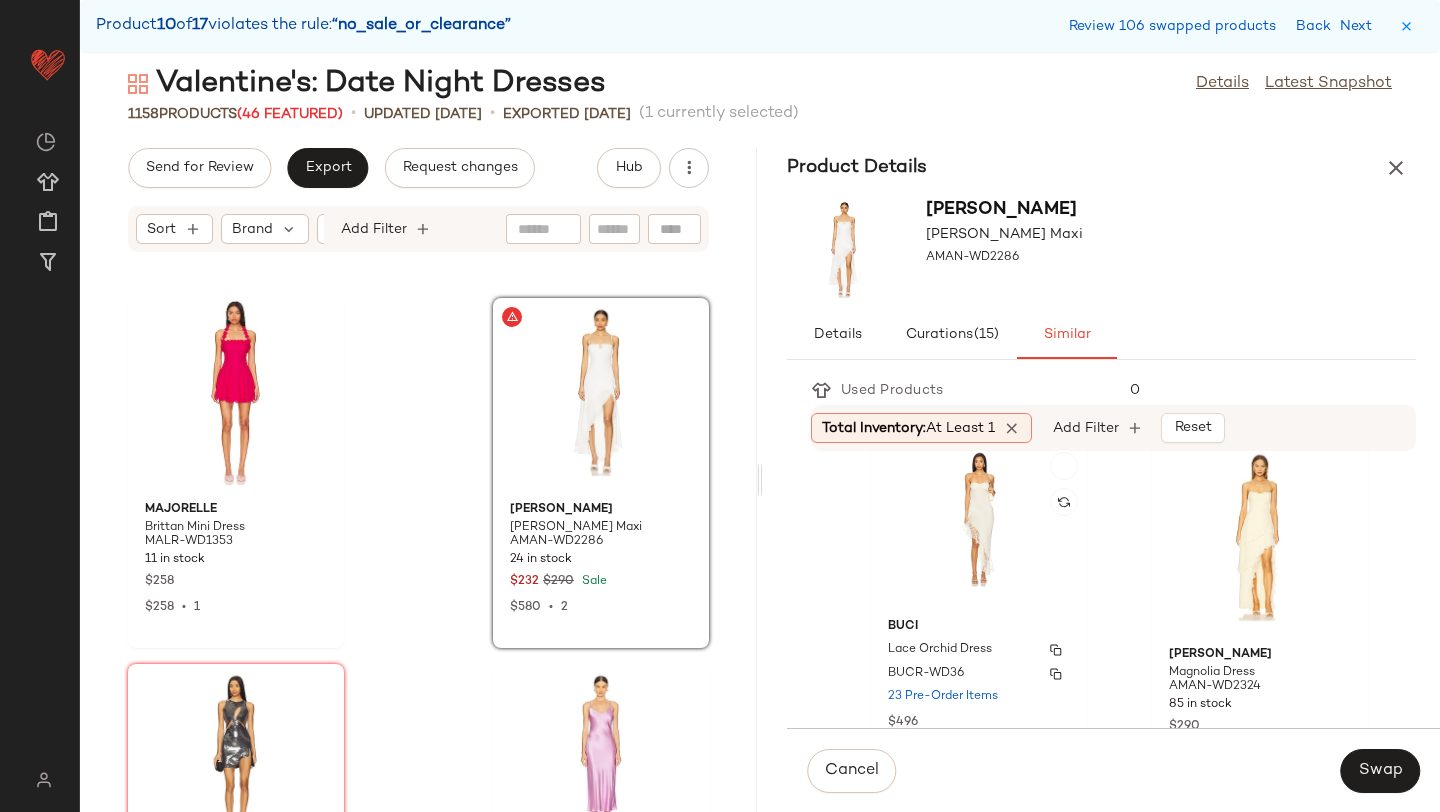 scroll, scrollTop: 396, scrollLeft: 0, axis: vertical 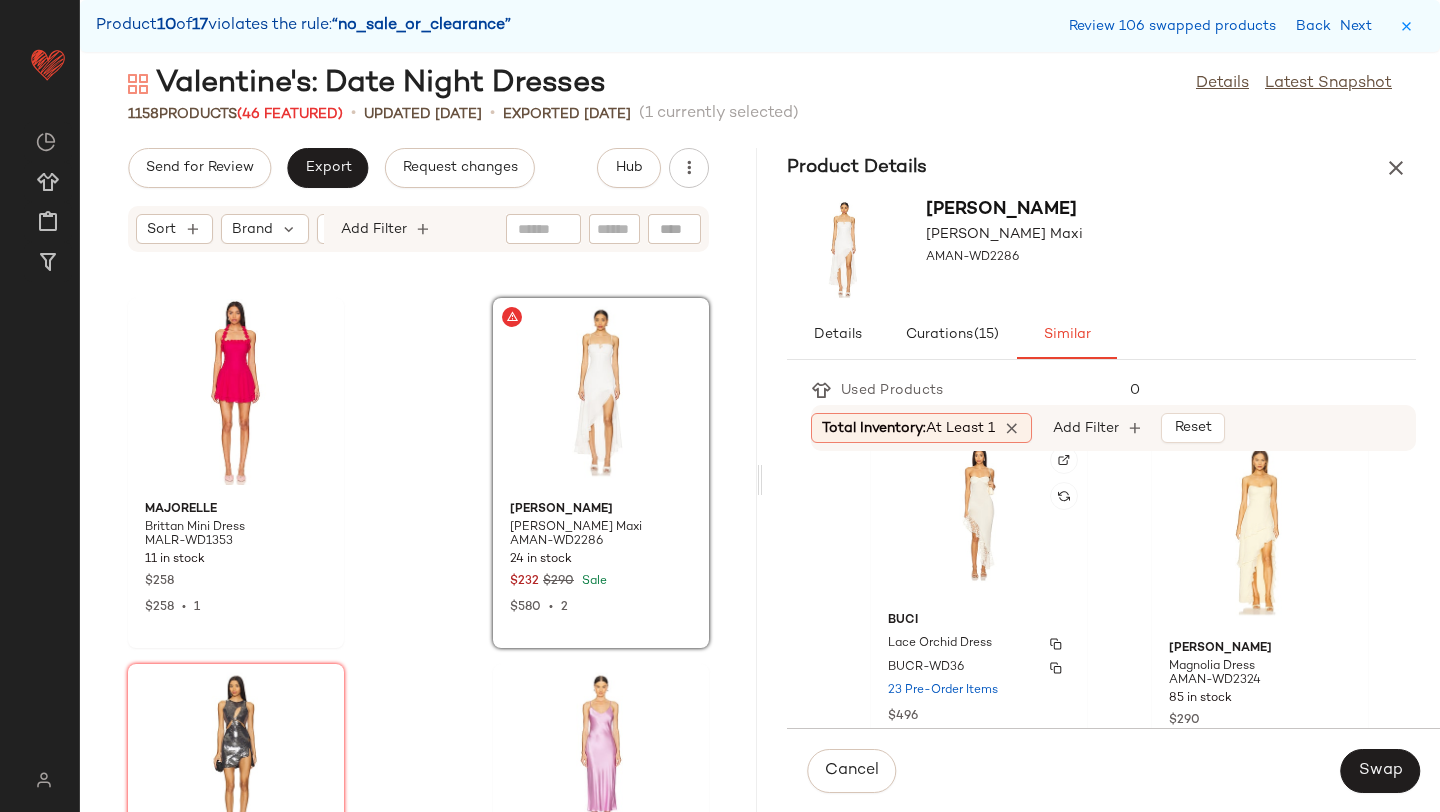 click on "BUCI" at bounding box center [979, 621] 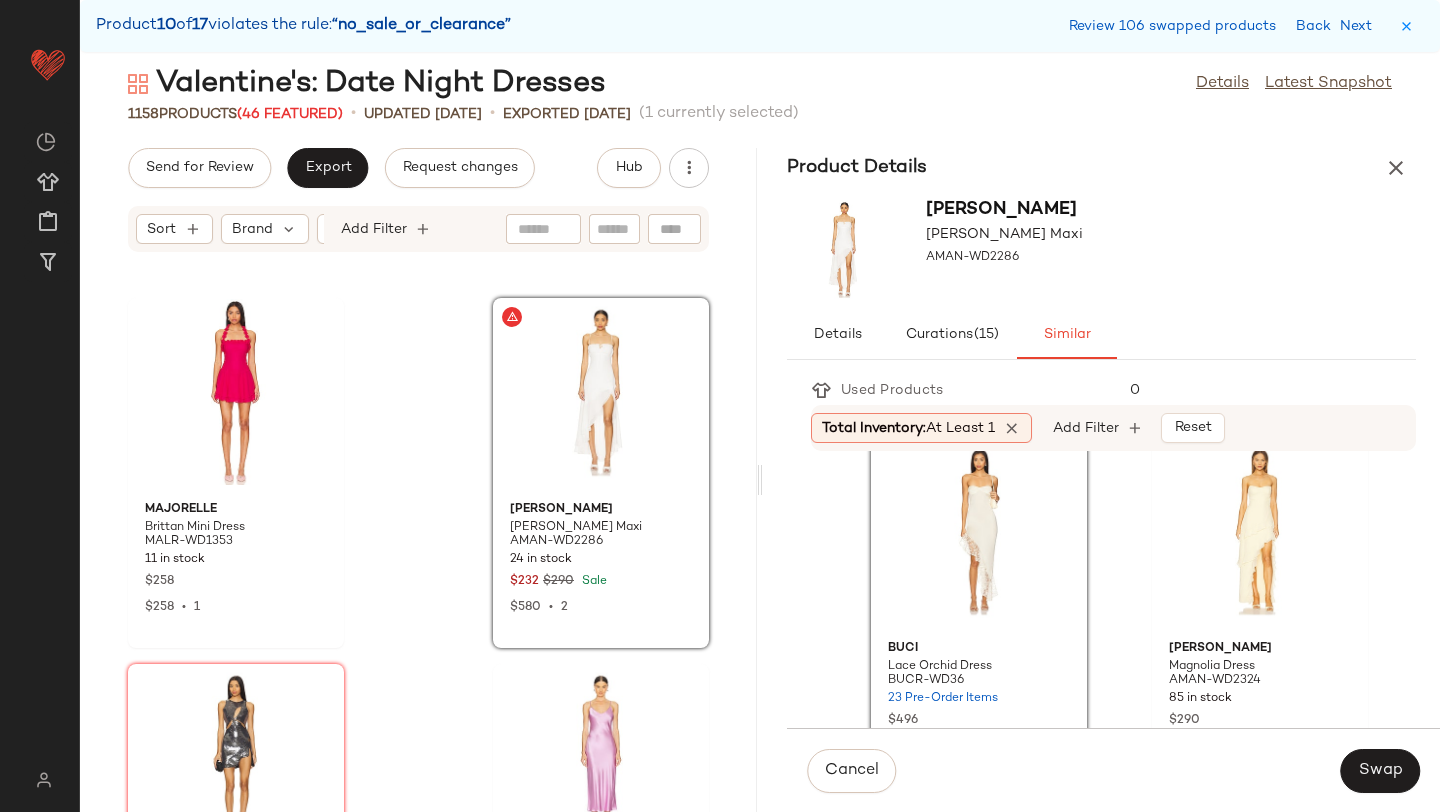 click on "Cancel   Swap" at bounding box center (1113, 770) 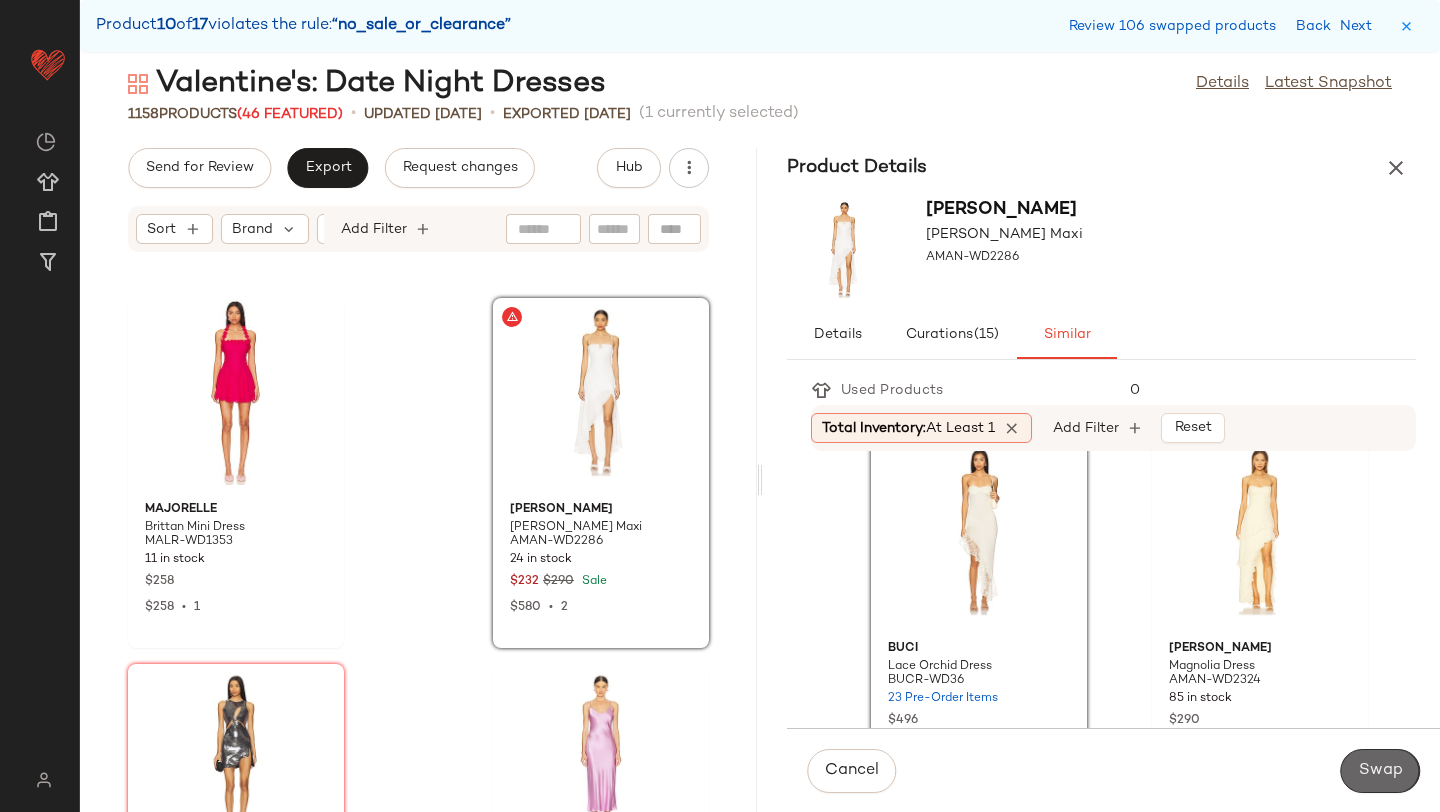 click on "Swap" 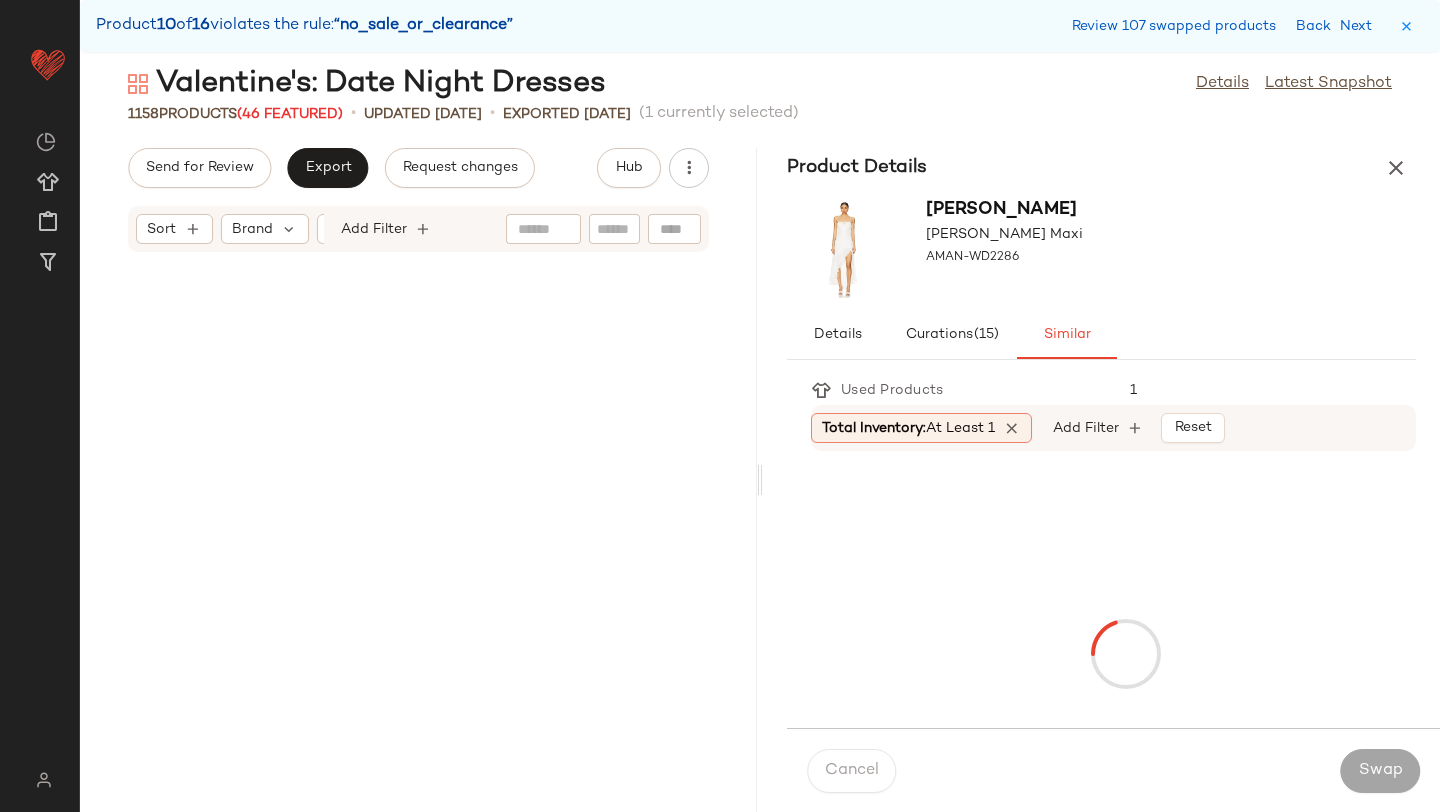 scroll, scrollTop: 200568, scrollLeft: 0, axis: vertical 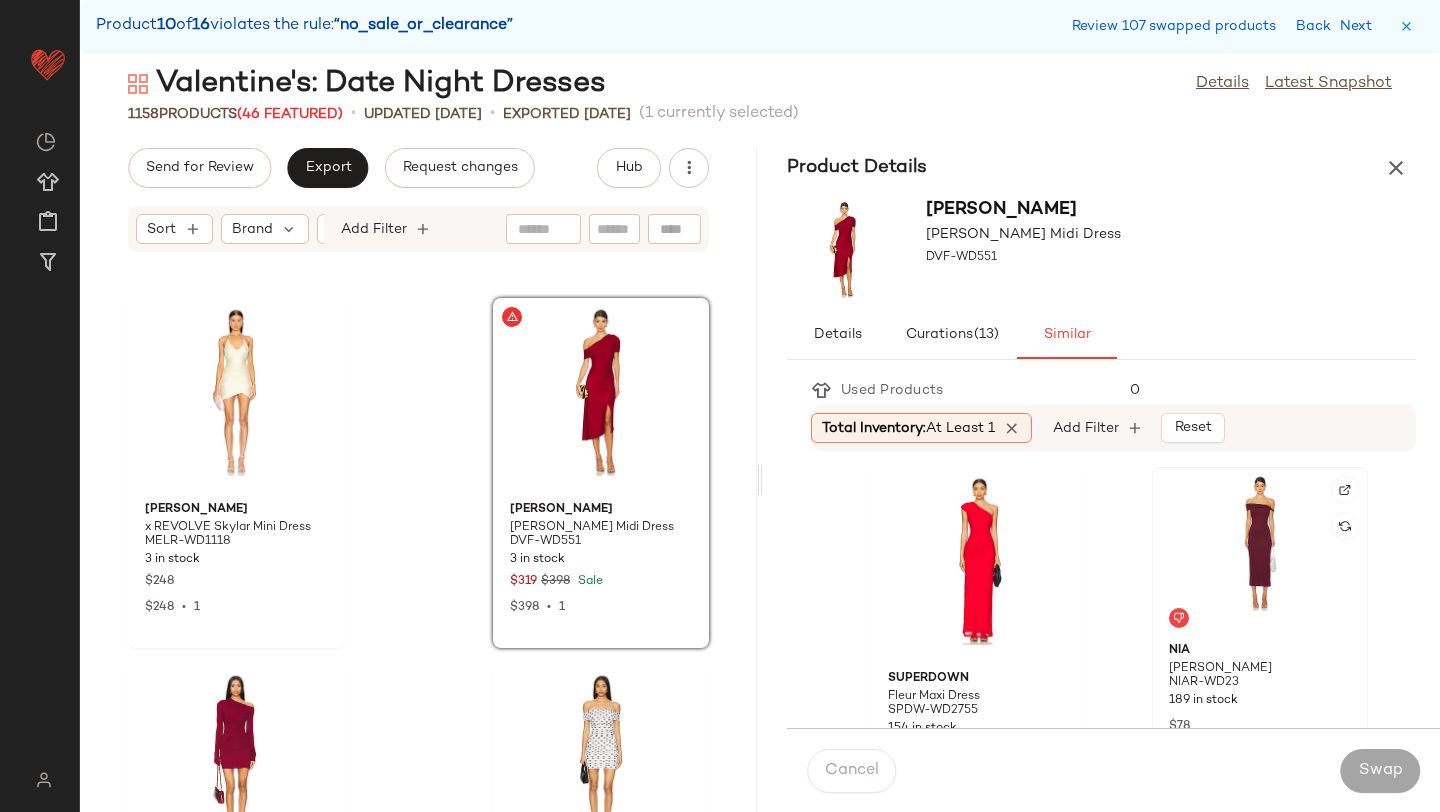 click 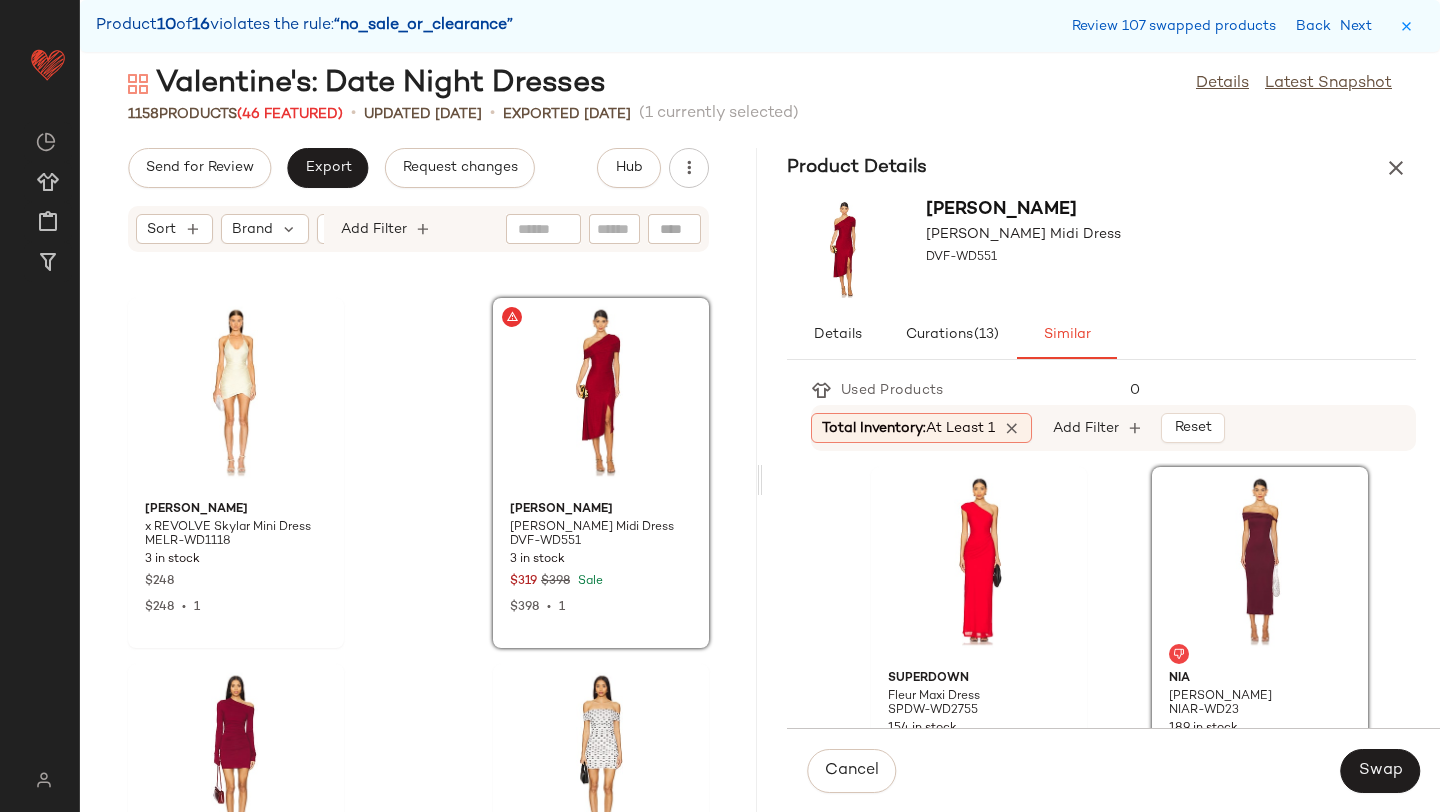 click on "Cancel   Swap" at bounding box center (1113, 770) 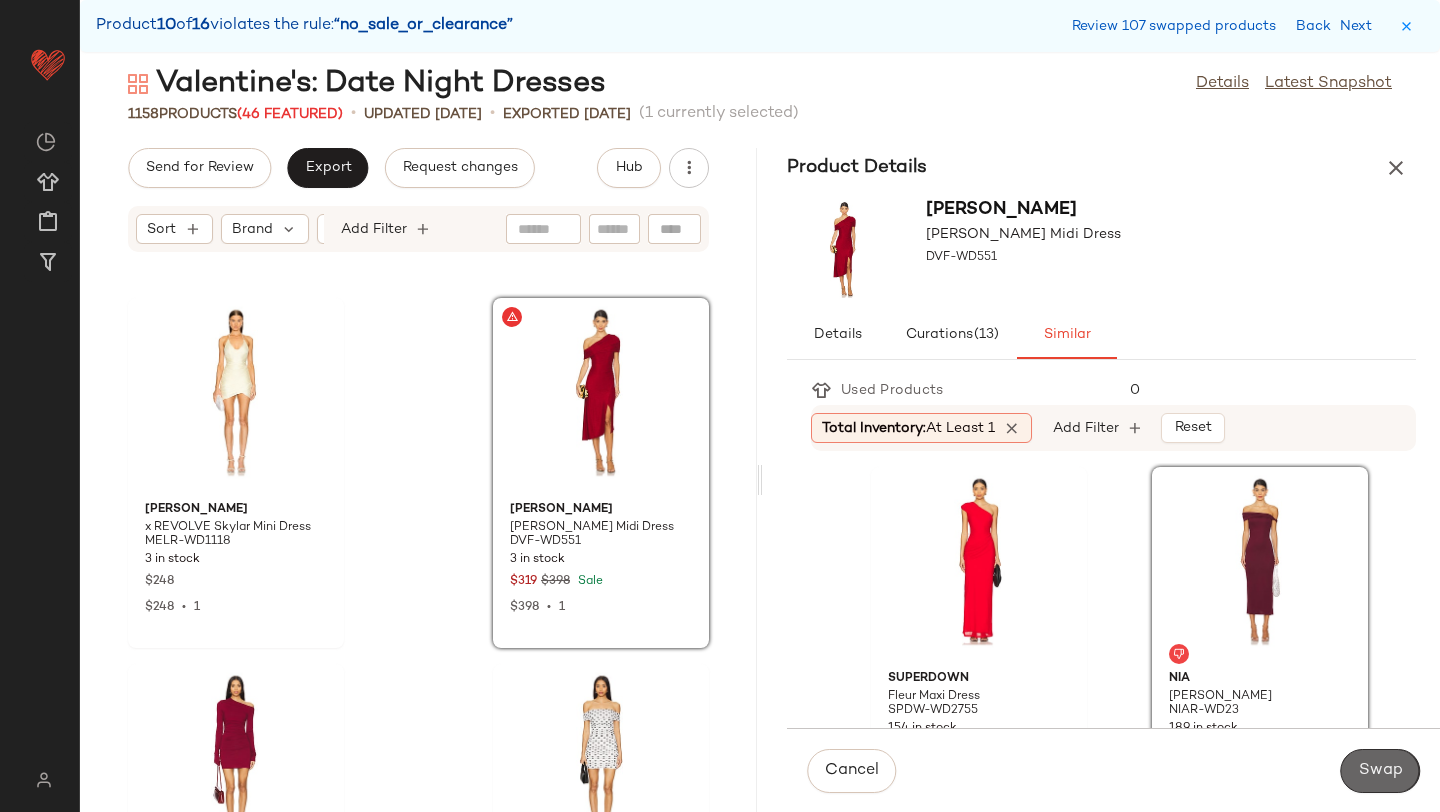 click on "Swap" 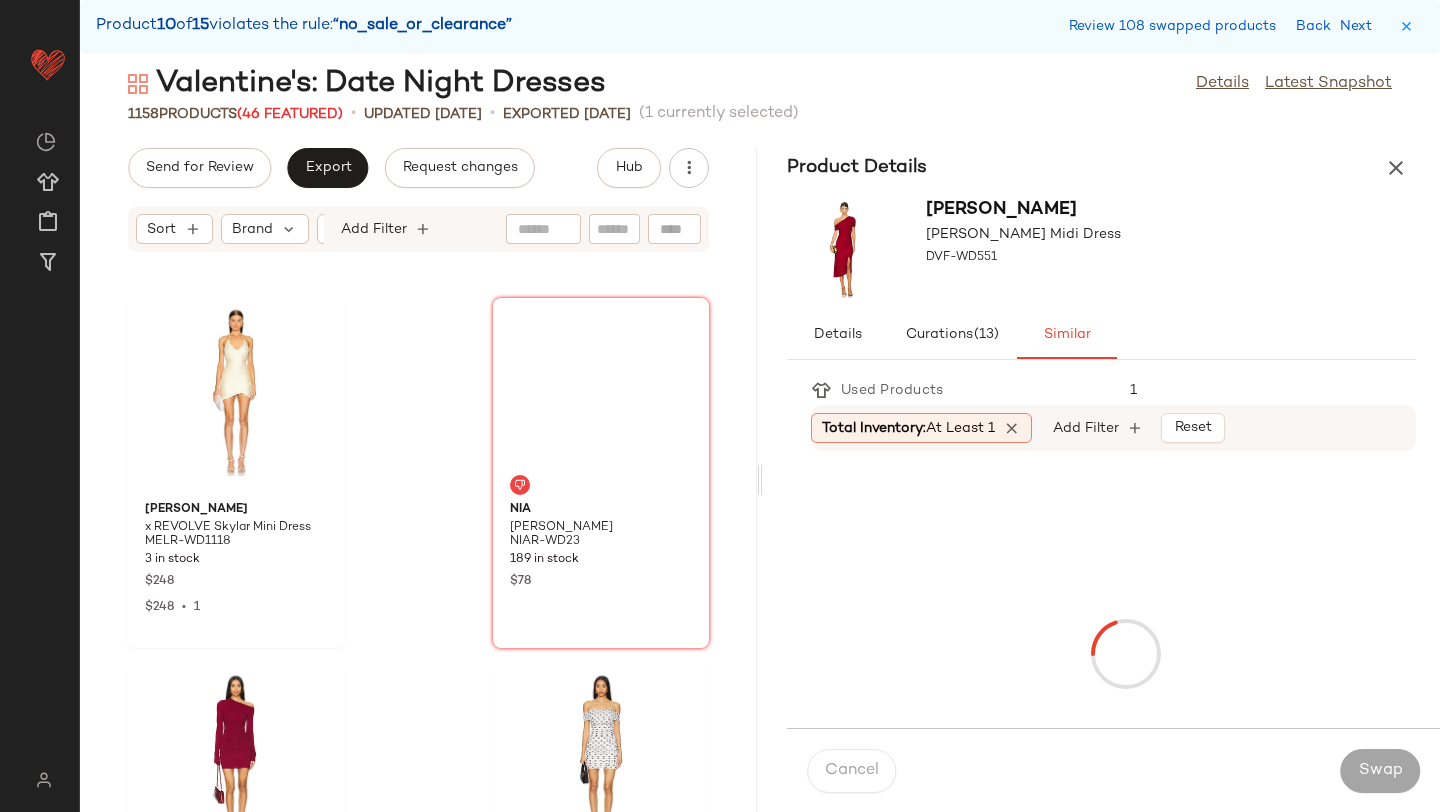 scroll, scrollTop: 201300, scrollLeft: 0, axis: vertical 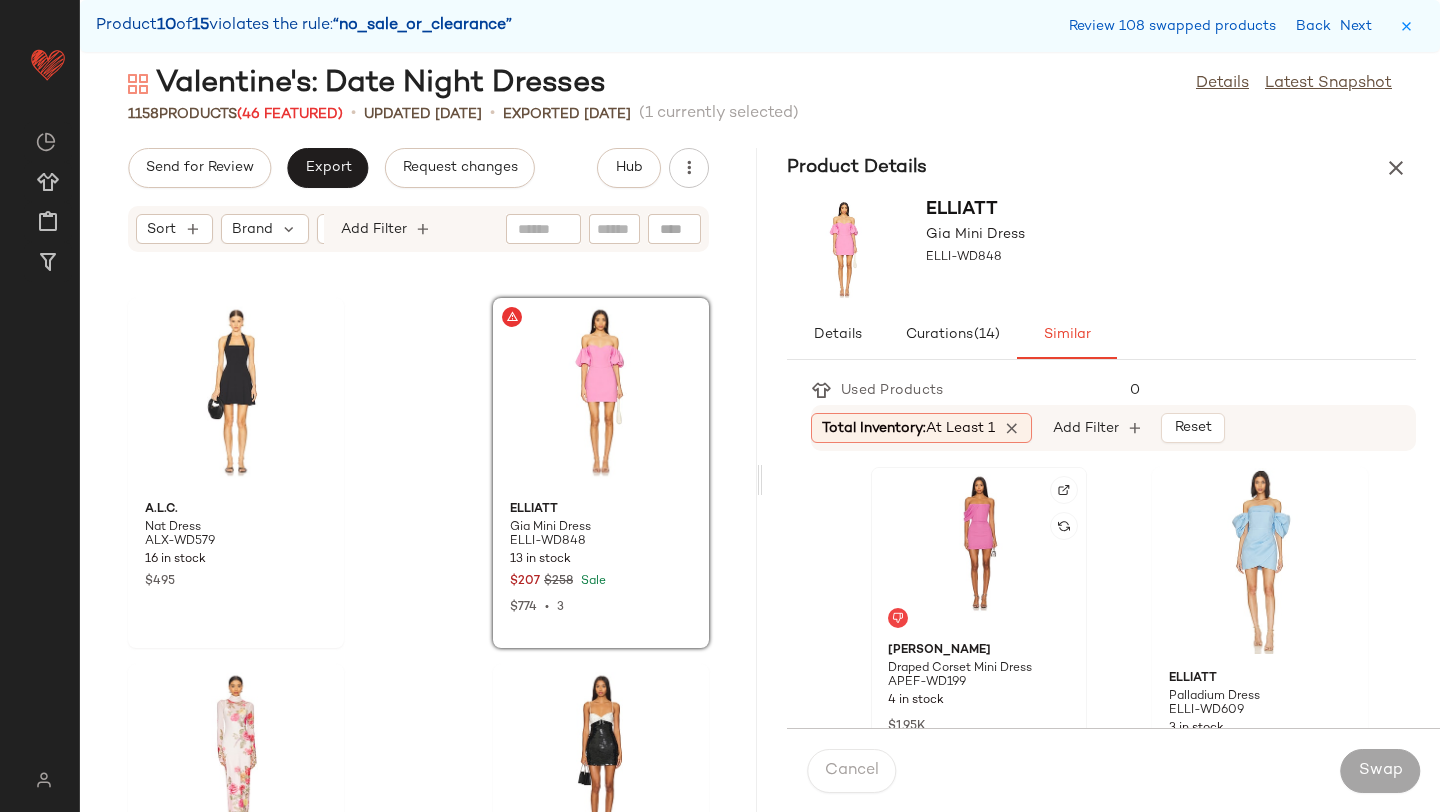 click 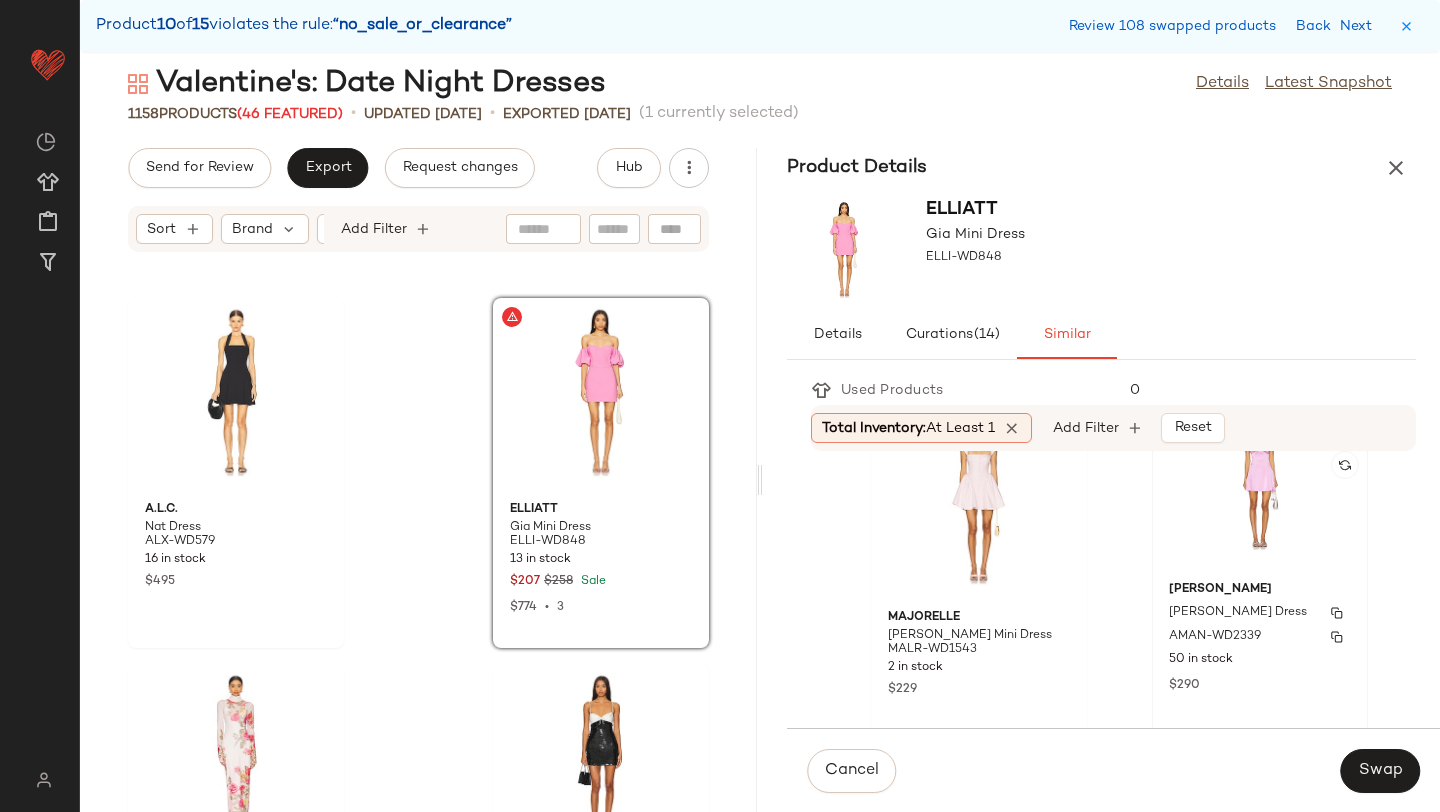 scroll, scrollTop: 1890, scrollLeft: 0, axis: vertical 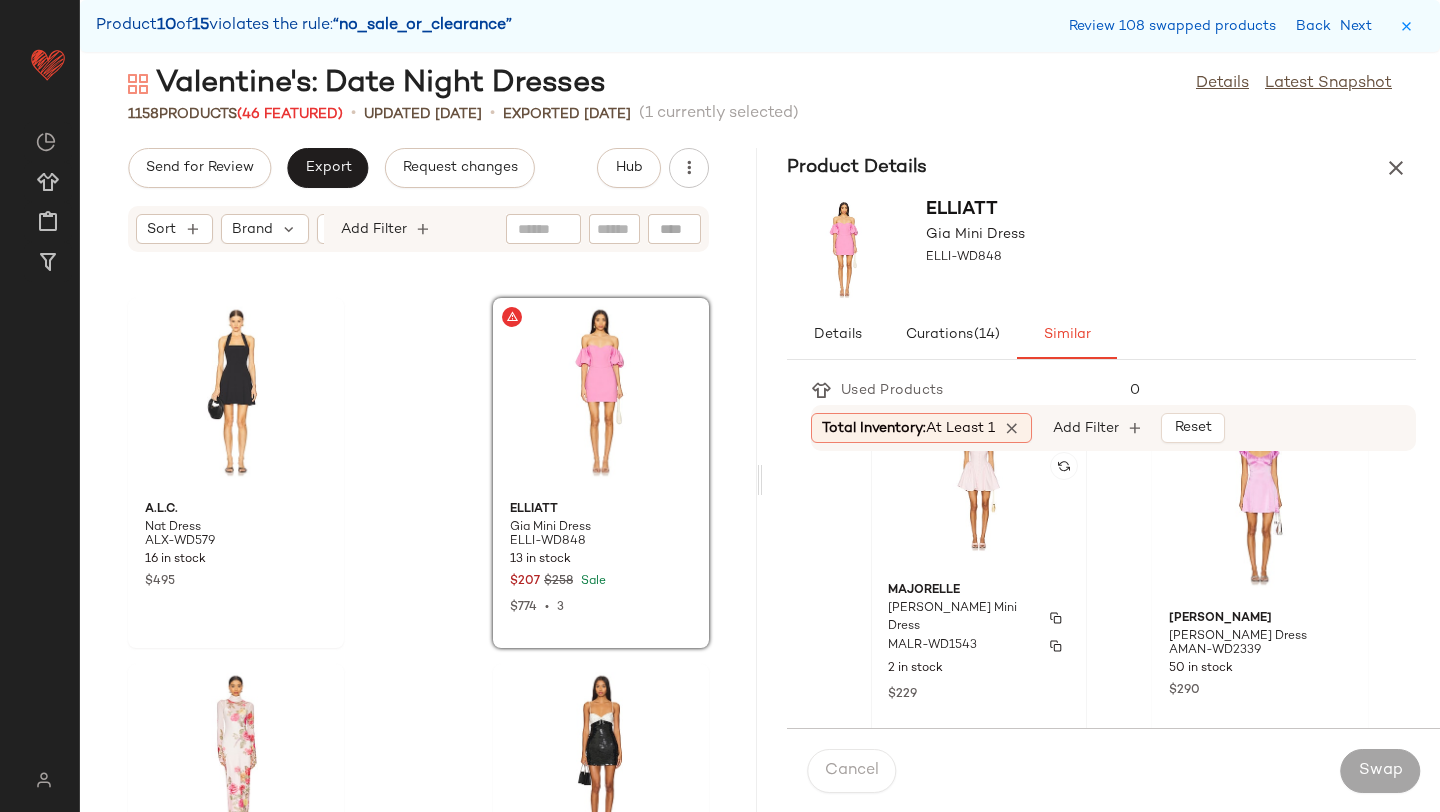click on "2 in stock" at bounding box center (979, 669) 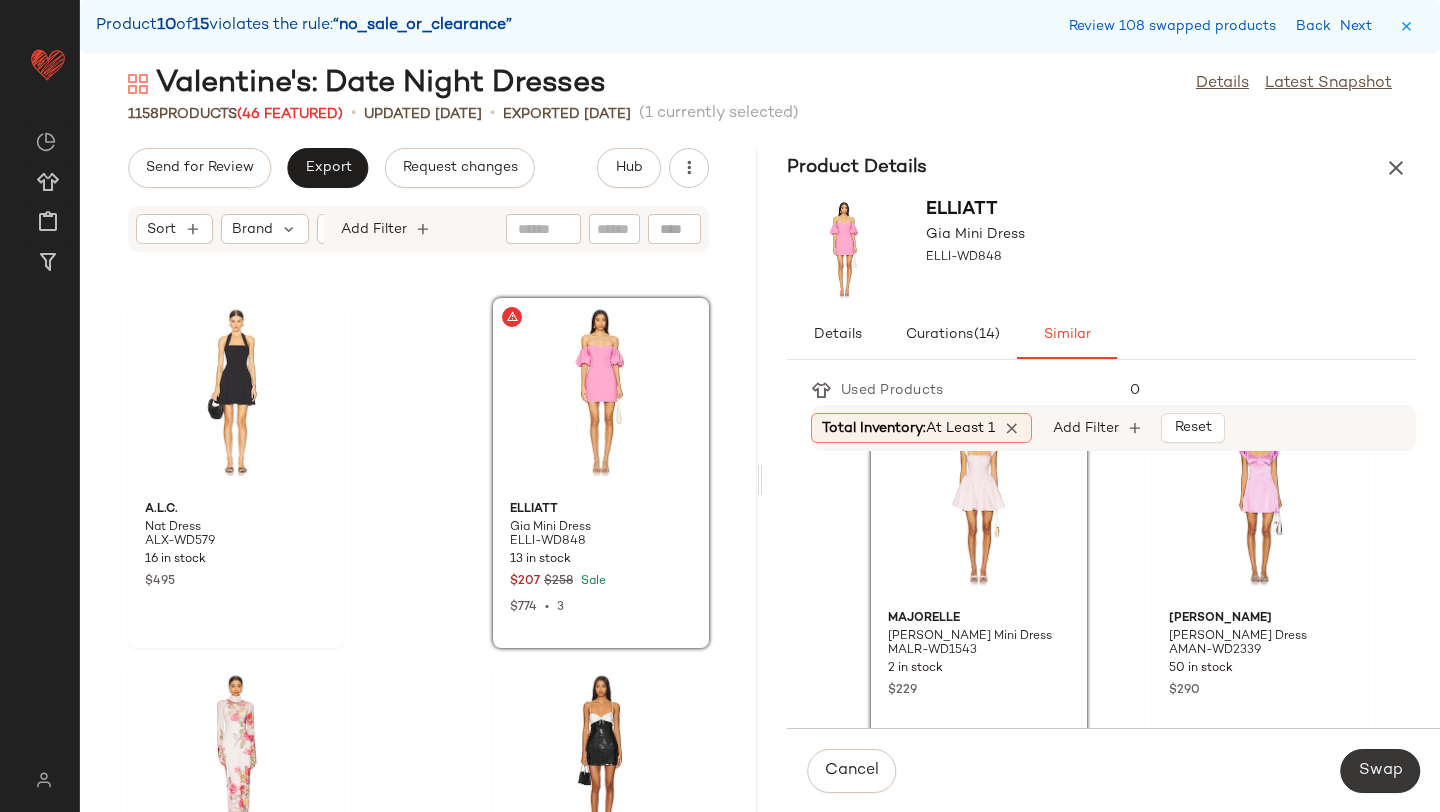 click on "Swap" at bounding box center [1380, 771] 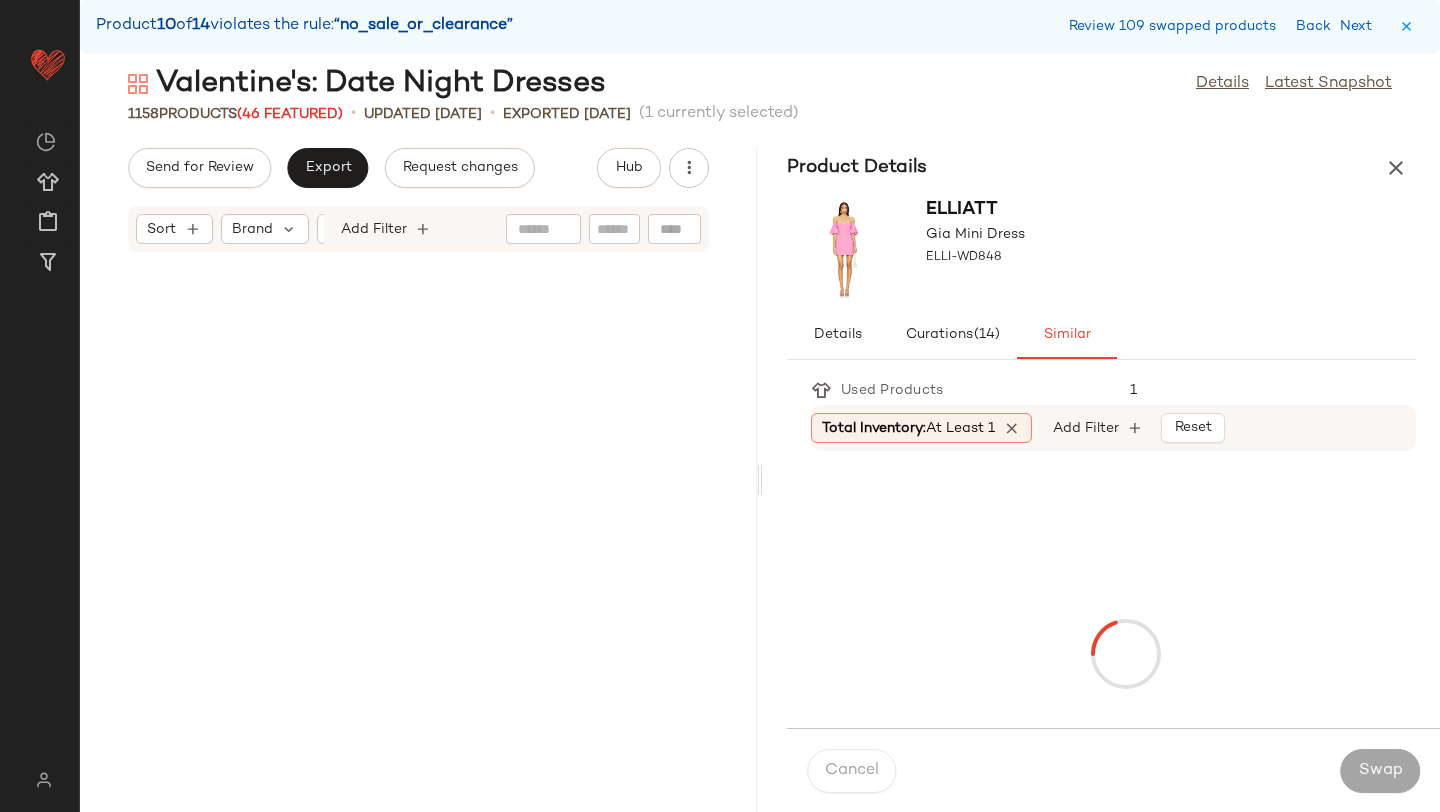 scroll, scrollTop: 206058, scrollLeft: 0, axis: vertical 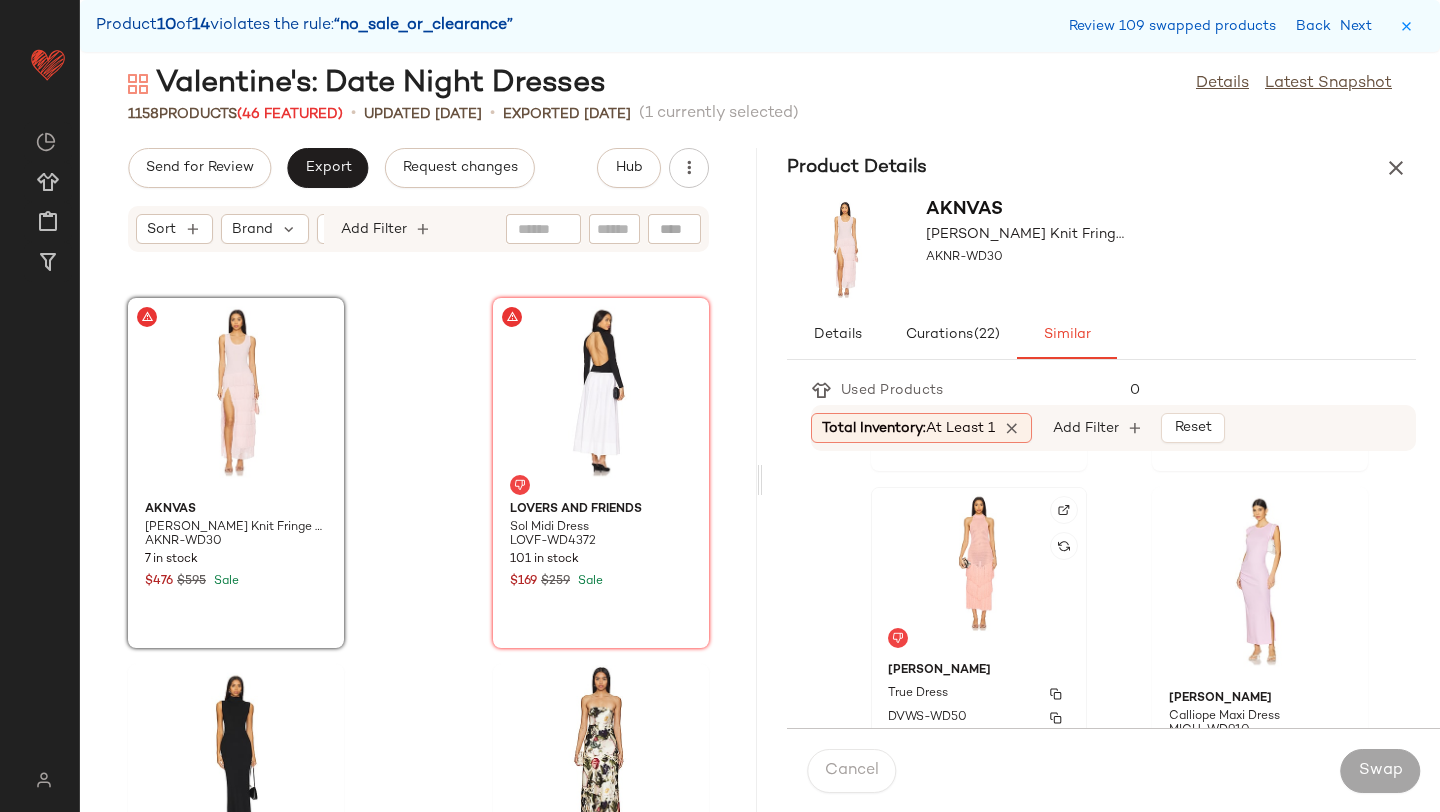 click on "DEVON WINDSOR True Dress DVWS-WD50 4 in stock $395" 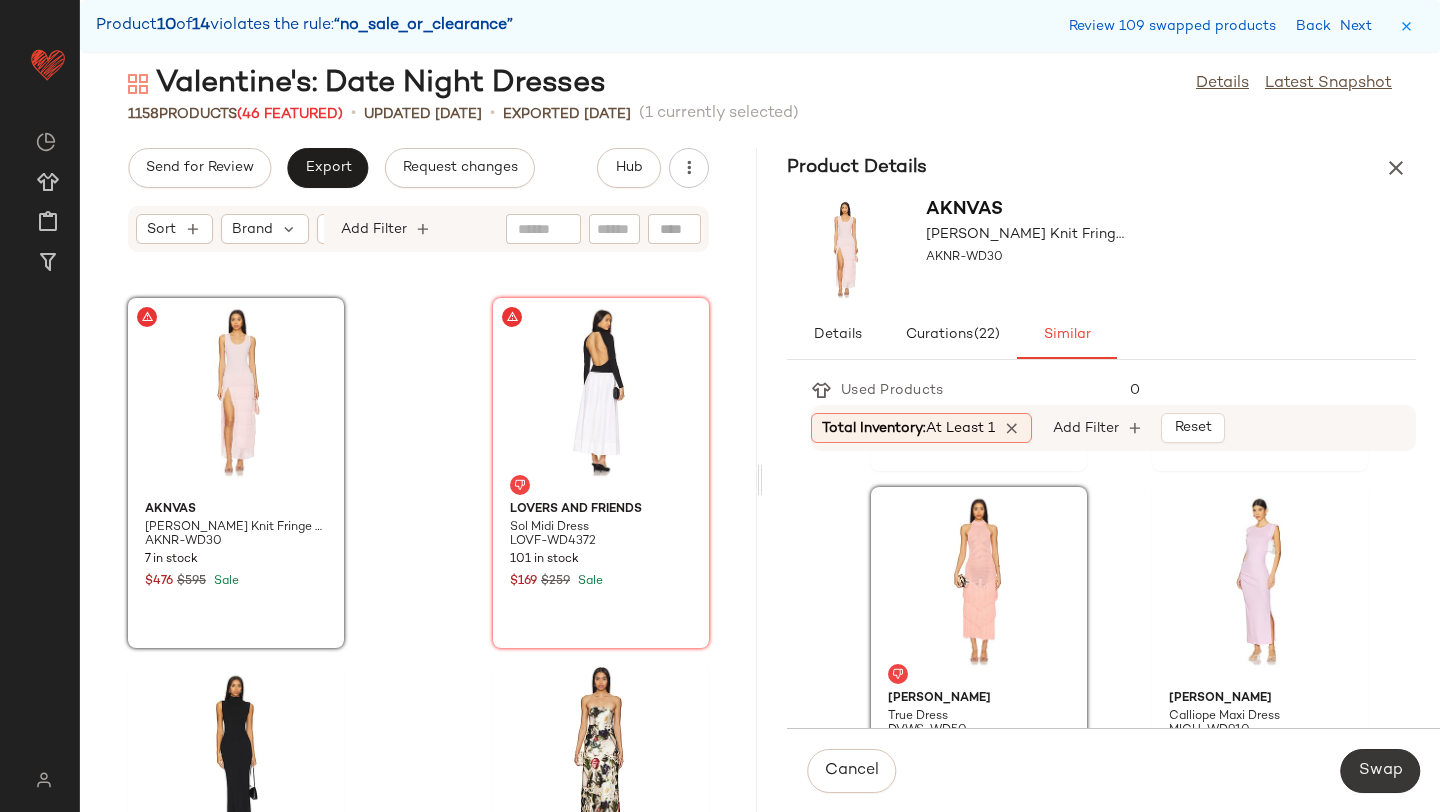 click on "Swap" 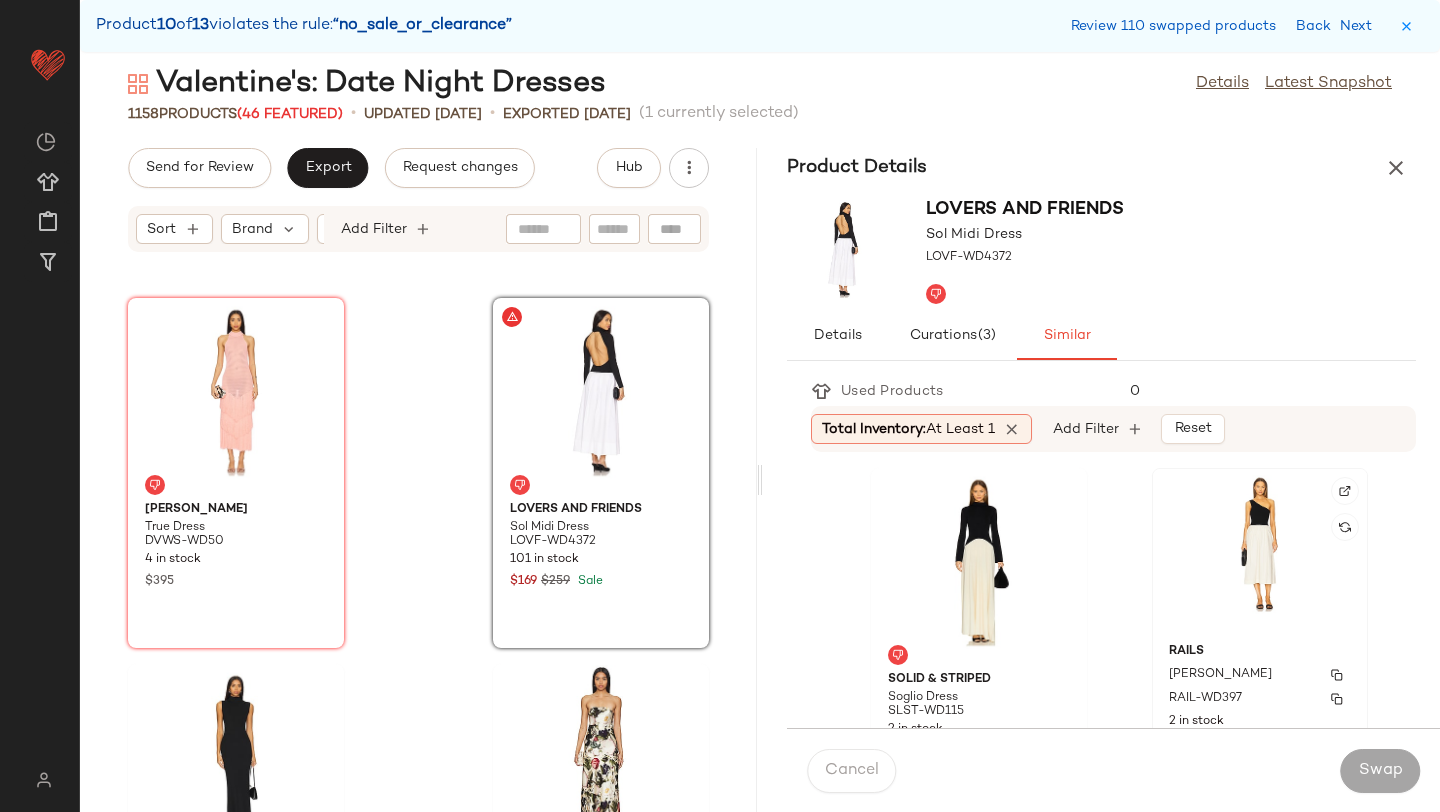 click on "Rails" at bounding box center [1260, 652] 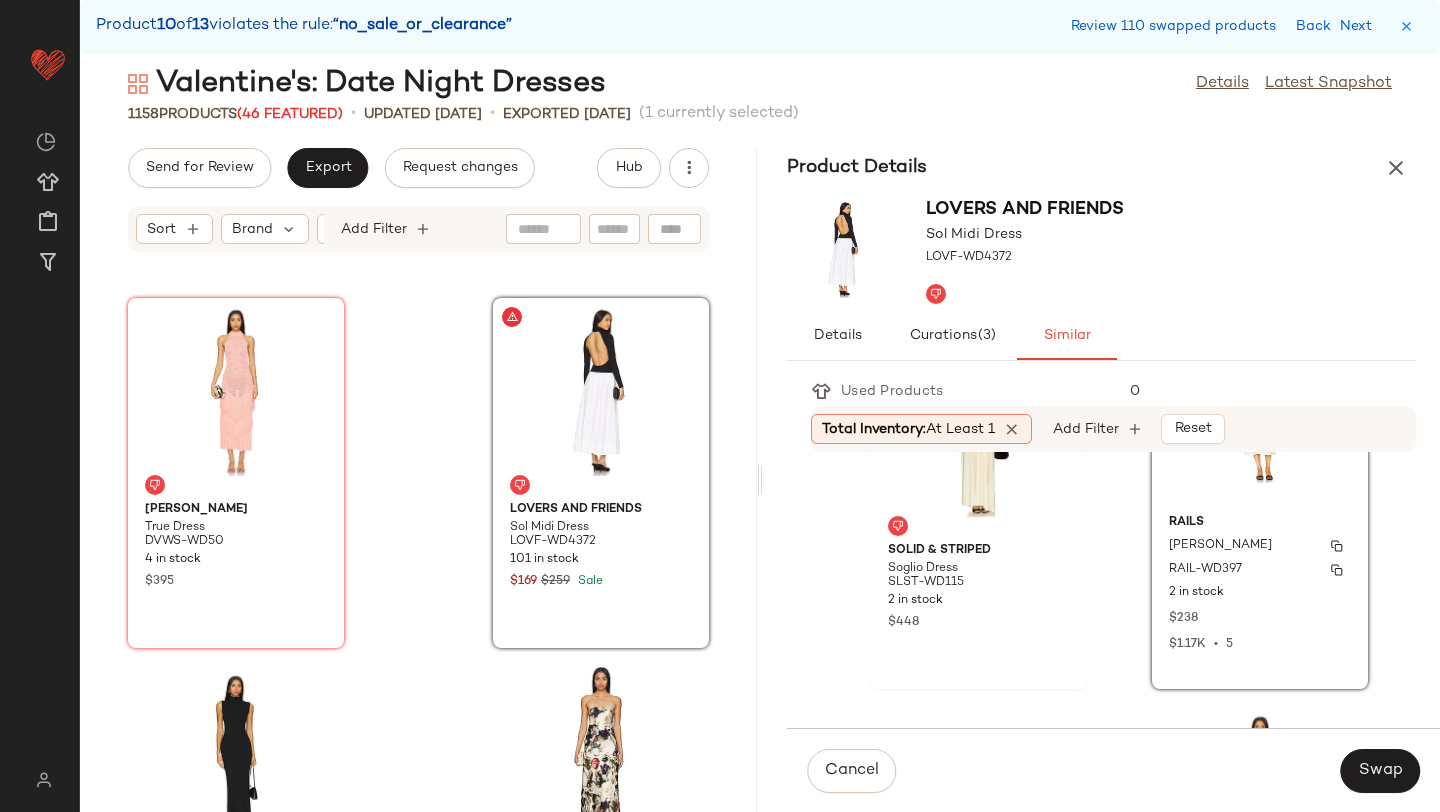 scroll, scrollTop: 135, scrollLeft: 0, axis: vertical 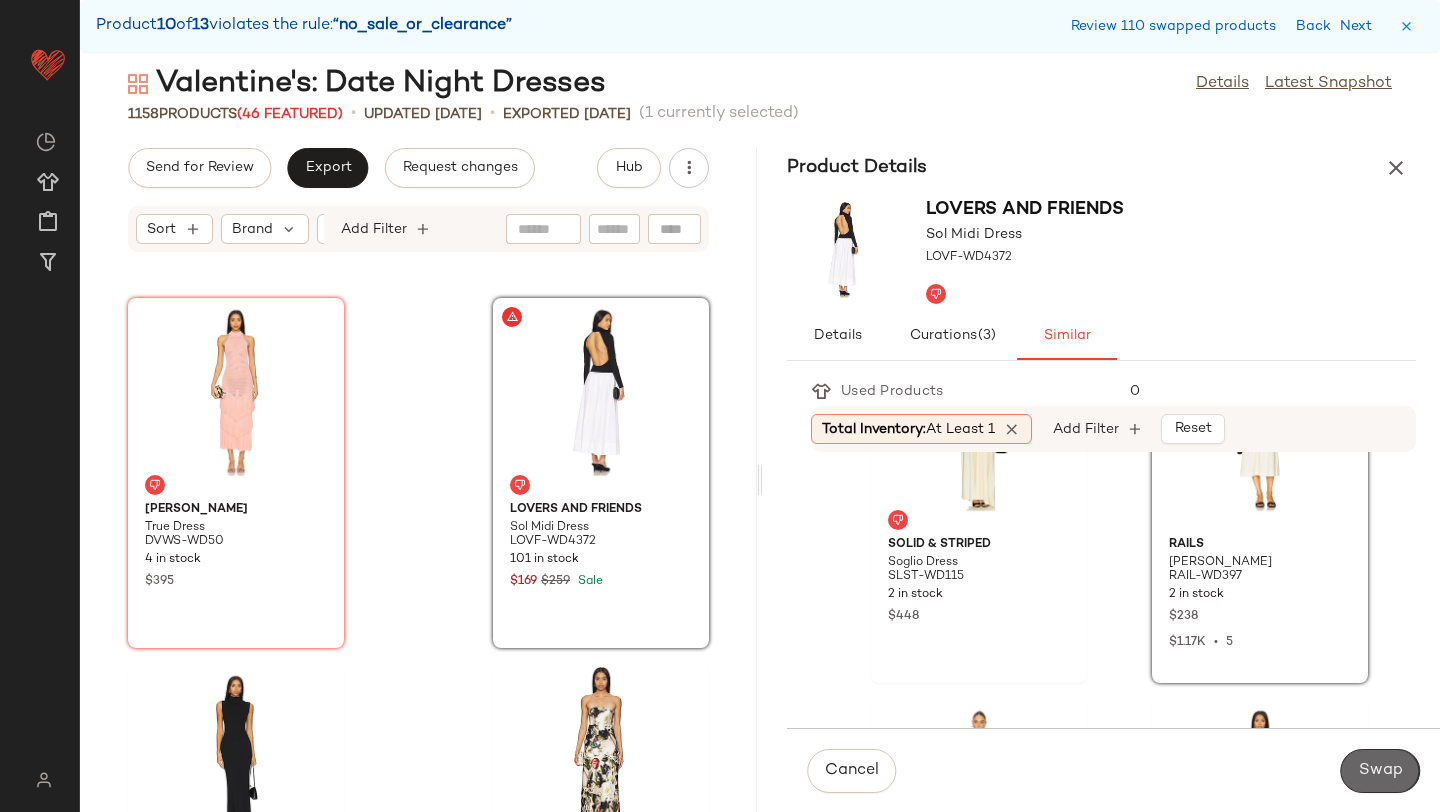 click on "Swap" 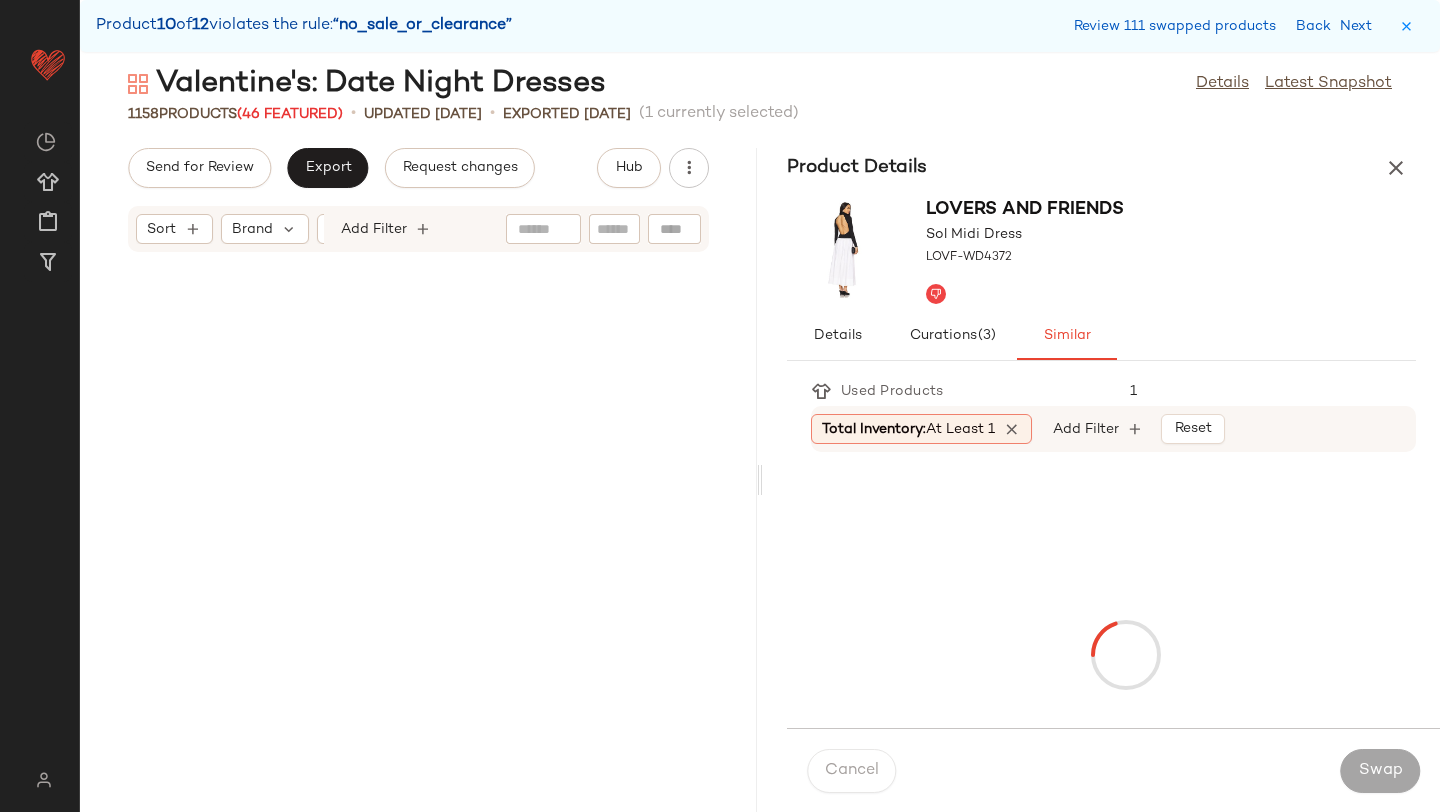 scroll, scrollTop: 210084, scrollLeft: 0, axis: vertical 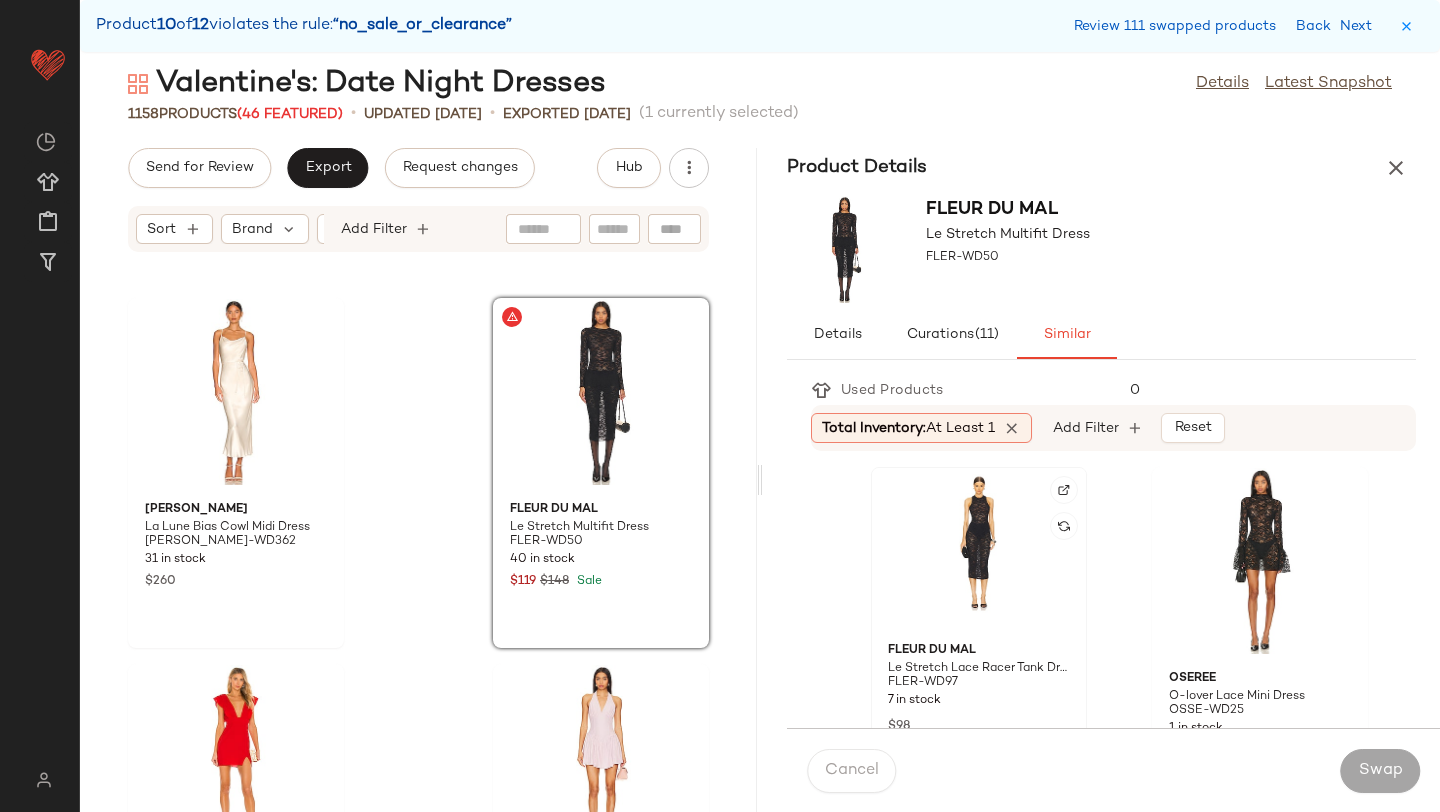 click 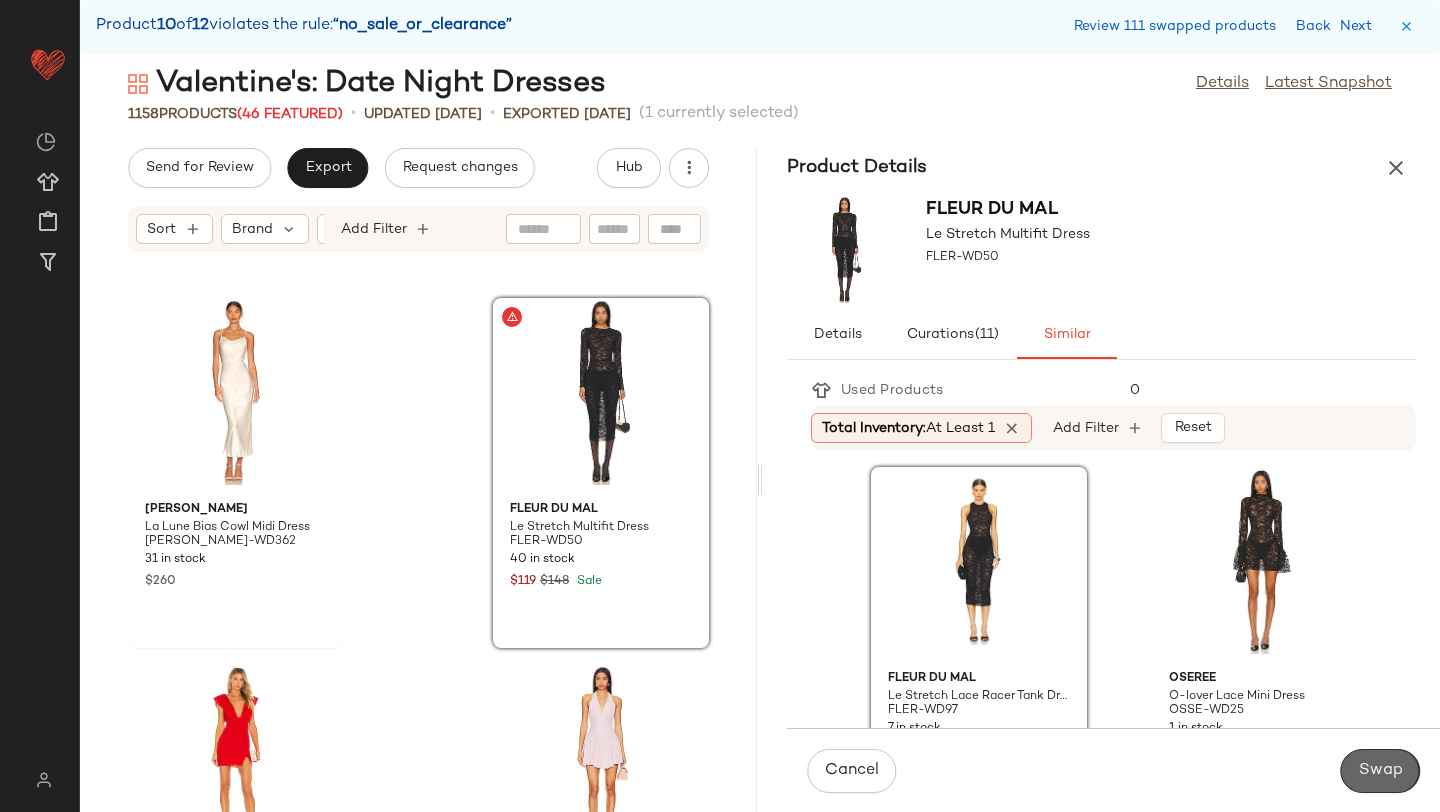 click on "Swap" at bounding box center [1380, 771] 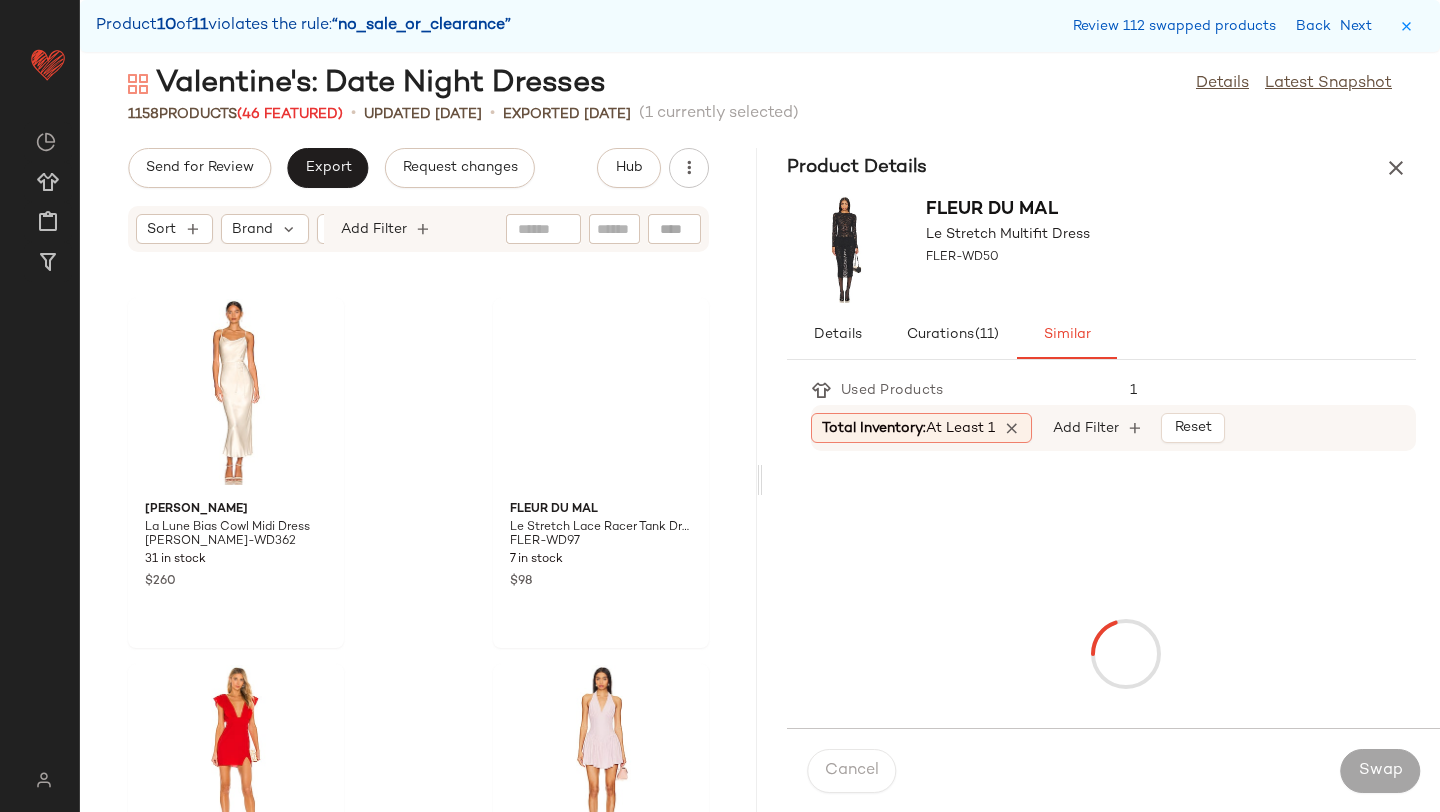 scroll, scrollTop: 211182, scrollLeft: 0, axis: vertical 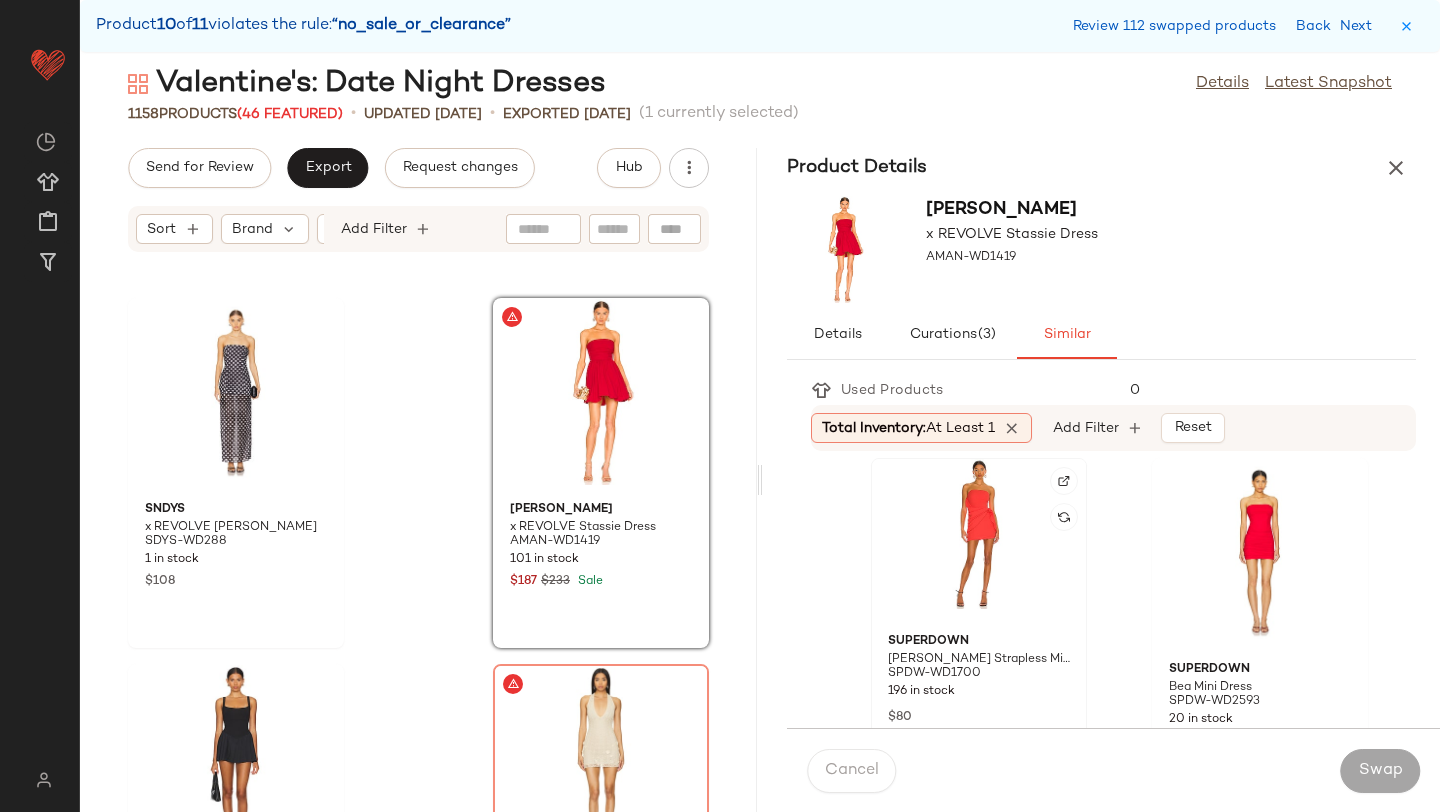 click 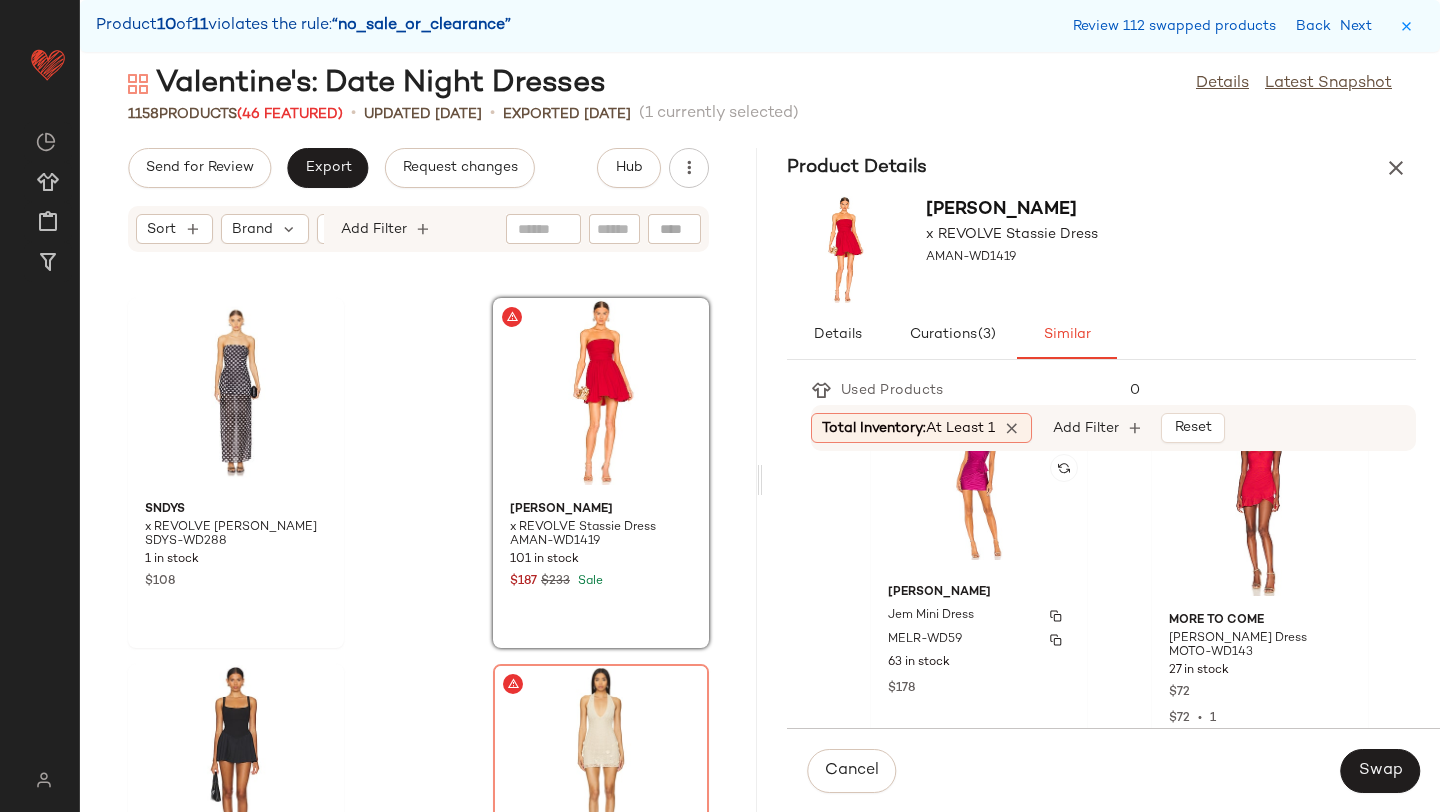 click on "Michael Costello" at bounding box center [979, 593] 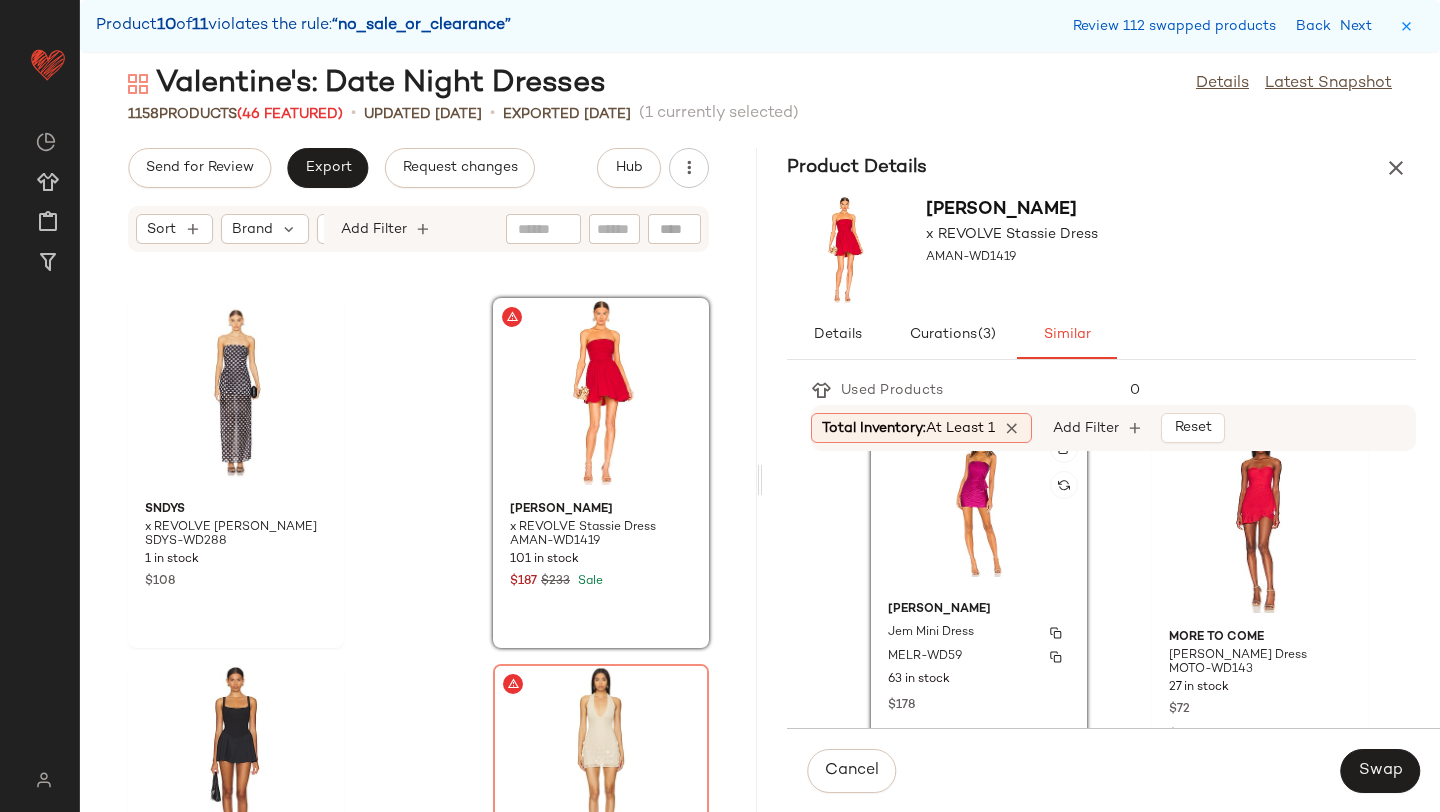 scroll, scrollTop: 750, scrollLeft: 0, axis: vertical 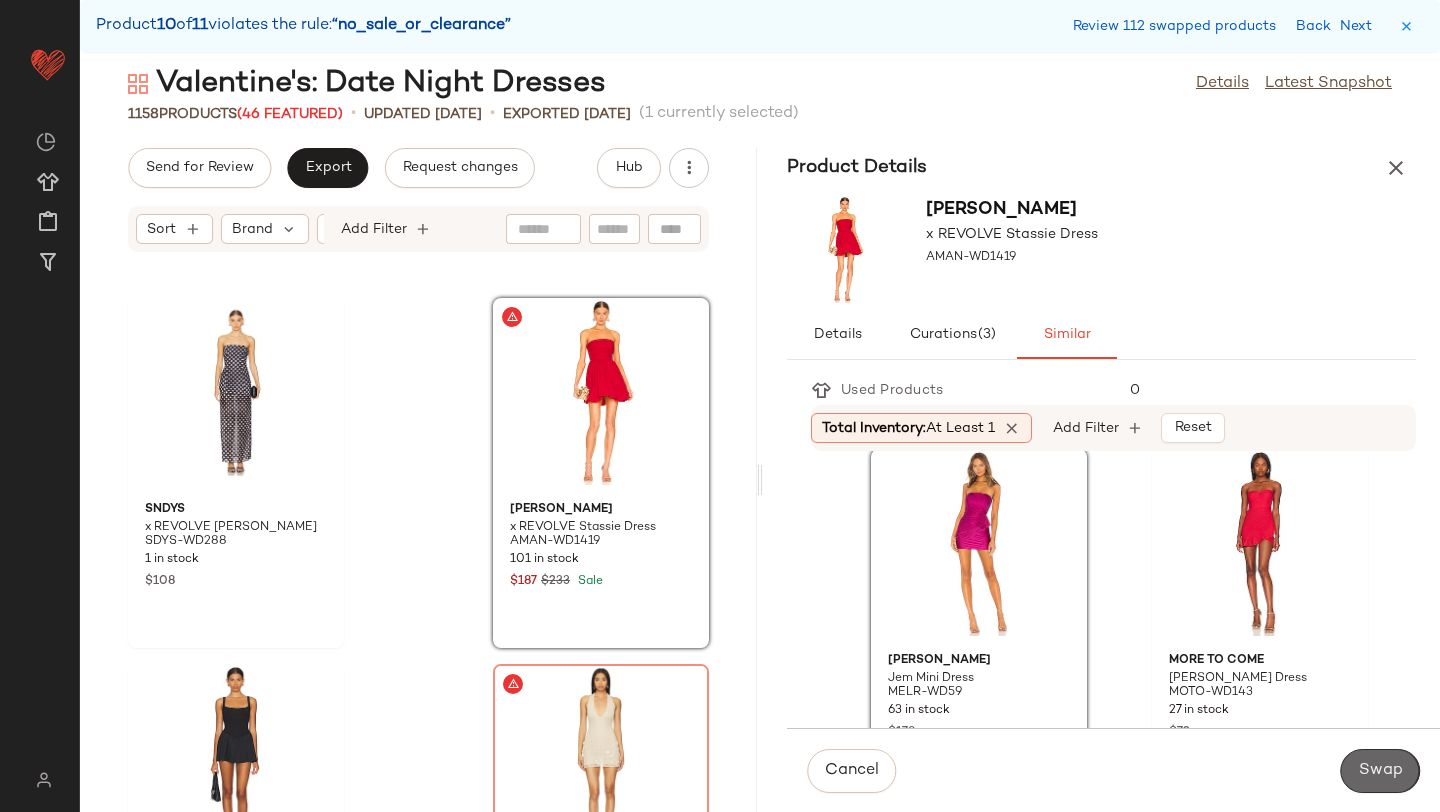 click on "Swap" 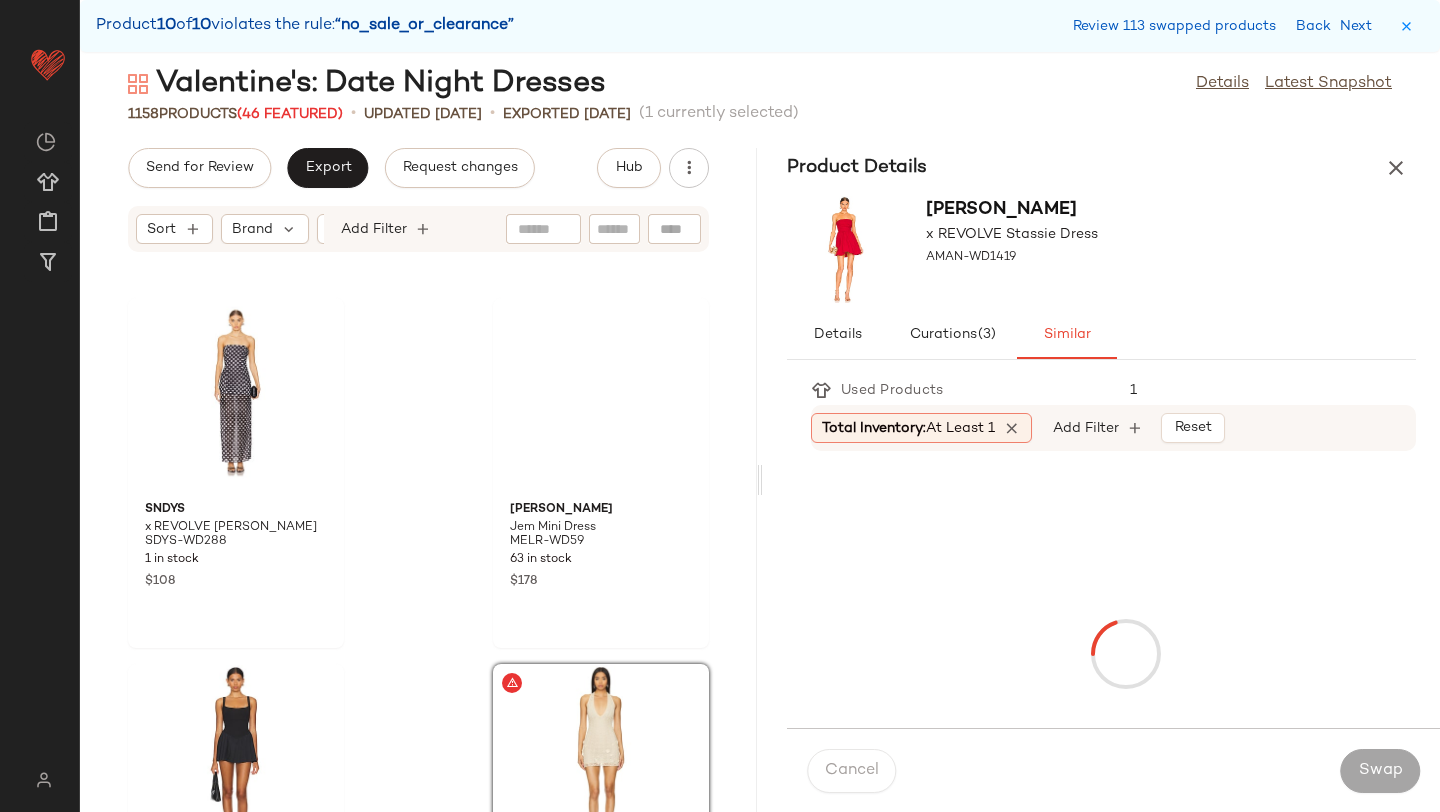 scroll, scrollTop: 211384, scrollLeft: 0, axis: vertical 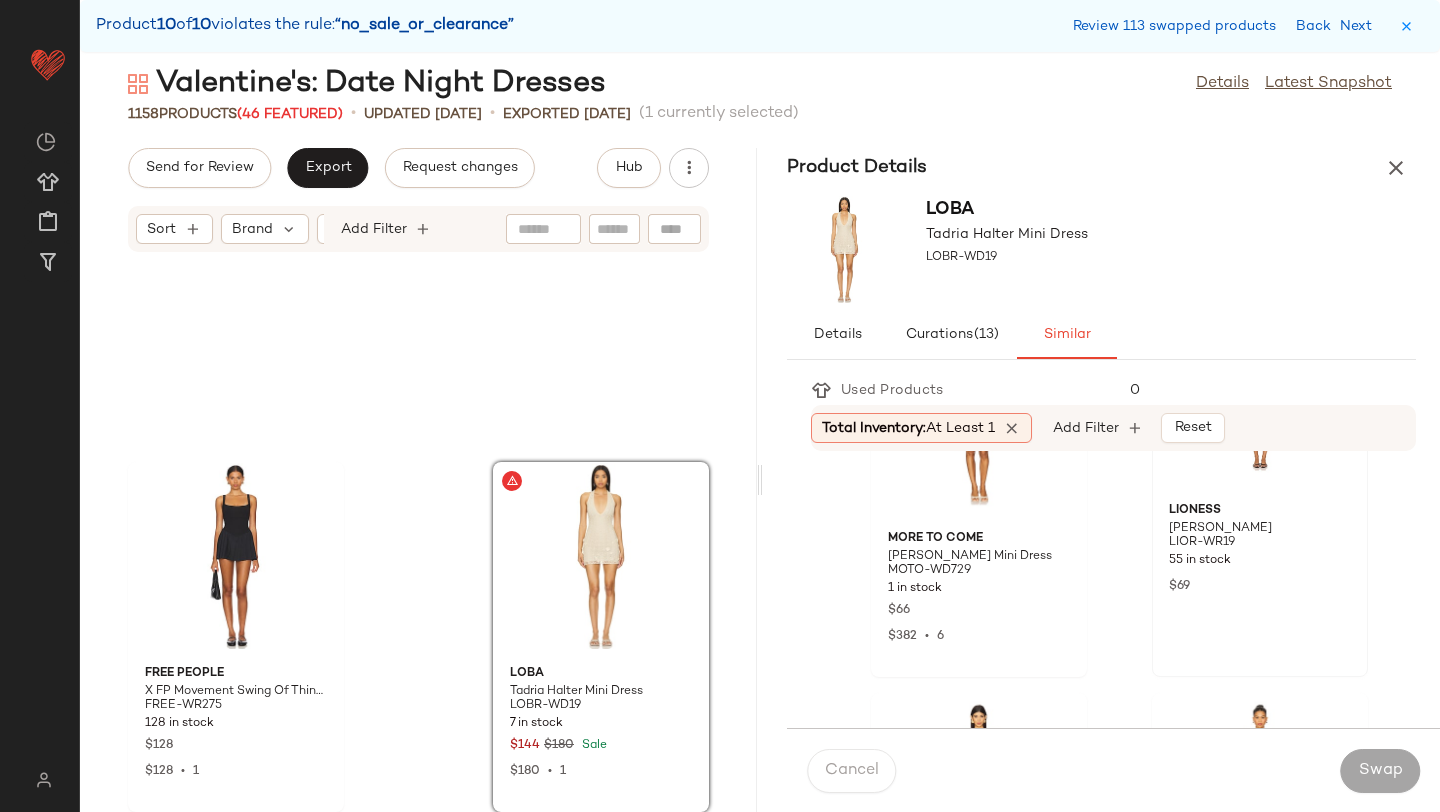 click on "LIONESS Ace Romper LIOR-WR19 55 in stock $69" 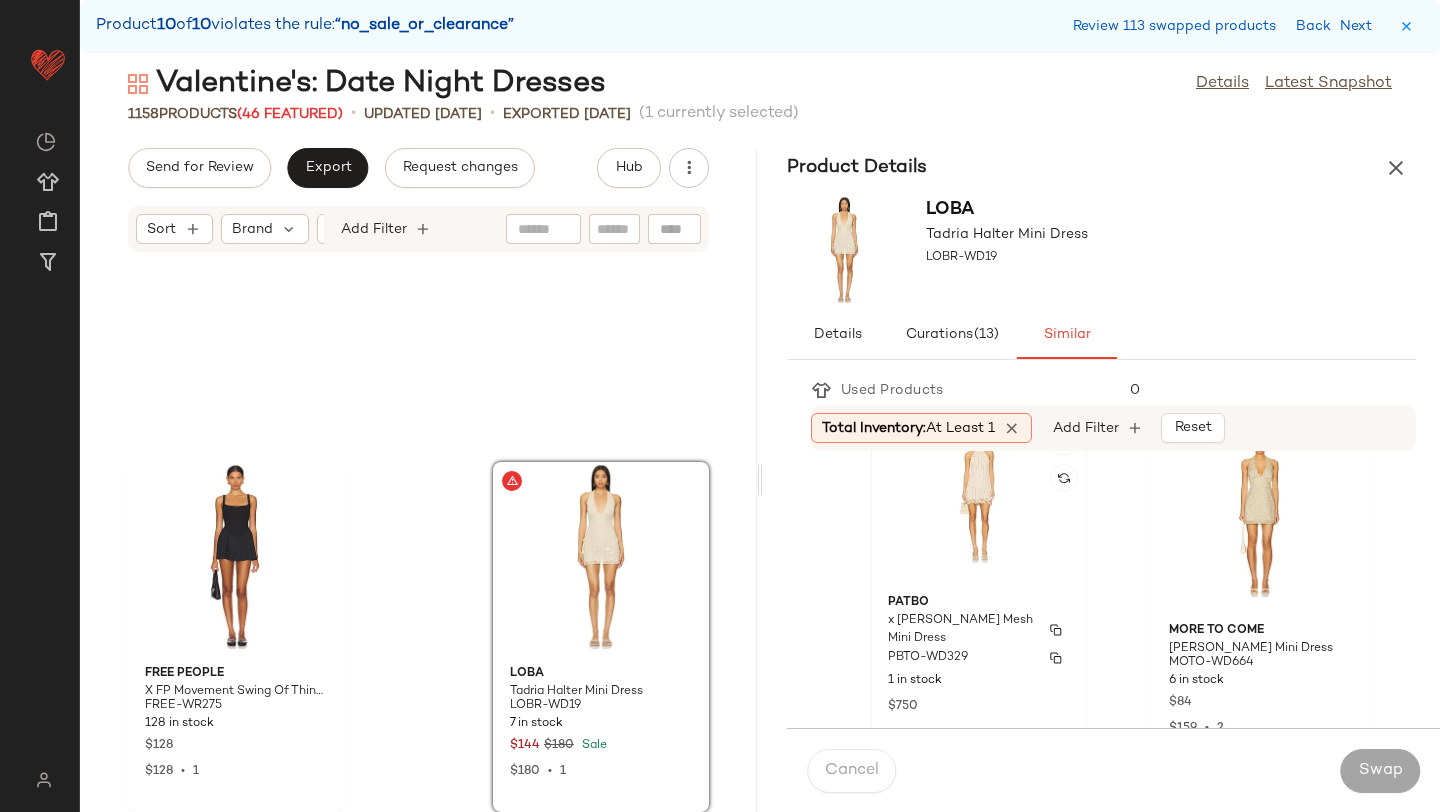 click on "x Camila Coelho Mesh Mini Dress" at bounding box center [961, 630] 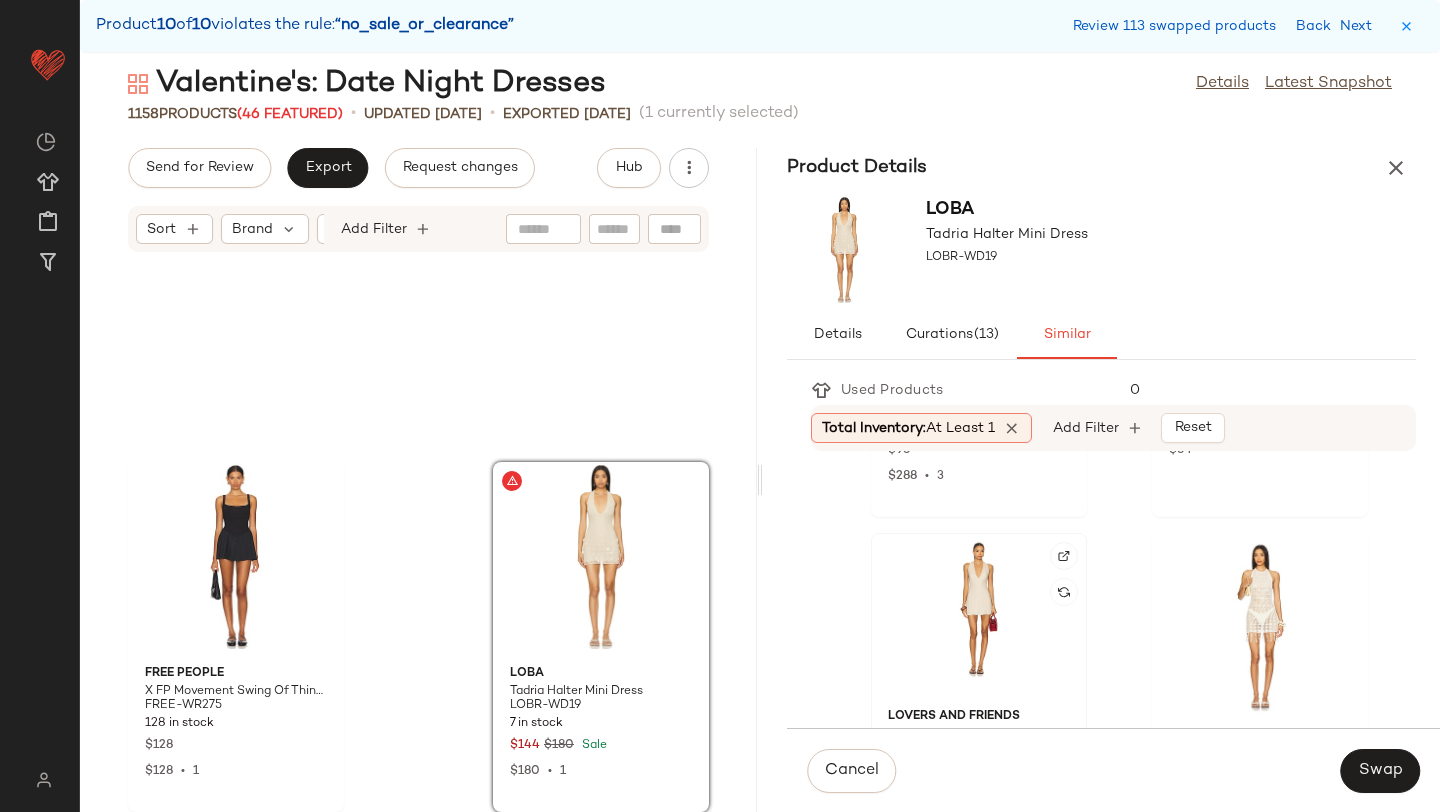 scroll, scrollTop: 1177, scrollLeft: 0, axis: vertical 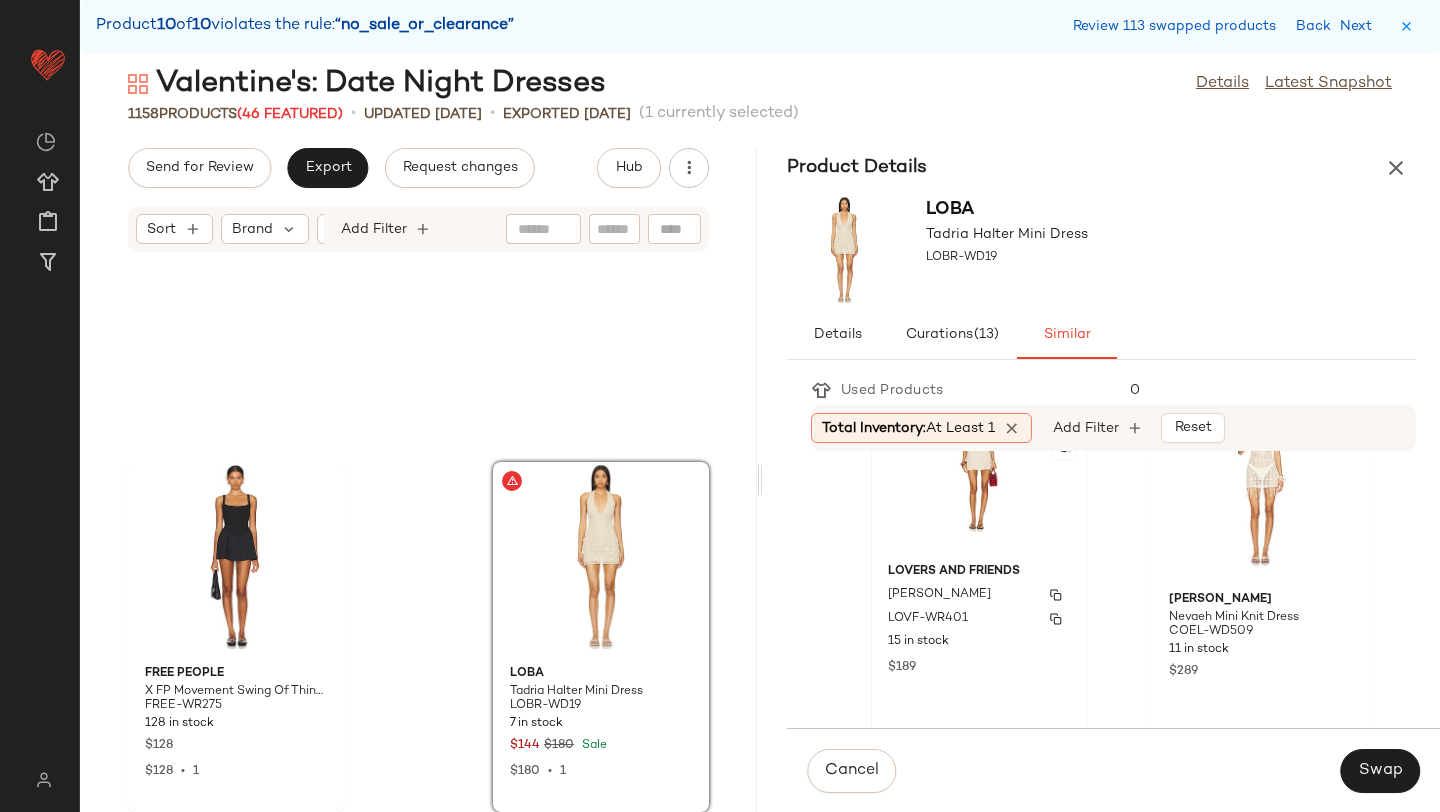 click on "Jolene Romper" at bounding box center [979, 595] 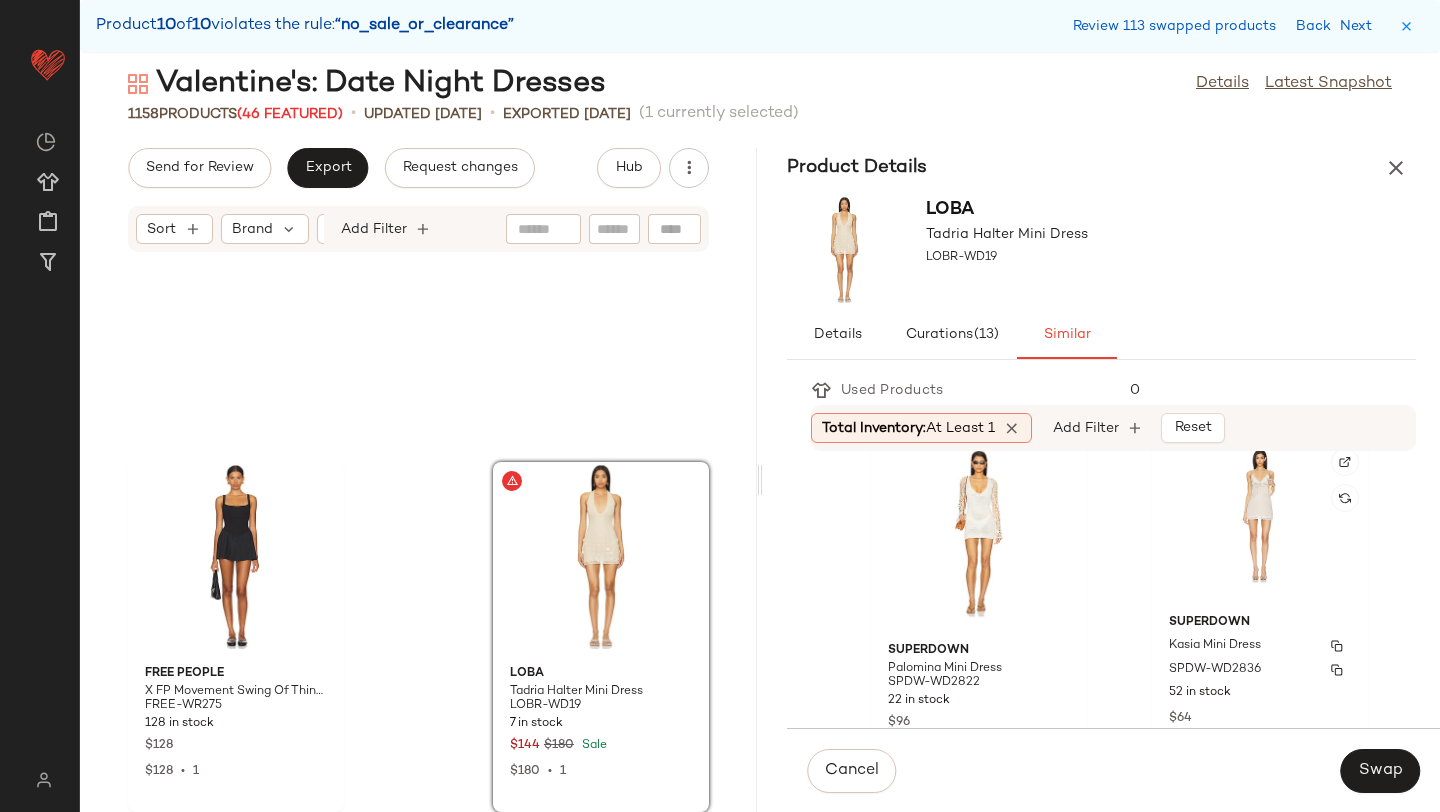 scroll, scrollTop: 749, scrollLeft: 0, axis: vertical 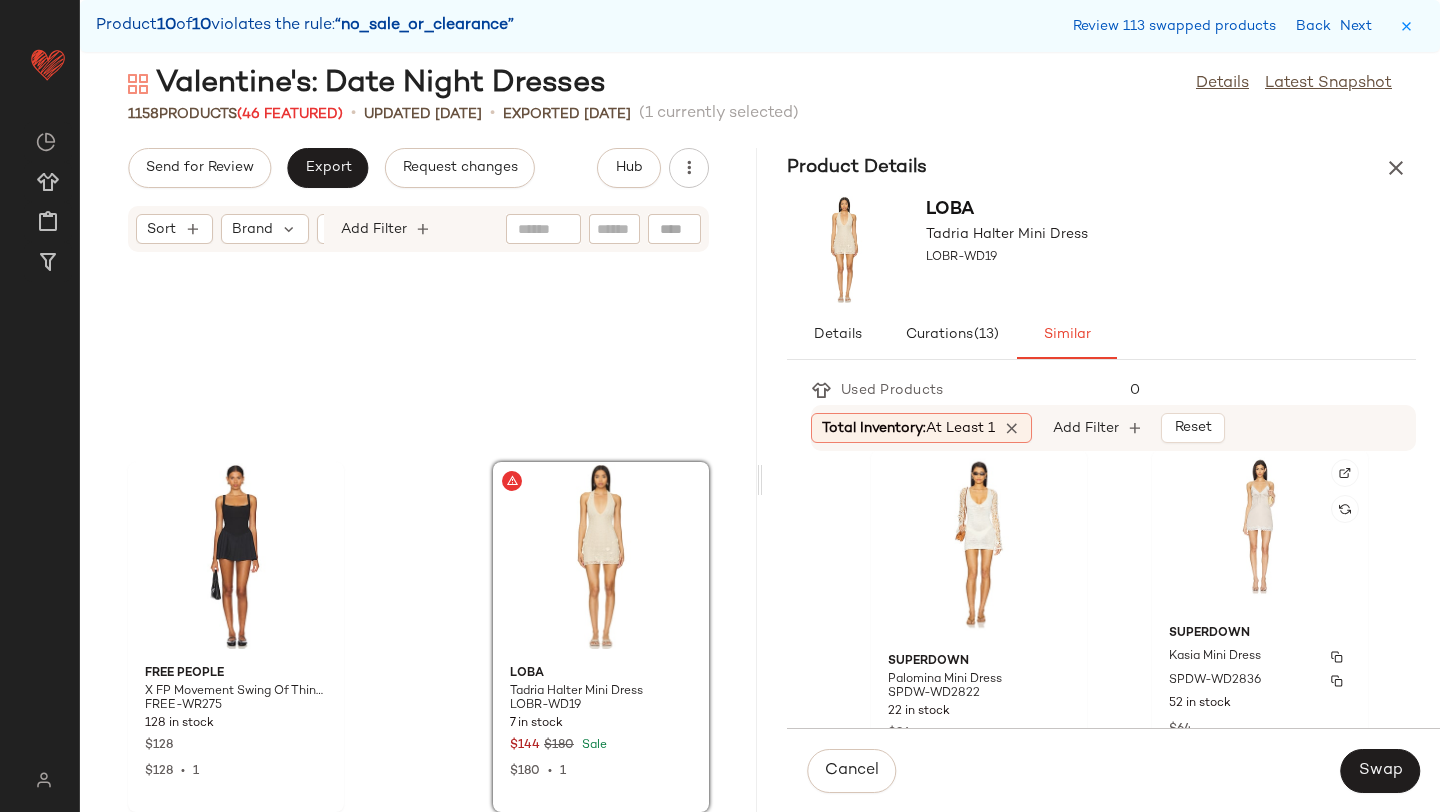 click on "superdown Kasia Mini Dress SPDW-WD2836 52 in stock $64" 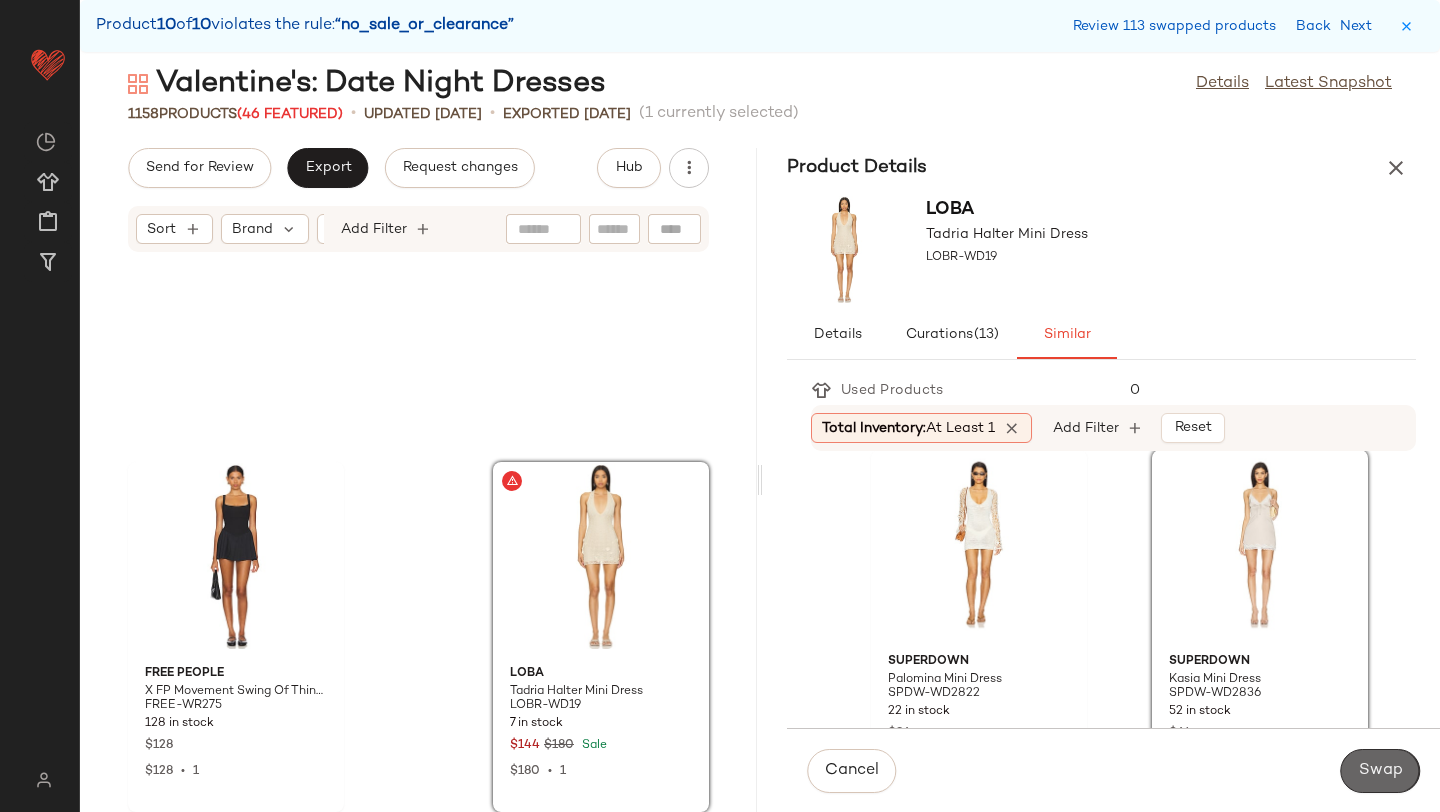 click on "Swap" 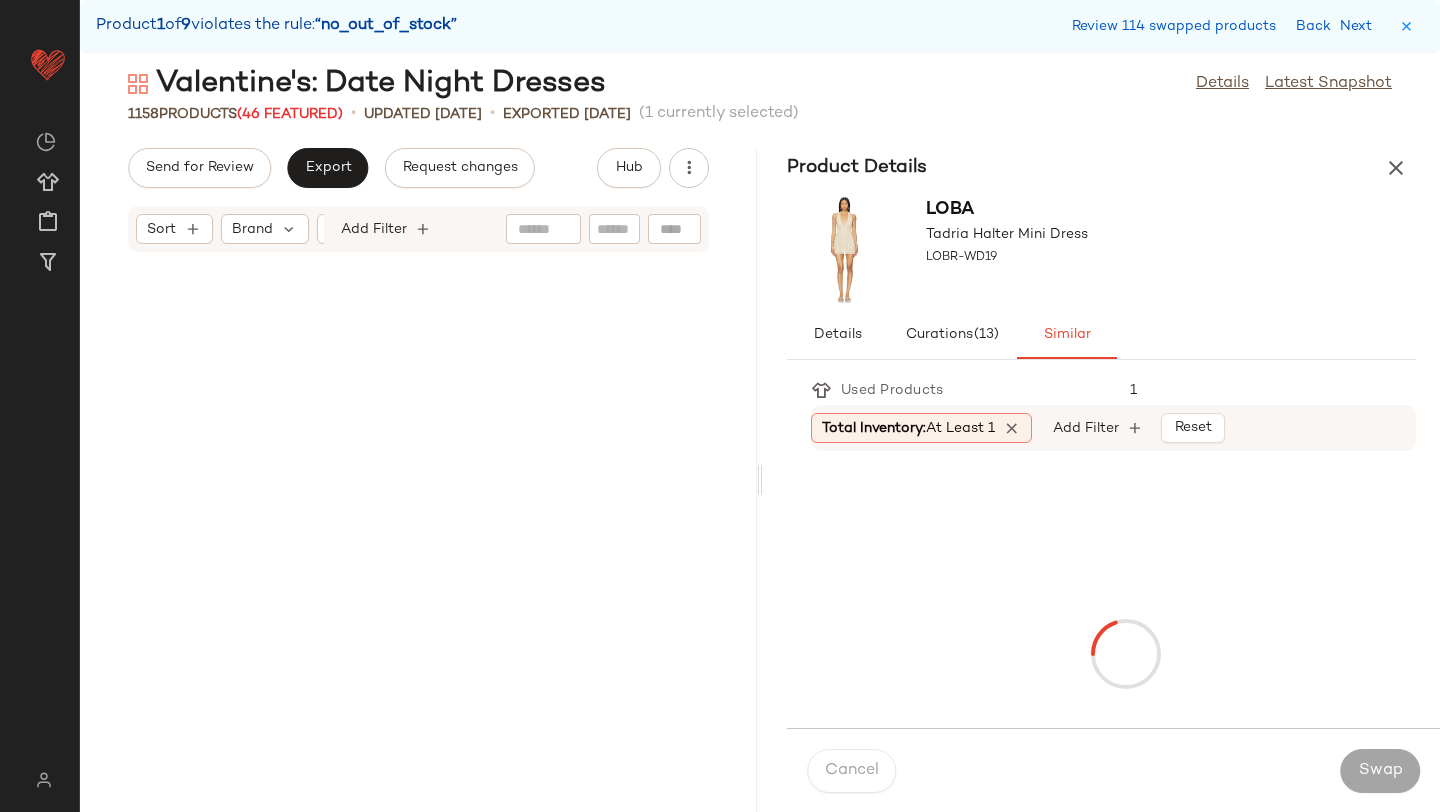 scroll, scrollTop: 1464, scrollLeft: 0, axis: vertical 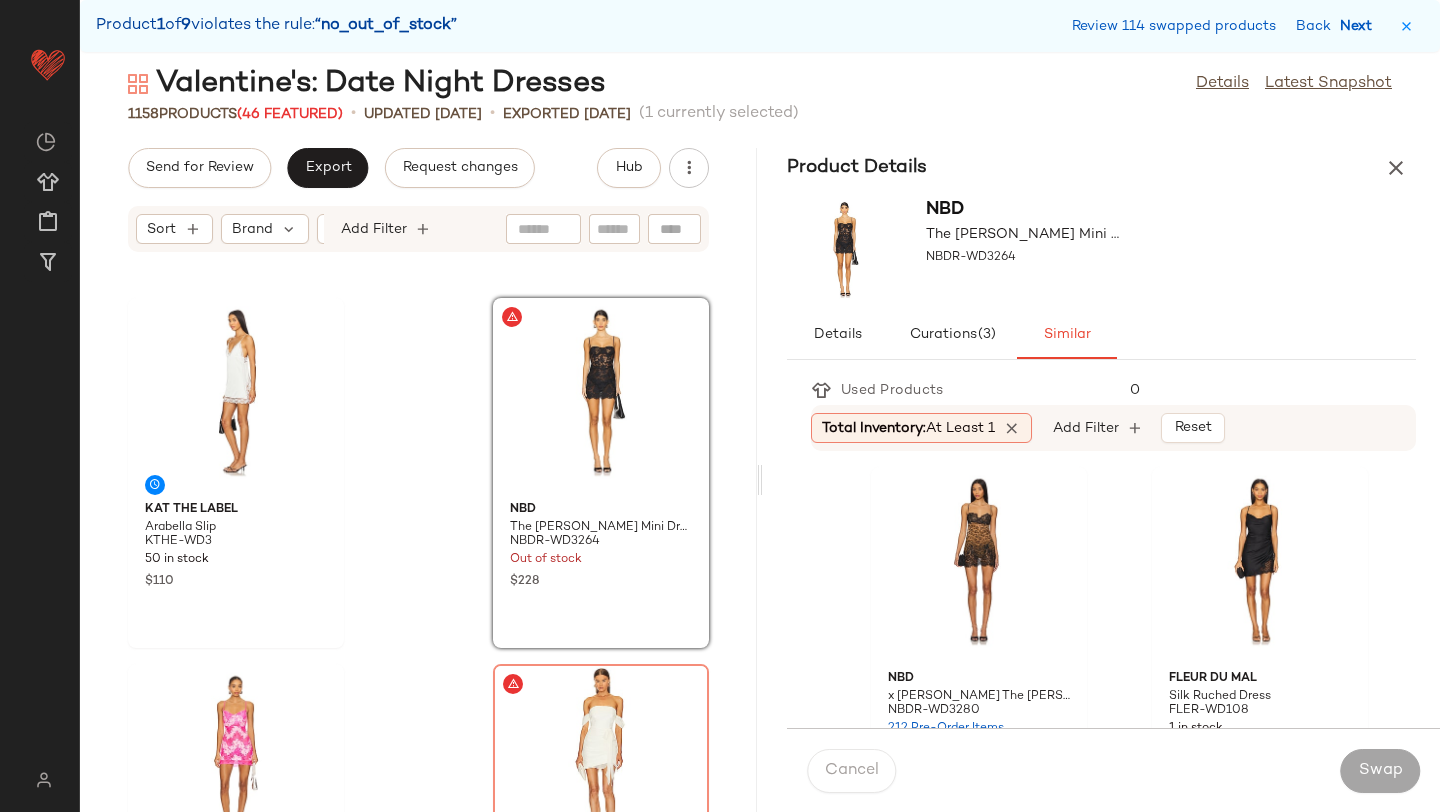 click on "Next" at bounding box center (1360, 26) 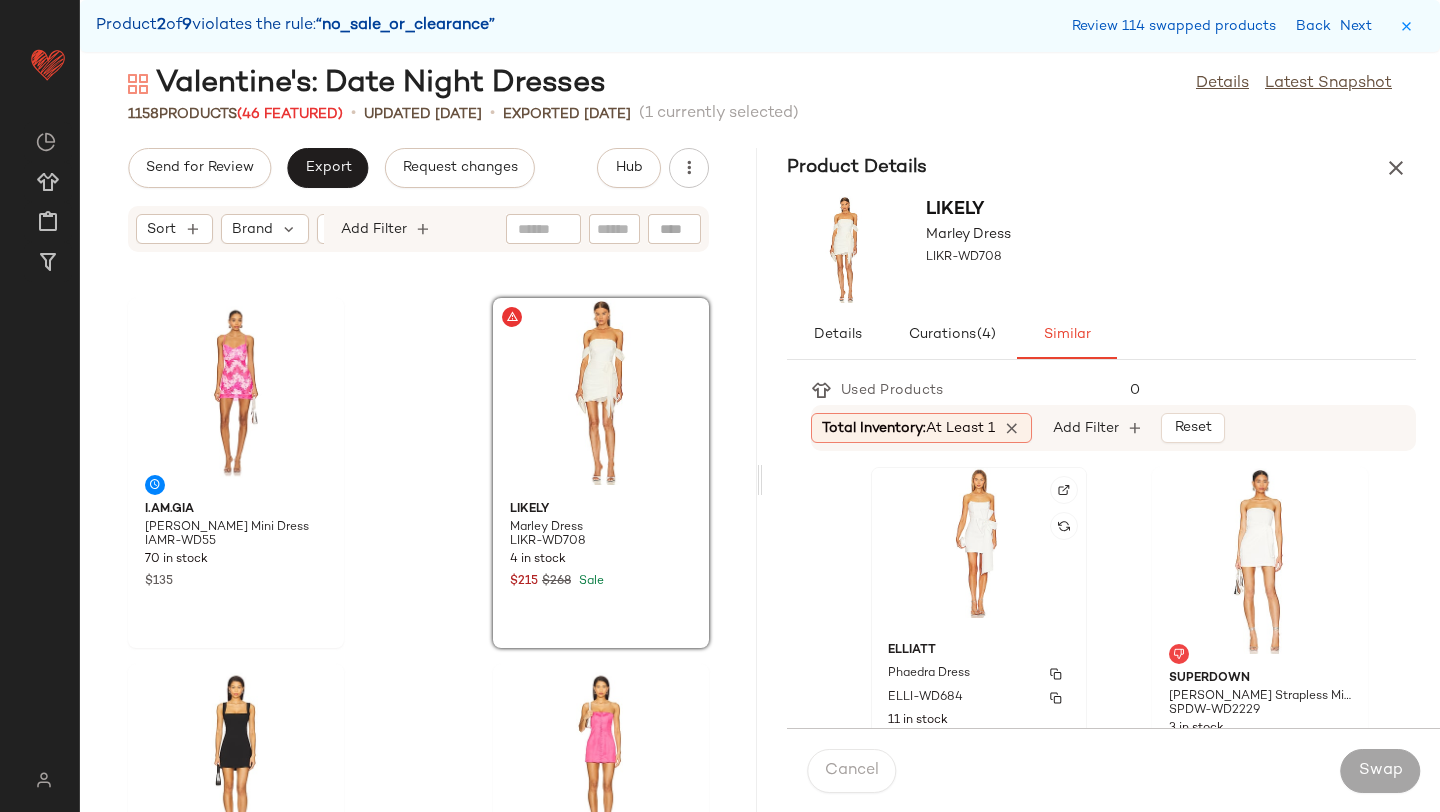 click on "ELLIATT Phaedra Dress ELLI-WD684 11 in stock $205 $205  •  1" 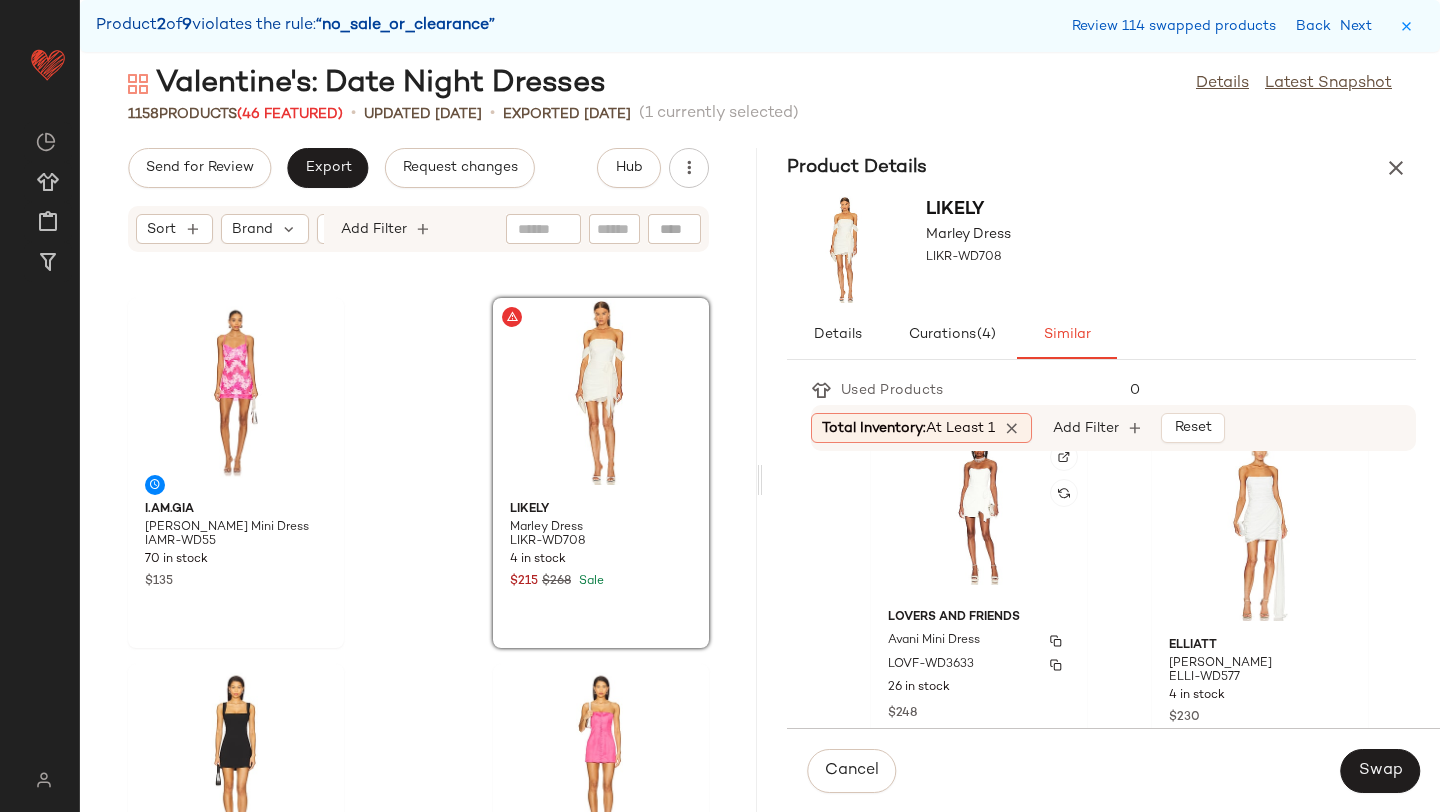 scroll, scrollTop: 406, scrollLeft: 0, axis: vertical 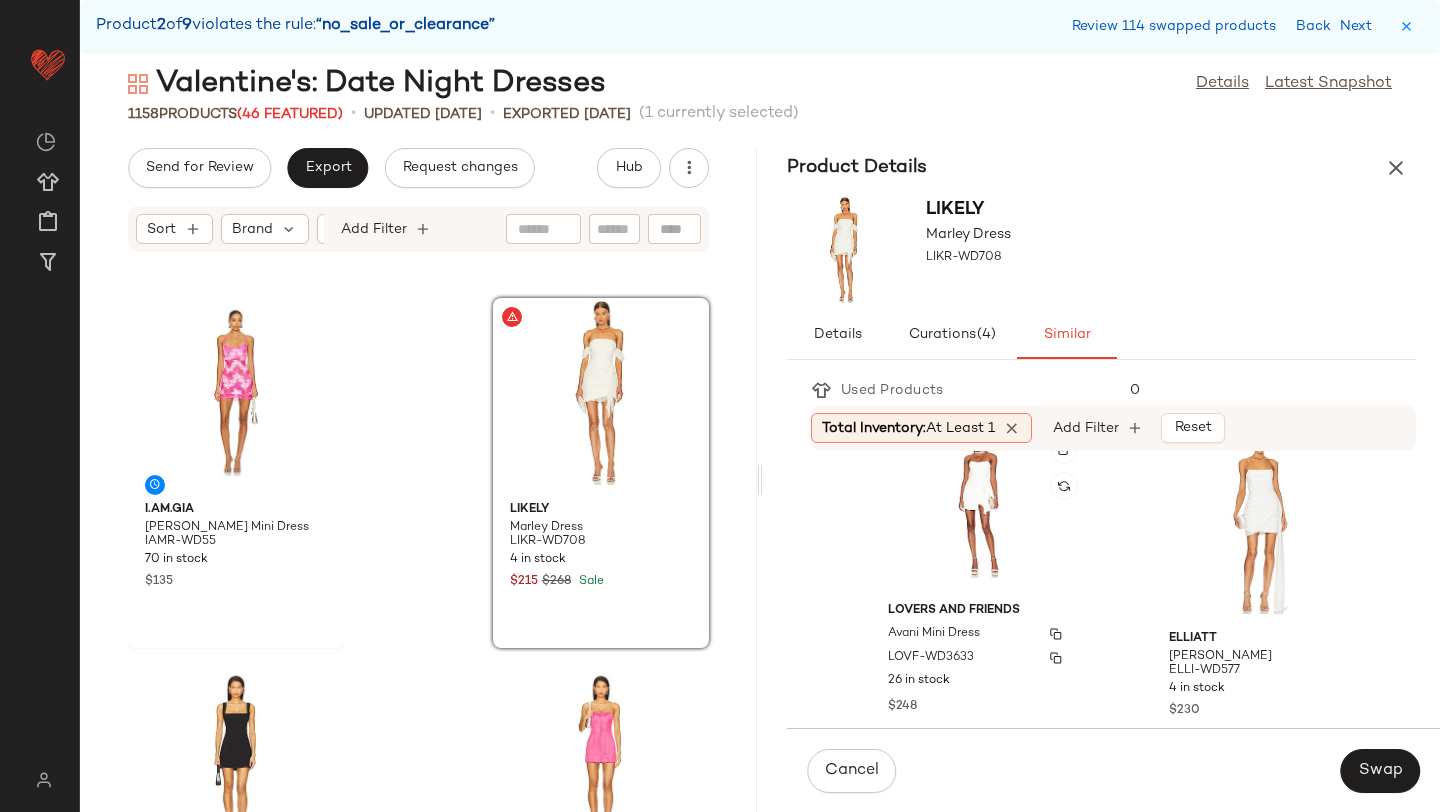 click on "Avani Mini Dress" at bounding box center (979, 634) 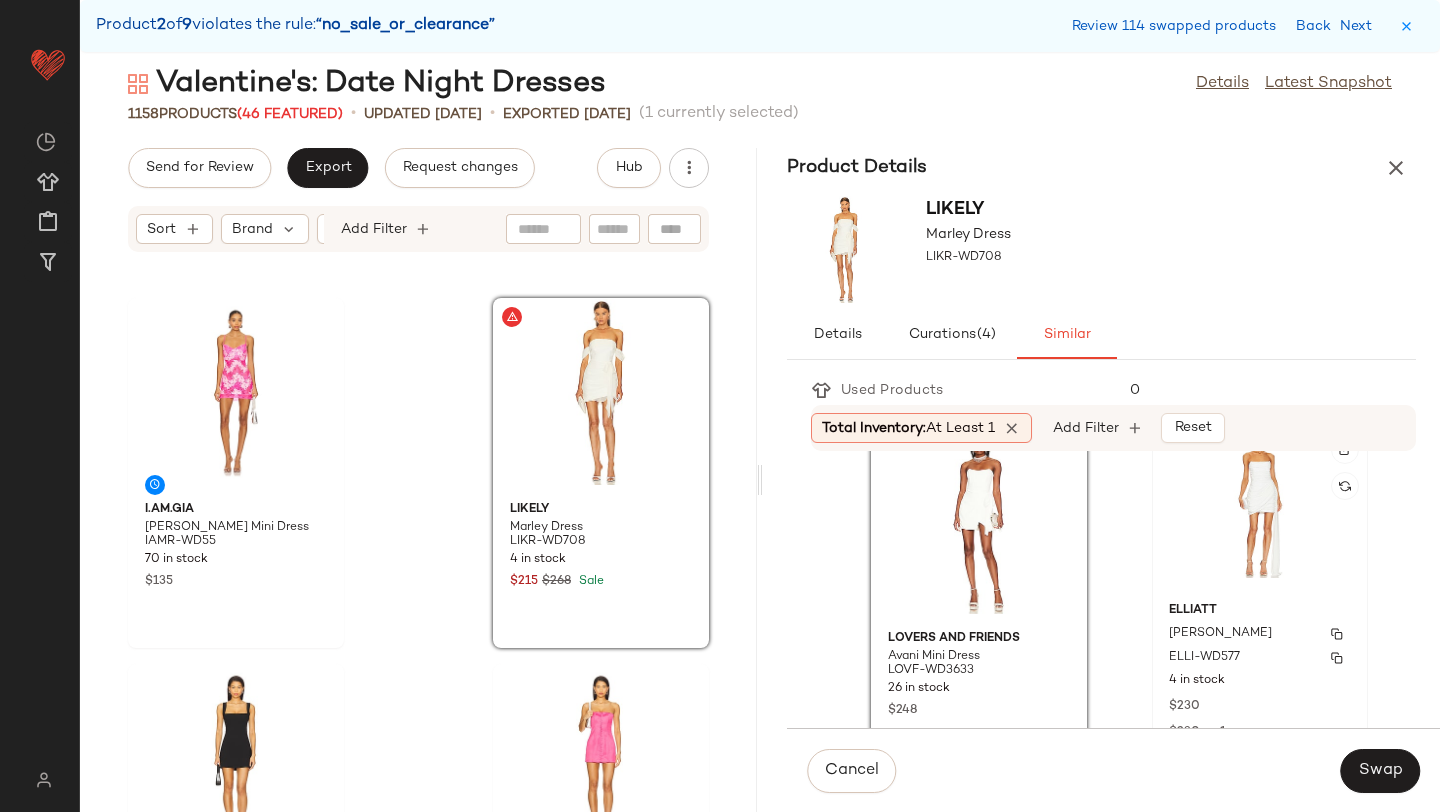 scroll, scrollTop: 711, scrollLeft: 0, axis: vertical 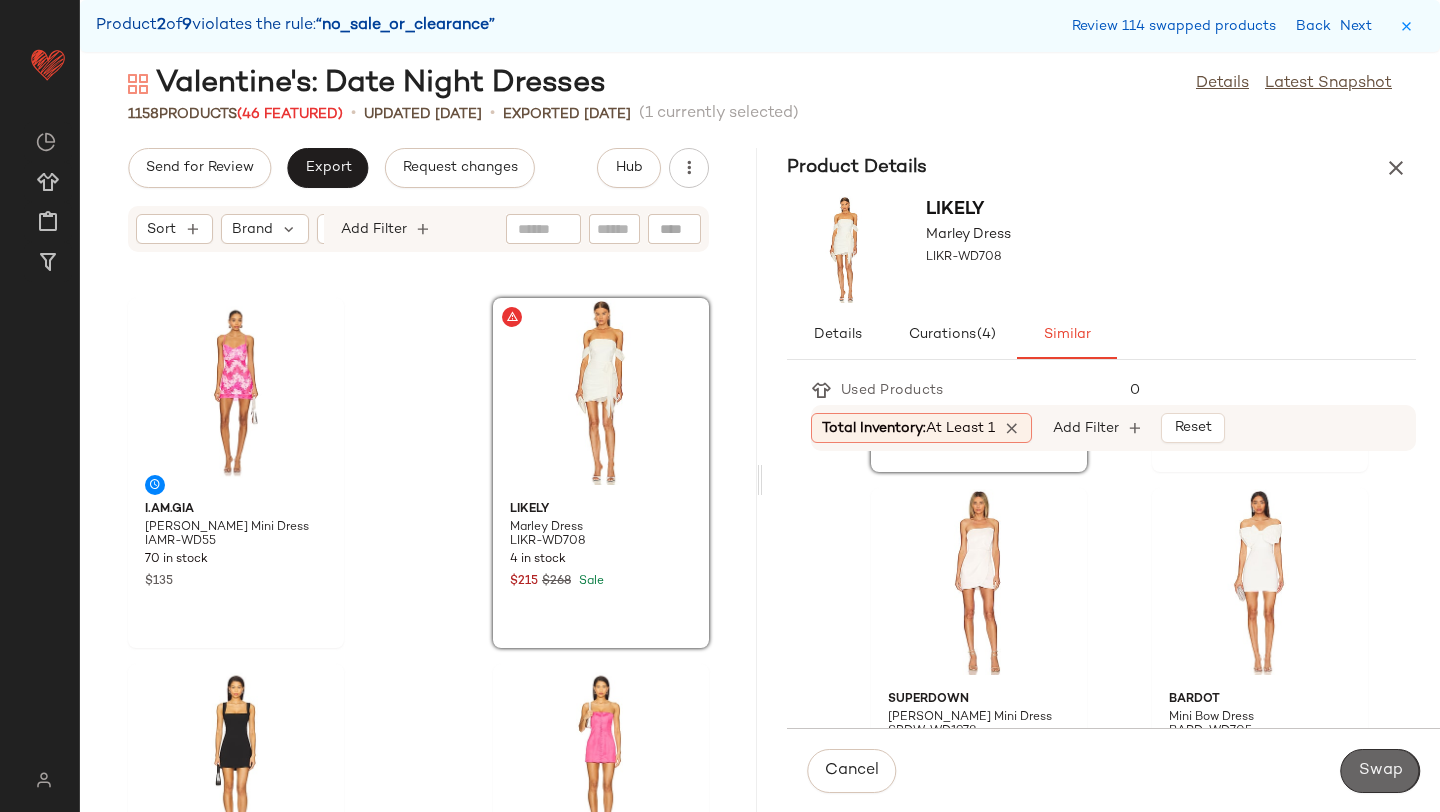 click on "Swap" 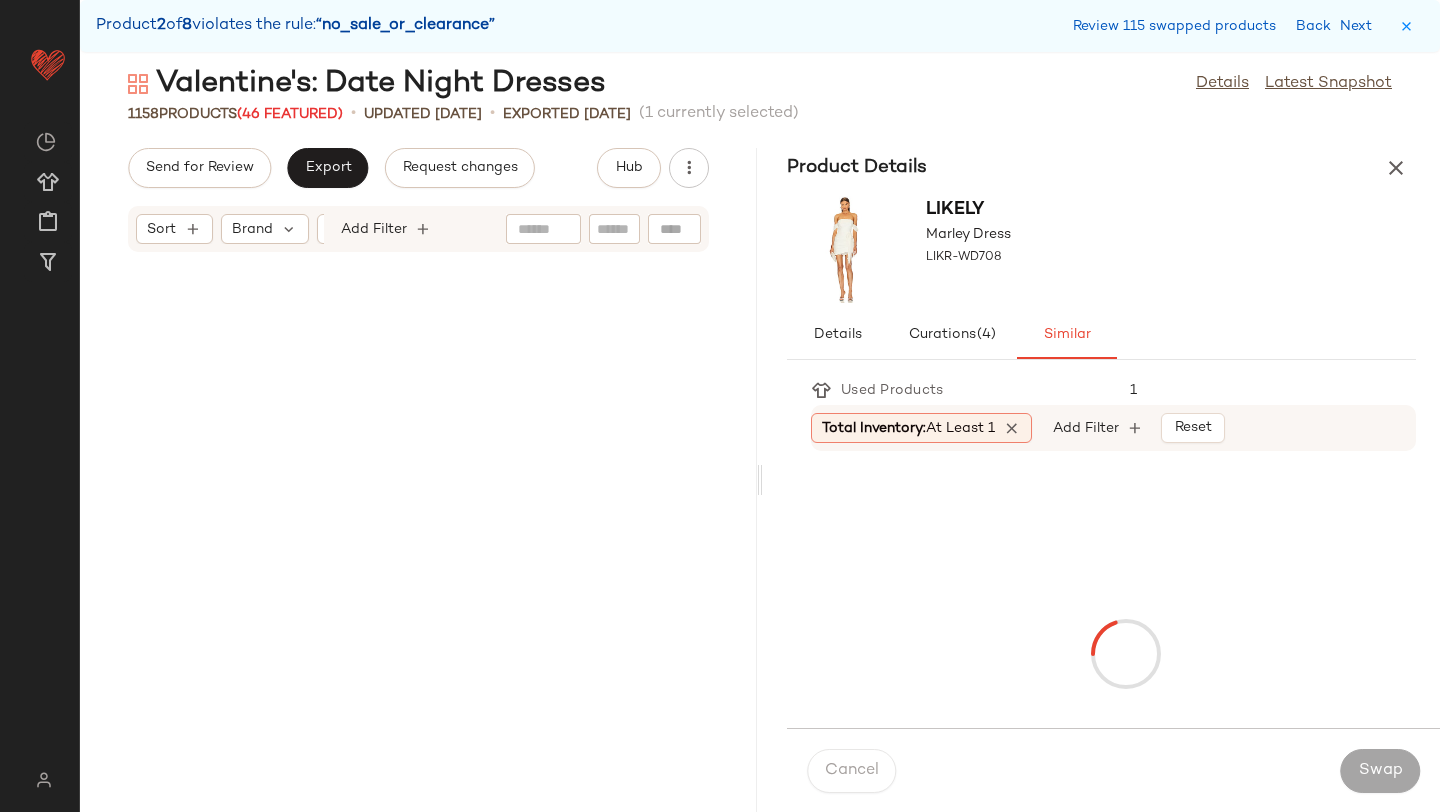 scroll, scrollTop: 14640, scrollLeft: 0, axis: vertical 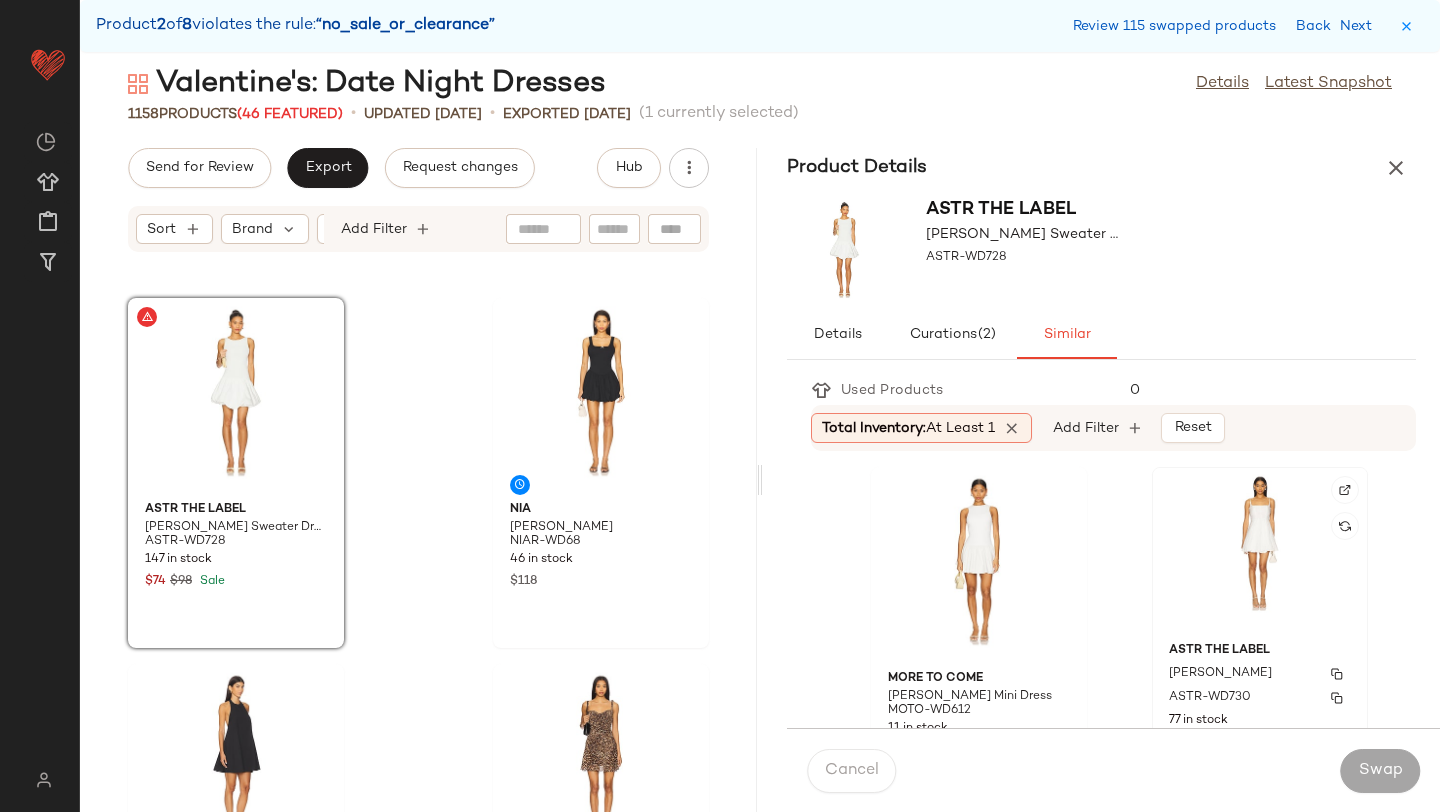 click on "ASTR the Label Ellie Dress ASTR-WD730 77 in stock $128" 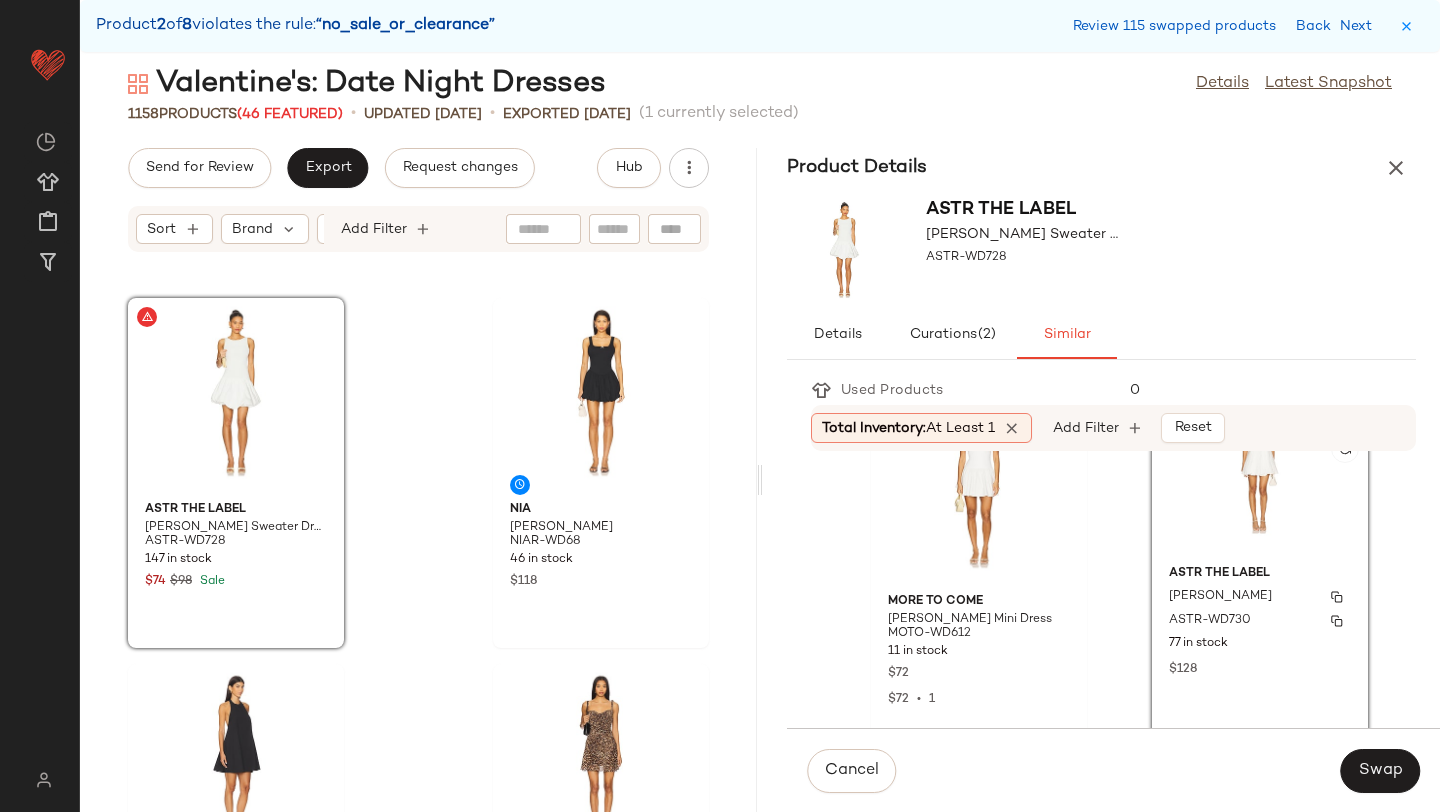 scroll, scrollTop: 99, scrollLeft: 0, axis: vertical 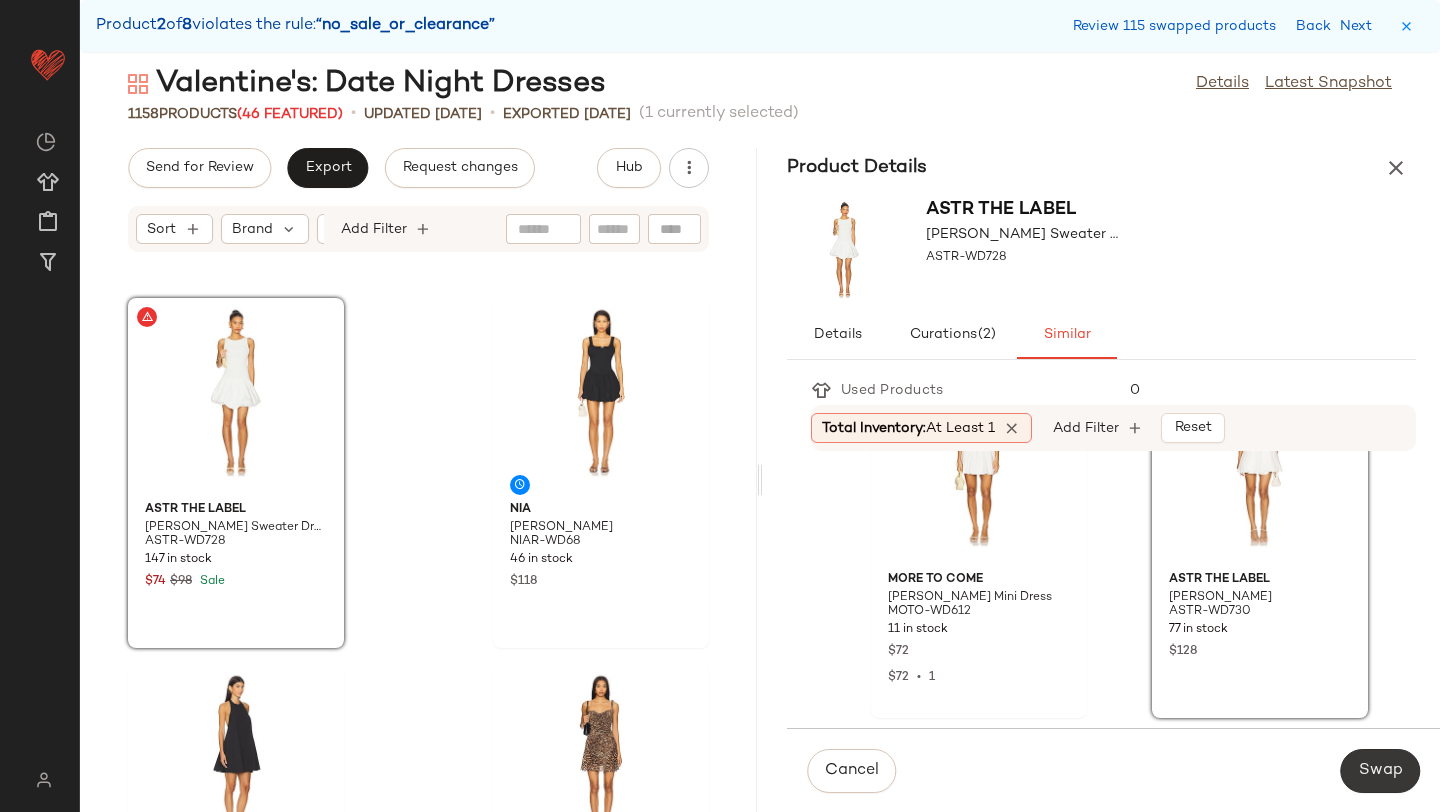 click on "Swap" 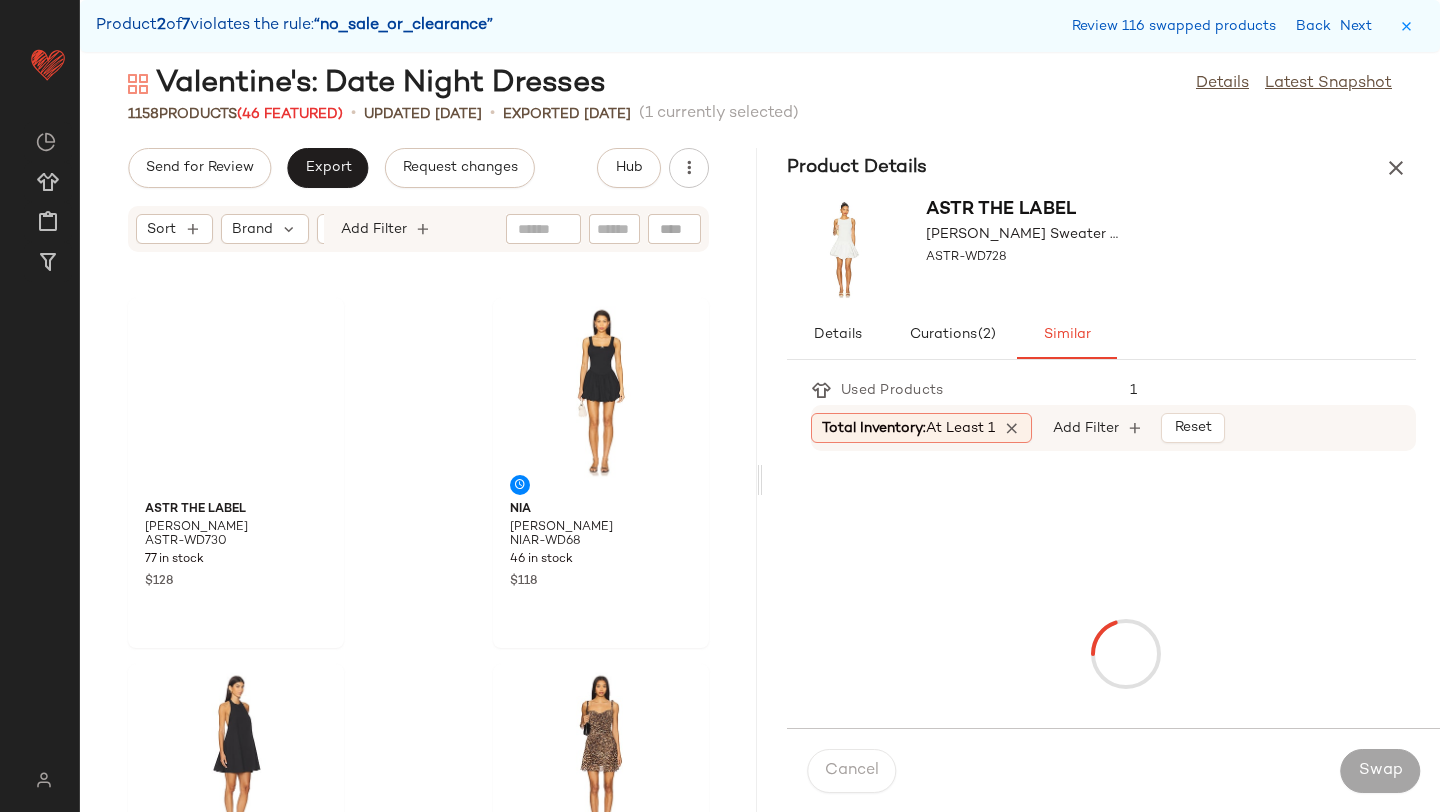 scroll, scrollTop: 16470, scrollLeft: 0, axis: vertical 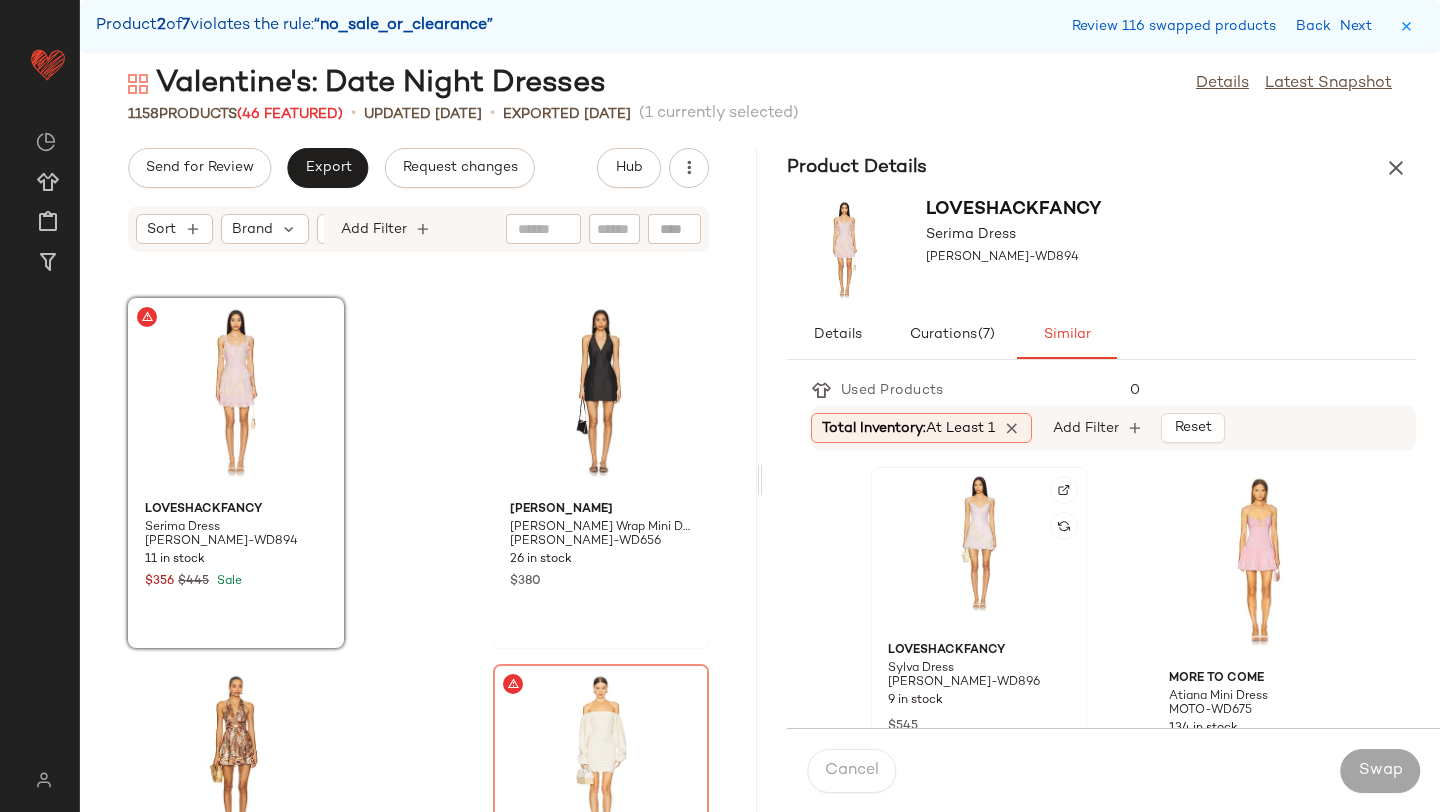 click 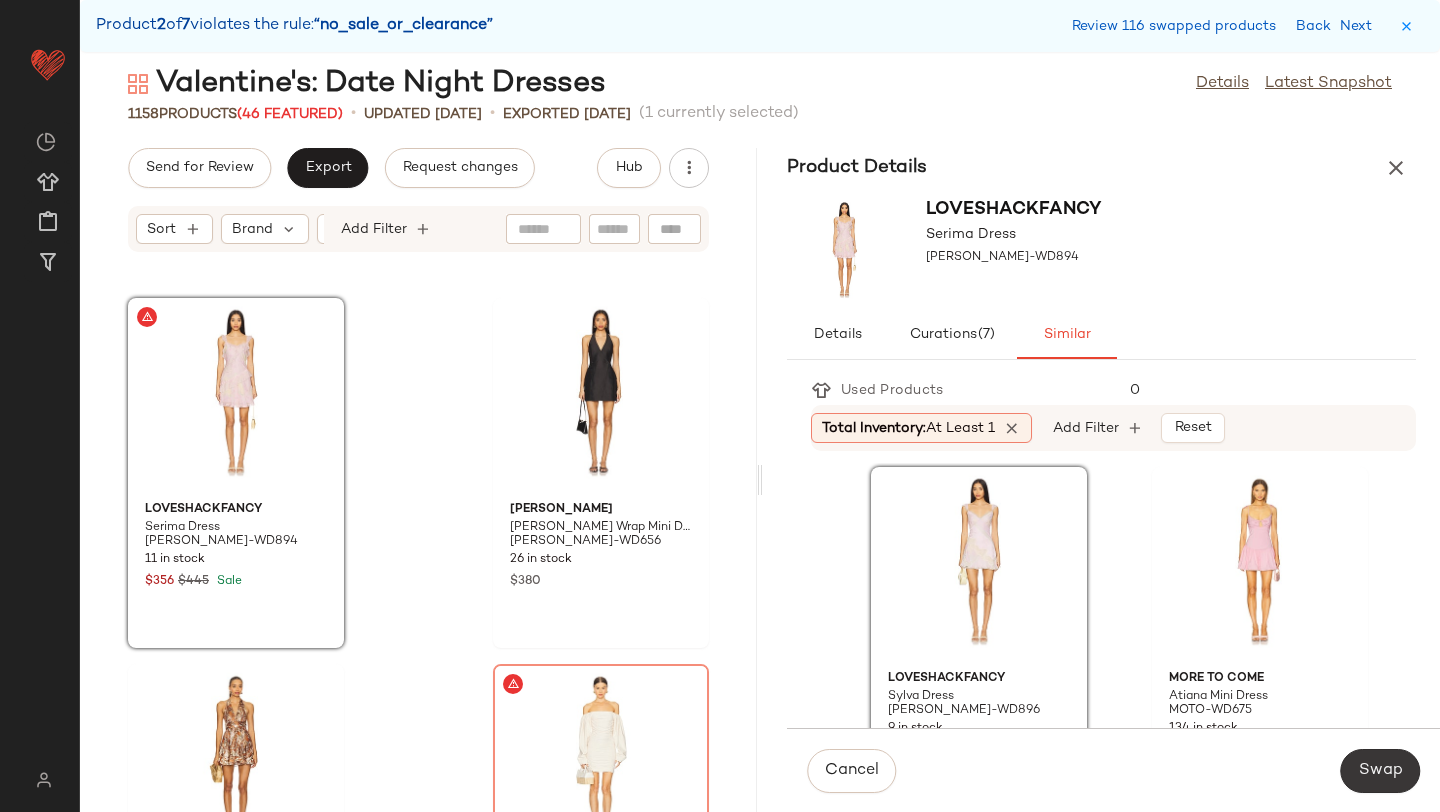 click on "Swap" 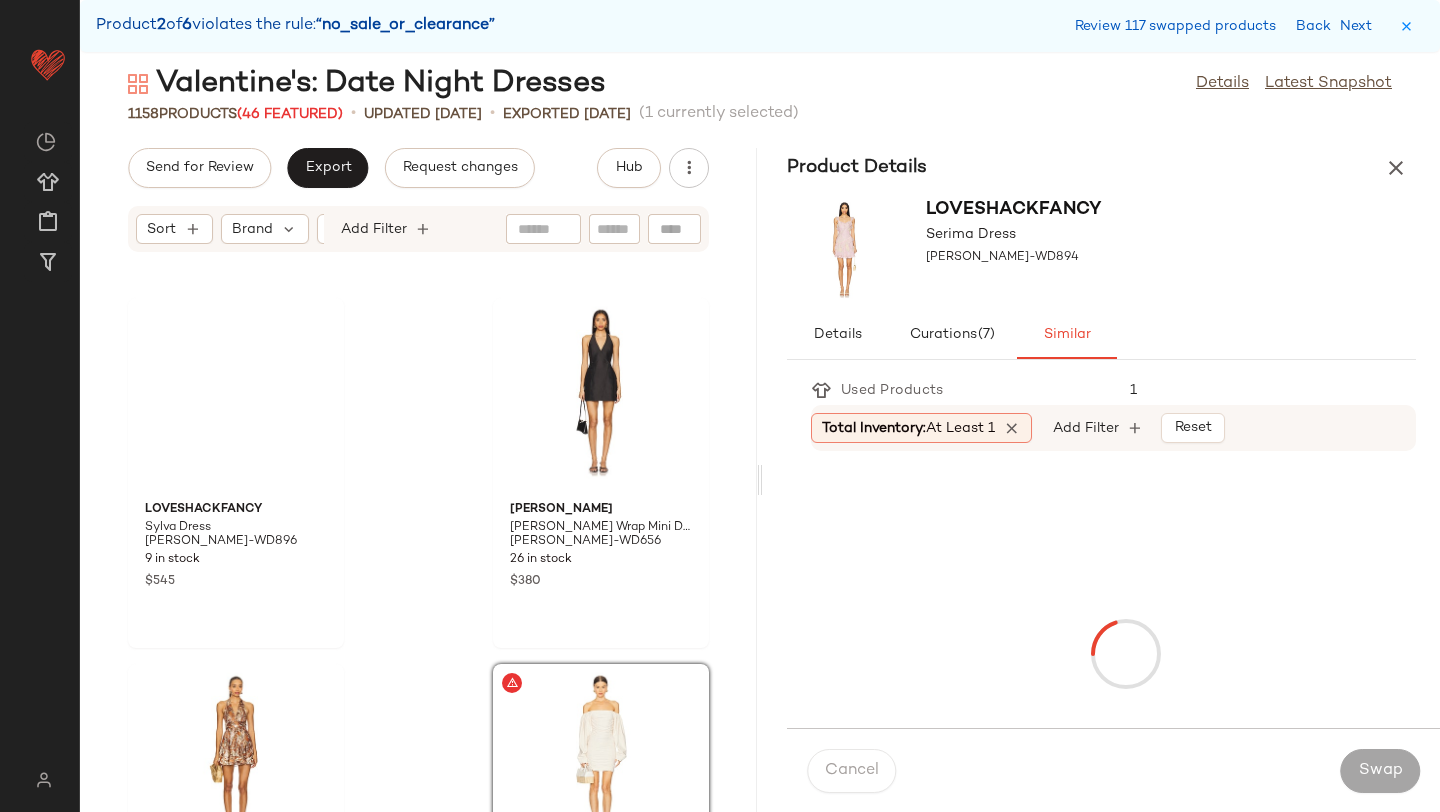 scroll, scrollTop: 16836, scrollLeft: 0, axis: vertical 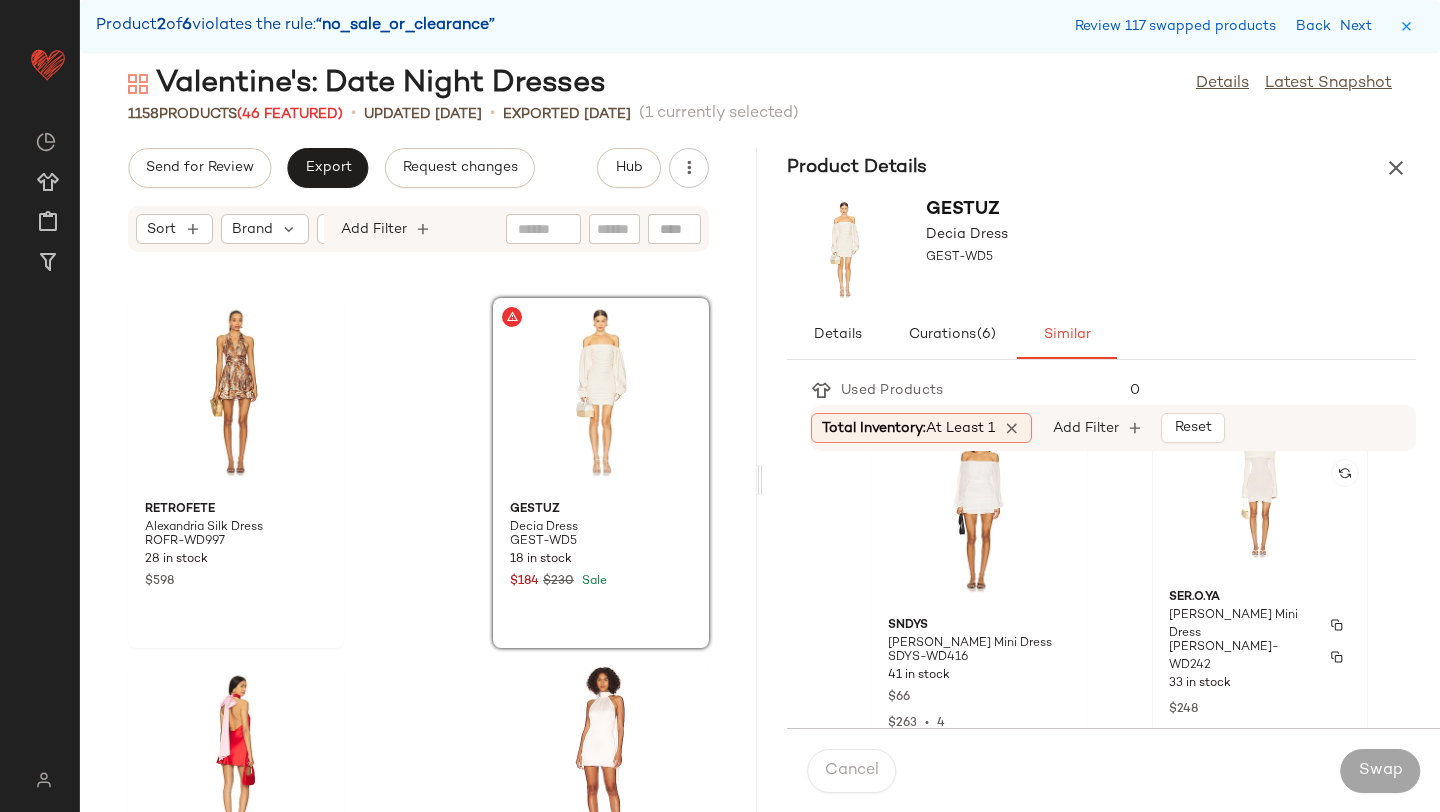 click on "SER.O.YA Galli Mini Dress SERR-WD242 33 in stock $248" 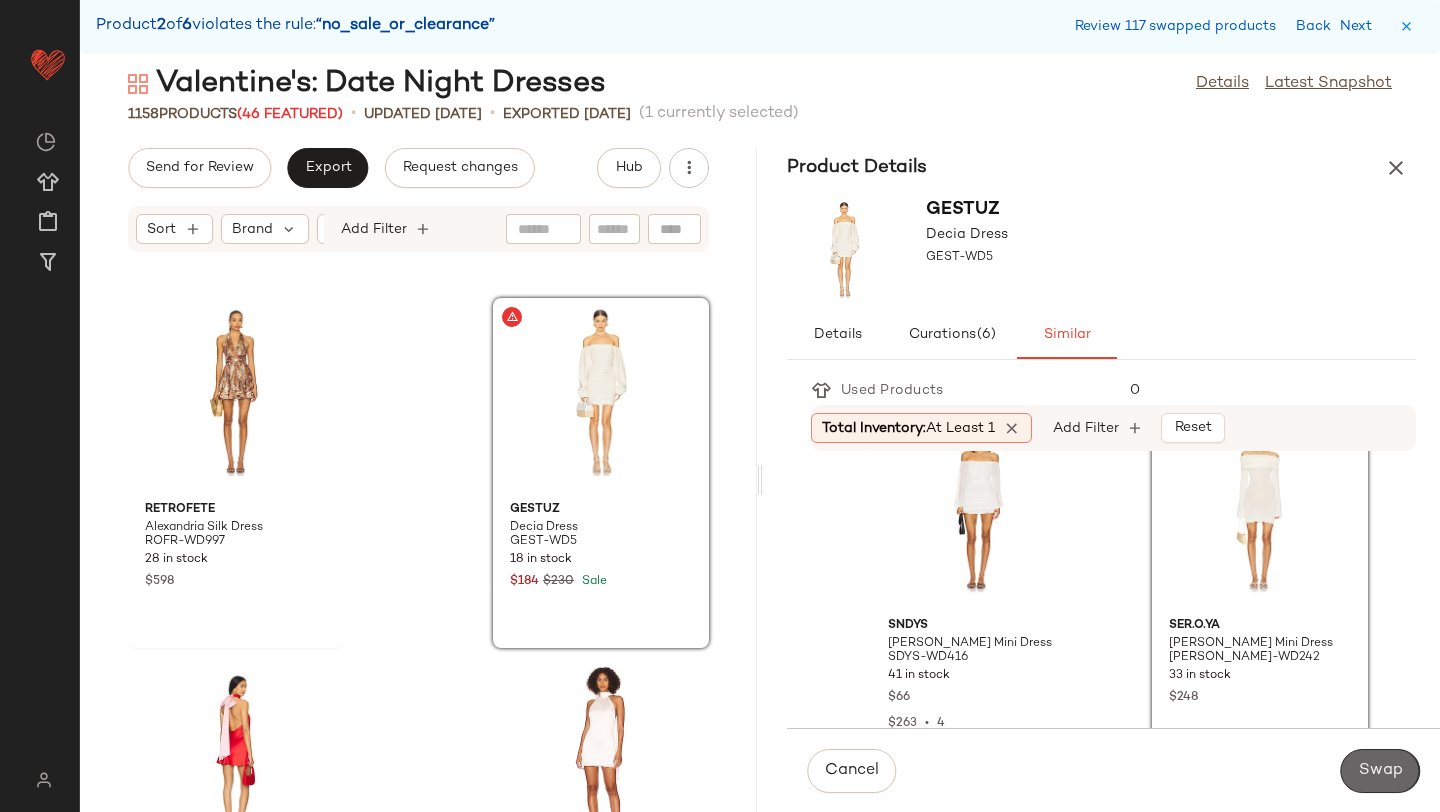 click on "Swap" 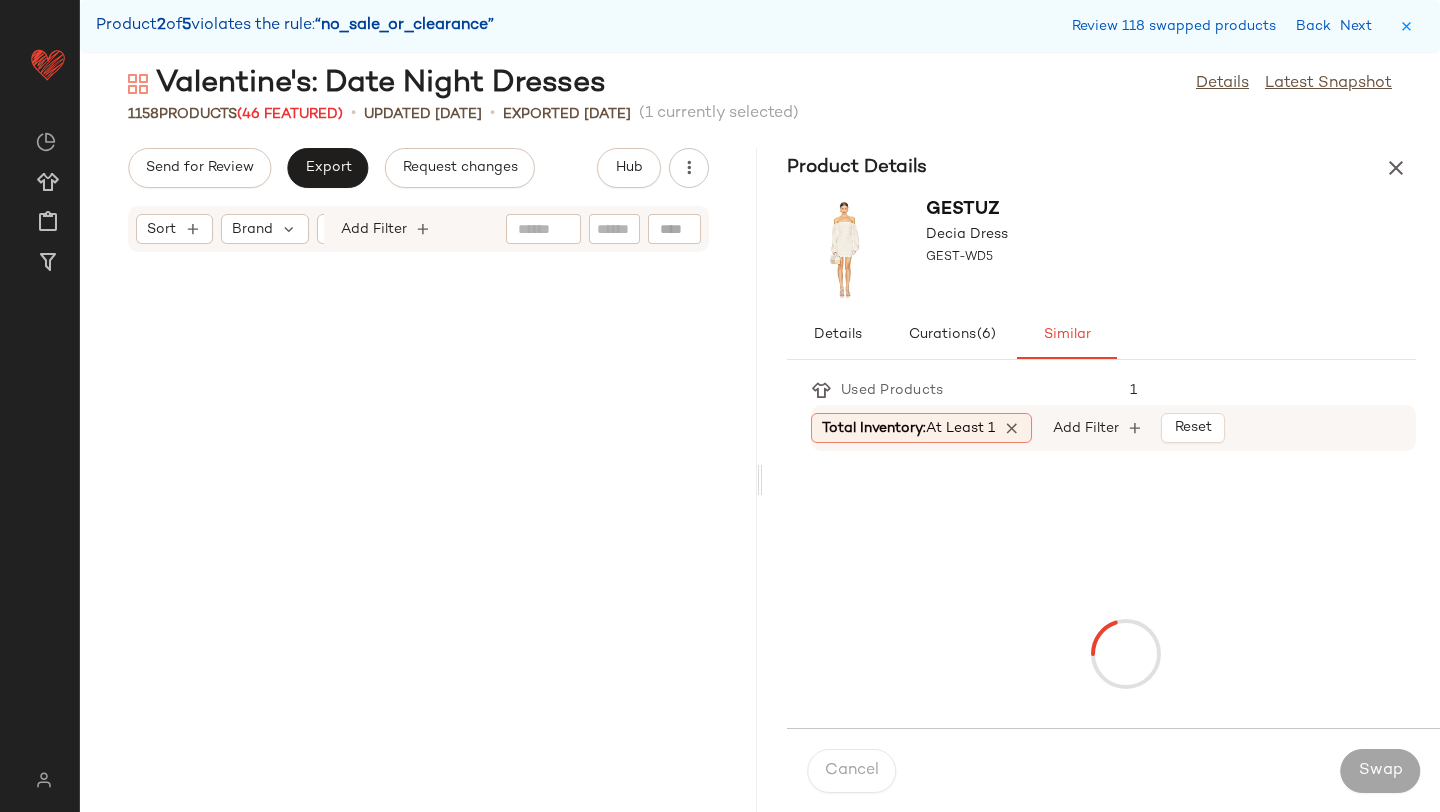 scroll, scrollTop: 26352, scrollLeft: 0, axis: vertical 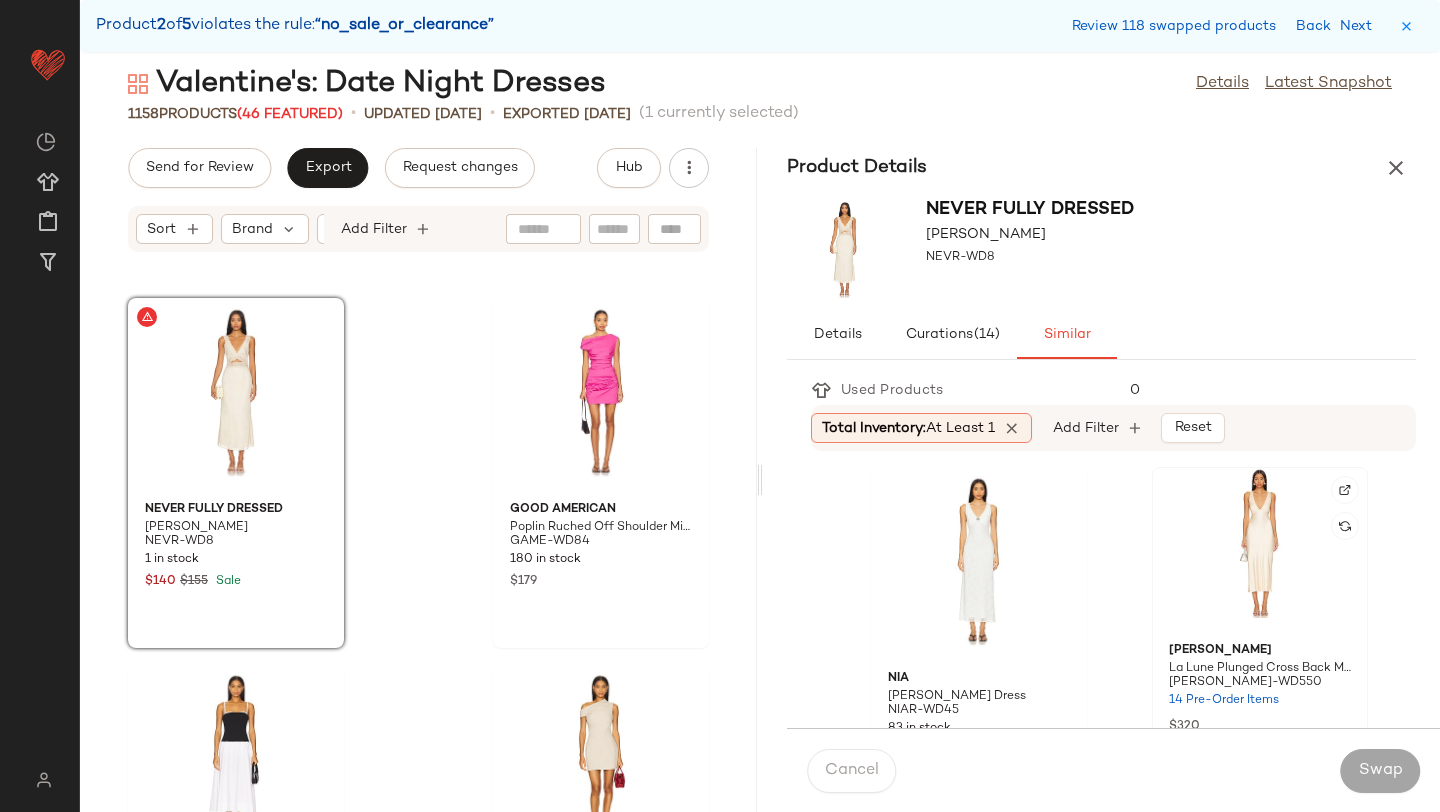 click 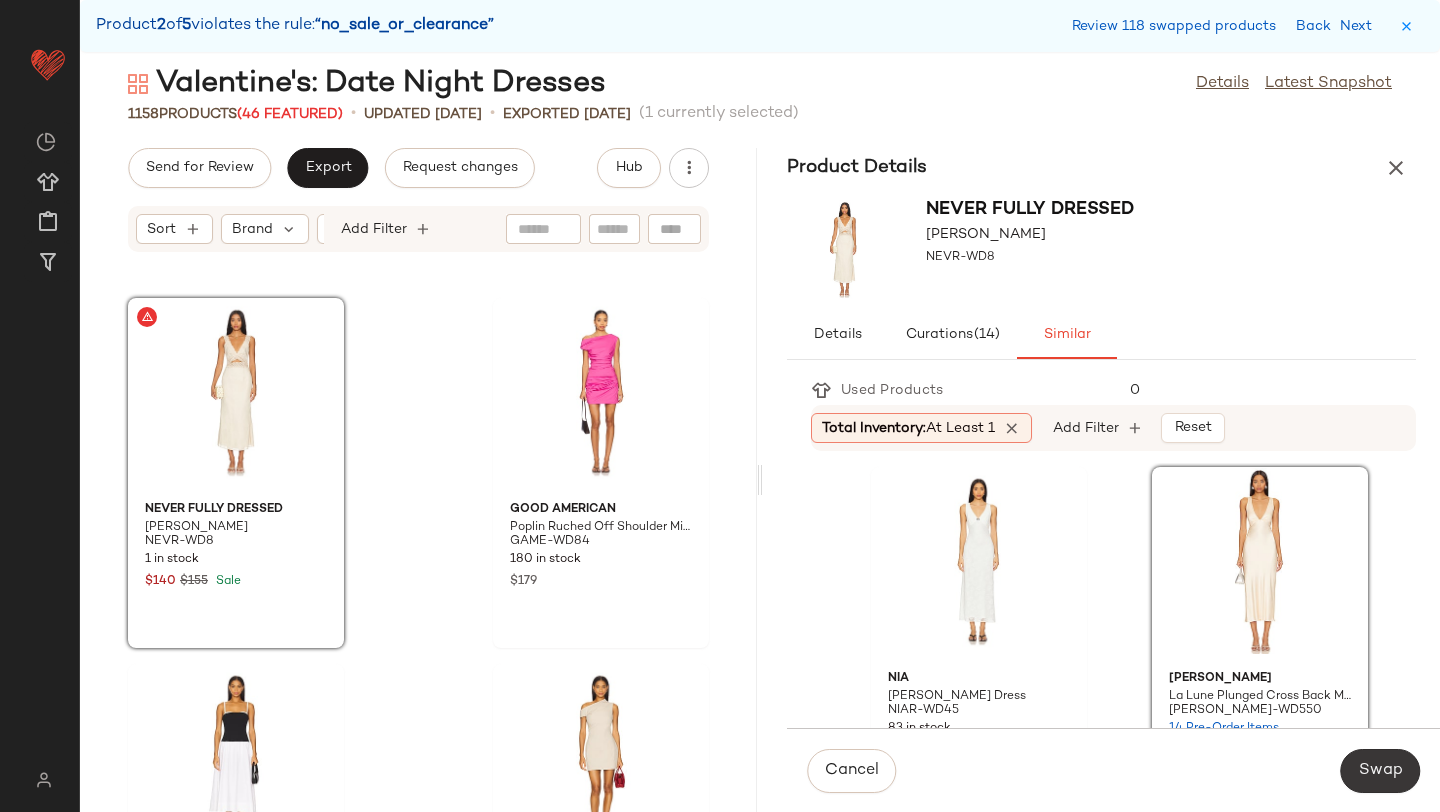click on "Swap" 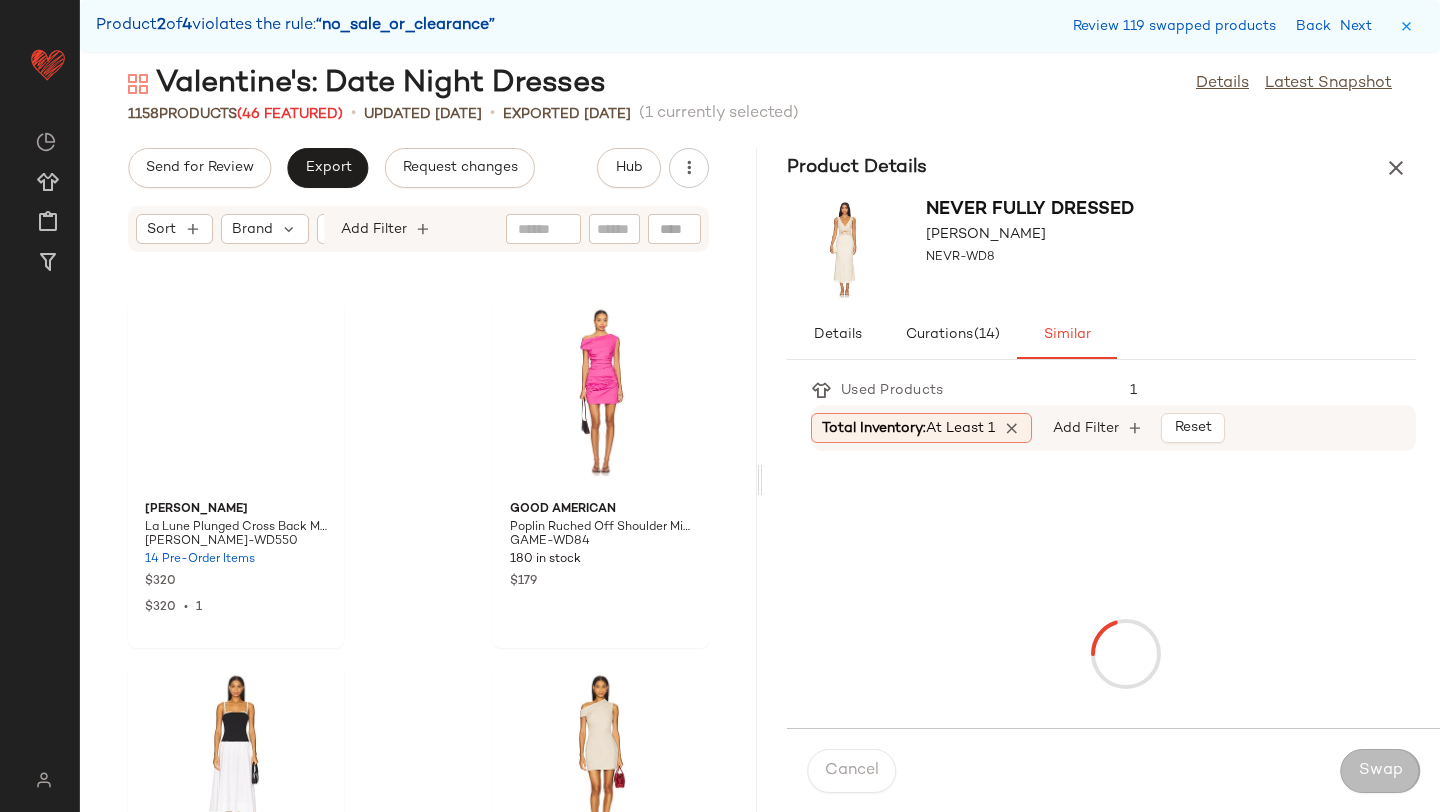 scroll, scrollTop: 32574, scrollLeft: 0, axis: vertical 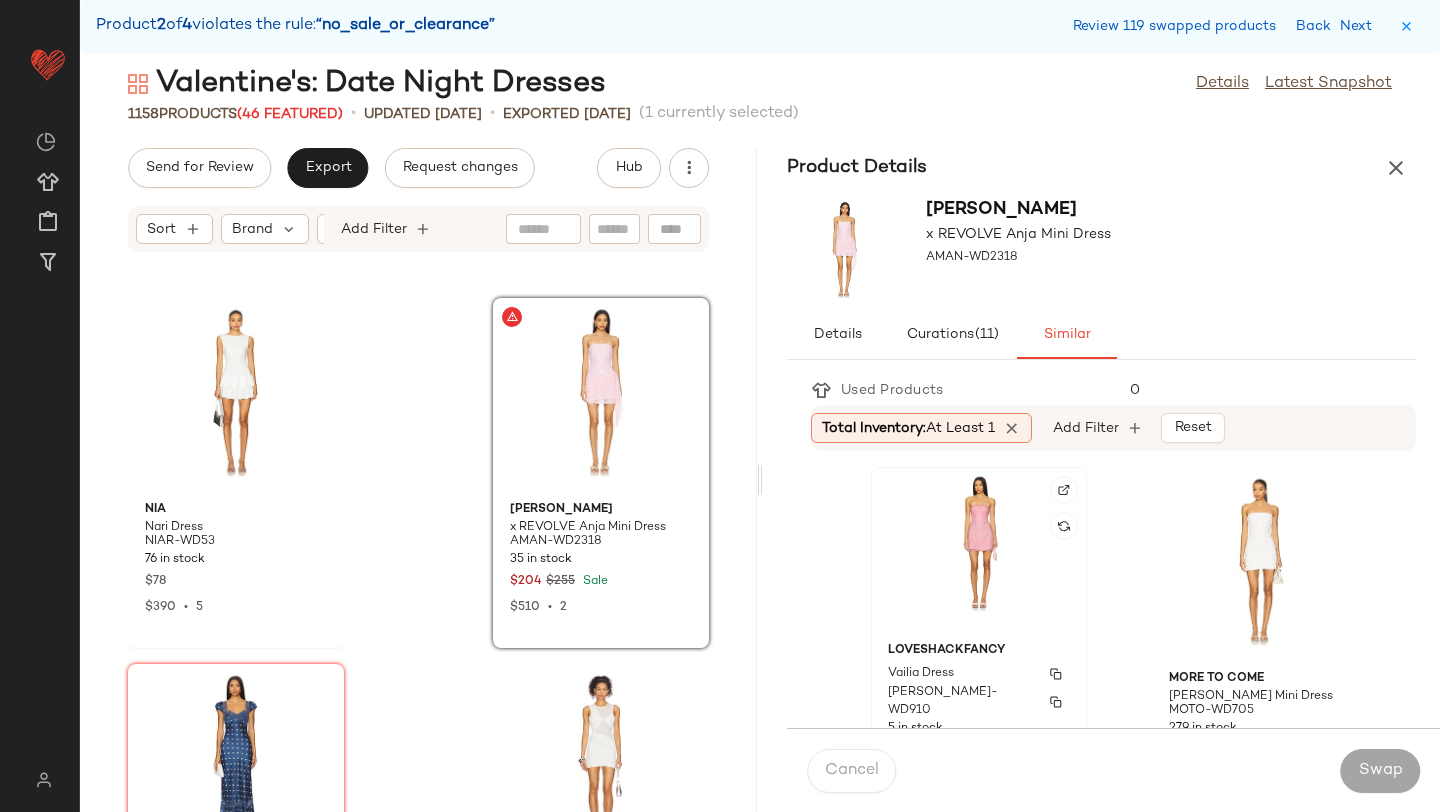 click on "LoveShackFancy Vailia Dress LESH-WD910 5 in stock $595" 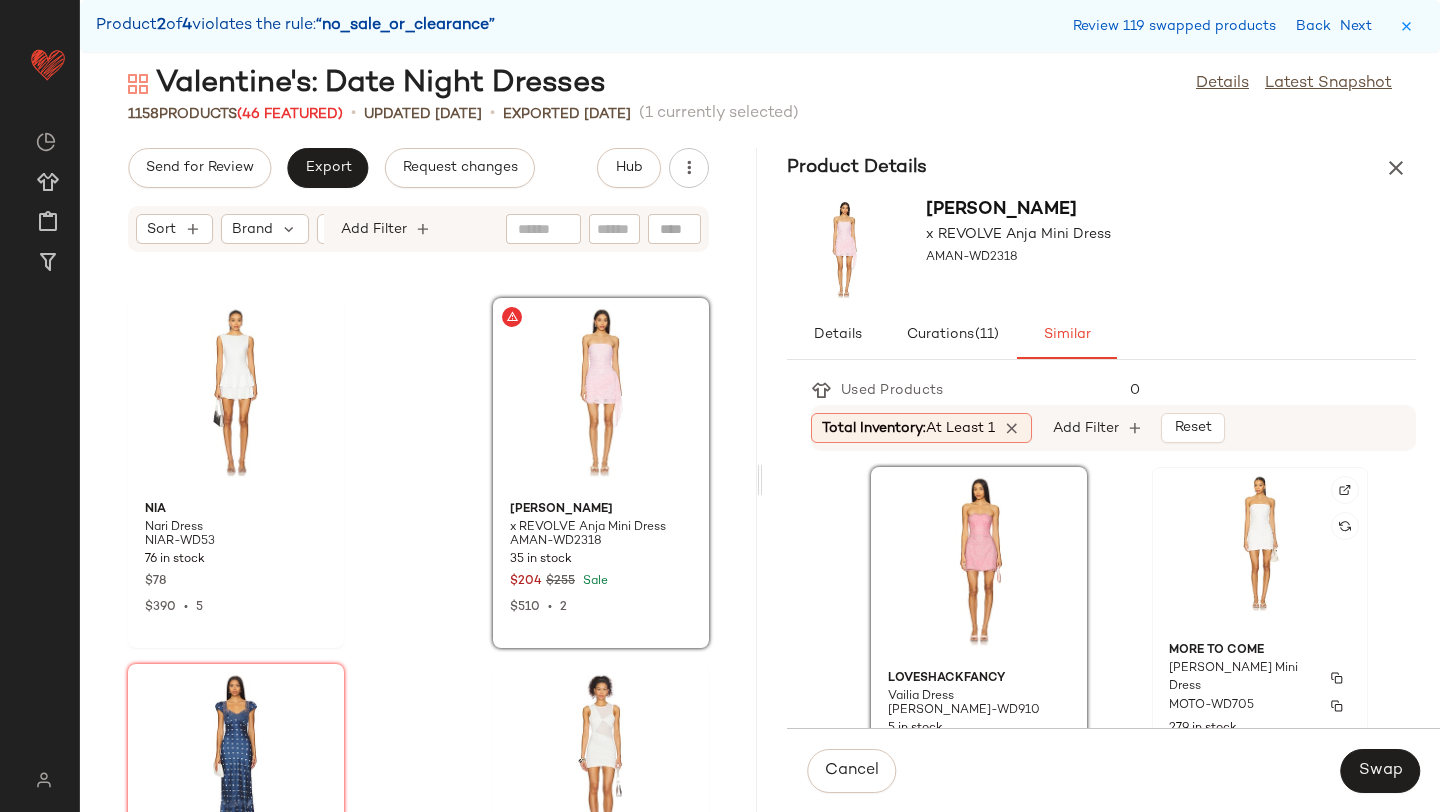 scroll, scrollTop: 83, scrollLeft: 0, axis: vertical 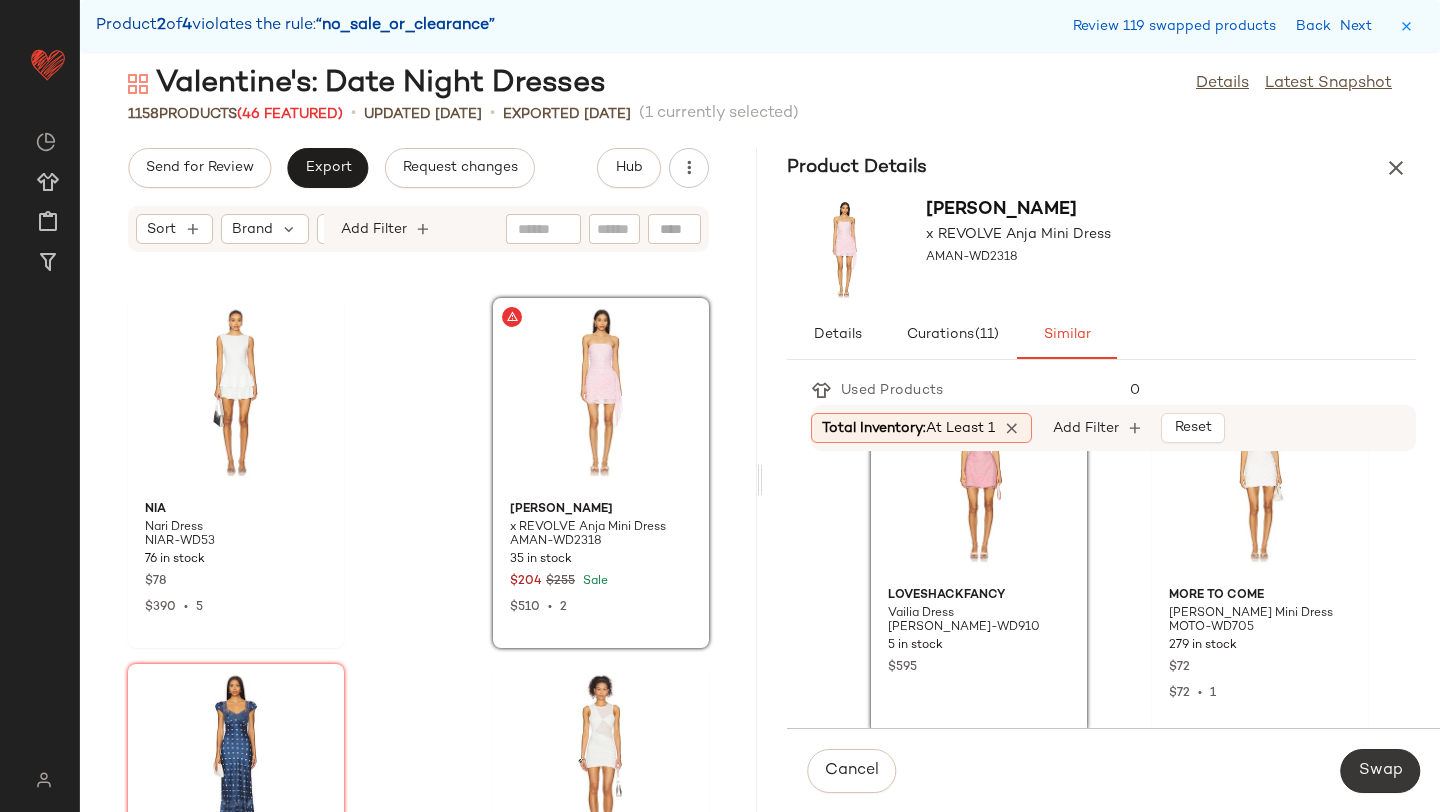 click on "Swap" 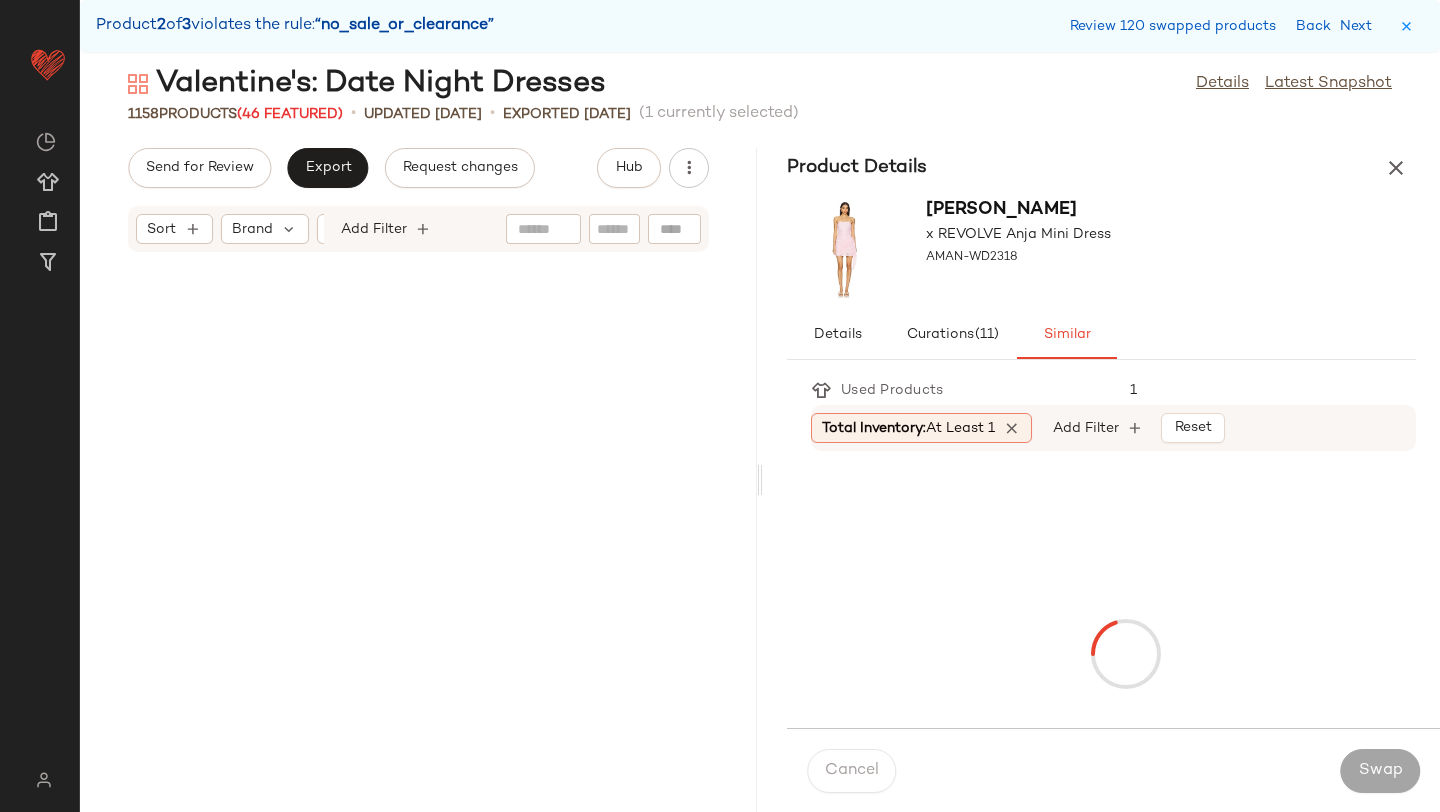 scroll, scrollTop: 33306, scrollLeft: 0, axis: vertical 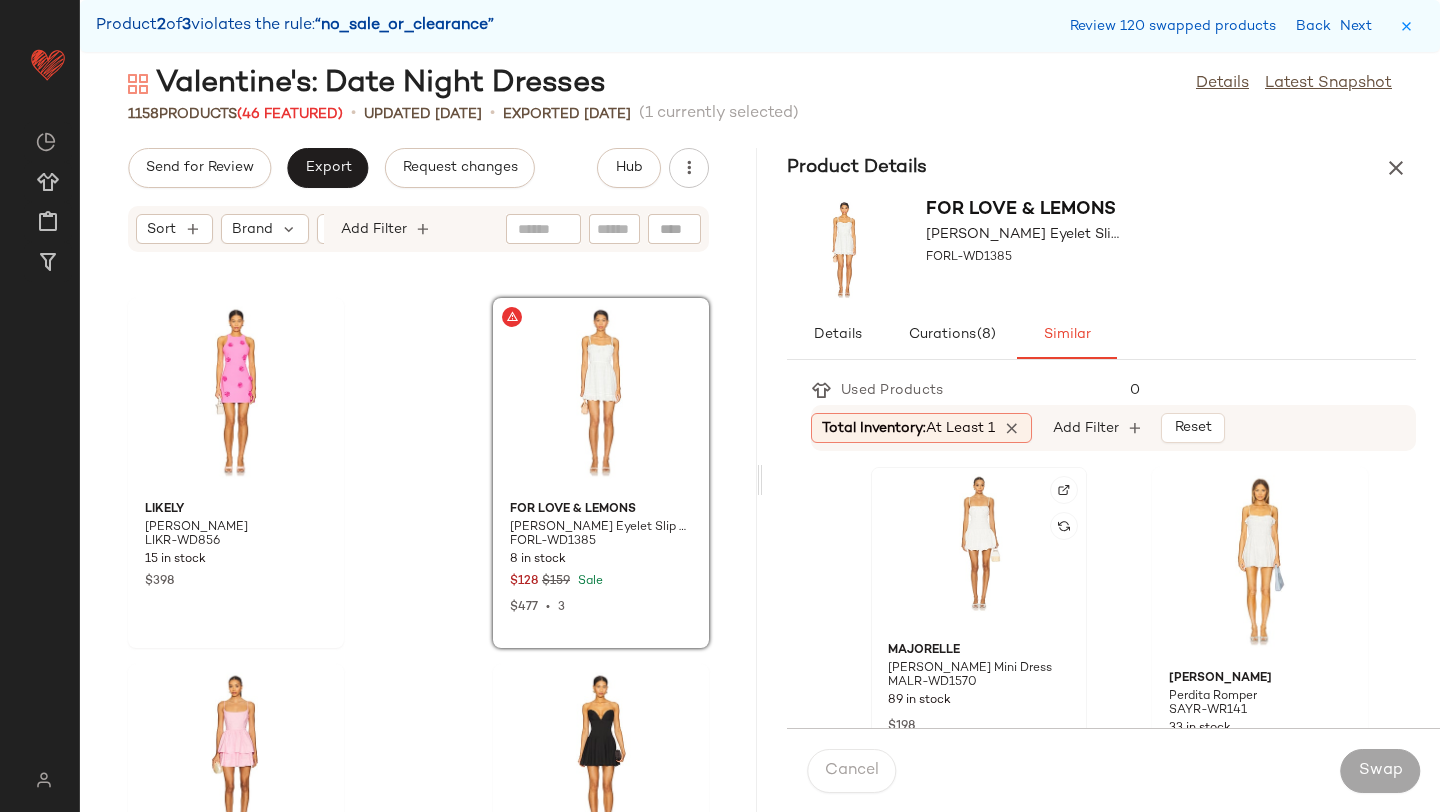 click 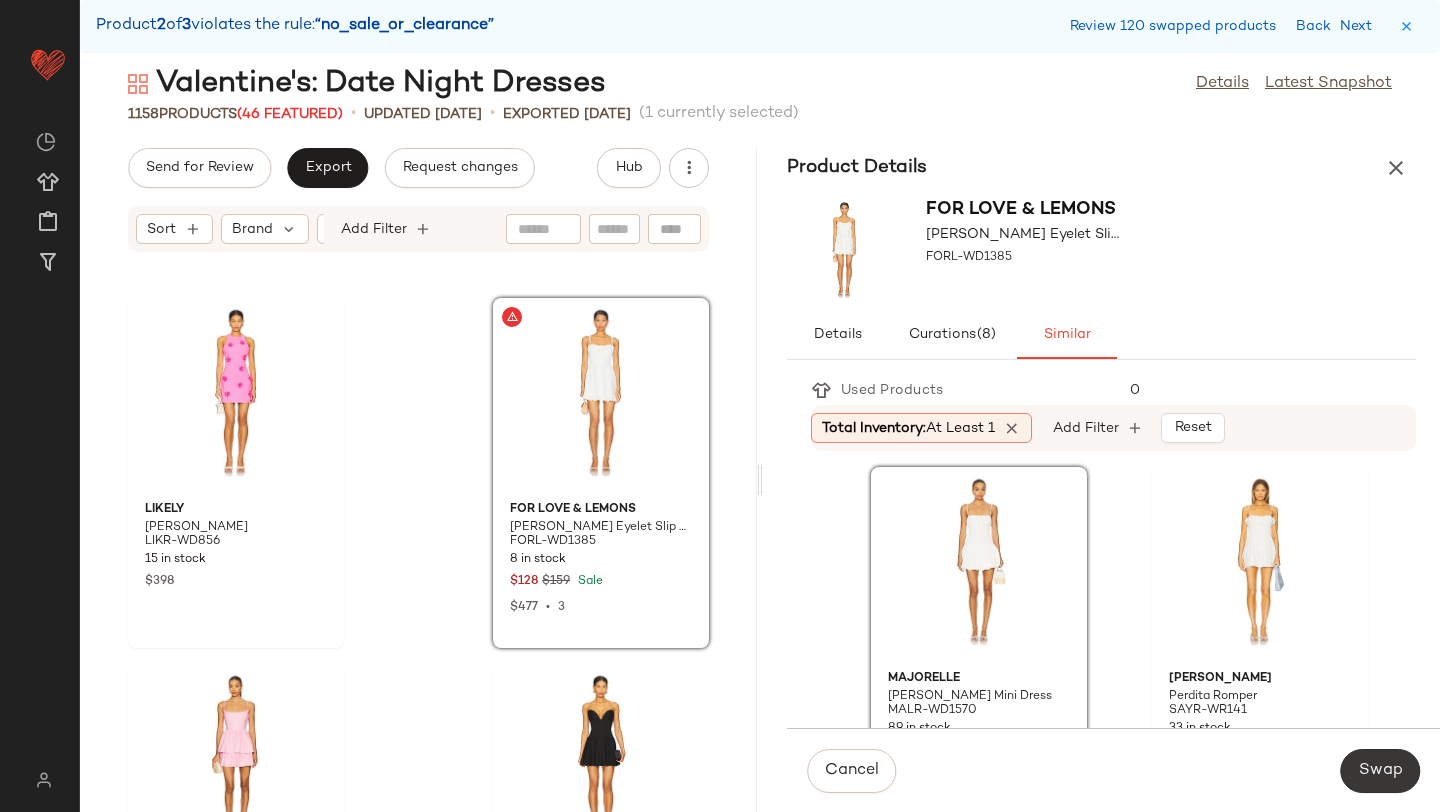 click on "Swap" at bounding box center [1380, 771] 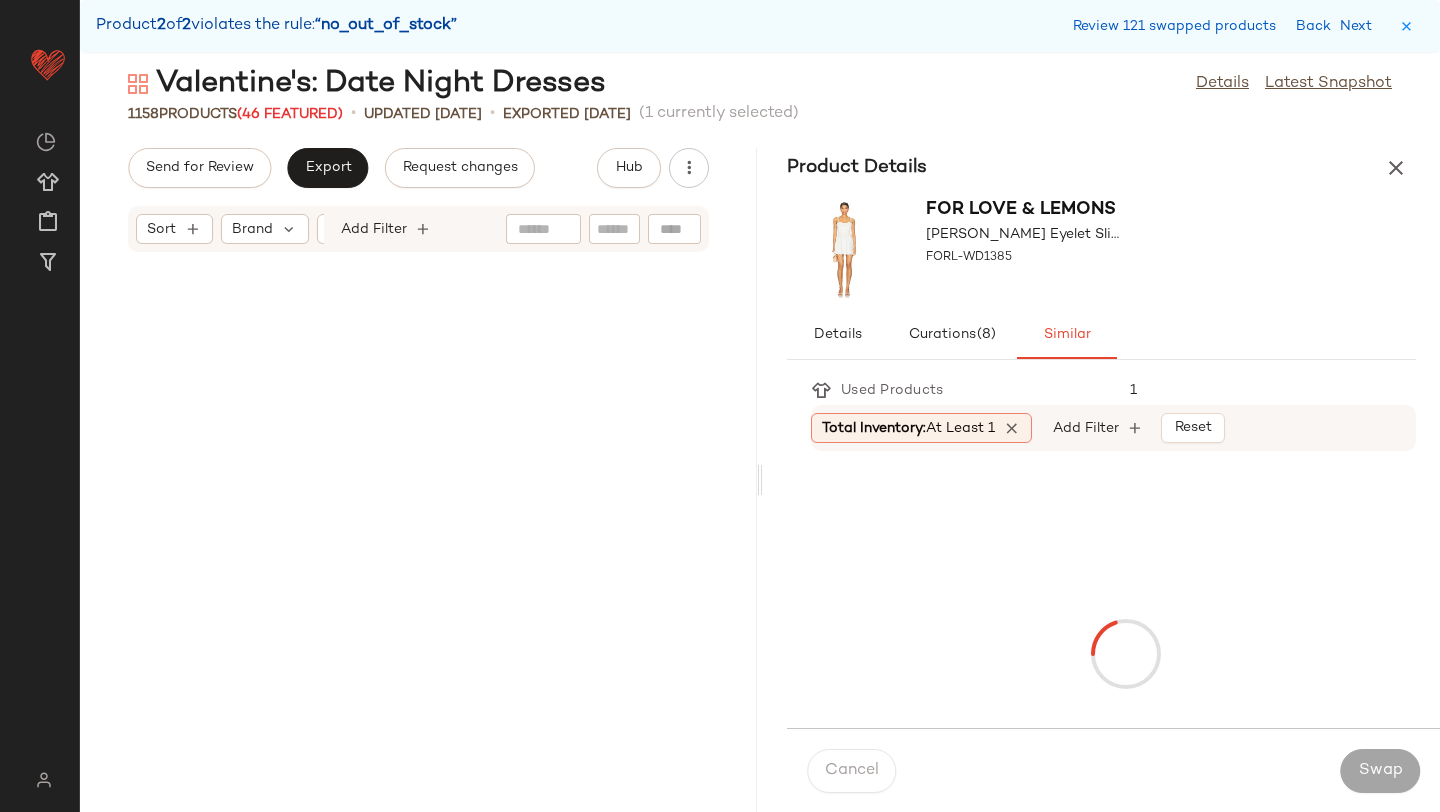 scroll, scrollTop: 82716, scrollLeft: 0, axis: vertical 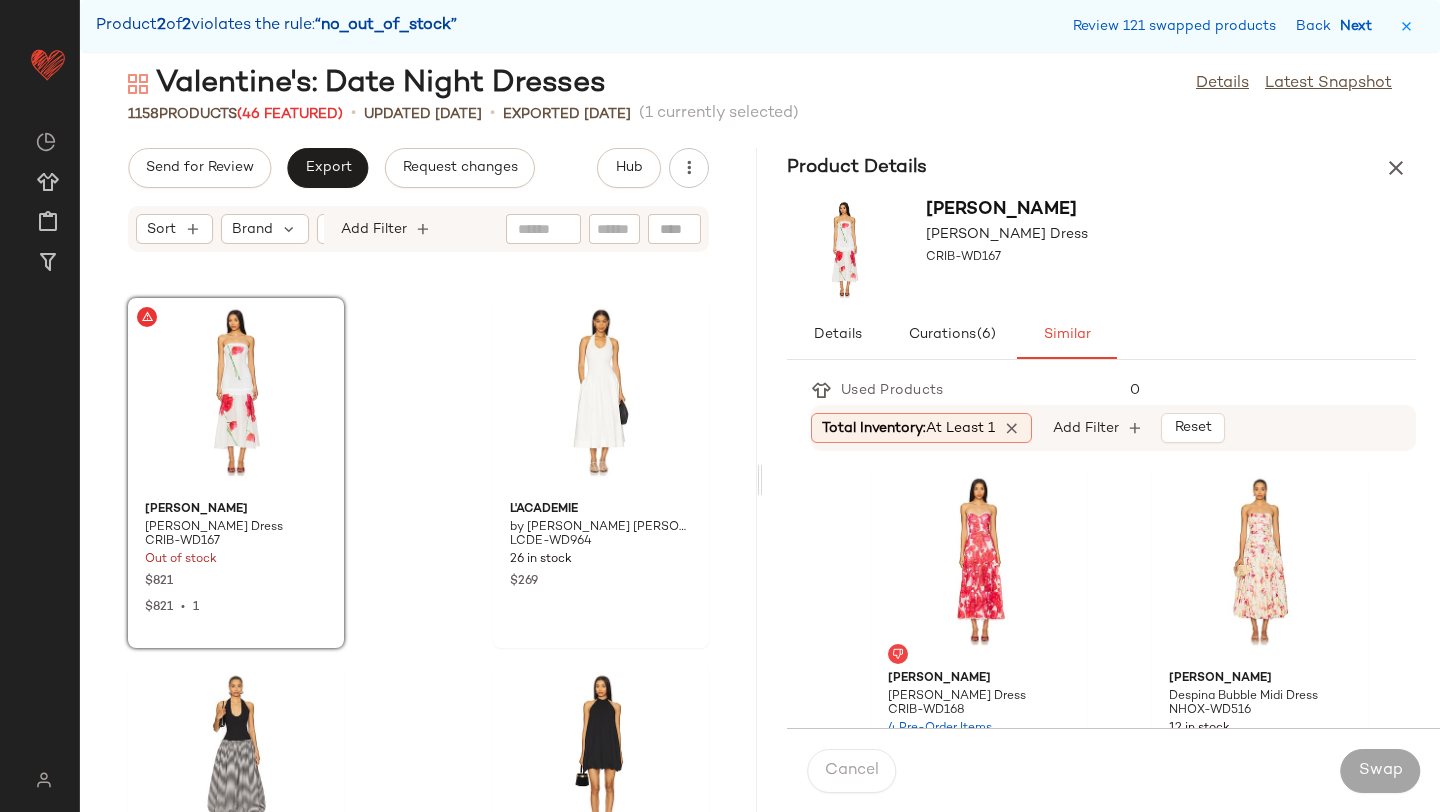 click on "Next" at bounding box center [1360, 26] 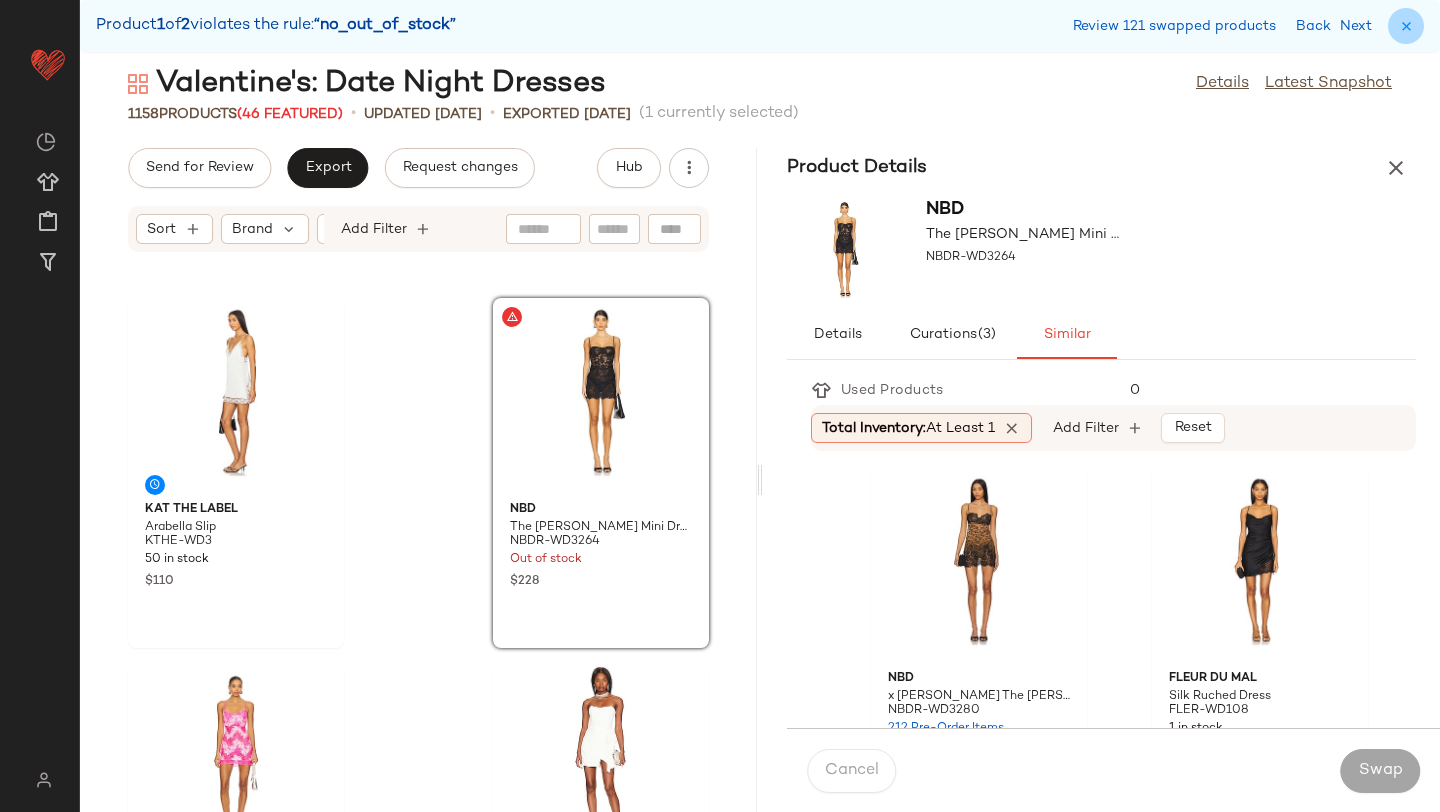 click at bounding box center (1406, 26) 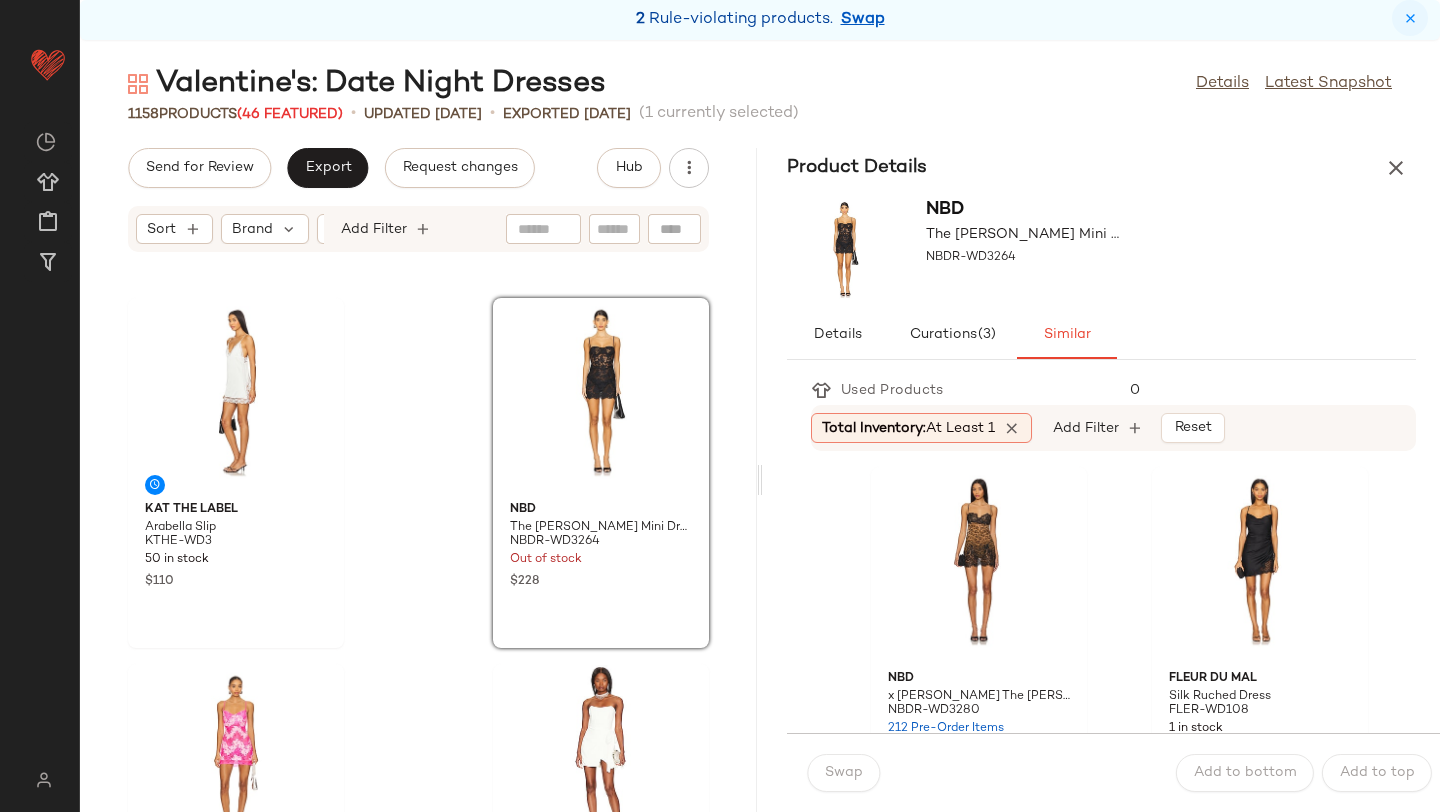 click at bounding box center [1410, 18] 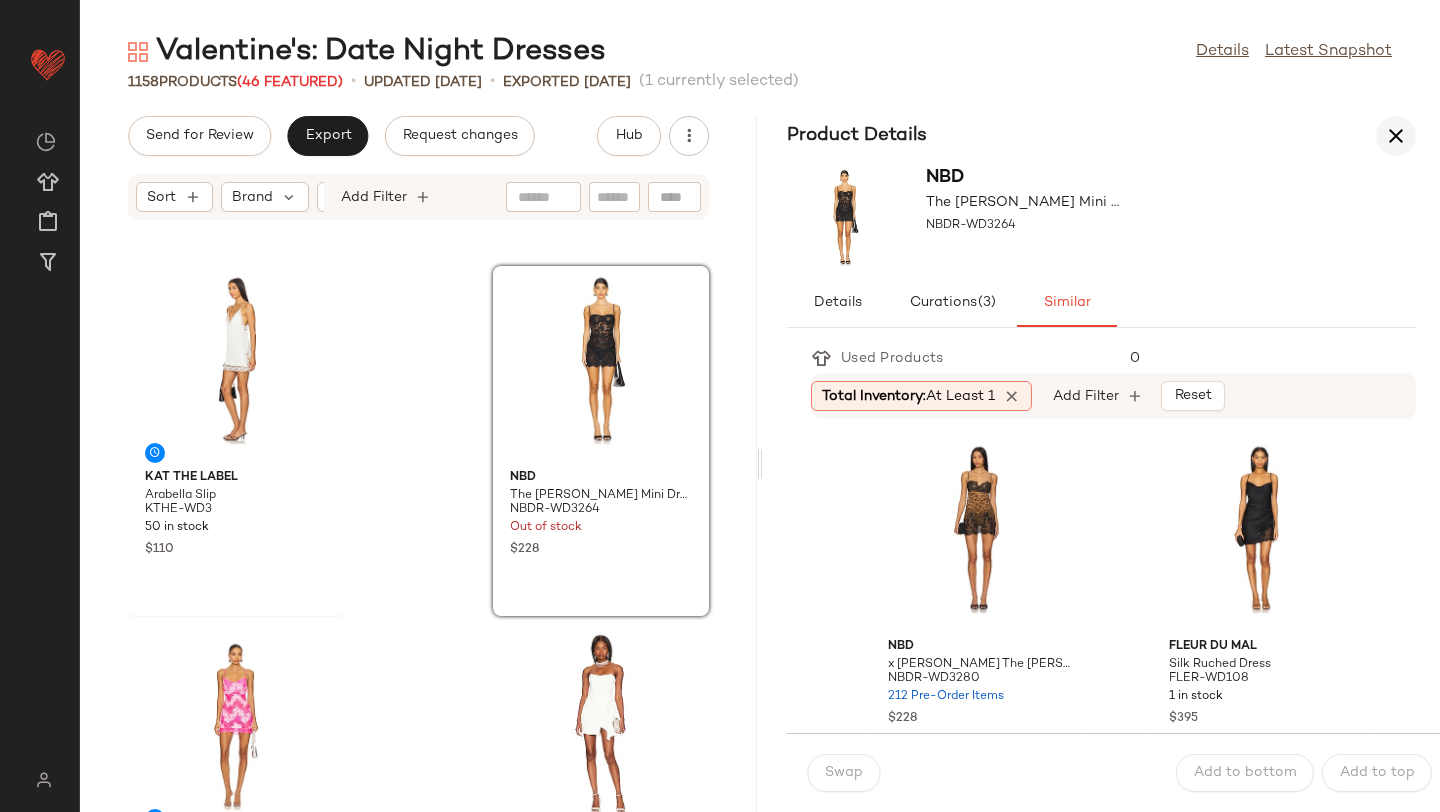 click at bounding box center [1396, 136] 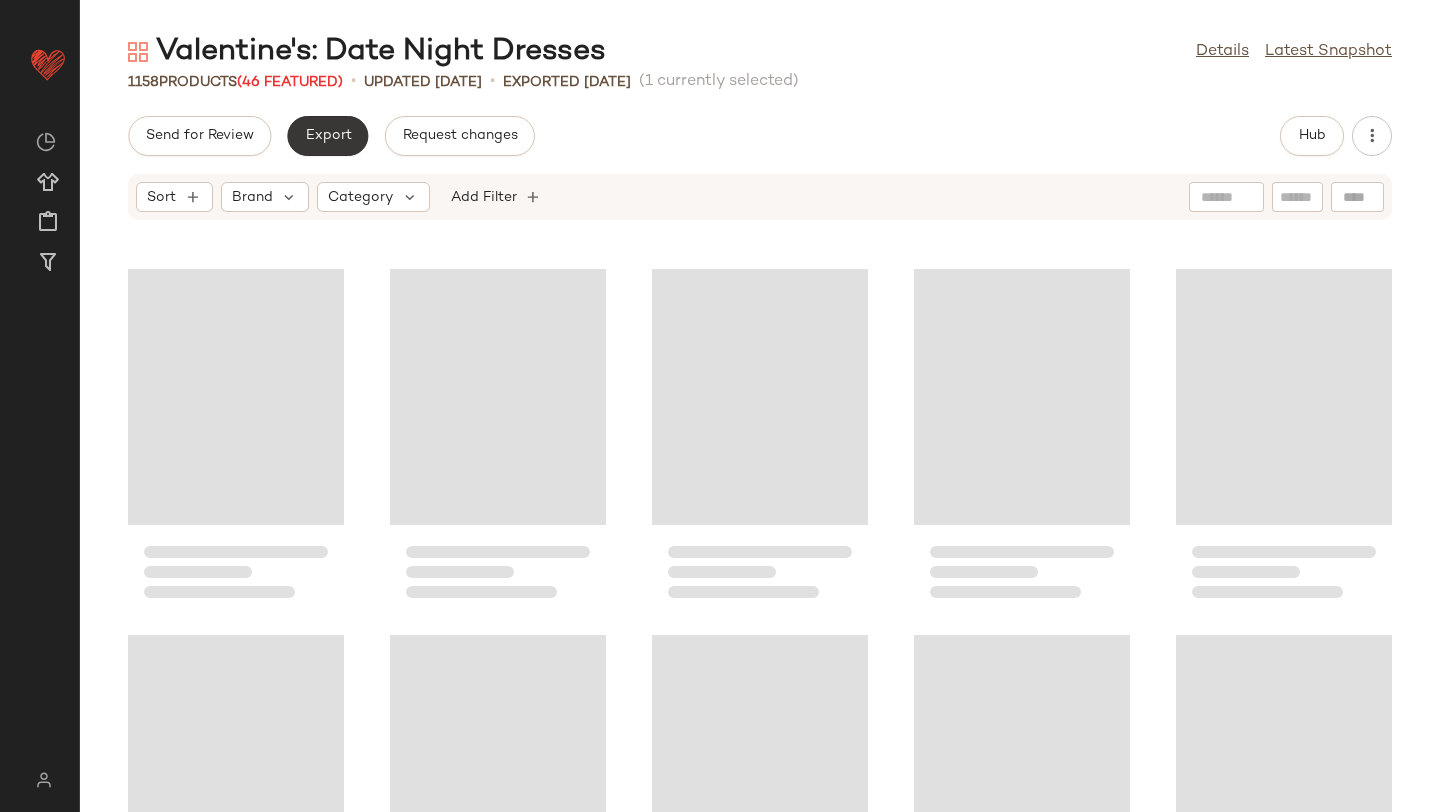 click on "Export" at bounding box center [327, 136] 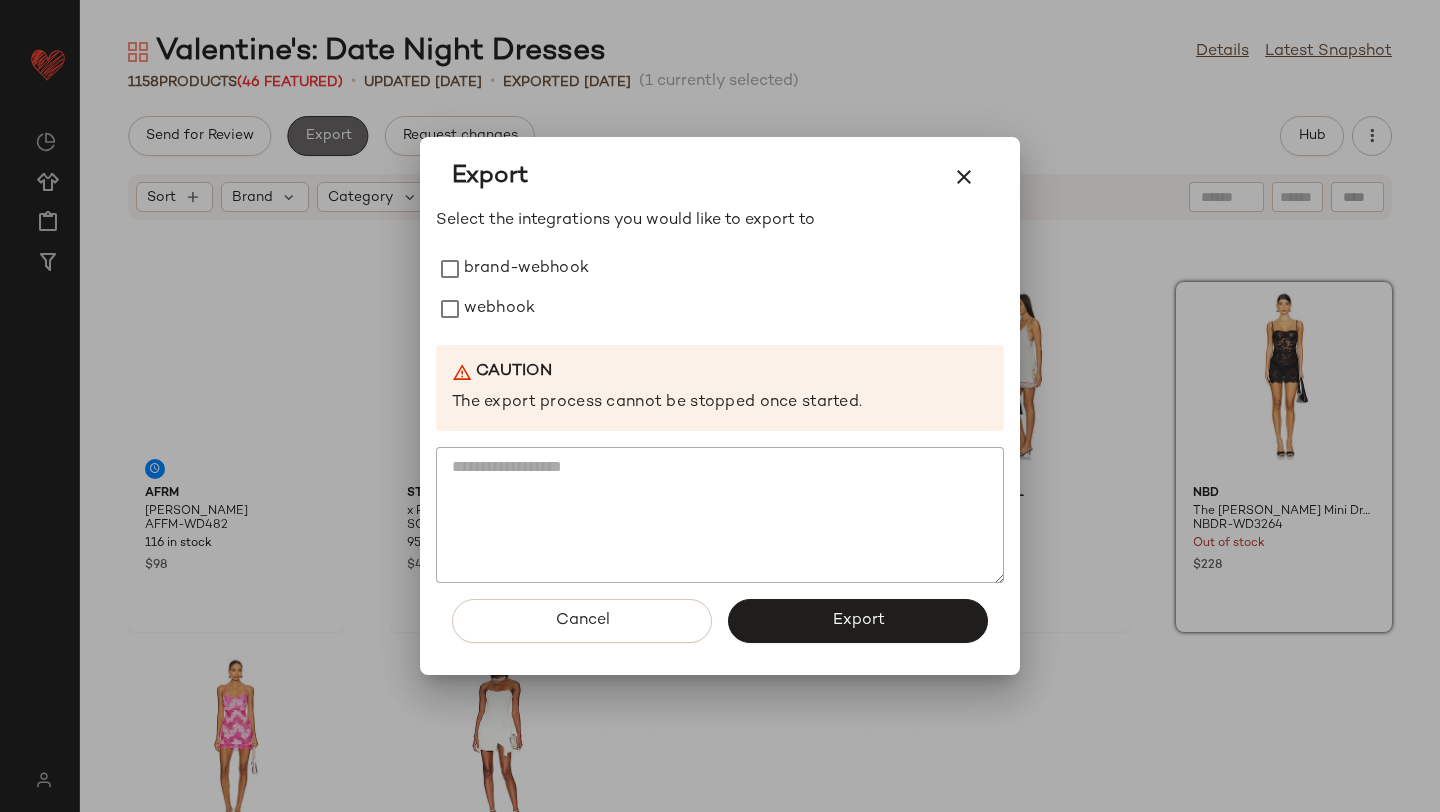 scroll, scrollTop: 382, scrollLeft: 0, axis: vertical 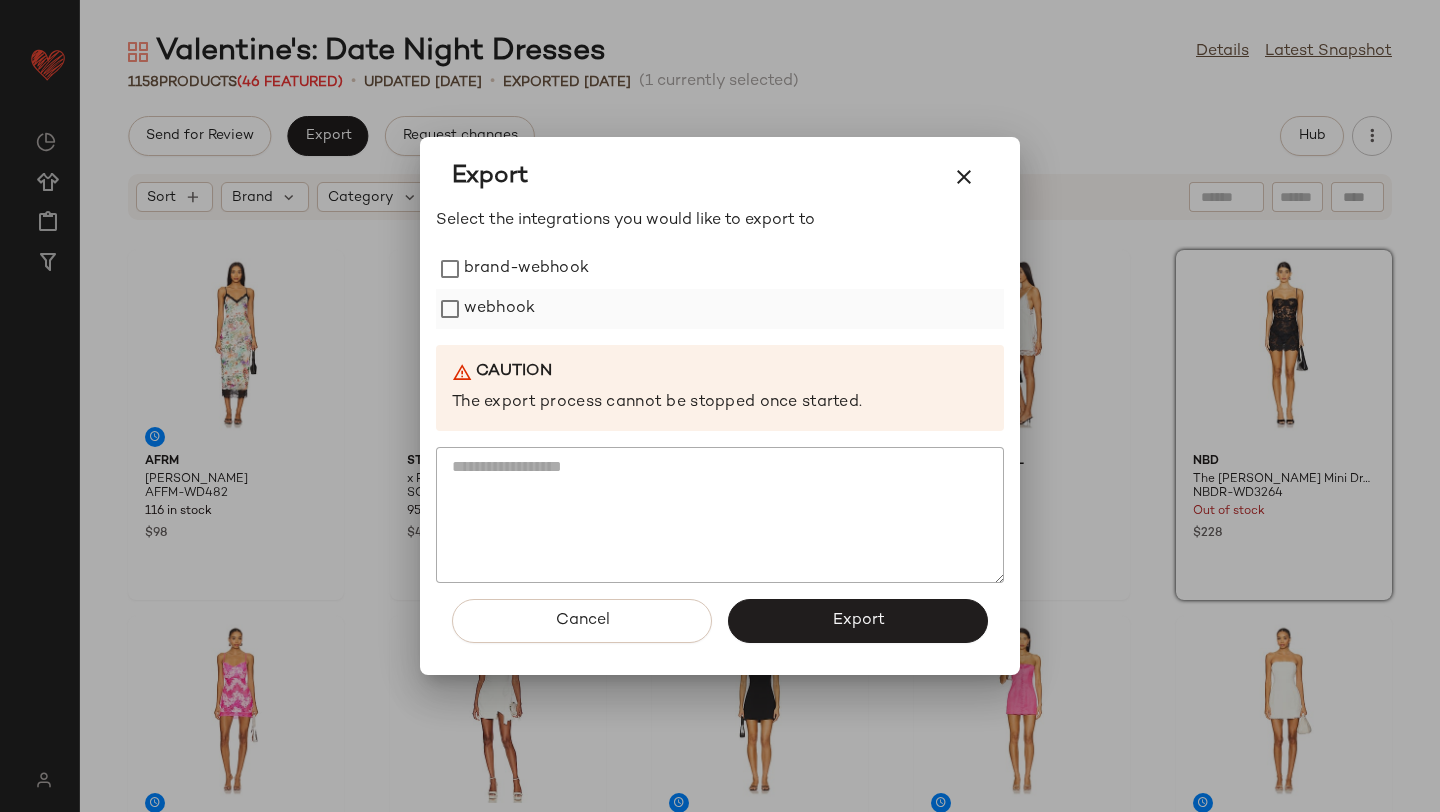 click on "webhook" at bounding box center (499, 309) 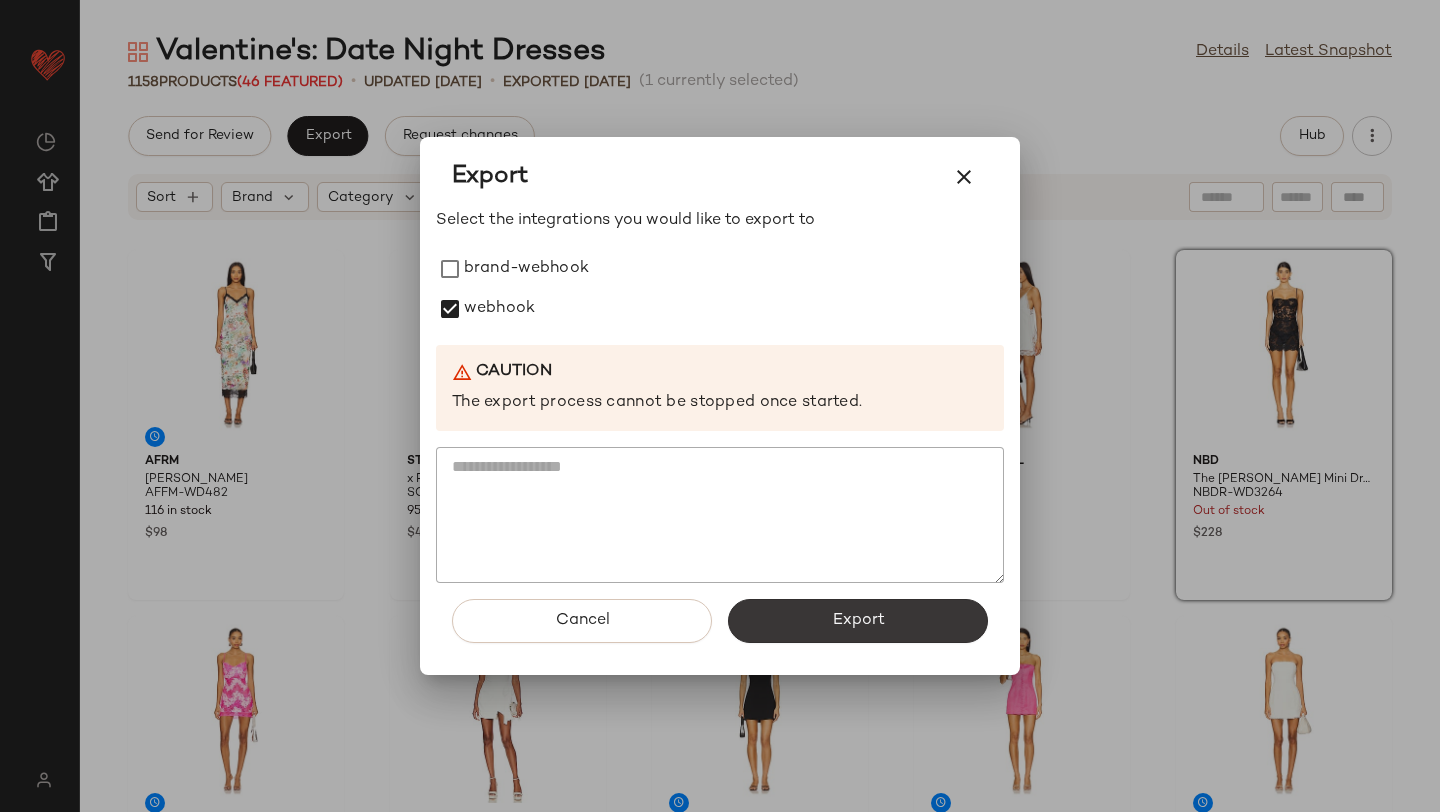 click on "Export" at bounding box center (858, 621) 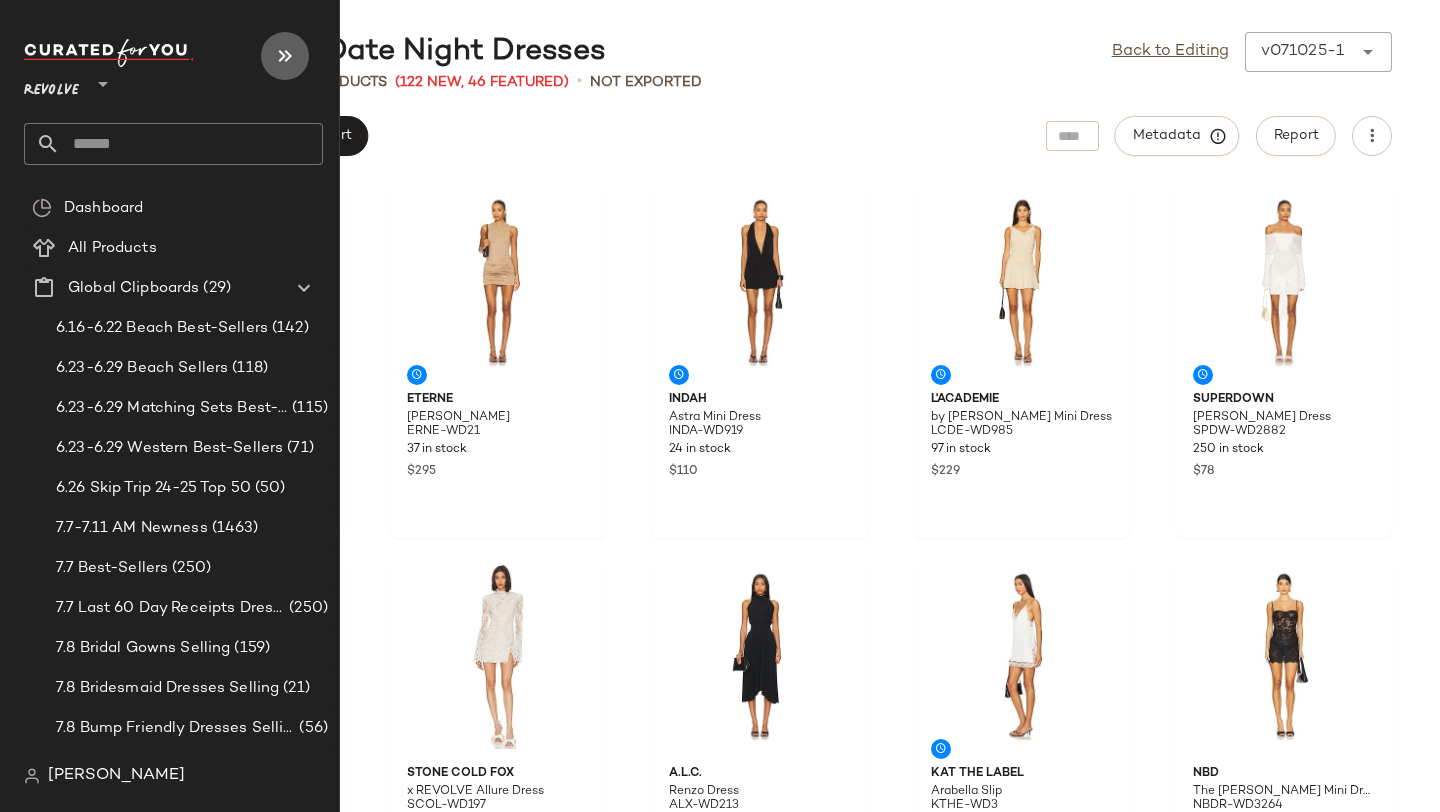 click at bounding box center (285, 56) 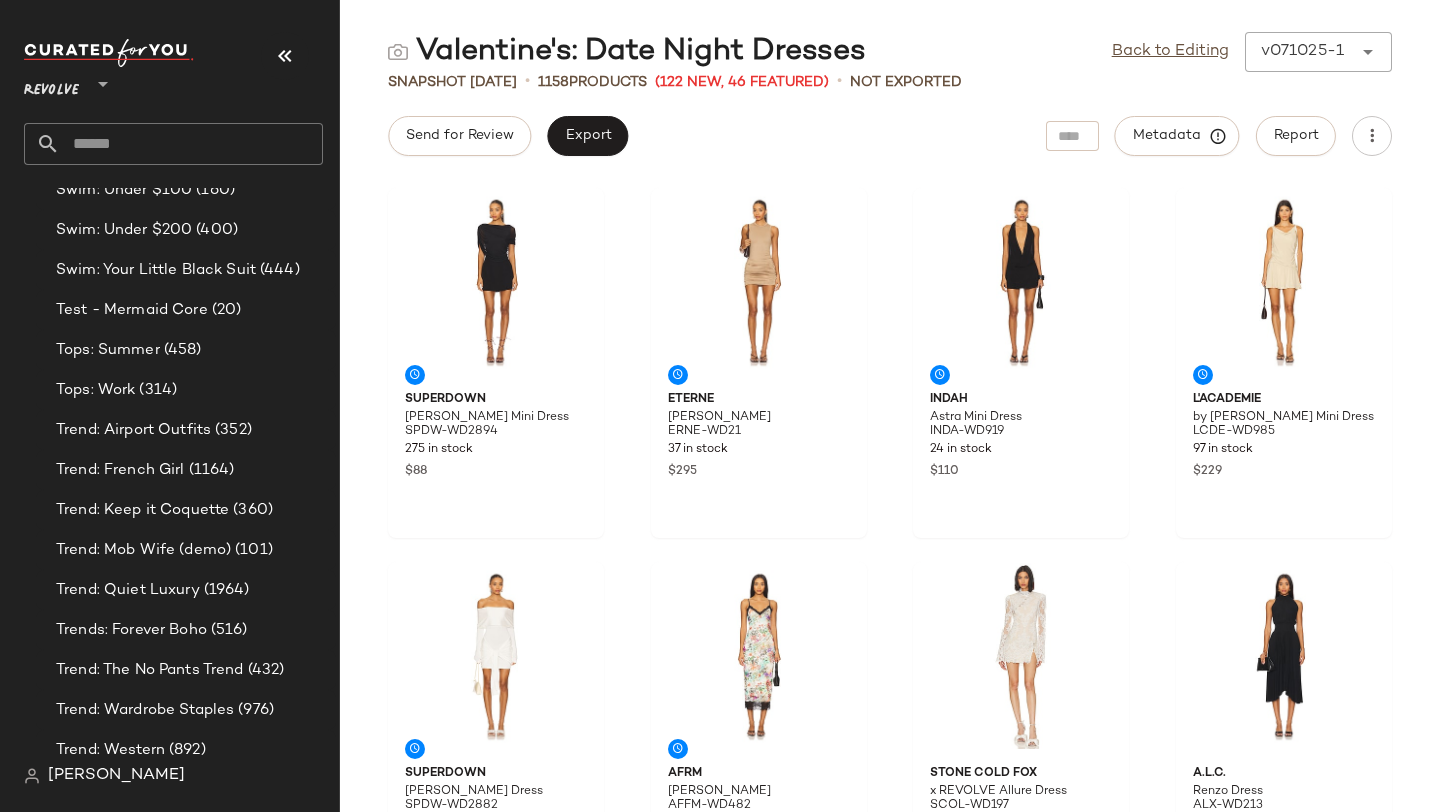 scroll, scrollTop: 16521, scrollLeft: 0, axis: vertical 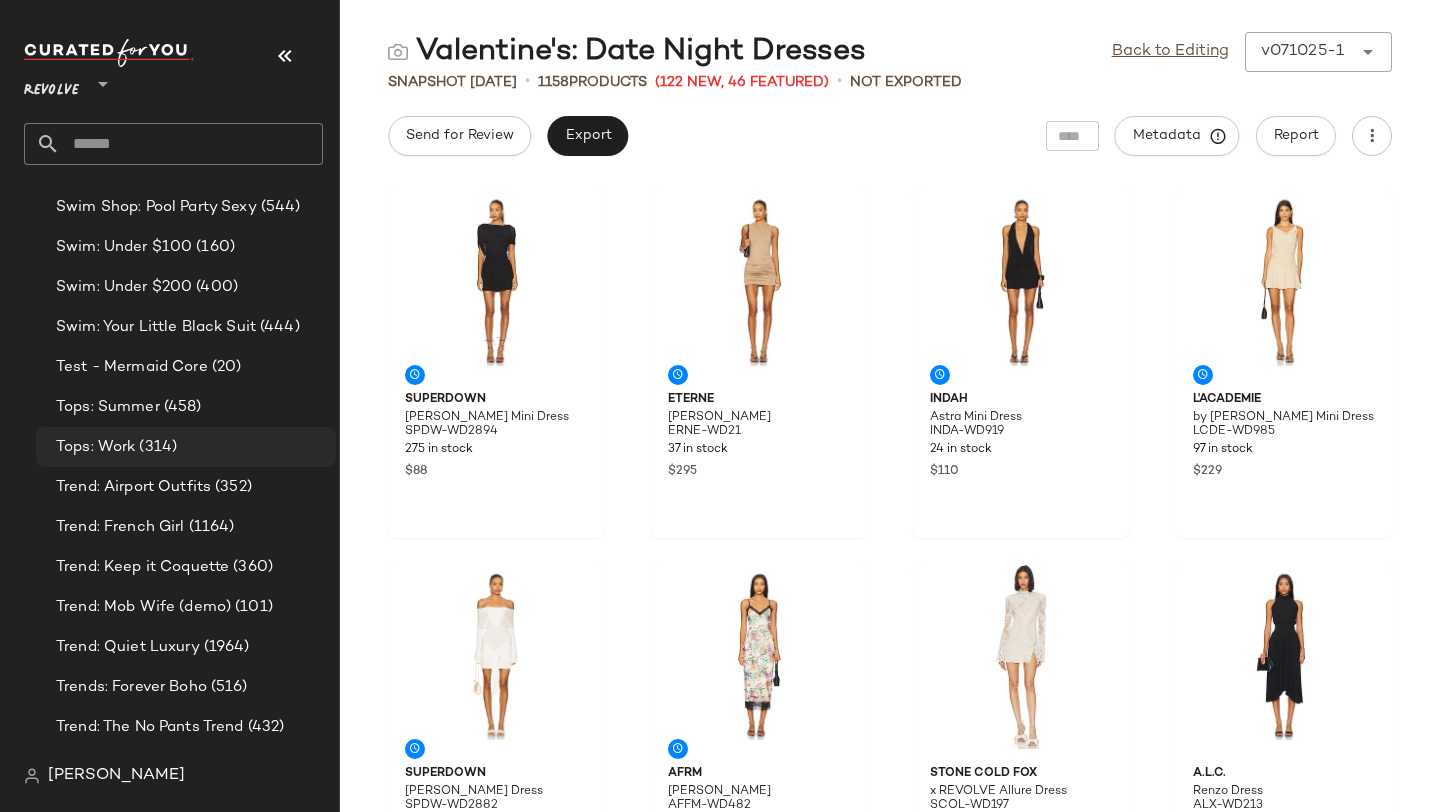 click on "Tops: Work (314)" 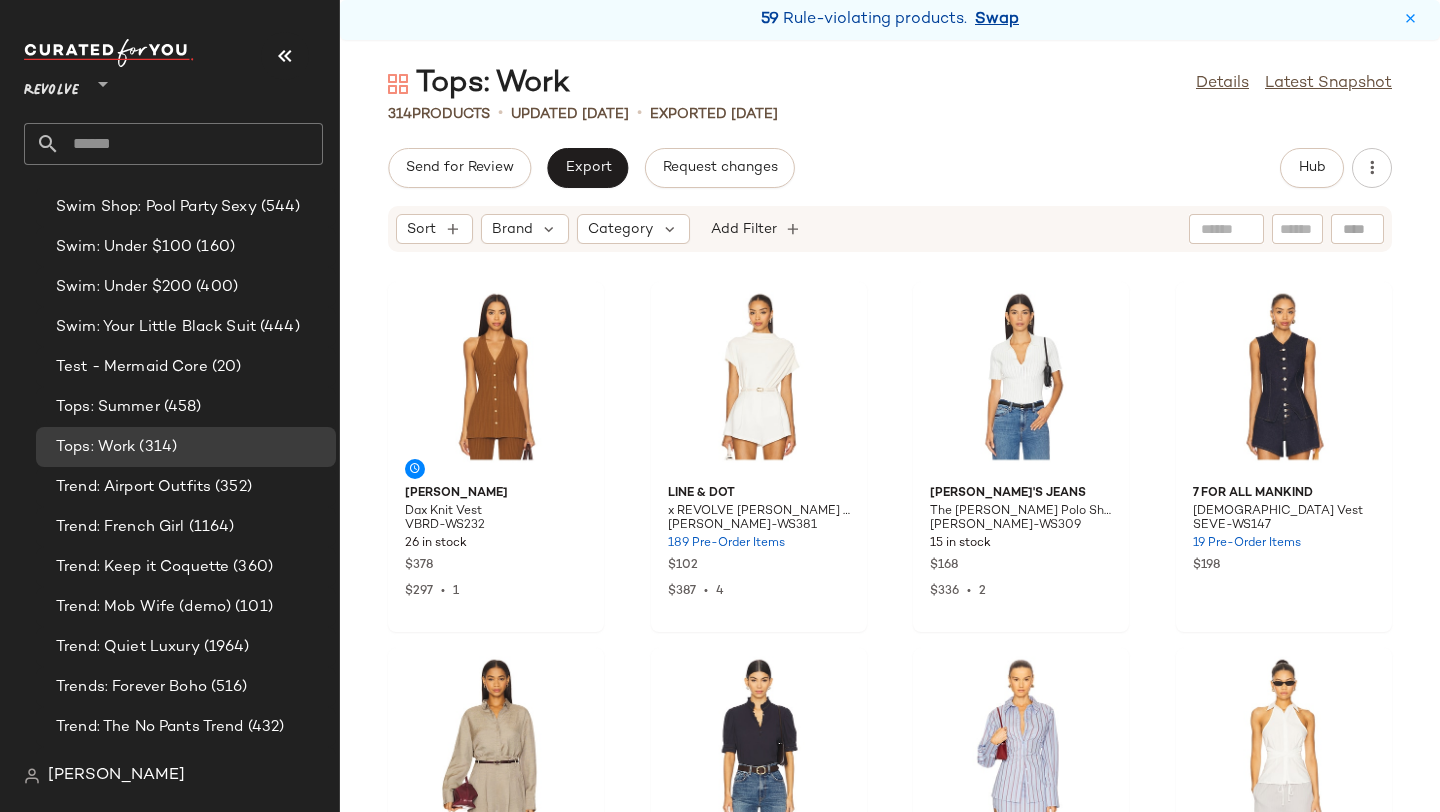 click on "Swap" at bounding box center [997, 20] 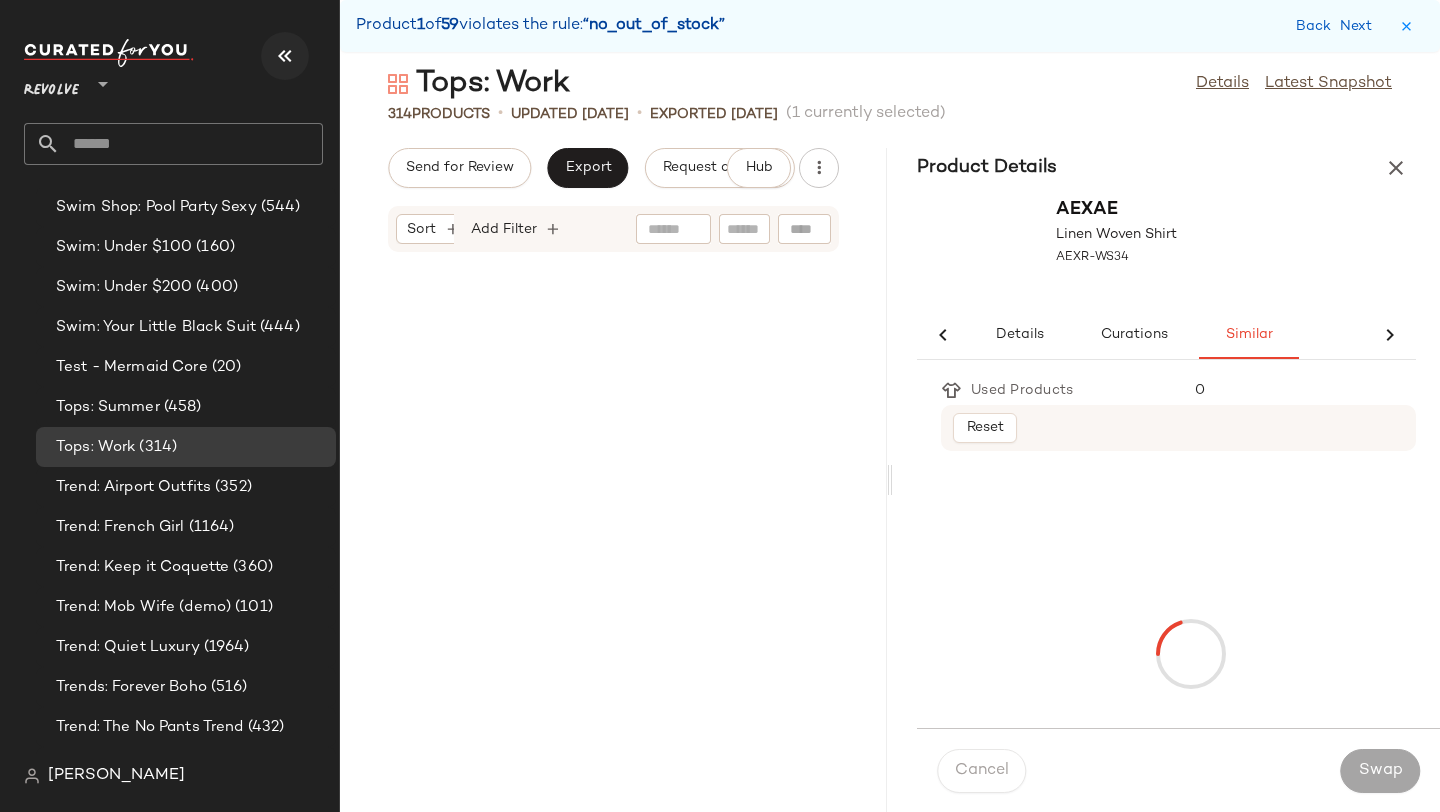 scroll, scrollTop: 0, scrollLeft: 0, axis: both 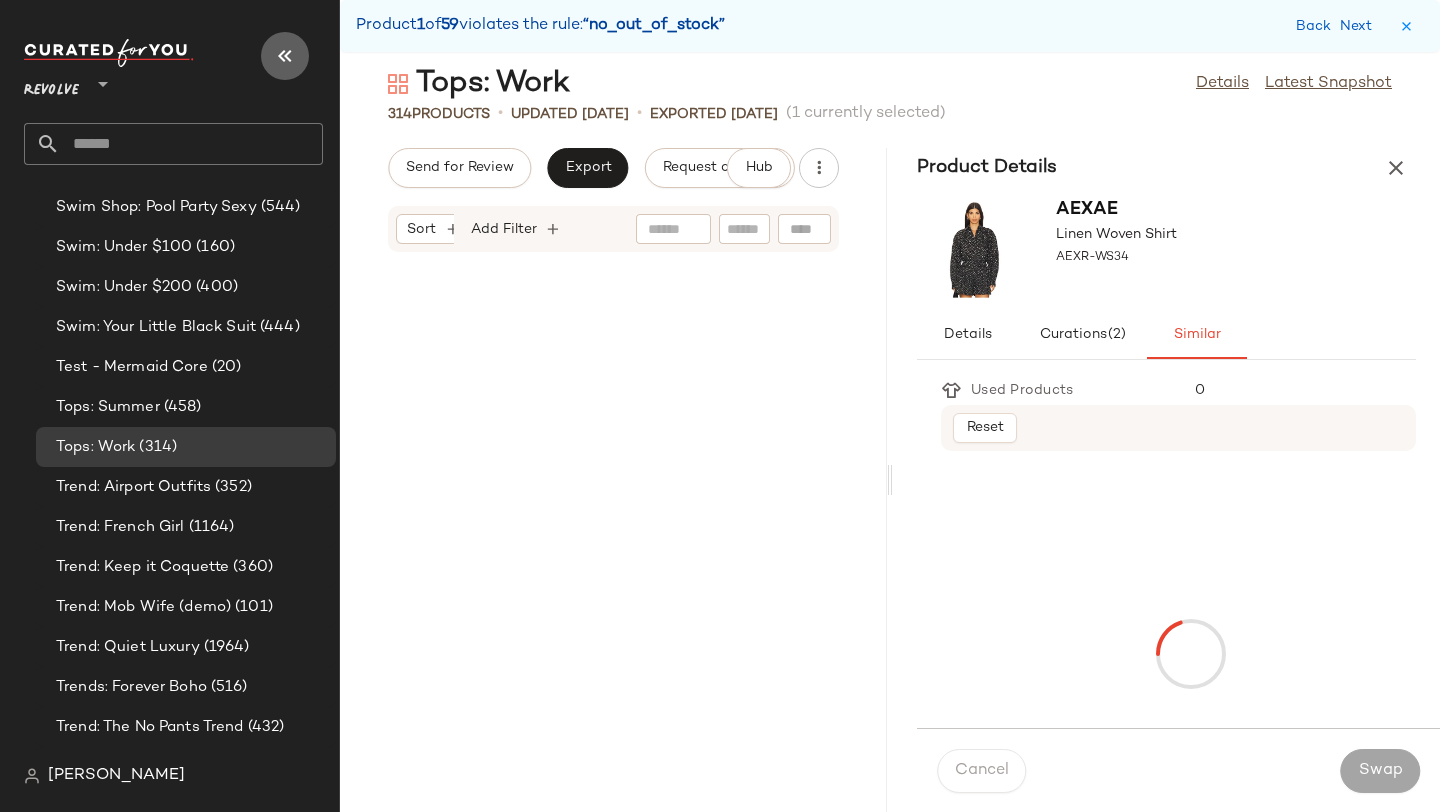 click at bounding box center (285, 56) 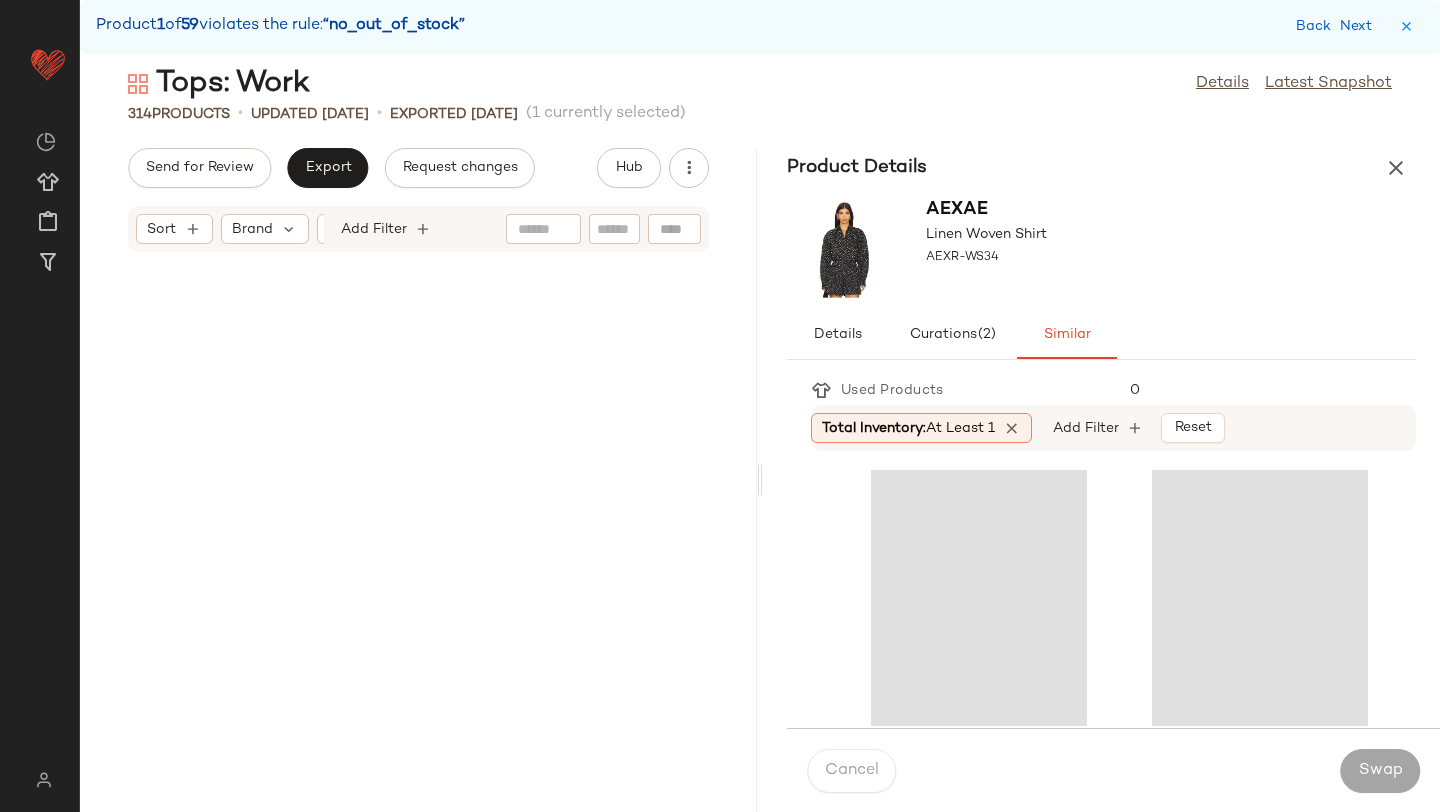 scroll, scrollTop: 3660, scrollLeft: 0, axis: vertical 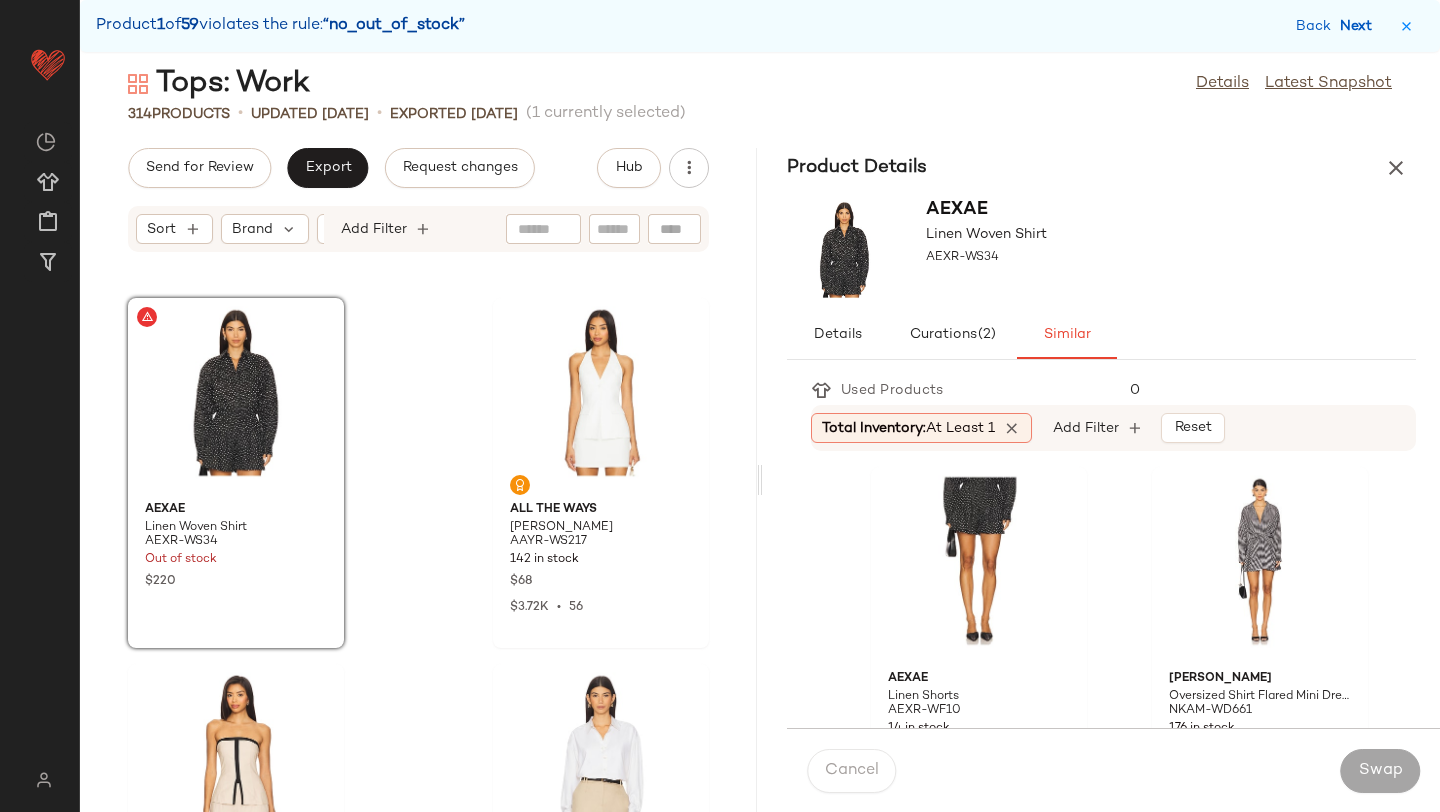 click on "Next" at bounding box center [1360, 26] 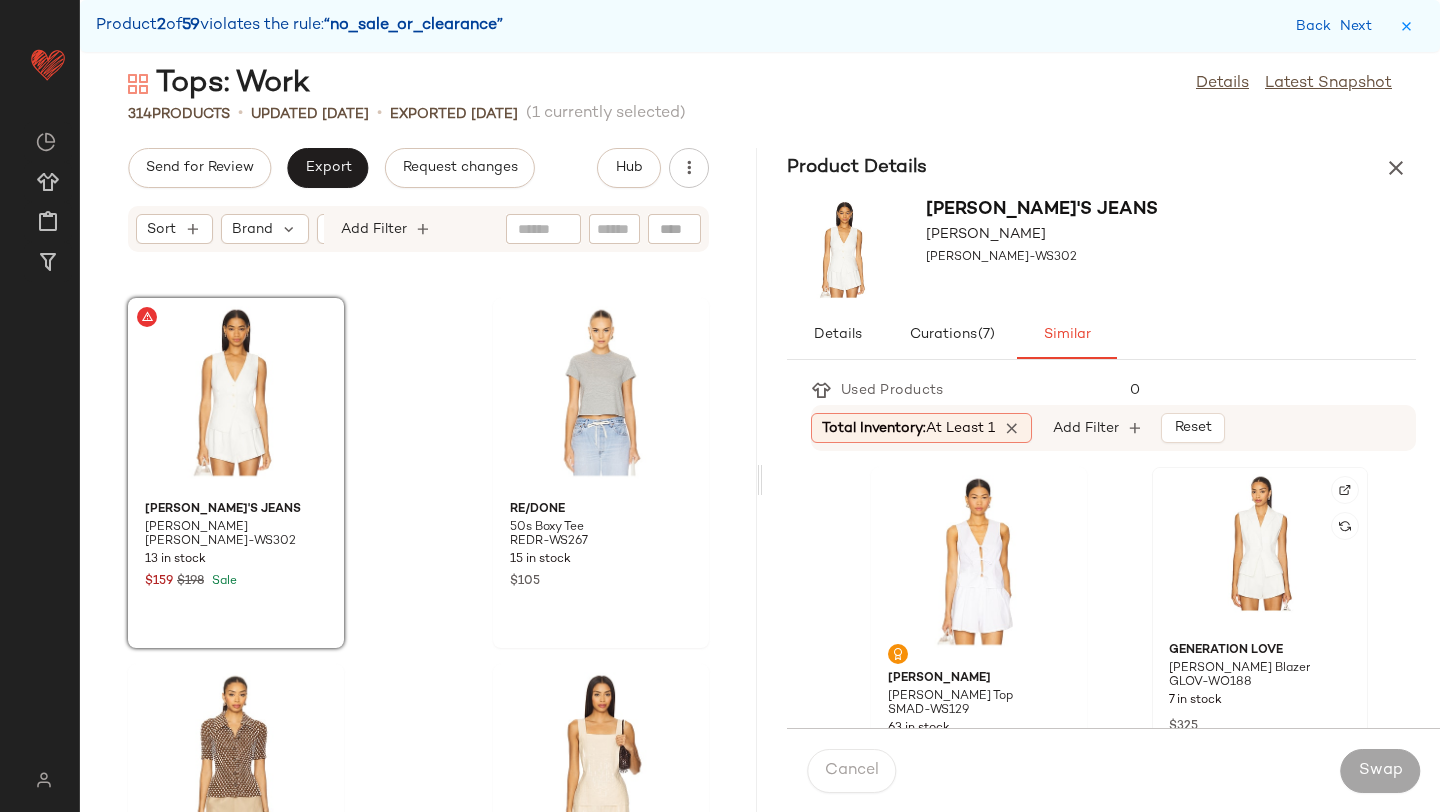 click 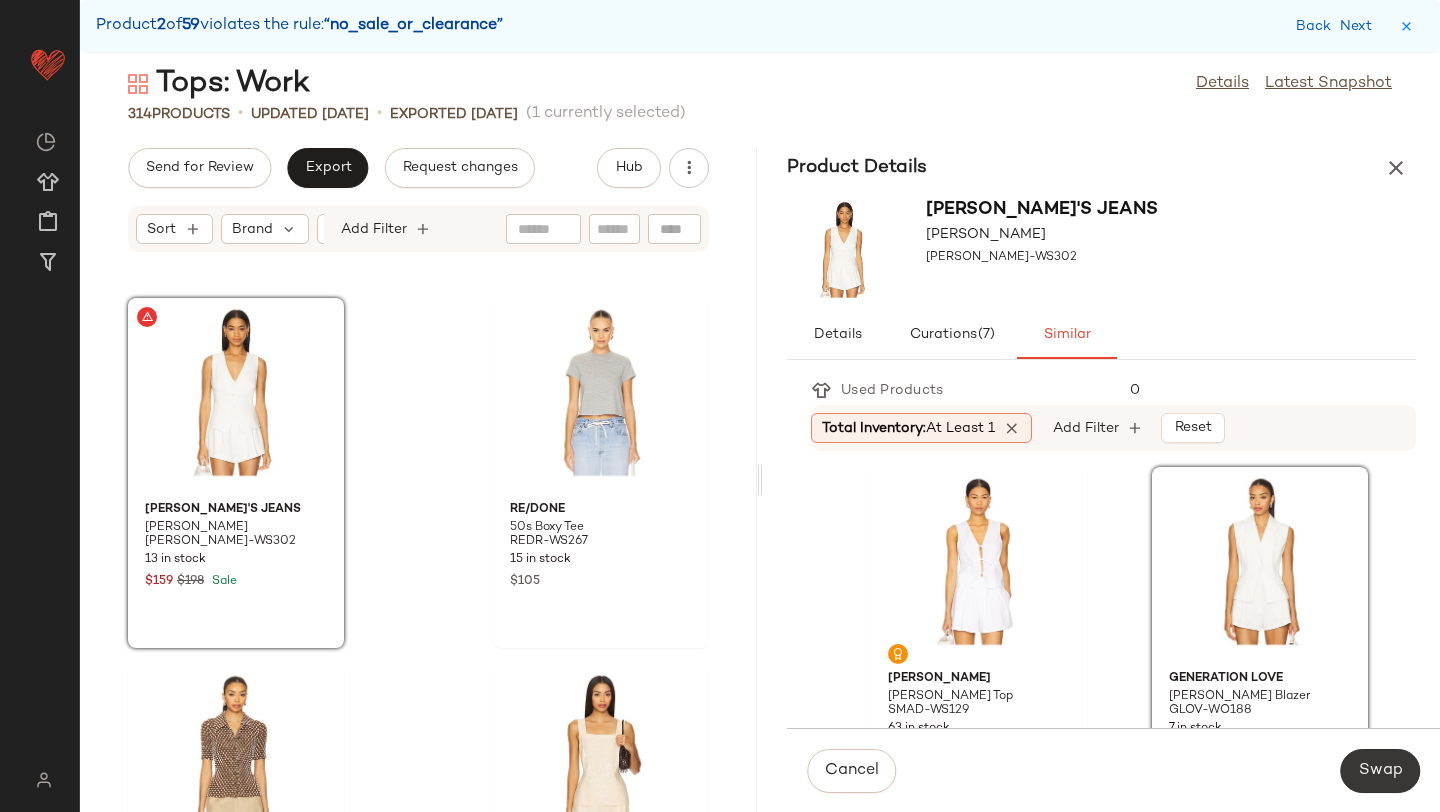 click on "Swap" 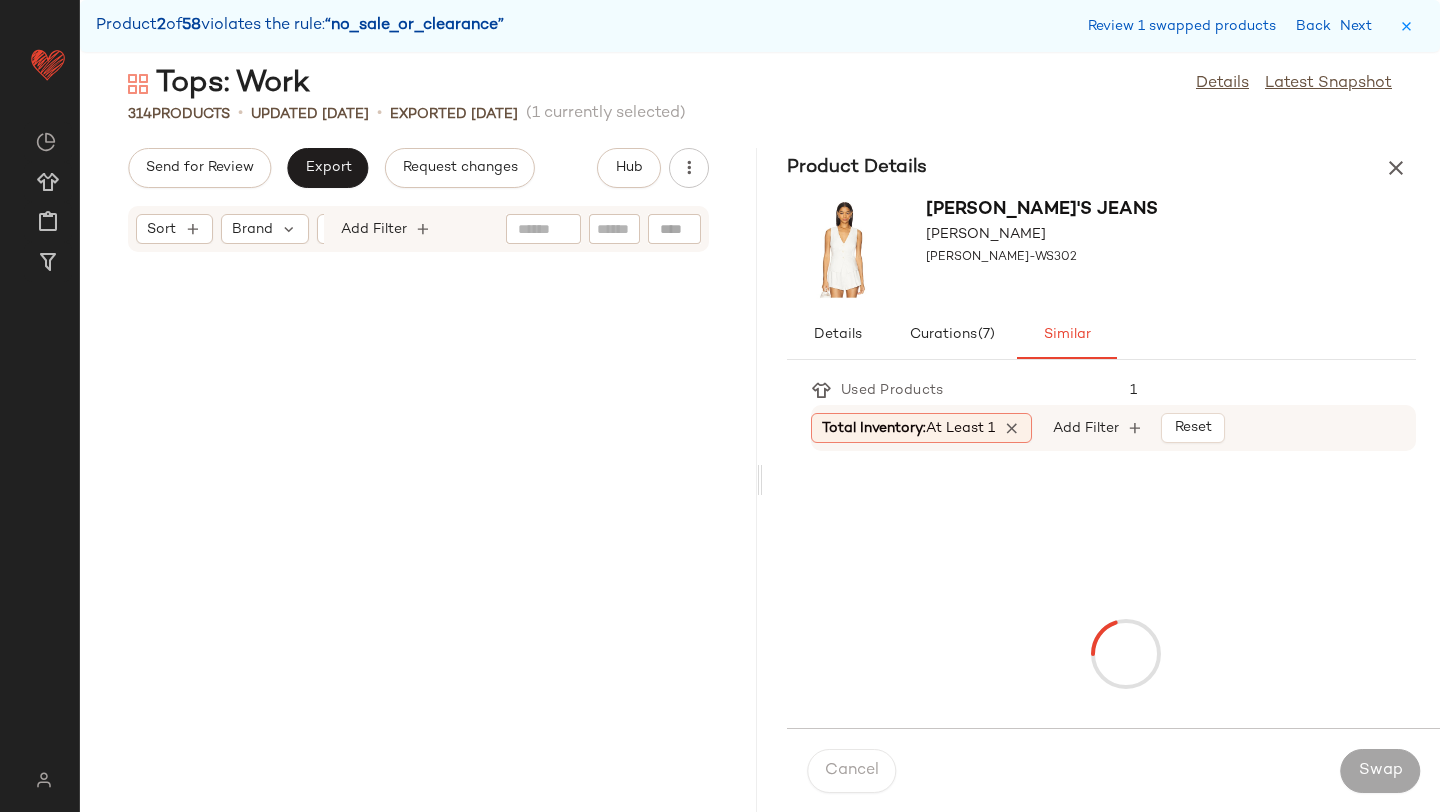scroll, scrollTop: 11712, scrollLeft: 0, axis: vertical 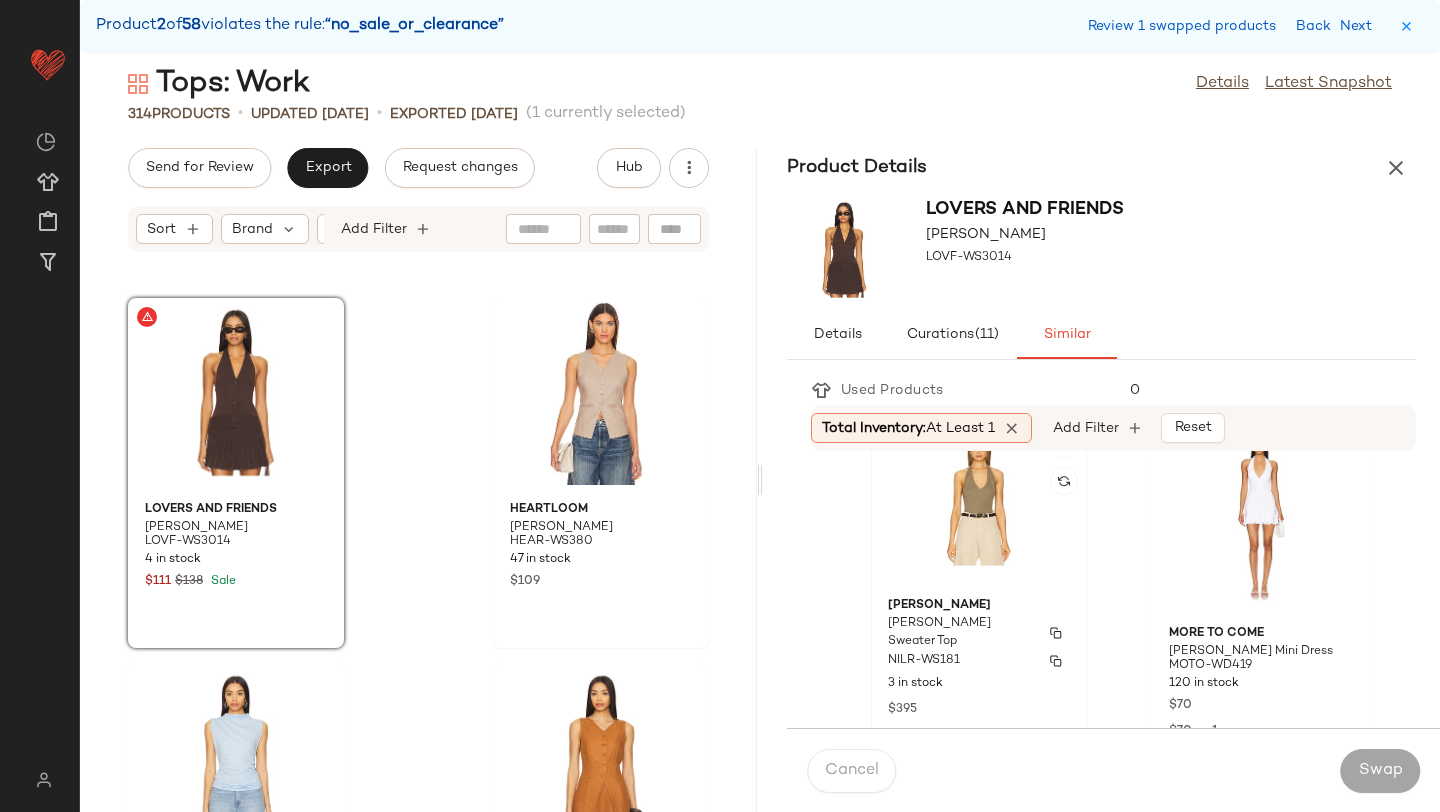 click on "Ivey Sweater Top" at bounding box center [979, 633] 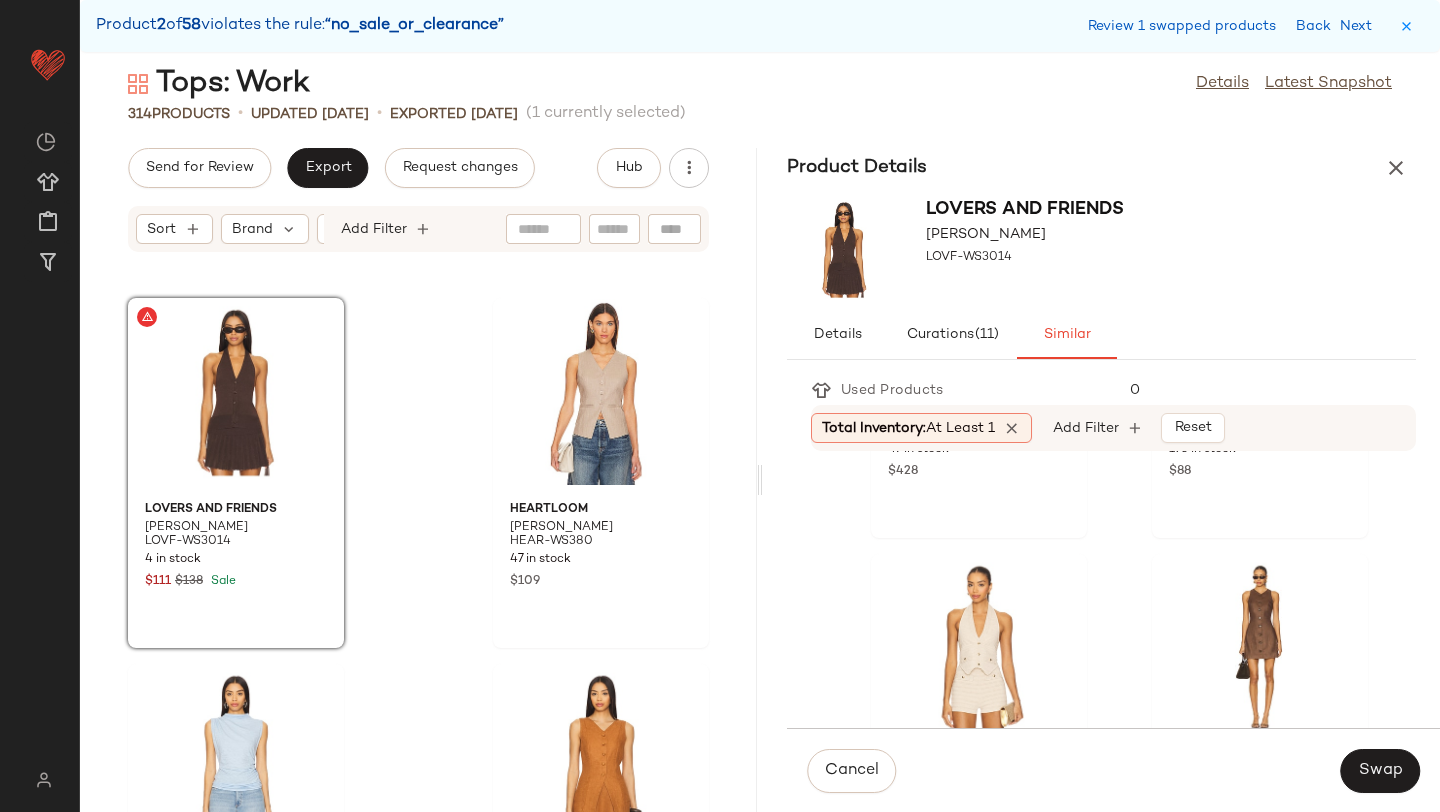 scroll, scrollTop: 2957, scrollLeft: 0, axis: vertical 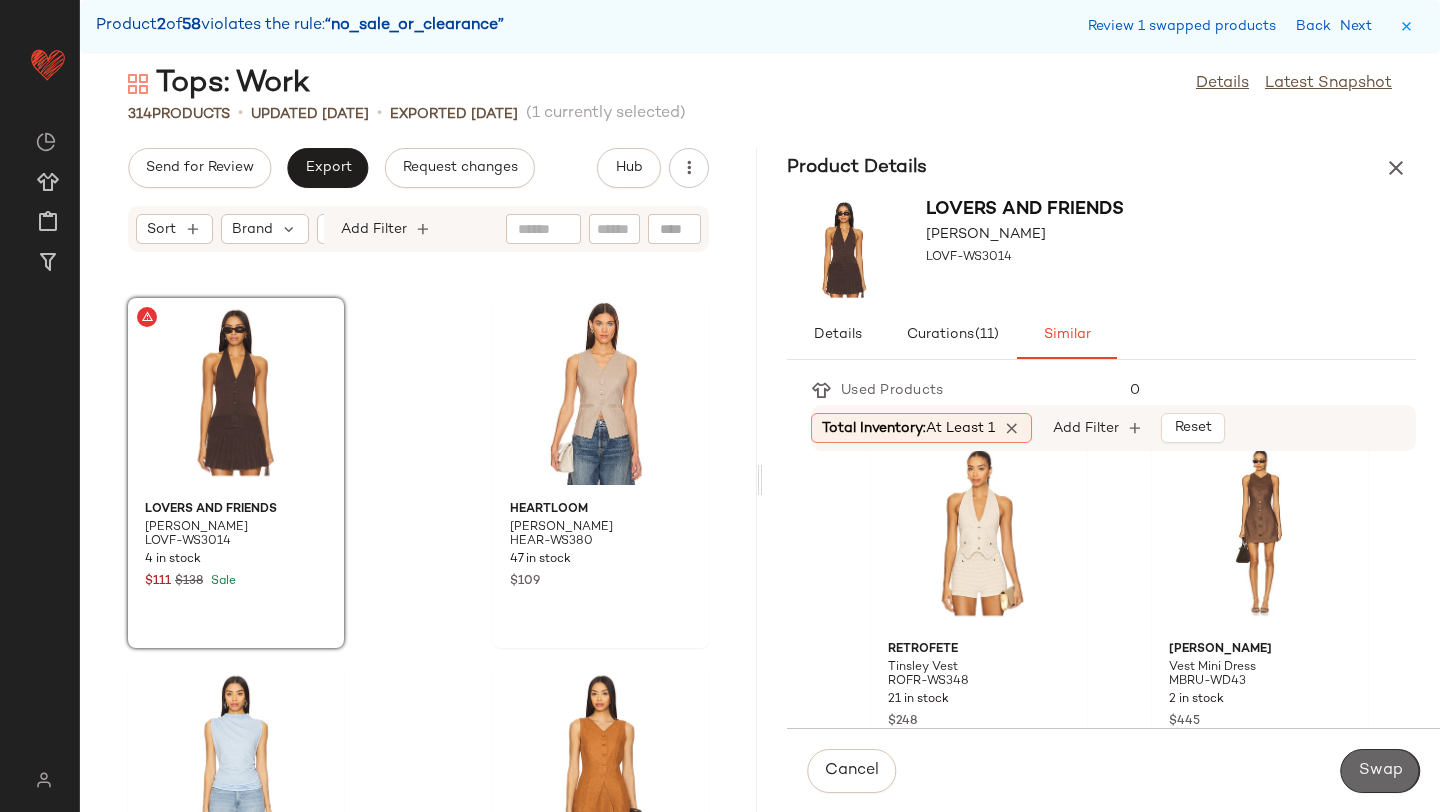 click on "Swap" at bounding box center (1380, 771) 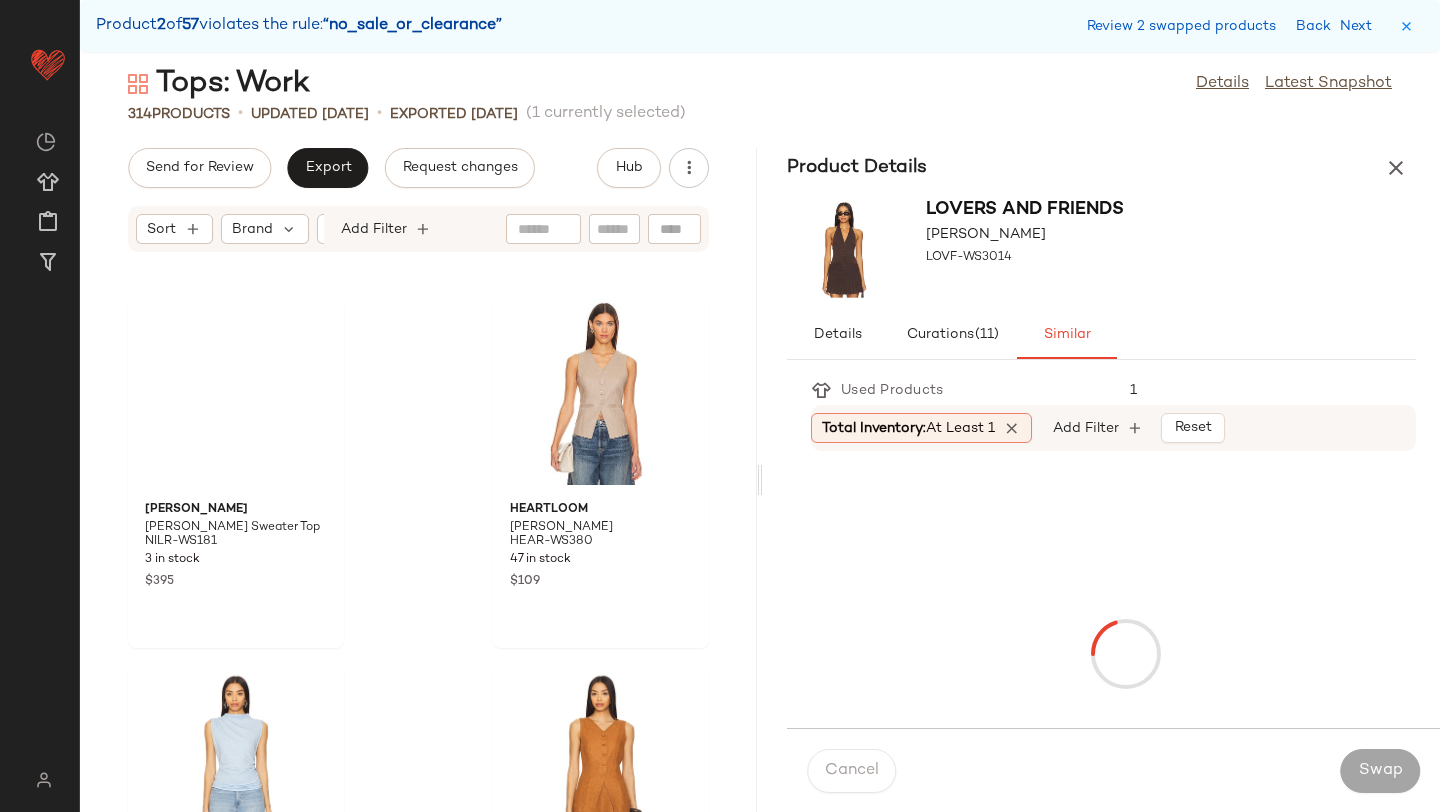 scroll, scrollTop: 12810, scrollLeft: 0, axis: vertical 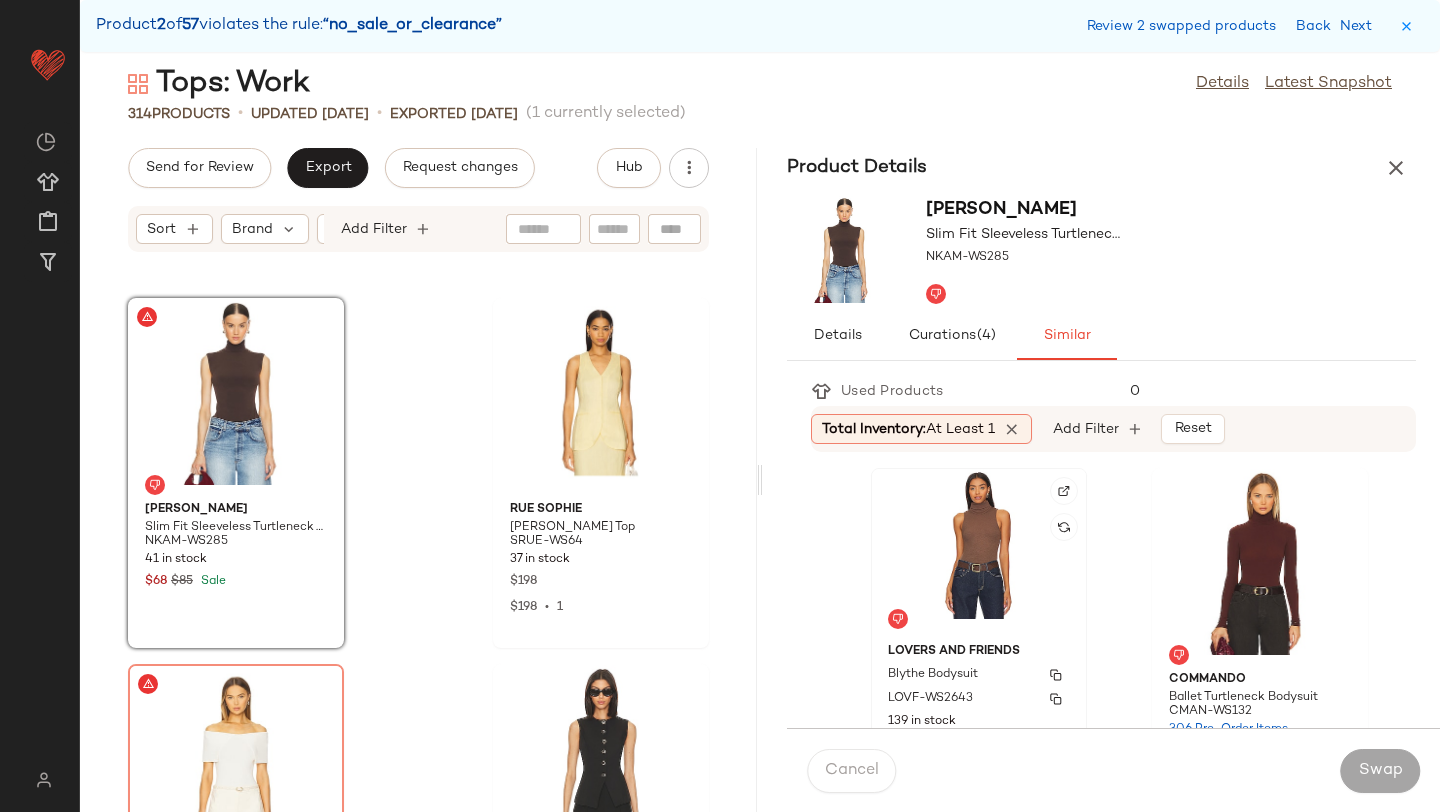 click on "Blythe Bodysuit" at bounding box center (979, 675) 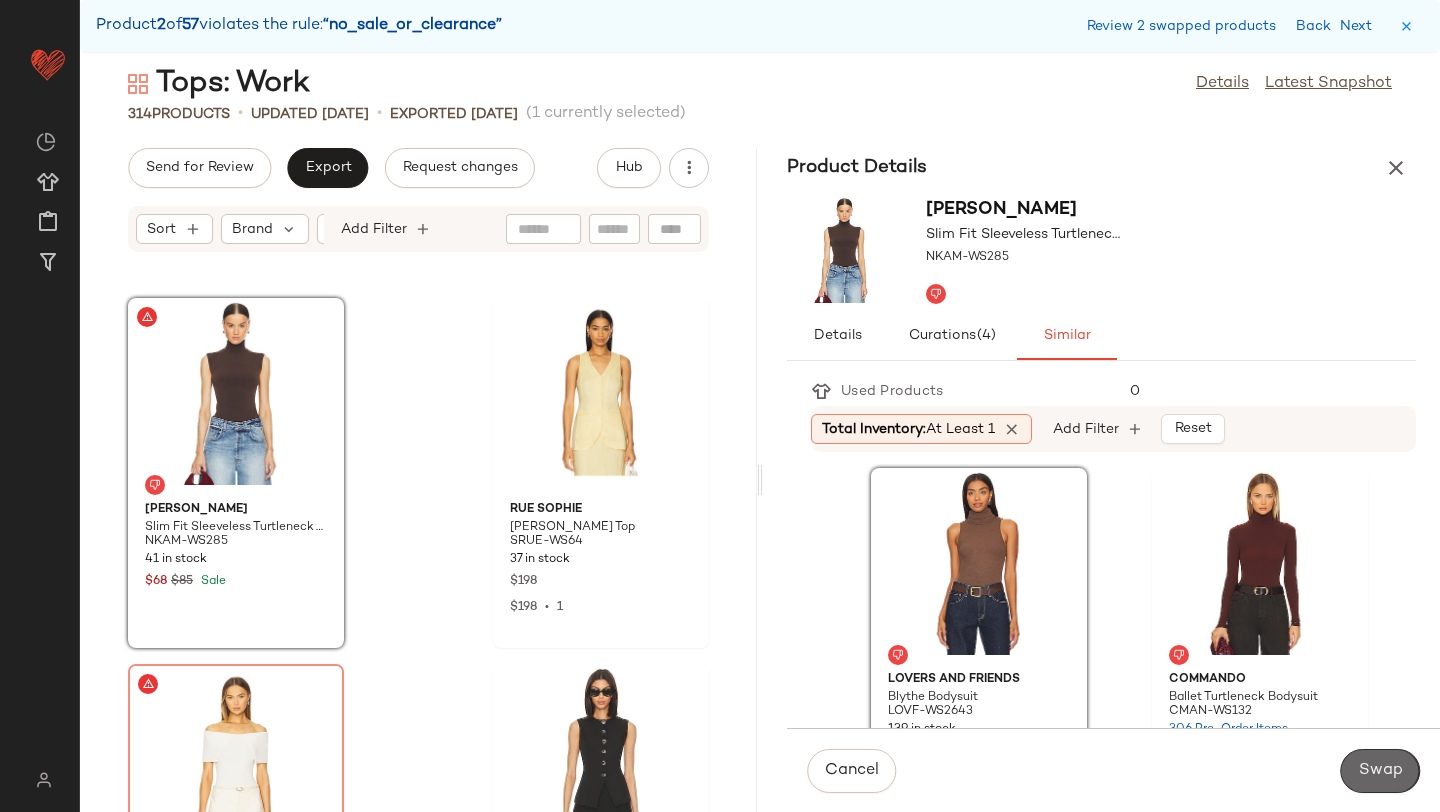 click on "Swap" at bounding box center (1380, 771) 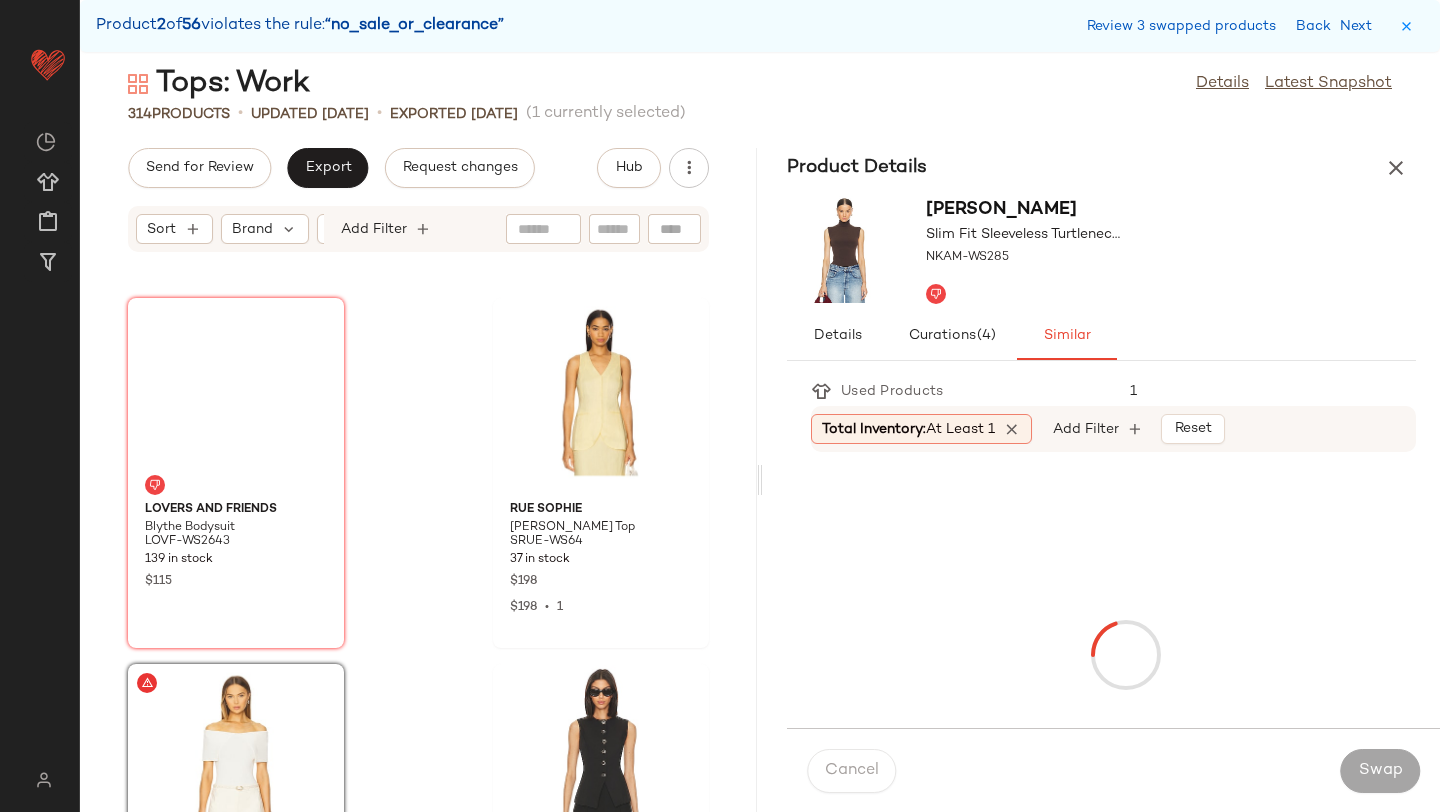 scroll, scrollTop: 13176, scrollLeft: 0, axis: vertical 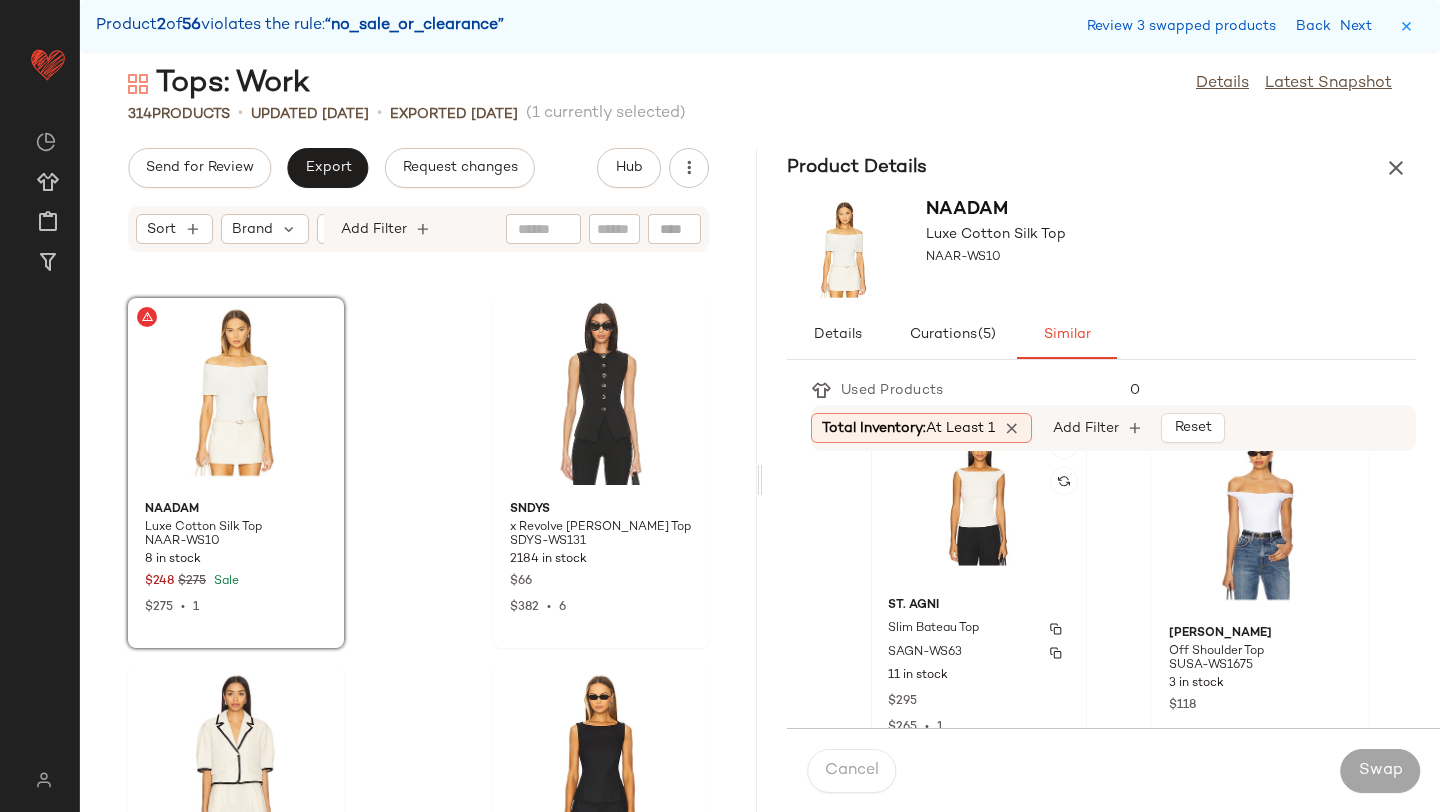 click 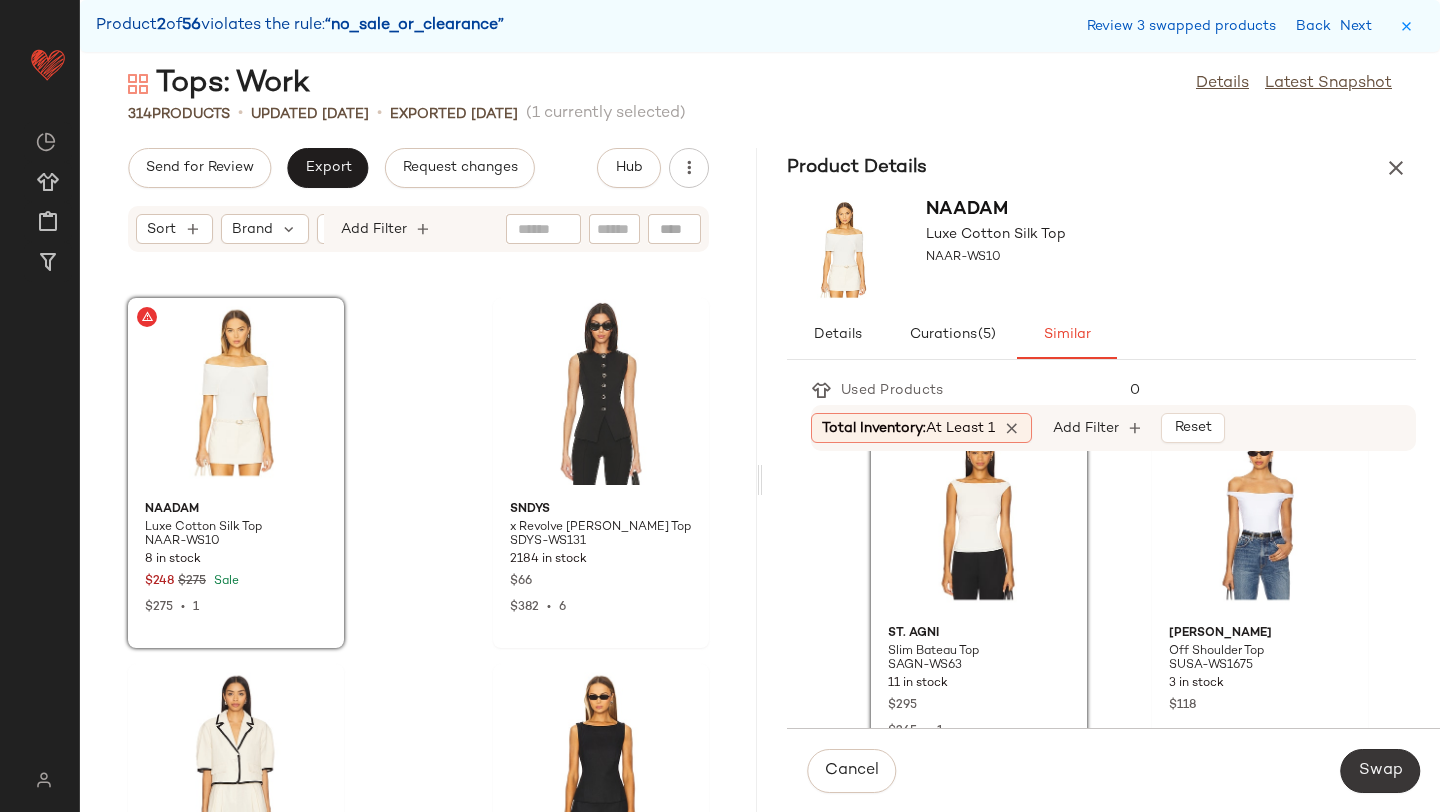 click on "Swap" 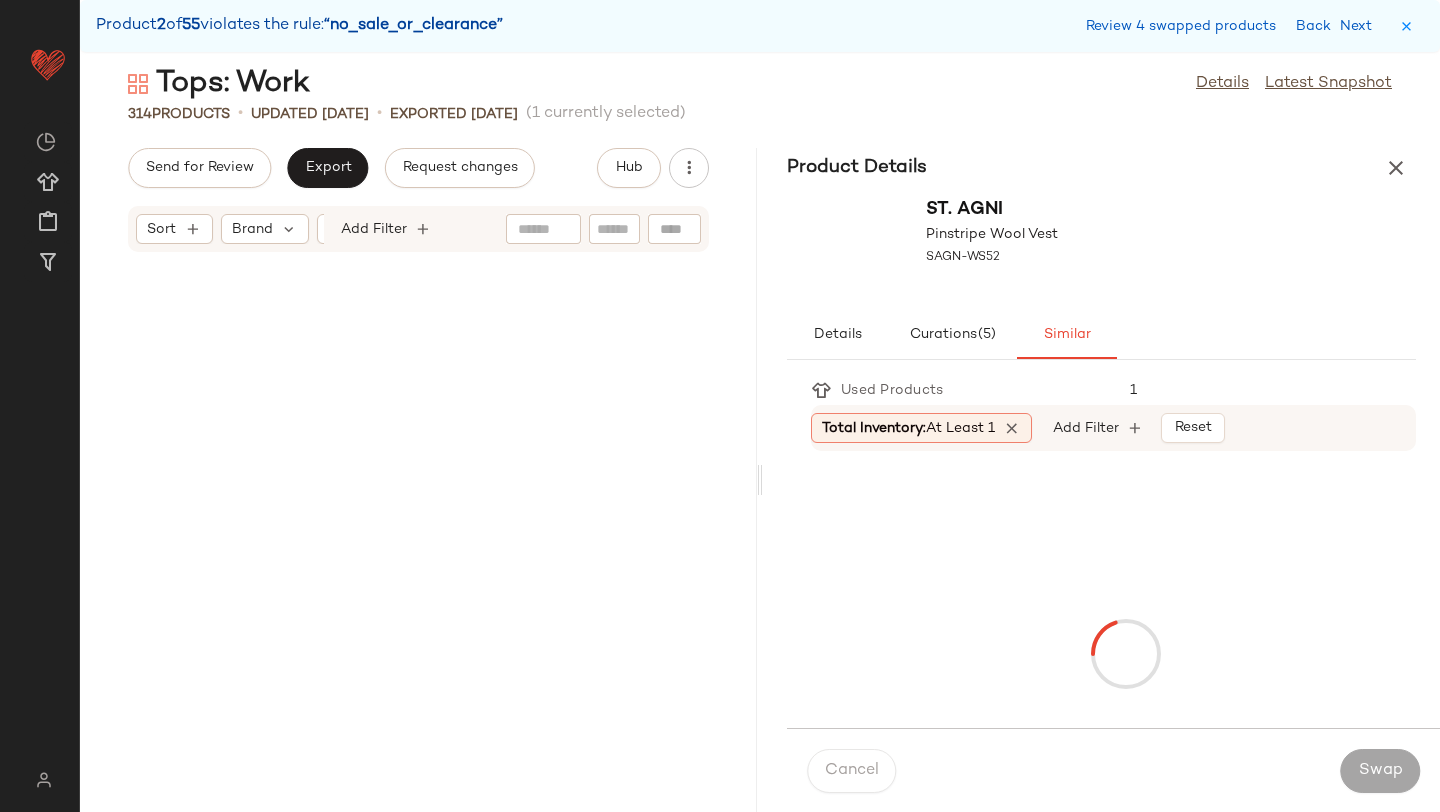 scroll, scrollTop: 14640, scrollLeft: 0, axis: vertical 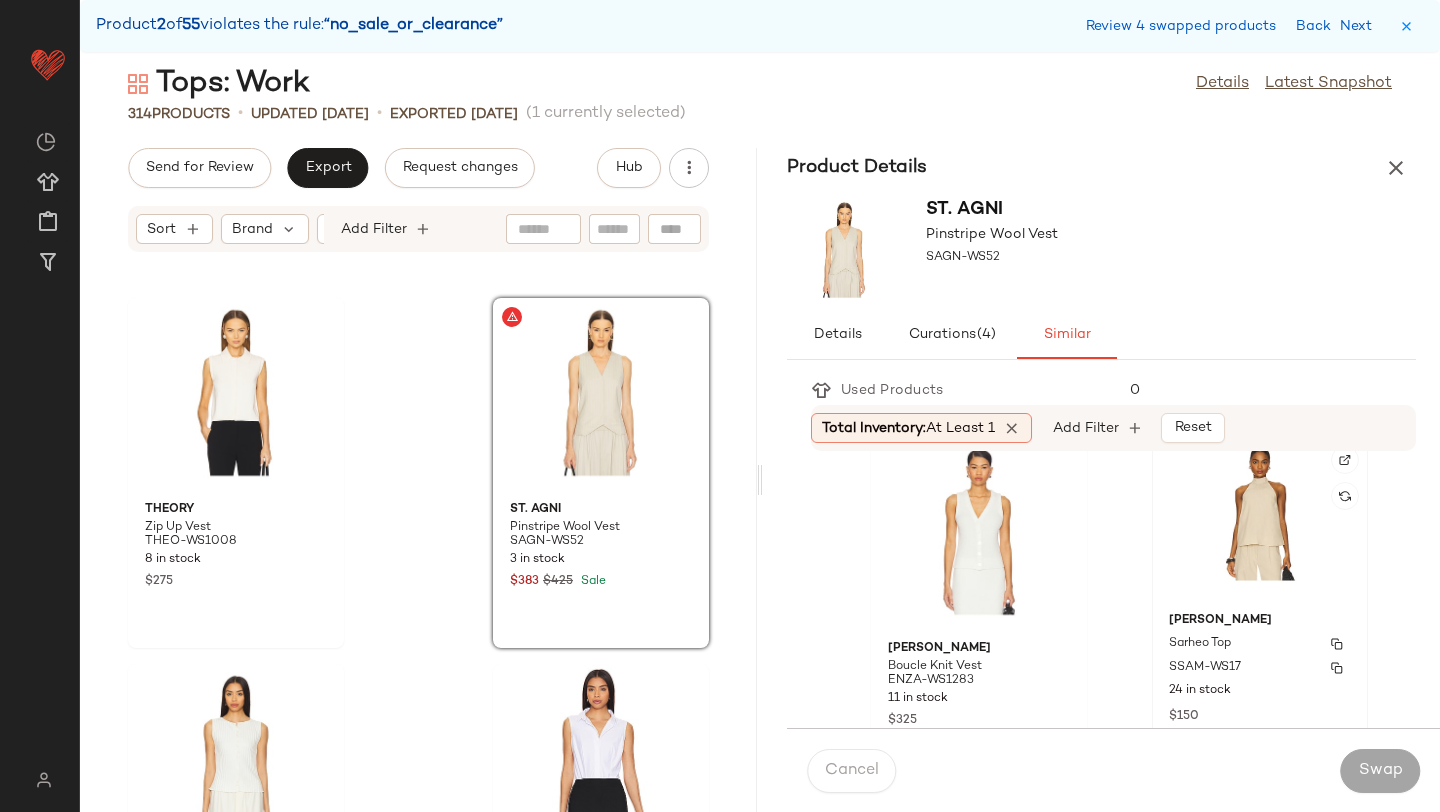 click on "SAMSOE SAMSOE Sarheo Top SSAM-WS17 24 in stock $150" 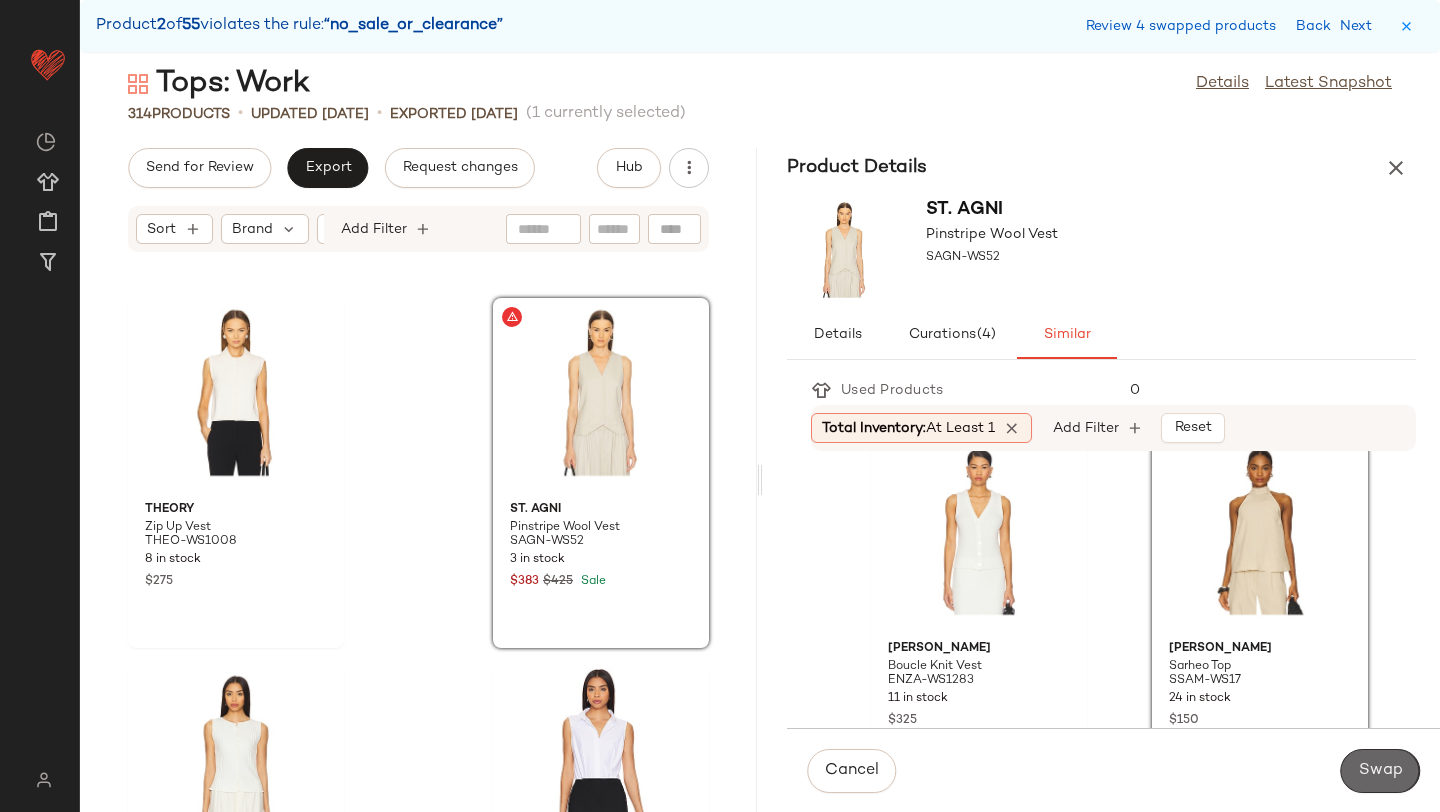 click on "Swap" 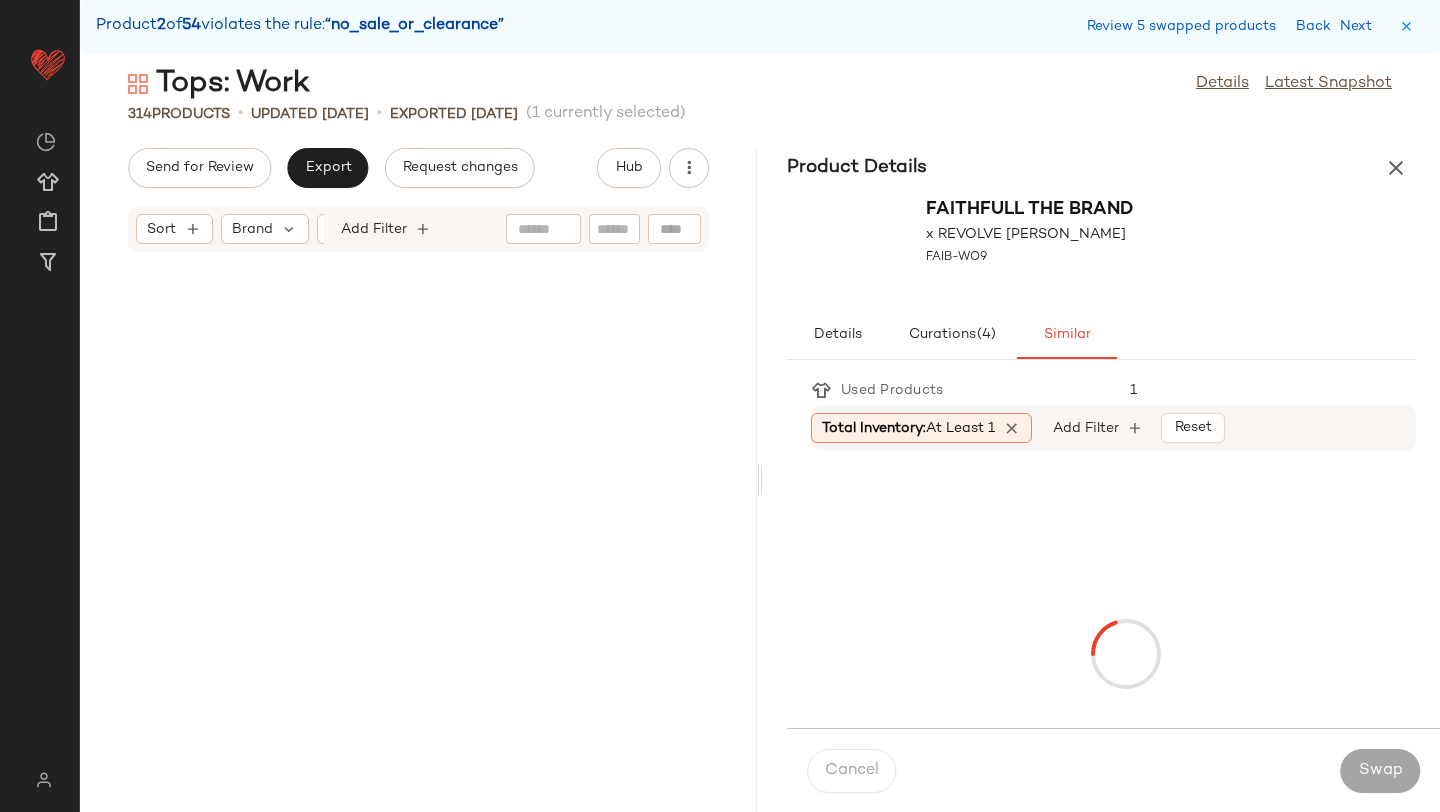 scroll, scrollTop: 15738, scrollLeft: 0, axis: vertical 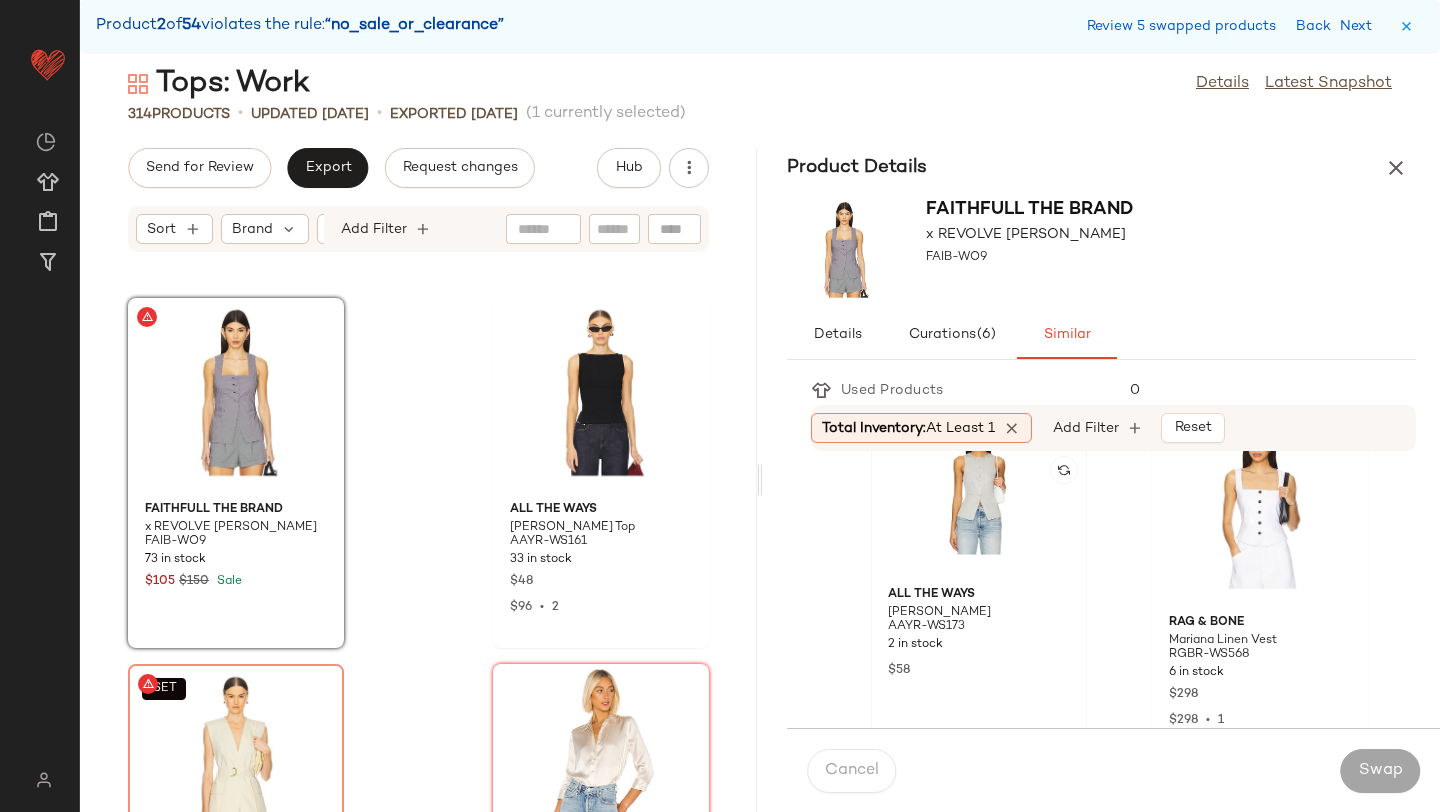 click 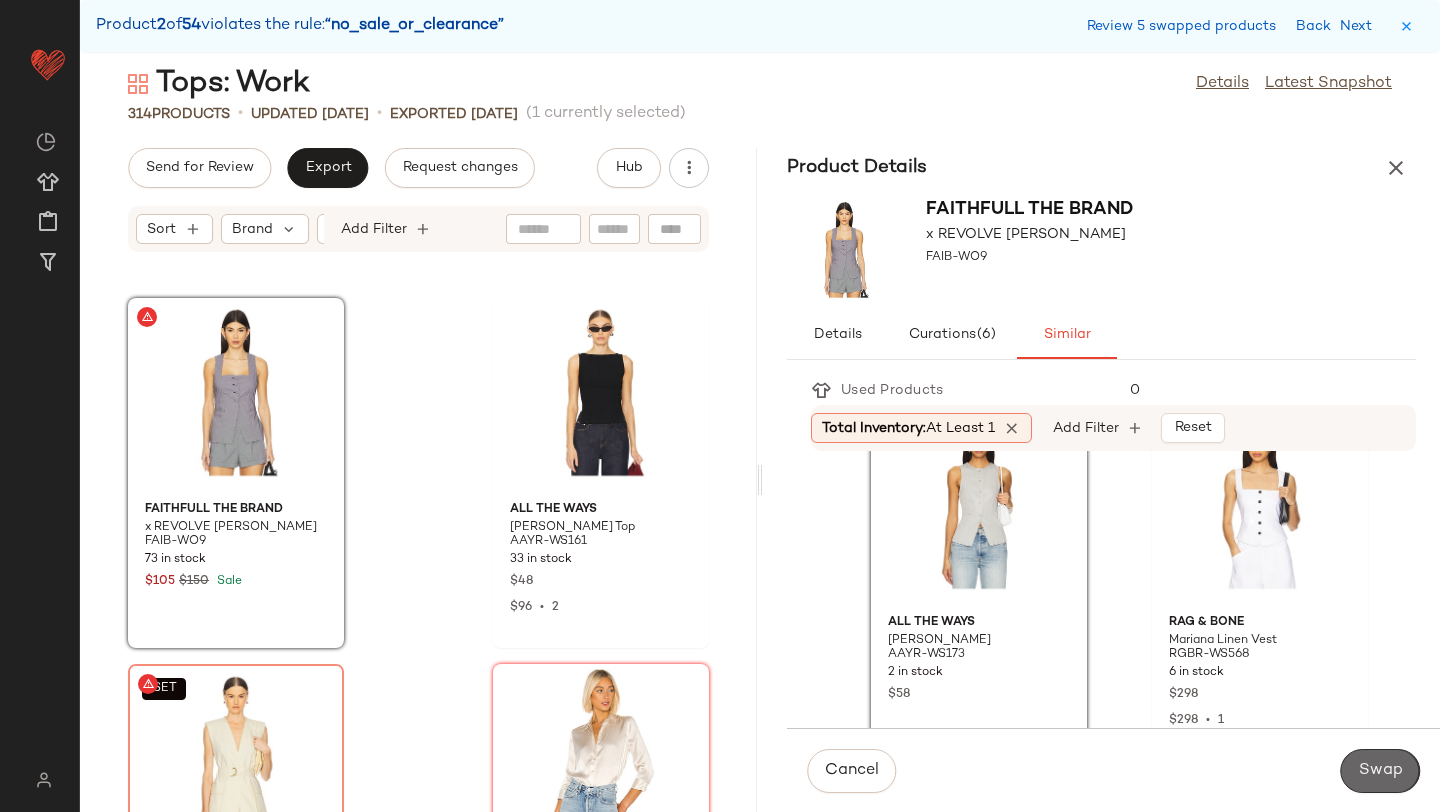 click on "Swap" 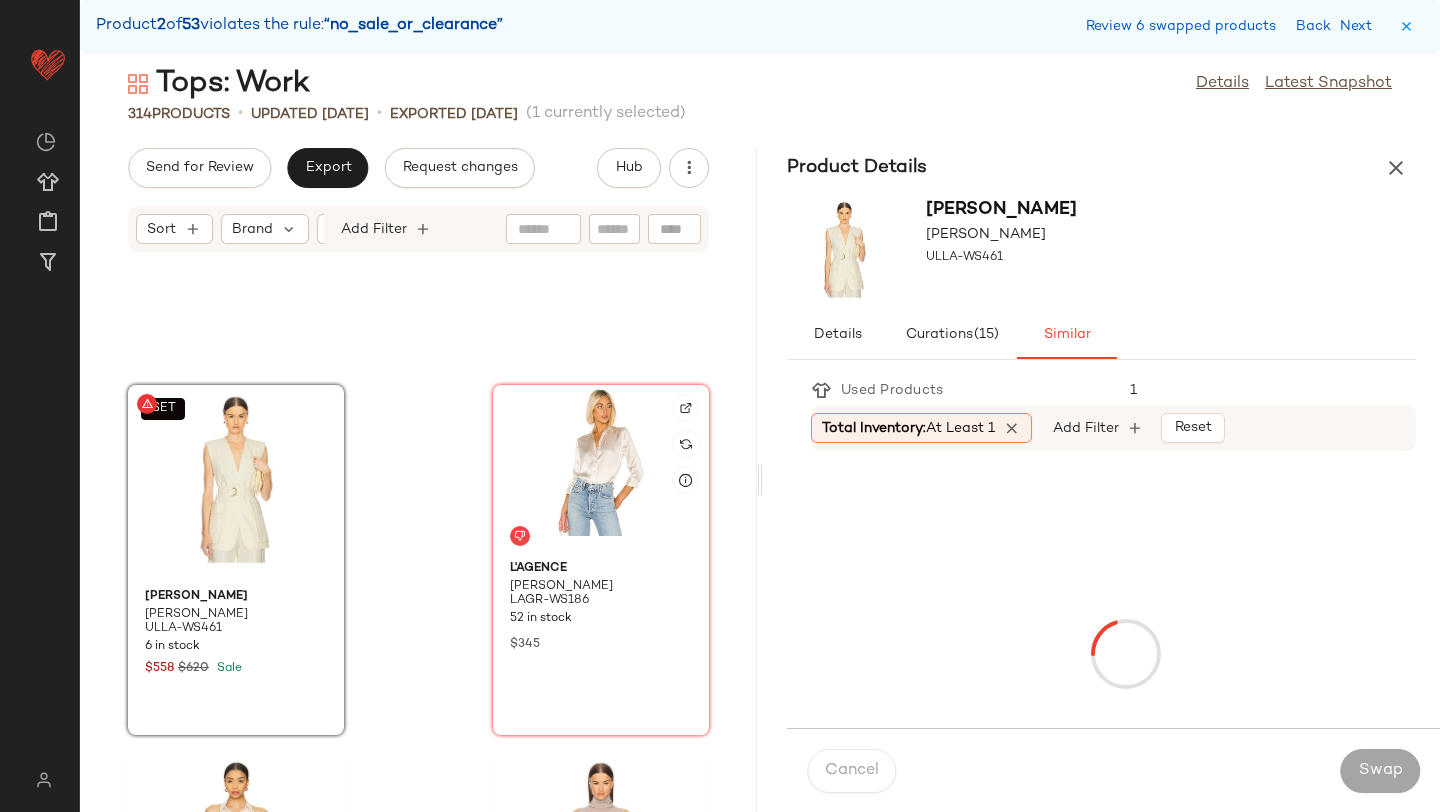 scroll, scrollTop: 15523, scrollLeft: 0, axis: vertical 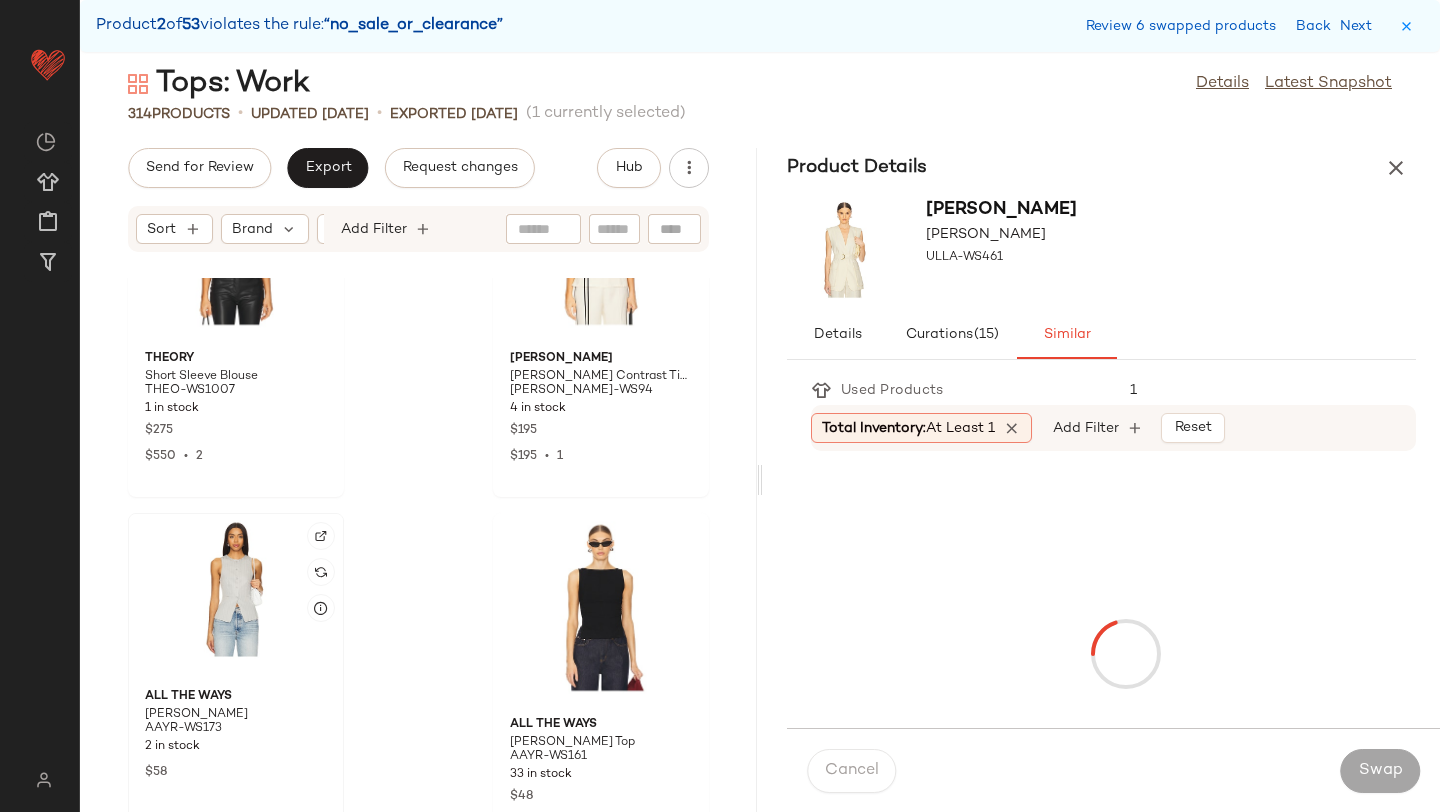 click 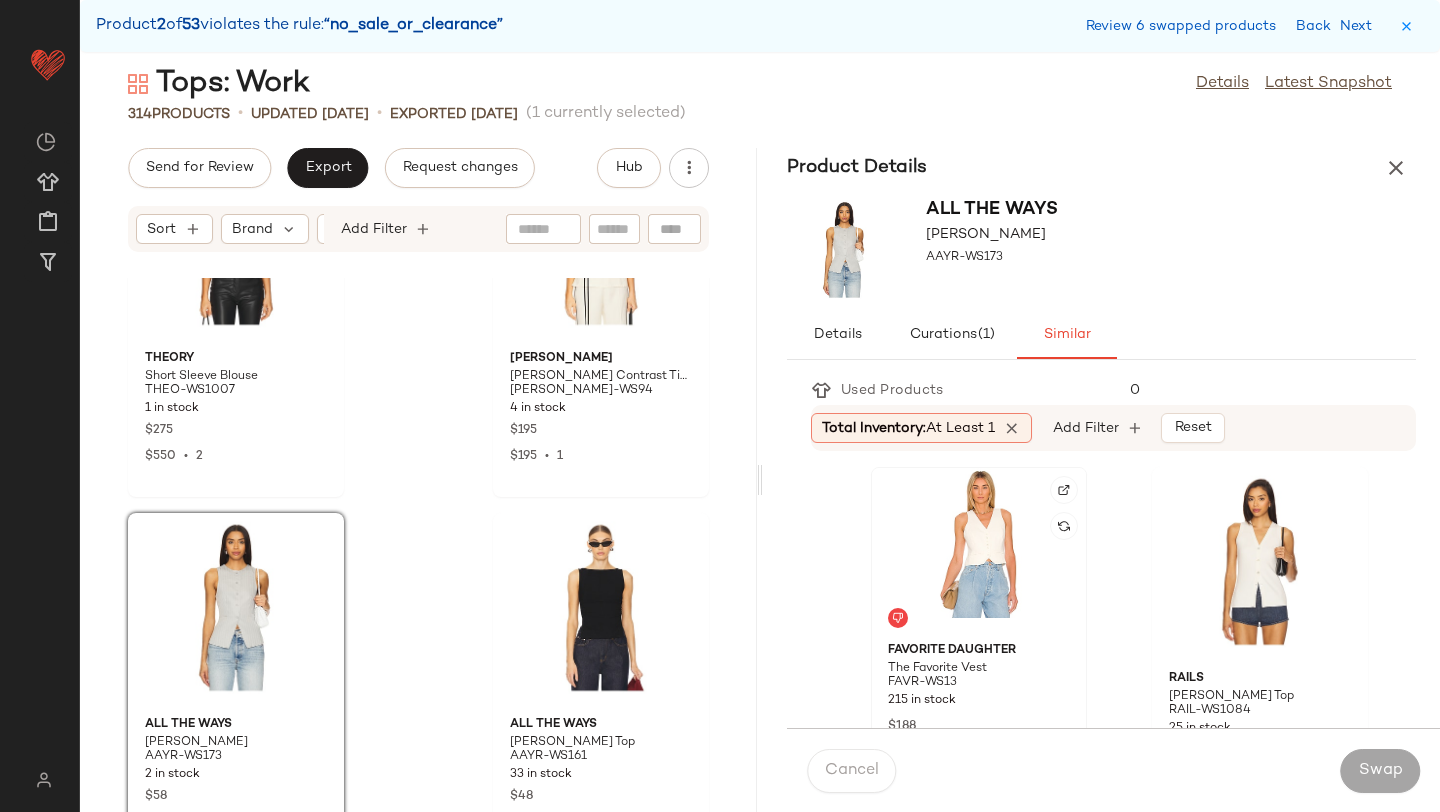 scroll, scrollTop: 59, scrollLeft: 0, axis: vertical 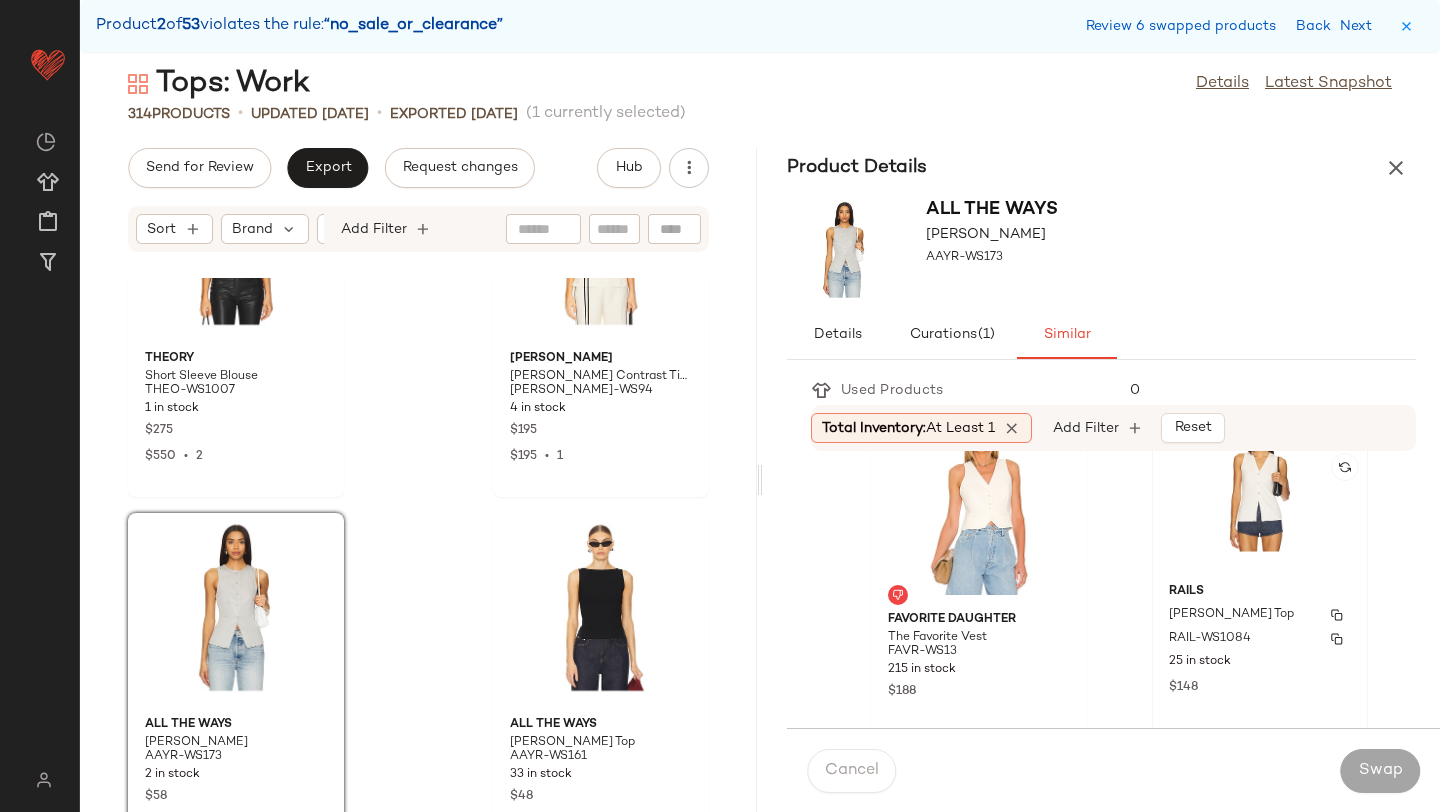 click on "Tatia Top" at bounding box center (1260, 615) 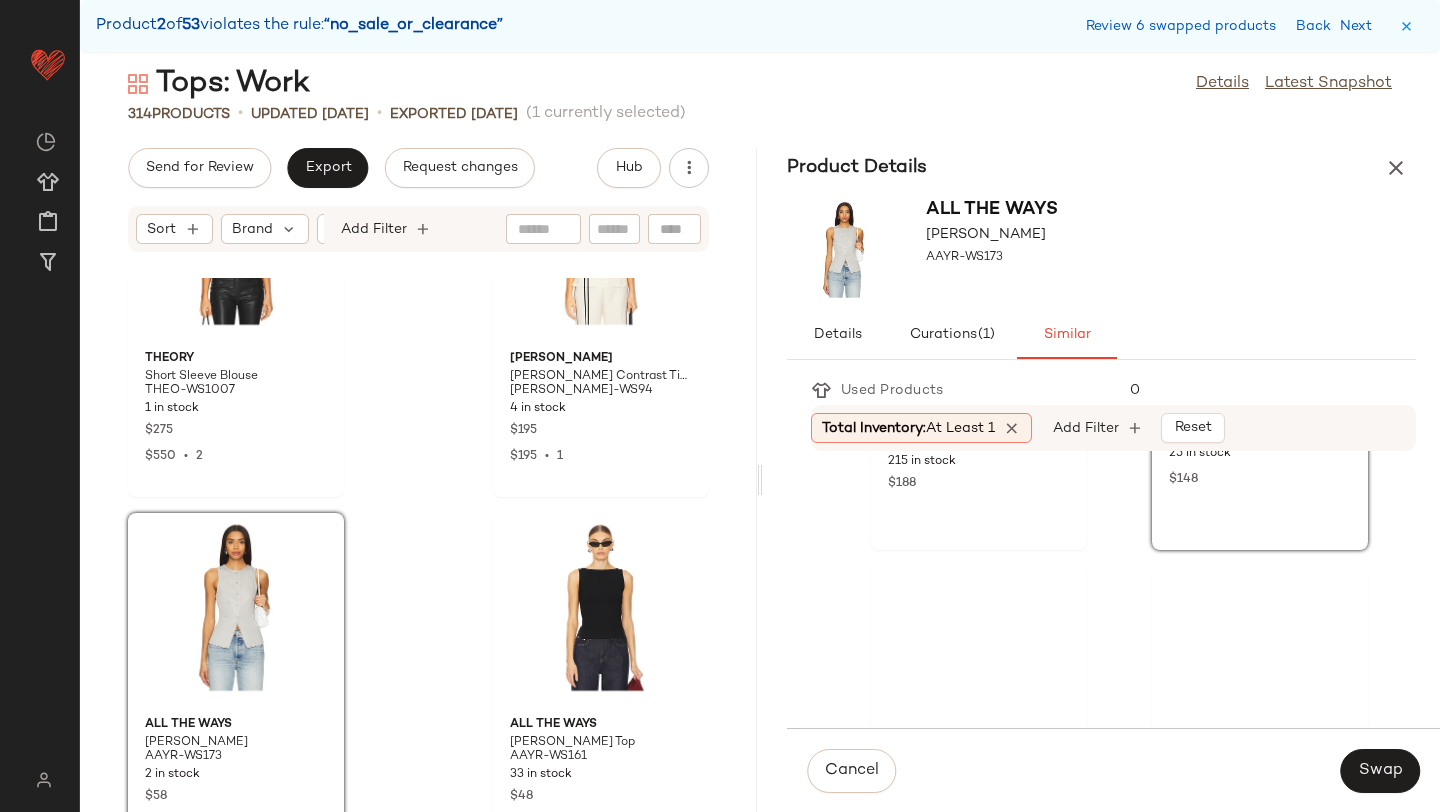 scroll, scrollTop: 393, scrollLeft: 0, axis: vertical 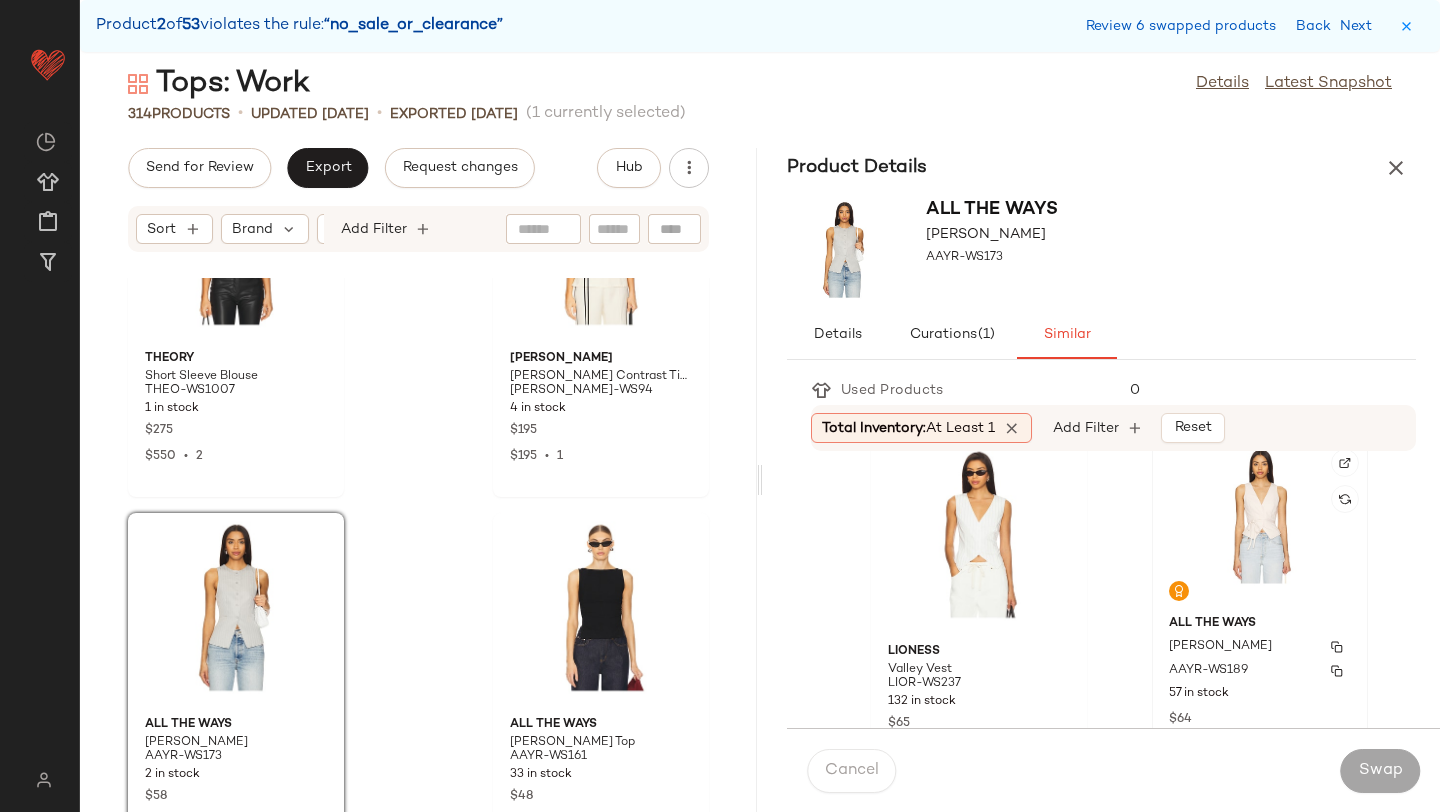 click on "AAYR-WS189" at bounding box center [1260, 671] 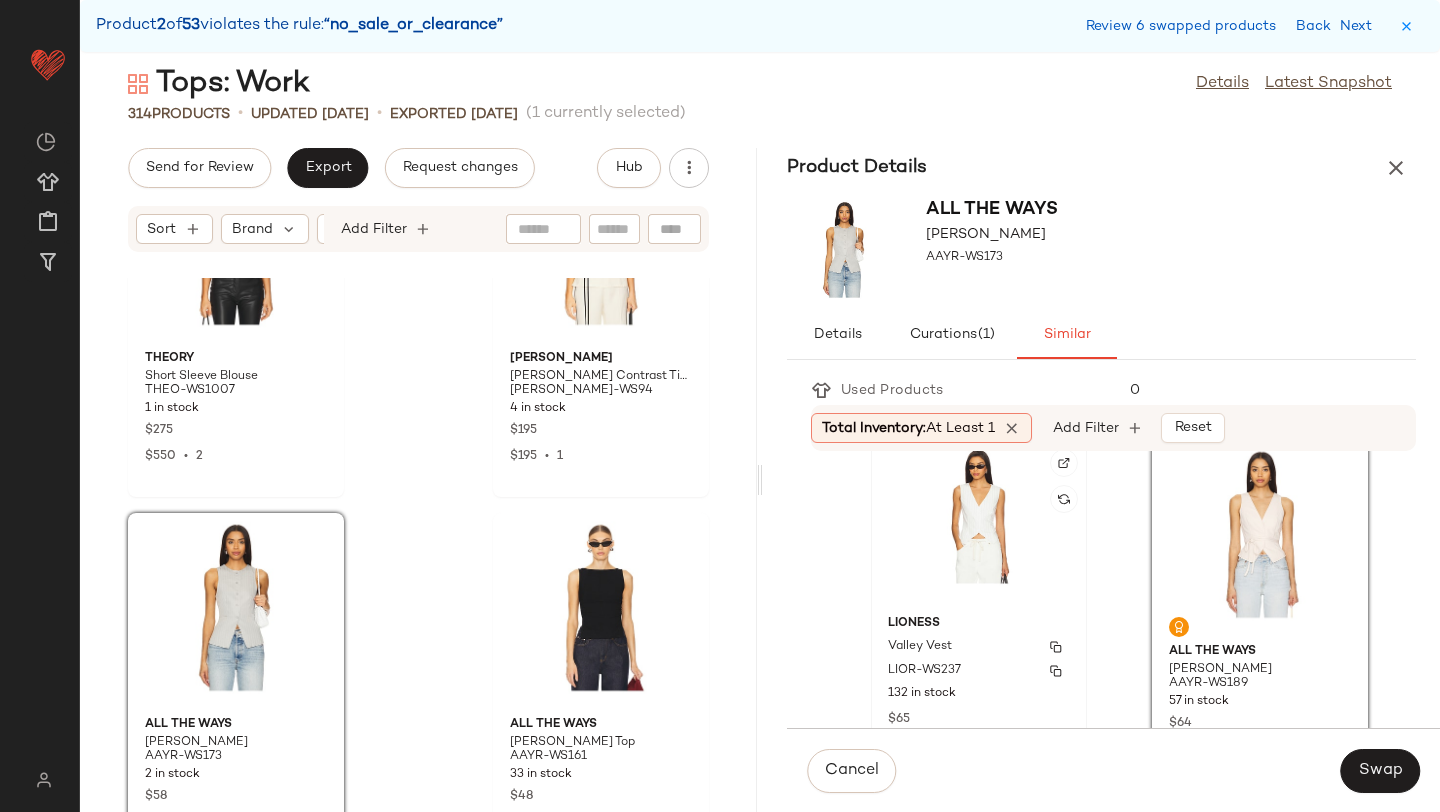 click on "LIOR-WS237" at bounding box center (924, 671) 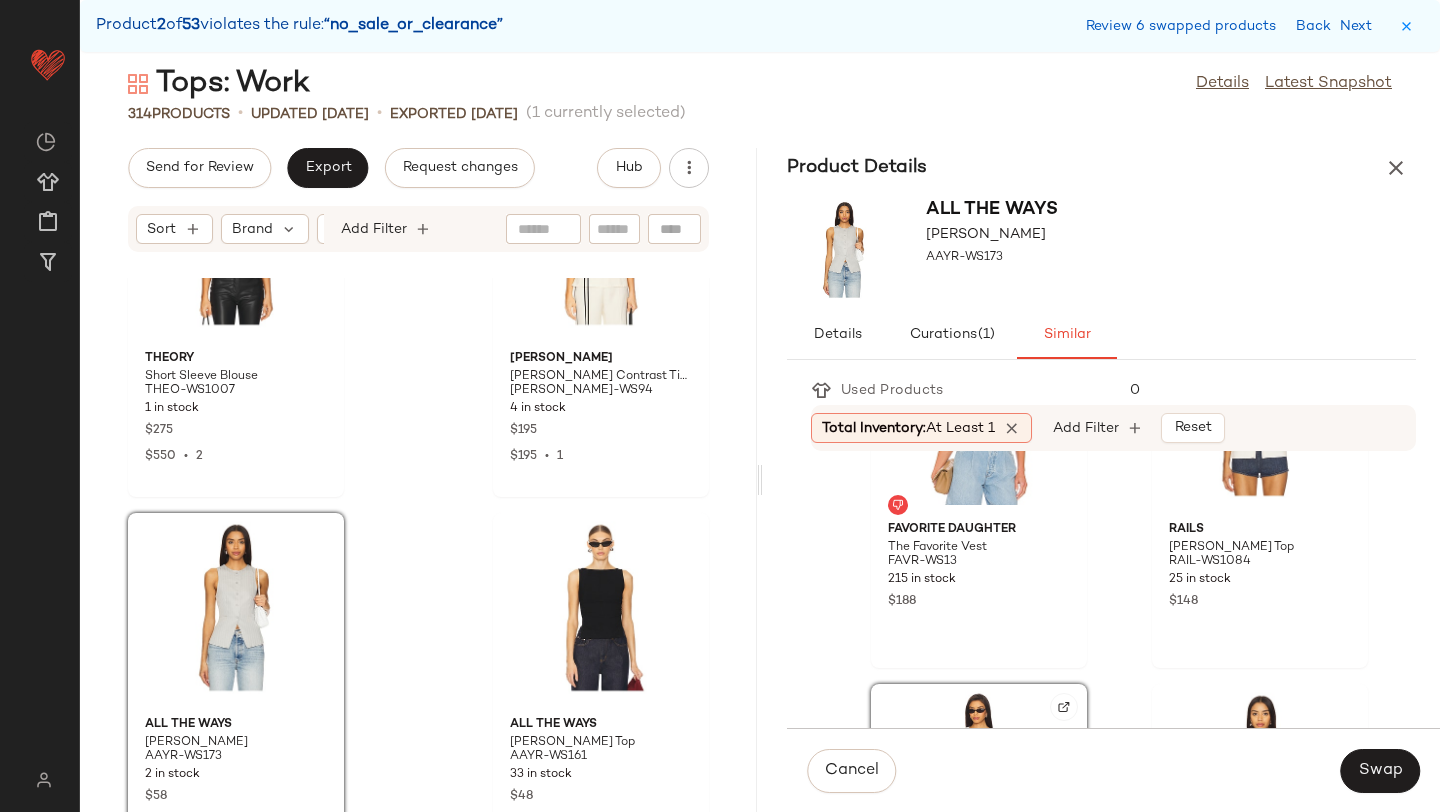 scroll, scrollTop: 37, scrollLeft: 0, axis: vertical 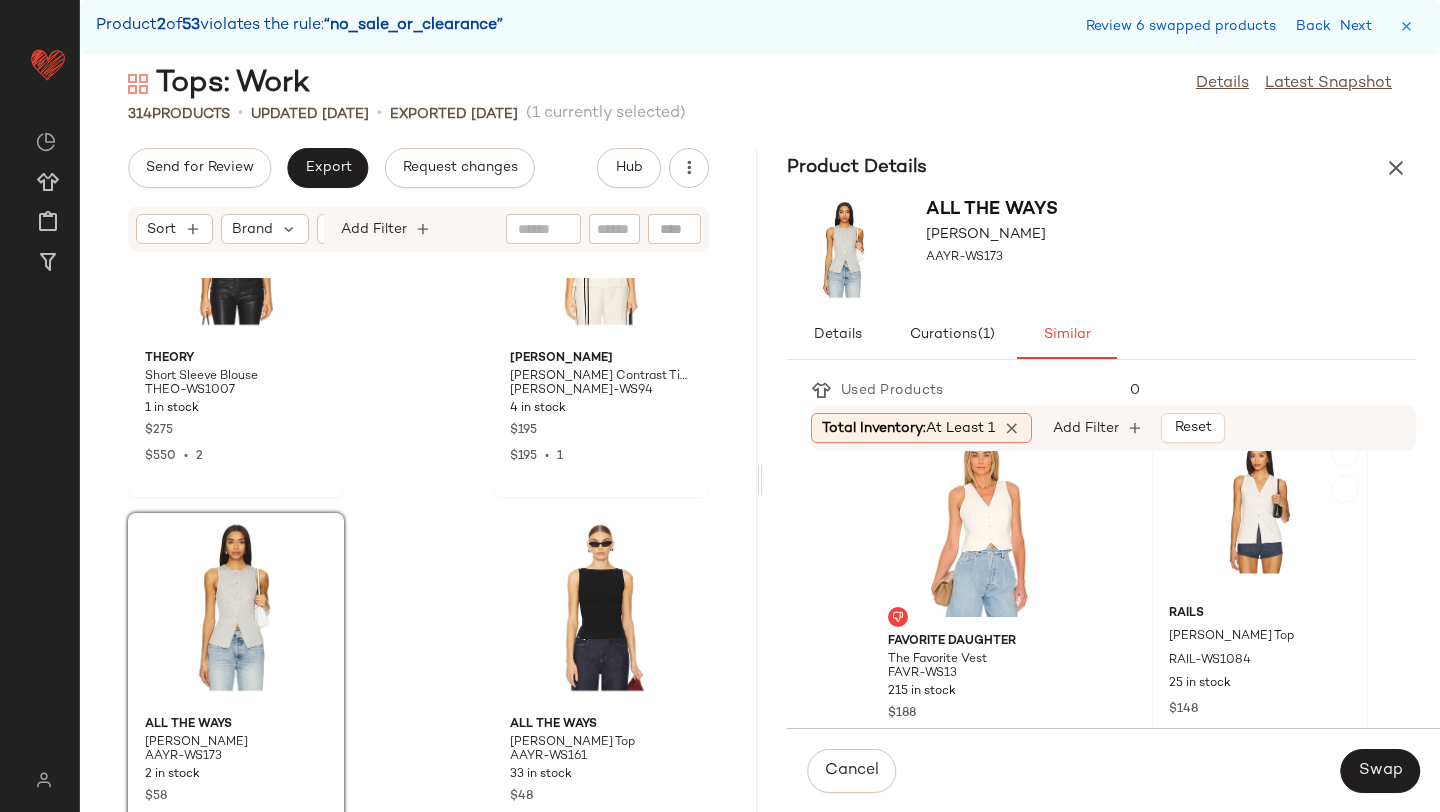 click on "Tatia Top" at bounding box center [1231, 637] 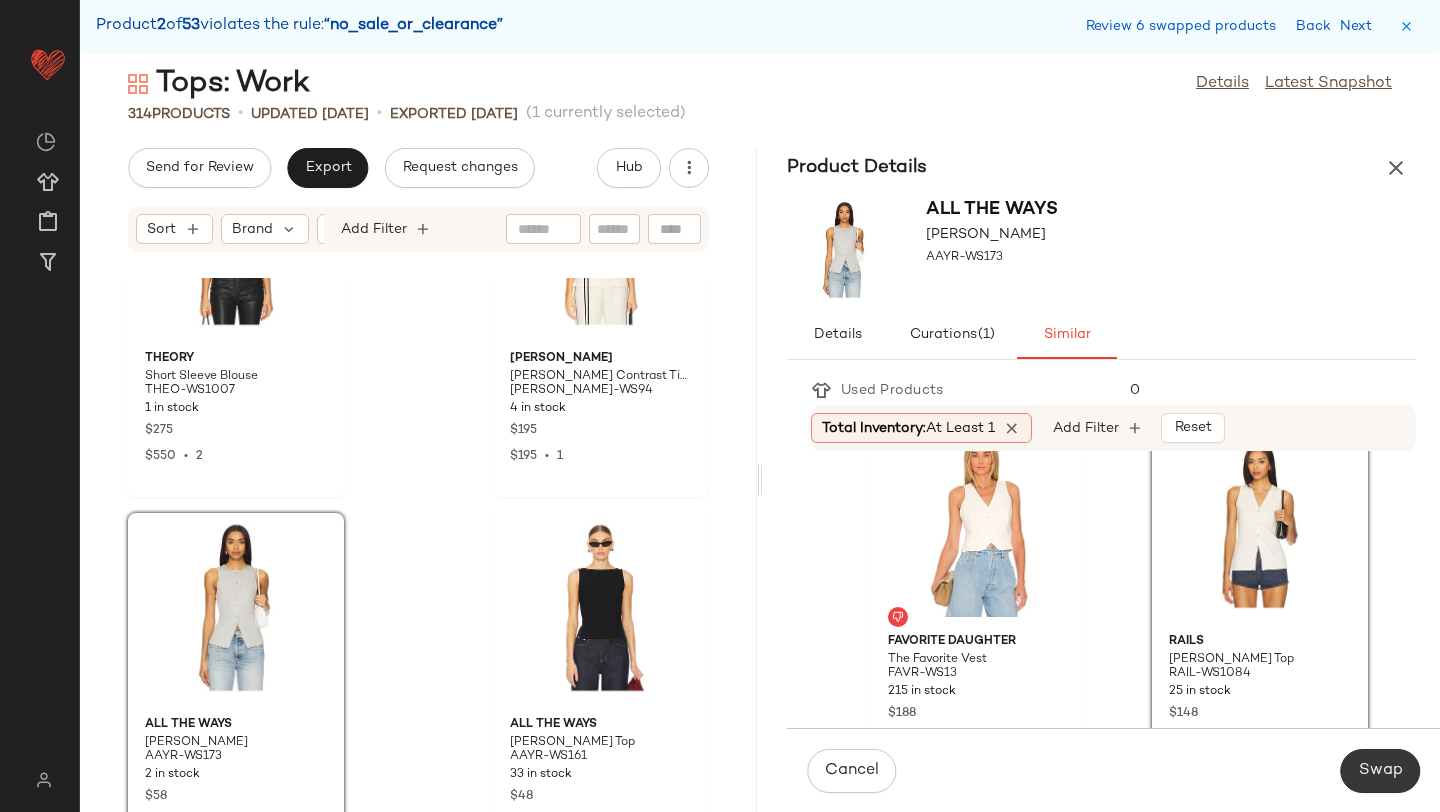 click on "Swap" at bounding box center (1380, 771) 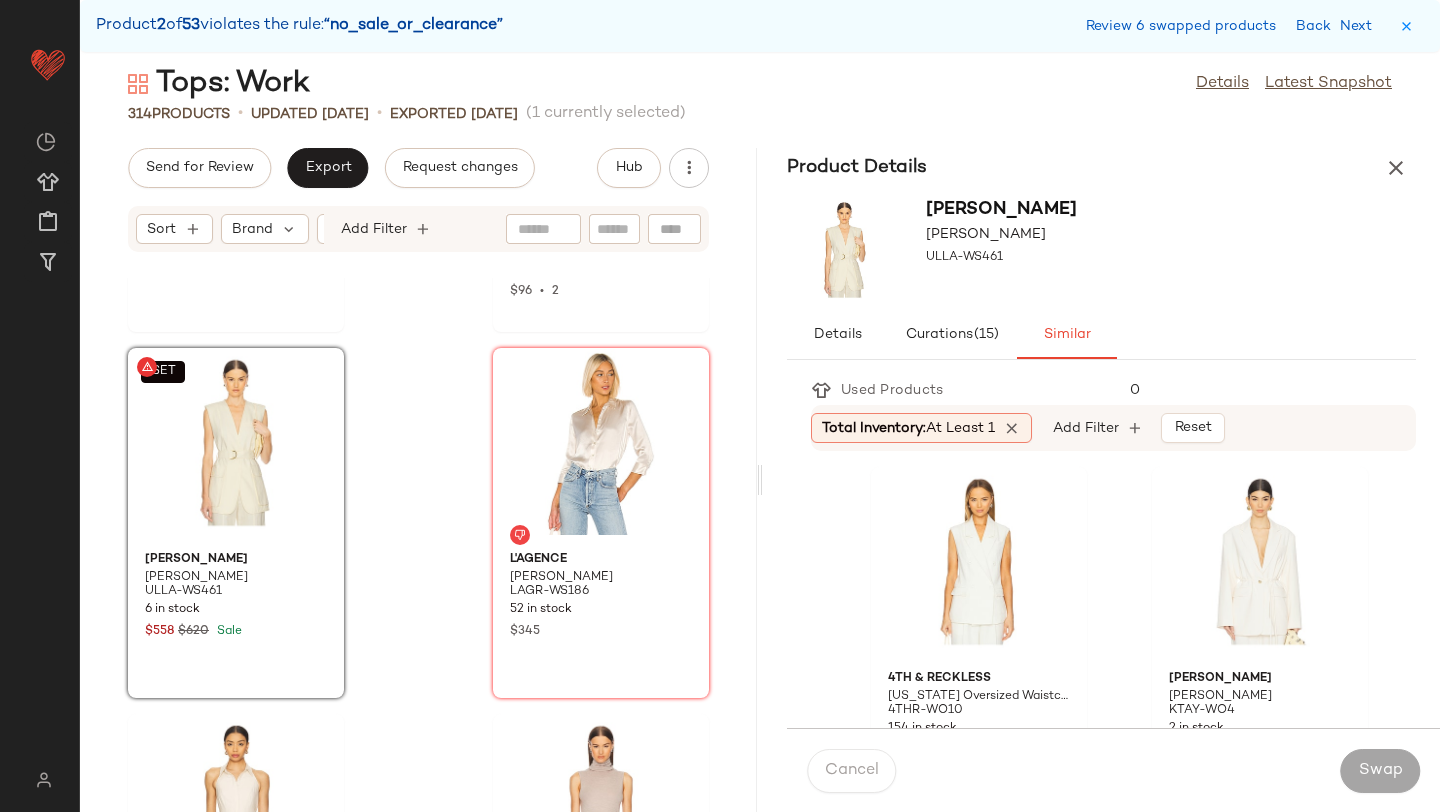 scroll, scrollTop: 16047, scrollLeft: 0, axis: vertical 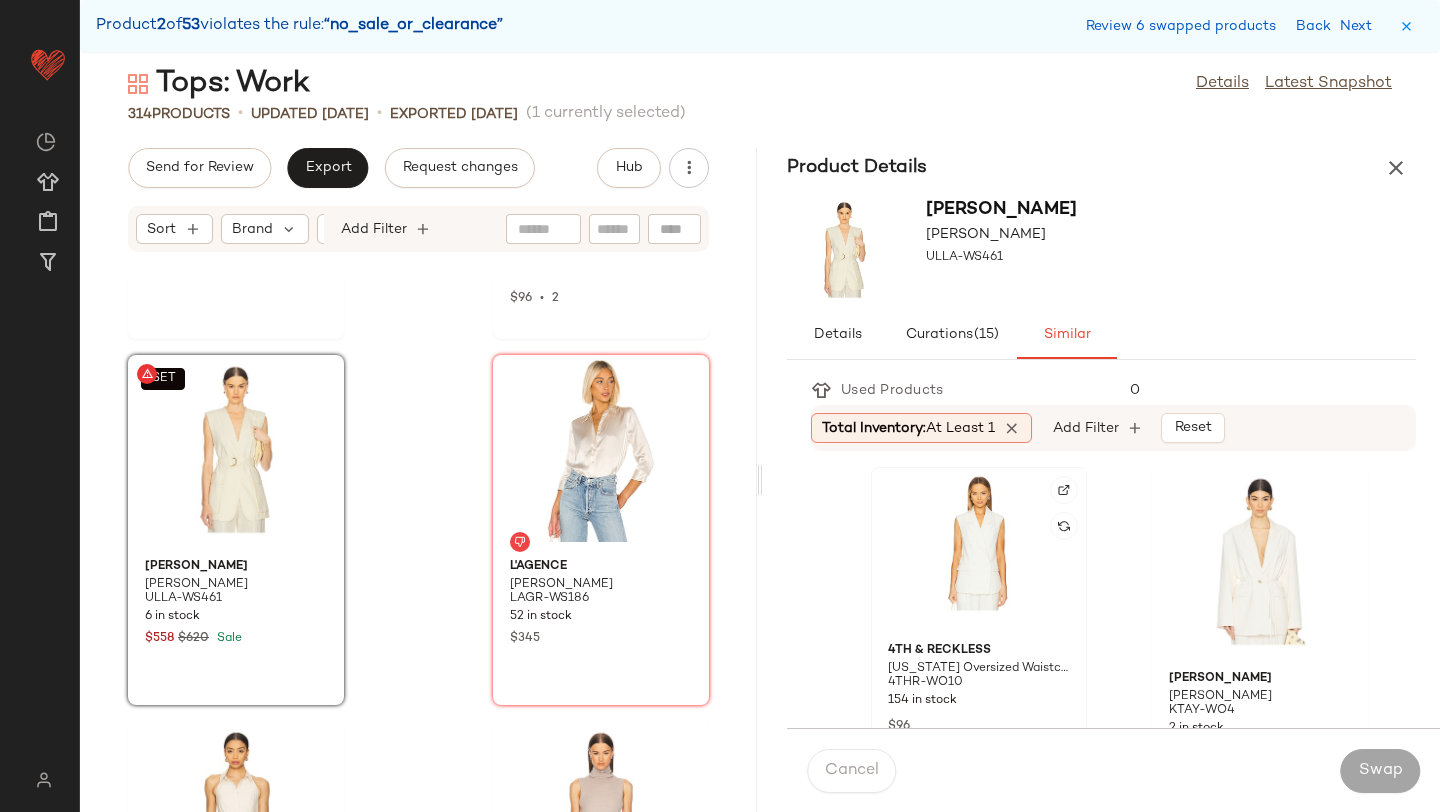 click 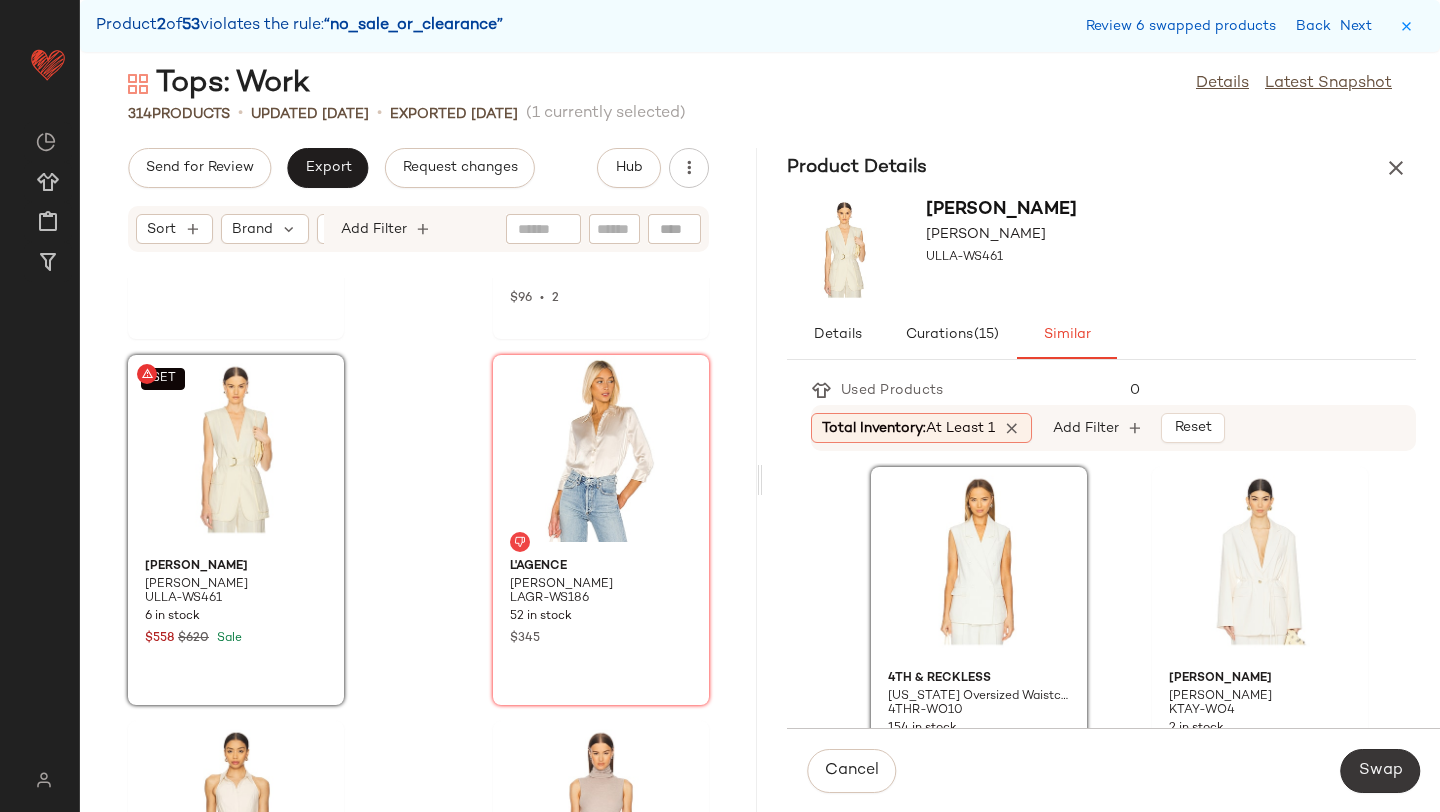 click on "Swap" 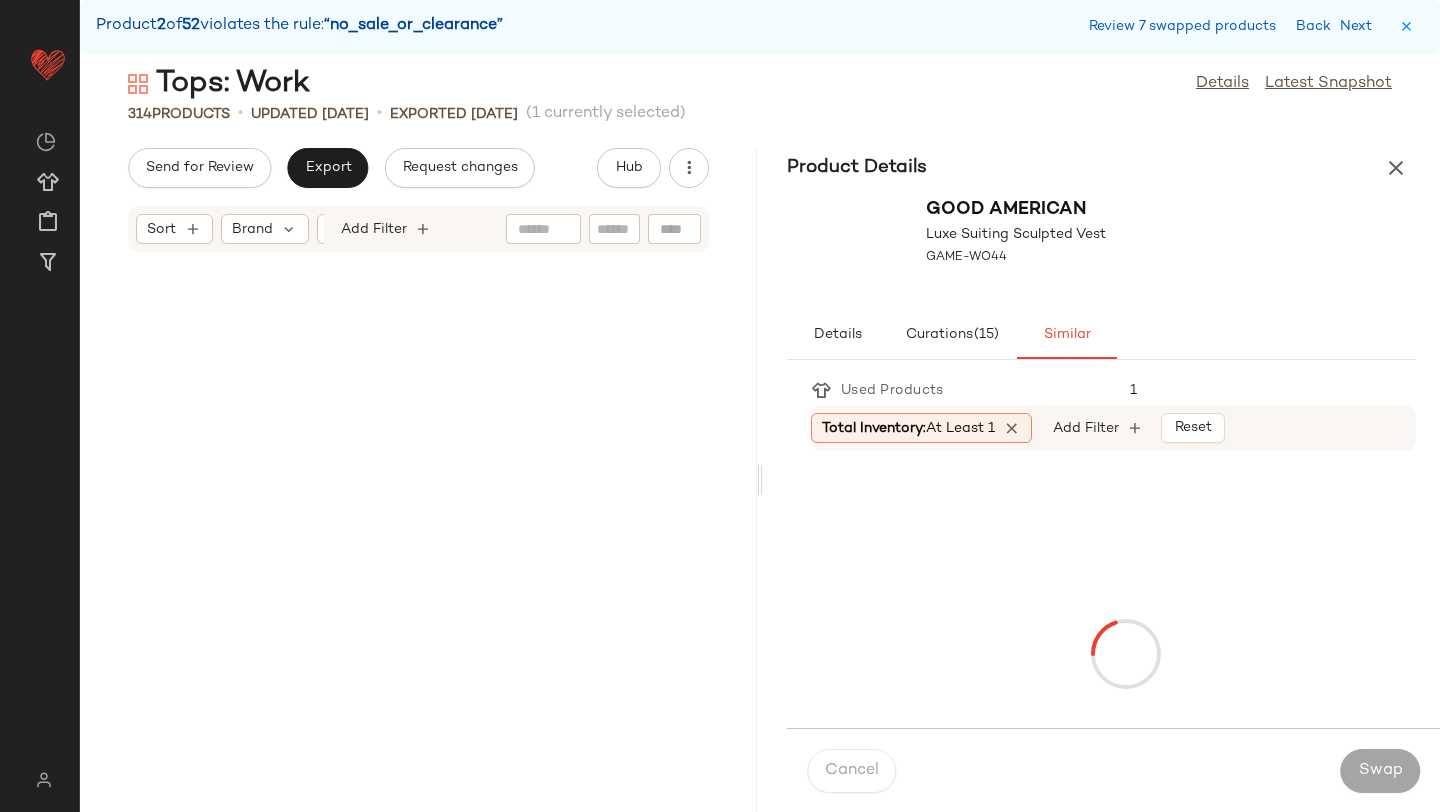 scroll, scrollTop: 16836, scrollLeft: 0, axis: vertical 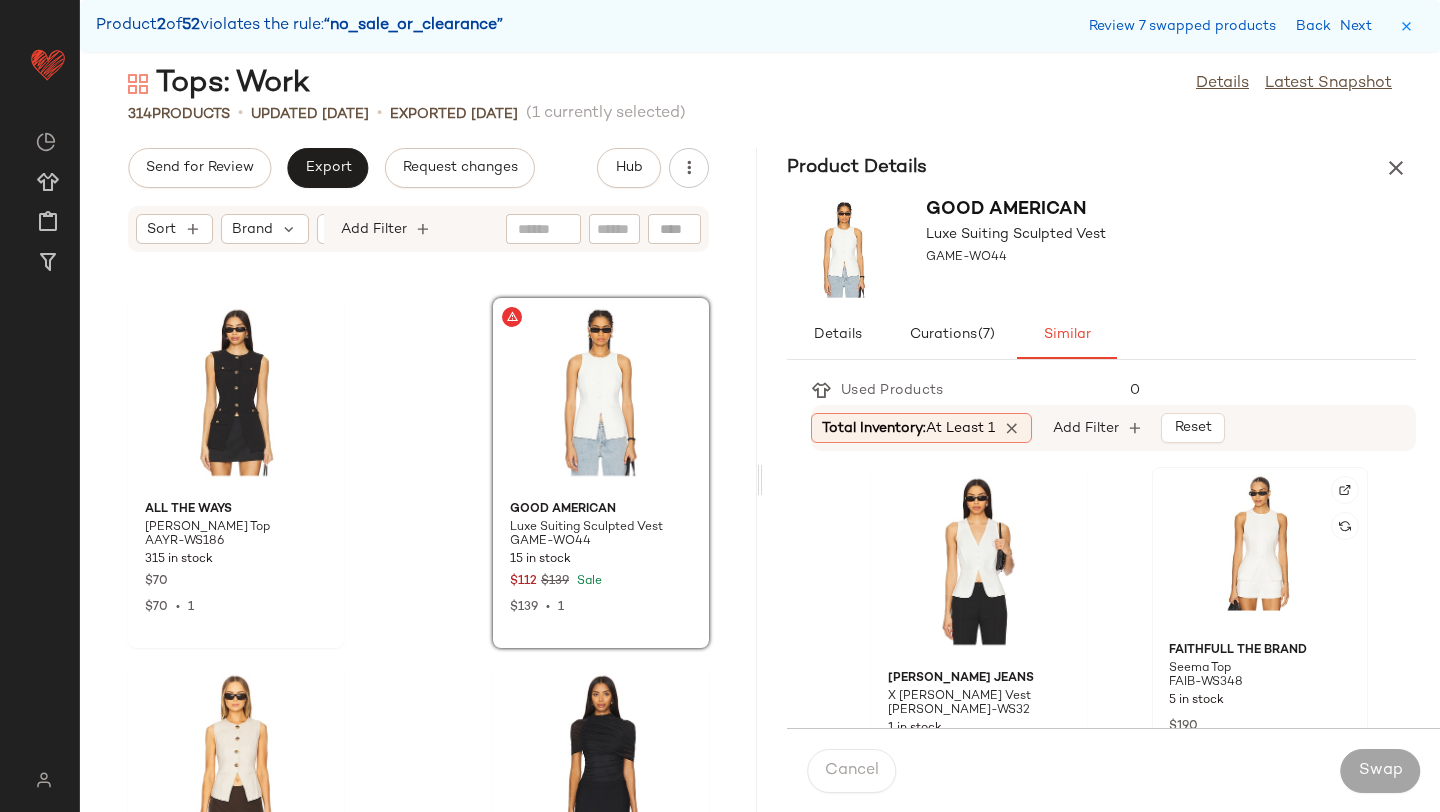 click 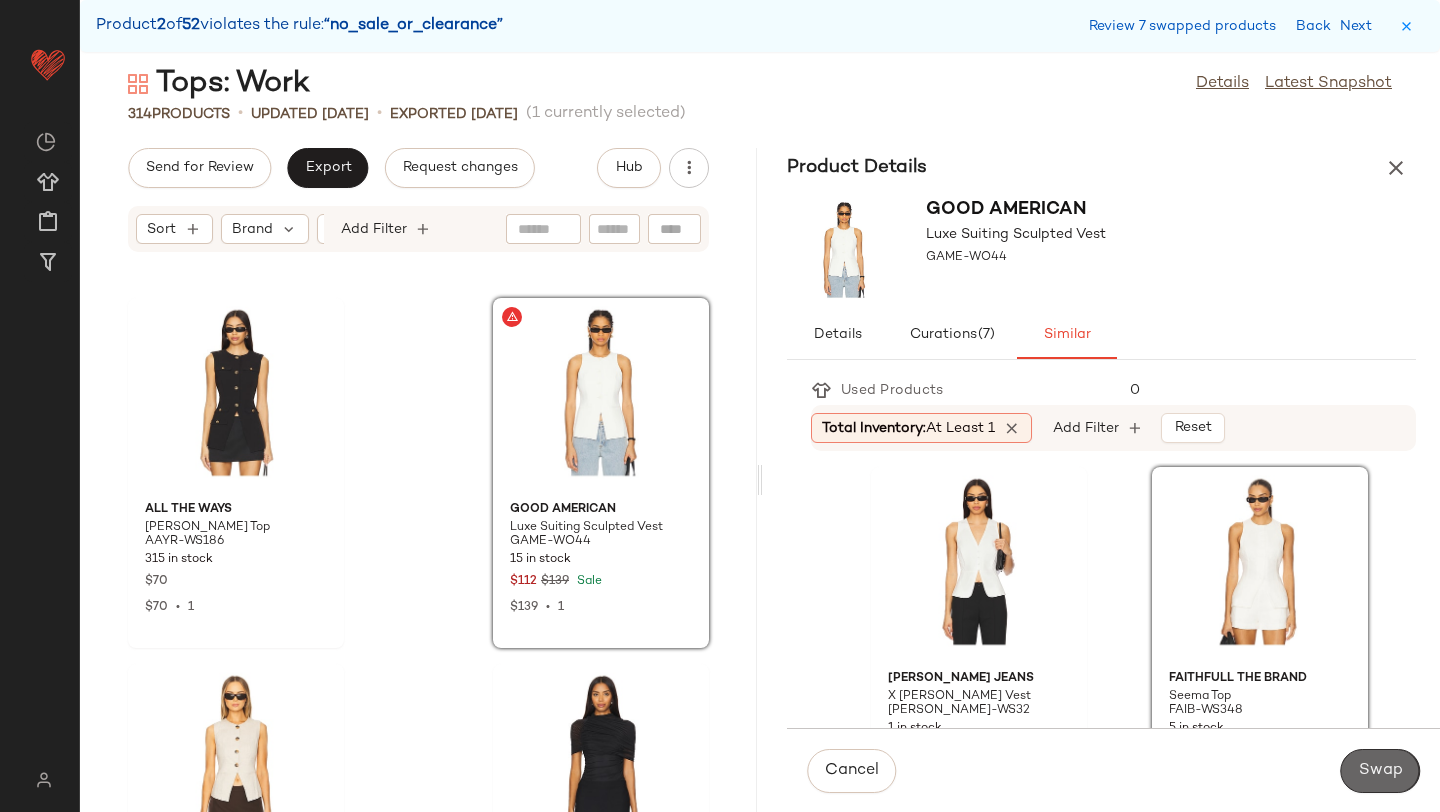 click on "Swap" at bounding box center (1380, 771) 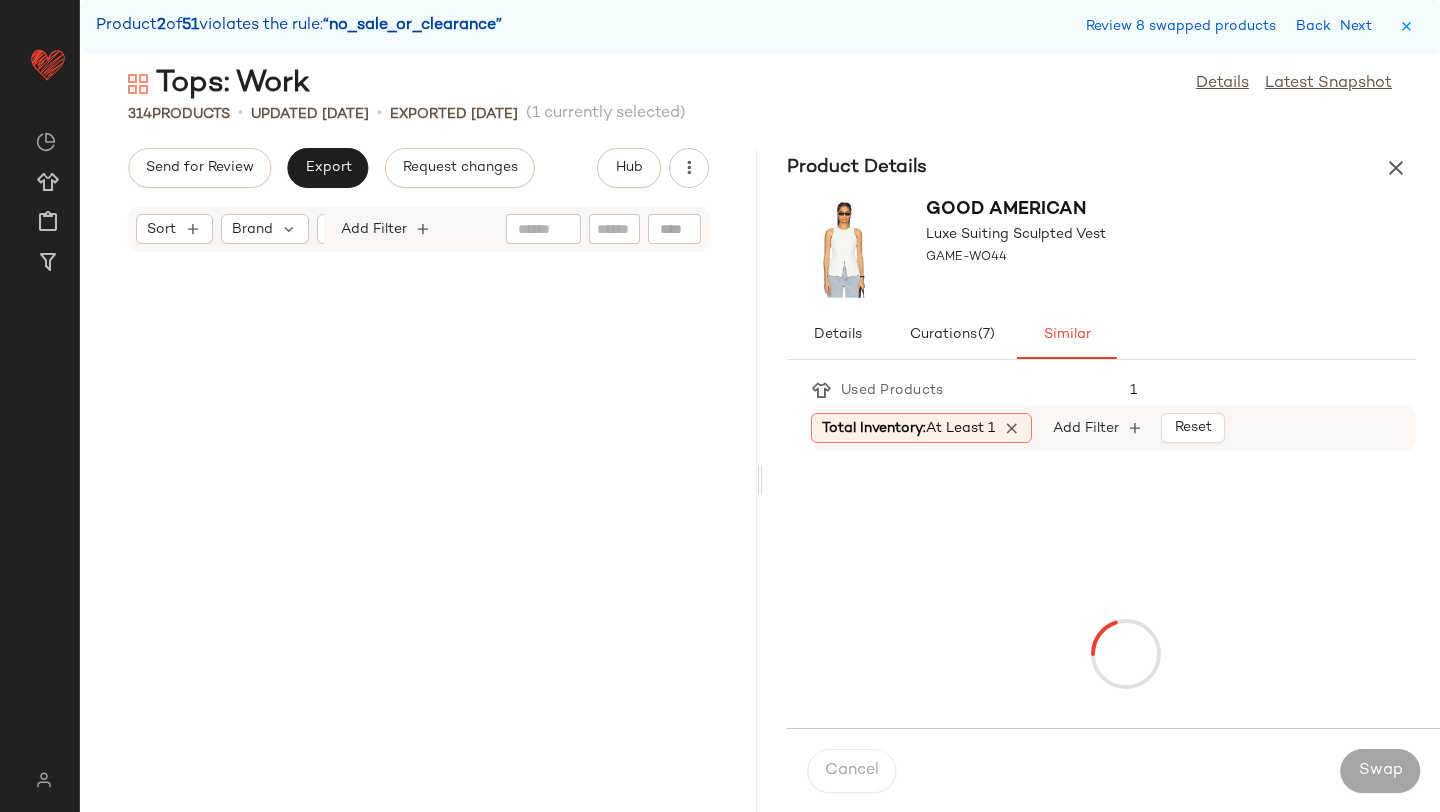 scroll, scrollTop: 18300, scrollLeft: 0, axis: vertical 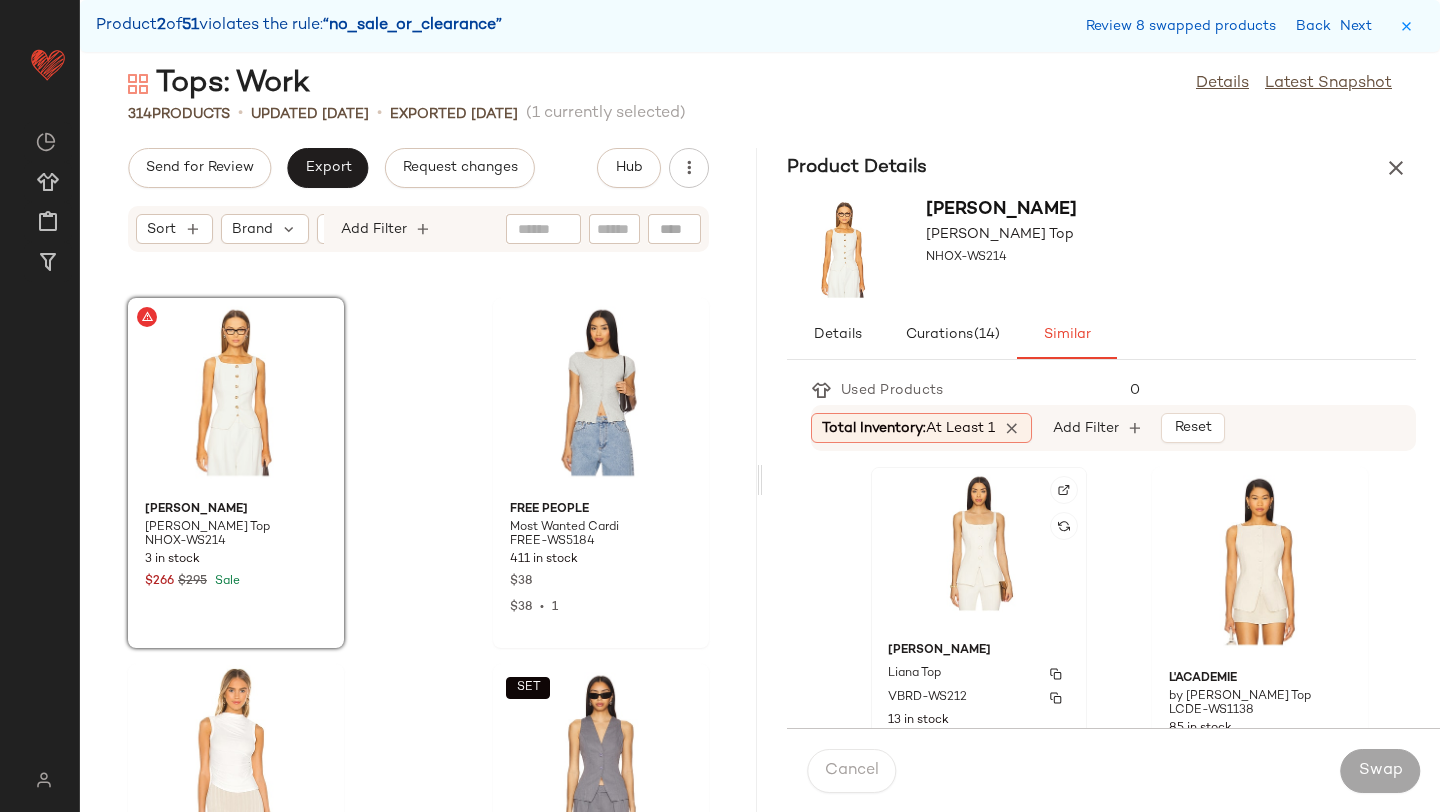 click on "Veronica Beard Liana Top VBRD-WS212 13 in stock $398 $796  •  2" 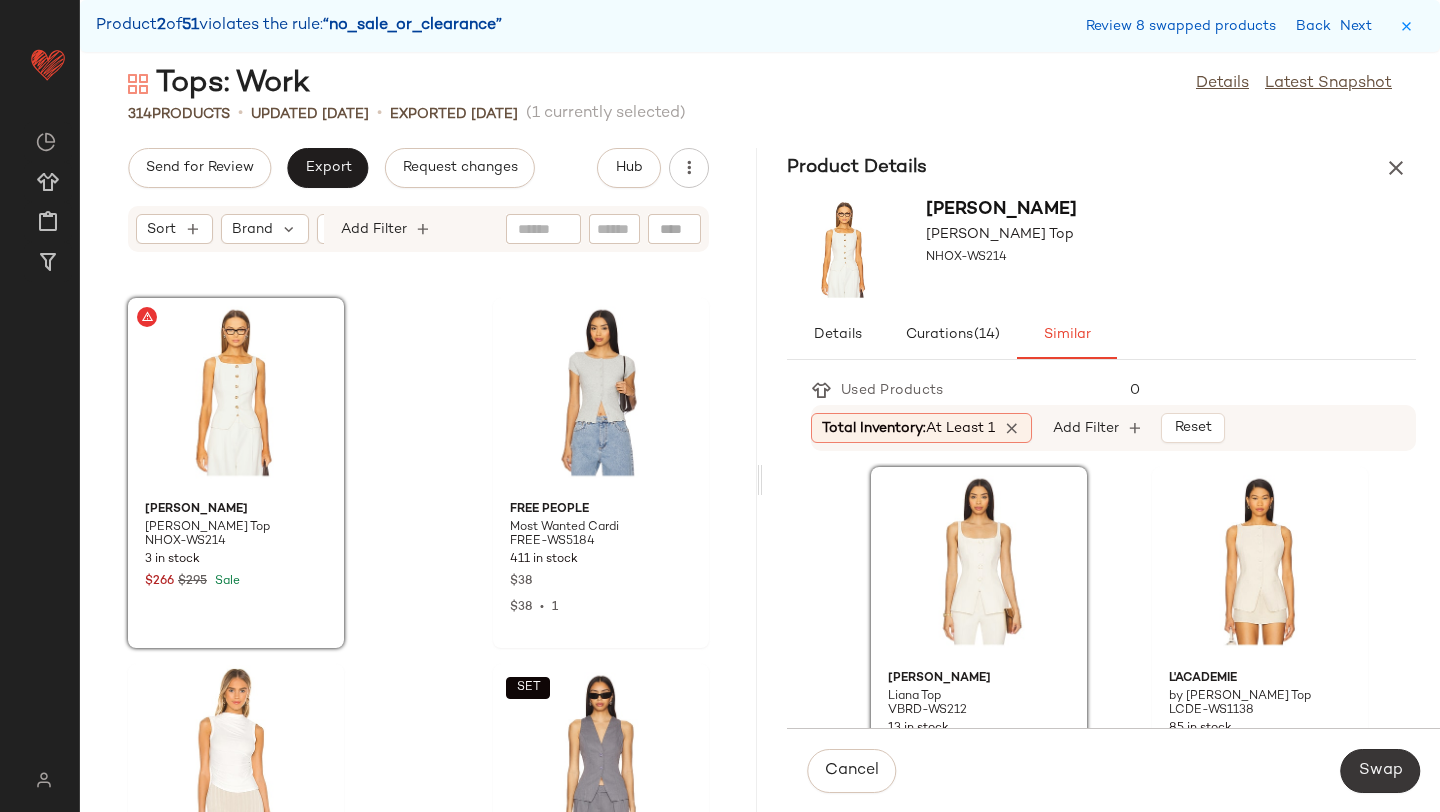click on "Swap" 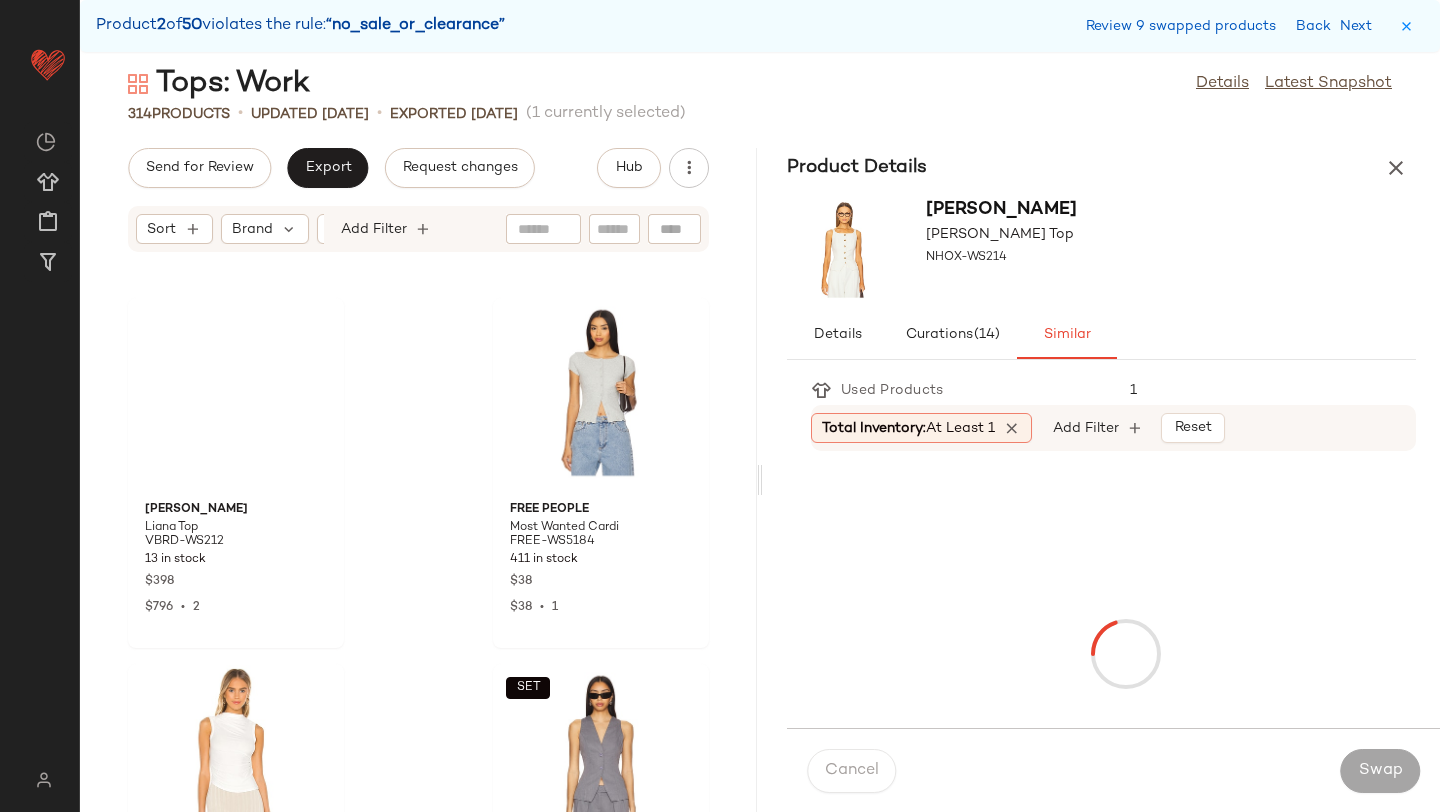 scroll, scrollTop: 20130, scrollLeft: 0, axis: vertical 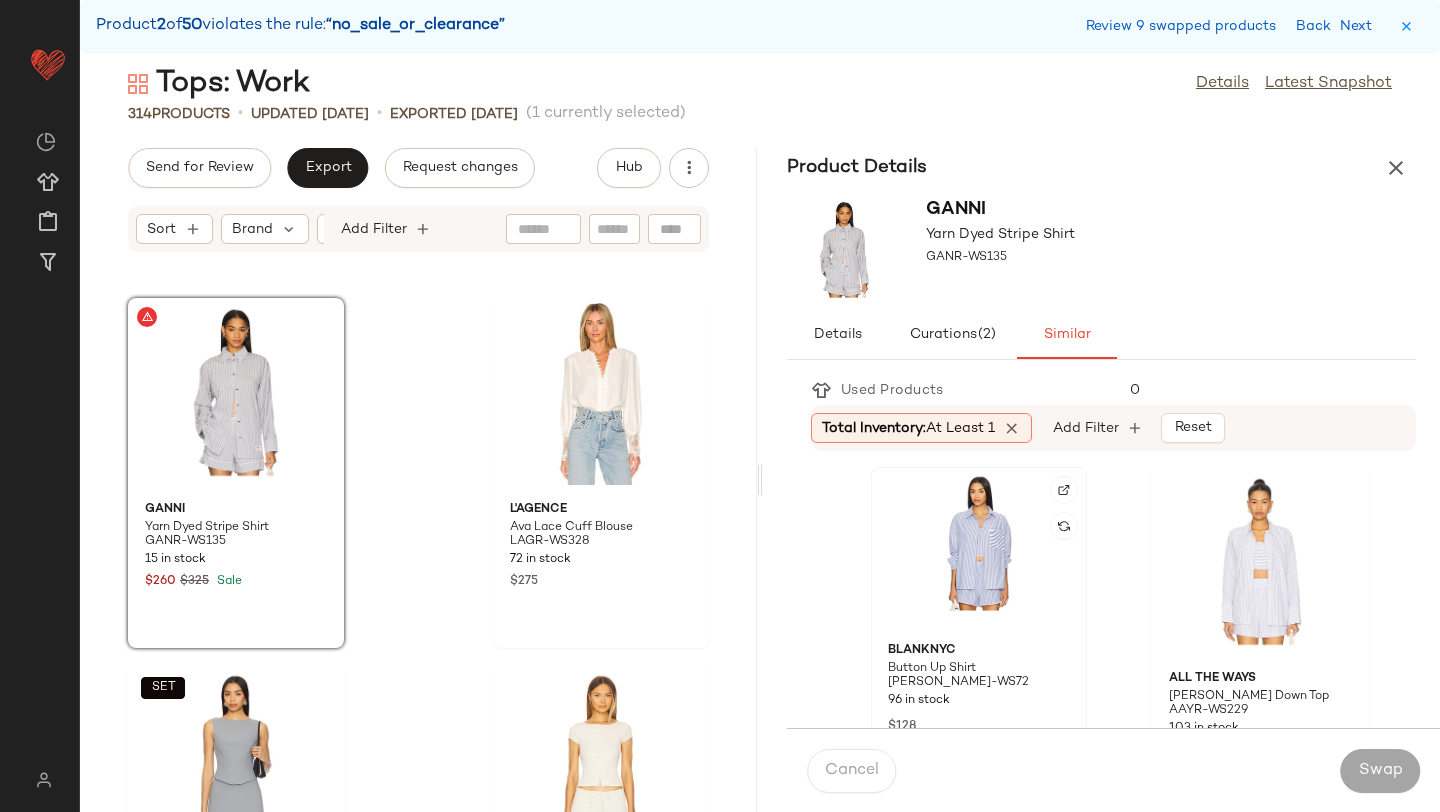 click 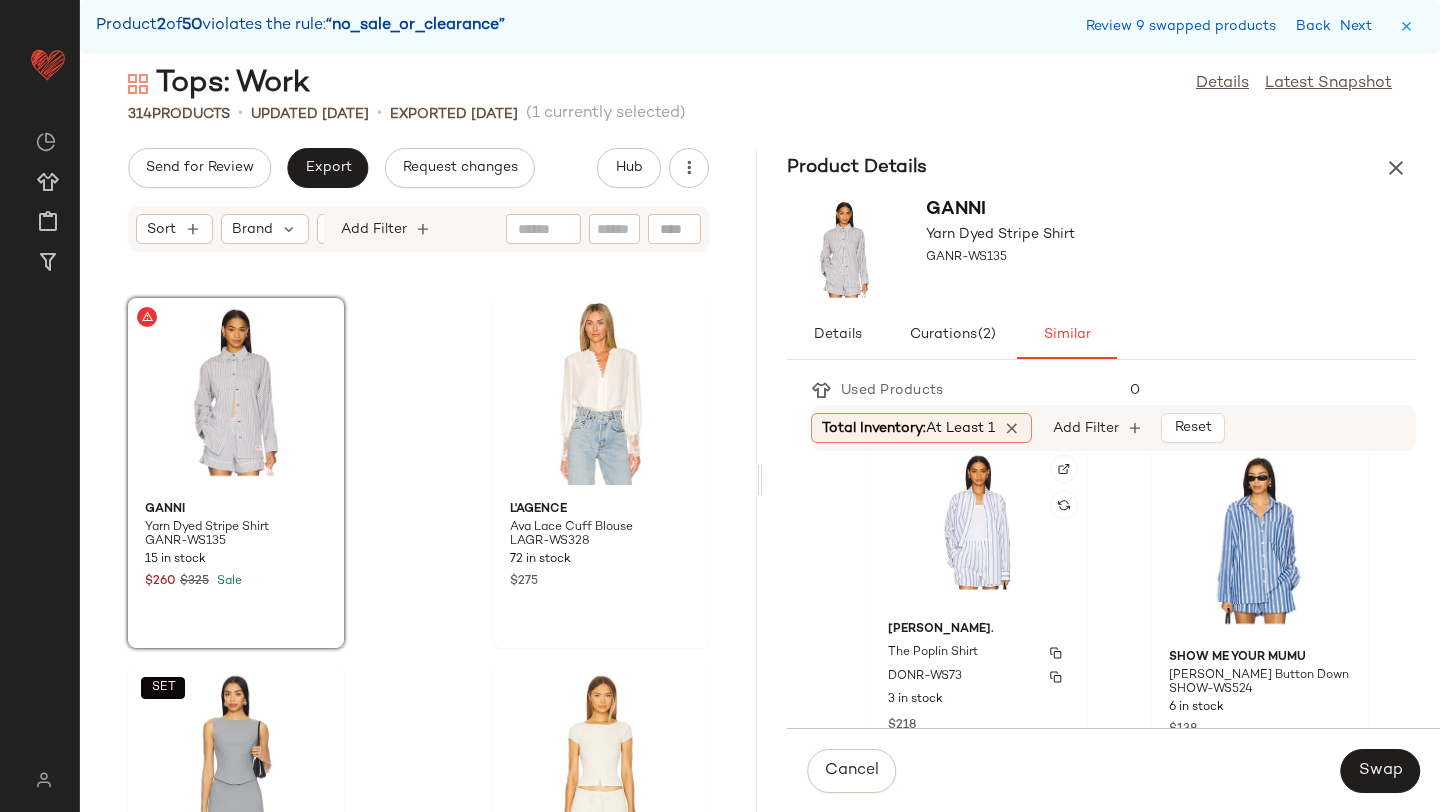 scroll, scrollTop: 388, scrollLeft: 0, axis: vertical 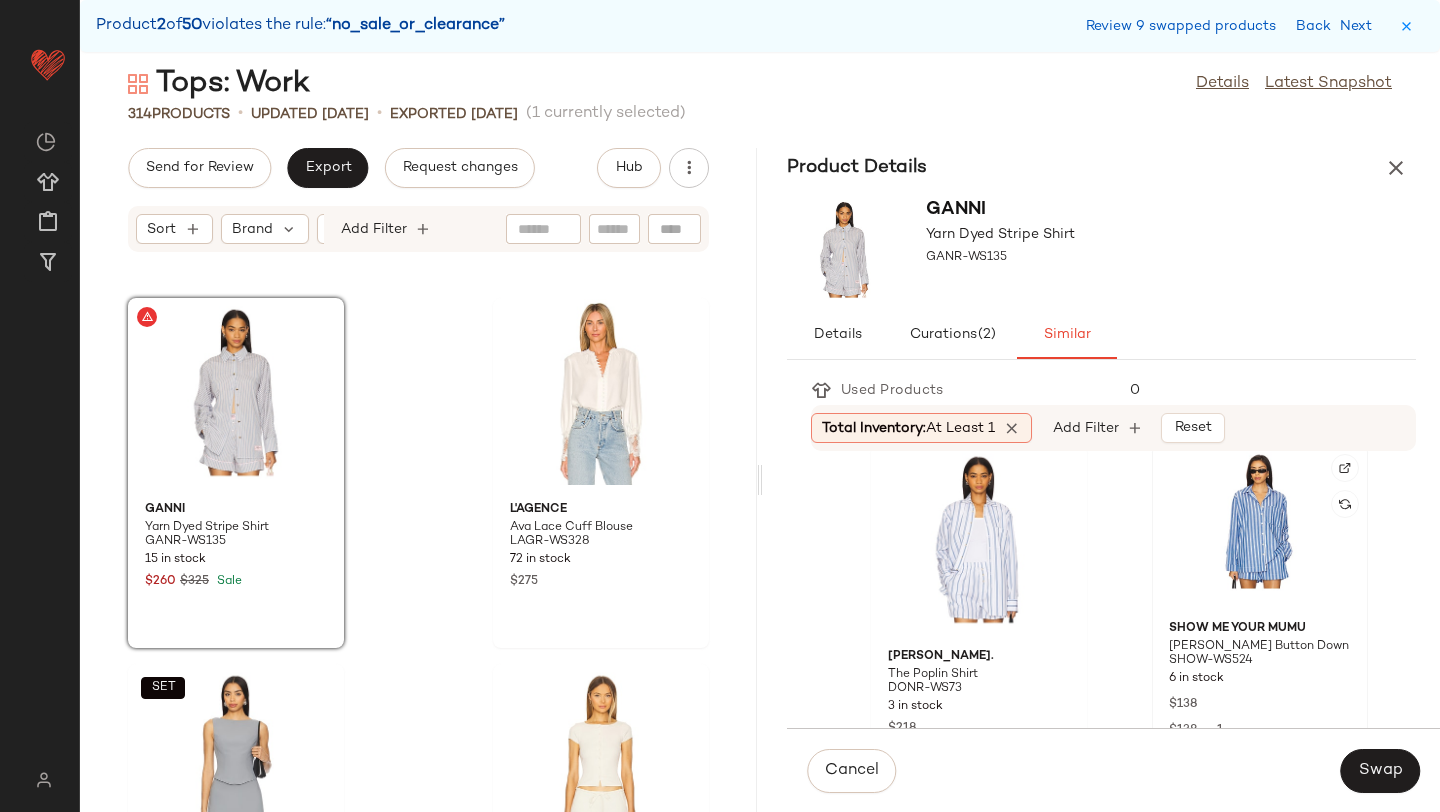 click 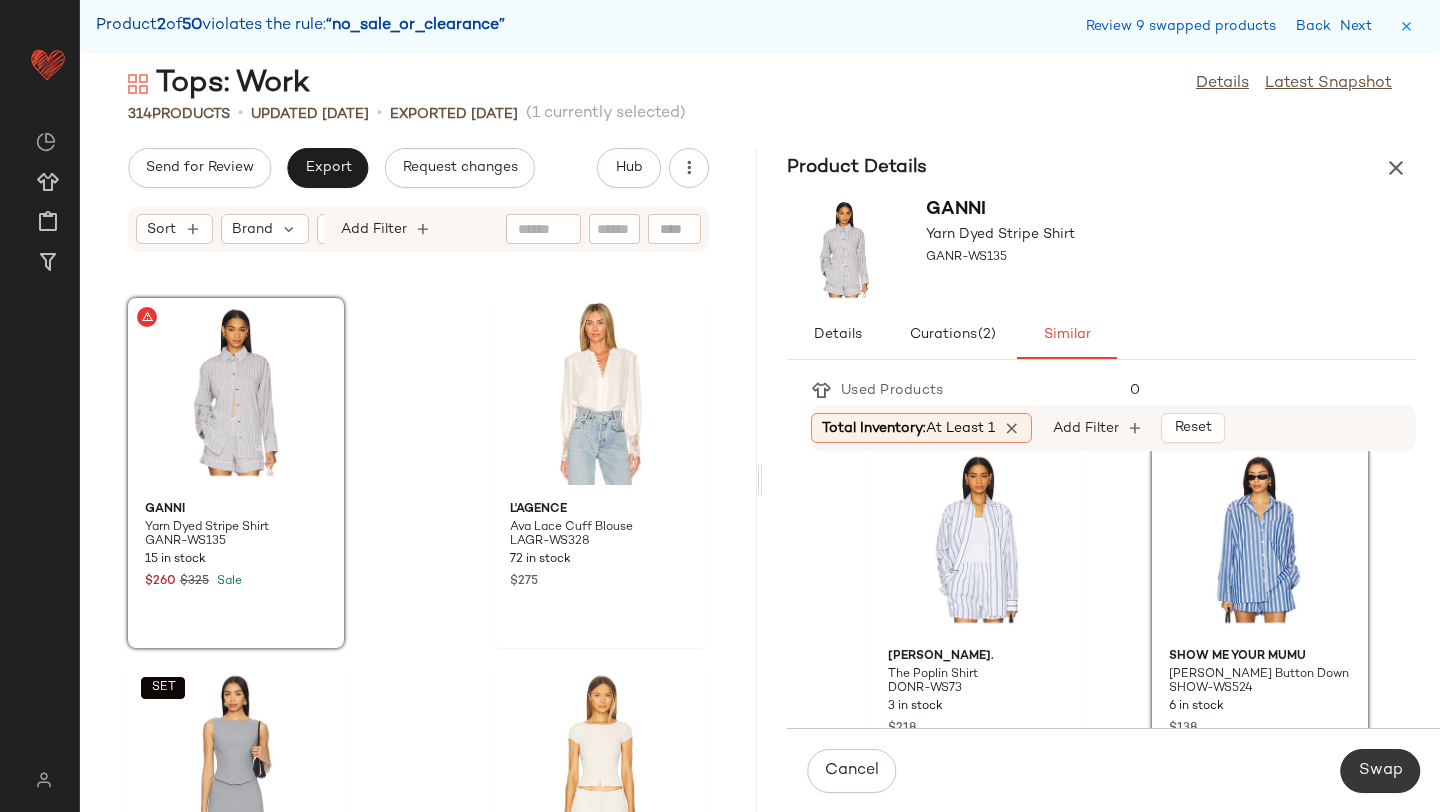 click on "Swap" 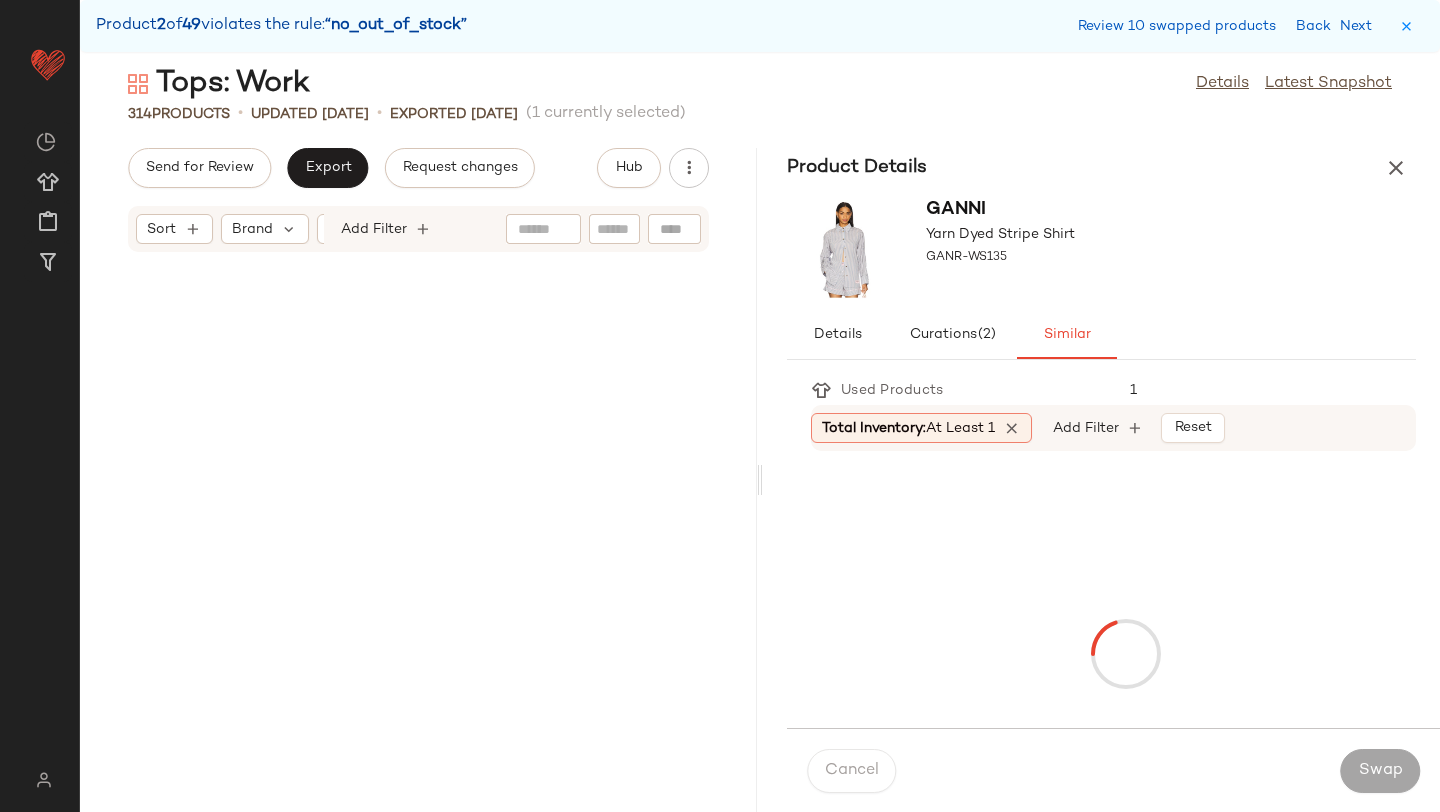 scroll, scrollTop: 20862, scrollLeft: 0, axis: vertical 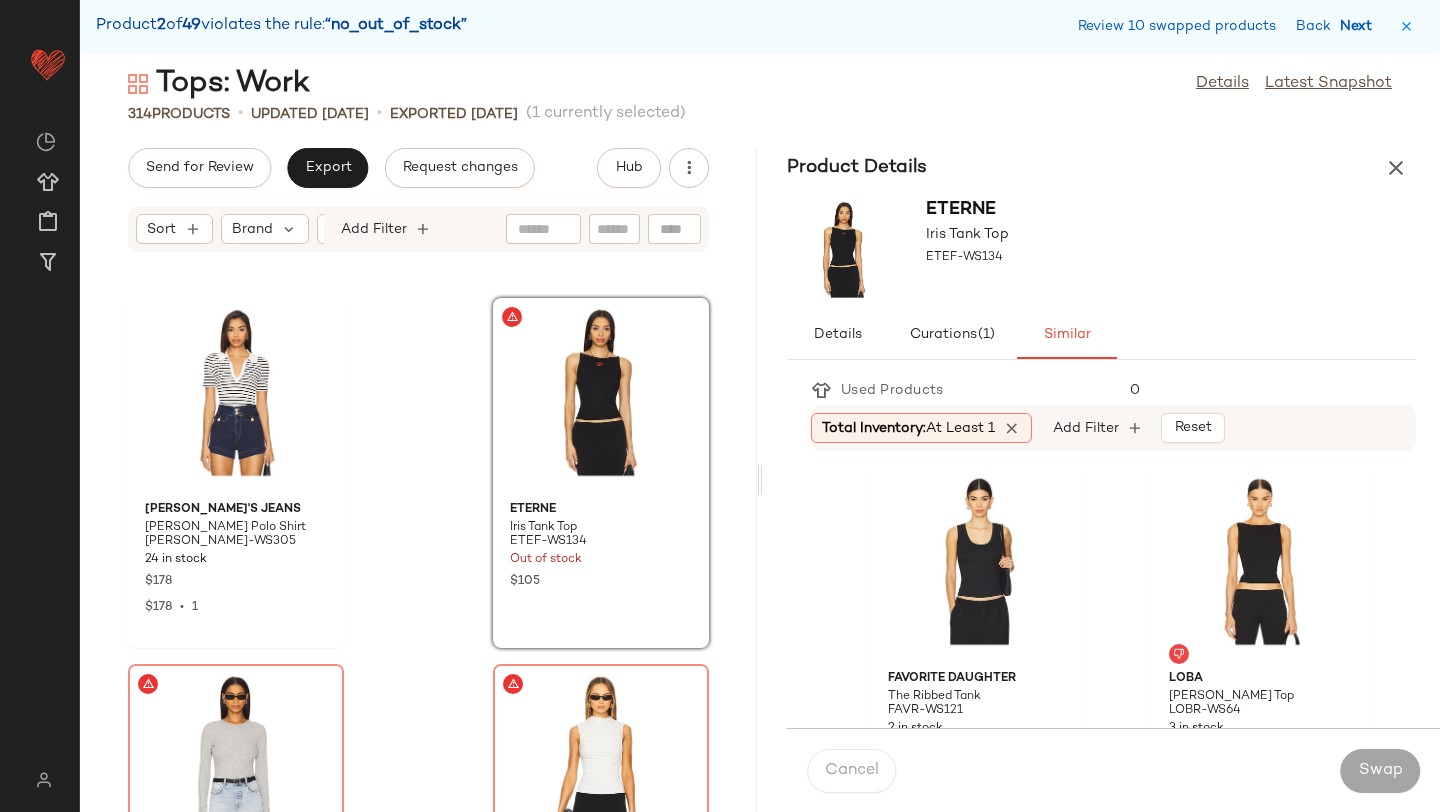 click on "Next" at bounding box center [1360, 26] 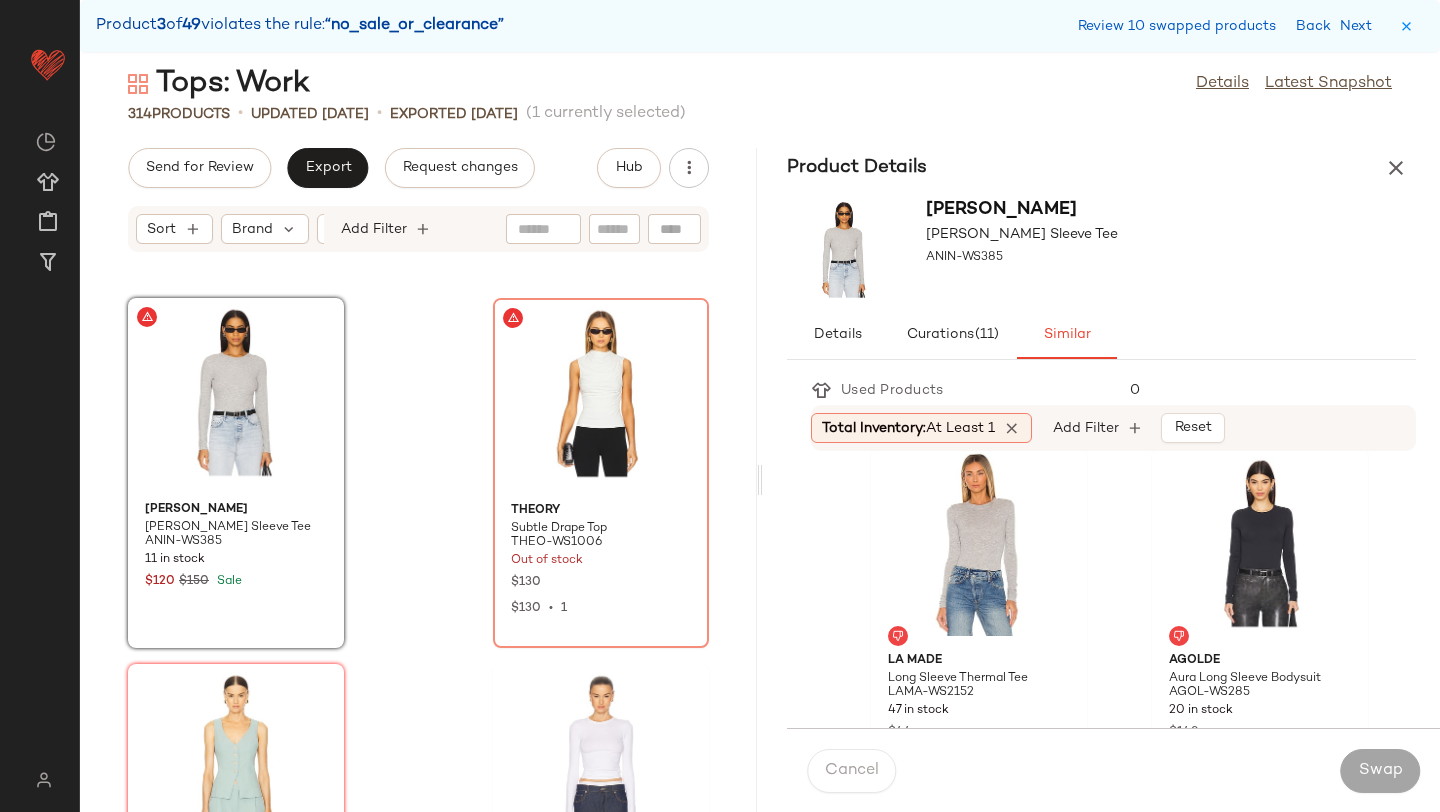 scroll, scrollTop: 0, scrollLeft: 0, axis: both 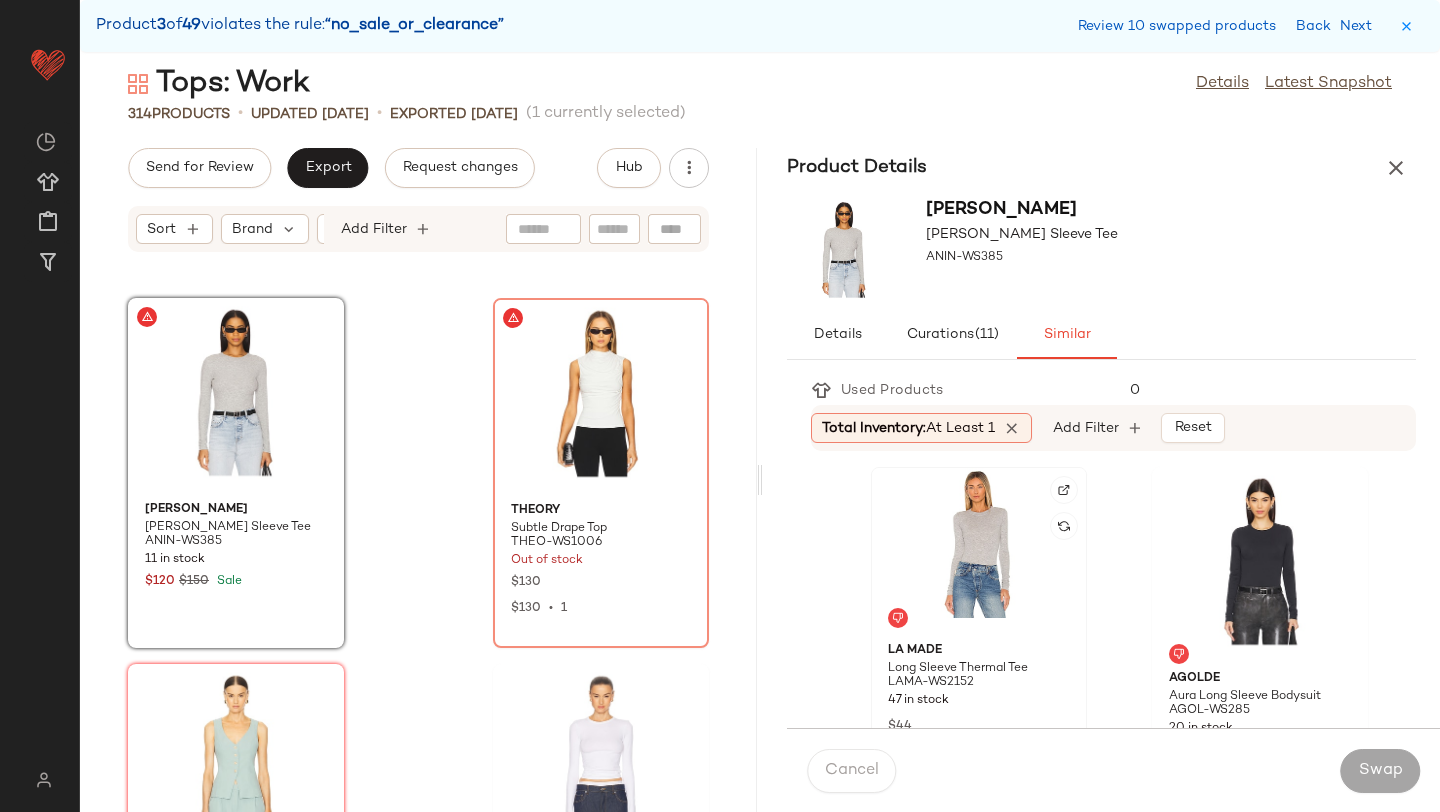 click 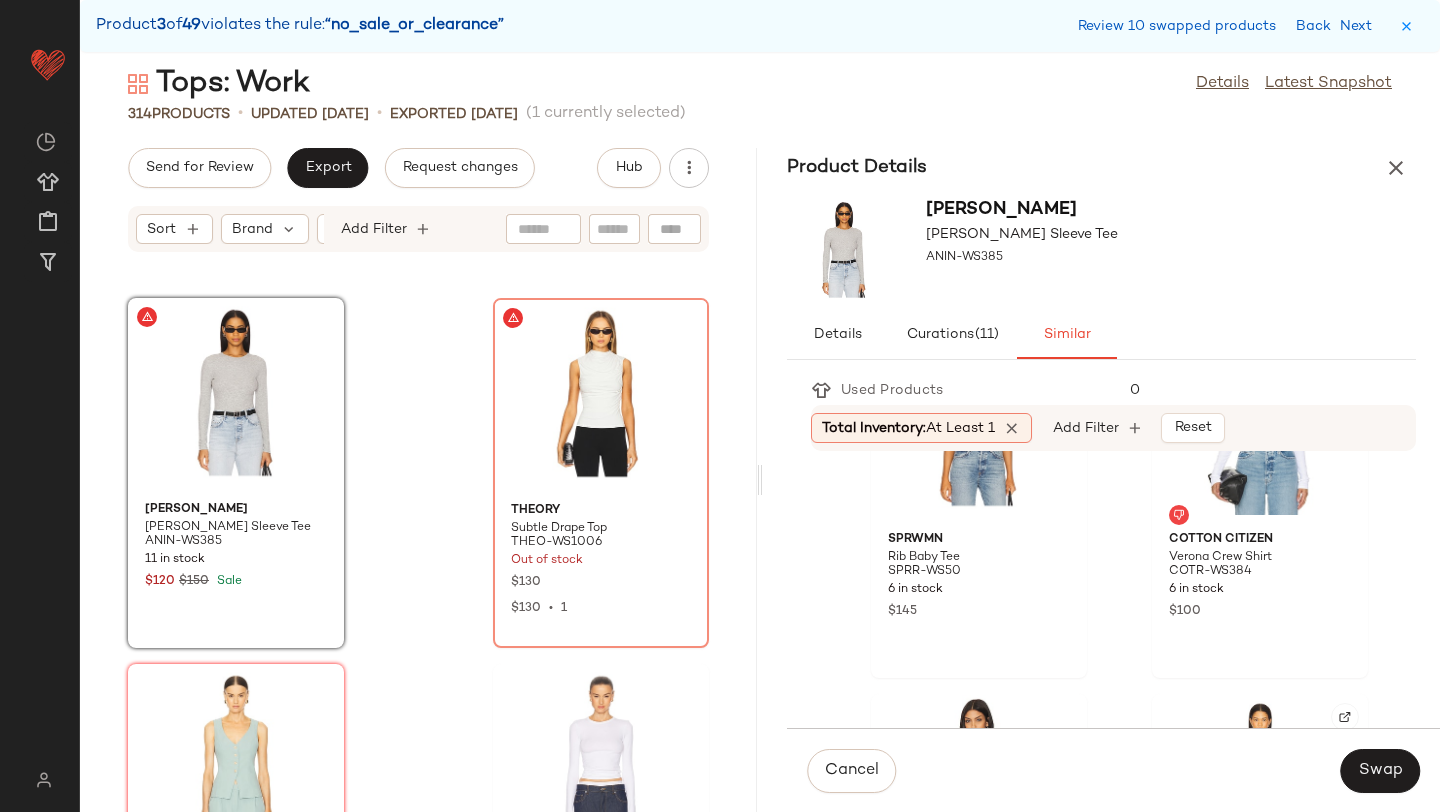 scroll, scrollTop: 412, scrollLeft: 0, axis: vertical 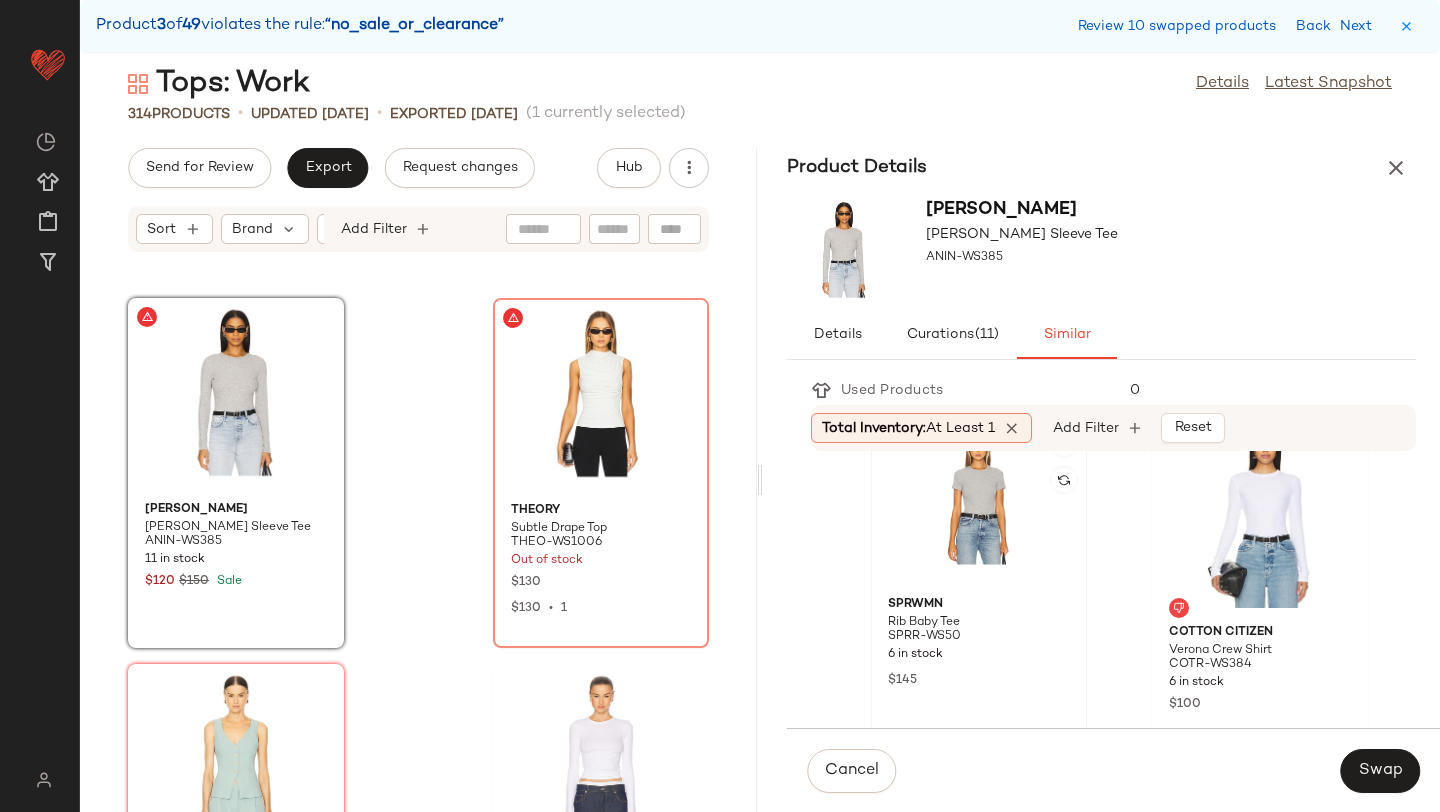 click 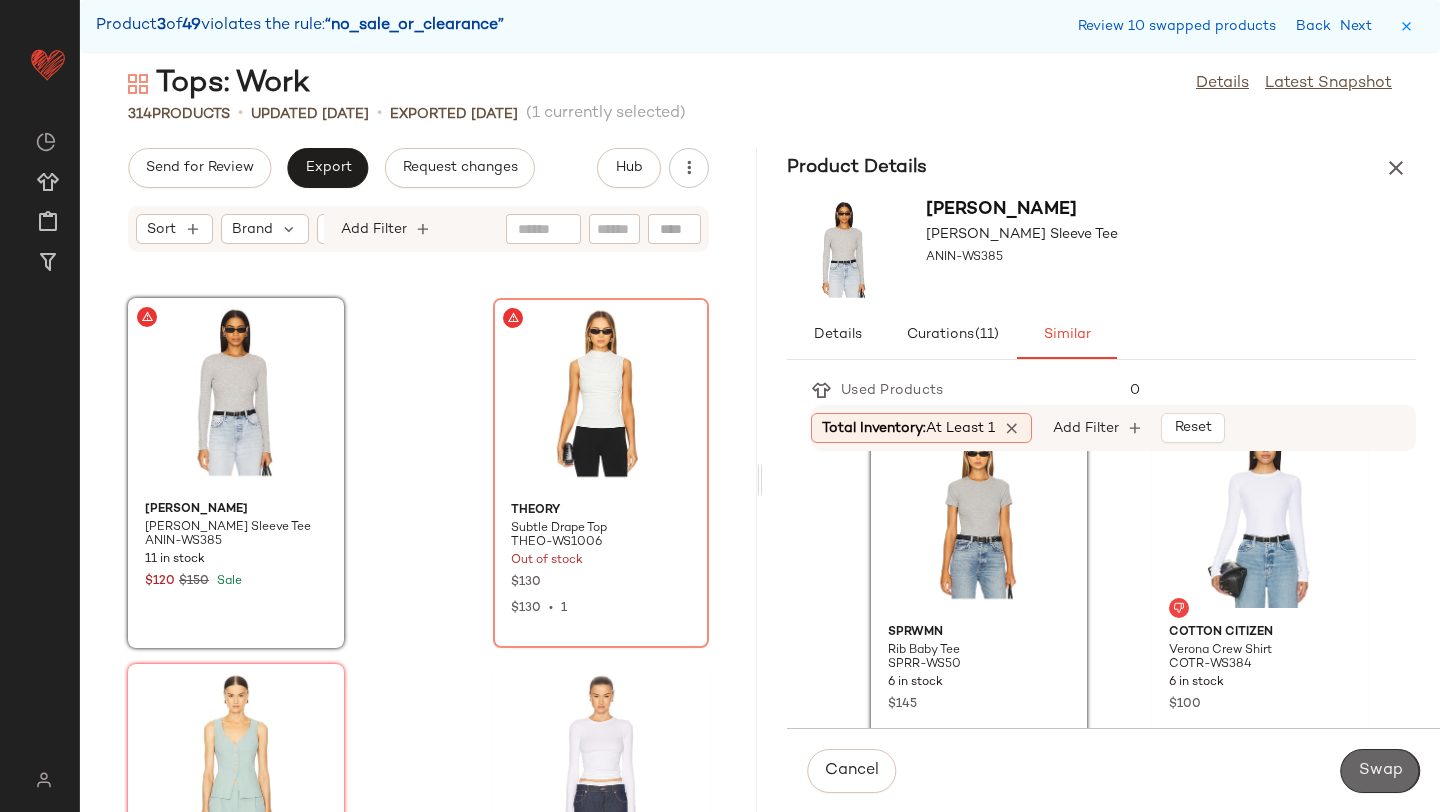click on "Swap" 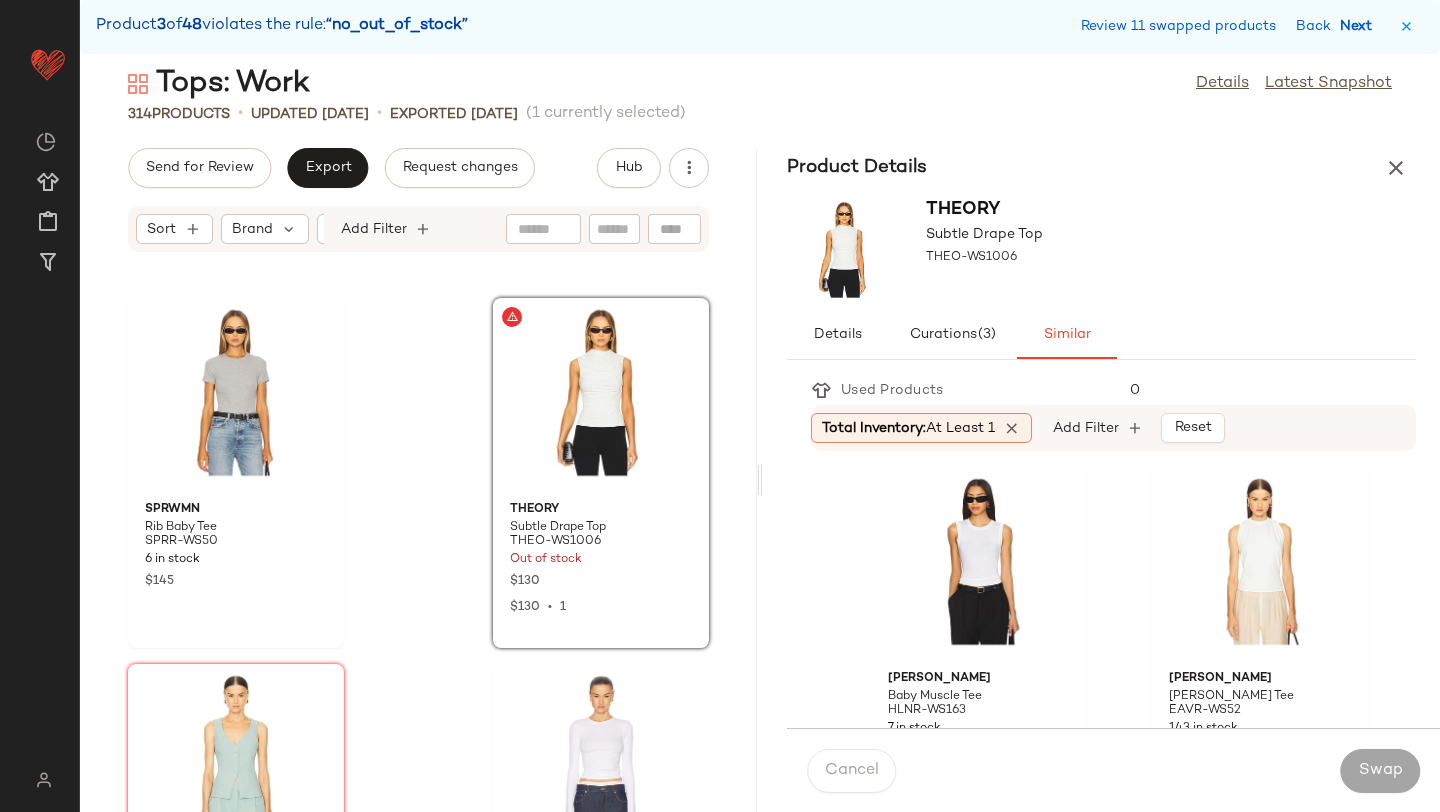 click on "Next" at bounding box center (1360, 26) 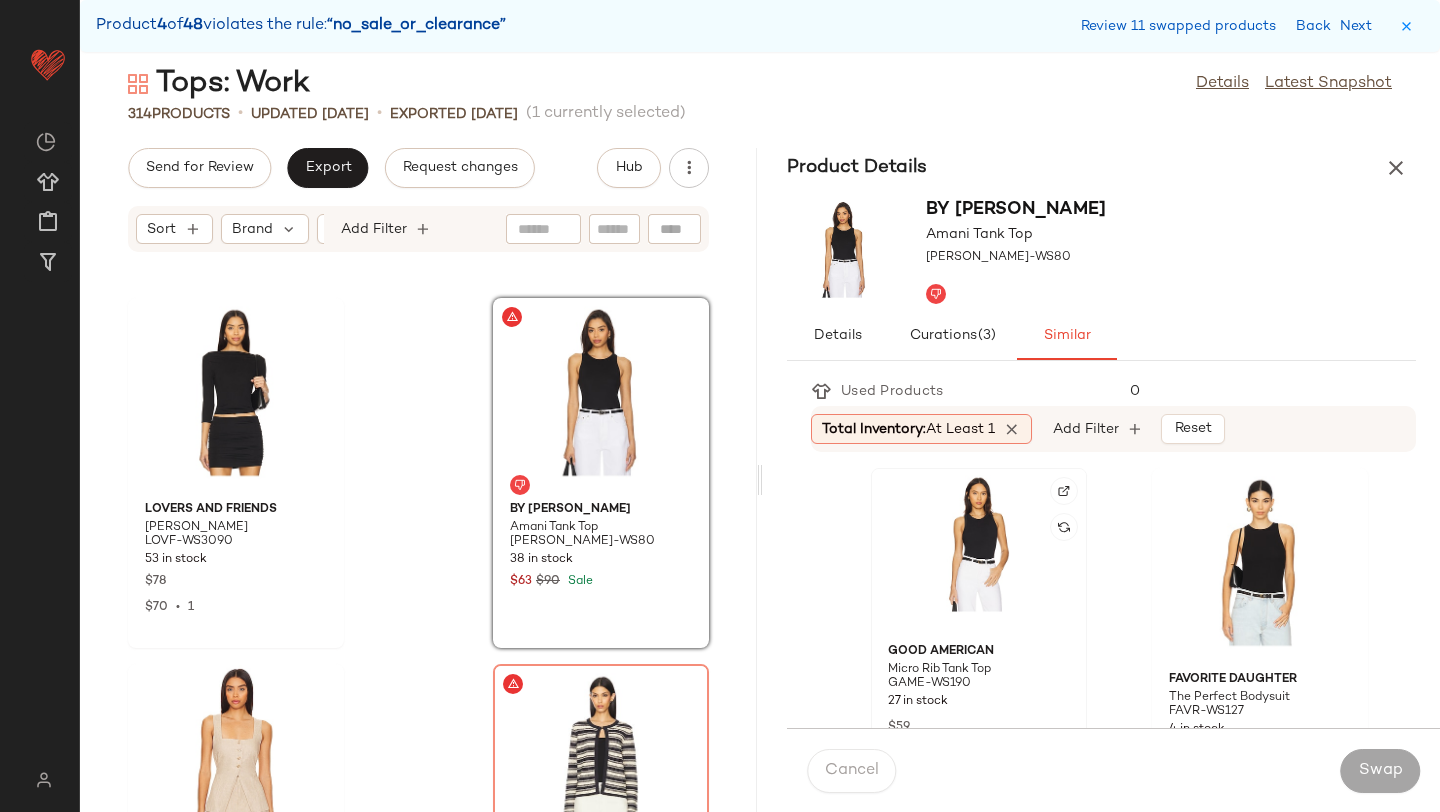 click 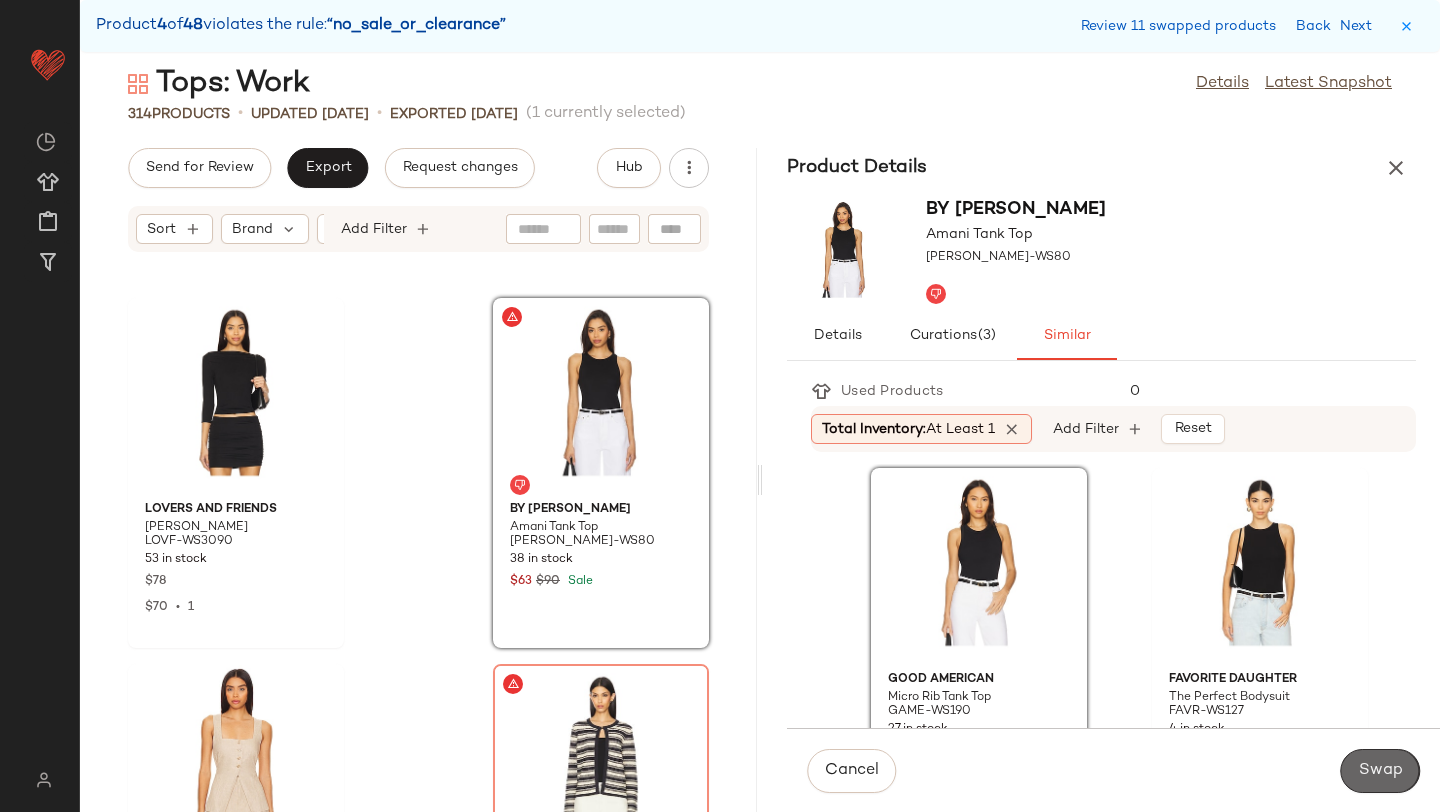 click on "Swap" at bounding box center [1380, 771] 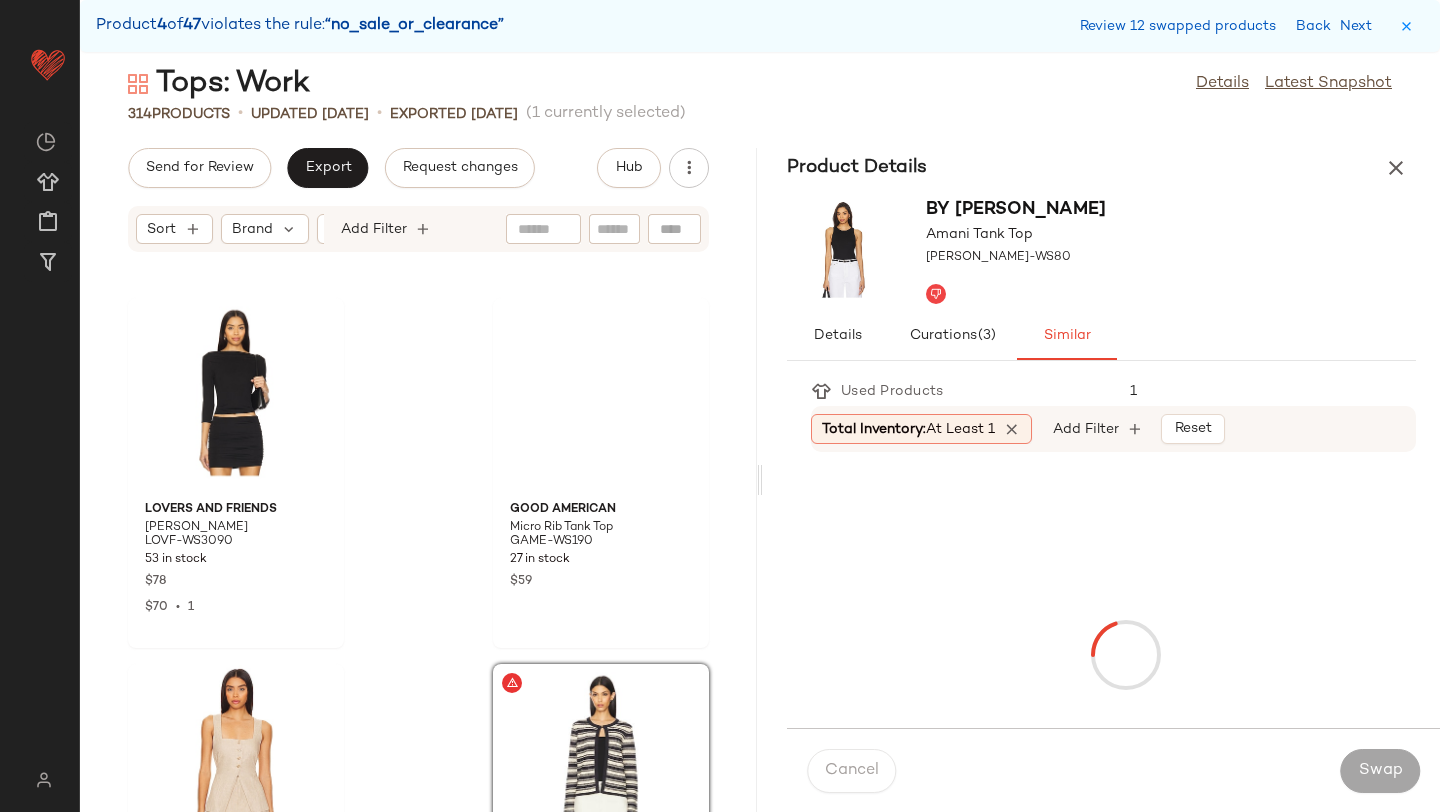 scroll, scrollTop: 22326, scrollLeft: 0, axis: vertical 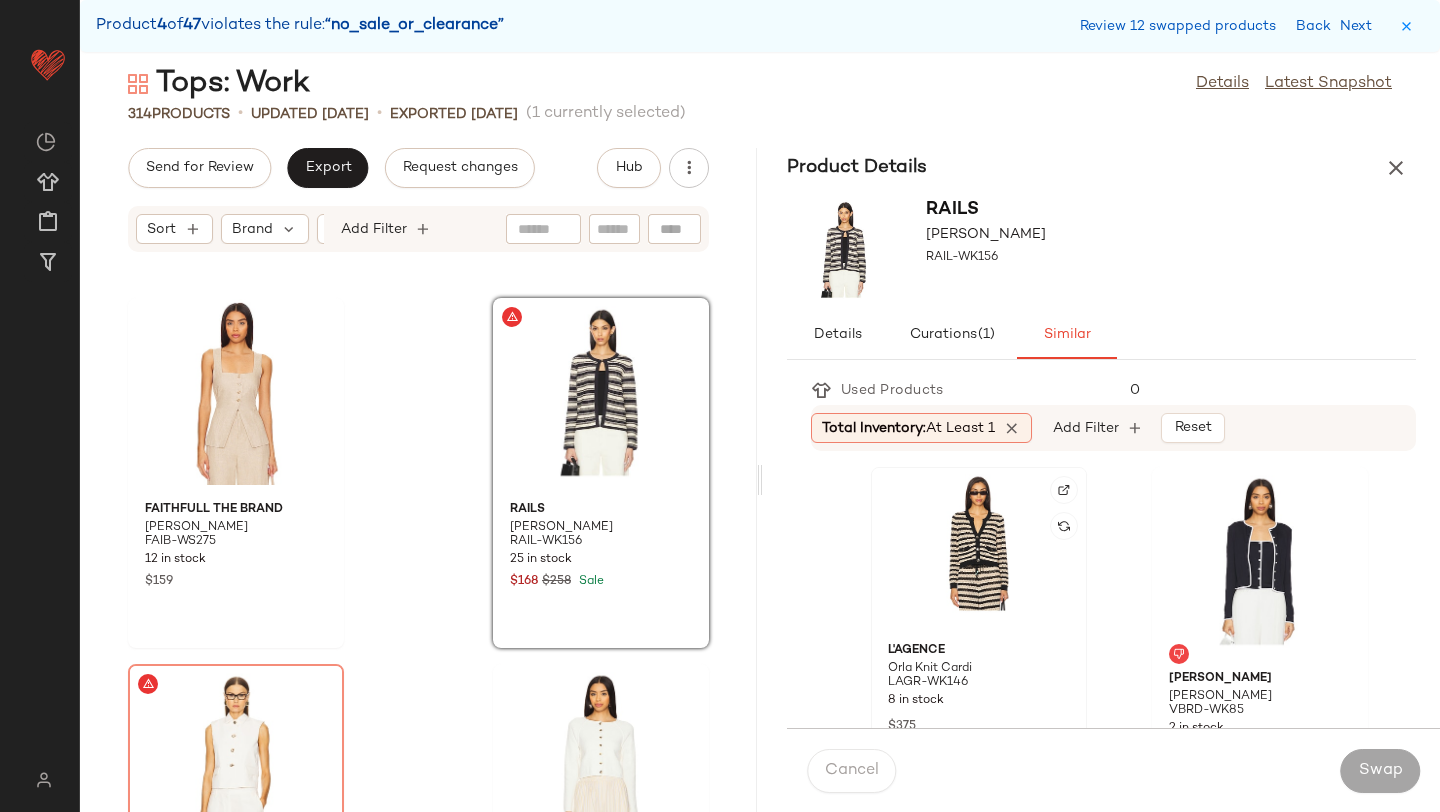 click 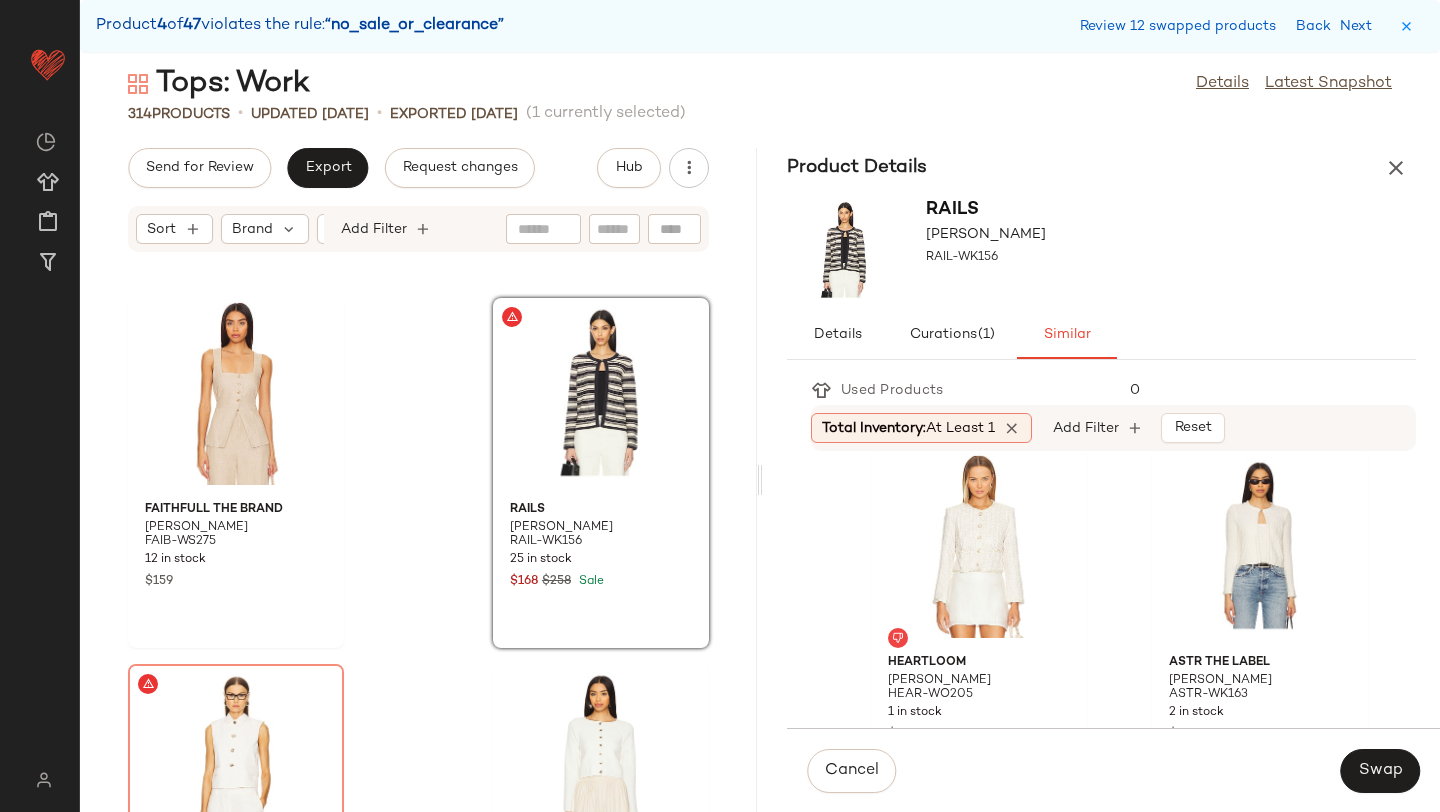 scroll, scrollTop: 382, scrollLeft: 0, axis: vertical 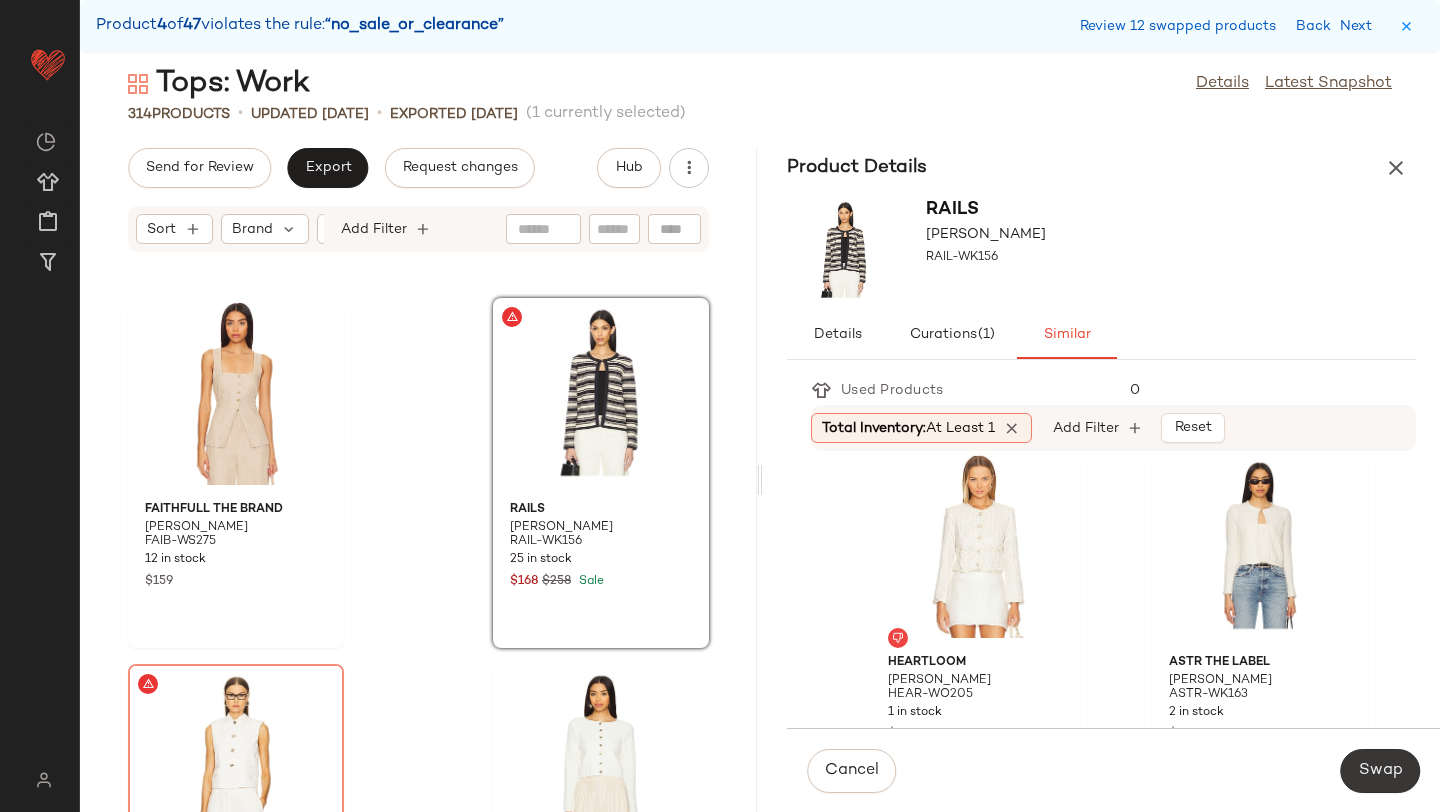 click on "Swap" 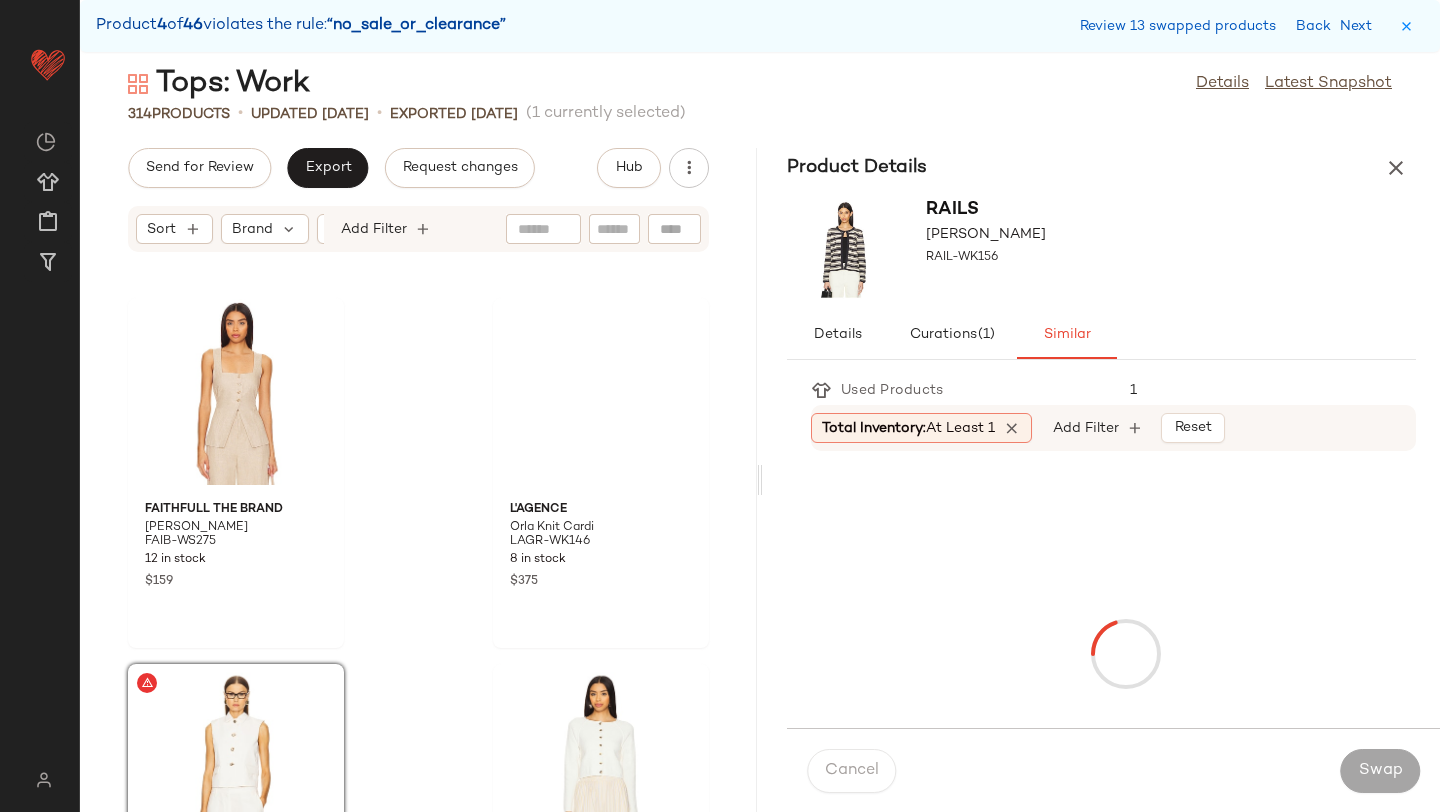 scroll, scrollTop: 22692, scrollLeft: 0, axis: vertical 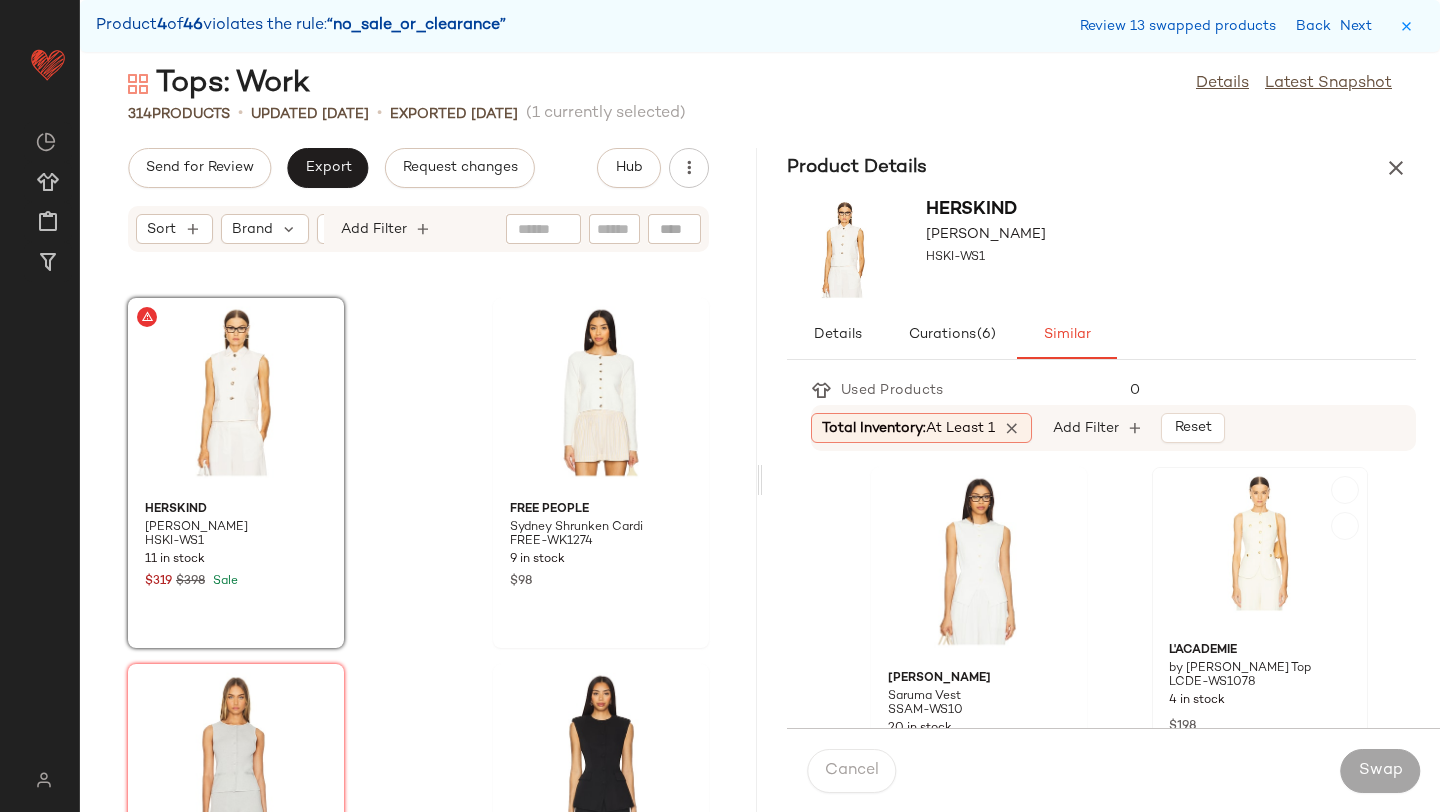 click on "L'Academie by Marianna Giverny Top LCDE-WS1078 4 in stock $198" 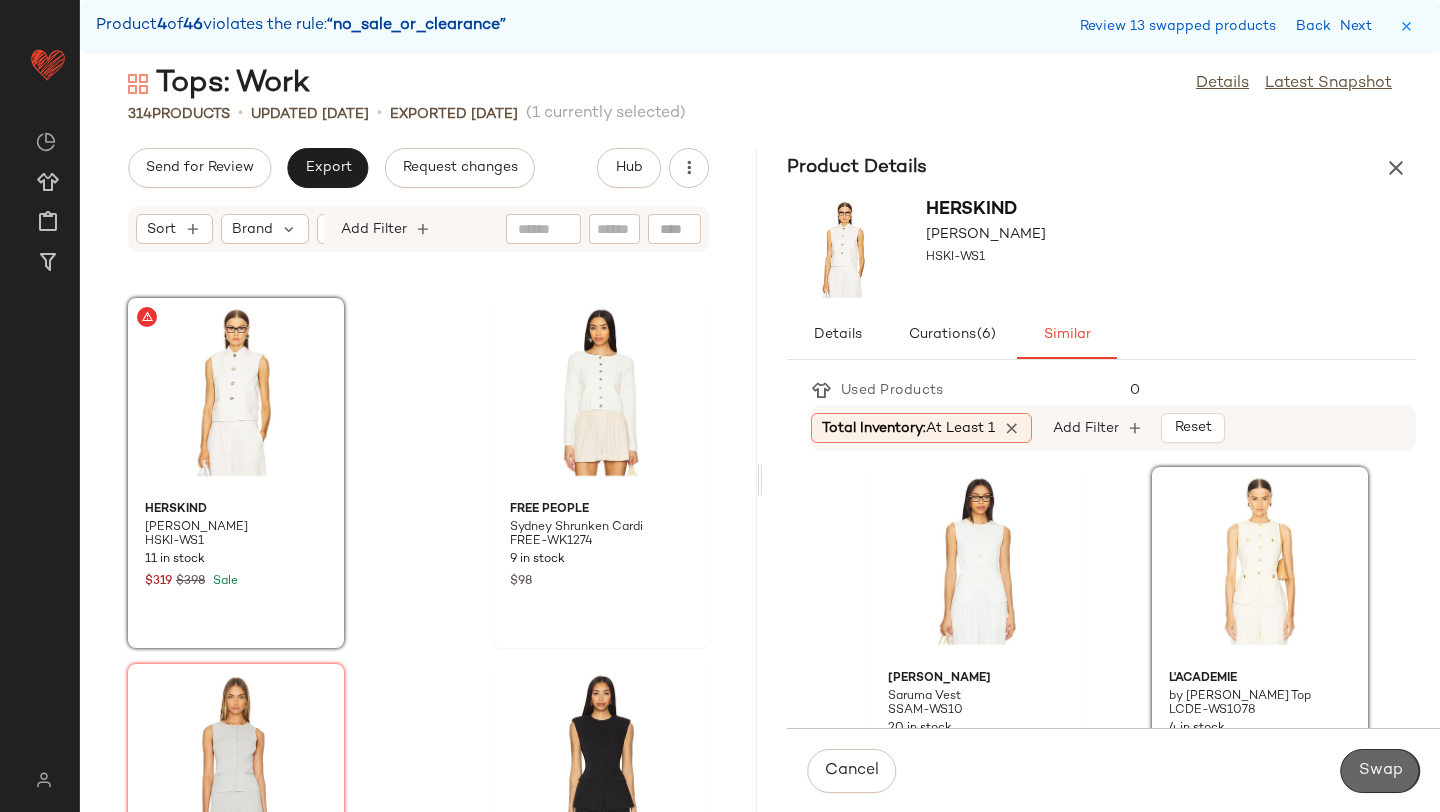 click on "Swap" at bounding box center (1380, 771) 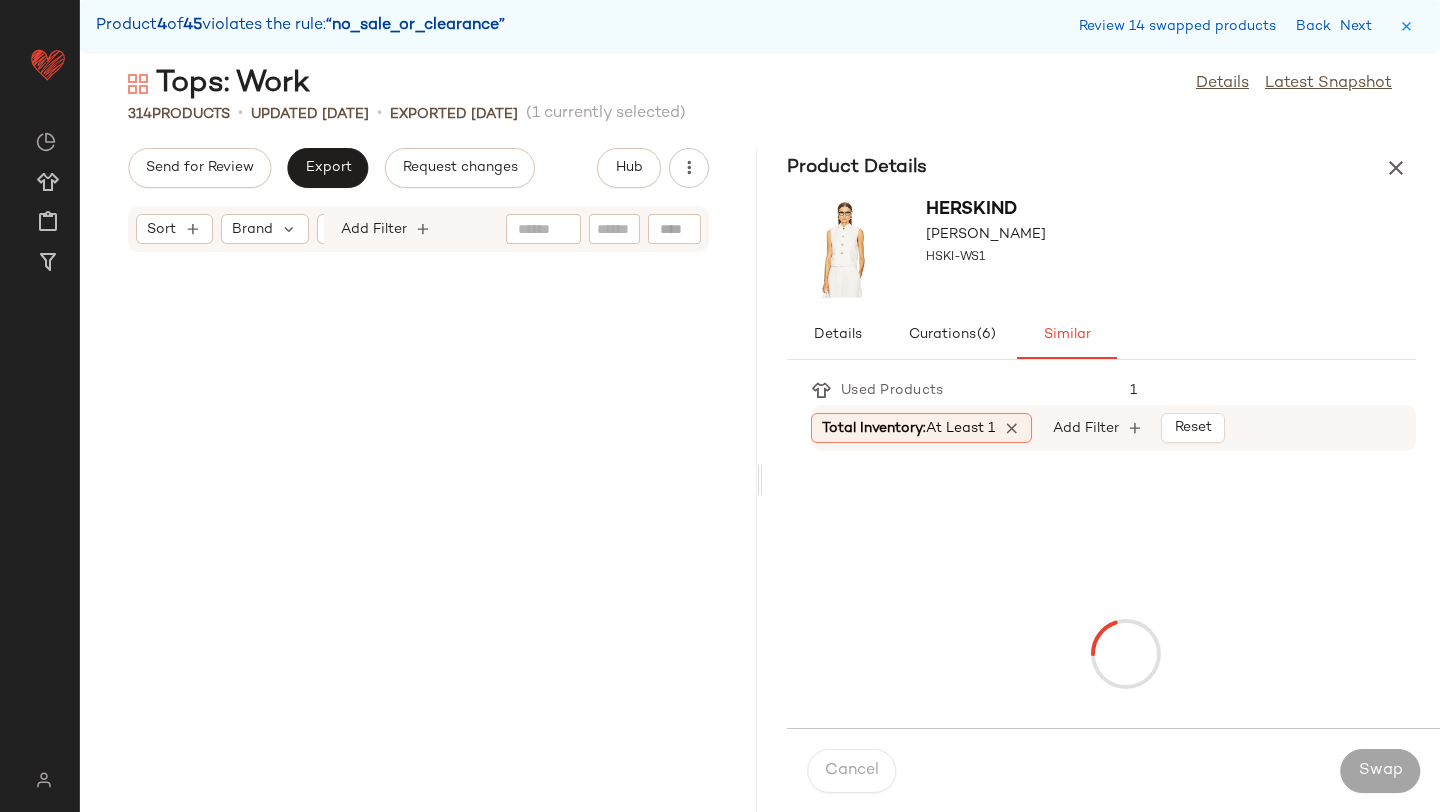 scroll, scrollTop: 23424, scrollLeft: 0, axis: vertical 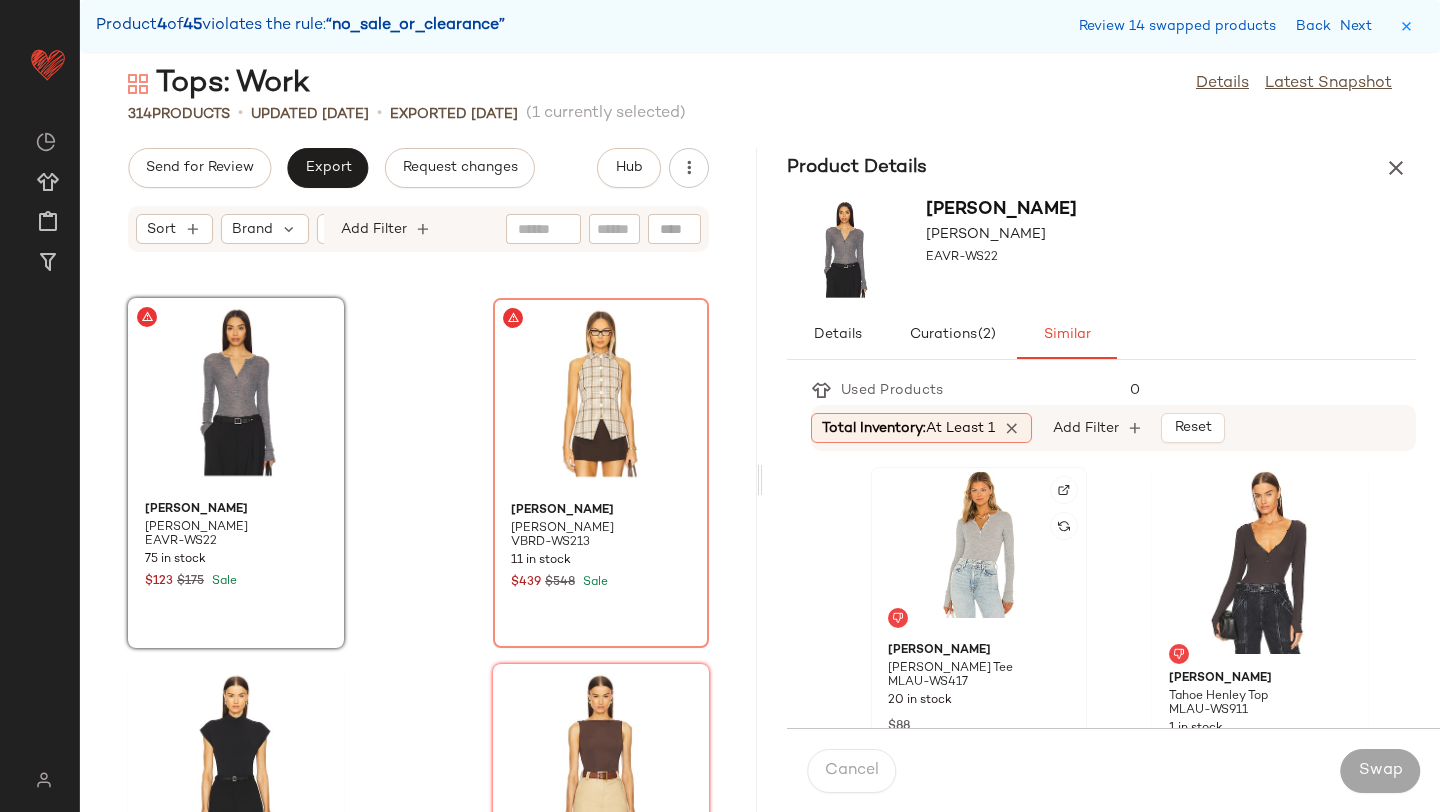 click 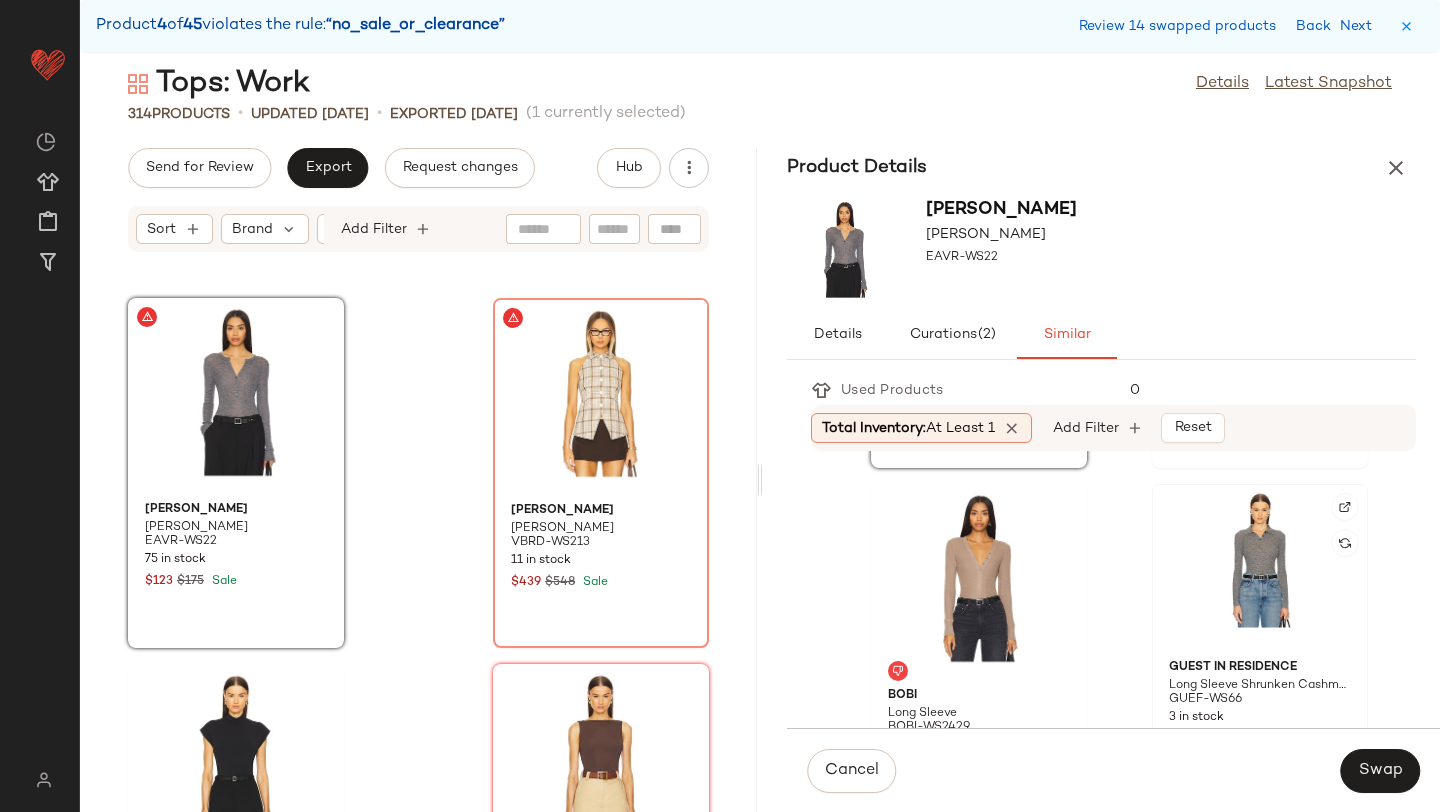 scroll, scrollTop: 359, scrollLeft: 0, axis: vertical 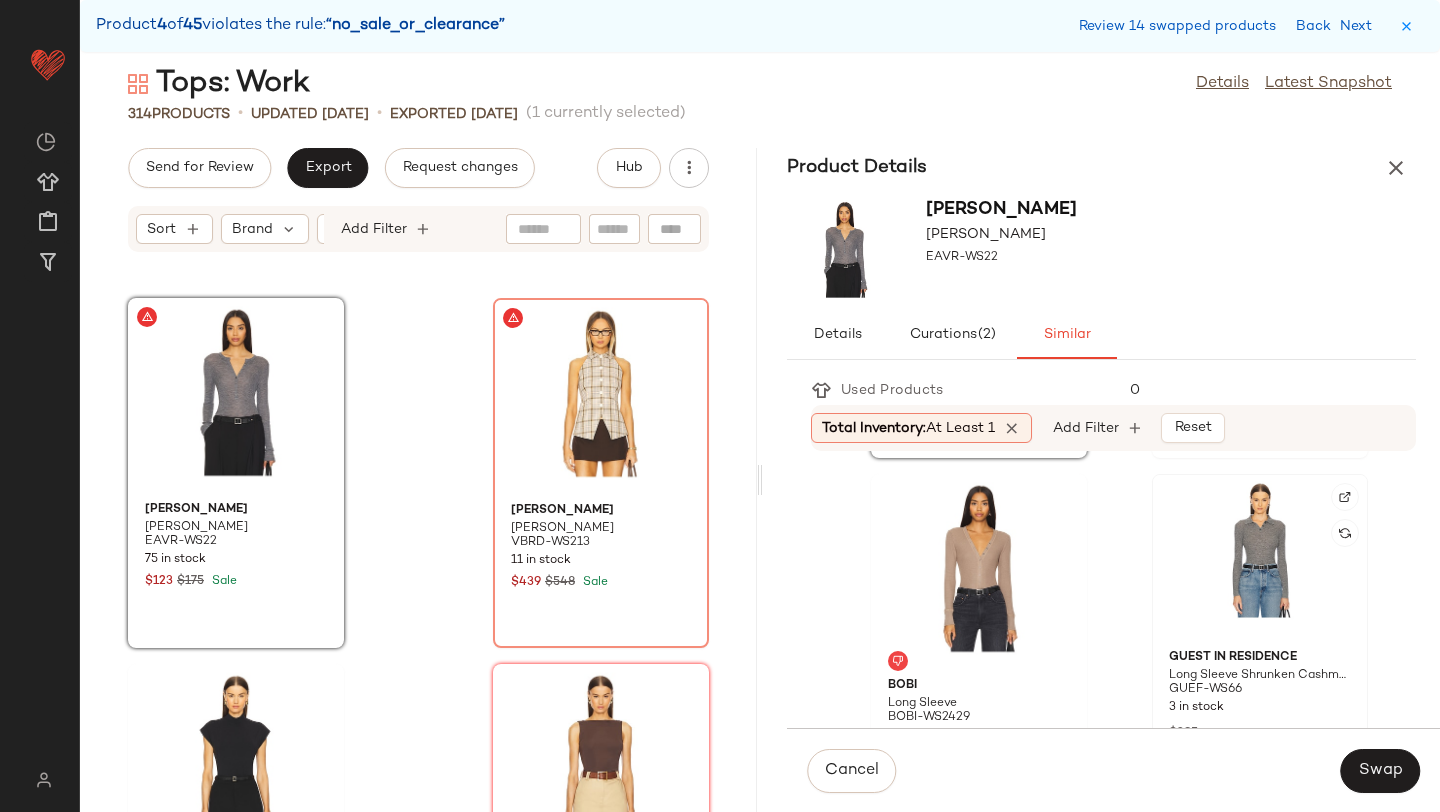 click 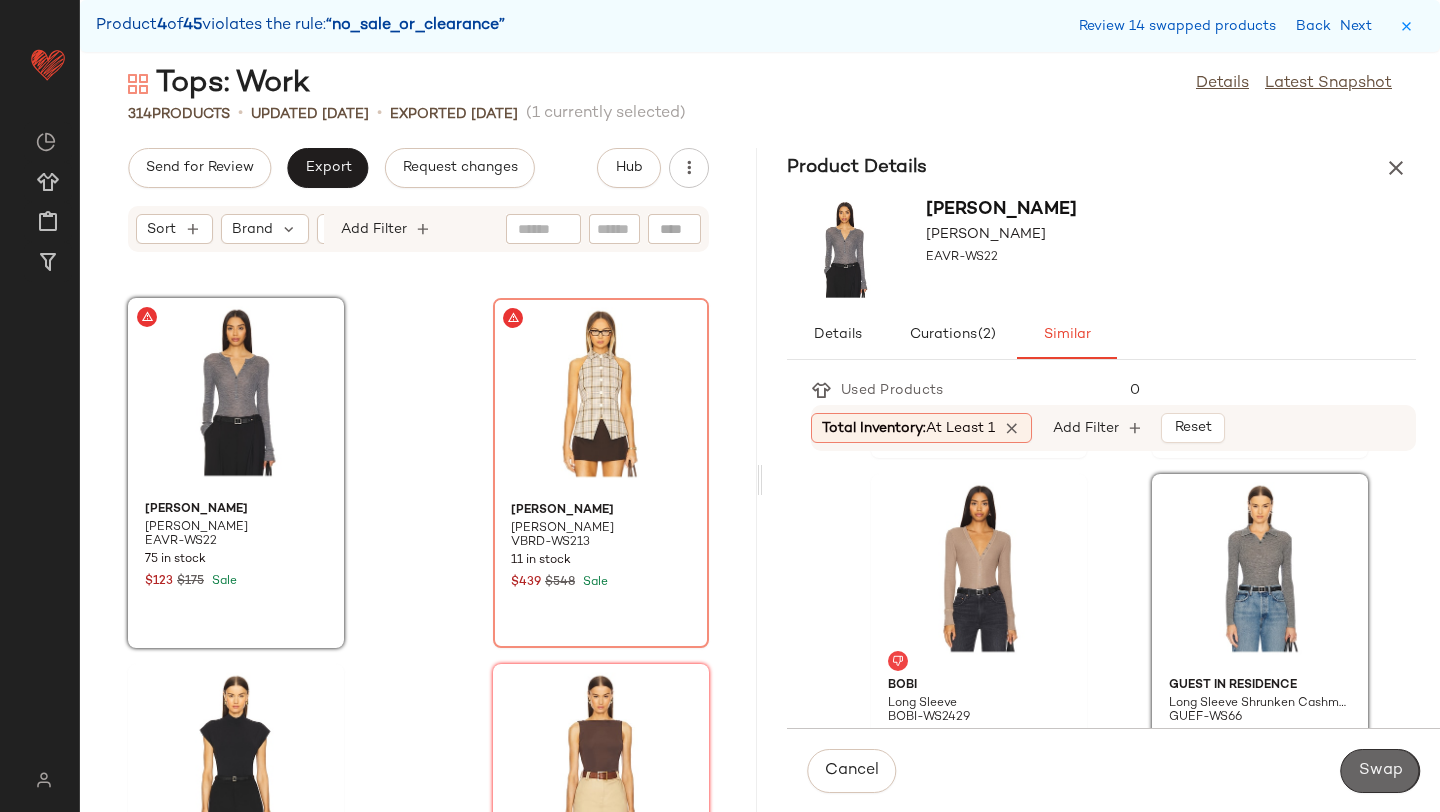 click on "Swap" 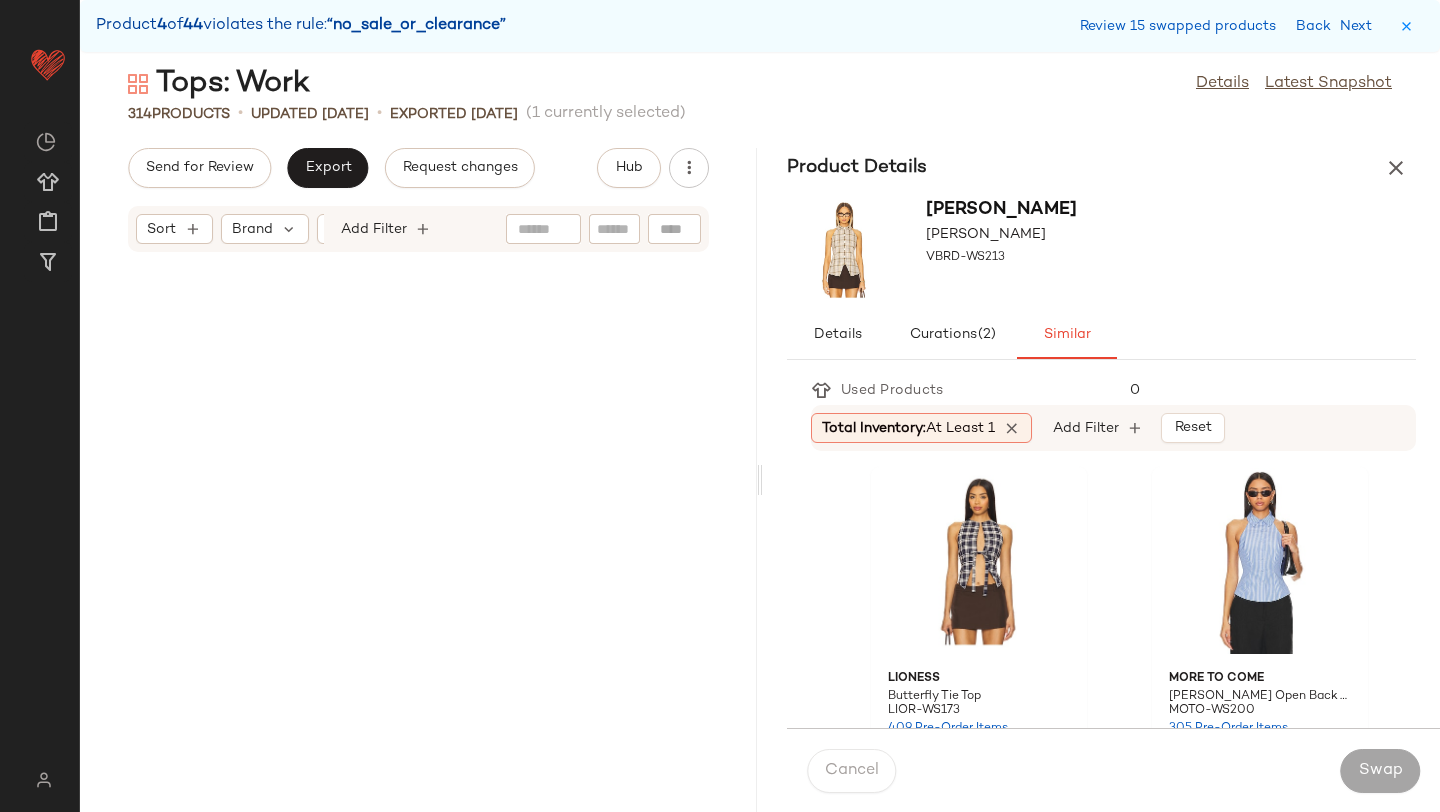 scroll, scrollTop: 0, scrollLeft: 0, axis: both 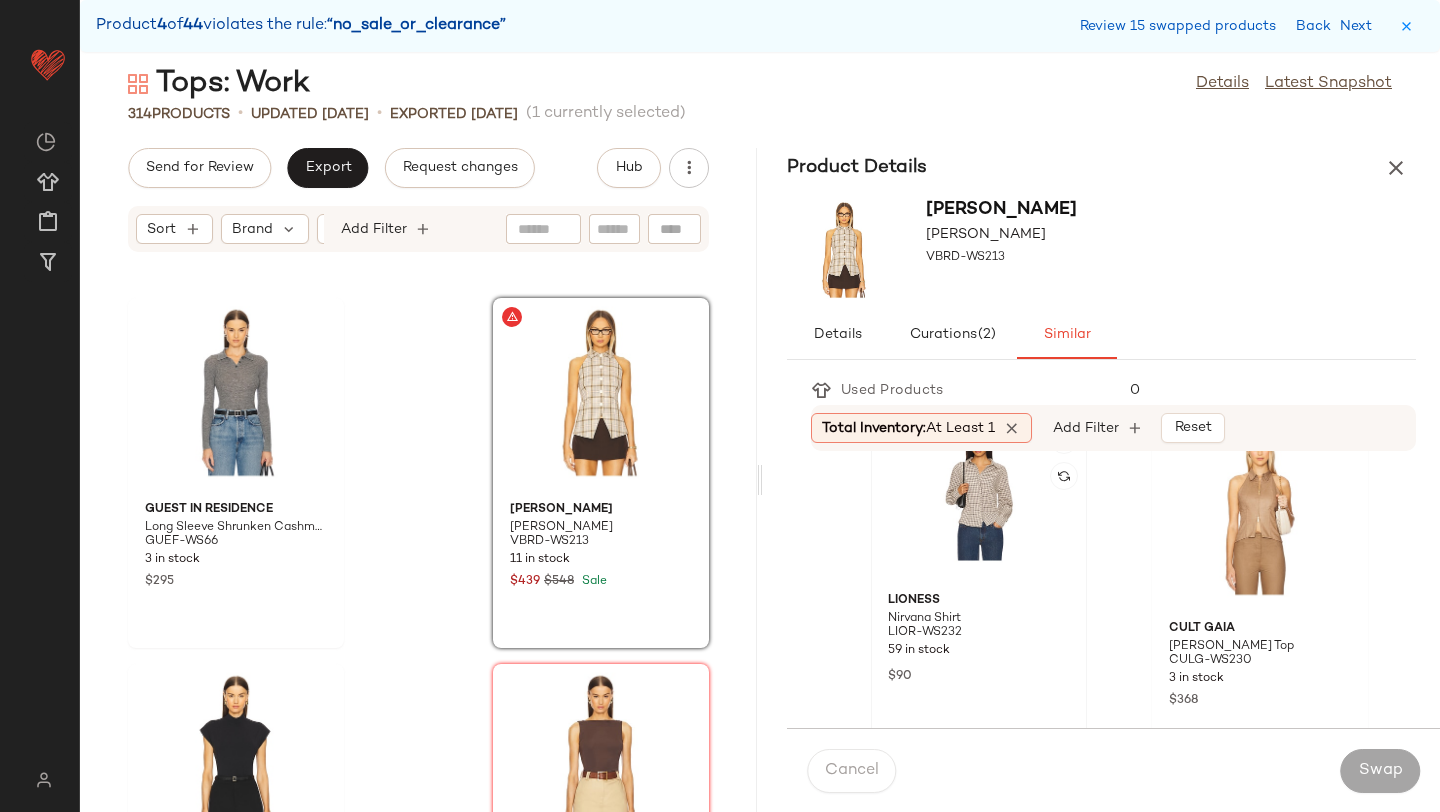 click 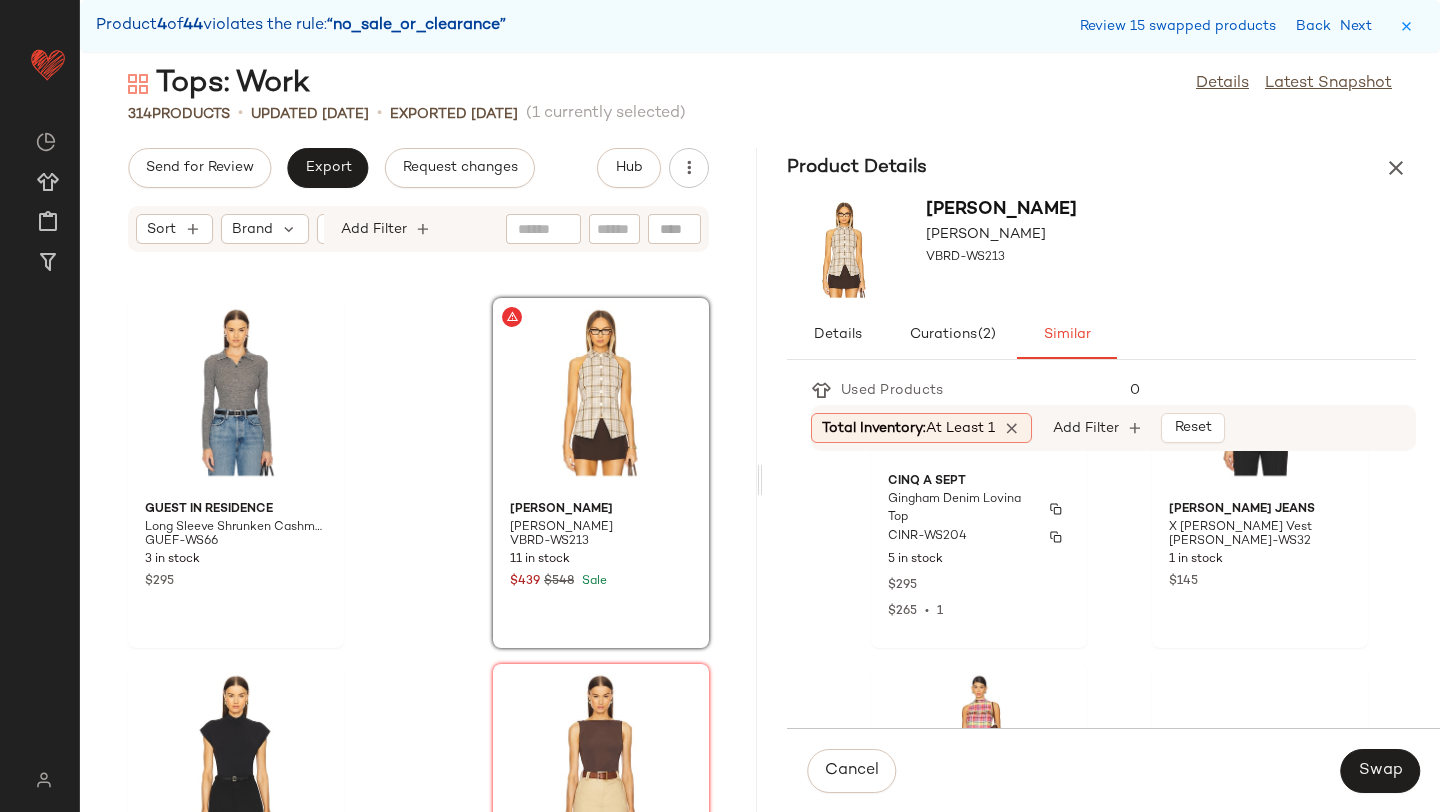 scroll, scrollTop: 3322, scrollLeft: 0, axis: vertical 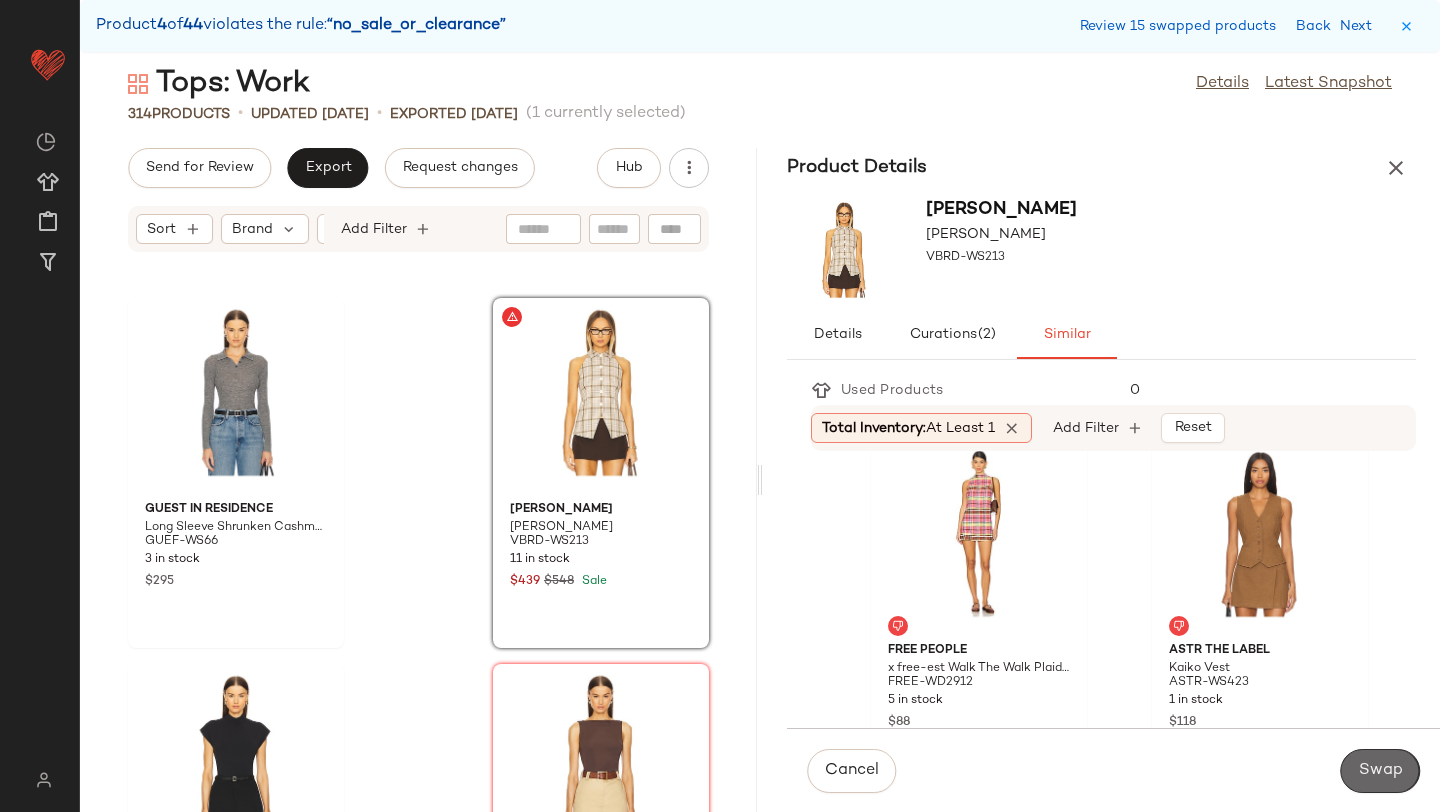 click on "Swap" at bounding box center [1380, 771] 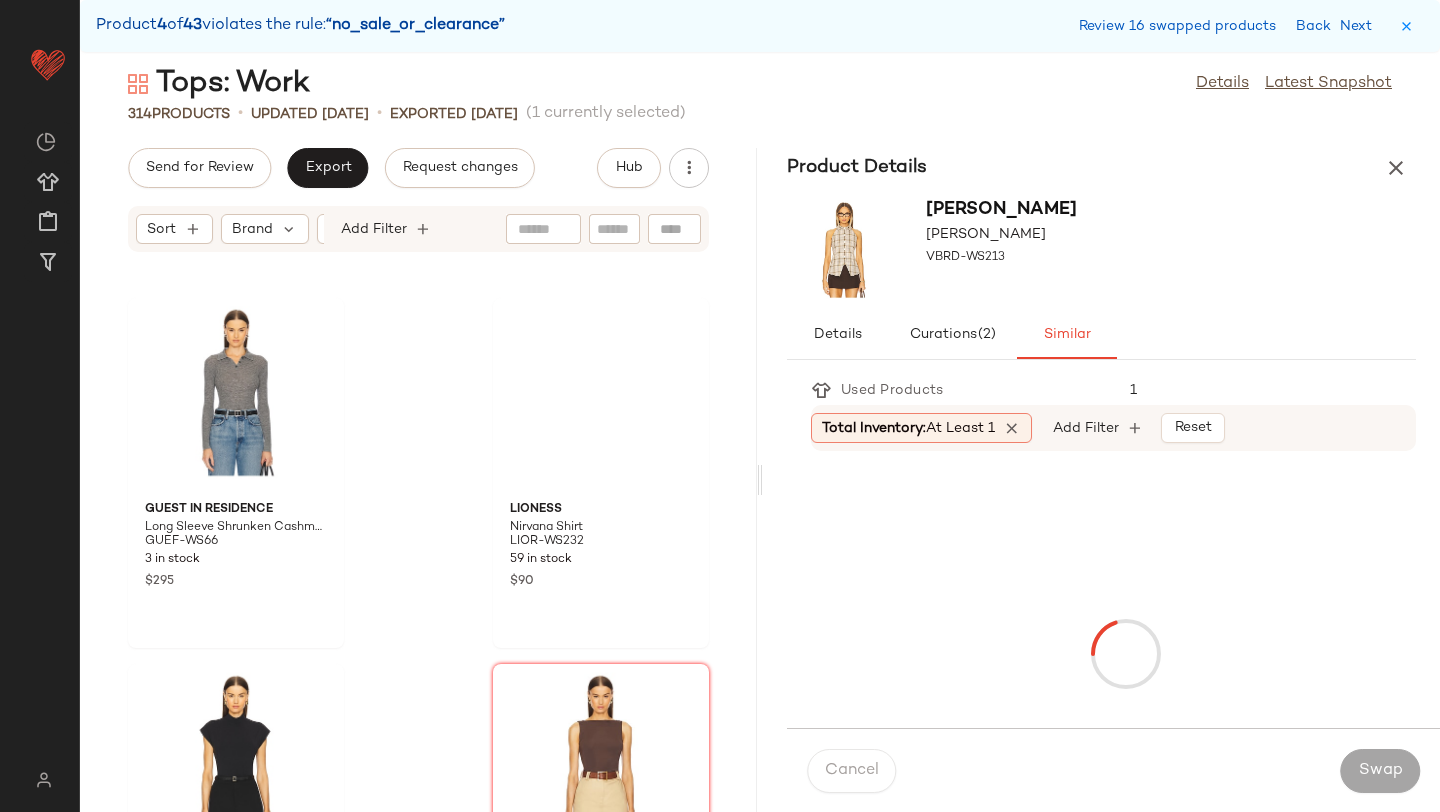 scroll, scrollTop: 25620, scrollLeft: 0, axis: vertical 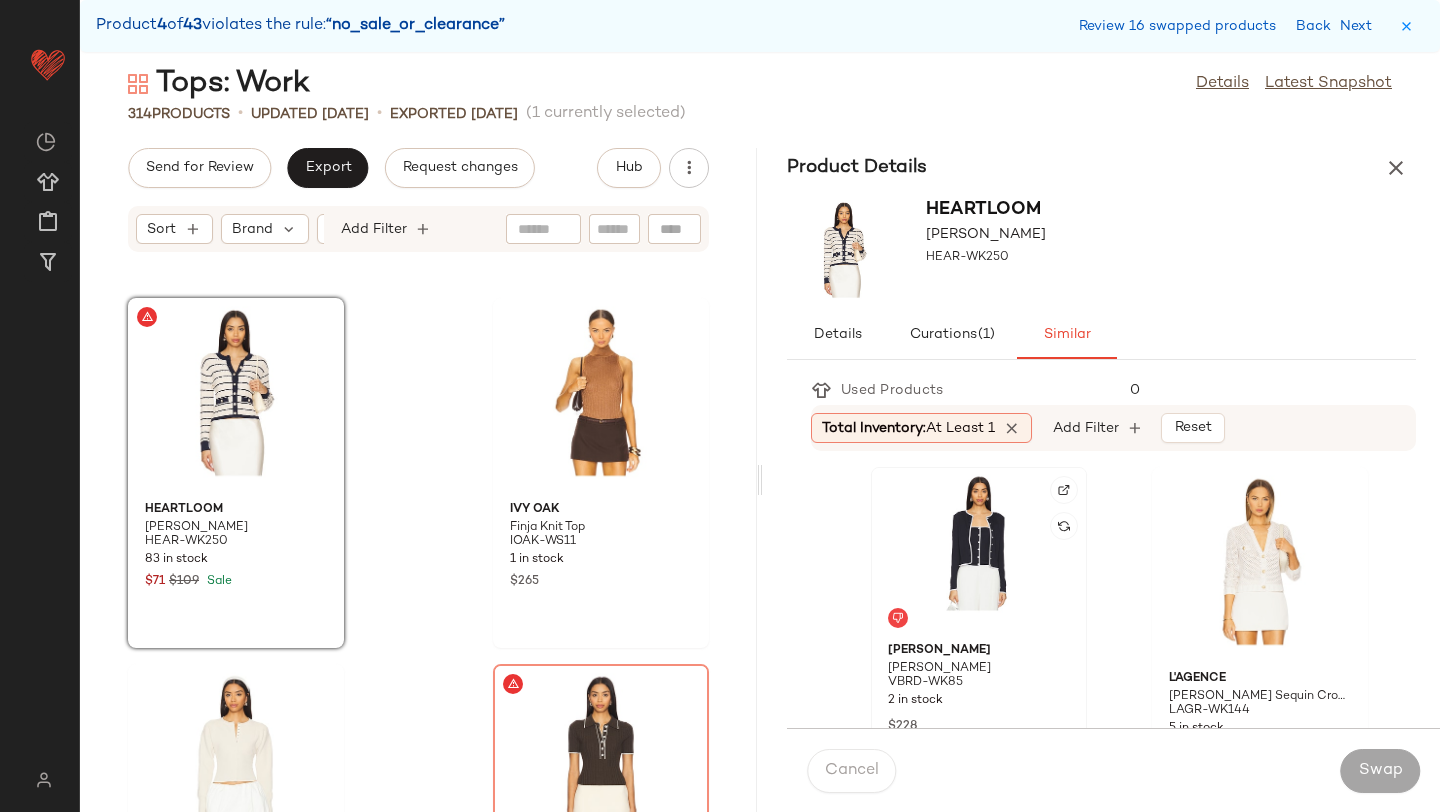click 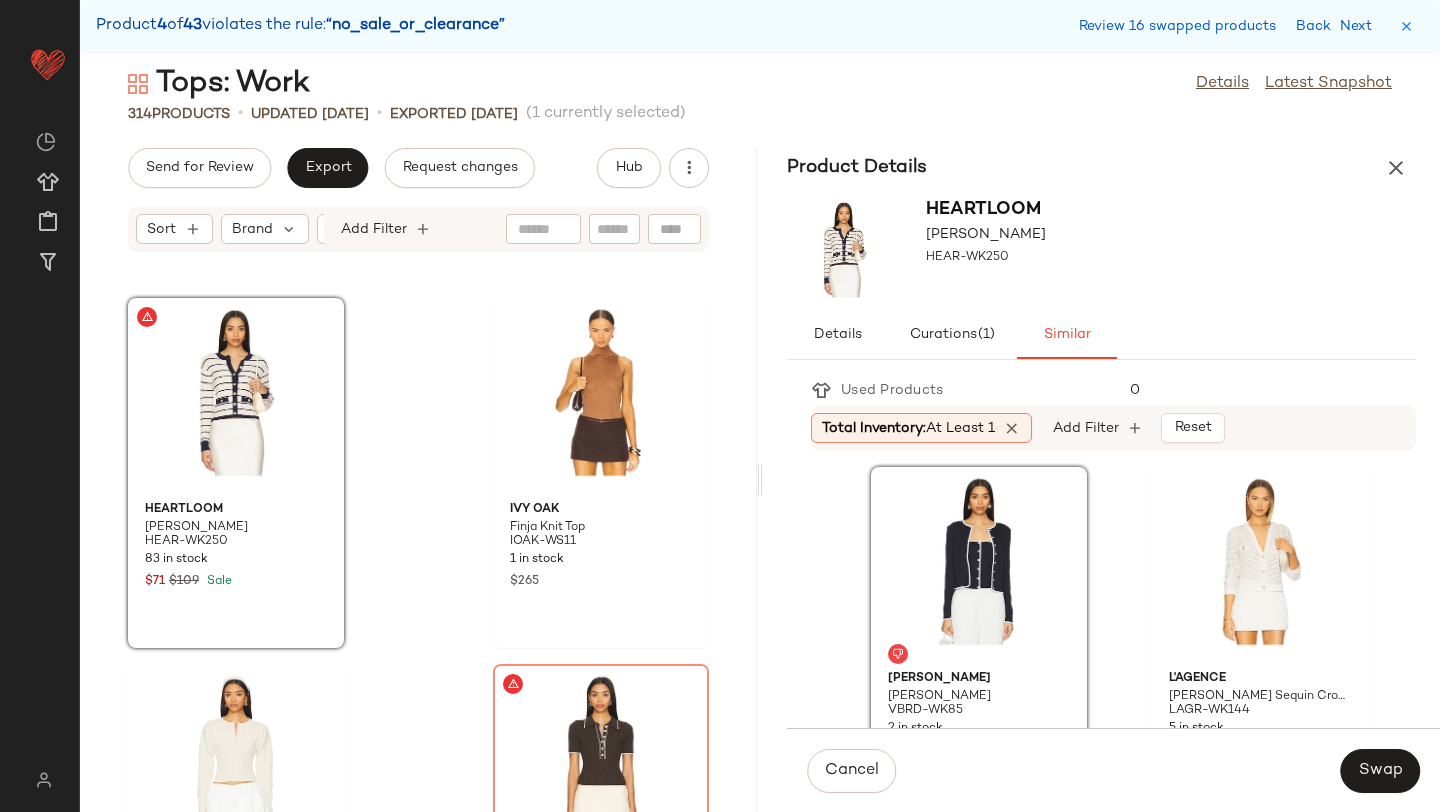 click on "Cancel   Swap" at bounding box center (1113, 770) 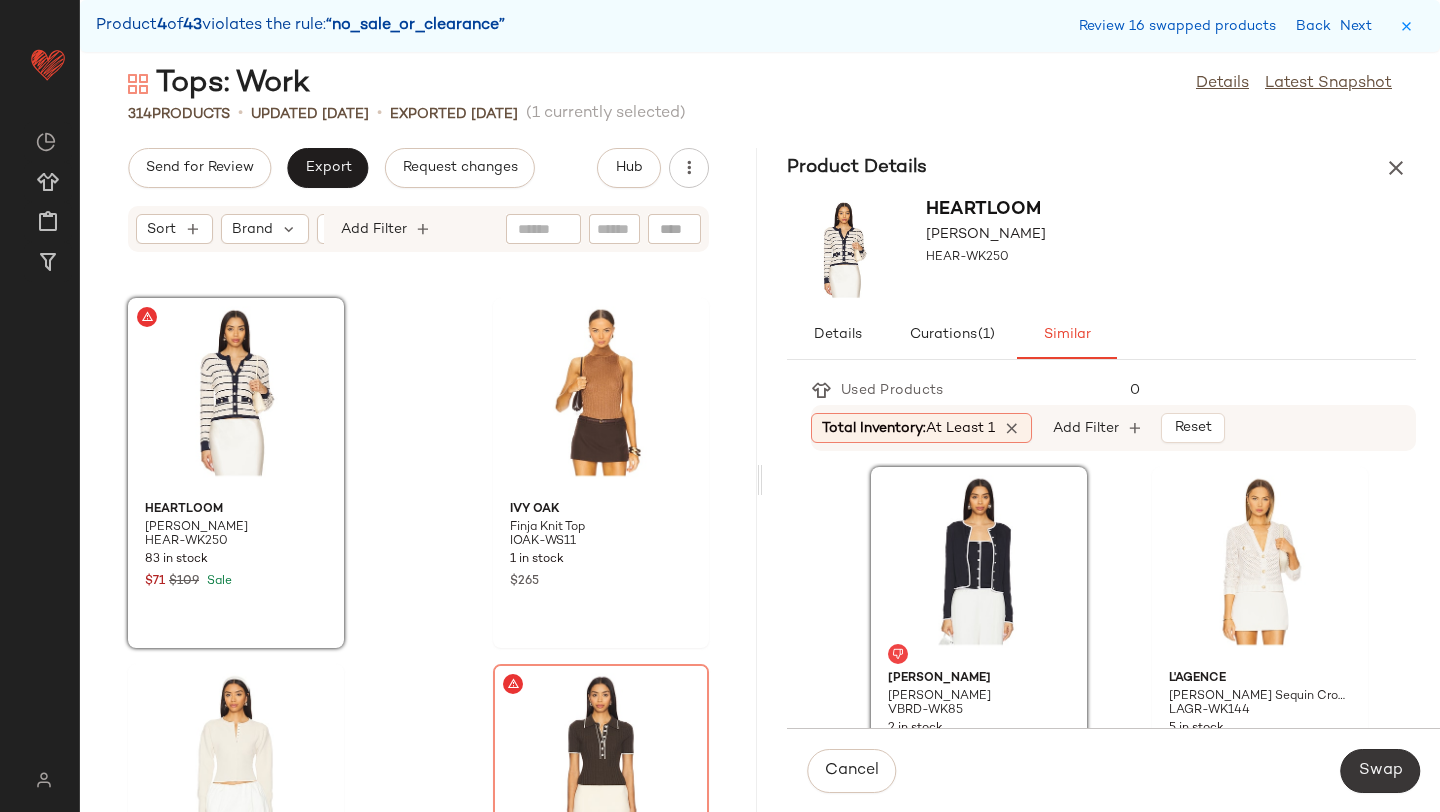 click on "Swap" 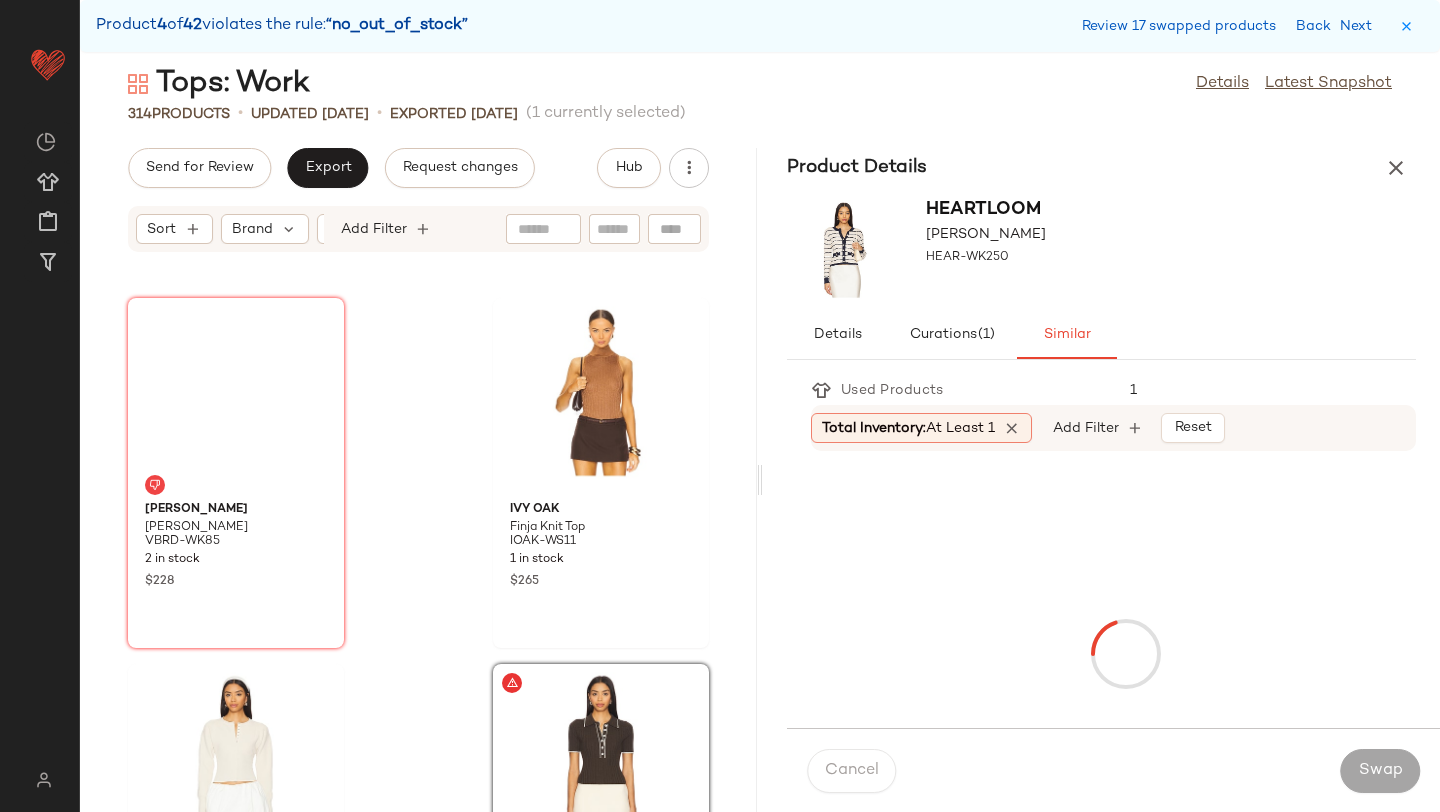 scroll, scrollTop: 25986, scrollLeft: 0, axis: vertical 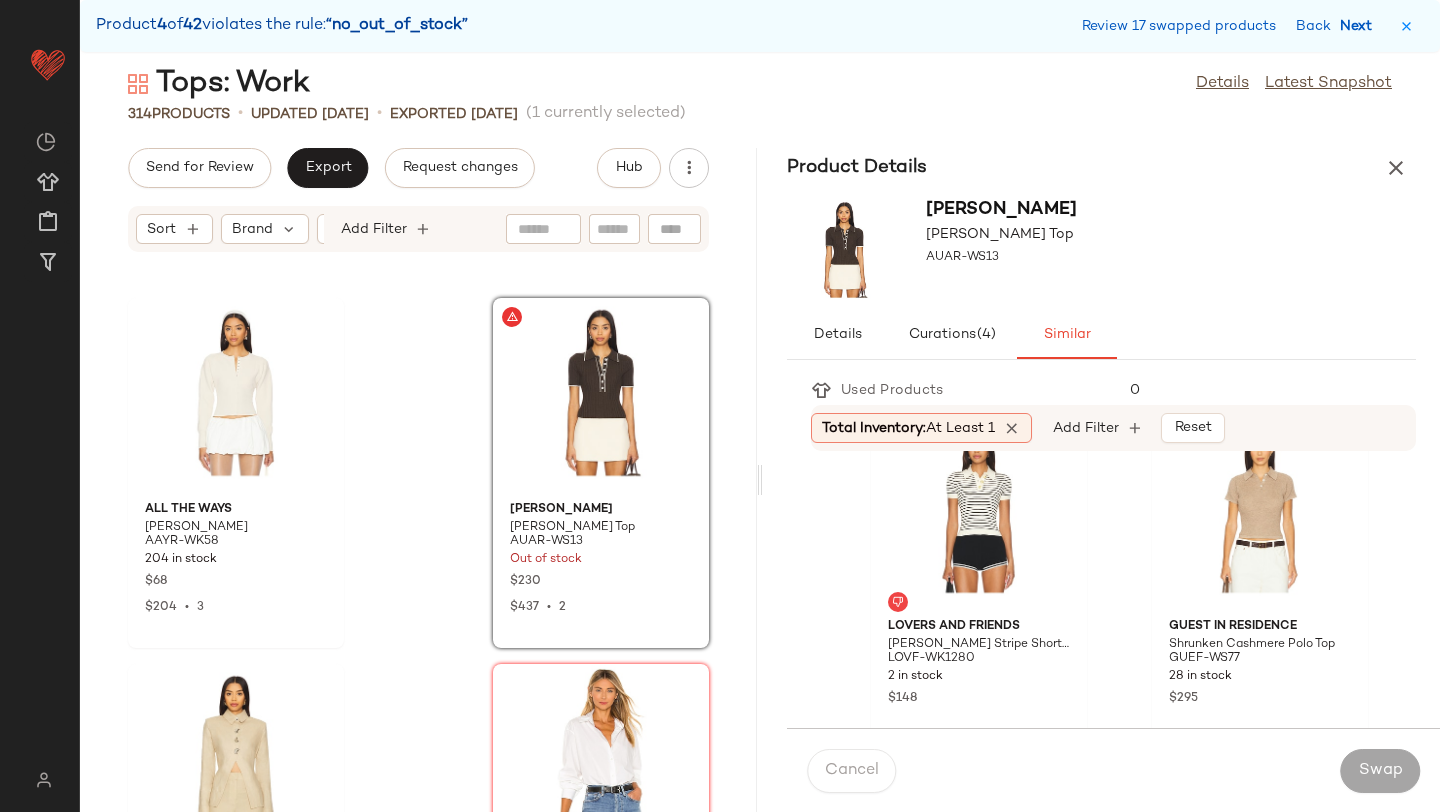 click on "Next" at bounding box center [1360, 26] 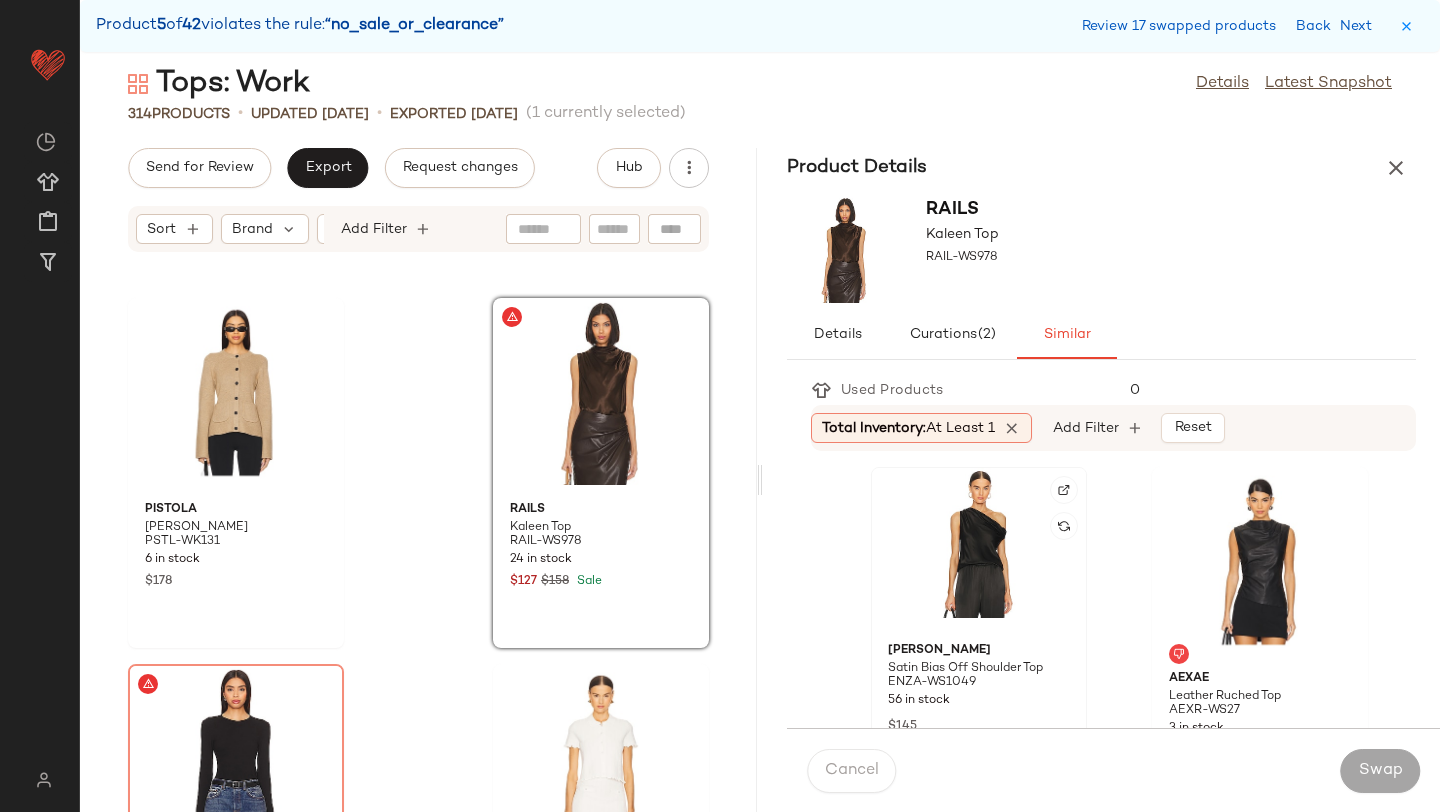 click 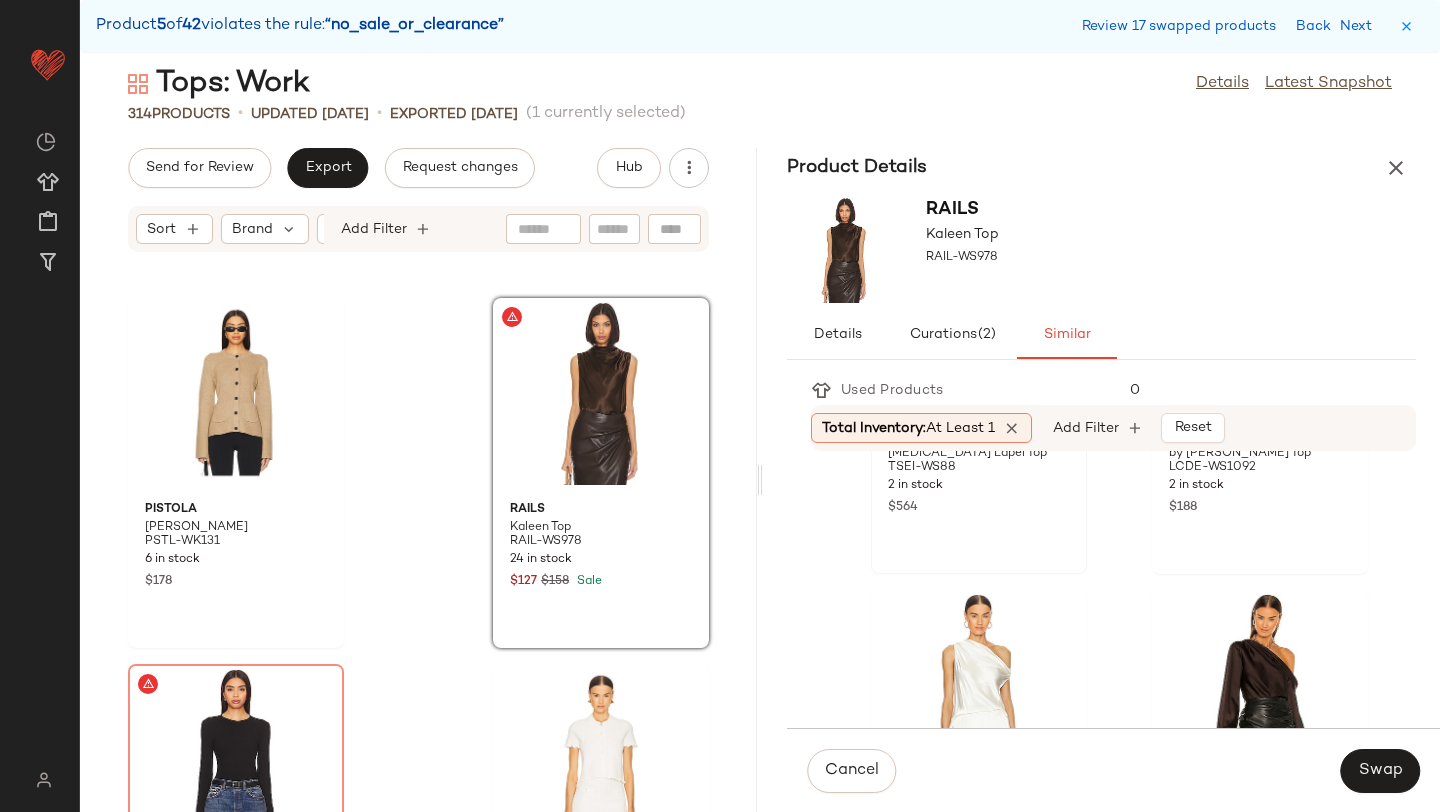 scroll, scrollTop: 653, scrollLeft: 0, axis: vertical 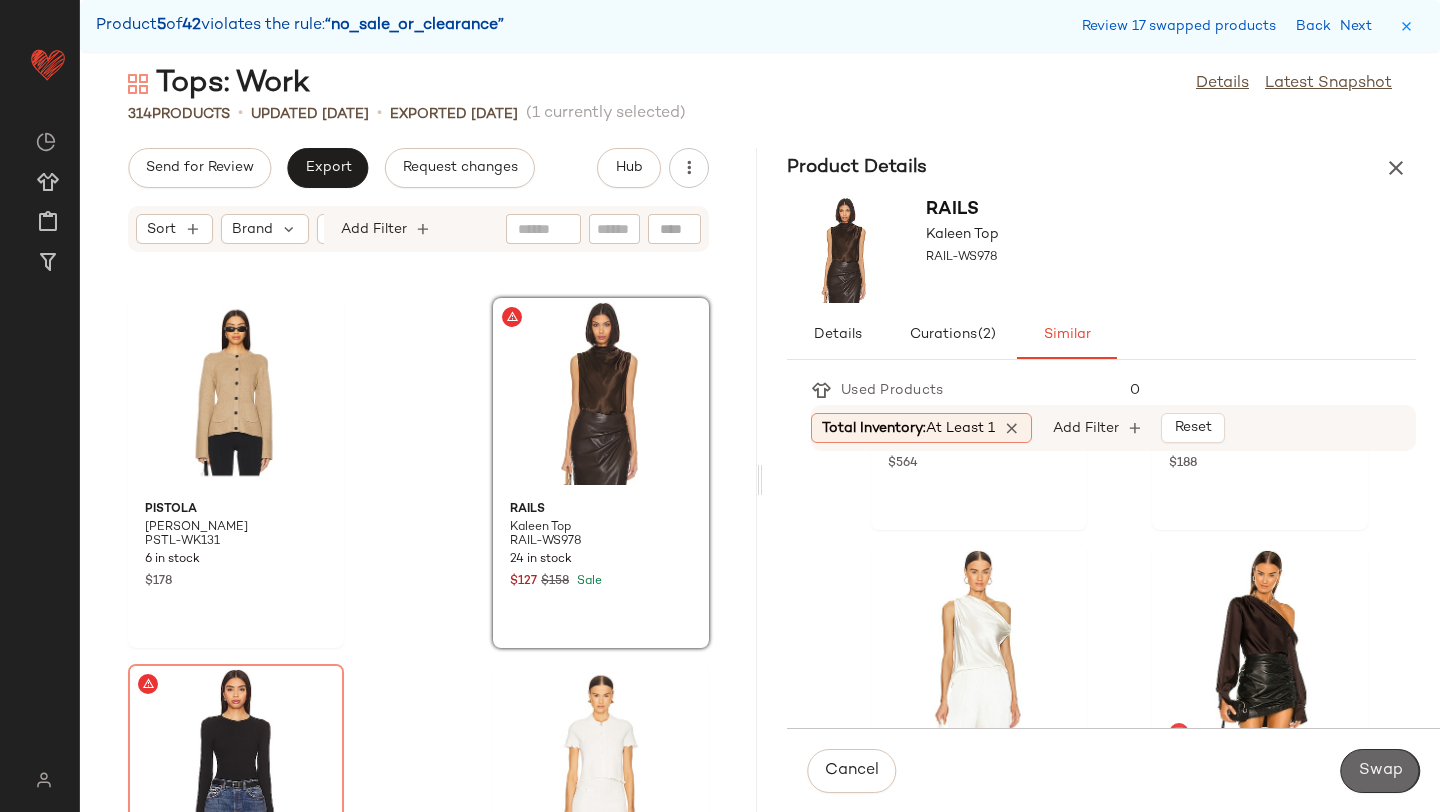 click on "Swap" at bounding box center [1380, 771] 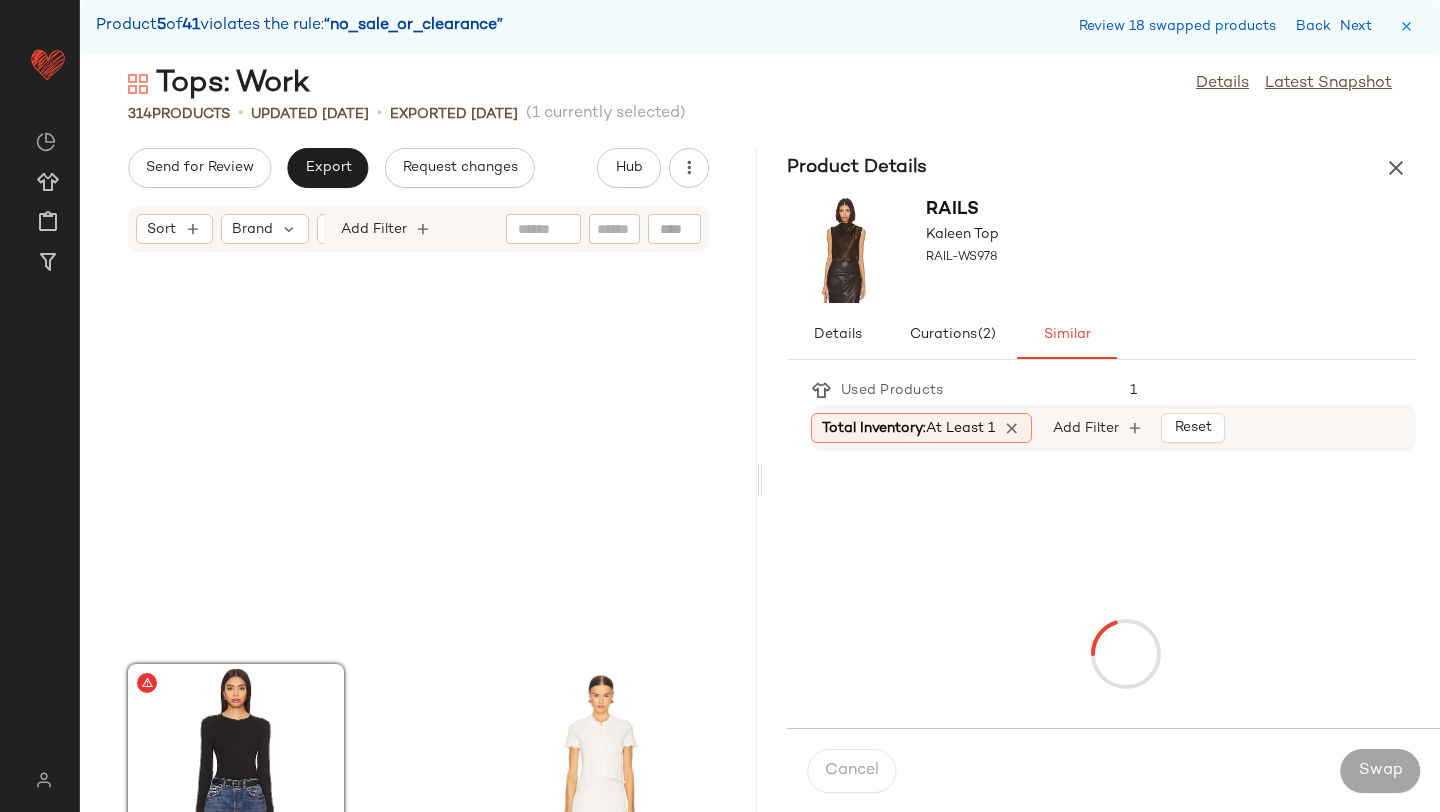 scroll, scrollTop: 27450, scrollLeft: 0, axis: vertical 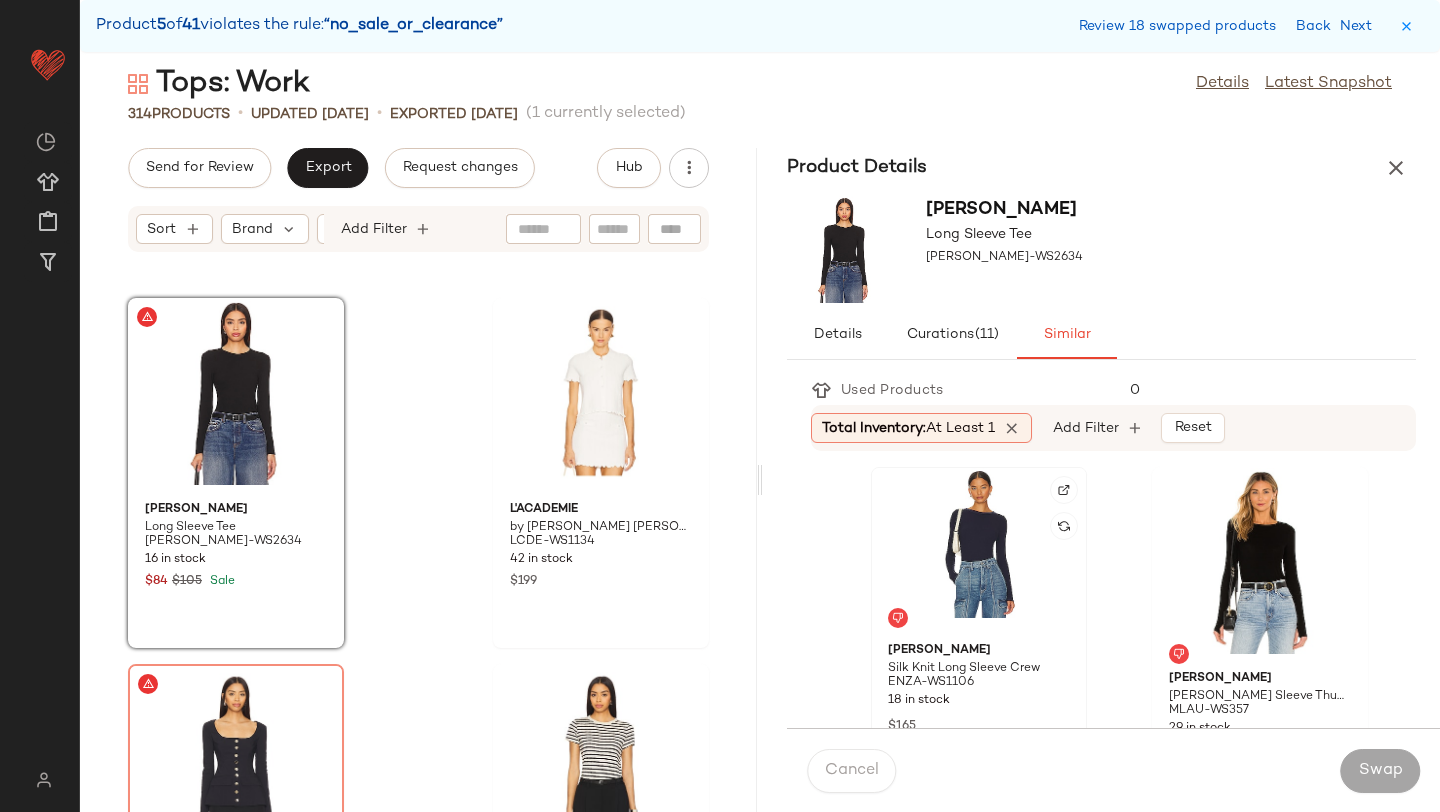 click 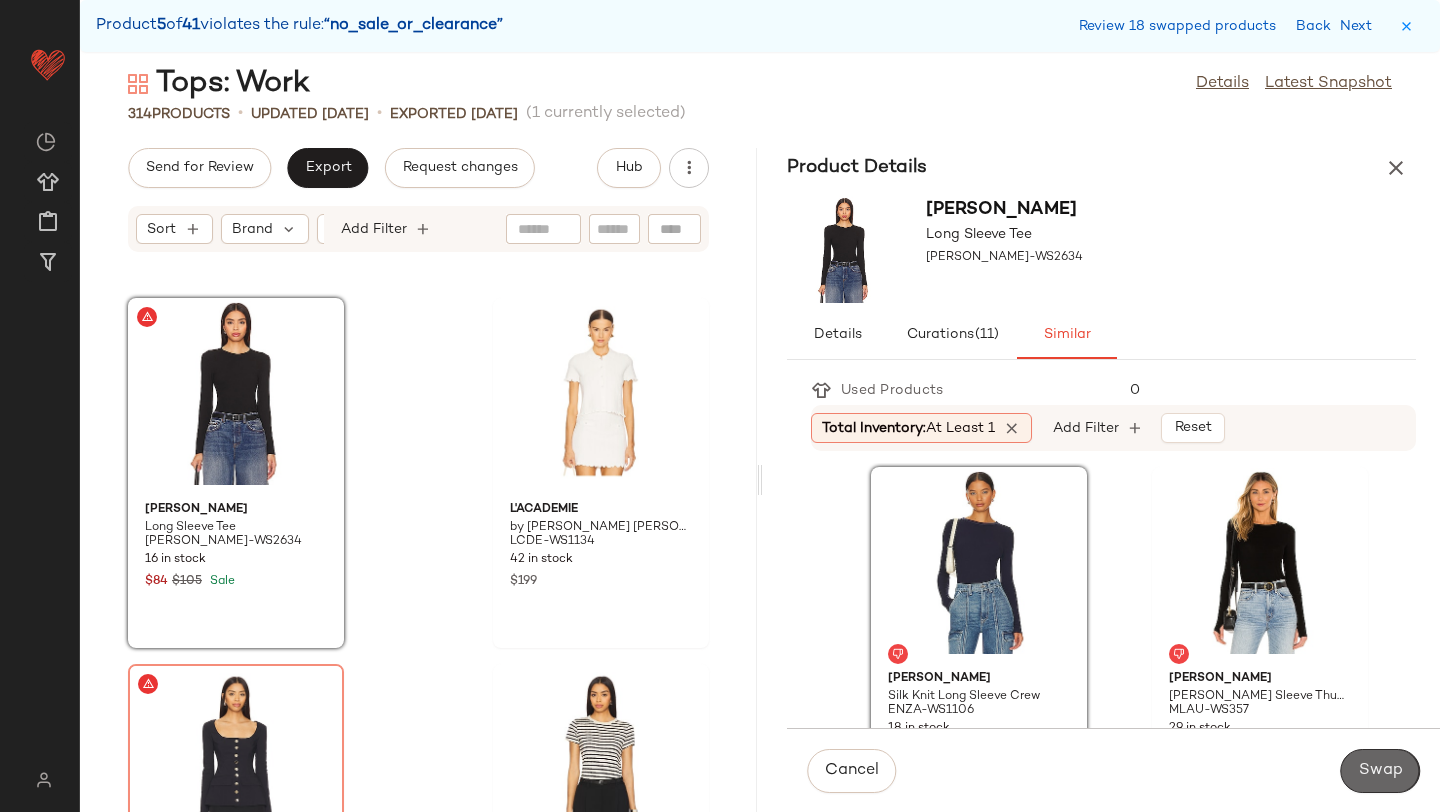 click on "Swap" 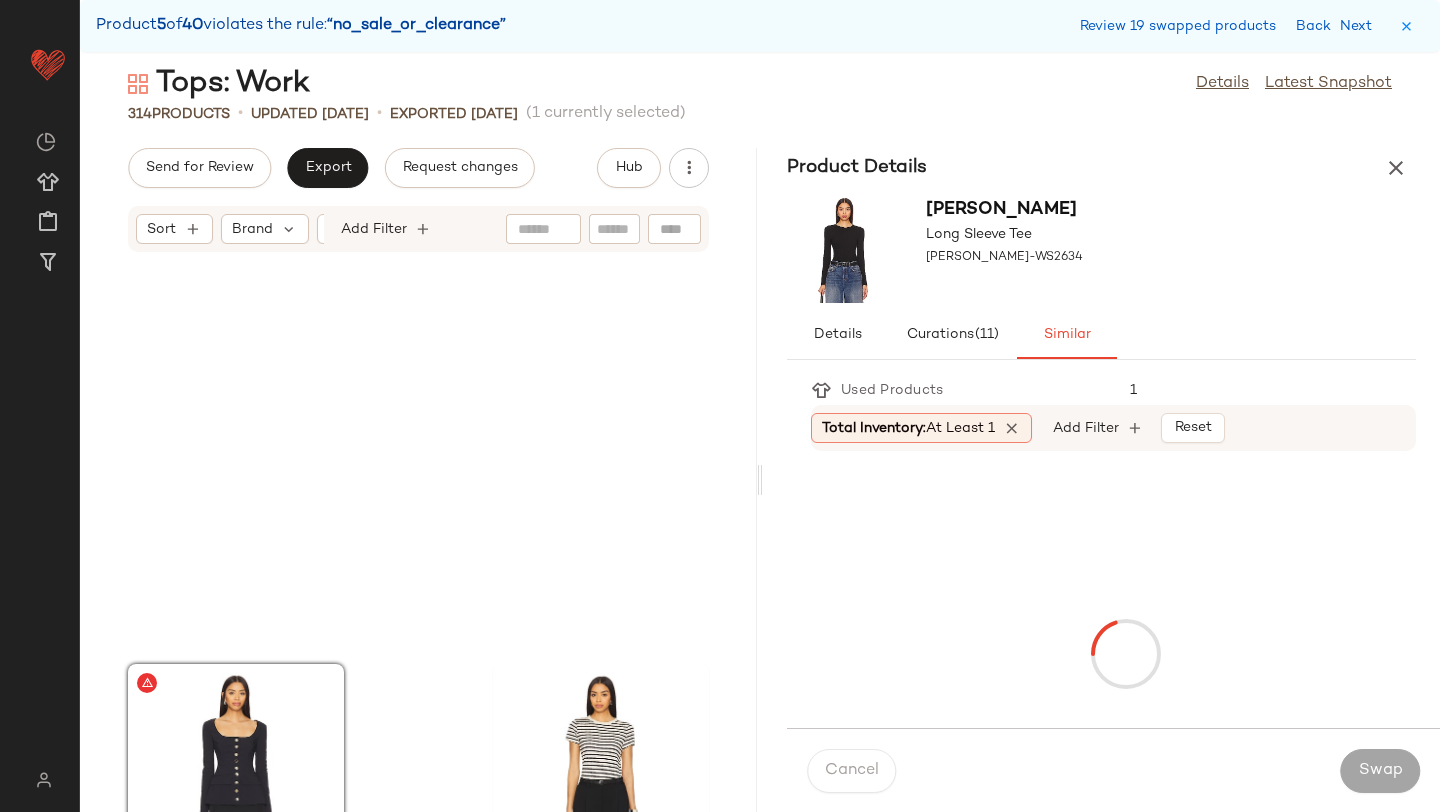 scroll, scrollTop: 27816, scrollLeft: 0, axis: vertical 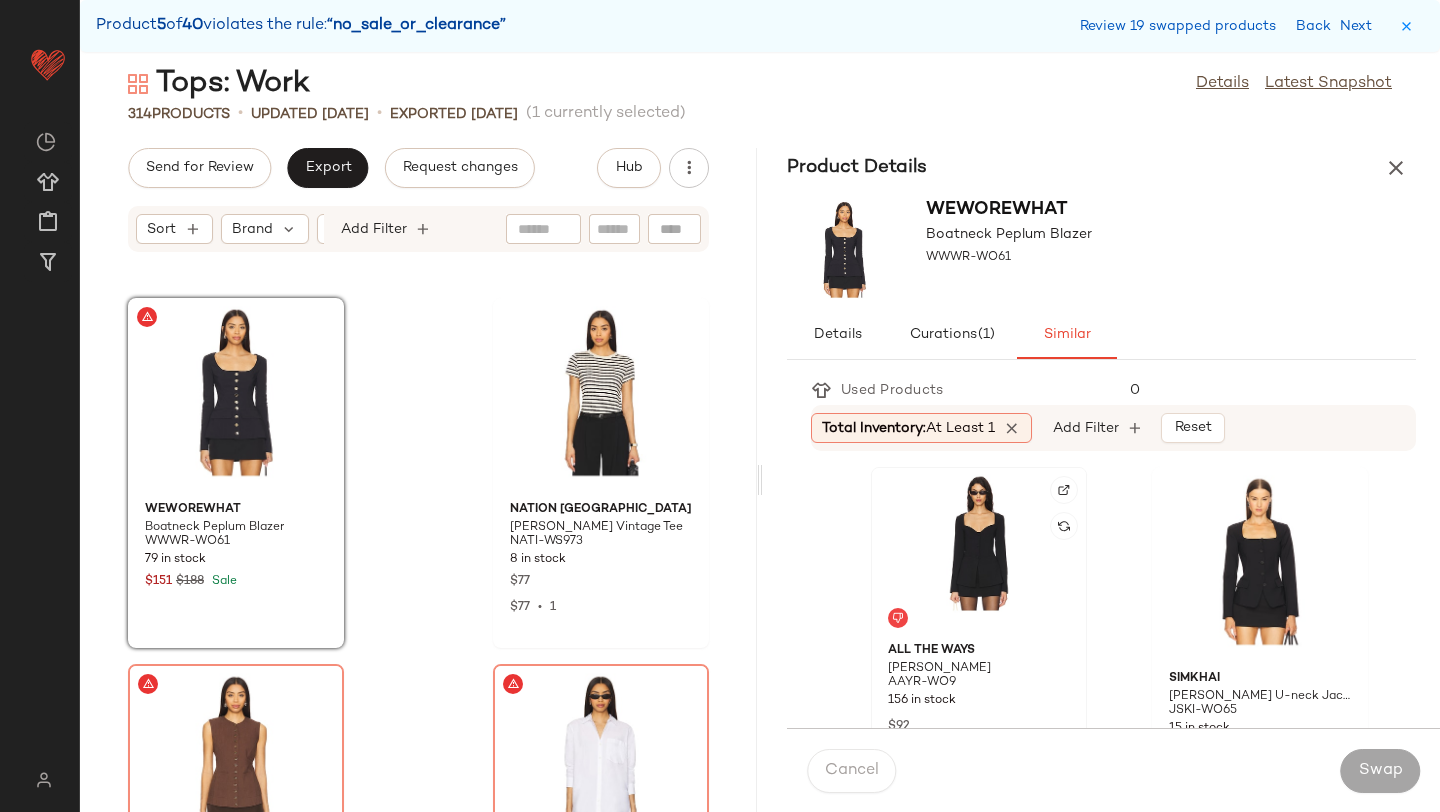click 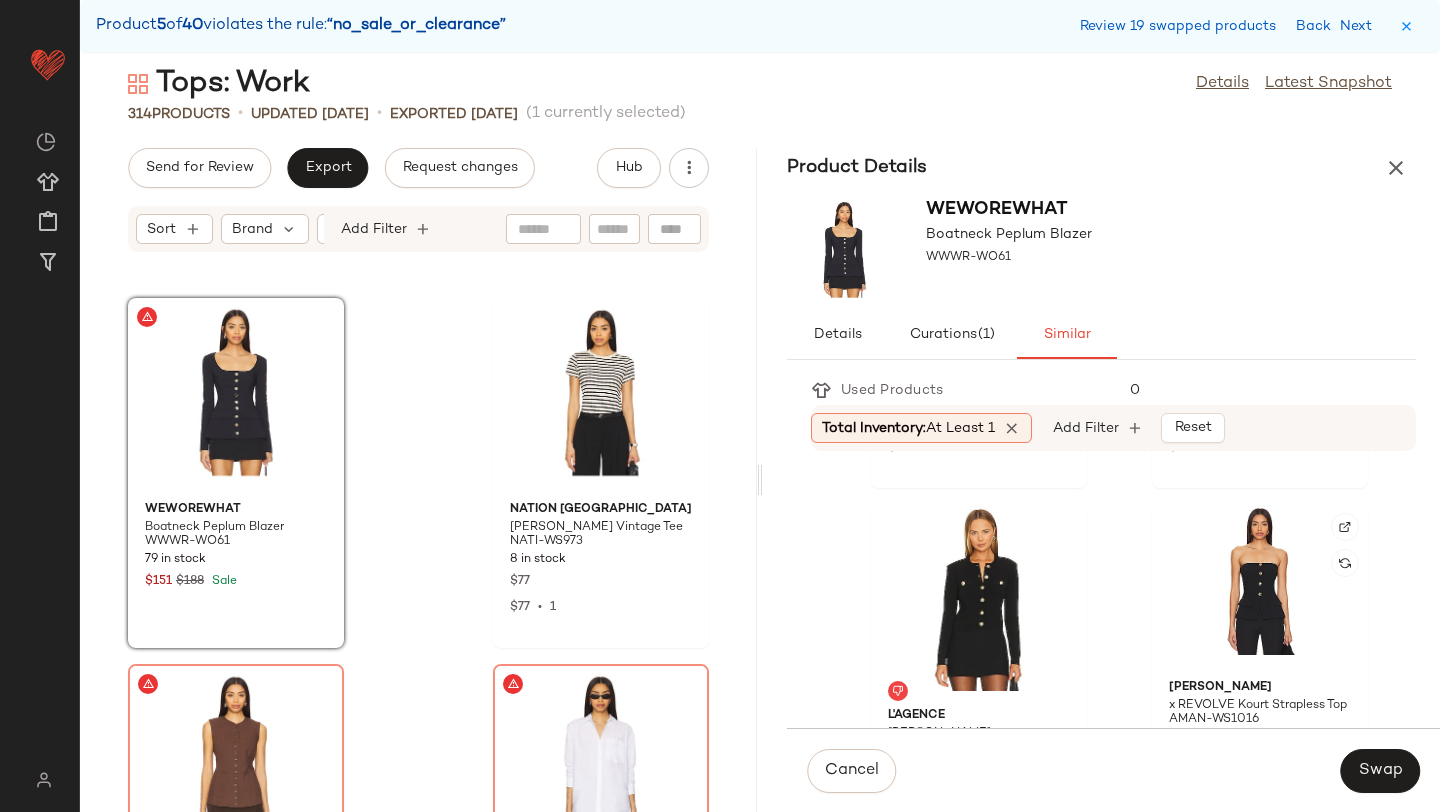 scroll, scrollTop: 1095, scrollLeft: 0, axis: vertical 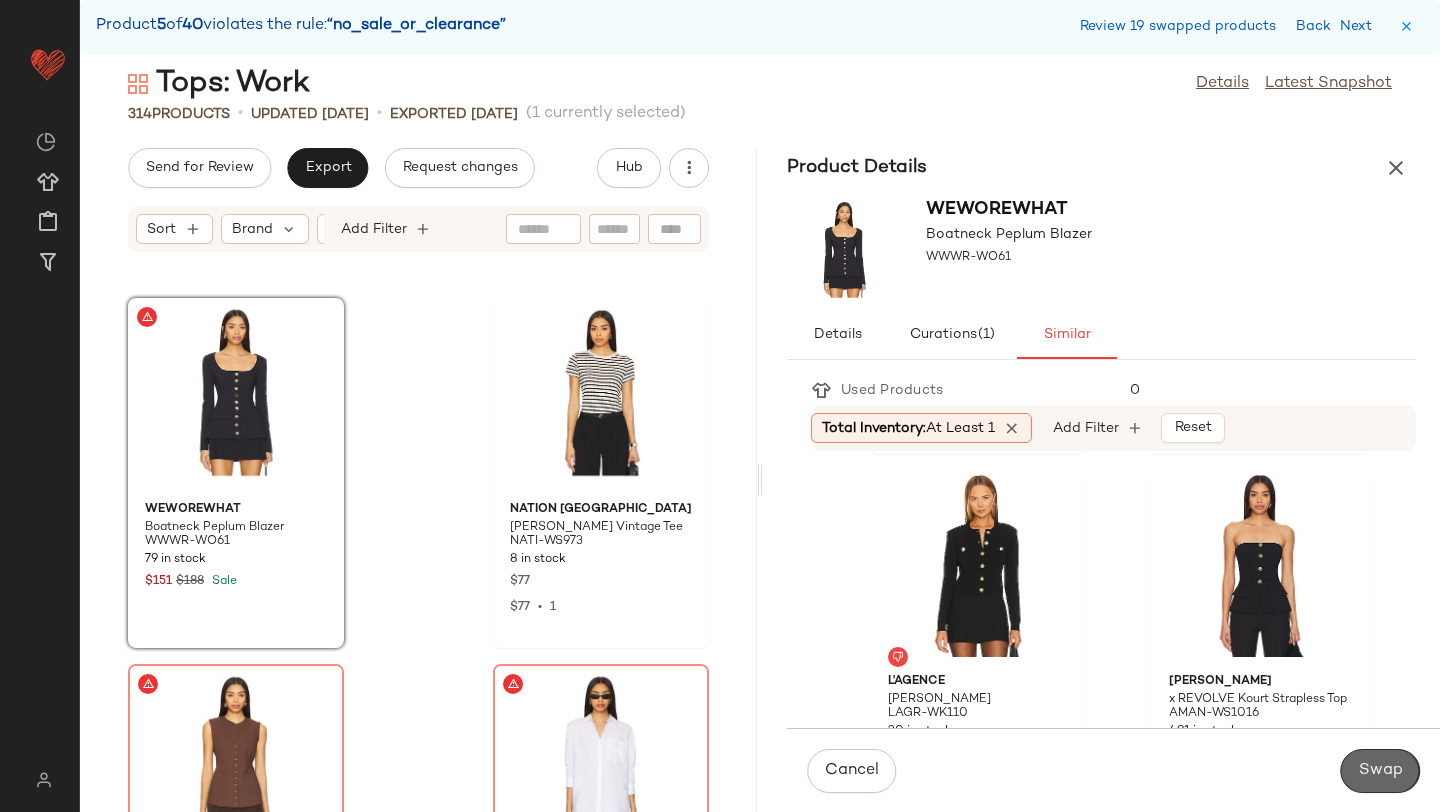 click on "Swap" at bounding box center (1380, 771) 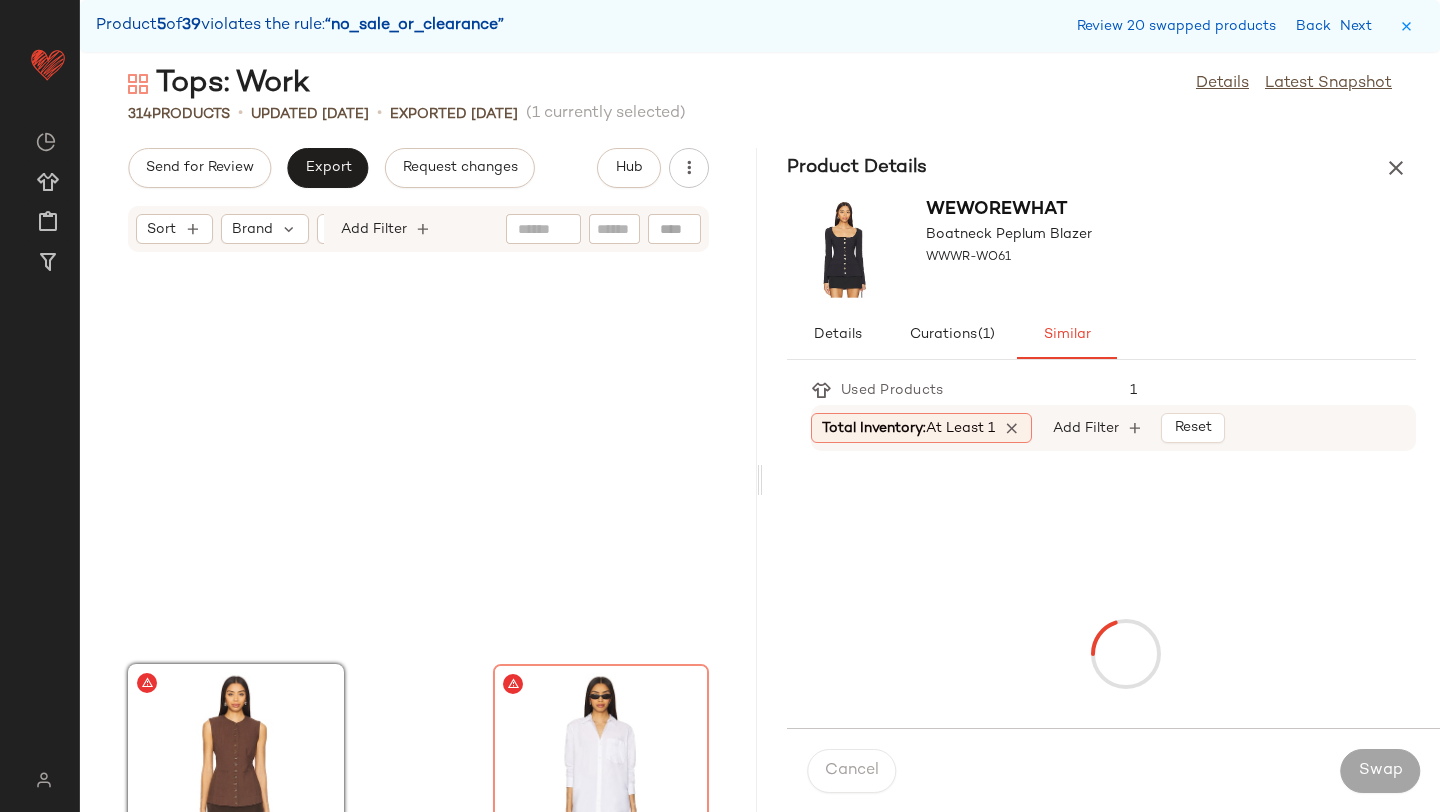 scroll, scrollTop: 28182, scrollLeft: 0, axis: vertical 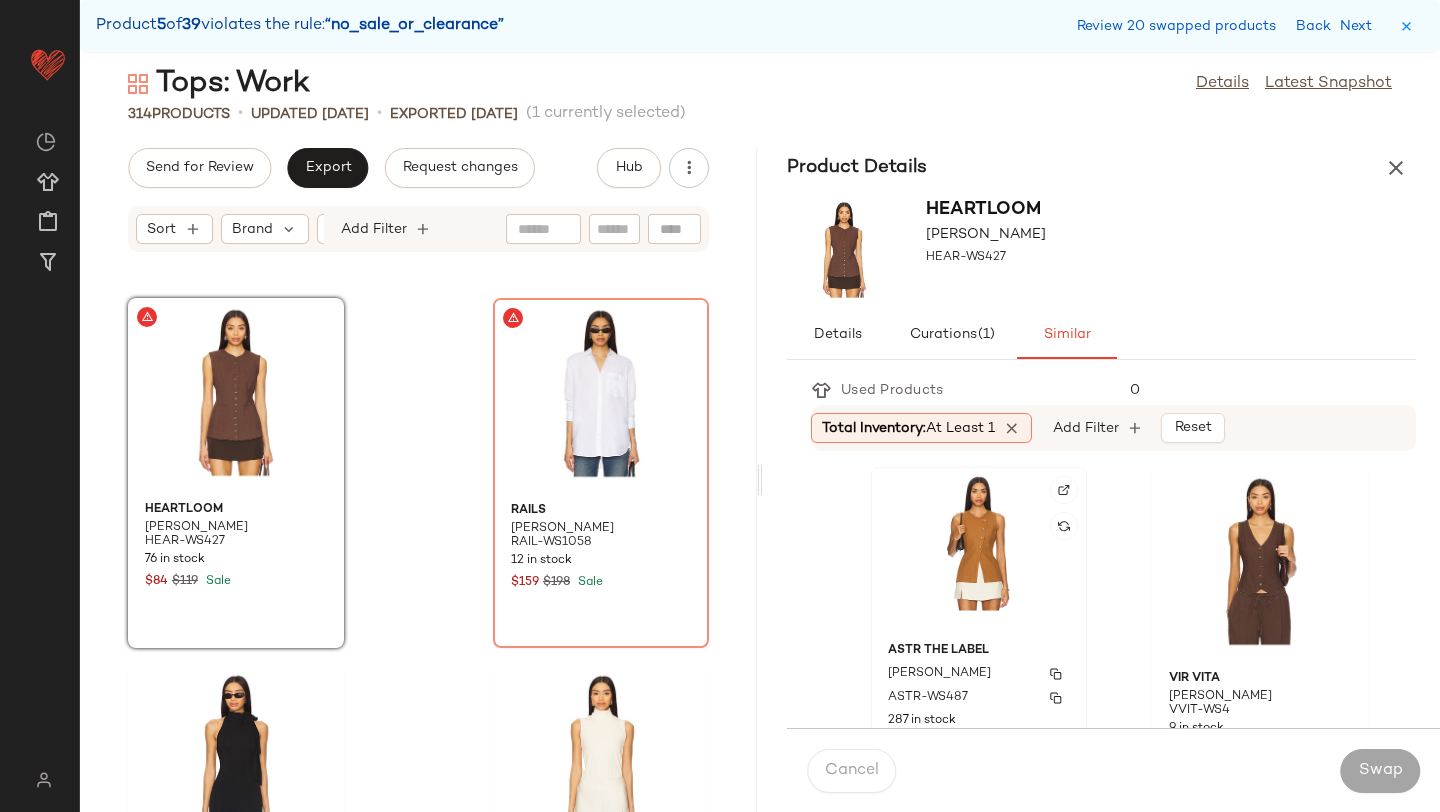click 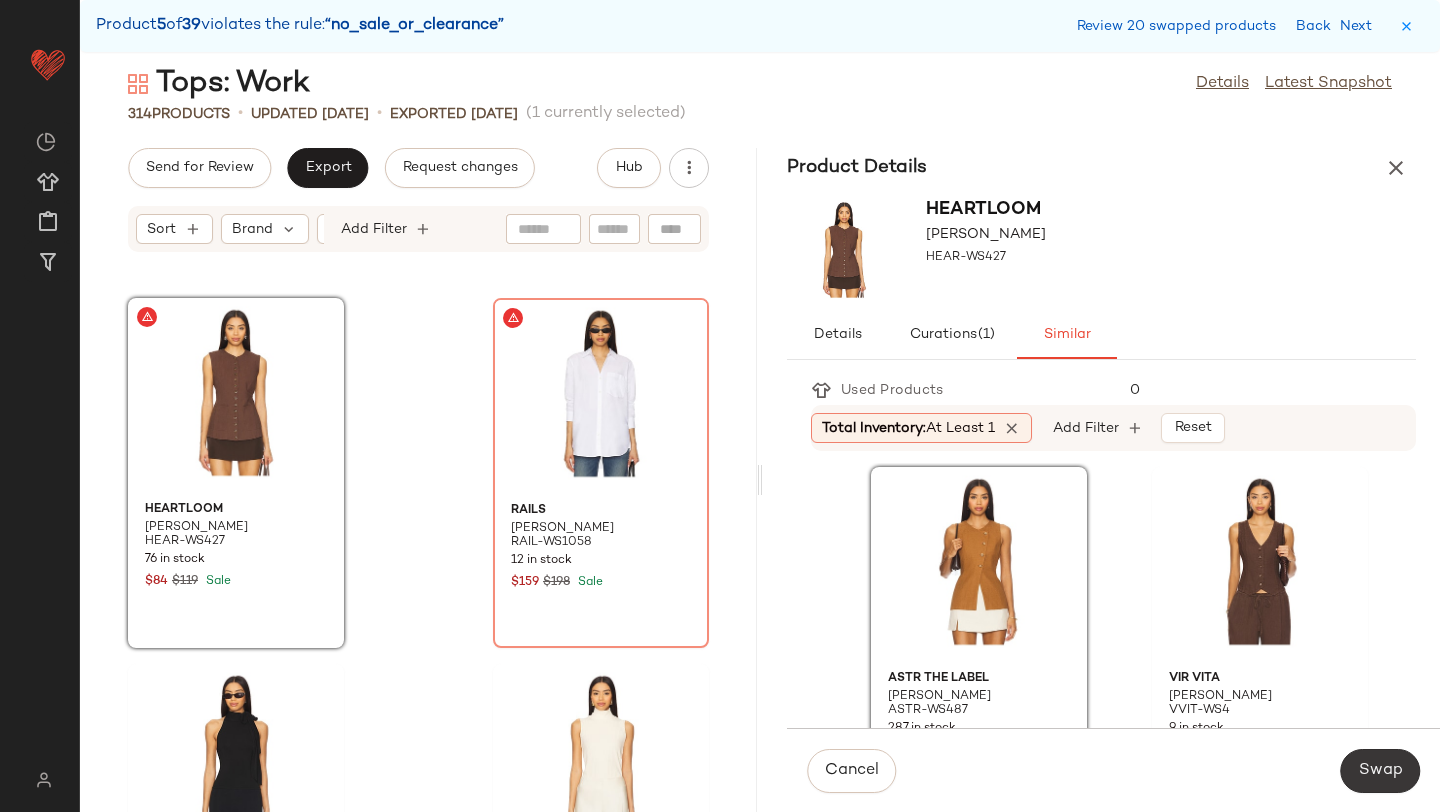 click on "Swap" 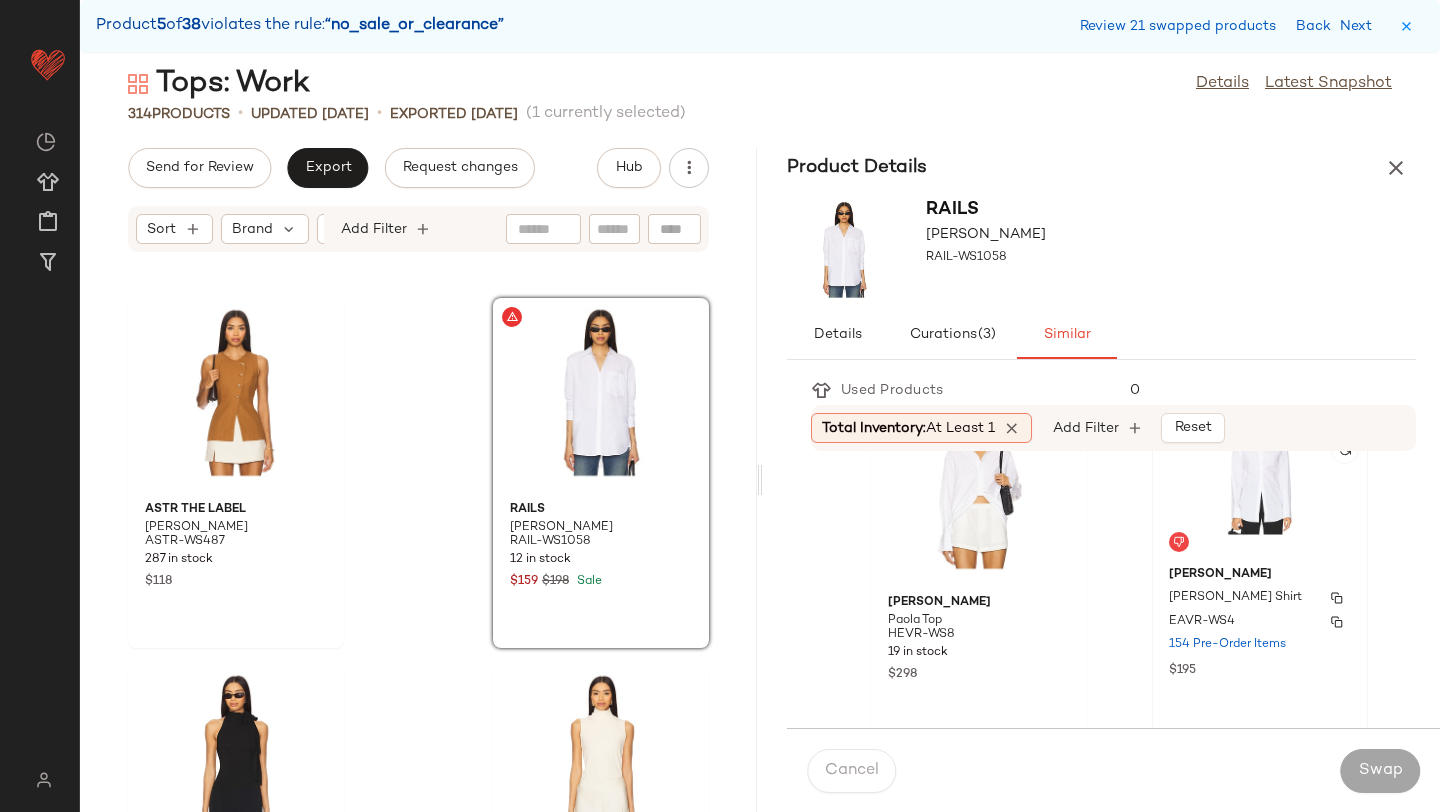 click on "[PERSON_NAME]" at bounding box center (1260, 575) 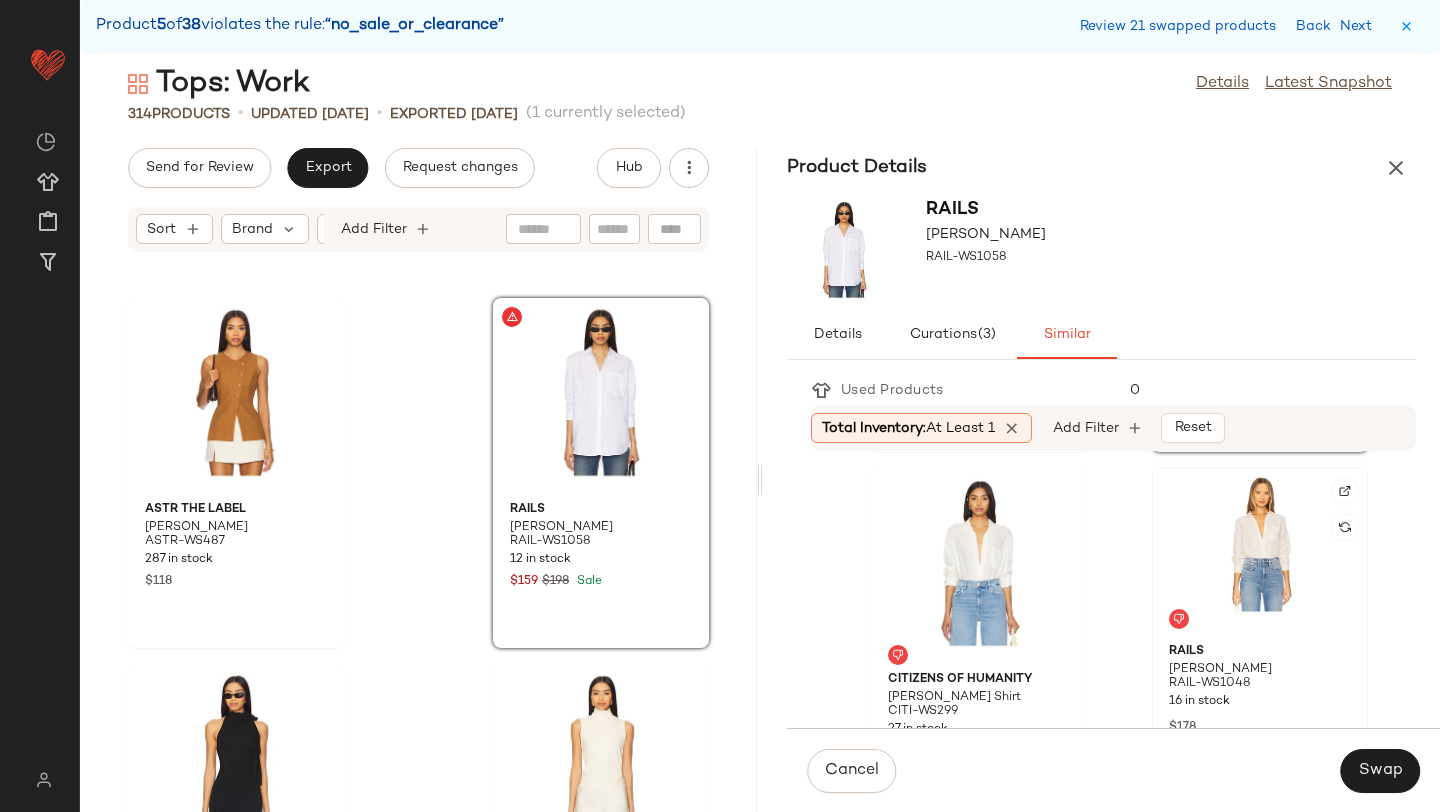 scroll, scrollTop: 405, scrollLeft: 0, axis: vertical 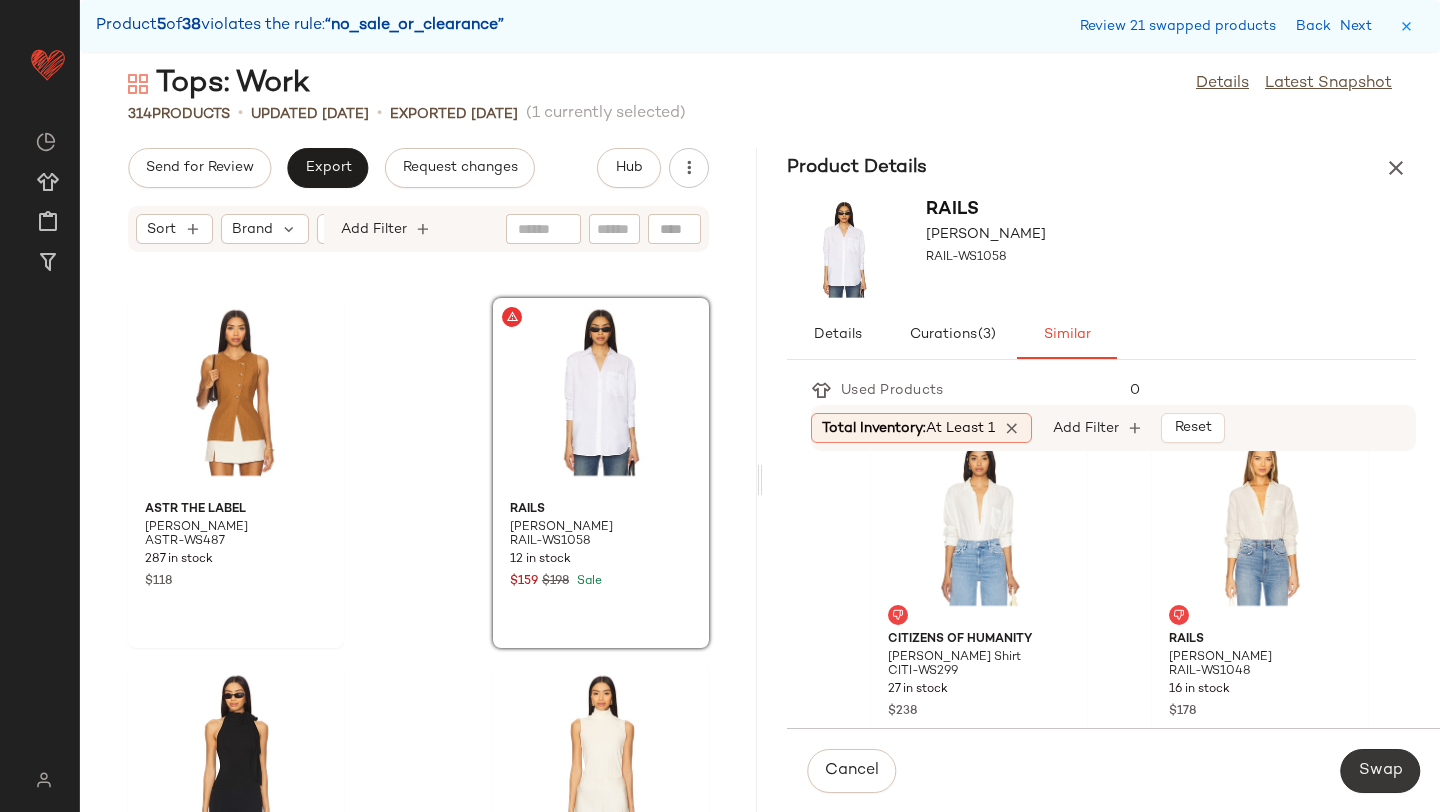 click on "Swap" 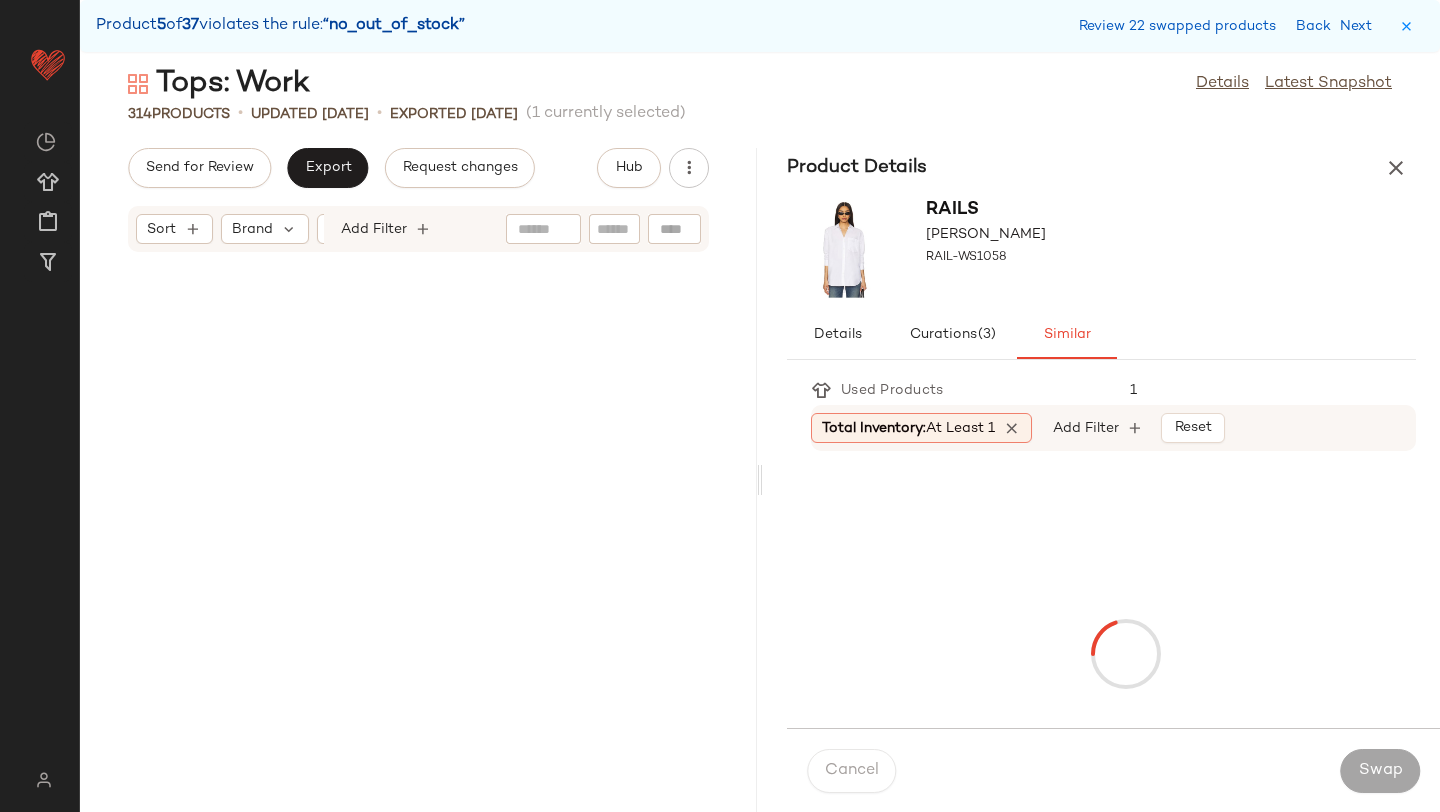 scroll, scrollTop: 30012, scrollLeft: 0, axis: vertical 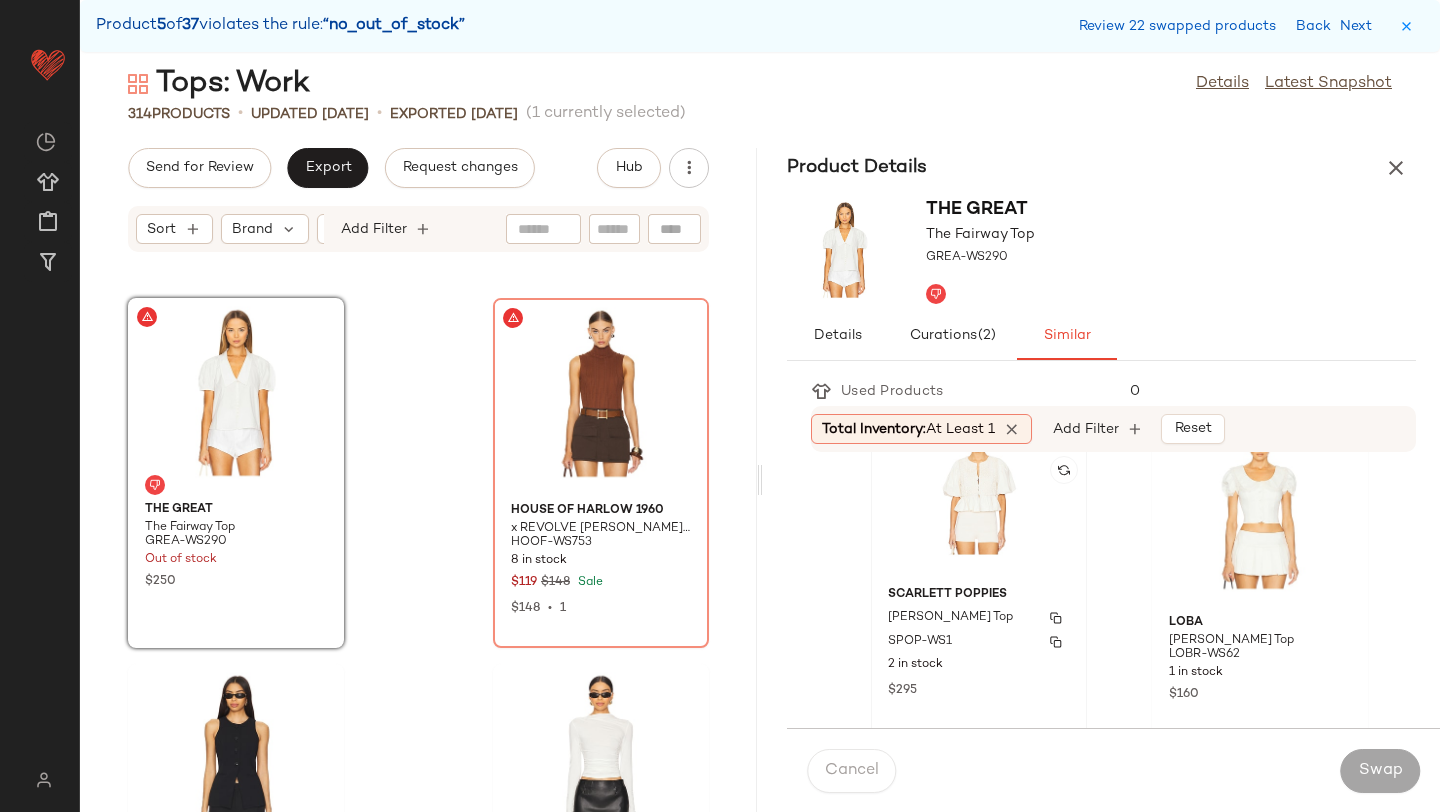 click on "Scarlett Poppies" at bounding box center [979, 595] 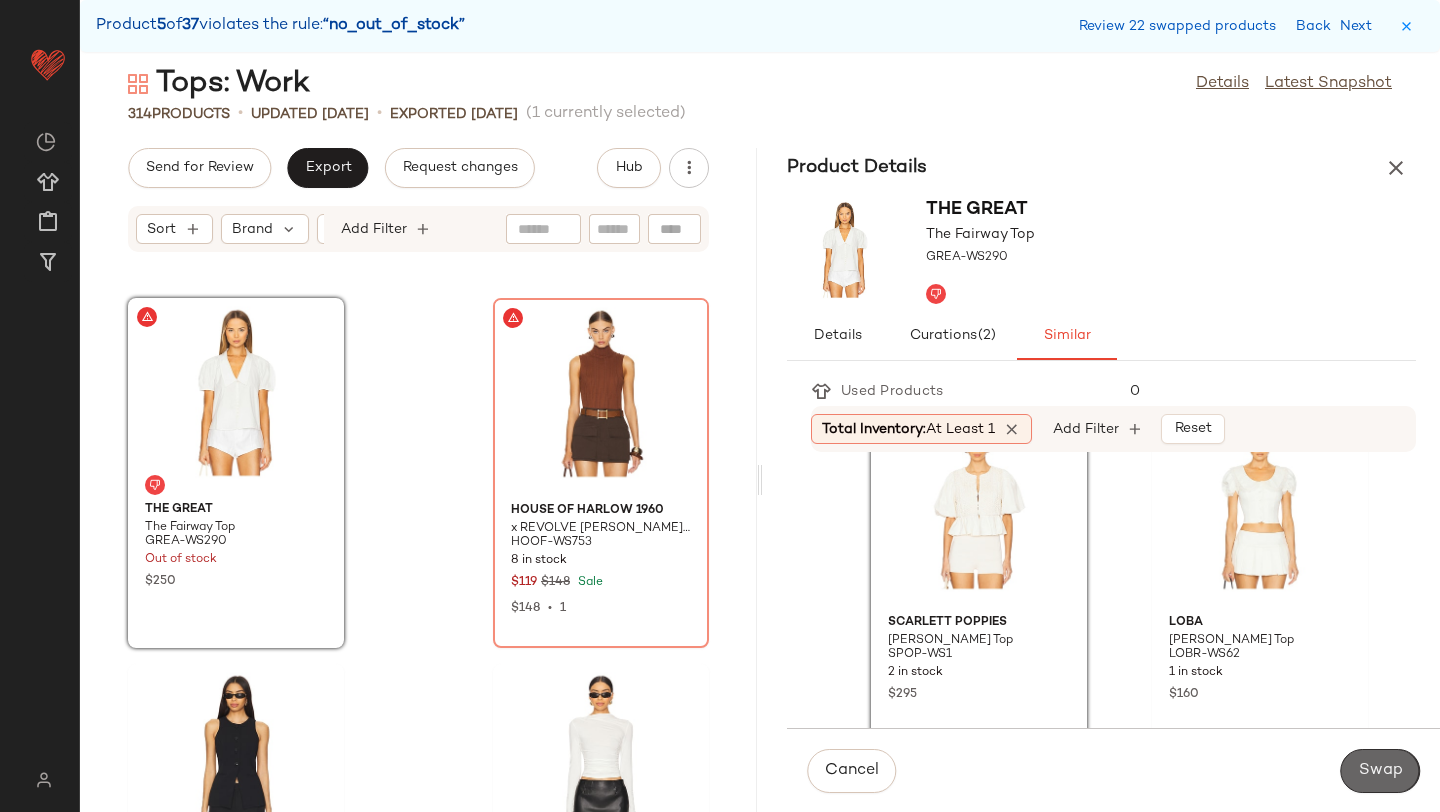 click on "Swap" at bounding box center [1380, 771] 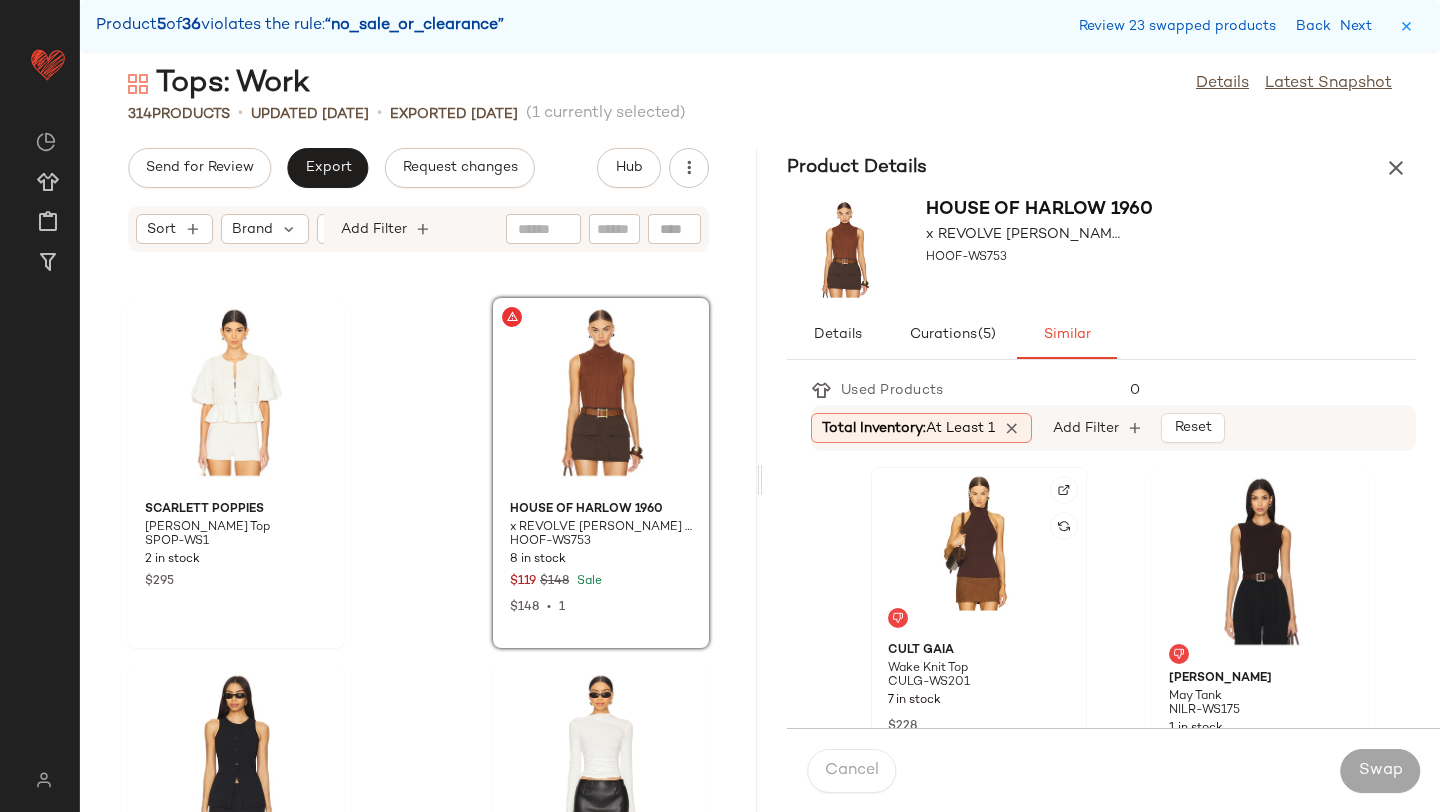 click 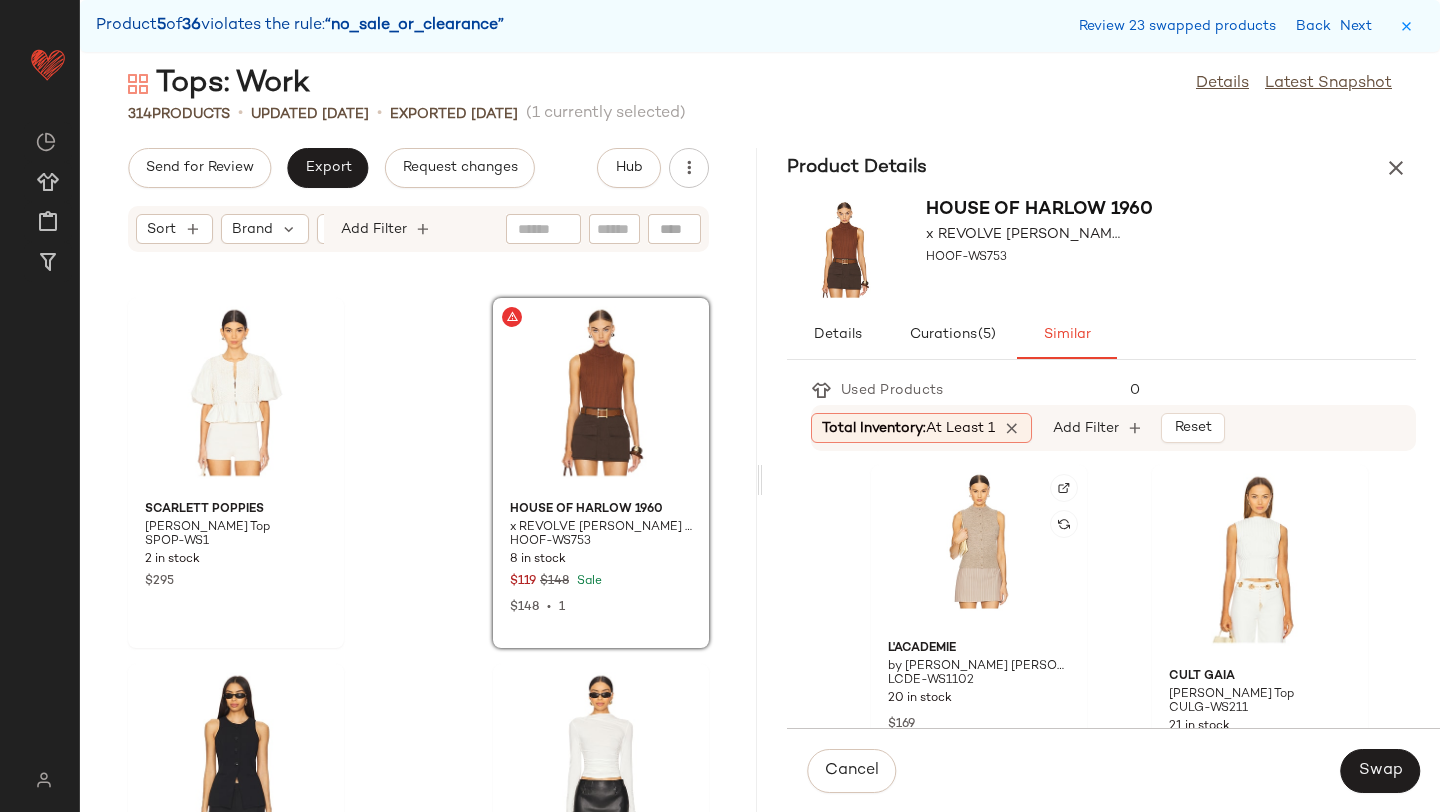 scroll, scrollTop: 757, scrollLeft: 0, axis: vertical 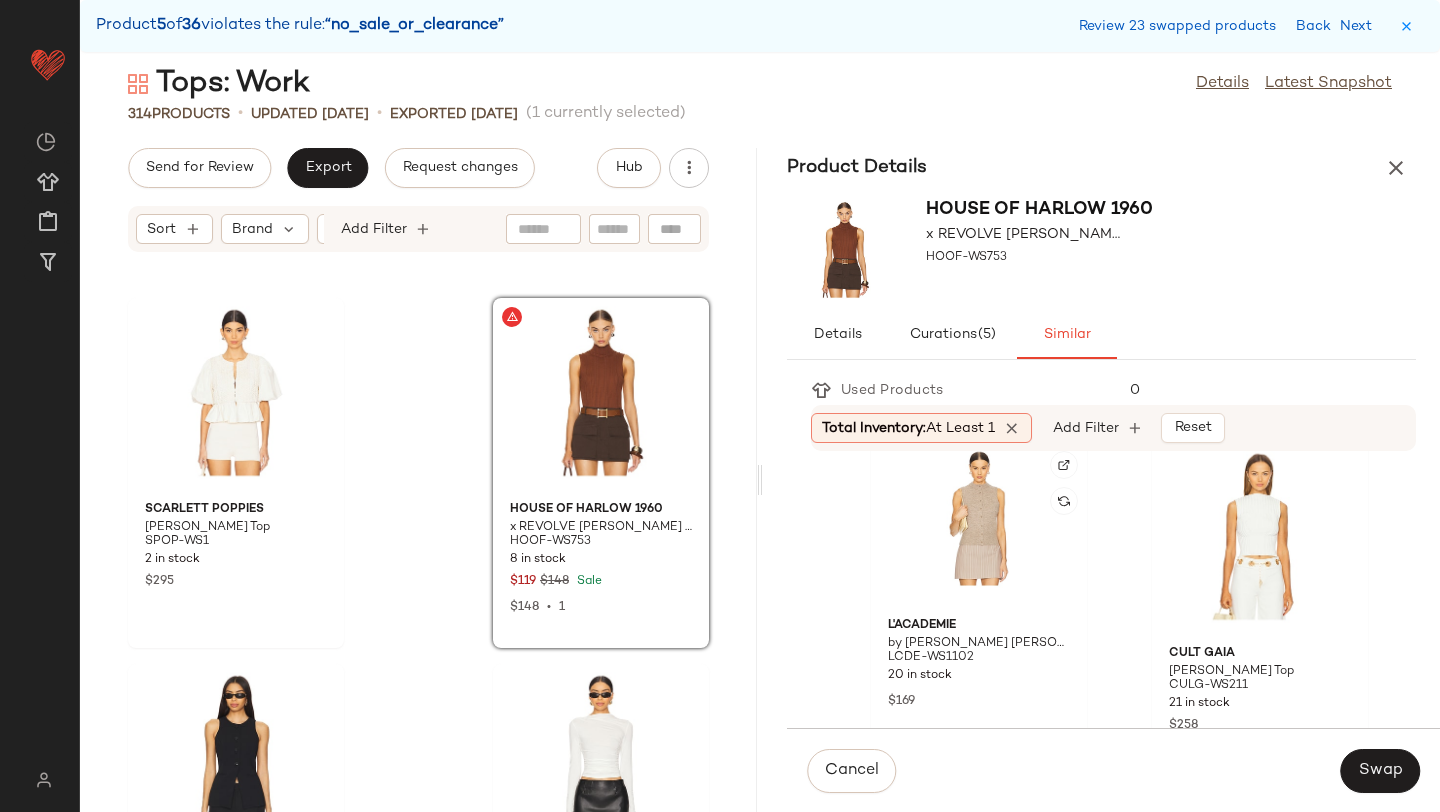 click 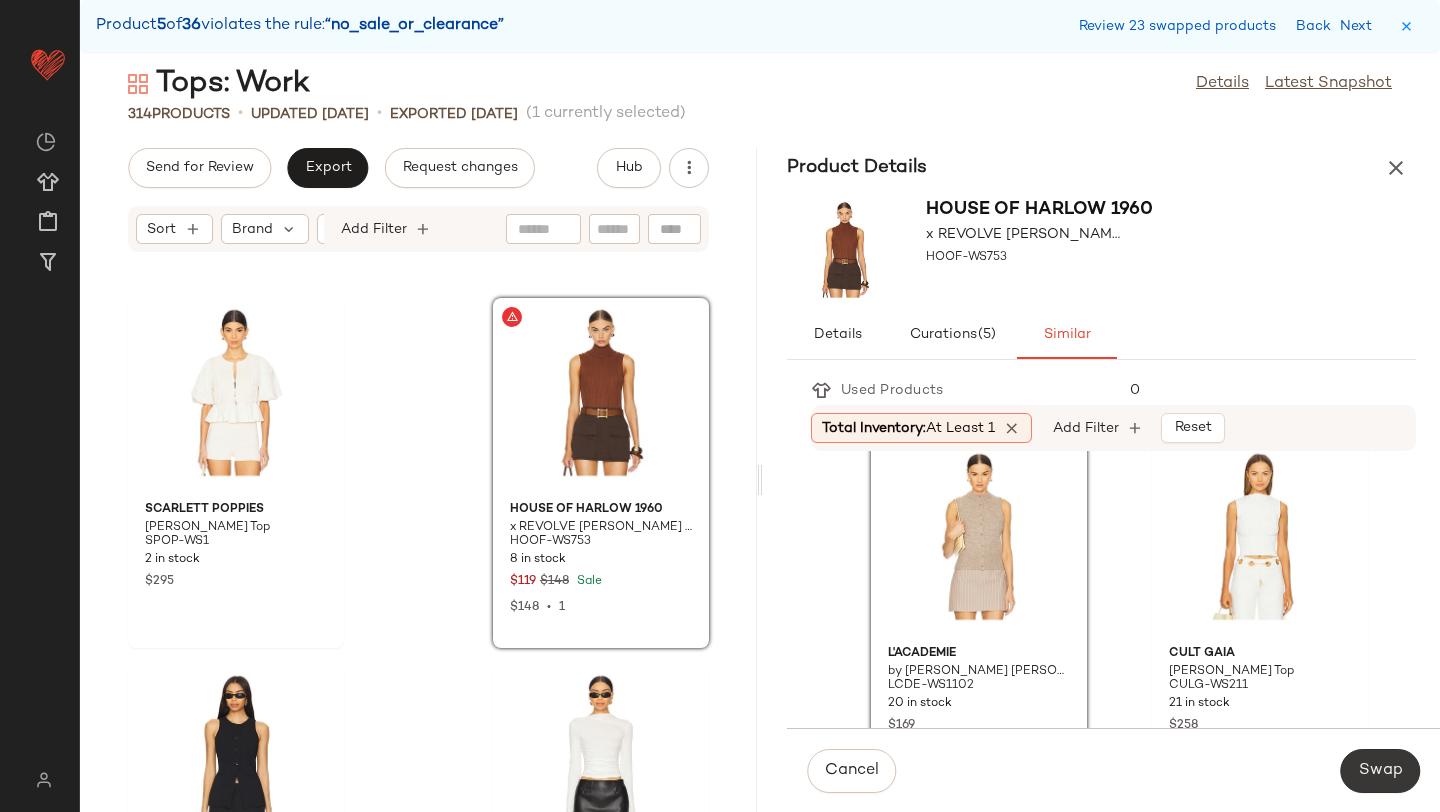 click on "Swap" 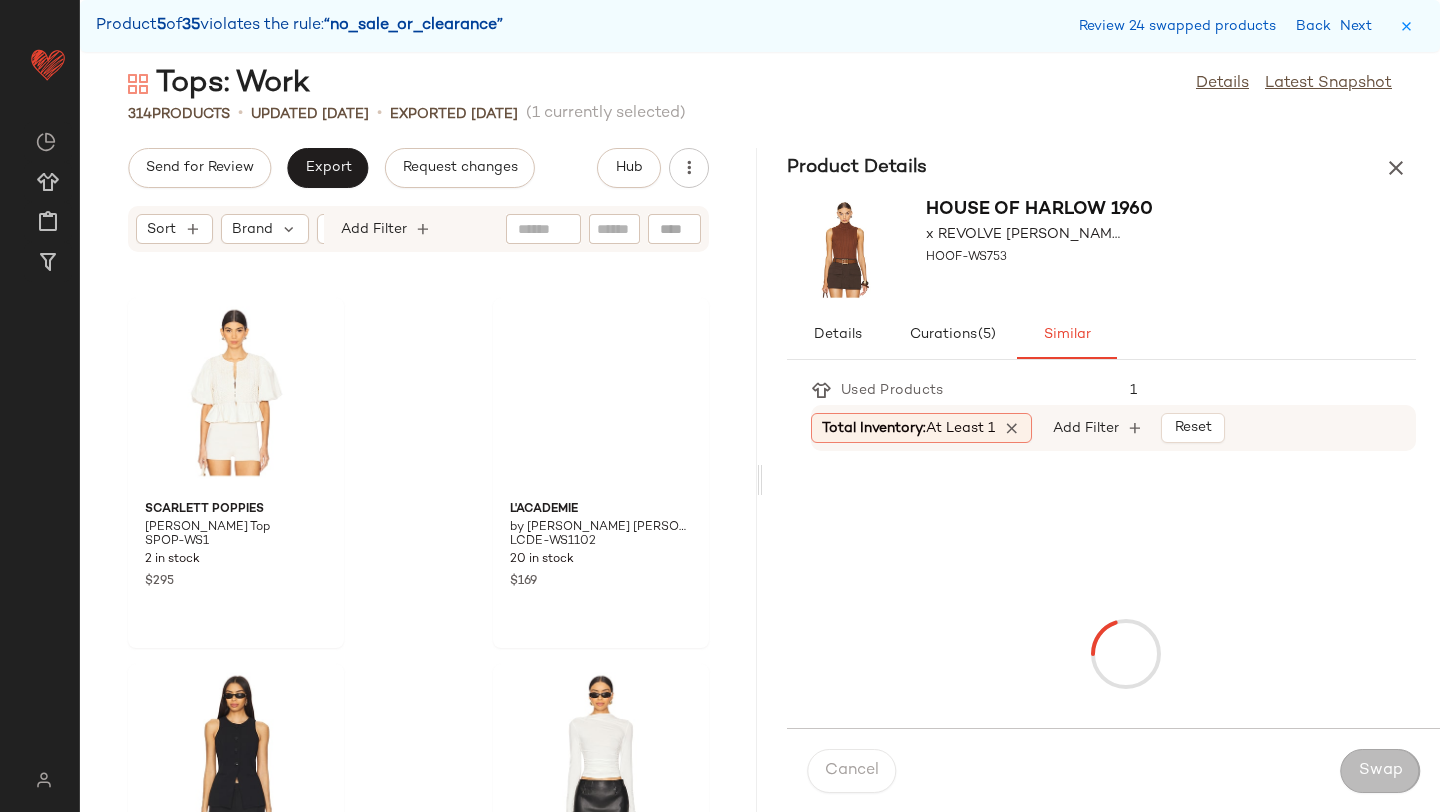scroll, scrollTop: 31110, scrollLeft: 0, axis: vertical 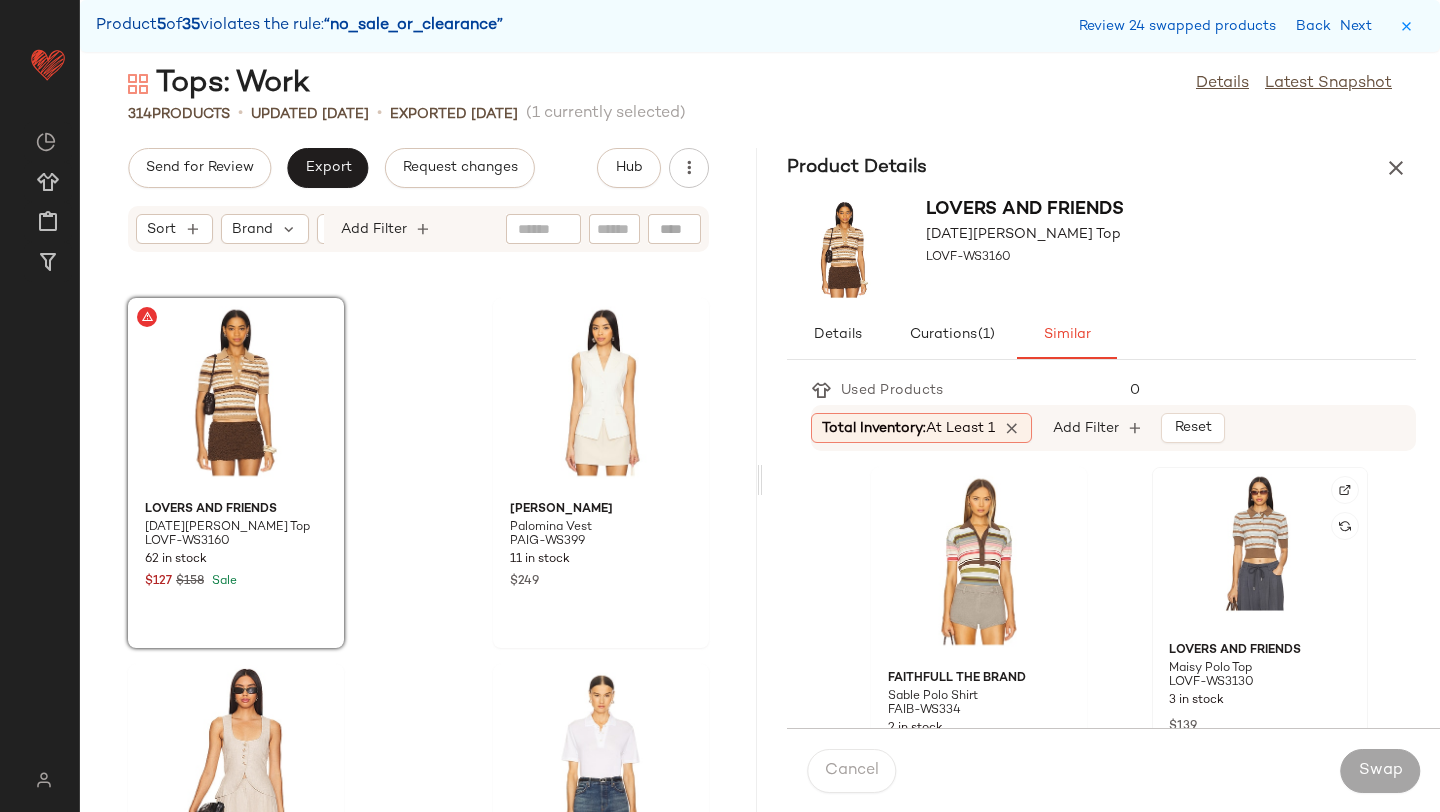 click 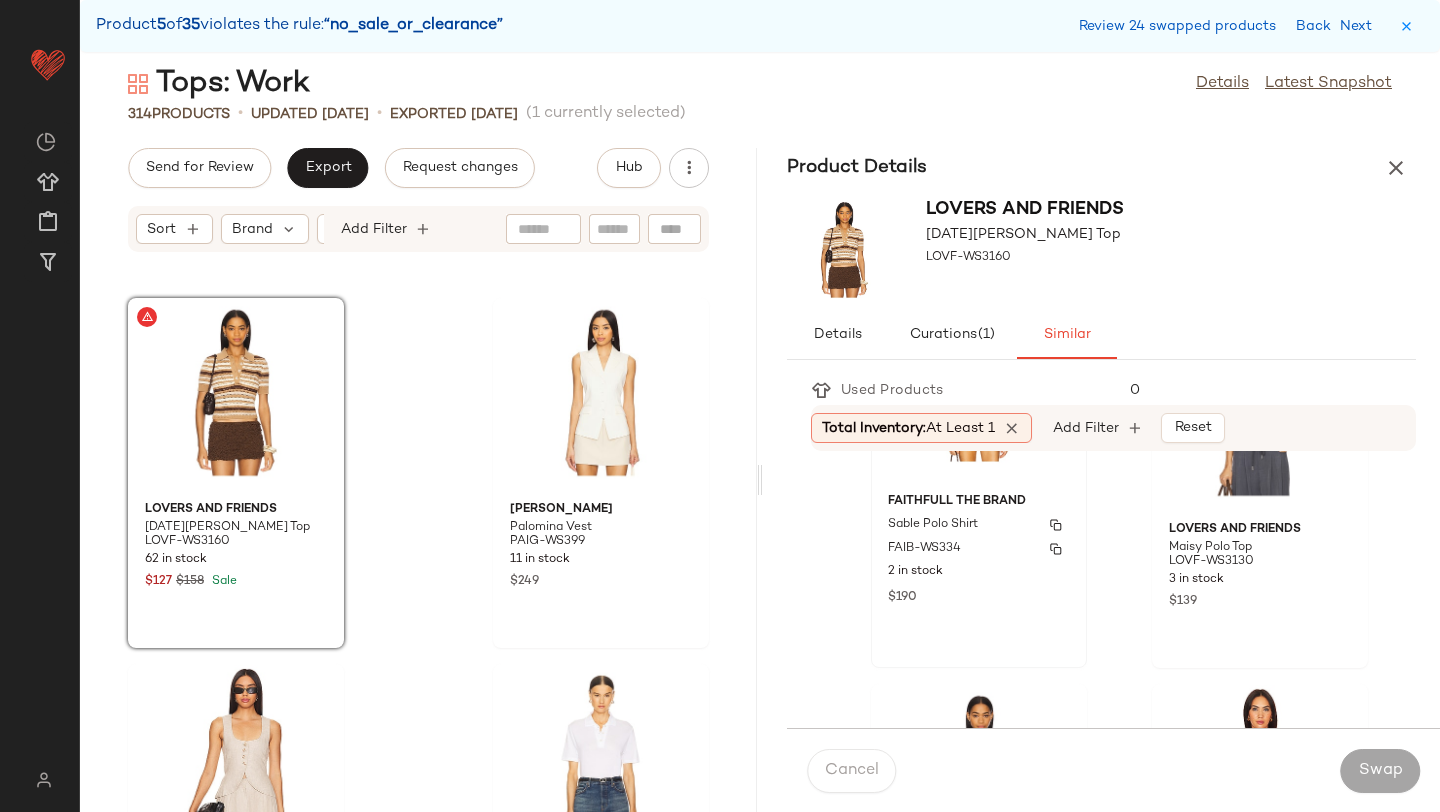 click on "Sable Polo Shirt" at bounding box center [933, 525] 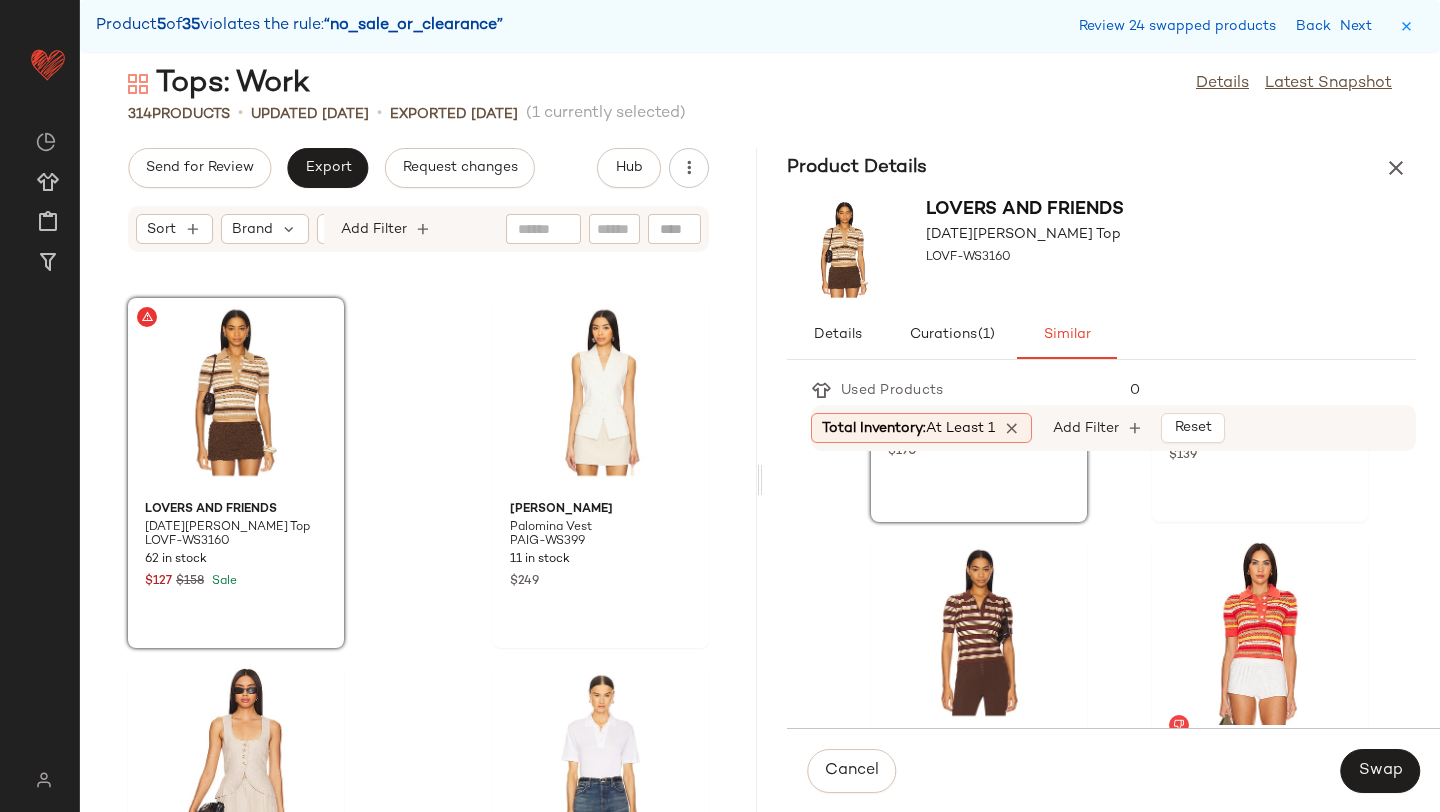 scroll, scrollTop: 301, scrollLeft: 0, axis: vertical 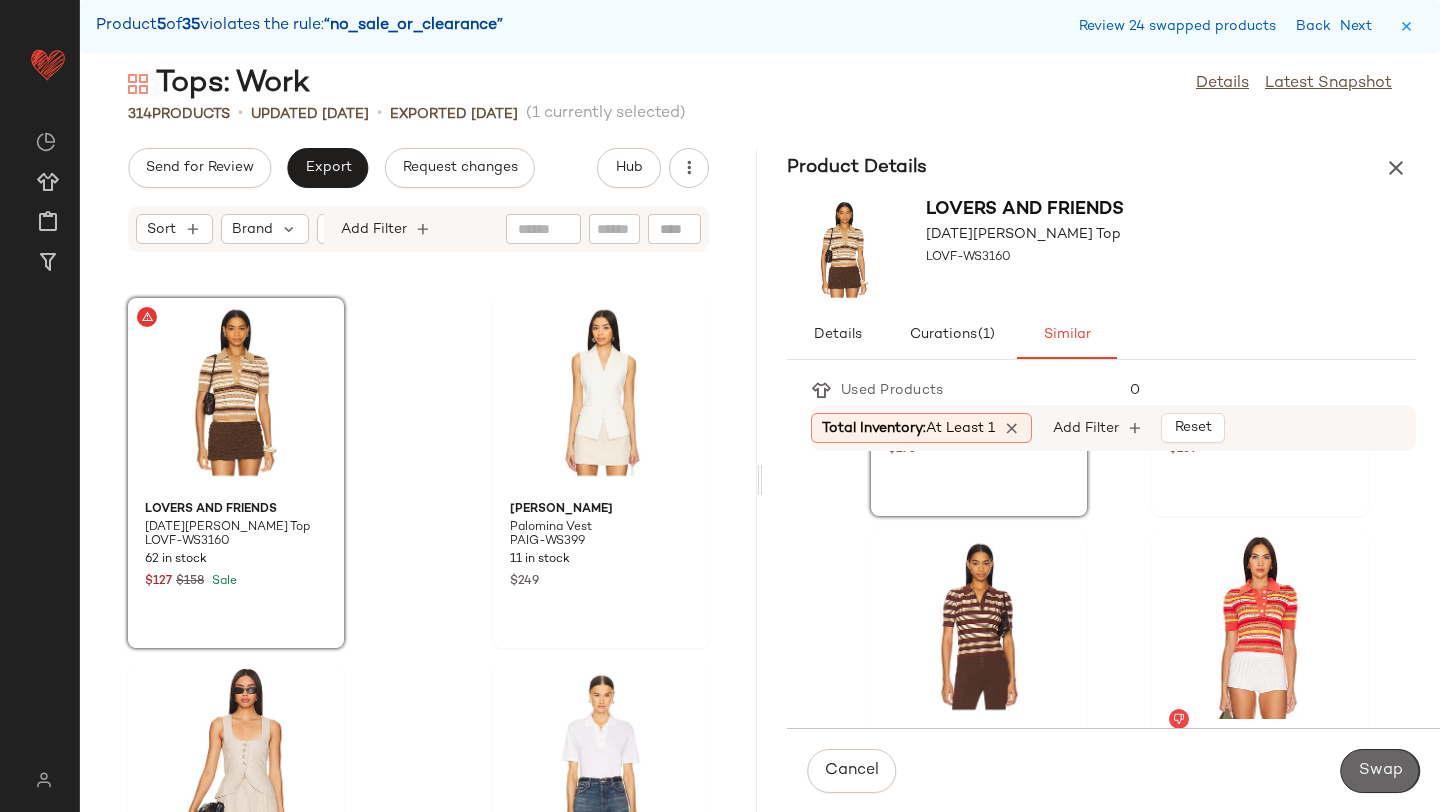 click on "Swap" 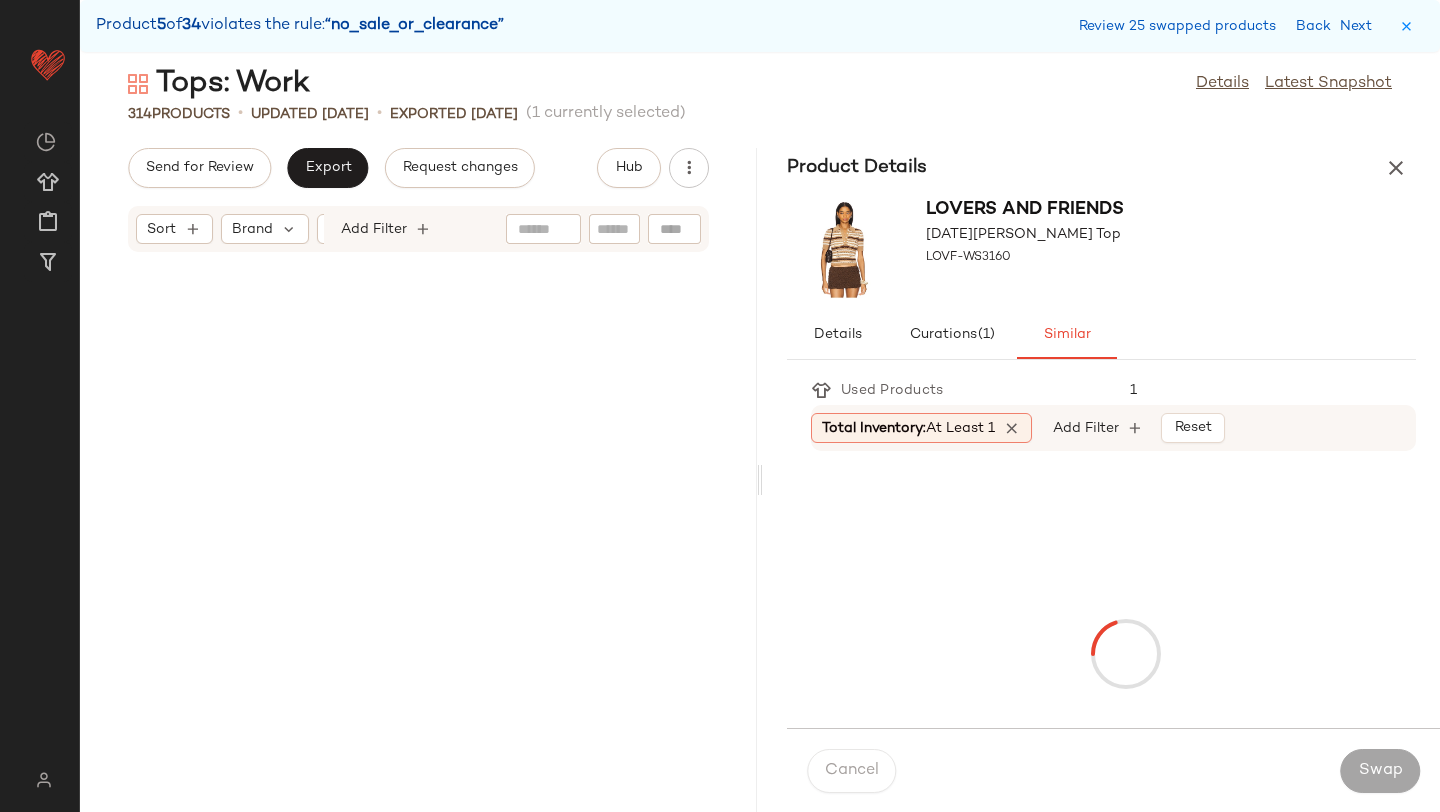 scroll, scrollTop: 32940, scrollLeft: 0, axis: vertical 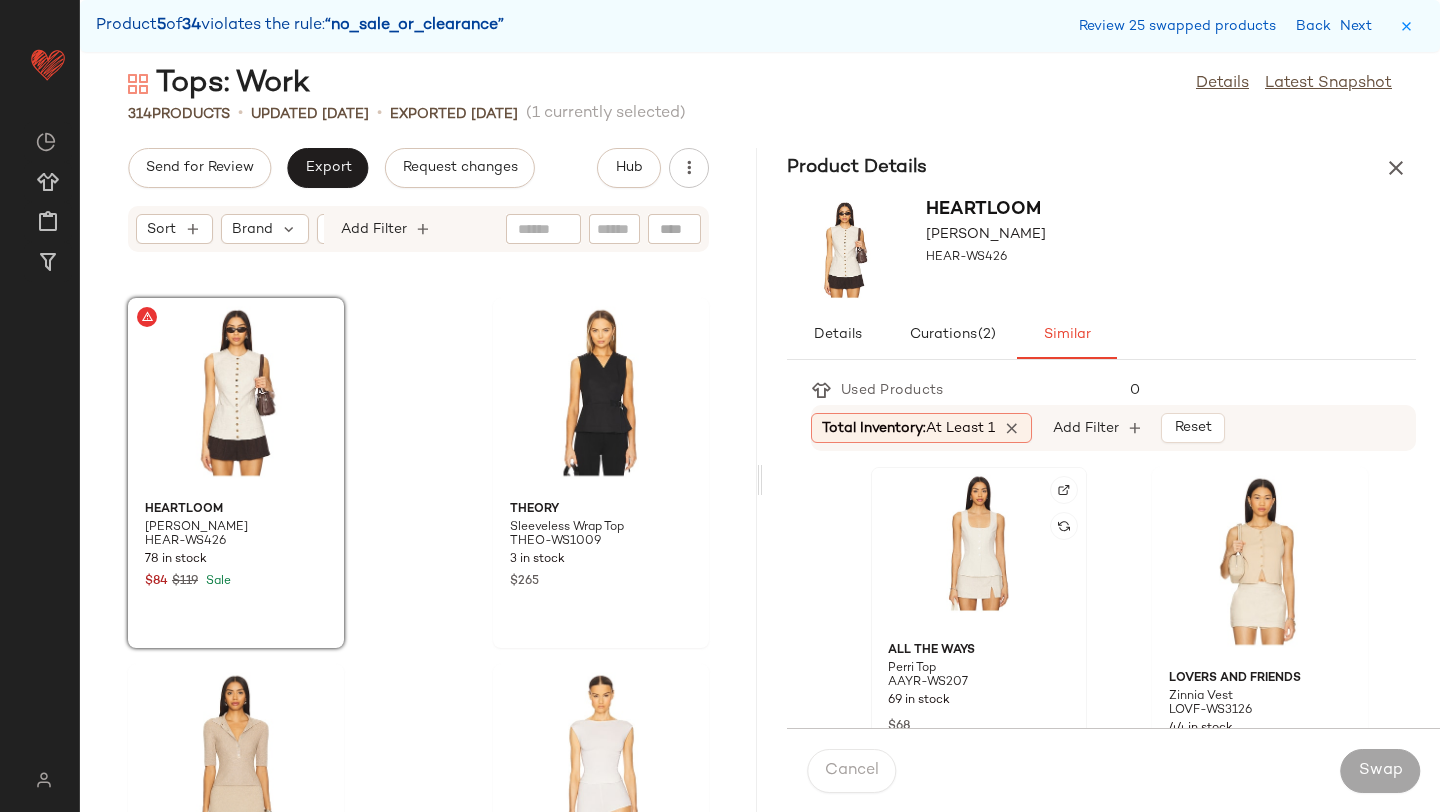 click 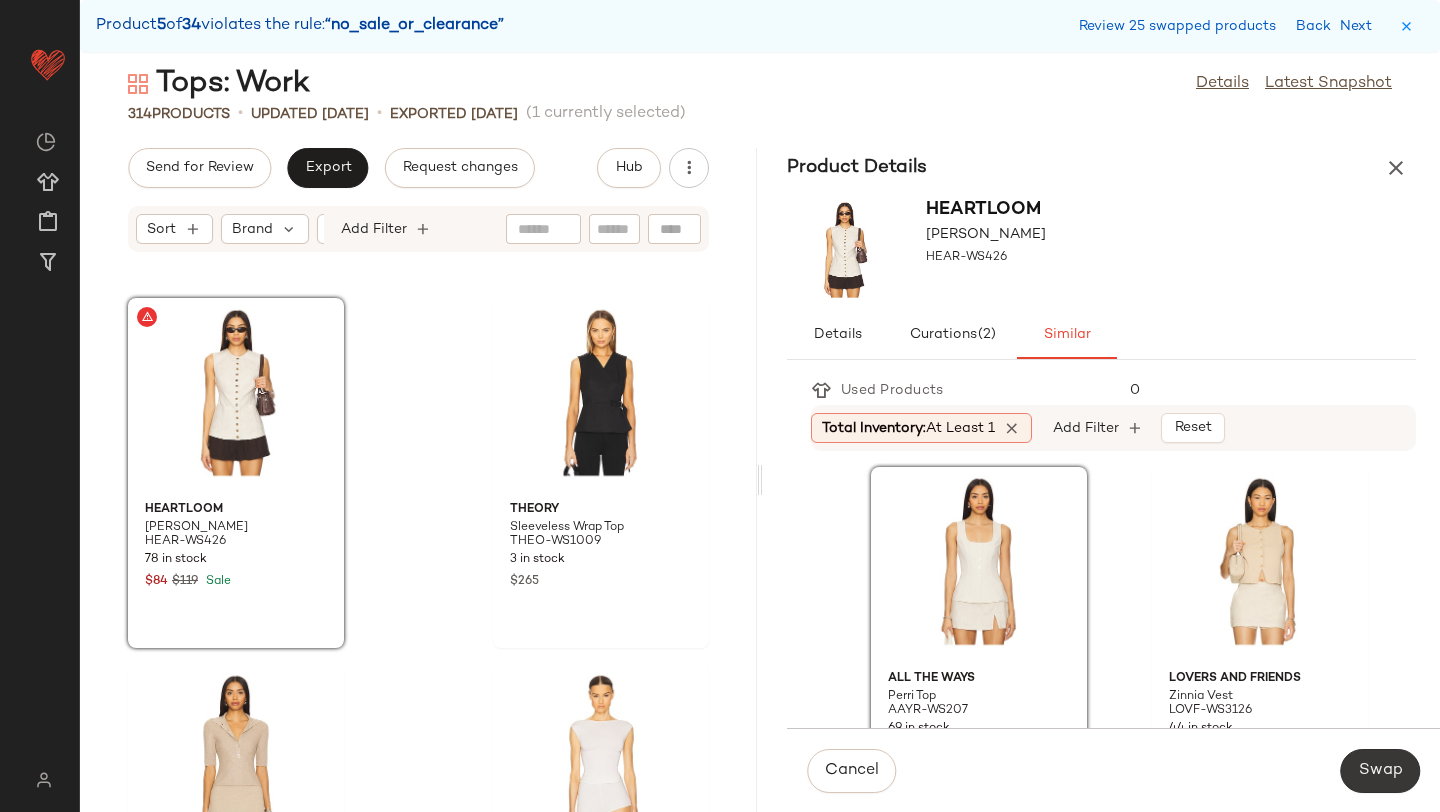 click on "Swap" 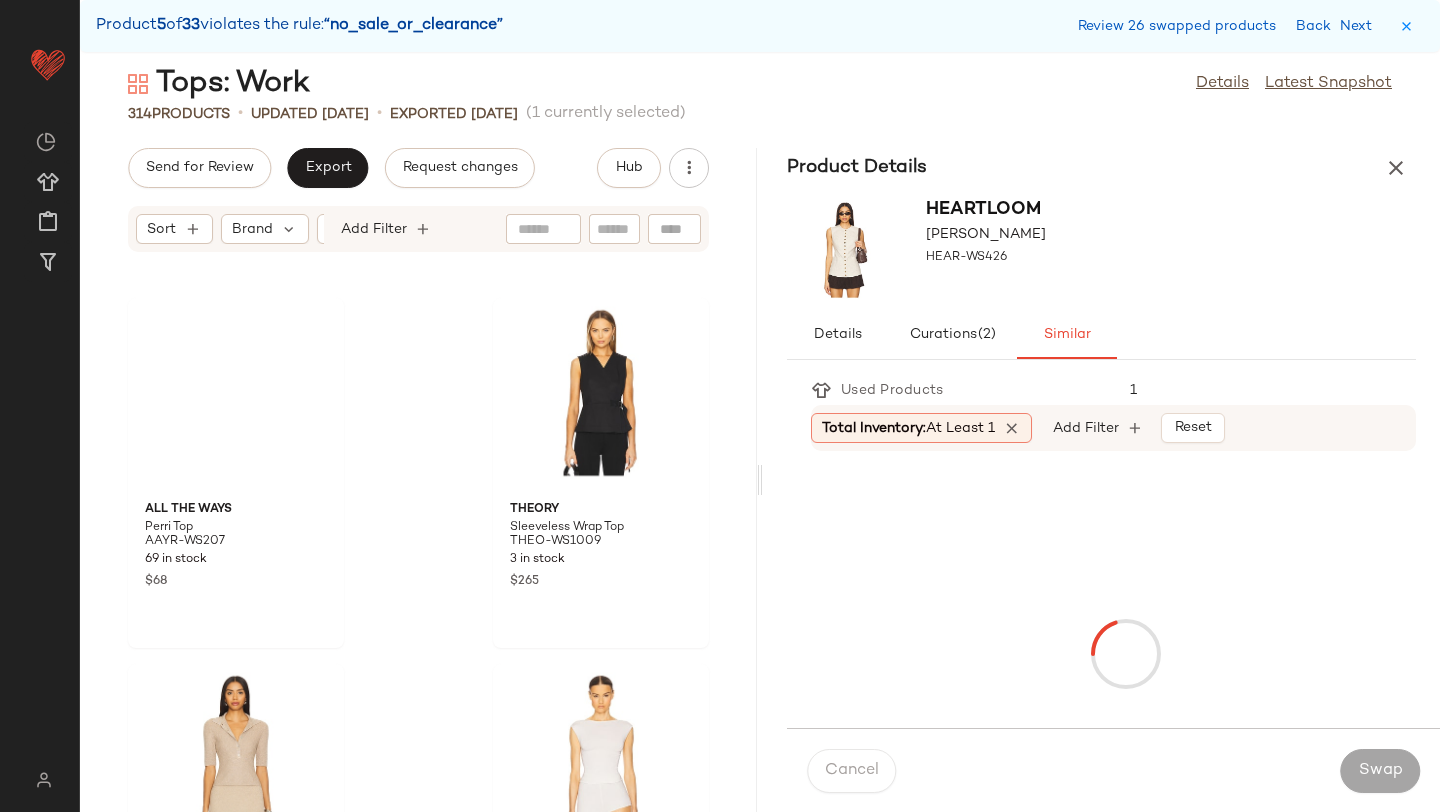 scroll, scrollTop: 33672, scrollLeft: 0, axis: vertical 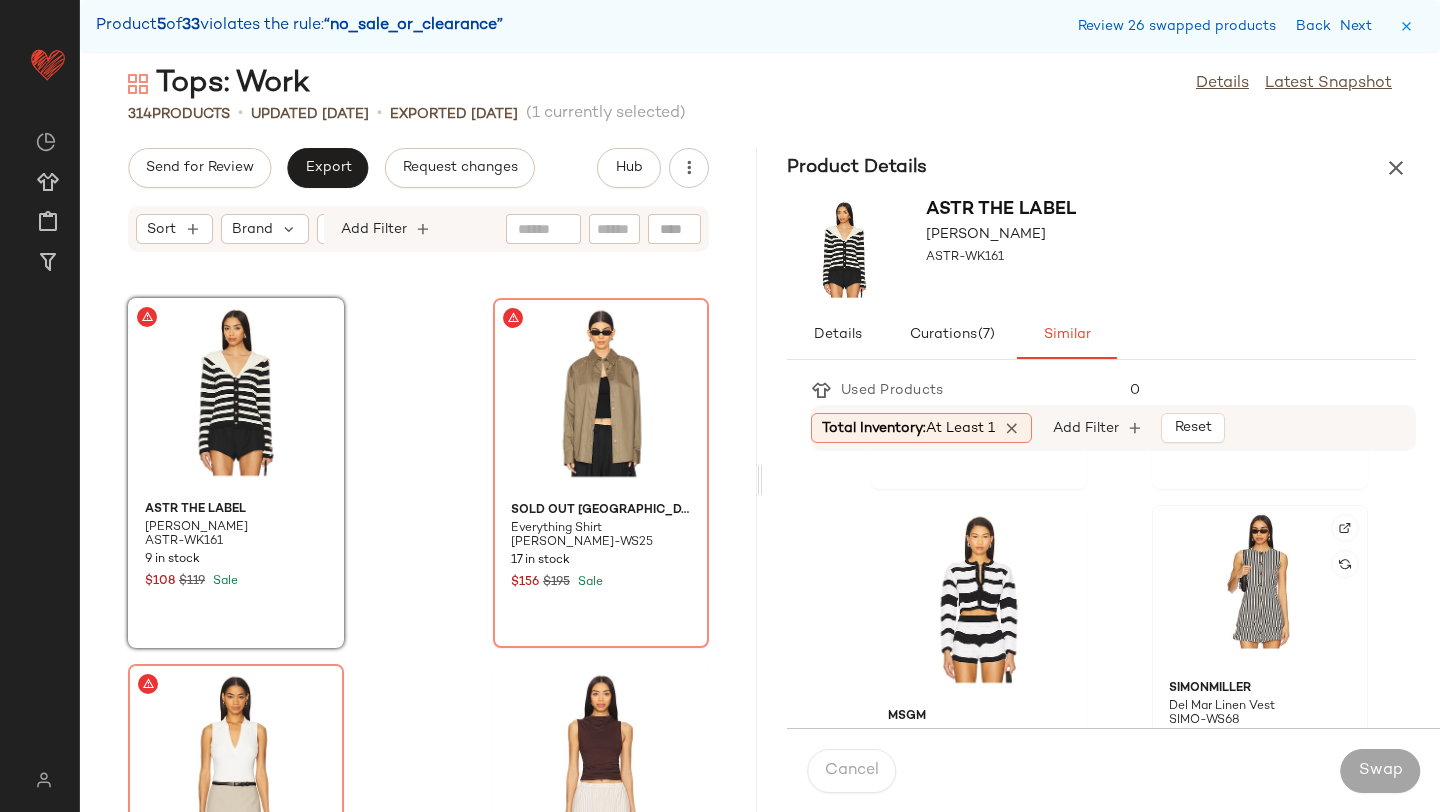 click 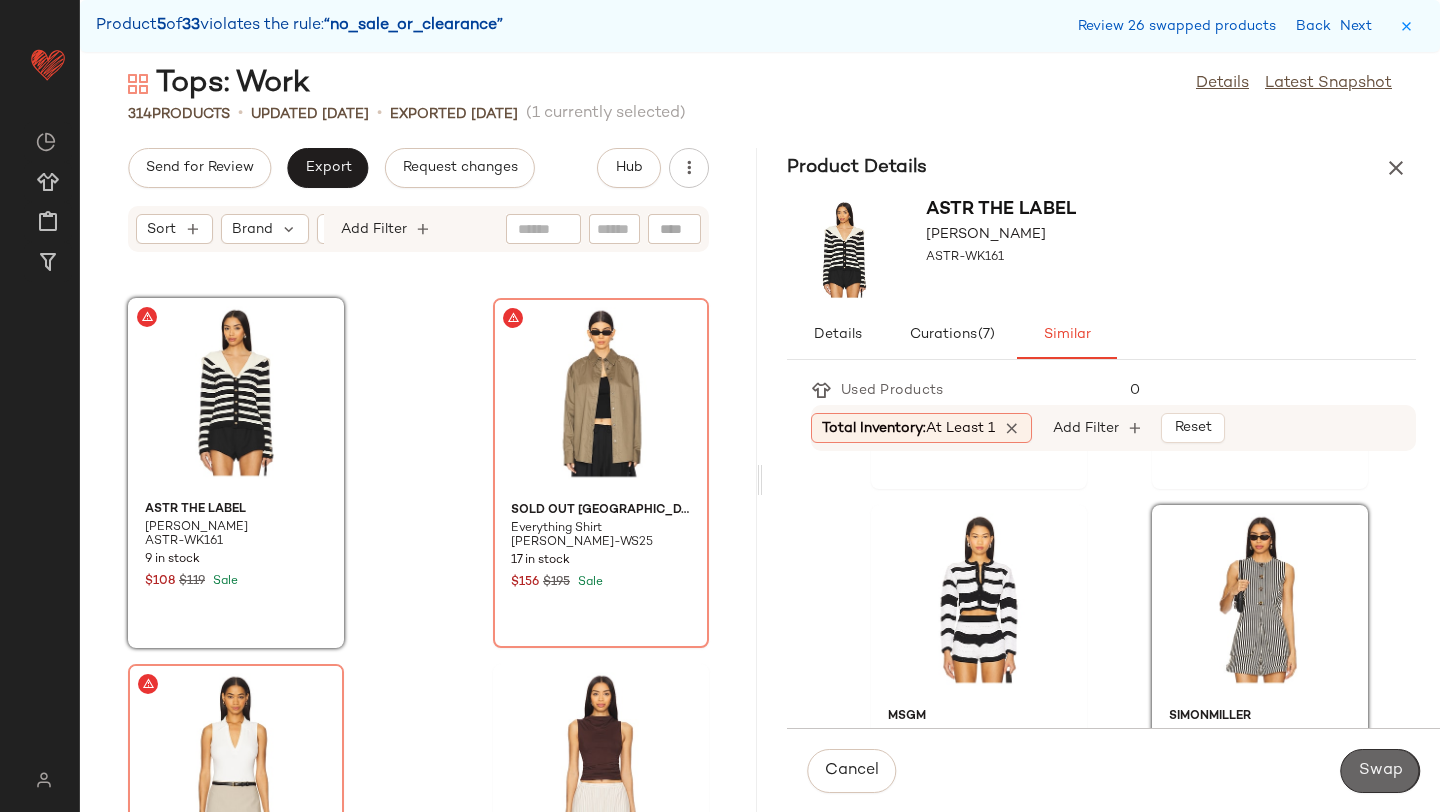 click on "Swap" 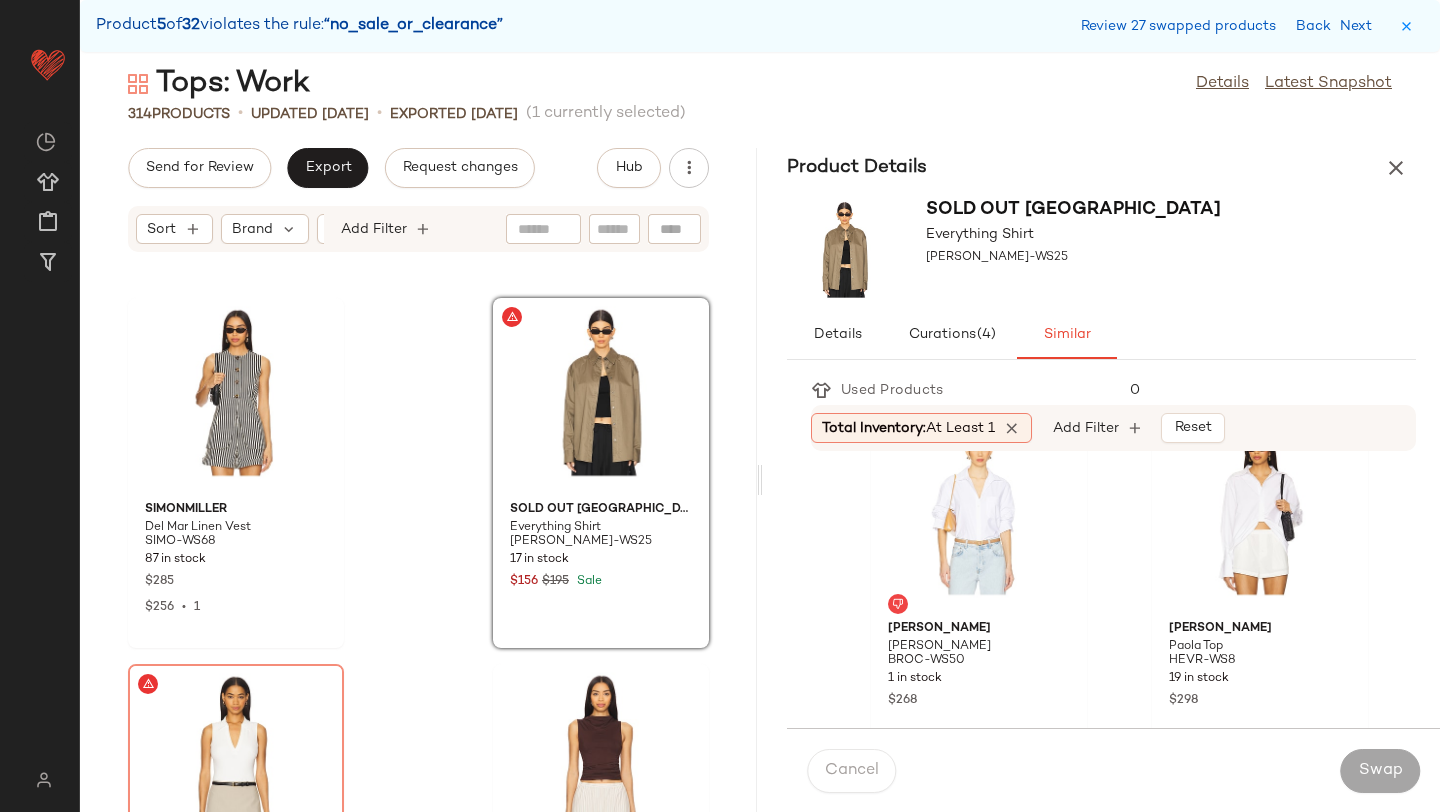 scroll, scrollTop: 3776, scrollLeft: 0, axis: vertical 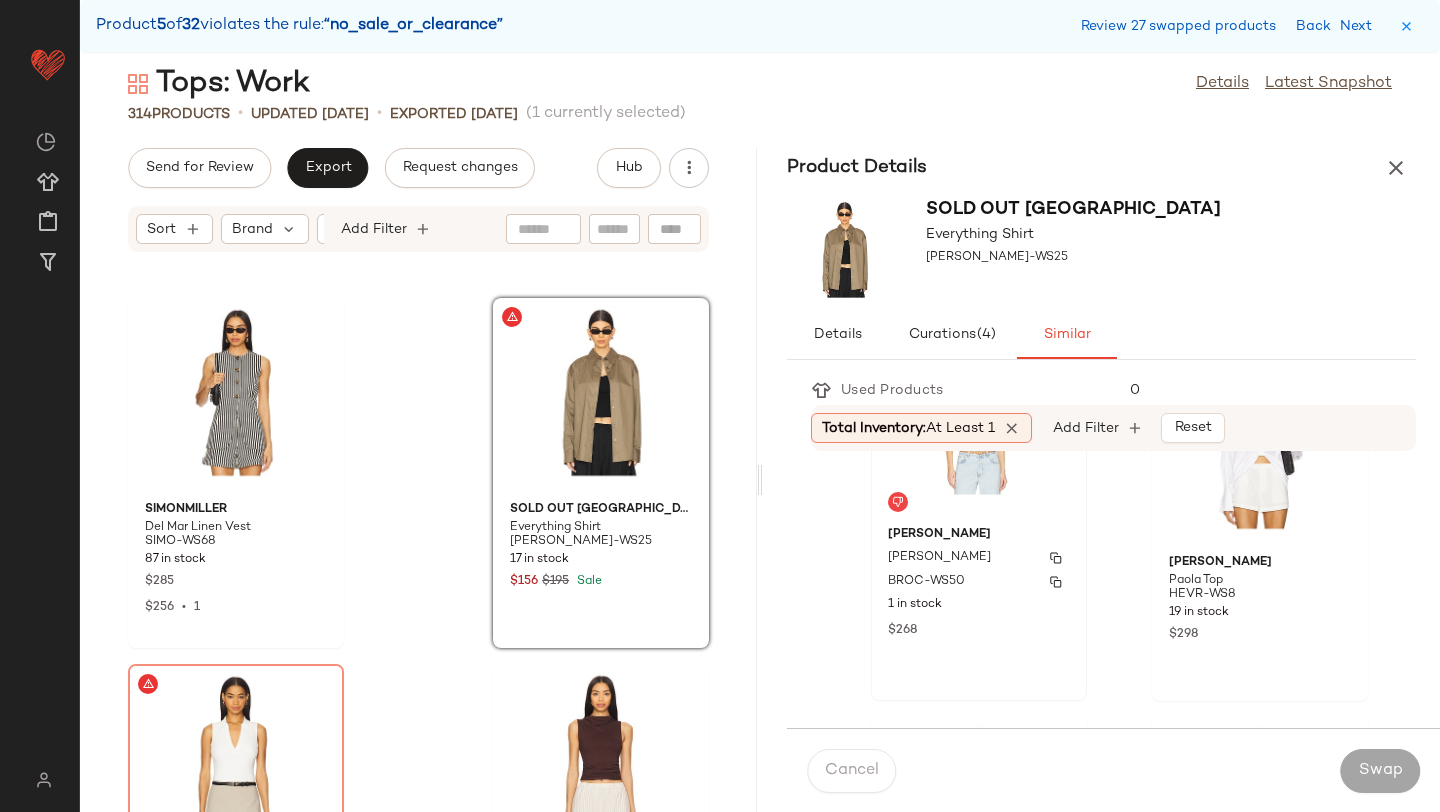 click on "[PERSON_NAME]" at bounding box center [979, 558] 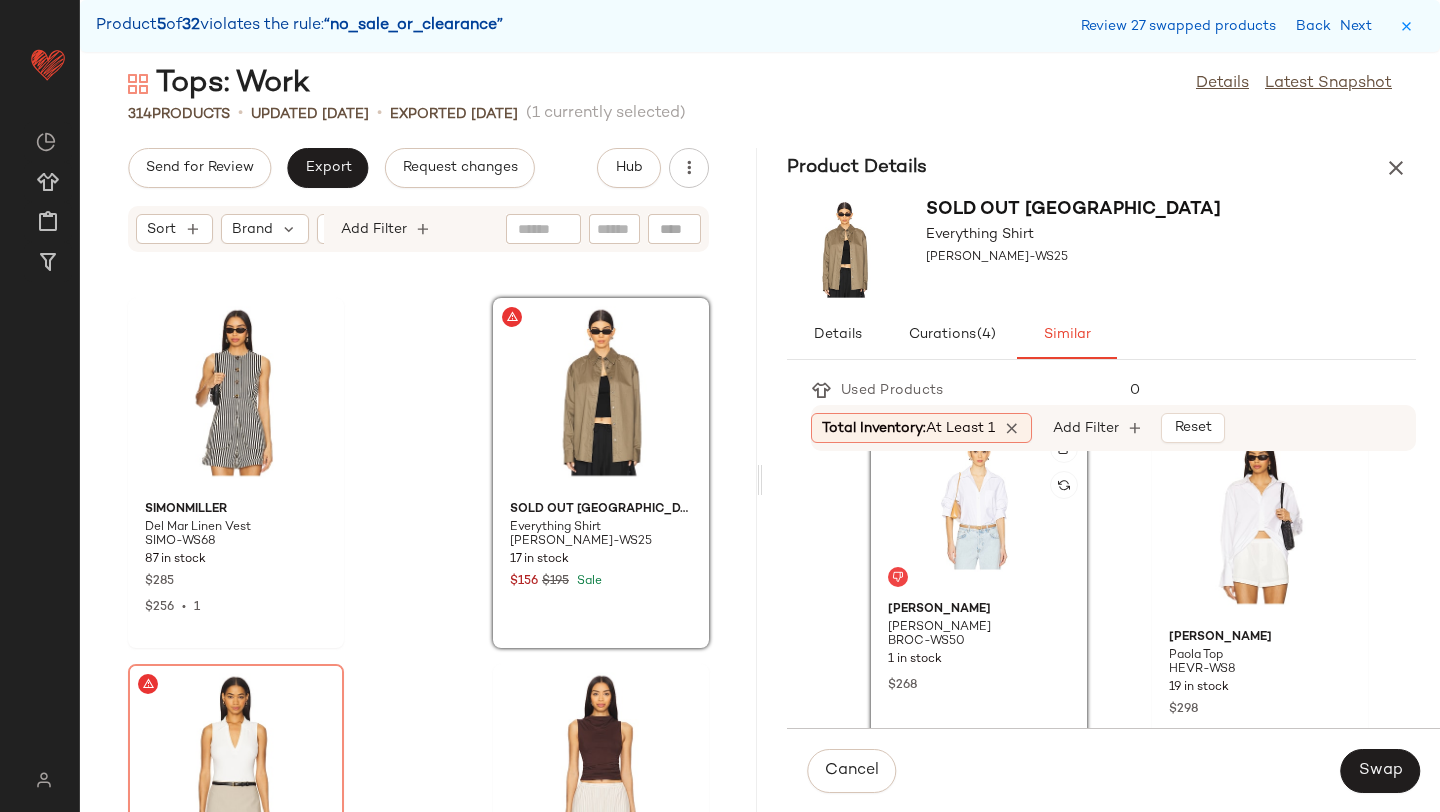 scroll, scrollTop: 4050, scrollLeft: 0, axis: vertical 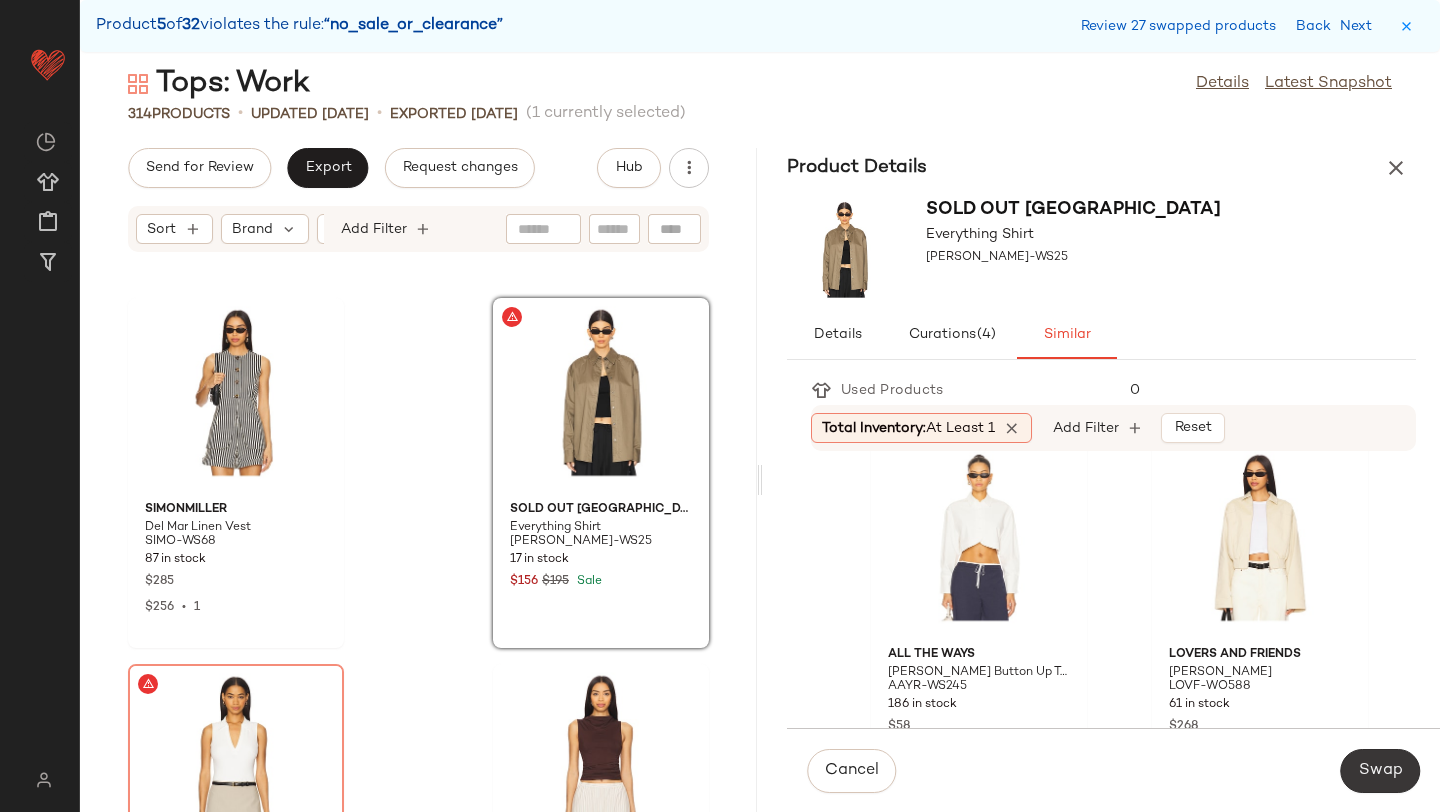 click on "Swap" 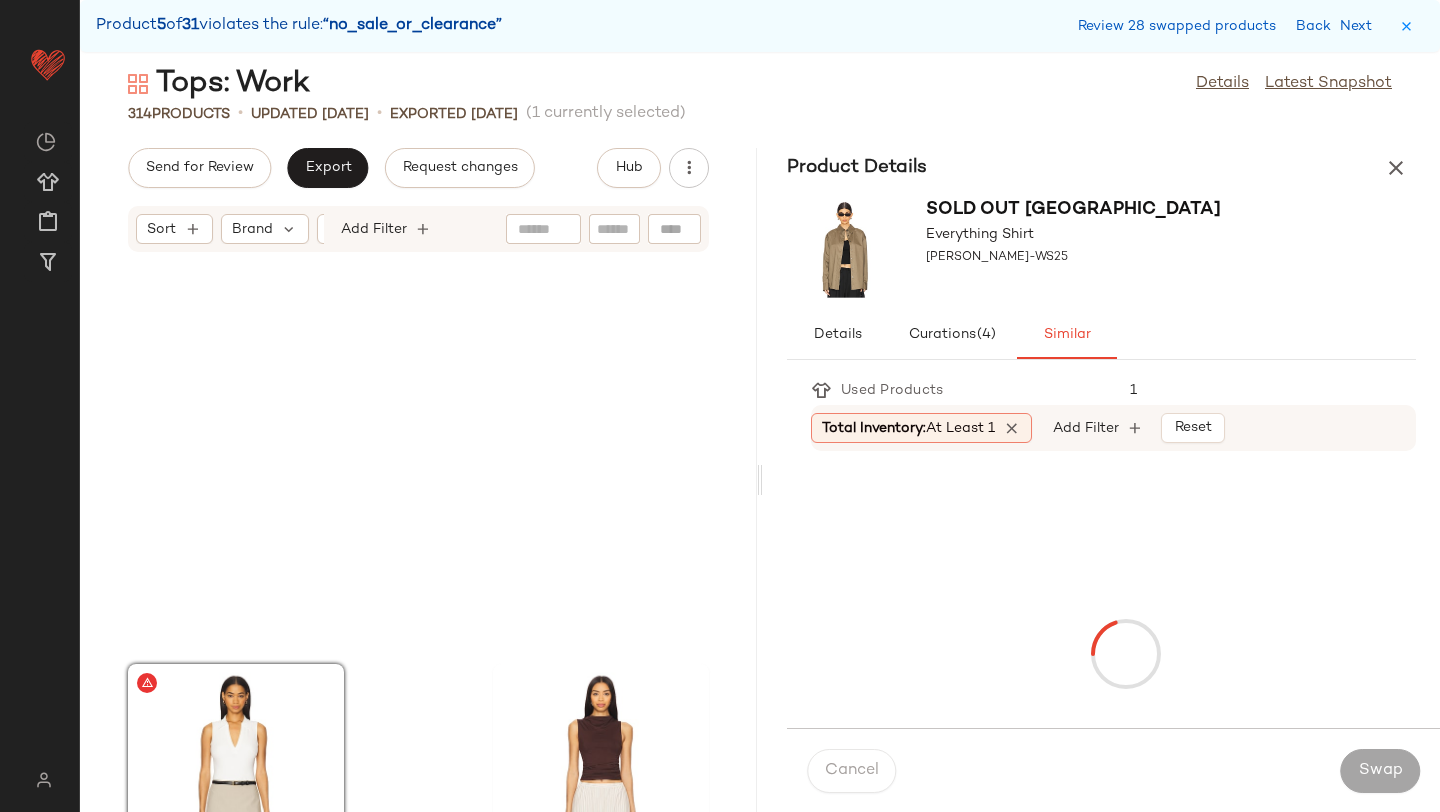 scroll, scrollTop: 34038, scrollLeft: 0, axis: vertical 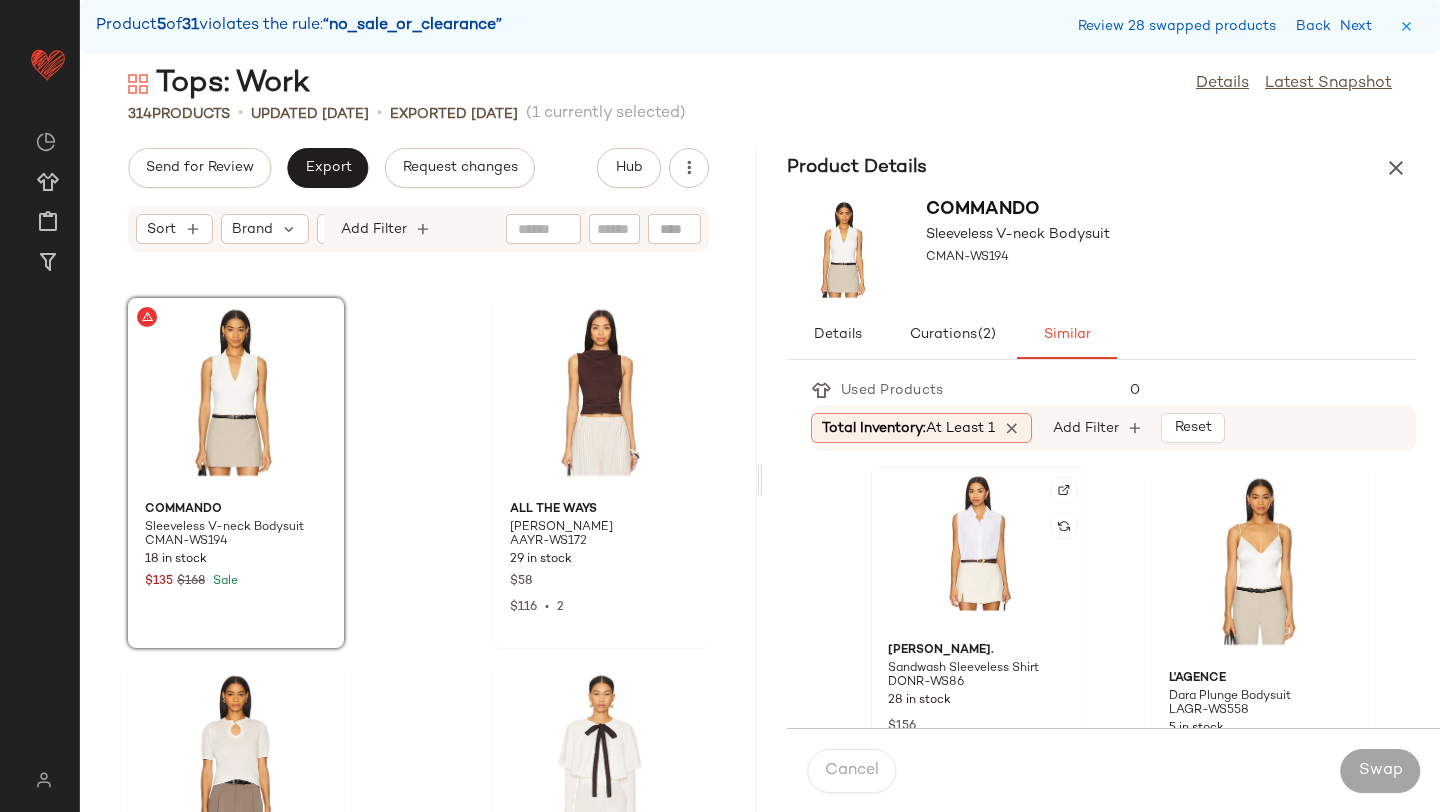 click 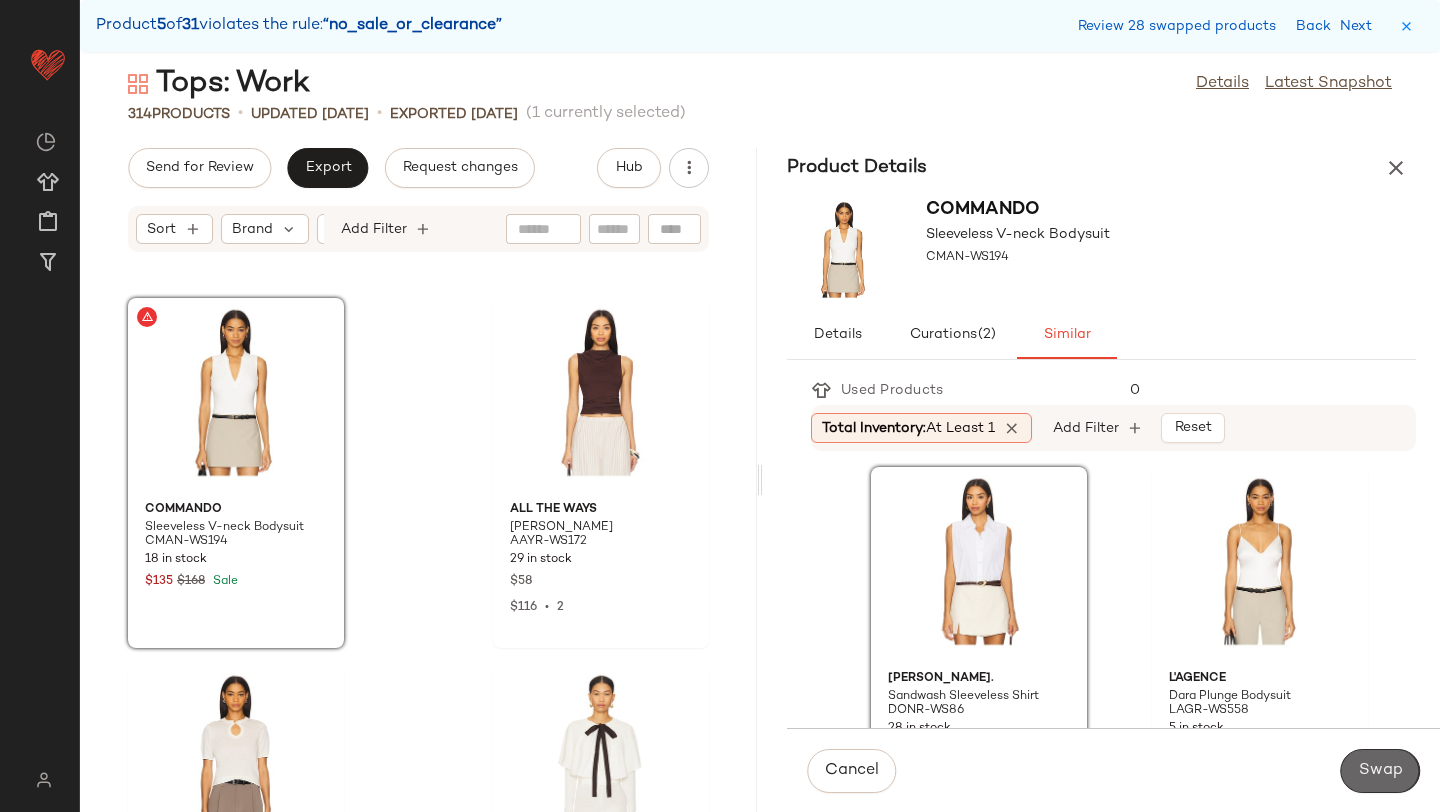 click on "Swap" at bounding box center (1380, 771) 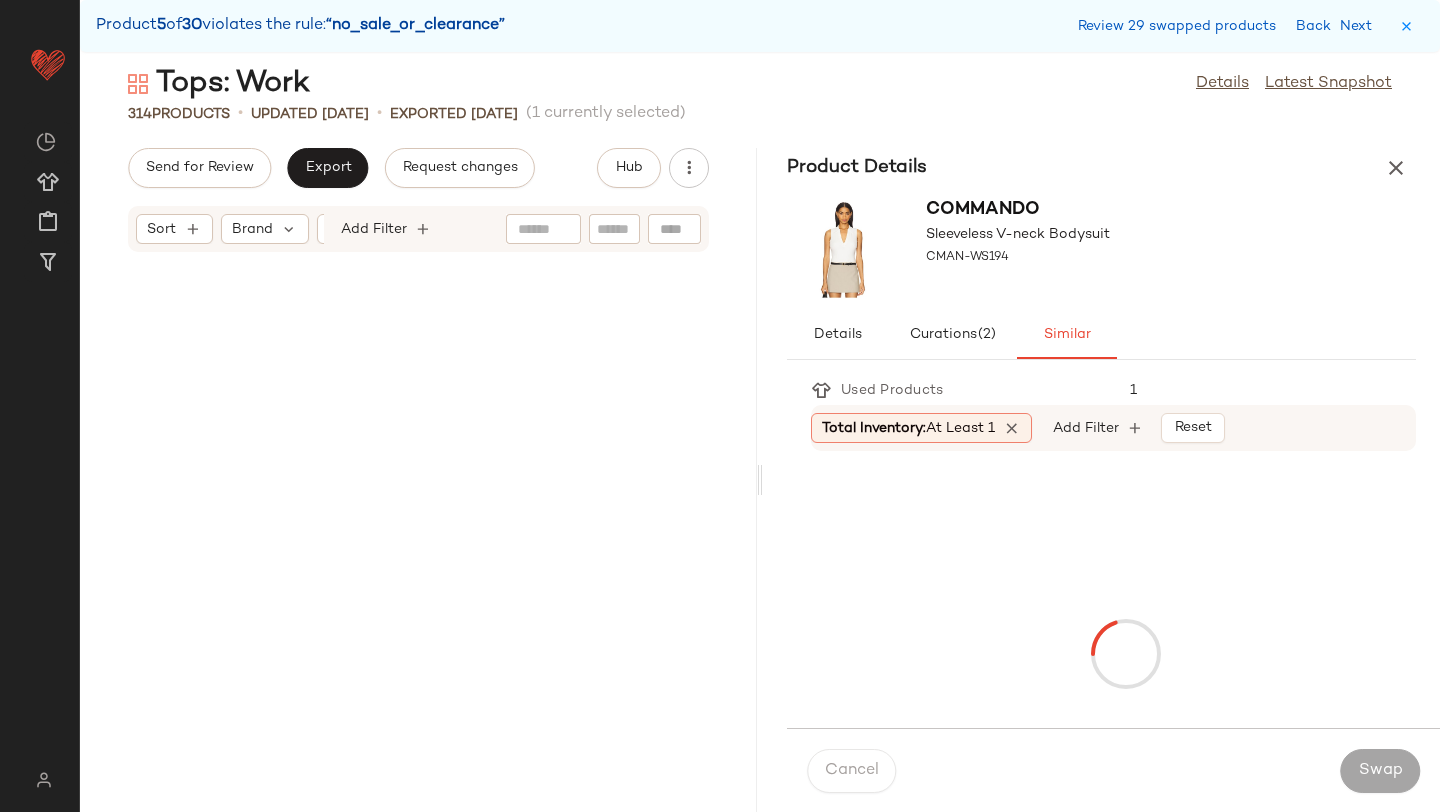 scroll, scrollTop: 34770, scrollLeft: 0, axis: vertical 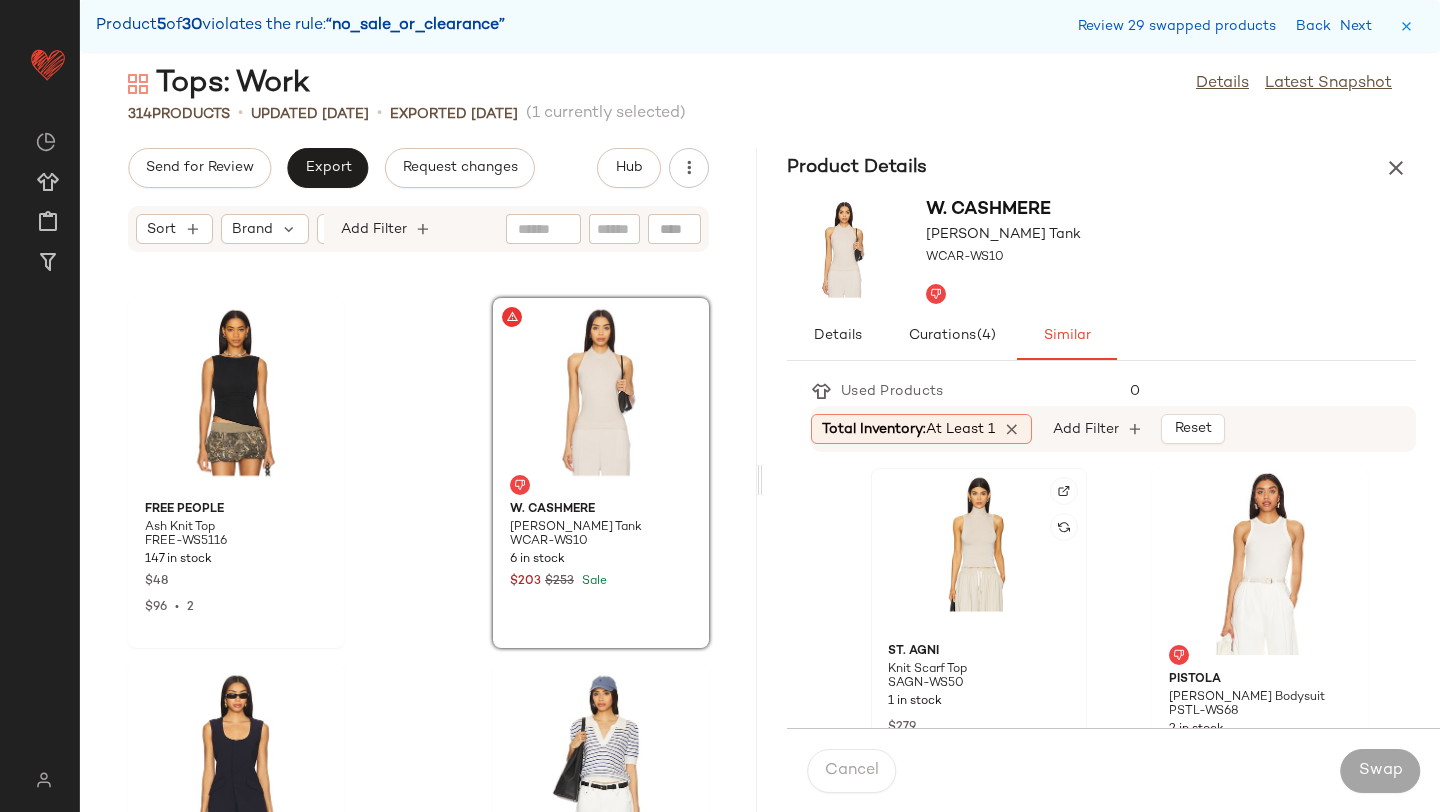 click 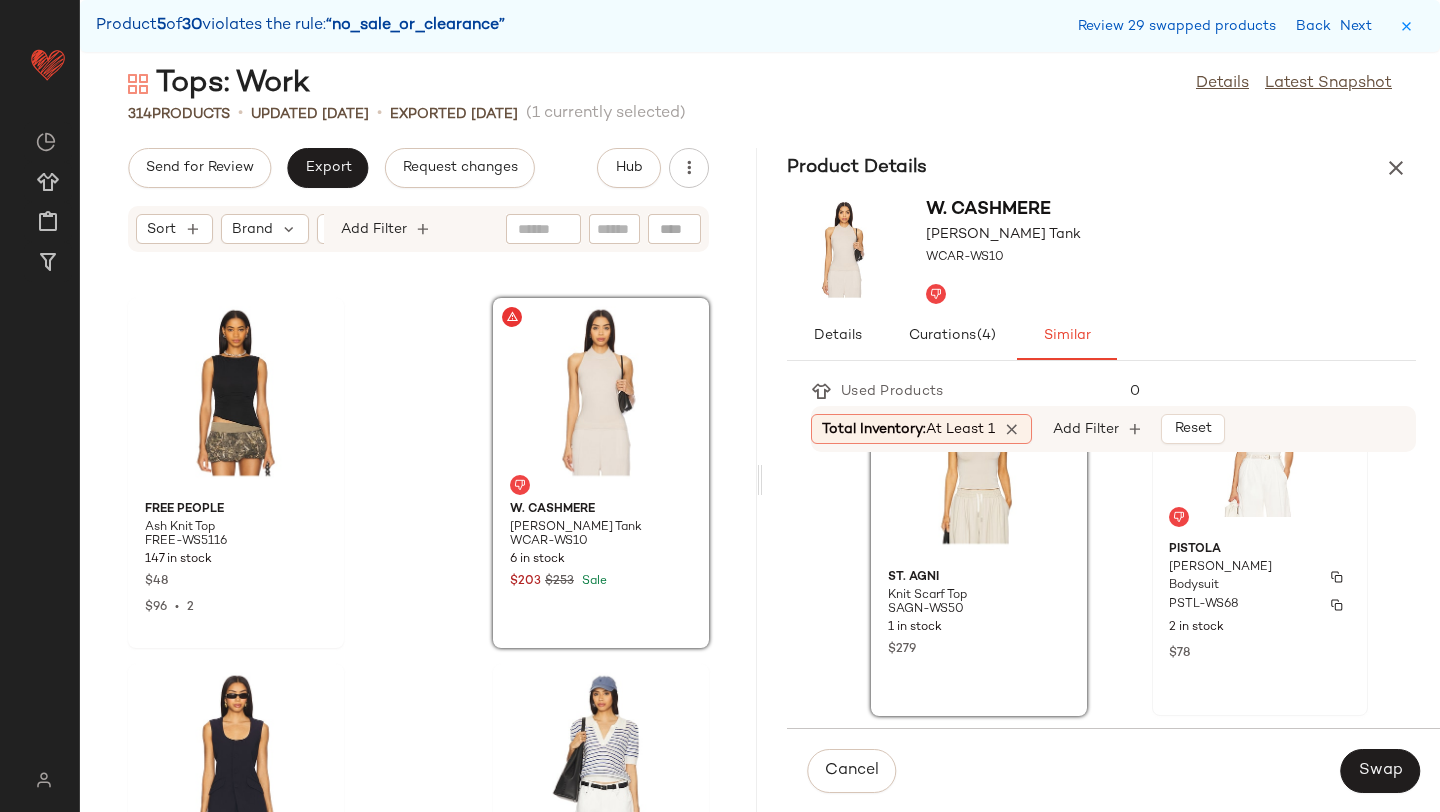 scroll, scrollTop: 379, scrollLeft: 0, axis: vertical 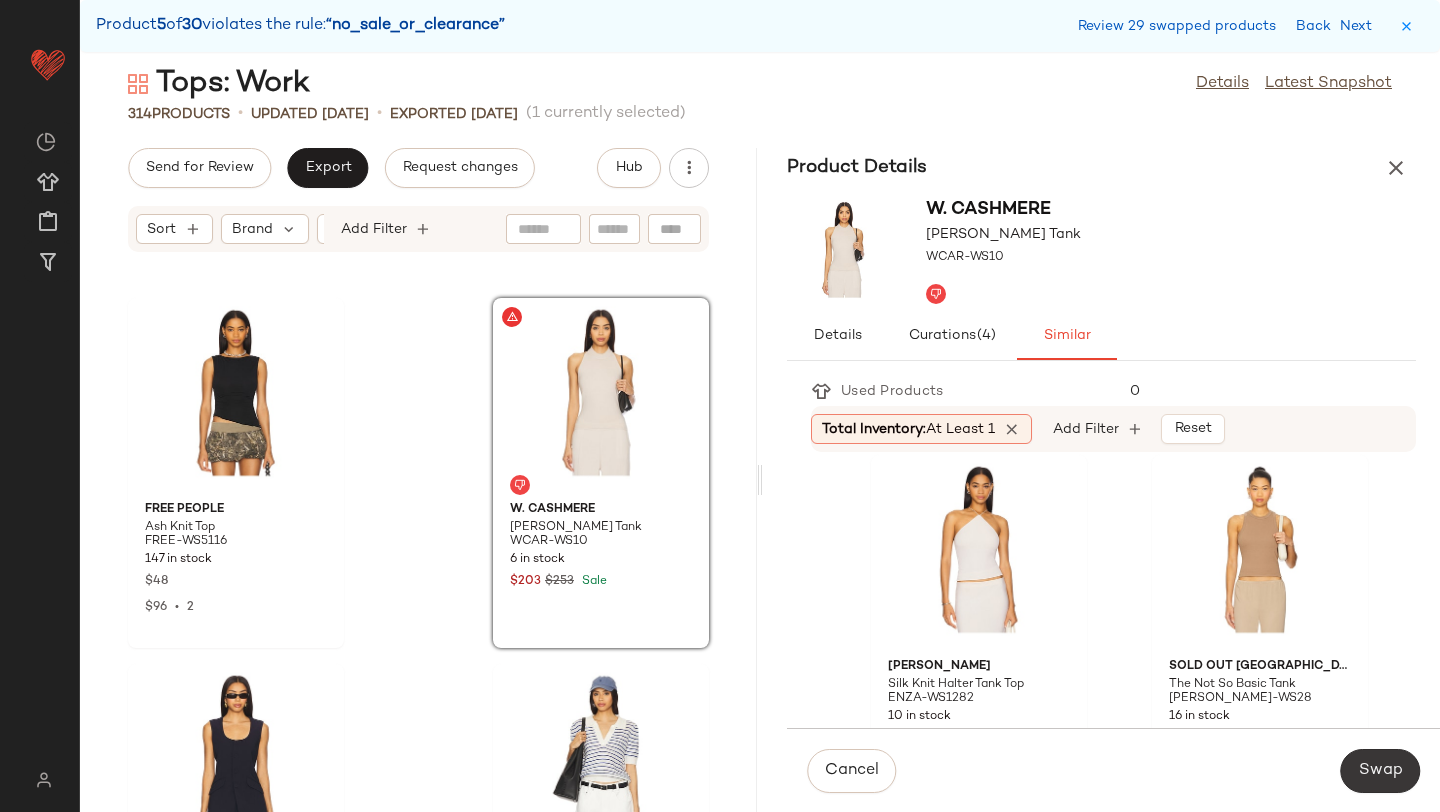 click on "Swap" 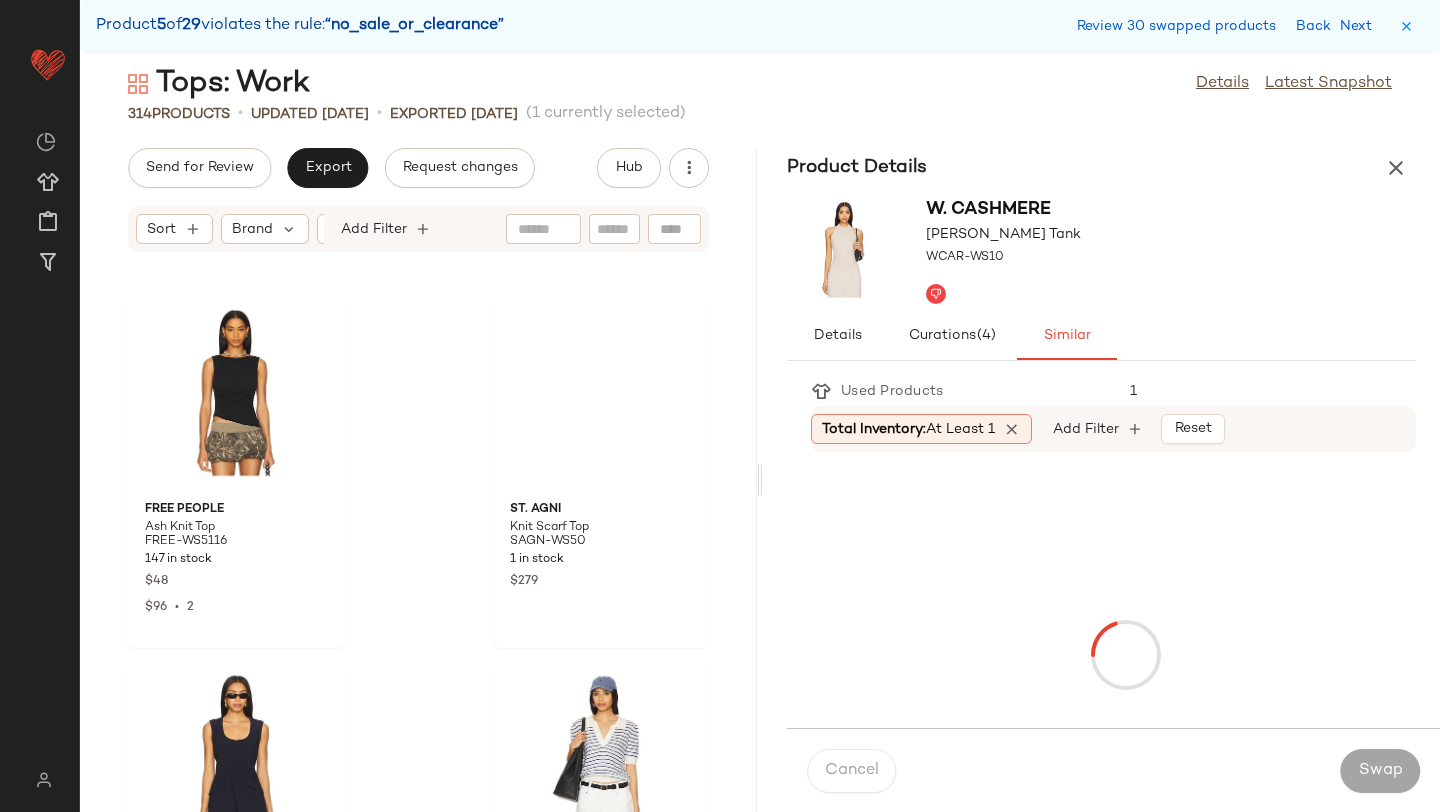 scroll, scrollTop: 35502, scrollLeft: 0, axis: vertical 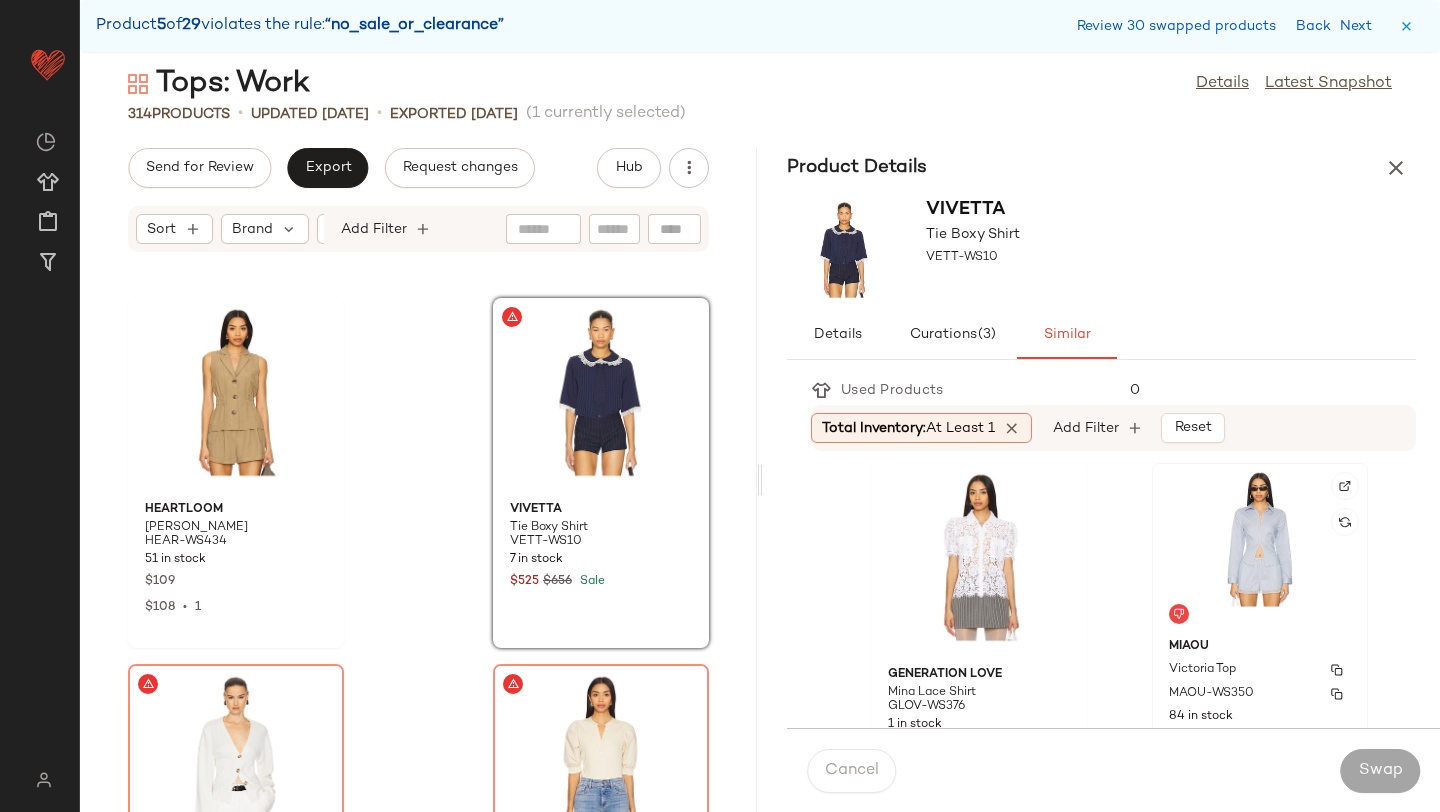 click on "Miaou Victoria Top MAOU-WS350 84 in stock $125" 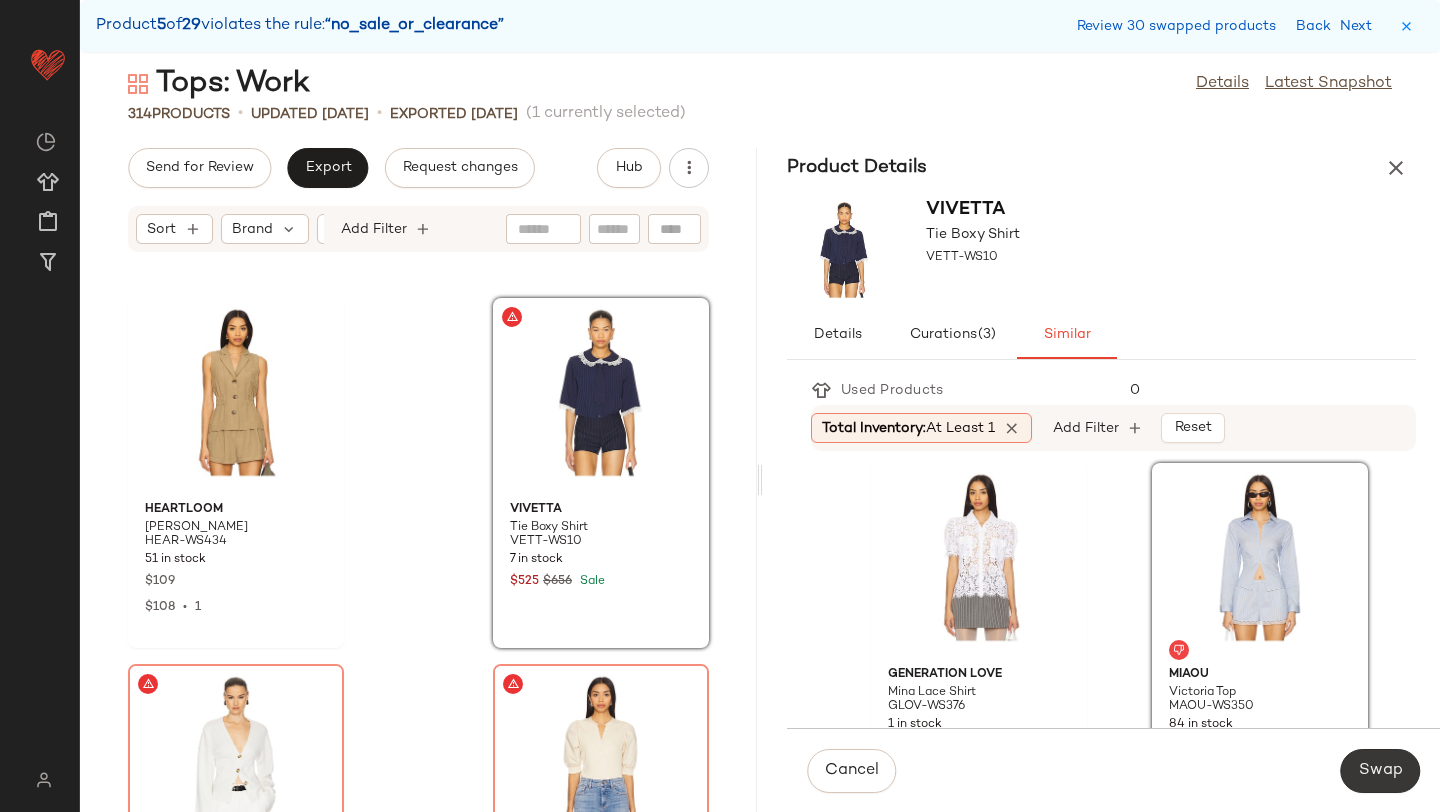 click on "Swap" 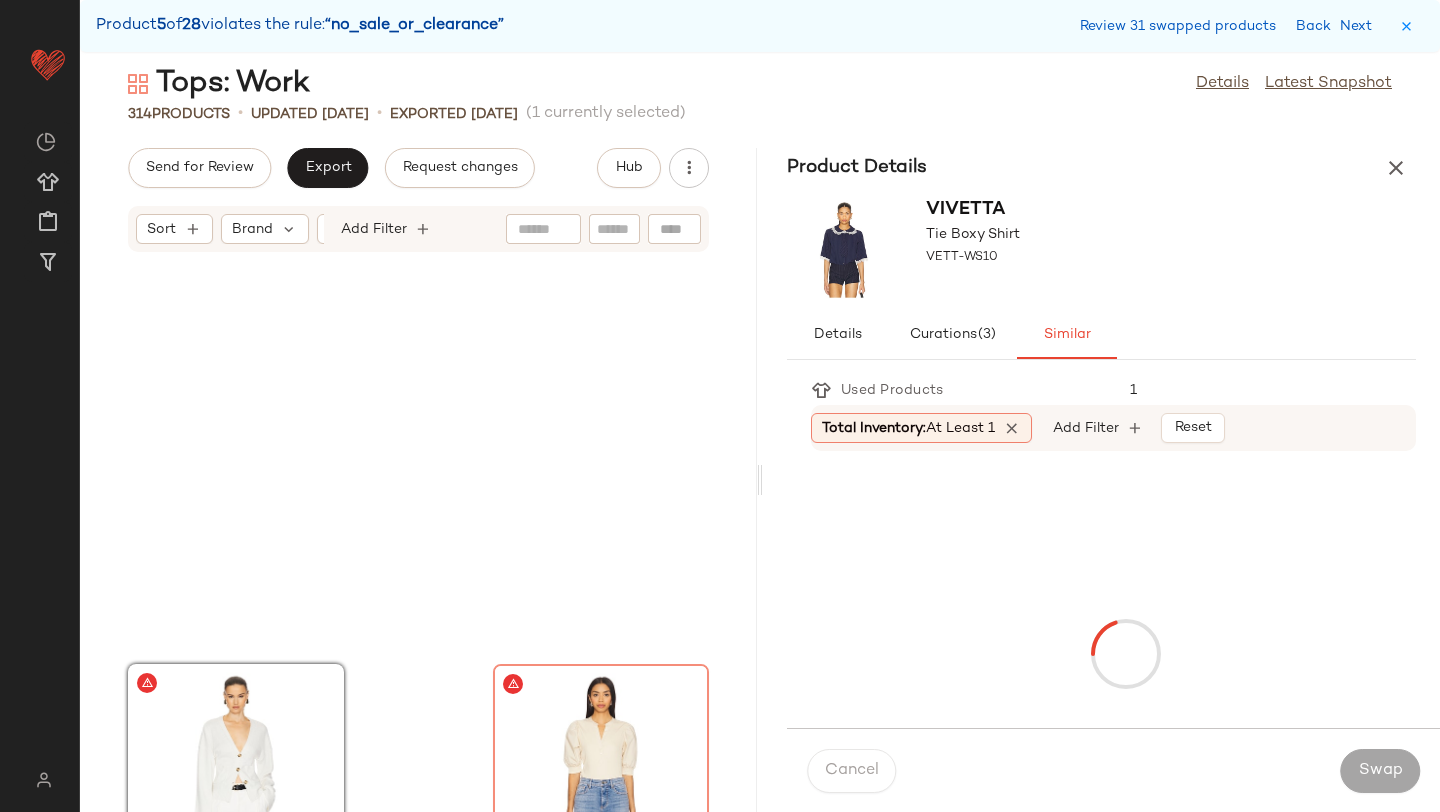 scroll, scrollTop: 35868, scrollLeft: 0, axis: vertical 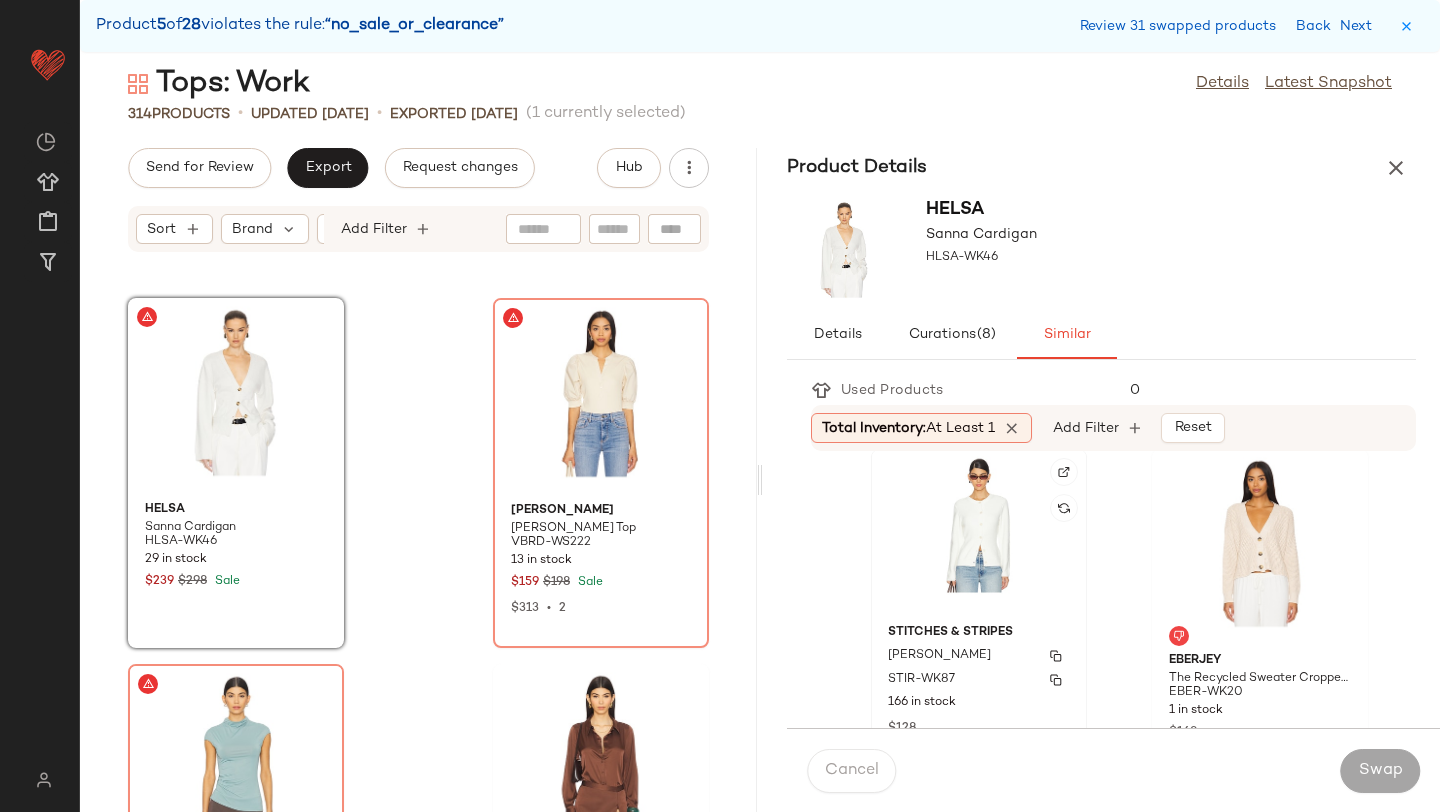 click on "Diana Cardigan" at bounding box center (979, 656) 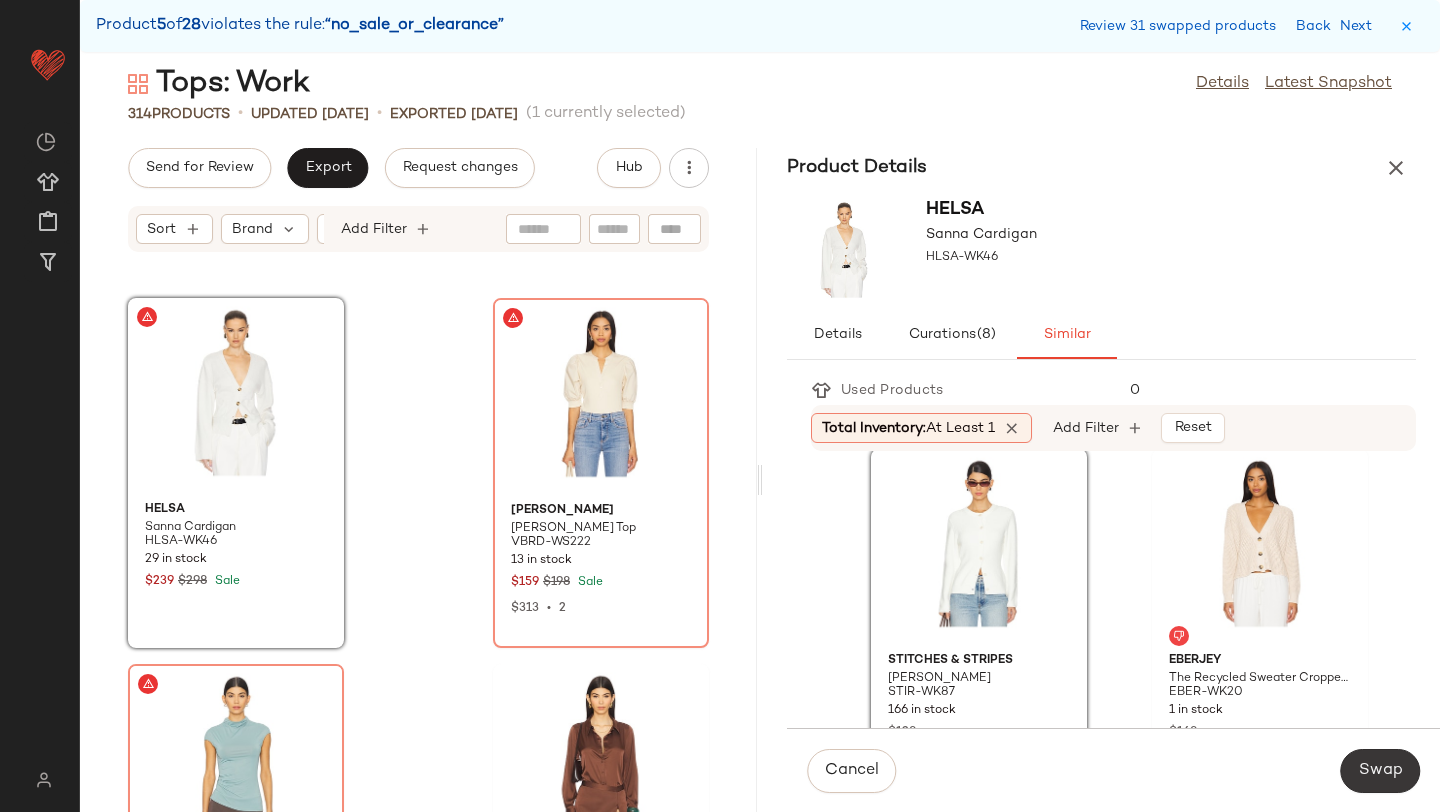 click on "Swap" 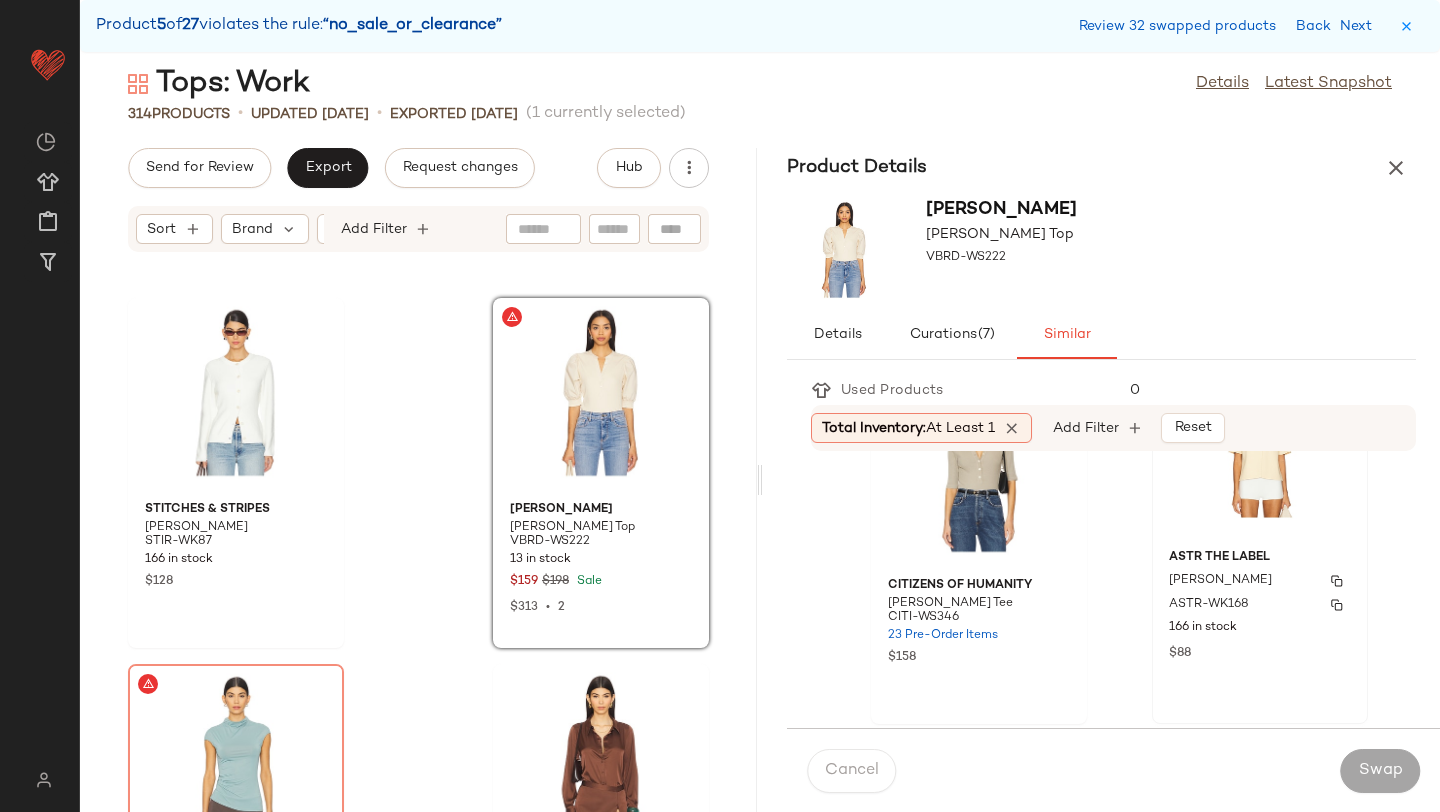 scroll, scrollTop: 94, scrollLeft: 0, axis: vertical 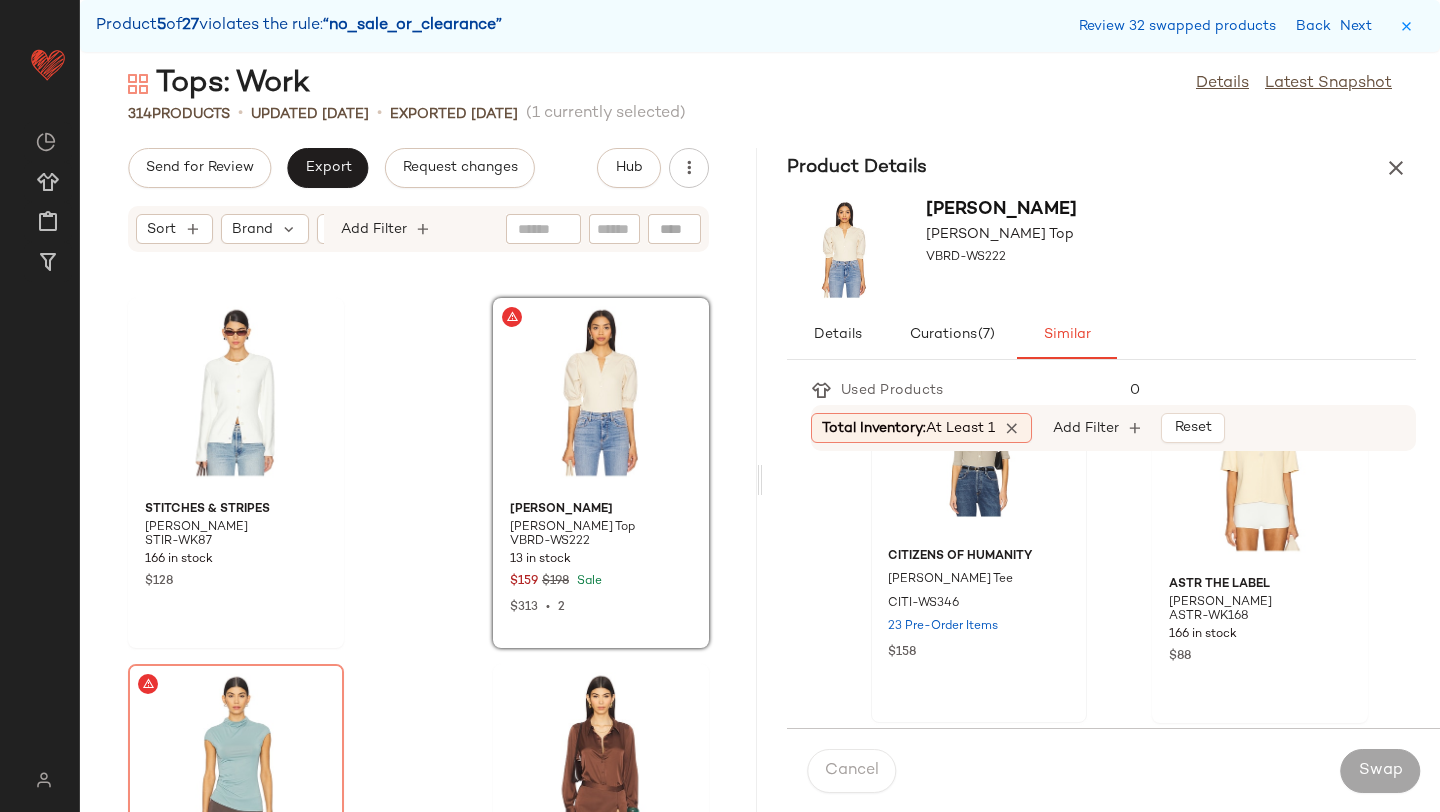 click on "Citizens of Humanity Nali Henley Tee CITI-WS346 23 Pre-Order Items $158" 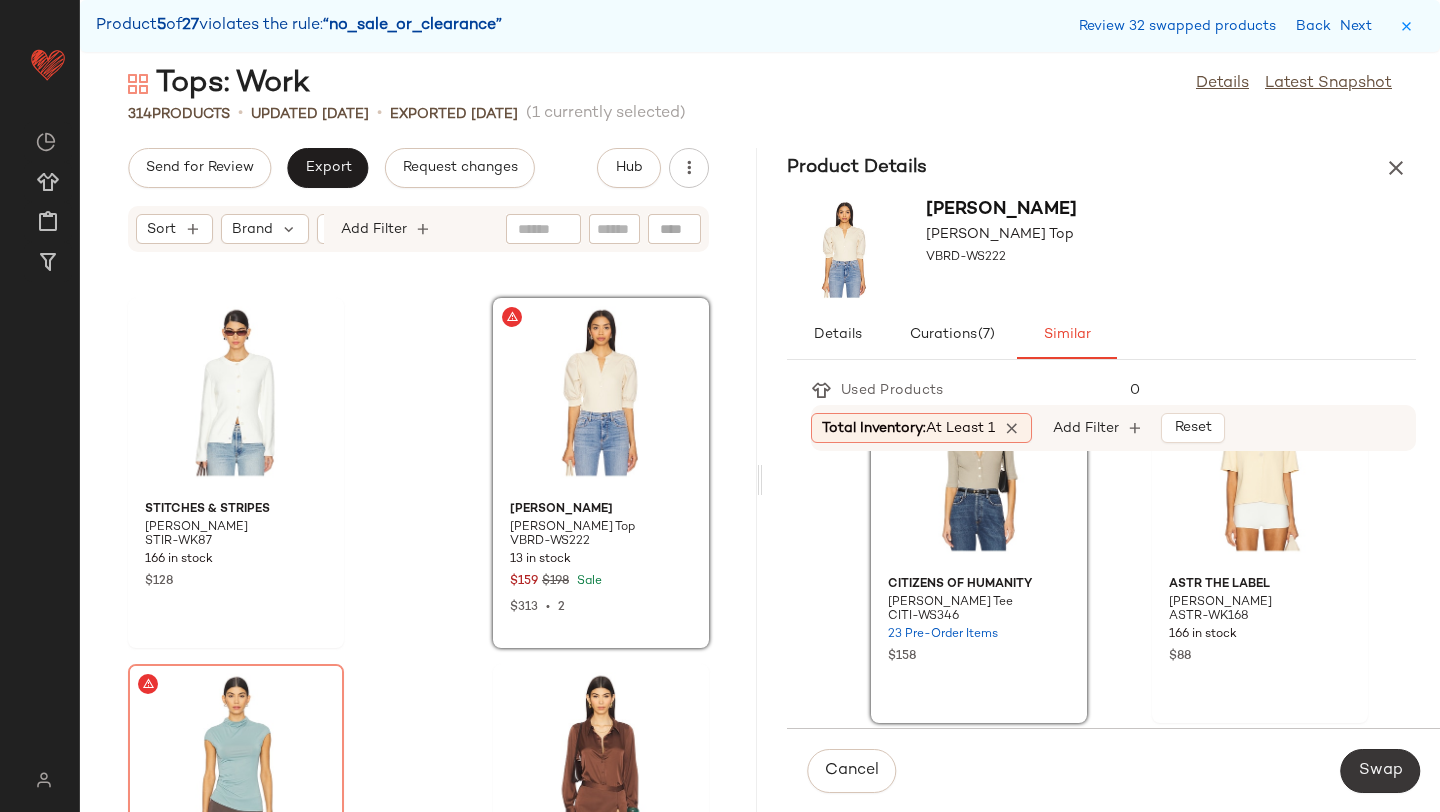 click on "Swap" 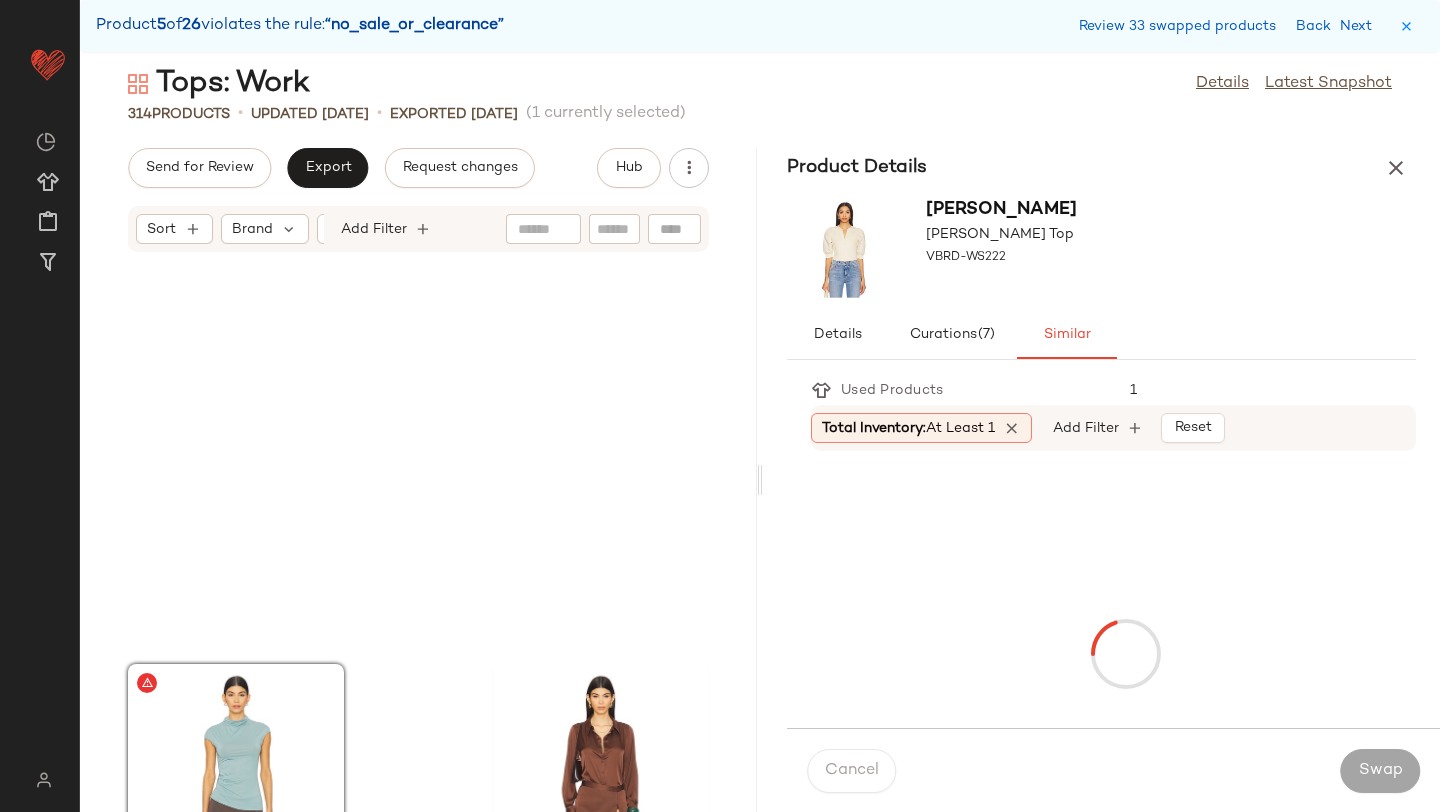 scroll, scrollTop: 36234, scrollLeft: 0, axis: vertical 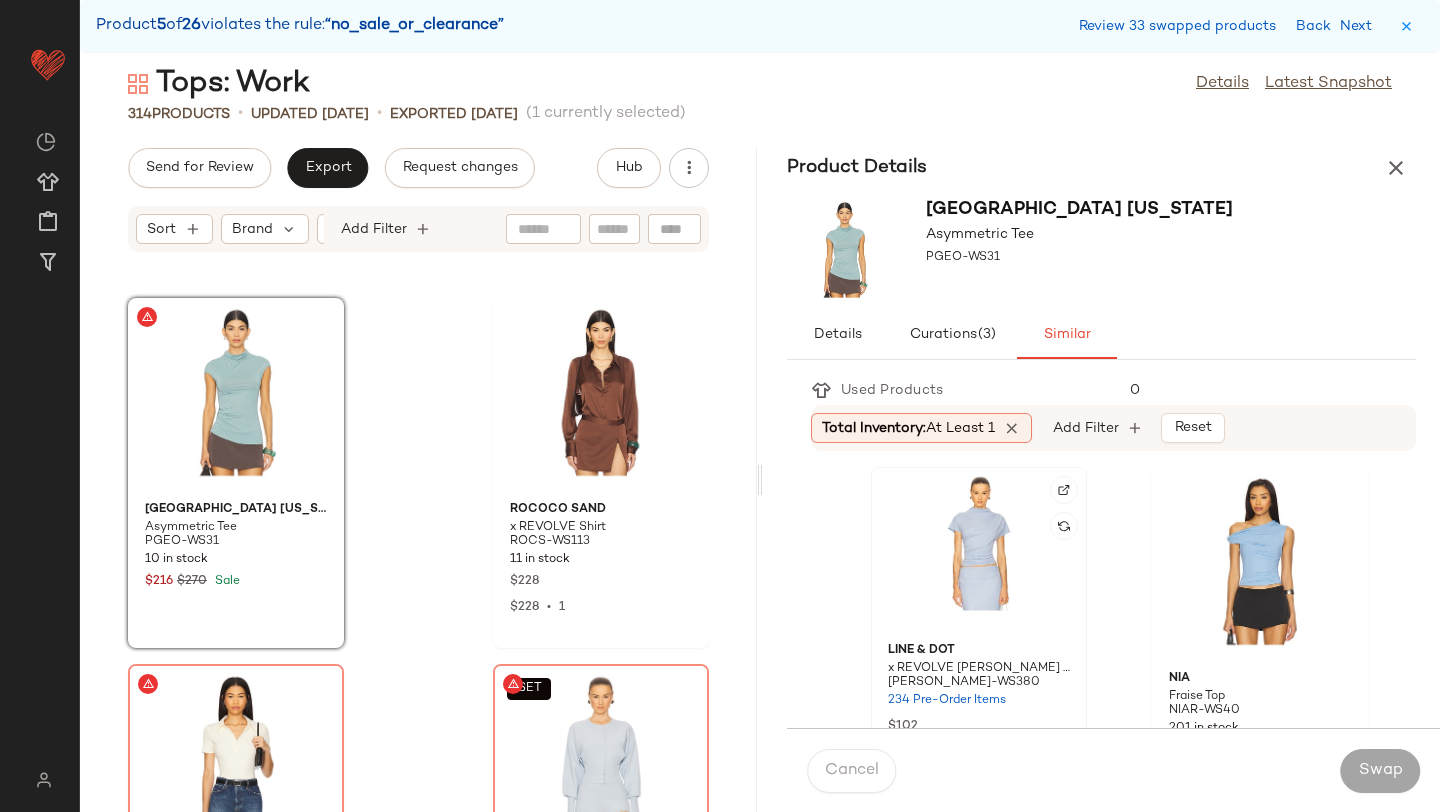 click 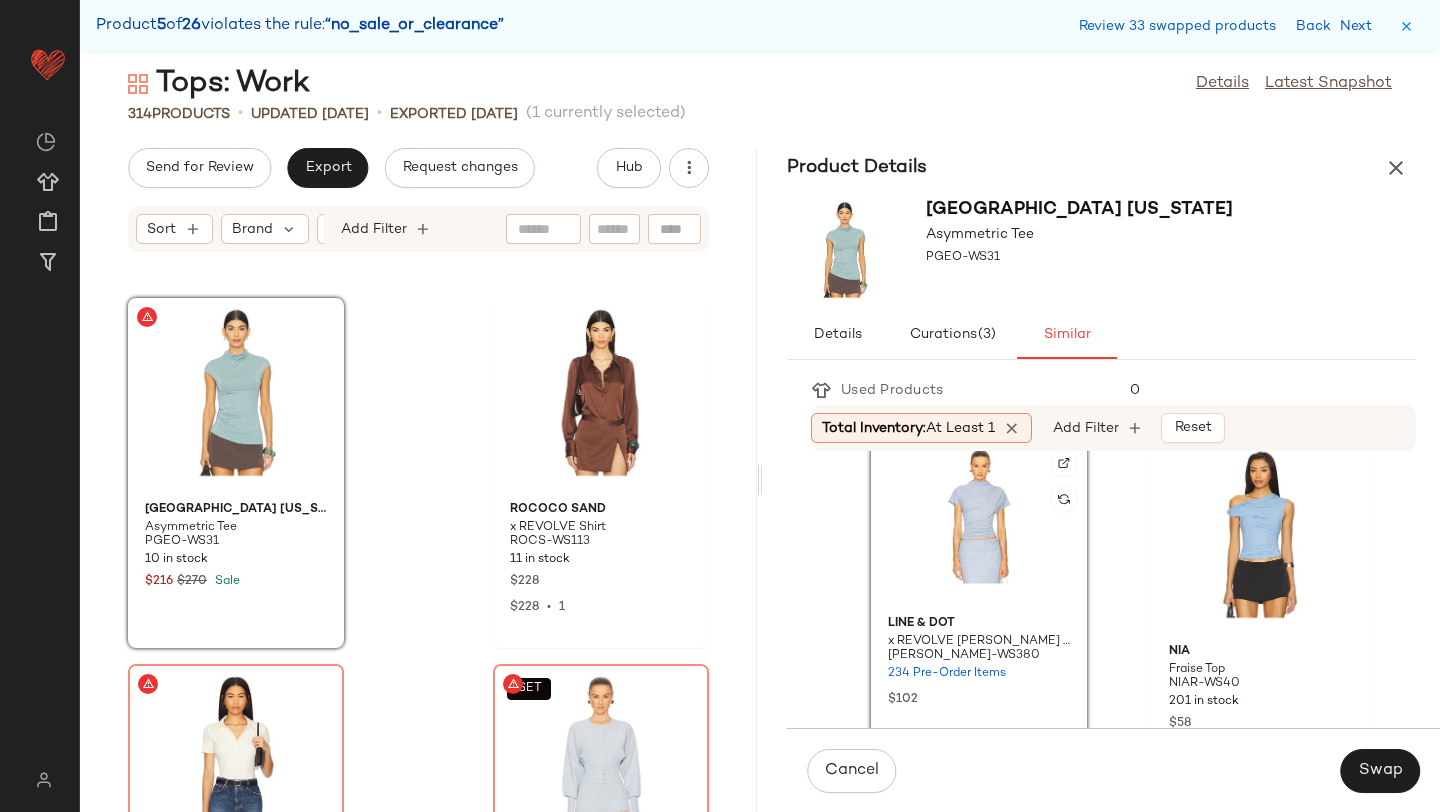 scroll, scrollTop: 15, scrollLeft: 0, axis: vertical 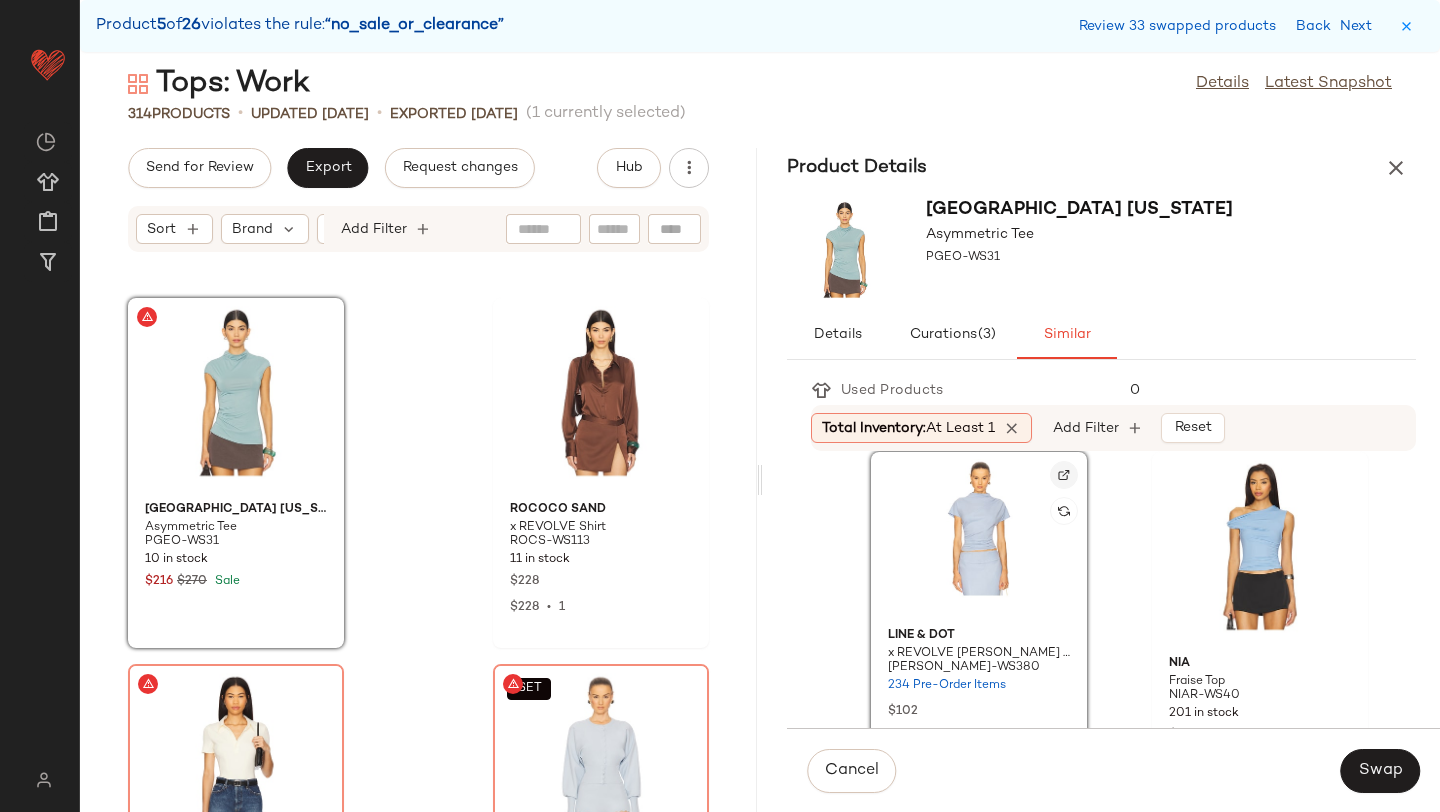 click 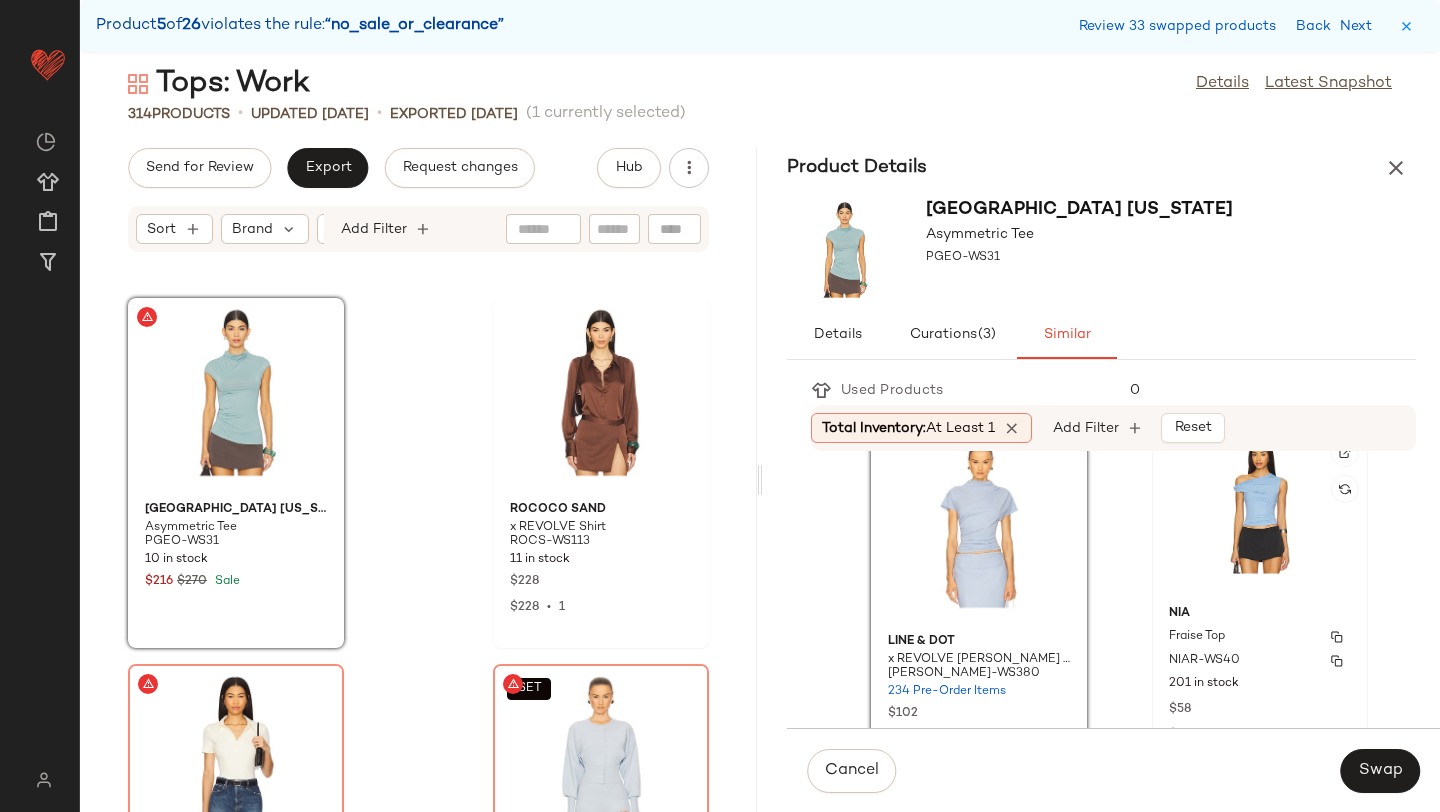 scroll, scrollTop: 27, scrollLeft: 0, axis: vertical 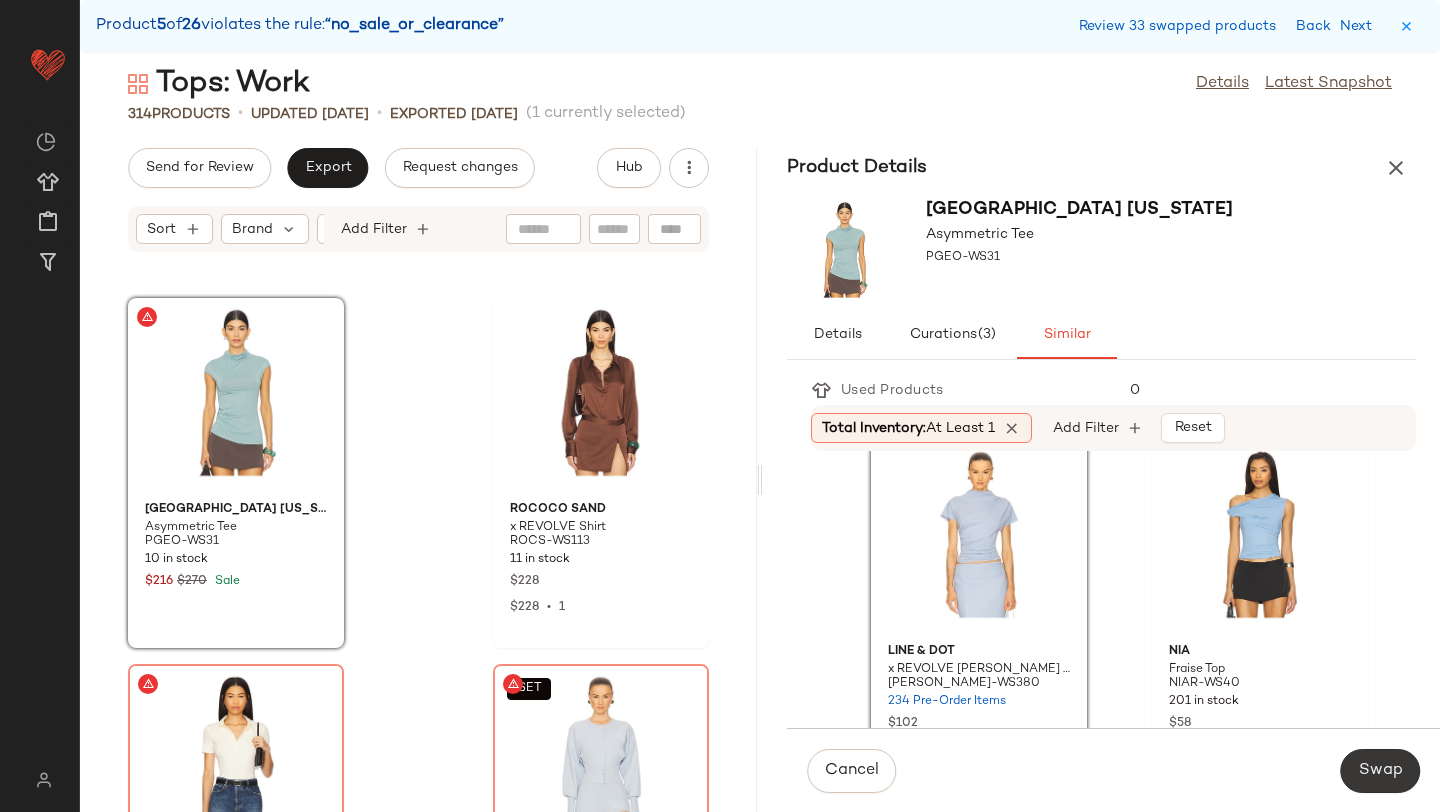 click on "Swap" at bounding box center [1380, 771] 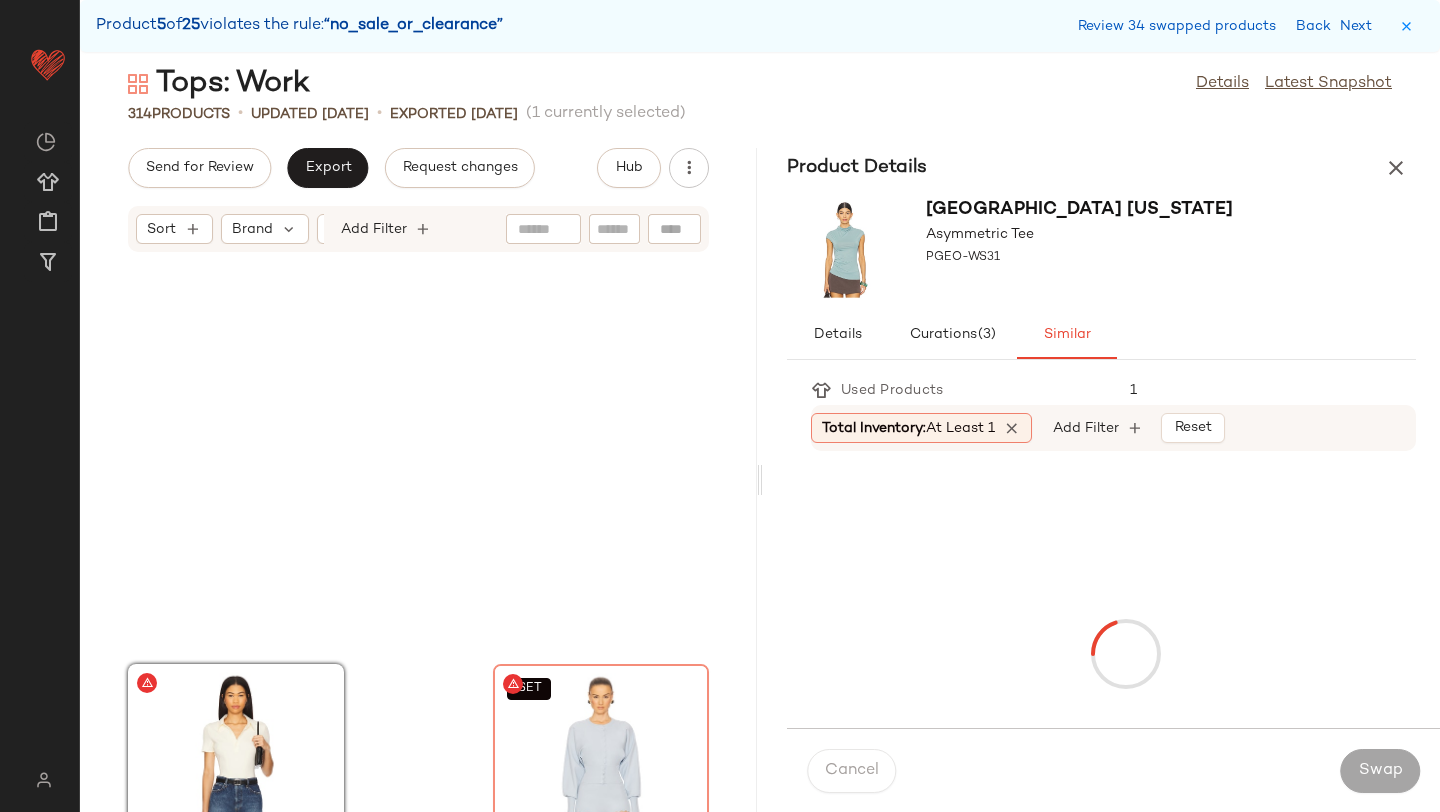 scroll, scrollTop: 36600, scrollLeft: 0, axis: vertical 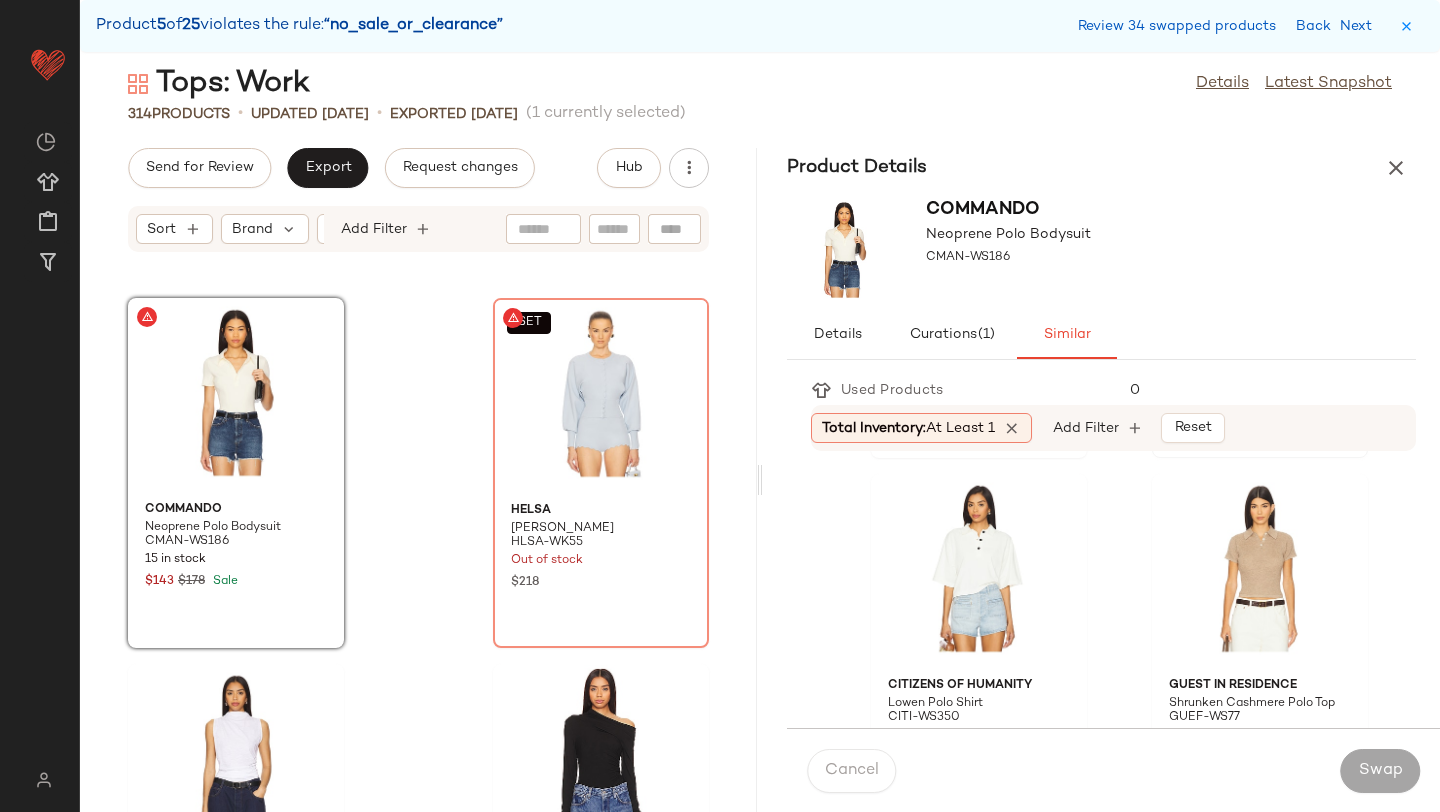 click 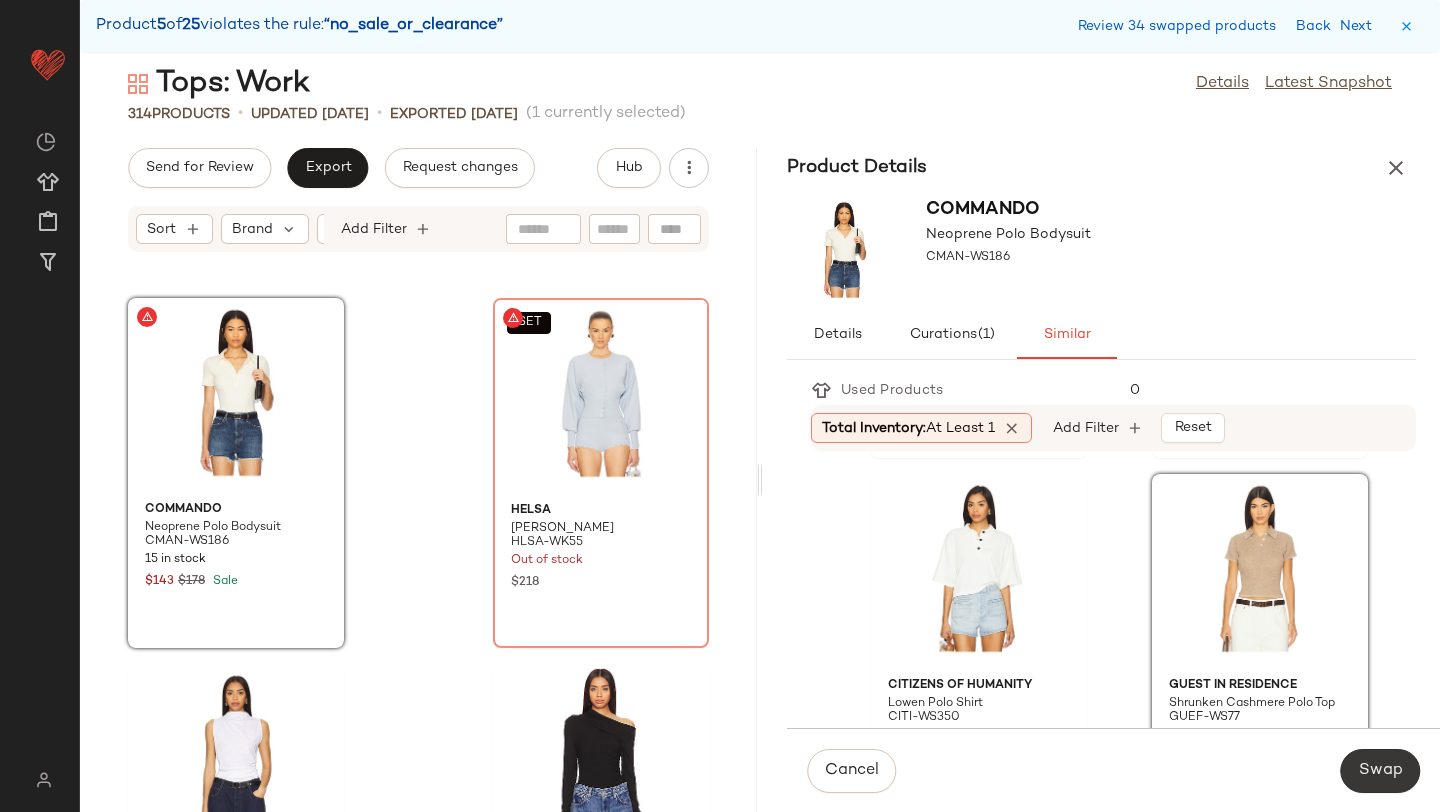 click on "Swap" 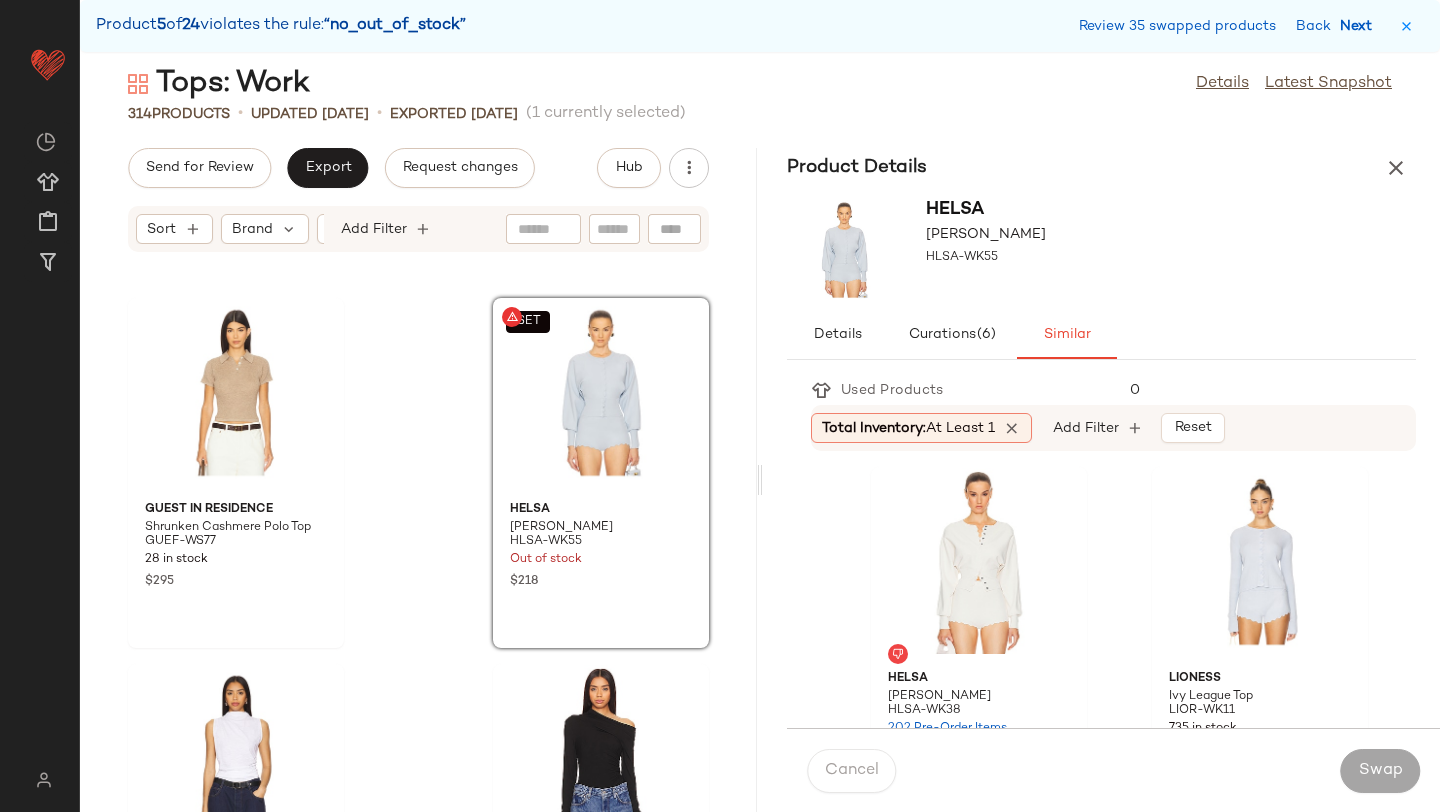 click on "Next" at bounding box center [1360, 26] 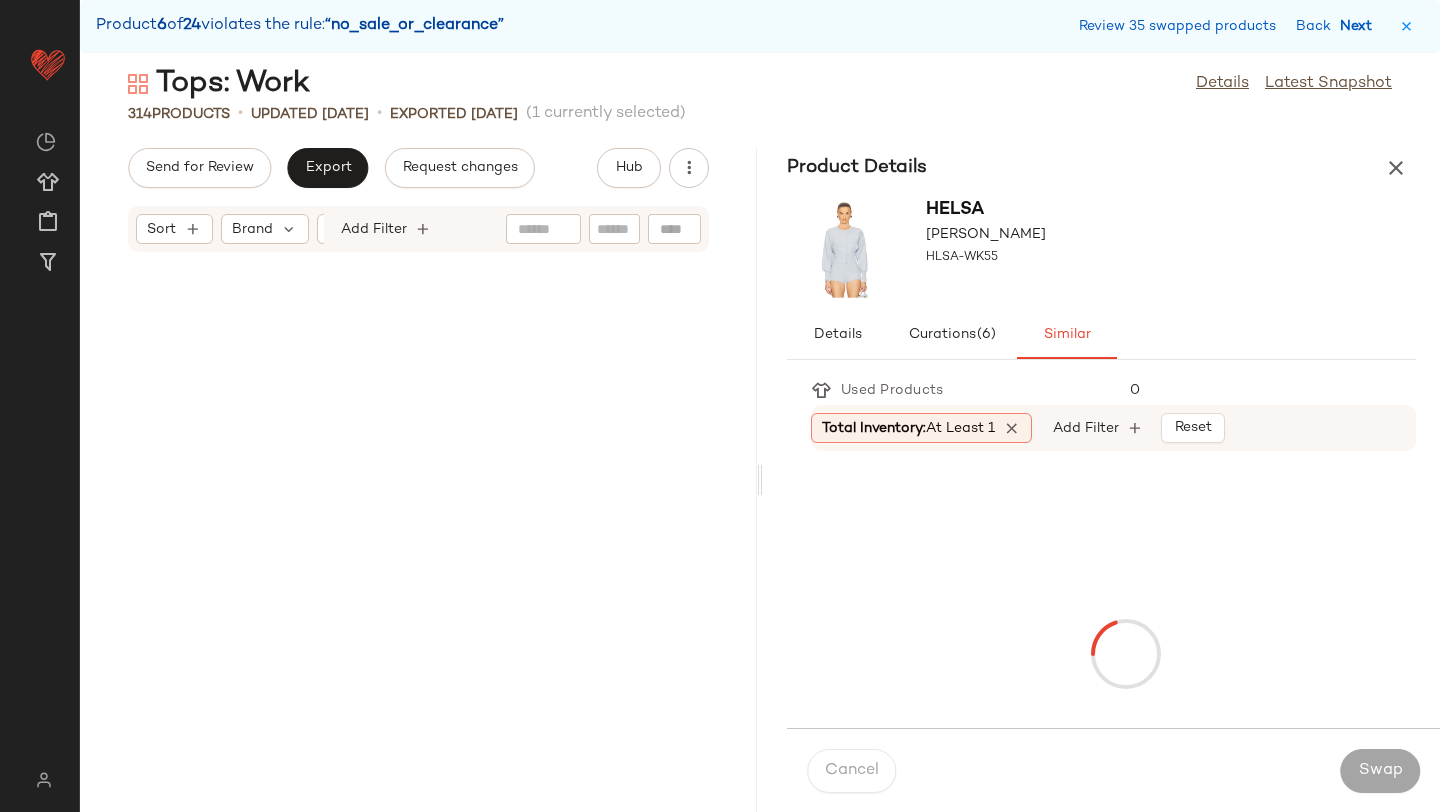 scroll, scrollTop: 39894, scrollLeft: 0, axis: vertical 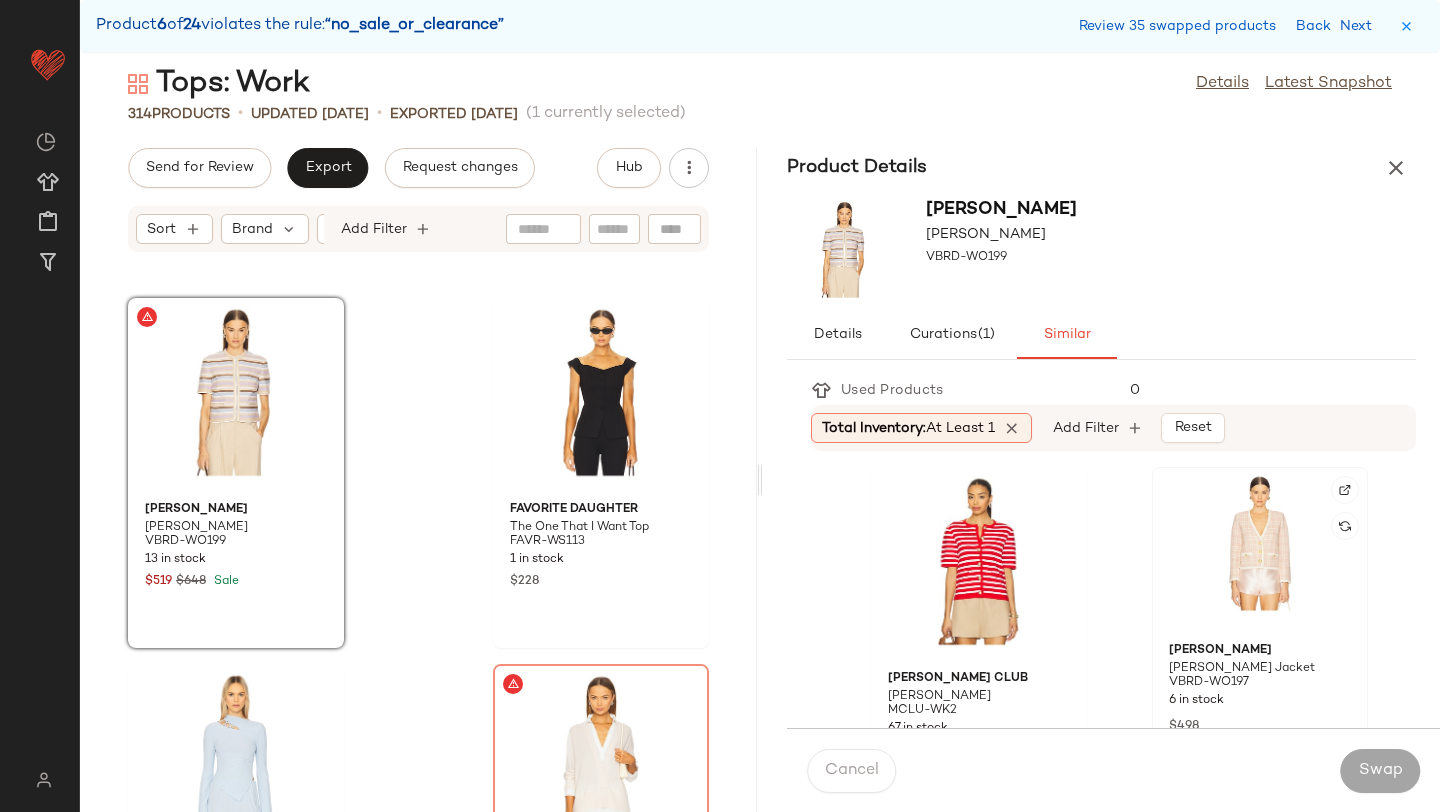 click 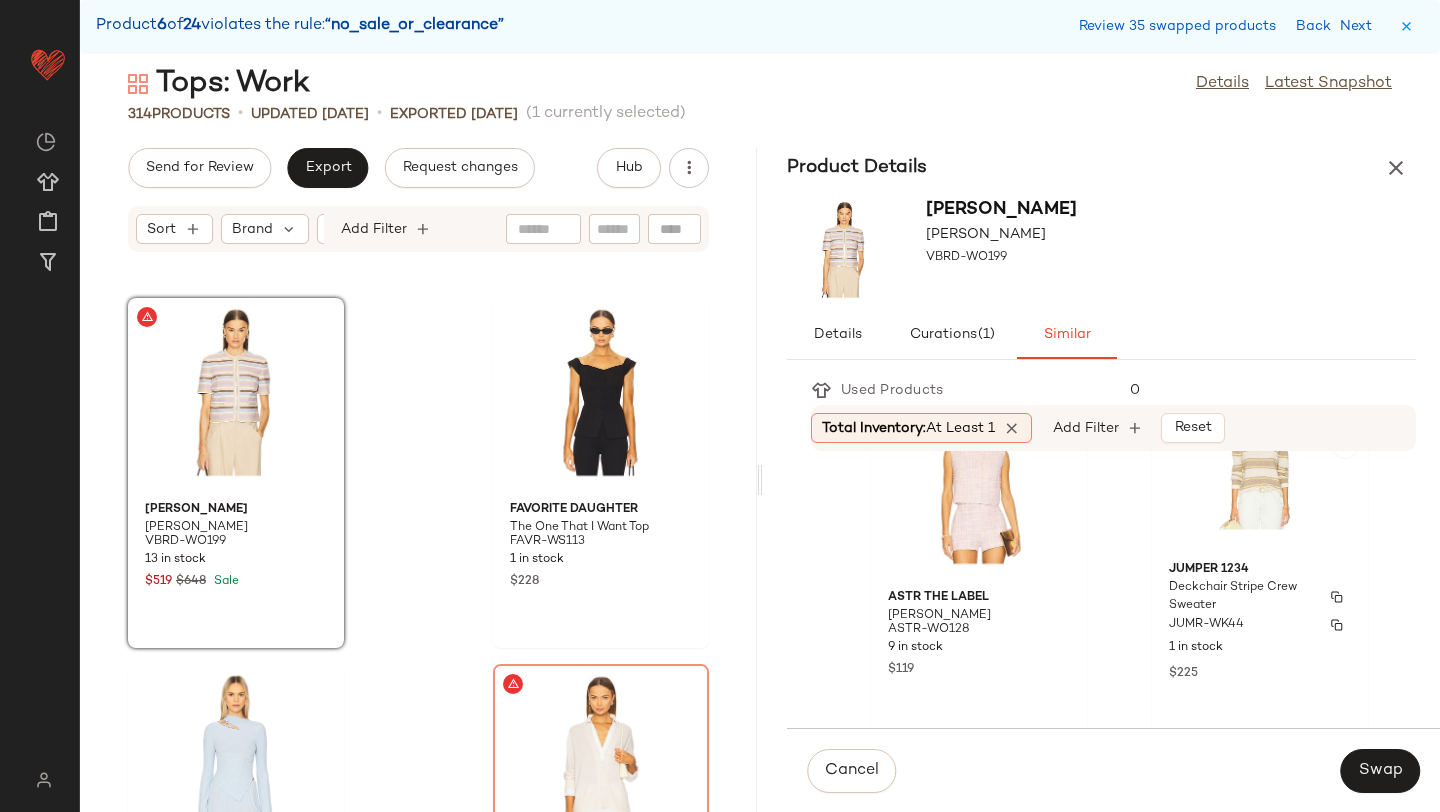 scroll, scrollTop: 1120, scrollLeft: 0, axis: vertical 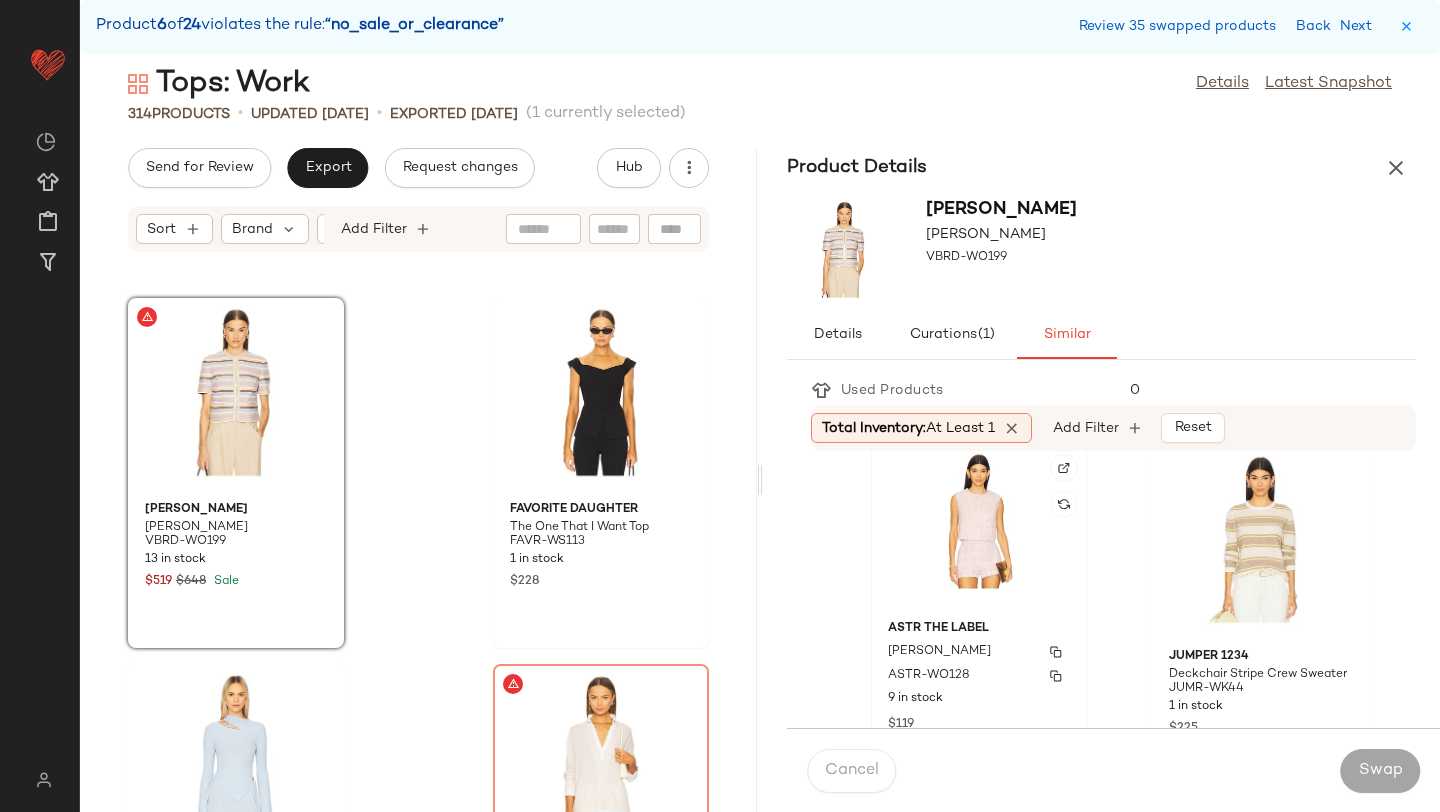 click on "ASTR the Label Wynn Vest ASTR-WO128 9 in stock $119" 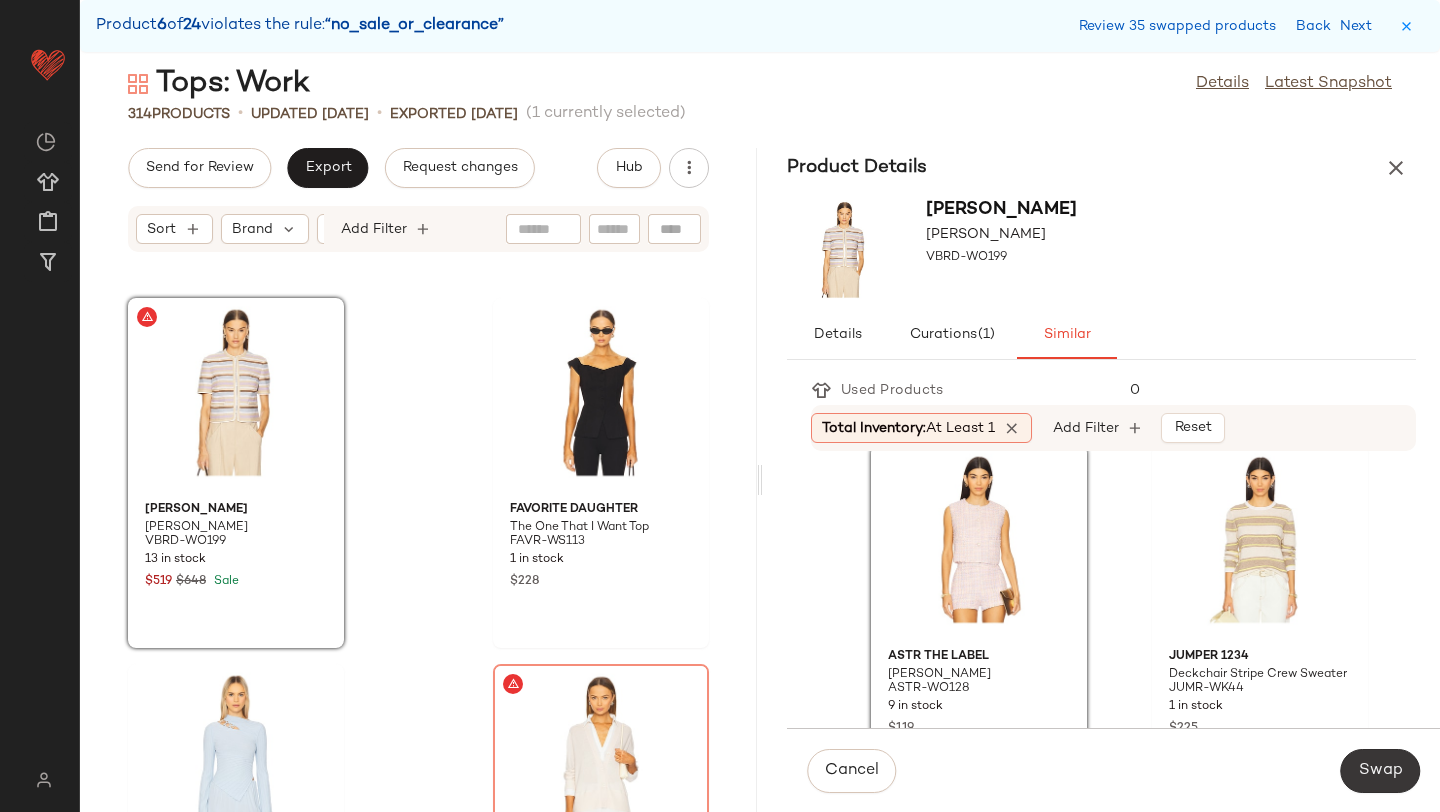 click on "Swap" 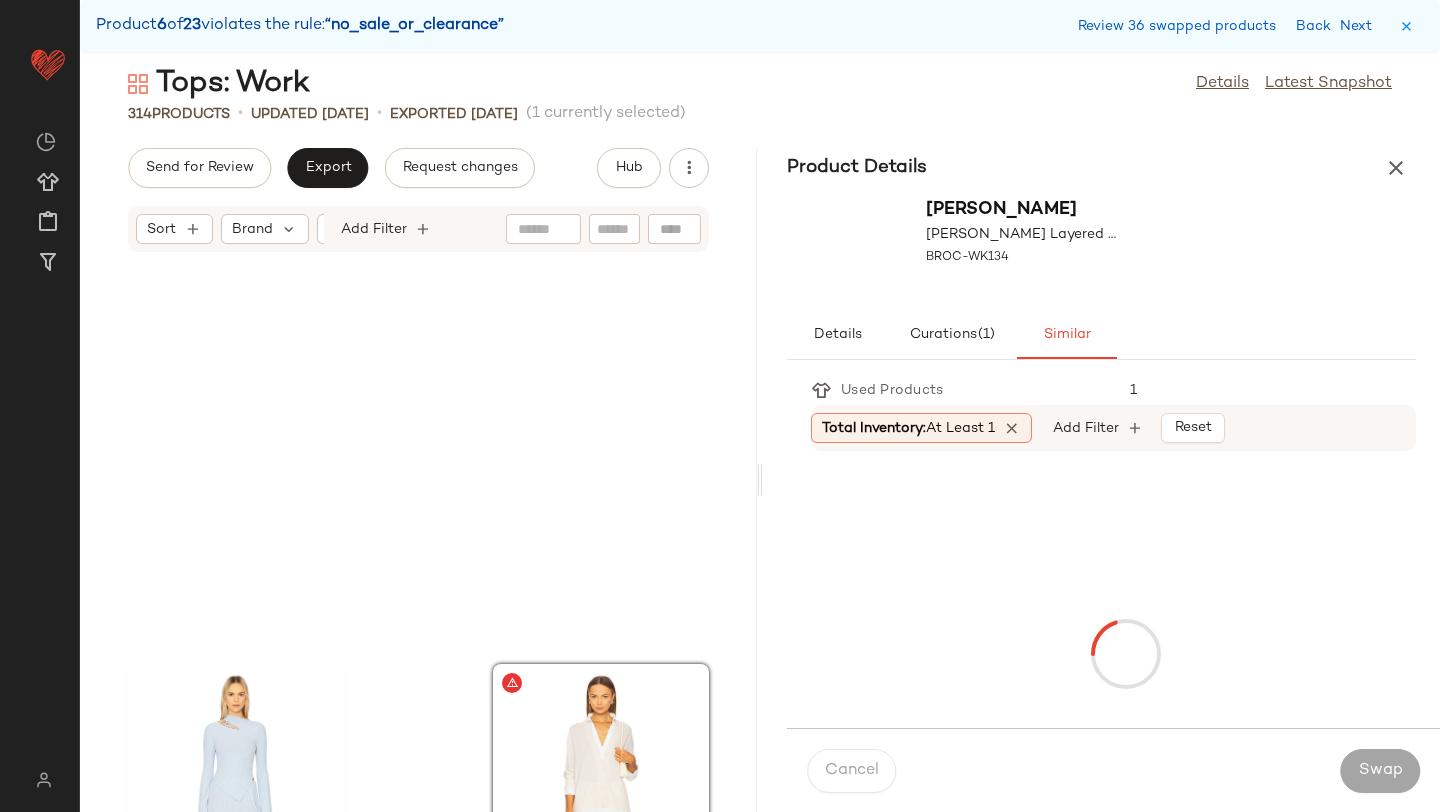 scroll, scrollTop: 40260, scrollLeft: 0, axis: vertical 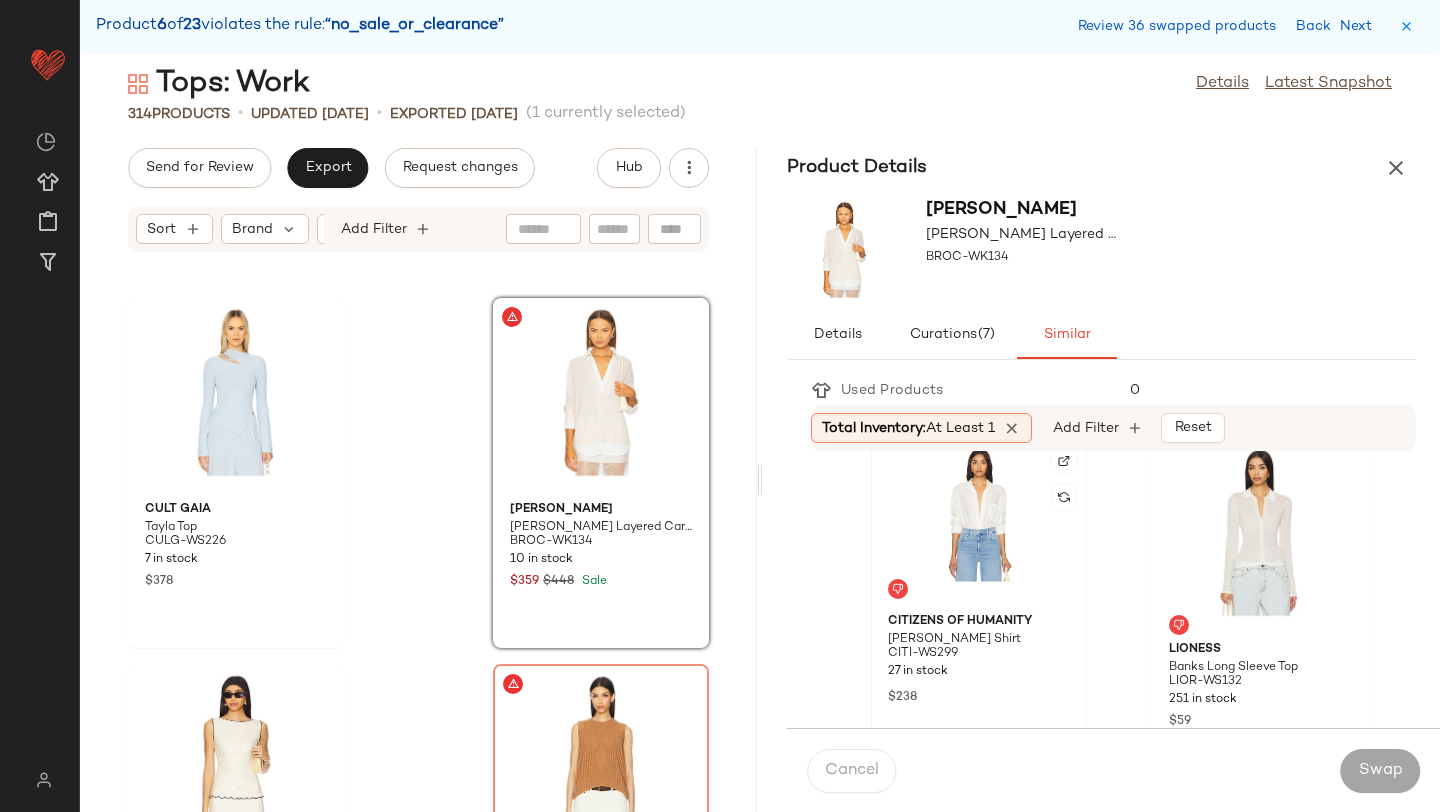 click 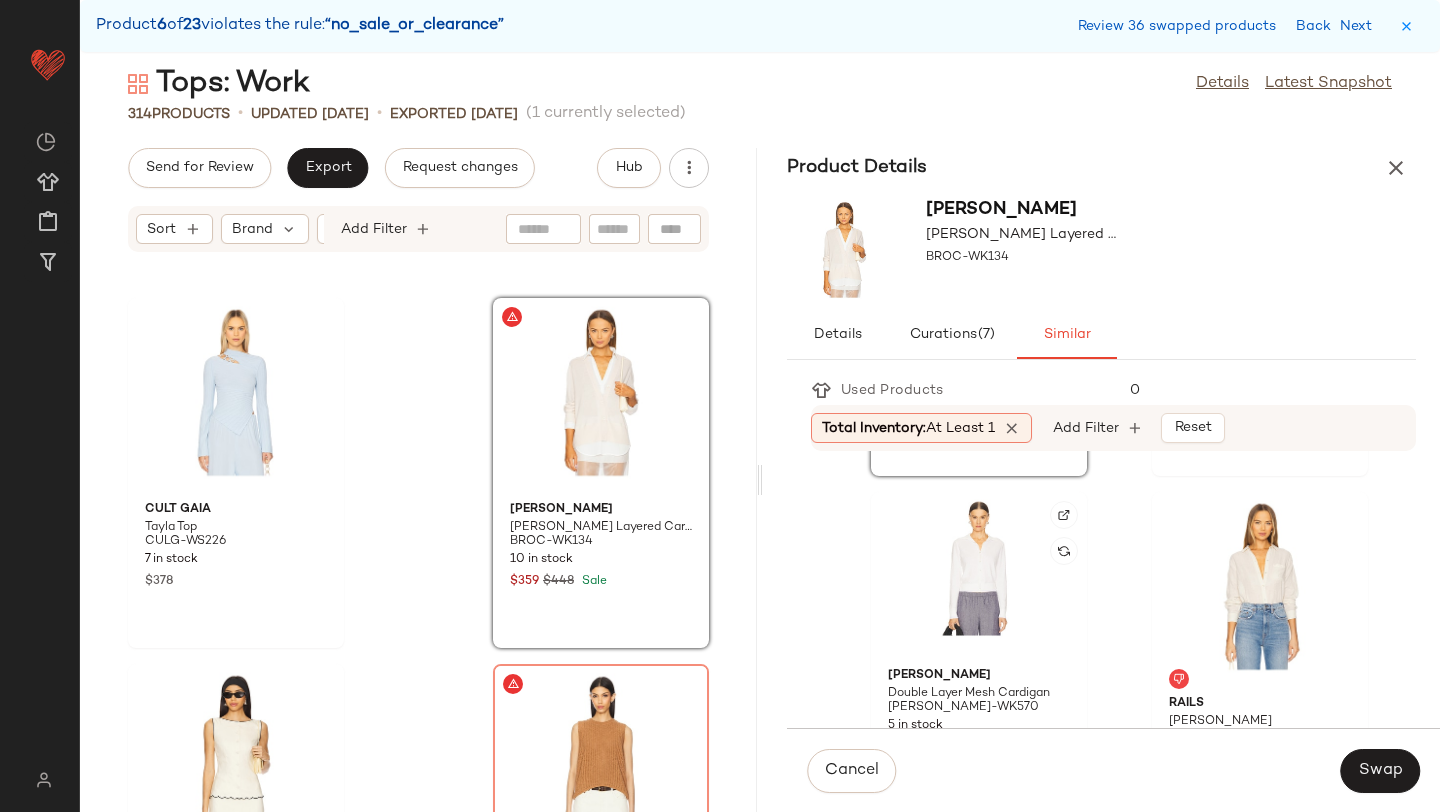scroll, scrollTop: 712, scrollLeft: 0, axis: vertical 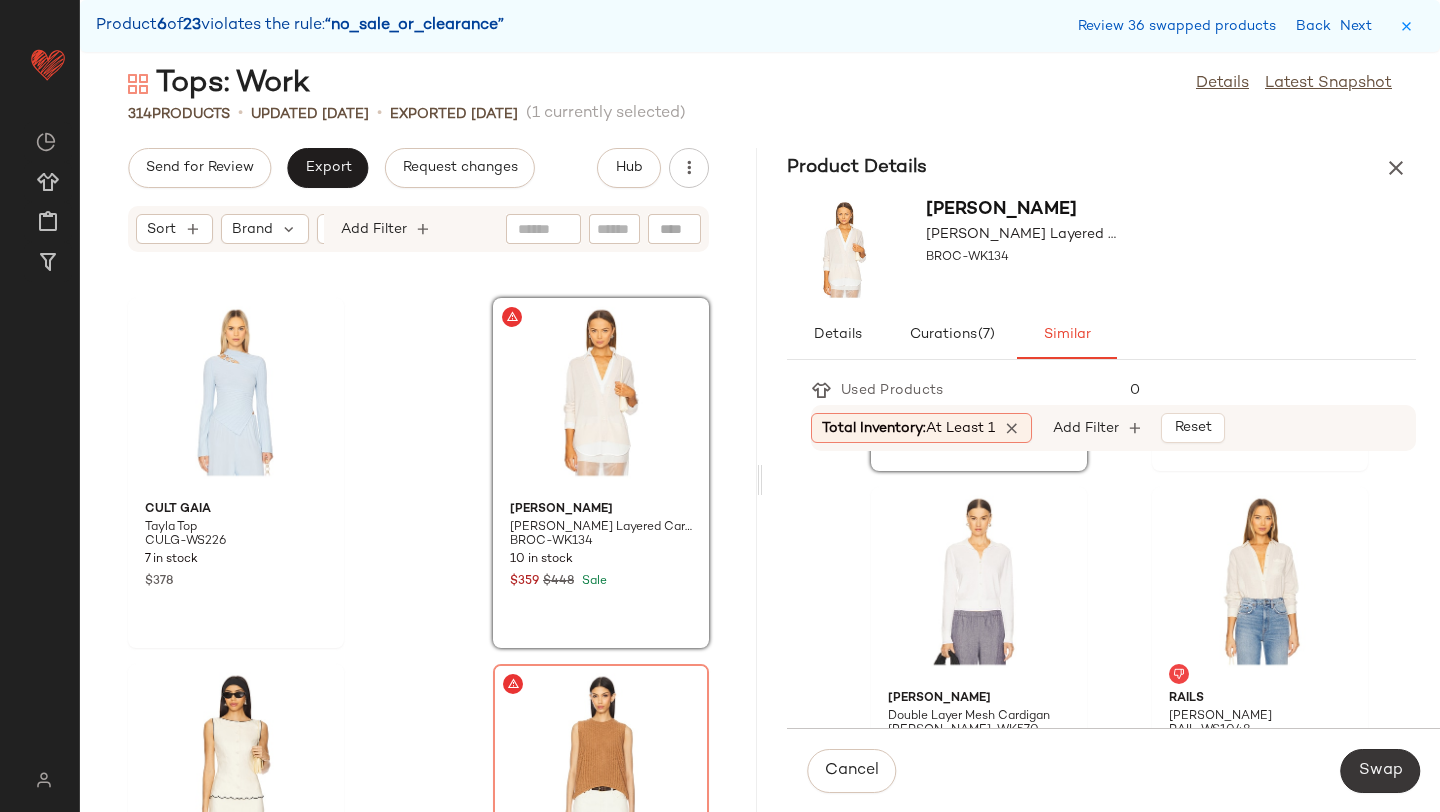 click on "Swap" 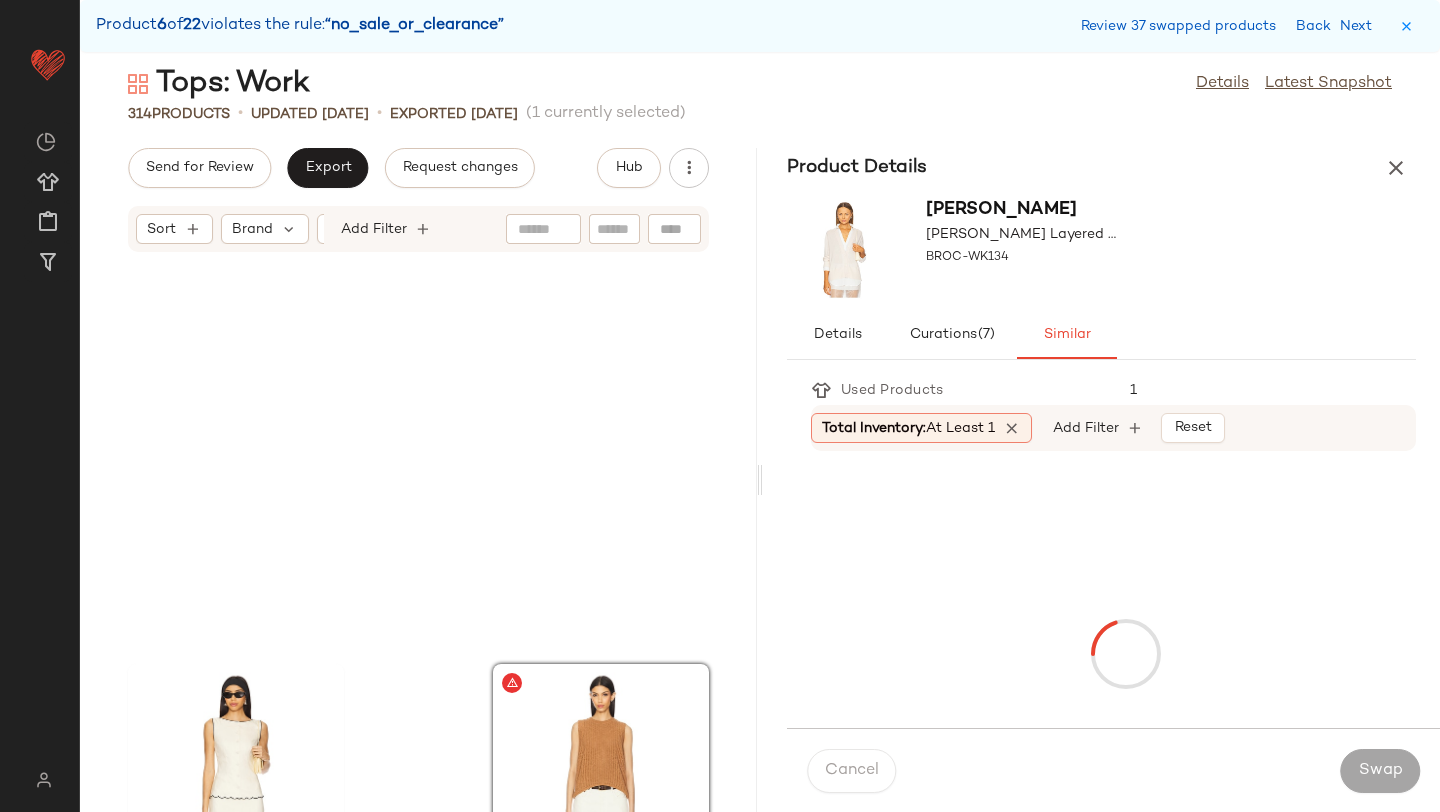 scroll, scrollTop: 40626, scrollLeft: 0, axis: vertical 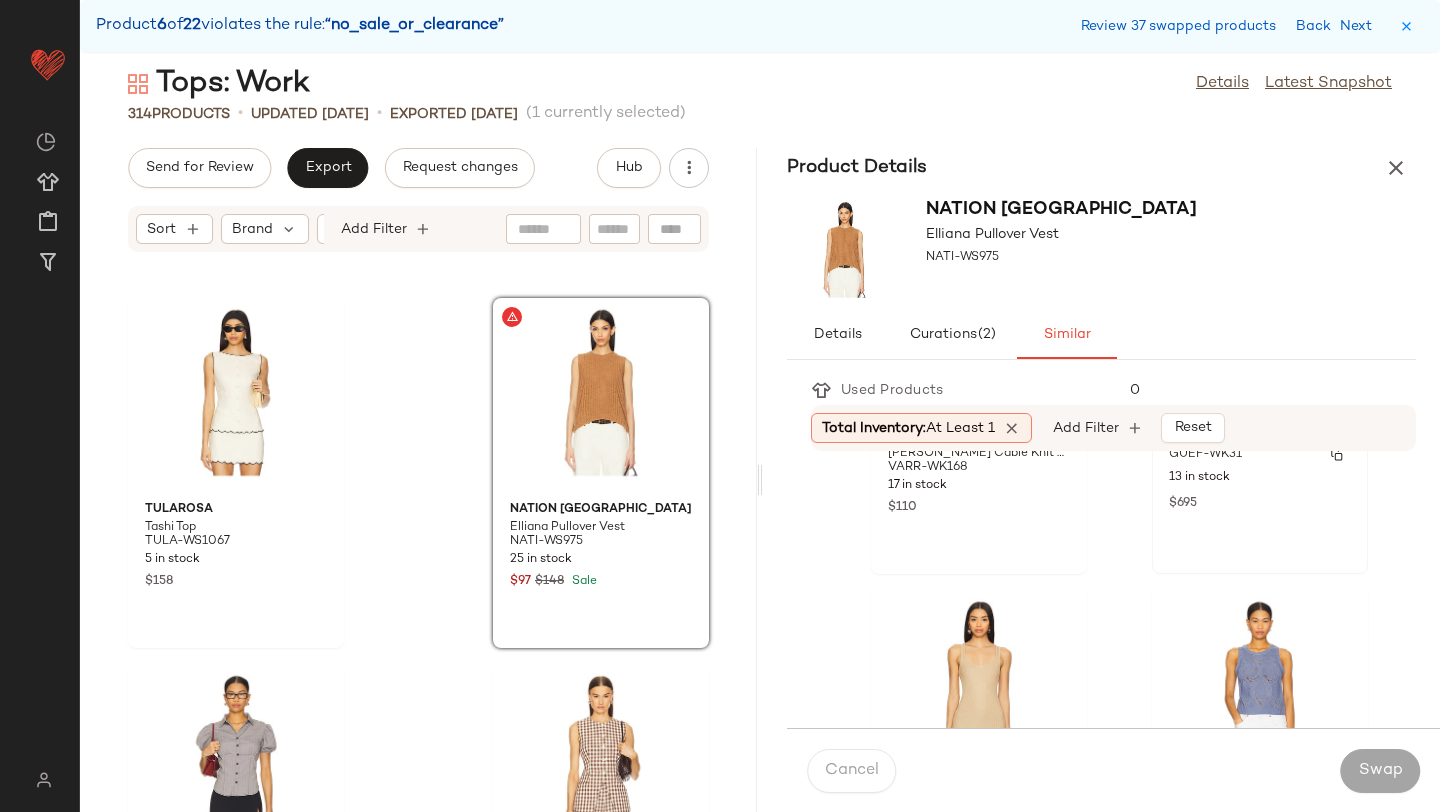 click on "$695" at bounding box center (1260, 502) 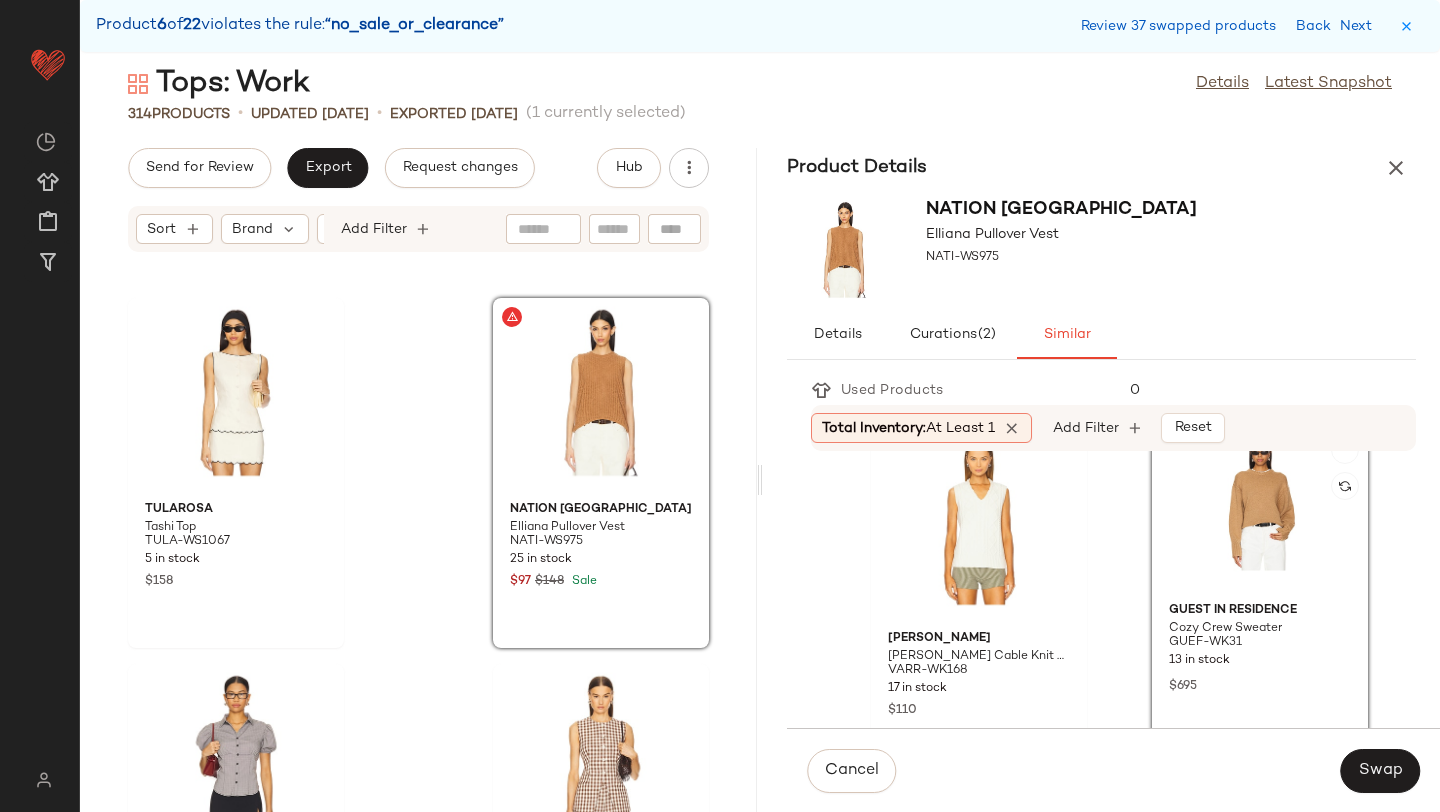 scroll, scrollTop: 1139, scrollLeft: 0, axis: vertical 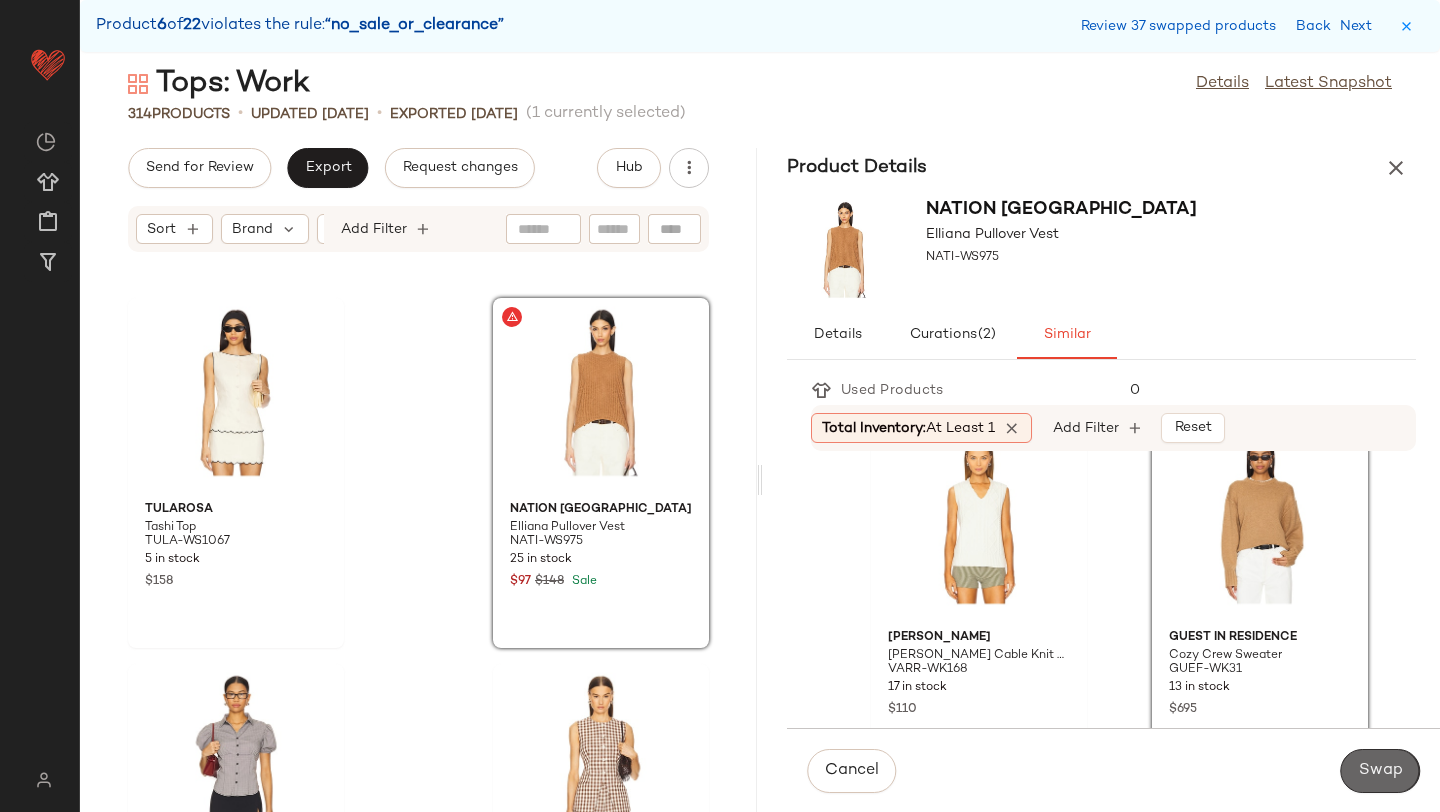 click on "Swap" 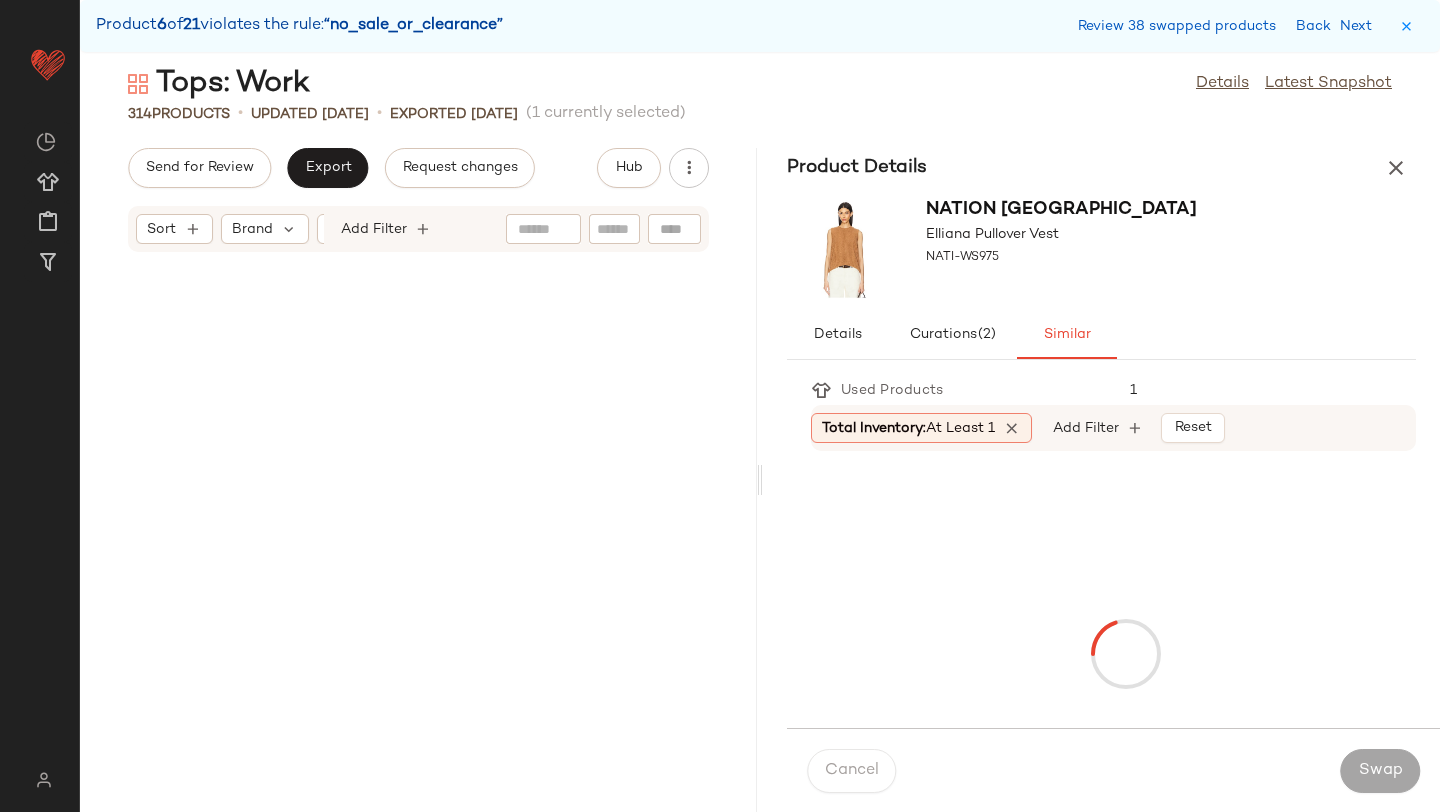 scroll, scrollTop: 41358, scrollLeft: 0, axis: vertical 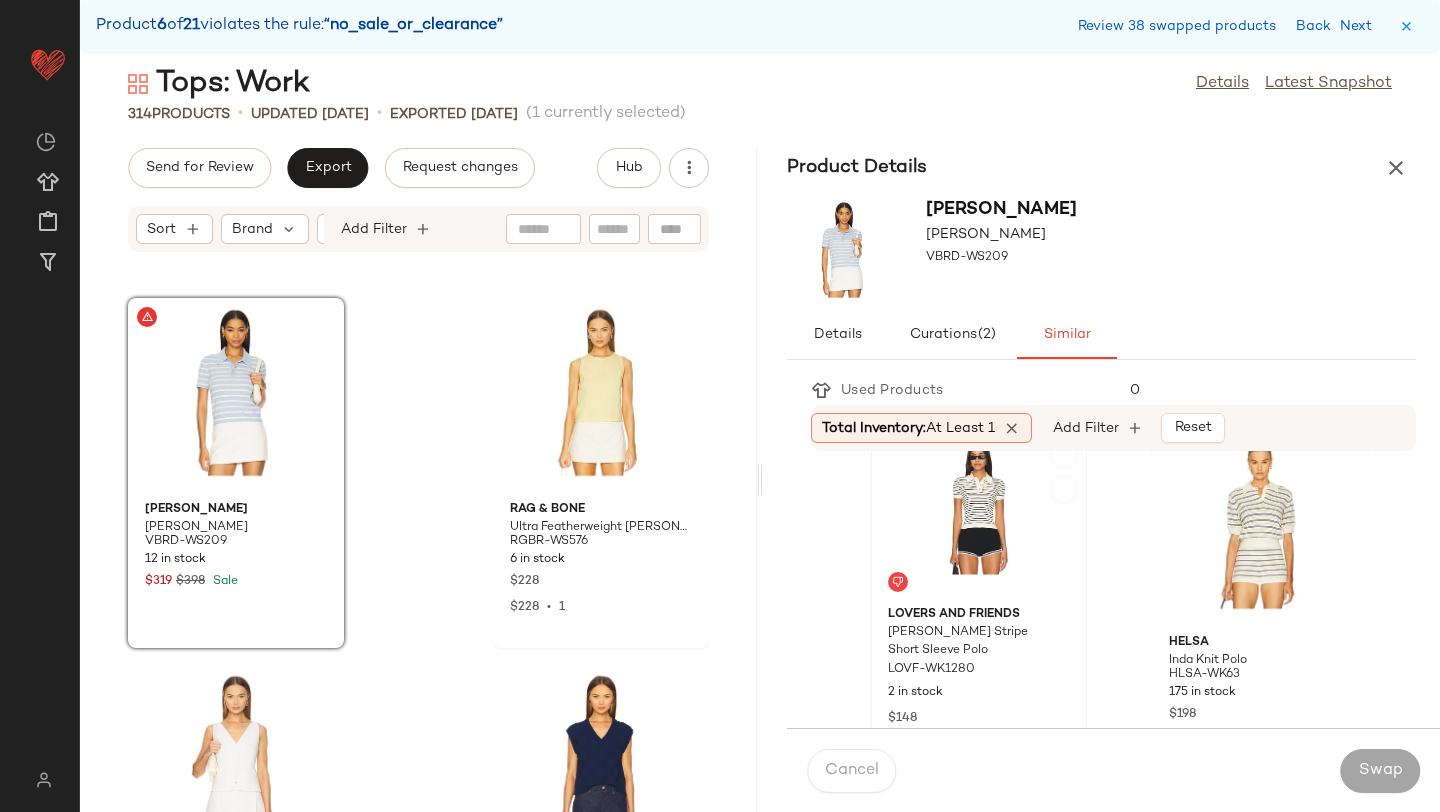 click on "Lovers and Friends" at bounding box center [979, 615] 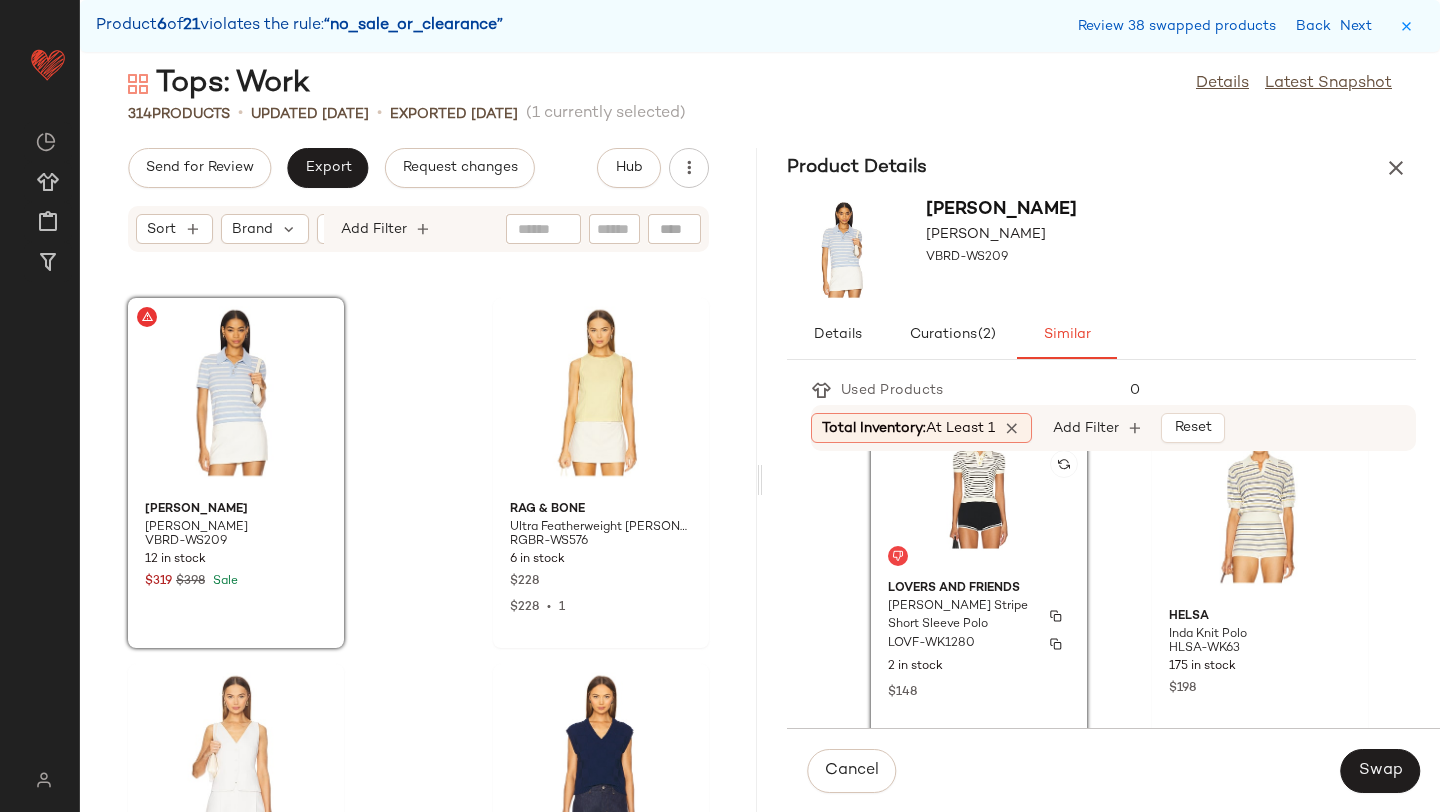 scroll, scrollTop: 2264, scrollLeft: 0, axis: vertical 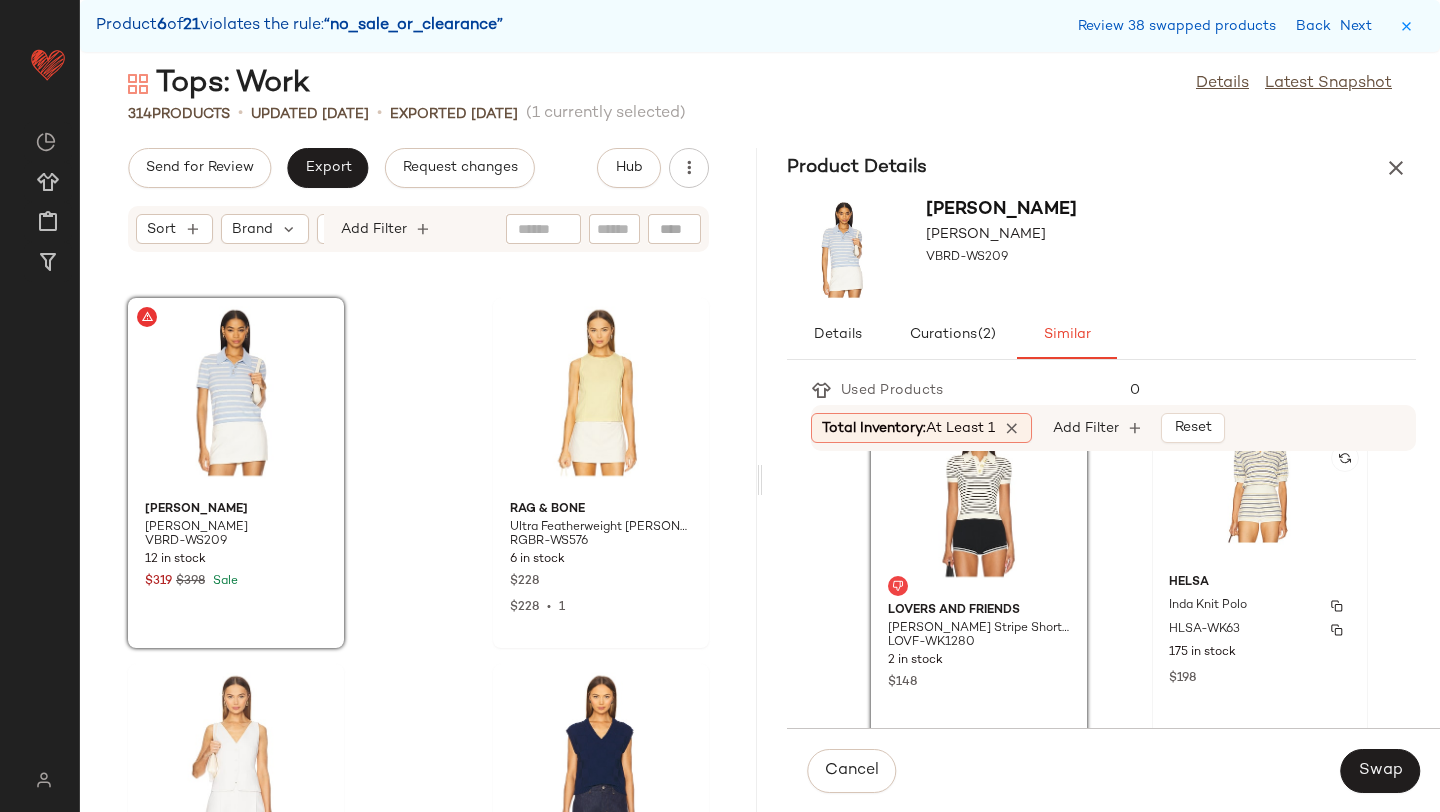 click on "175 in stock" at bounding box center (1260, 653) 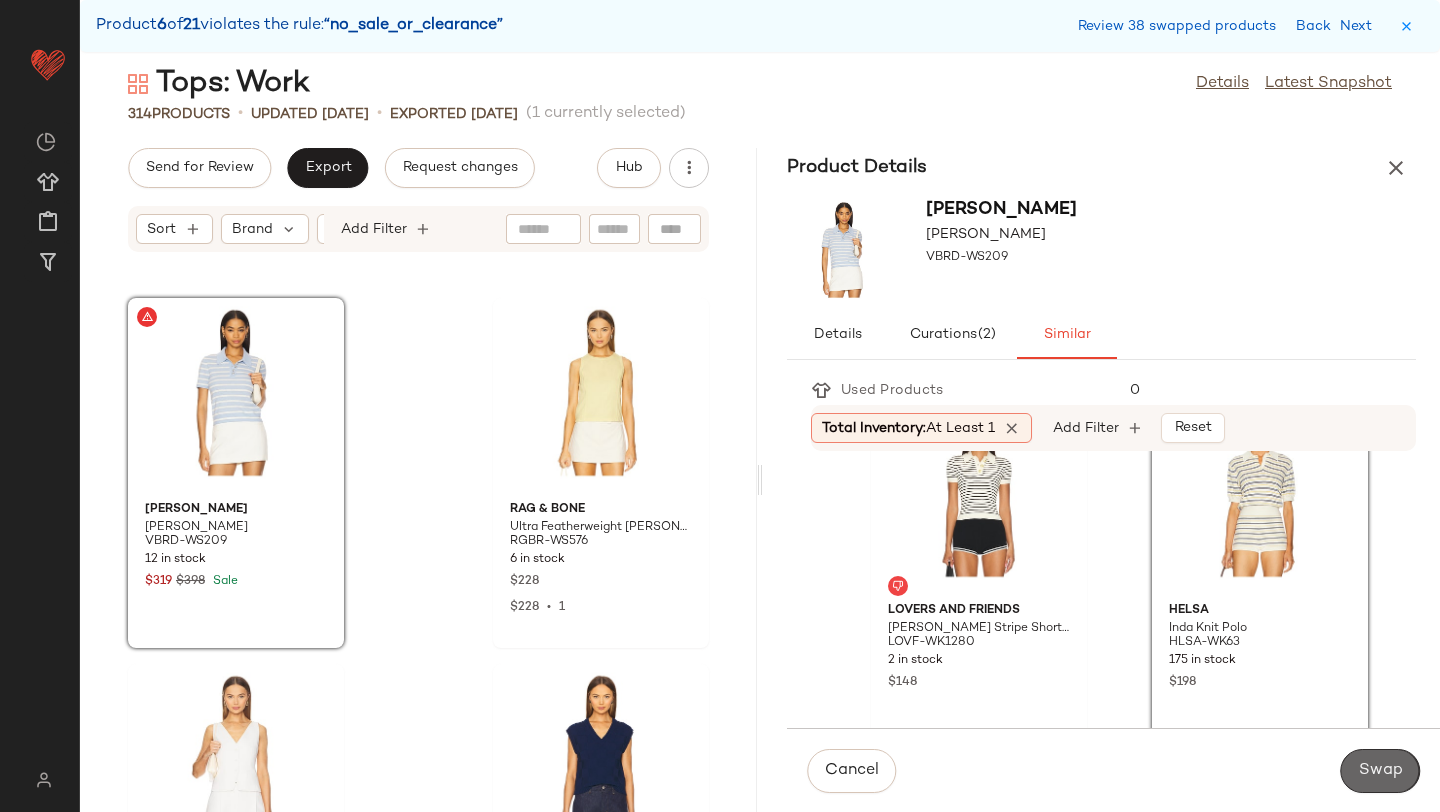 click on "Swap" 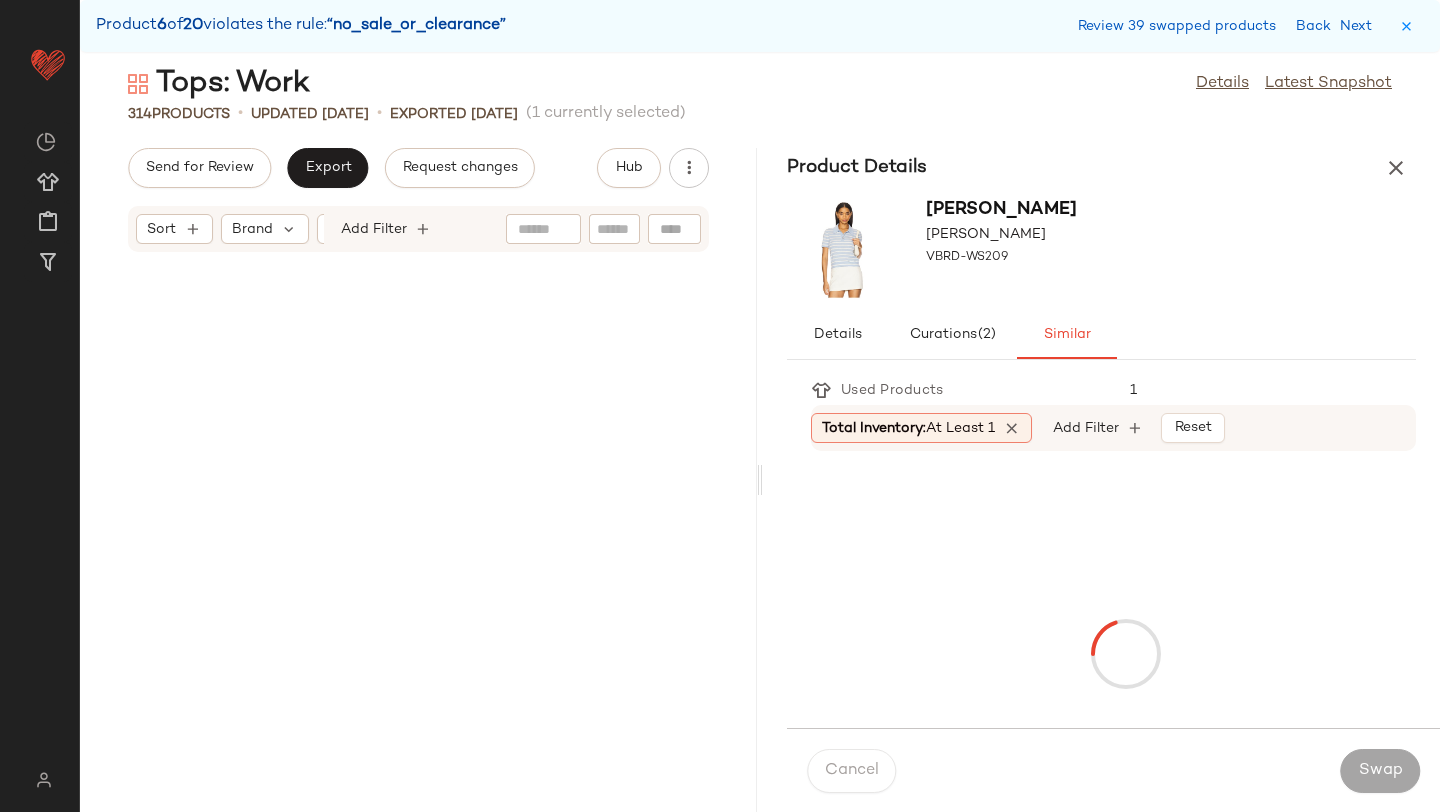 scroll, scrollTop: 43554, scrollLeft: 0, axis: vertical 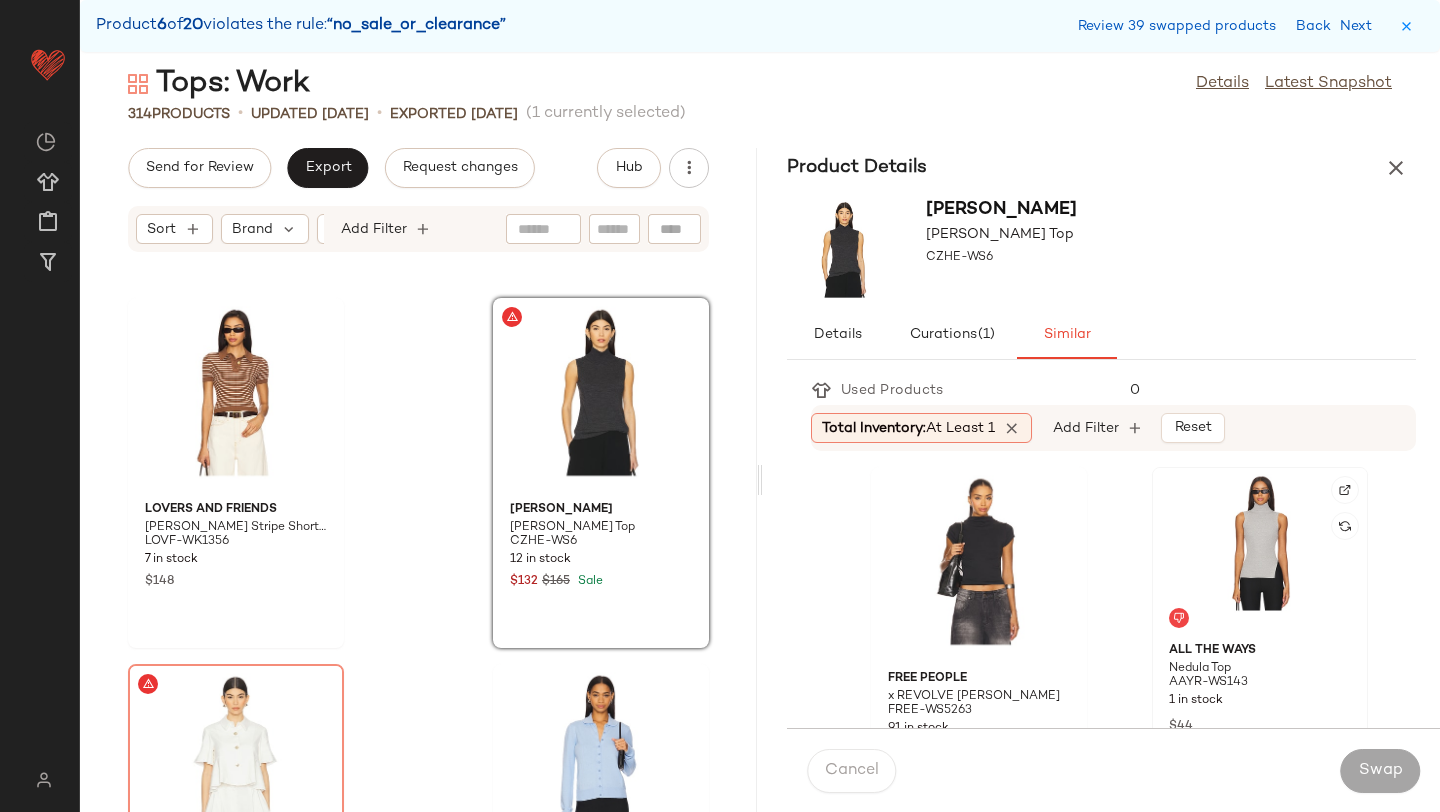 click 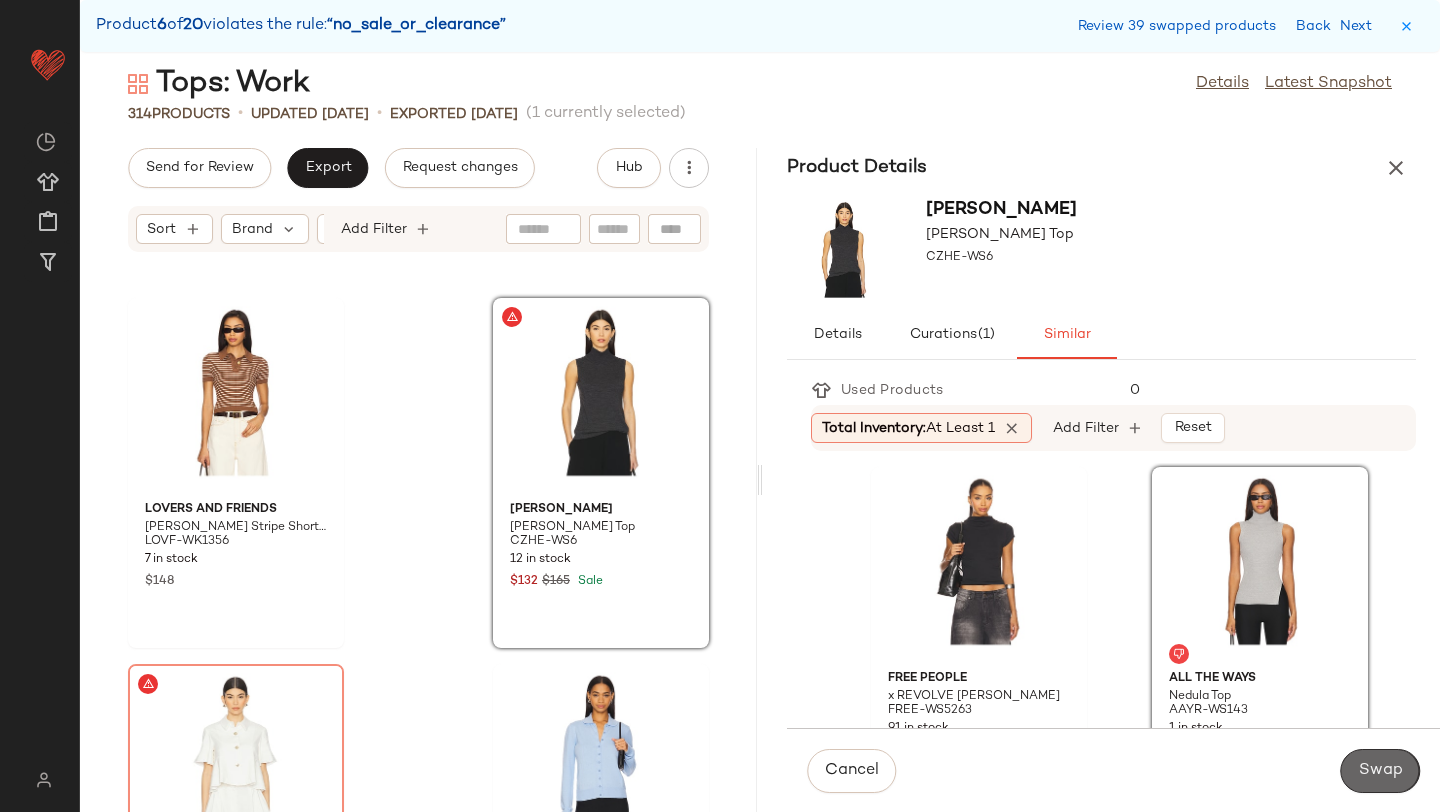 click on "Swap" at bounding box center [1380, 771] 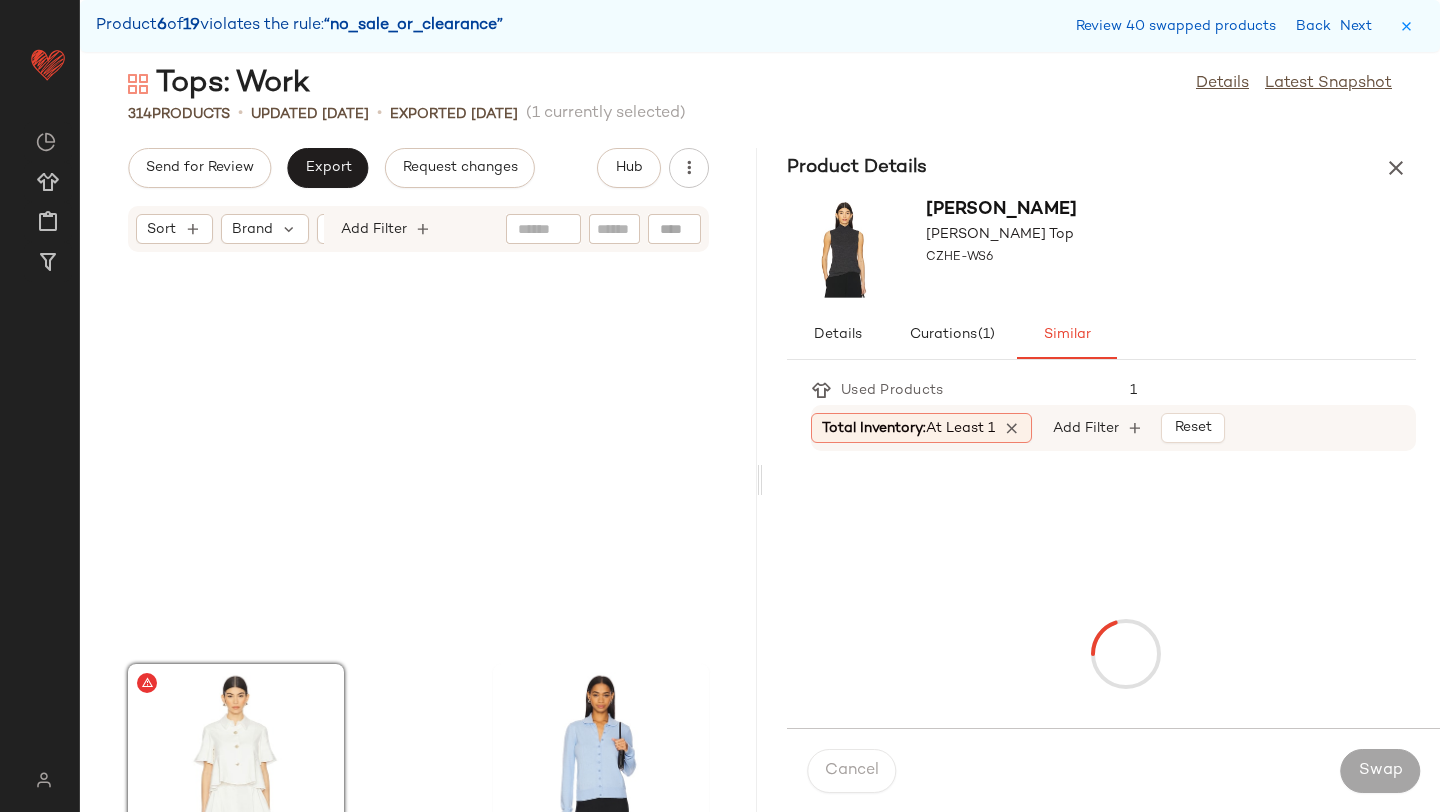 scroll, scrollTop: 43920, scrollLeft: 0, axis: vertical 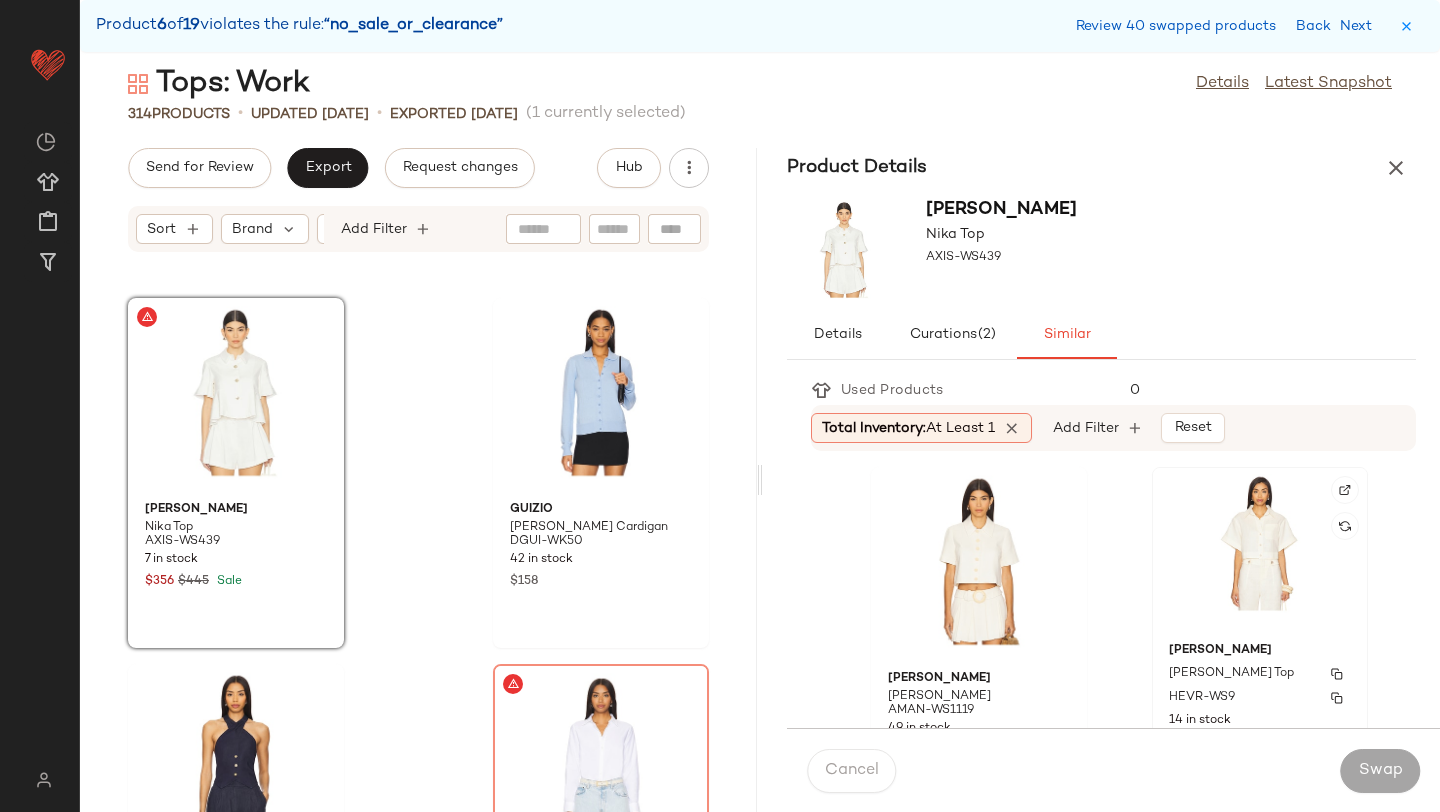 click on "HEVRON Ellison Top HEVR-WS9 14 in stock $320" 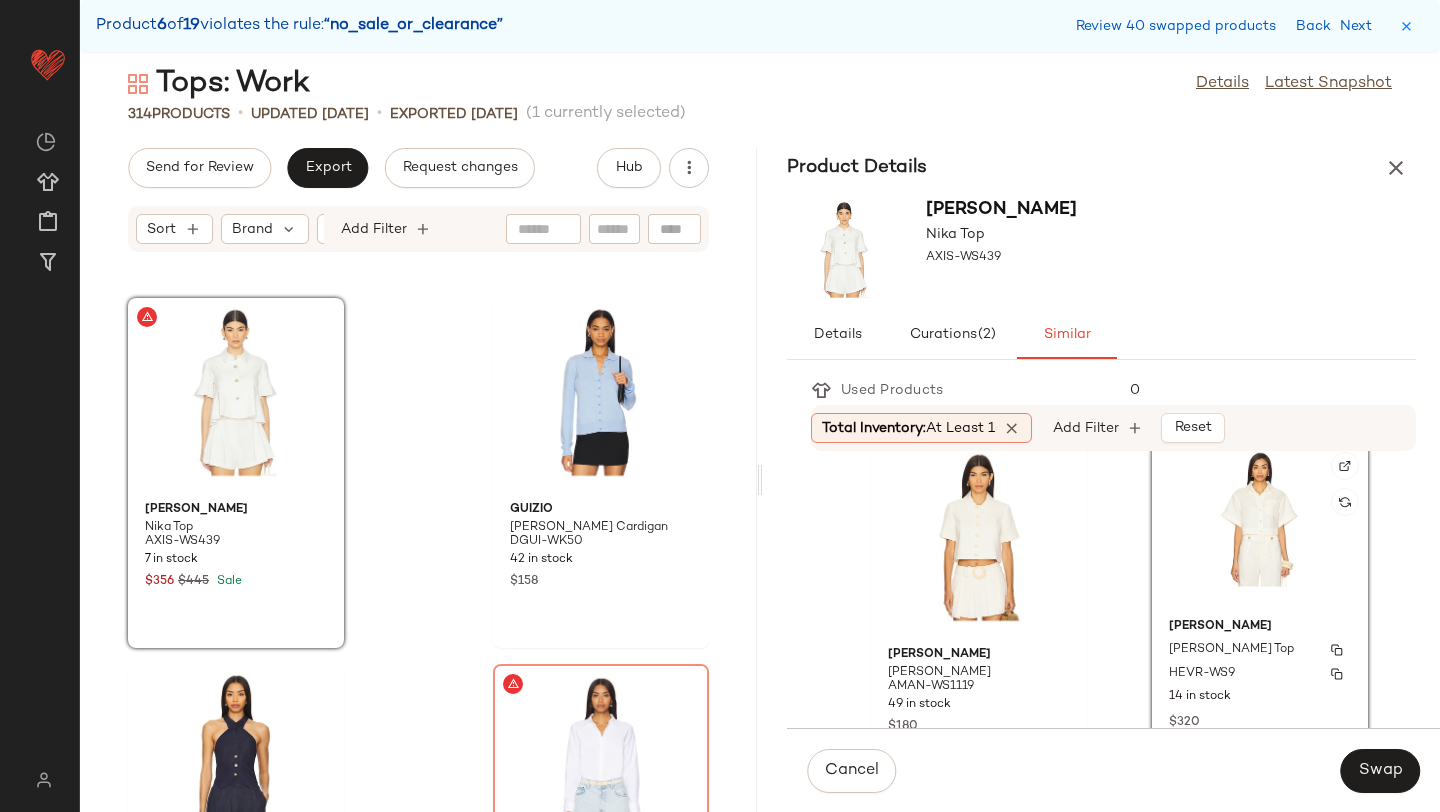 scroll, scrollTop: 29, scrollLeft: 0, axis: vertical 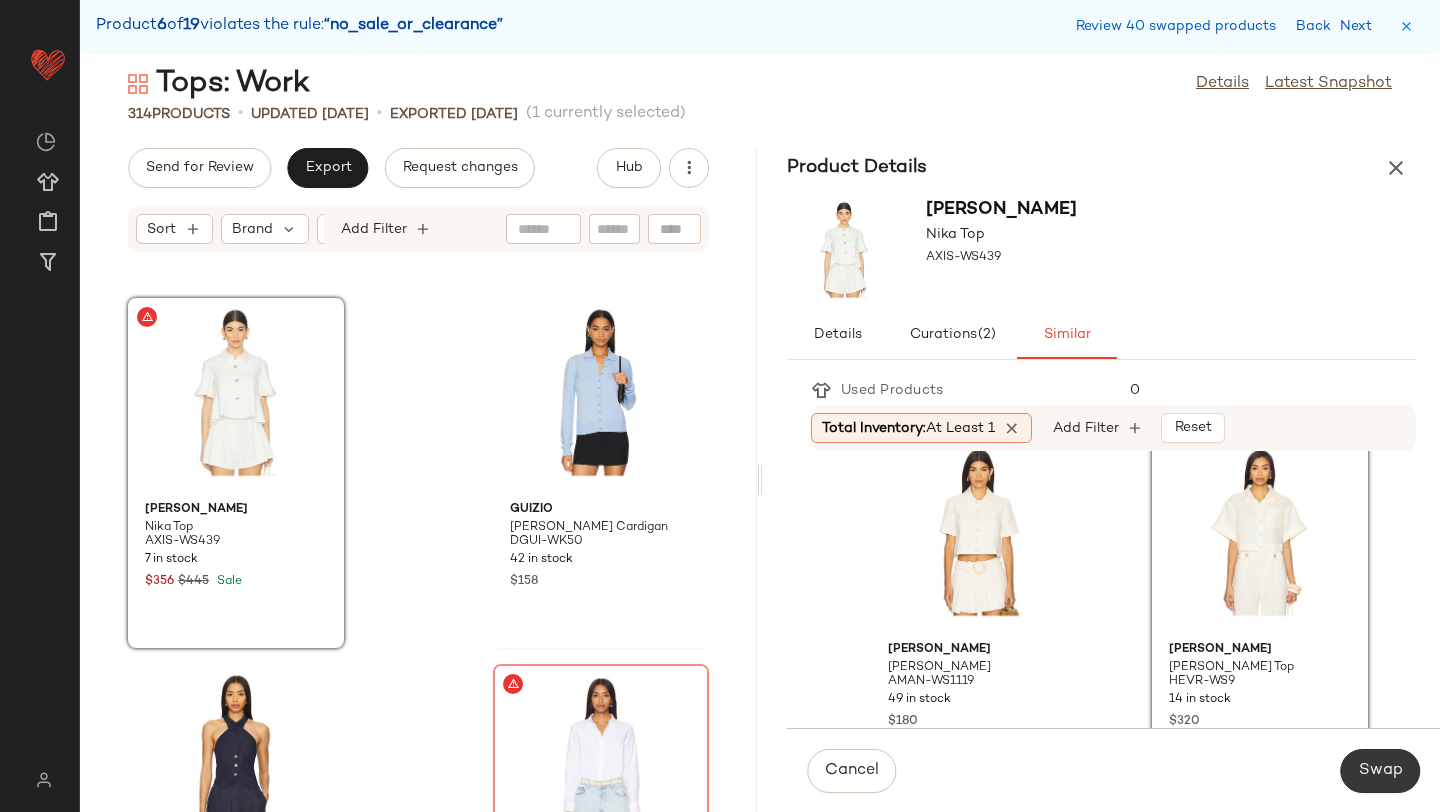 click on "Swap" at bounding box center (1380, 771) 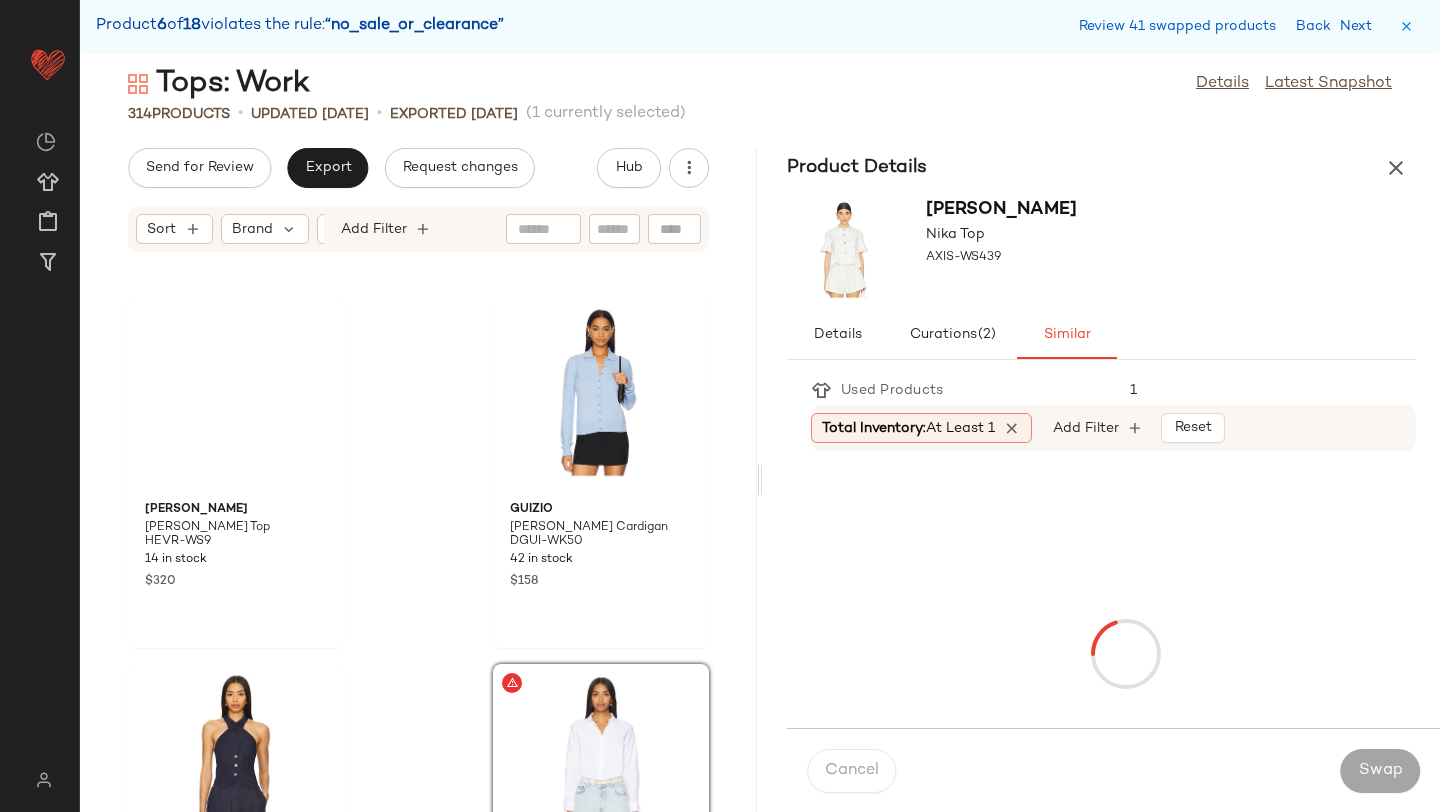 scroll, scrollTop: 44286, scrollLeft: 0, axis: vertical 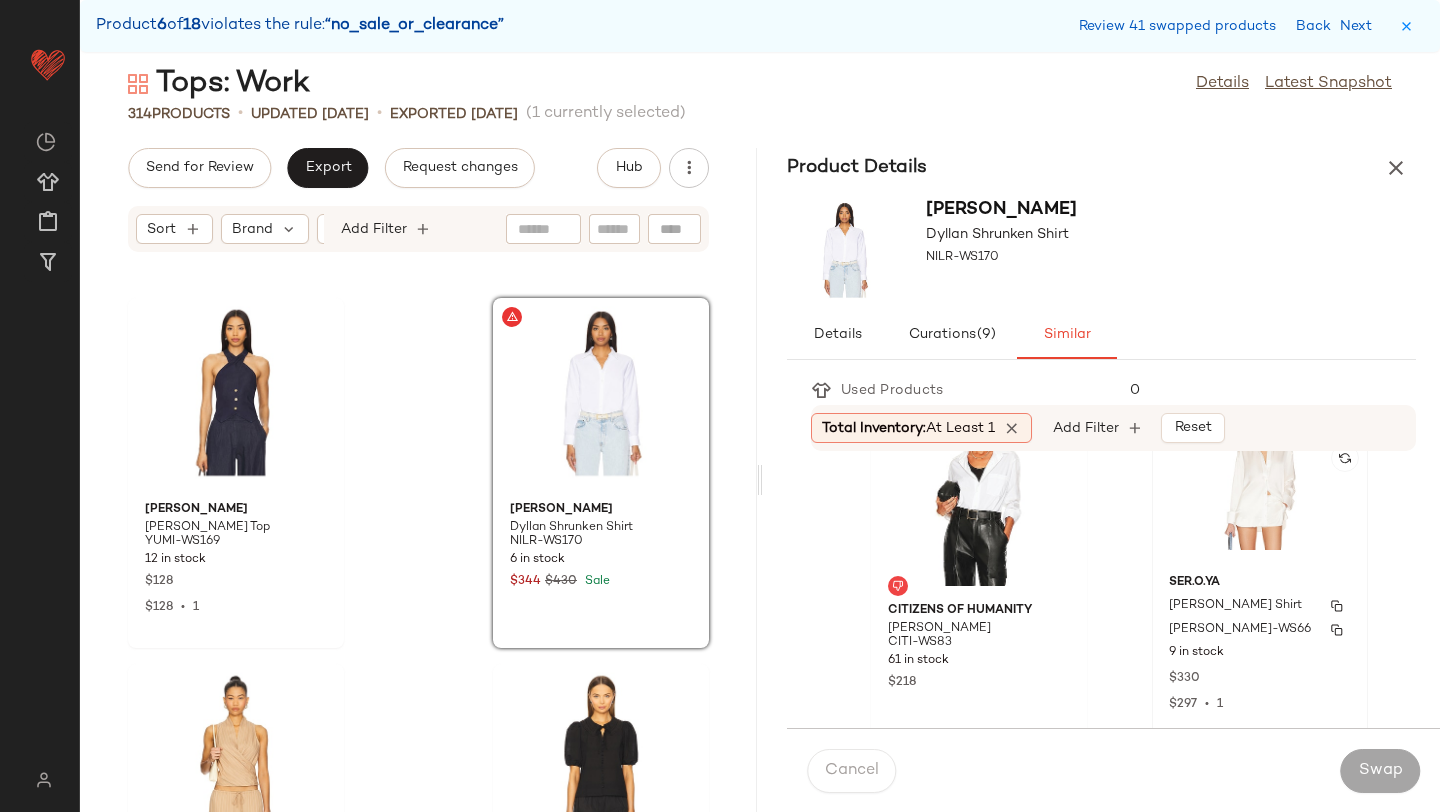 click on "[PERSON_NAME]-WS66" at bounding box center [1240, 630] 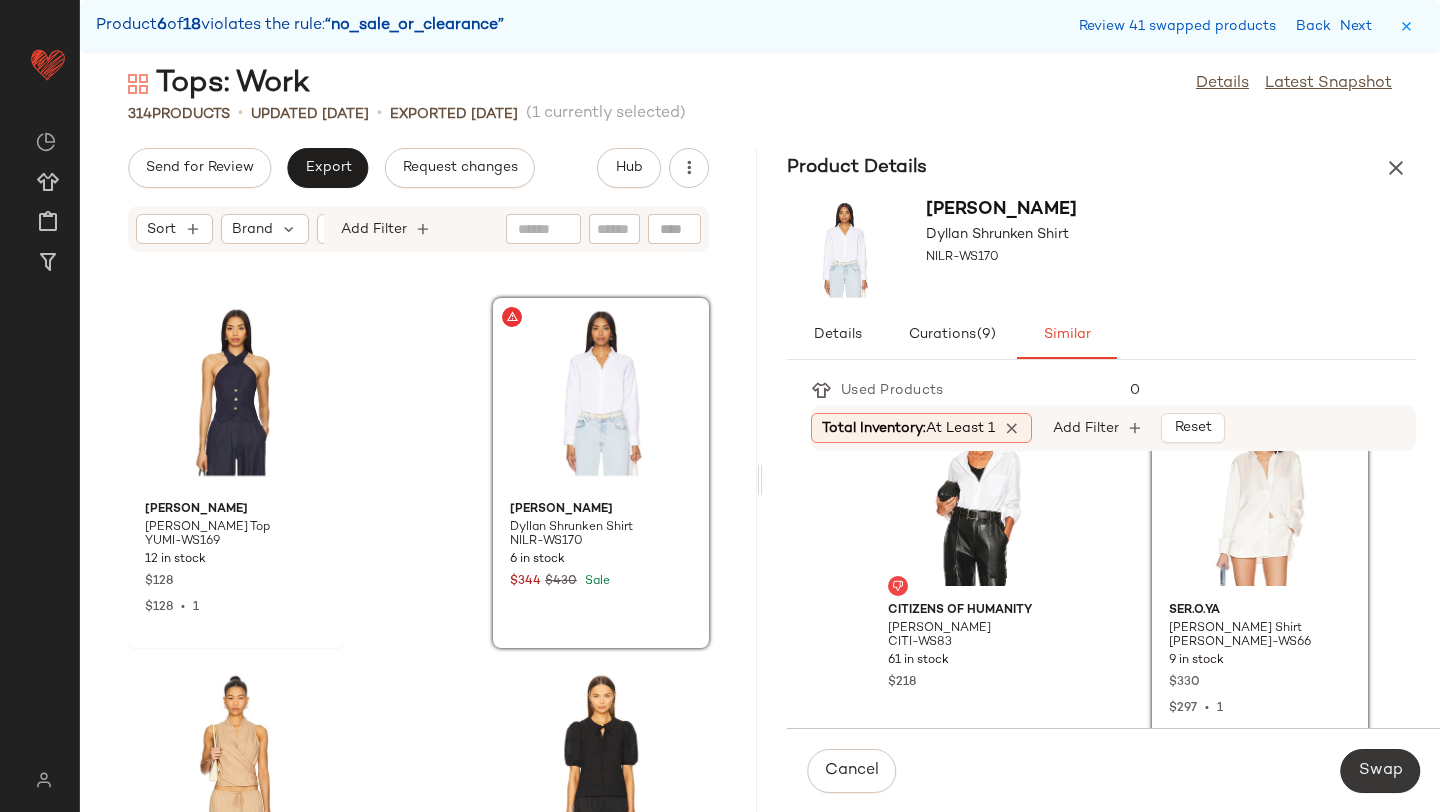 click on "Swap" at bounding box center (1380, 771) 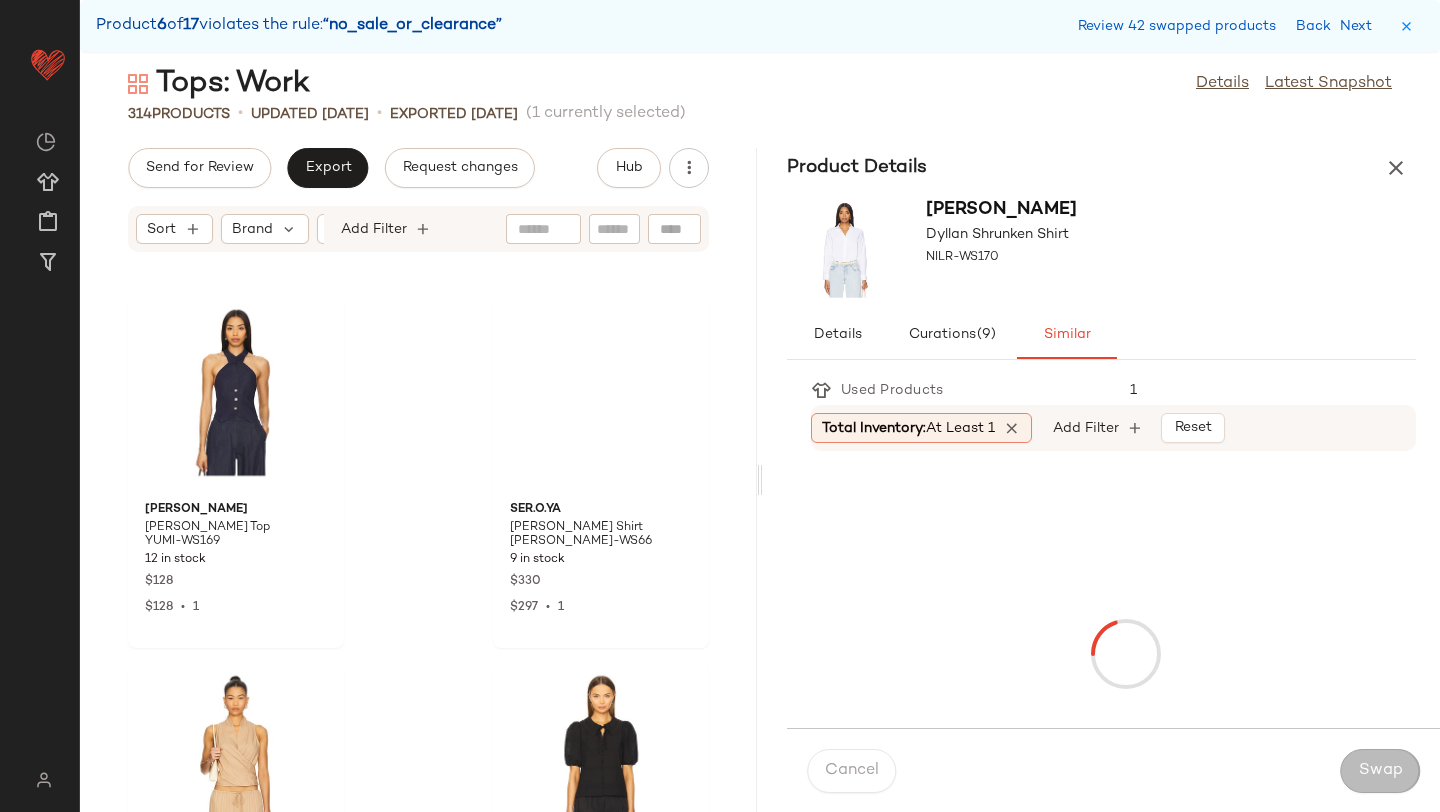 scroll, scrollTop: 45750, scrollLeft: 0, axis: vertical 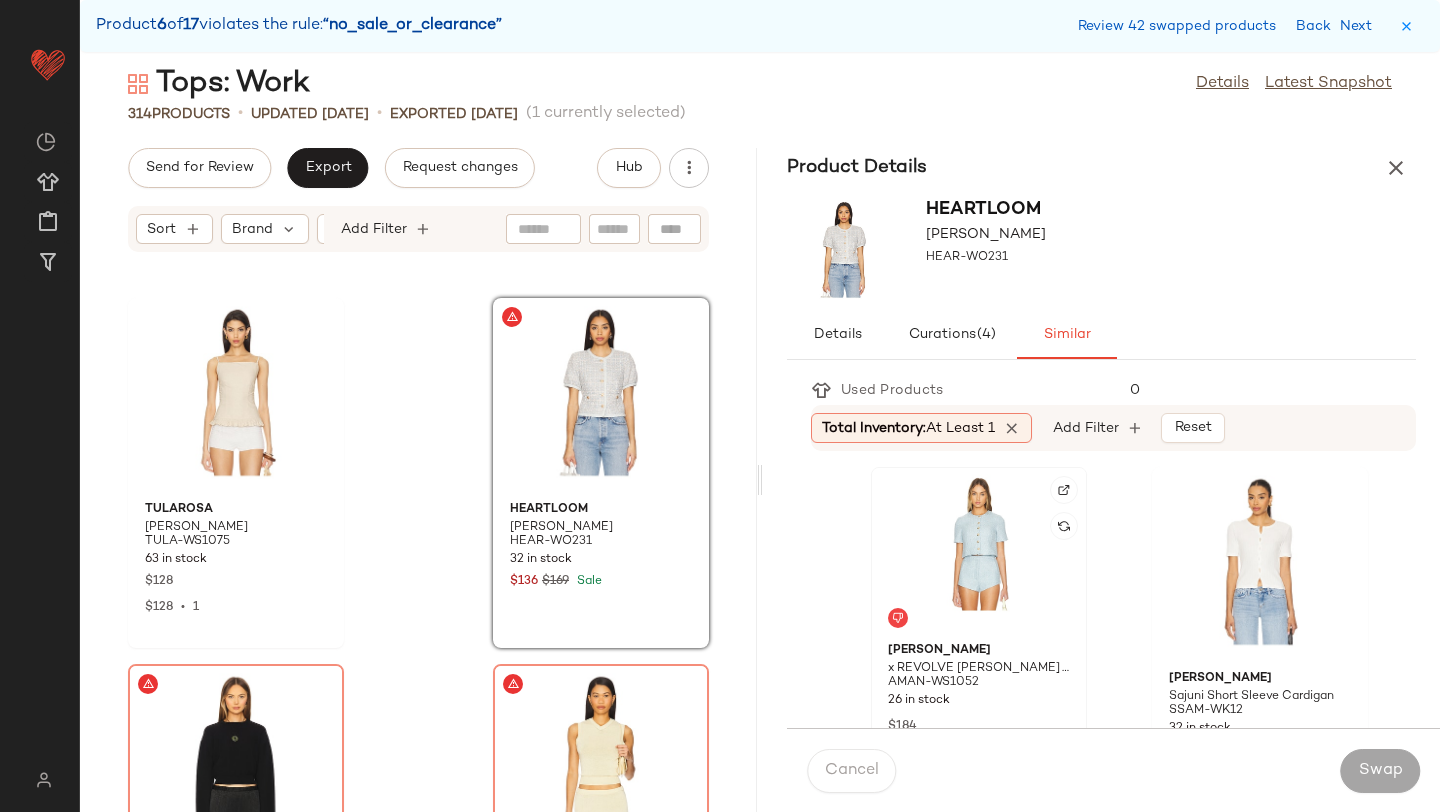 click 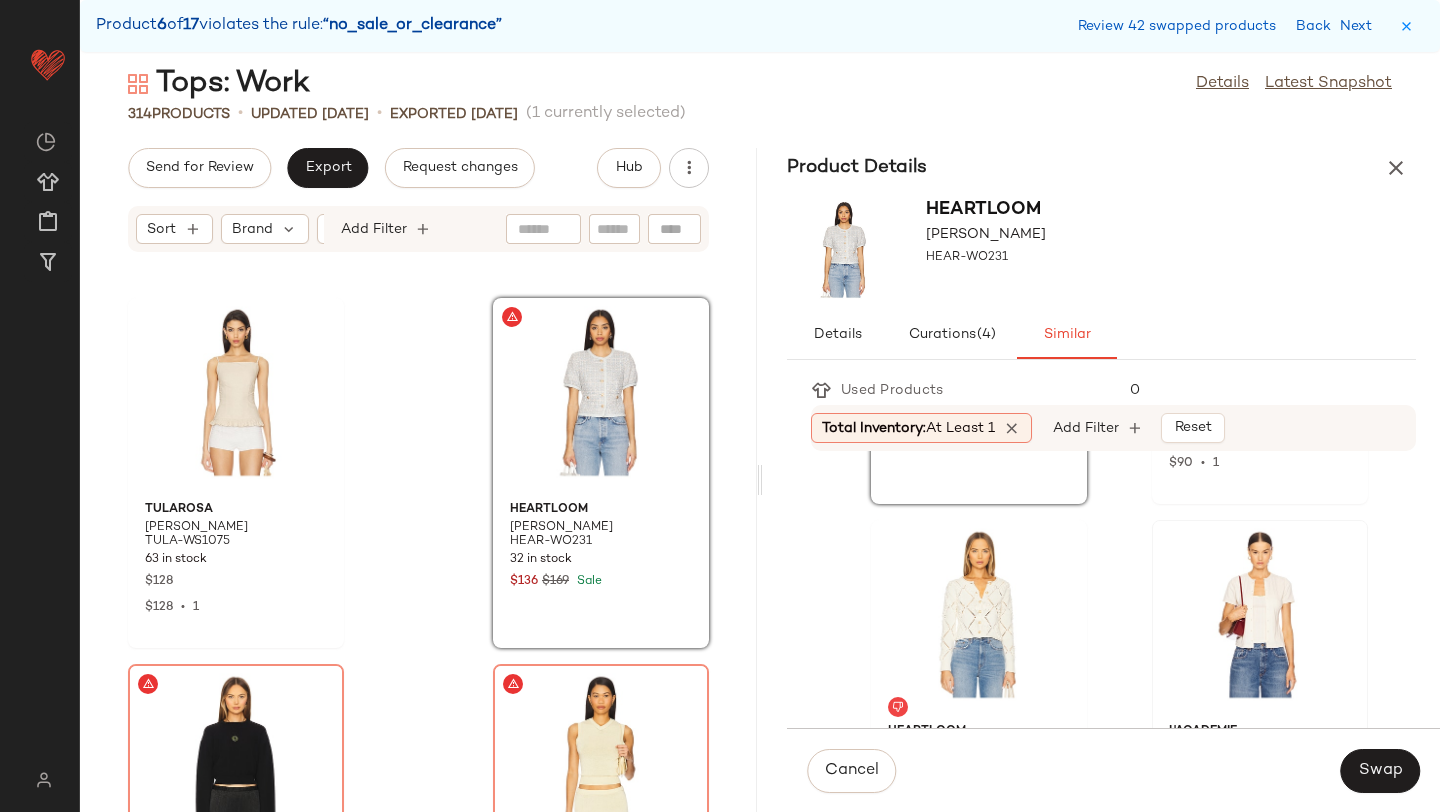 scroll, scrollTop: 327, scrollLeft: 0, axis: vertical 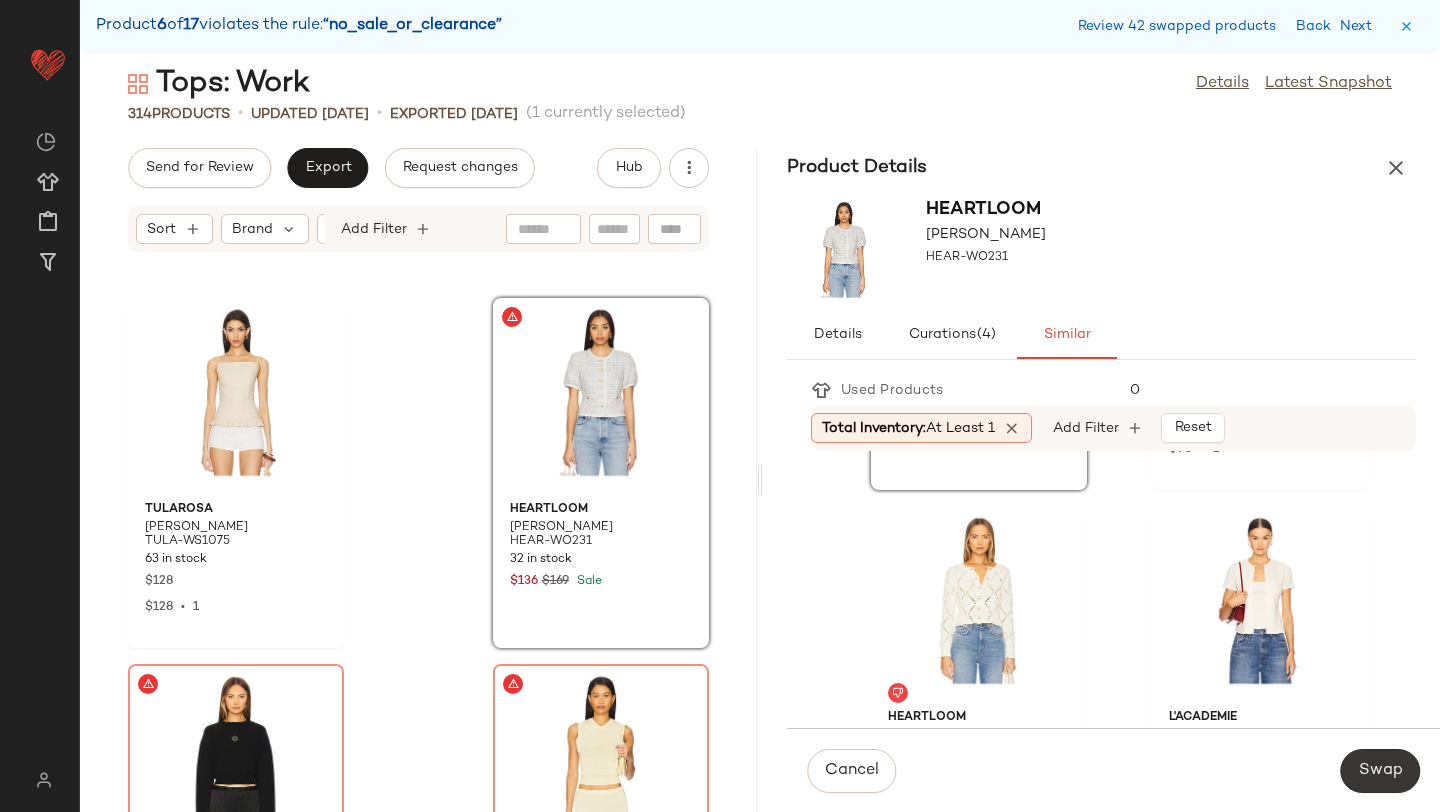 click on "Swap" 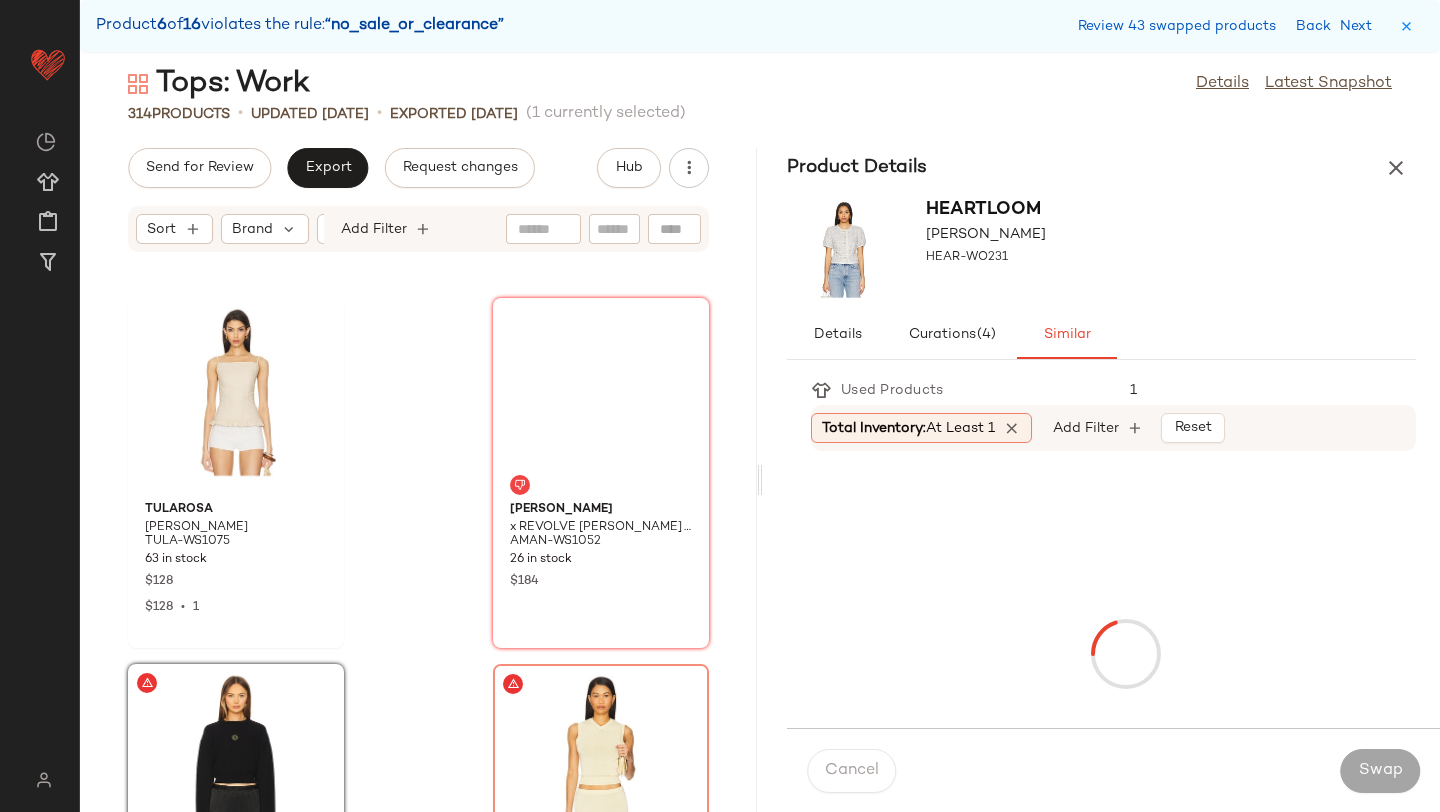 scroll, scrollTop: 46116, scrollLeft: 0, axis: vertical 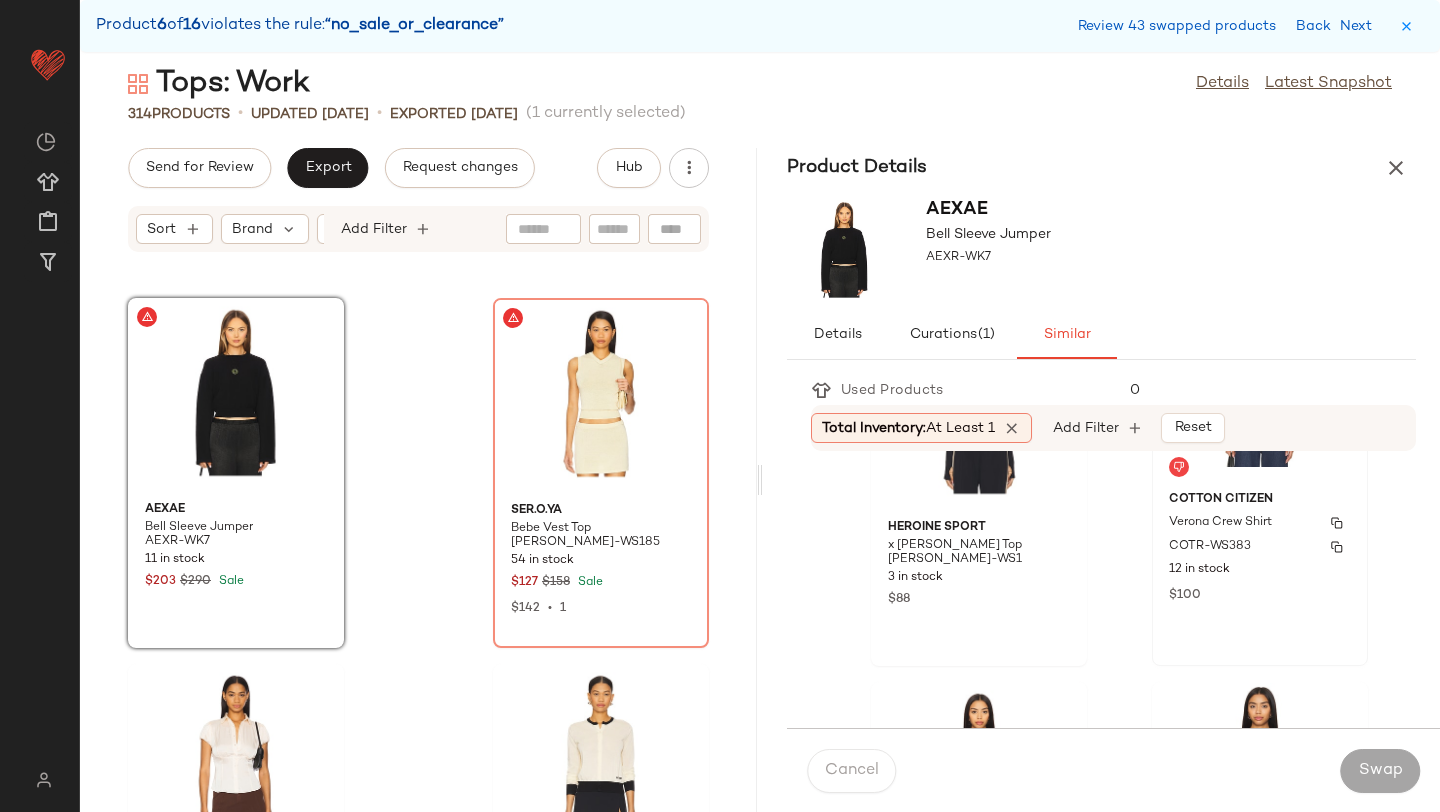 click on "$100" at bounding box center [1260, 594] 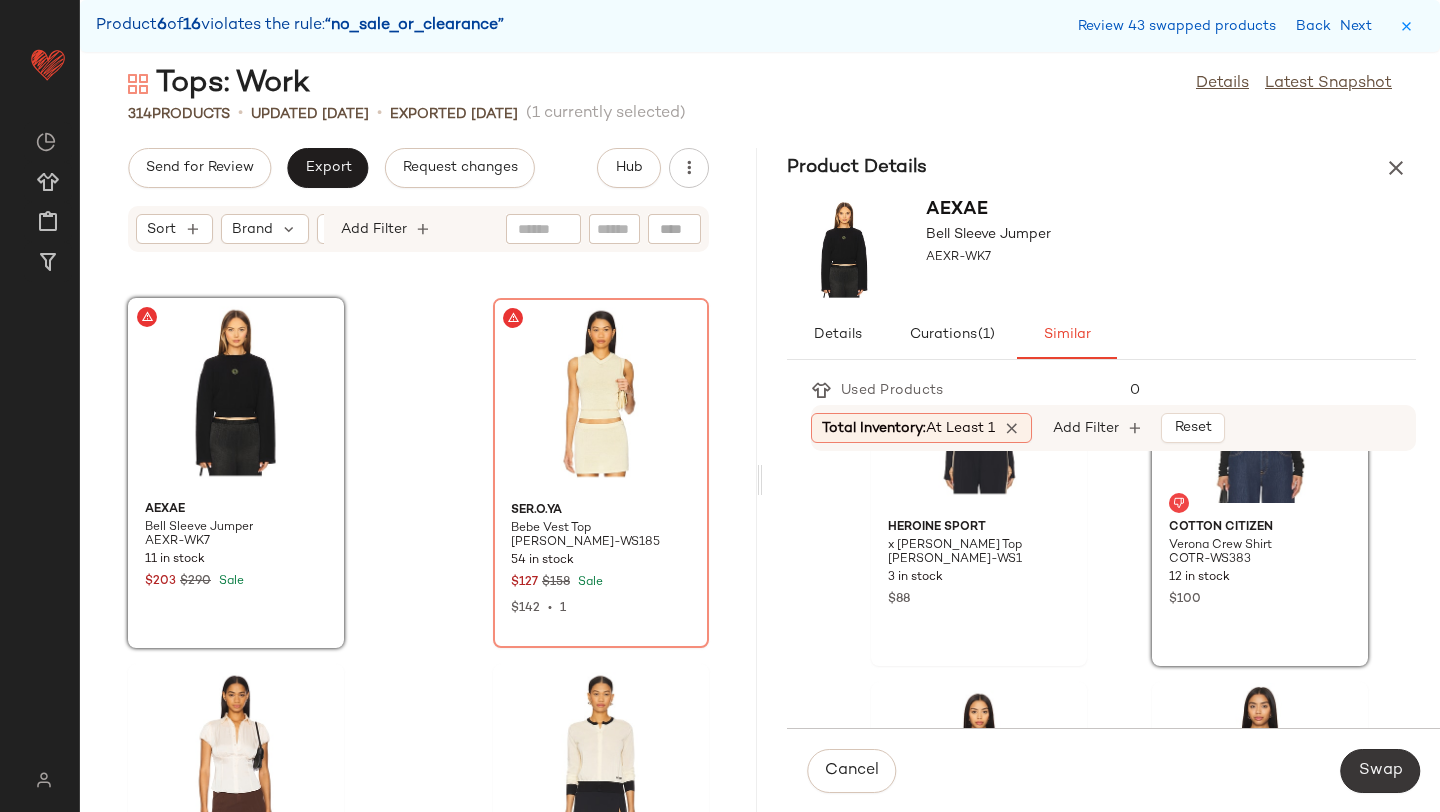 click on "Swap" 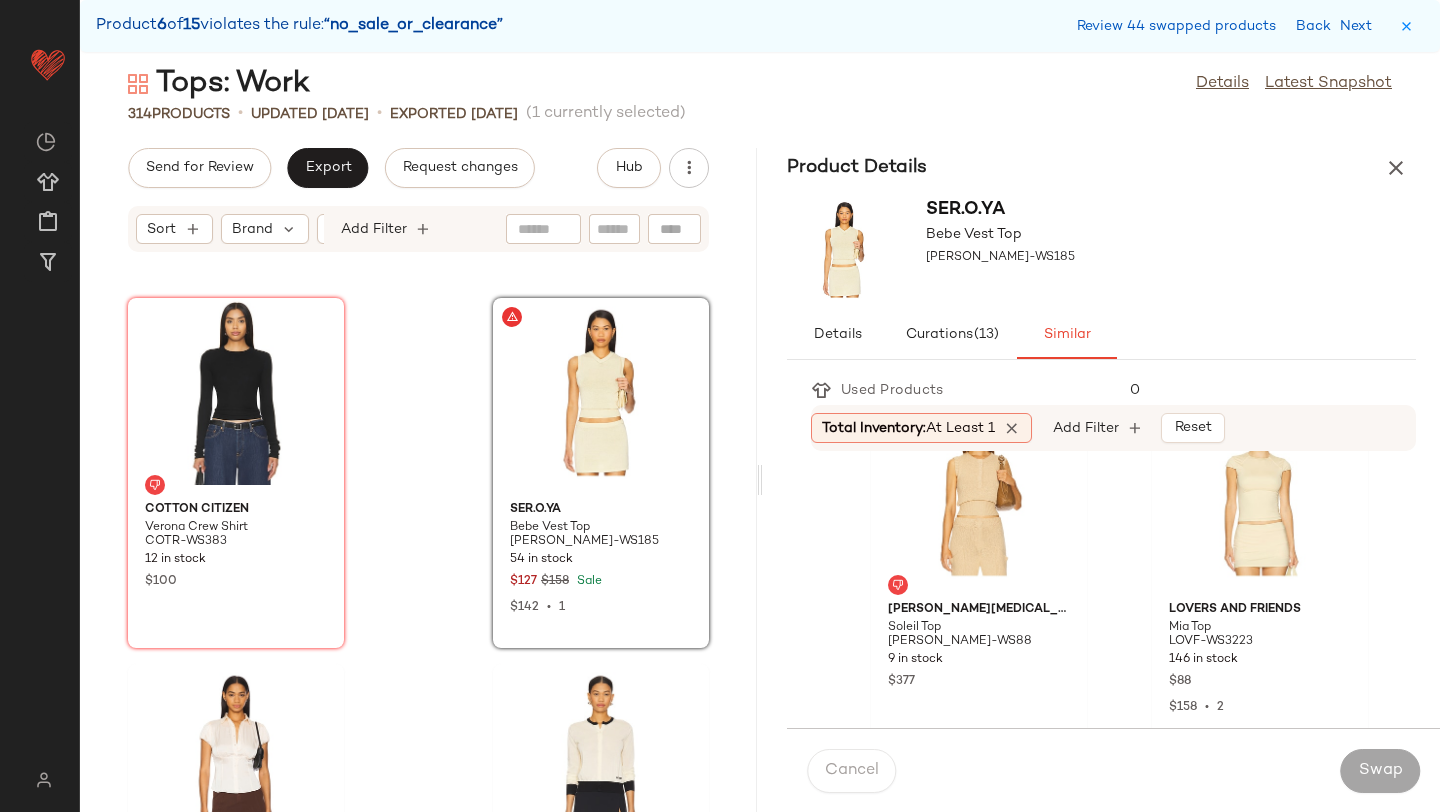 scroll, scrollTop: 0, scrollLeft: 0, axis: both 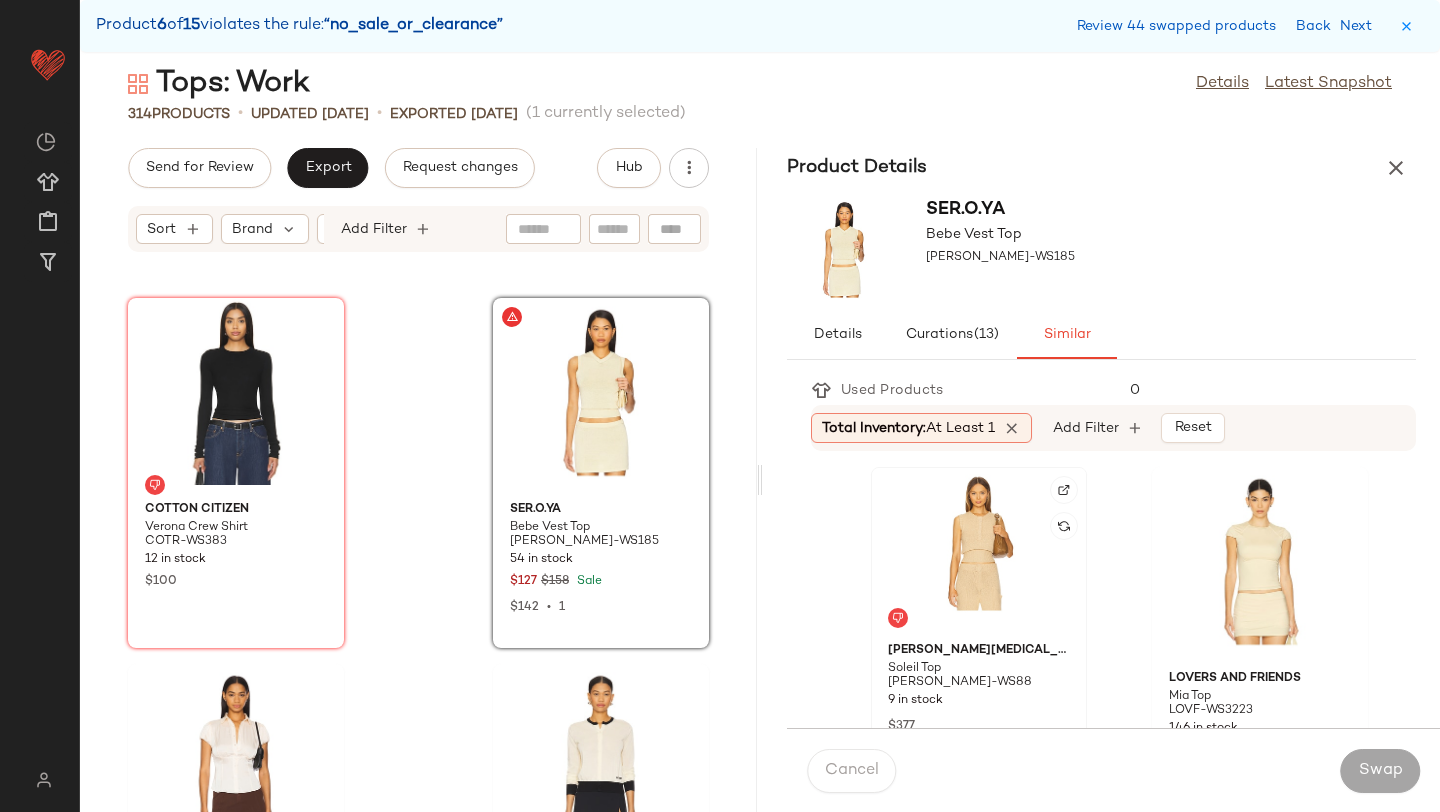 click 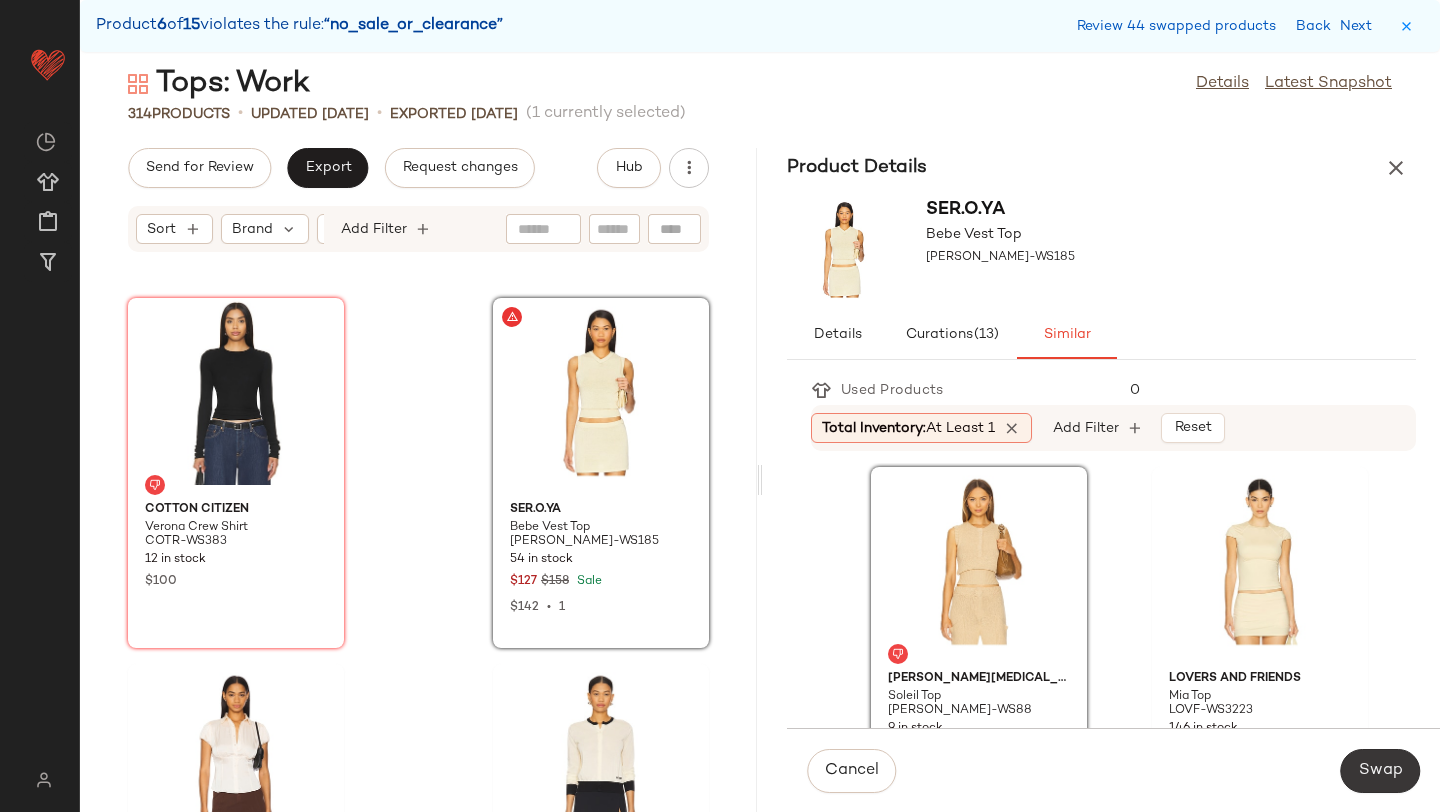 click on "Swap" 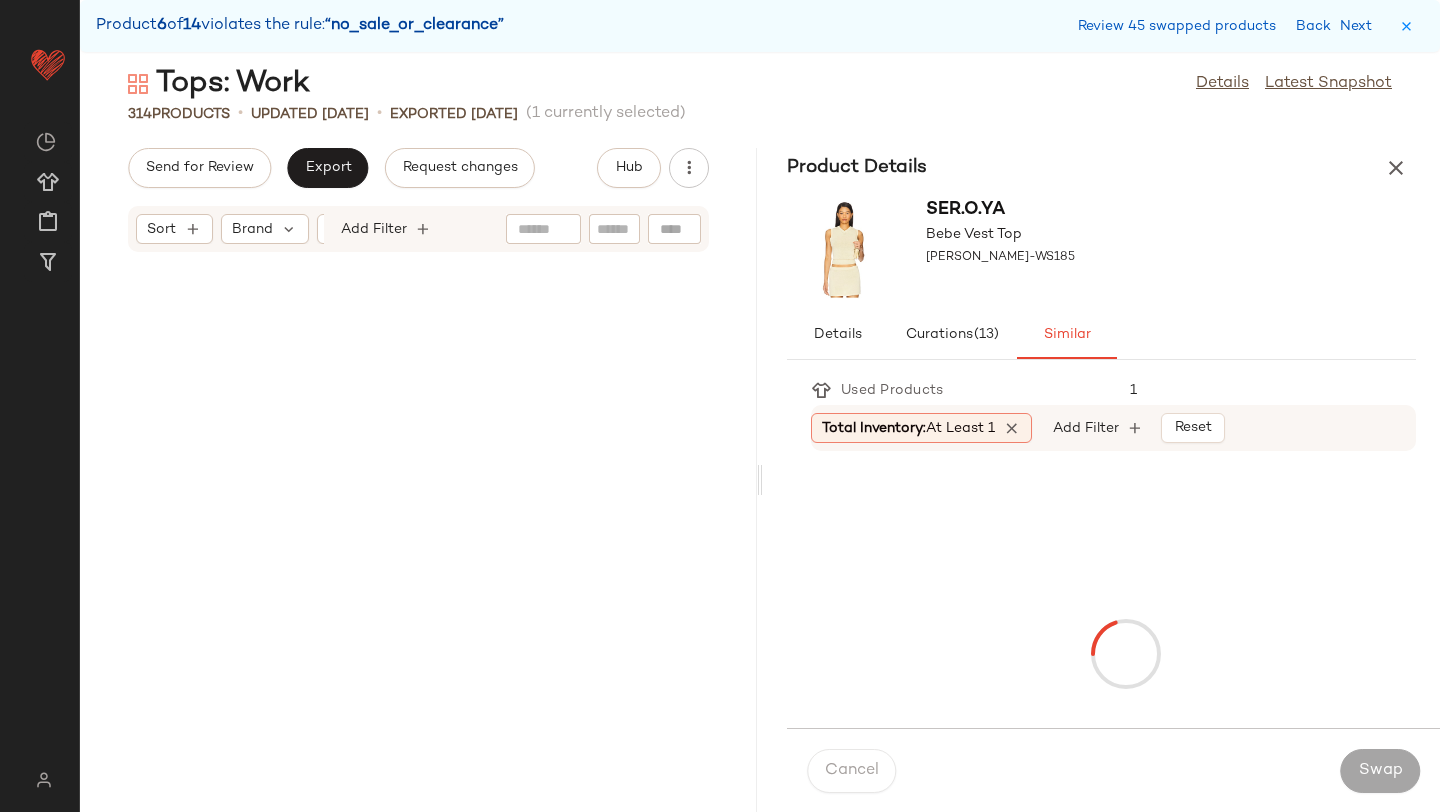 scroll, scrollTop: 48312, scrollLeft: 0, axis: vertical 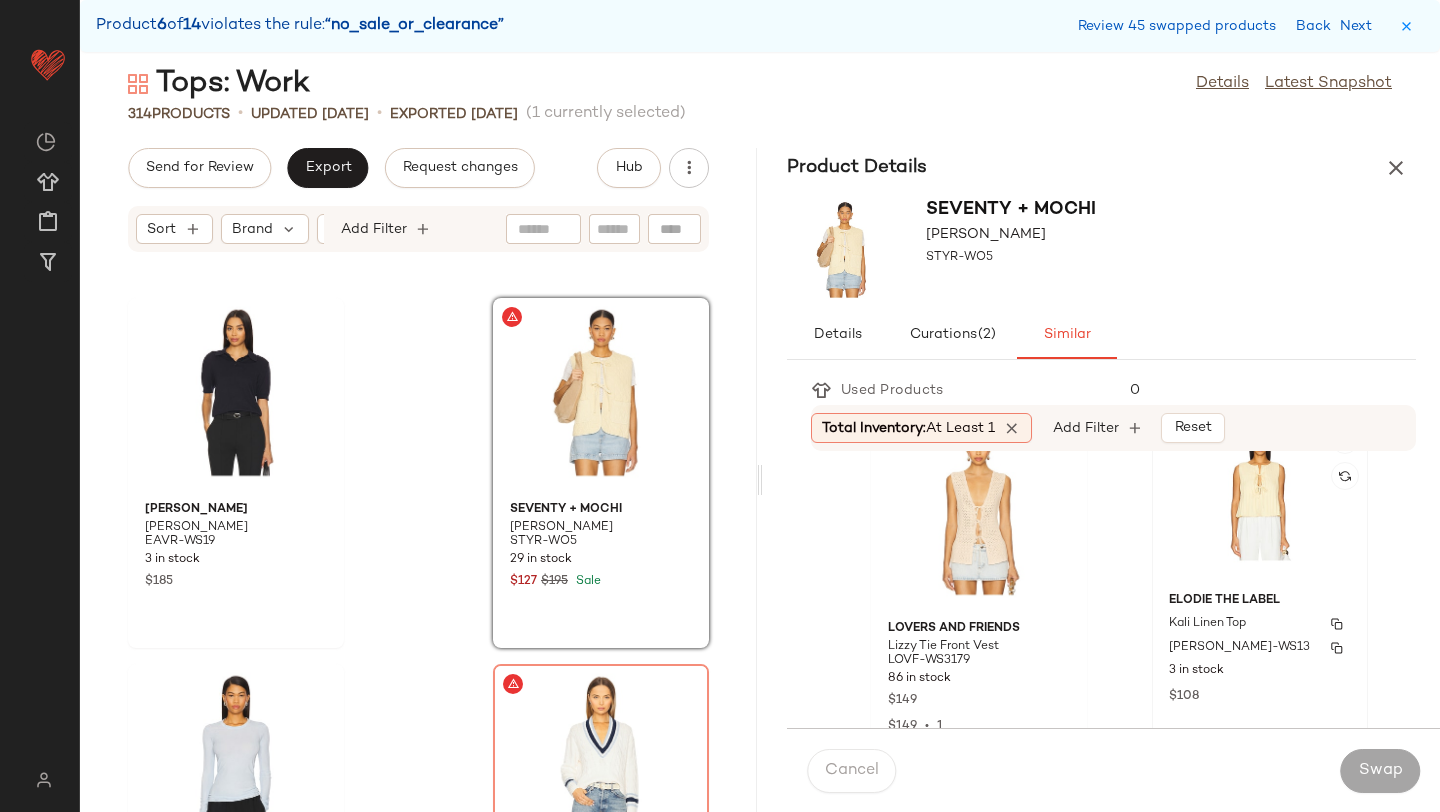 click on "Elodie the Label" at bounding box center (1260, 601) 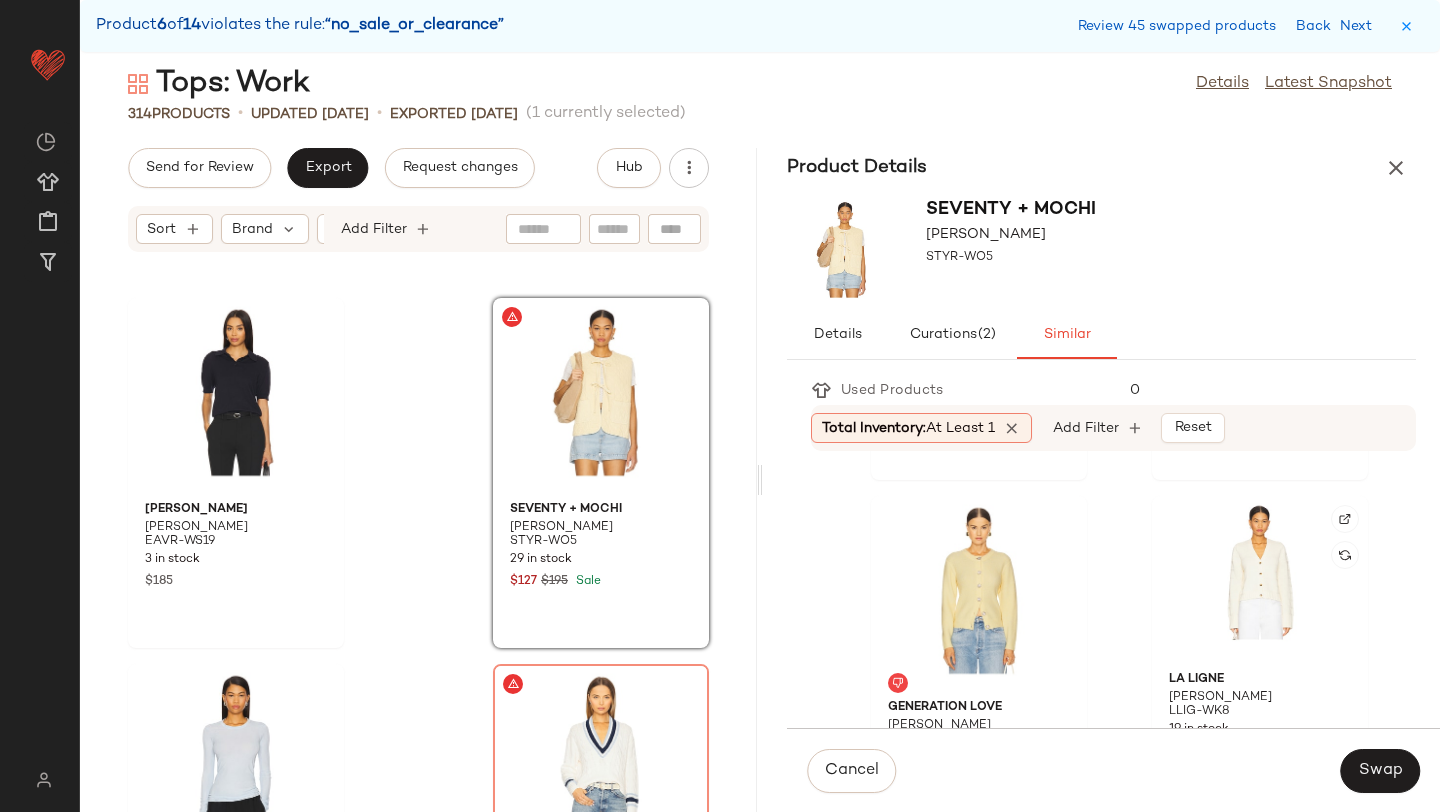 scroll, scrollTop: 2917, scrollLeft: 0, axis: vertical 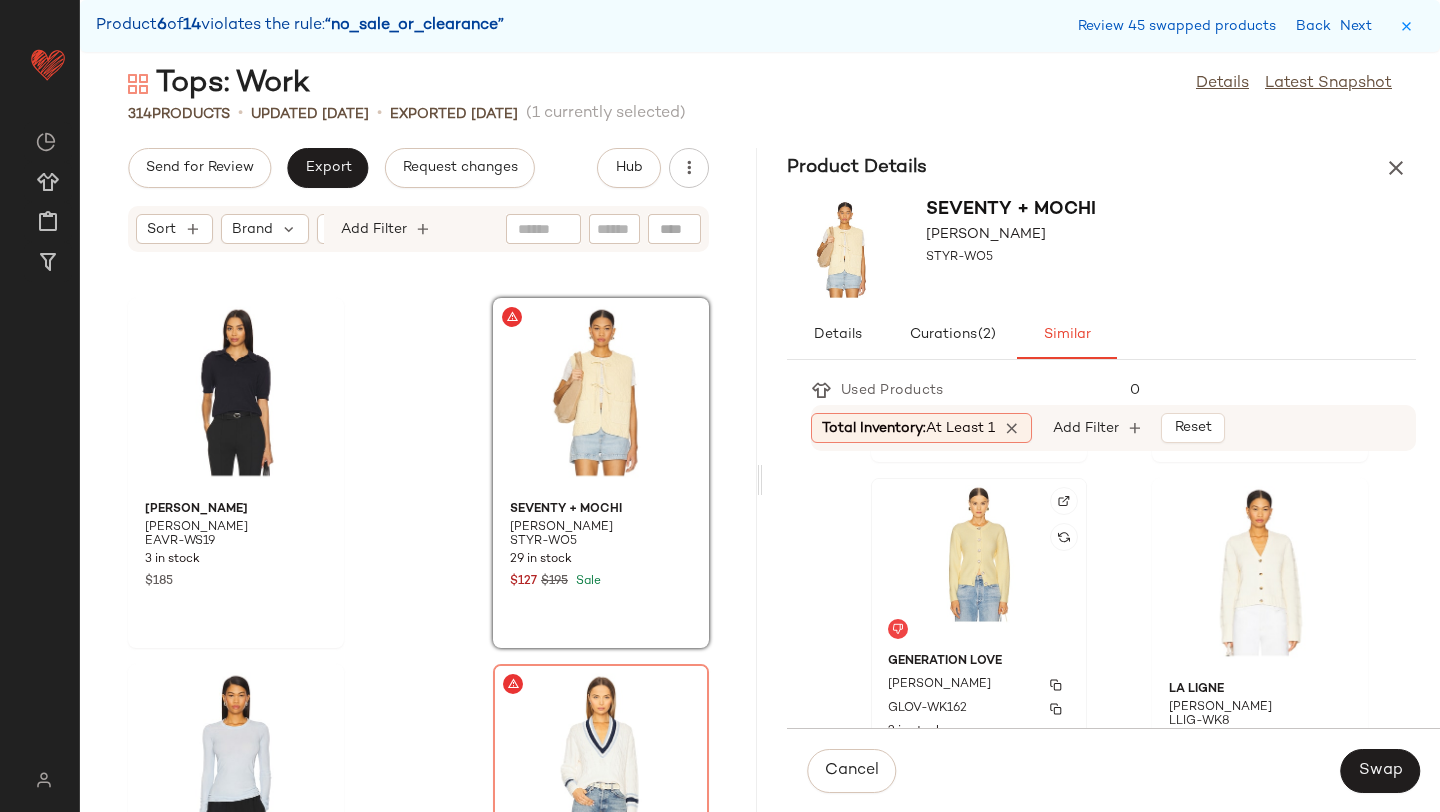 click on "Generation Love Savera Cardigan GLOV-WK162 2 in stock $365" 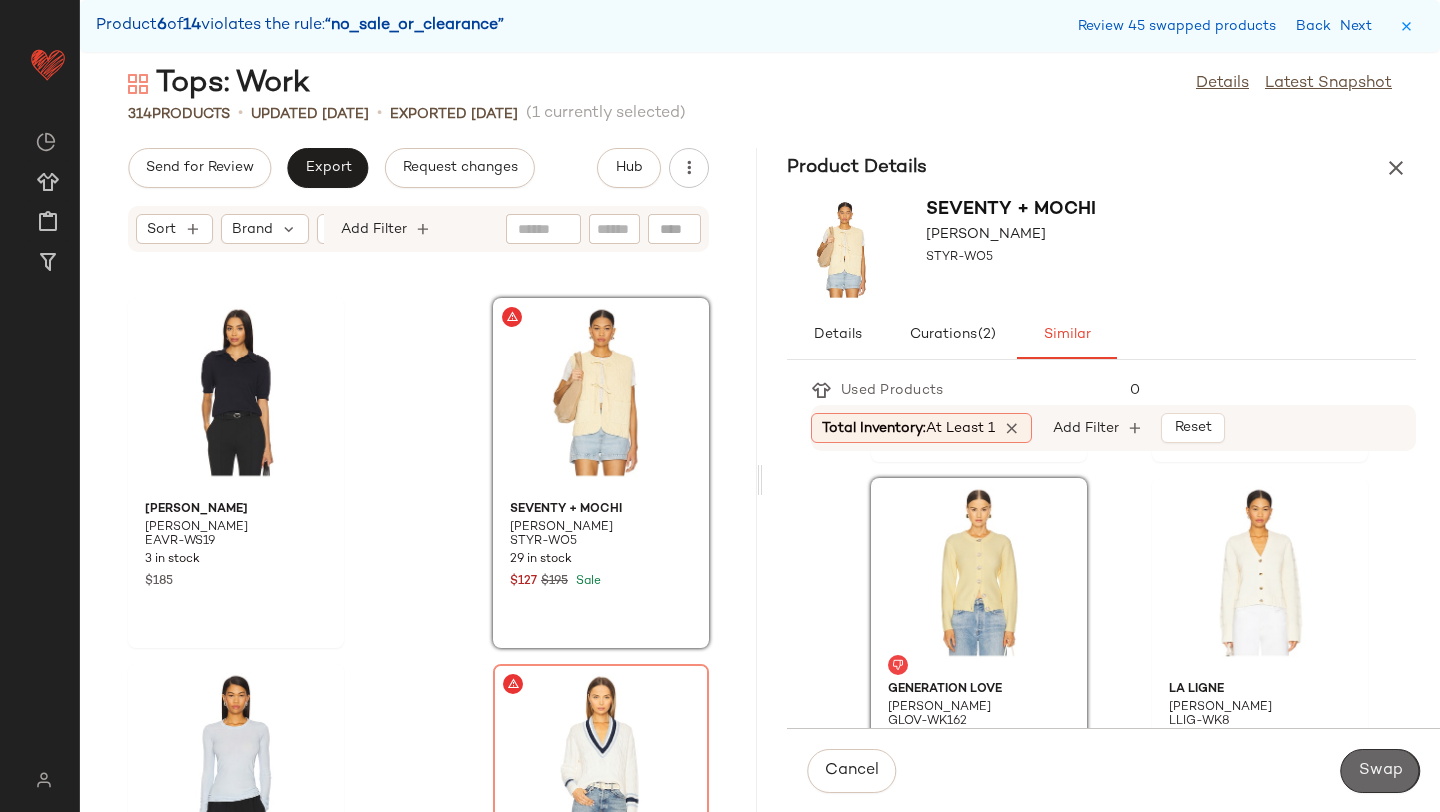 click on "Swap" 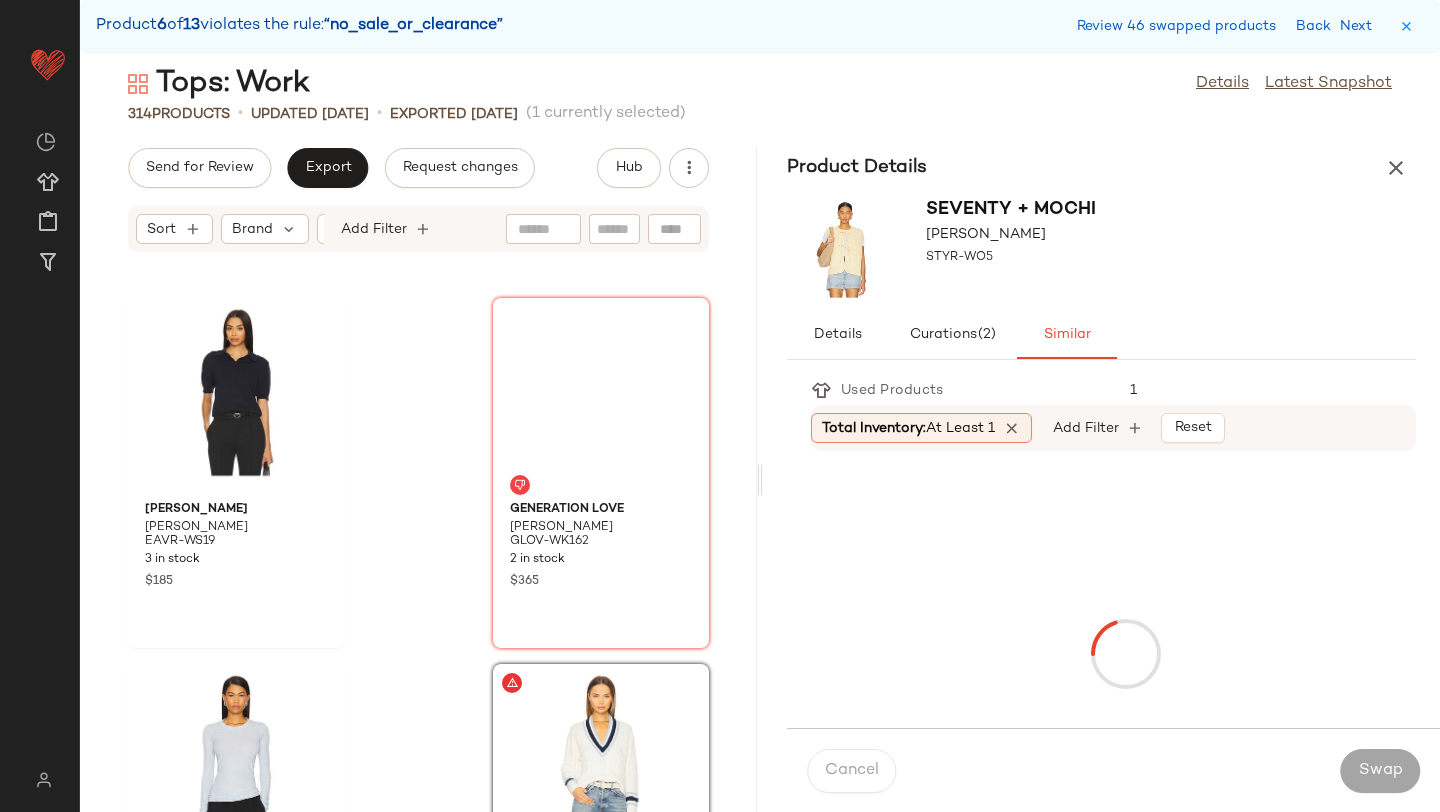 scroll, scrollTop: 48678, scrollLeft: 0, axis: vertical 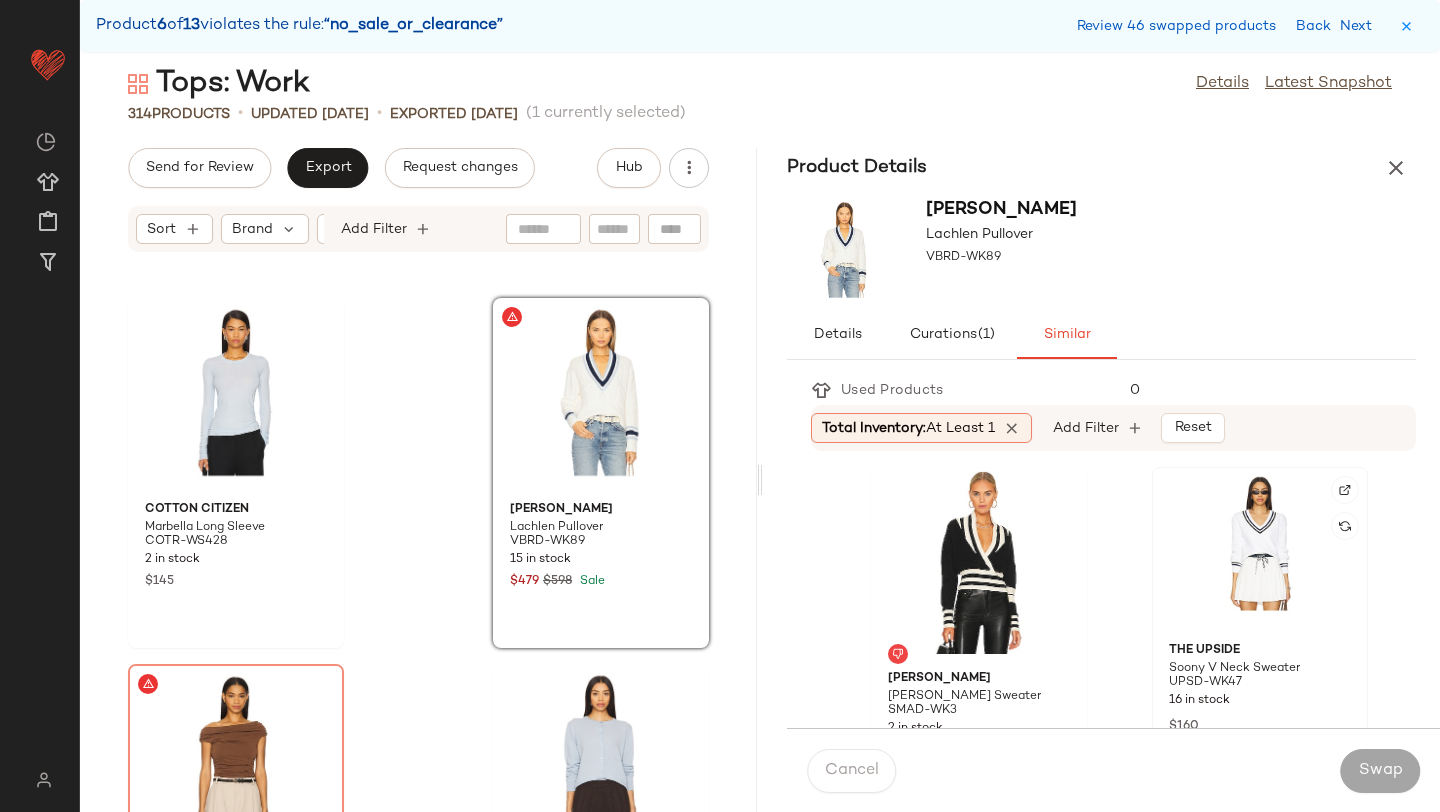 click 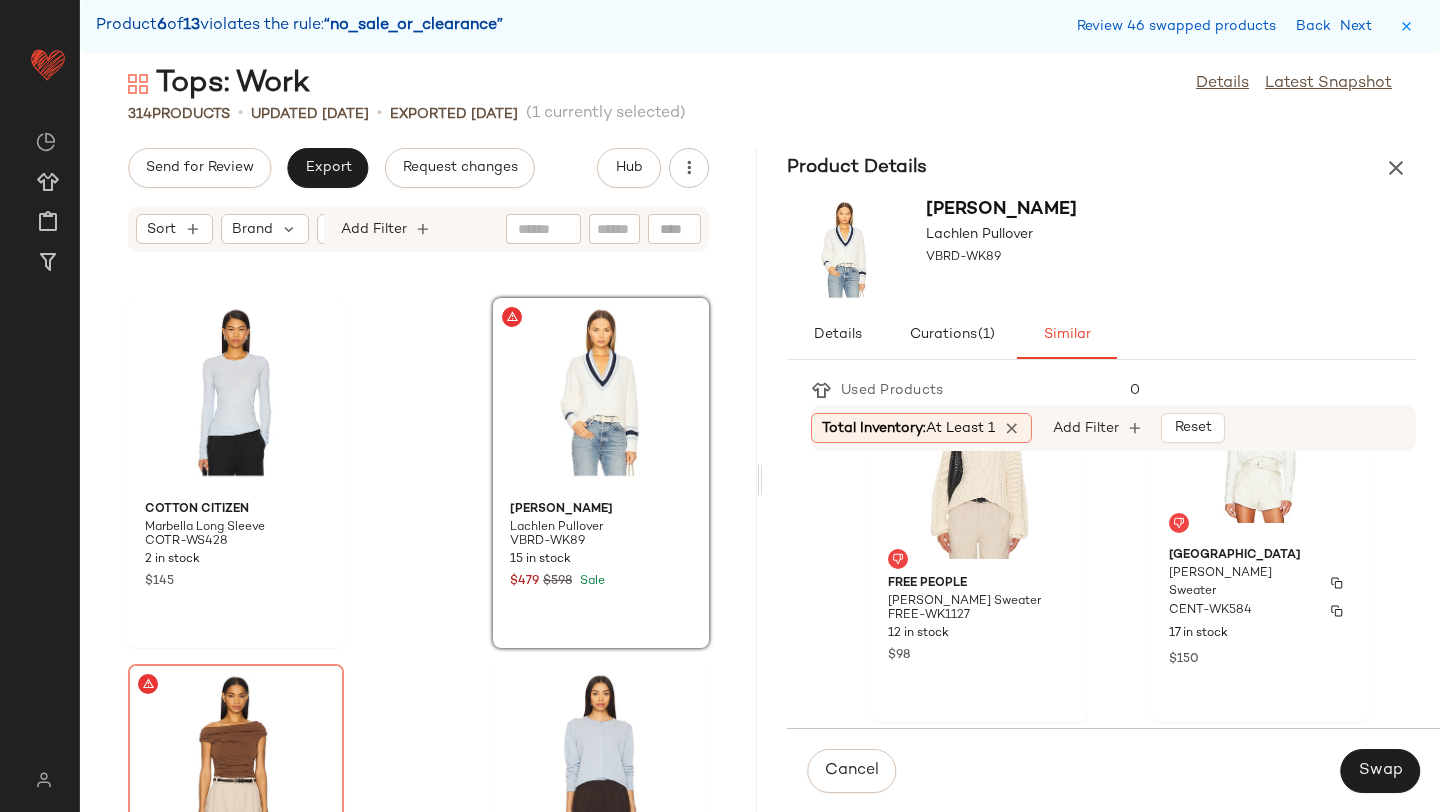 scroll, scrollTop: 1047, scrollLeft: 0, axis: vertical 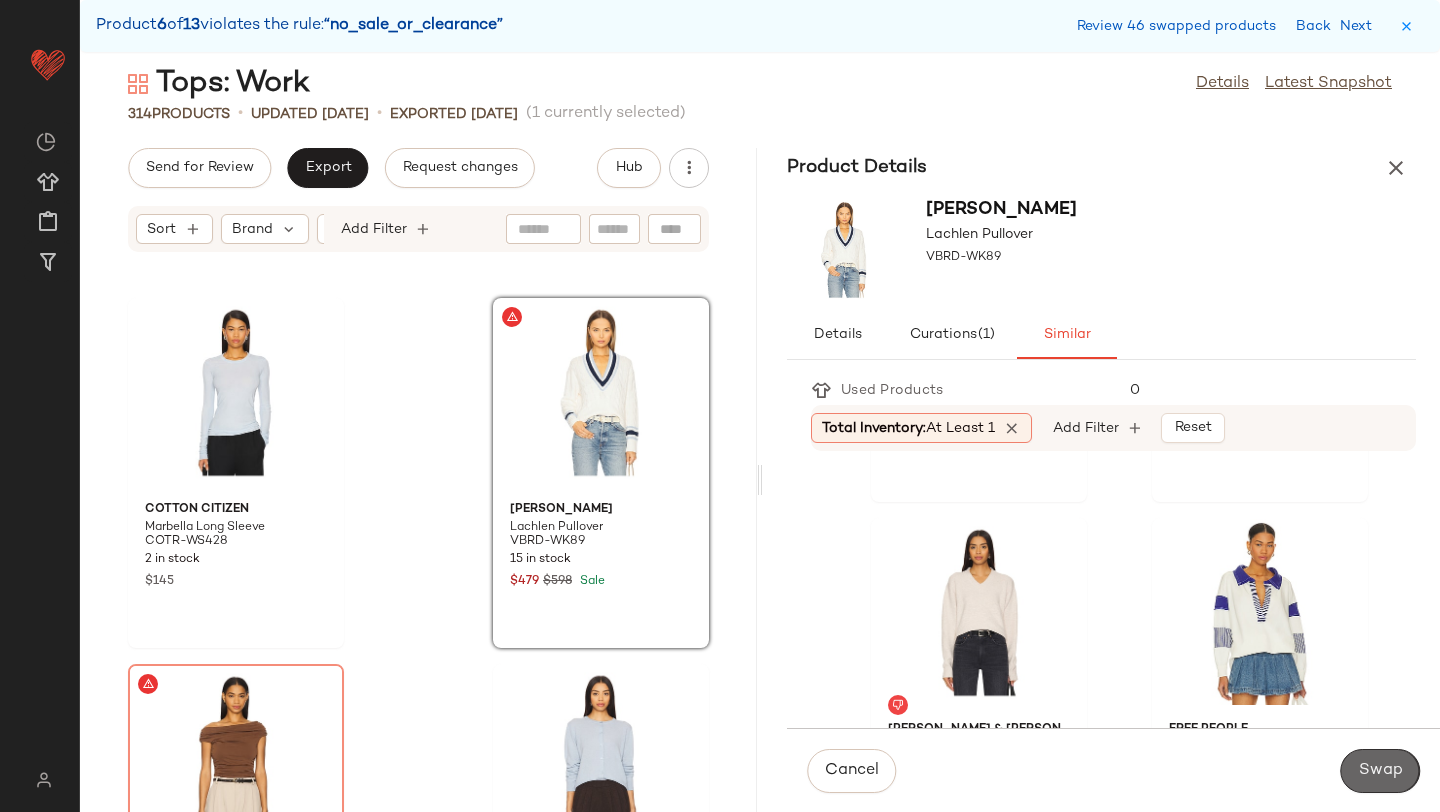 click on "Swap" 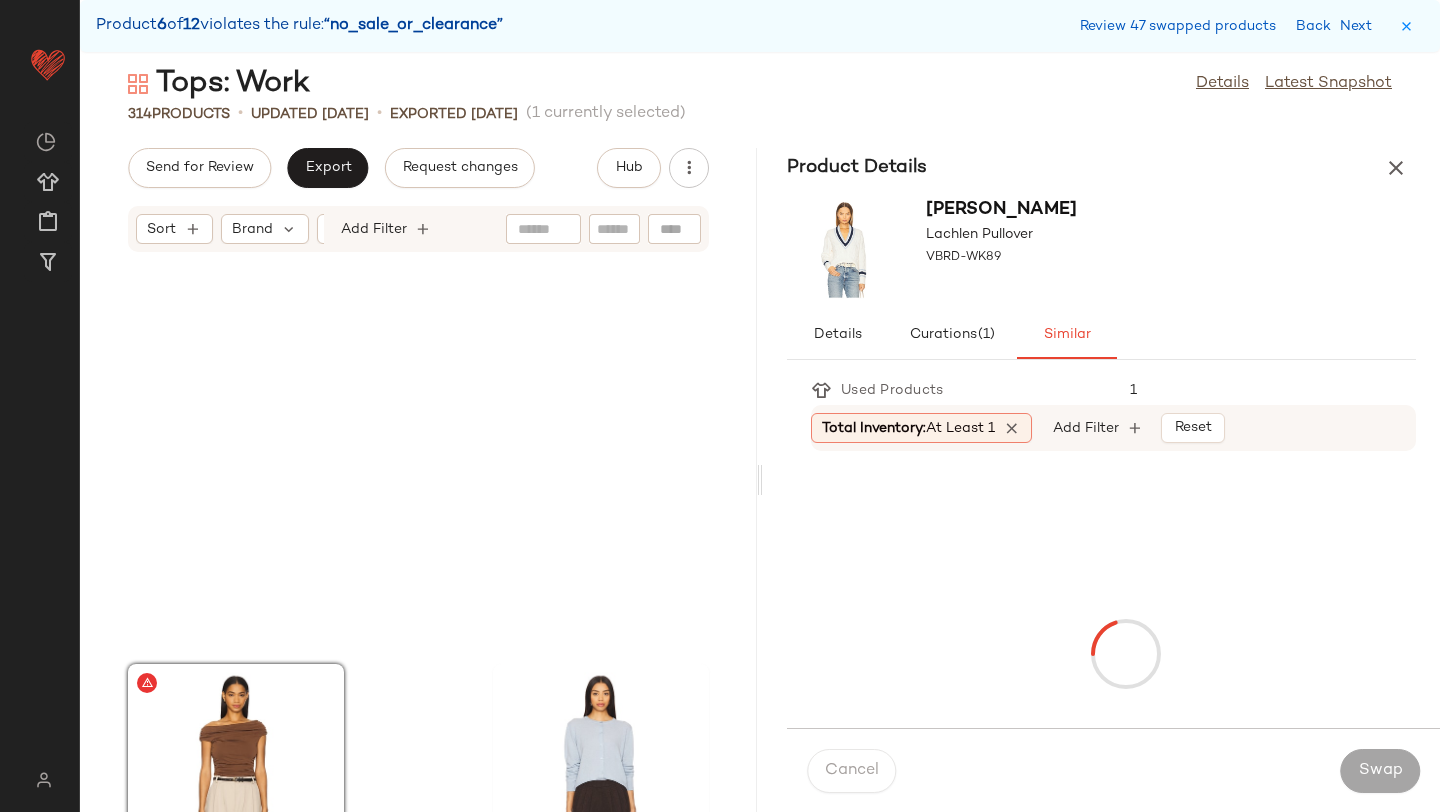 scroll, scrollTop: 49044, scrollLeft: 0, axis: vertical 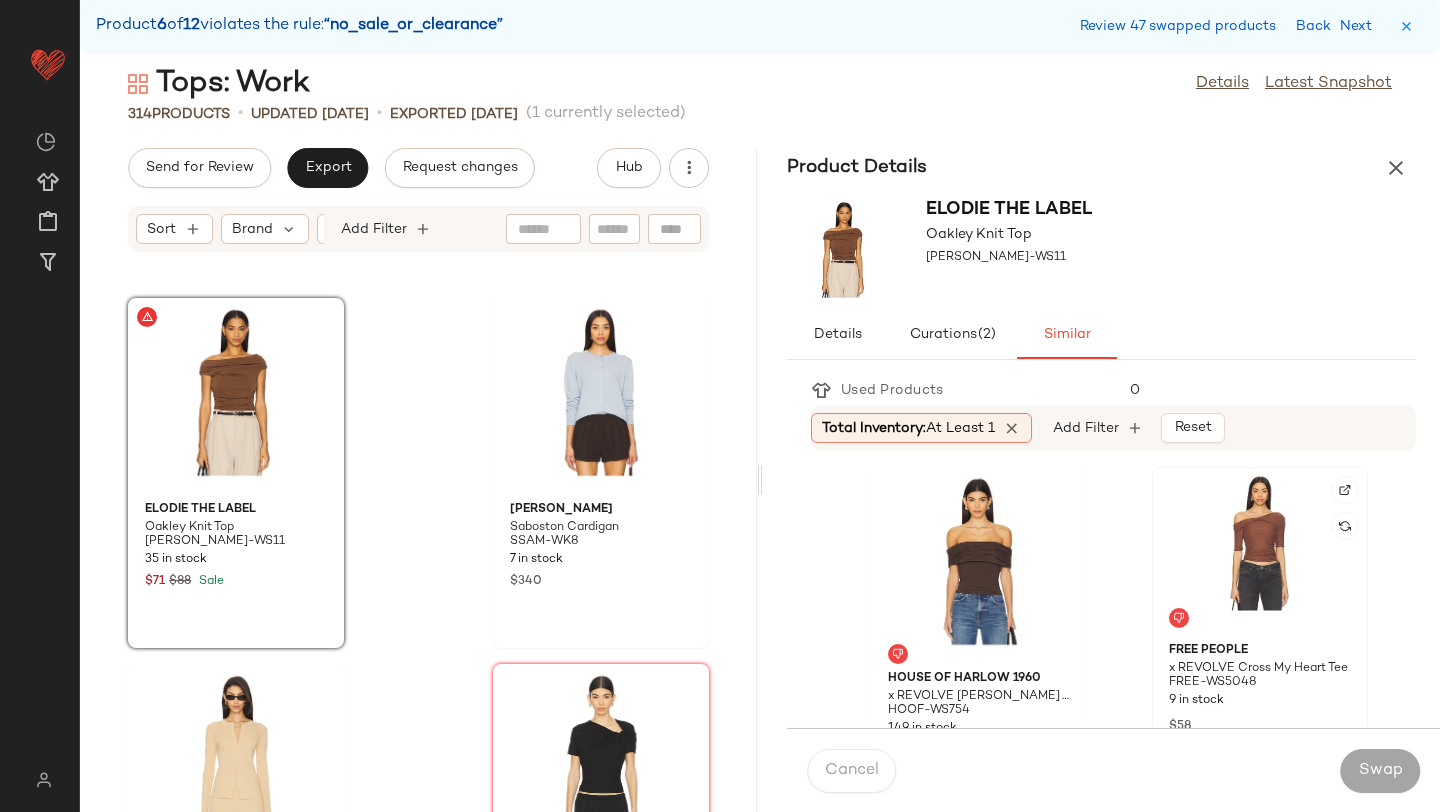 click 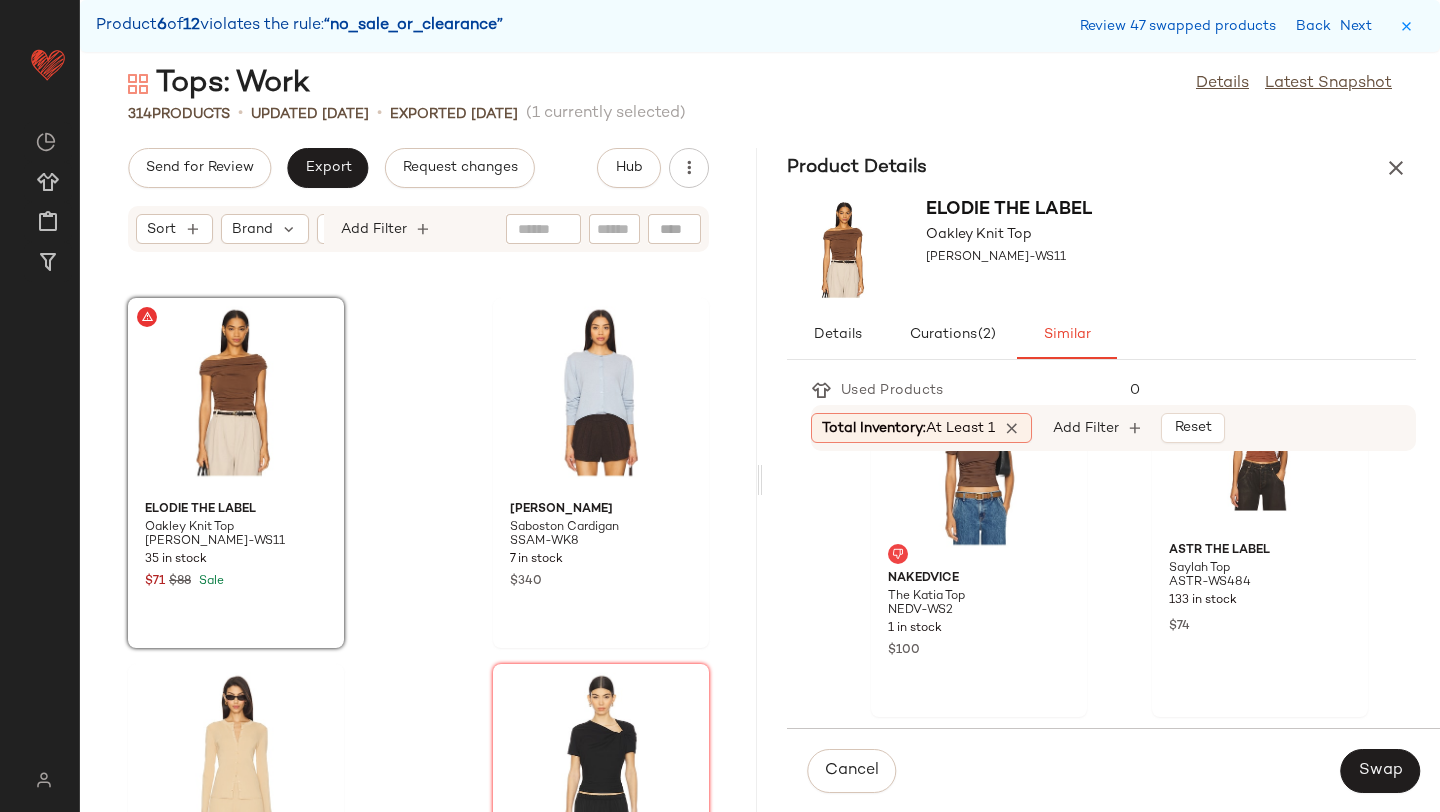 scroll, scrollTop: 355, scrollLeft: 0, axis: vertical 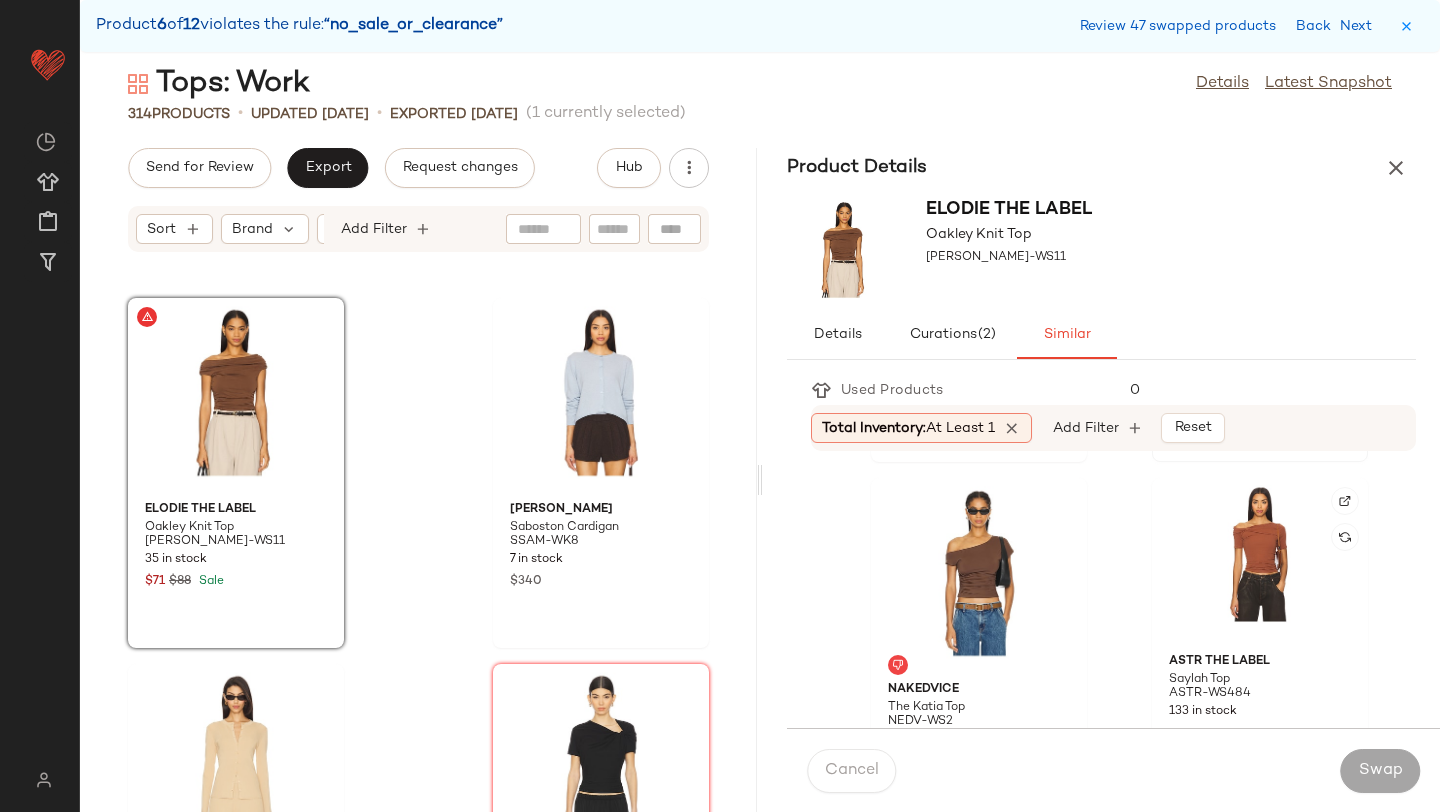 click 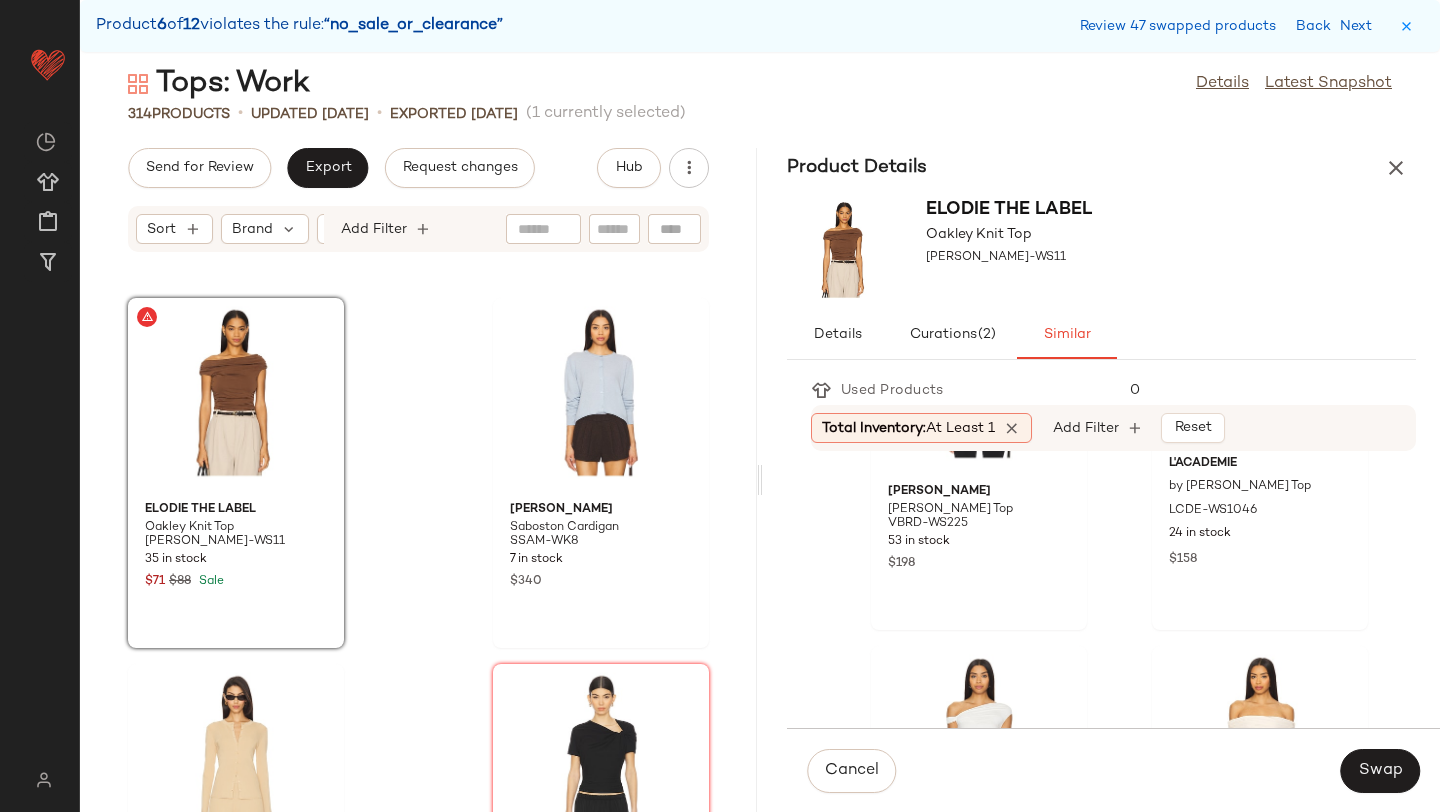 scroll, scrollTop: 1546, scrollLeft: 0, axis: vertical 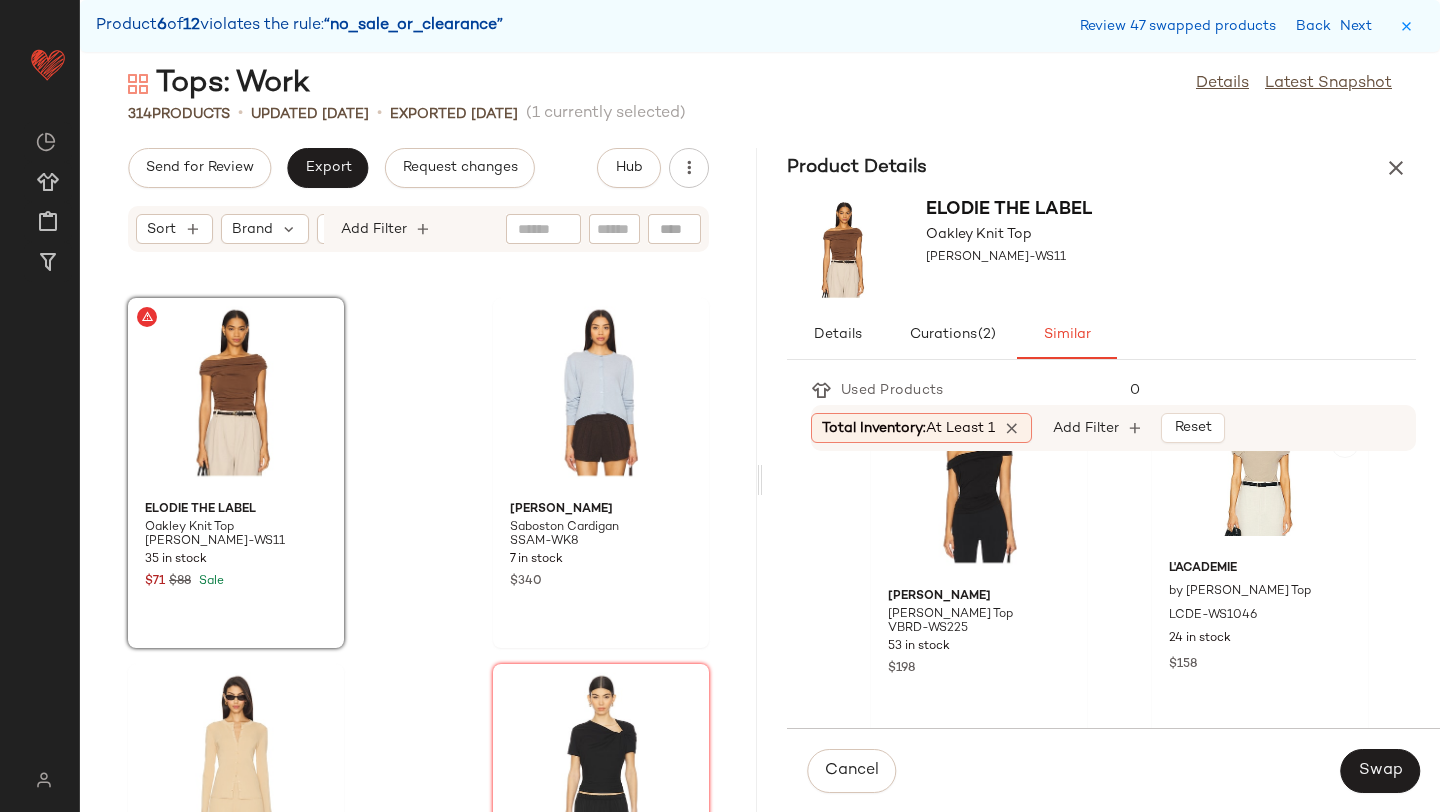click on "by Marianna Fio Top" at bounding box center [1260, 592] 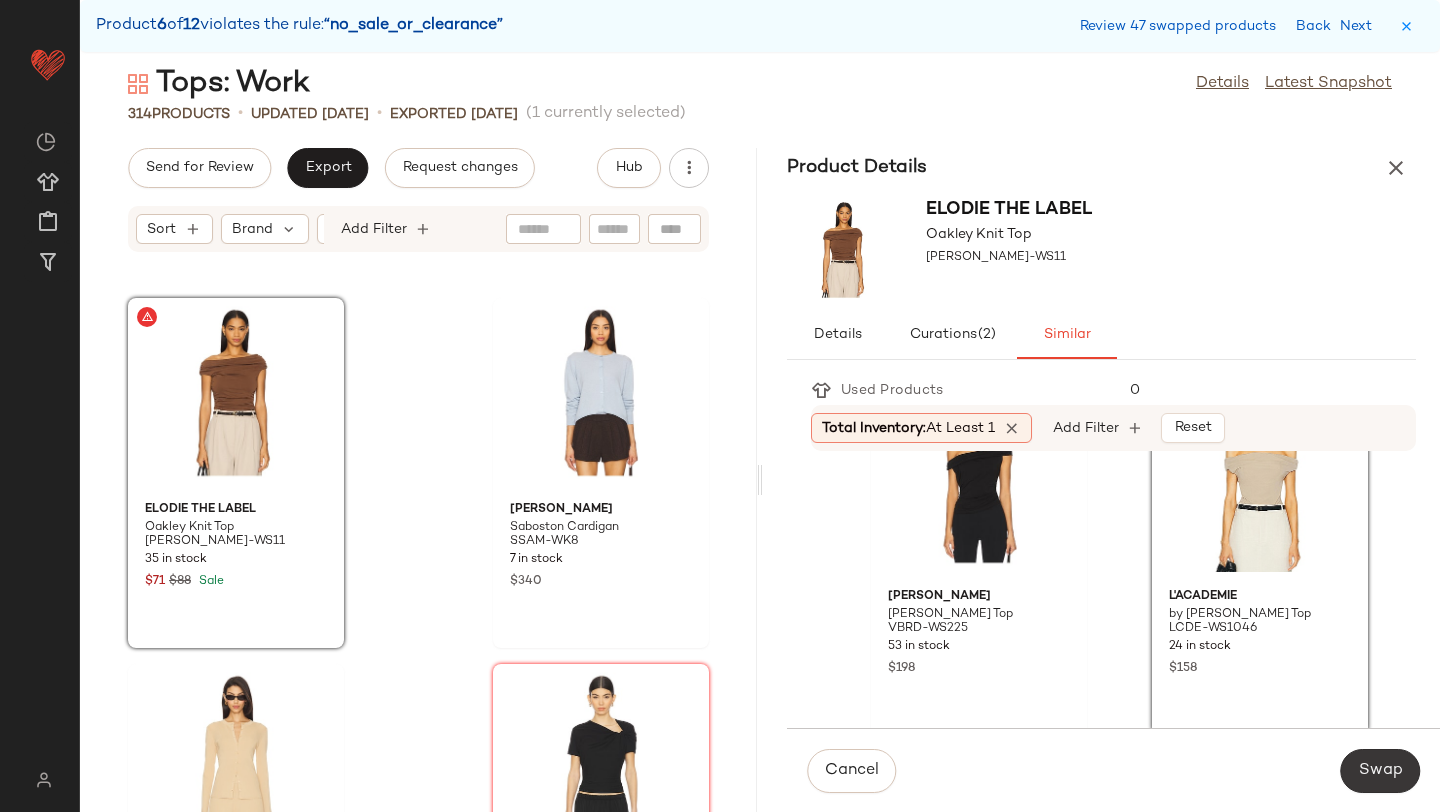 click on "Swap" 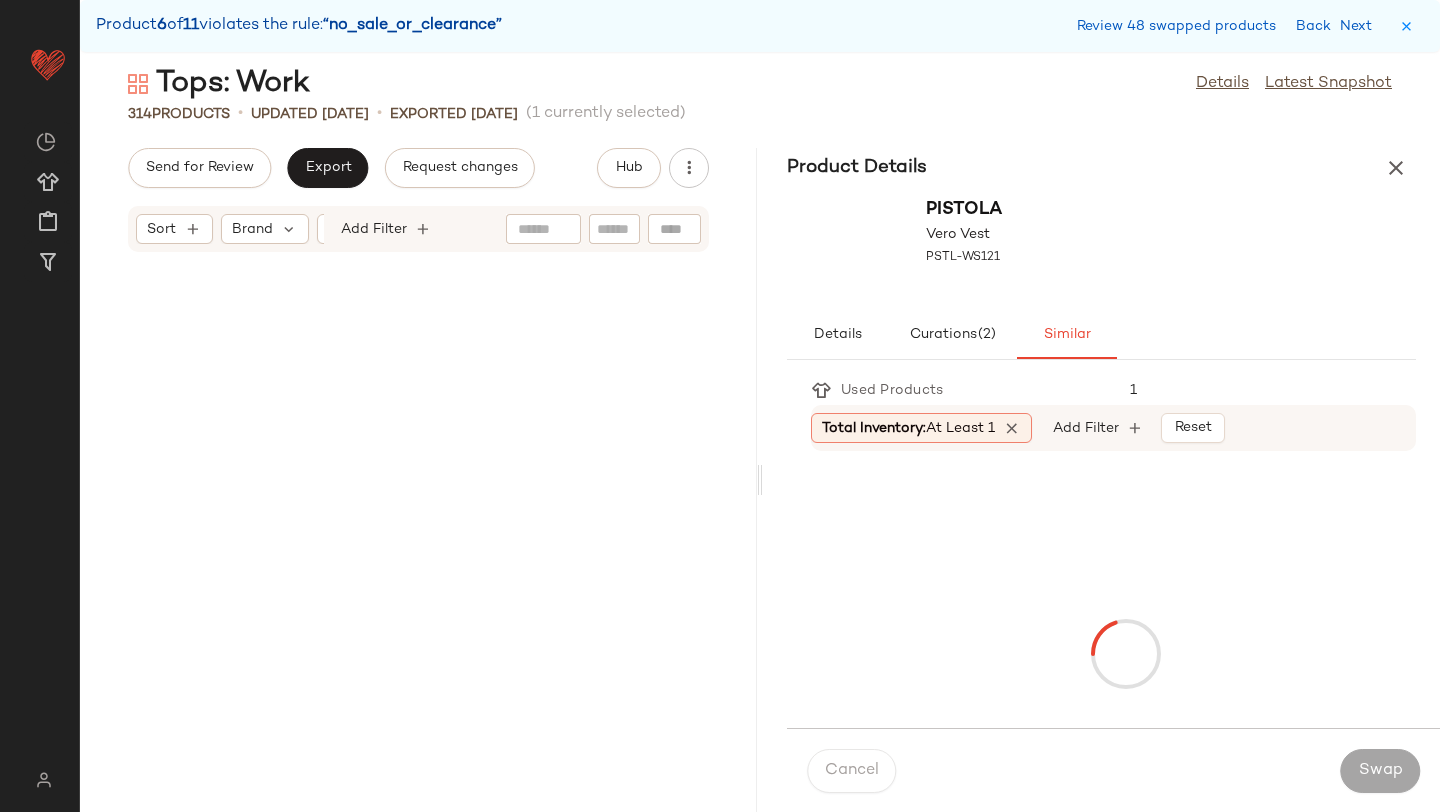 scroll, scrollTop: 49776, scrollLeft: 0, axis: vertical 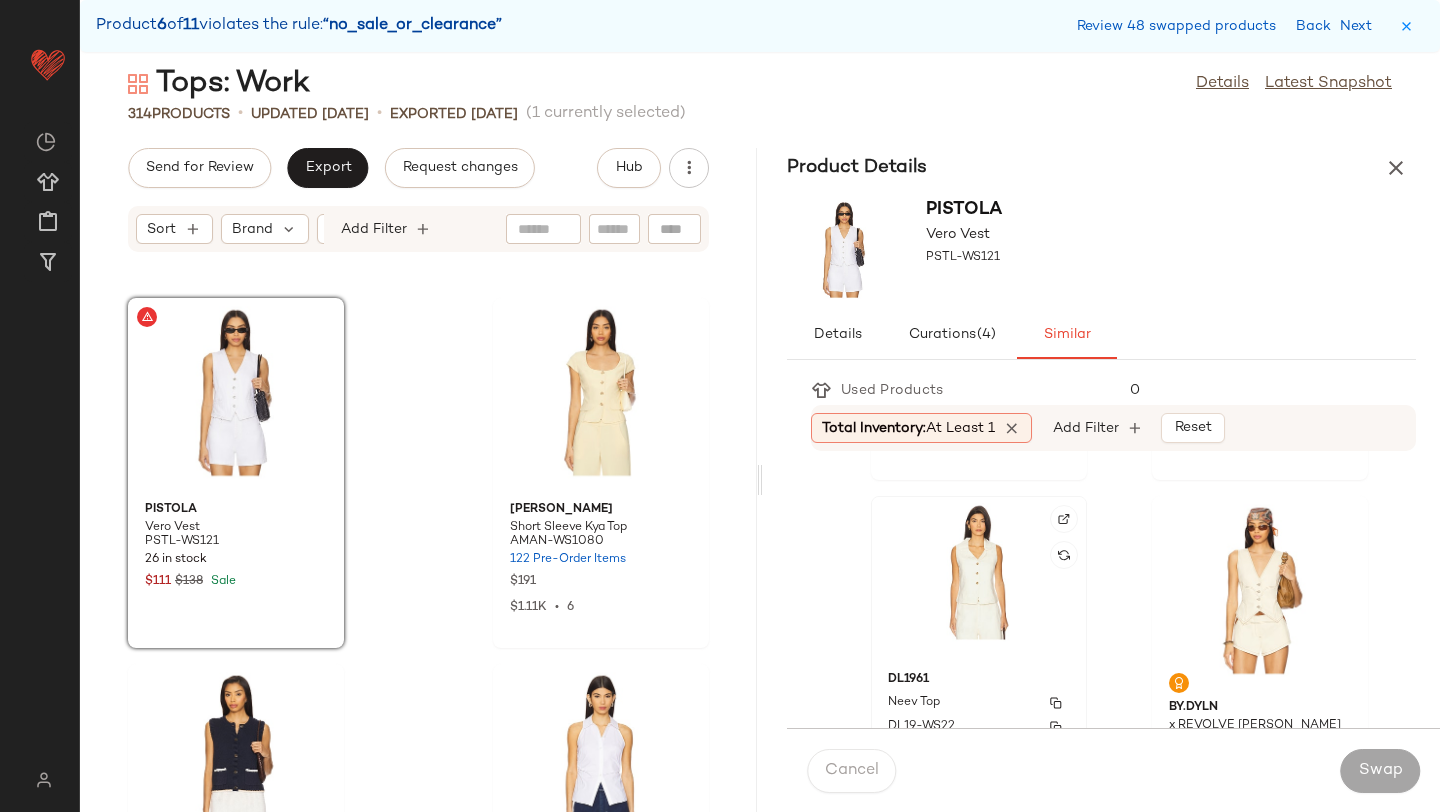 click on "DL1961 Neev Top DL19-WS22 21 in stock $189" 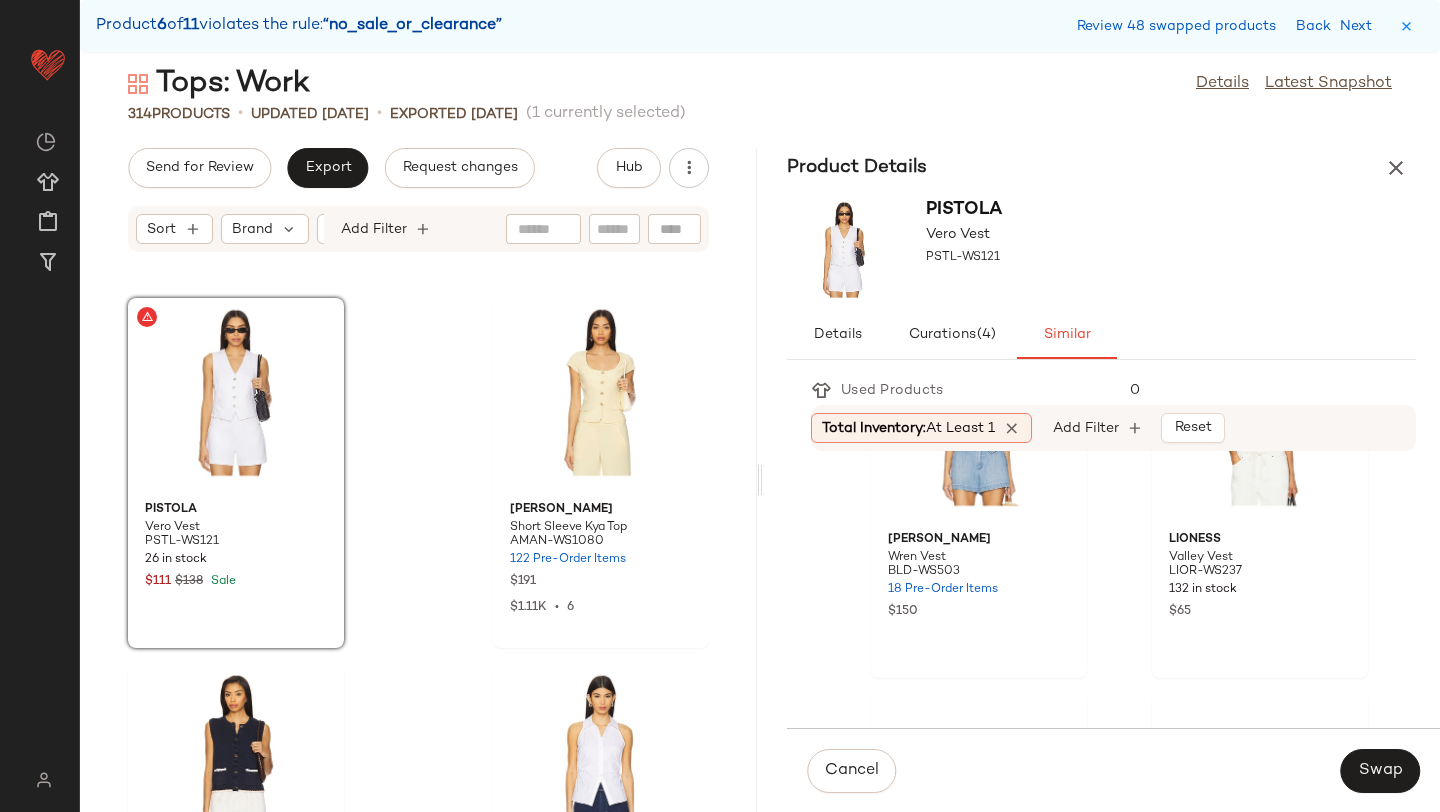 scroll, scrollTop: 1102, scrollLeft: 0, axis: vertical 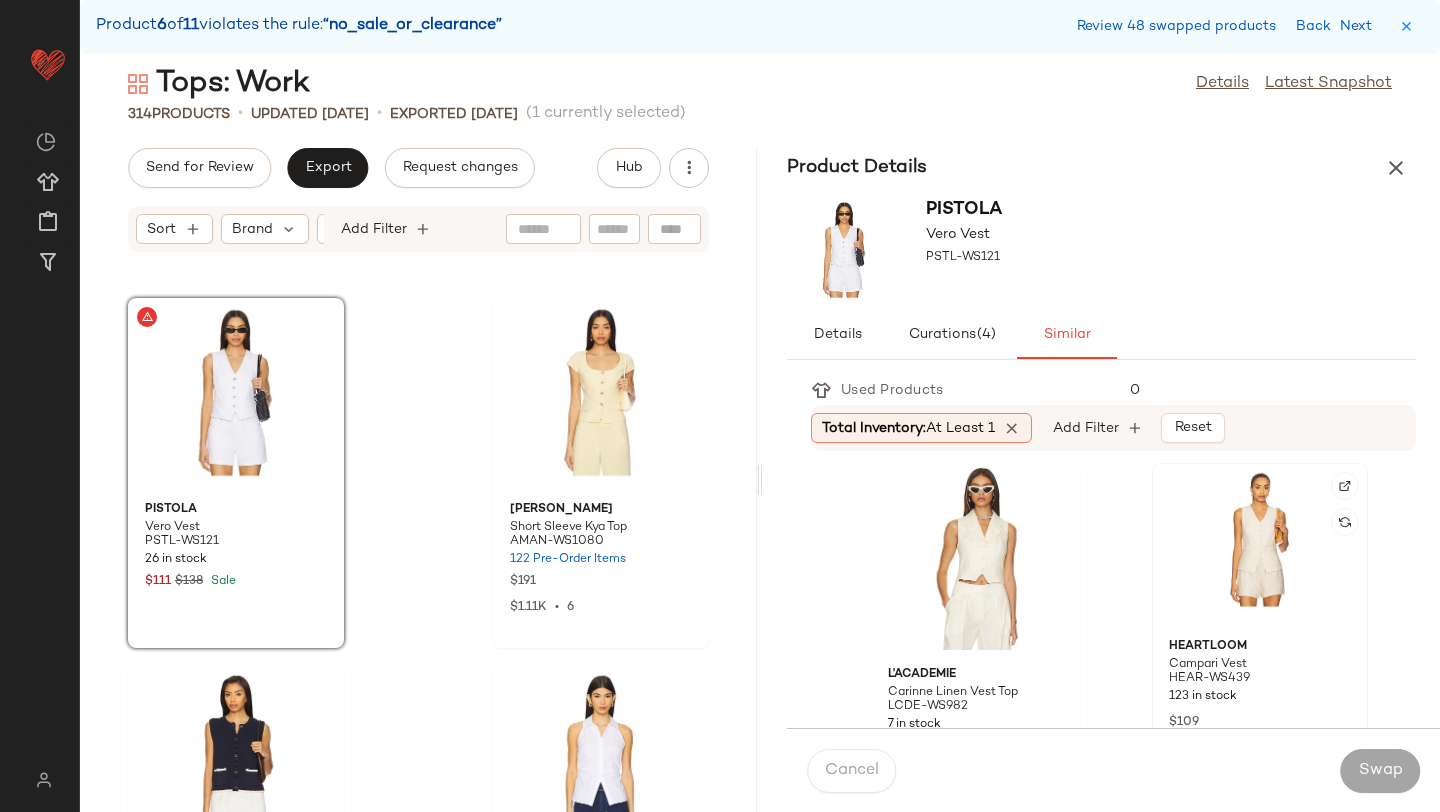 click 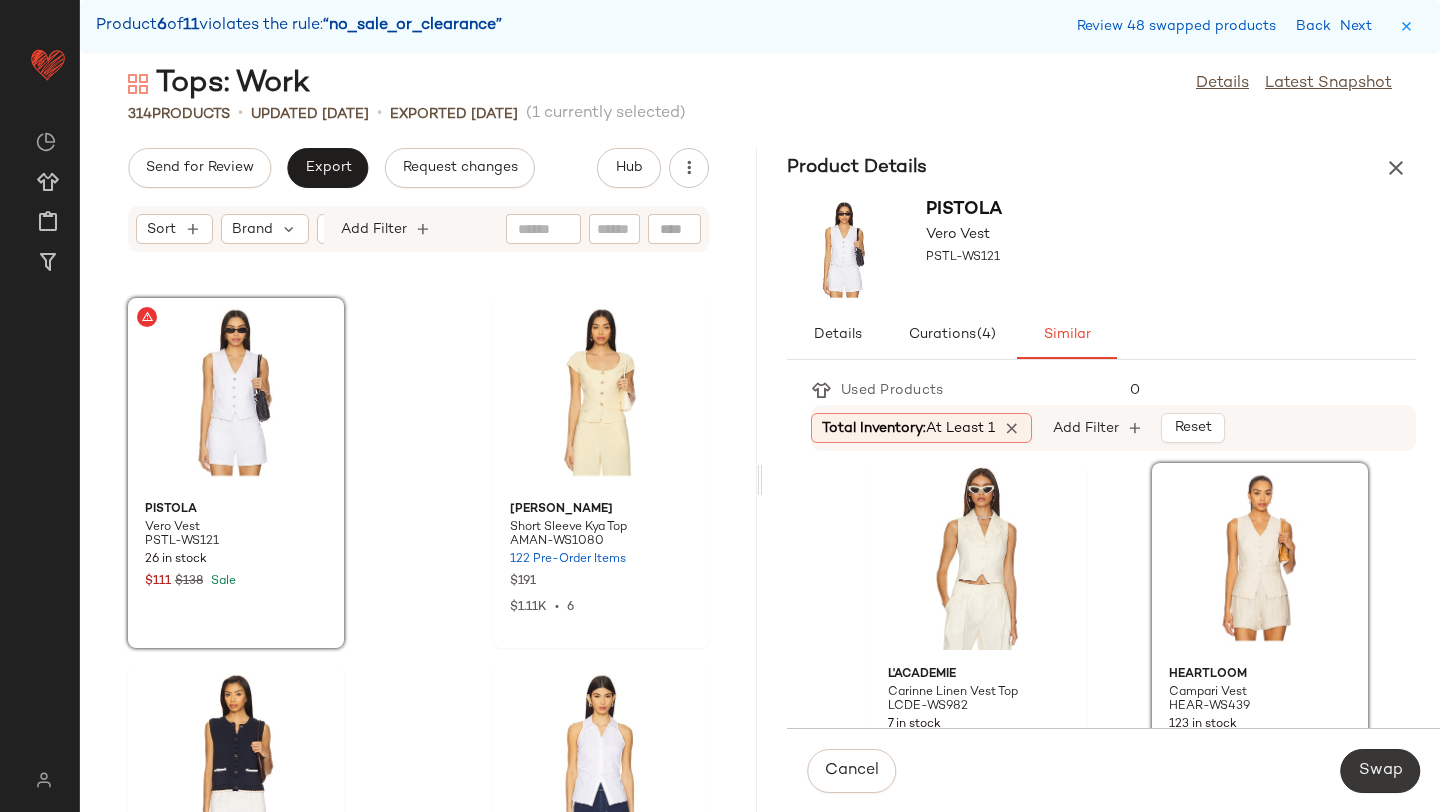 click on "Swap" 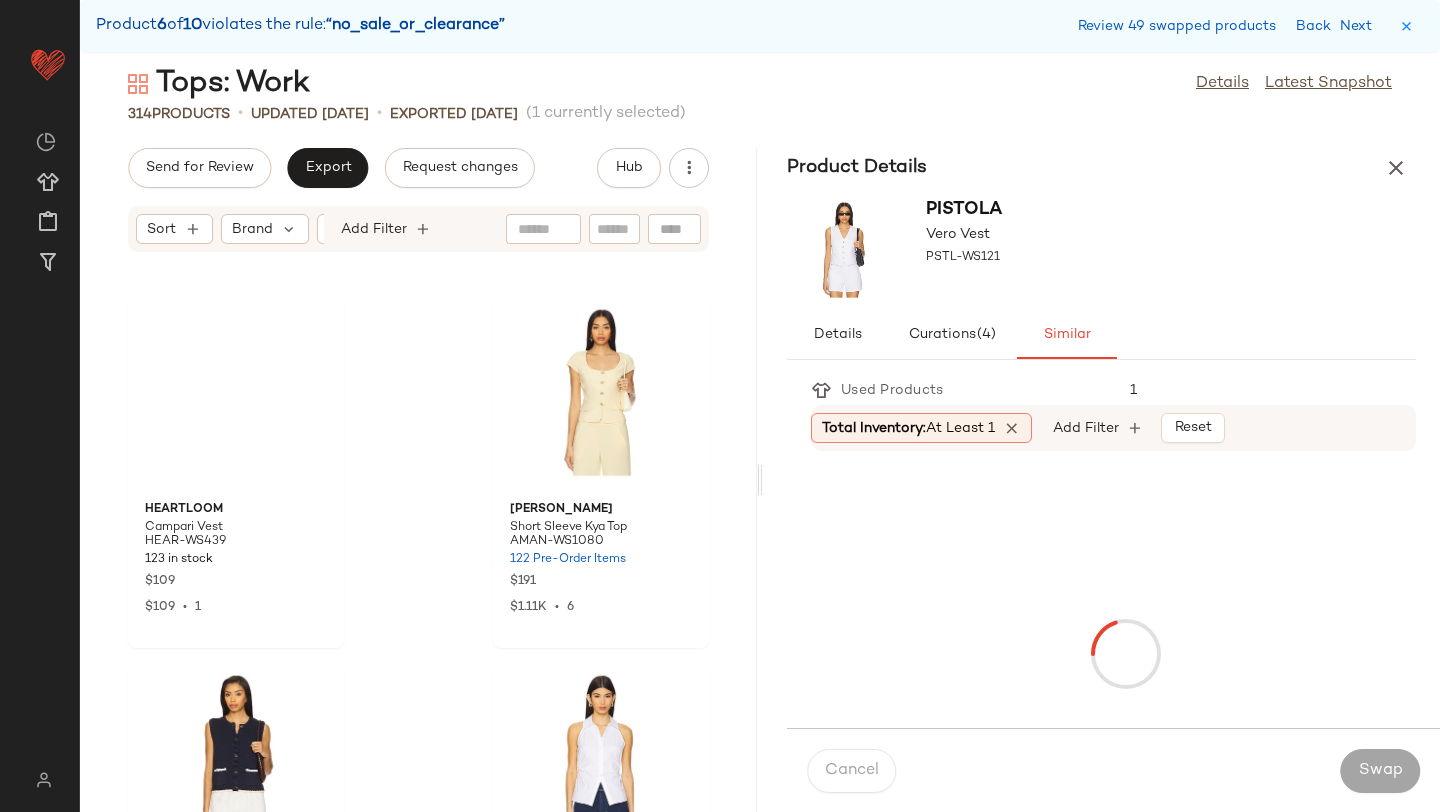 scroll, scrollTop: 52704, scrollLeft: 0, axis: vertical 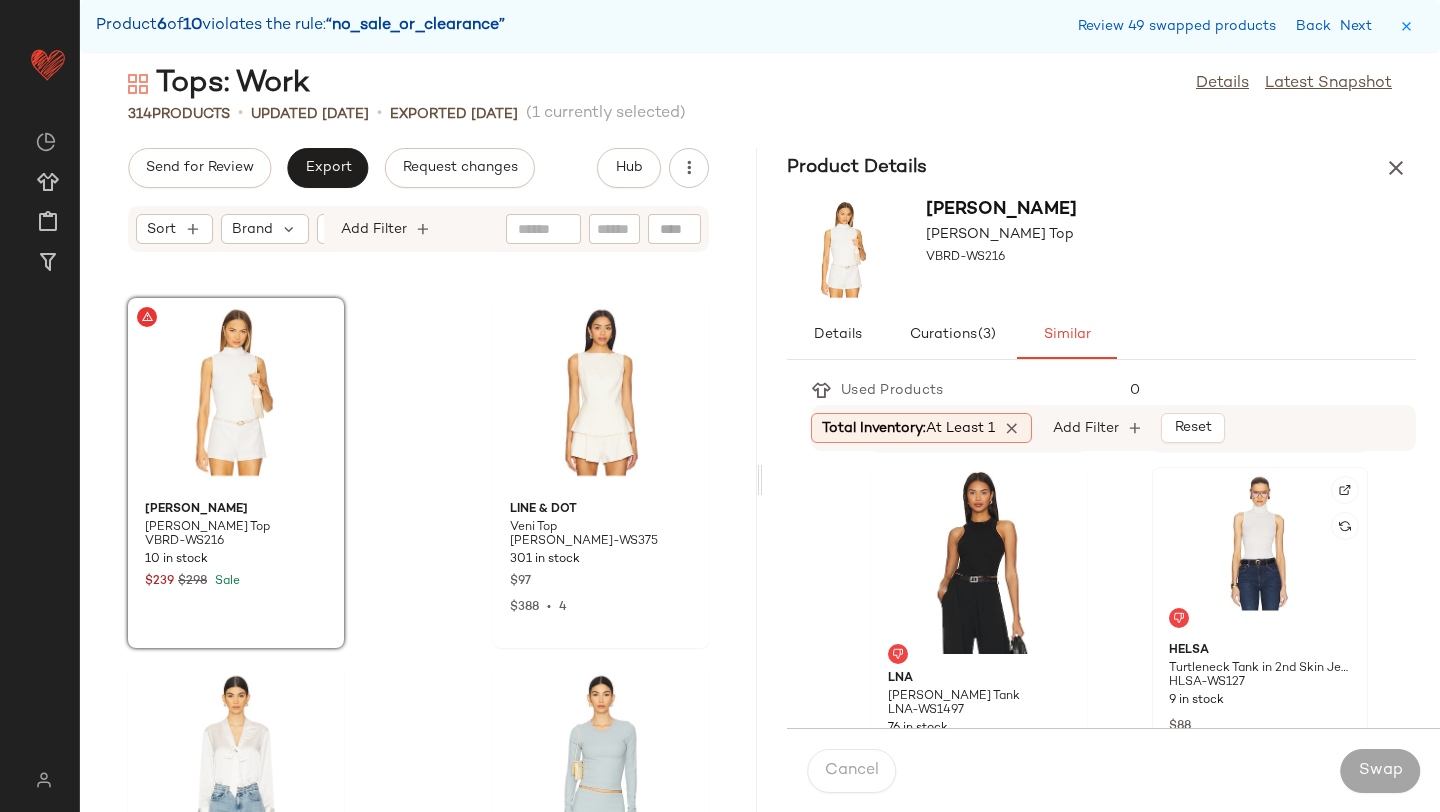 click 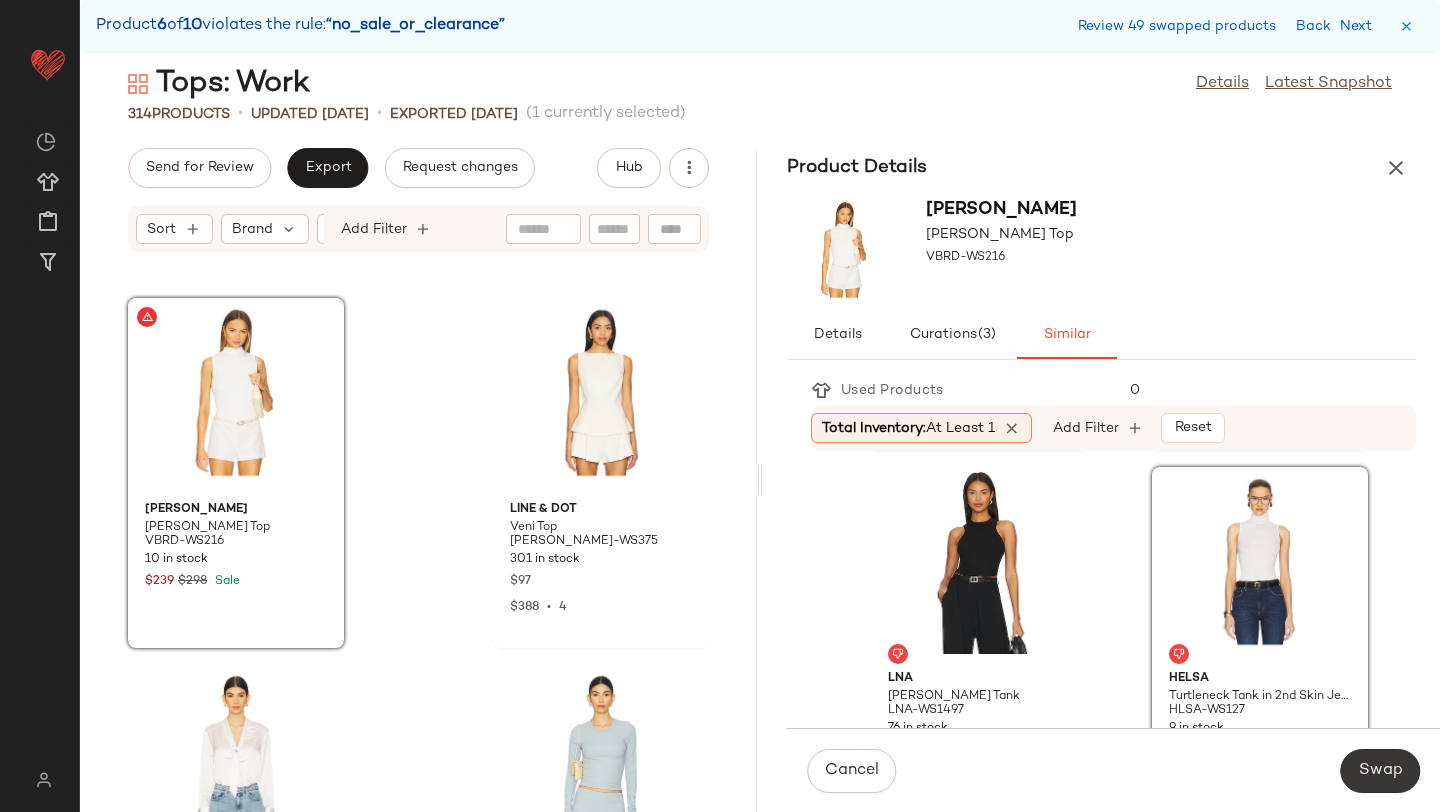 click on "Swap" 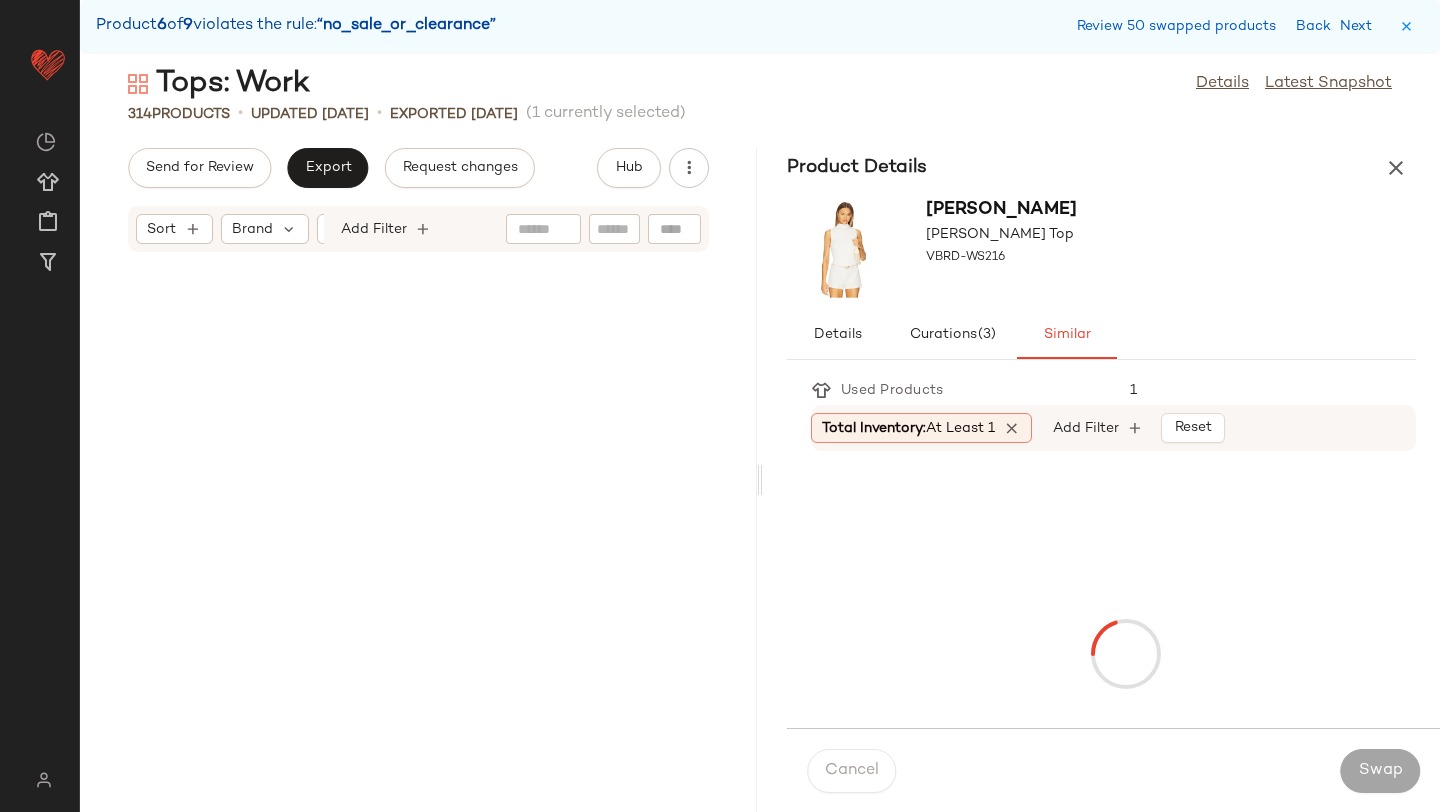 scroll, scrollTop: 53436, scrollLeft: 0, axis: vertical 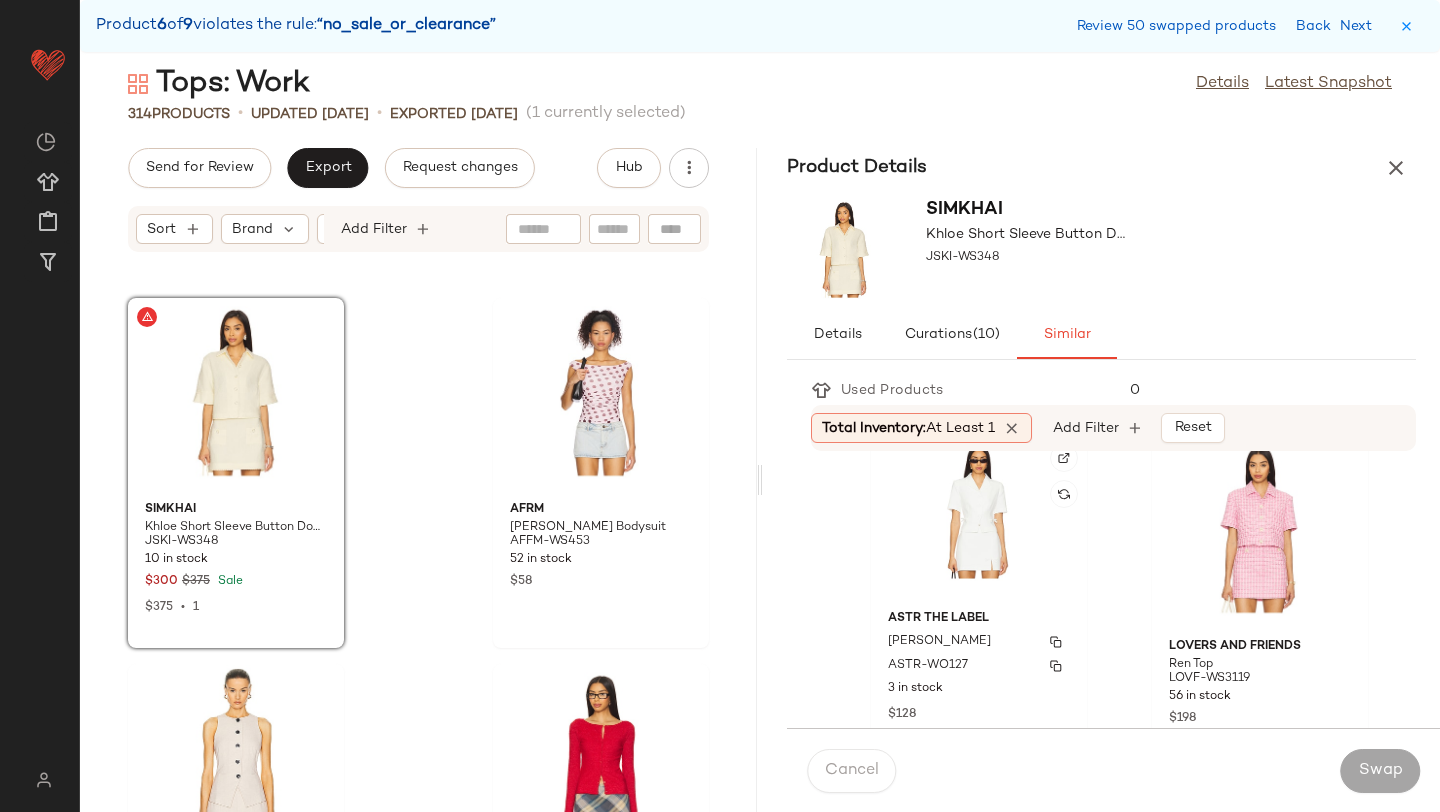 click on "ASTR the Label Sophie Blazer ASTR-WO127 3 in stock $128" 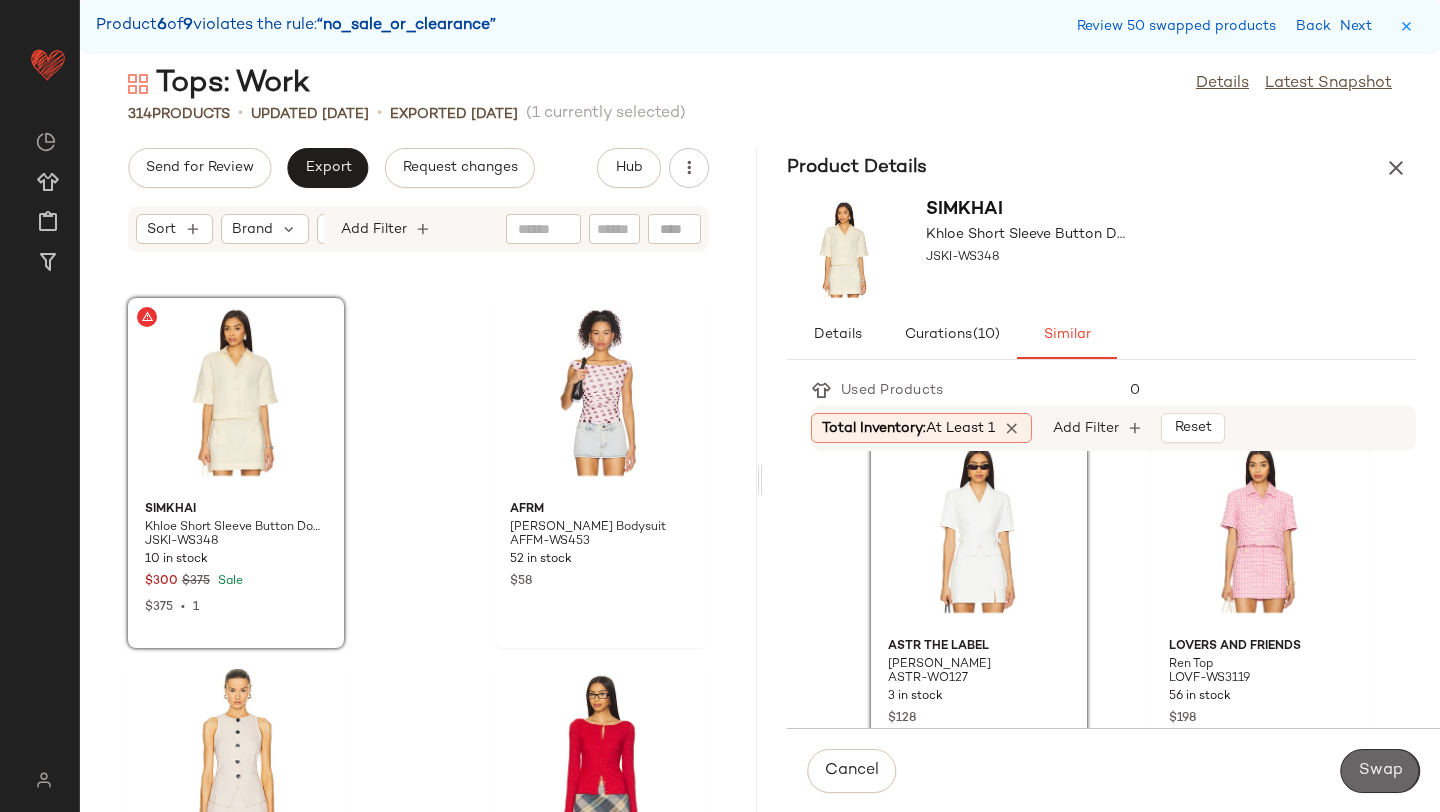 click on "Swap" at bounding box center (1380, 771) 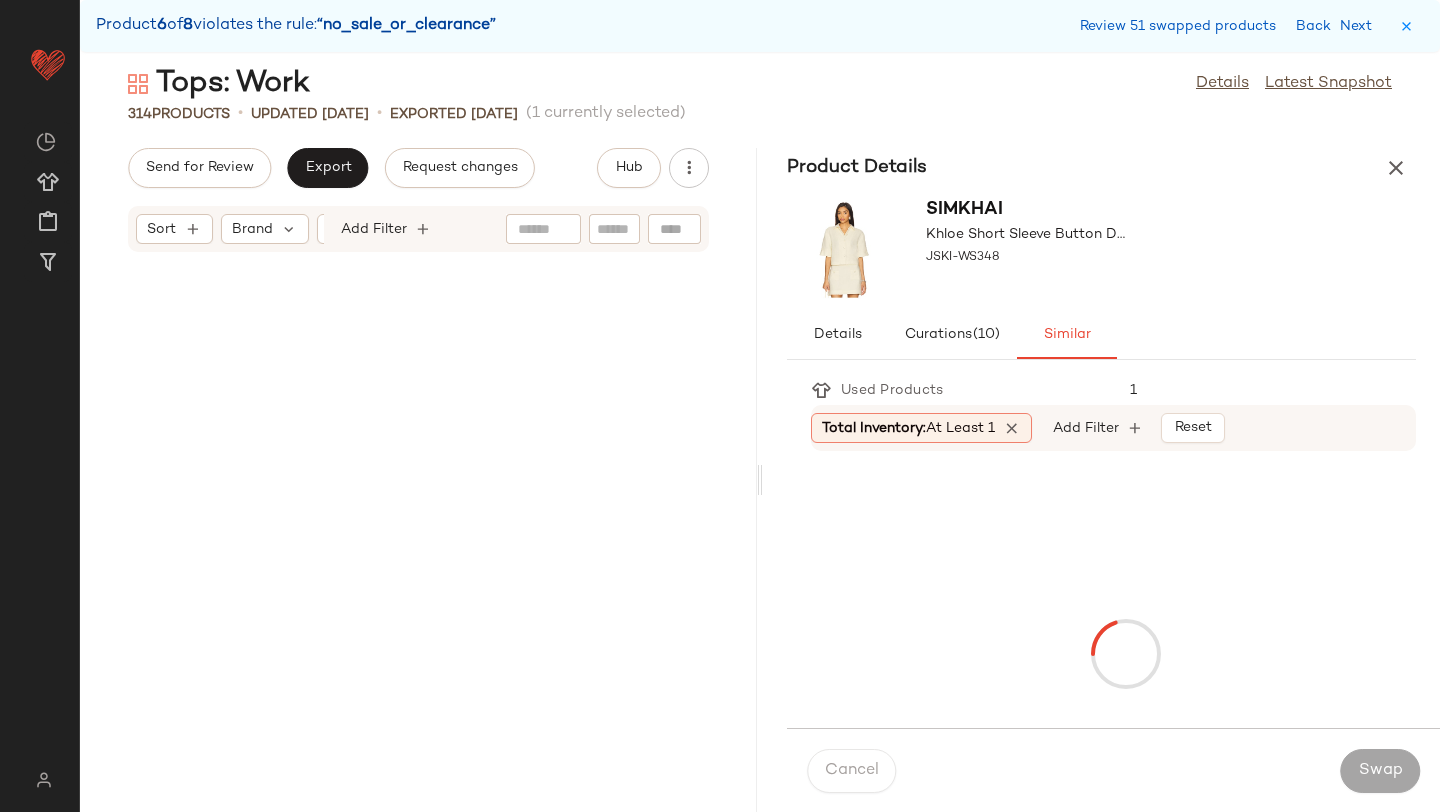 scroll, scrollTop: 54168, scrollLeft: 0, axis: vertical 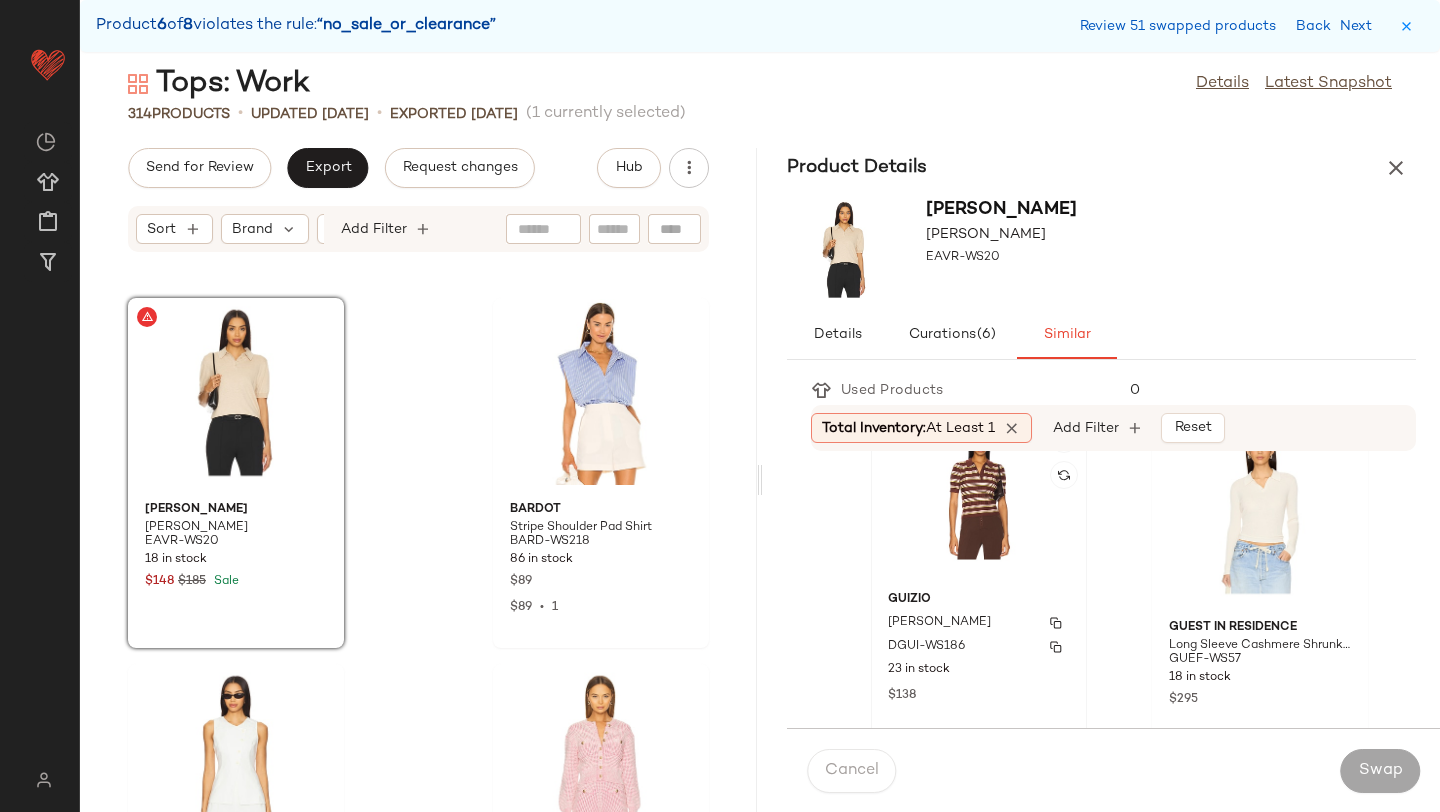 click on "DGUI-WS186" at bounding box center (979, 647) 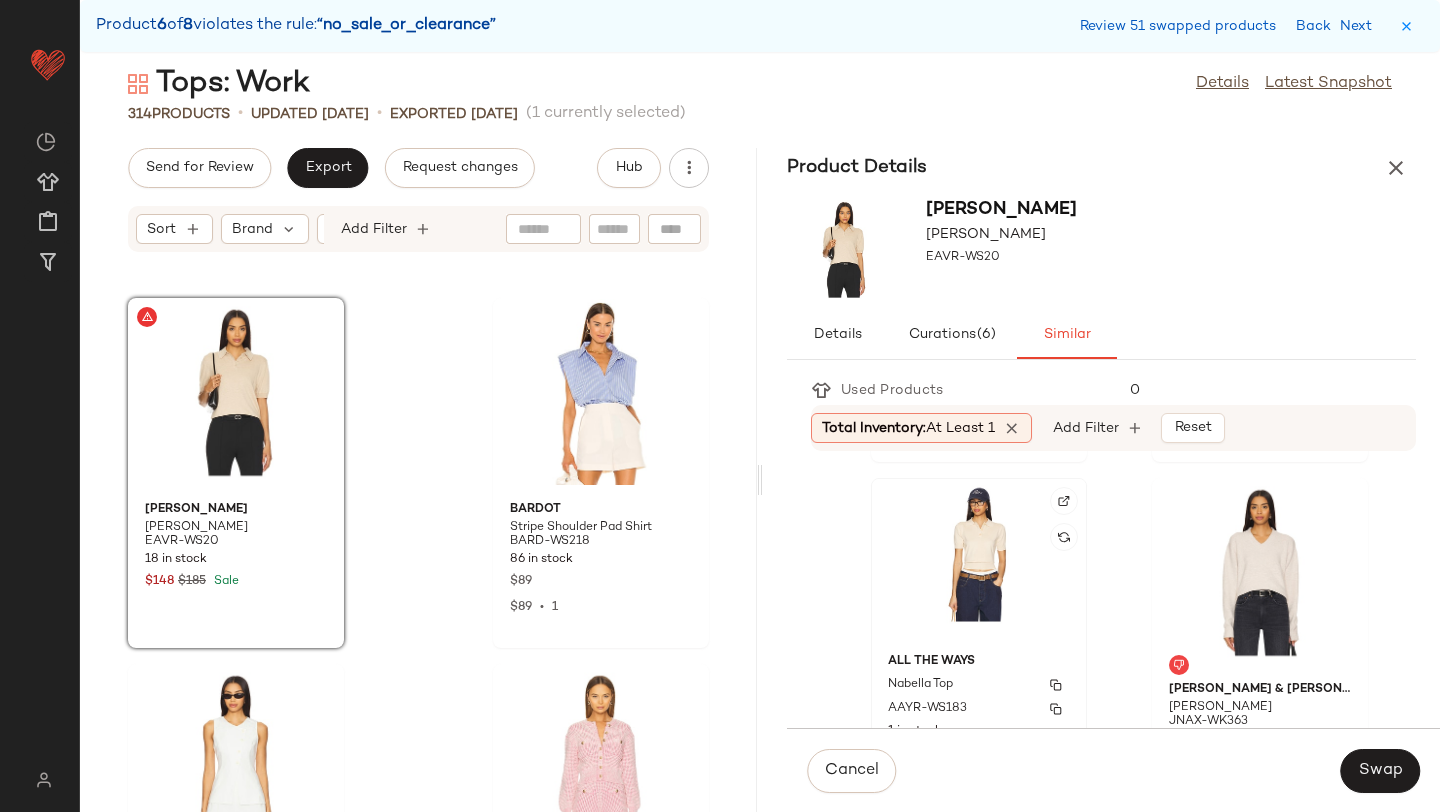 scroll, scrollTop: 2220, scrollLeft: 0, axis: vertical 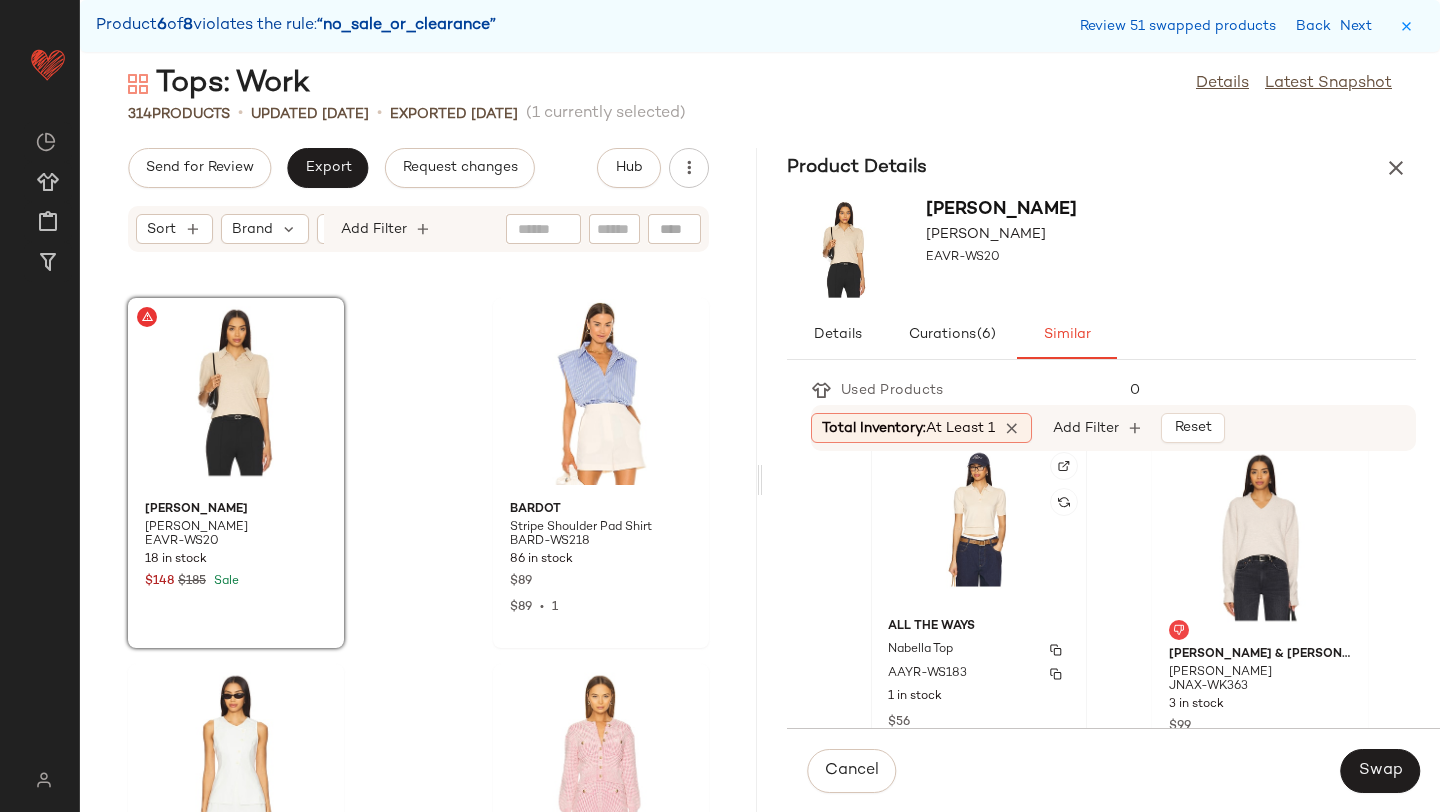 click on "AAYR-WS183" at bounding box center (979, 674) 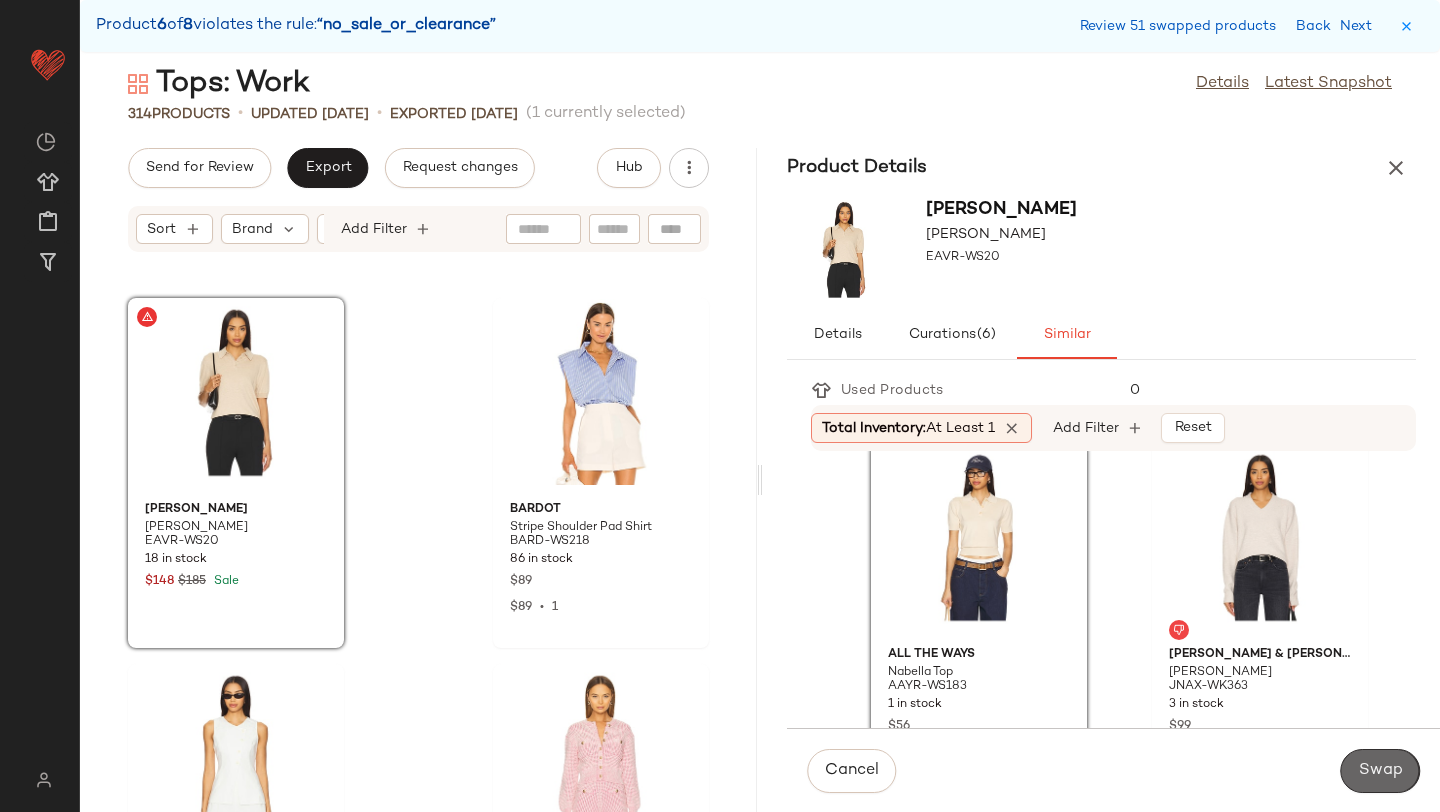 click on "Swap" at bounding box center (1380, 771) 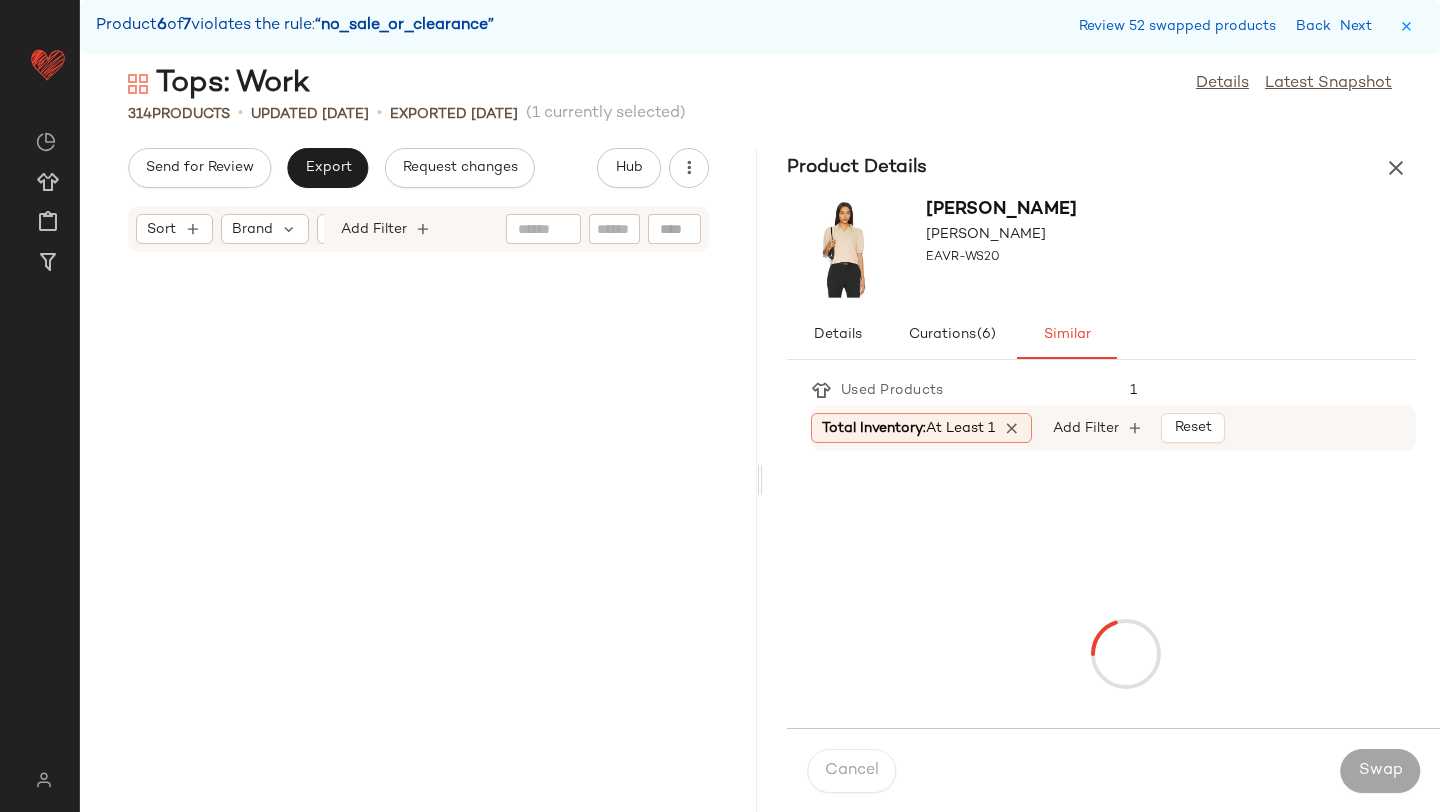 scroll, scrollTop: 55632, scrollLeft: 0, axis: vertical 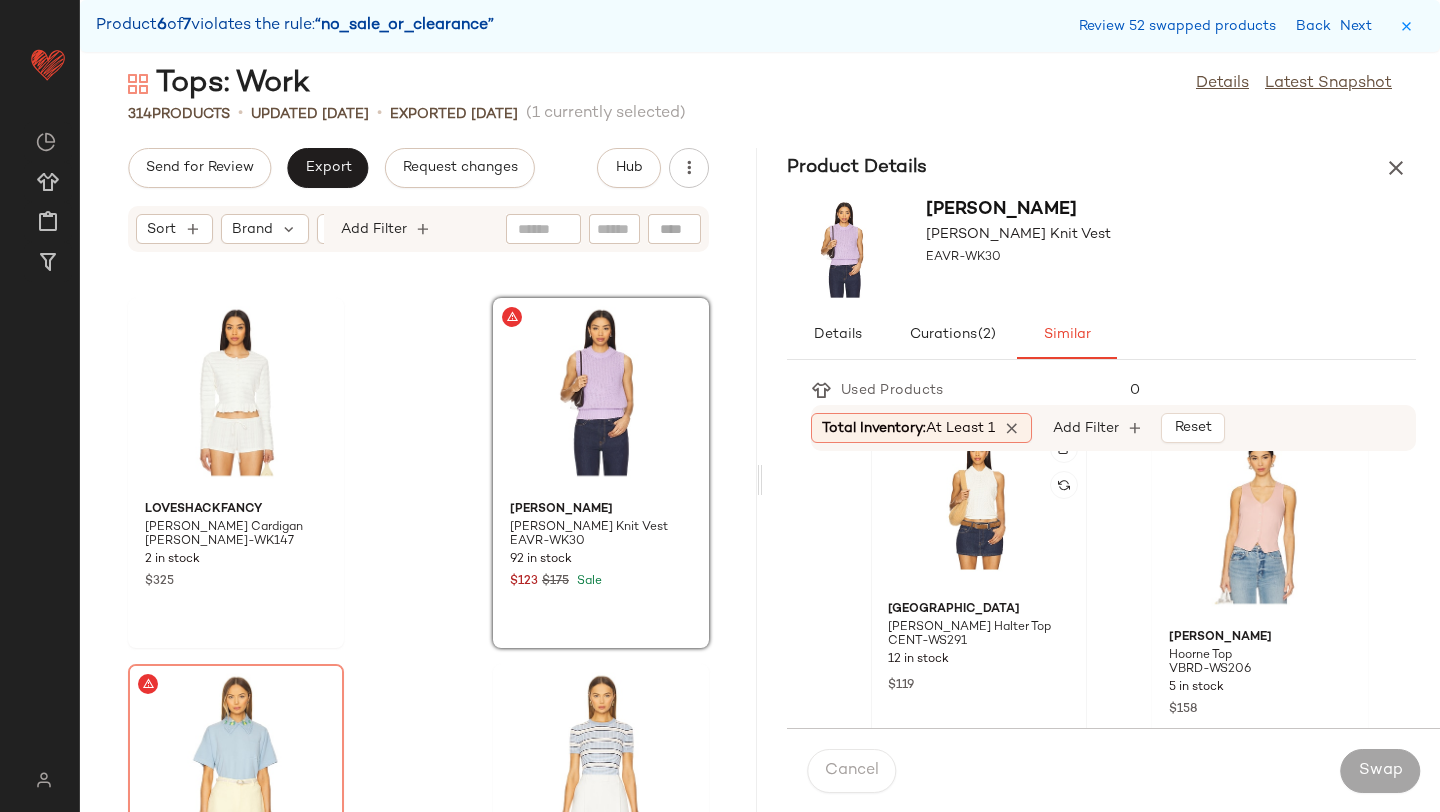 click 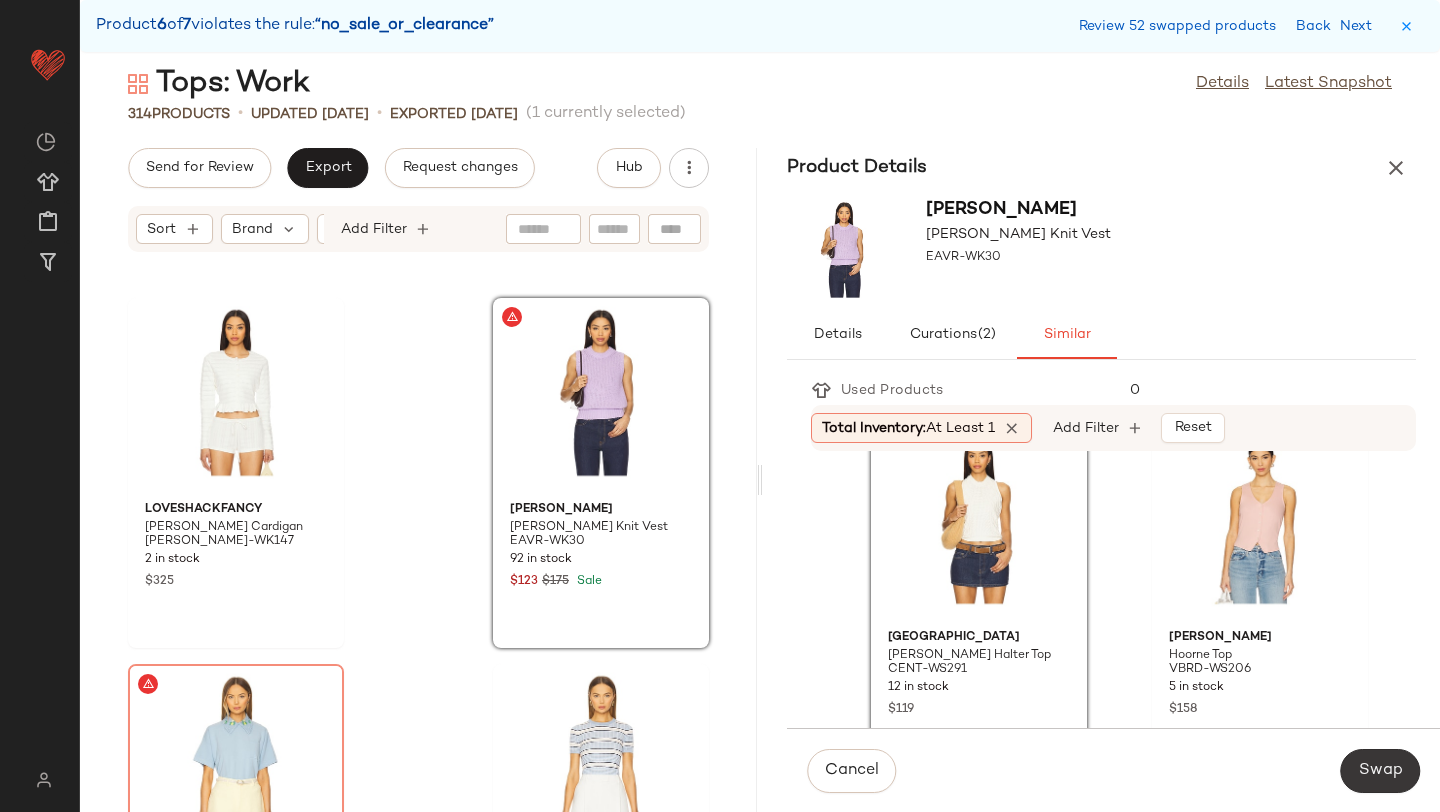 click on "Swap" at bounding box center [1380, 771] 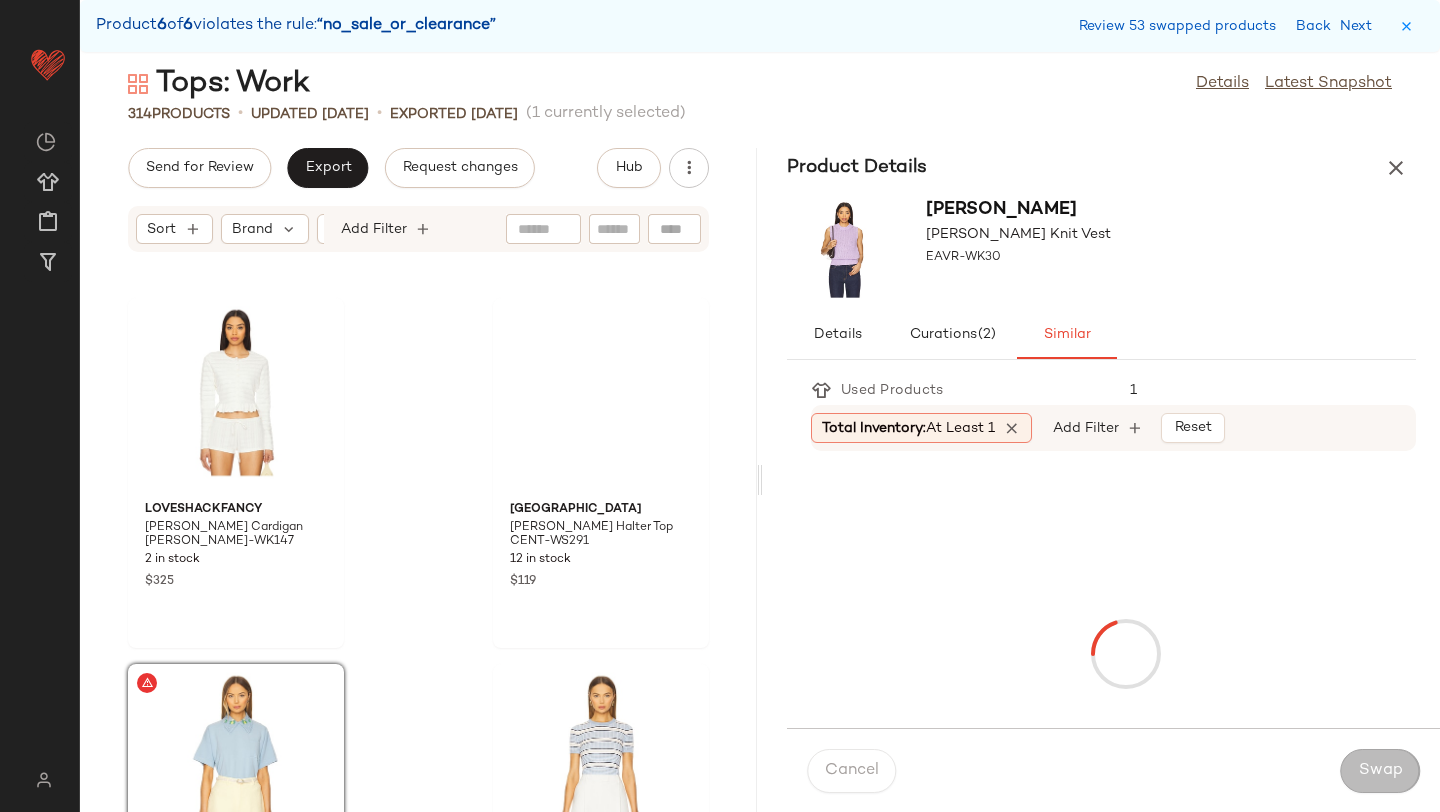 scroll, scrollTop: 55998, scrollLeft: 0, axis: vertical 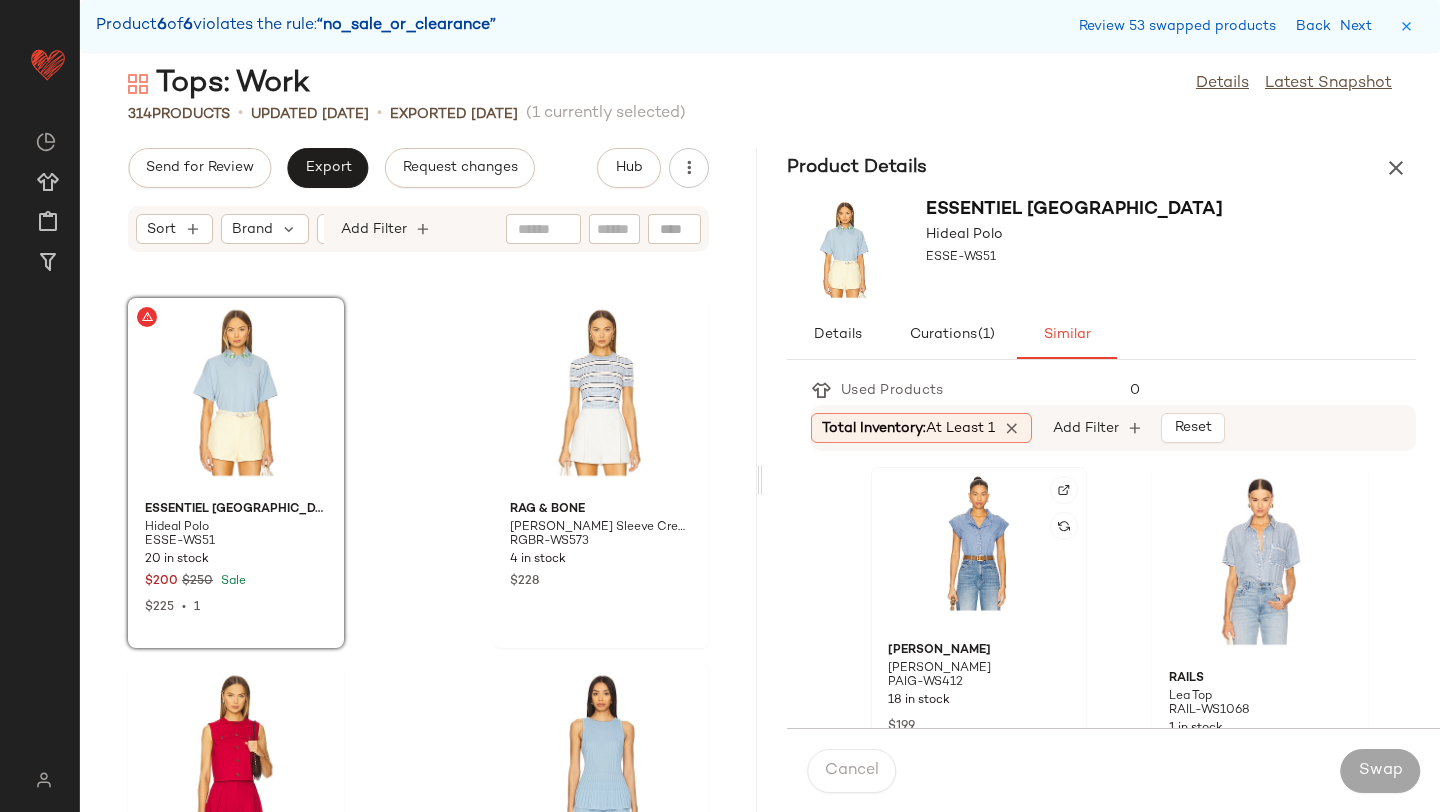 click 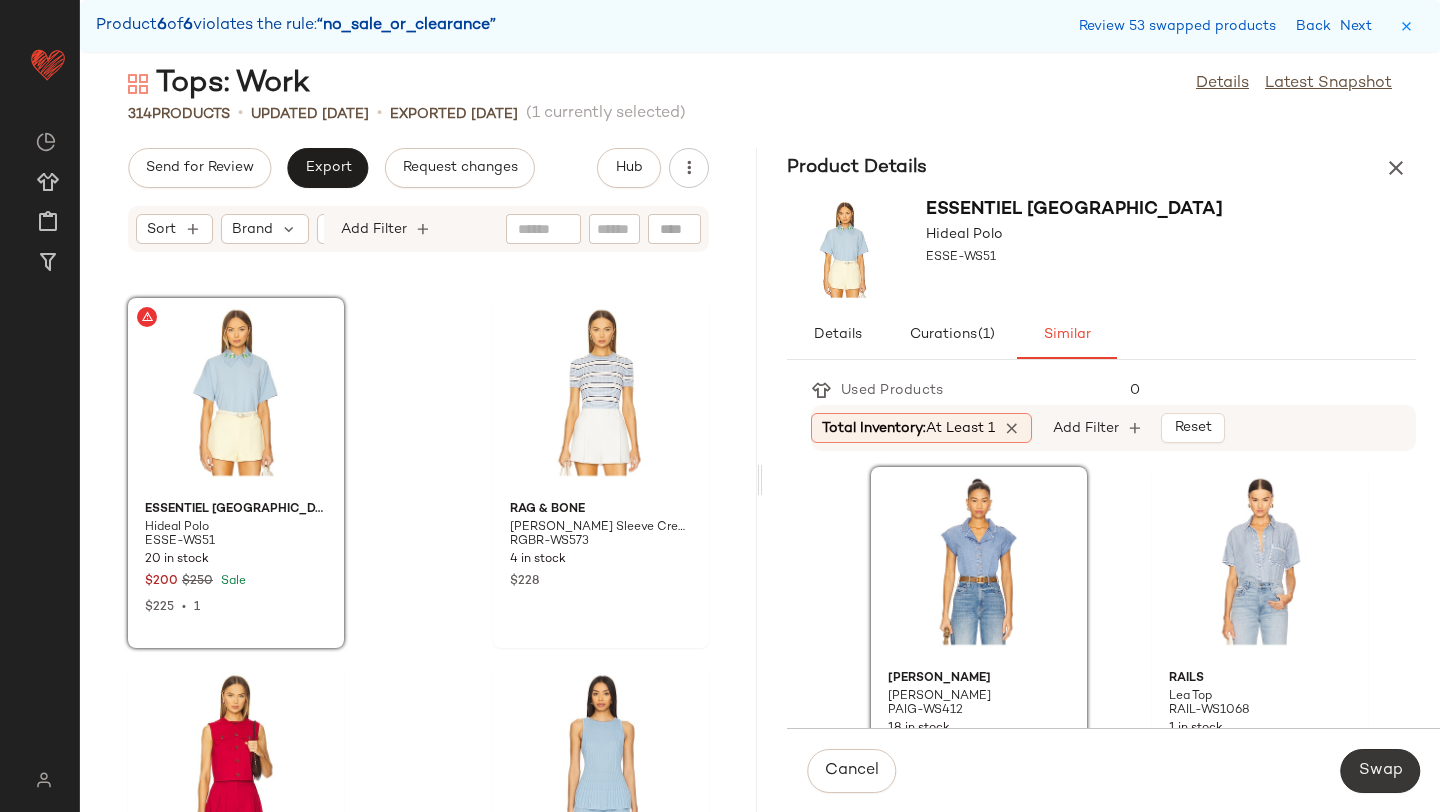 click on "Swap" 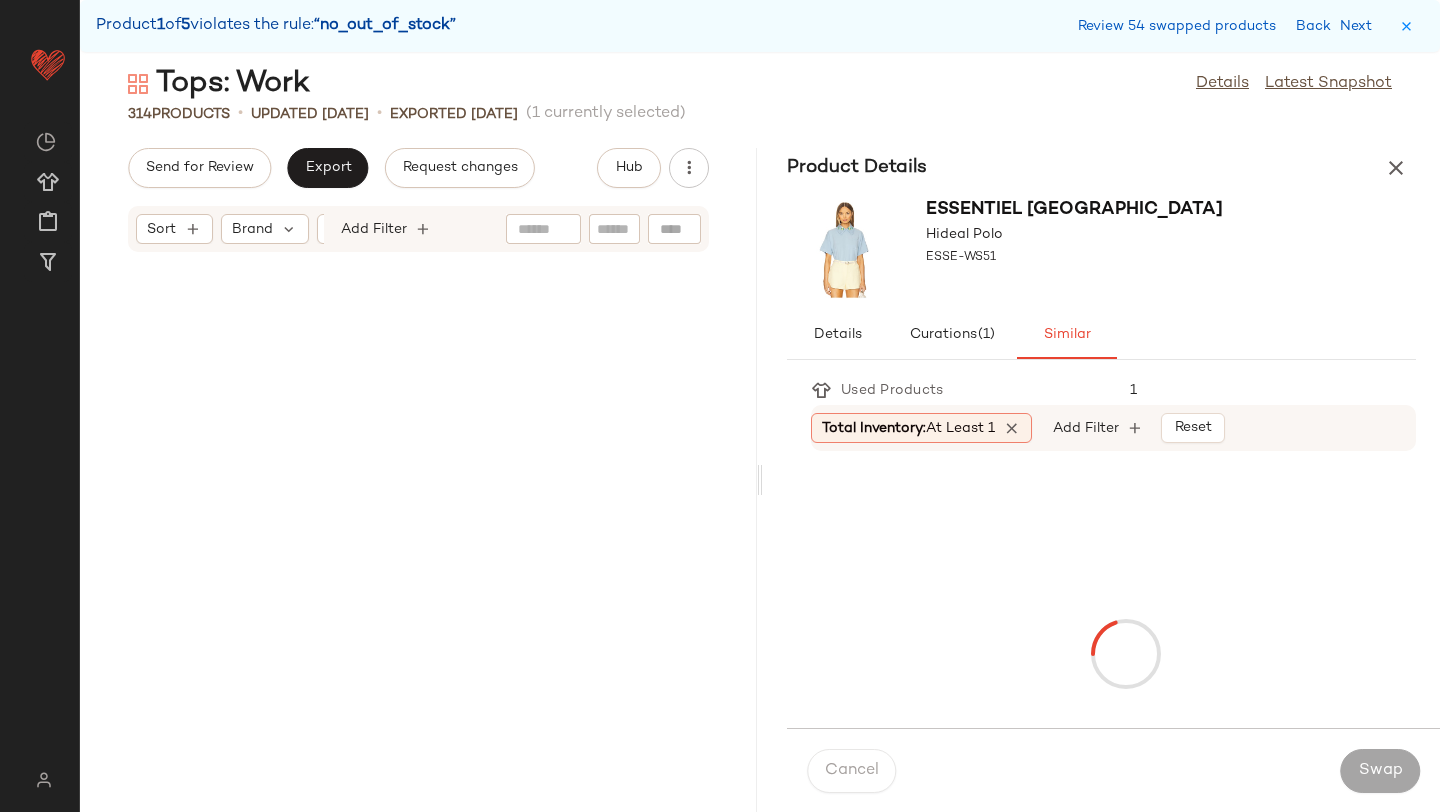 scroll, scrollTop: 3660, scrollLeft: 0, axis: vertical 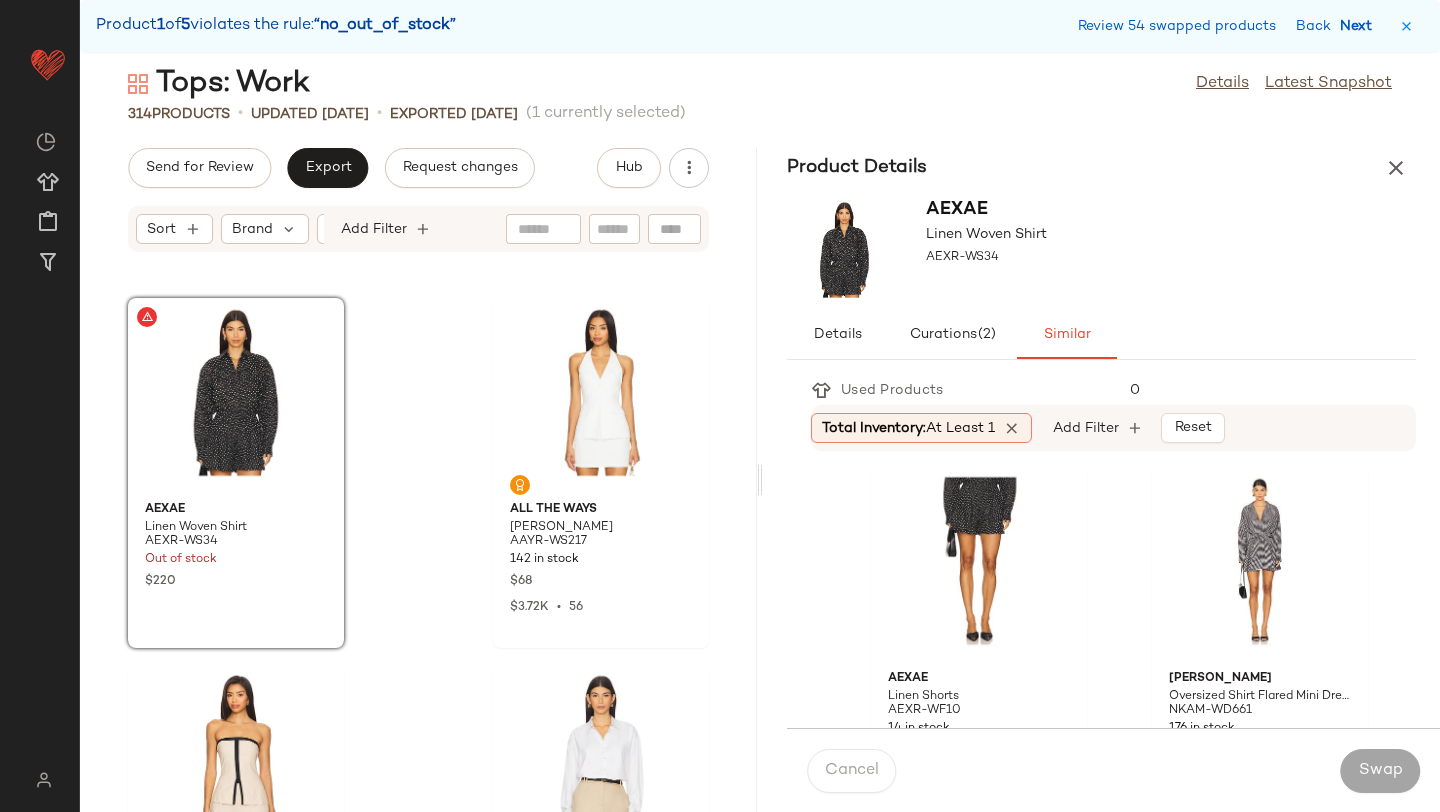 click on "Next" at bounding box center (1360, 26) 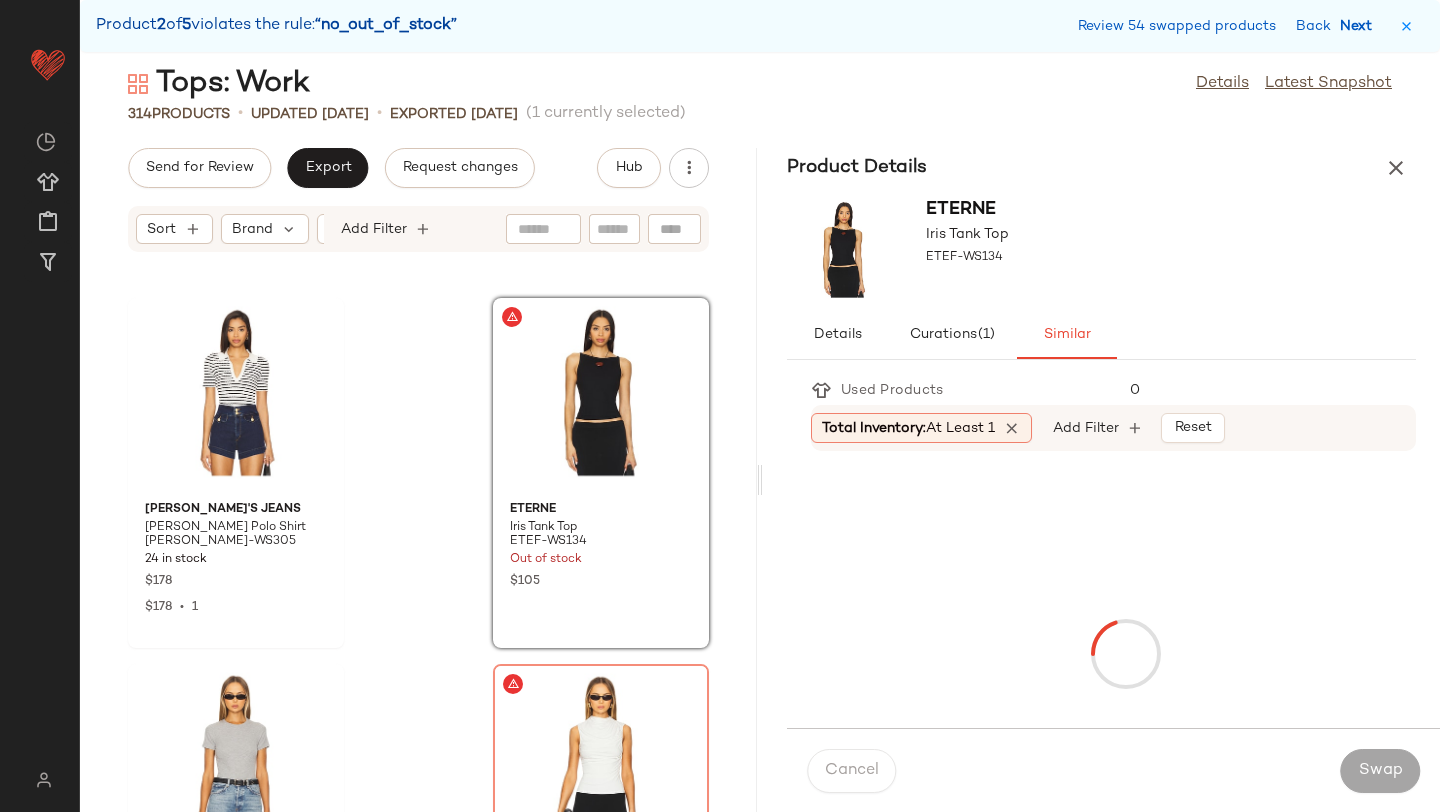 click on "Next" at bounding box center [1360, 26] 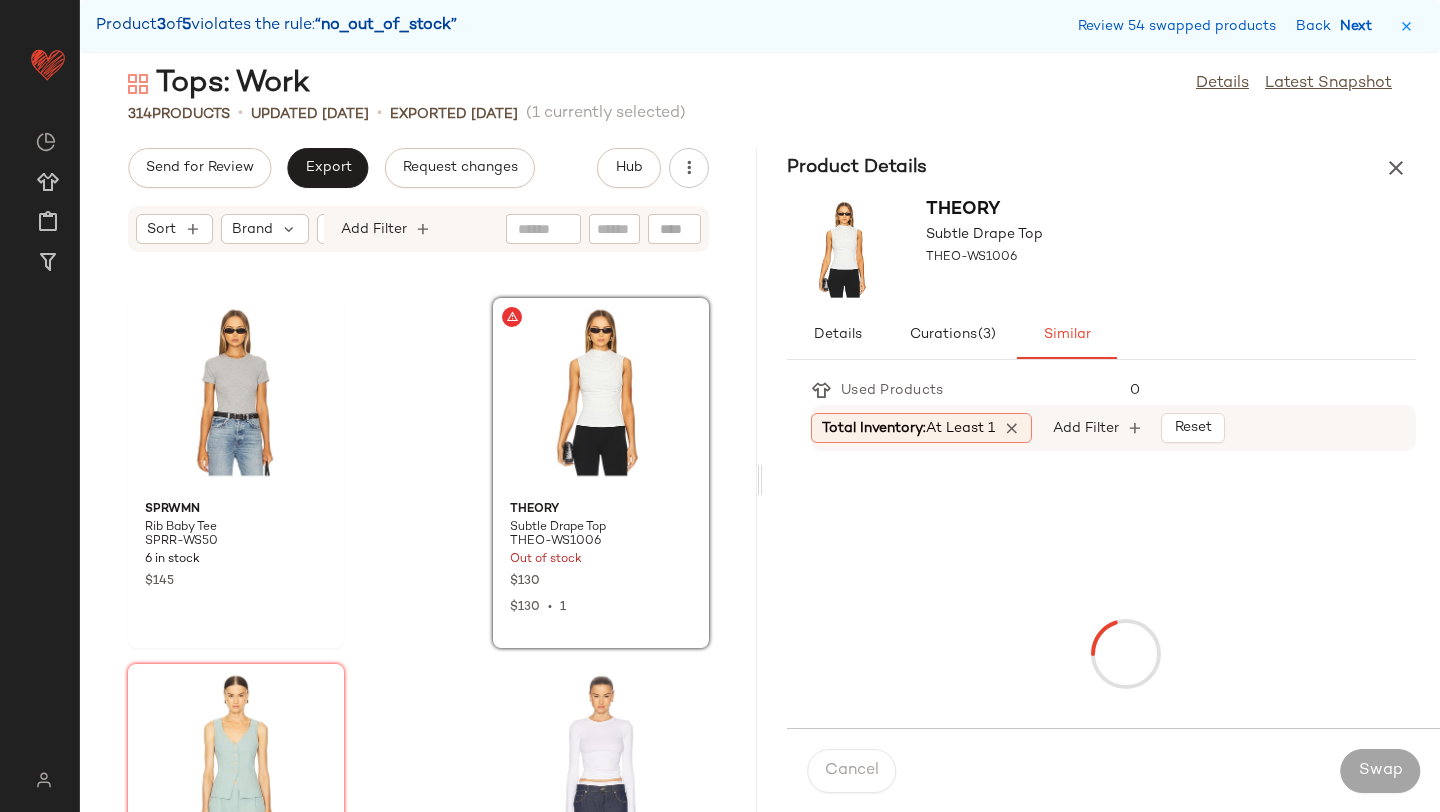 click on "Next" at bounding box center (1360, 26) 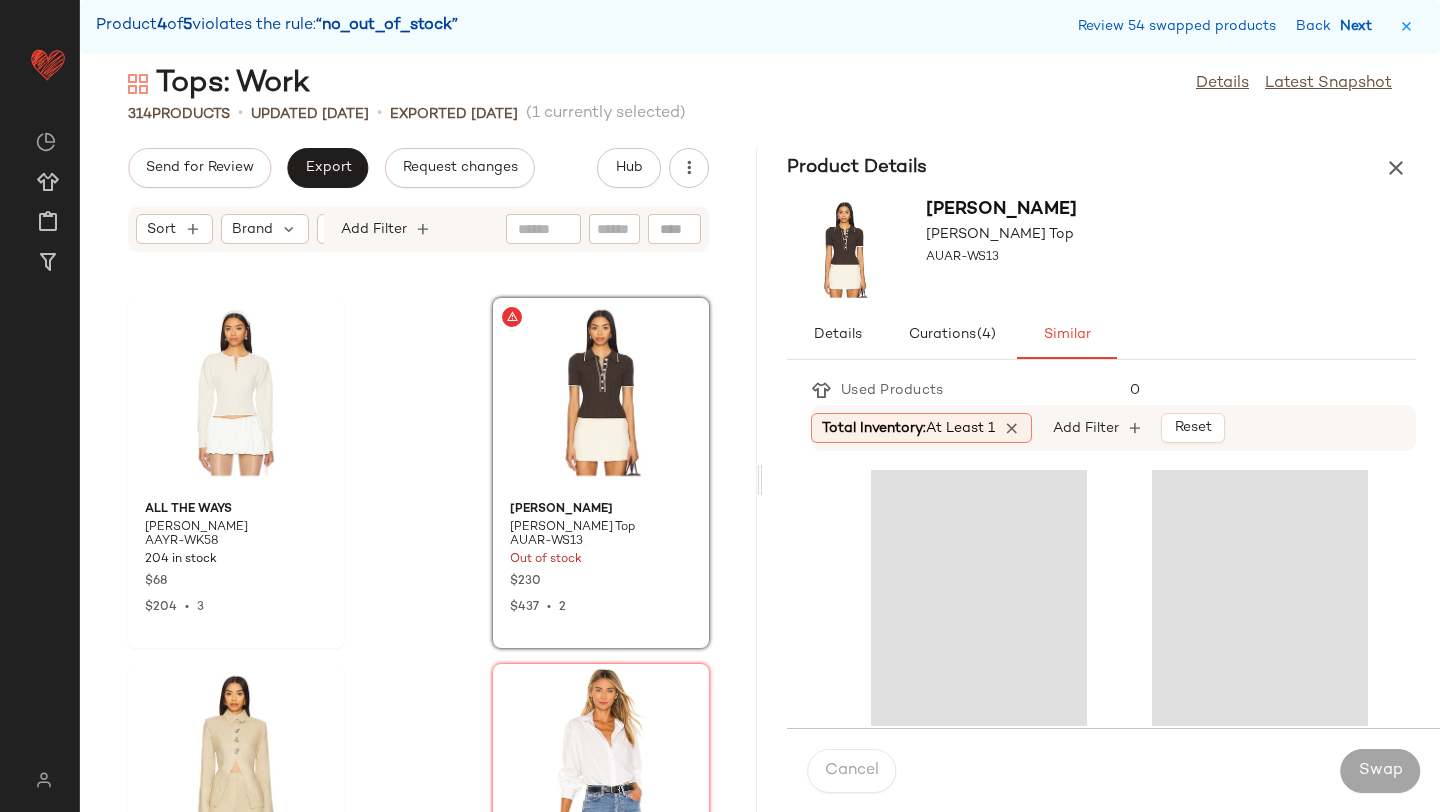 click on "Next" at bounding box center [1360, 26] 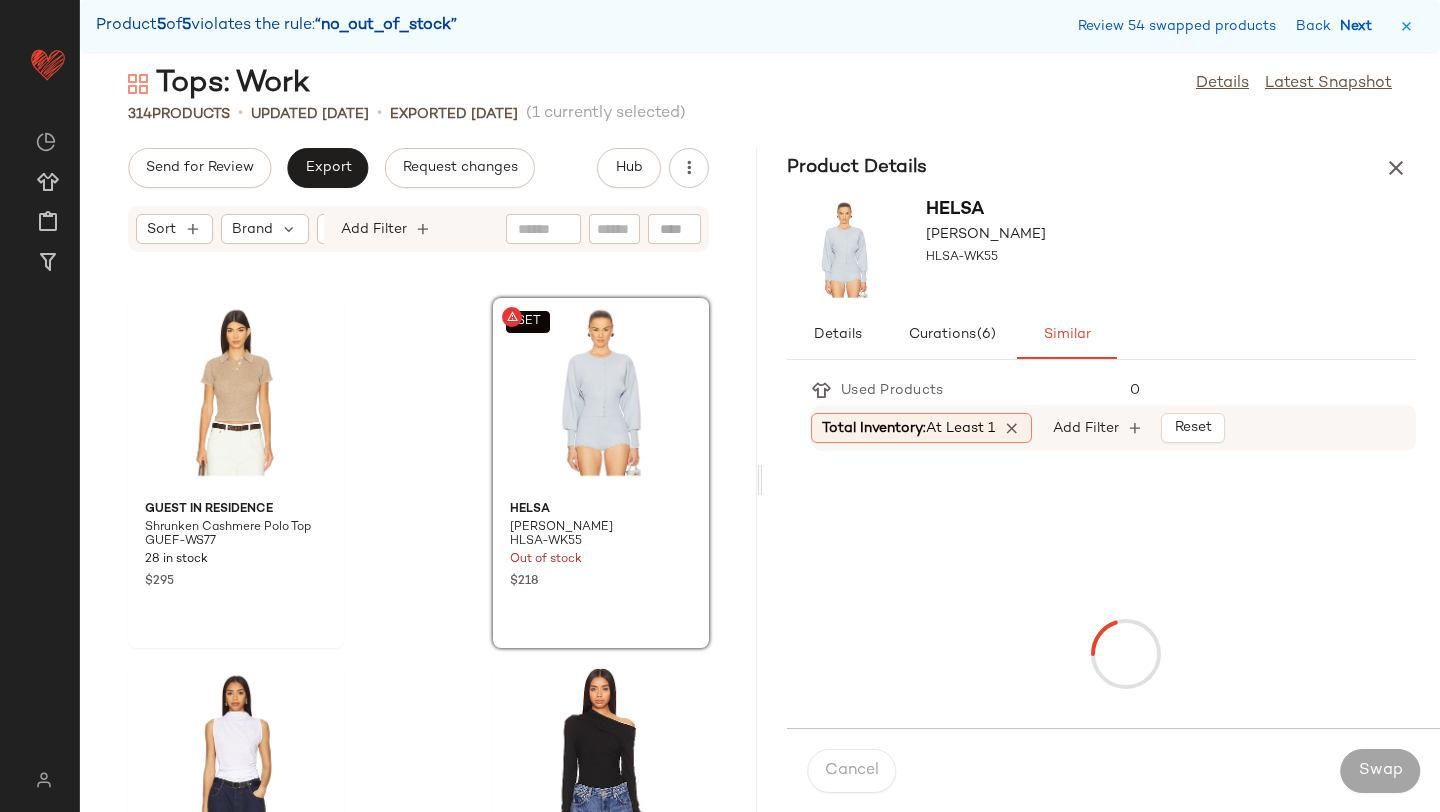 click on "Next" at bounding box center [1360, 26] 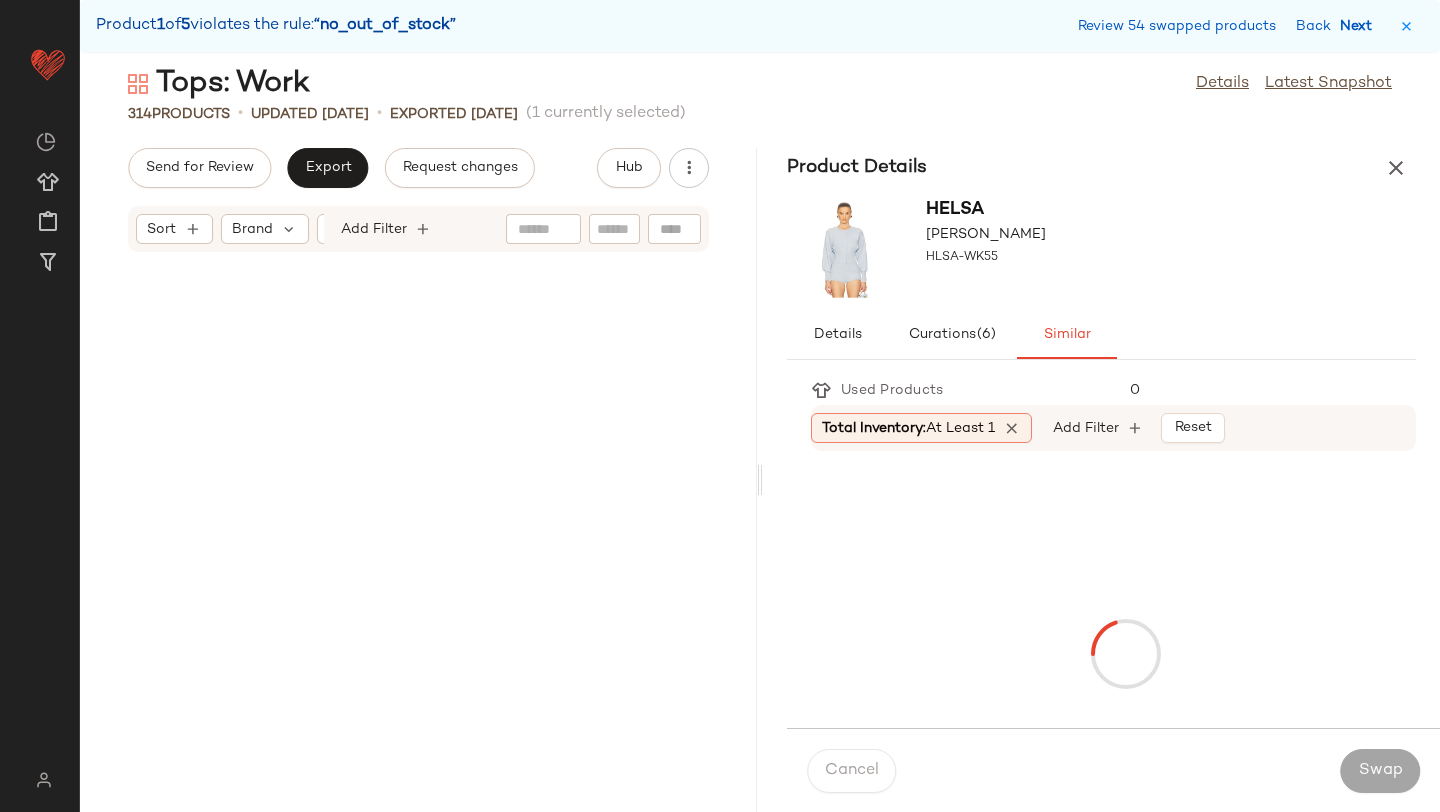 scroll, scrollTop: 3660, scrollLeft: 0, axis: vertical 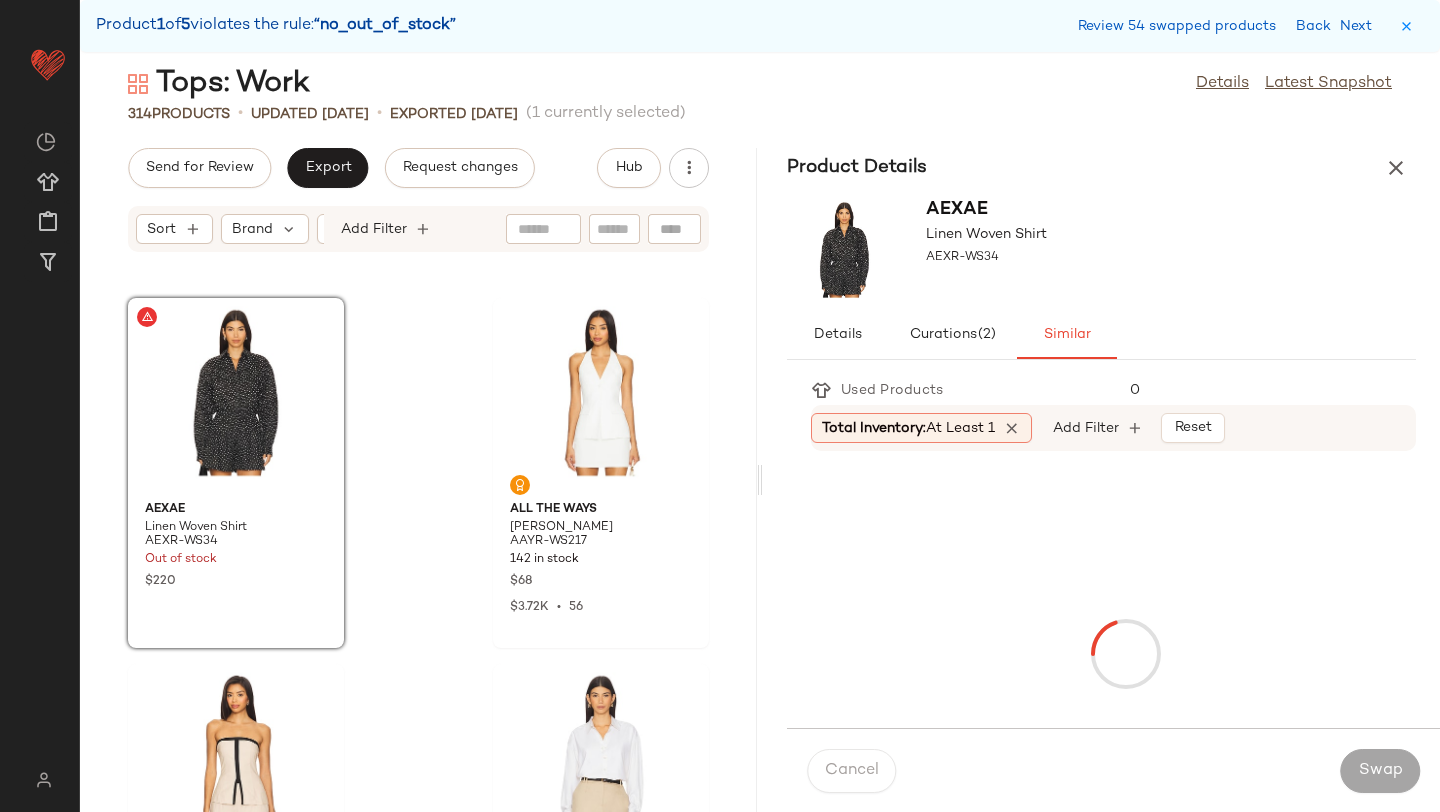 click on "Review 54 swapped products Back Next" at bounding box center [1251, 26] 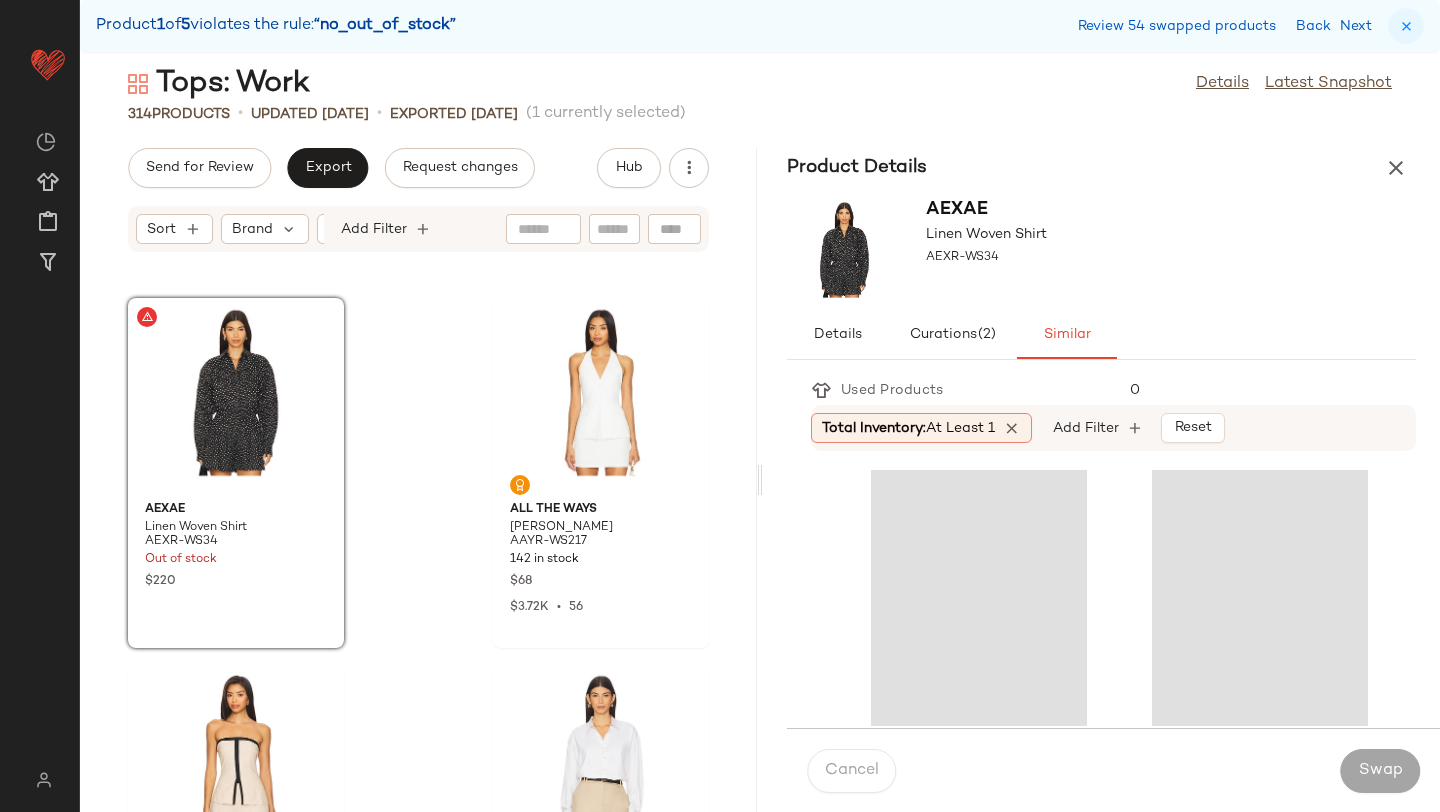 click at bounding box center (1406, 26) 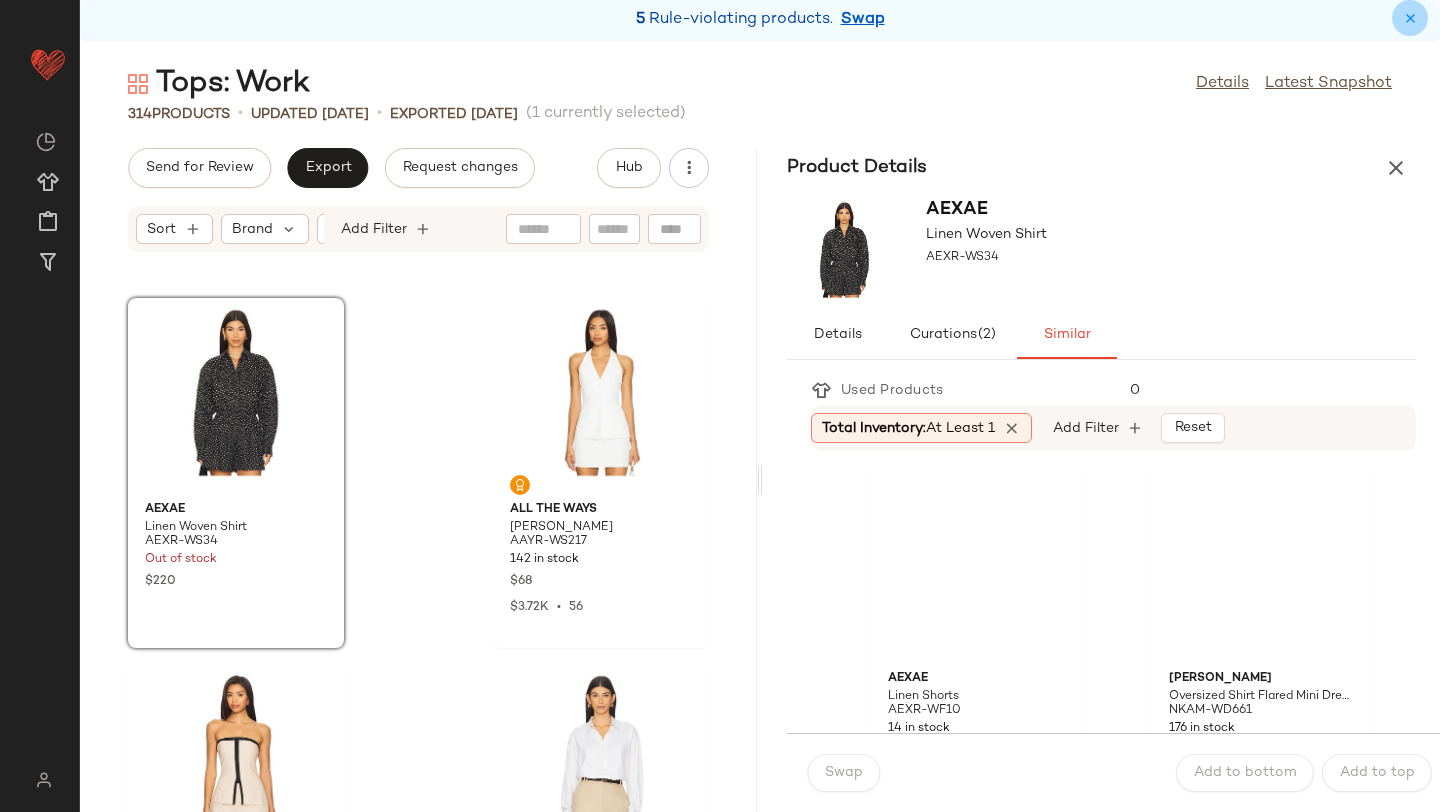 click at bounding box center (1410, 18) 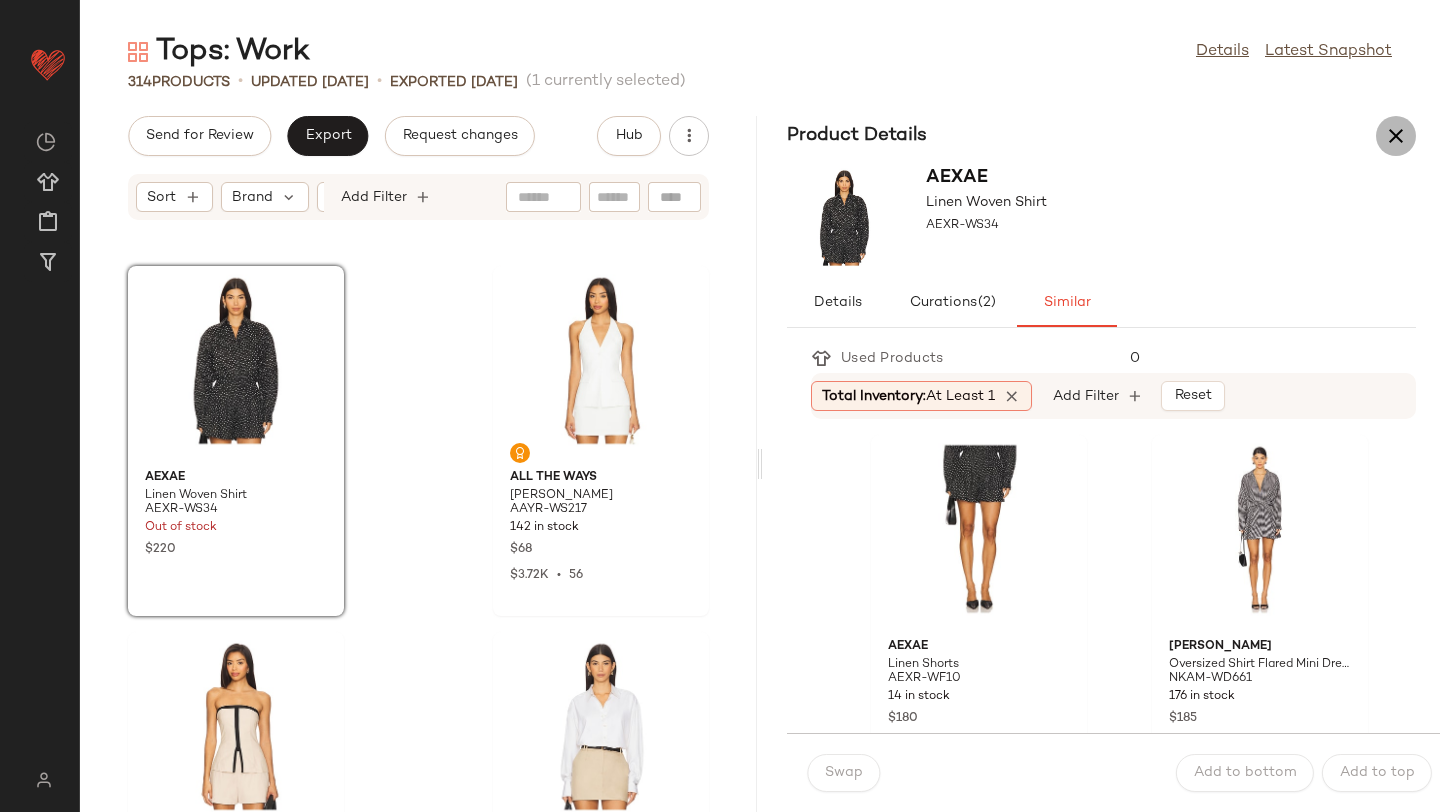 click at bounding box center [1396, 136] 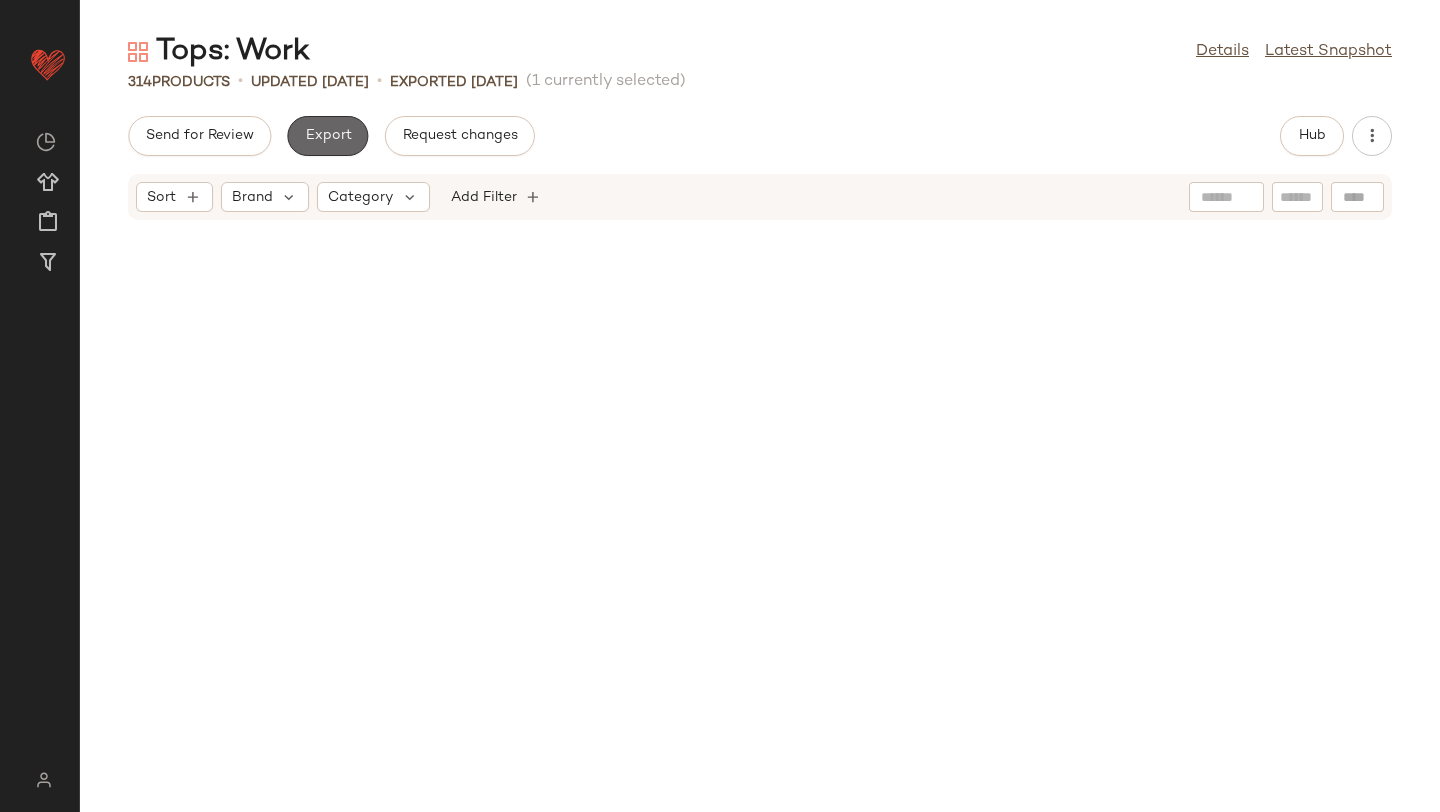 click on "Export" 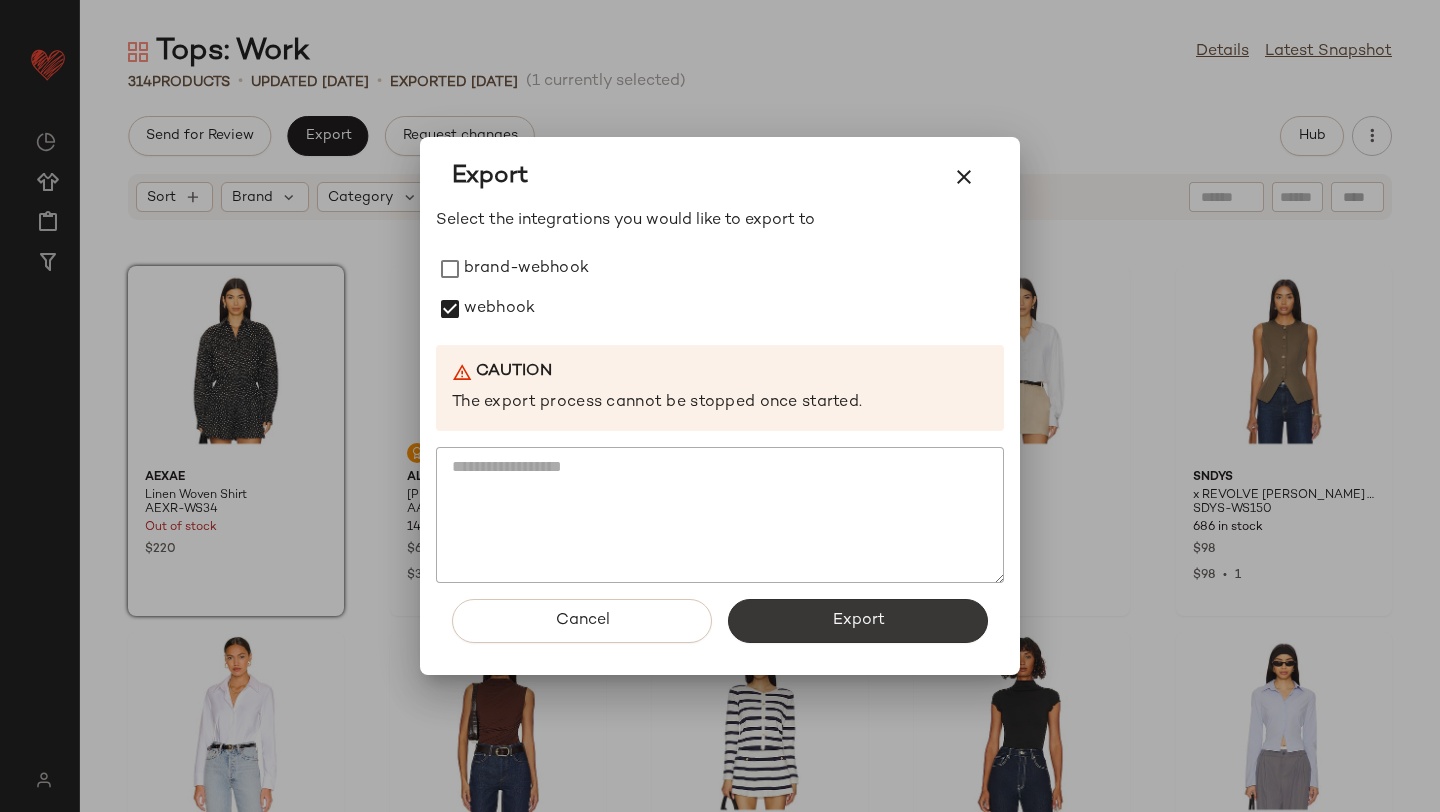 click on "Export" at bounding box center [858, 621] 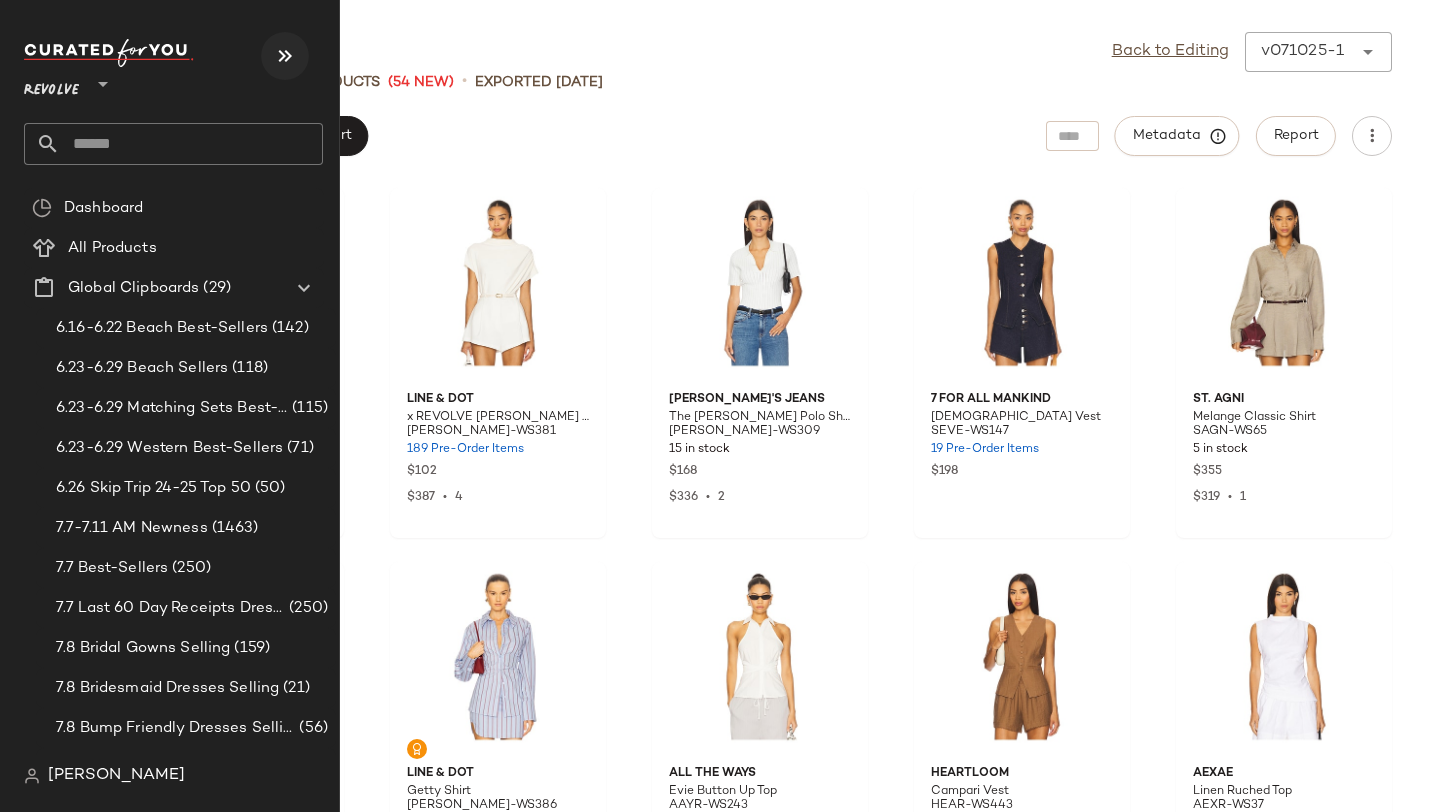 click at bounding box center (285, 56) 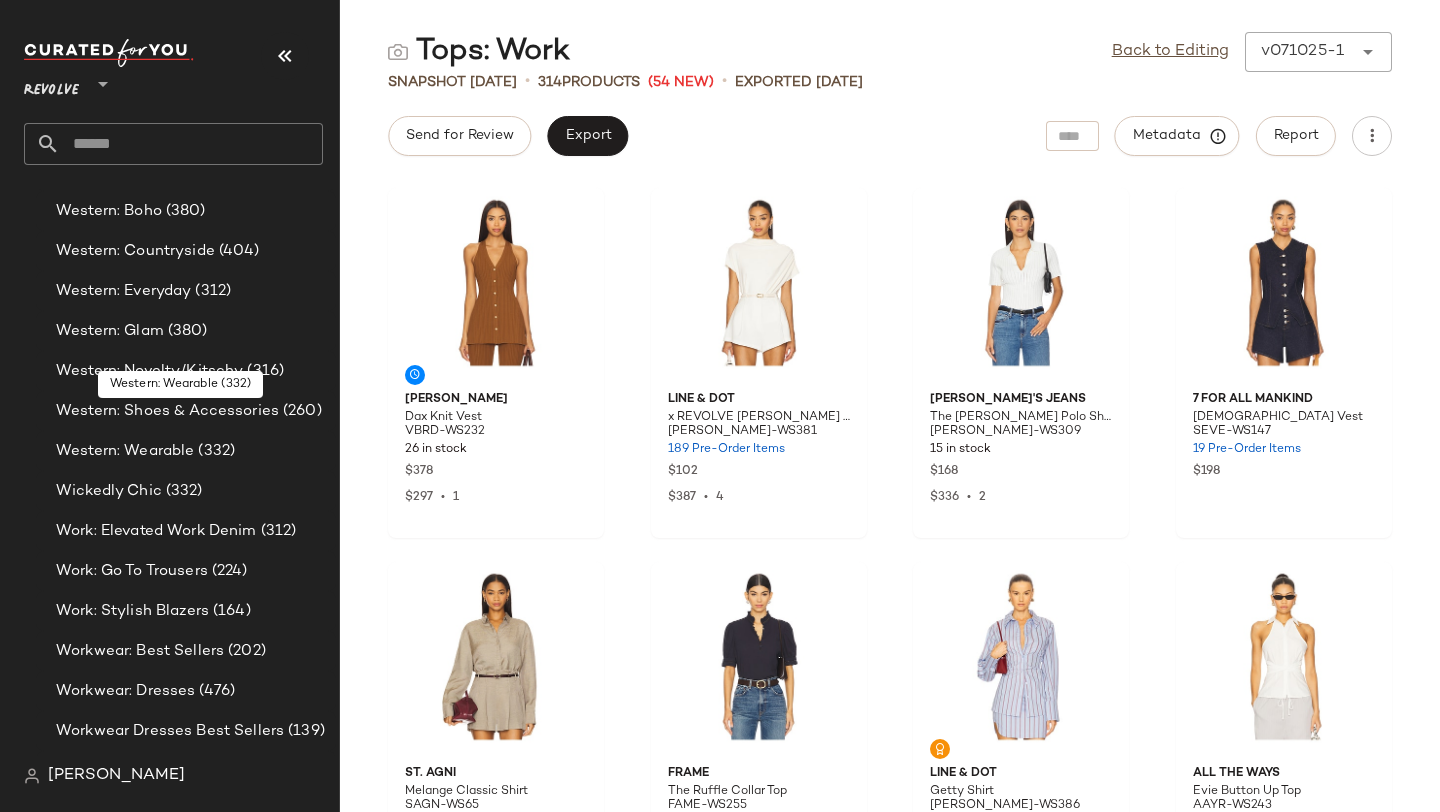 scroll, scrollTop: 19032, scrollLeft: 0, axis: vertical 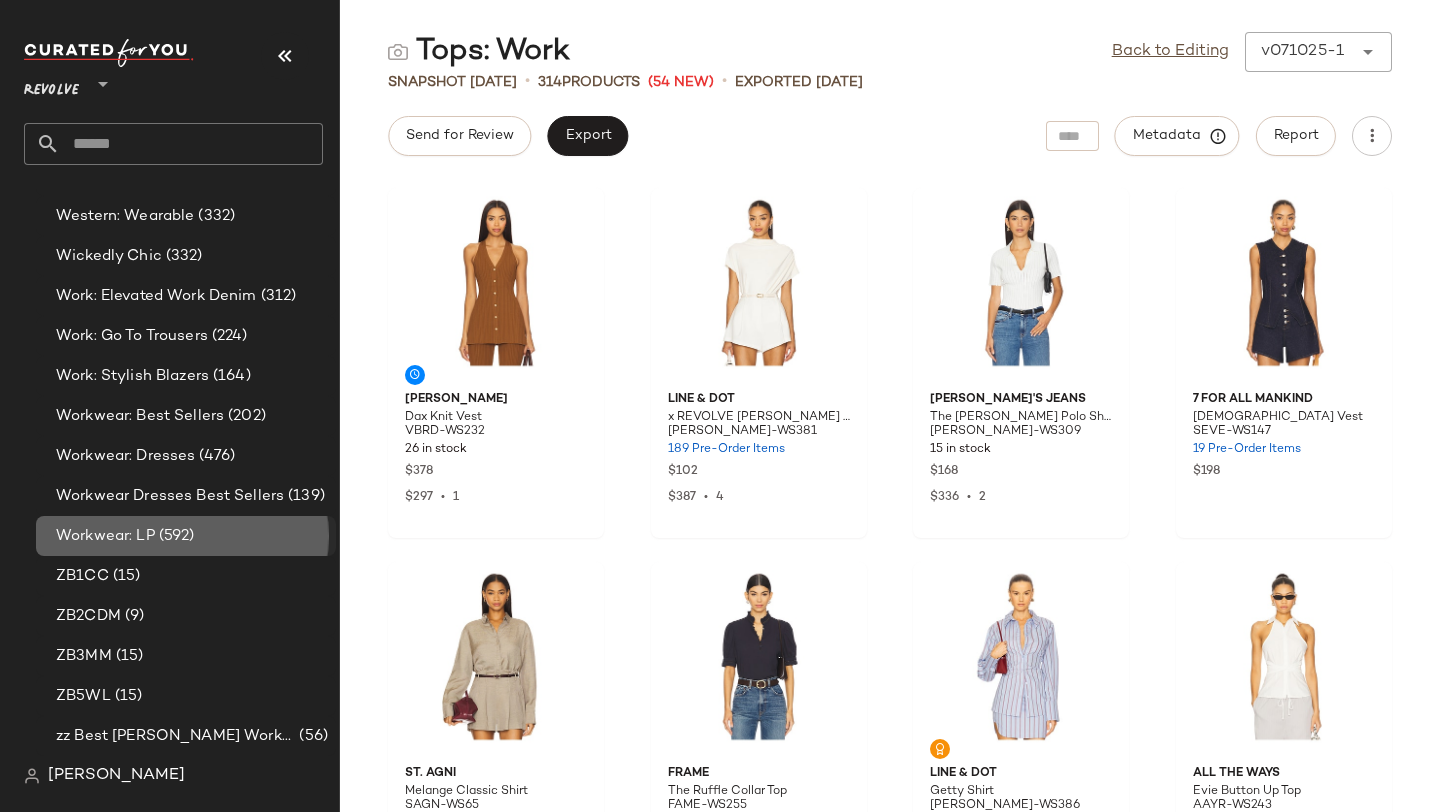 click on "Workwear: LP (592)" 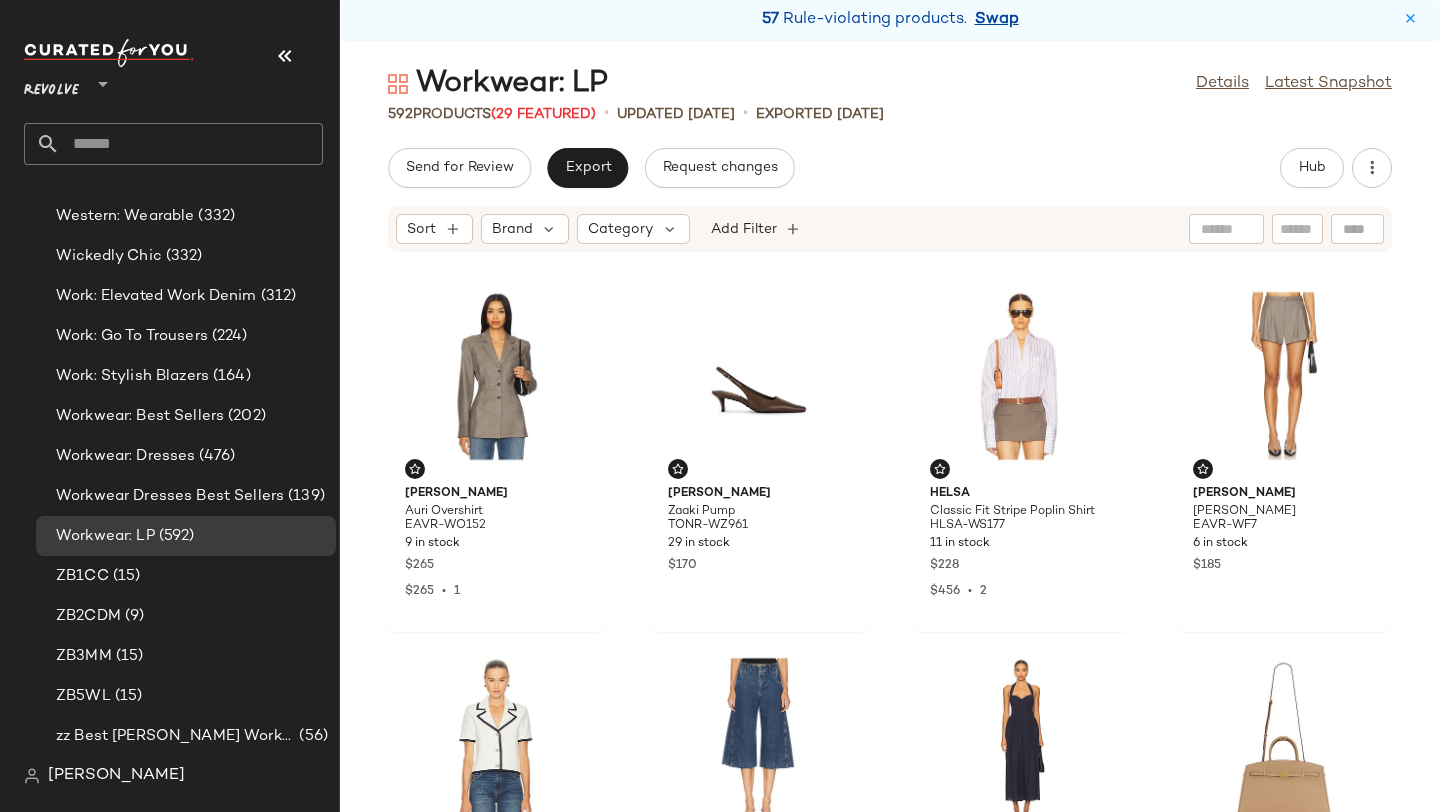 click on "Swap" at bounding box center [997, 20] 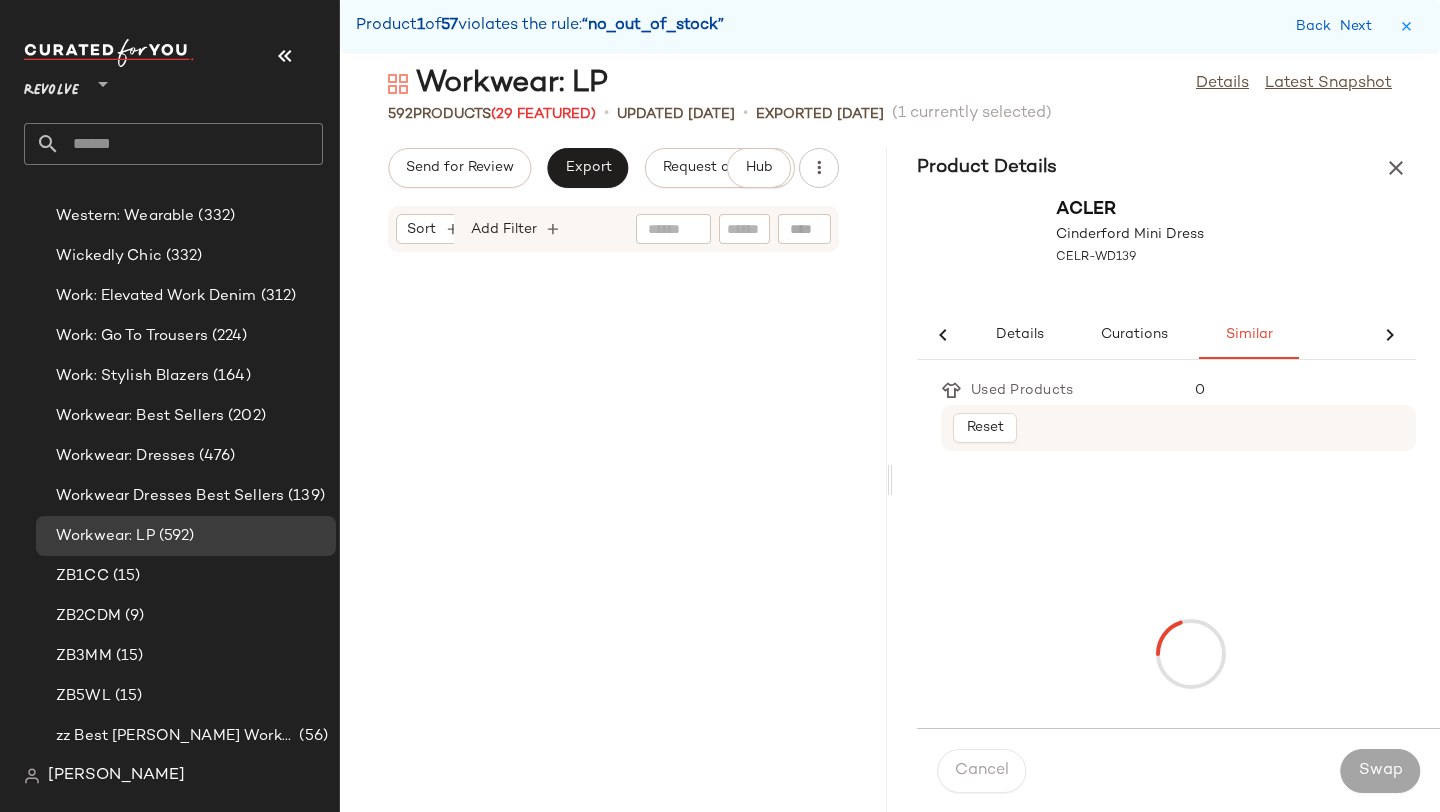 scroll, scrollTop: 0, scrollLeft: 0, axis: both 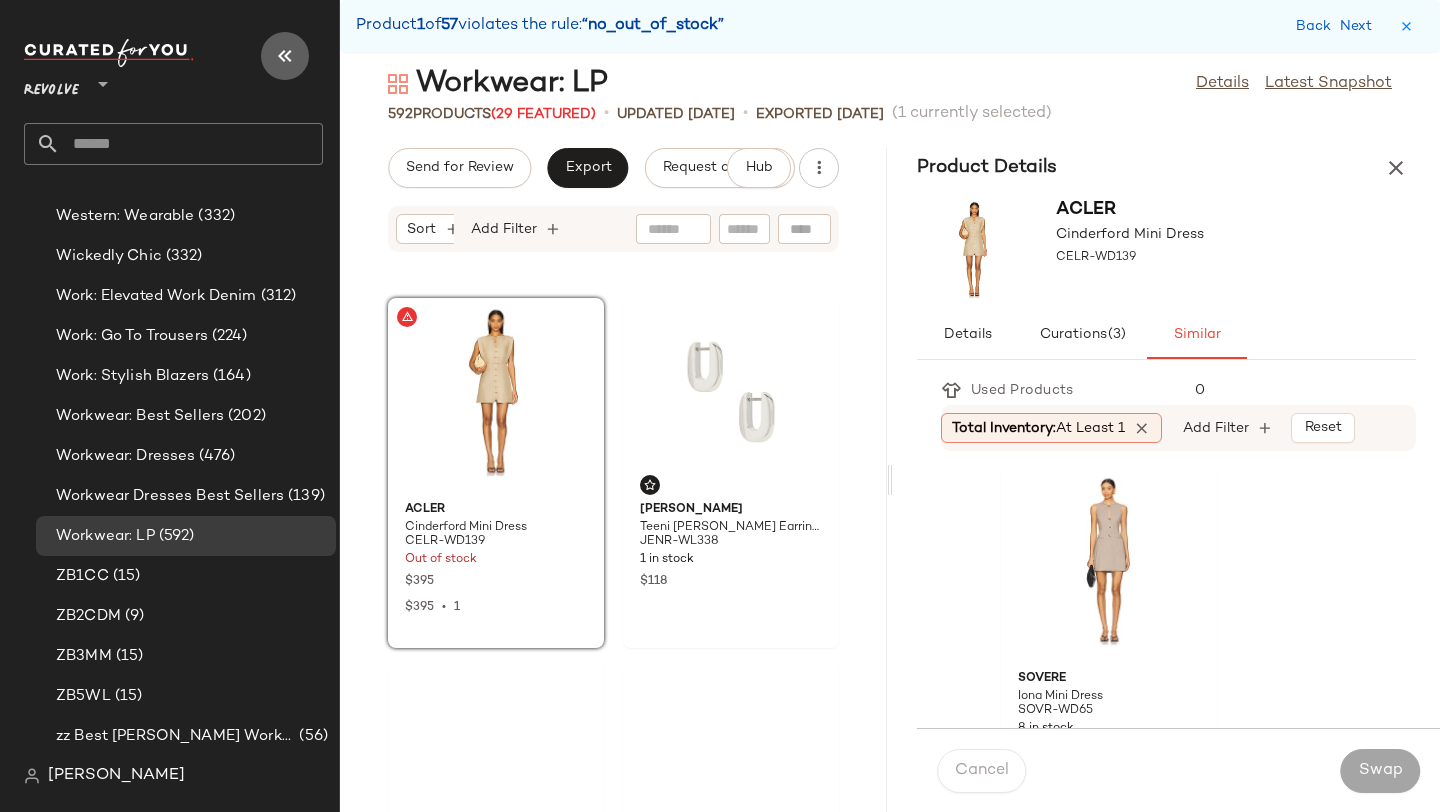 click at bounding box center [285, 56] 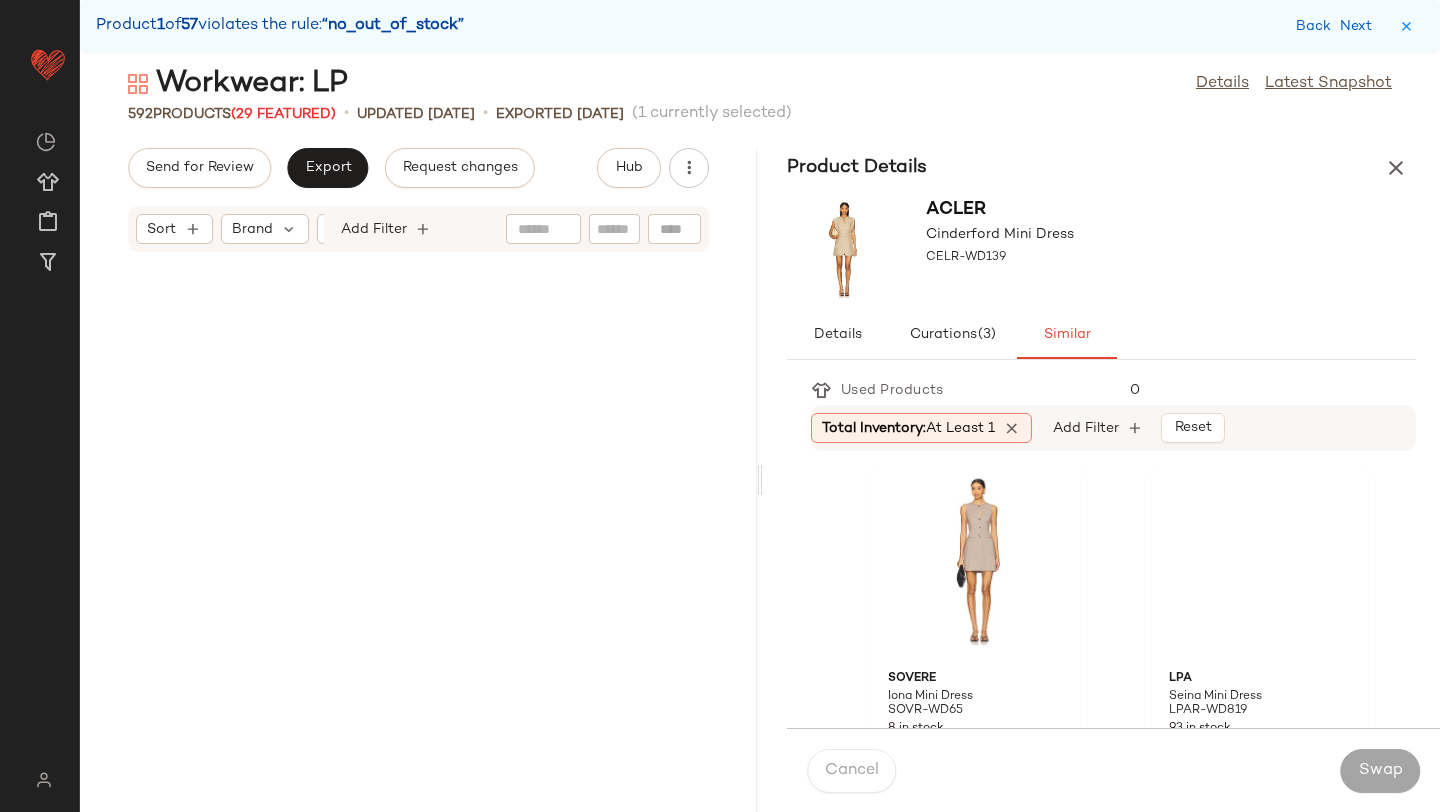 scroll, scrollTop: 0, scrollLeft: 0, axis: both 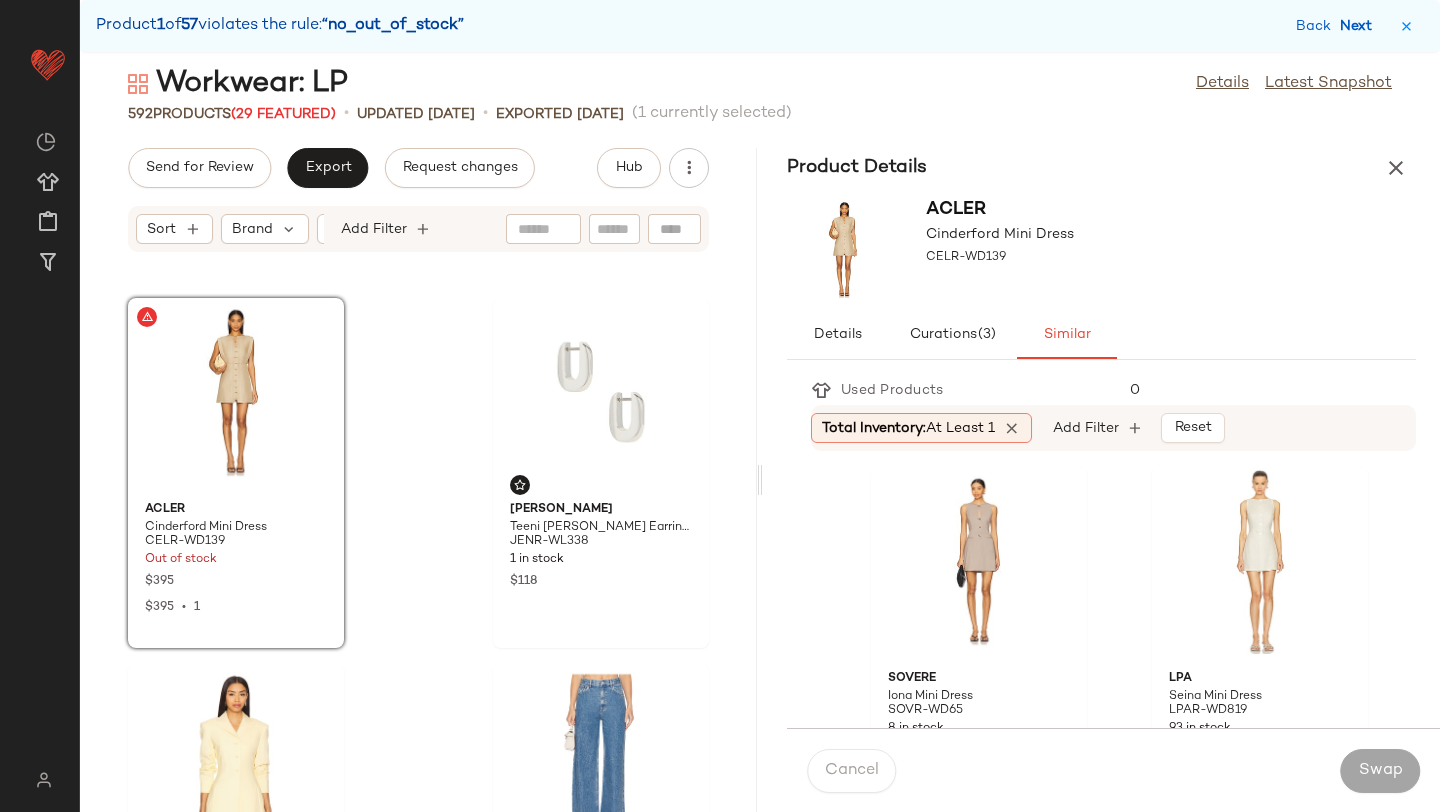 click on "Next" at bounding box center (1360, 26) 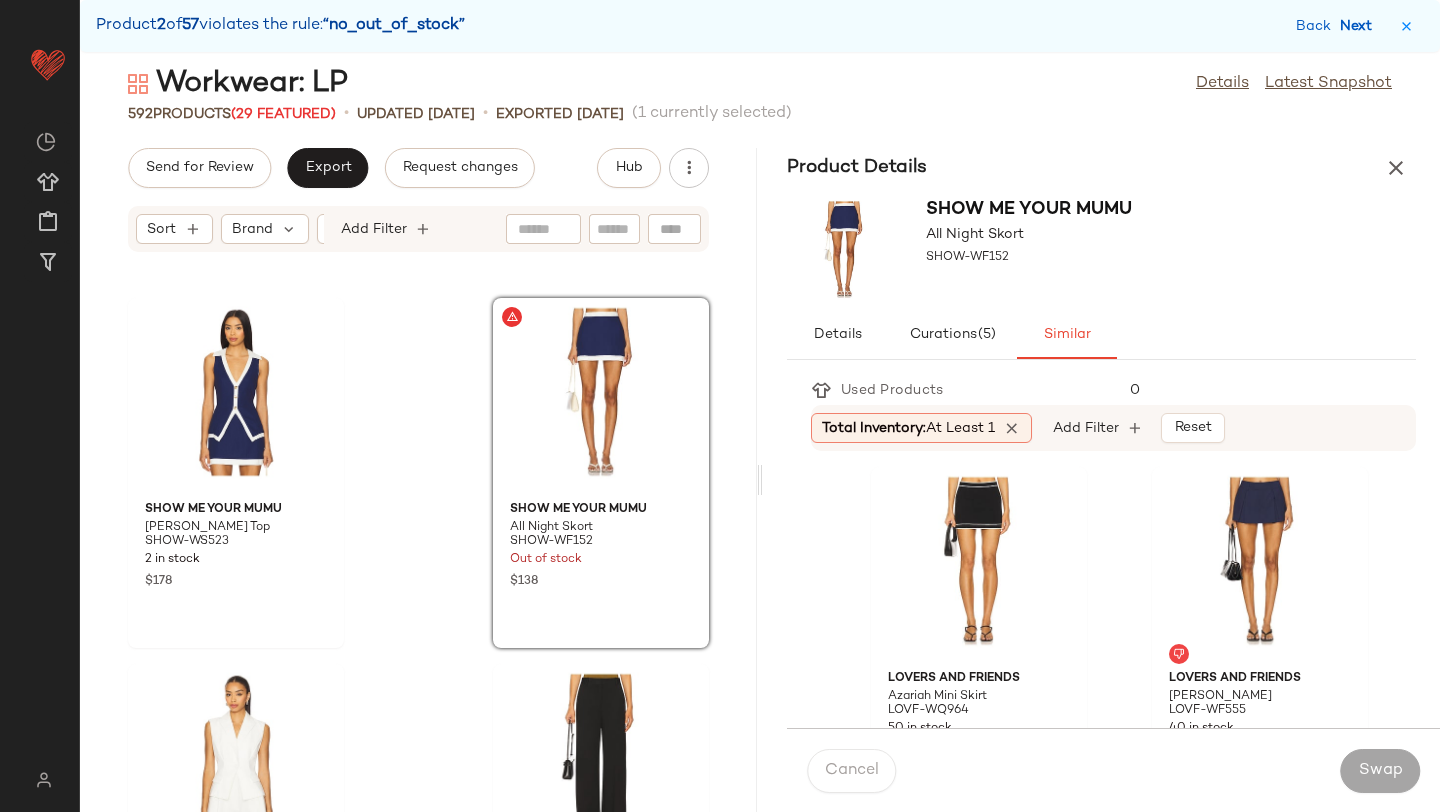click on "Next" at bounding box center [1360, 26] 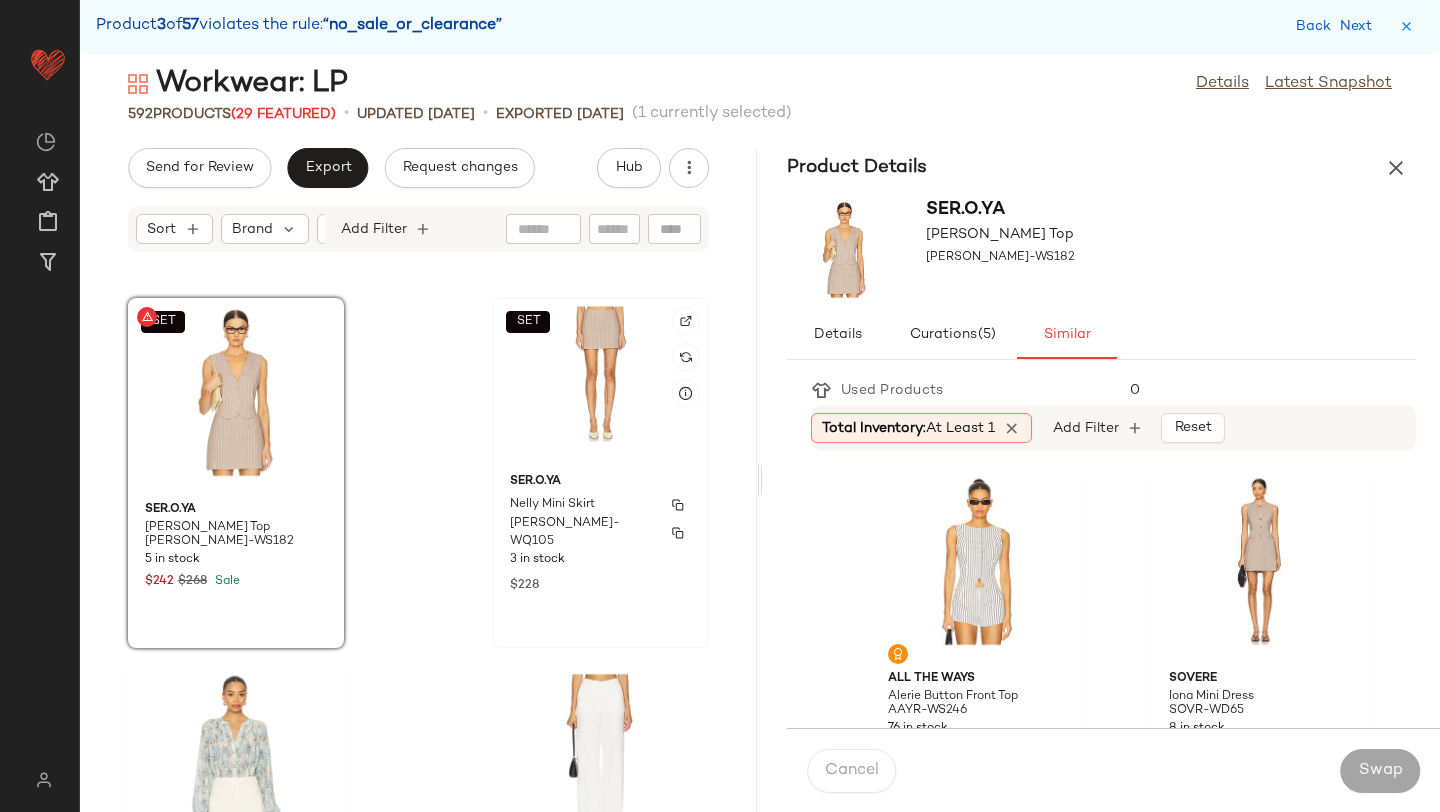click on "Nelly Mini Skirt" at bounding box center [552, 505] 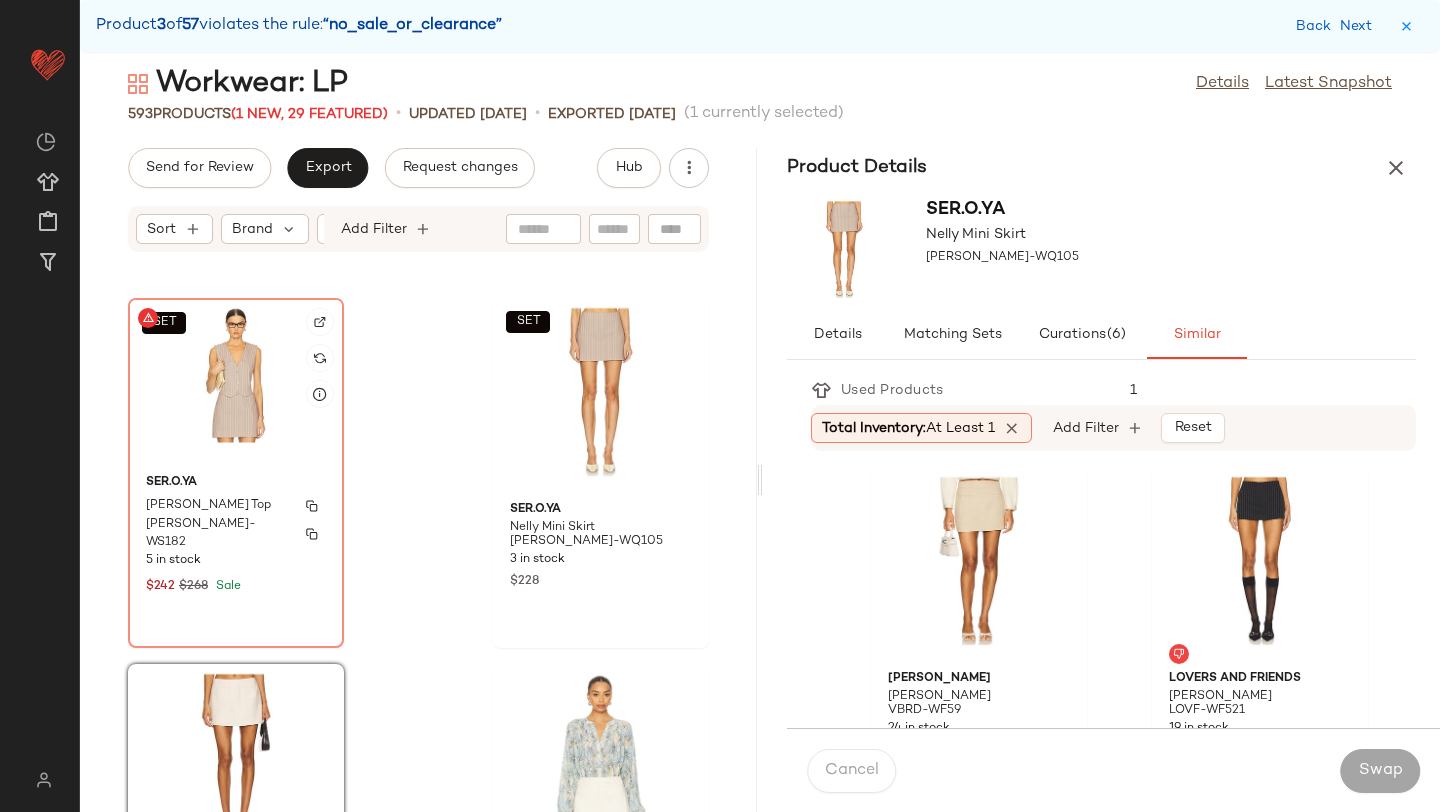 click on "SER.O.YA Angelina Vest Top SERR-WS182 5 in stock $242 $268 Sale" 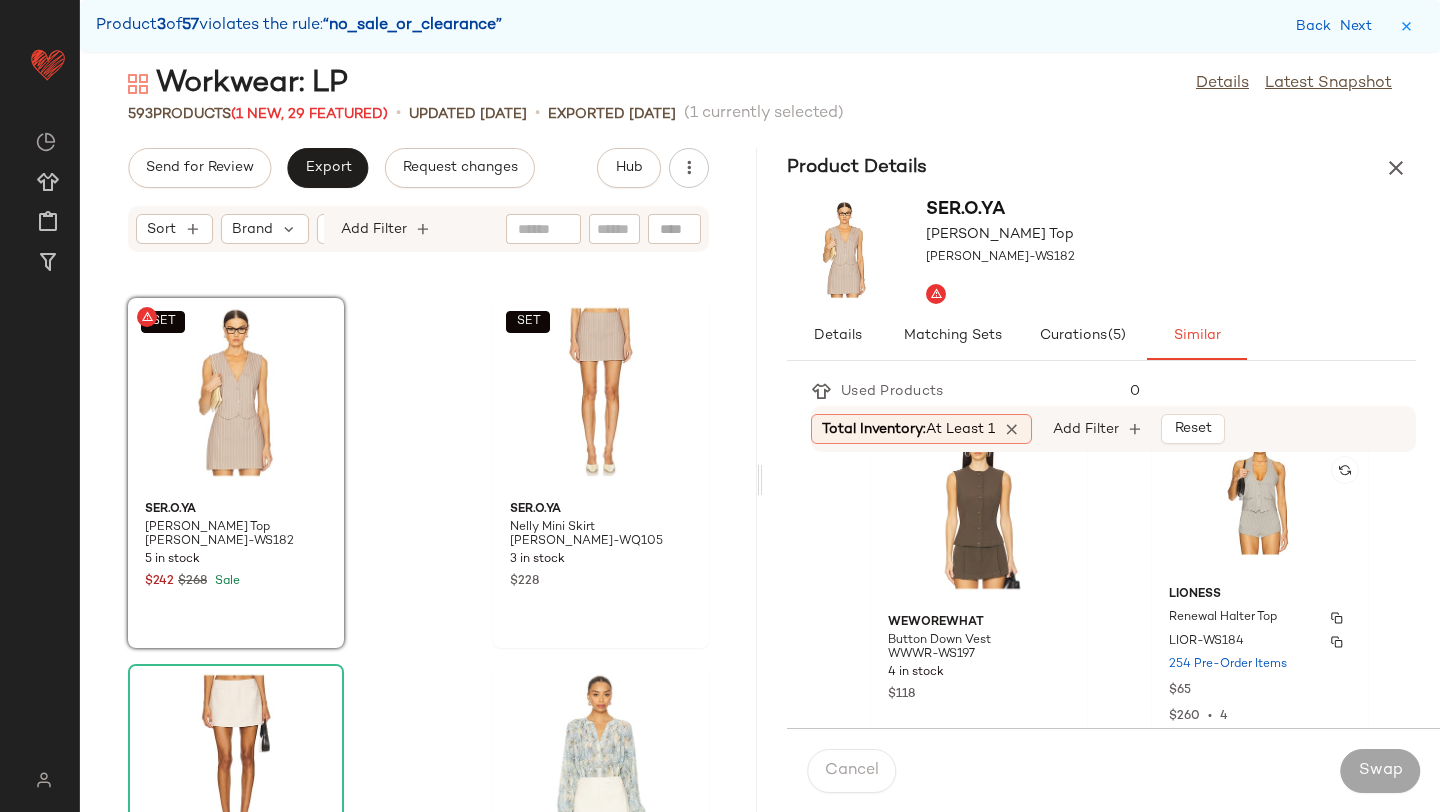 scroll, scrollTop: 781, scrollLeft: 0, axis: vertical 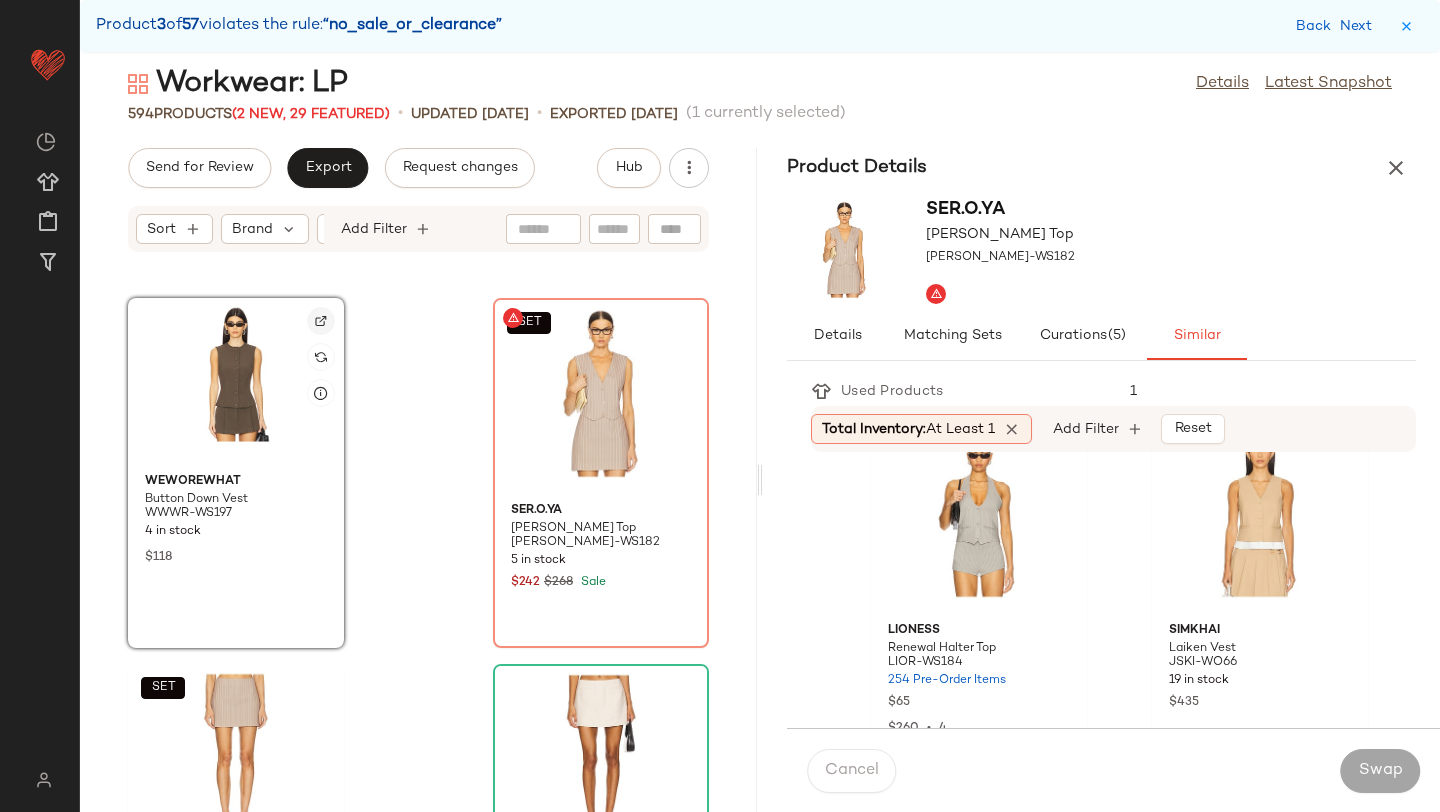 click 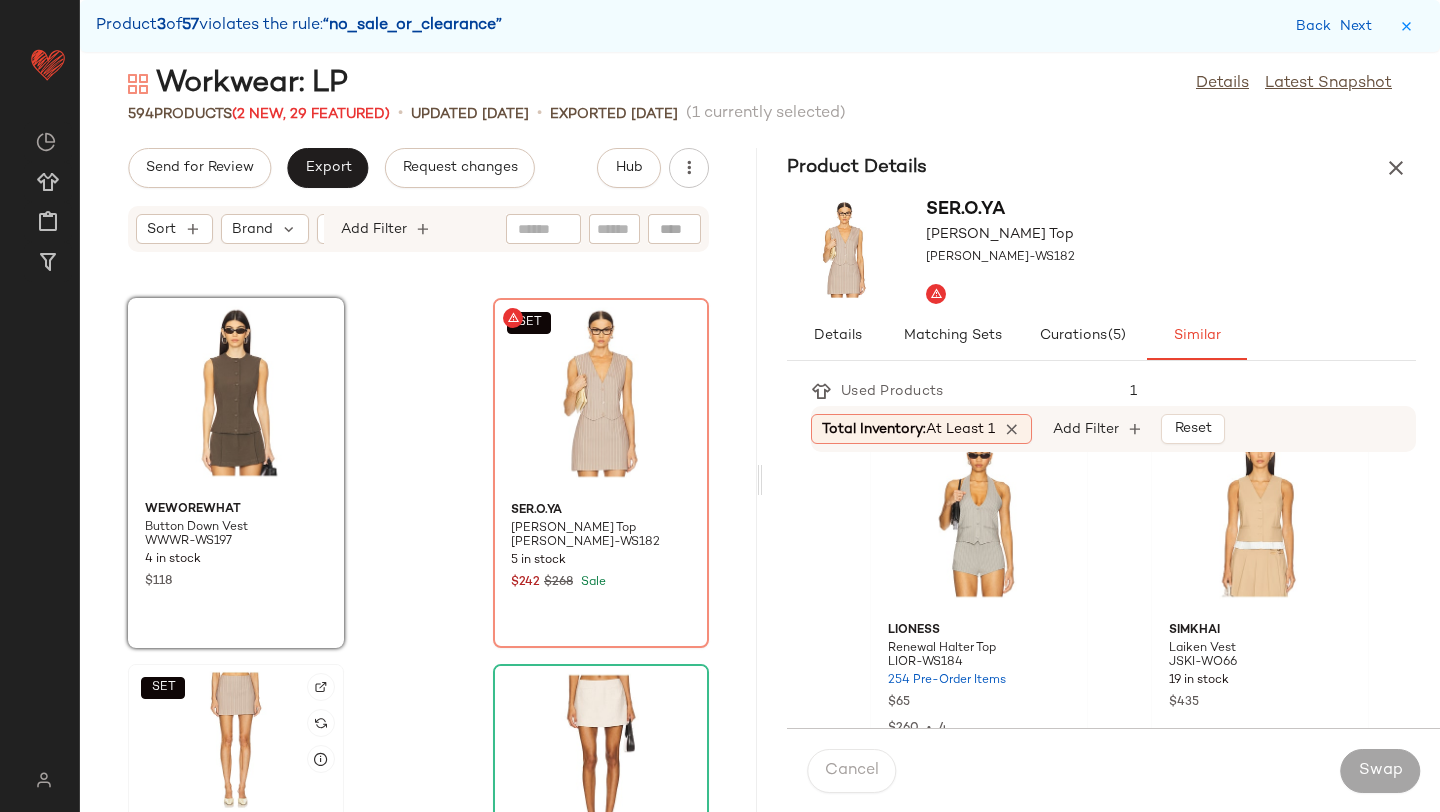 click on "SET" 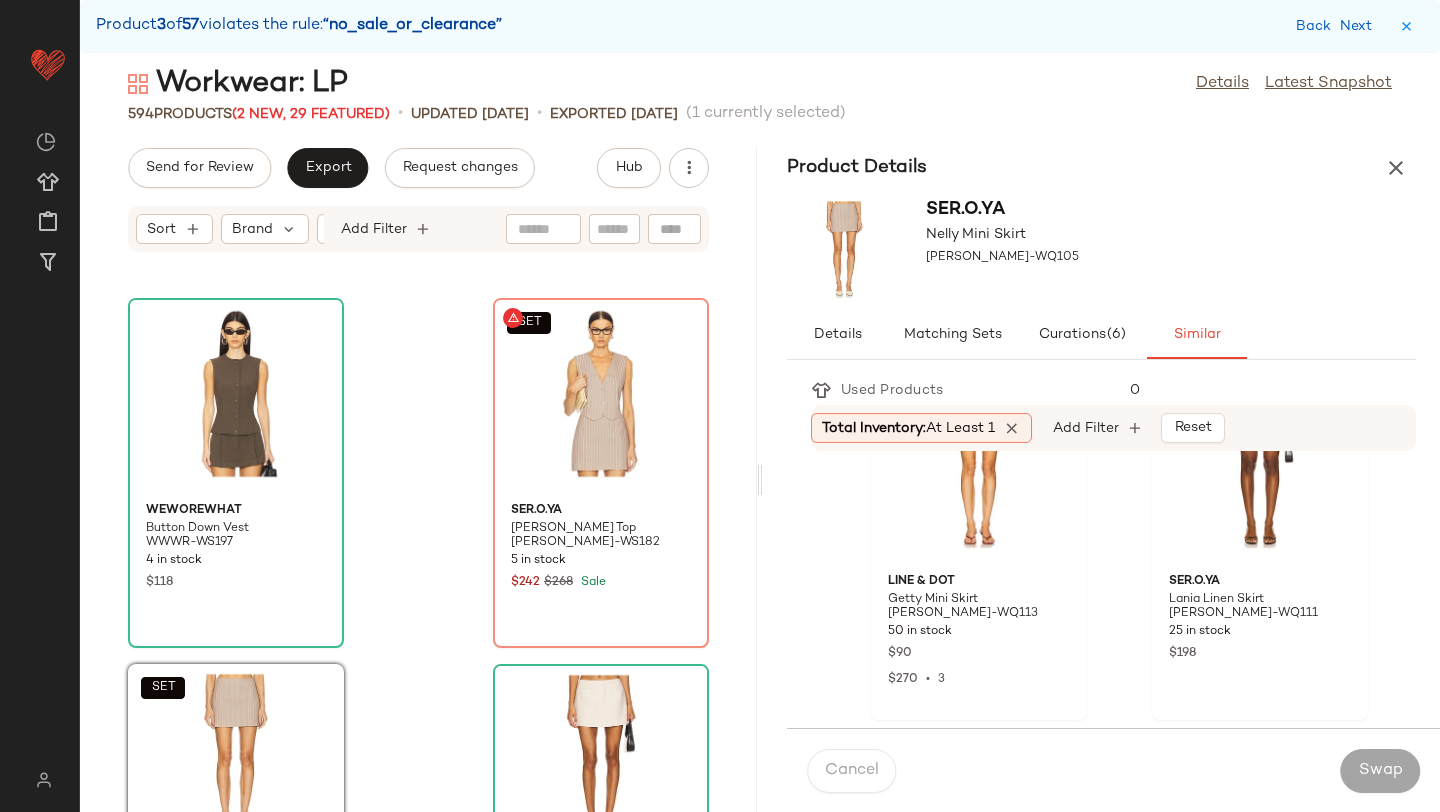 scroll, scrollTop: 1617, scrollLeft: 0, axis: vertical 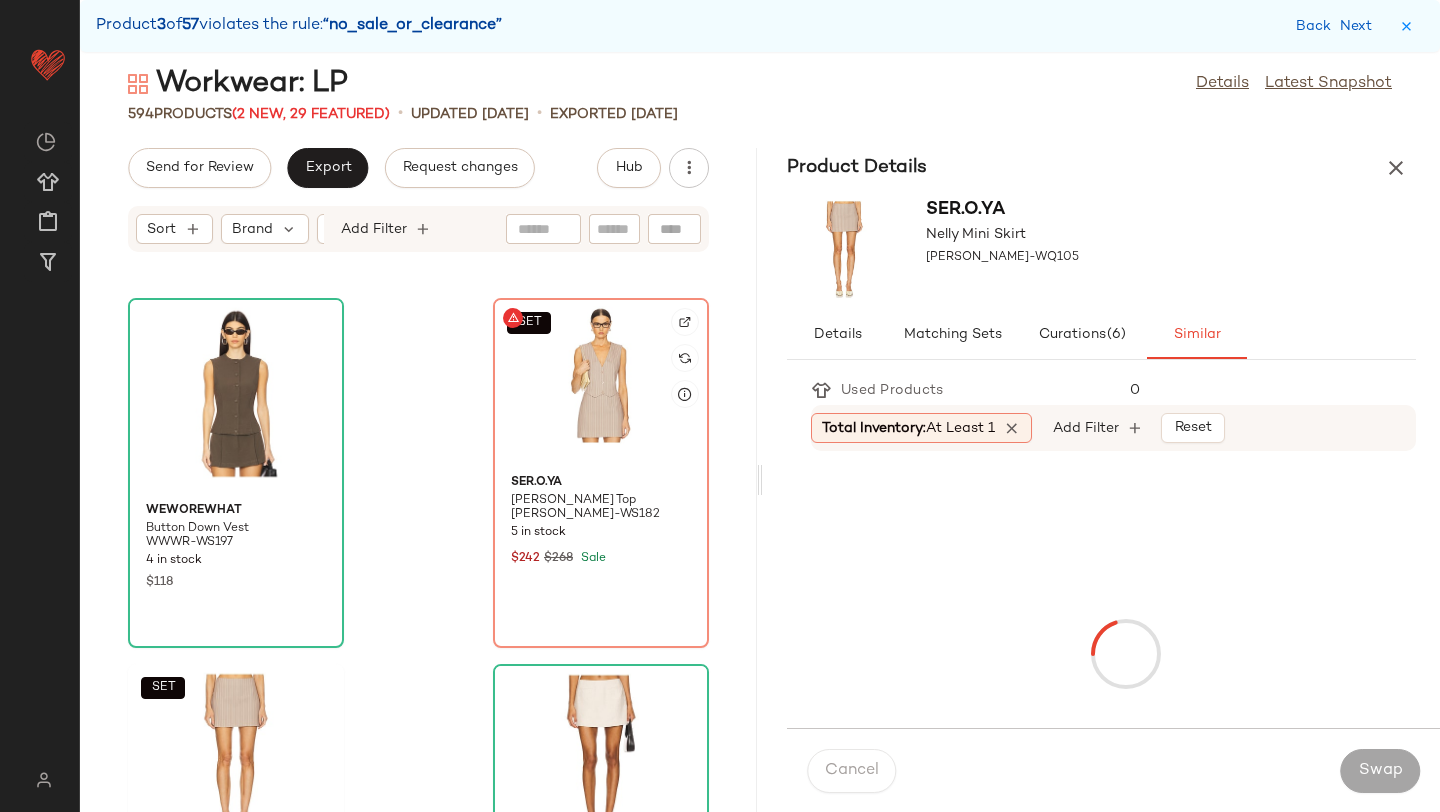click on "SET" 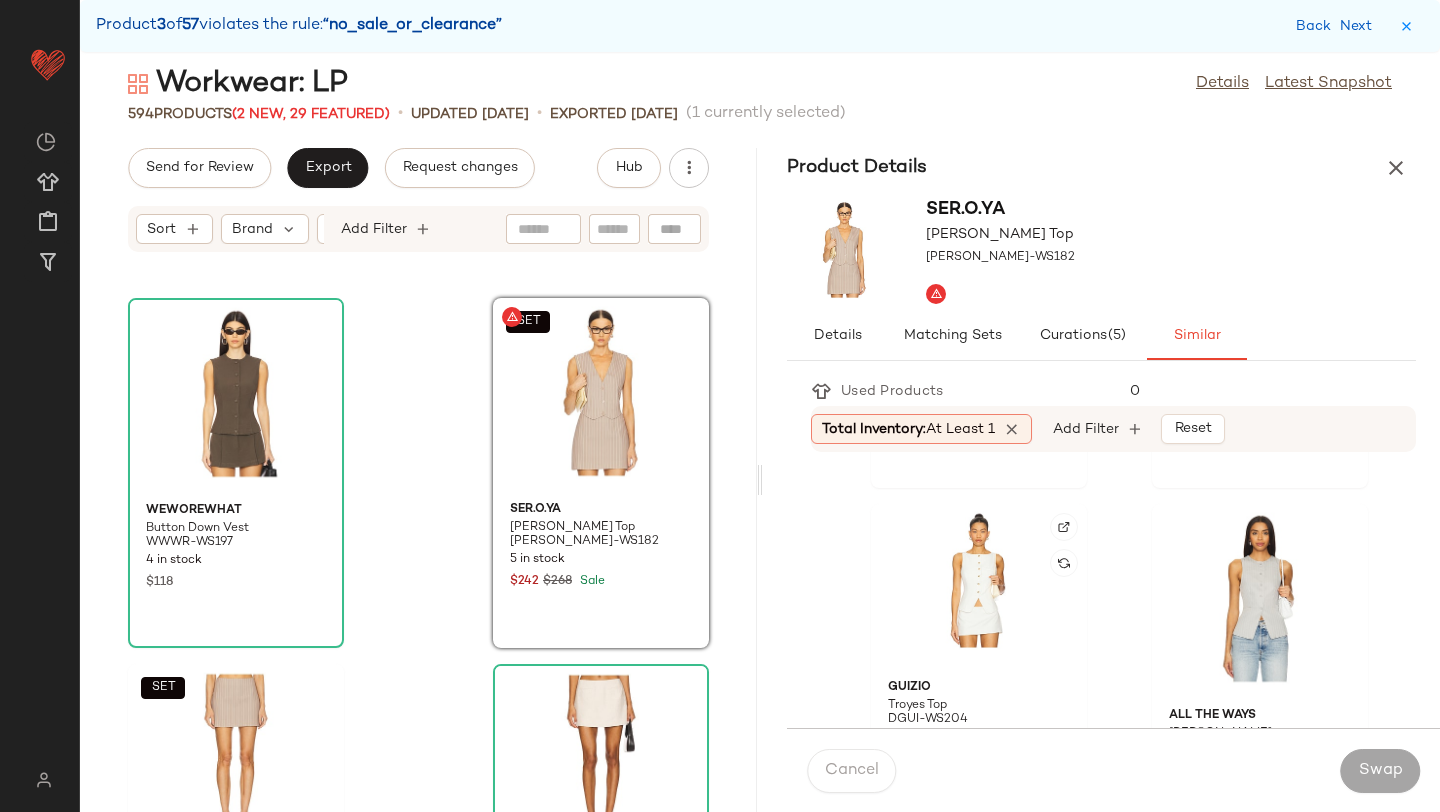 scroll, scrollTop: 1509, scrollLeft: 0, axis: vertical 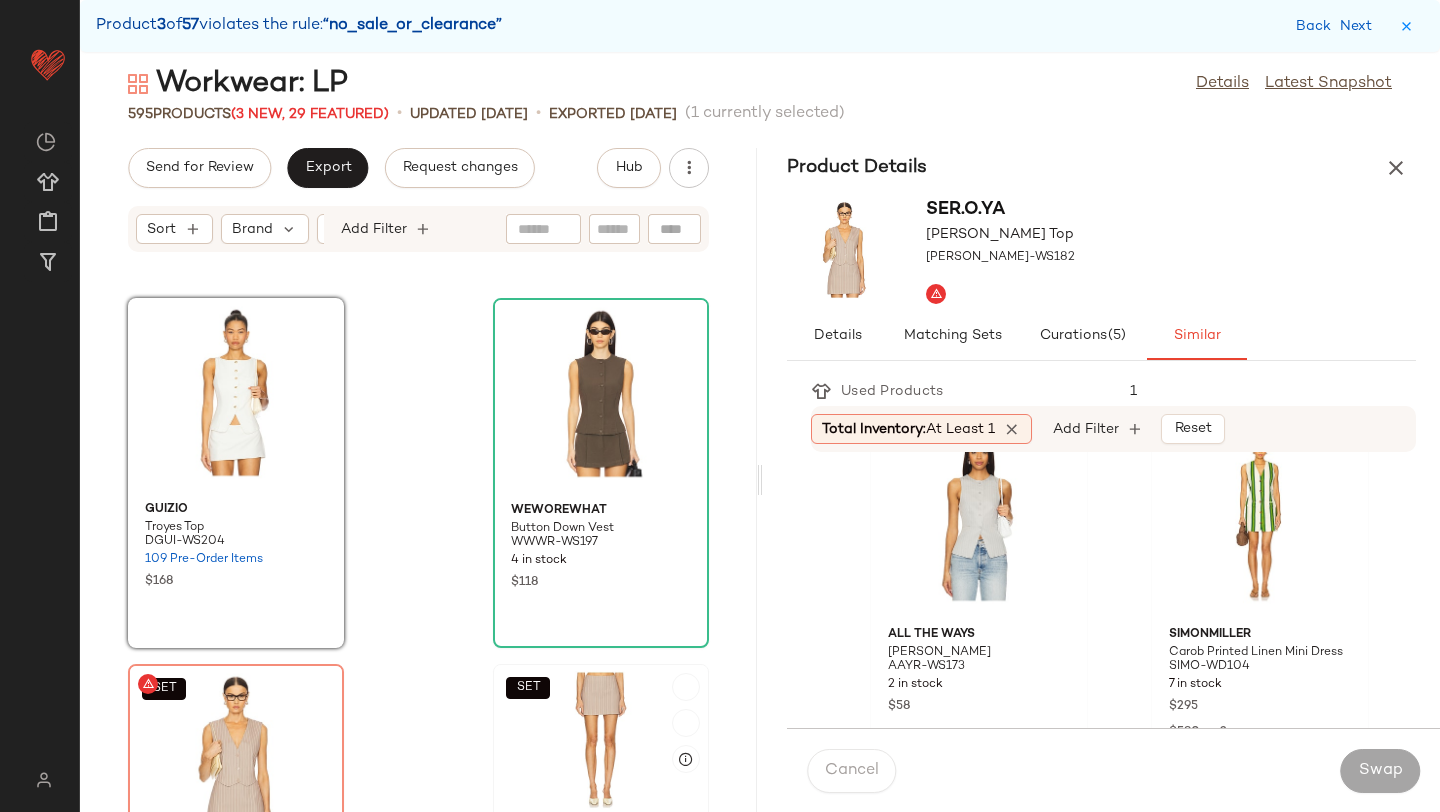 click on "SET" 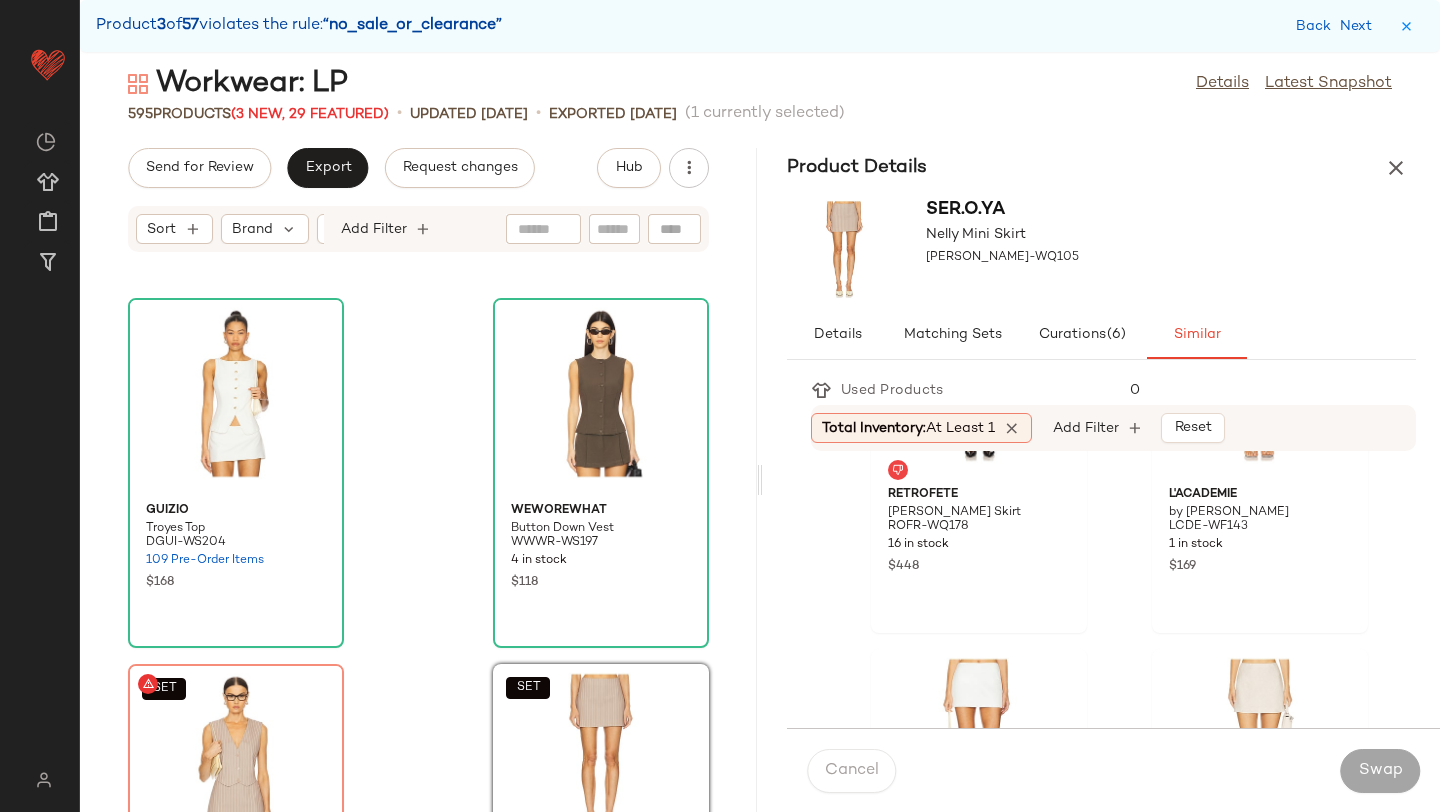 scroll, scrollTop: 2190, scrollLeft: 0, axis: vertical 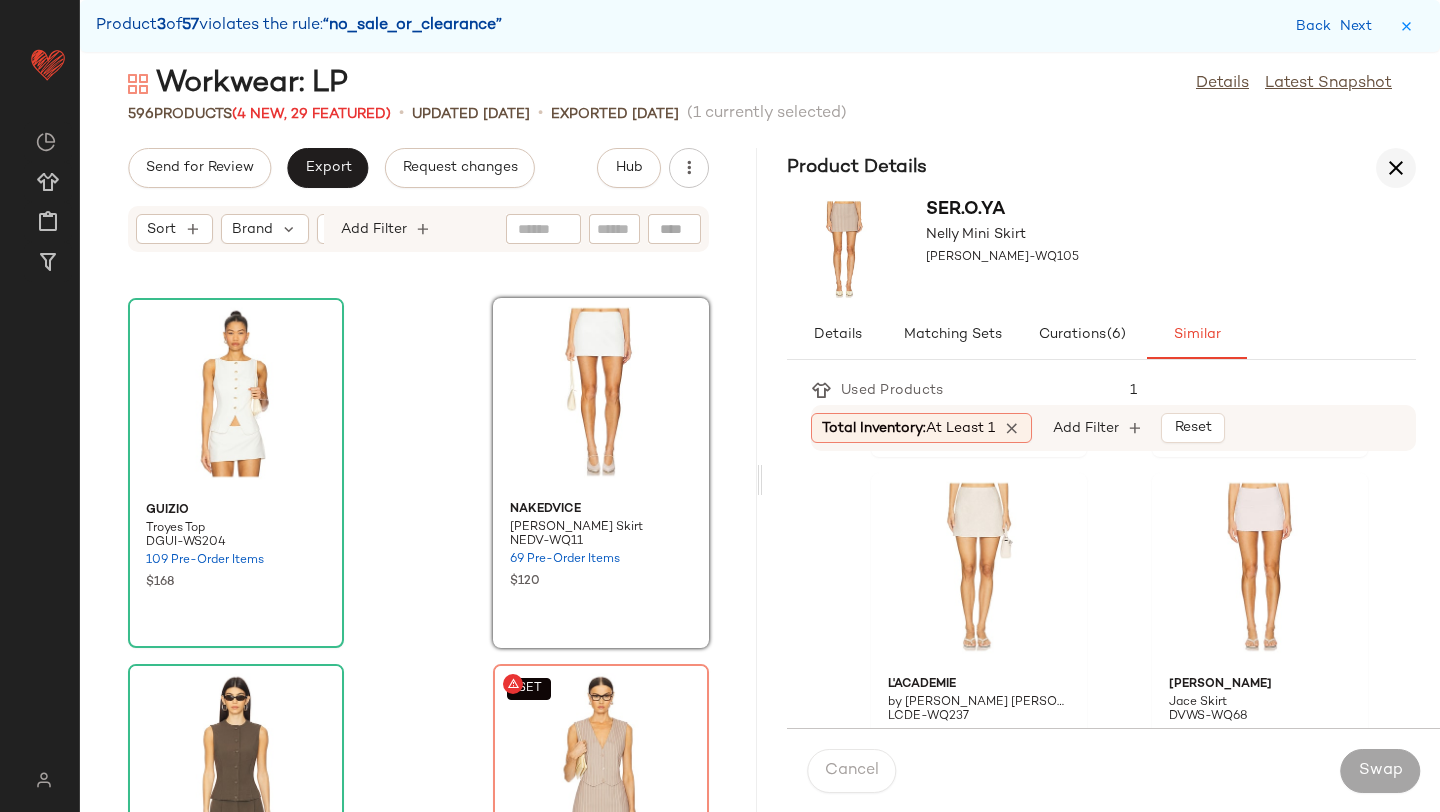 click at bounding box center (1396, 168) 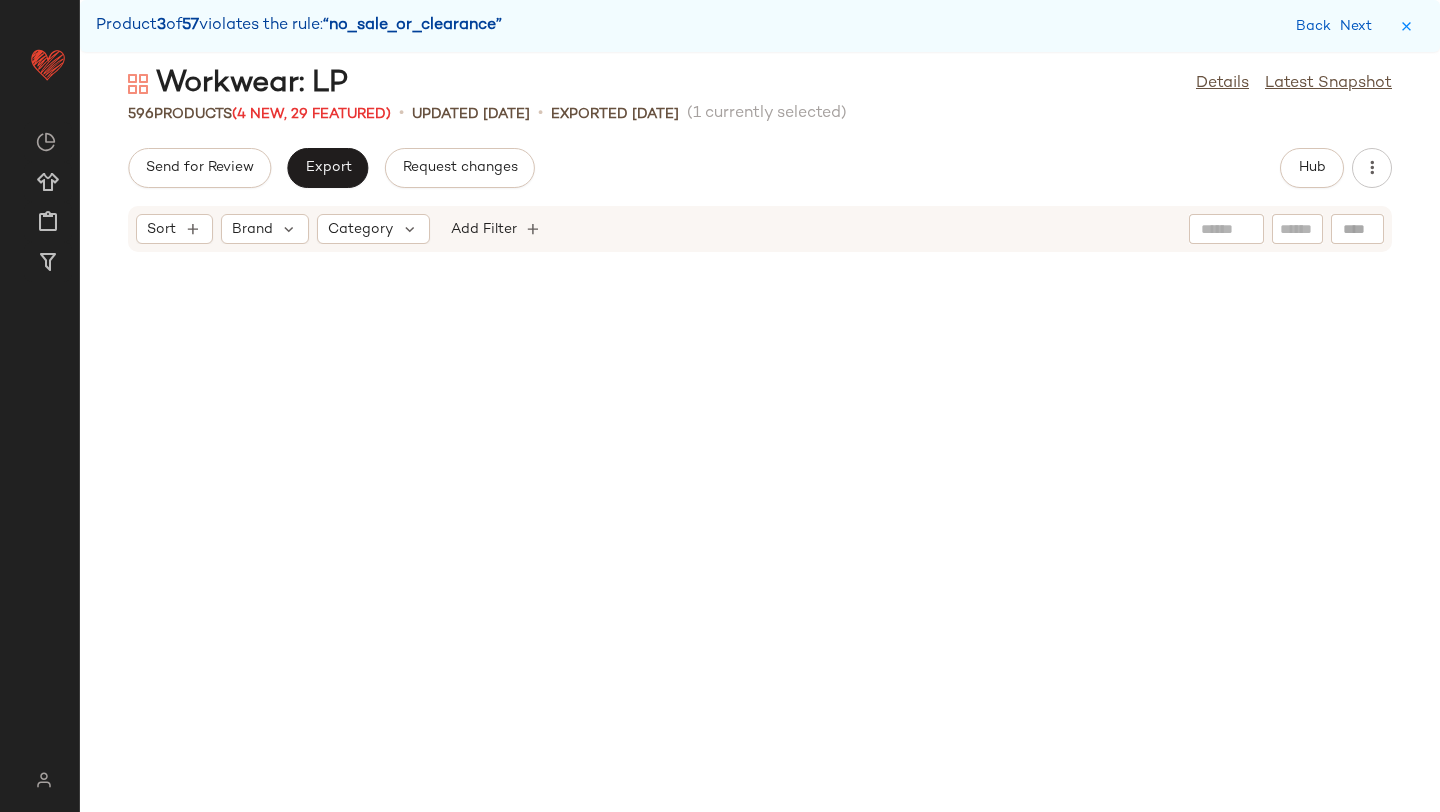 scroll, scrollTop: 9516, scrollLeft: 0, axis: vertical 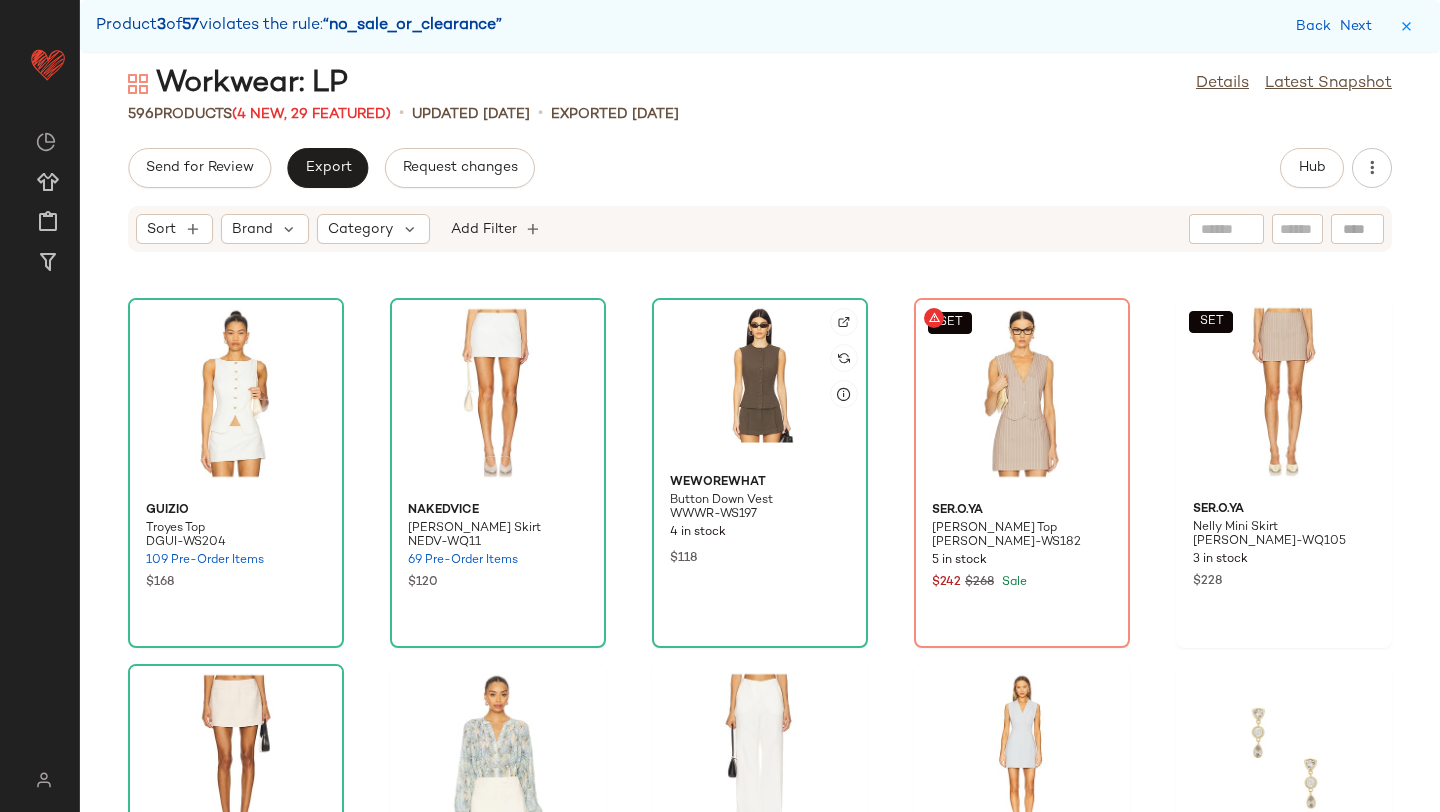 click 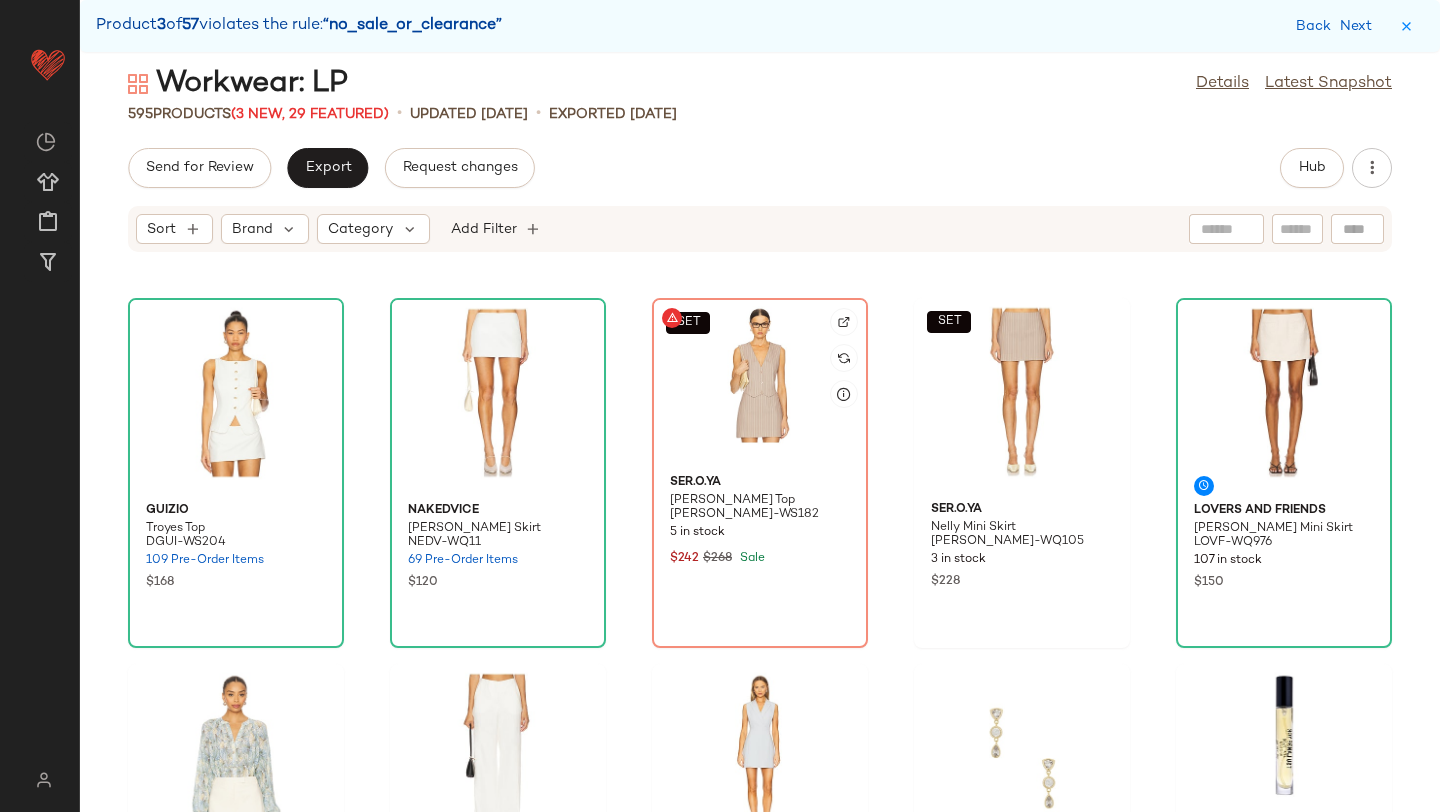 click on "SET" 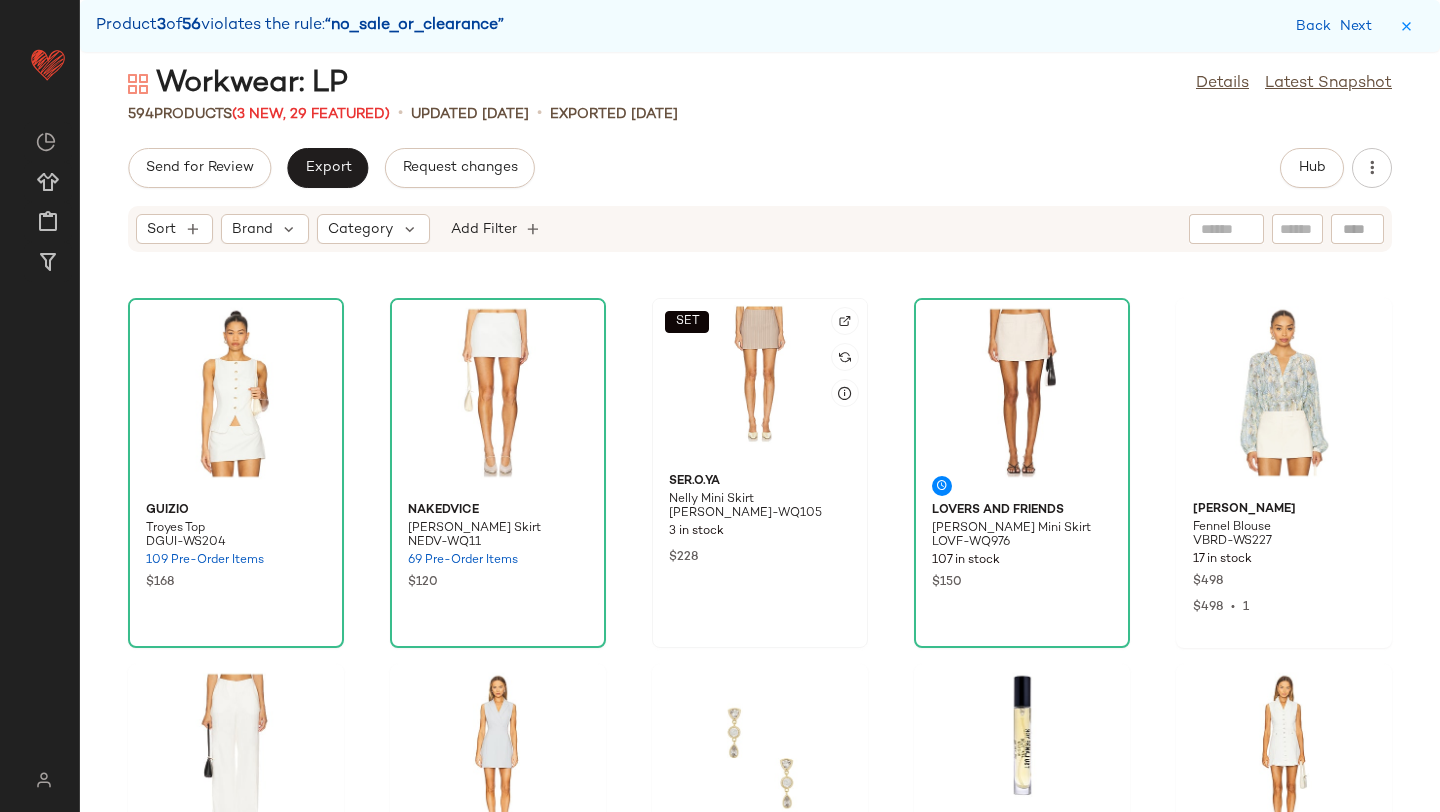 click on "SET" 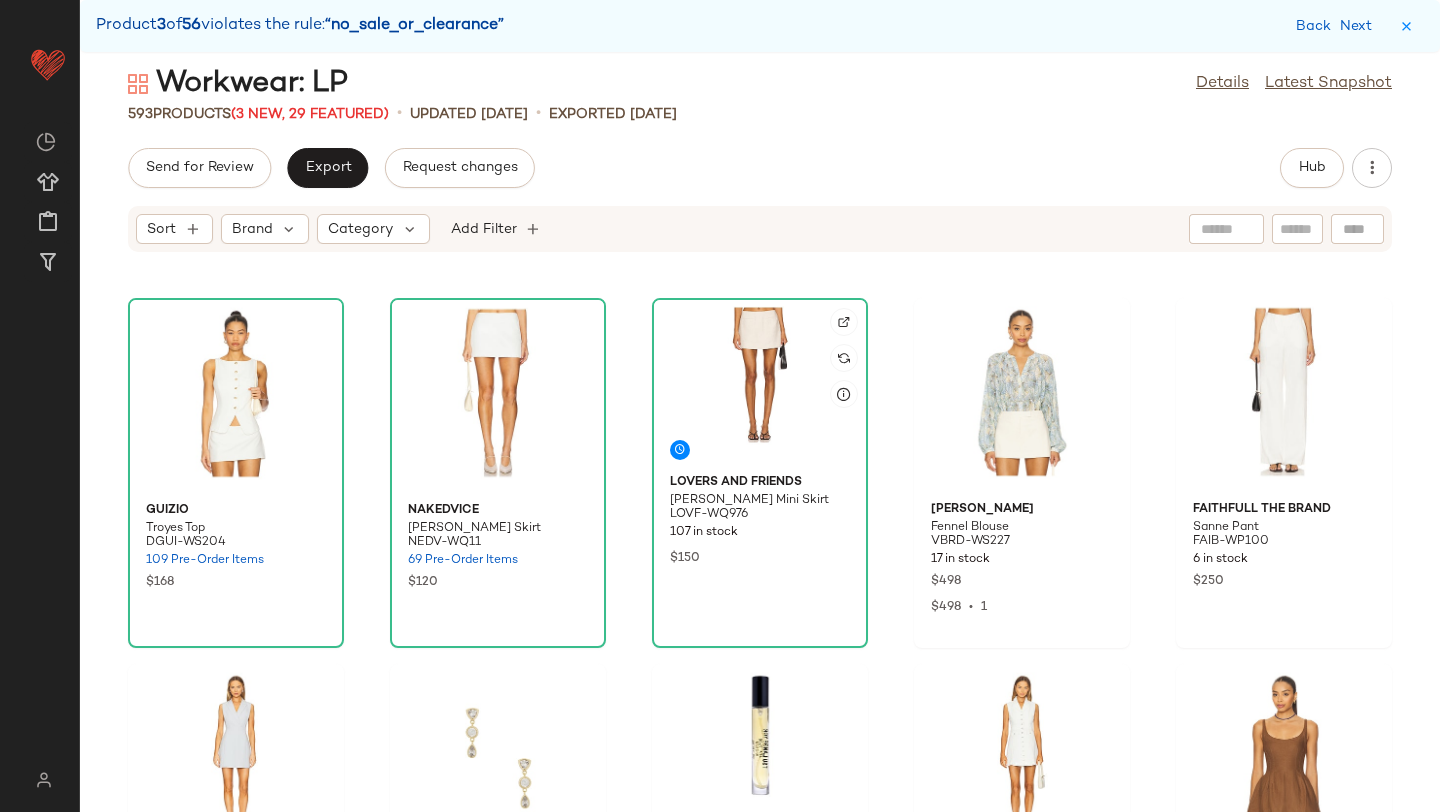 click 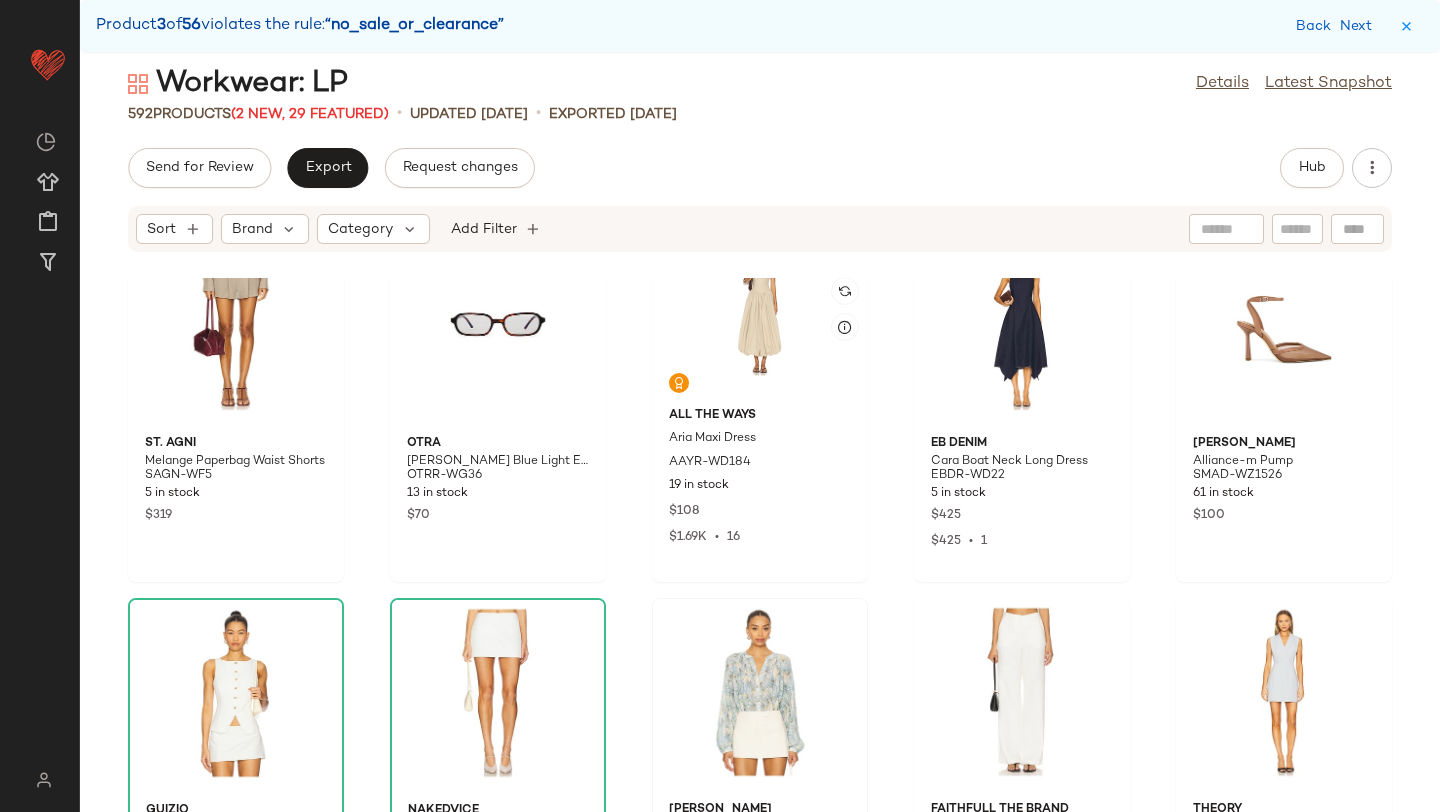 scroll, scrollTop: 9252, scrollLeft: 0, axis: vertical 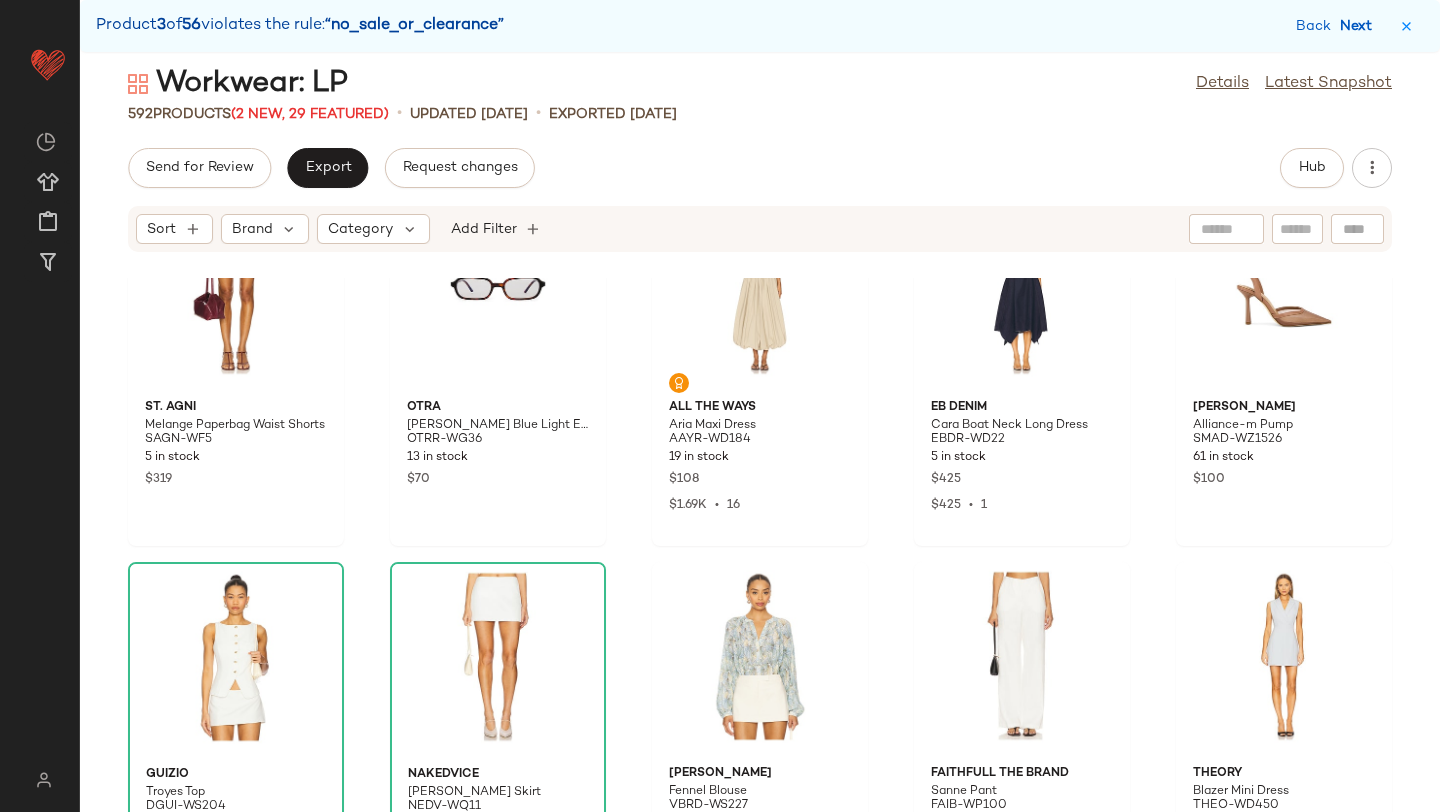 click on "Next" at bounding box center (1360, 26) 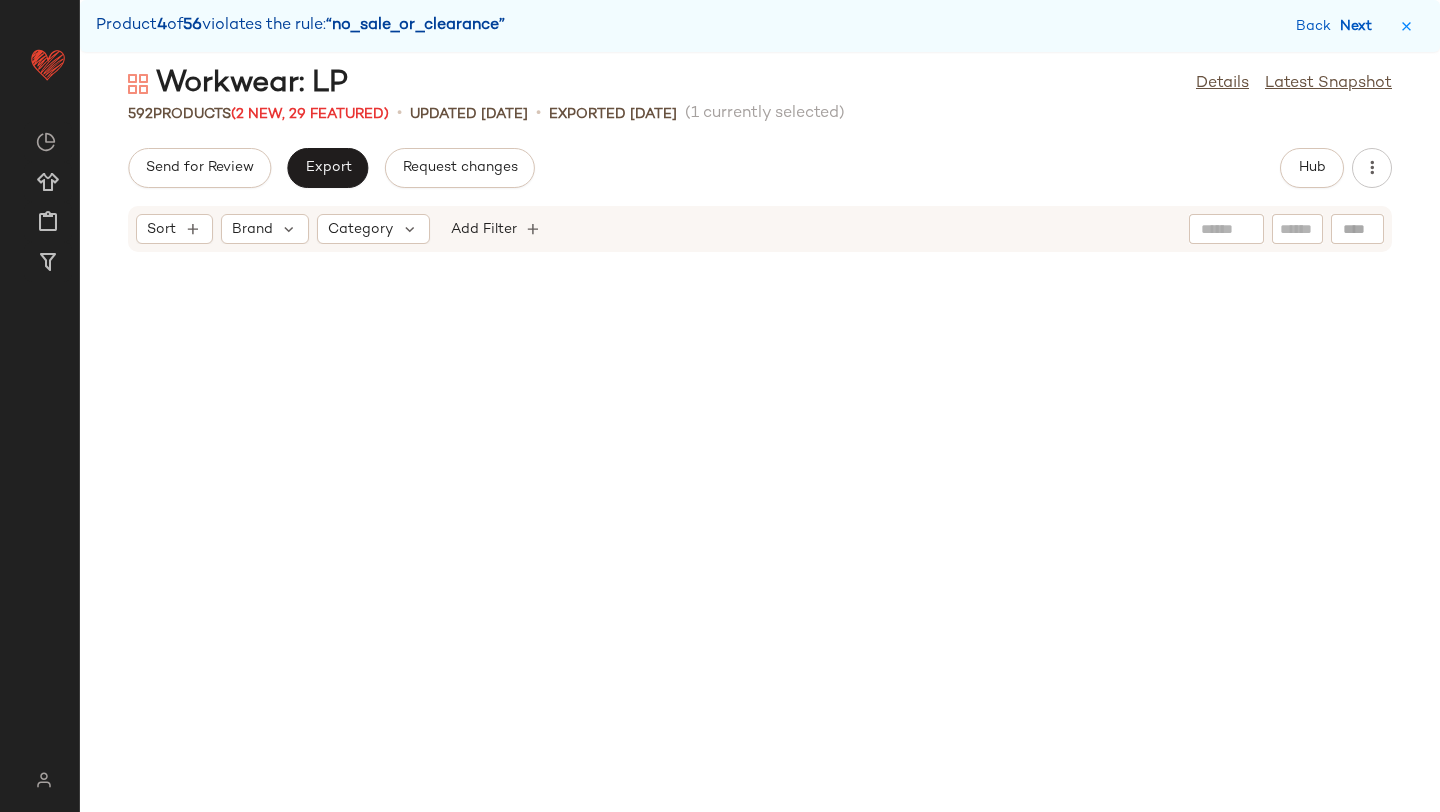 scroll, scrollTop: 12444, scrollLeft: 0, axis: vertical 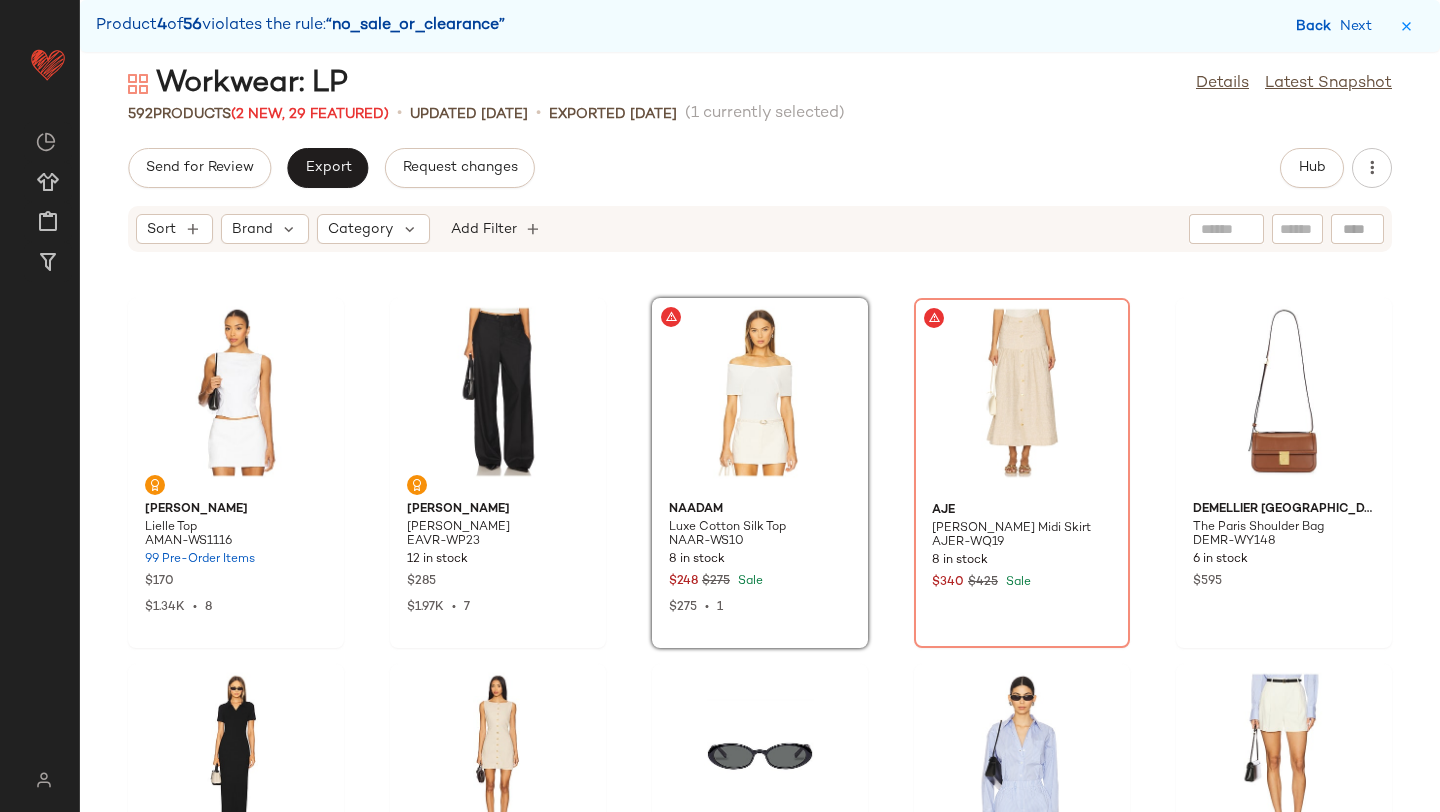 click on "Back" at bounding box center [1316, 26] 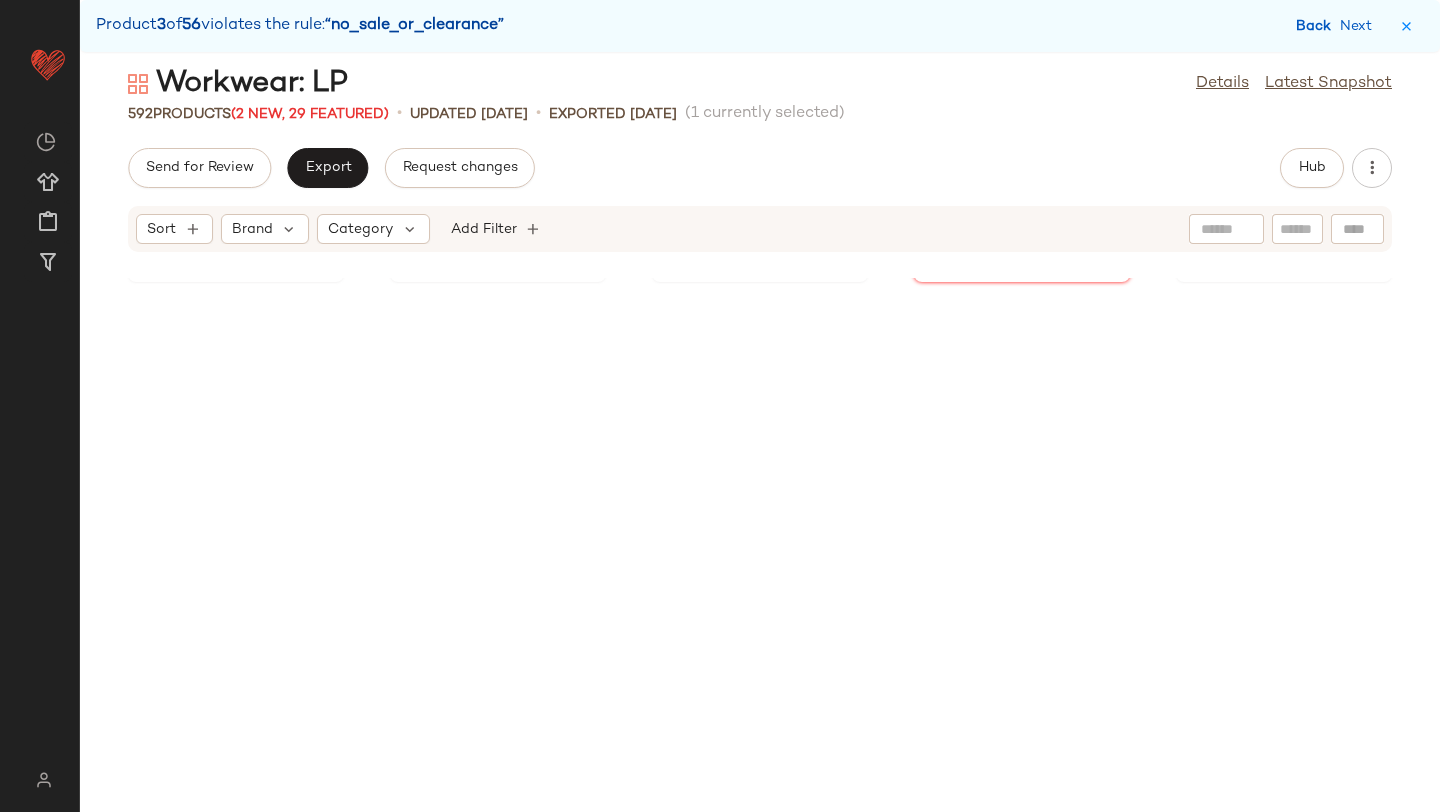 scroll, scrollTop: 10980, scrollLeft: 0, axis: vertical 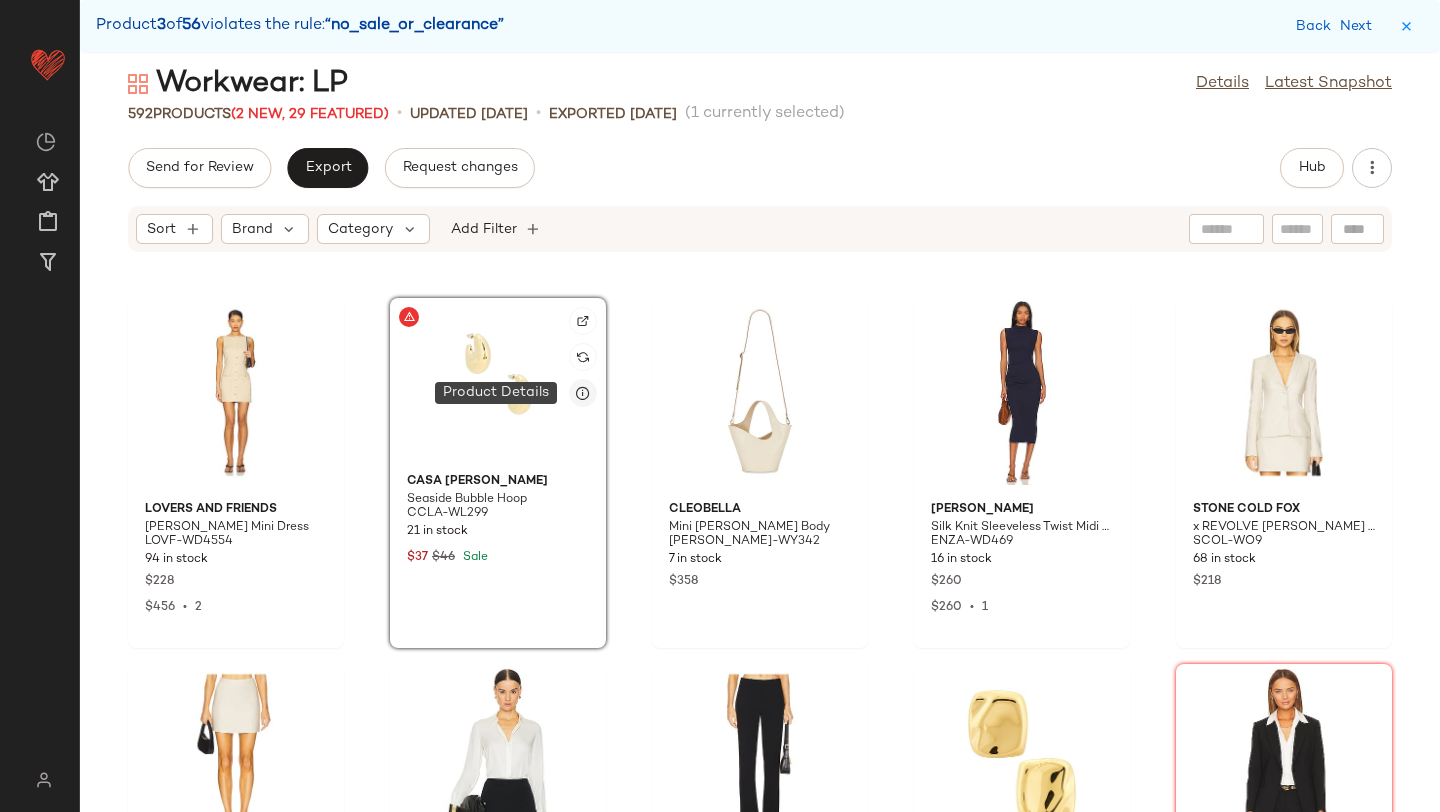 click 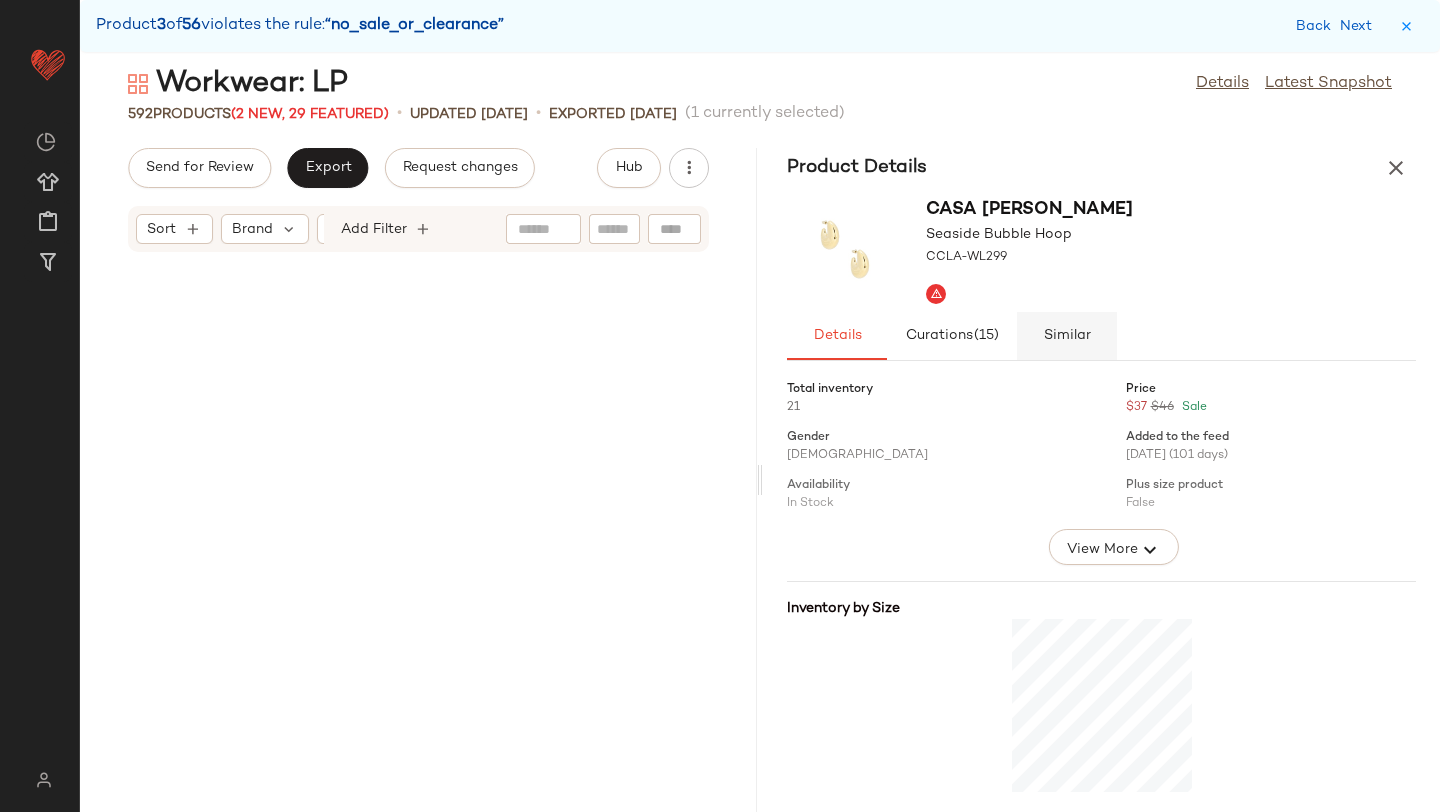 scroll, scrollTop: 27450, scrollLeft: 0, axis: vertical 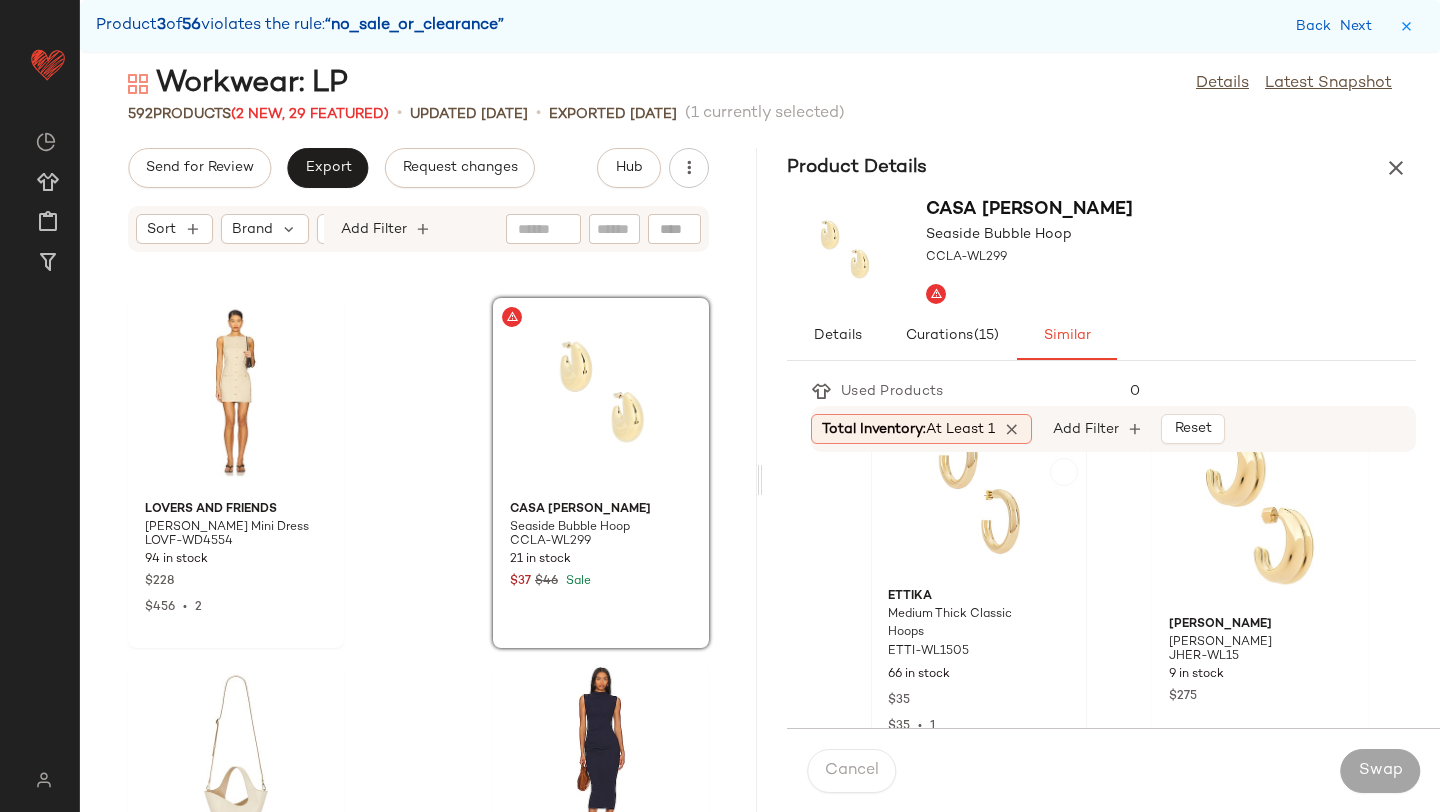 click on "Ettika" at bounding box center [979, 597] 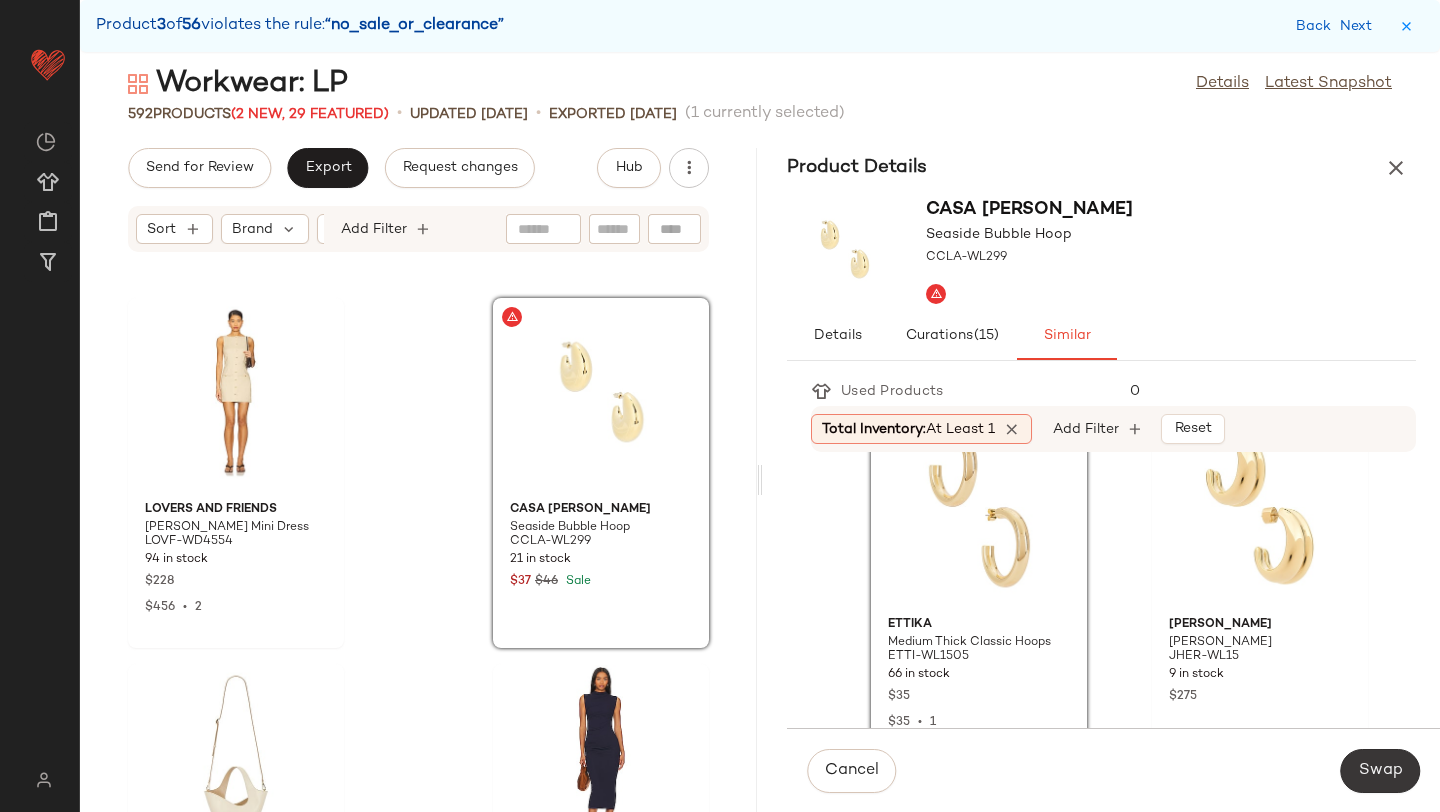 click on "Swap" 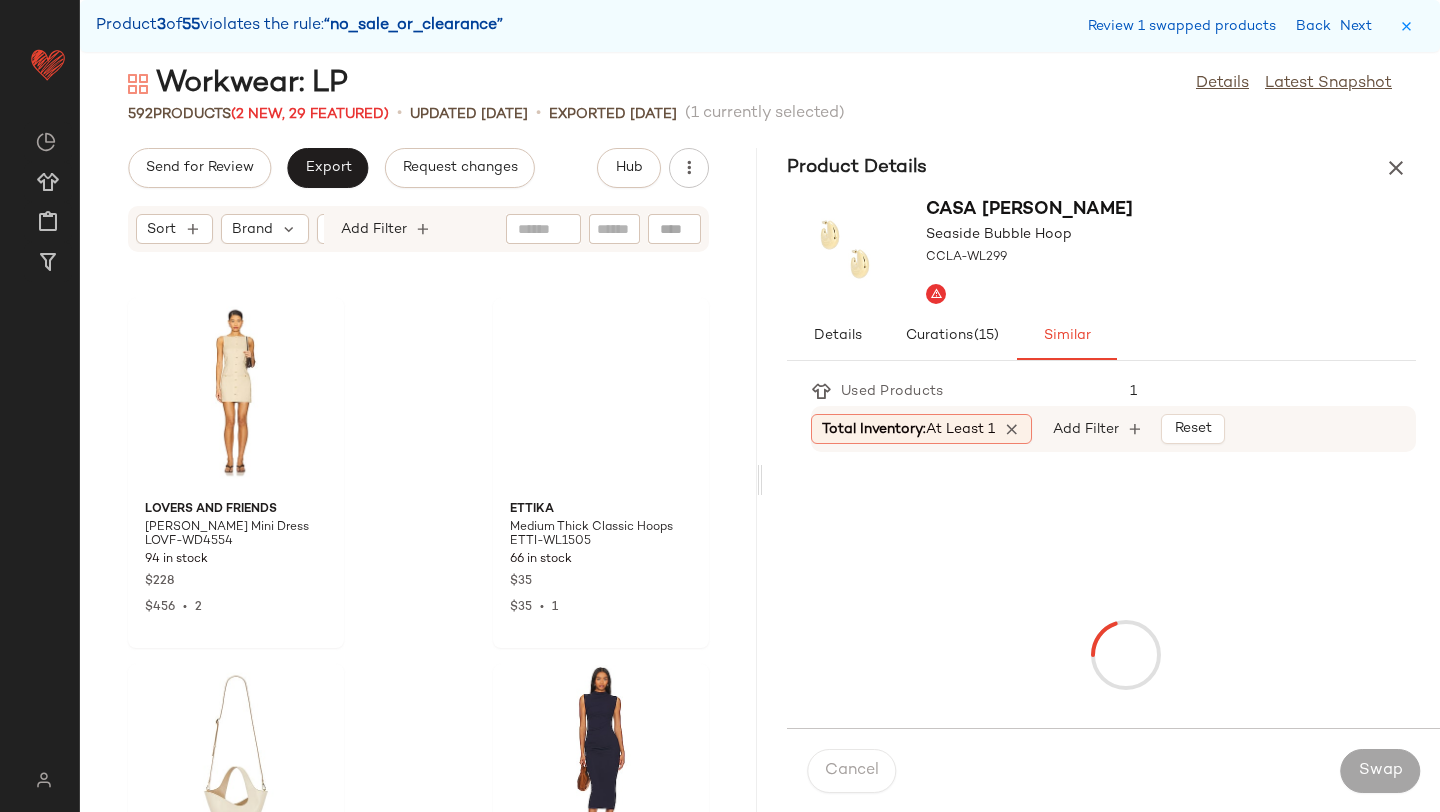 scroll, scrollTop: 31476, scrollLeft: 0, axis: vertical 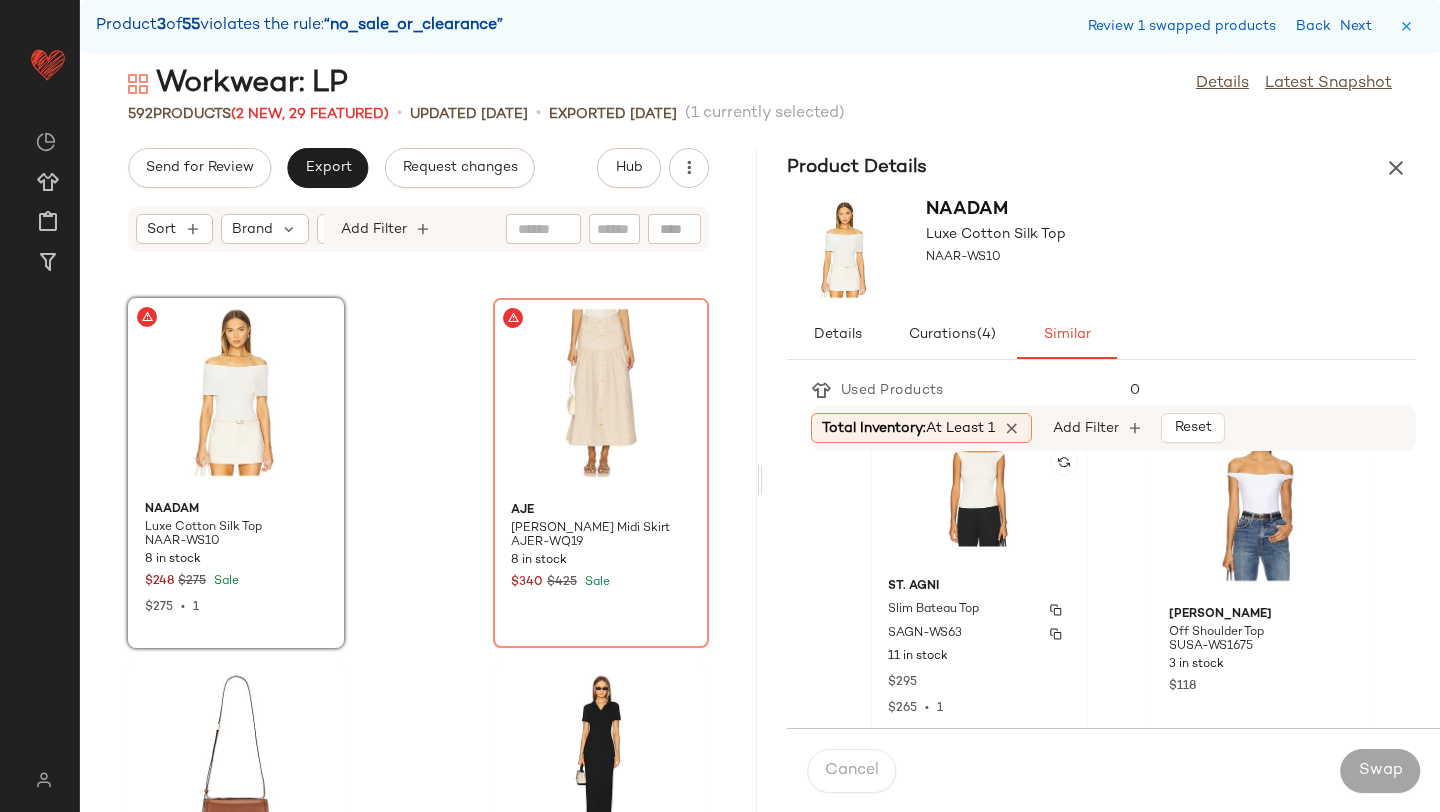 click on "SAGN-WS63" at bounding box center (979, 634) 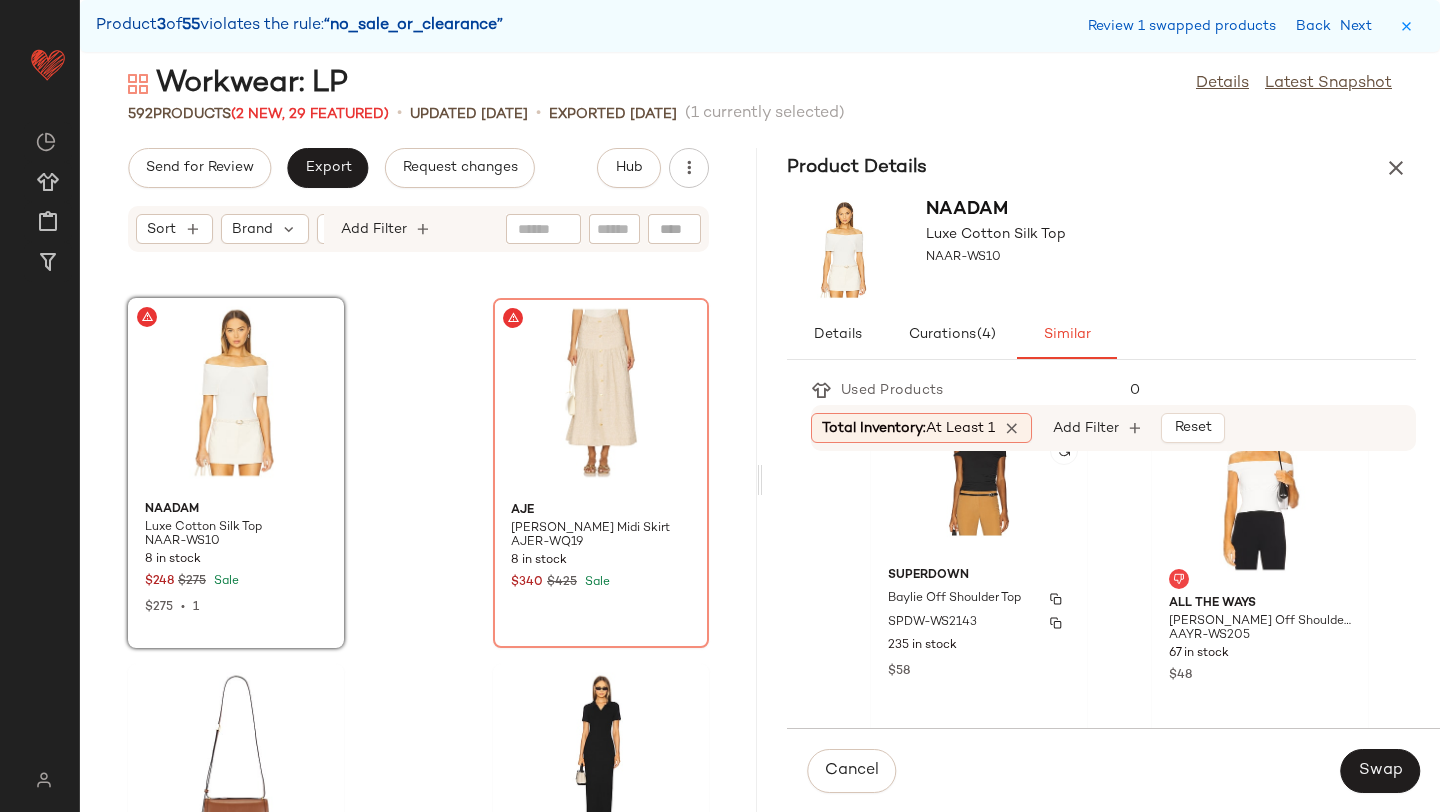 scroll, scrollTop: 1110, scrollLeft: 0, axis: vertical 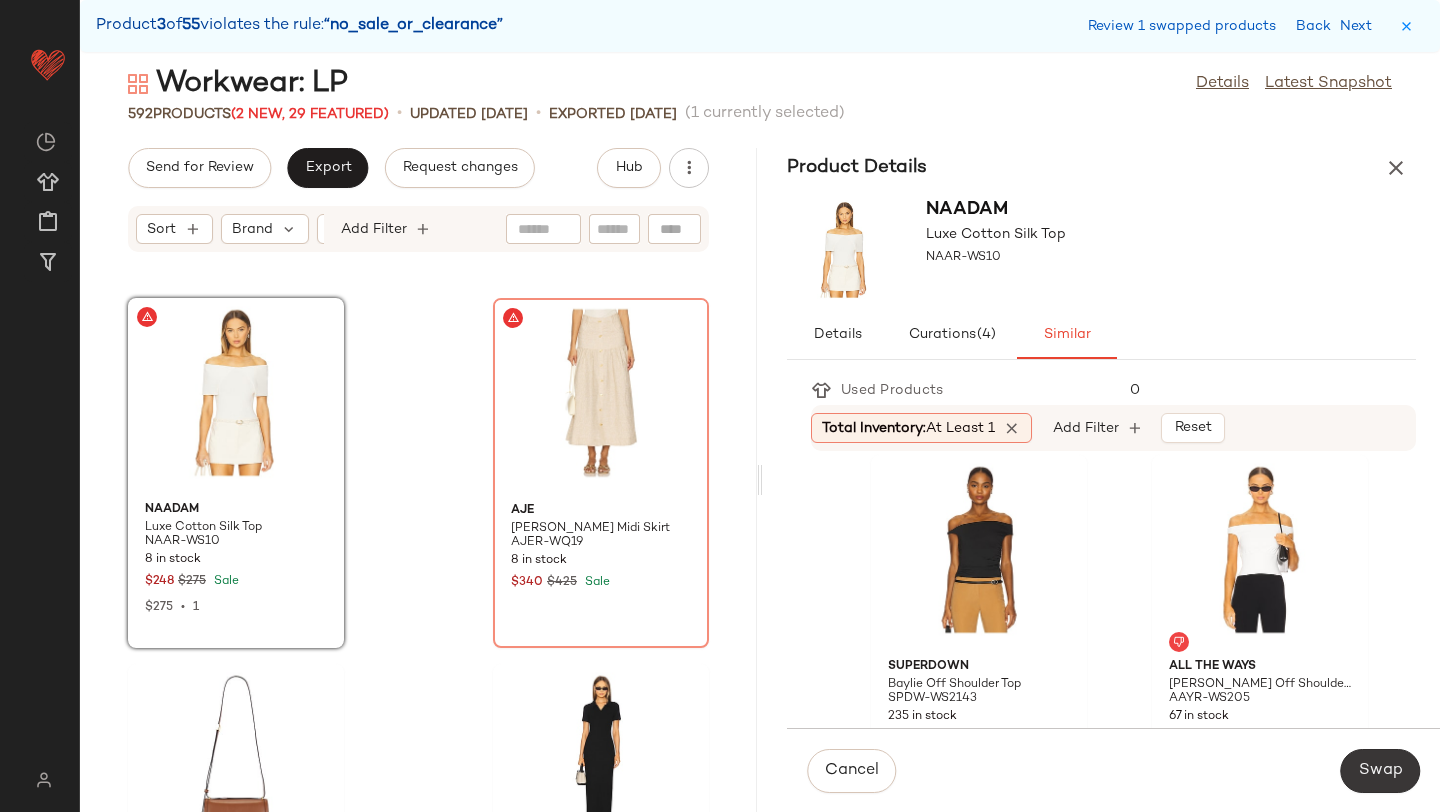 click on "Swap" 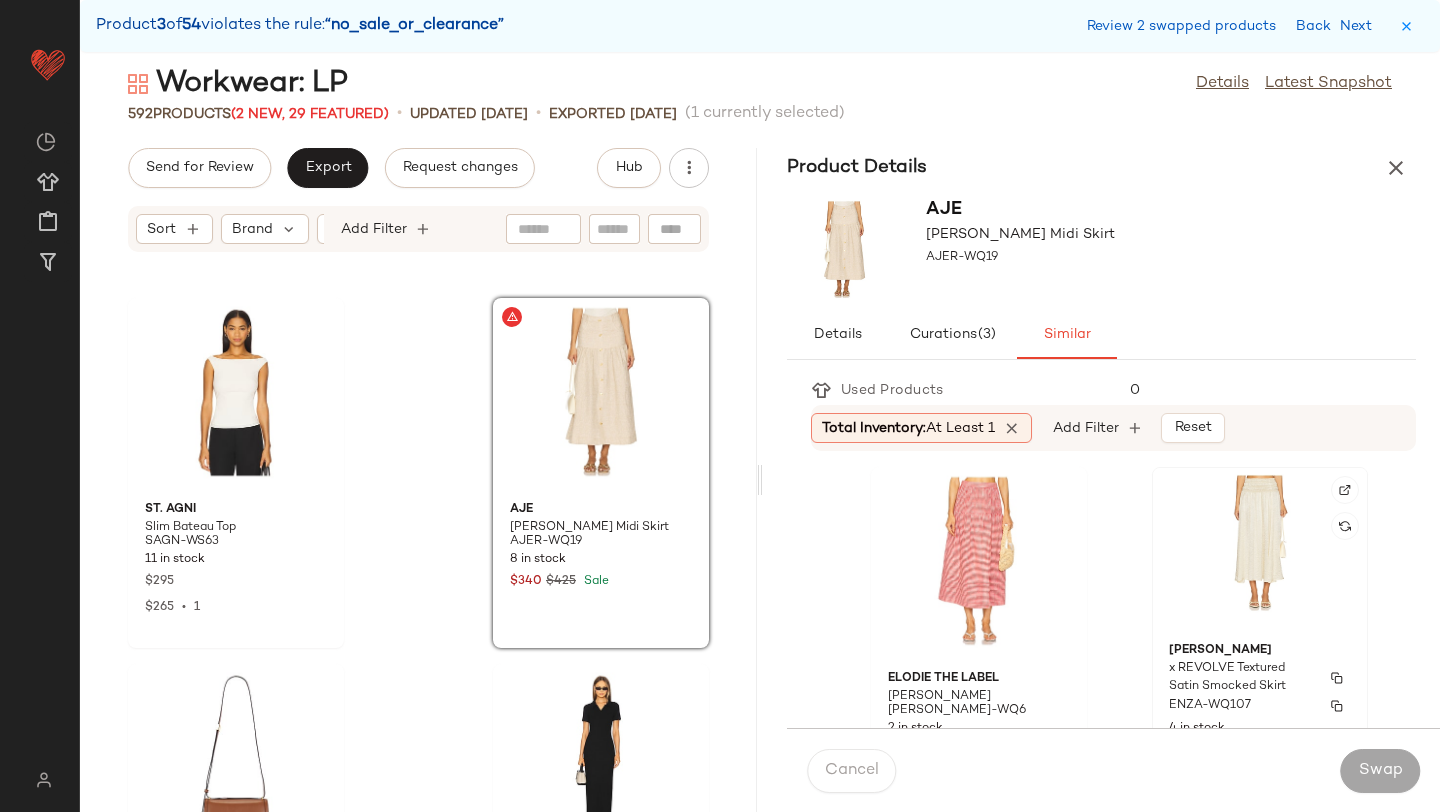 click on "Enza Costa x REVOLVE Textured Satin Smocked Skirt ENZA-WQ107 4 in stock $395" 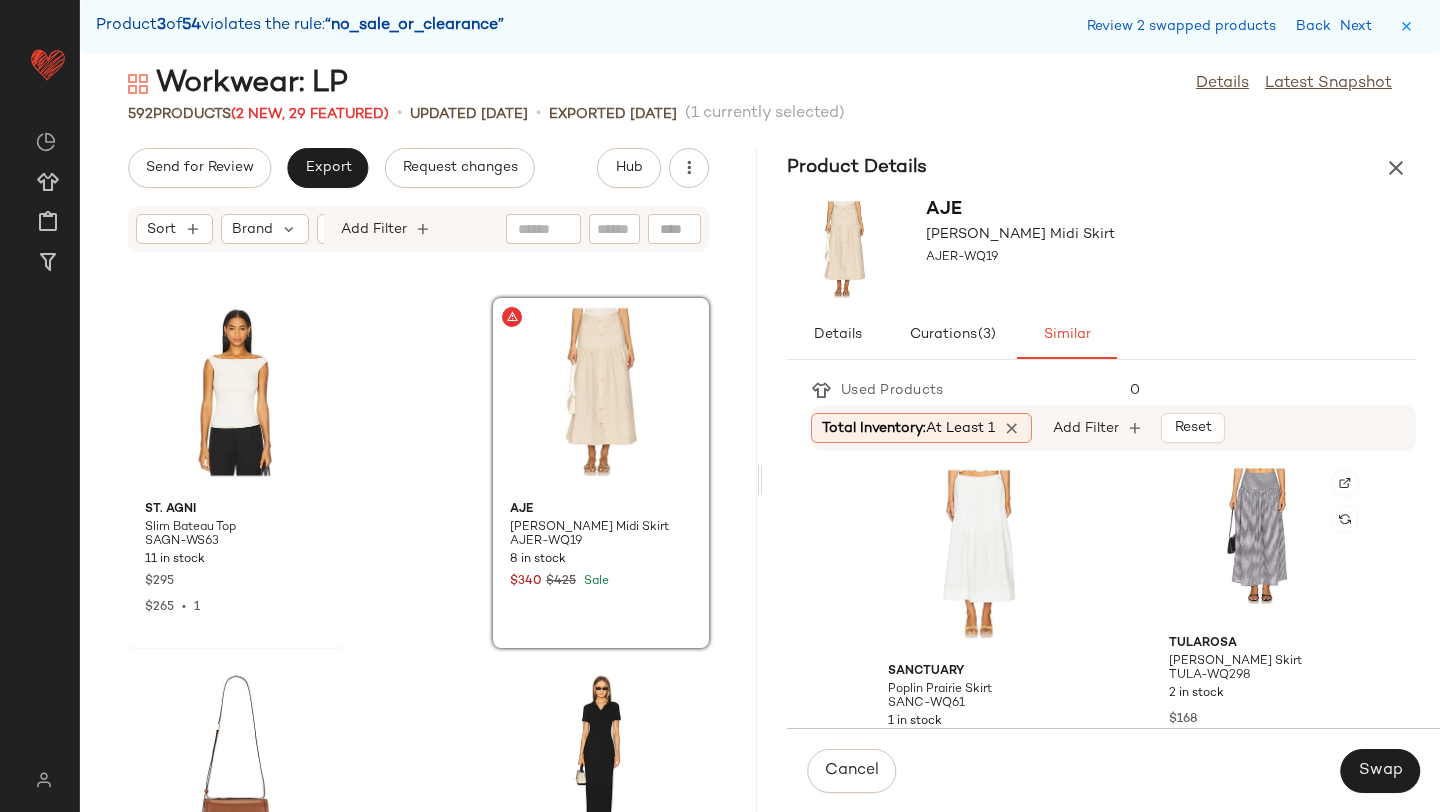 scroll, scrollTop: 740, scrollLeft: 0, axis: vertical 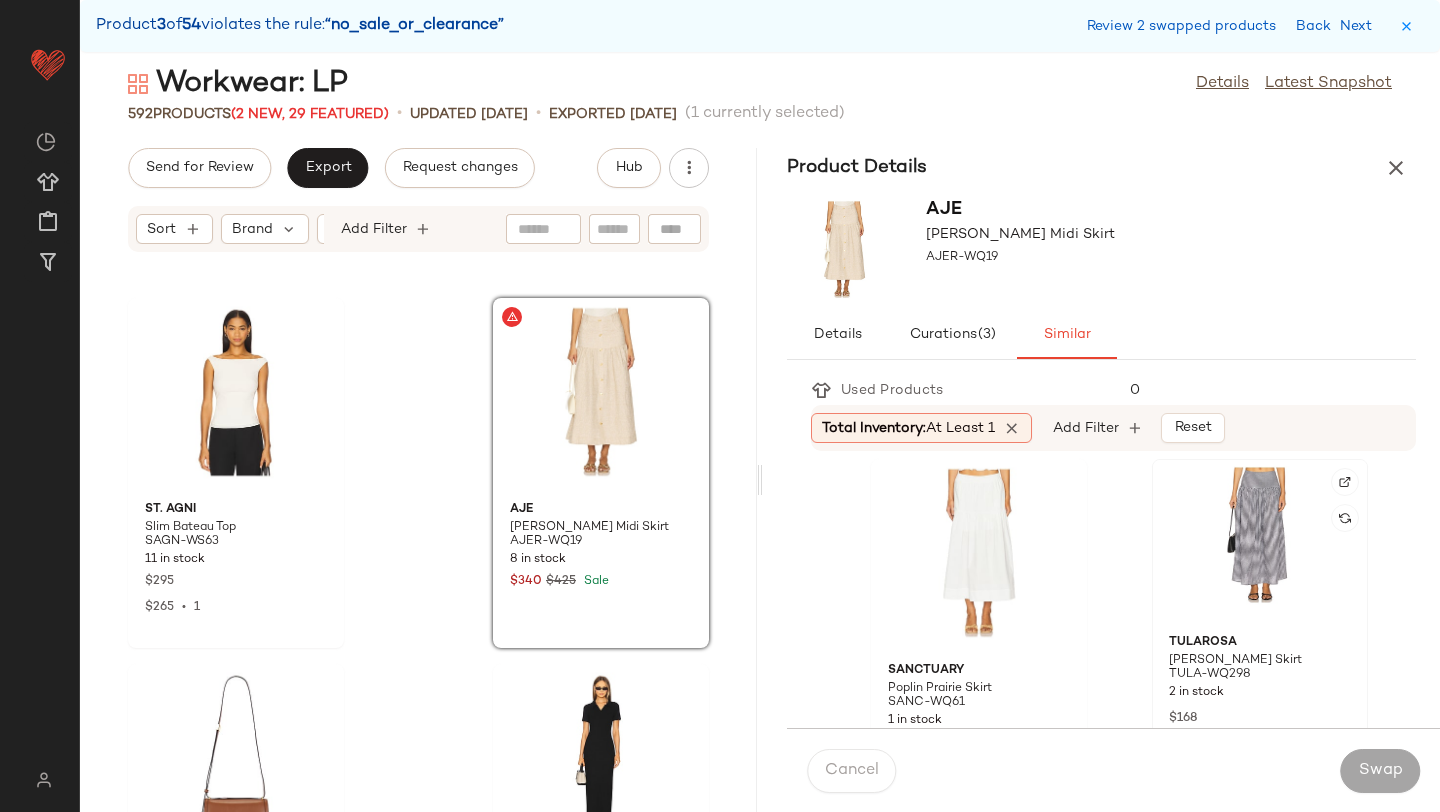 click 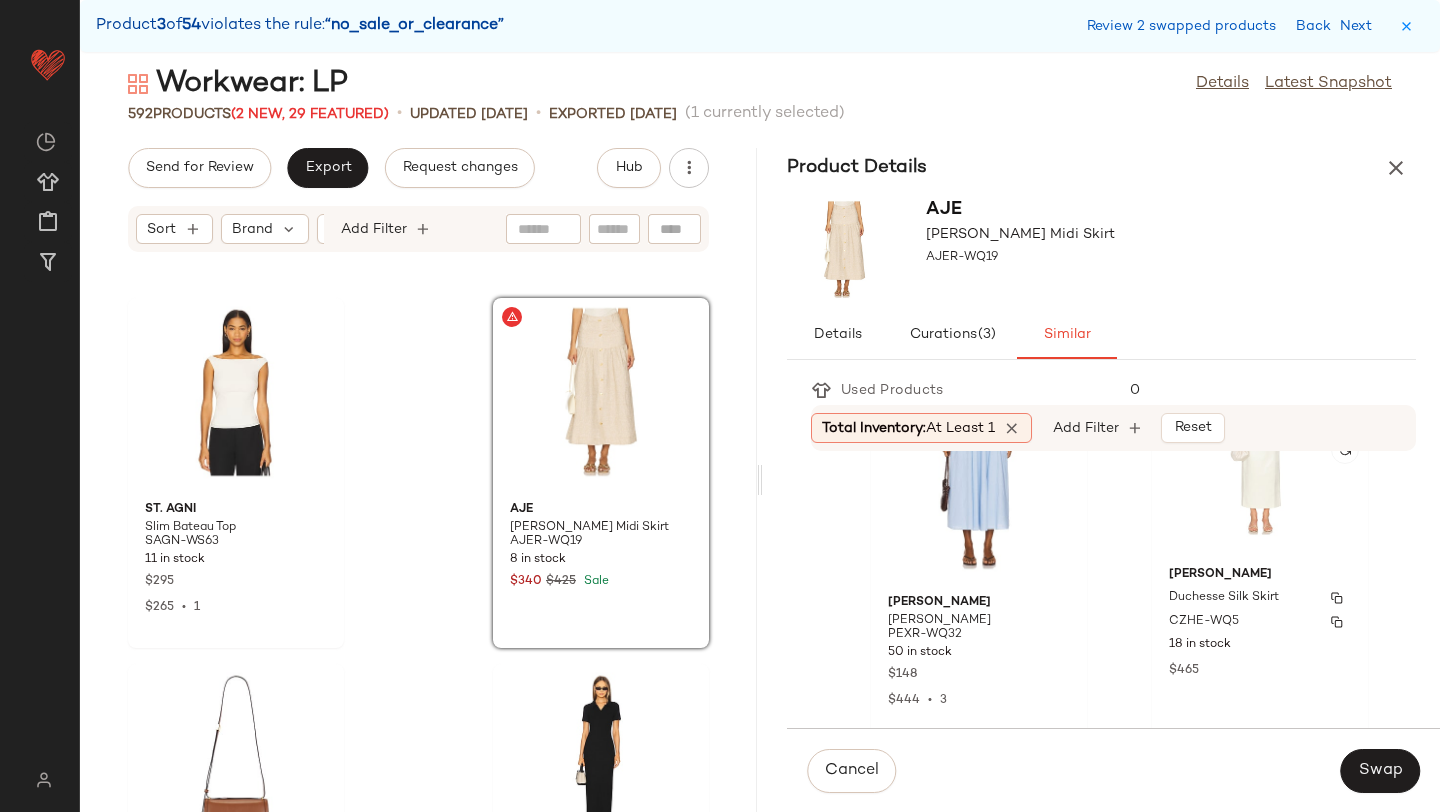 scroll, scrollTop: 1099, scrollLeft: 0, axis: vertical 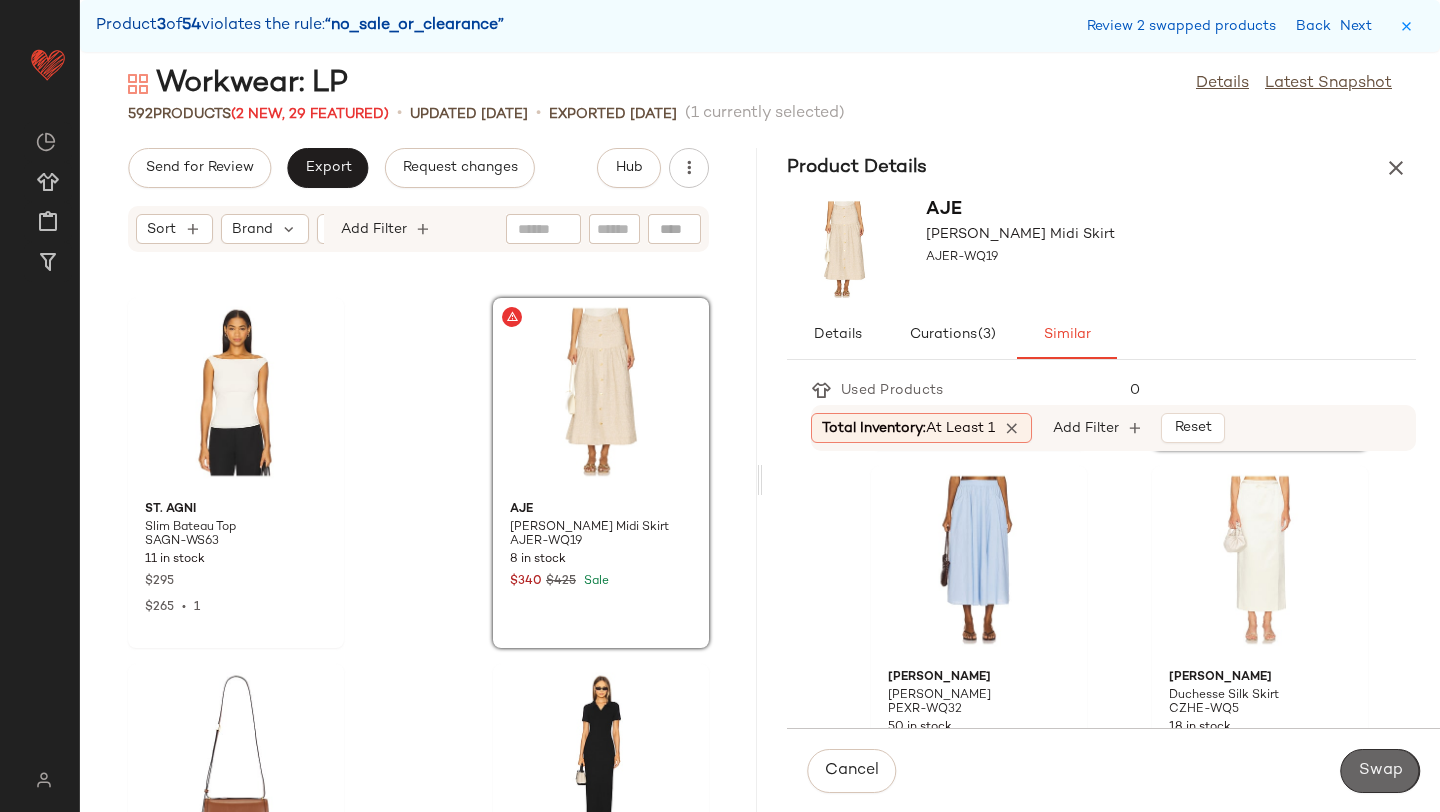 click on "Swap" 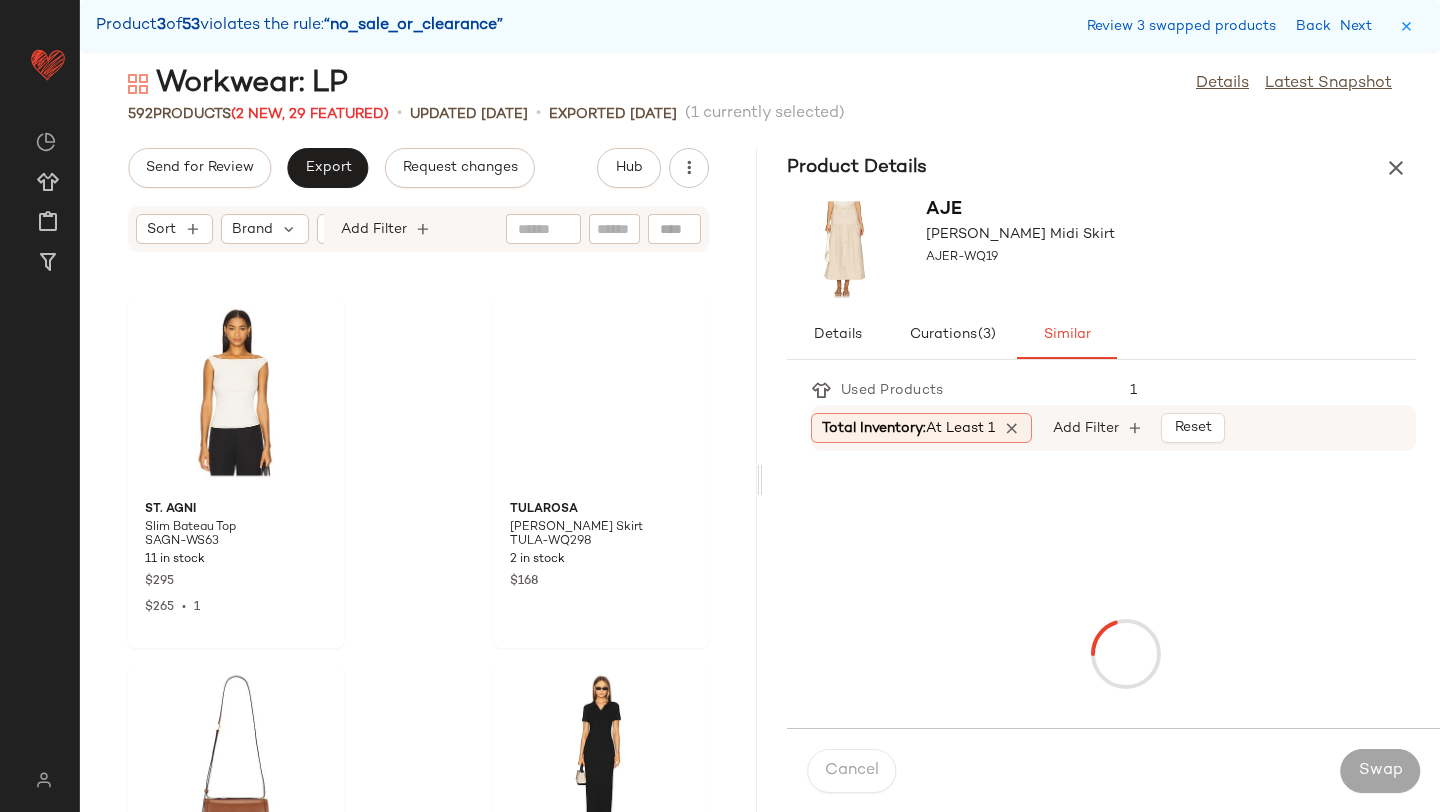scroll, scrollTop: 33306, scrollLeft: 0, axis: vertical 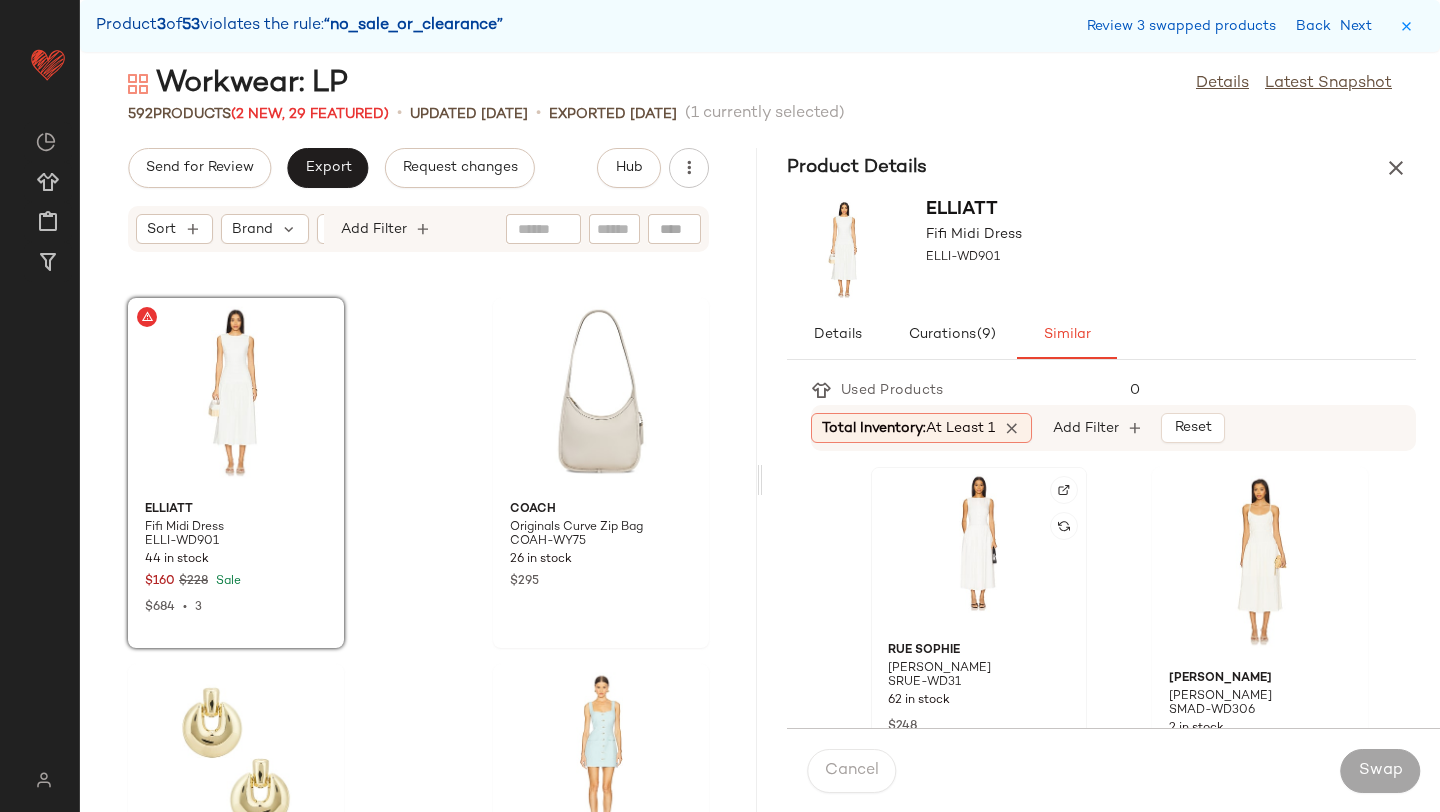 click 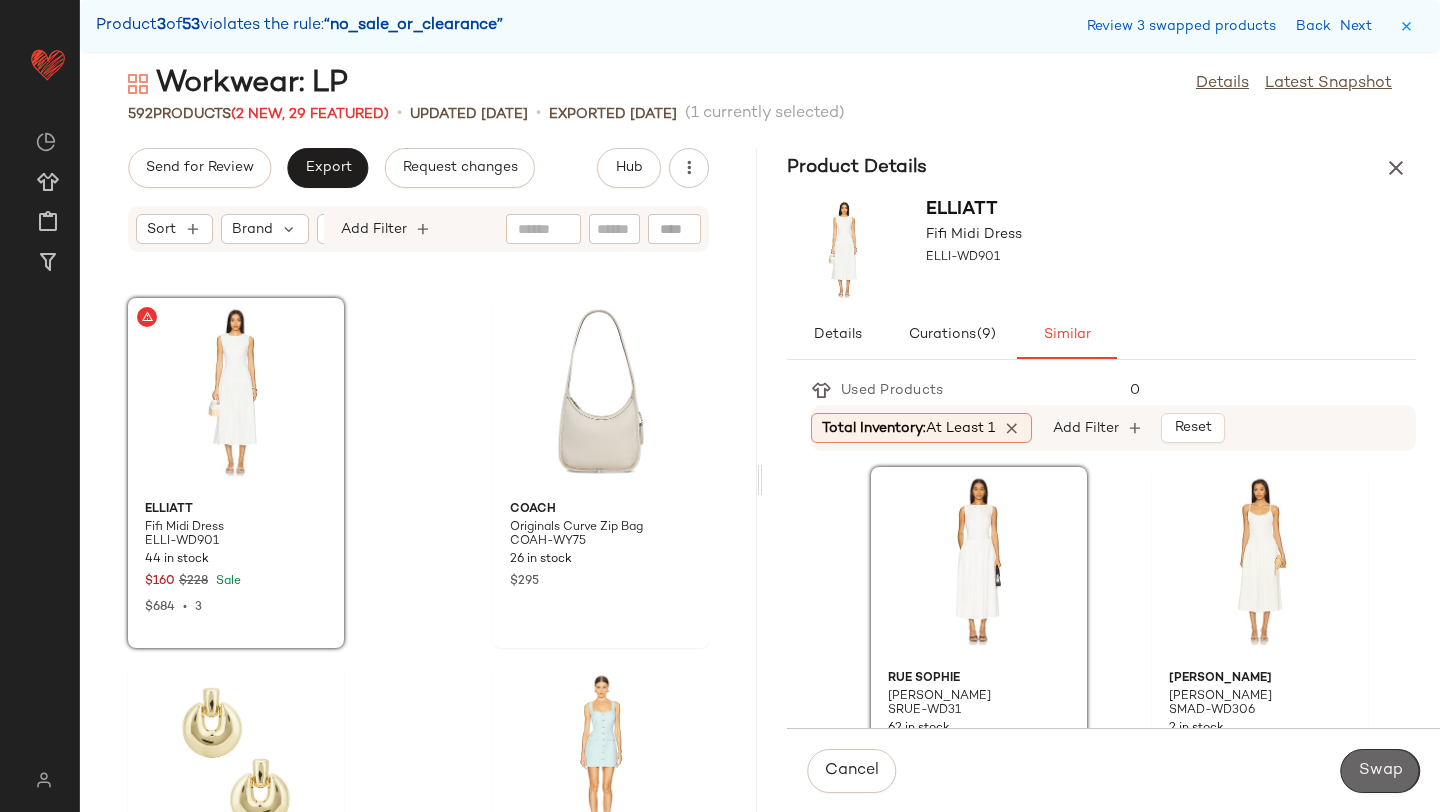 click on "Swap" at bounding box center (1380, 771) 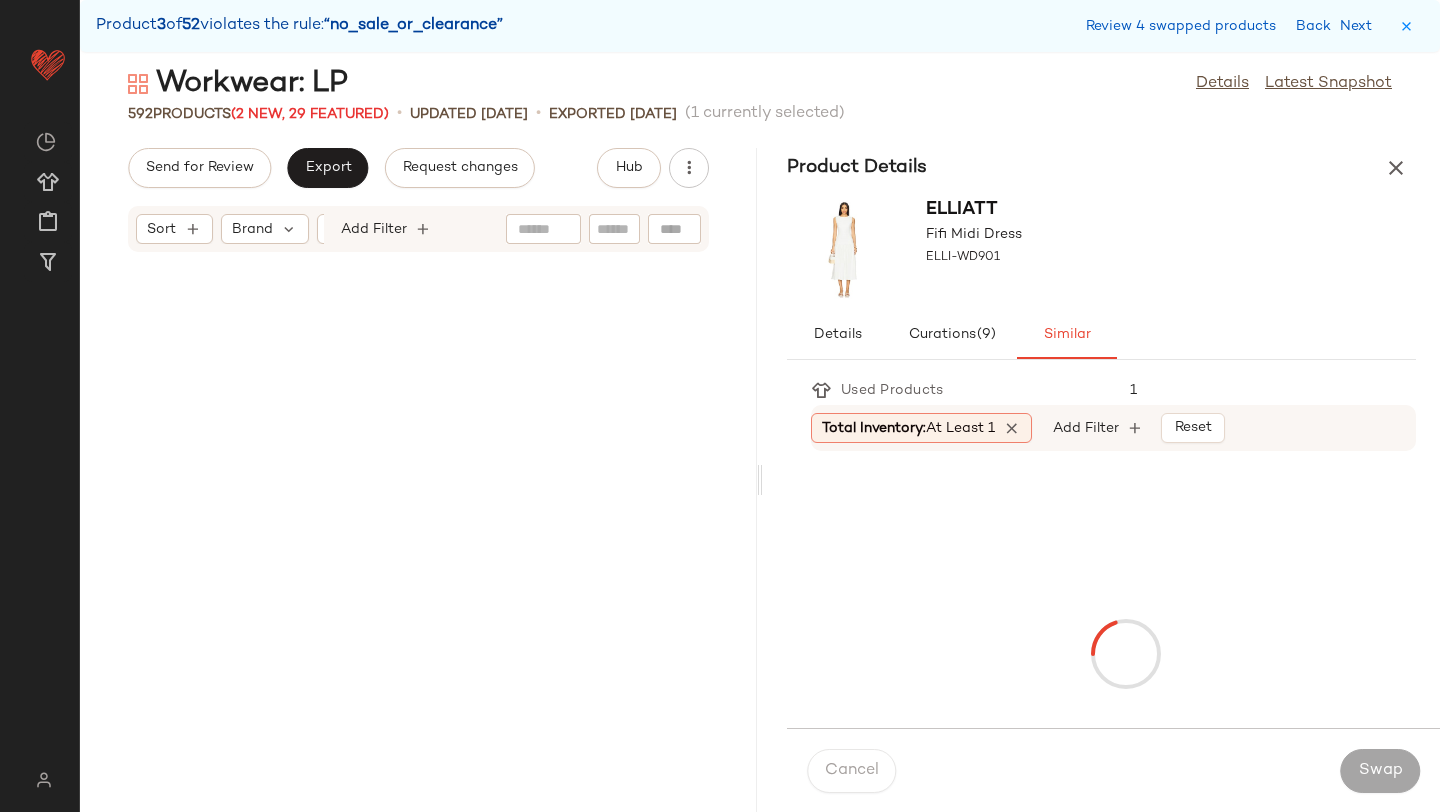 scroll, scrollTop: 35502, scrollLeft: 0, axis: vertical 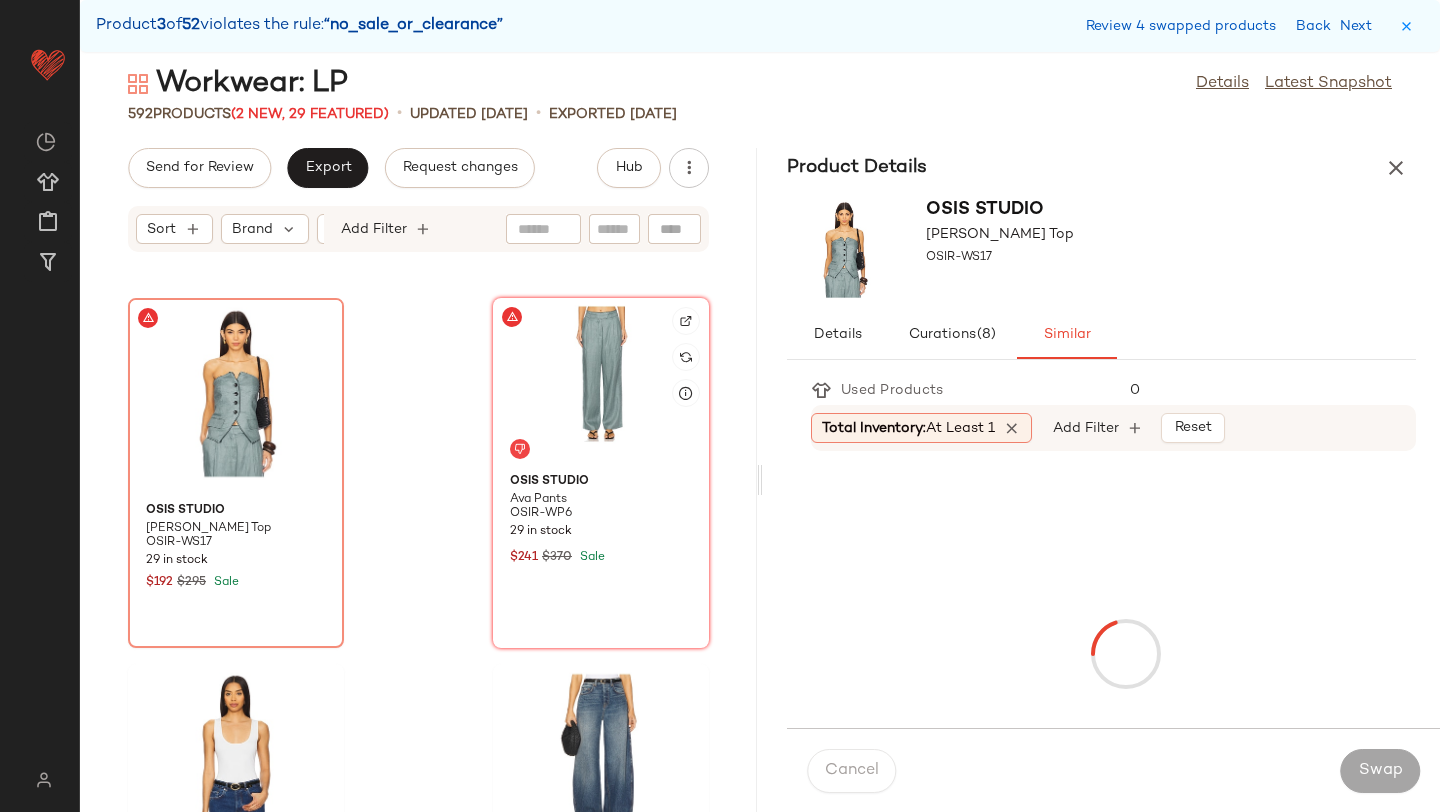 click 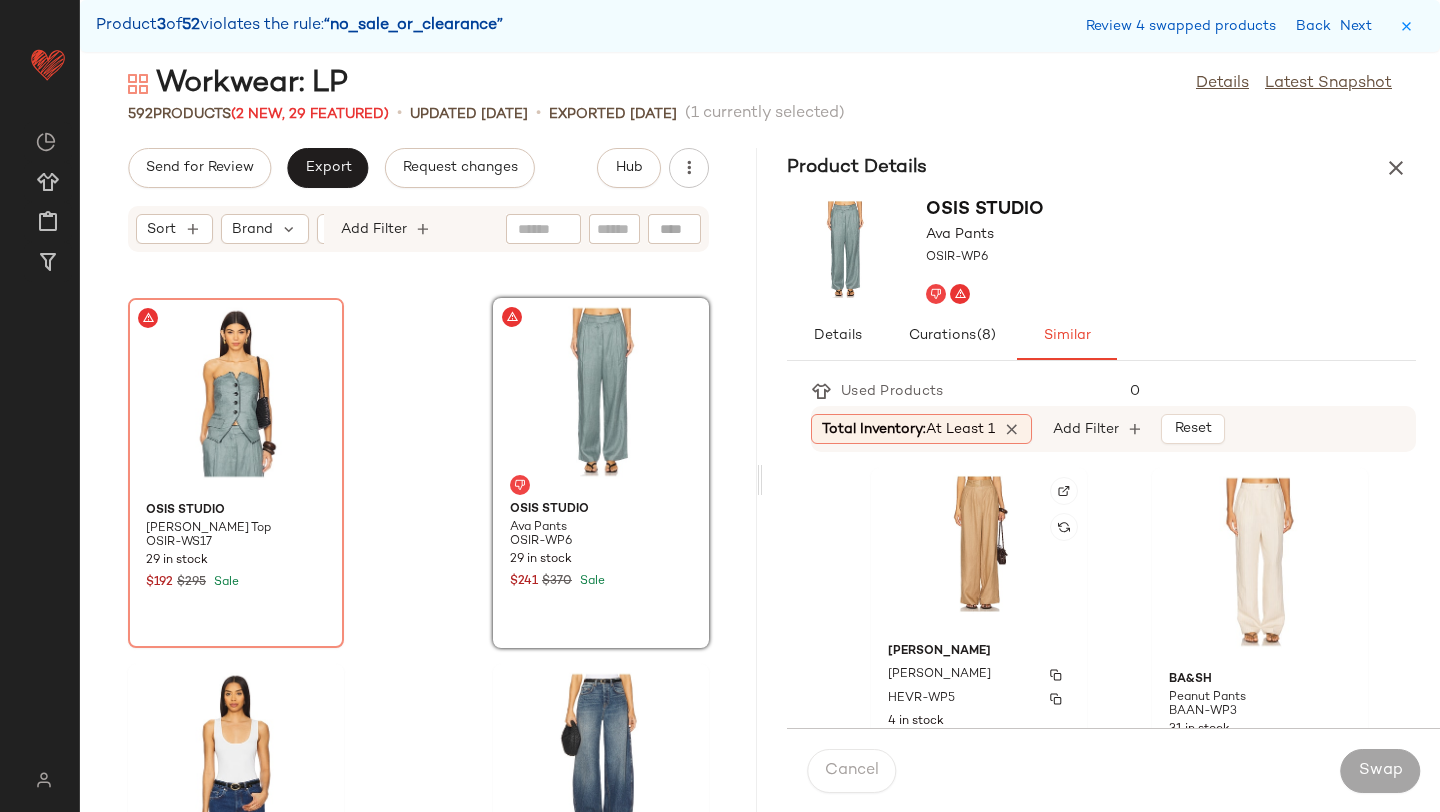 scroll, scrollTop: 359, scrollLeft: 0, axis: vertical 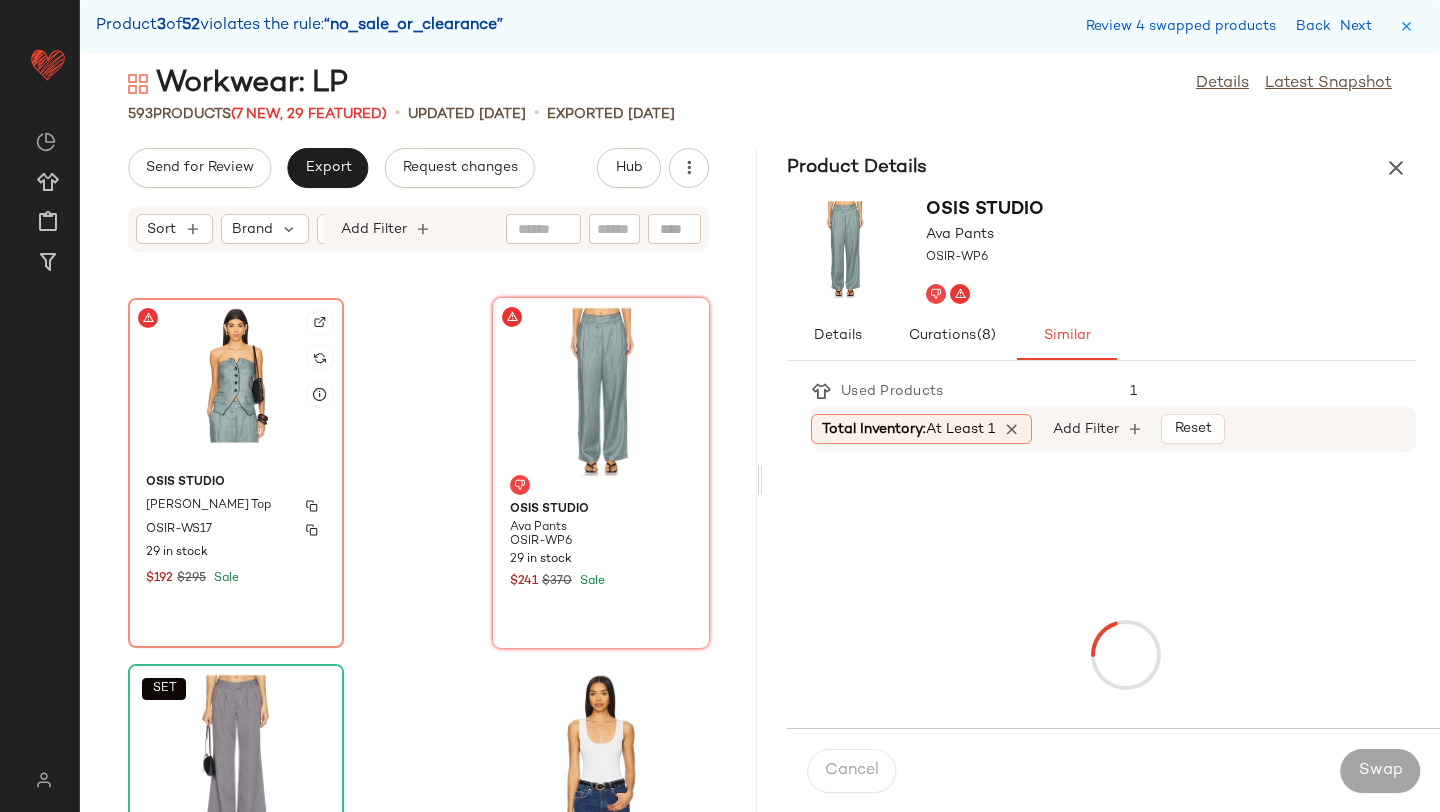 click on "OSIS STUDIO" at bounding box center [236, 483] 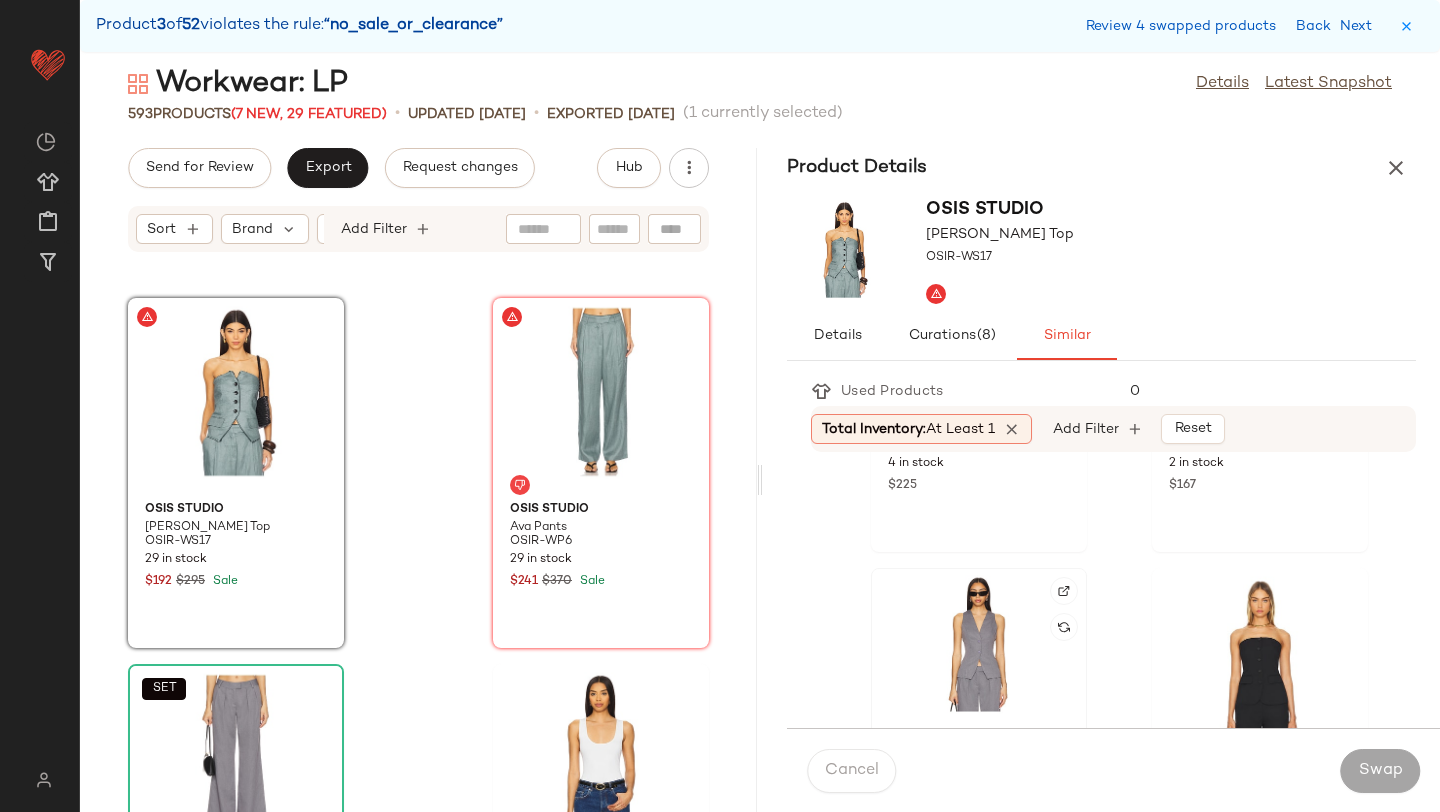 scroll, scrollTop: 649, scrollLeft: 0, axis: vertical 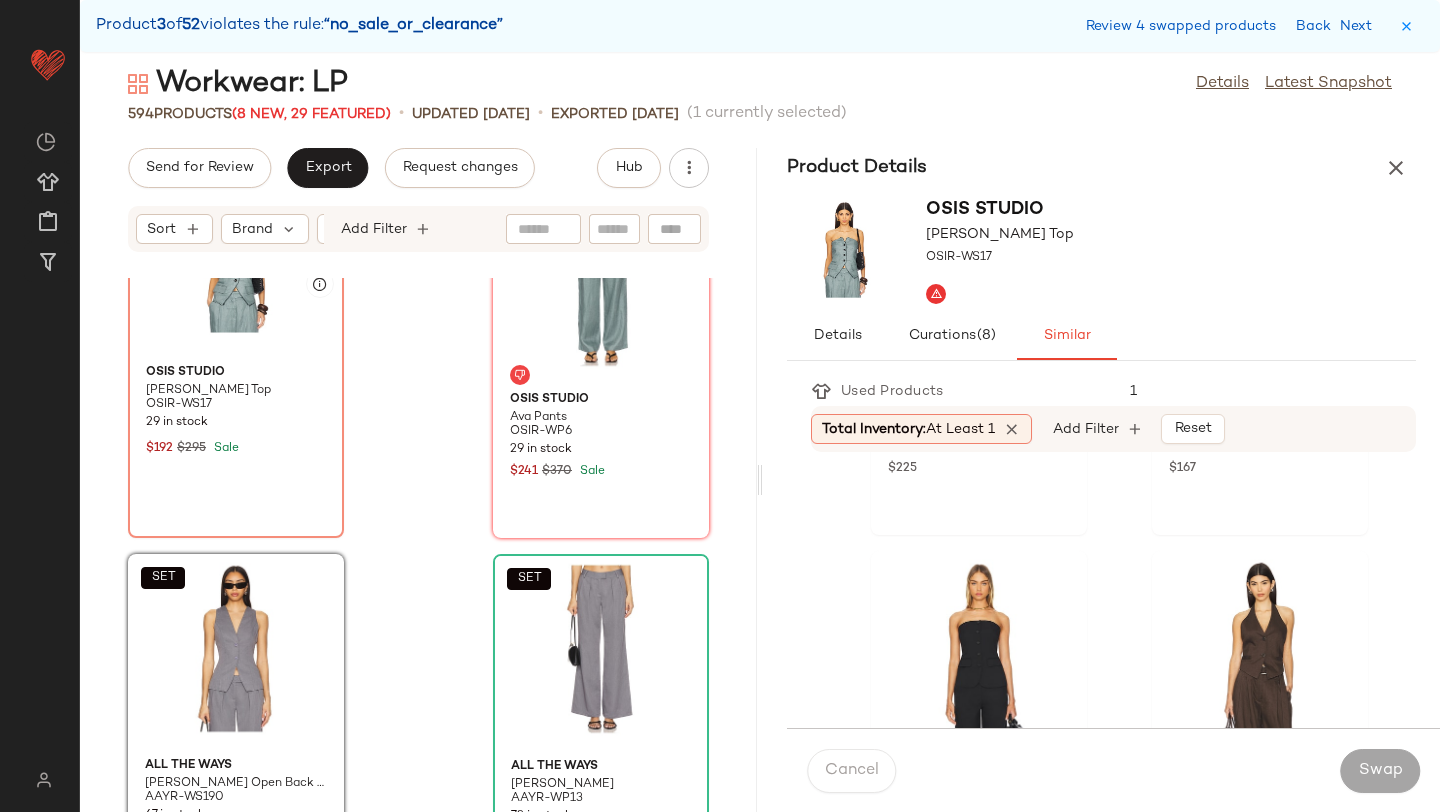 click on "OSIS STUDIO Molly Top OSIR-WS17 29 in stock $192 $295 Sale" 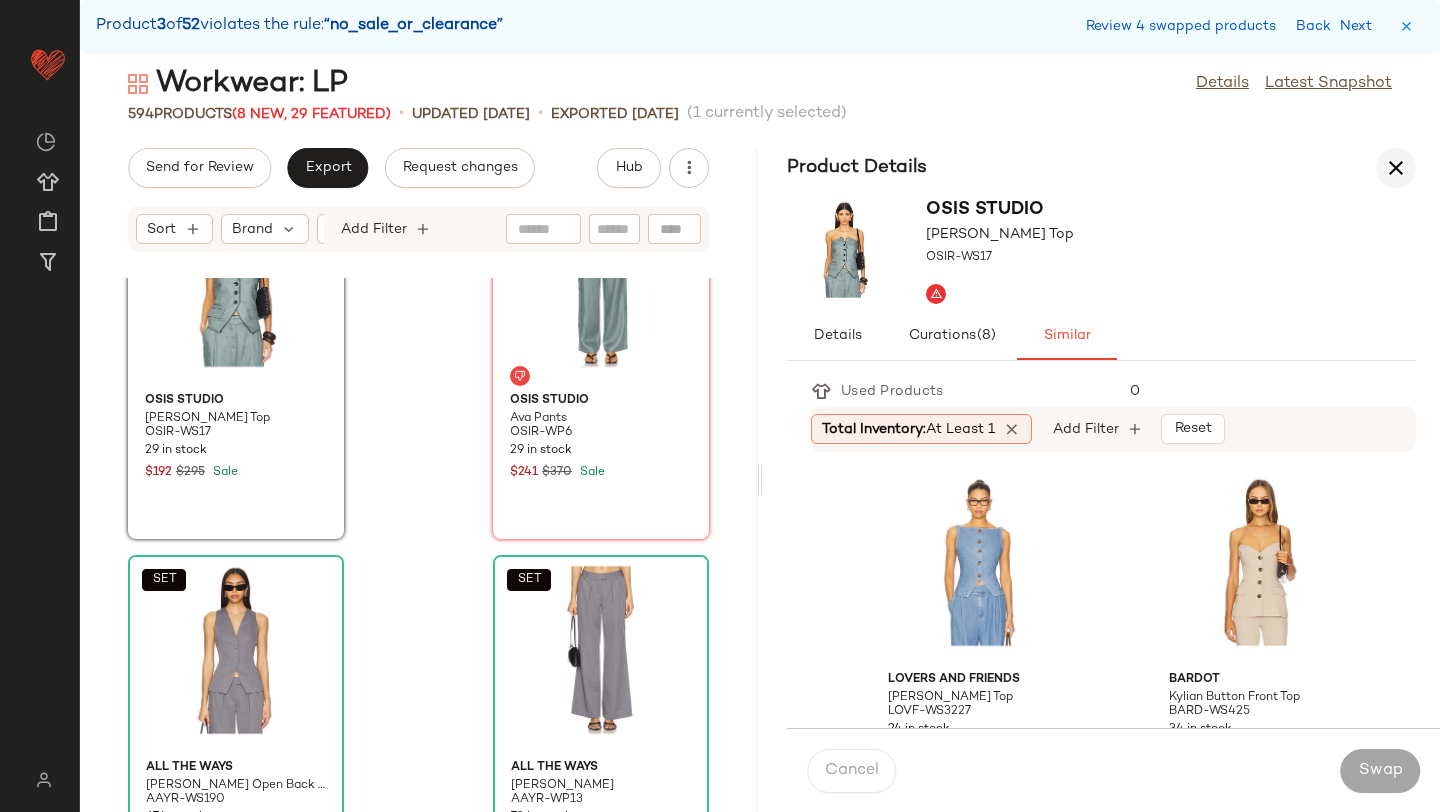 click at bounding box center [1396, 168] 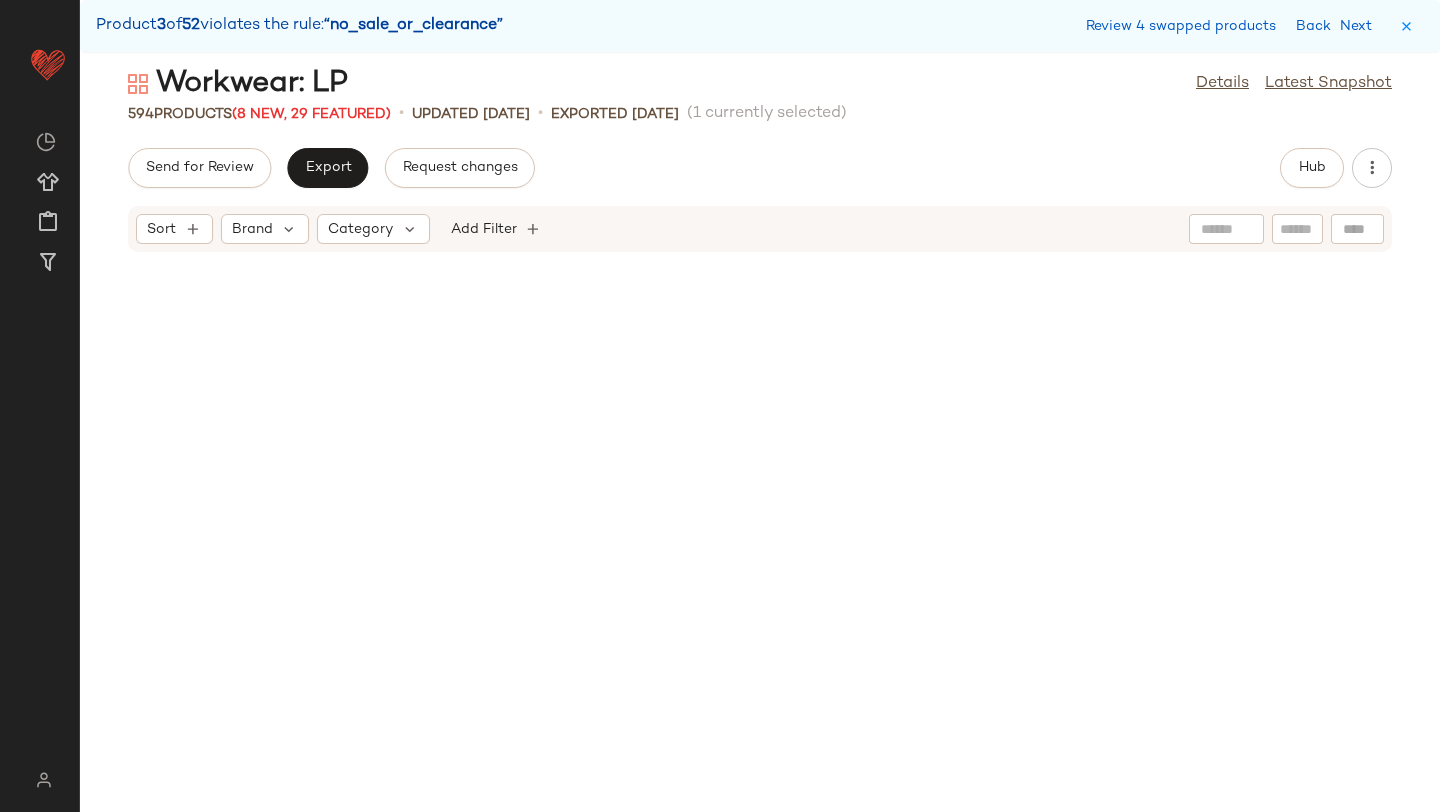 scroll, scrollTop: 13908, scrollLeft: 0, axis: vertical 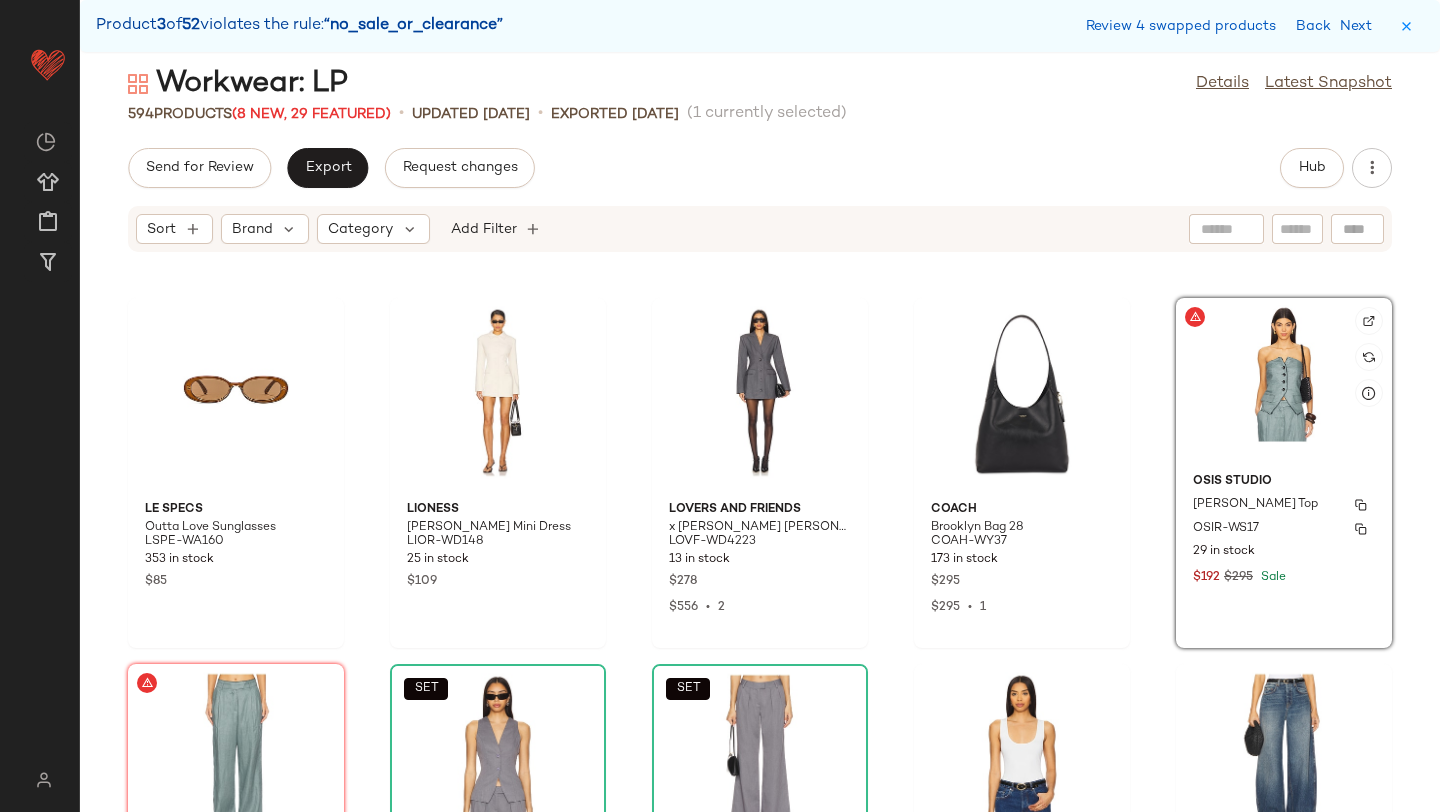 click on "OSIS STUDIO" at bounding box center [1284, 482] 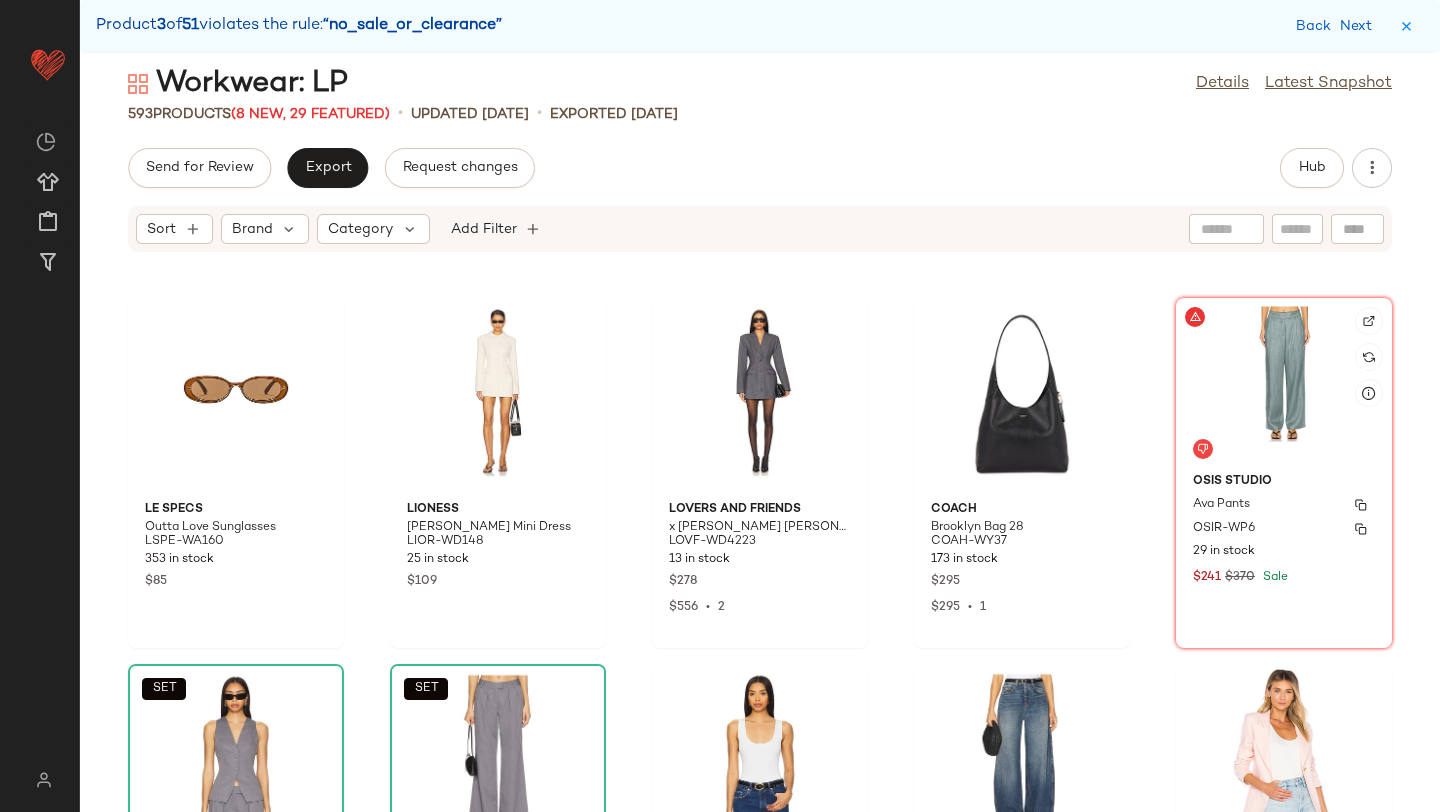 click on "OSIS STUDIO" at bounding box center [1284, 482] 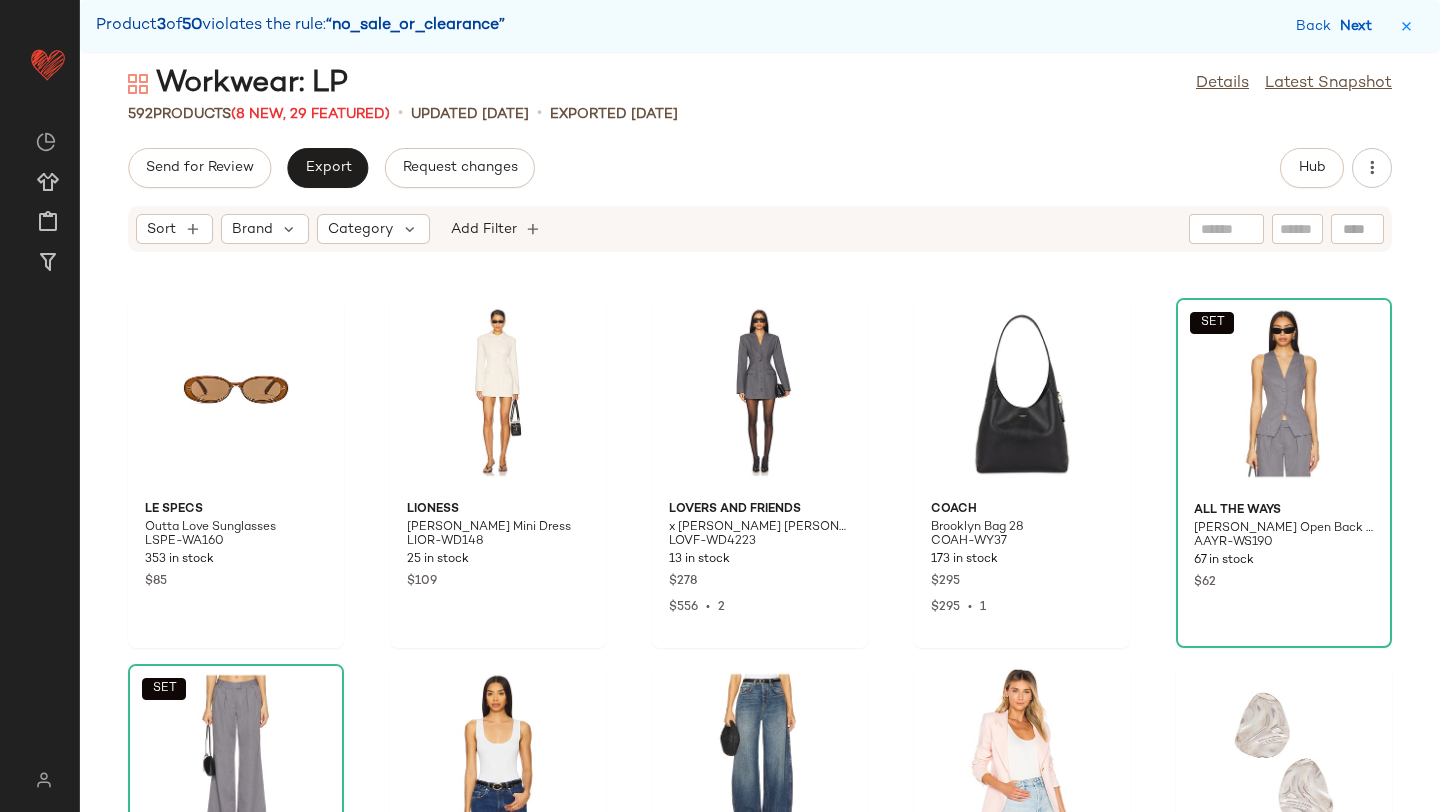 click on "Next" at bounding box center (1360, 26) 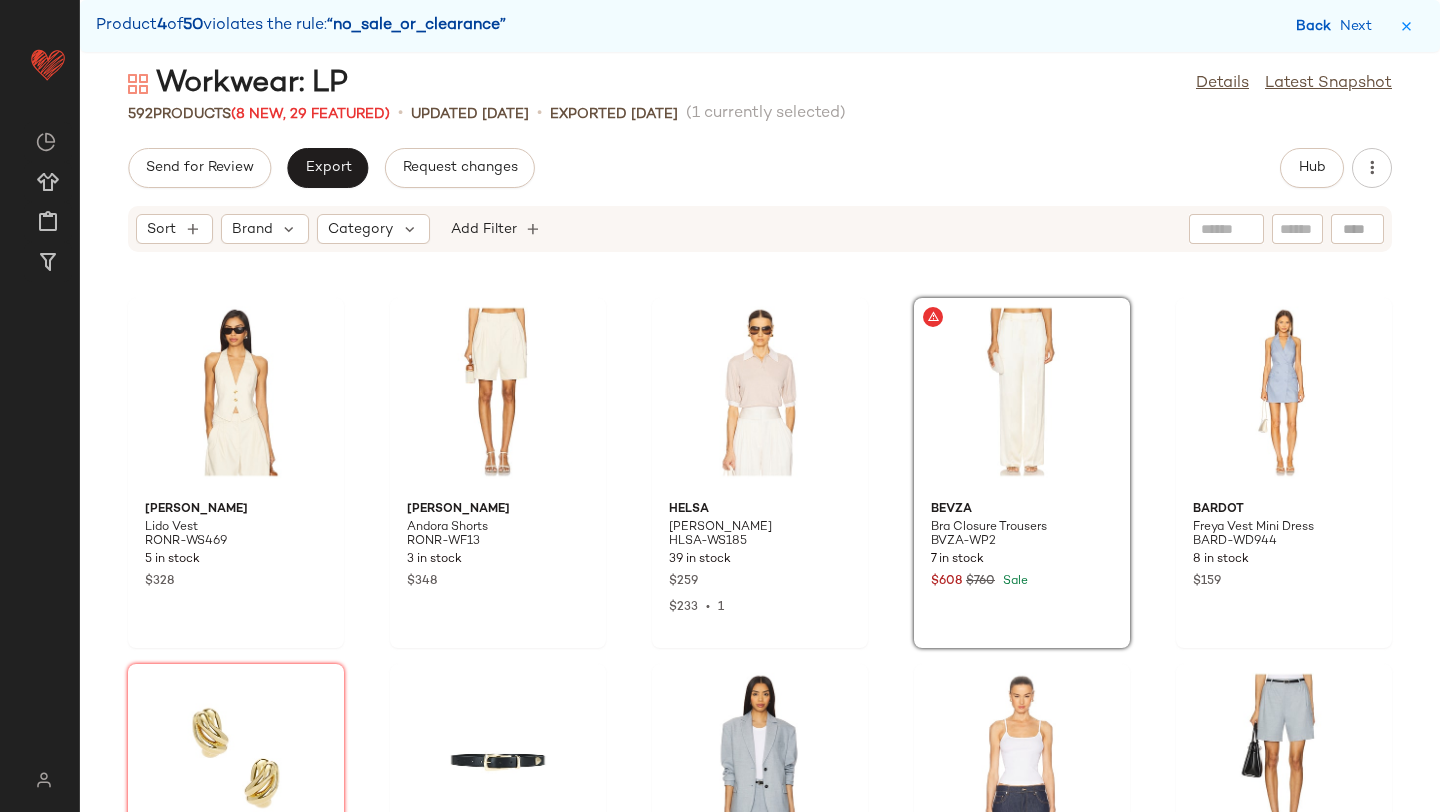 click on "Back" at bounding box center (1316, 26) 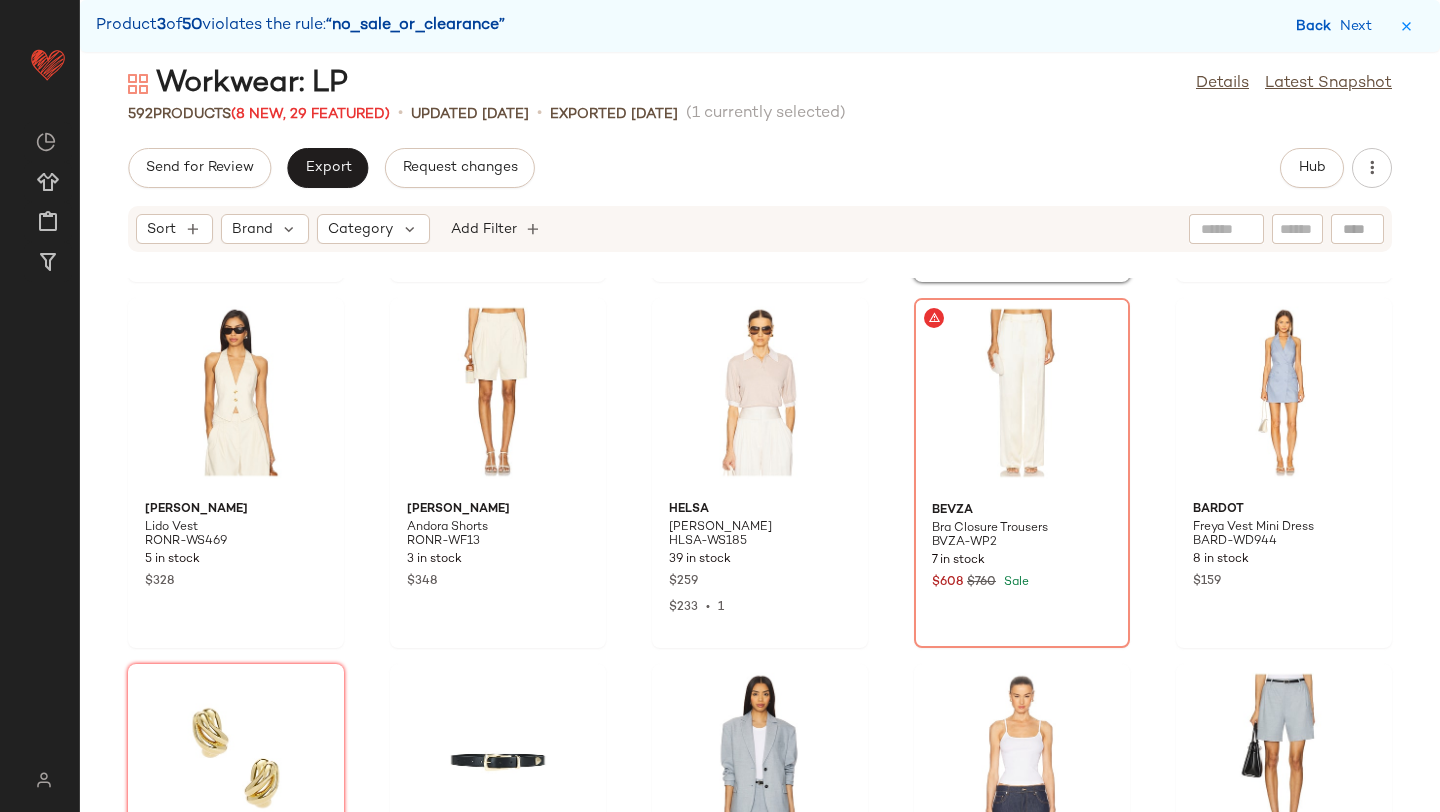 scroll, scrollTop: 15006, scrollLeft: 0, axis: vertical 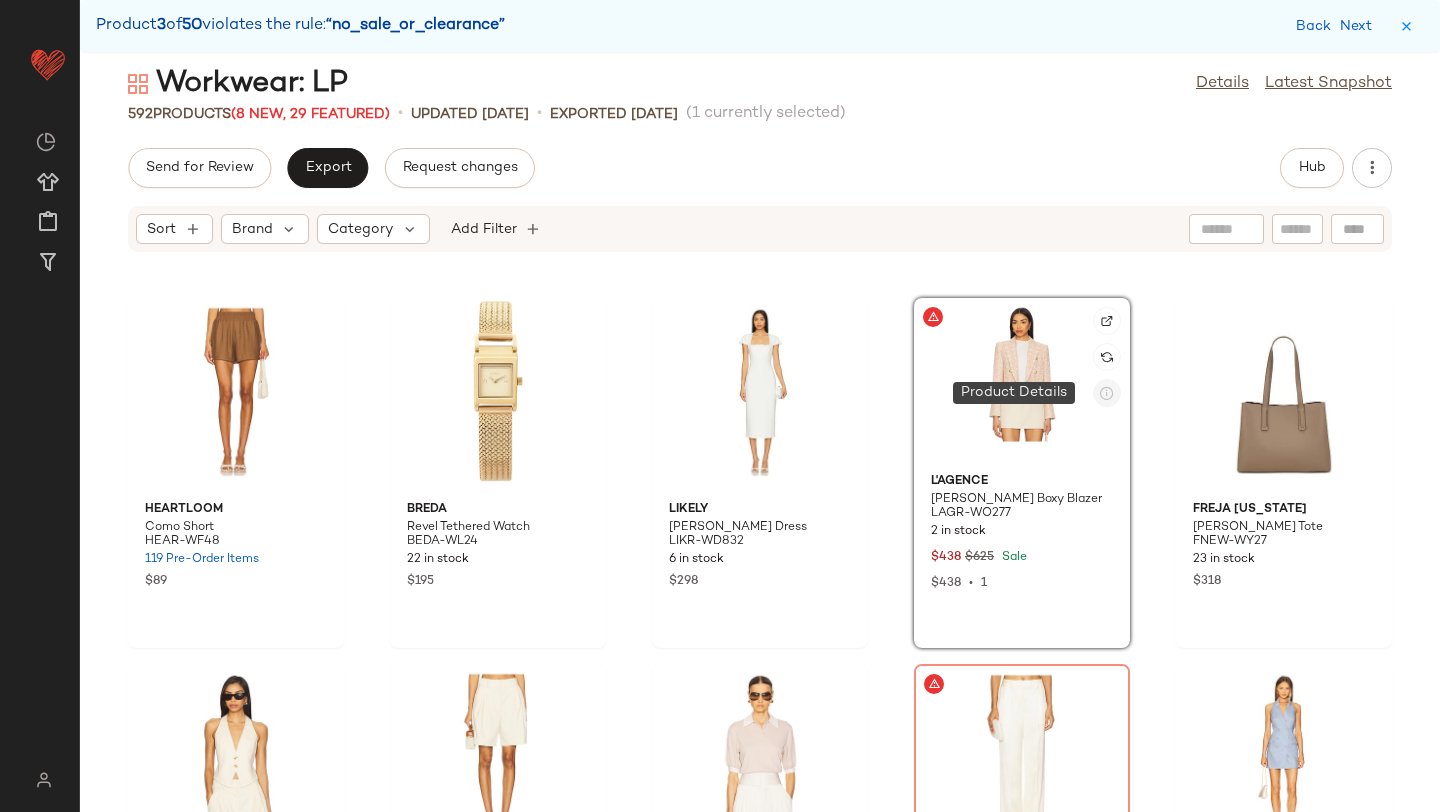 click 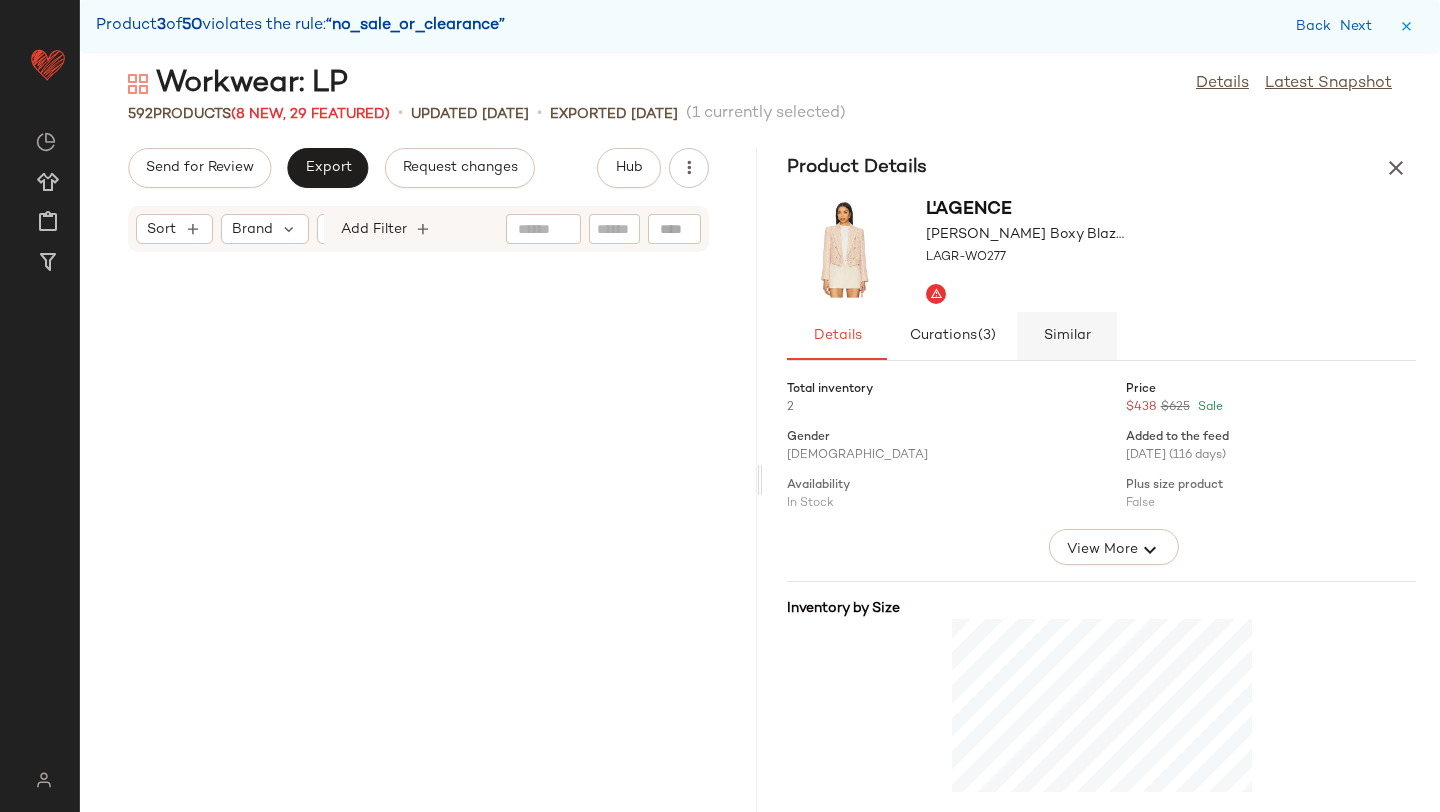 scroll, scrollTop: 38064, scrollLeft: 0, axis: vertical 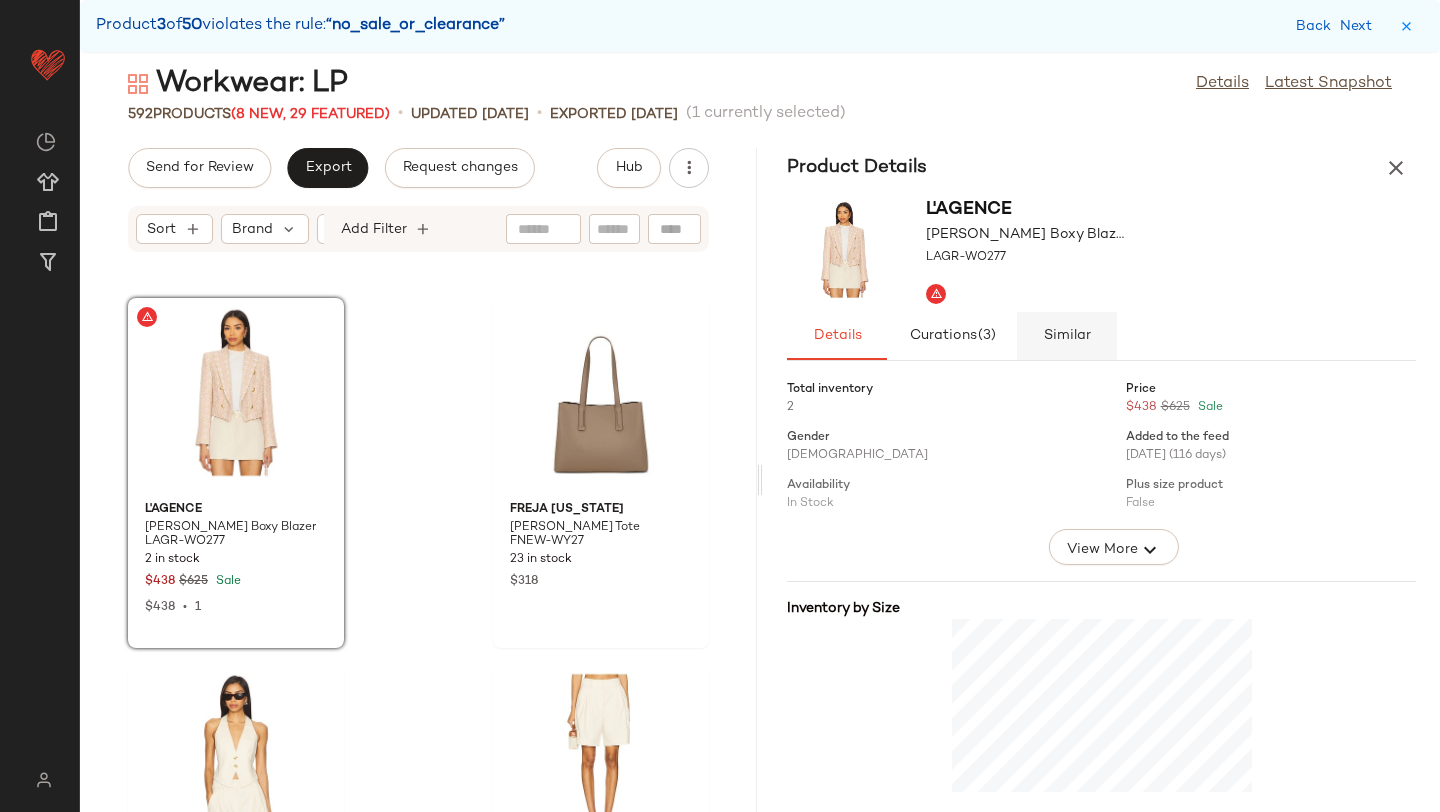 click on "Similar" 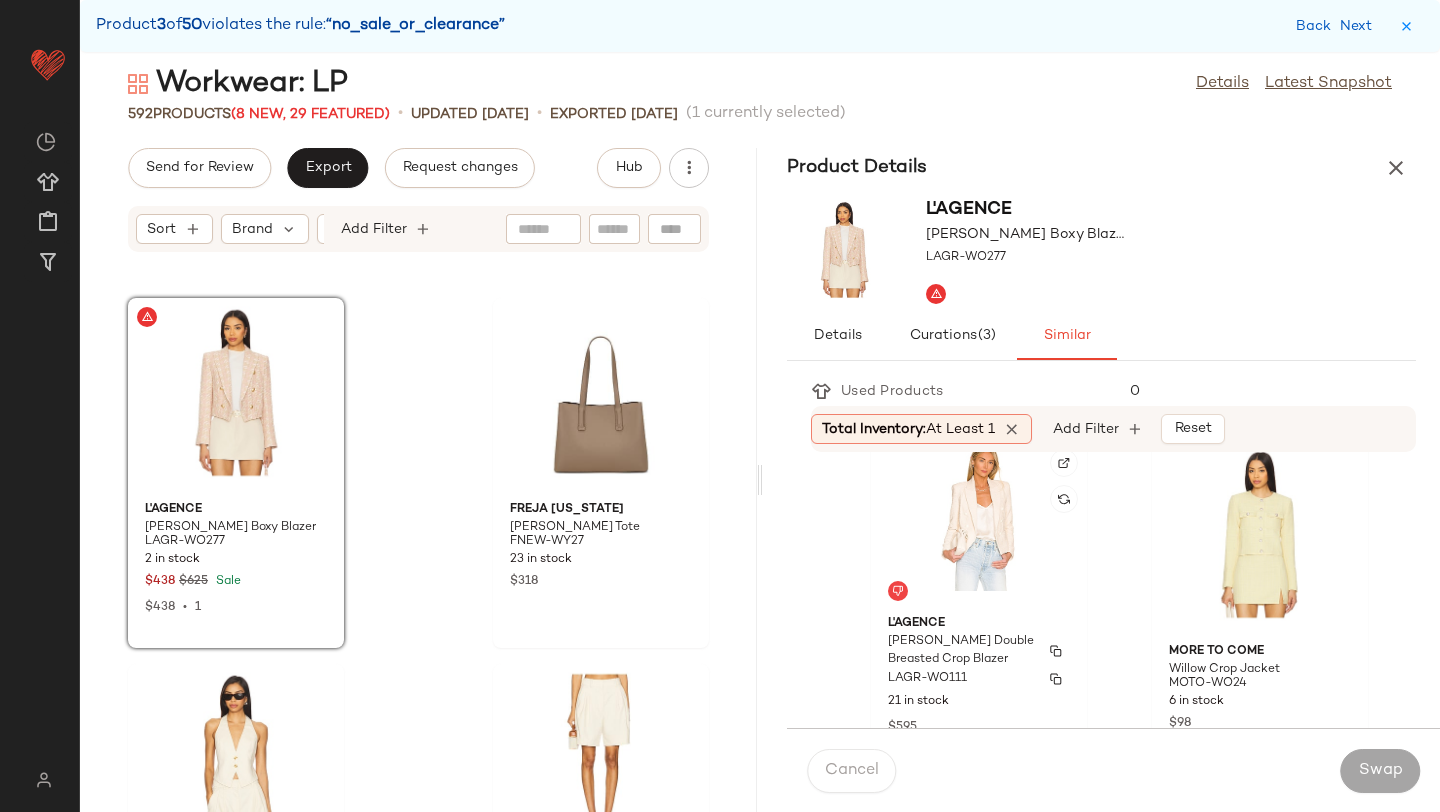 scroll, scrollTop: 1495, scrollLeft: 0, axis: vertical 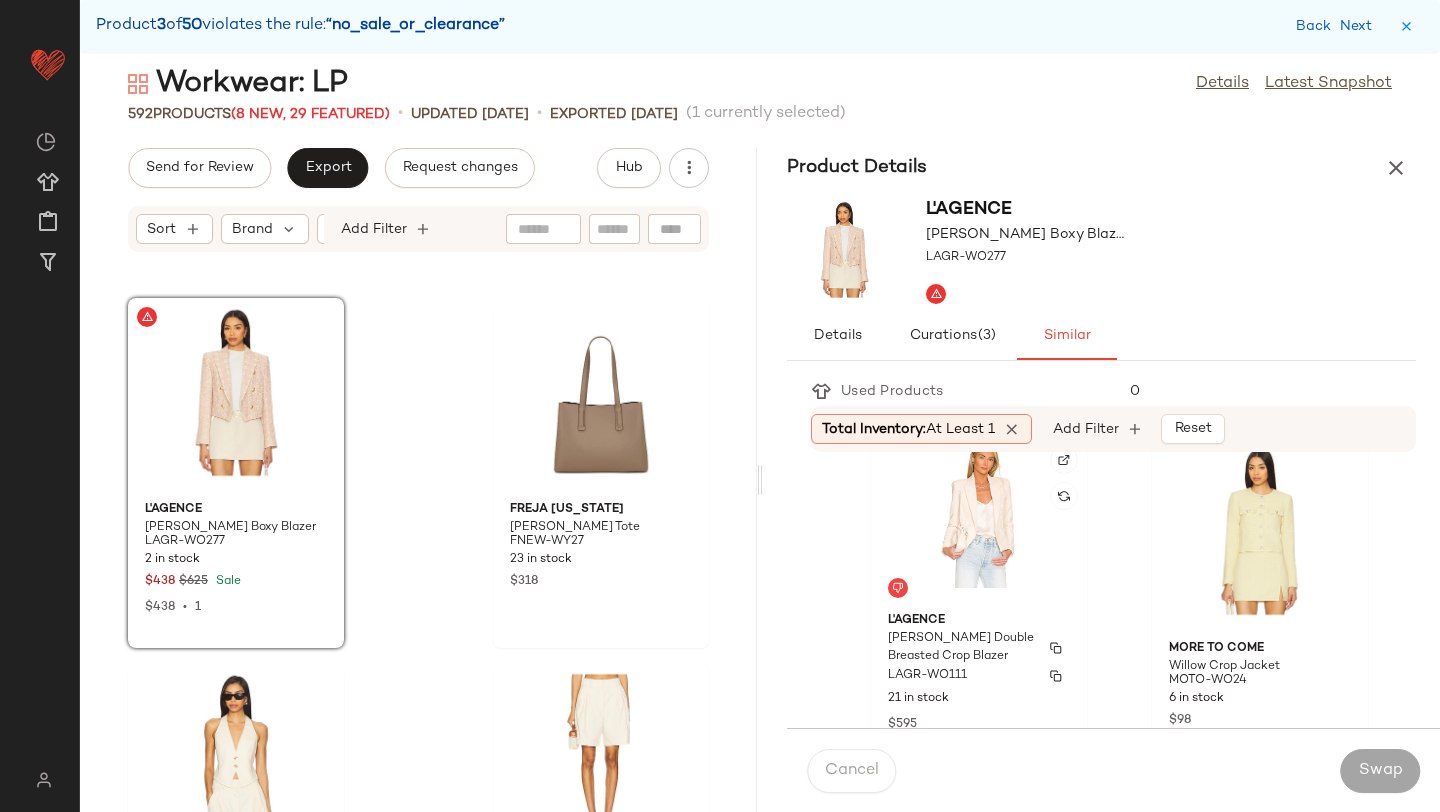 click on "L'AGENCE" at bounding box center [979, 621] 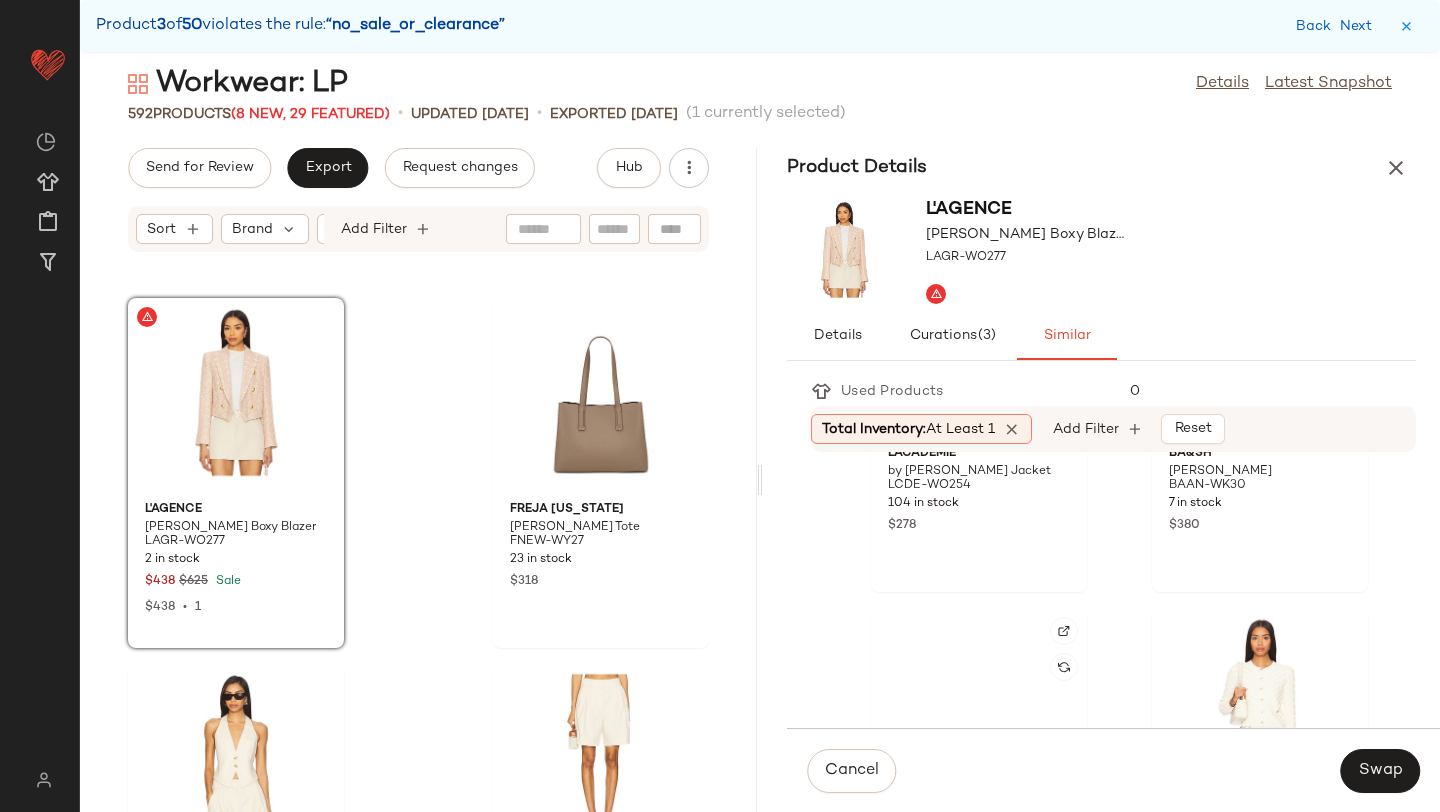 scroll, scrollTop: 3676, scrollLeft: 0, axis: vertical 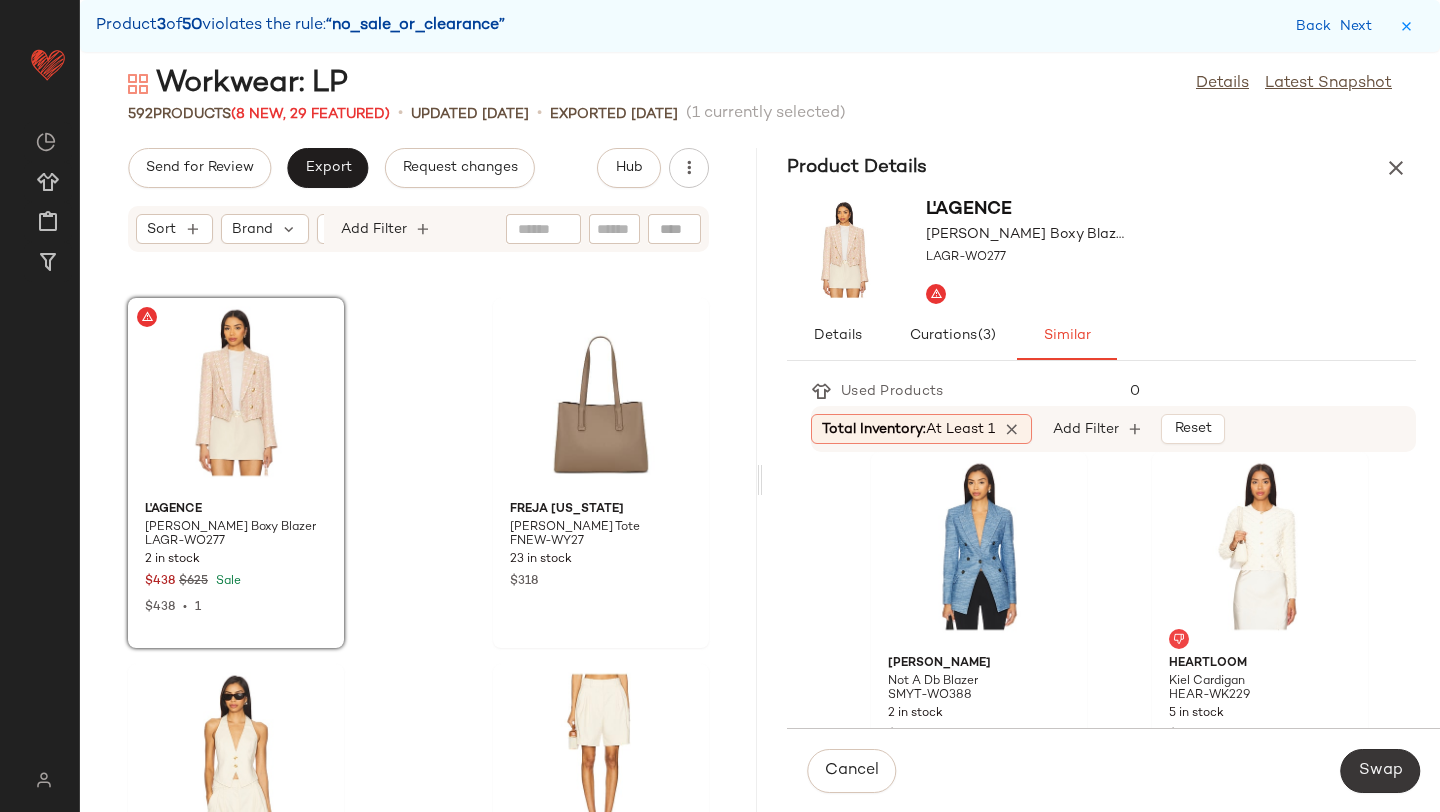 click on "Swap" 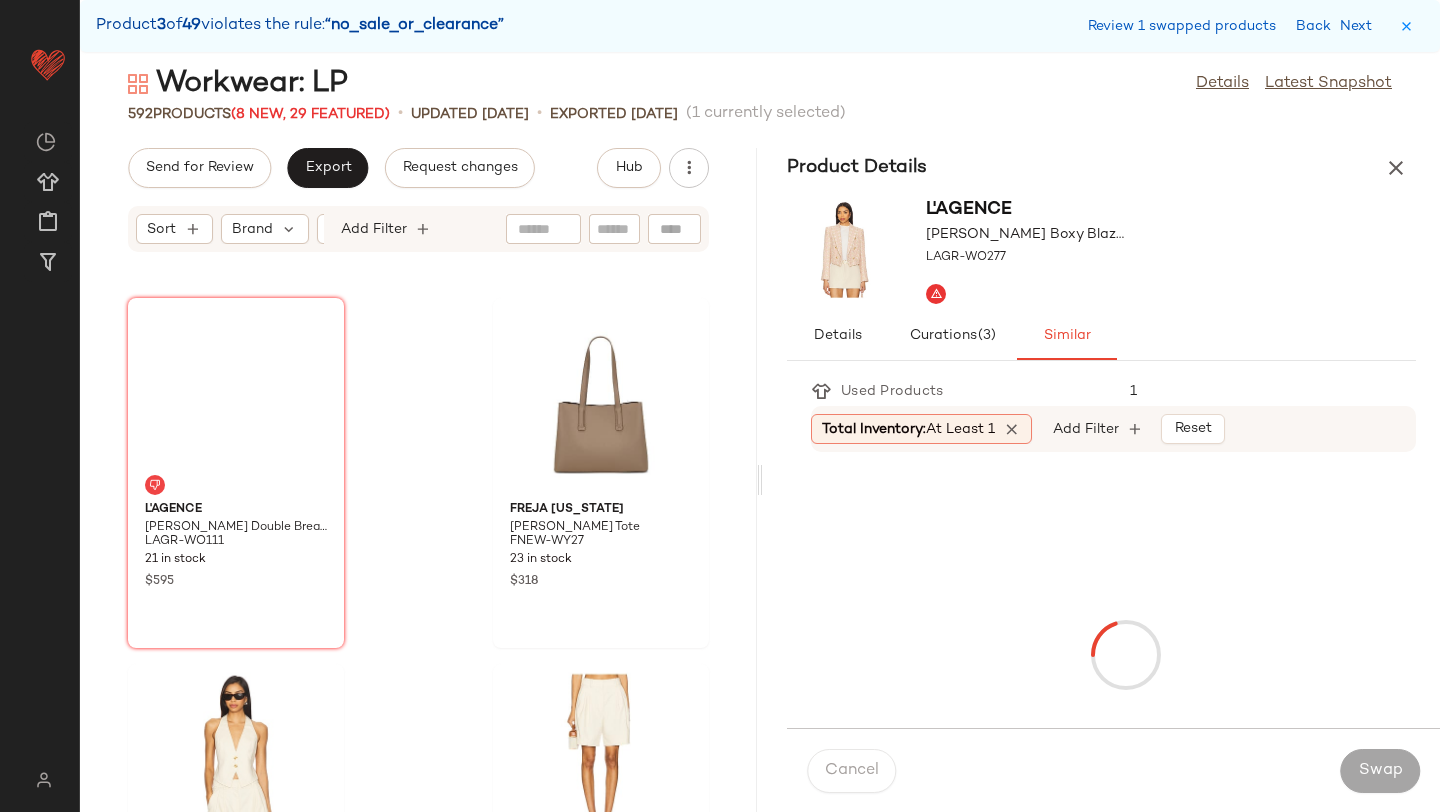 scroll, scrollTop: 38796, scrollLeft: 0, axis: vertical 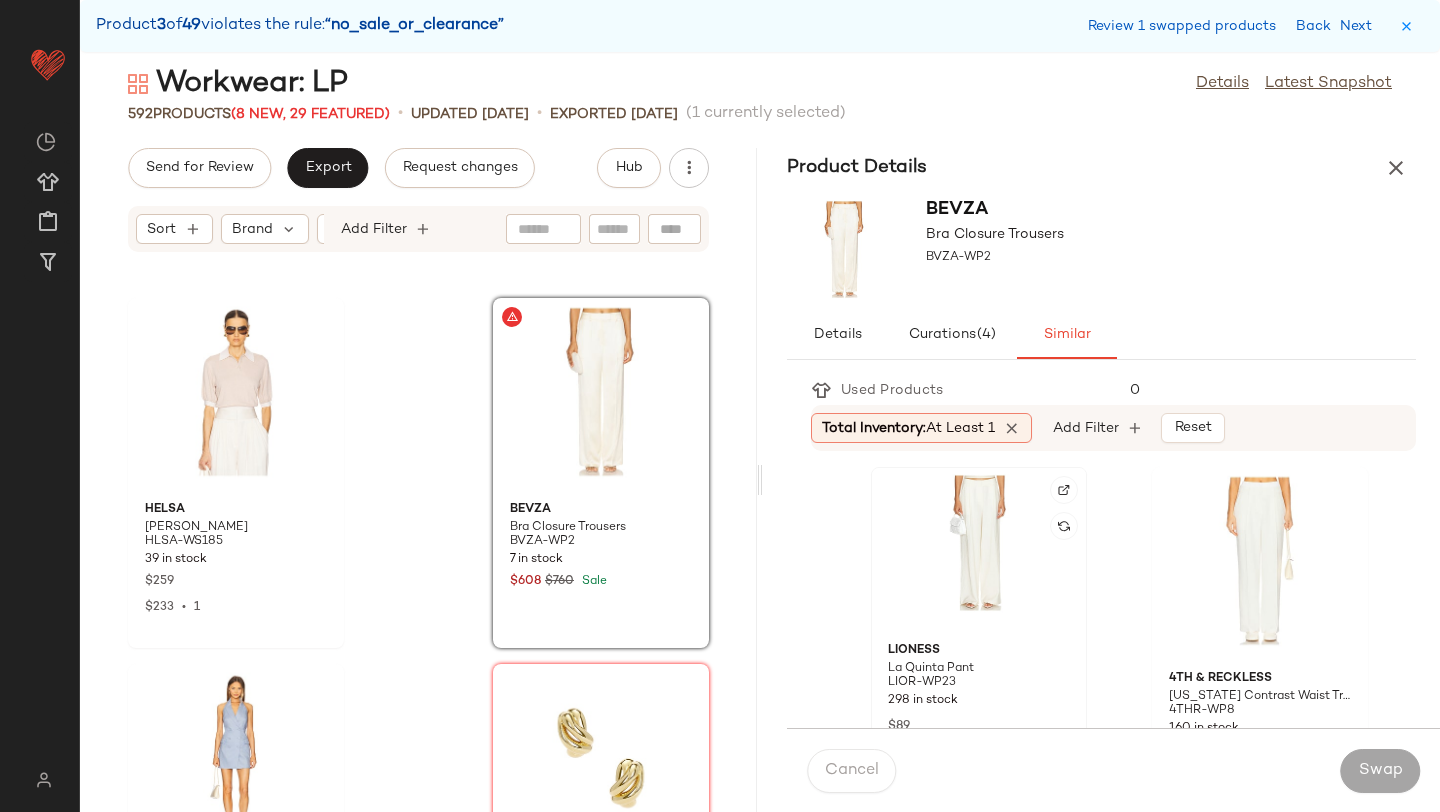 click 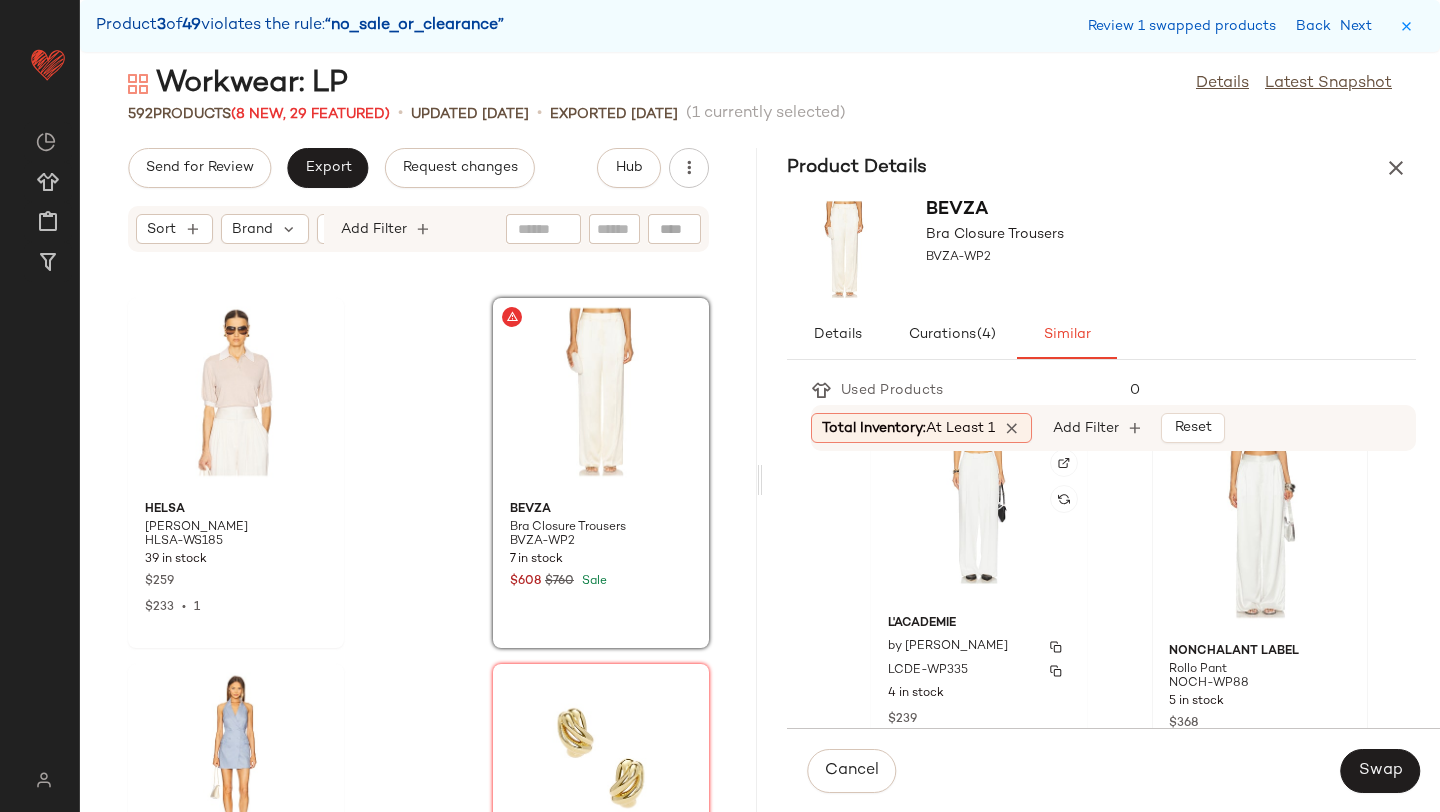 scroll, scrollTop: 747, scrollLeft: 0, axis: vertical 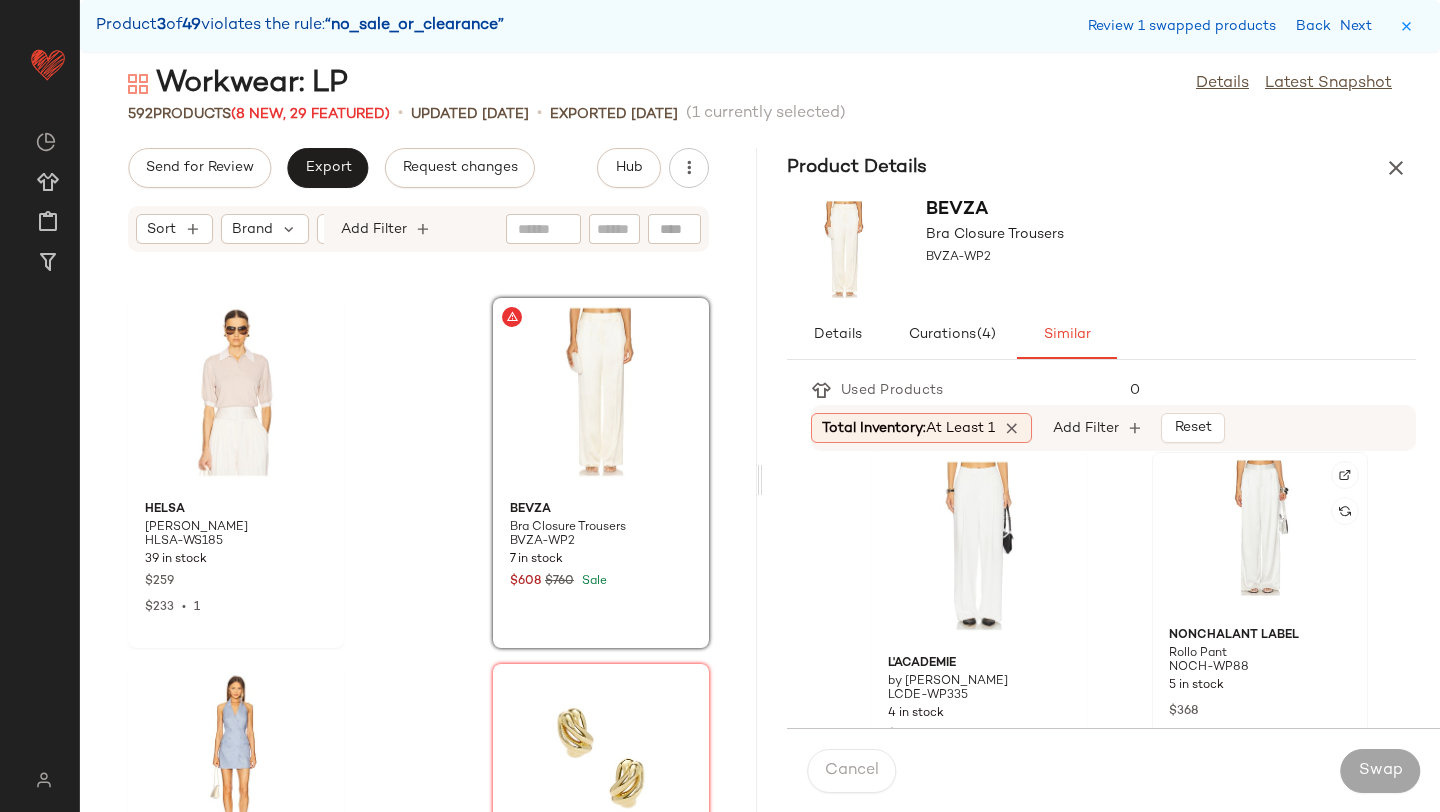 click 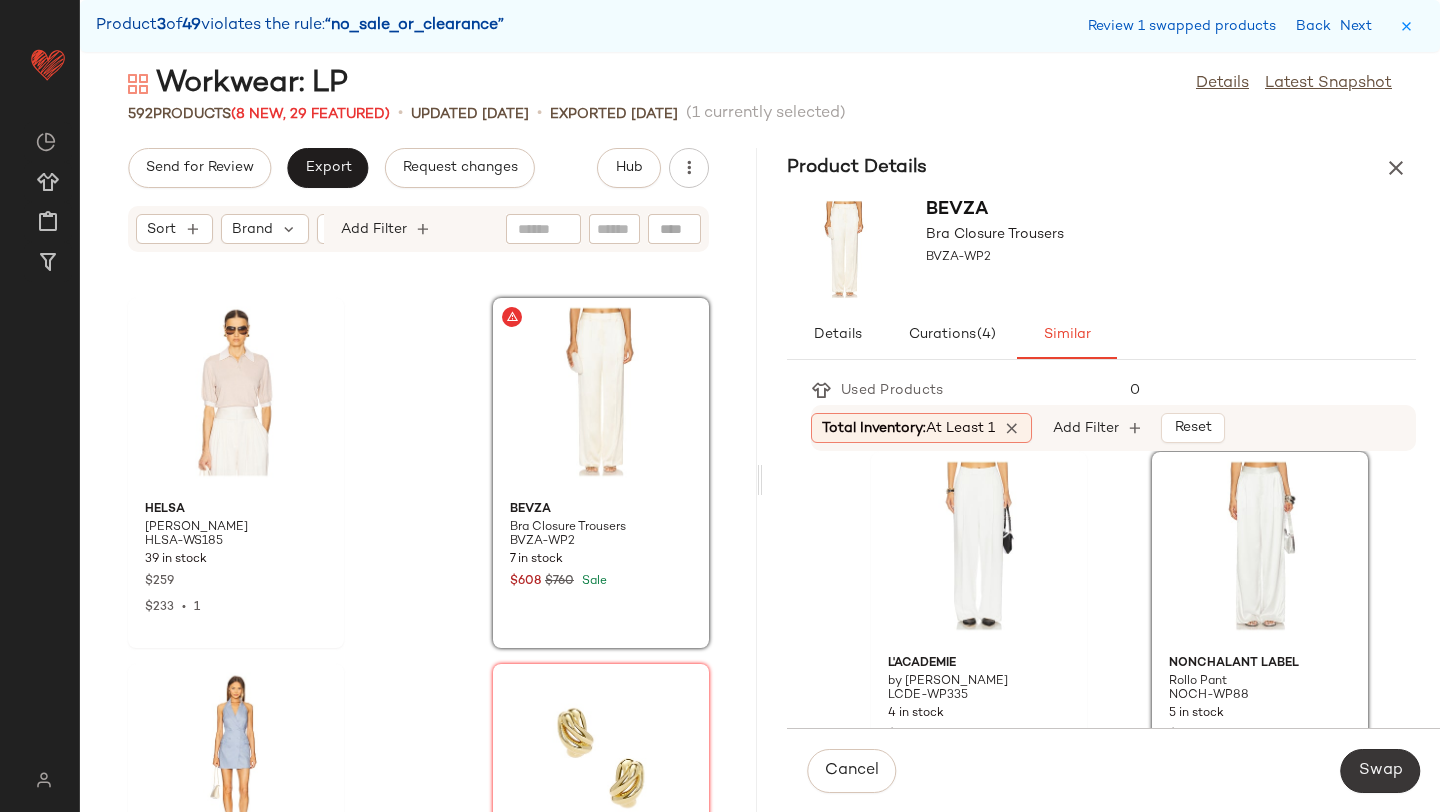 click on "Swap" 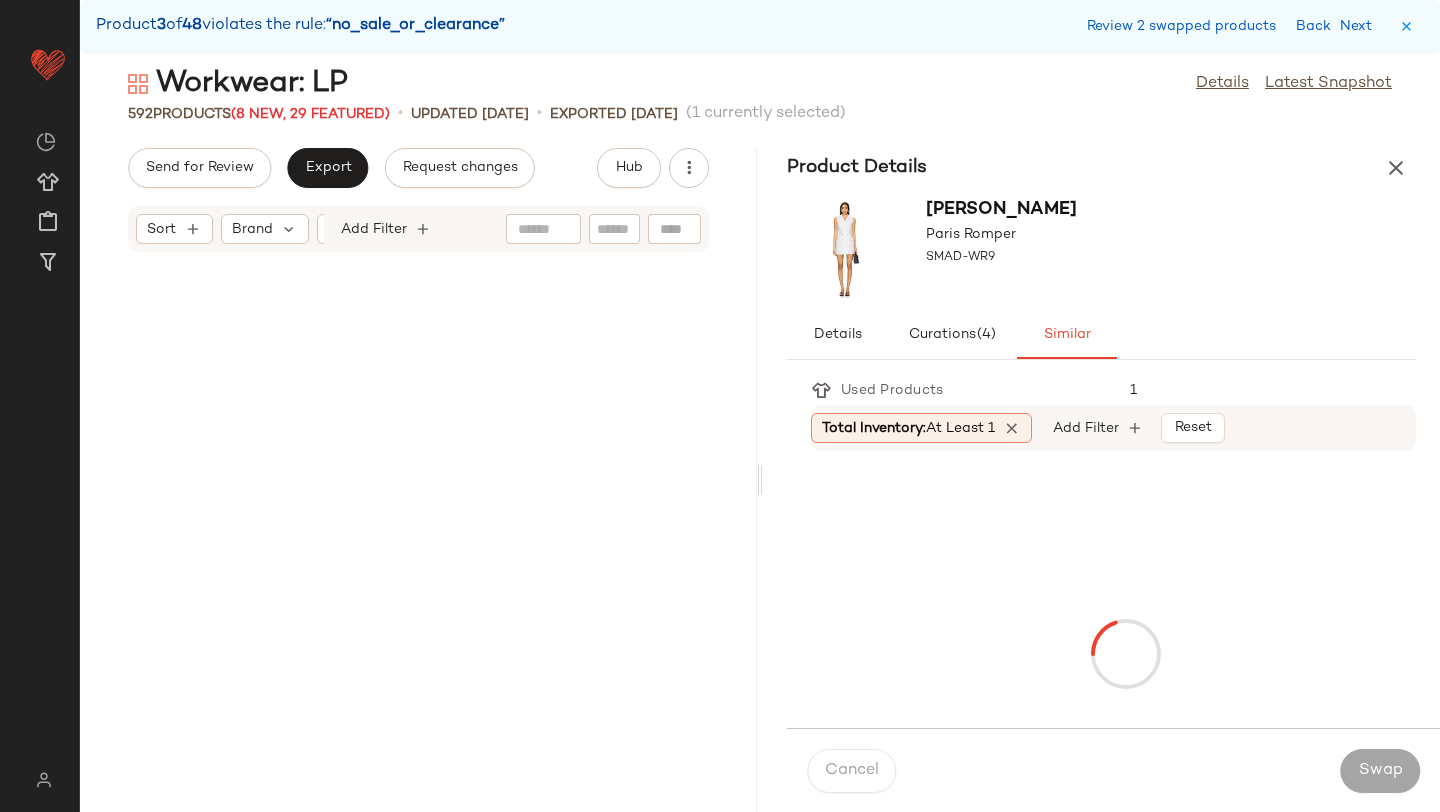 scroll, scrollTop: 40992, scrollLeft: 0, axis: vertical 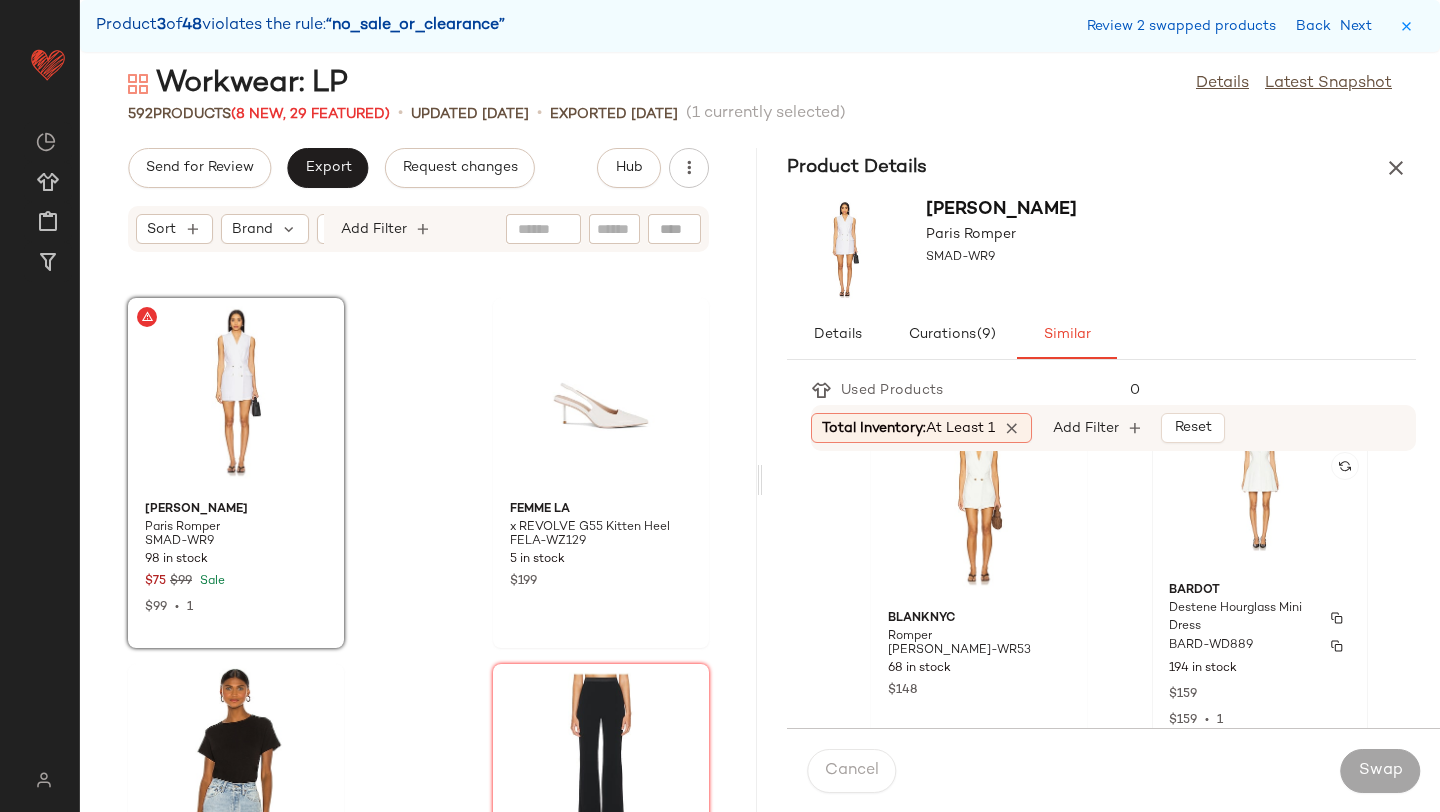 click on "BARD-WD889" at bounding box center (1211, 646) 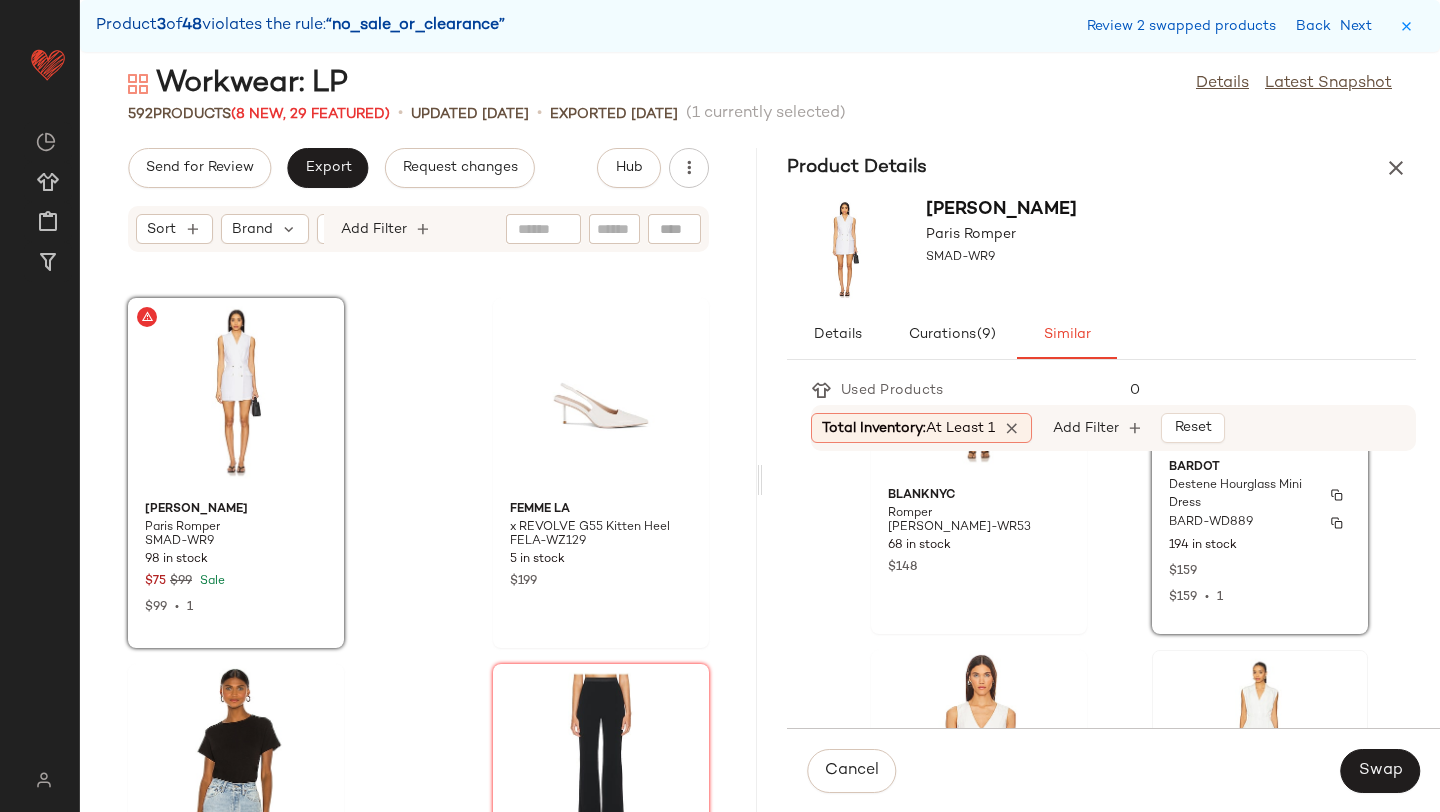 scroll, scrollTop: 193, scrollLeft: 0, axis: vertical 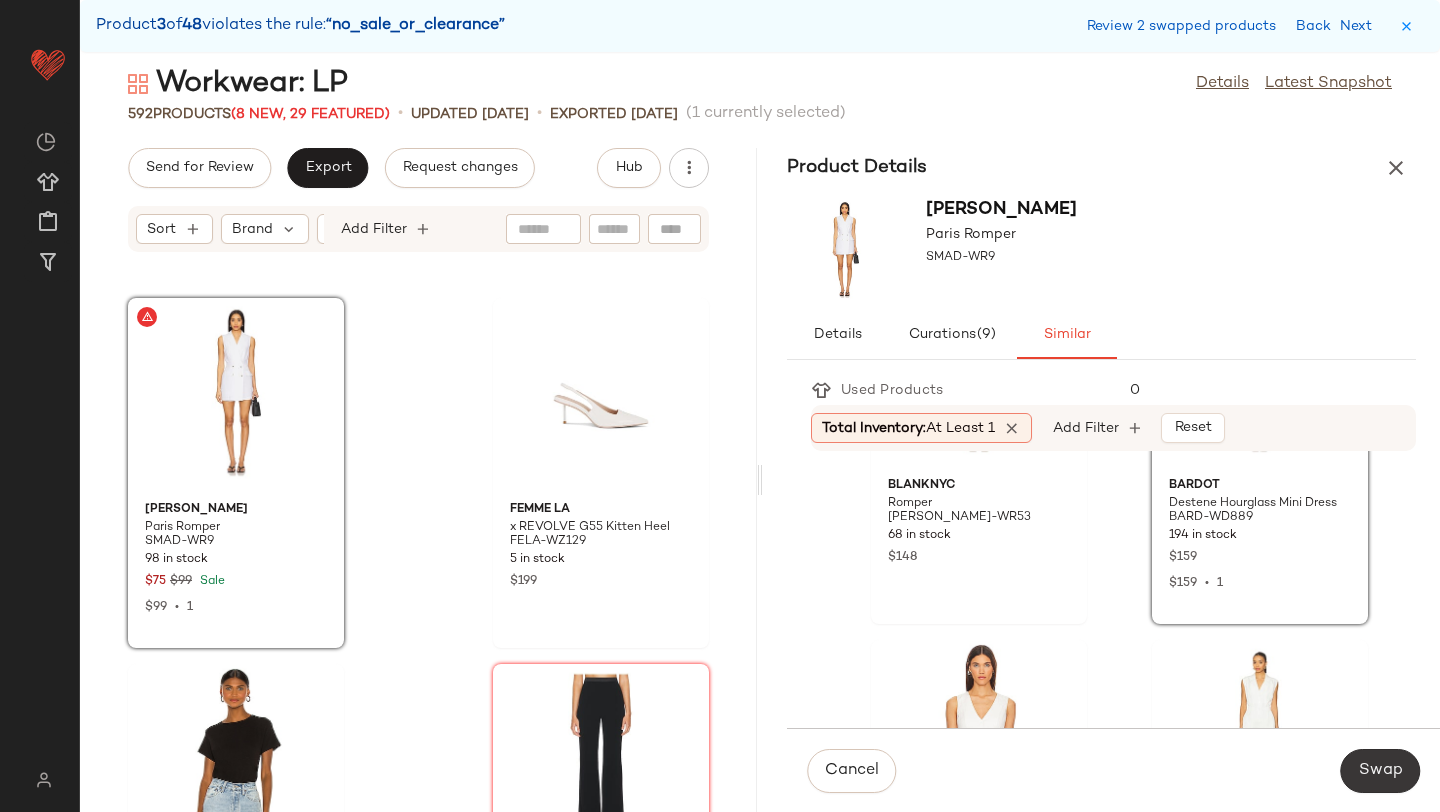 click on "Swap" at bounding box center (1380, 771) 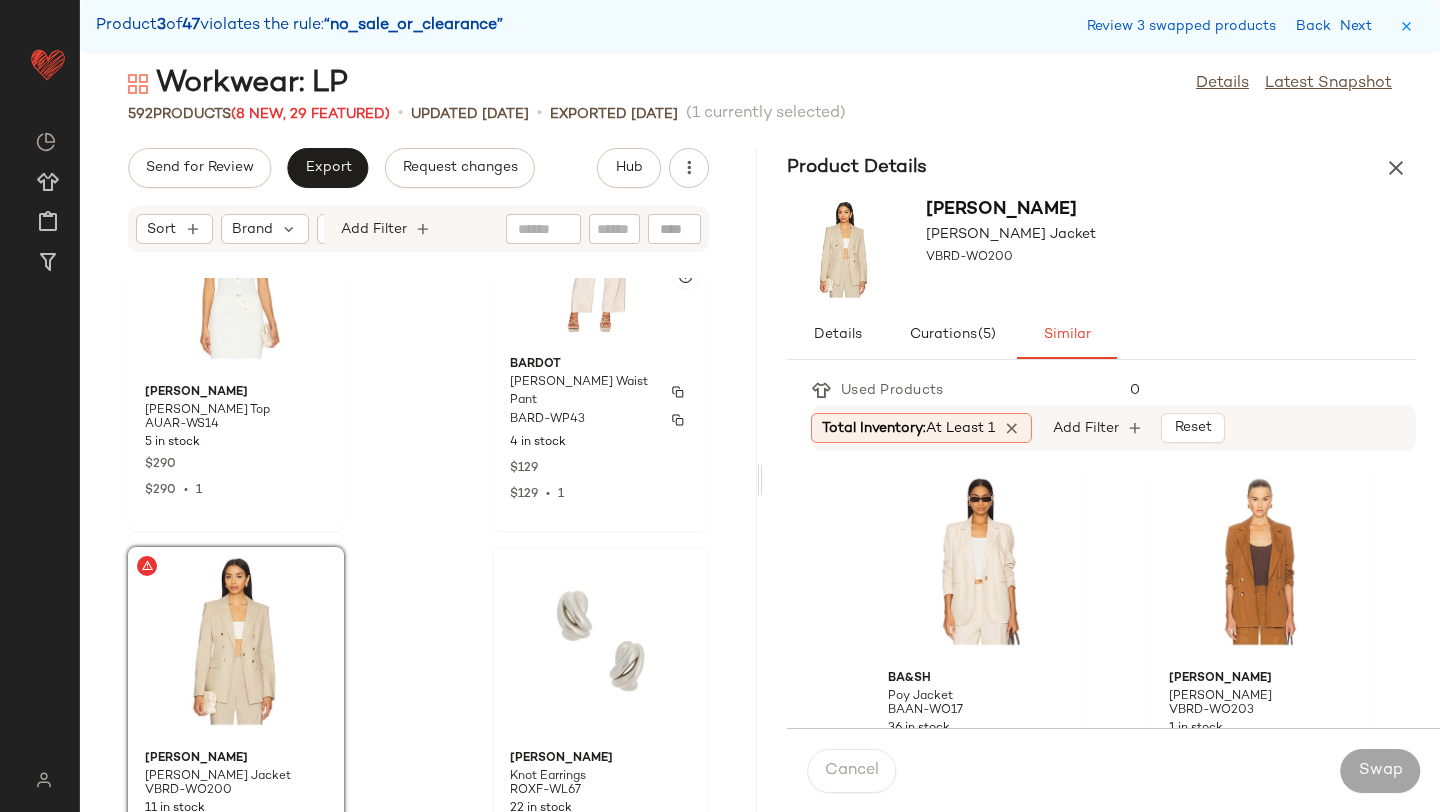 scroll, scrollTop: 41871, scrollLeft: 0, axis: vertical 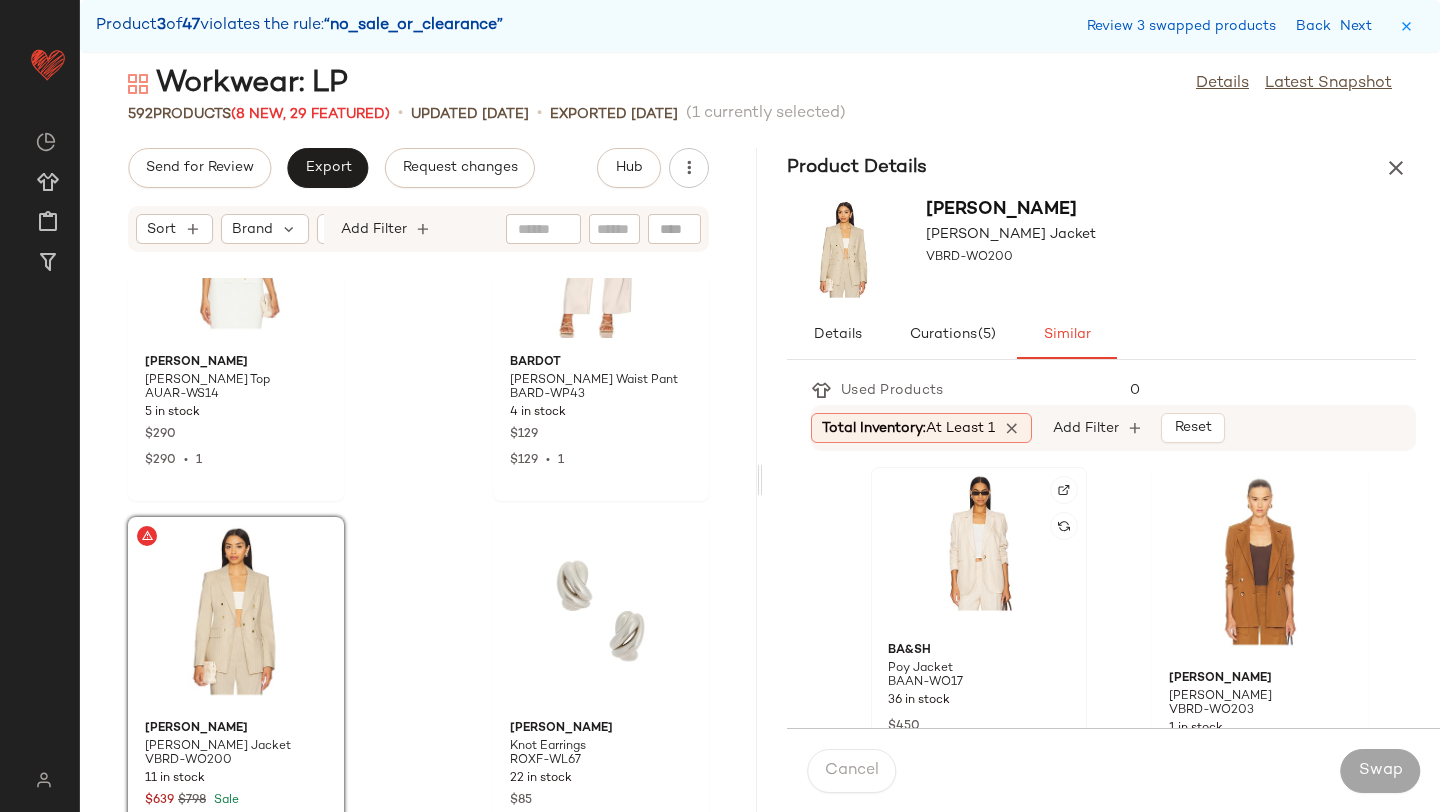 click 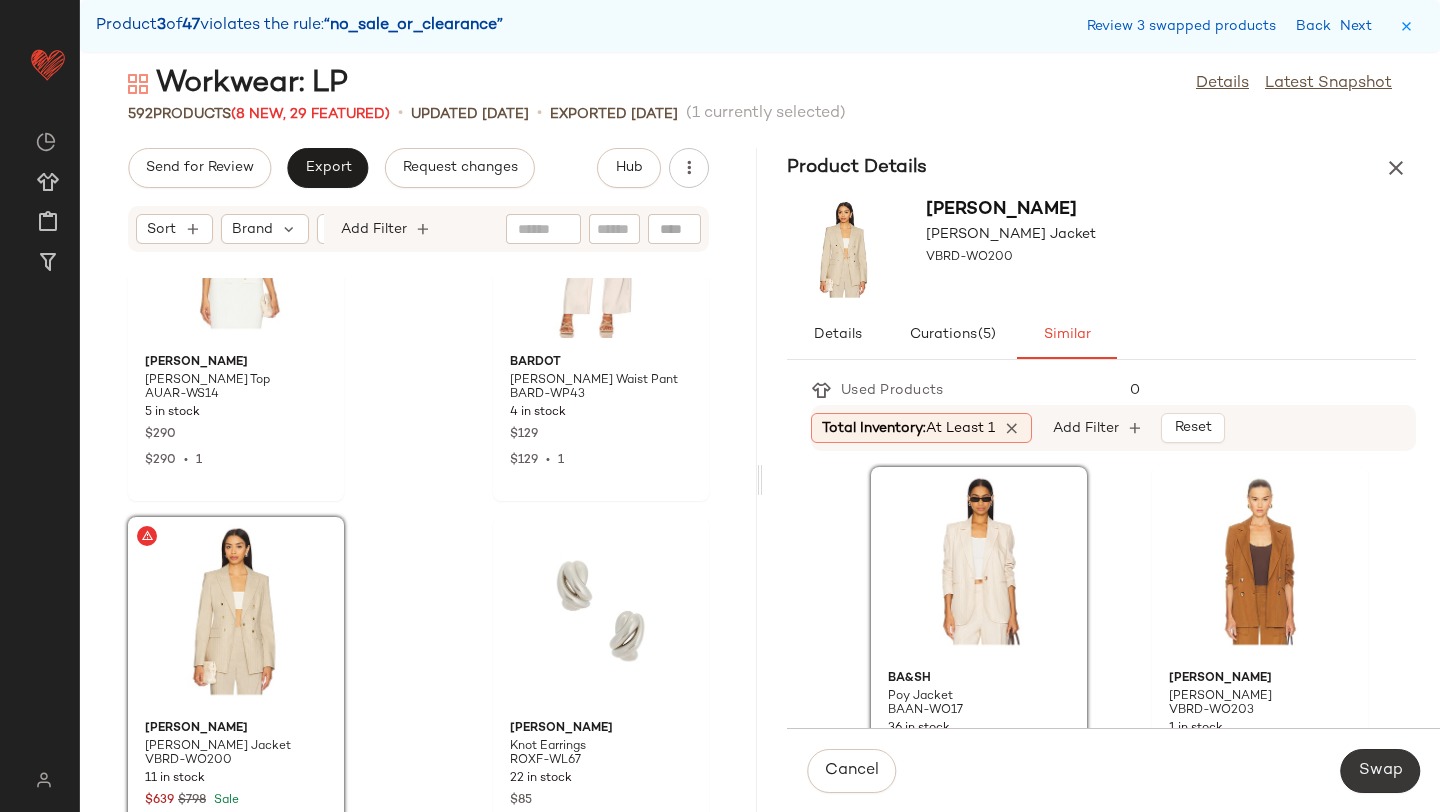 click on "Swap" 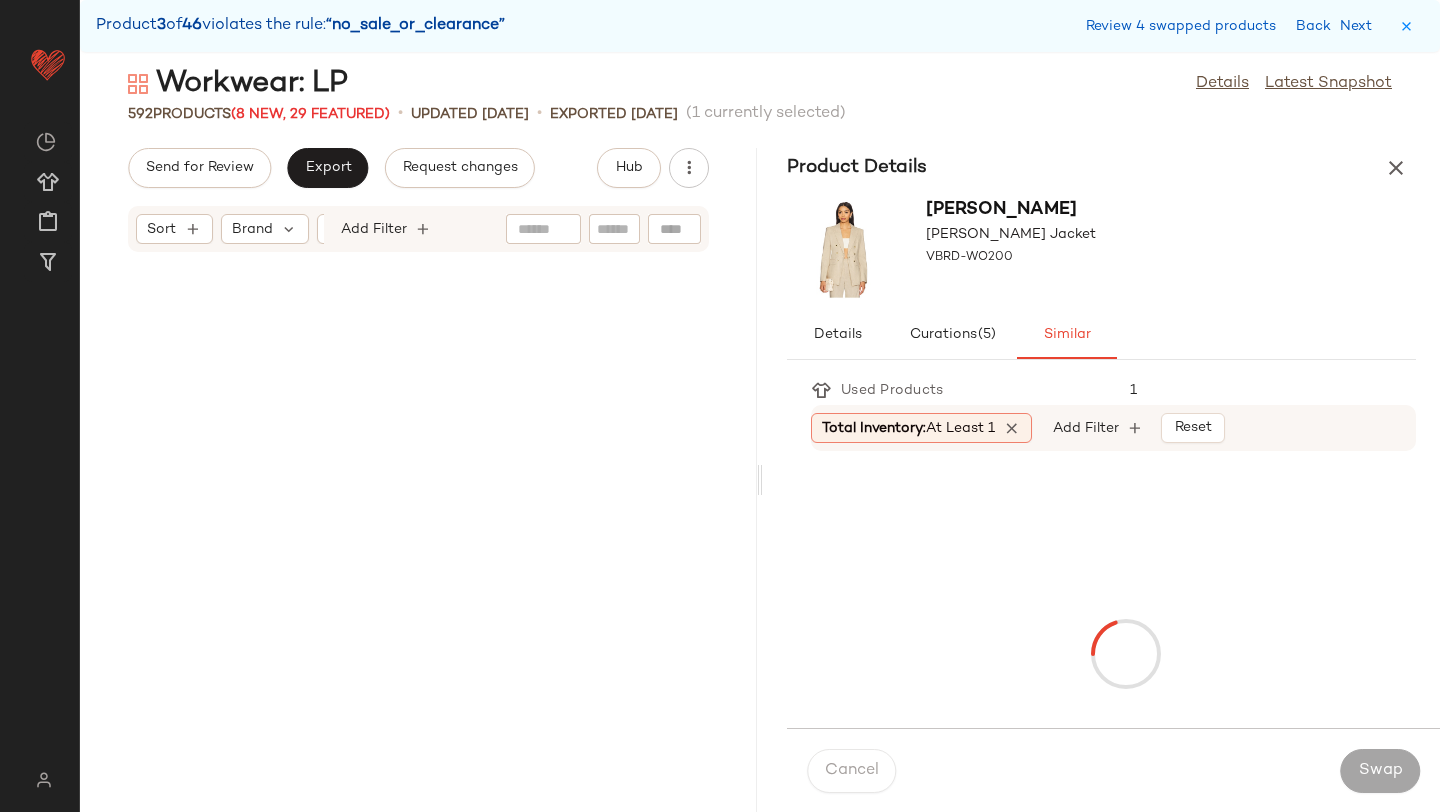 scroll, scrollTop: 43920, scrollLeft: 0, axis: vertical 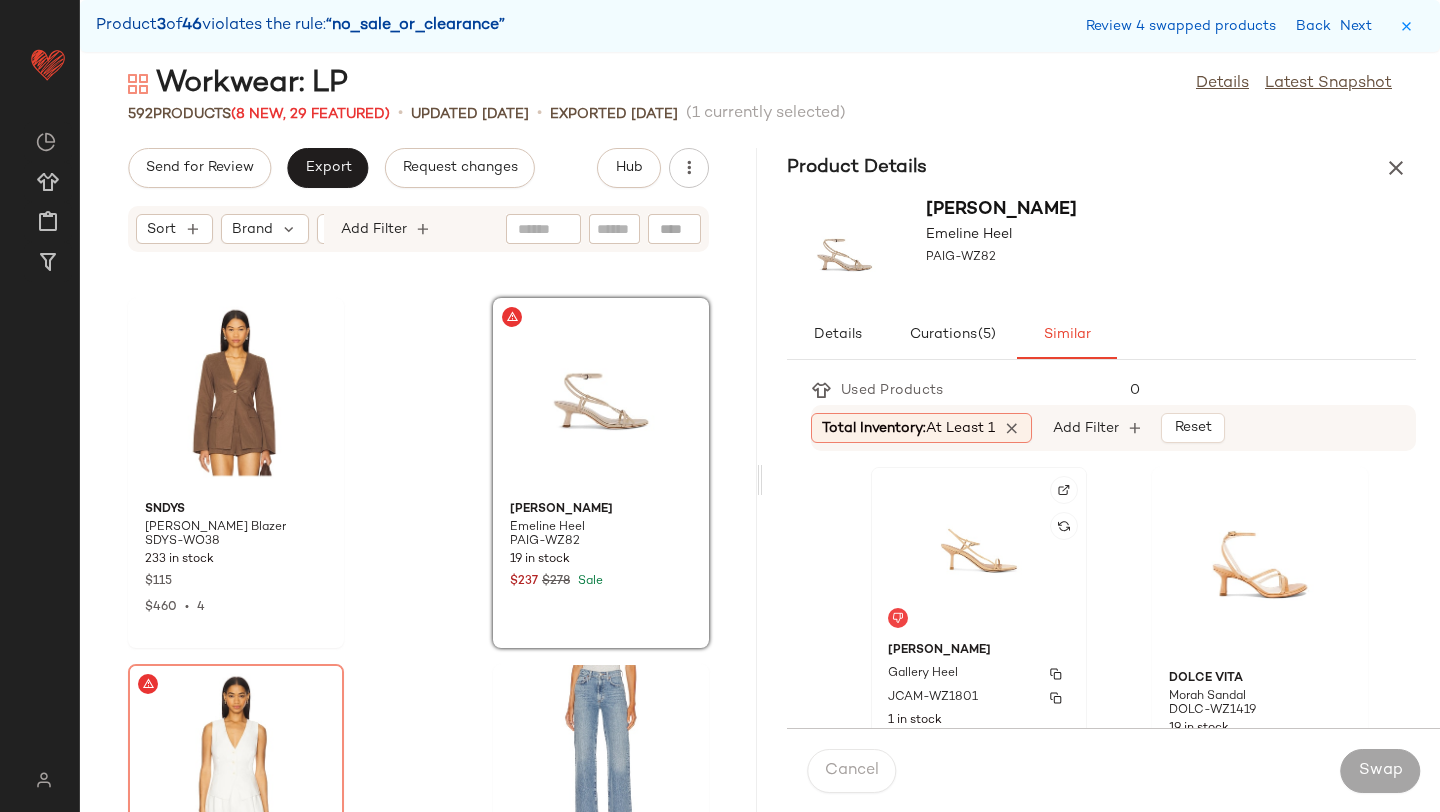click on "Jeffrey Campbell Gallery Heel JCAM-WZ1801 1 in stock $145" 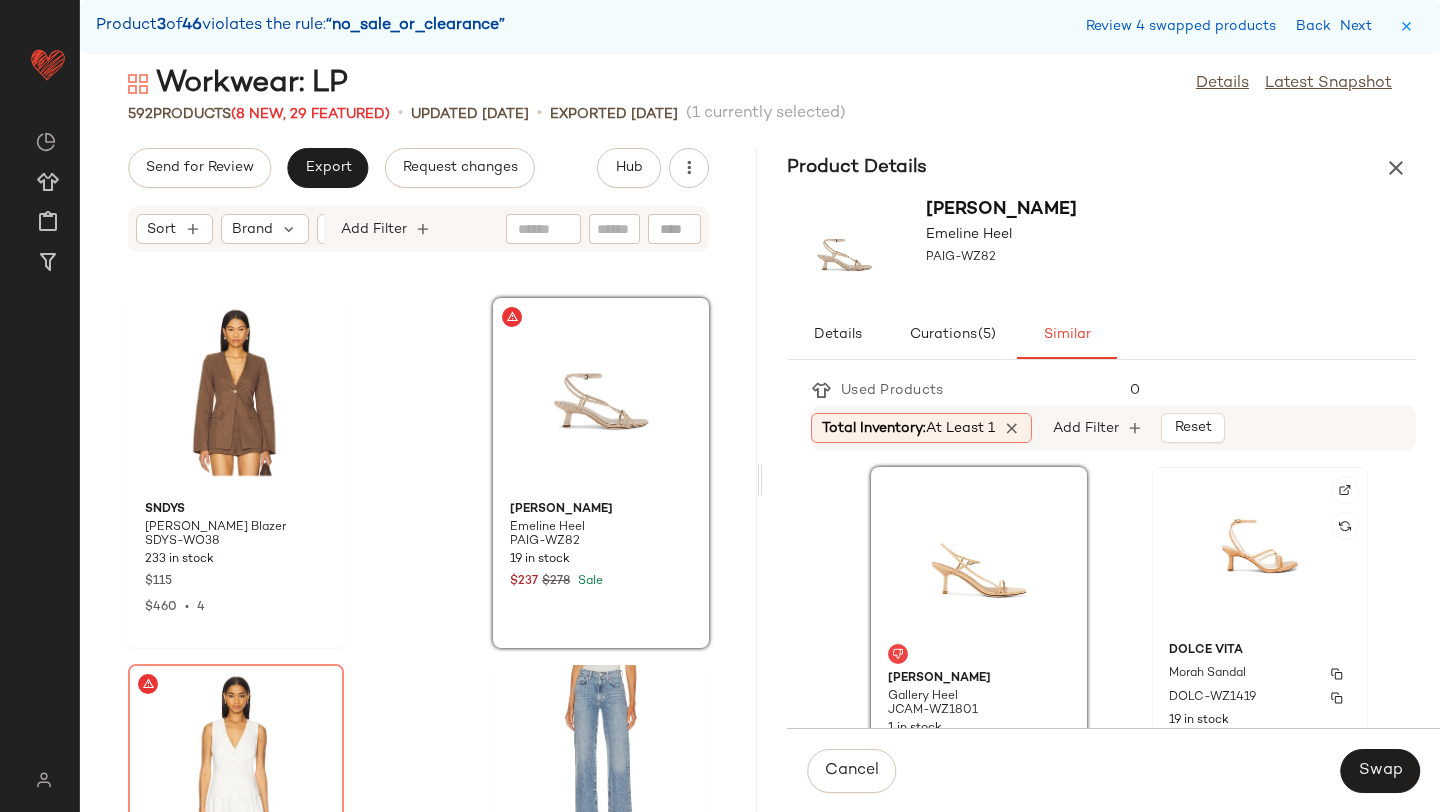 scroll, scrollTop: 397, scrollLeft: 0, axis: vertical 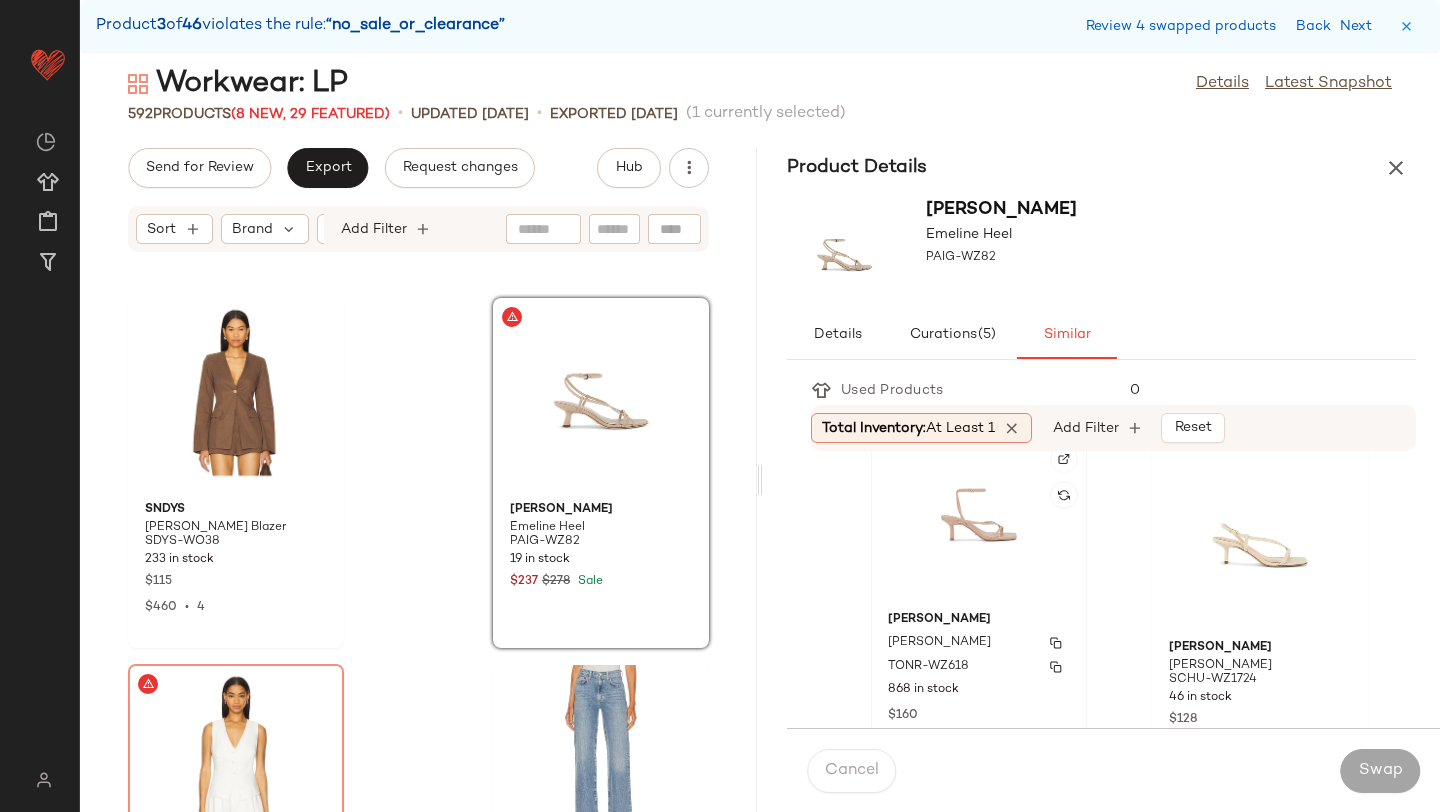 click on "[PERSON_NAME]" at bounding box center [979, 620] 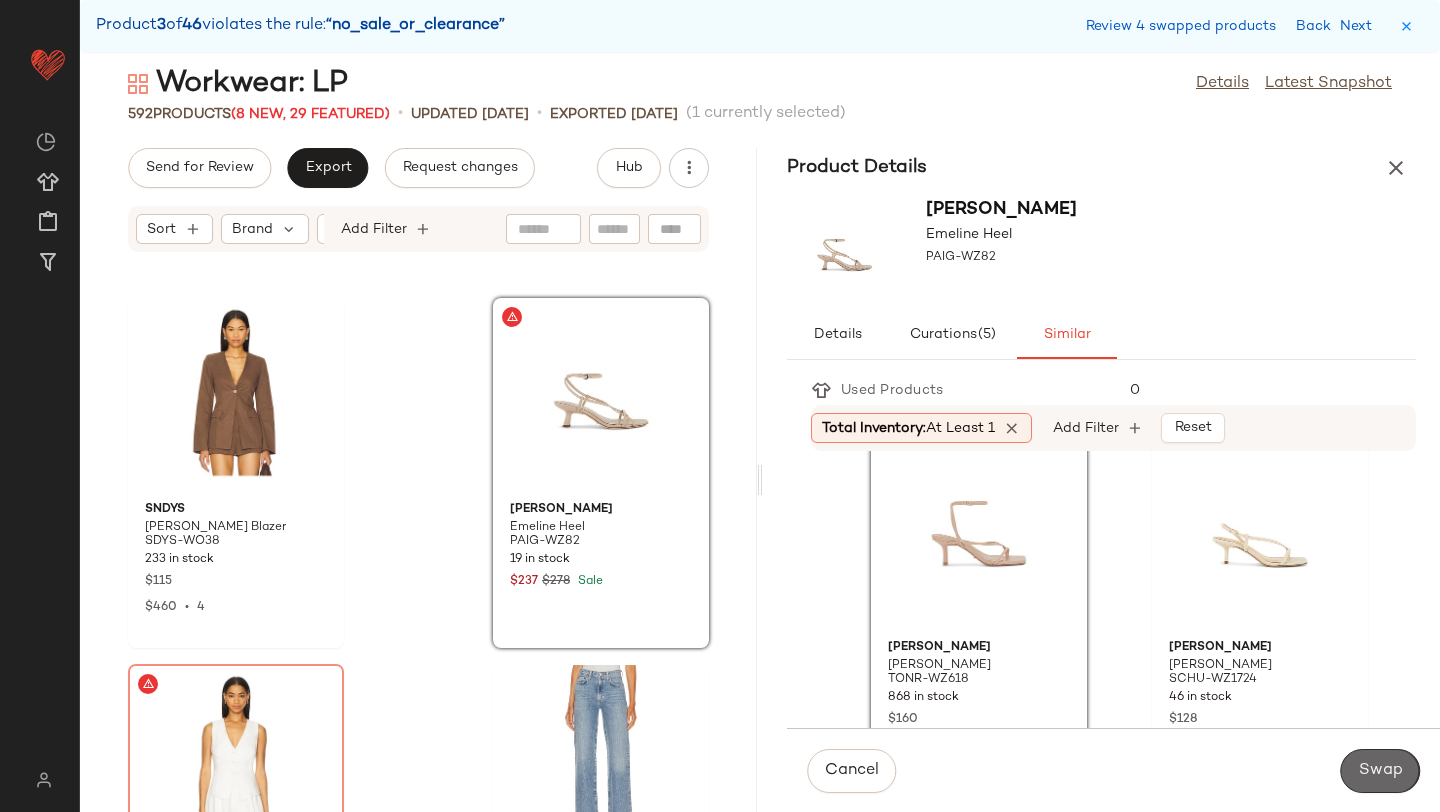 click on "Swap" at bounding box center (1380, 771) 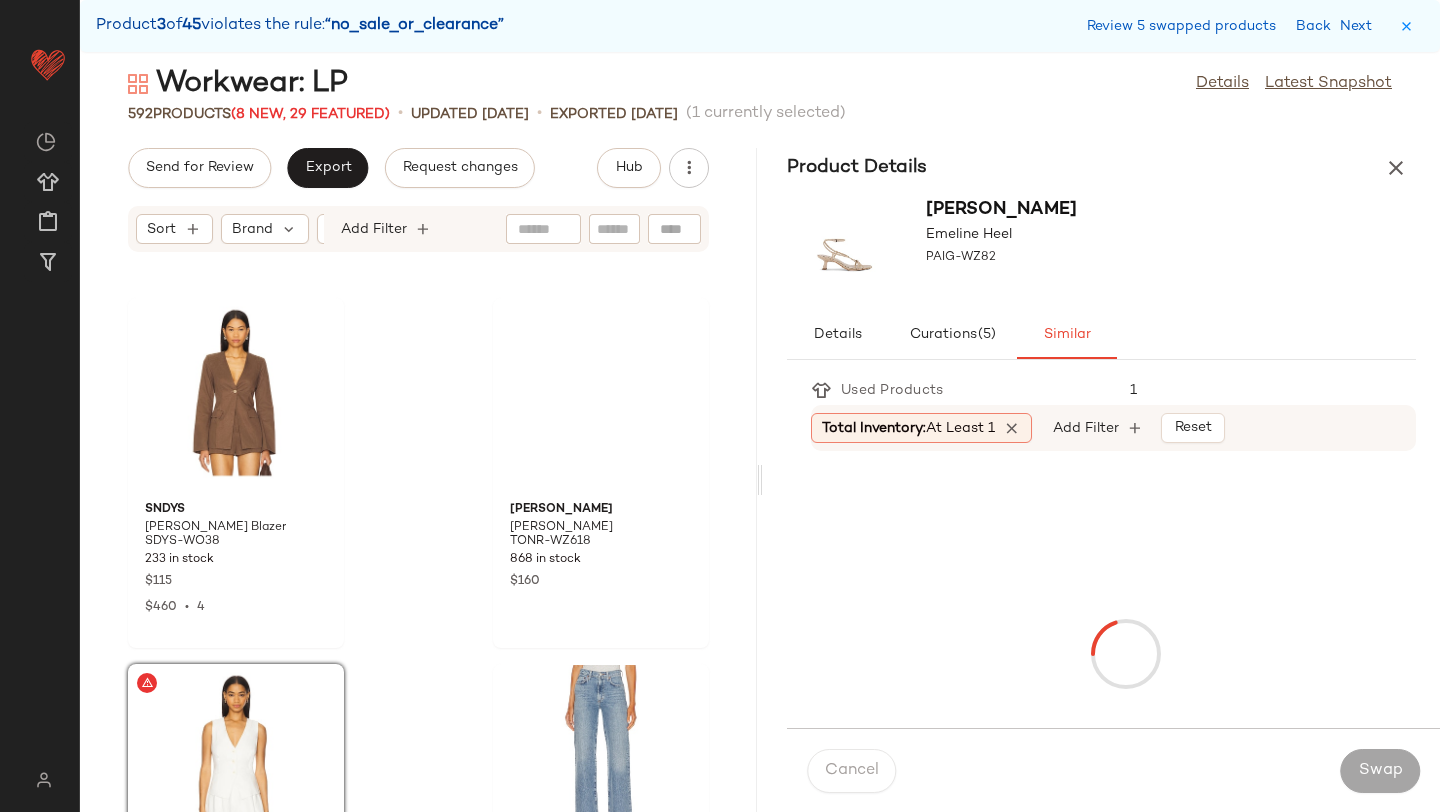 scroll, scrollTop: 44286, scrollLeft: 0, axis: vertical 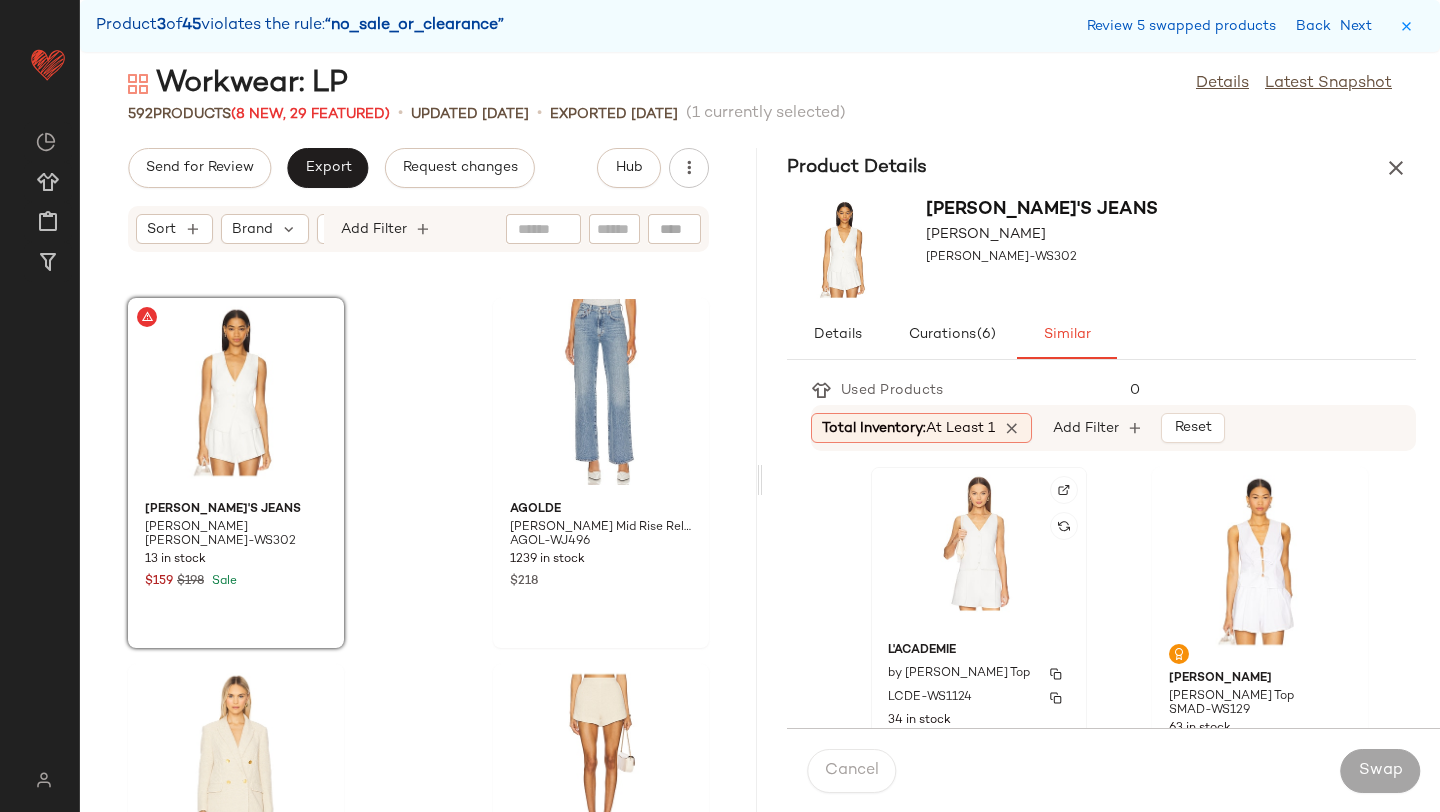 click on "L'Academie by Marianna Nomiko Top LCDE-WS1124 34 in stock $199 $199  •  1" 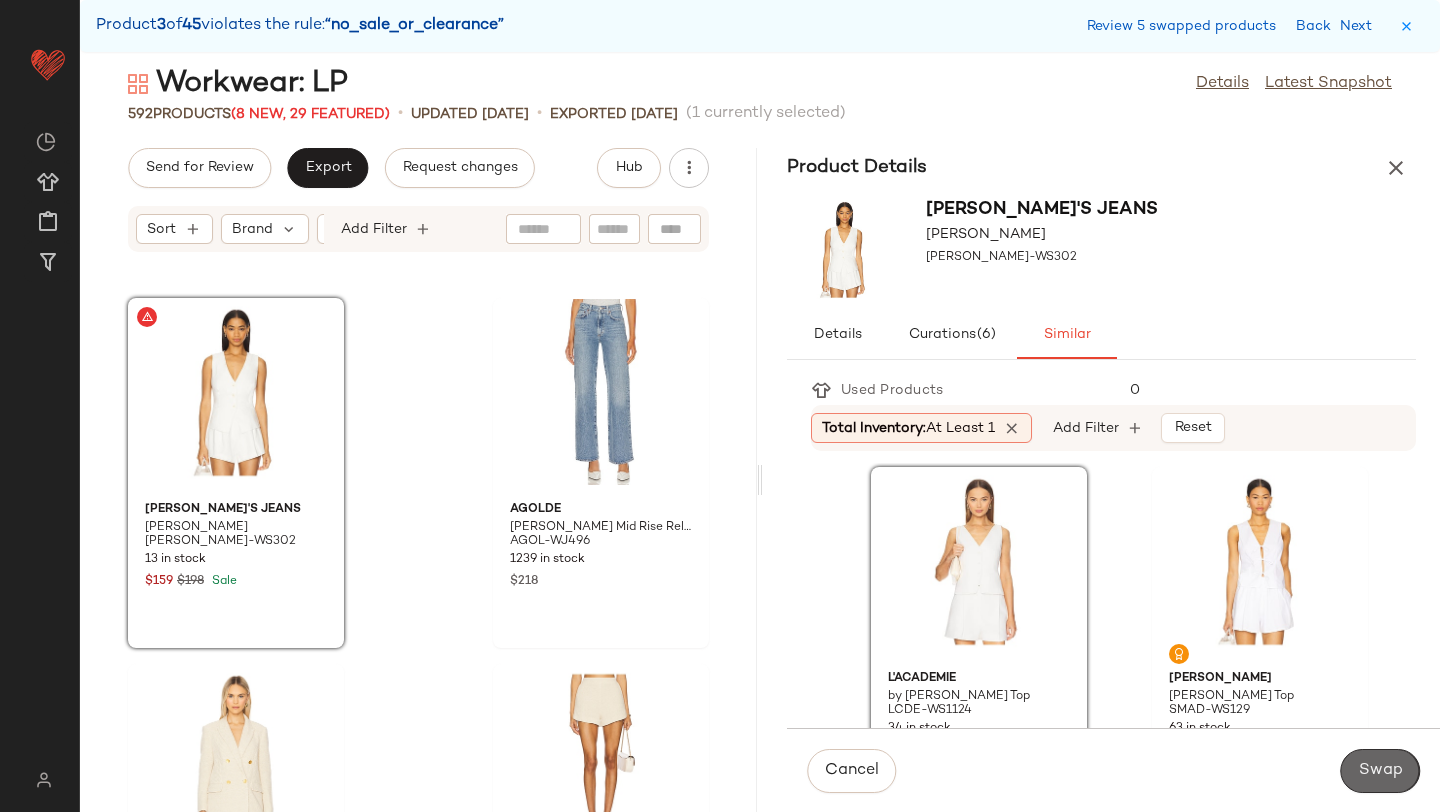 click on "Swap" 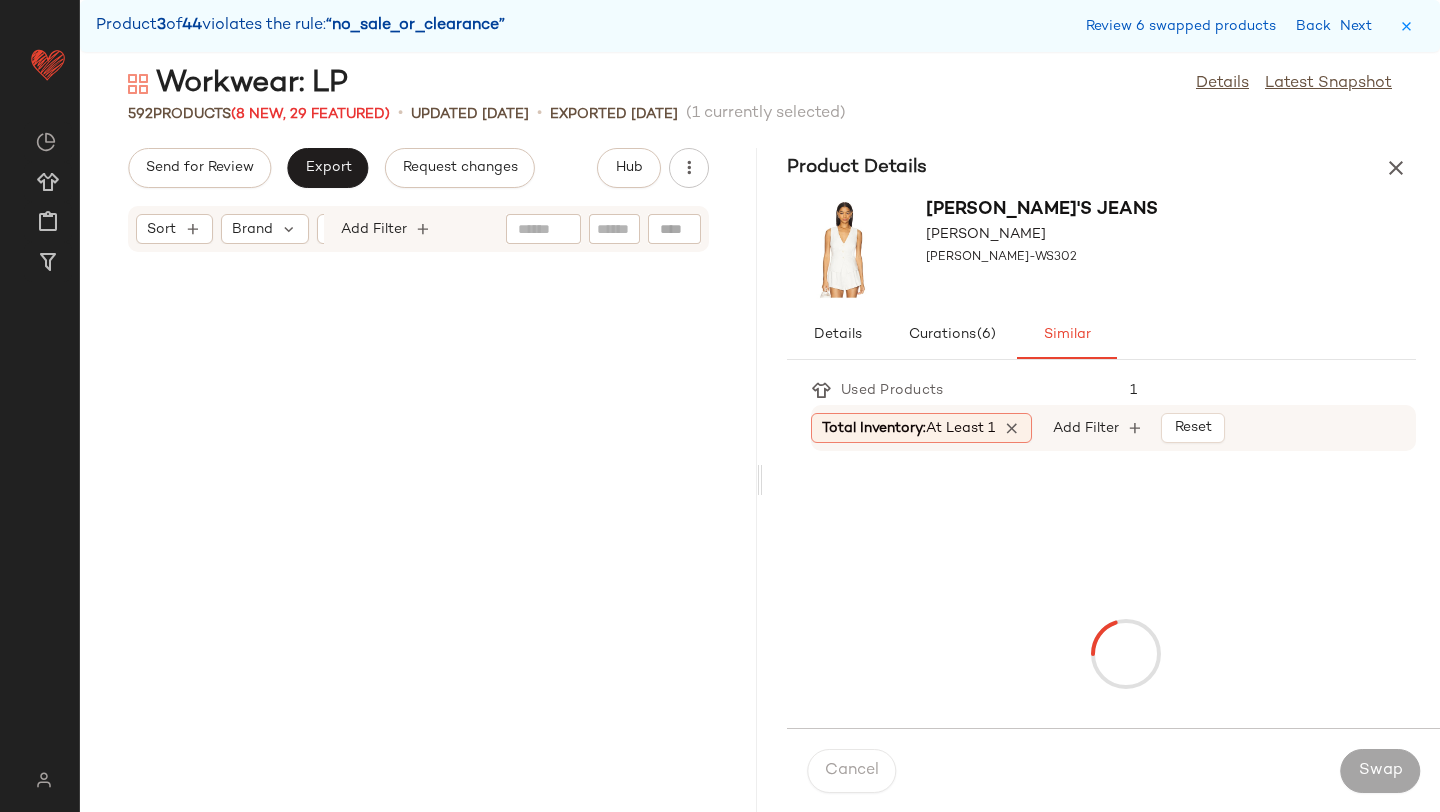 scroll, scrollTop: 45750, scrollLeft: 0, axis: vertical 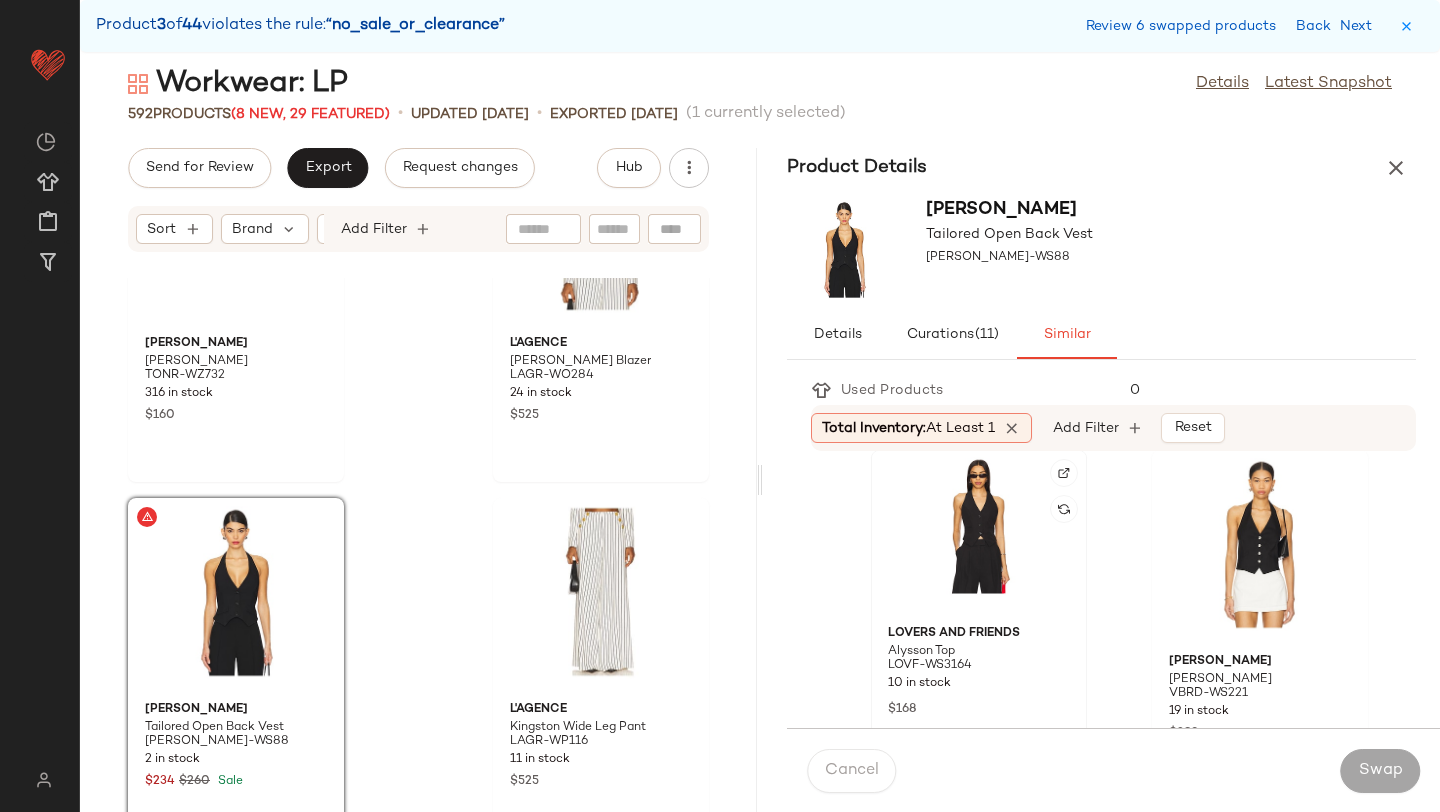 click 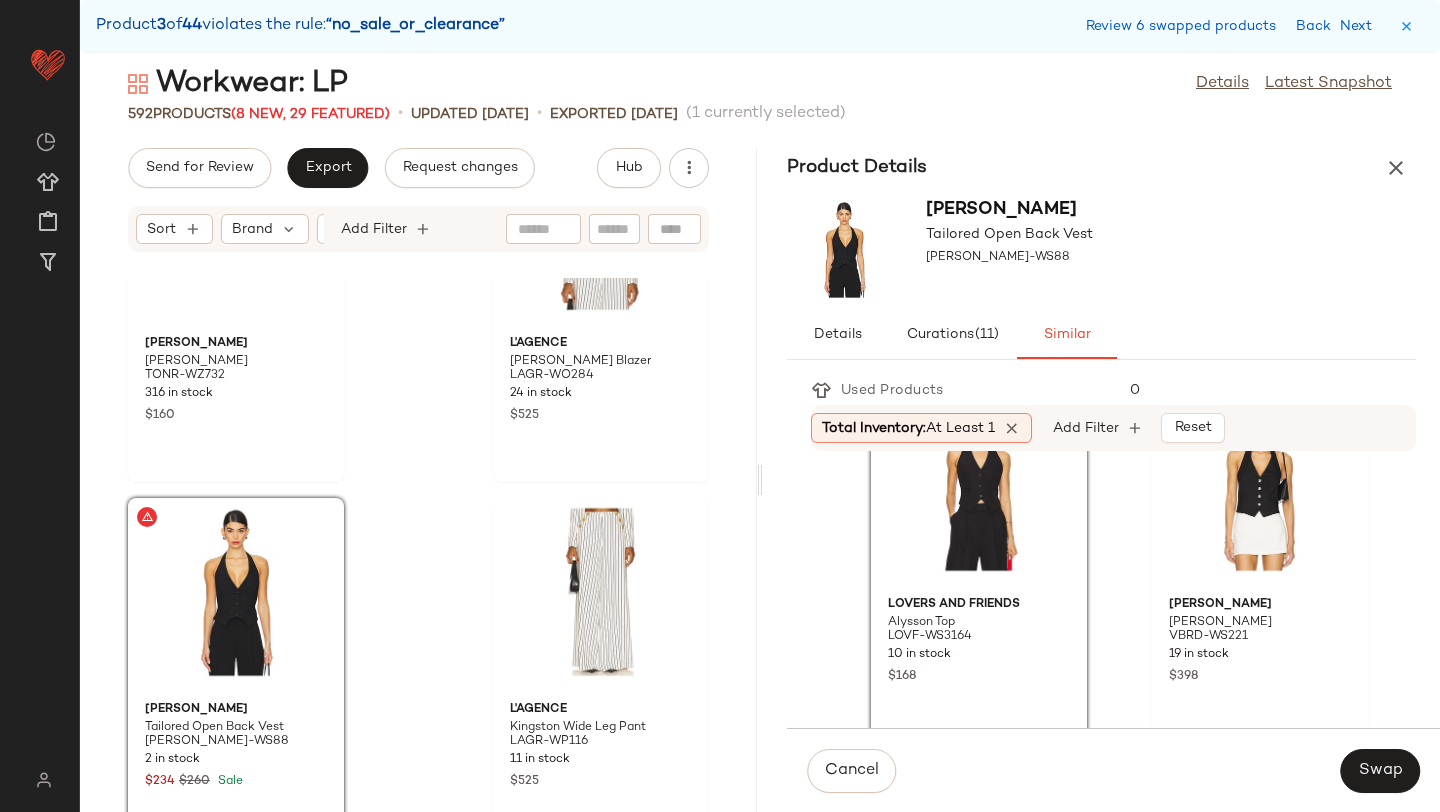 scroll, scrollTop: 0, scrollLeft: 0, axis: both 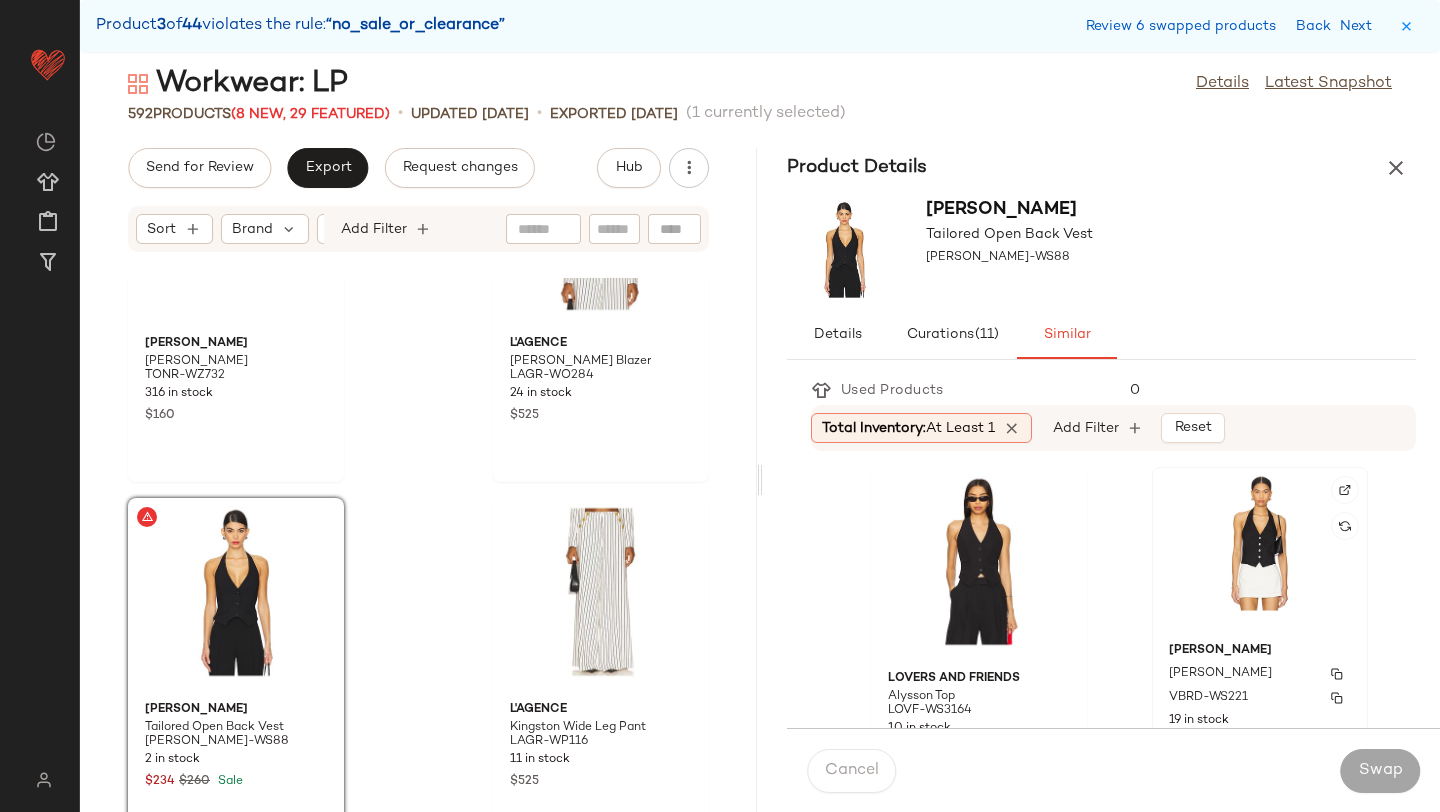 click on "Veronica Beard Arabella Vest VBRD-WS221 19 in stock $398" 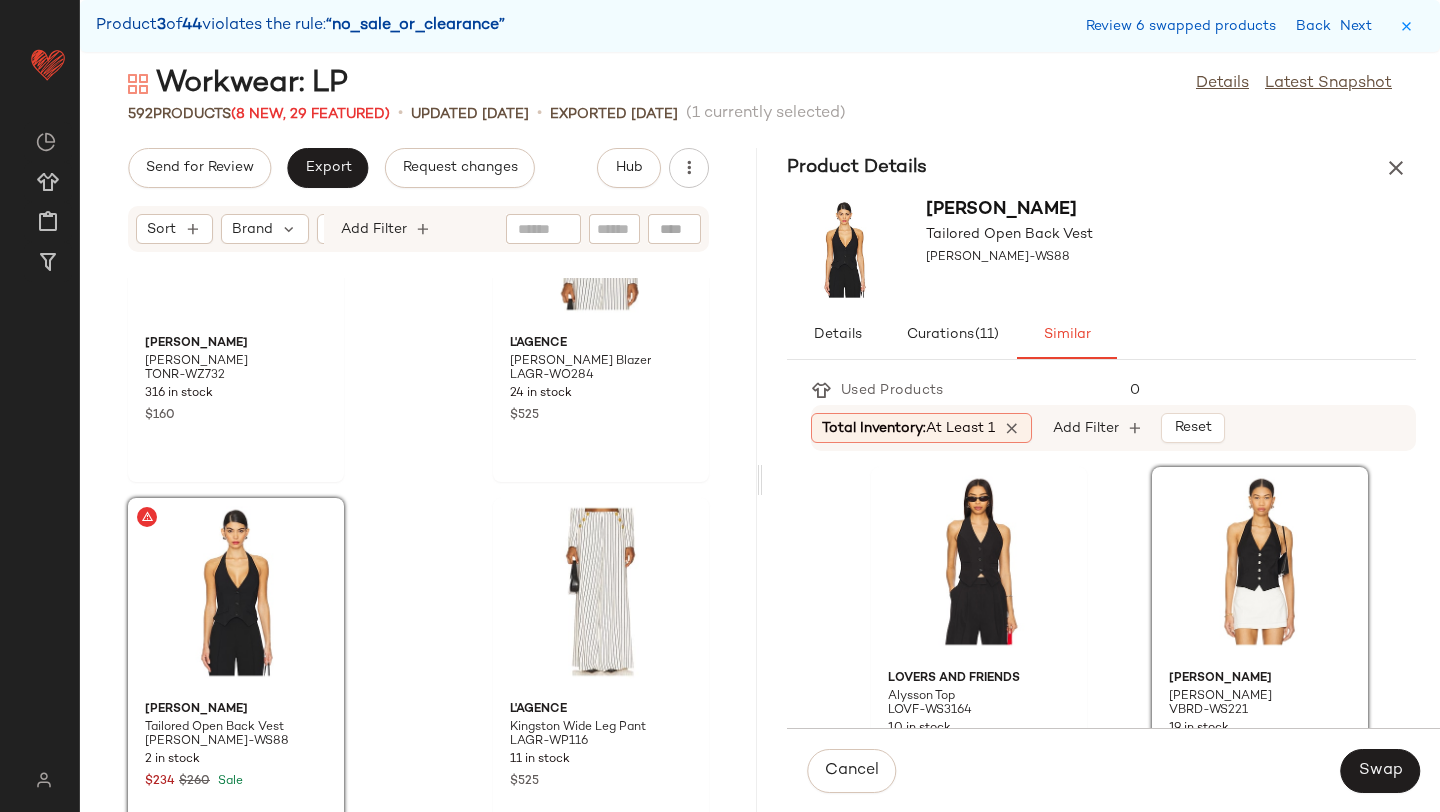 click on "Cancel   Swap" at bounding box center [1113, 770] 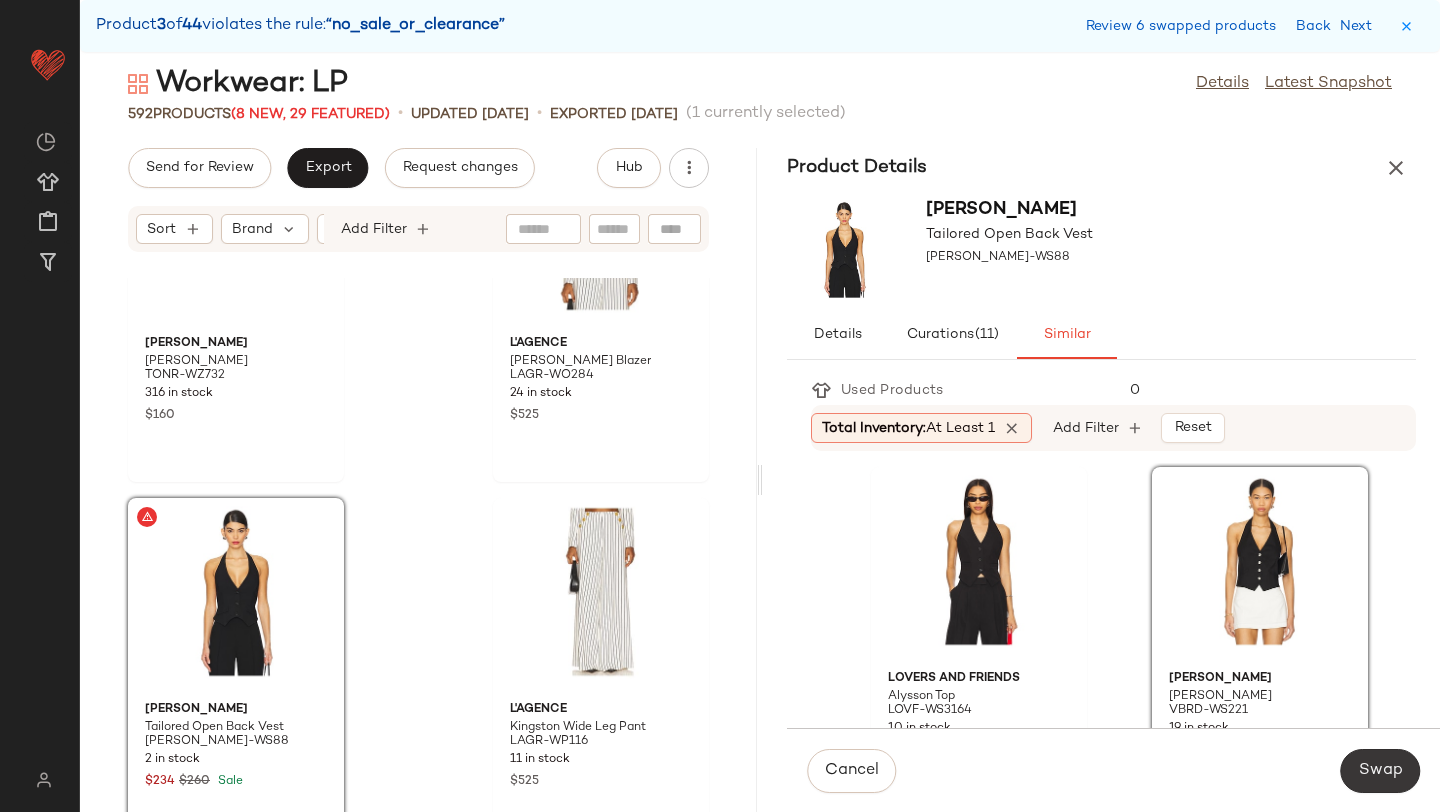 click on "Swap" 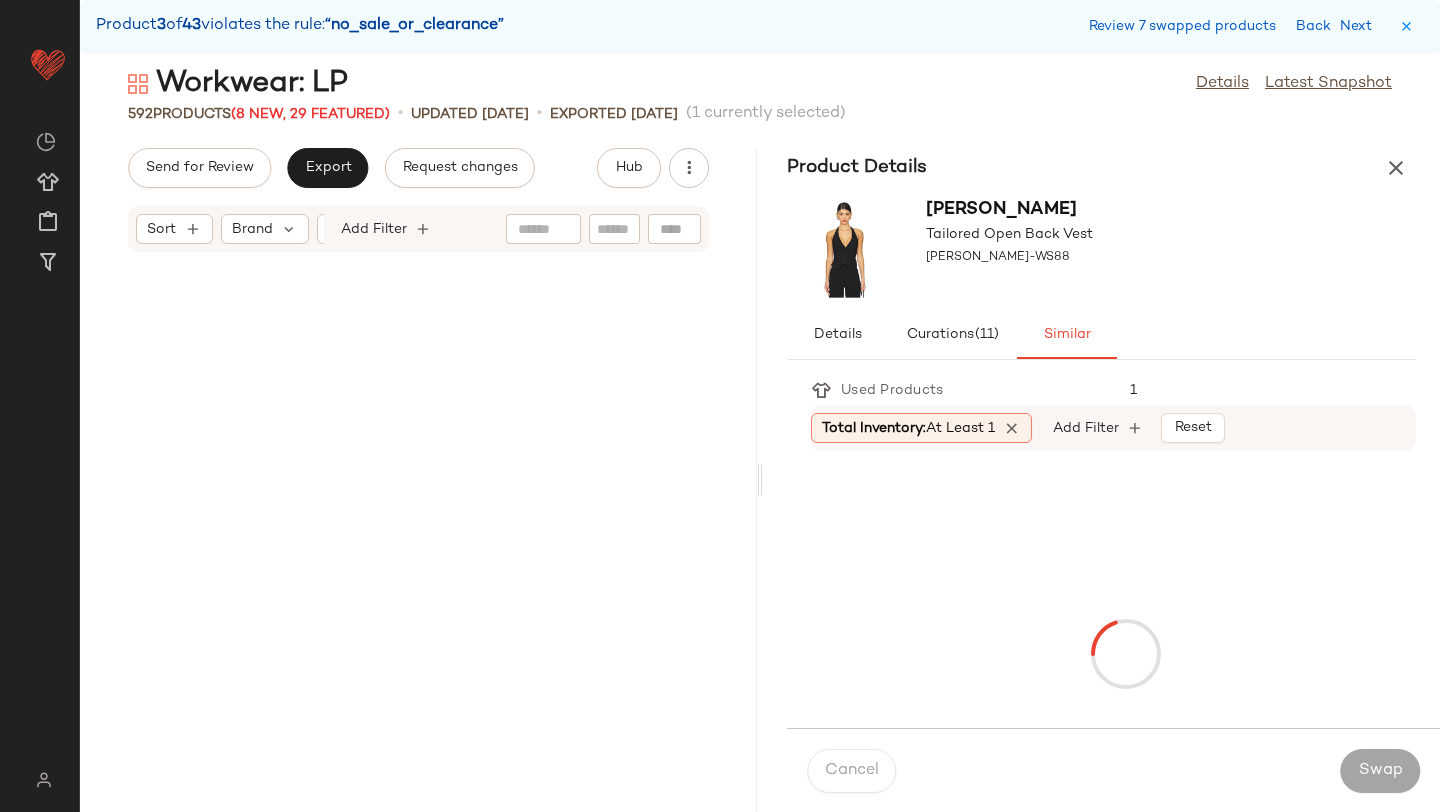 scroll, scrollTop: 48678, scrollLeft: 0, axis: vertical 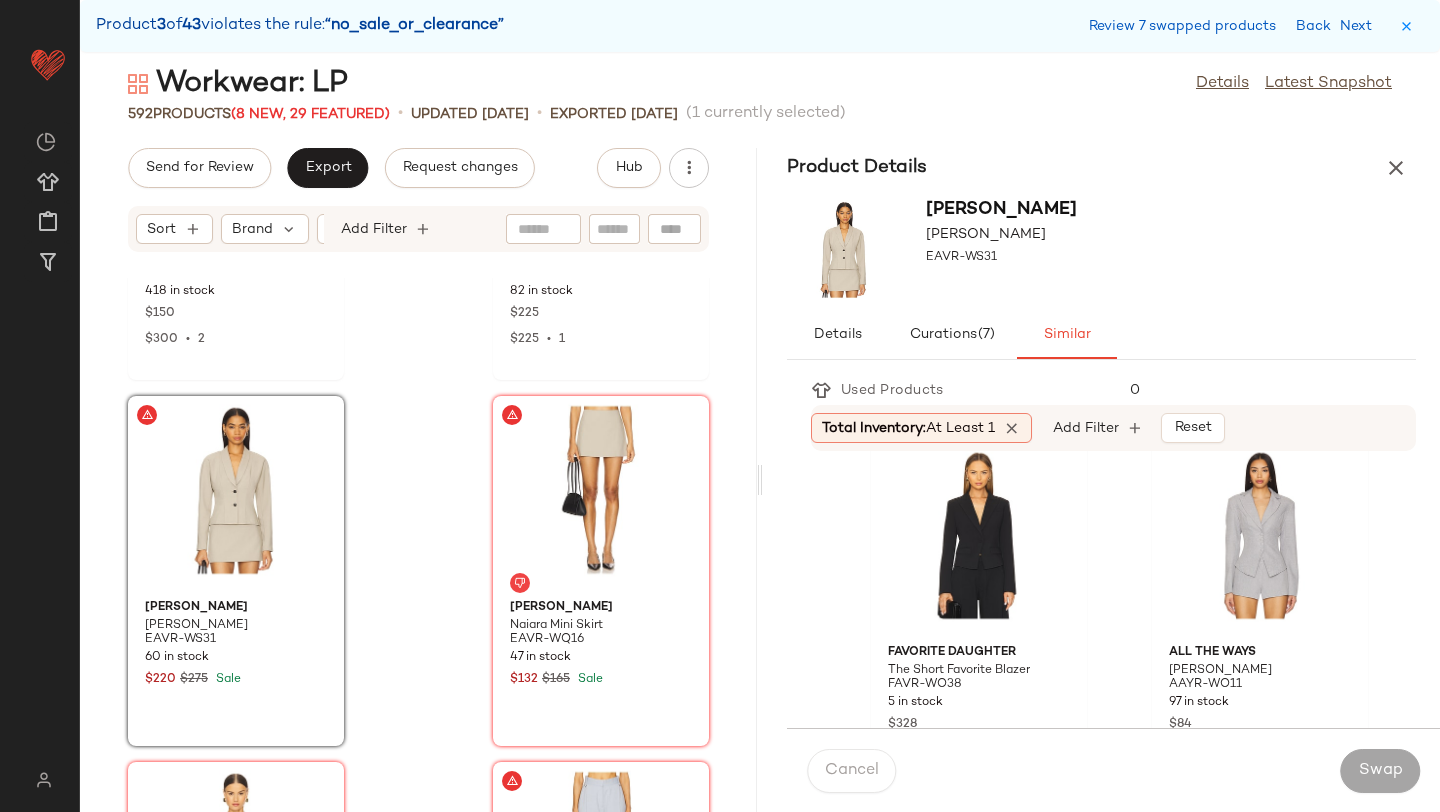 click on "EAVES Naiara Mini Skirt EAVR-WQ16 47 in stock $132 $165 Sale" 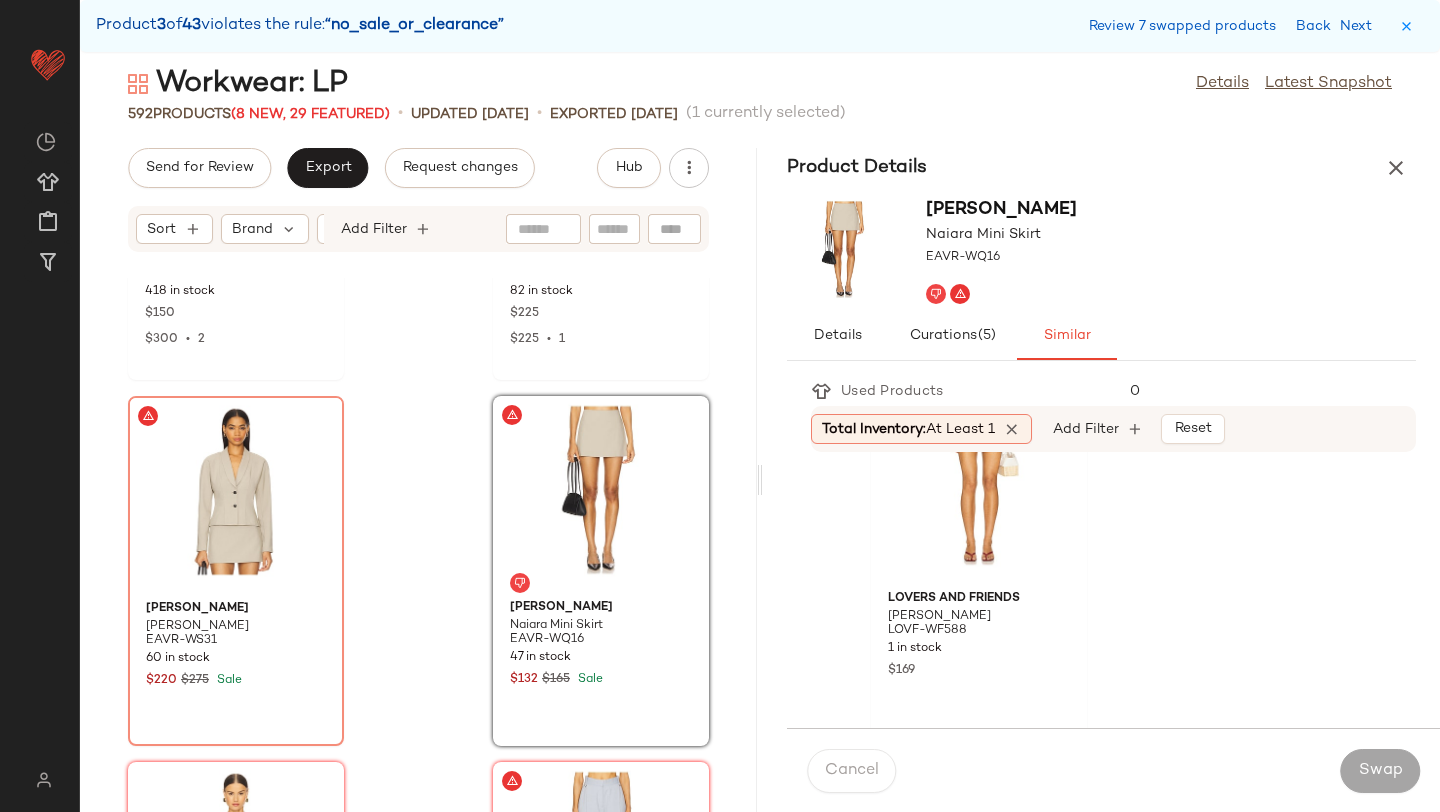 scroll, scrollTop: 4482, scrollLeft: 0, axis: vertical 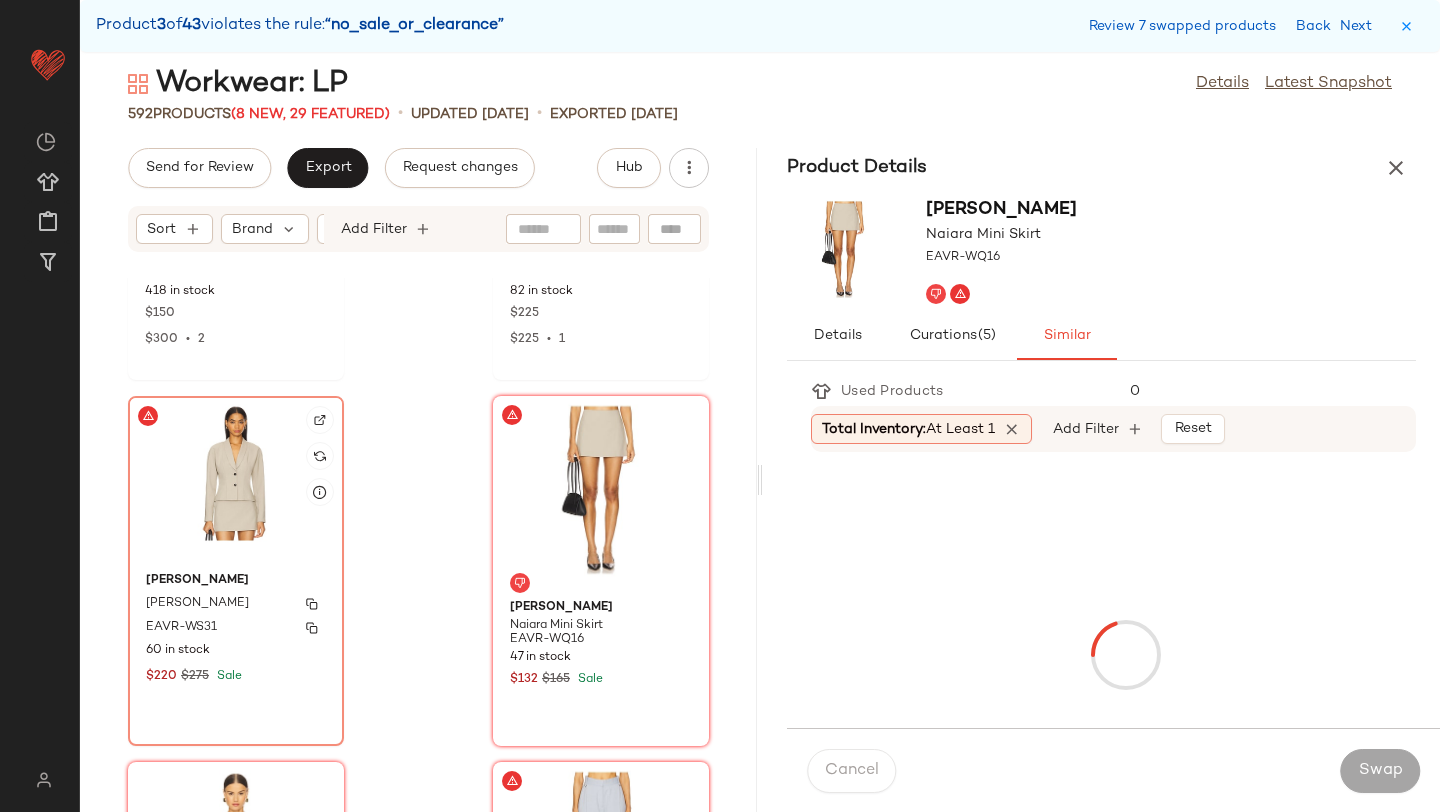 click on "Liah Blaz" at bounding box center [236, 604] 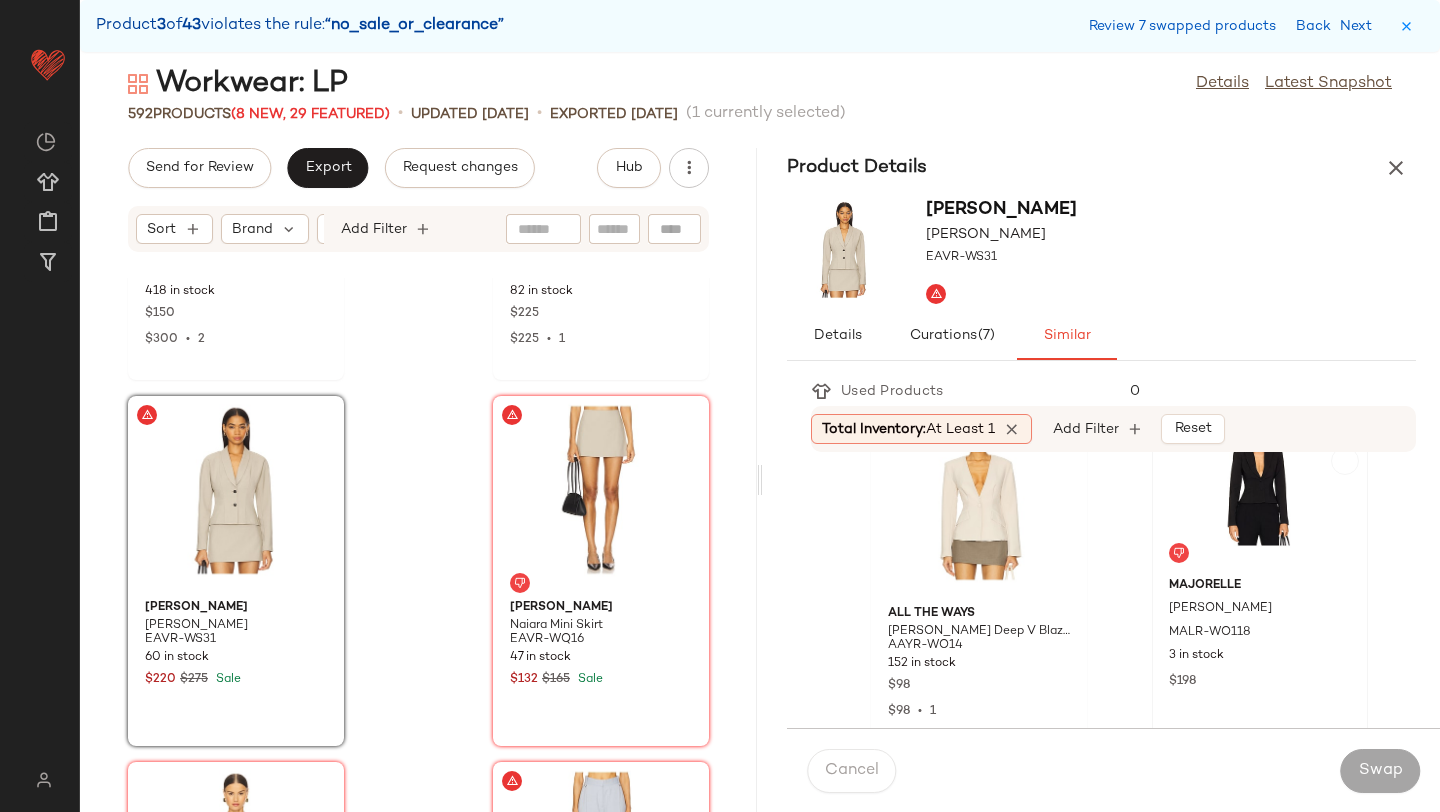 scroll, scrollTop: 36, scrollLeft: 0, axis: vertical 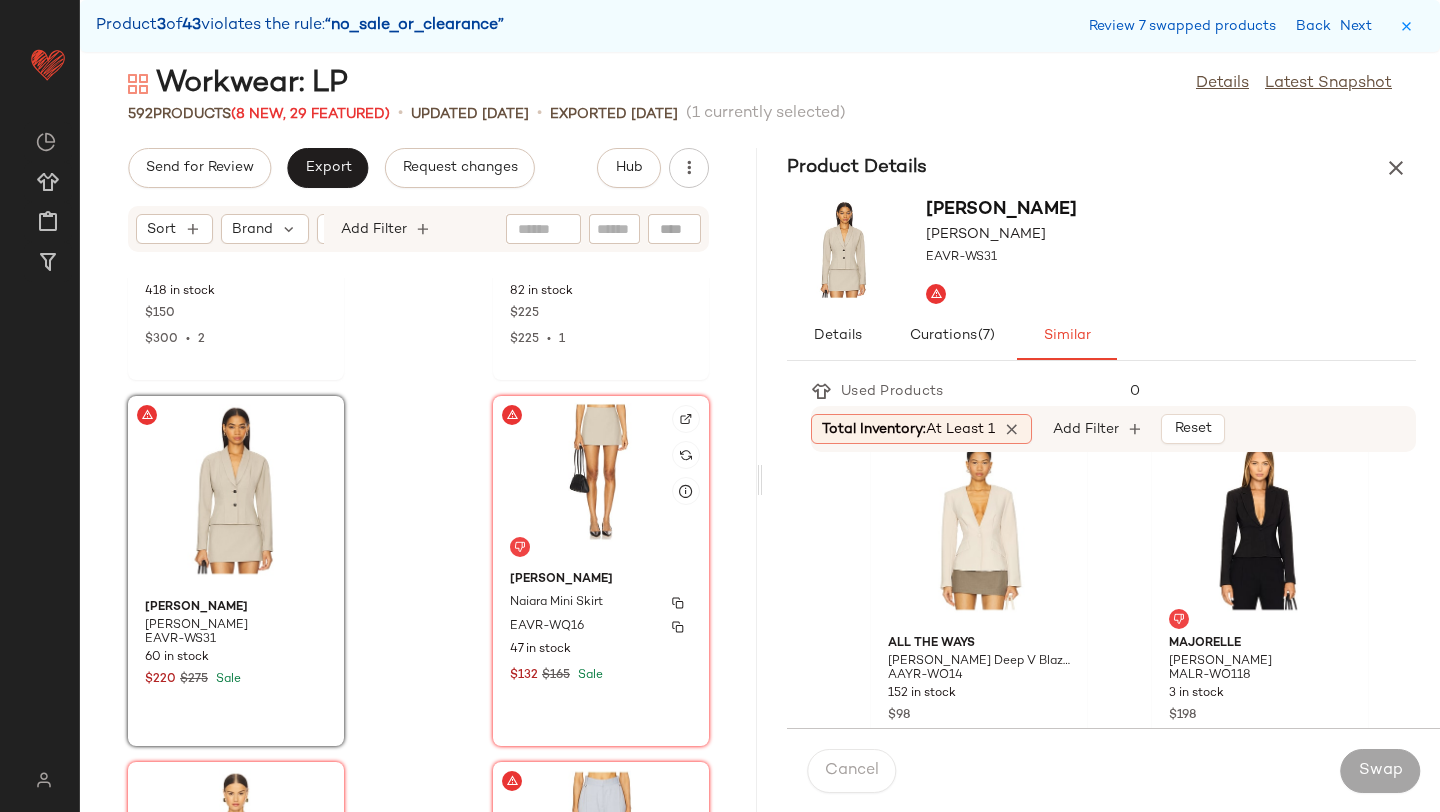 click on "[PERSON_NAME]" at bounding box center (601, 580) 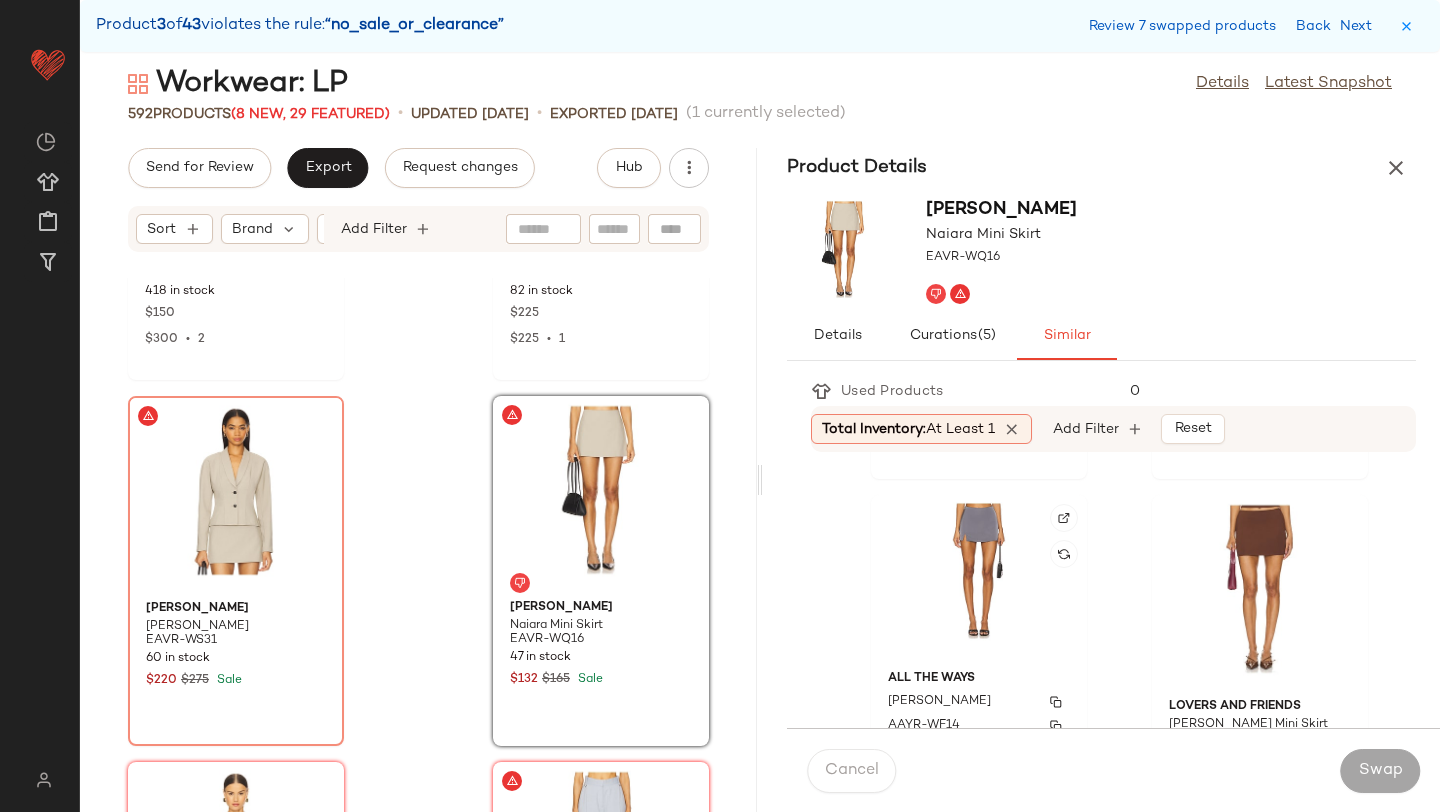 scroll, scrollTop: 3884, scrollLeft: 0, axis: vertical 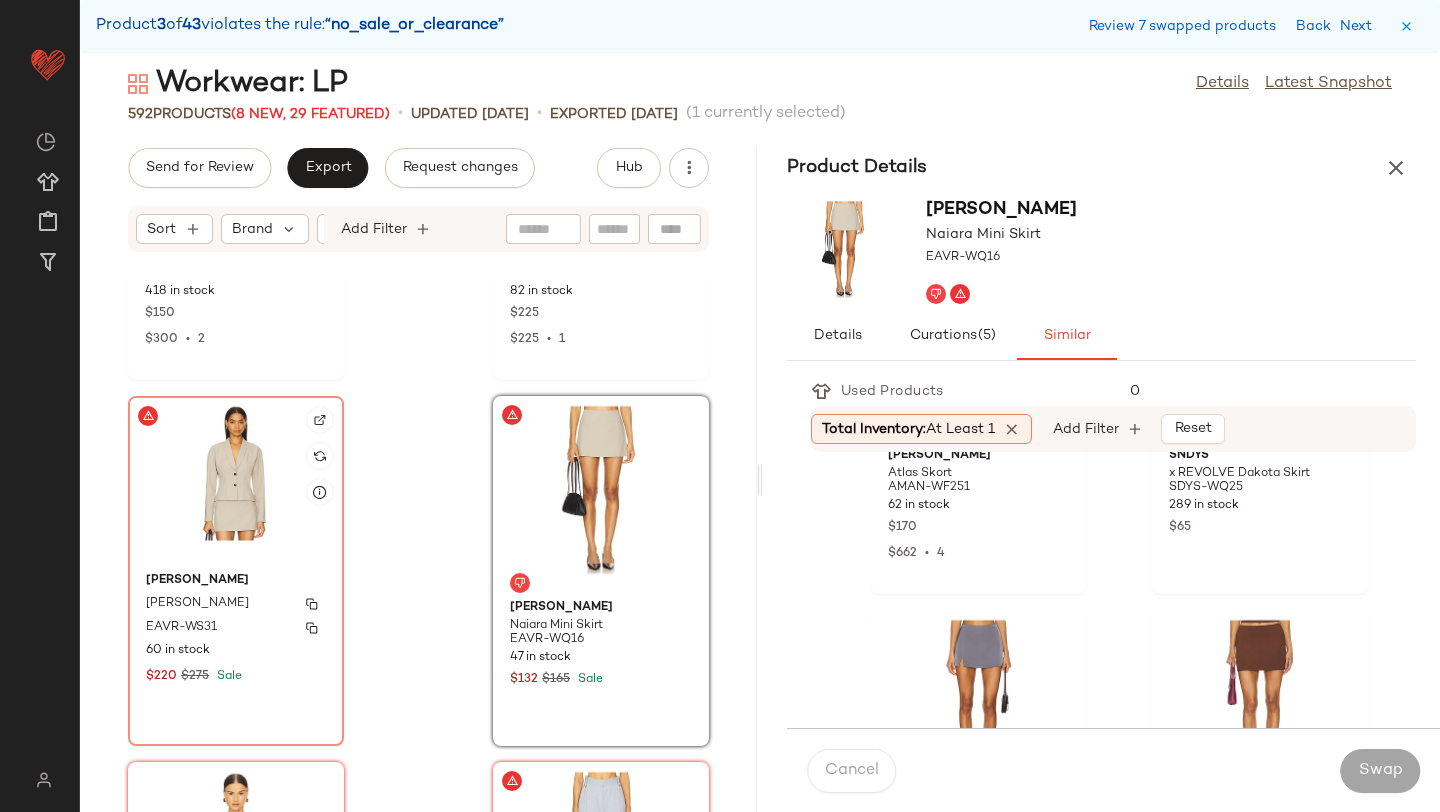 click on "Liah Blaz" at bounding box center (236, 604) 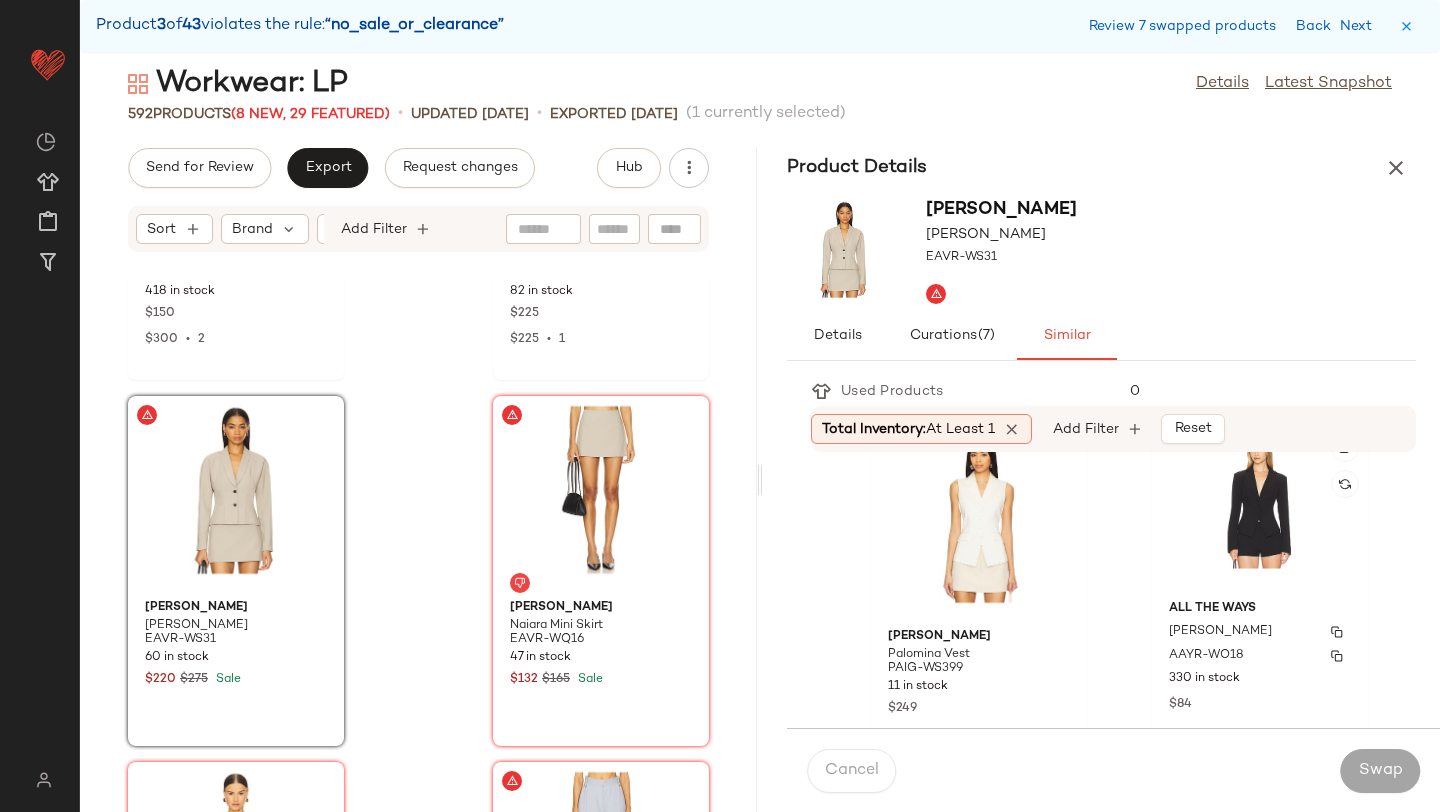 scroll, scrollTop: 2253, scrollLeft: 0, axis: vertical 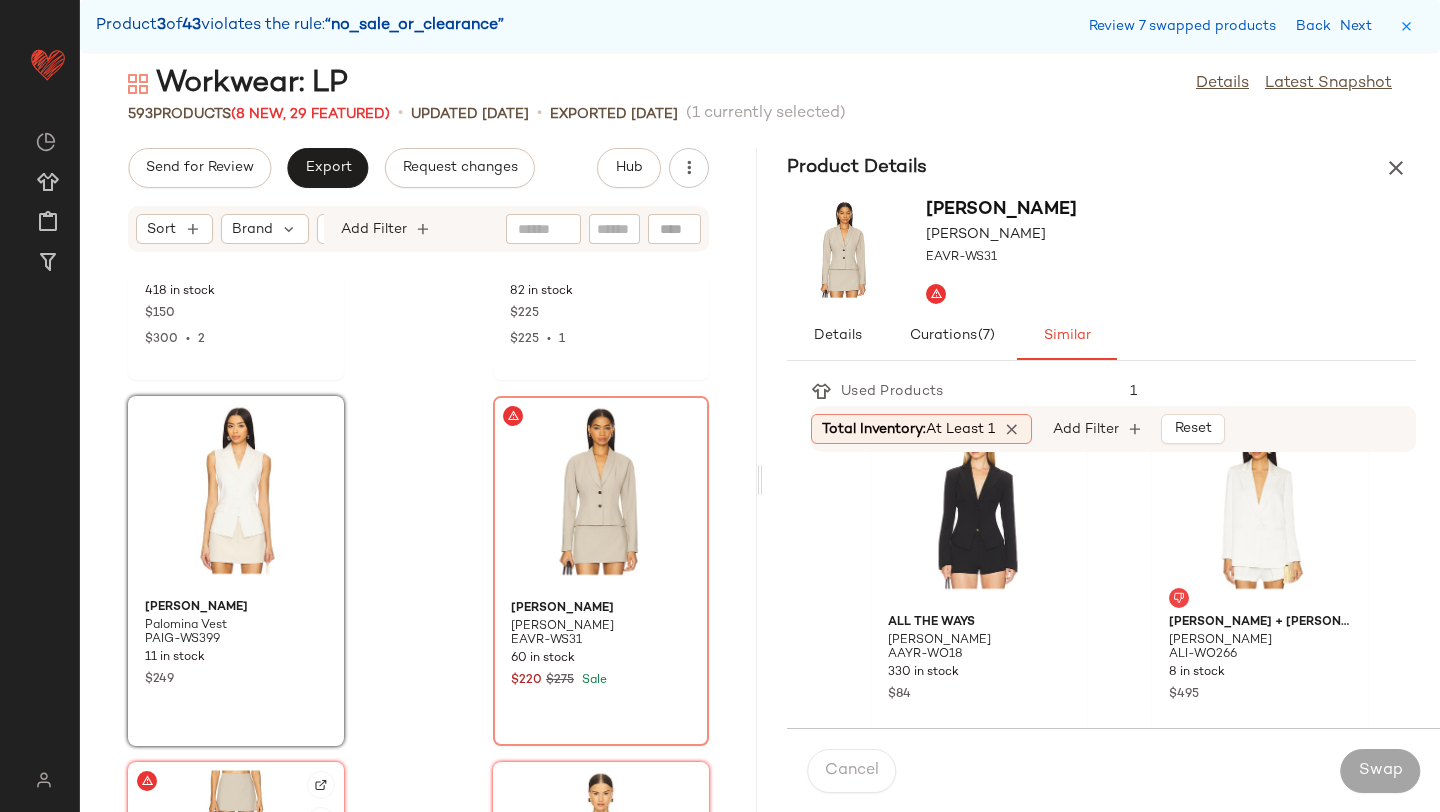 click 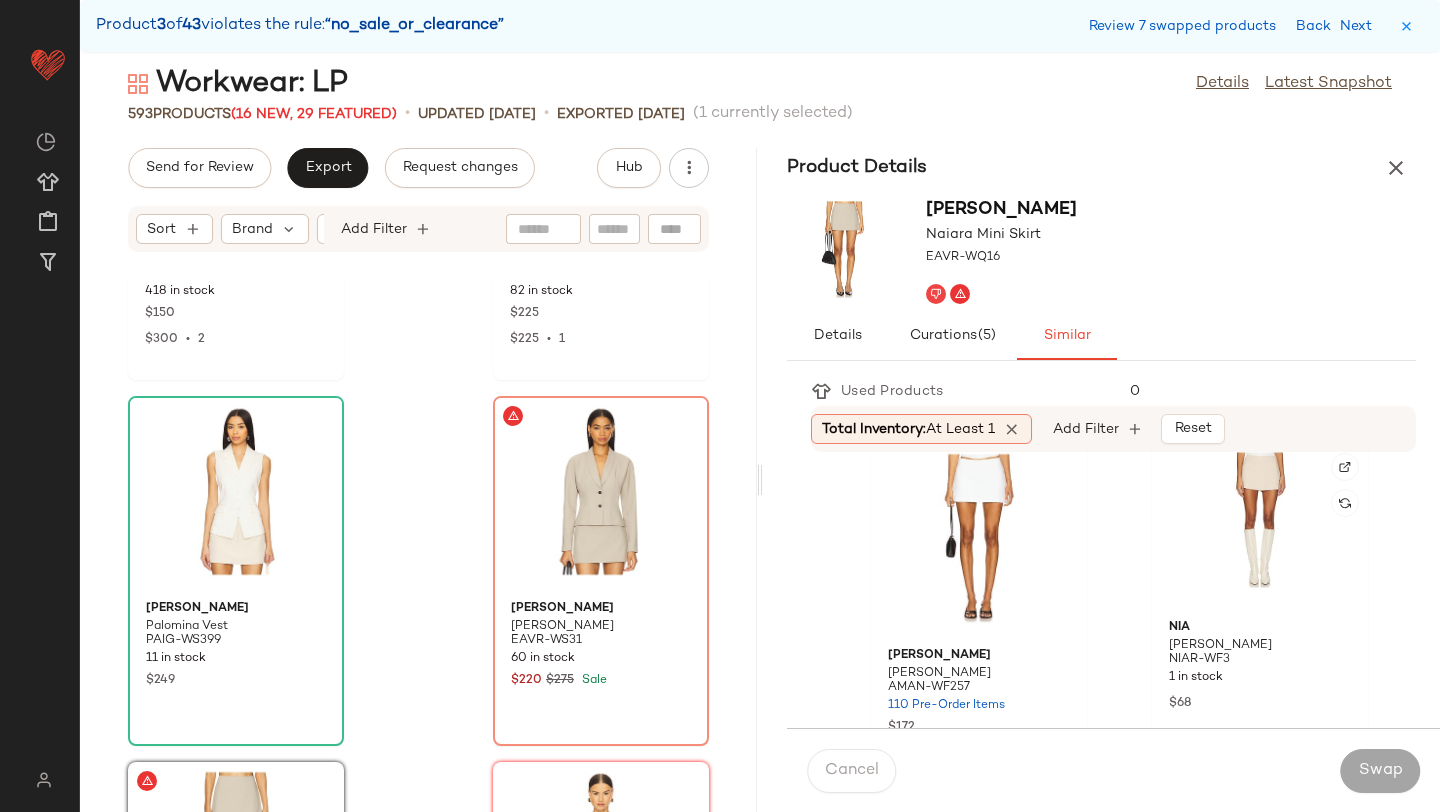 scroll, scrollTop: 2221, scrollLeft: 0, axis: vertical 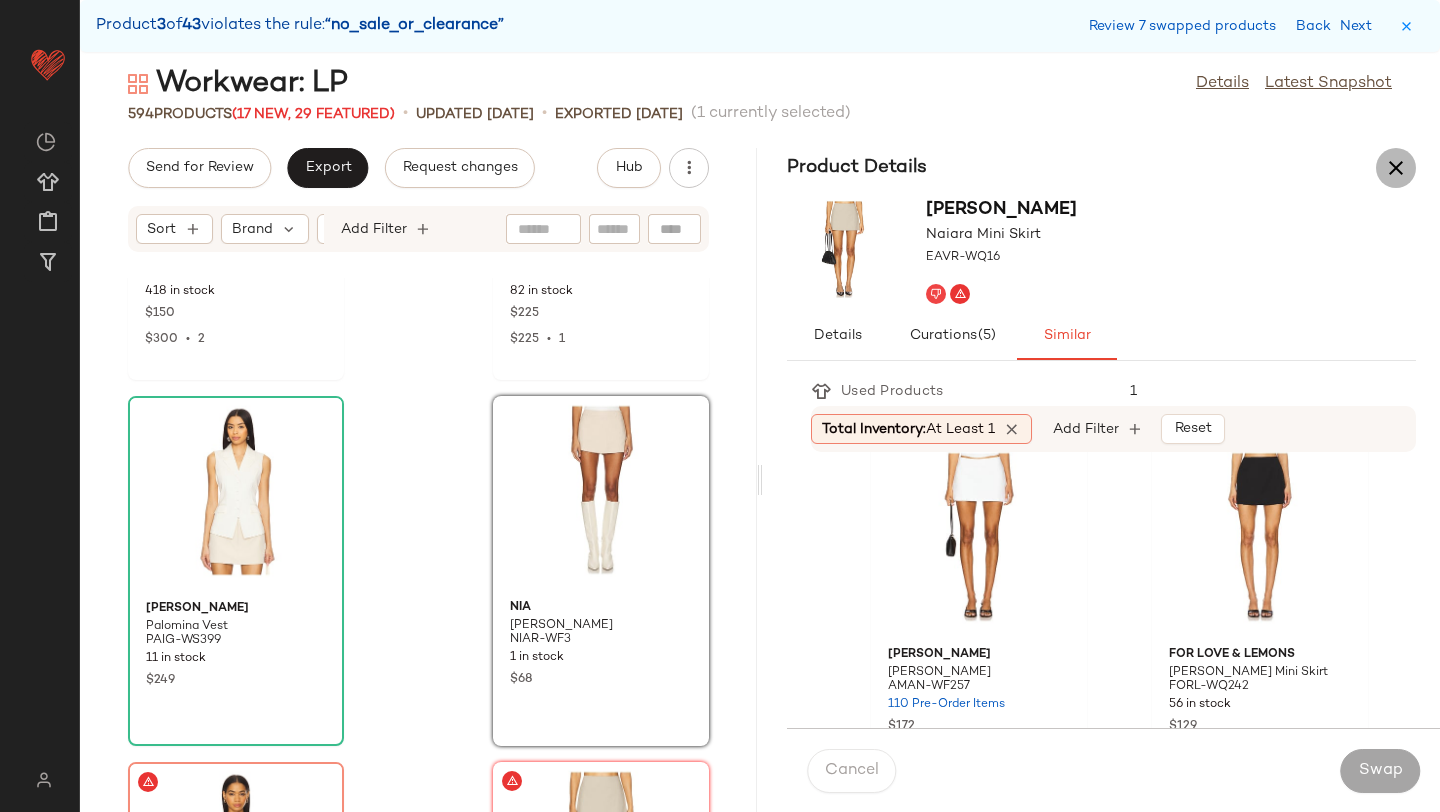 click at bounding box center [1396, 168] 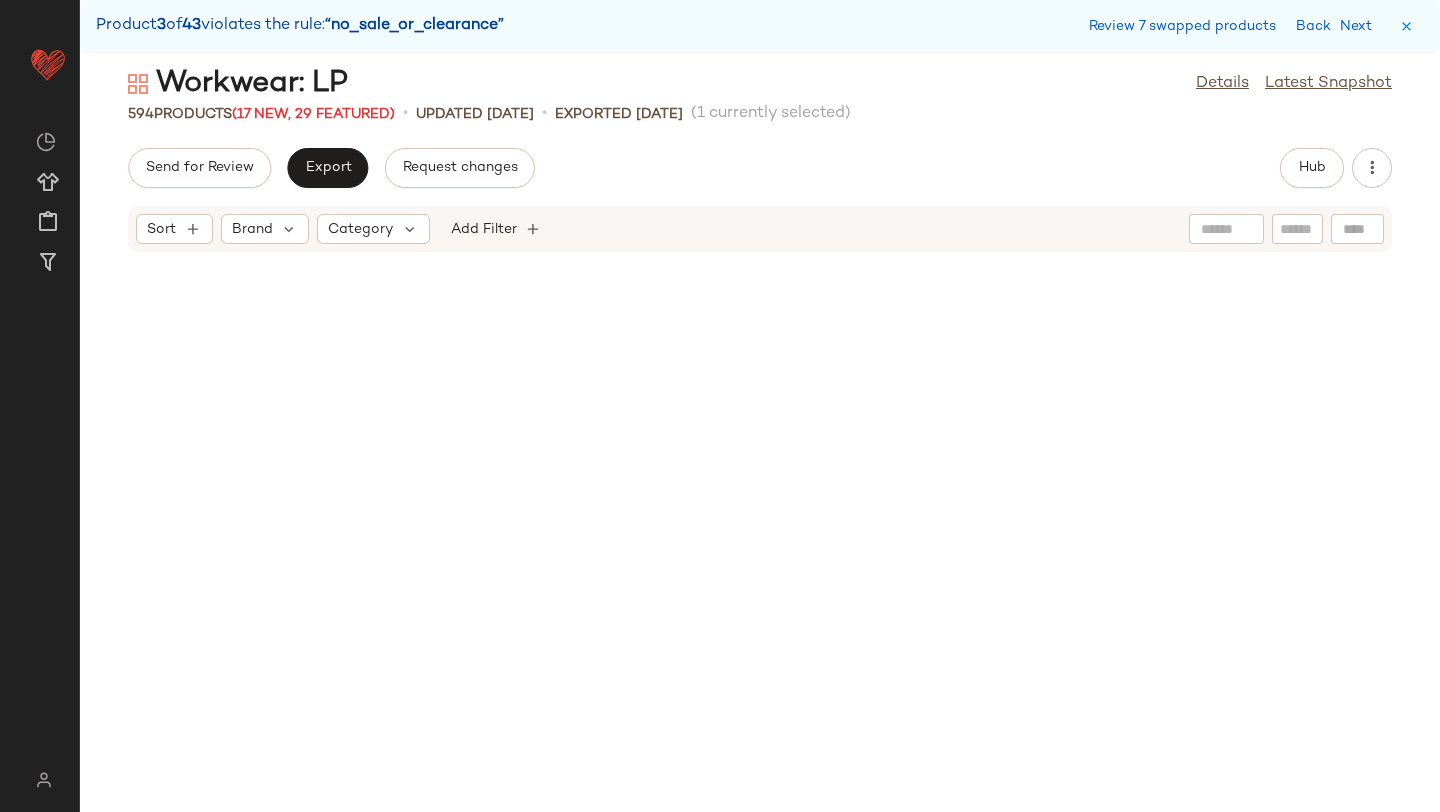 scroll, scrollTop: 19398, scrollLeft: 0, axis: vertical 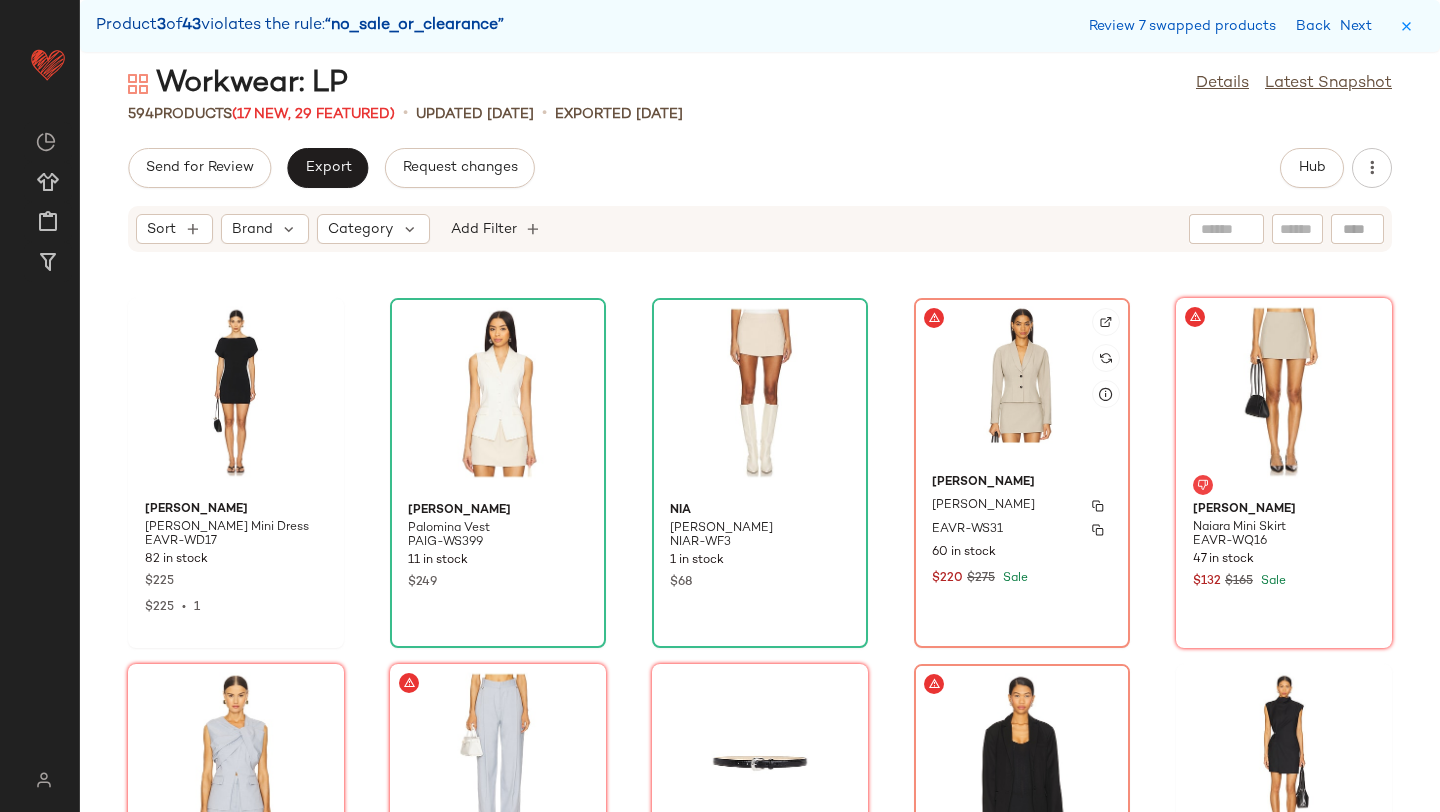 click on "EAVR-WS31" at bounding box center [1022, 530] 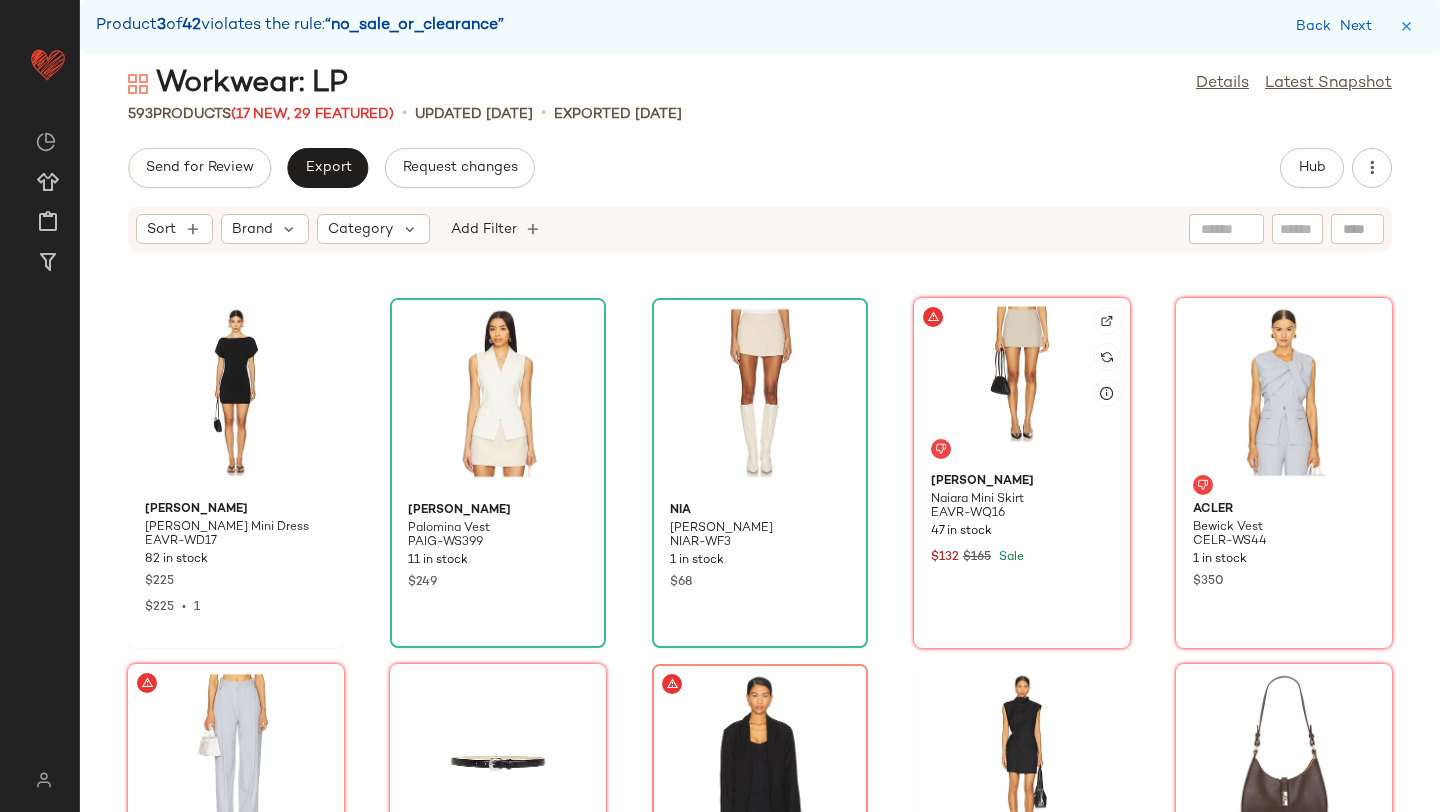click 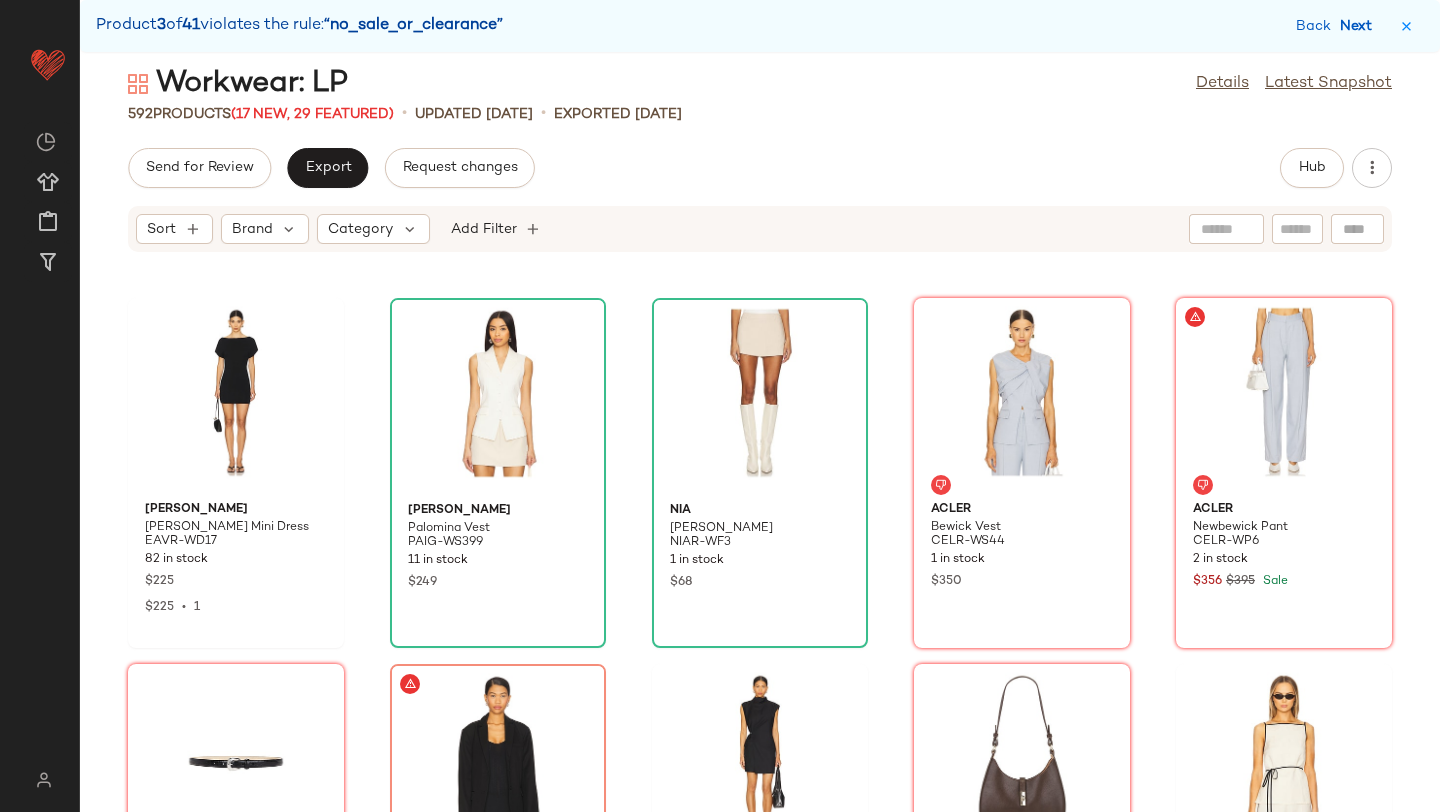 click on "Next" at bounding box center [1360, 26] 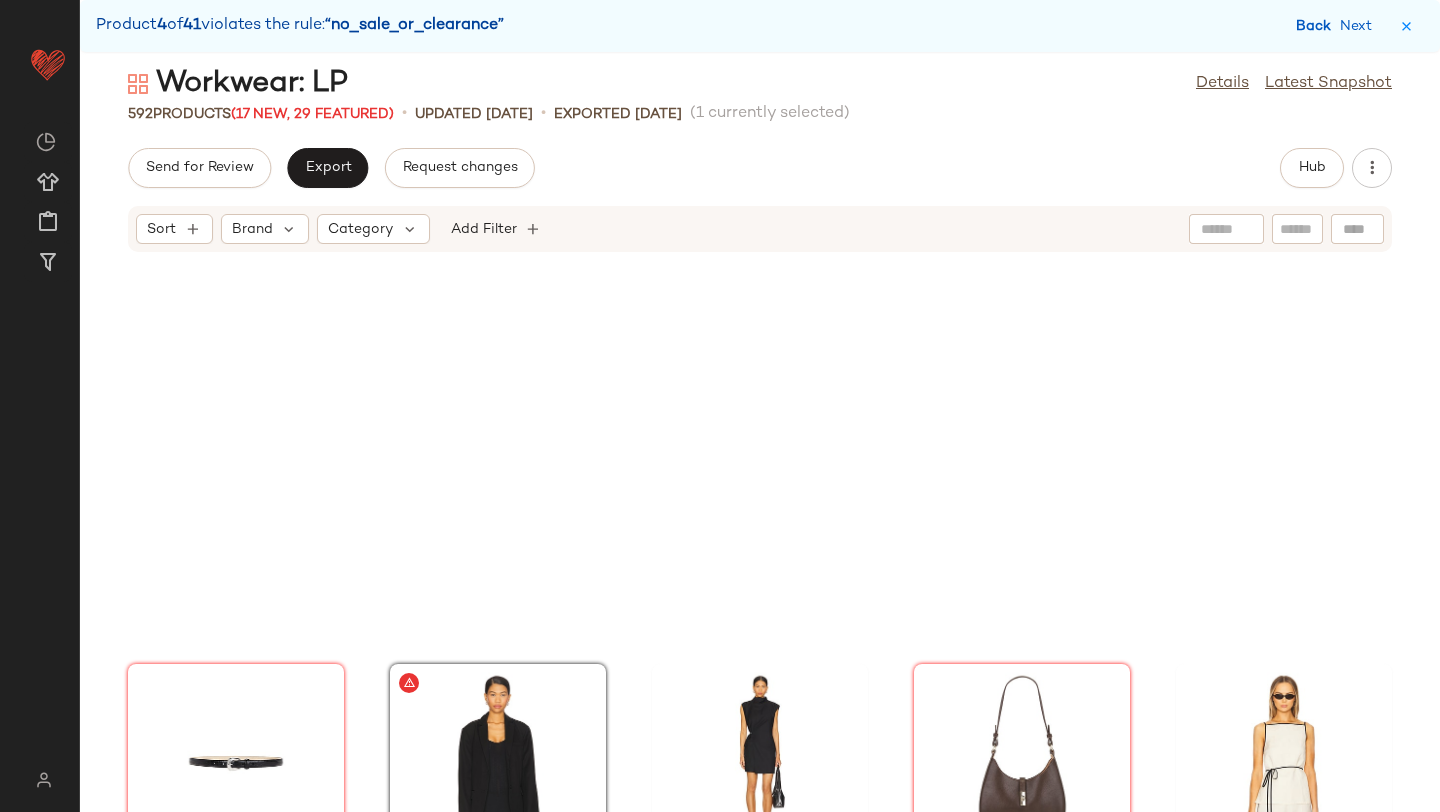 scroll, scrollTop: 19764, scrollLeft: 0, axis: vertical 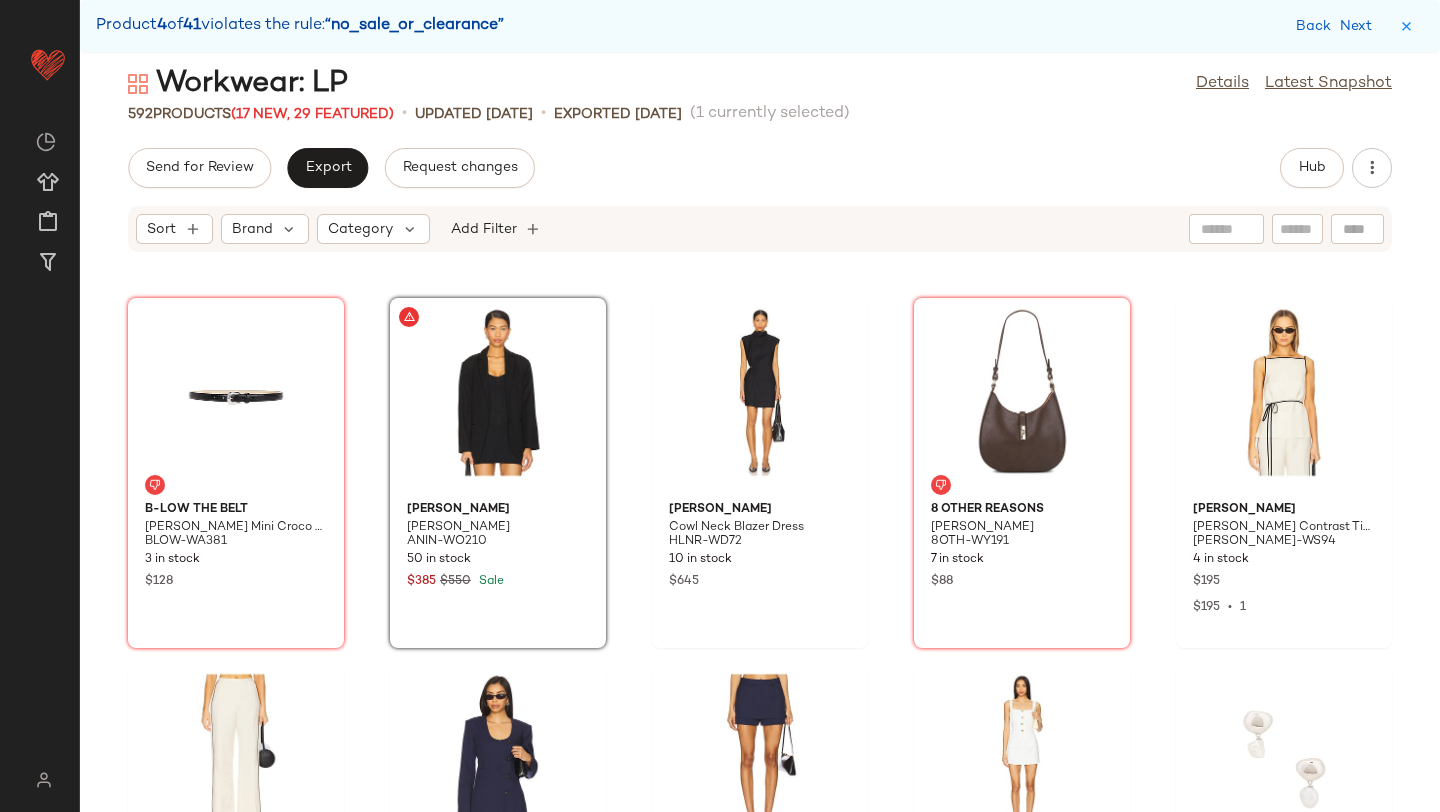 click on "Product  4  of  41  violates the rule:  “no_sale_or_clearance” Back Next" at bounding box center (760, 26) 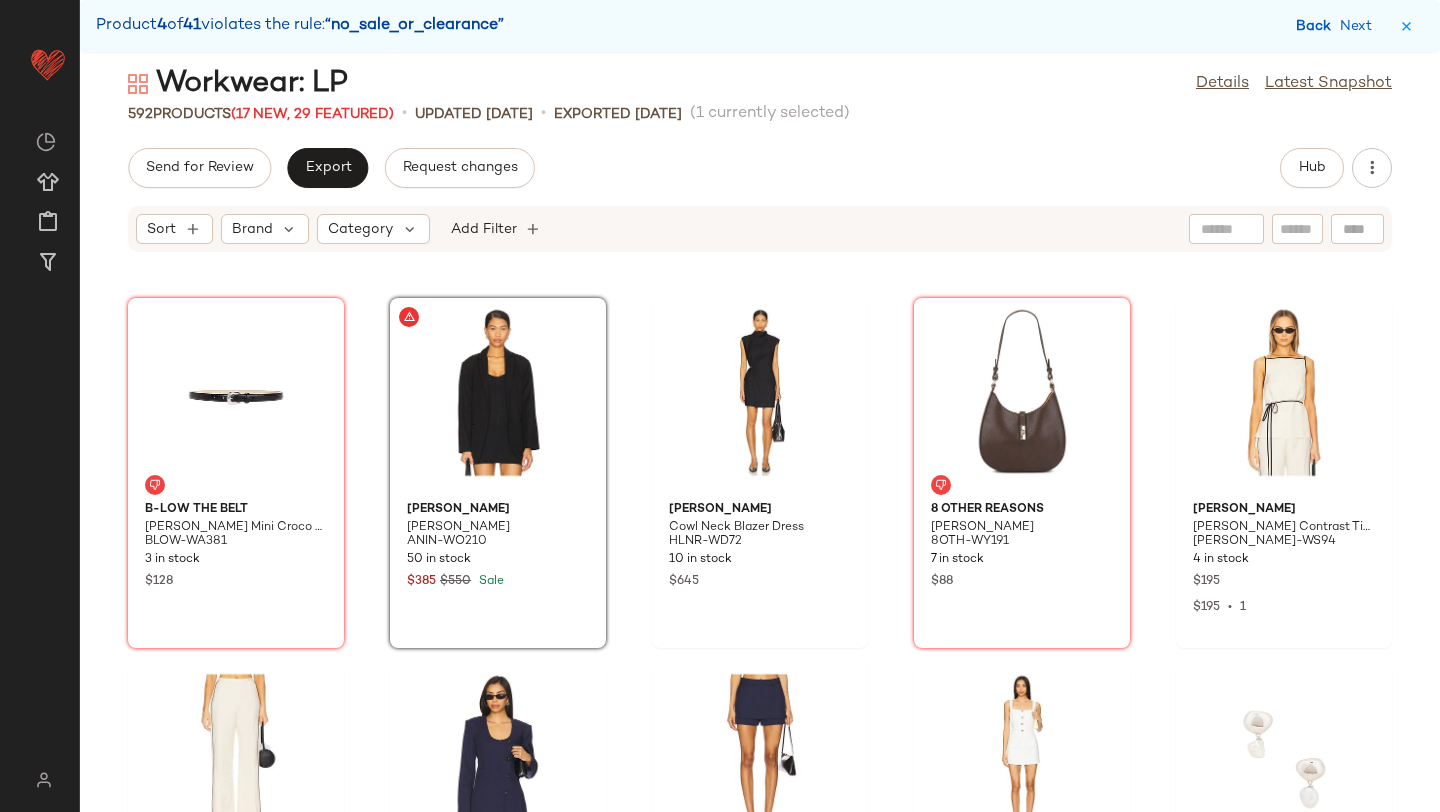 click on "Back" at bounding box center (1316, 26) 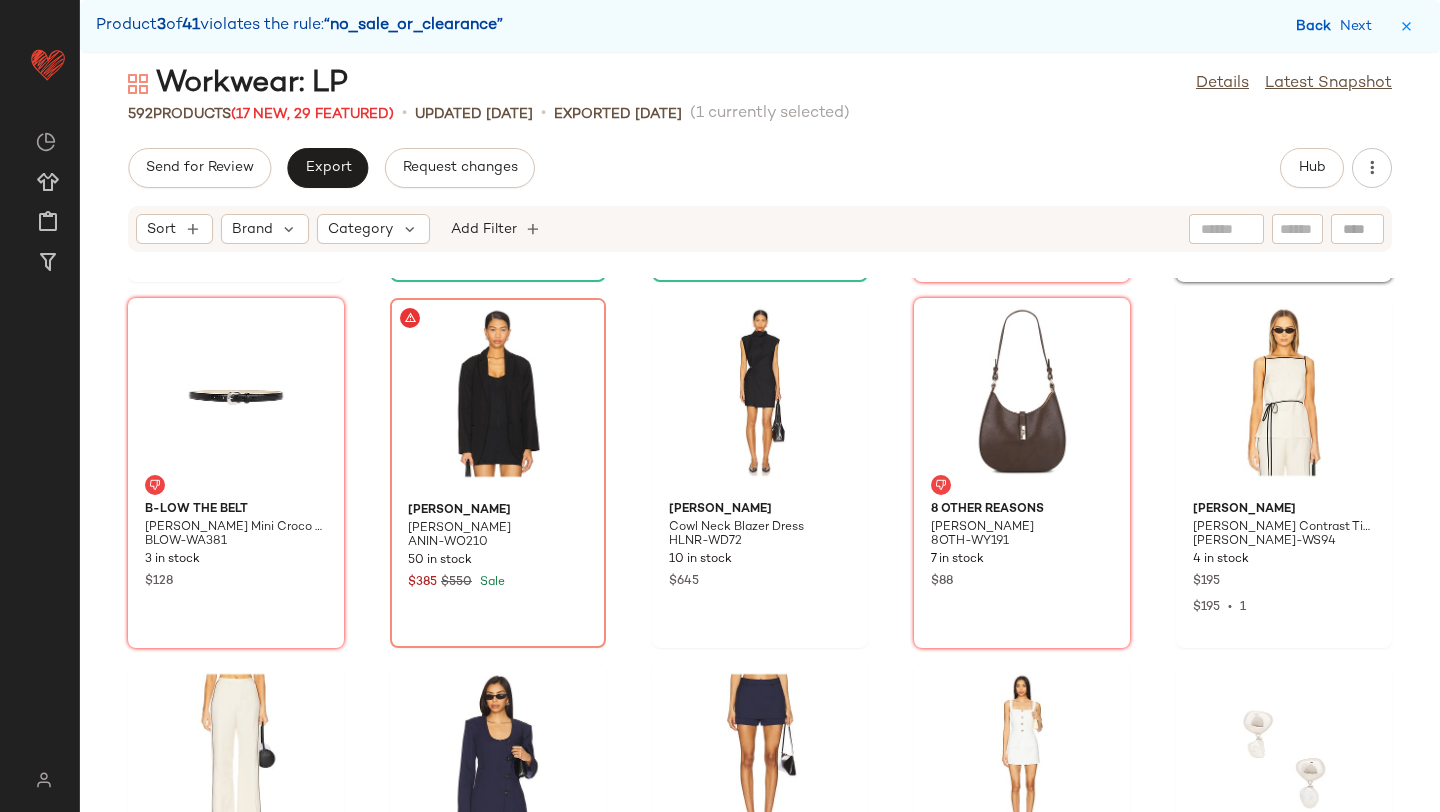 scroll, scrollTop: 19398, scrollLeft: 0, axis: vertical 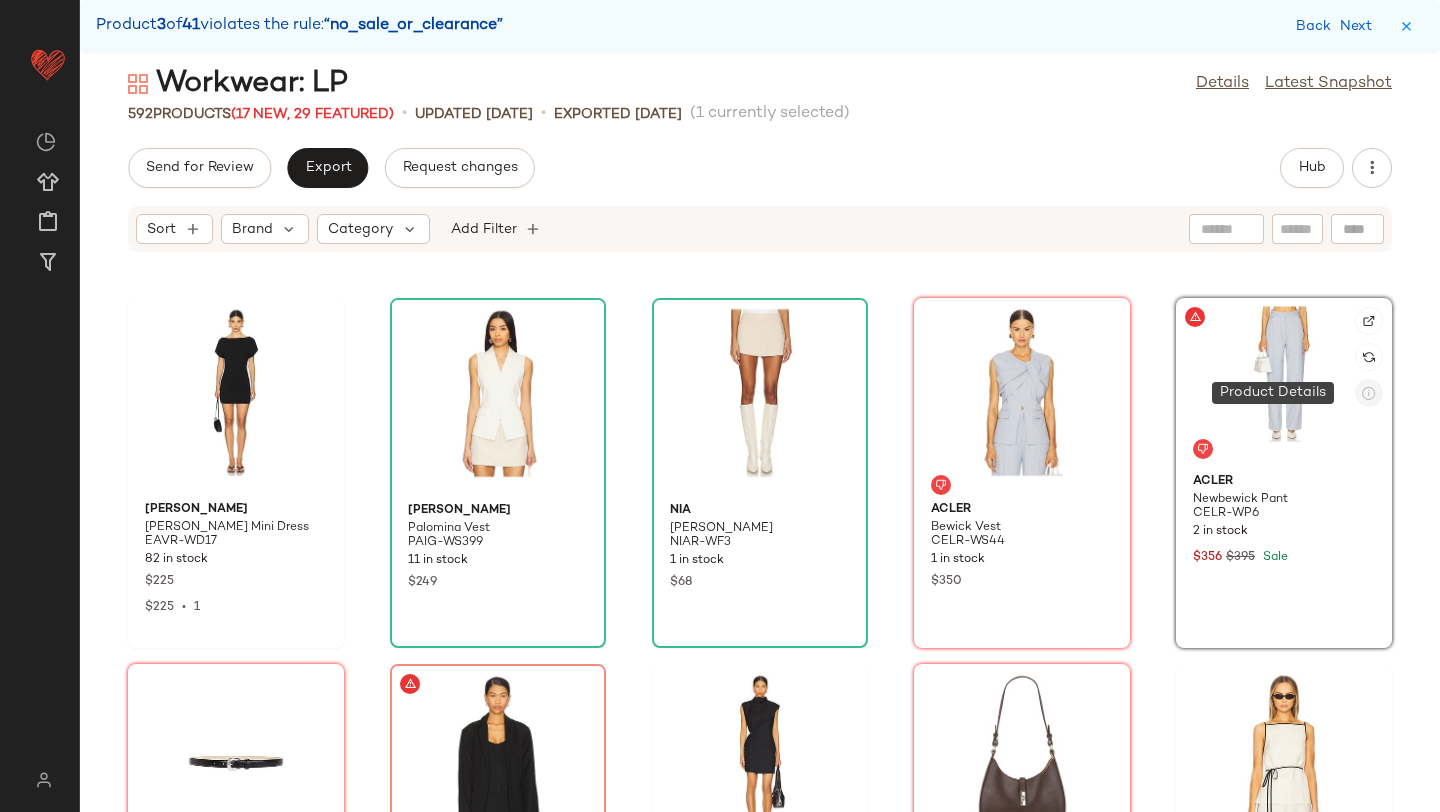 click 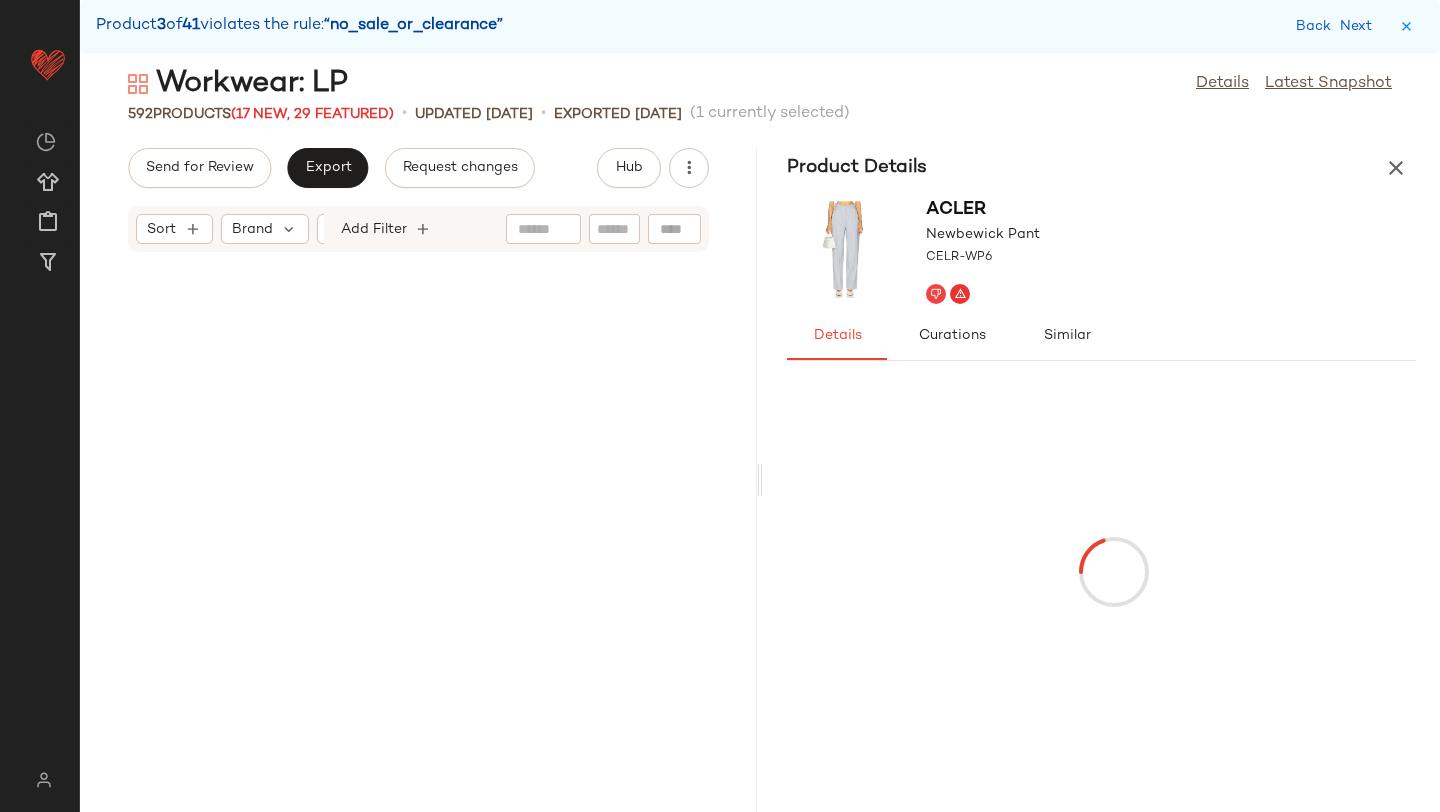 scroll, scrollTop: 49044, scrollLeft: 0, axis: vertical 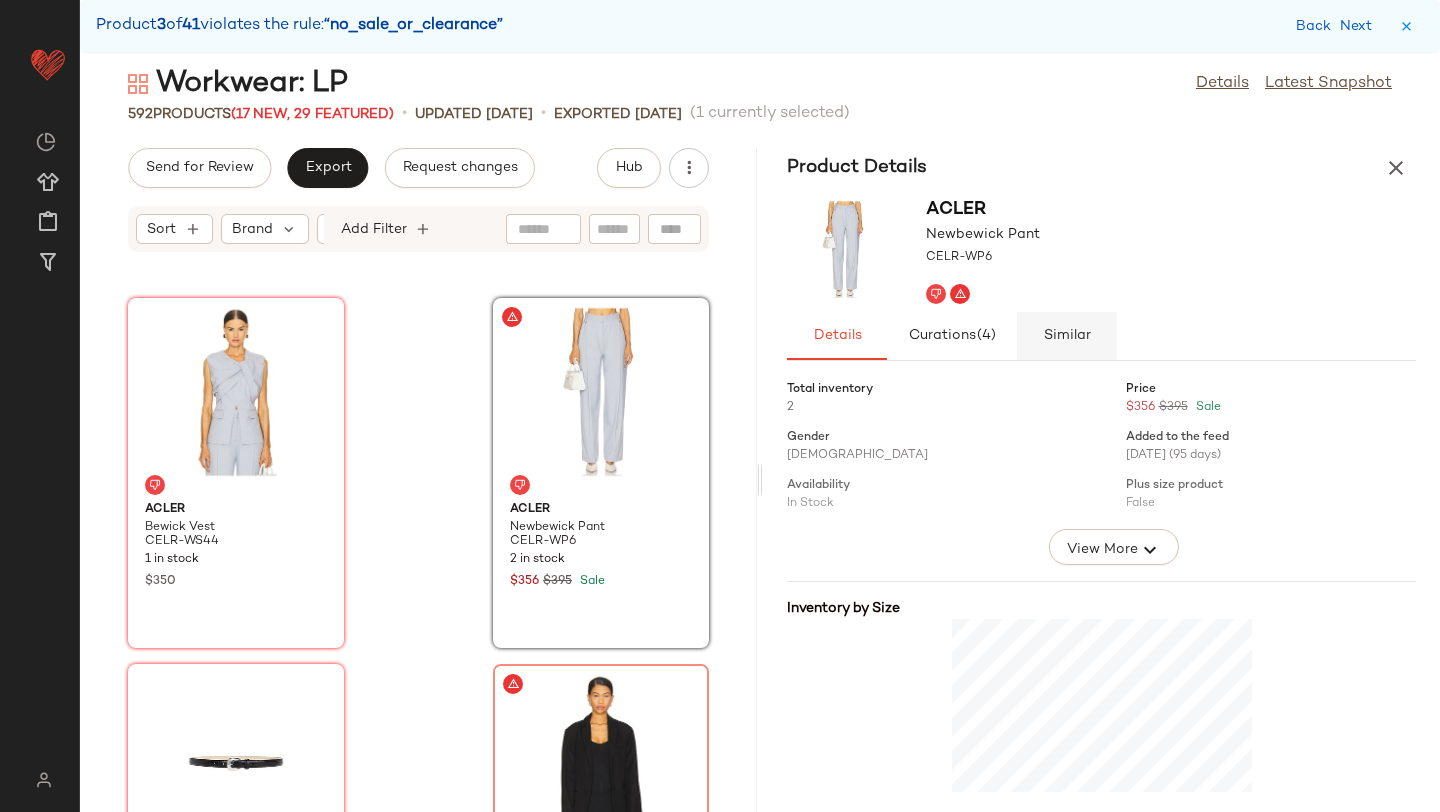 click on "Similar" 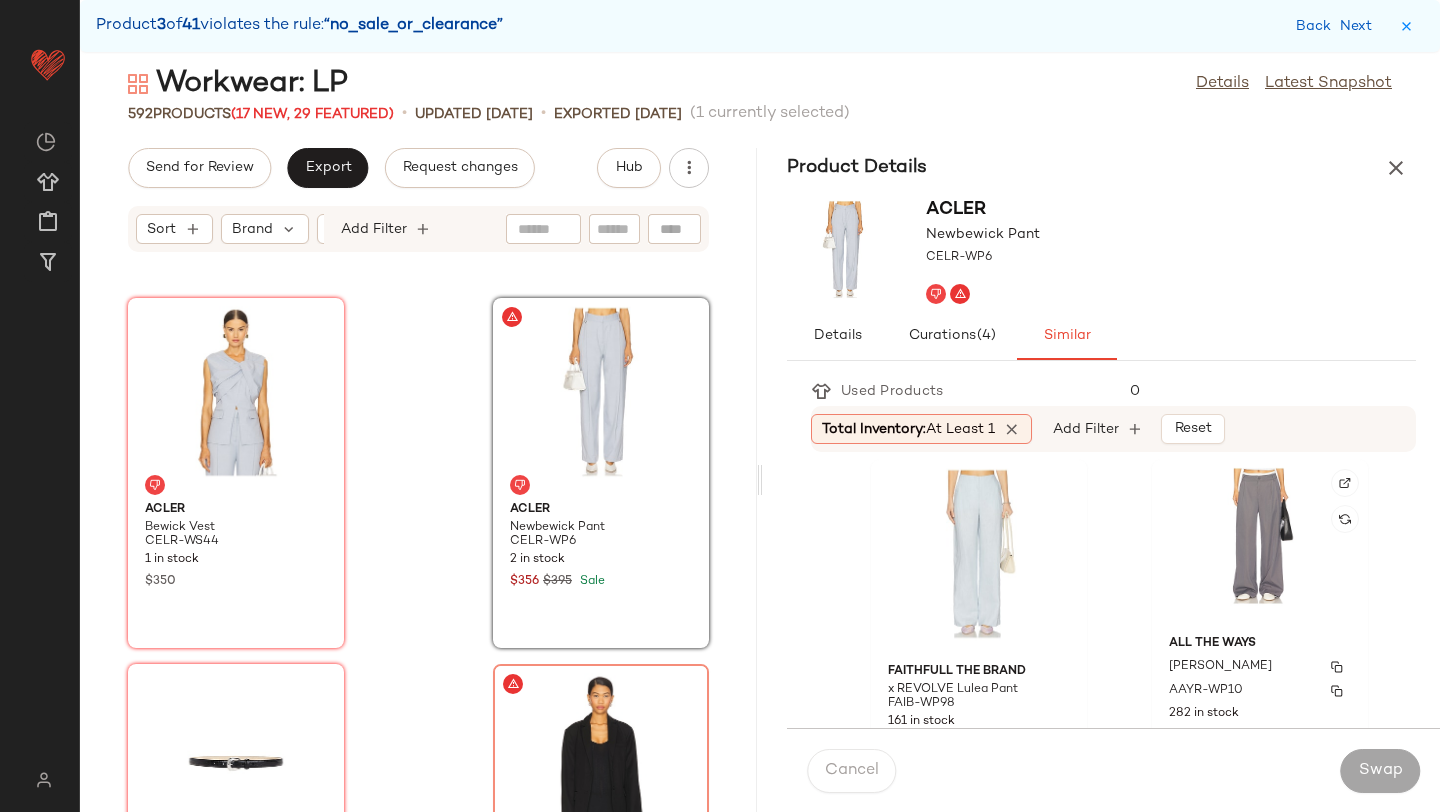 scroll, scrollTop: 376, scrollLeft: 0, axis: vertical 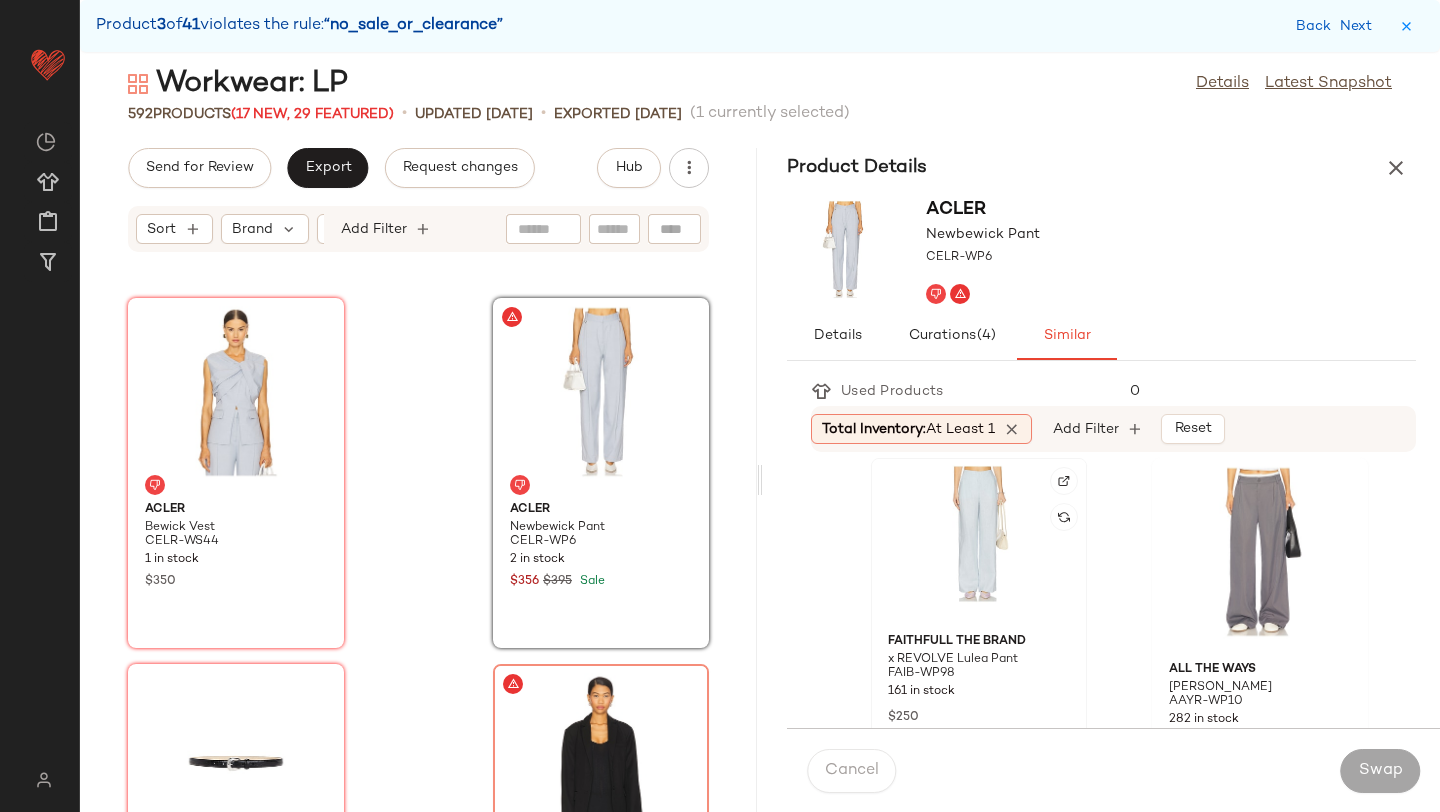 click 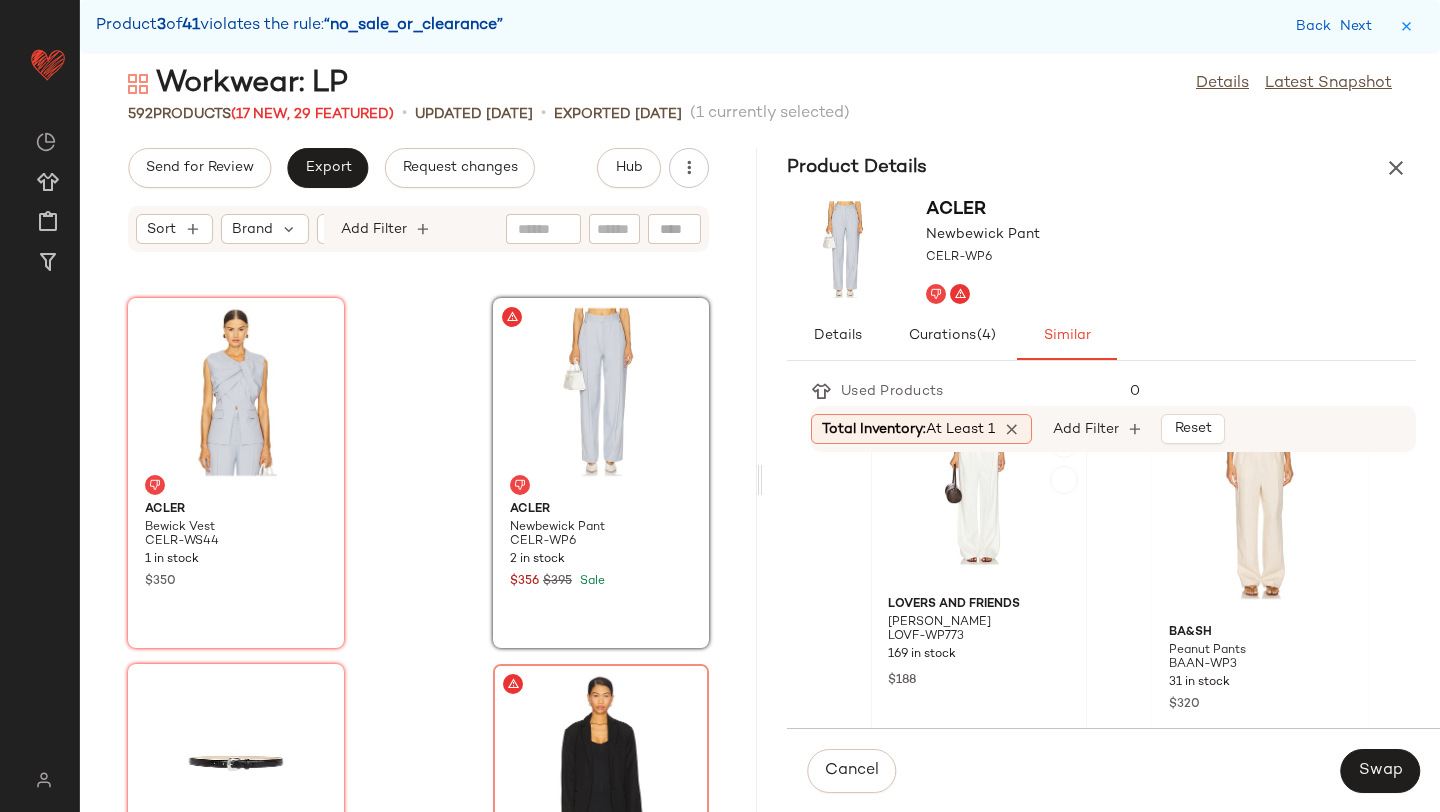 scroll, scrollTop: 1479, scrollLeft: 0, axis: vertical 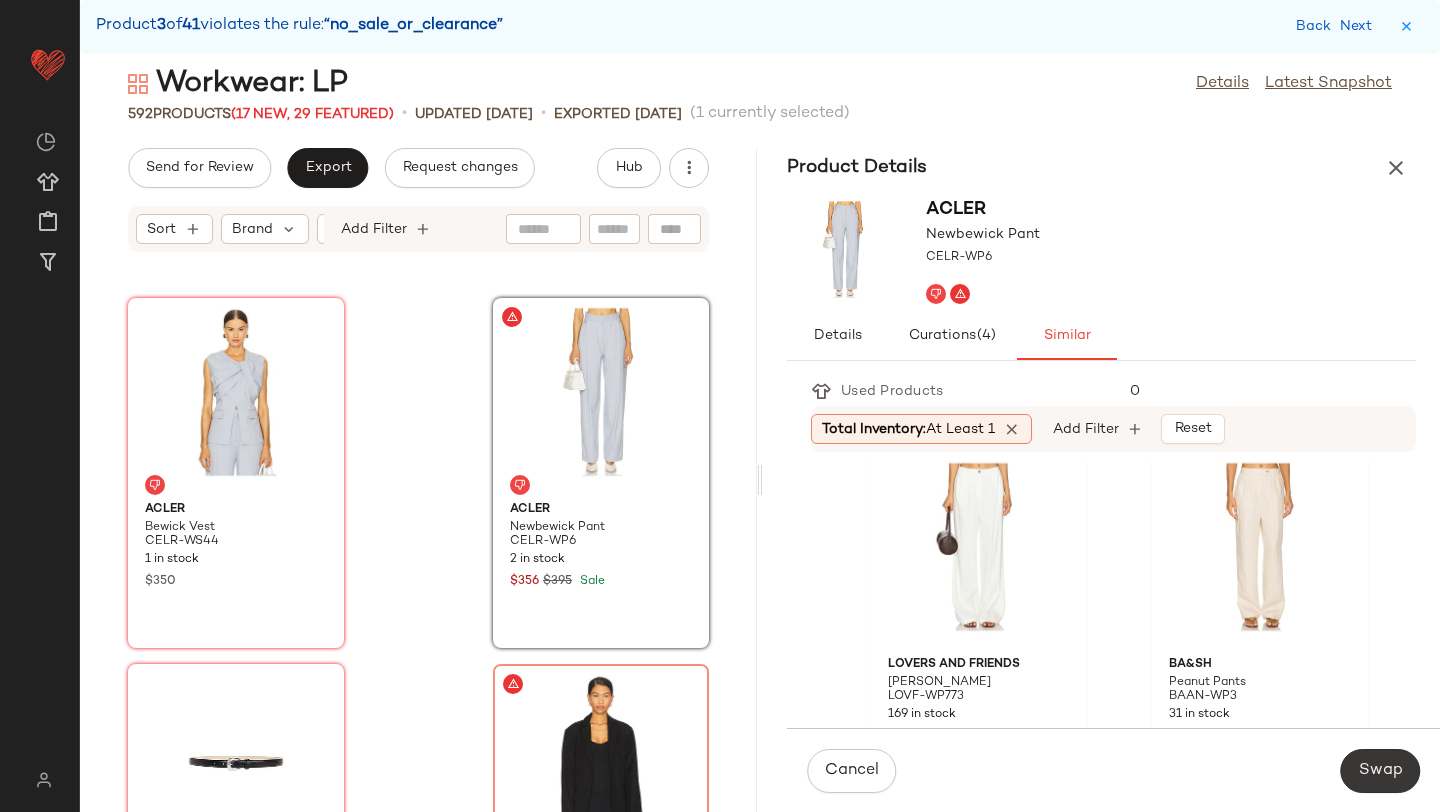 click on "Swap" 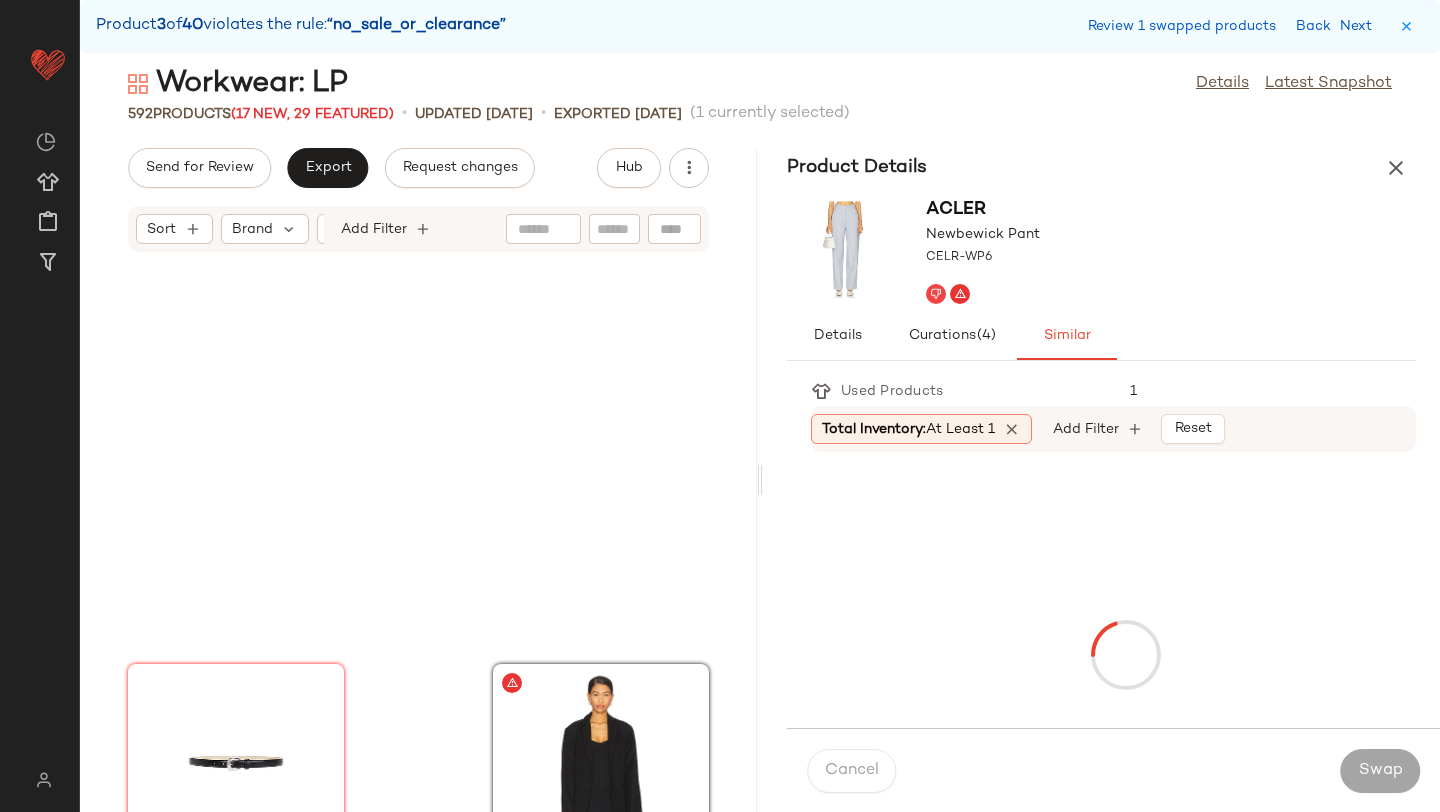 scroll, scrollTop: 49410, scrollLeft: 0, axis: vertical 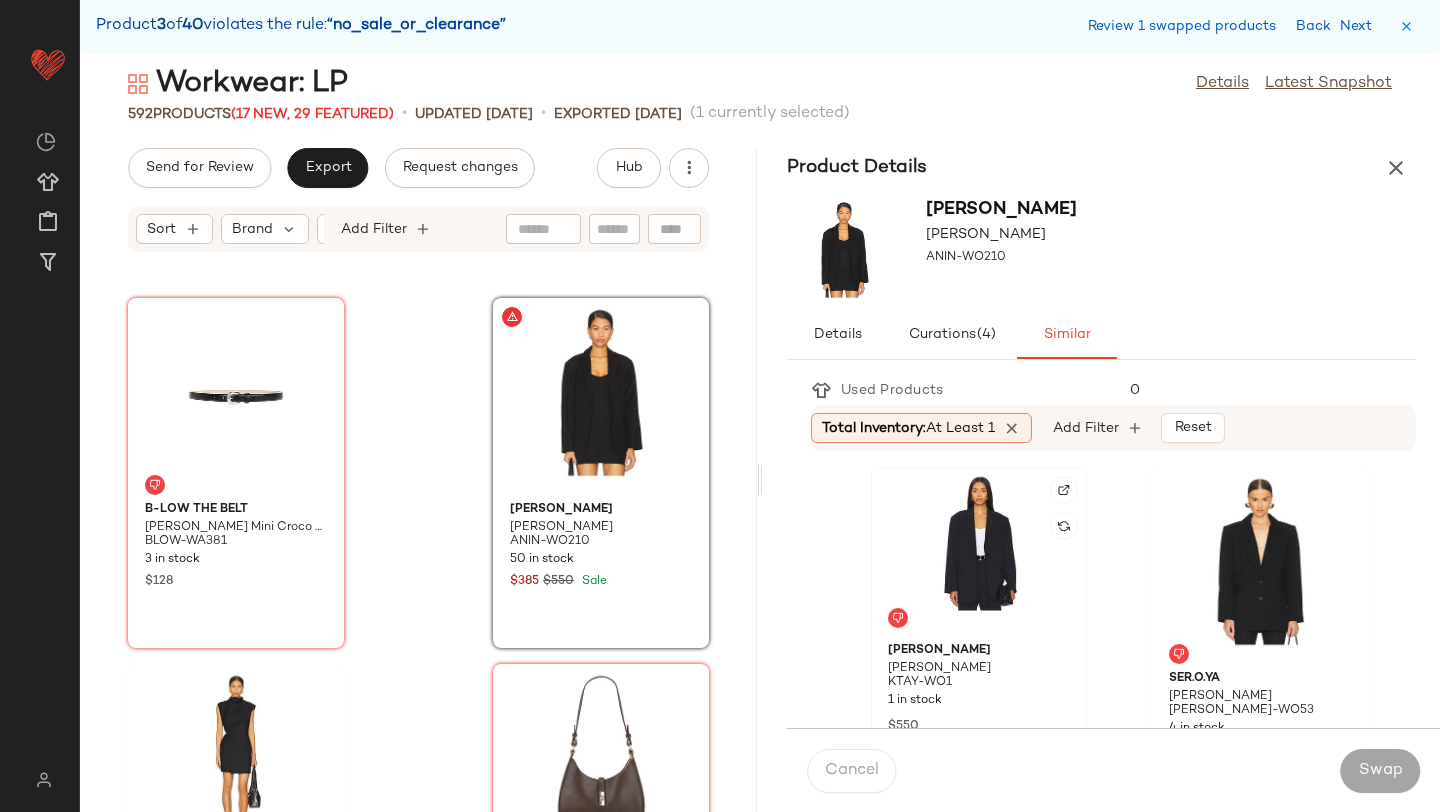 click 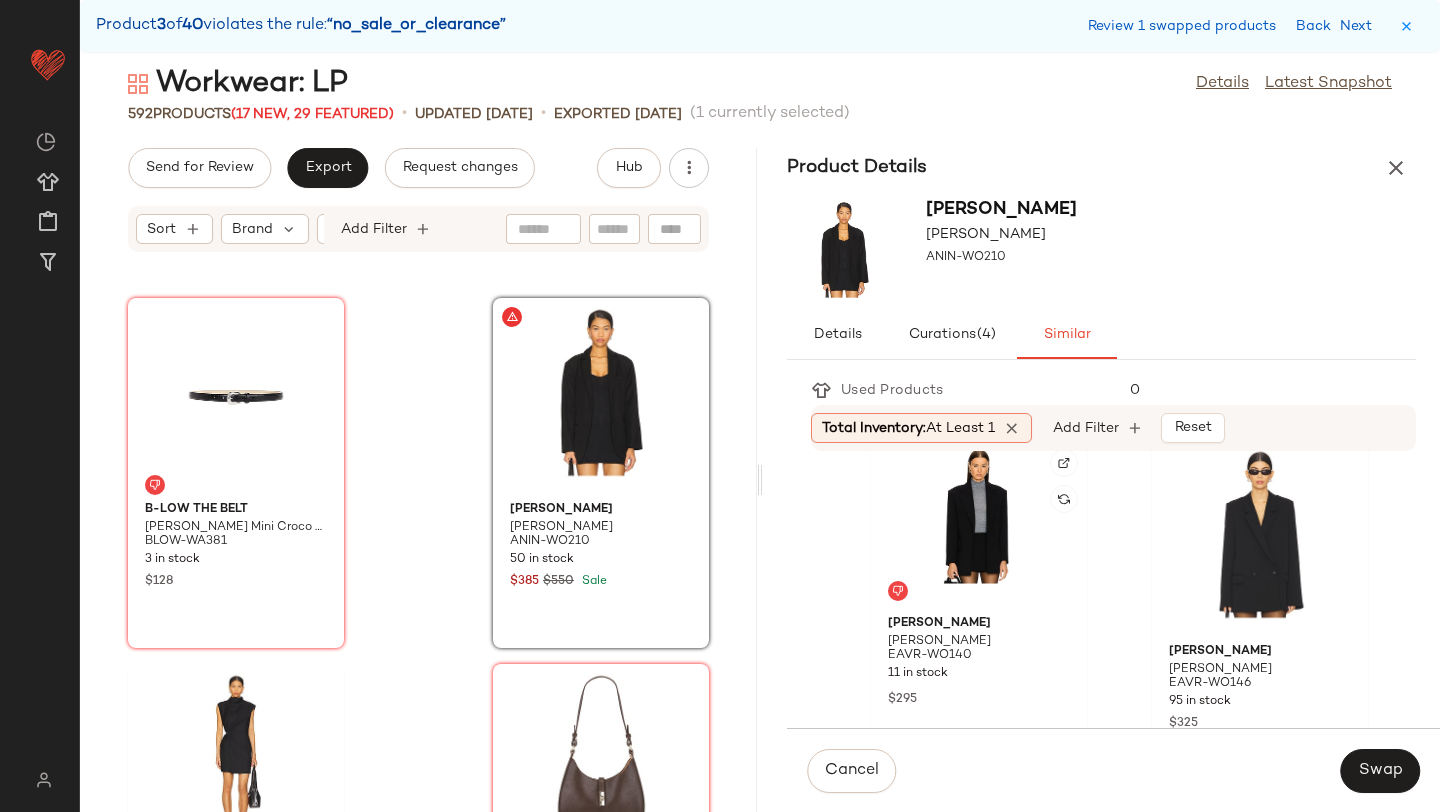 scroll, scrollTop: 400, scrollLeft: 0, axis: vertical 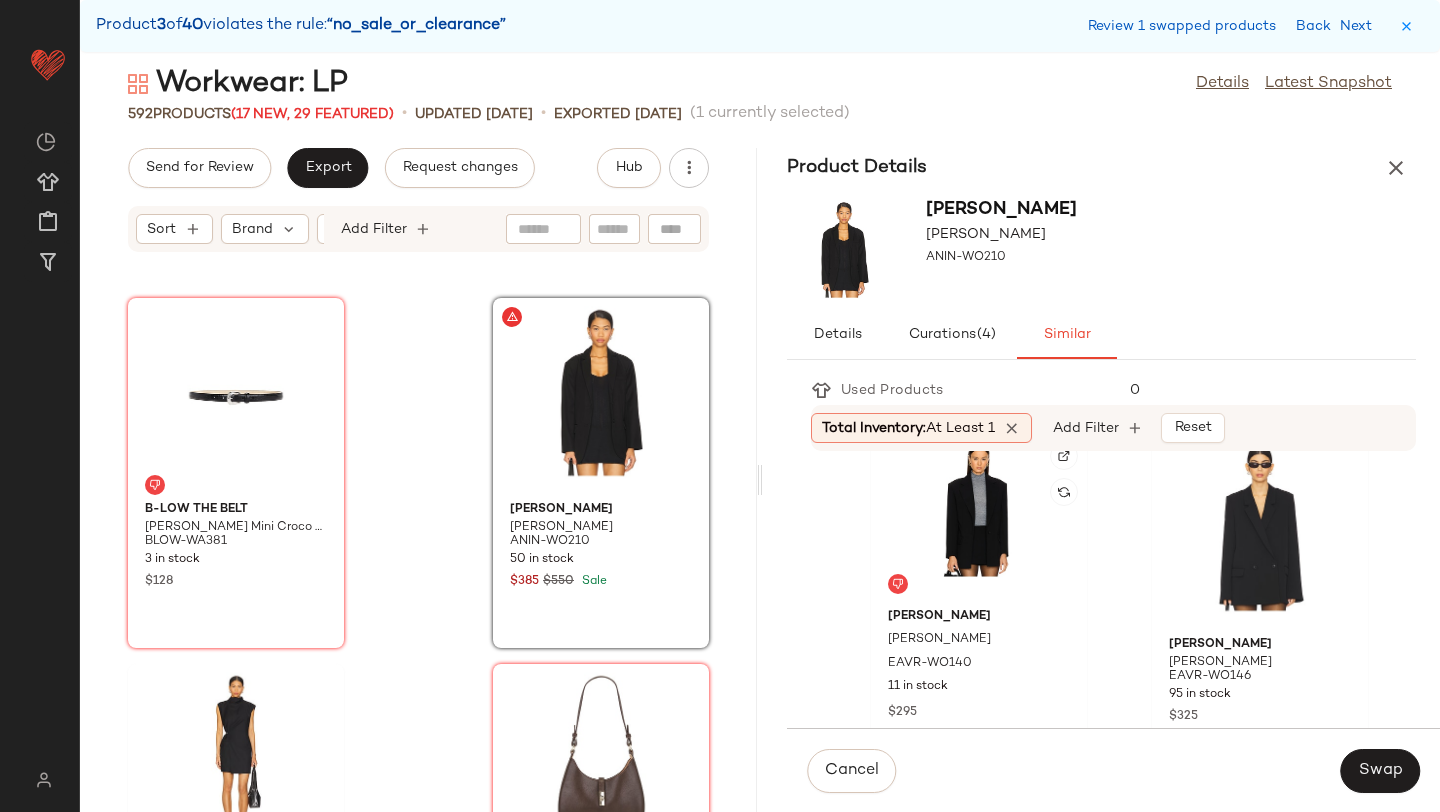 click on "EAVES Adina Blazer EAVR-WO140 11 in stock $295" 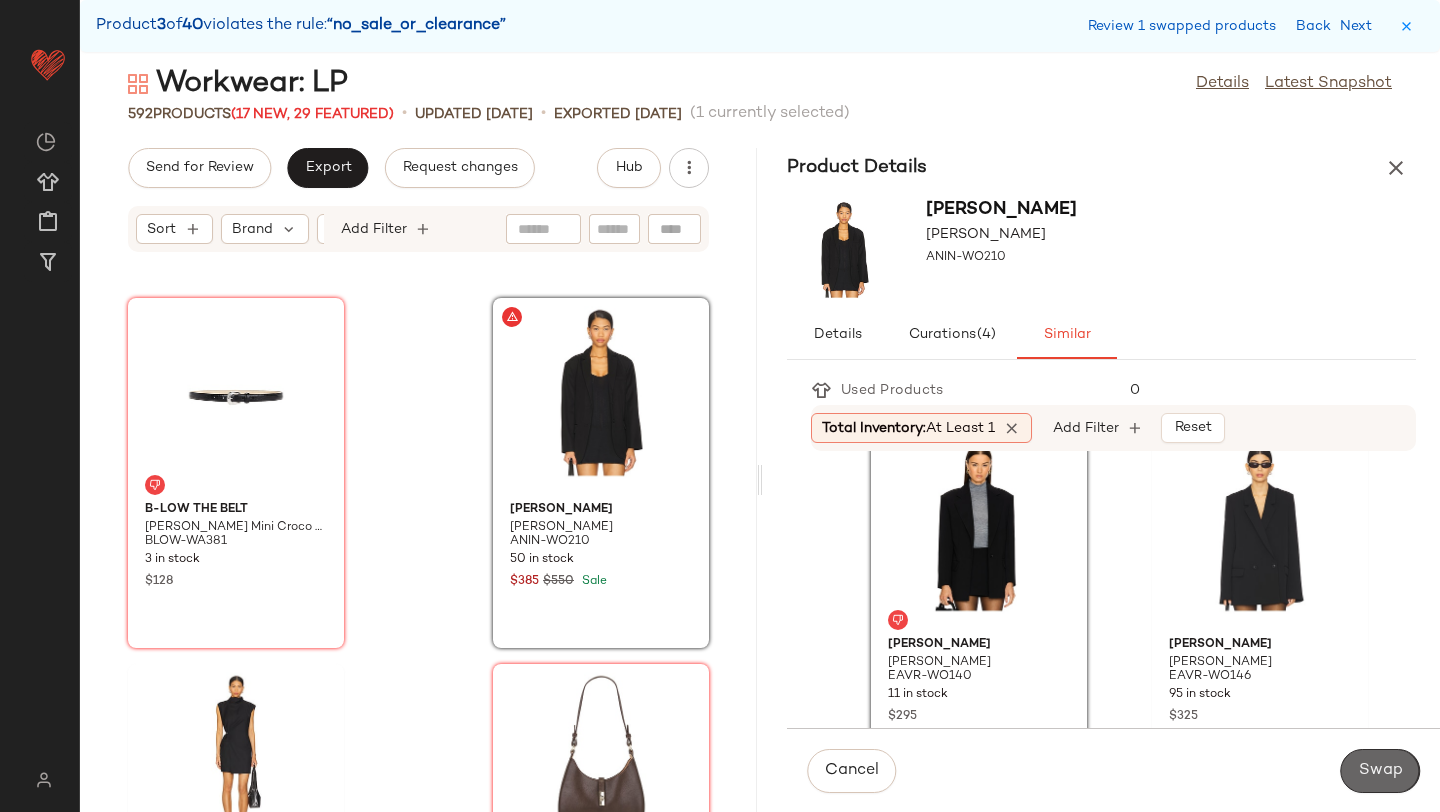 click on "Swap" 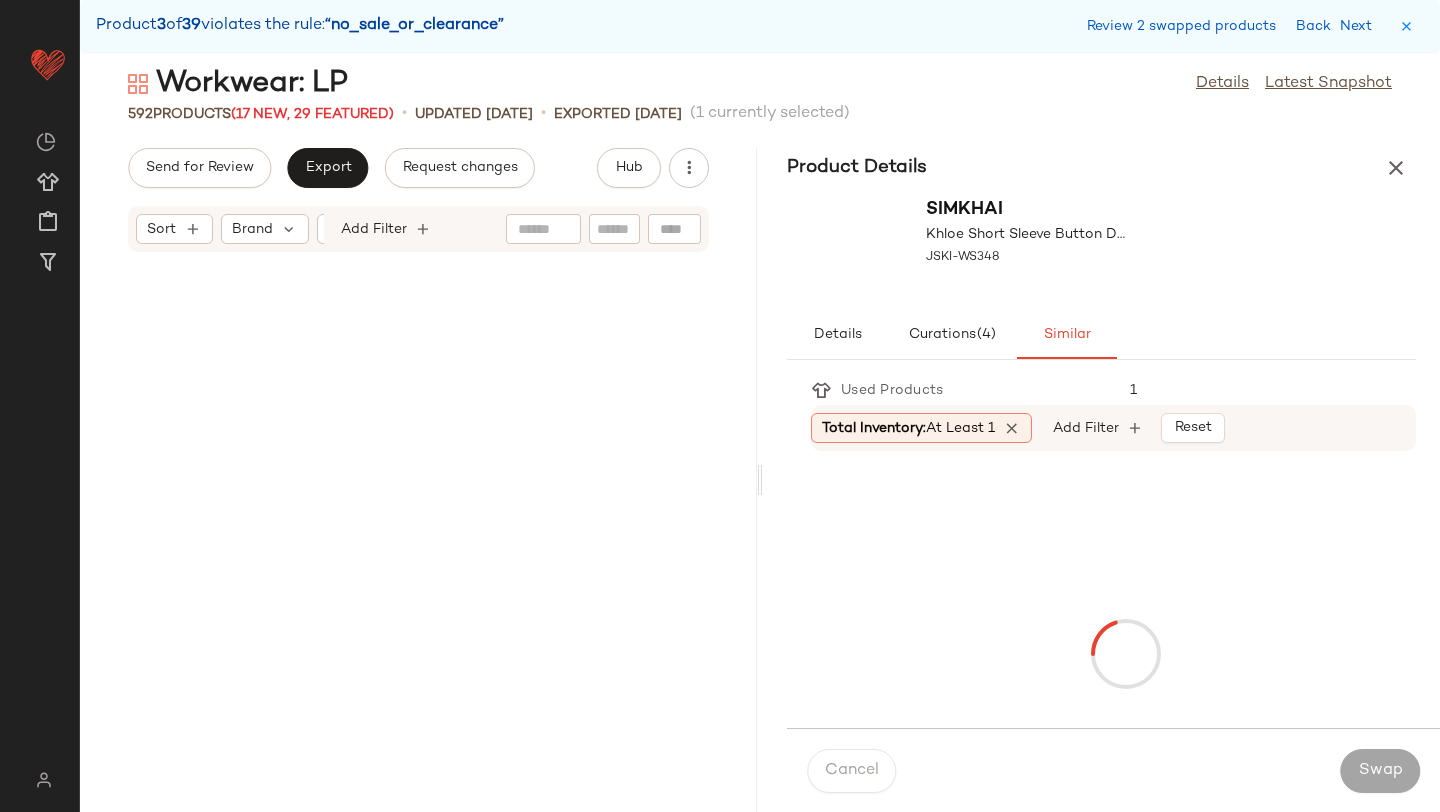 scroll, scrollTop: 53070, scrollLeft: 0, axis: vertical 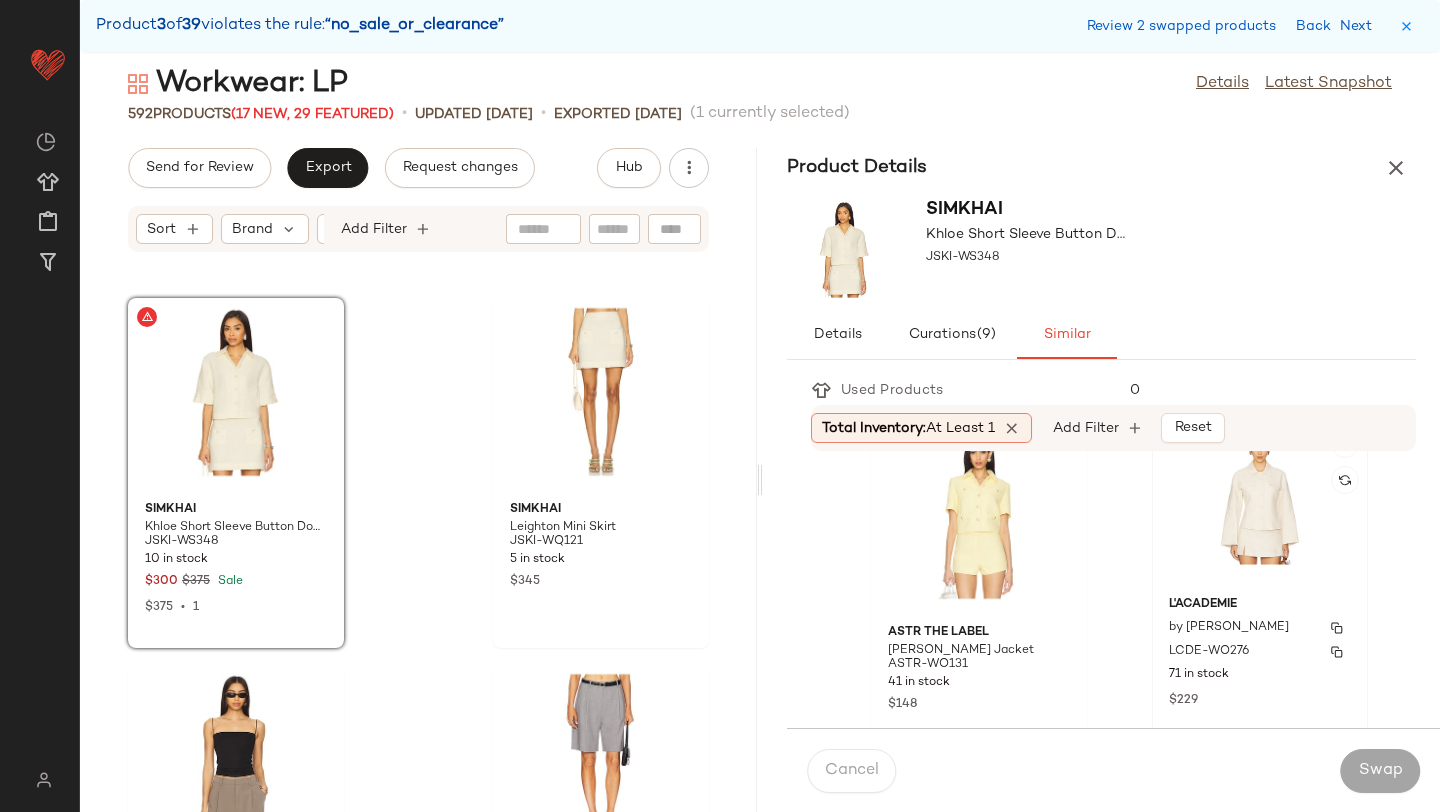 click on "by Marianna Ami Jacket" at bounding box center (1260, 628) 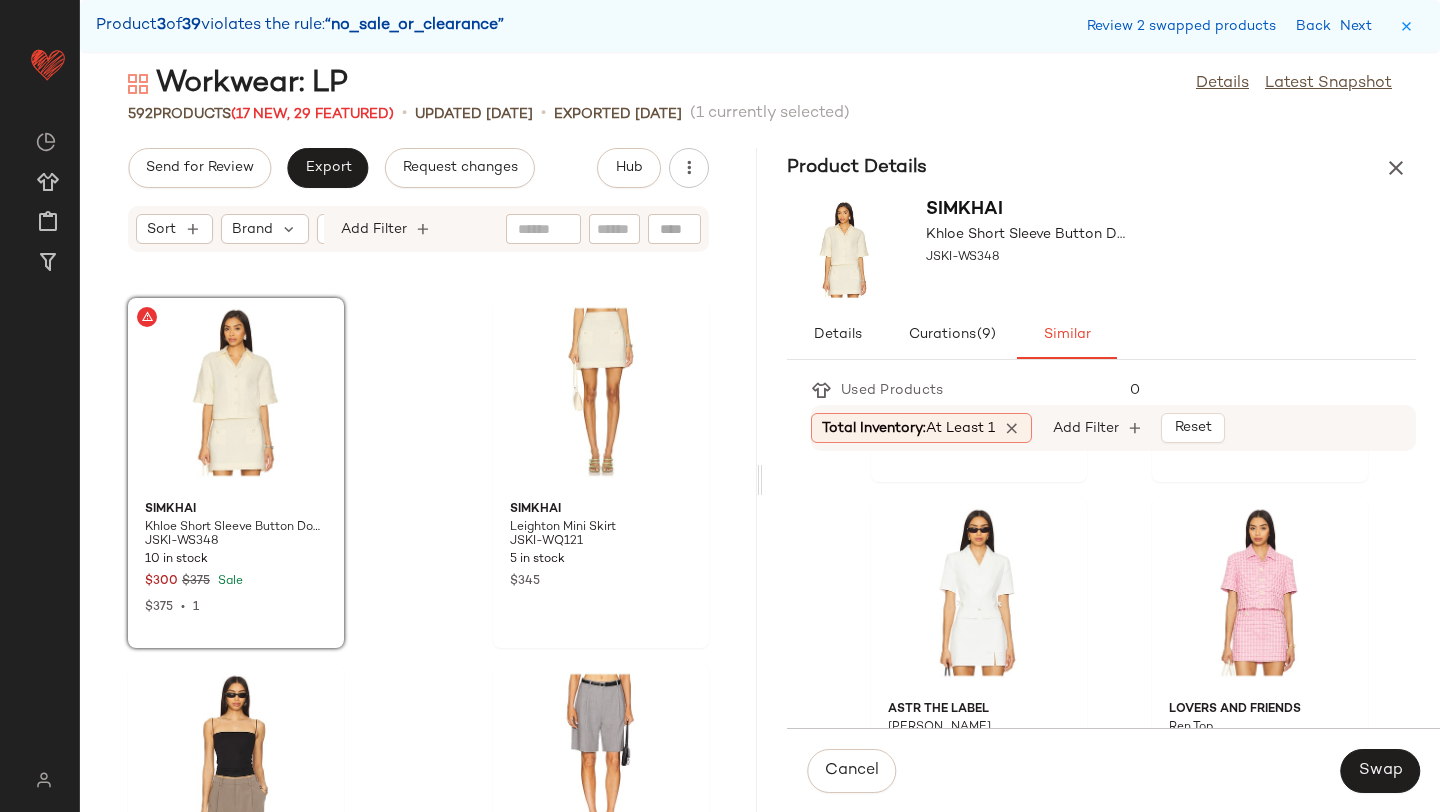 scroll, scrollTop: 1460, scrollLeft: 0, axis: vertical 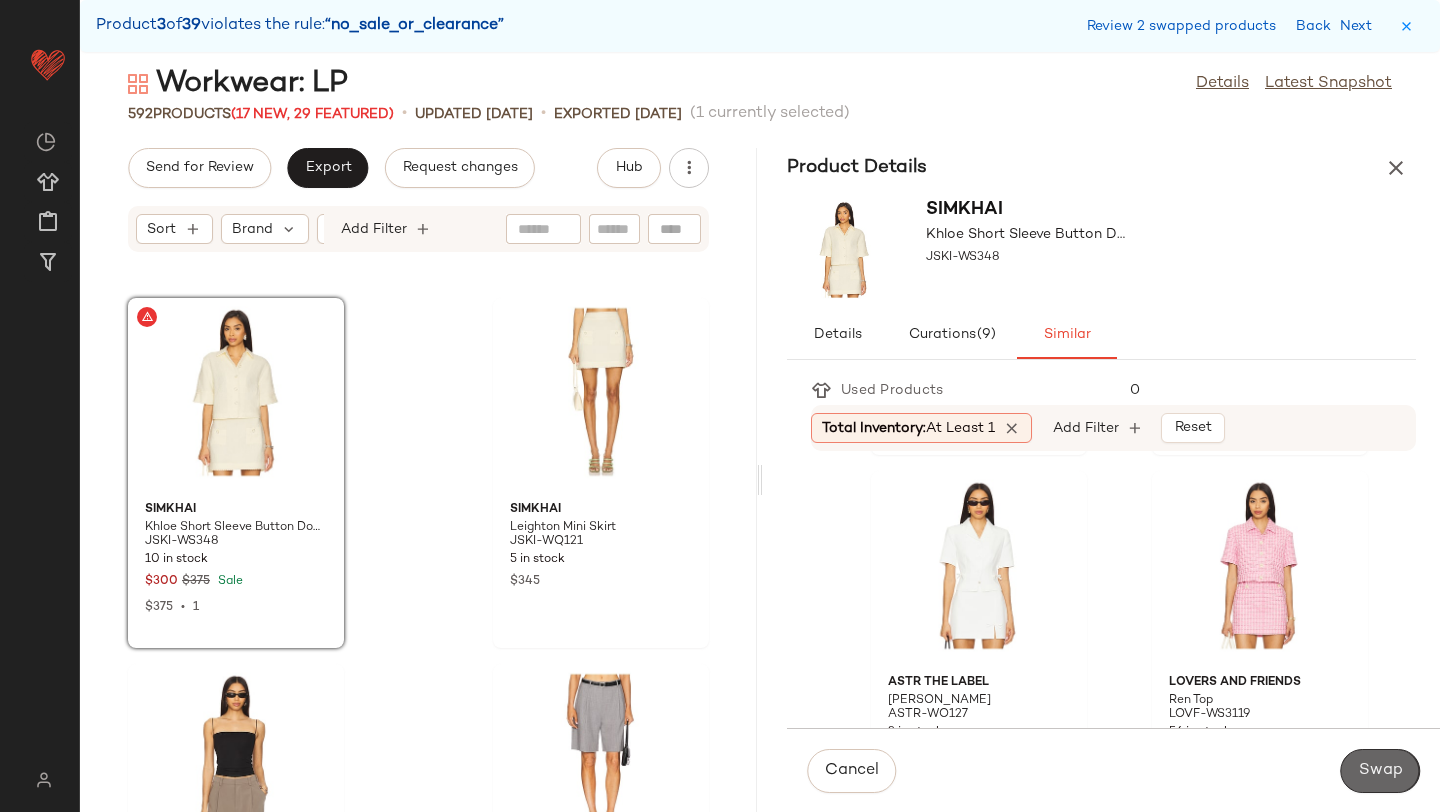 click on "Swap" at bounding box center (1380, 771) 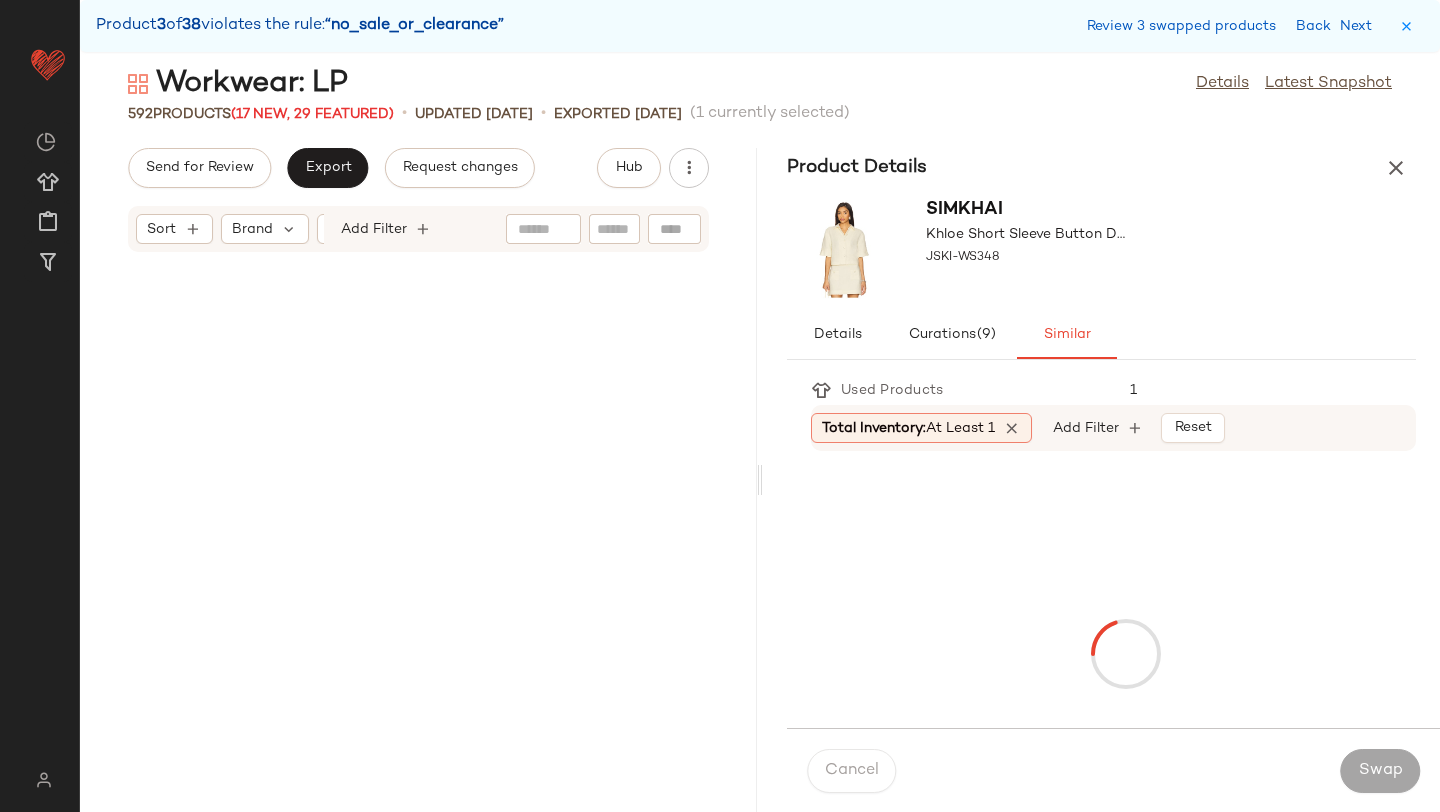 scroll, scrollTop: 54168, scrollLeft: 0, axis: vertical 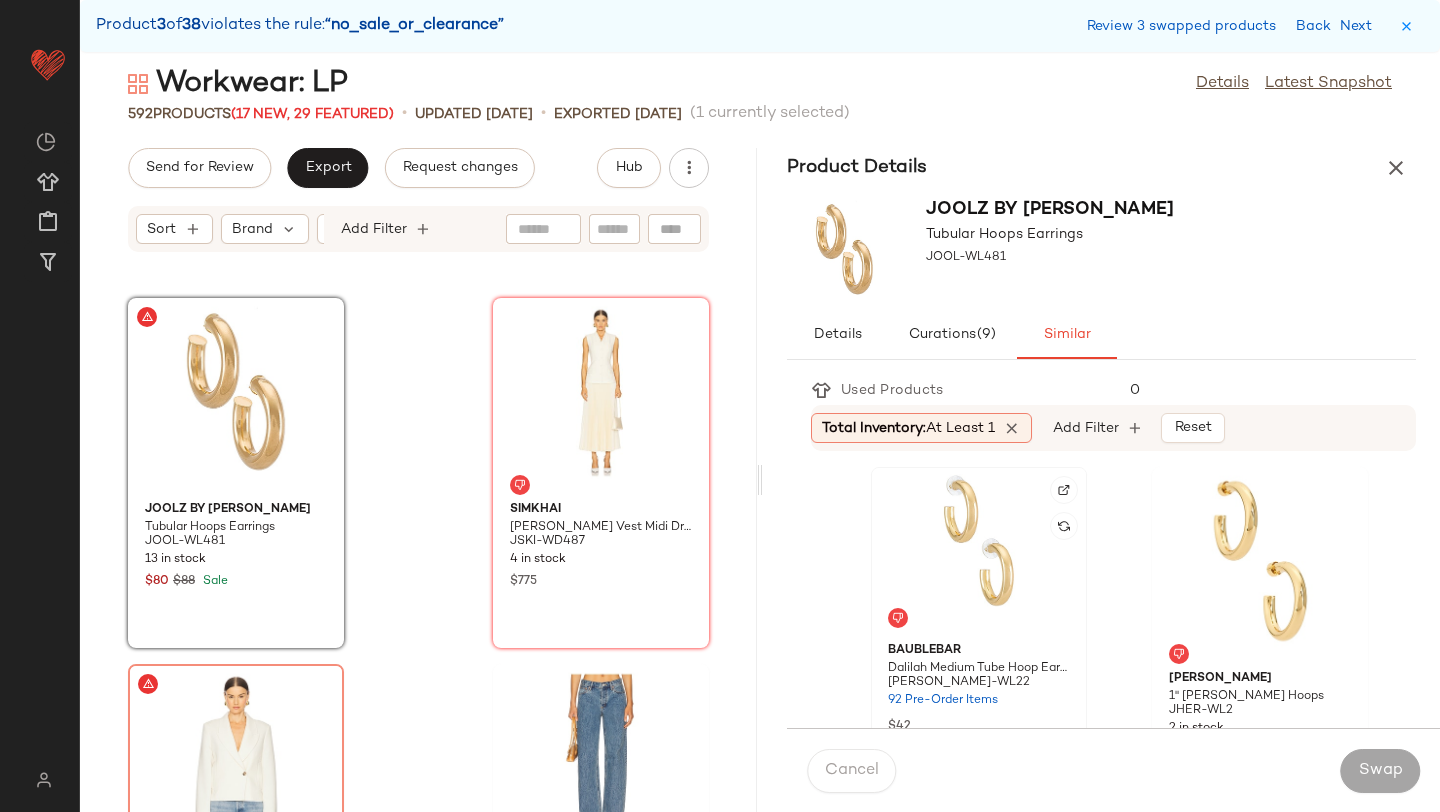 click 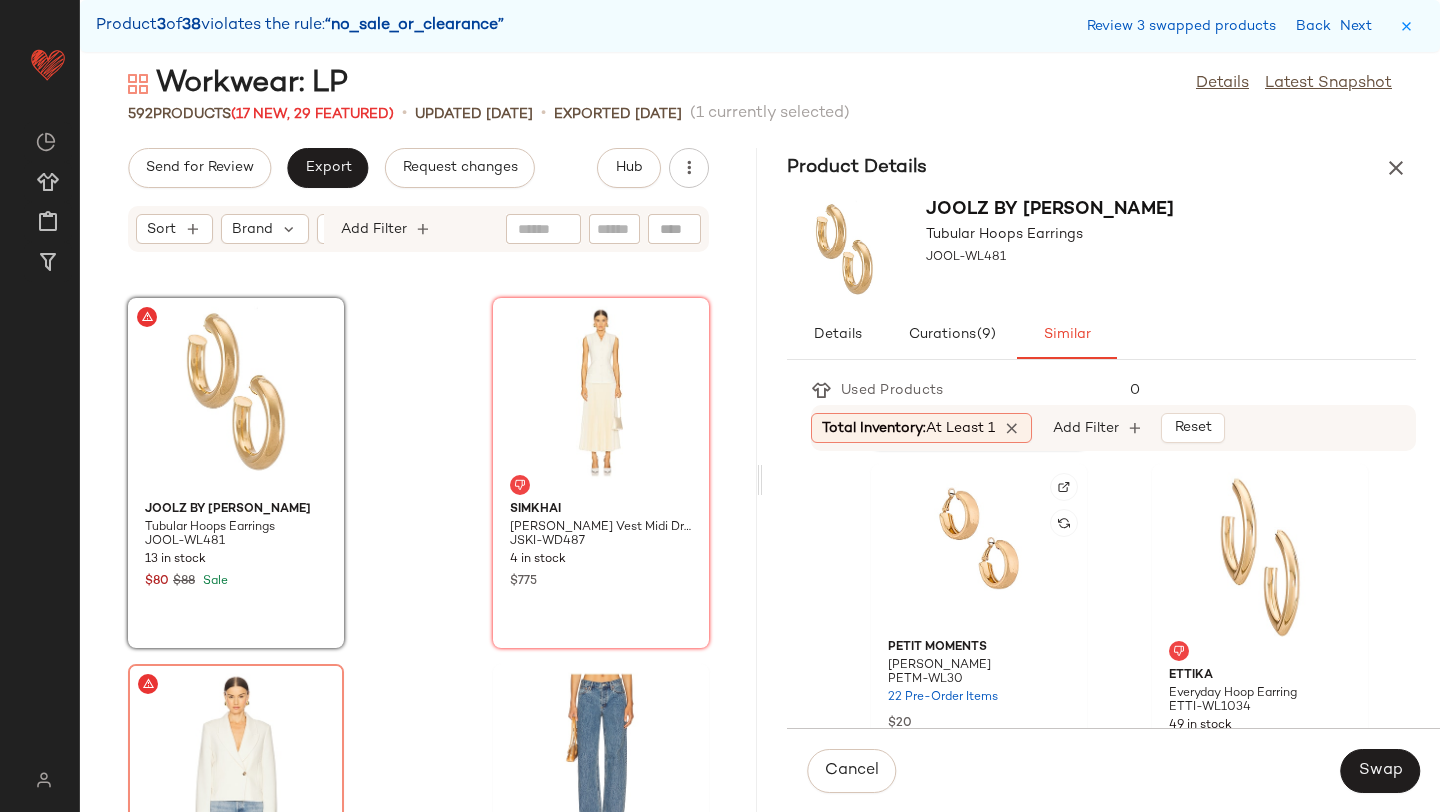 scroll, scrollTop: 371, scrollLeft: 0, axis: vertical 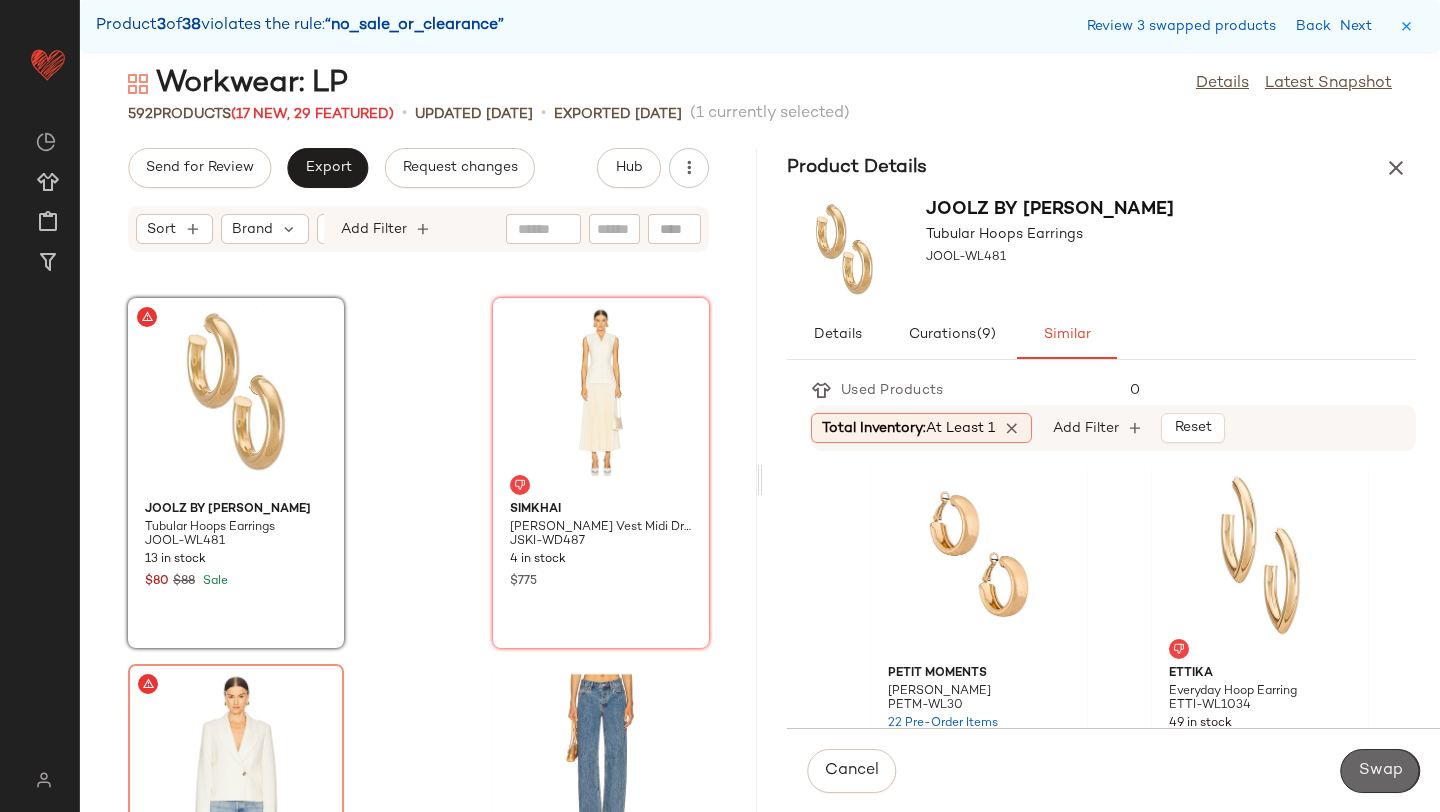 click on "Swap" at bounding box center [1380, 771] 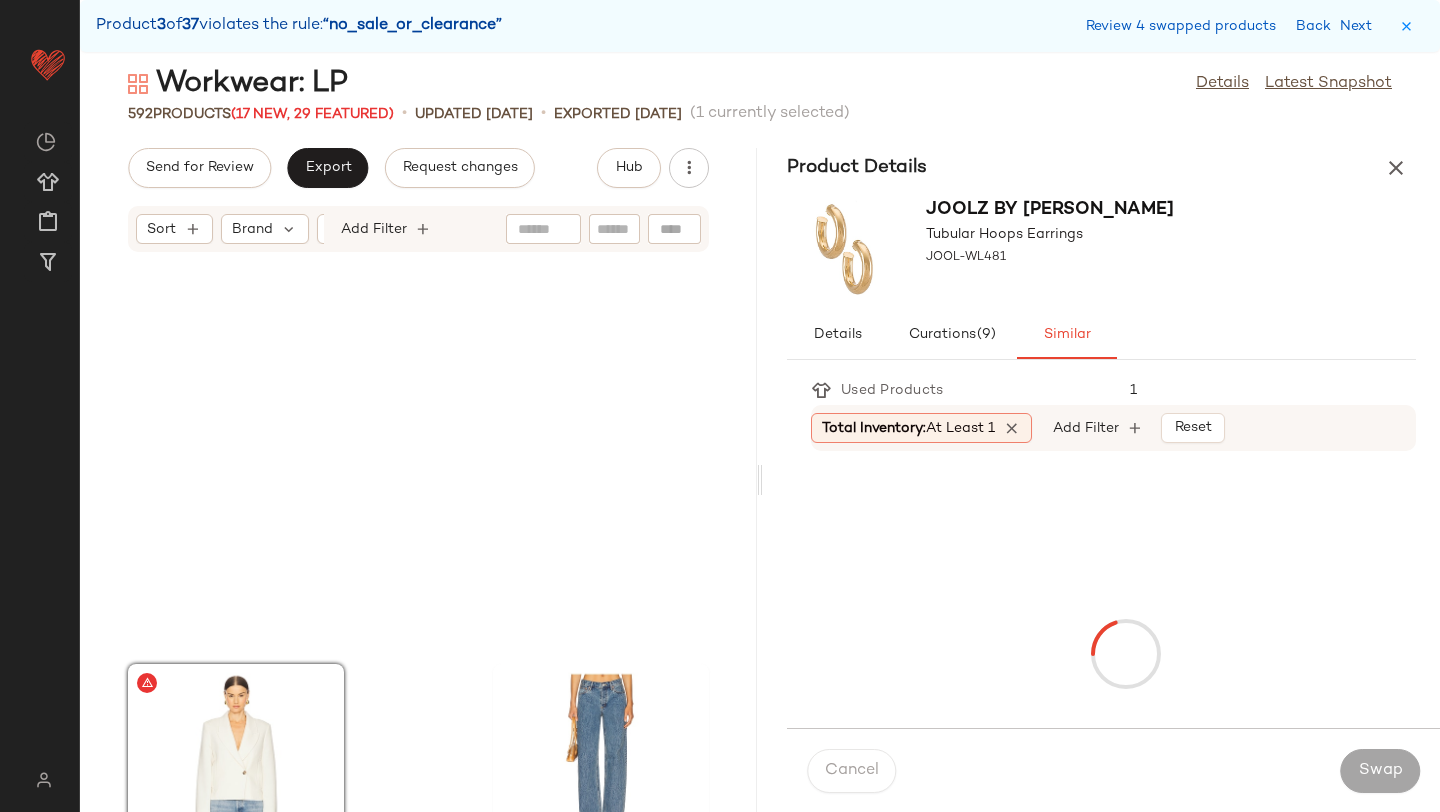 scroll, scrollTop: 54534, scrollLeft: 0, axis: vertical 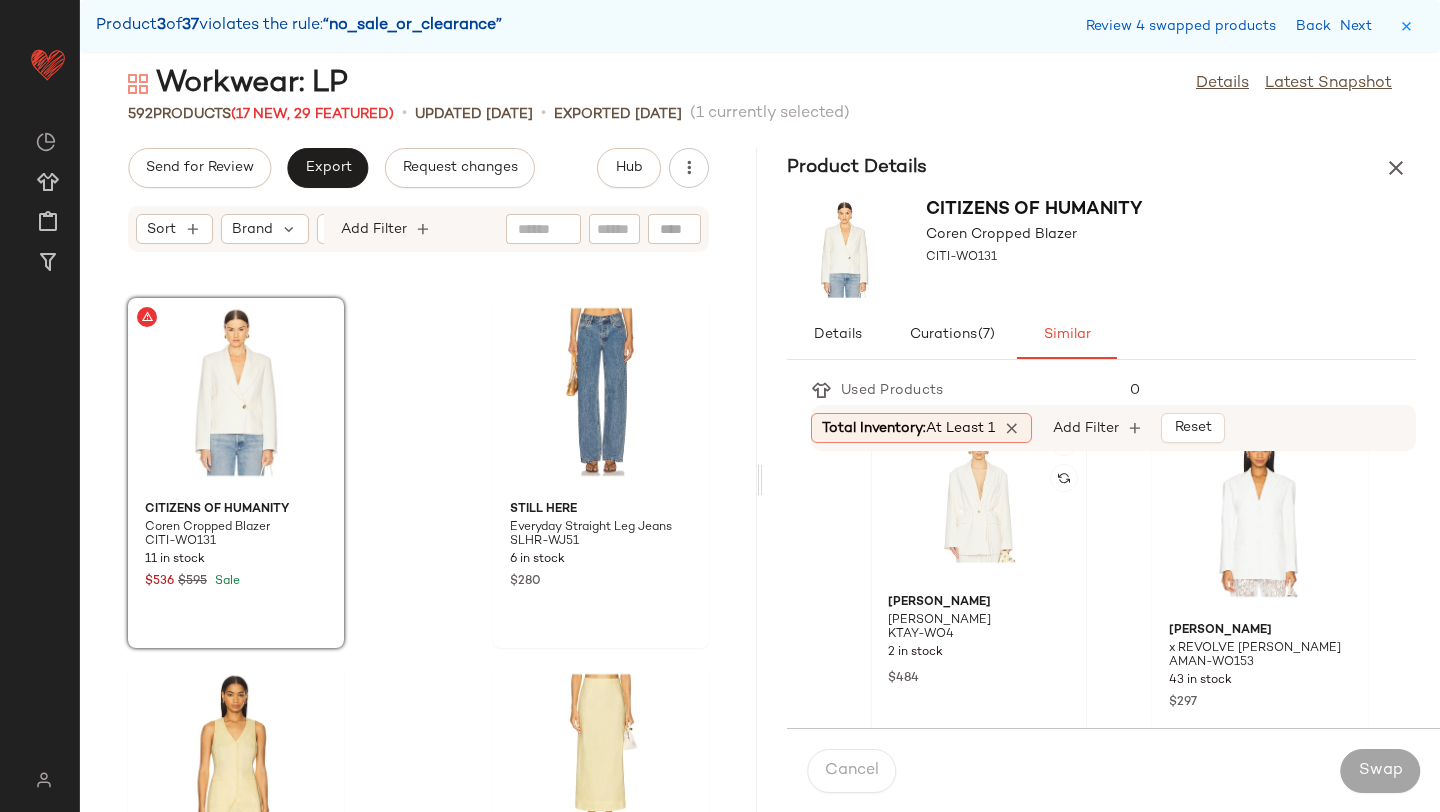 click on "Kimberly Taylor Caroline Blazer KTAY-WO4 2 in stock $484" 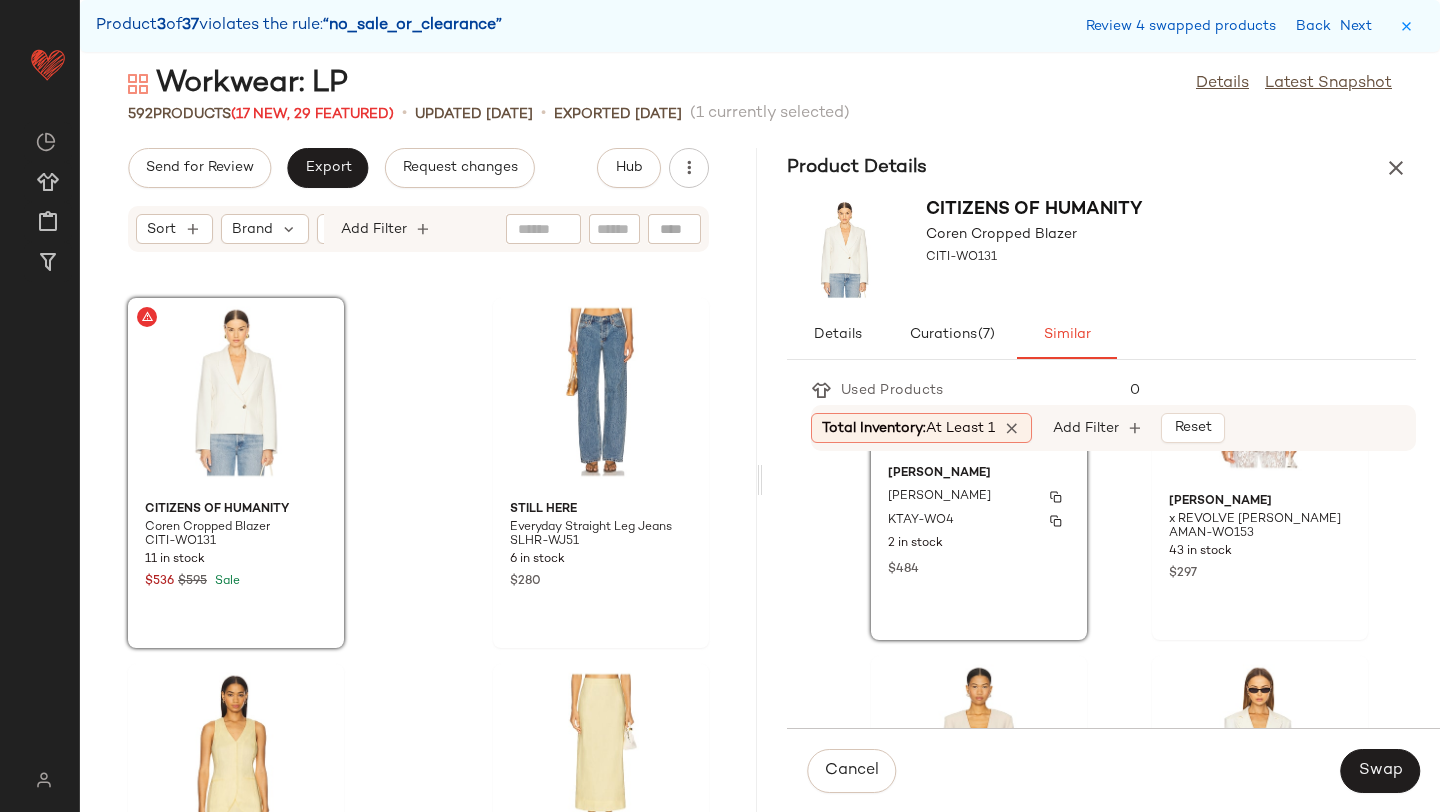 scroll, scrollTop: 185, scrollLeft: 0, axis: vertical 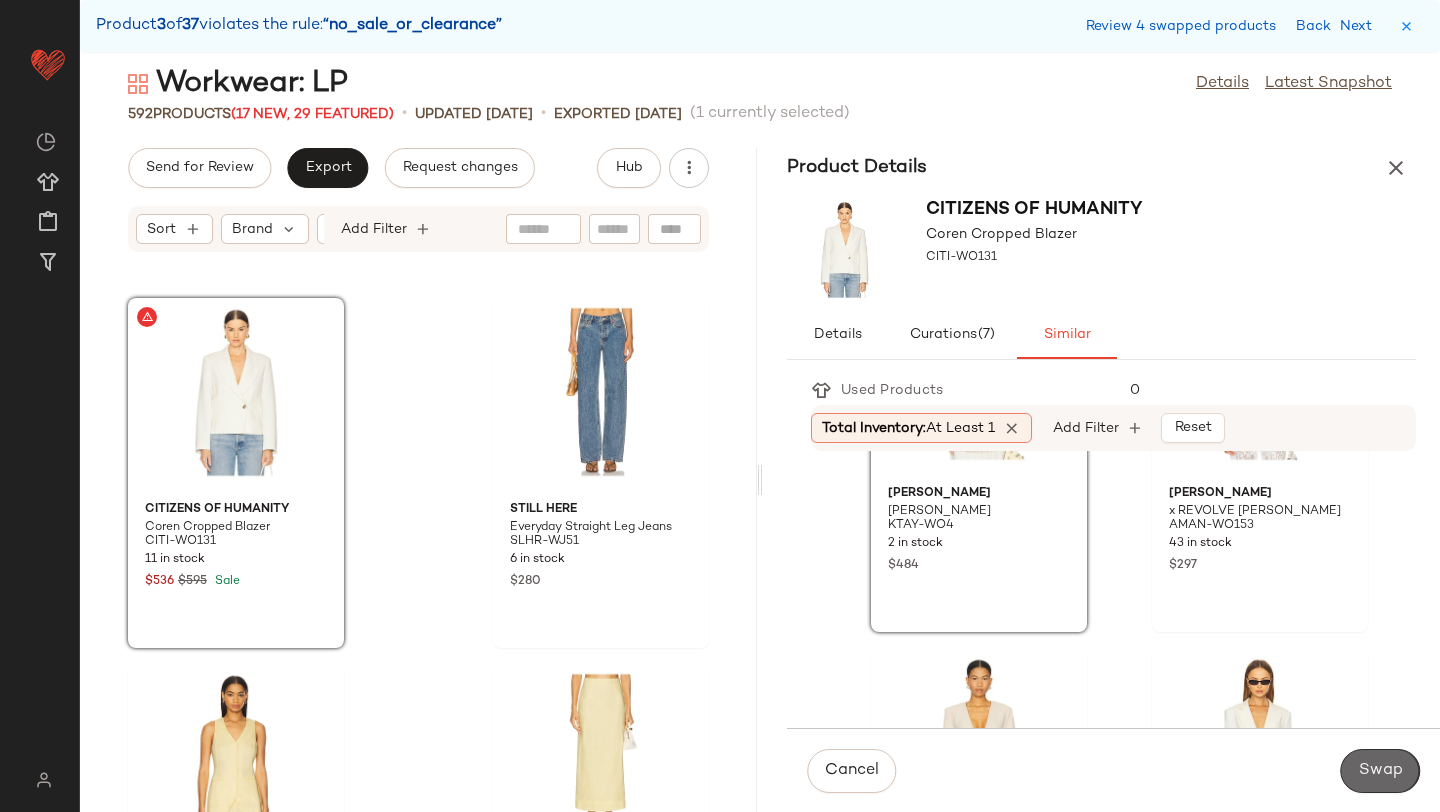 click on "Swap" 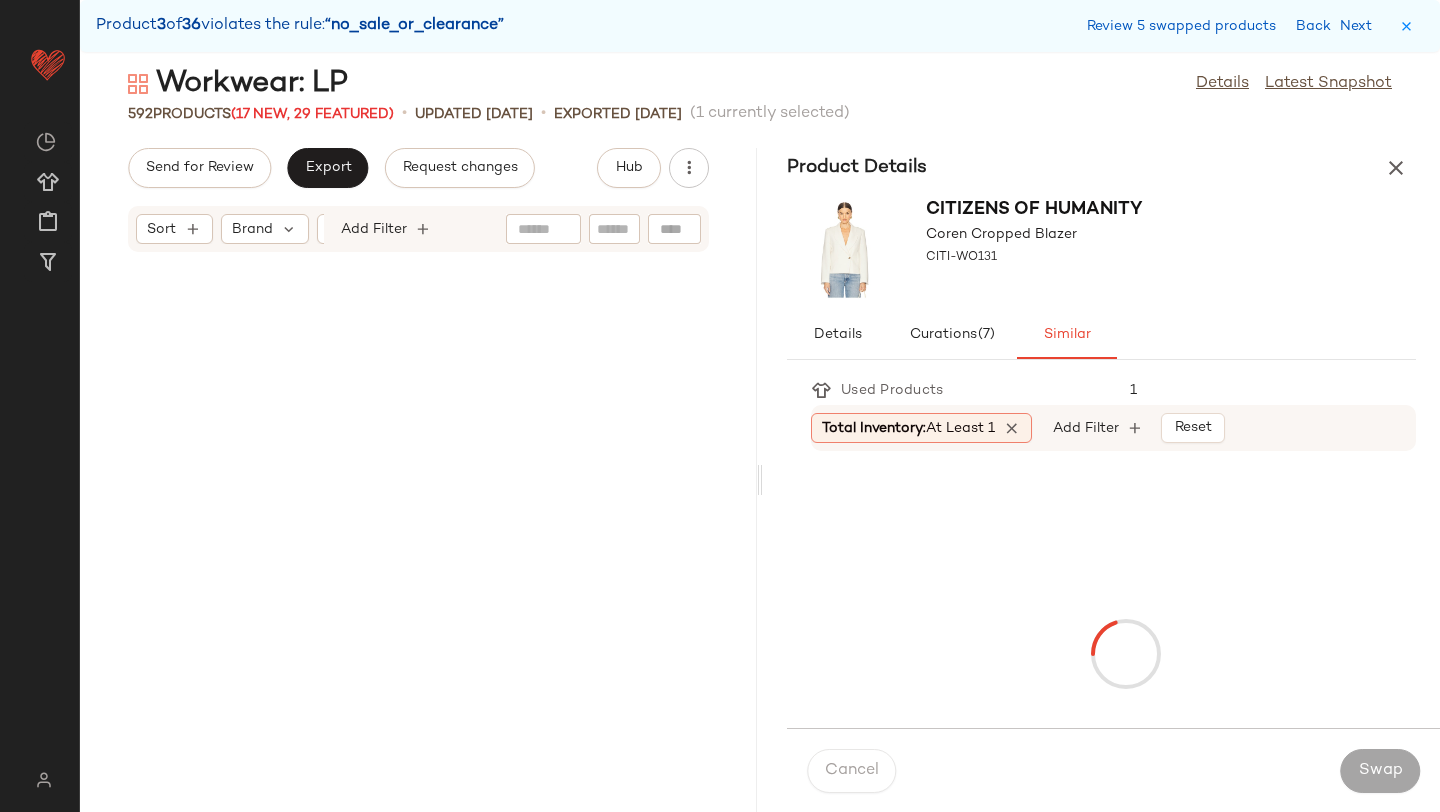 scroll, scrollTop: 57462, scrollLeft: 0, axis: vertical 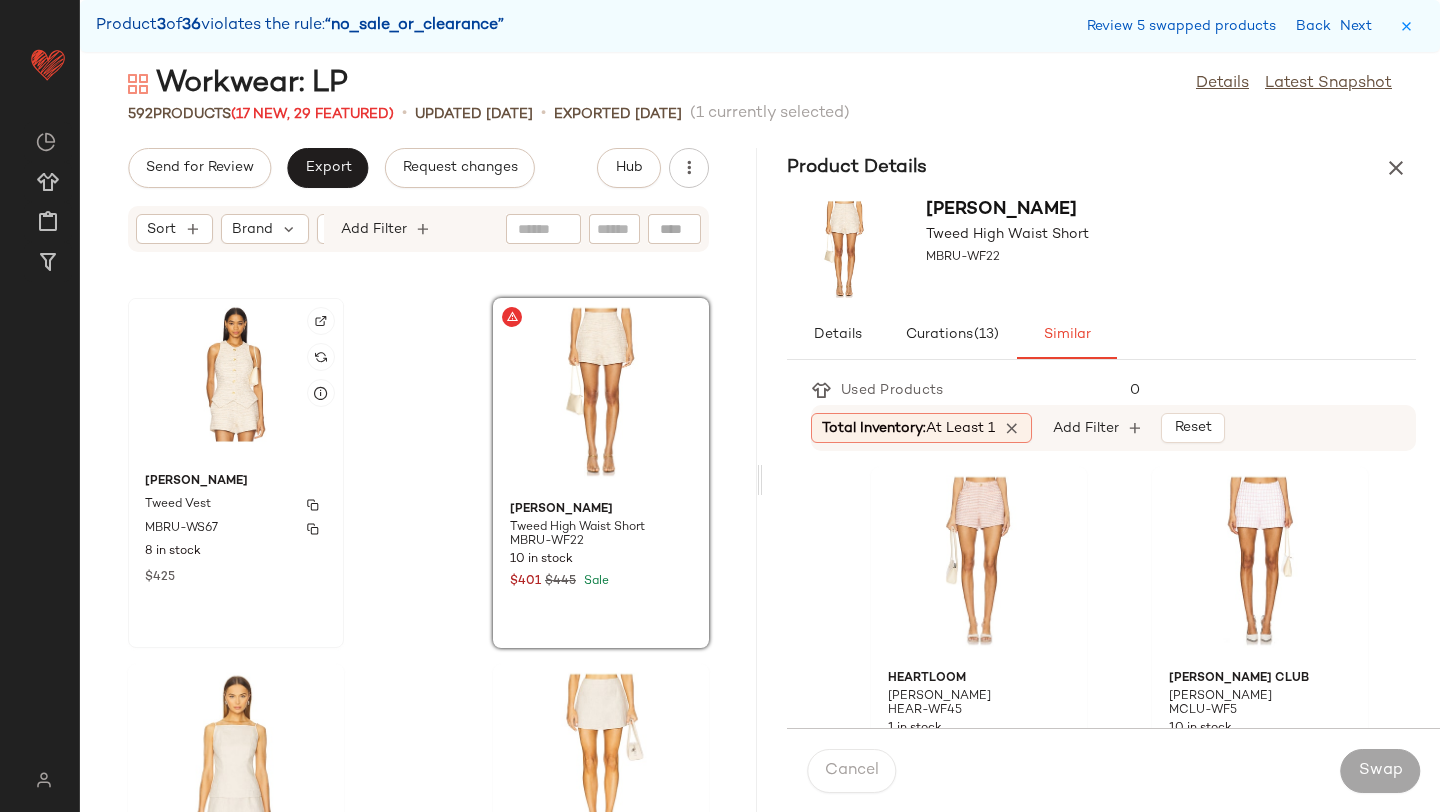 click on "MATTHEW BRUCH Tweed Vest MBRU-WS67 8 in stock $425" 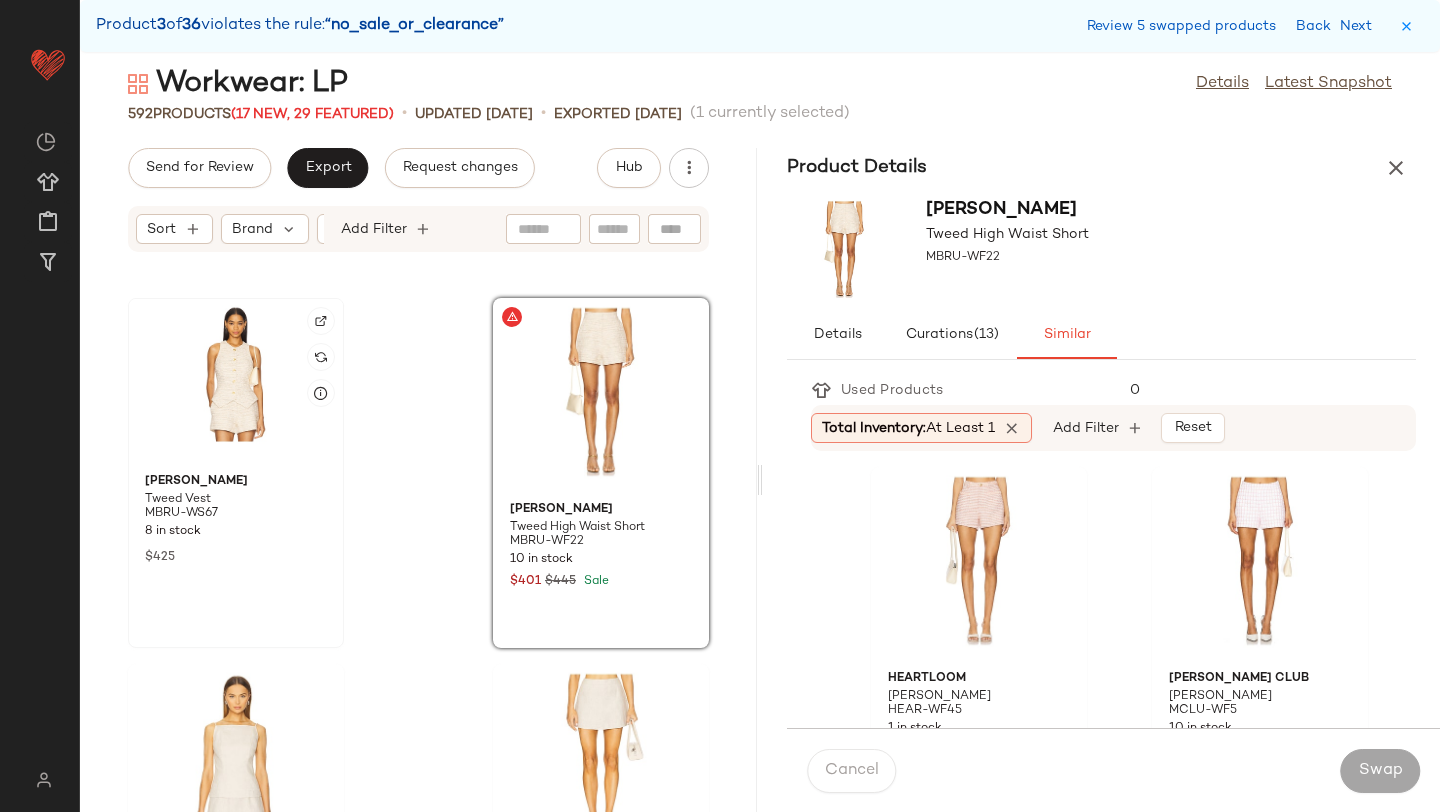 click 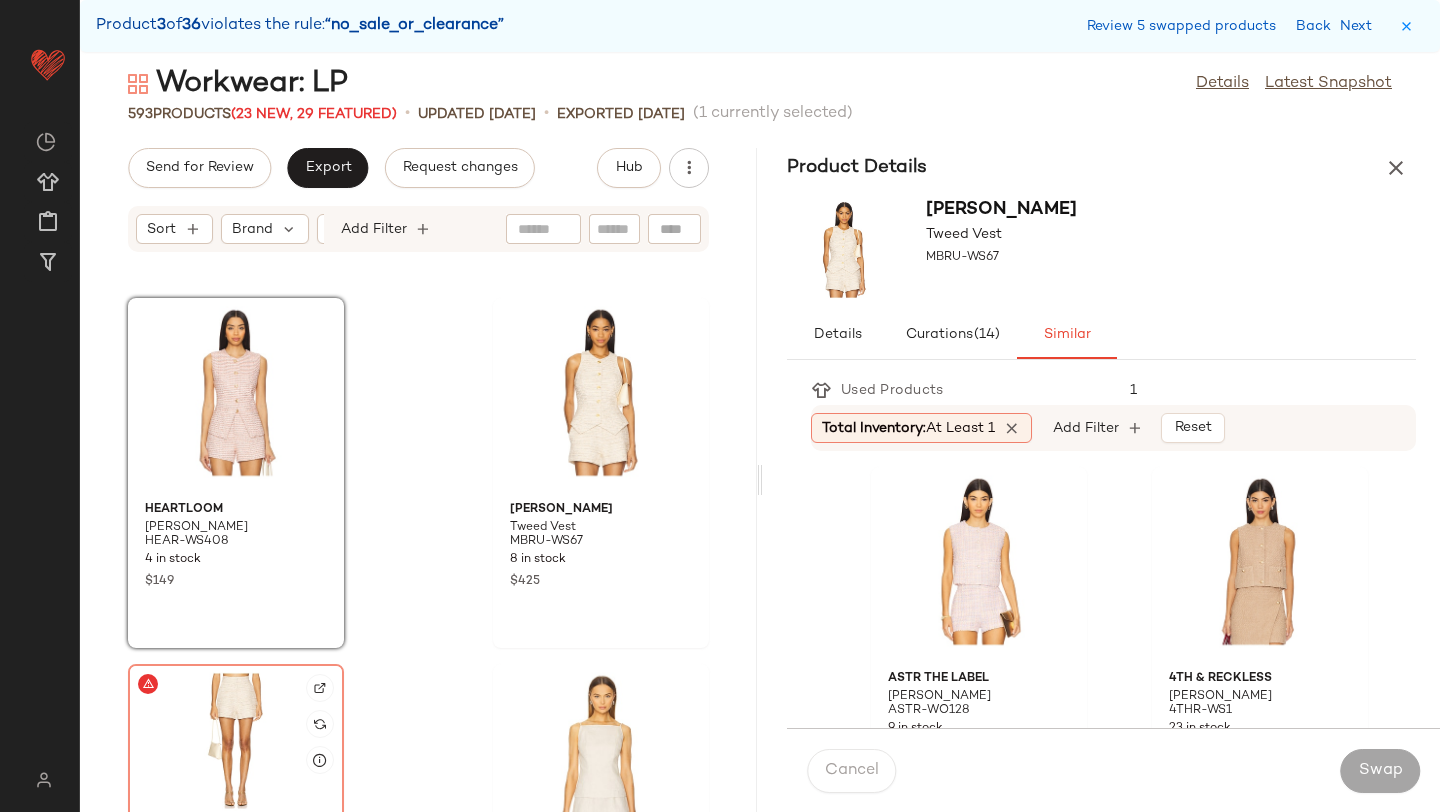 click 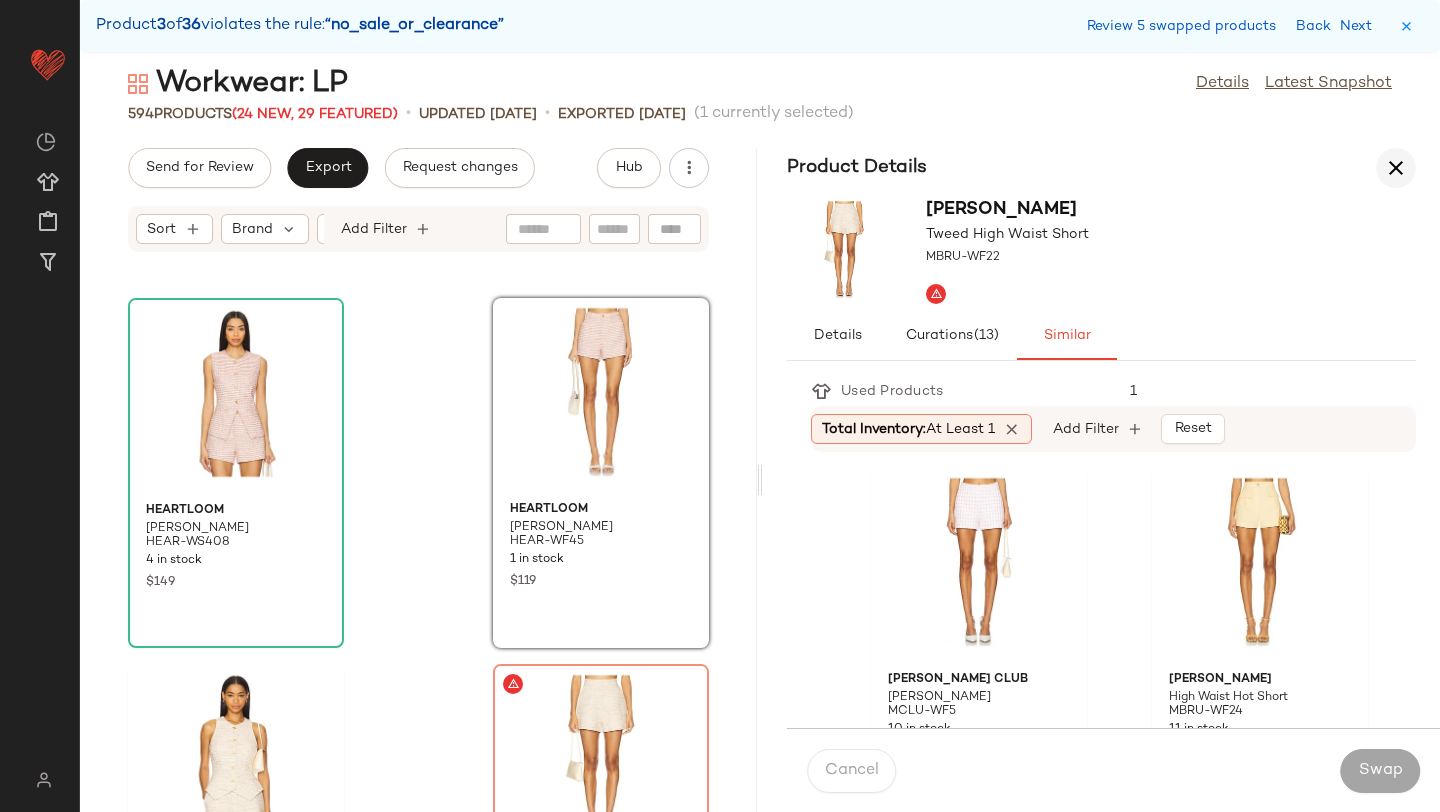 click at bounding box center (1396, 168) 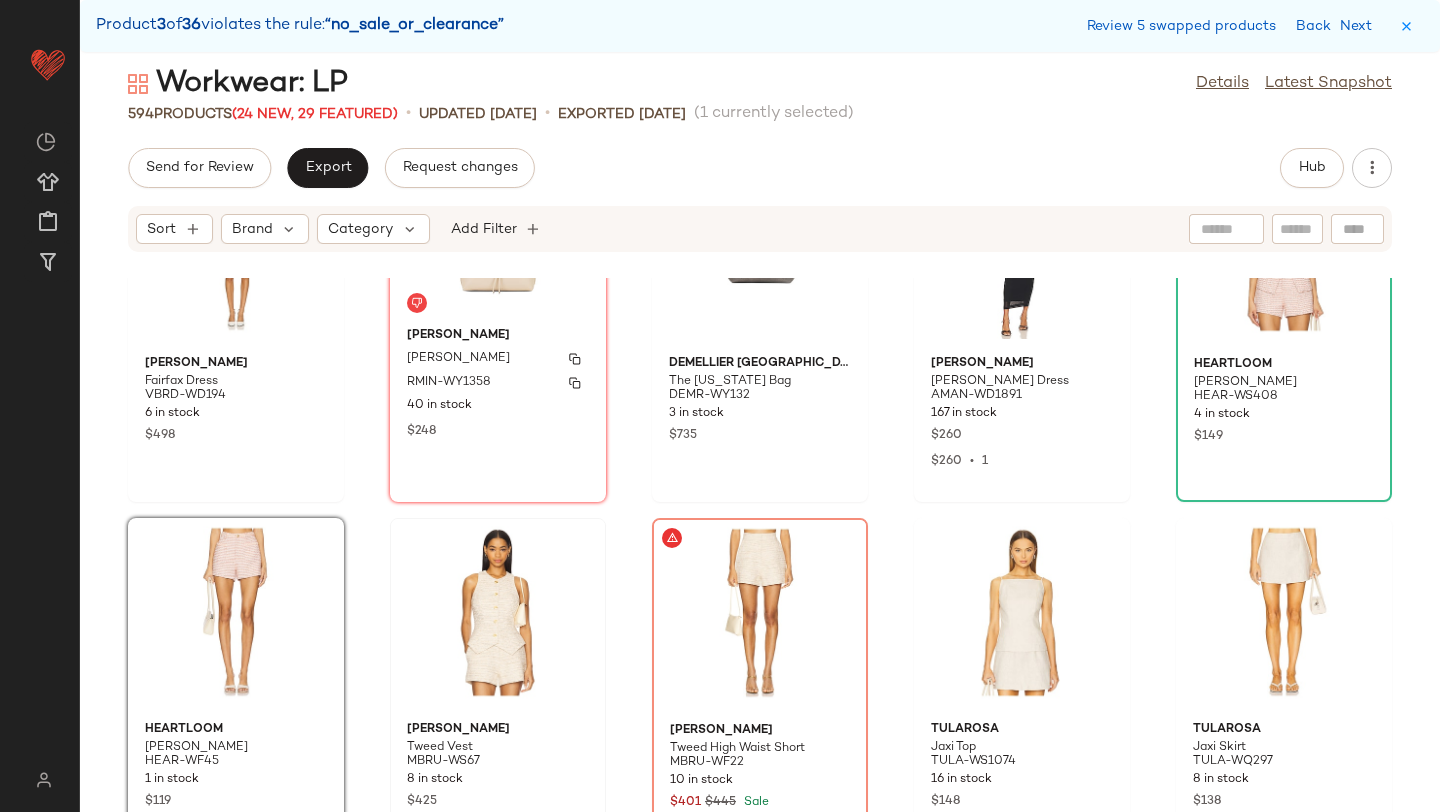 scroll, scrollTop: 22936, scrollLeft: 0, axis: vertical 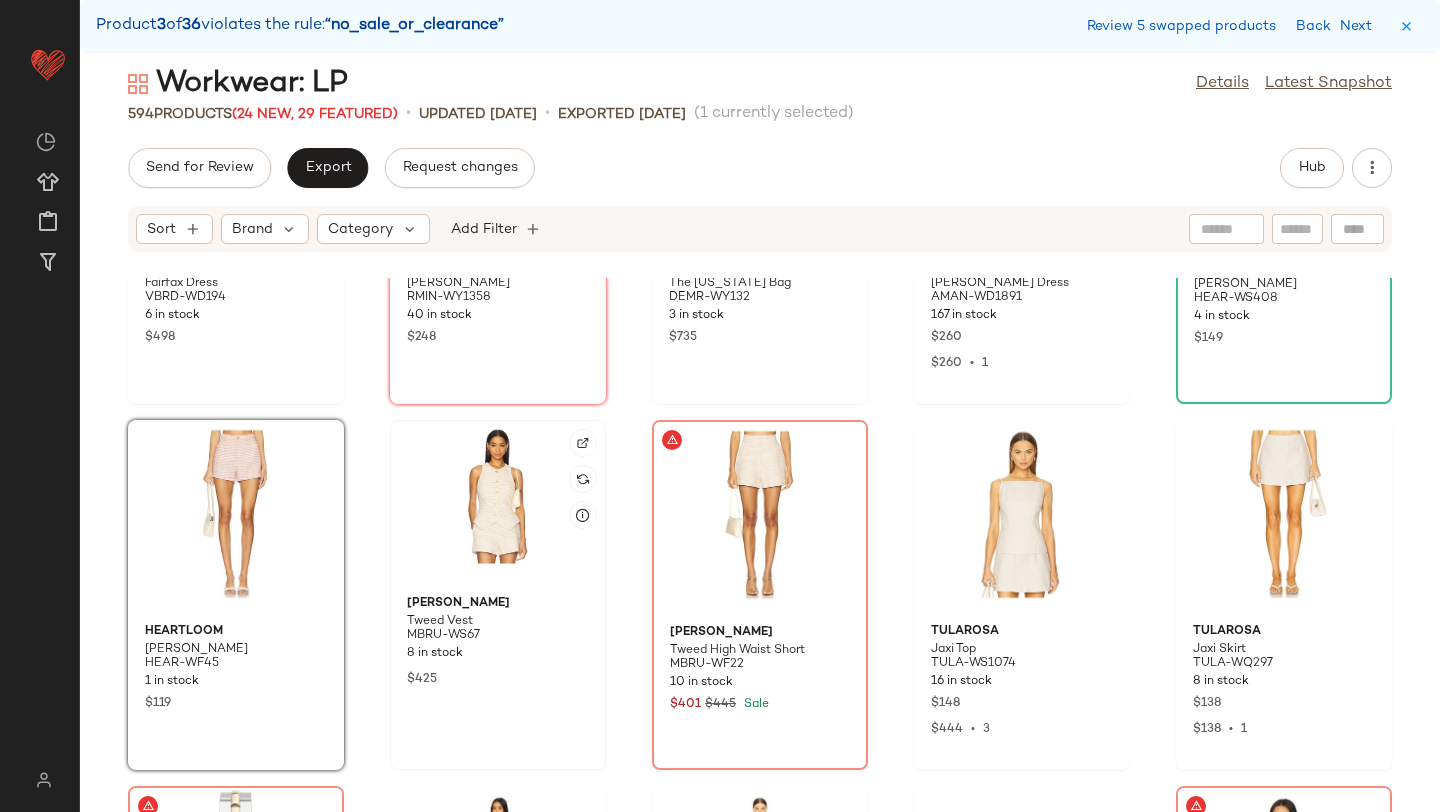 click 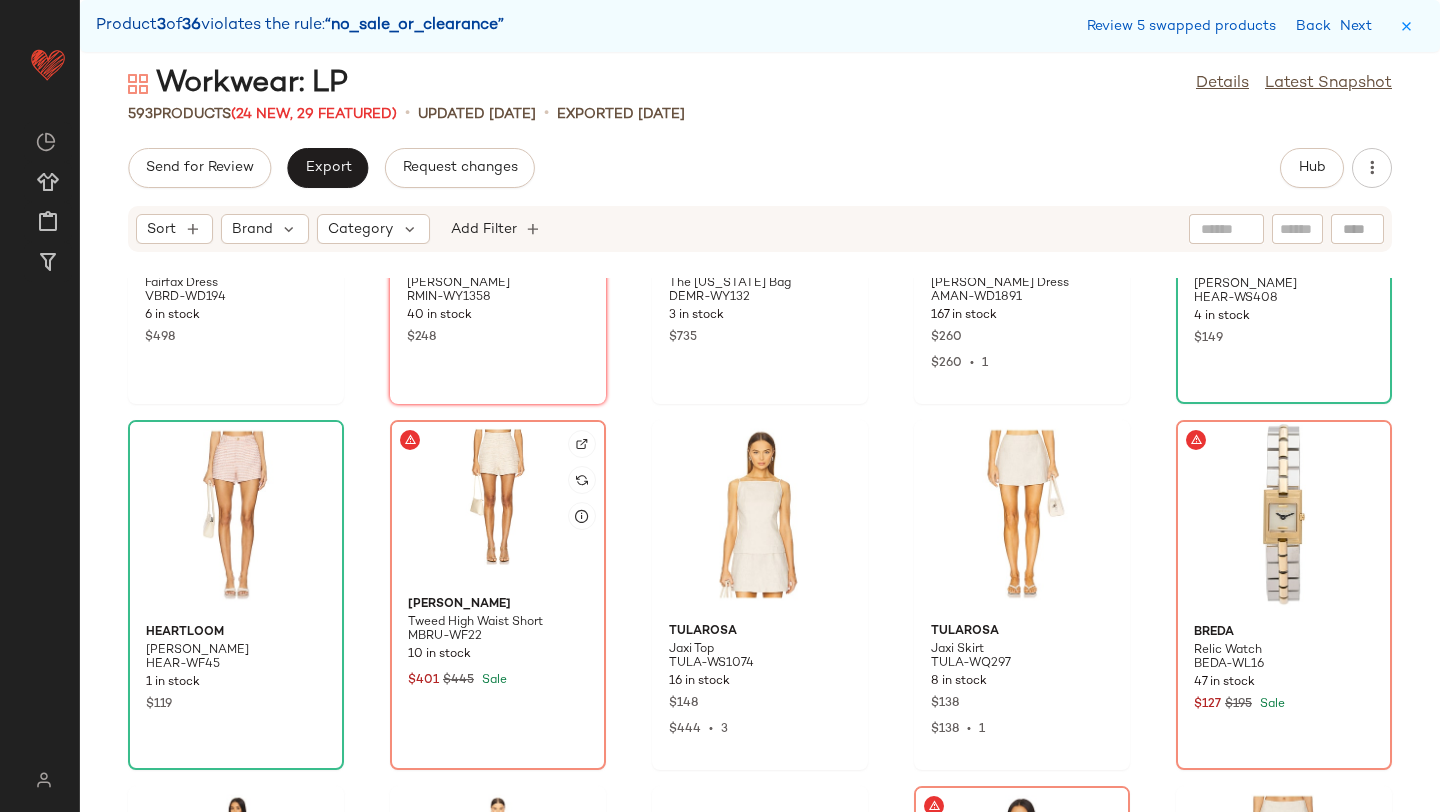 click 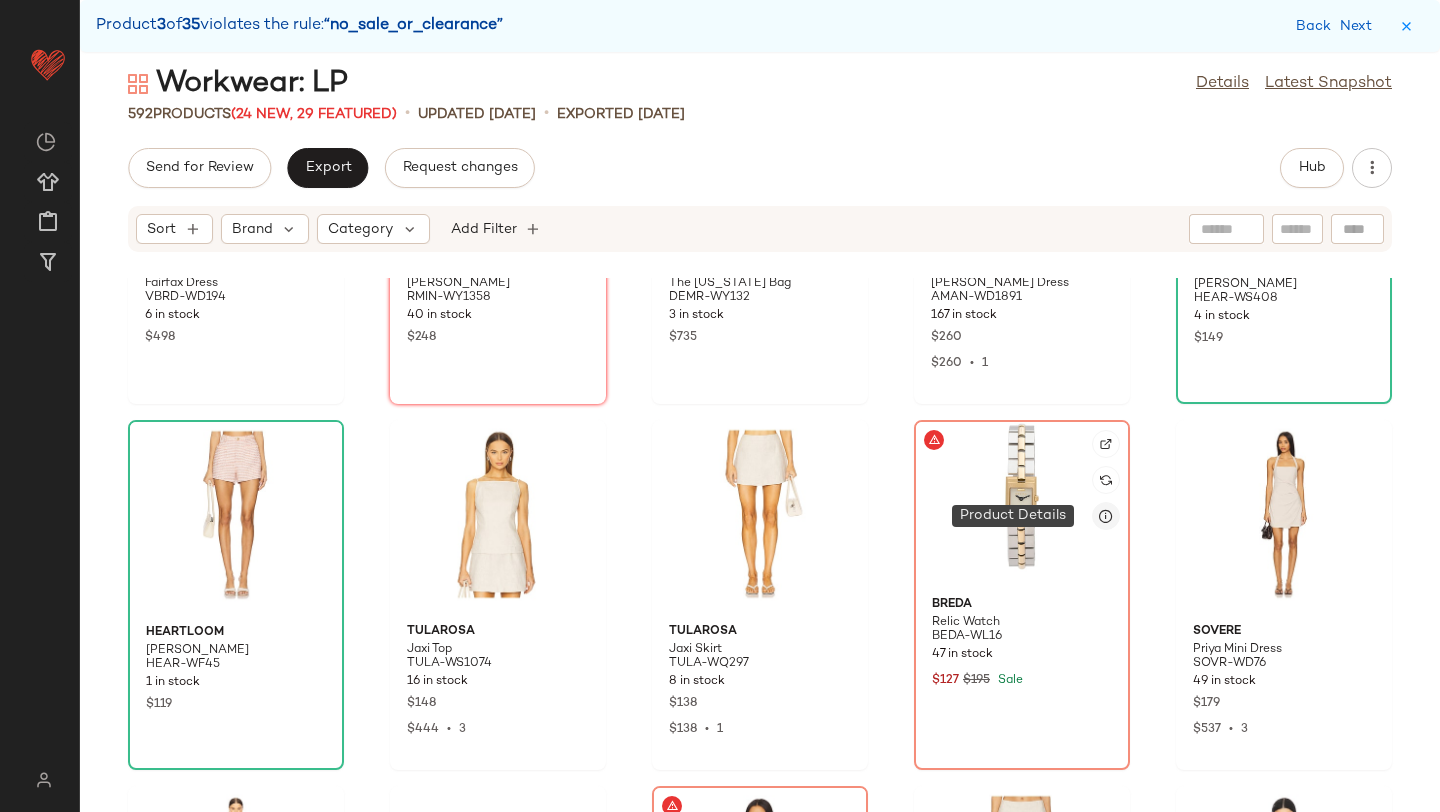 click 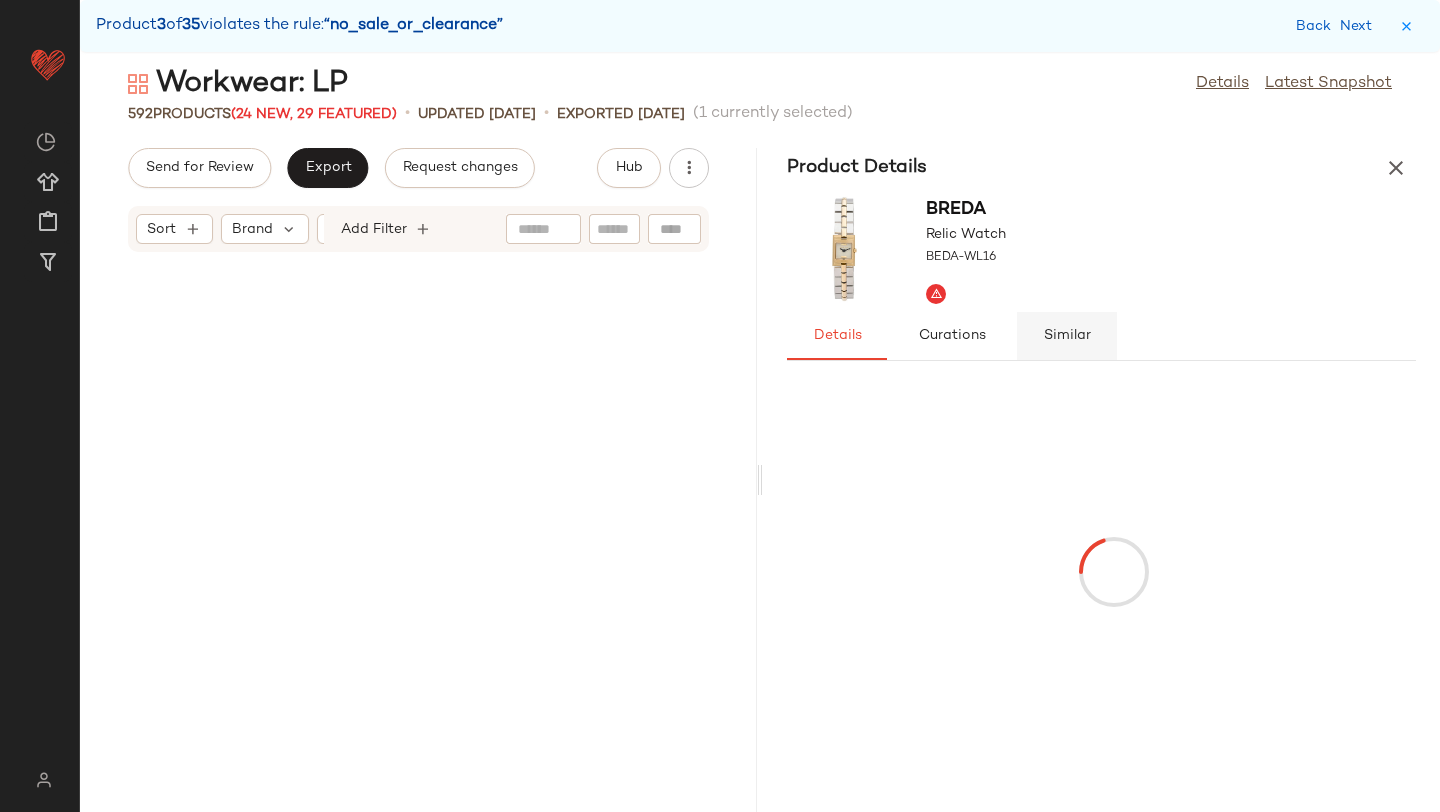 scroll, scrollTop: 58194, scrollLeft: 0, axis: vertical 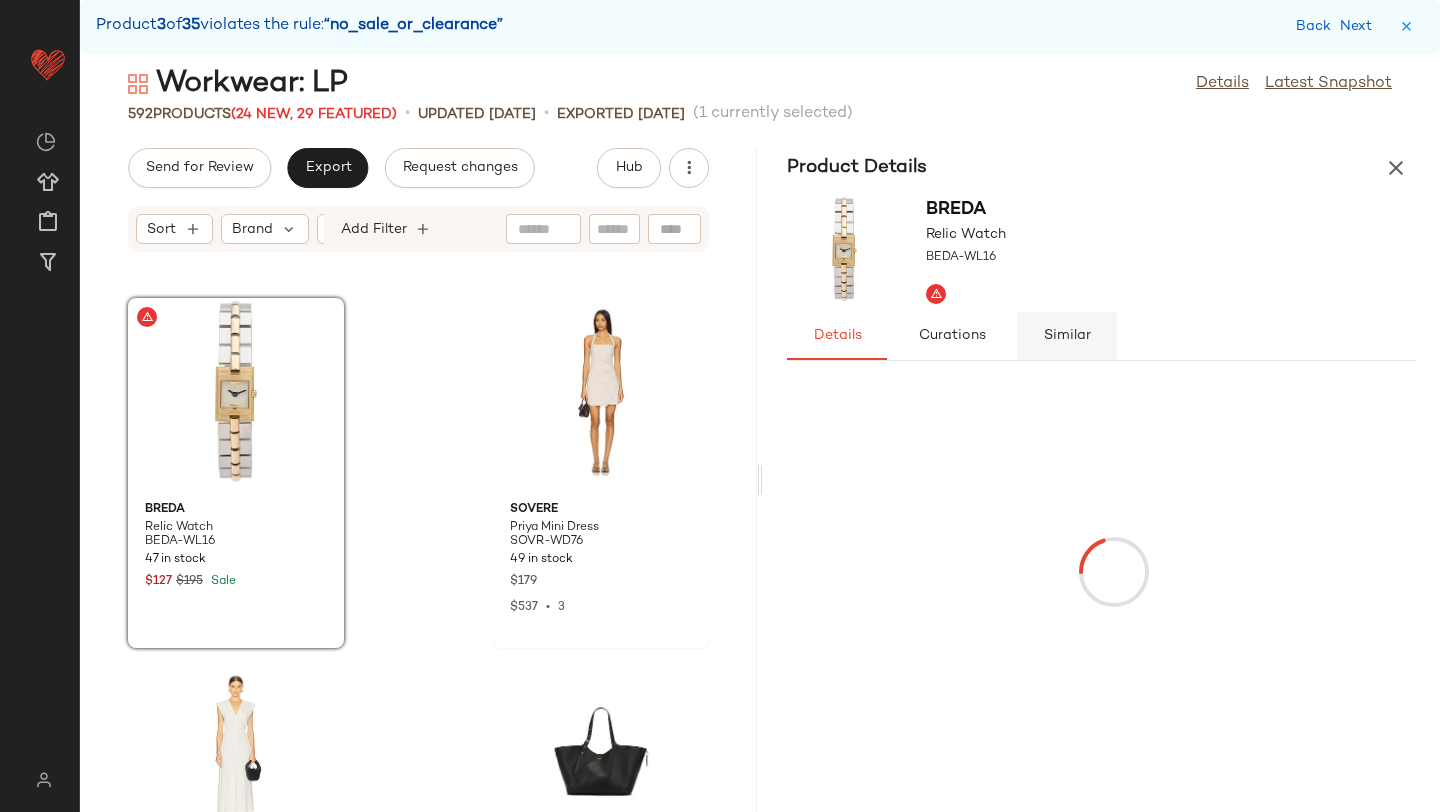 click on "Similar" 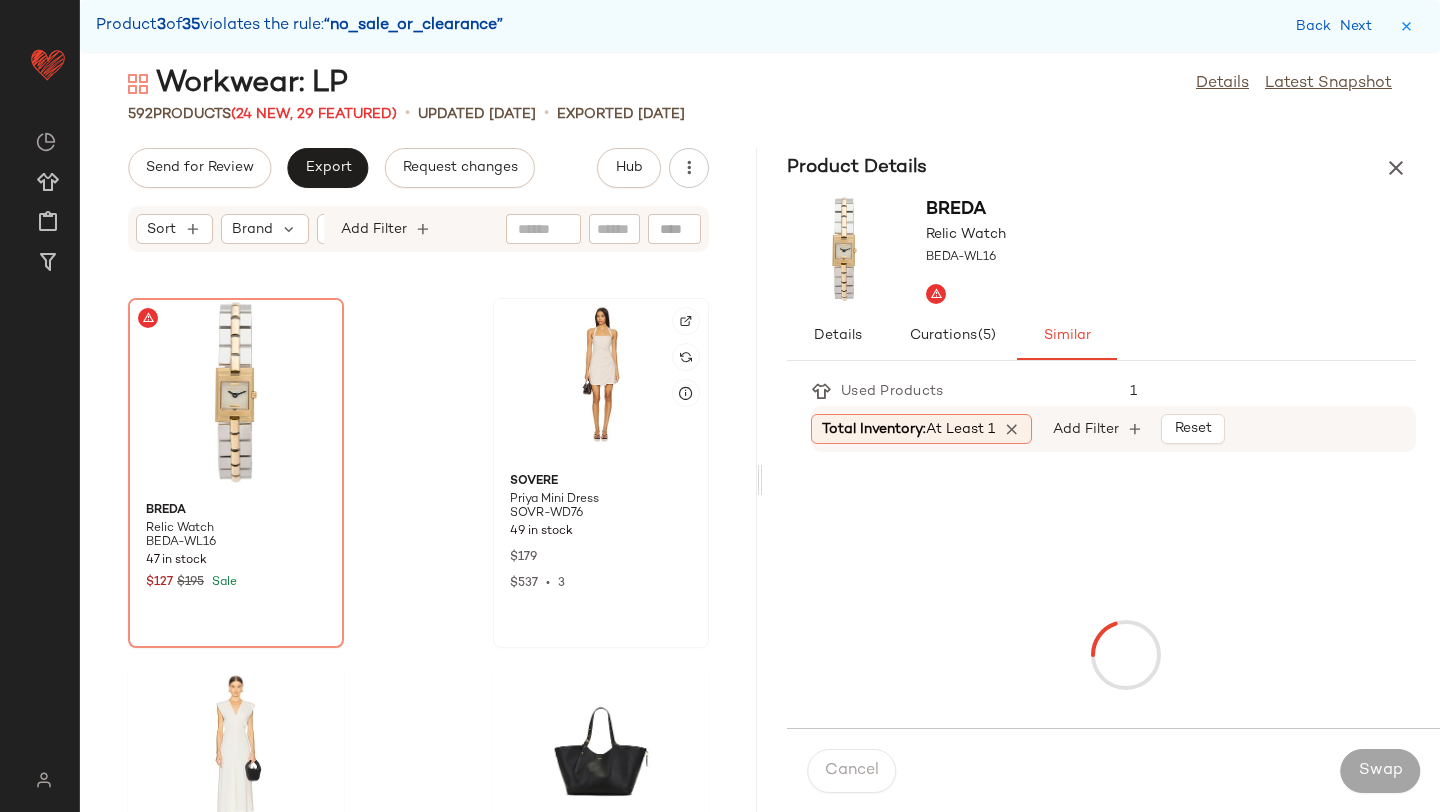 click 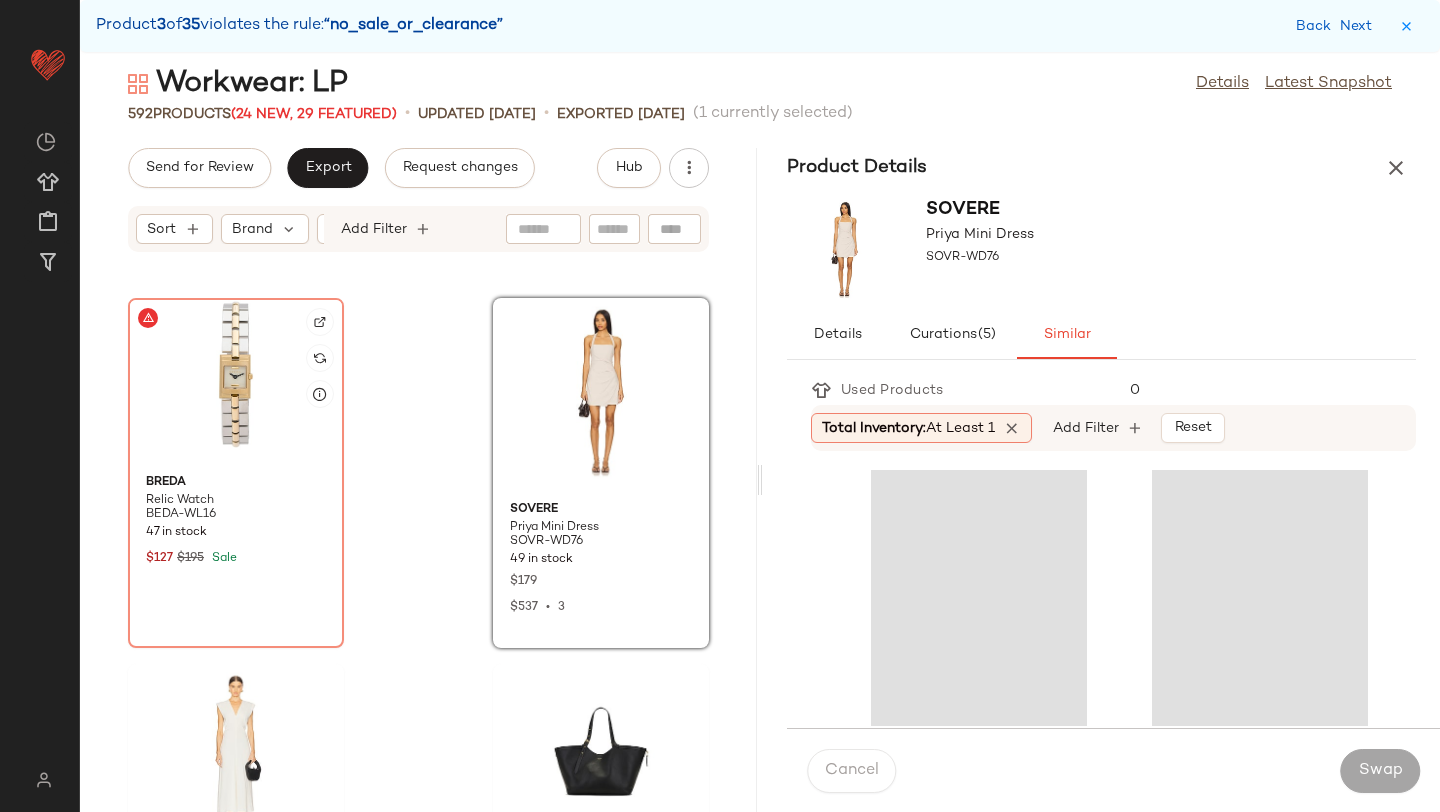 click 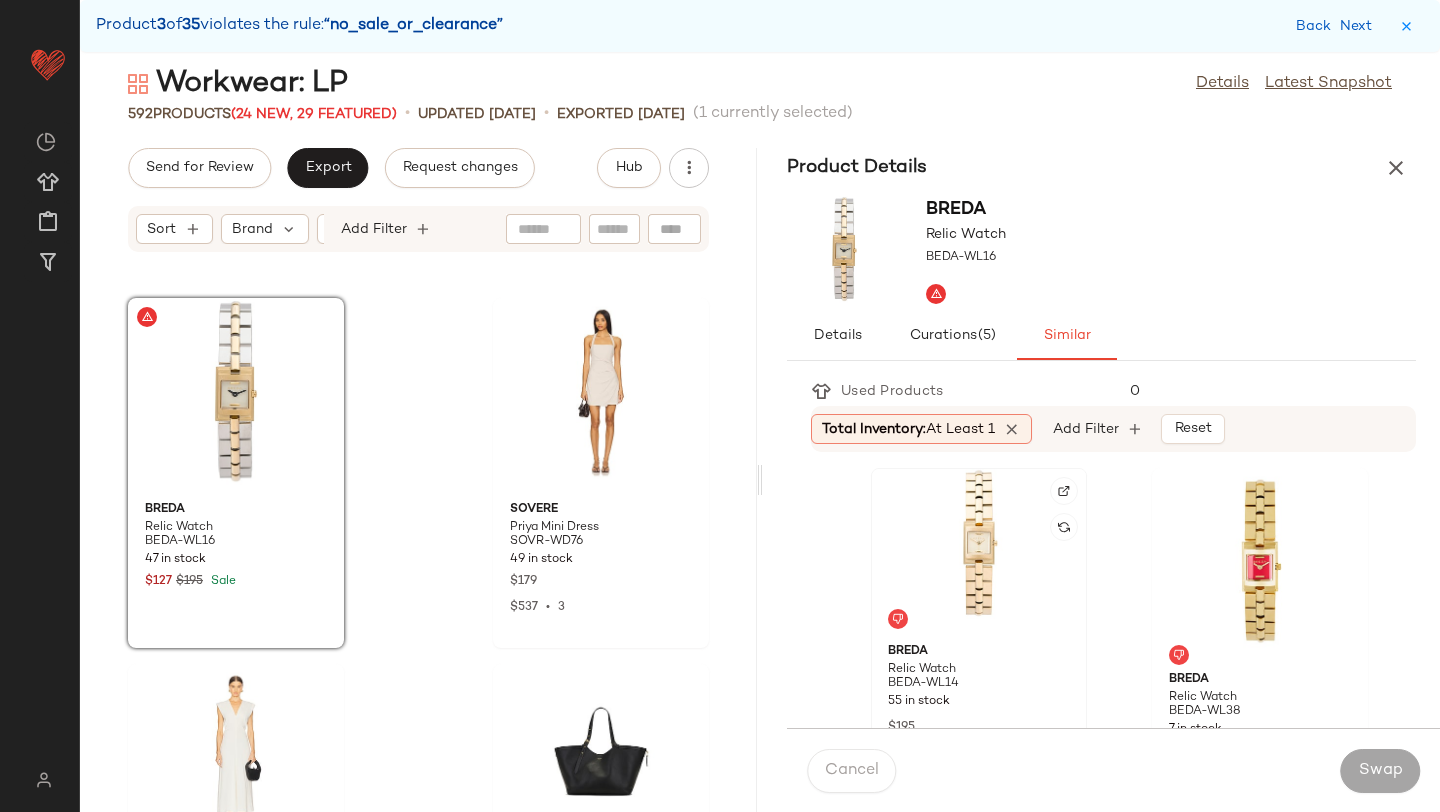 click 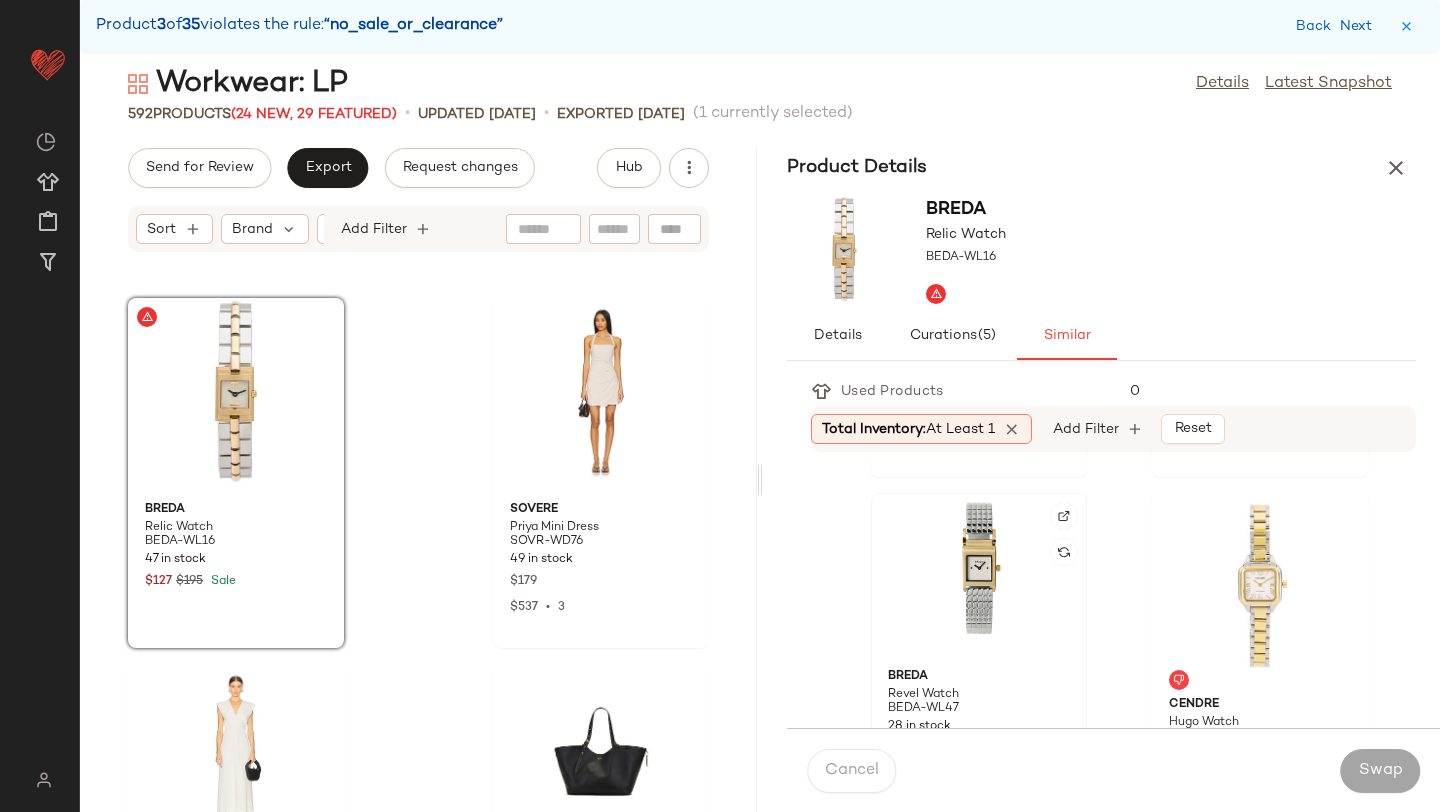 click 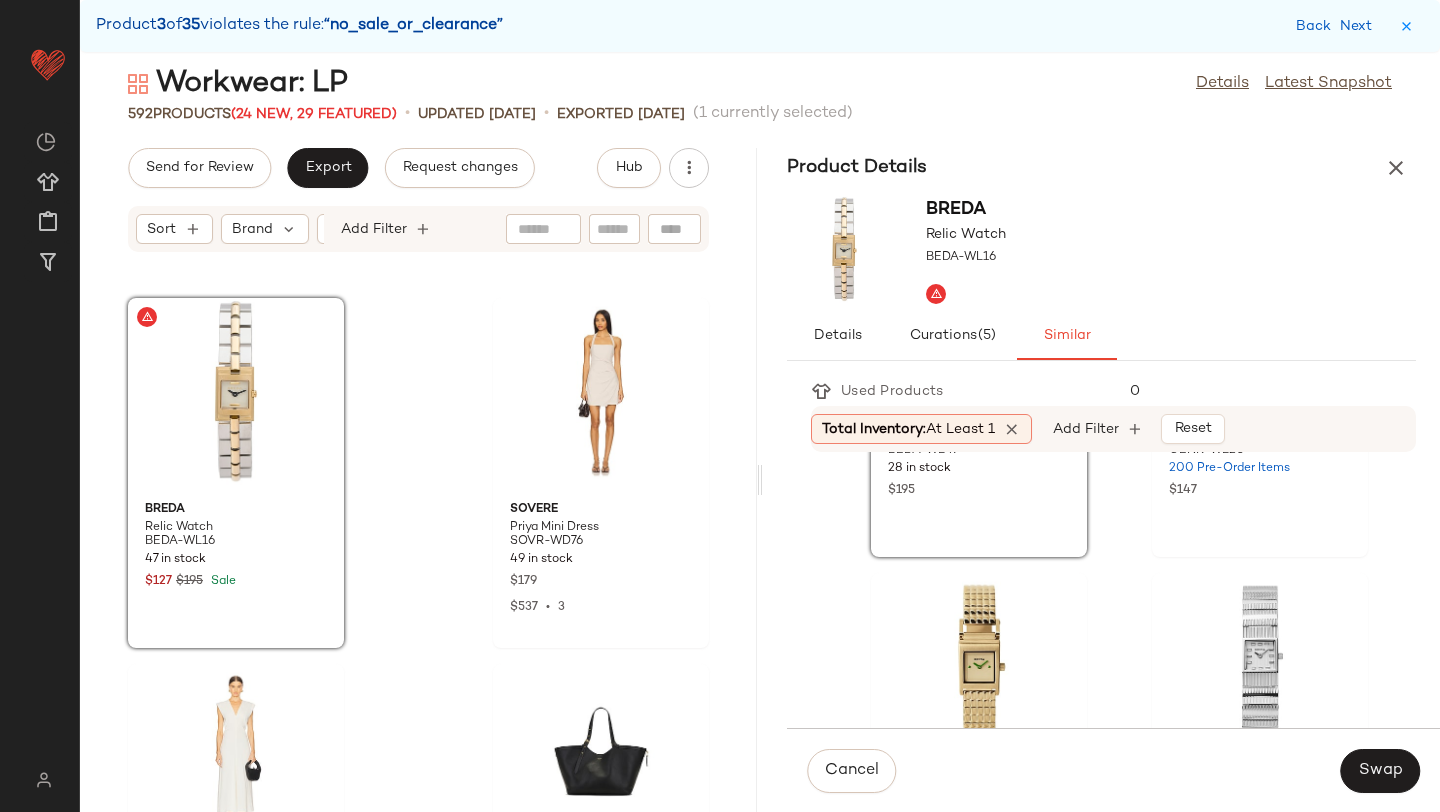 scroll, scrollTop: 701, scrollLeft: 0, axis: vertical 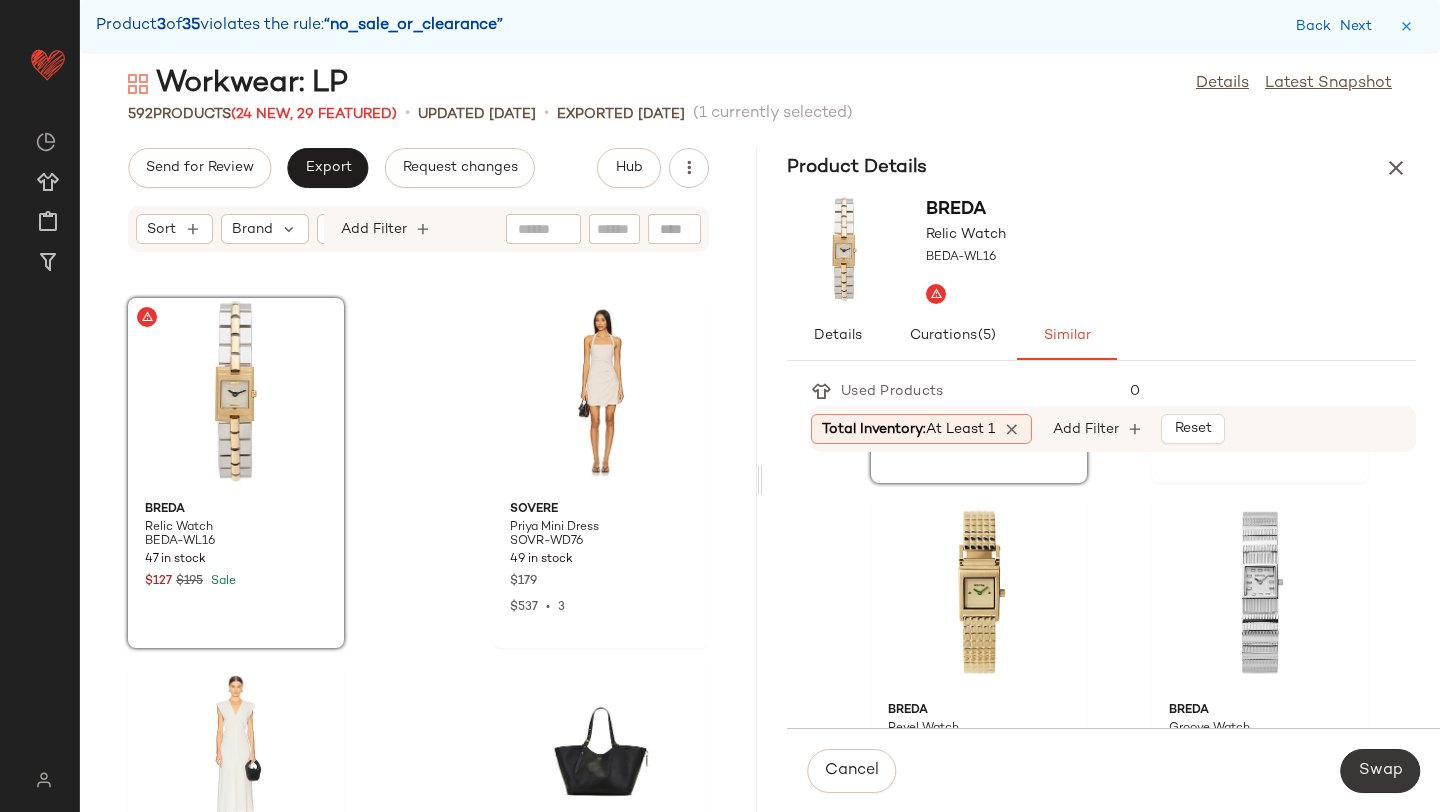 click on "Swap" 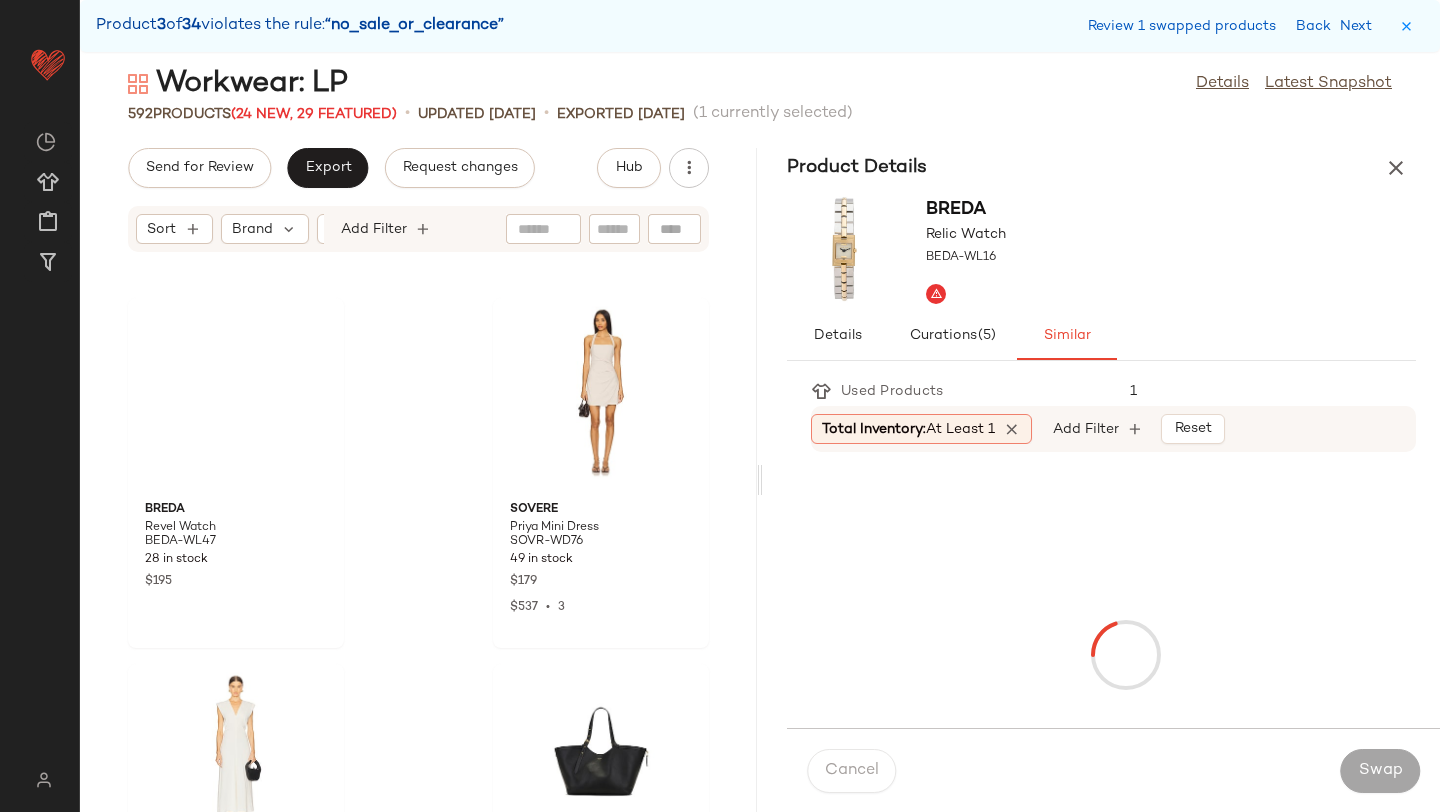 scroll, scrollTop: 58926, scrollLeft: 0, axis: vertical 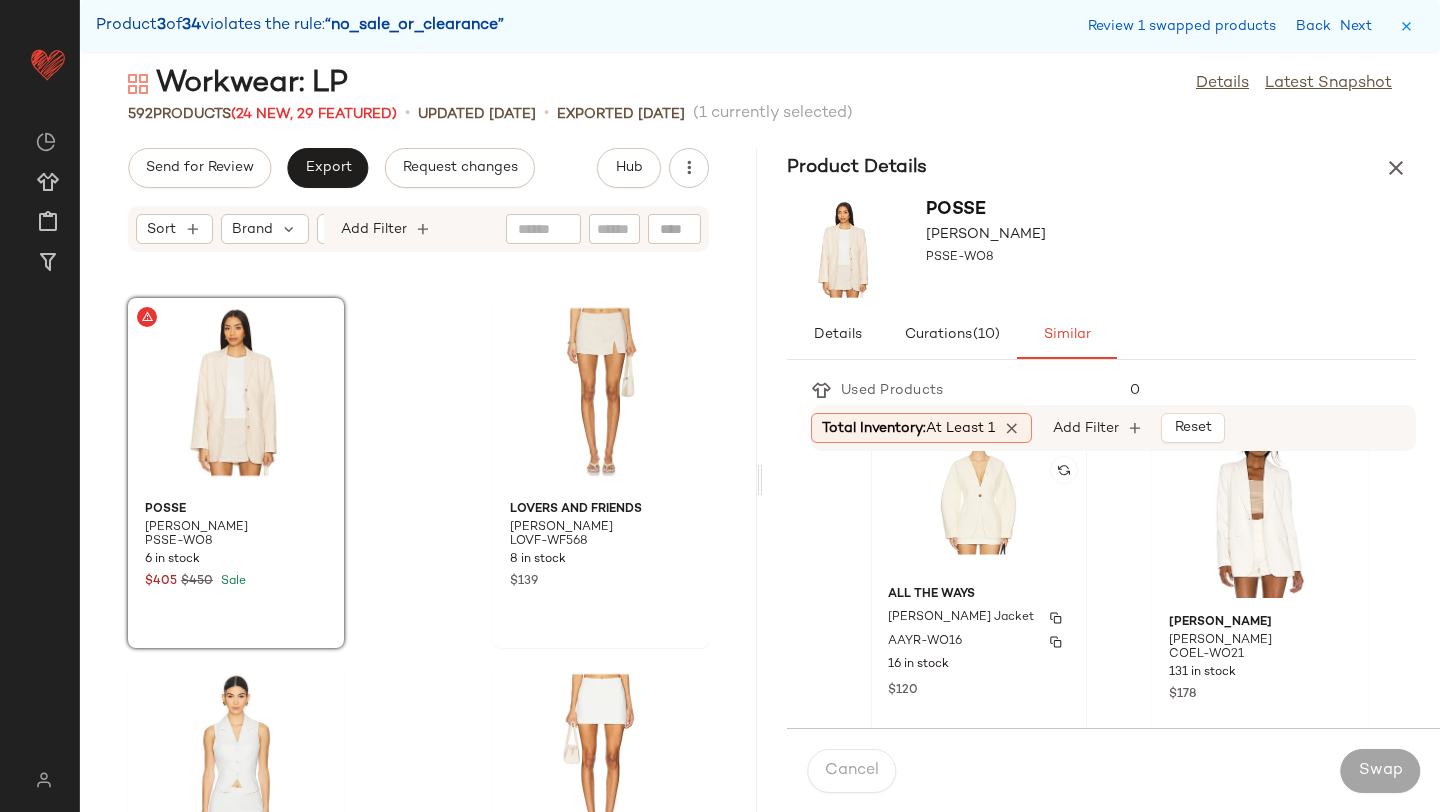 click on "ALL THE WAYS [PERSON_NAME] Jacket AAYR-WO16 16 in stock $120" 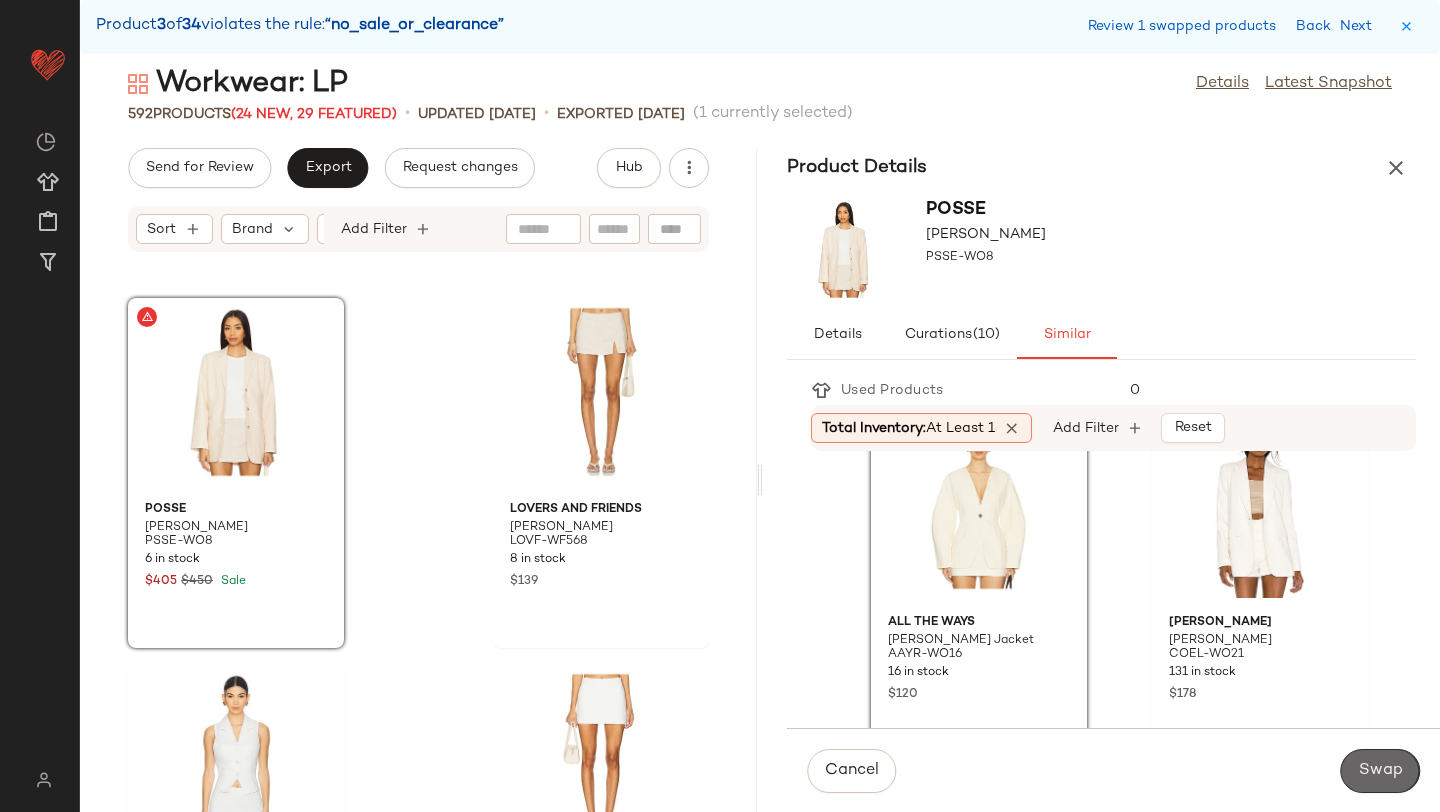 click on "Swap" 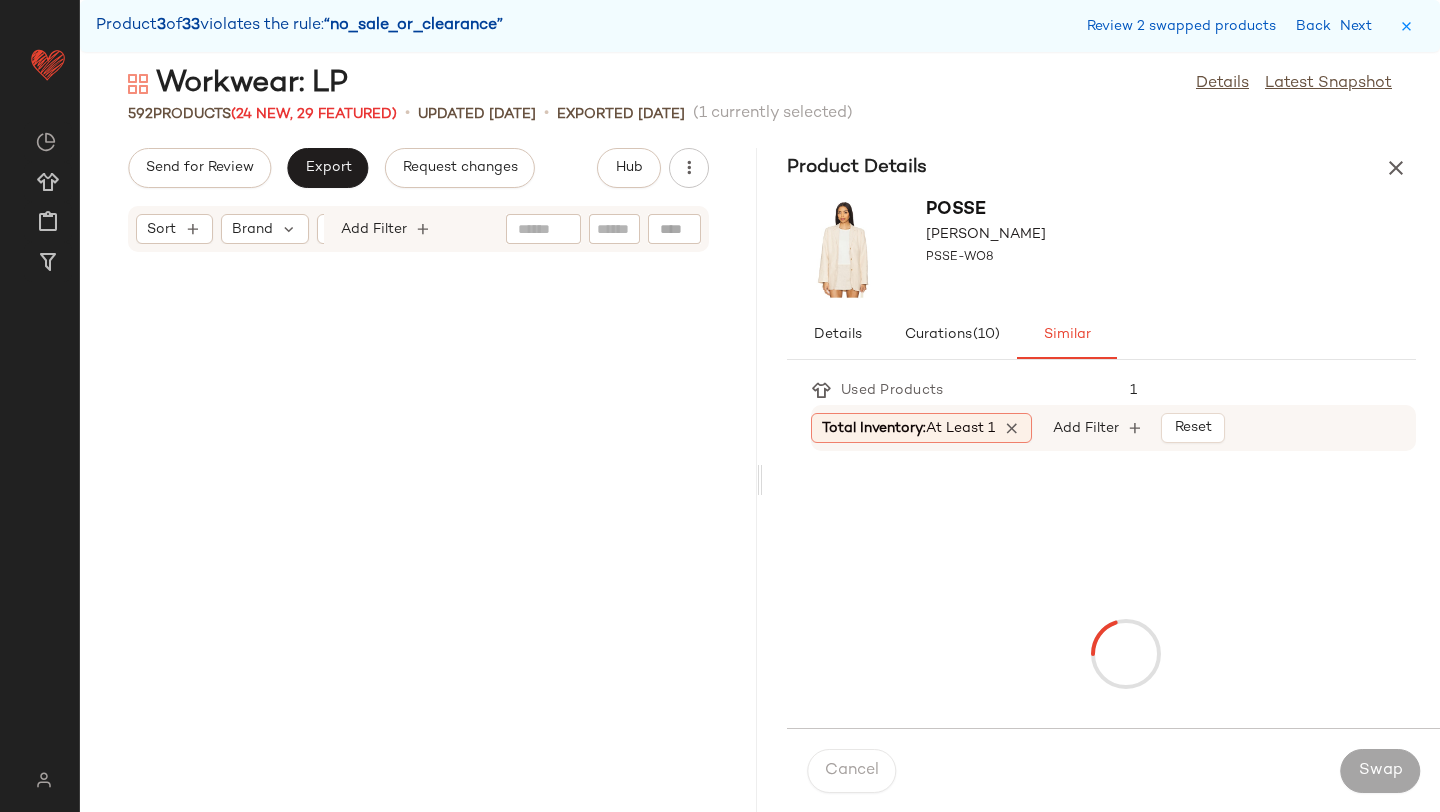 scroll, scrollTop: 59658, scrollLeft: 0, axis: vertical 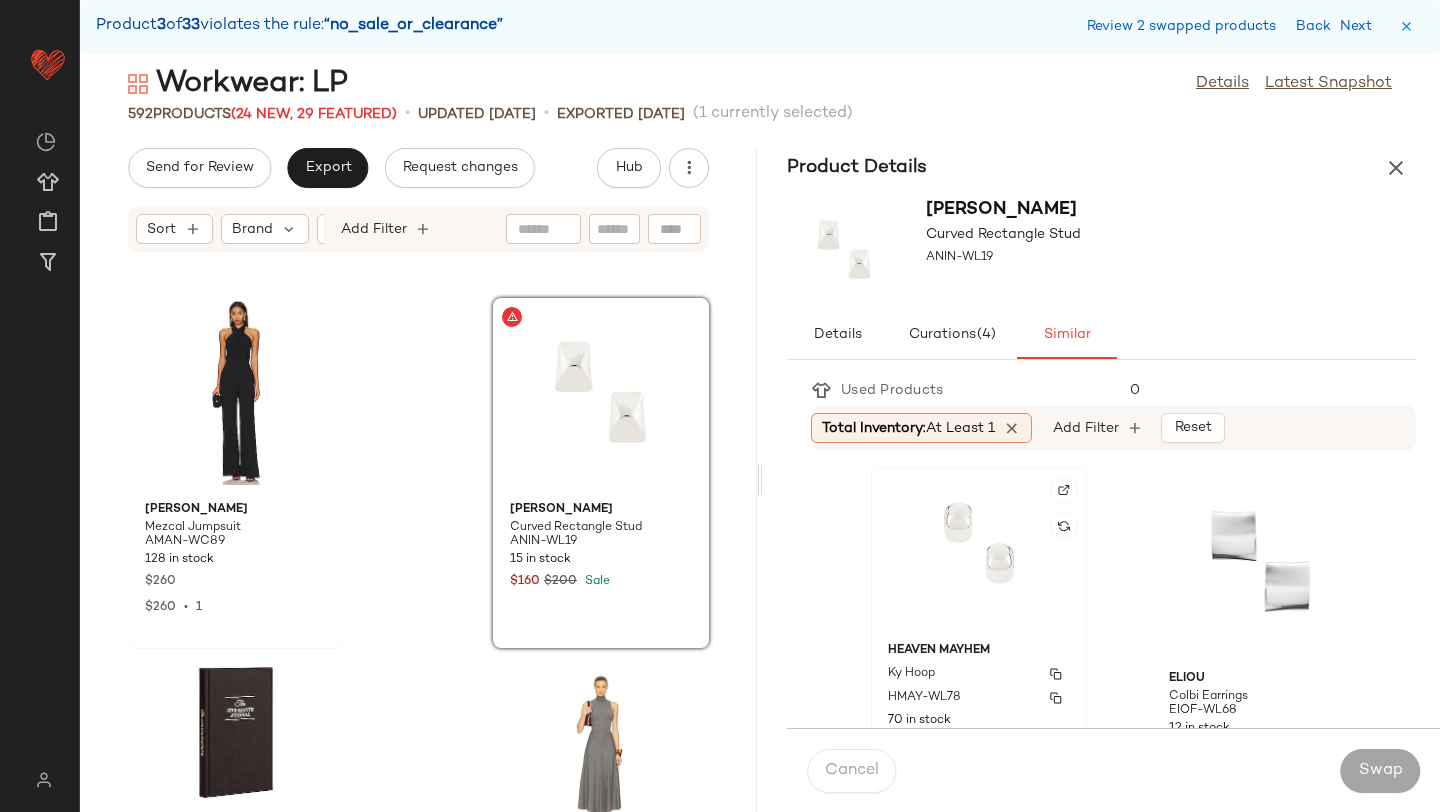 click on "Heaven Mayhem Ky Hoop HMAY-WL78 70 in stock $92" 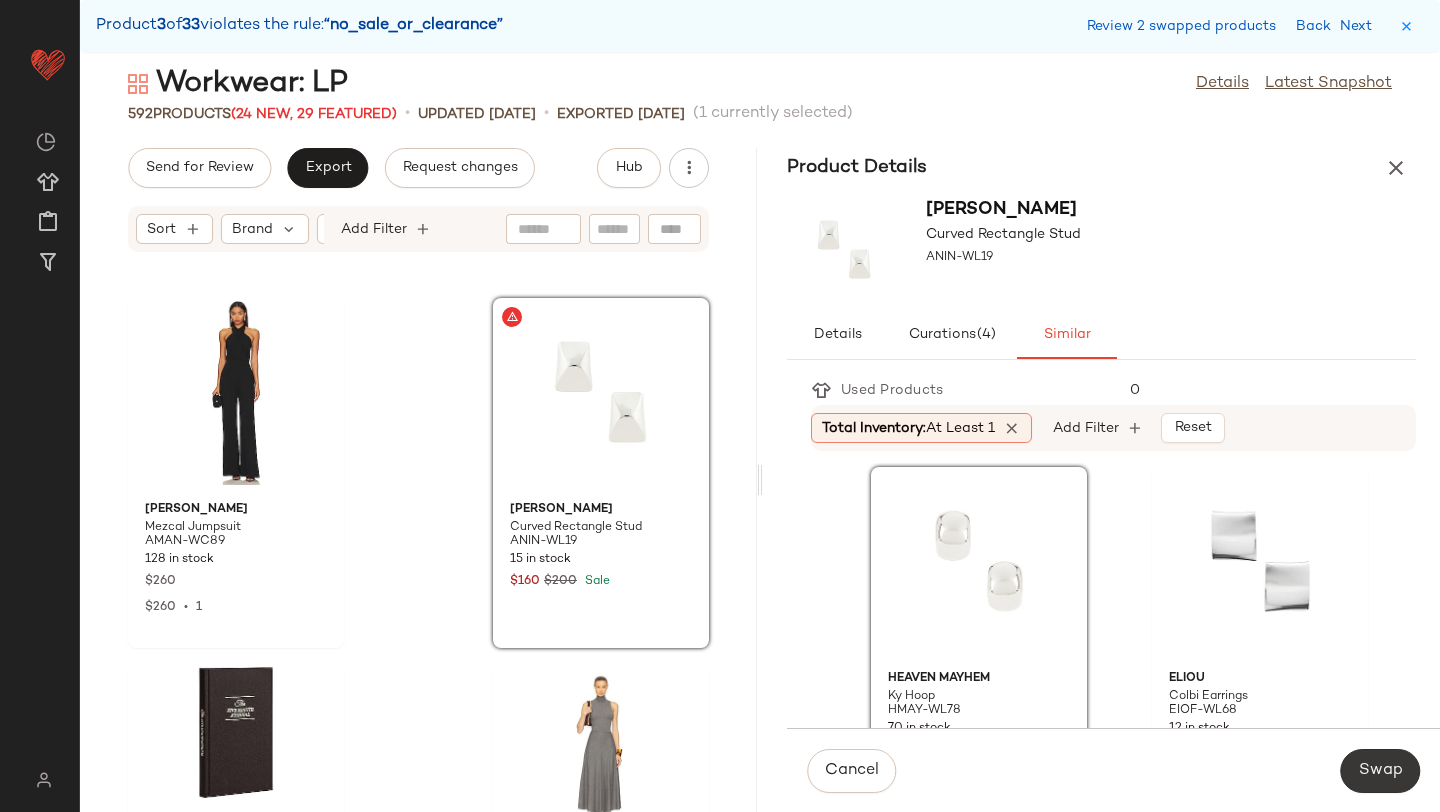 click on "Swap" 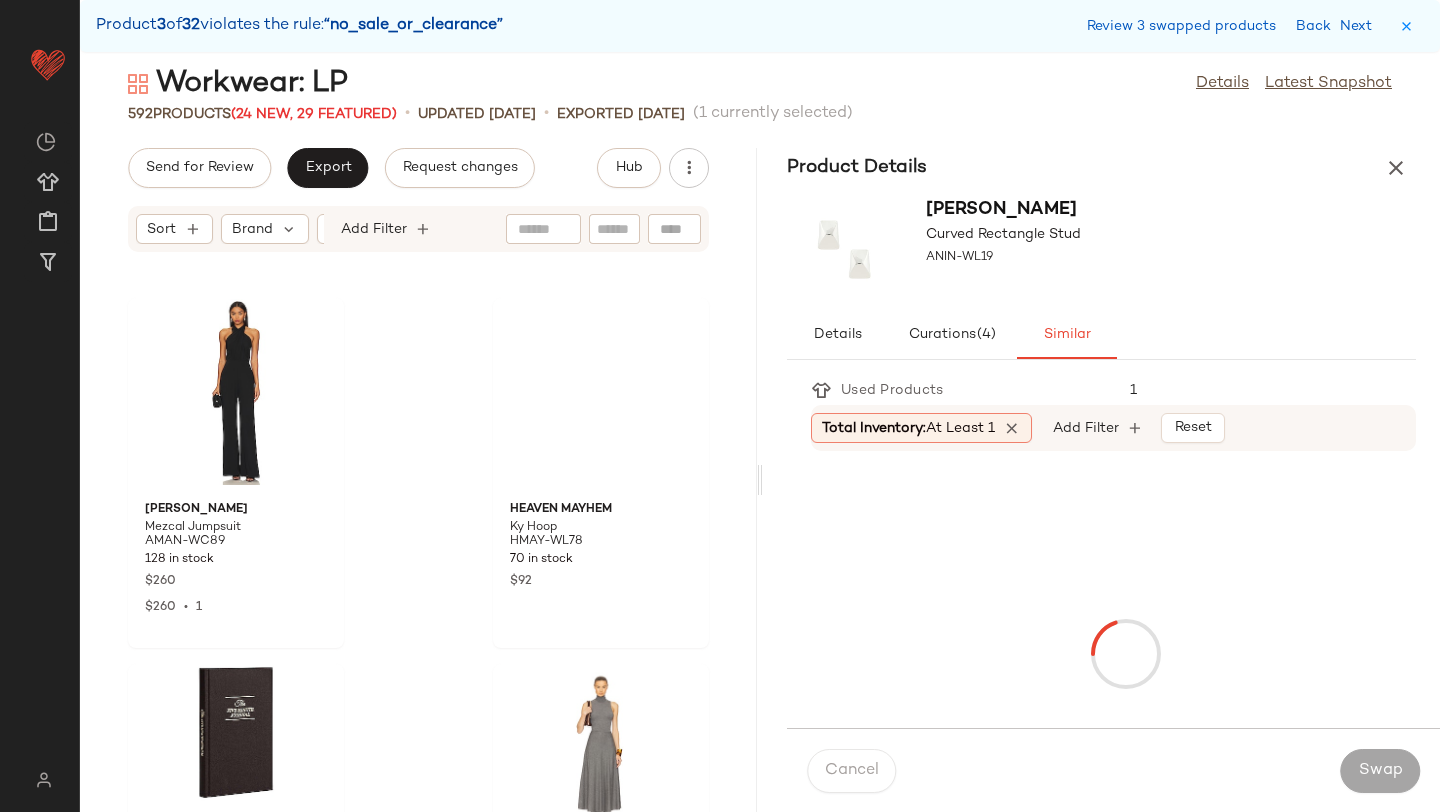 scroll, scrollTop: 60756, scrollLeft: 0, axis: vertical 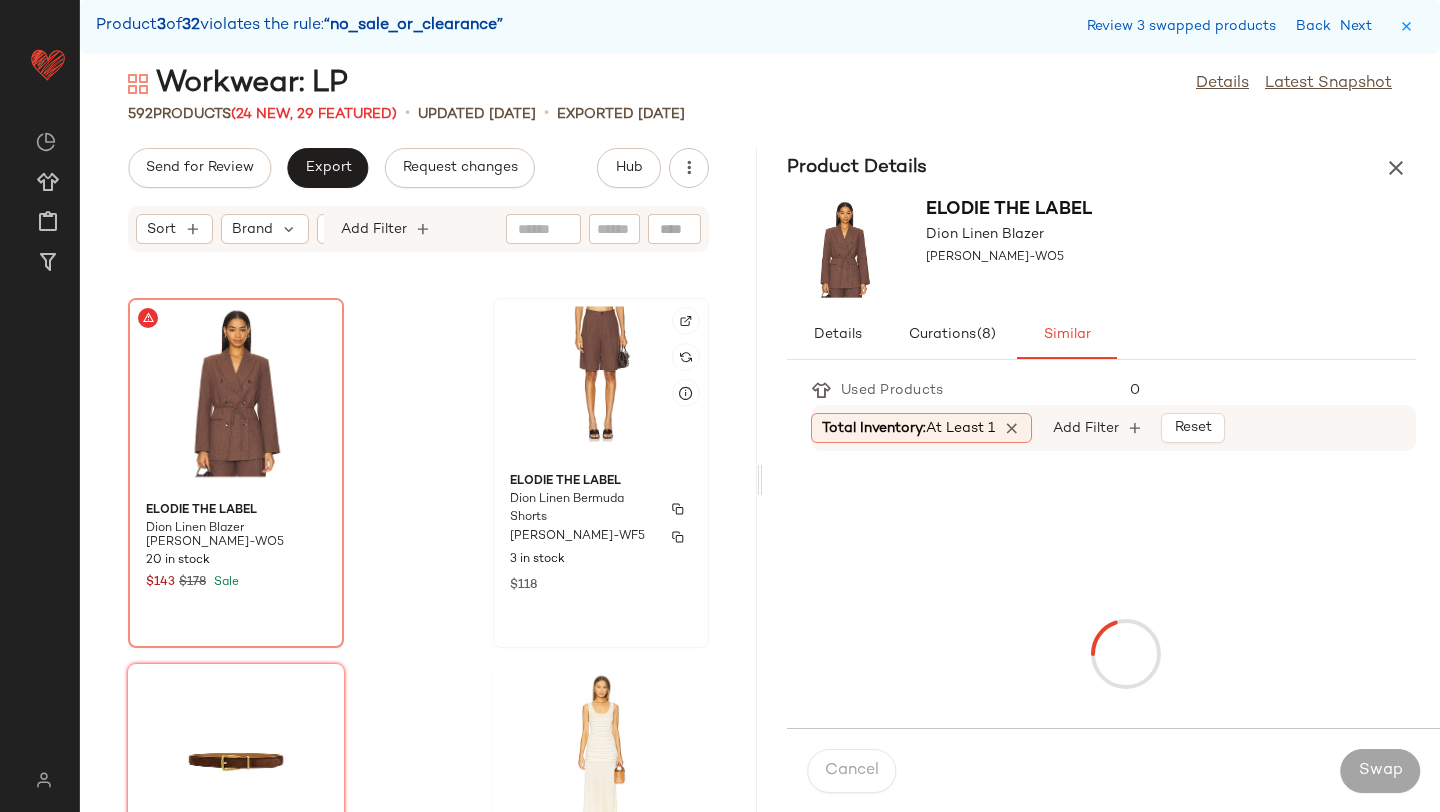 click on "Elodie the Label Dion Linen Bermuda Shorts [PERSON_NAME]-WF5 3 in stock $118" 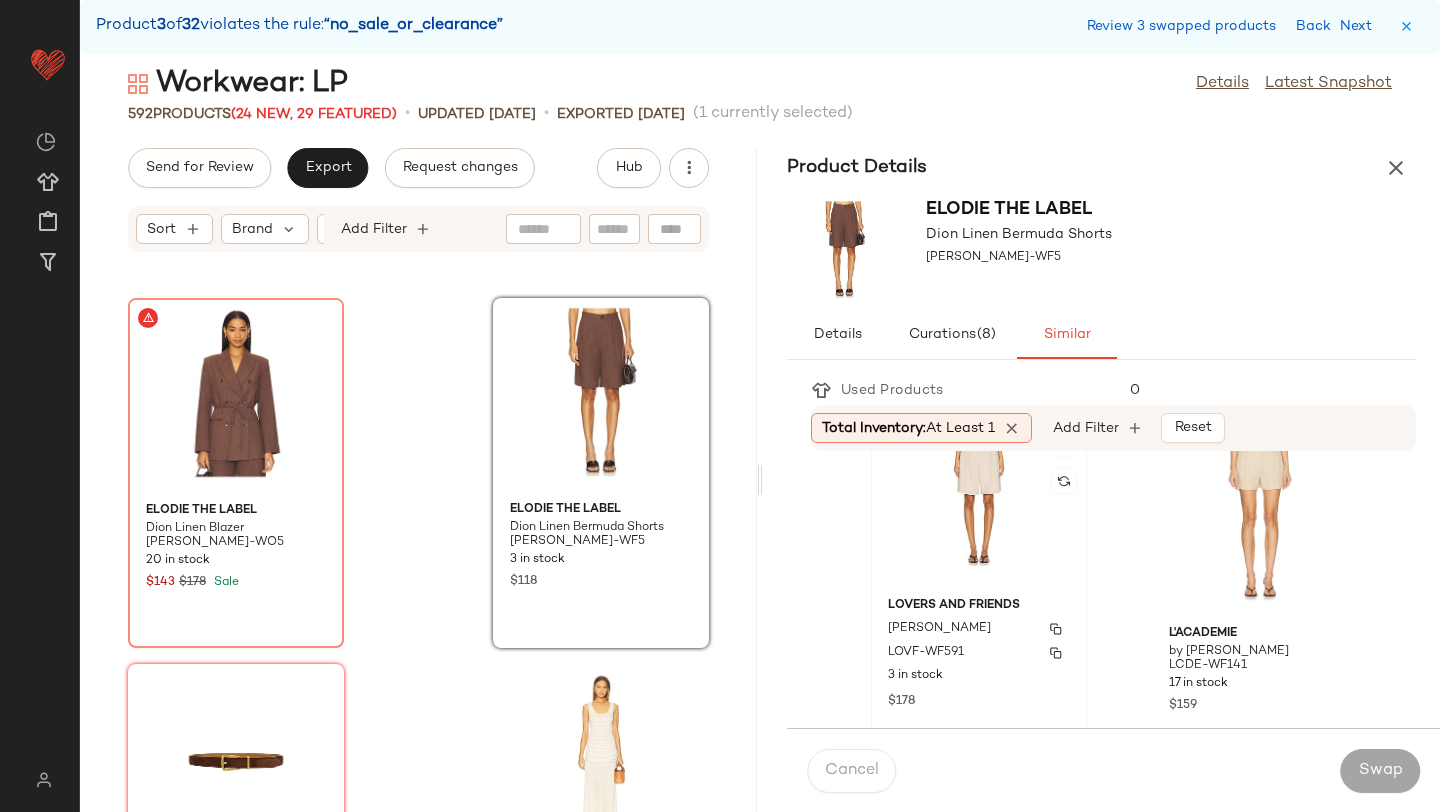 scroll, scrollTop: 368, scrollLeft: 0, axis: vertical 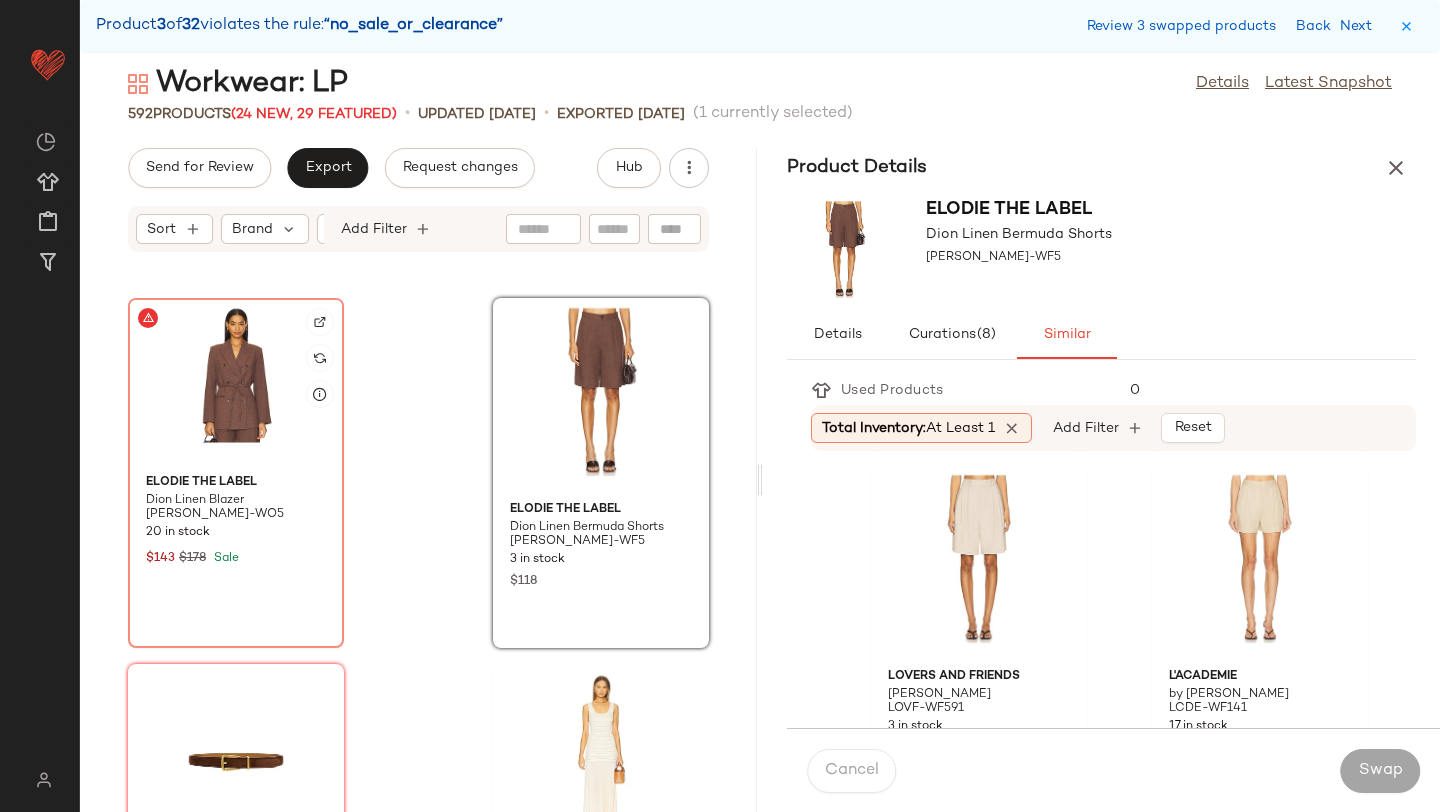 click 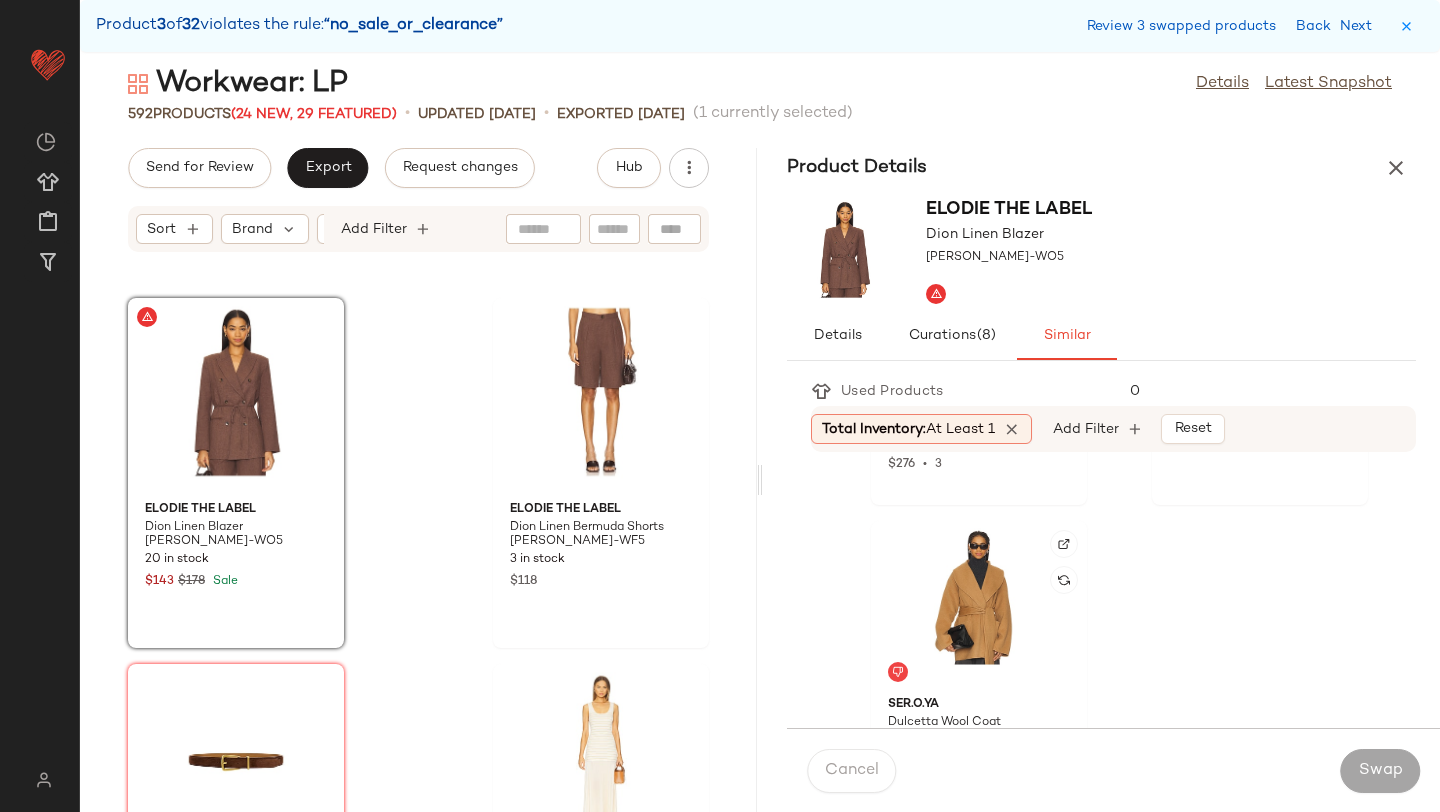scroll, scrollTop: 4336, scrollLeft: 0, axis: vertical 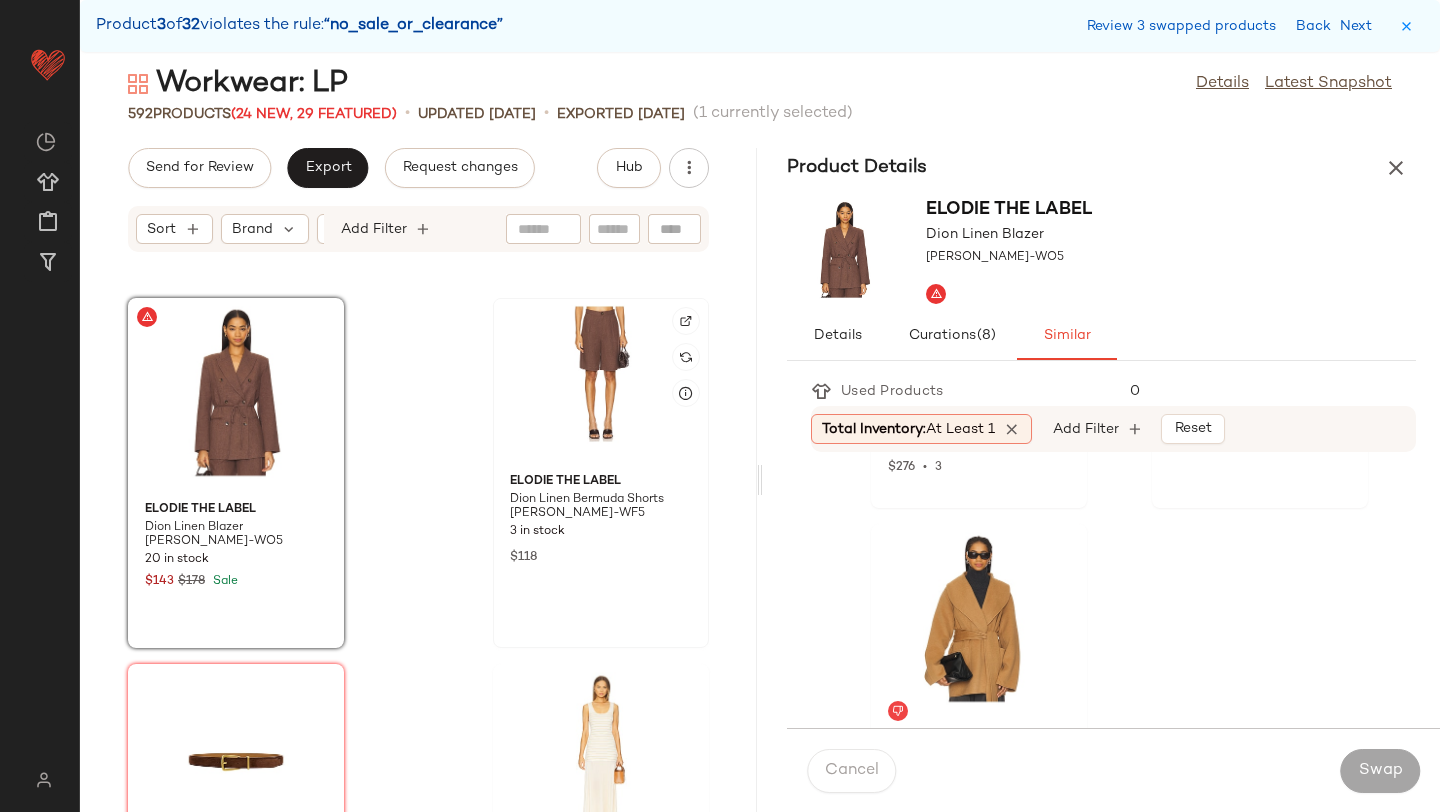 click 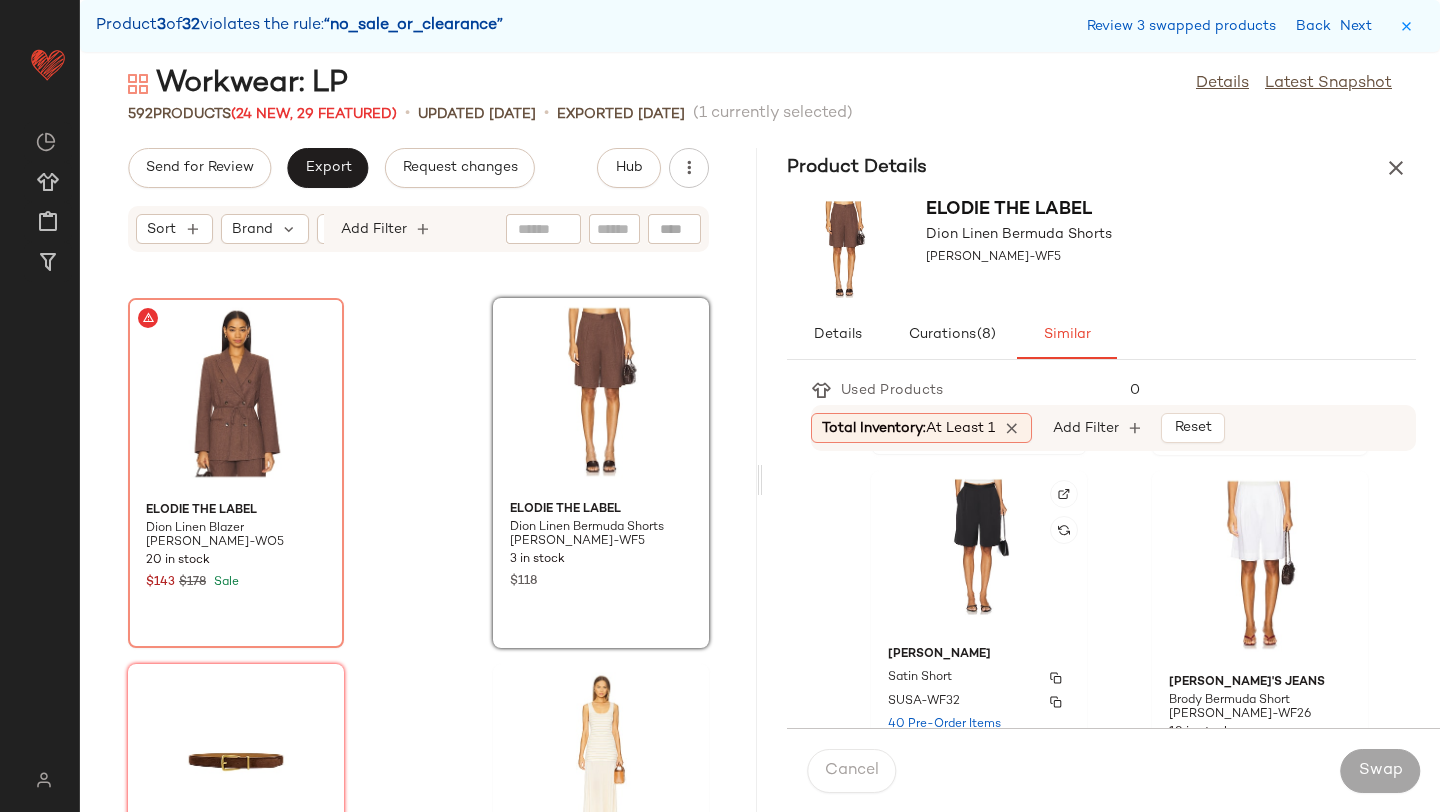 scroll, scrollTop: 1459, scrollLeft: 0, axis: vertical 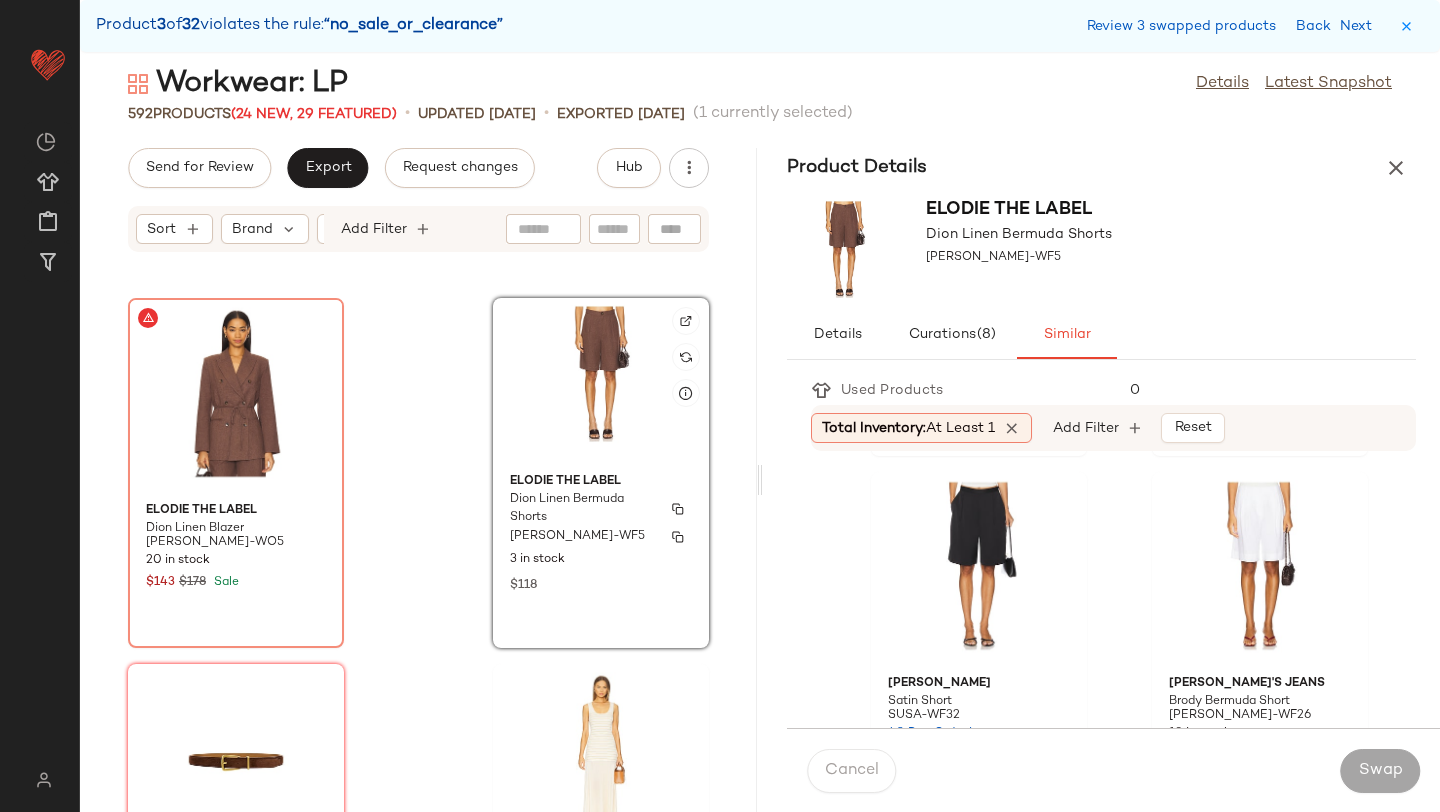 click on "Elodie the Label" at bounding box center [601, 482] 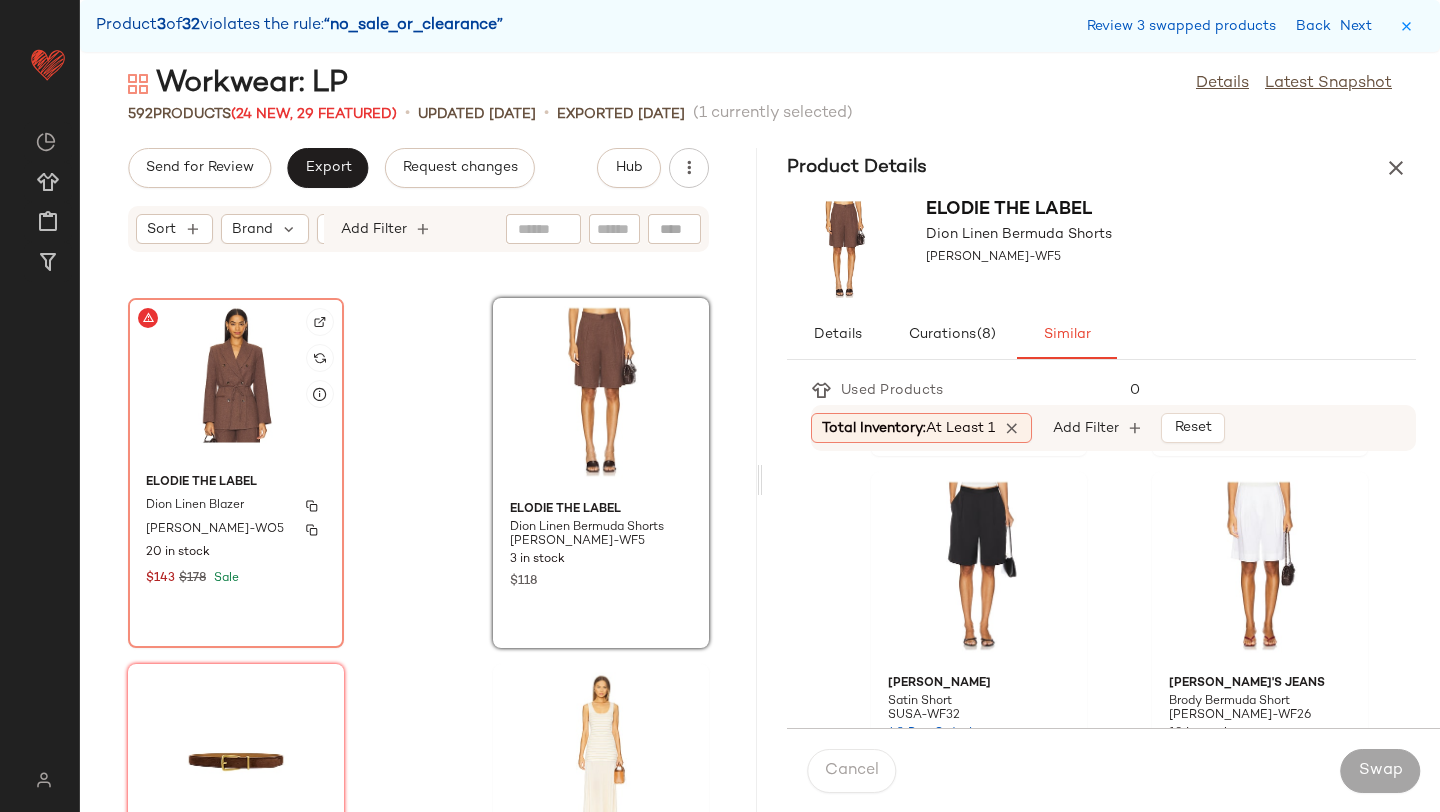 click on "Elodie the Label" at bounding box center [236, 483] 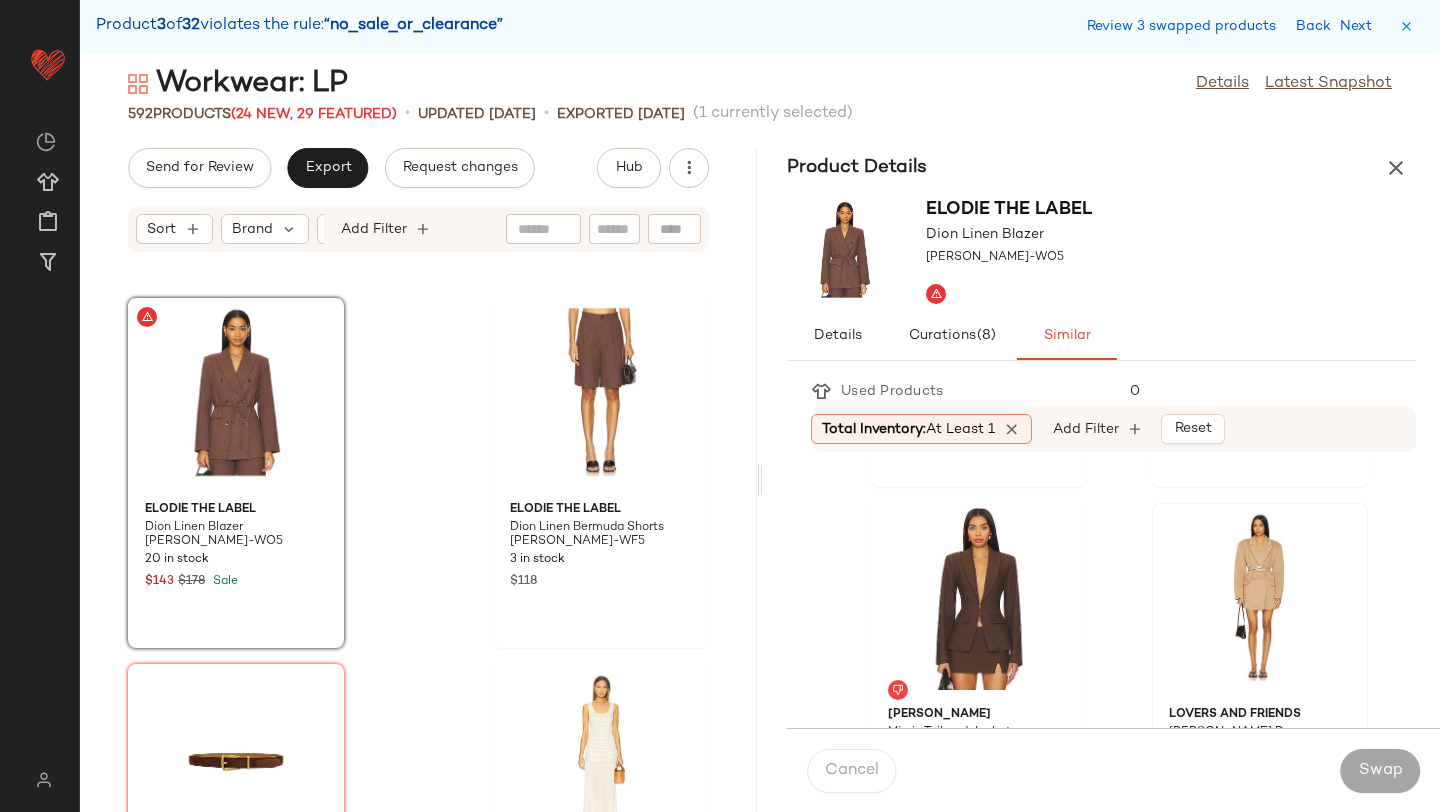 scroll, scrollTop: 699, scrollLeft: 0, axis: vertical 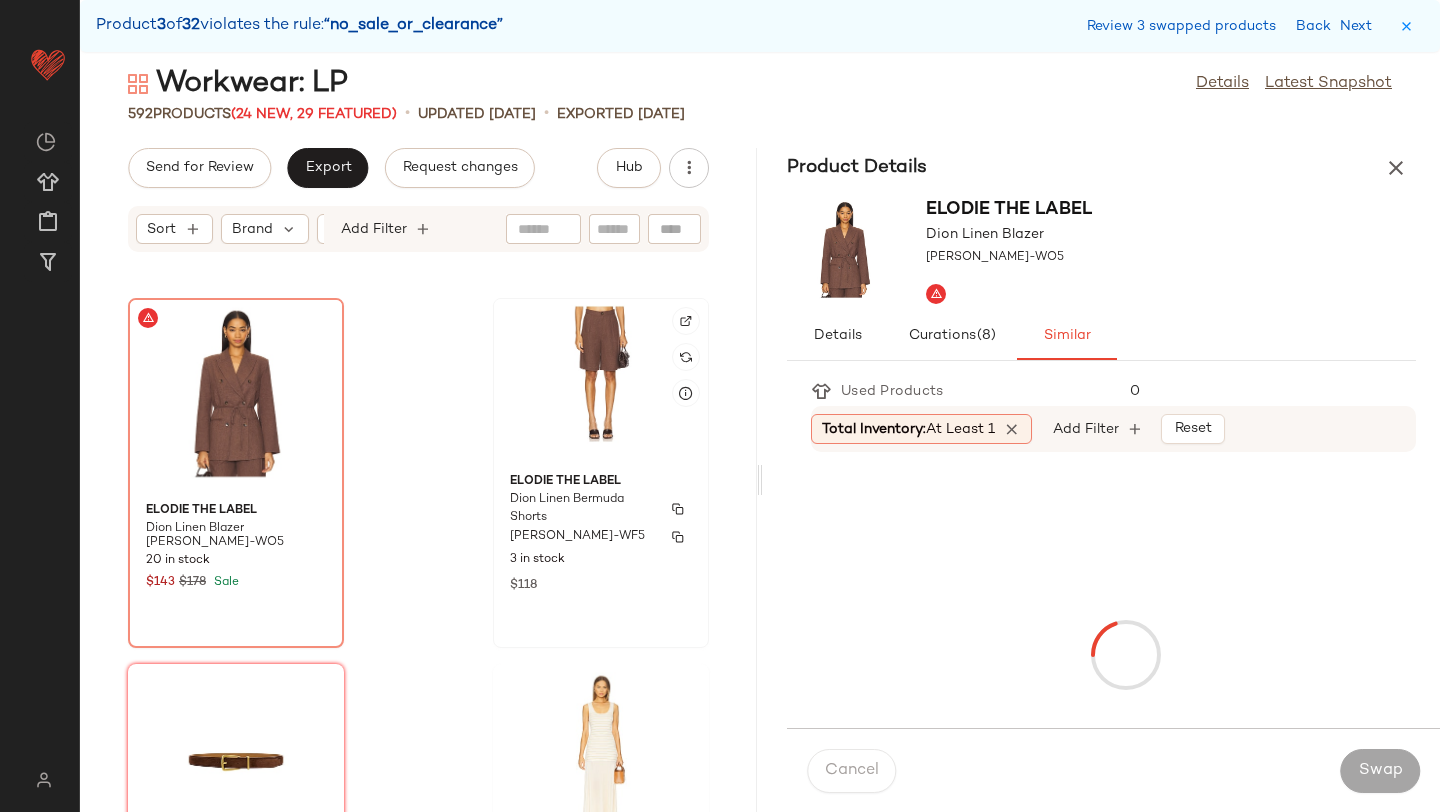 click on "Elodie the Label" at bounding box center (601, 482) 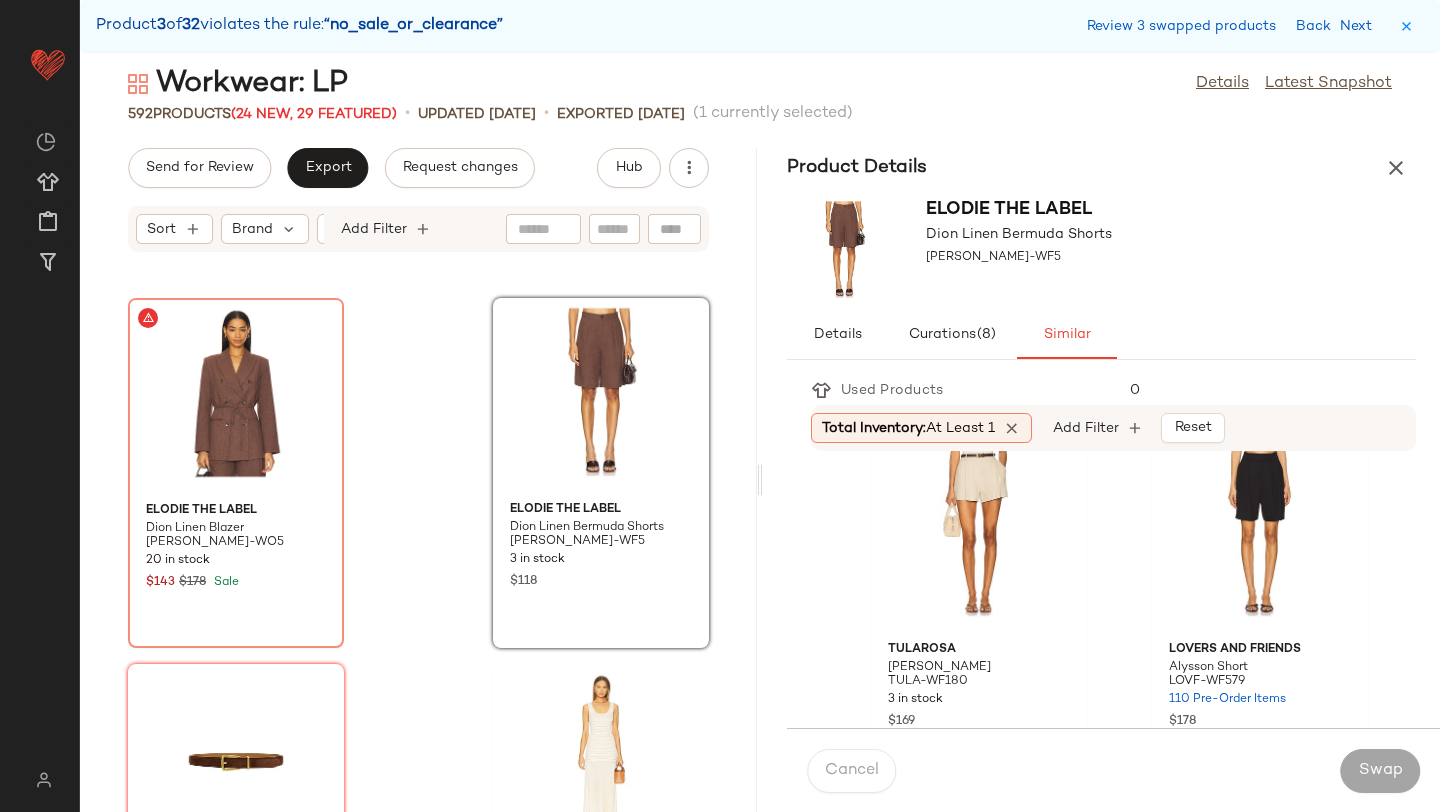 scroll, scrollTop: 4057, scrollLeft: 0, axis: vertical 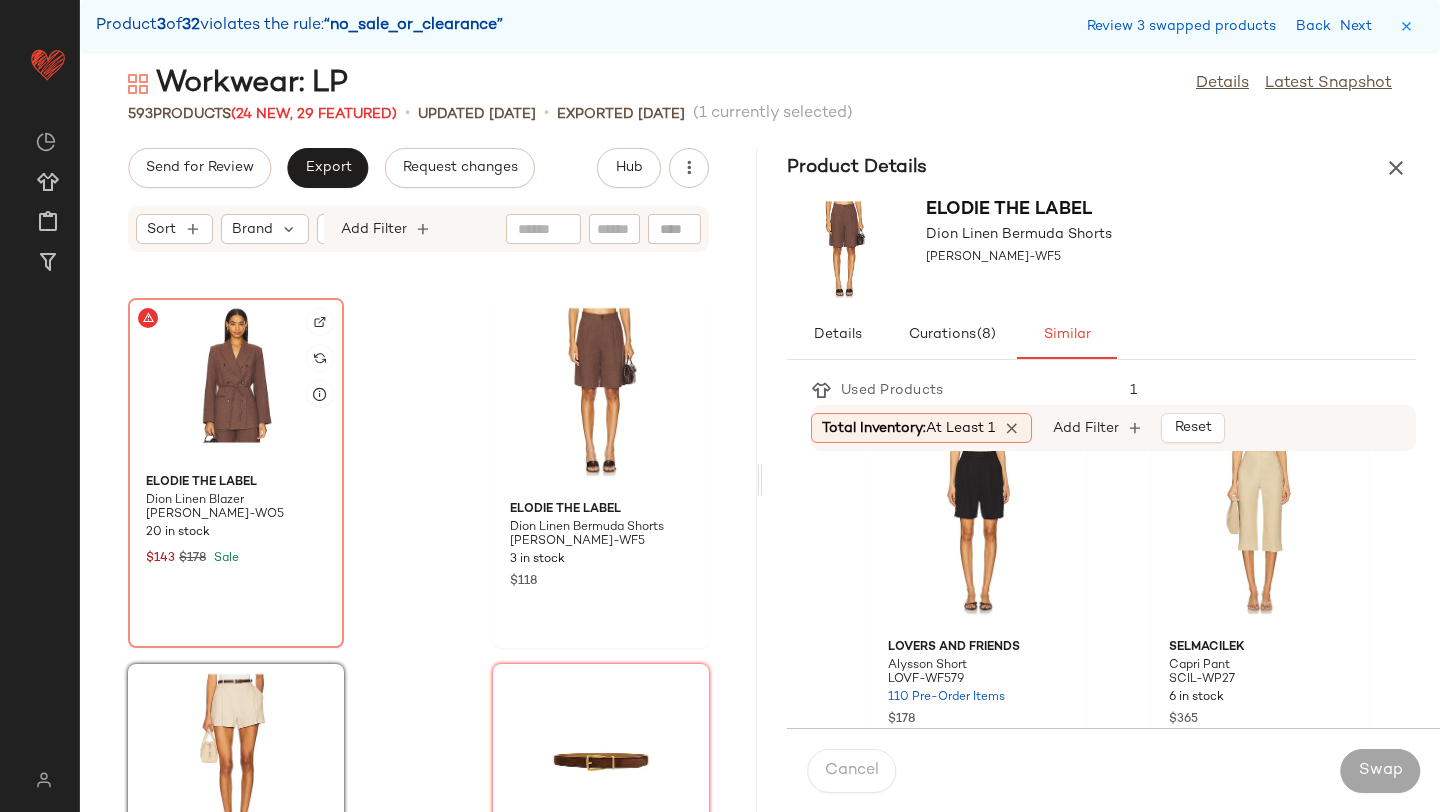 click 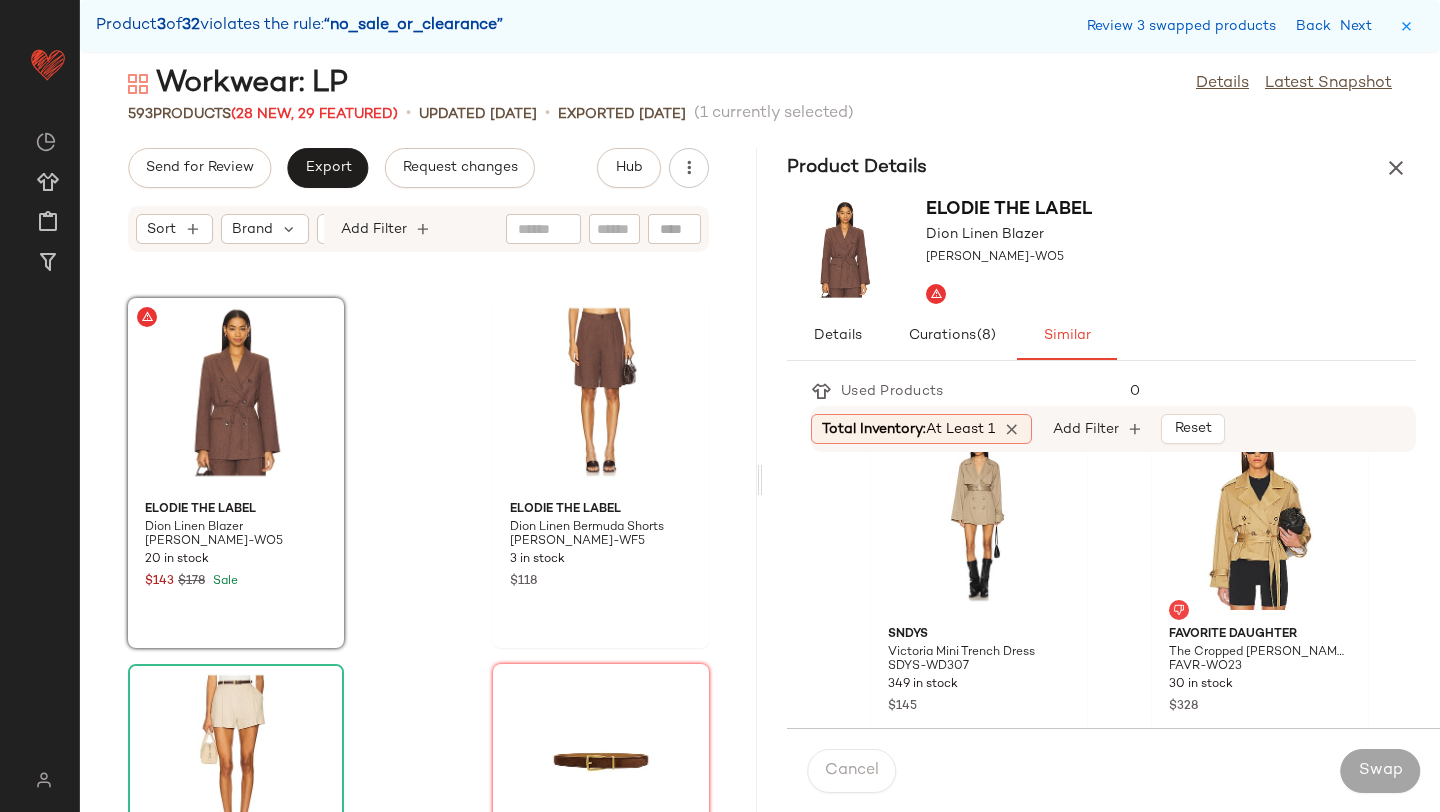 scroll, scrollTop: 3319, scrollLeft: 0, axis: vertical 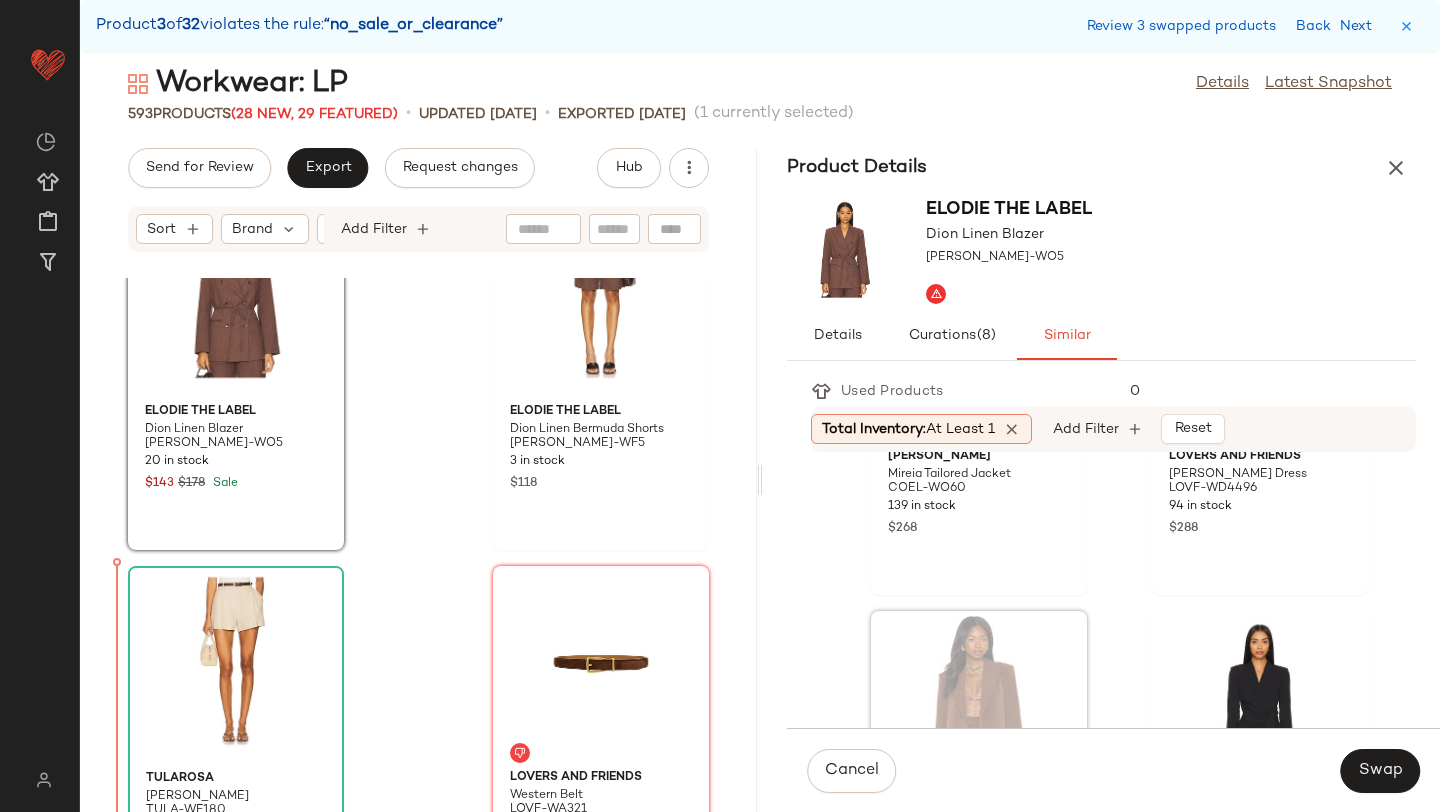 drag, startPoint x: 936, startPoint y: 711, endPoint x: 924, endPoint y: 711, distance: 12 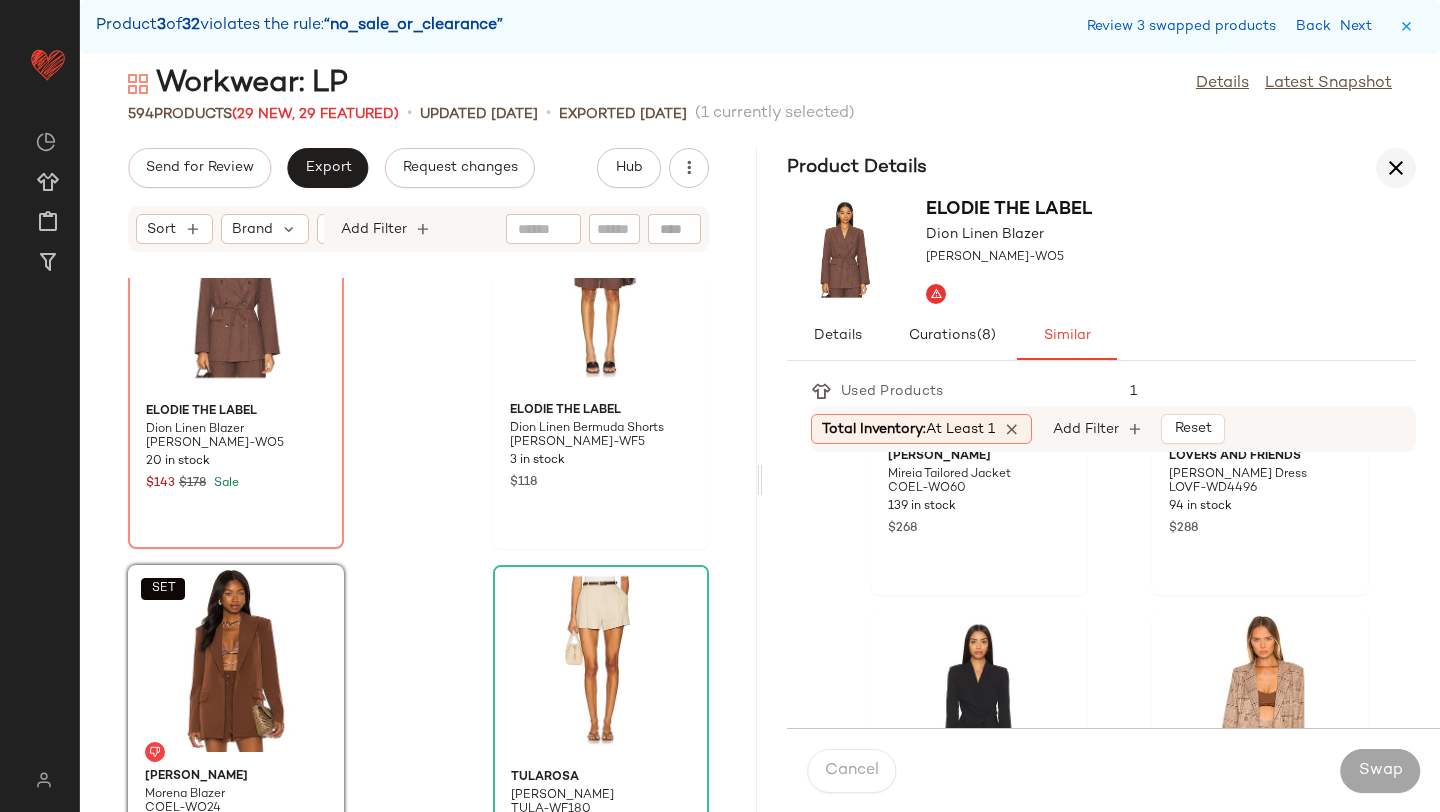 click at bounding box center [1396, 168] 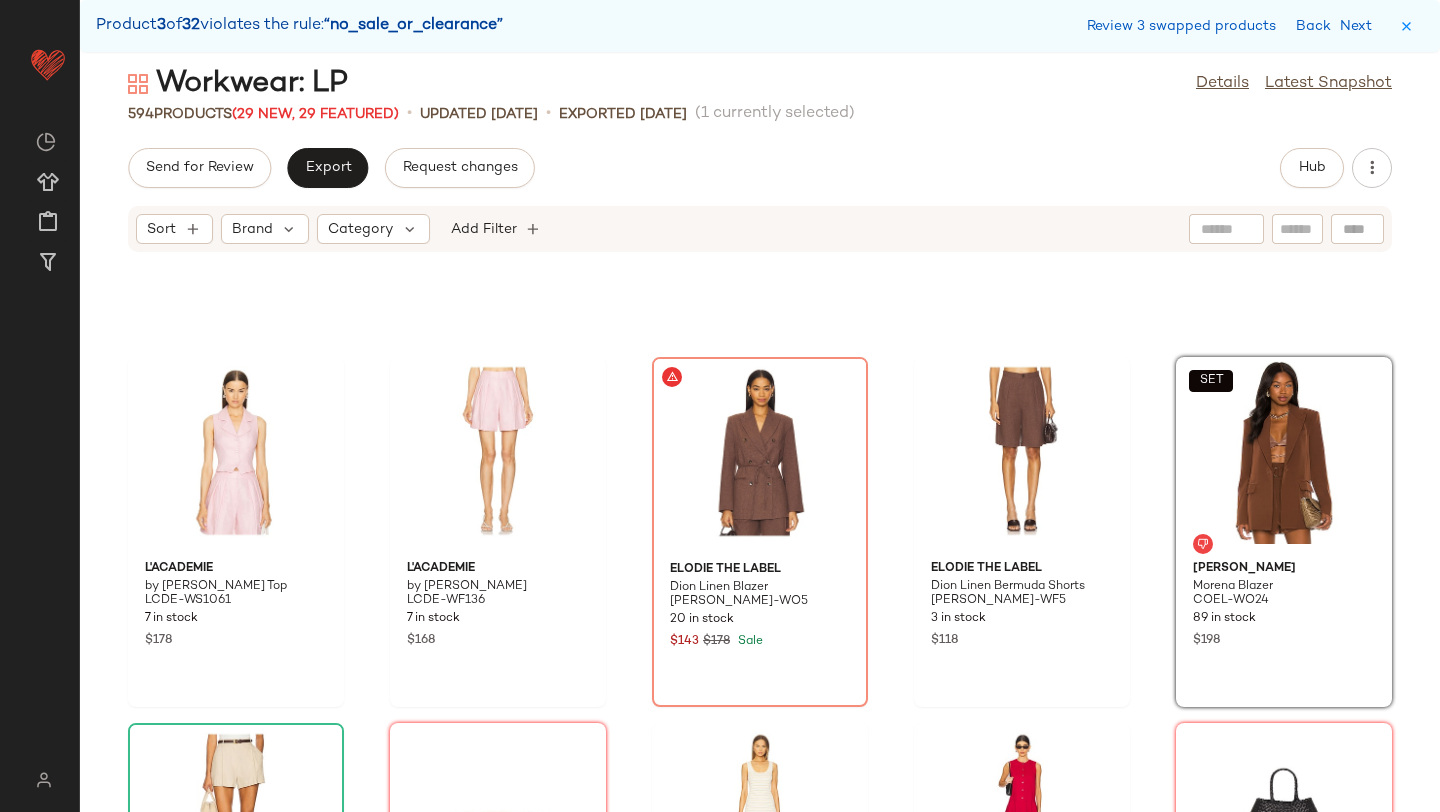 scroll, scrollTop: 24094, scrollLeft: 0, axis: vertical 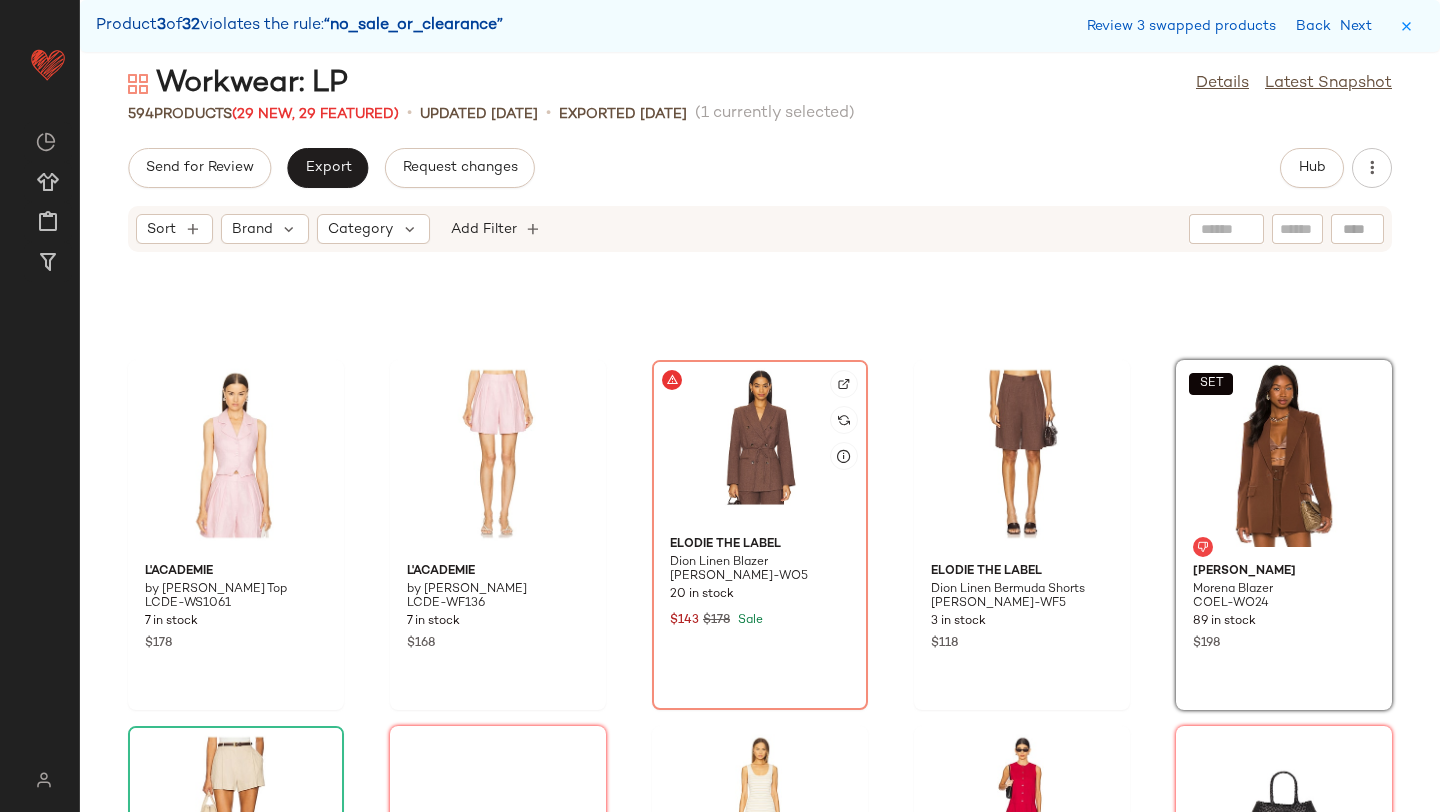 click 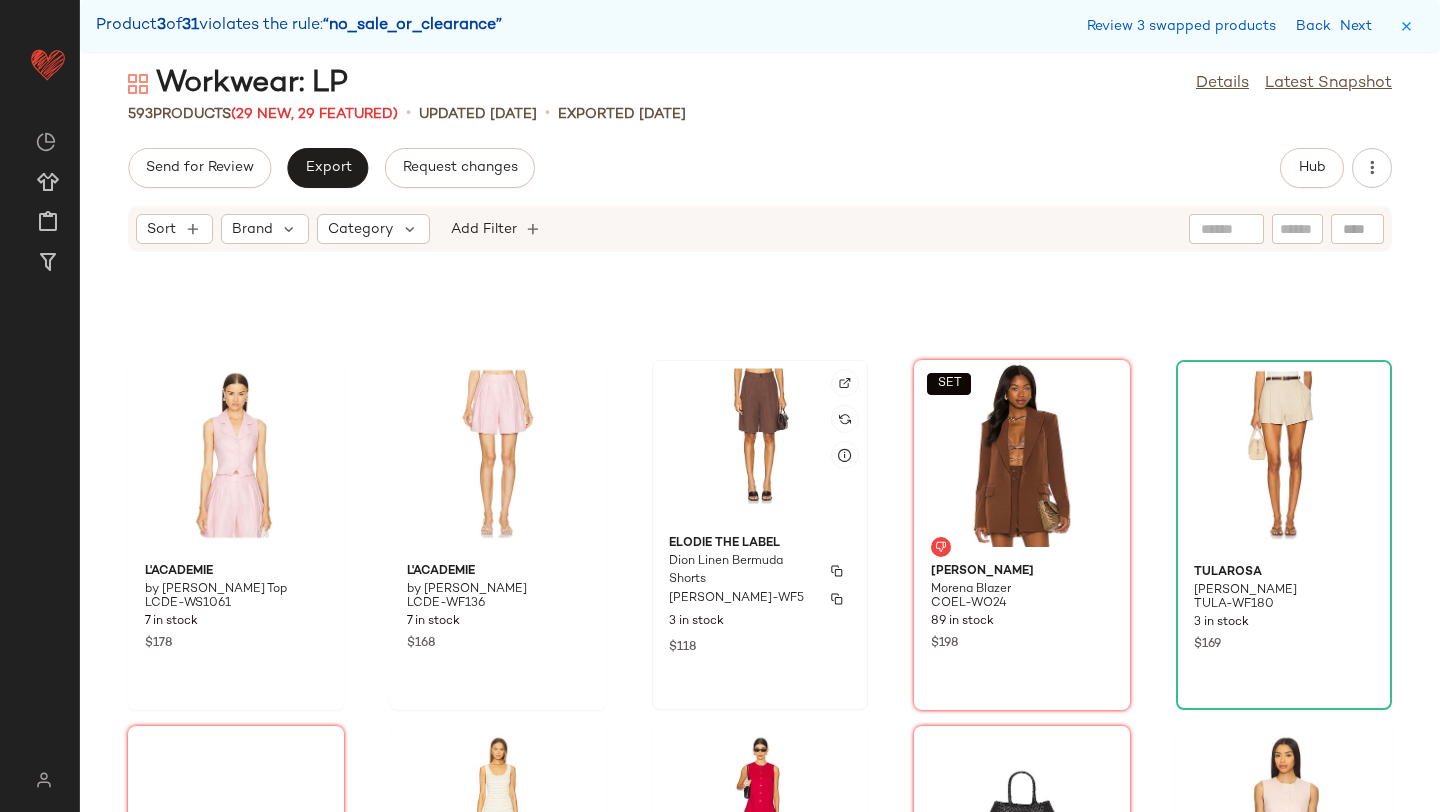 click on "Elodie the Label Dion Linen Bermuda Shorts [PERSON_NAME]-WF5 3 in stock $118" 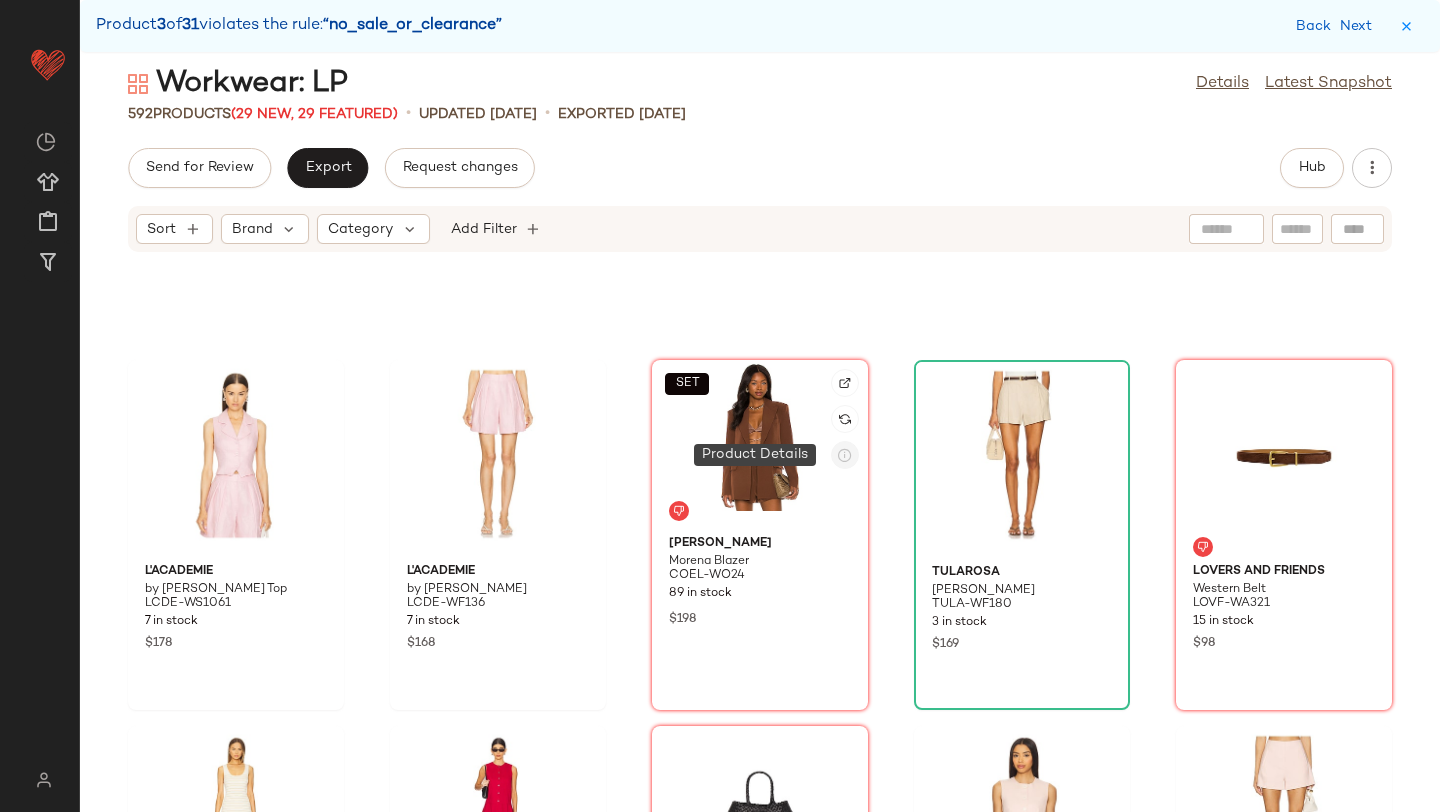 click 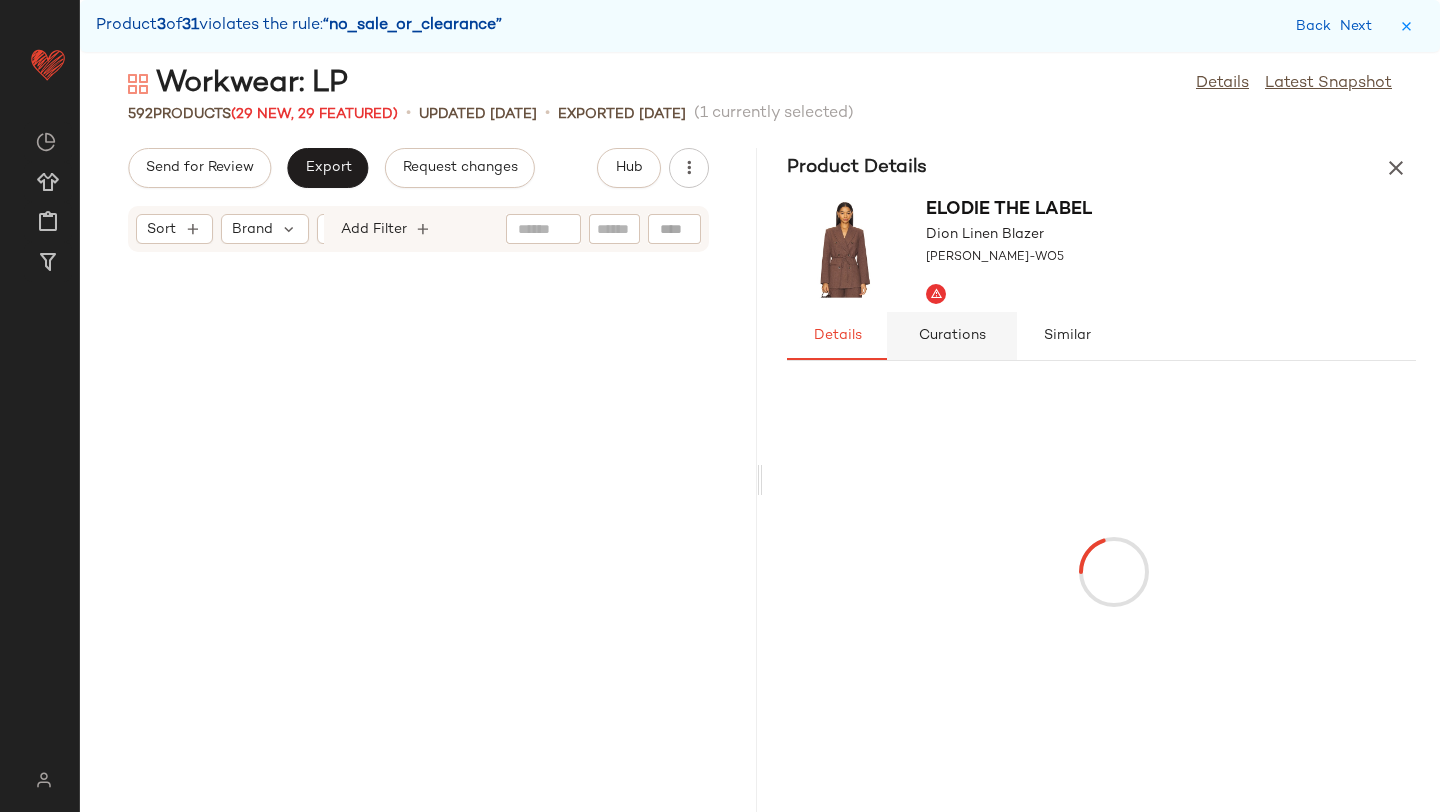 scroll, scrollTop: 60756, scrollLeft: 0, axis: vertical 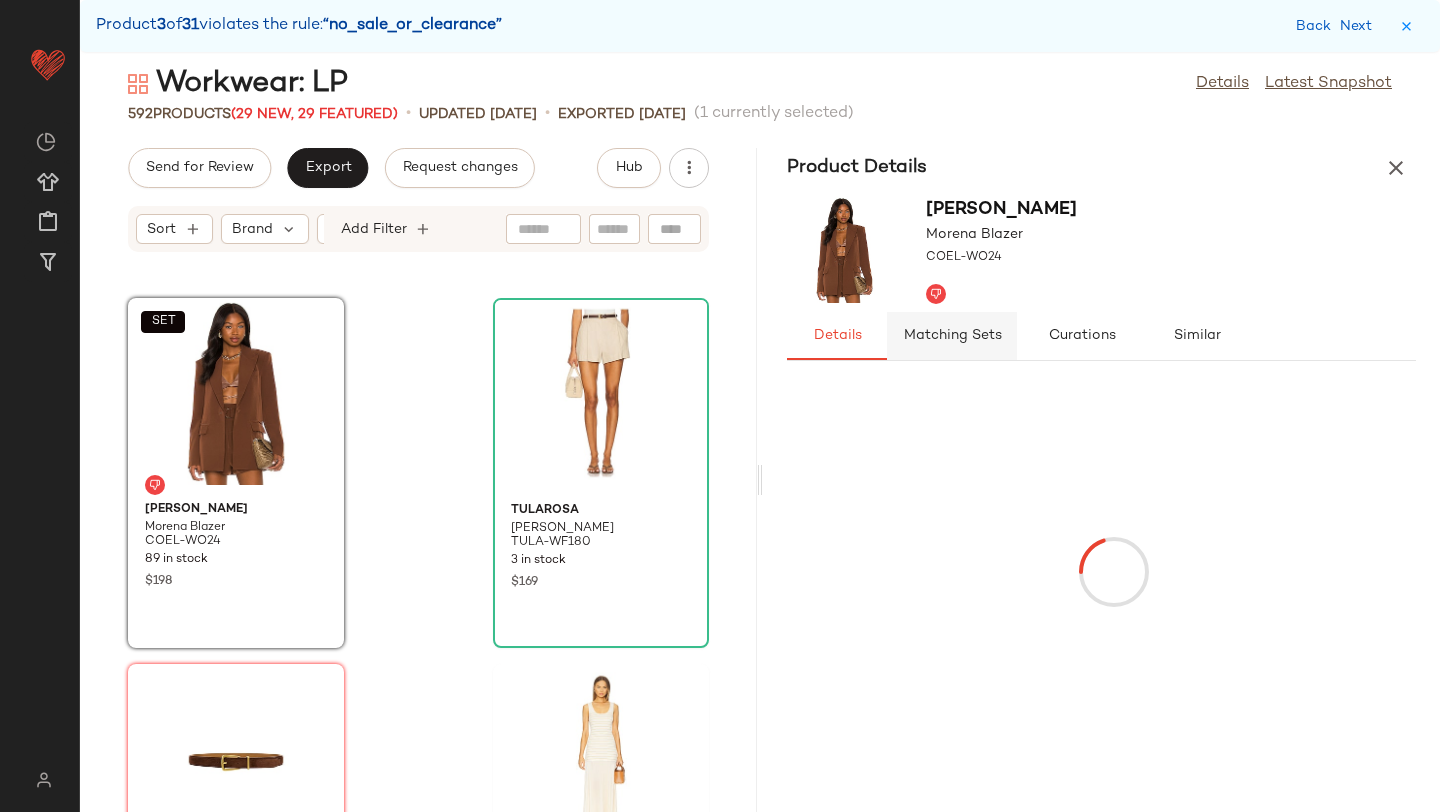 click on "Matching Sets" 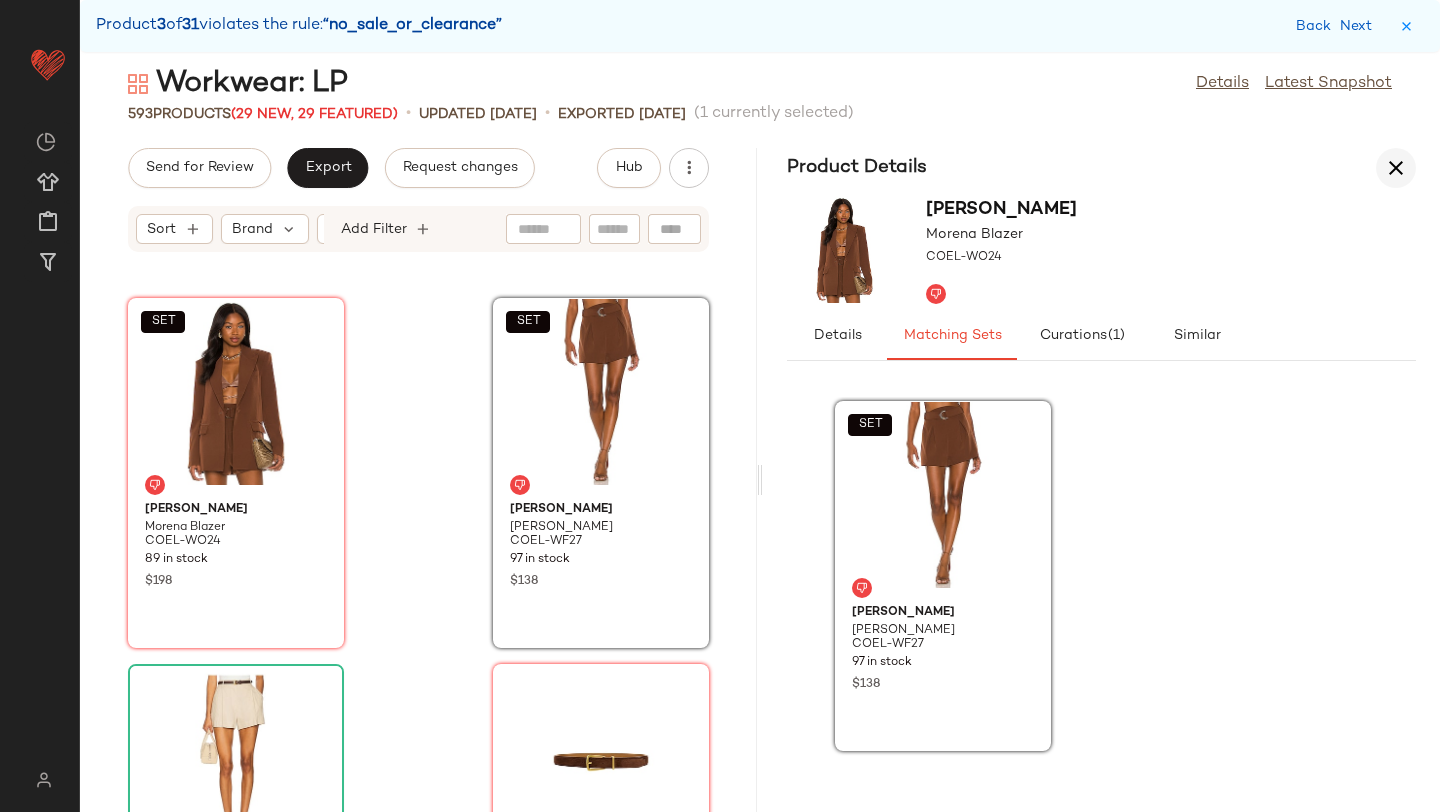 click at bounding box center (1396, 168) 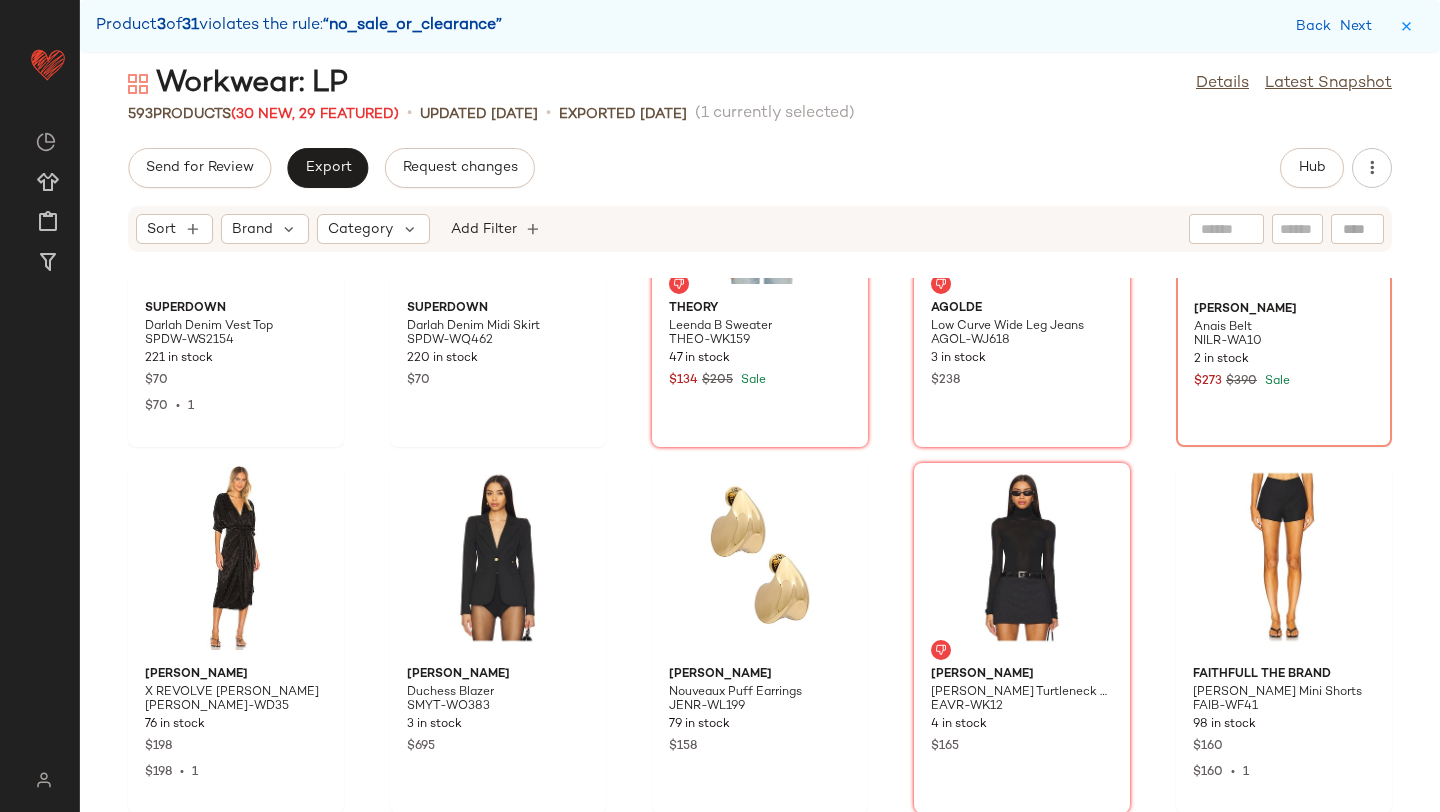 scroll, scrollTop: 40679, scrollLeft: 0, axis: vertical 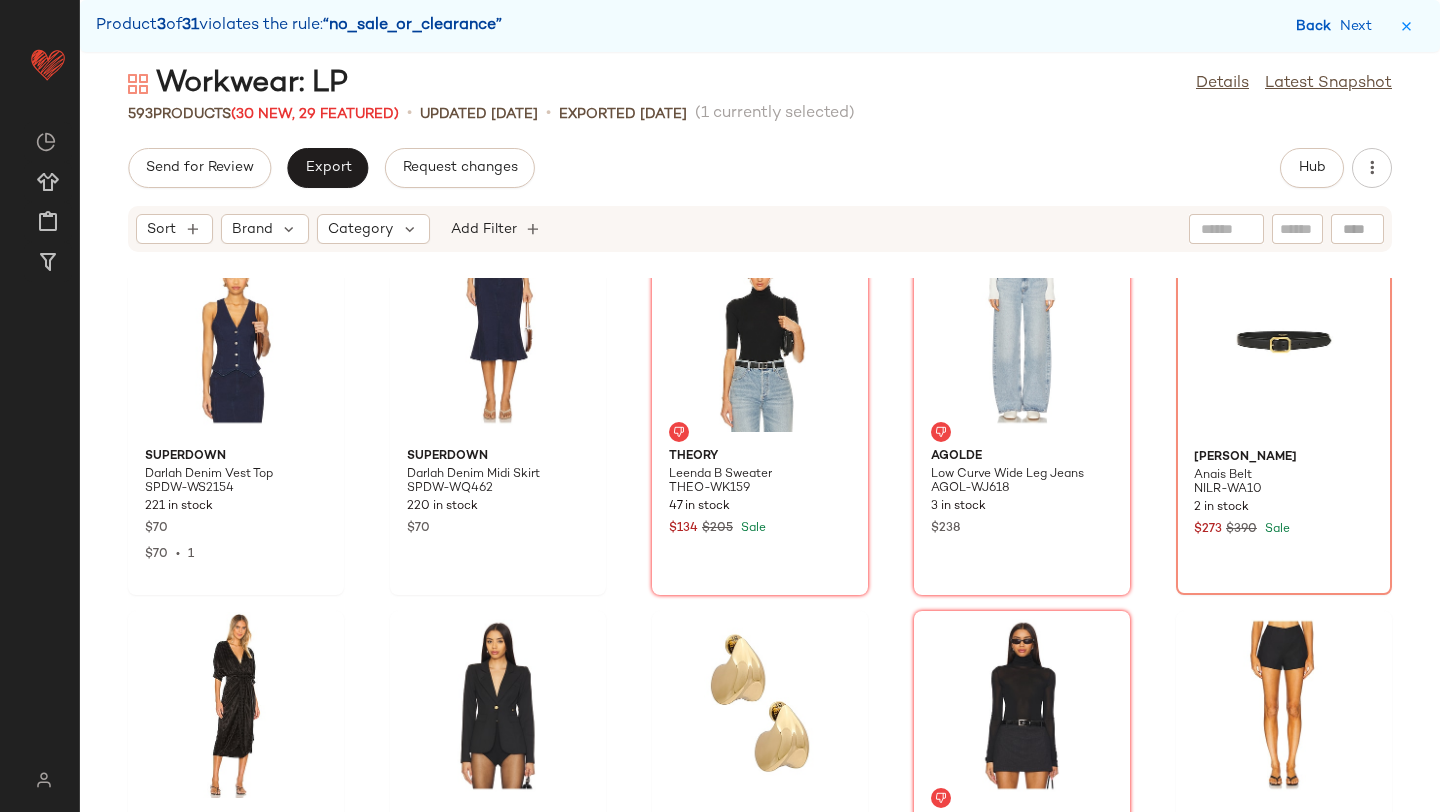 click on "Back" at bounding box center [1316, 26] 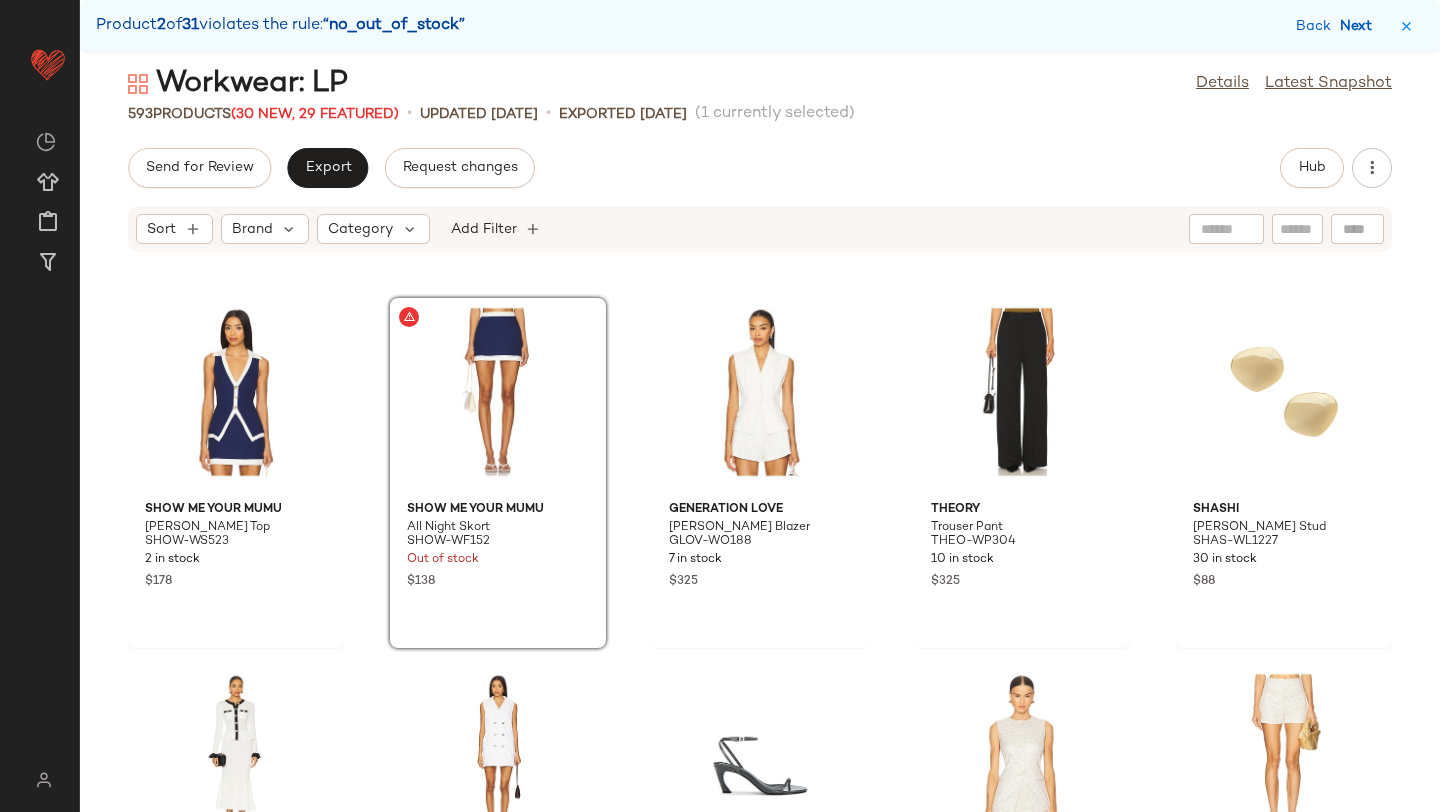click on "Next" at bounding box center (1360, 26) 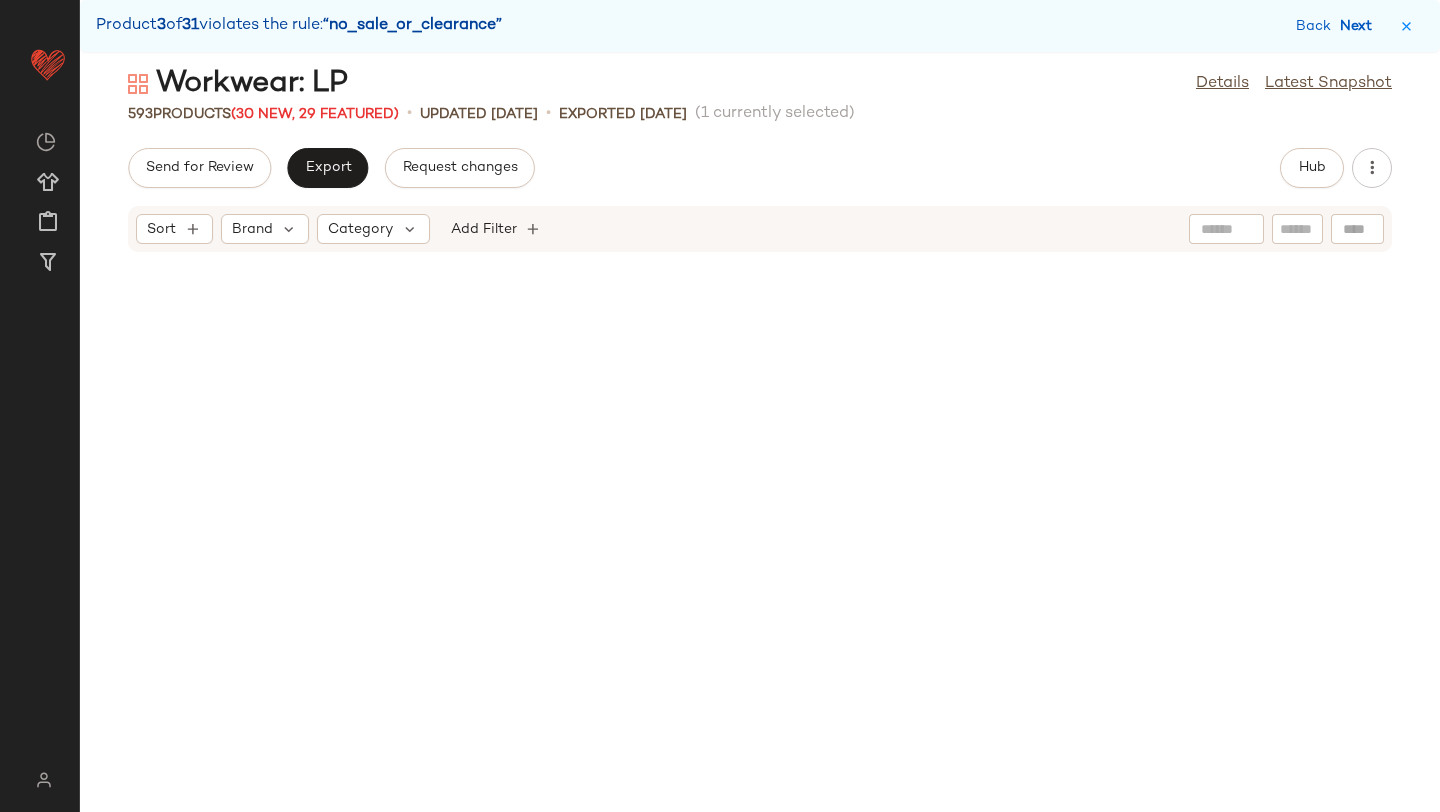 scroll, scrollTop: 24888, scrollLeft: 0, axis: vertical 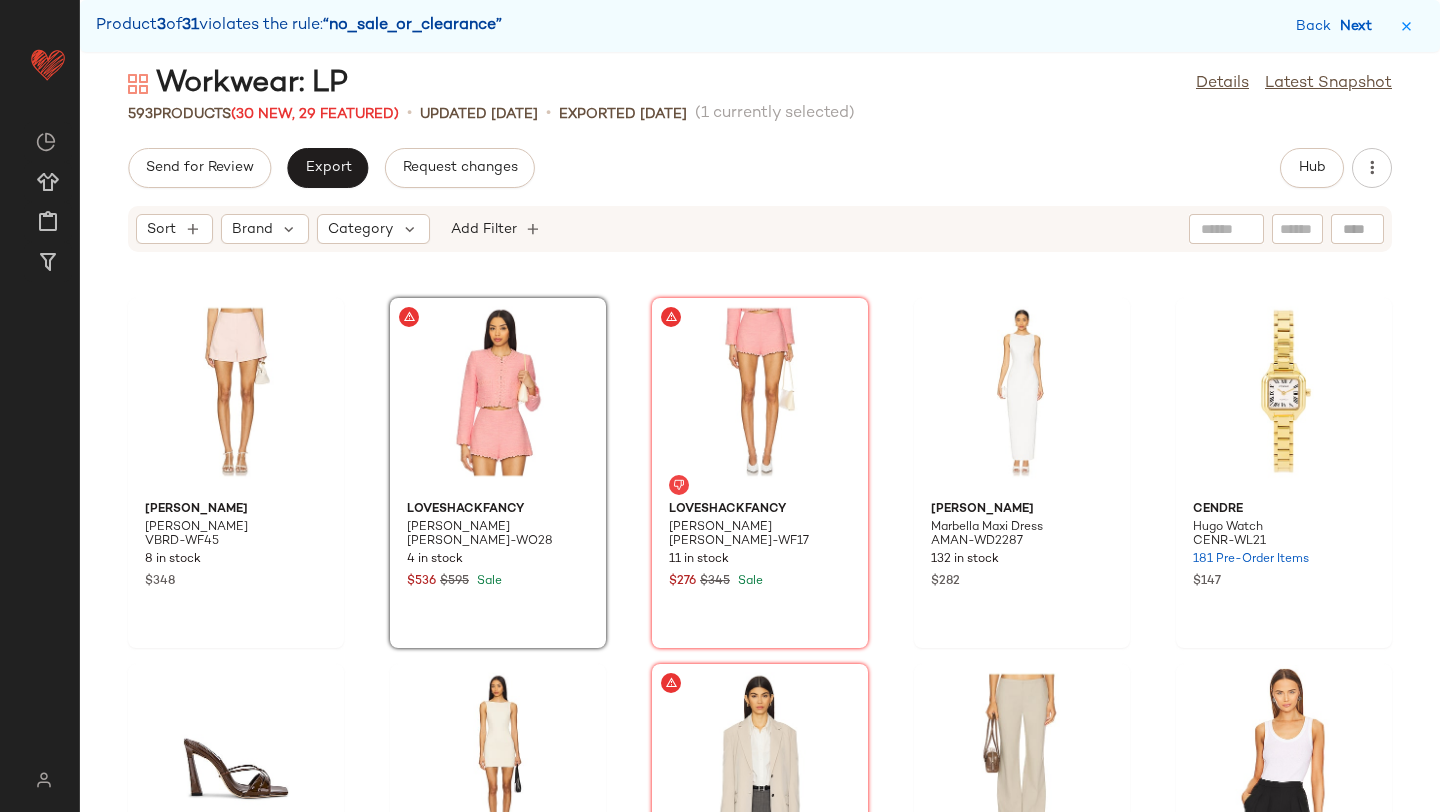 click on "Next" at bounding box center (1360, 26) 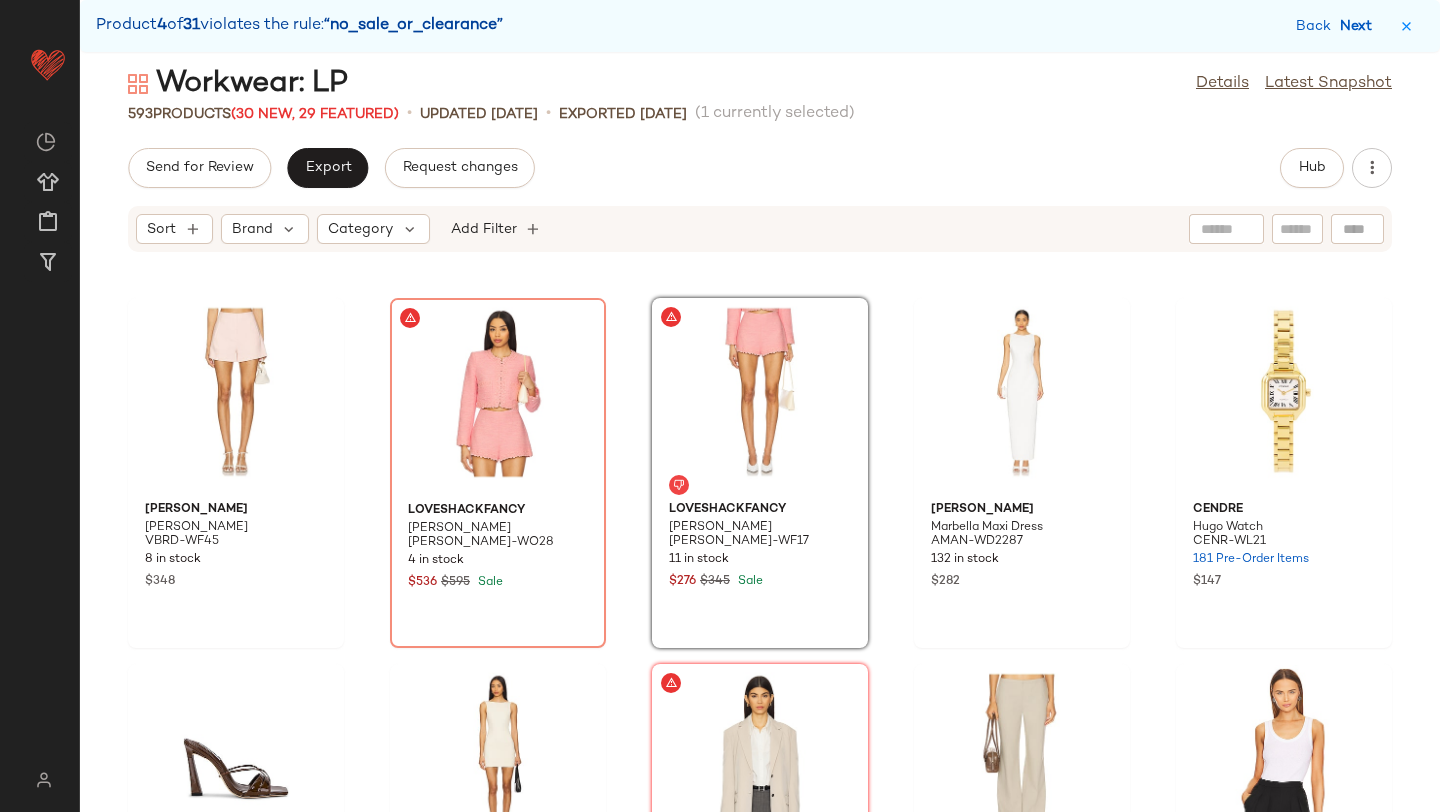 click on "Next" at bounding box center (1360, 26) 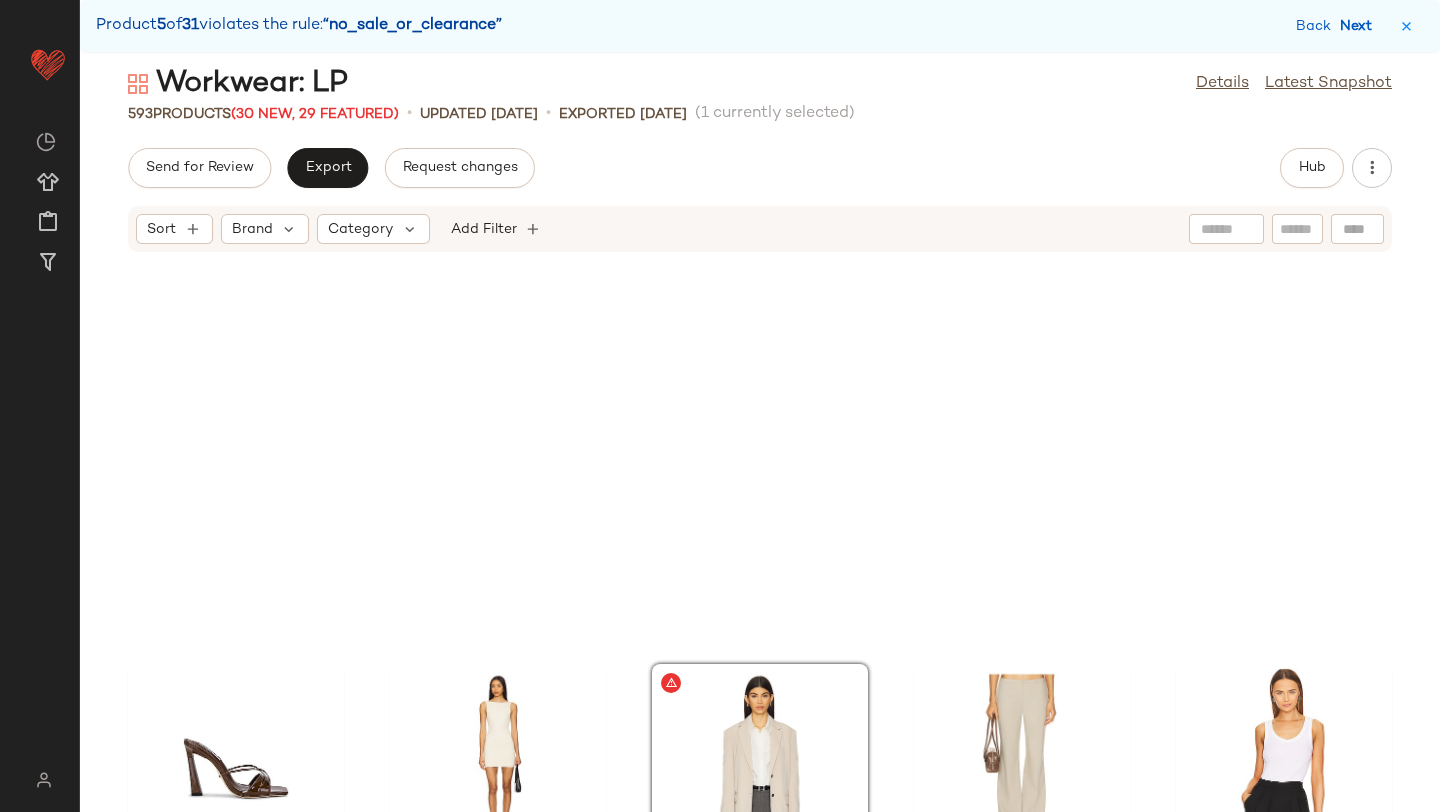 scroll, scrollTop: 25254, scrollLeft: 0, axis: vertical 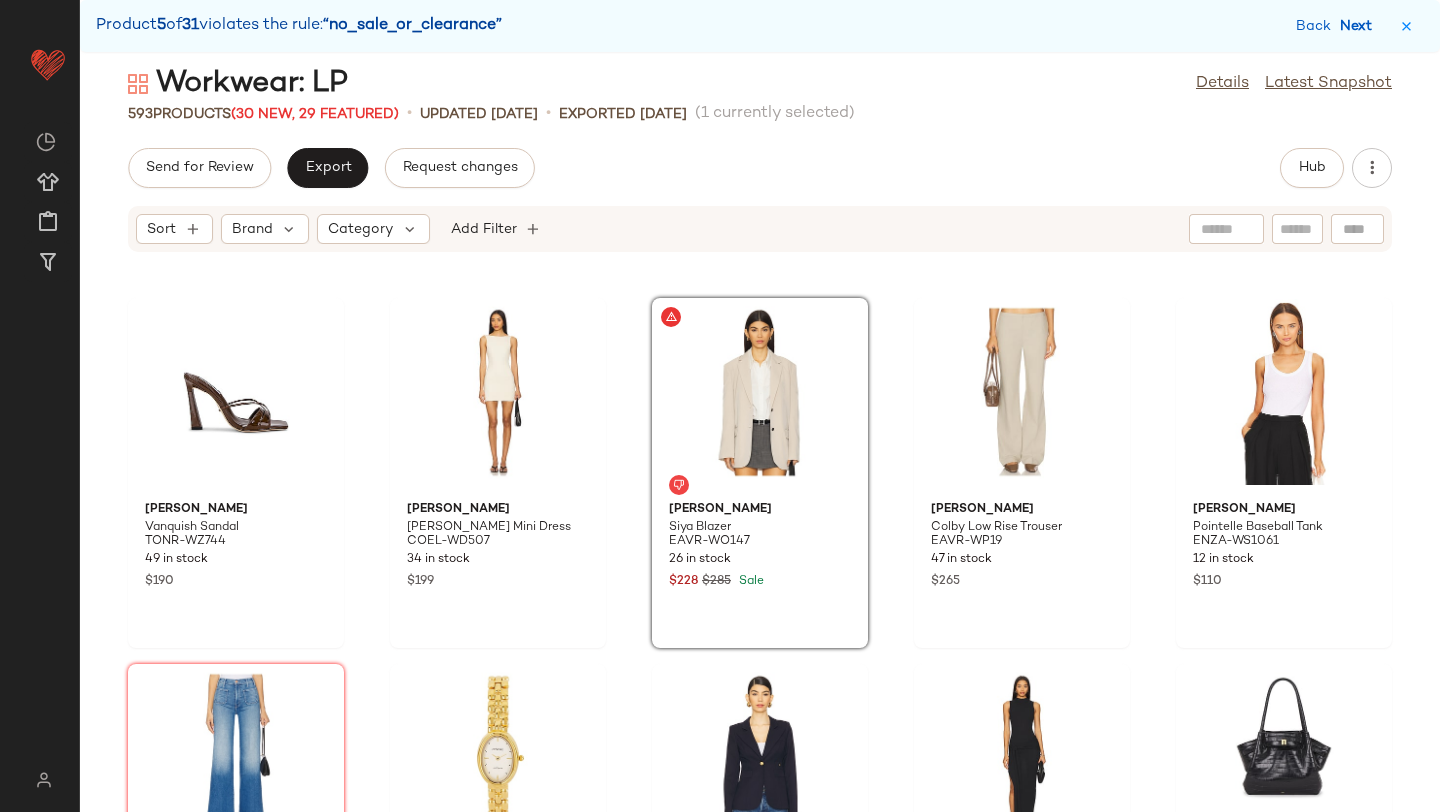 click on "Next" at bounding box center (1360, 26) 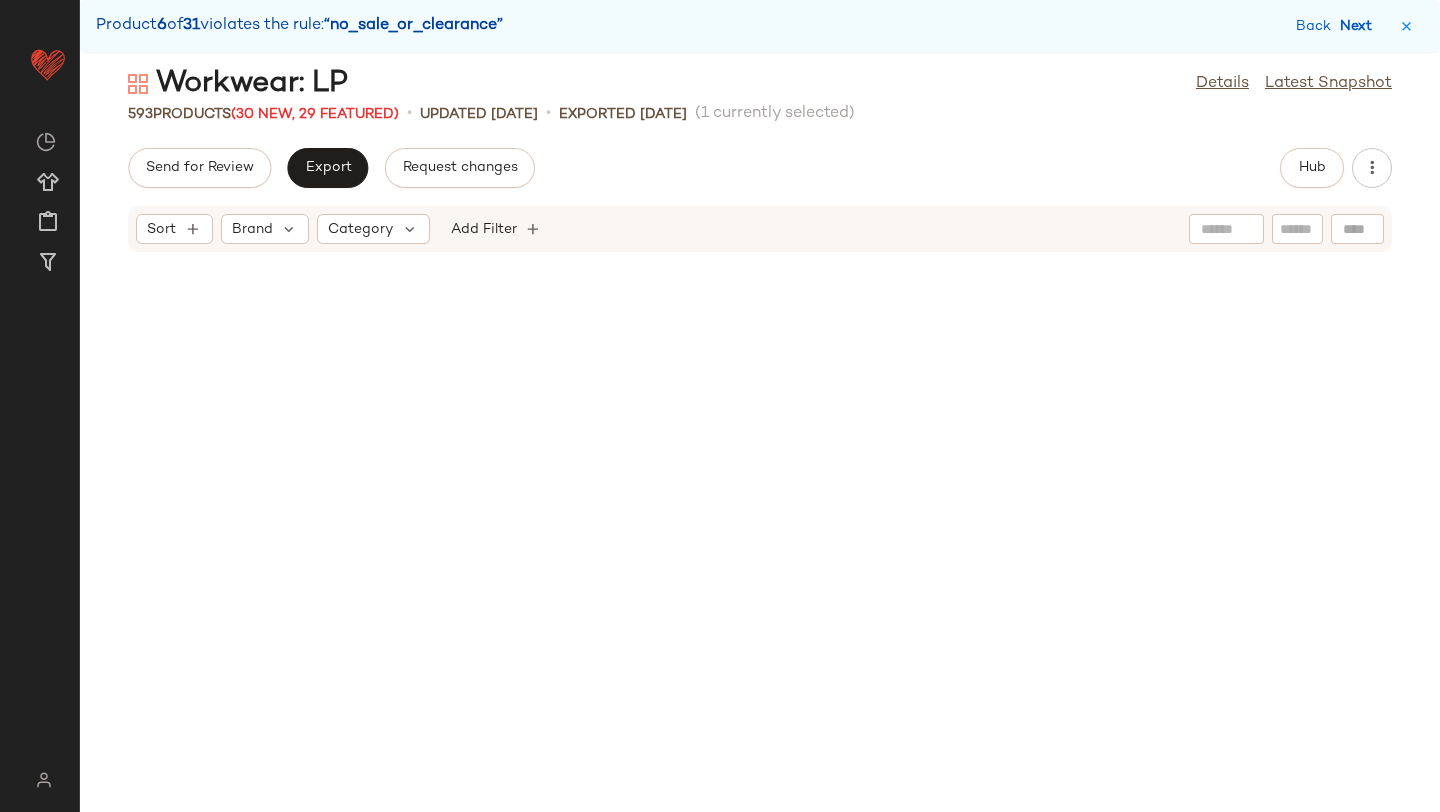 scroll, scrollTop: 28914, scrollLeft: 0, axis: vertical 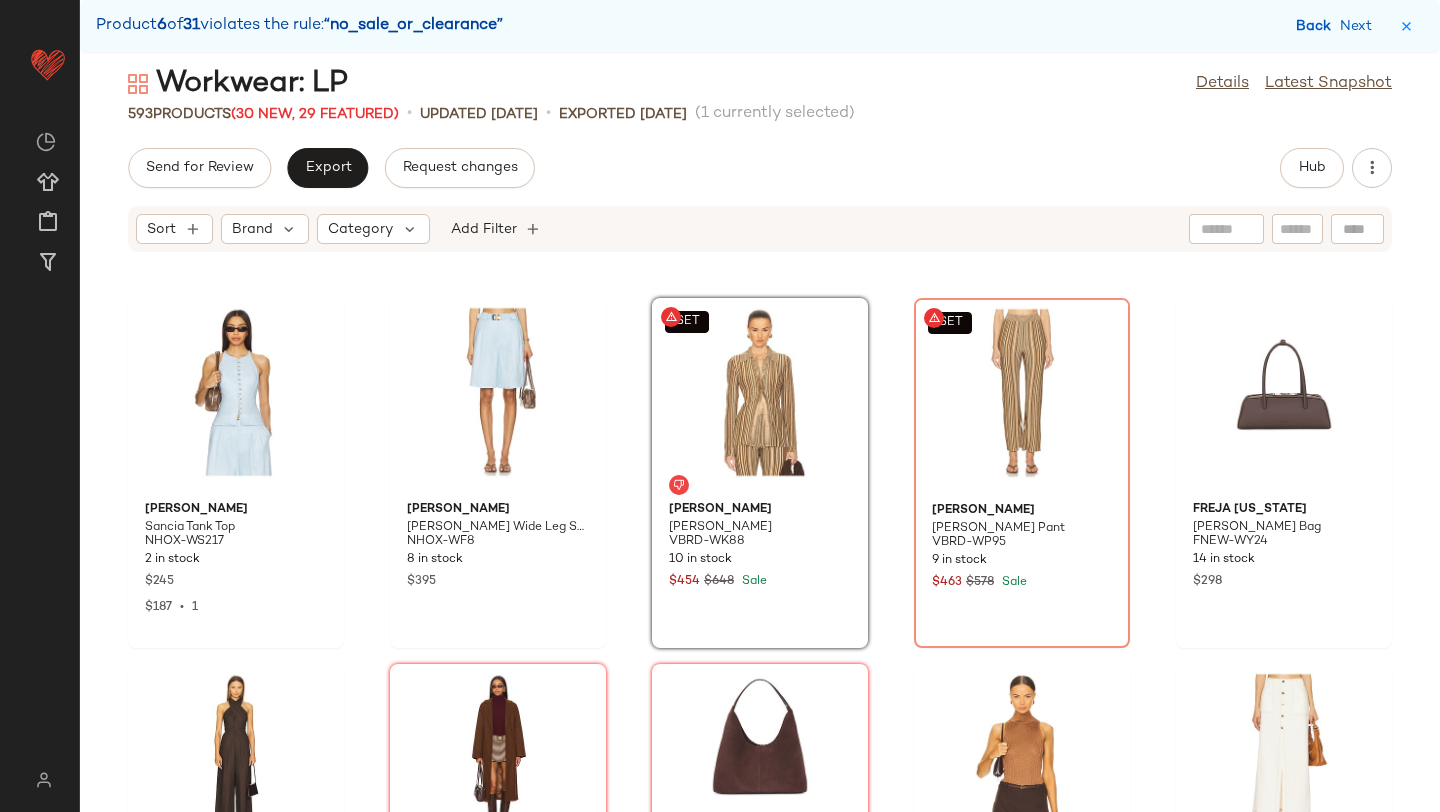 click on "Back" at bounding box center [1316, 26] 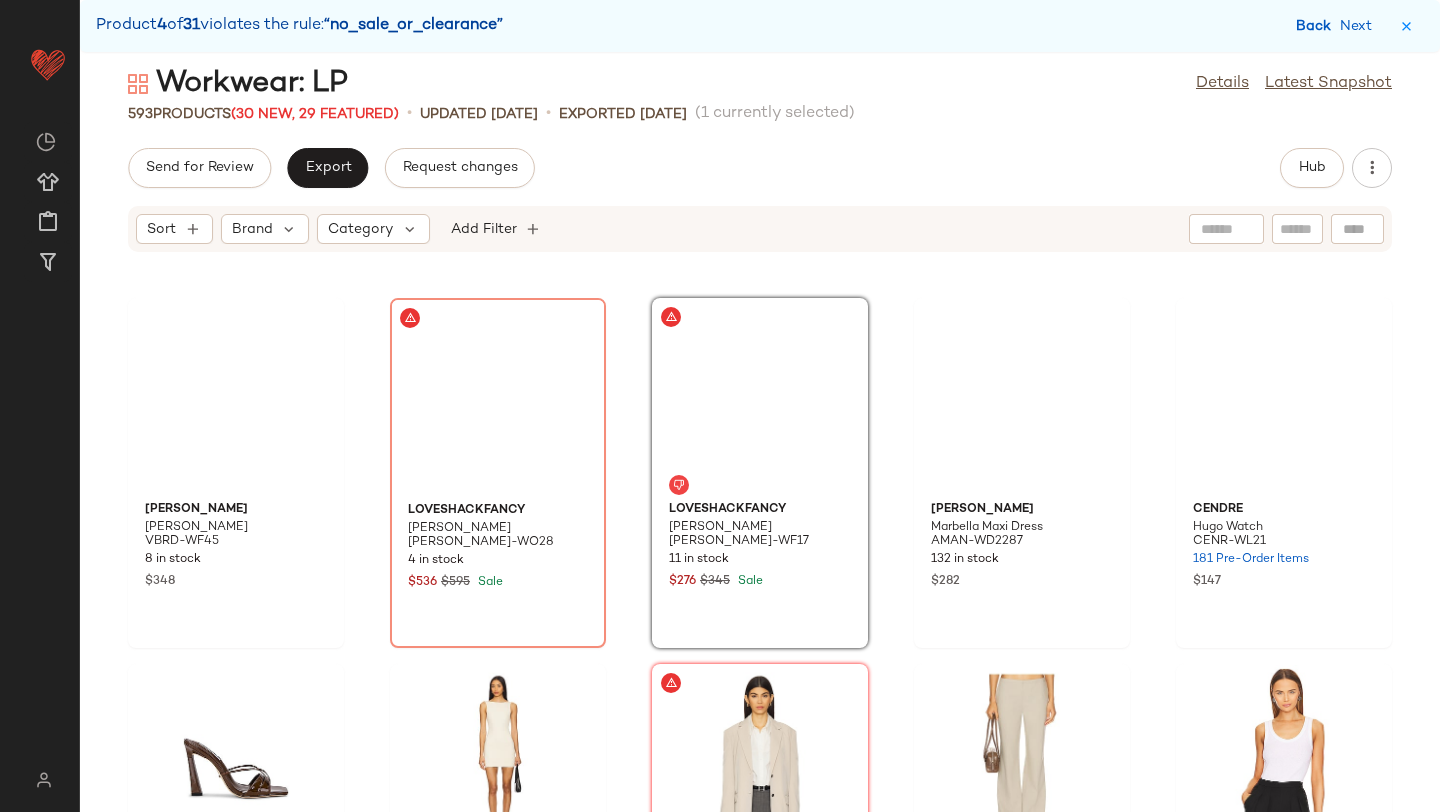 click on "Back" at bounding box center [1316, 26] 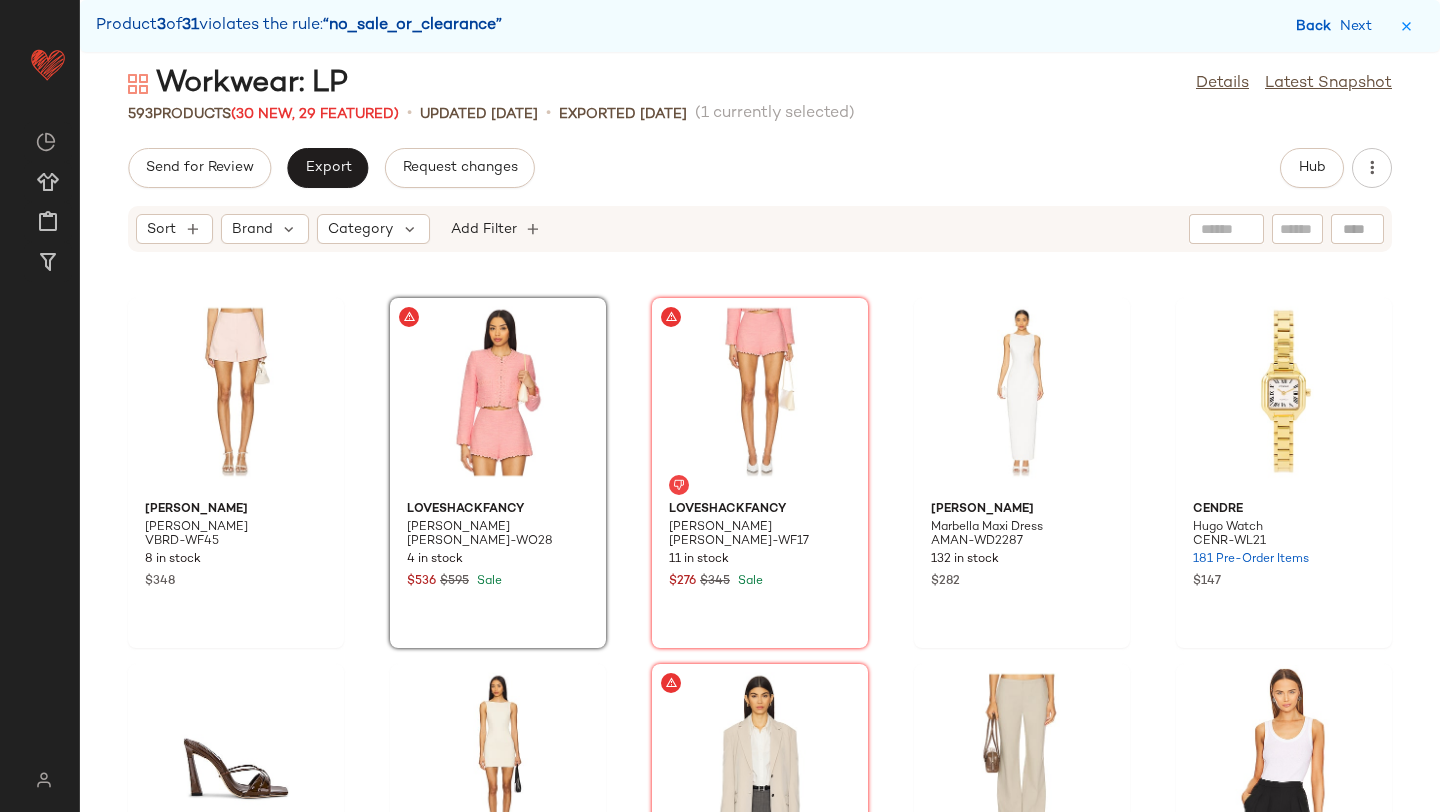 click on "Back" at bounding box center (1316, 26) 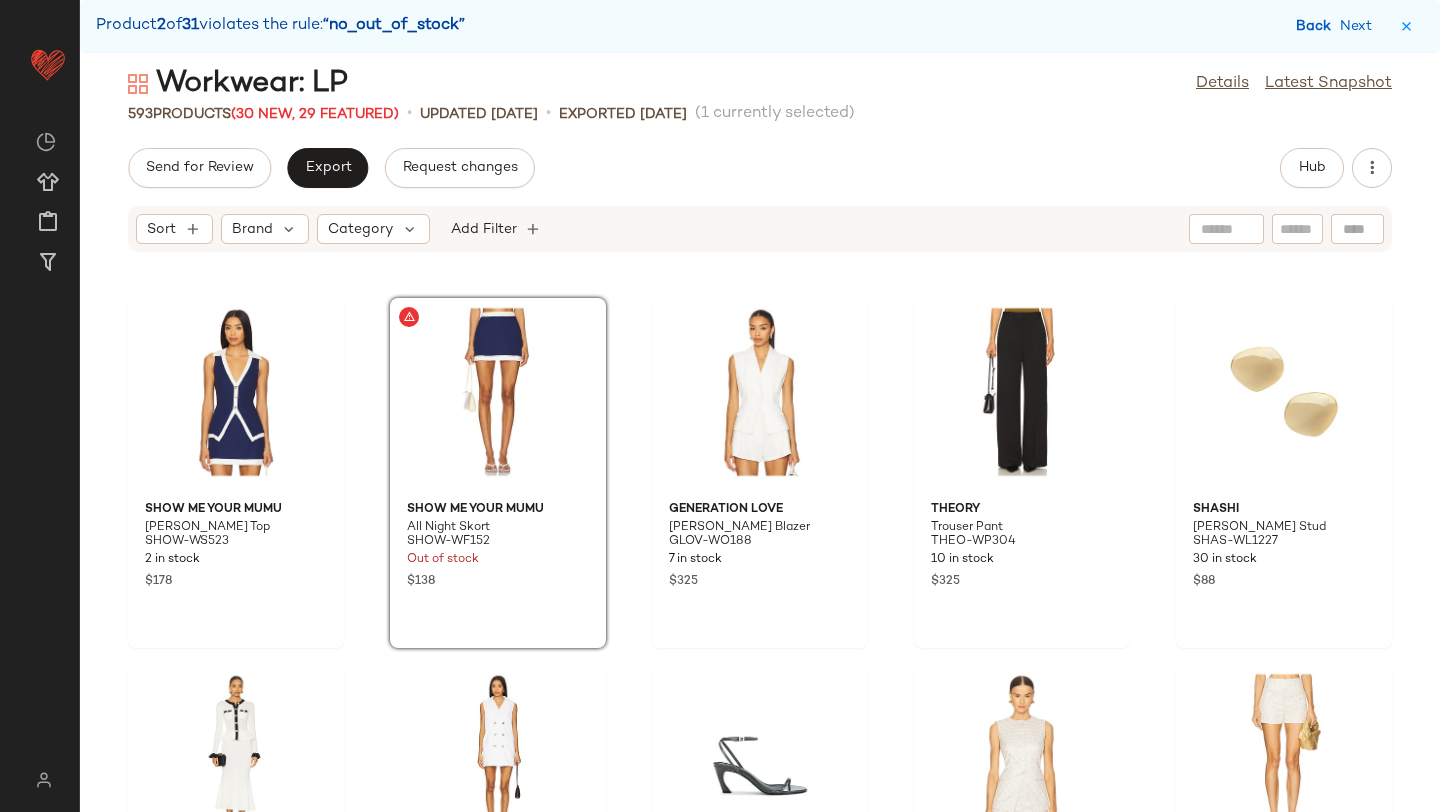 click on "Back" at bounding box center (1316, 26) 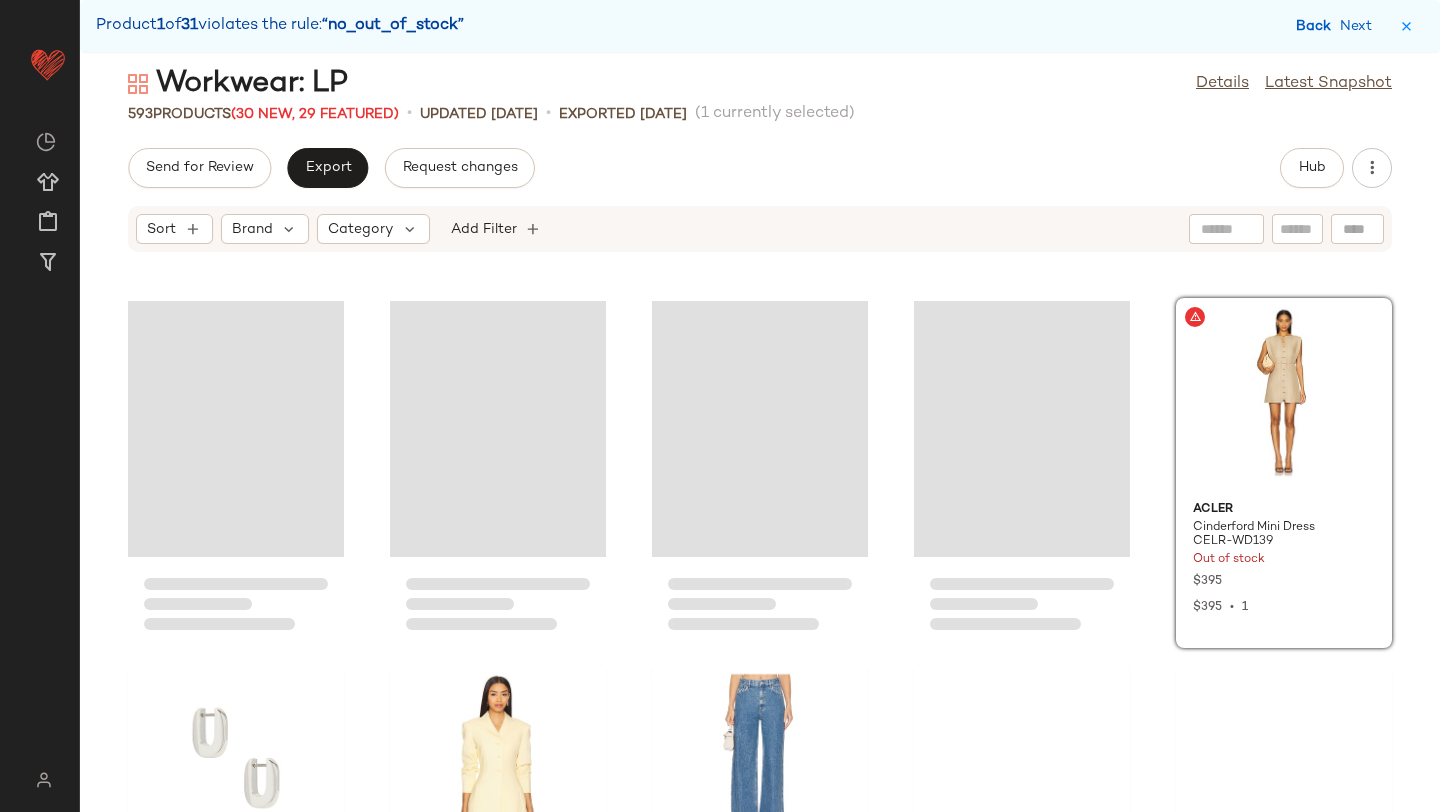 click on "Back" at bounding box center [1316, 26] 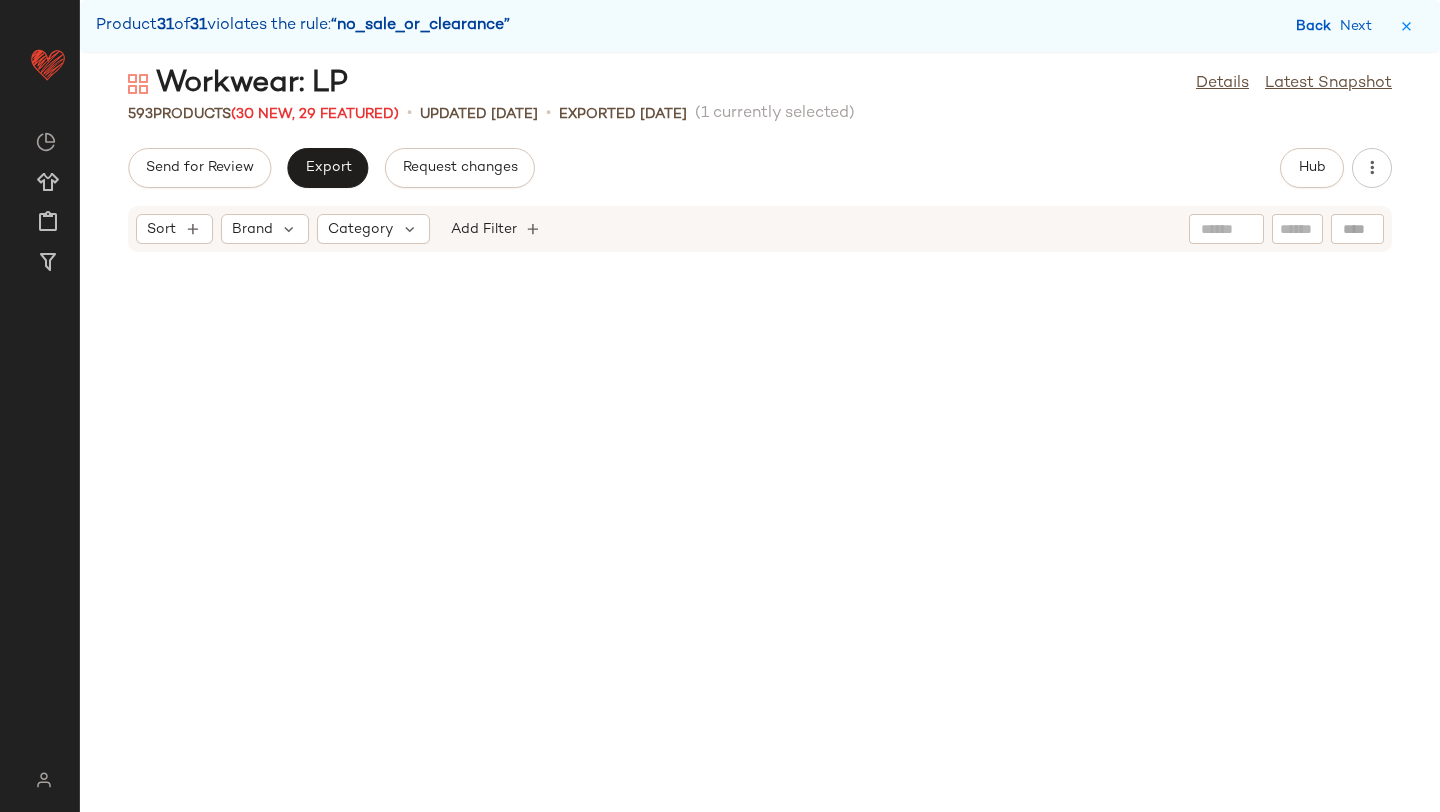 scroll, scrollTop: 41358, scrollLeft: 0, axis: vertical 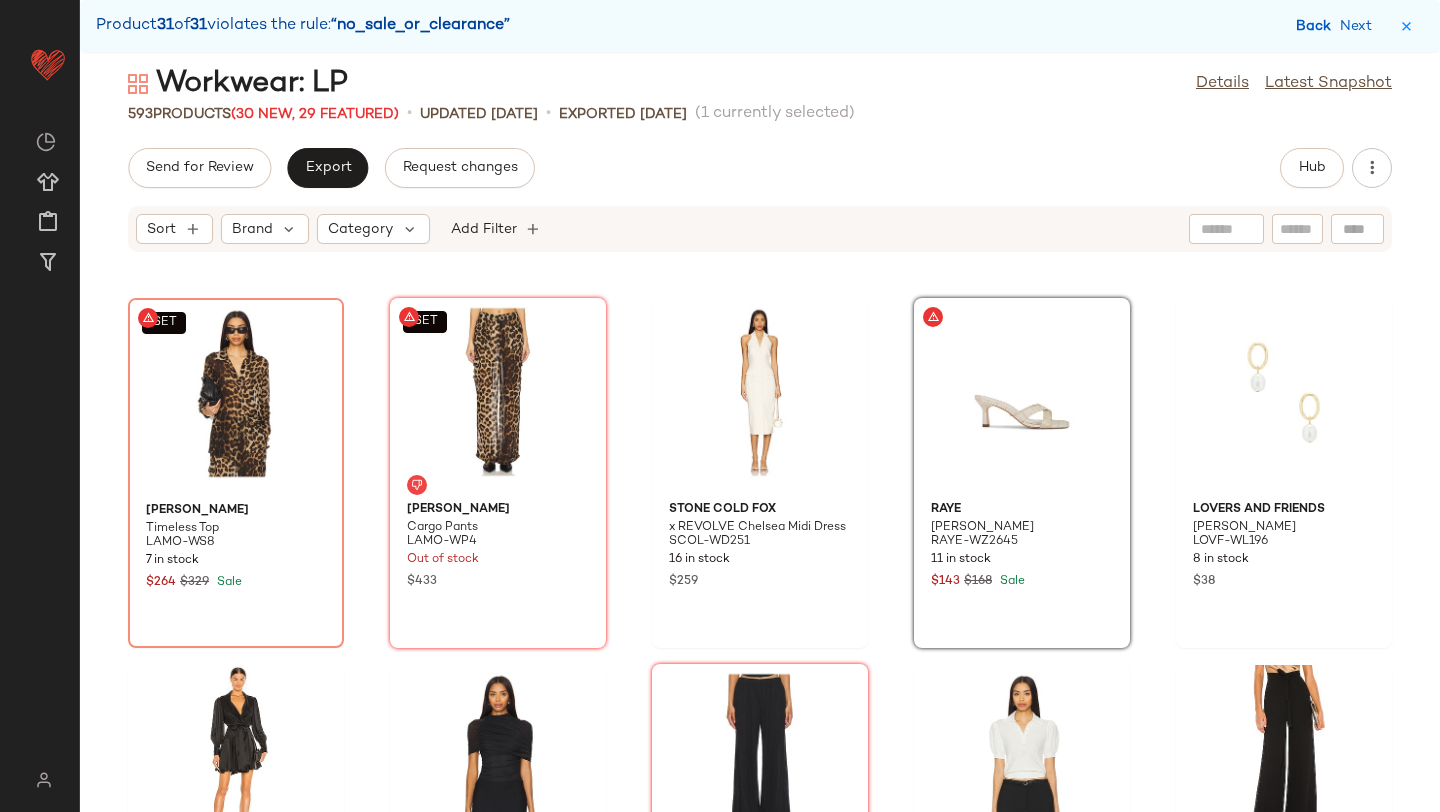 click on "Back" at bounding box center [1316, 26] 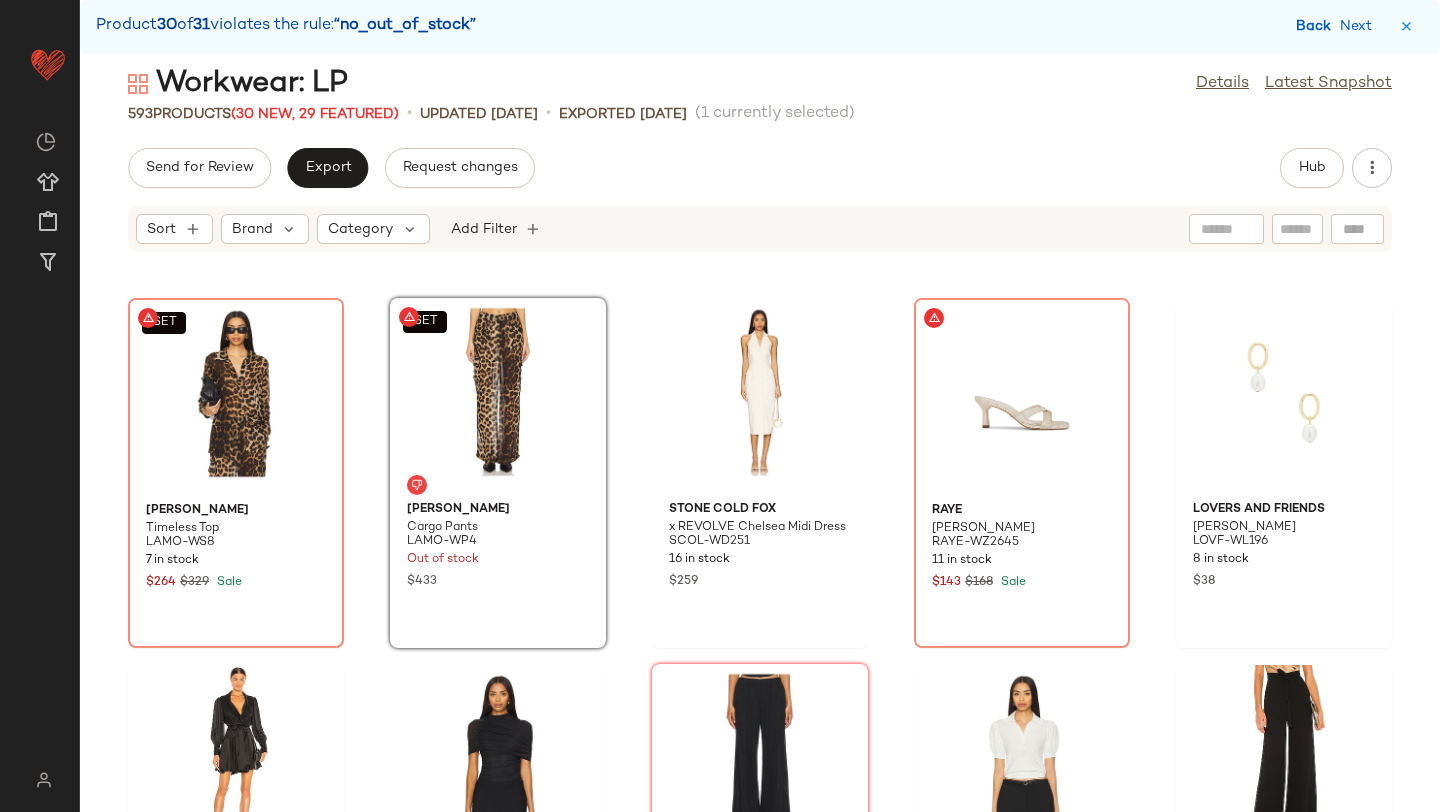 click on "Back" at bounding box center [1316, 26] 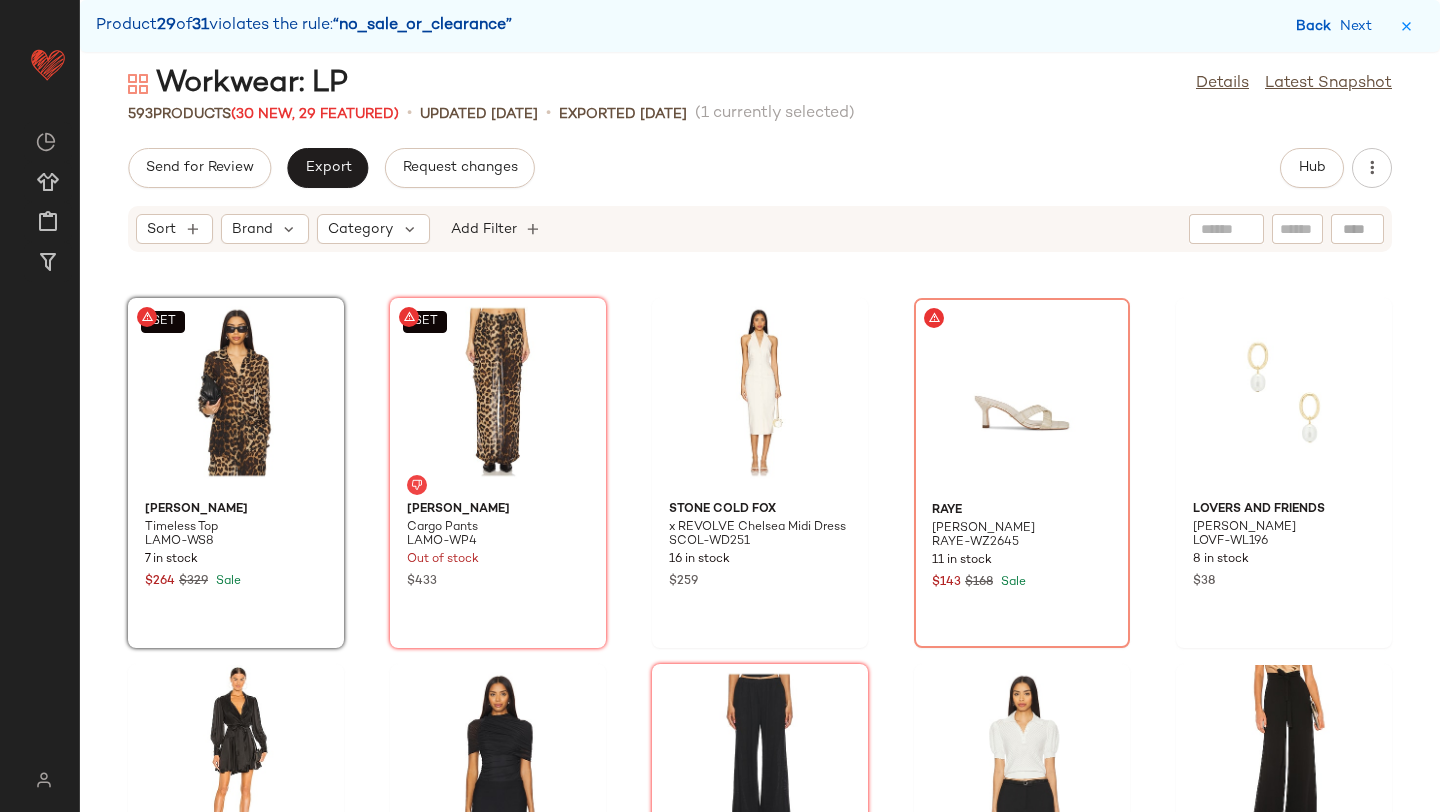 click on "Back" at bounding box center [1316, 26] 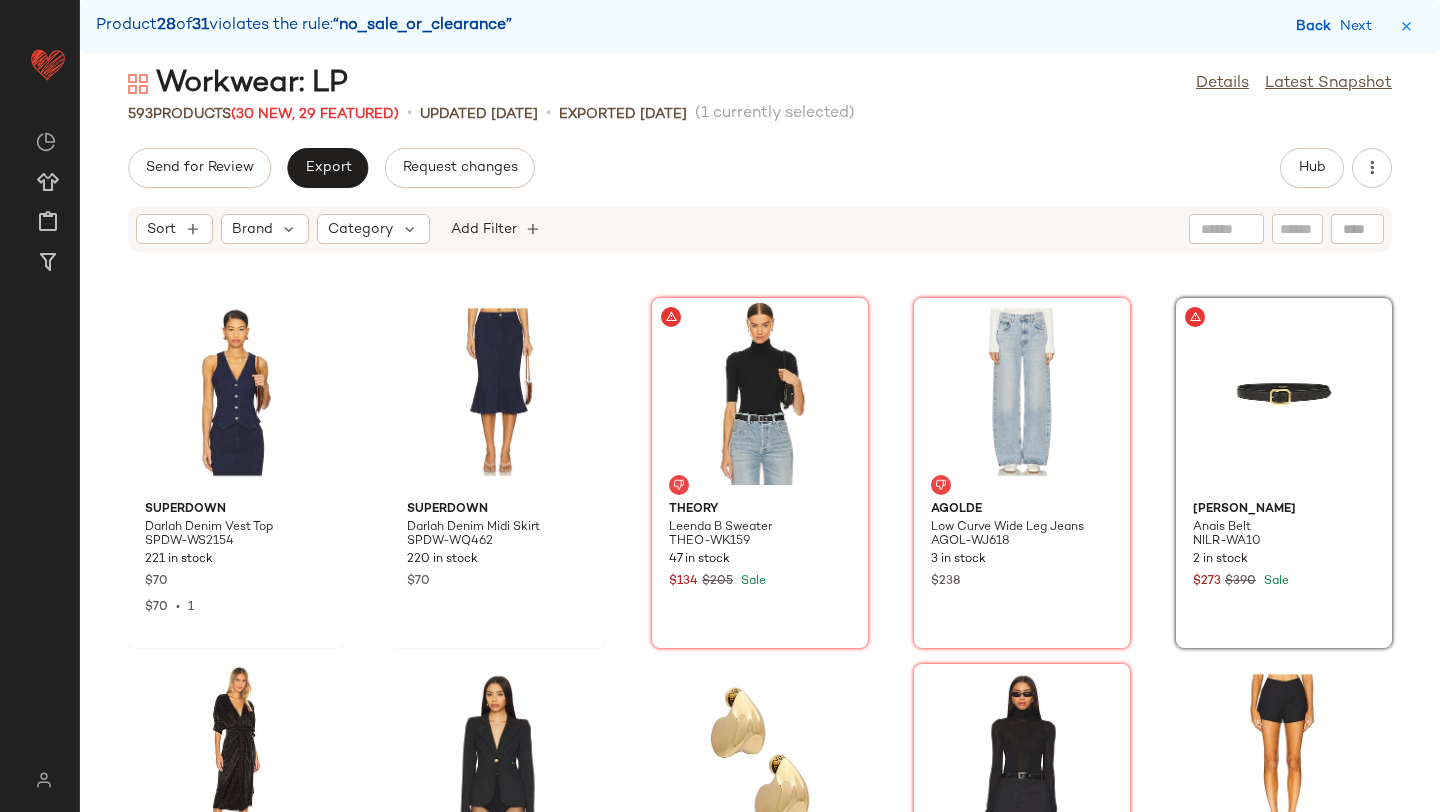 click on "Back" at bounding box center [1316, 26] 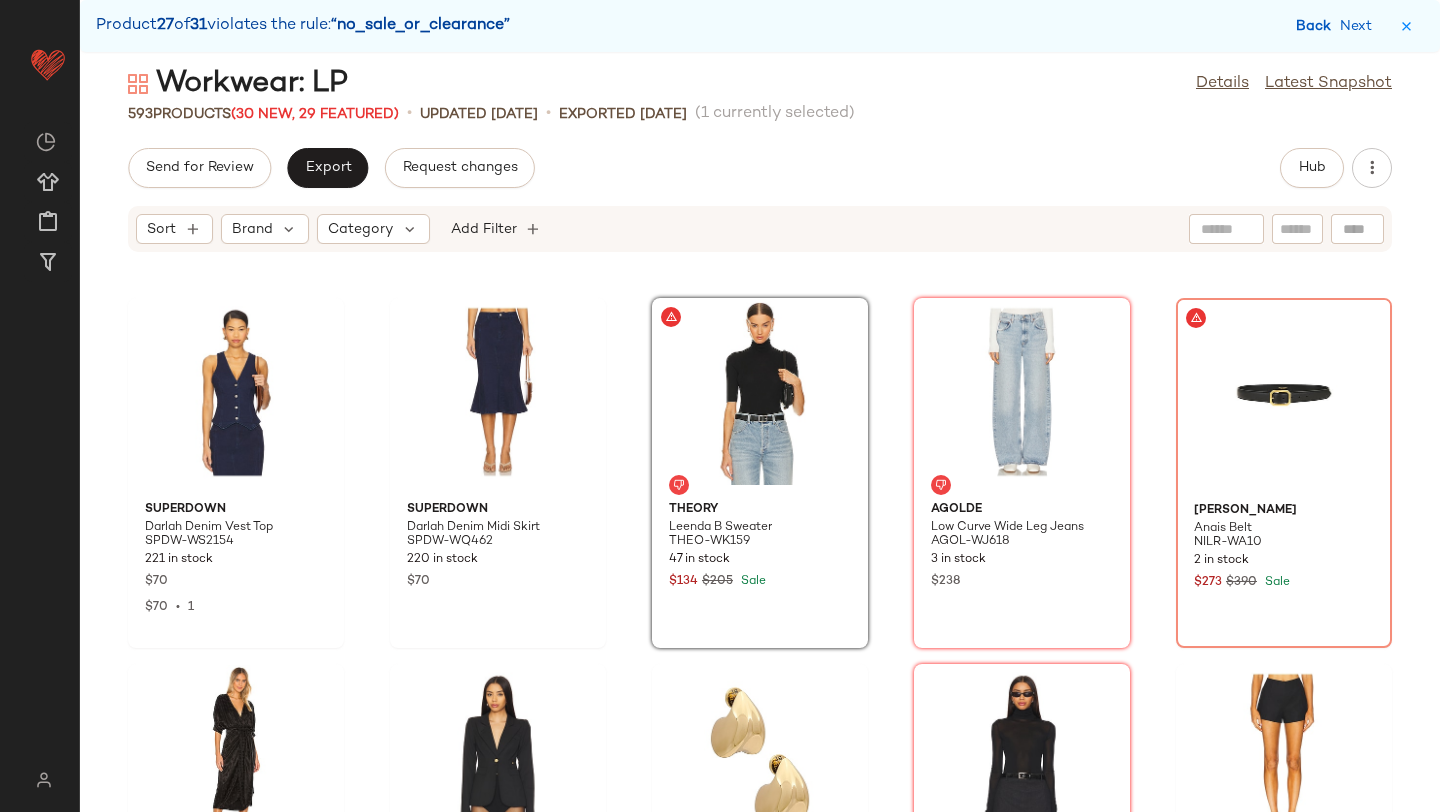 click on "Back" at bounding box center [1316, 26] 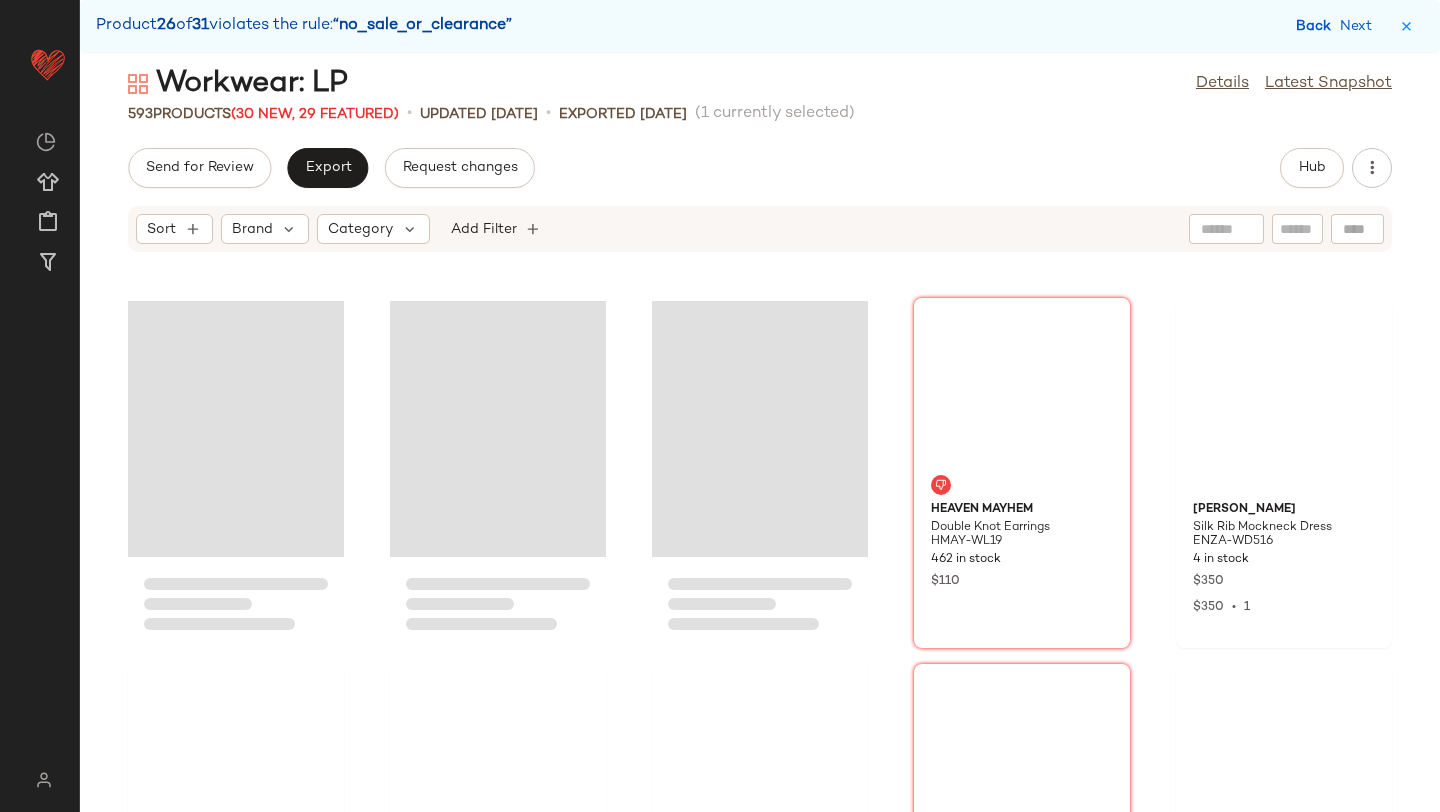 click on "Back" at bounding box center [1316, 26] 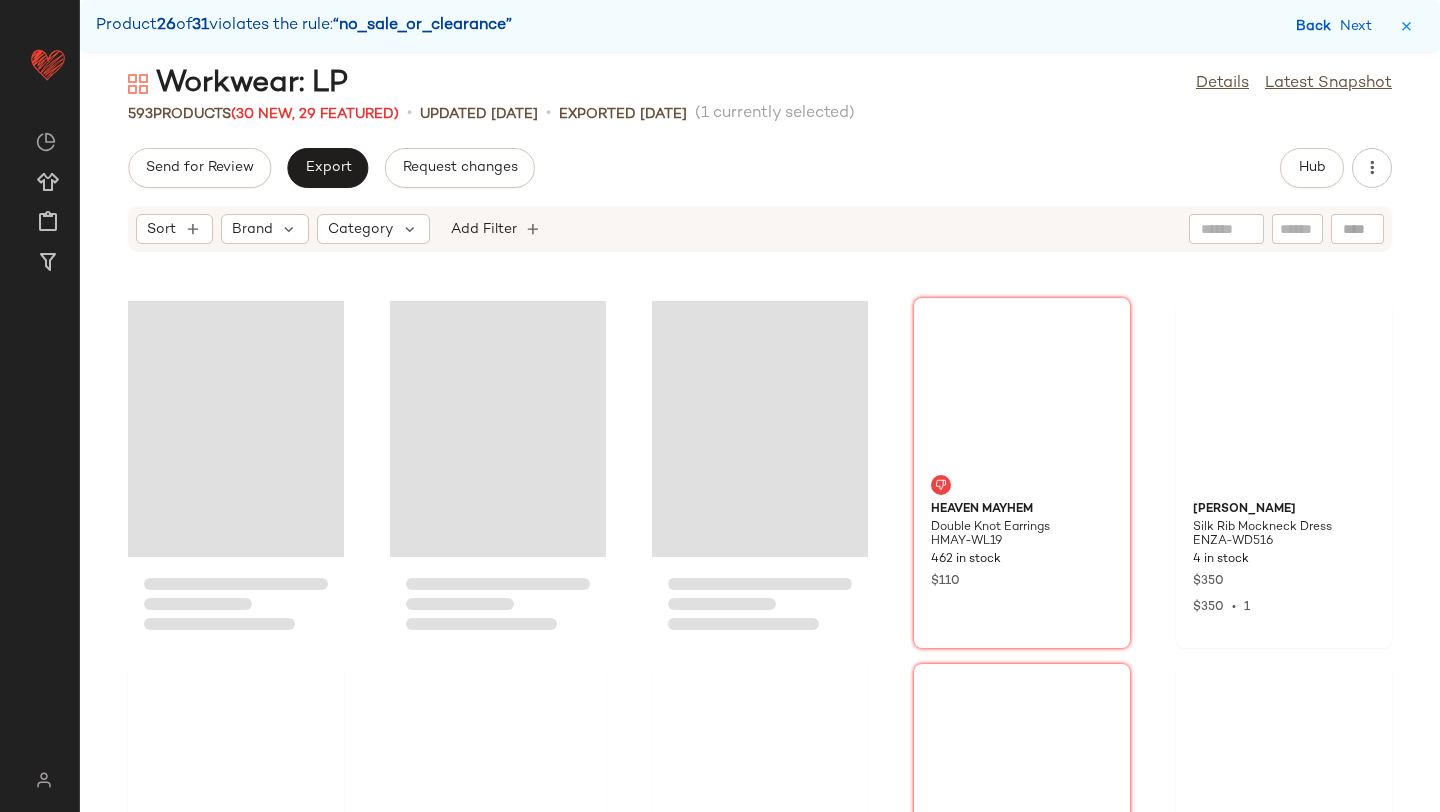 scroll, scrollTop: 38796, scrollLeft: 0, axis: vertical 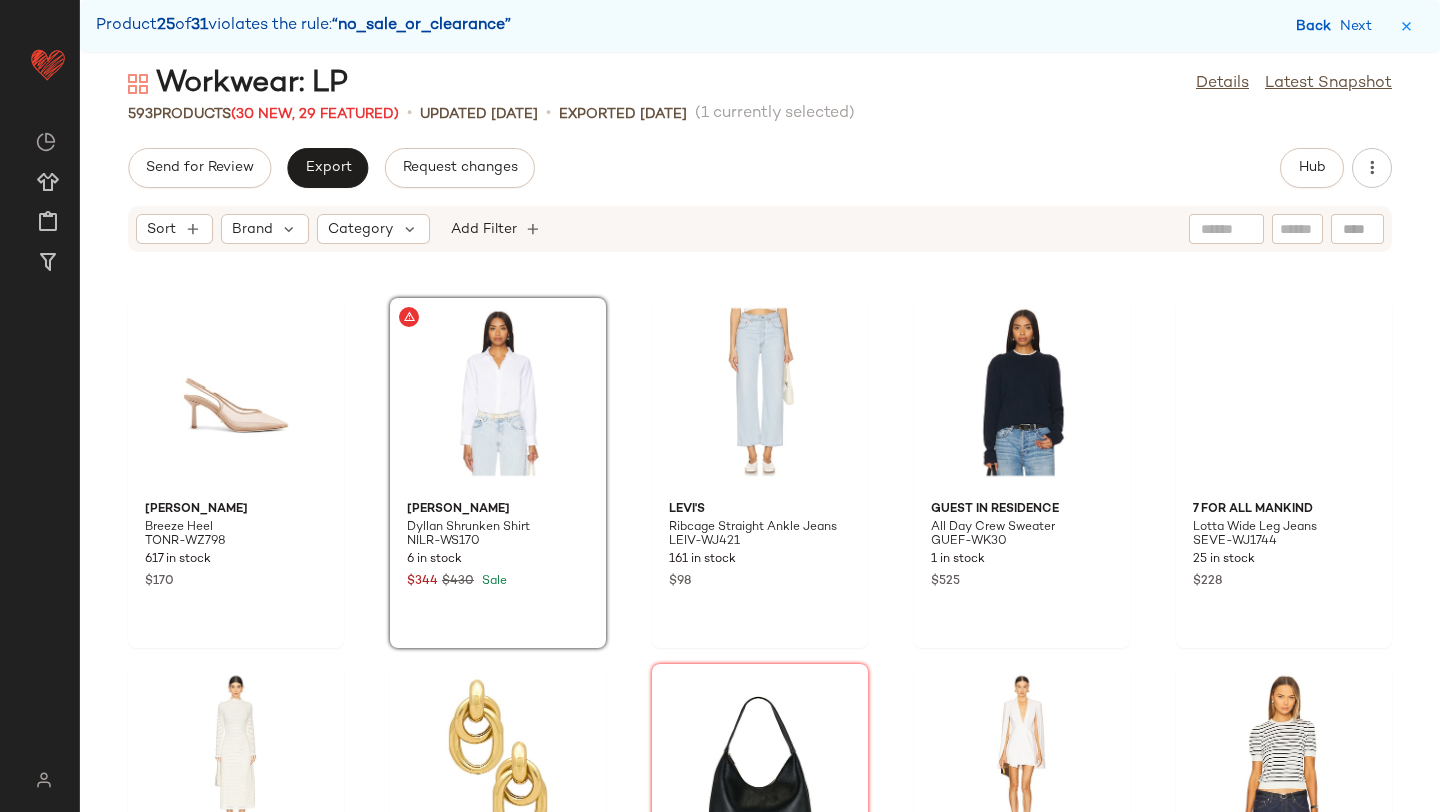 click on "Back" at bounding box center [1316, 26] 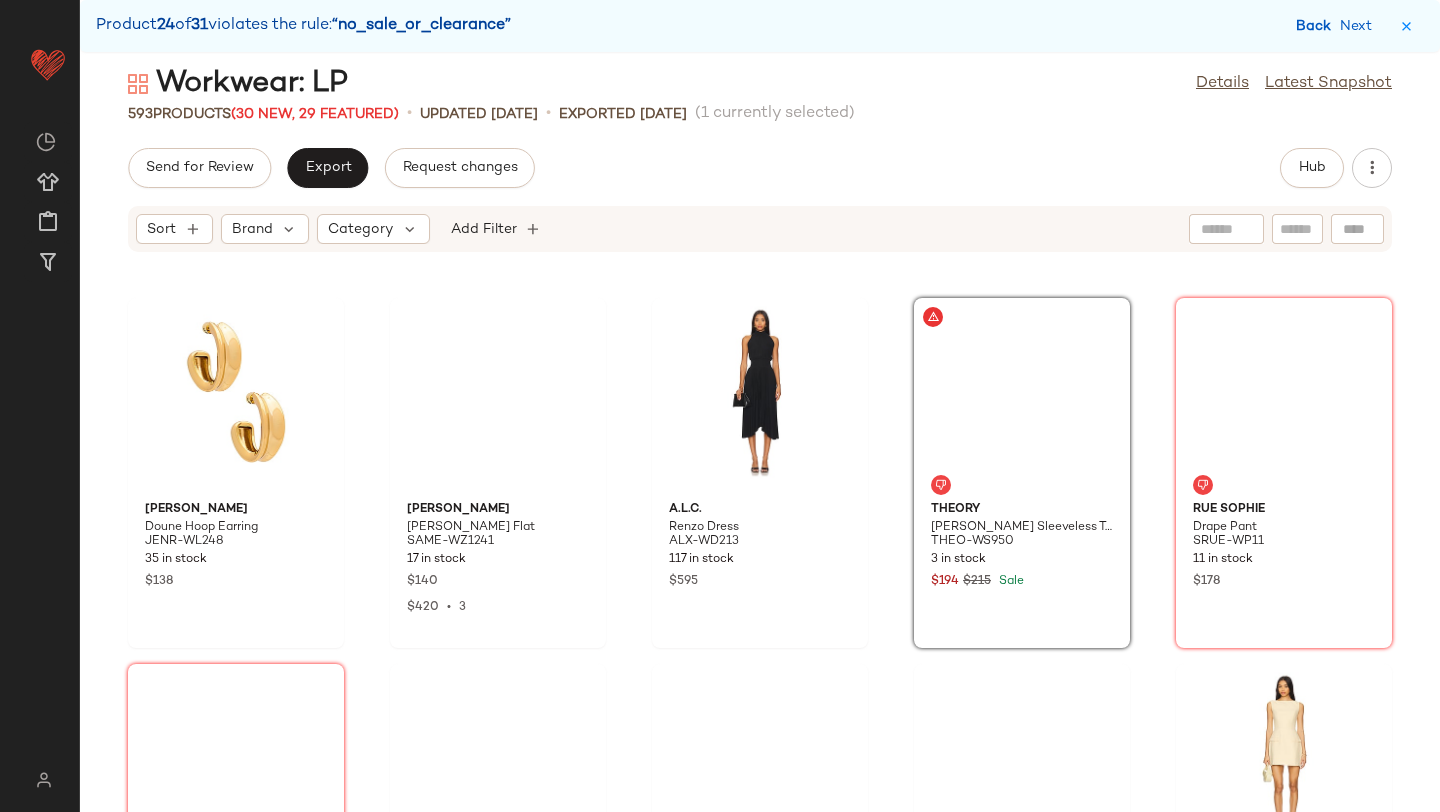 click on "Back" at bounding box center [1316, 26] 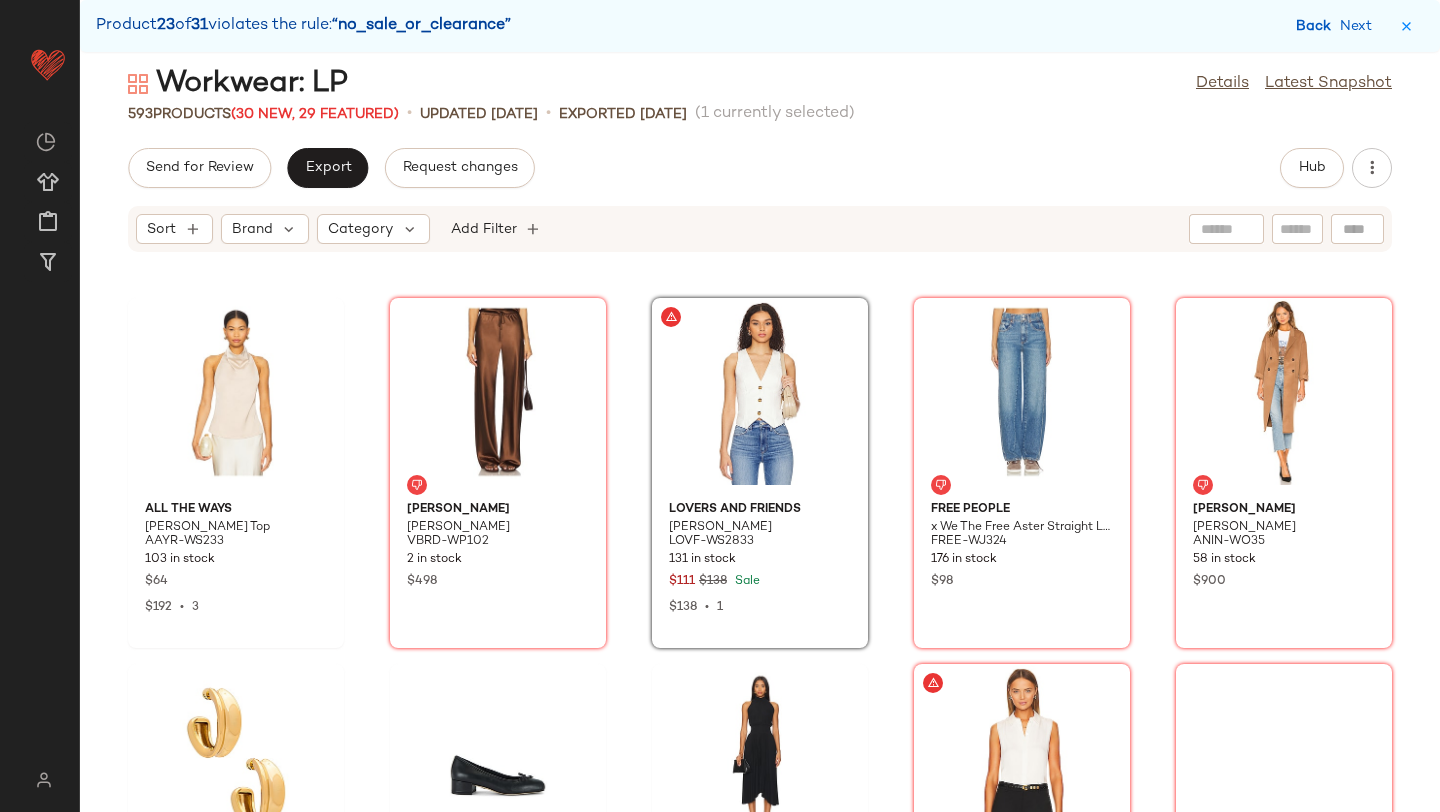 click on "Back" at bounding box center (1316, 26) 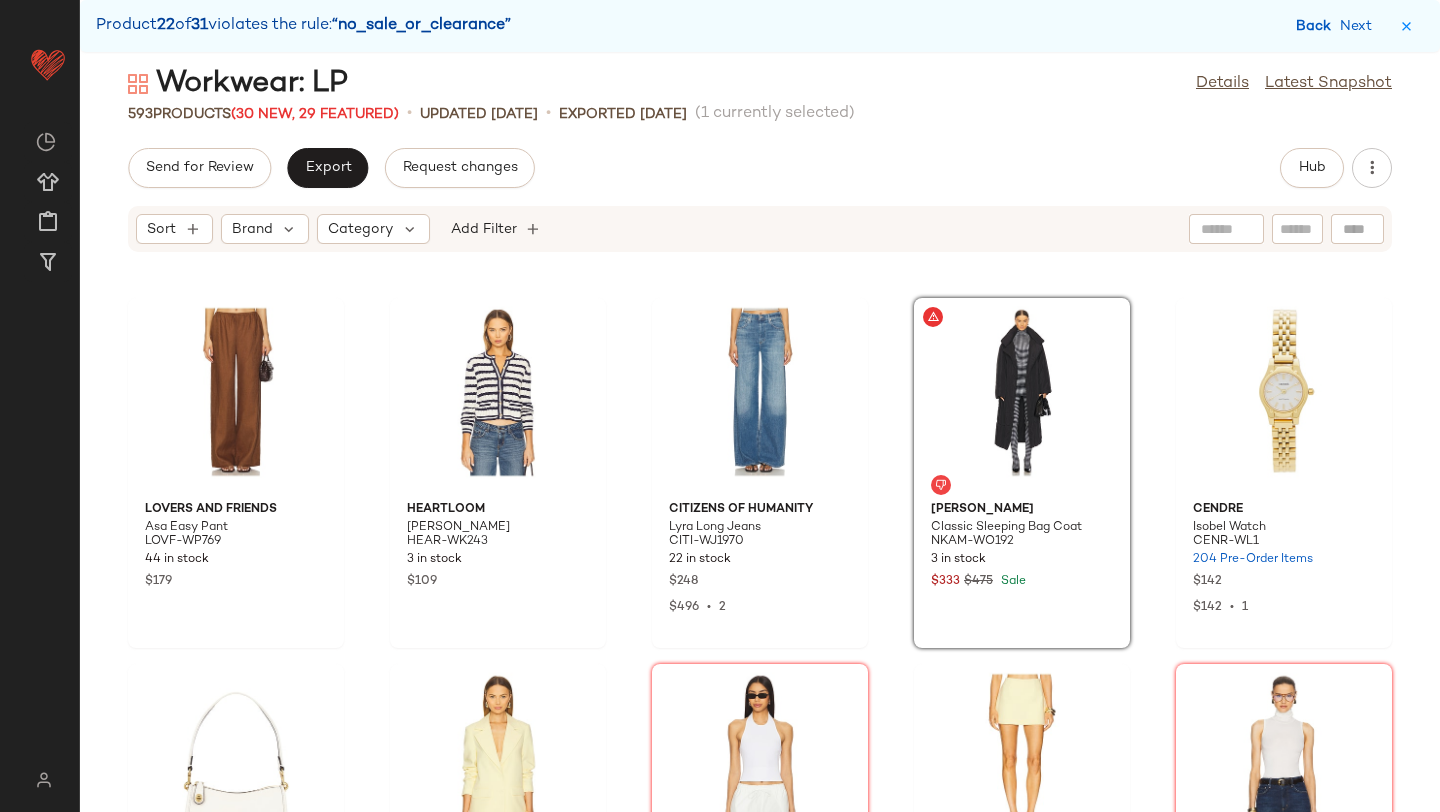 click on "Back" at bounding box center (1316, 26) 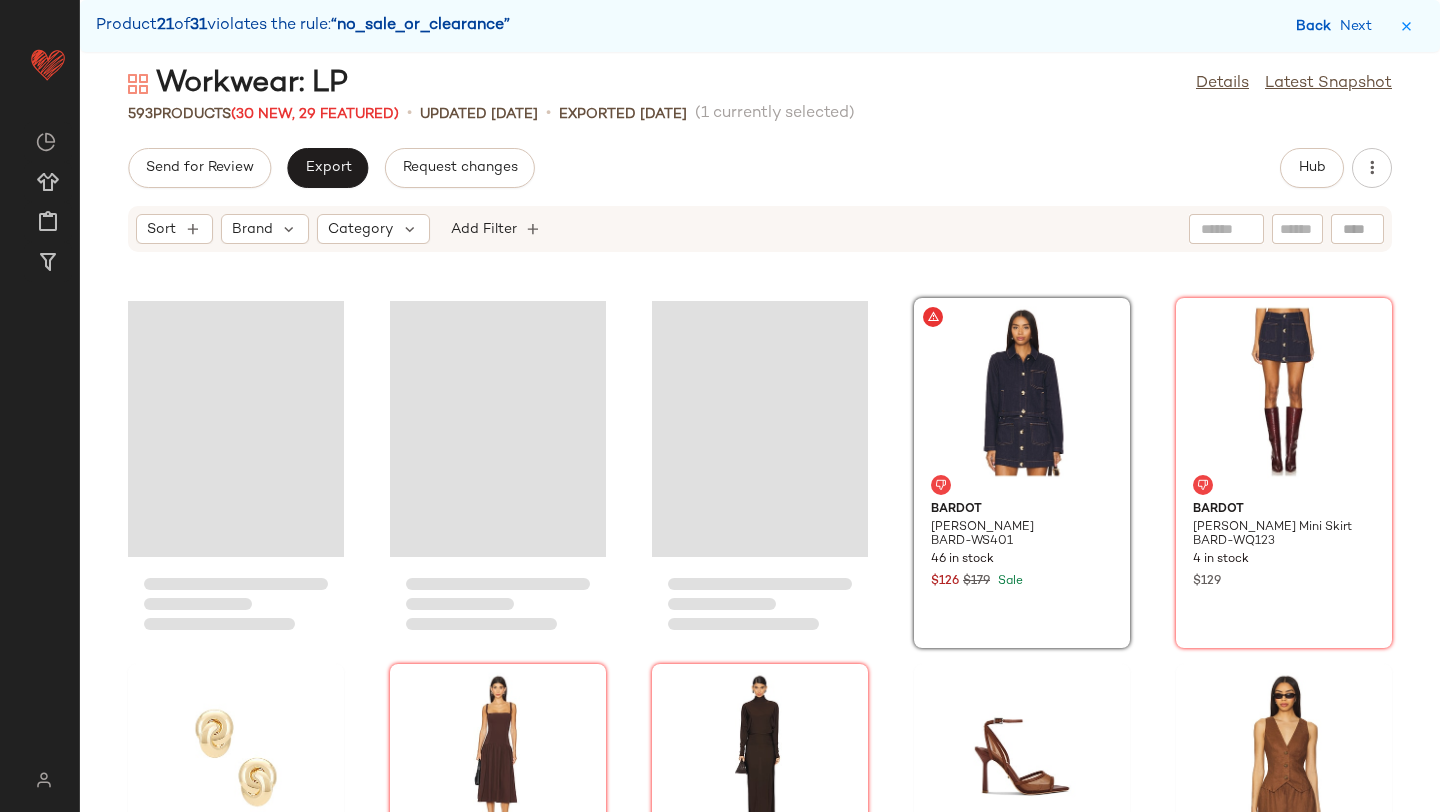 click on "Back" at bounding box center [1316, 26] 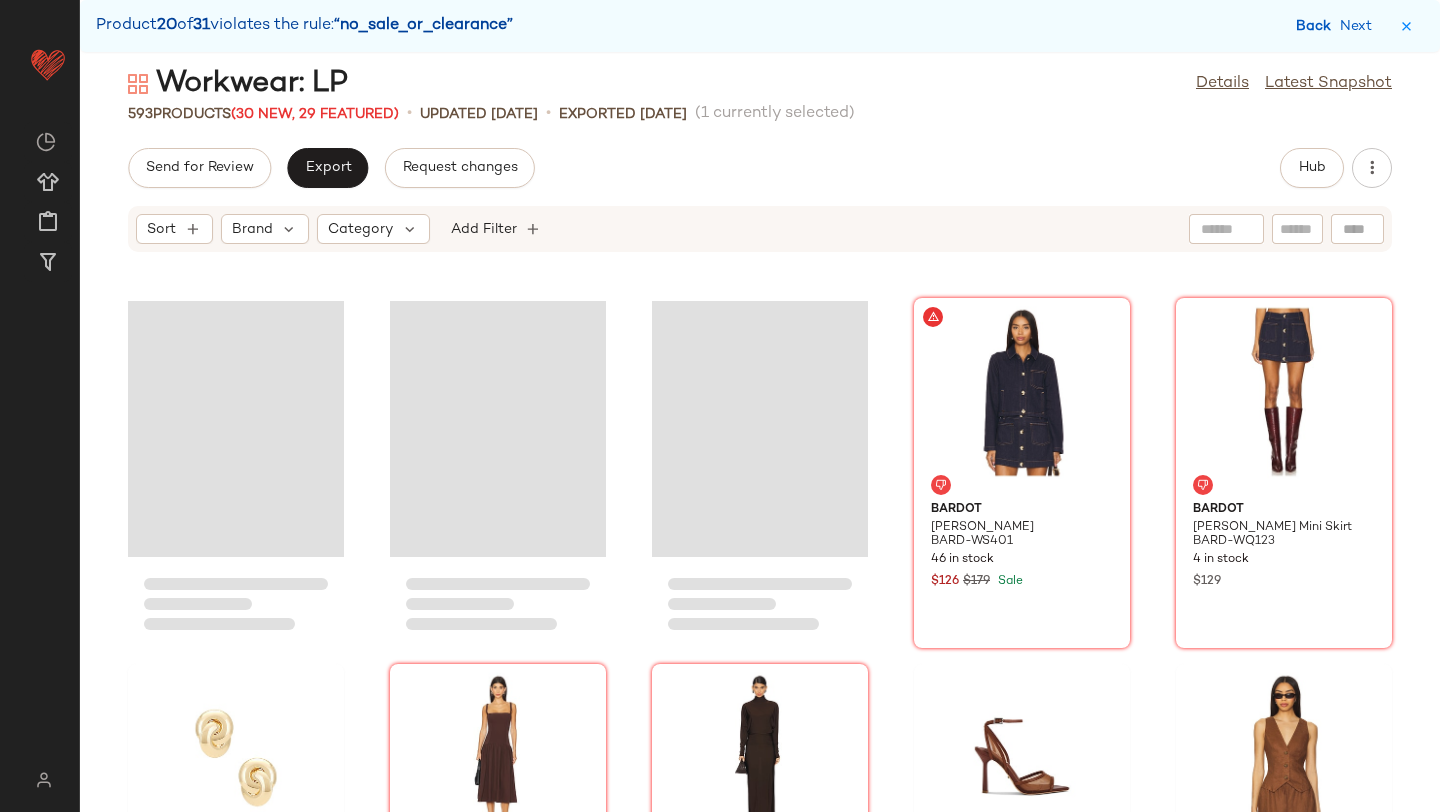 scroll, scrollTop: 34404, scrollLeft: 0, axis: vertical 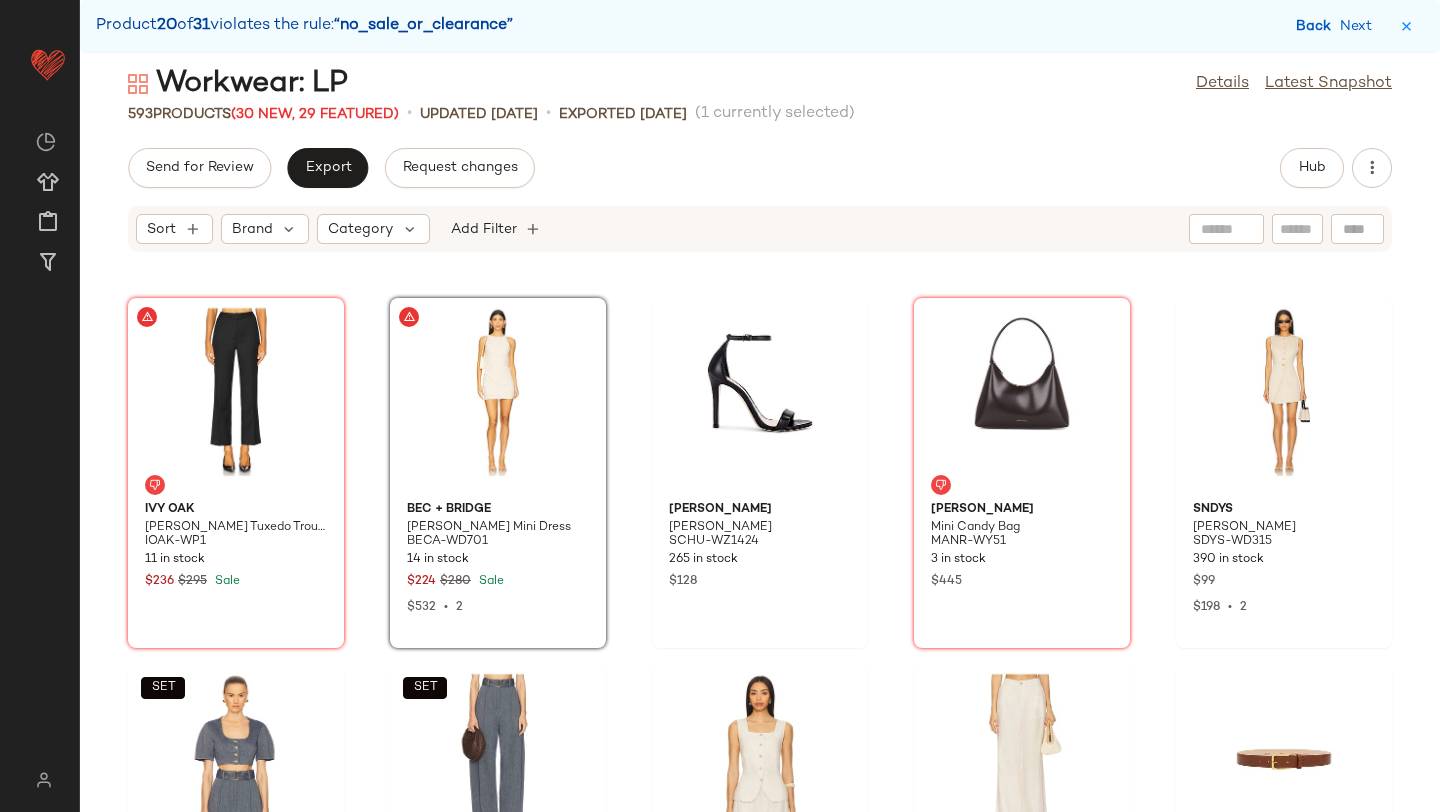click on "Back" at bounding box center [1316, 26] 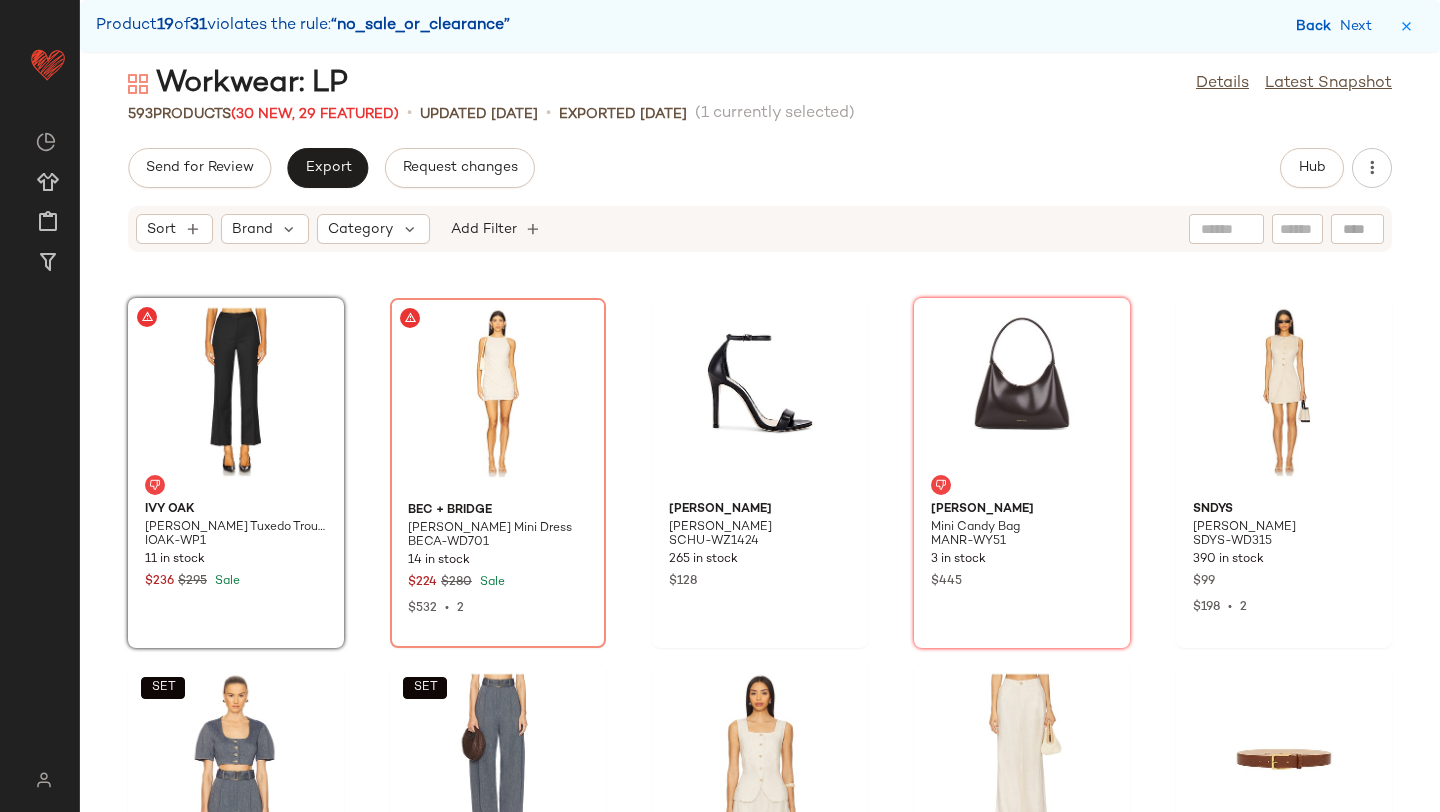 click on "Back" at bounding box center [1316, 26] 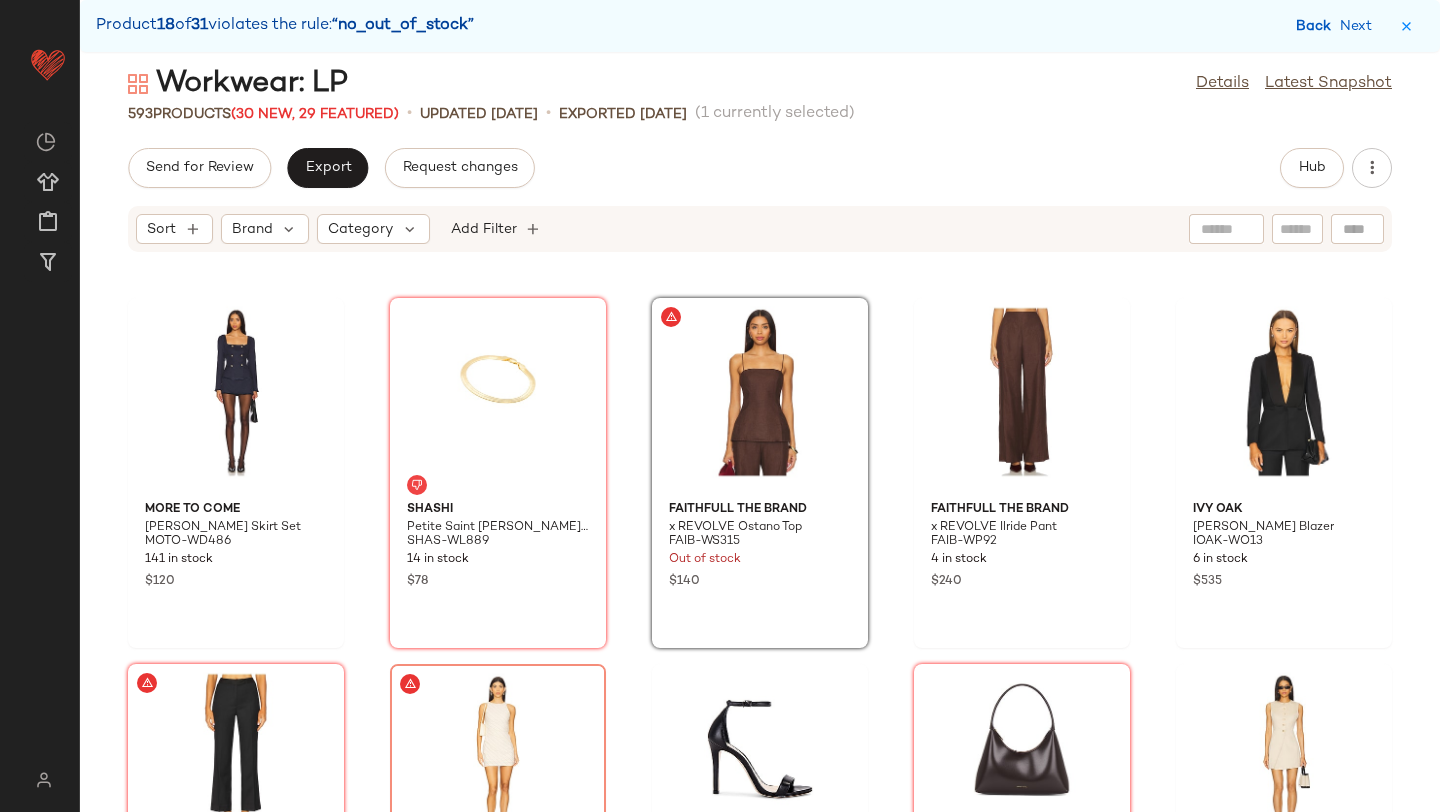click on "Back" at bounding box center [1316, 26] 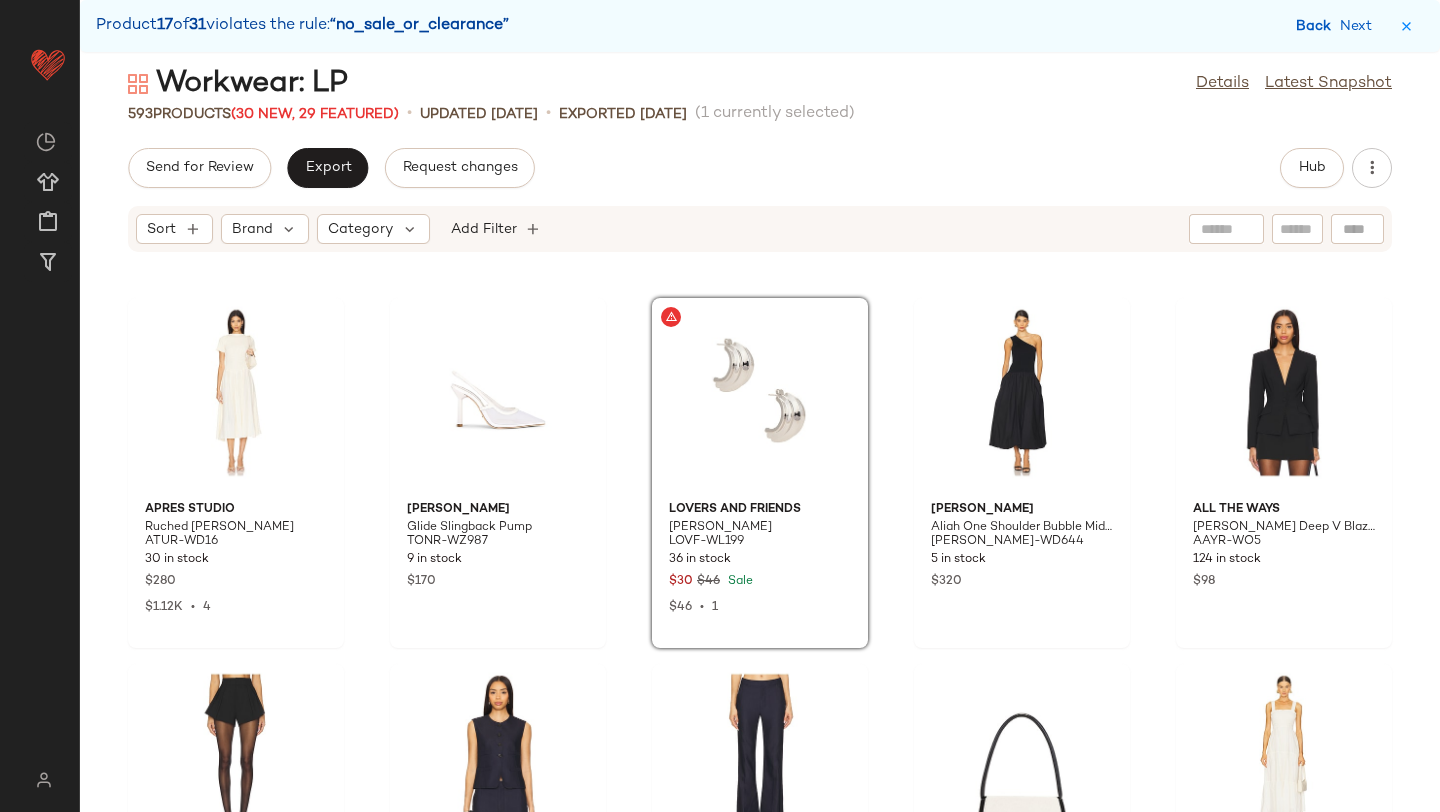 click on "Back" at bounding box center [1316, 26] 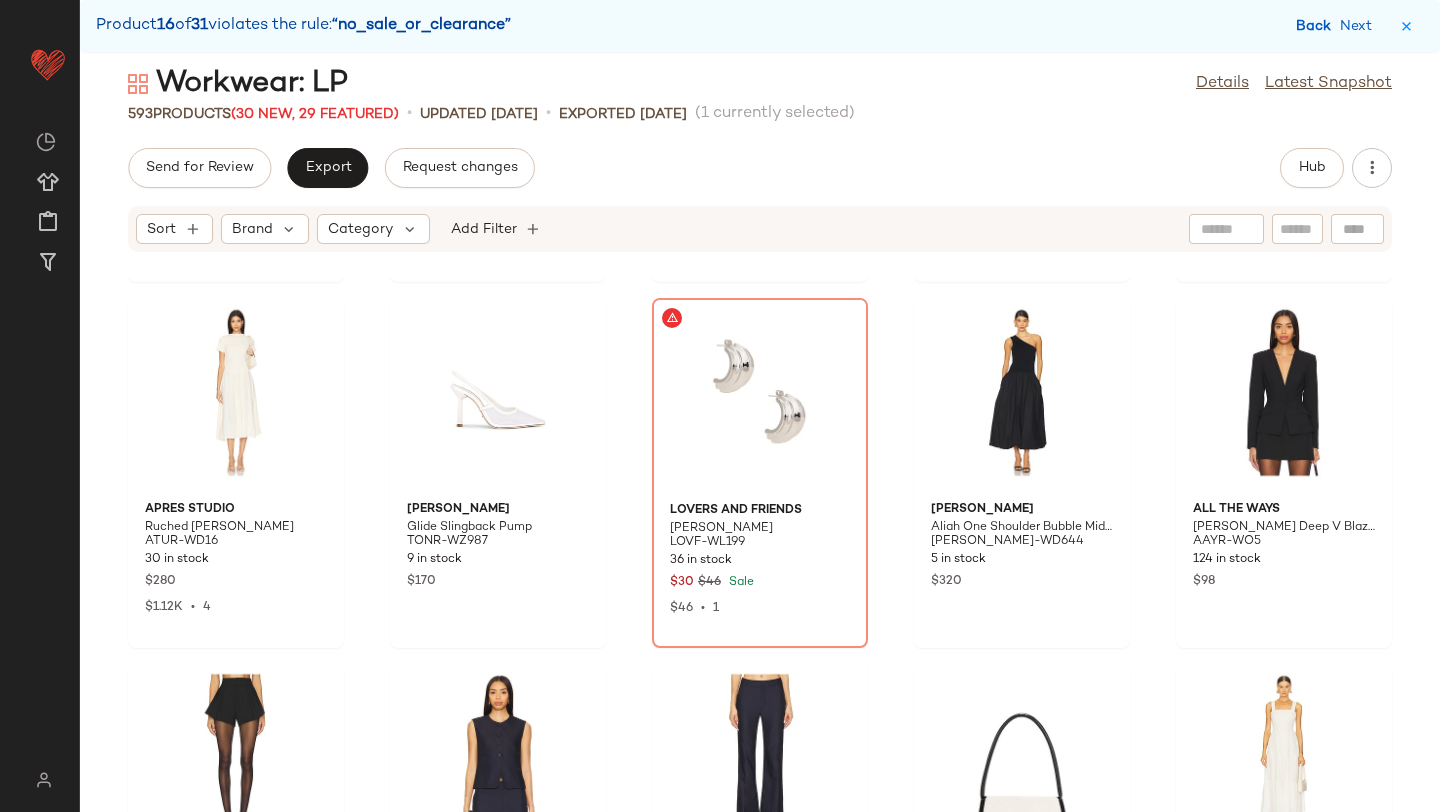 scroll, scrollTop: 32574, scrollLeft: 0, axis: vertical 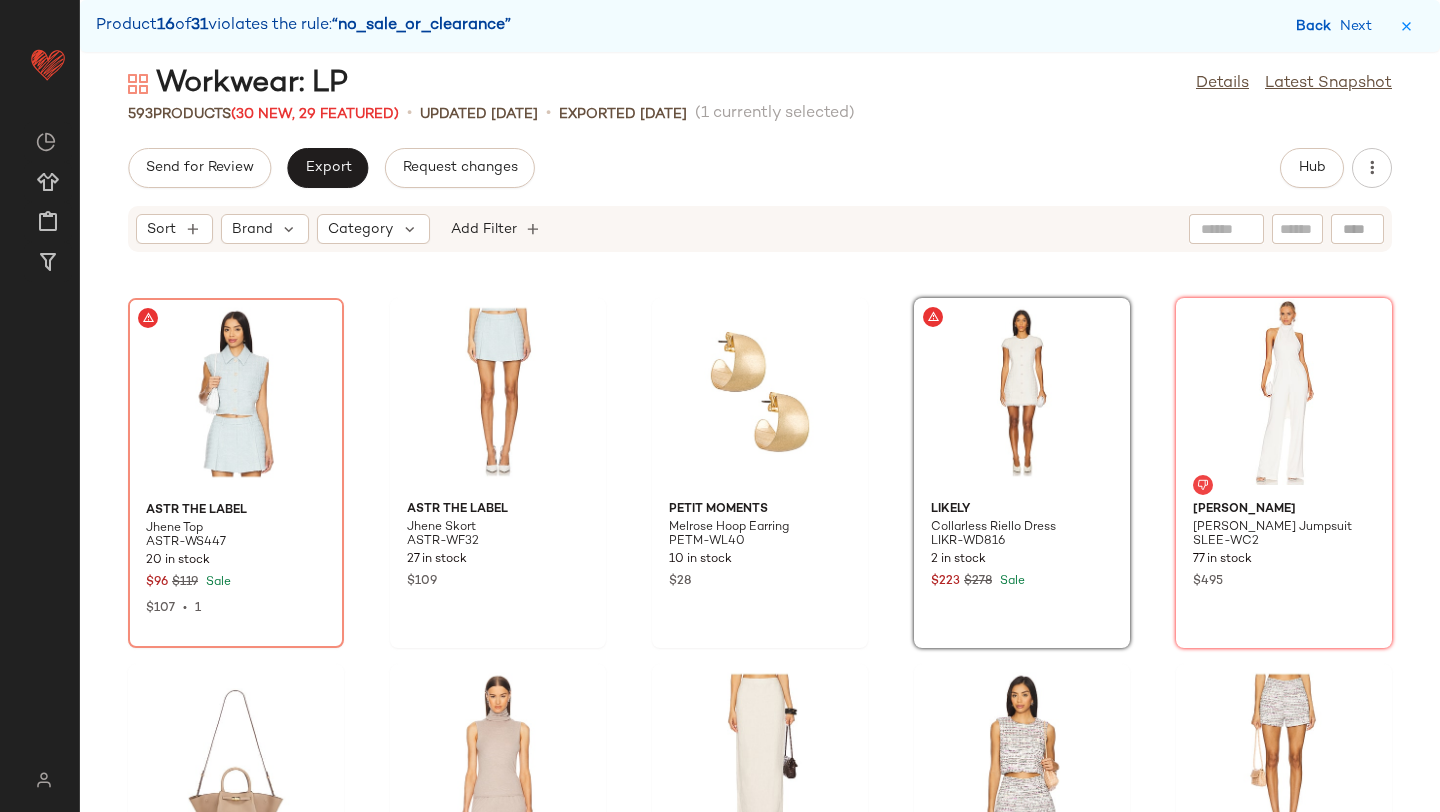 click on "Back" at bounding box center [1316, 26] 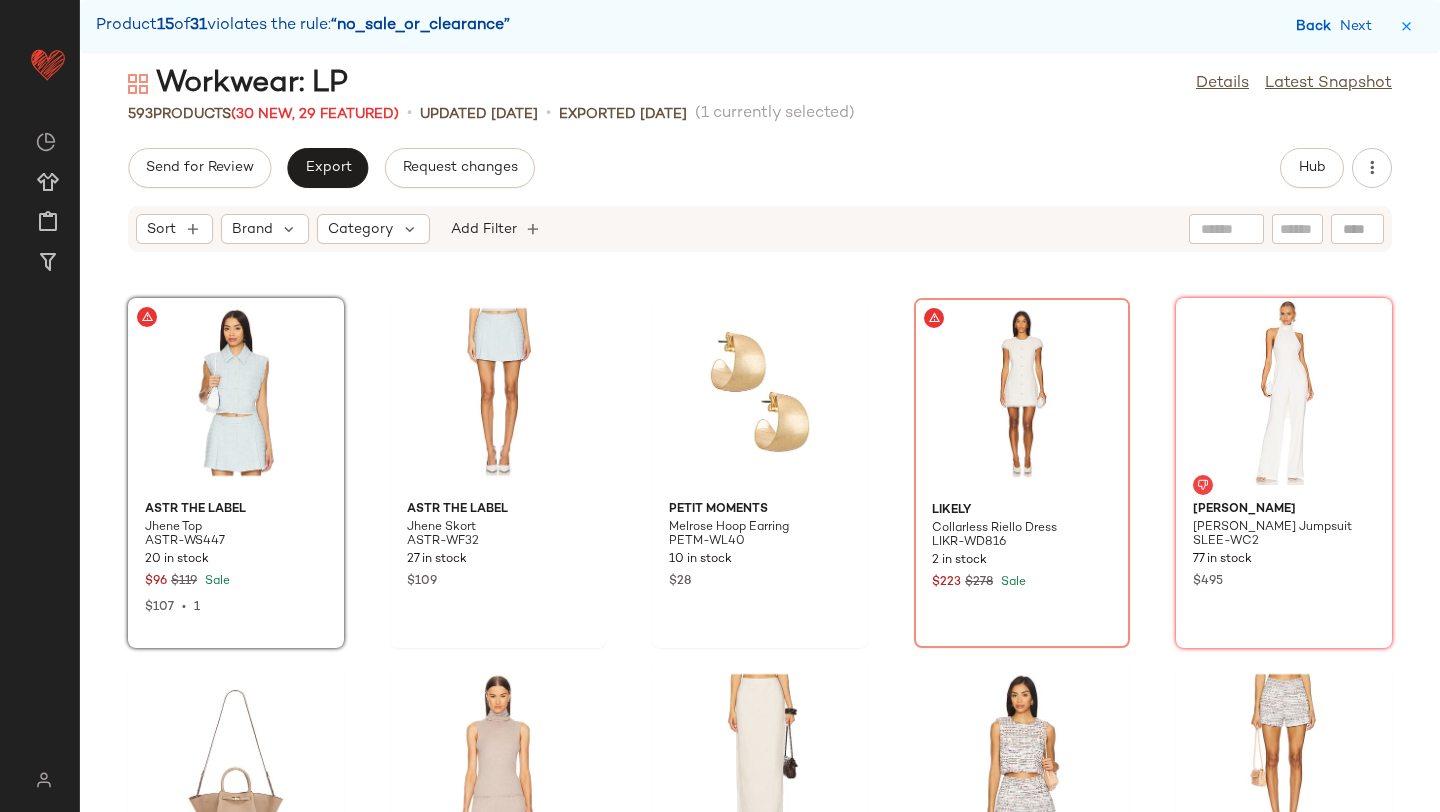 click on "Back" at bounding box center [1316, 26] 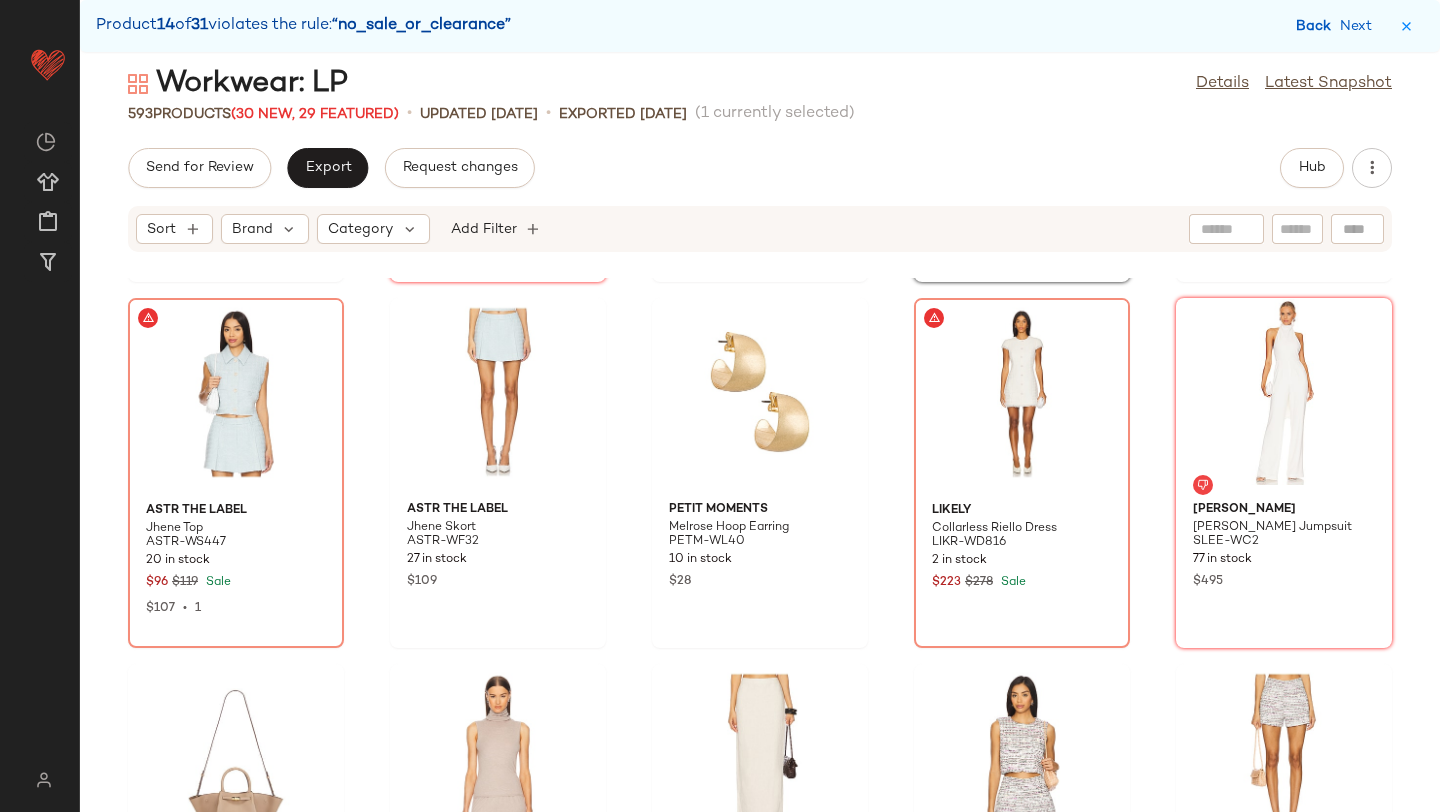 scroll, scrollTop: 32208, scrollLeft: 0, axis: vertical 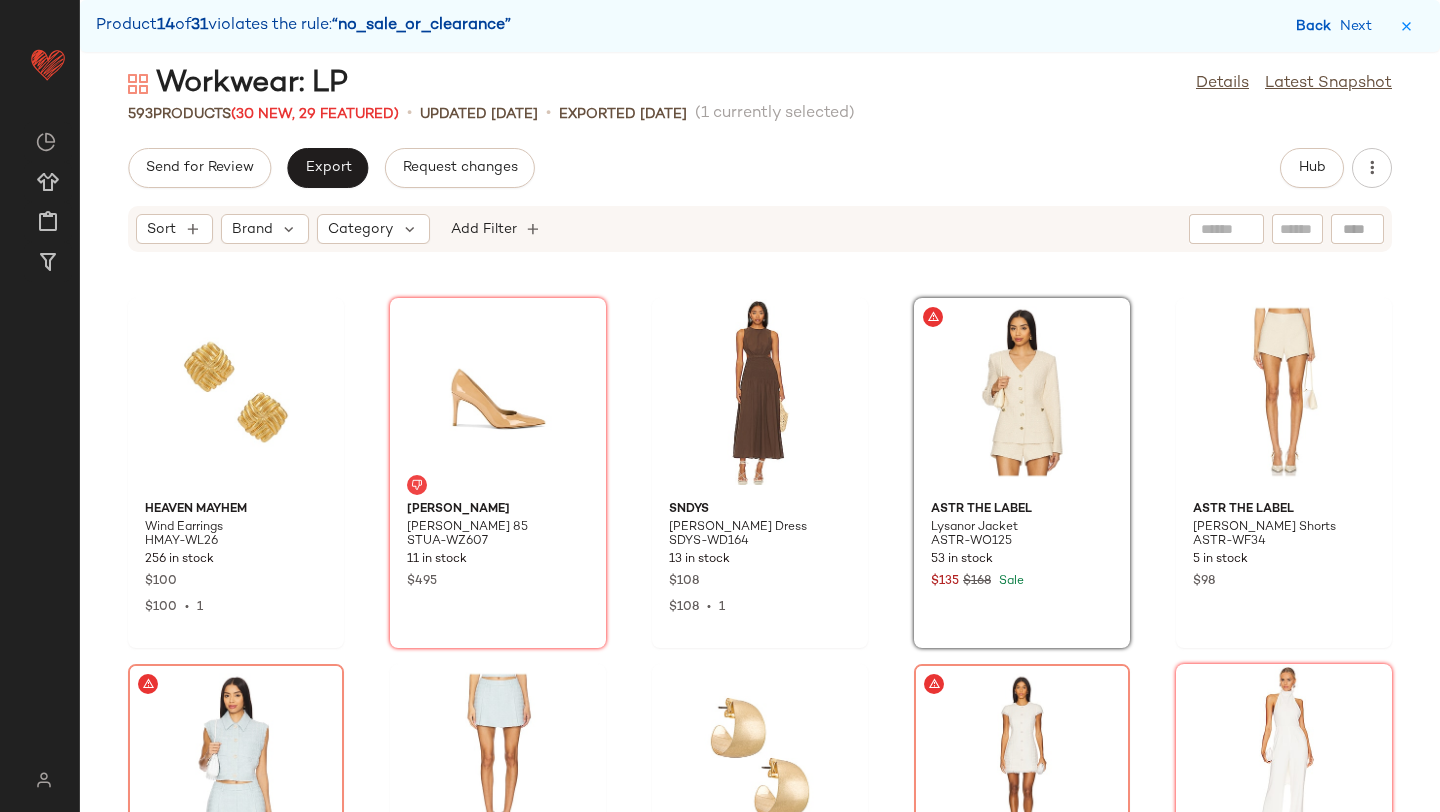 click on "Back" at bounding box center [1316, 26] 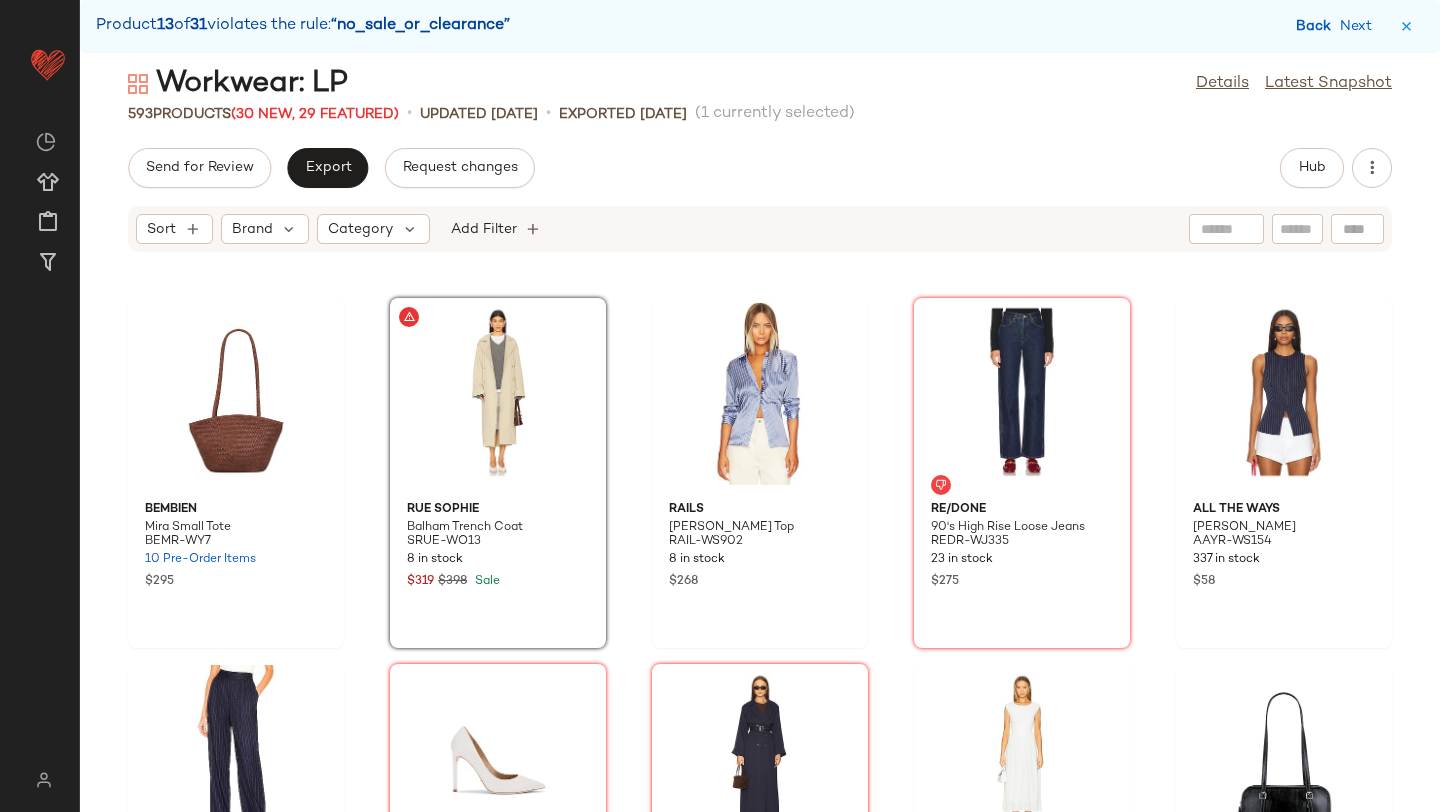 click on "Back" at bounding box center [1316, 26] 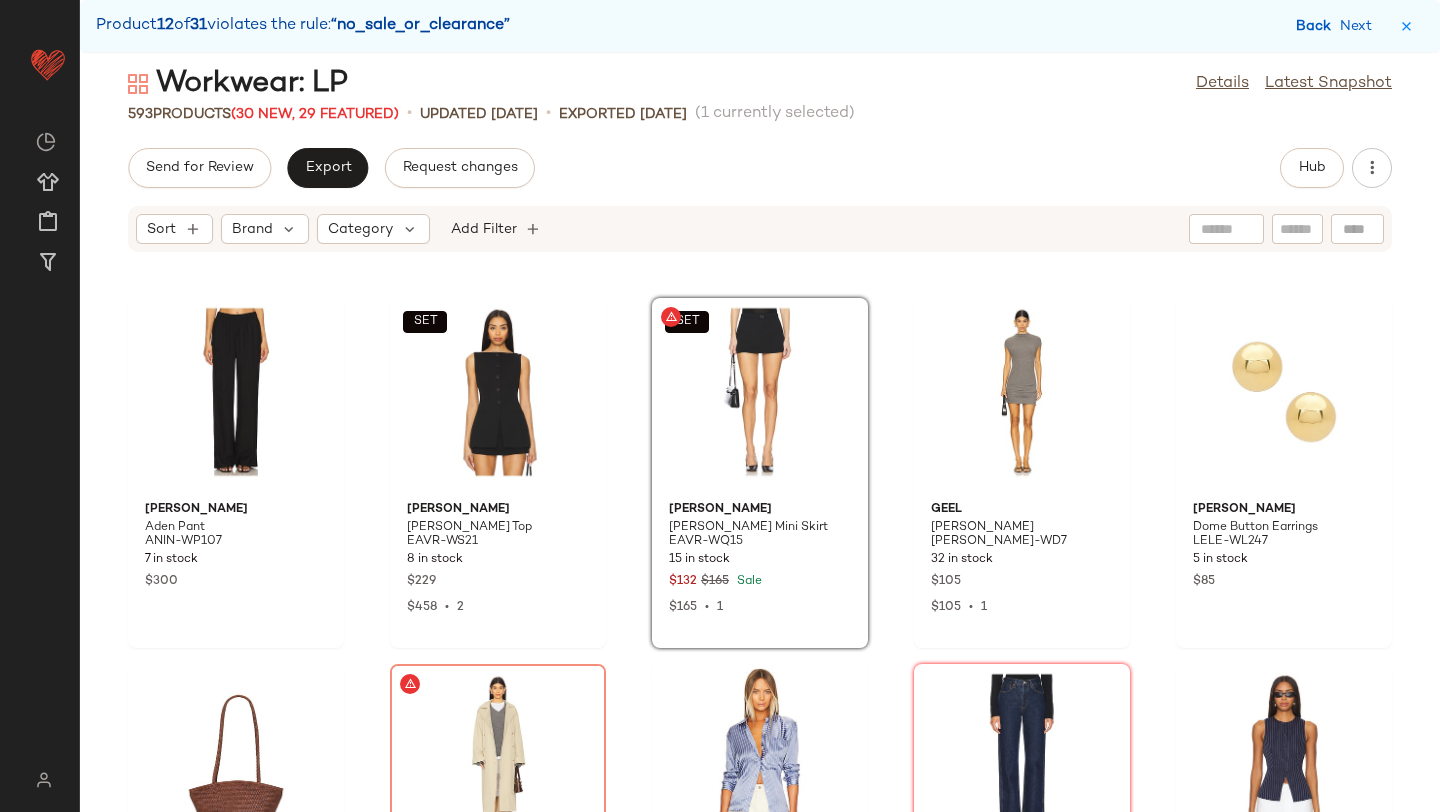 click on "Back" at bounding box center (1316, 26) 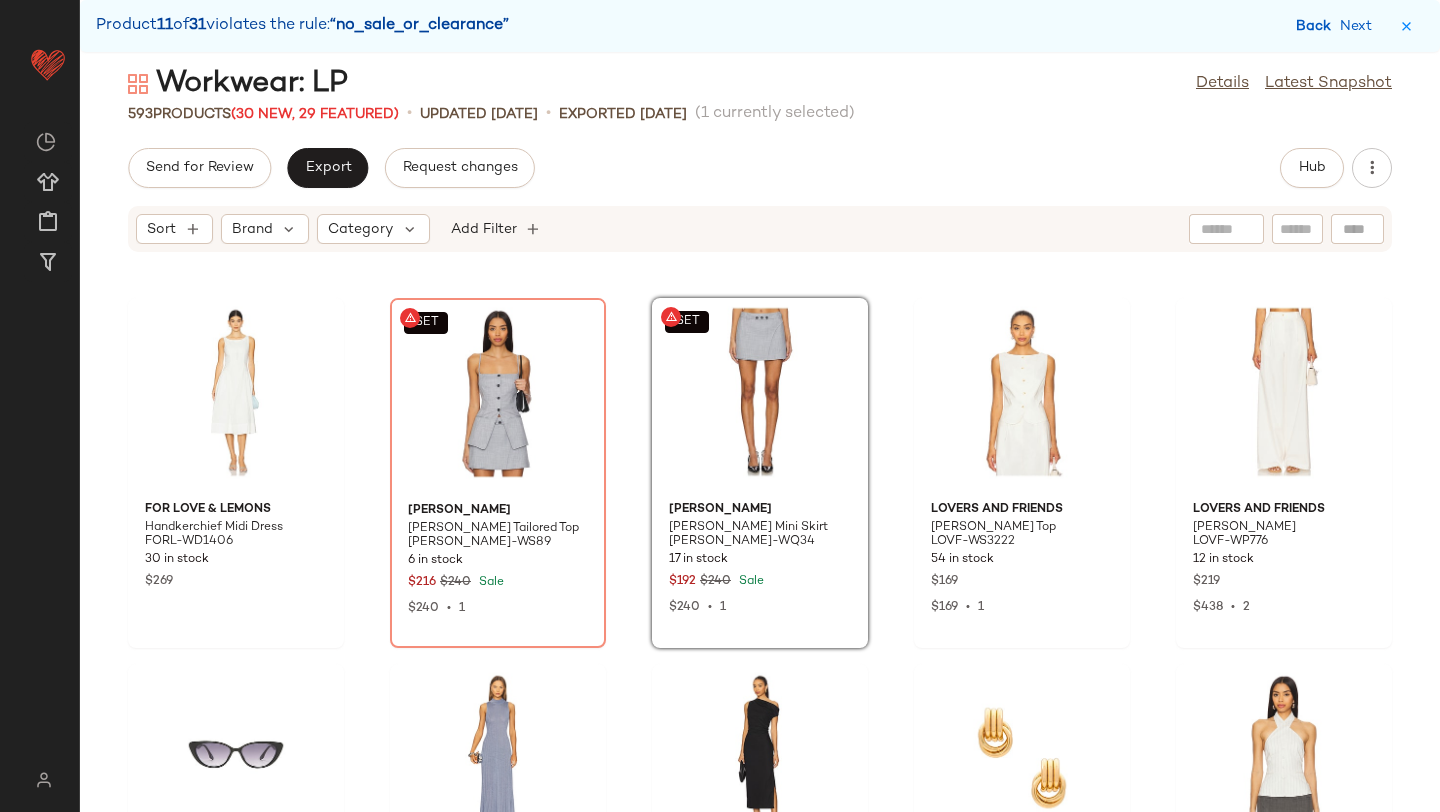 click on "Back" at bounding box center (1316, 26) 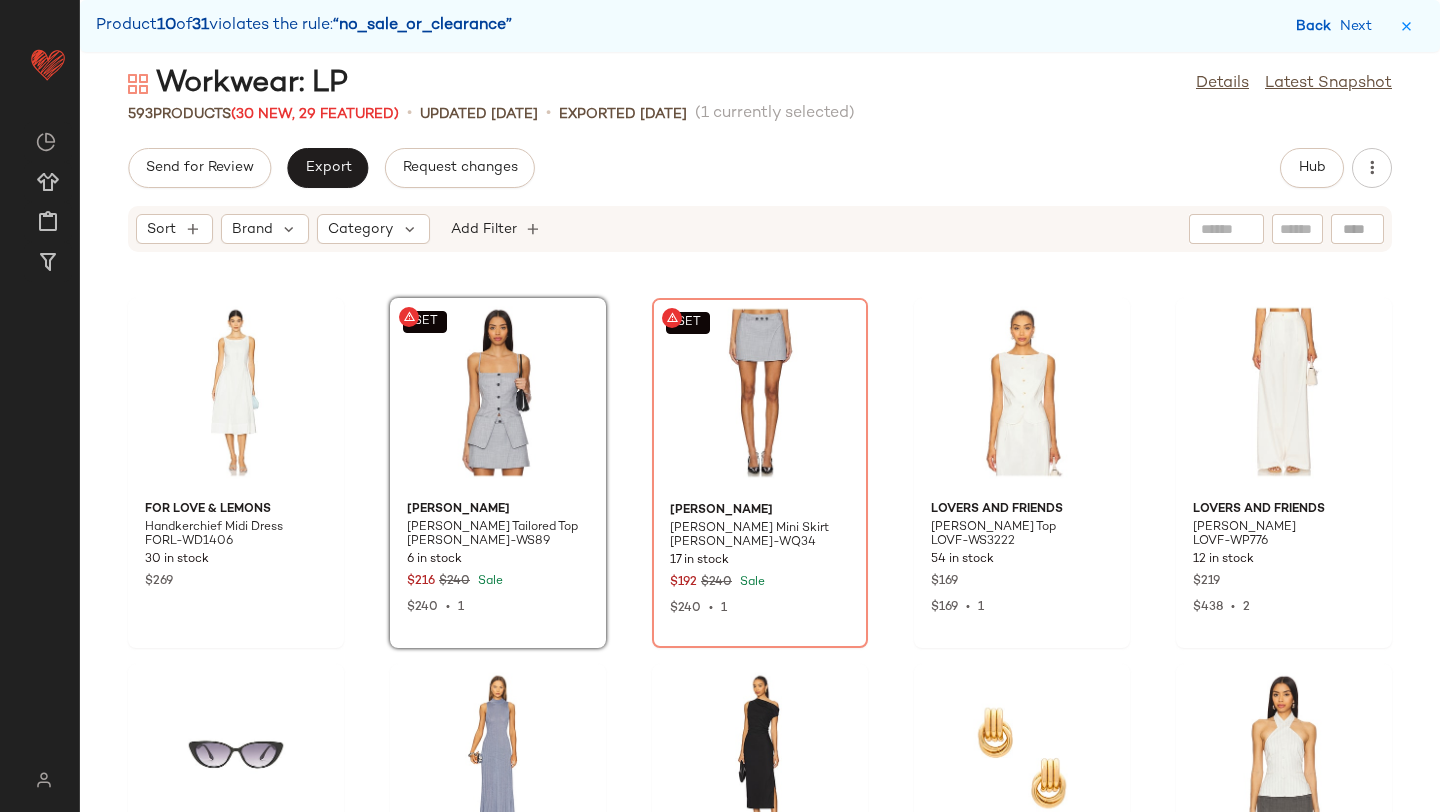 click on "Back" at bounding box center [1316, 26] 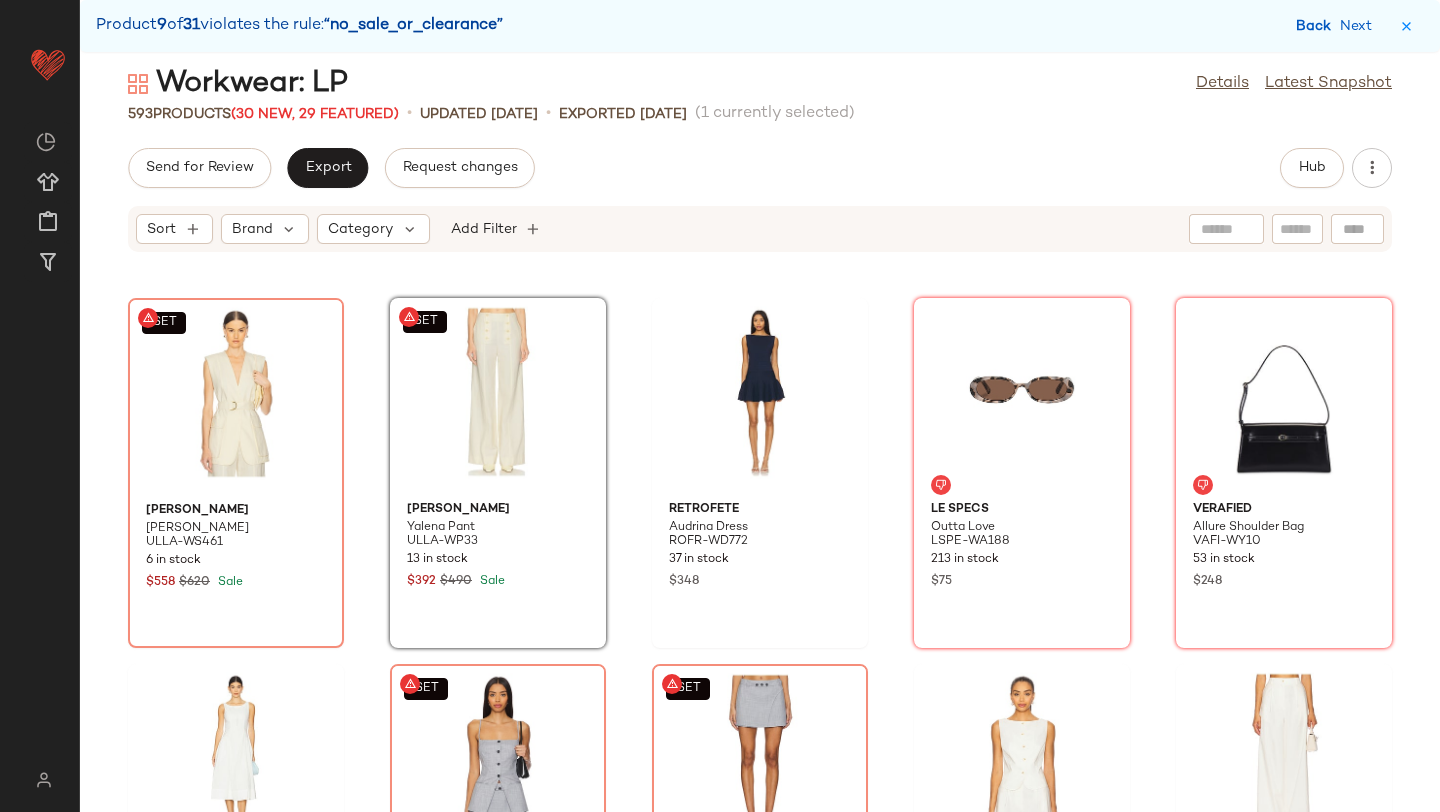 click on "Back" at bounding box center [1316, 26] 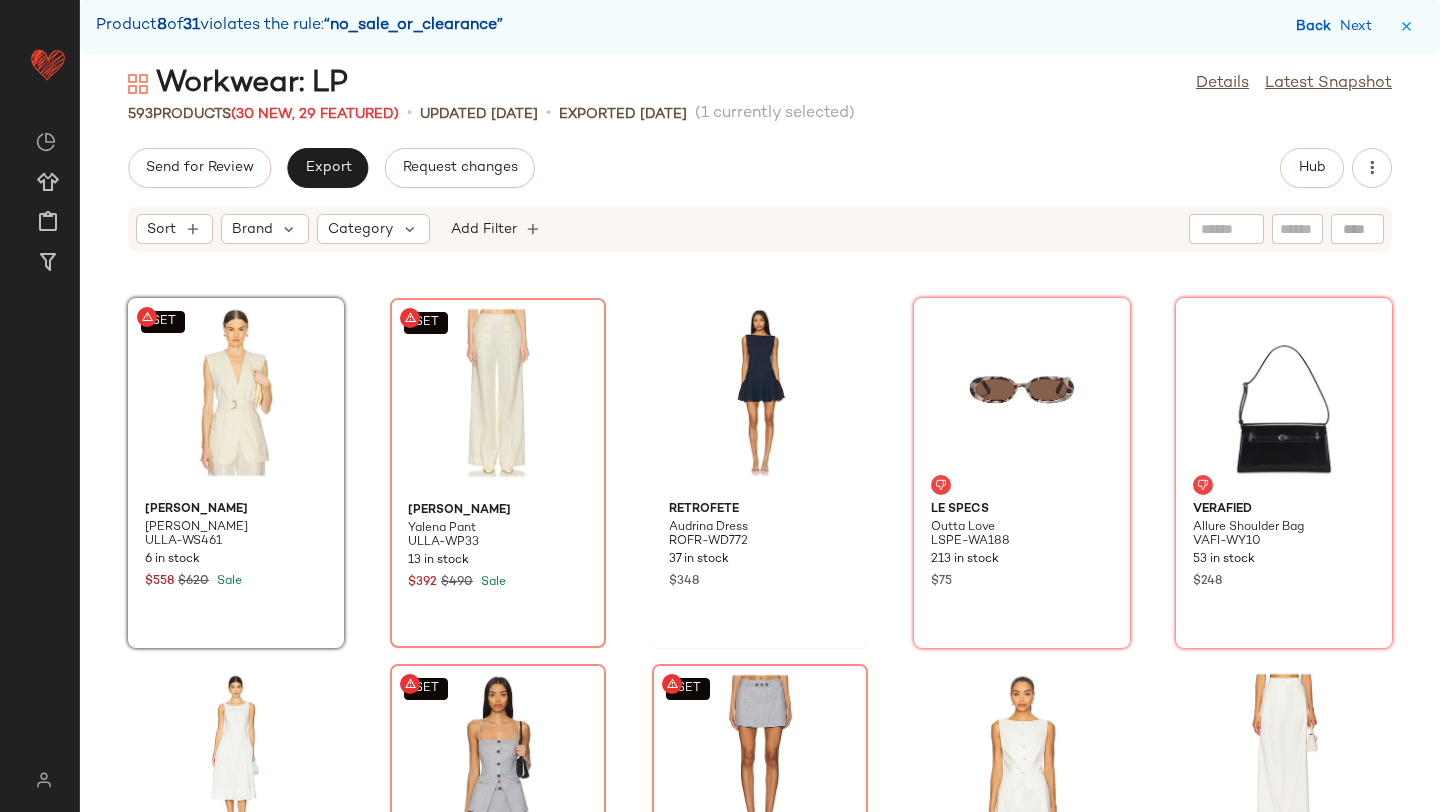 click on "Back" at bounding box center [1316, 26] 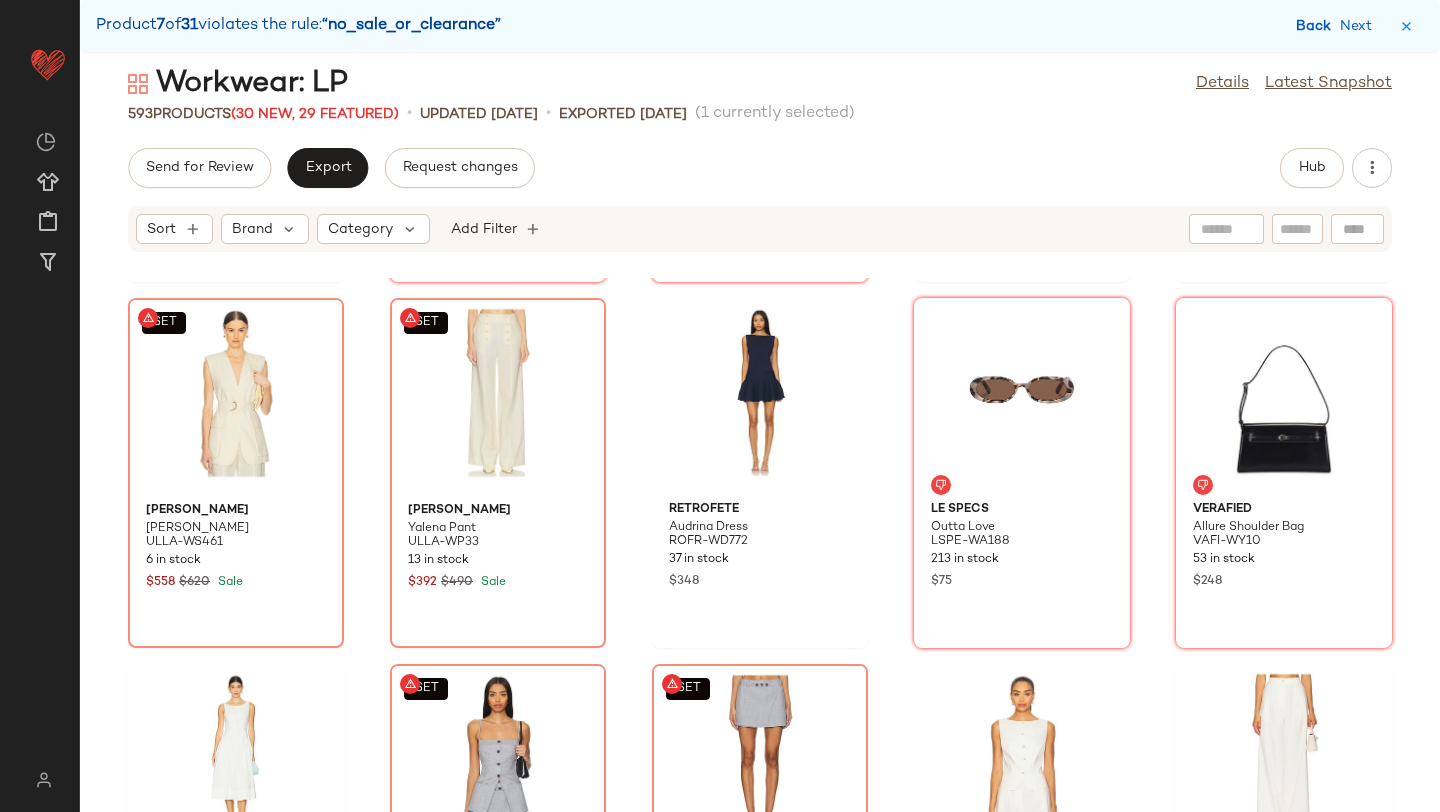 scroll, scrollTop: 28914, scrollLeft: 0, axis: vertical 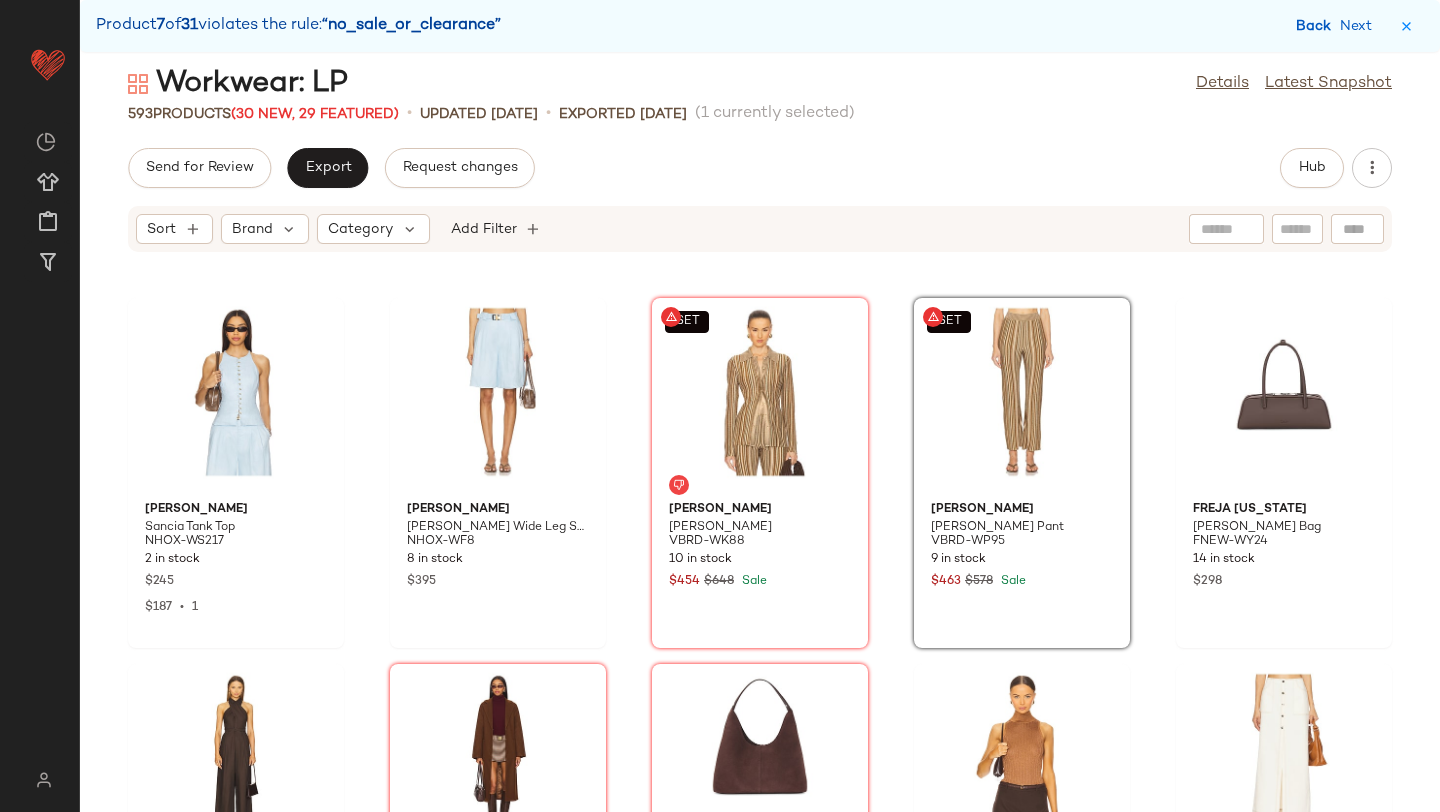 click on "Back" at bounding box center [1316, 26] 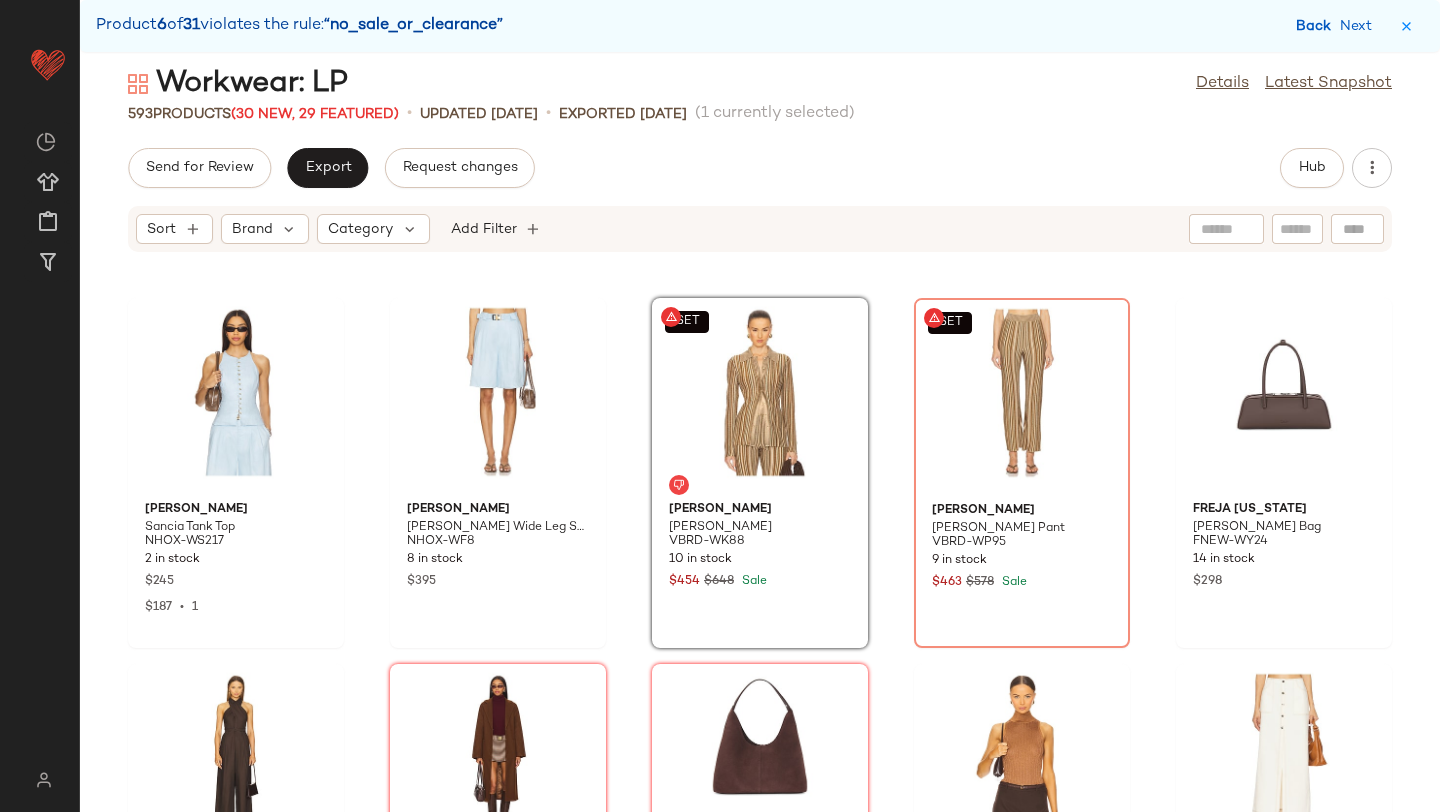 click on "Back" at bounding box center (1316, 26) 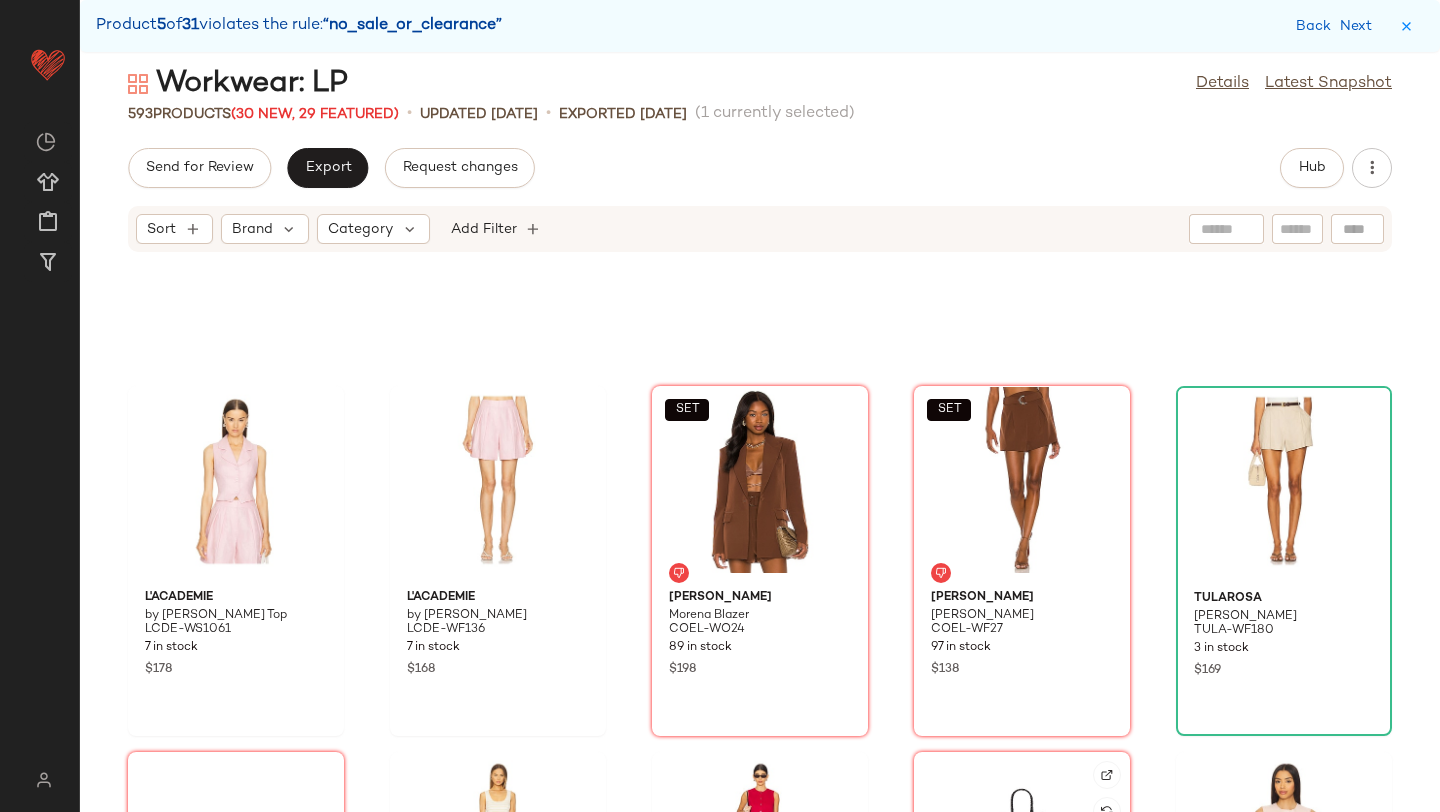 scroll, scrollTop: 24029, scrollLeft: 0, axis: vertical 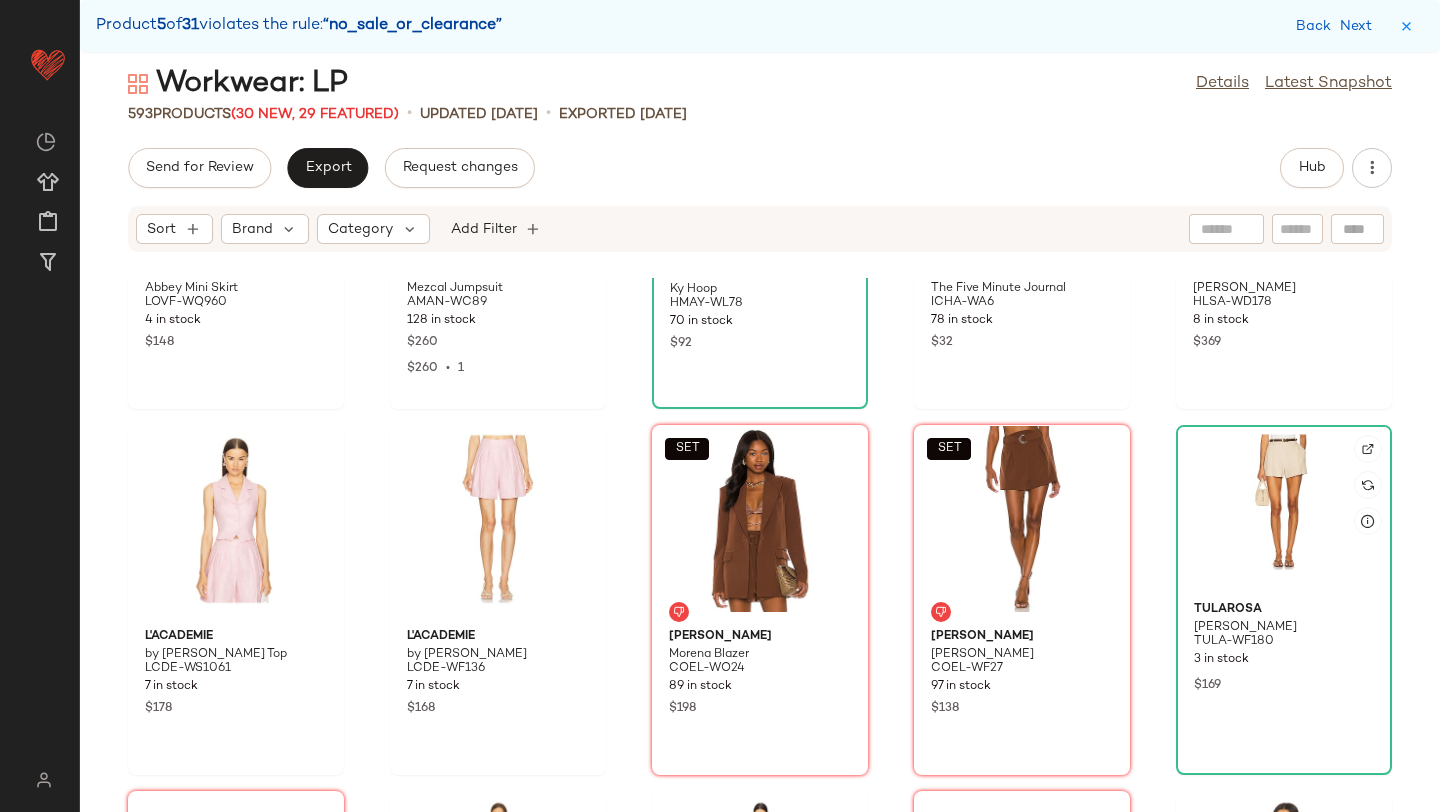 click 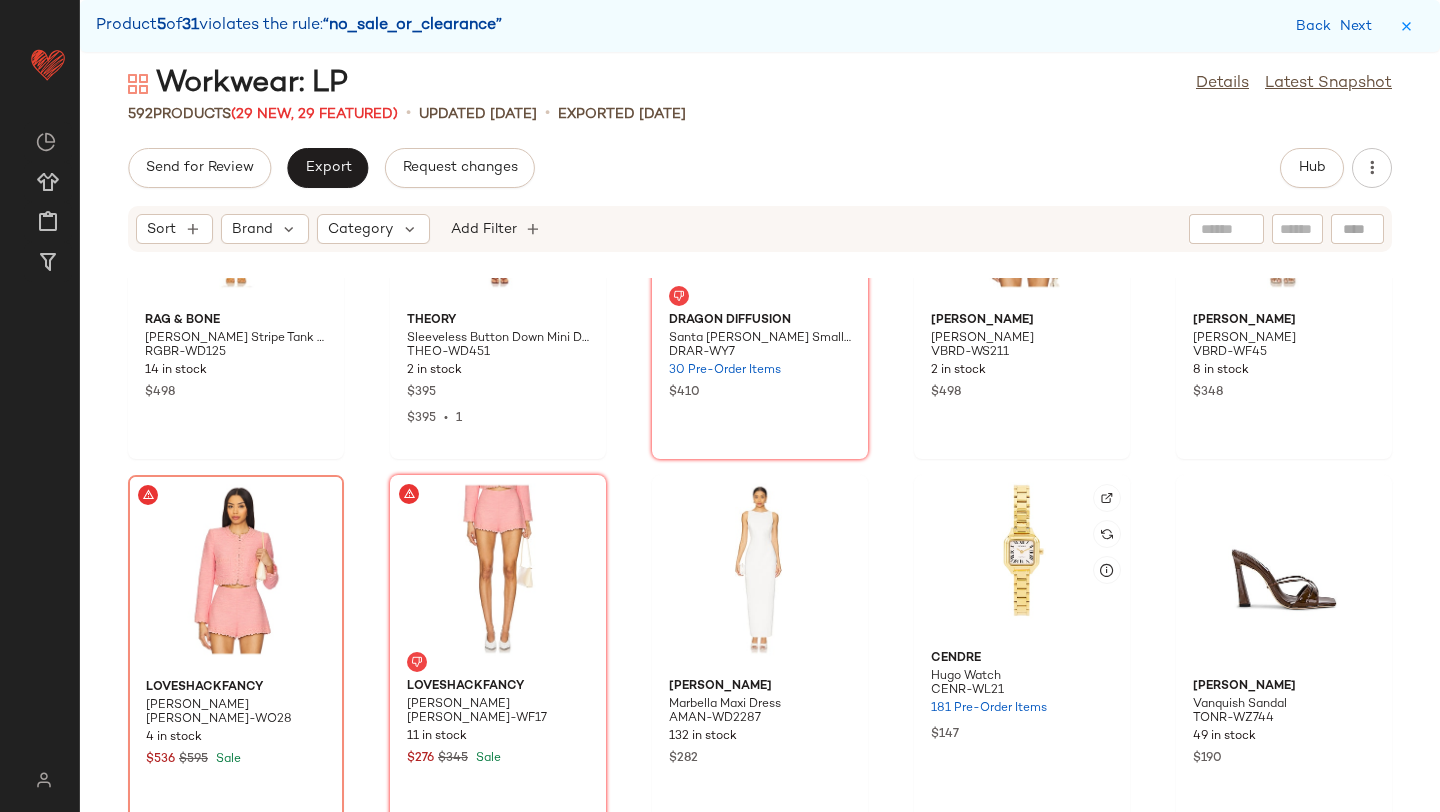 scroll, scrollTop: 24717, scrollLeft: 0, axis: vertical 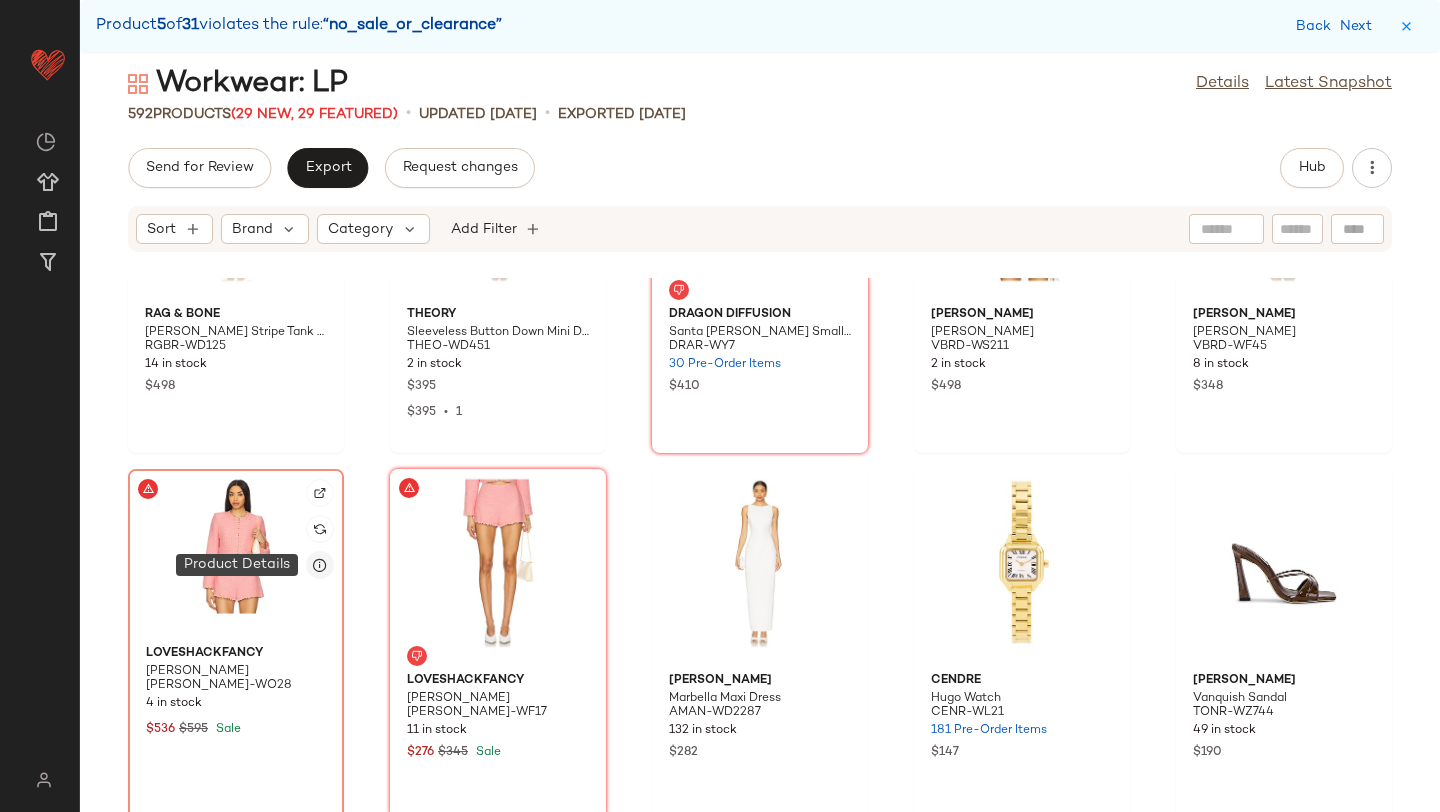 click 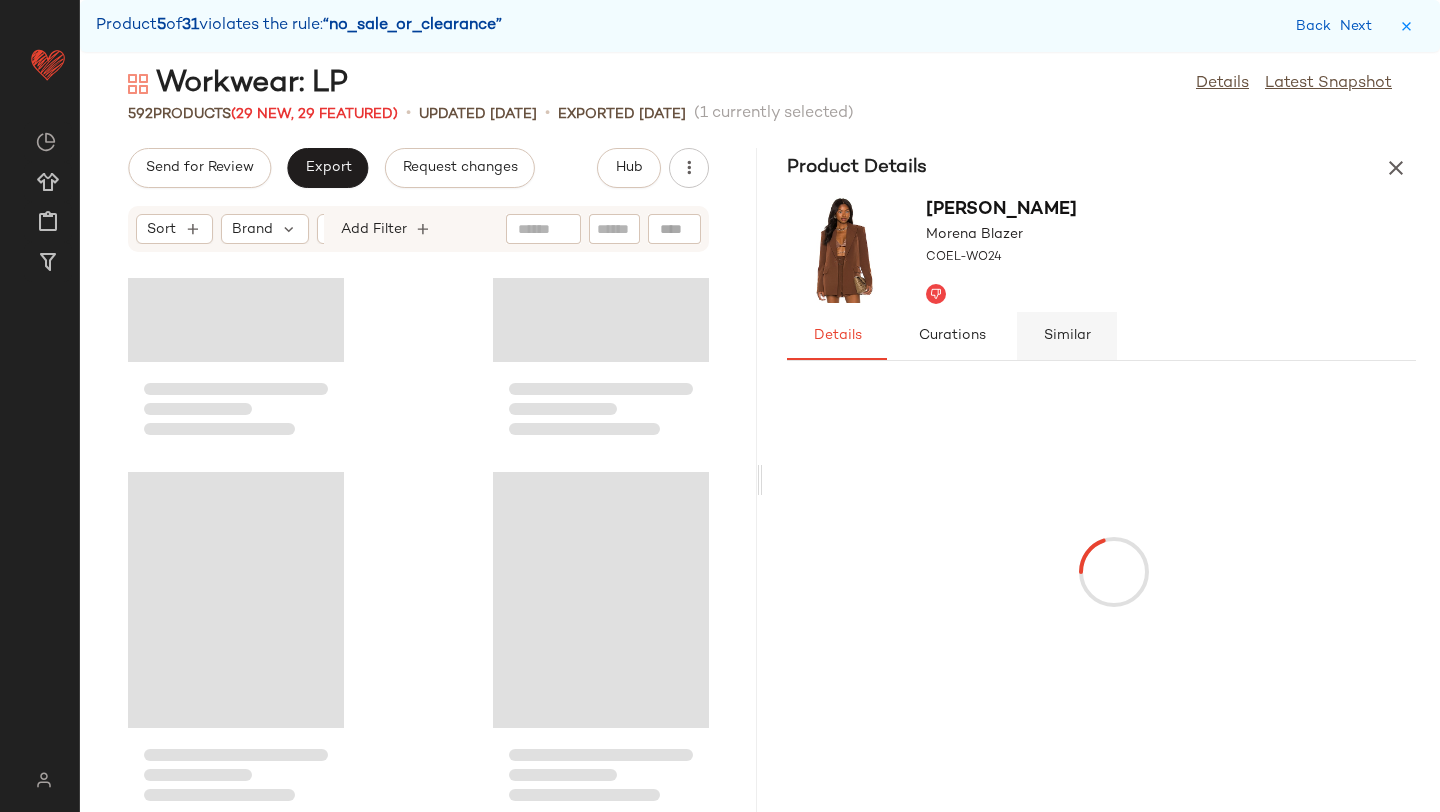 scroll, scrollTop: 62220, scrollLeft: 0, axis: vertical 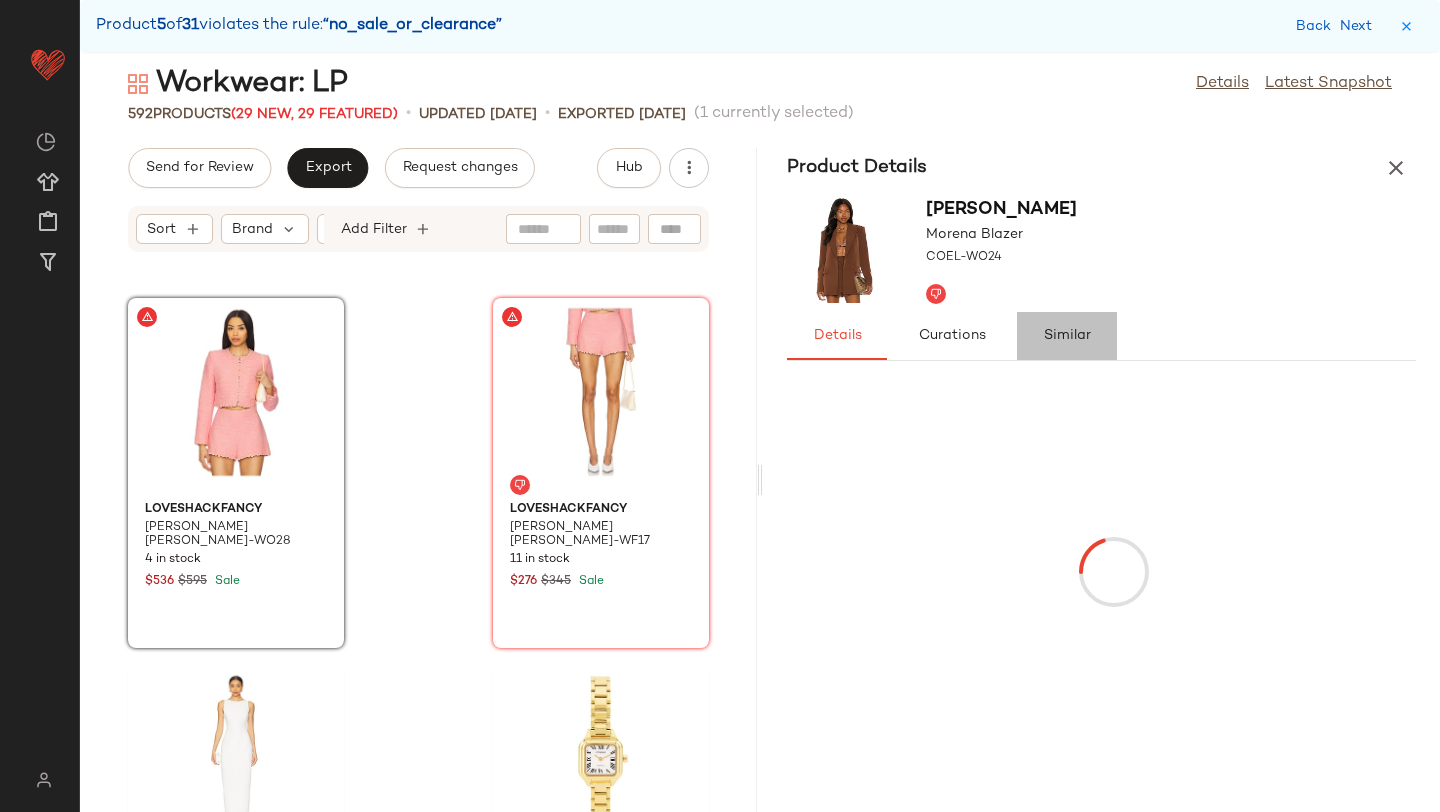 click on "Similar" 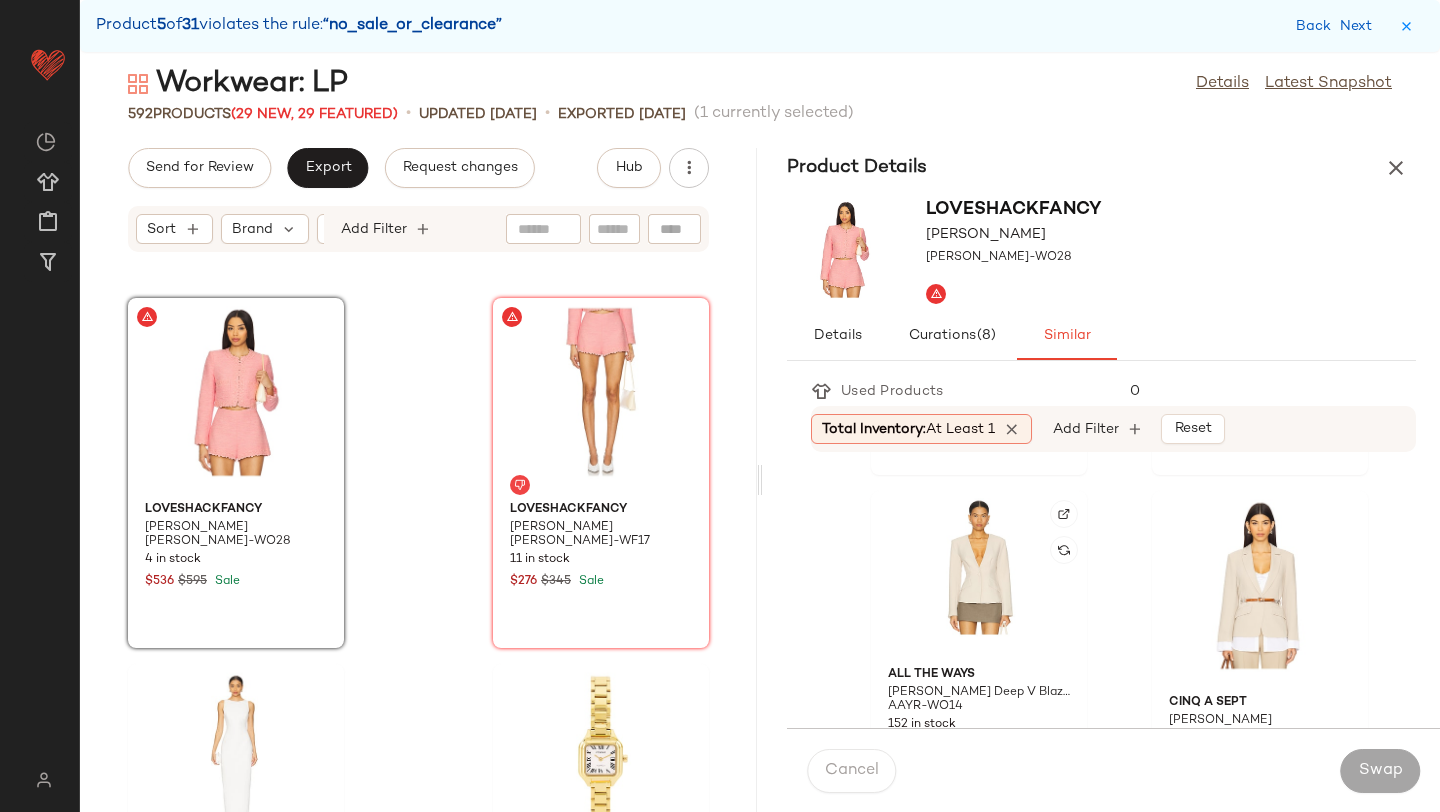 scroll, scrollTop: 734, scrollLeft: 0, axis: vertical 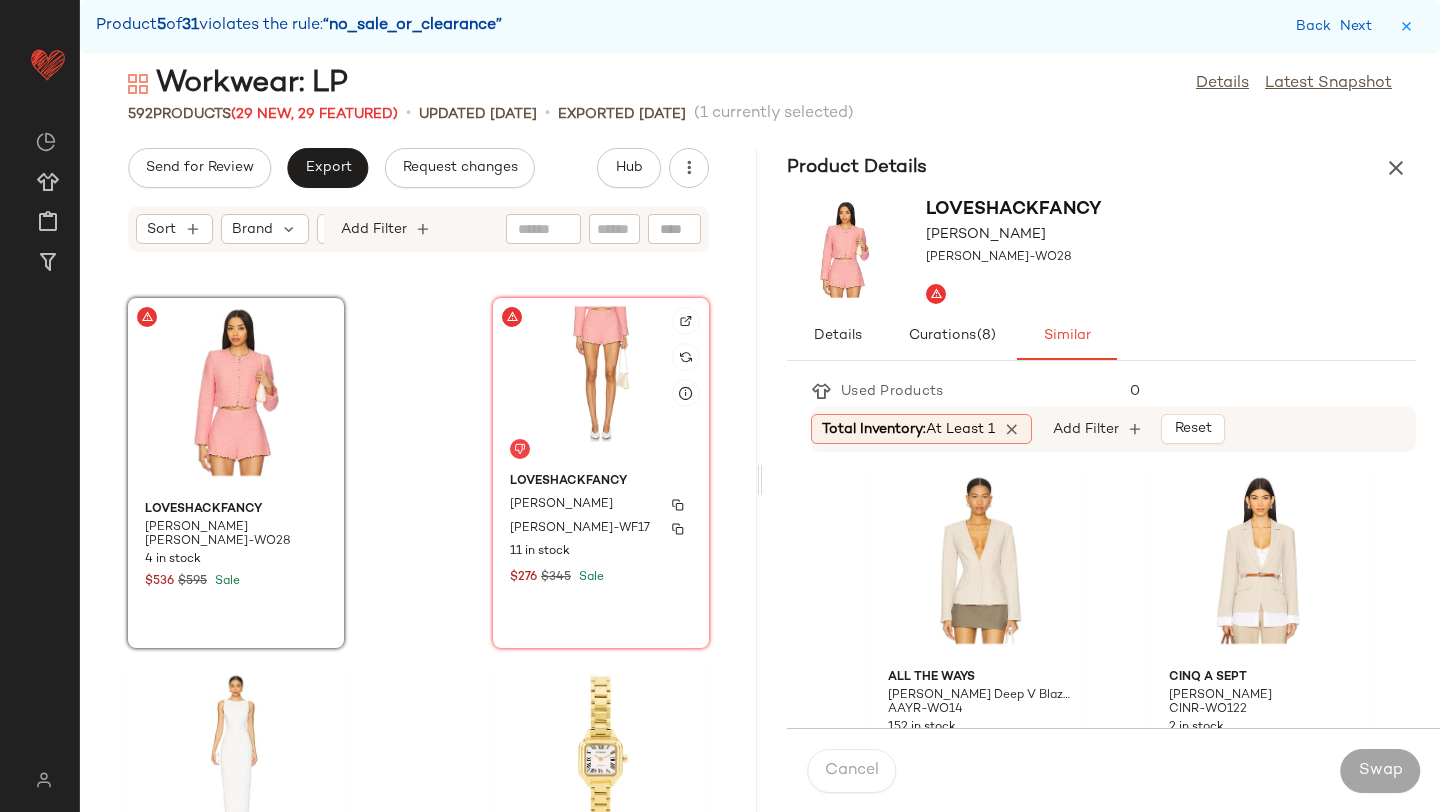 click on "LoveShackFancy [PERSON_NAME] [PERSON_NAME]-WF17 11 in stock $276 $345 Sale" 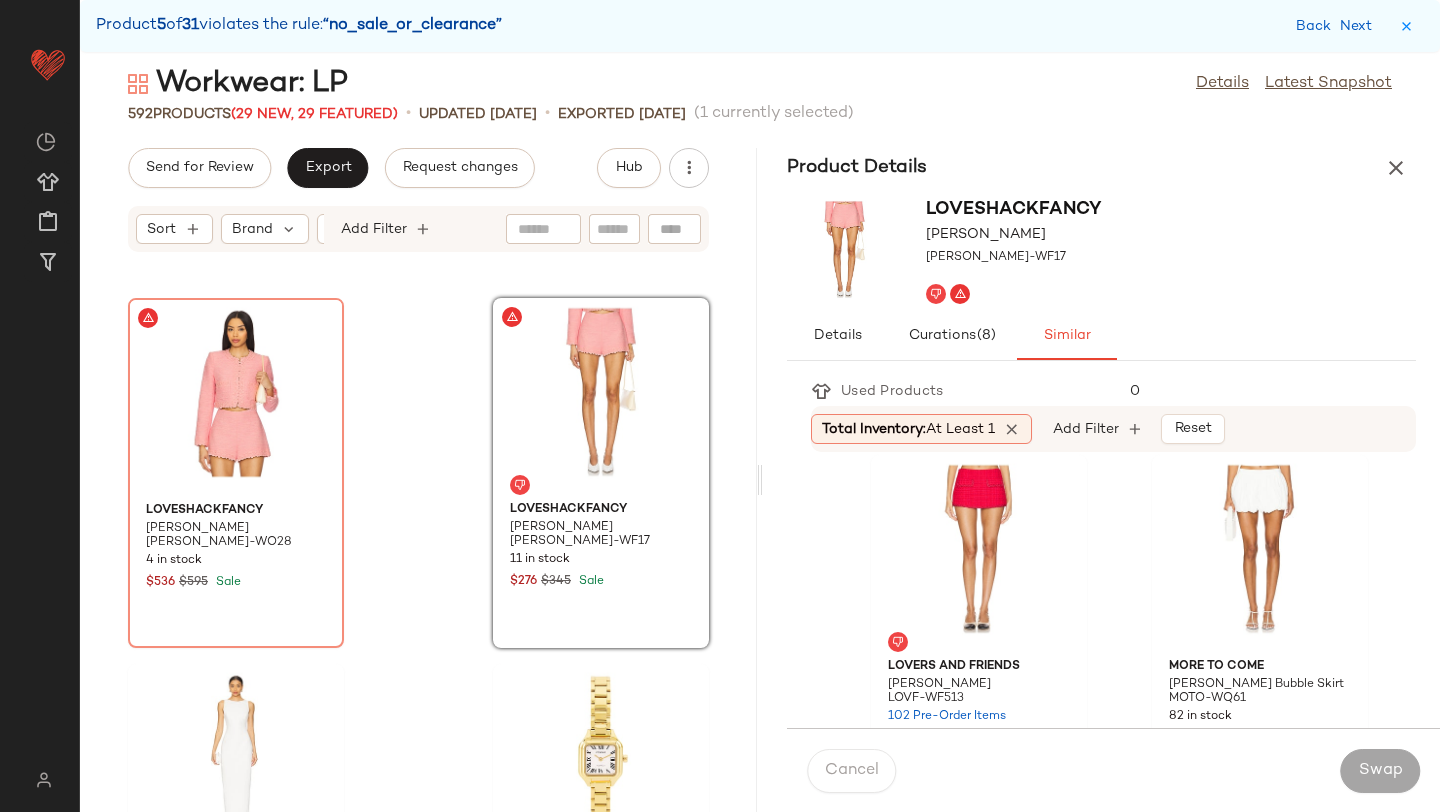 scroll, scrollTop: 4482, scrollLeft: 0, axis: vertical 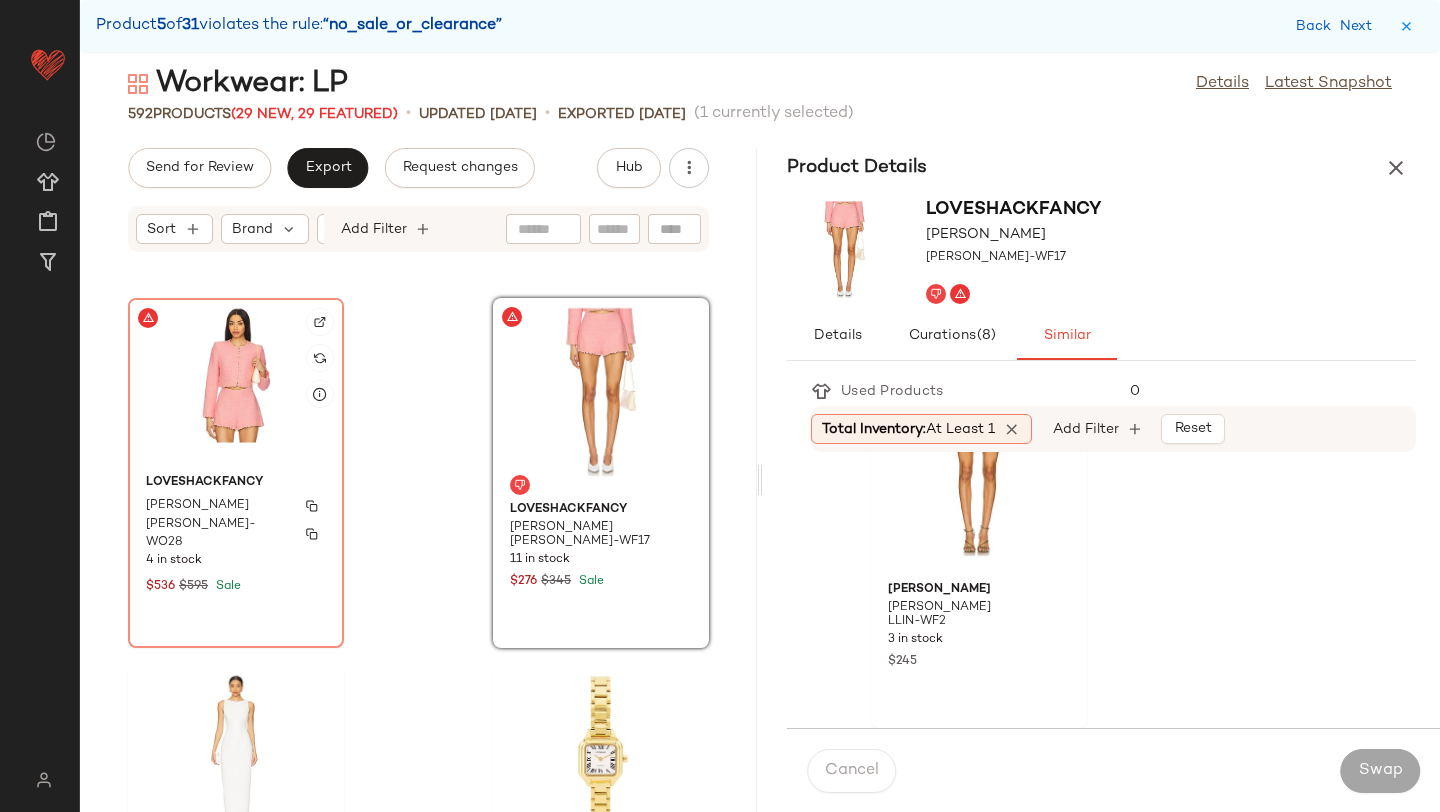 click on "[PERSON_NAME]" at bounding box center [236, 506] 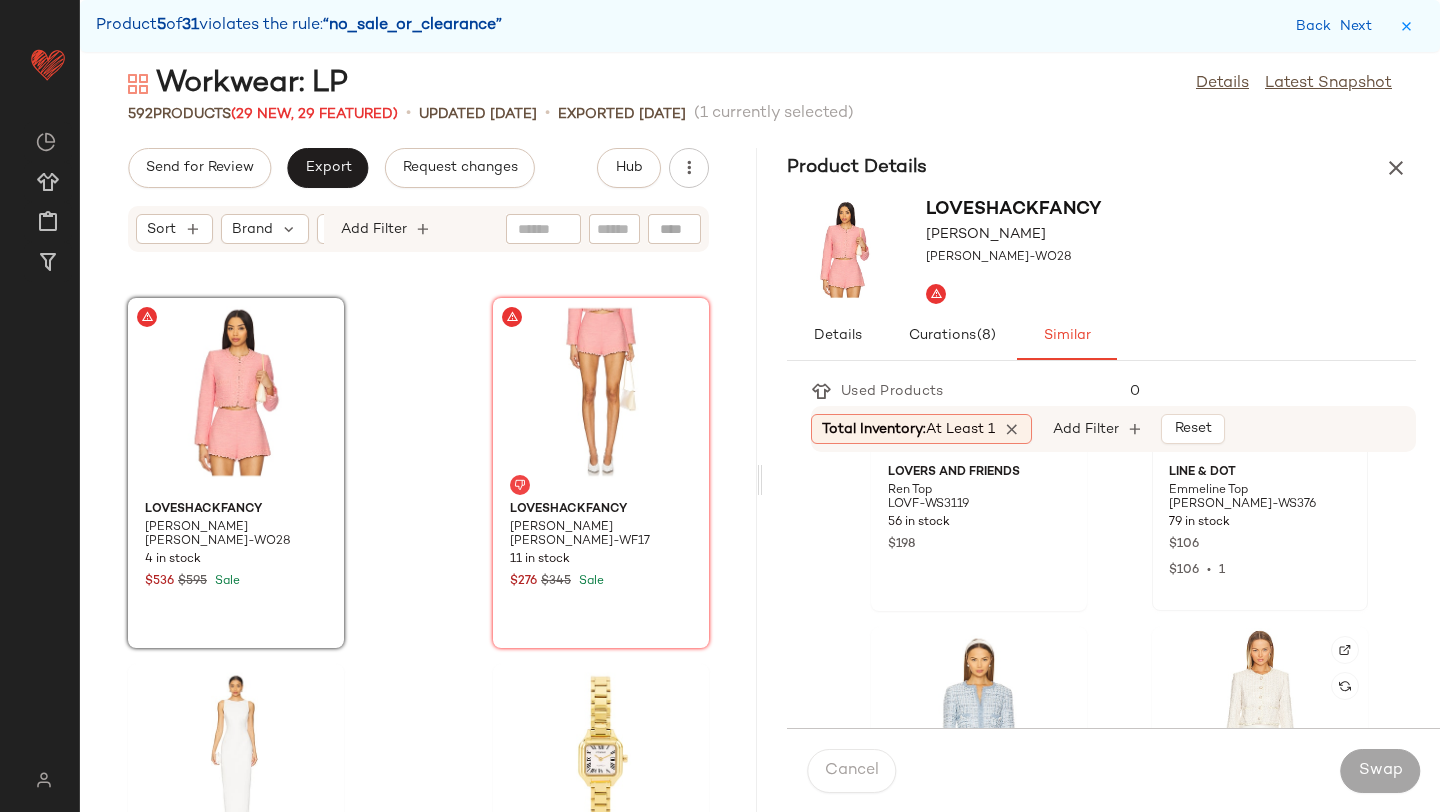scroll, scrollTop: 1451, scrollLeft: 0, axis: vertical 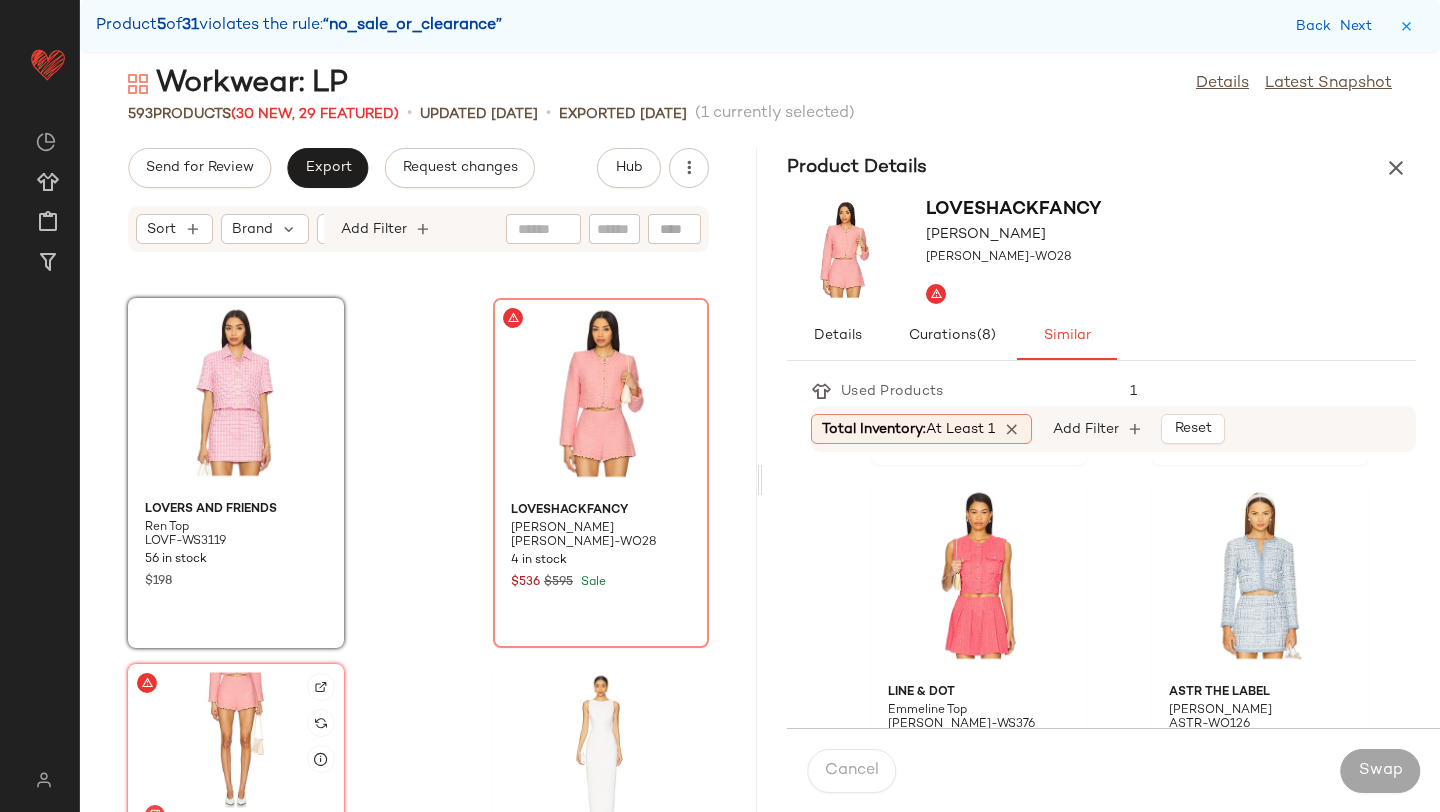 click 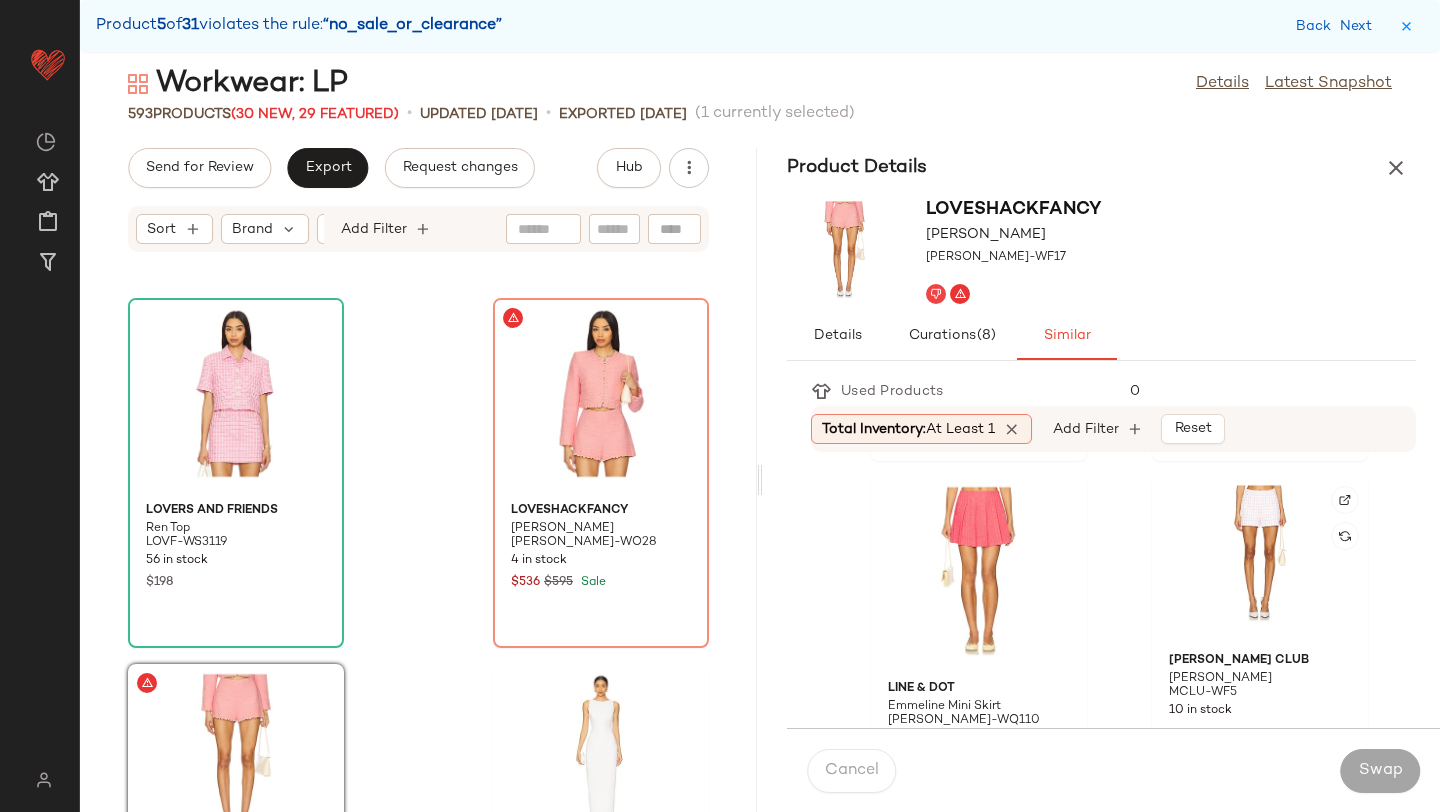 scroll, scrollTop: 1753, scrollLeft: 0, axis: vertical 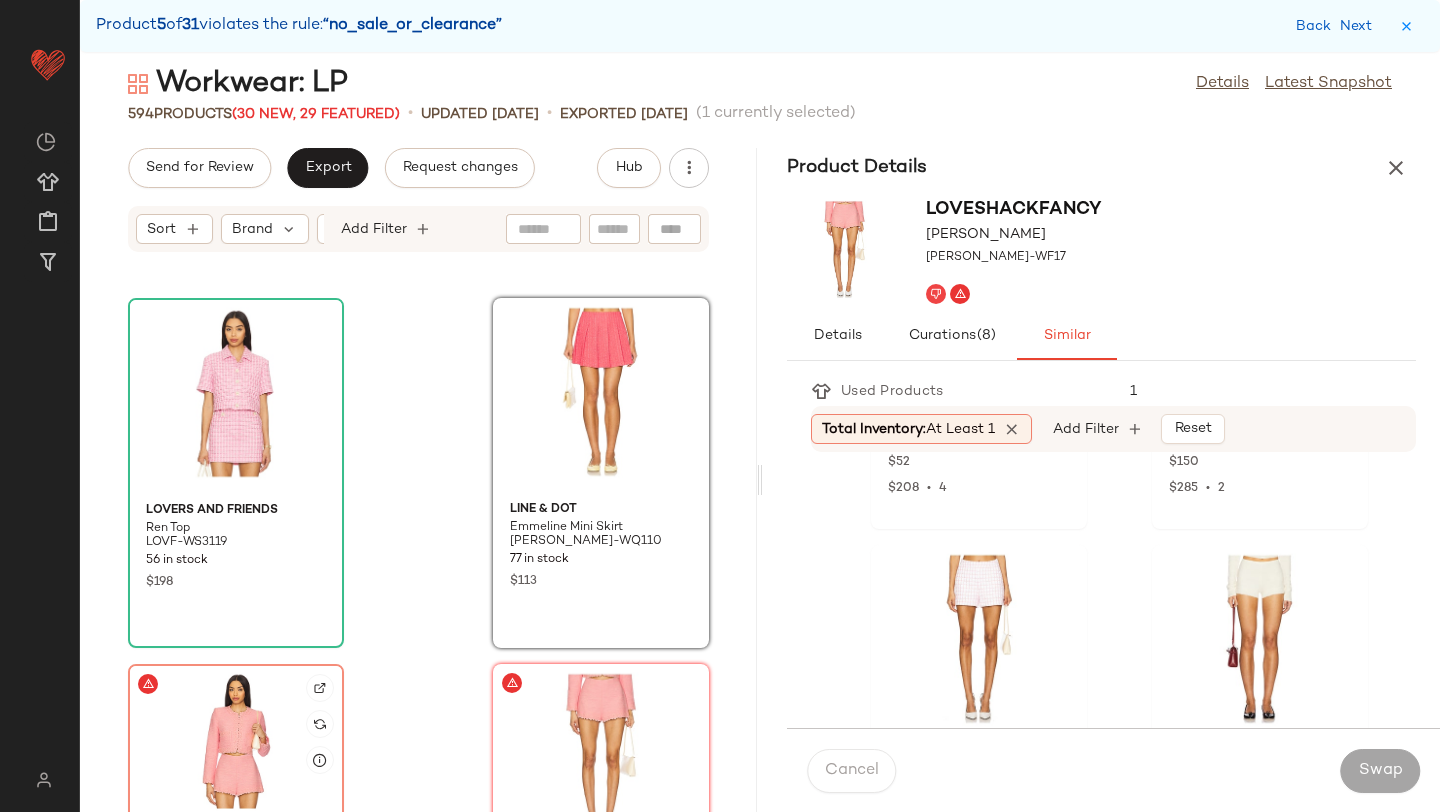 click 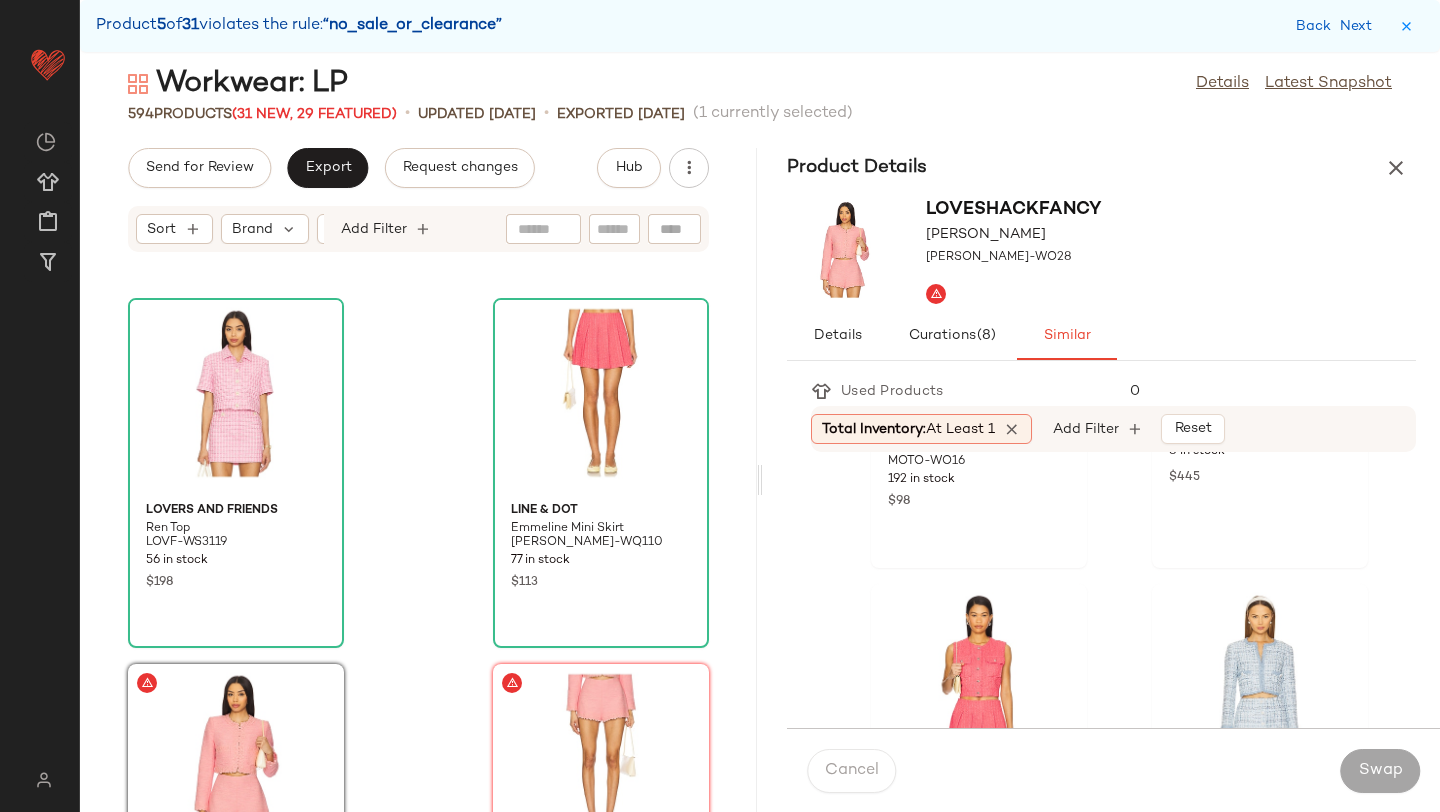scroll, scrollTop: 1504, scrollLeft: 0, axis: vertical 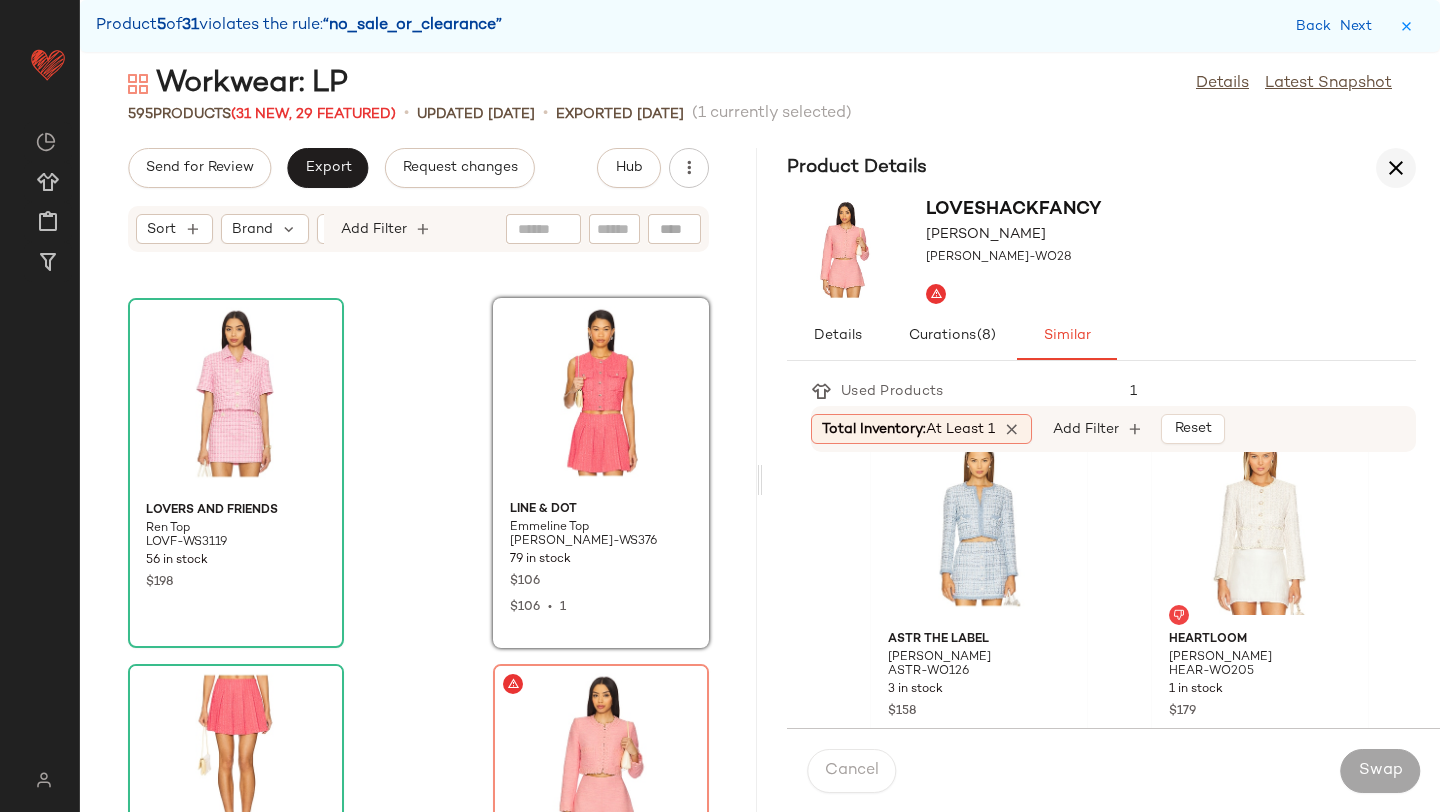 click at bounding box center [1396, 168] 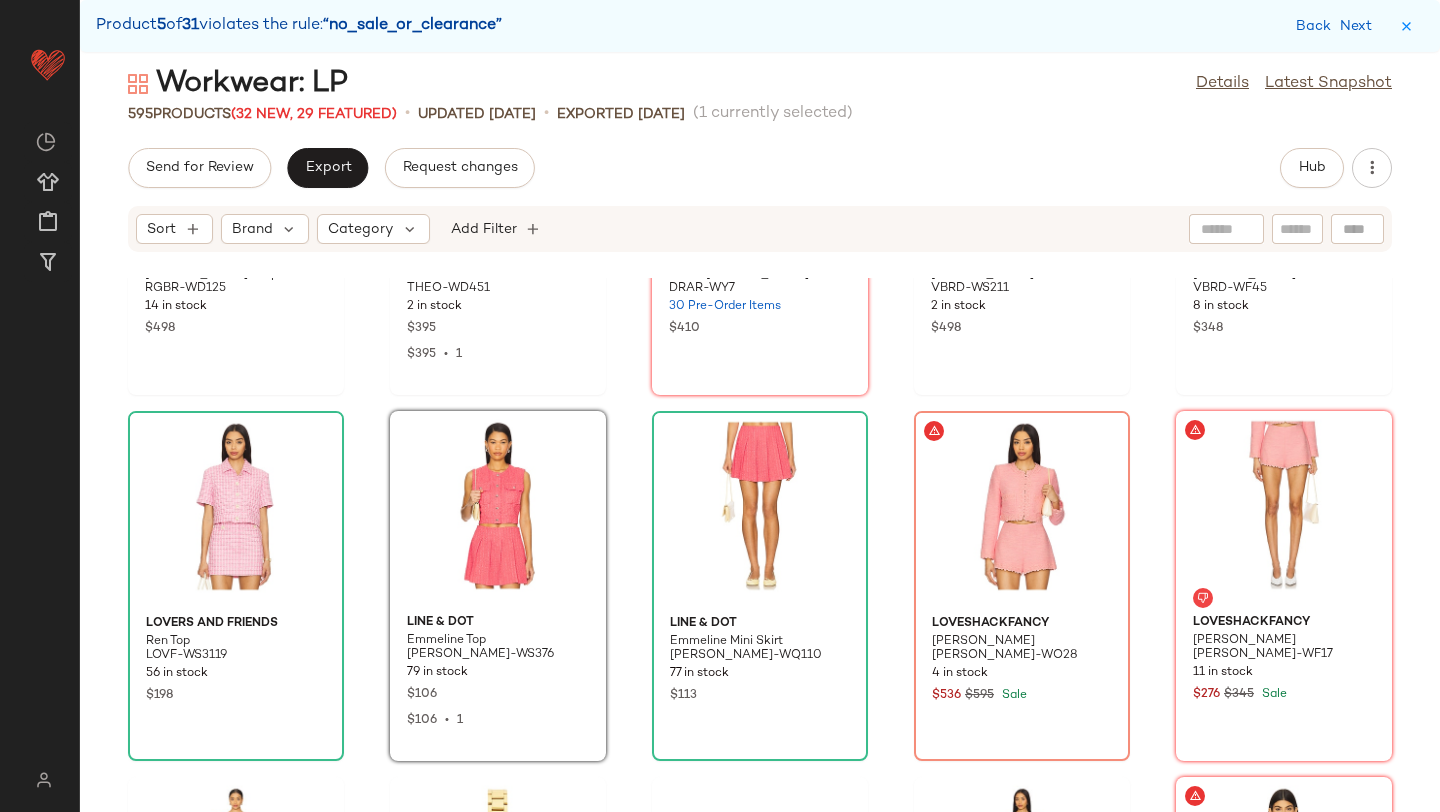 scroll, scrollTop: 24782, scrollLeft: 0, axis: vertical 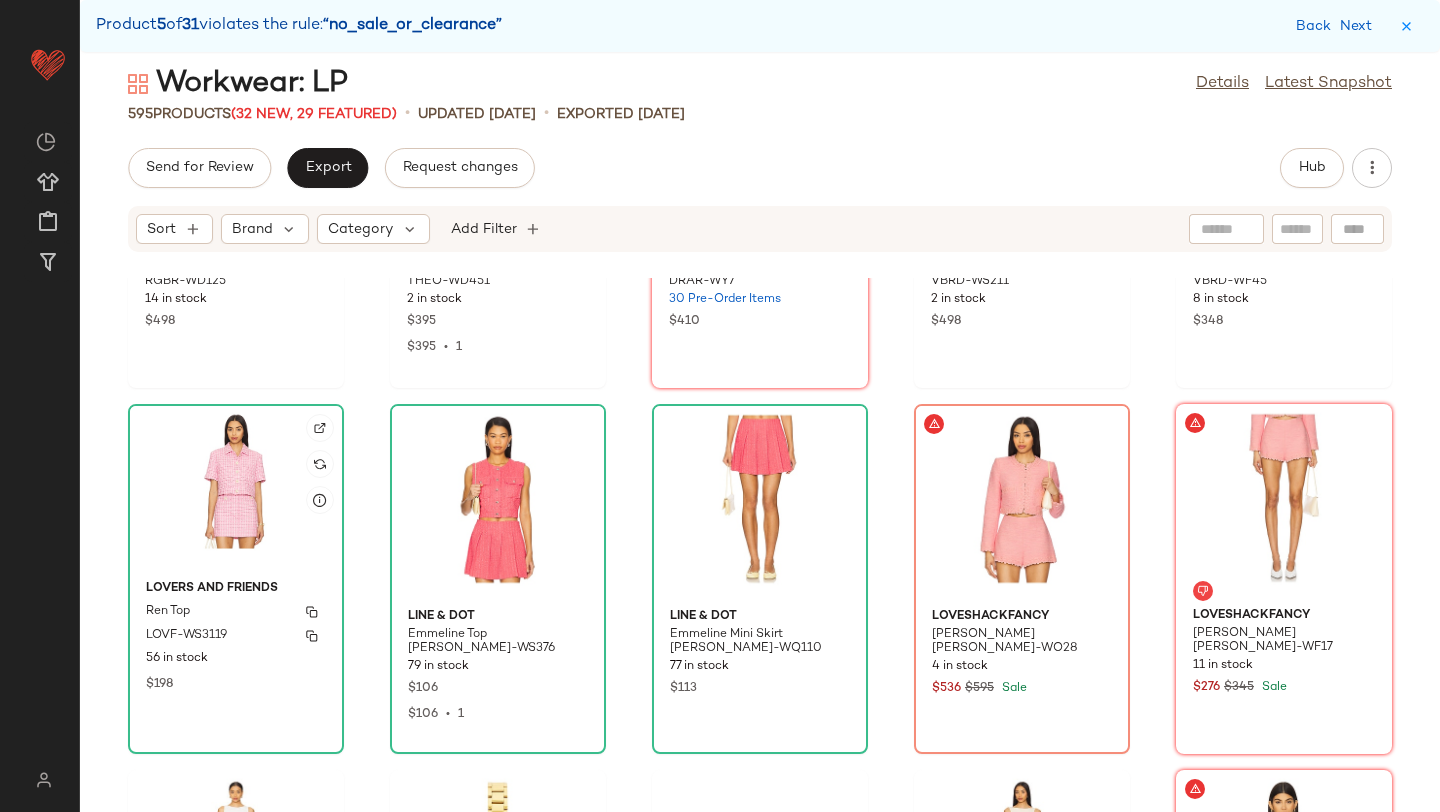 click on "Lovers and Friends" at bounding box center [236, 589] 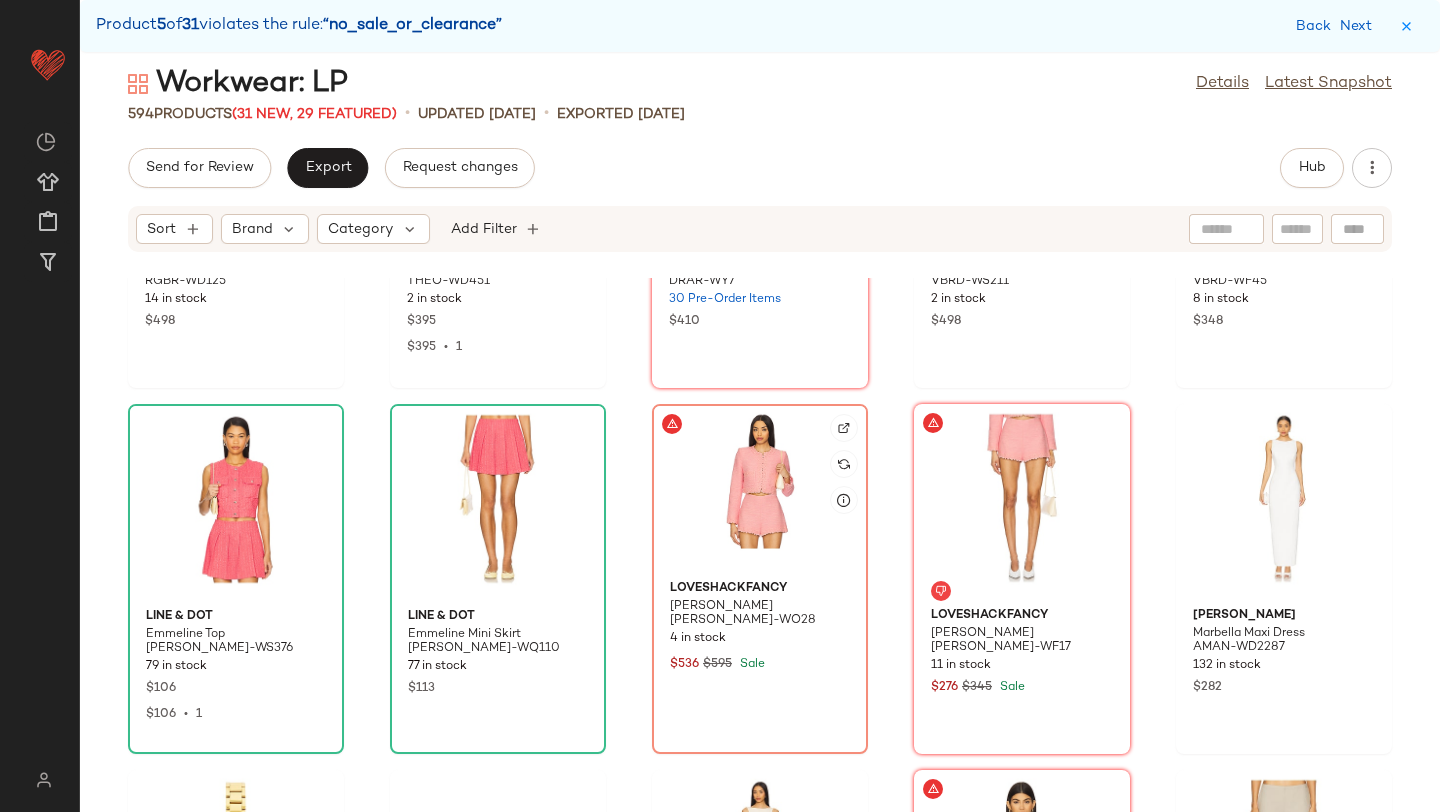 click 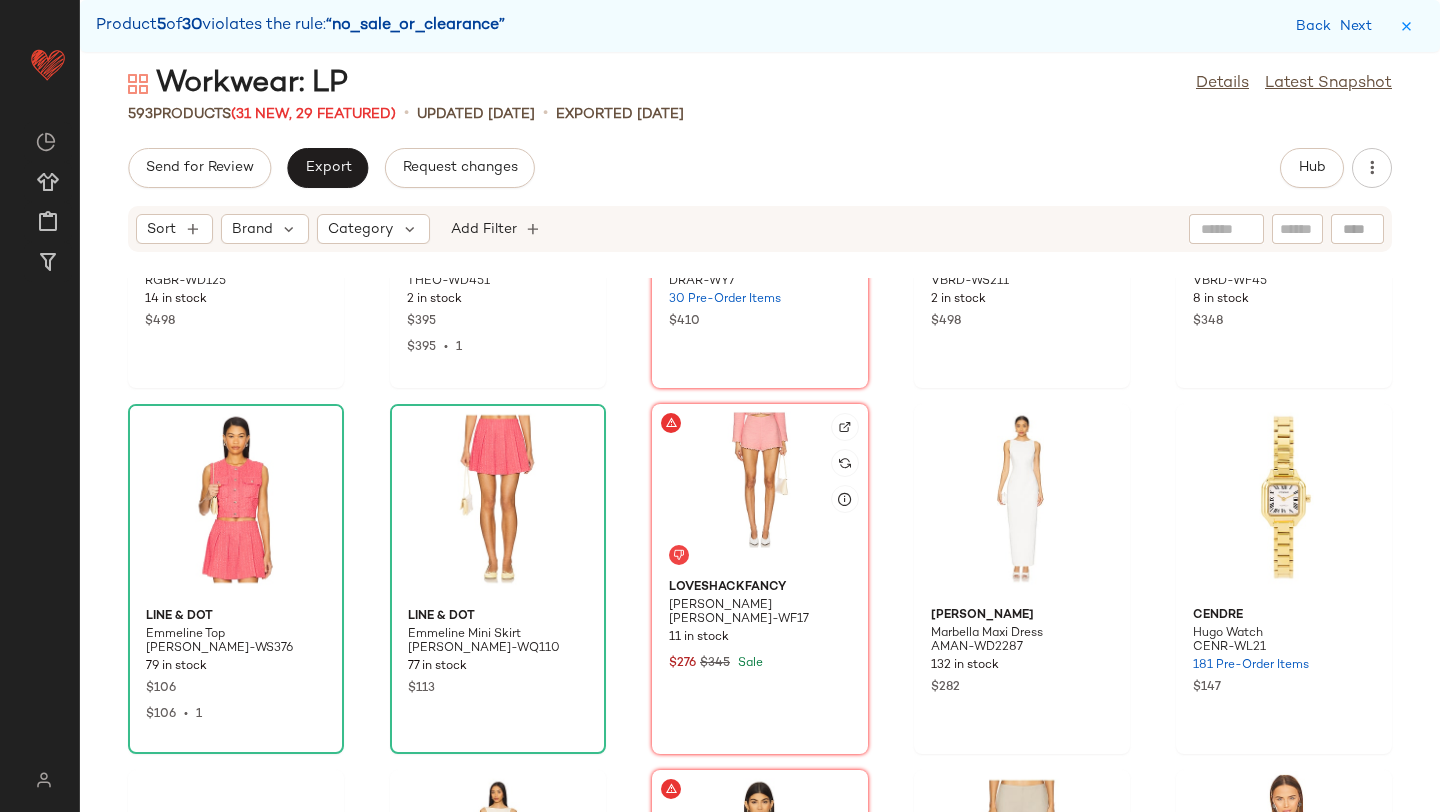 click 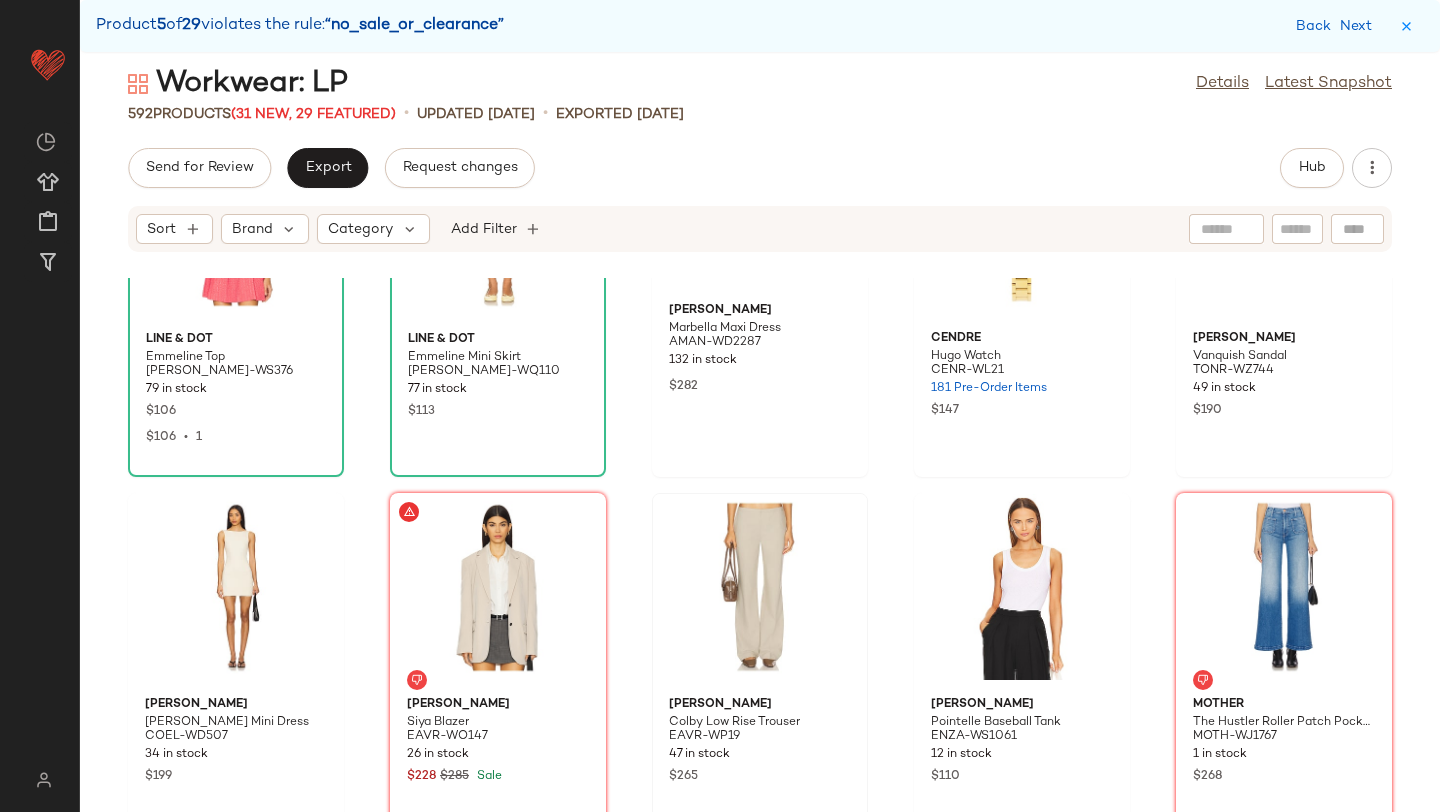 scroll, scrollTop: 25180, scrollLeft: 0, axis: vertical 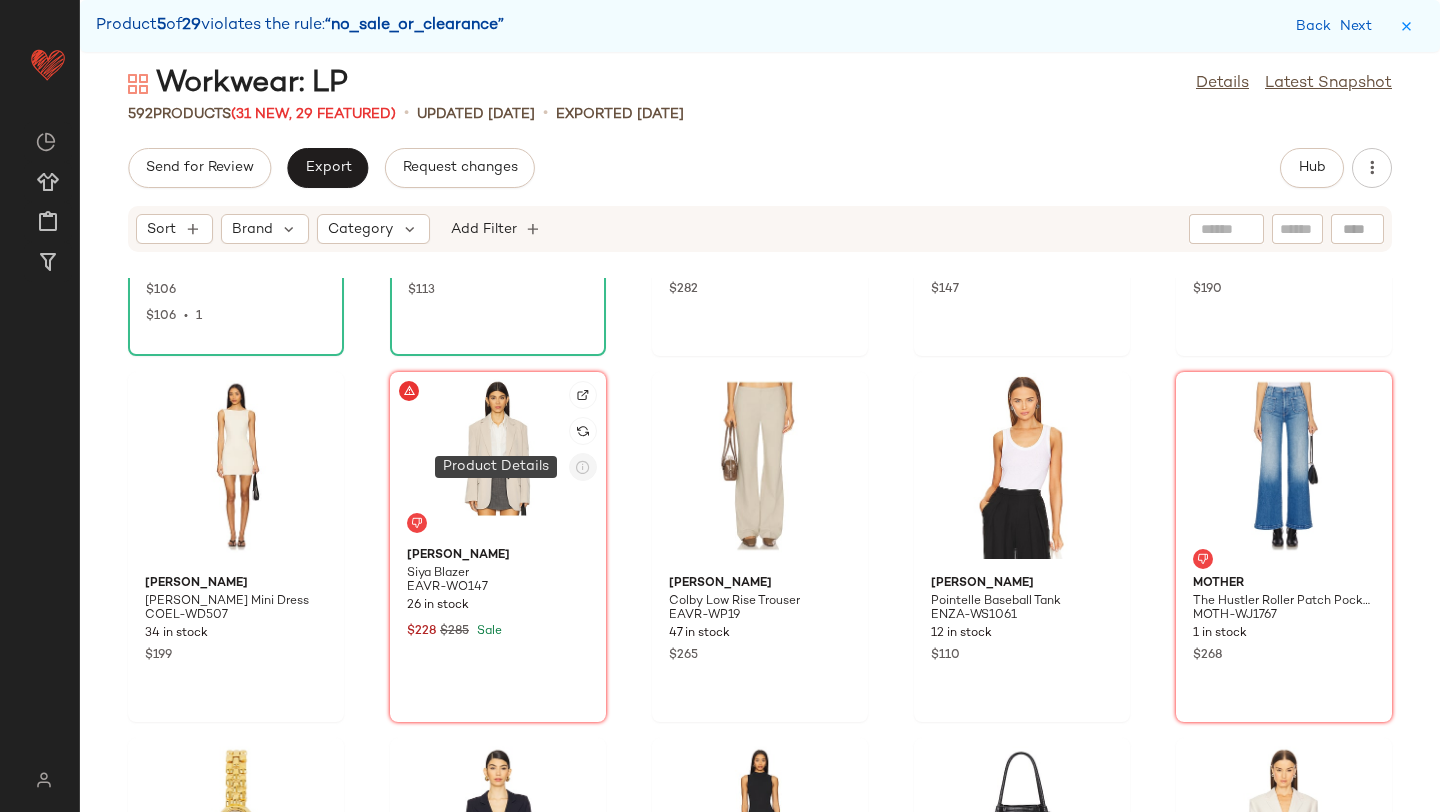 click 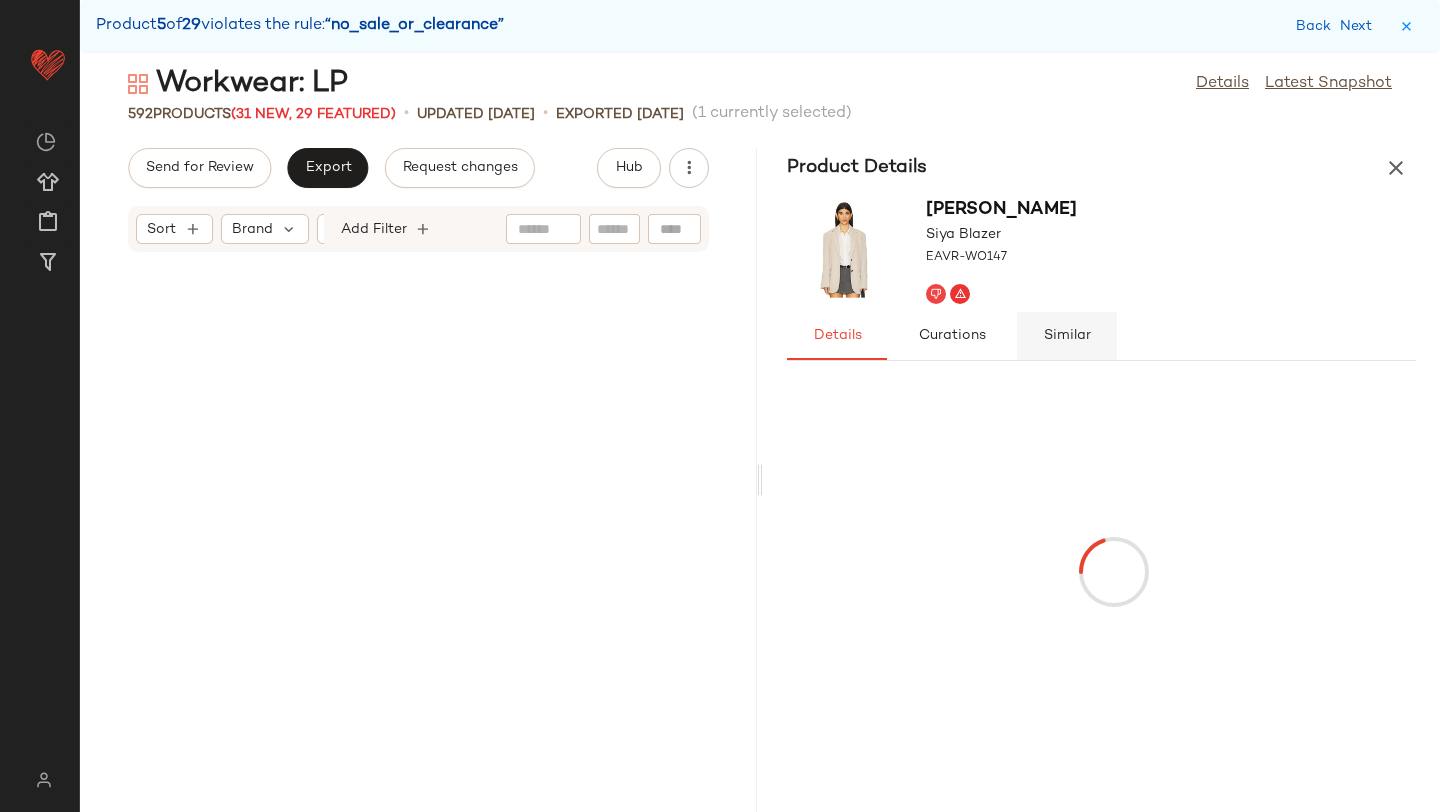 scroll, scrollTop: 63318, scrollLeft: 0, axis: vertical 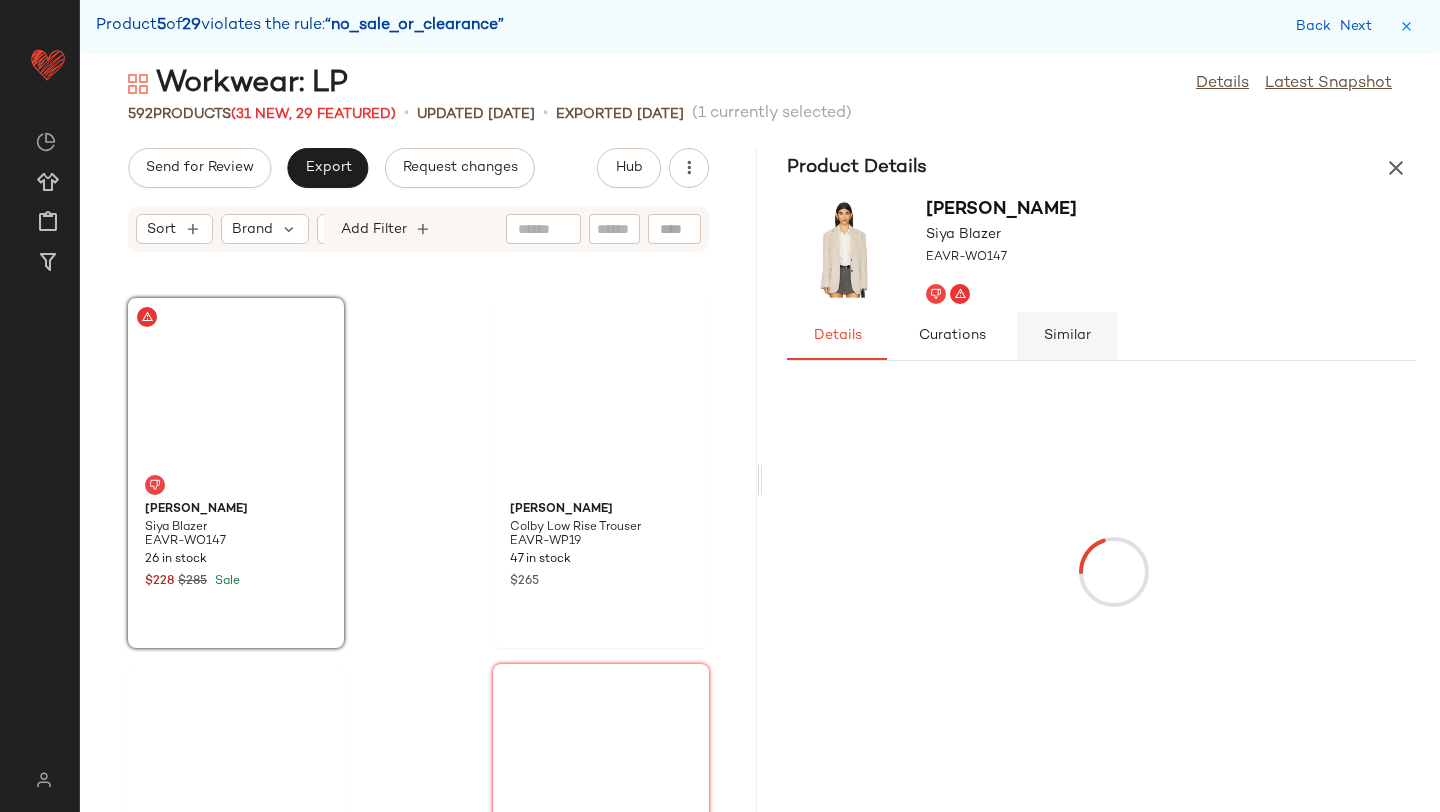 click on "Similar" 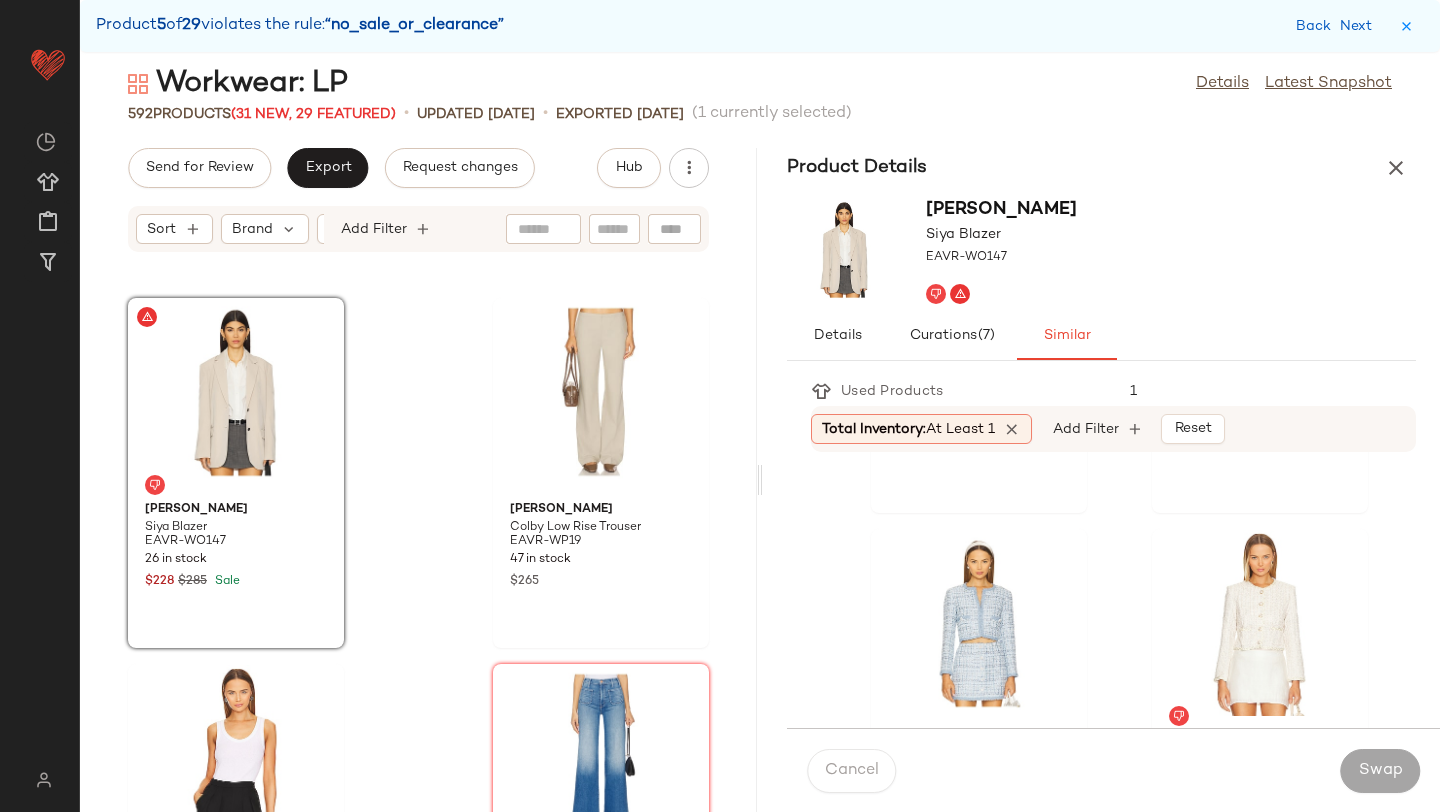scroll, scrollTop: 1474, scrollLeft: 0, axis: vertical 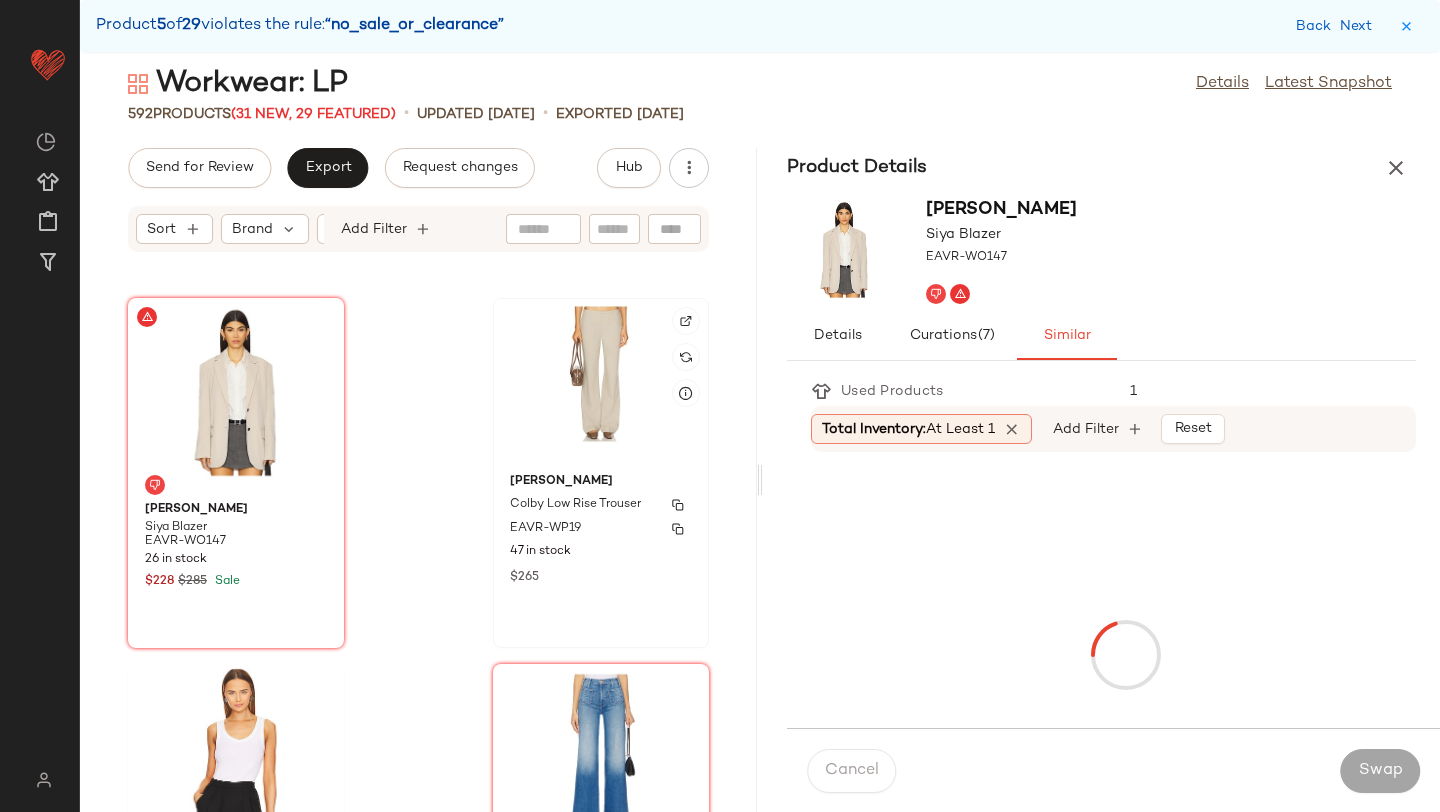 click on "[PERSON_NAME] Low Rise Trouser EAVR-WP19 47 in stock $265" 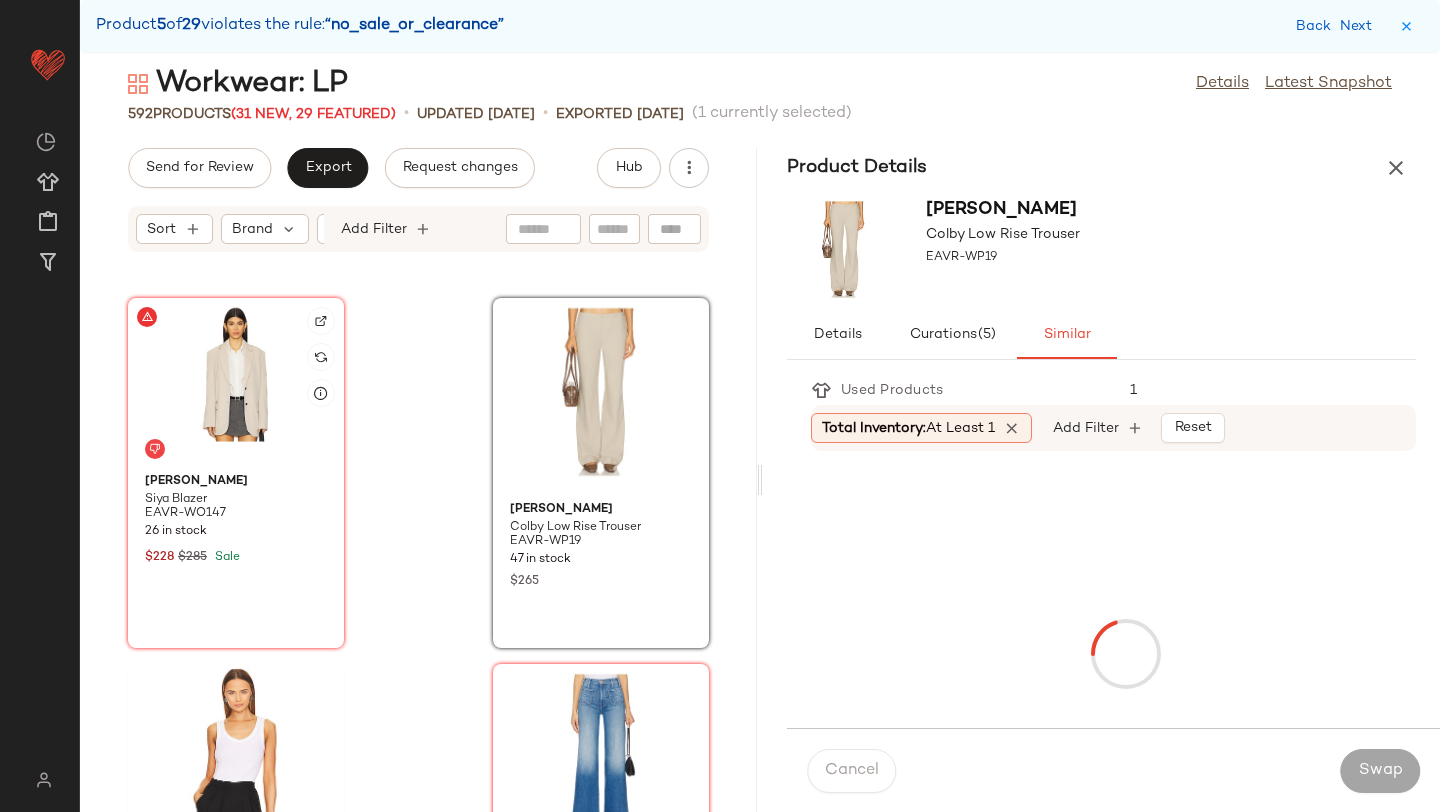 click 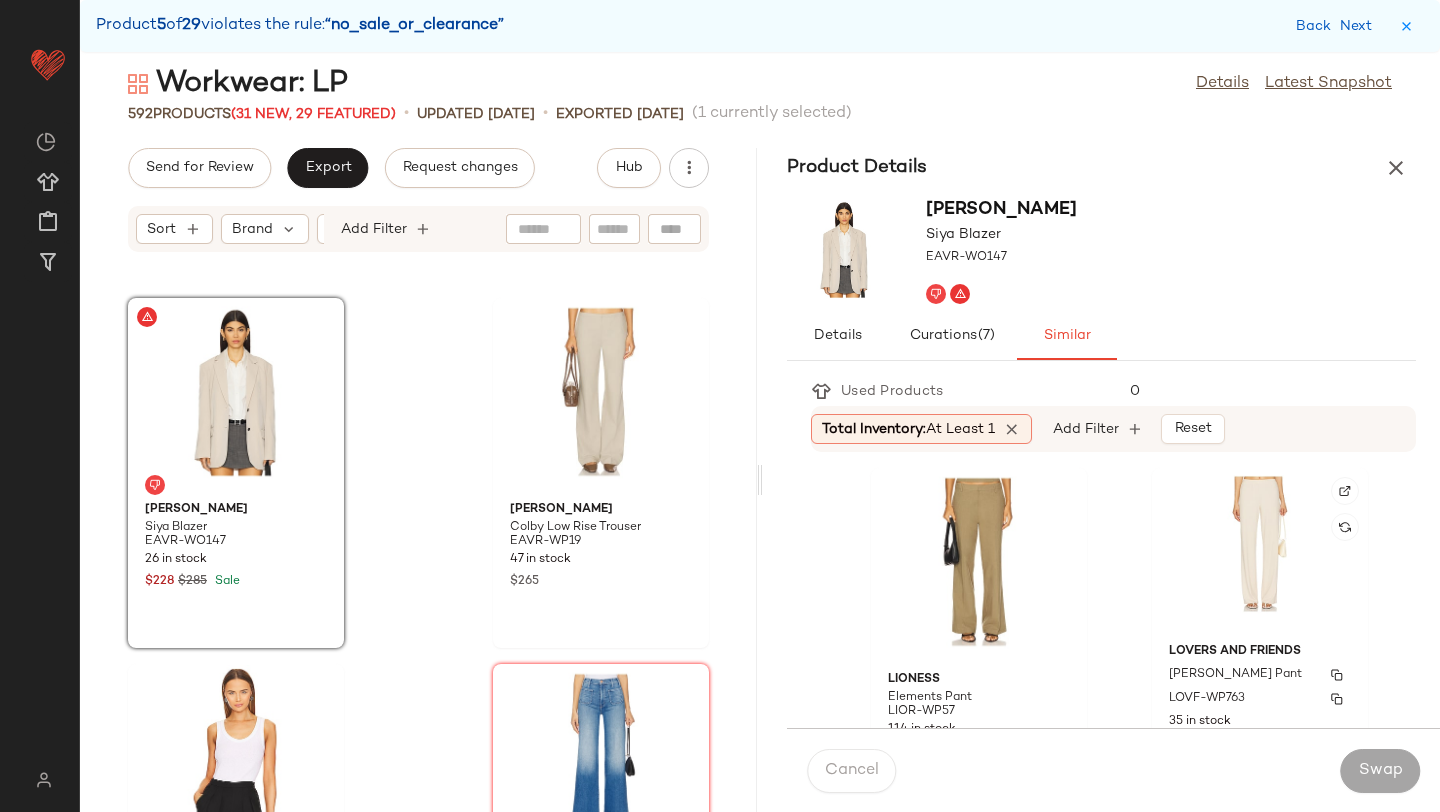 scroll, scrollTop: 120, scrollLeft: 0, axis: vertical 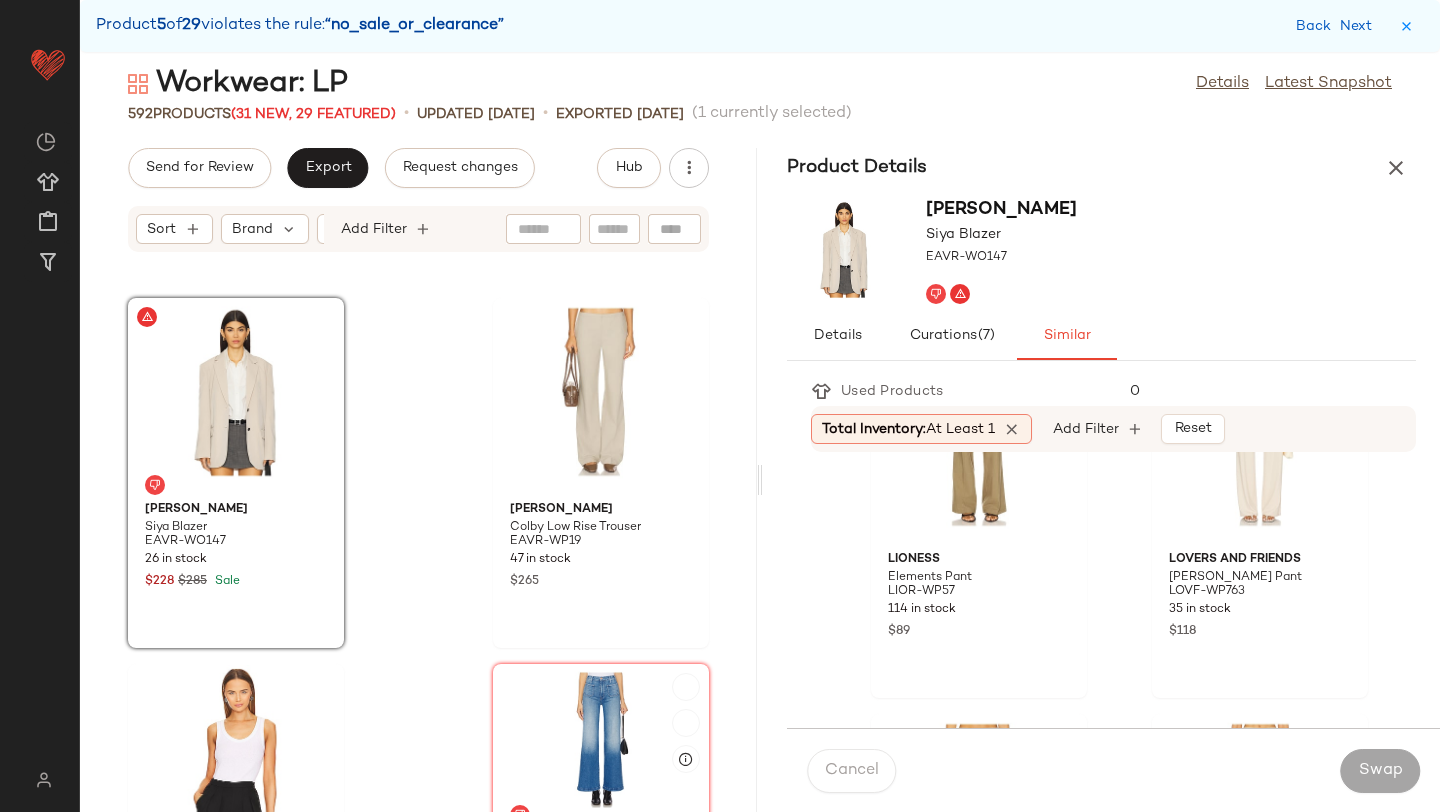 click 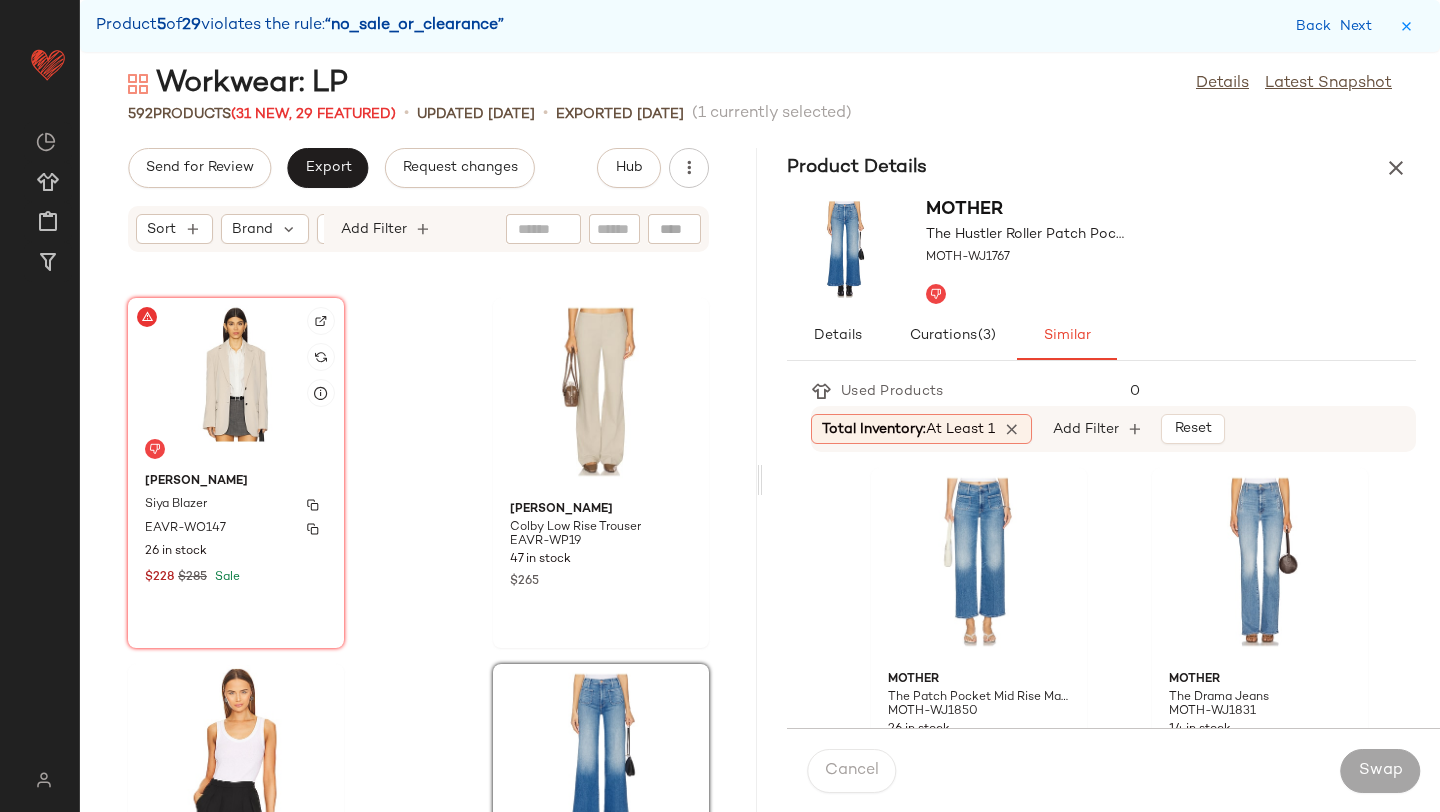 click on "[PERSON_NAME] Siya Blazer EAVR-WO147 26 in stock $228 $285 Sale" 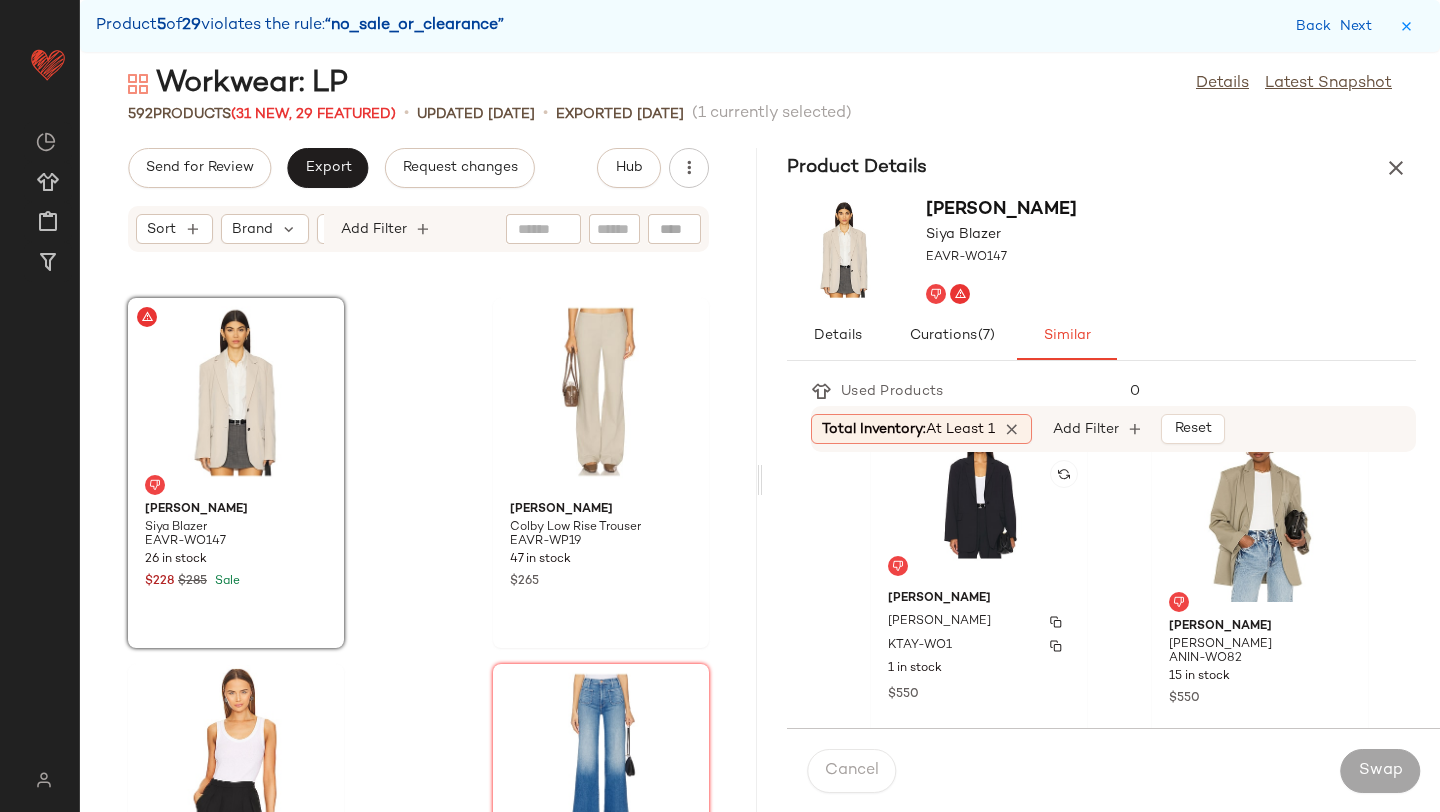 scroll, scrollTop: 421, scrollLeft: 0, axis: vertical 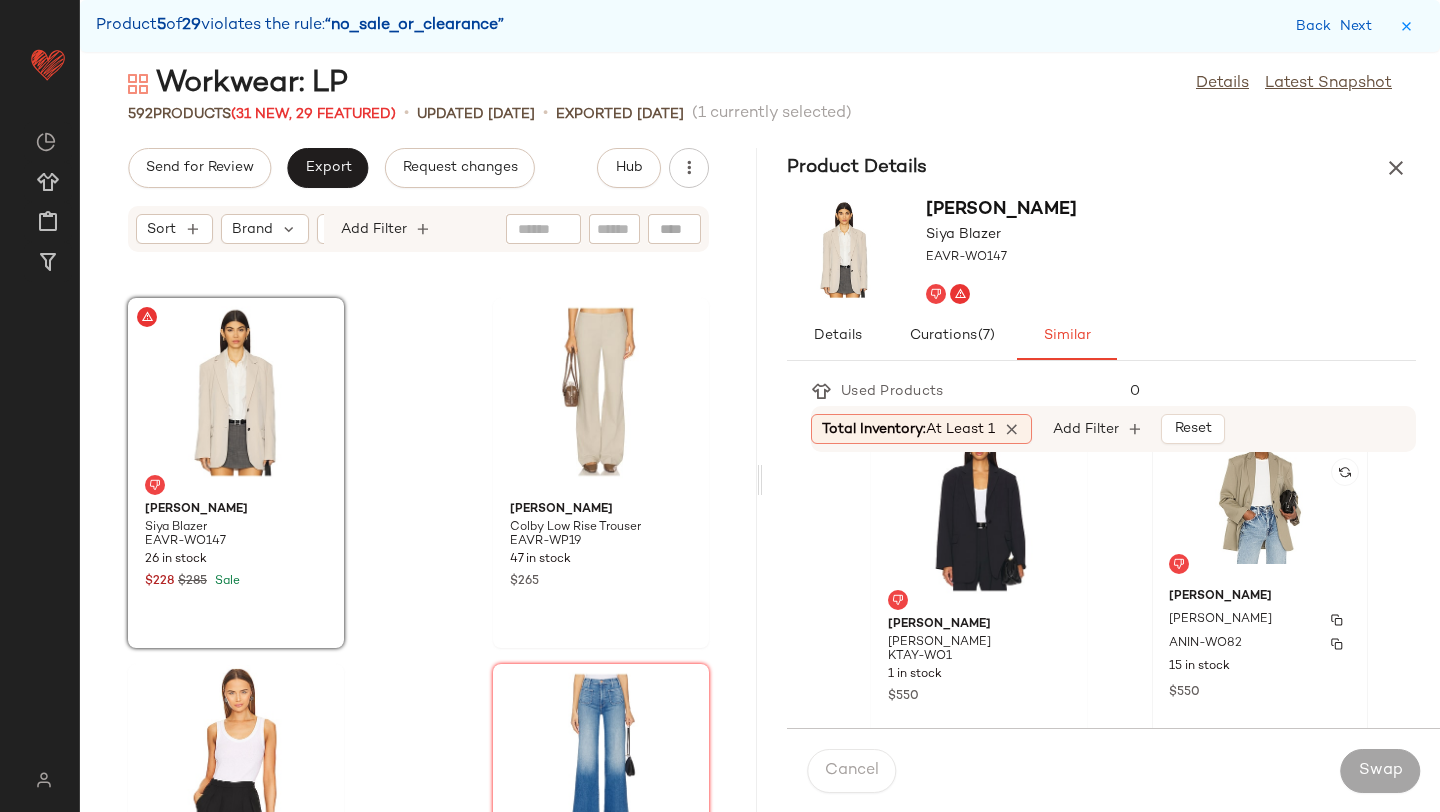 click on "[PERSON_NAME]" at bounding box center (1220, 620) 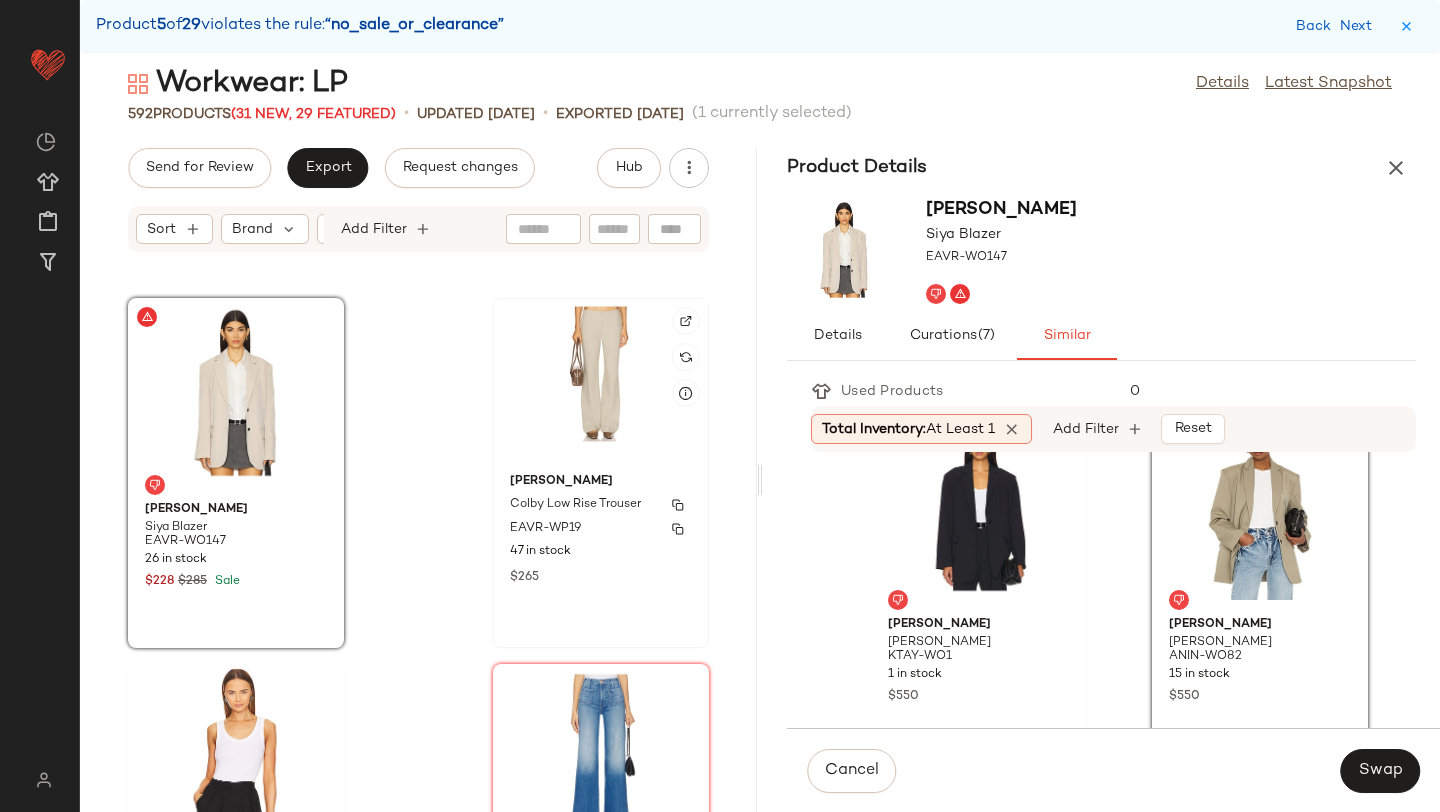 click on "[PERSON_NAME] Low Rise Trouser EAVR-WP19 47 in stock $265" 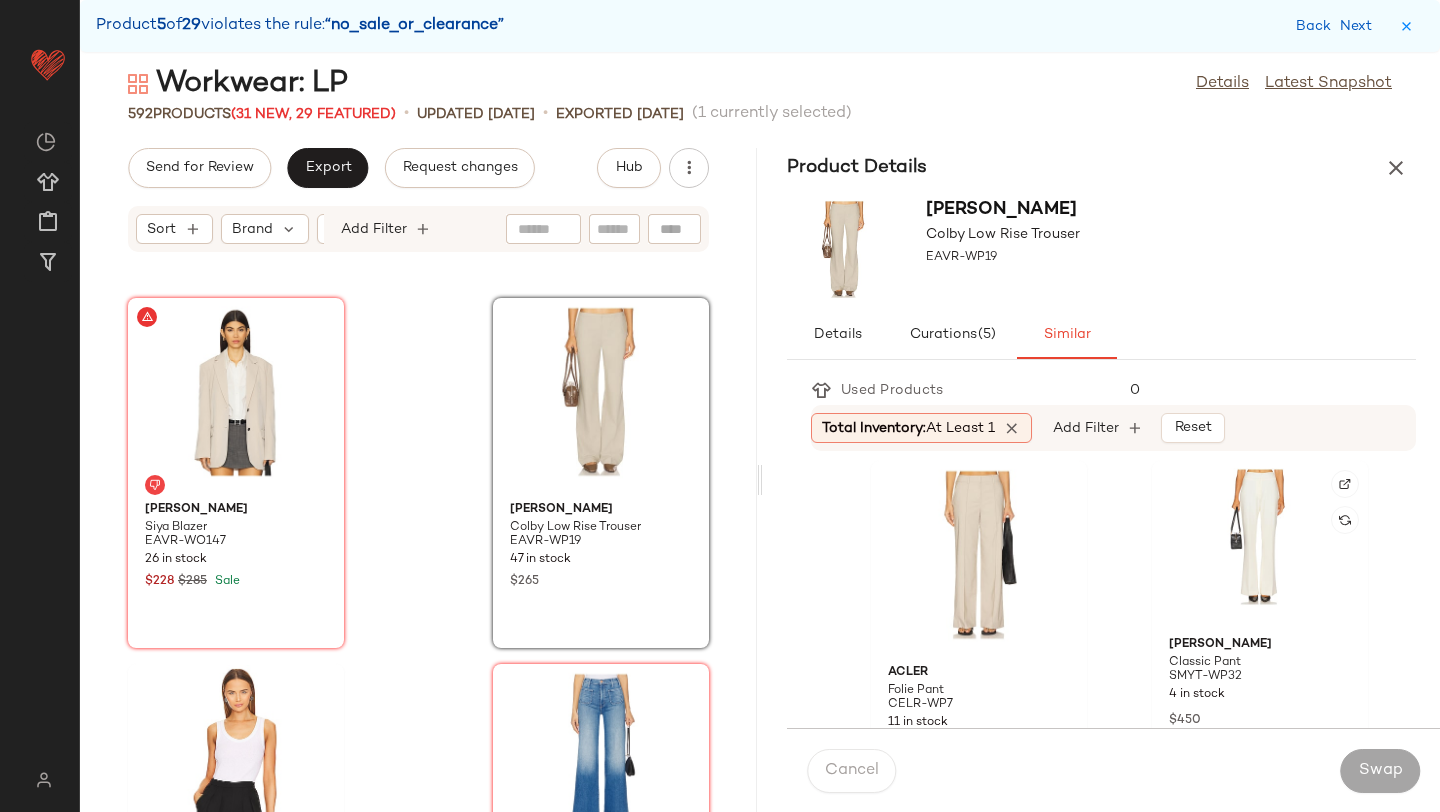 scroll, scrollTop: 0, scrollLeft: 0, axis: both 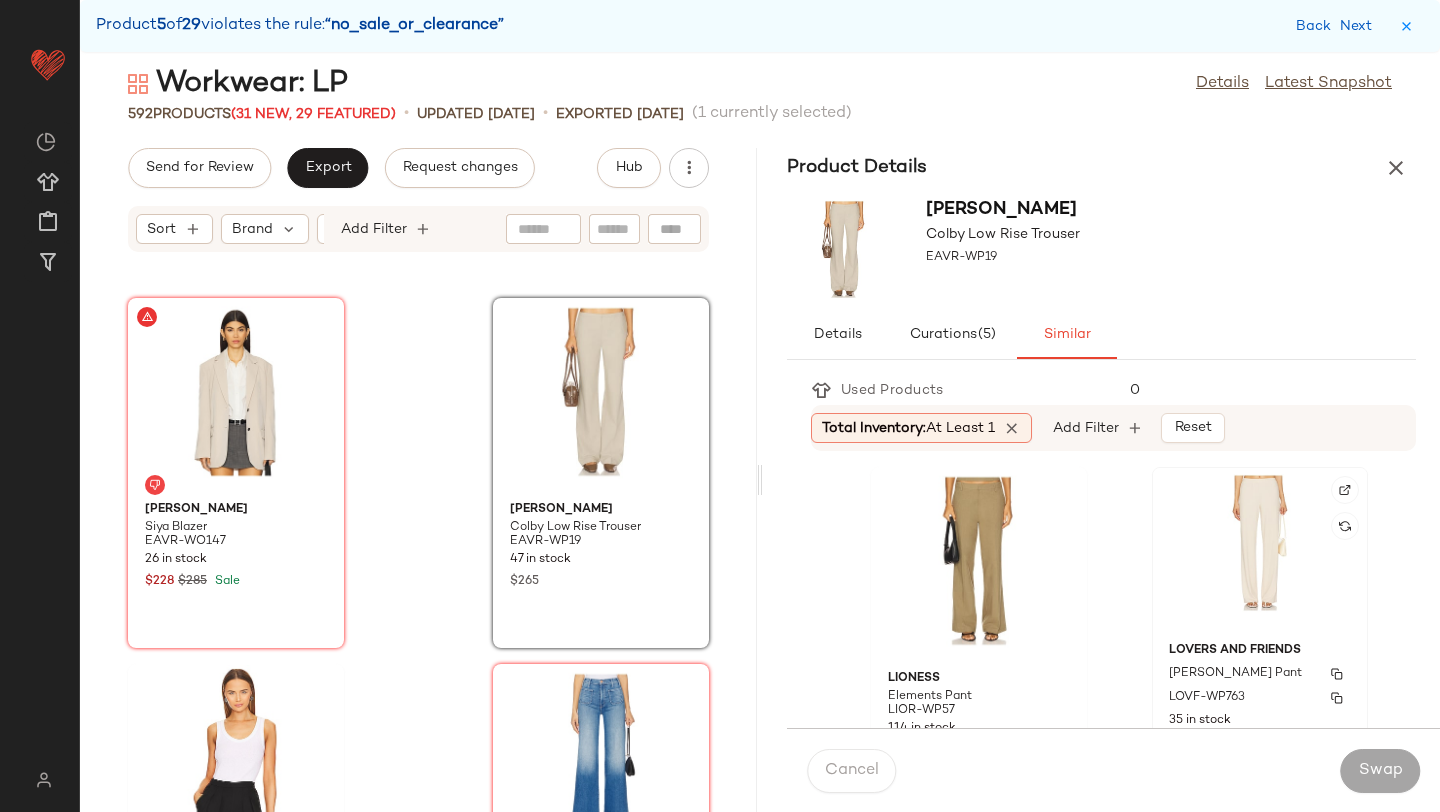 click on "Lovers and Friends [PERSON_NAME] Pant LOVF-WP763 35 in stock $118" 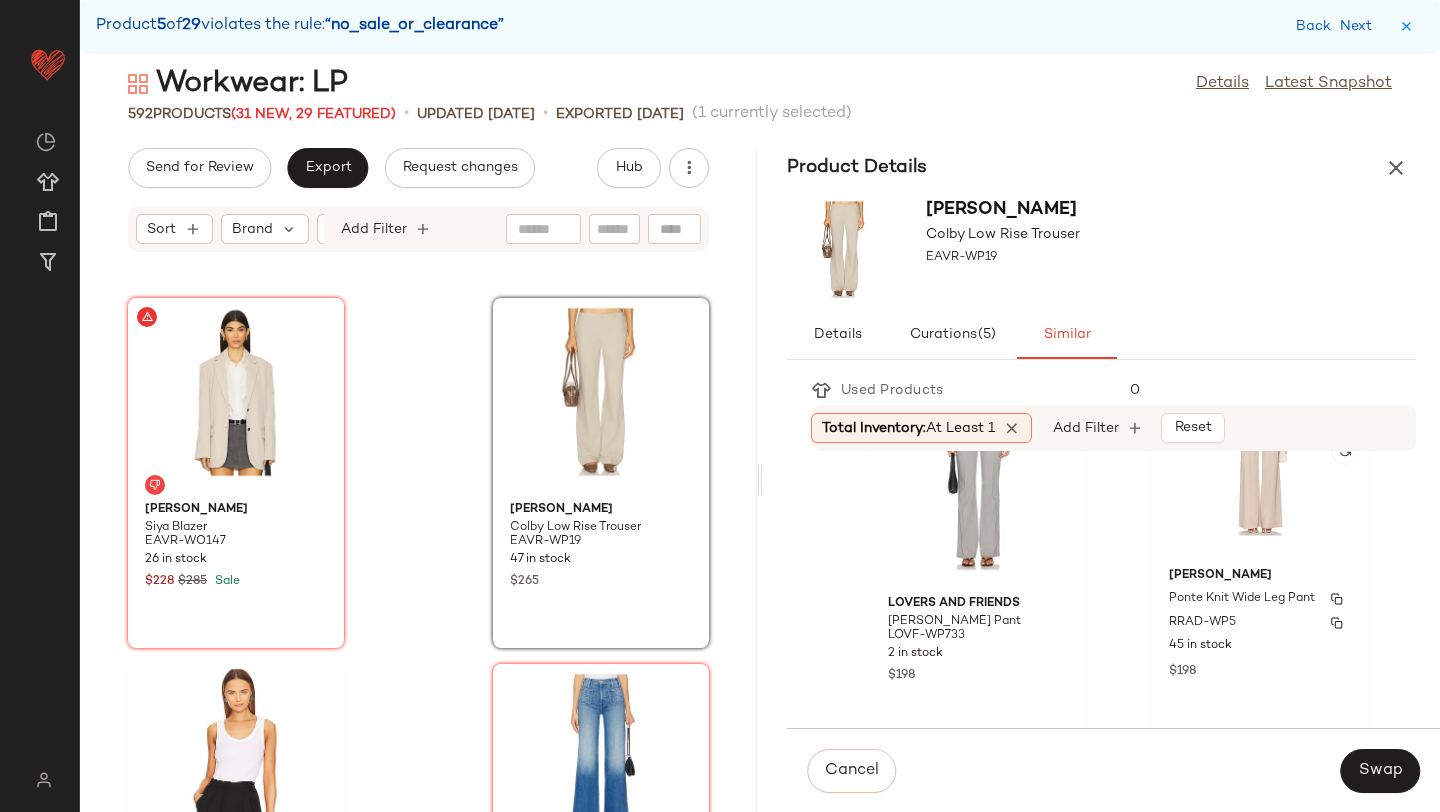 scroll, scrollTop: 824, scrollLeft: 0, axis: vertical 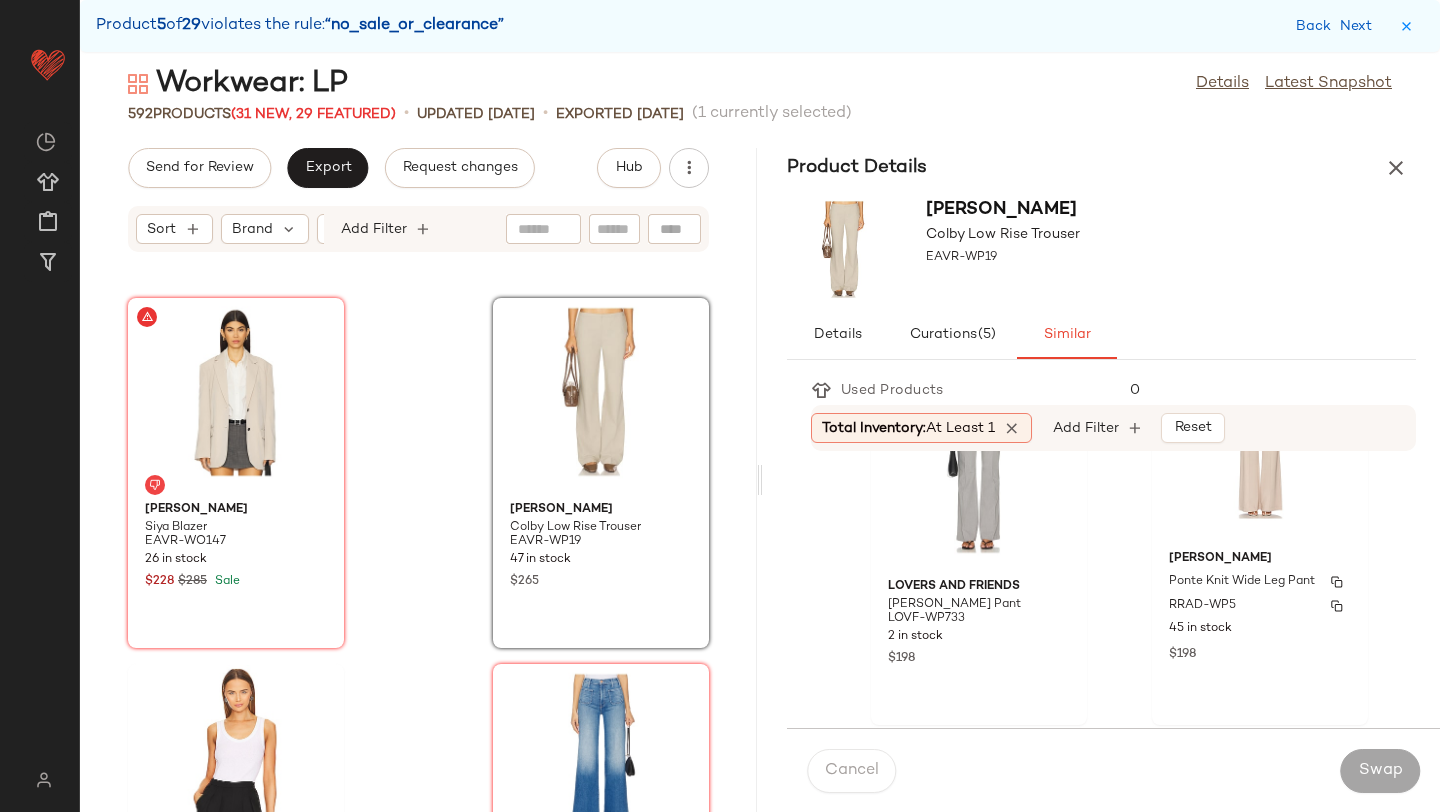 click on "$198" at bounding box center [1260, 653] 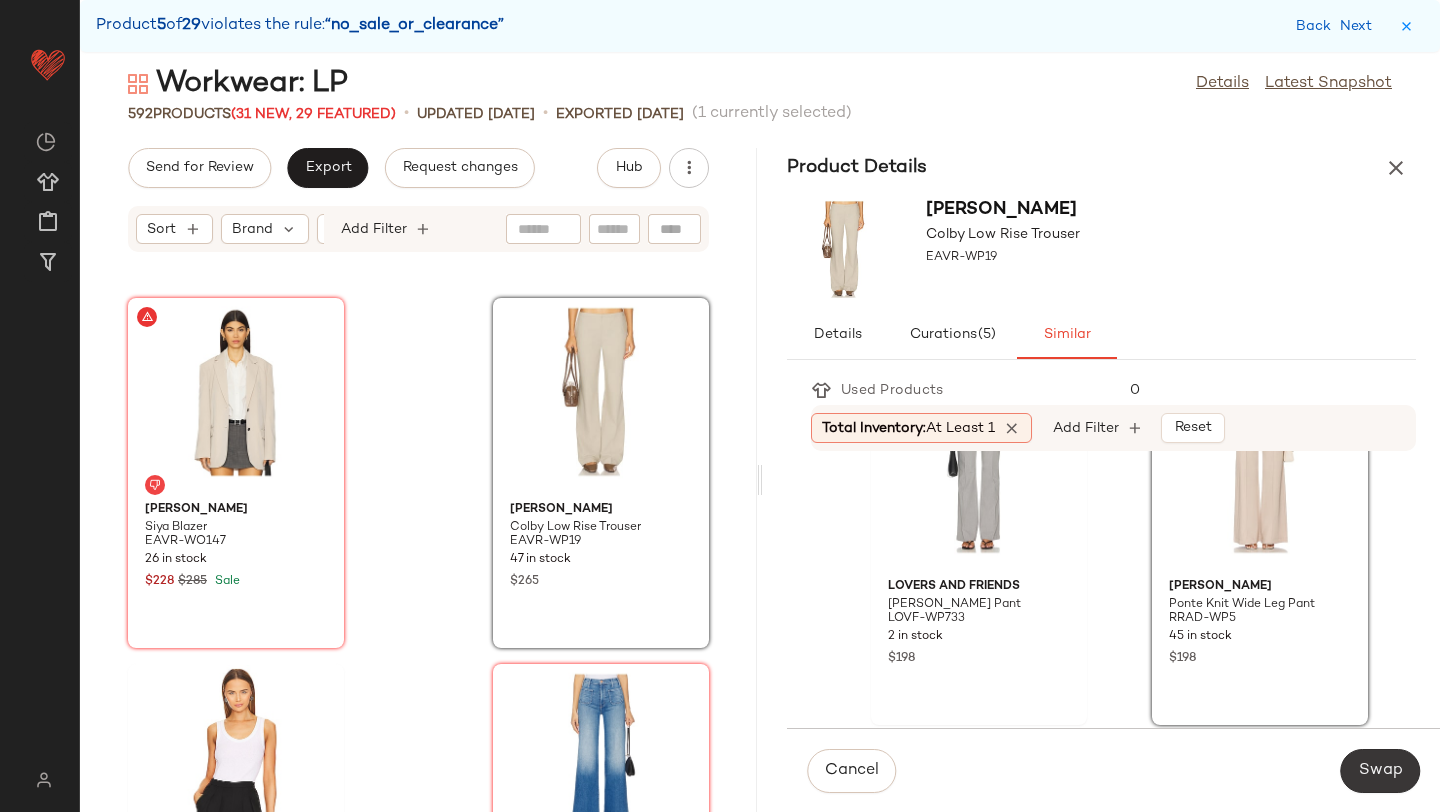 click on "Swap" at bounding box center (1380, 771) 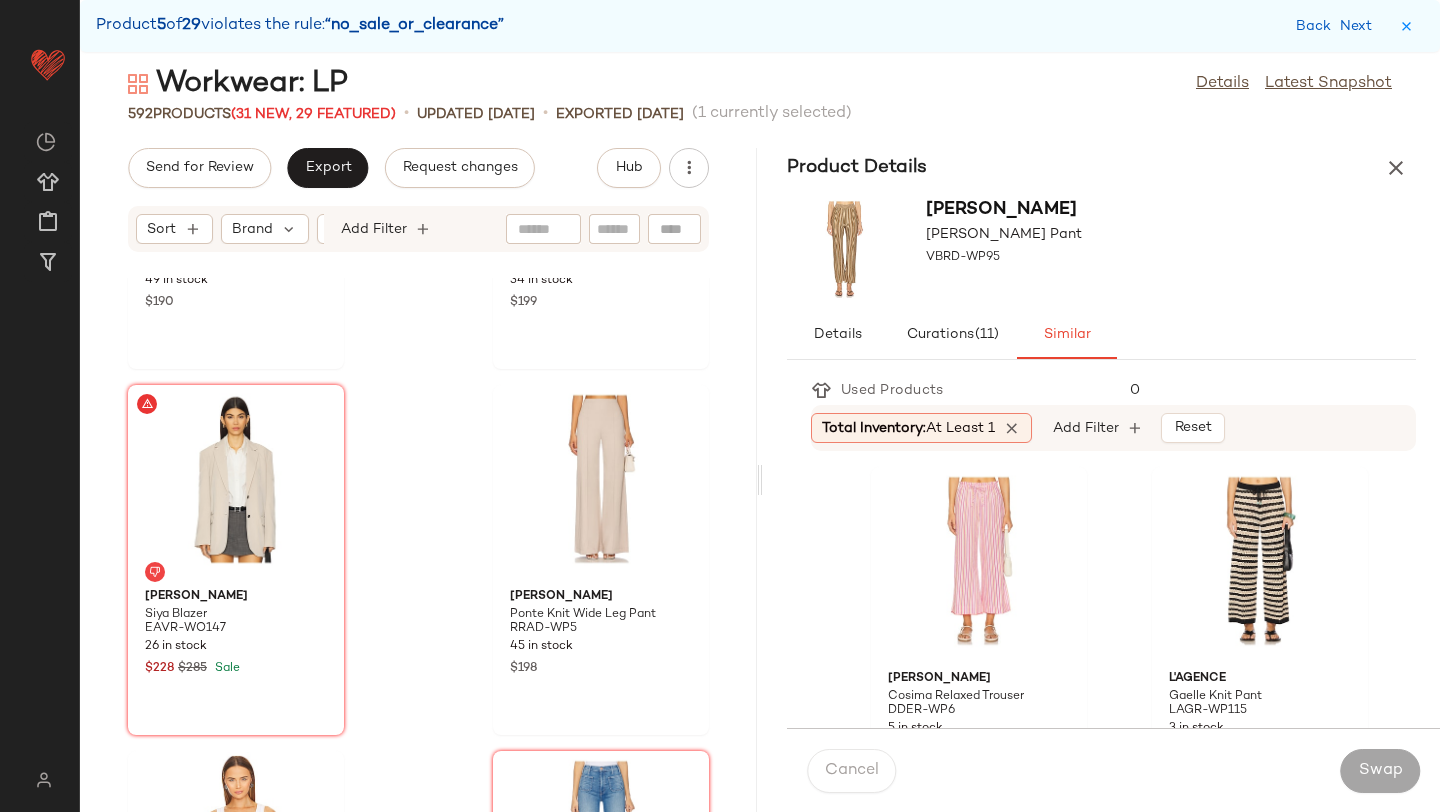 scroll, scrollTop: 63233, scrollLeft: 0, axis: vertical 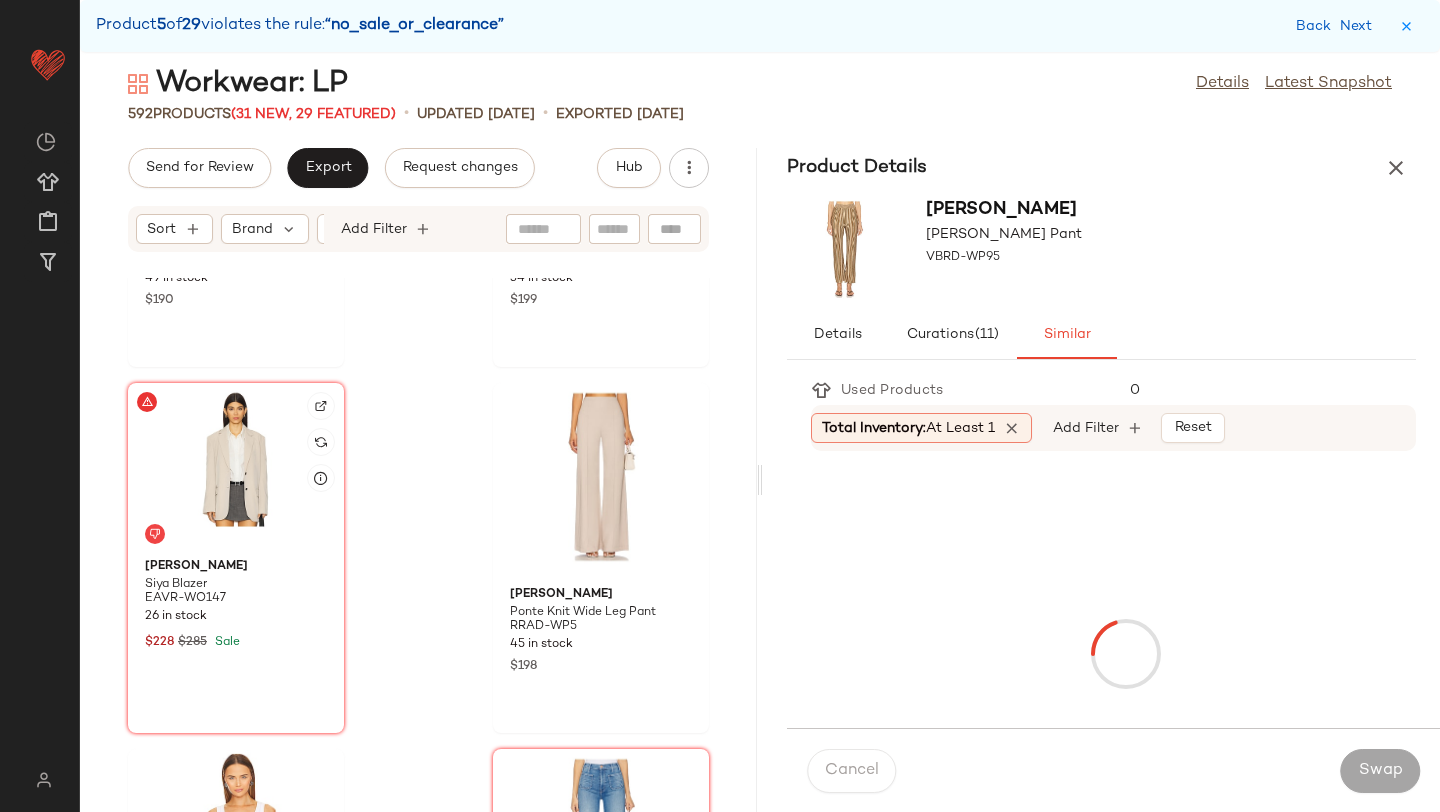 click 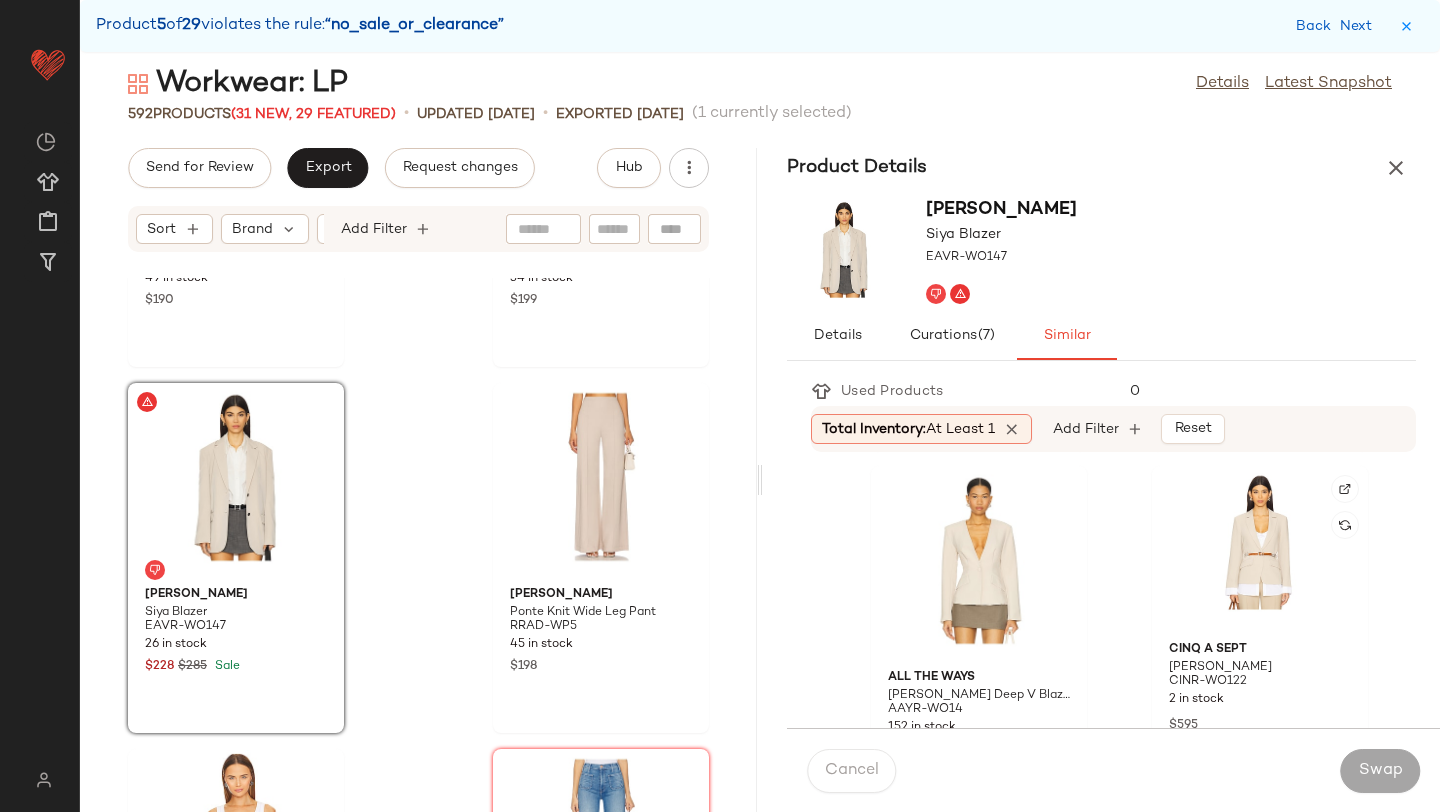 scroll, scrollTop: 741, scrollLeft: 0, axis: vertical 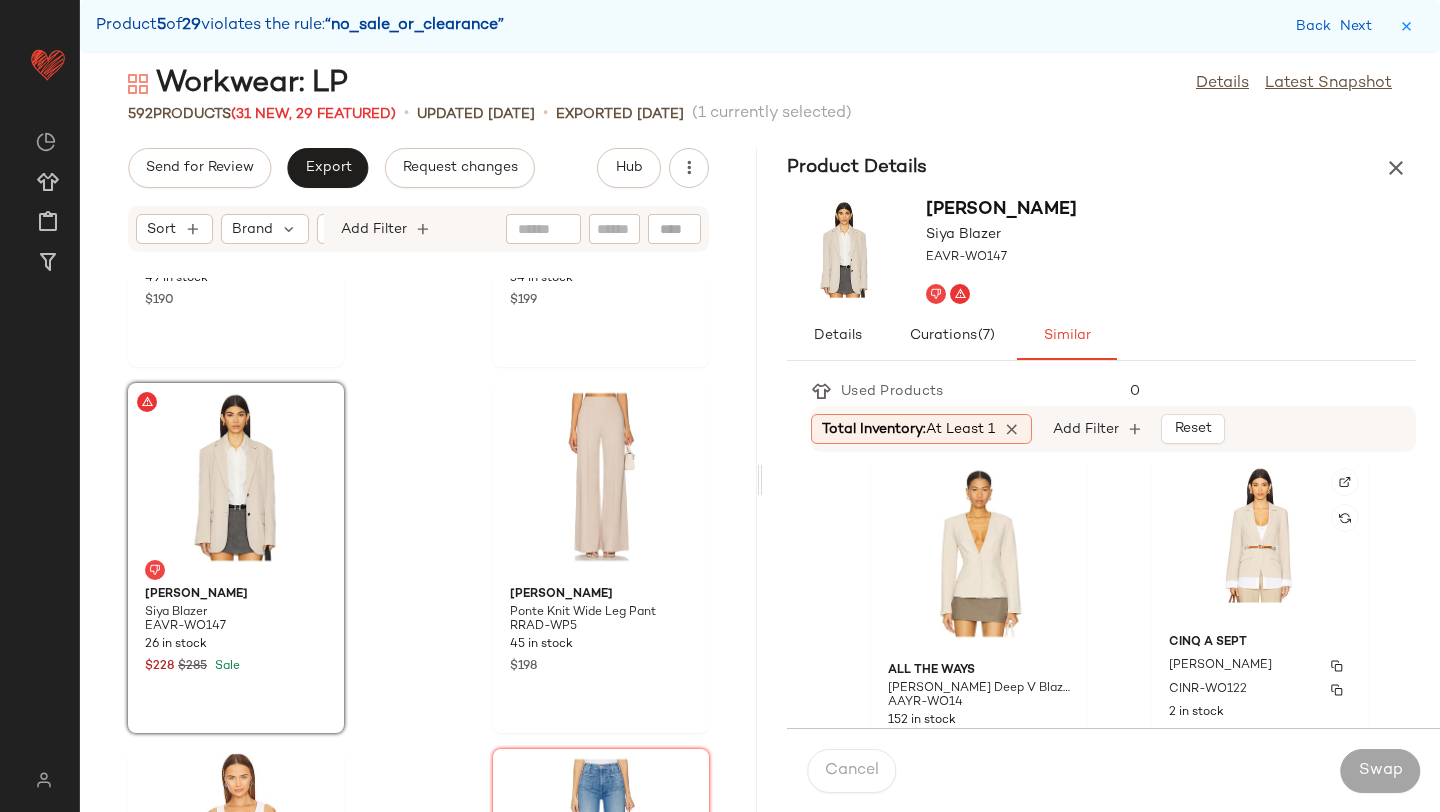 click on "Cinq a Sept Vittoria Jacket CINR-WO122 2 in stock $595" 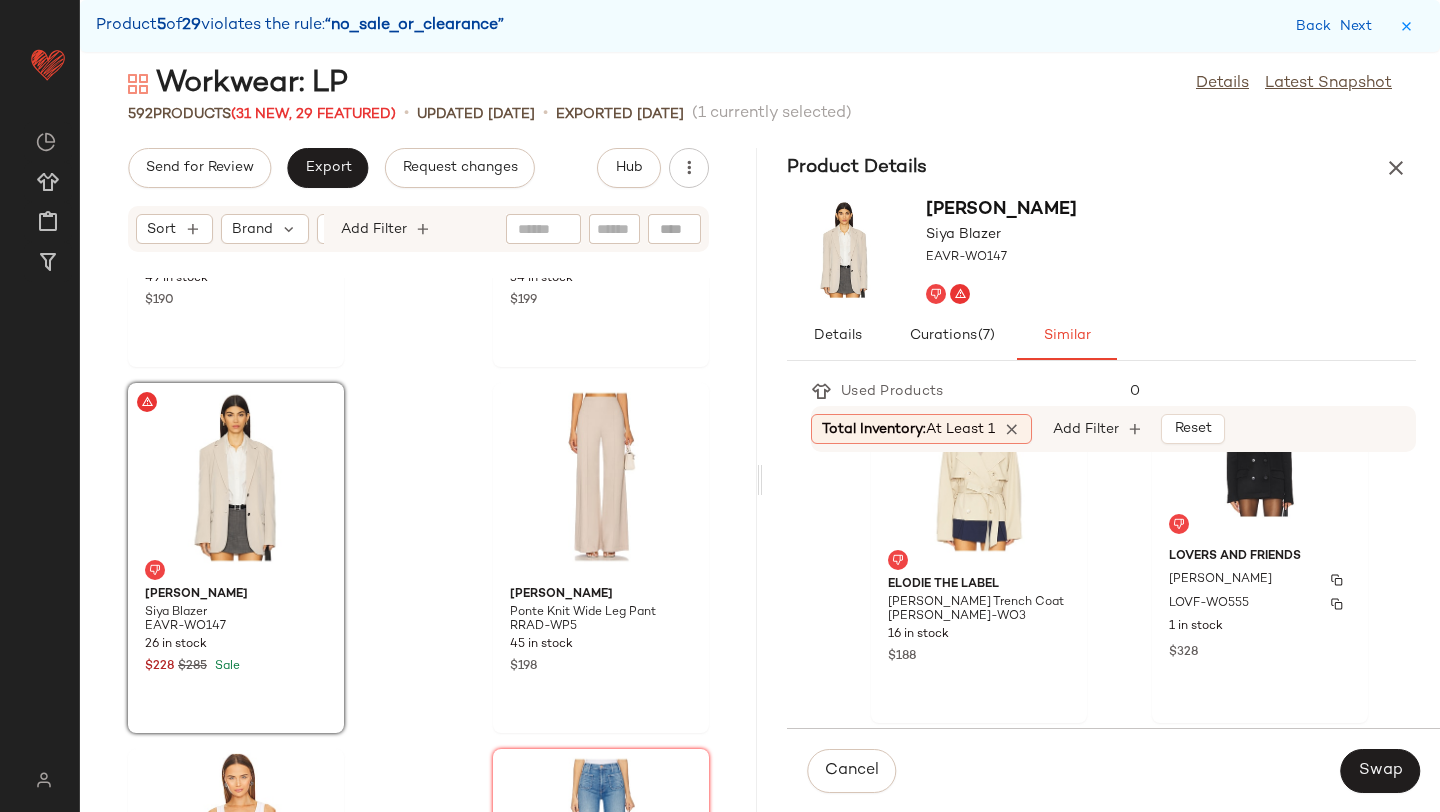 scroll, scrollTop: 4482, scrollLeft: 0, axis: vertical 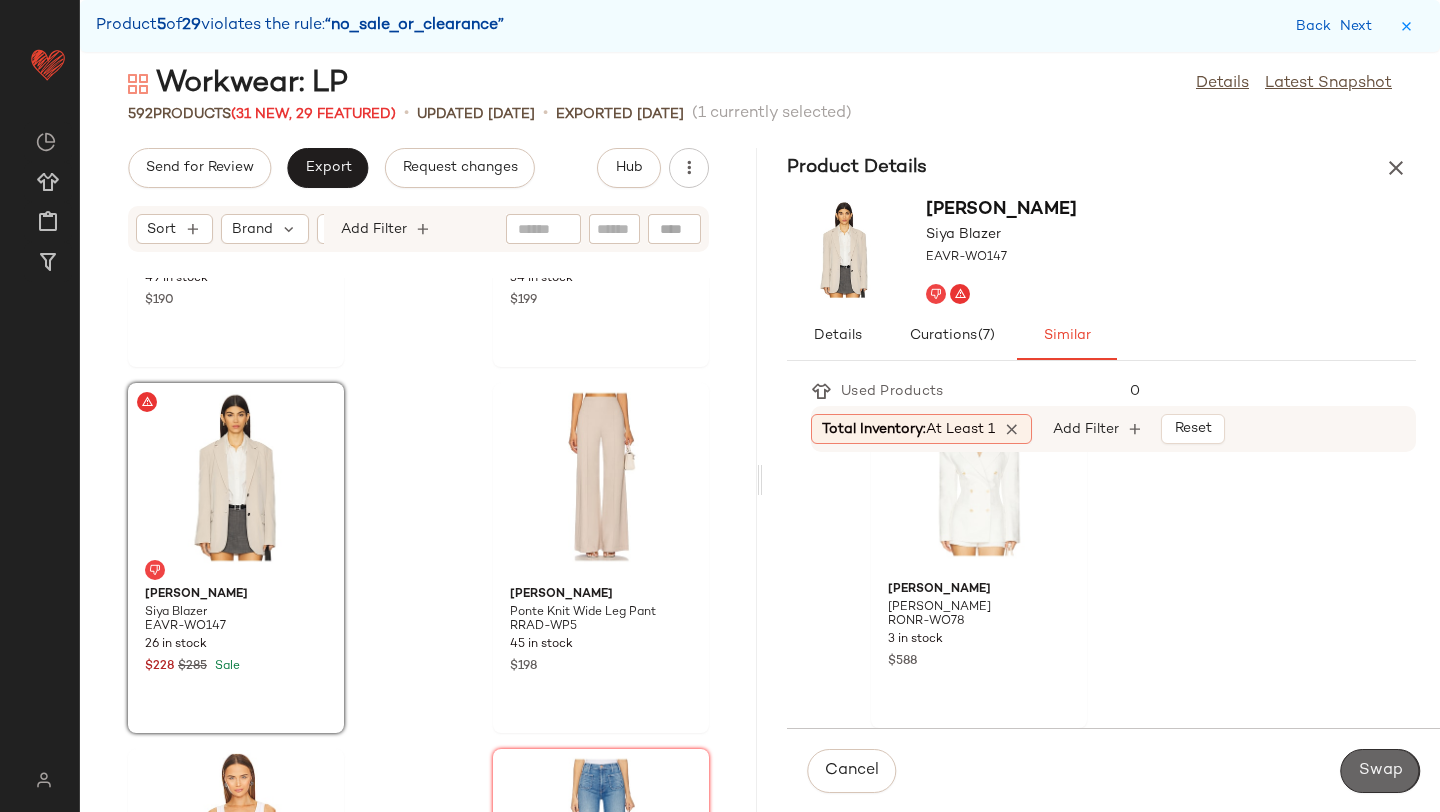 click on "Swap" at bounding box center [1380, 771] 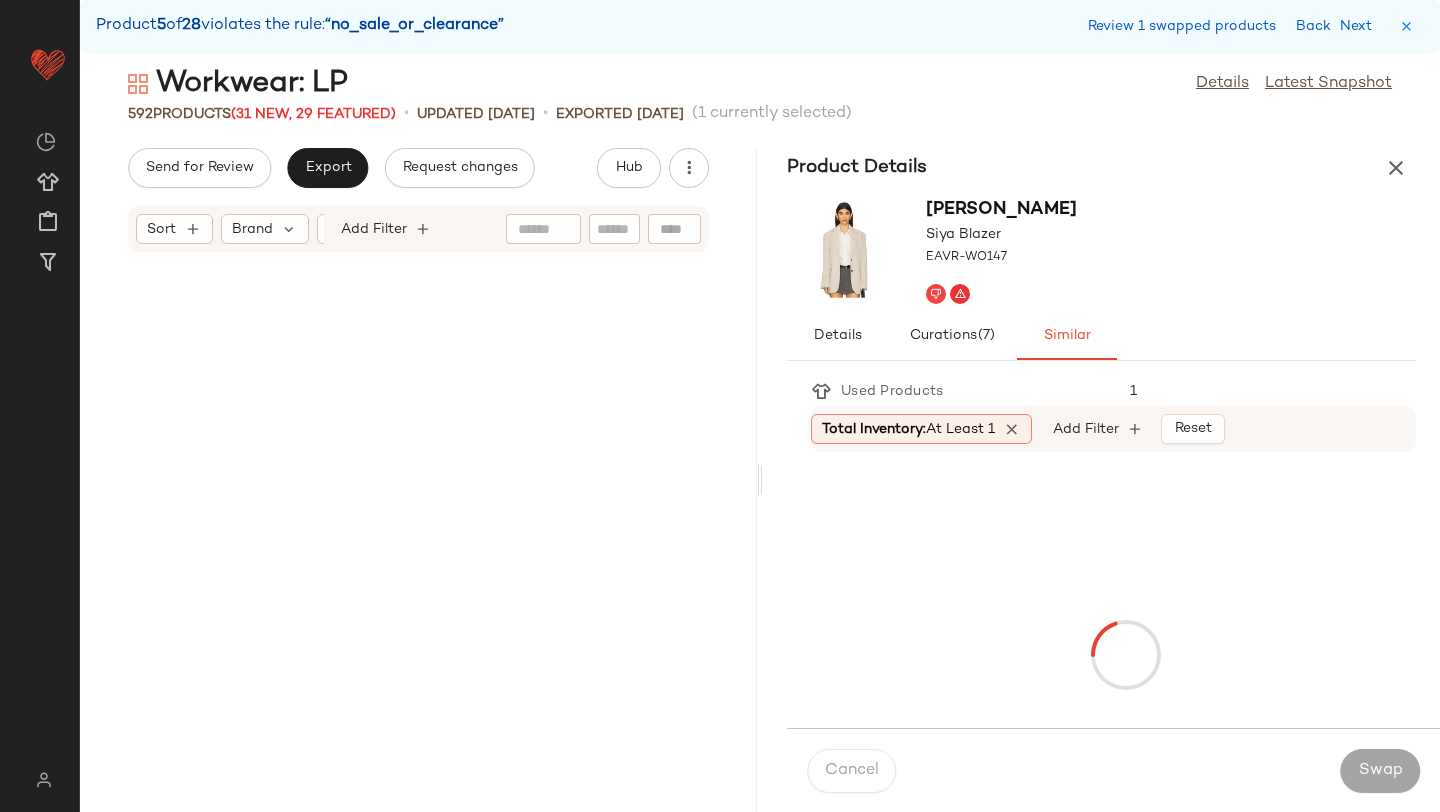 scroll, scrollTop: 73932, scrollLeft: 0, axis: vertical 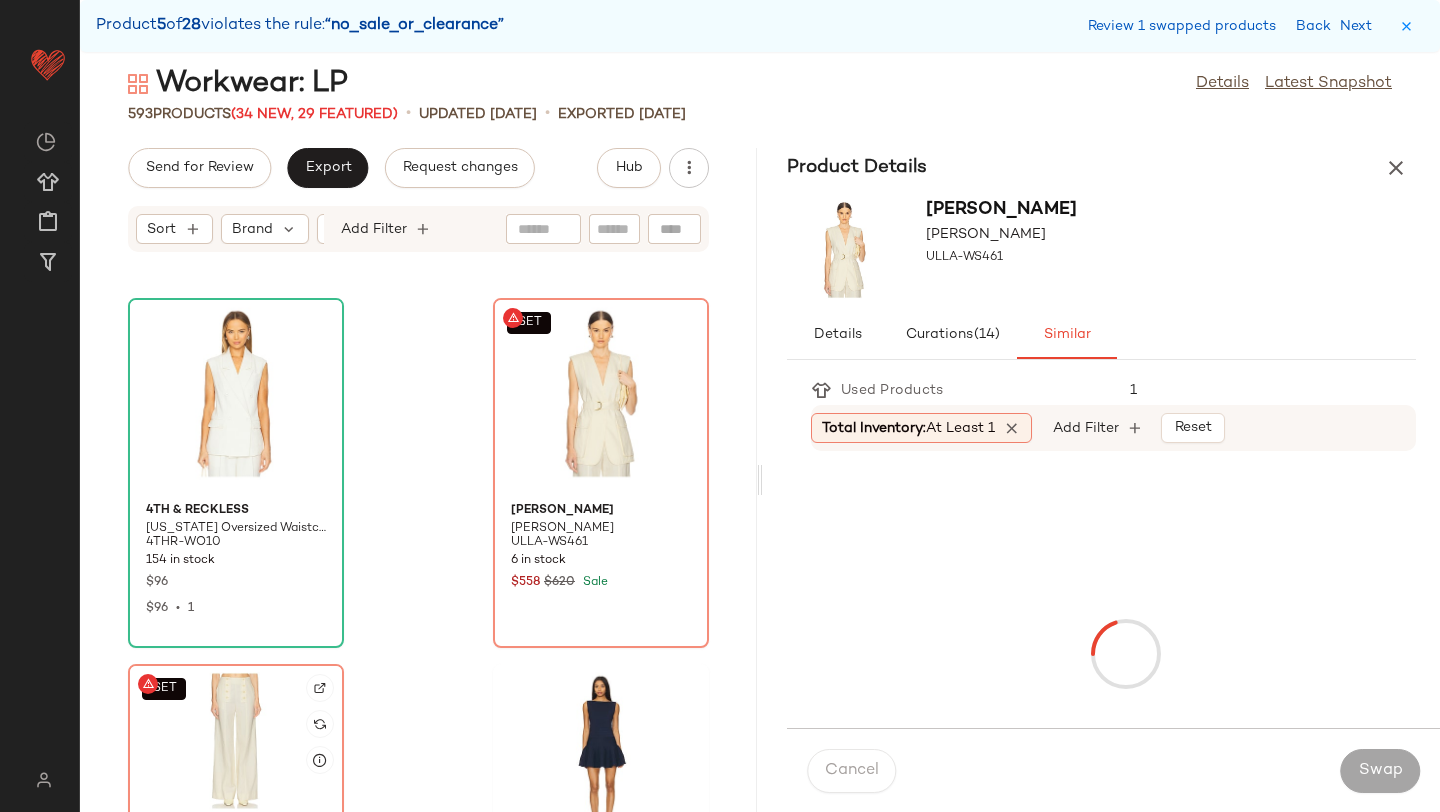 click on "SET" 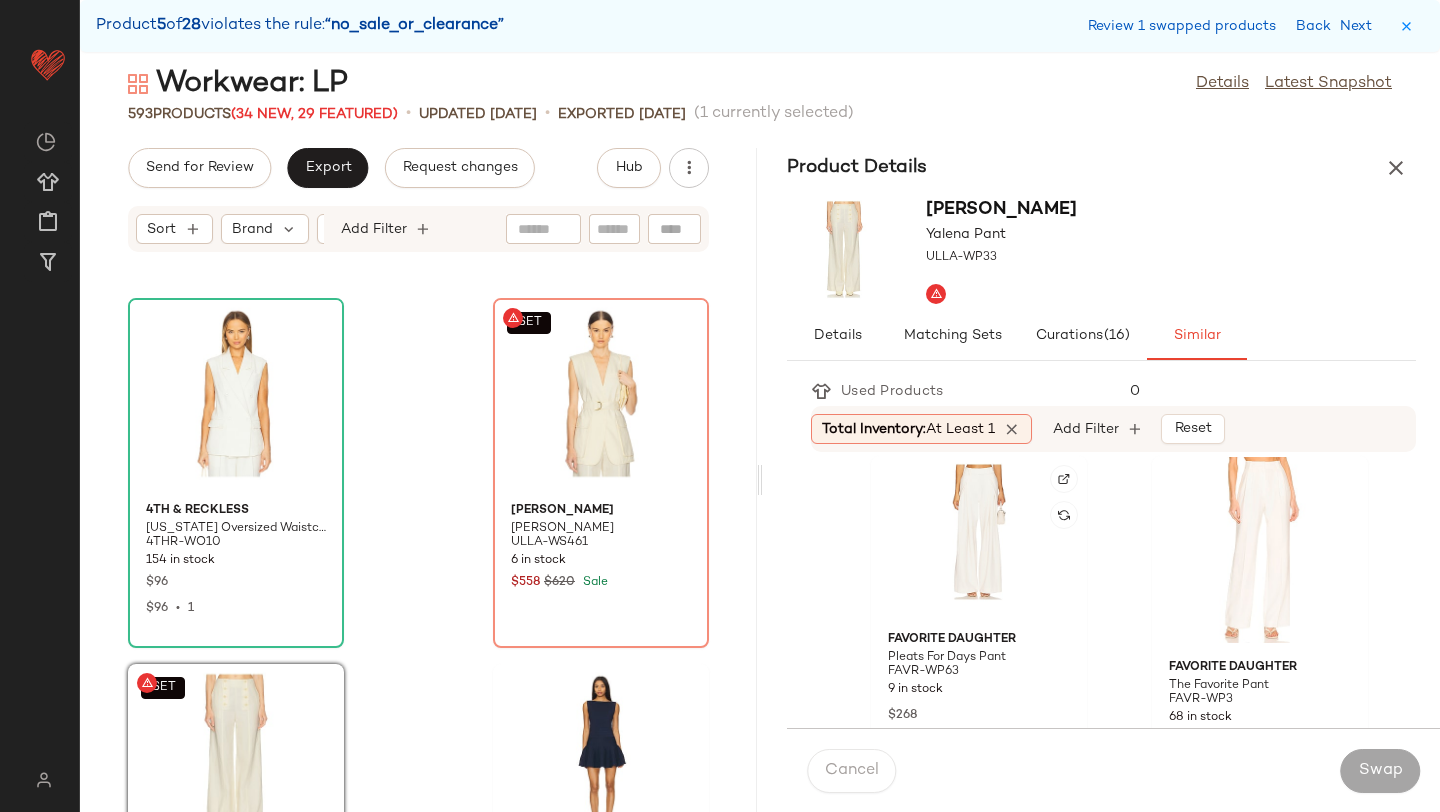 scroll, scrollTop: 1473, scrollLeft: 0, axis: vertical 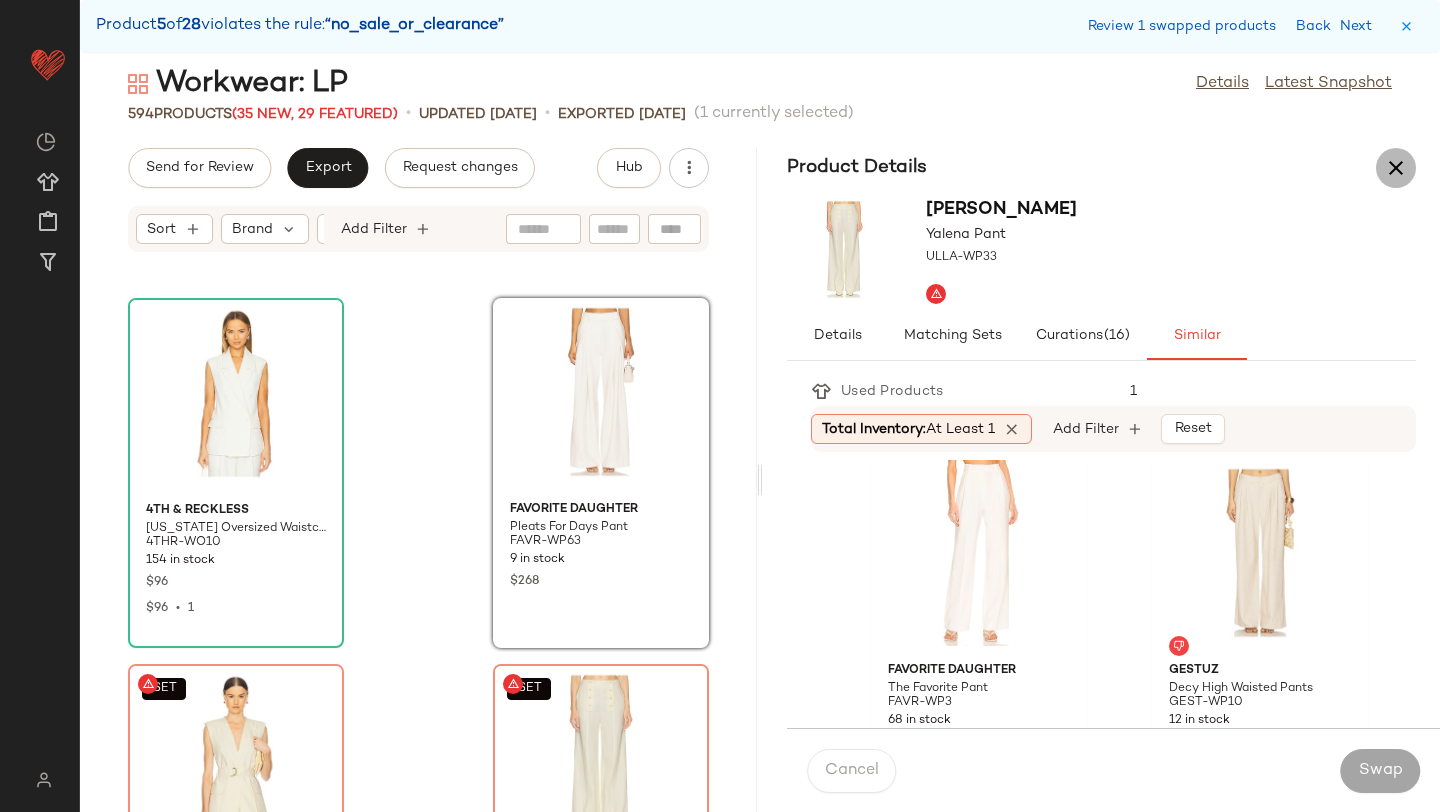 click at bounding box center [1396, 168] 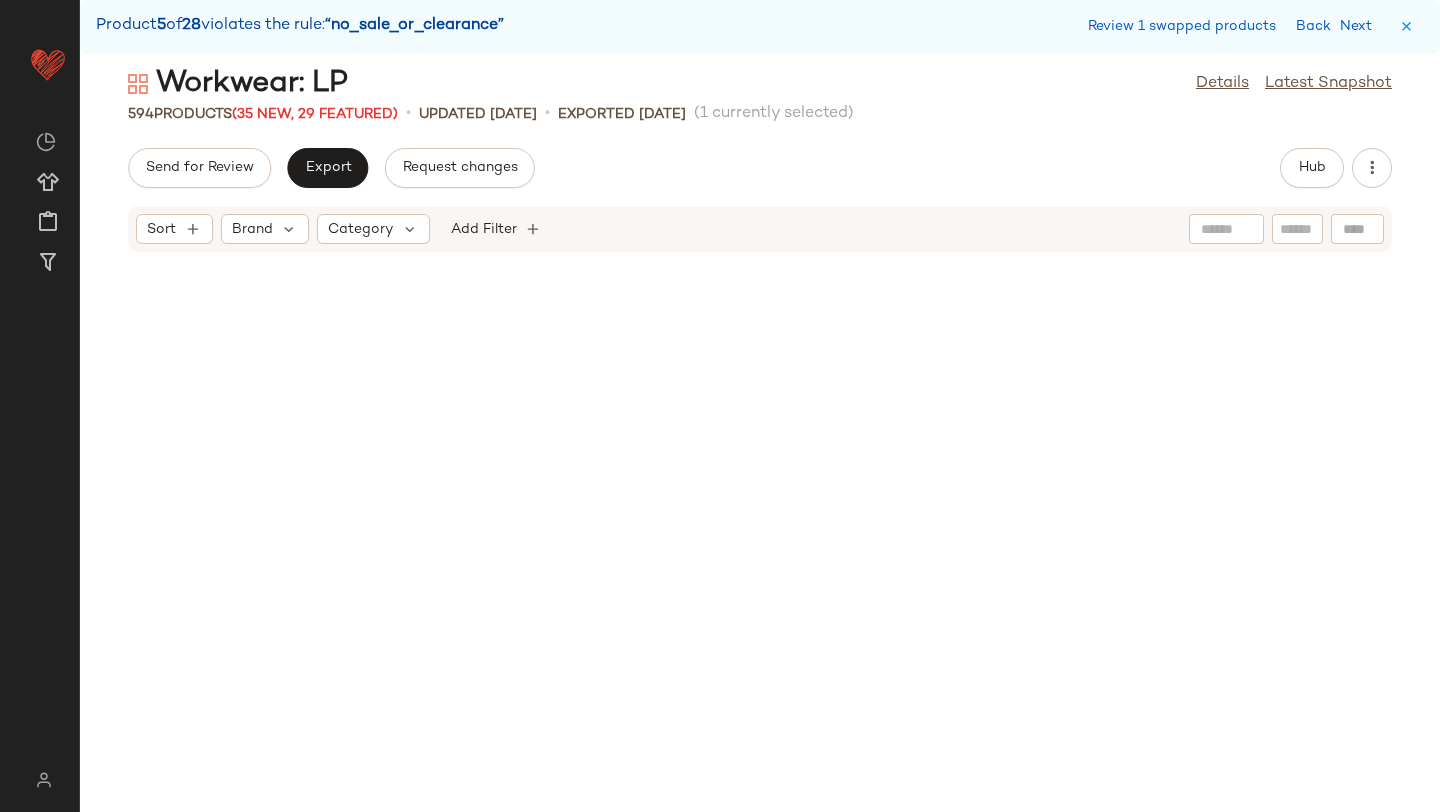scroll, scrollTop: 29646, scrollLeft: 0, axis: vertical 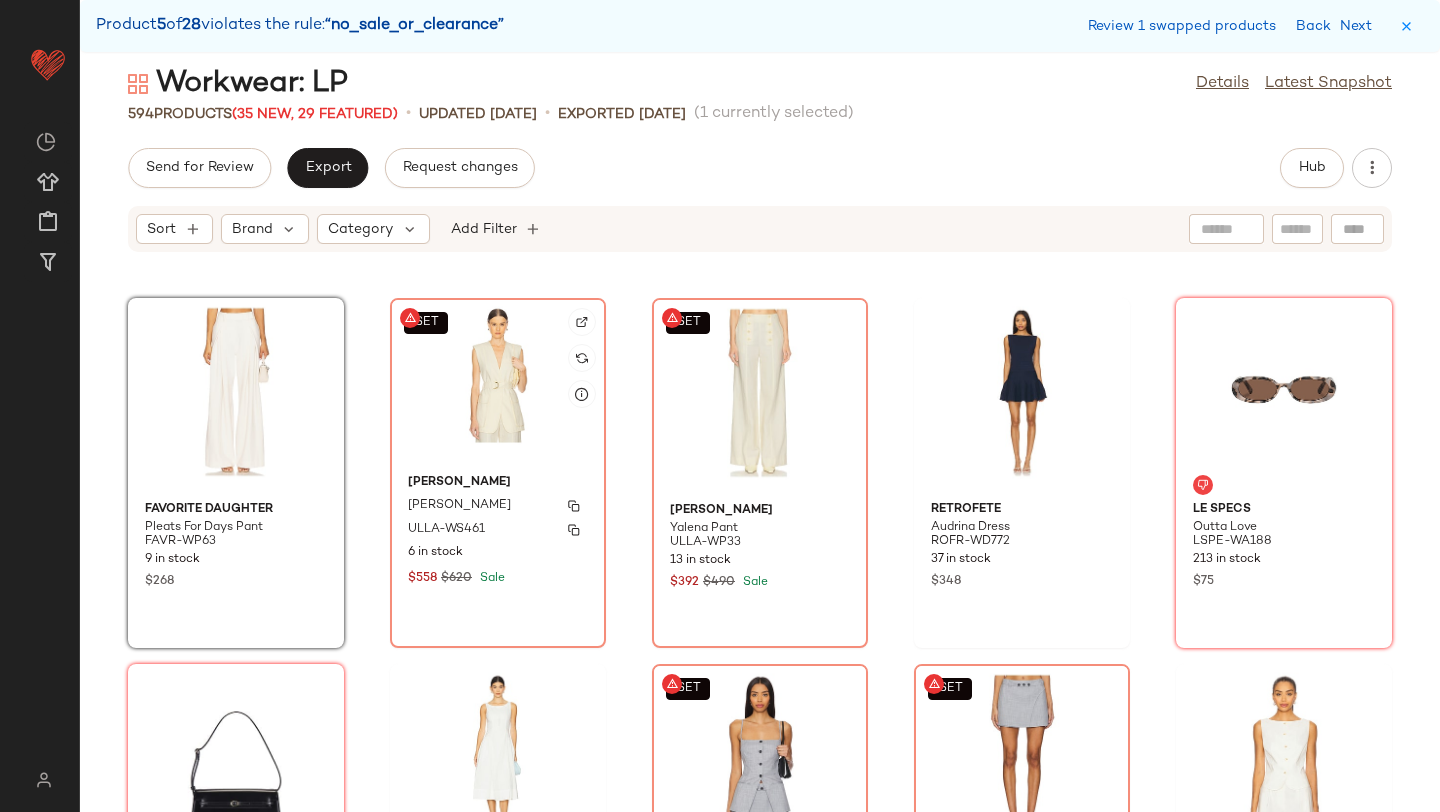 click on "[PERSON_NAME]" at bounding box center (498, 483) 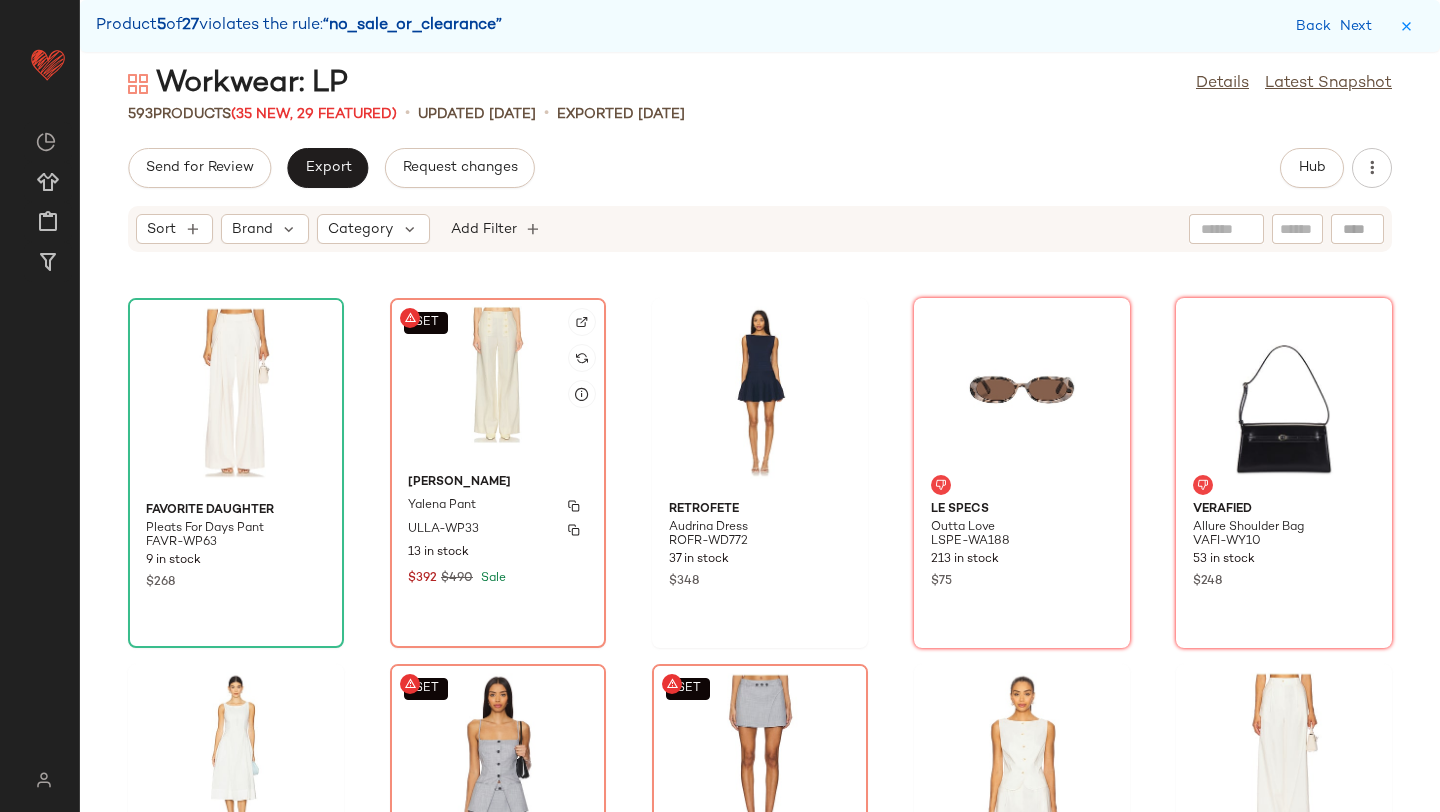 click on "[PERSON_NAME]" at bounding box center (498, 483) 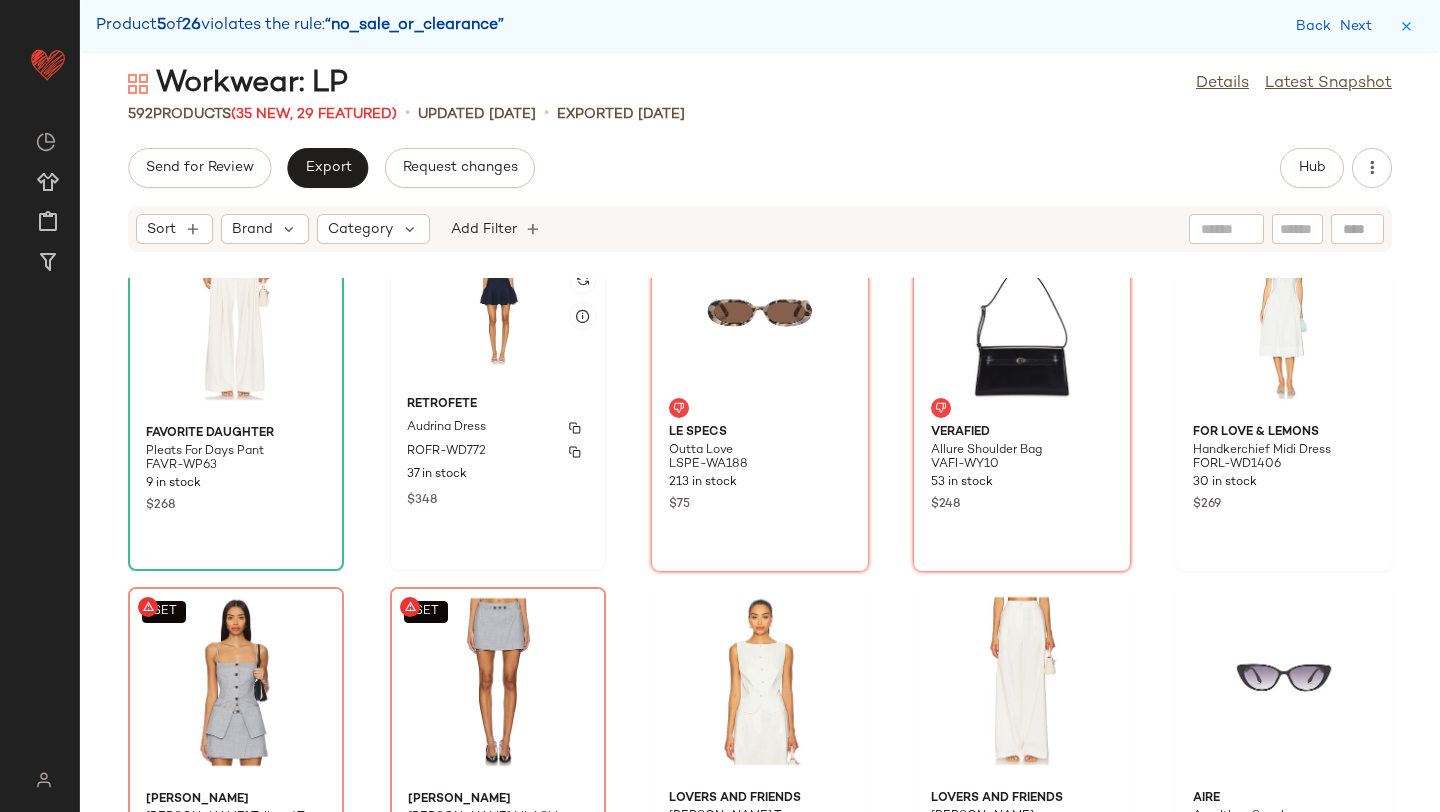 scroll, scrollTop: 29899, scrollLeft: 0, axis: vertical 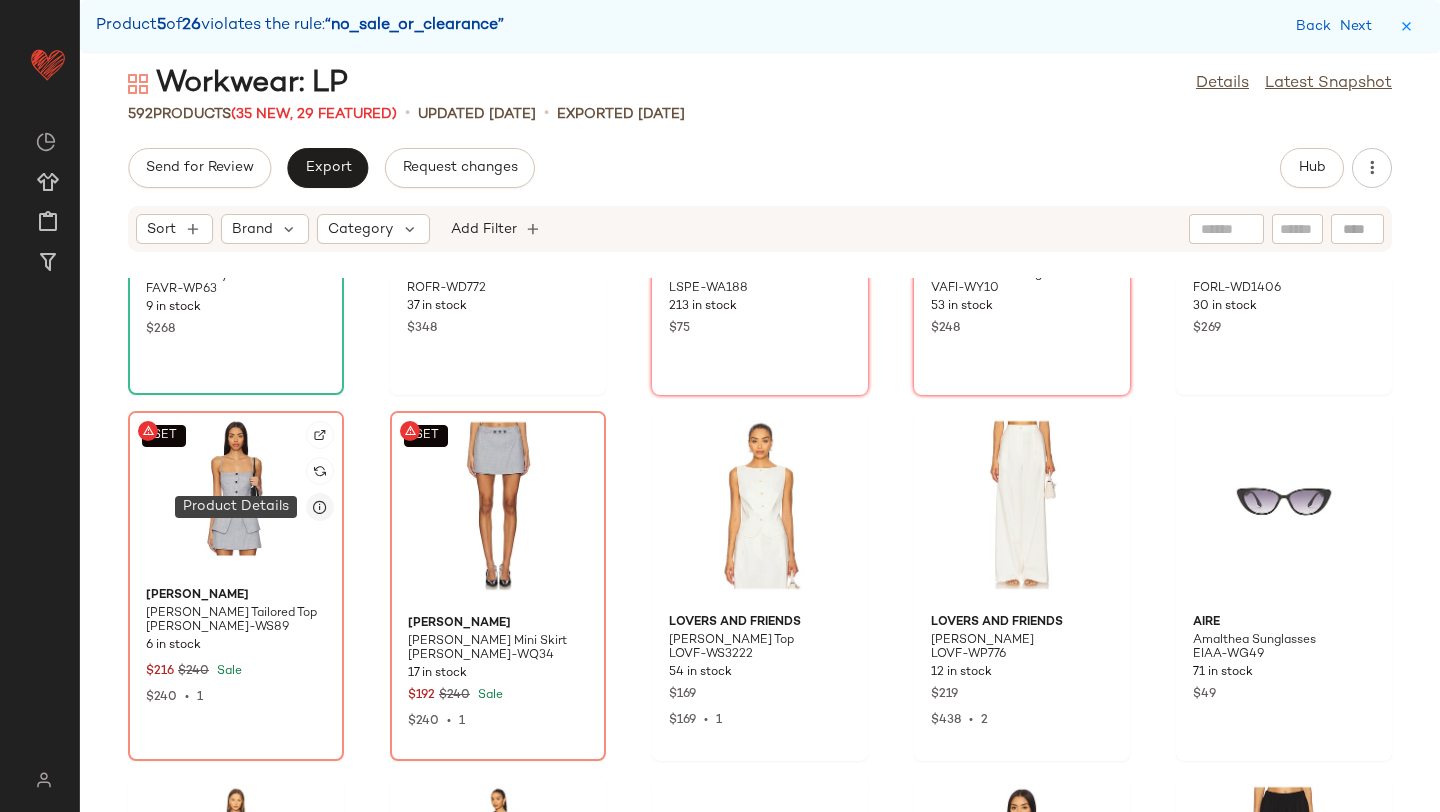 click 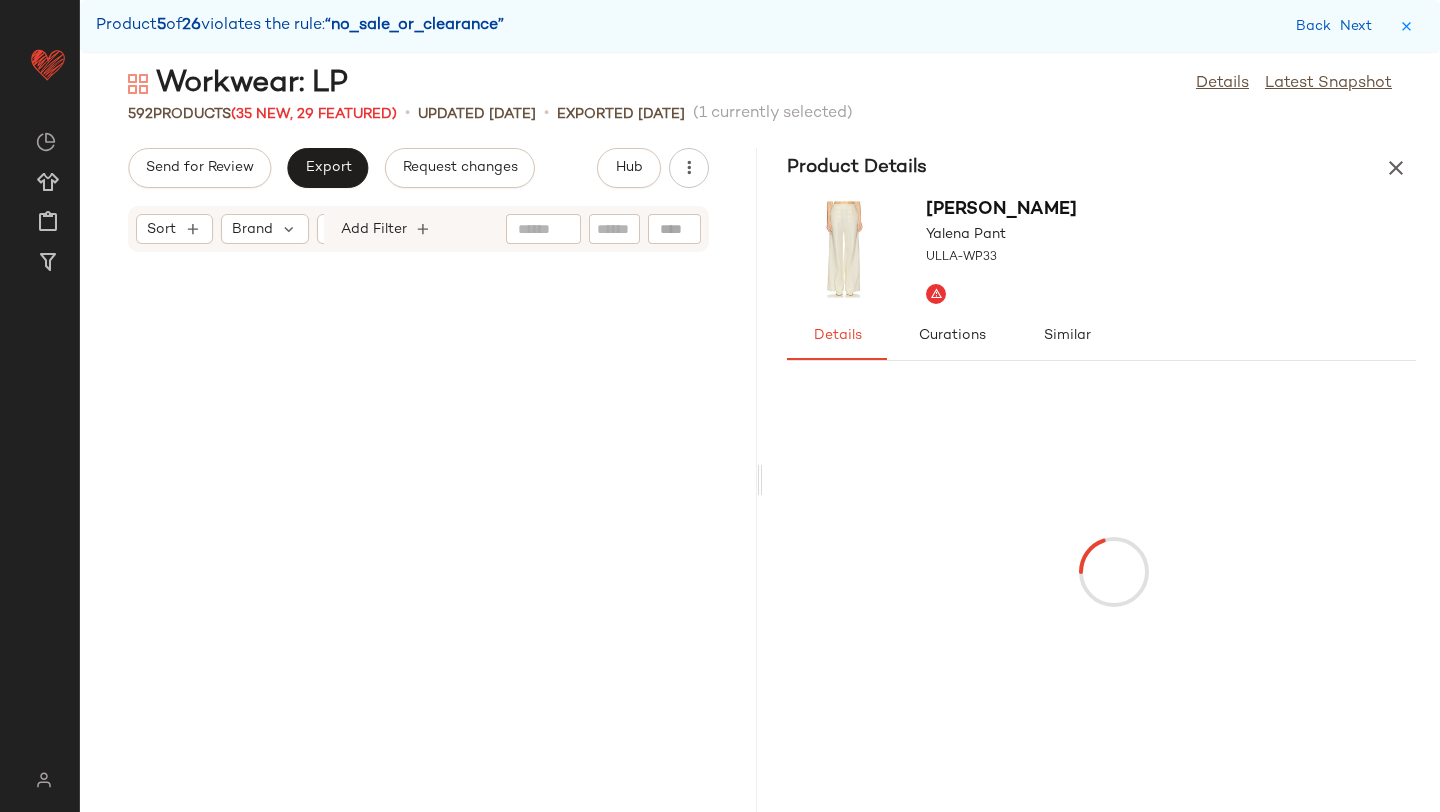 scroll, scrollTop: 30631, scrollLeft: 0, axis: vertical 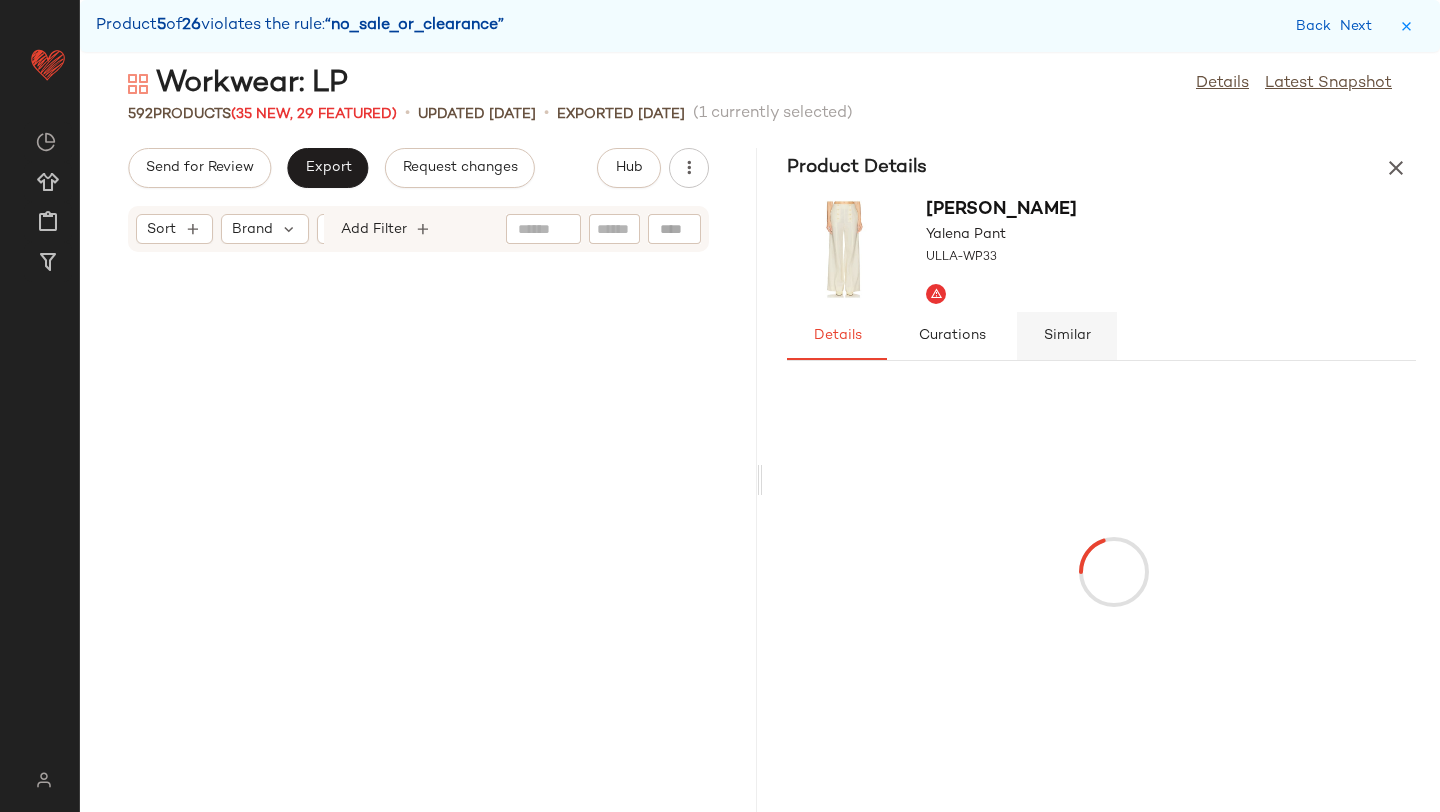 click on "Similar" 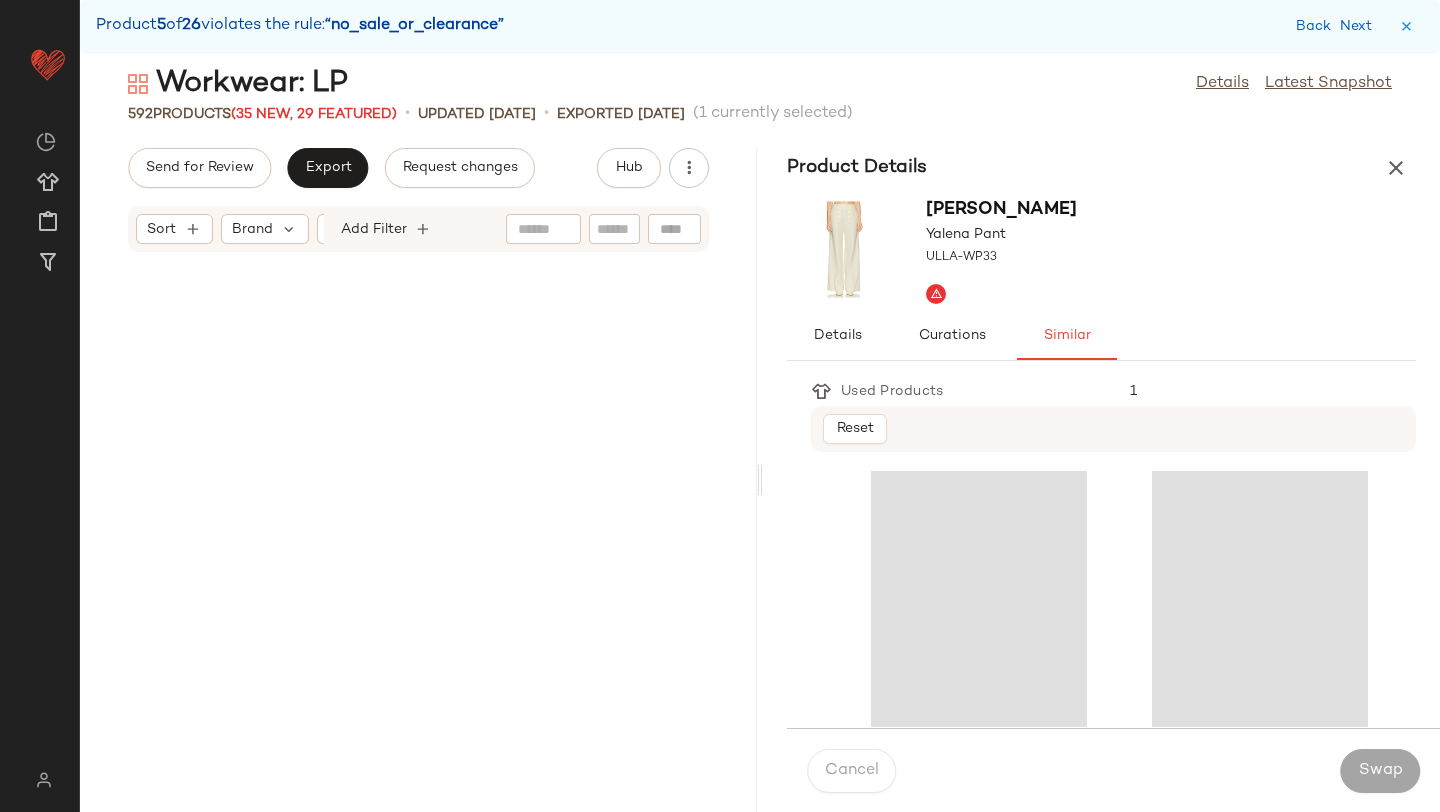 scroll, scrollTop: 75030, scrollLeft: 0, axis: vertical 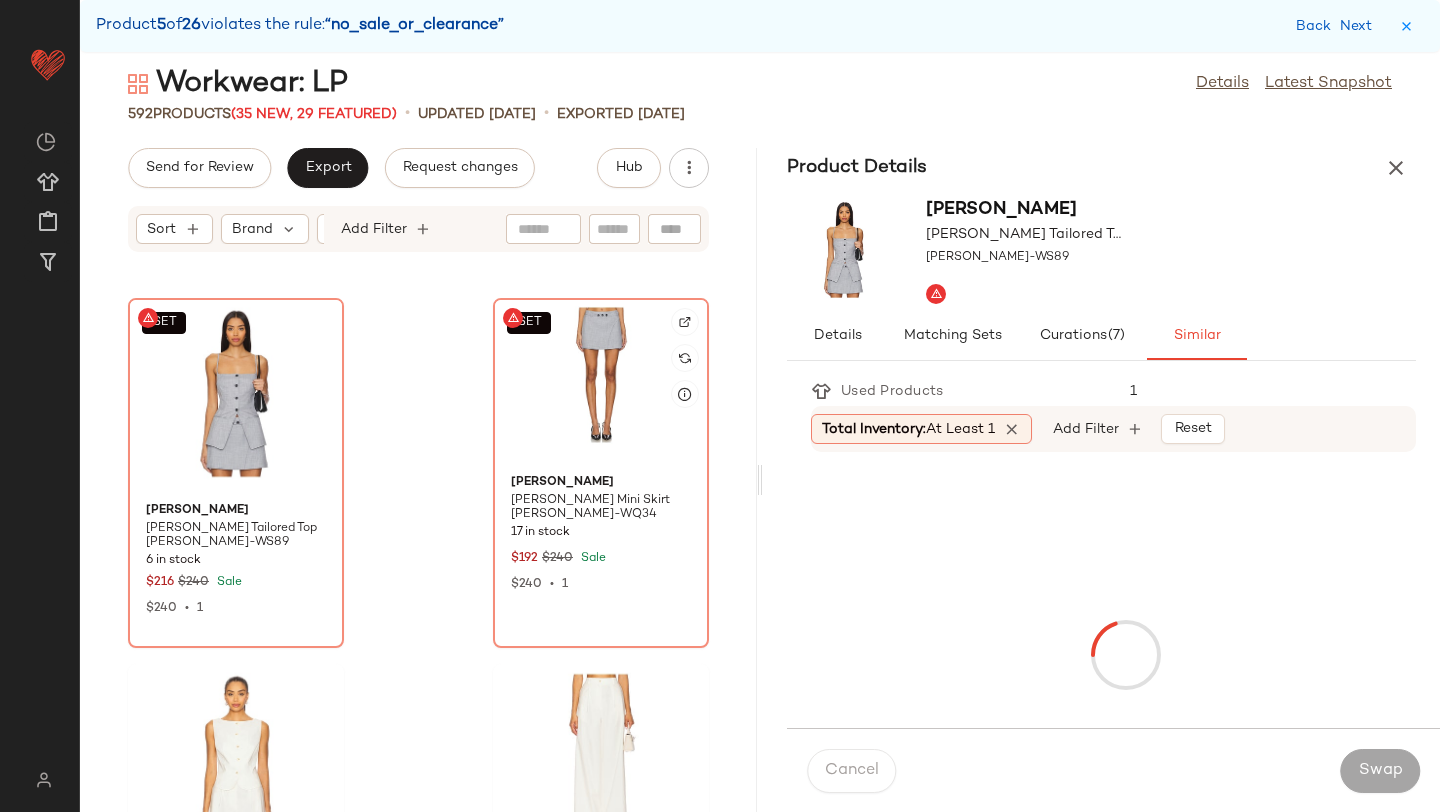 click on "SET" 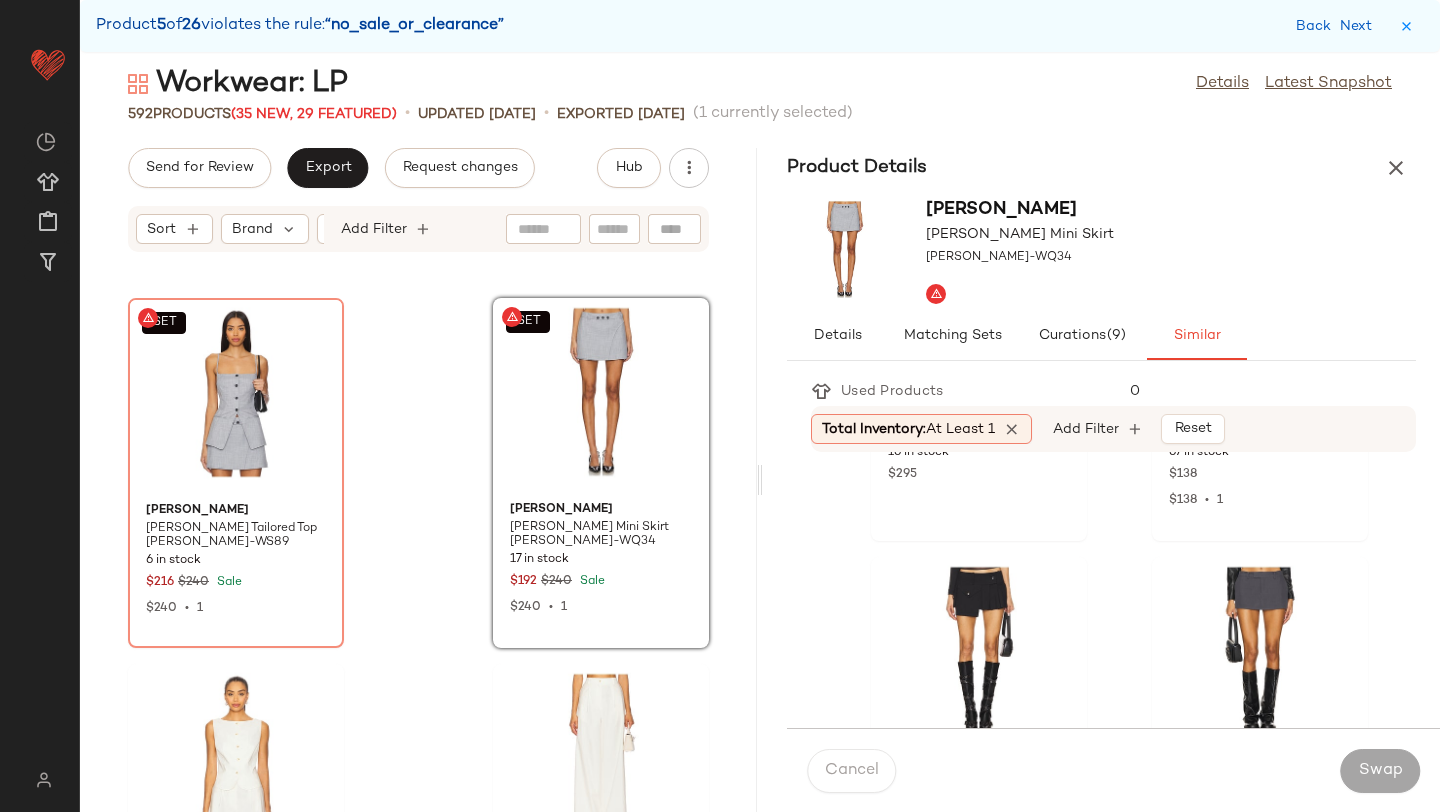 scroll, scrollTop: 1743, scrollLeft: 0, axis: vertical 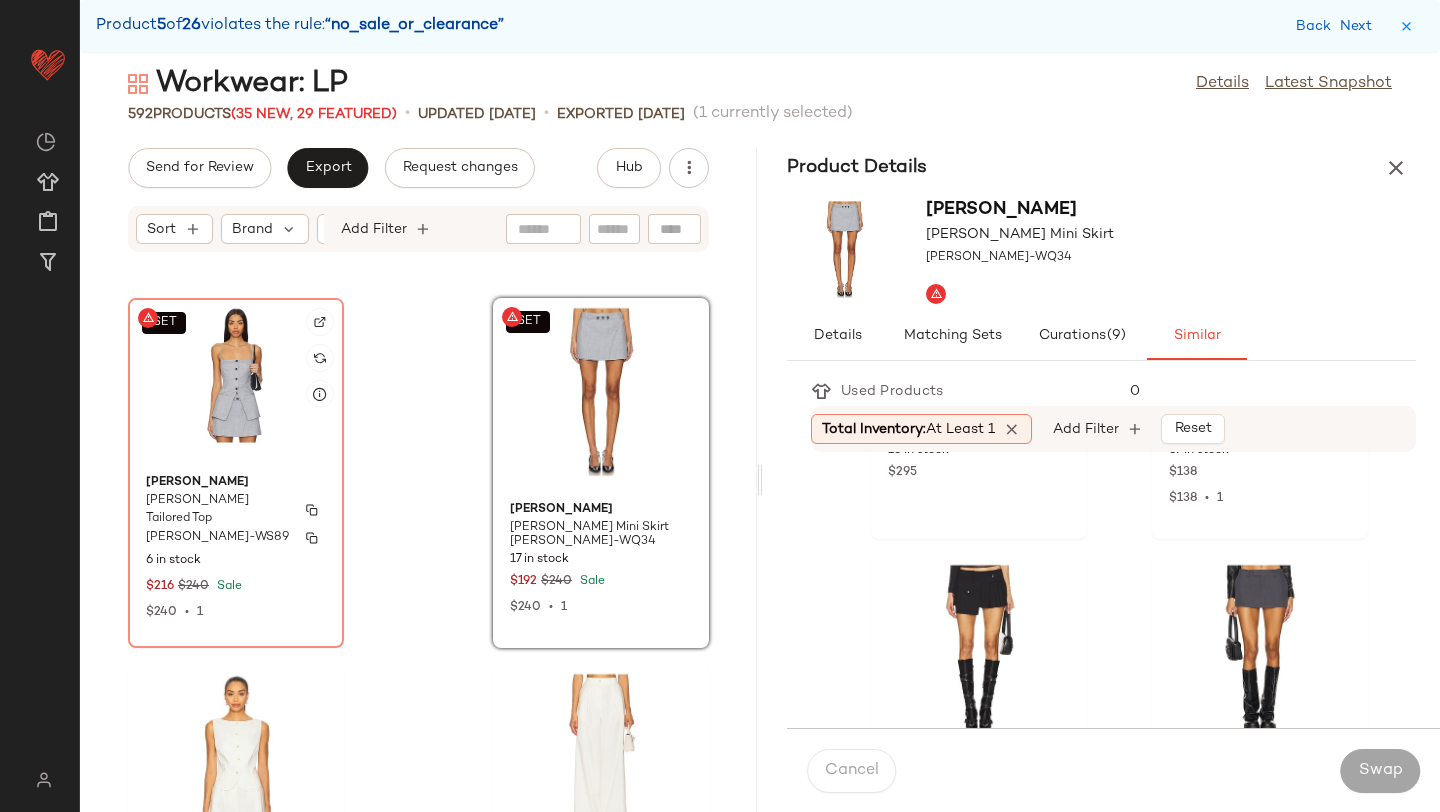 click on "[PERSON_NAME] Tailored Top" at bounding box center [218, 510] 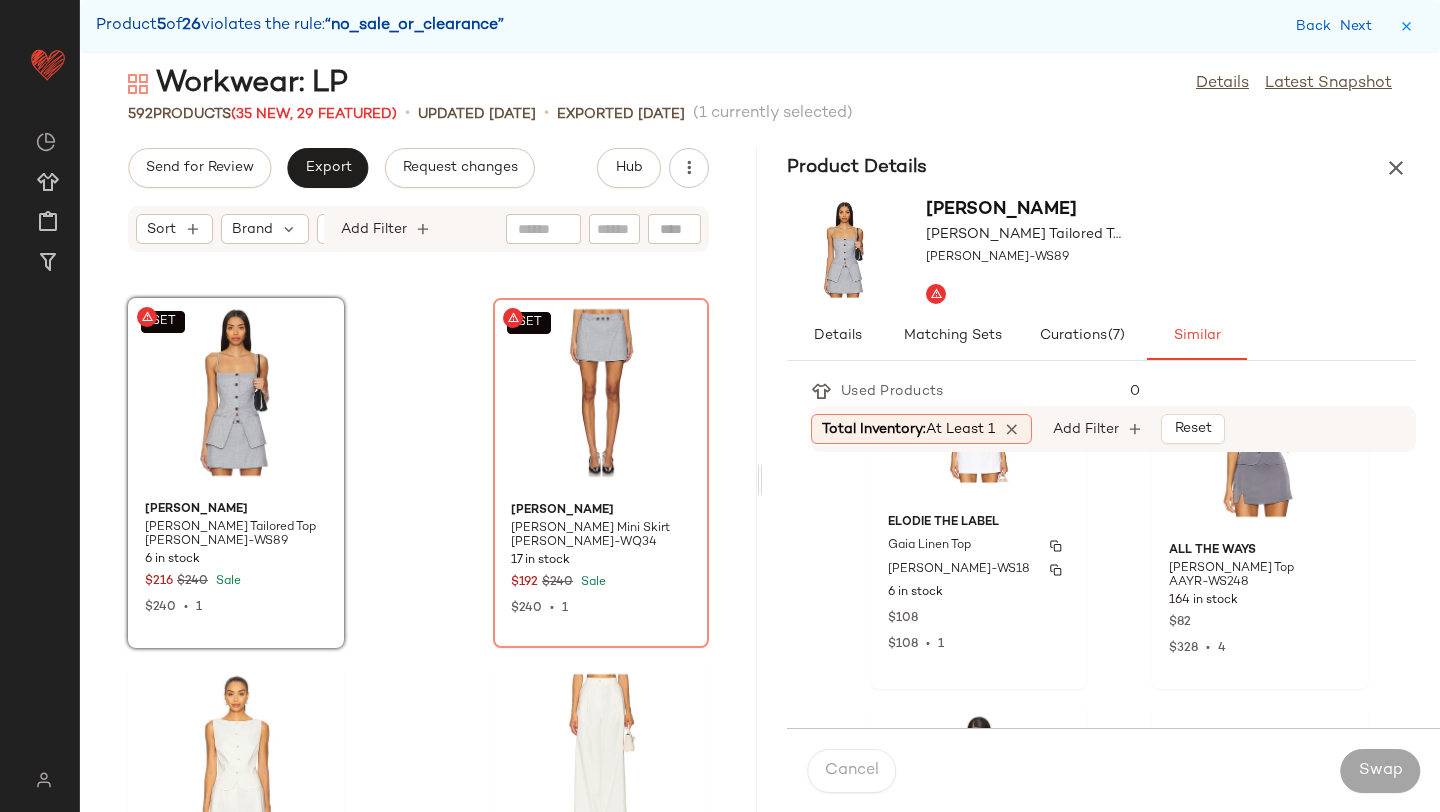 scroll, scrollTop: 2269, scrollLeft: 0, axis: vertical 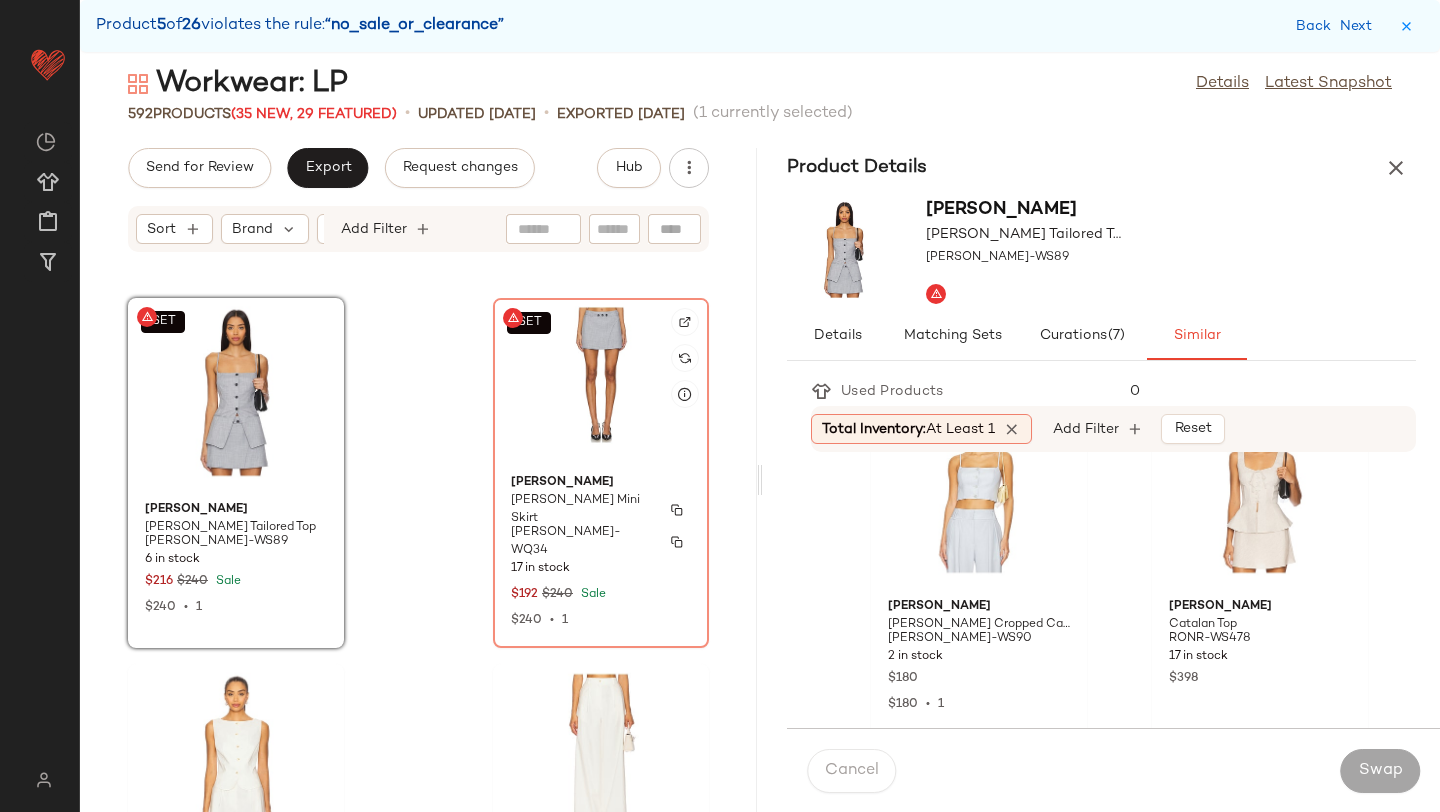 click on "[PERSON_NAME]" at bounding box center [601, 483] 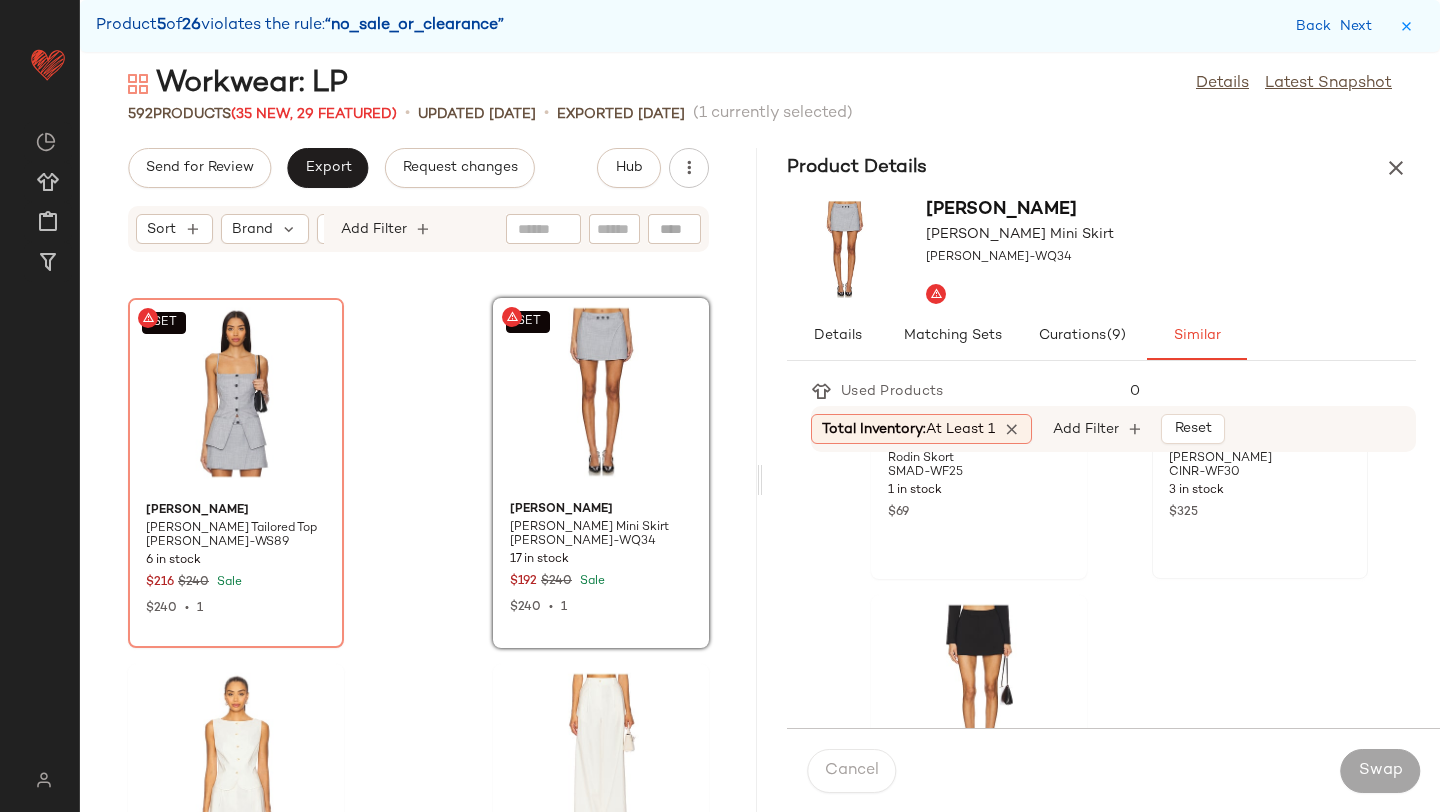 scroll, scrollTop: 4467, scrollLeft: 0, axis: vertical 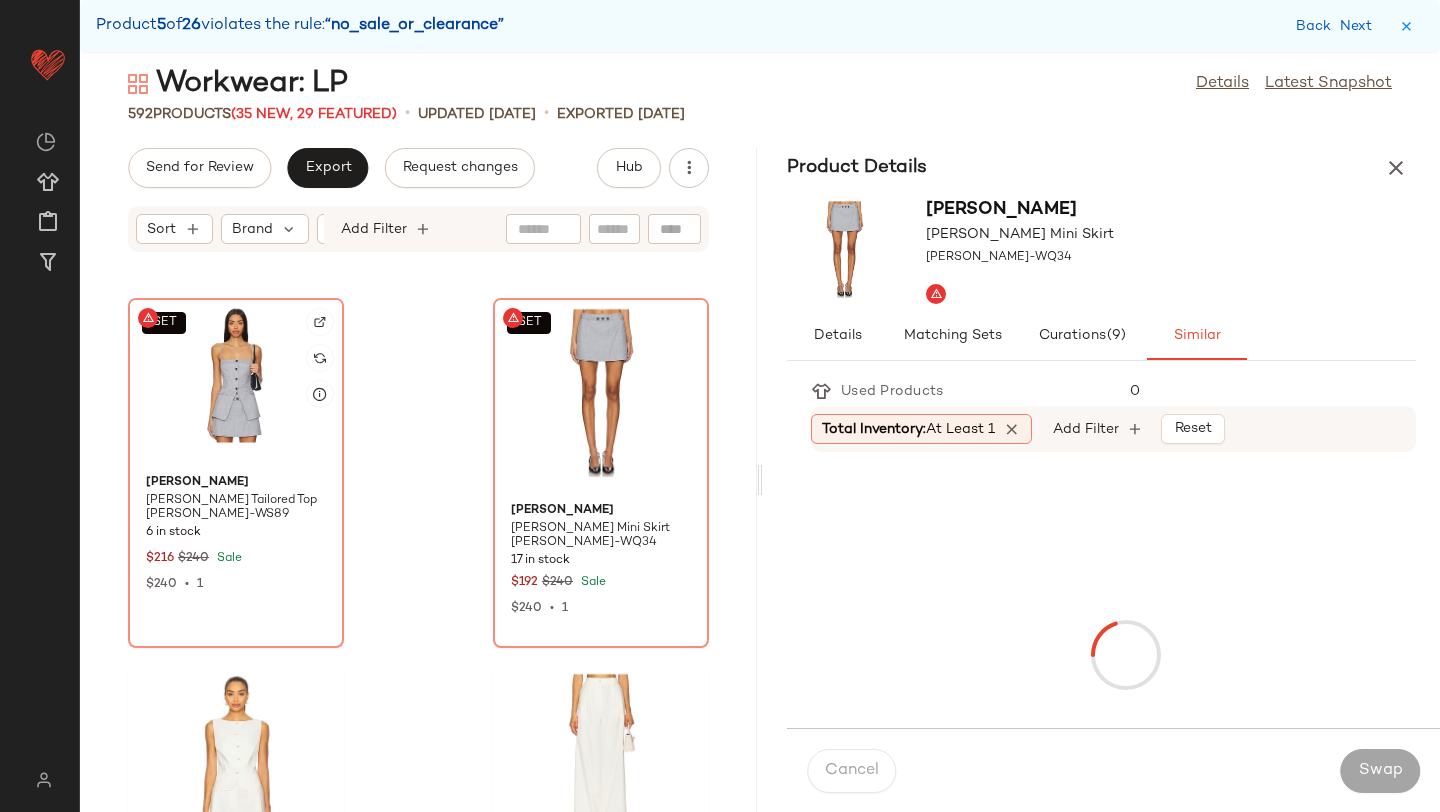 click on "SET" 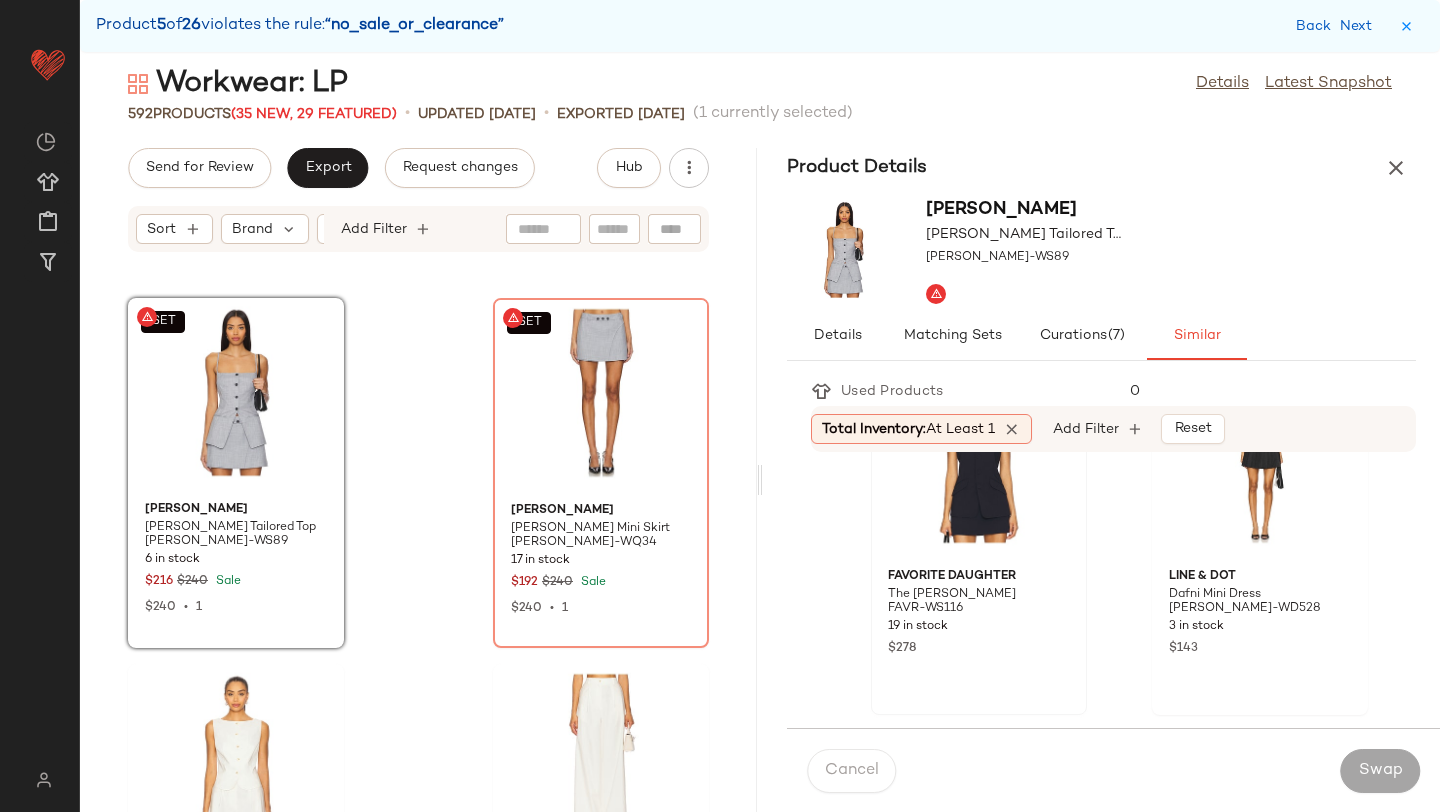 scroll, scrollTop: 2574, scrollLeft: 0, axis: vertical 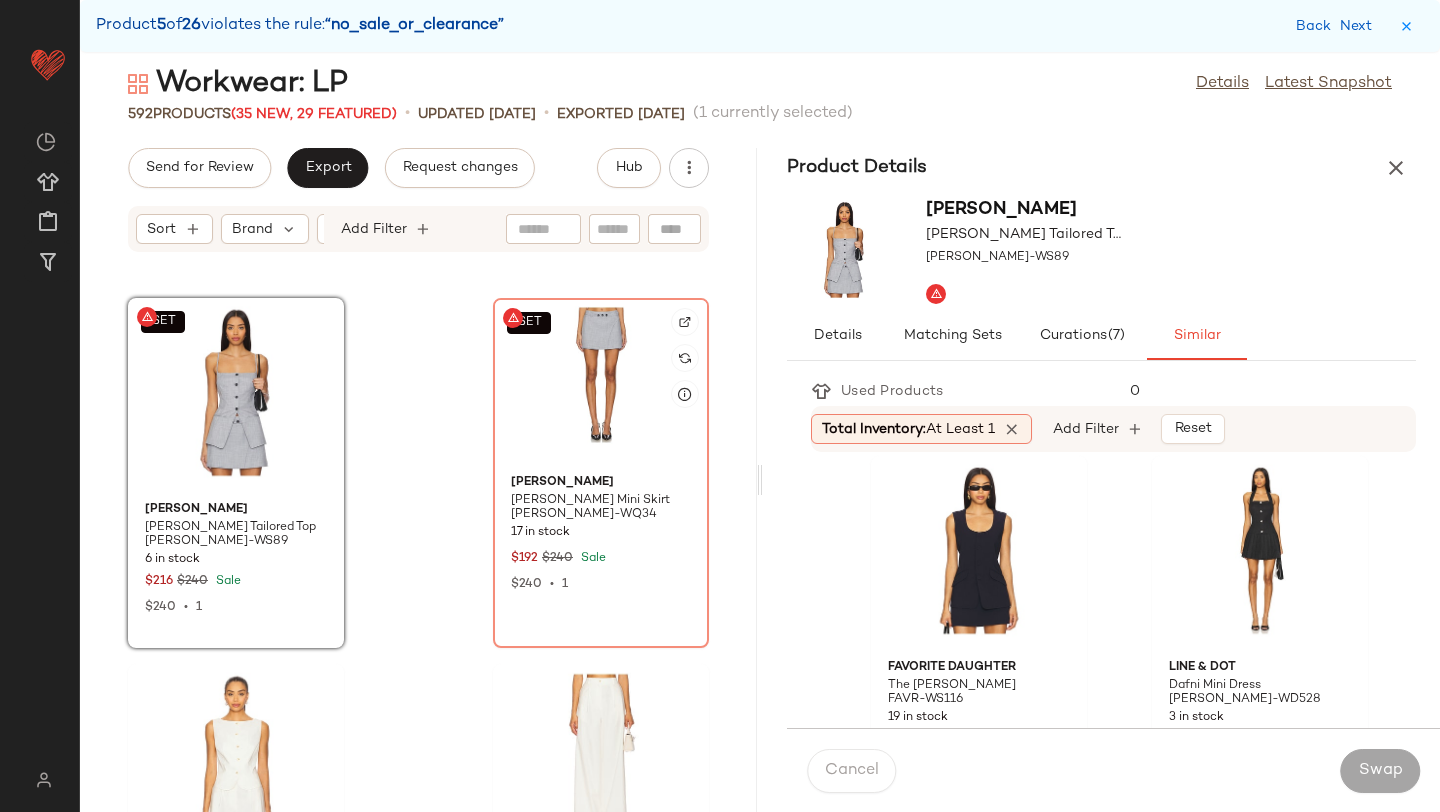 click on "SET" 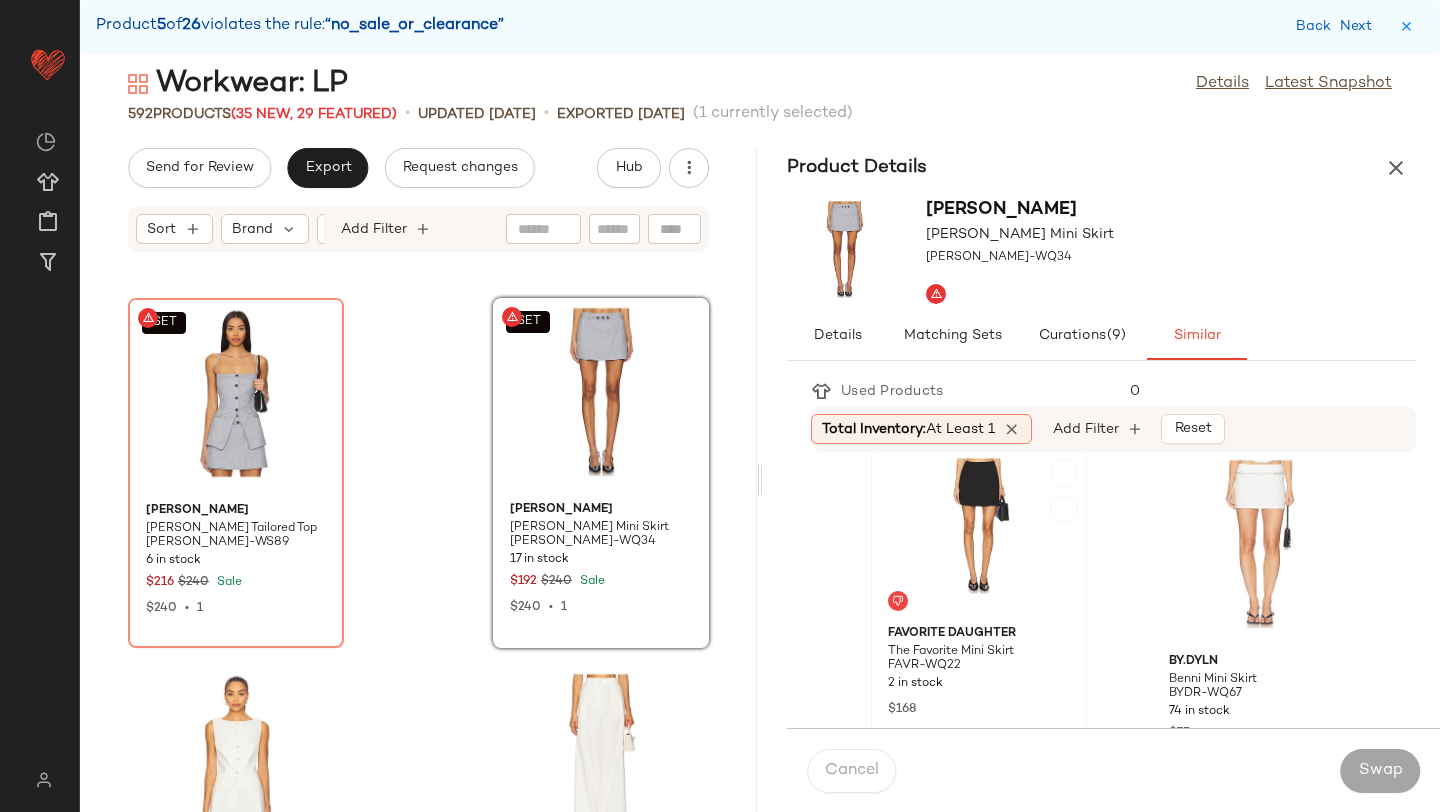 scroll, scrollTop: 3308, scrollLeft: 0, axis: vertical 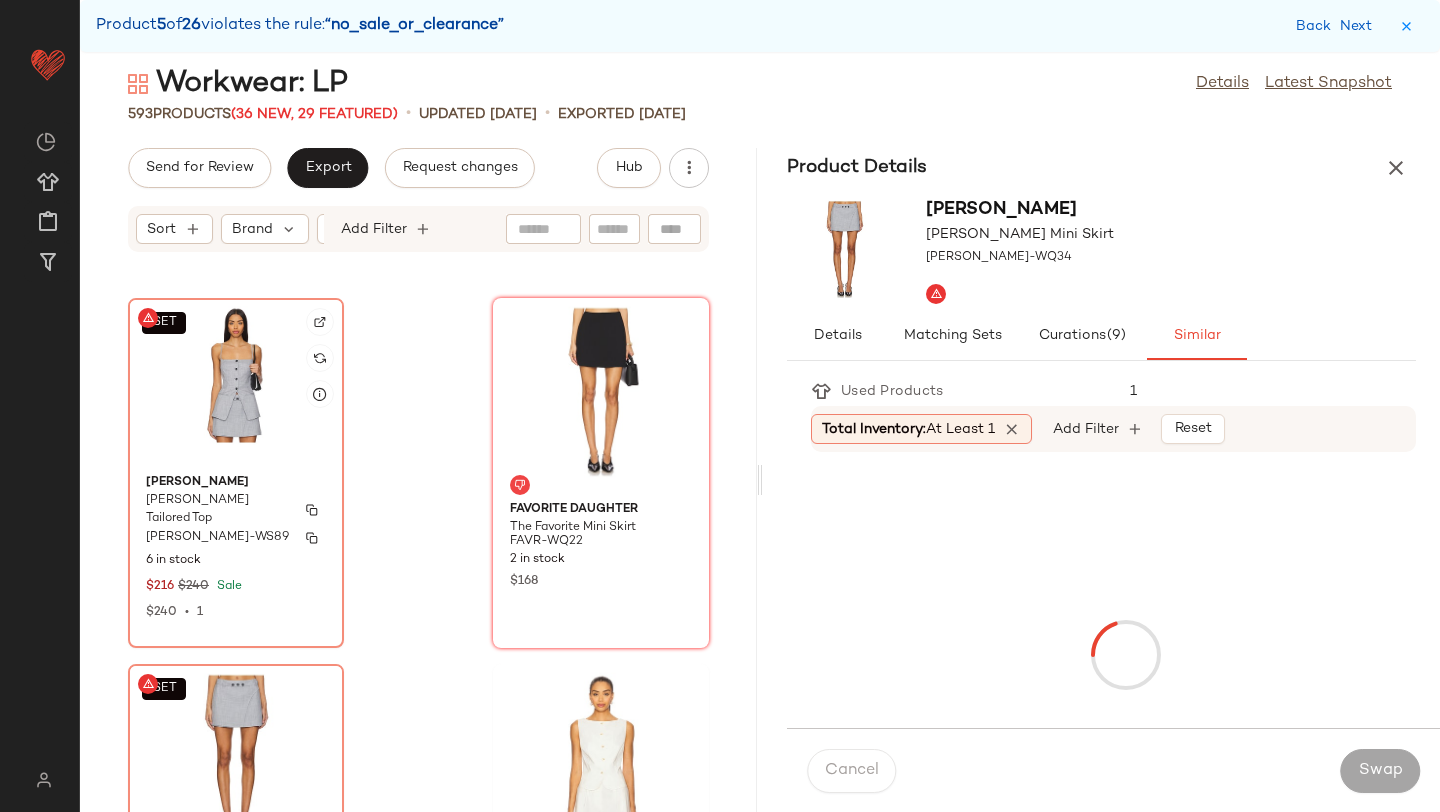 click on "[PERSON_NAME]" at bounding box center [236, 483] 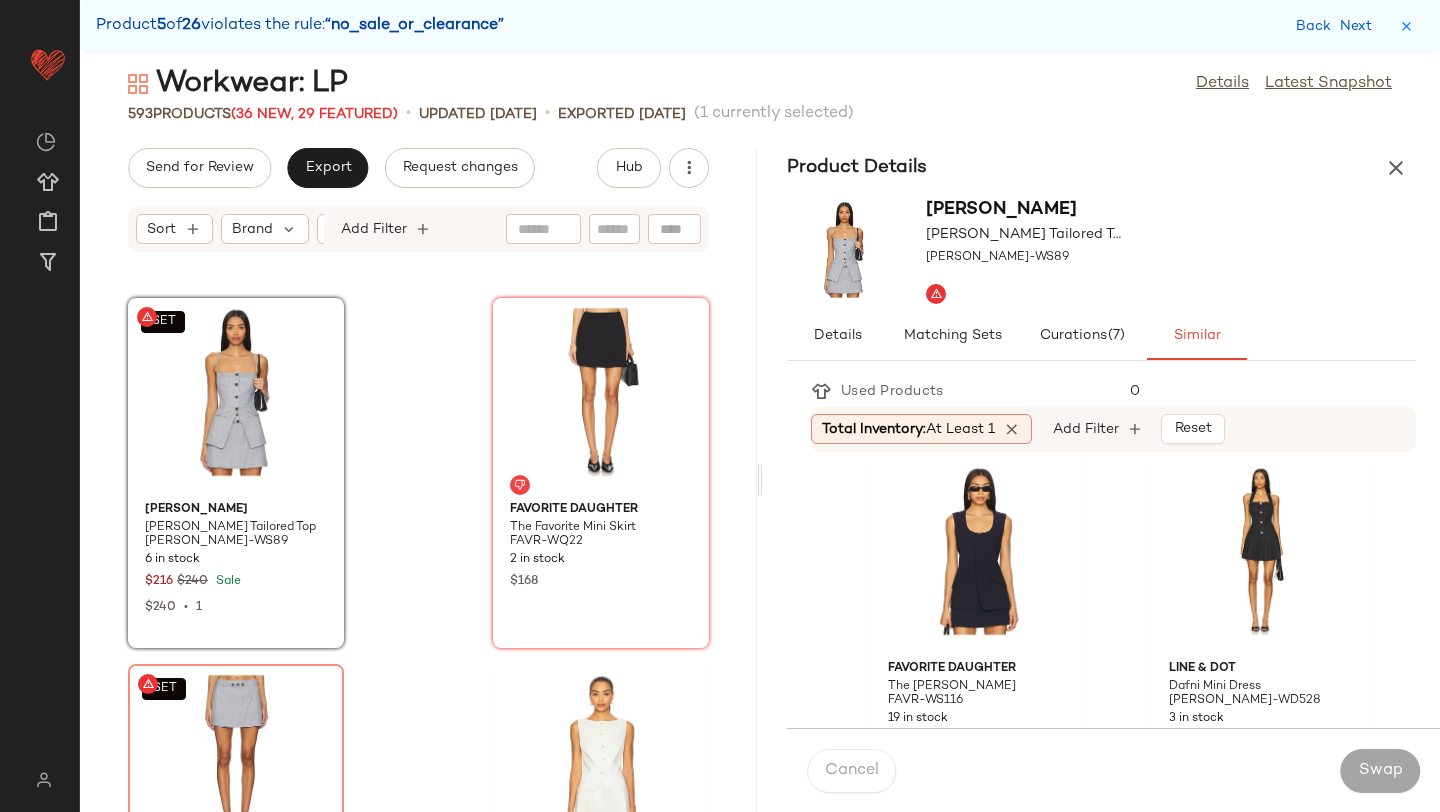 scroll, scrollTop: 2574, scrollLeft: 0, axis: vertical 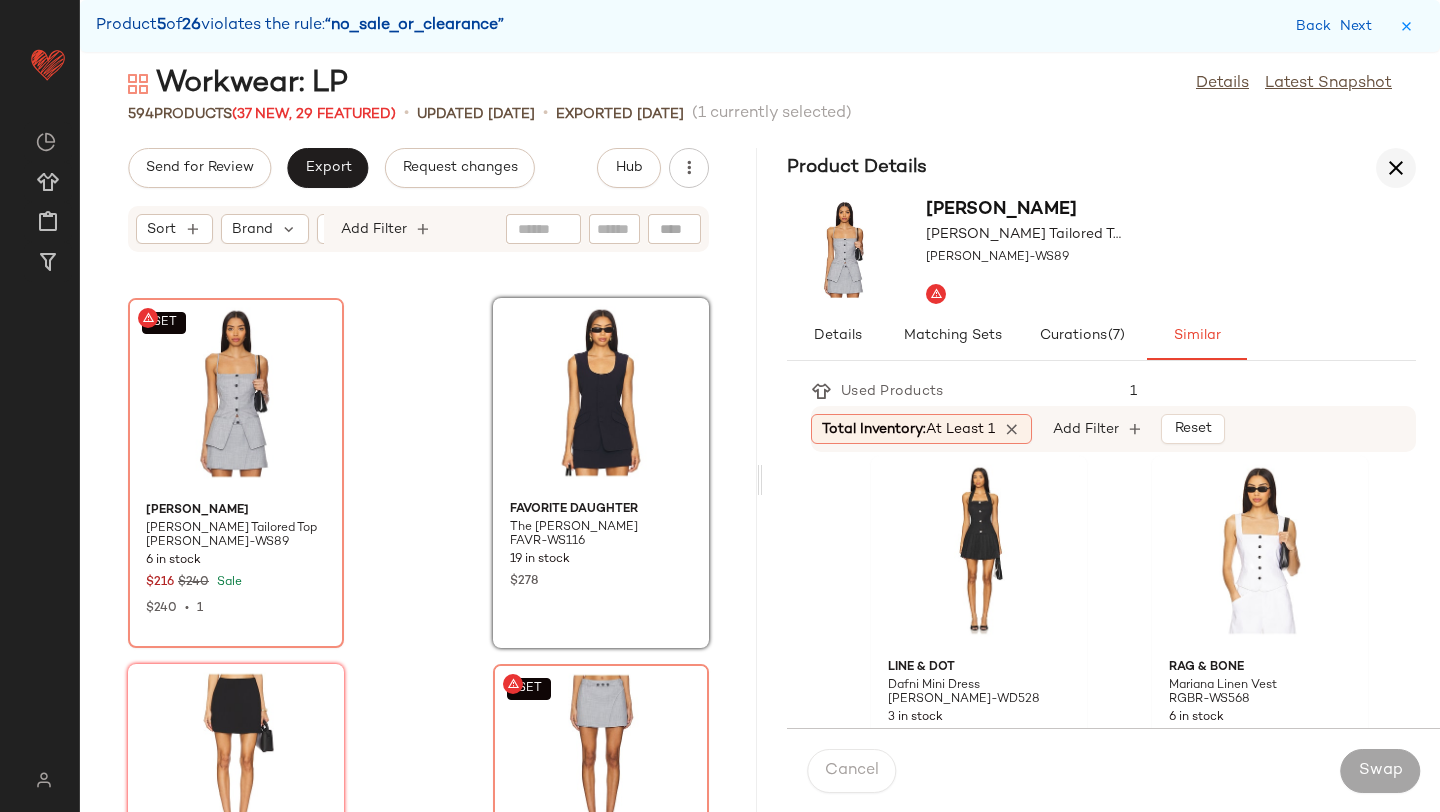 click at bounding box center [1396, 168] 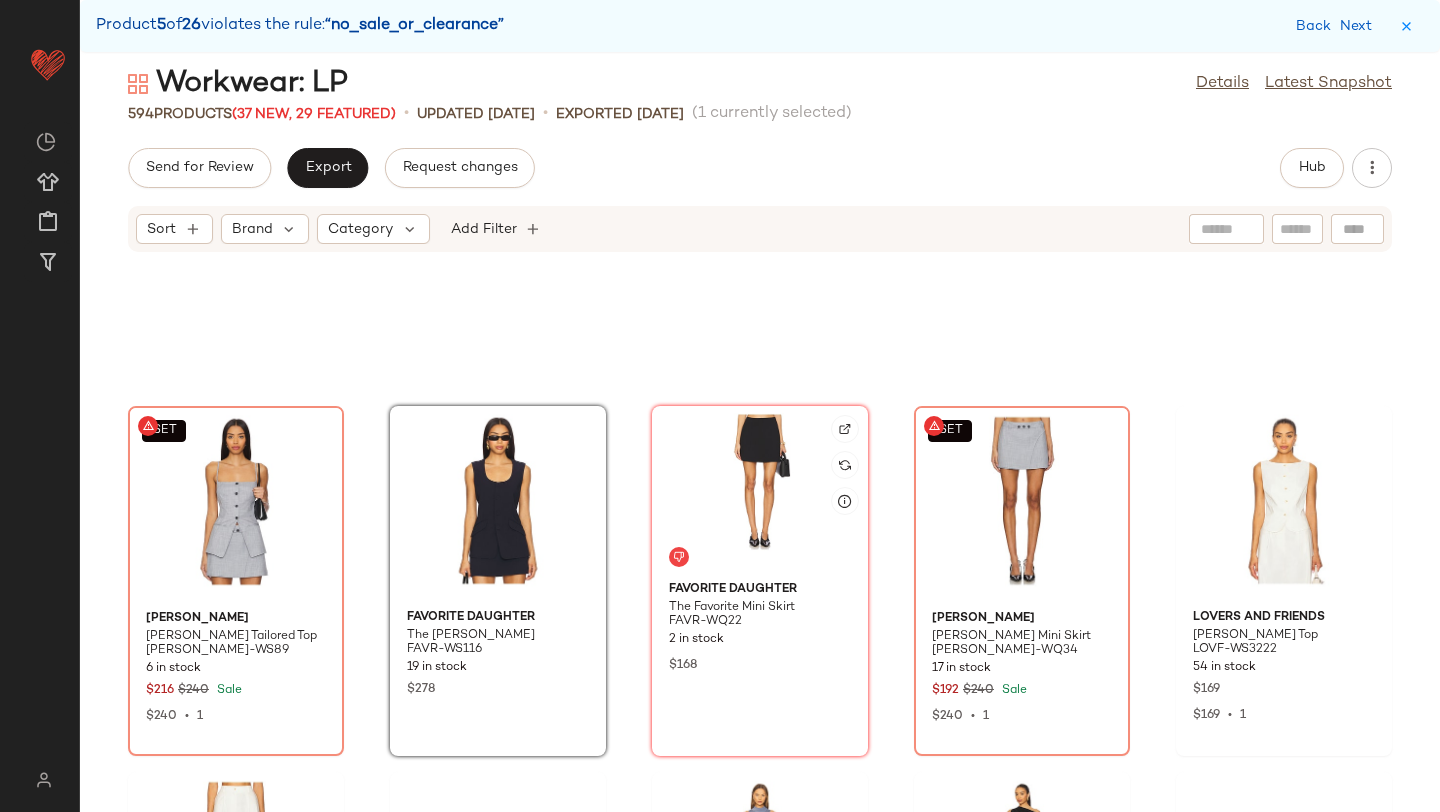 scroll, scrollTop: 29916, scrollLeft: 0, axis: vertical 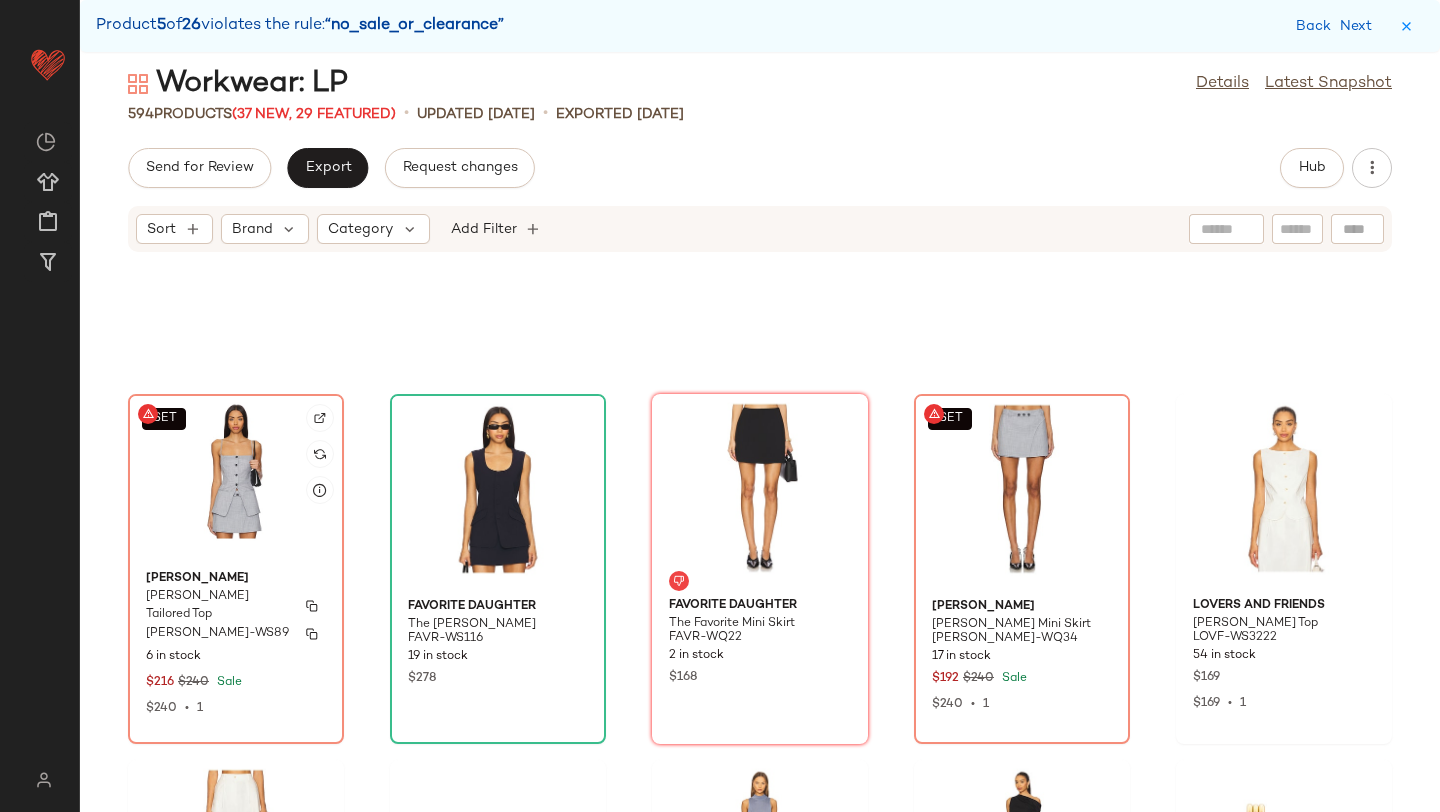 click on "[PERSON_NAME] [PERSON_NAME] Tailored Top [PERSON_NAME]-WS89 6 in stock $216 $240 Sale $240  •  1" 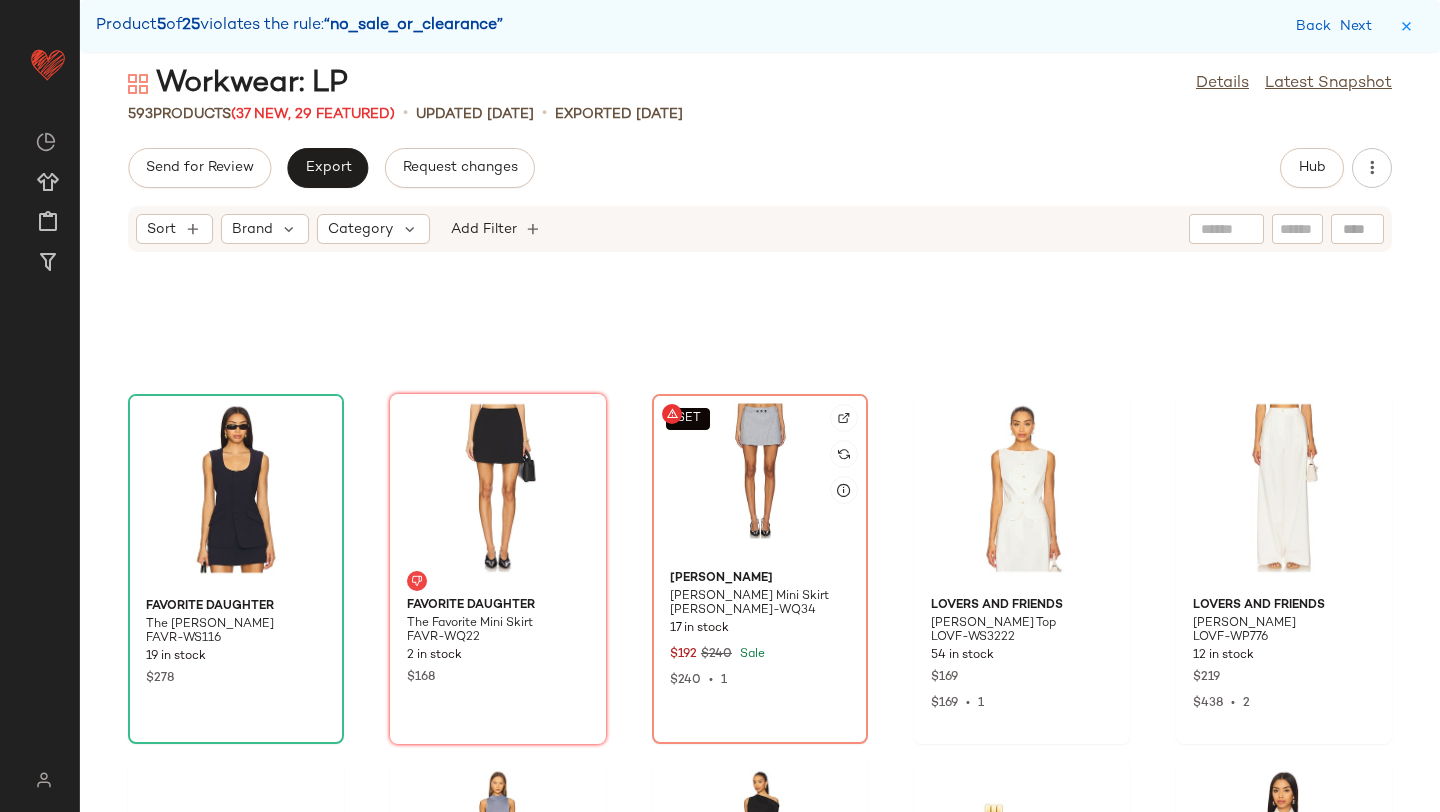 click on "SET" 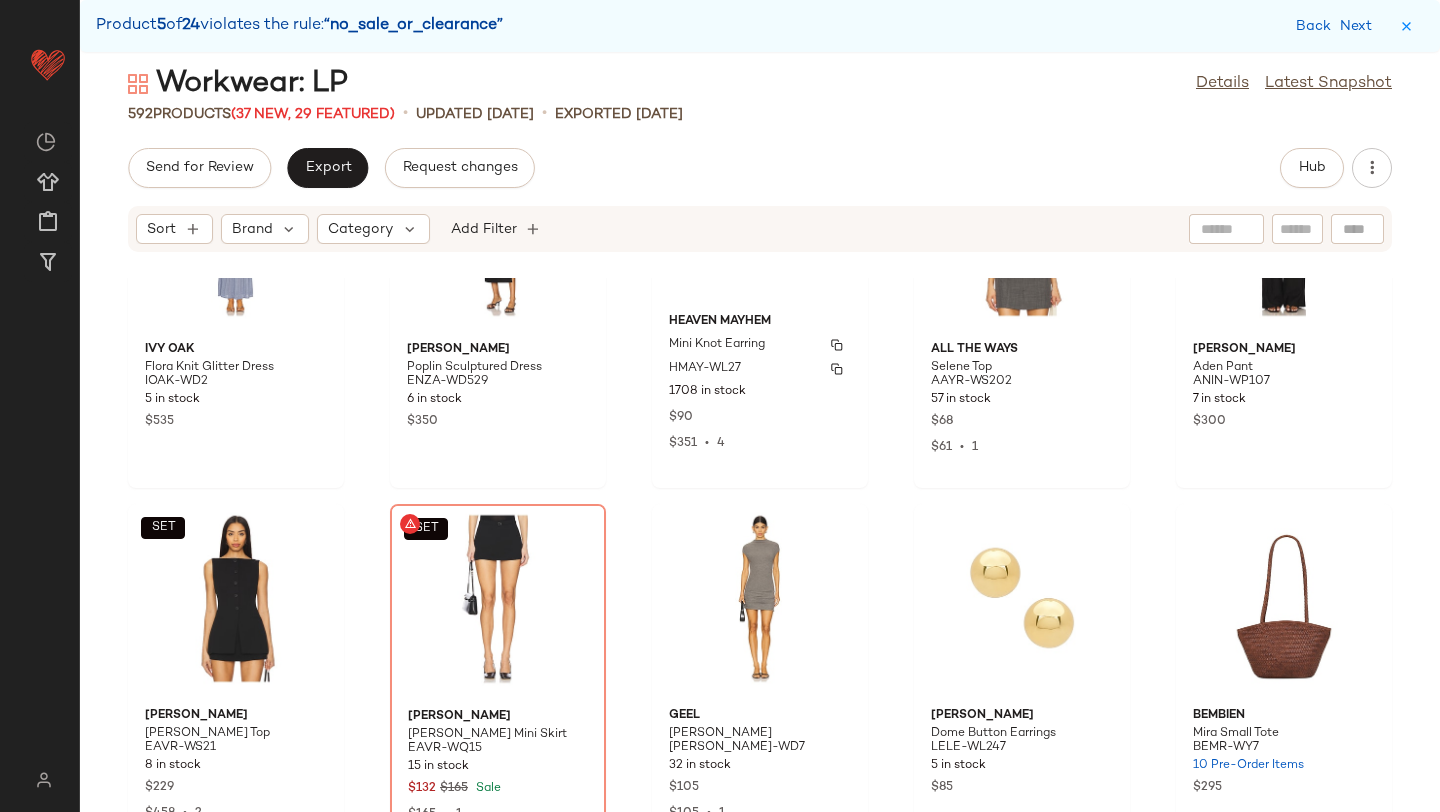scroll, scrollTop: 30593, scrollLeft: 0, axis: vertical 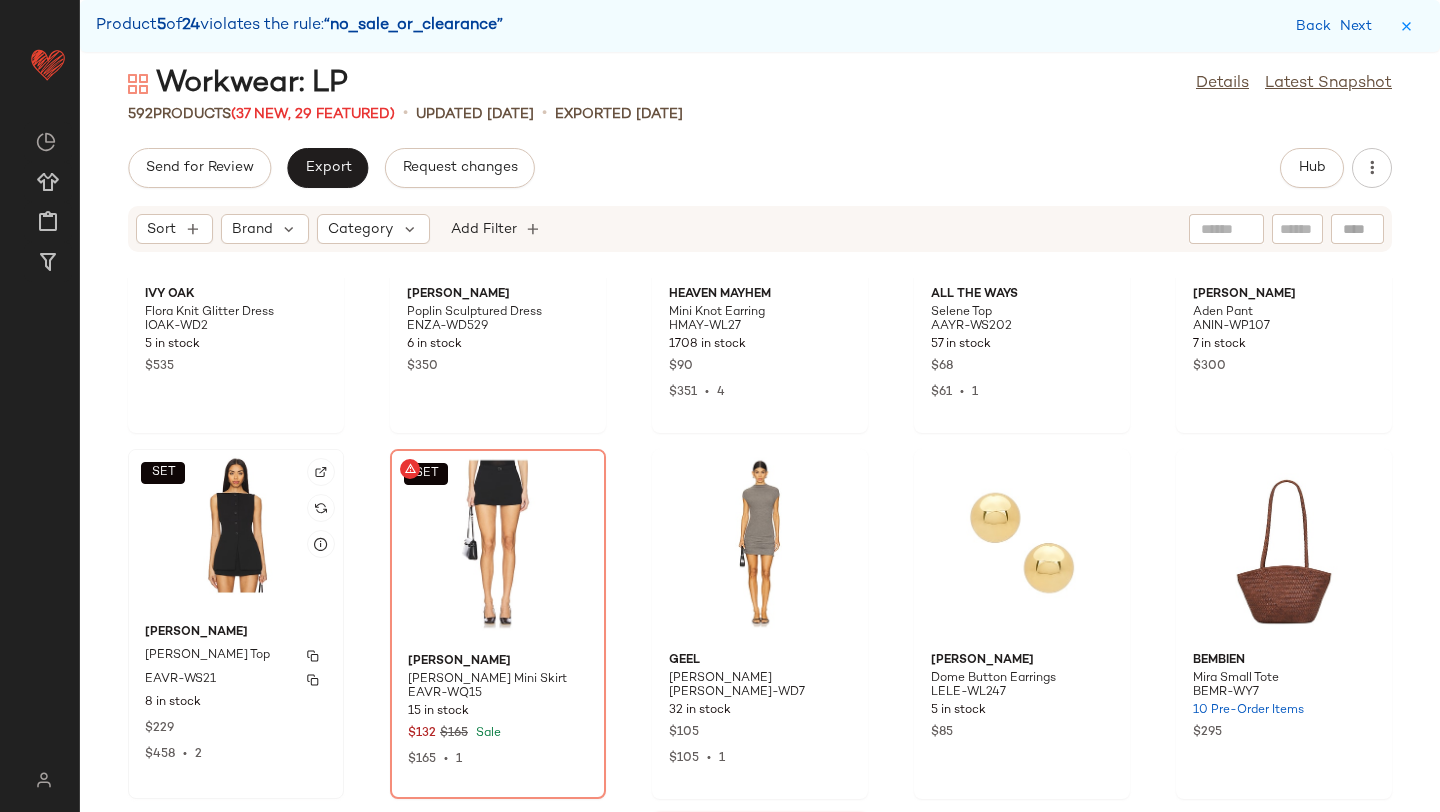 click on "[PERSON_NAME] Vest Top EAVR-WS21 8 in stock $229 $458  •  2" 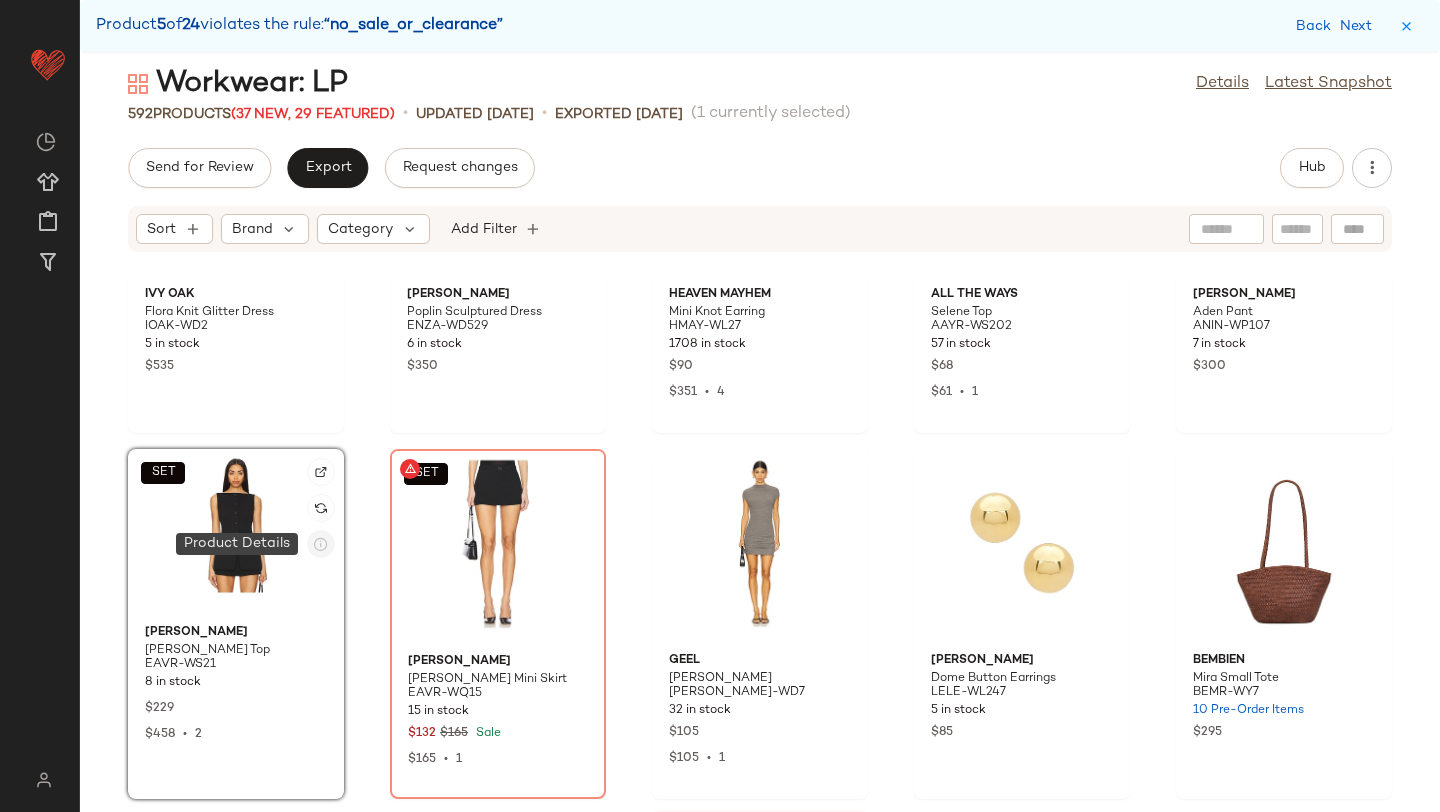 click 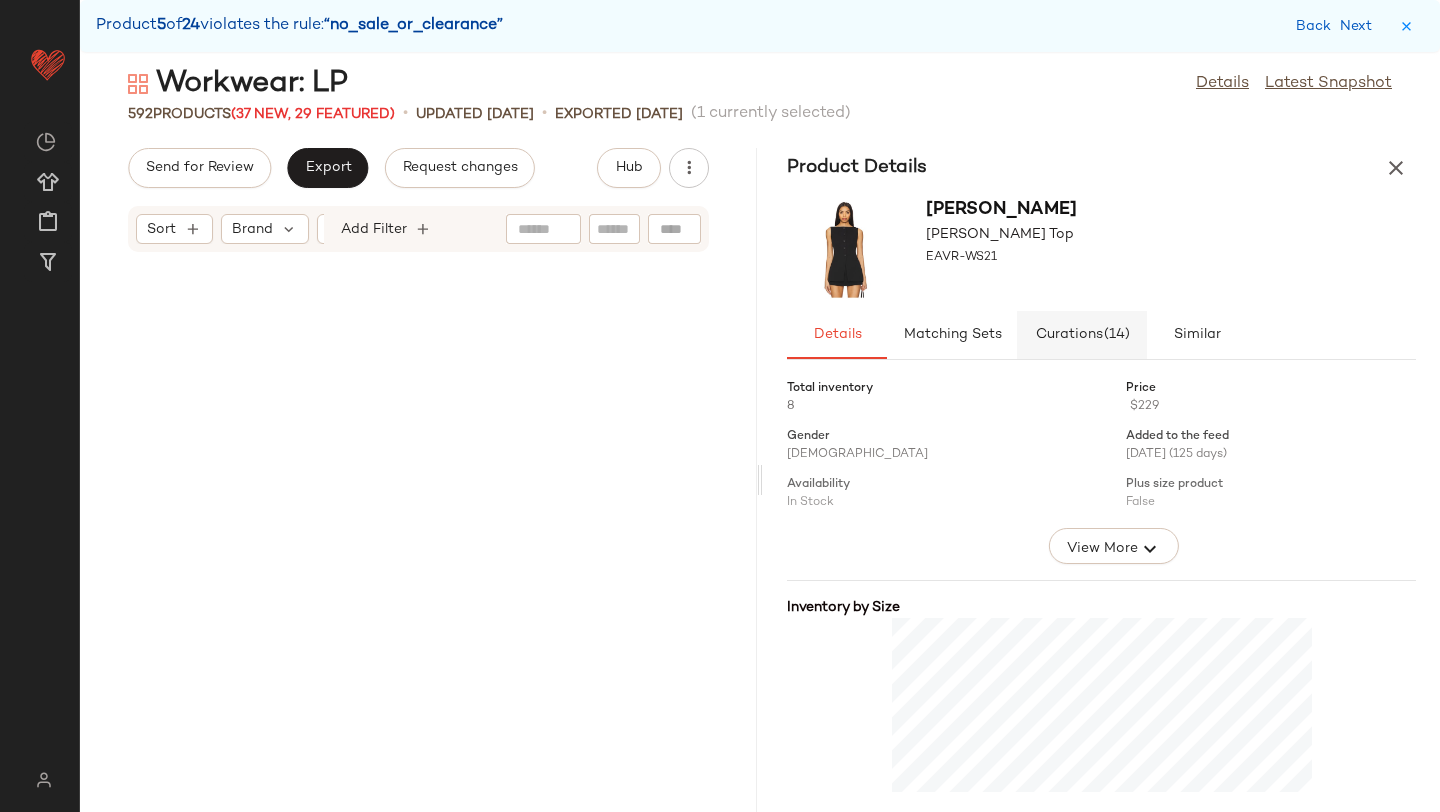 scroll, scrollTop: 76860, scrollLeft: 0, axis: vertical 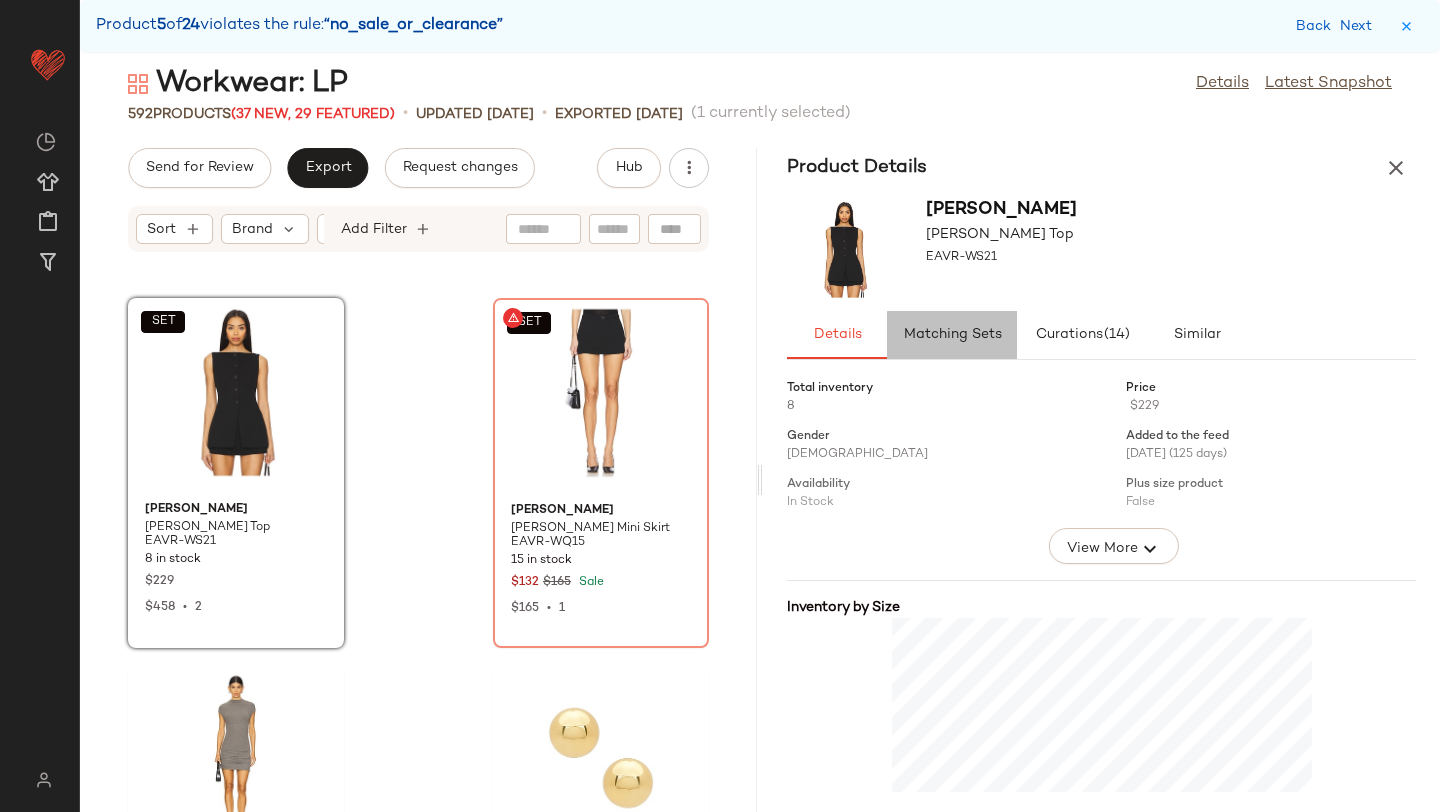 click on "Matching Sets" 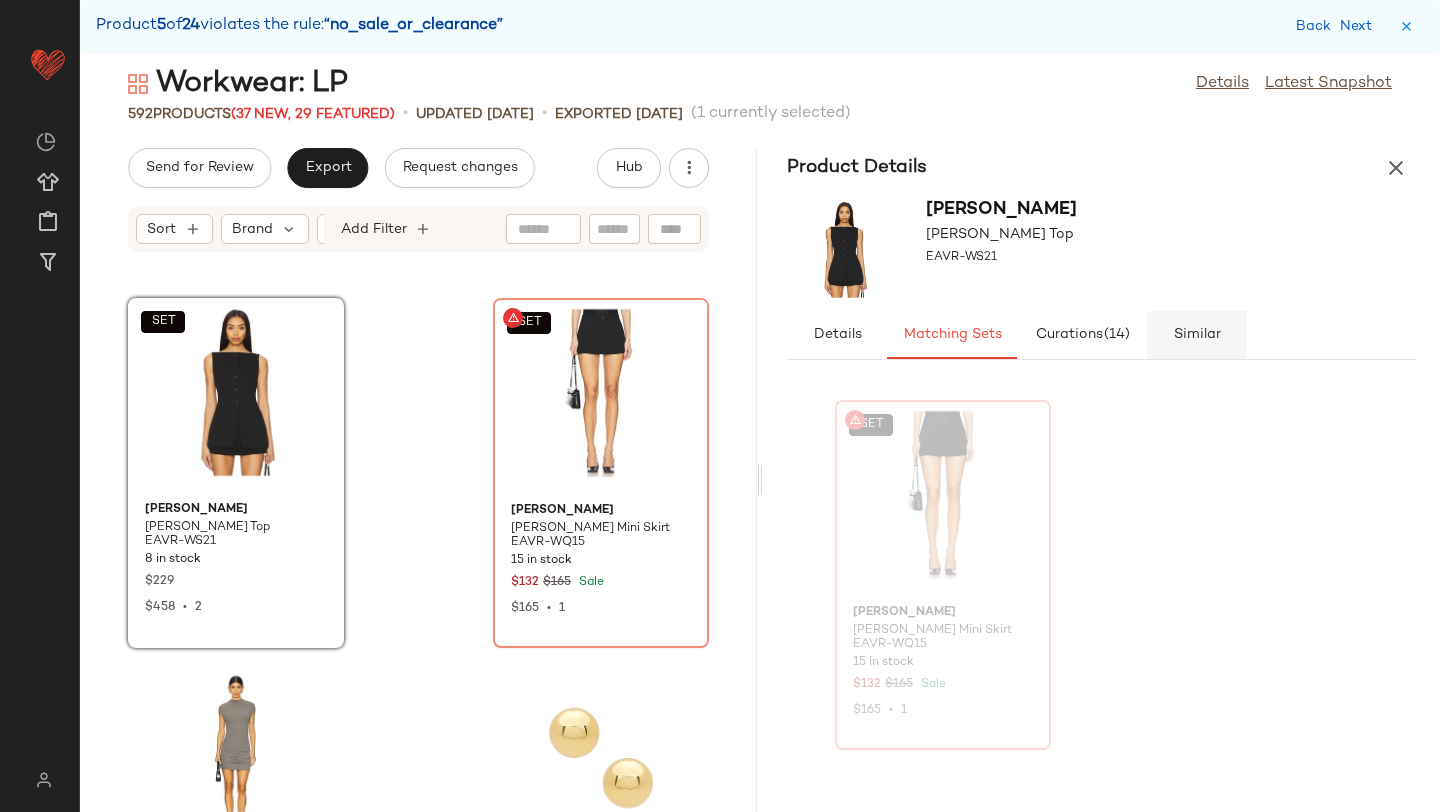 click on "Similar" 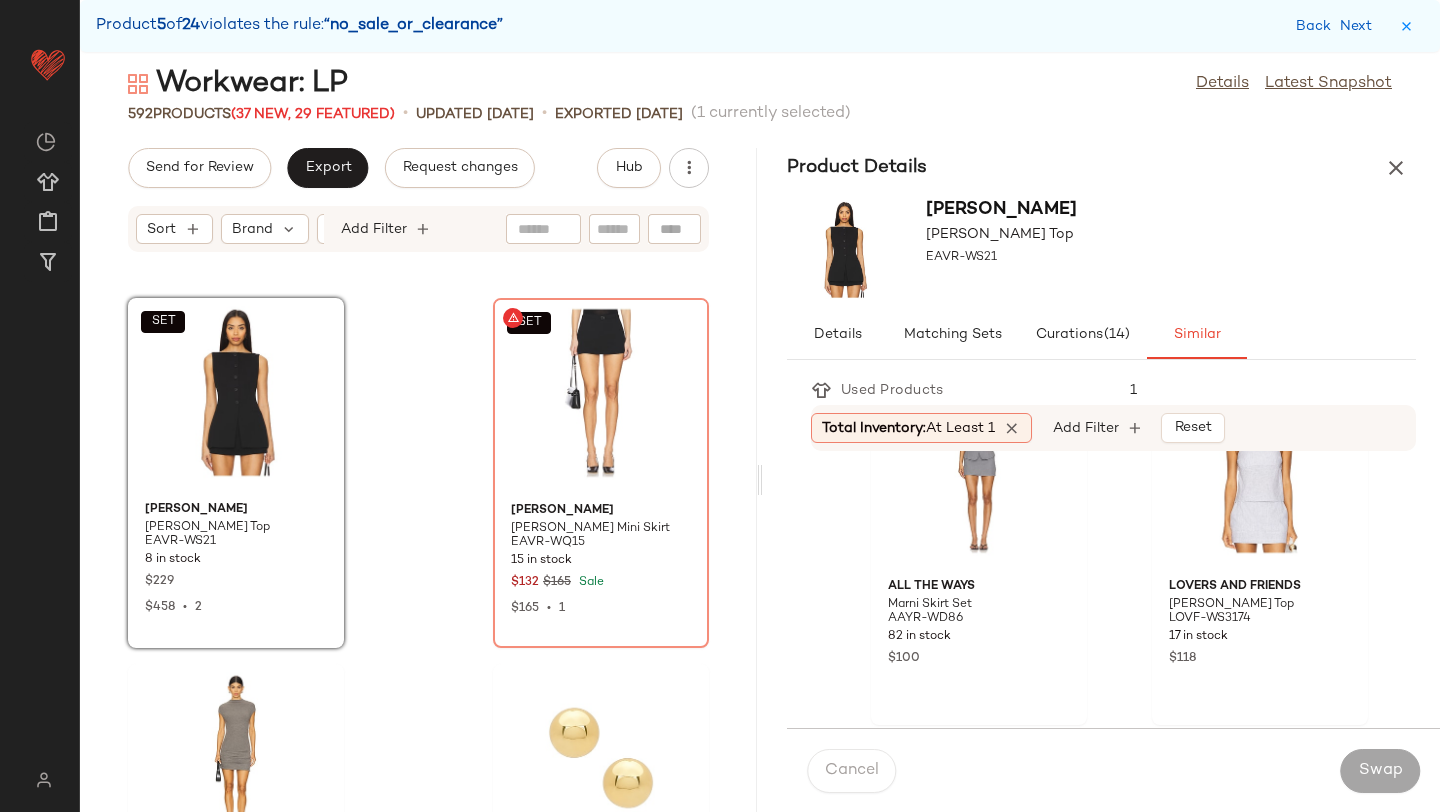 scroll, scrollTop: 196, scrollLeft: 0, axis: vertical 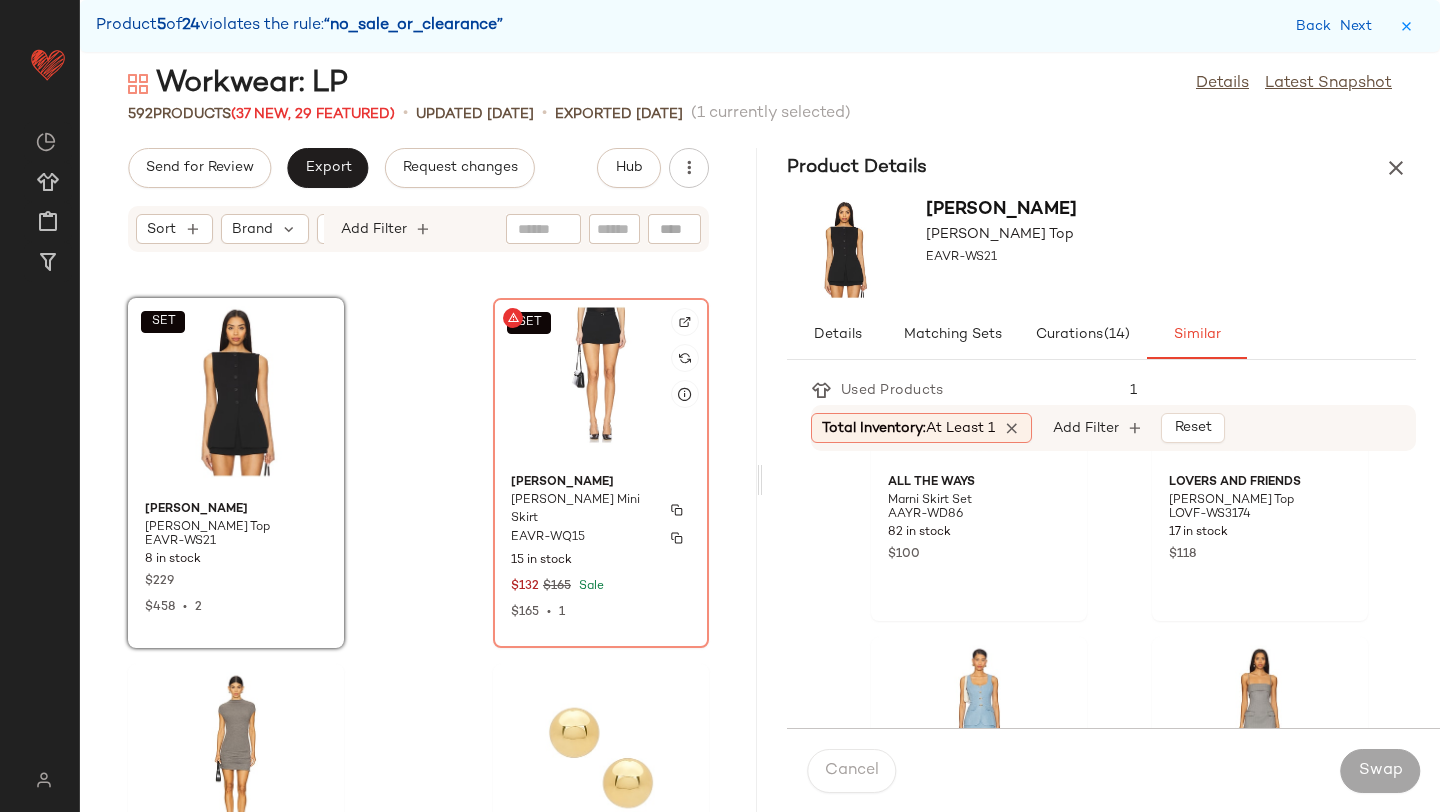 click on "[PERSON_NAME] Mini Skirt EAVR-WQ15 15 in stock $132 $165 Sale $165  •  1" 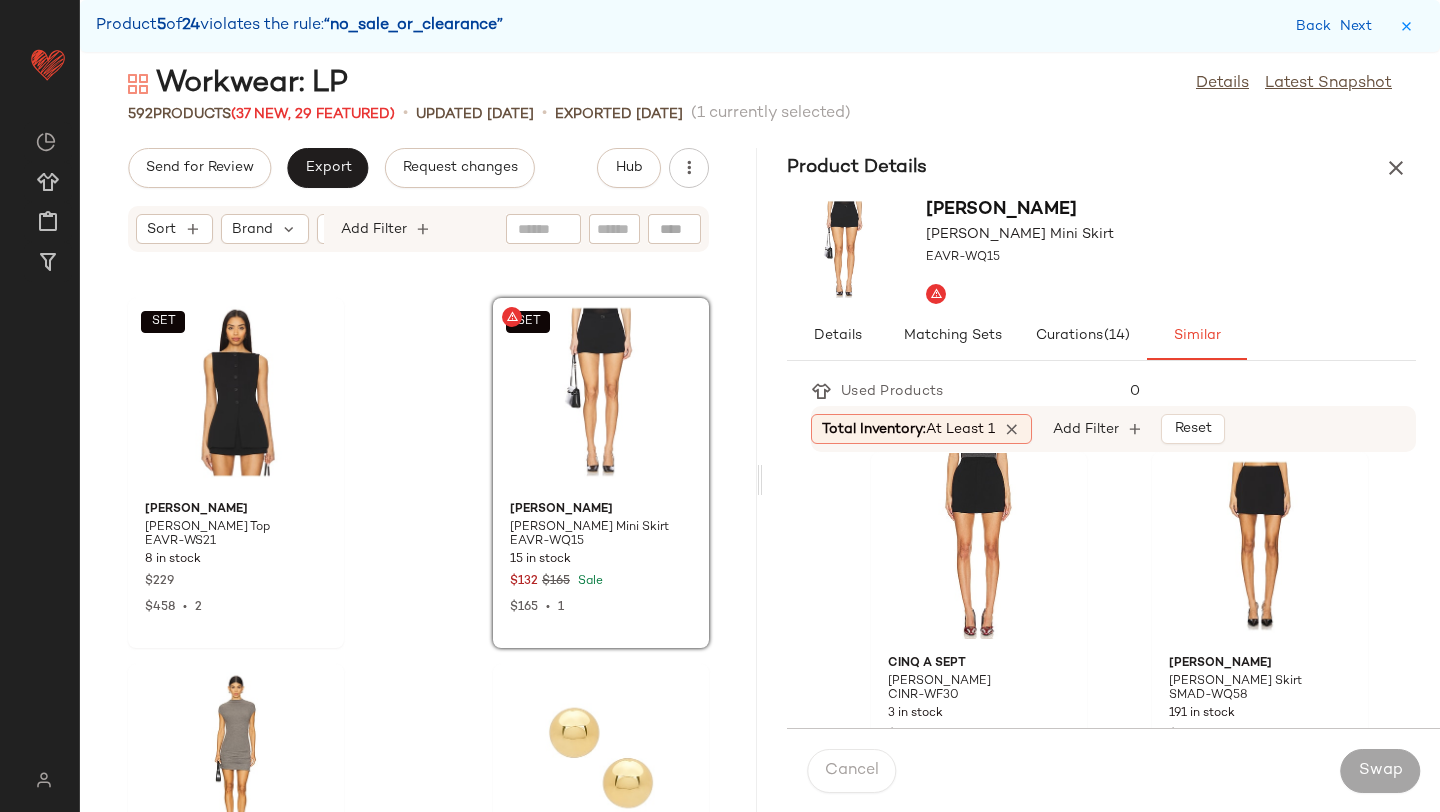 scroll, scrollTop: 18, scrollLeft: 0, axis: vertical 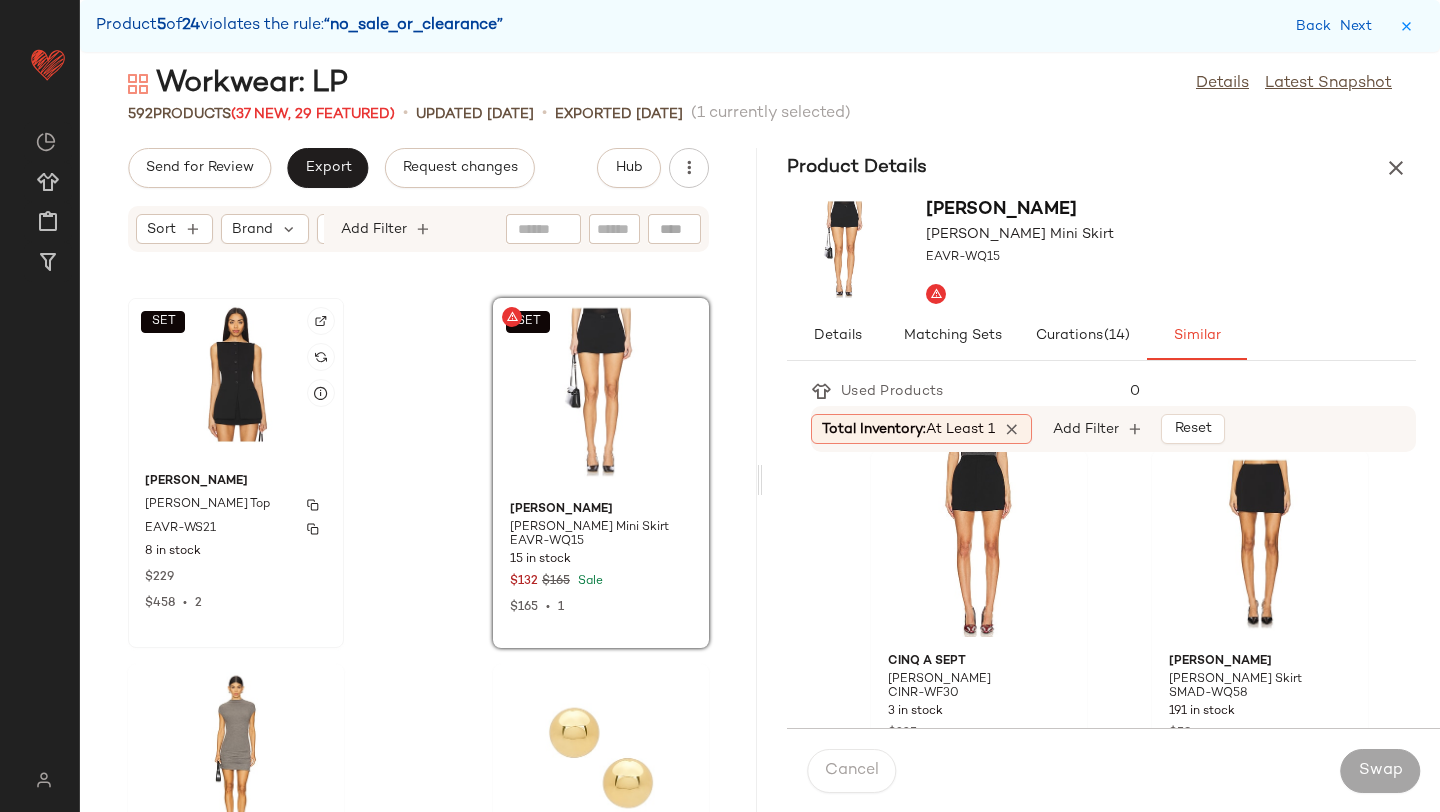 click on "[PERSON_NAME] Vest Top EAVR-WS21 8 in stock $229 $458  •  2" 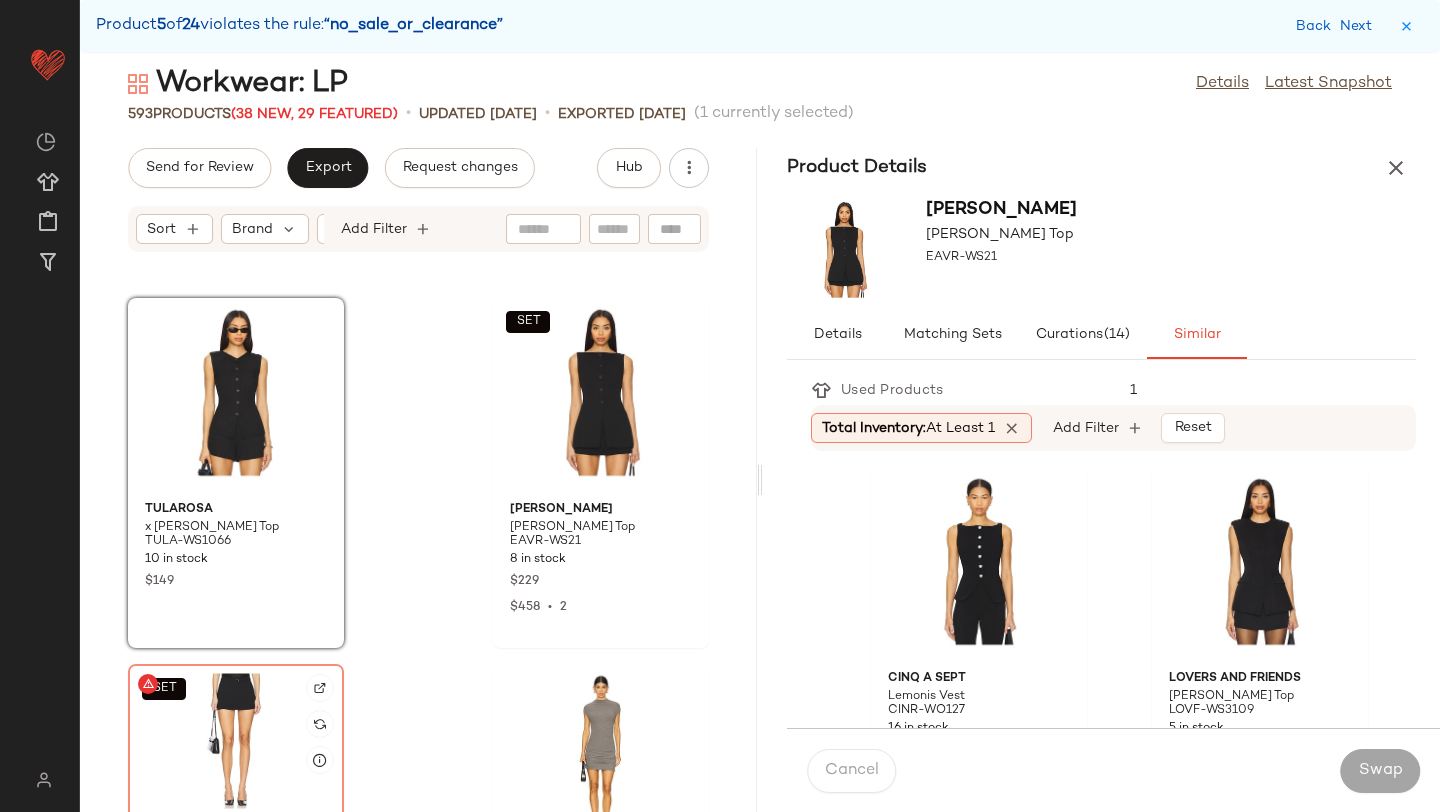 click on "SET" 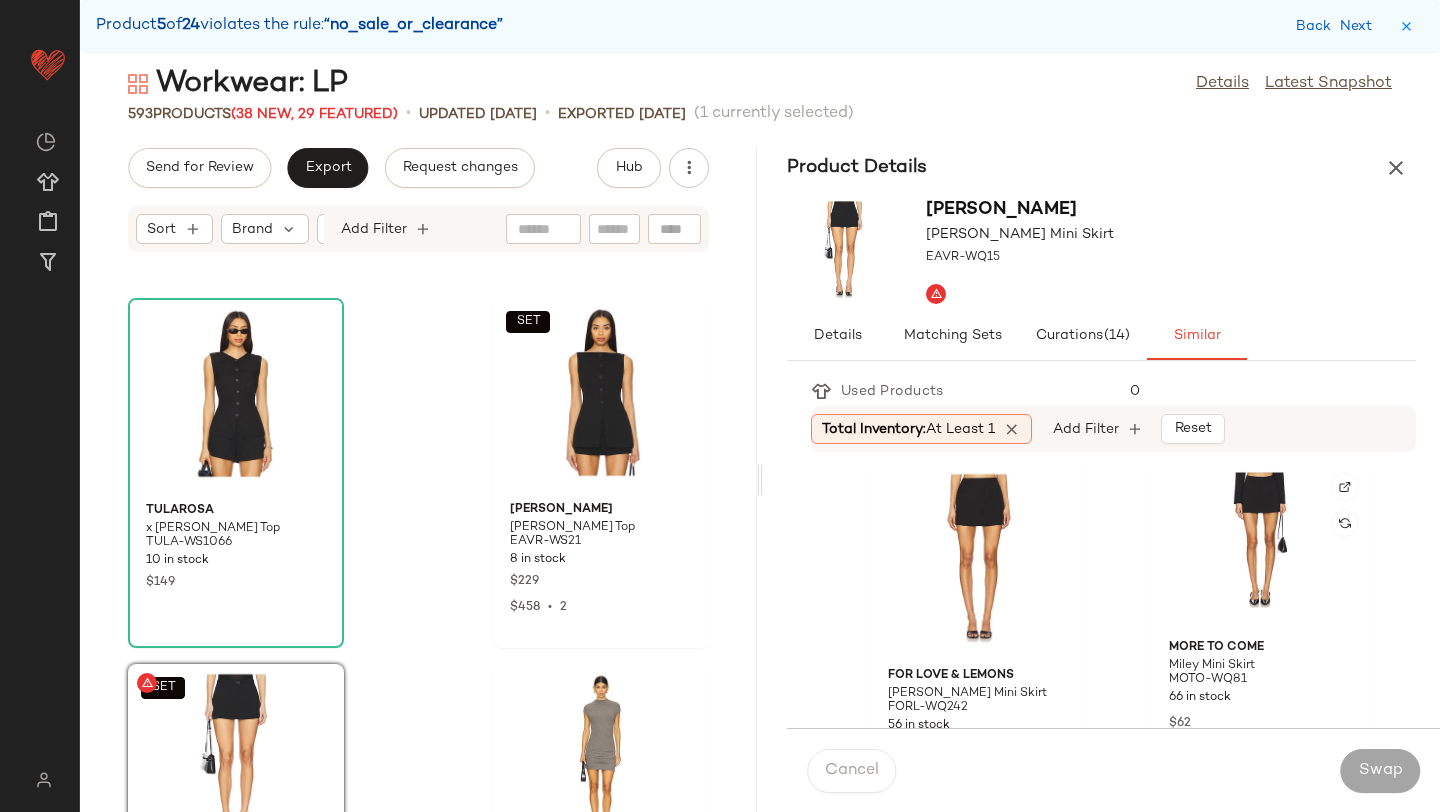scroll, scrollTop: 722, scrollLeft: 0, axis: vertical 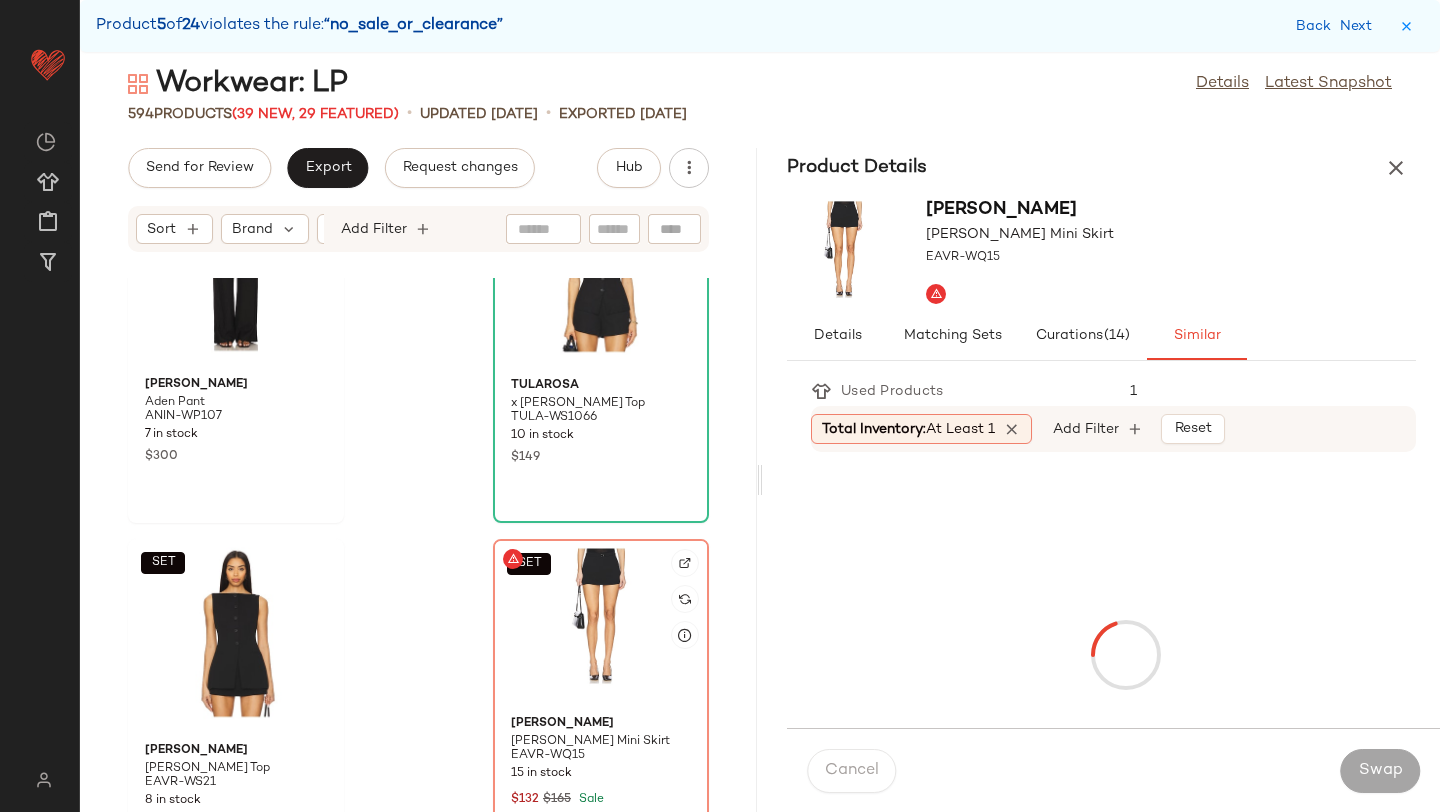 click on "SET" 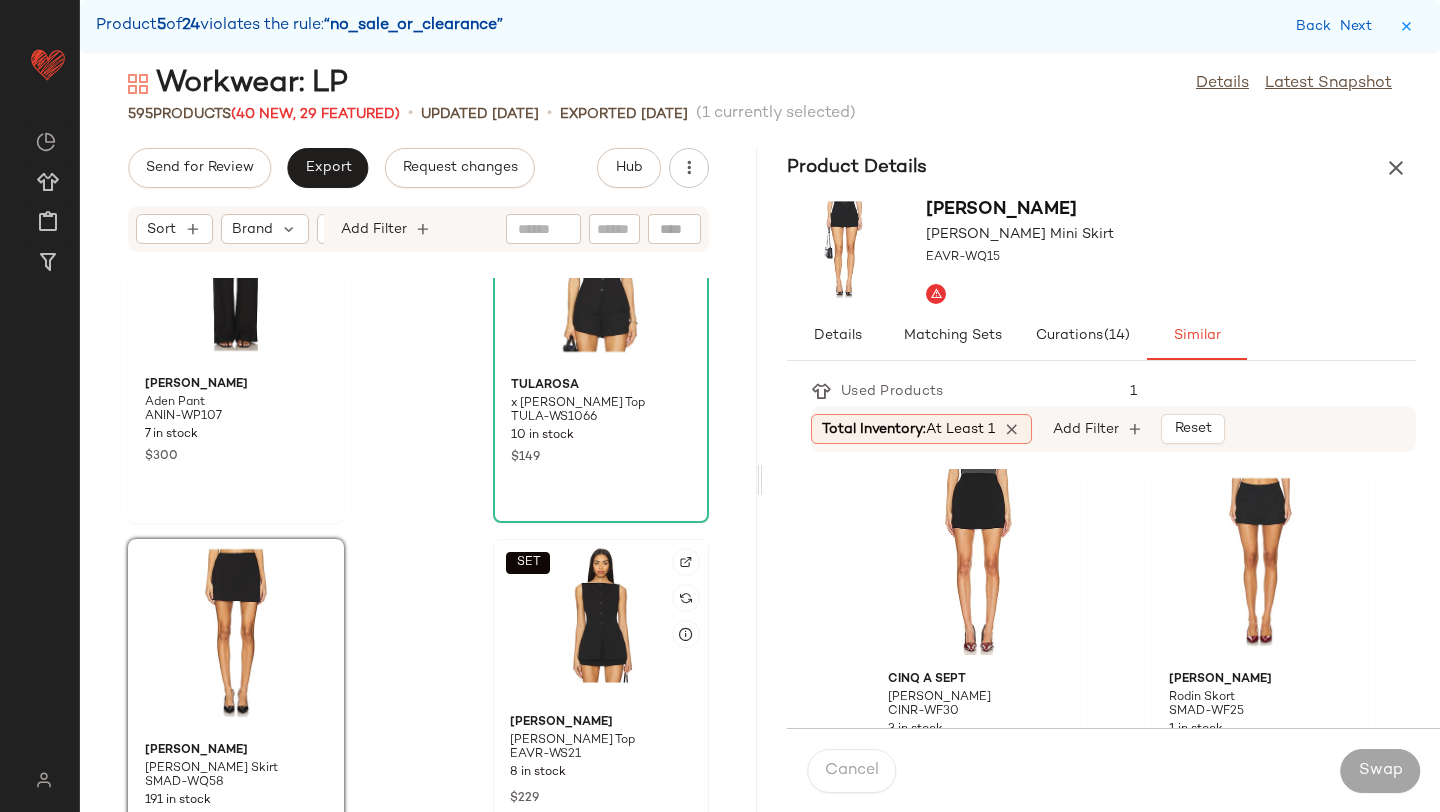 click on "SET" 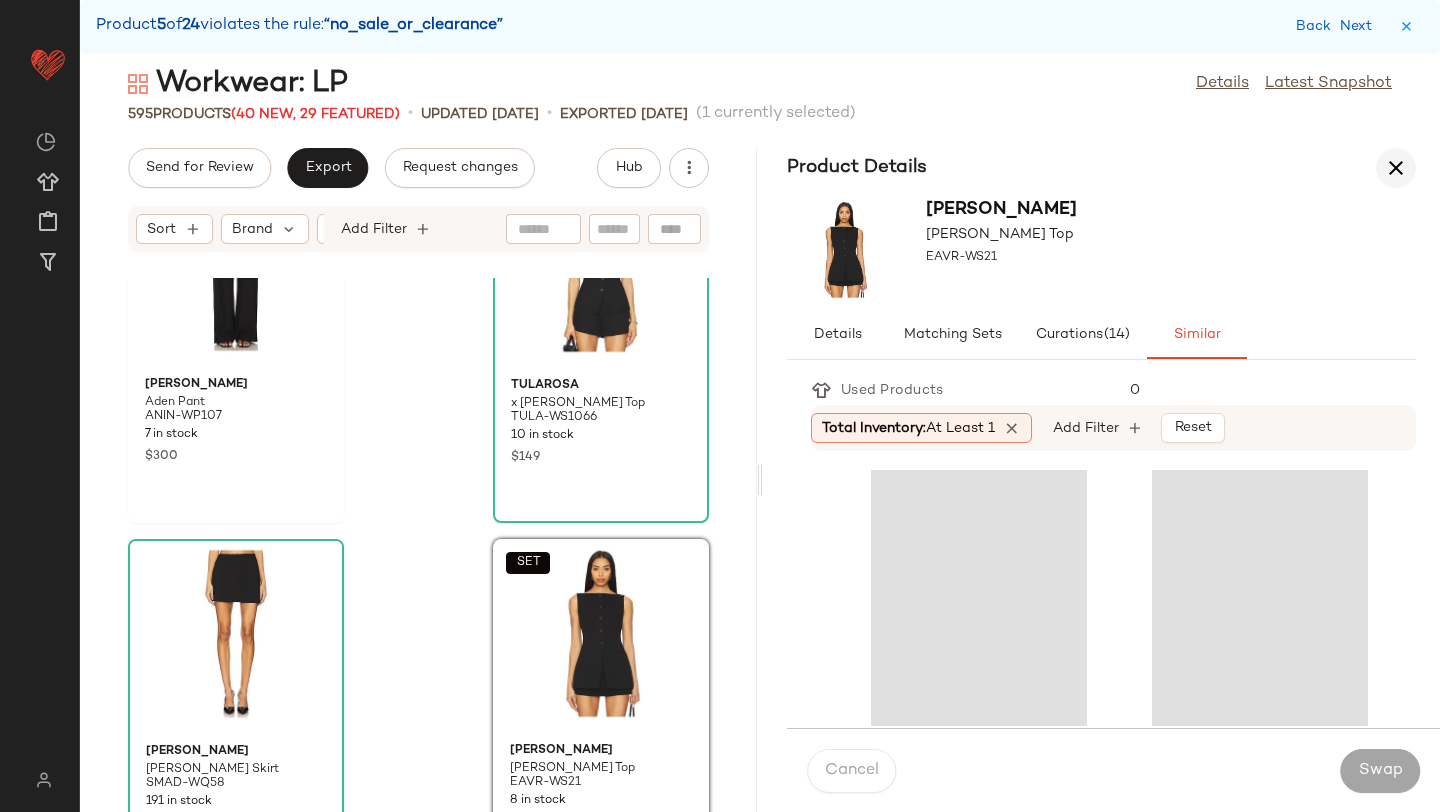 click at bounding box center (1396, 168) 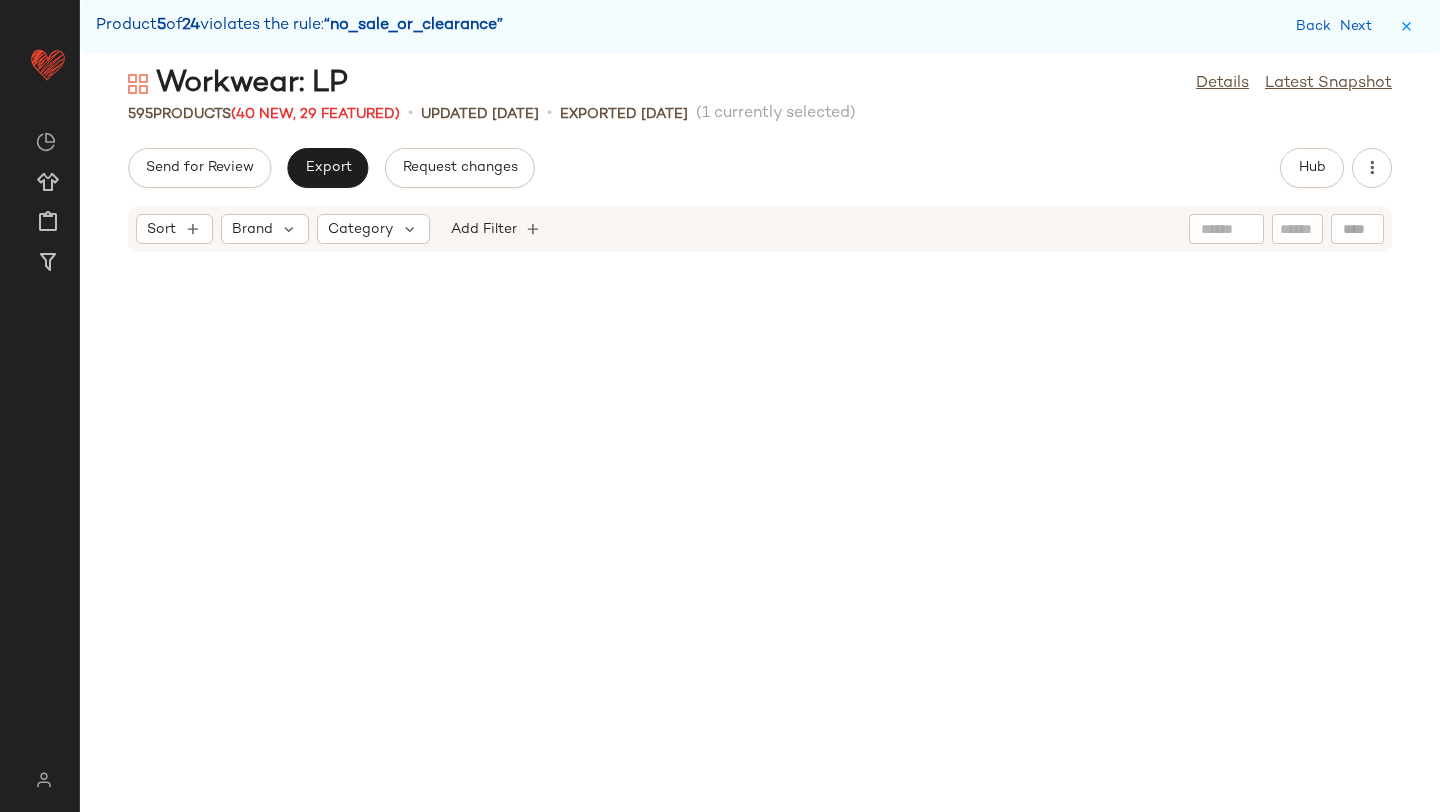 scroll, scrollTop: 30744, scrollLeft: 0, axis: vertical 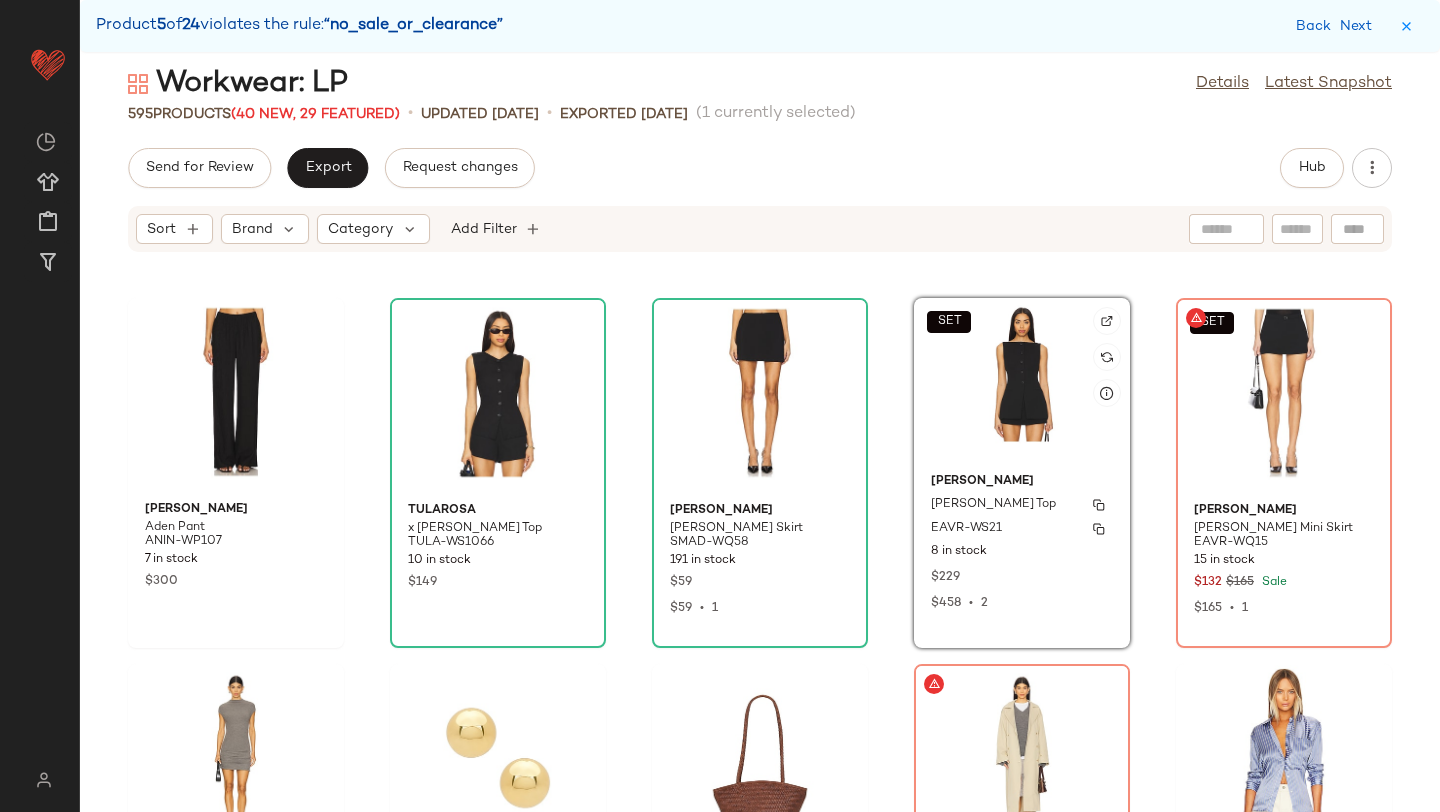 click on "[PERSON_NAME] Top" at bounding box center (993, 505) 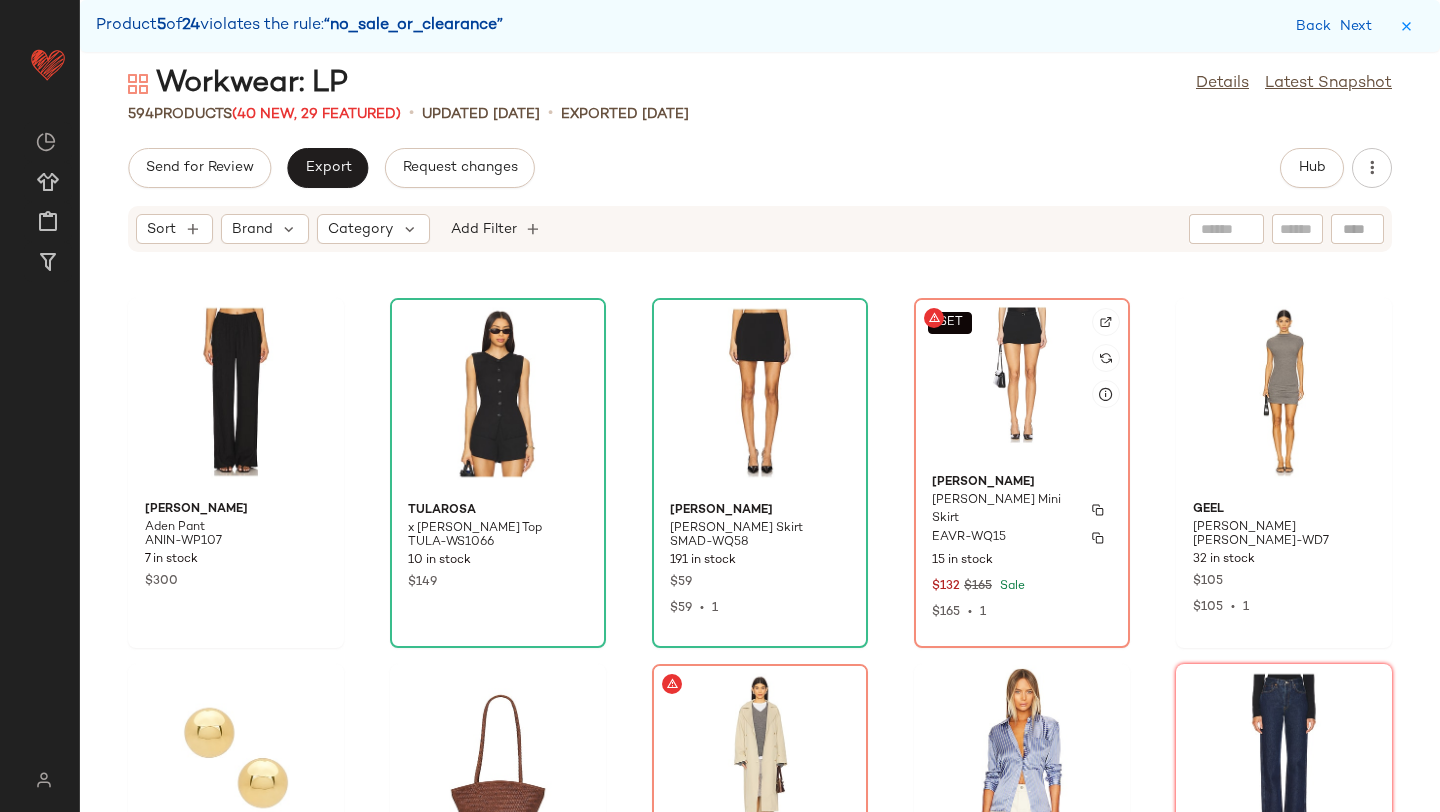 click on "[PERSON_NAME] Mini Skirt" at bounding box center [1022, 510] 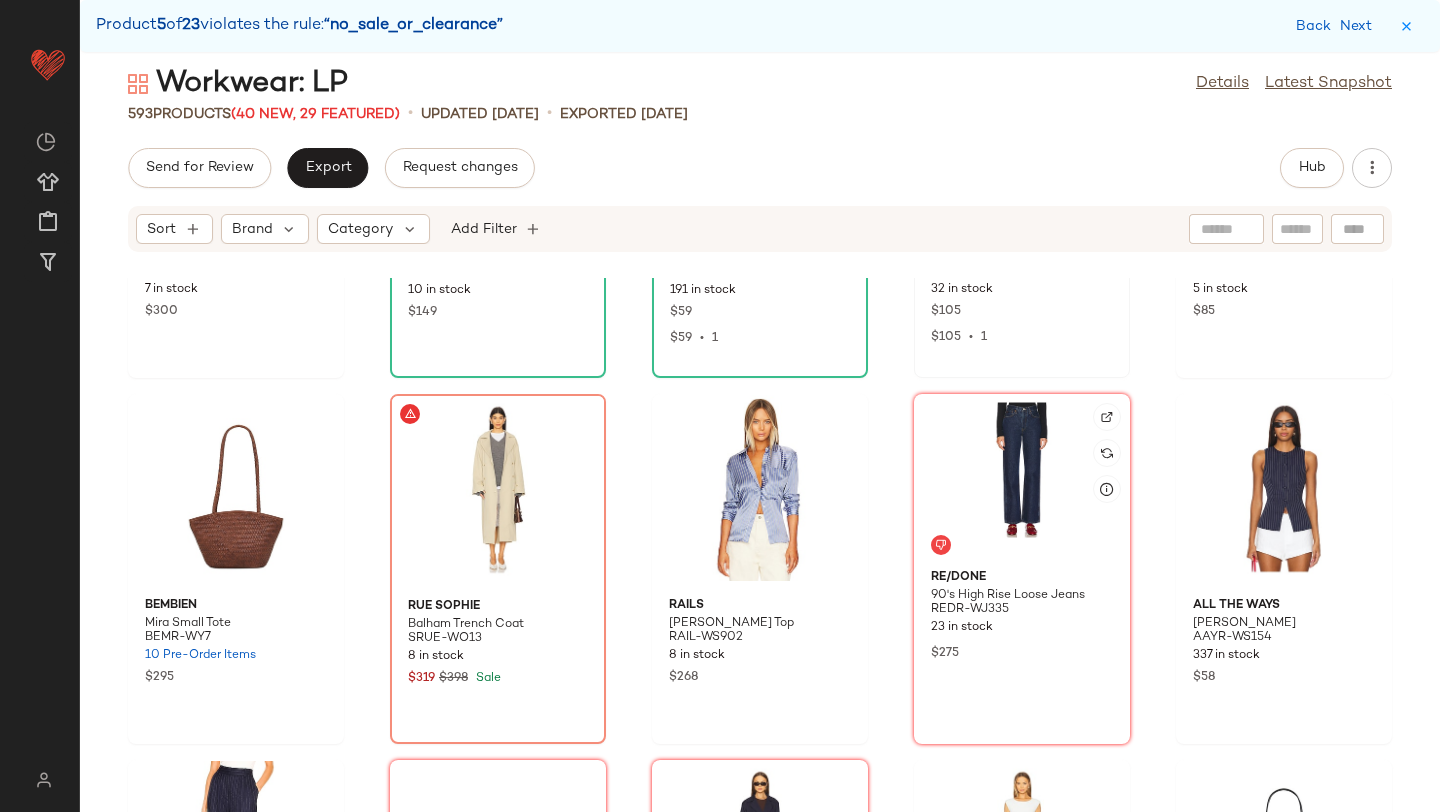 scroll, scrollTop: 31087, scrollLeft: 0, axis: vertical 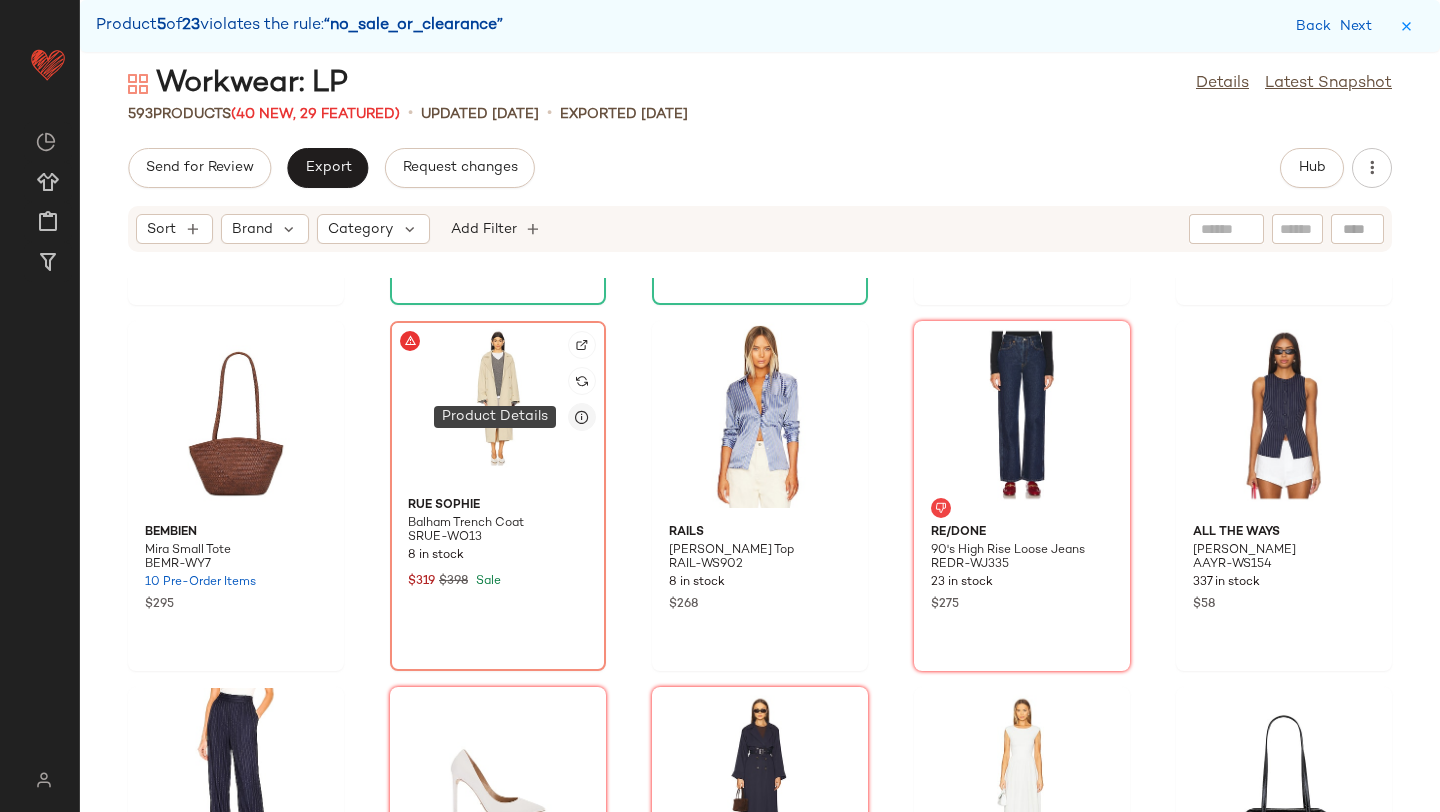click 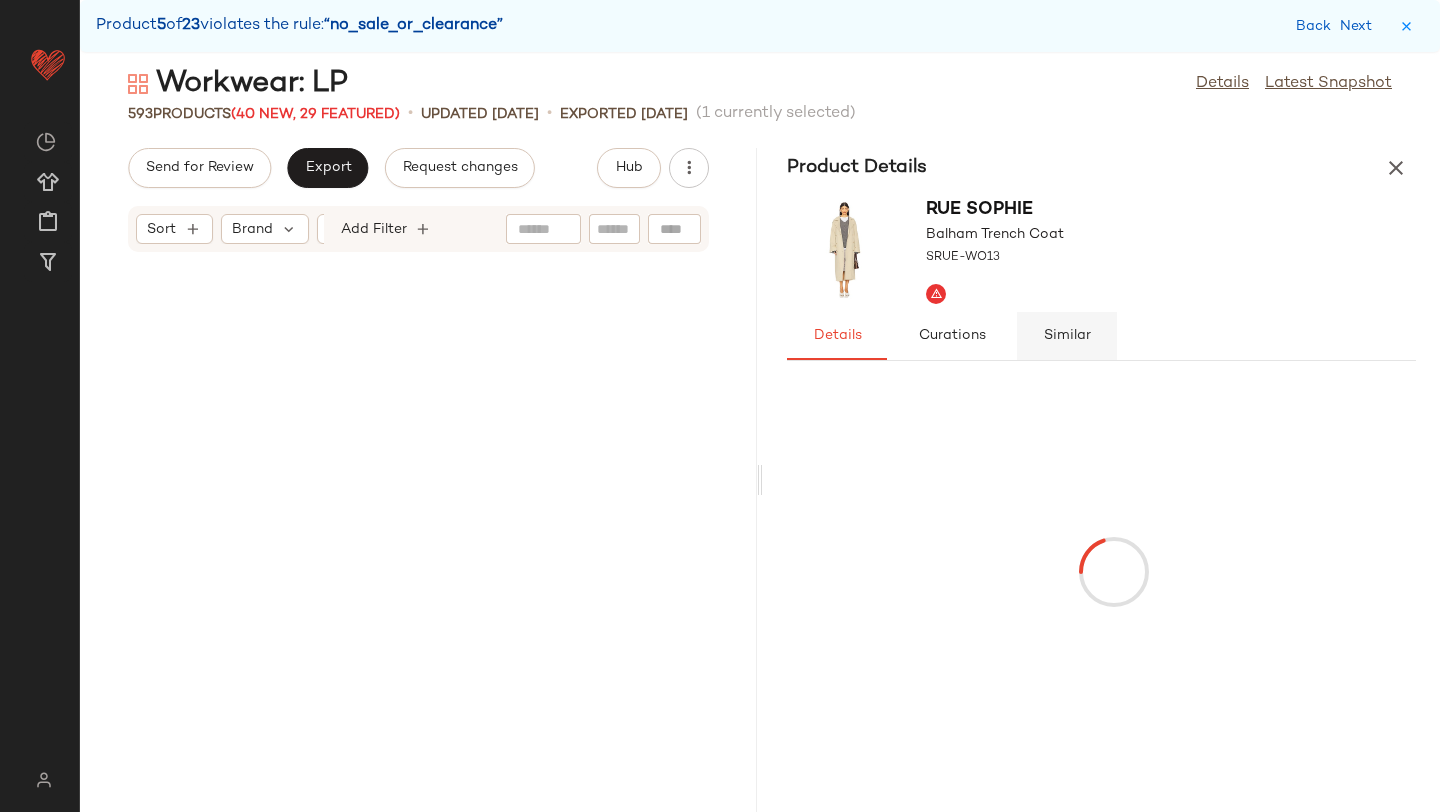 scroll, scrollTop: 77958, scrollLeft: 0, axis: vertical 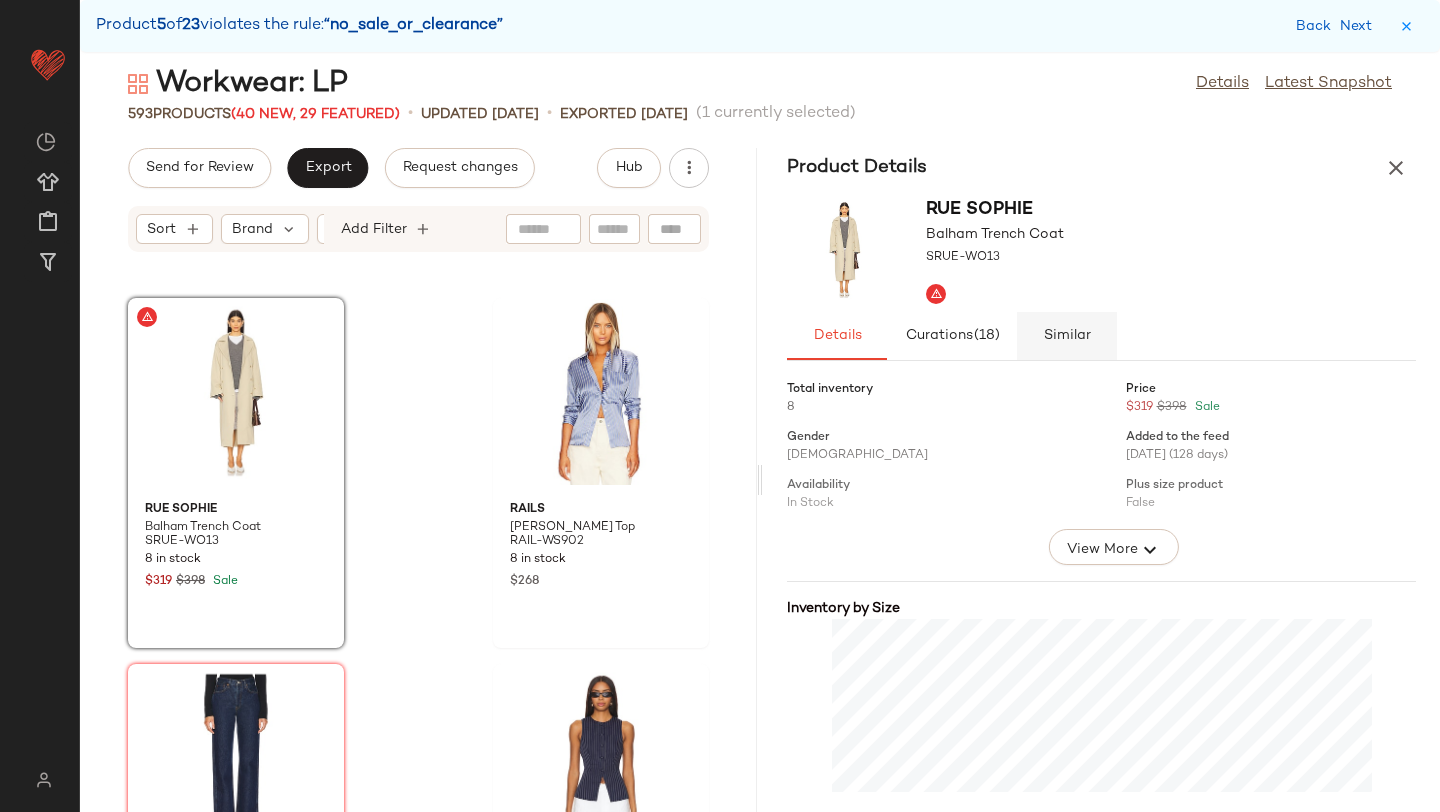 click on "Similar" 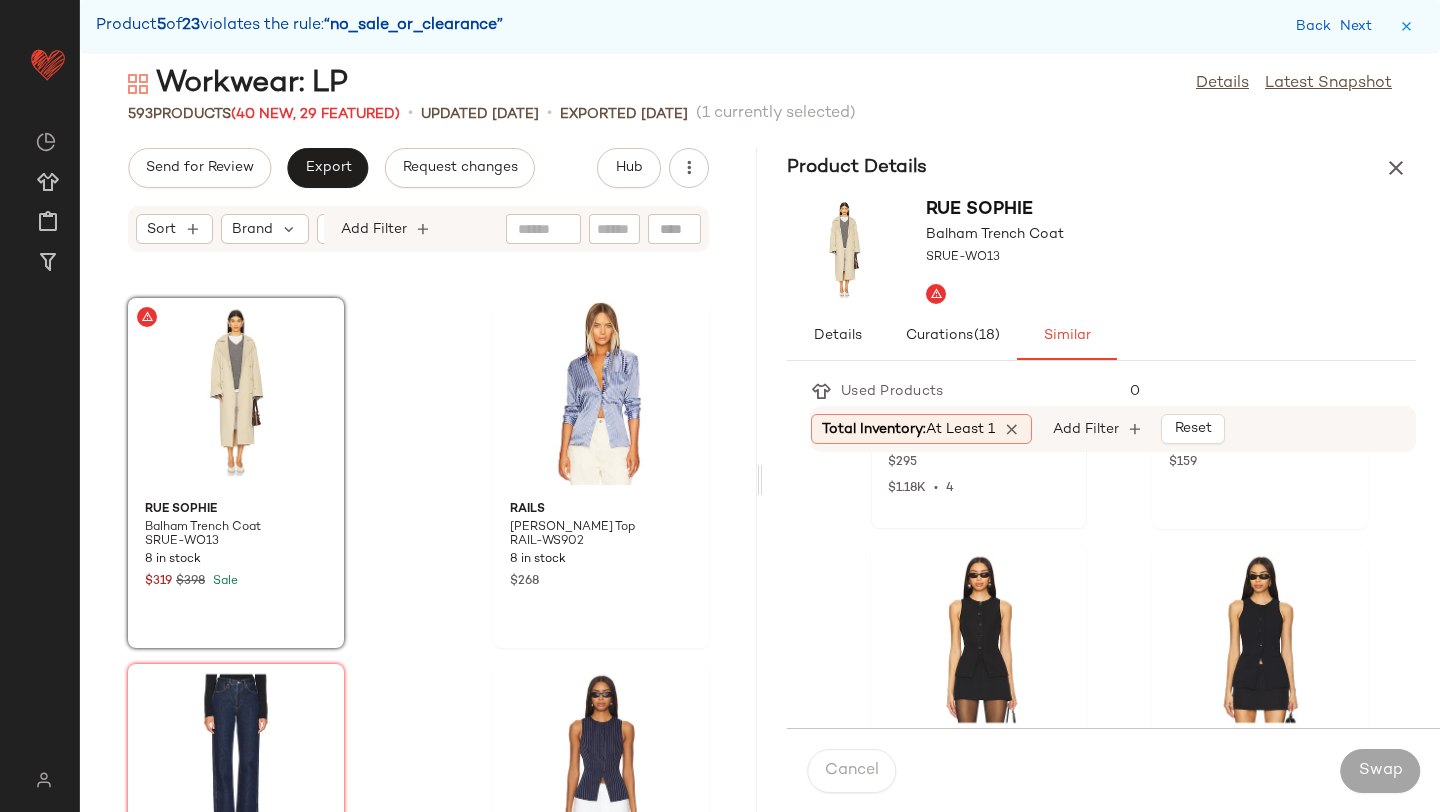 scroll, scrollTop: 522, scrollLeft: 0, axis: vertical 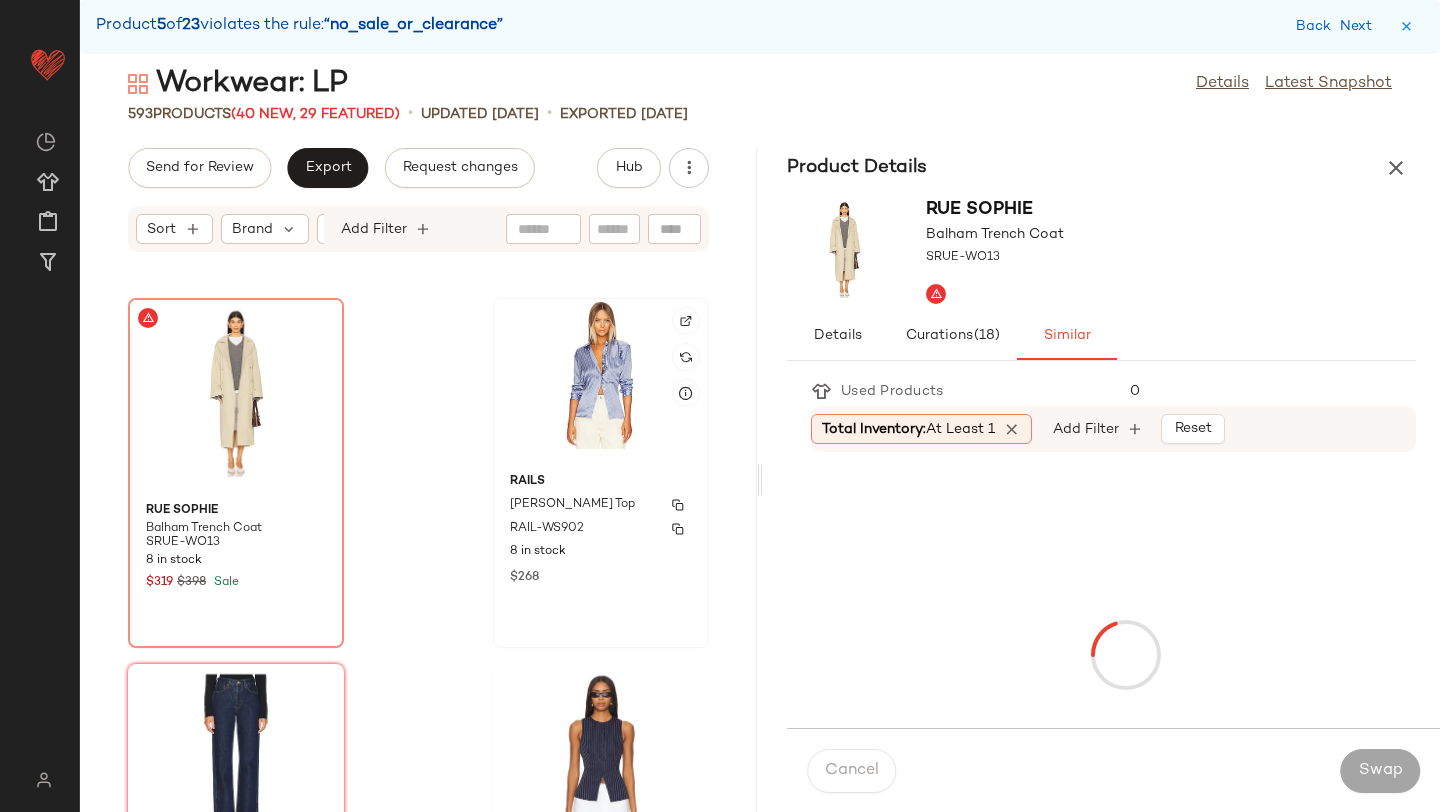 click on "Rails" at bounding box center (601, 482) 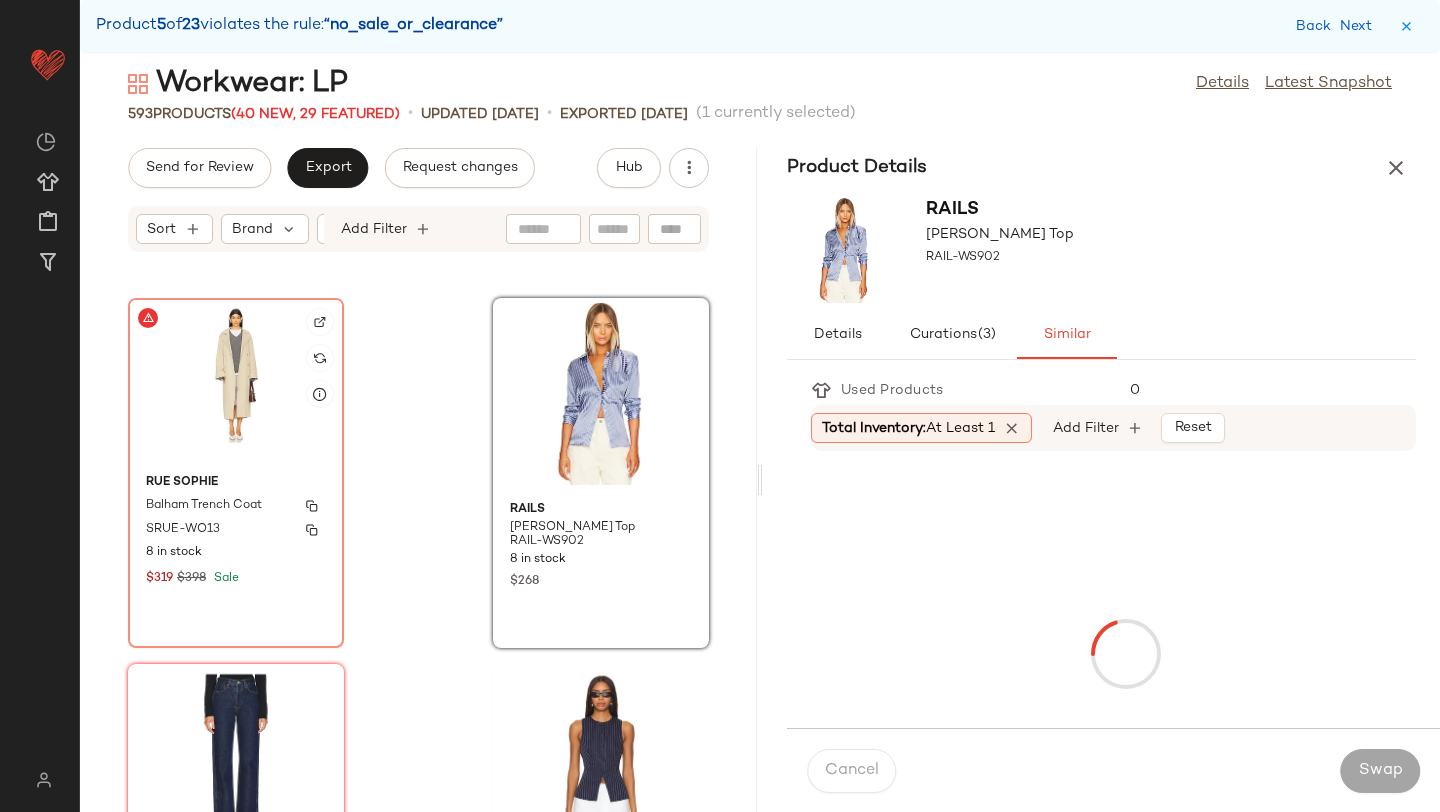 click on "[PERSON_NAME] Trench Coat SRUE-WO13 8 in stock $319 $398 Sale" 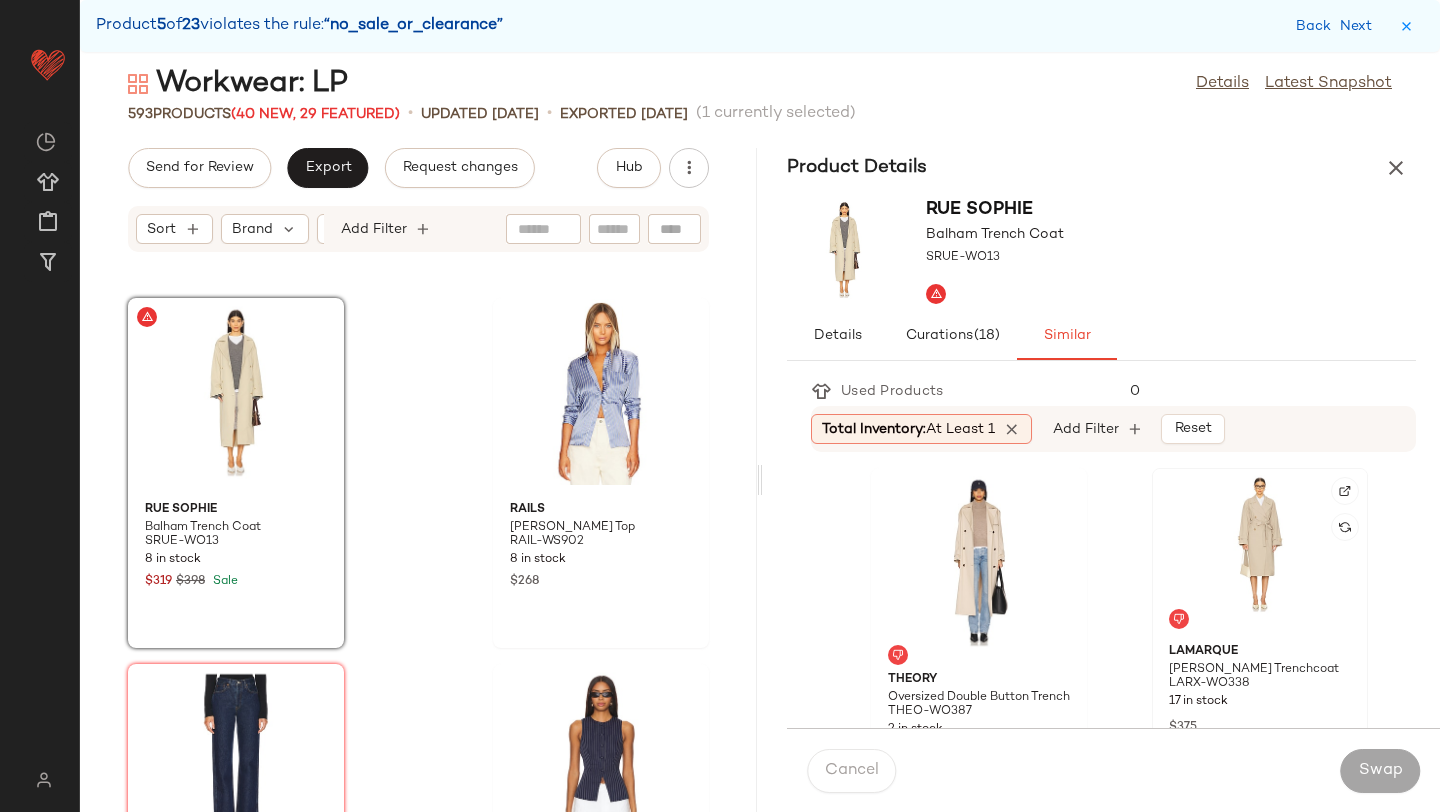 click 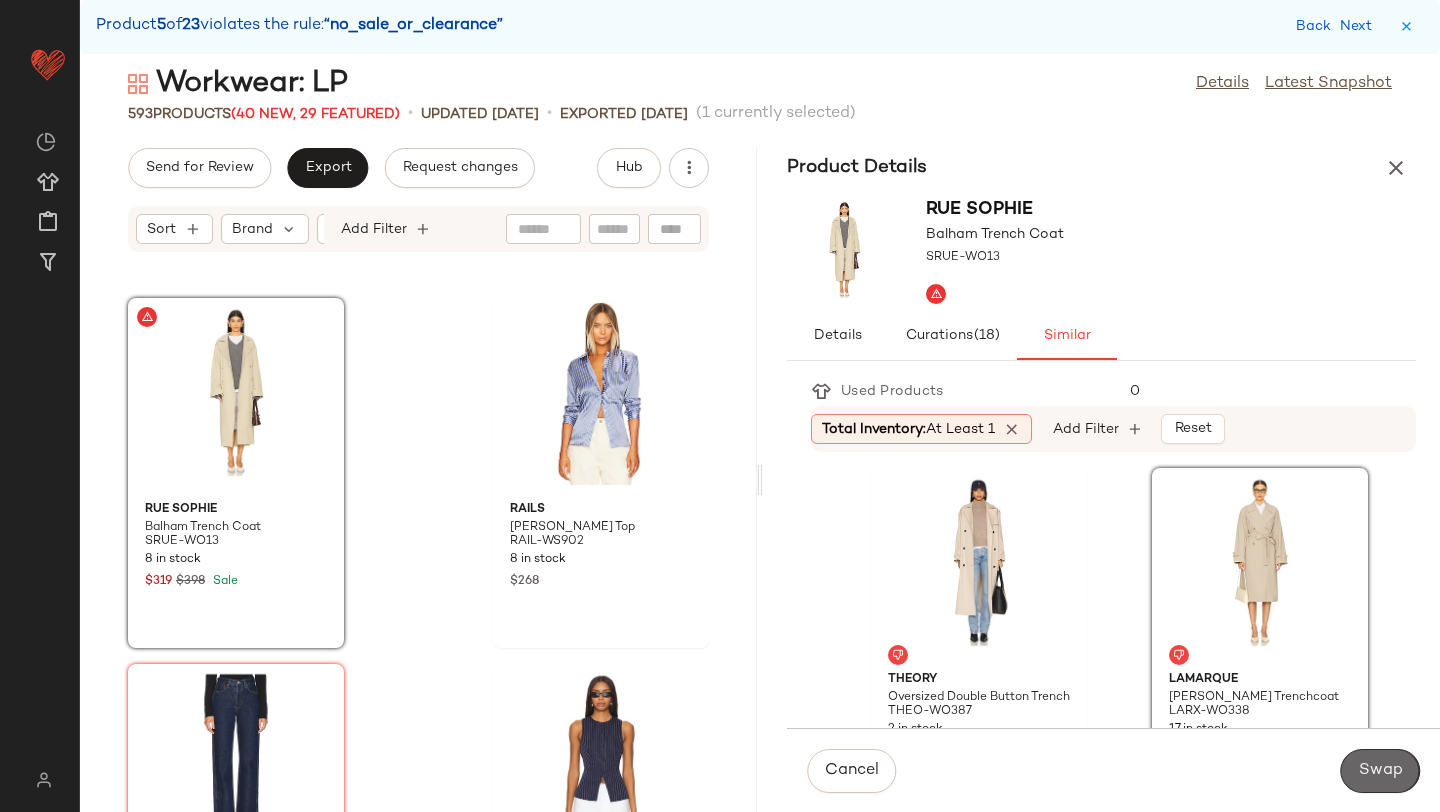 click on "Swap" at bounding box center (1380, 771) 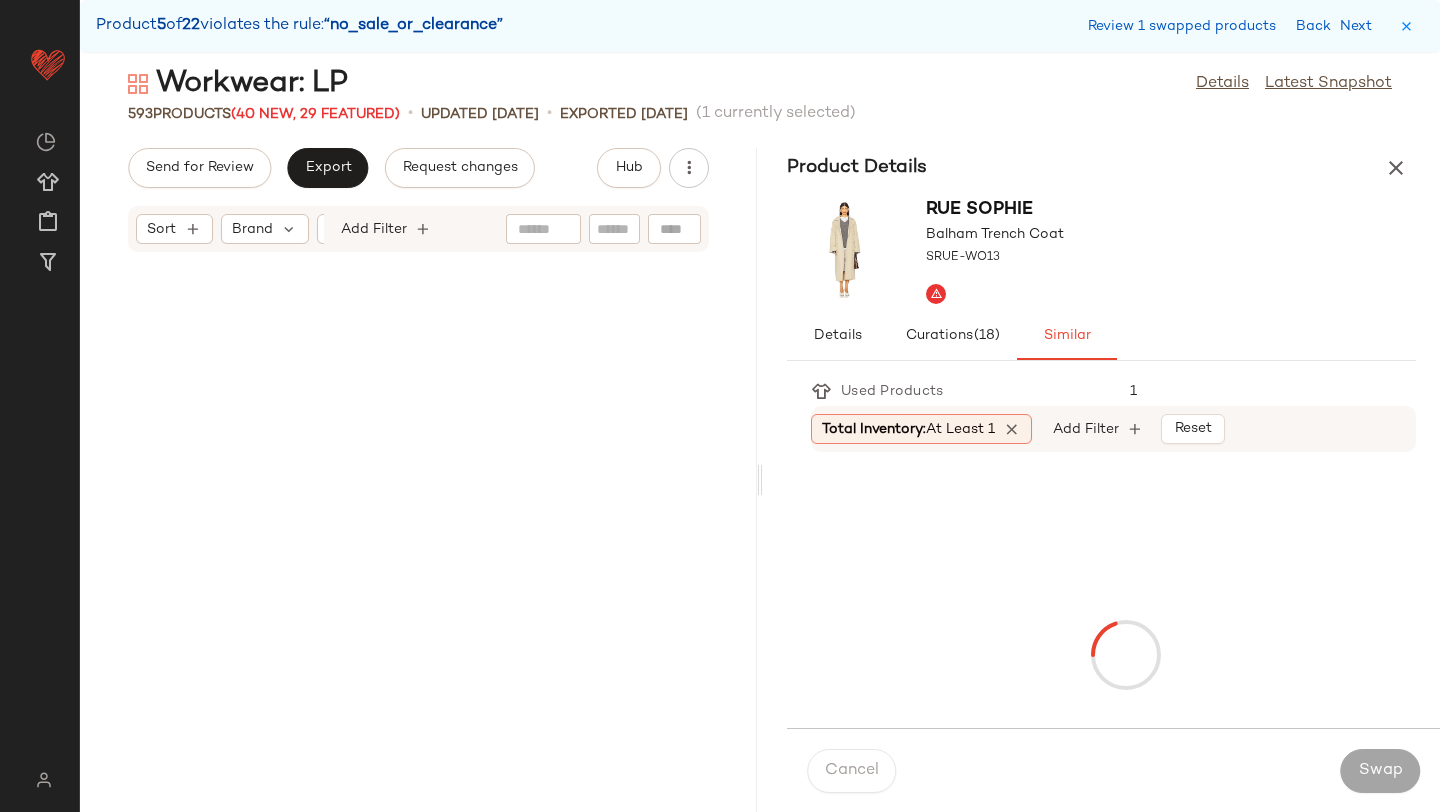 scroll, scrollTop: 80886, scrollLeft: 0, axis: vertical 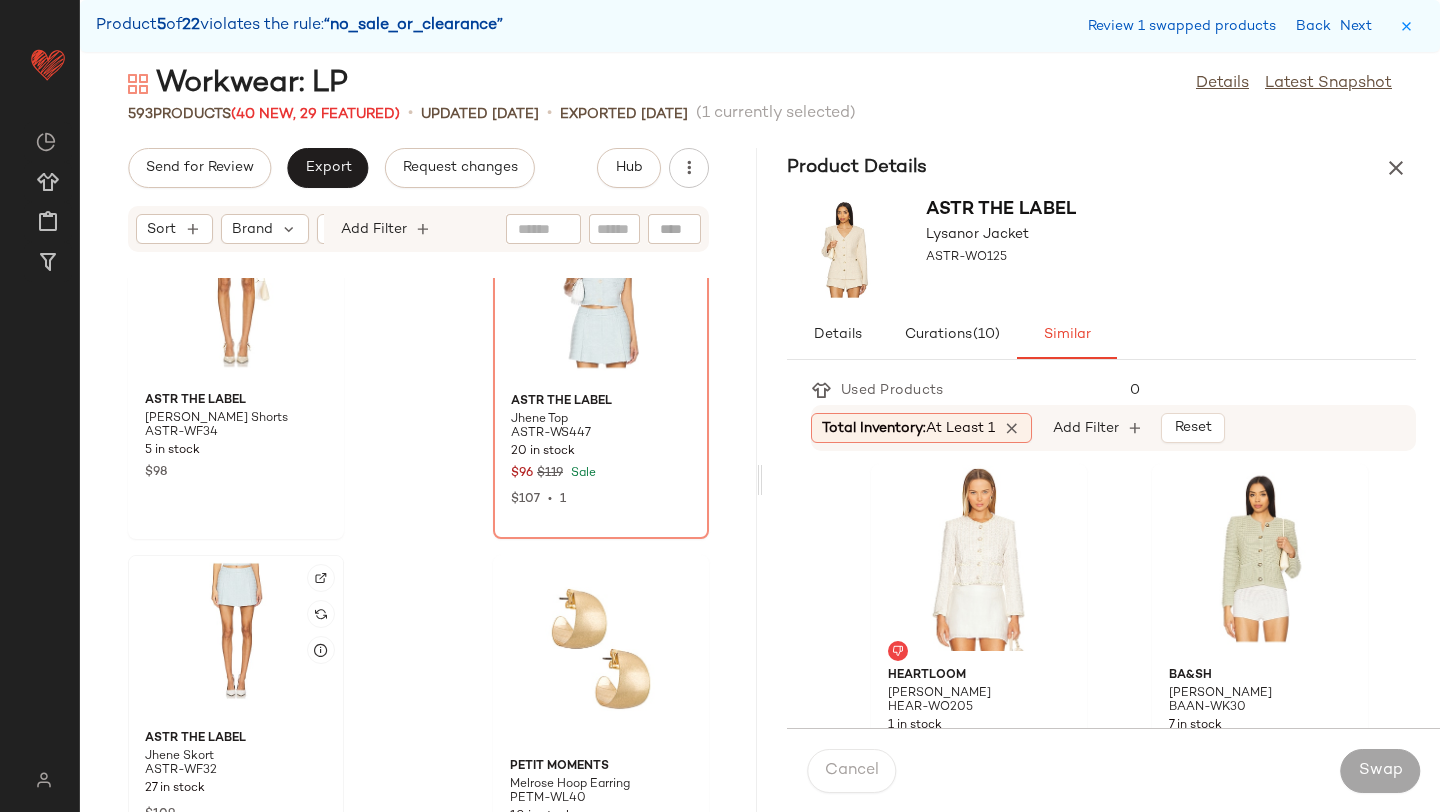 click 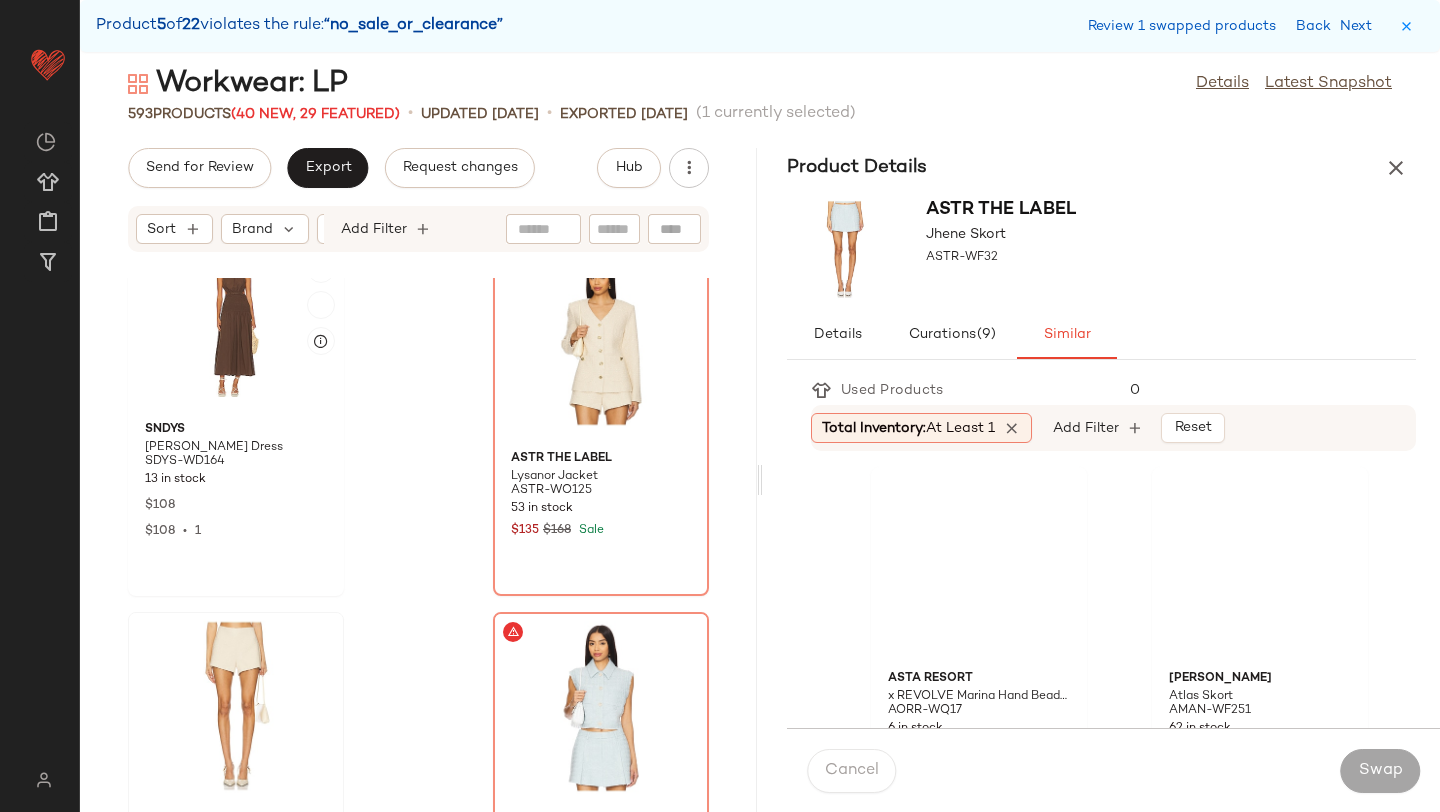 scroll, scrollTop: 80929, scrollLeft: 0, axis: vertical 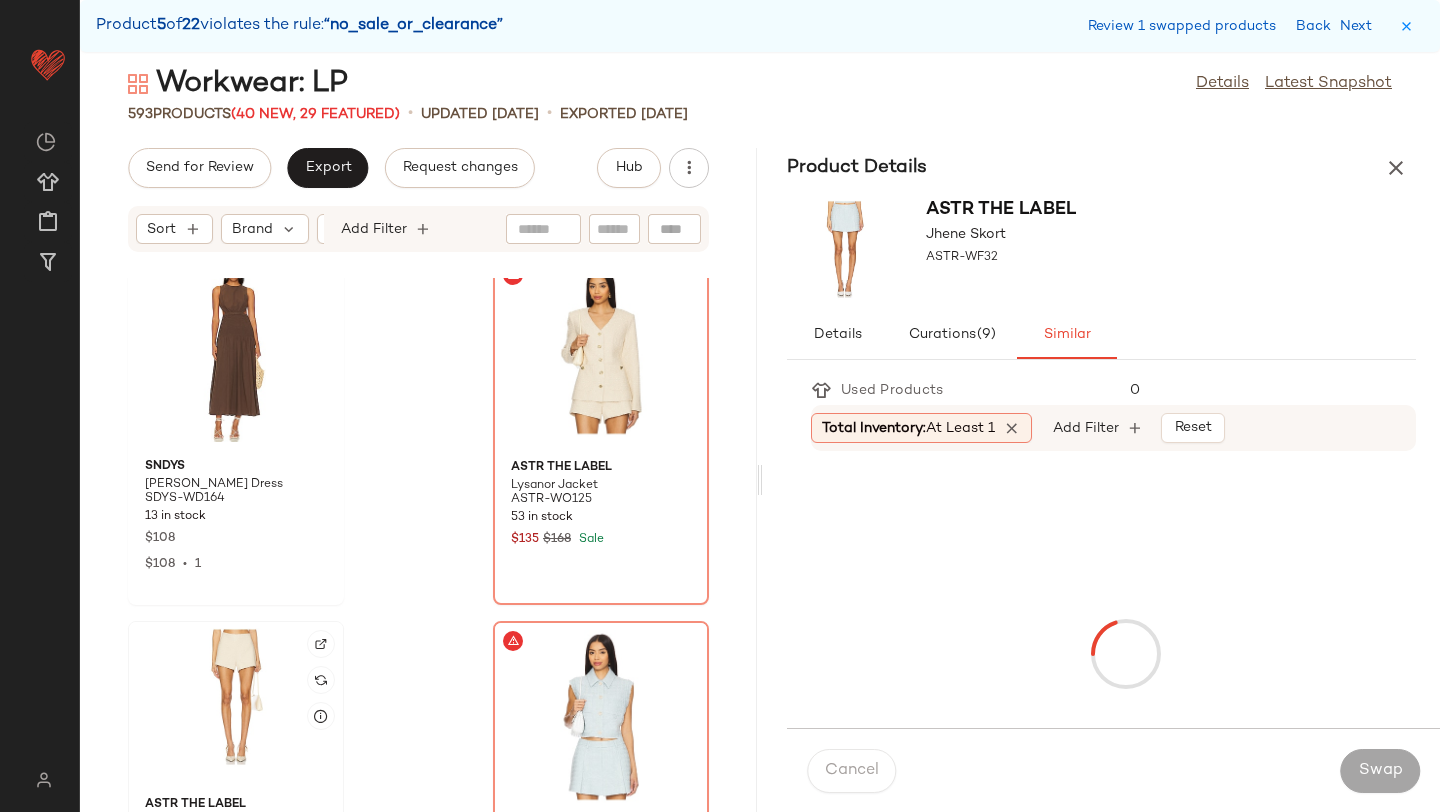 click 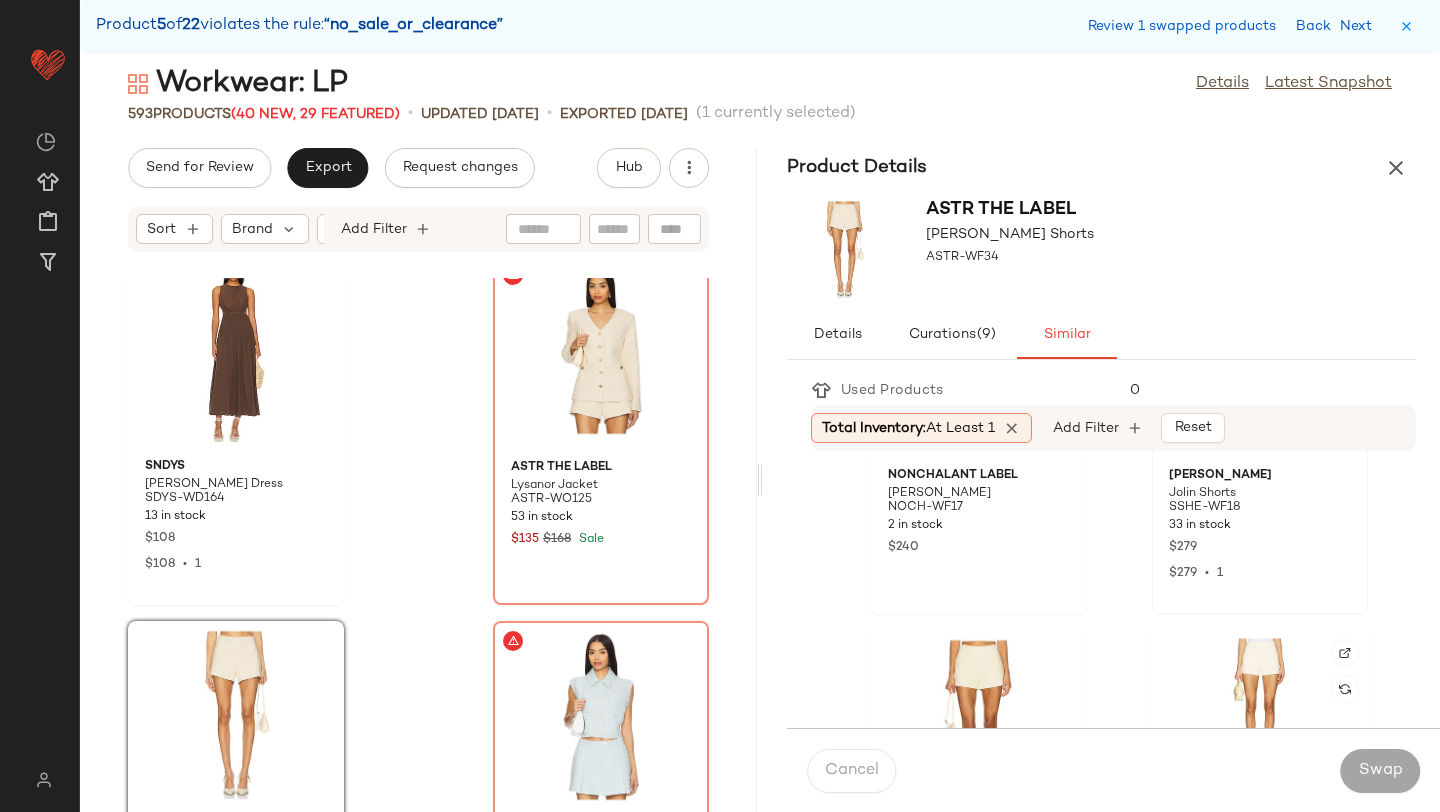 scroll, scrollTop: 89, scrollLeft: 0, axis: vertical 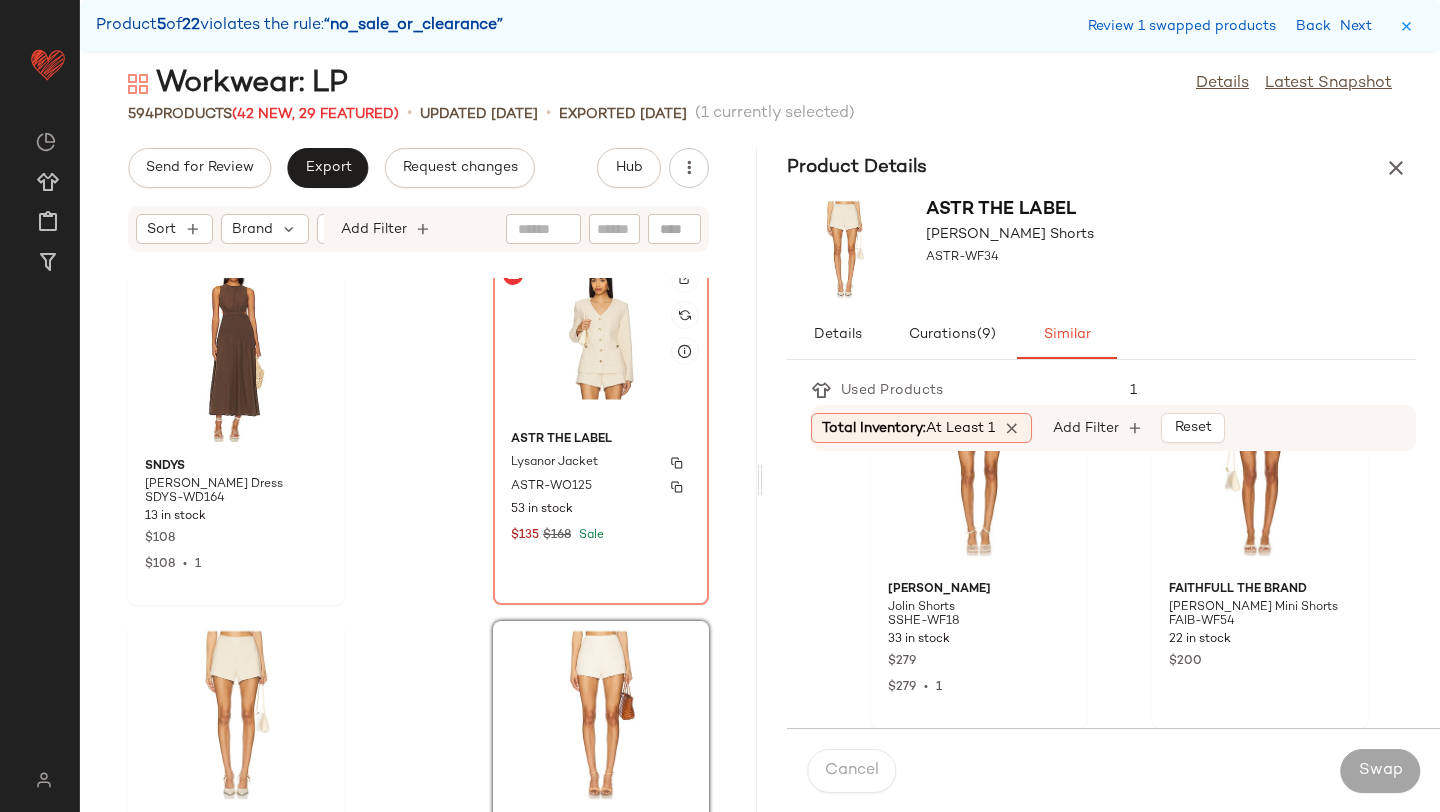 click on "Lysanor Jacket" at bounding box center [601, 463] 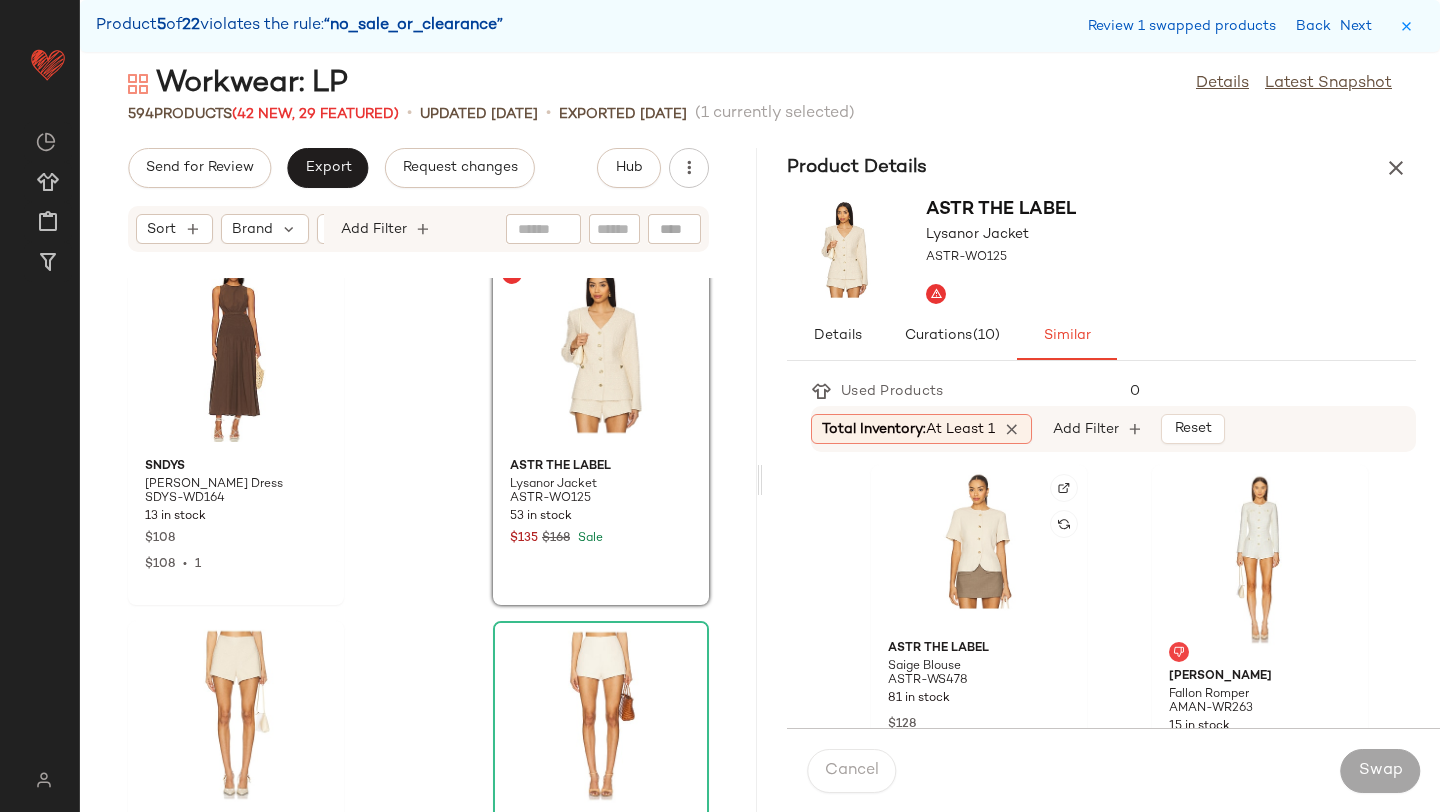 scroll, scrollTop: 2197, scrollLeft: 0, axis: vertical 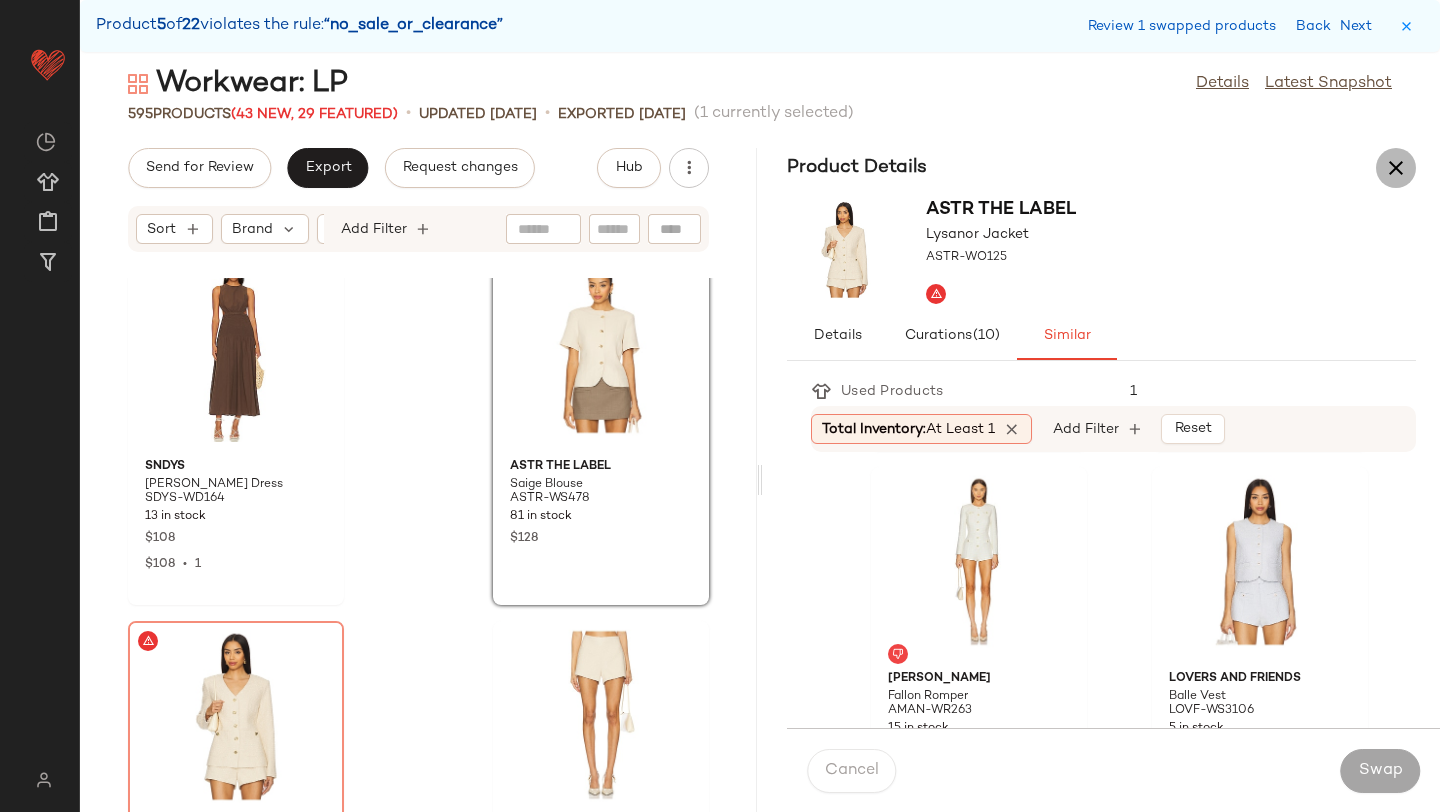 click at bounding box center (1396, 168) 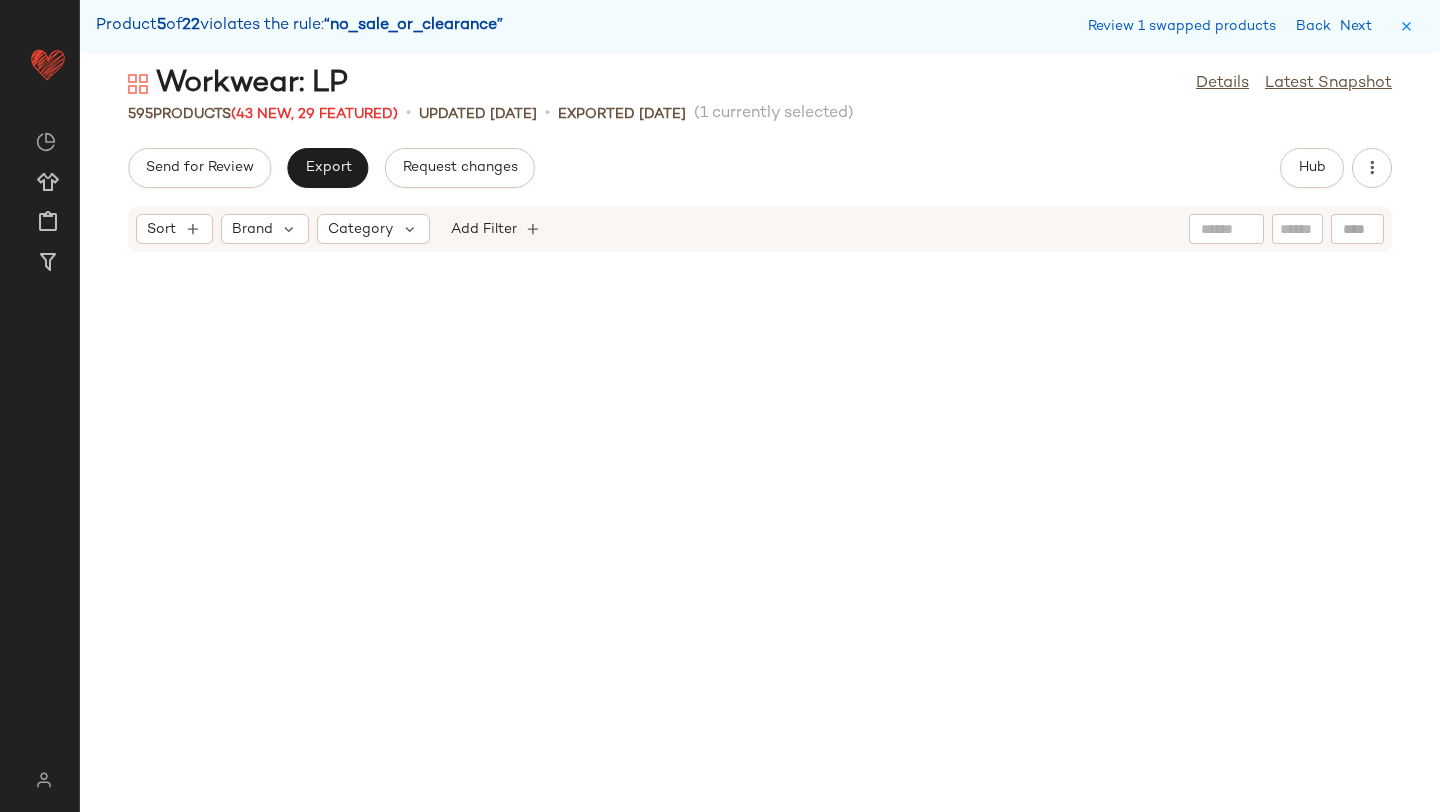 scroll, scrollTop: 32208, scrollLeft: 0, axis: vertical 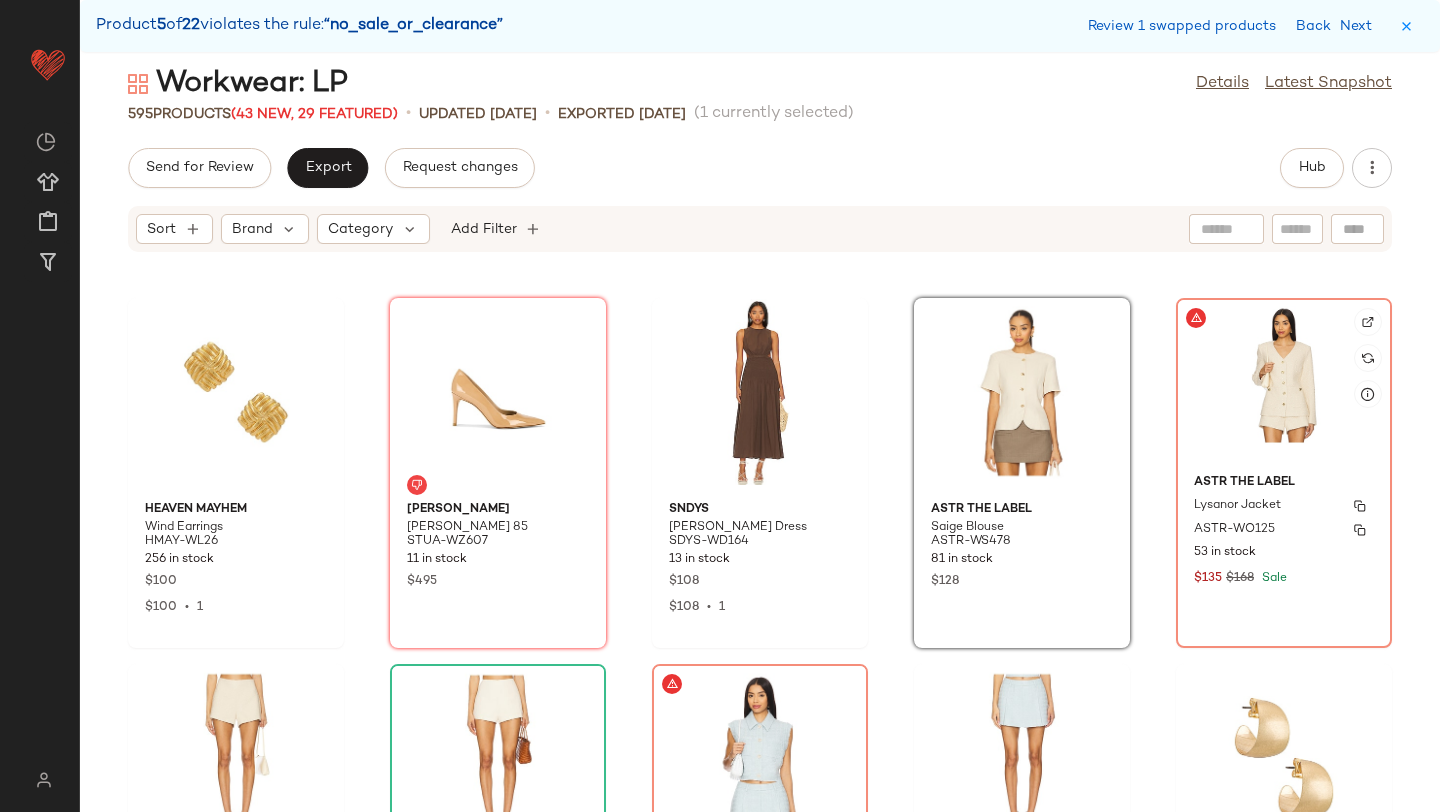 click on "ASTR the Label Lysanor Jacket ASTR-WO125 53 in stock $135 $168 Sale" 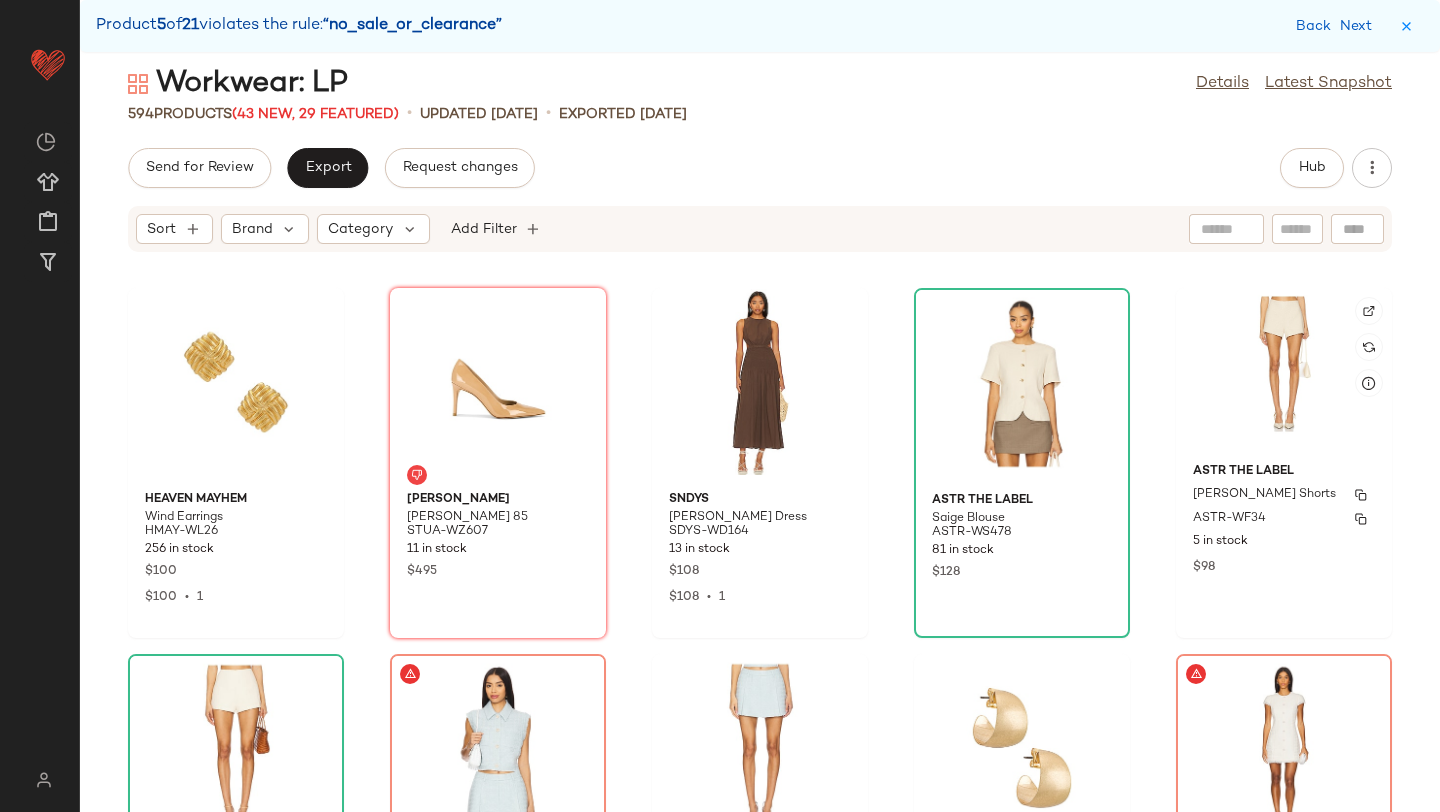 scroll, scrollTop: 32219, scrollLeft: 0, axis: vertical 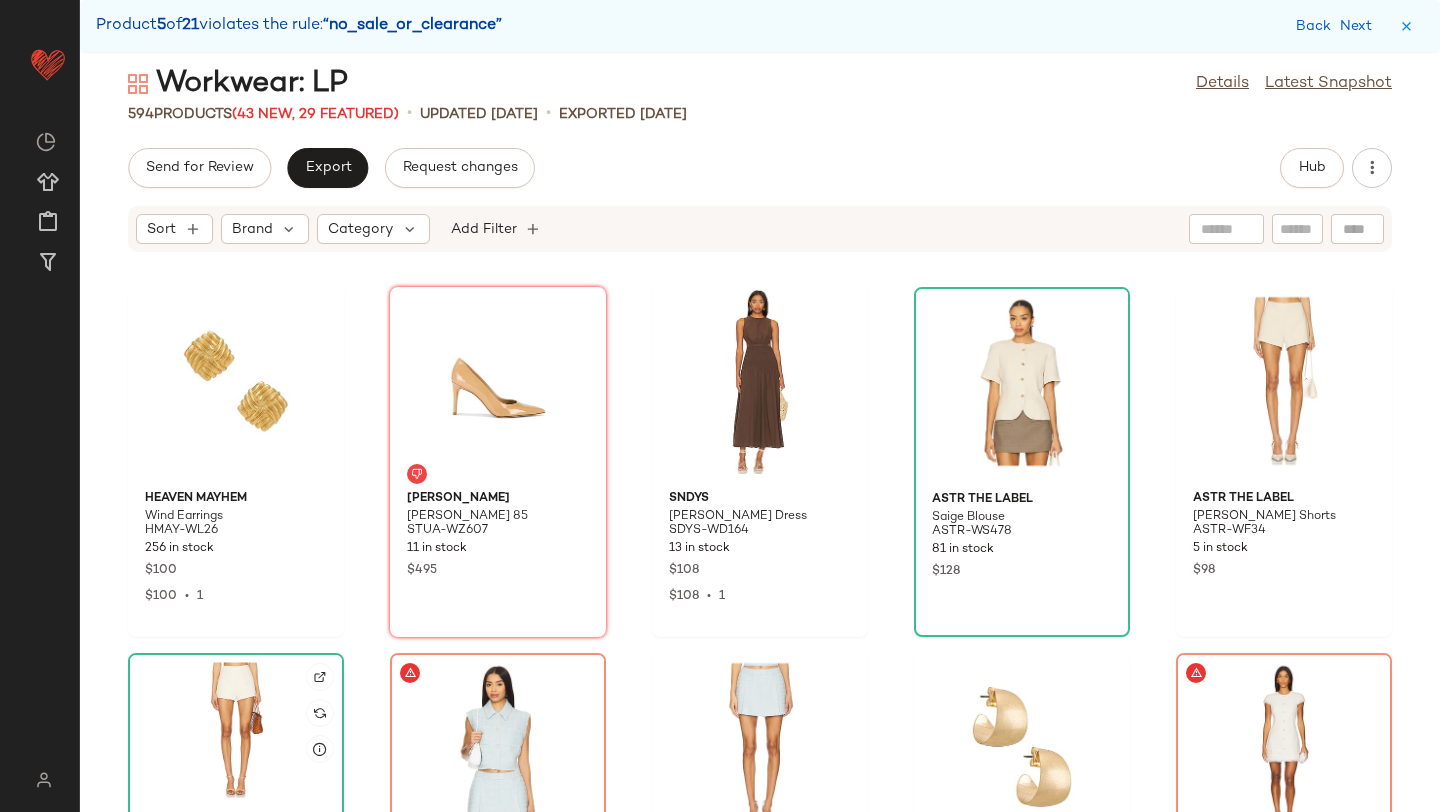 click 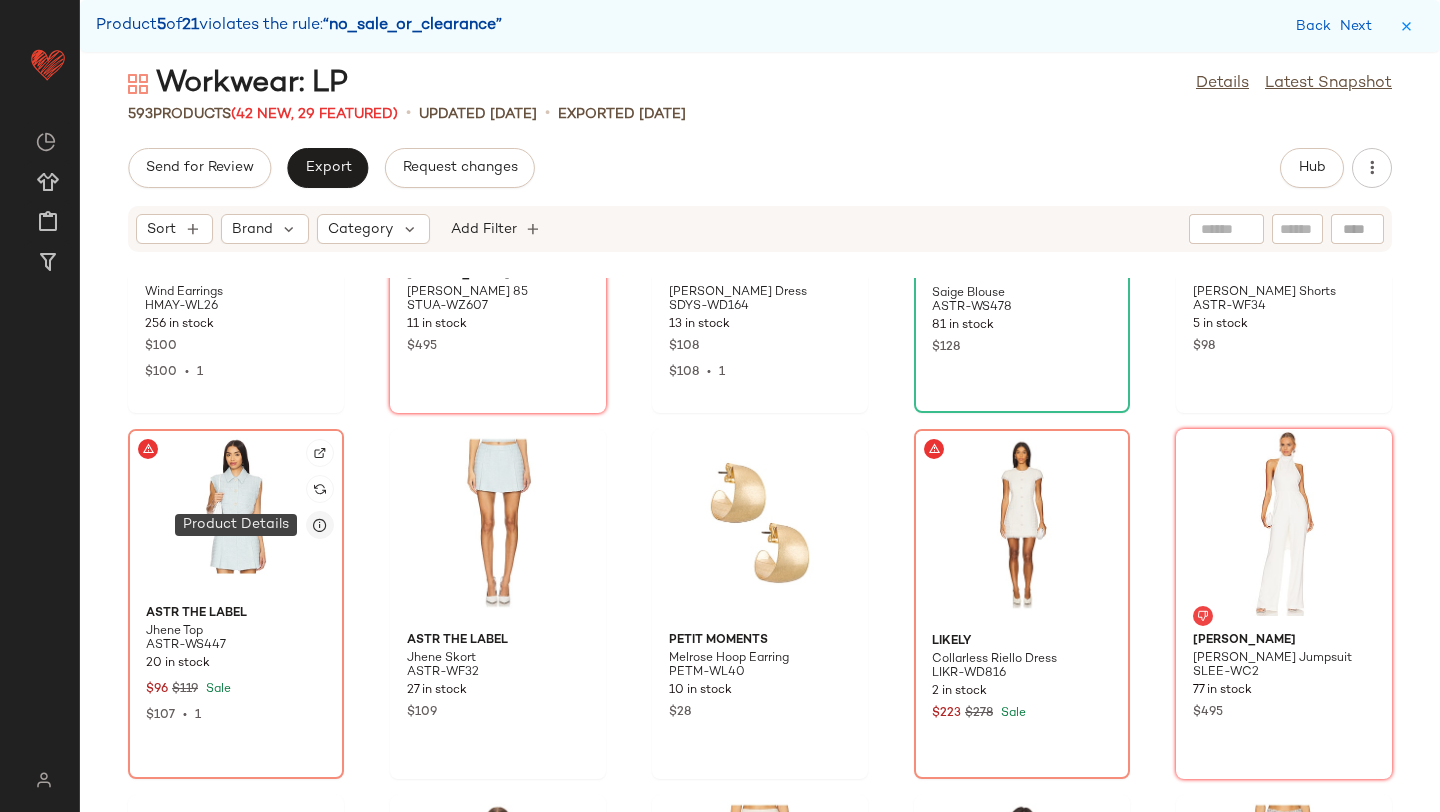 click 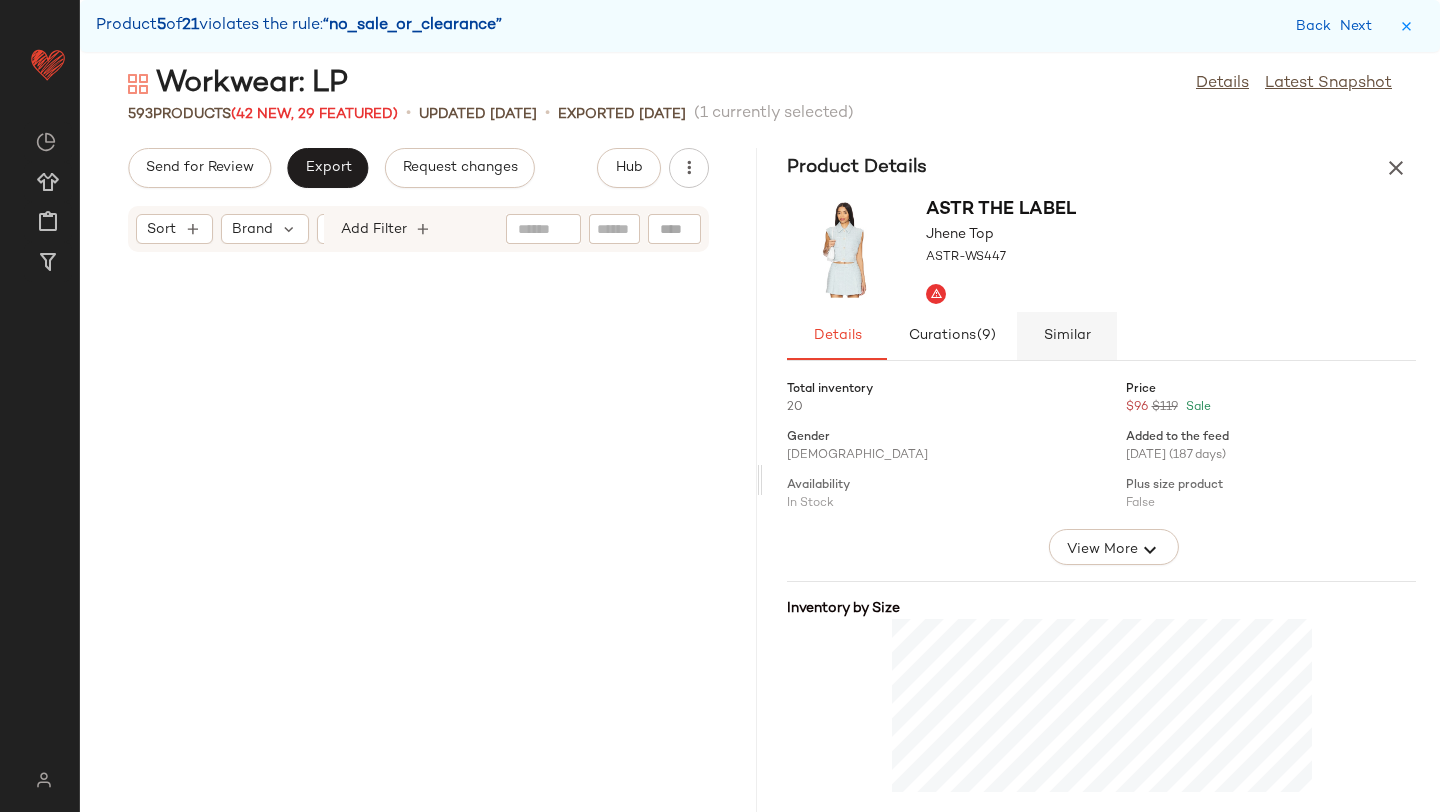 scroll, scrollTop: 81252, scrollLeft: 0, axis: vertical 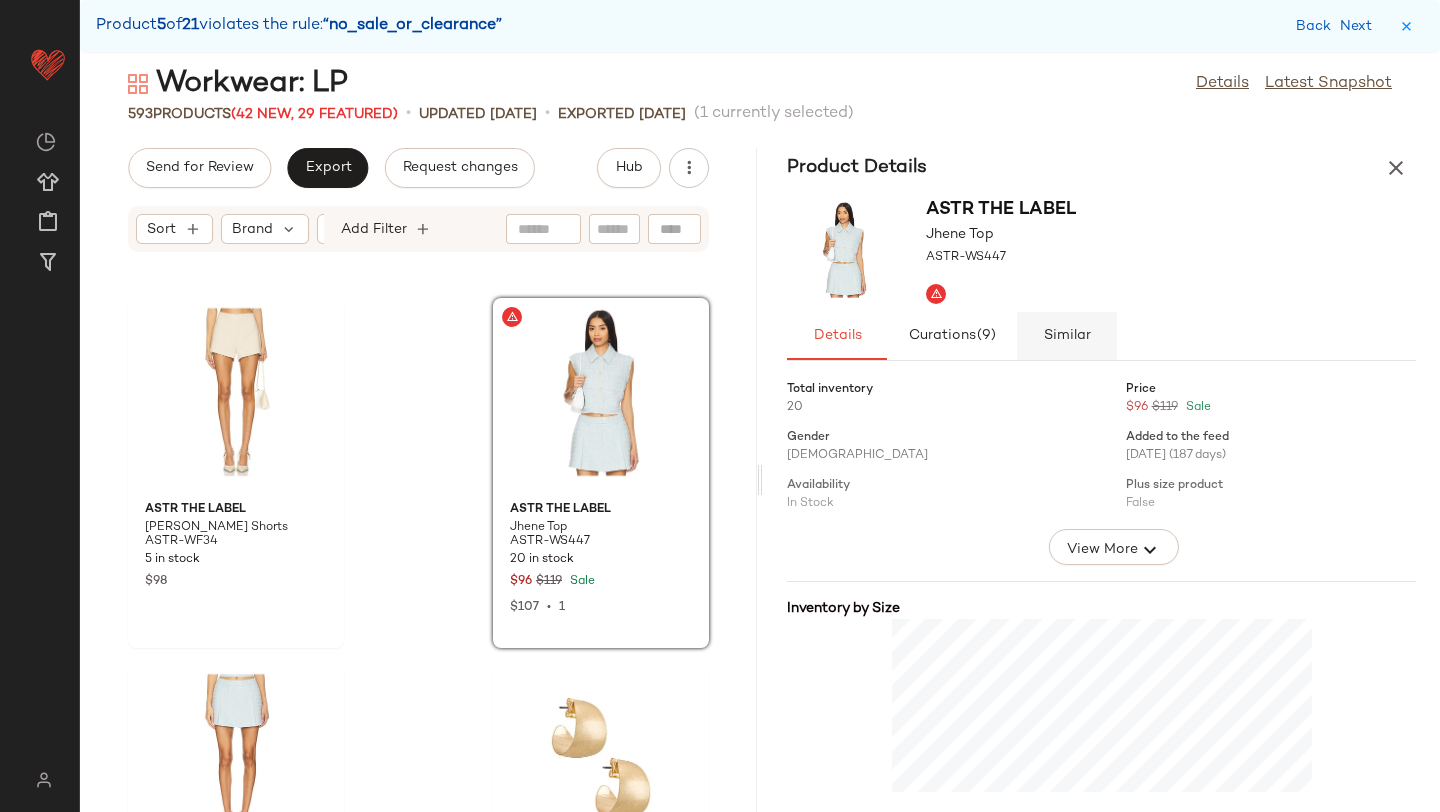 click on "Similar" 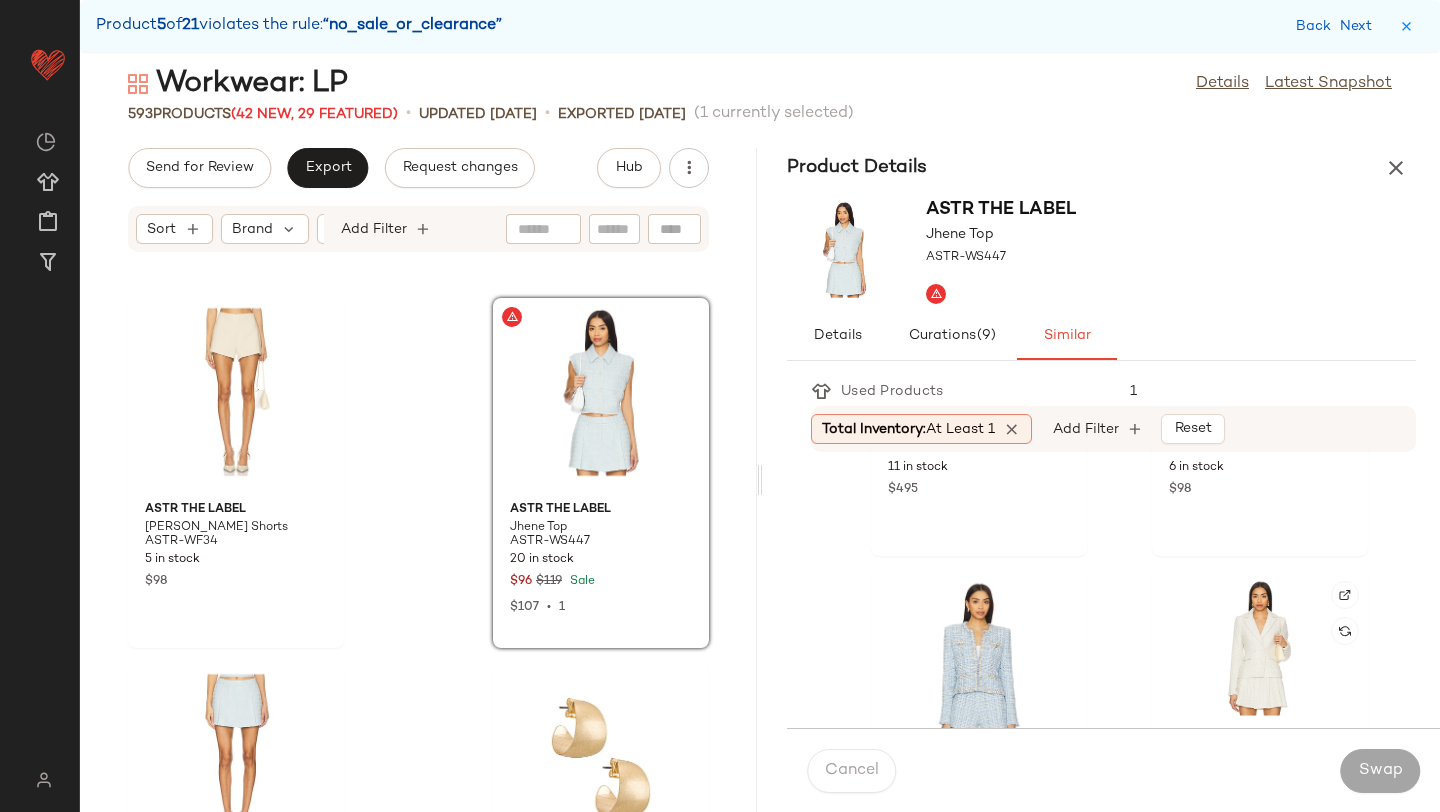 scroll, scrollTop: 777, scrollLeft: 0, axis: vertical 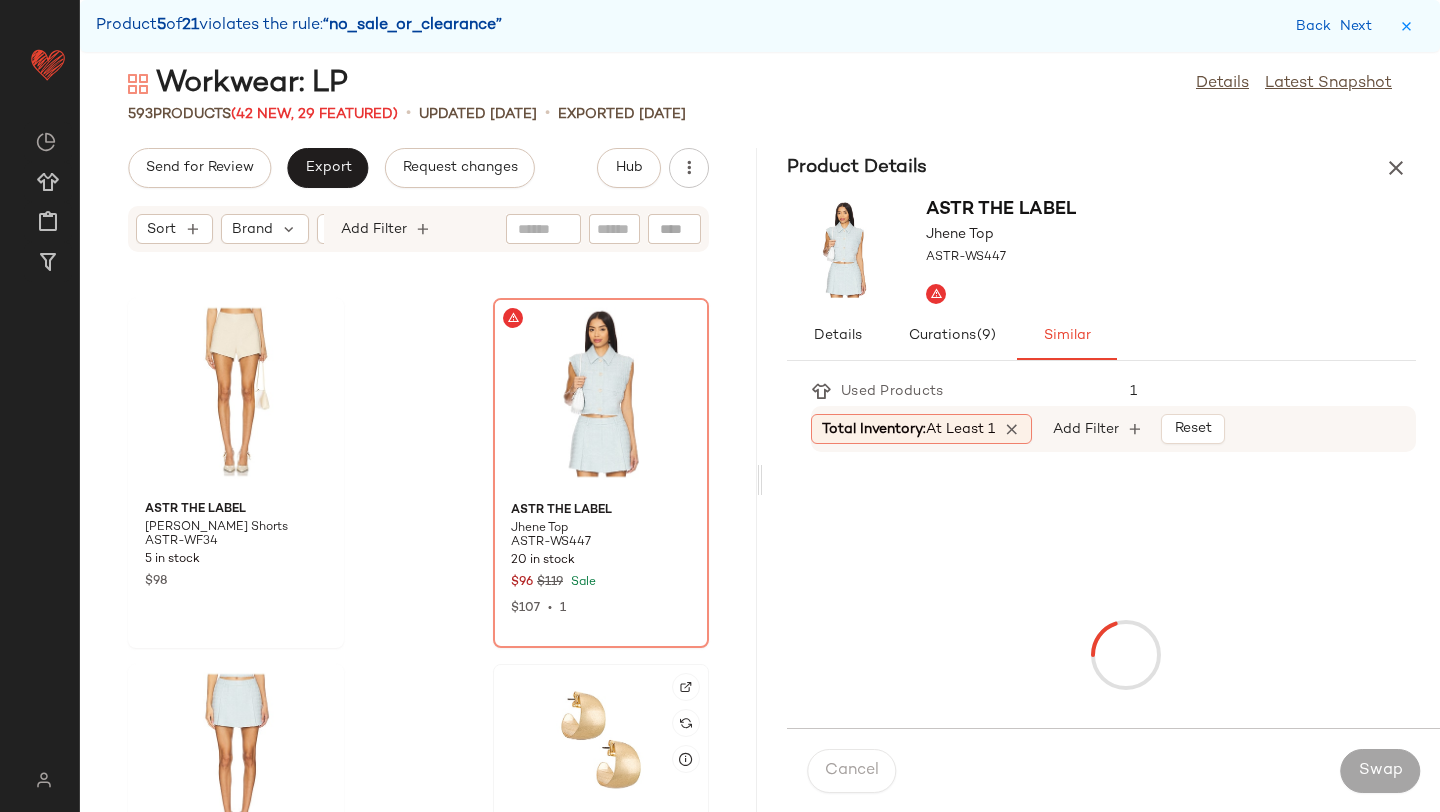click 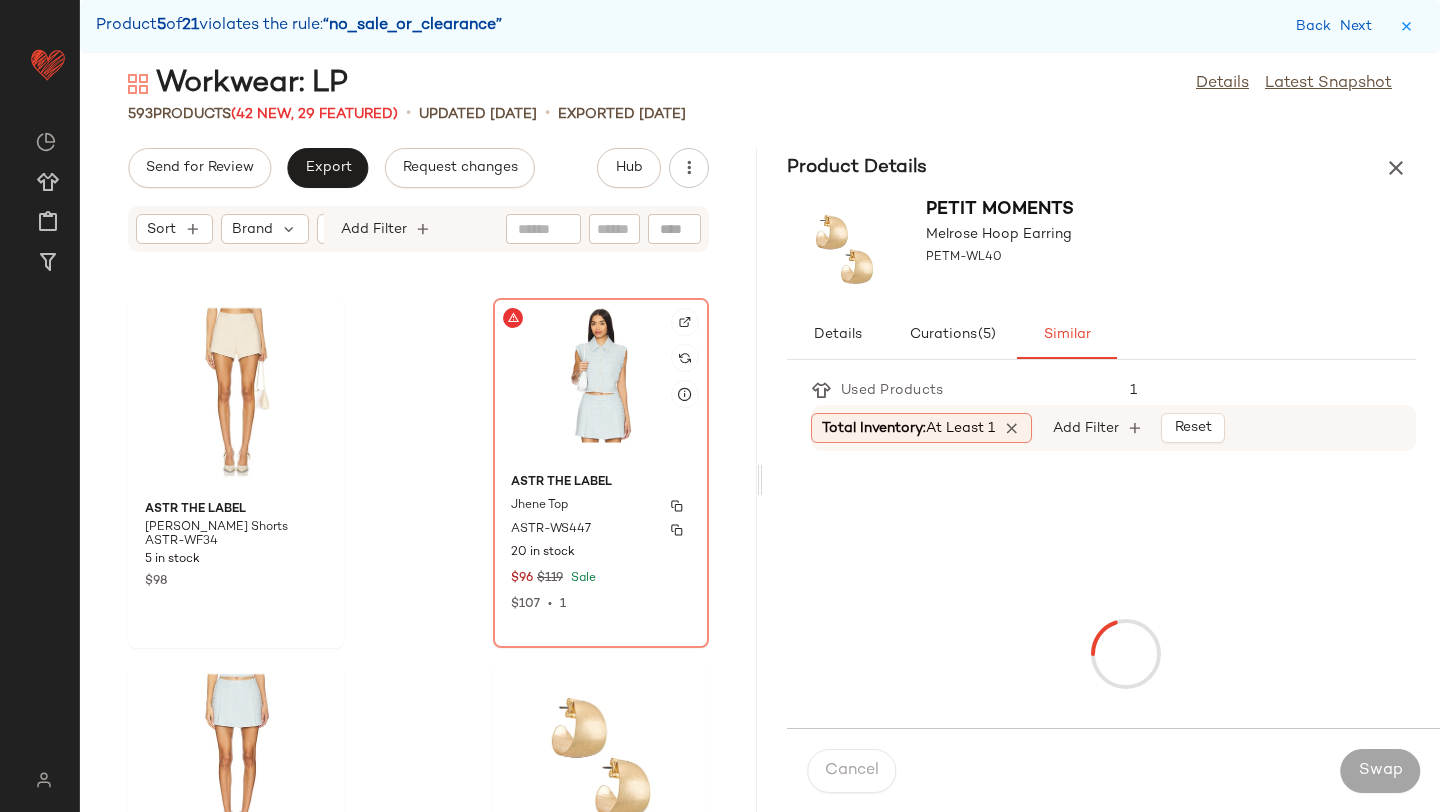 click on "Jhene Top" at bounding box center [601, 506] 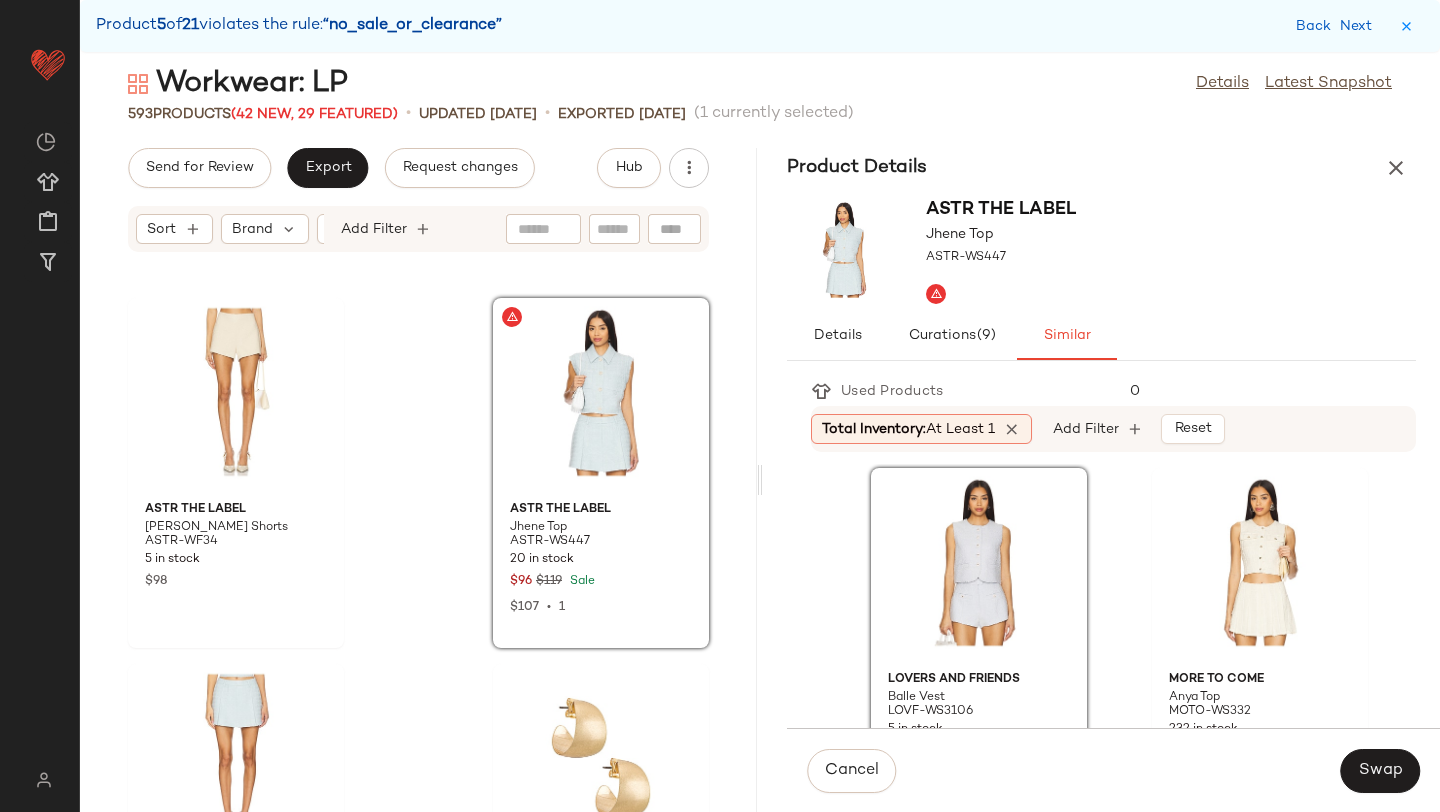 drag, startPoint x: 978, startPoint y: 627, endPoint x: 233, endPoint y: 730, distance: 752.0864 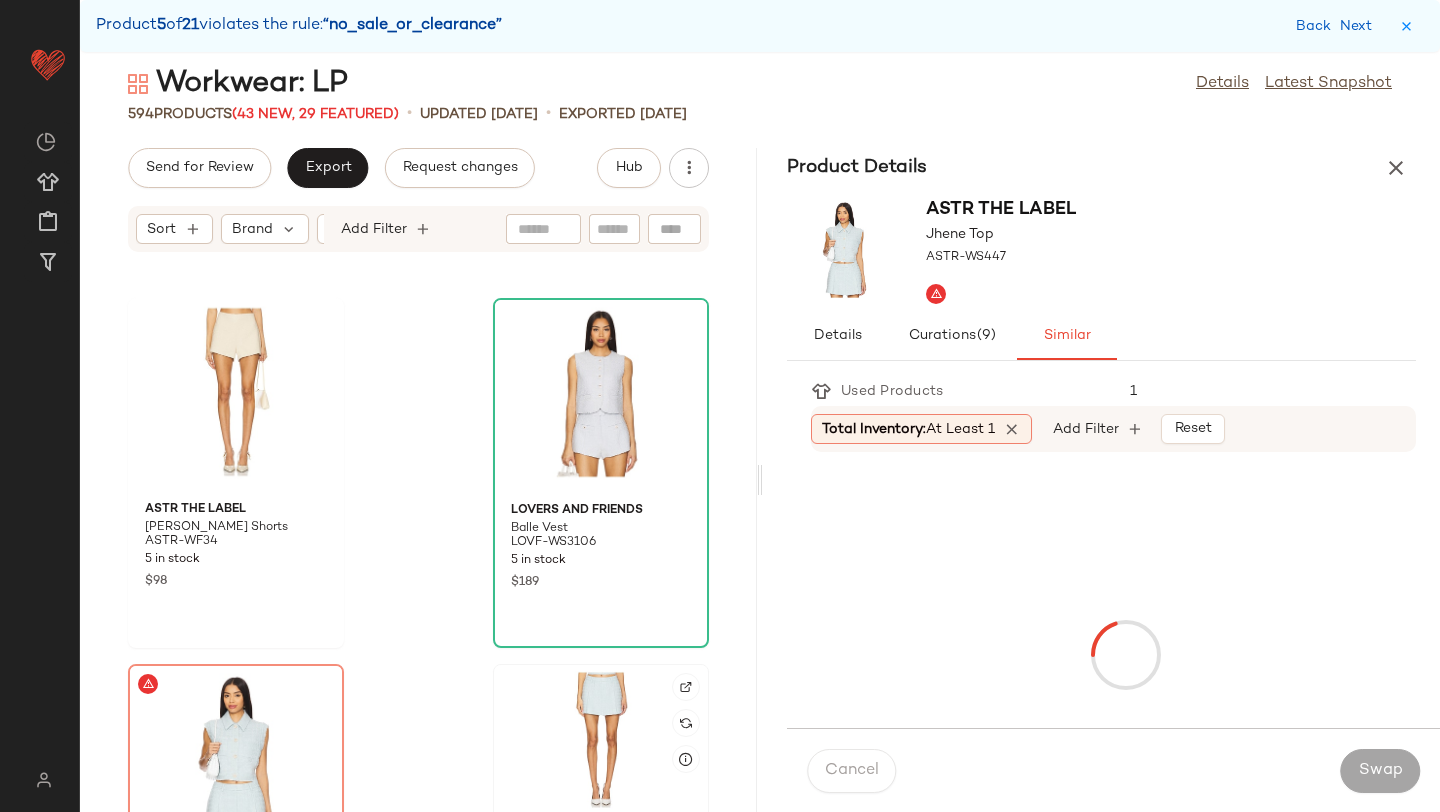 click 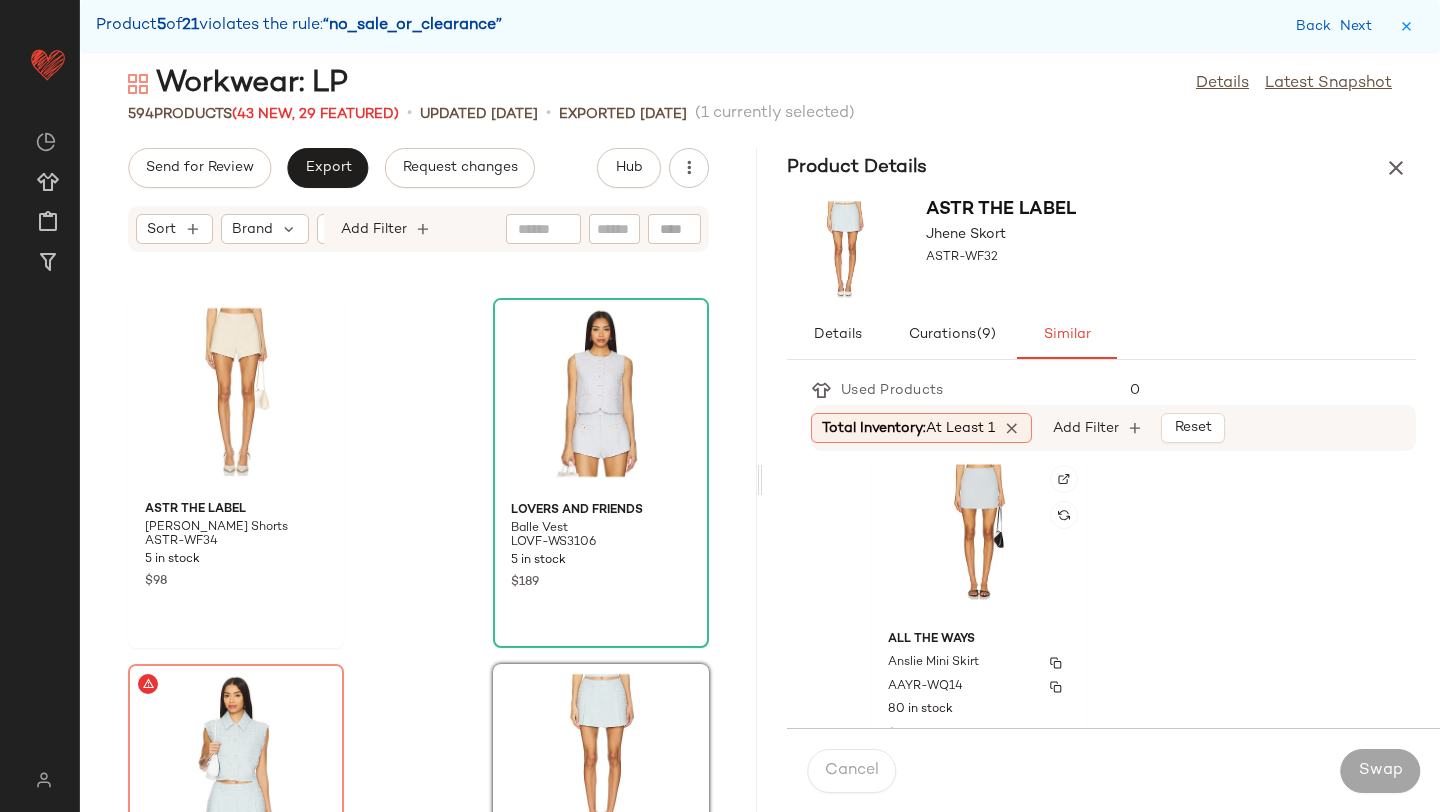 scroll, scrollTop: 4401, scrollLeft: 0, axis: vertical 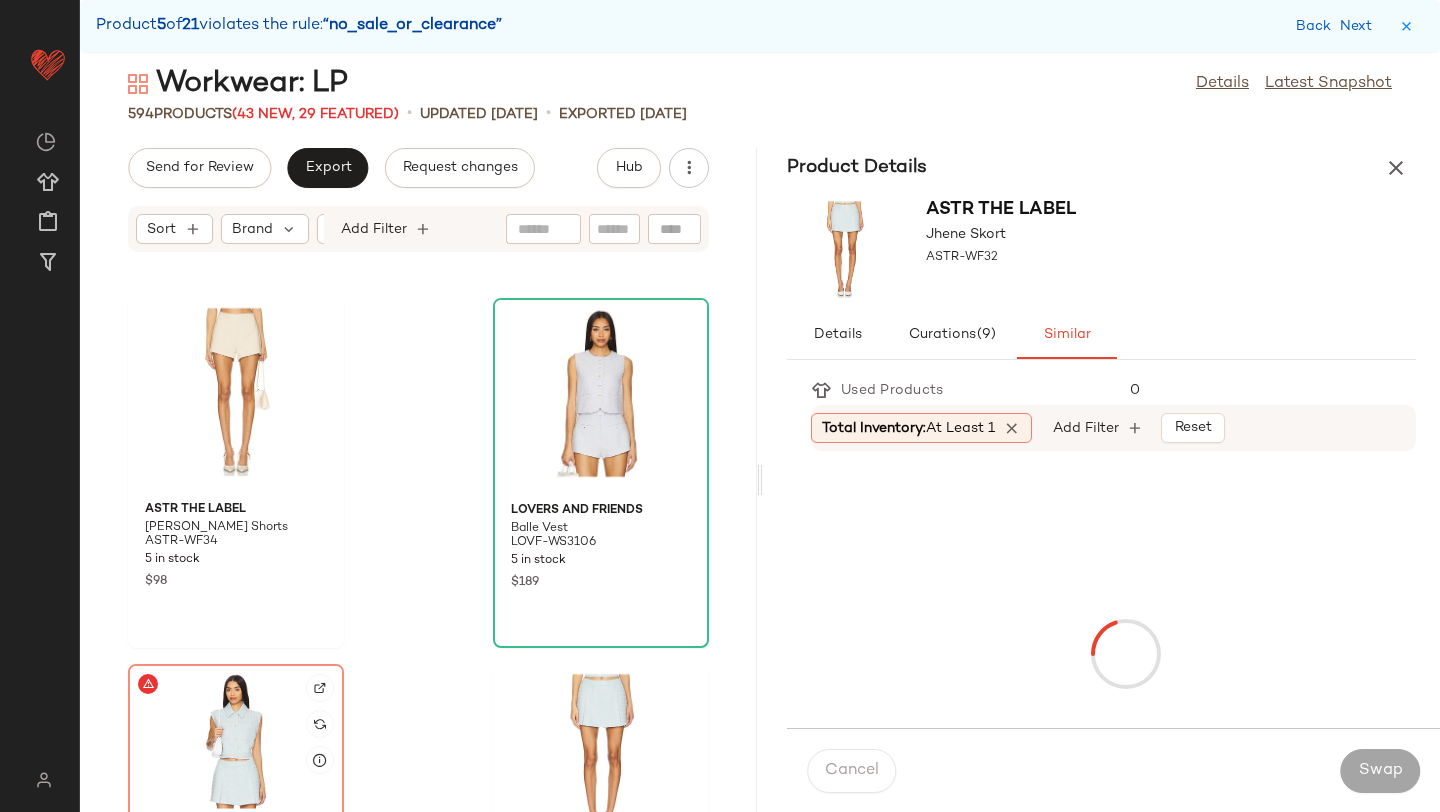 click 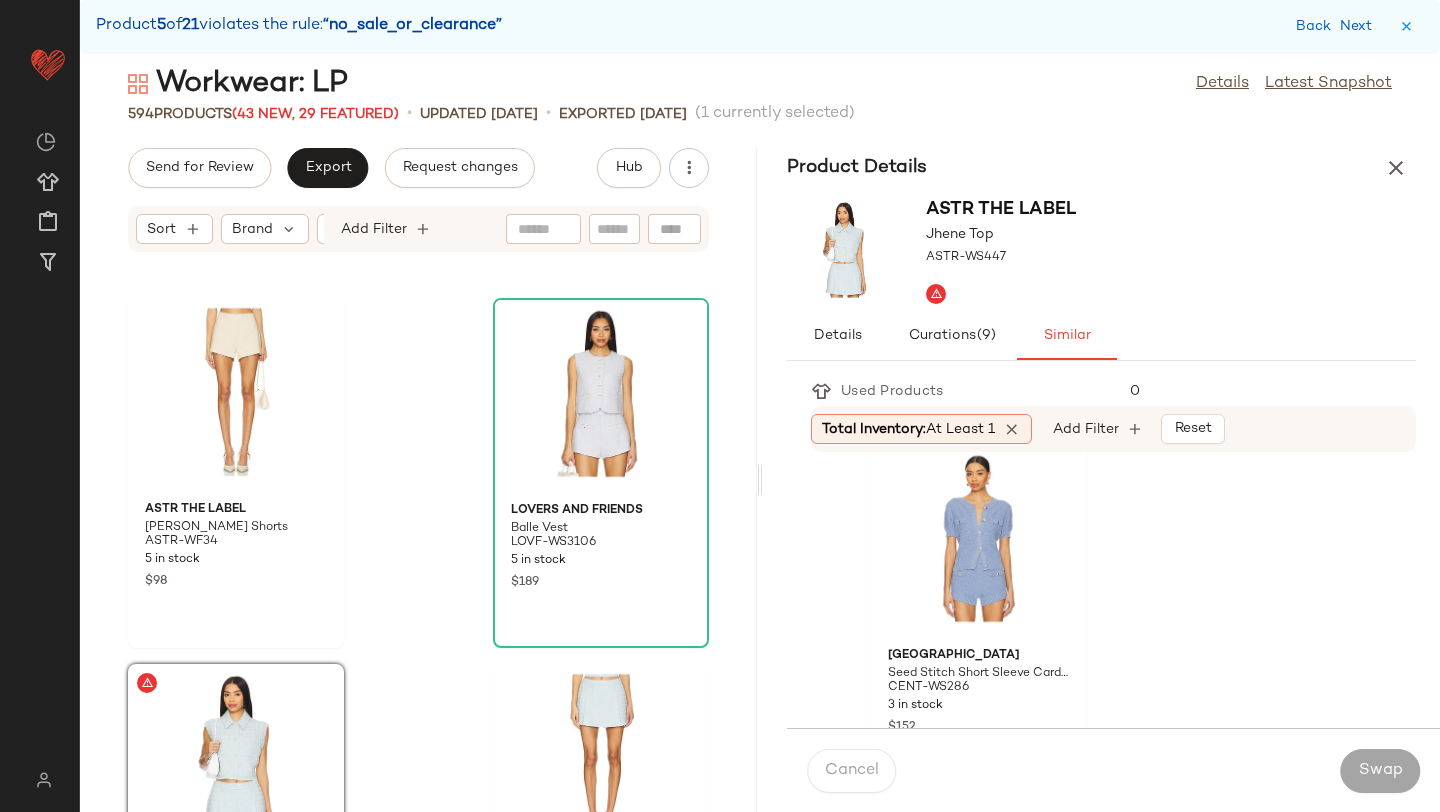 scroll, scrollTop: 4421, scrollLeft: 0, axis: vertical 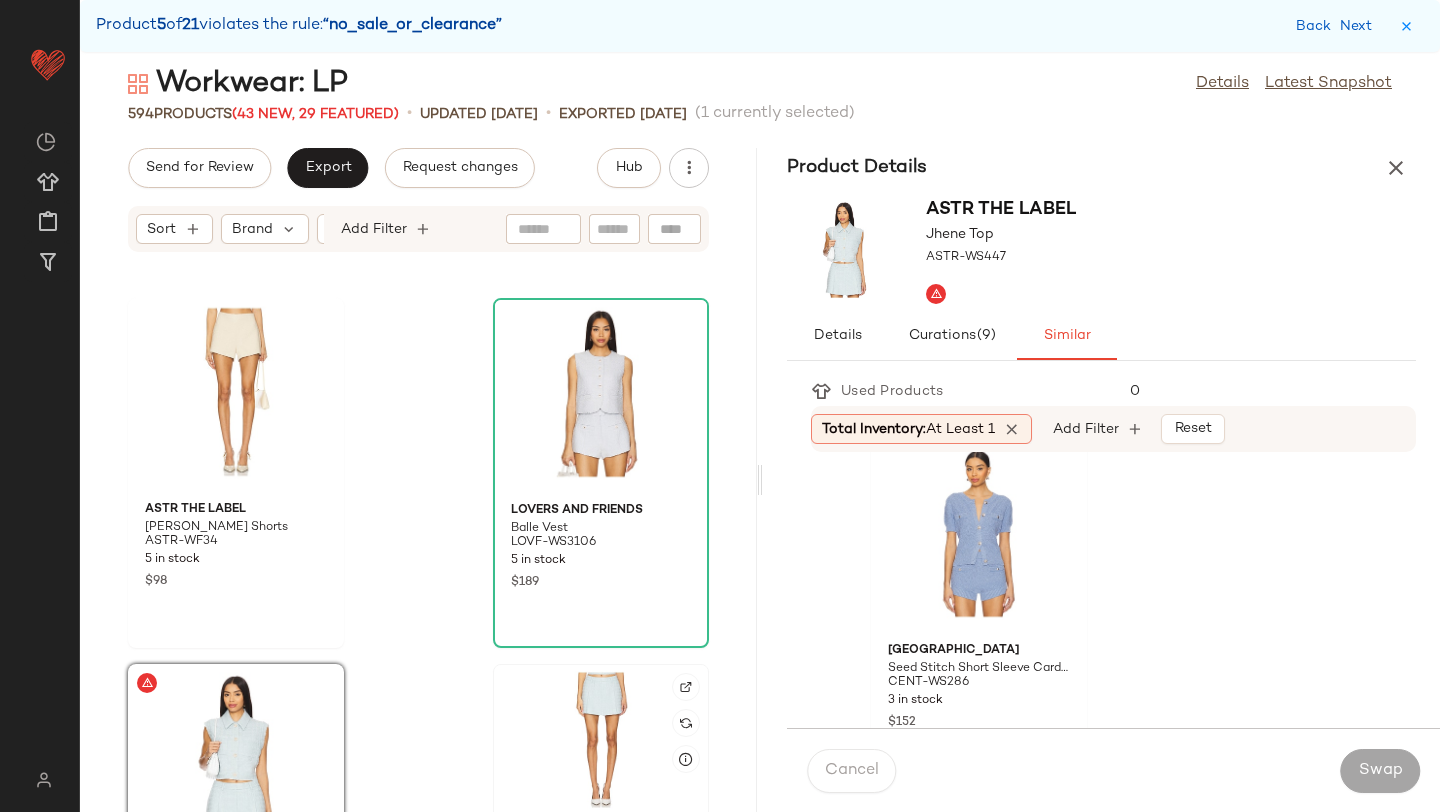 click 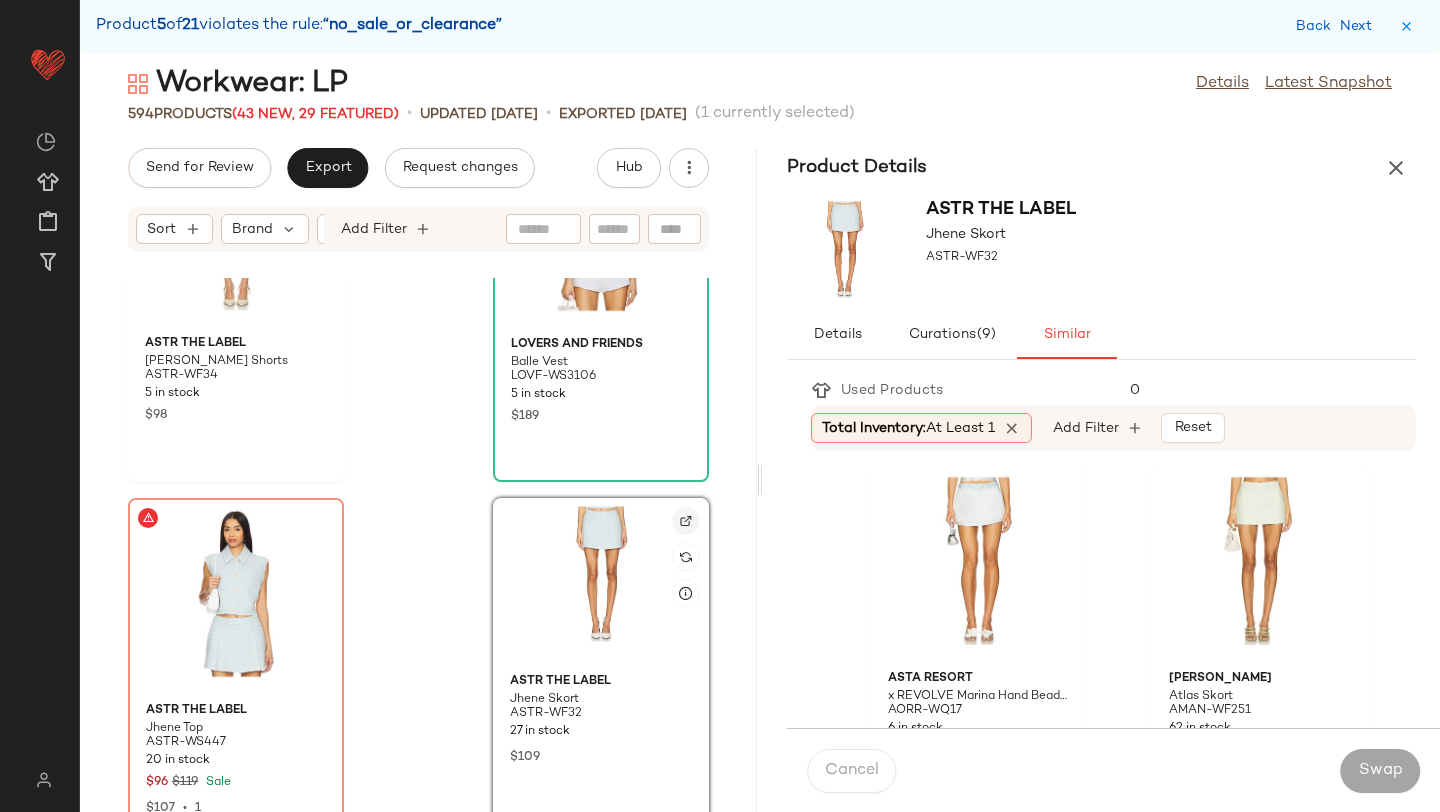 scroll, scrollTop: 81417, scrollLeft: 0, axis: vertical 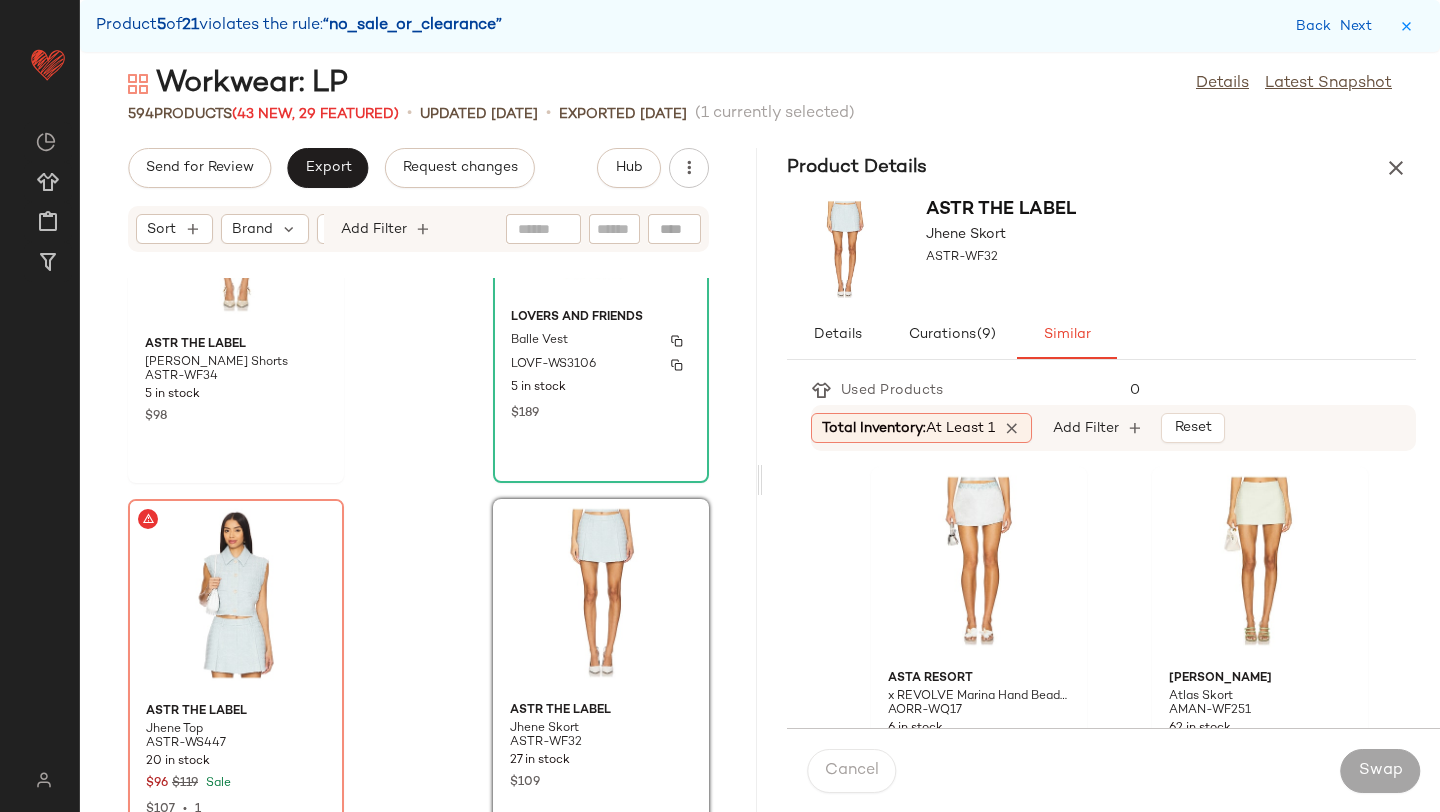 click on "$189" at bounding box center [601, 412] 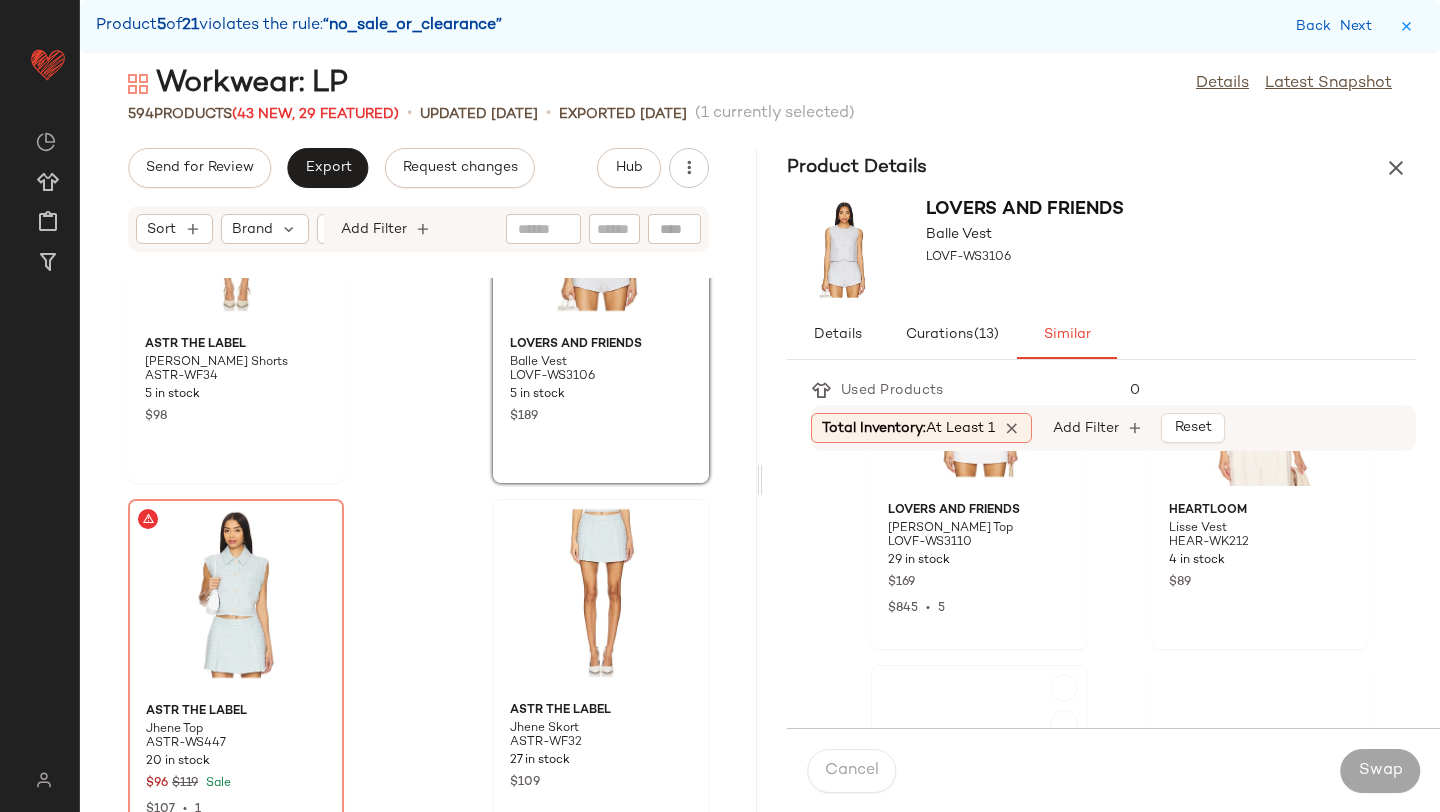scroll, scrollTop: 789, scrollLeft: 0, axis: vertical 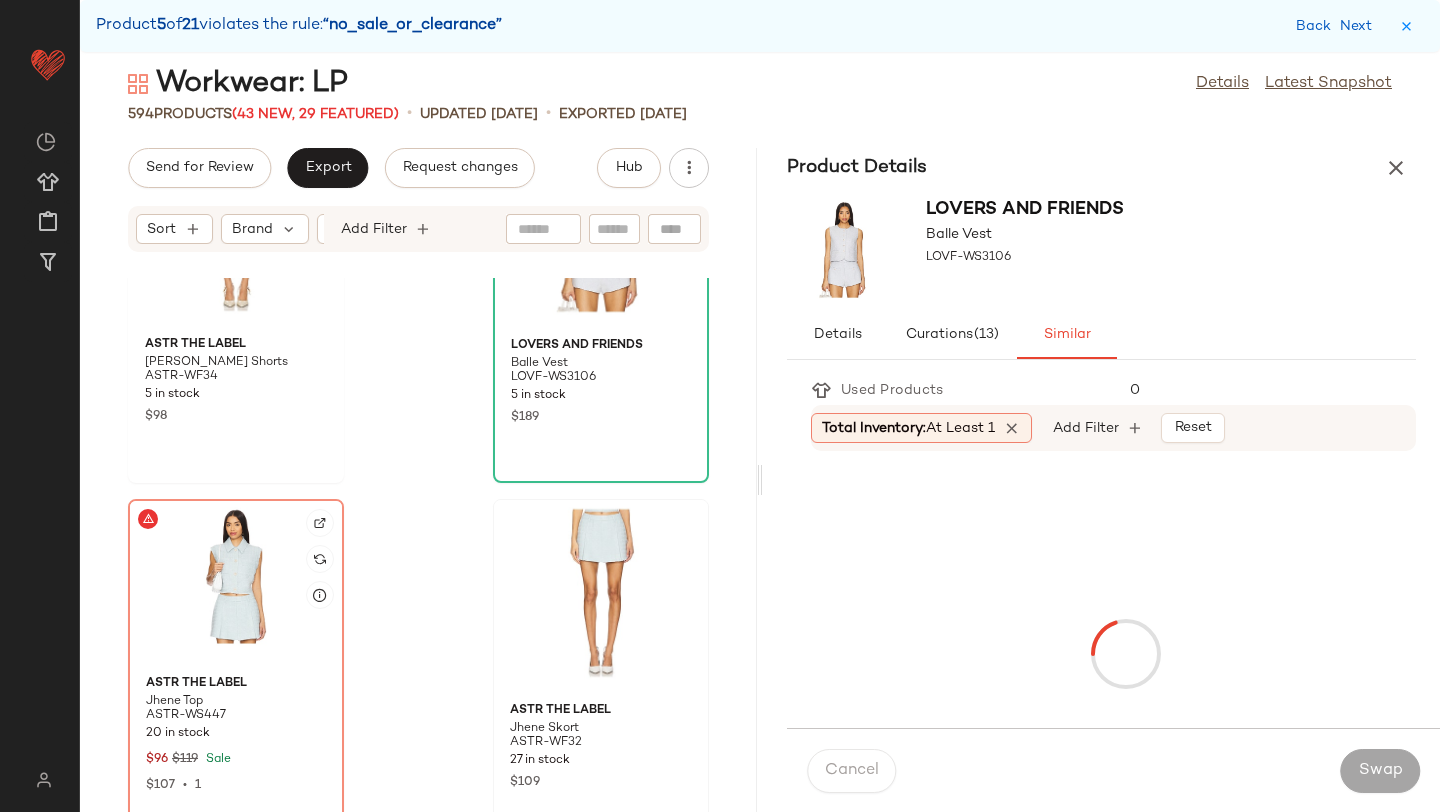click 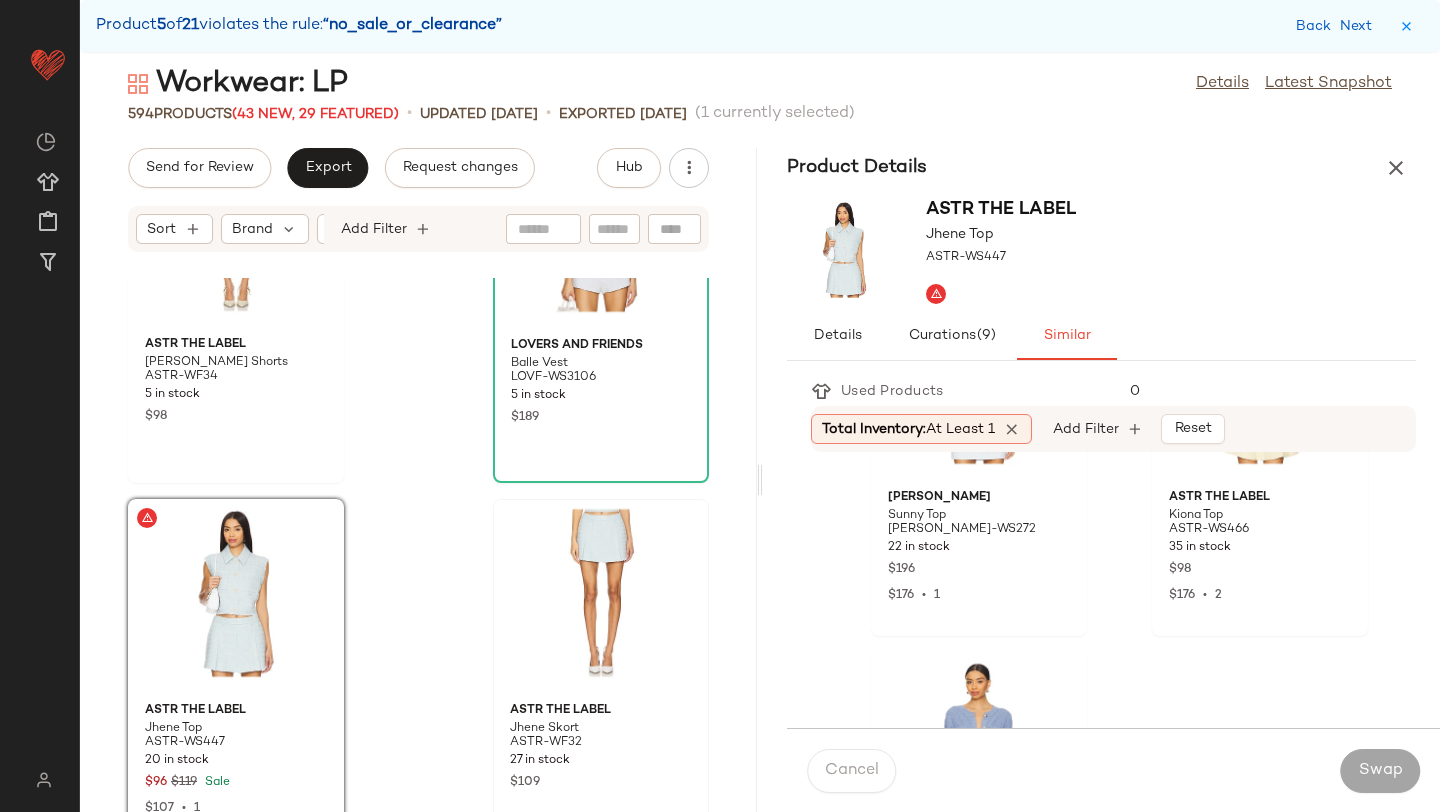 scroll, scrollTop: 4451, scrollLeft: 0, axis: vertical 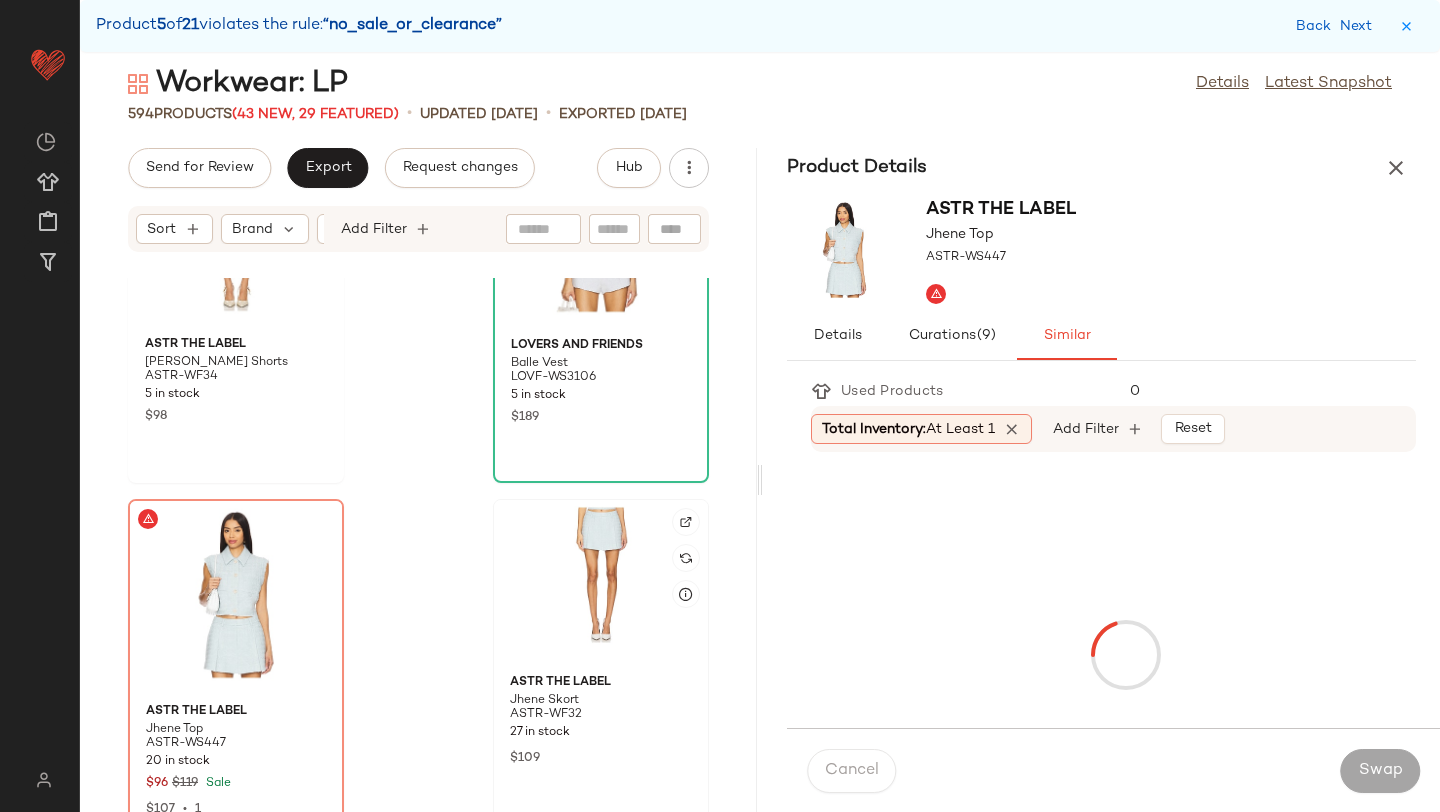click 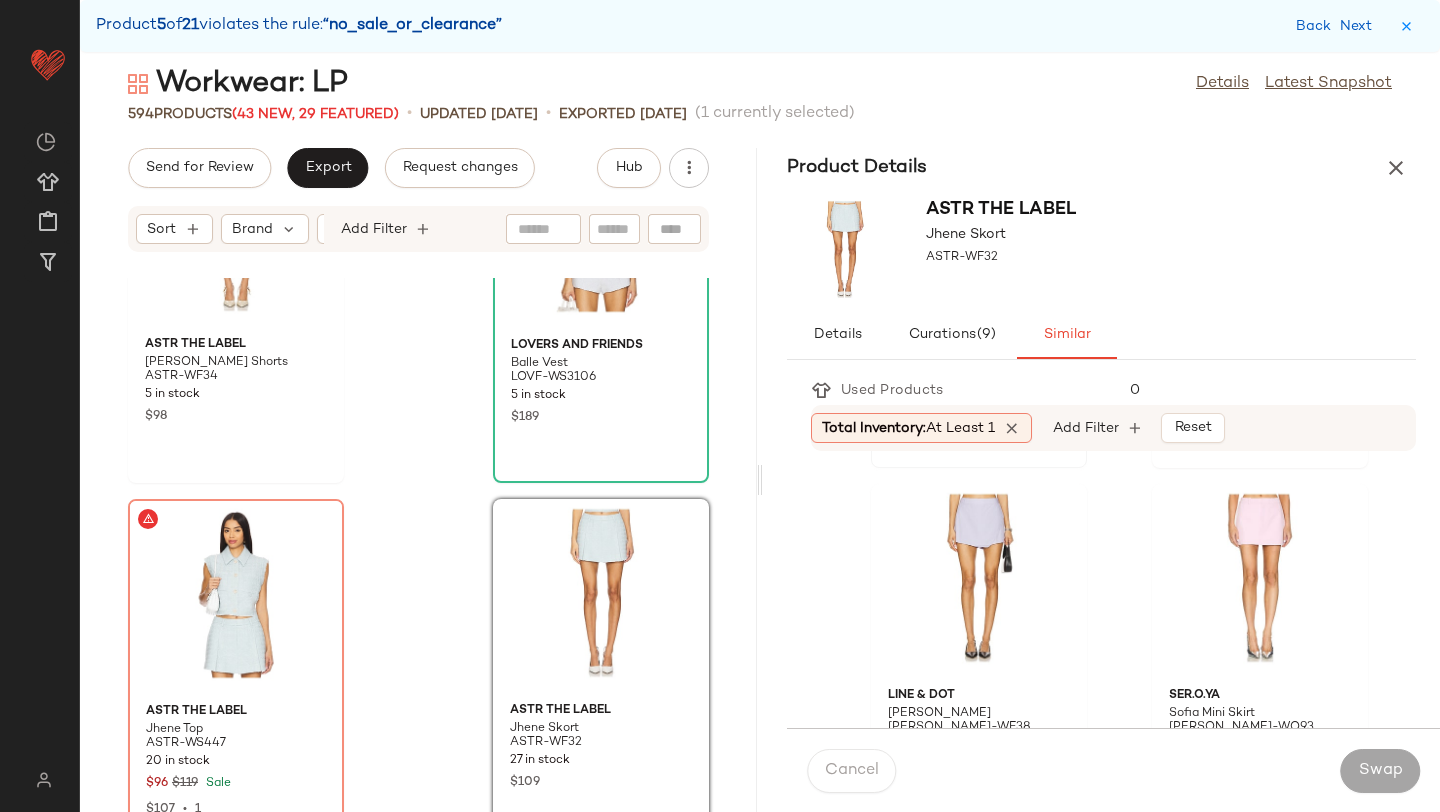 scroll, scrollTop: 334, scrollLeft: 0, axis: vertical 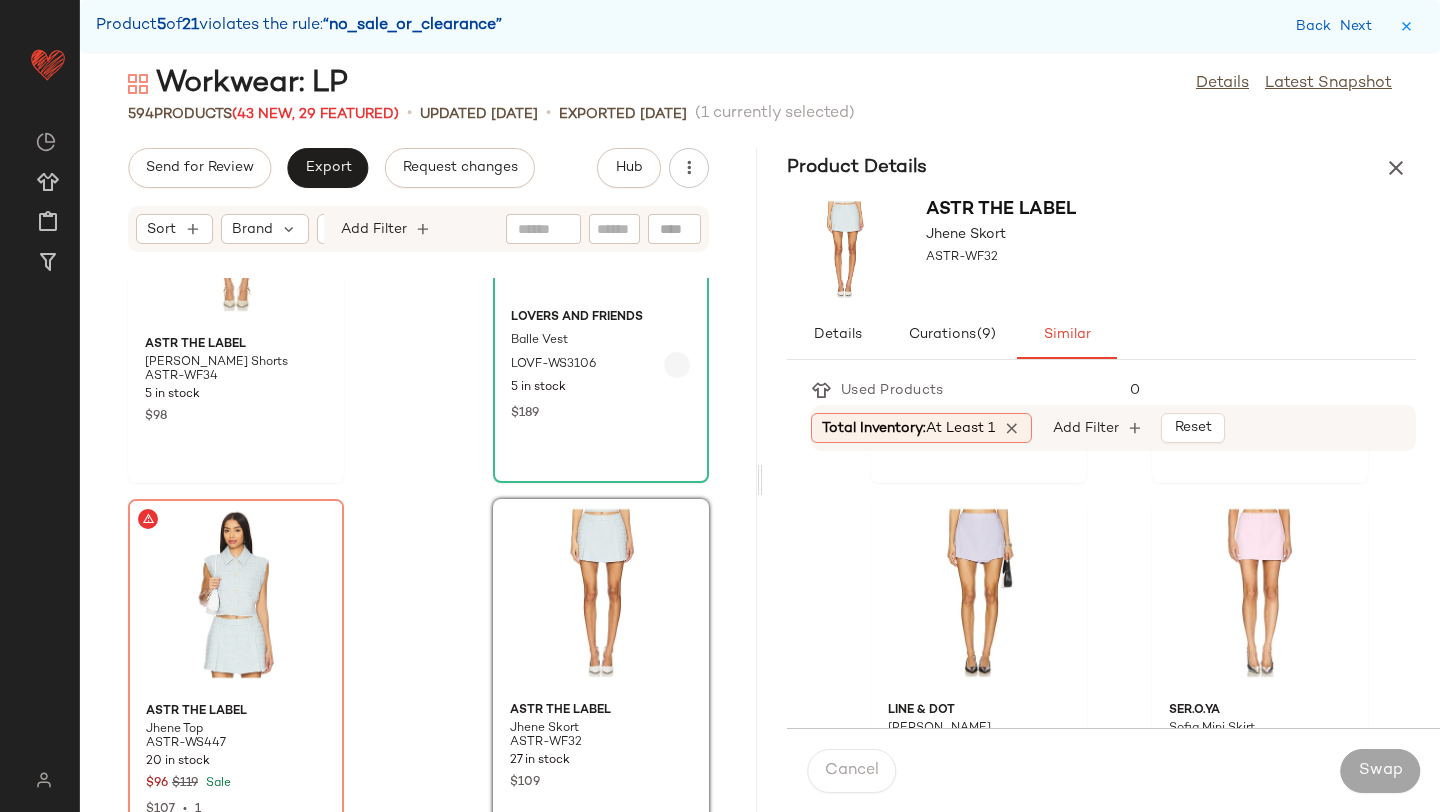 click at bounding box center [677, 365] 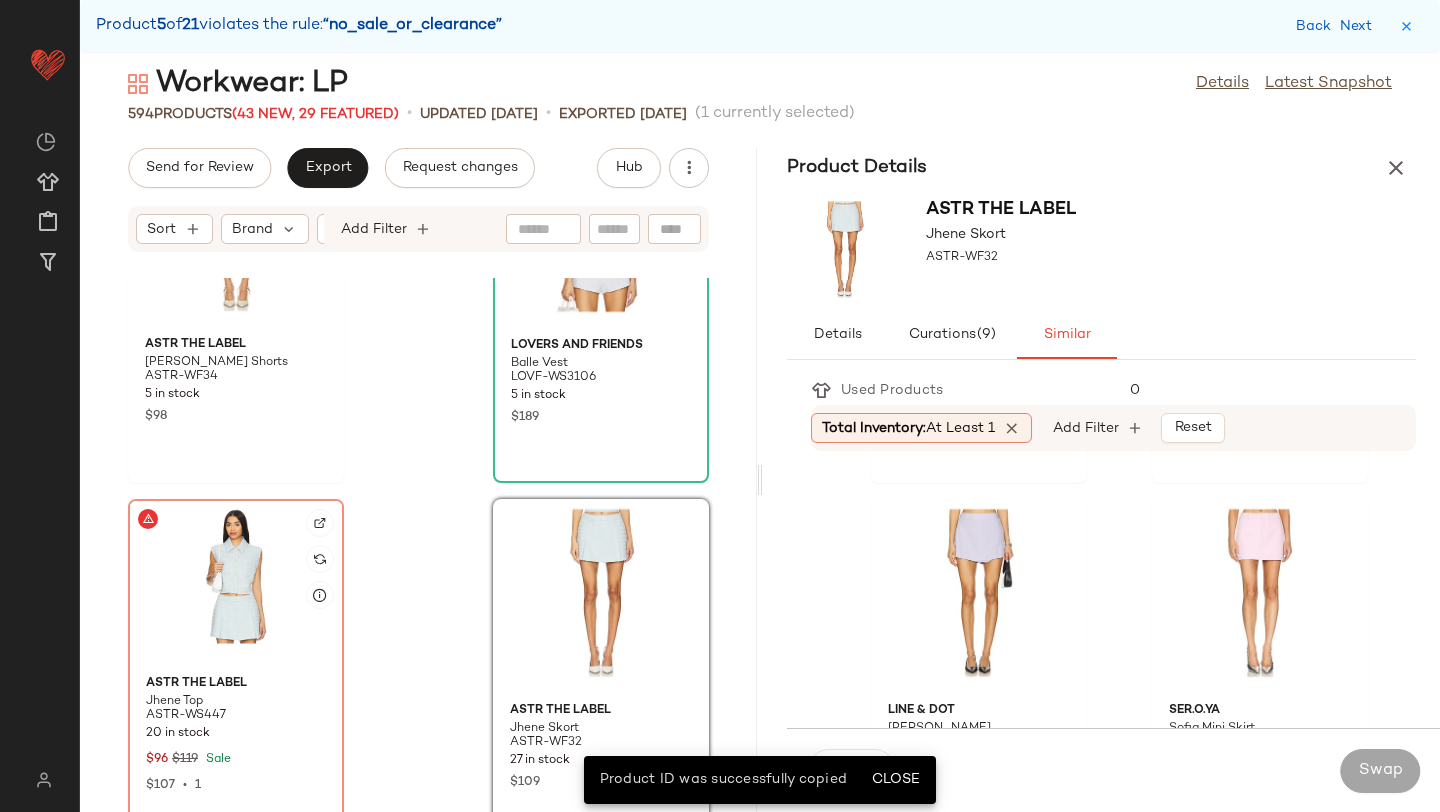 click 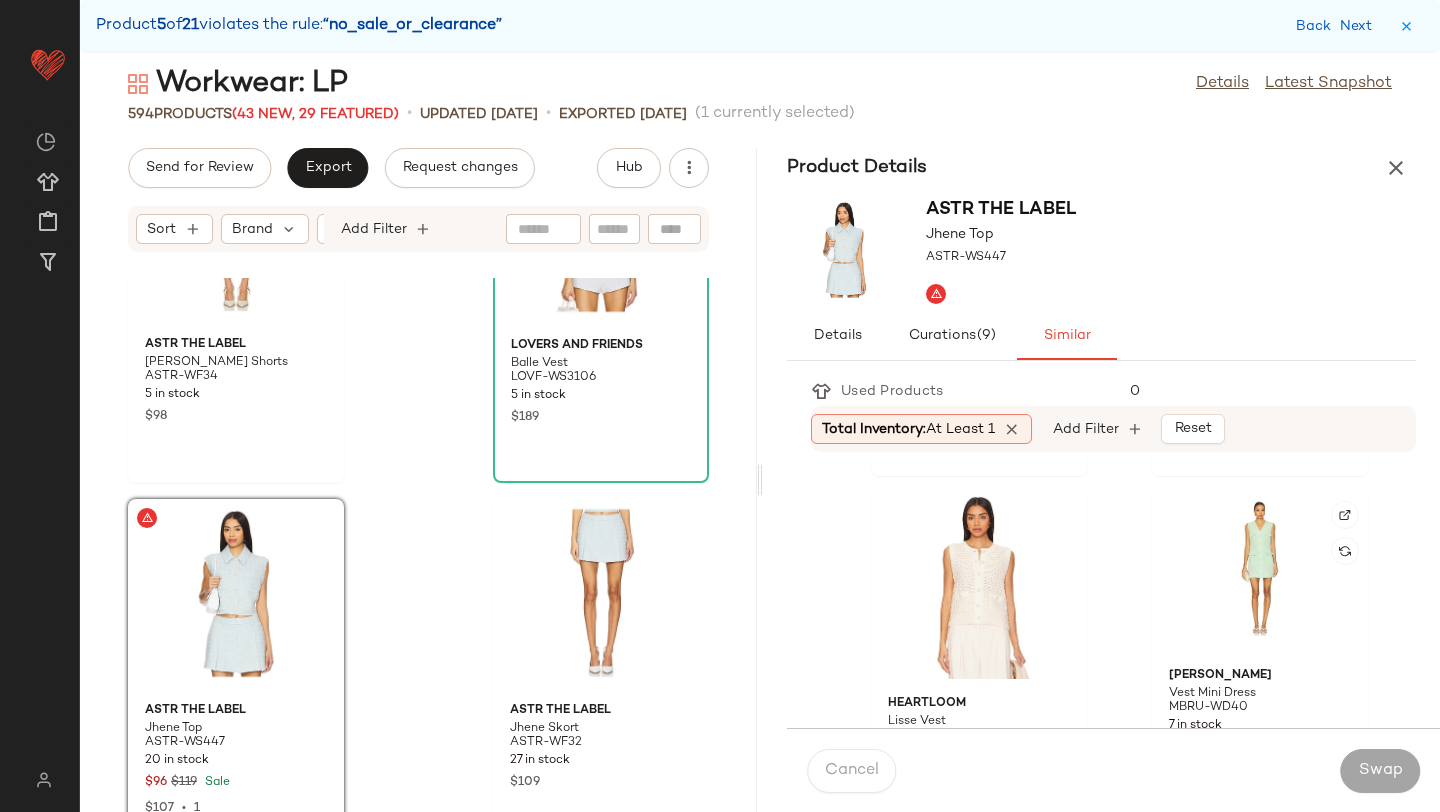 scroll, scrollTop: 2905, scrollLeft: 0, axis: vertical 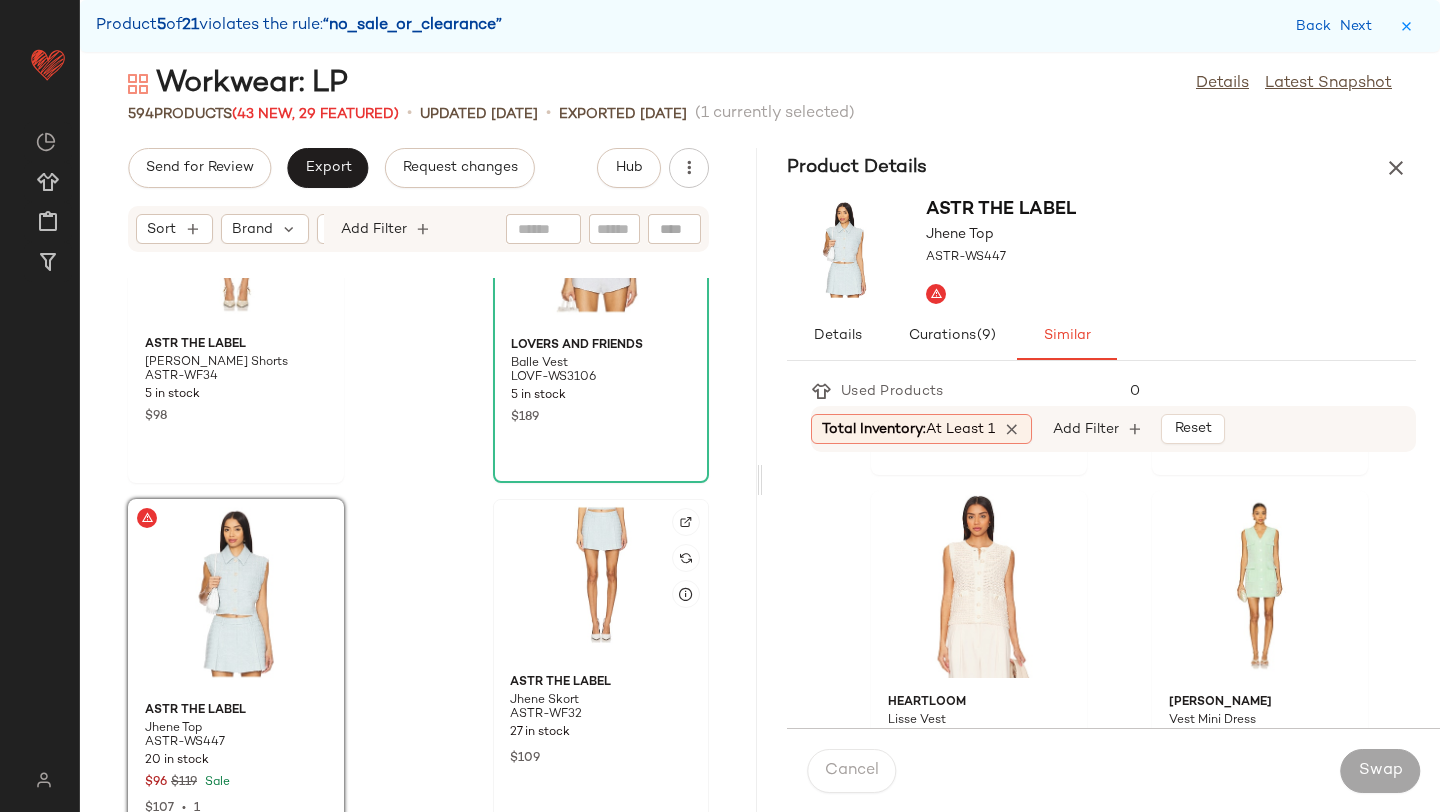 click 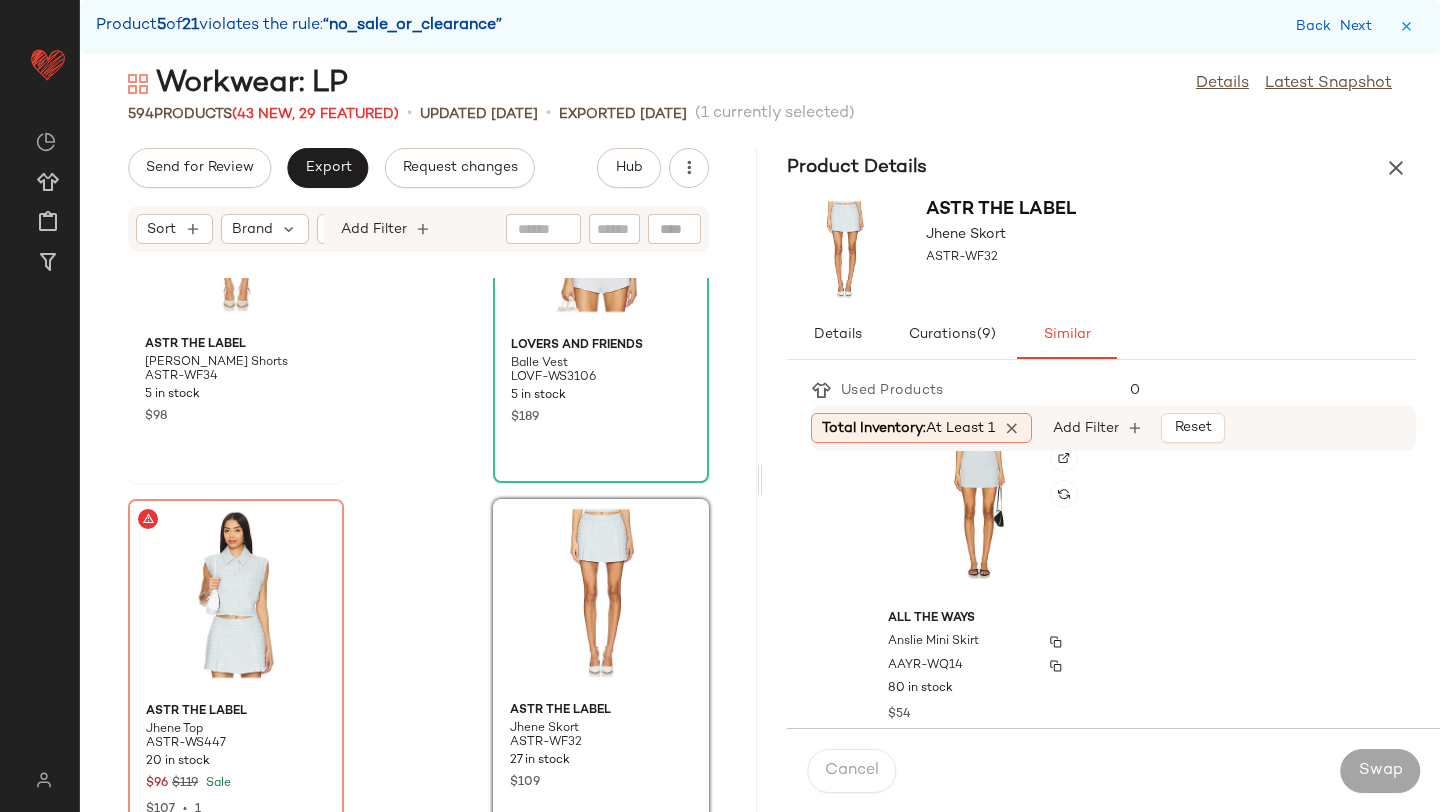 scroll, scrollTop: 4441, scrollLeft: 0, axis: vertical 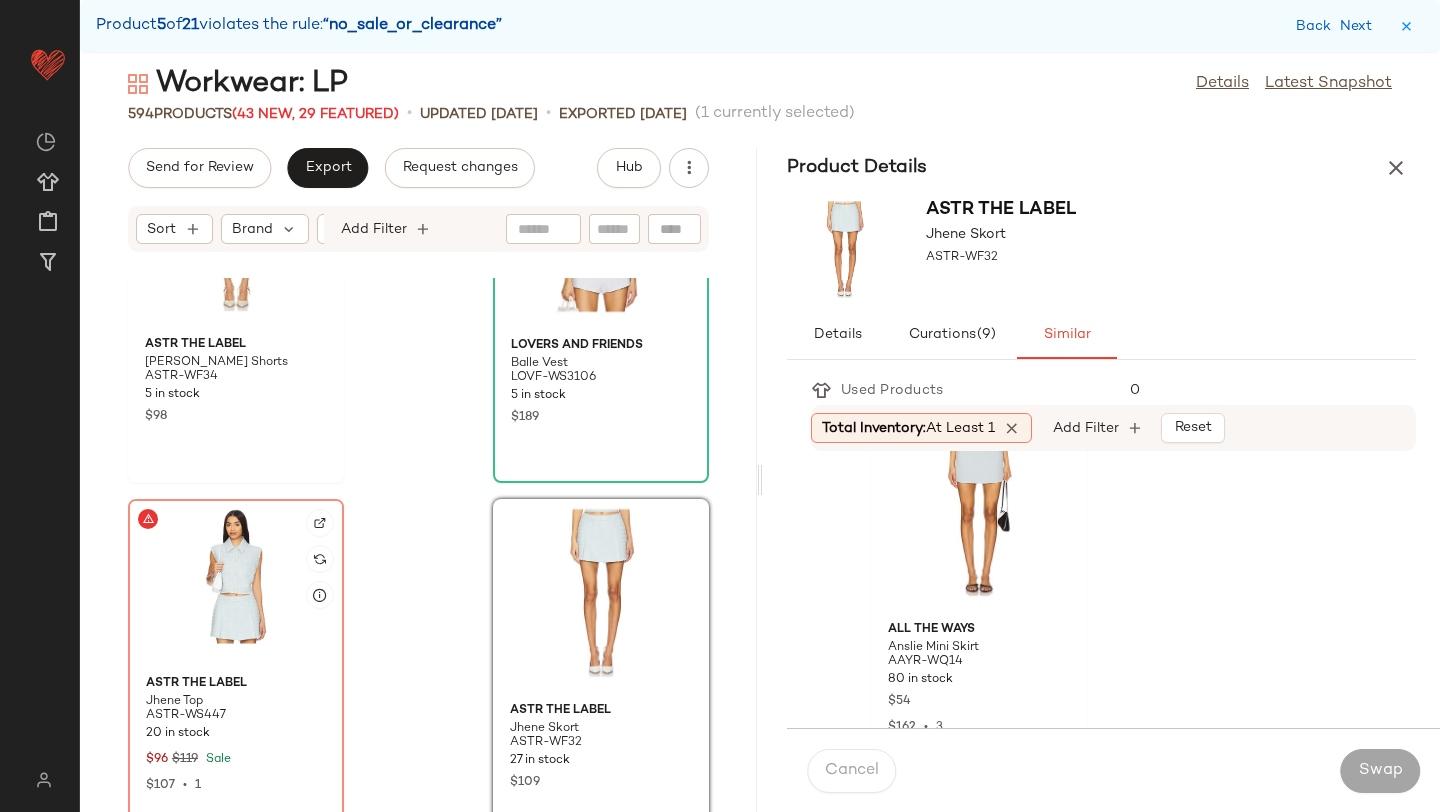 click 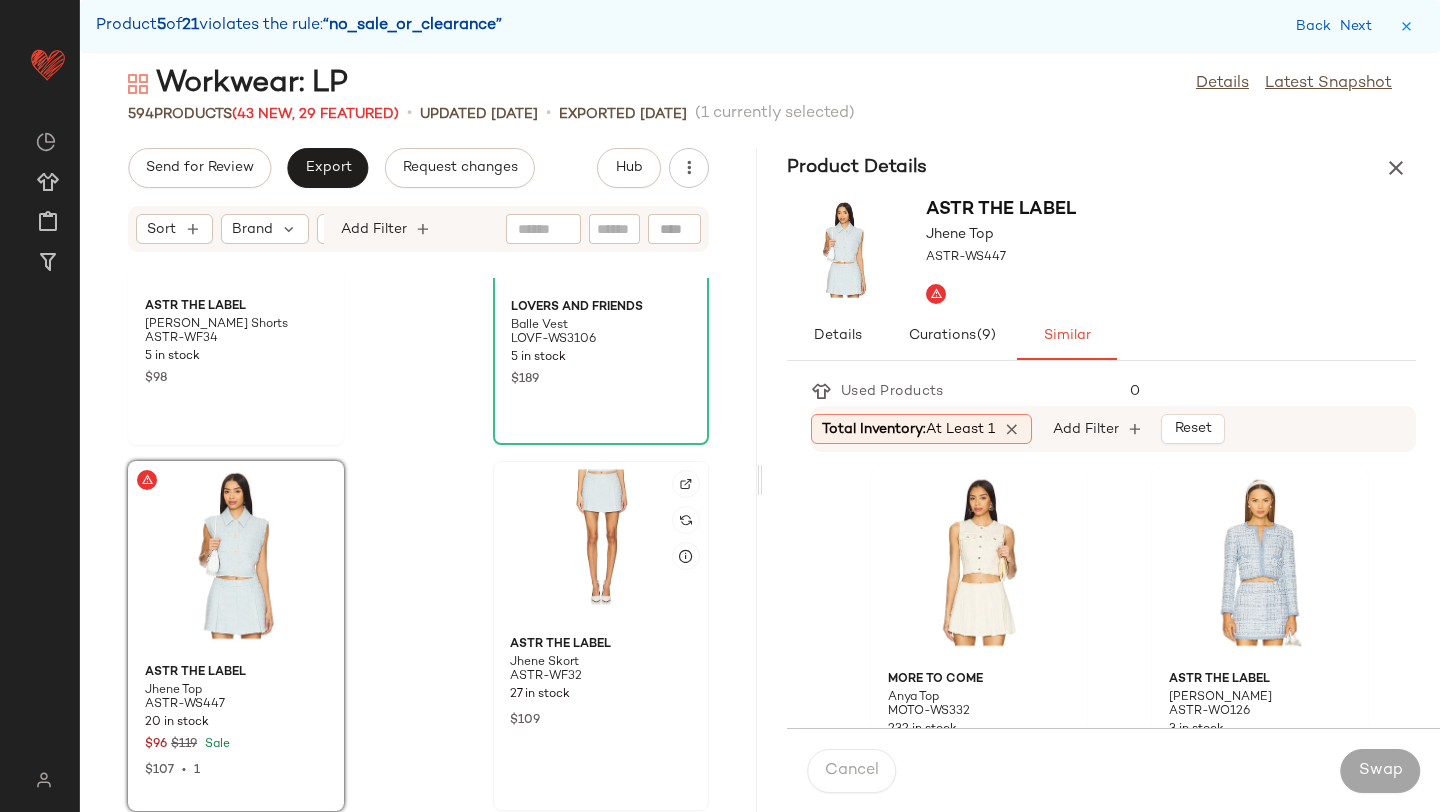scroll, scrollTop: 81495, scrollLeft: 0, axis: vertical 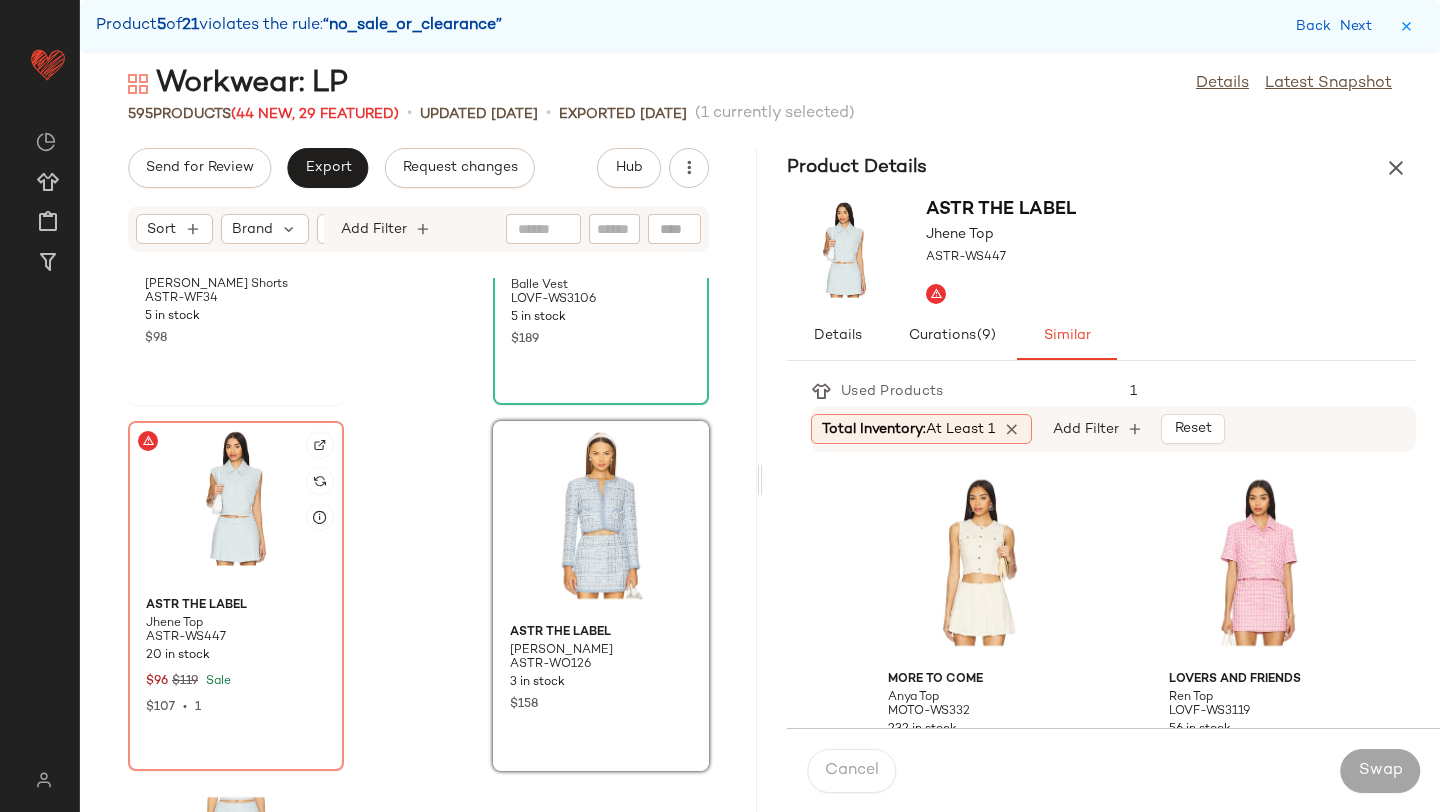 click 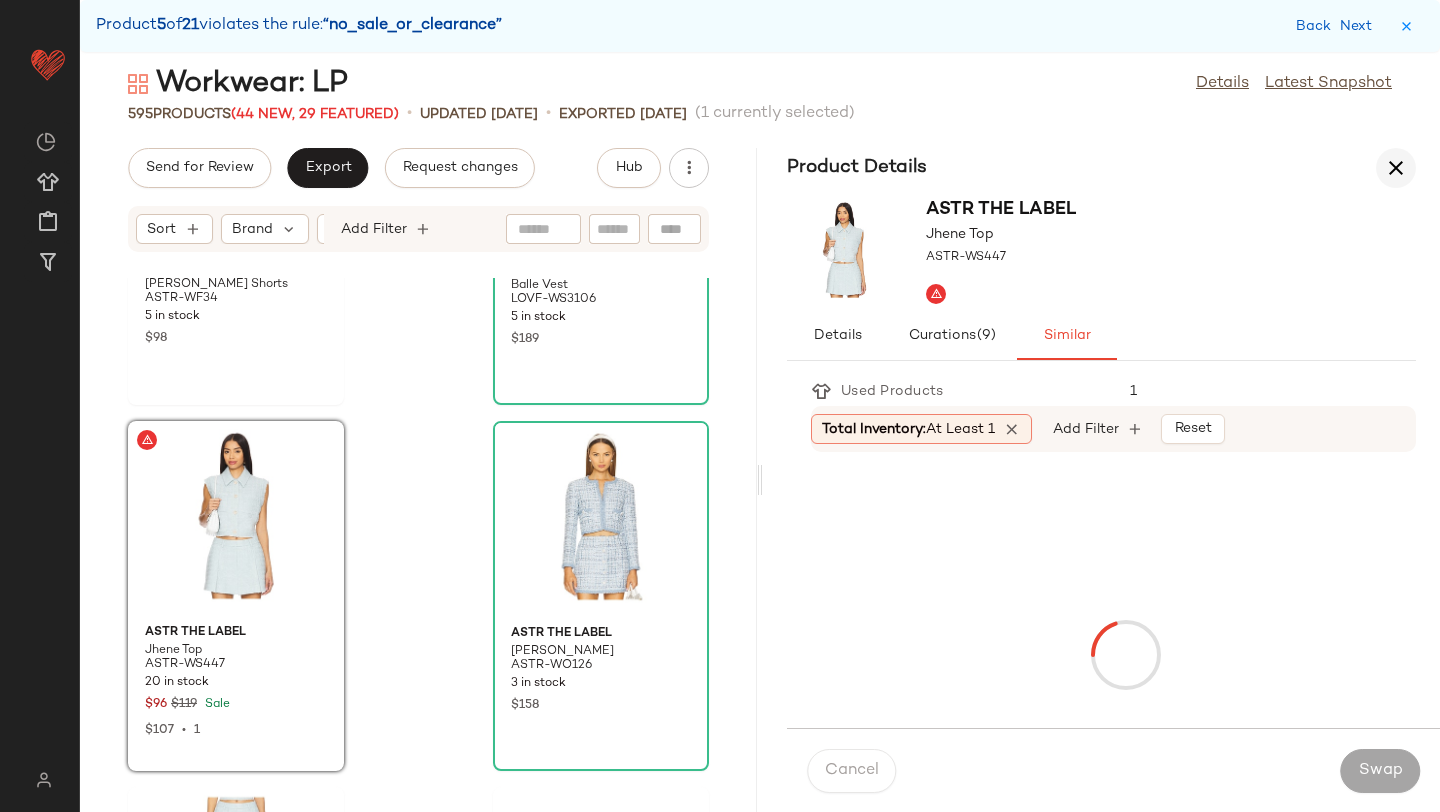 click at bounding box center (1396, 168) 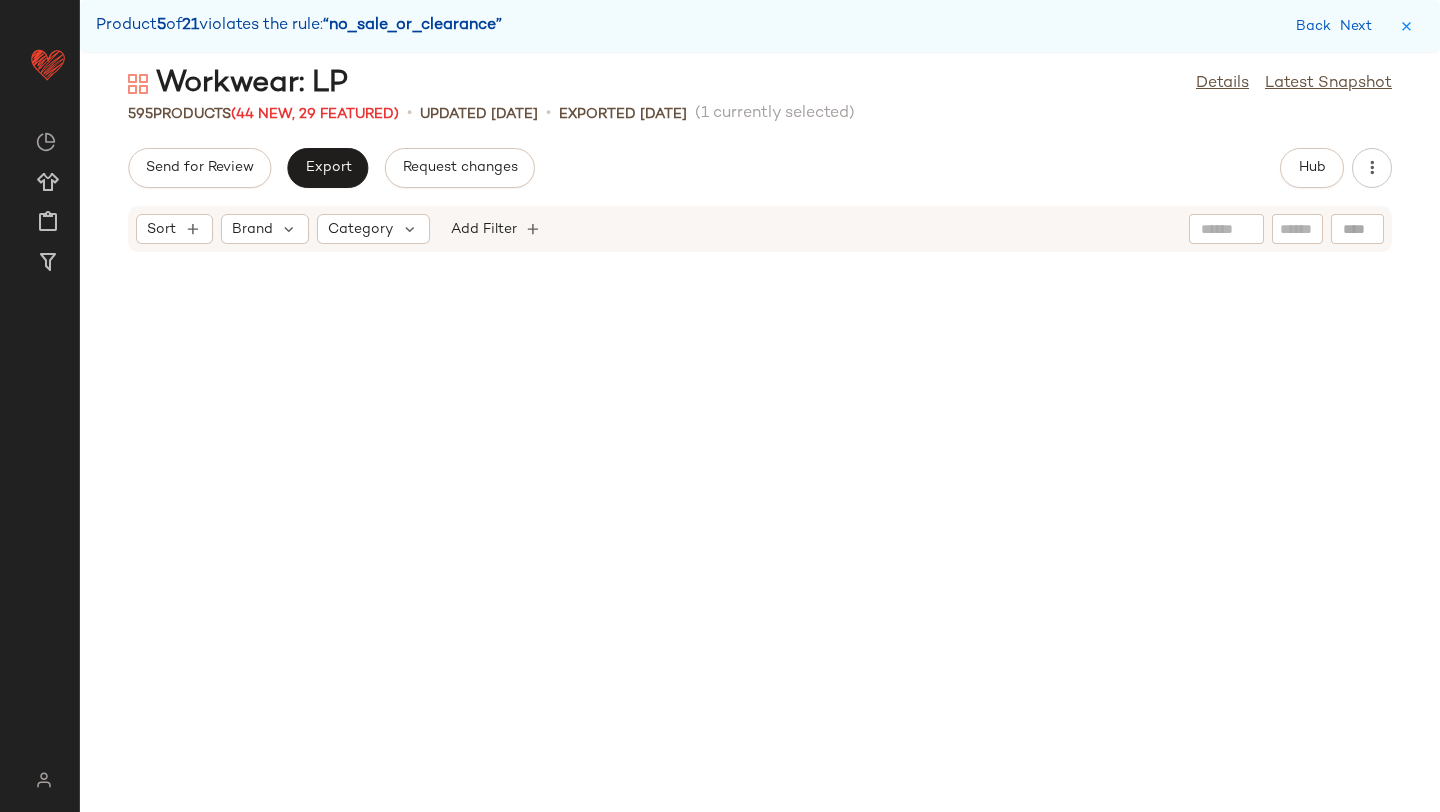 scroll, scrollTop: 32574, scrollLeft: 0, axis: vertical 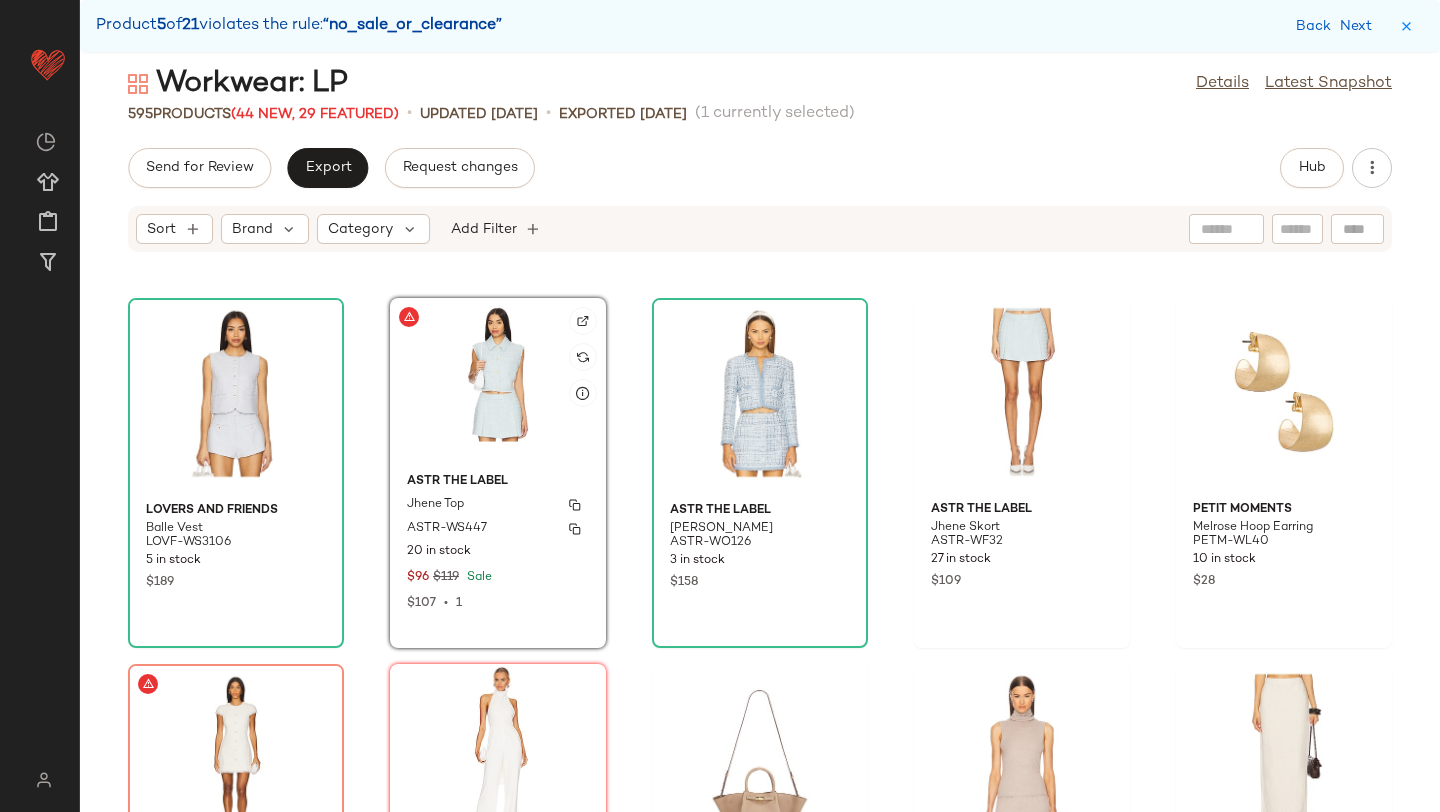 click on "ASTR the Label Jhene Top ASTR-WS447 20 in stock $96 $119 Sale $107  •  1" 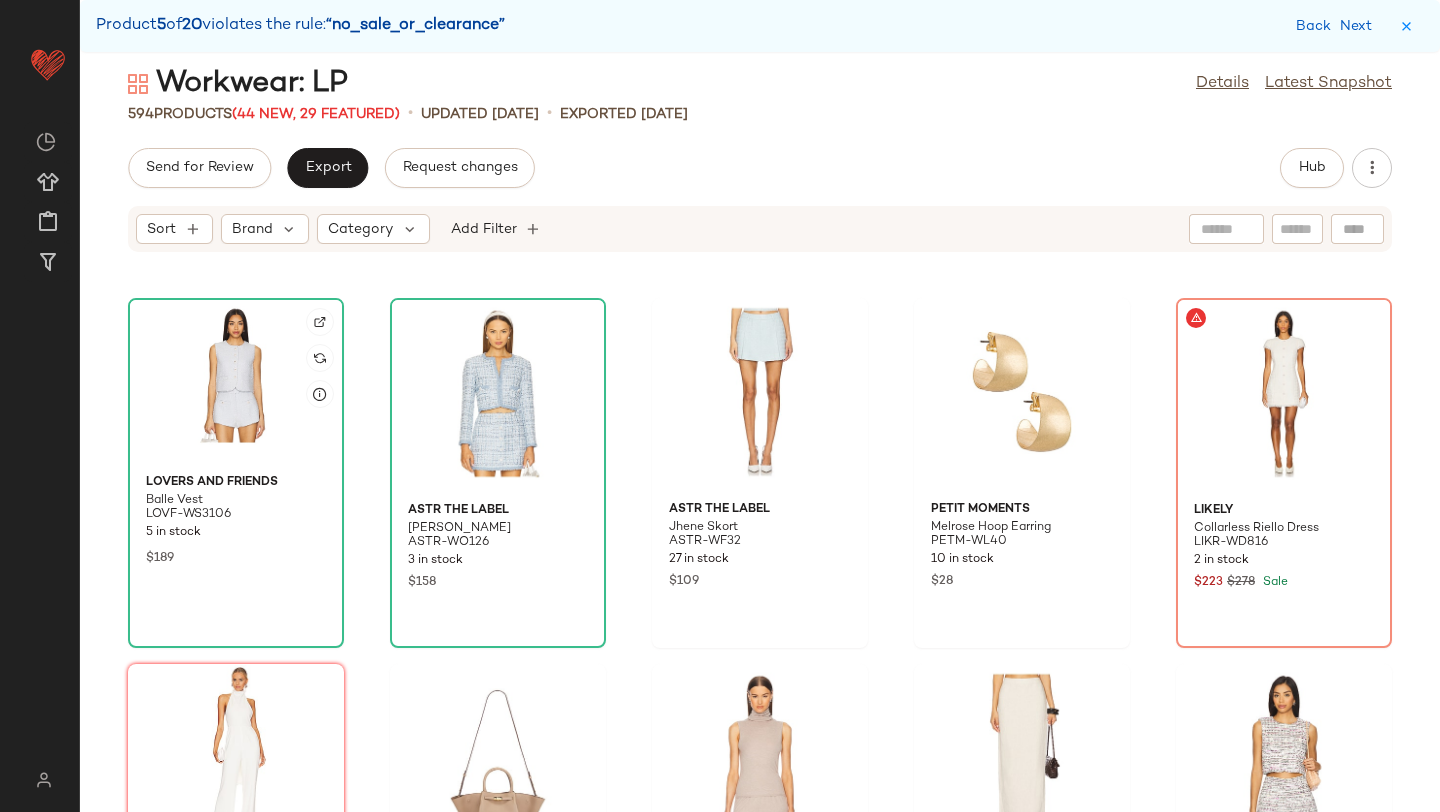 click 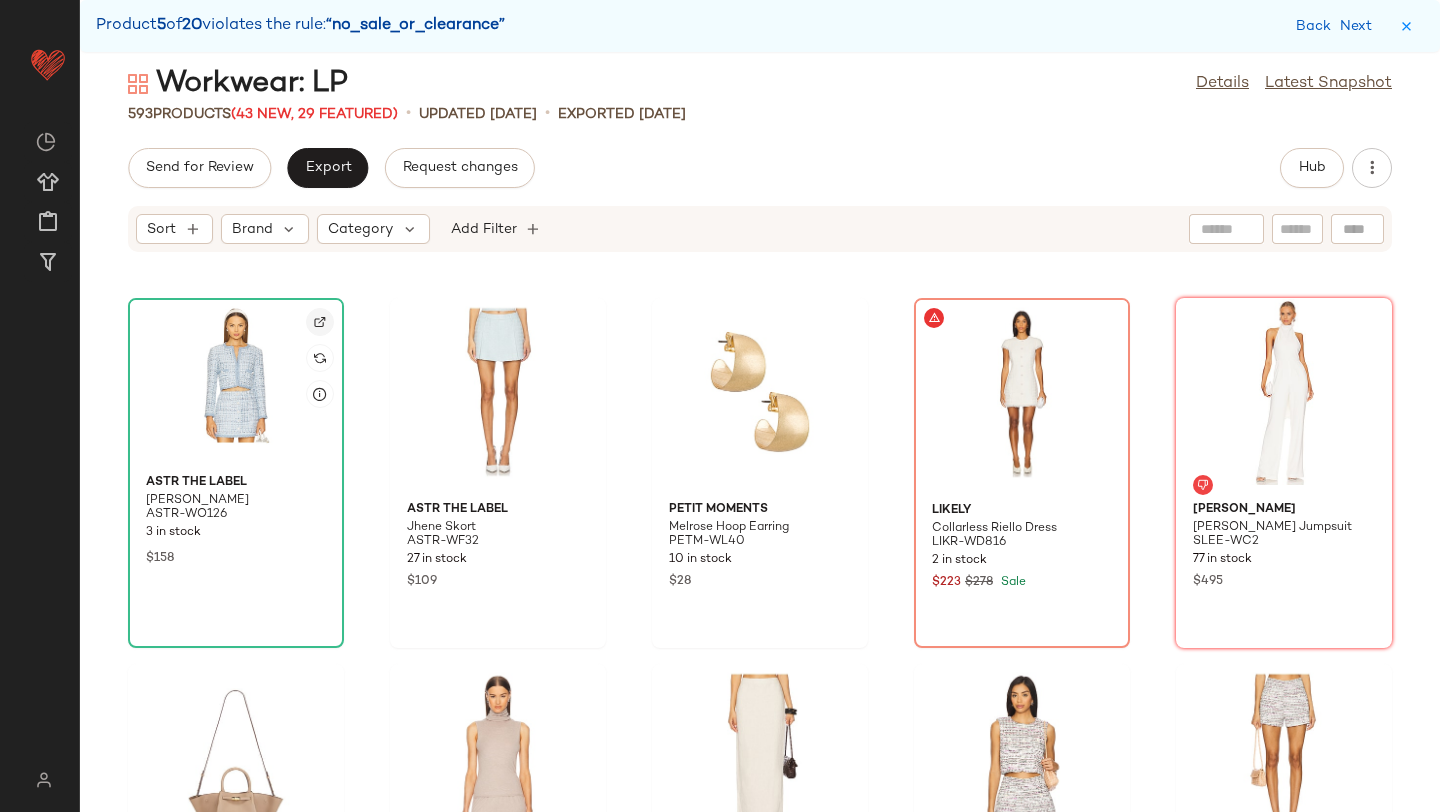 click at bounding box center [320, 322] 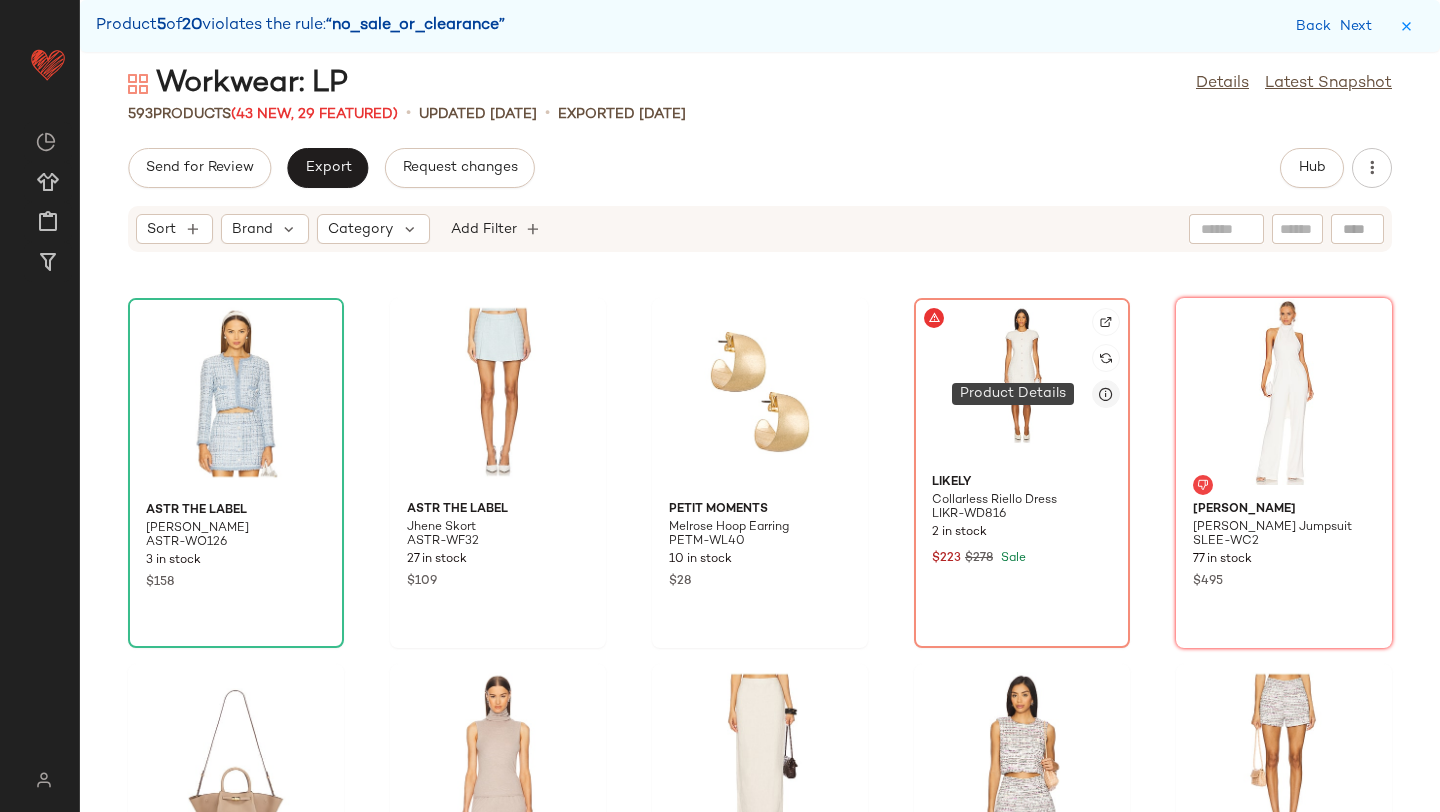 click 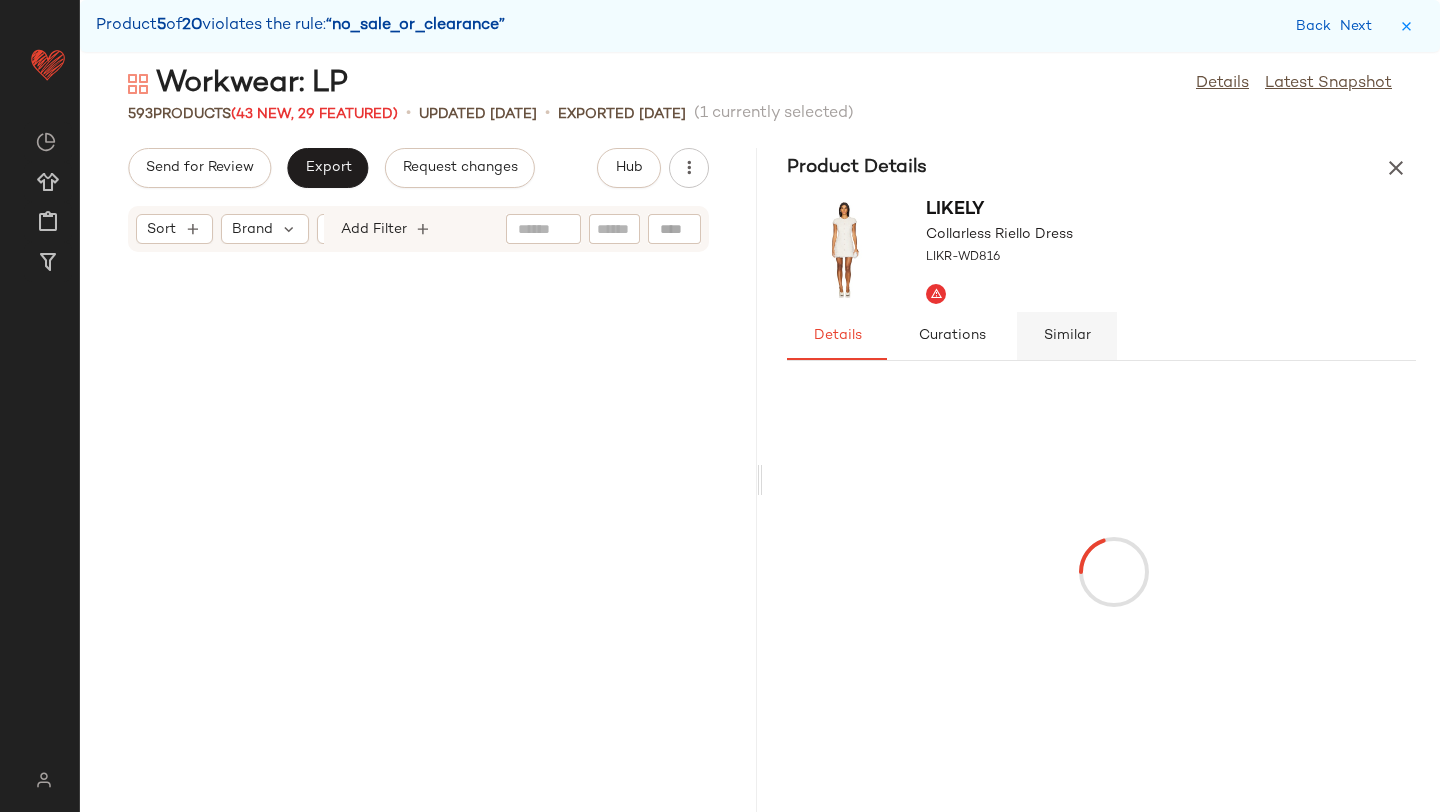 scroll, scrollTop: 81984, scrollLeft: 0, axis: vertical 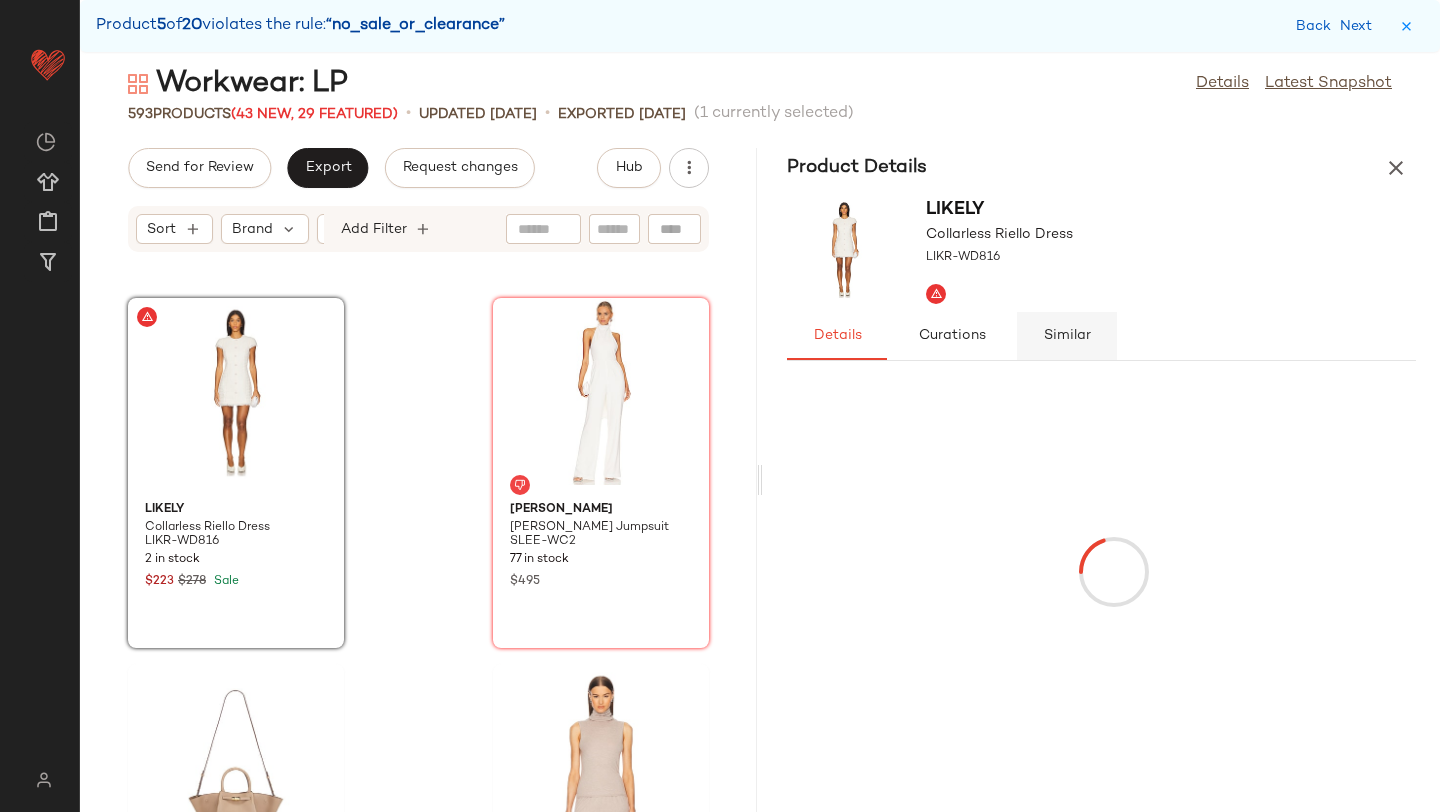 click on "Similar" 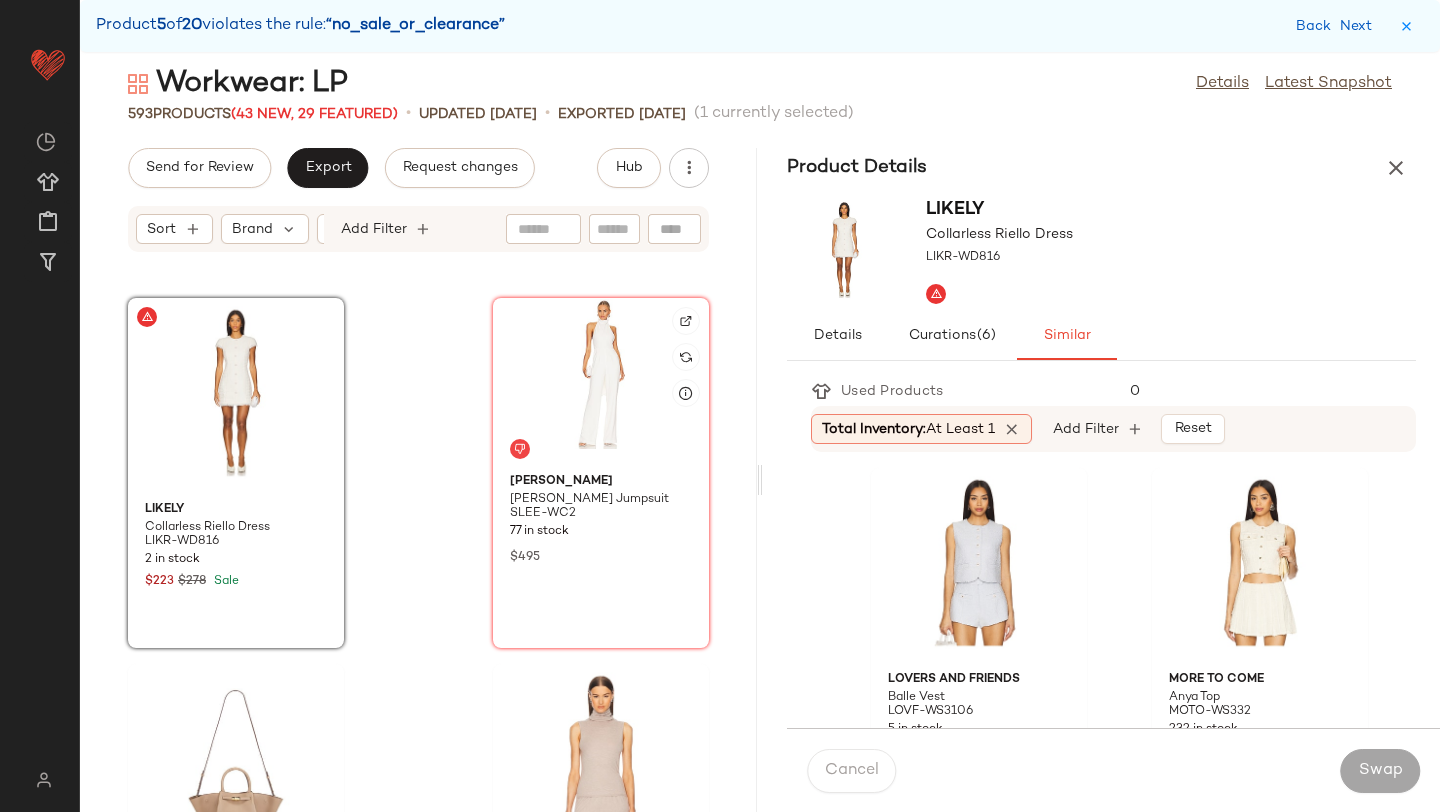 click 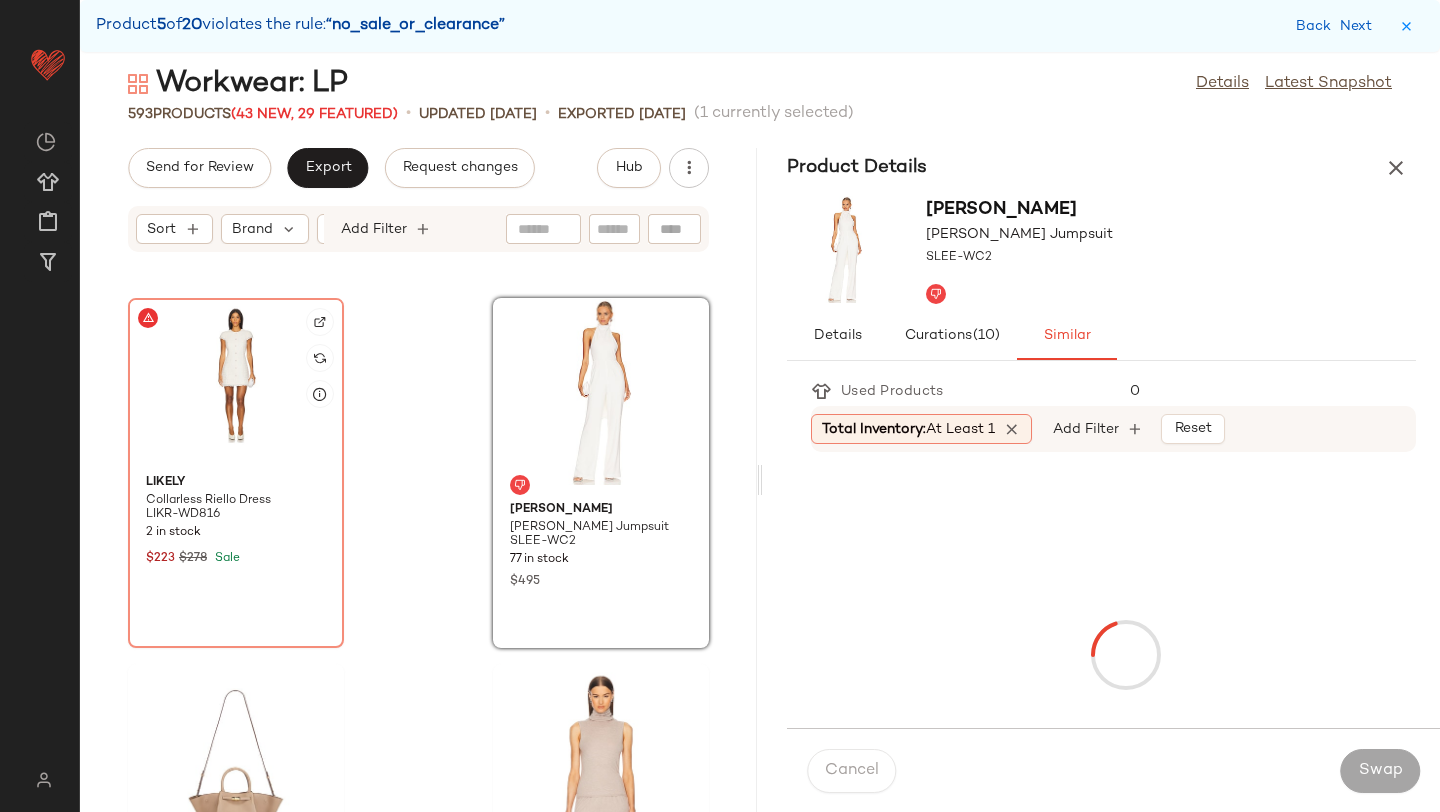 click 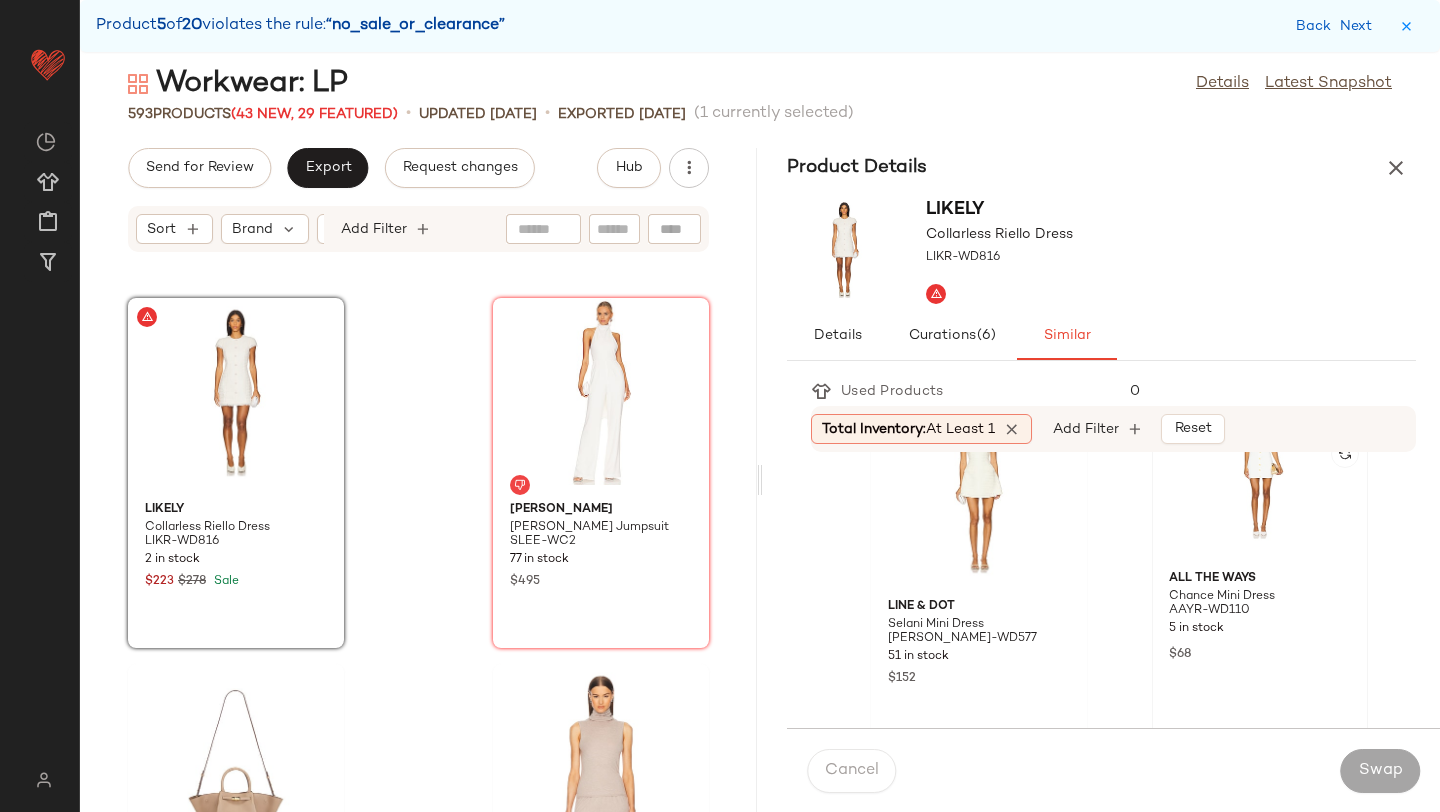 scroll, scrollTop: 87, scrollLeft: 0, axis: vertical 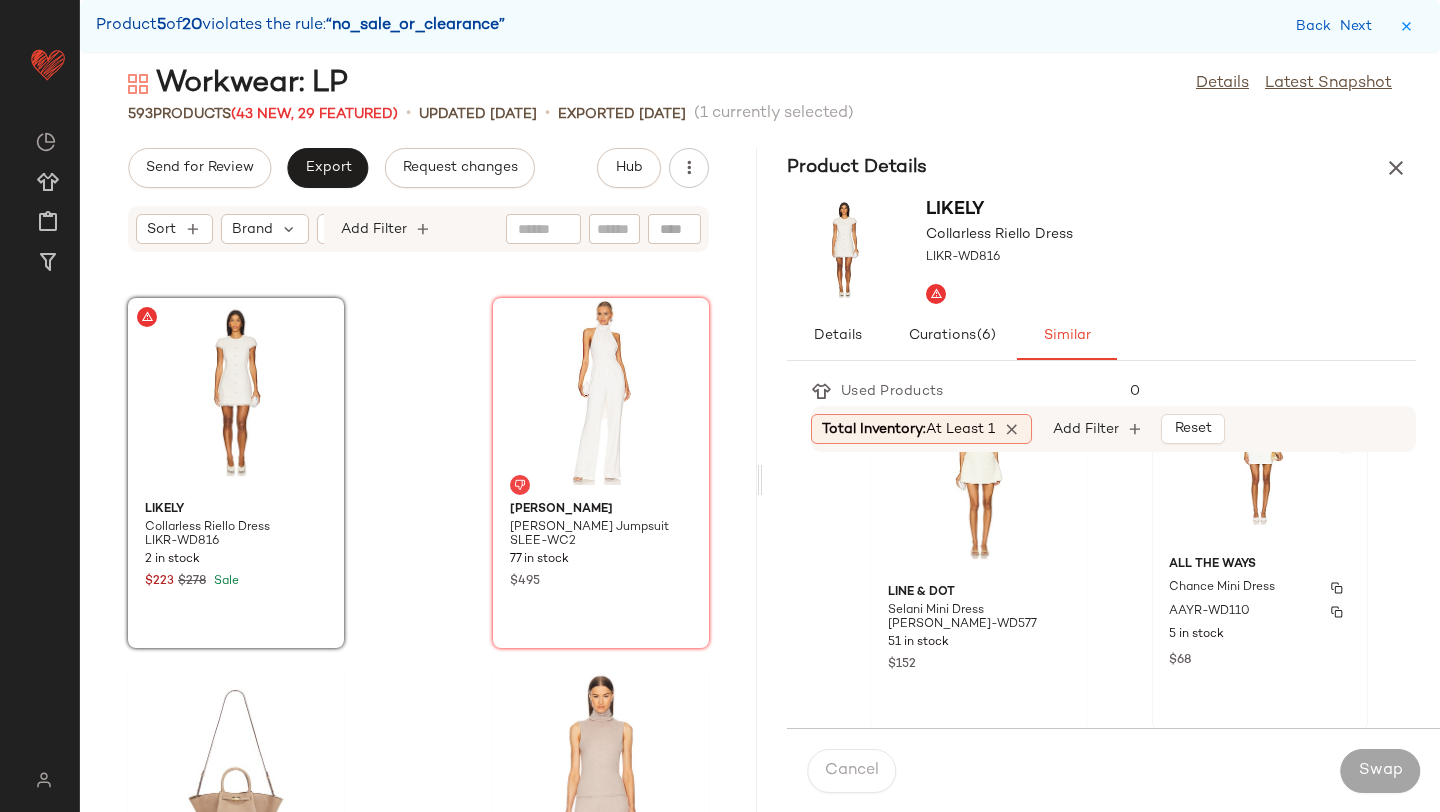click on "Chance Mini Dress" at bounding box center (1260, 588) 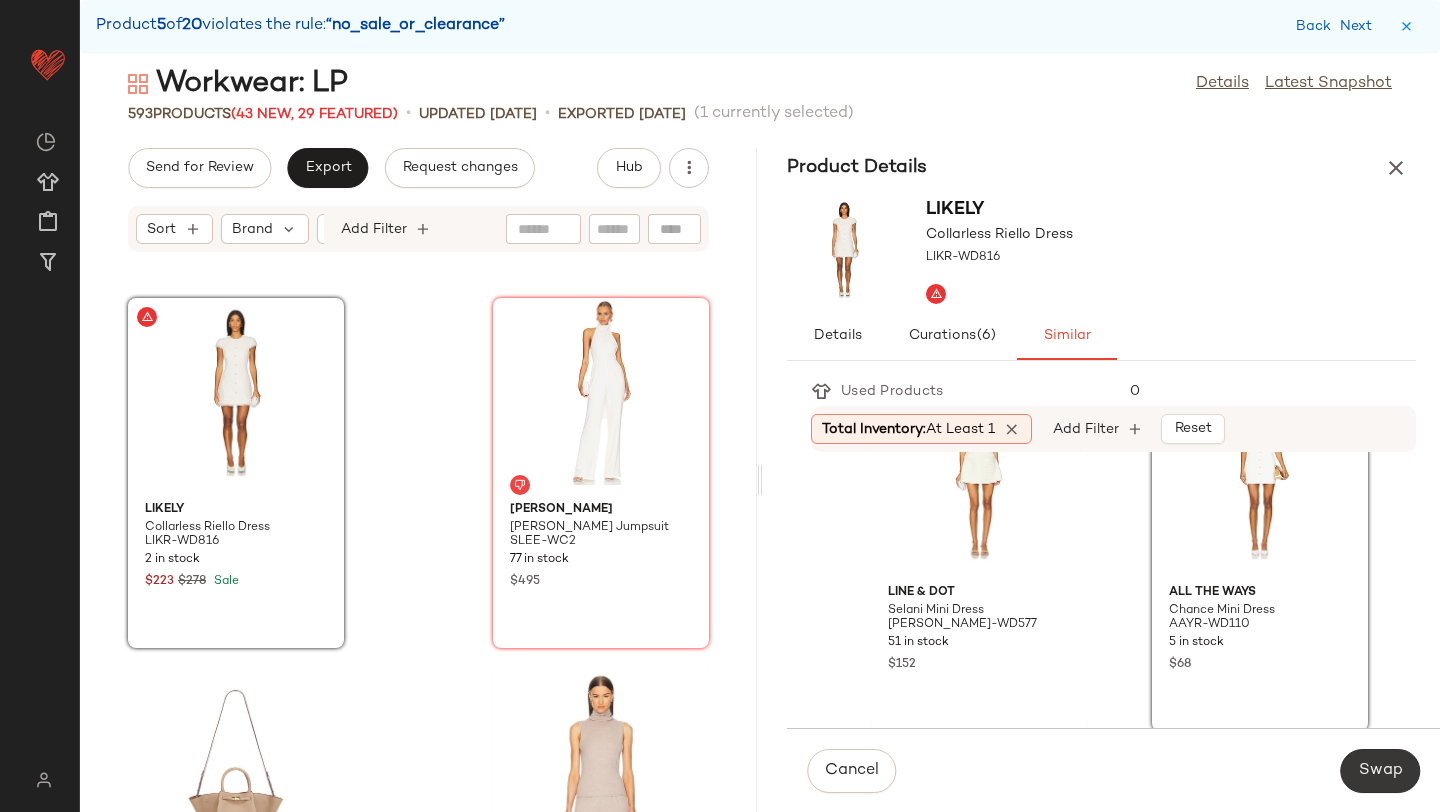click on "Swap" at bounding box center (1380, 771) 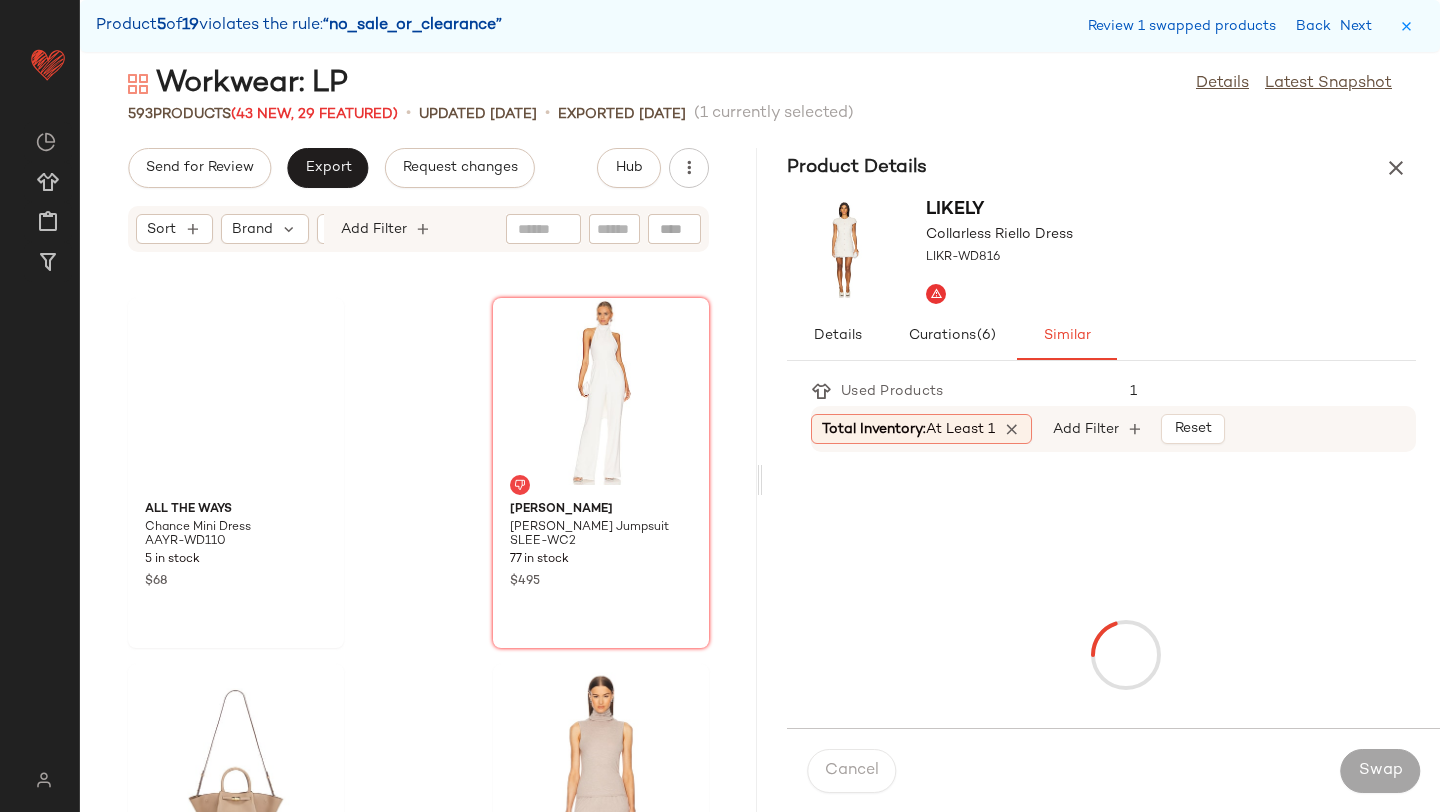 scroll, scrollTop: 83448, scrollLeft: 0, axis: vertical 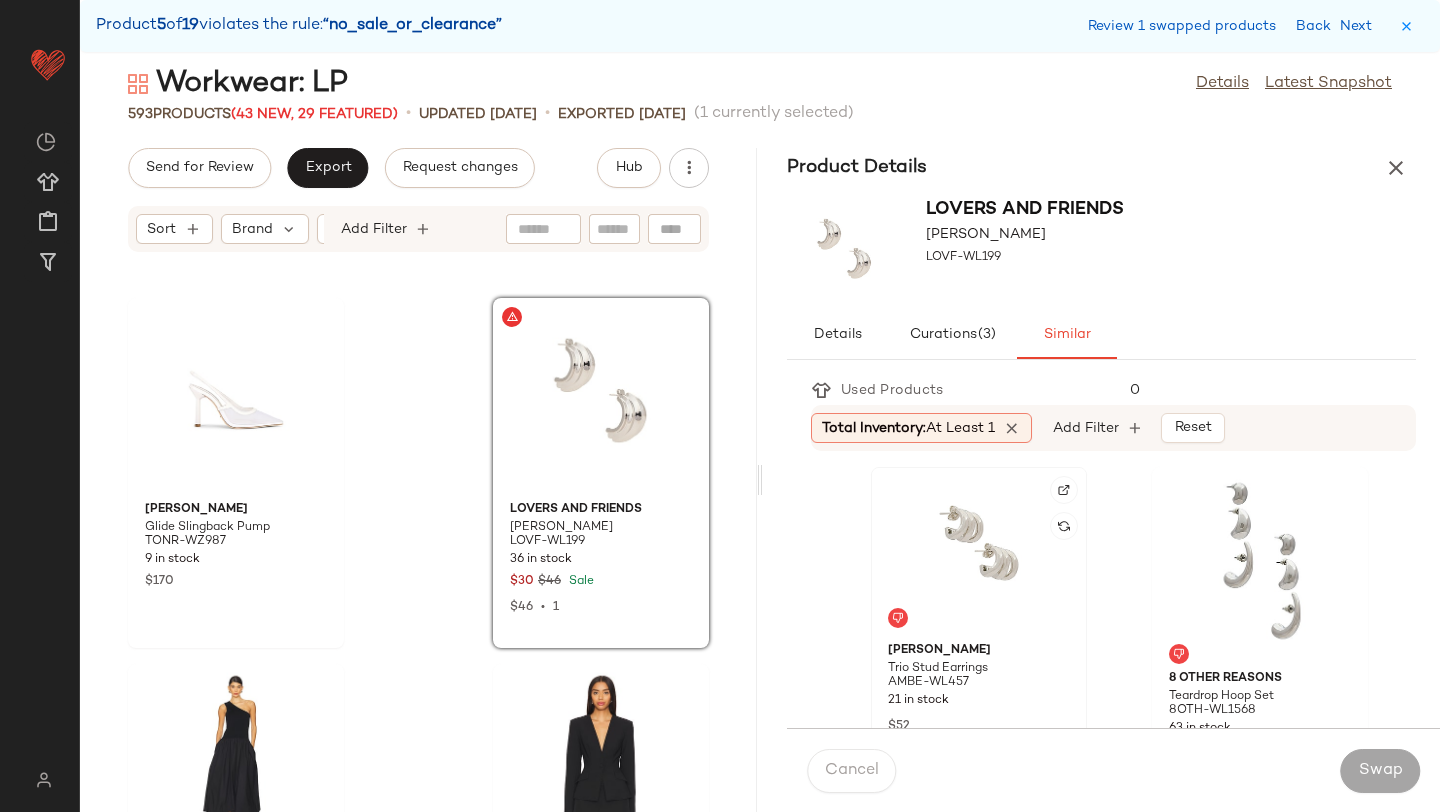 click 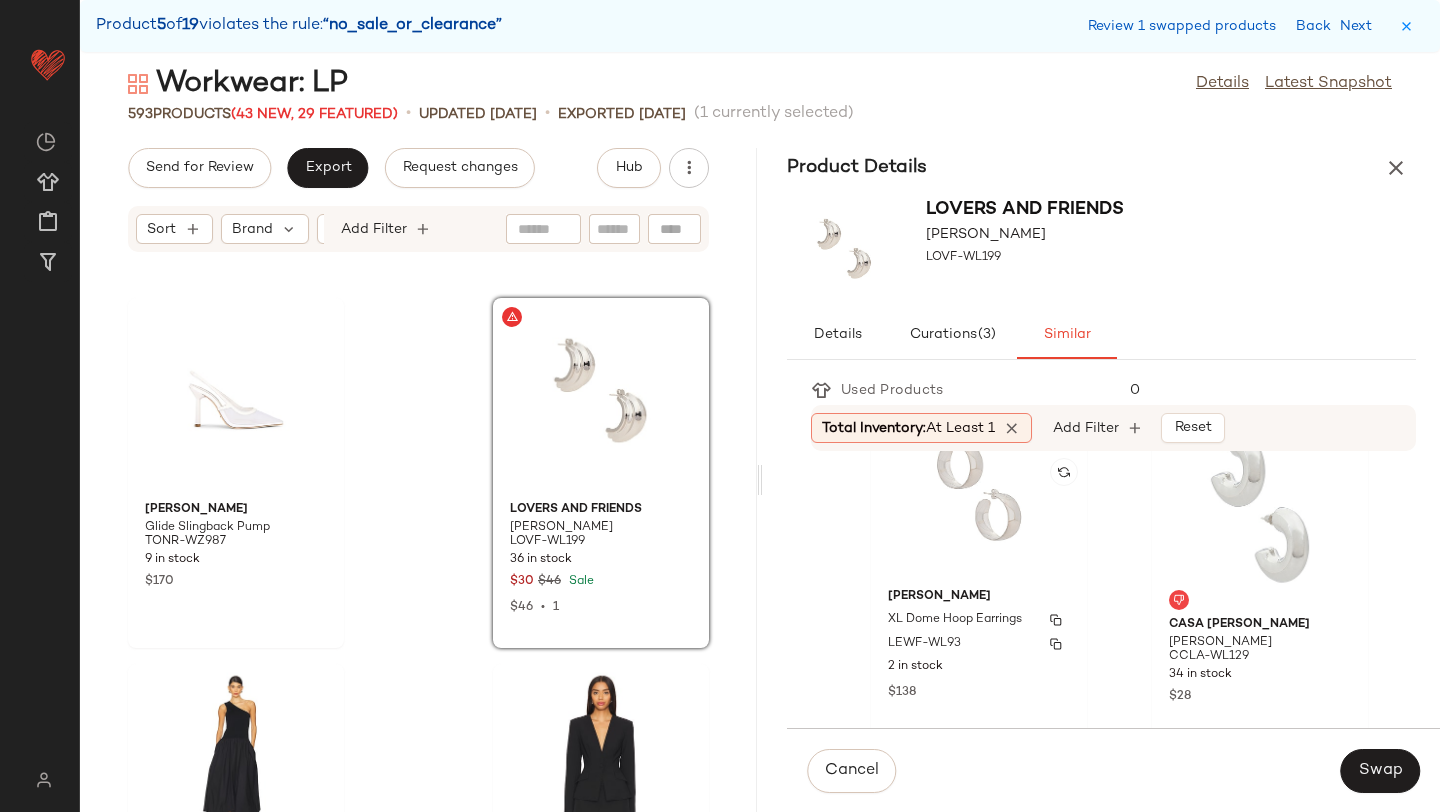 scroll, scrollTop: 419, scrollLeft: 0, axis: vertical 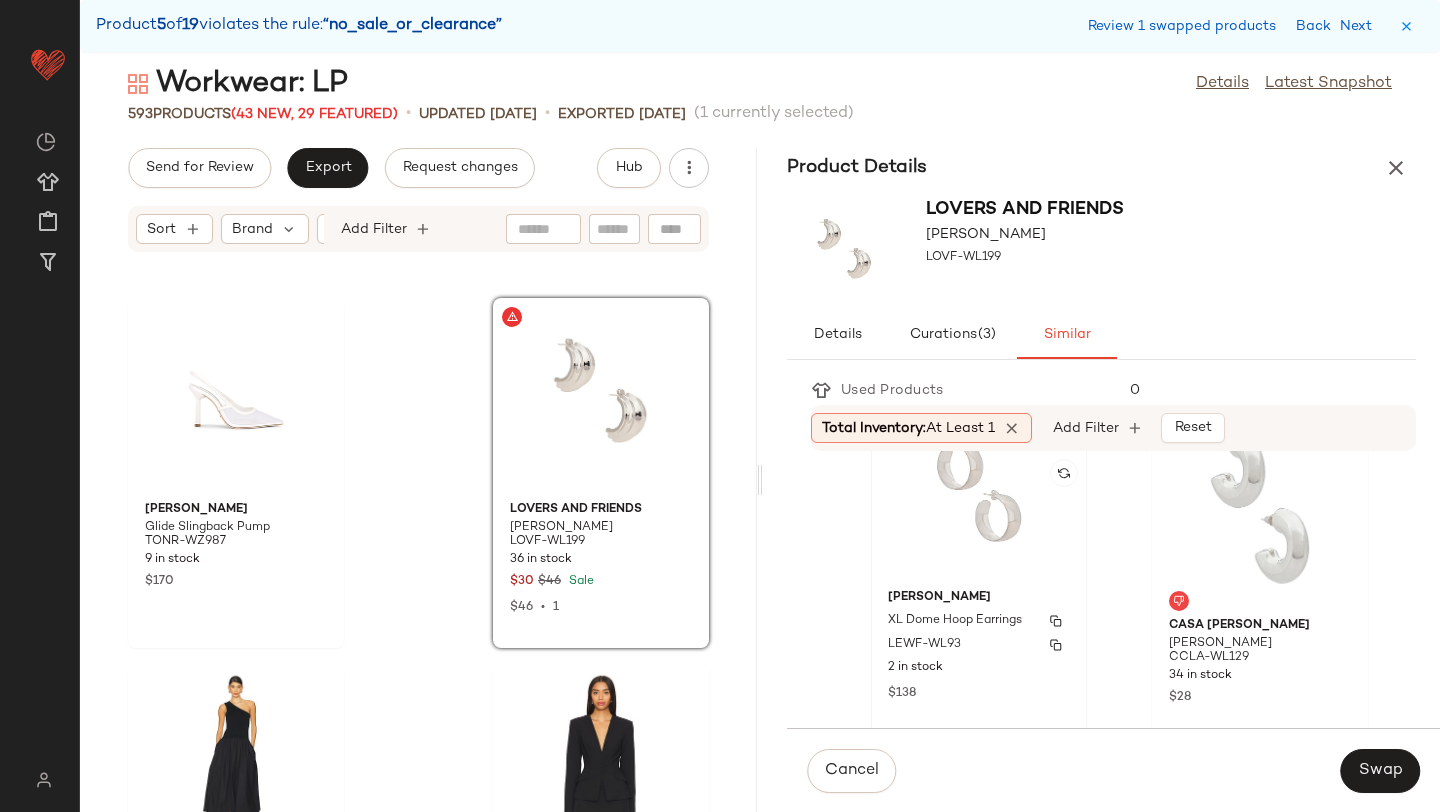 click on "[PERSON_NAME] XL Dome Hoop Earrings LEWF-WL93 2 in stock $138" 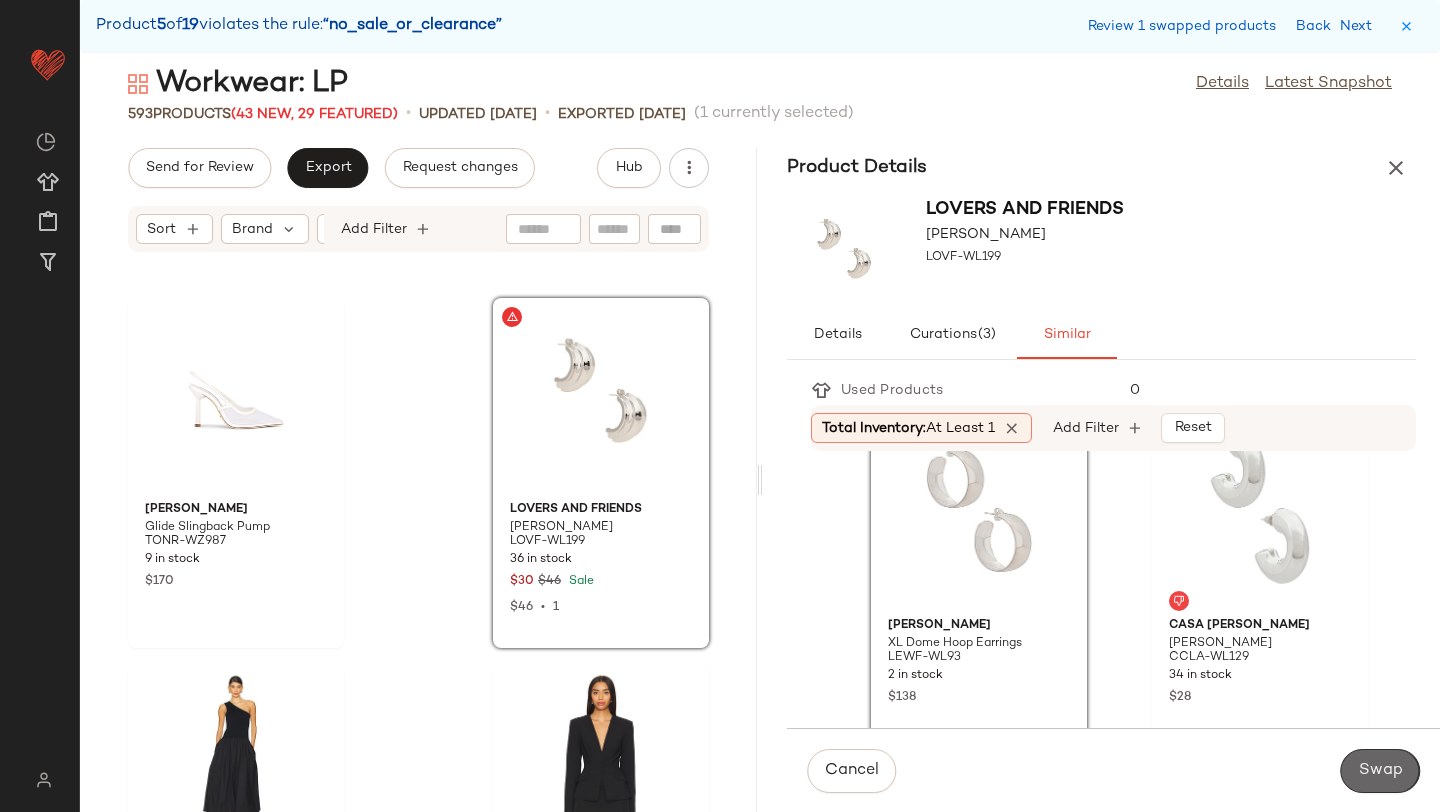 click on "Swap" at bounding box center (1380, 771) 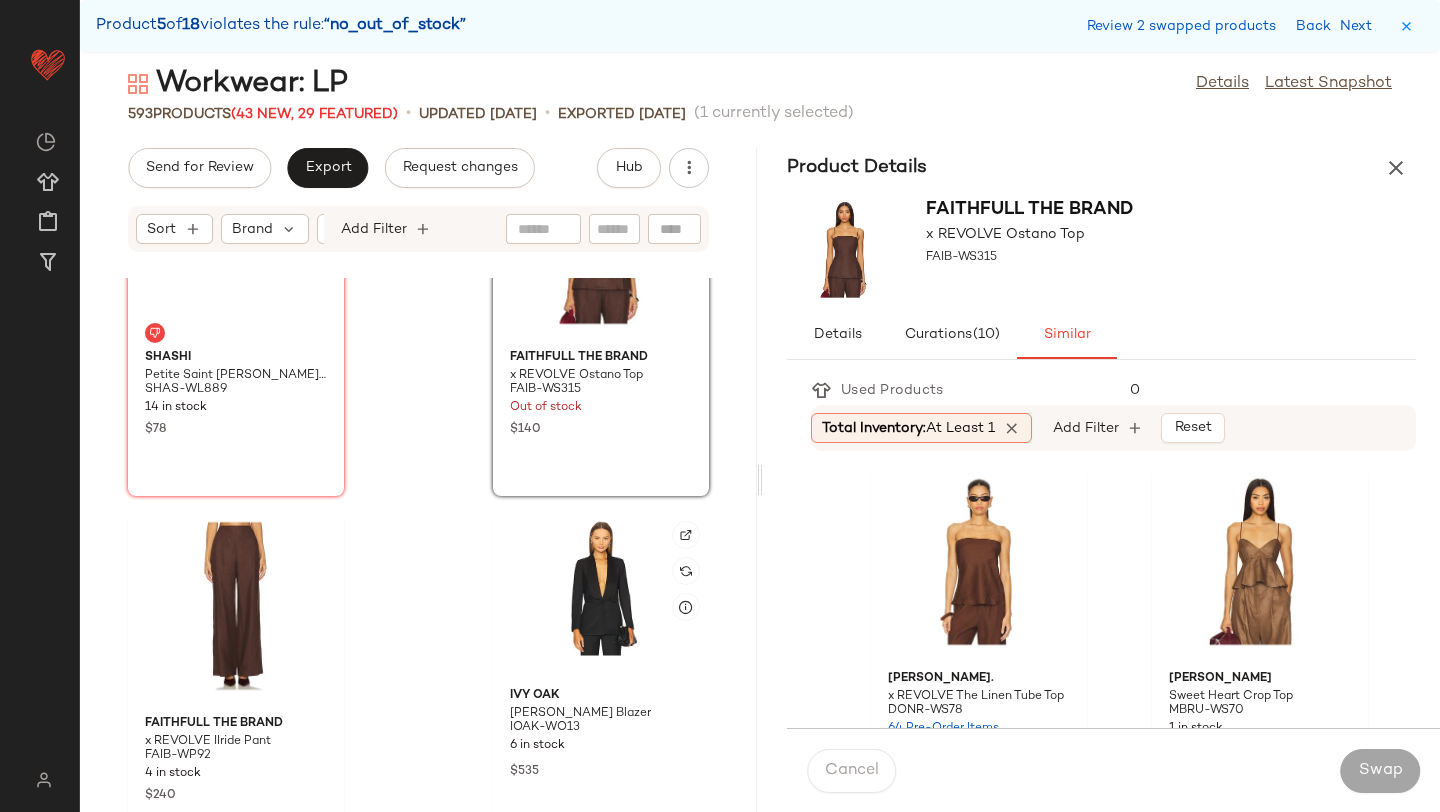 scroll, scrollTop: 85444, scrollLeft: 0, axis: vertical 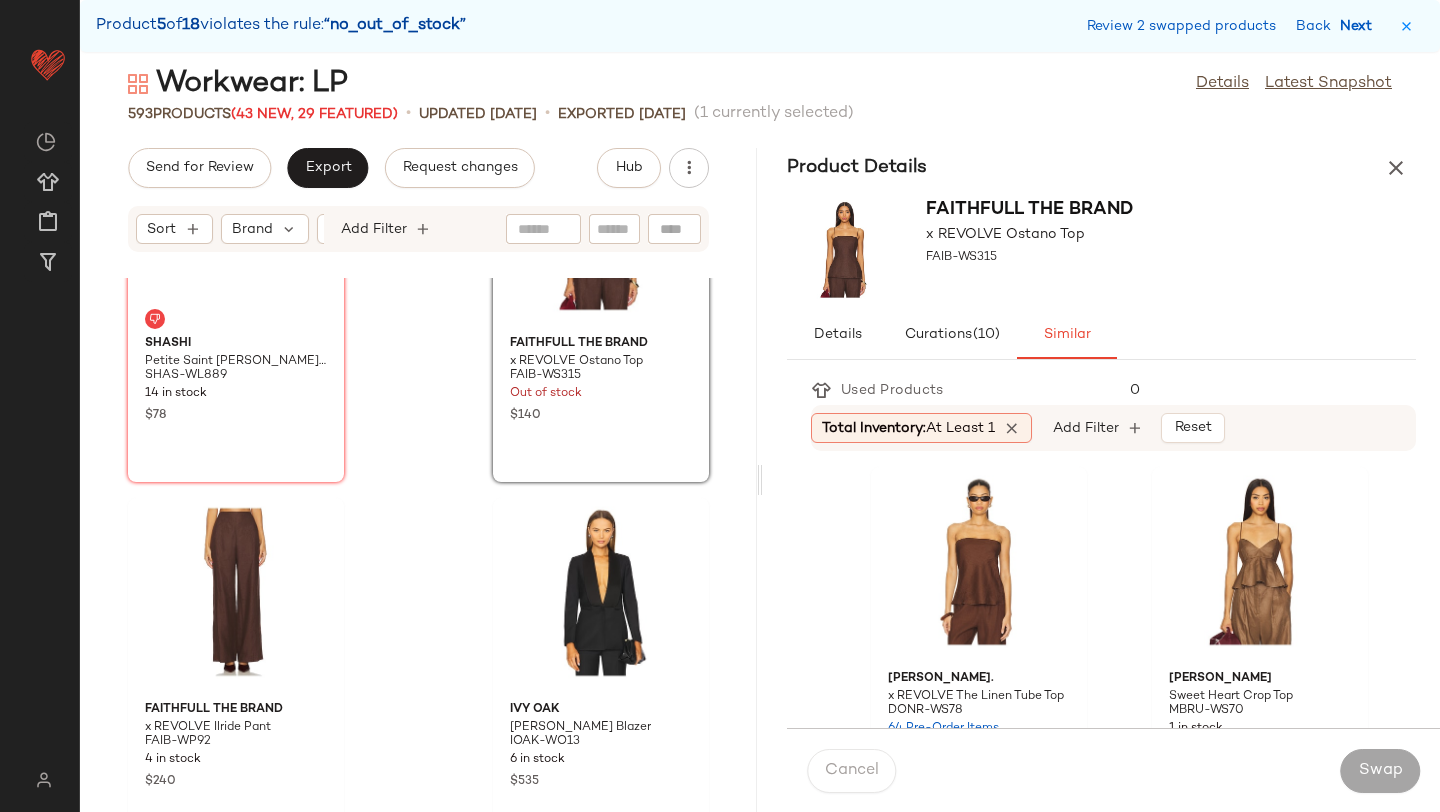 click on "Next" at bounding box center [1360, 26] 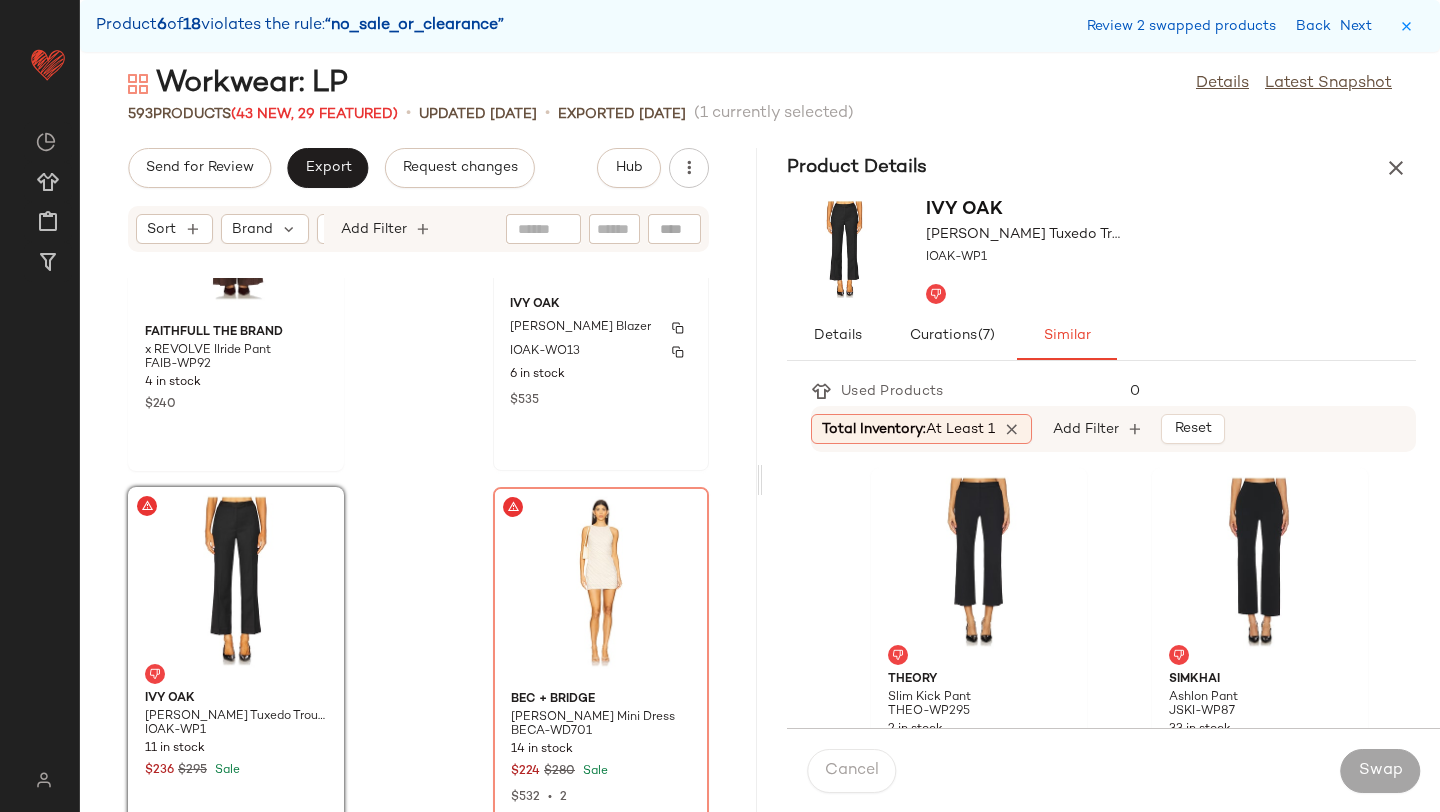 scroll, scrollTop: 85812, scrollLeft: 0, axis: vertical 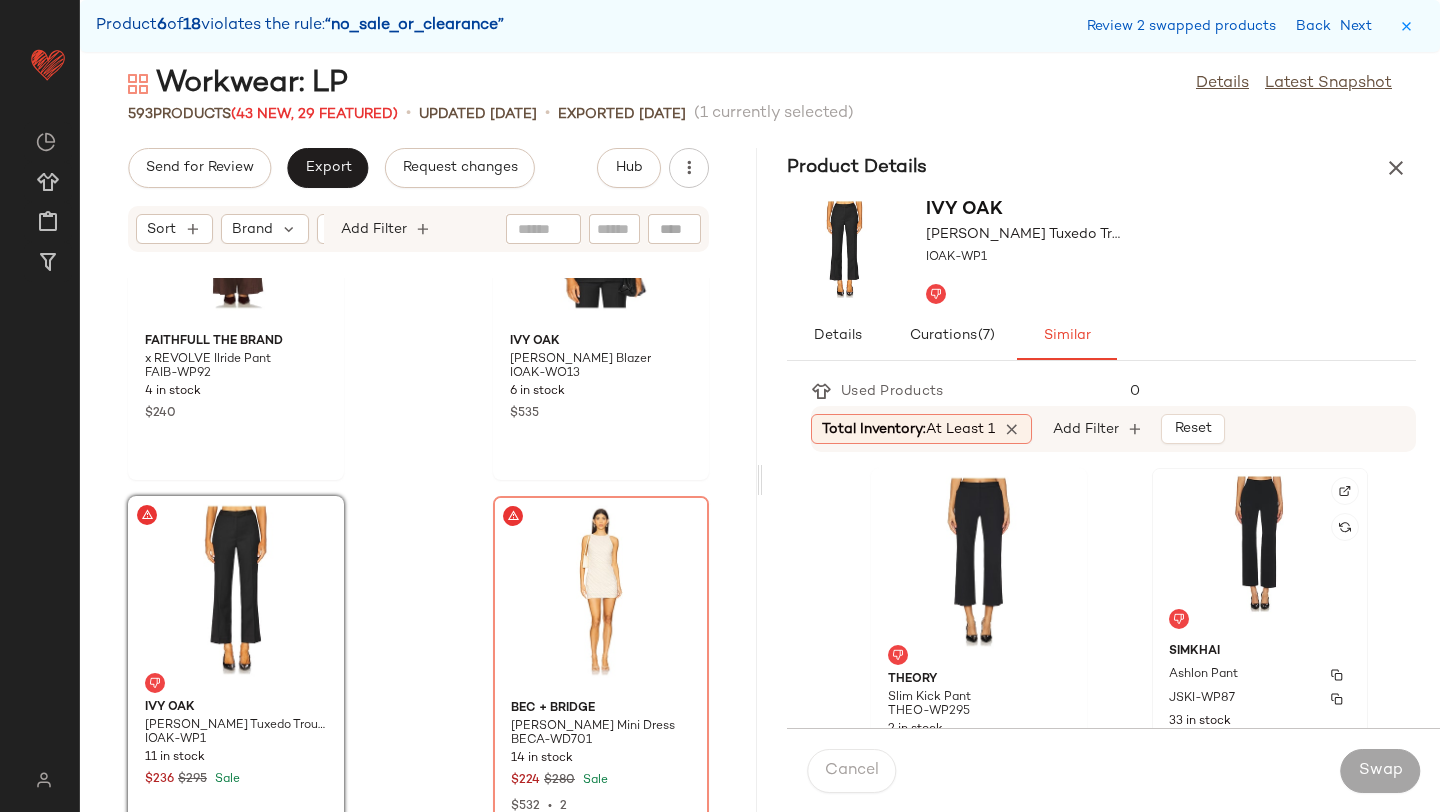 click on "[PERSON_NAME] Pant JSKI-WP87 33 in stock $395" 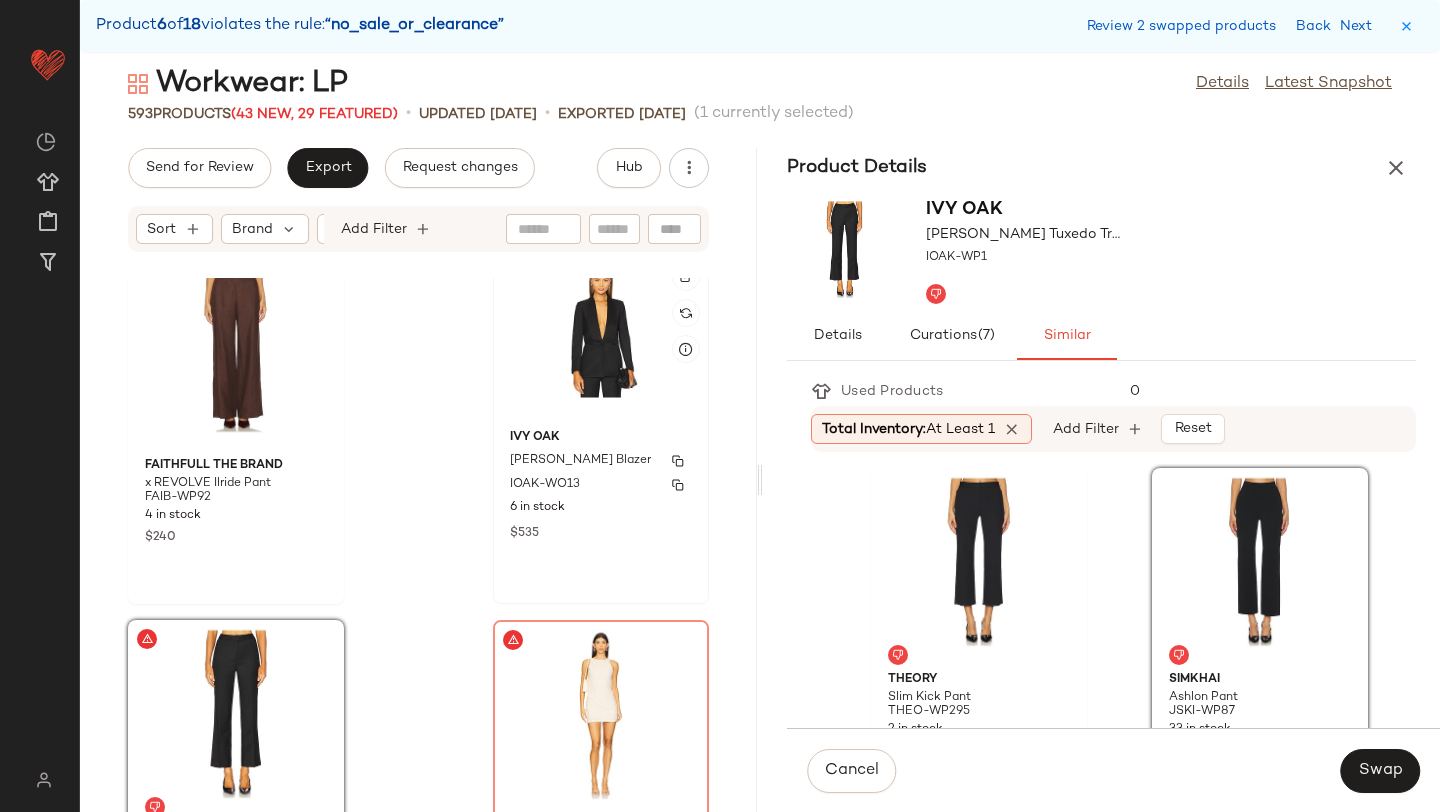 scroll, scrollTop: 85653, scrollLeft: 0, axis: vertical 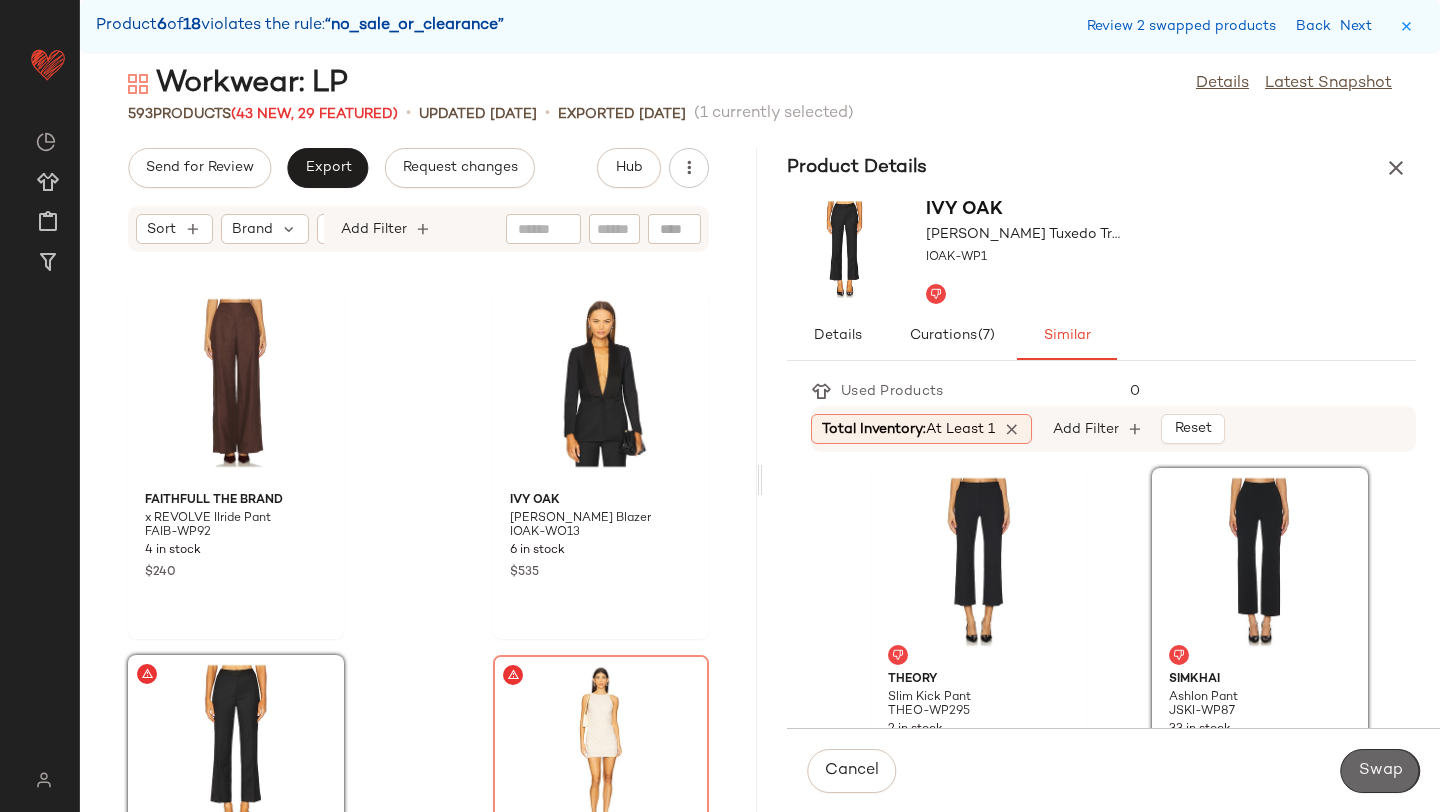 click on "Swap" at bounding box center (1380, 771) 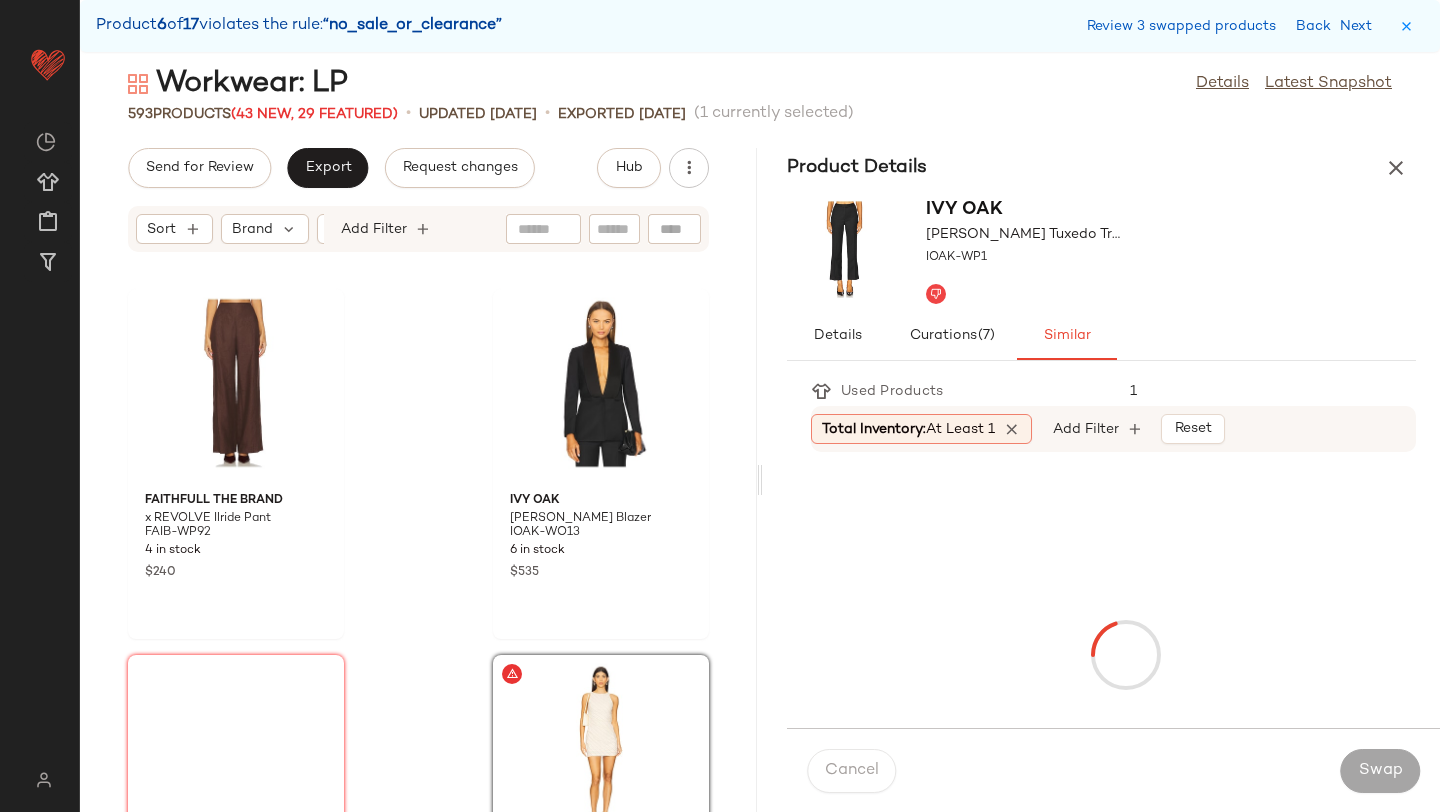 scroll, scrollTop: 86010, scrollLeft: 0, axis: vertical 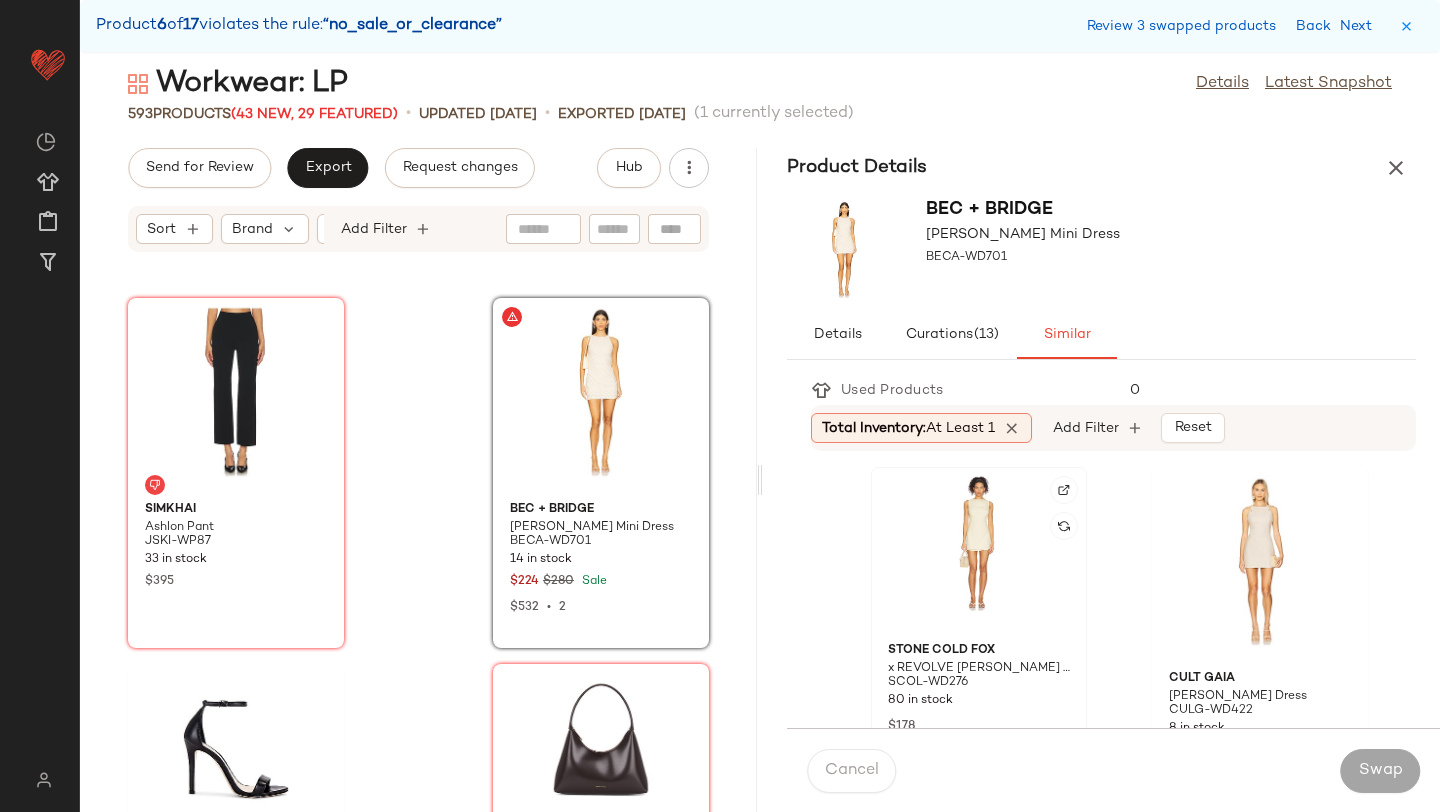 click 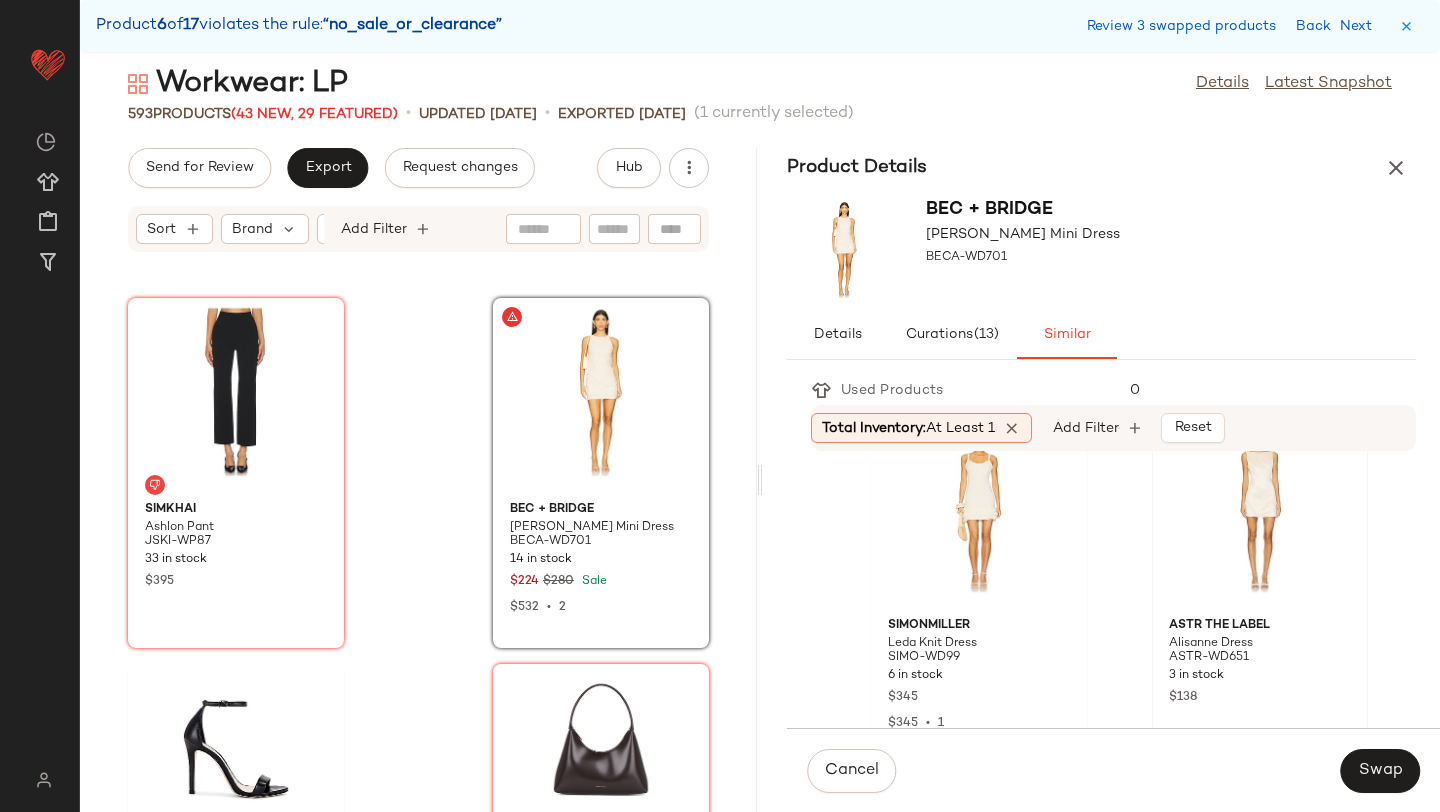 scroll, scrollTop: 1446, scrollLeft: 0, axis: vertical 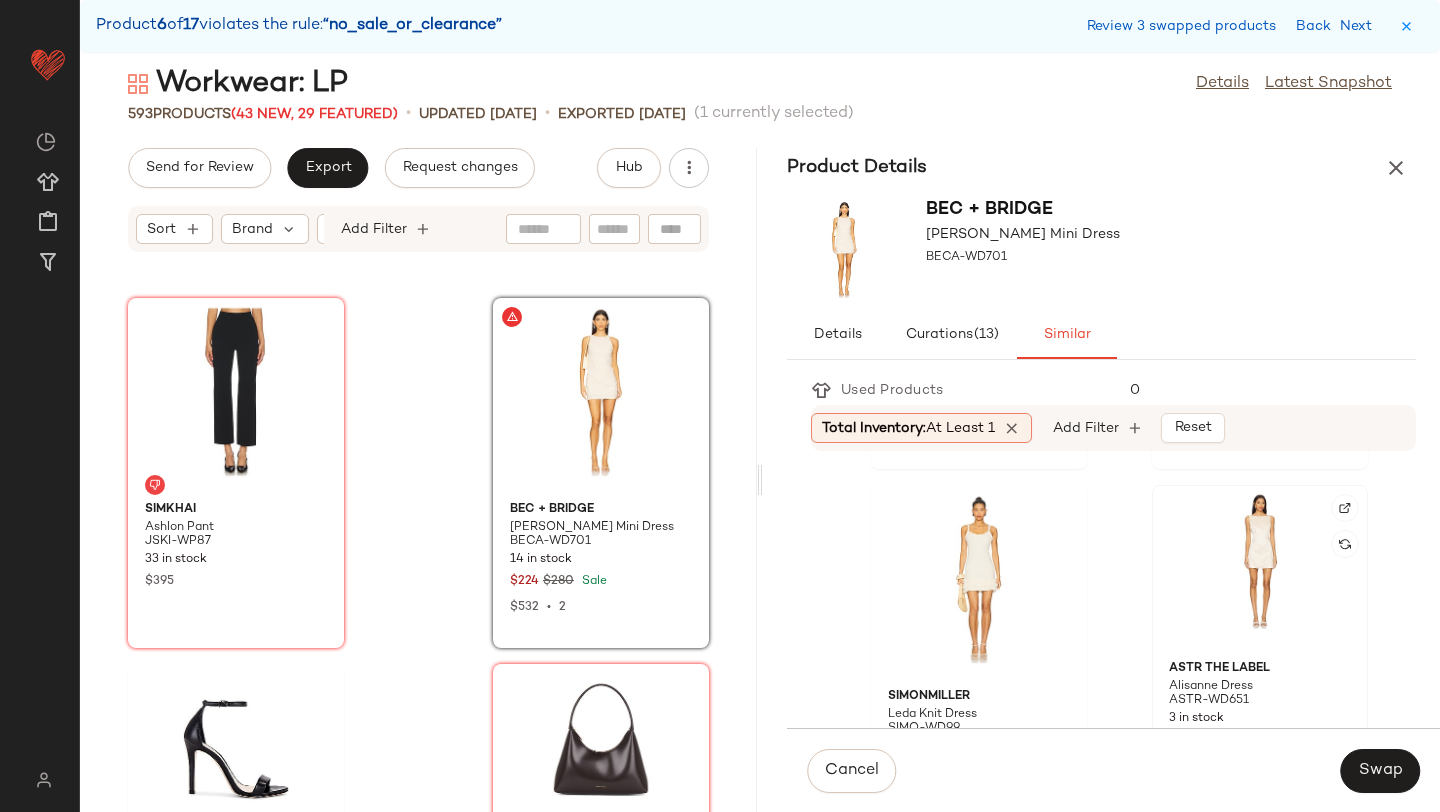 click 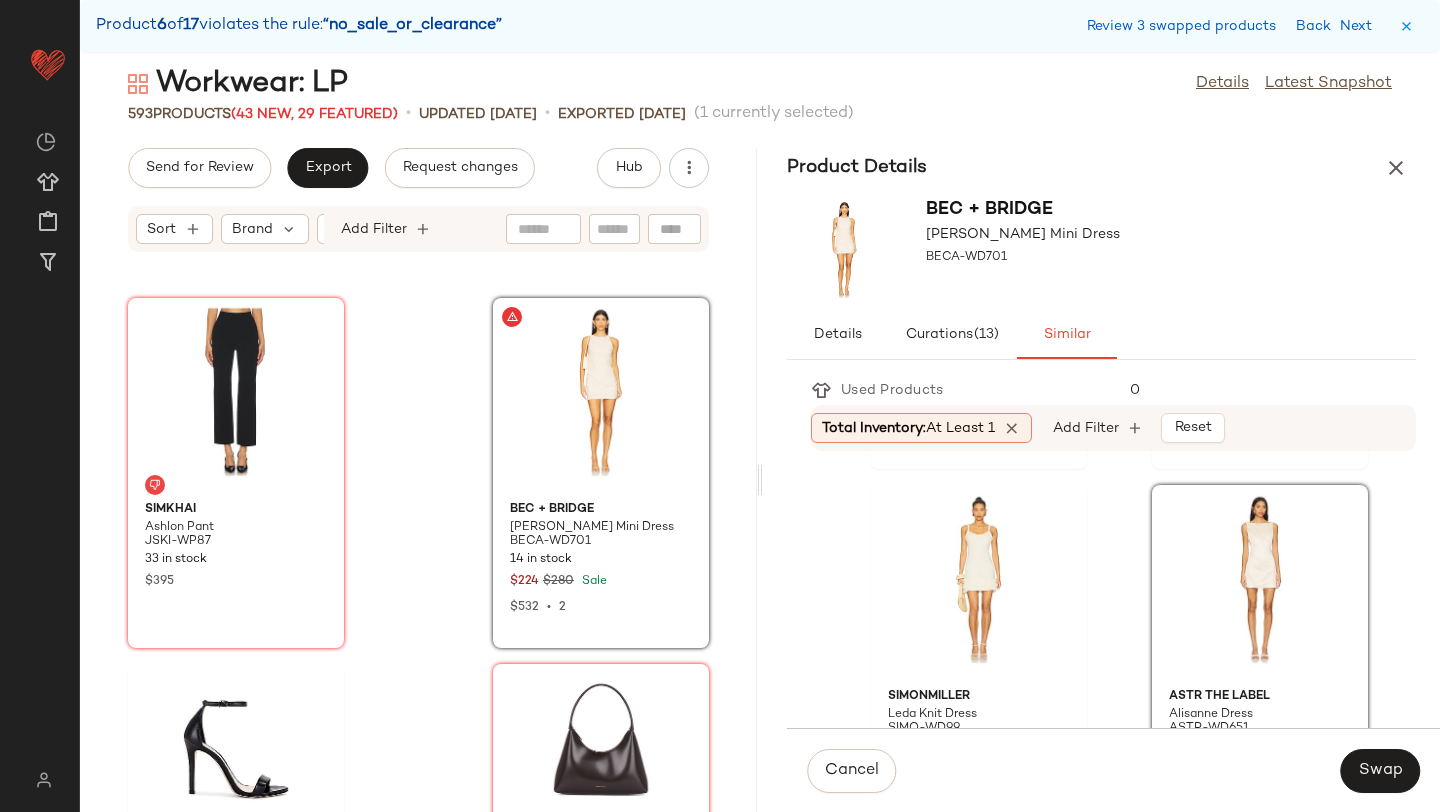 click on "Swap" at bounding box center (1380, 771) 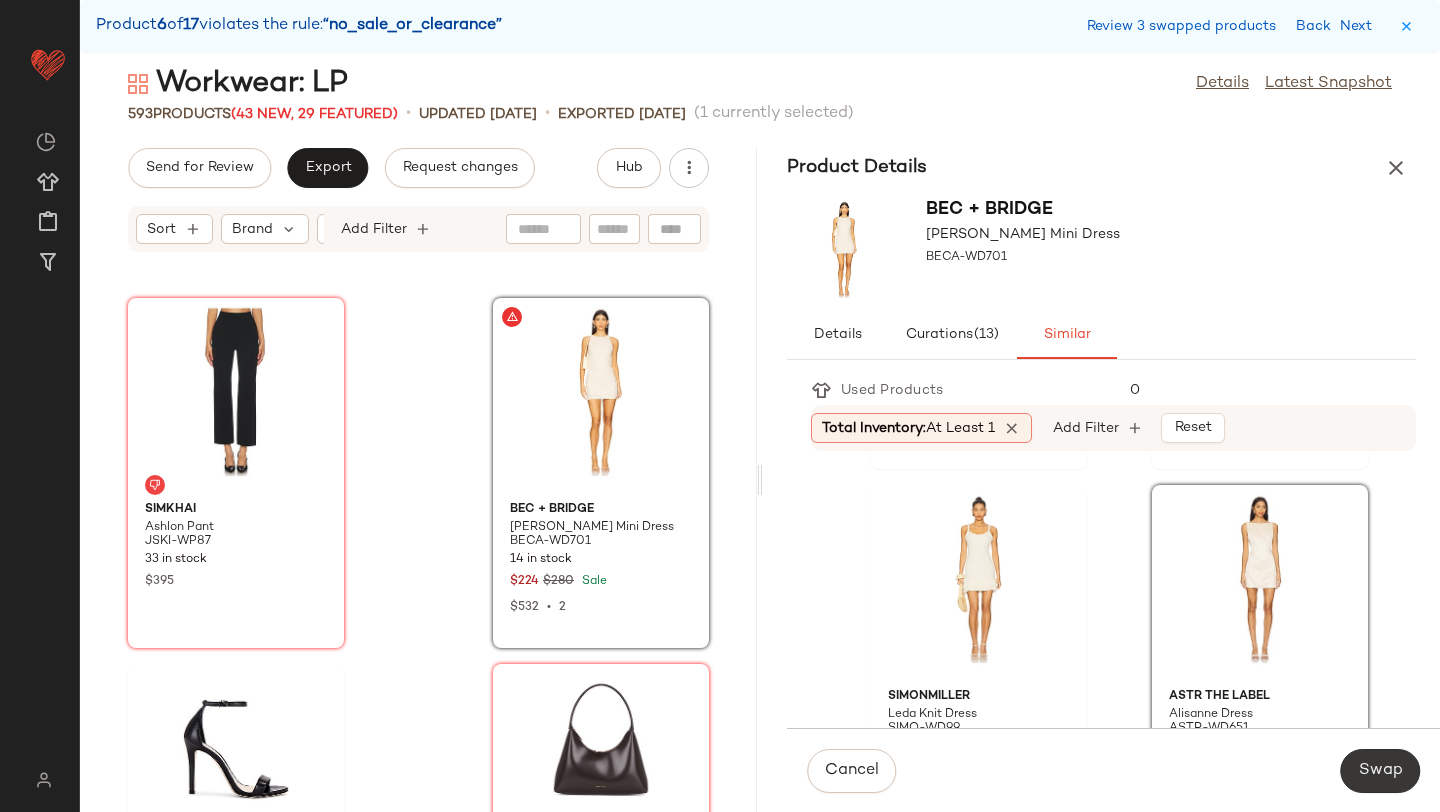 click on "Swap" at bounding box center [1380, 771] 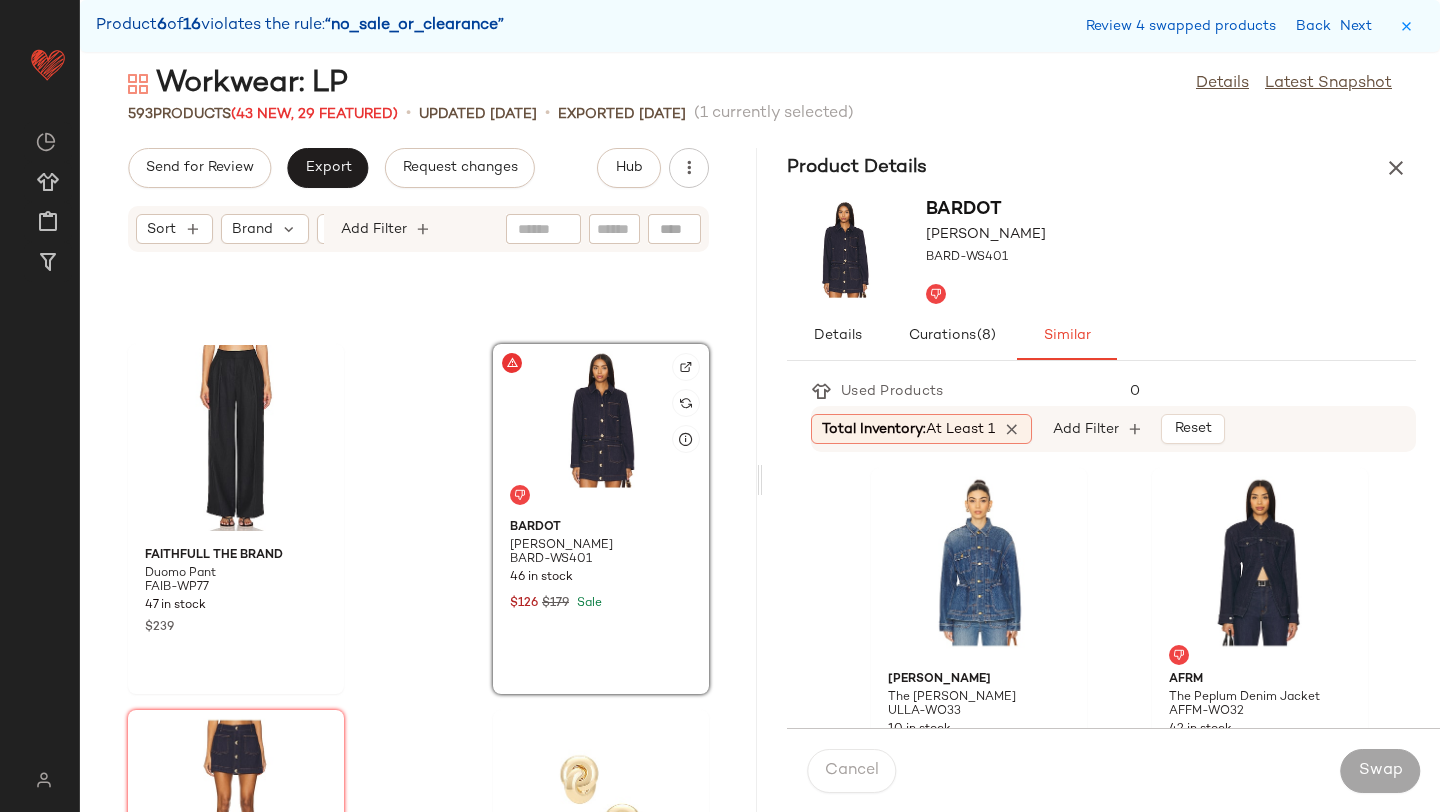 scroll, scrollTop: 89989, scrollLeft: 0, axis: vertical 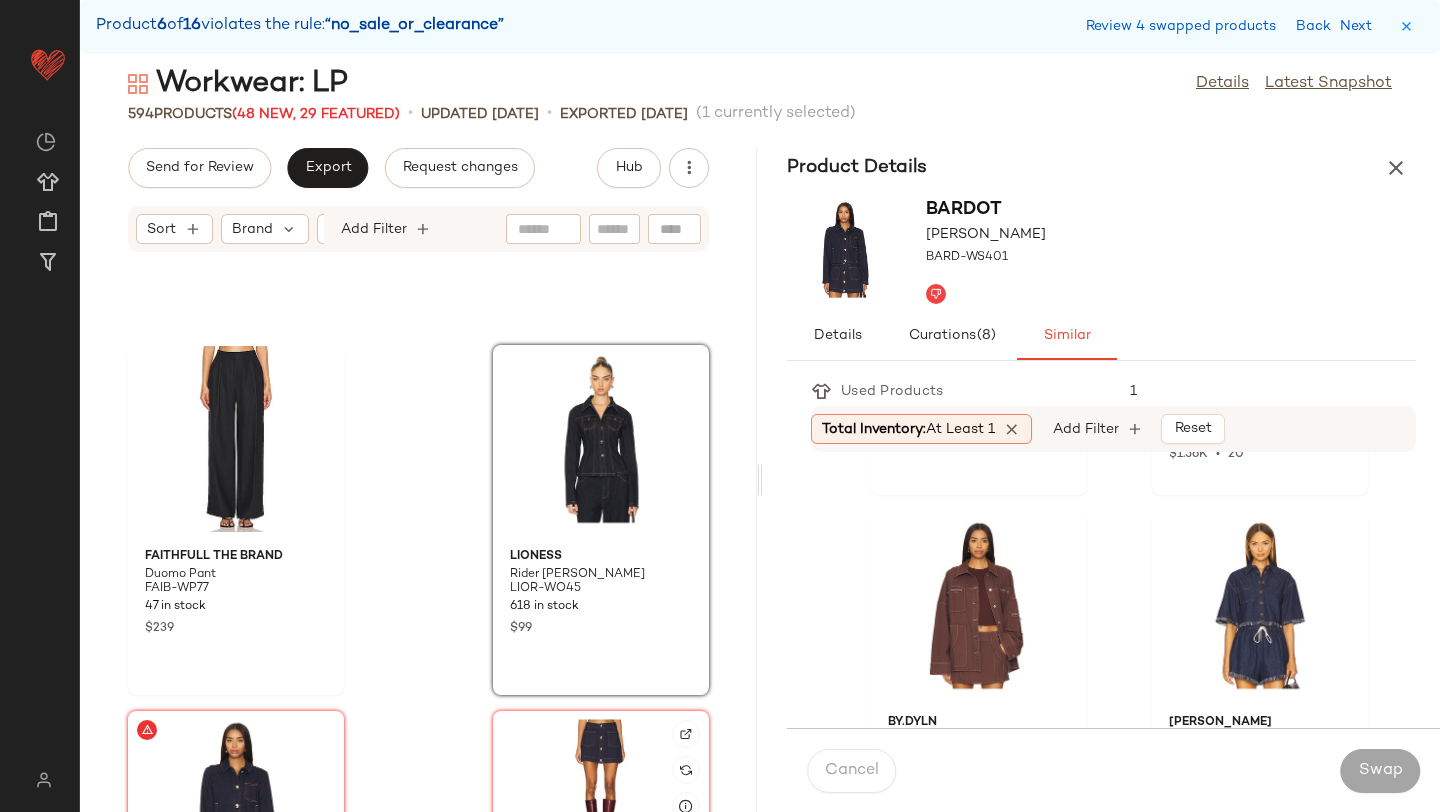 click 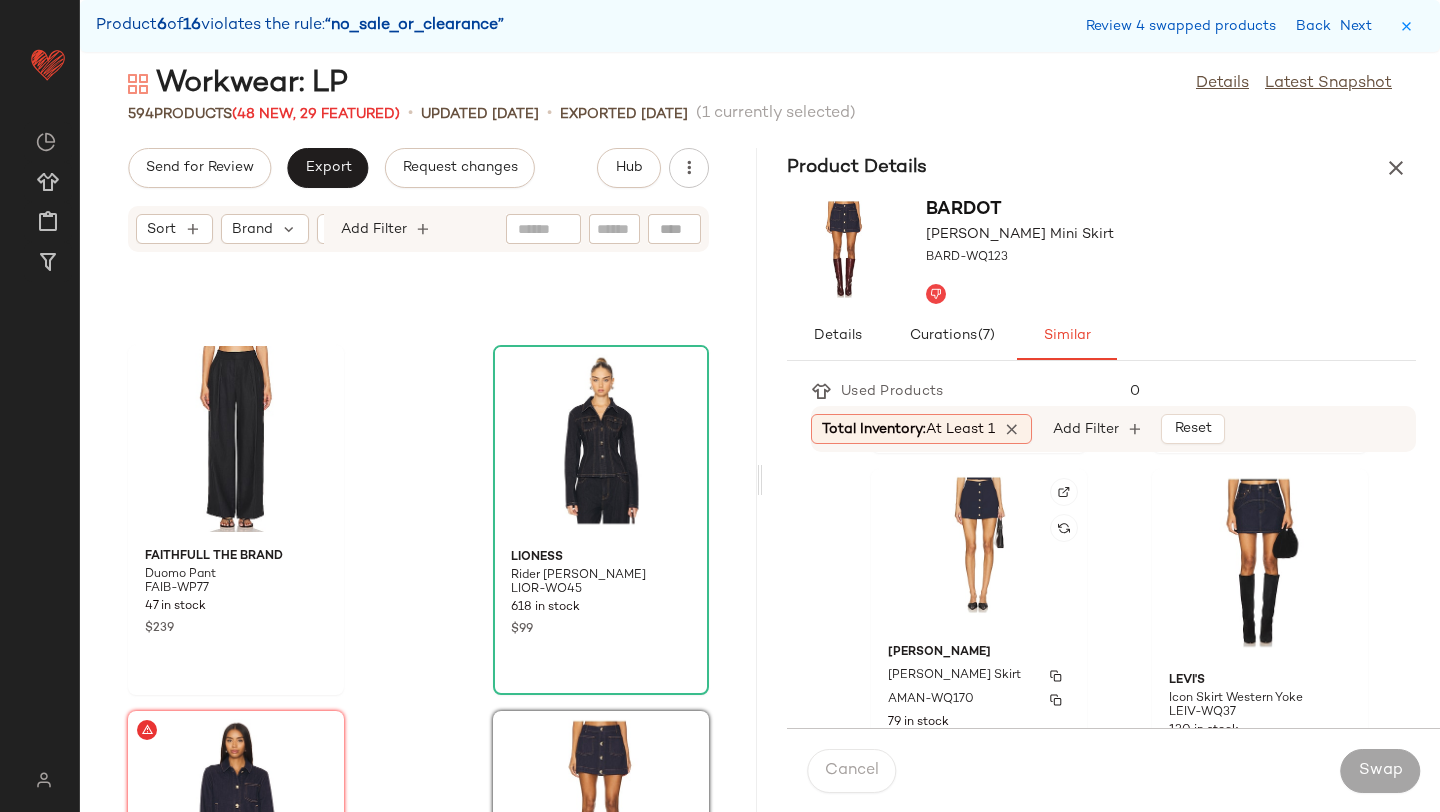scroll, scrollTop: 374, scrollLeft: 0, axis: vertical 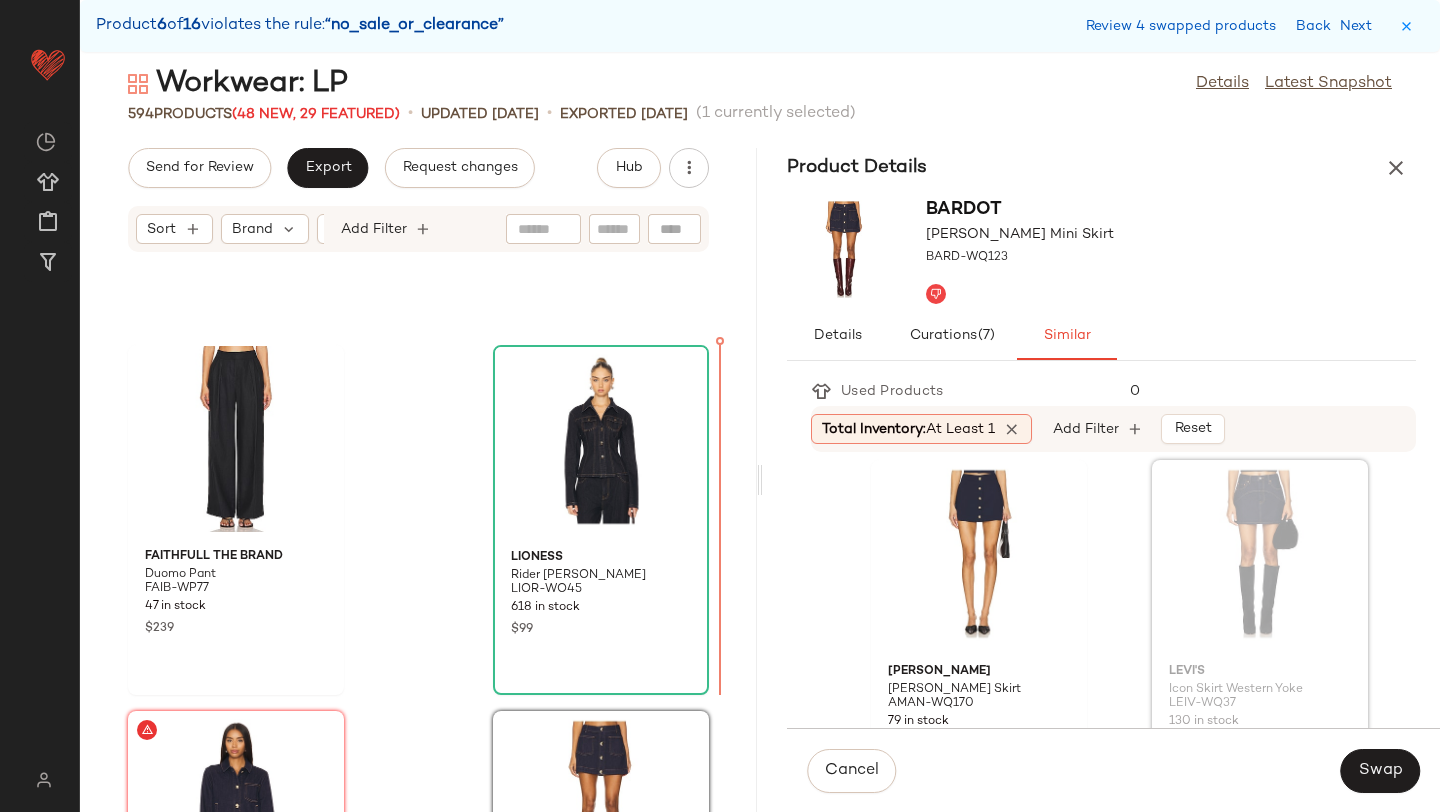 drag, startPoint x: 1173, startPoint y: 612, endPoint x: 1161, endPoint y: 612, distance: 12 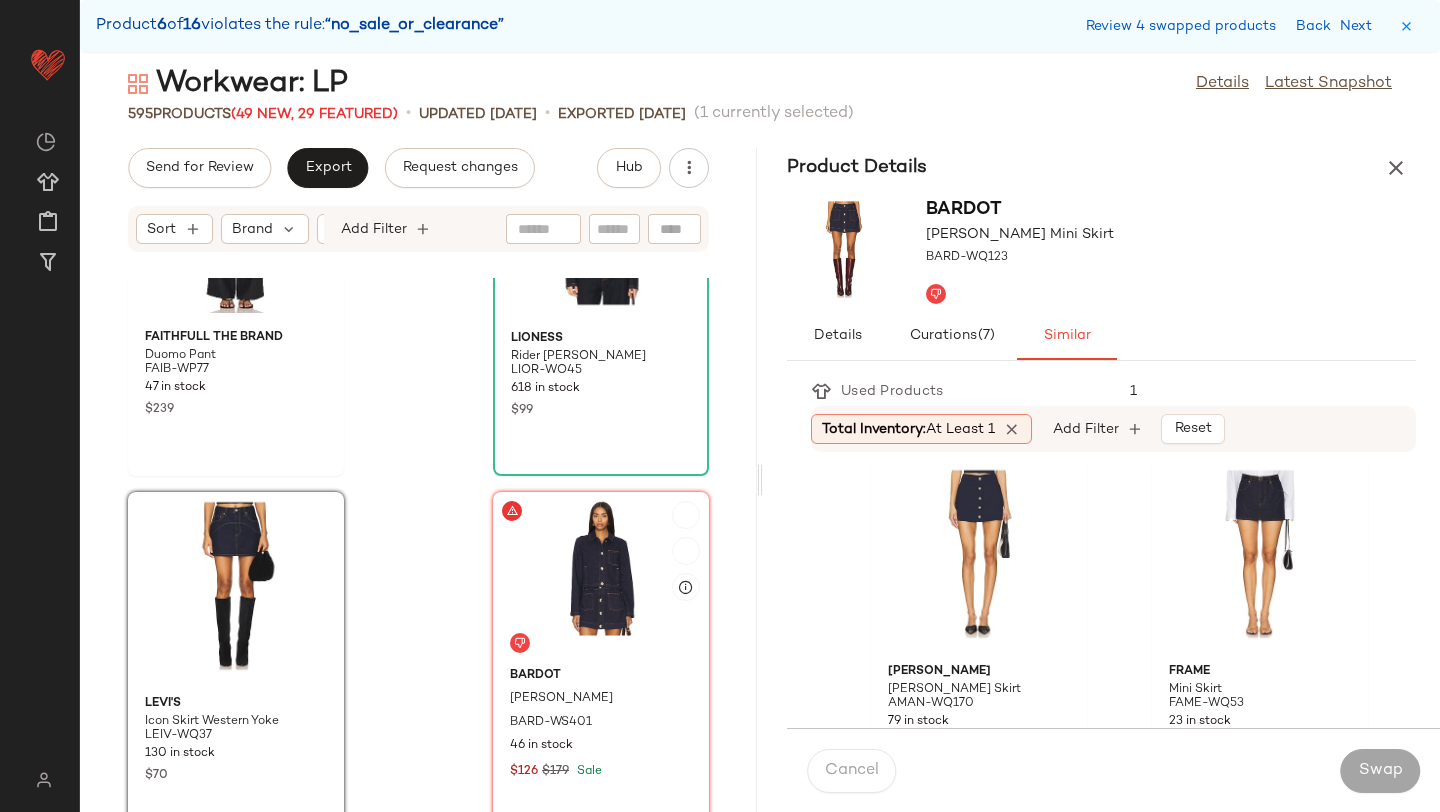 scroll, scrollTop: 90263, scrollLeft: 0, axis: vertical 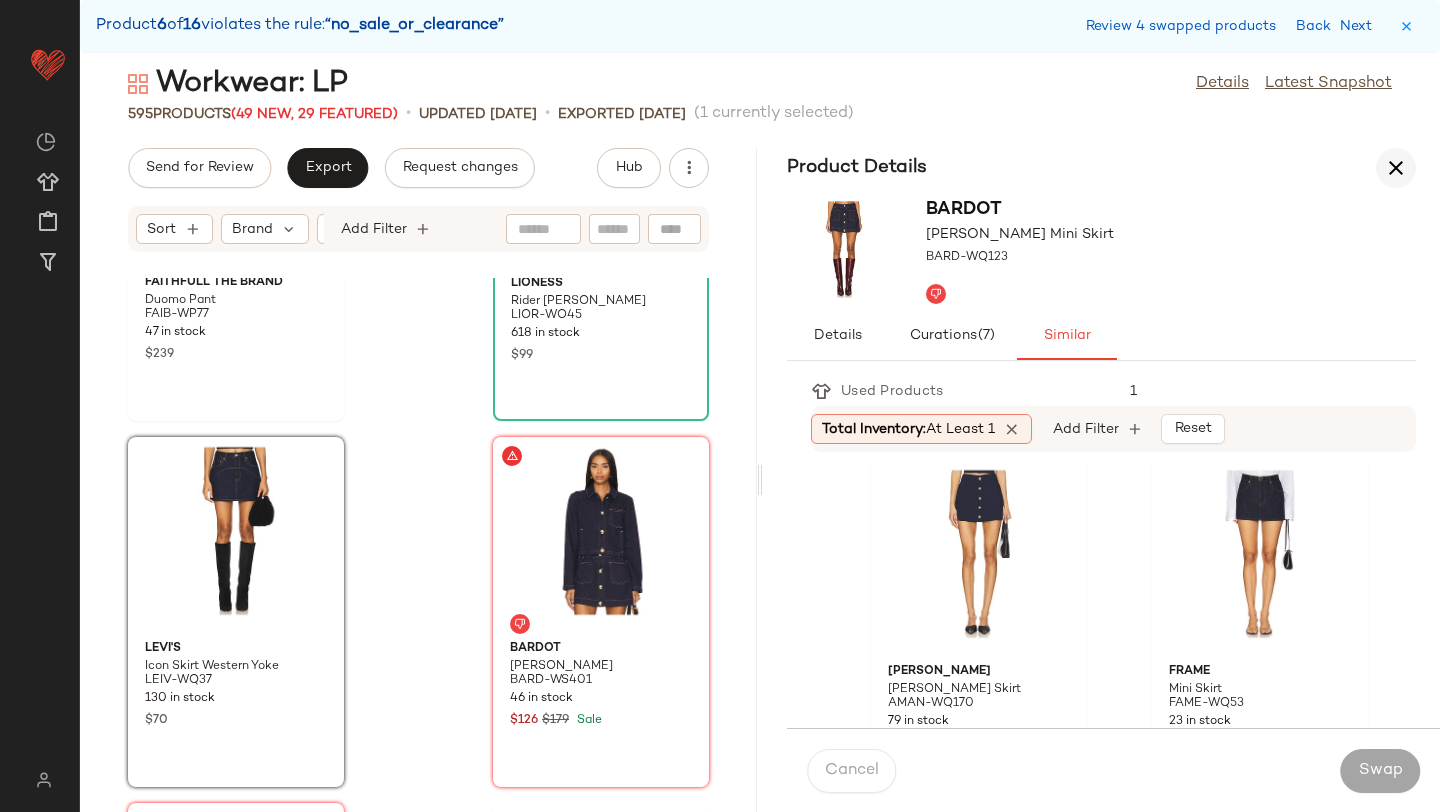click at bounding box center [1396, 168] 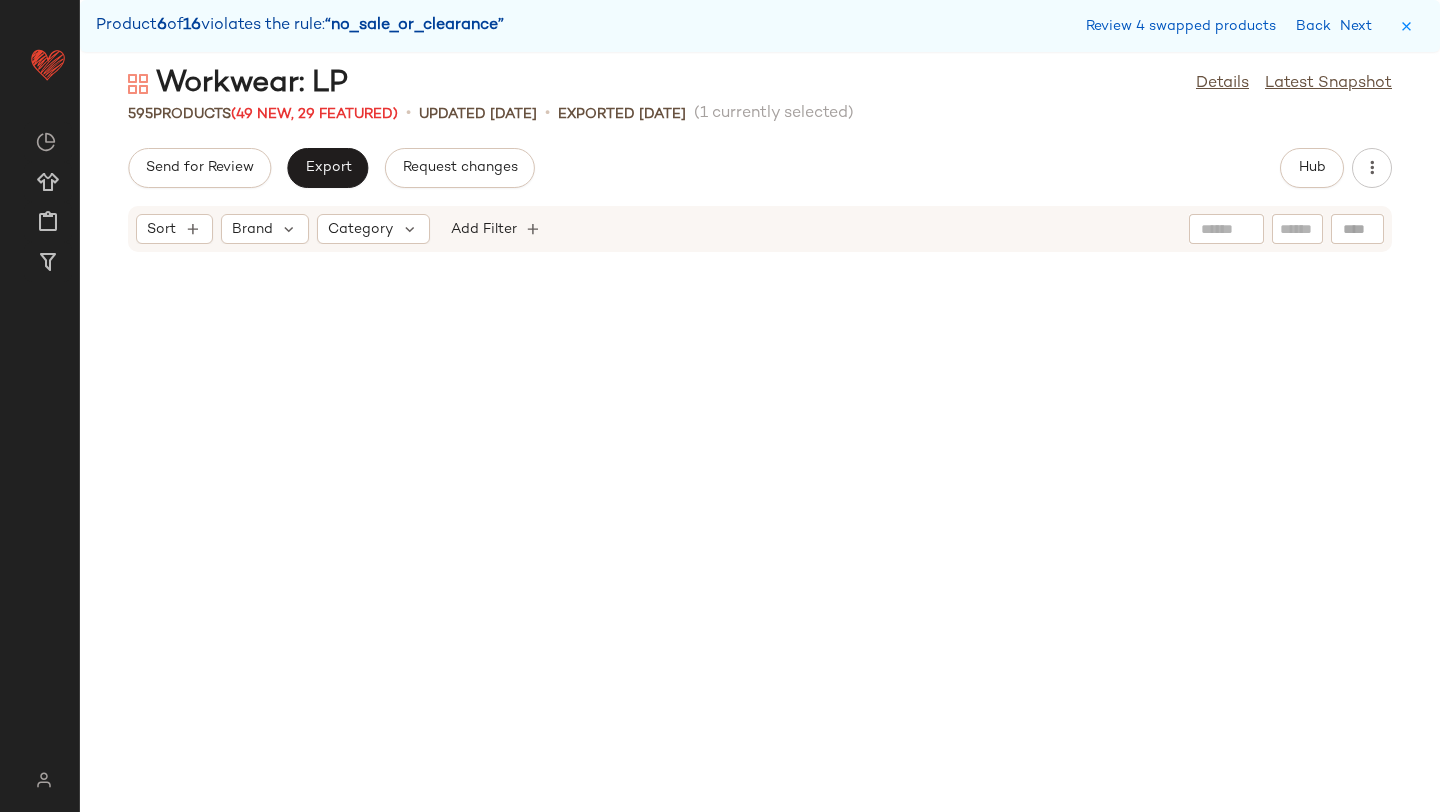scroll, scrollTop: 36234, scrollLeft: 0, axis: vertical 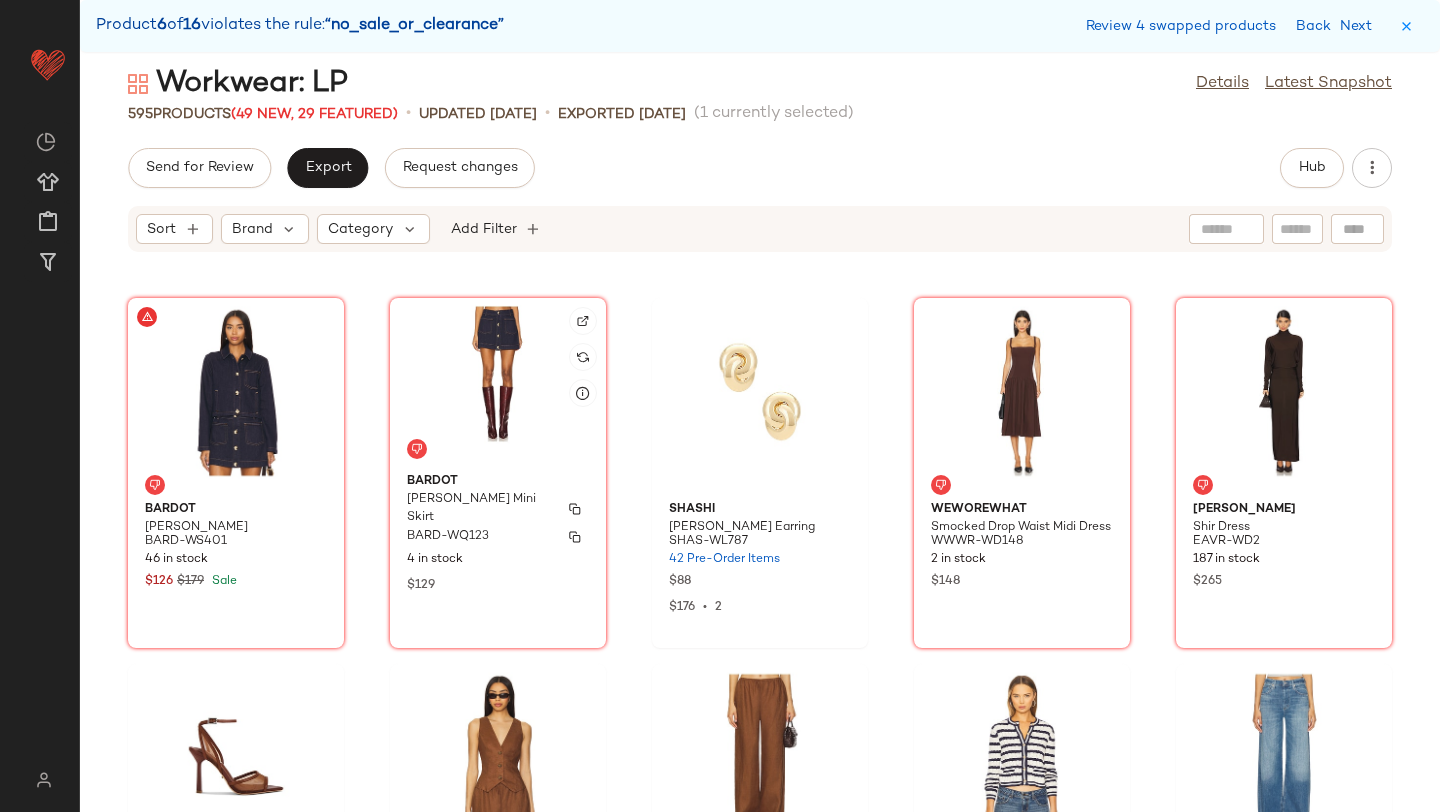 click on "Bardot" at bounding box center [498, 482] 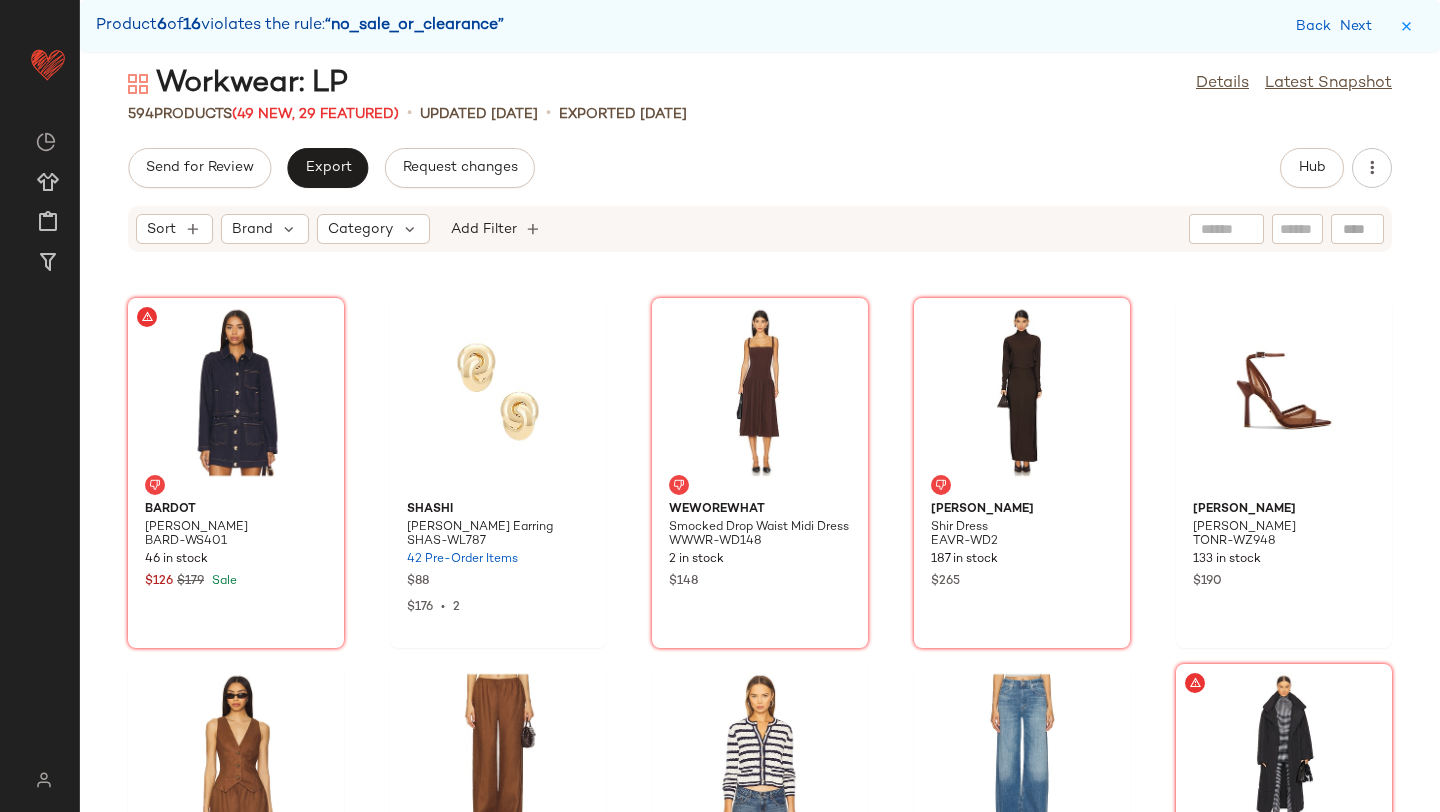 click on "[PERSON_NAME] Shirt [PERSON_NAME]-WS401 46 in stock $126 $179 Sale" 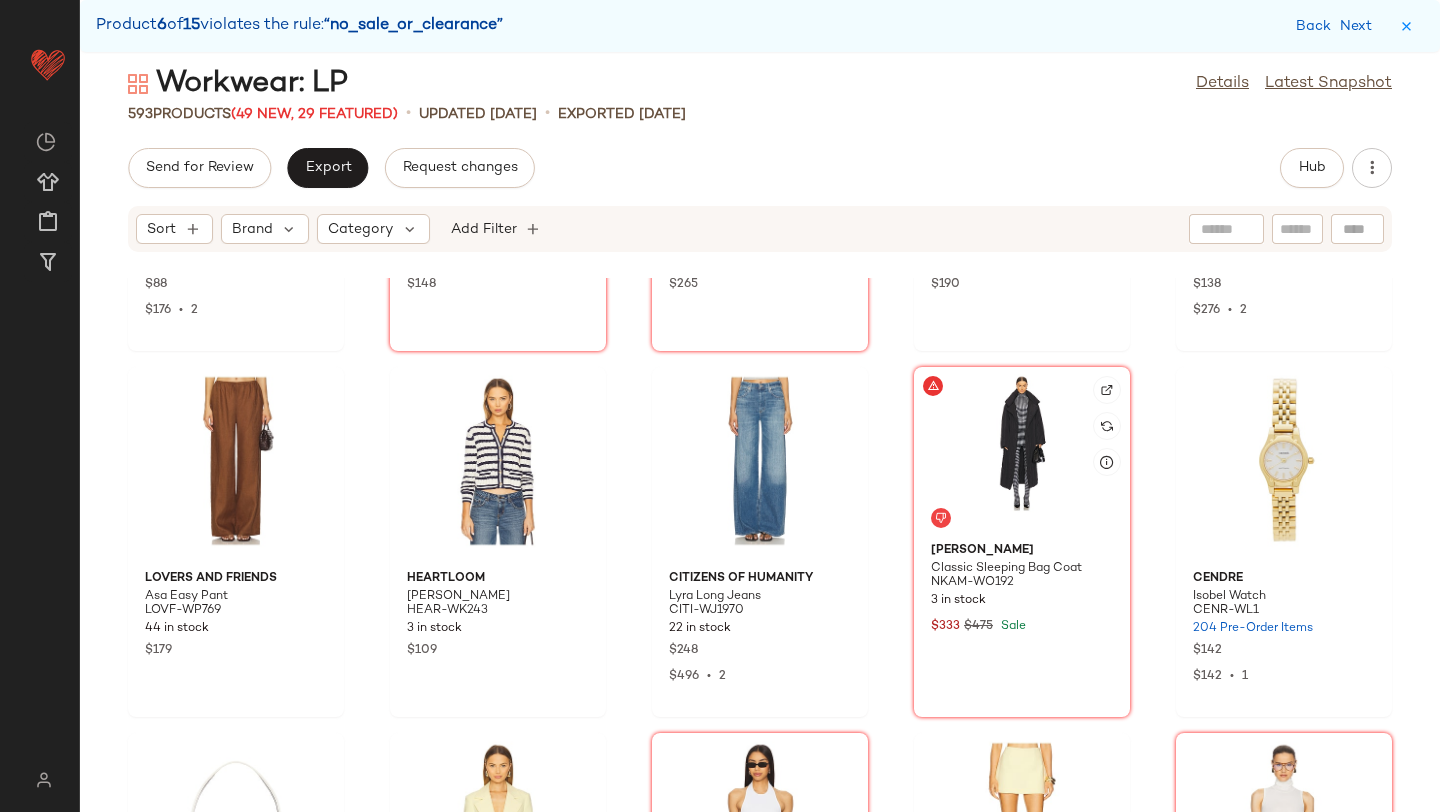 scroll, scrollTop: 36546, scrollLeft: 0, axis: vertical 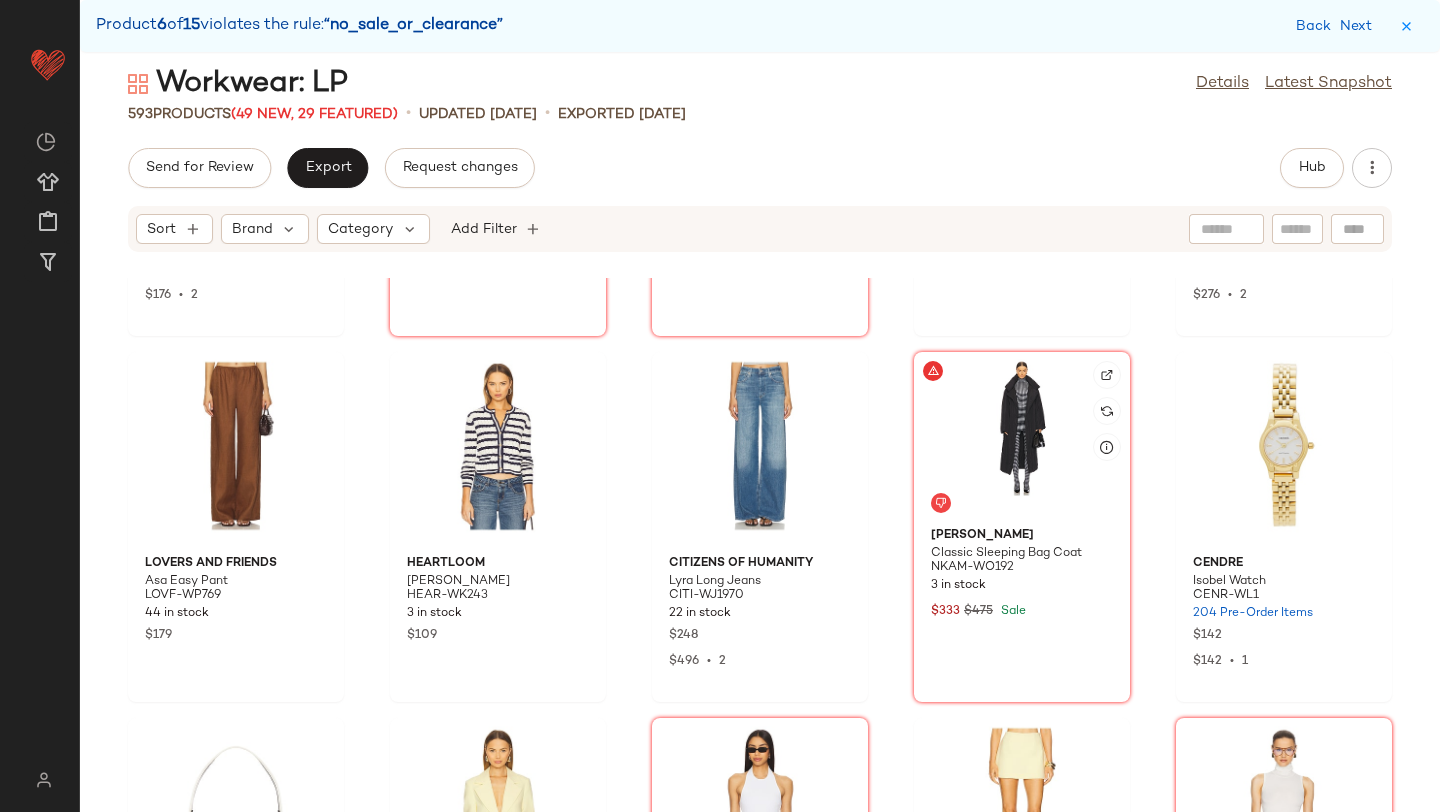 click 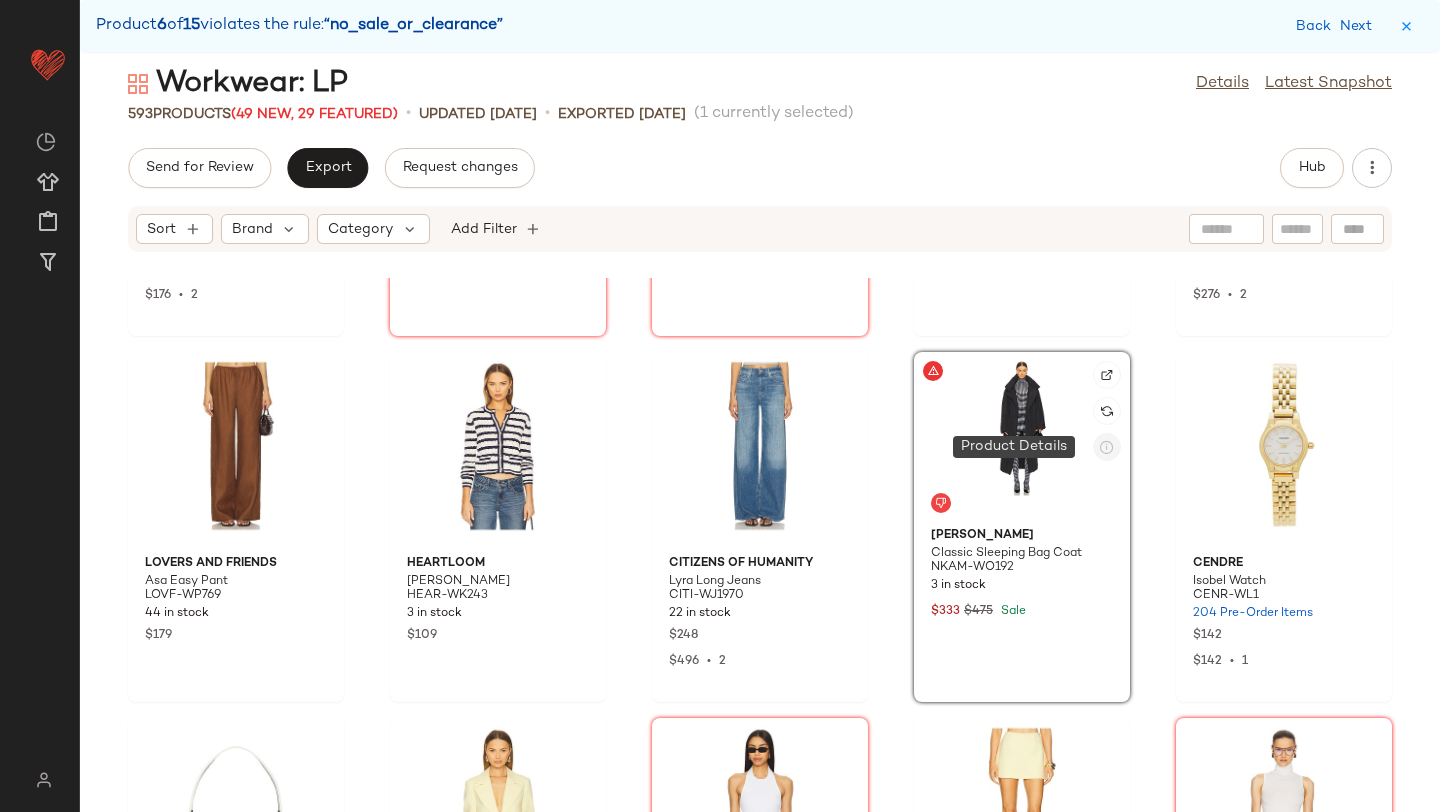 click 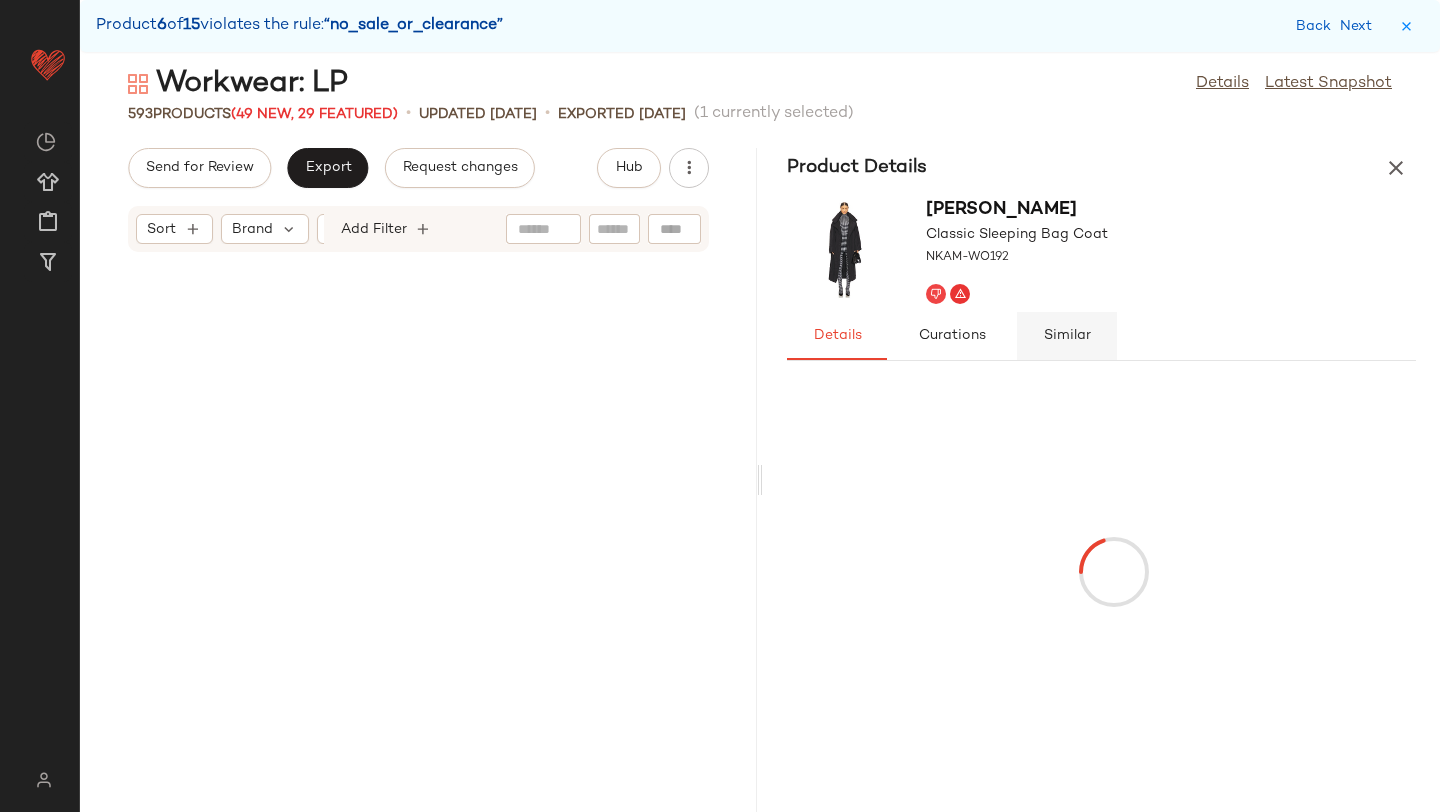scroll, scrollTop: 91866, scrollLeft: 0, axis: vertical 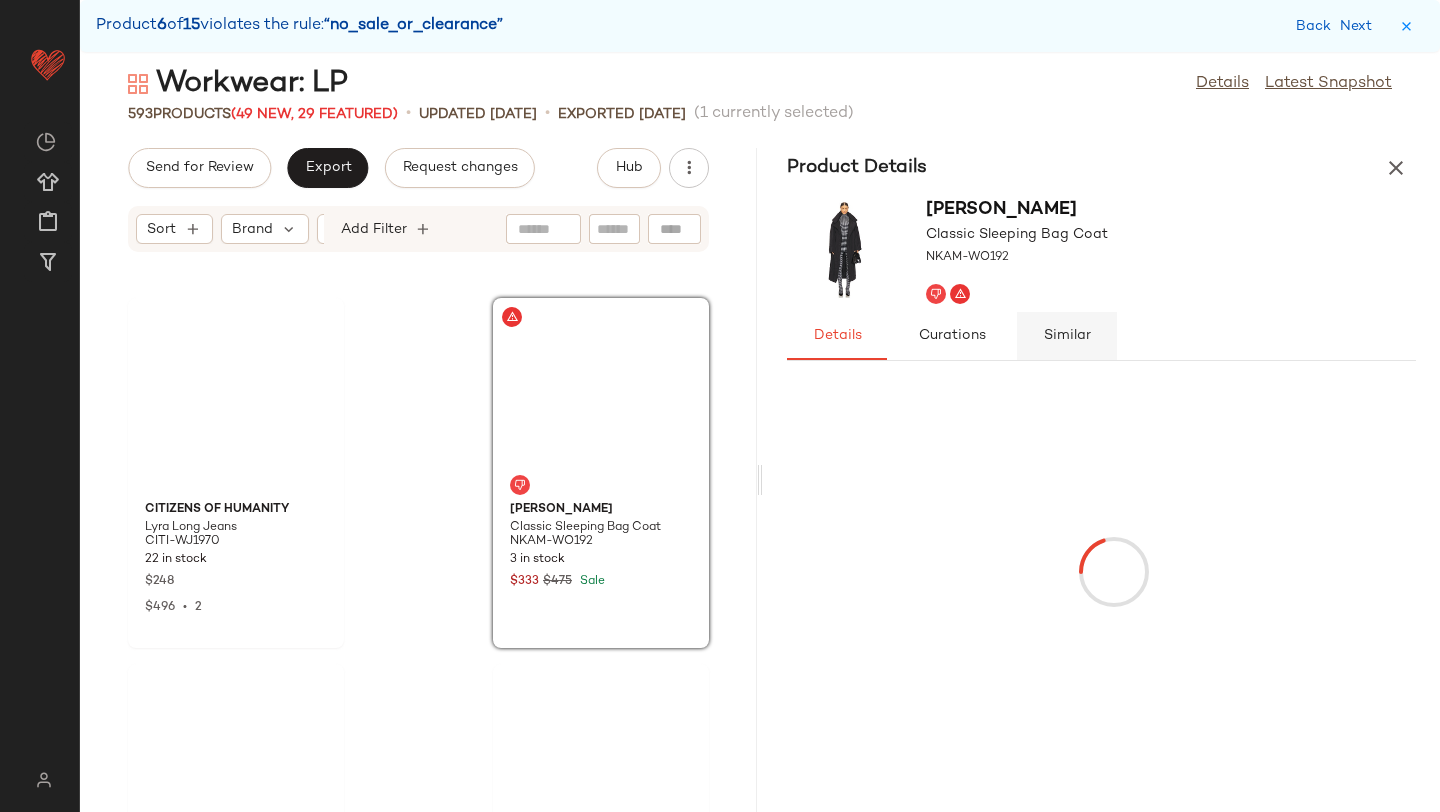 click on "Similar" 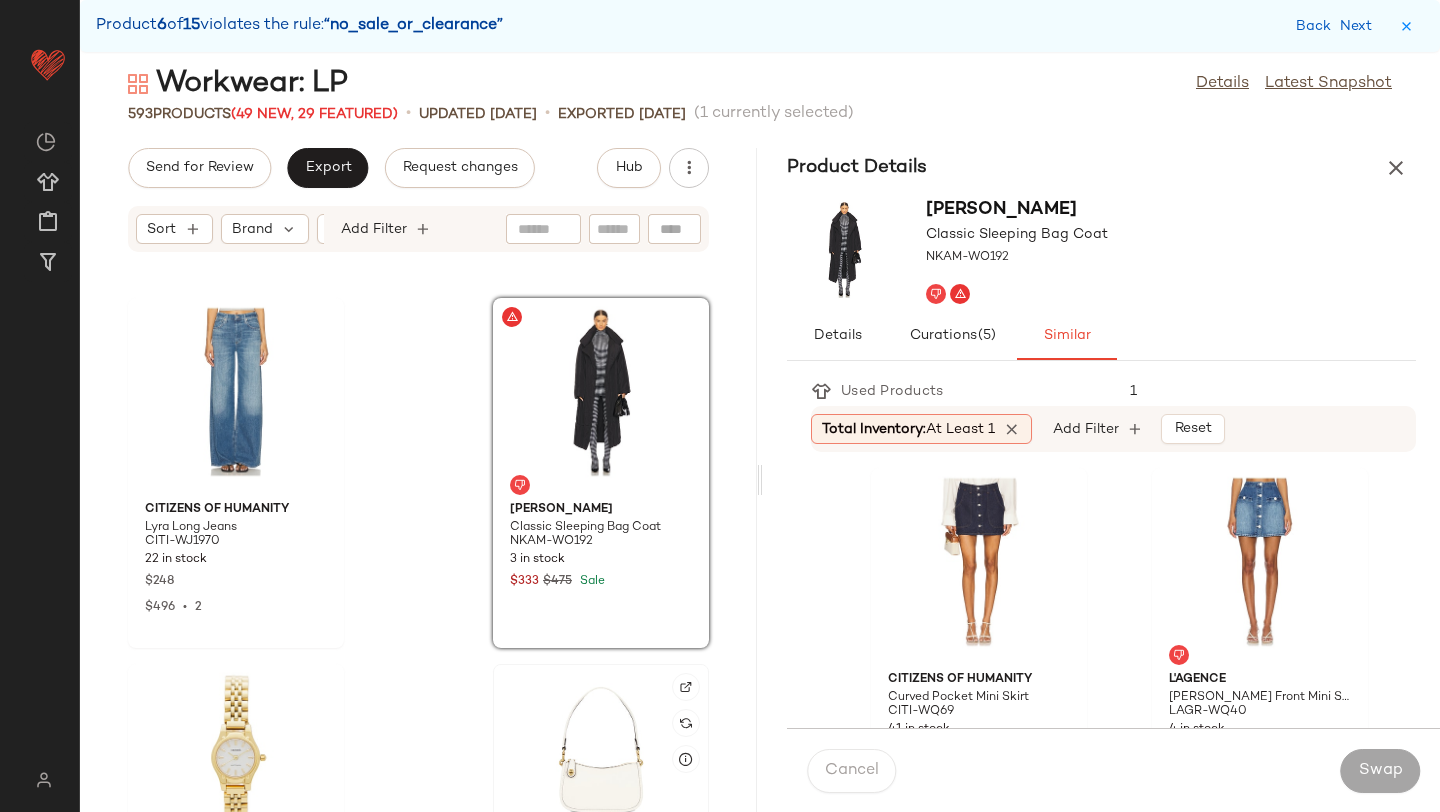 click 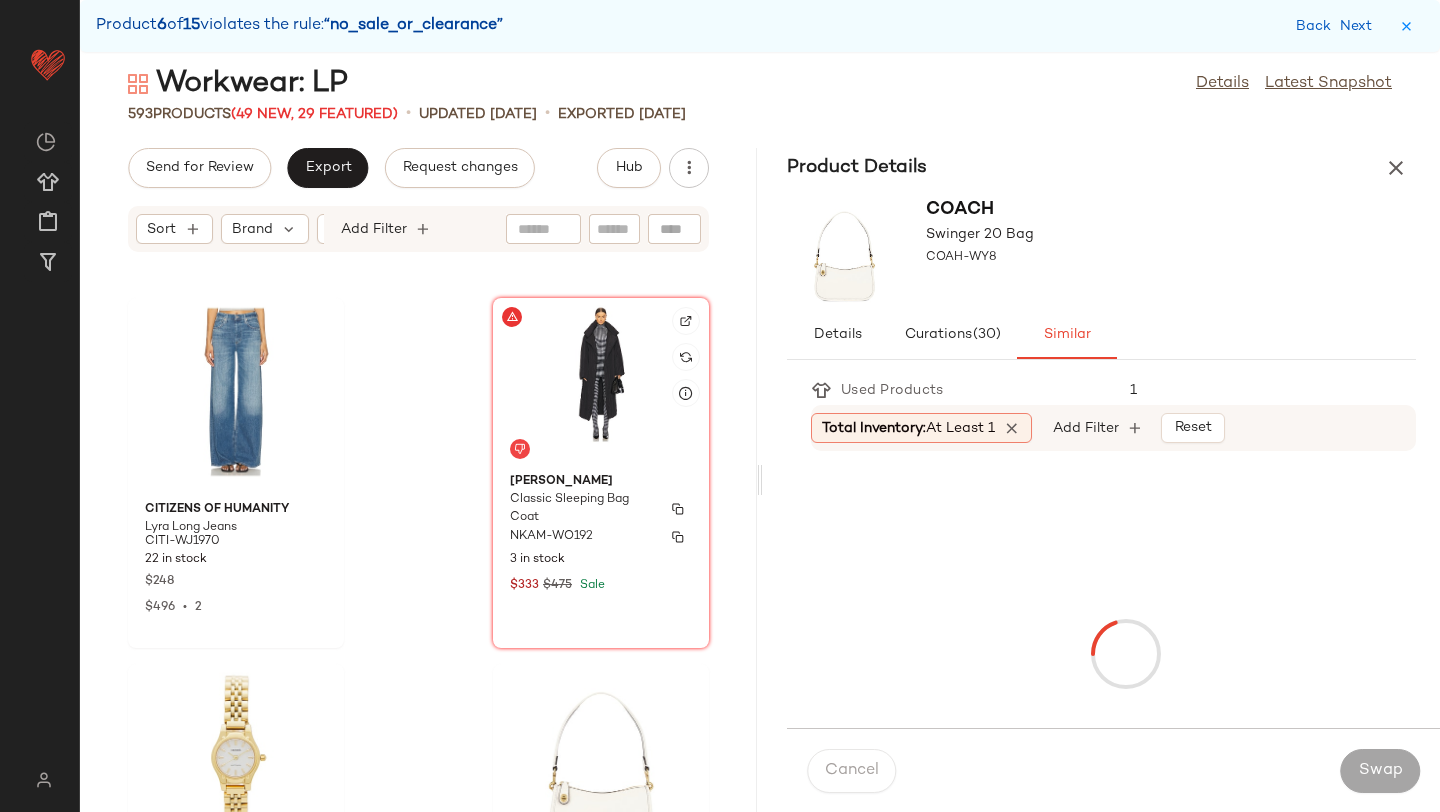 click on "Classic Sleeping Bag Coat" at bounding box center (583, 509) 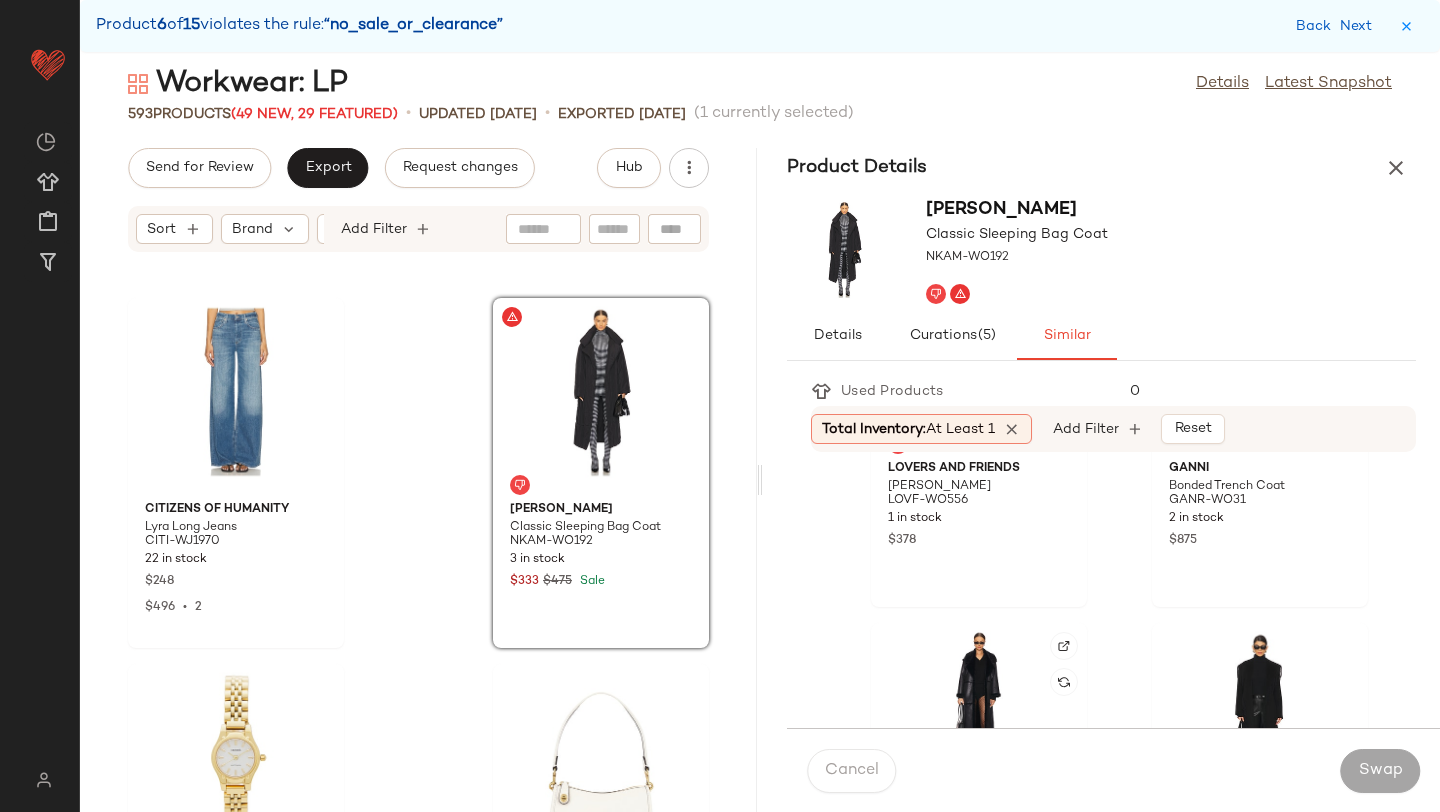 scroll, scrollTop: 442, scrollLeft: 0, axis: vertical 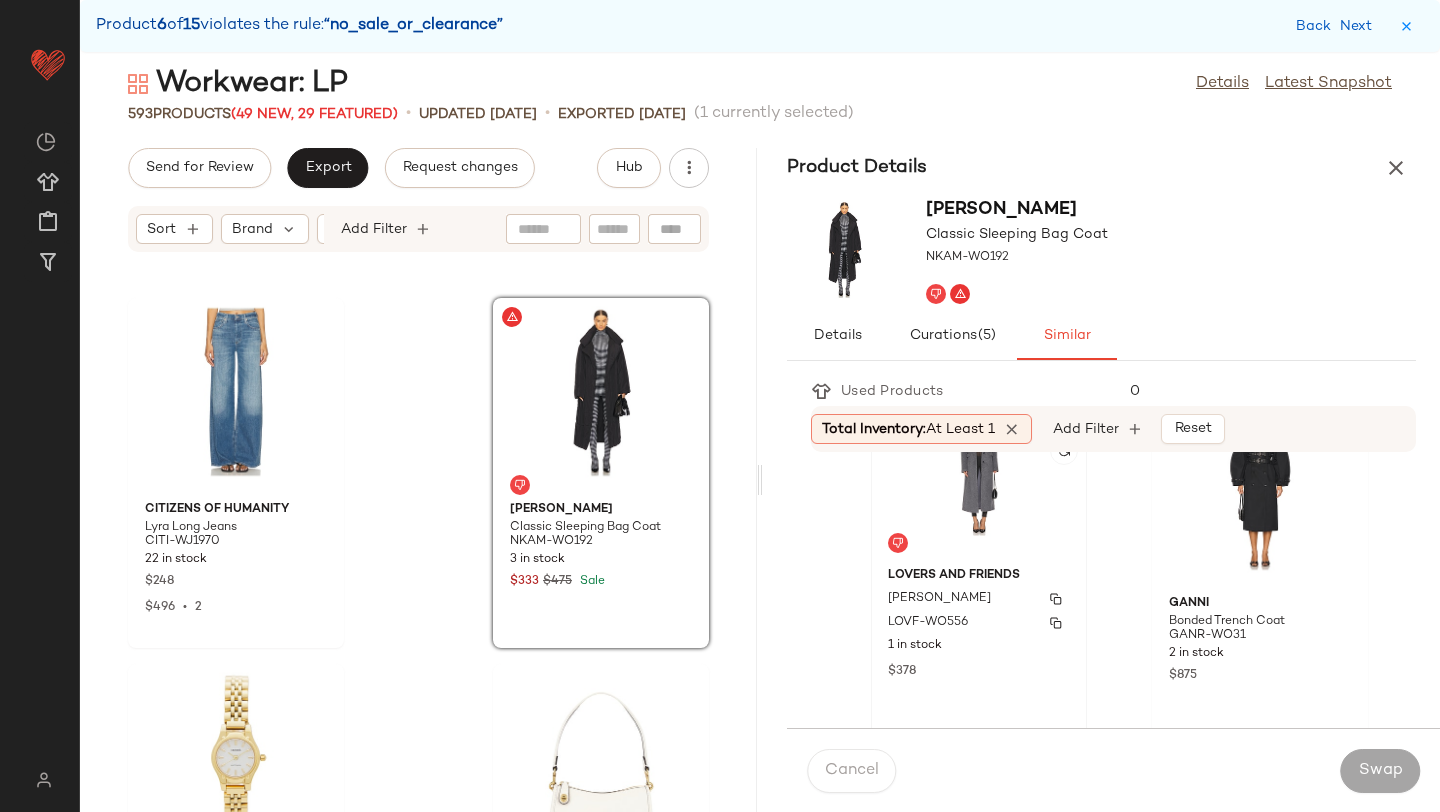click on "[PERSON_NAME]" at bounding box center [979, 599] 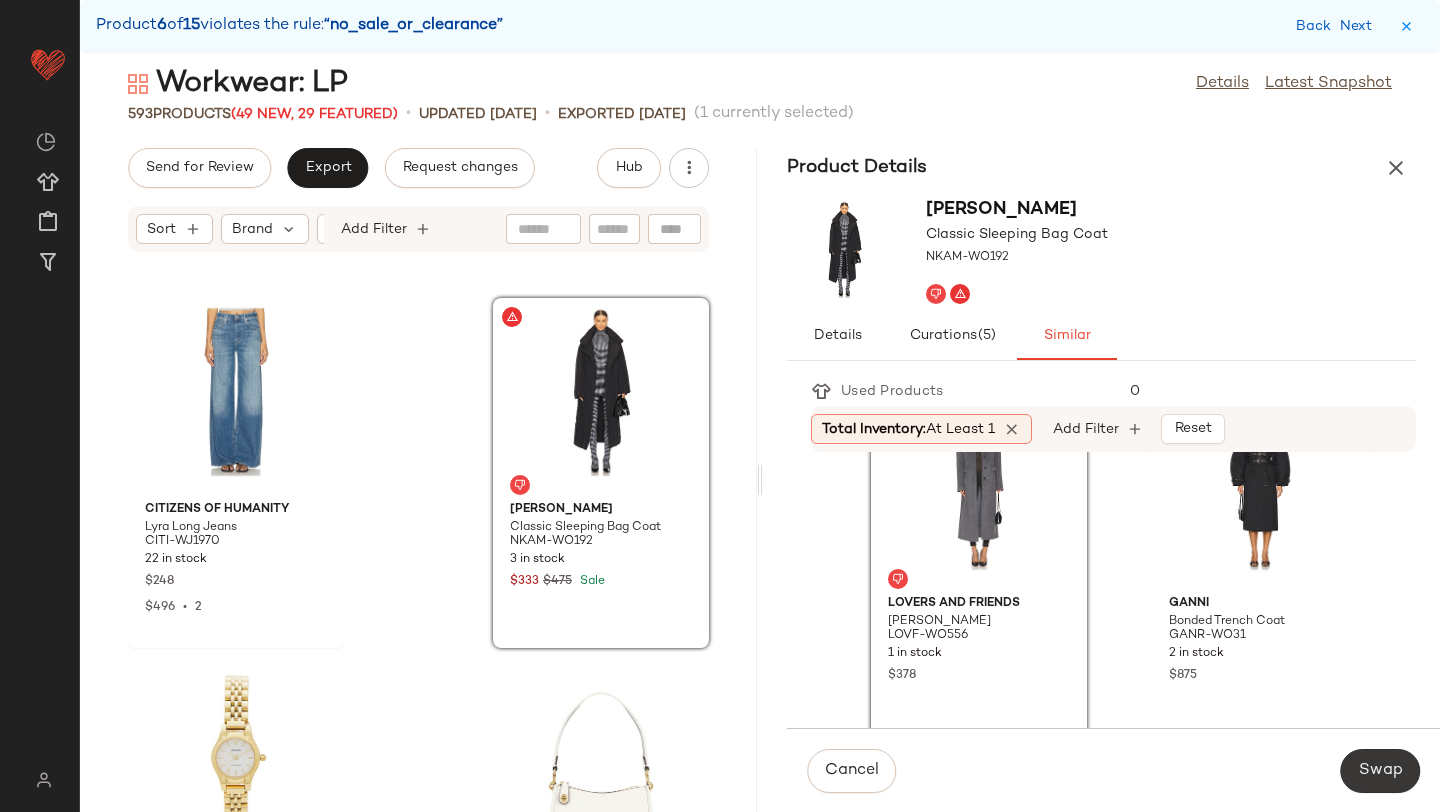 click on "Swap" 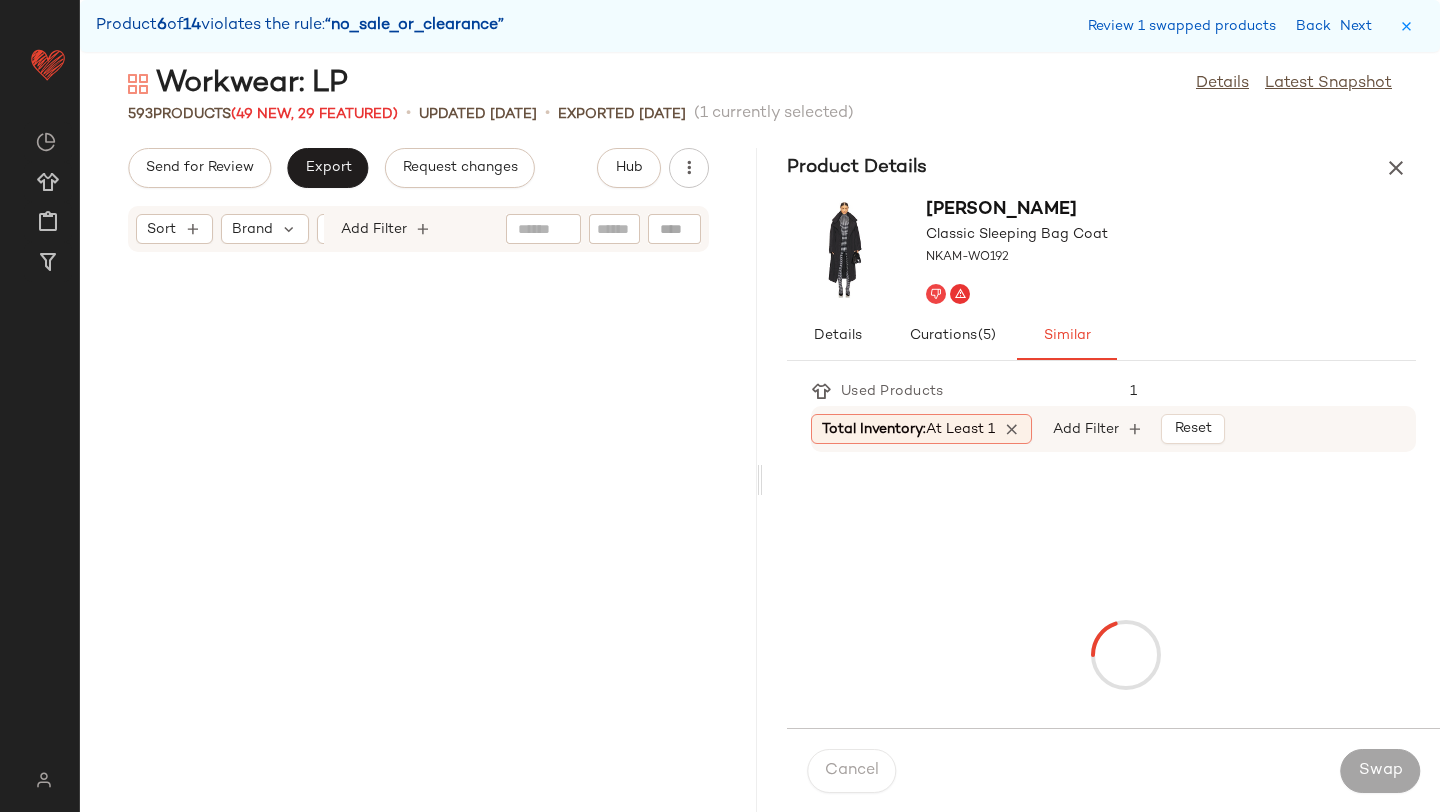 scroll, scrollTop: 94428, scrollLeft: 0, axis: vertical 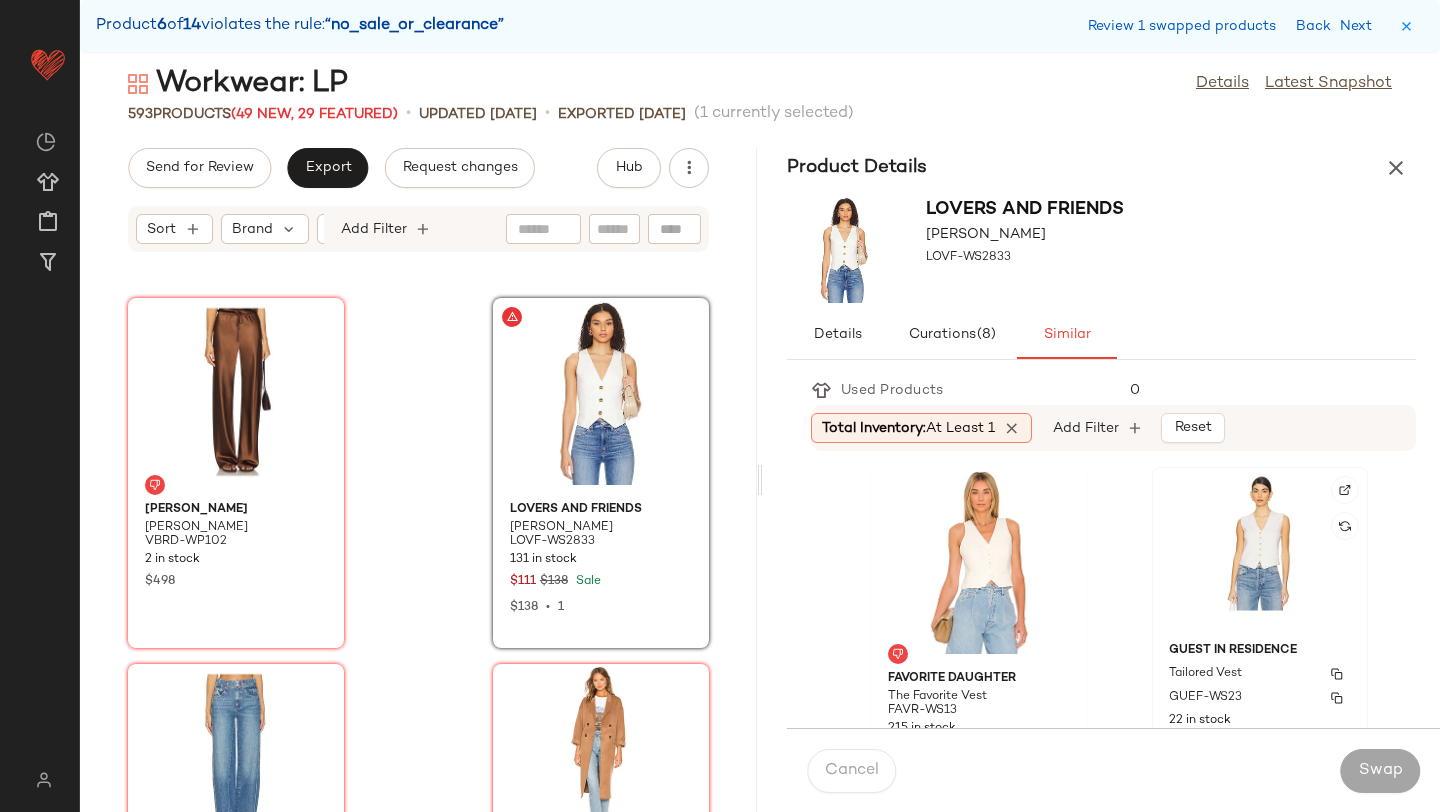 click on "GUEF-WS23" at bounding box center [1205, 698] 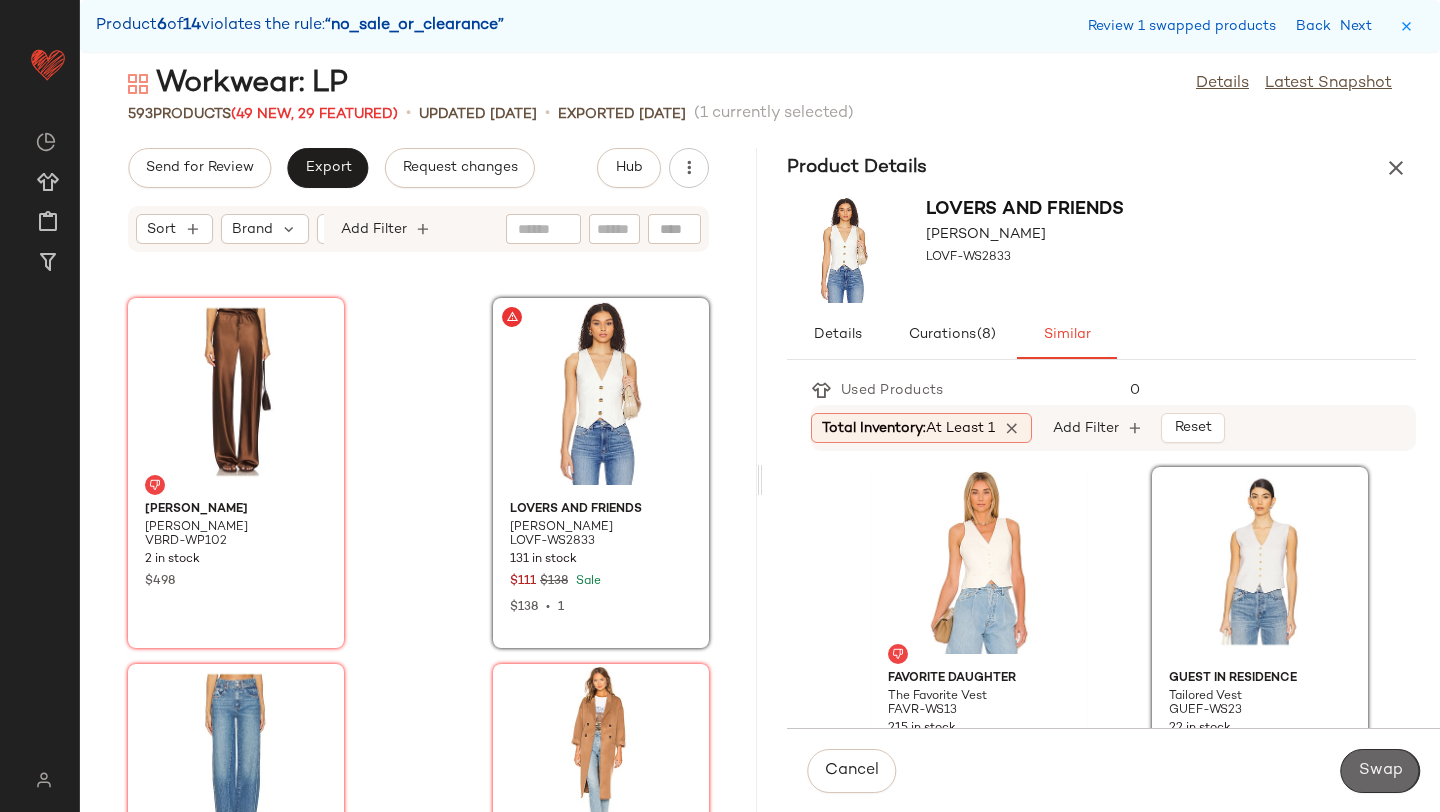 click on "Swap" 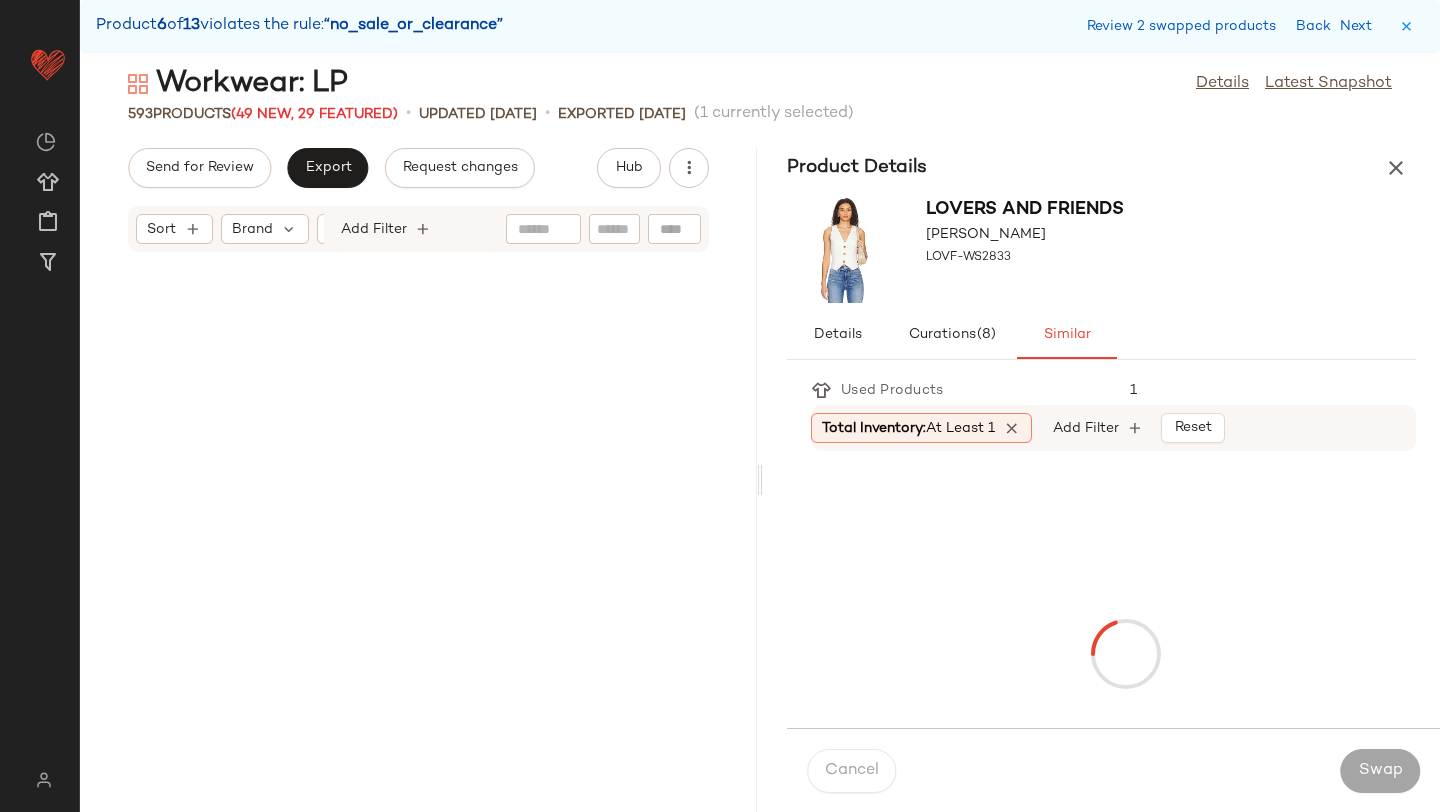scroll, scrollTop: 95526, scrollLeft: 0, axis: vertical 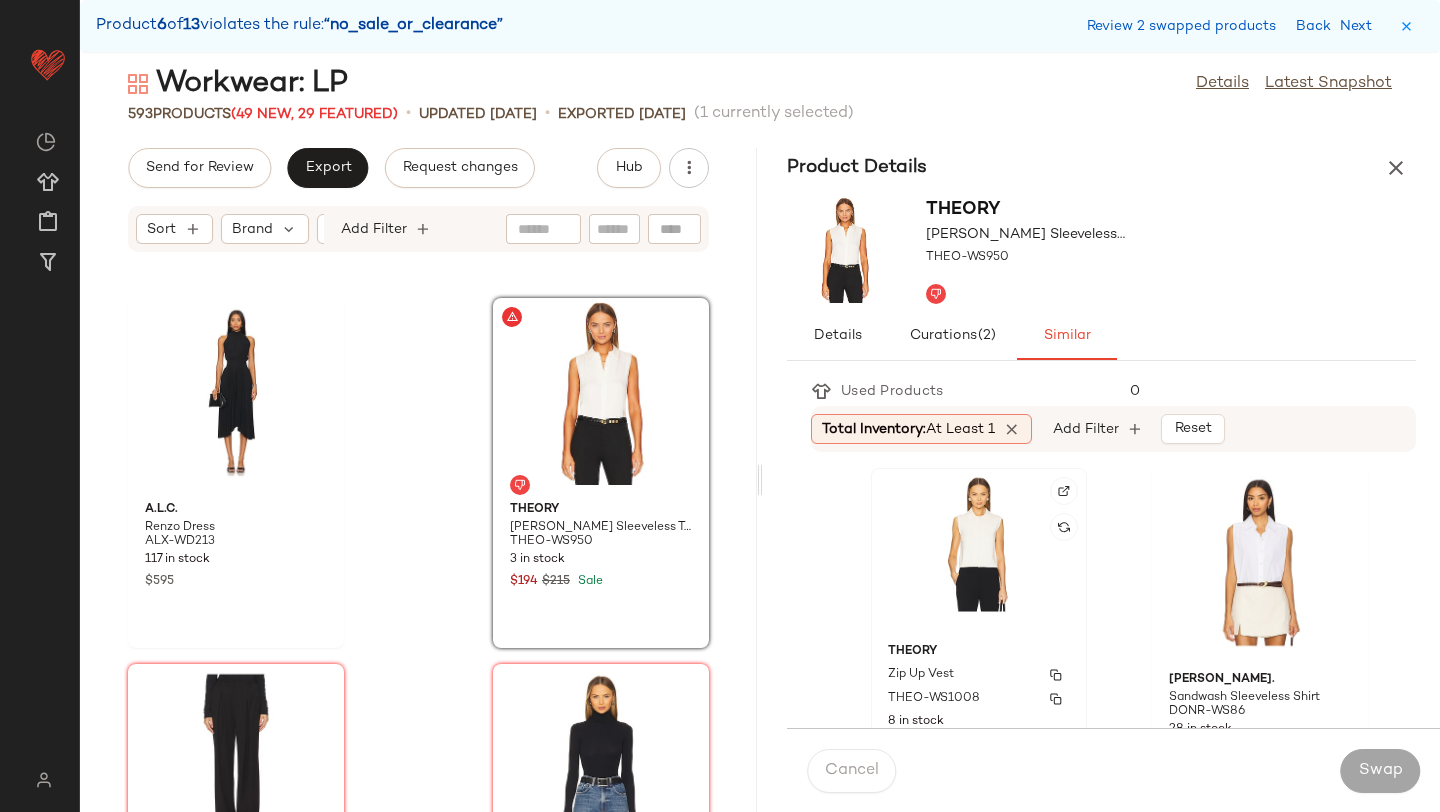click on "Theory Zip Up [PERSON_NAME]-WS1008 8 in stock $275" 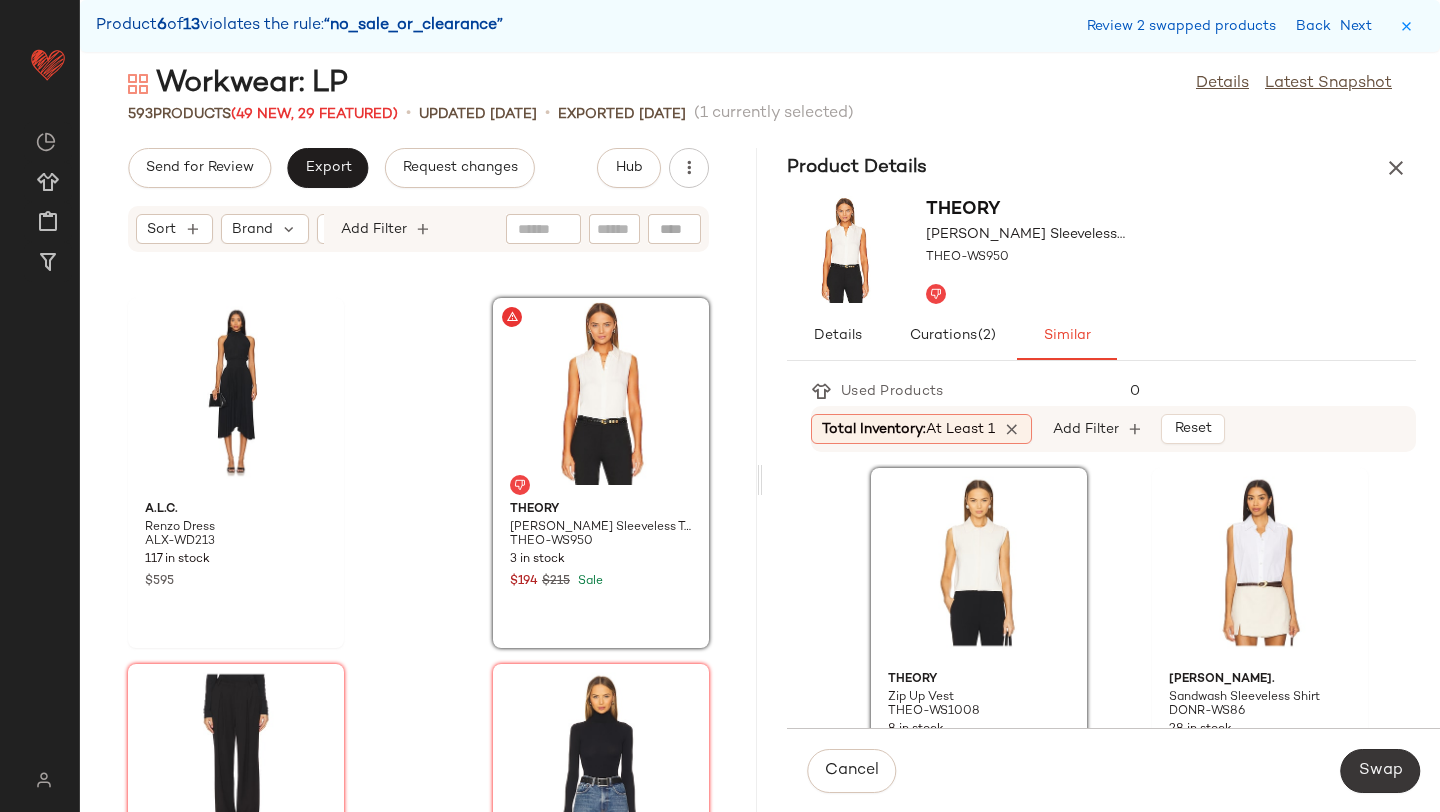 click on "Swap" at bounding box center (1380, 771) 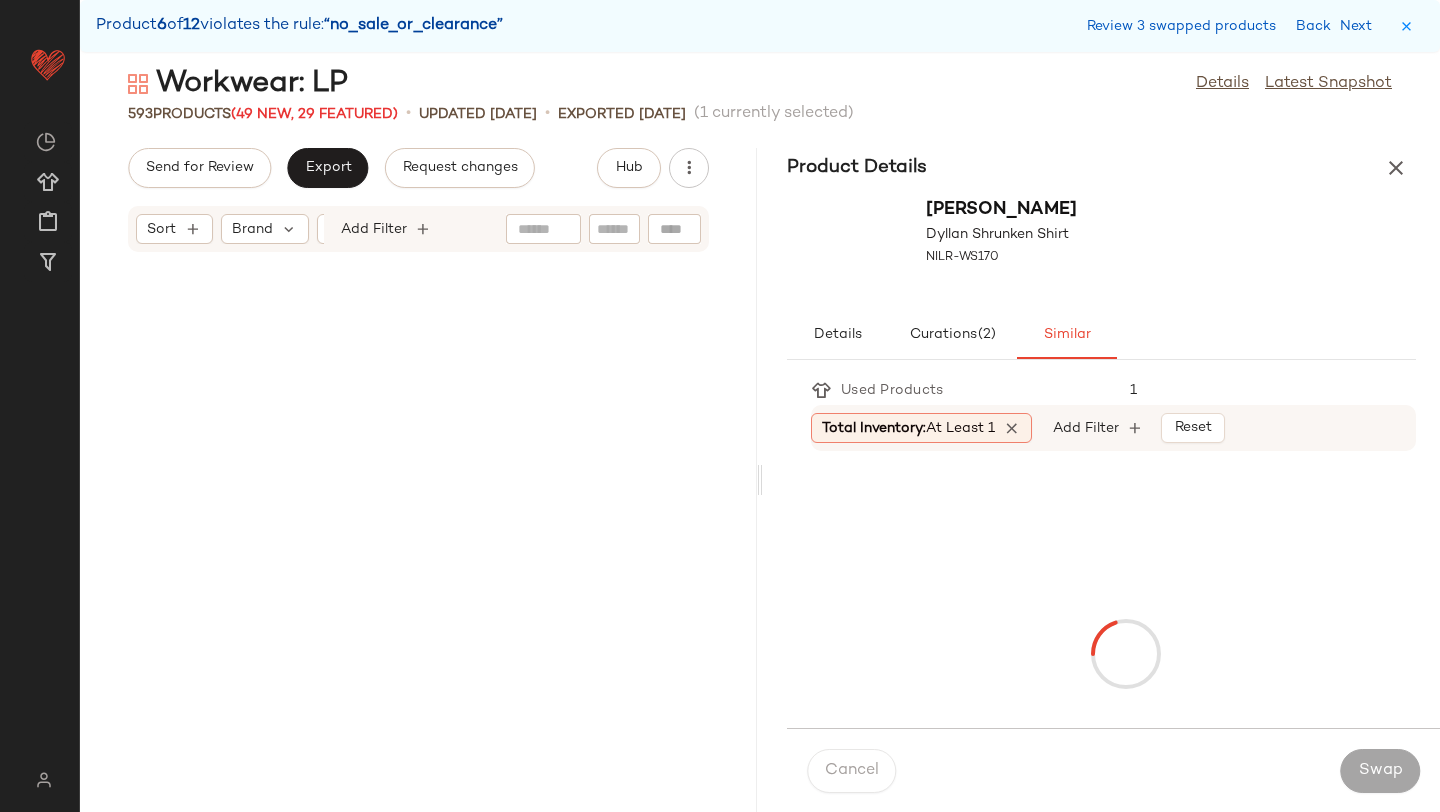 scroll, scrollTop: 96990, scrollLeft: 0, axis: vertical 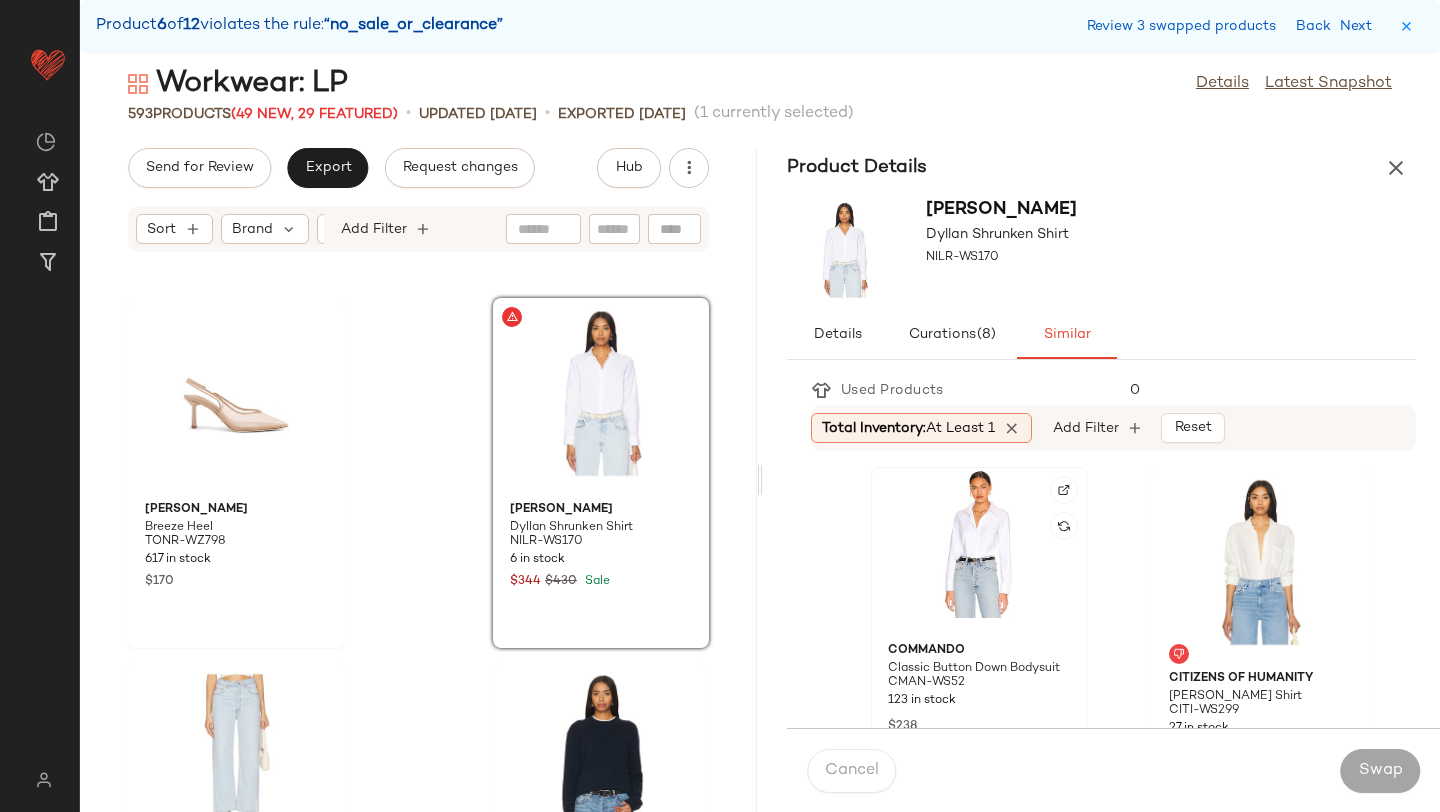 click 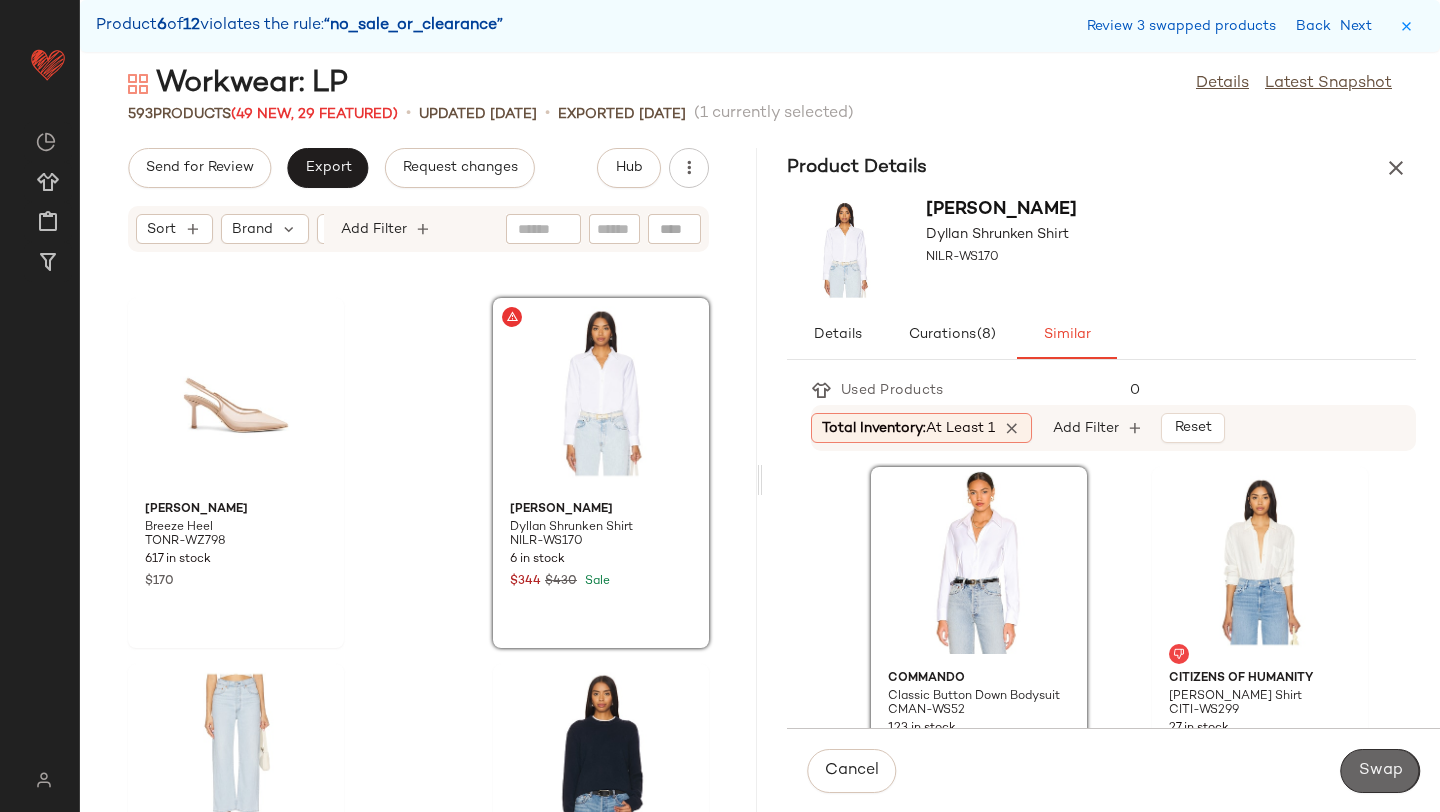 click on "Swap" at bounding box center (1380, 771) 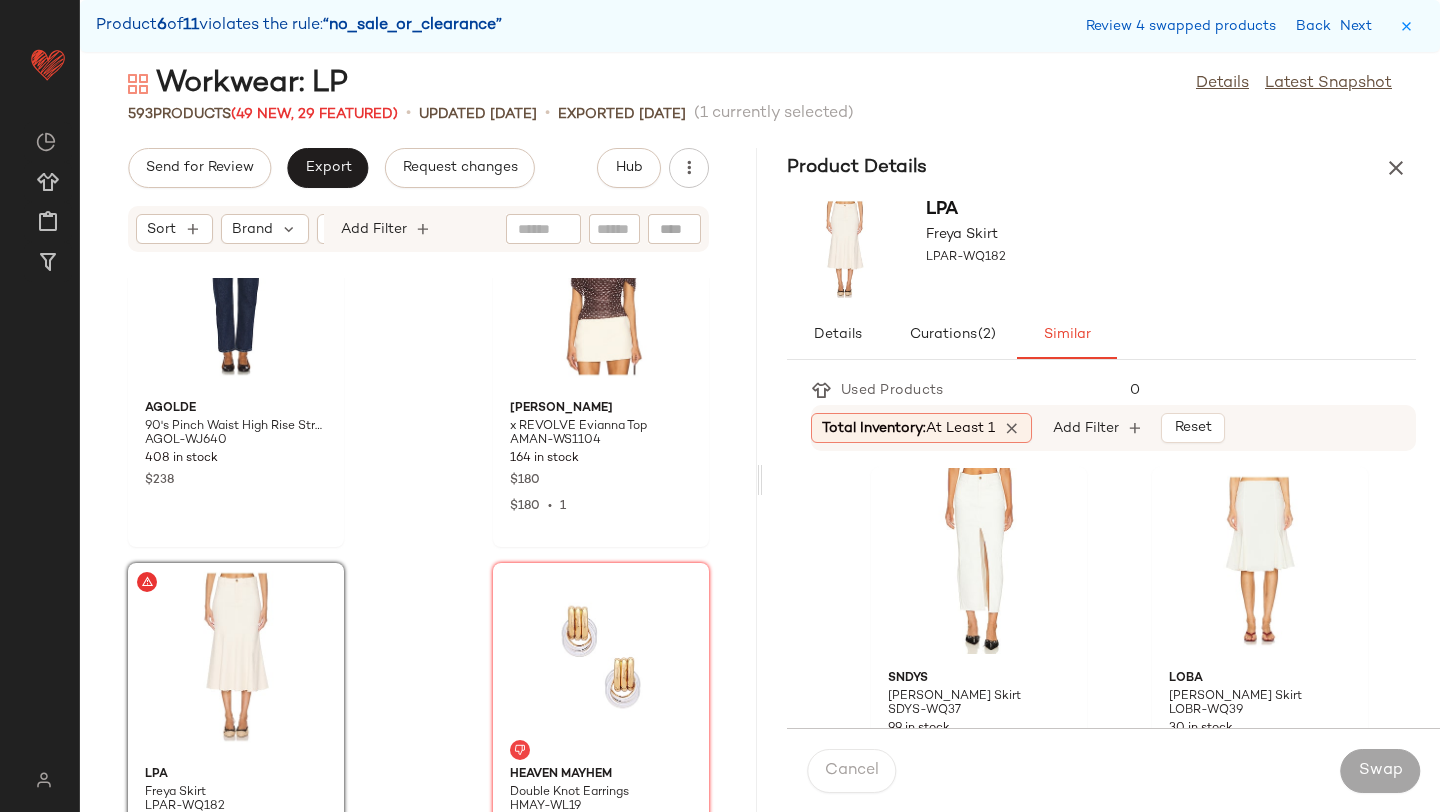 scroll, scrollTop: 98924, scrollLeft: 0, axis: vertical 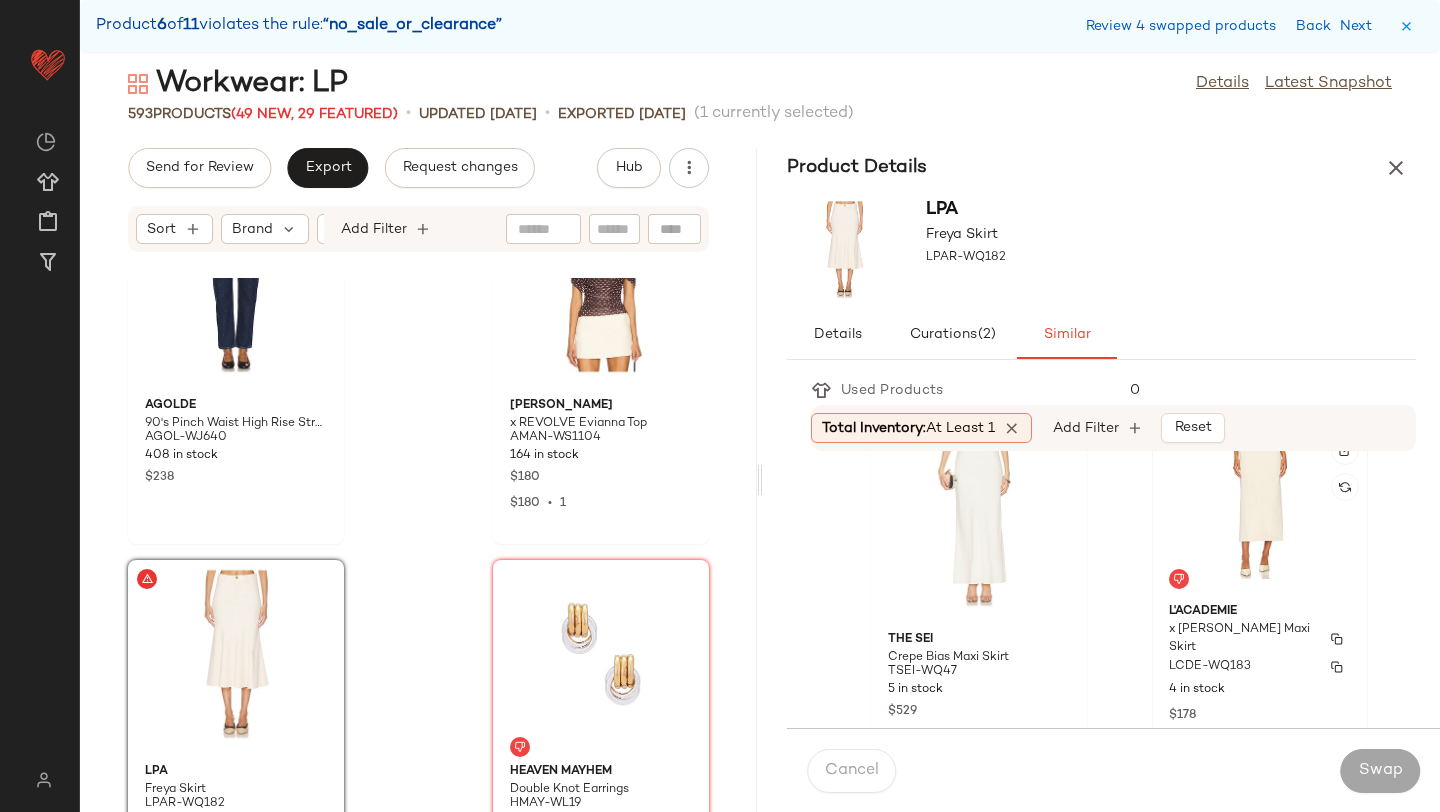 click on "L'Academie x [PERSON_NAME] Maxi Skirt LCDE-WQ183 4 in stock $178" 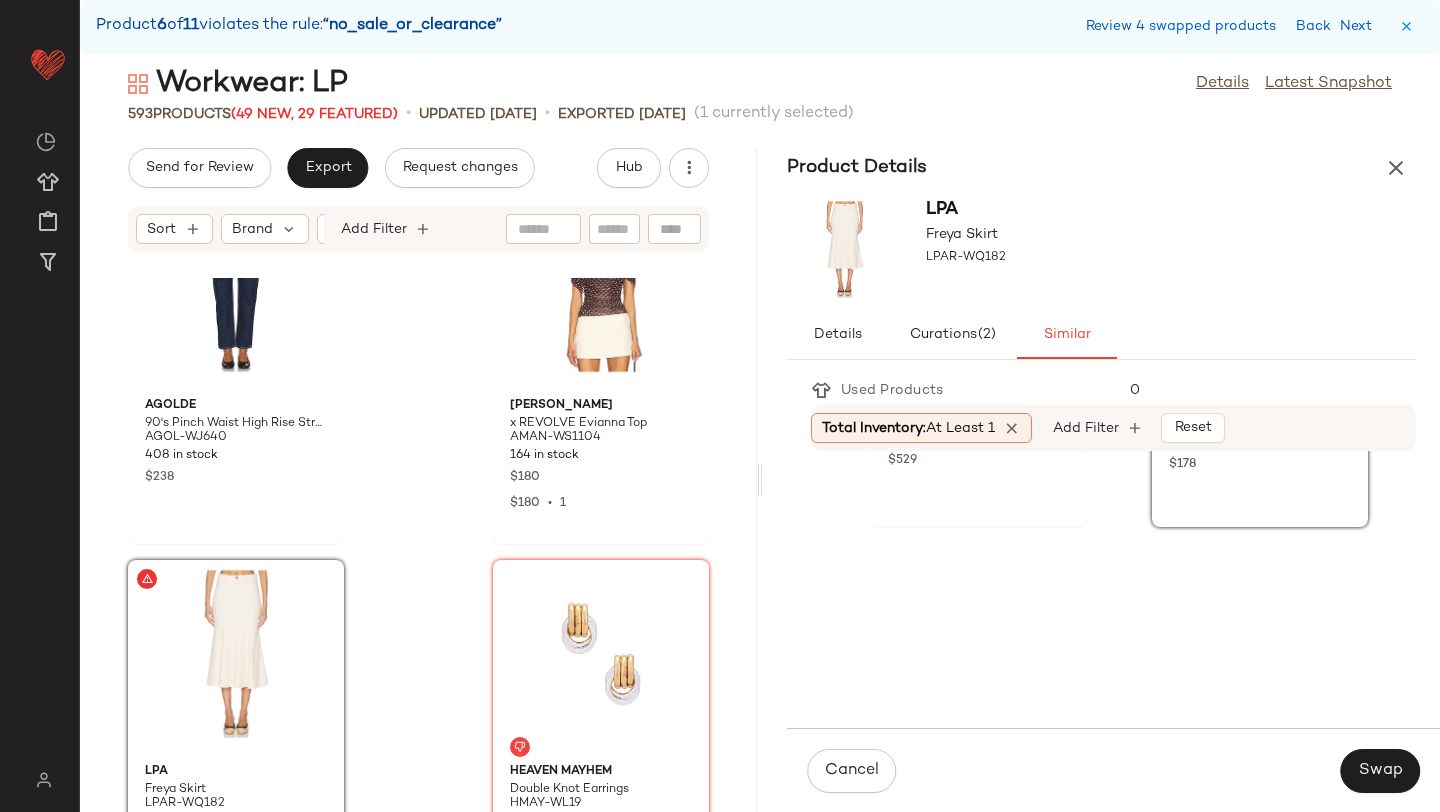 scroll, scrollTop: 1154, scrollLeft: 0, axis: vertical 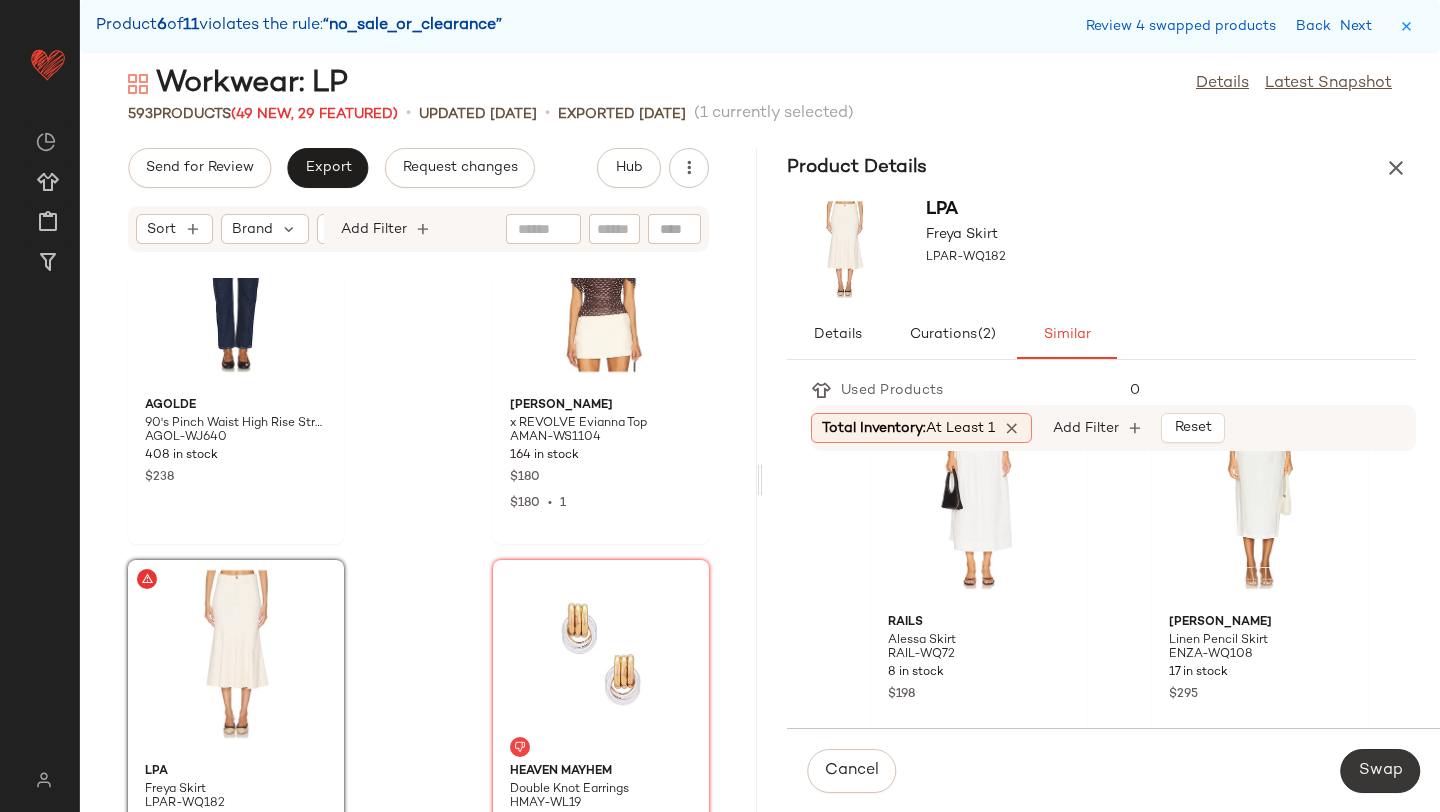 click on "Swap" at bounding box center (1380, 771) 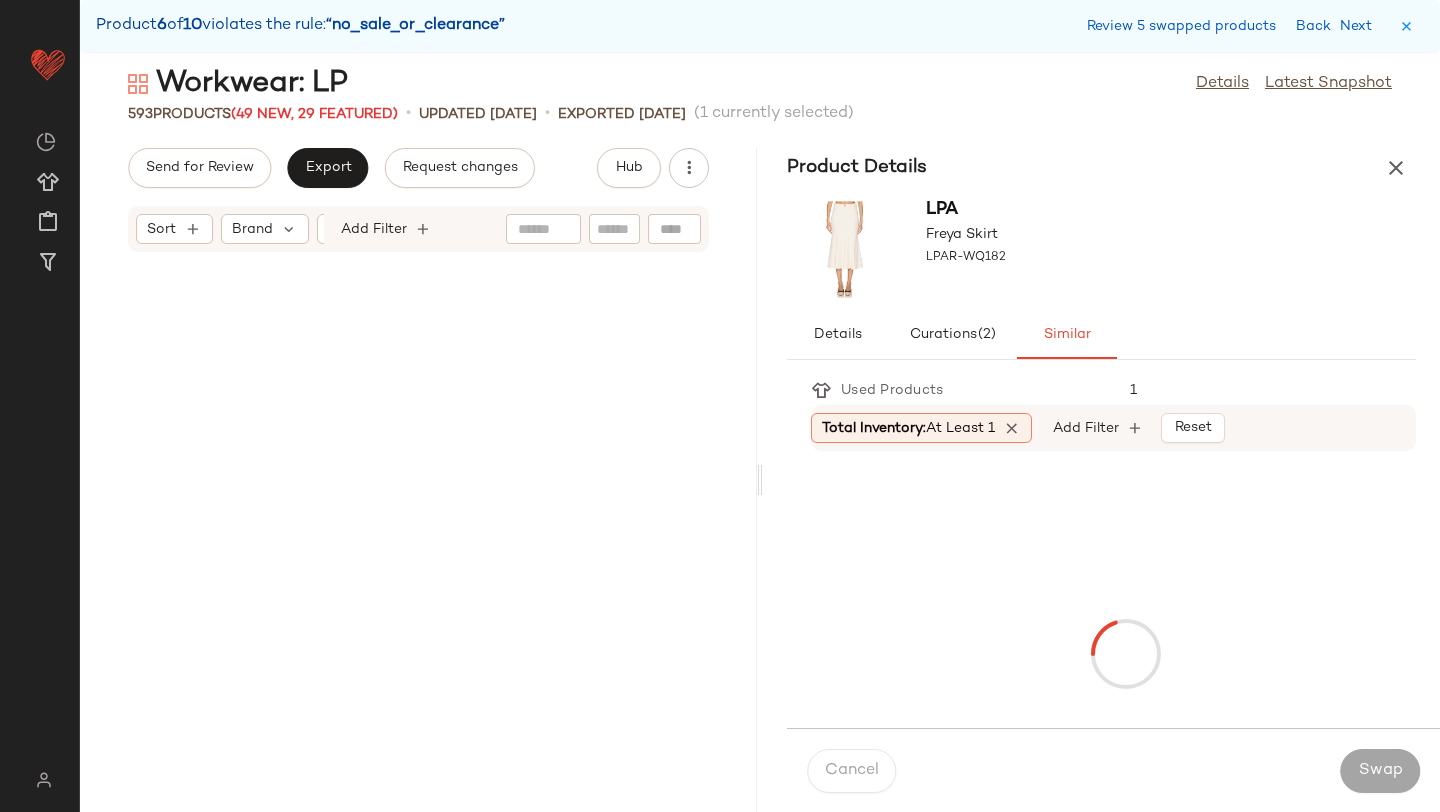 scroll, scrollTop: 101748, scrollLeft: 0, axis: vertical 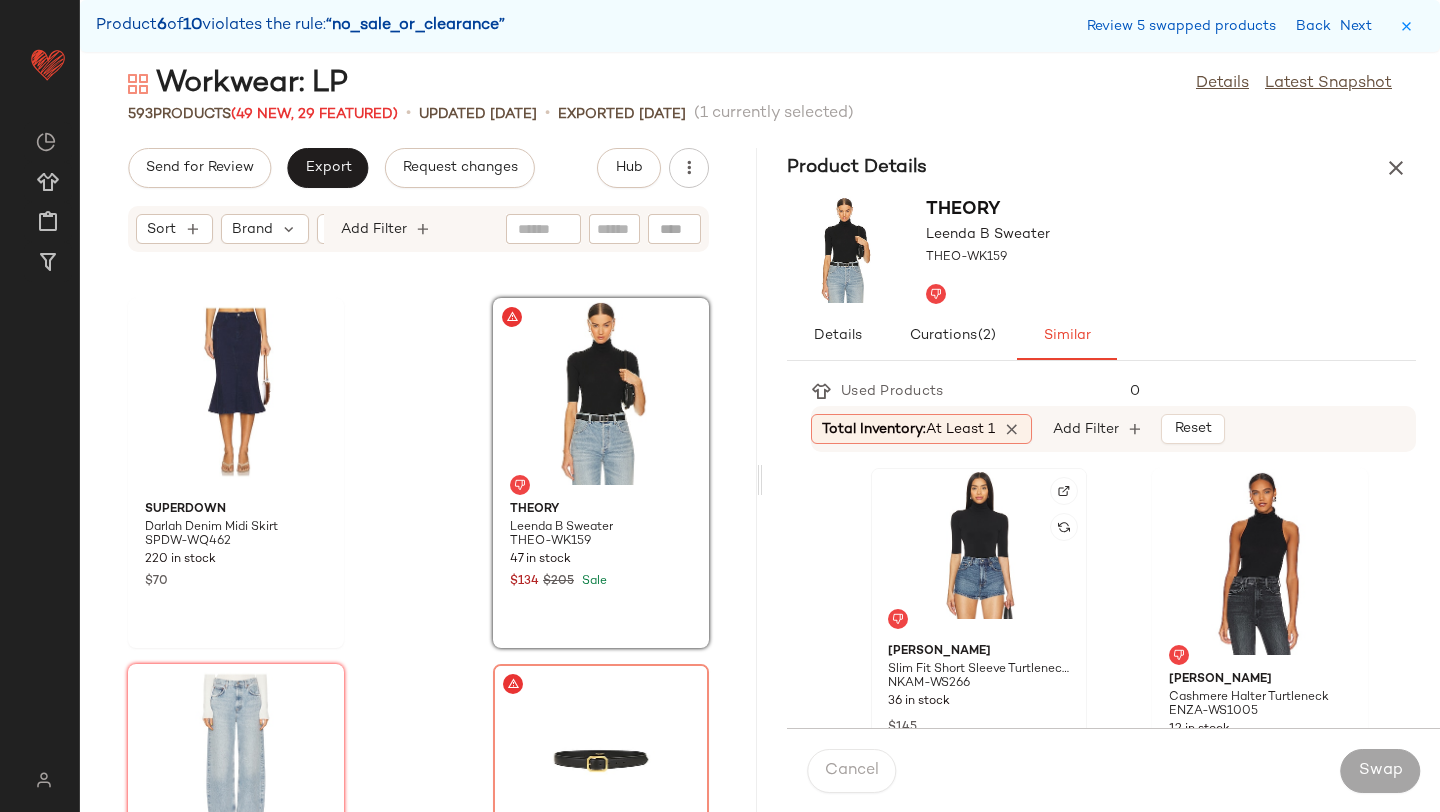 click 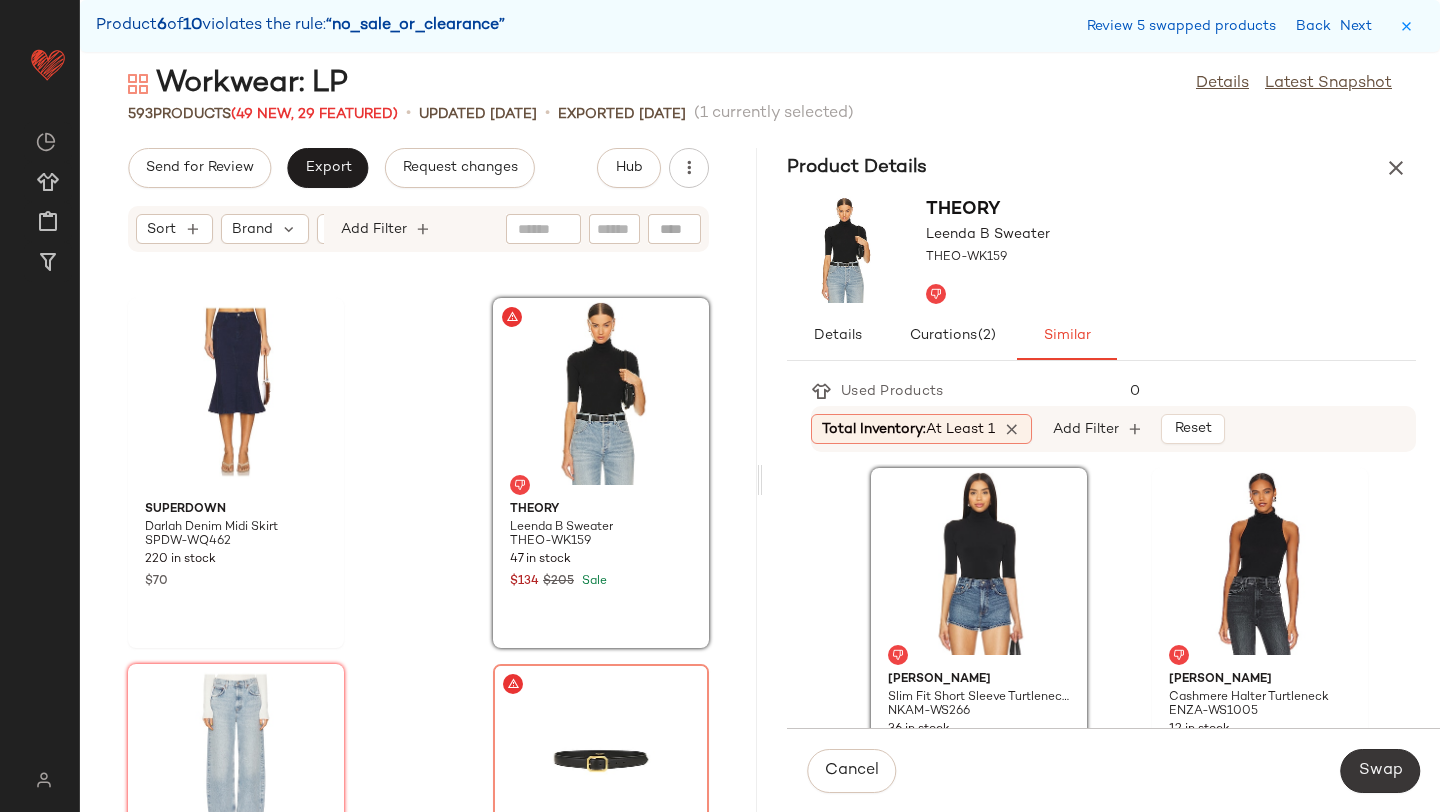 click on "Swap" 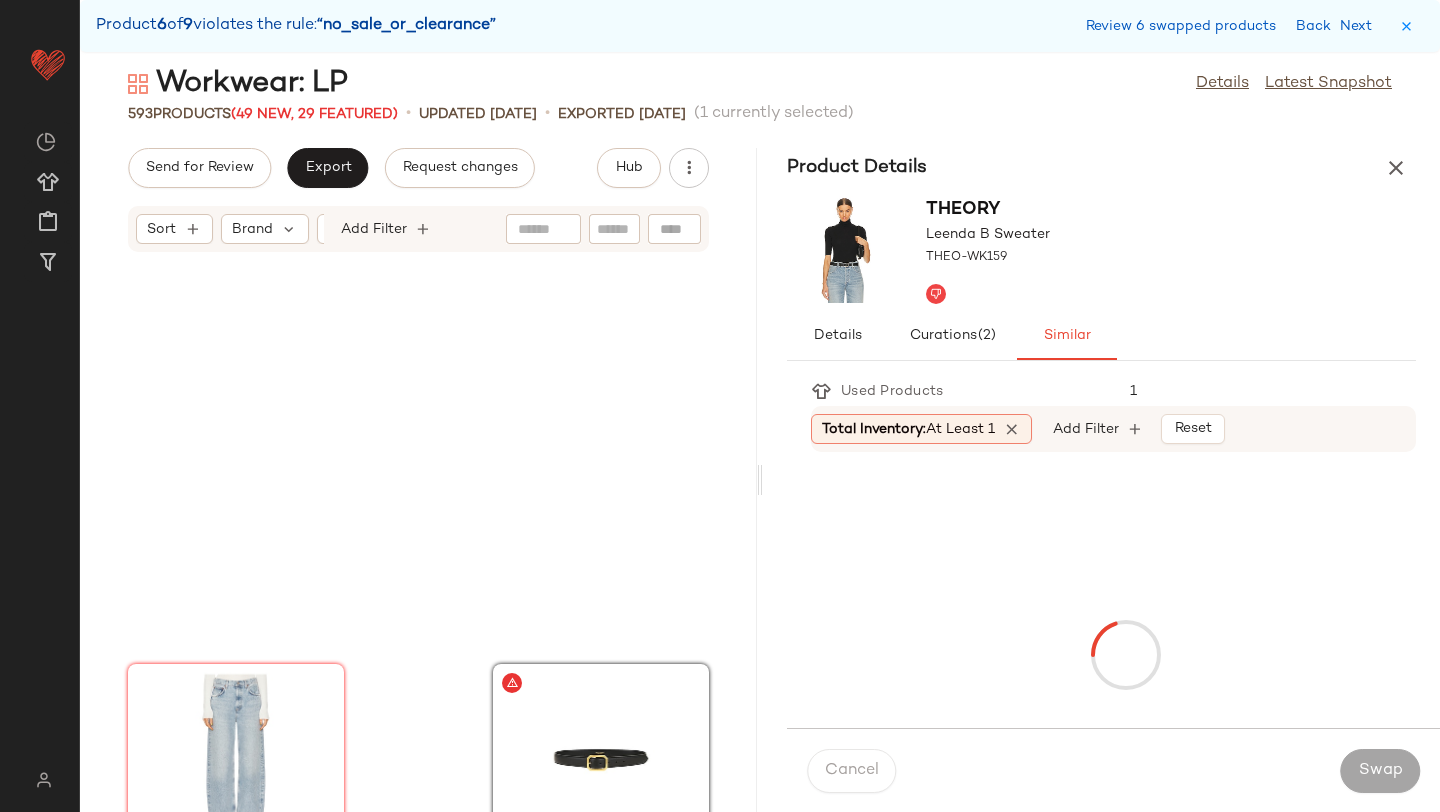 scroll, scrollTop: 102114, scrollLeft: 0, axis: vertical 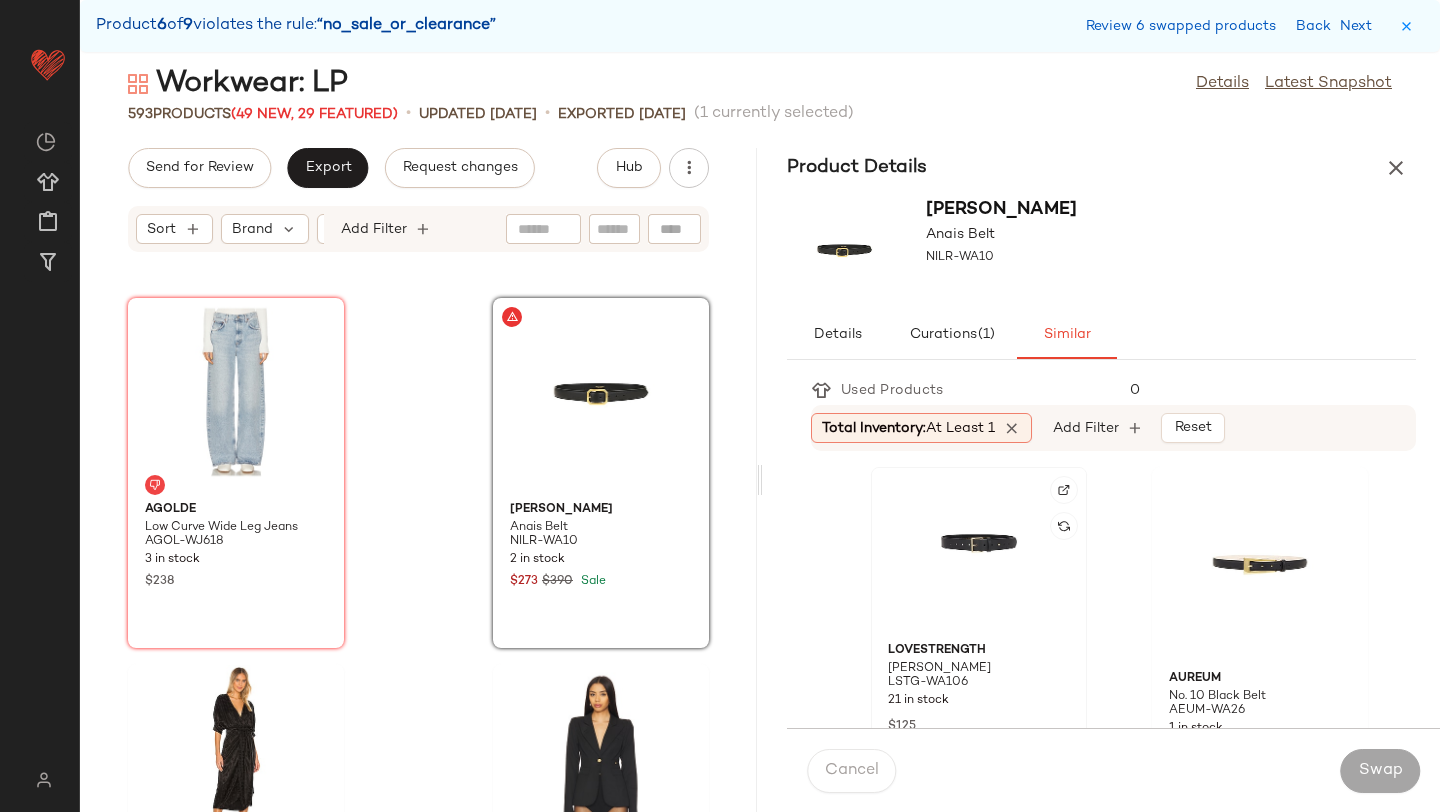 click 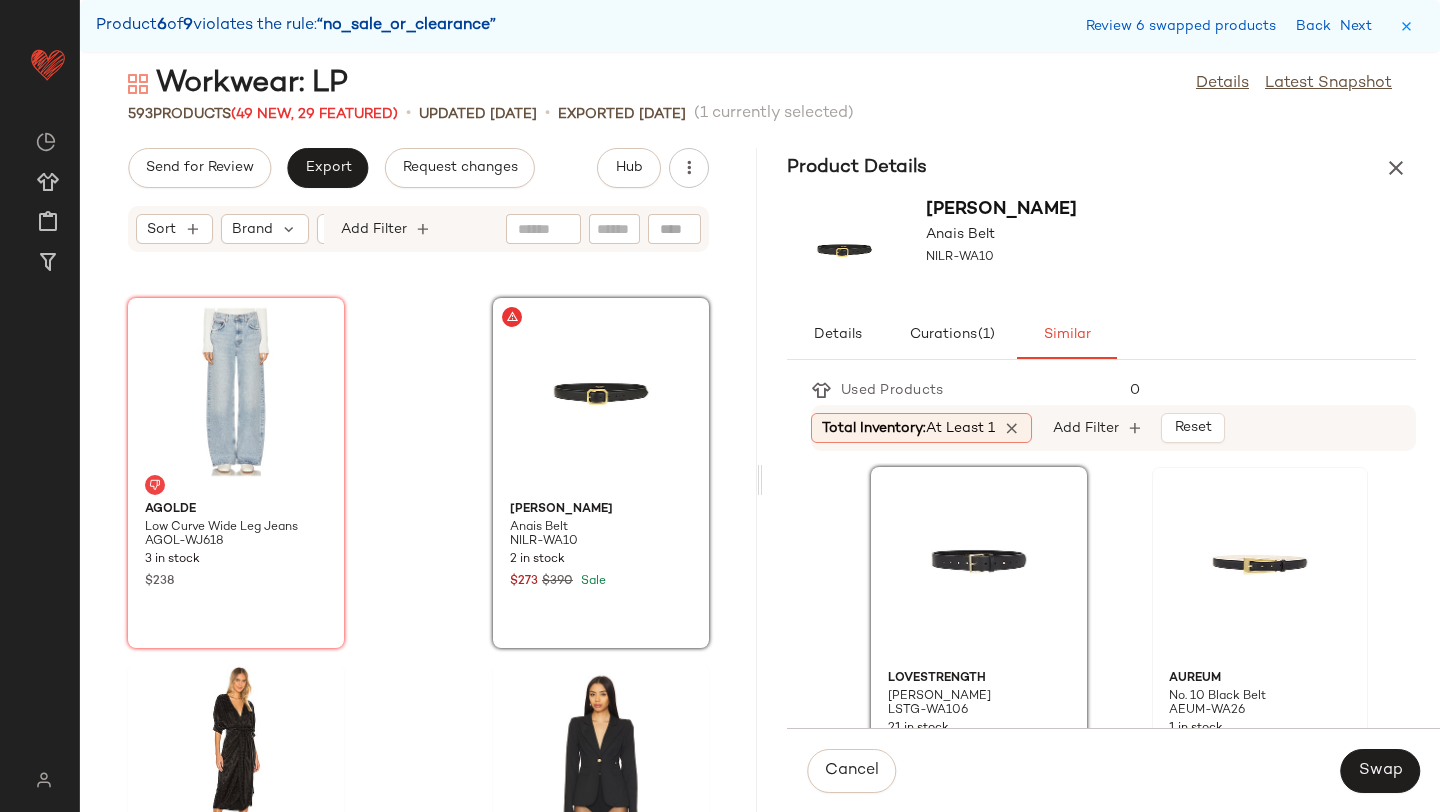 click 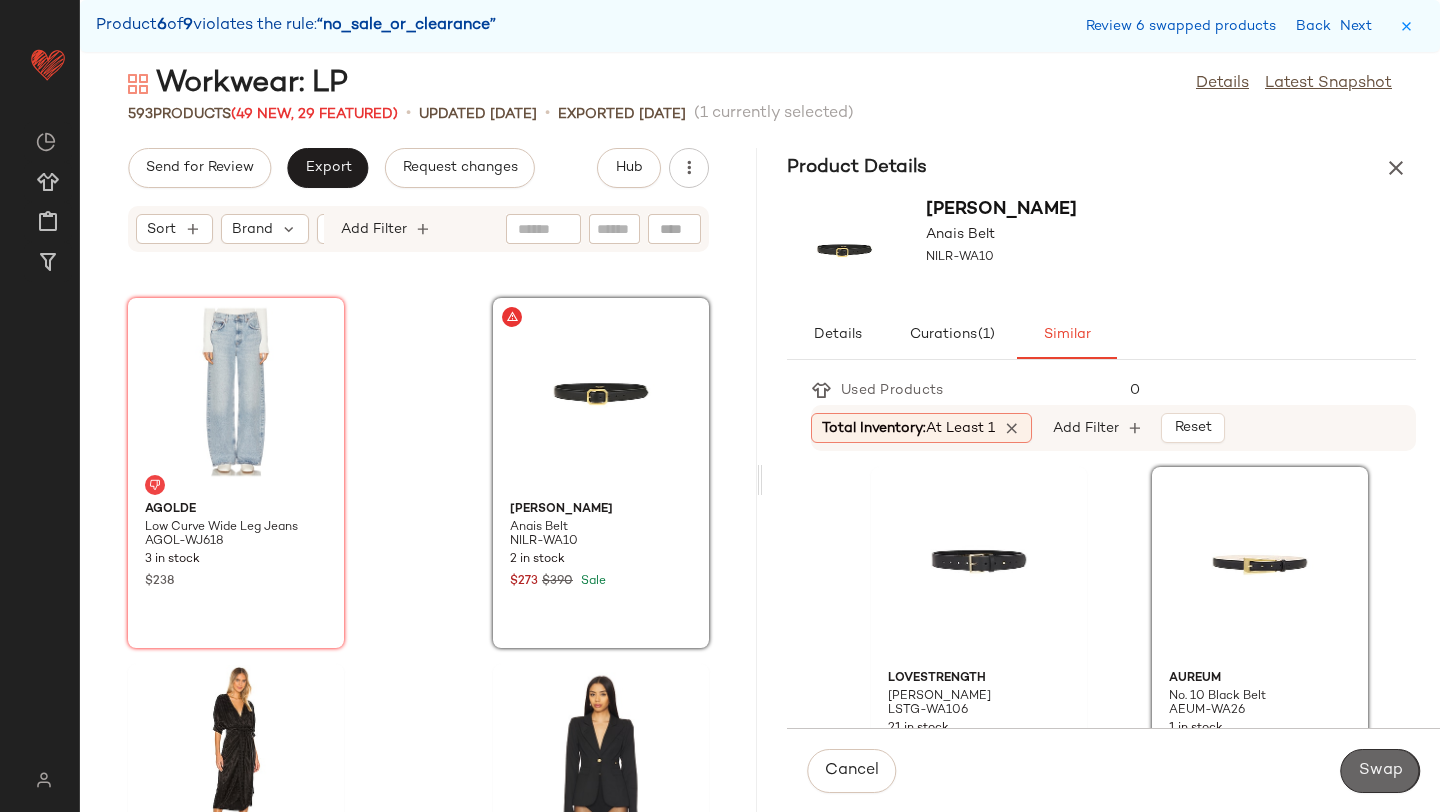 click on "Swap" at bounding box center (1380, 771) 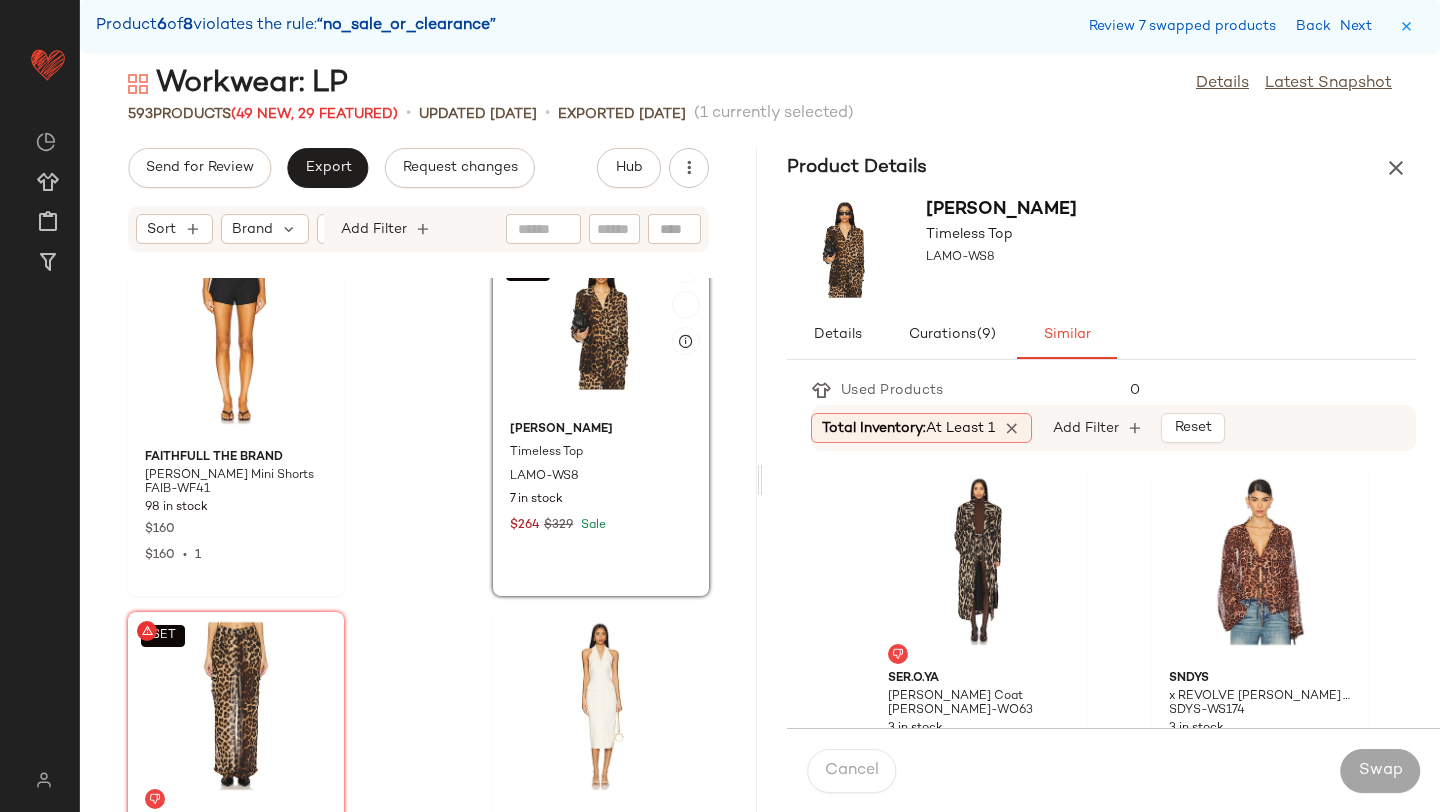 scroll, scrollTop: 103147, scrollLeft: 0, axis: vertical 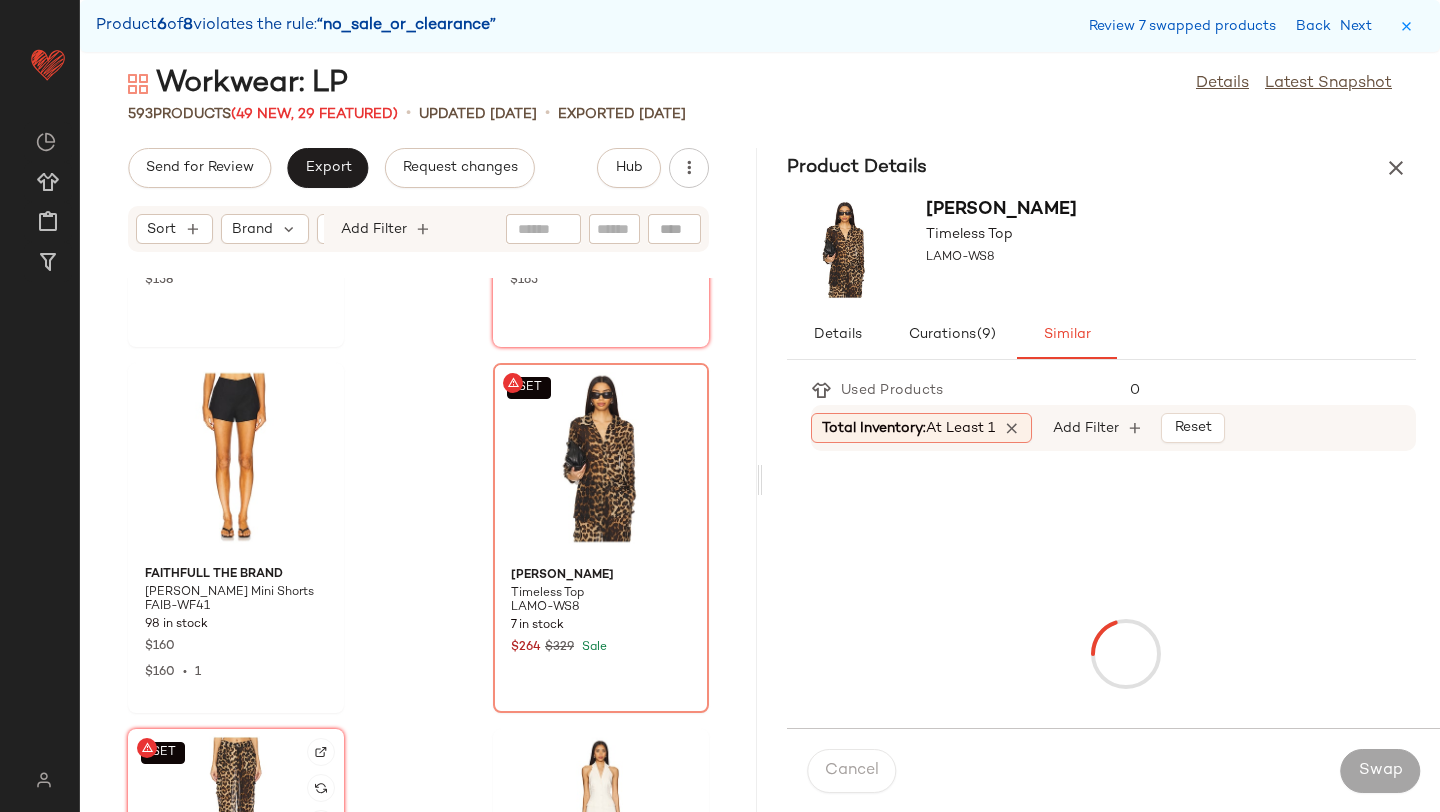 click on "SET" 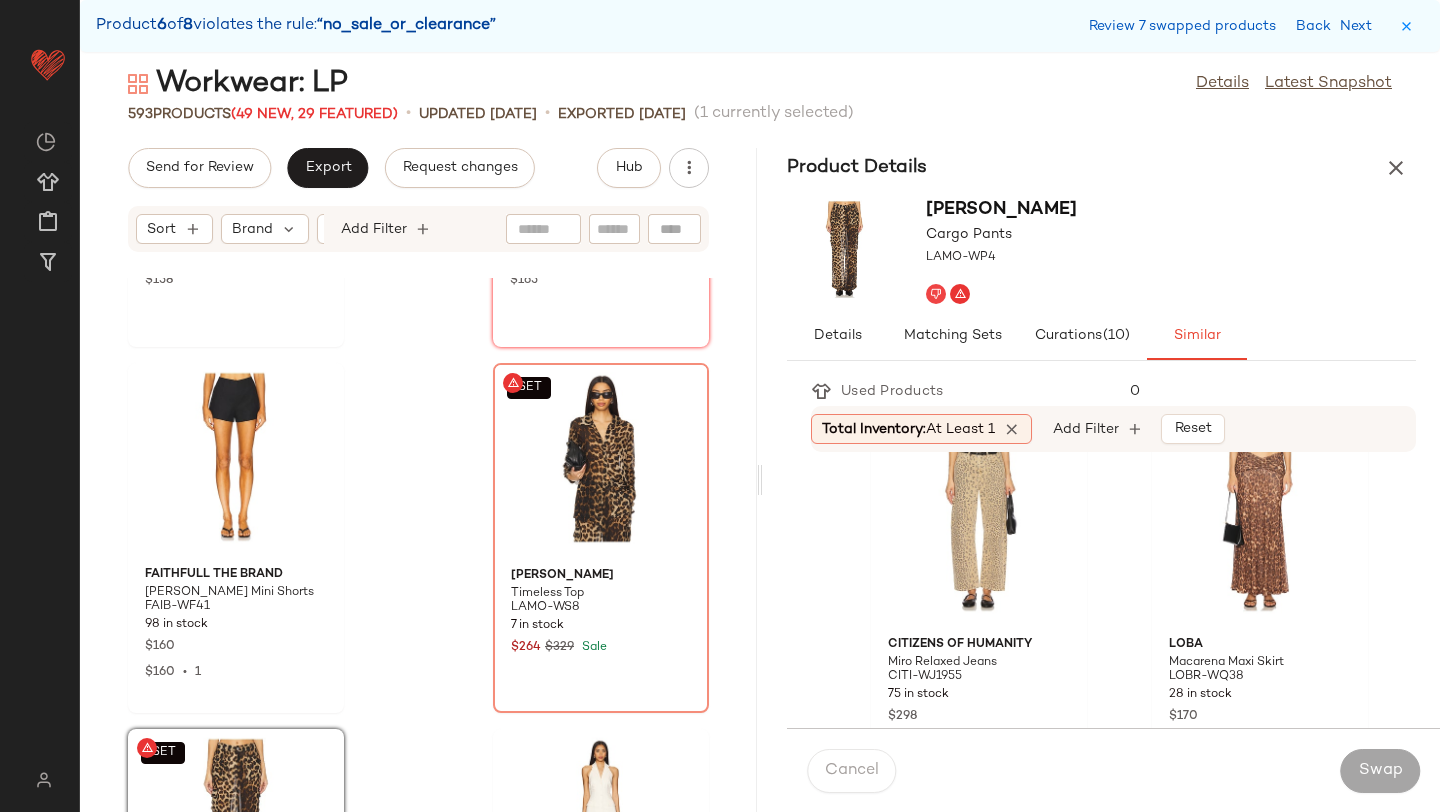 scroll, scrollTop: 2154, scrollLeft: 0, axis: vertical 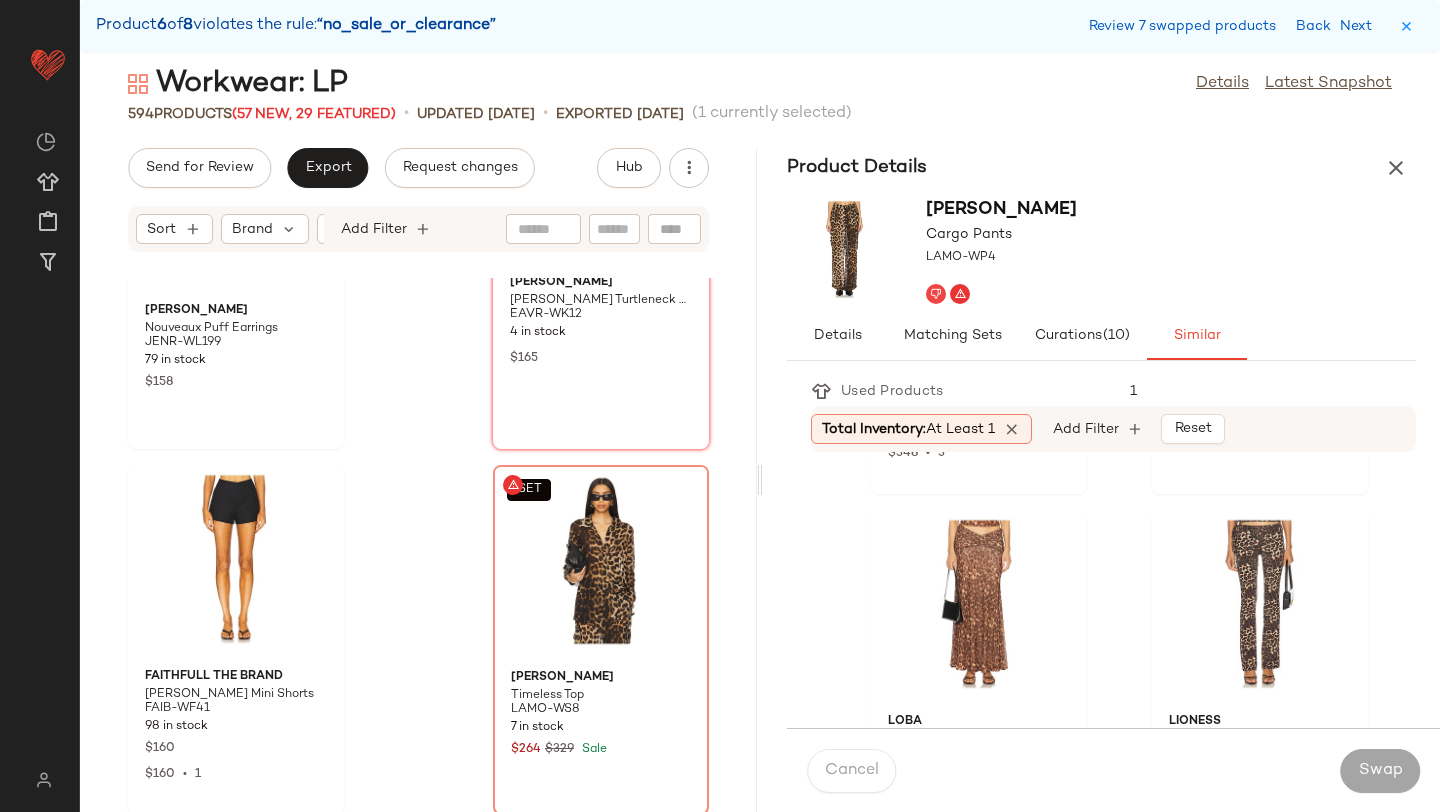 click on "[PERSON_NAME] Turtleneck Sweater EAVR-WK12 4 in stock $165" 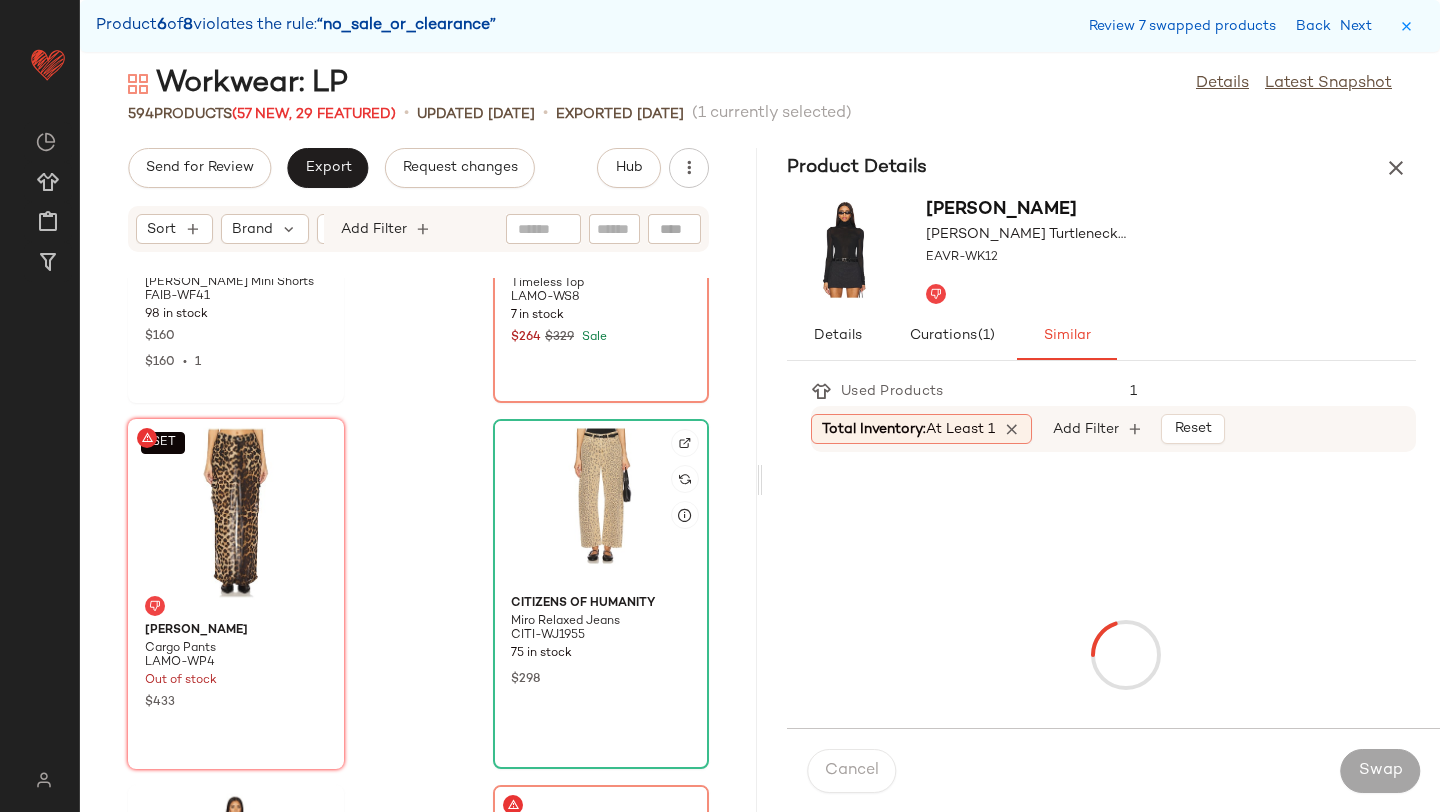 scroll, scrollTop: 103474, scrollLeft: 0, axis: vertical 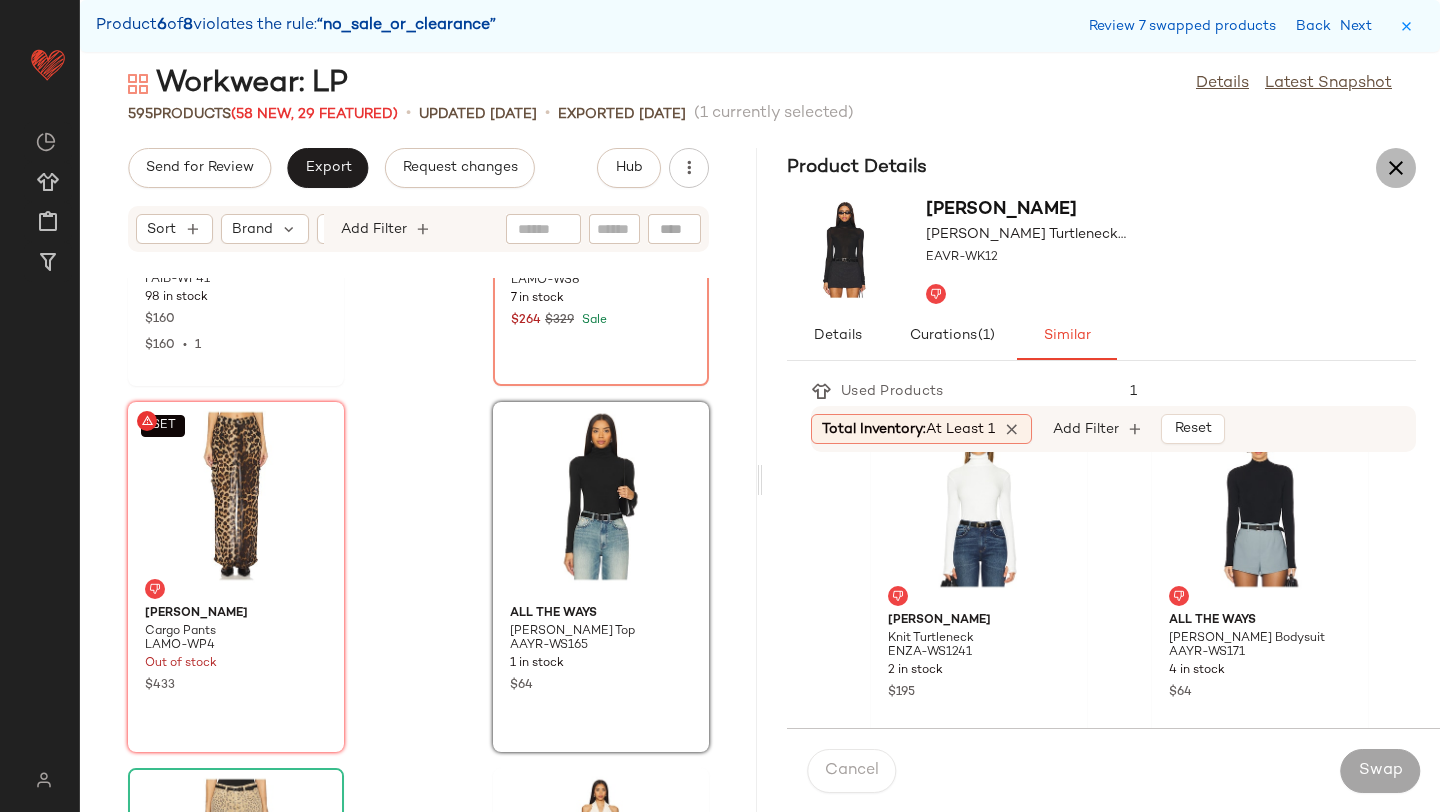 click at bounding box center [1396, 168] 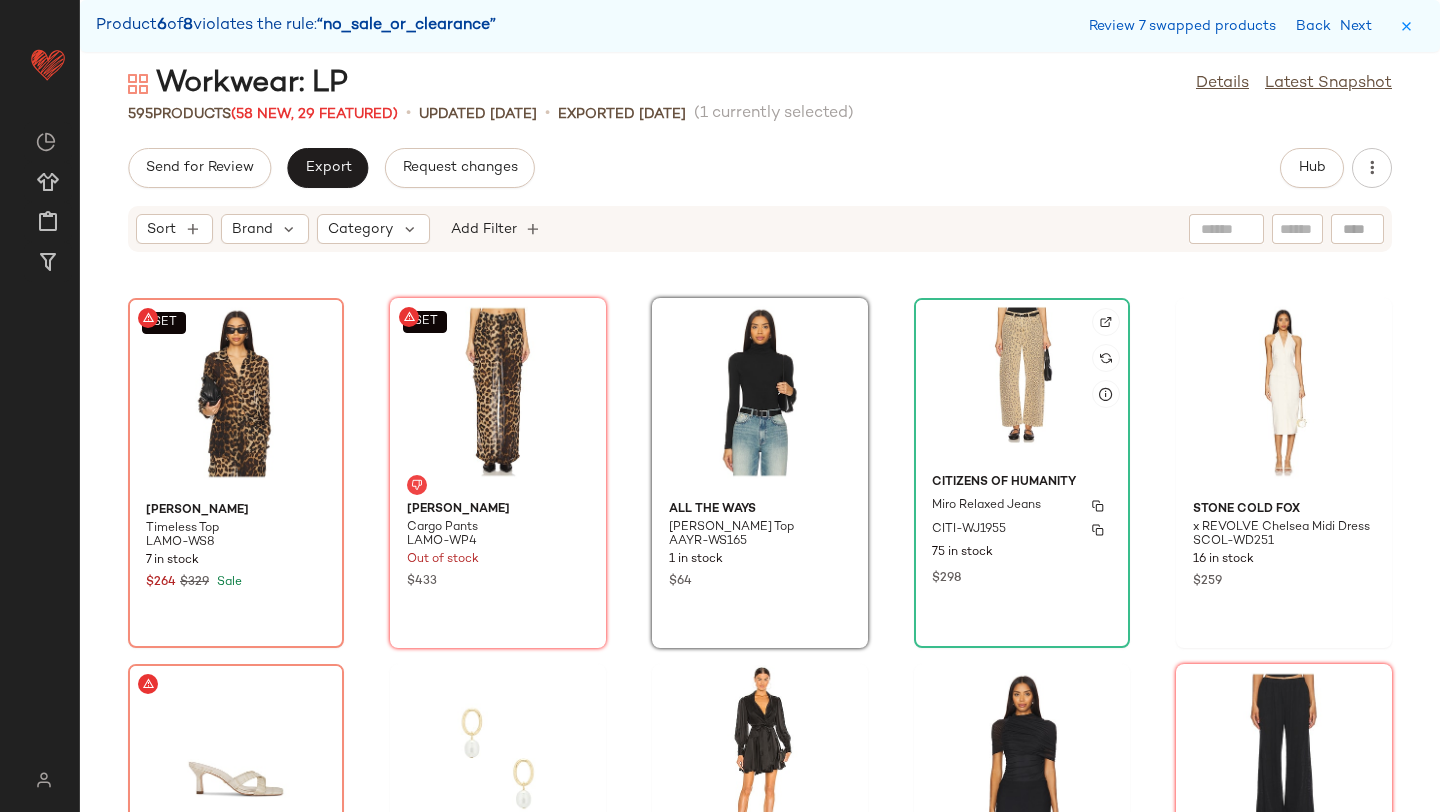 scroll, scrollTop: 41268, scrollLeft: 0, axis: vertical 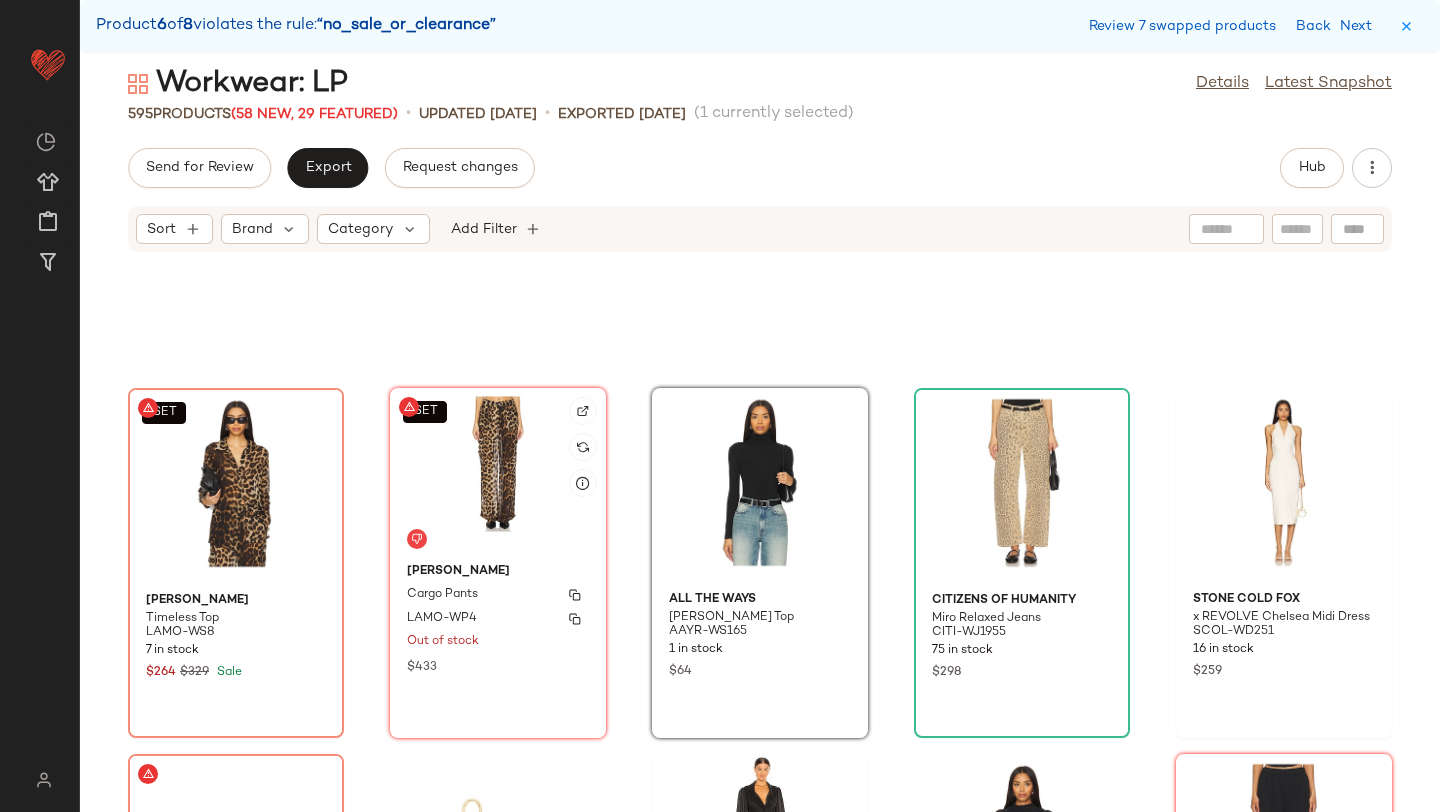 click on "[PERSON_NAME]" at bounding box center [498, 572] 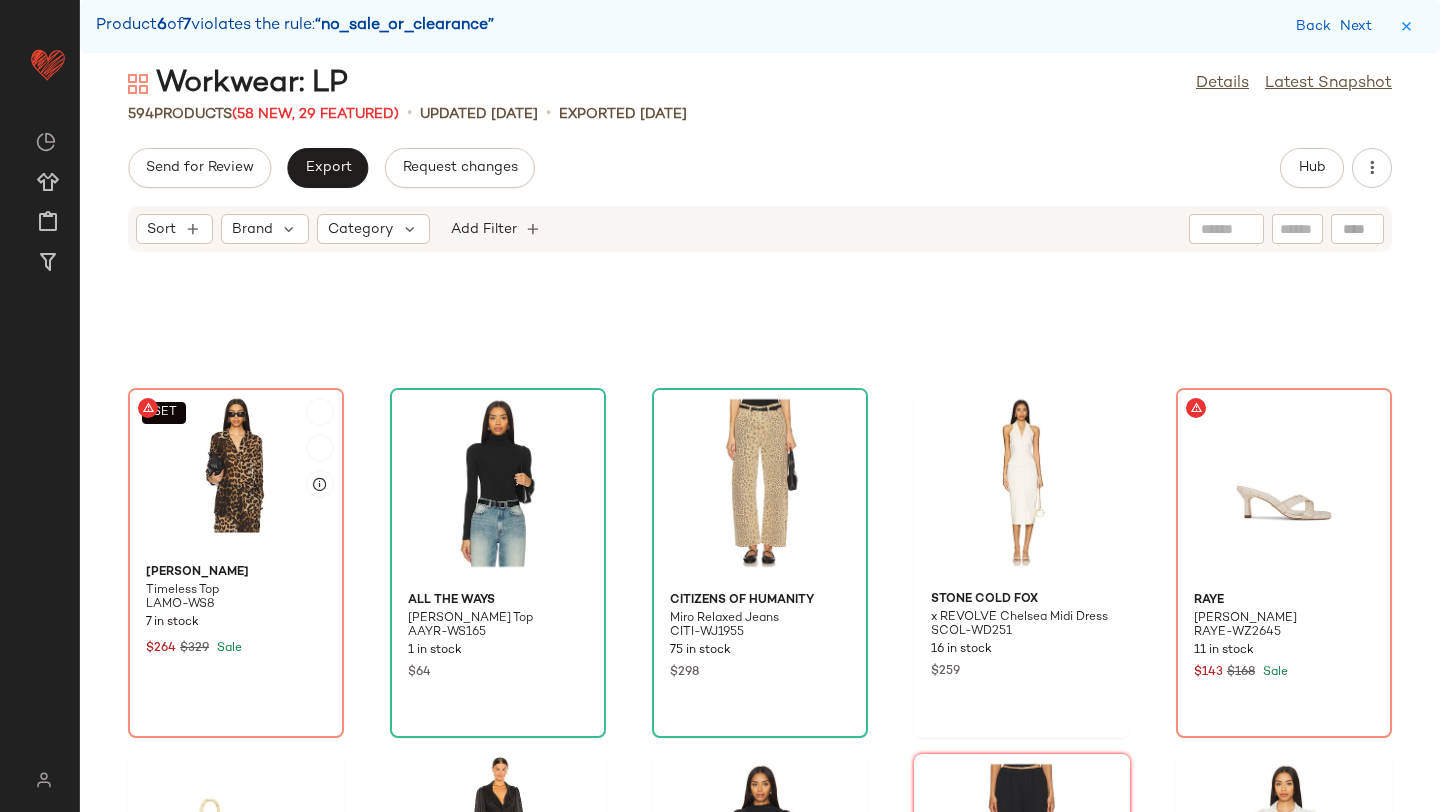 click on "SET" 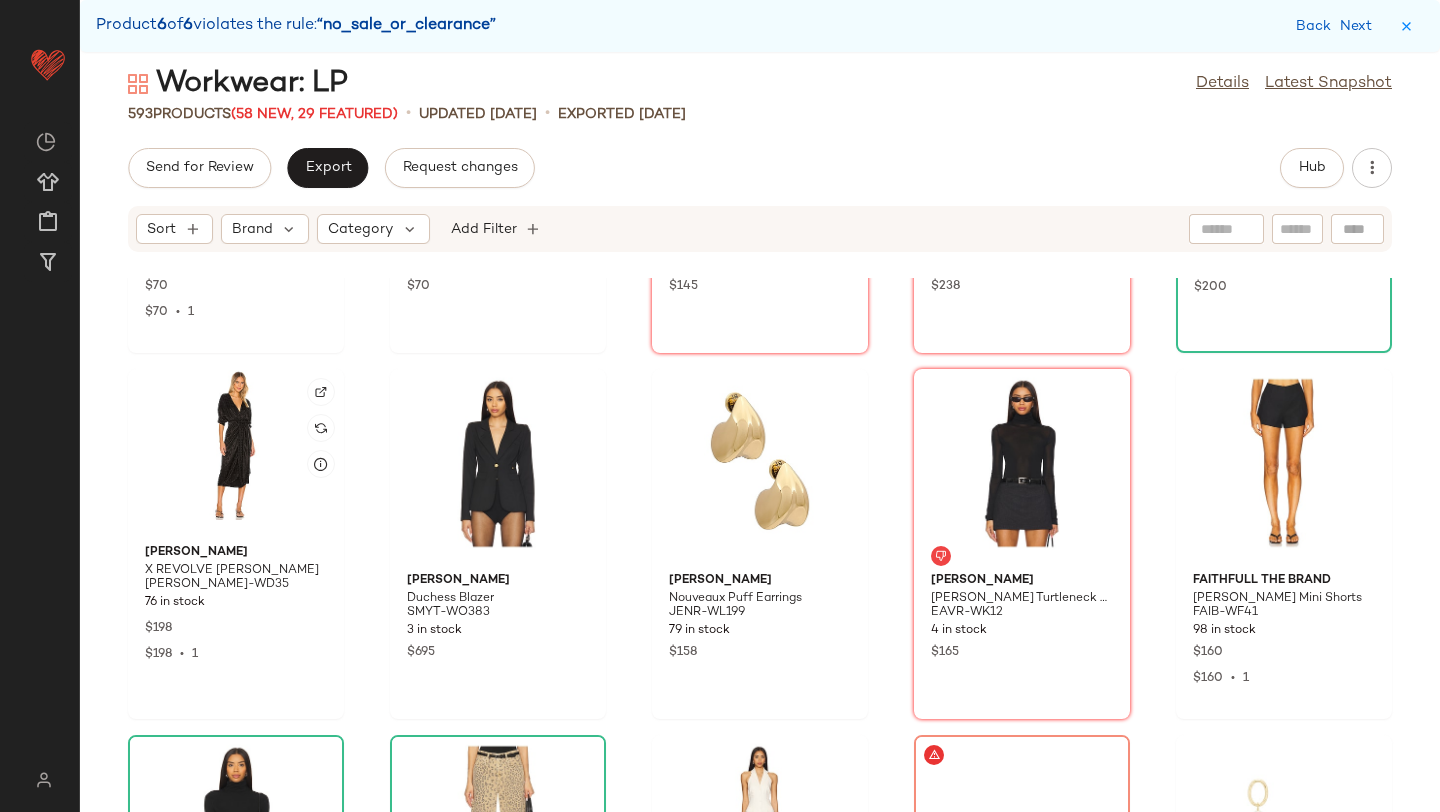 scroll, scrollTop: 41215, scrollLeft: 0, axis: vertical 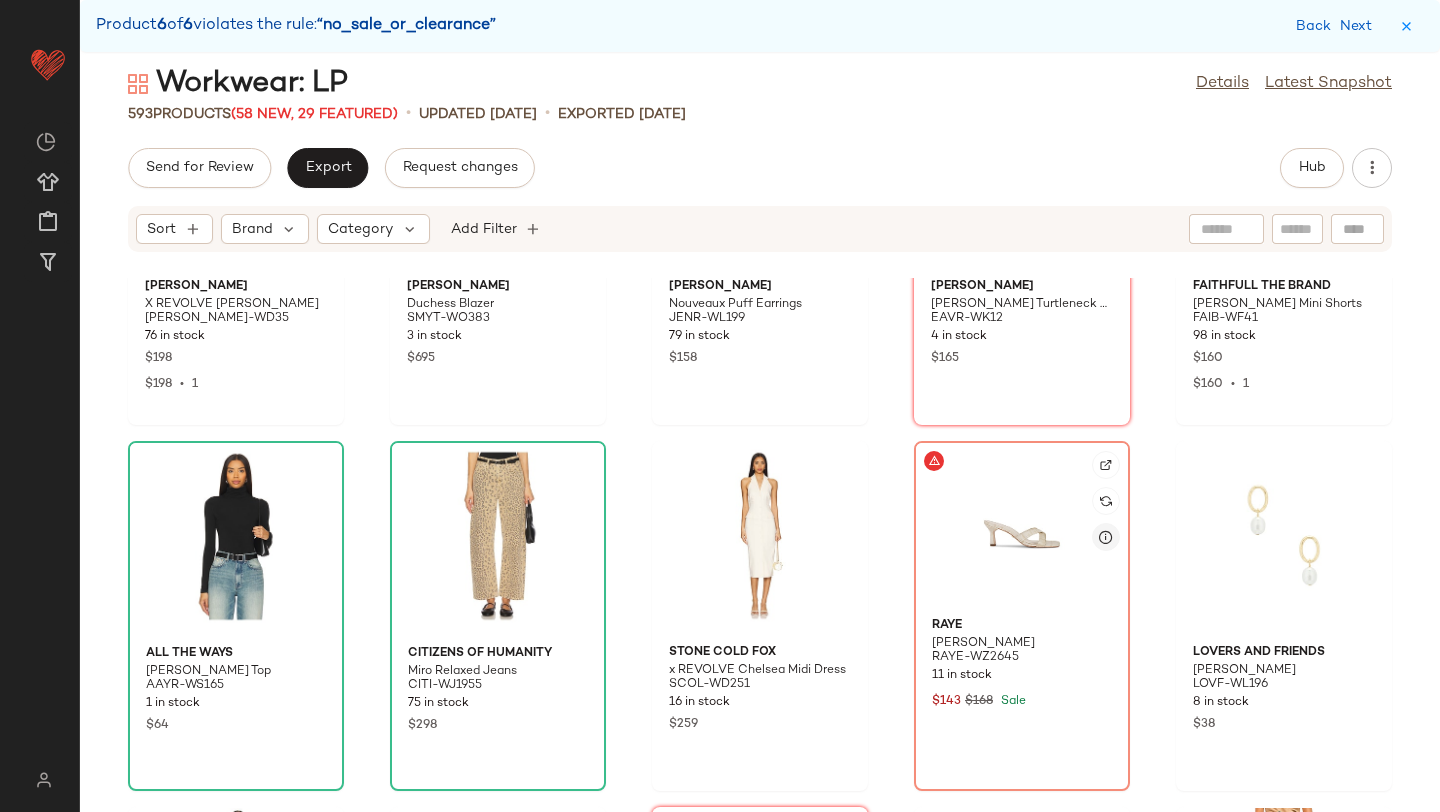 click 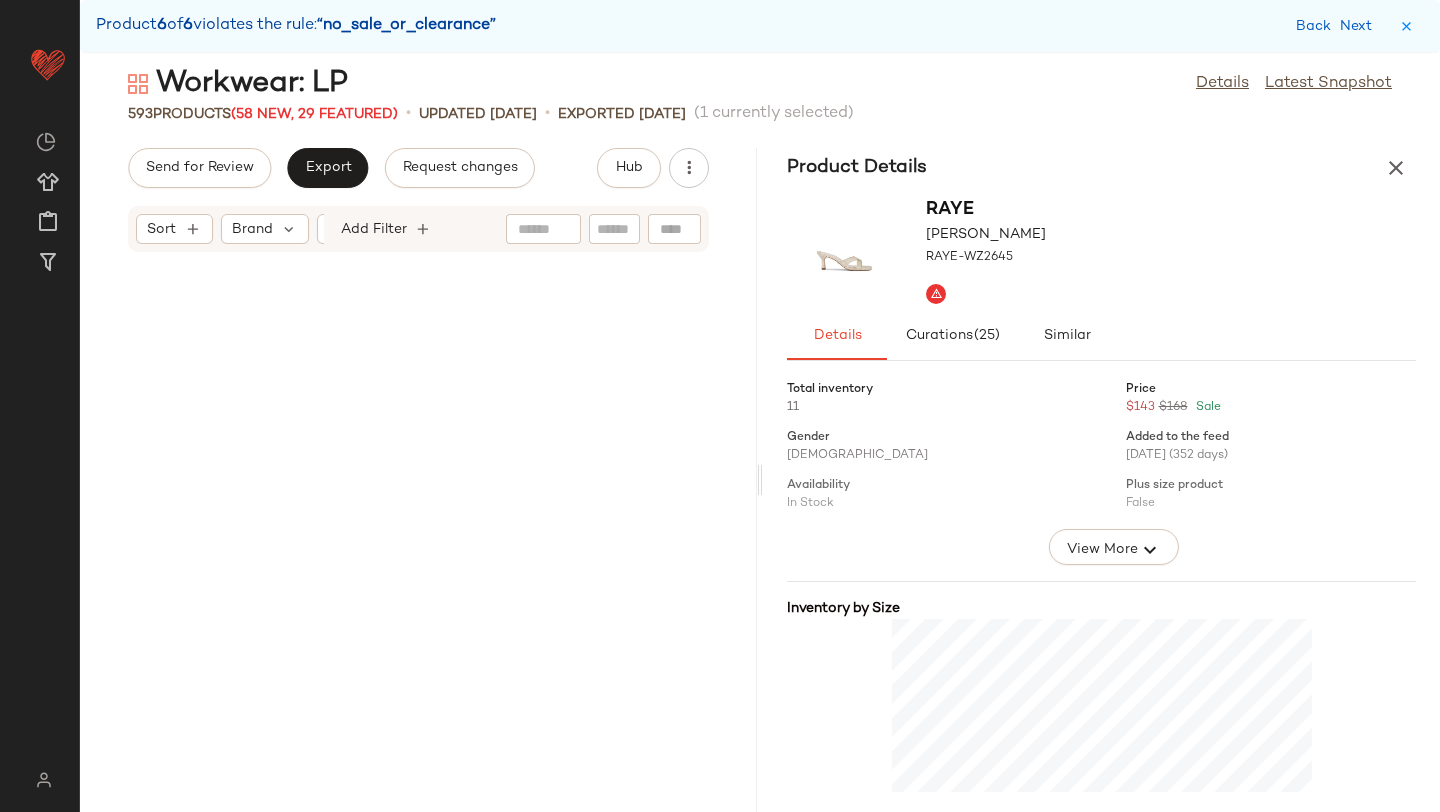 scroll, scrollTop: 103944, scrollLeft: 0, axis: vertical 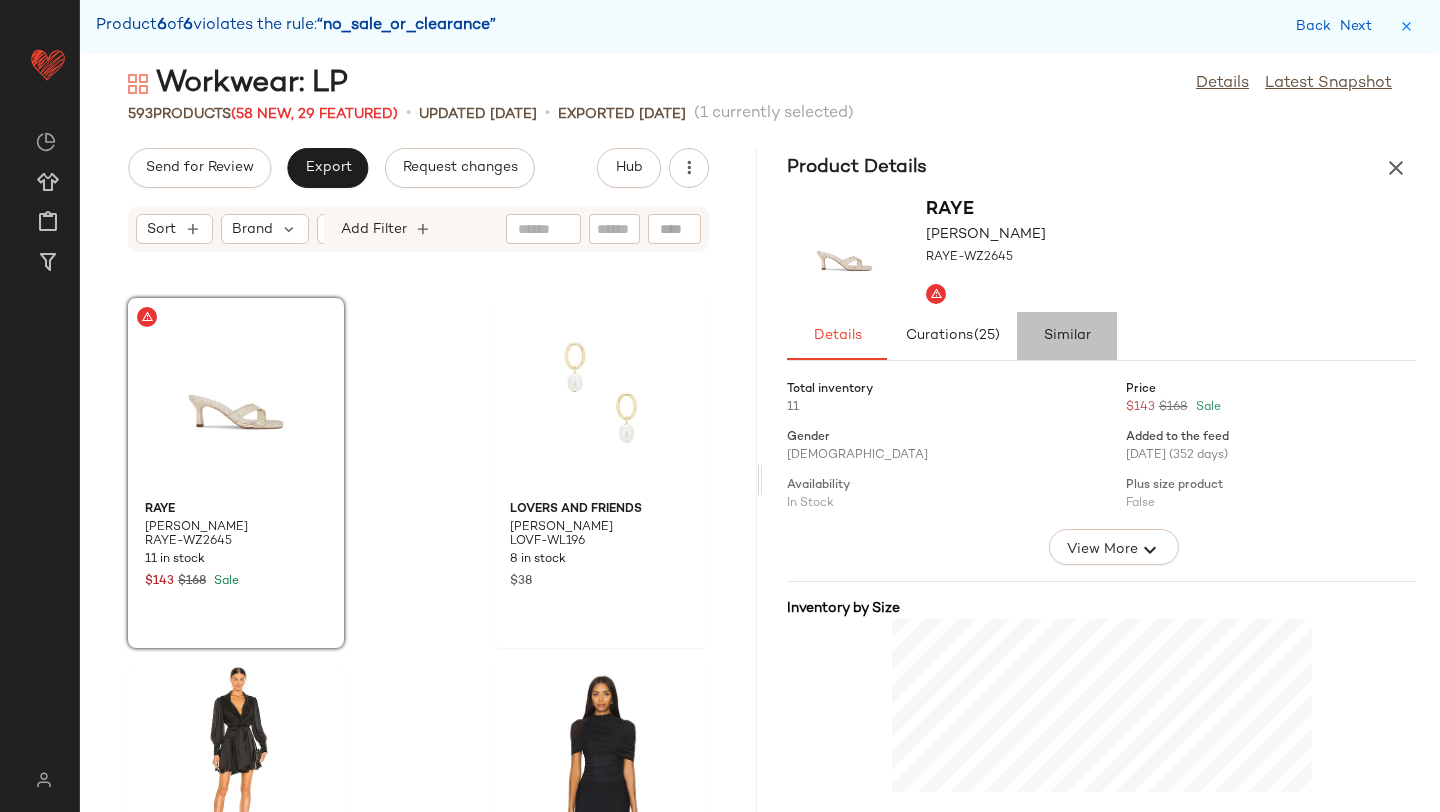 click on "Similar" 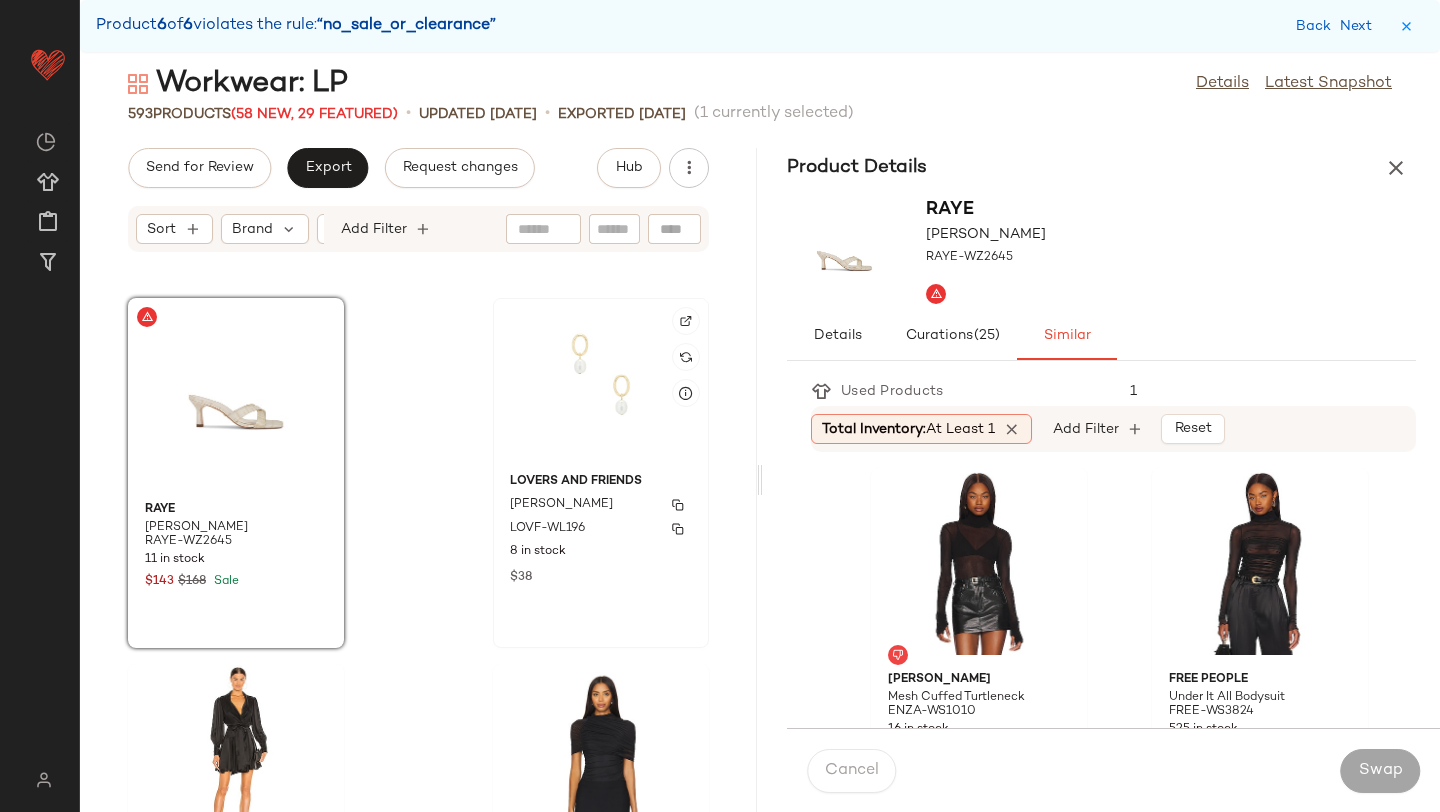 click on "[PERSON_NAME]" at bounding box center [561, 505] 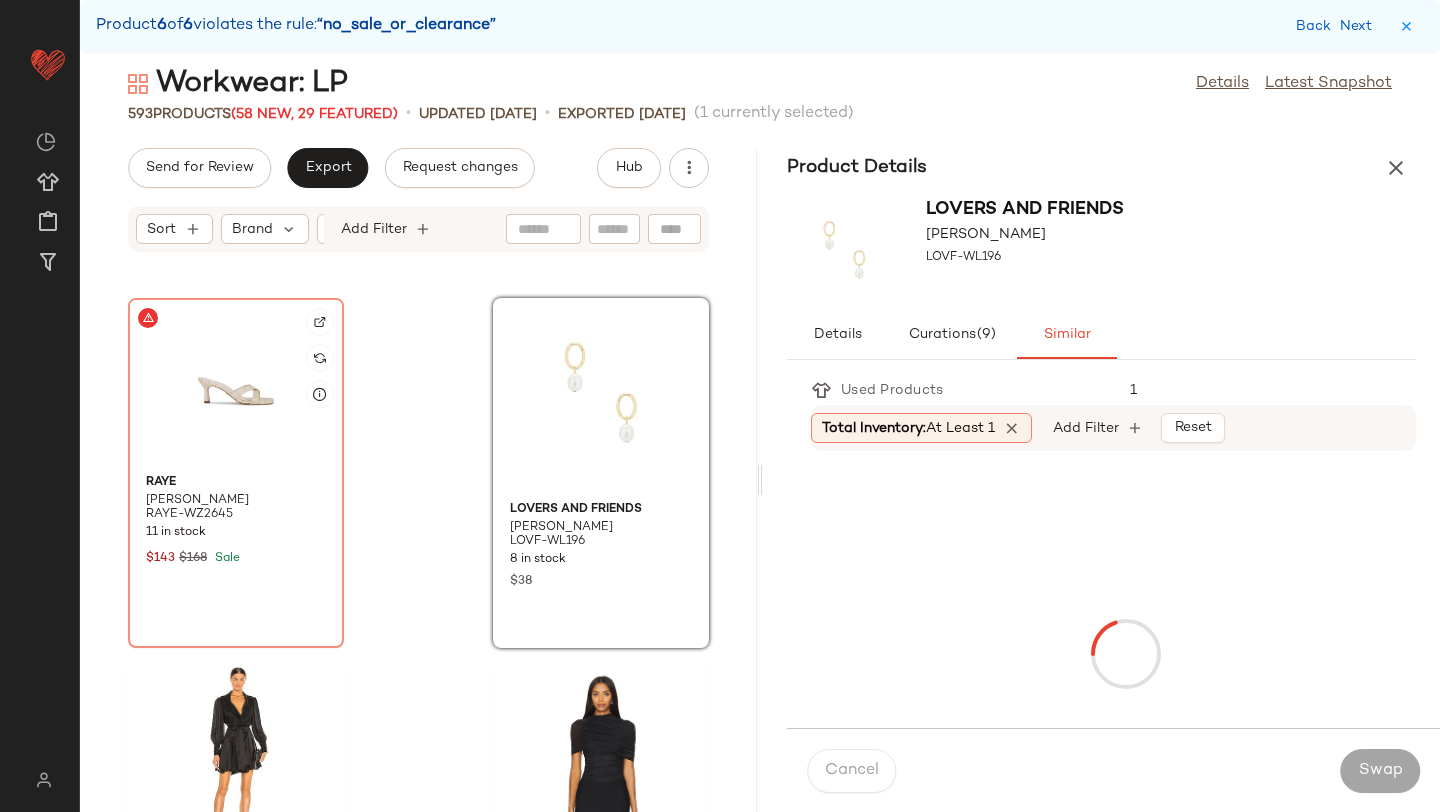 click 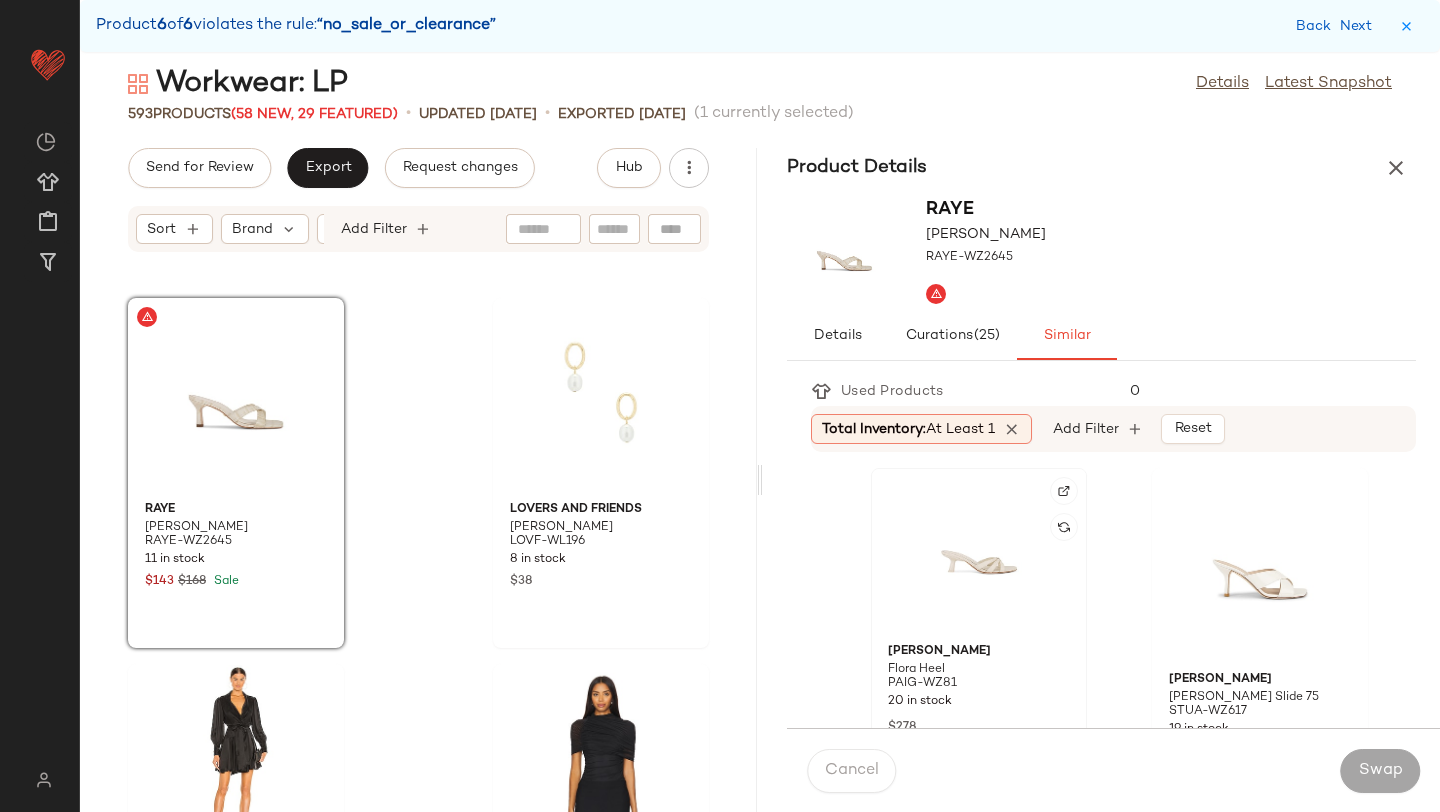 click 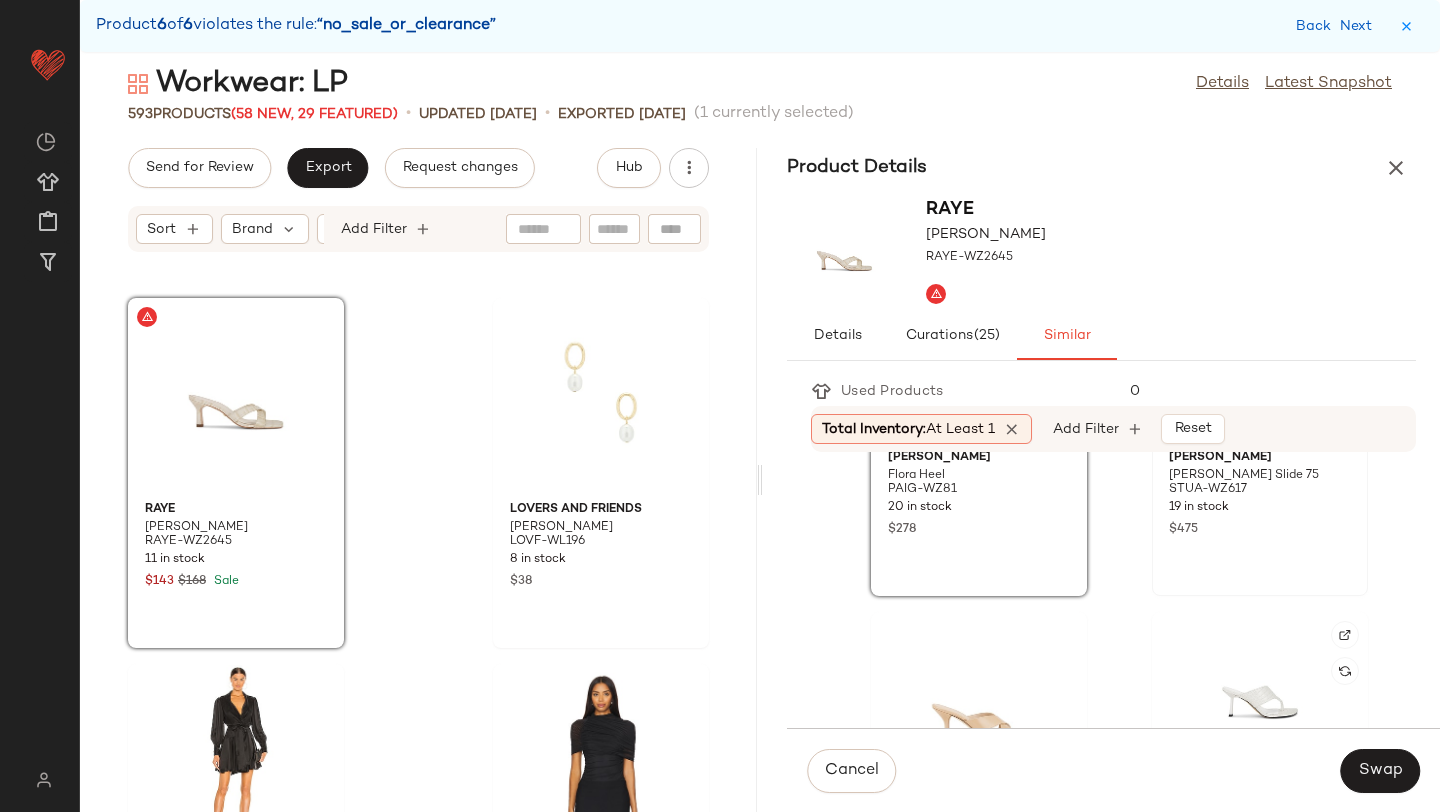 scroll, scrollTop: 253, scrollLeft: 0, axis: vertical 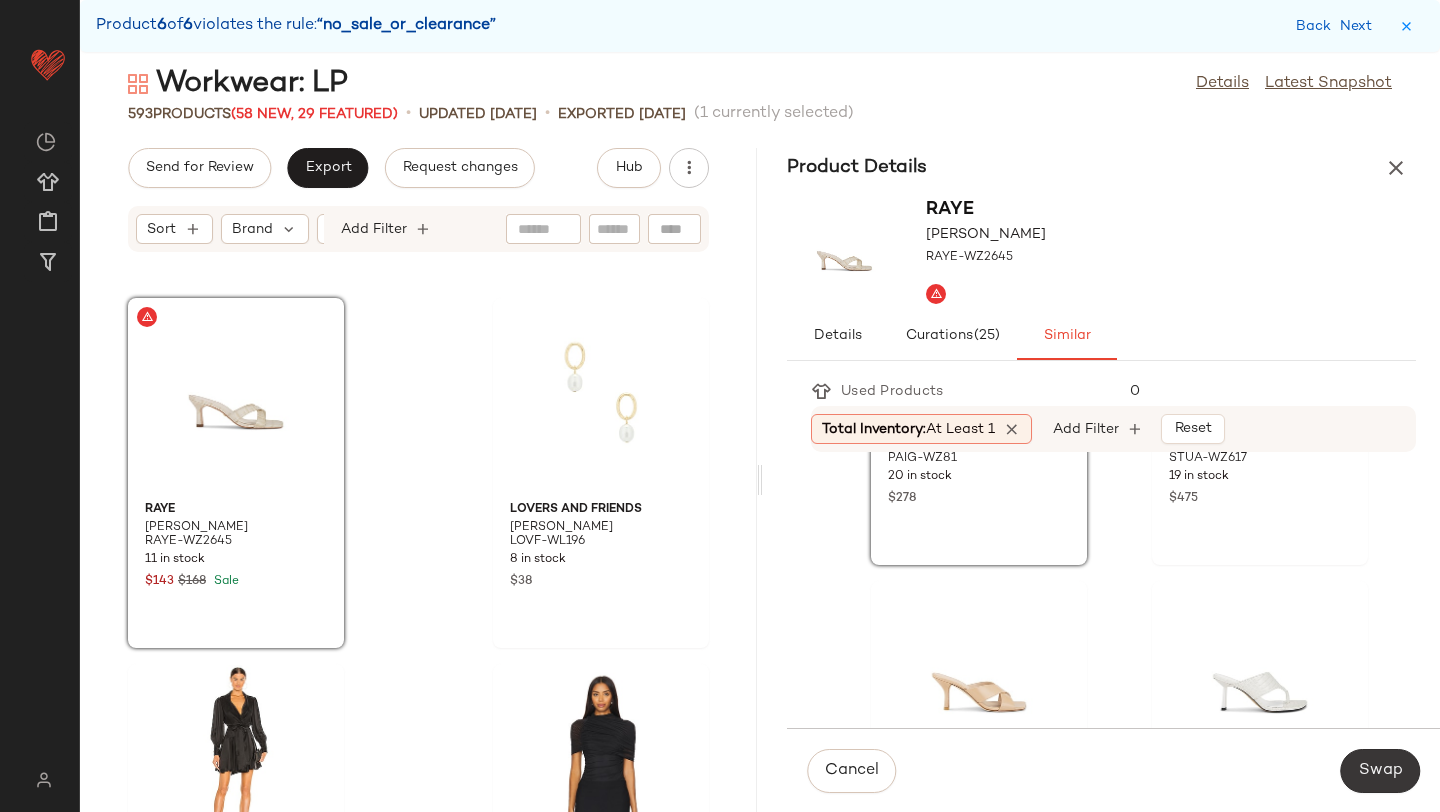 click on "Swap" 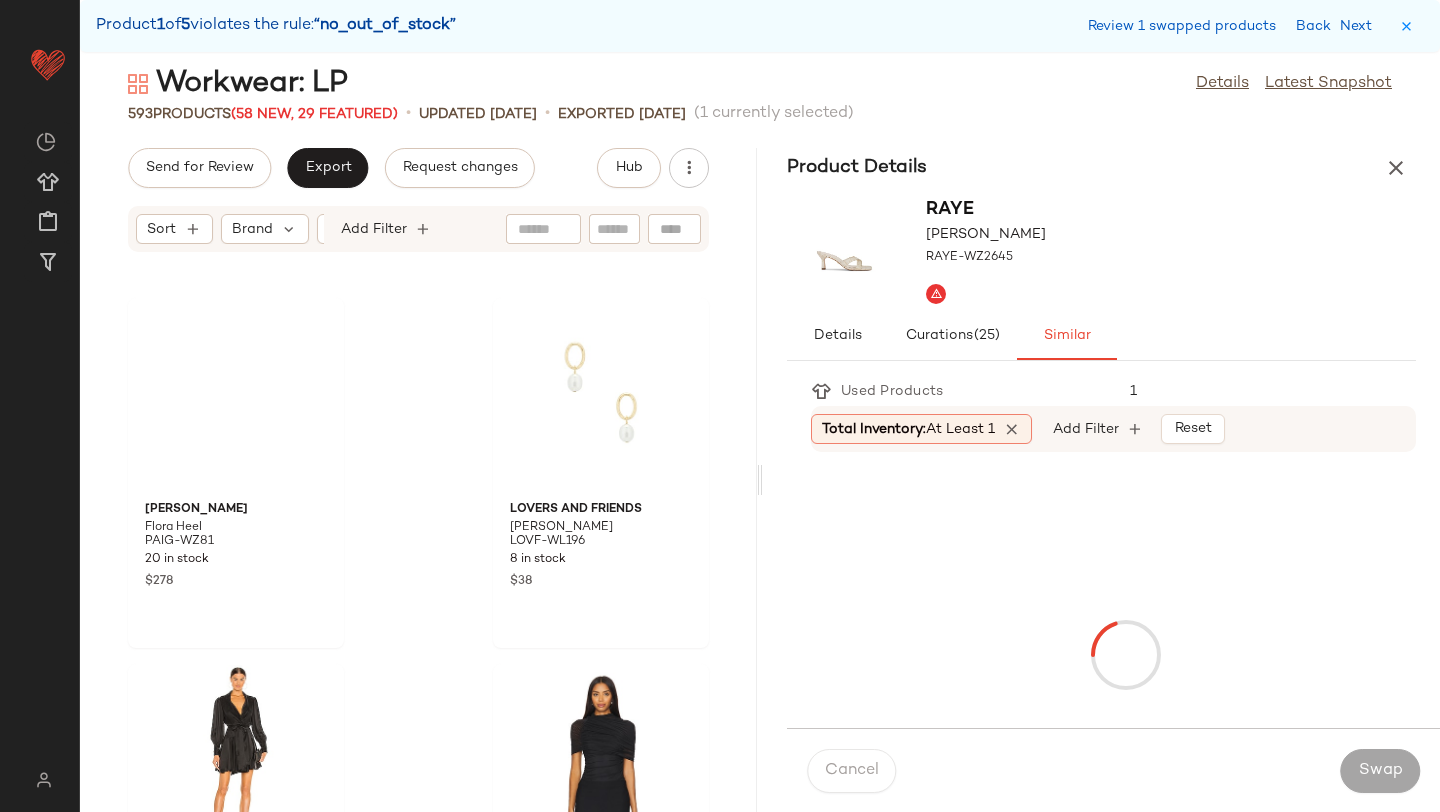 scroll, scrollTop: 11712, scrollLeft: 0, axis: vertical 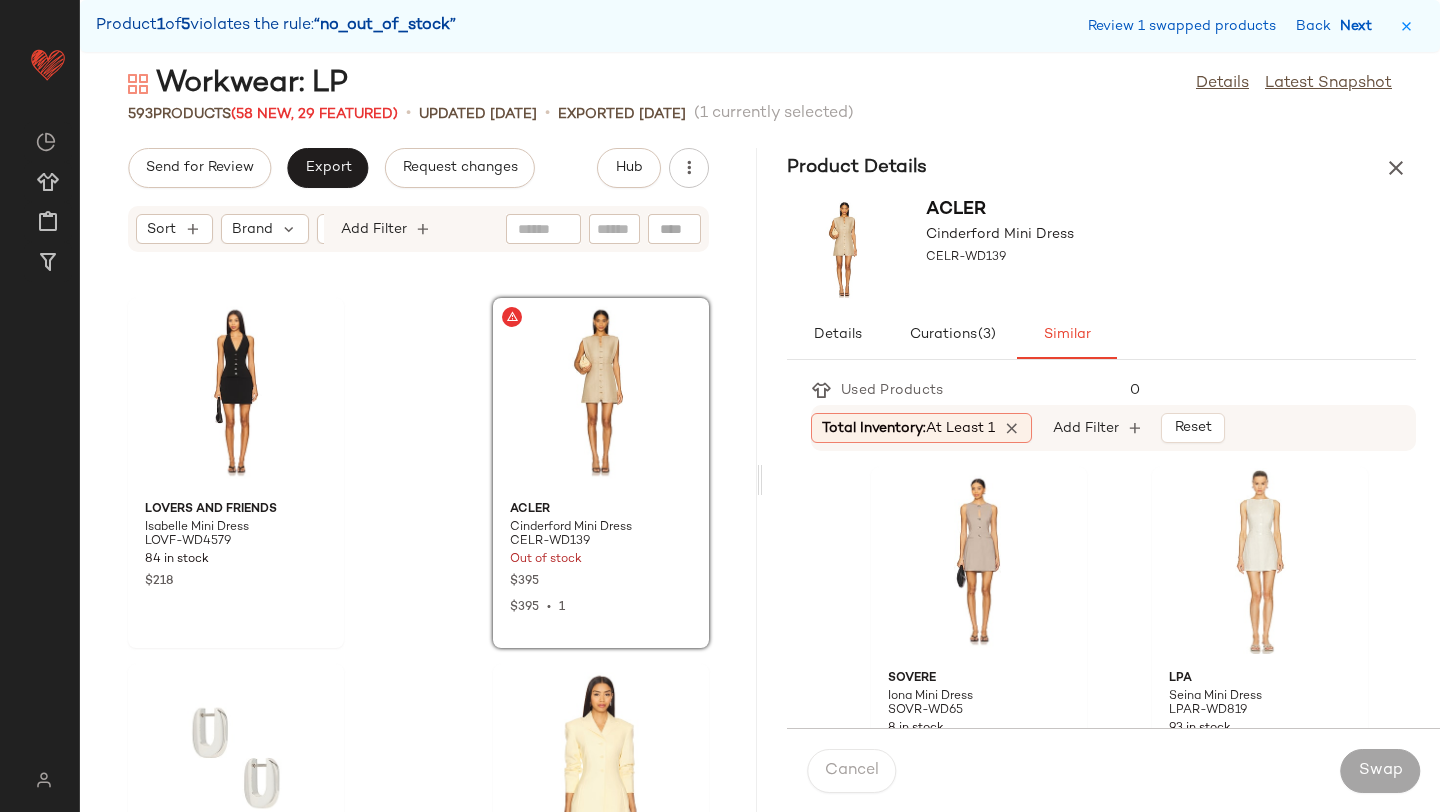 click on "Next" at bounding box center [1360, 26] 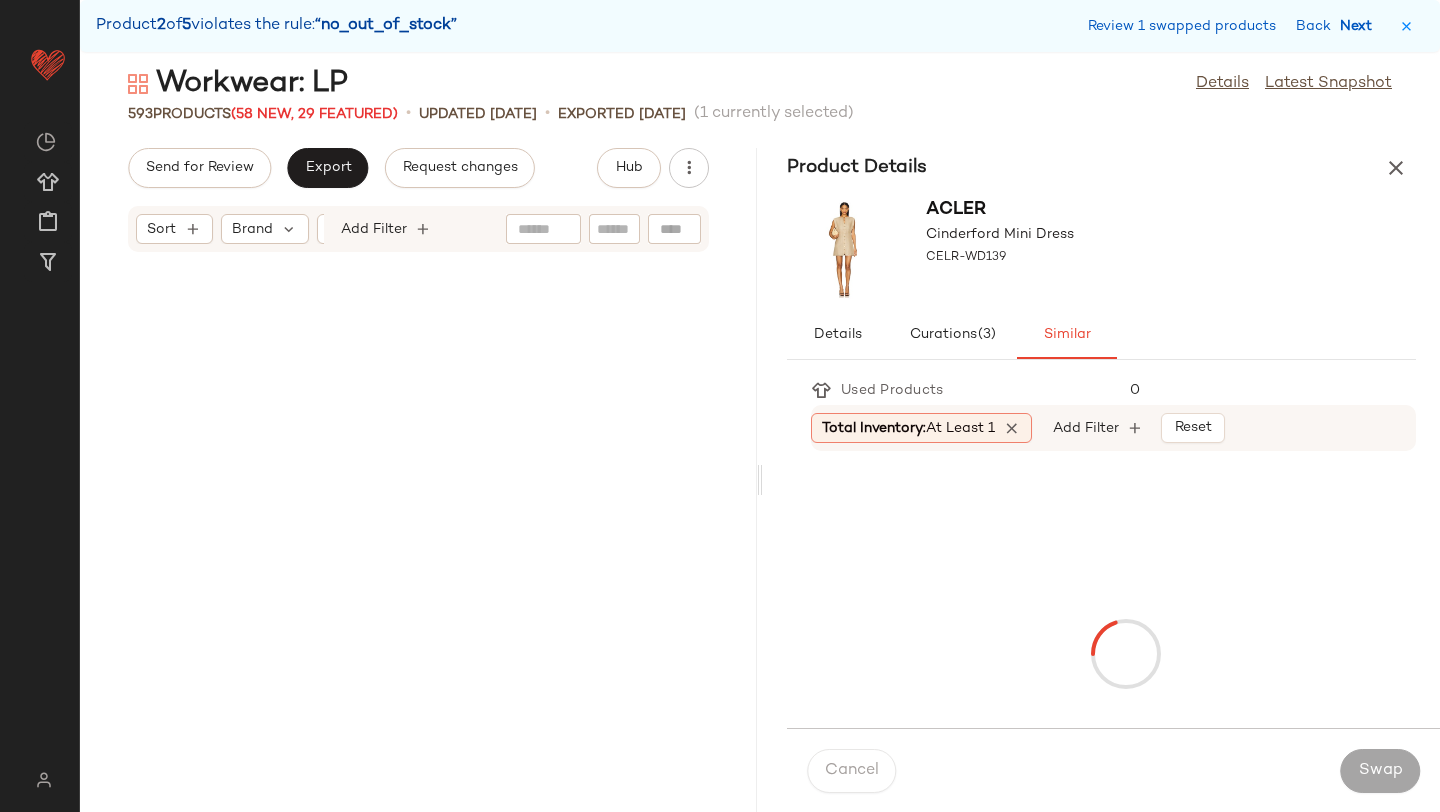 scroll, scrollTop: 16836, scrollLeft: 0, axis: vertical 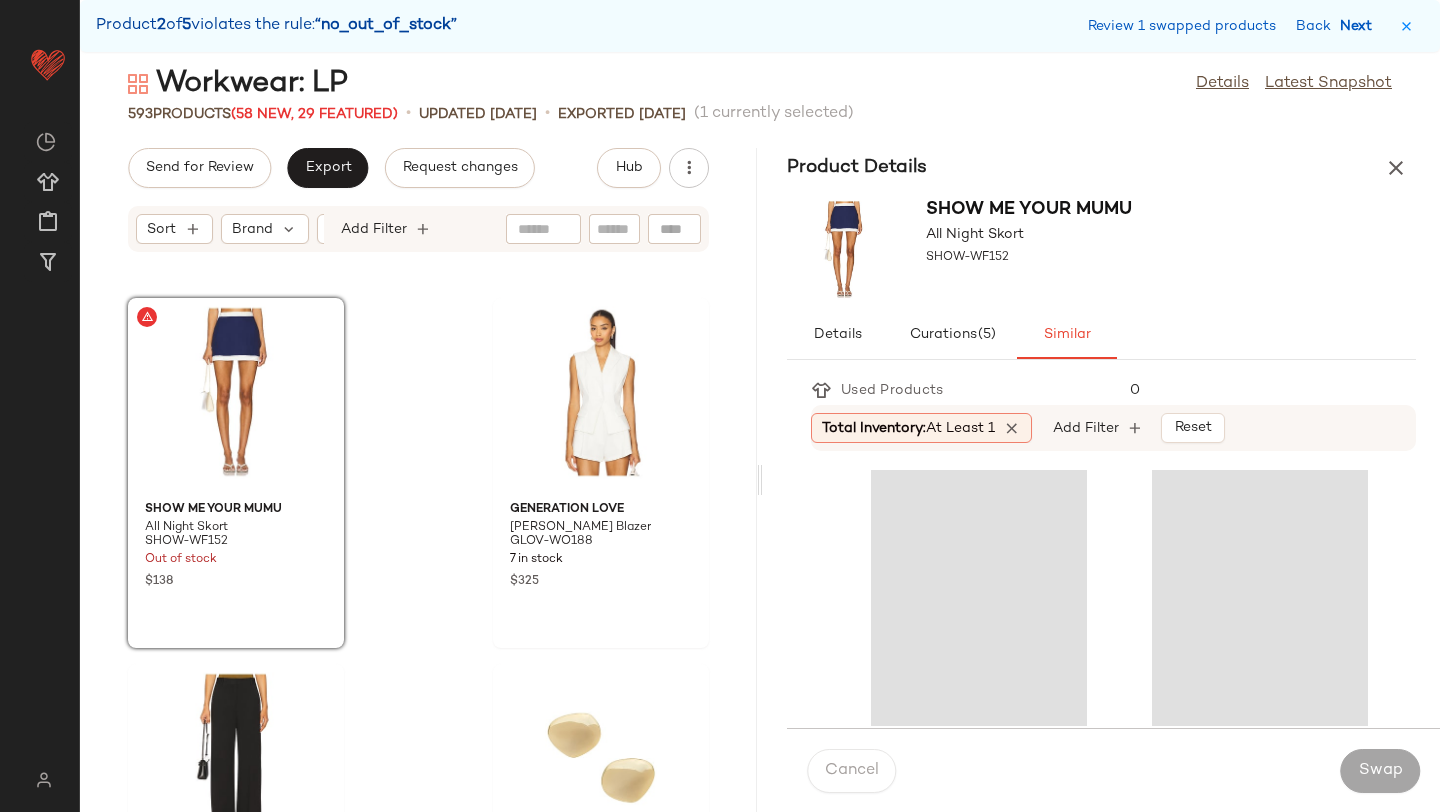click on "Next" at bounding box center [1360, 26] 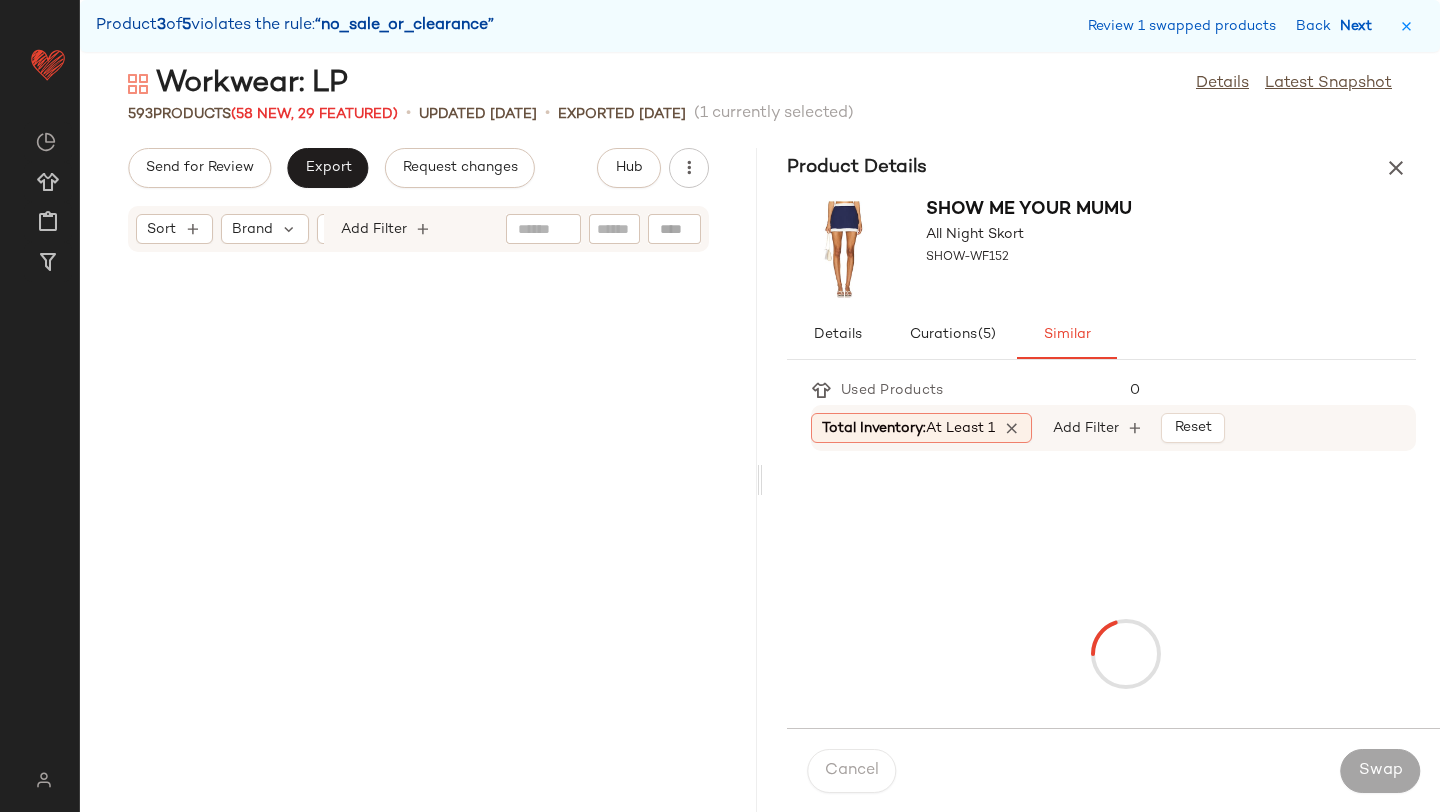 scroll, scrollTop: 72468, scrollLeft: 0, axis: vertical 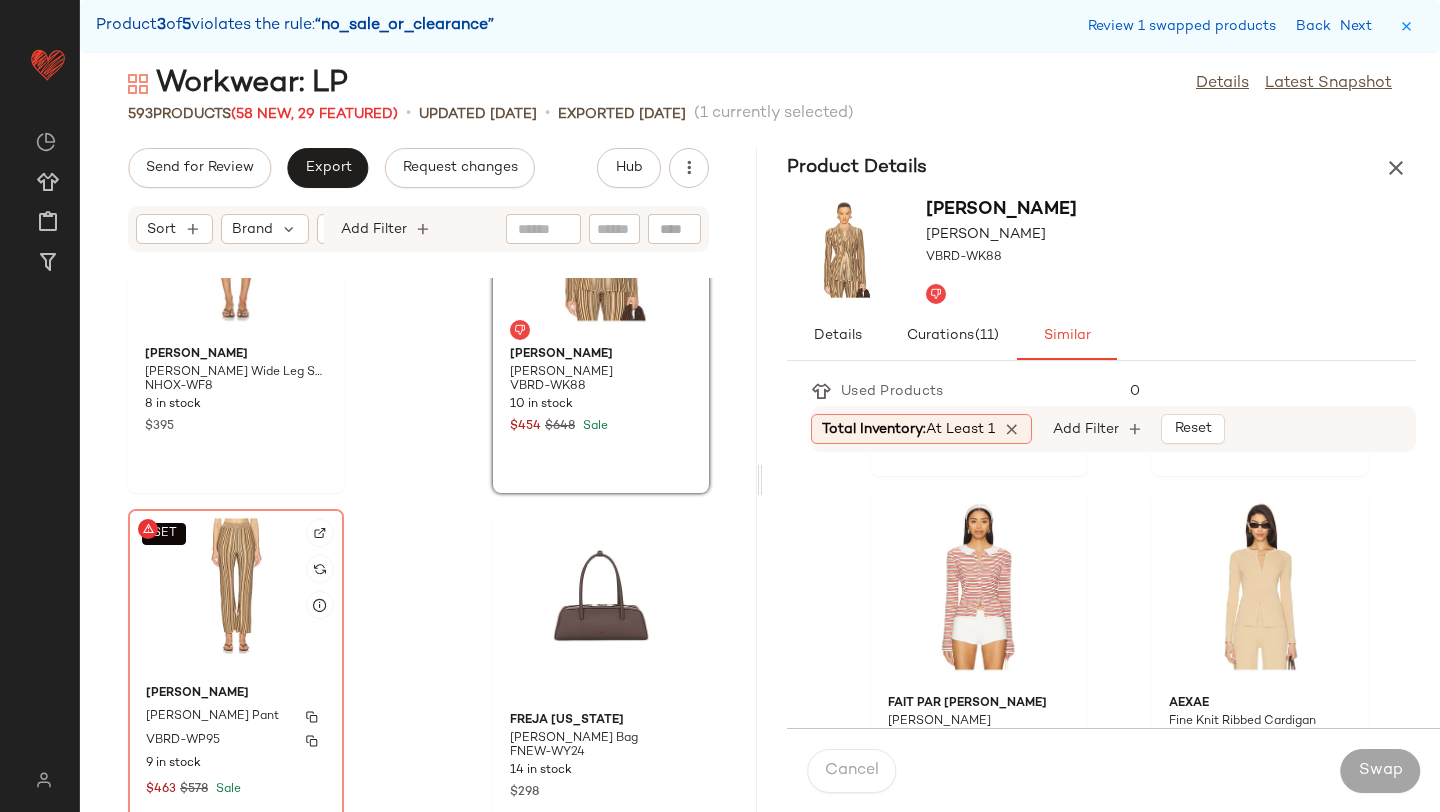 click on "[PERSON_NAME]" at bounding box center [236, 694] 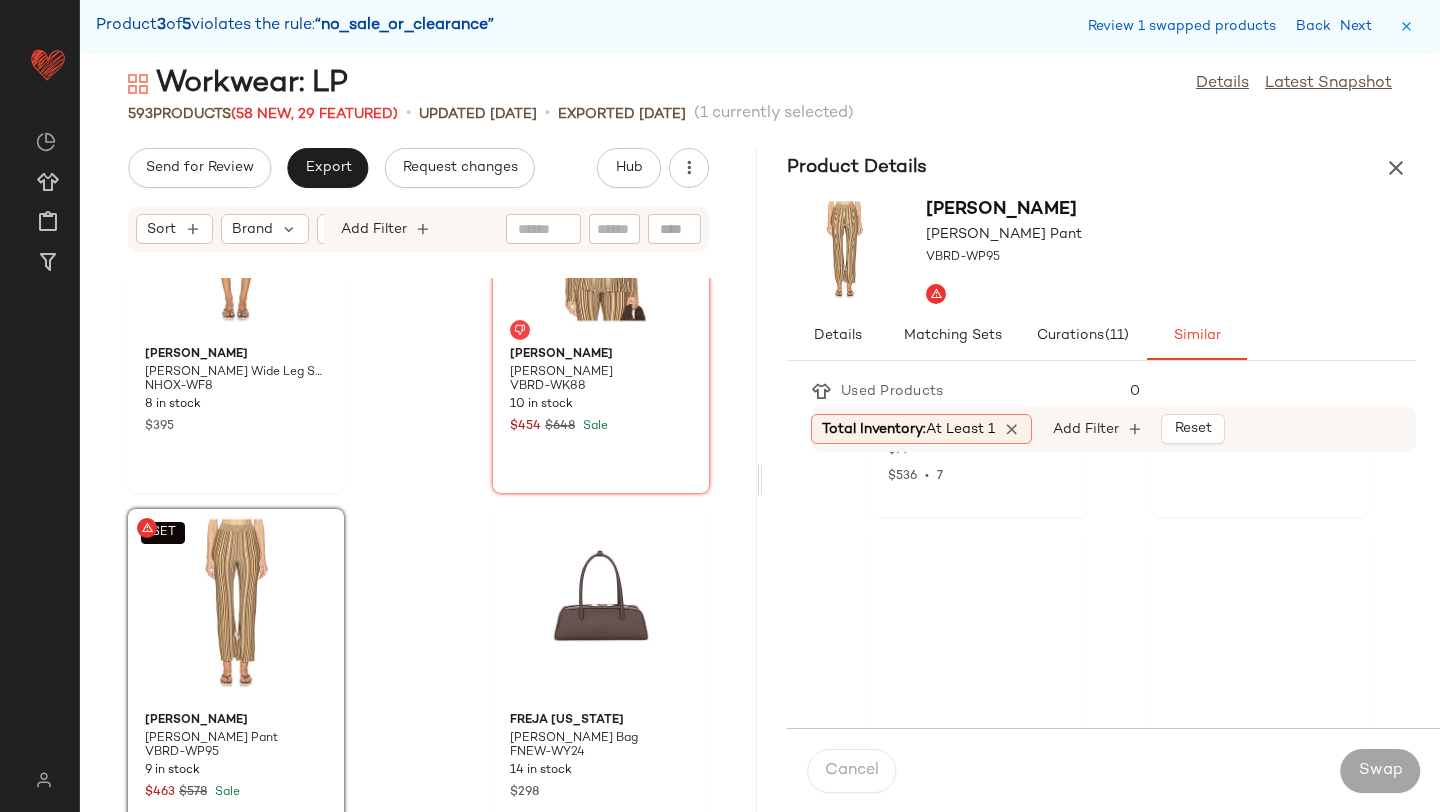 scroll, scrollTop: 1477, scrollLeft: 0, axis: vertical 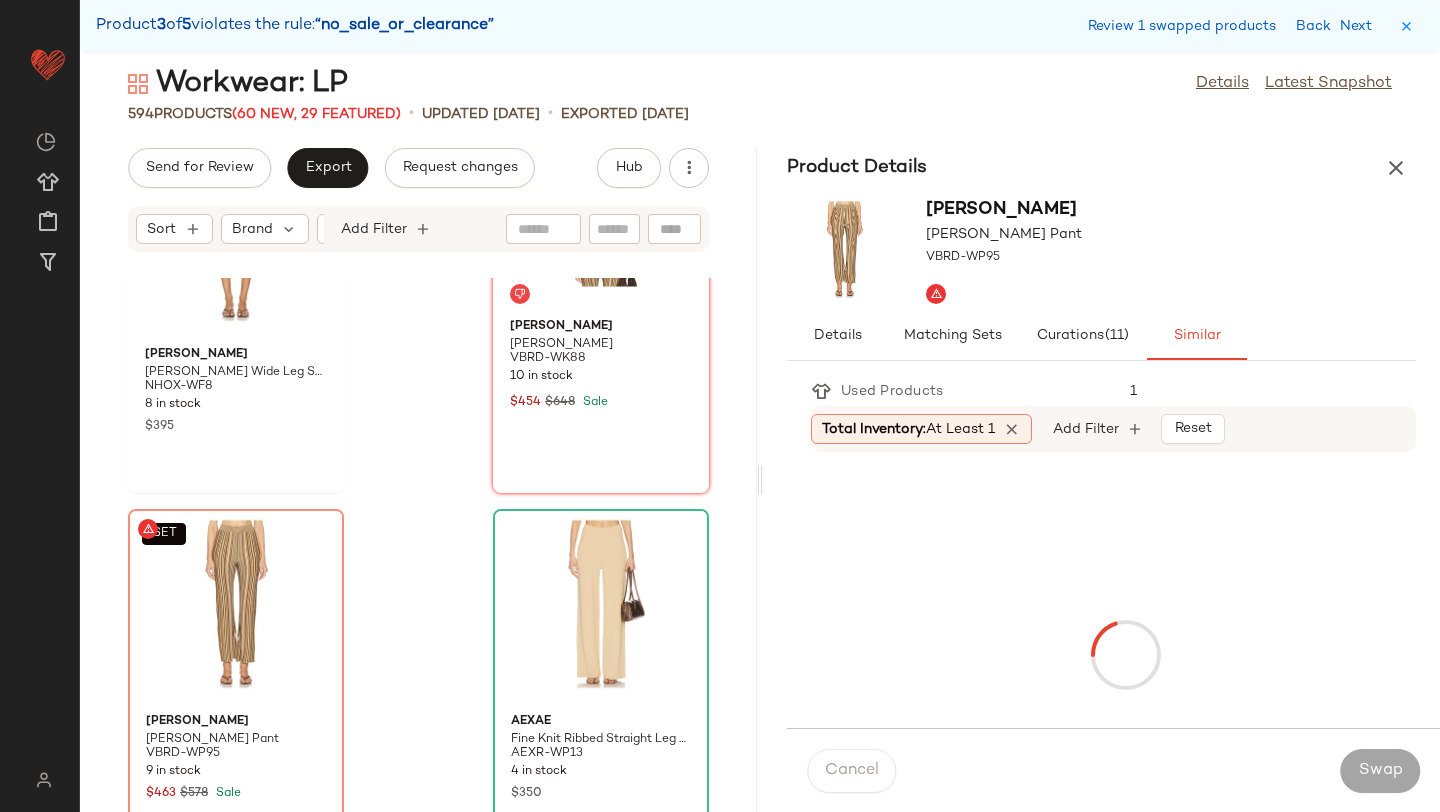 click on "SET  [PERSON_NAME] Cardigan VBRD-WK88 10 in stock $454 $648 Sale" 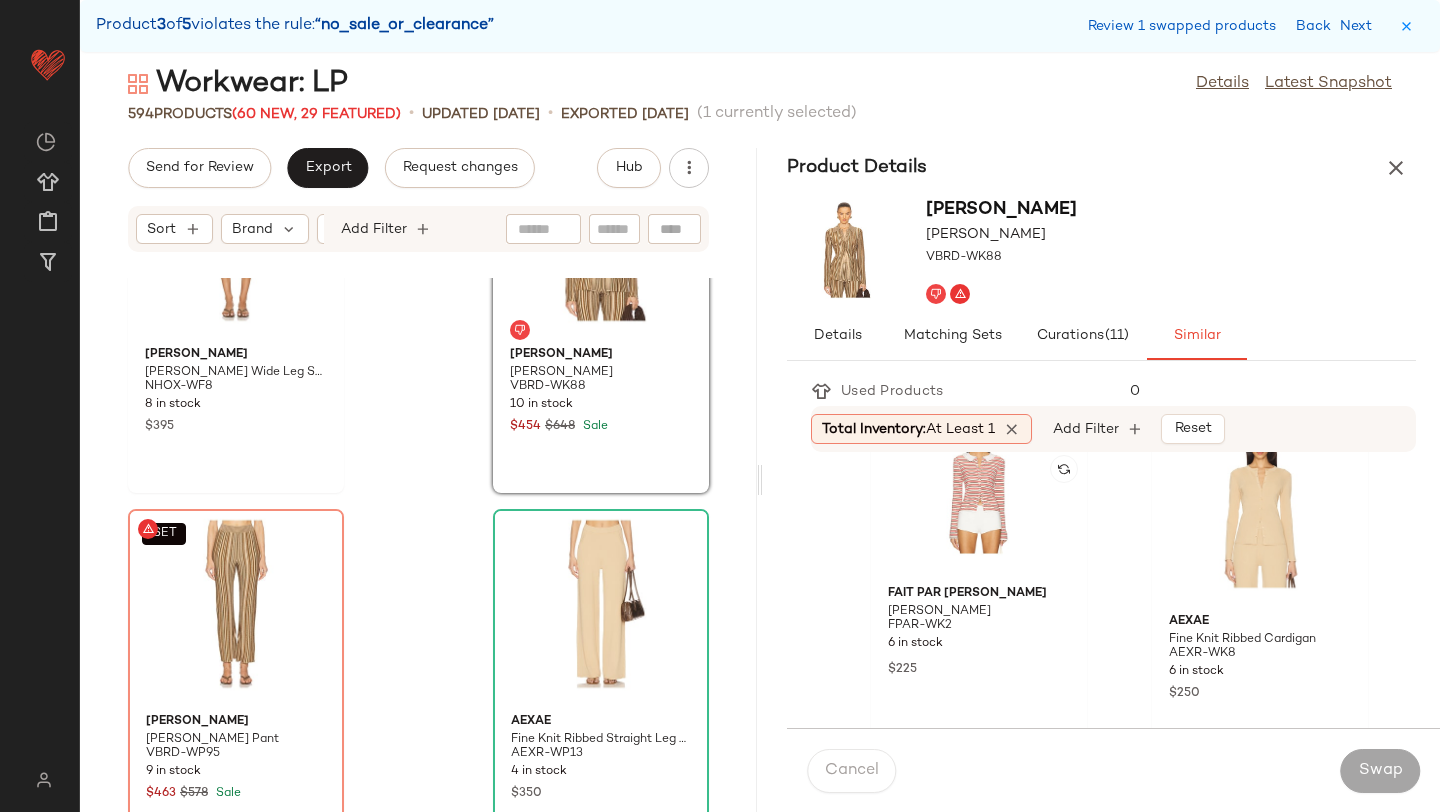scroll, scrollTop: 423, scrollLeft: 0, axis: vertical 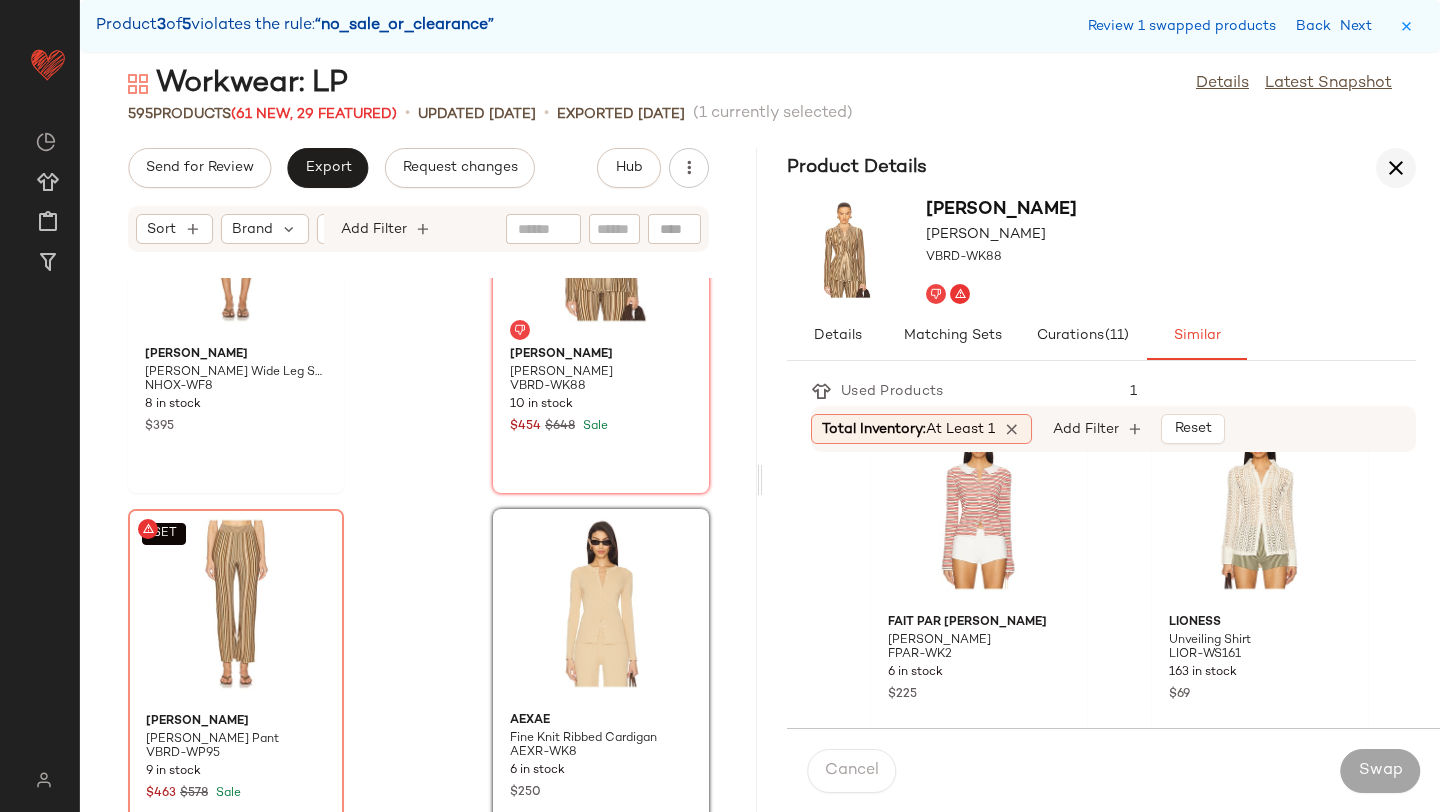 click at bounding box center [1396, 168] 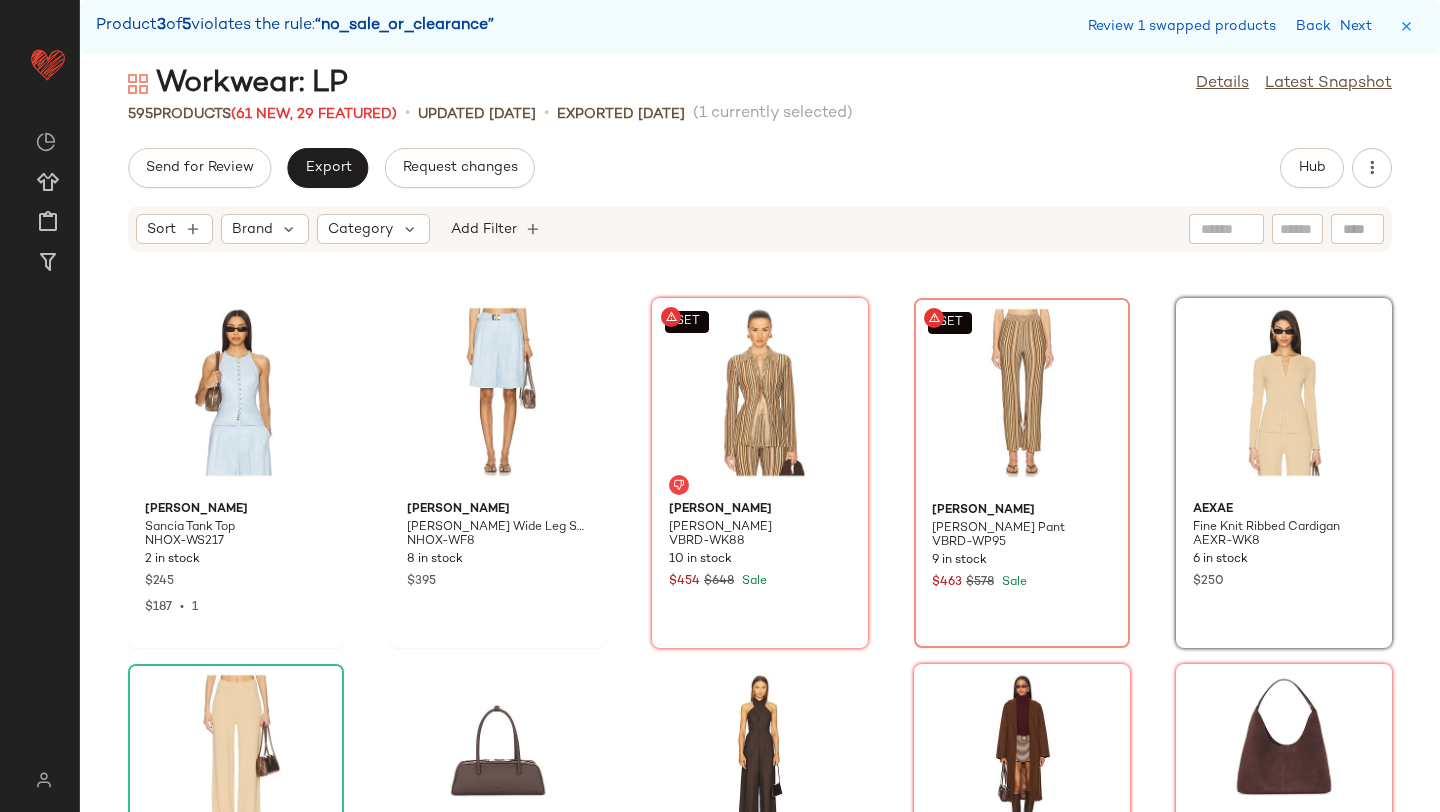 scroll, scrollTop: 28869, scrollLeft: 0, axis: vertical 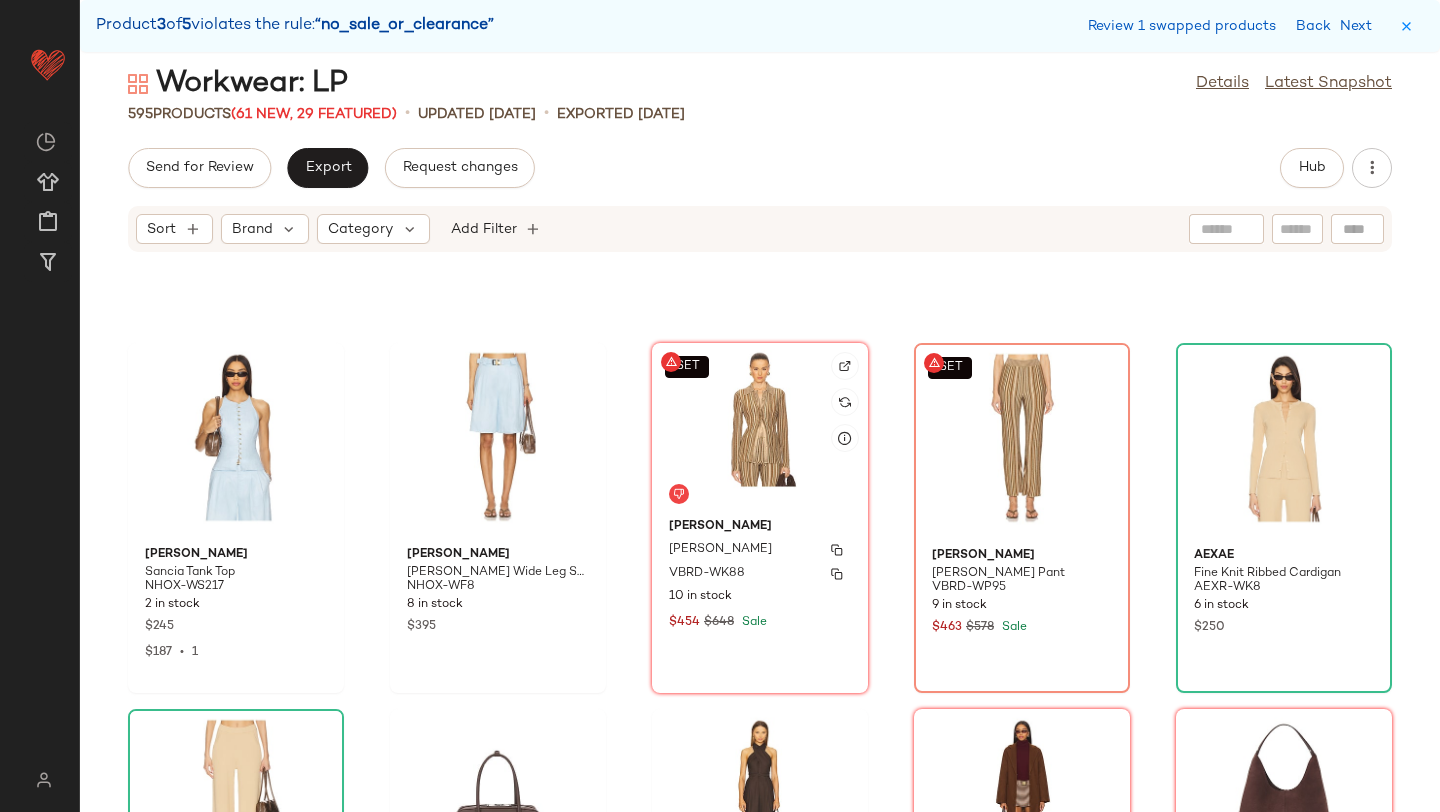 click on "[PERSON_NAME]" at bounding box center (760, 527) 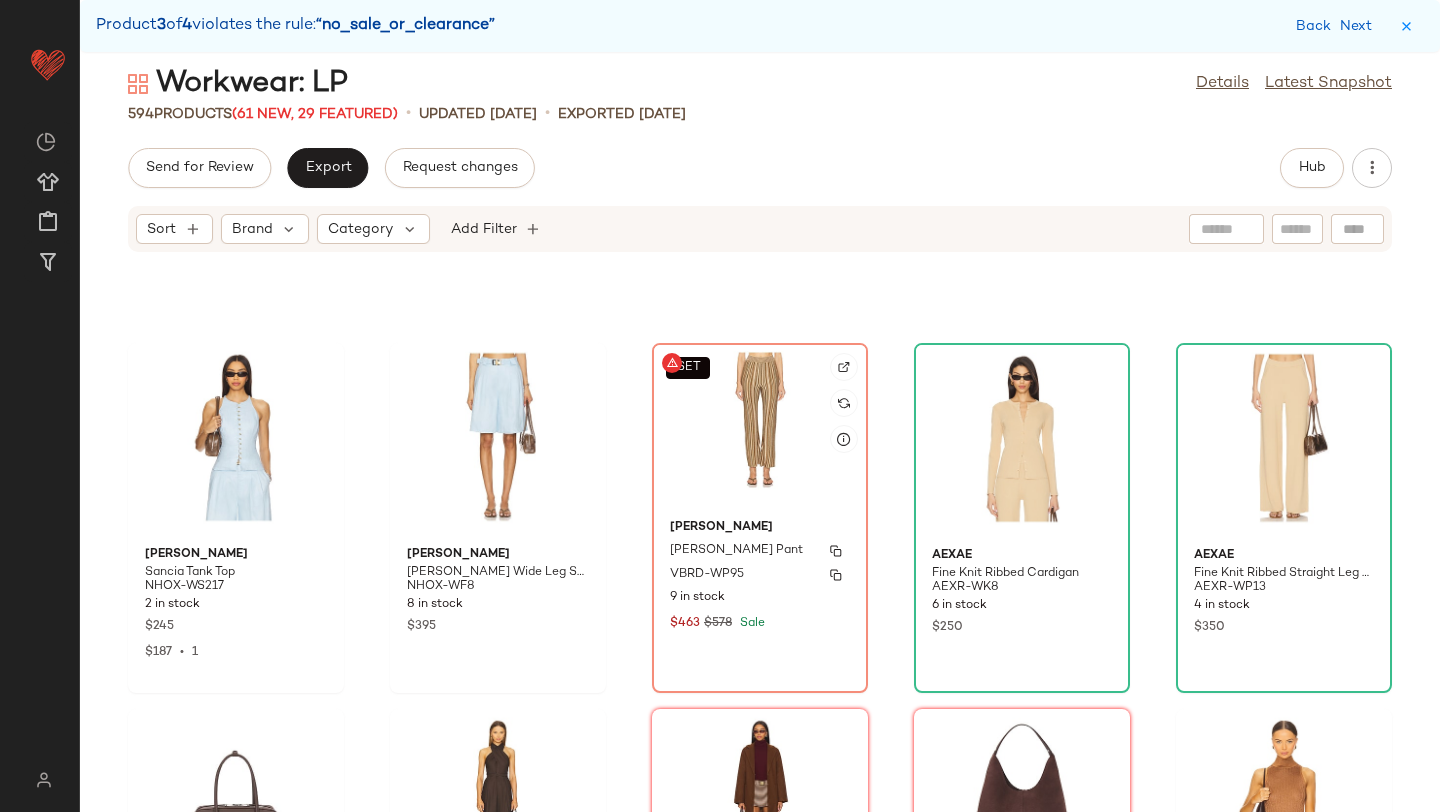 click on "[PERSON_NAME]" at bounding box center [760, 528] 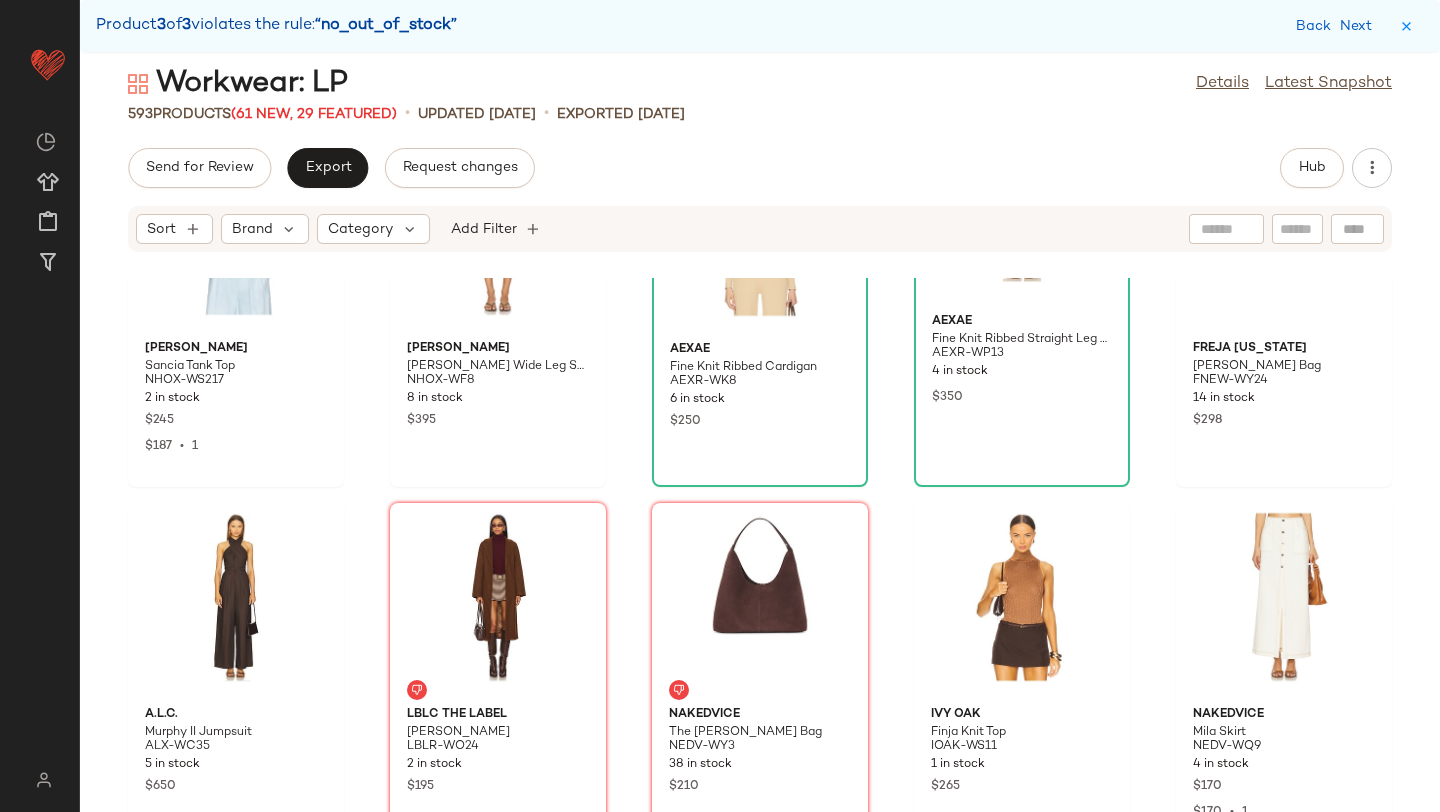 scroll, scrollTop: 29322, scrollLeft: 0, axis: vertical 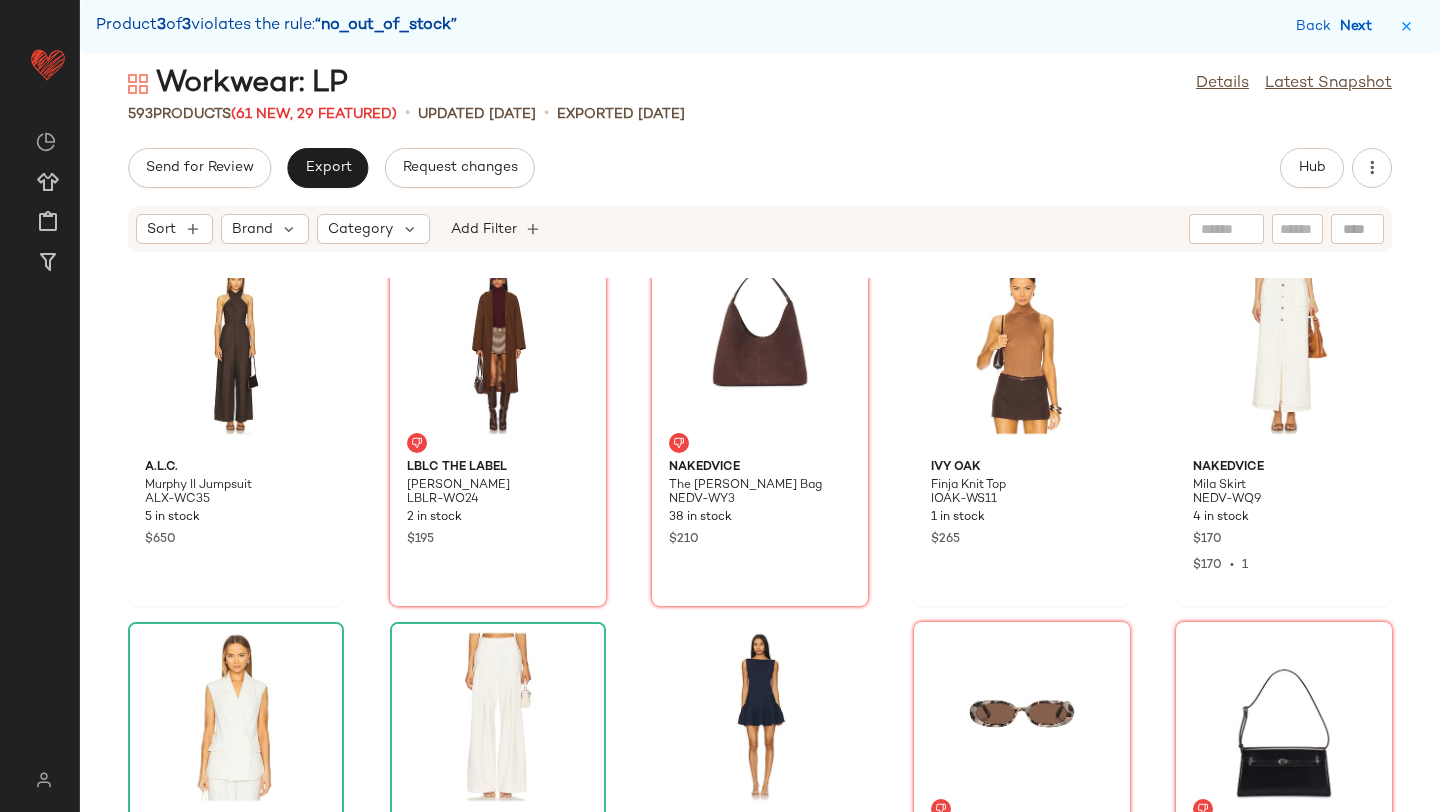 click on "Next" at bounding box center [1360, 26] 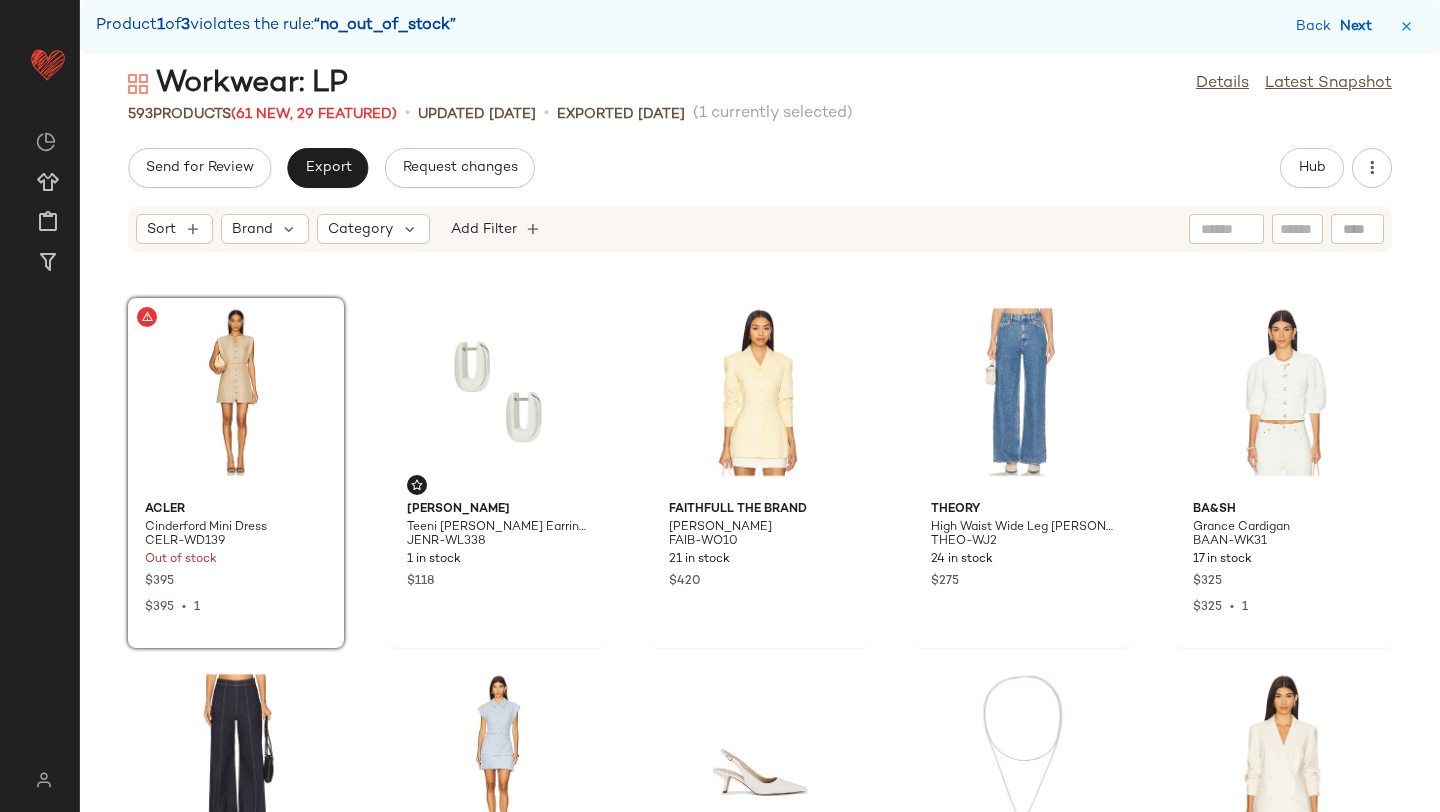 click on "Next" at bounding box center (1360, 26) 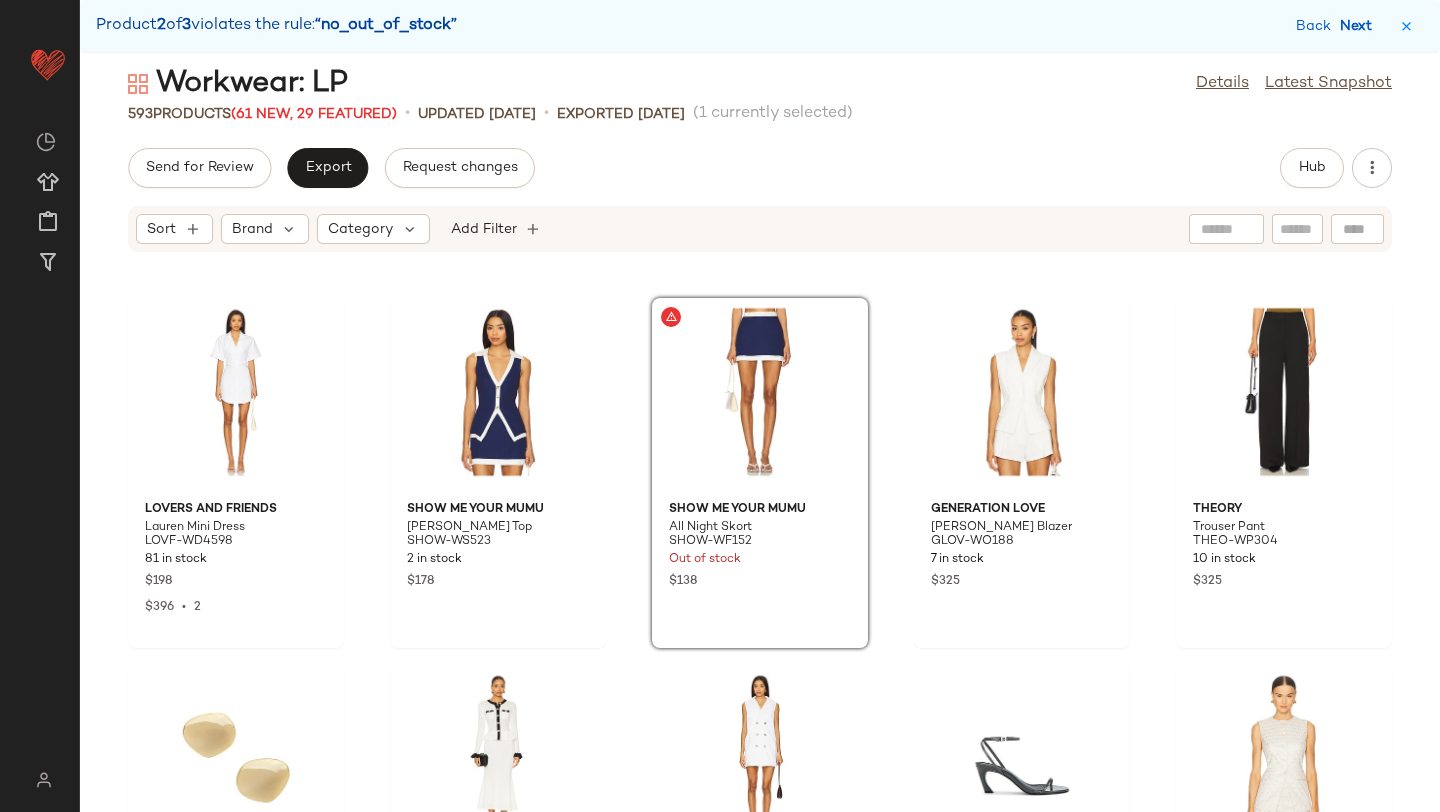 click on "Next" at bounding box center (1360, 26) 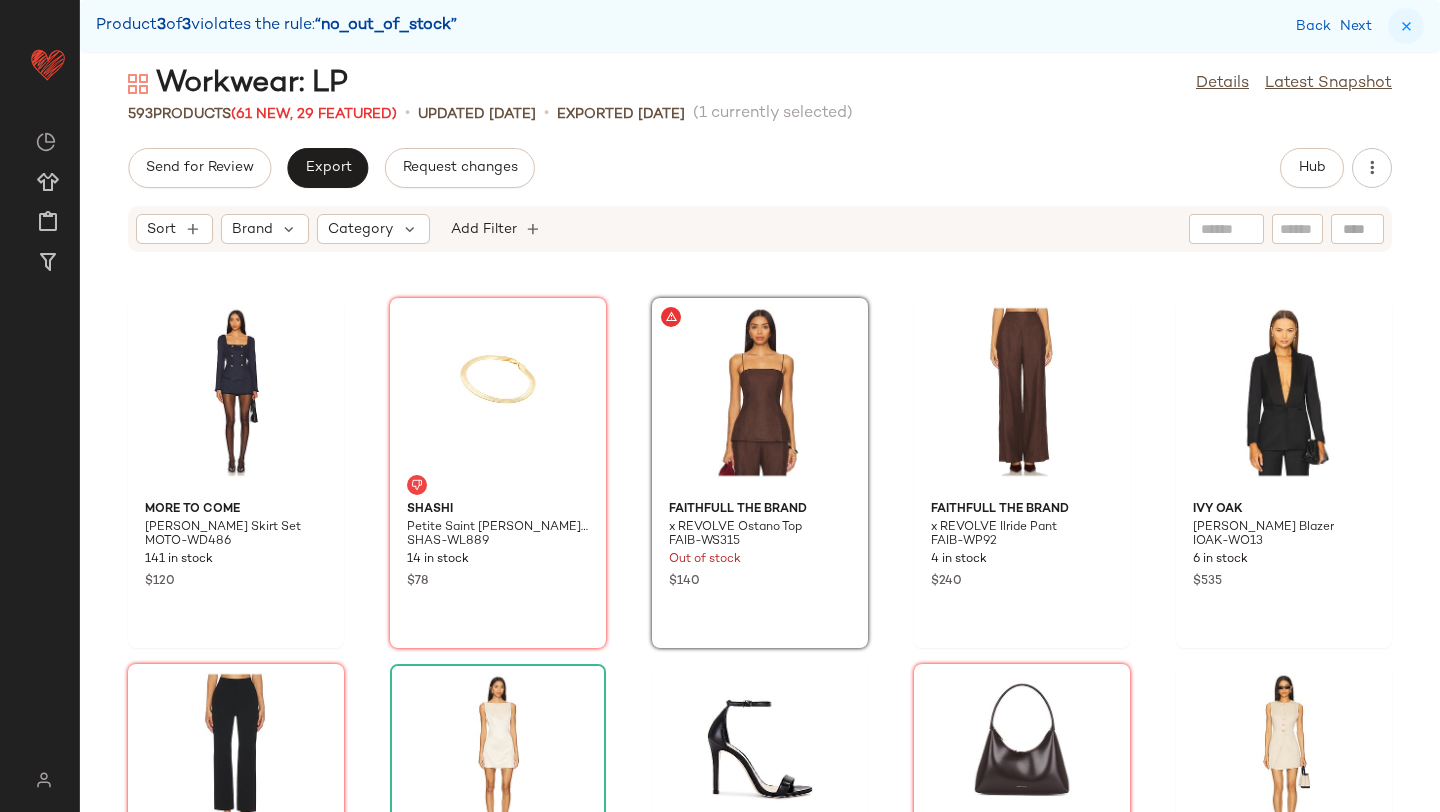 click at bounding box center (1406, 26) 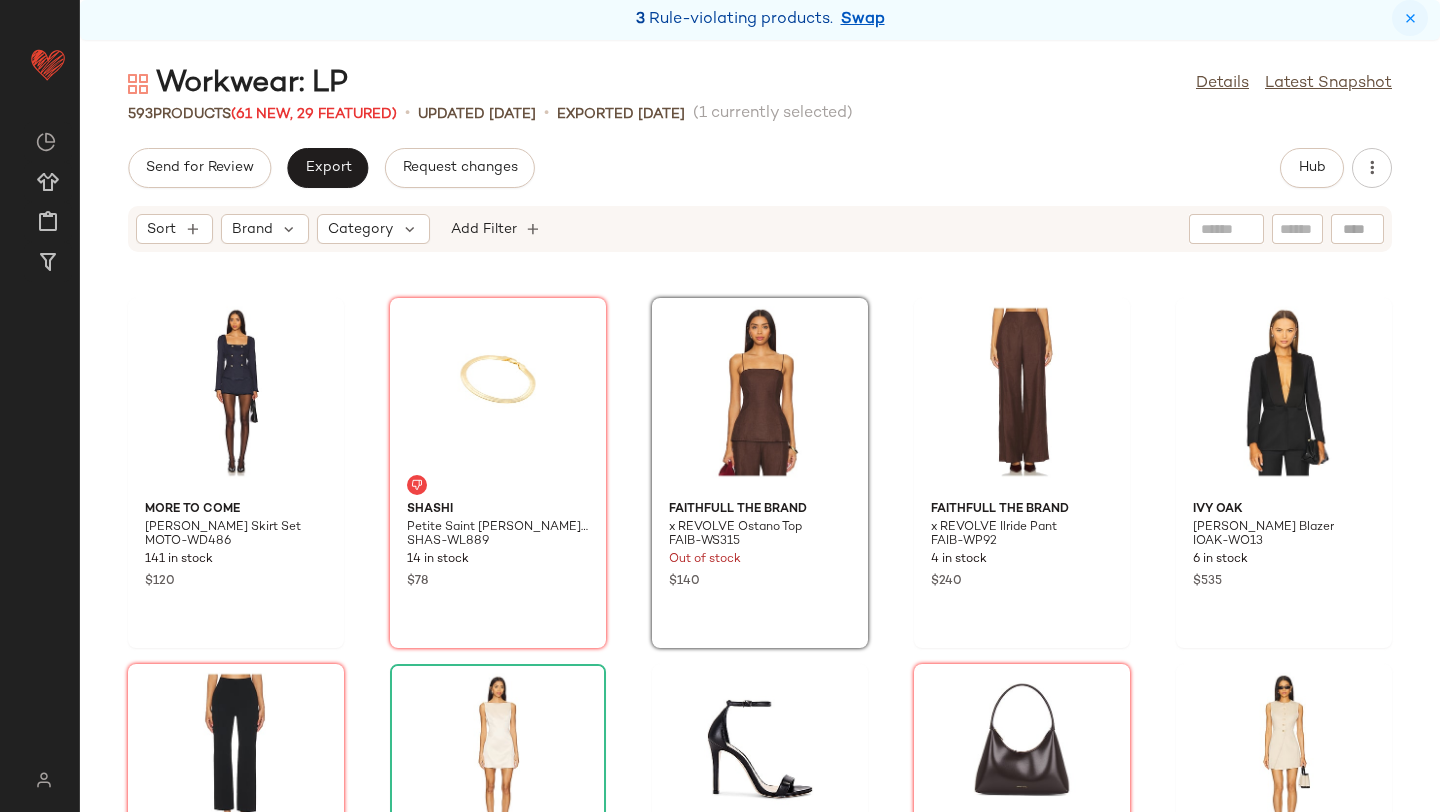 click at bounding box center [1410, 18] 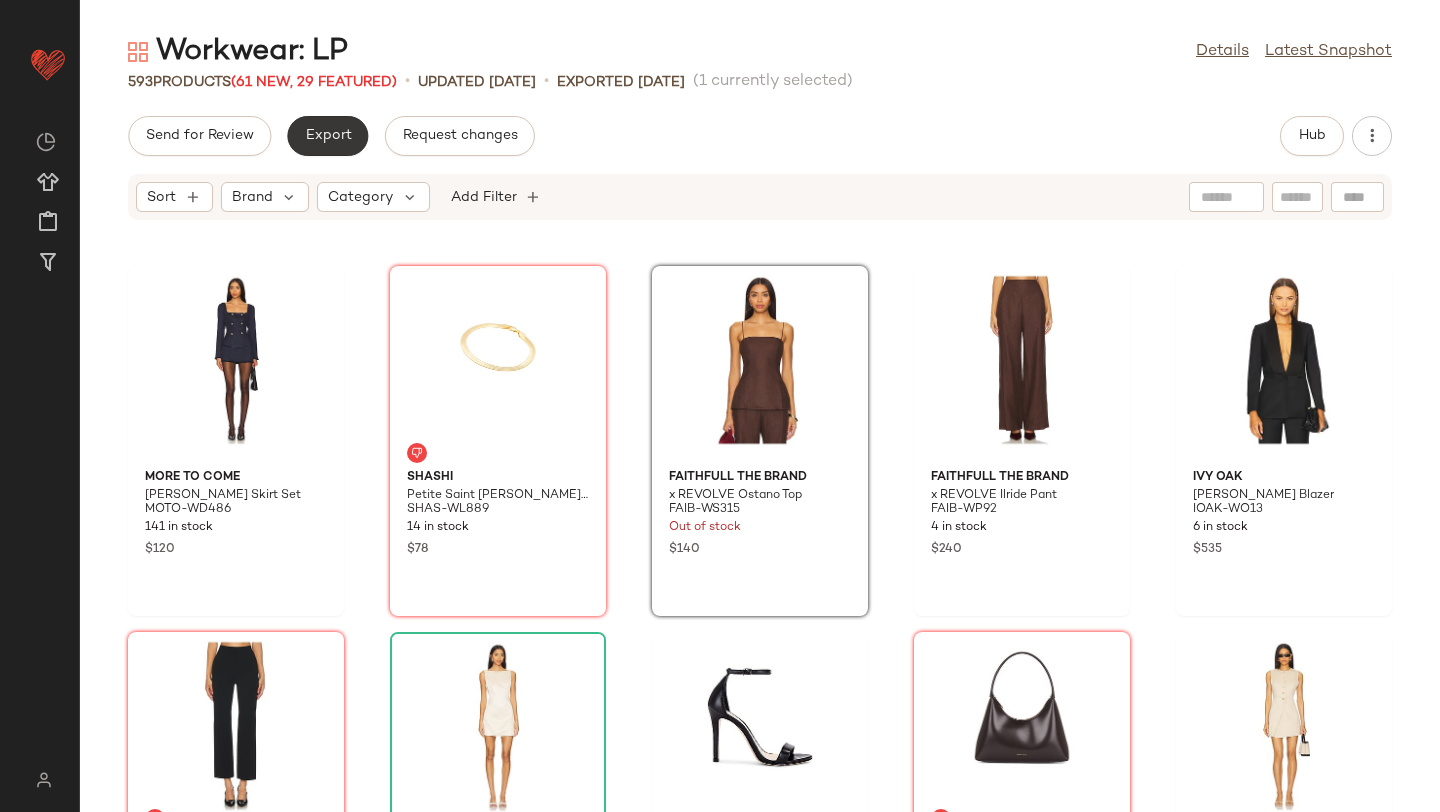 click on "Export" 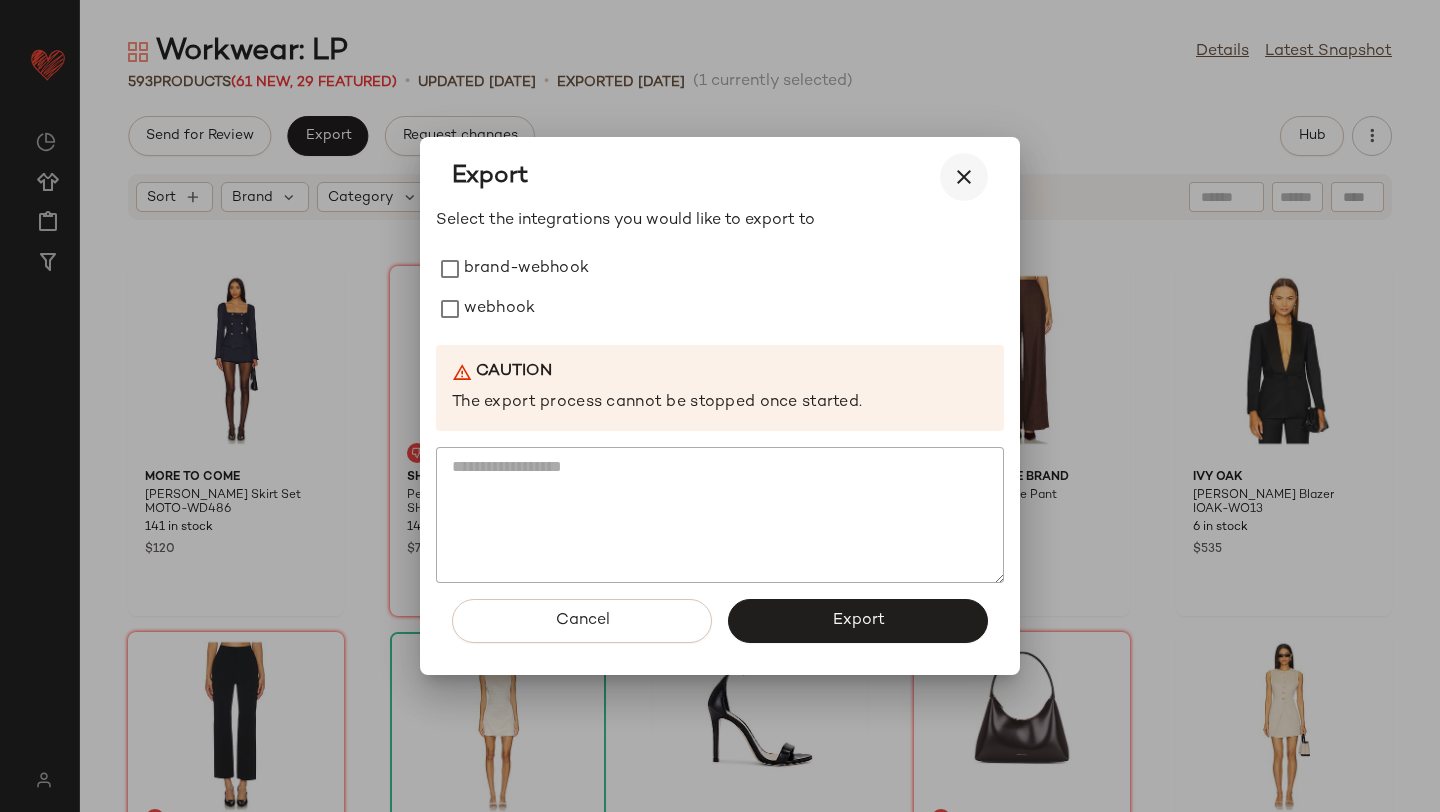 click at bounding box center (964, 177) 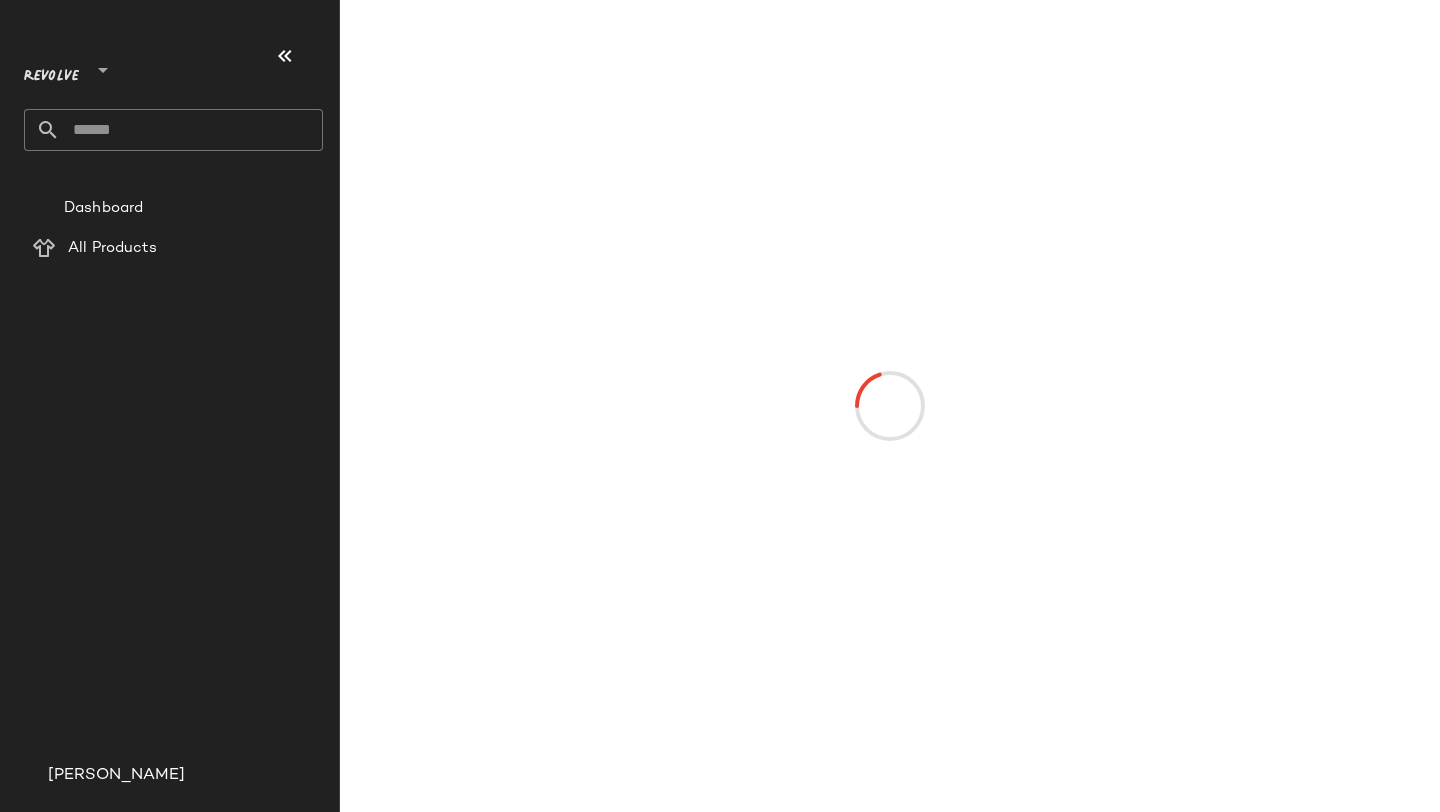 scroll, scrollTop: 0, scrollLeft: 0, axis: both 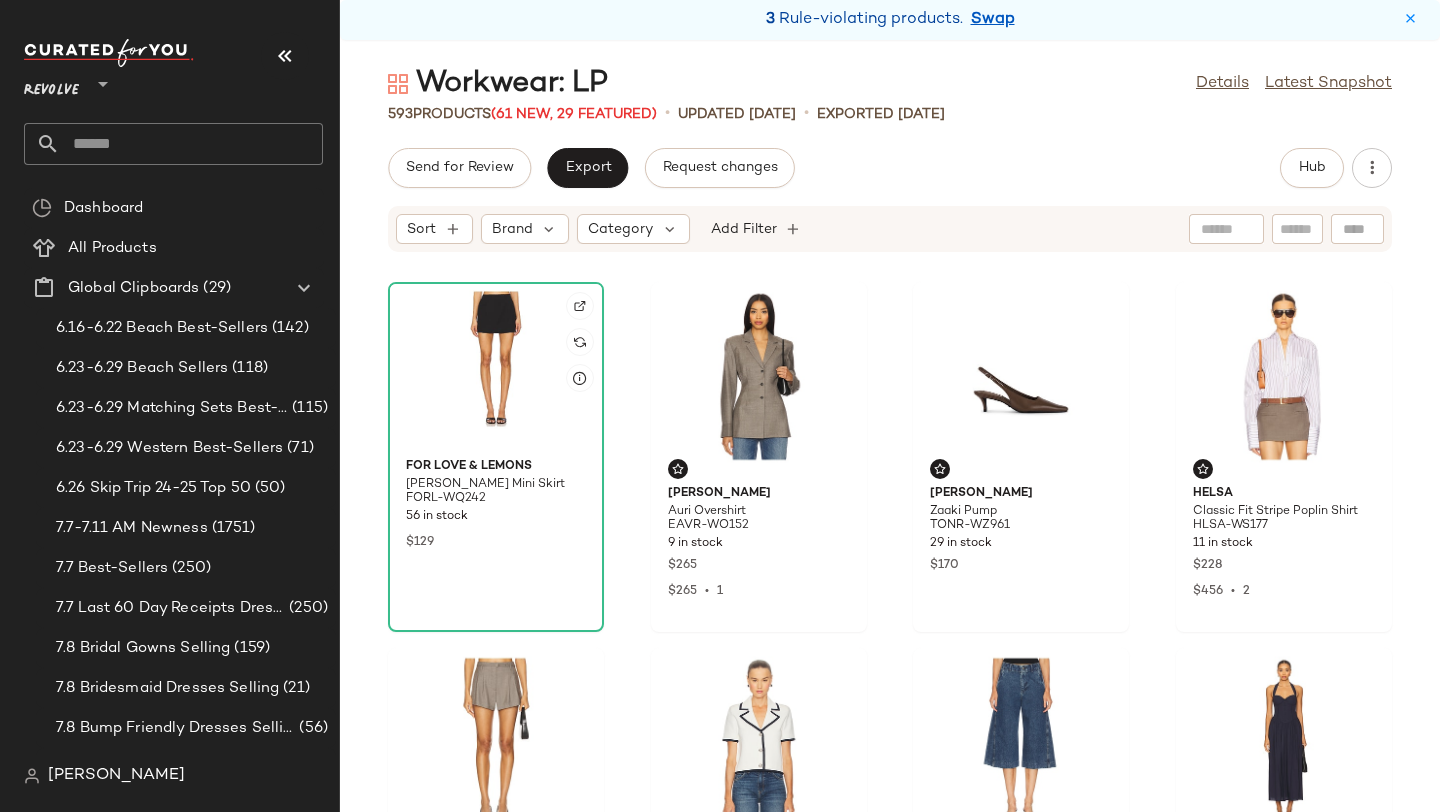 click 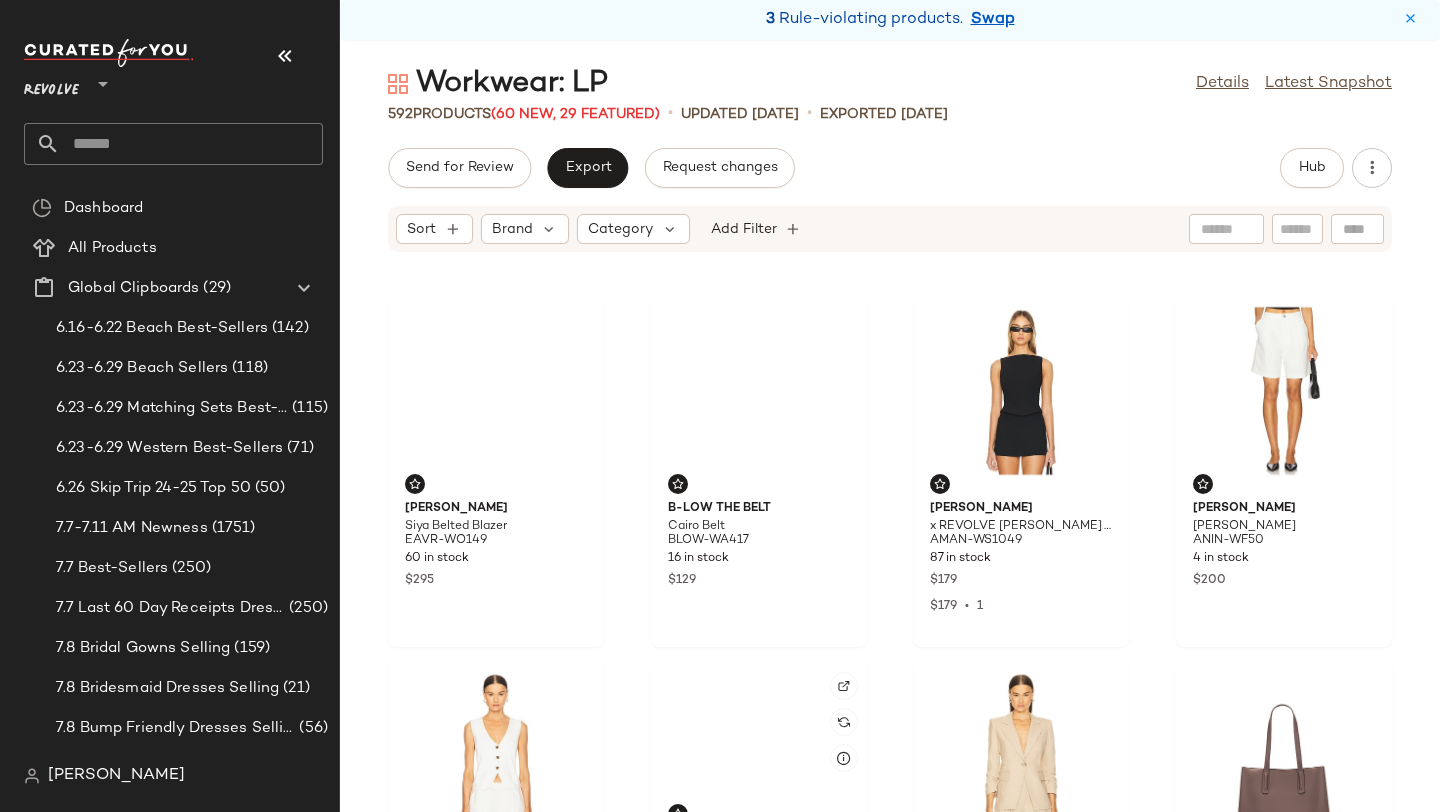 scroll, scrollTop: 1653, scrollLeft: 0, axis: vertical 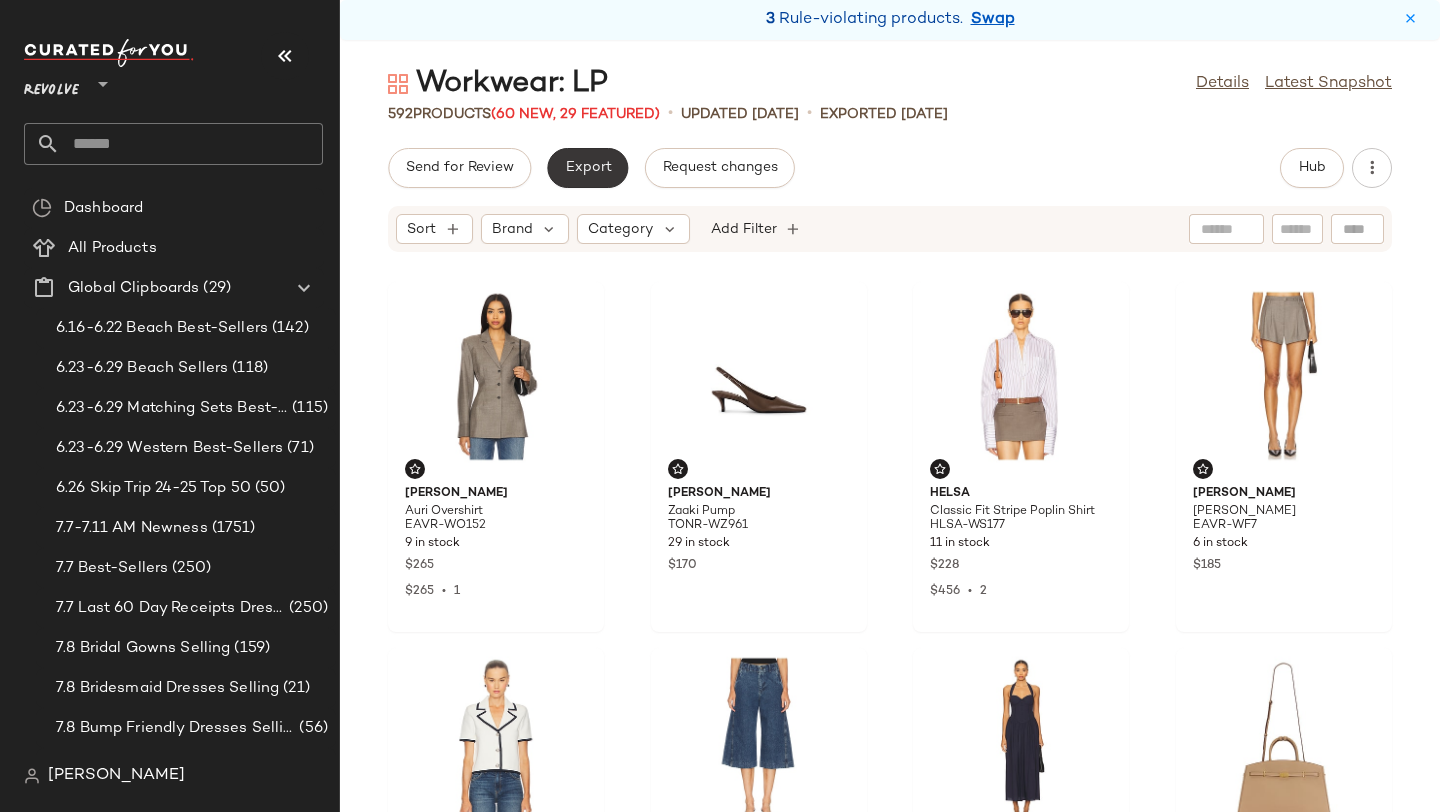 click on "Export" 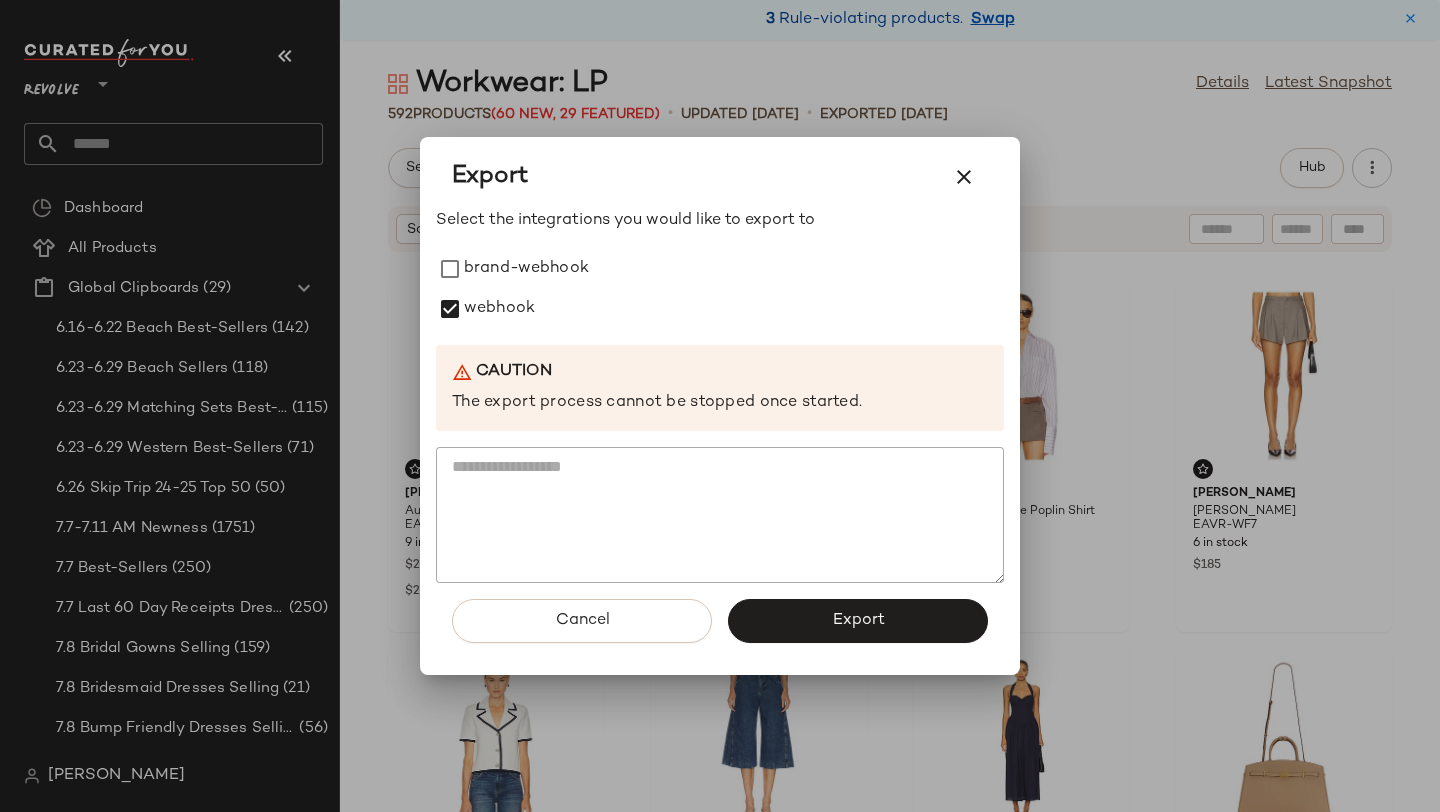 click on "Cancel   Export" at bounding box center [720, 629] 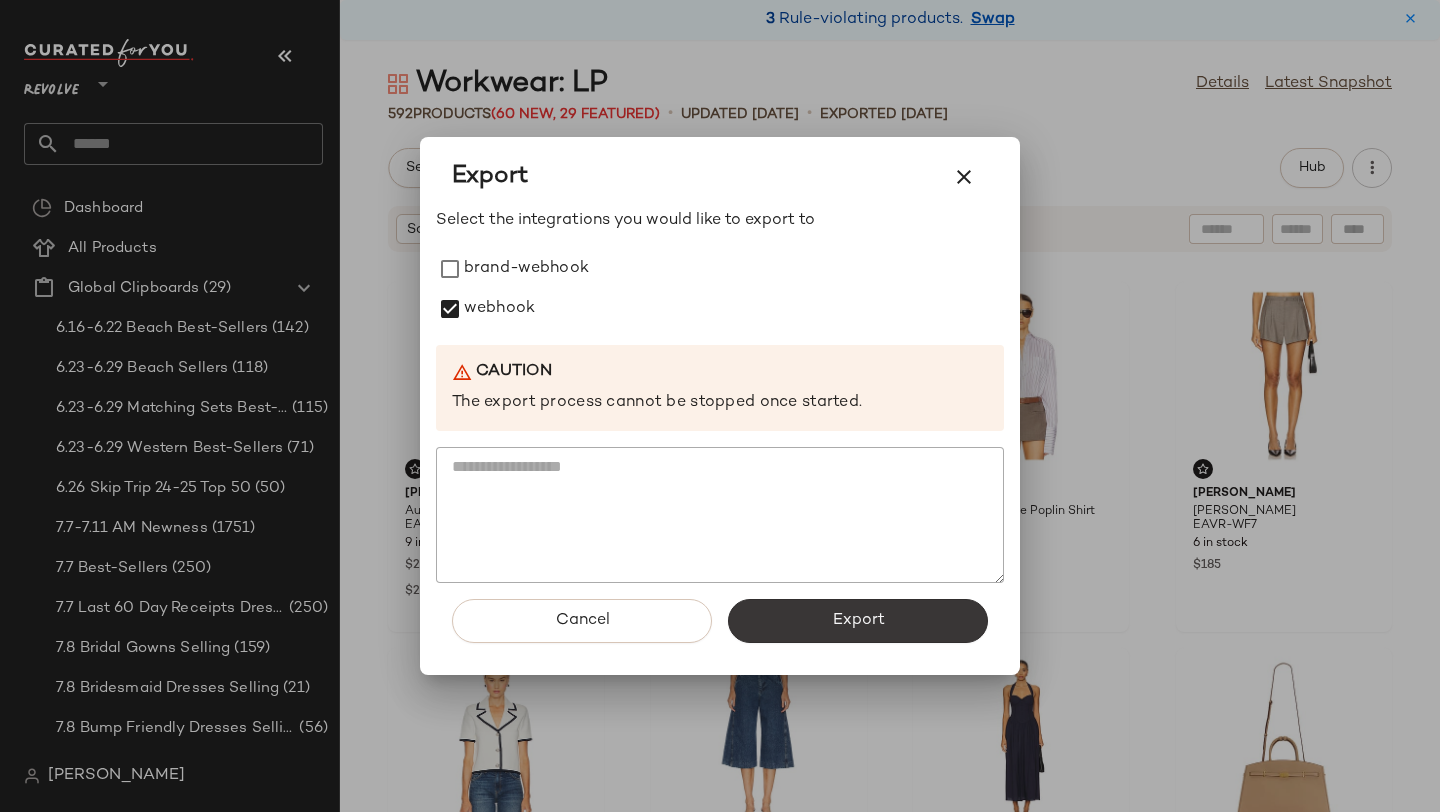click on "Export" at bounding box center [858, 621] 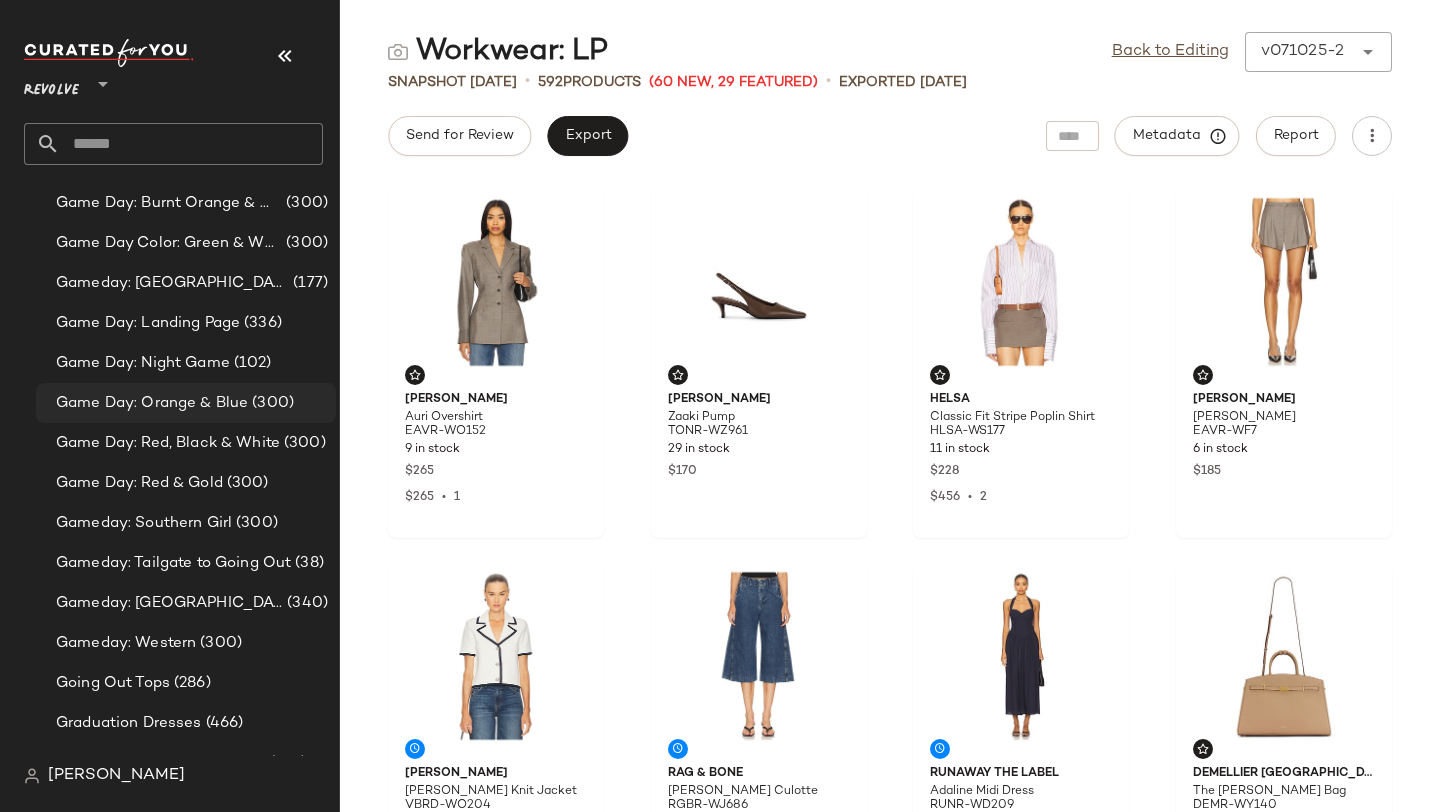 scroll, scrollTop: 4523, scrollLeft: 0, axis: vertical 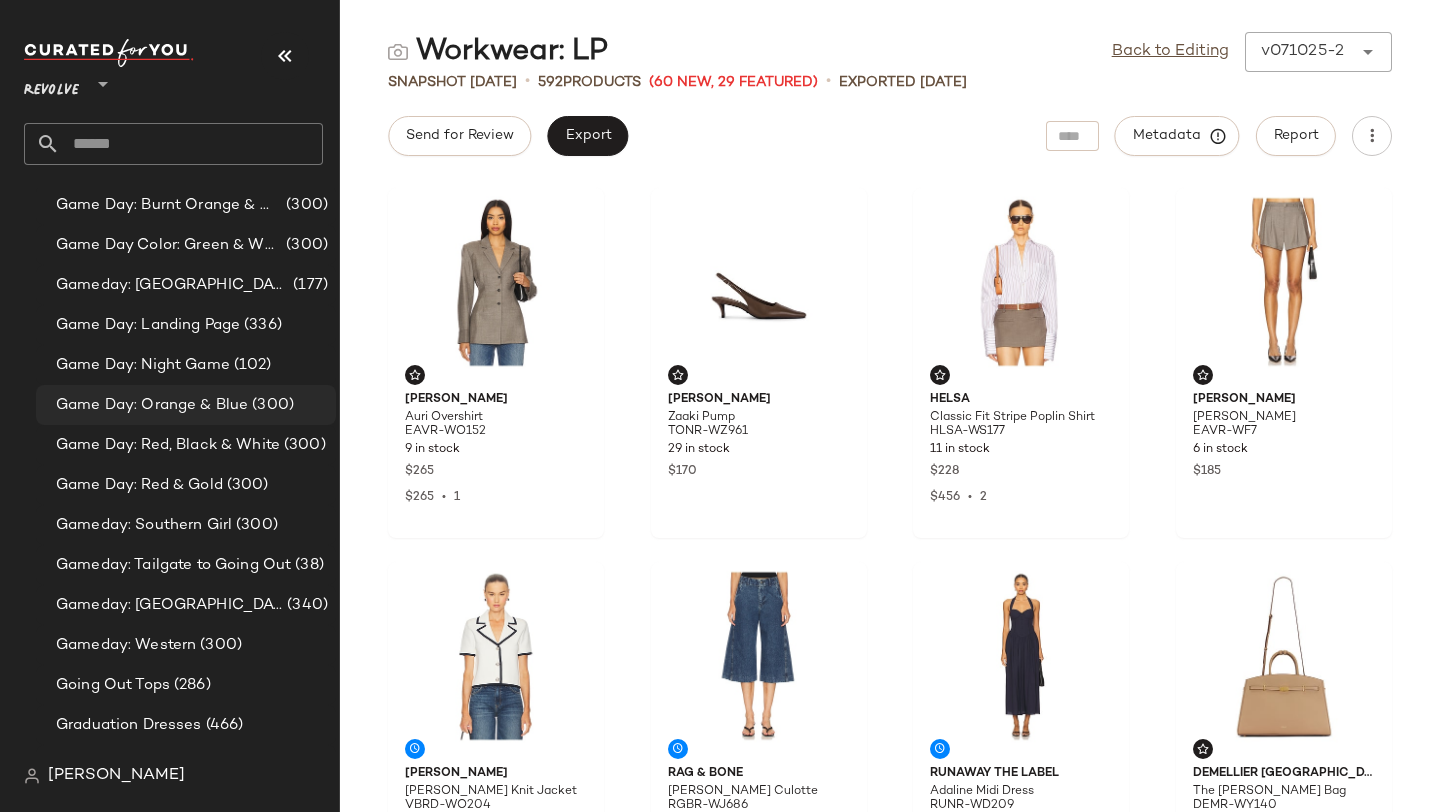click on "Game Day: Orange & Blue" at bounding box center [152, 405] 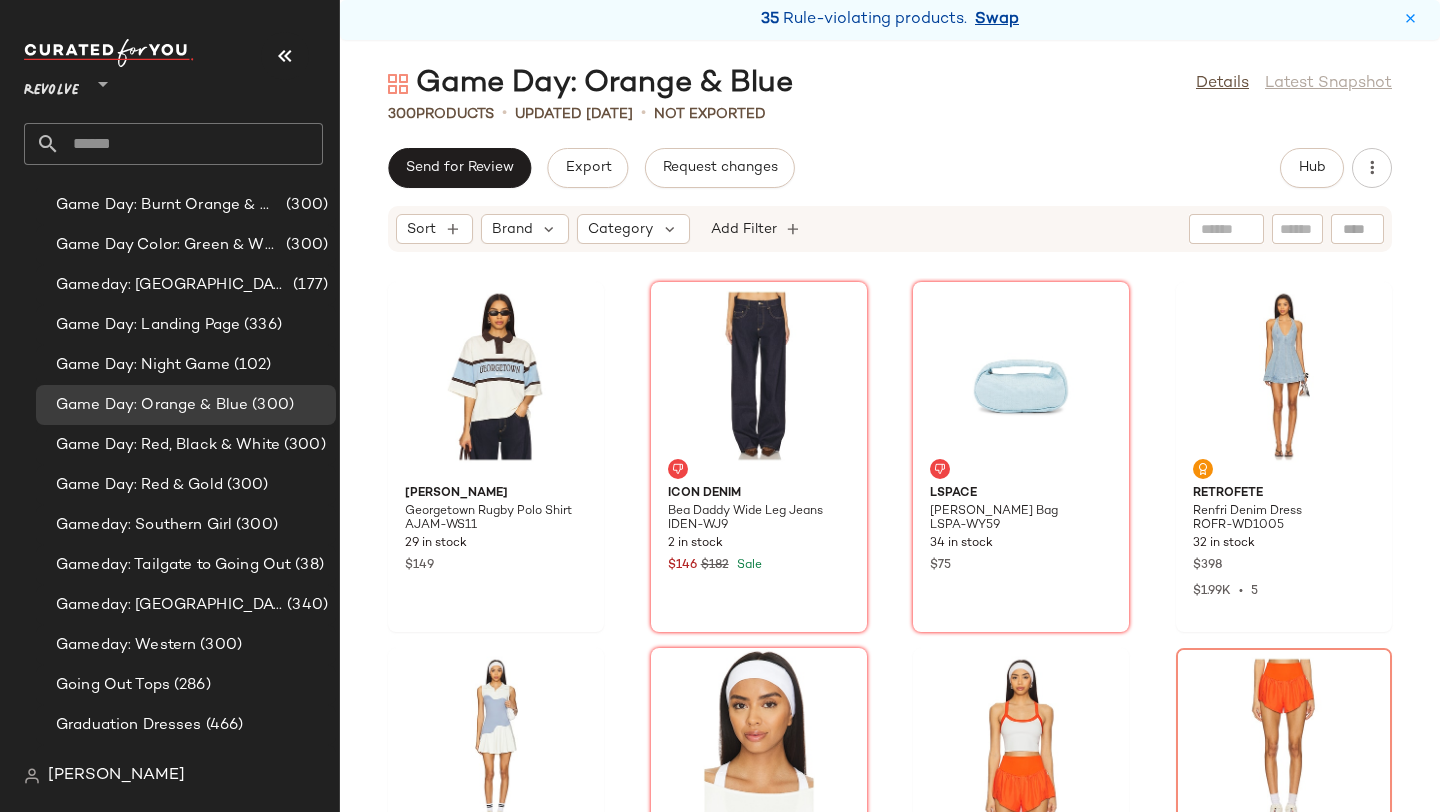 click on "Swap" at bounding box center (997, 20) 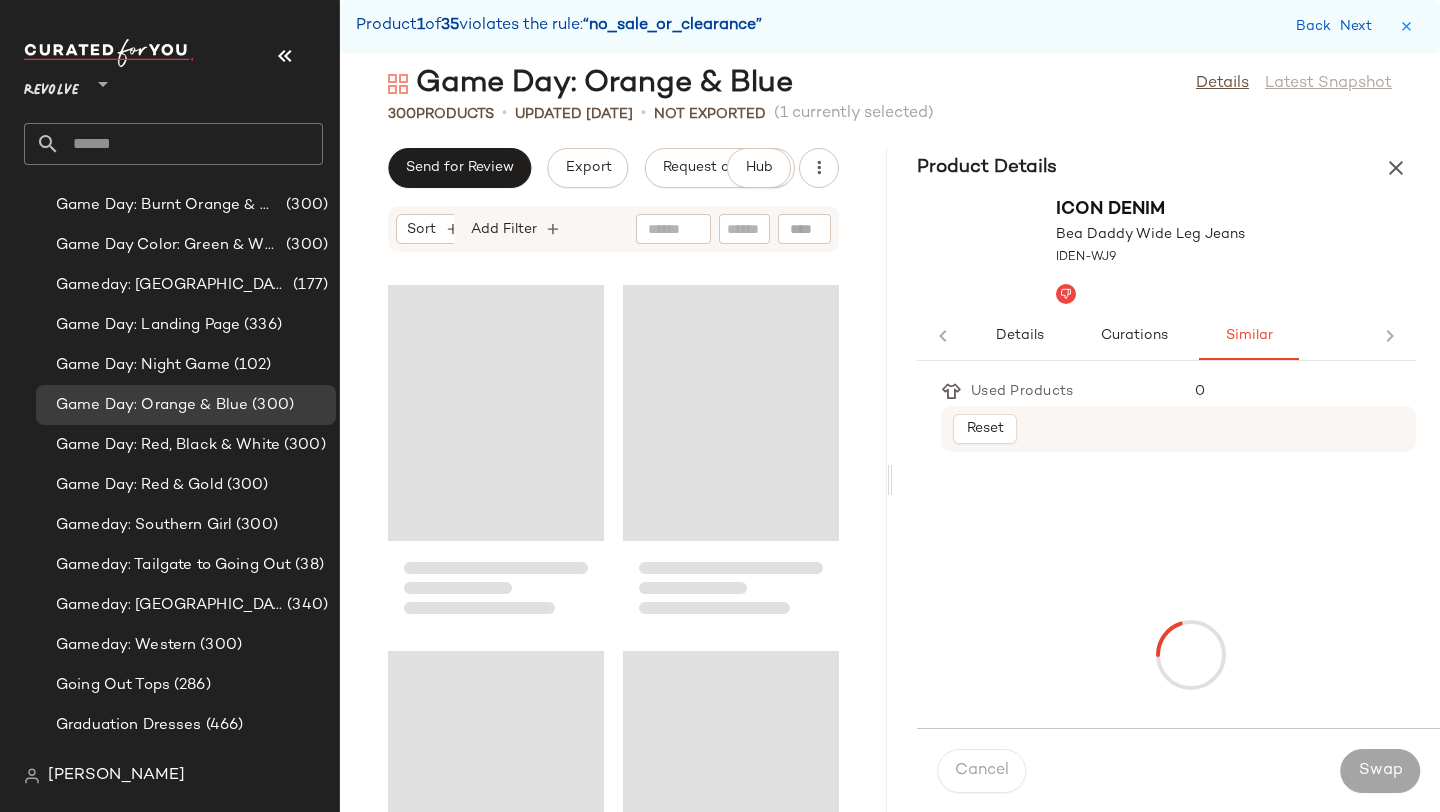 scroll, scrollTop: 0, scrollLeft: 0, axis: both 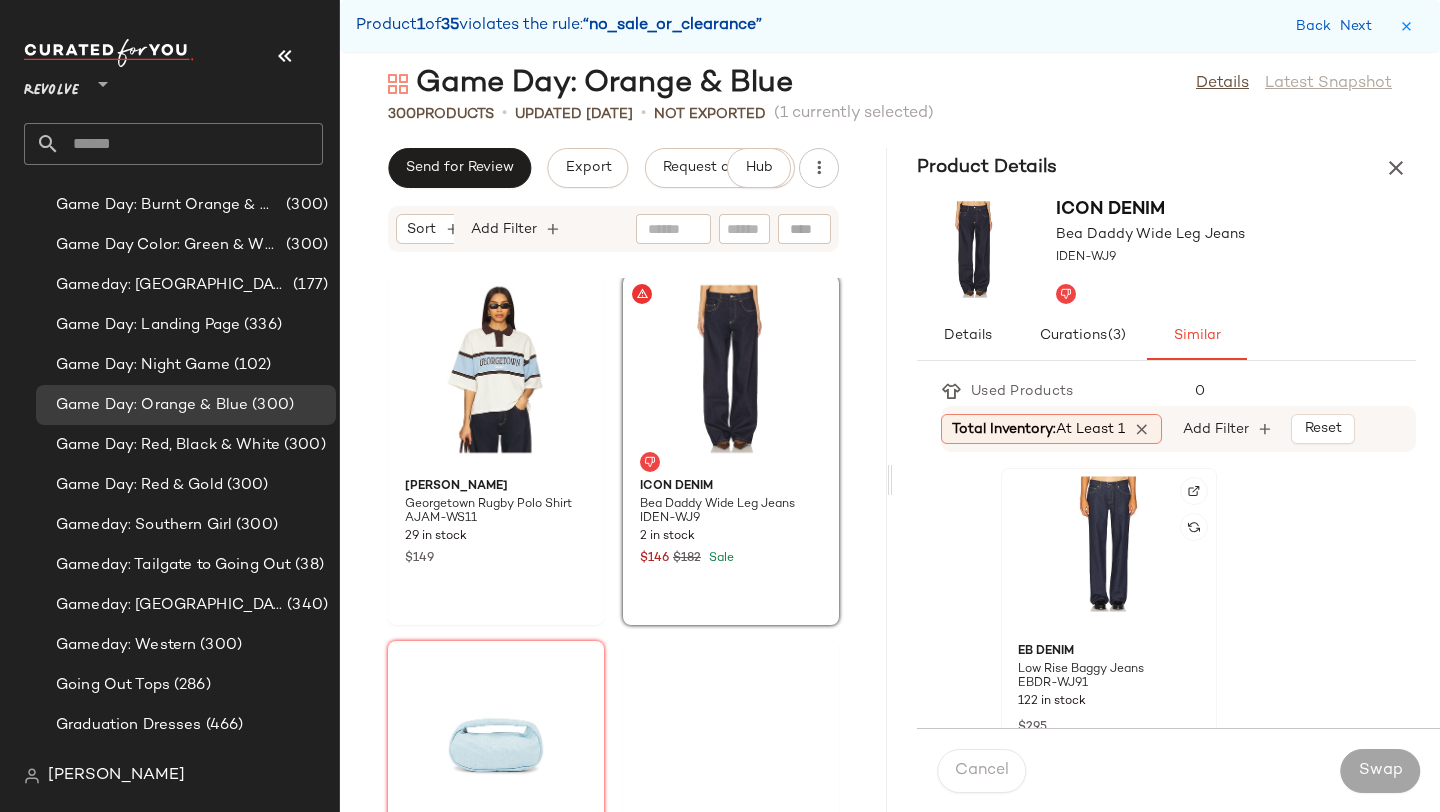 click 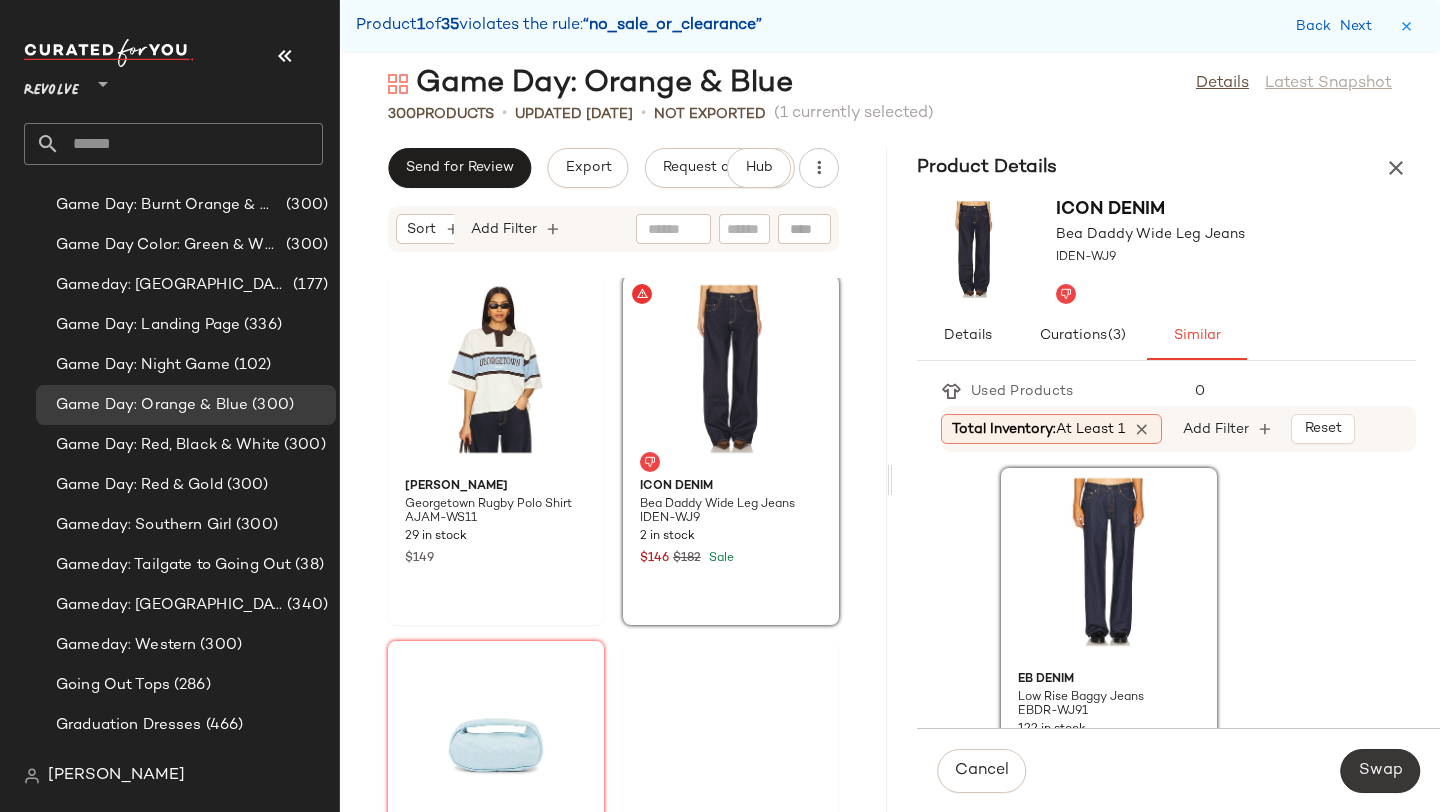 click on "Swap" 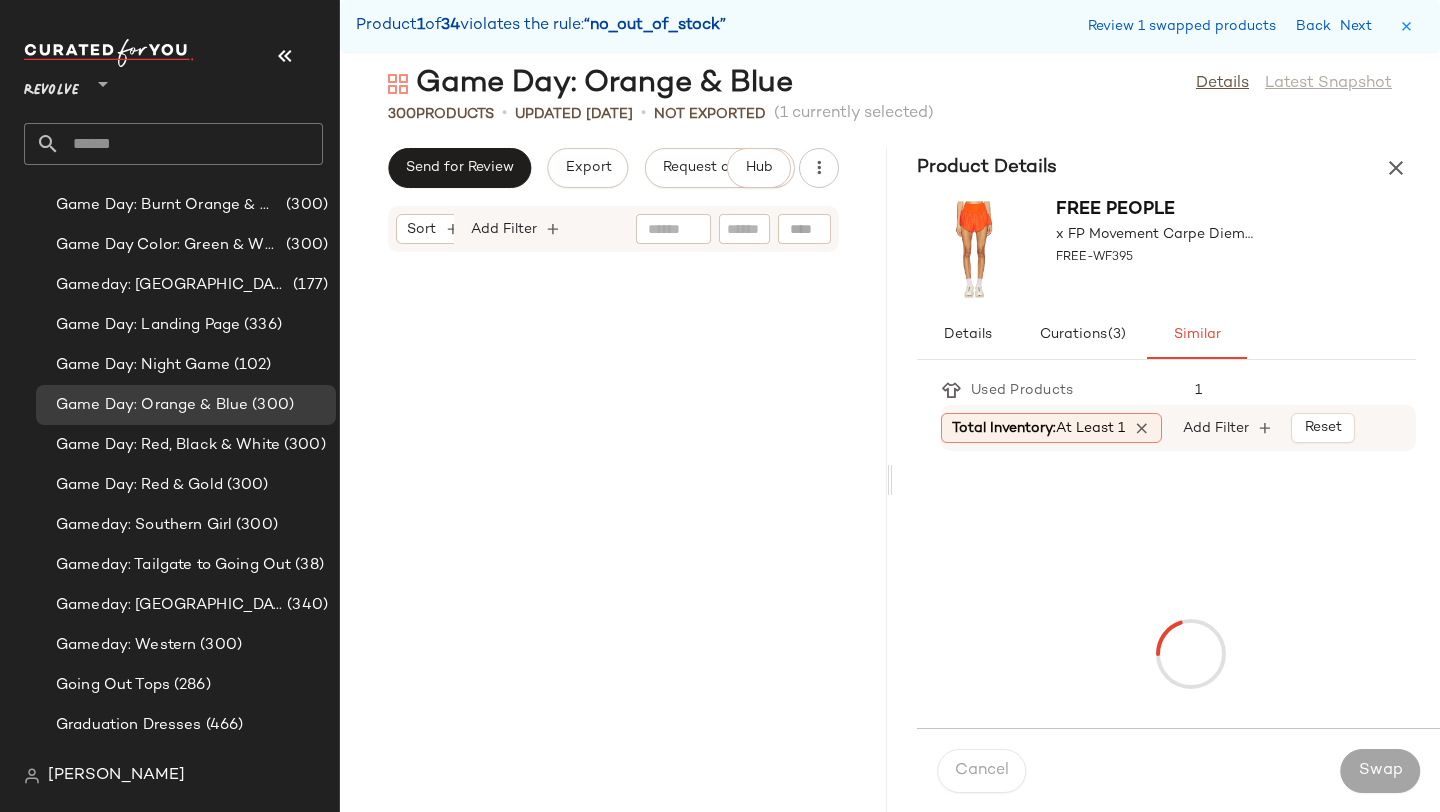 scroll, scrollTop: 2562, scrollLeft: 0, axis: vertical 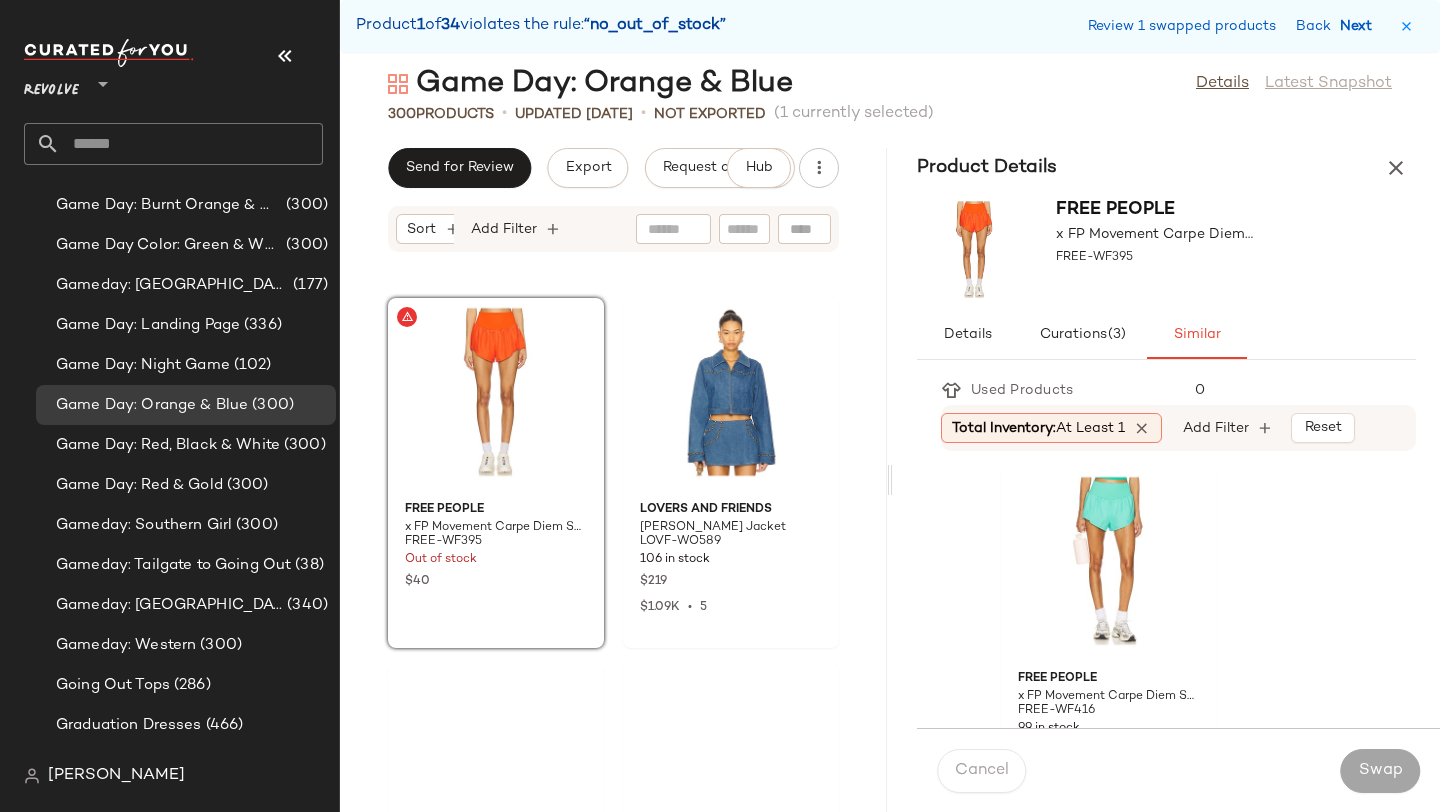 click on "Next" at bounding box center [1360, 26] 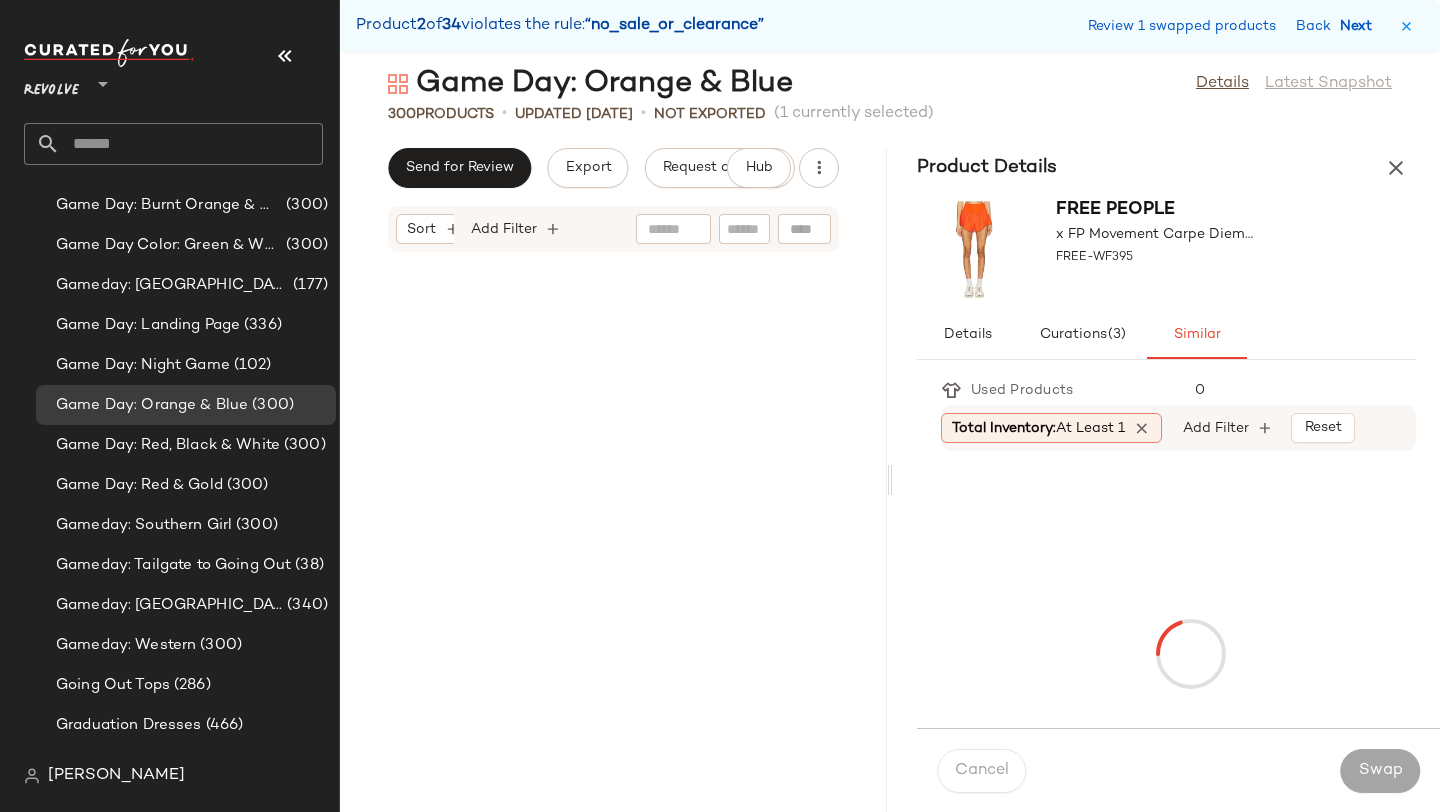 scroll, scrollTop: 4758, scrollLeft: 0, axis: vertical 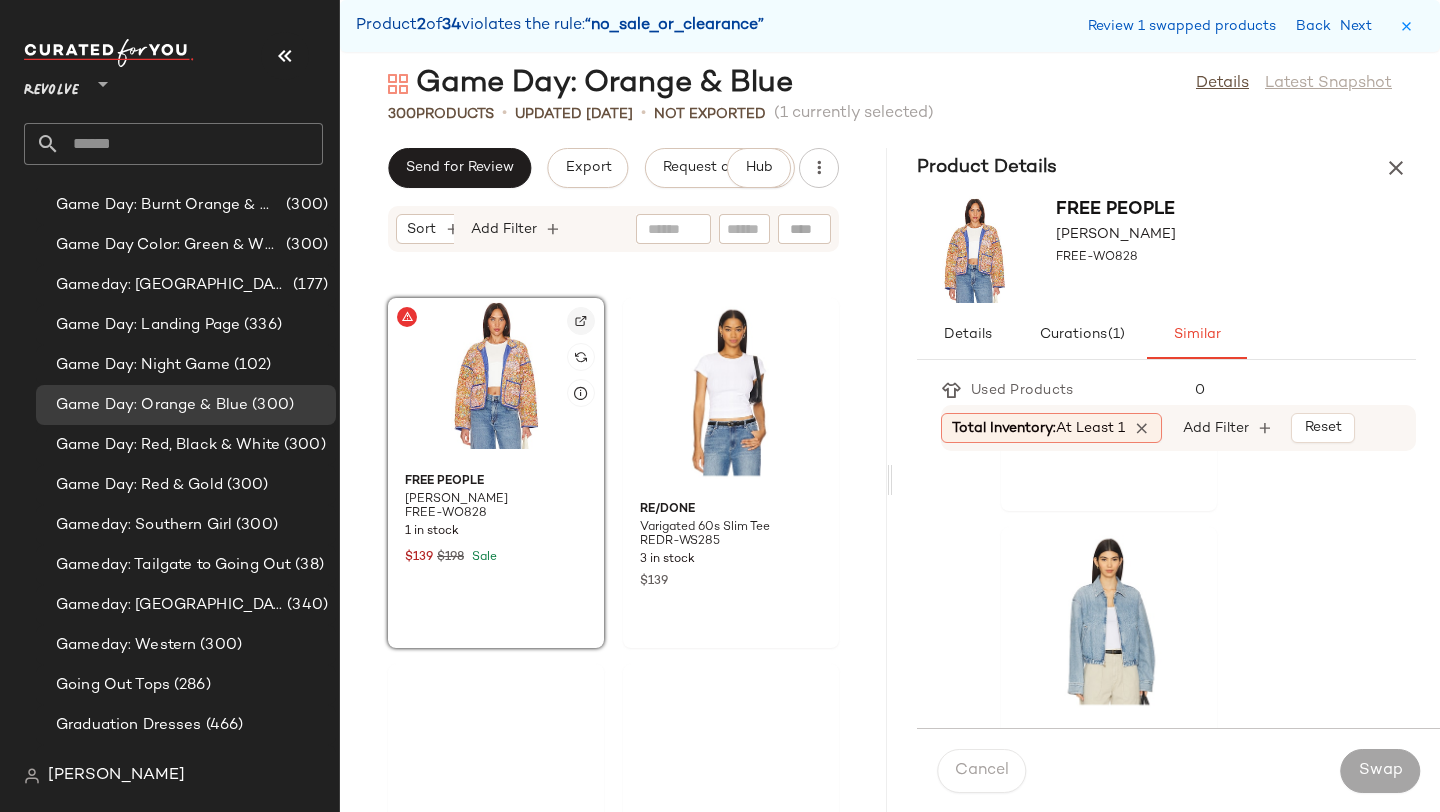 click 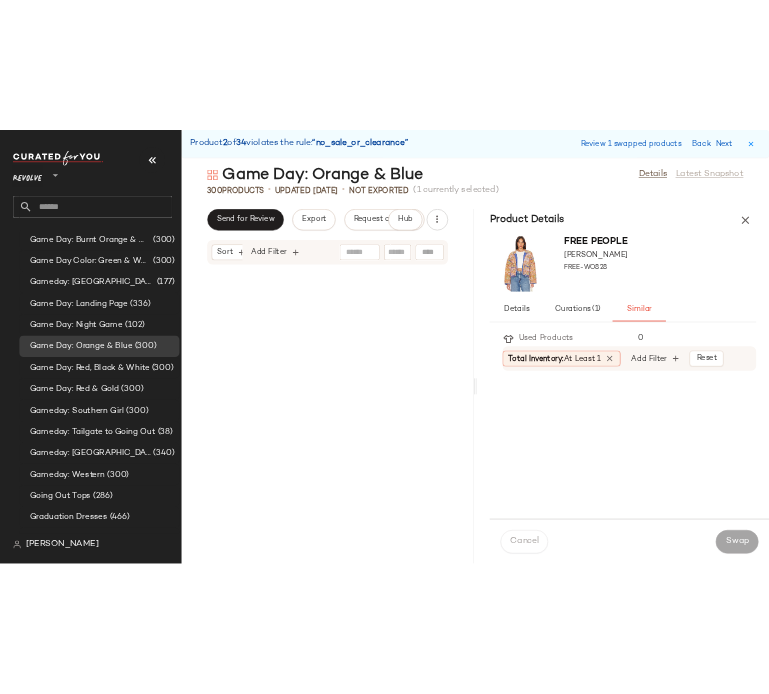 scroll, scrollTop: 0, scrollLeft: 0, axis: both 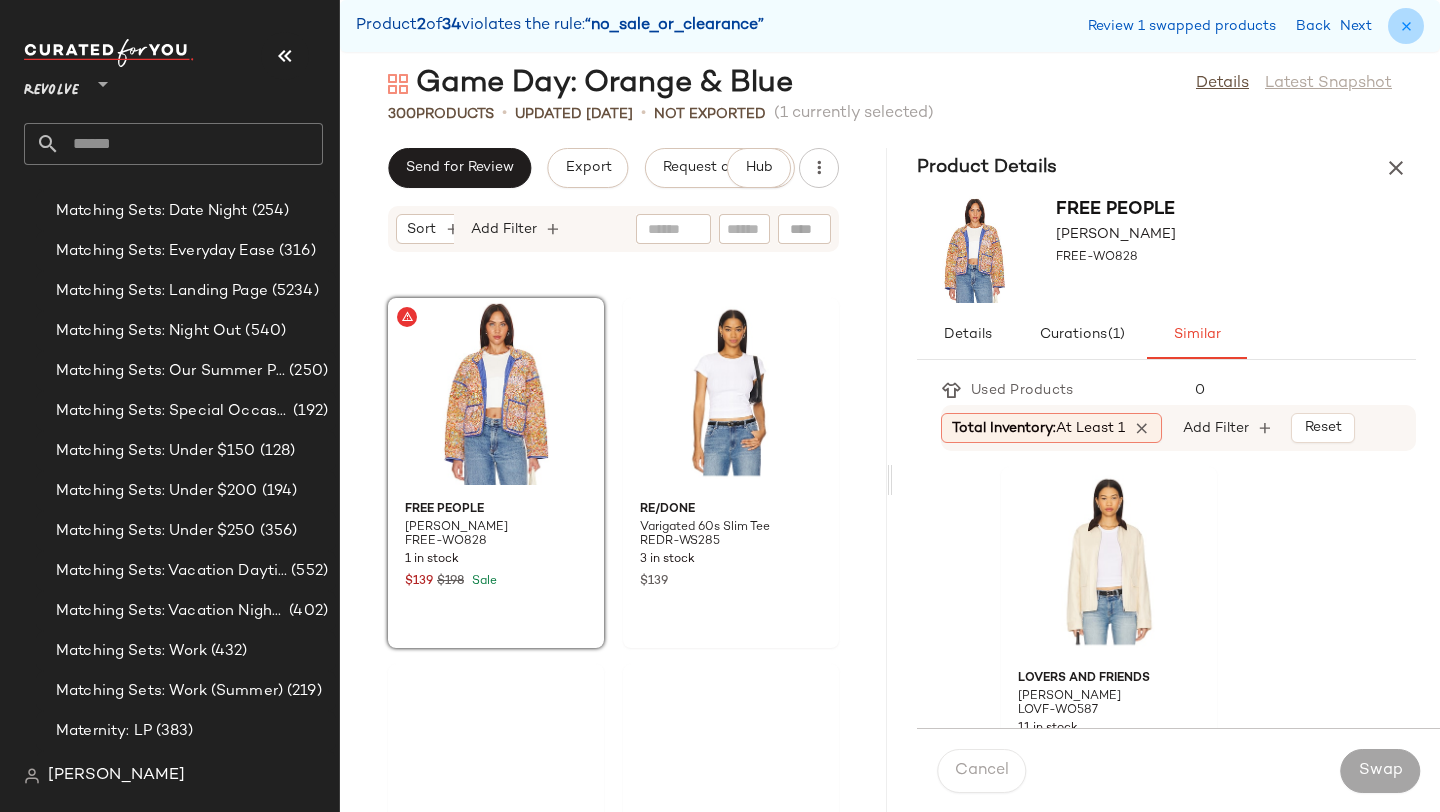 click at bounding box center (1406, 26) 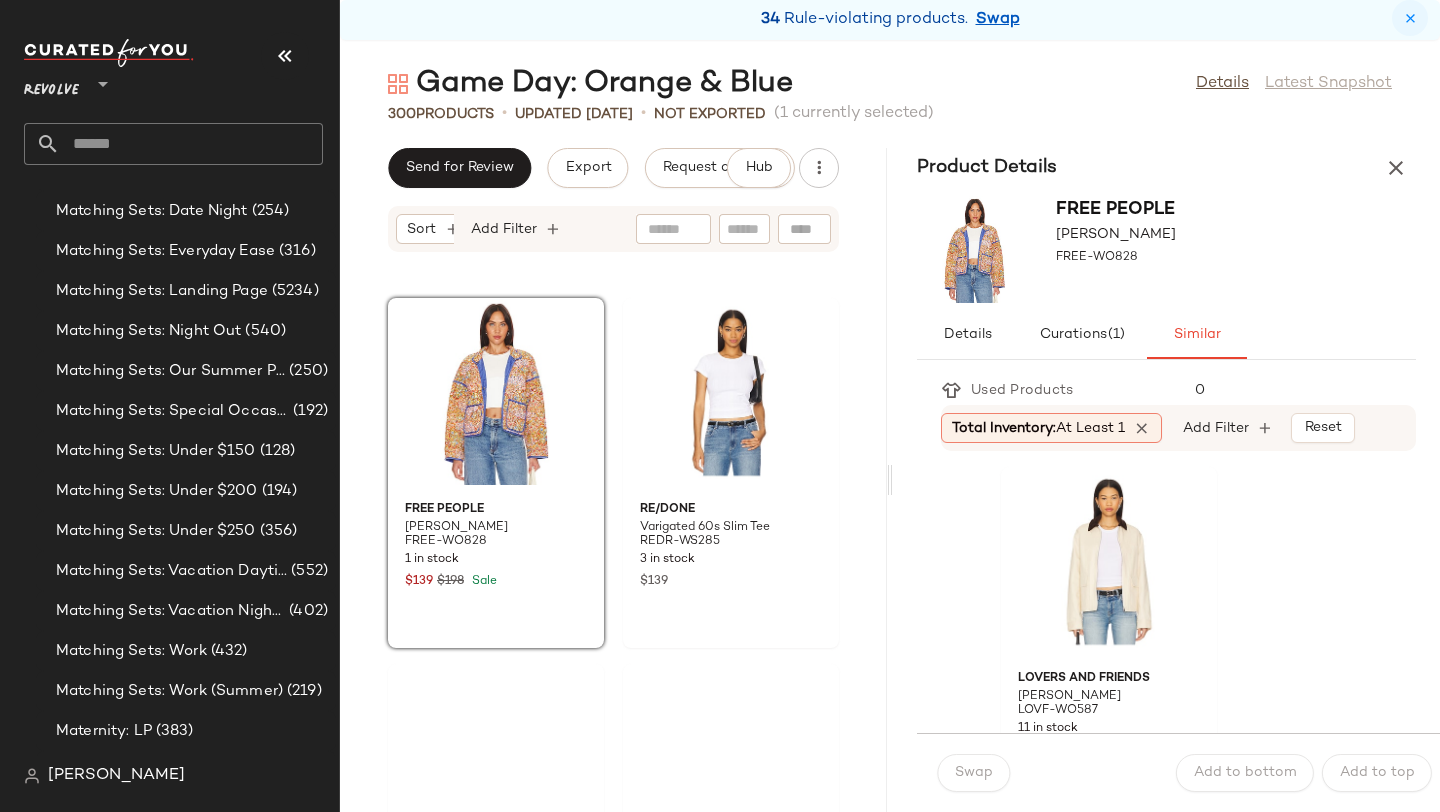 click at bounding box center [1410, 18] 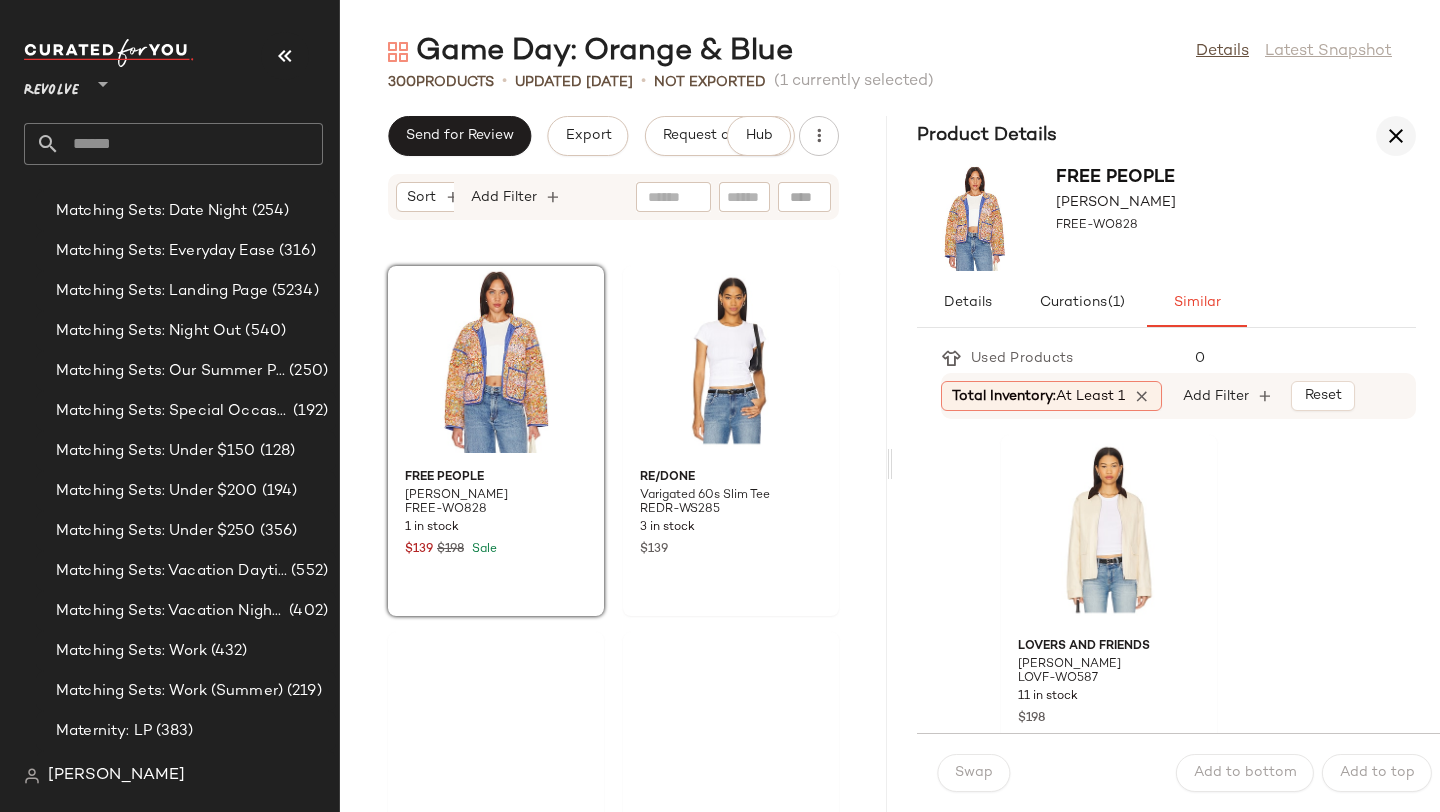 click at bounding box center [1396, 136] 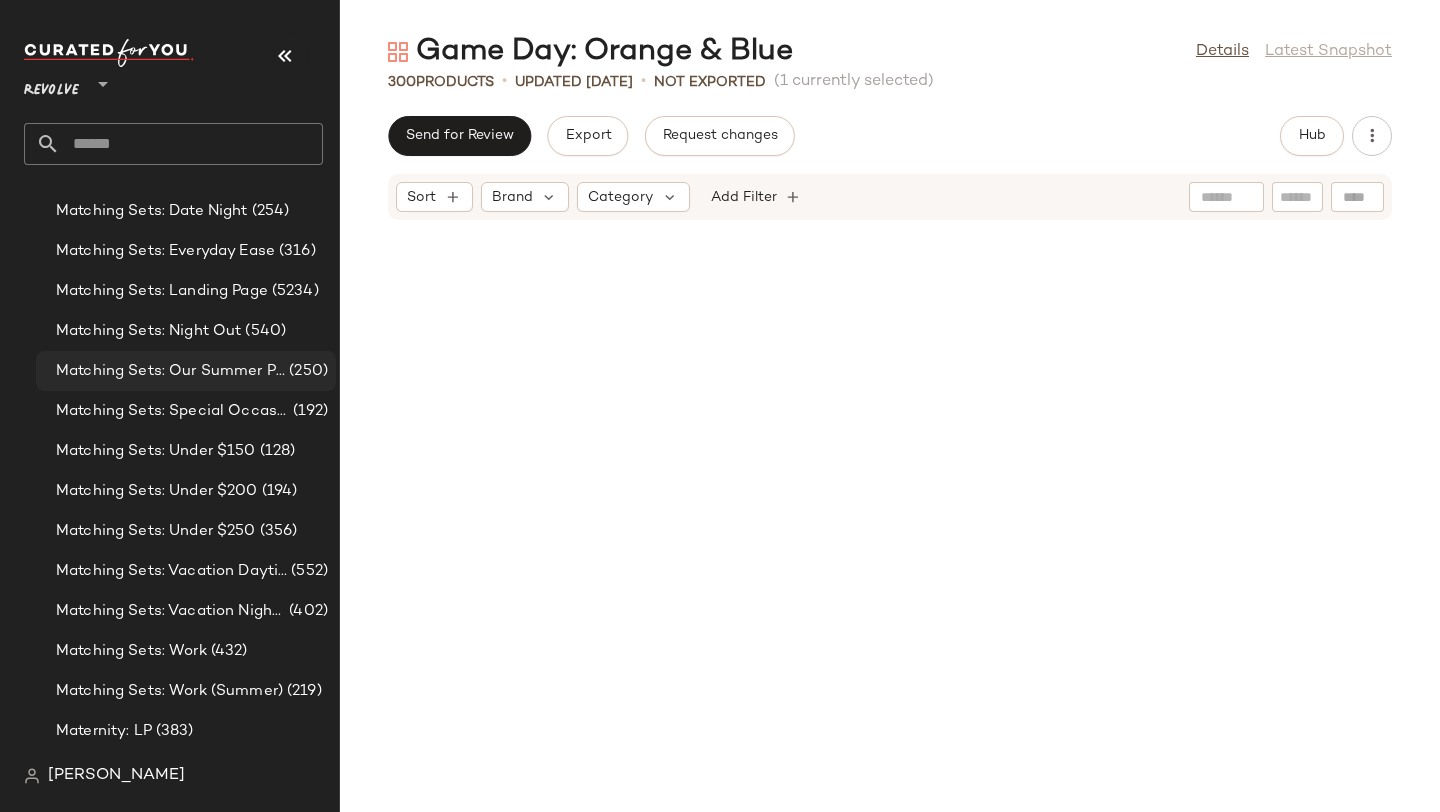 scroll, scrollTop: 4026, scrollLeft: 0, axis: vertical 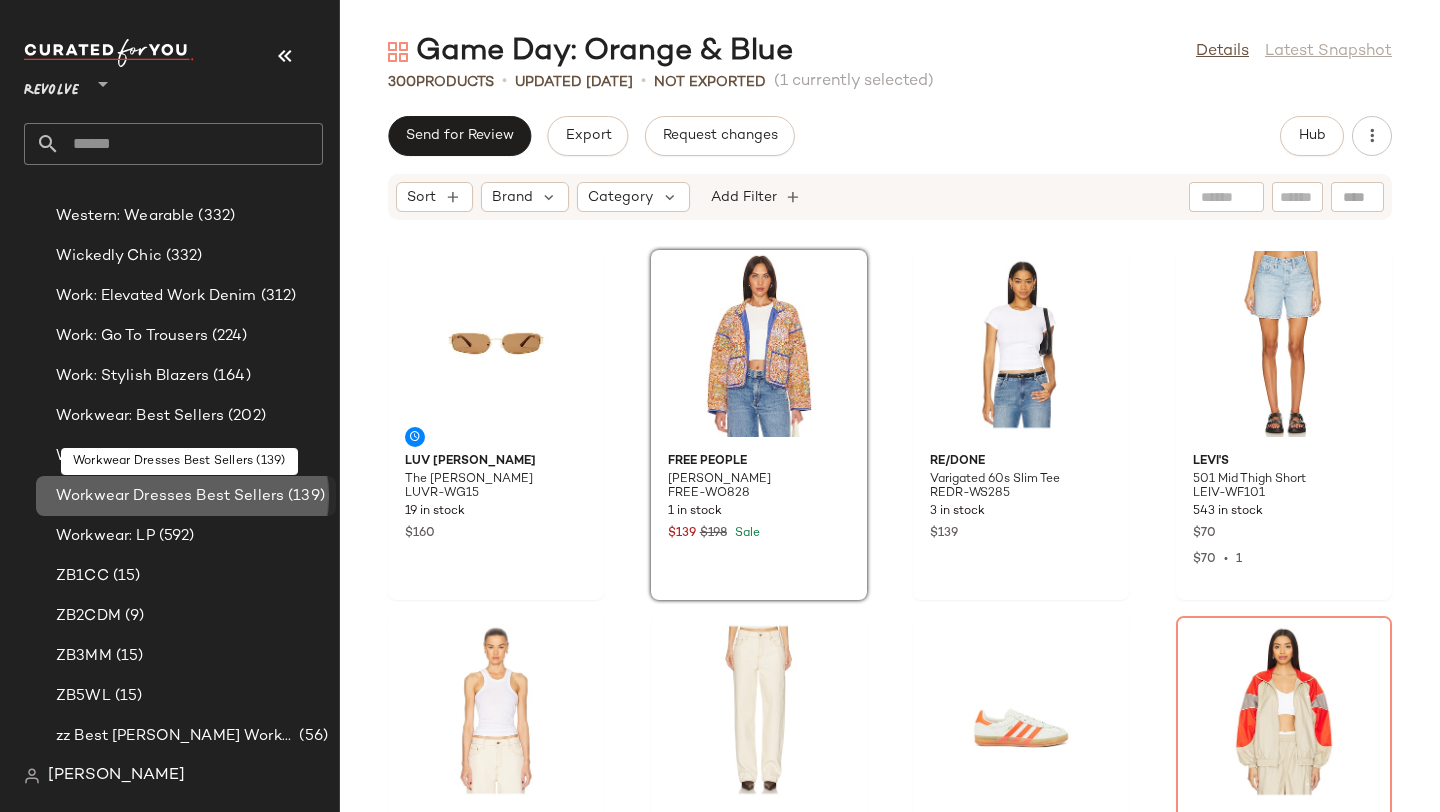click on "Workwear Dresses Best Sellers" at bounding box center (170, 496) 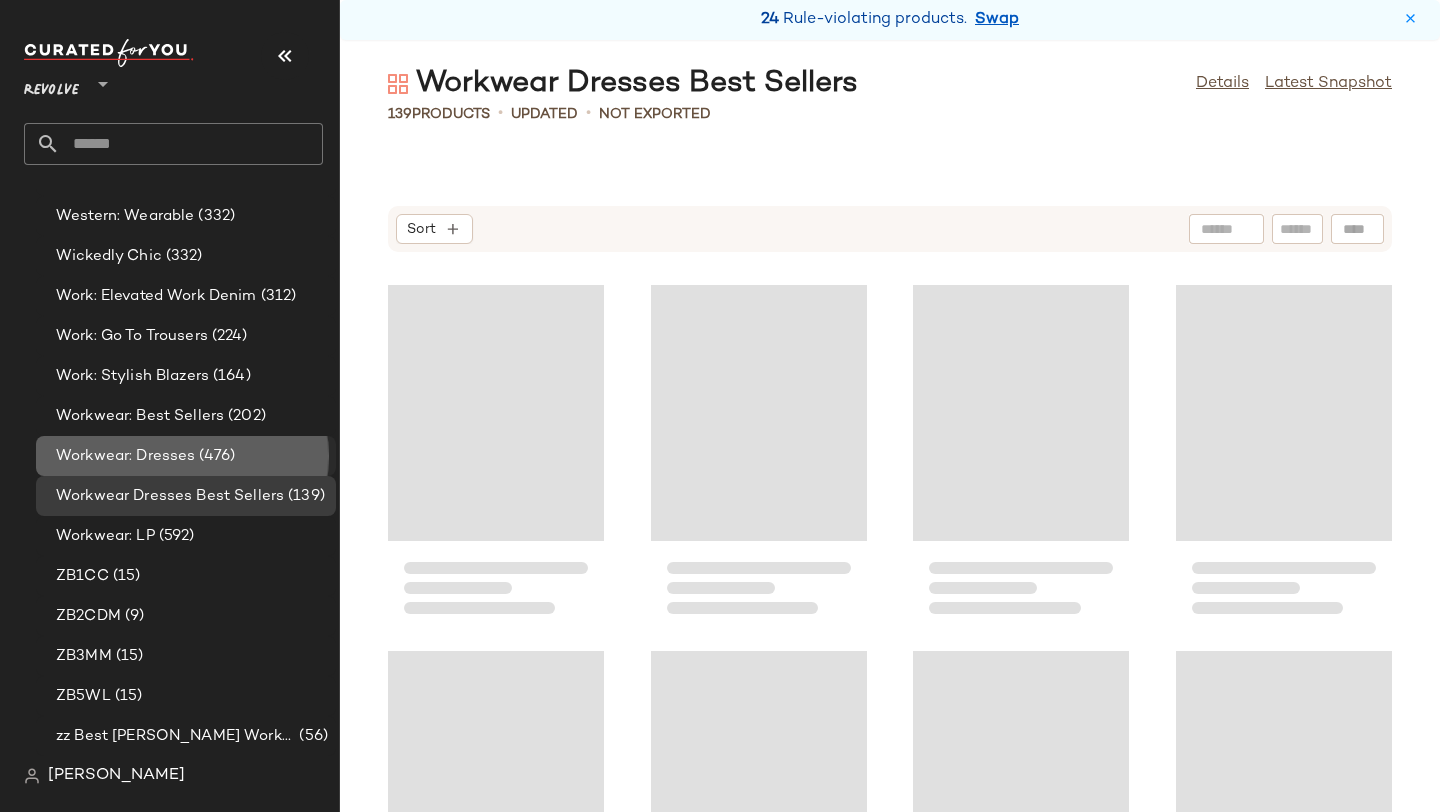 click on "Workwear: Dresses" at bounding box center [125, 456] 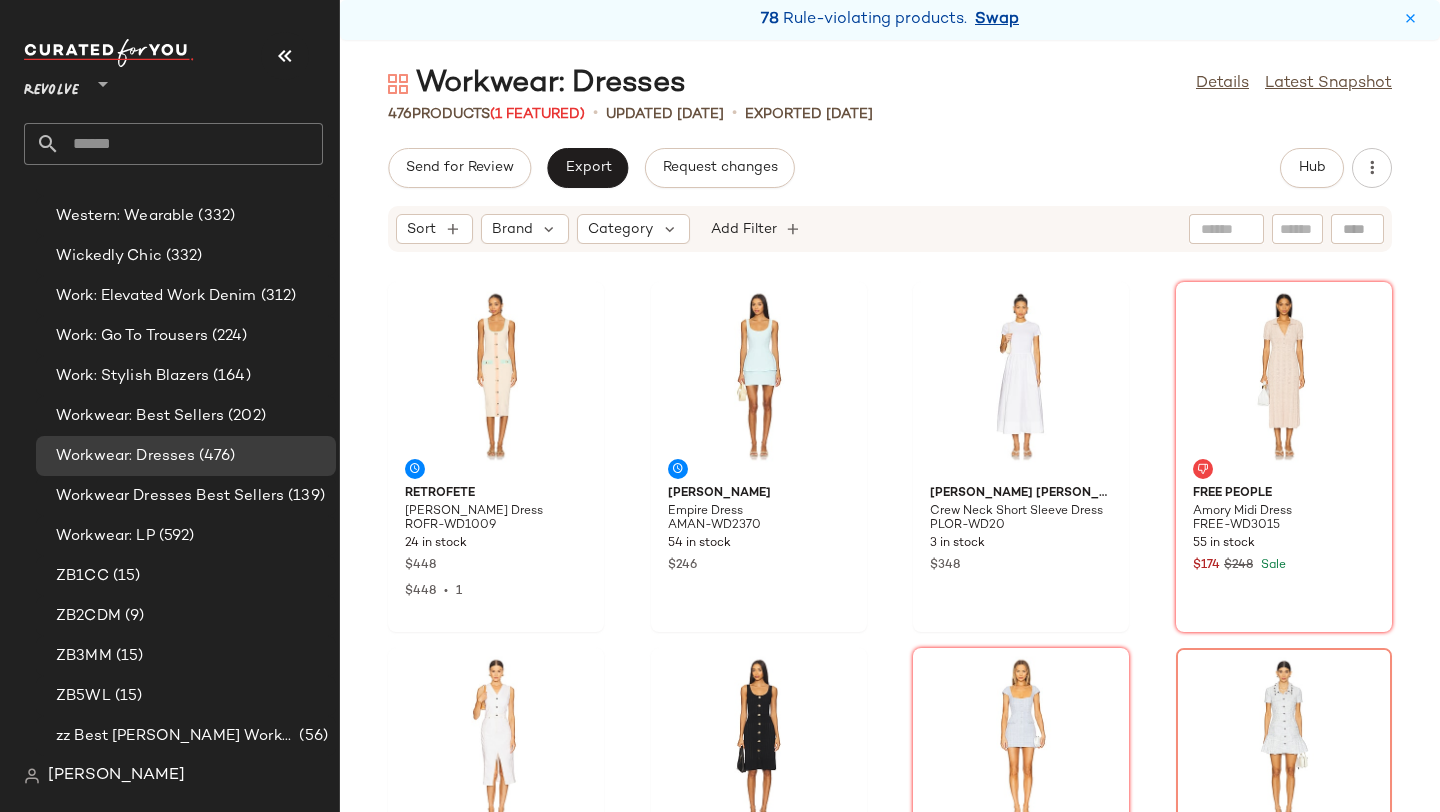 click on "Swap" at bounding box center [997, 20] 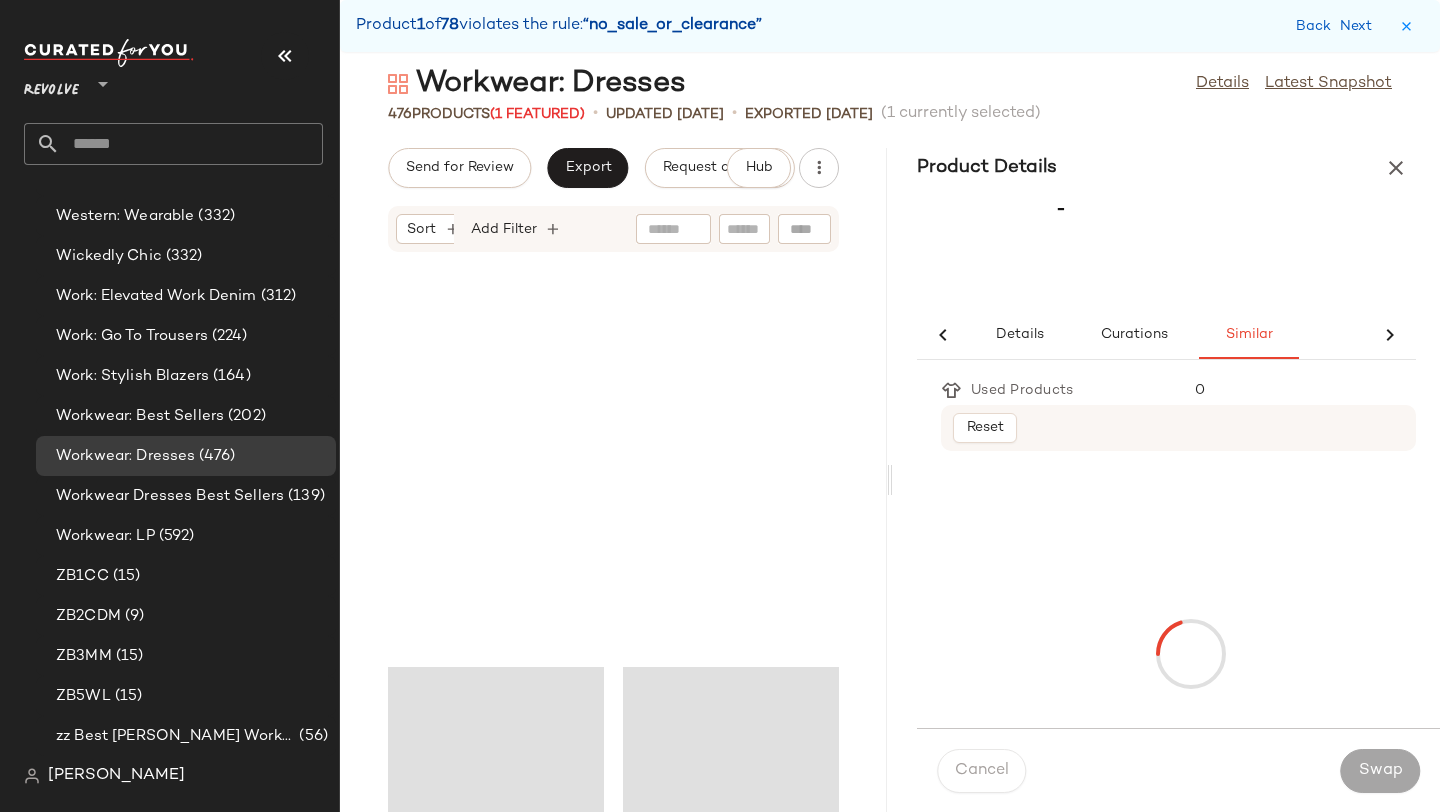 scroll, scrollTop: 0, scrollLeft: 0, axis: both 